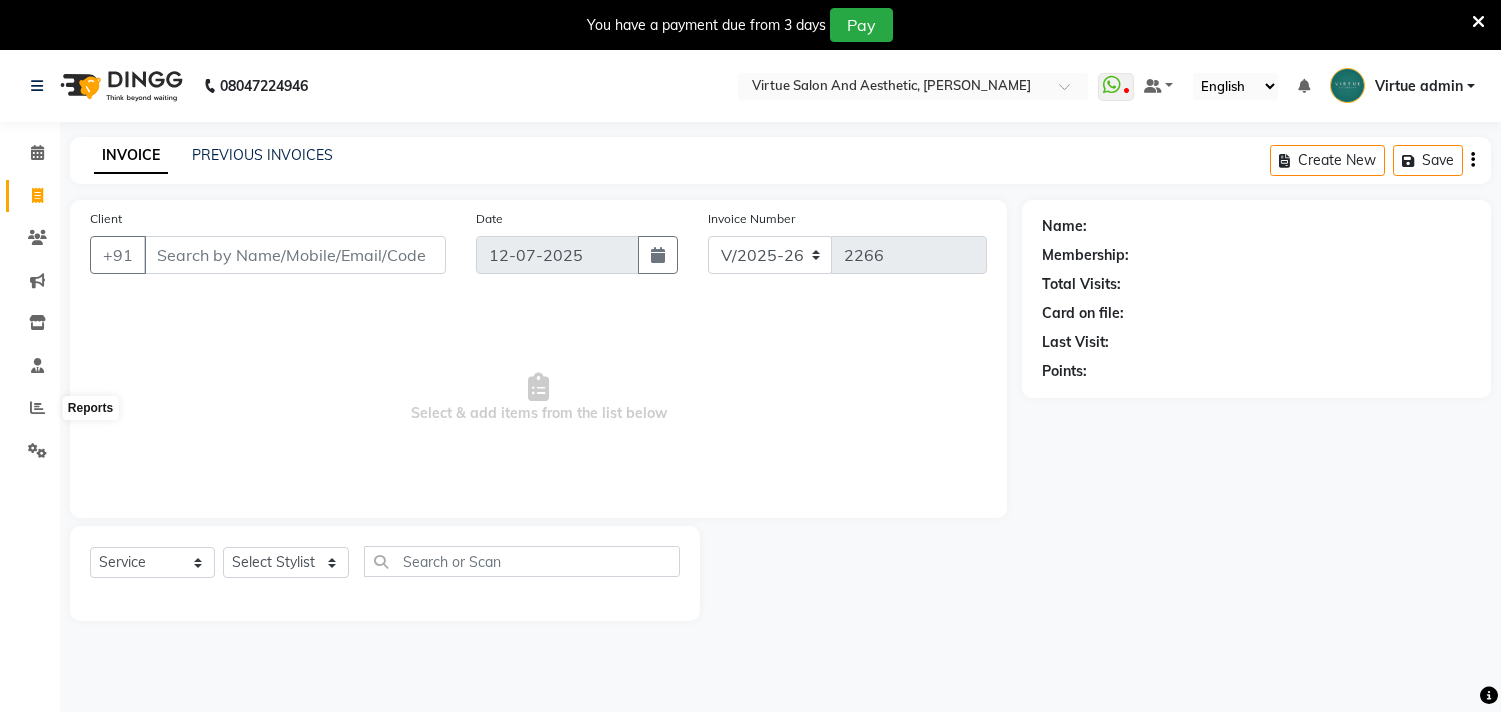 select on "4466" 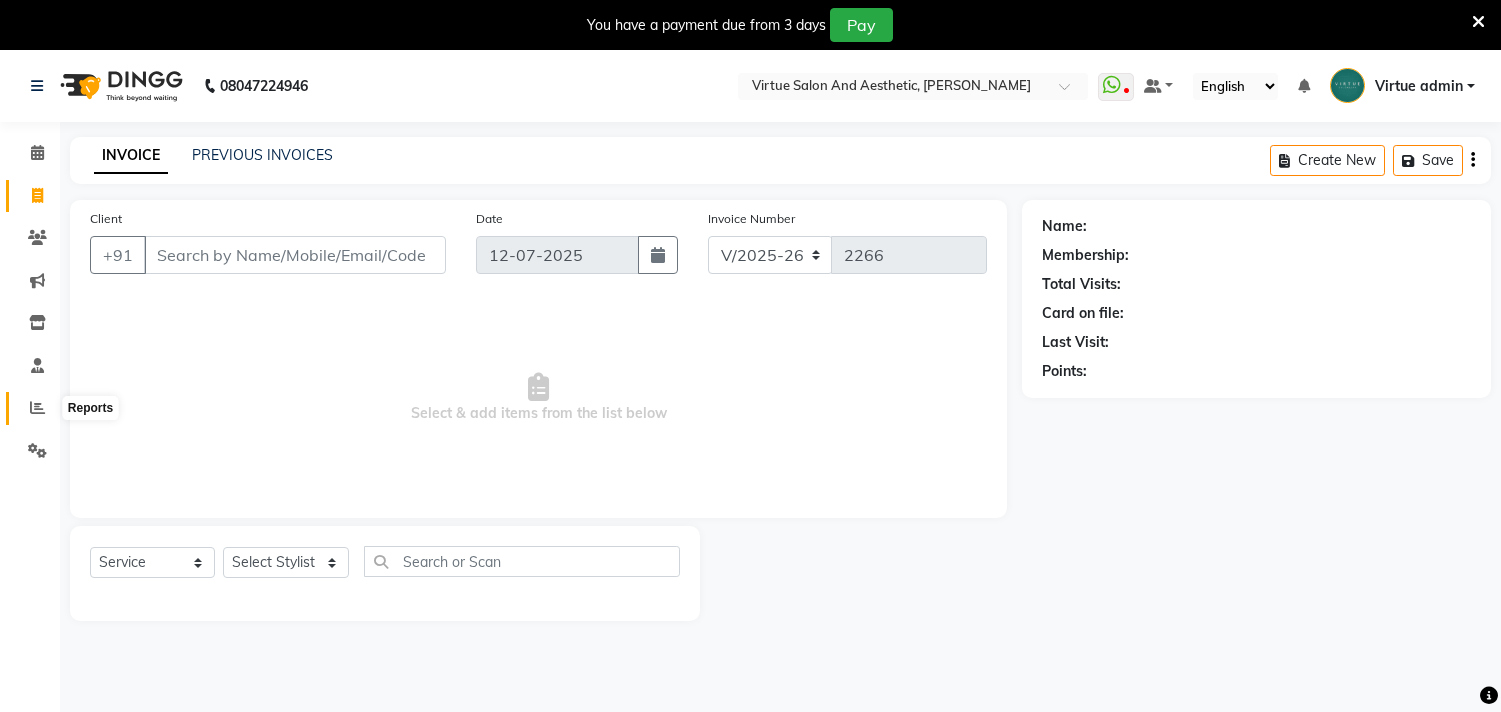 scroll, scrollTop: 50, scrollLeft: 0, axis: vertical 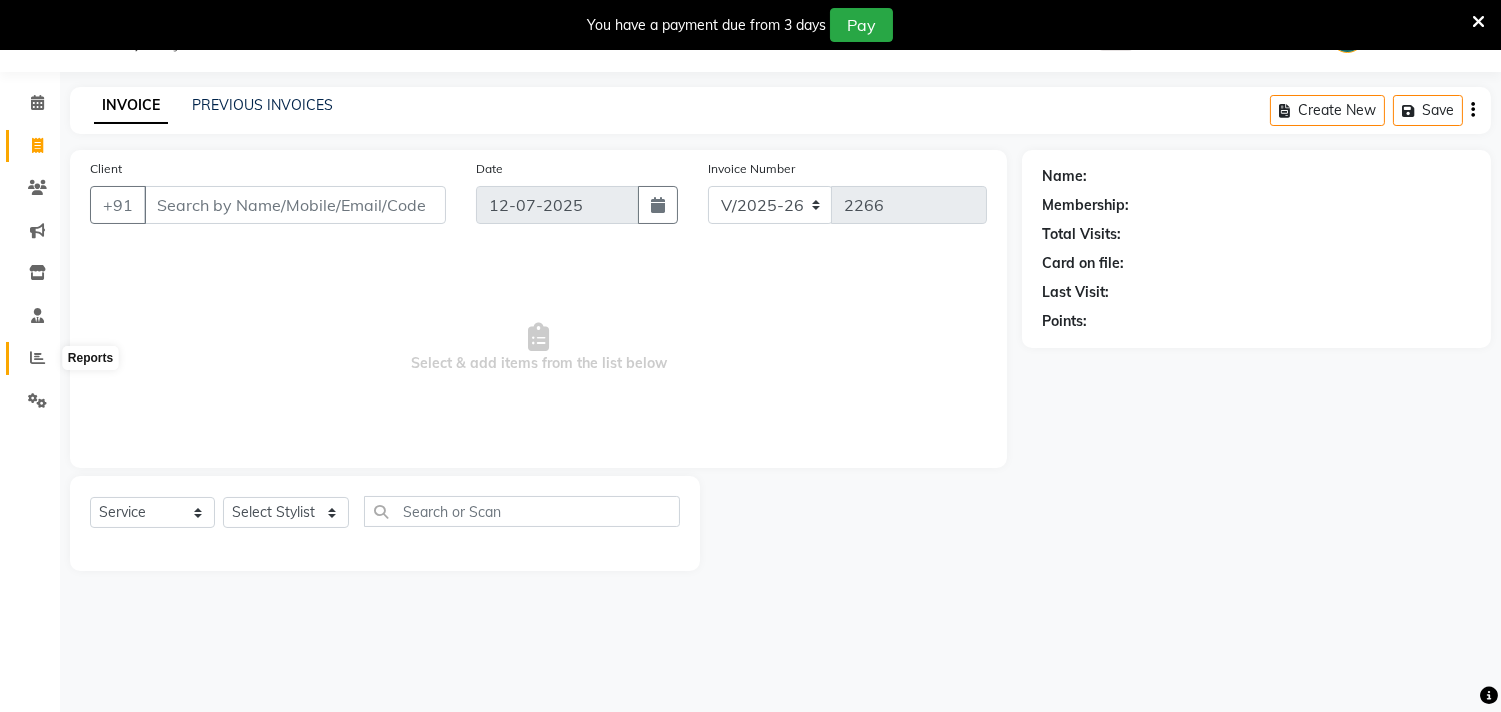 click 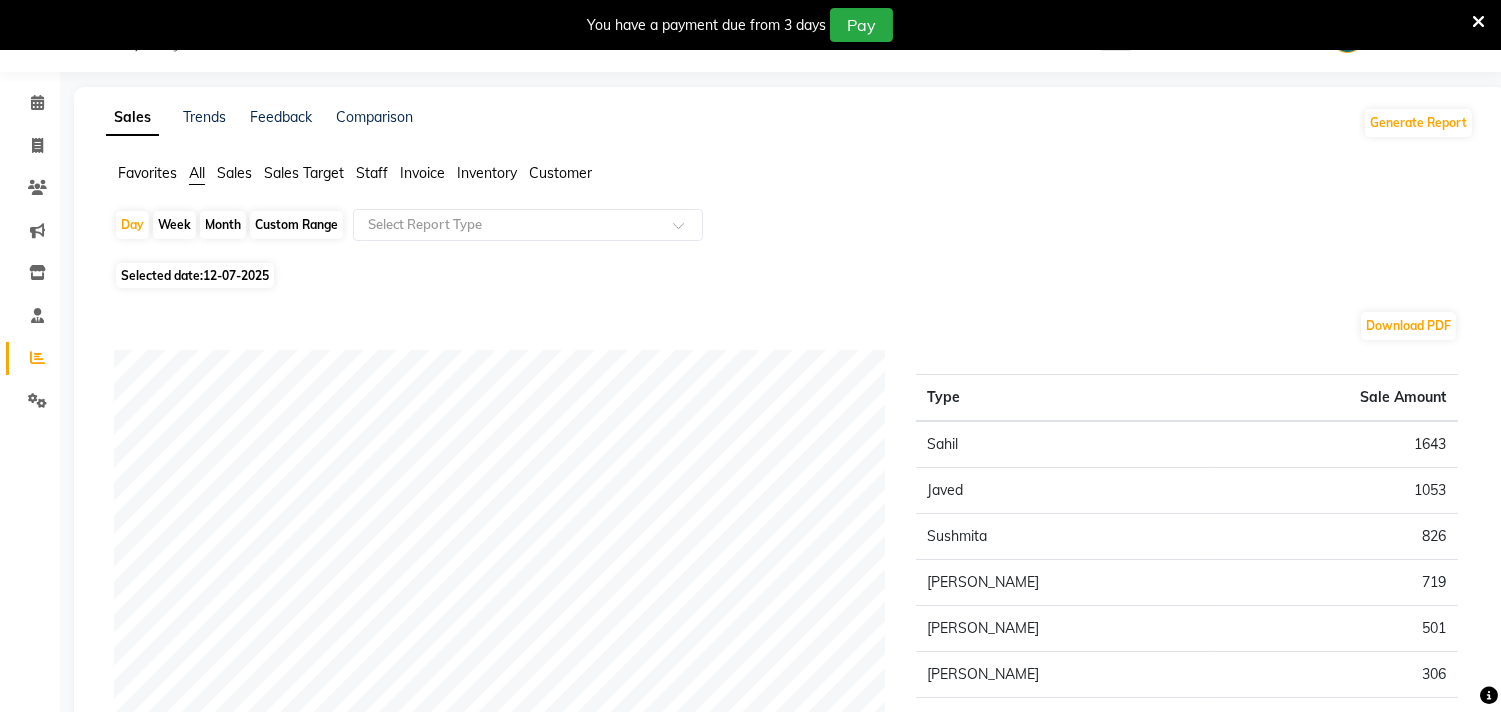 click on "Staff" 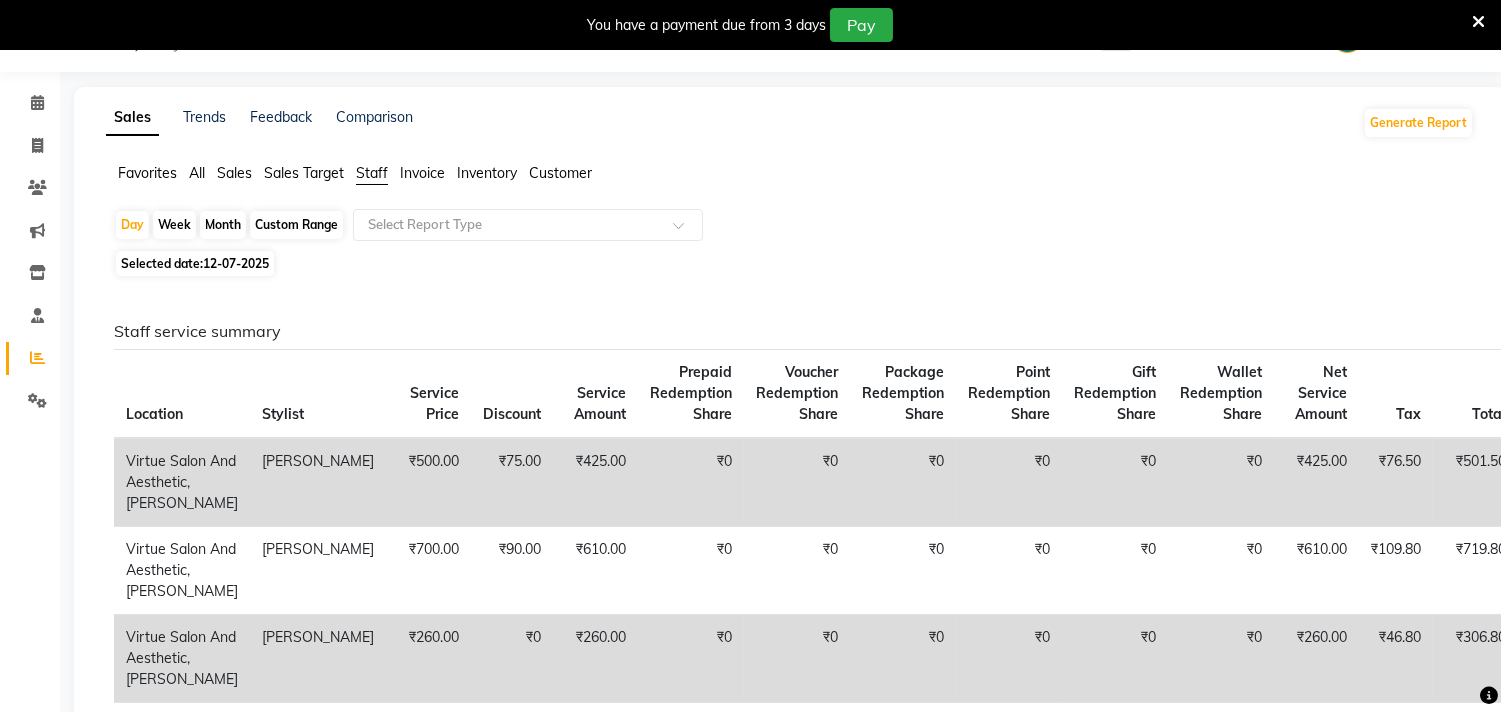 click on "Custom Range" 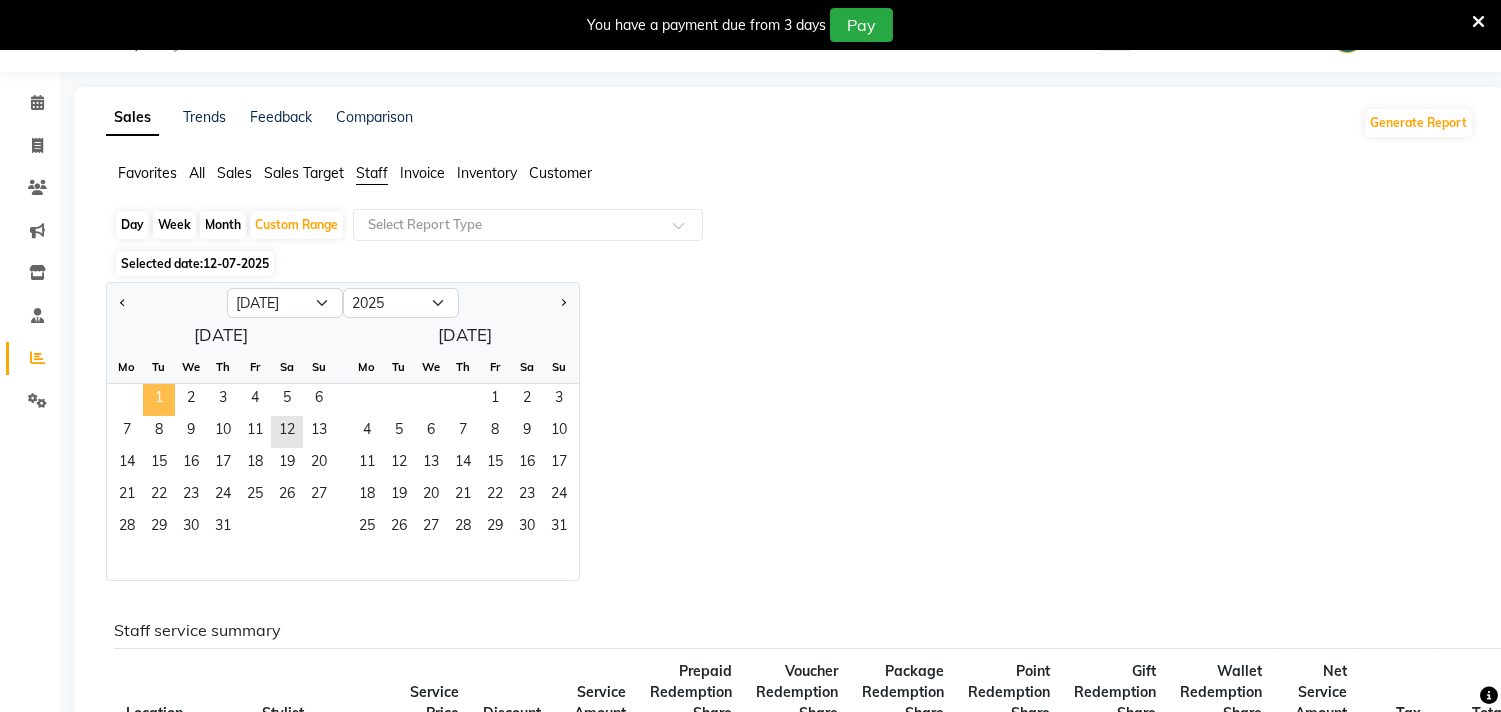click on "1" 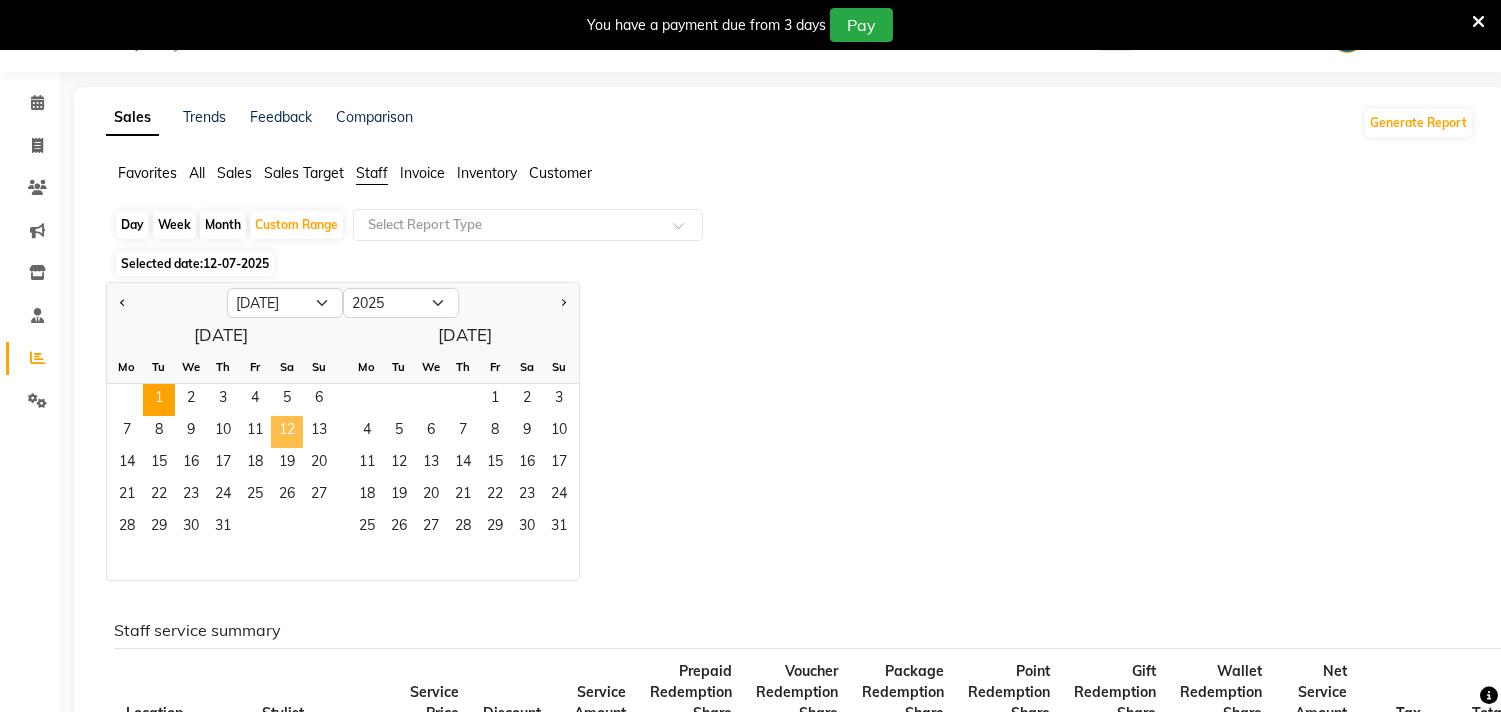 click on "12" 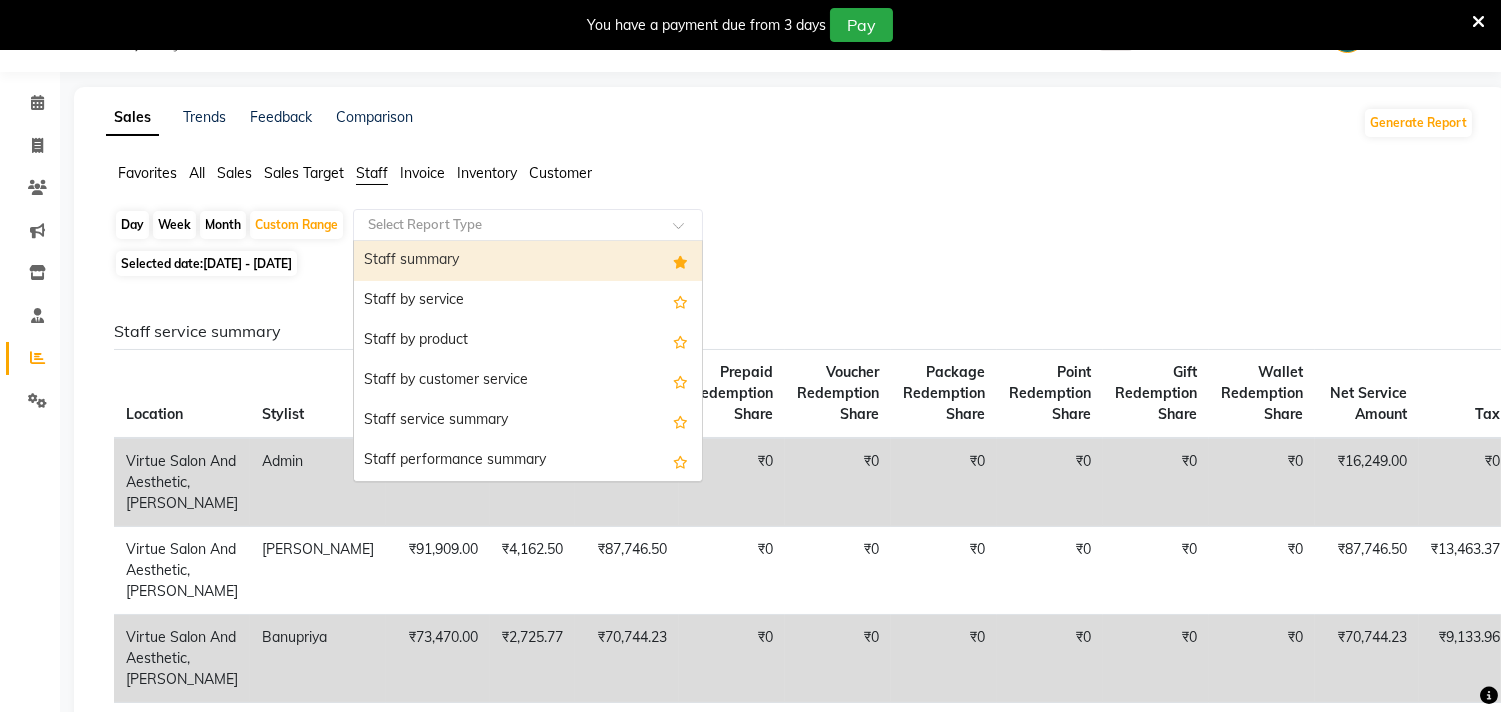 click 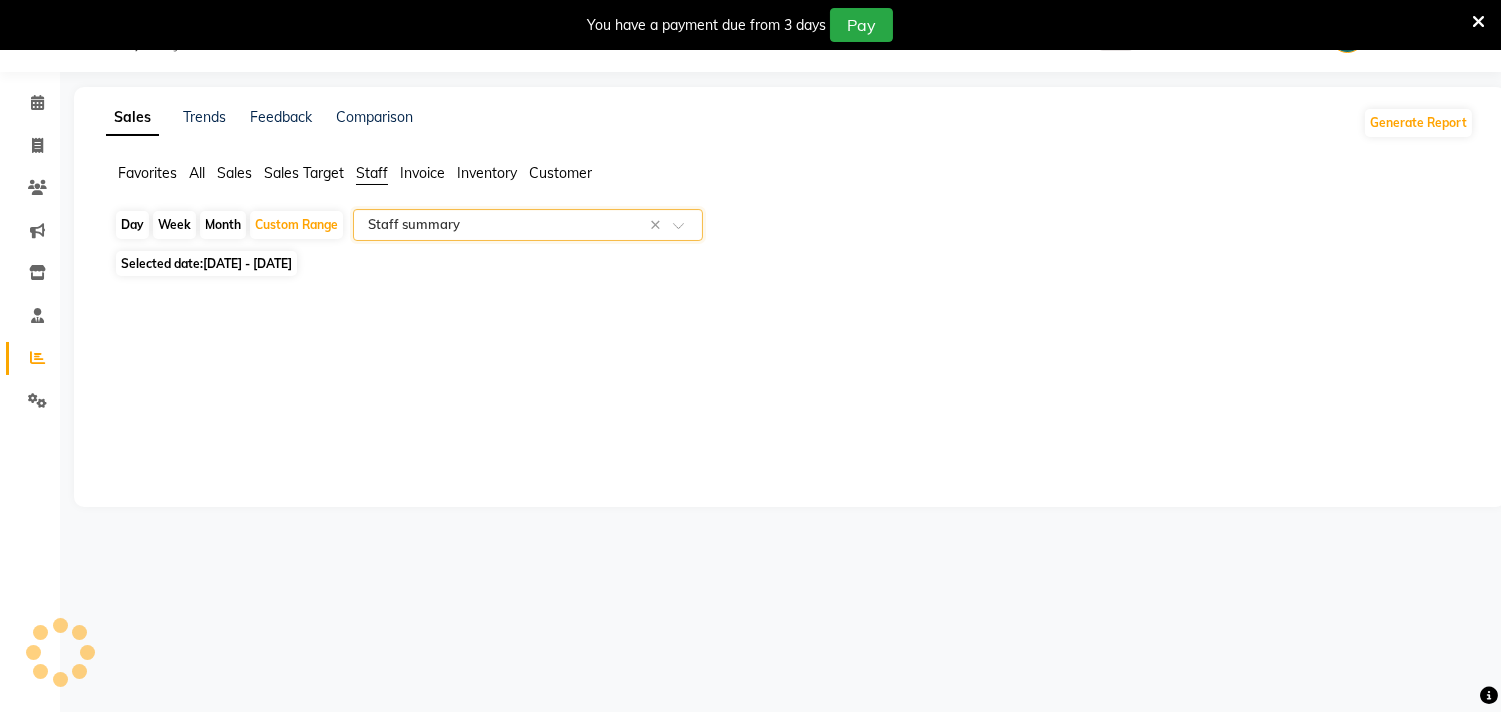 select on "full_report" 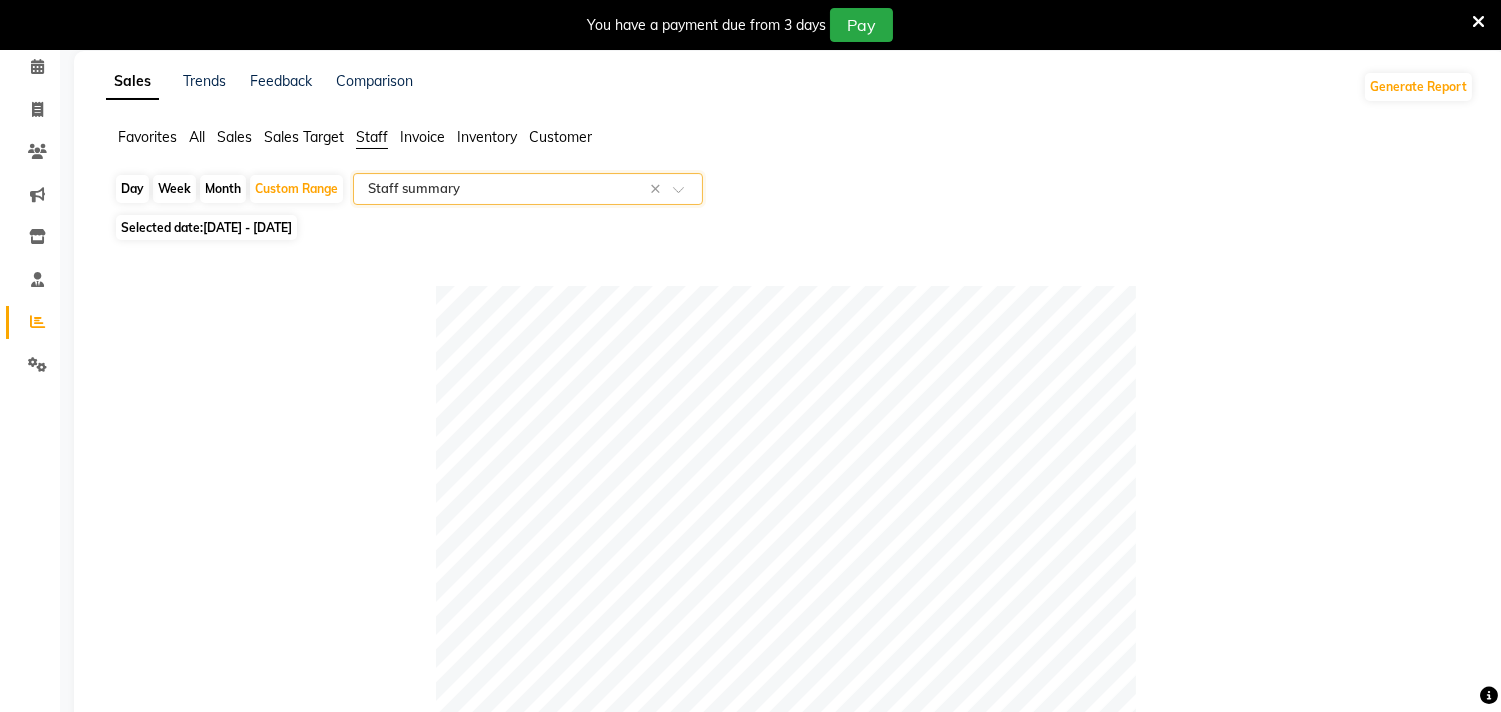 scroll, scrollTop: 0, scrollLeft: 0, axis: both 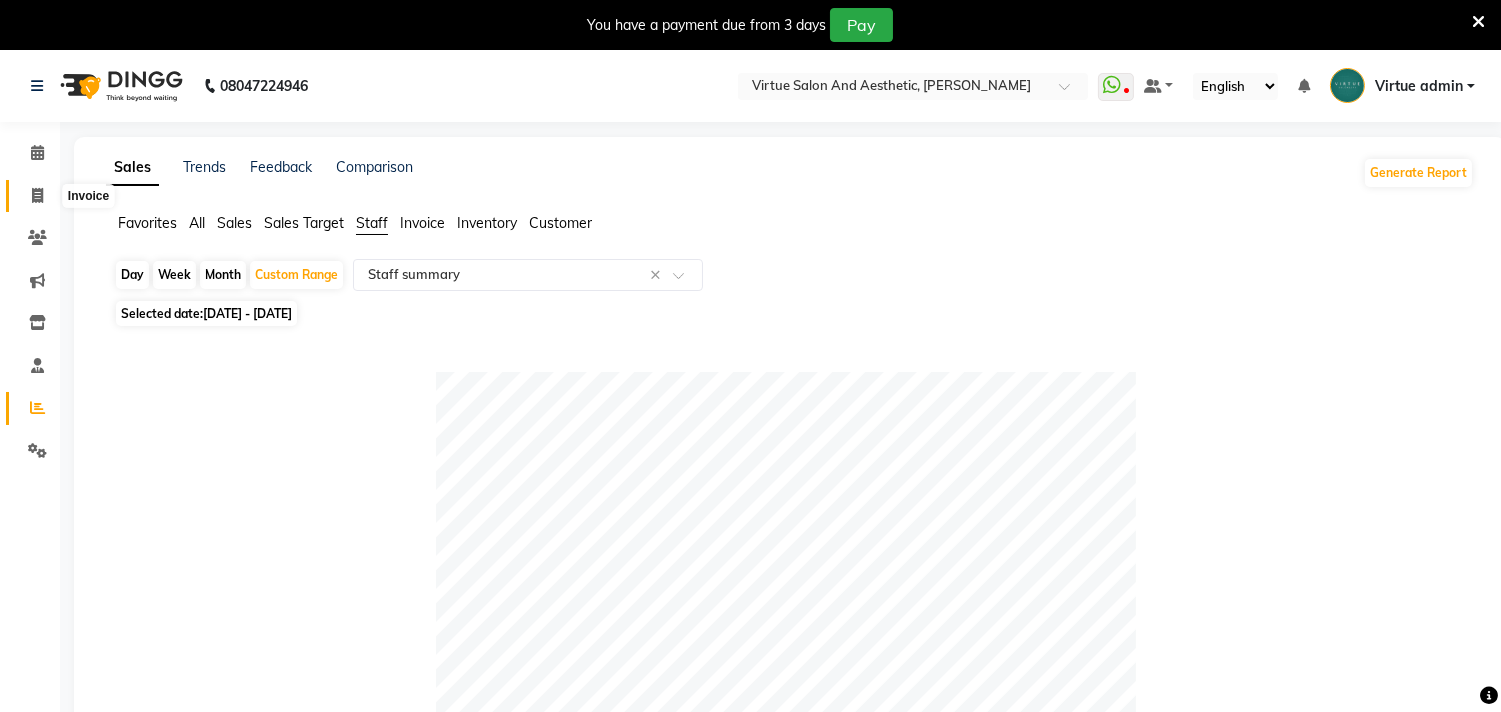 click 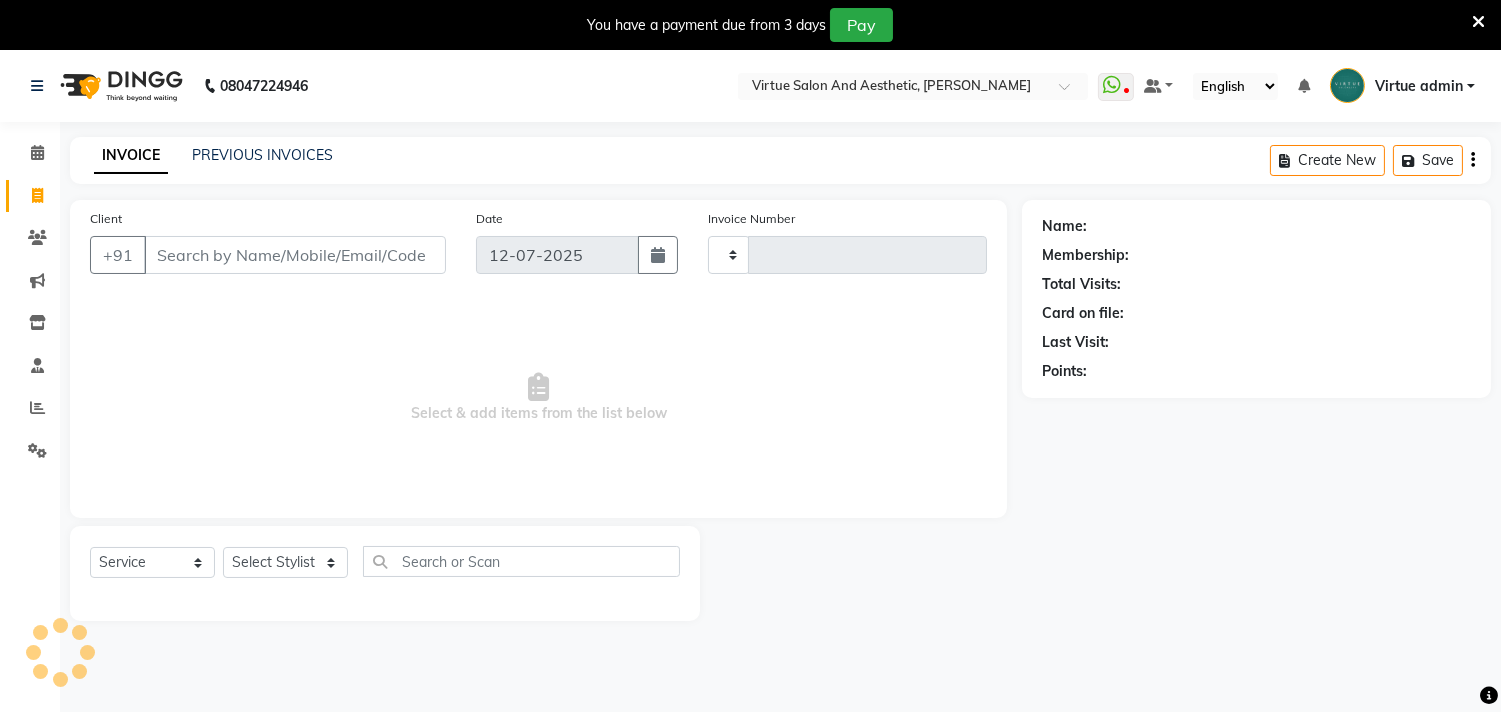 scroll, scrollTop: 50, scrollLeft: 0, axis: vertical 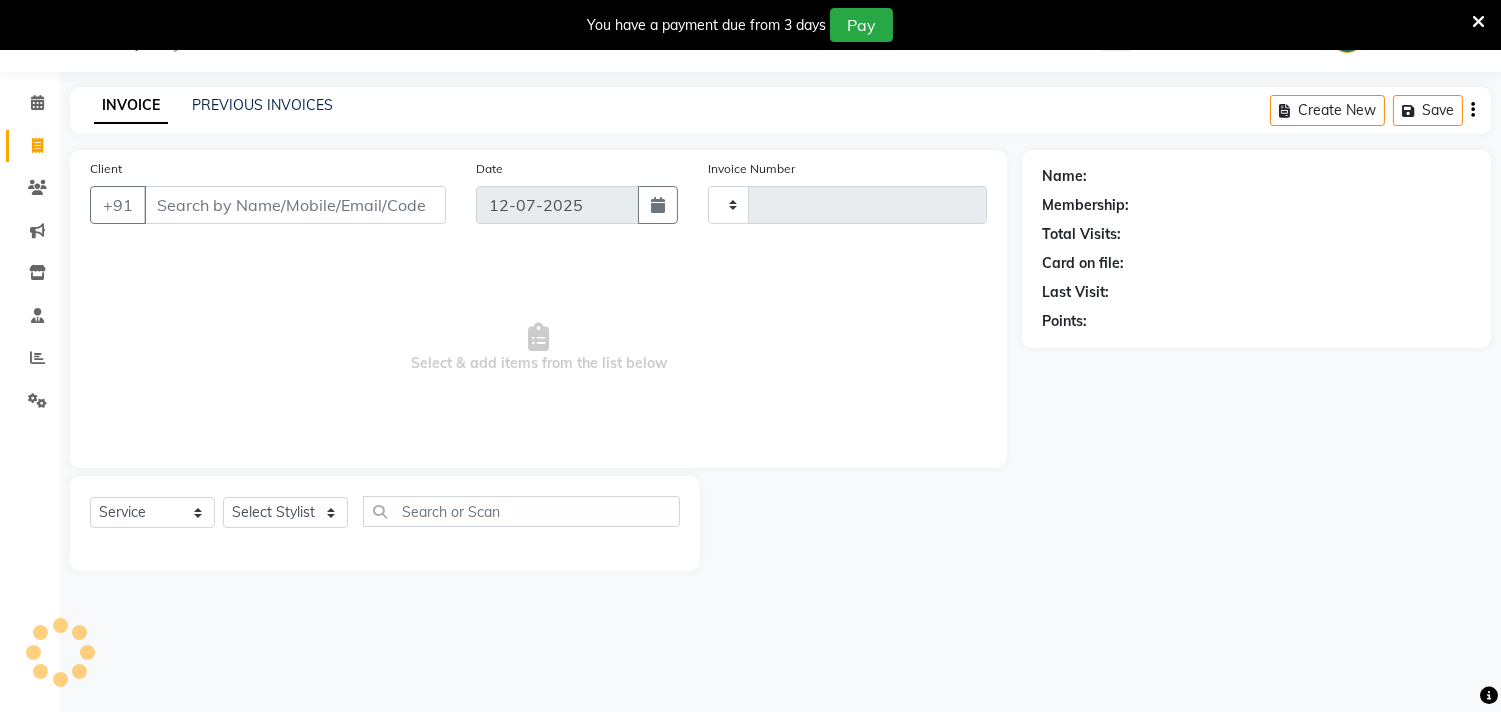 type on "2266" 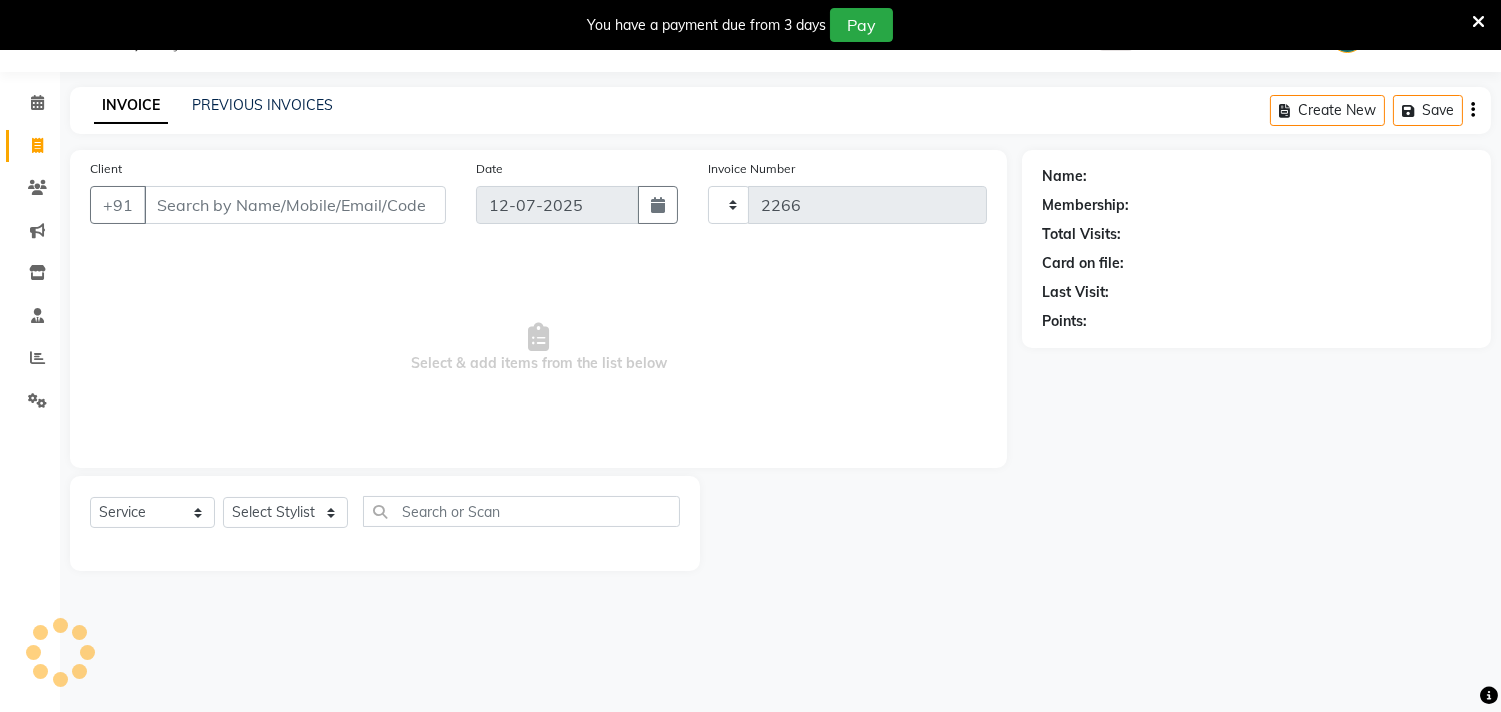 select on "4466" 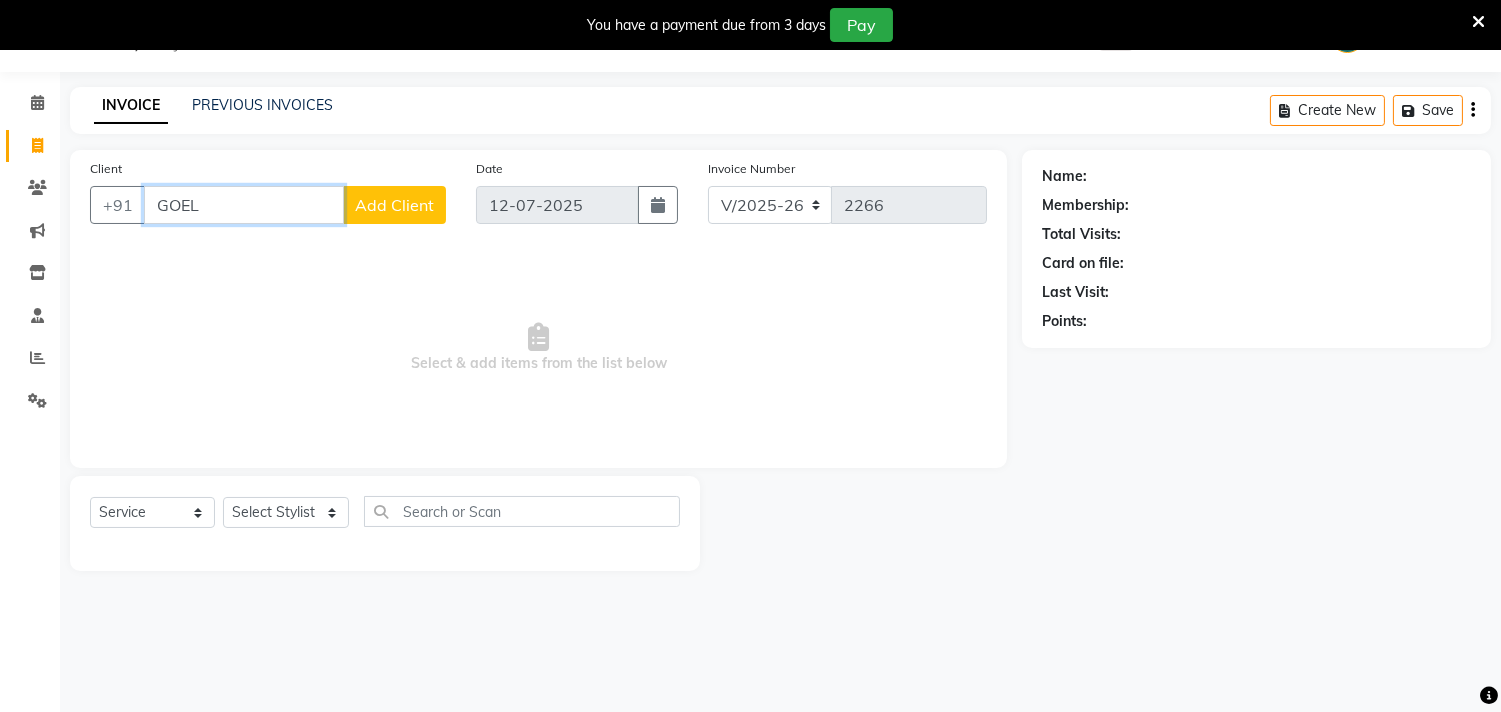 drag, startPoint x: 308, startPoint y: 200, endPoint x: 86, endPoint y: 170, distance: 224.01785 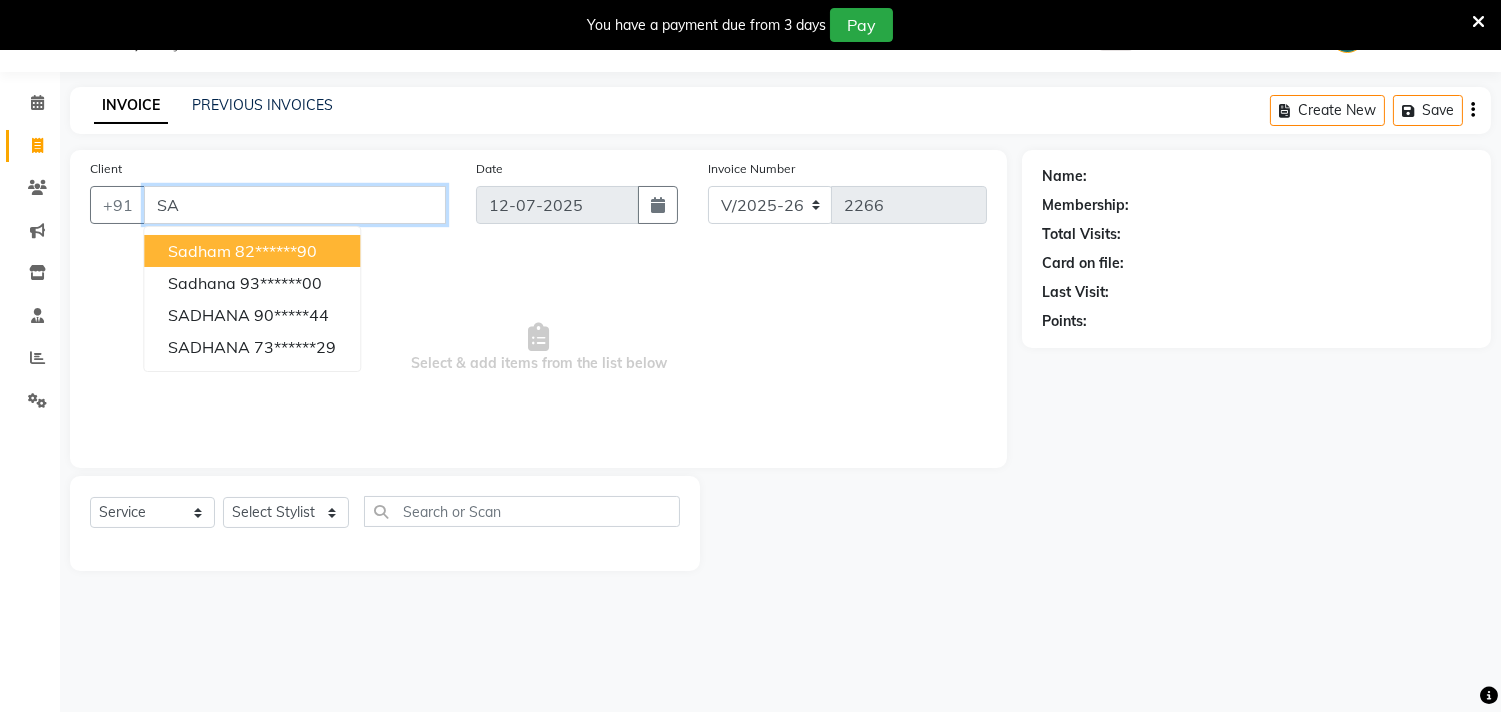 type on "S" 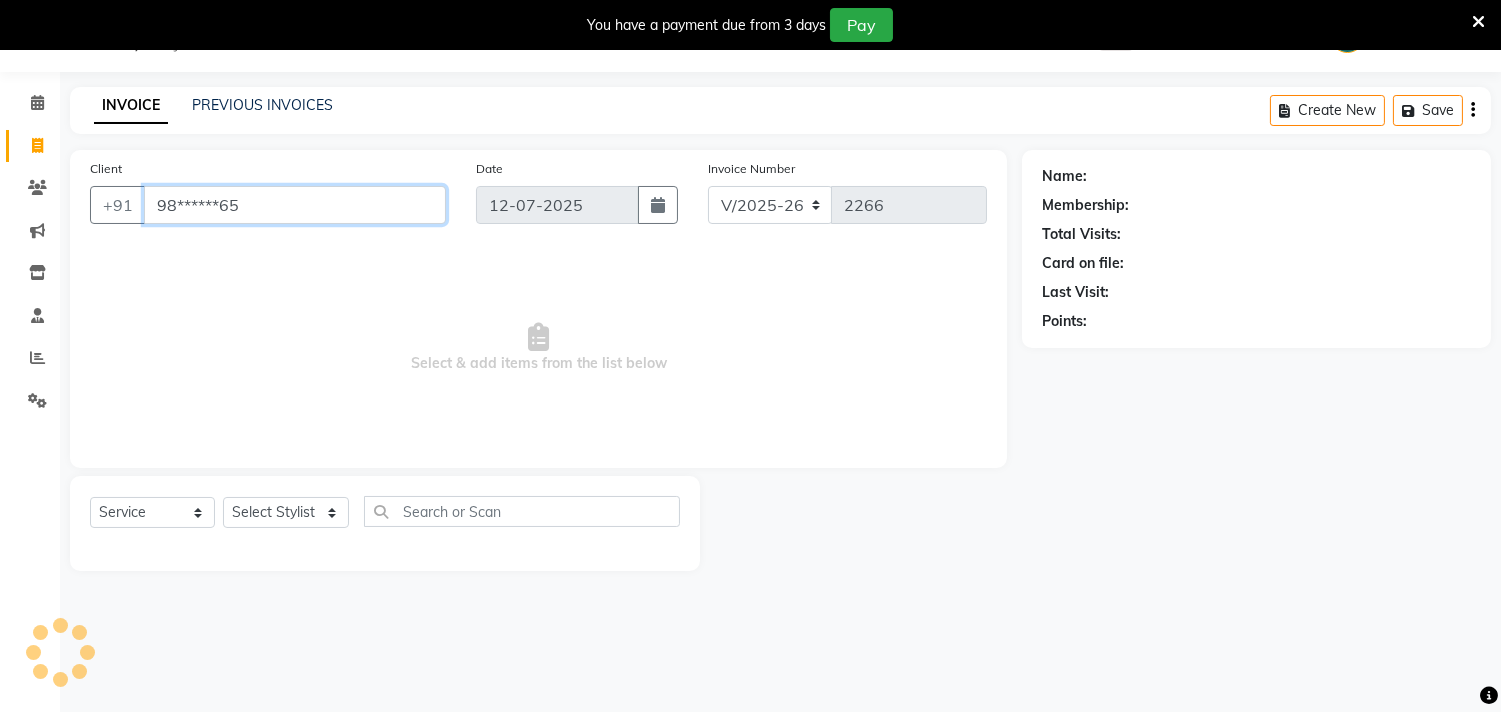 type on "98******65" 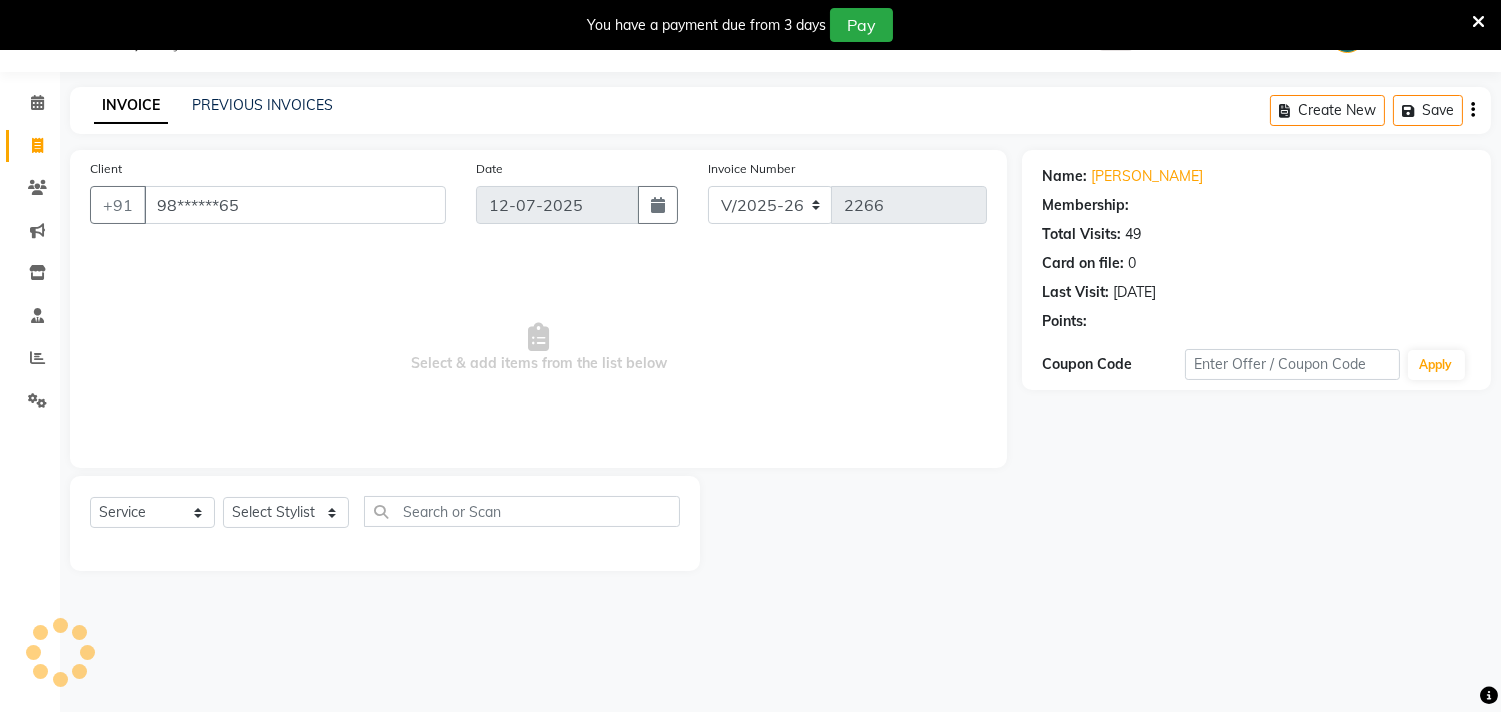 select on "1: Object" 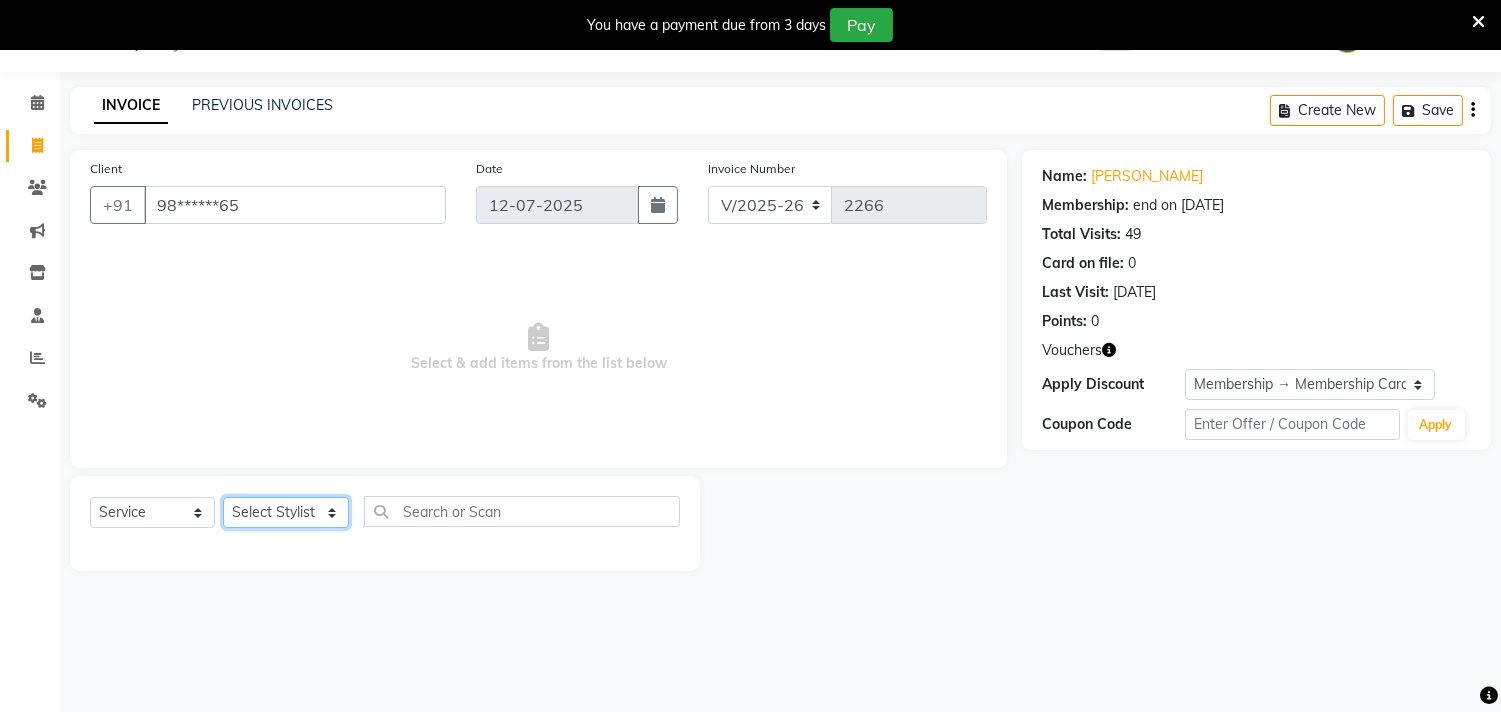 click on "Select Stylist Admin ANUSHA  Apsu Auditor Ambattur Balaji BANUPRIYA Bhuvanesh Dingg - Support Team DIVYA INBARAJ INDHU Javed Jayakumar Joice Neimalsawm  Kalaiselvi KAMALA Nathalie Marinaa Chaarlette POOJA  PREETHI Preethi Raj PRISCILLA RADHA RAJESH  SAHIL SEETHAL SOCHIPEM Suresh Babu SUSHMITA VANITHA Veena Ravi Vignesh  Vinitha Virtue admin VIRTUE SALON" 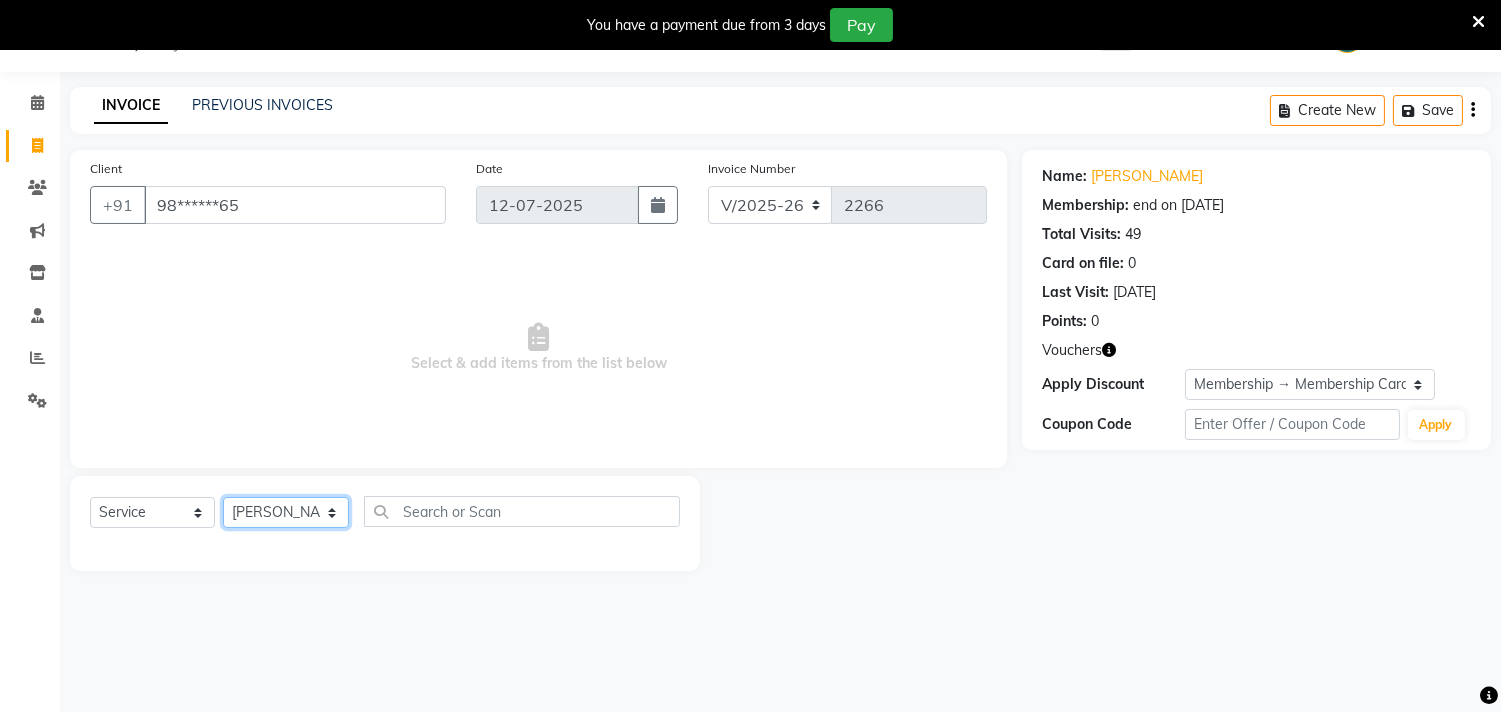 click on "Select Stylist Admin ANUSHA  Apsu Auditor Ambattur Balaji BANUPRIYA Bhuvanesh Dingg - Support Team DIVYA INBARAJ INDHU Javed Jayakumar Joice Neimalsawm  Kalaiselvi KAMALA Nathalie Marinaa Chaarlette POOJA  PREETHI Preethi Raj PRISCILLA RADHA RAJESH  SAHIL SEETHAL SOCHIPEM Suresh Babu SUSHMITA VANITHA Veena Ravi Vignesh  Vinitha Virtue admin VIRTUE SALON" 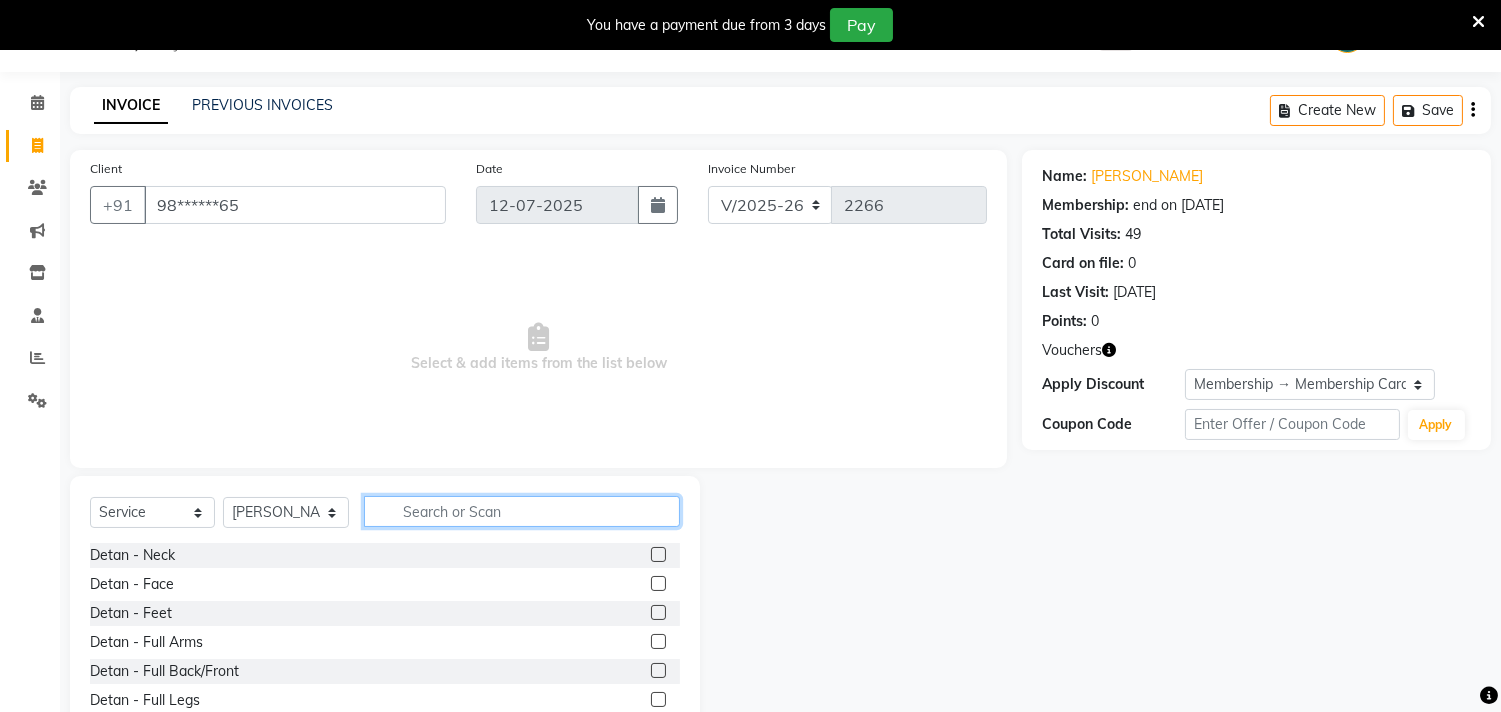 click 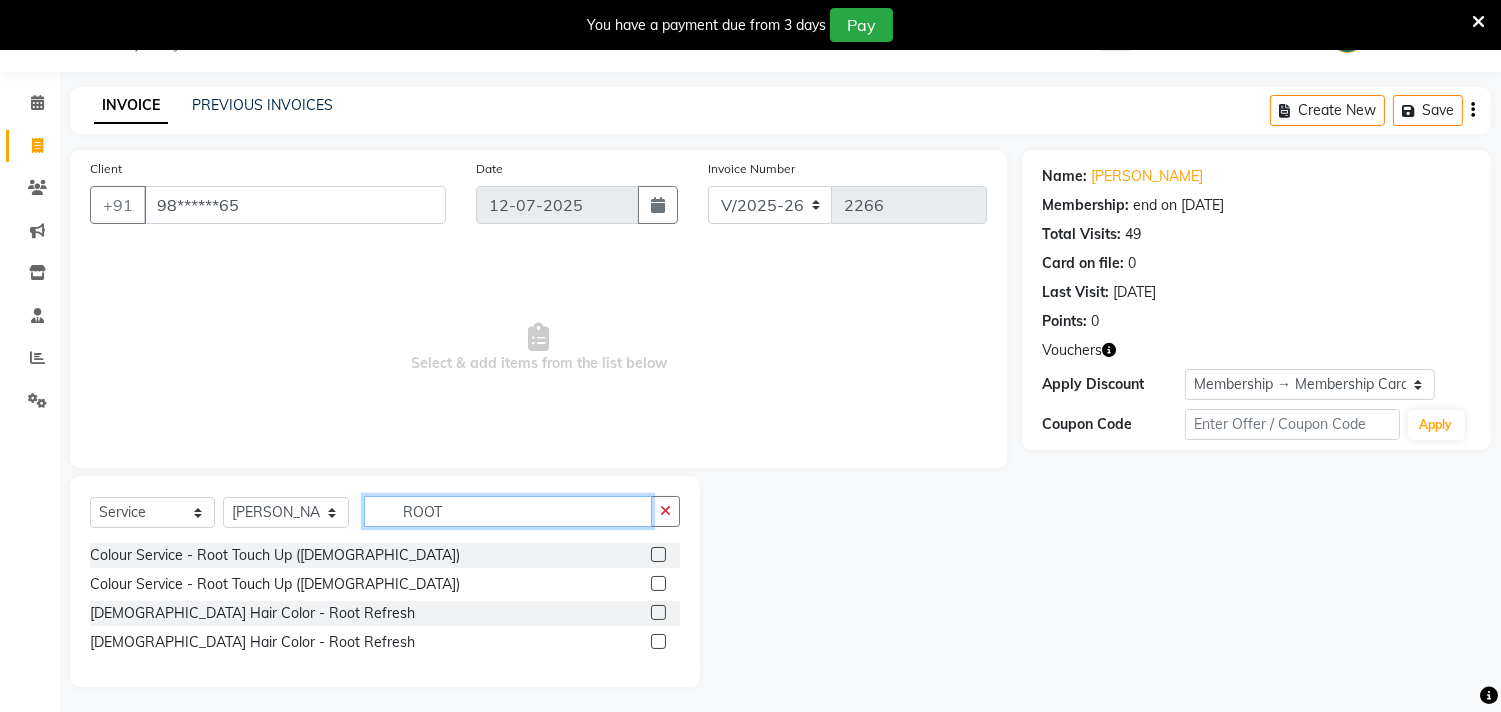type on "ROOT" 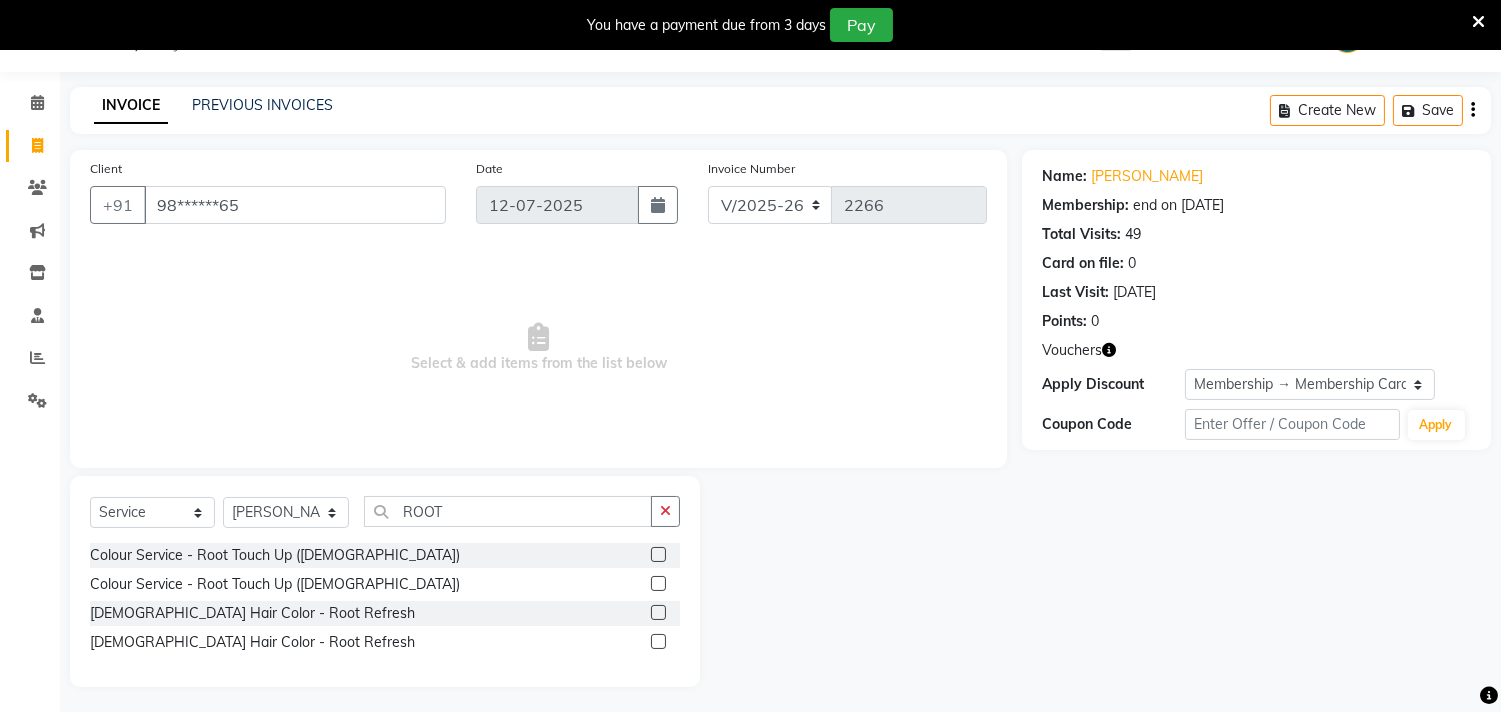 click 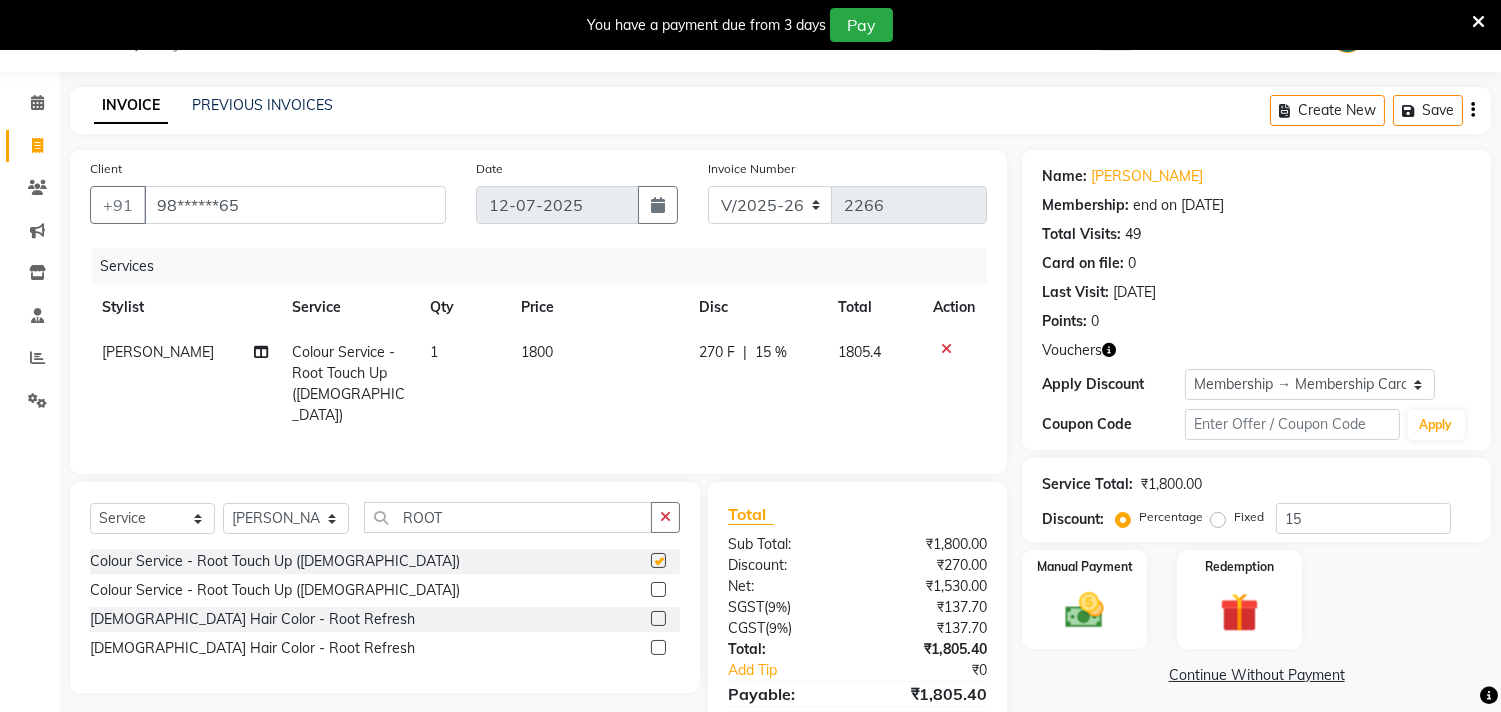 checkbox on "false" 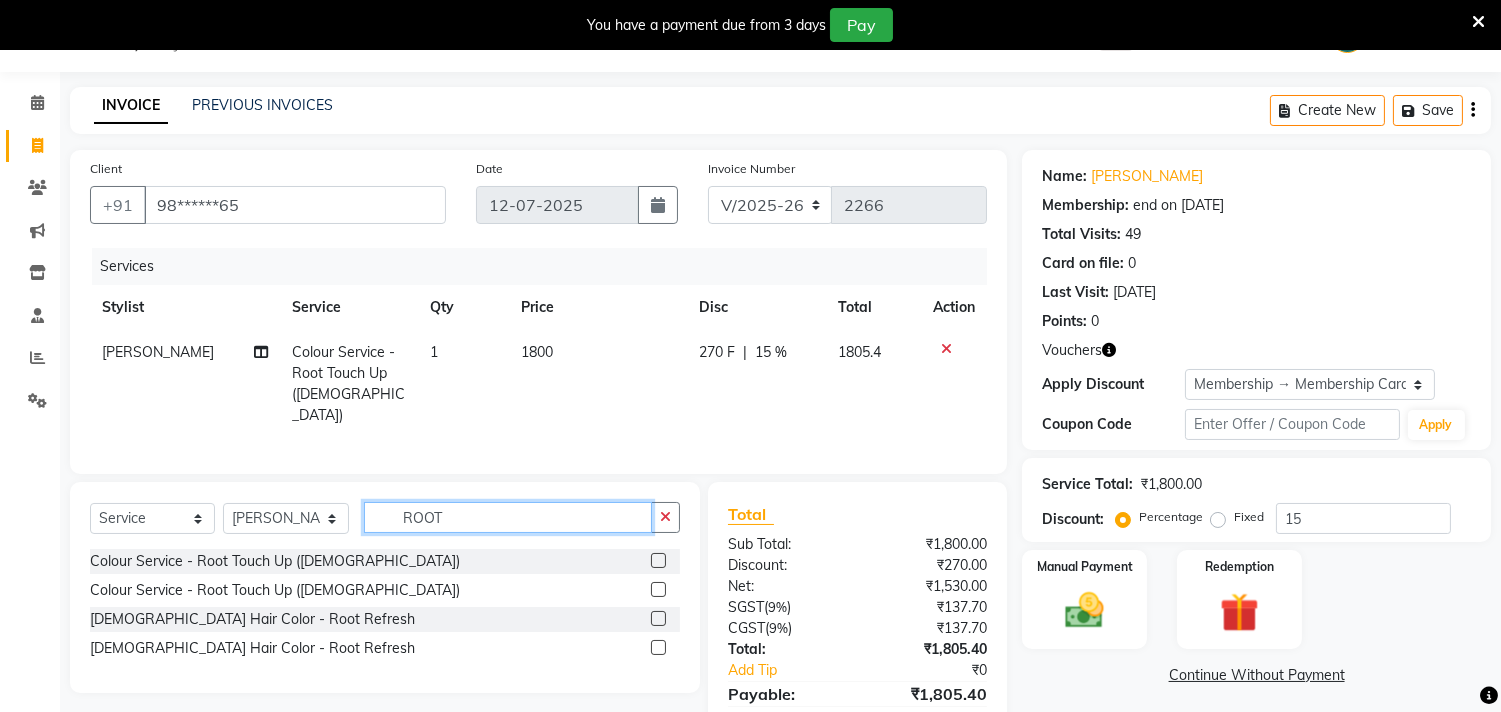 click on "ROOT" 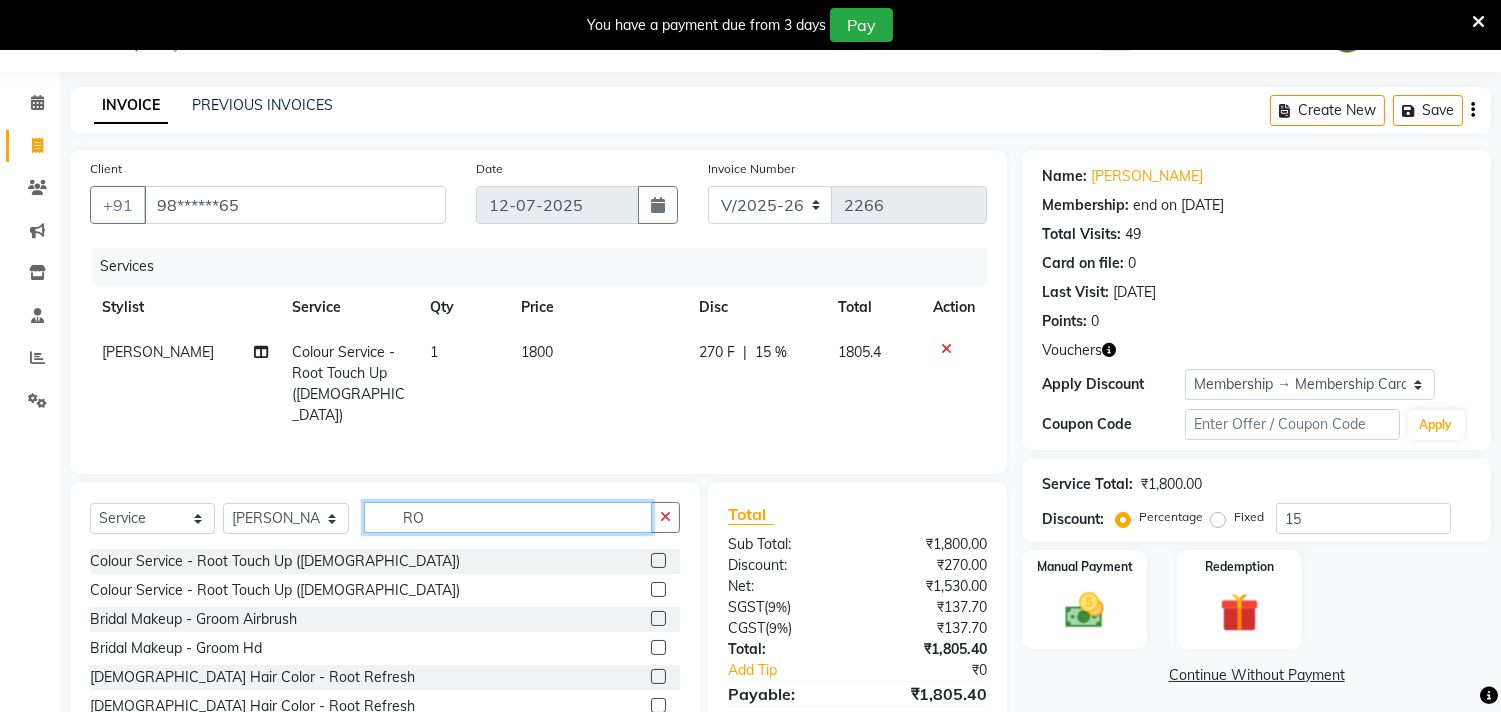 type on "R" 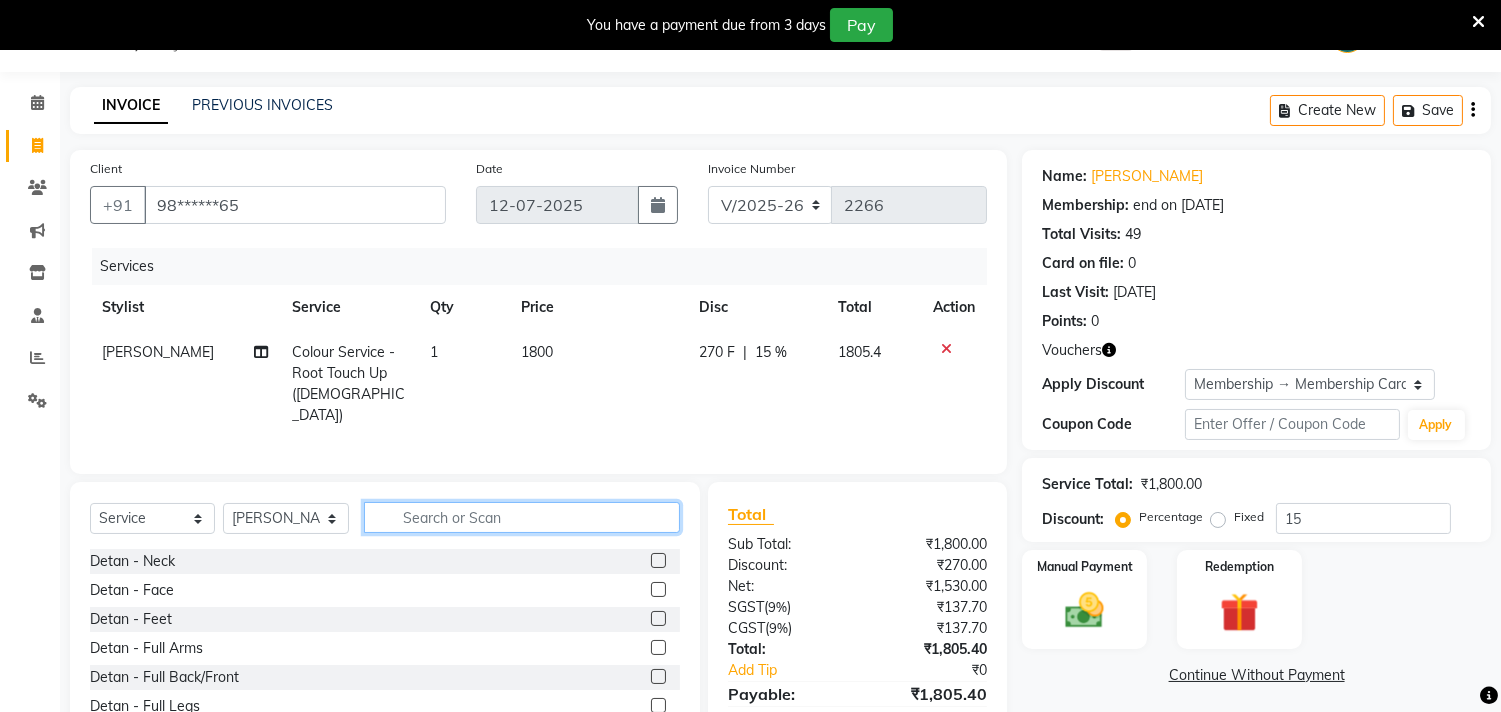 type 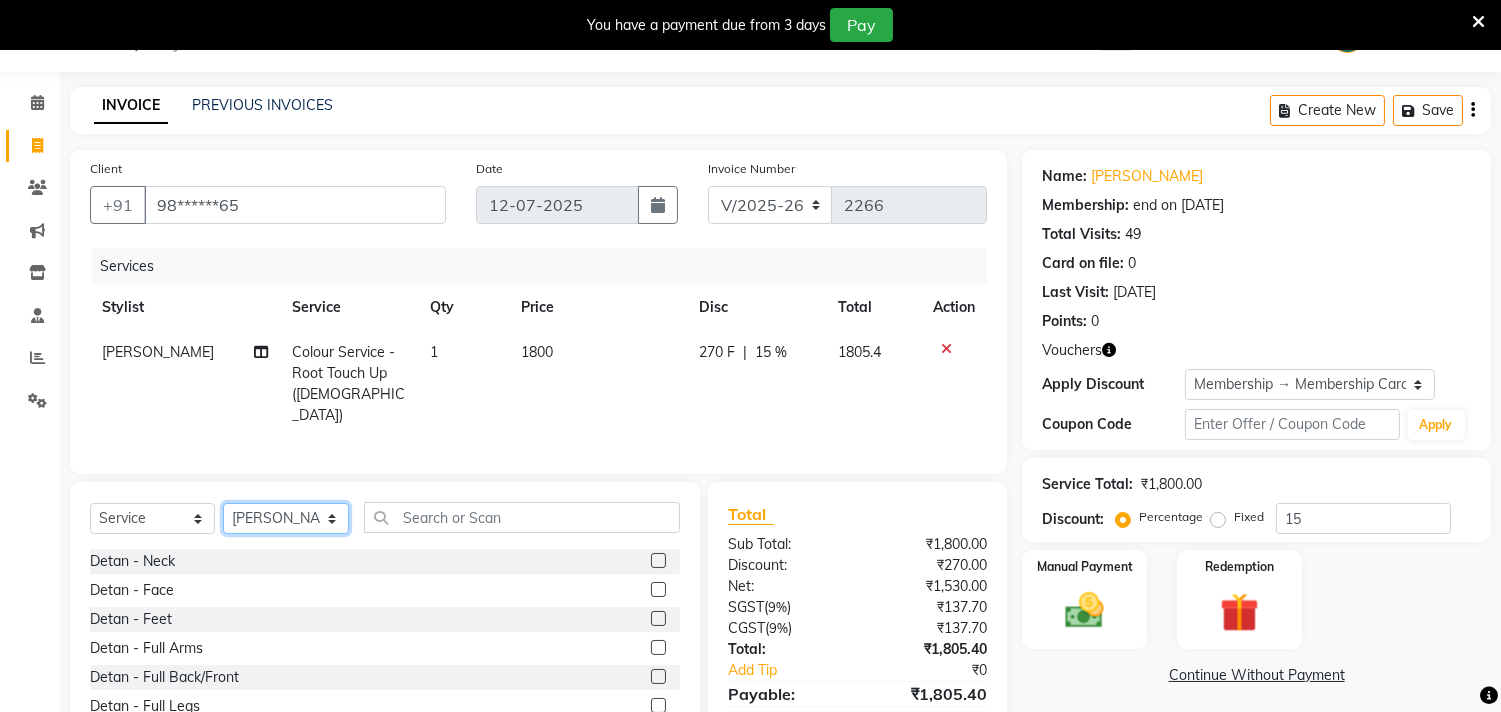 click on "Select Stylist Admin ANUSHA  Apsu Auditor Ambattur Balaji BANUPRIYA Bhuvanesh Dingg - Support Team DIVYA INBARAJ INDHU Javed Jayakumar Joice Neimalsawm  Kalaiselvi KAMALA Nathalie Marinaa Chaarlette POOJA  PREETHI Preethi Raj PRISCILLA RADHA RAJESH  SAHIL SEETHAL SOCHIPEM Suresh Babu SUSHMITA VANITHA Veena Ravi Vignesh  Vinitha Virtue admin VIRTUE SALON" 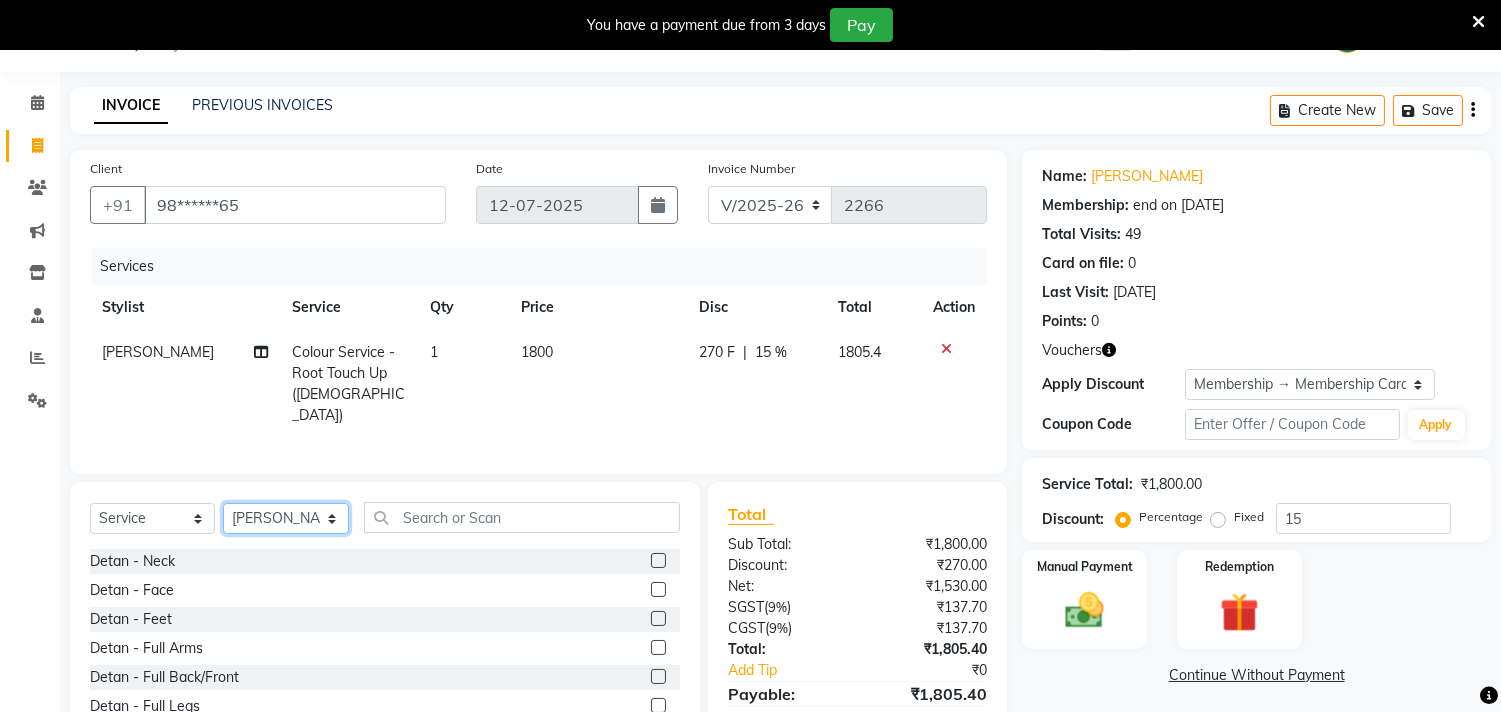 select on "30103" 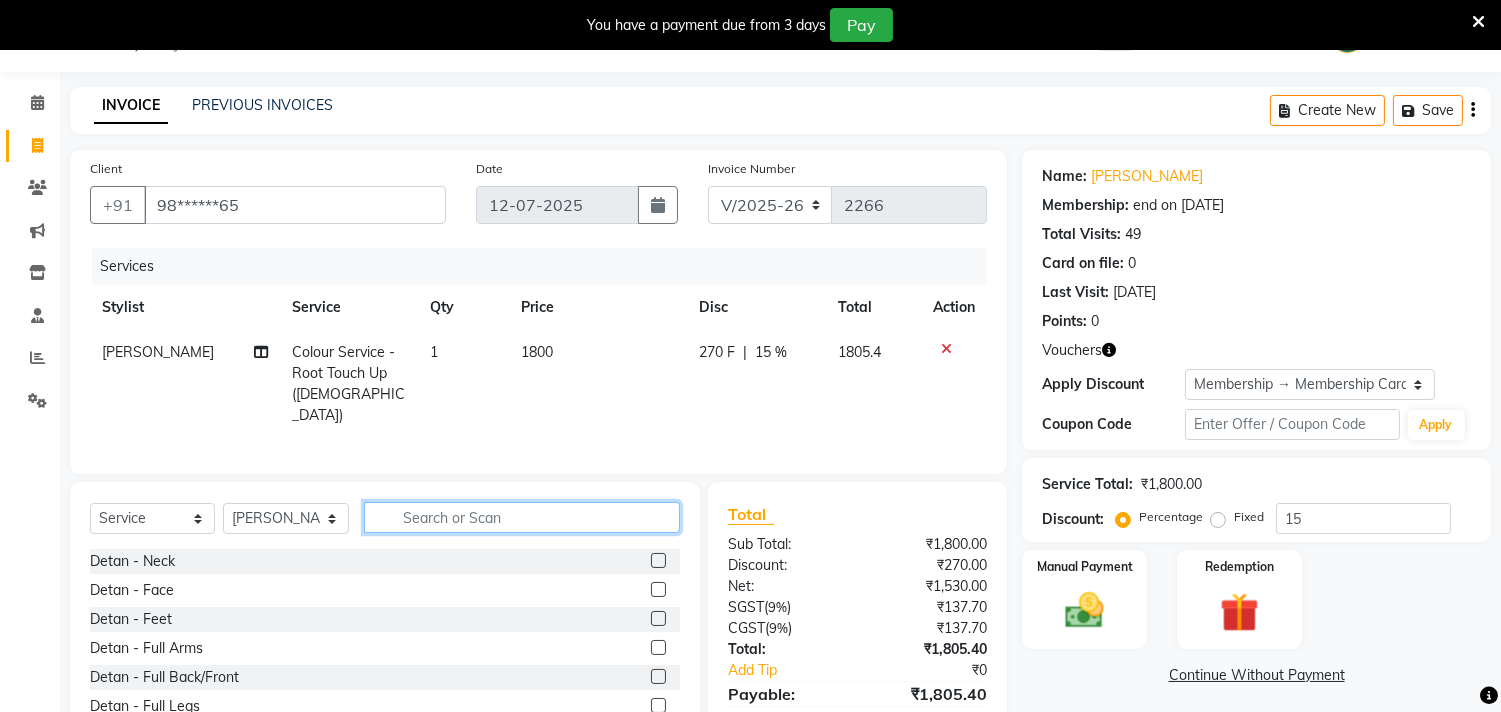 click 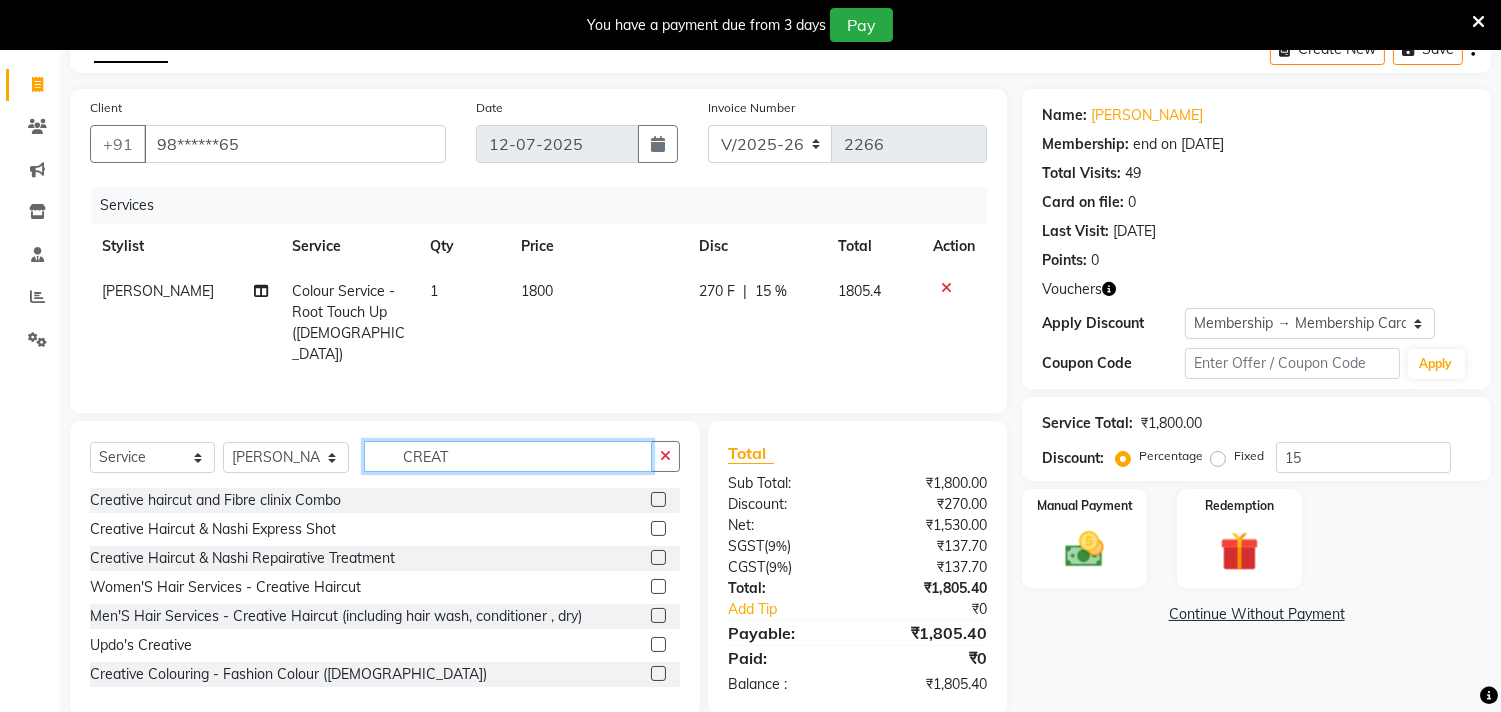 scroll, scrollTop: 141, scrollLeft: 0, axis: vertical 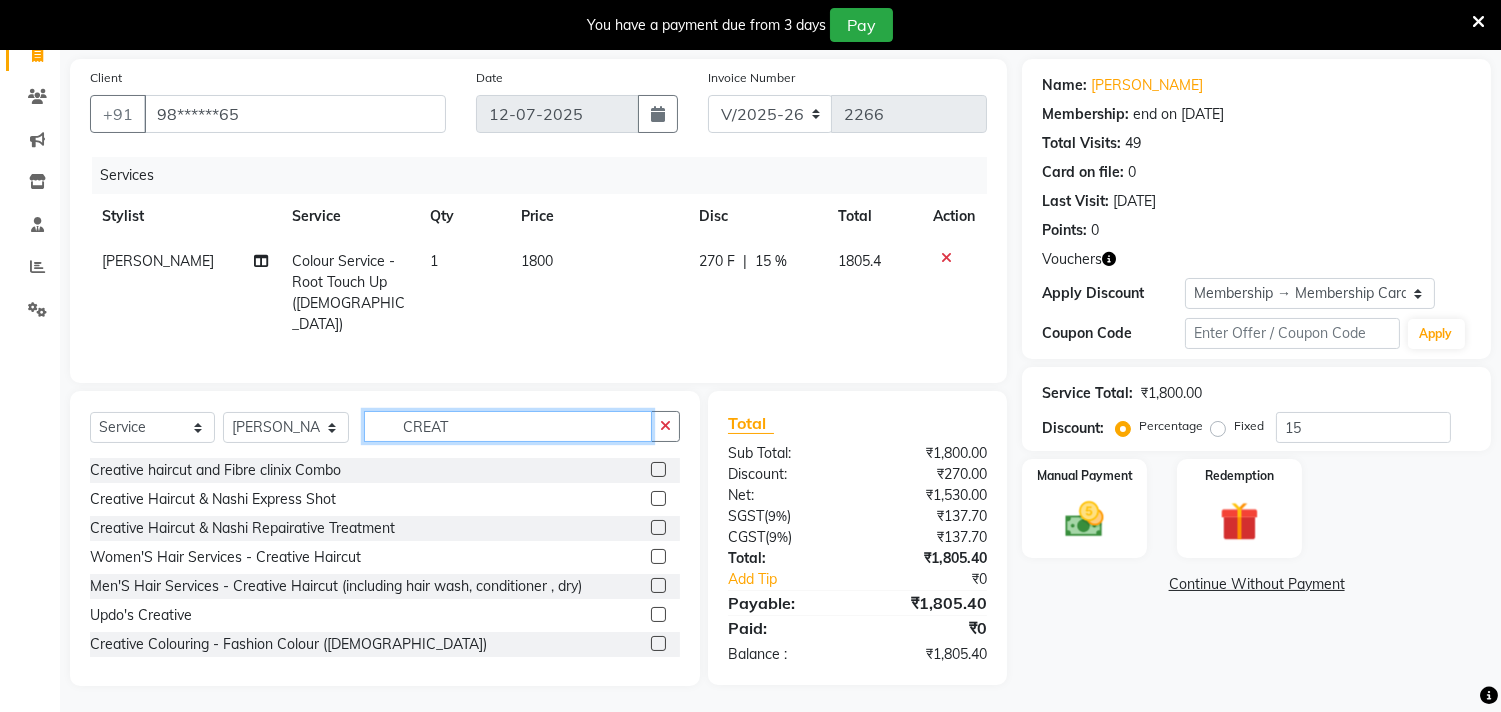 type on "CREAT" 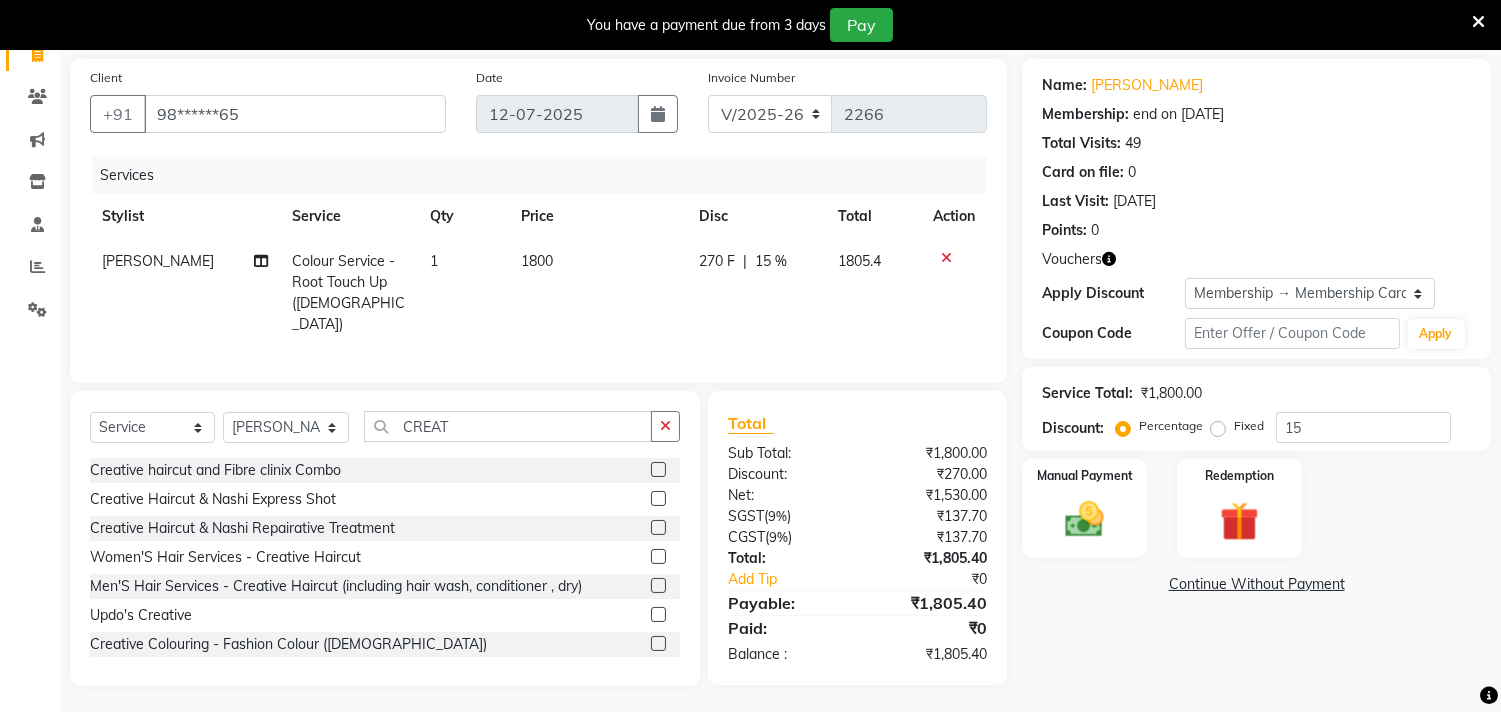 click 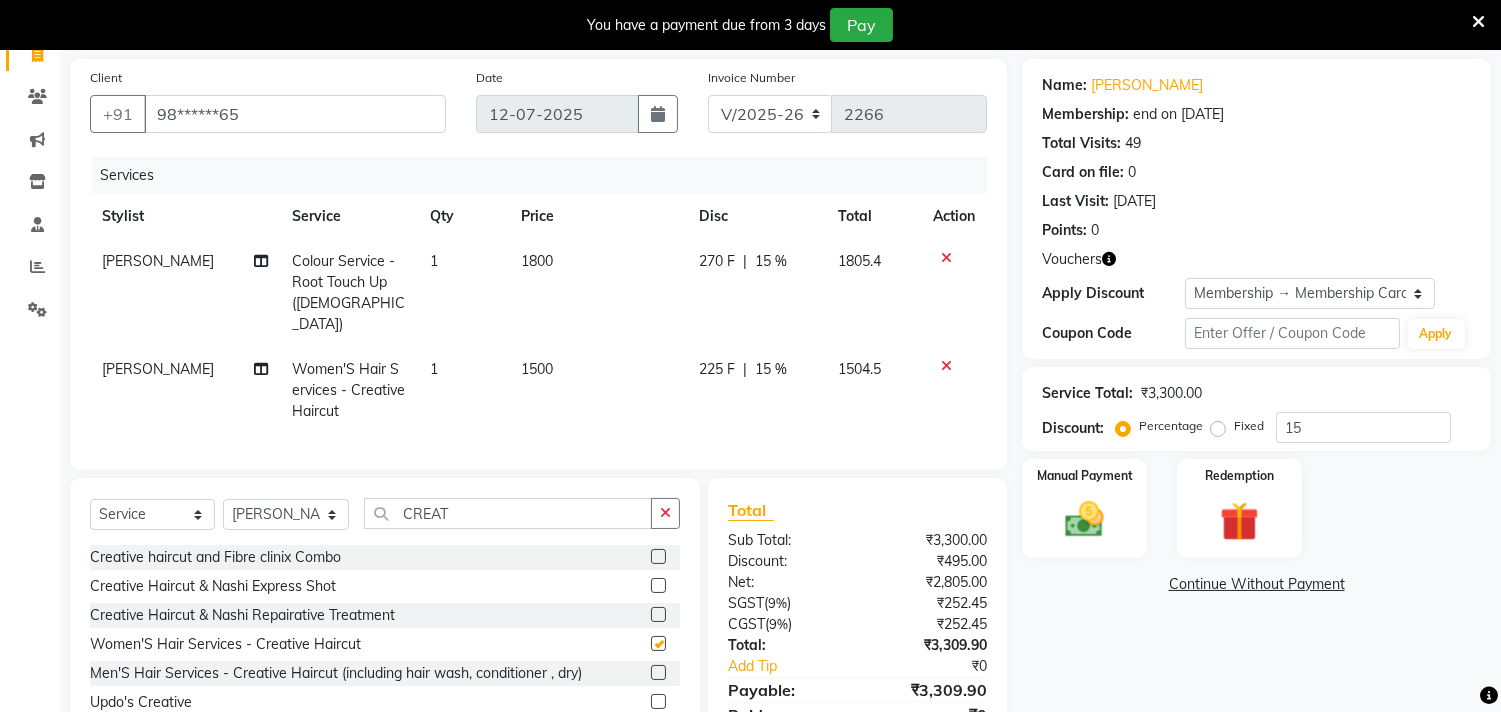 checkbox on "false" 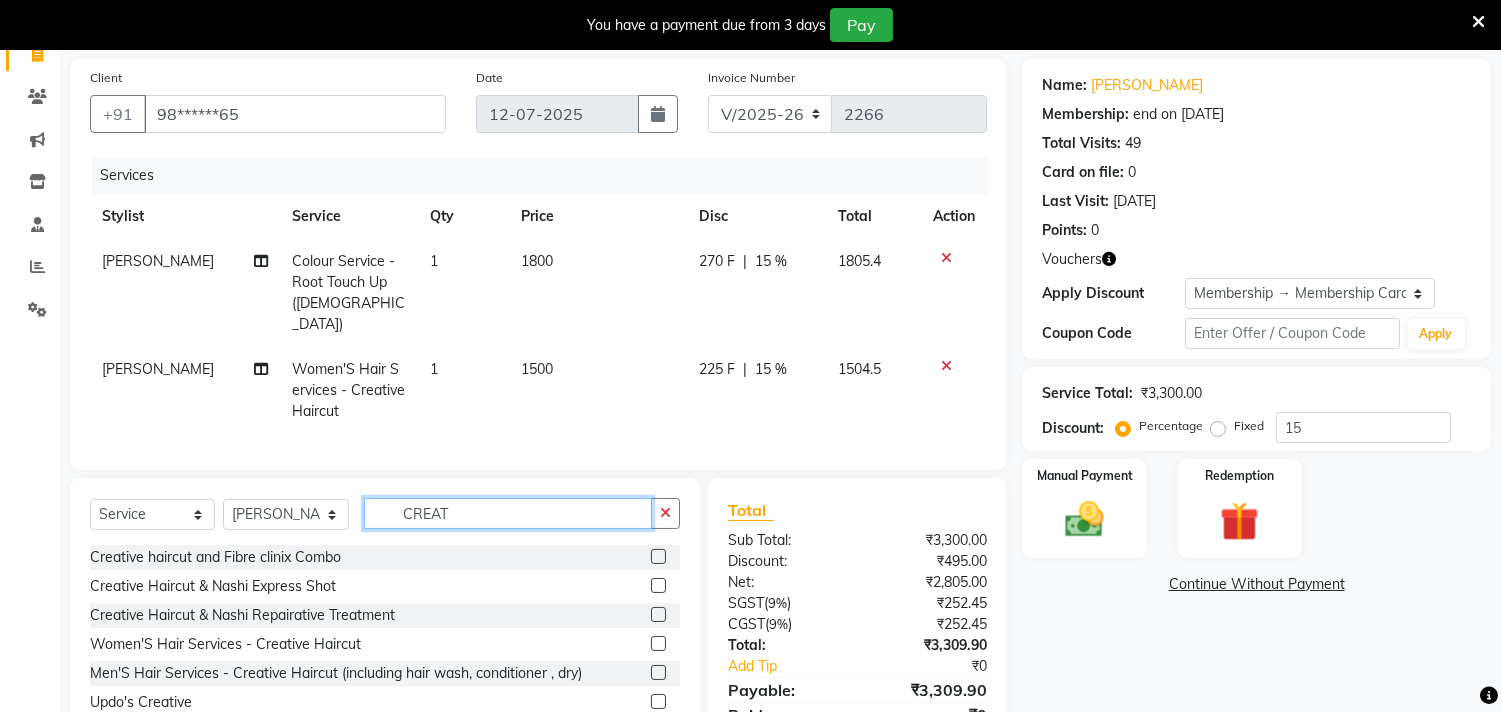 click on "CREAT" 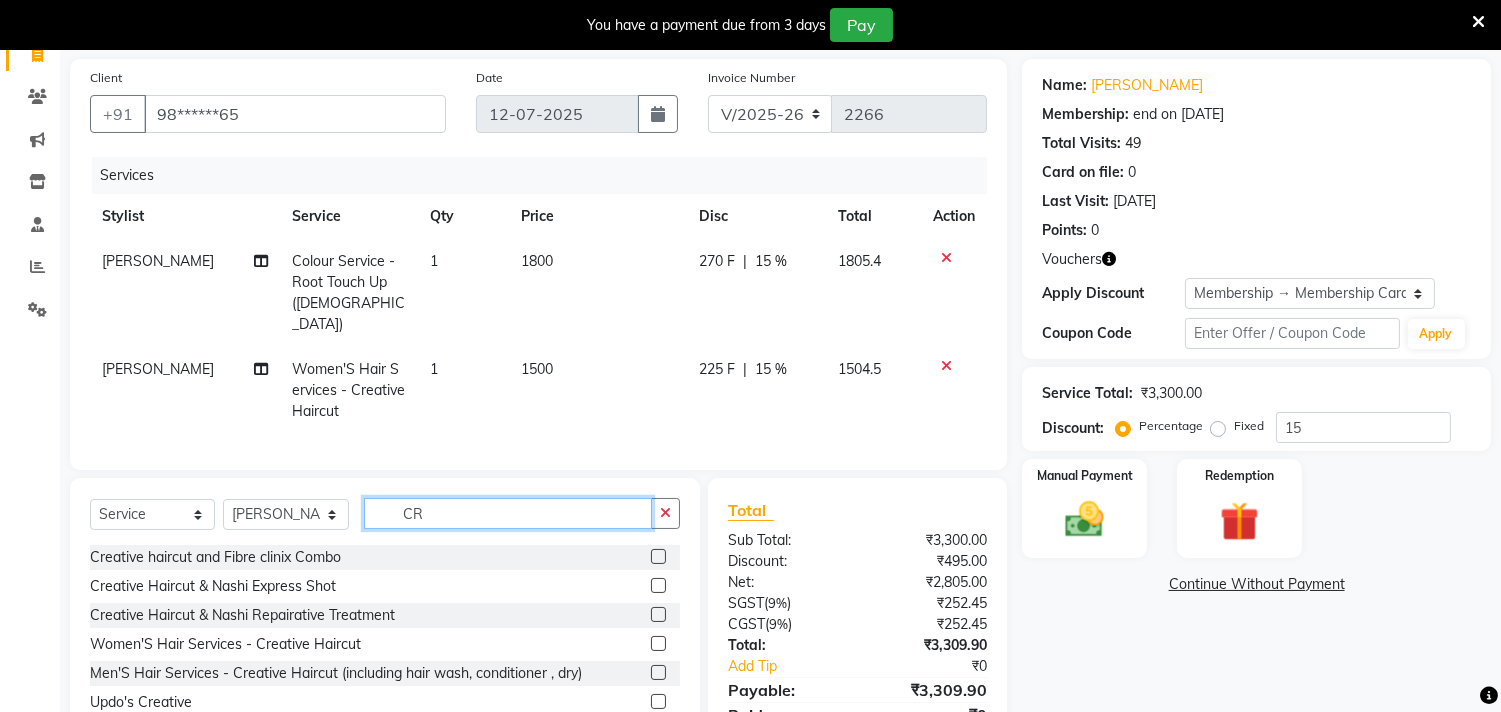 type on "C" 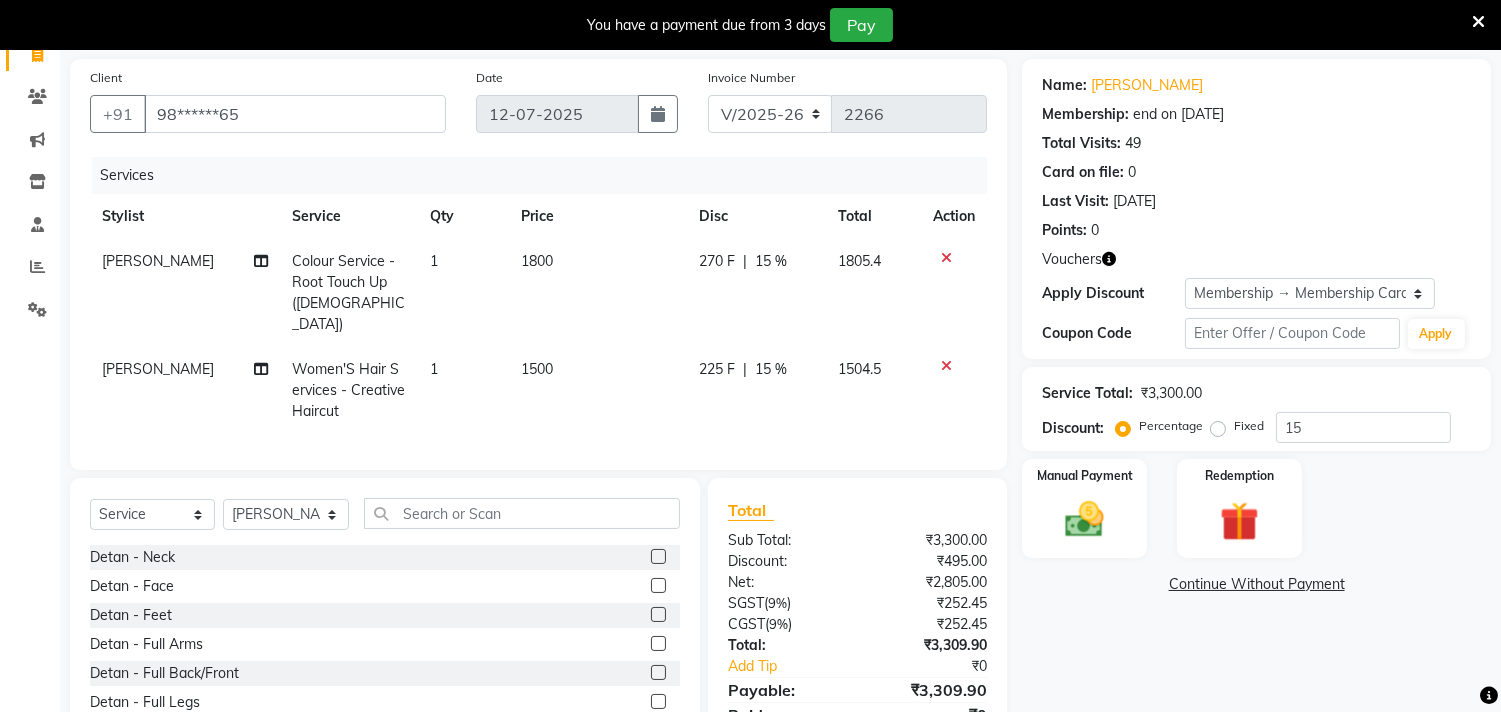 click 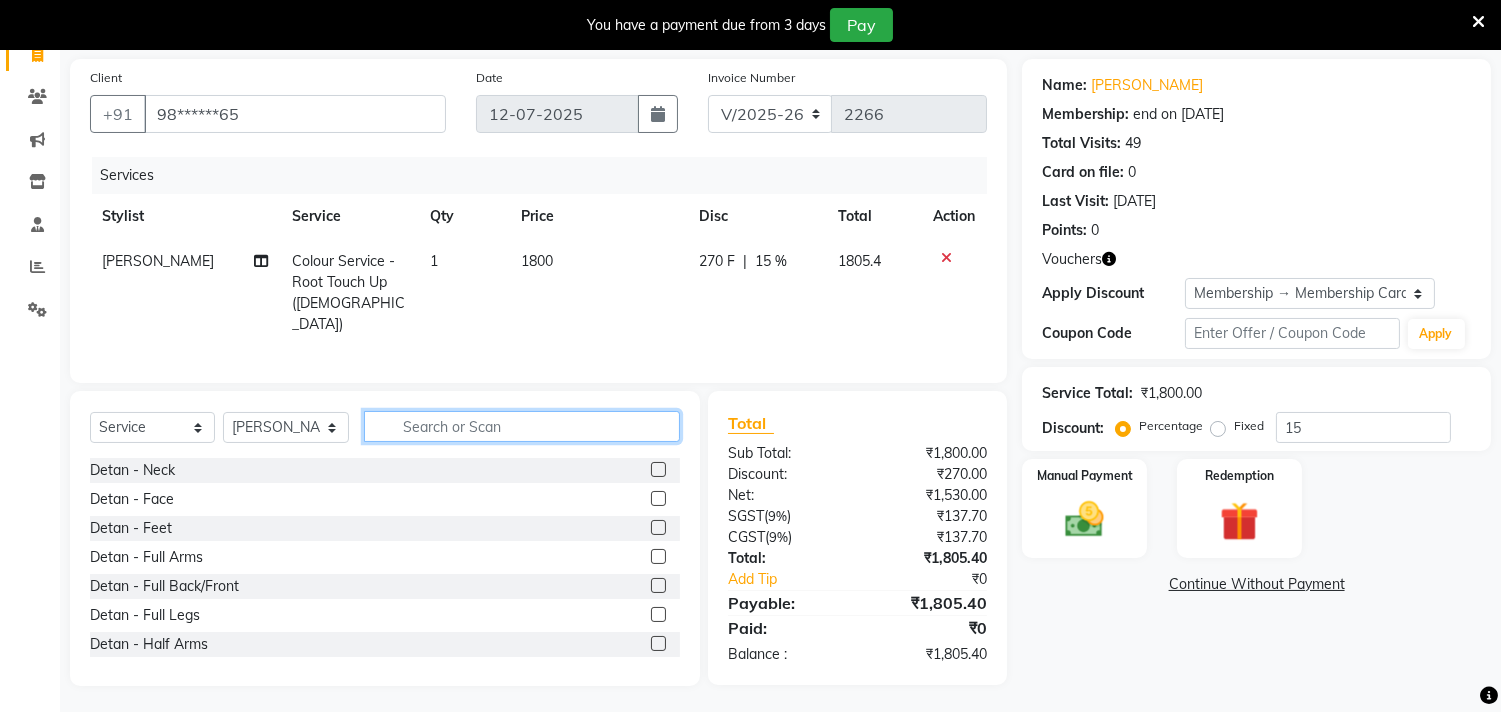 click 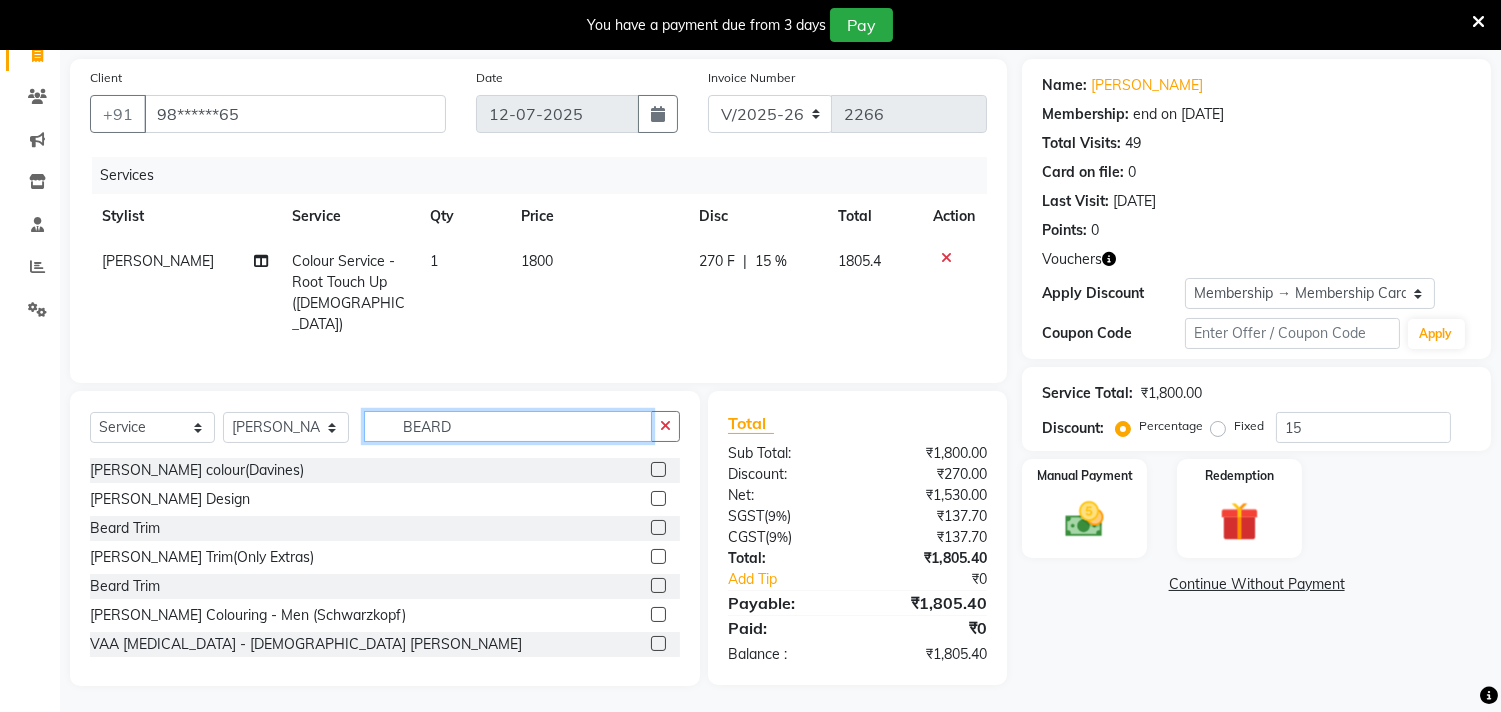type on "BEARD" 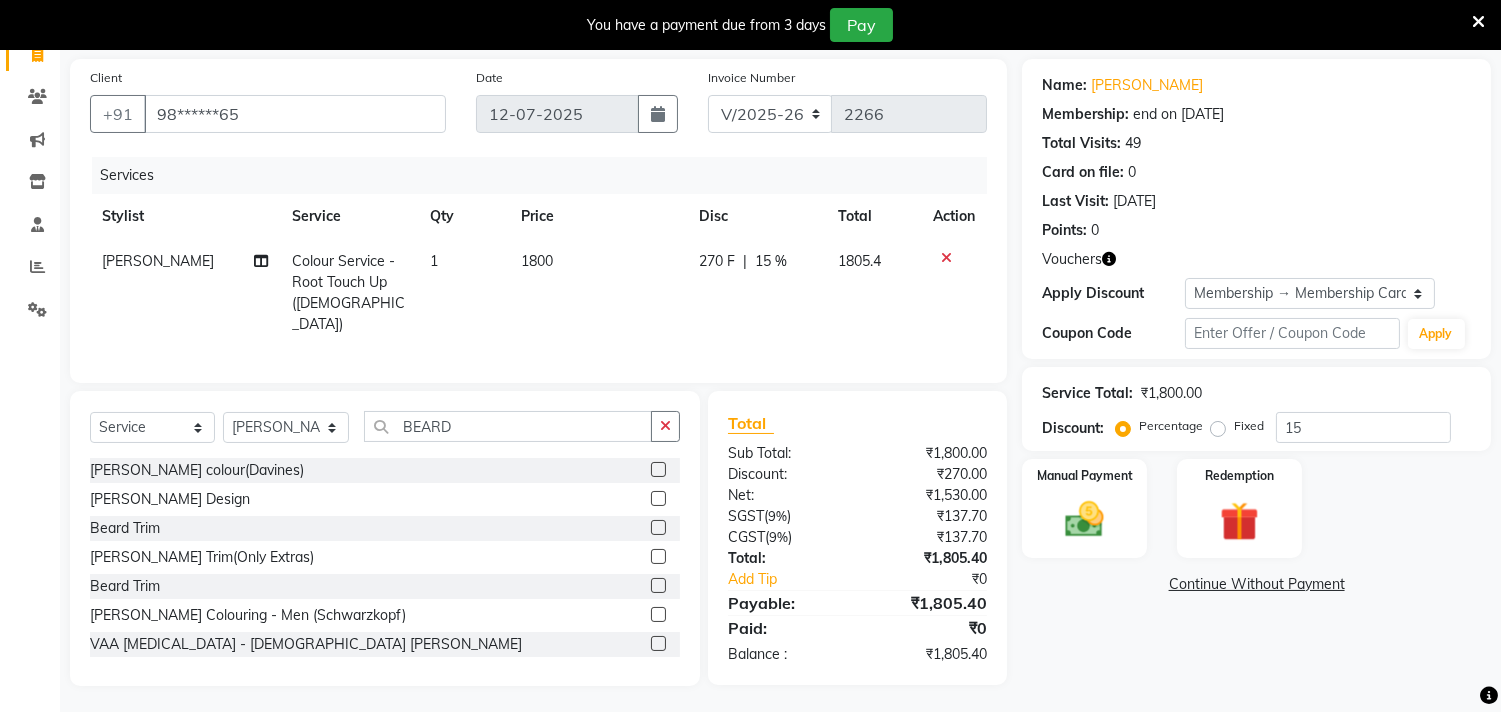 click 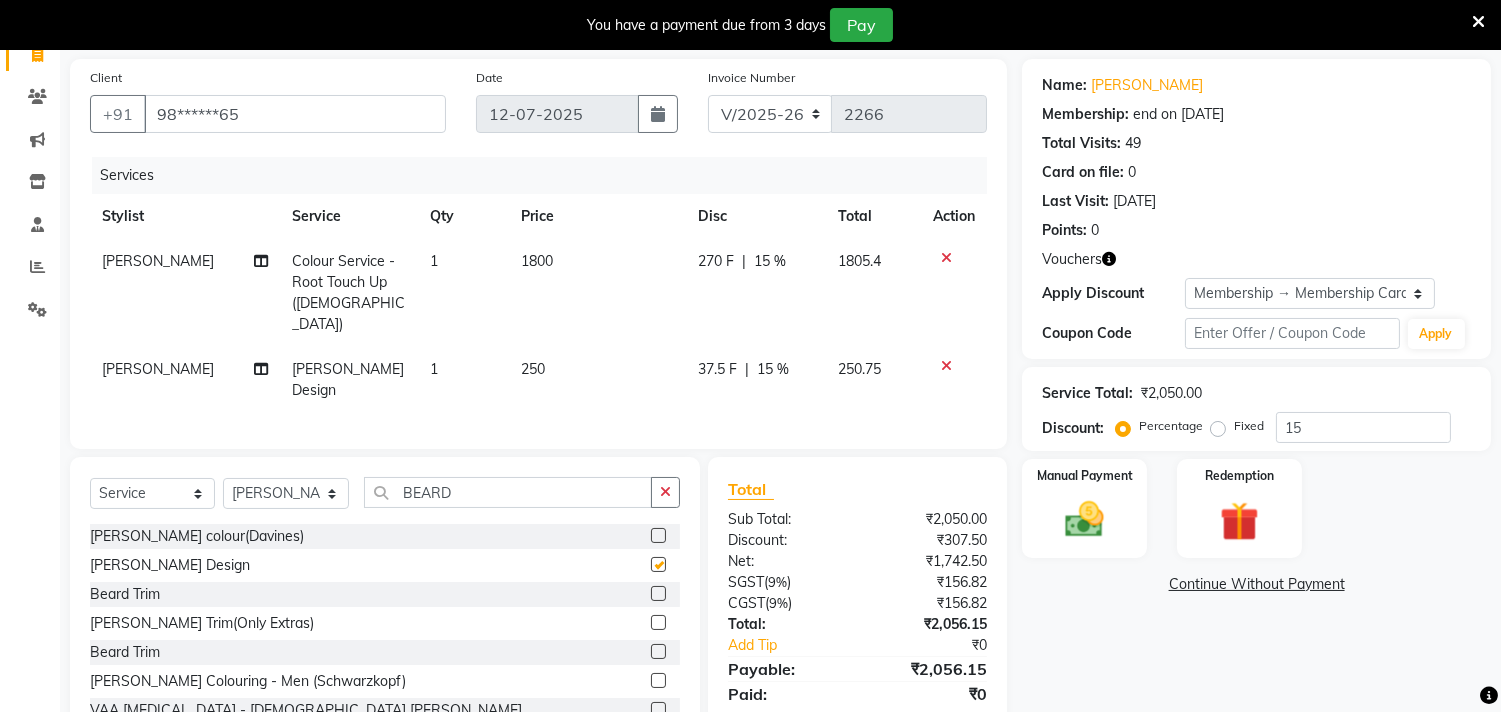 checkbox on "false" 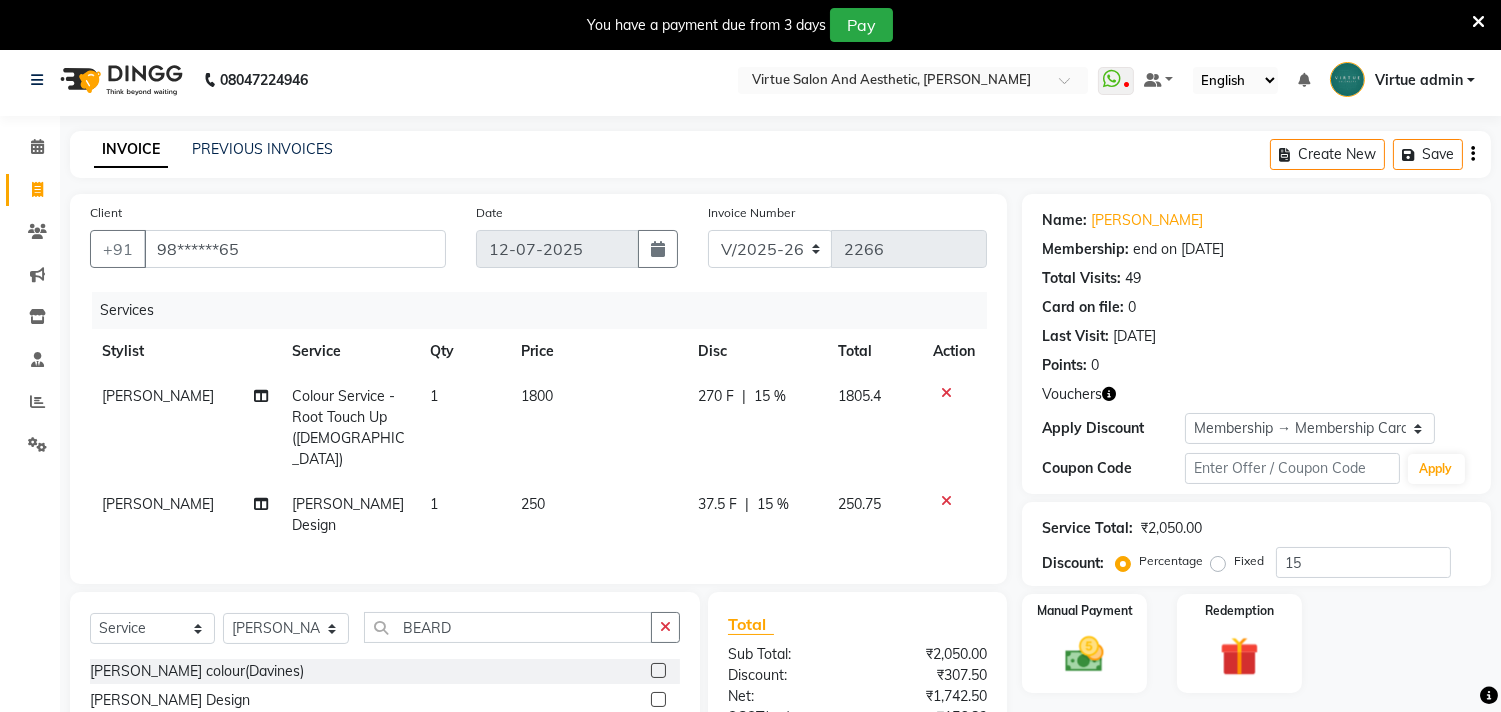 scroll, scrollTop: 0, scrollLeft: 0, axis: both 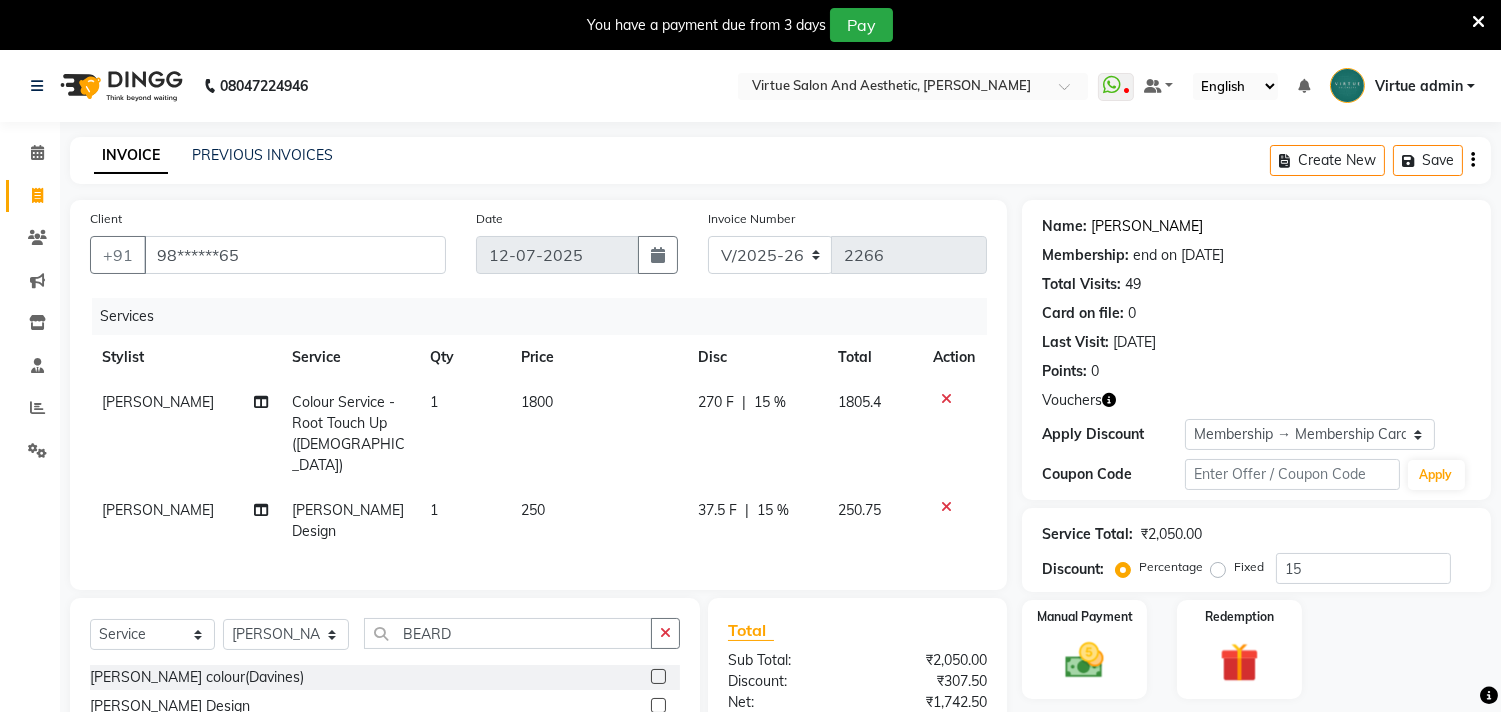 click on "Swetha" 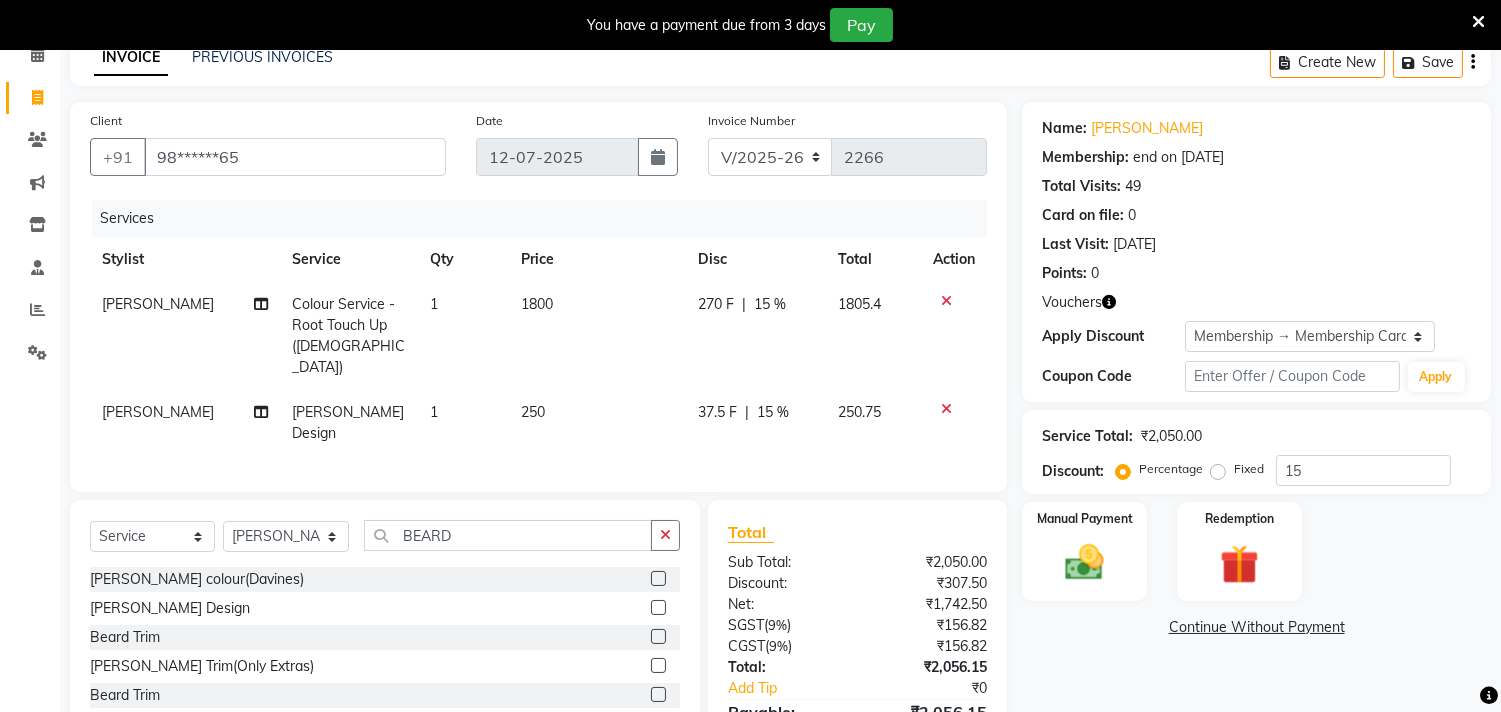 scroll, scrollTop: 185, scrollLeft: 0, axis: vertical 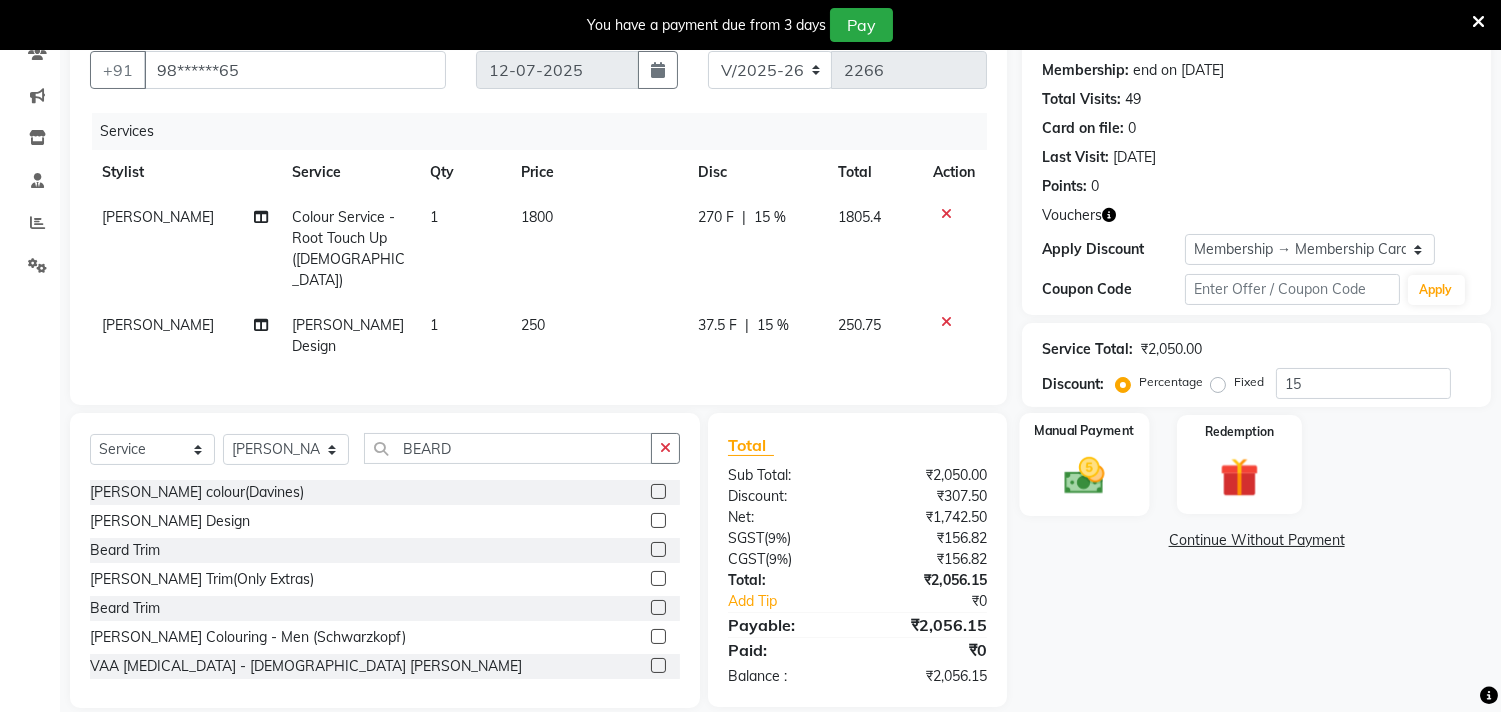 click 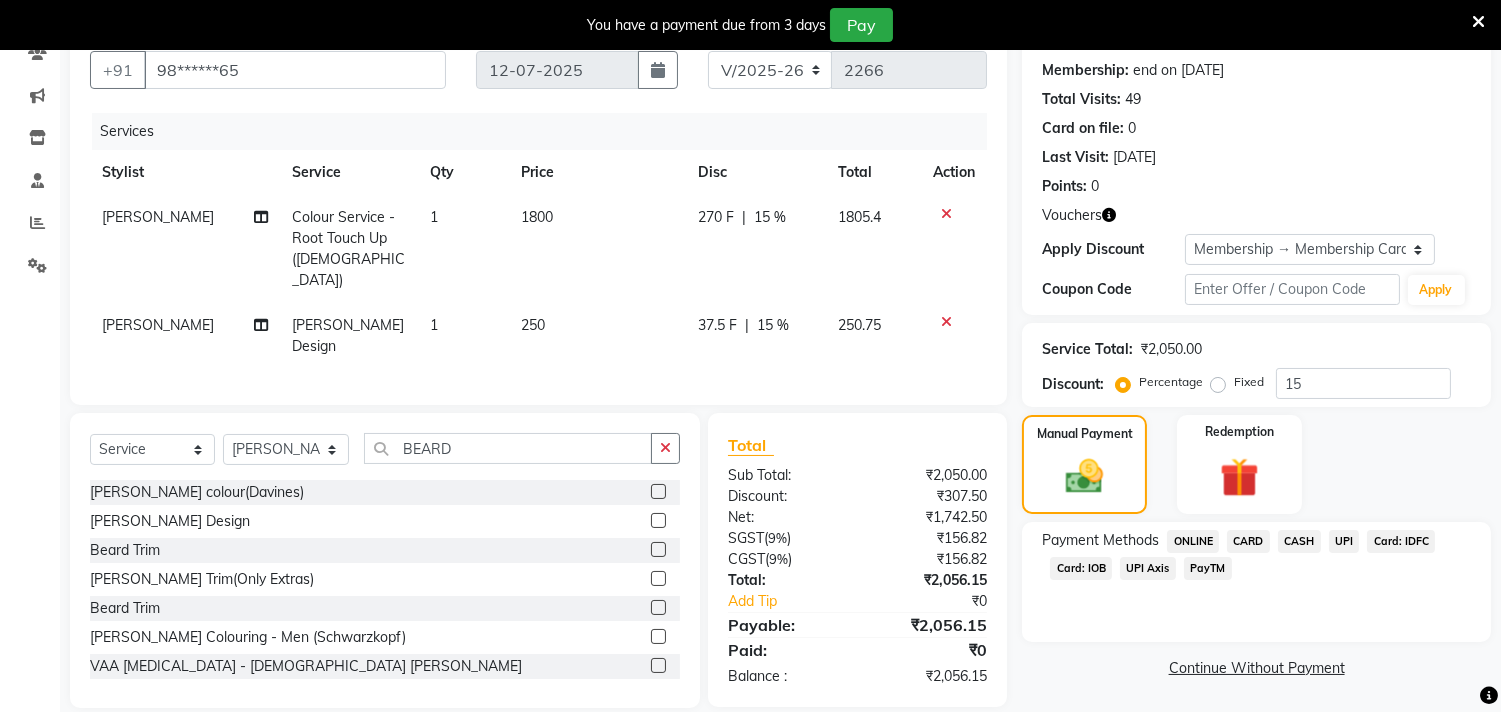 click on "UPI" 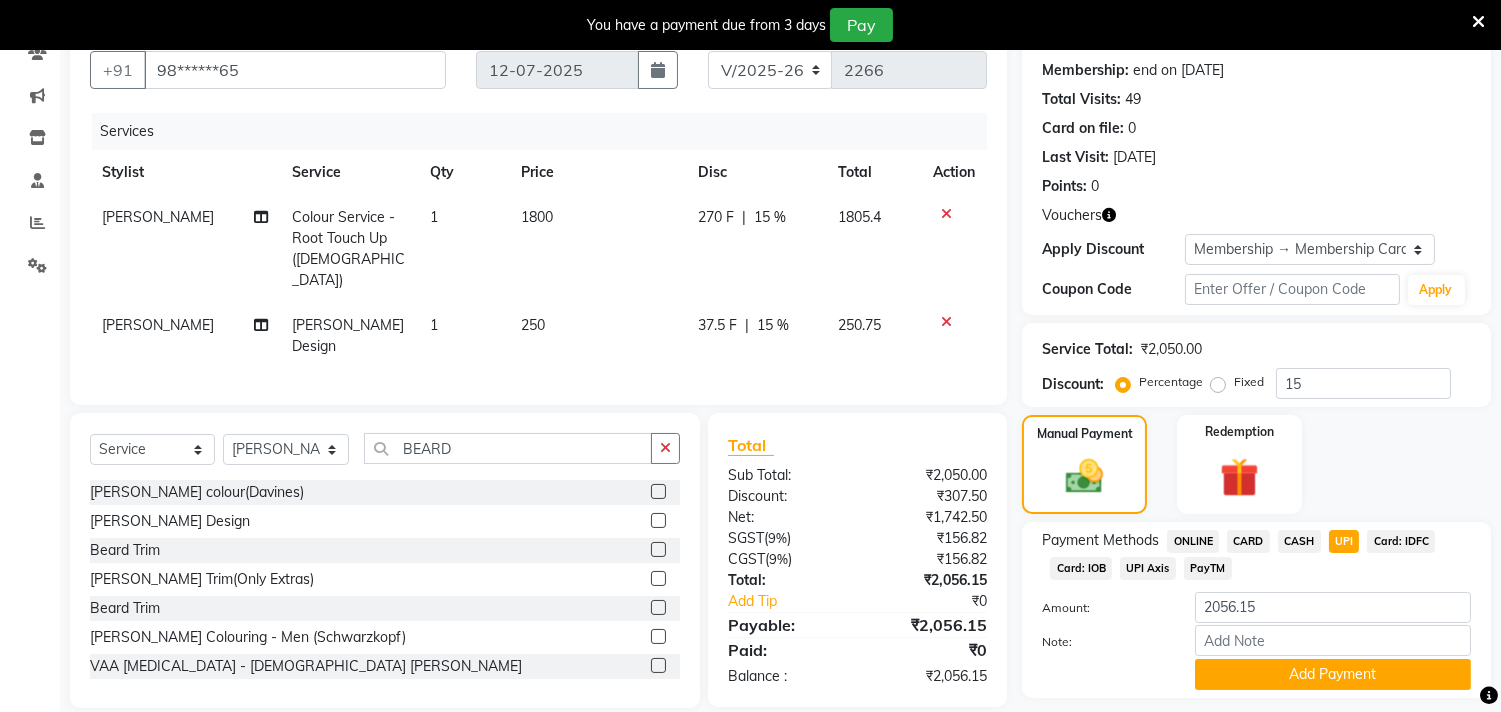 scroll, scrollTop: 242, scrollLeft: 0, axis: vertical 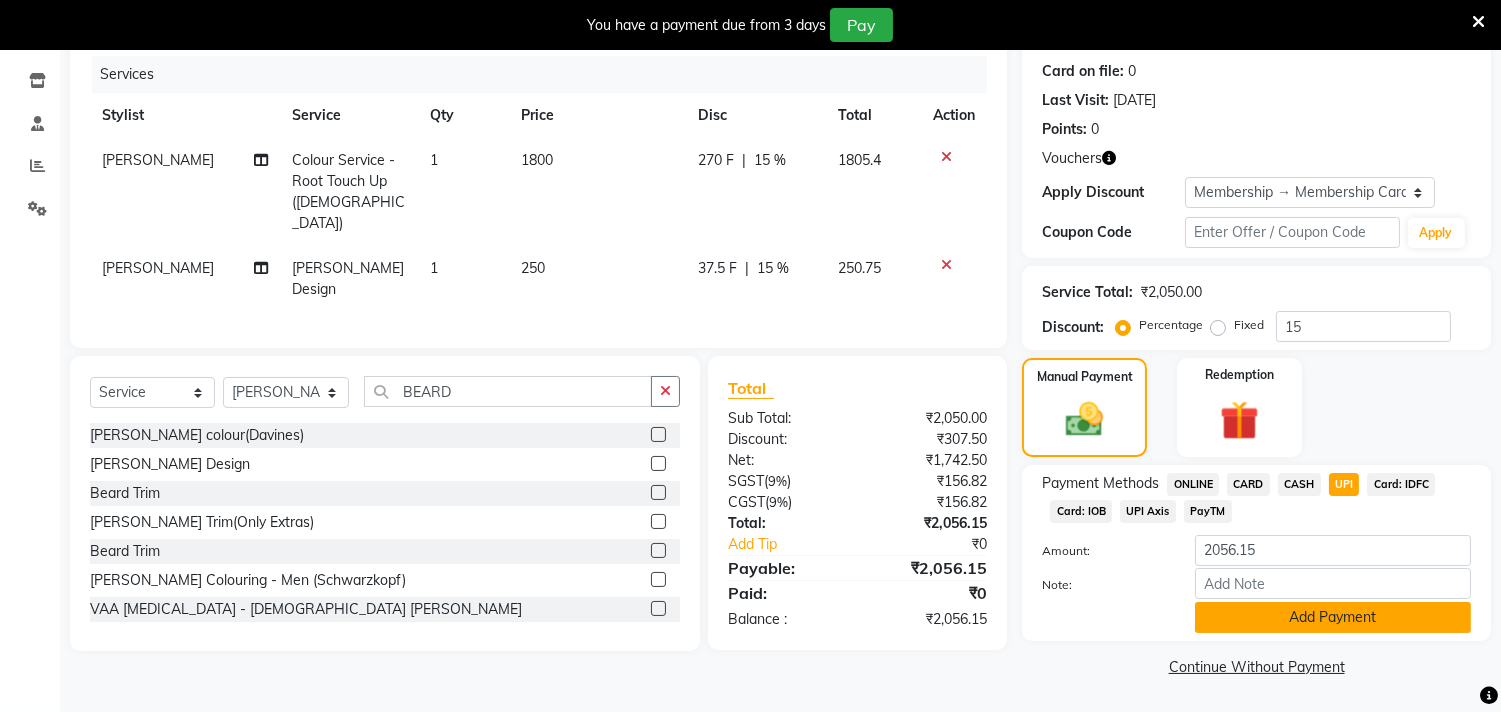 click on "Add Payment" 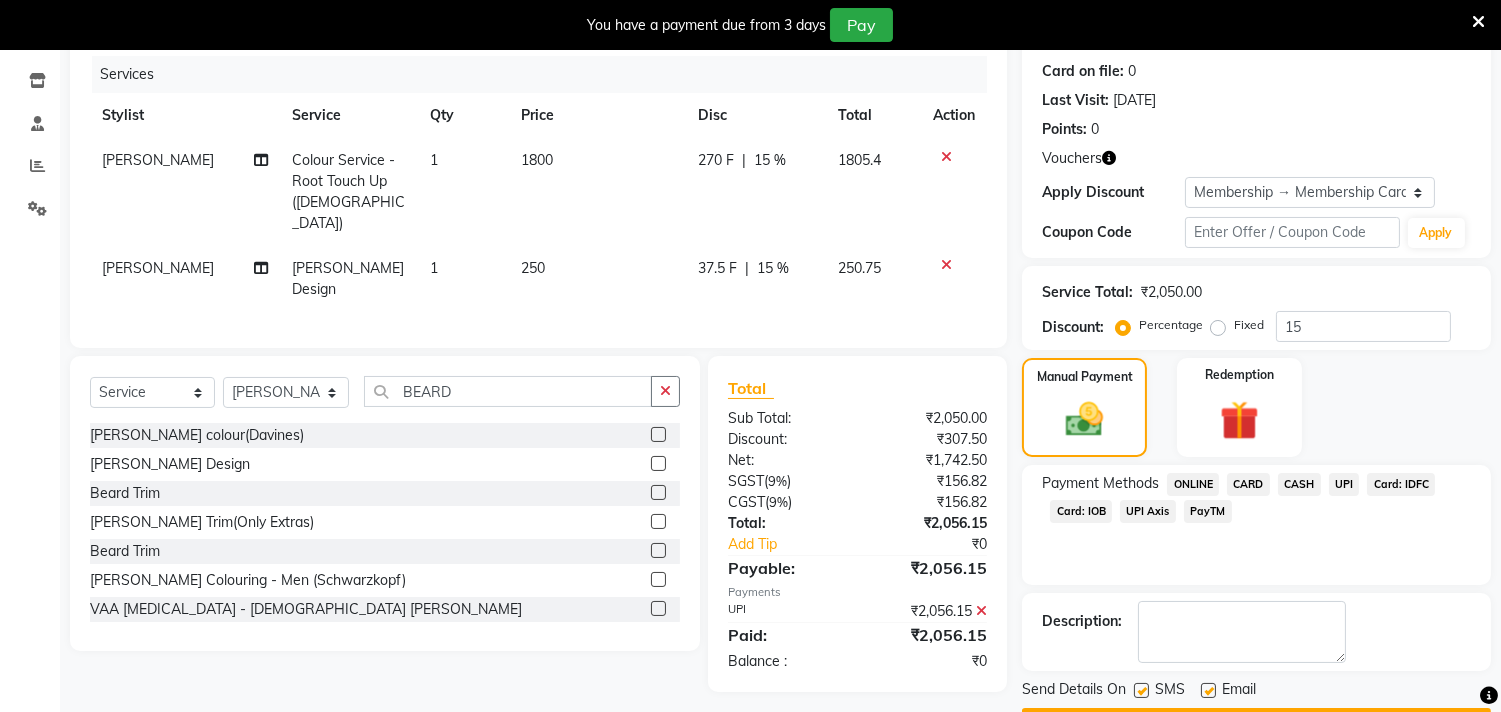 scroll, scrollTop: 297, scrollLeft: 0, axis: vertical 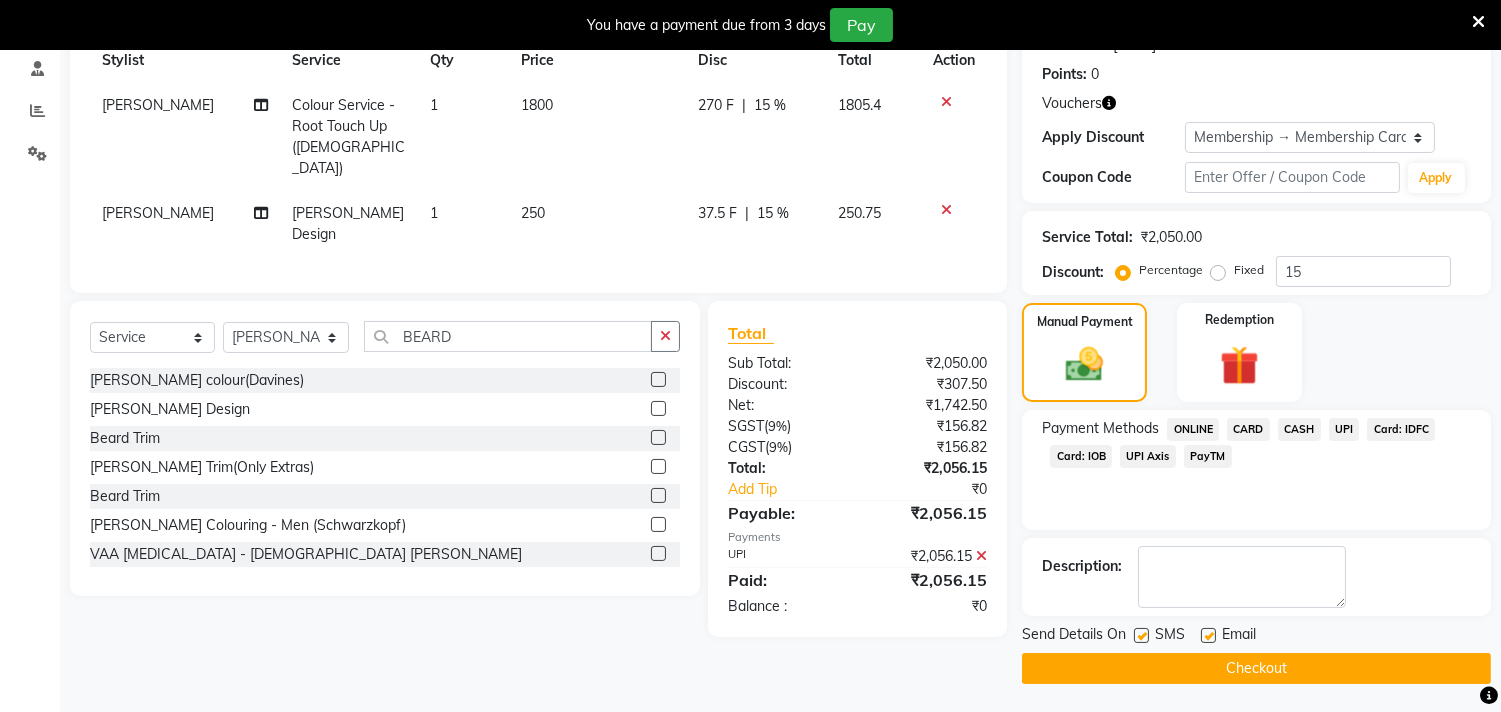click on "UPI" 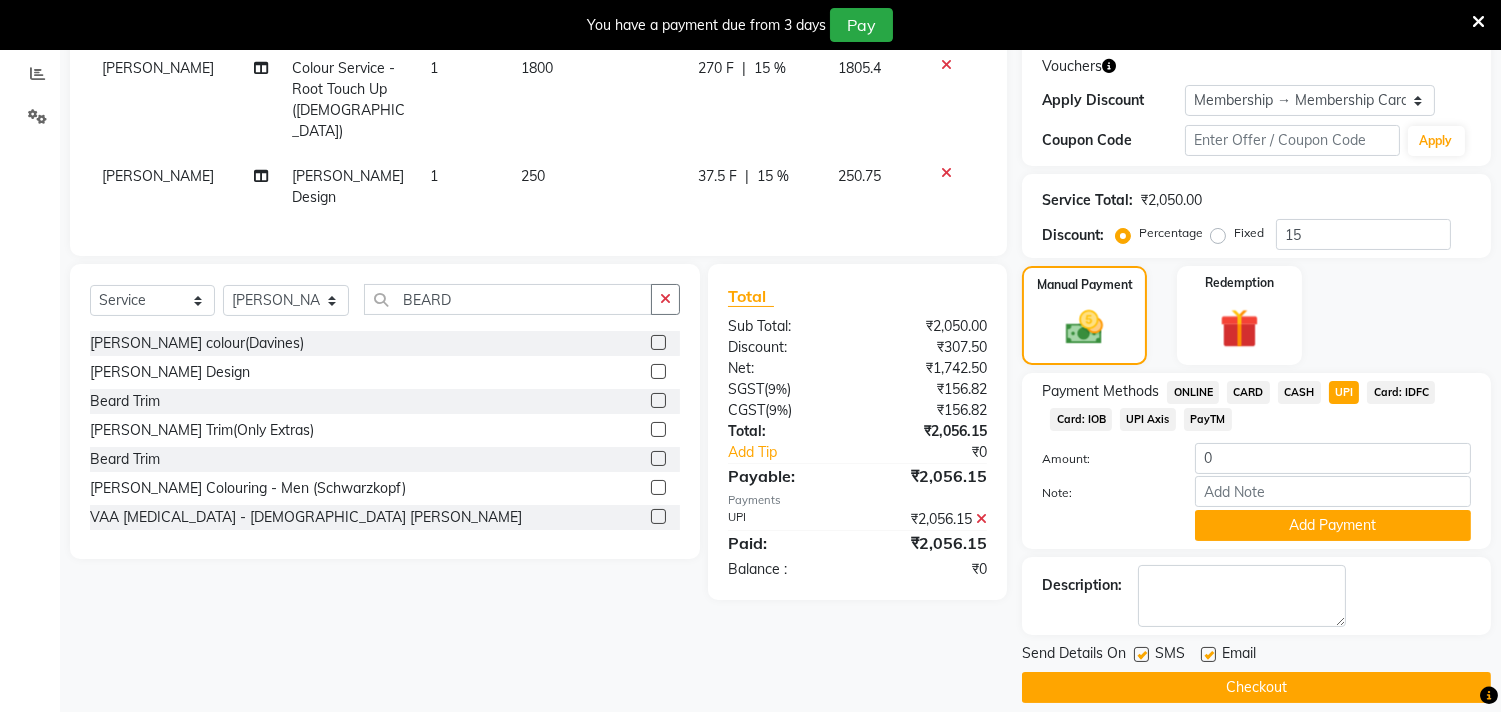 scroll, scrollTop: 355, scrollLeft: 0, axis: vertical 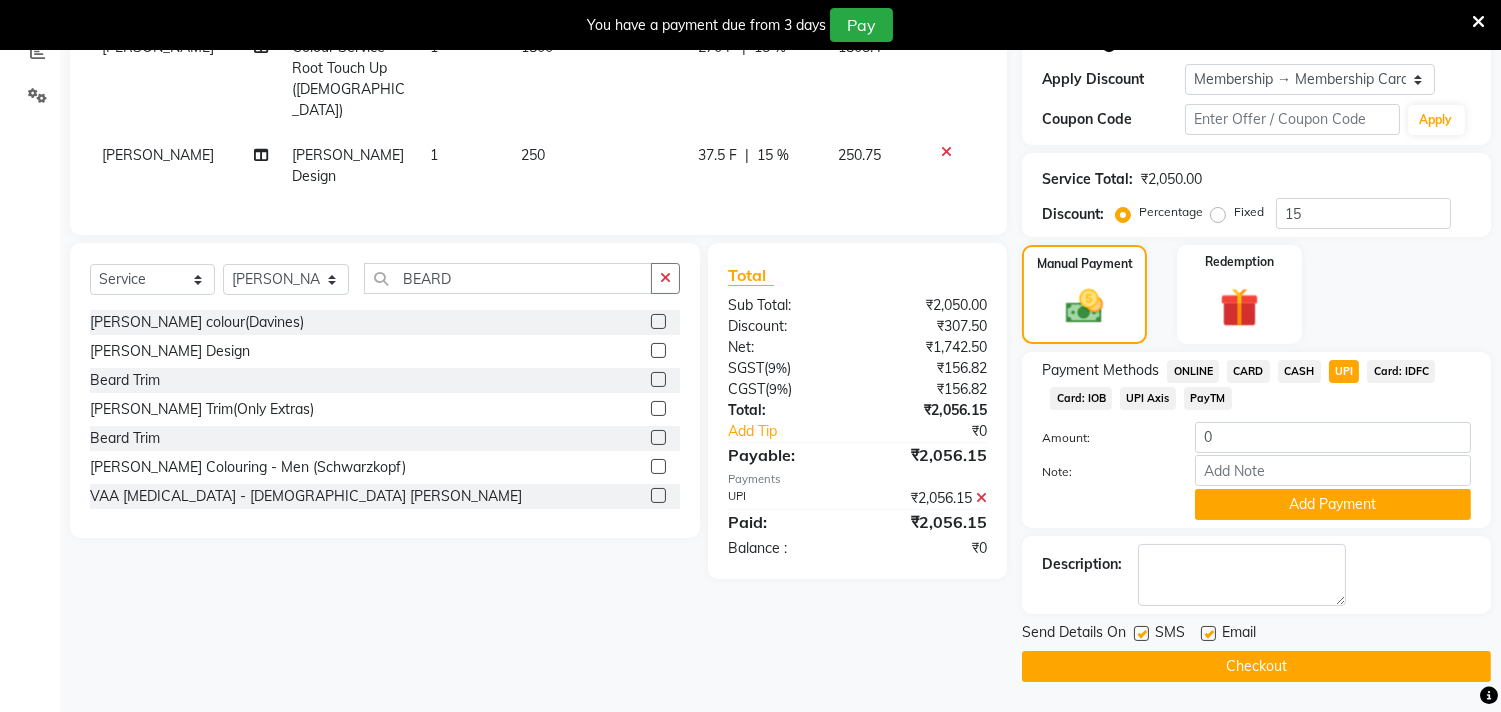 click on "Checkout" 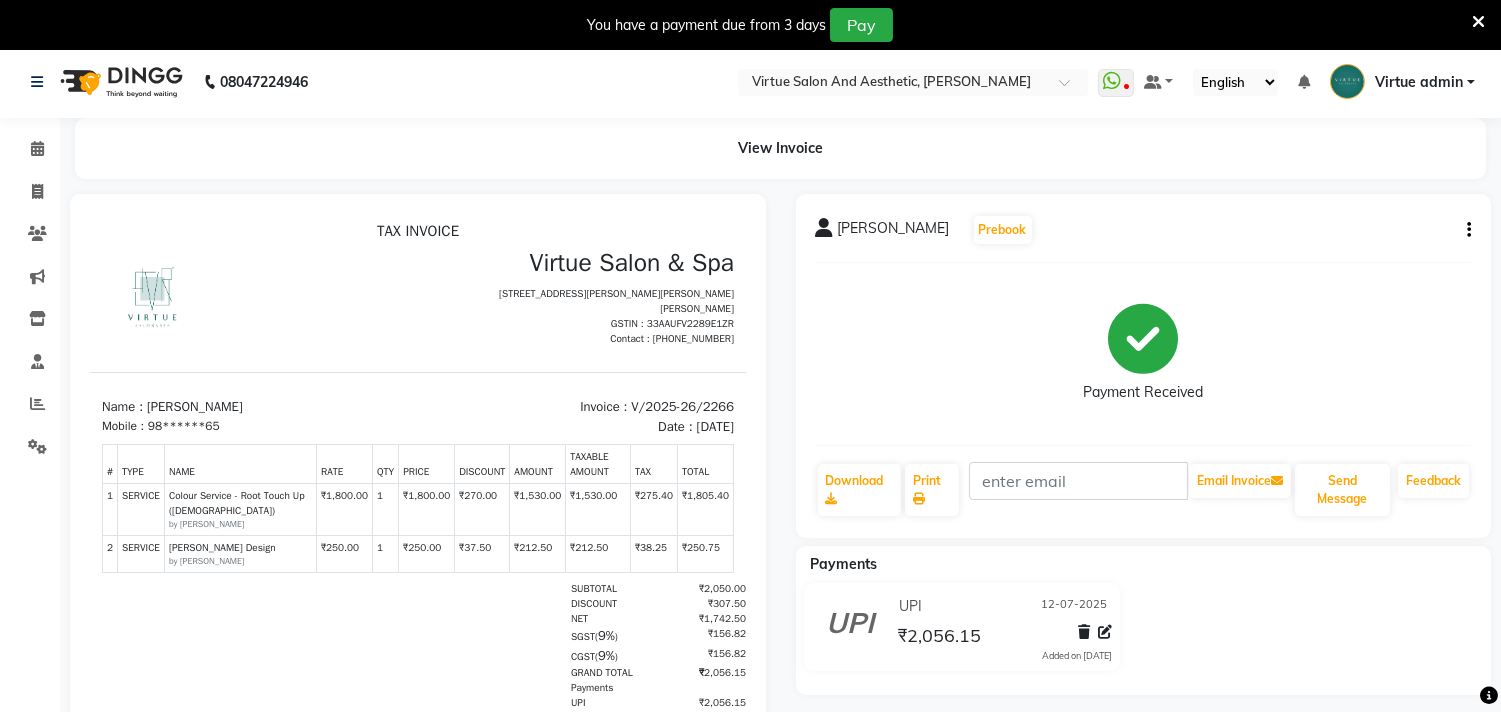 scroll, scrollTop: 0, scrollLeft: 0, axis: both 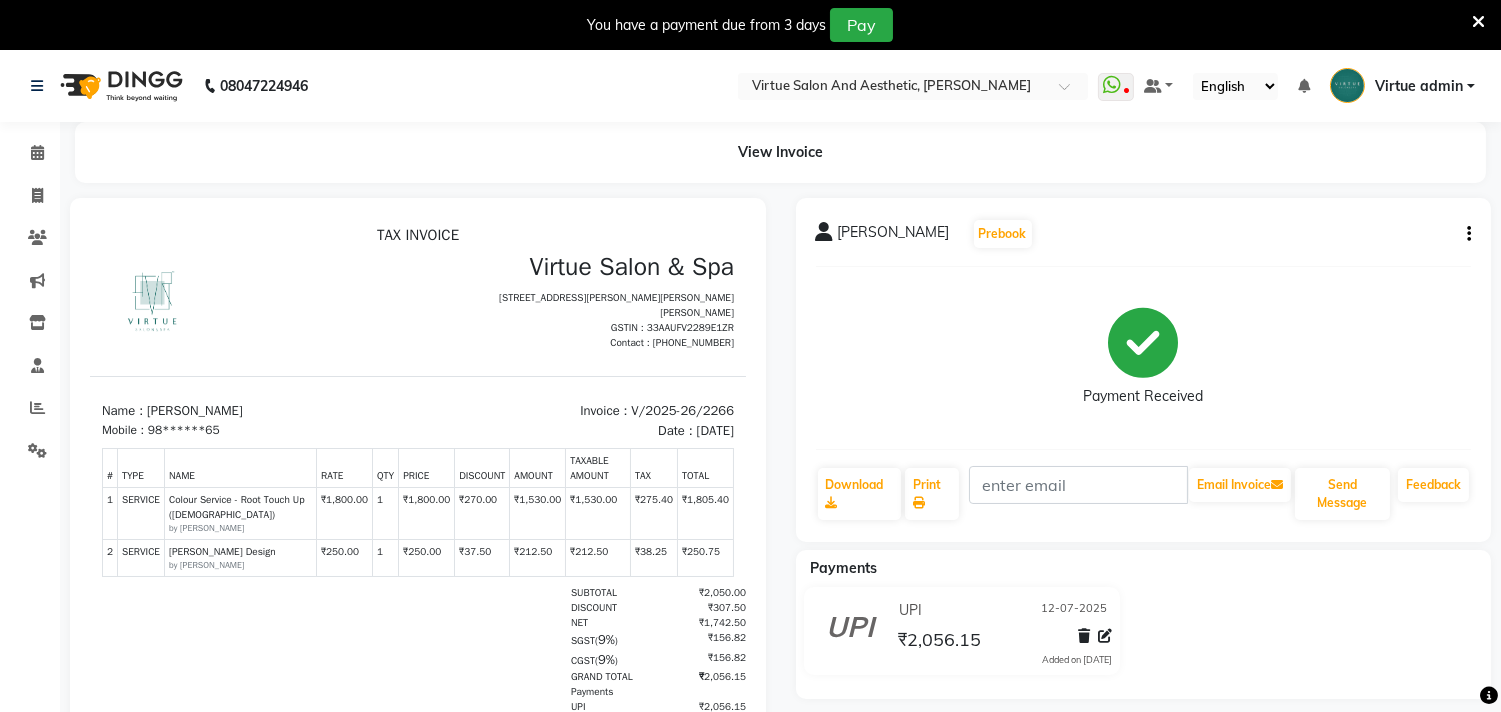 click at bounding box center [1478, 22] 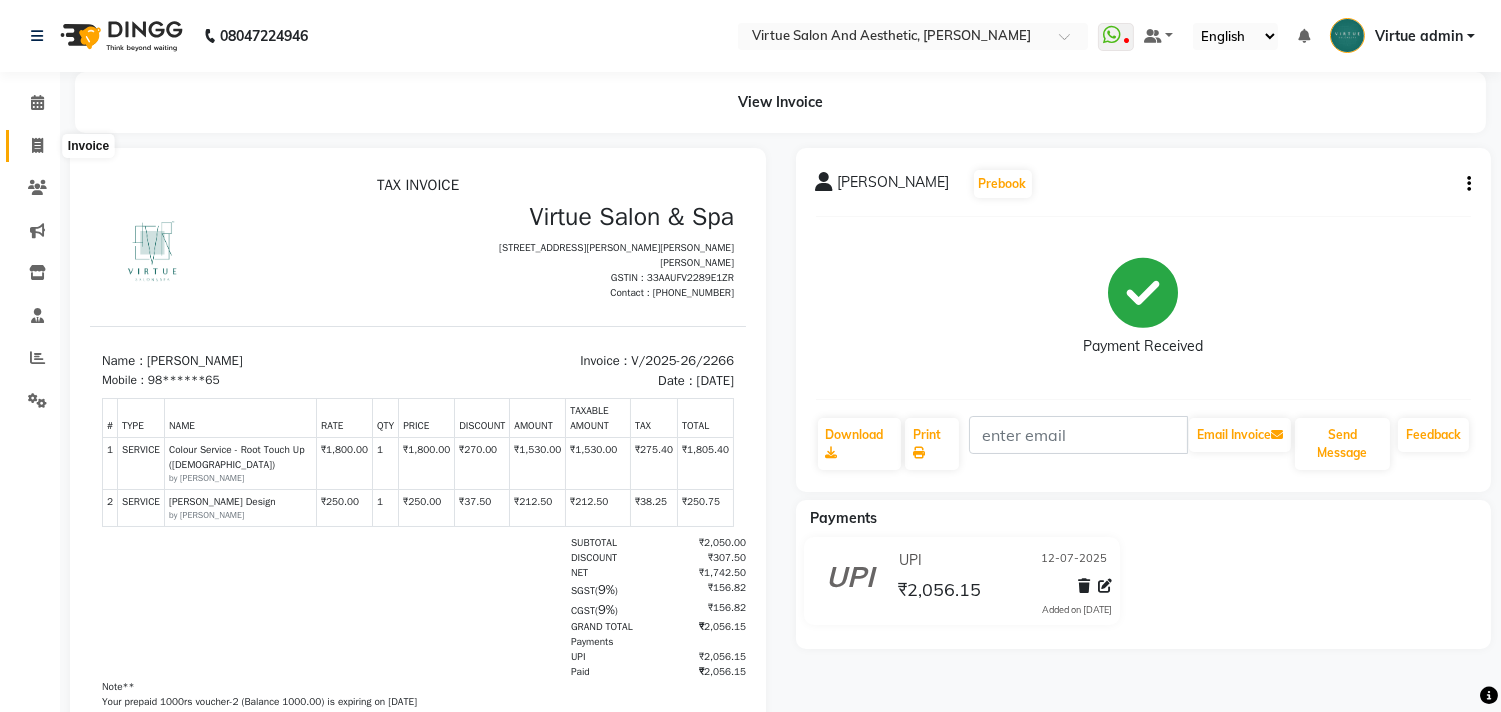 click 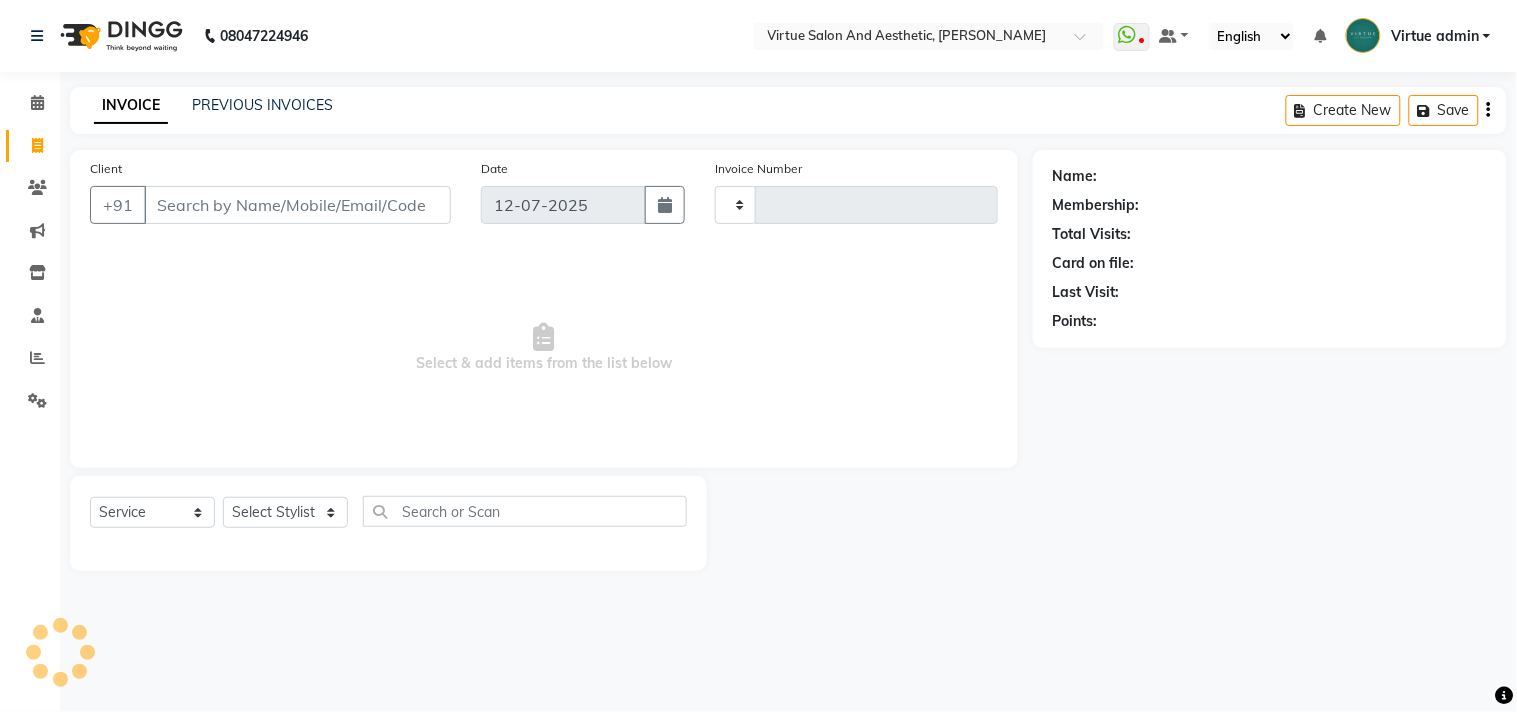 type on "2267" 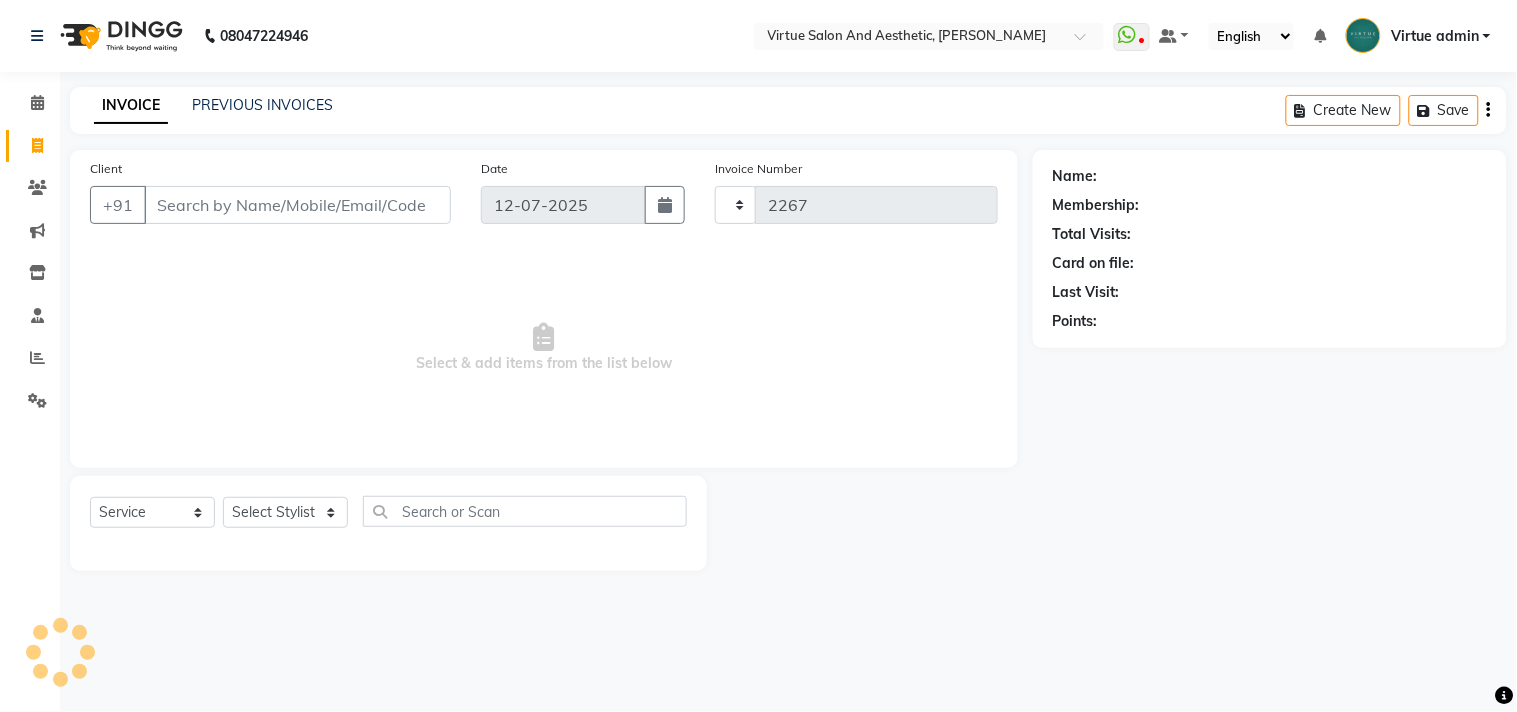 select on "4466" 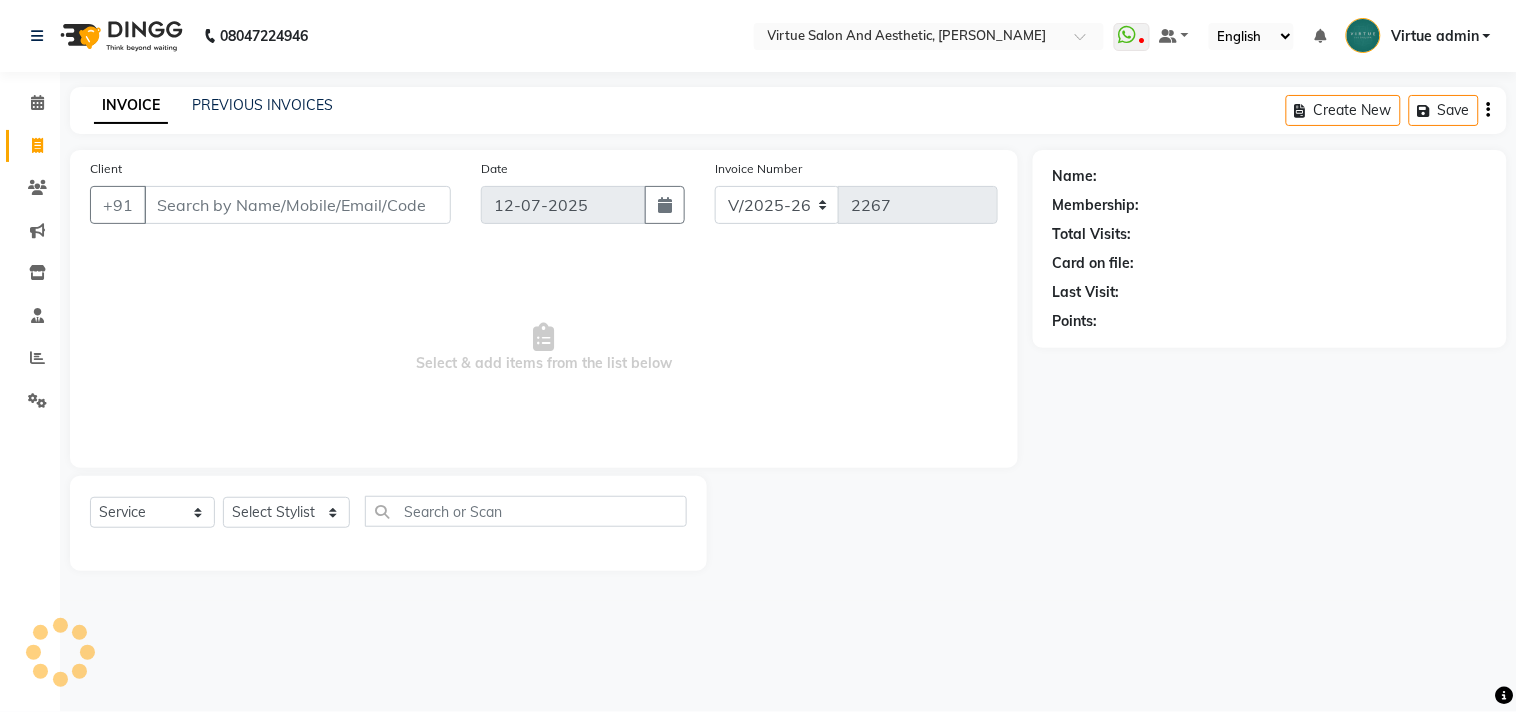click on "PREVIOUS INVOICES" 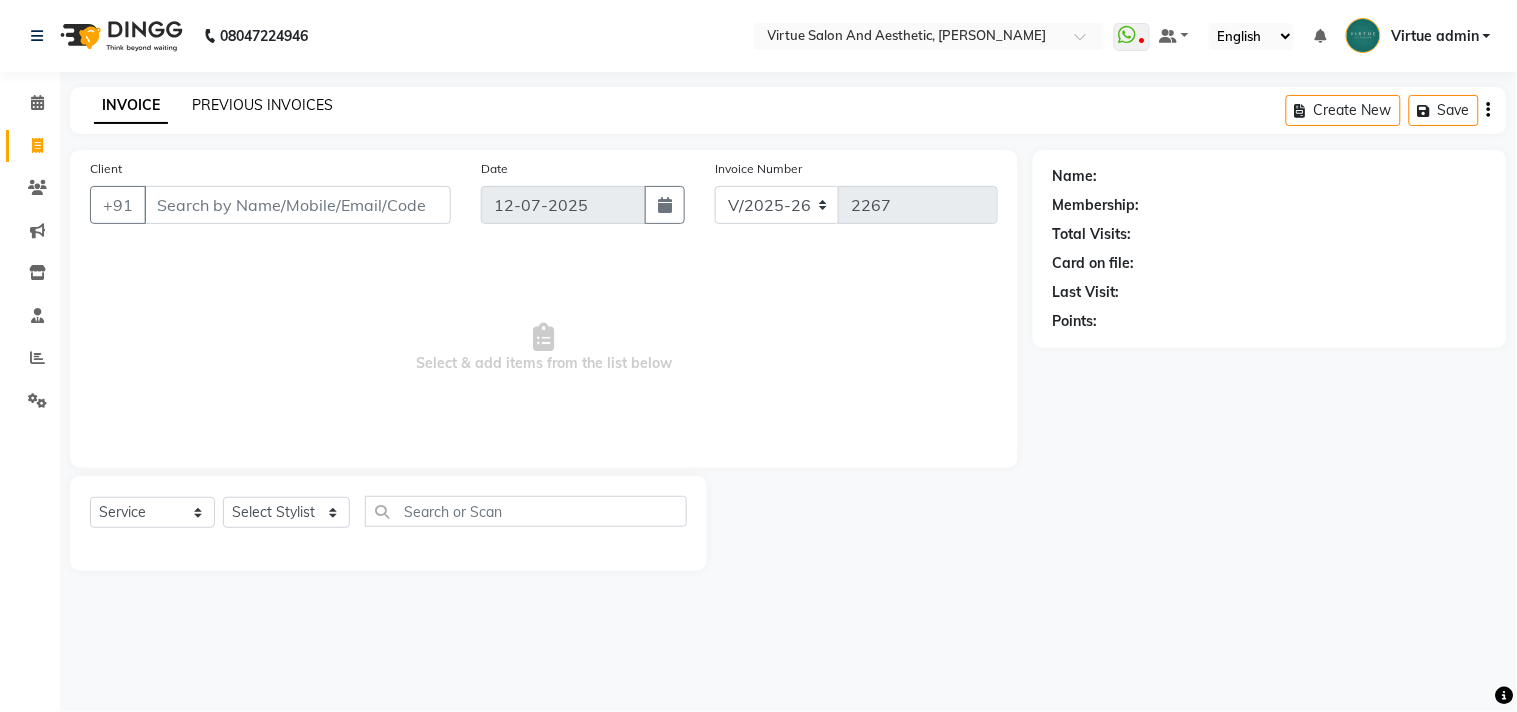 click on "PREVIOUS INVOICES" 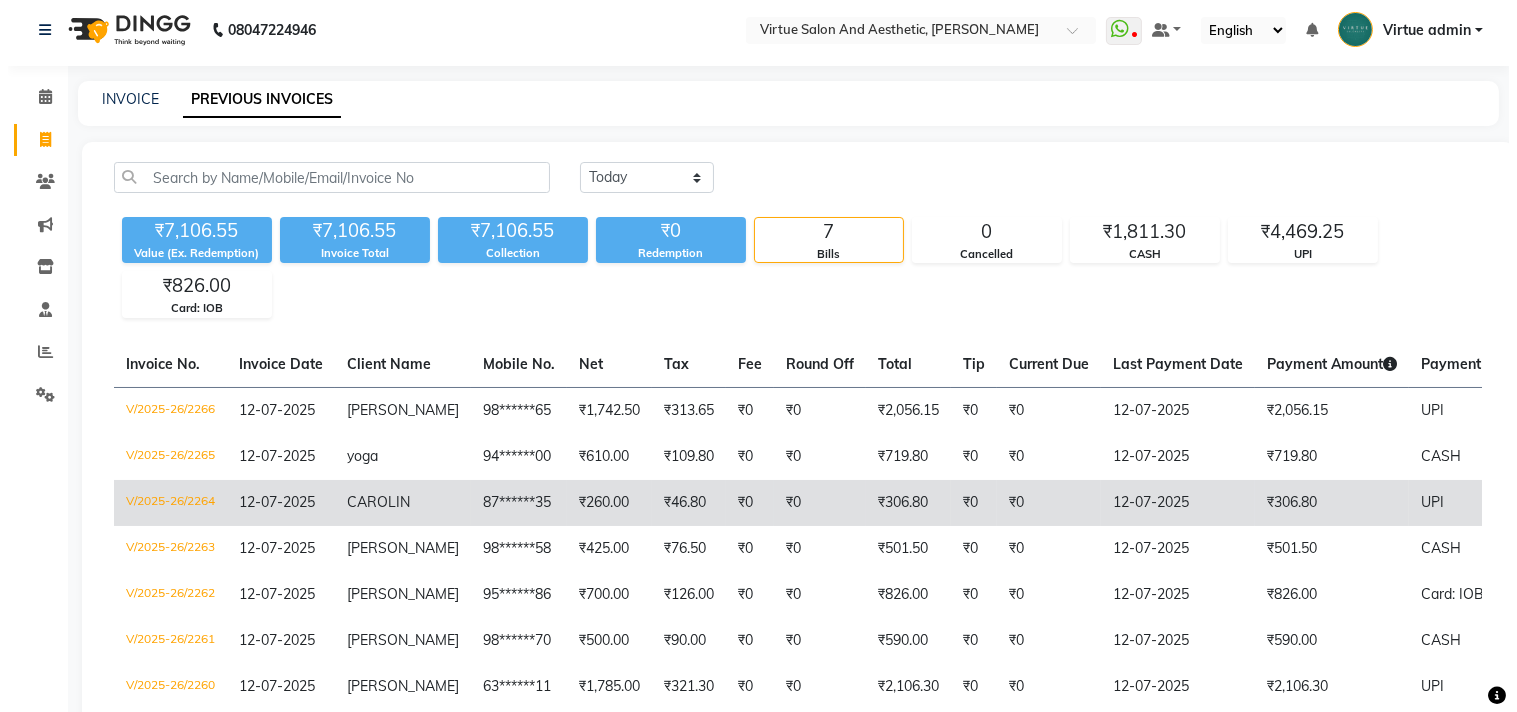 scroll, scrollTop: 0, scrollLeft: 0, axis: both 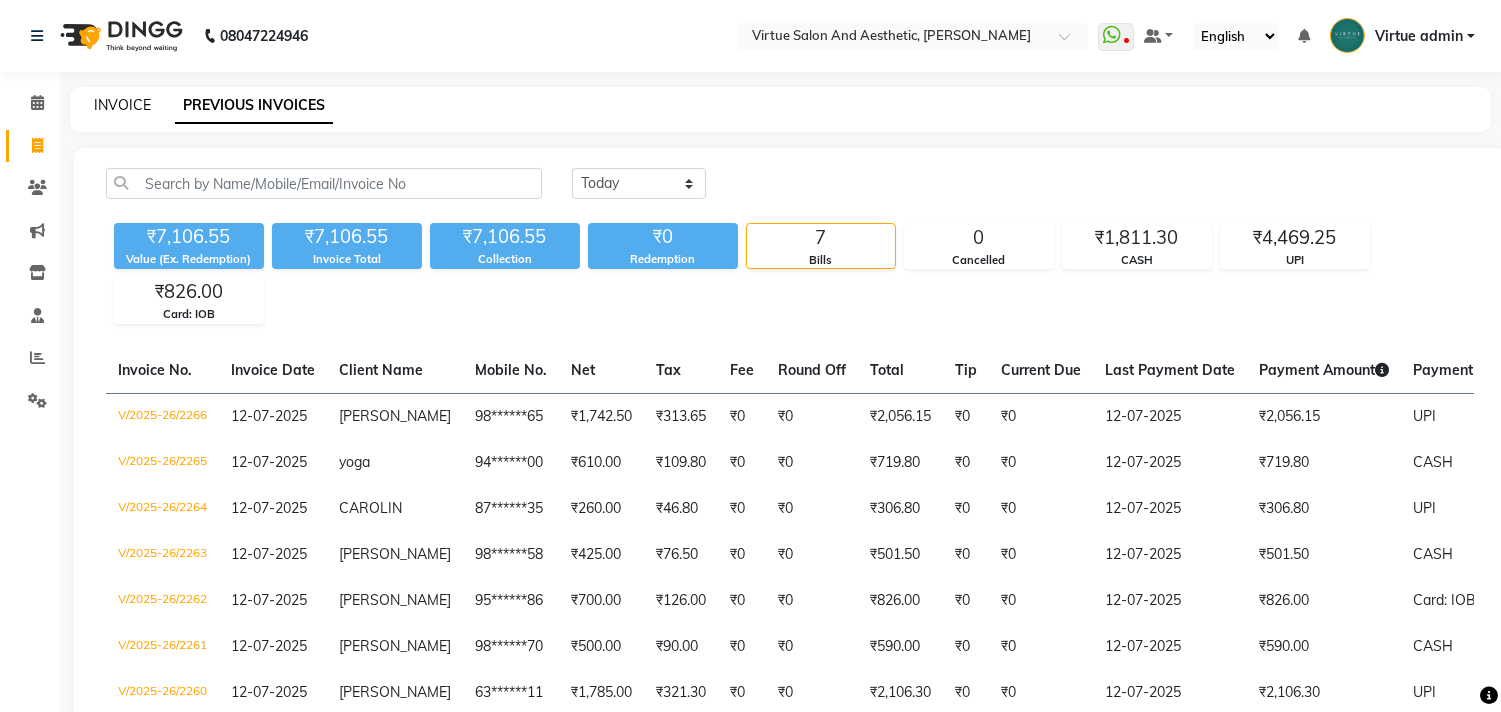 click on "INVOICE" 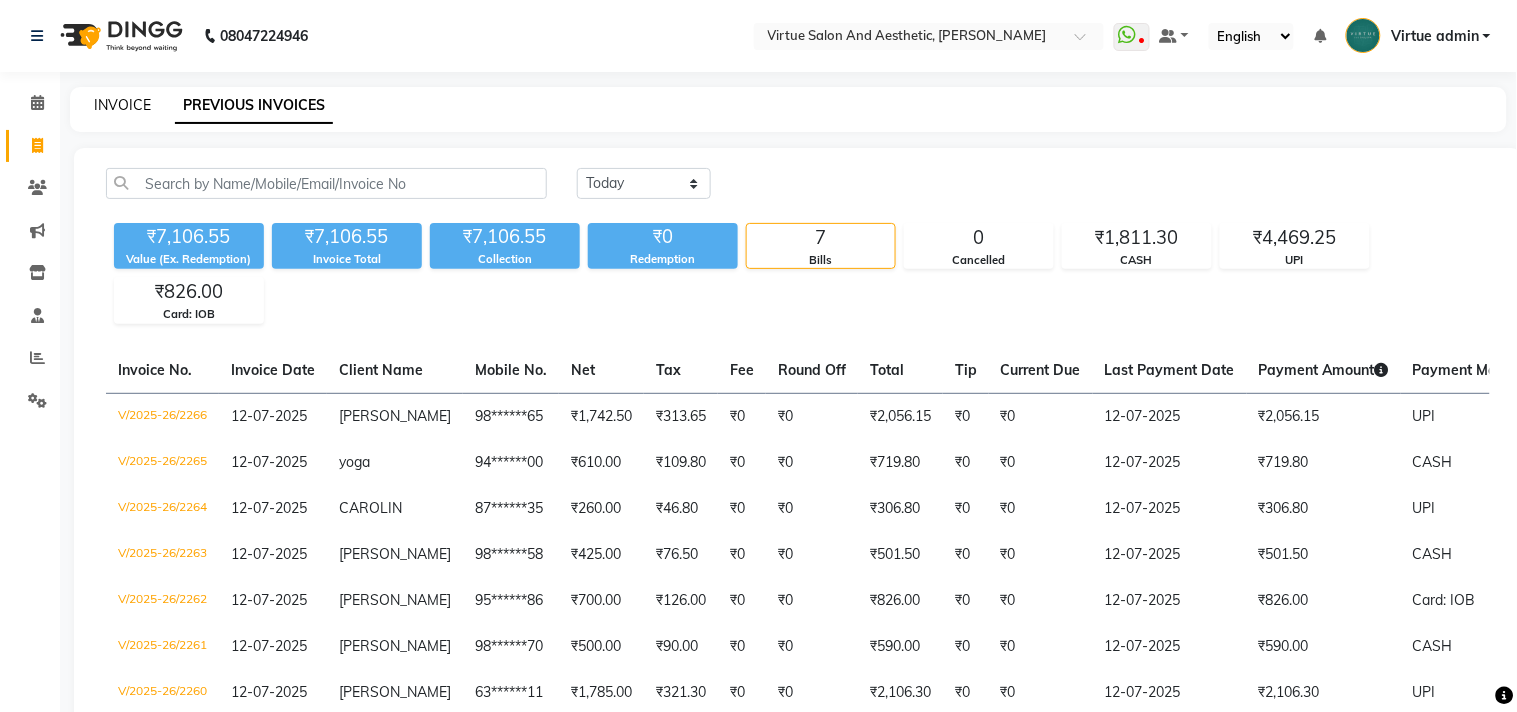 select on "4466" 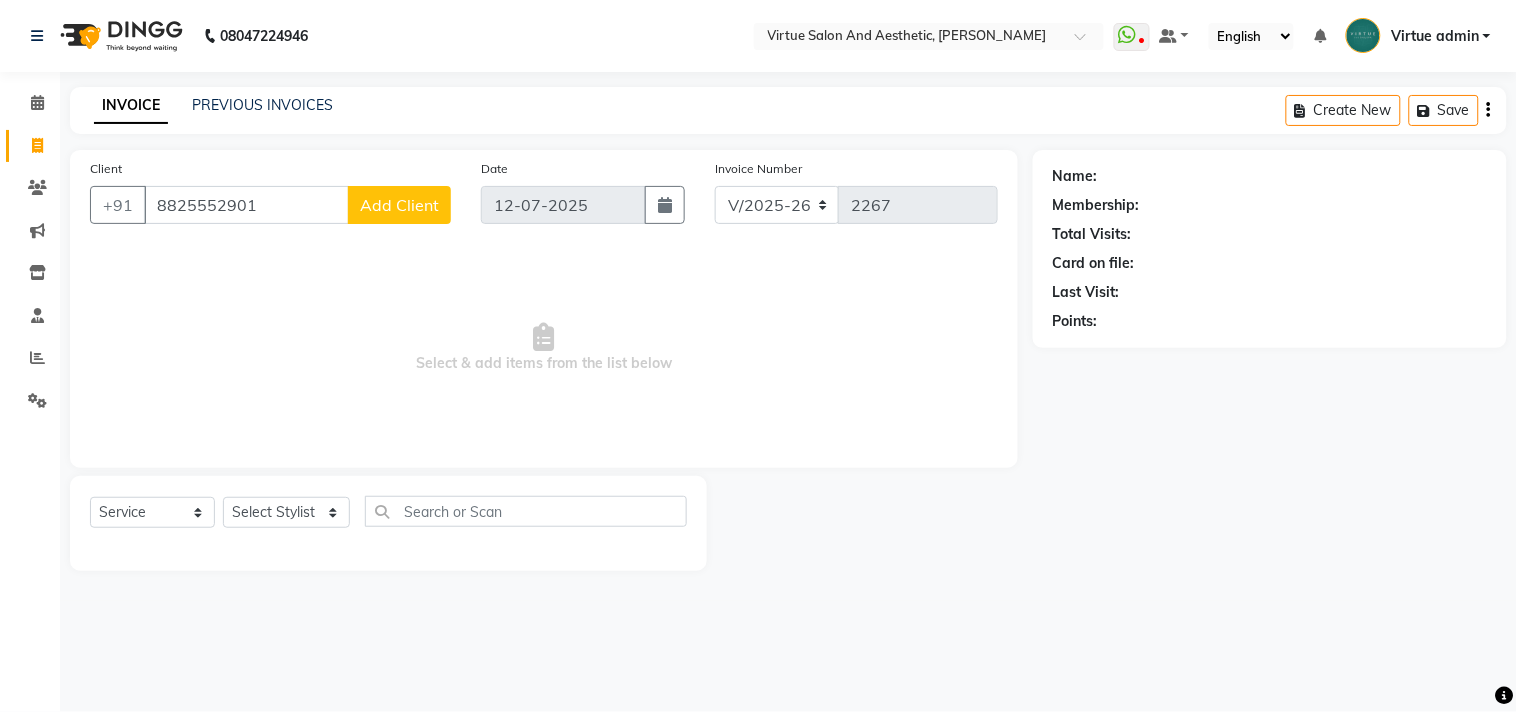 type on "8825552901" 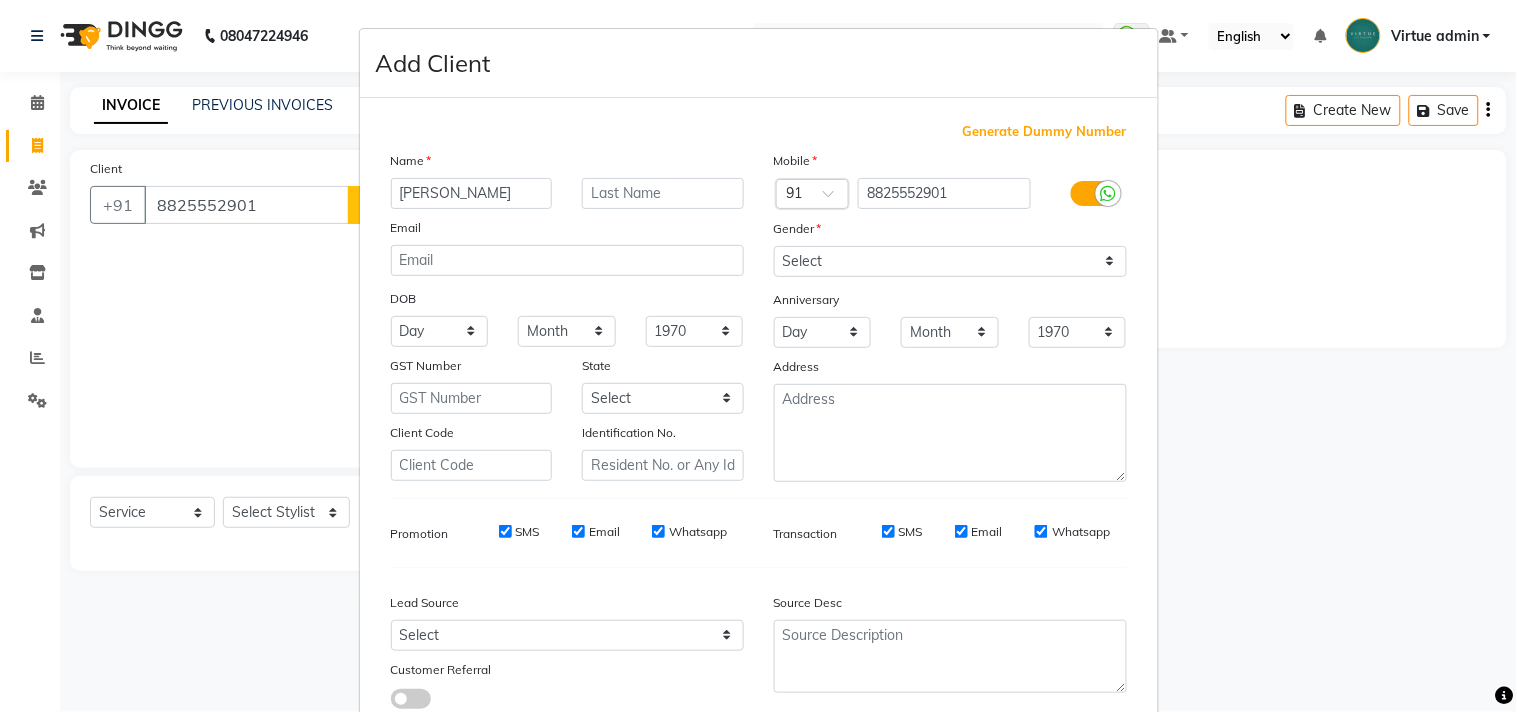 type on "DEVADHARSHINI" 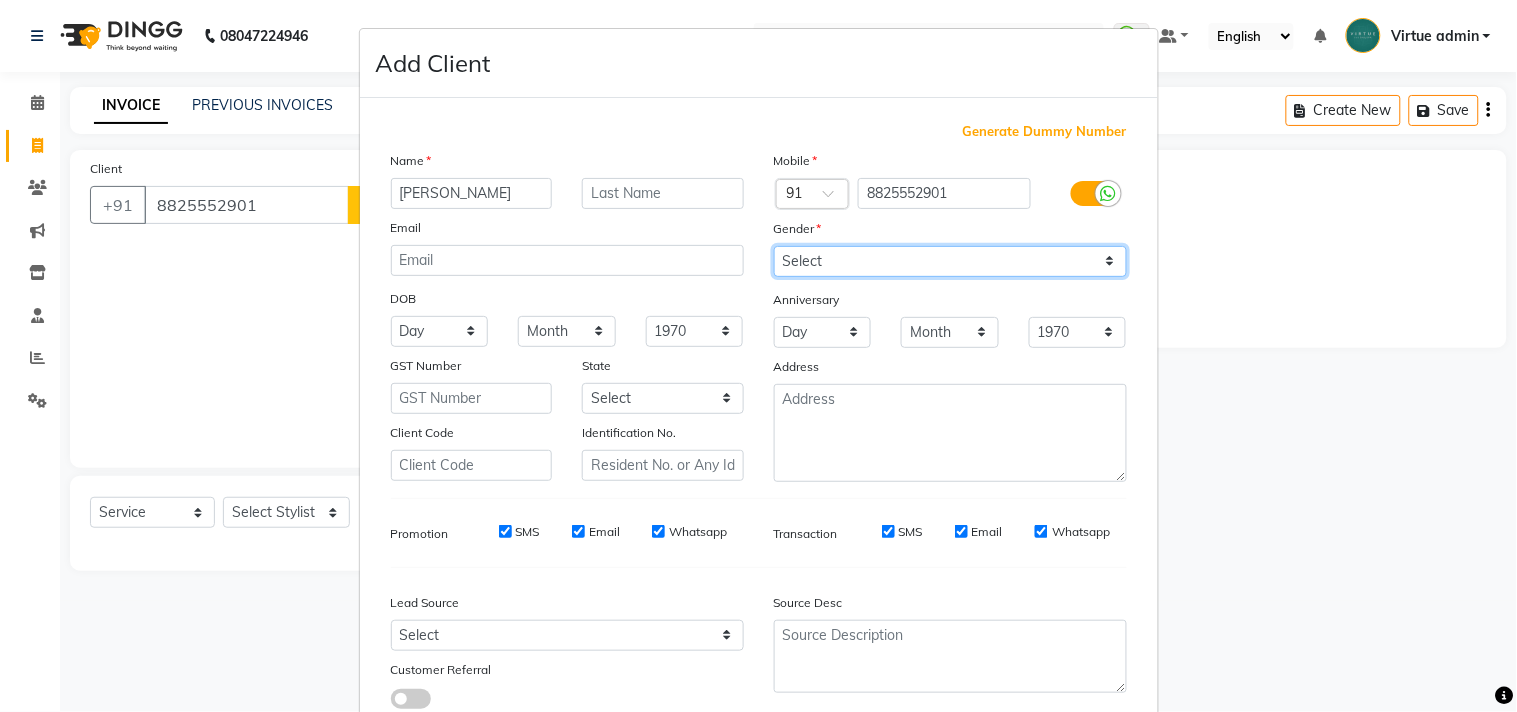 click on "Select [DEMOGRAPHIC_DATA] [DEMOGRAPHIC_DATA] Other Prefer Not To Say" at bounding box center (950, 261) 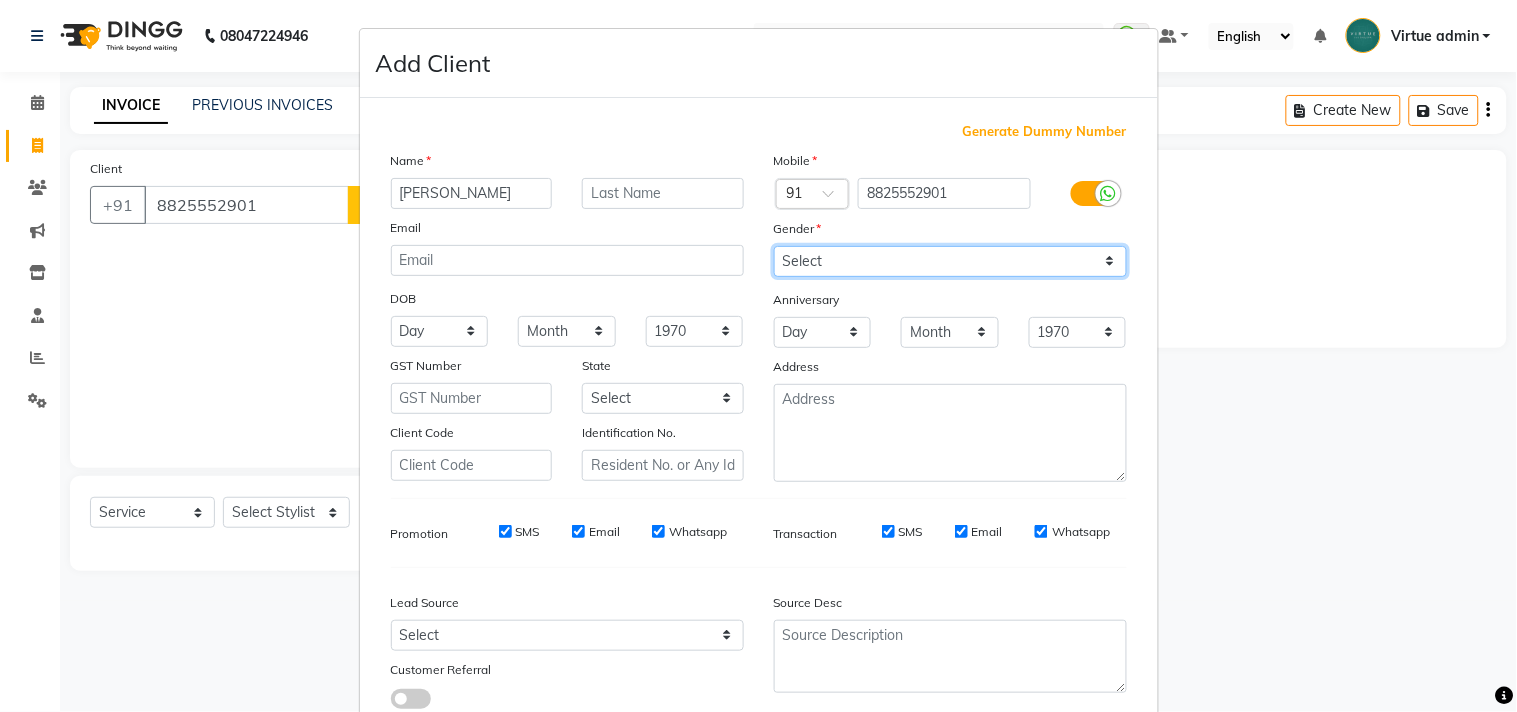 select on "[DEMOGRAPHIC_DATA]" 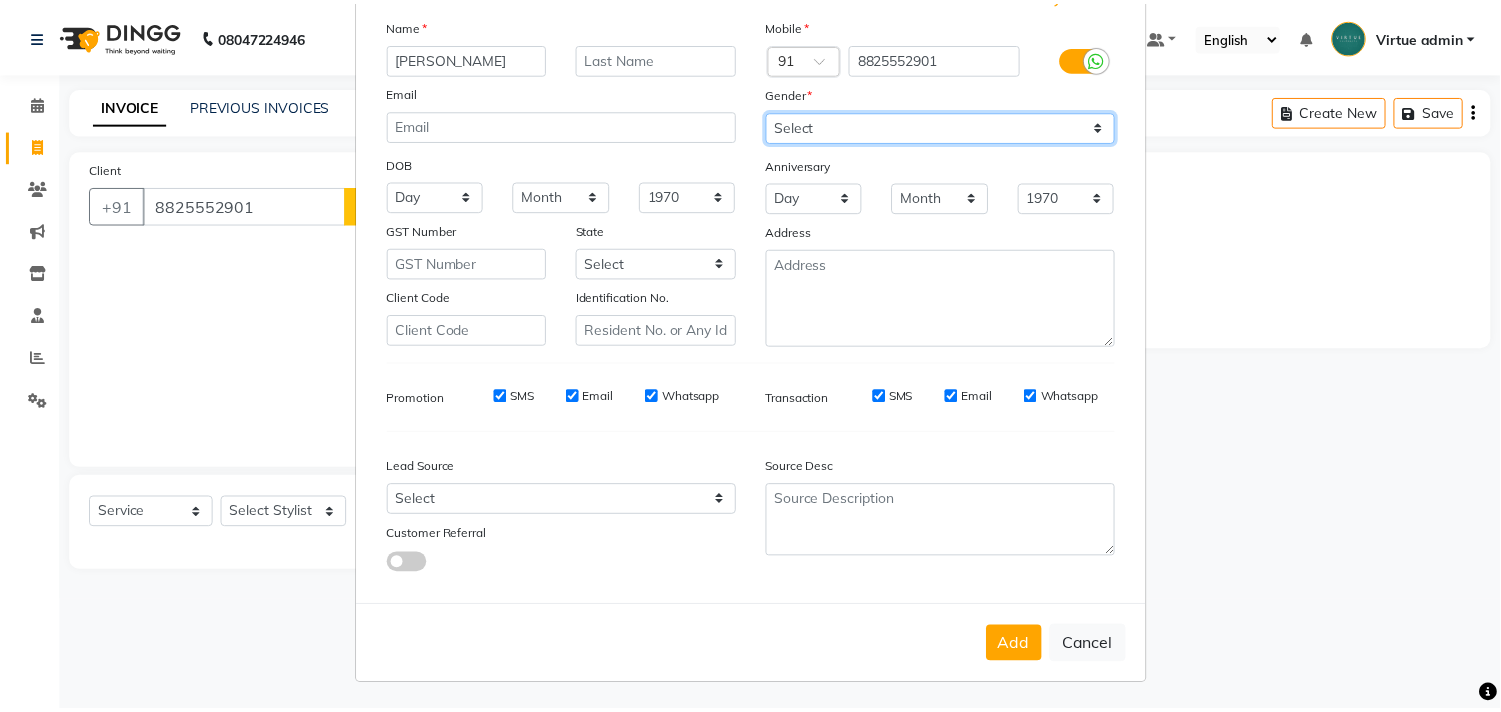 scroll, scrollTop: 138, scrollLeft: 0, axis: vertical 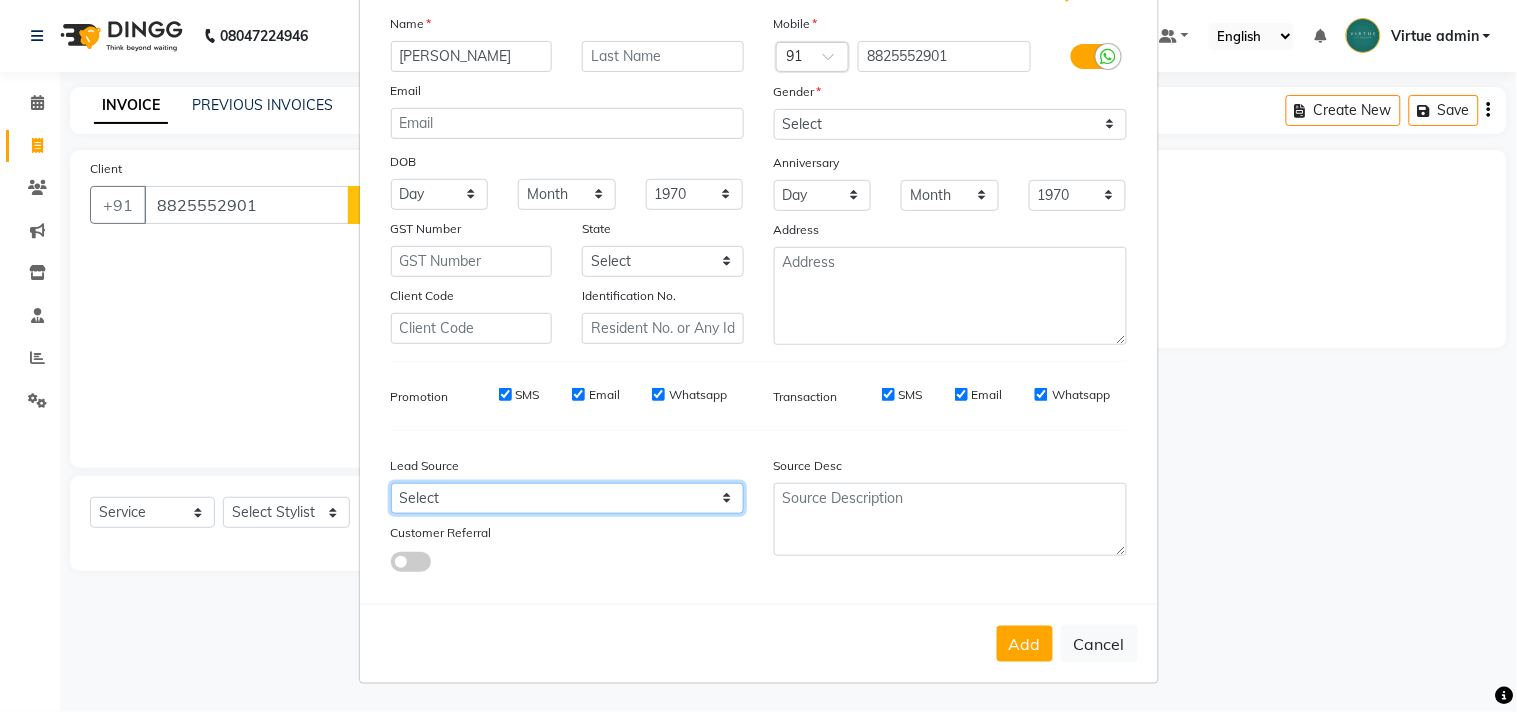 click on "Select Walk-in Referral Internet Friend Word of Mouth Advertisement Facebook JustDial Google Other Instagram  YouTube  WhatsApp" at bounding box center [567, 498] 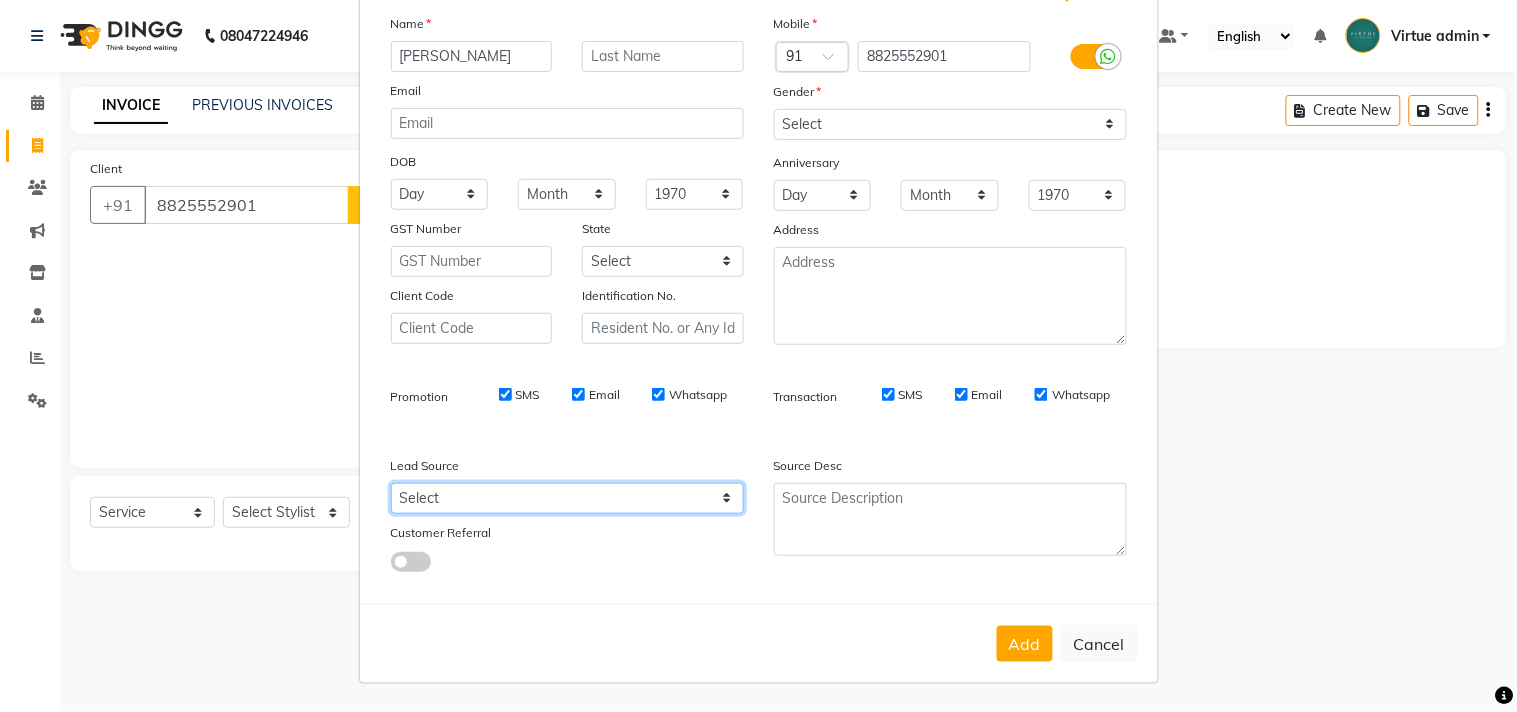 select on "30564" 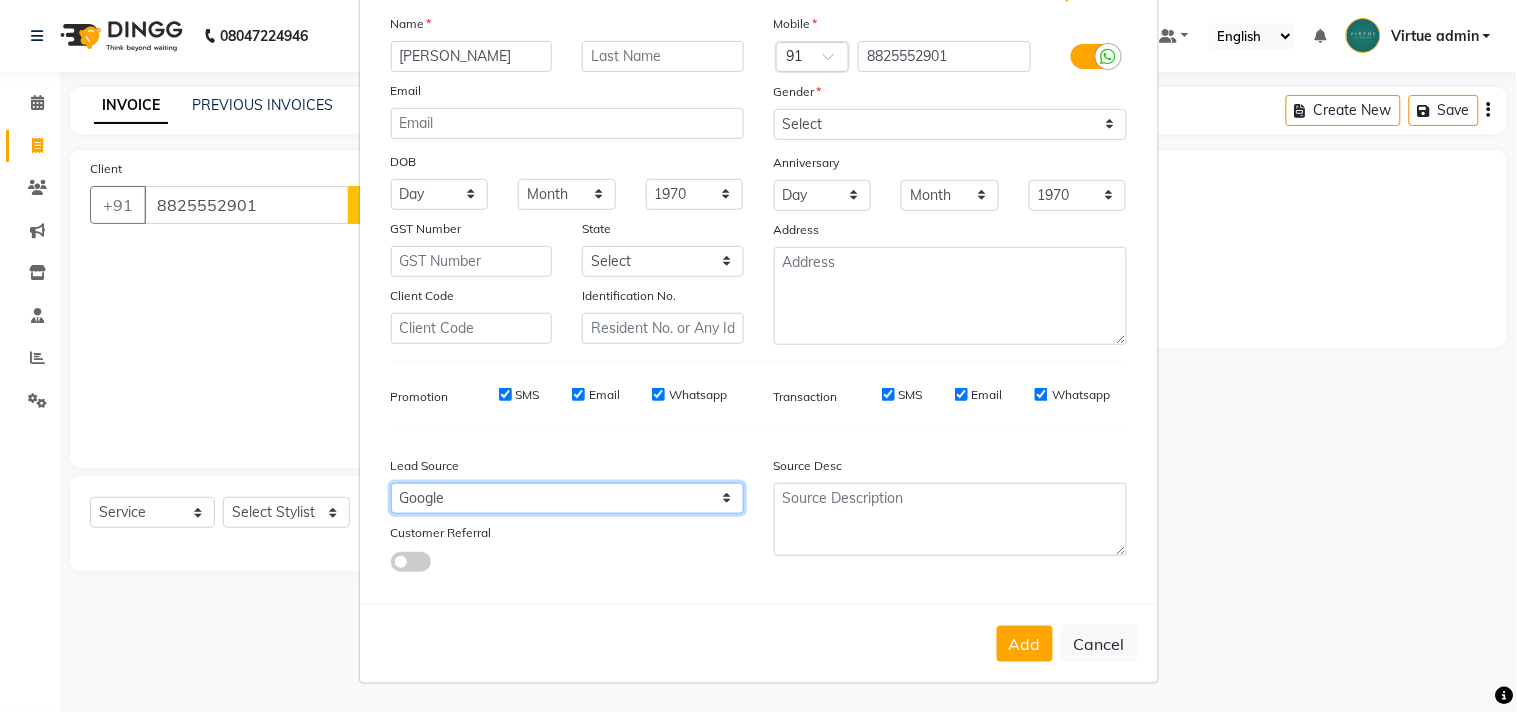 click on "Select Walk-in Referral Internet Friend Word of Mouth Advertisement Facebook JustDial Google Other Instagram  YouTube  WhatsApp" at bounding box center [567, 498] 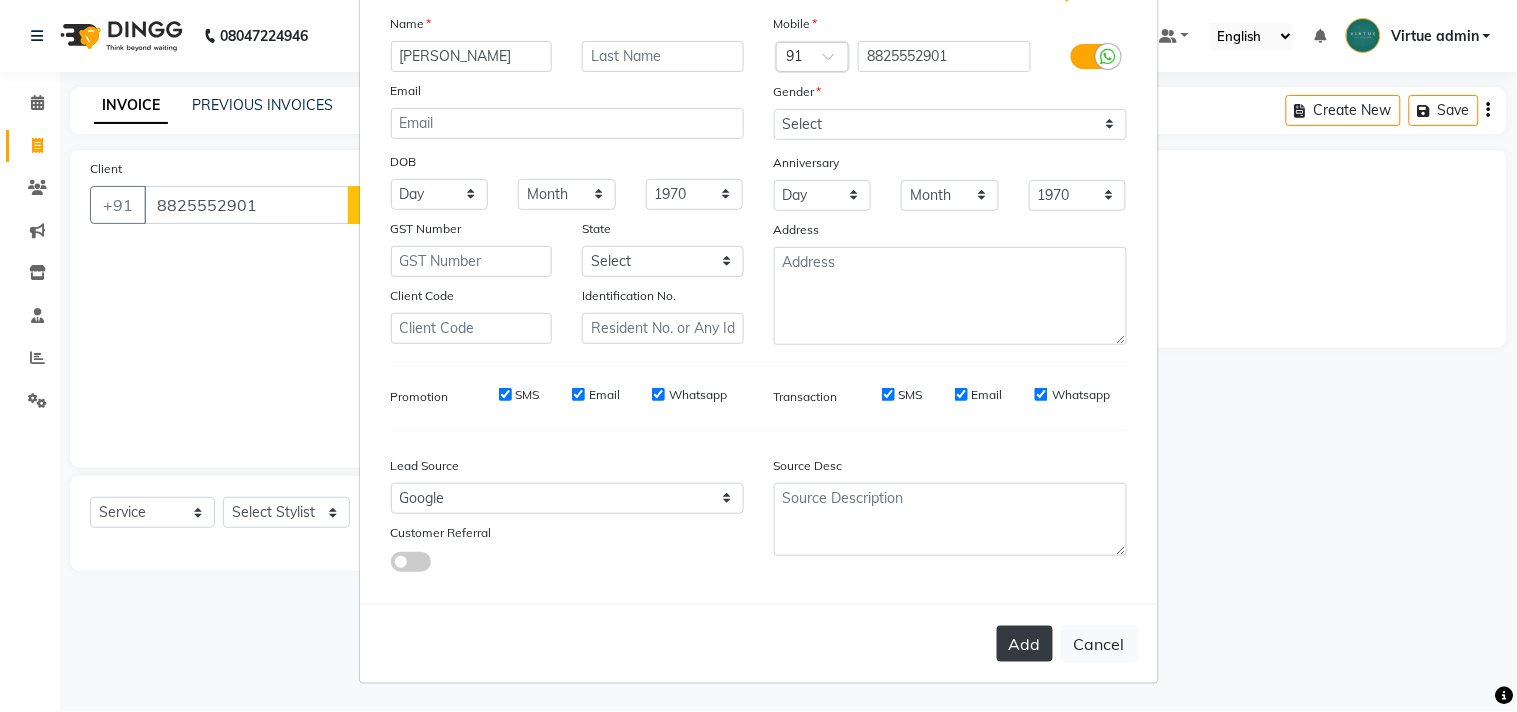 click on "Add" at bounding box center (1025, 644) 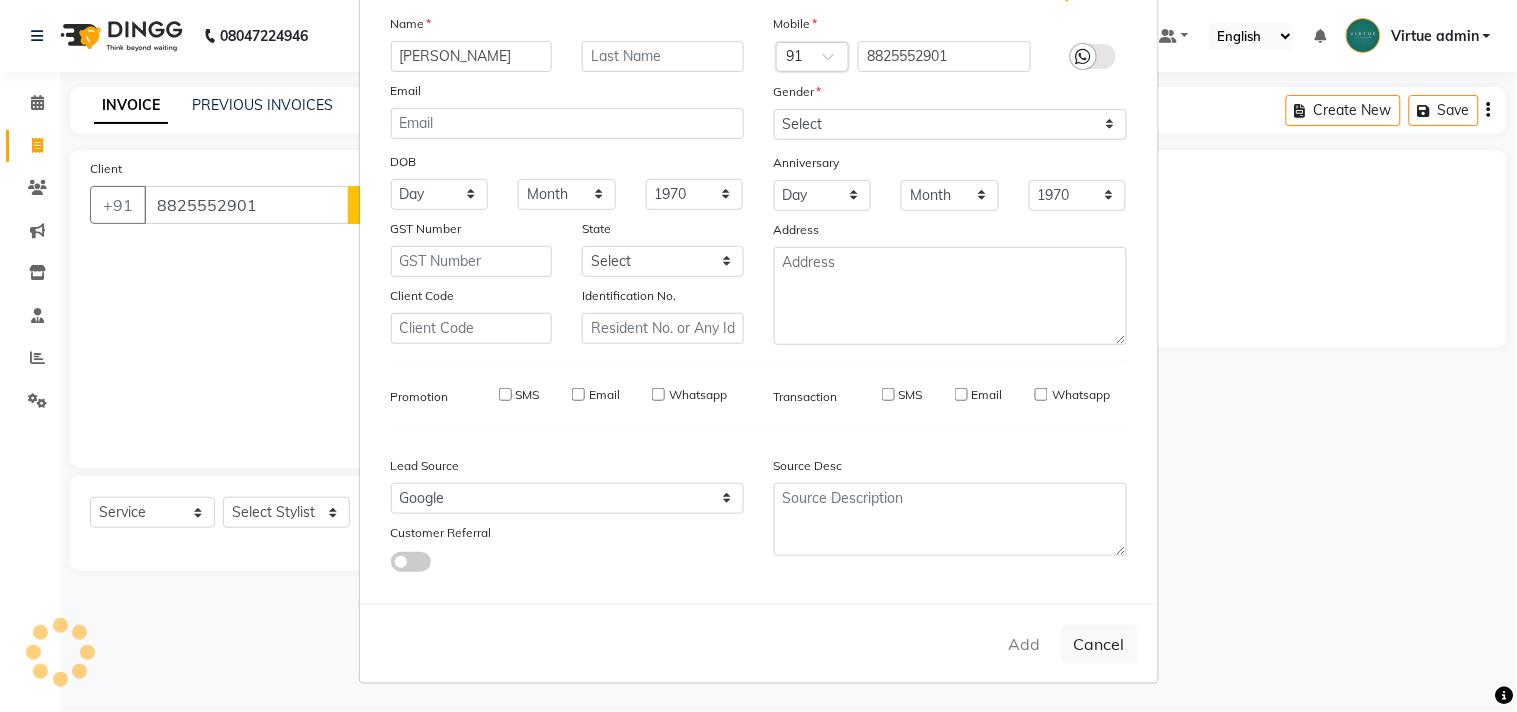 type on "88******01" 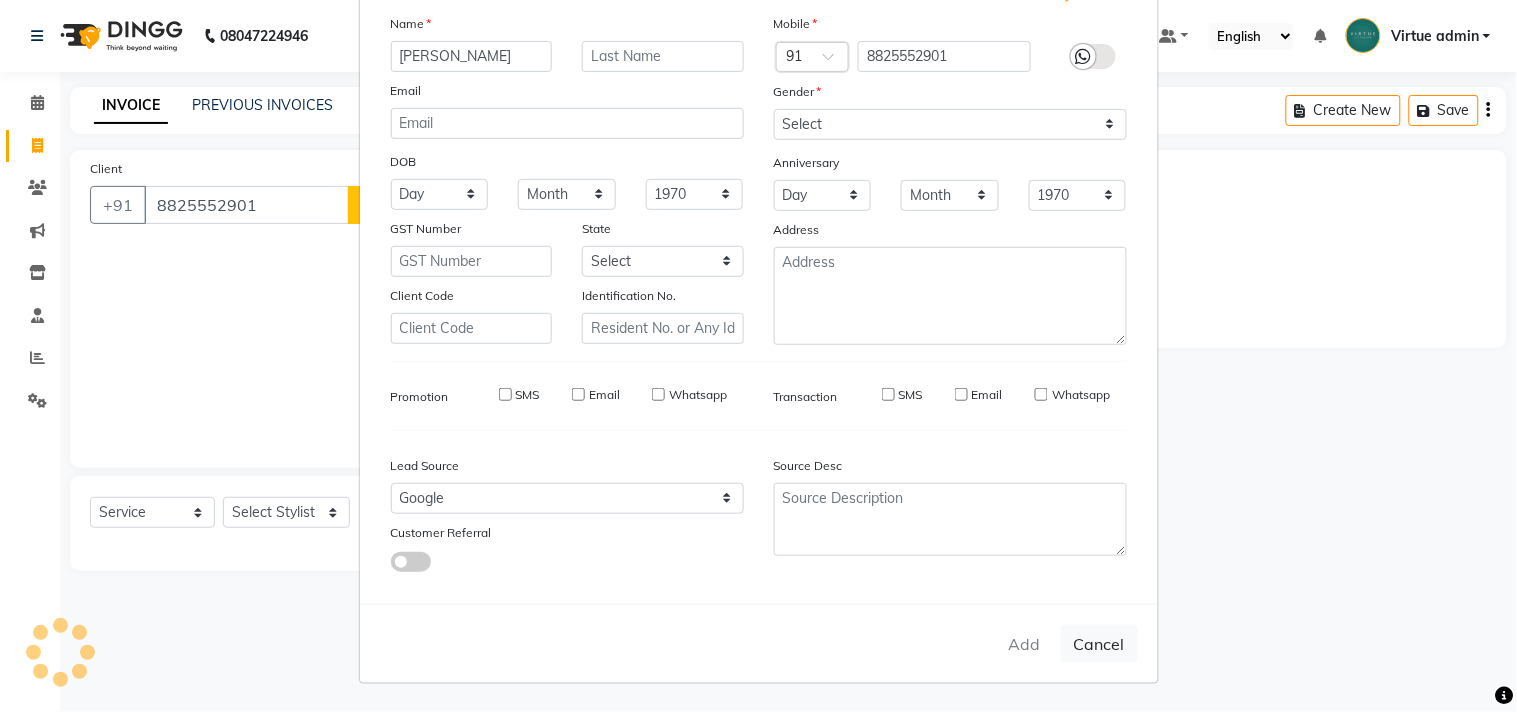 select 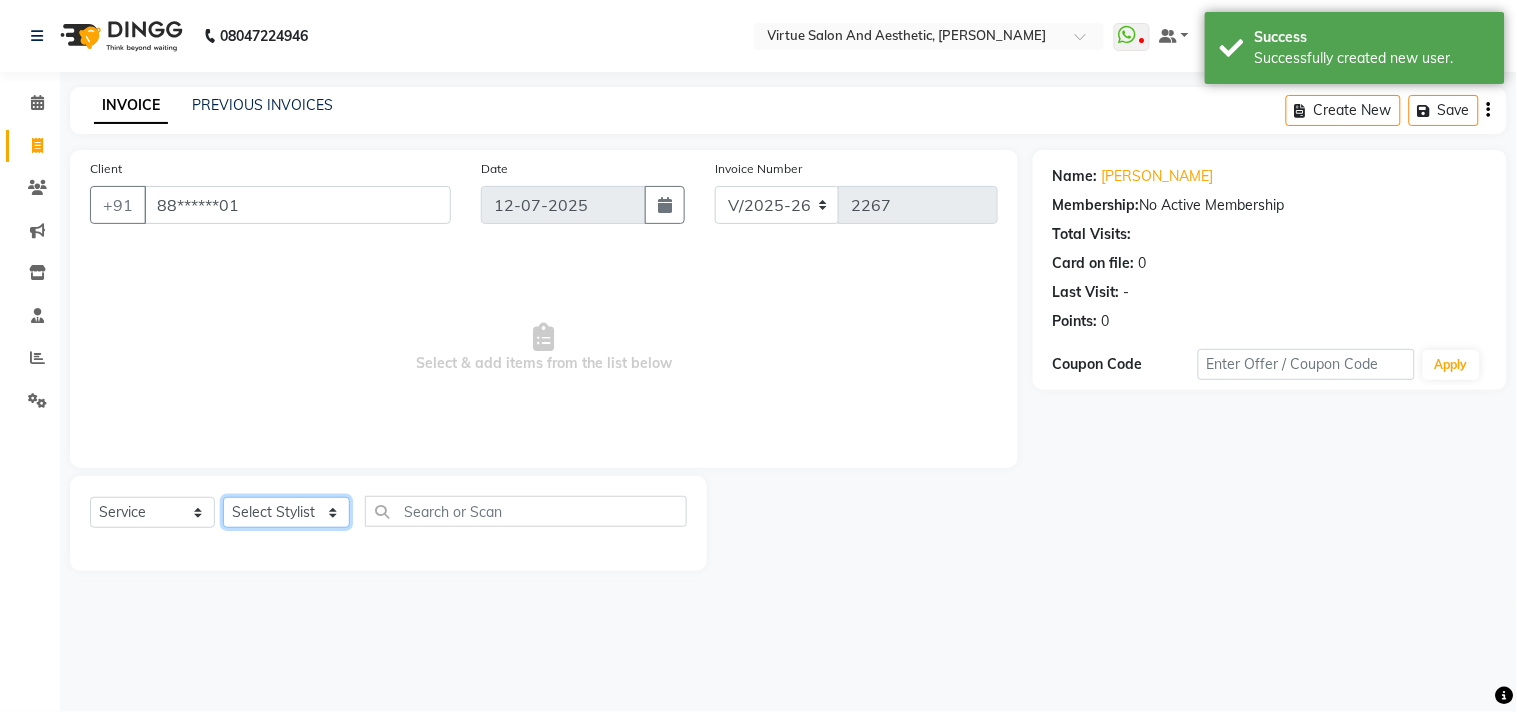 click on "Select Stylist Admin [PERSON_NAME]  Apsu Auditor Ambattur [PERSON_NAME] Dingg - Support Team [PERSON_NAME] [PERSON_NAME] [PERSON_NAME]  [PERSON_NAME] [PERSON_NAME]  [PERSON_NAME] [PERSON_NAME] [PERSON_NAME] RADHA [PERSON_NAME]  [PERSON_NAME] SEETHAL SOCHIPEM [PERSON_NAME] [PERSON_NAME] VANITHA Veena [PERSON_NAME]  [PERSON_NAME] Virtue admin VIRTUE SALON" 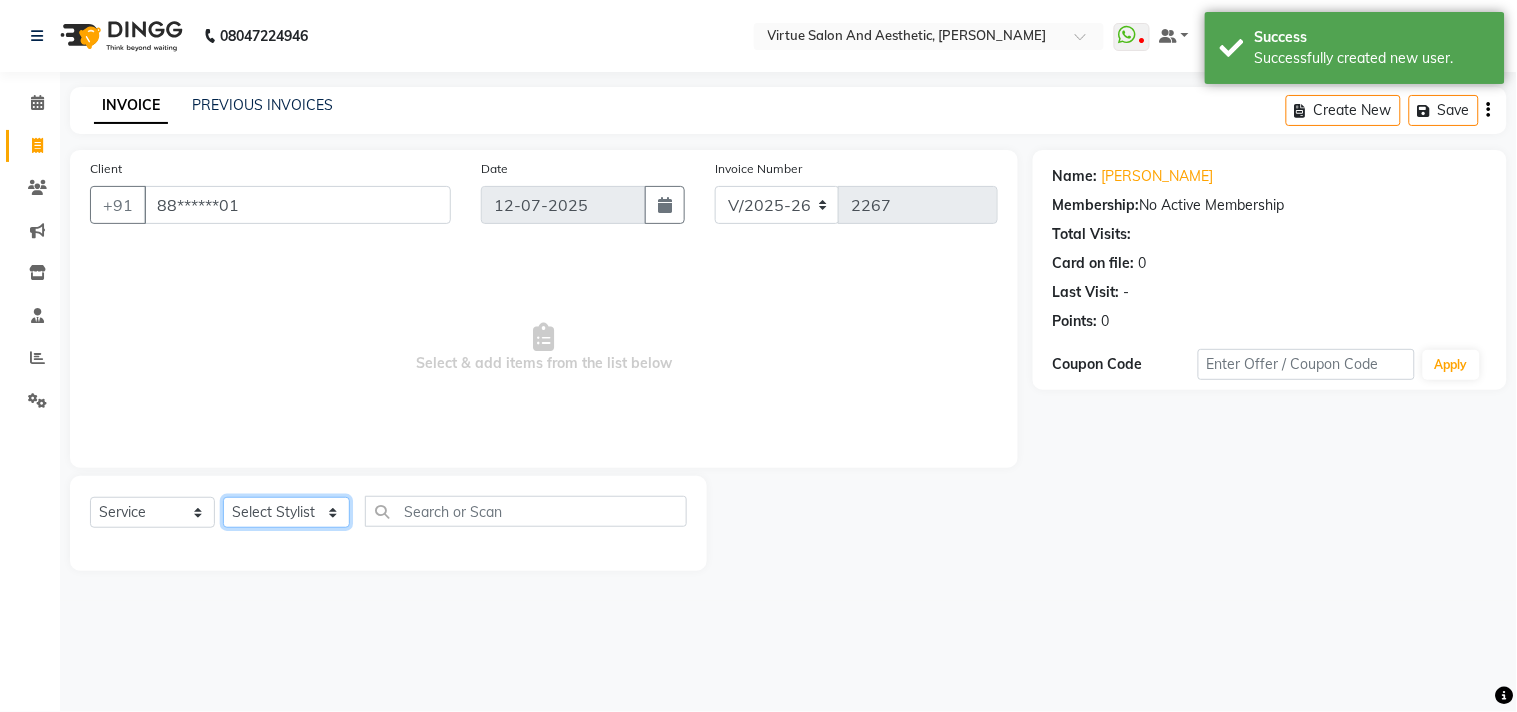 select on "25074" 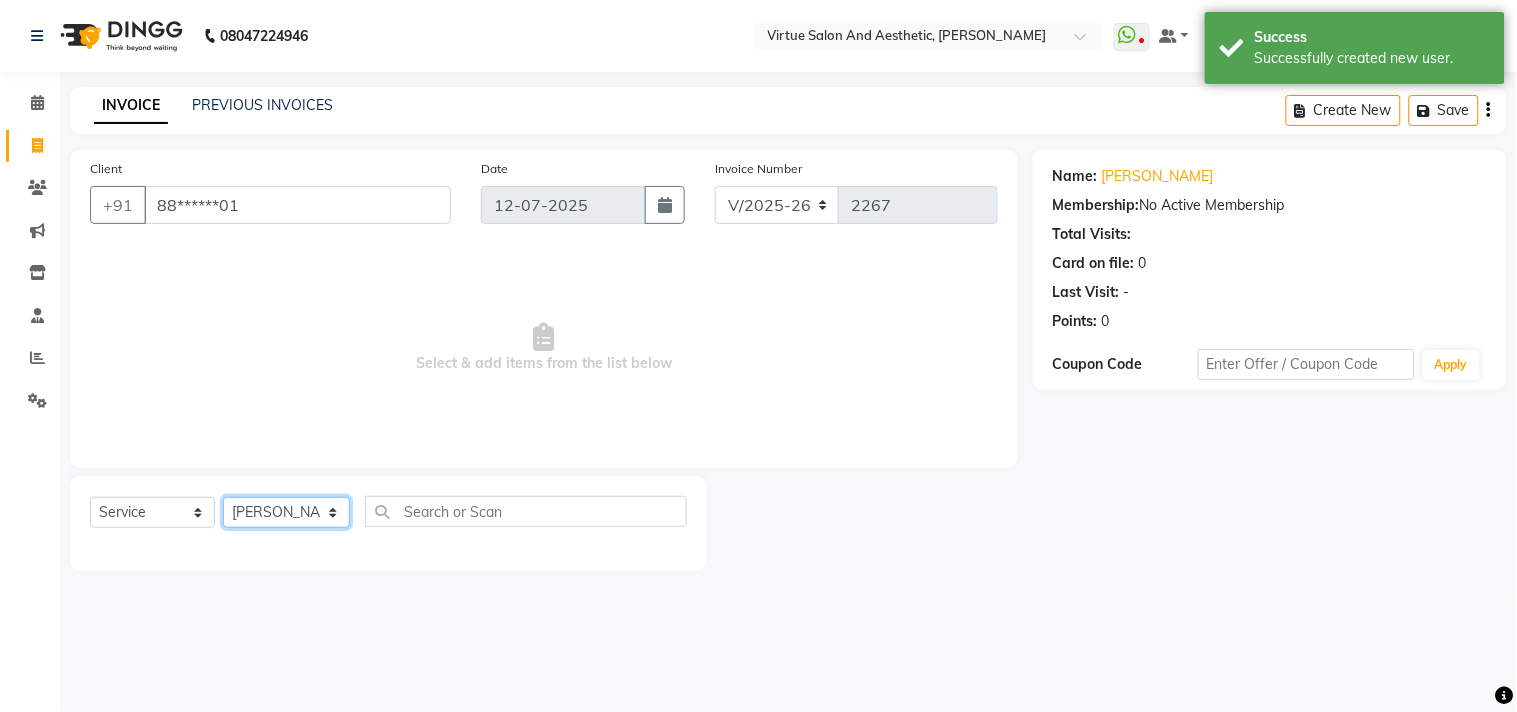 click on "Select Stylist Admin [PERSON_NAME]  Apsu Auditor Ambattur [PERSON_NAME] Dingg - Support Team [PERSON_NAME] [PERSON_NAME] [PERSON_NAME]  [PERSON_NAME] [PERSON_NAME]  [PERSON_NAME] [PERSON_NAME] [PERSON_NAME] RADHA [PERSON_NAME]  [PERSON_NAME] SEETHAL SOCHIPEM [PERSON_NAME] [PERSON_NAME] VANITHA Veena [PERSON_NAME]  [PERSON_NAME] Virtue admin VIRTUE SALON" 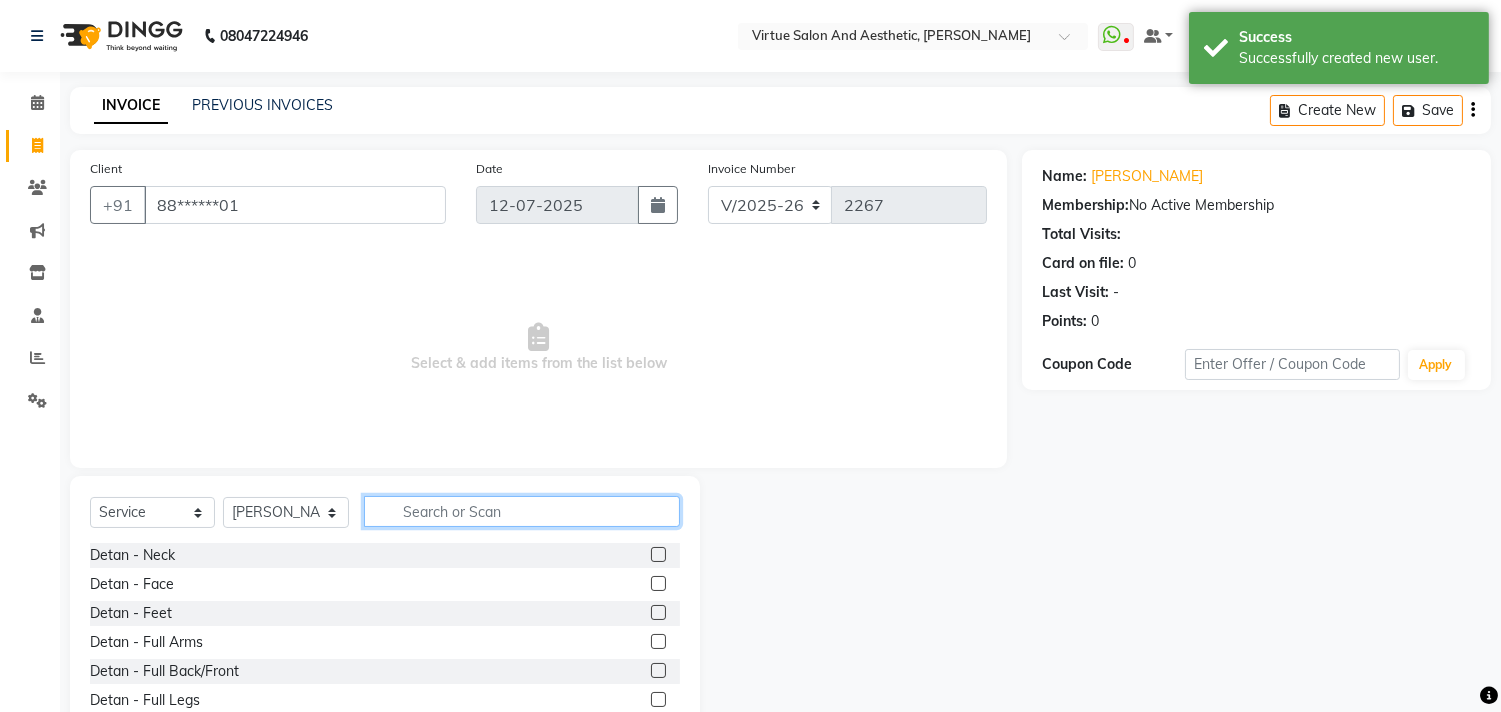 click 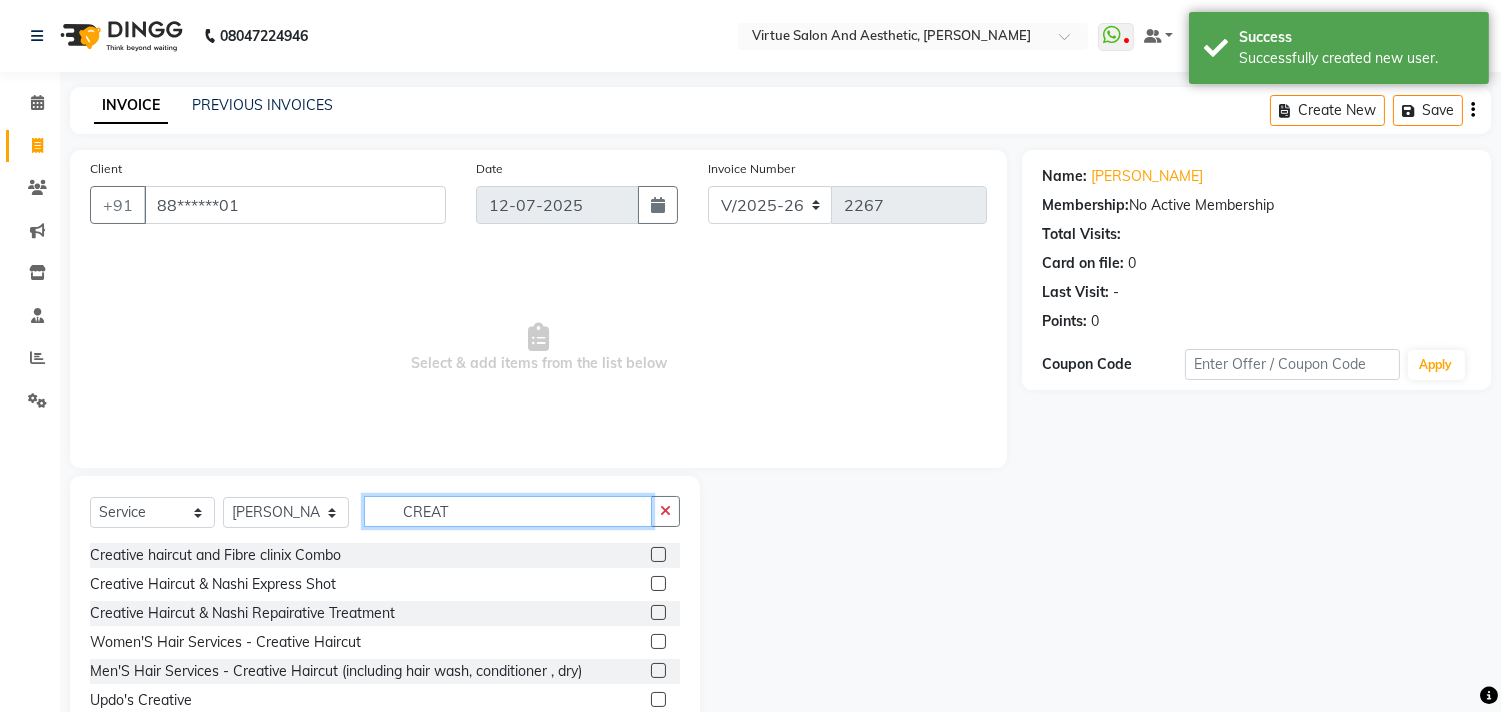 type on "CREAT" 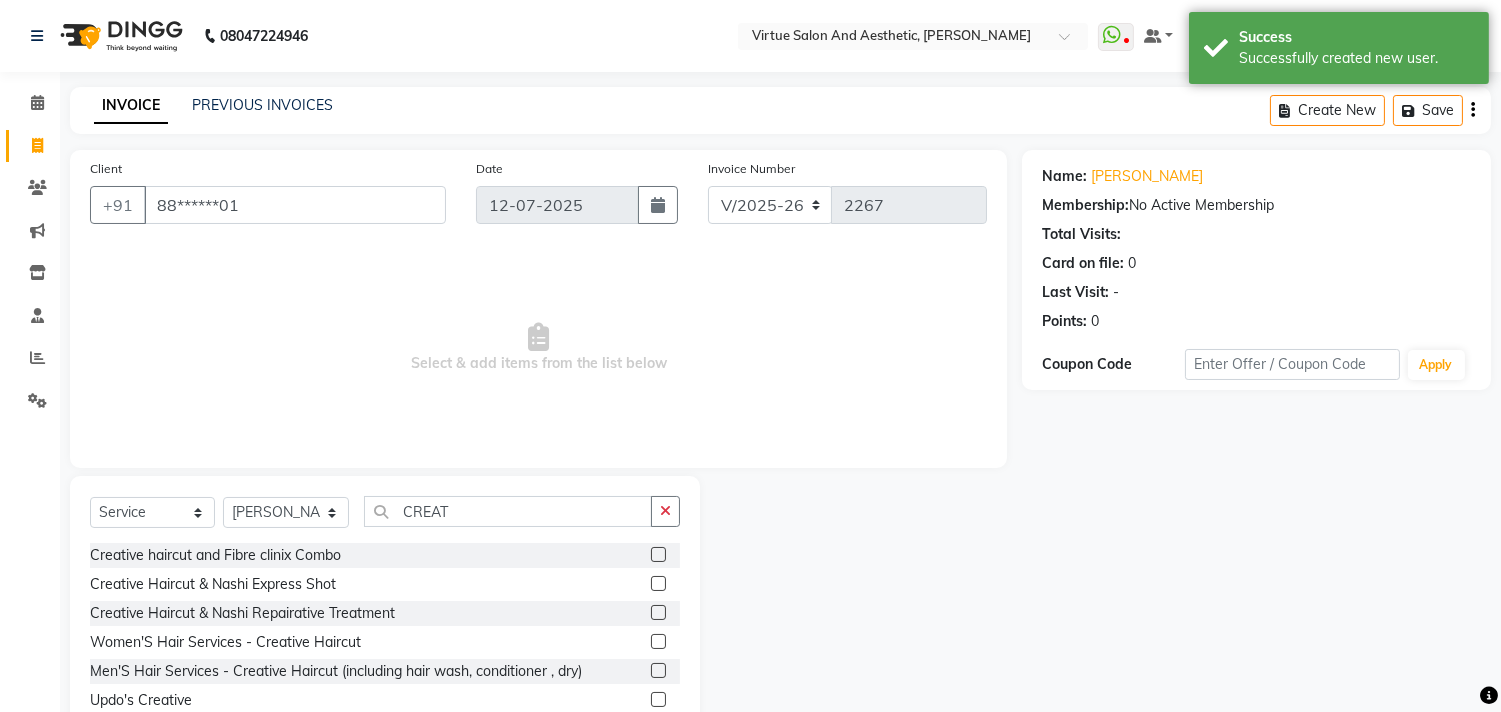 click 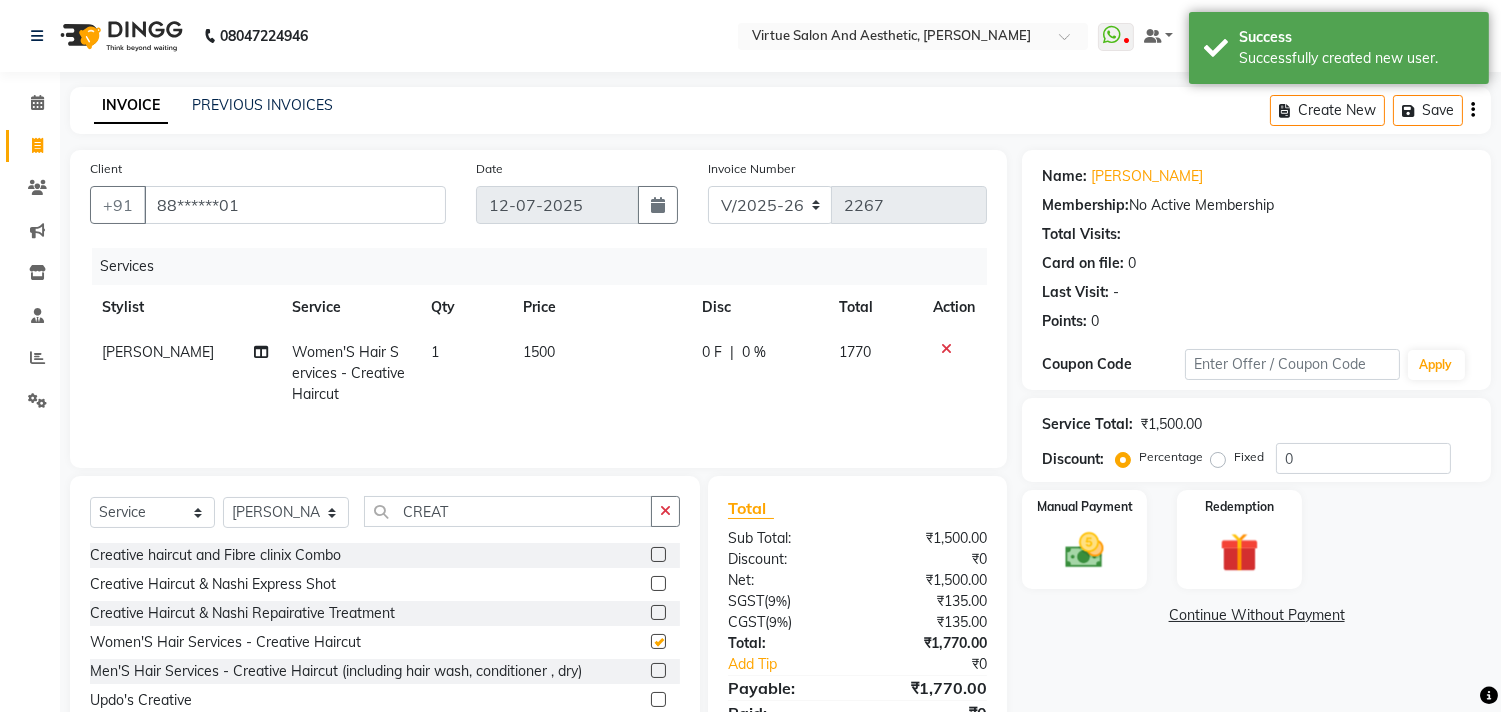 checkbox on "false" 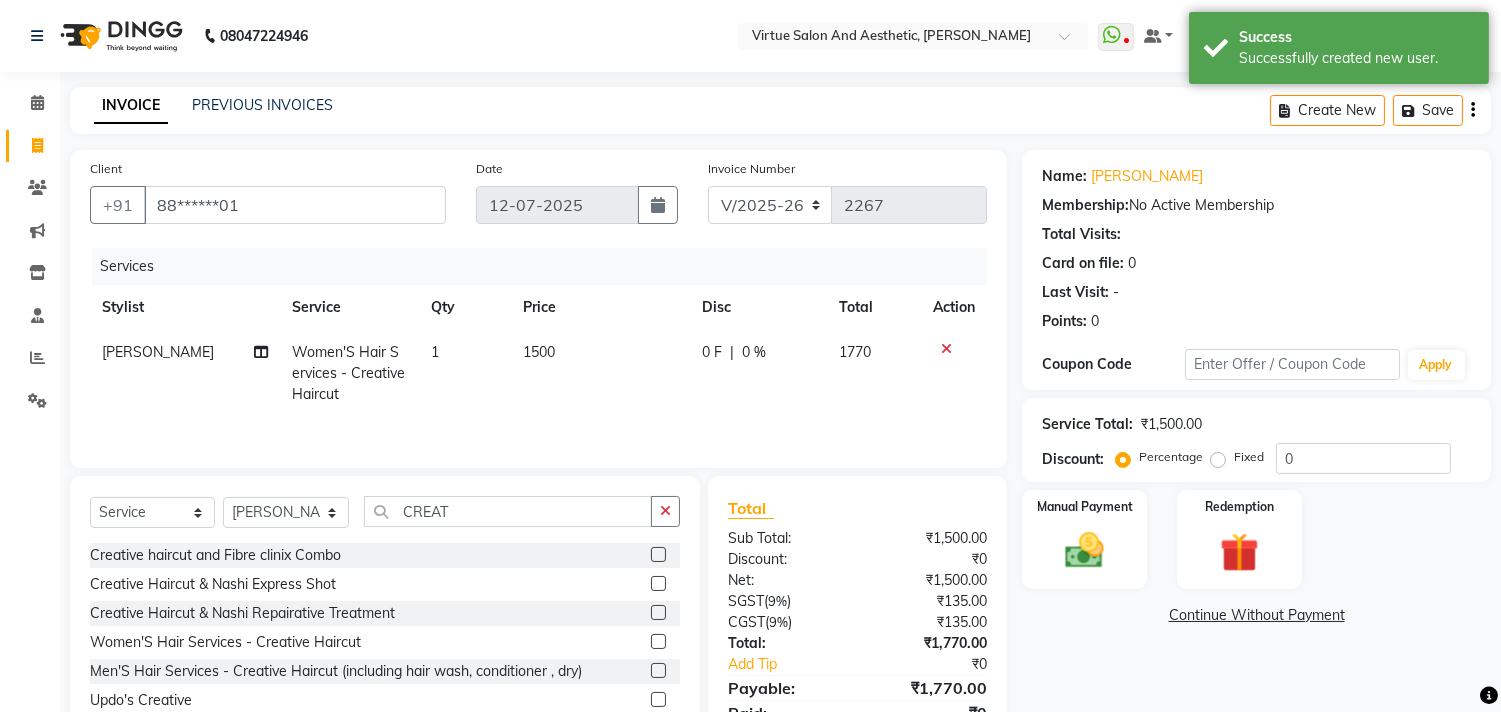 click 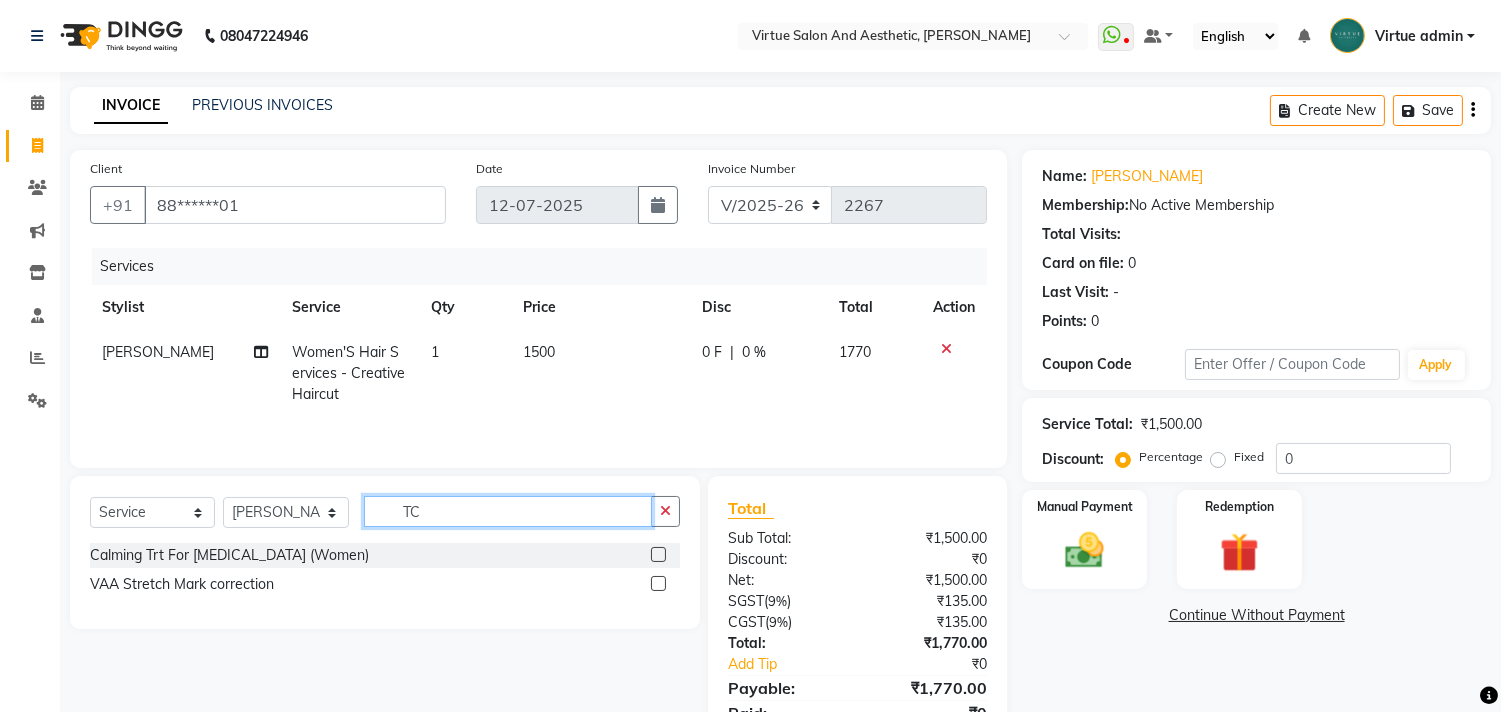 type on "T" 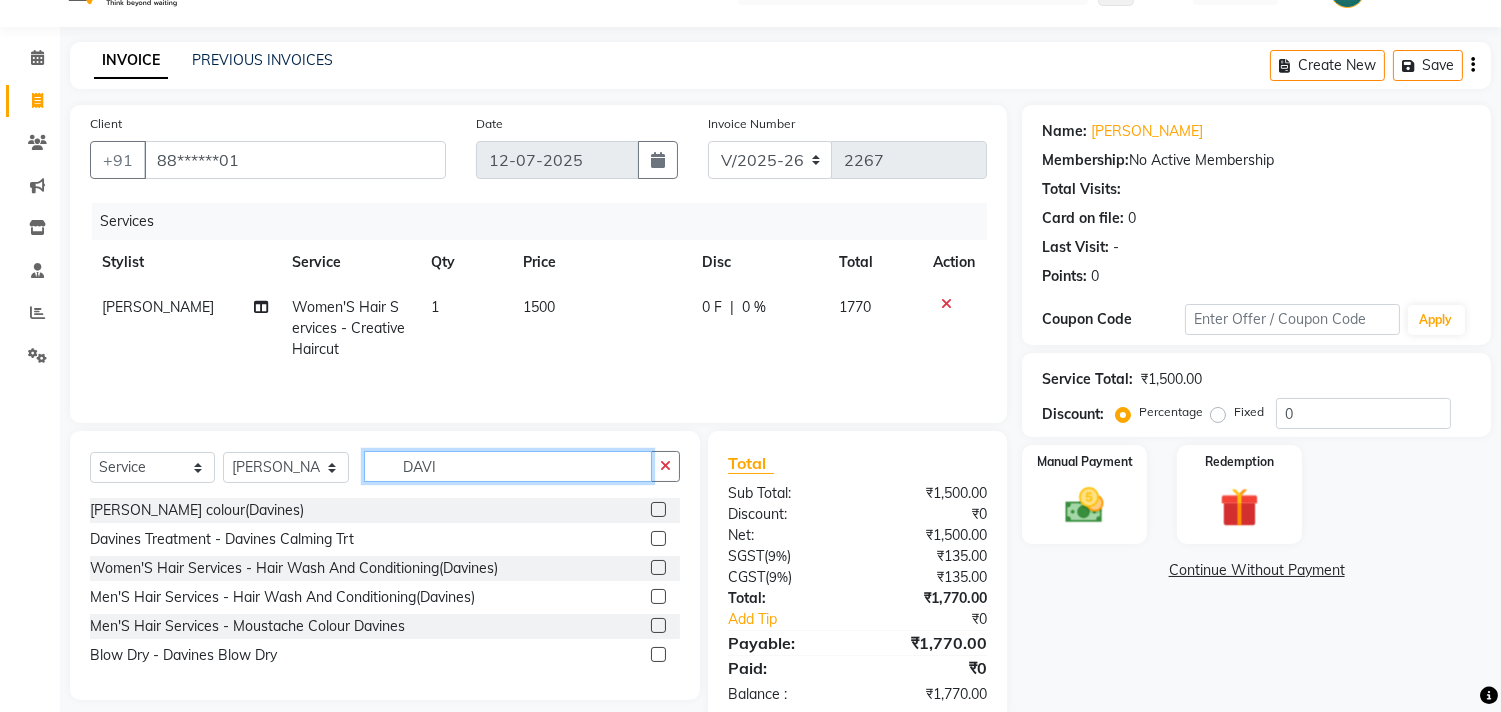scroll, scrollTop: 90, scrollLeft: 0, axis: vertical 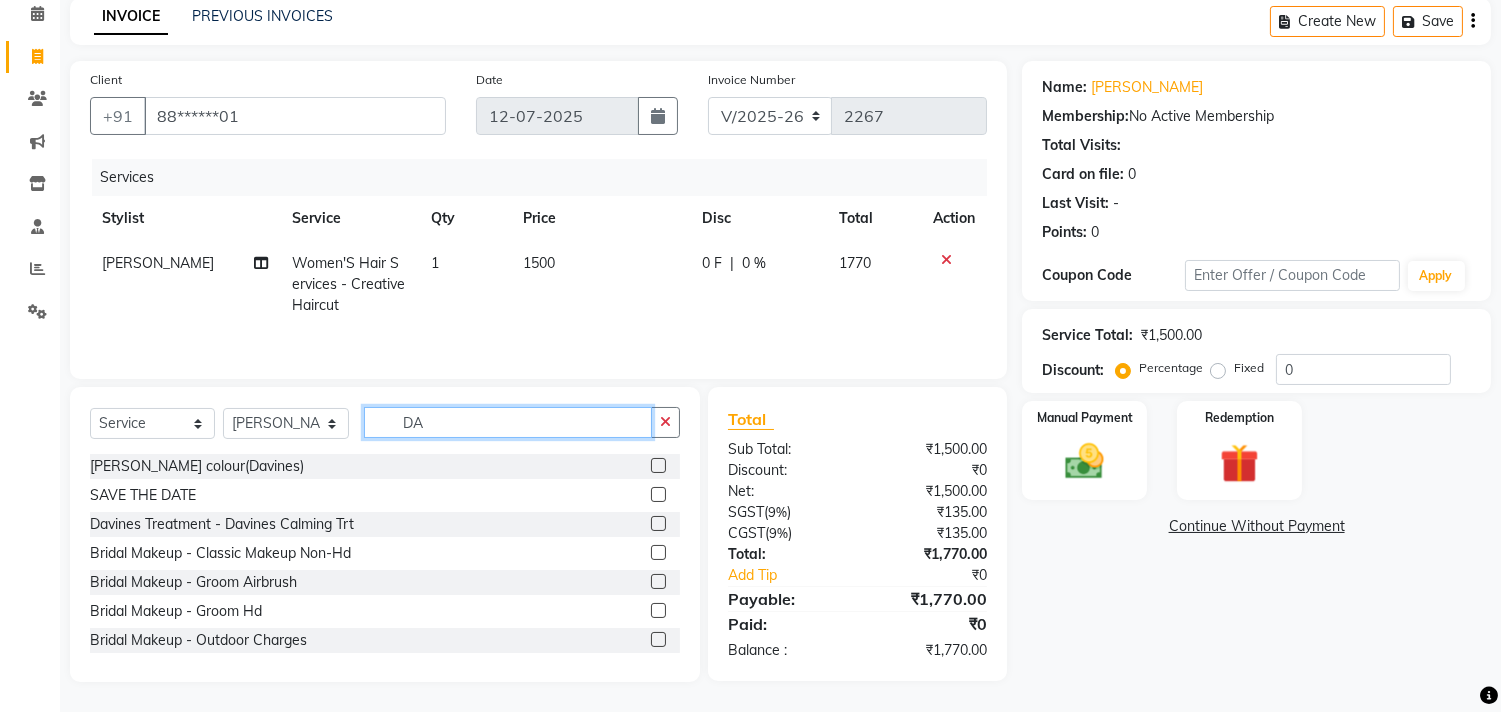 type on "D" 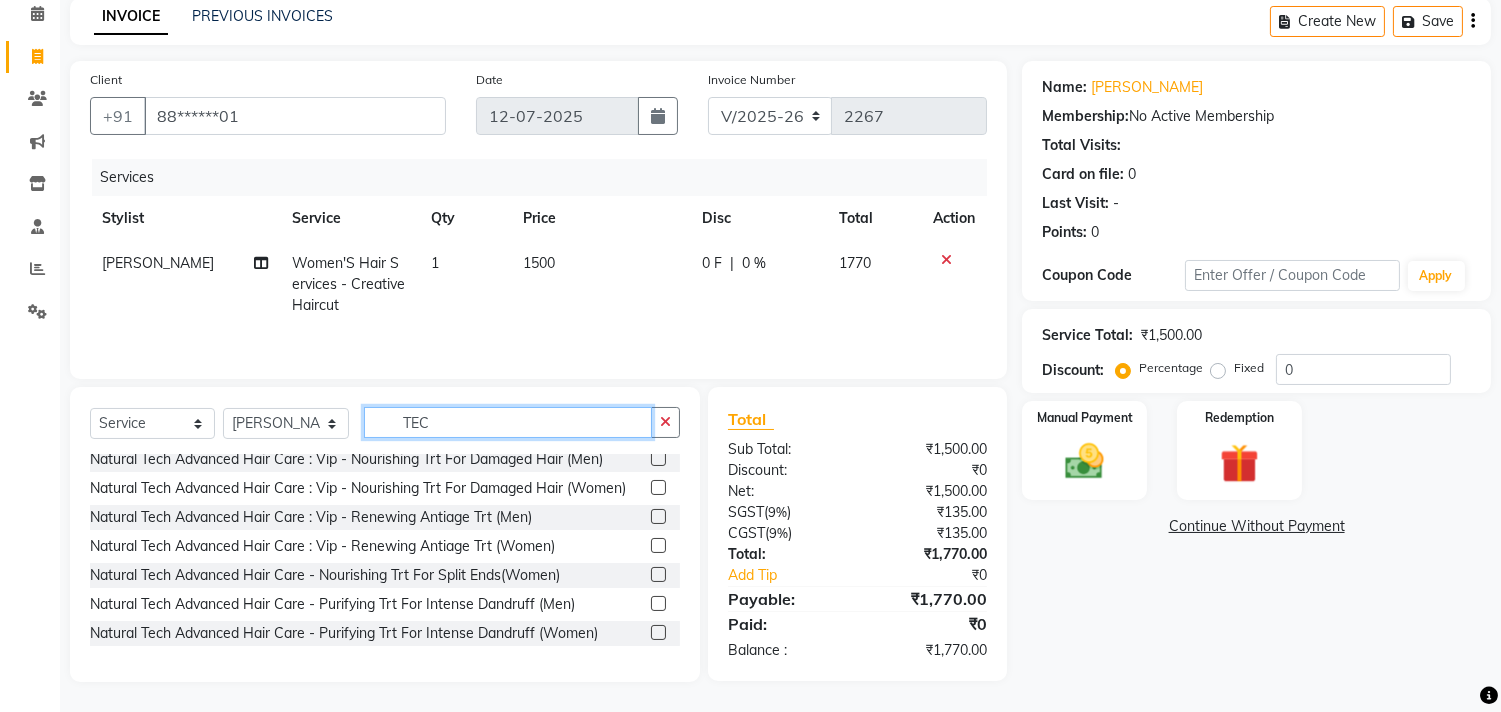 scroll, scrollTop: 0, scrollLeft: 0, axis: both 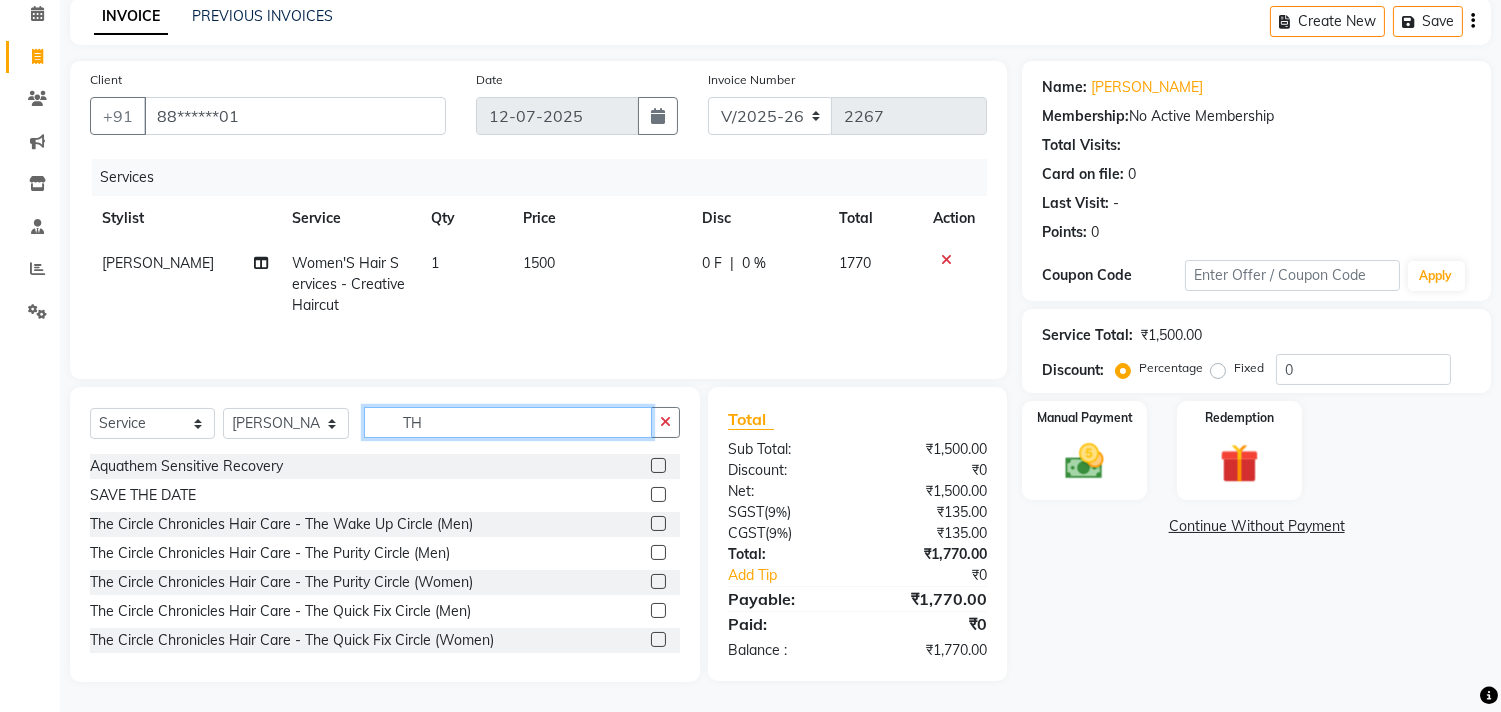 type on "T" 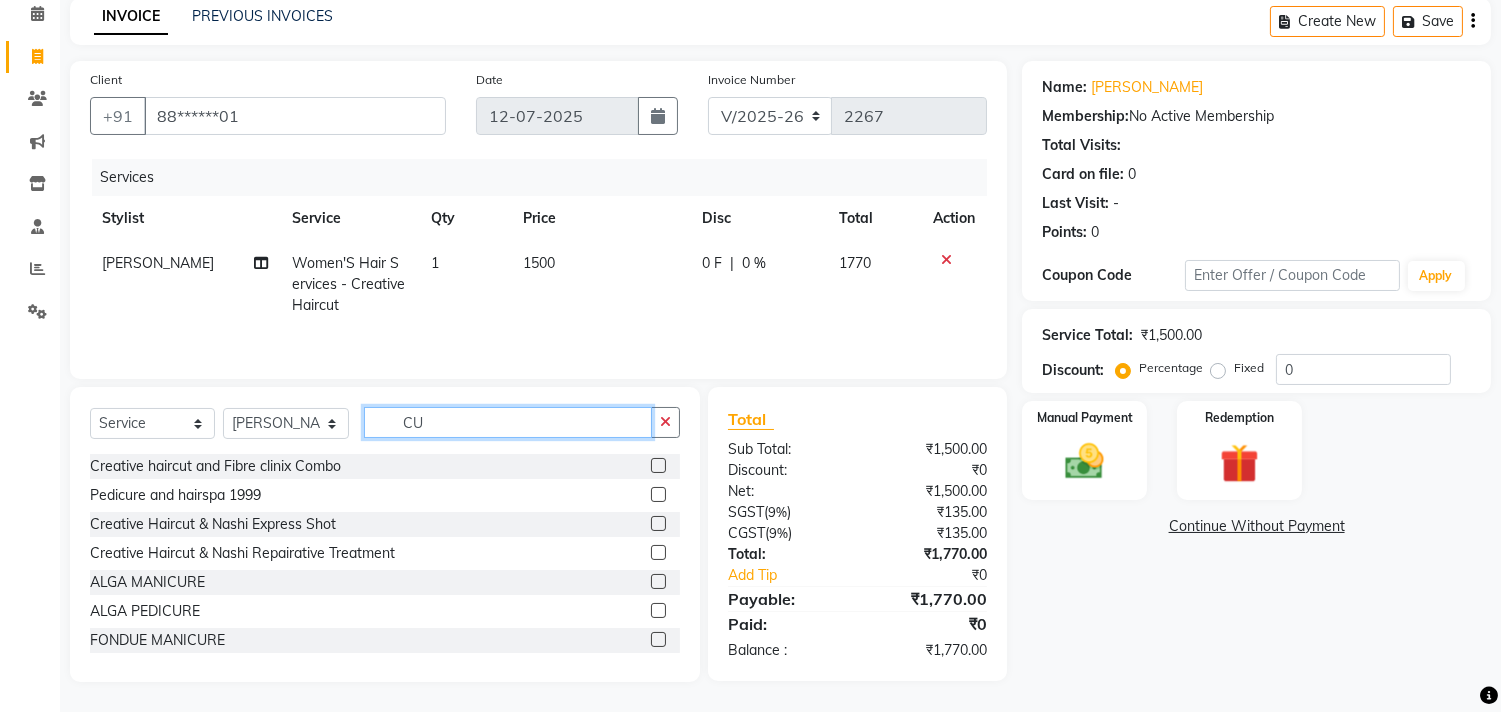 type on "C" 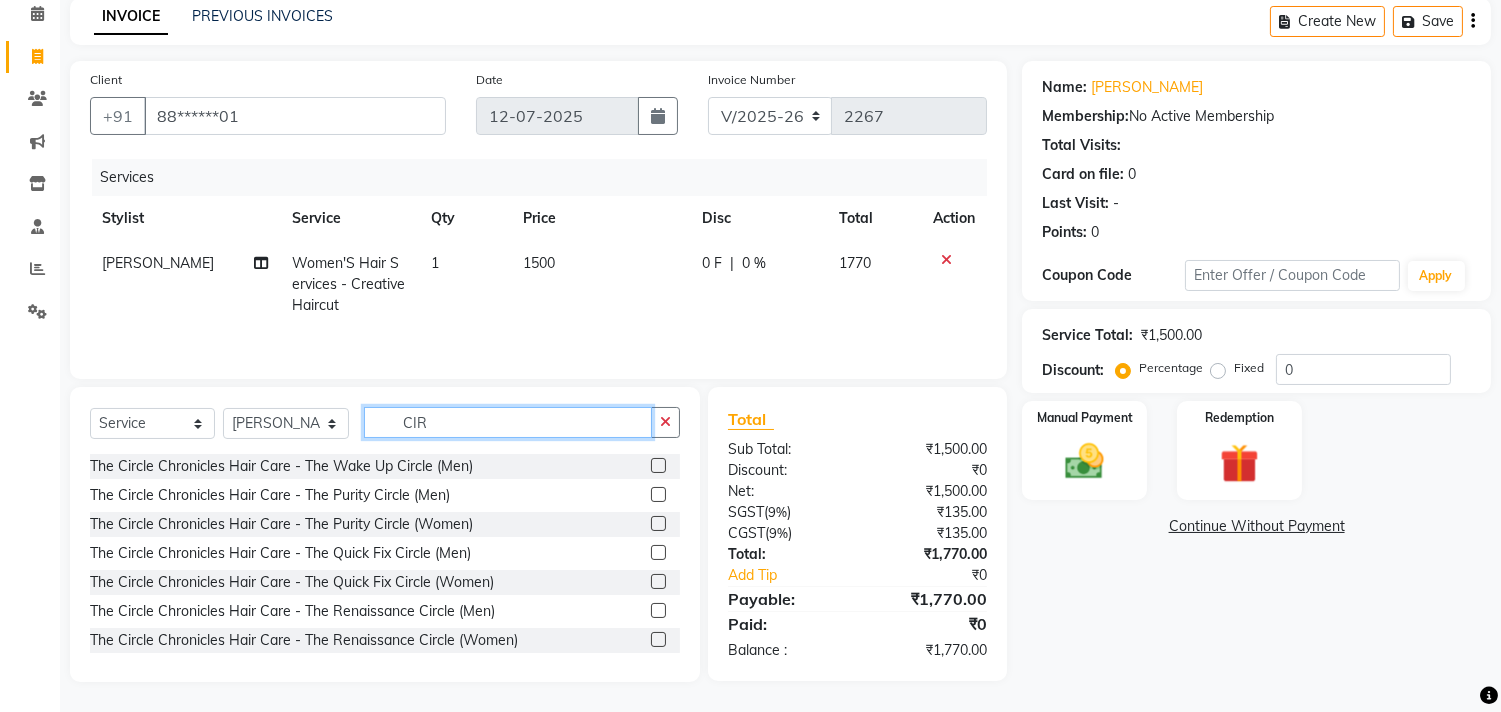 type on "CIR" 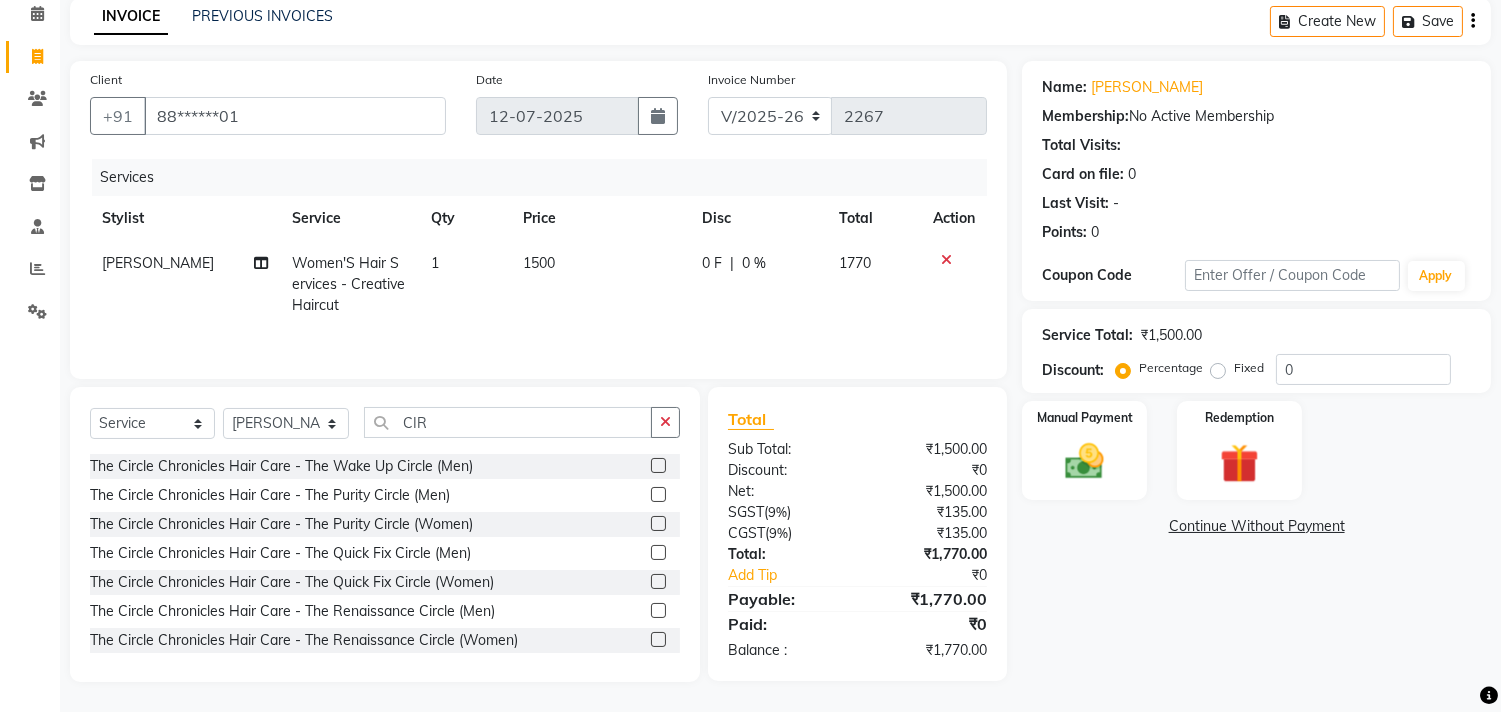 click 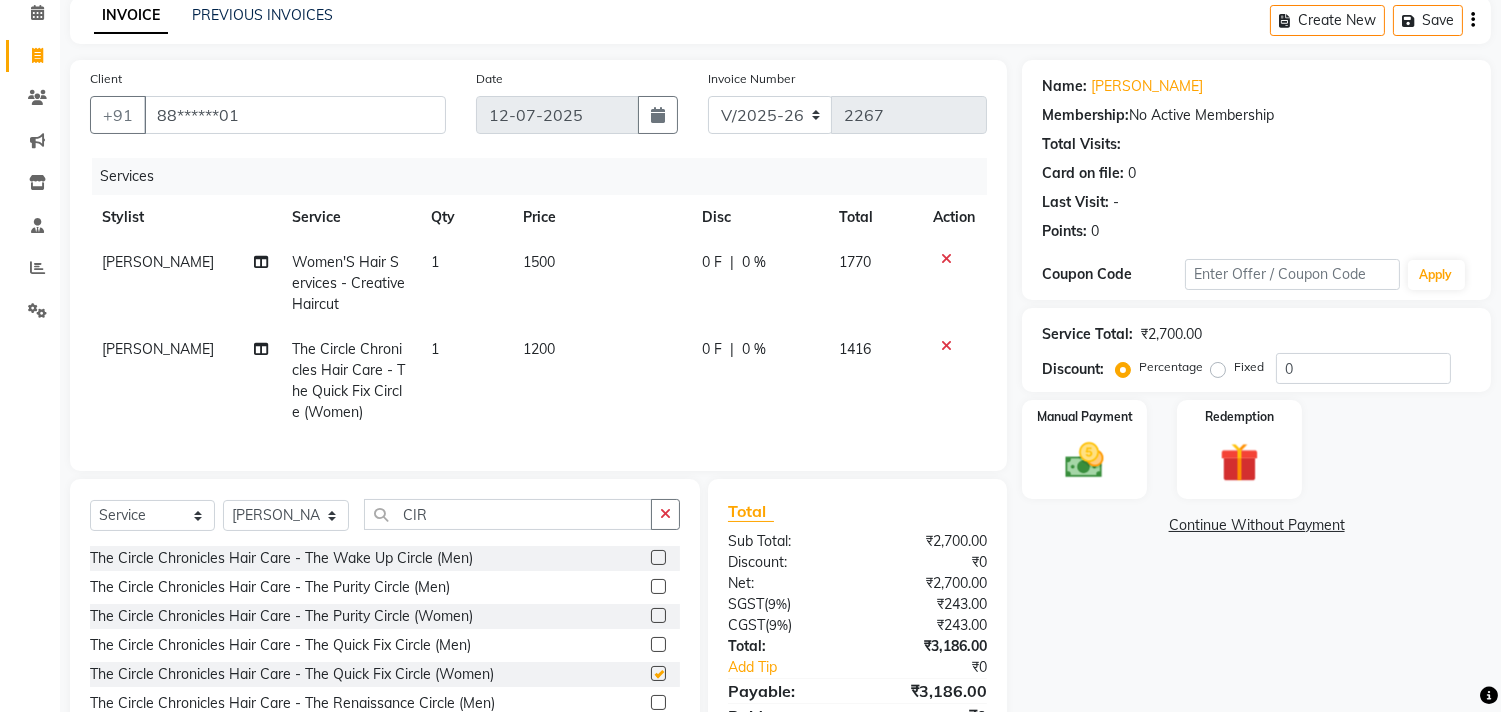 checkbox on "false" 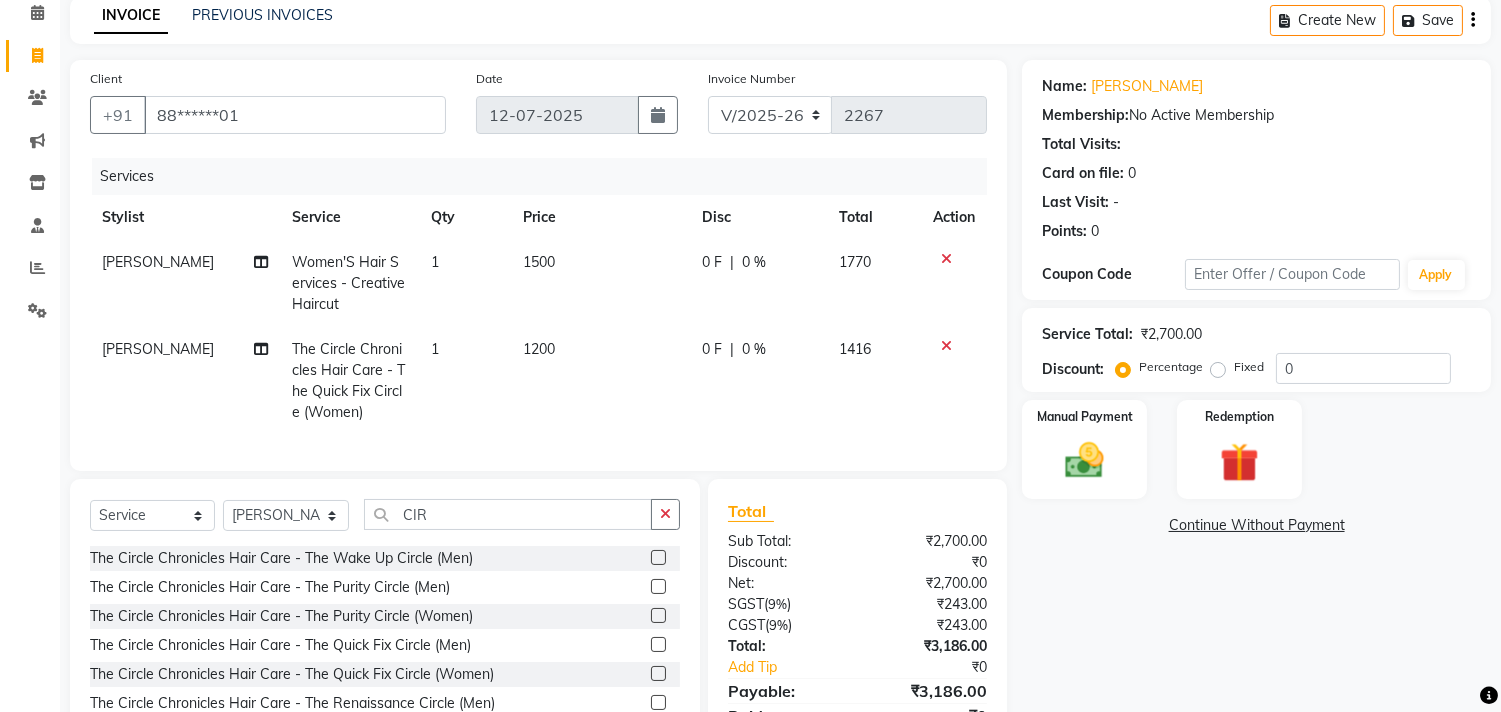 click on "1200" 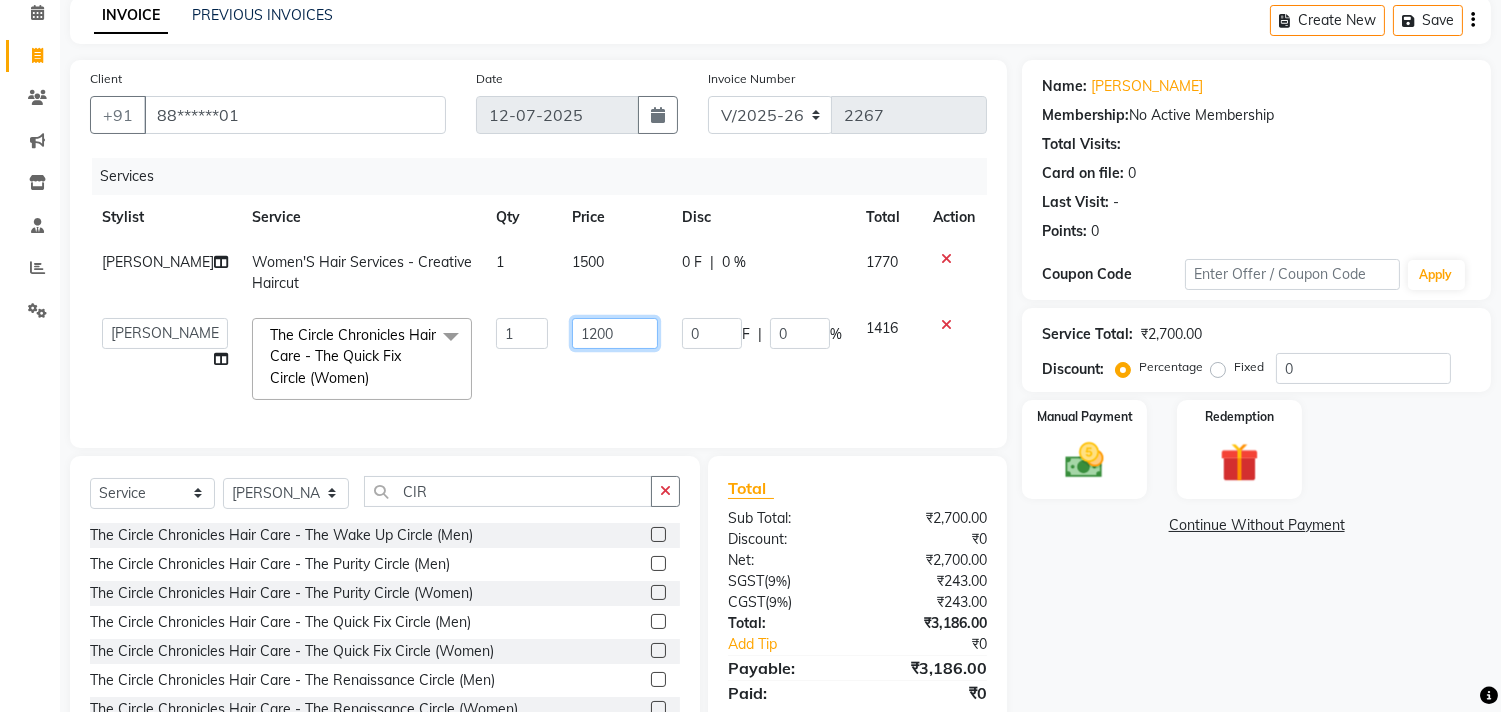 drag, startPoint x: 597, startPoint y: 334, endPoint x: 502, endPoint y: 316, distance: 96.69022 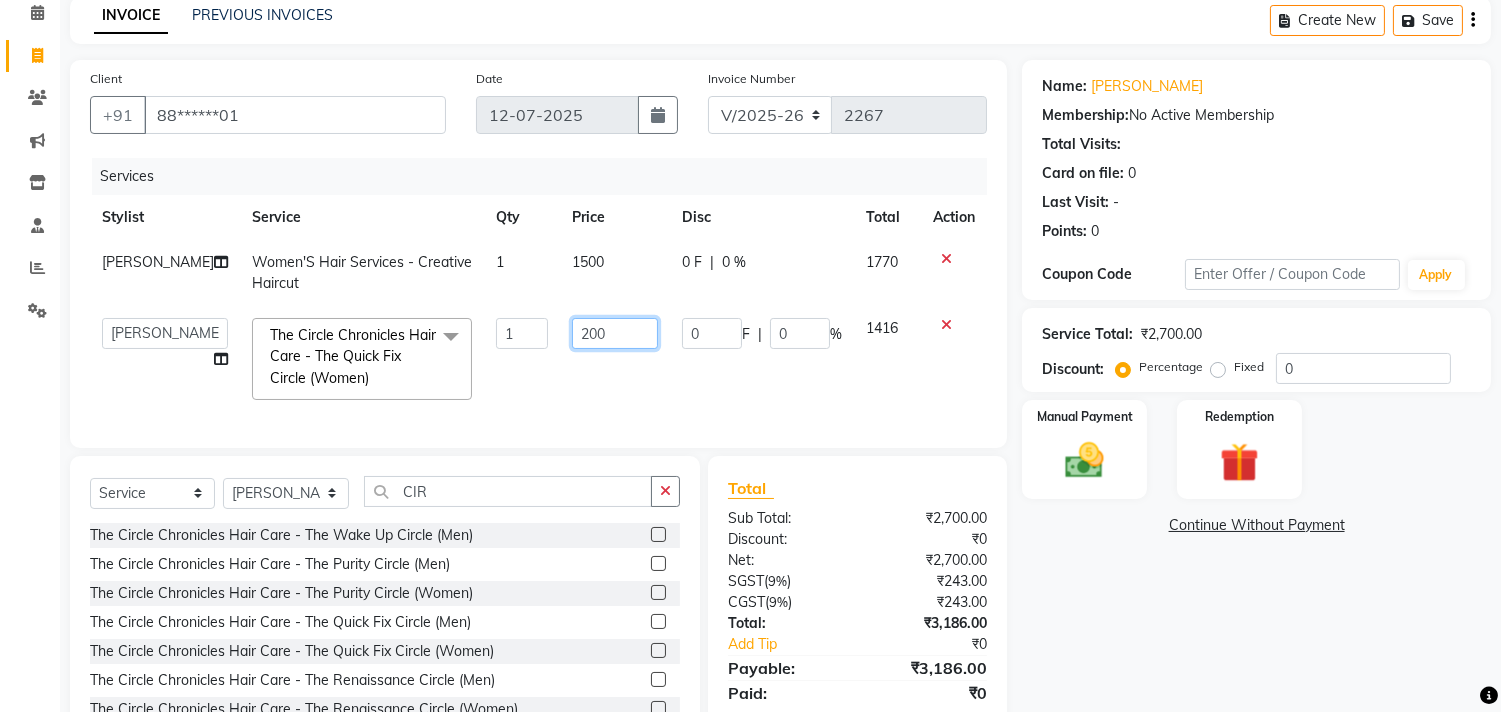 type on "2000" 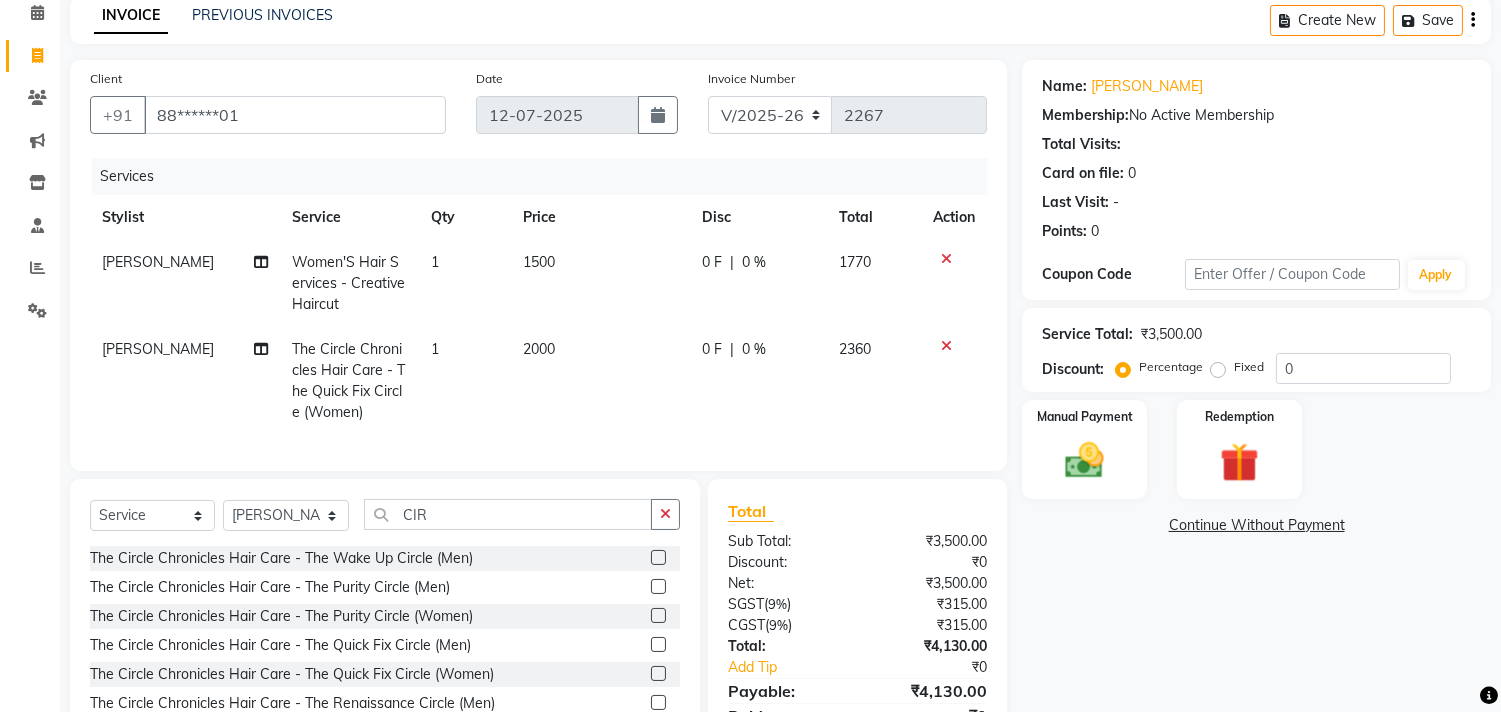 click on "2000" 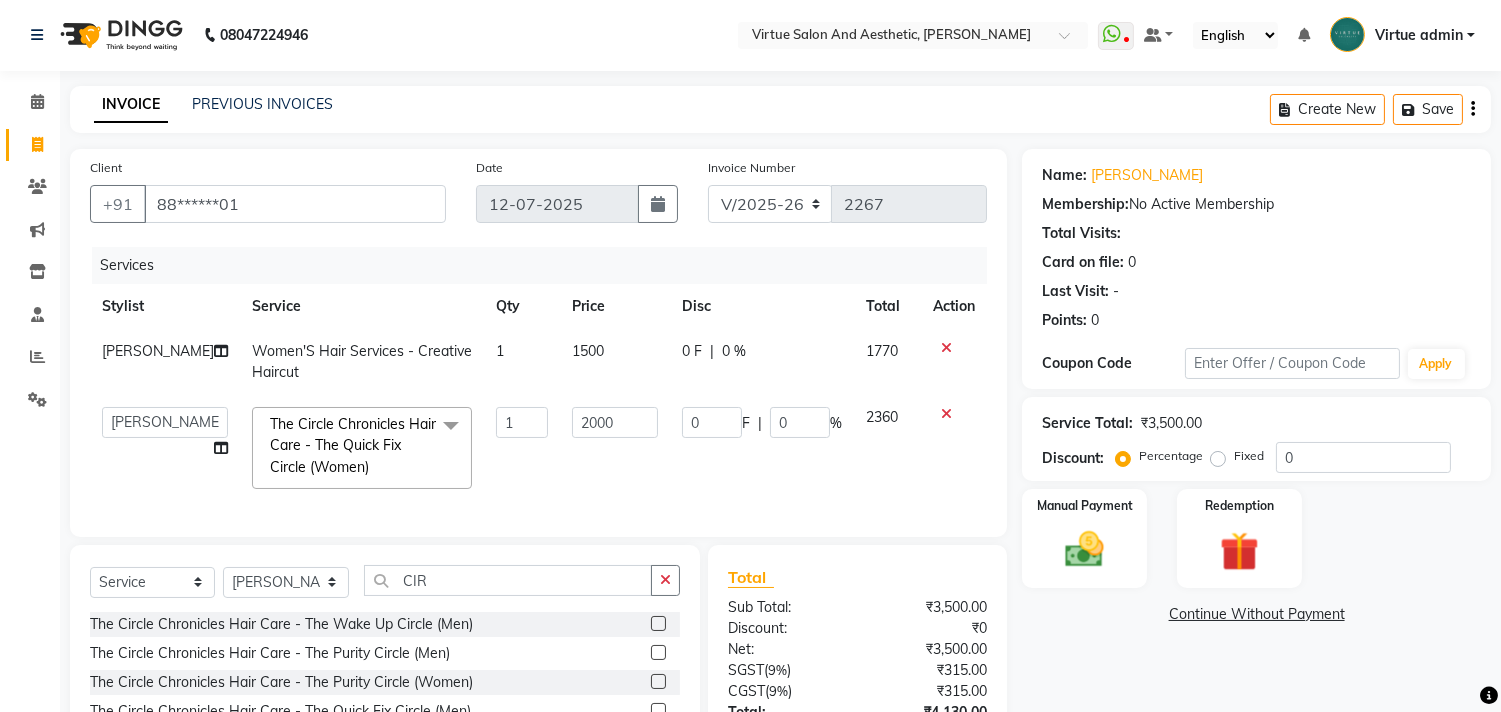 scroll, scrollTop: 0, scrollLeft: 0, axis: both 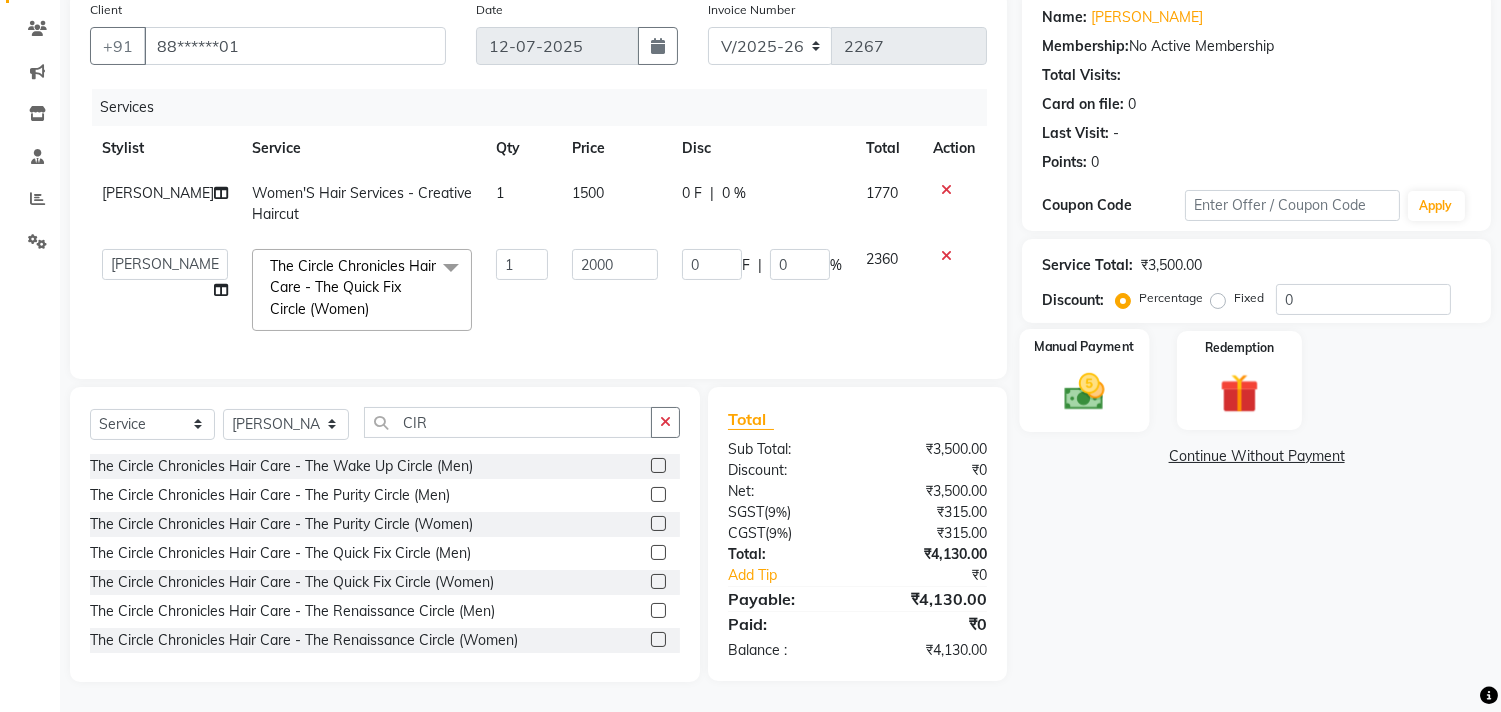 click on "Manual Payment" 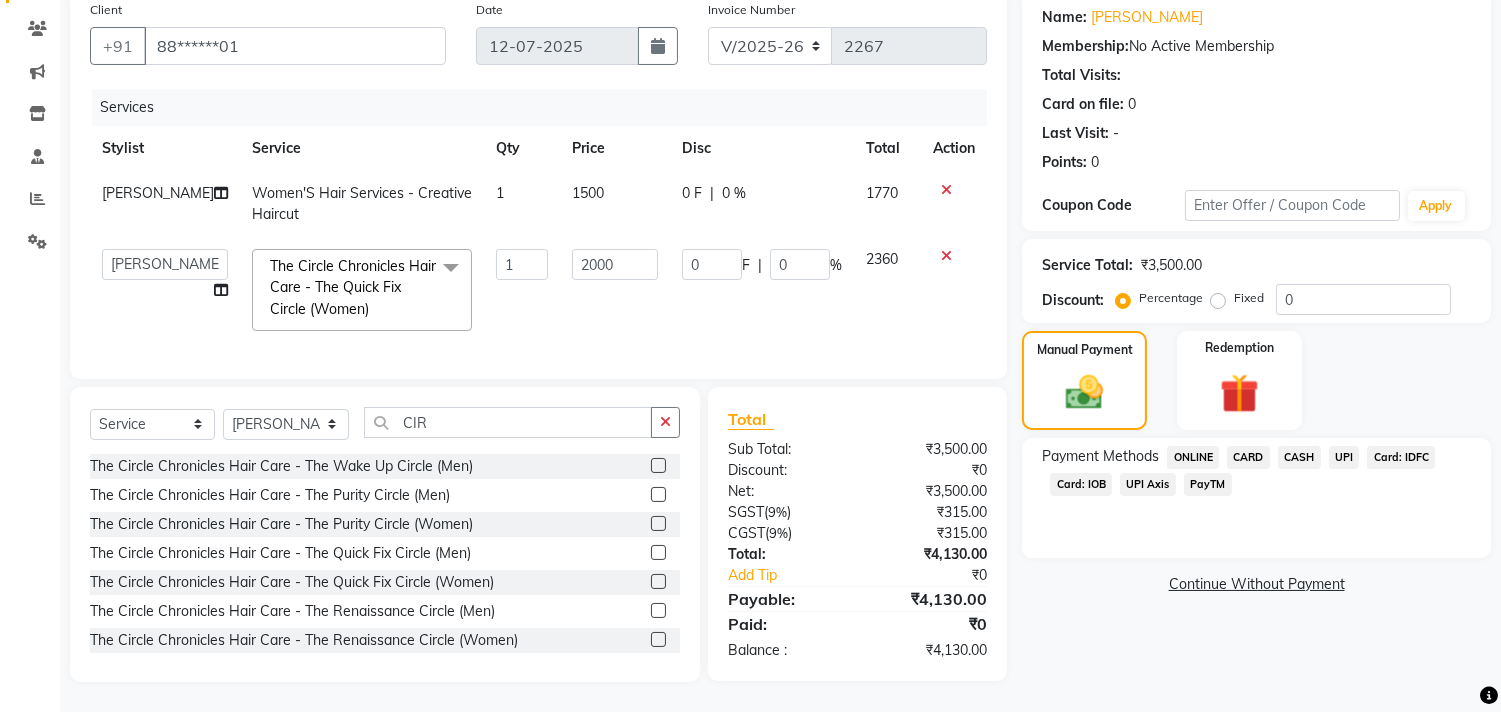 click on "CASH" 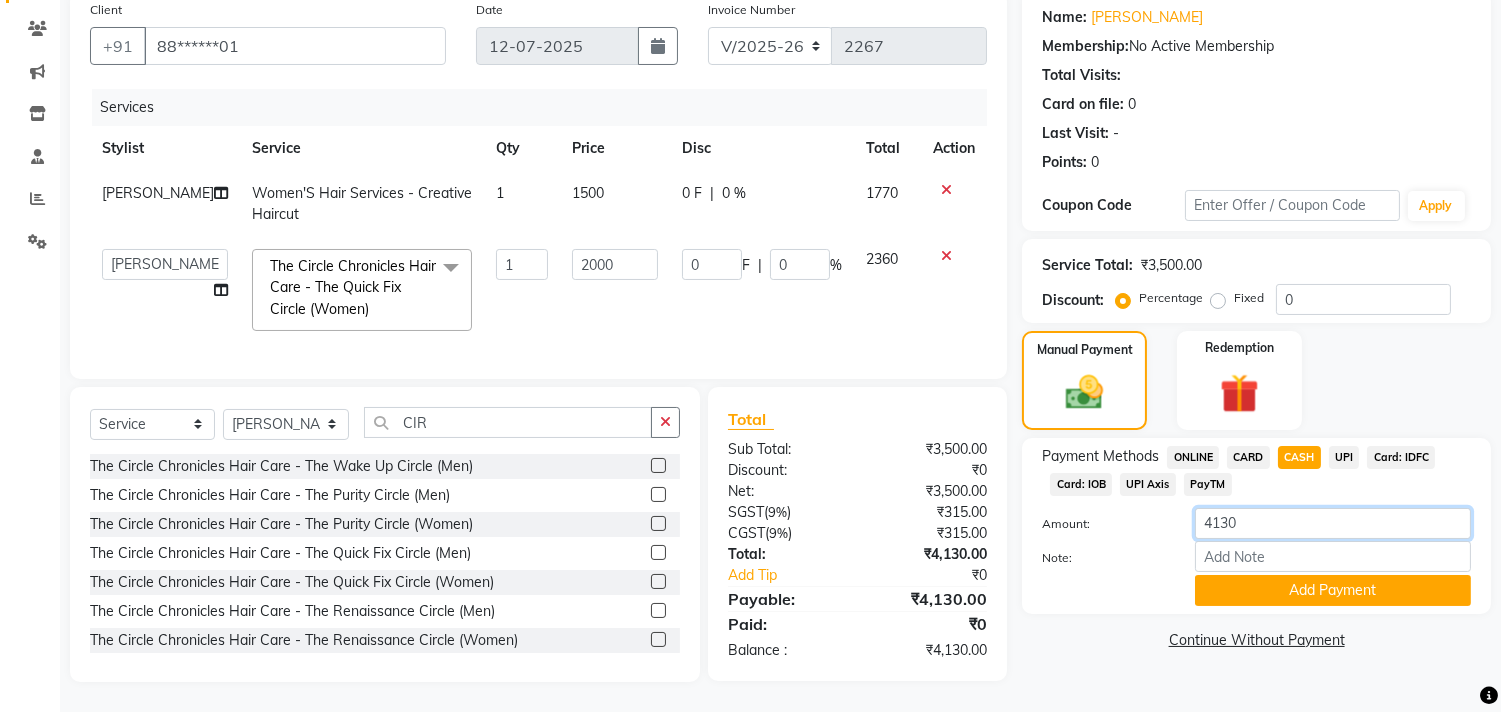 drag, startPoint x: 1294, startPoint y: 494, endPoint x: 1051, endPoint y: 497, distance: 243.01852 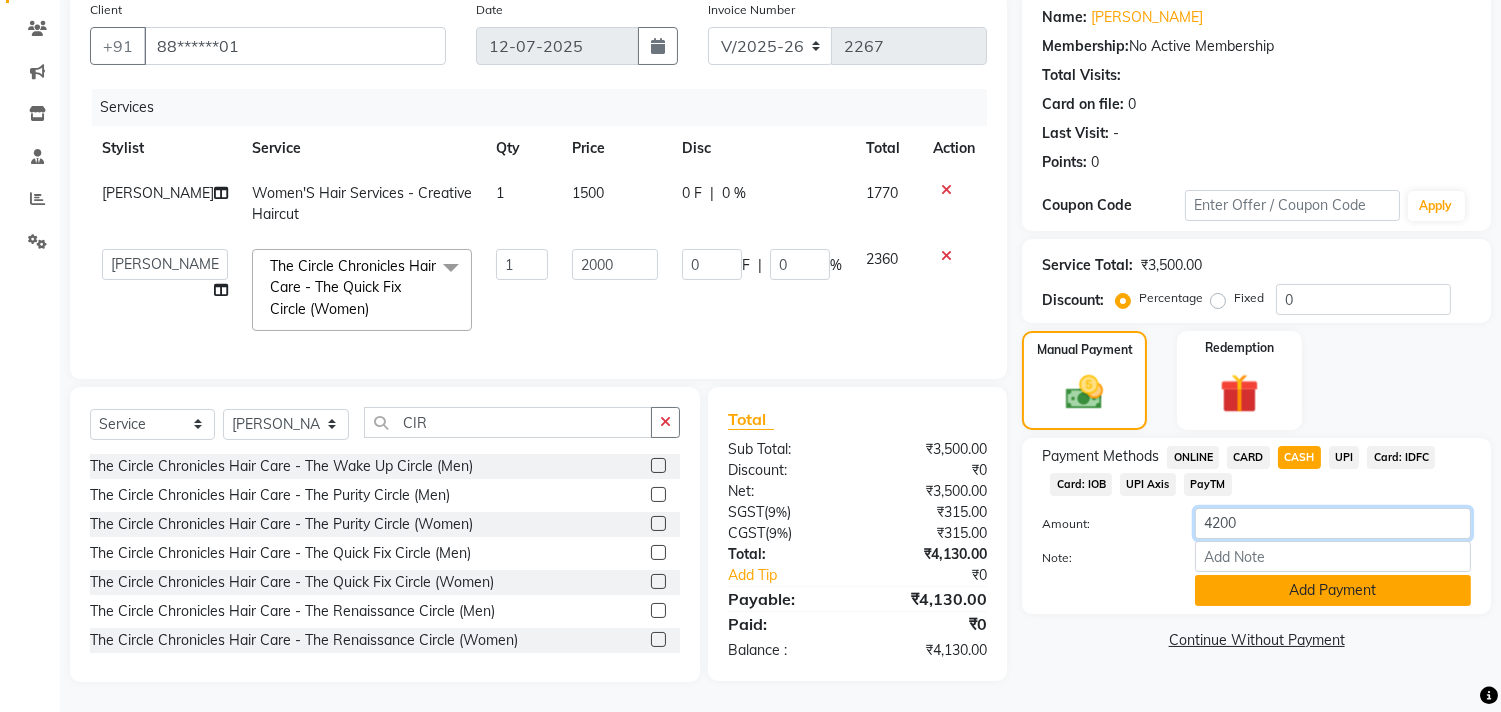type on "4200" 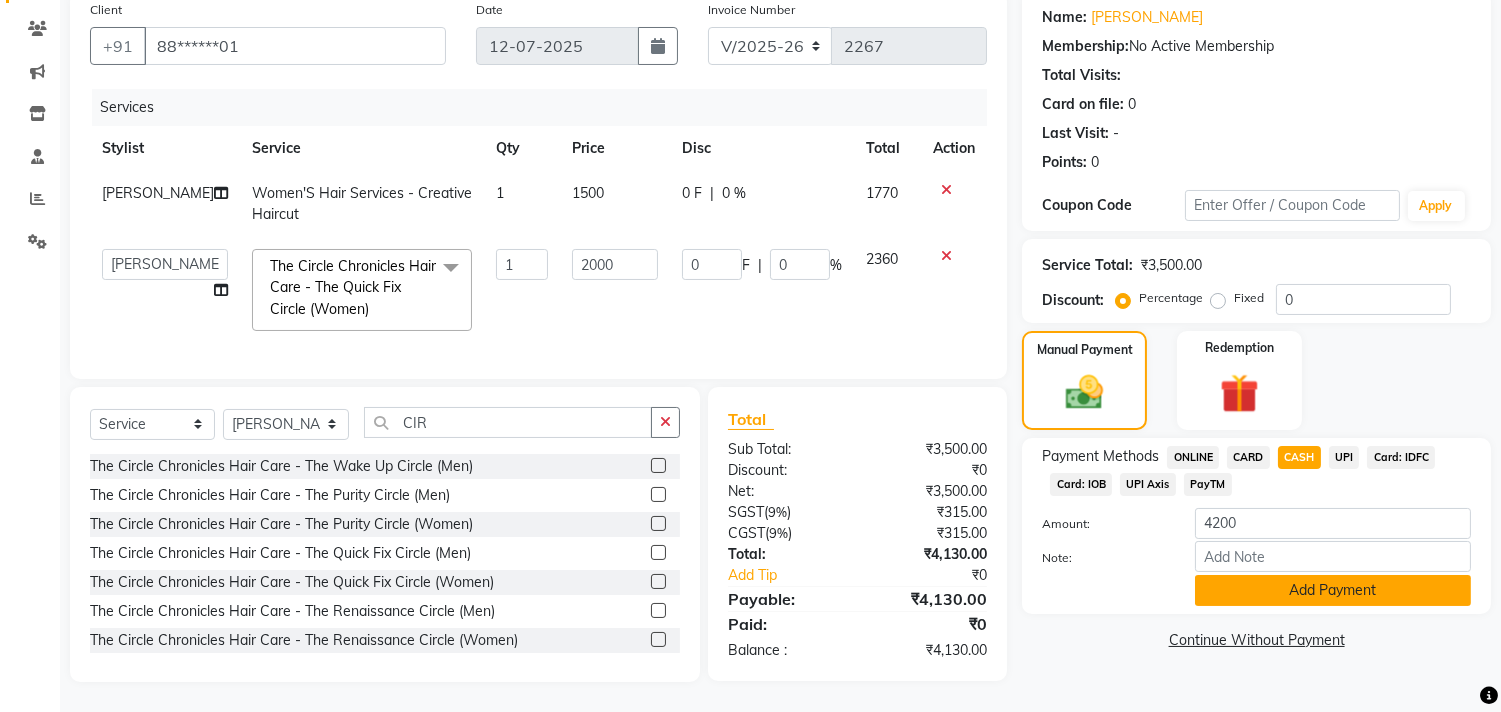 click on "Add Payment" 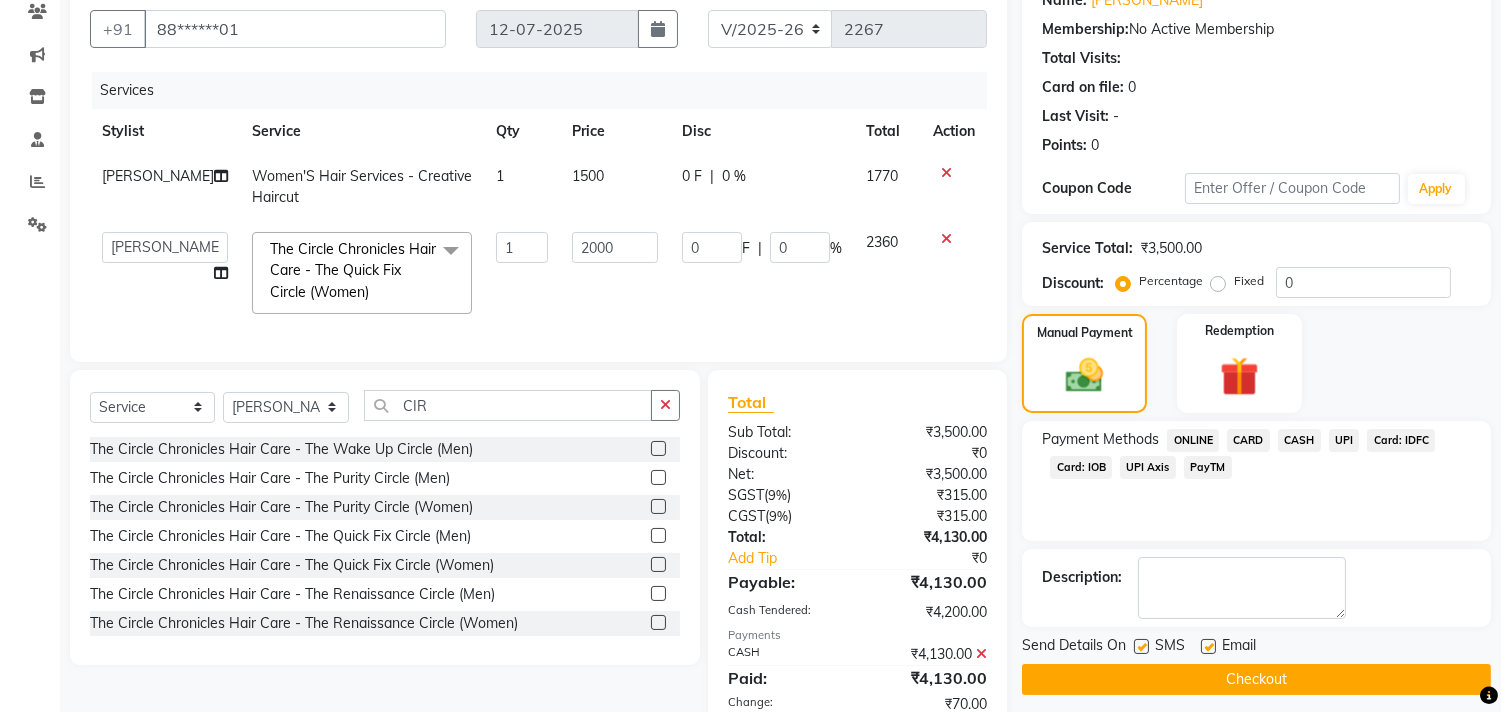 scroll, scrollTop: 287, scrollLeft: 0, axis: vertical 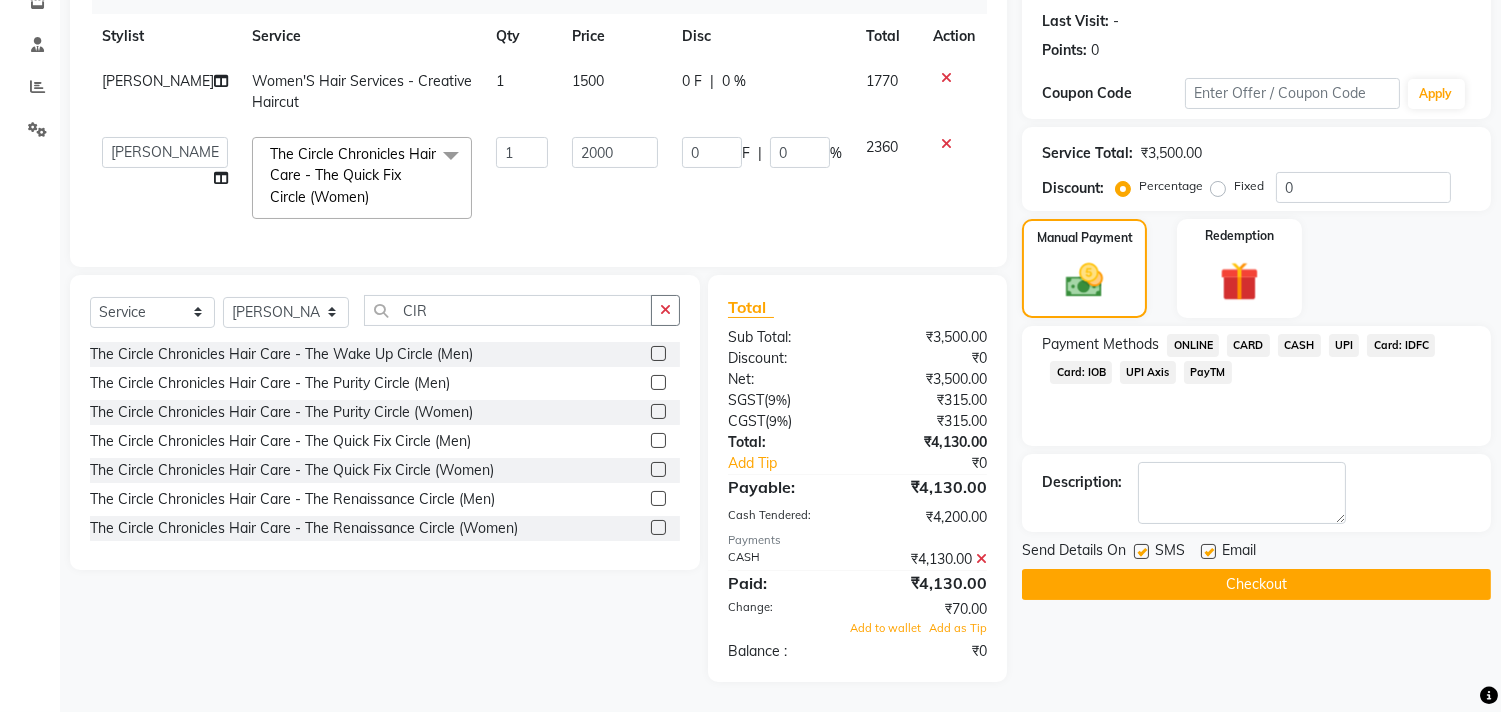 click on "Checkout" 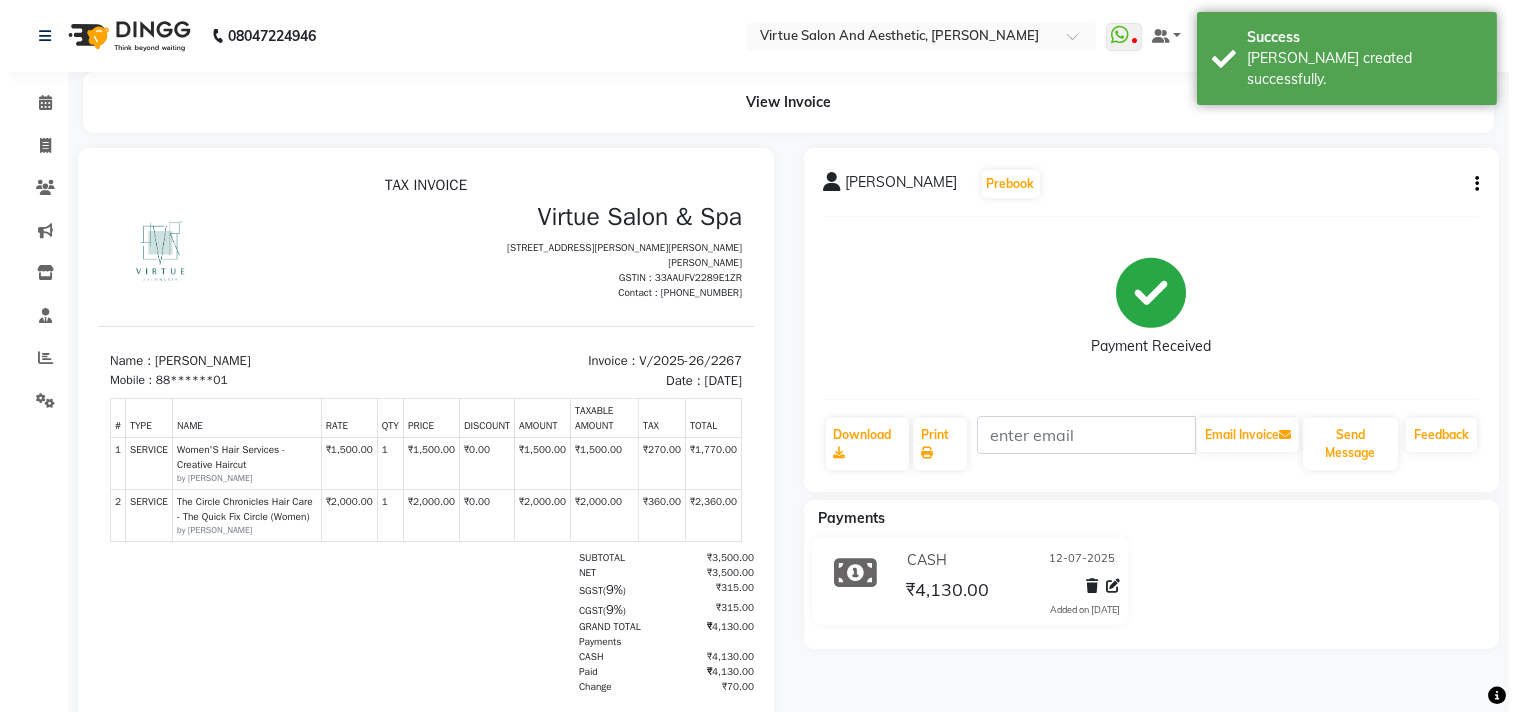scroll, scrollTop: 0, scrollLeft: 0, axis: both 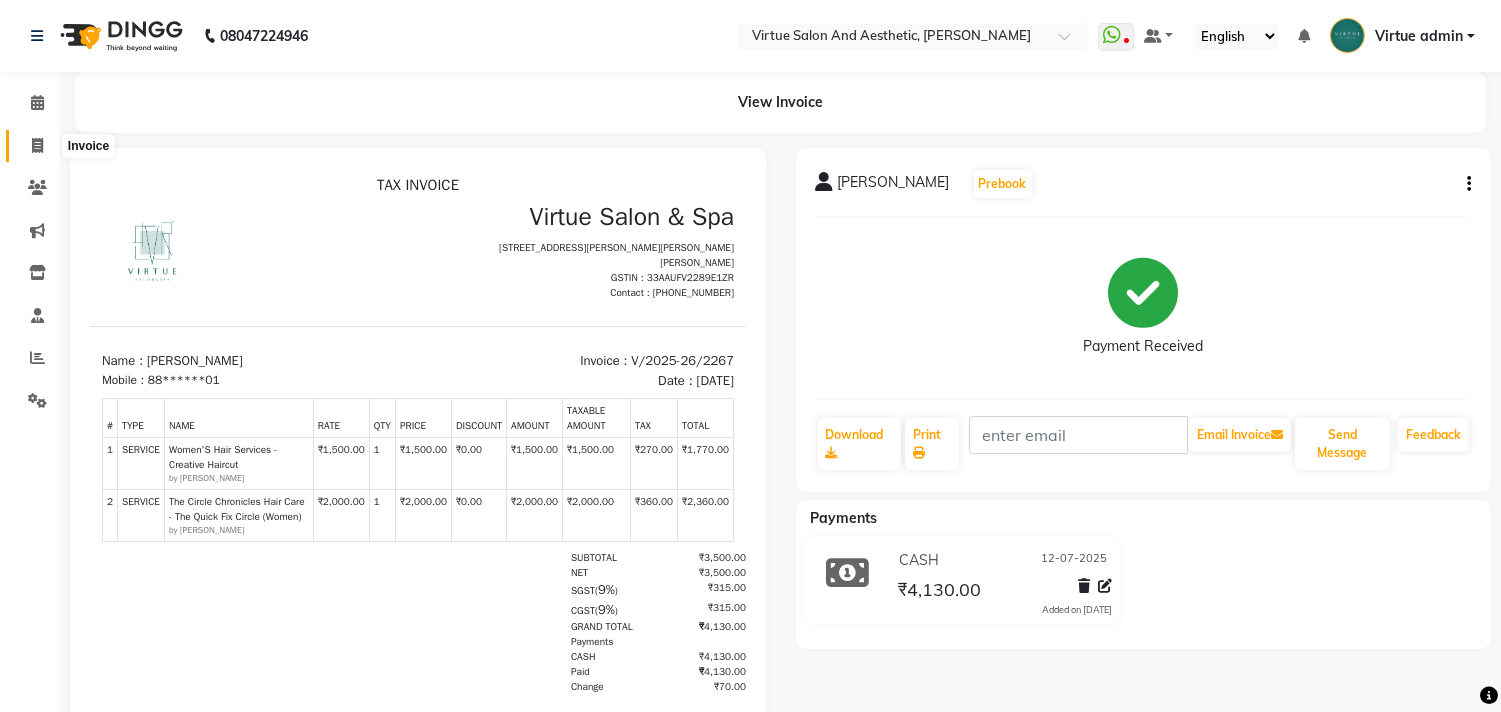 click 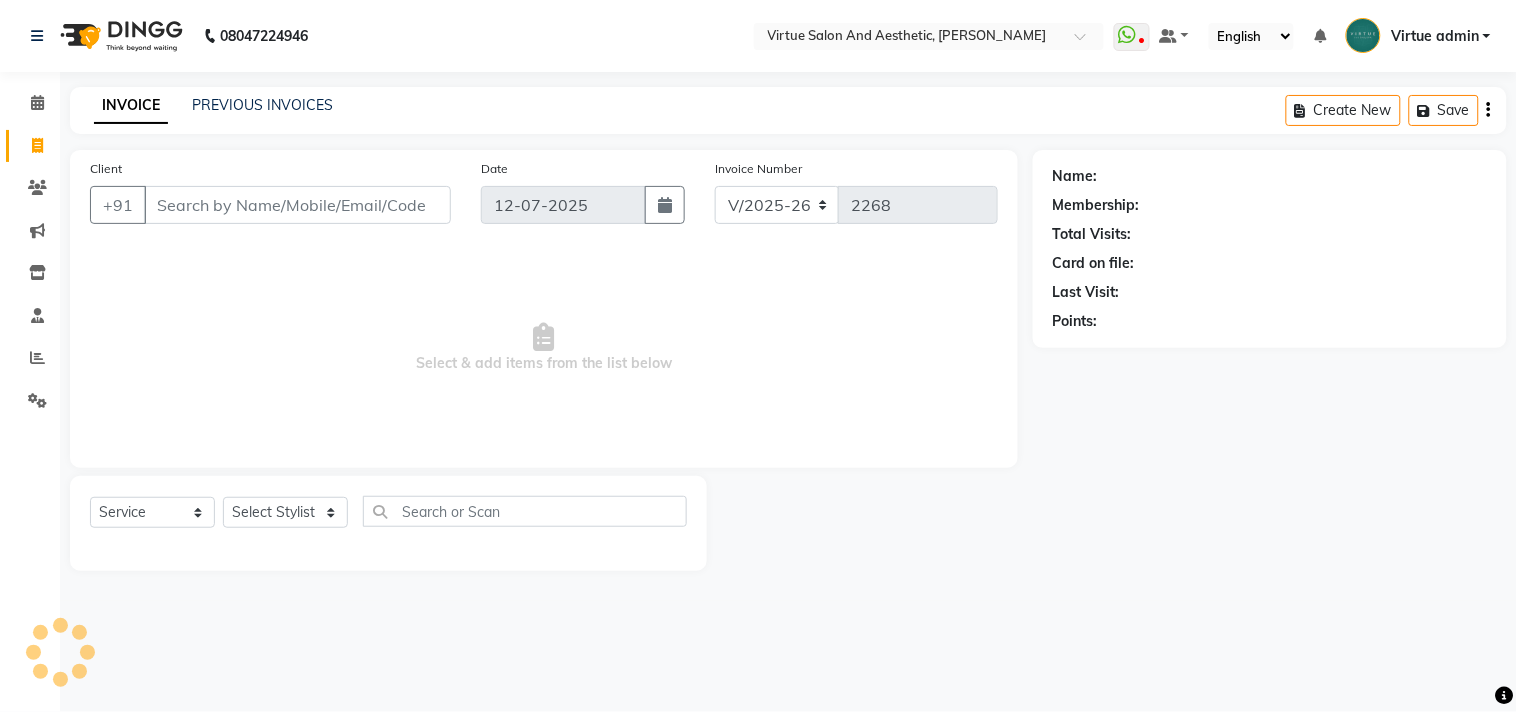 click on "Client" at bounding box center [297, 205] 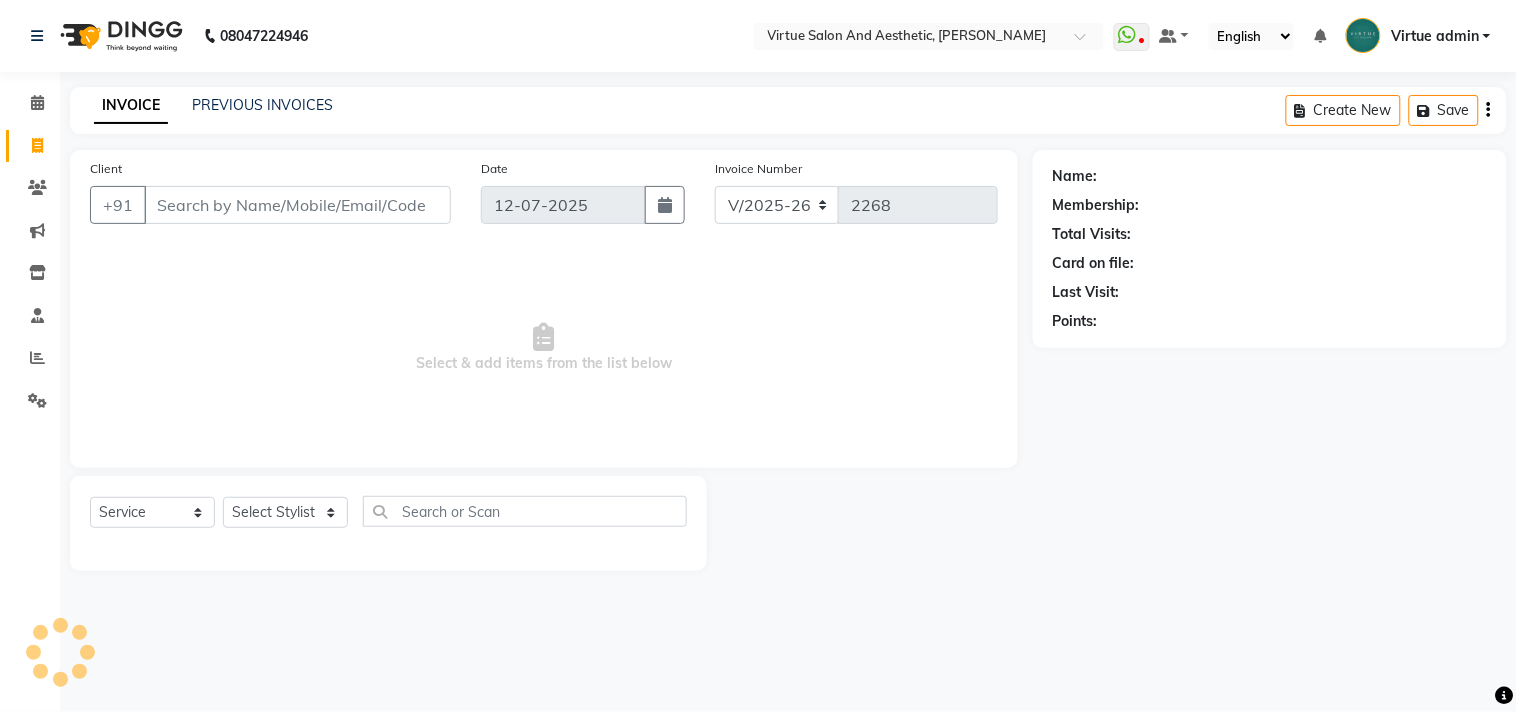 click on "Client" at bounding box center (297, 205) 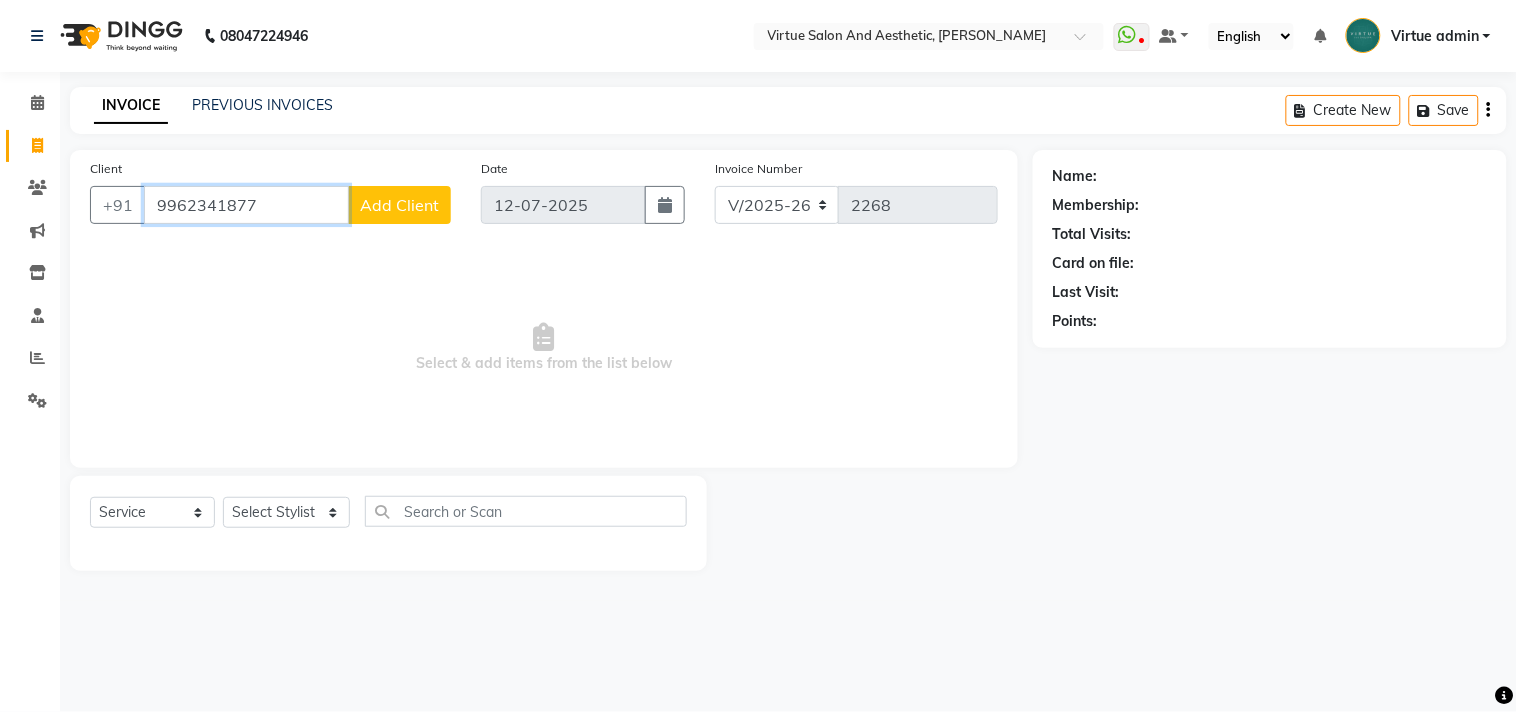 click on "9962341877" at bounding box center [246, 205] 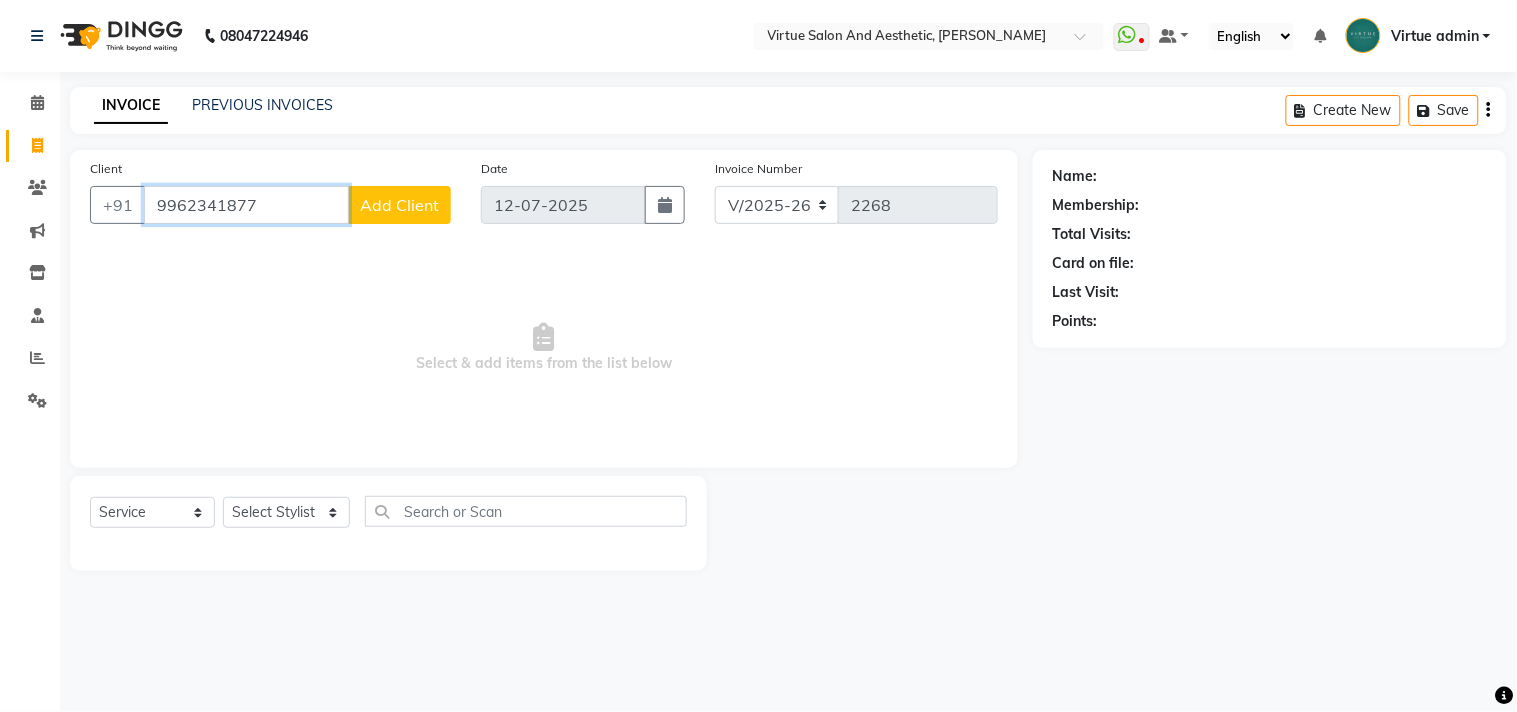 click on "9962341877" at bounding box center [246, 205] 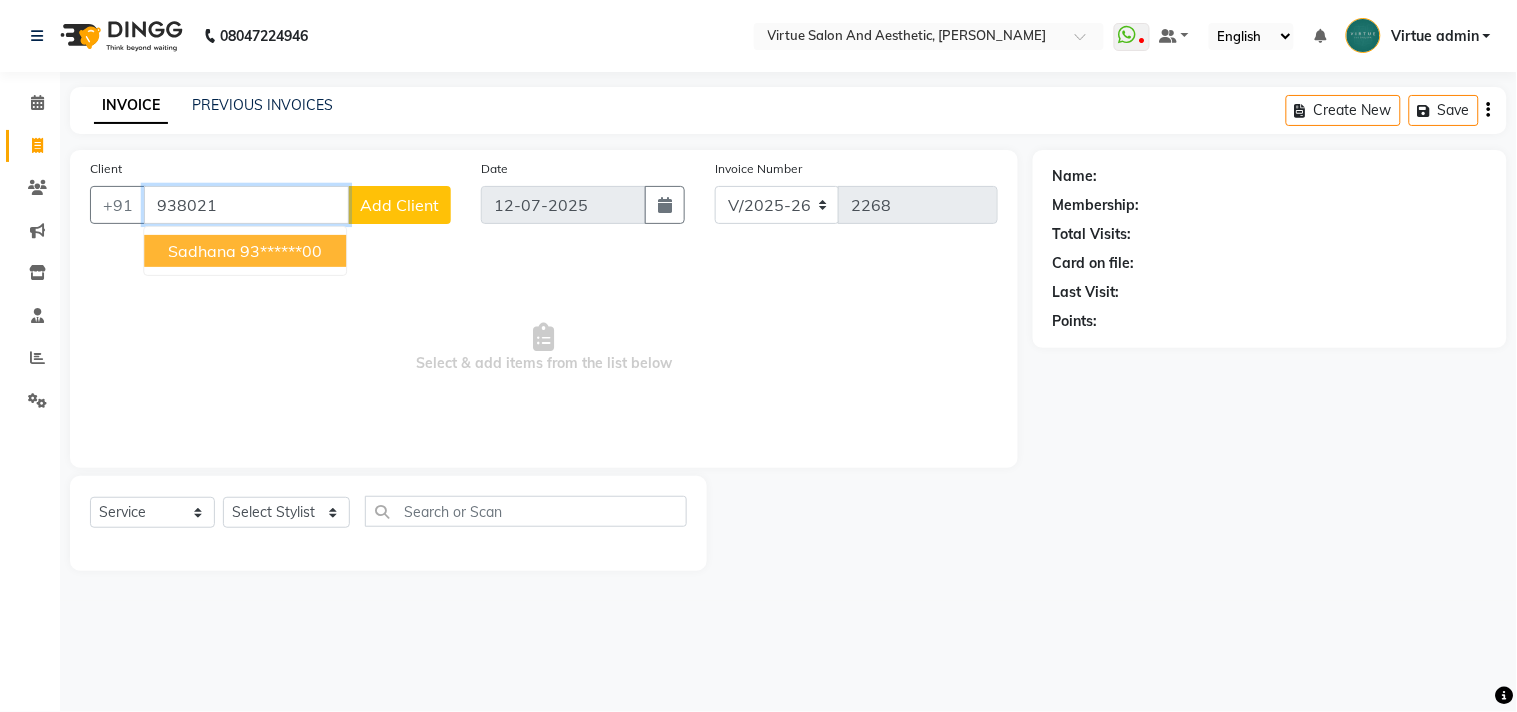 click on "93******00" at bounding box center (281, 251) 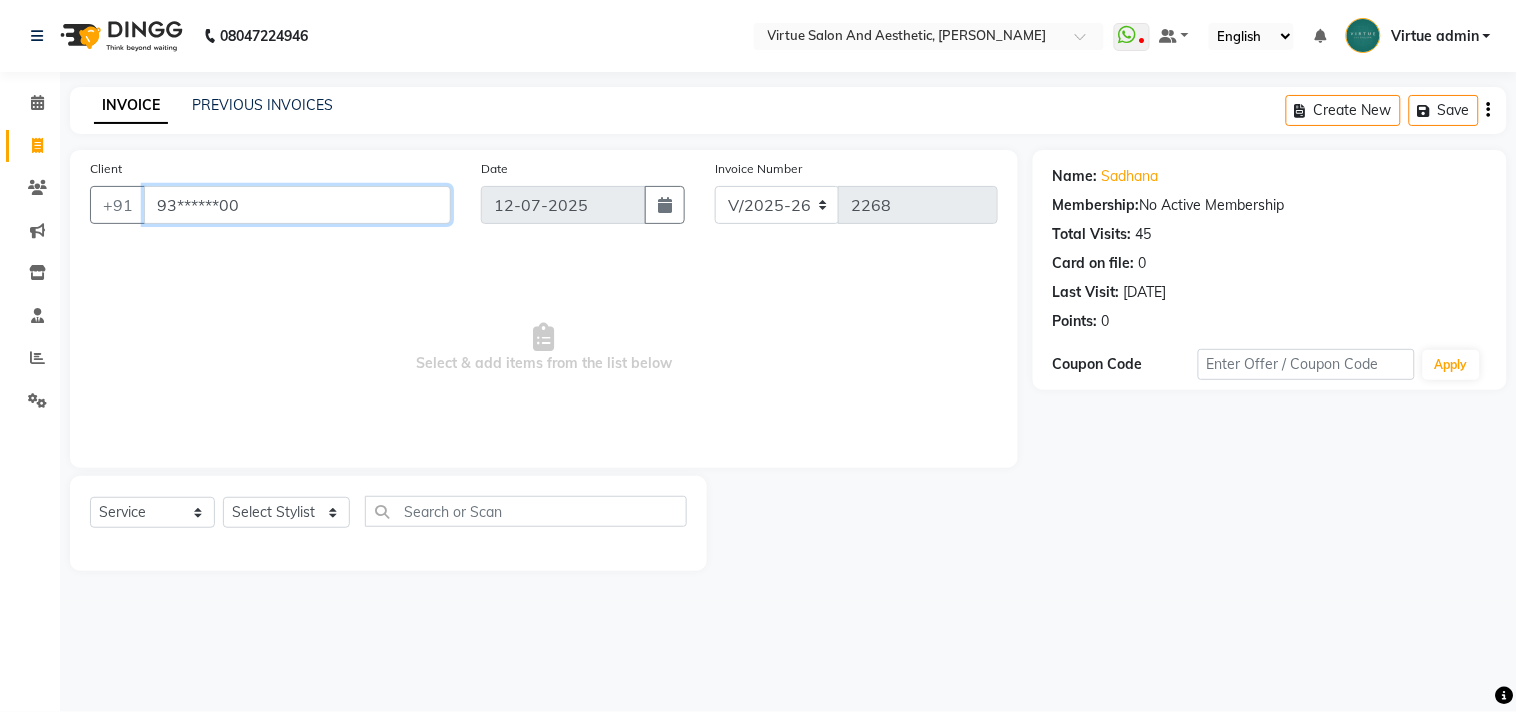 click on "93******00" at bounding box center [297, 205] 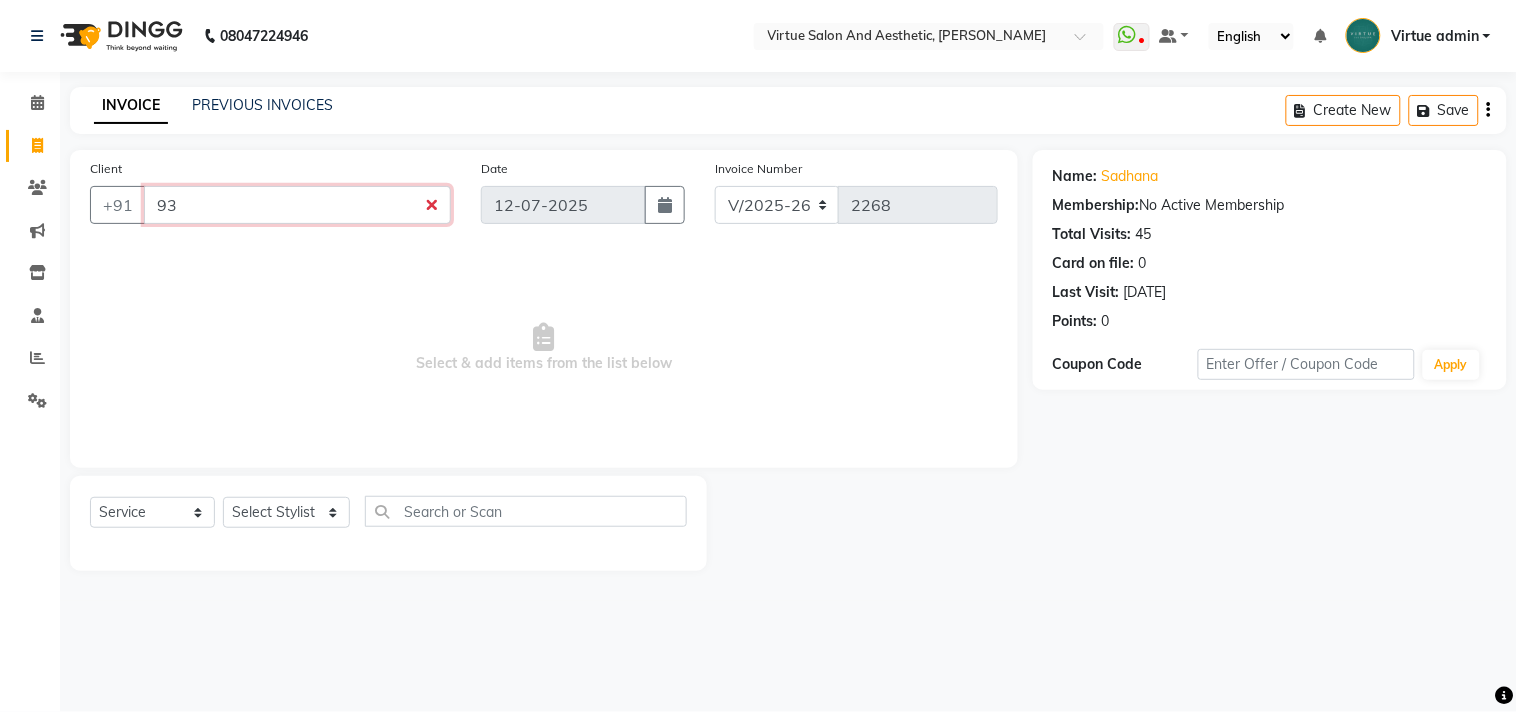 type on "9" 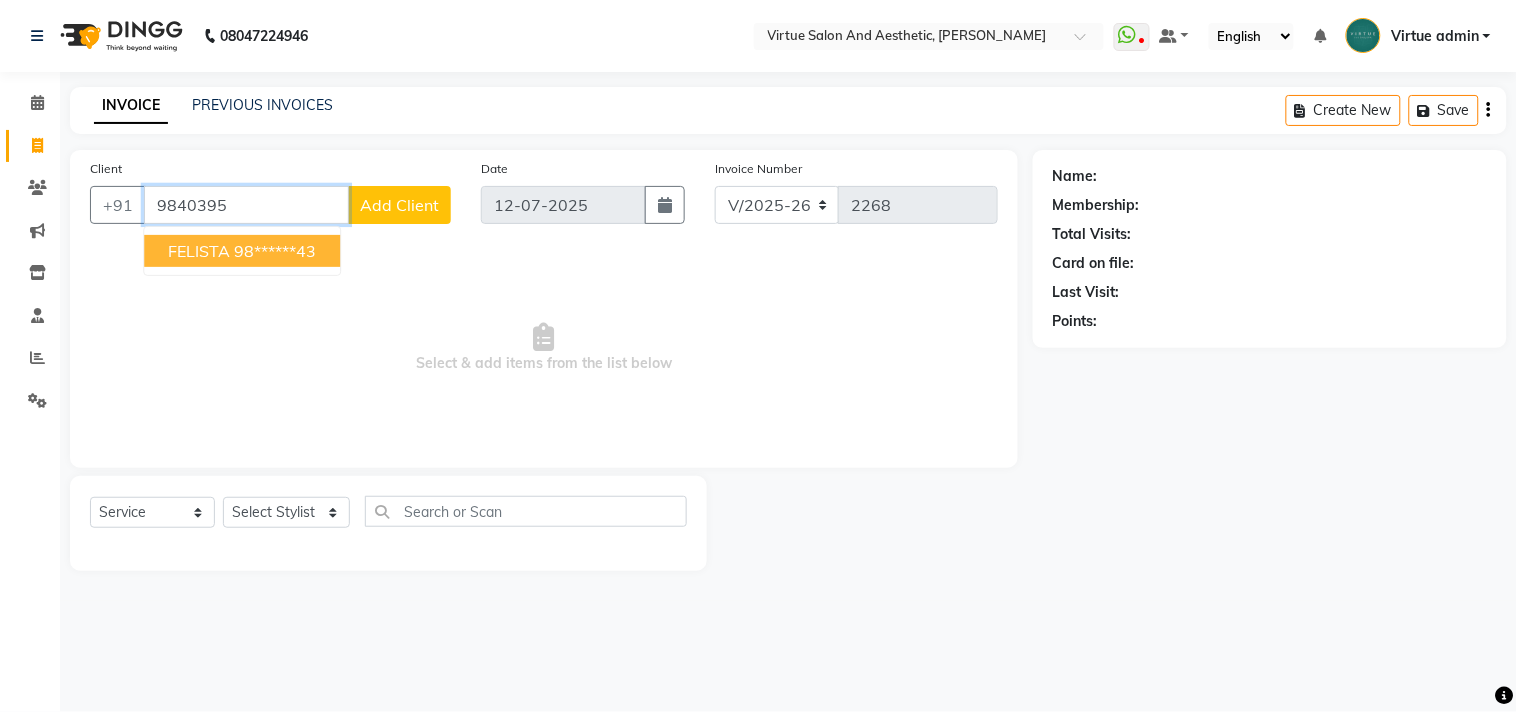 click on "FELISTA  98******43" at bounding box center [242, 251] 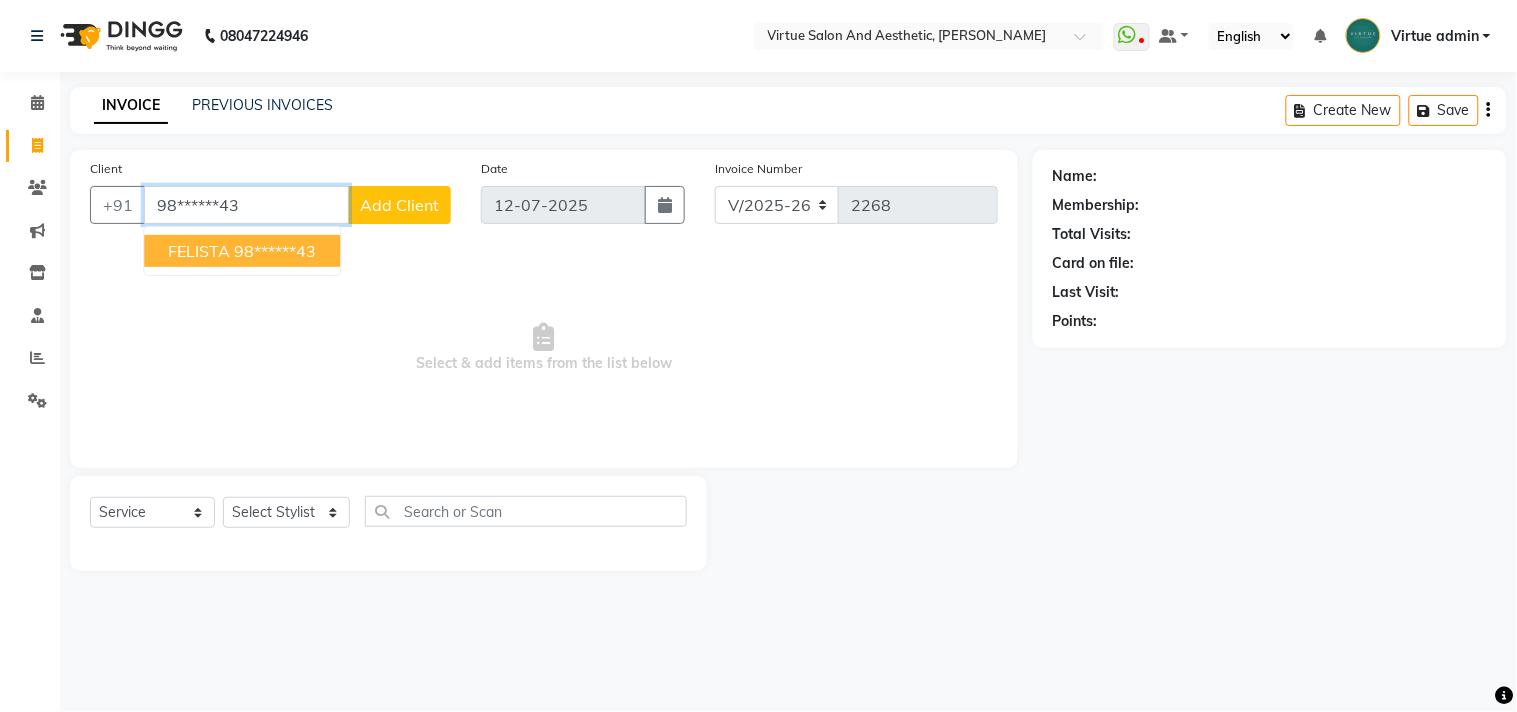 type on "98******43" 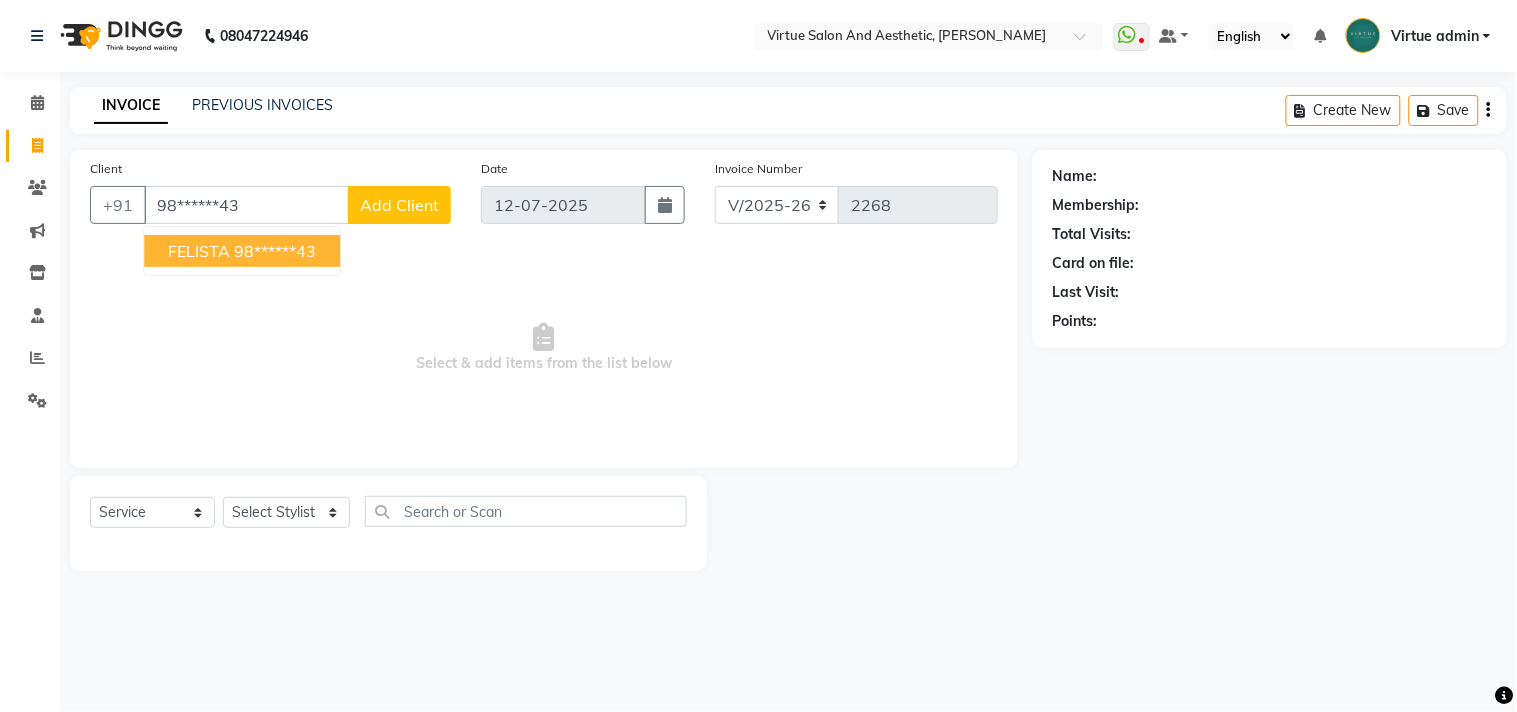 select on "1: Object" 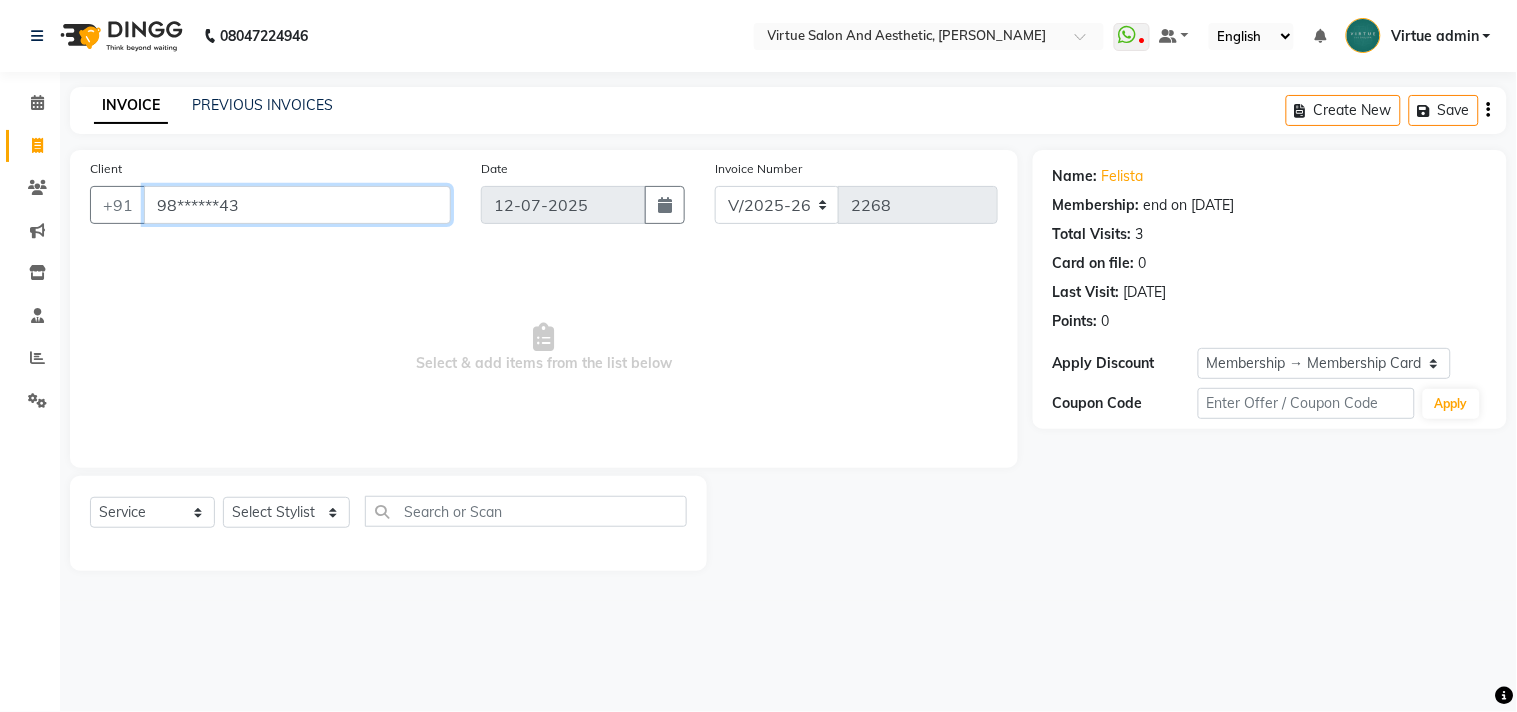 click on "98******43" at bounding box center [297, 205] 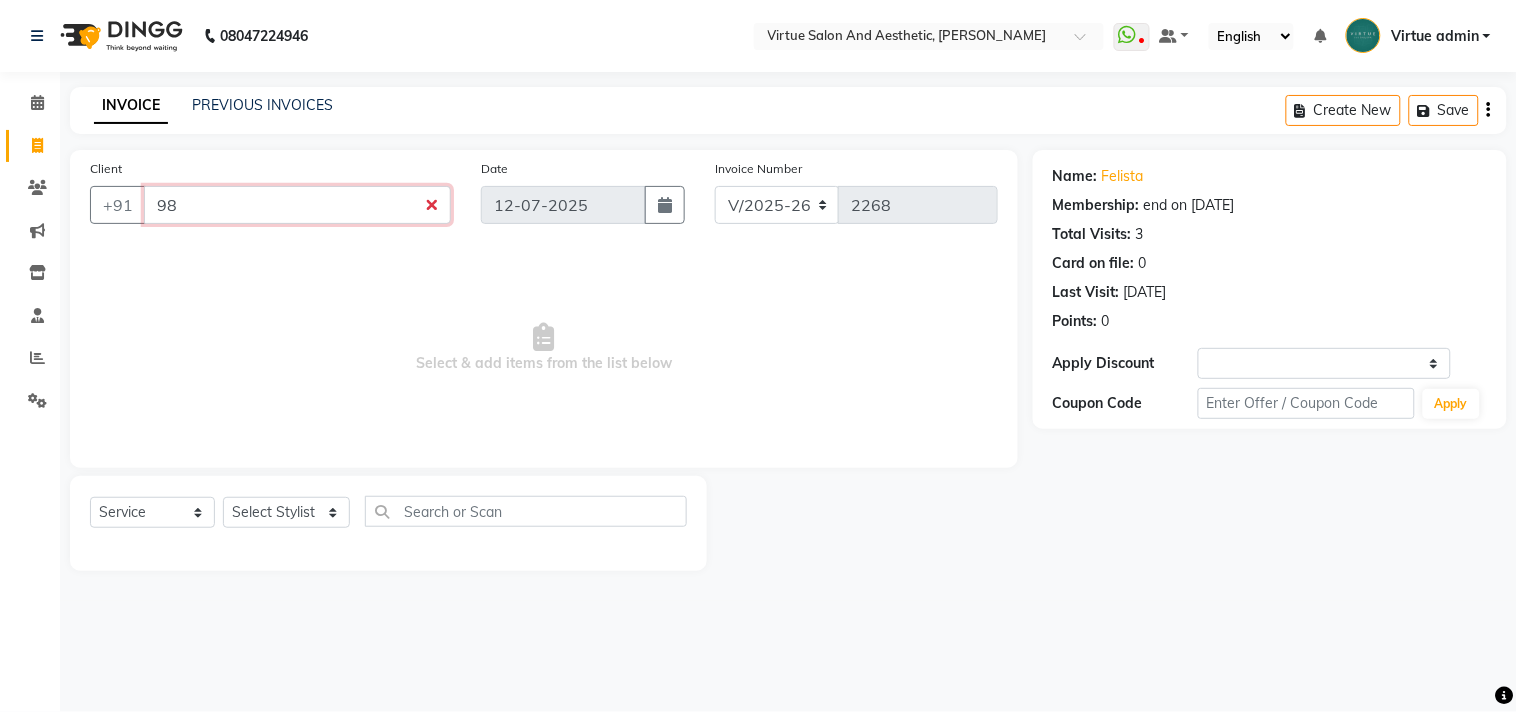 type on "9" 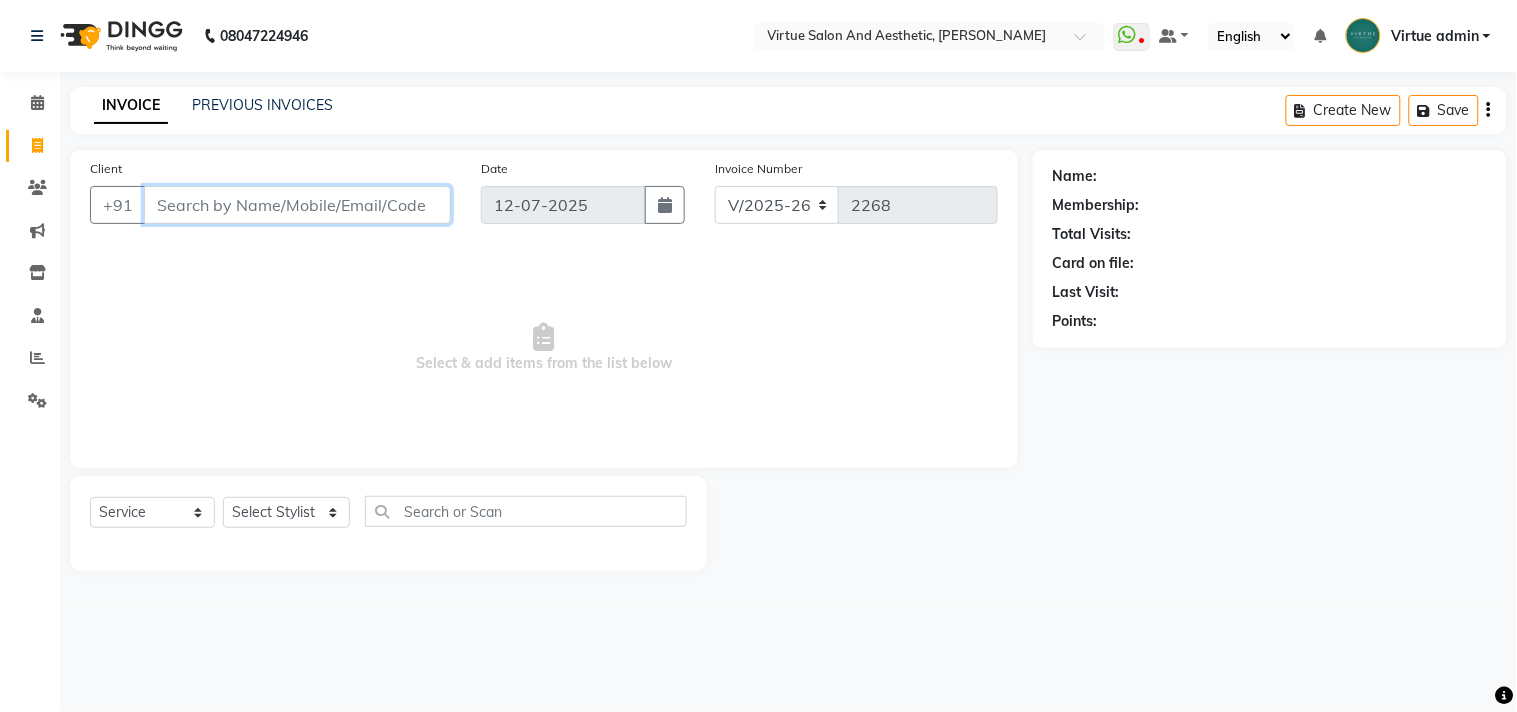 click on "Client" at bounding box center [297, 205] 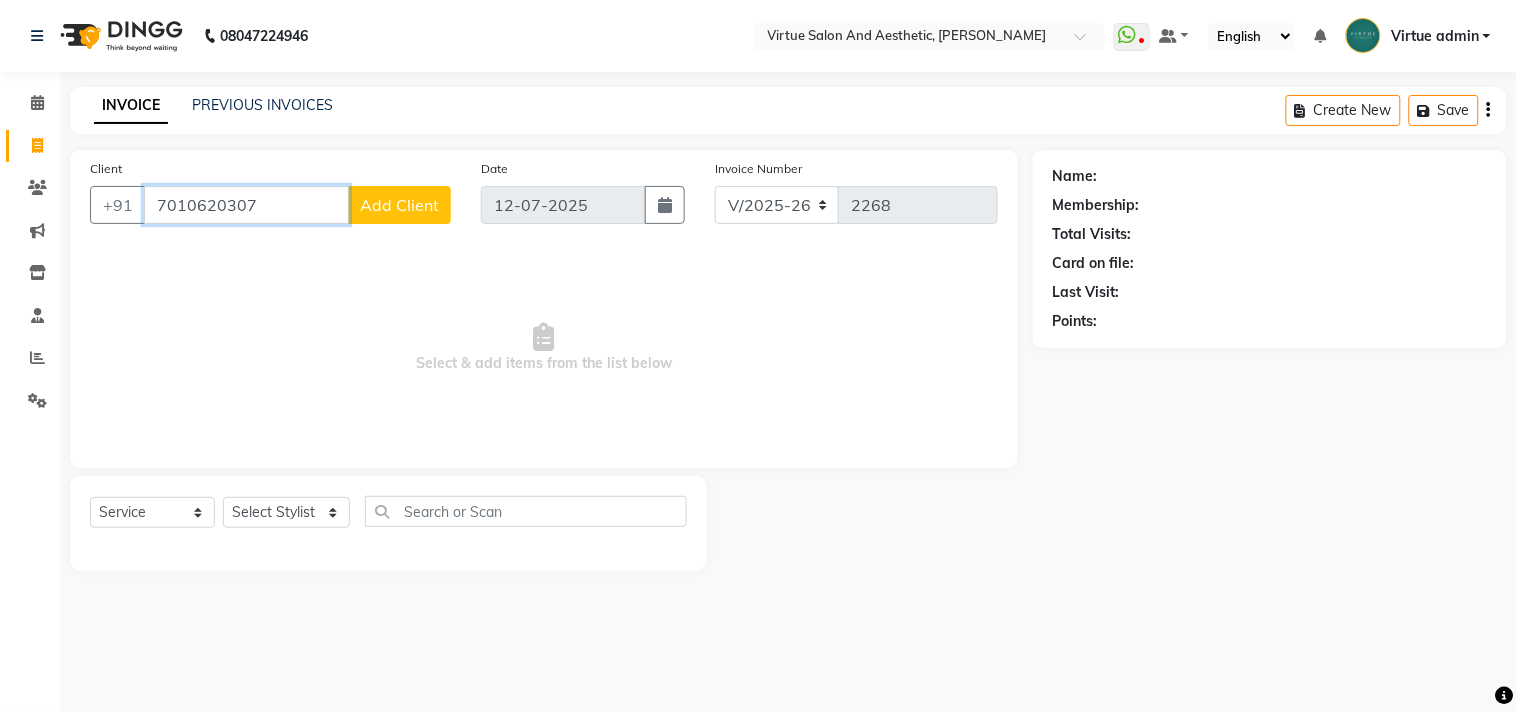 click on "7010620307" at bounding box center [246, 205] 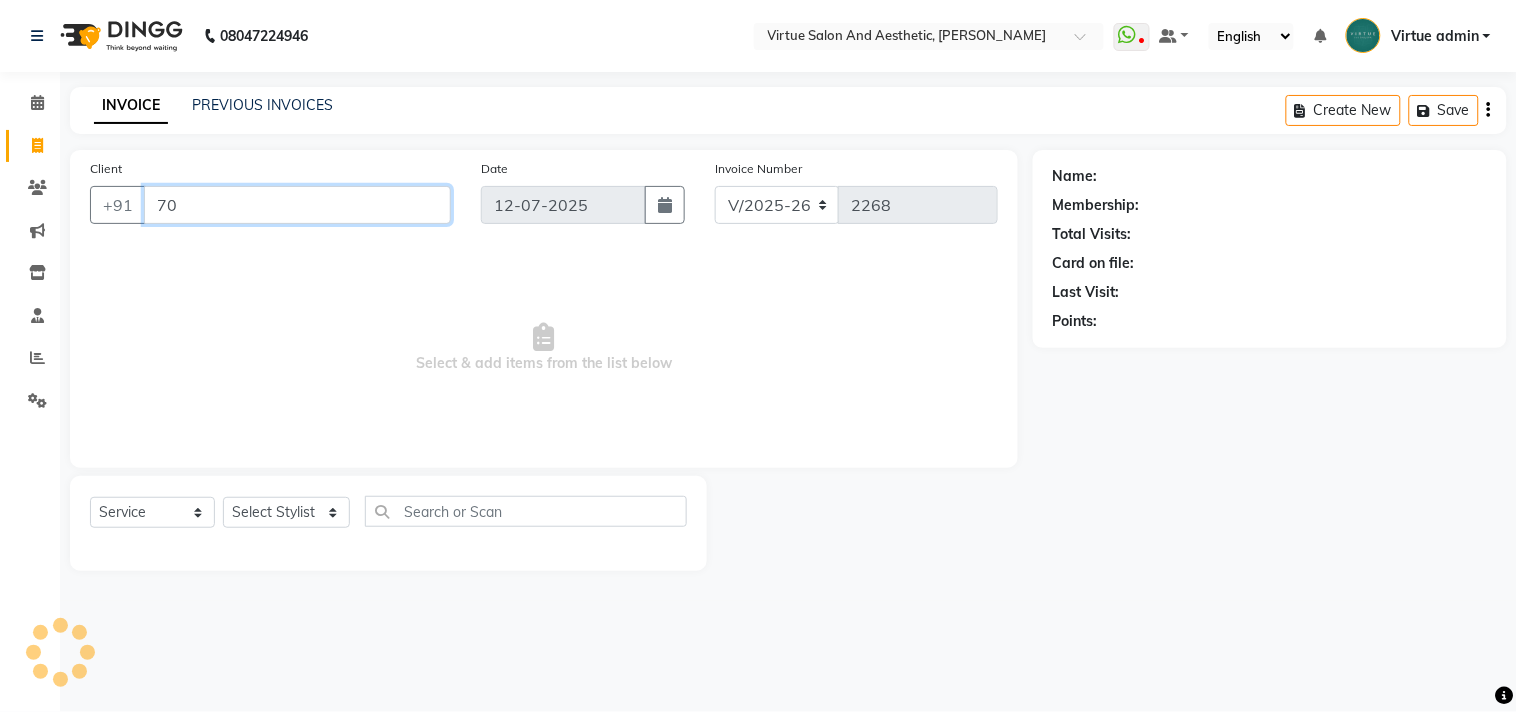 type on "7" 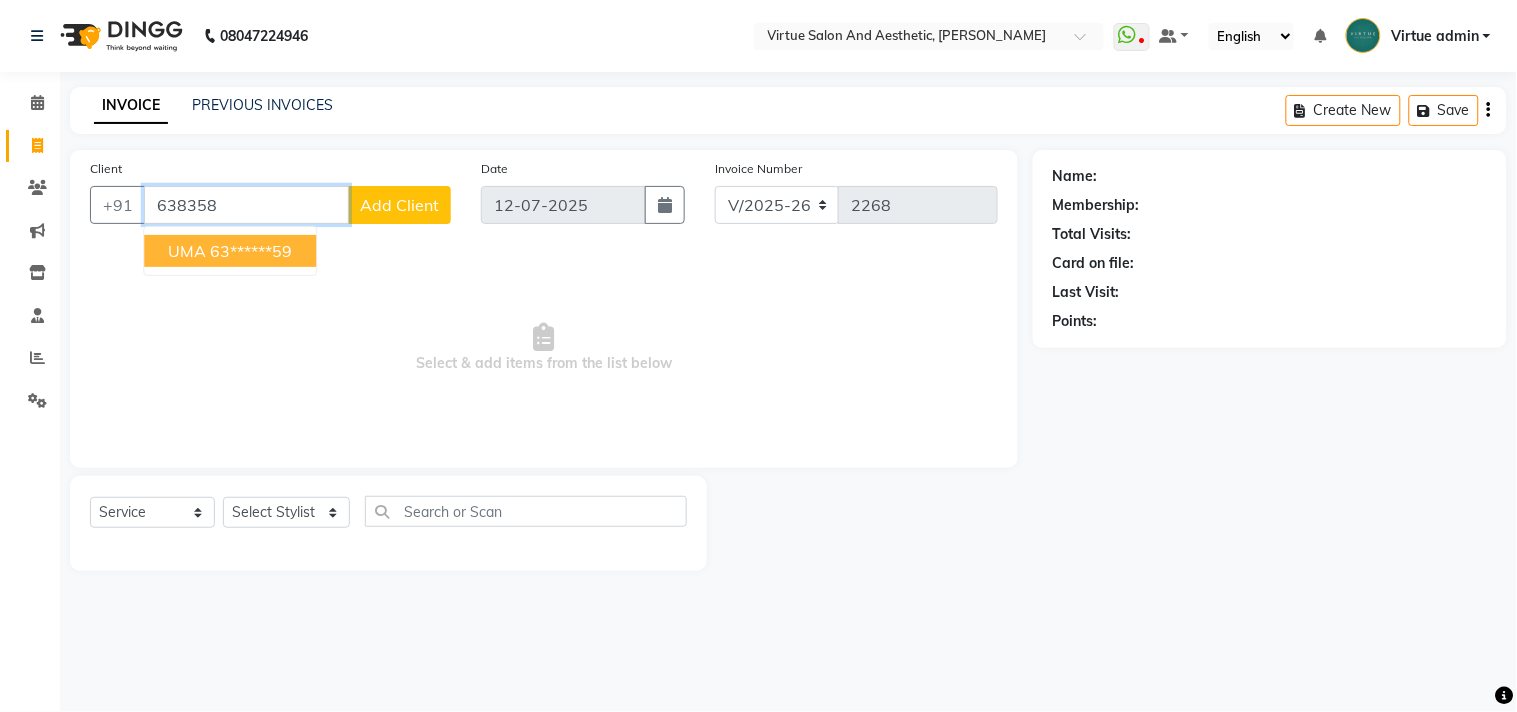 click on "63******59" at bounding box center [251, 251] 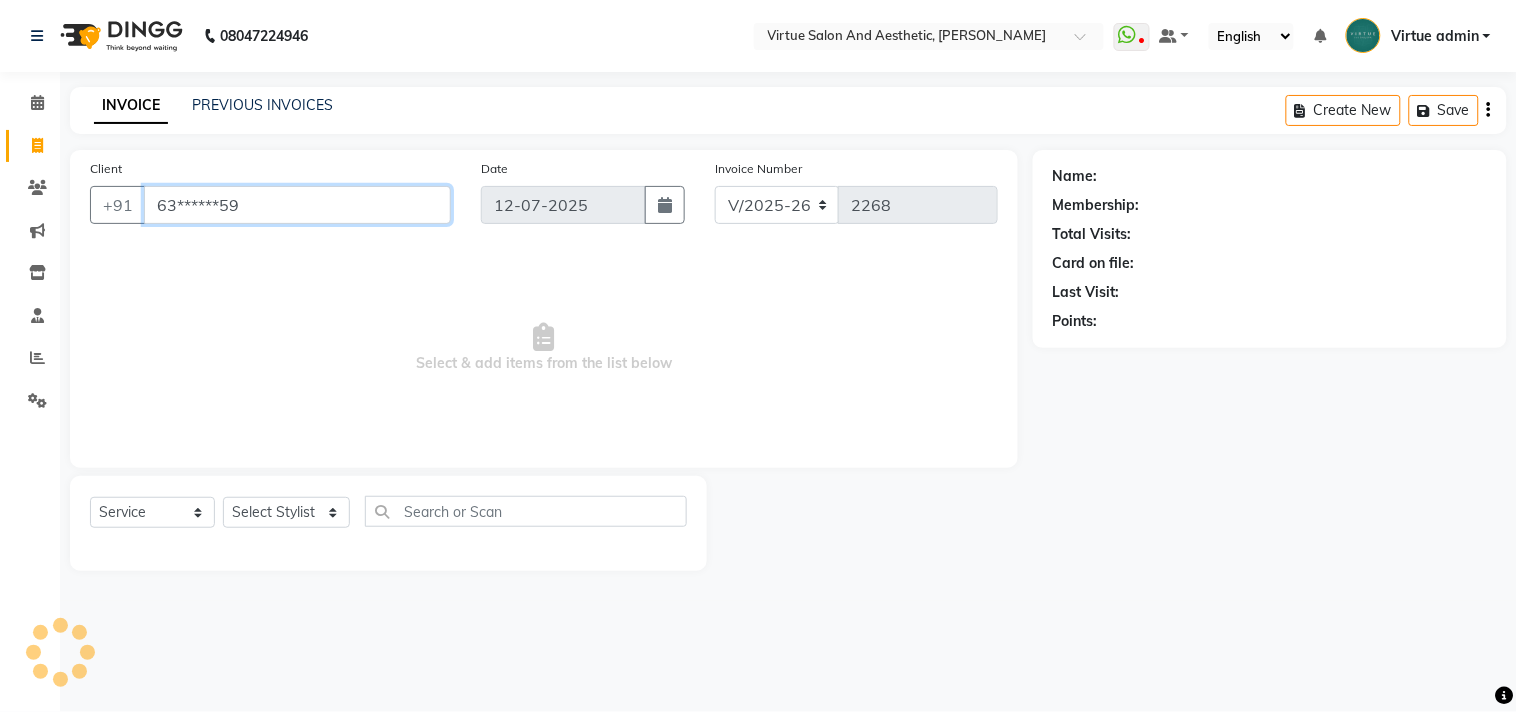 type on "63******59" 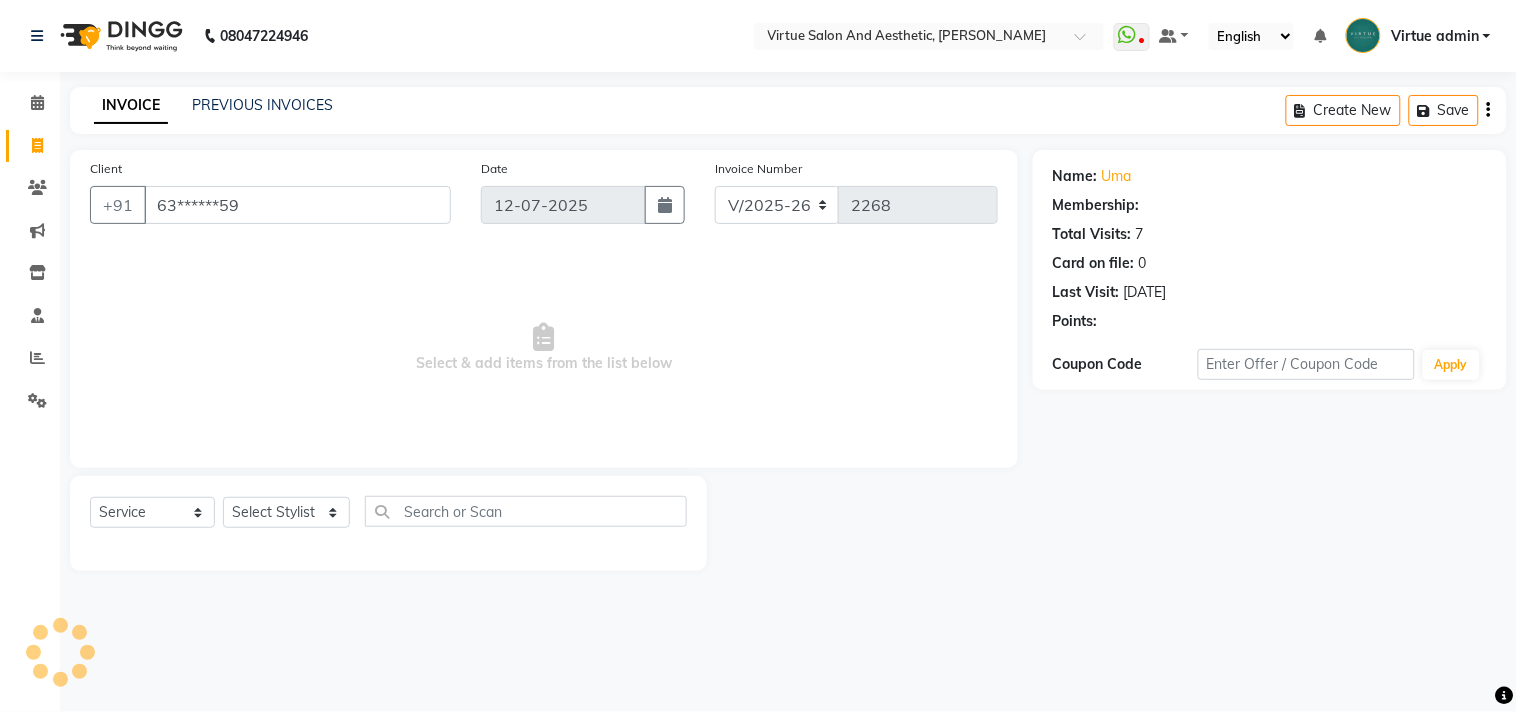 select on "1: Object" 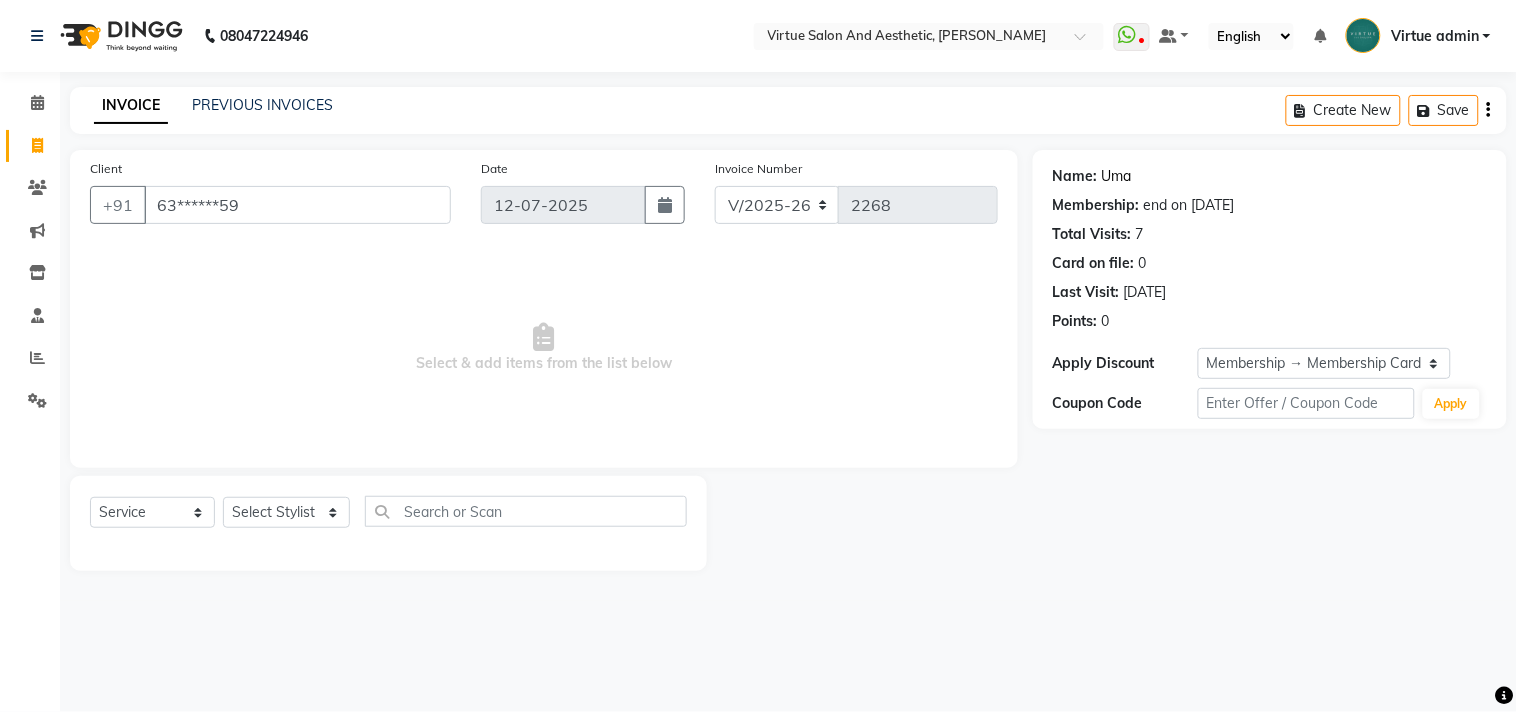 click on "Uma" 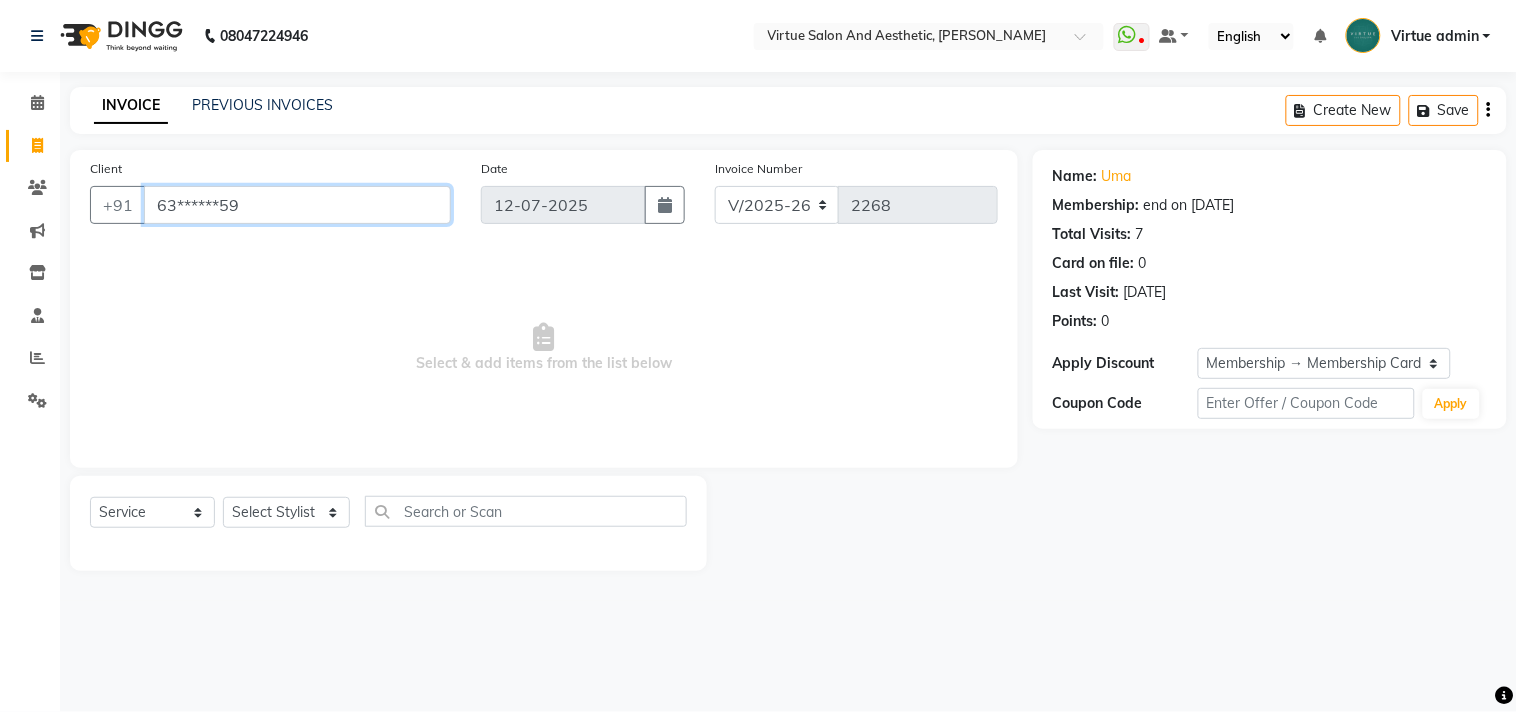 click on "63******59" at bounding box center (297, 205) 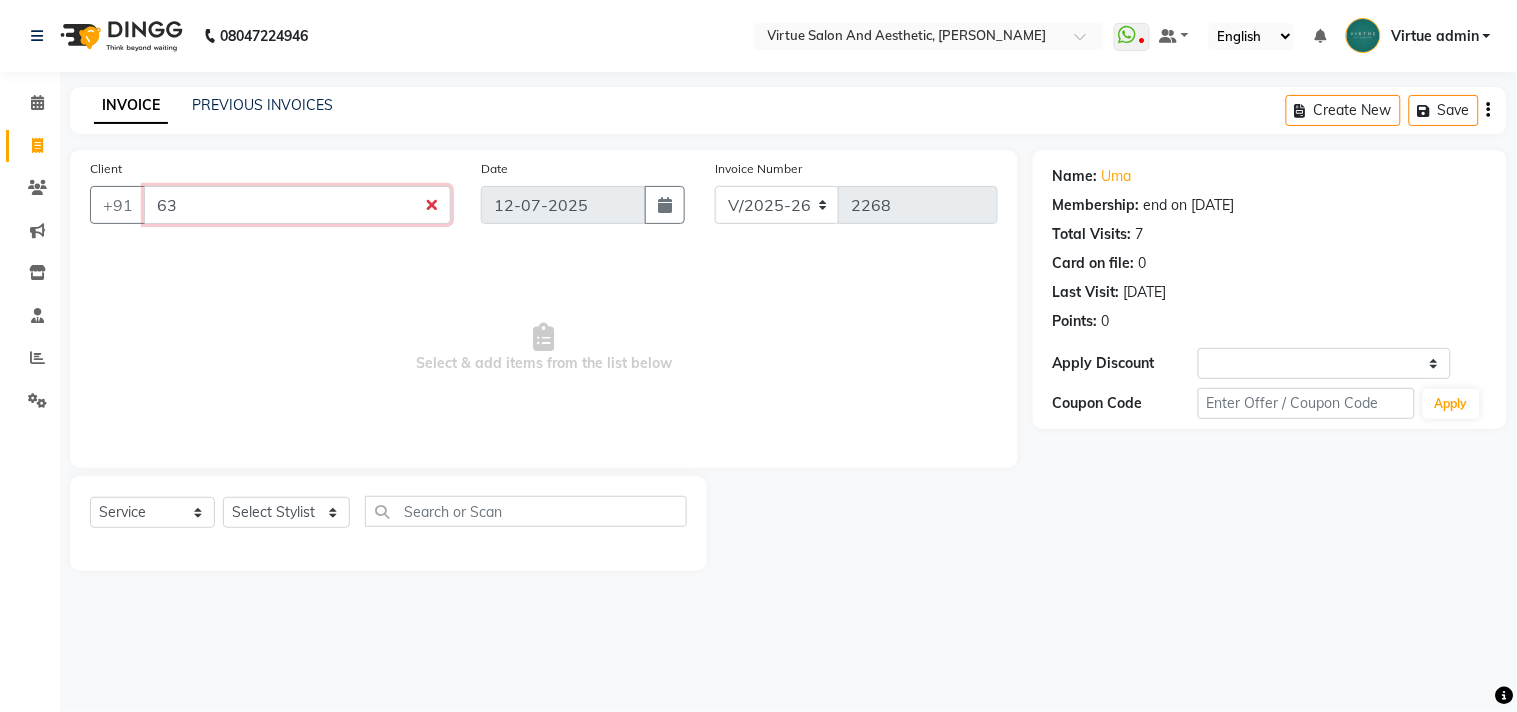 type on "6" 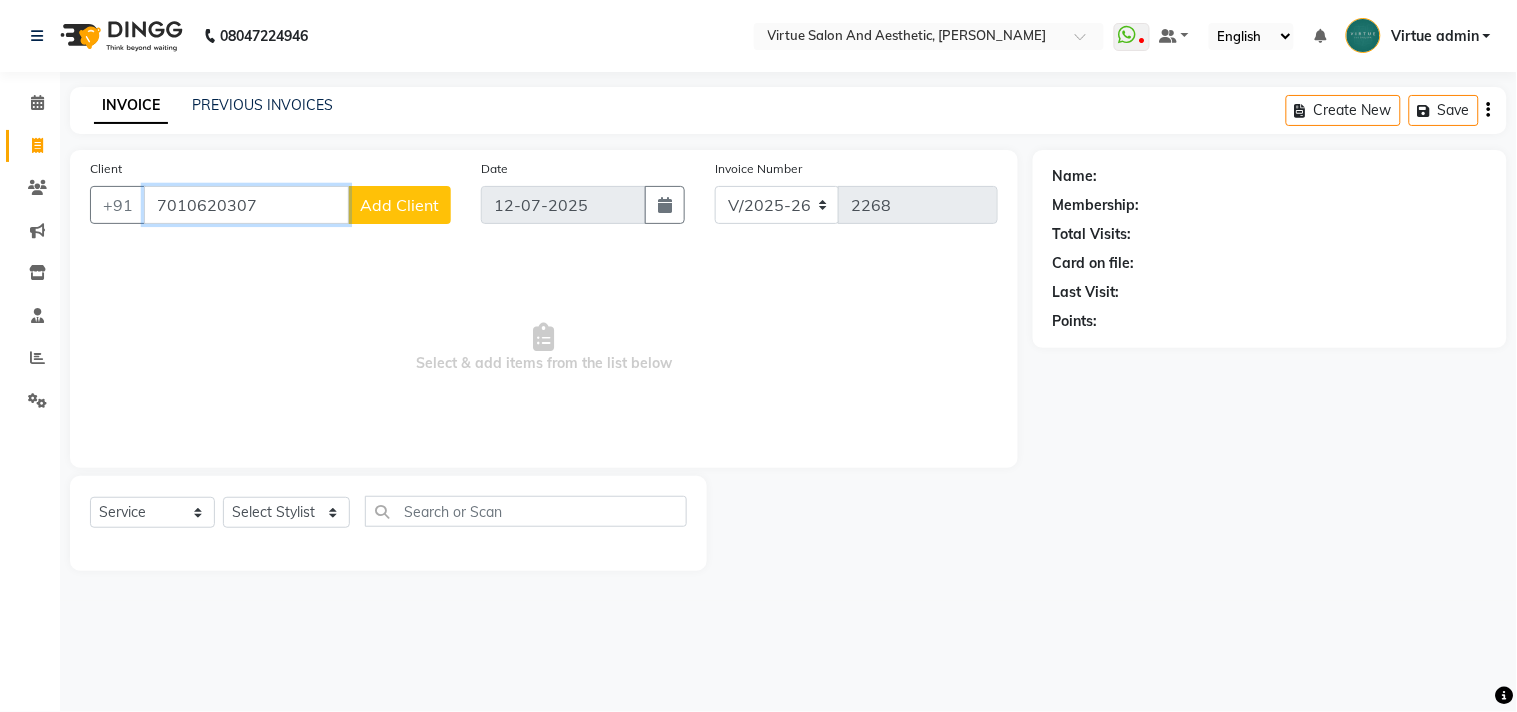 type on "7010620307" 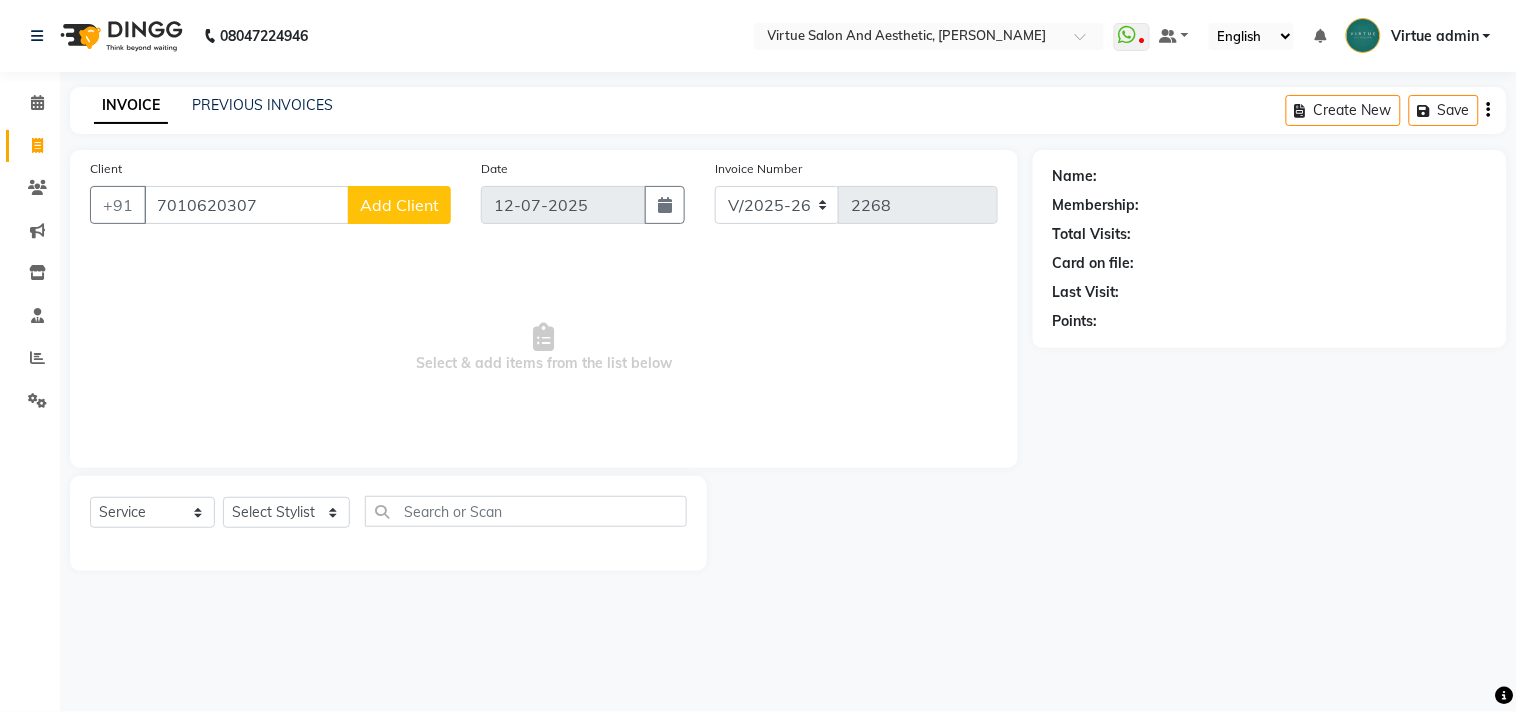 click on "Add Client" 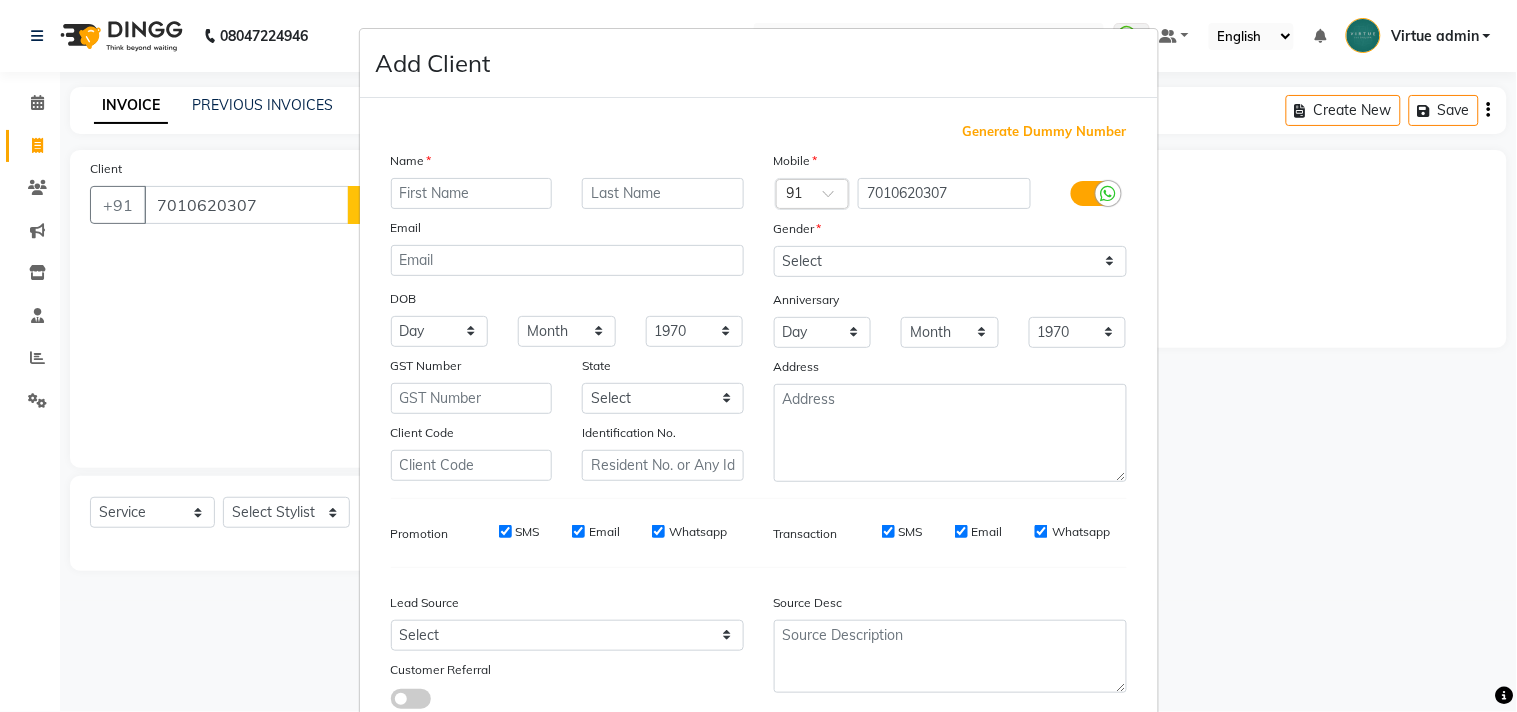 click at bounding box center [472, 193] 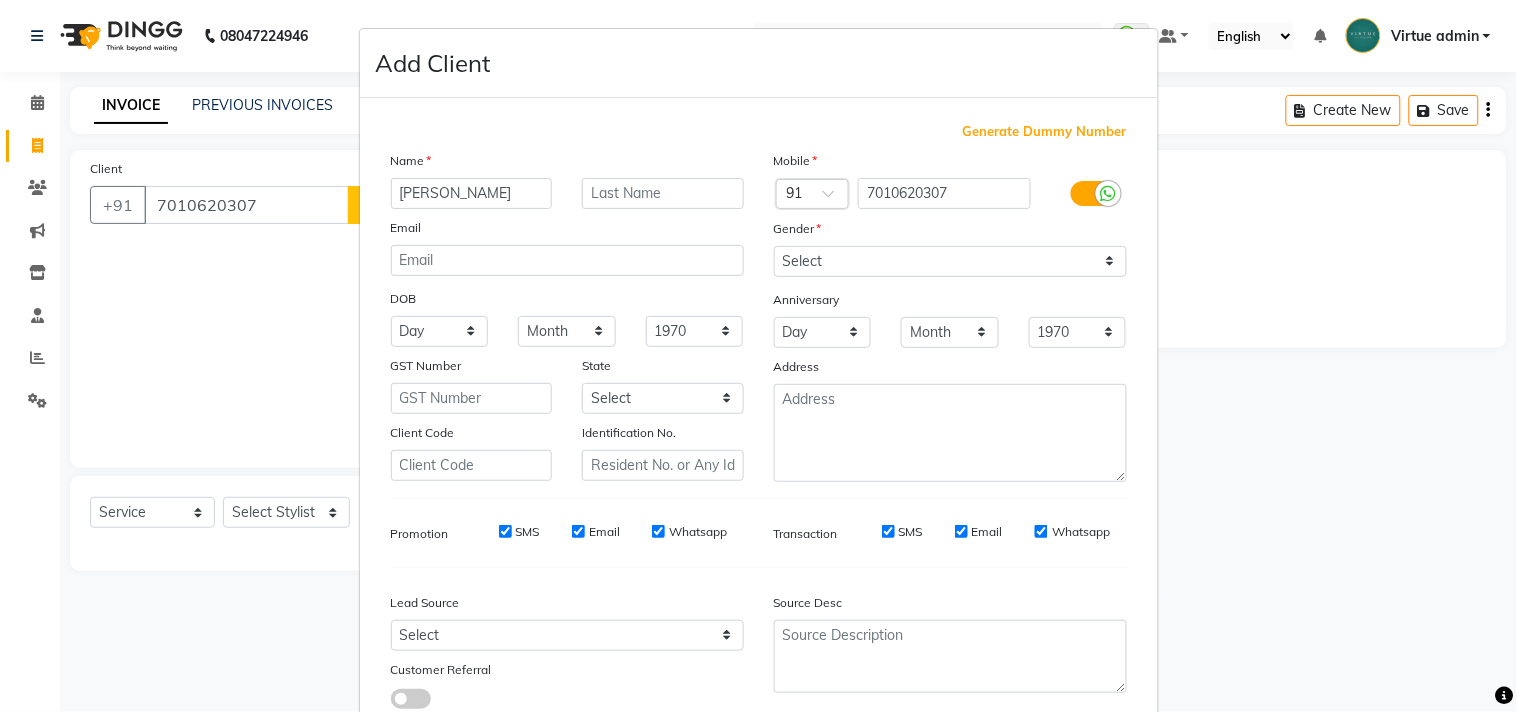 type on "[PERSON_NAME]" 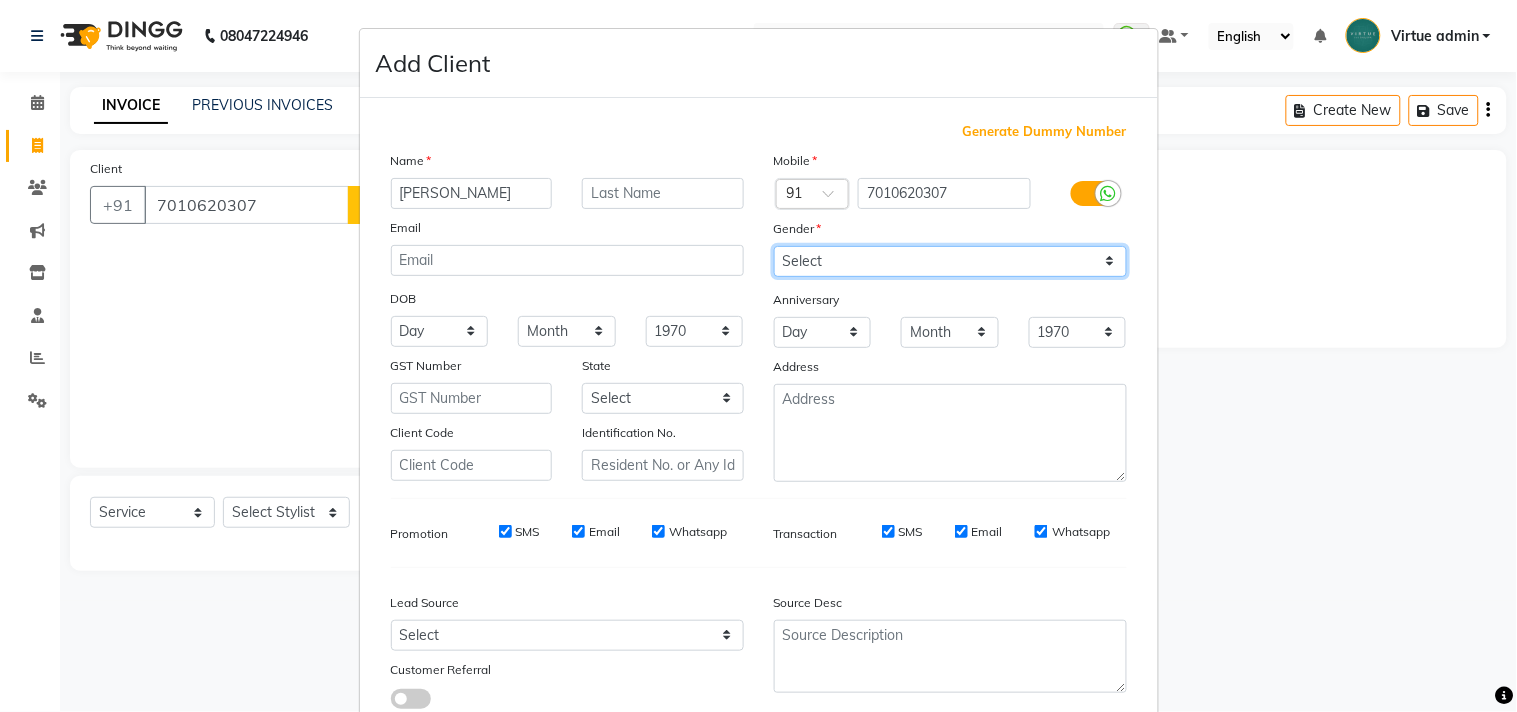 click on "Select [DEMOGRAPHIC_DATA] [DEMOGRAPHIC_DATA] Other Prefer Not To Say" at bounding box center [950, 261] 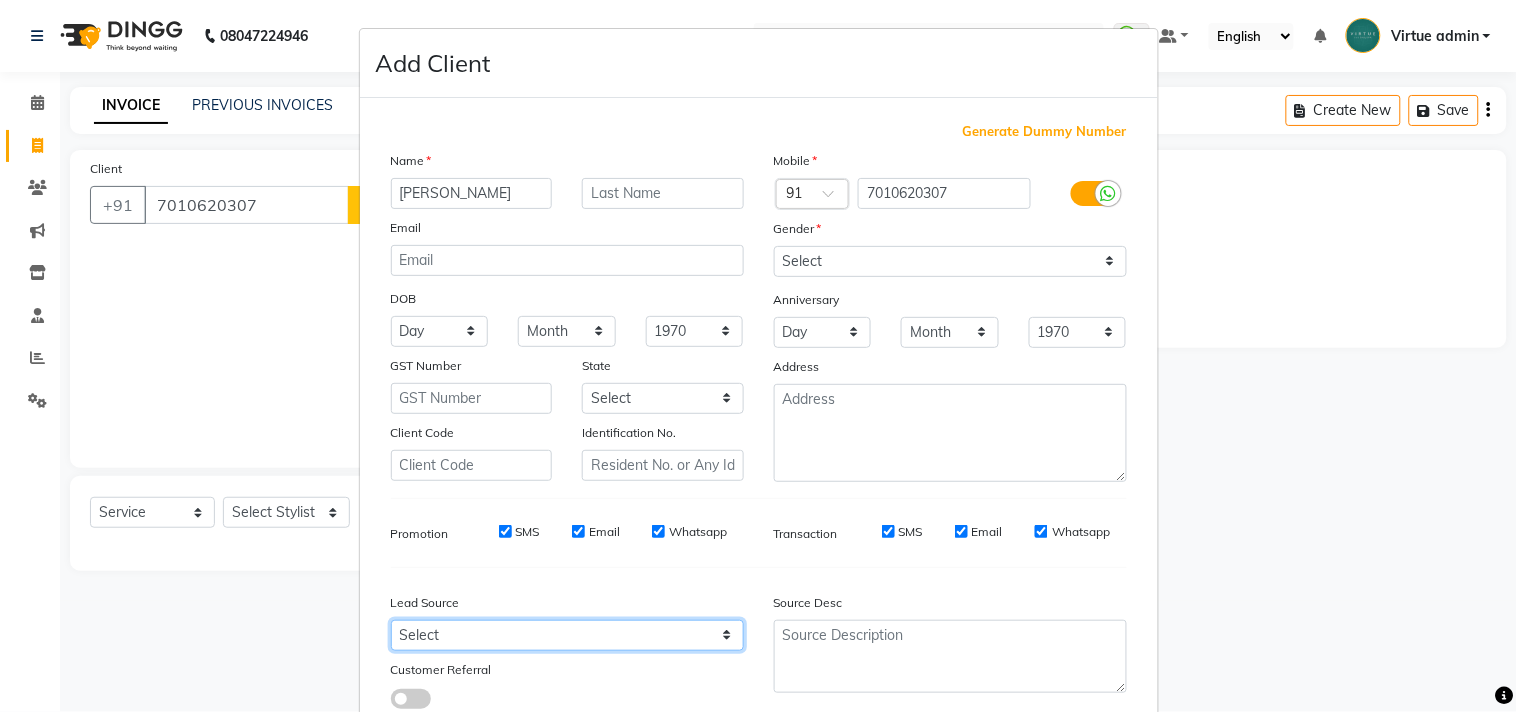 click on "Select Walk-in Referral Internet Friend Word of Mouth Advertisement Facebook JustDial Google Other Instagram  YouTube  WhatsApp" at bounding box center [567, 635] 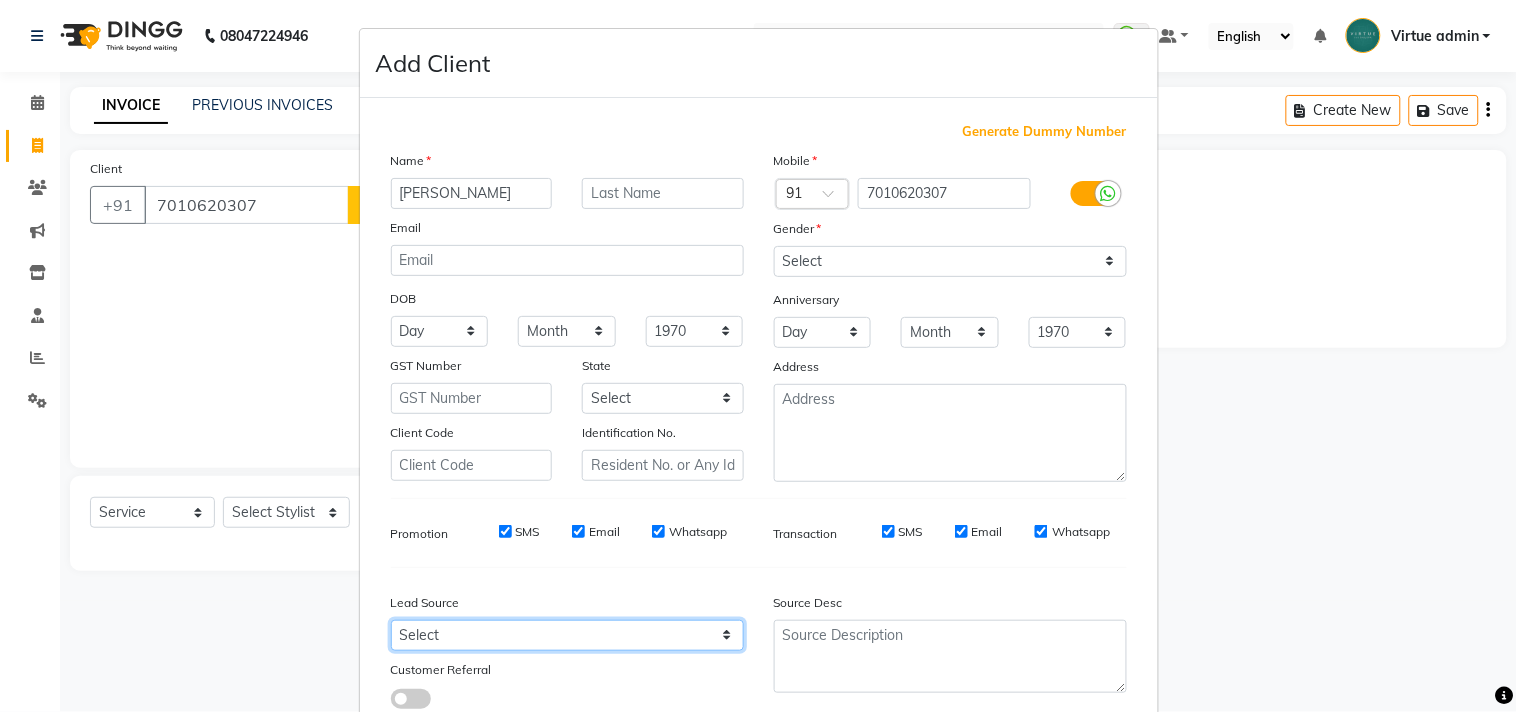 select on "30556" 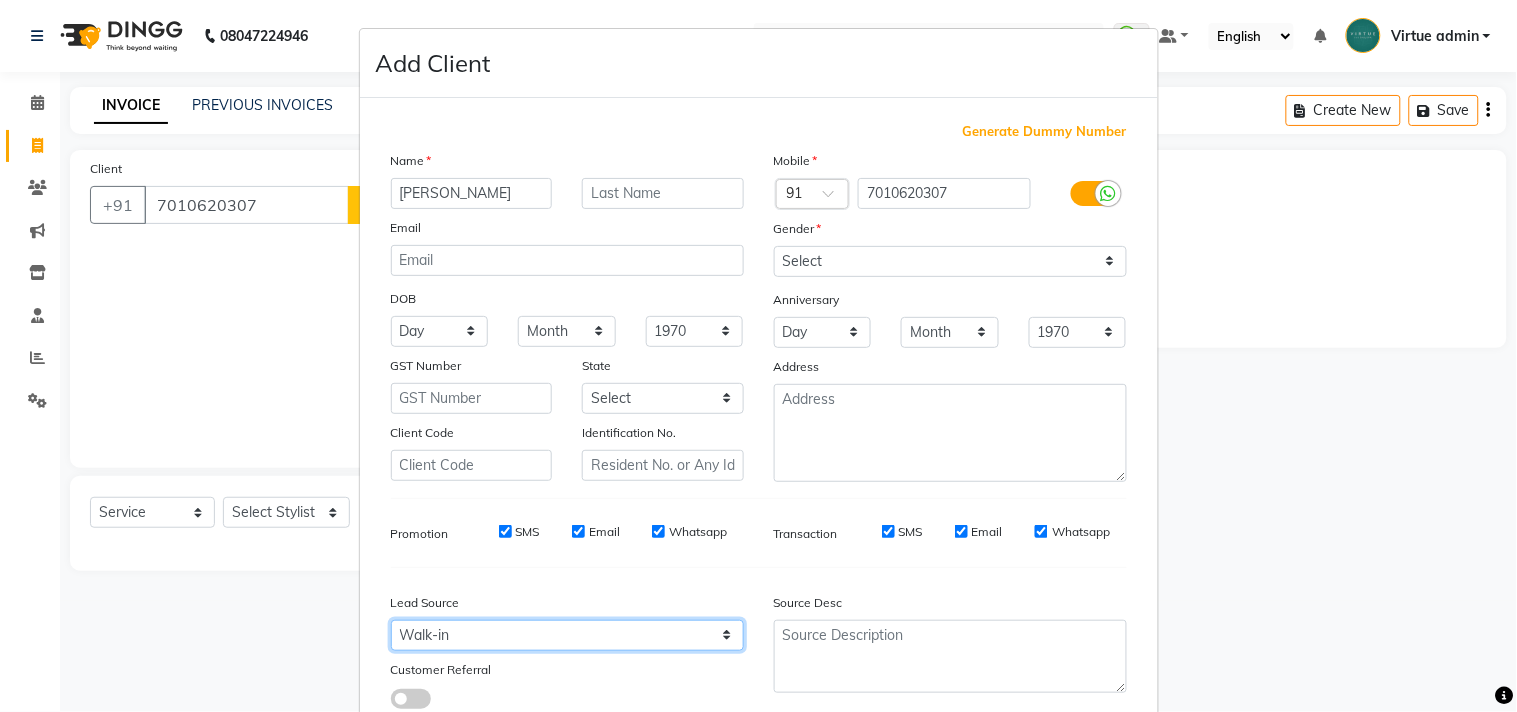 click on "Select Walk-in Referral Internet Friend Word of Mouth Advertisement Facebook JustDial Google Other Instagram  YouTube  WhatsApp" at bounding box center [567, 635] 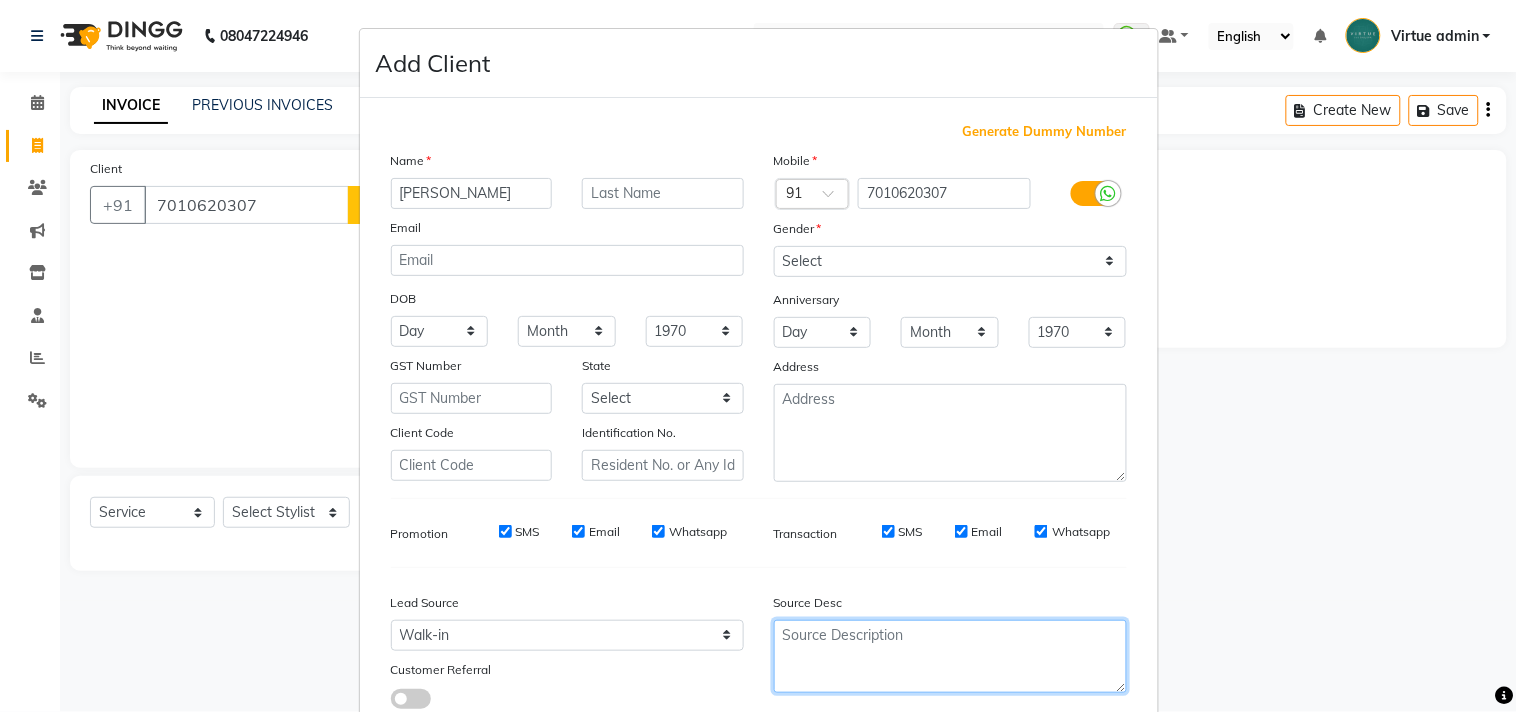 click at bounding box center (950, 656) 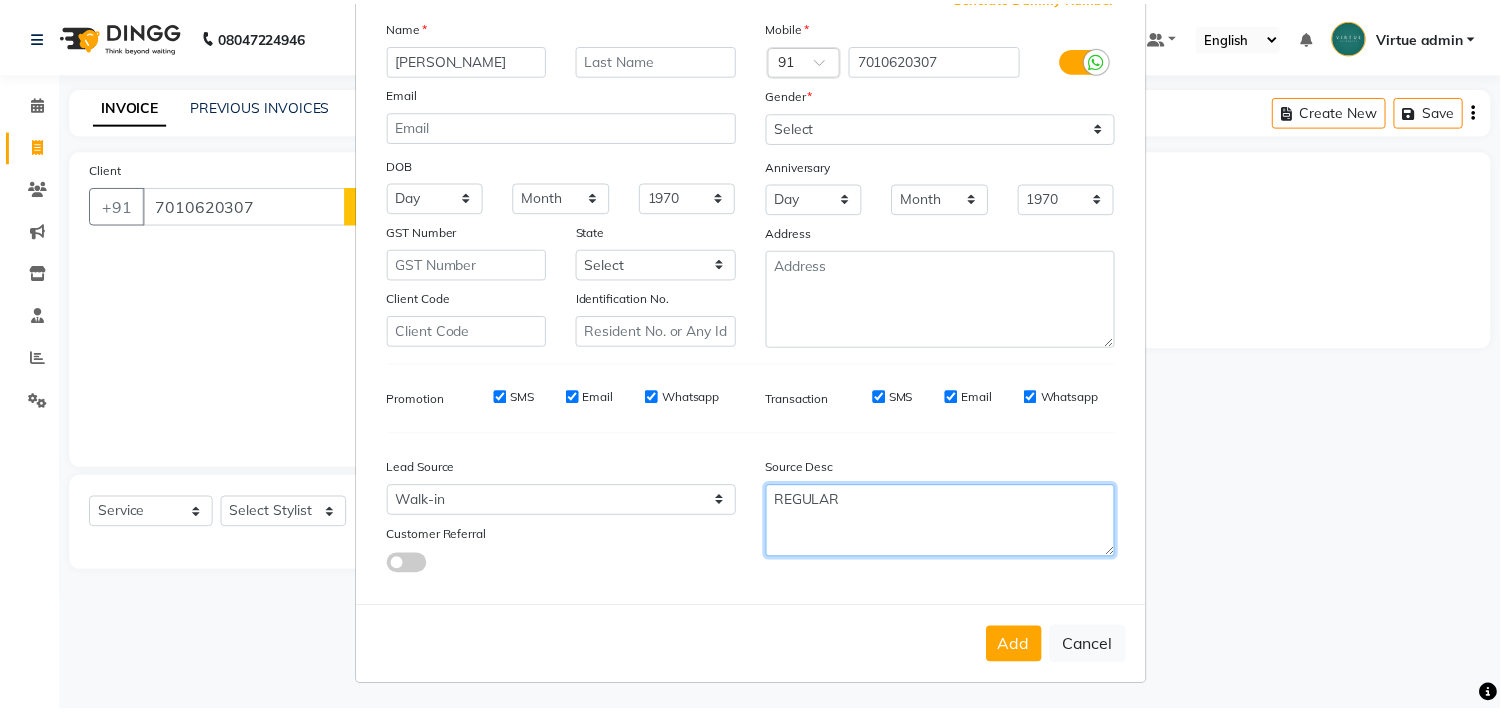 scroll, scrollTop: 138, scrollLeft: 0, axis: vertical 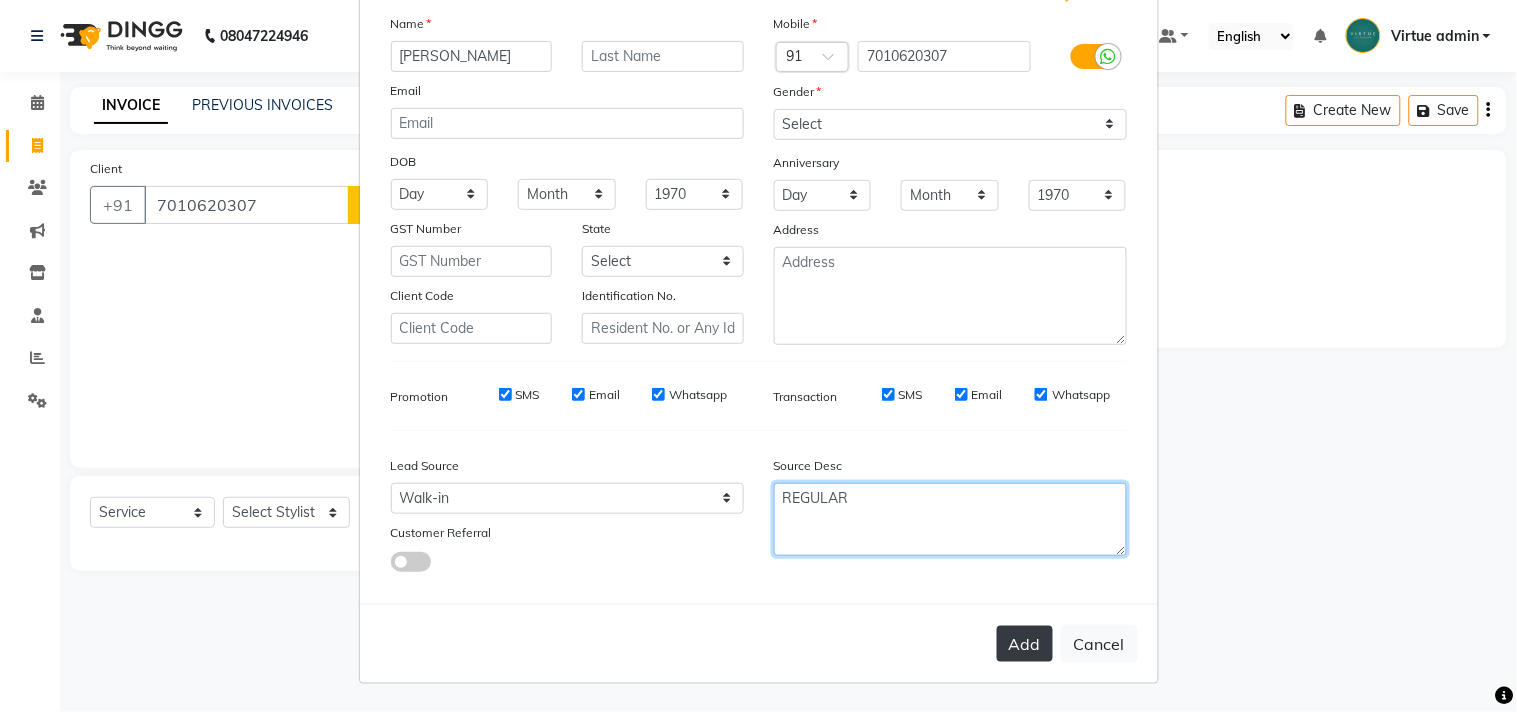 type on "REGULAR" 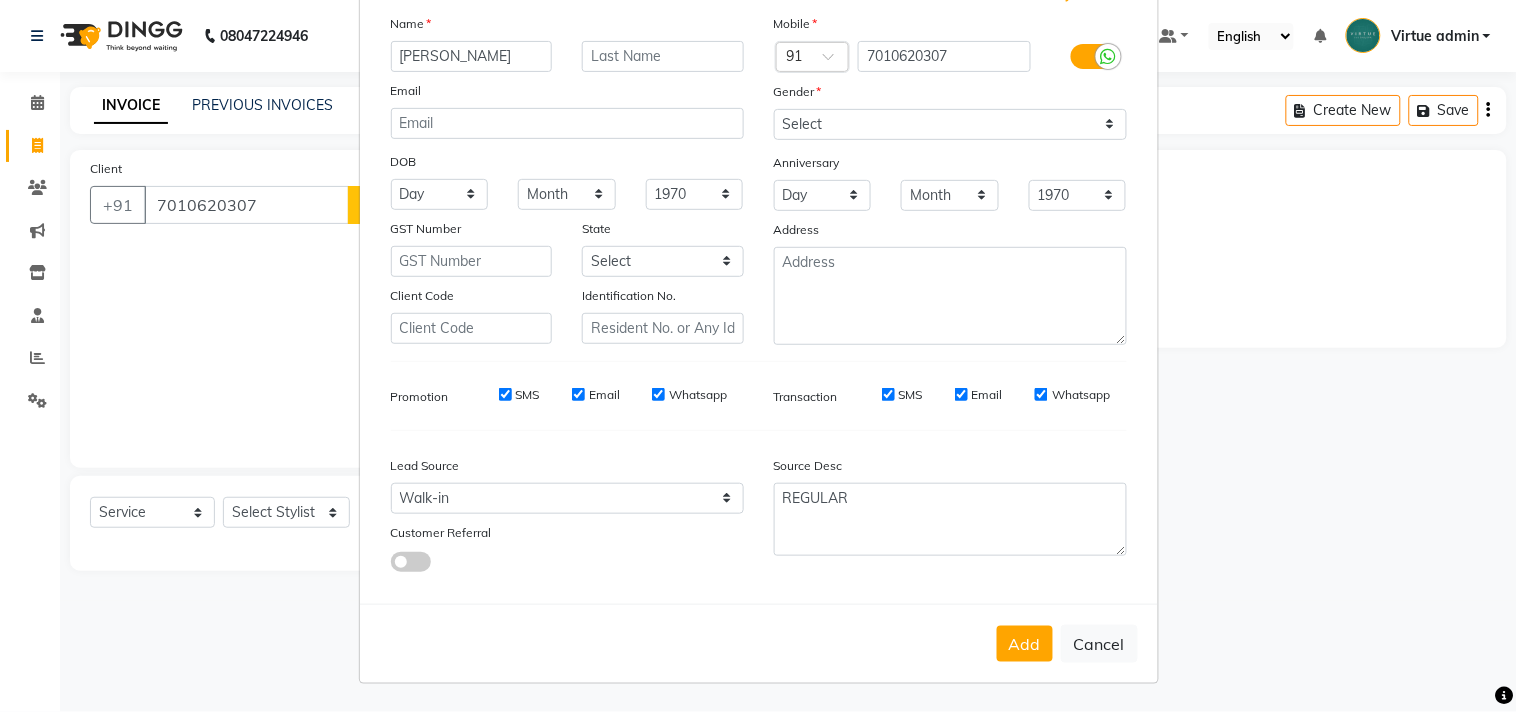 click on "Add" at bounding box center [1025, 644] 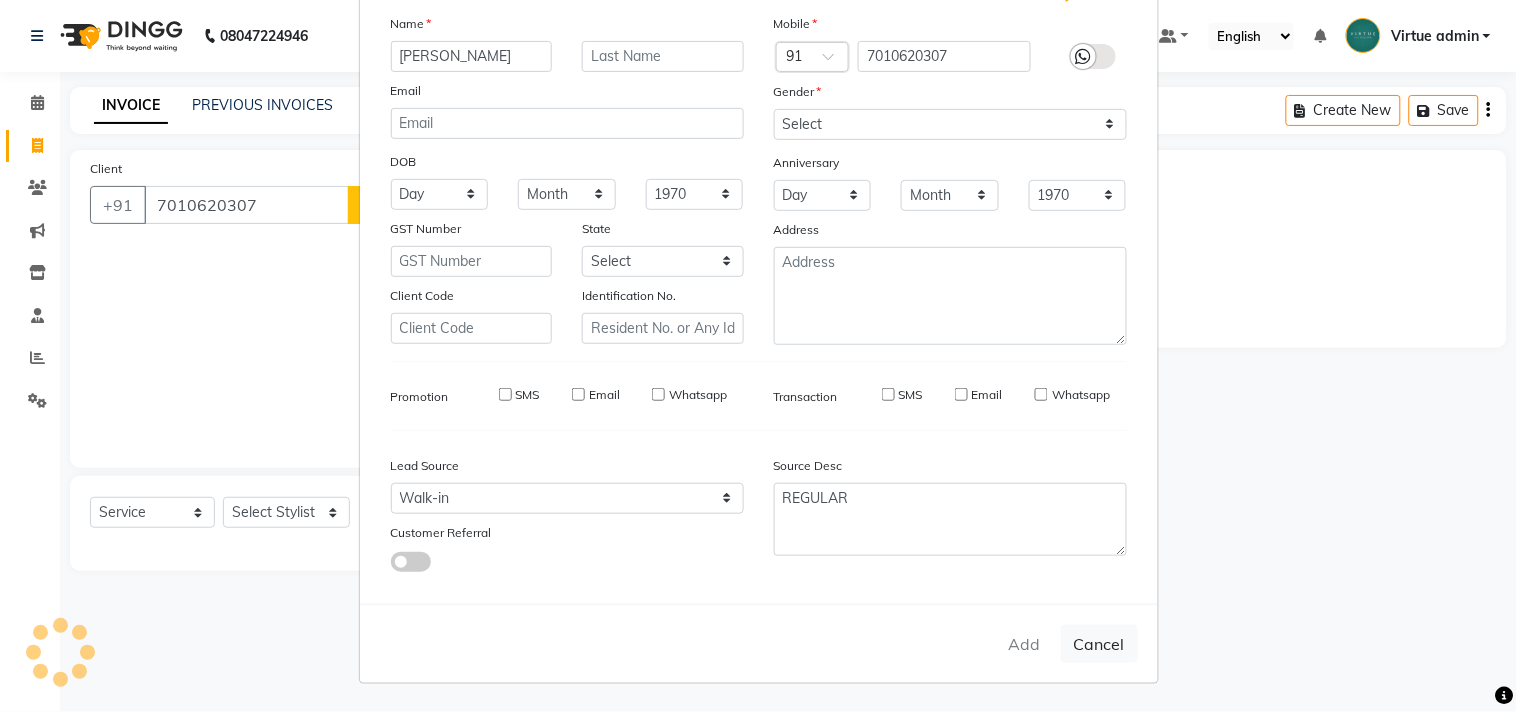 type on "70******07" 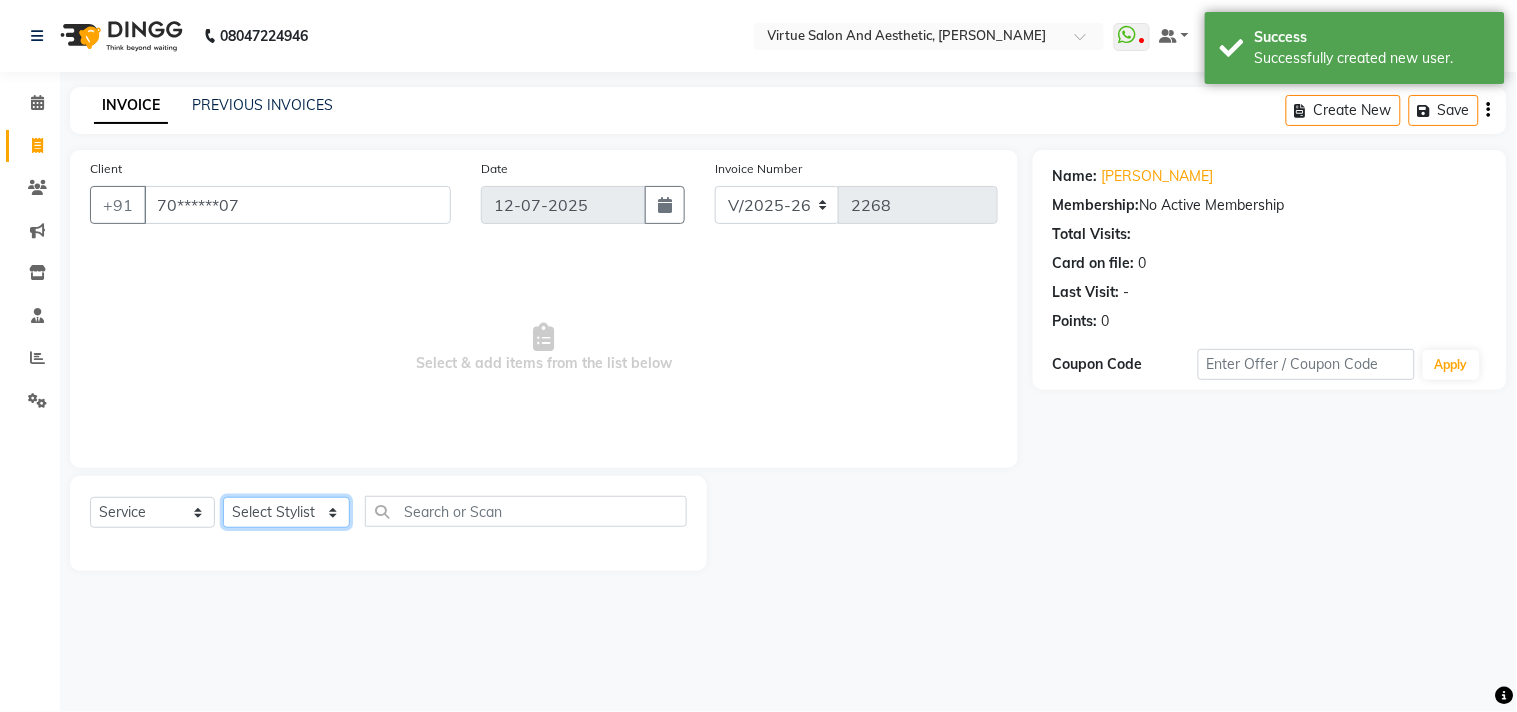 click on "Select Stylist Admin [PERSON_NAME]  Apsu Auditor Ambattur [PERSON_NAME] Dingg - Support Team [PERSON_NAME] [PERSON_NAME] [PERSON_NAME]  [PERSON_NAME] [PERSON_NAME]  [PERSON_NAME] [PERSON_NAME] [PERSON_NAME] RADHA [PERSON_NAME]  [PERSON_NAME] SEETHAL SOCHIPEM [PERSON_NAME] [PERSON_NAME] VANITHA Veena [PERSON_NAME]  [PERSON_NAME] Virtue admin VIRTUE SALON" 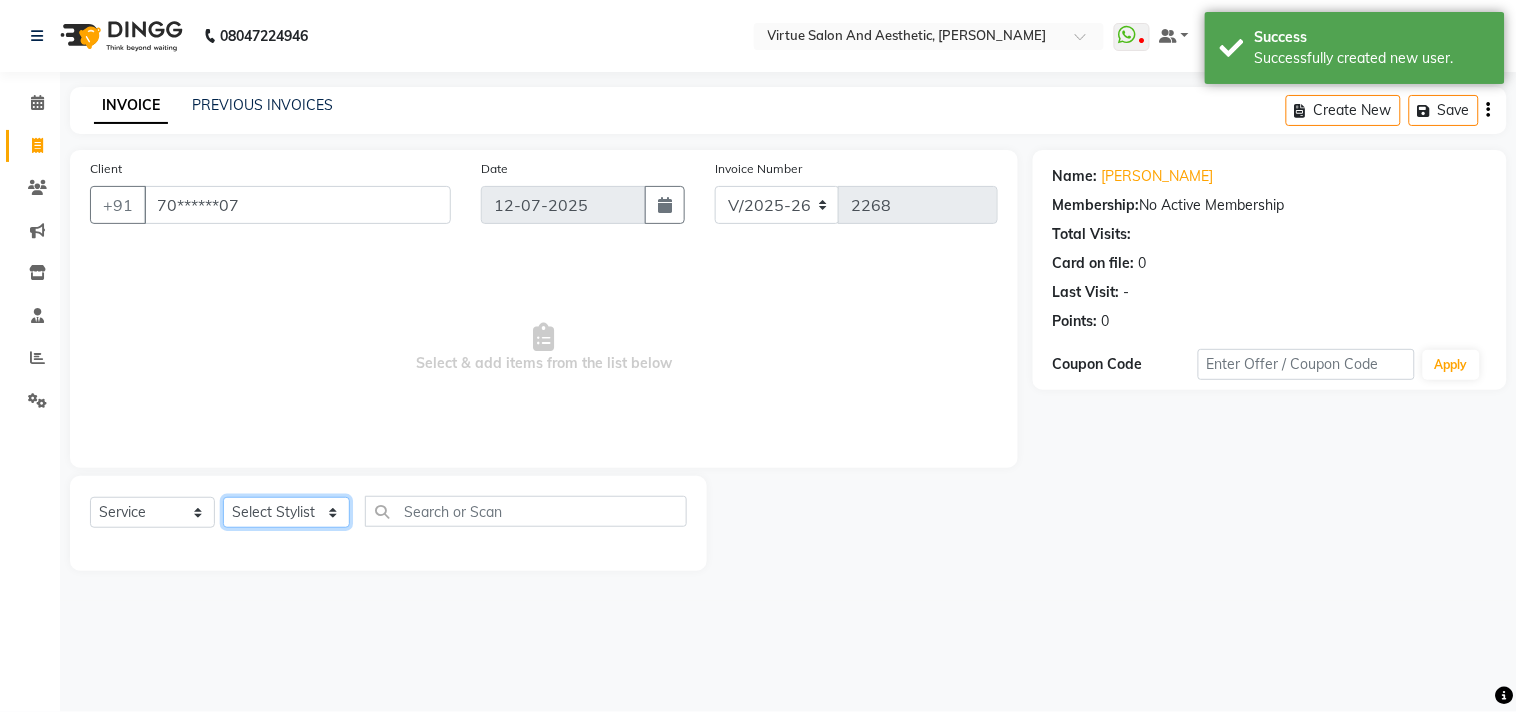 select on "25077" 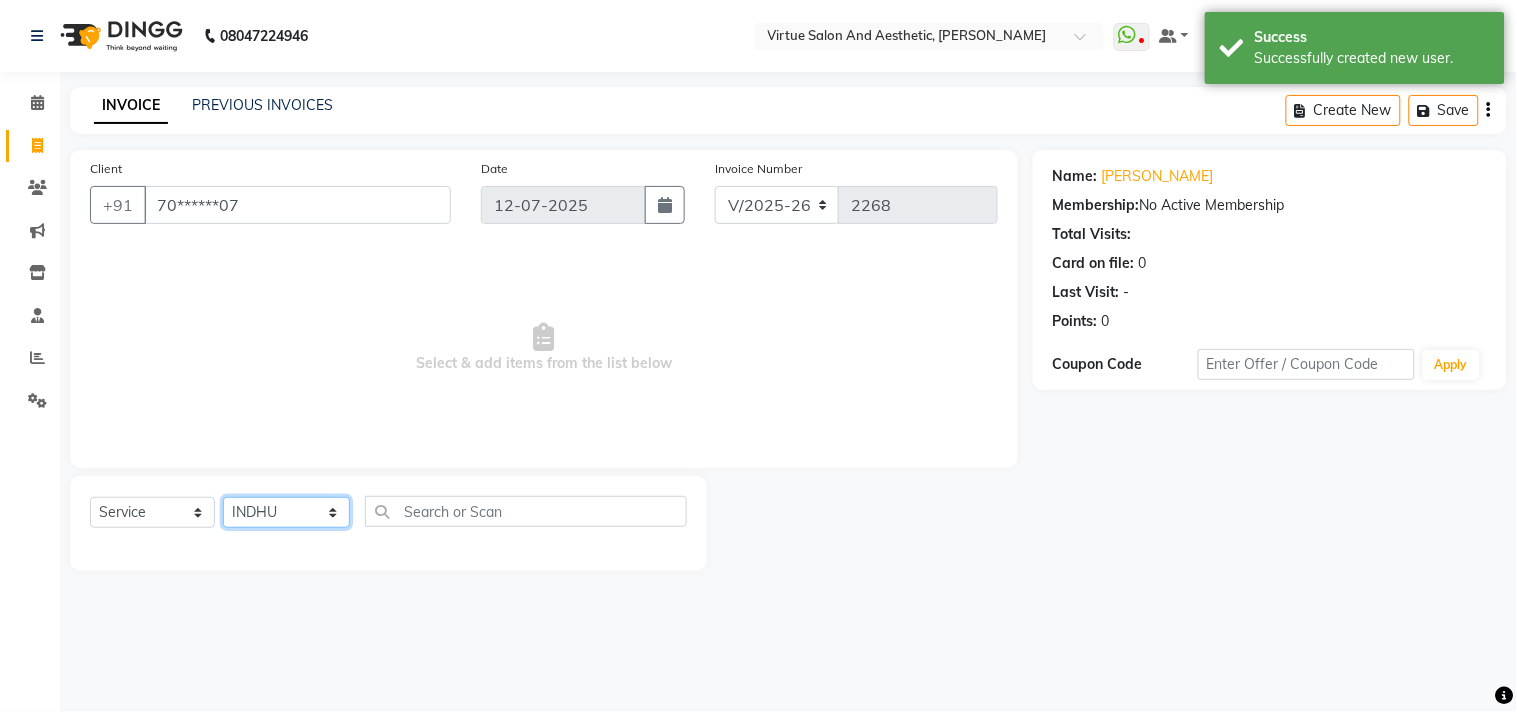 click on "Select Stylist Admin [PERSON_NAME]  Apsu Auditor Ambattur [PERSON_NAME] Dingg - Support Team [PERSON_NAME] [PERSON_NAME] [PERSON_NAME]  [PERSON_NAME] [PERSON_NAME]  [PERSON_NAME] [PERSON_NAME] [PERSON_NAME] RADHA [PERSON_NAME]  [PERSON_NAME] SEETHAL SOCHIPEM [PERSON_NAME] [PERSON_NAME] VANITHA Veena [PERSON_NAME]  [PERSON_NAME] Virtue admin VIRTUE SALON" 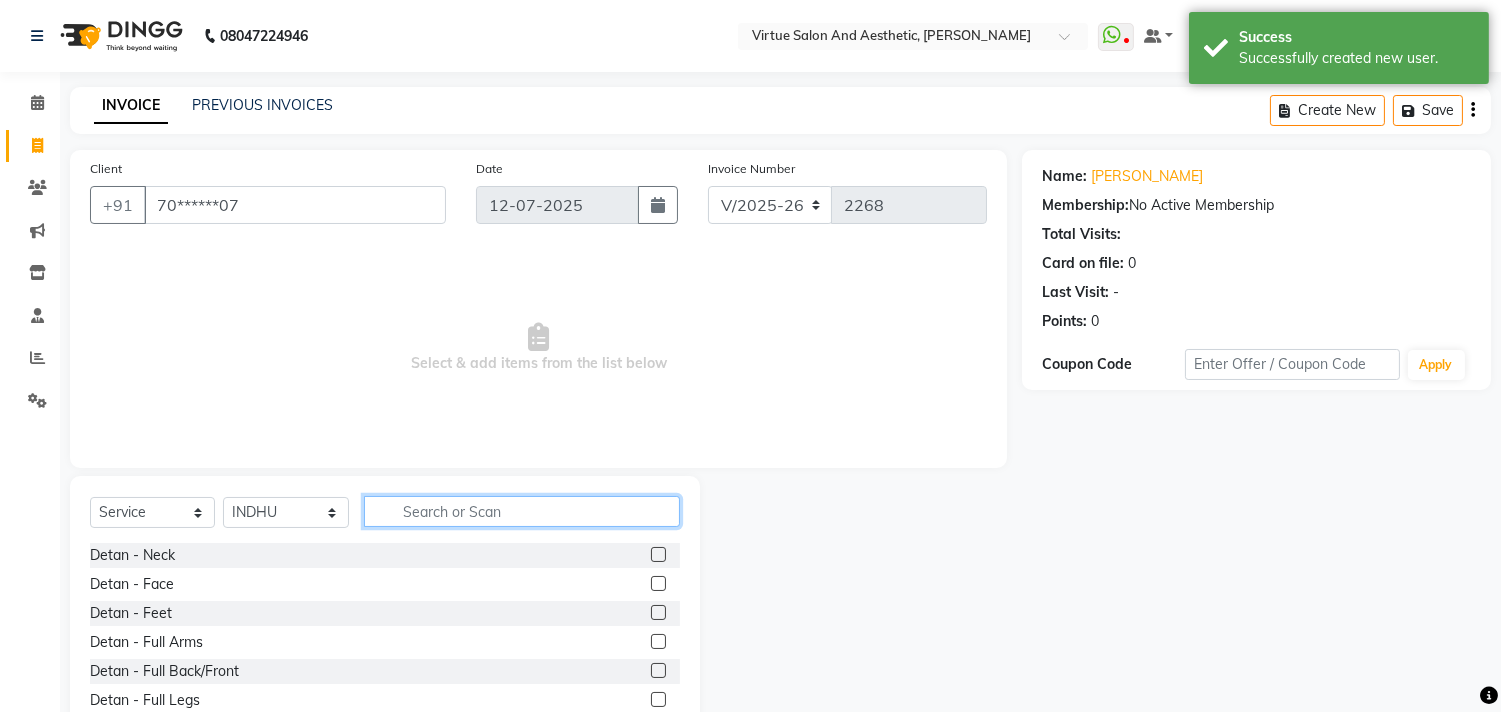 click 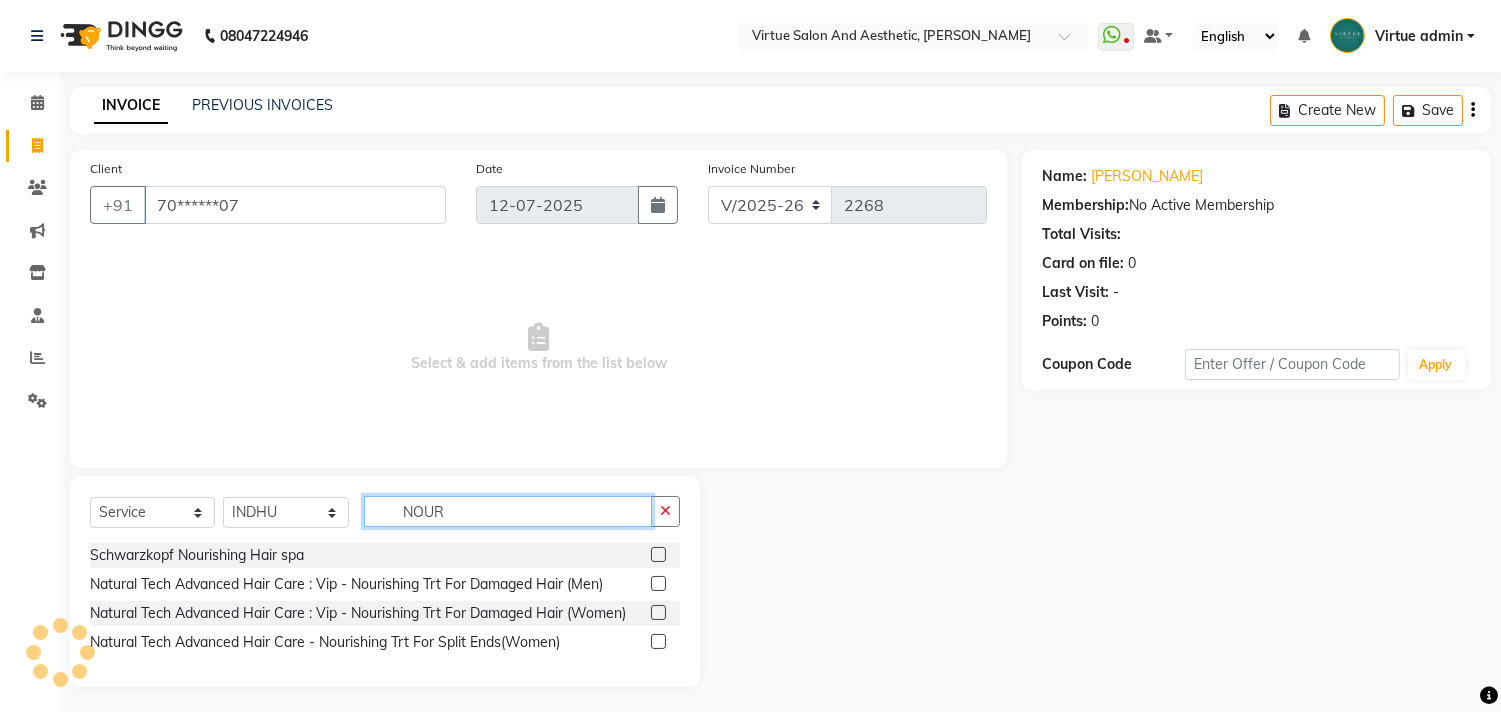 click on "NOUR" 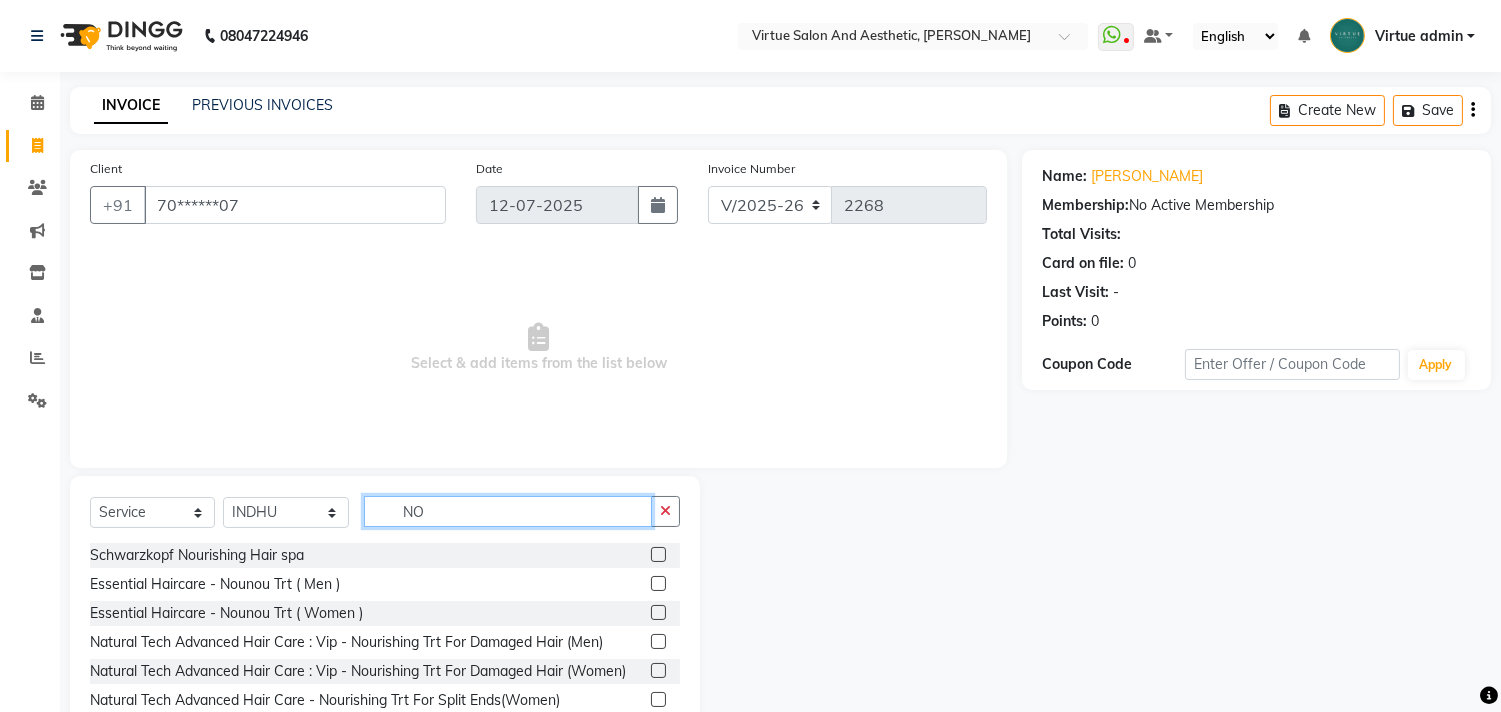 type on "N" 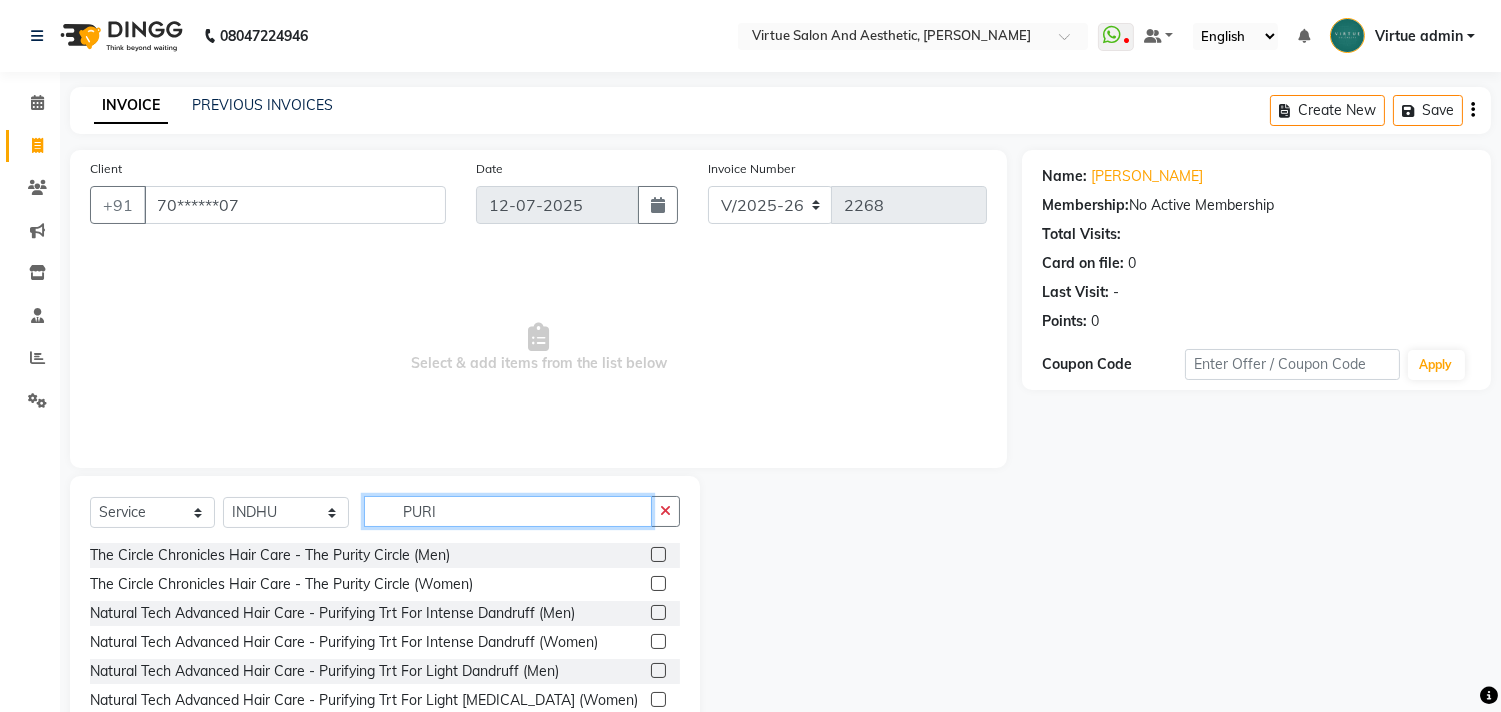 type on "PURI" 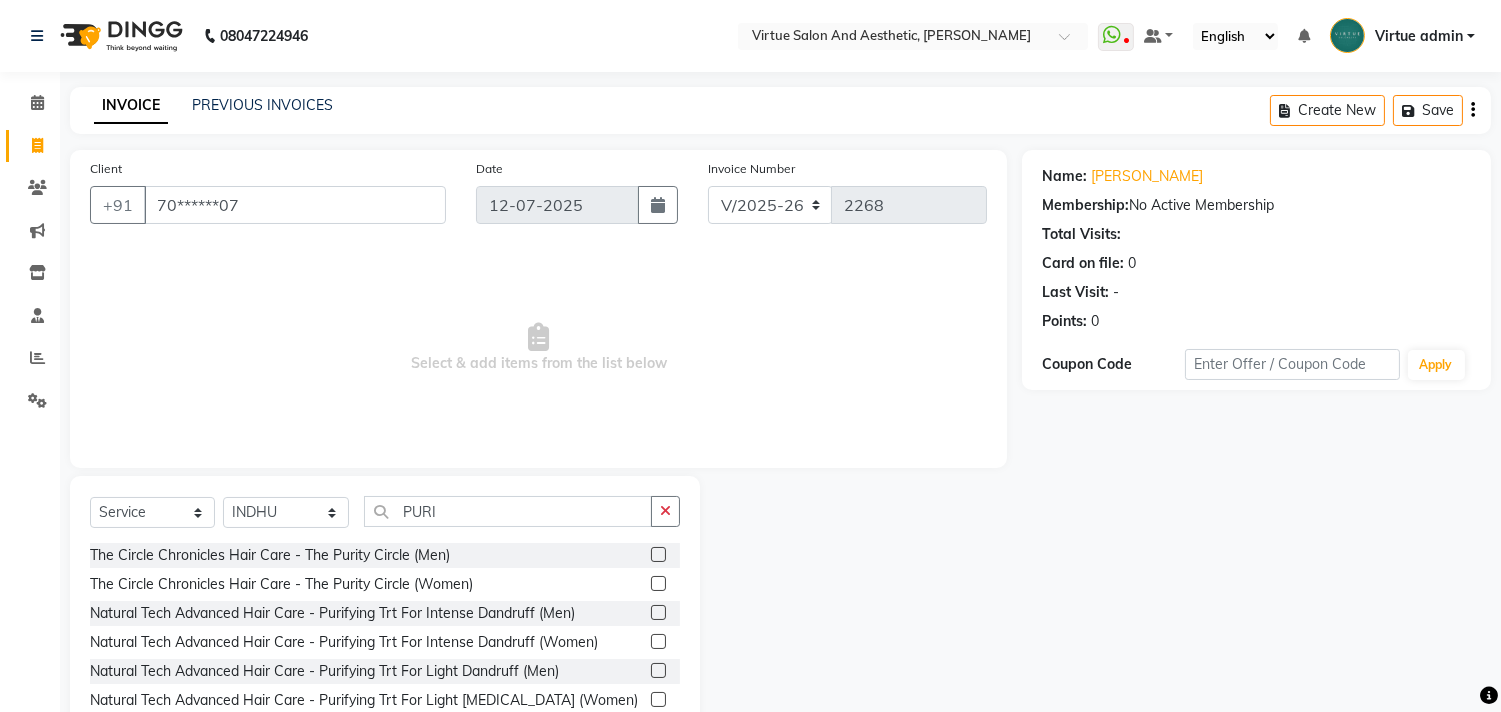 click 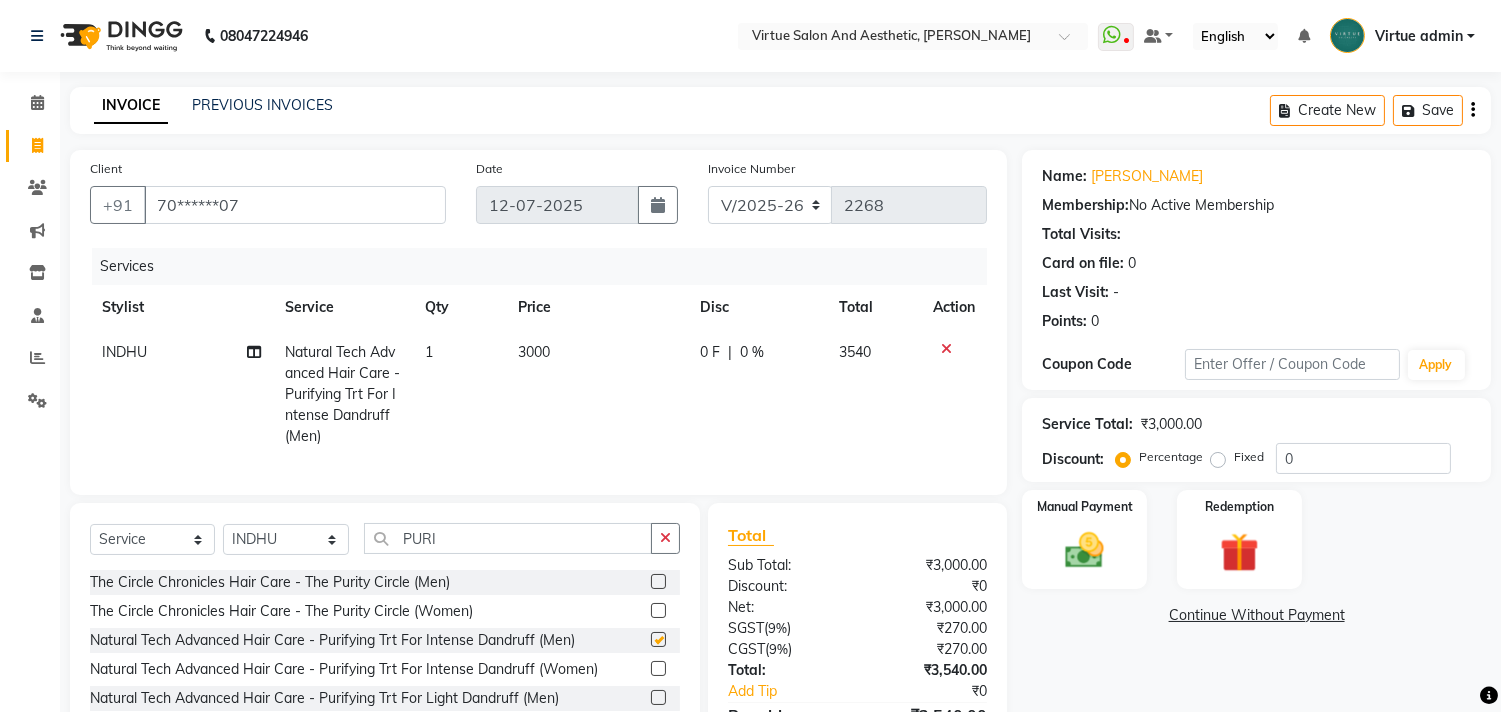 checkbox on "false" 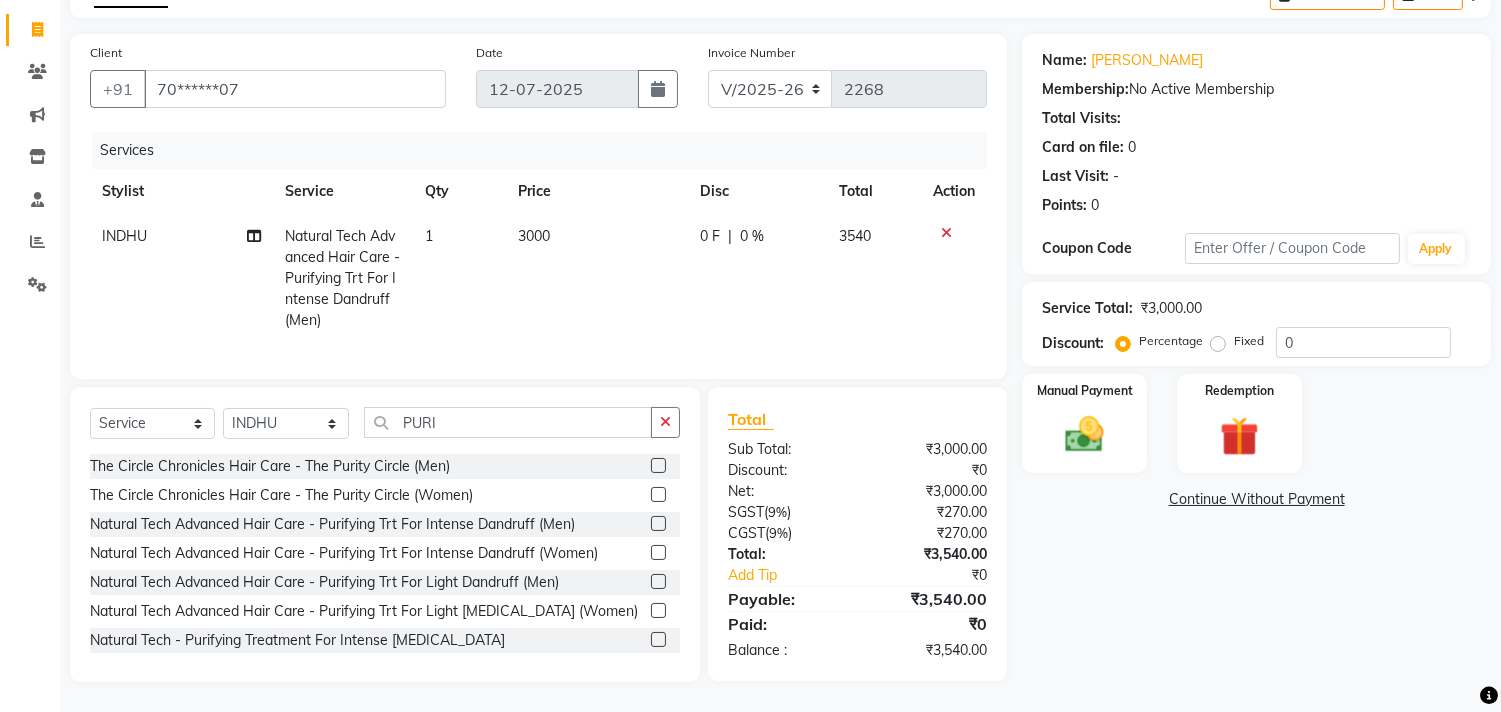 scroll, scrollTop: 132, scrollLeft: 0, axis: vertical 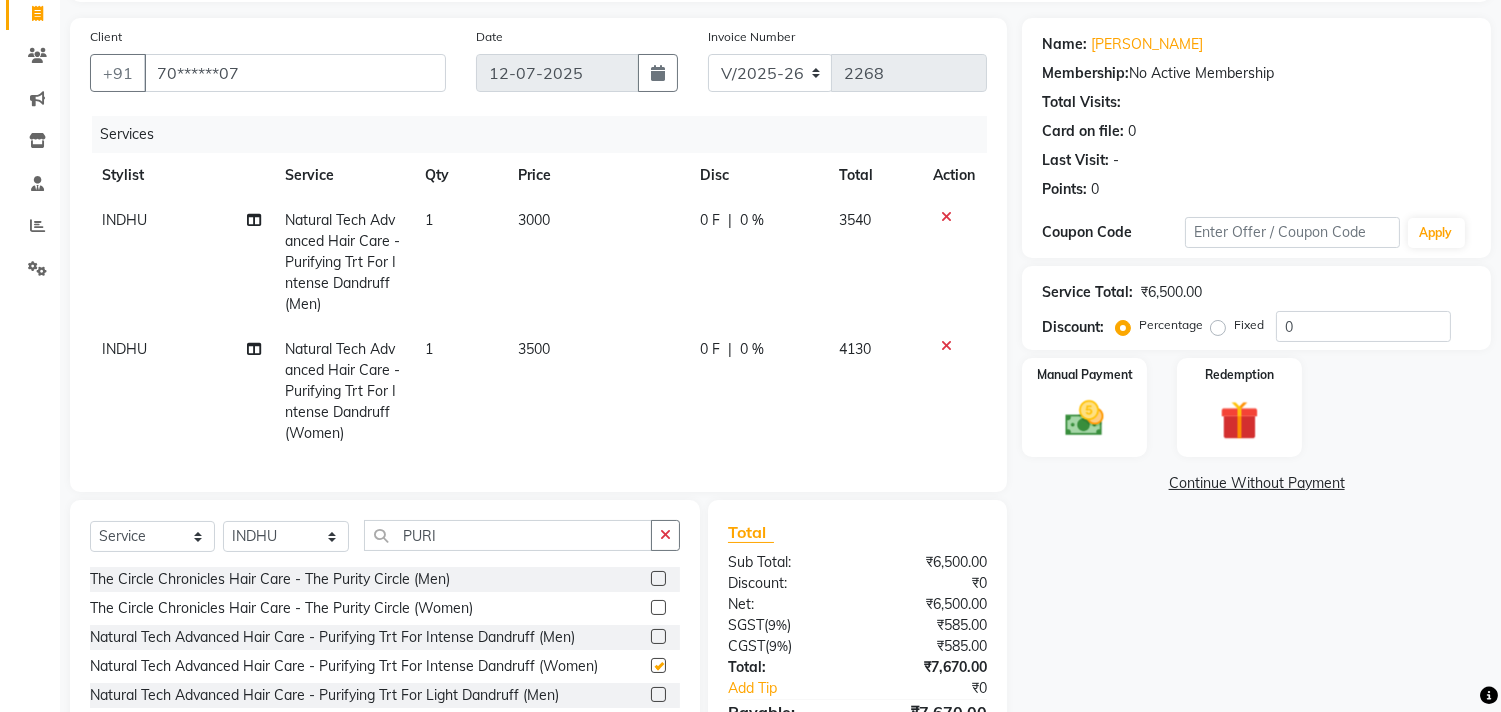 checkbox on "false" 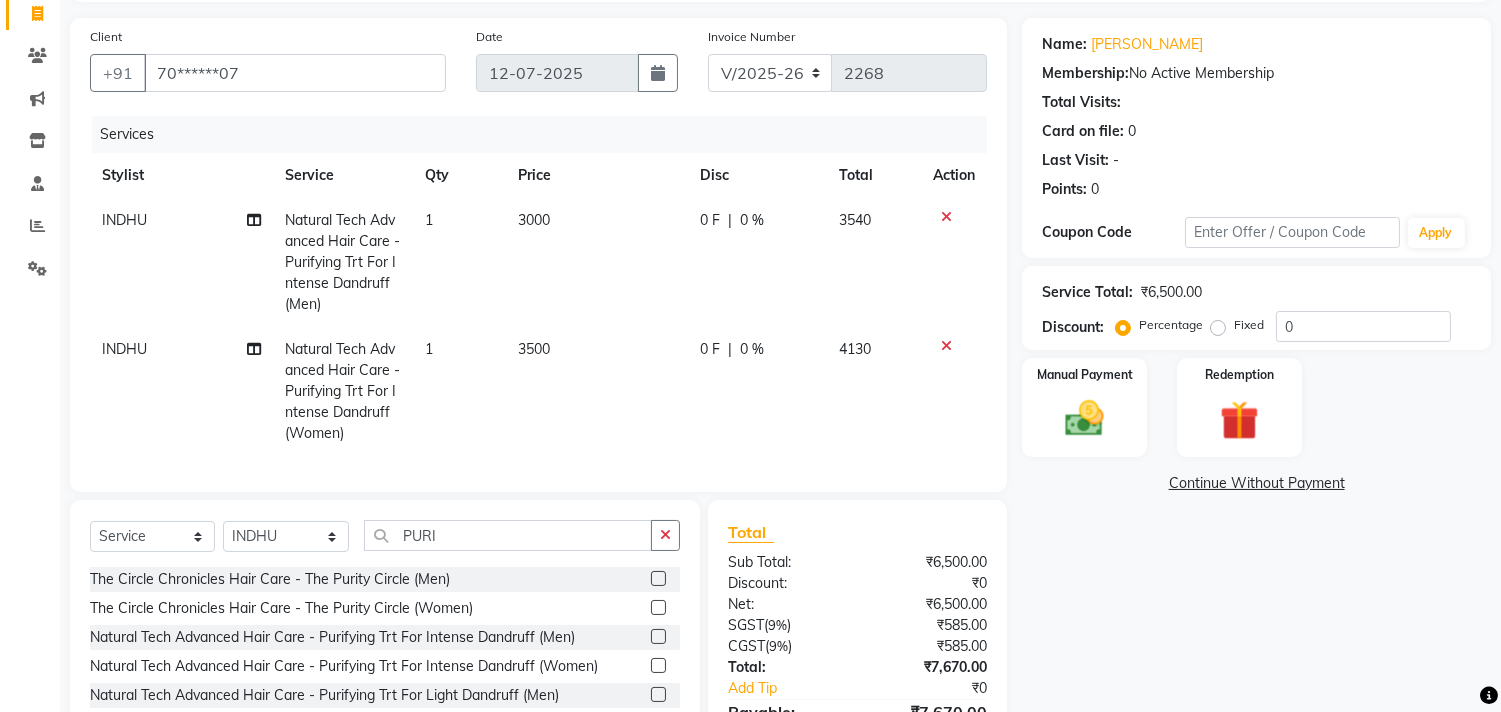 drag, startPoint x: 944, startPoint y: 212, endPoint x: 616, endPoint y: 227, distance: 328.3428 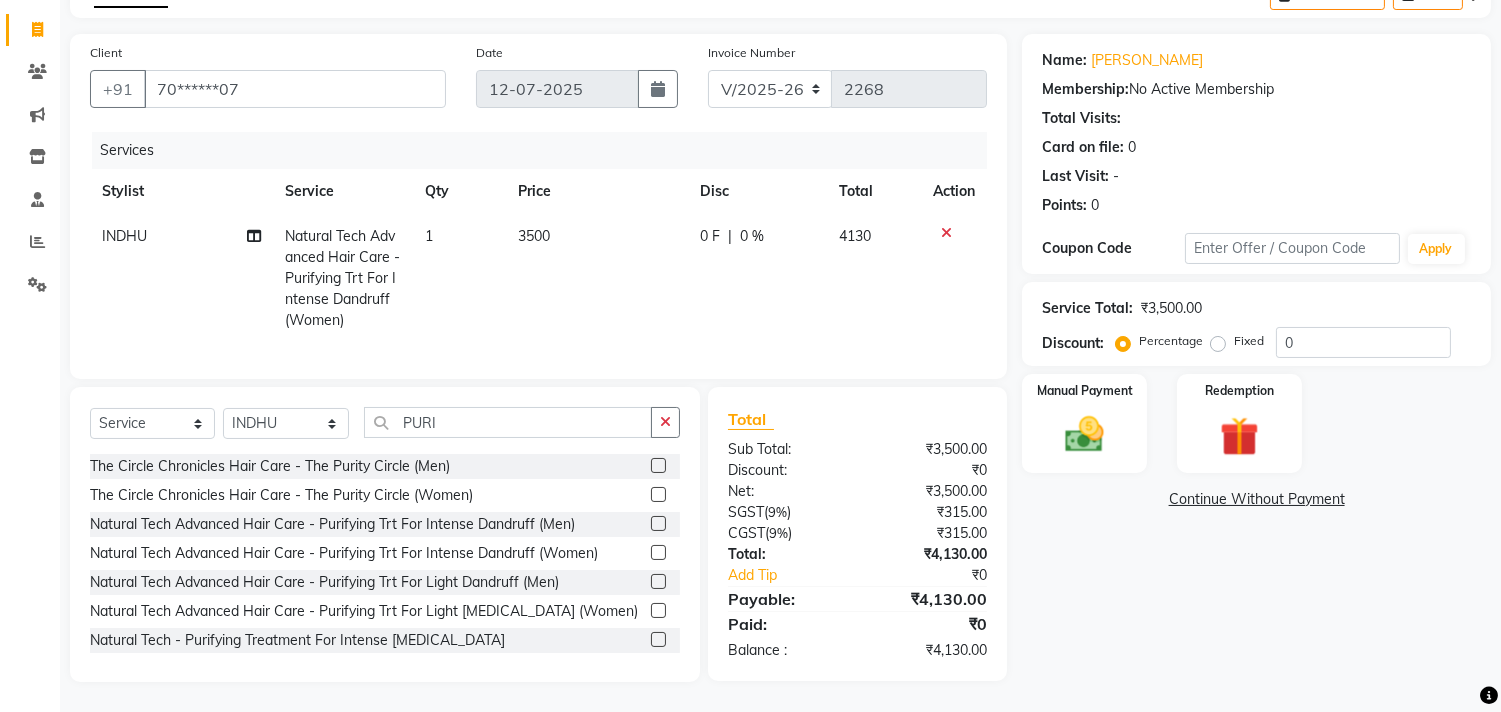 click on "3500" 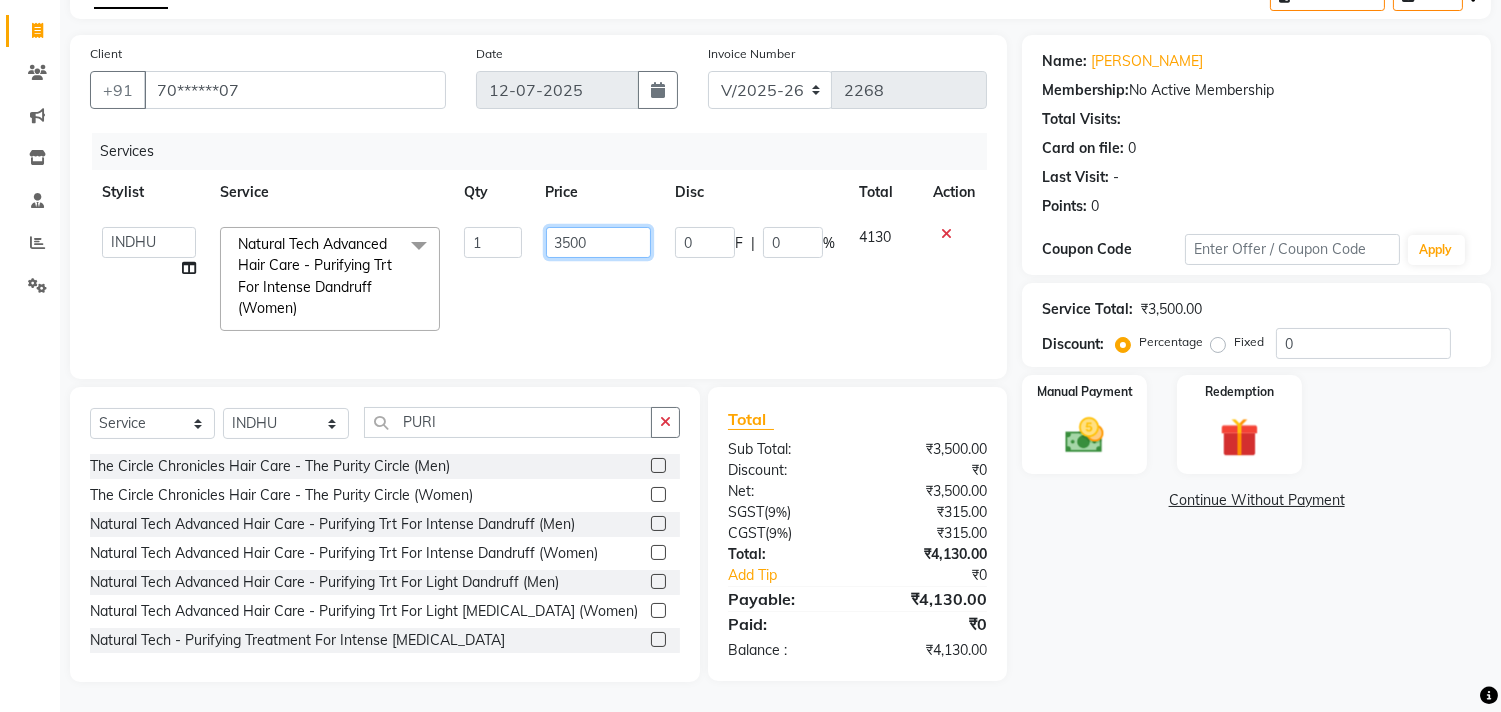 click on "3500" 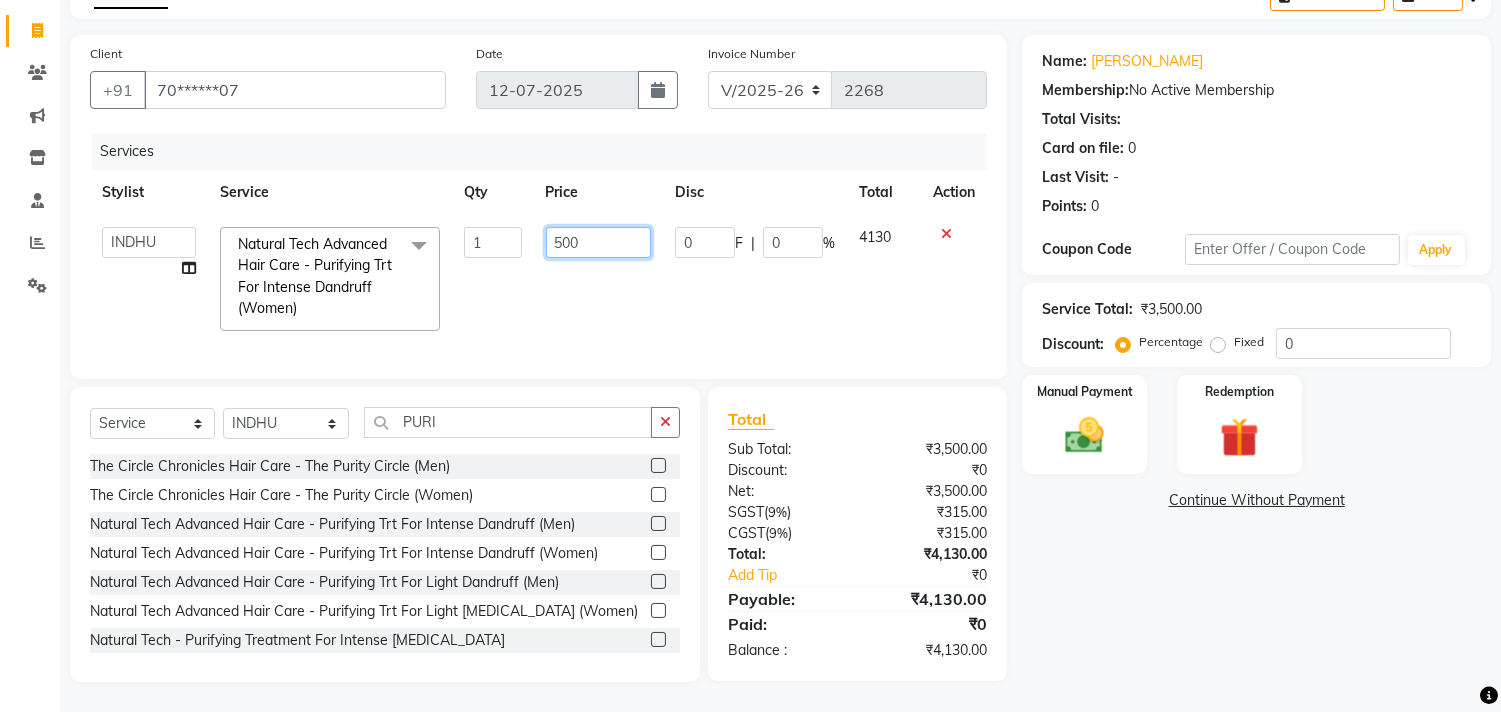 type on "5500" 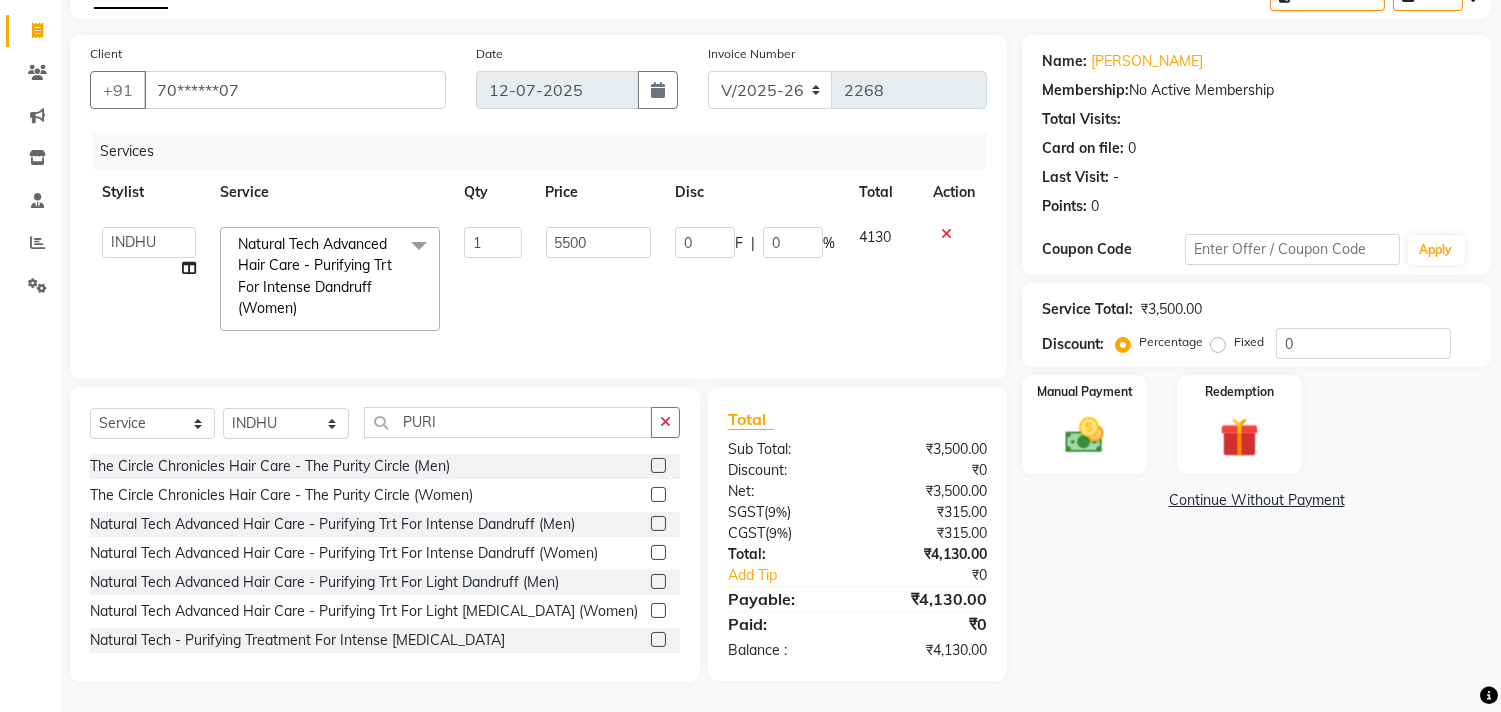 click on "Name: Robin  Membership:  No Active Membership  Total Visits:   Card on file:  0 Last Visit:   - Points:   0  Coupon Code Apply Service Total:  ₹3,500.00  Discount:  Percentage   Fixed  0 Manual Payment Redemption  Continue Without Payment" 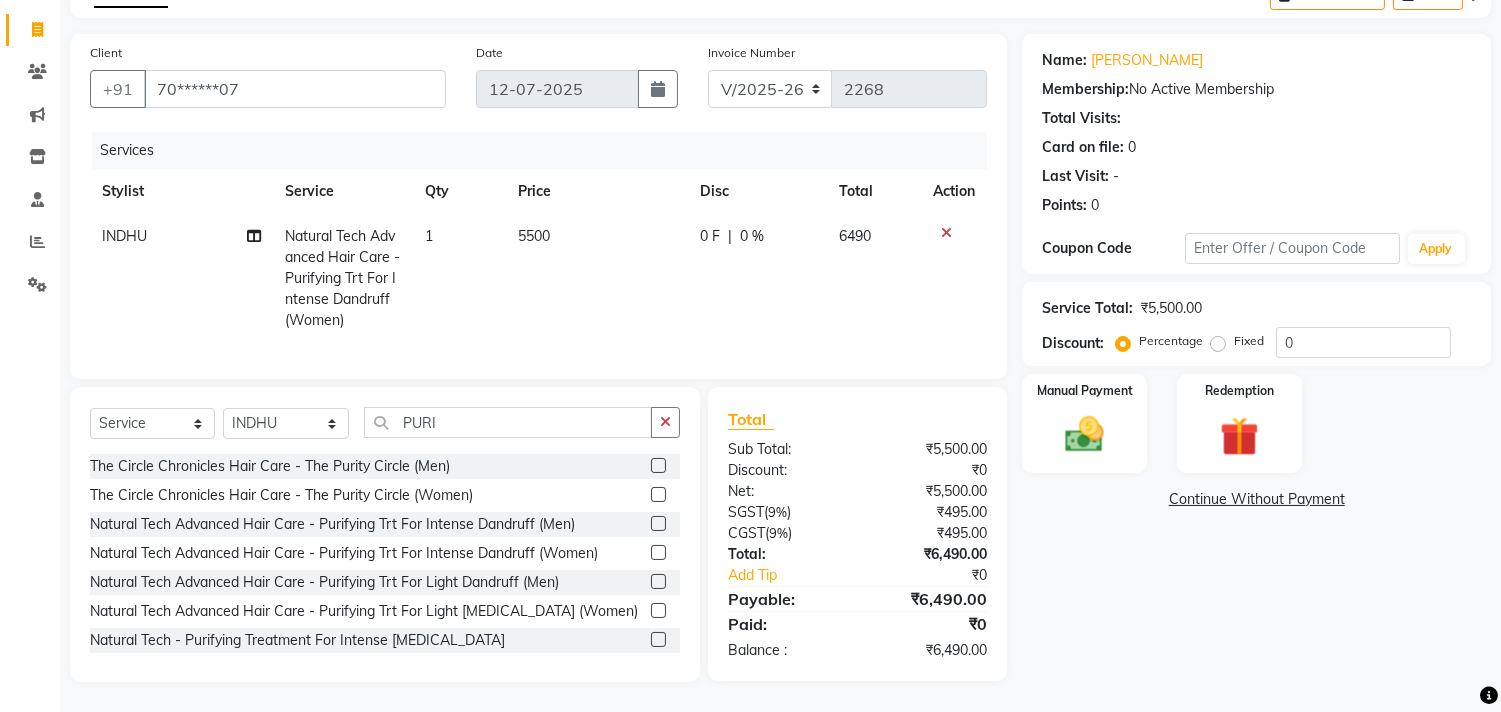 scroll, scrollTop: 132, scrollLeft: 0, axis: vertical 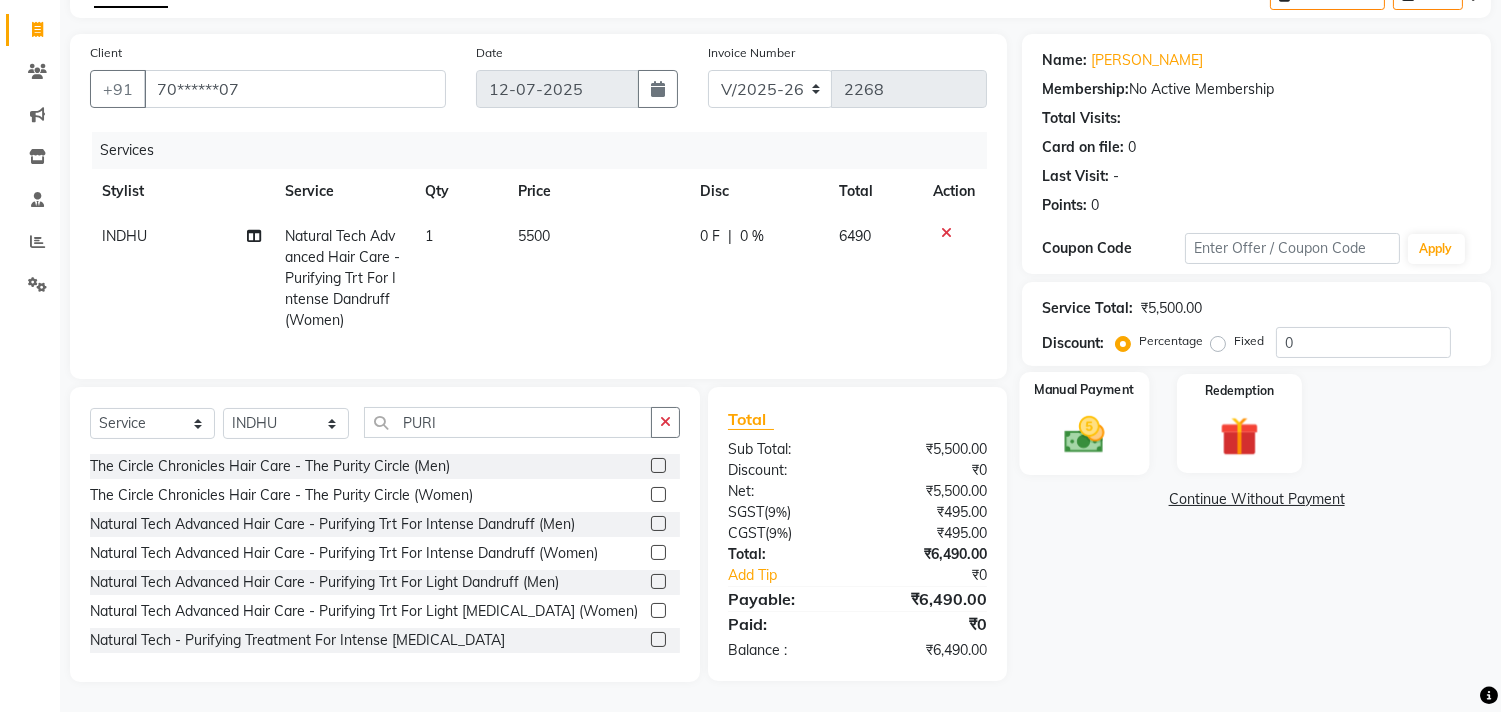 click 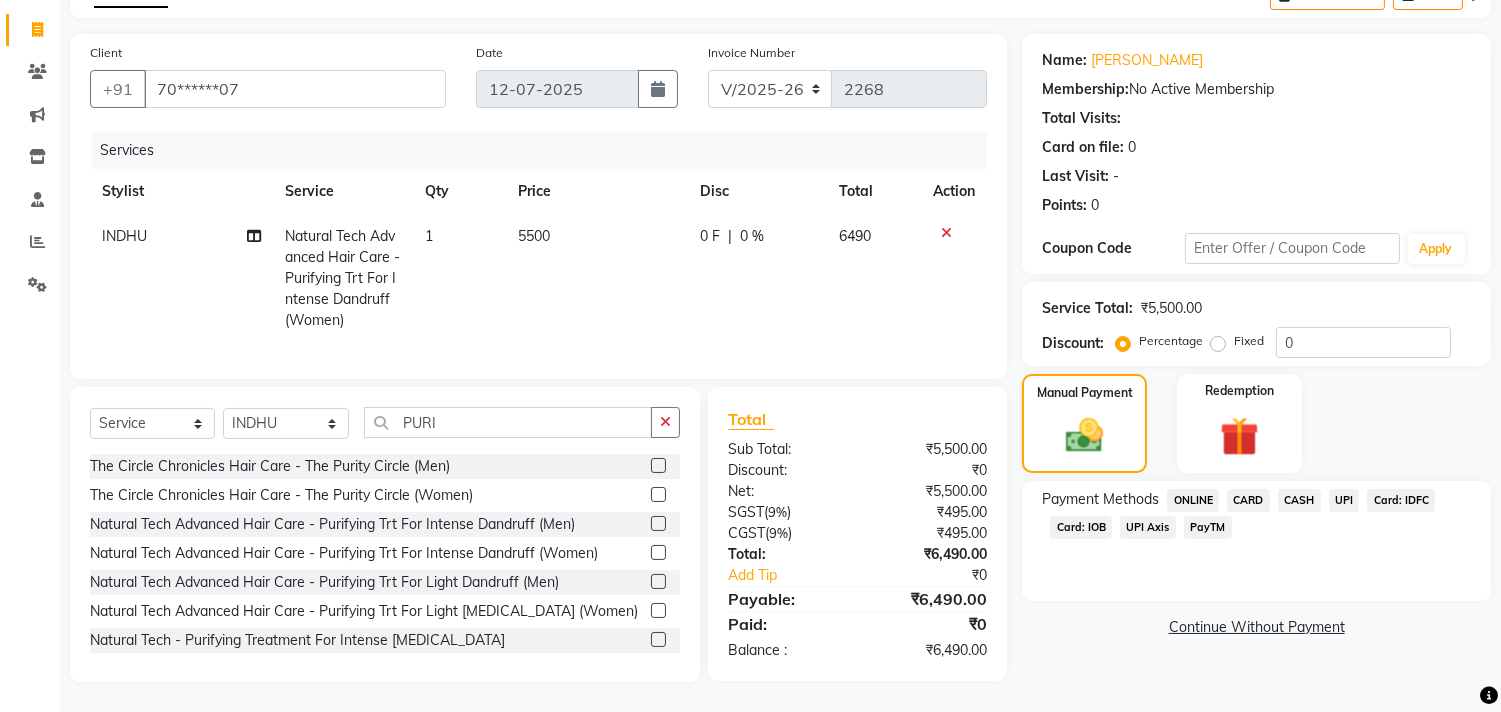 click on "UPI" 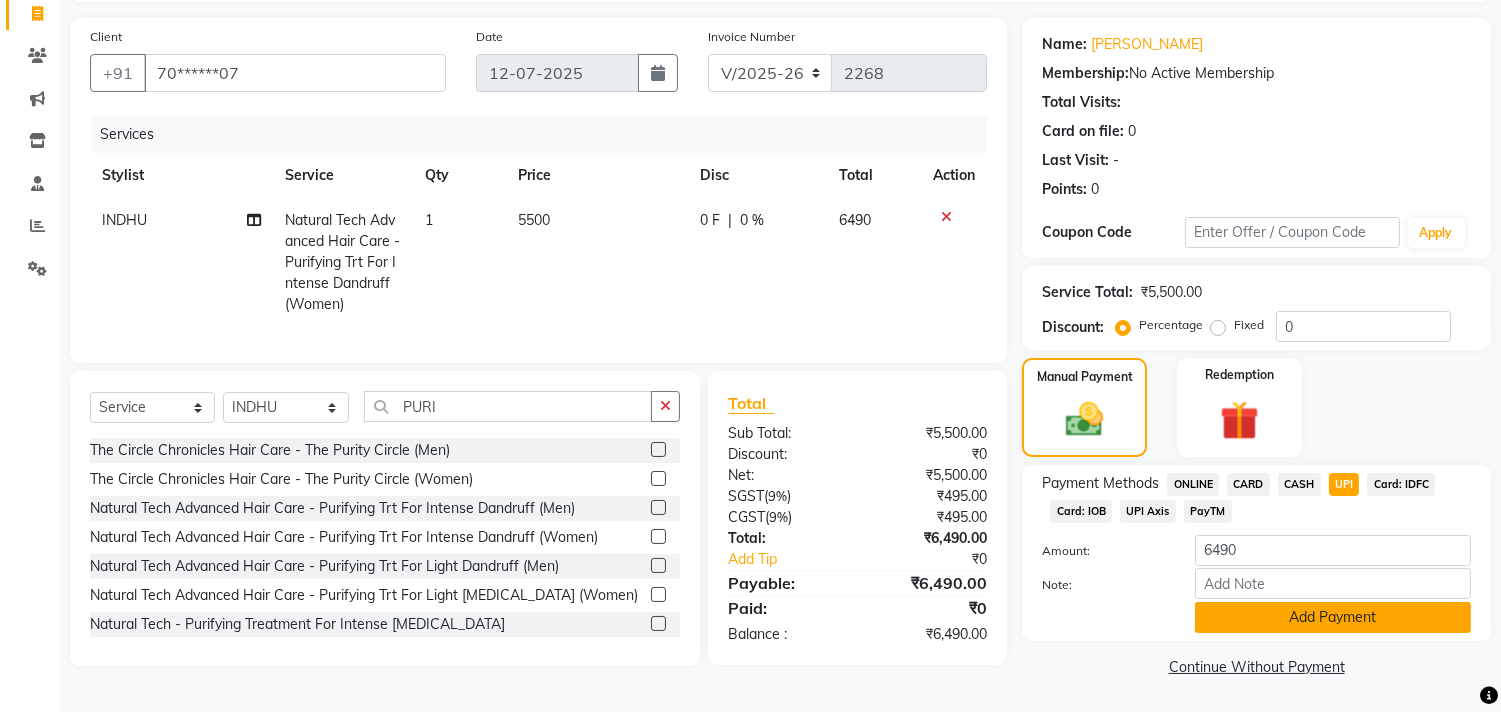 click on "Add Payment" 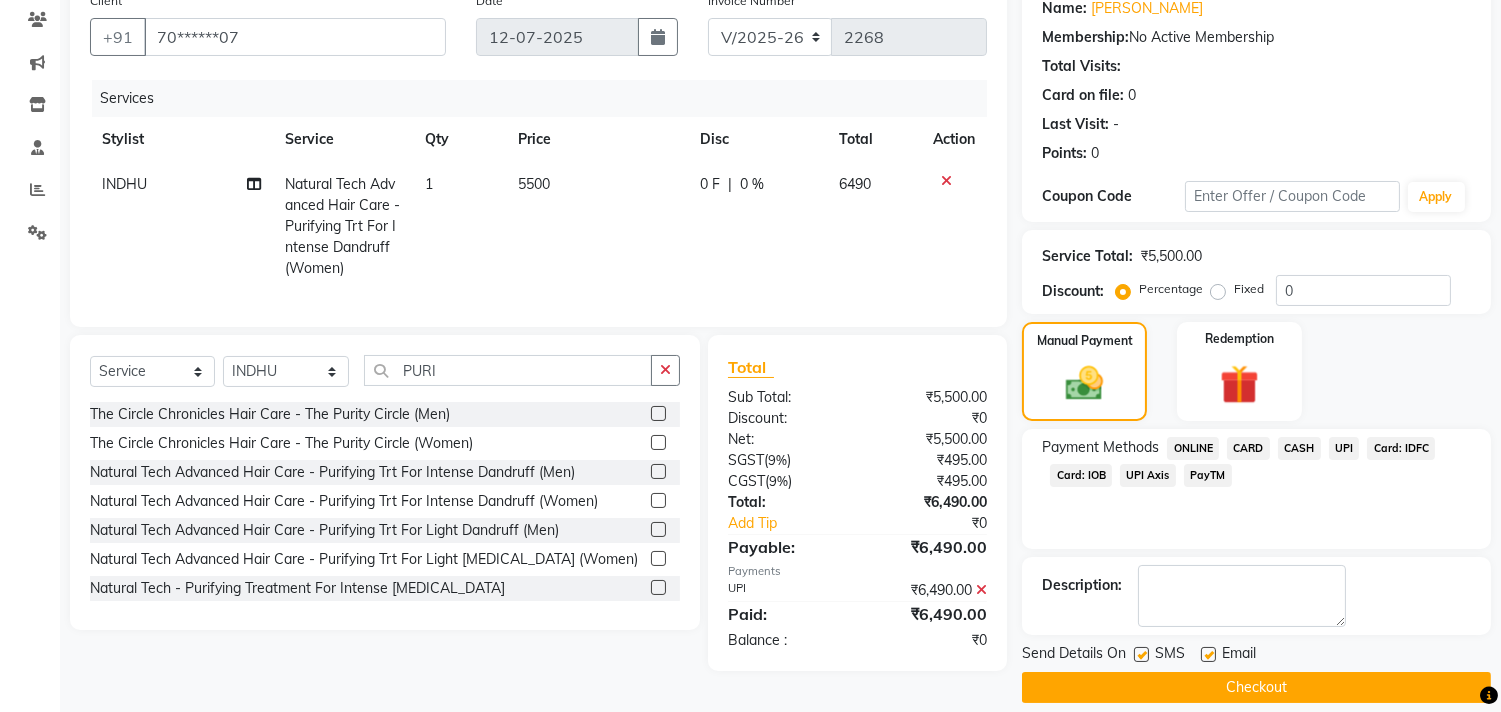 scroll, scrollTop: 187, scrollLeft: 0, axis: vertical 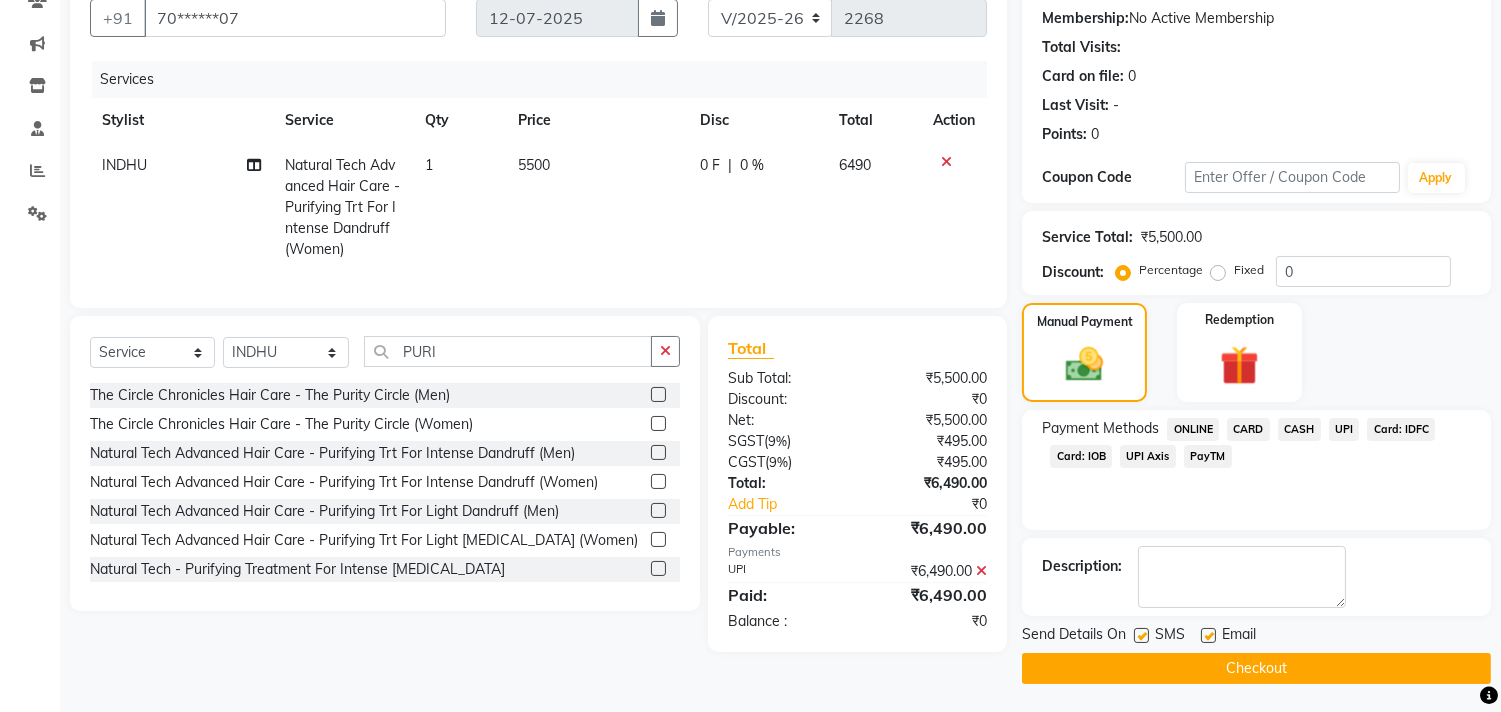 click on "Checkout" 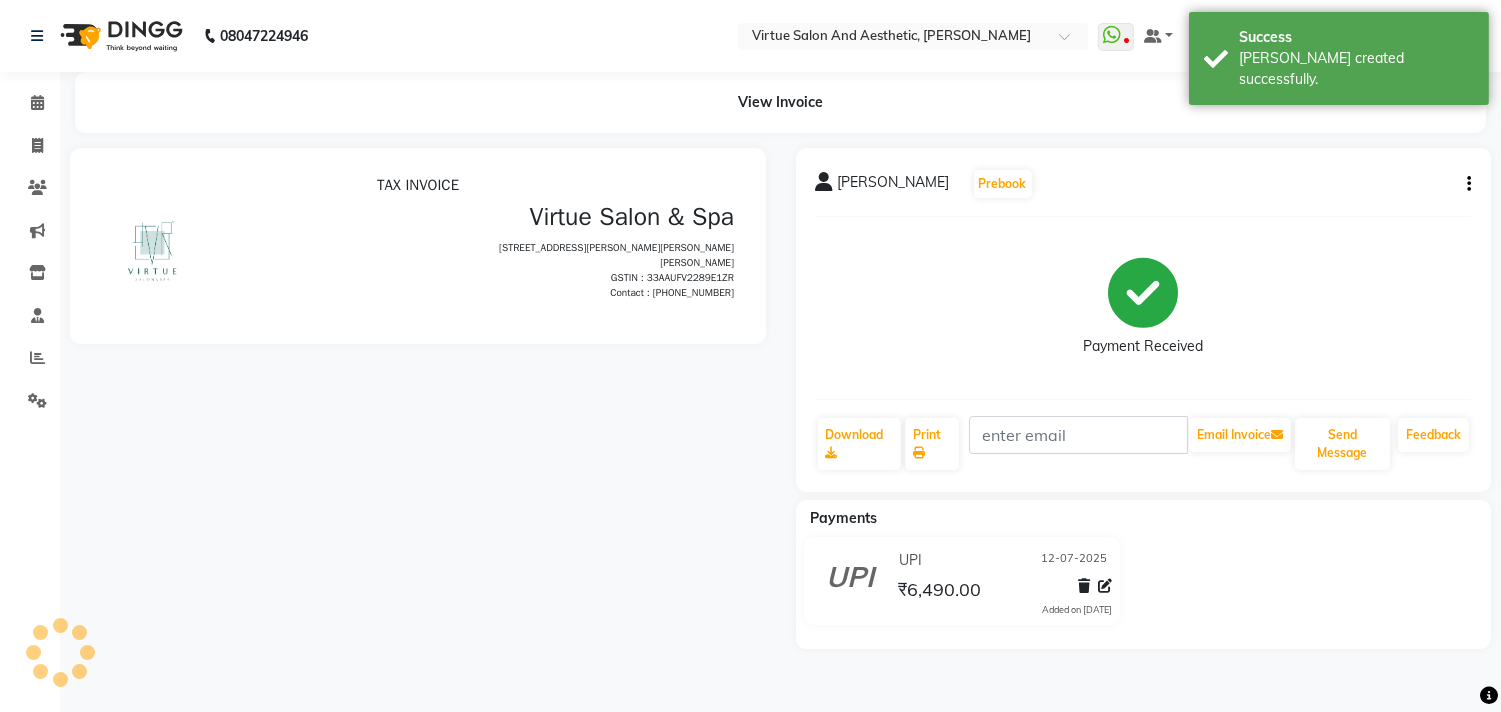 scroll, scrollTop: 0, scrollLeft: 0, axis: both 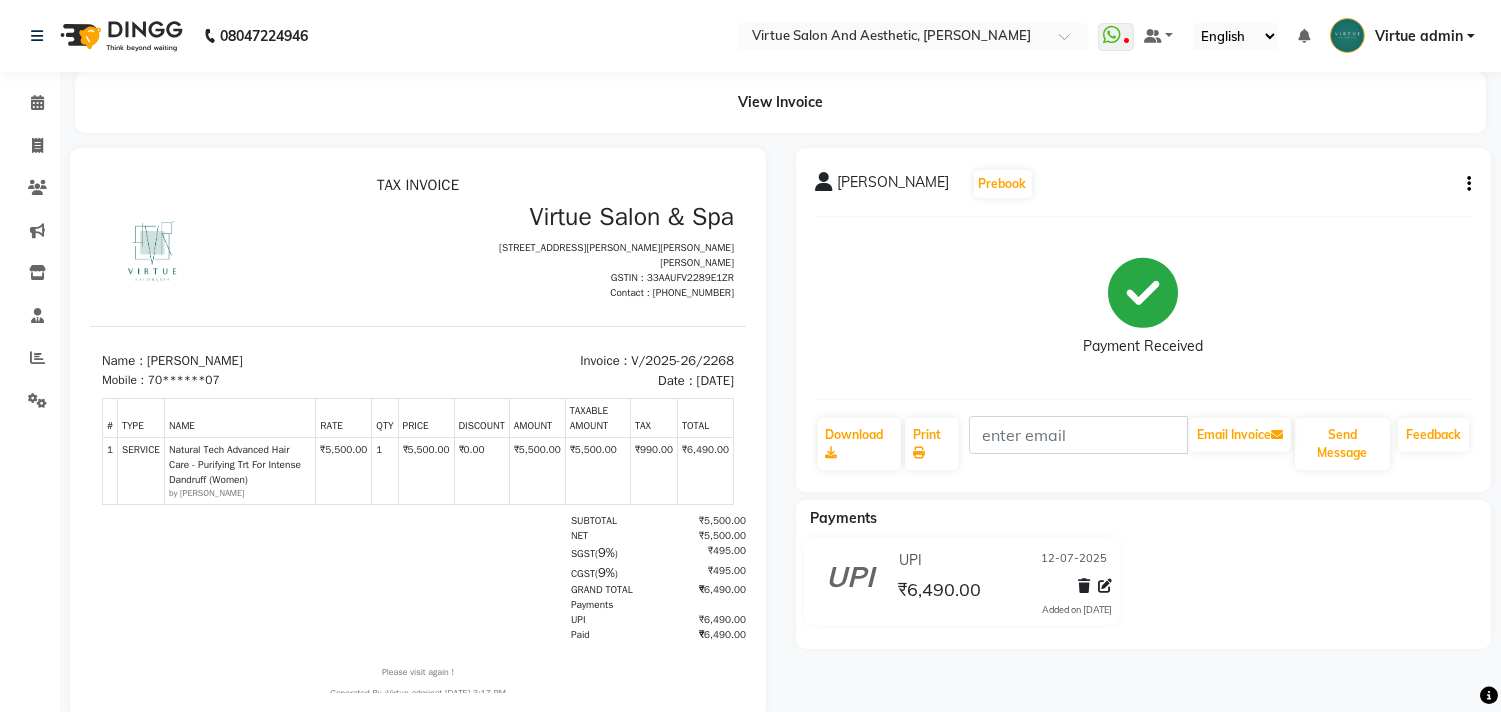 click 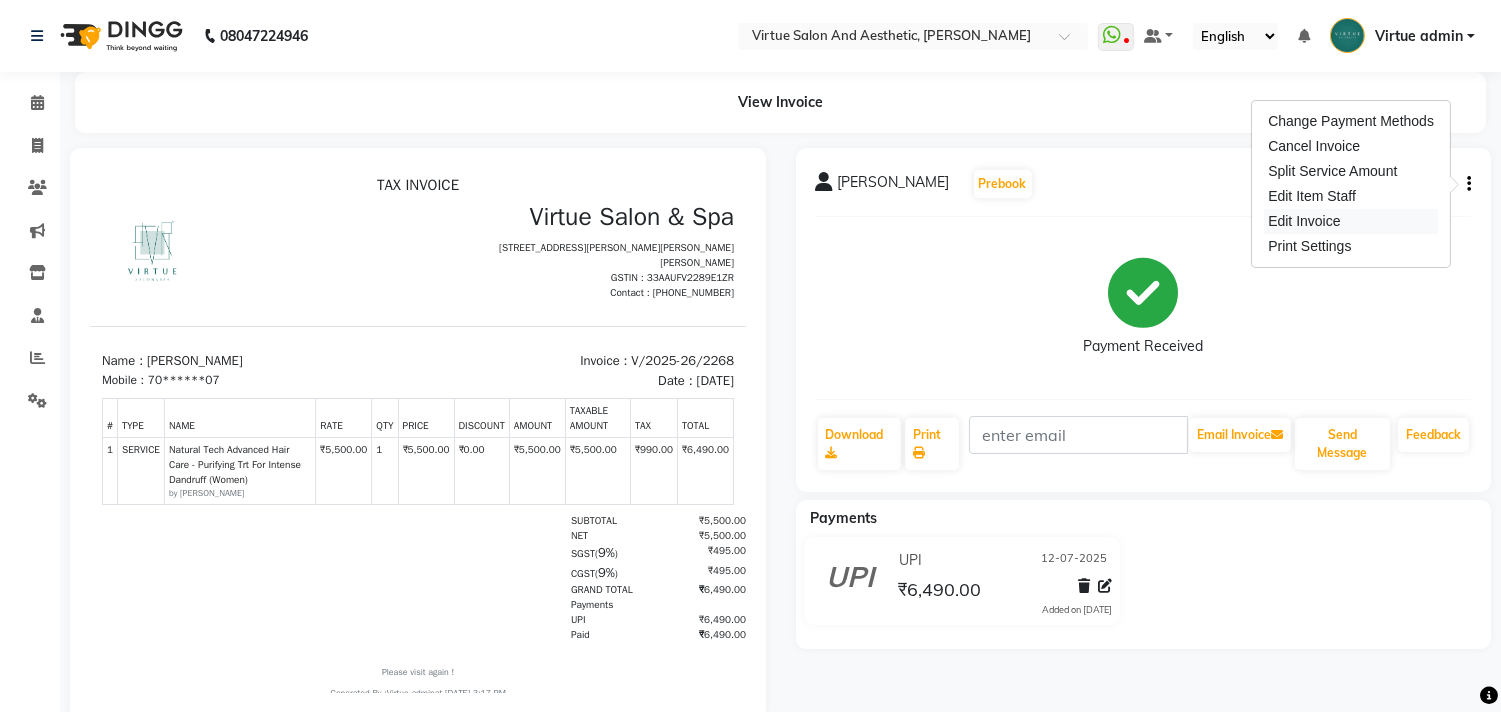 click on "Edit Invoice" at bounding box center [1351, 221] 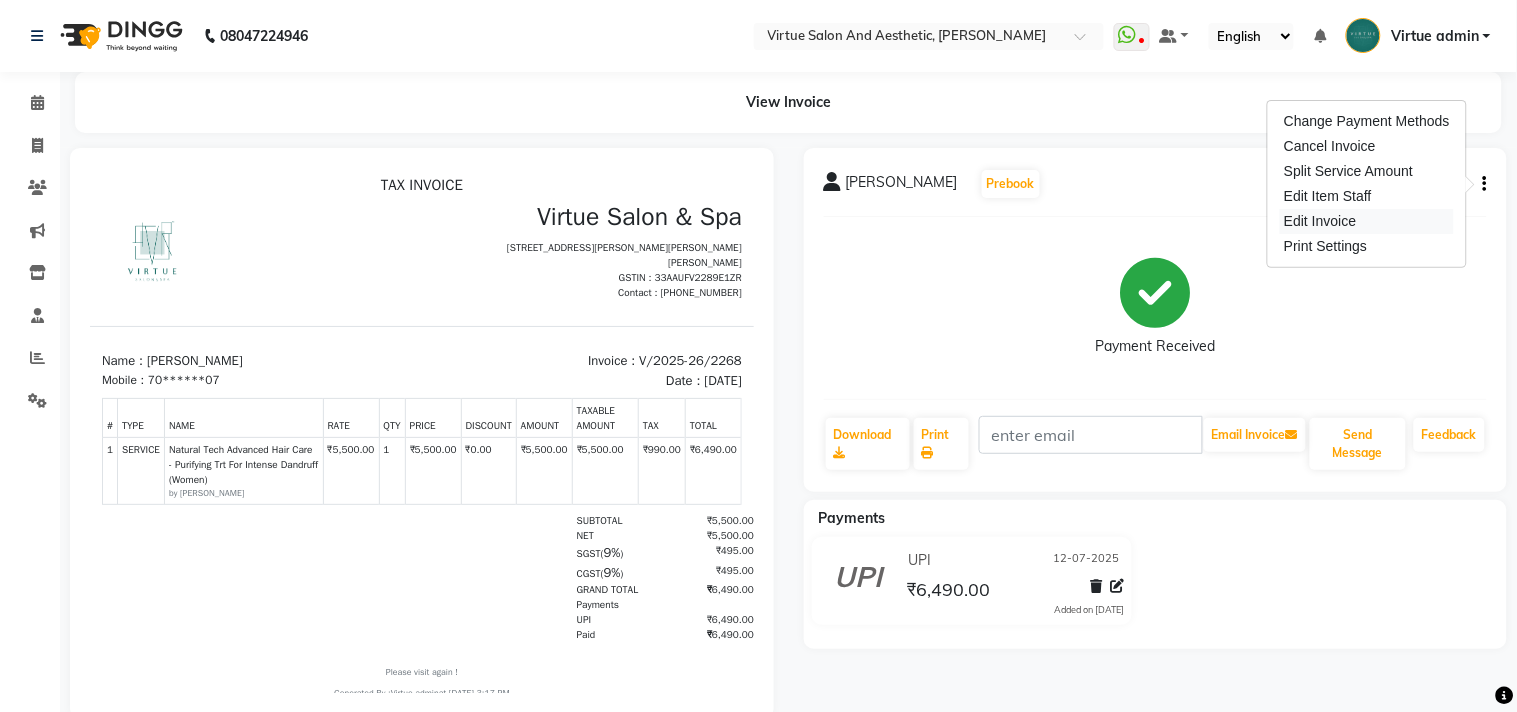 select on "service" 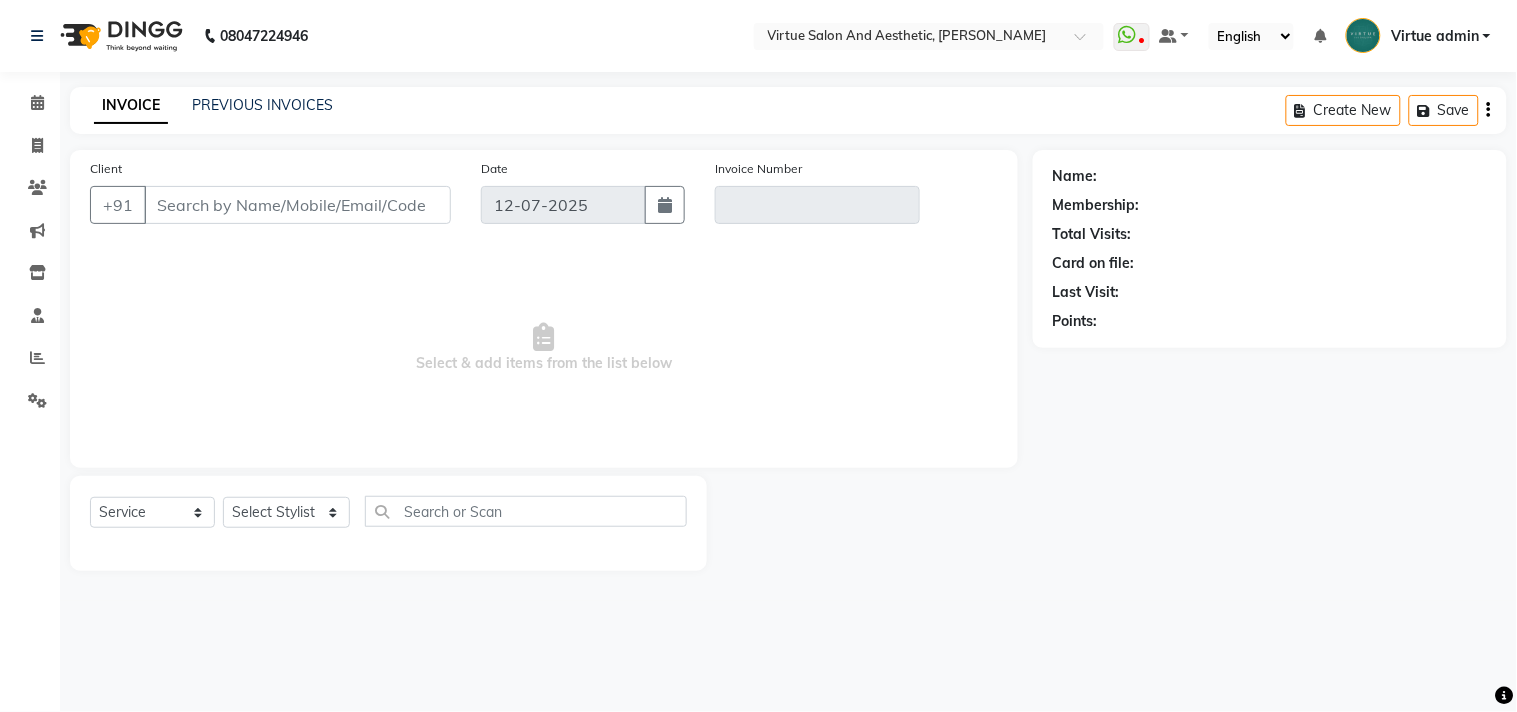 type on "70******07" 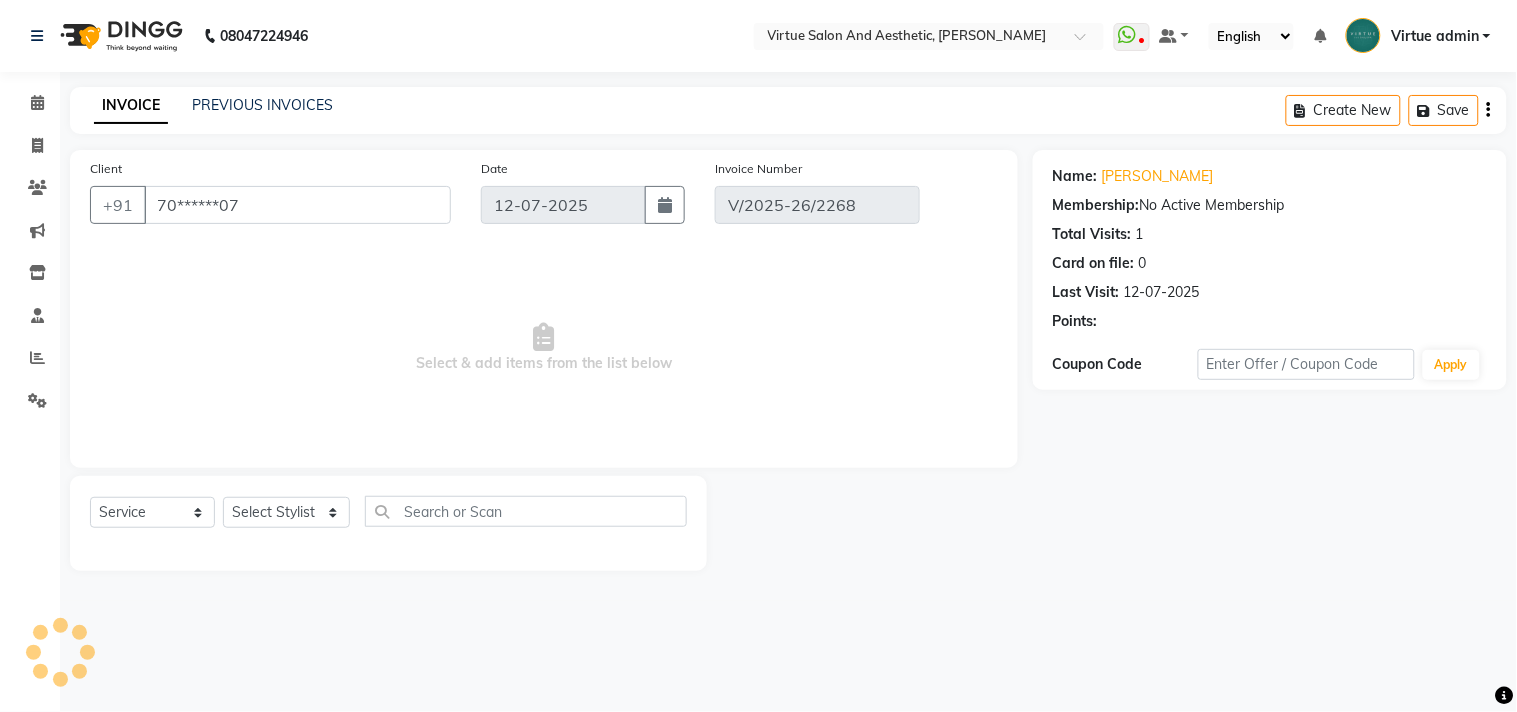 select on "select" 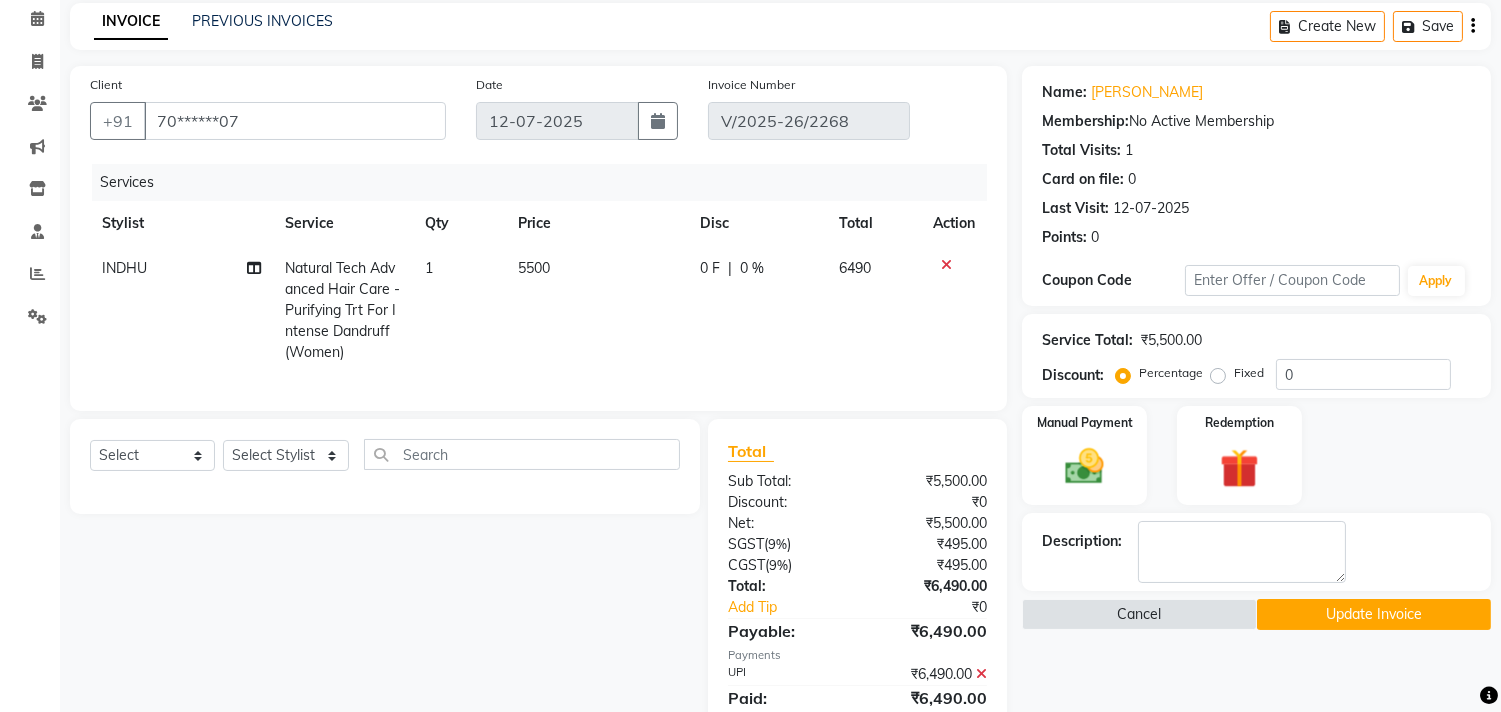 scroll, scrollTop: 173, scrollLeft: 0, axis: vertical 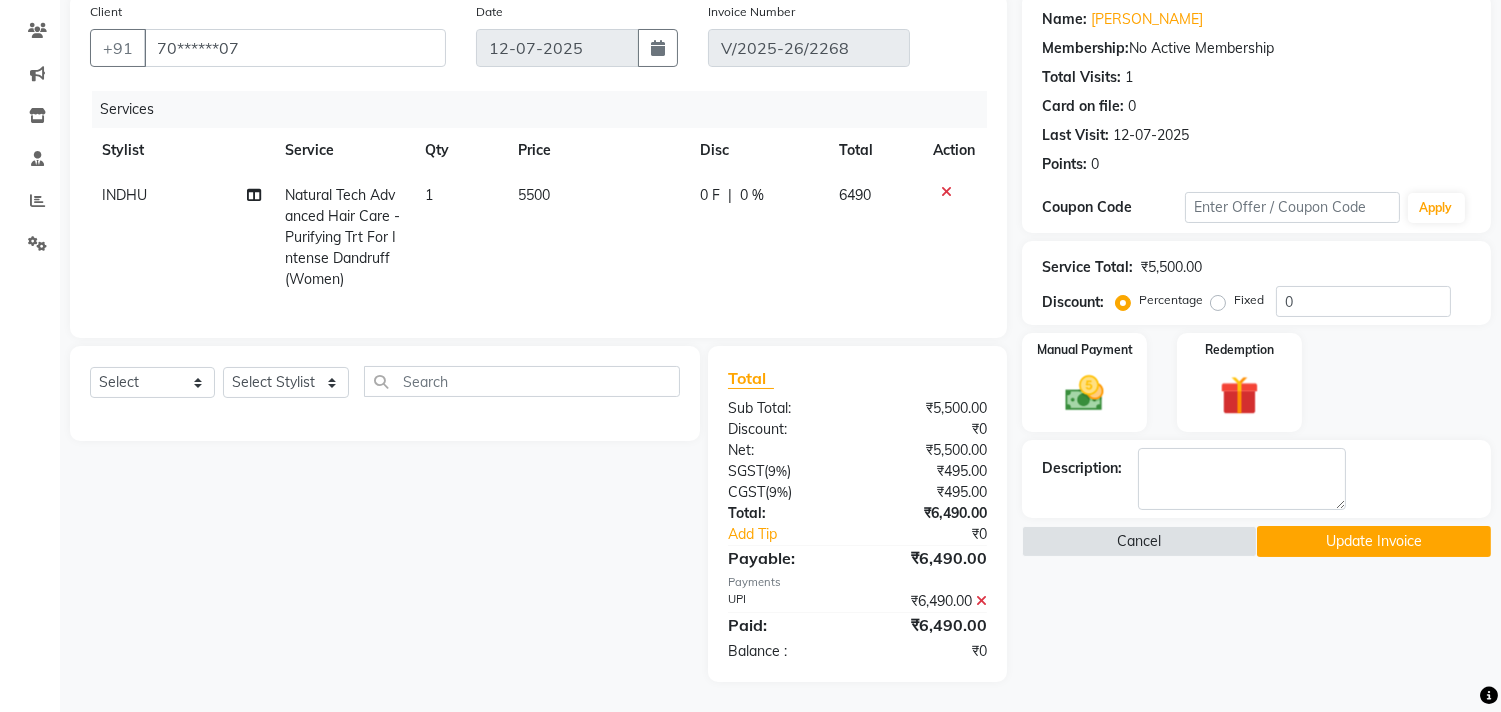 click 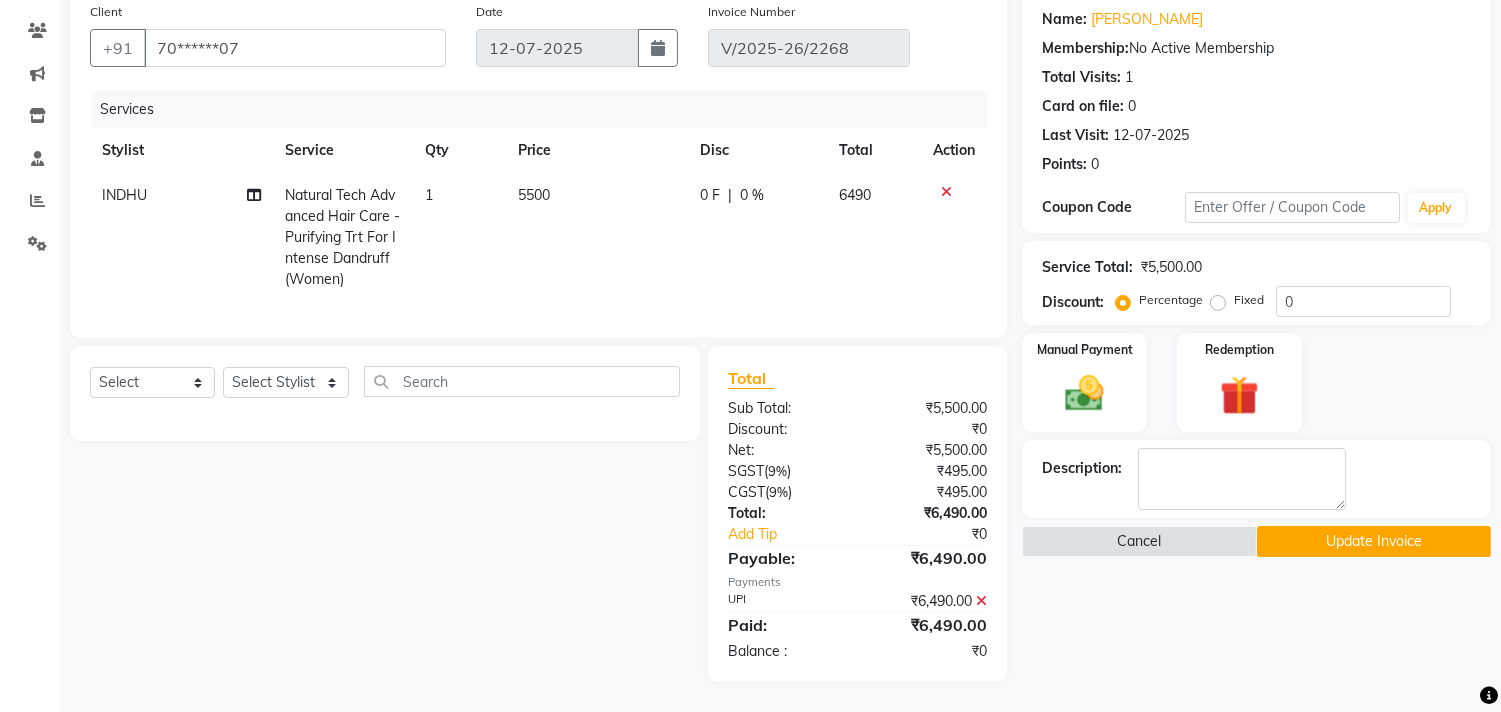 scroll, scrollTop: 132, scrollLeft: 0, axis: vertical 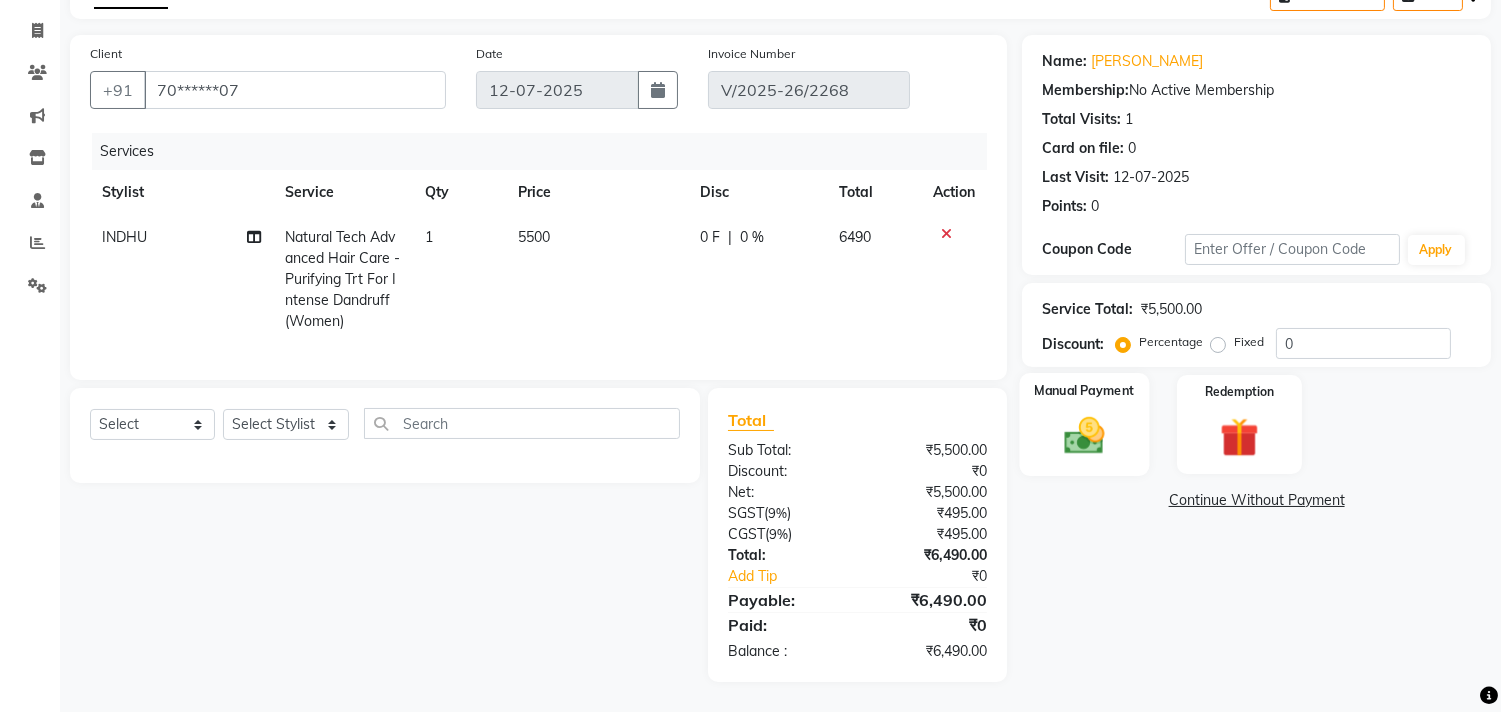 click 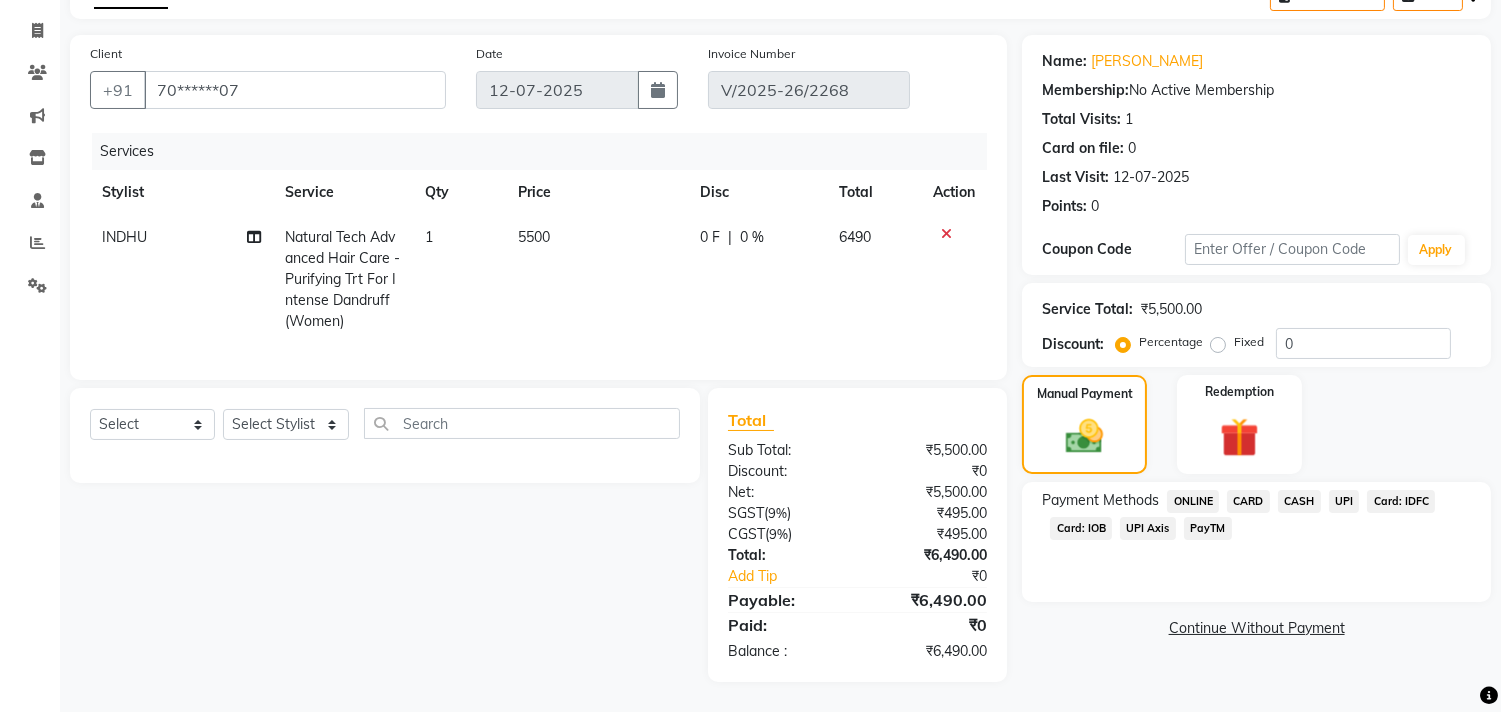 click on "PayTM" 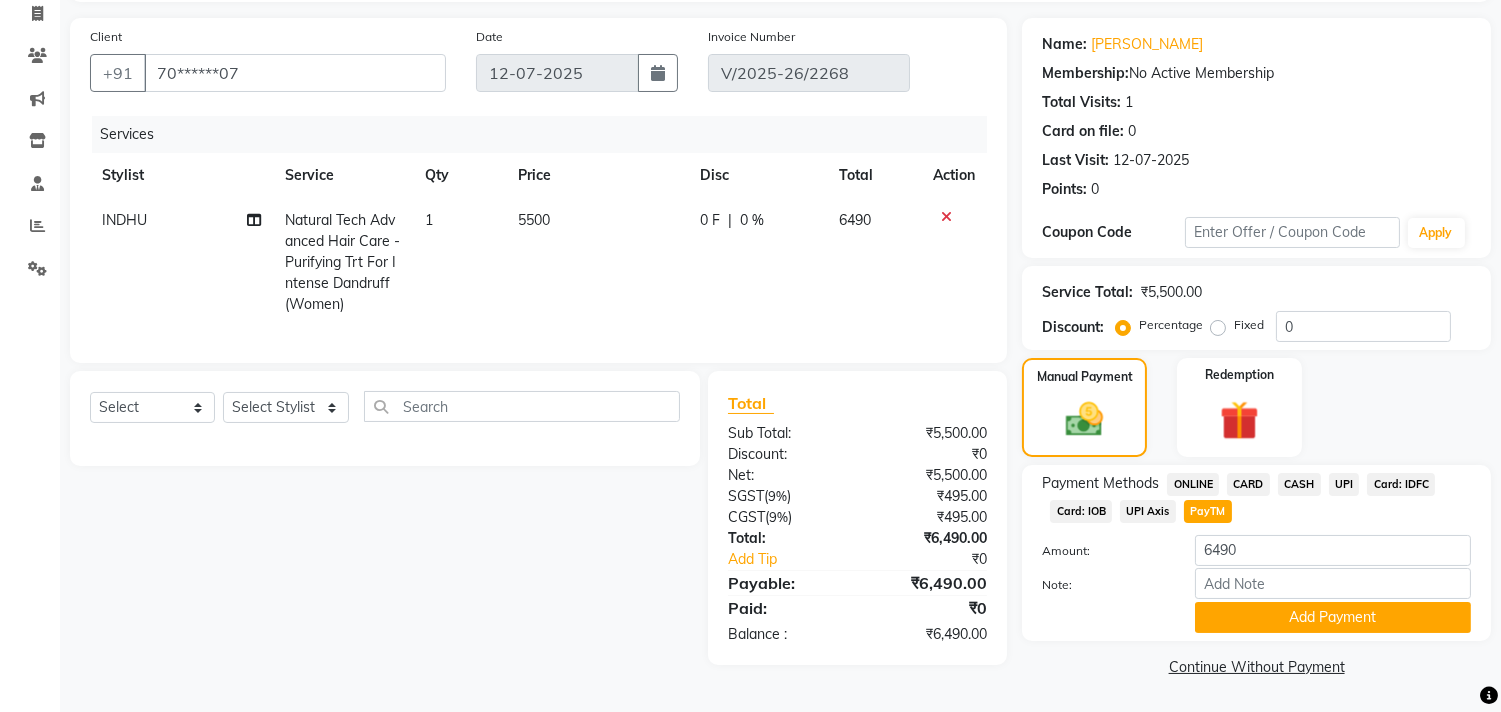 click on "Payment Methods  ONLINE   CARD   CASH   UPI   Card: IDFC   Card: IOB   UPI Axis   PayTM  Amount: 6490 Note: Add Payment" 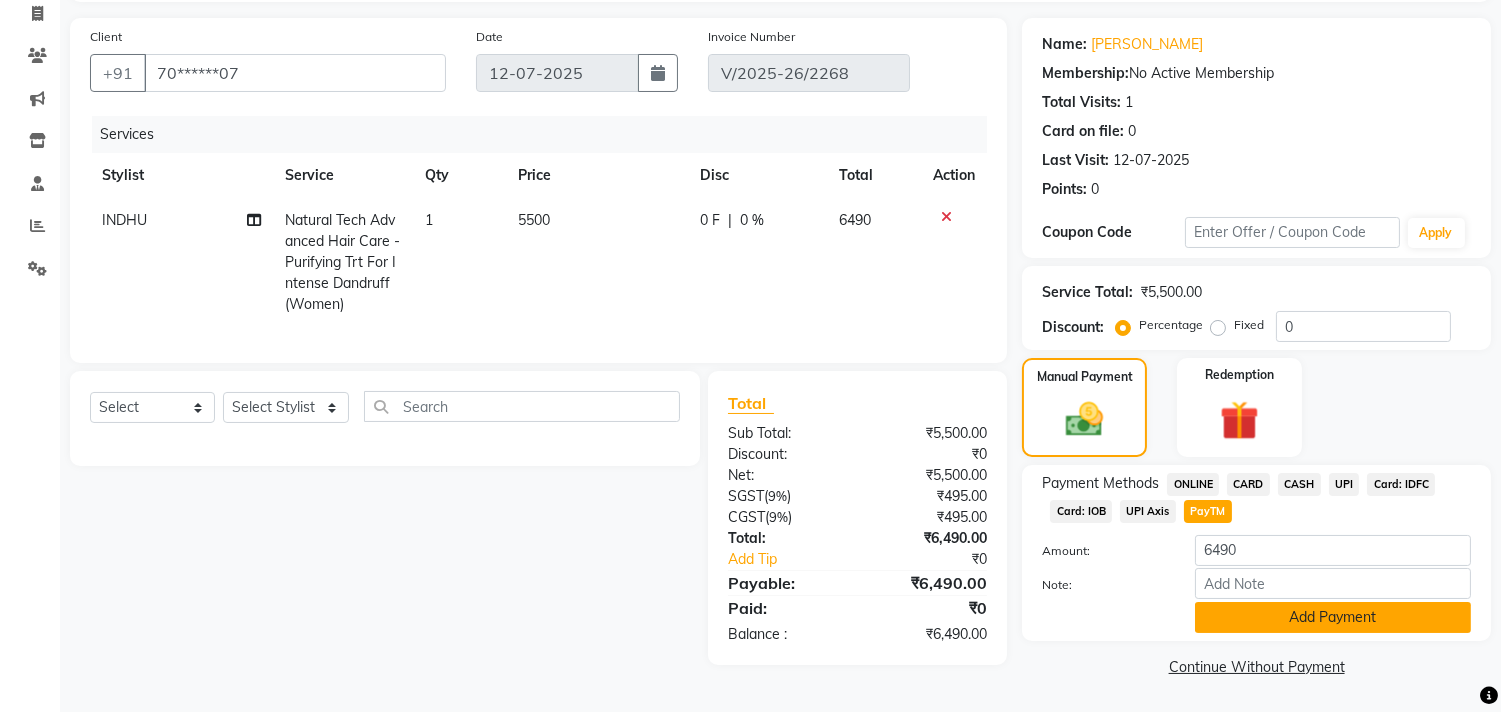 click on "Add Payment" 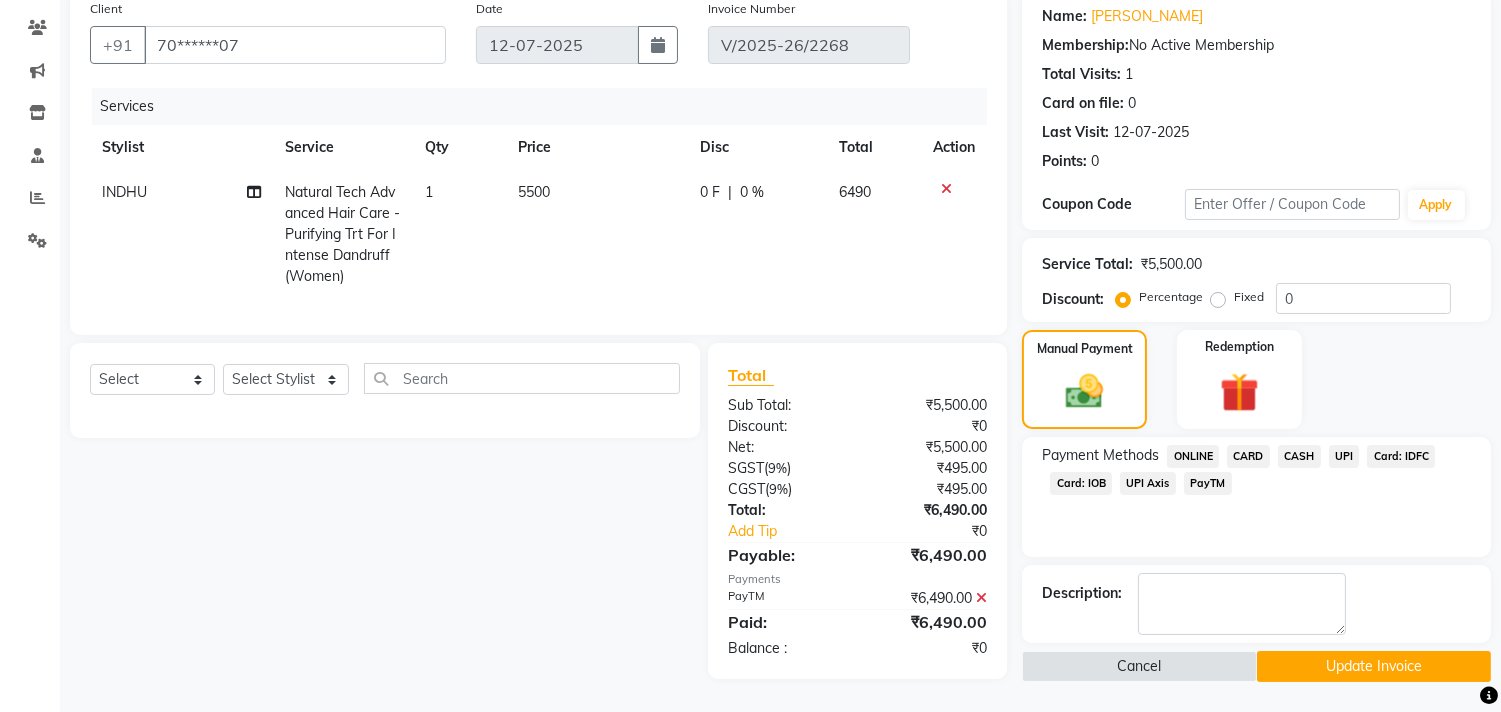 scroll, scrollTop: 173, scrollLeft: 0, axis: vertical 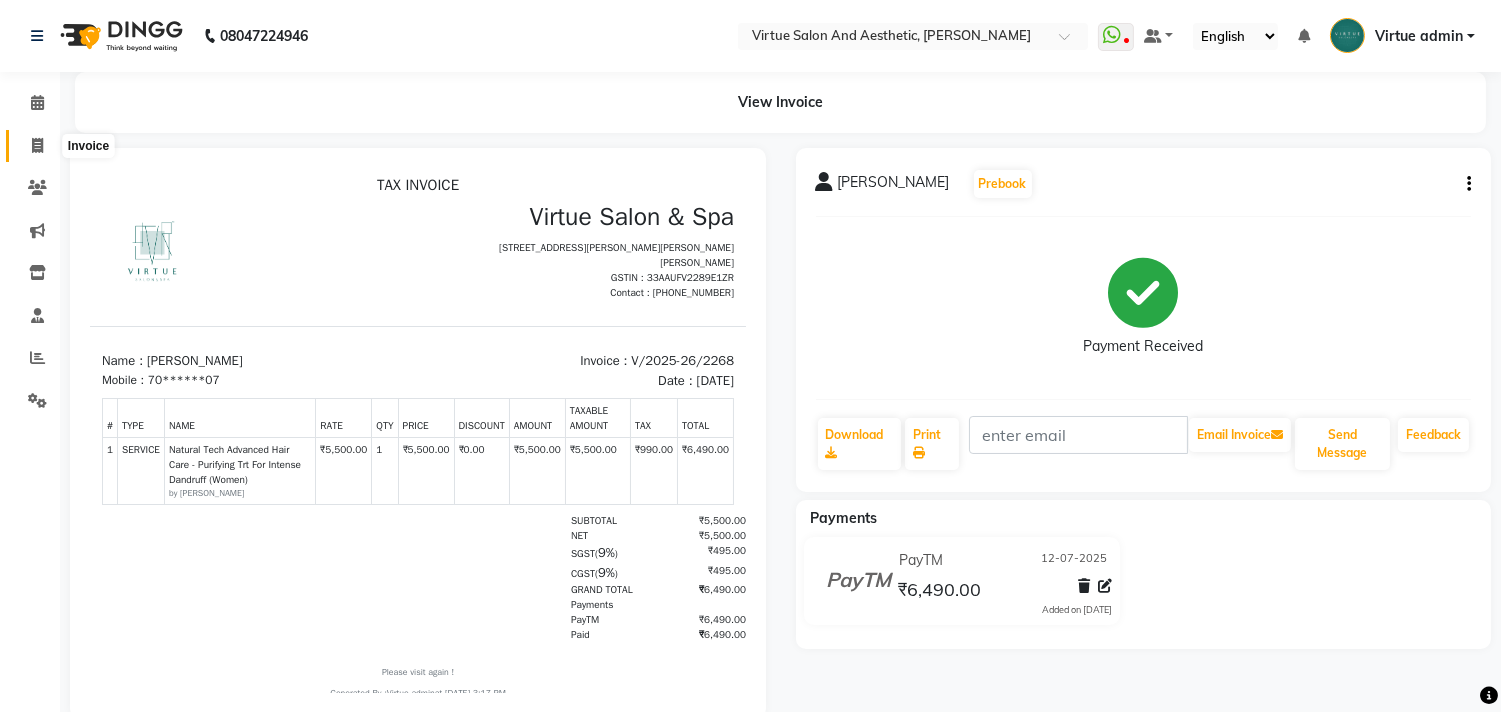 click 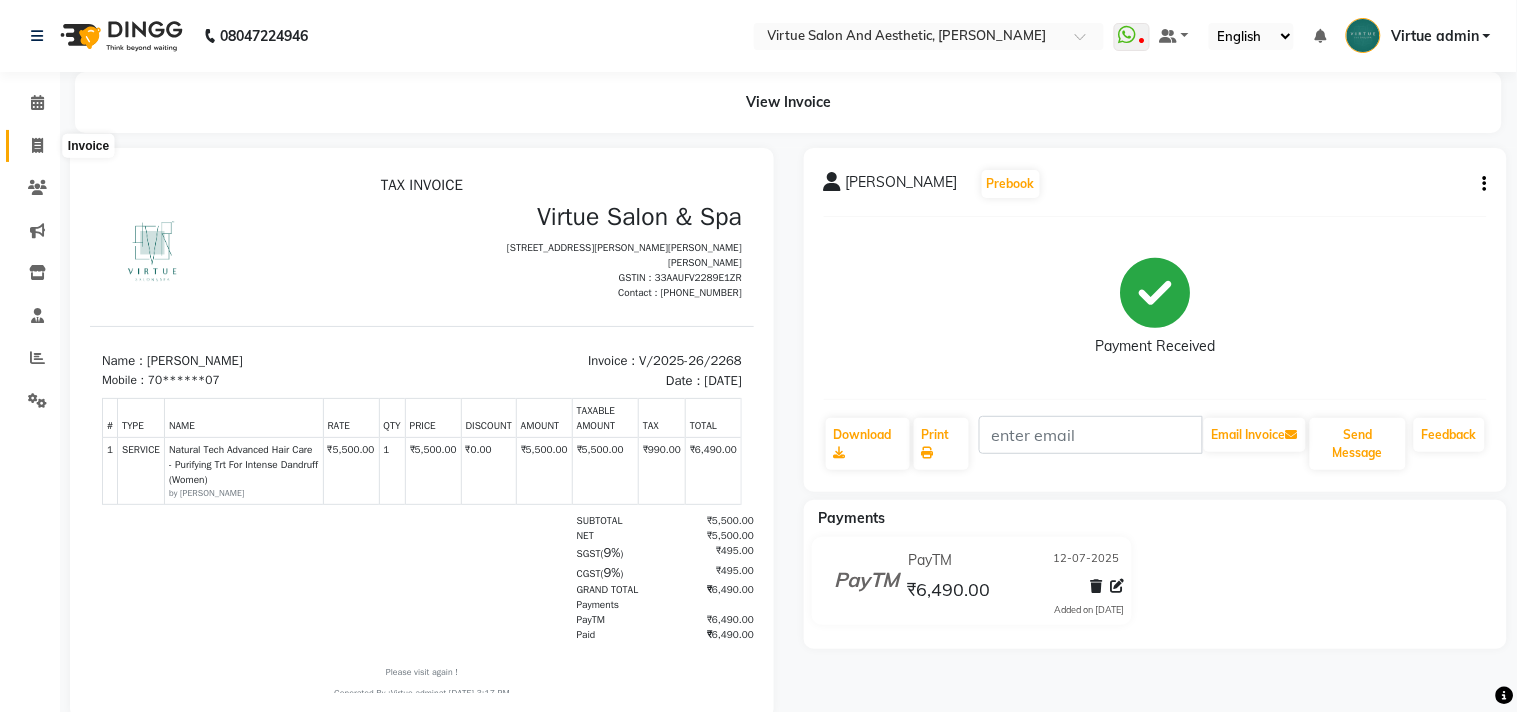 select on "service" 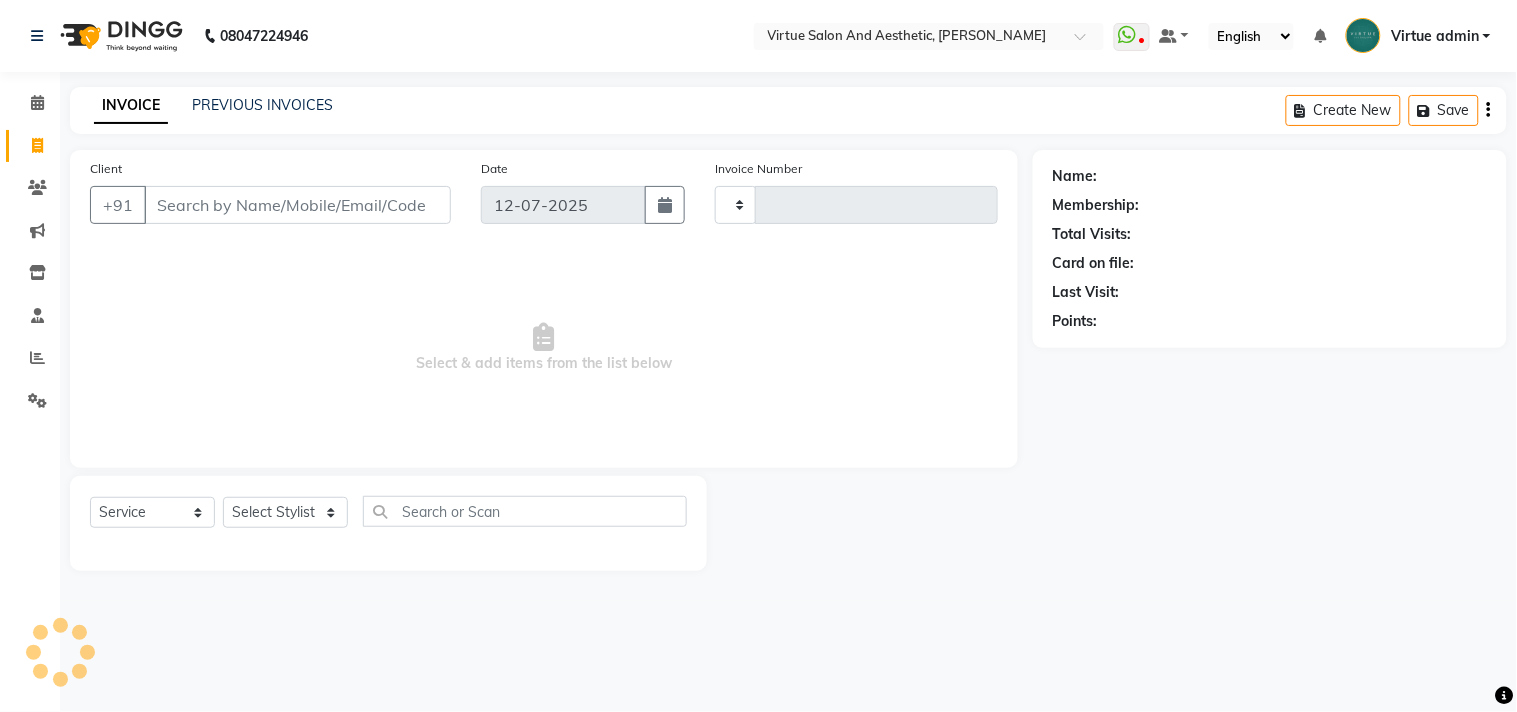 type on "2269" 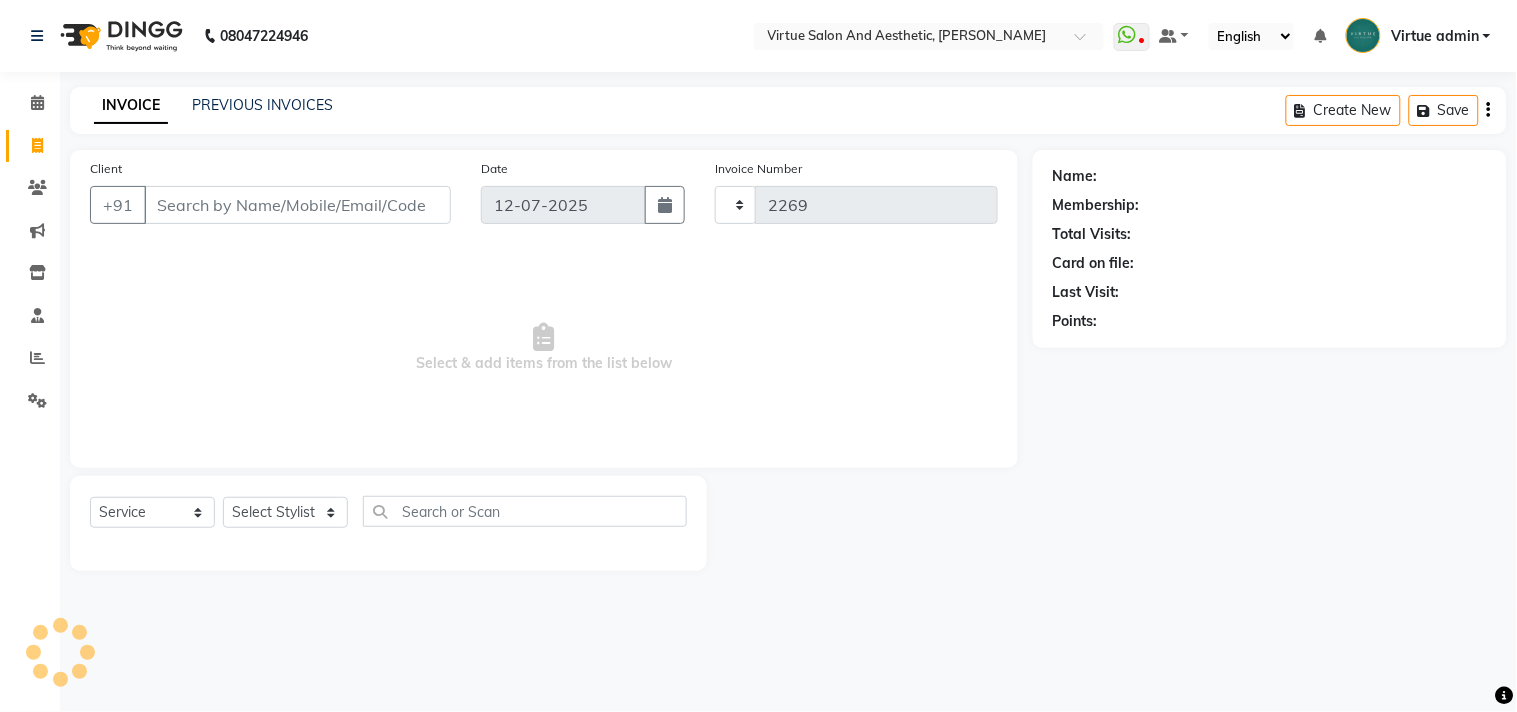 select on "4466" 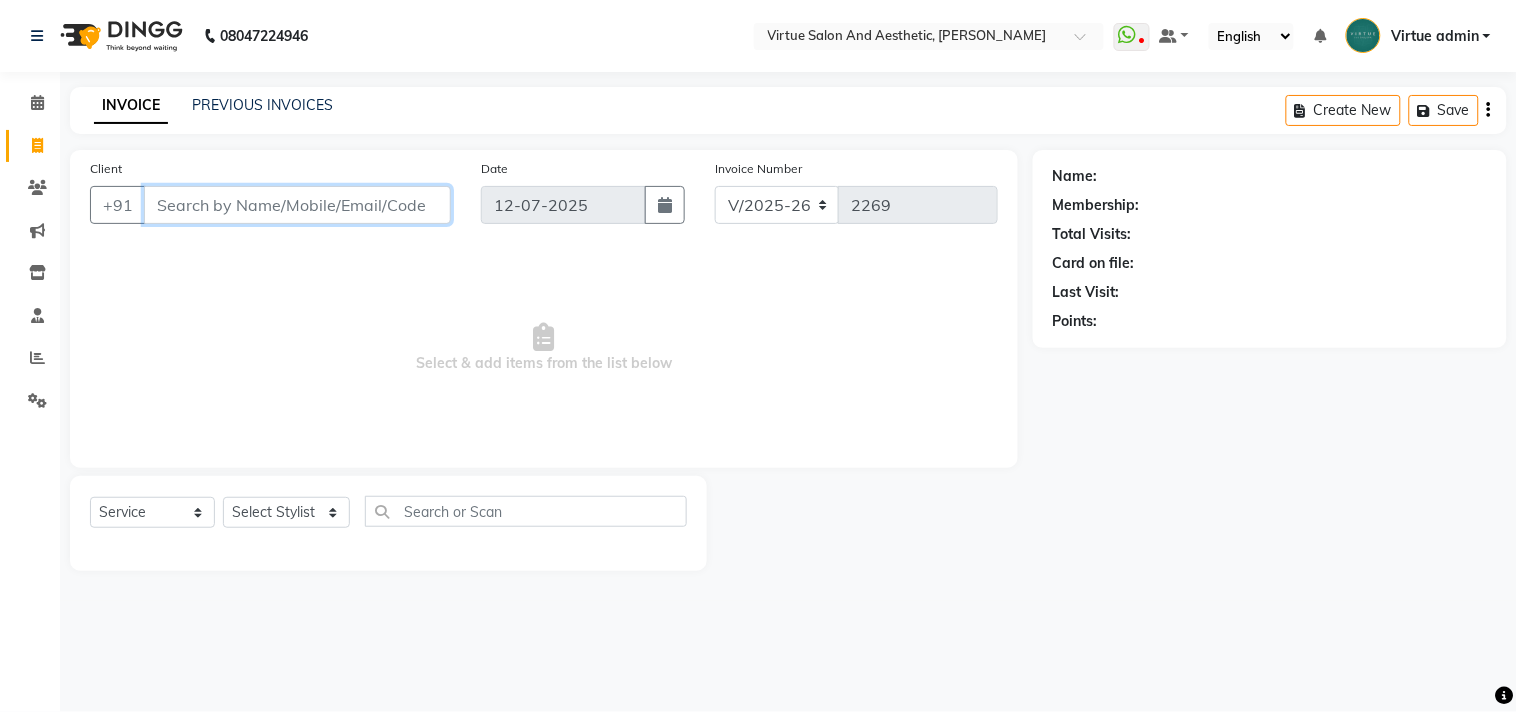 click on "Client" at bounding box center (297, 205) 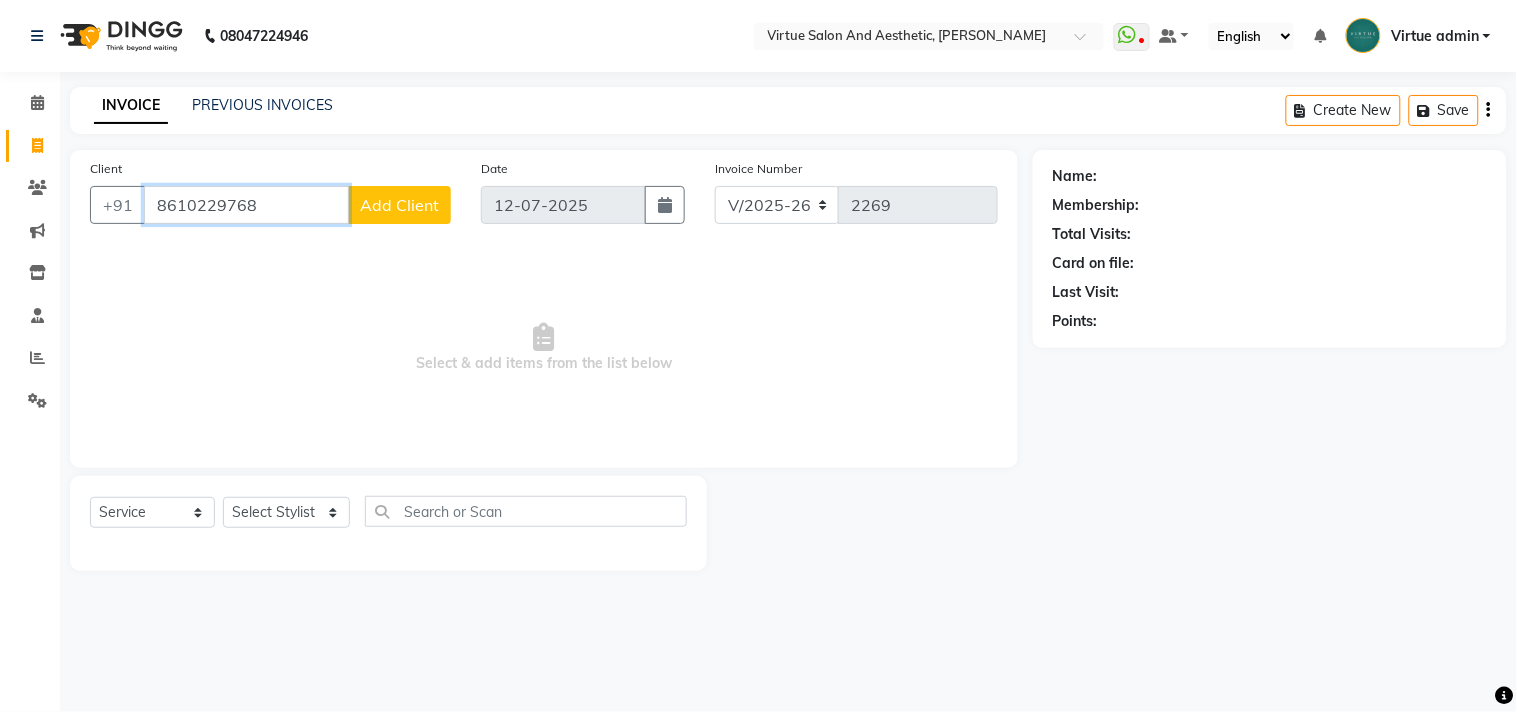 type on "8610229768" 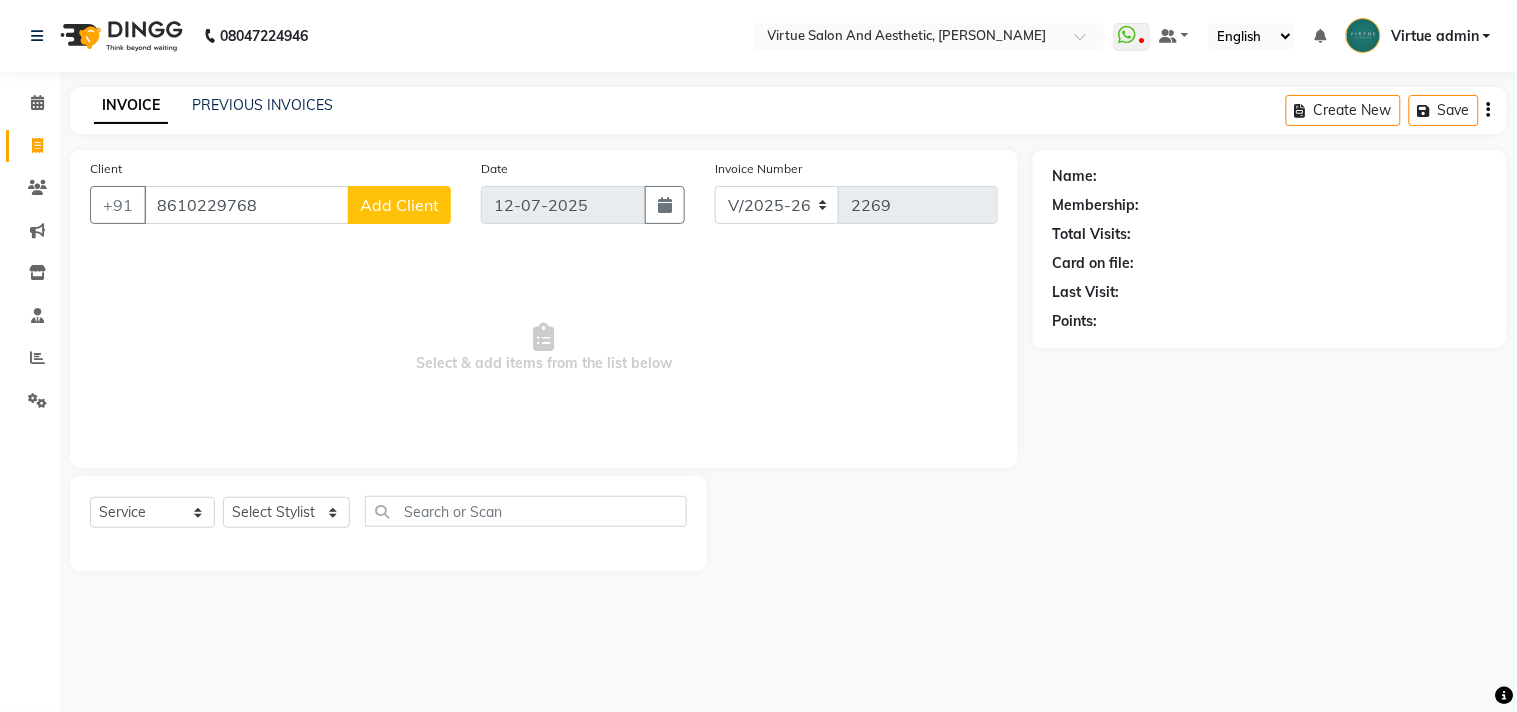 click on "Add Client" 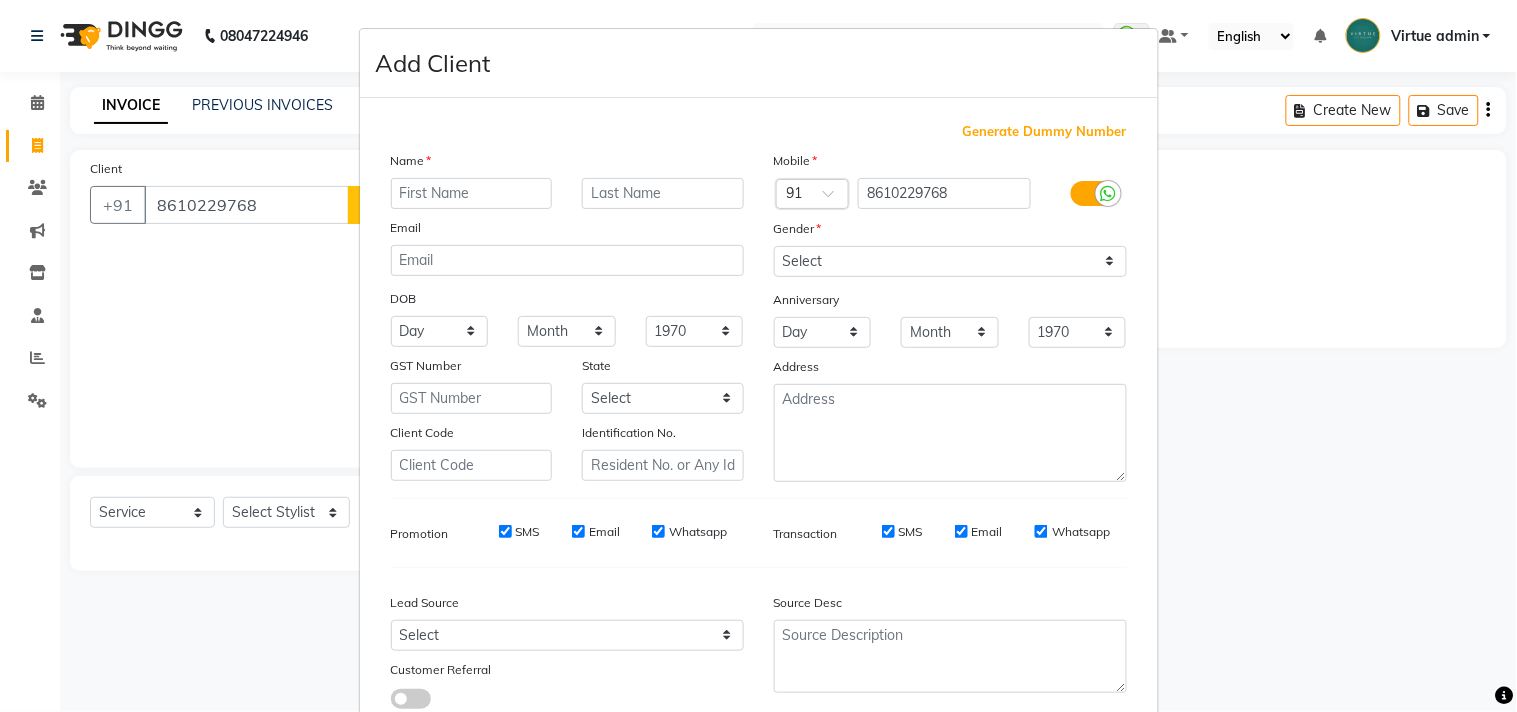 click at bounding box center (472, 193) 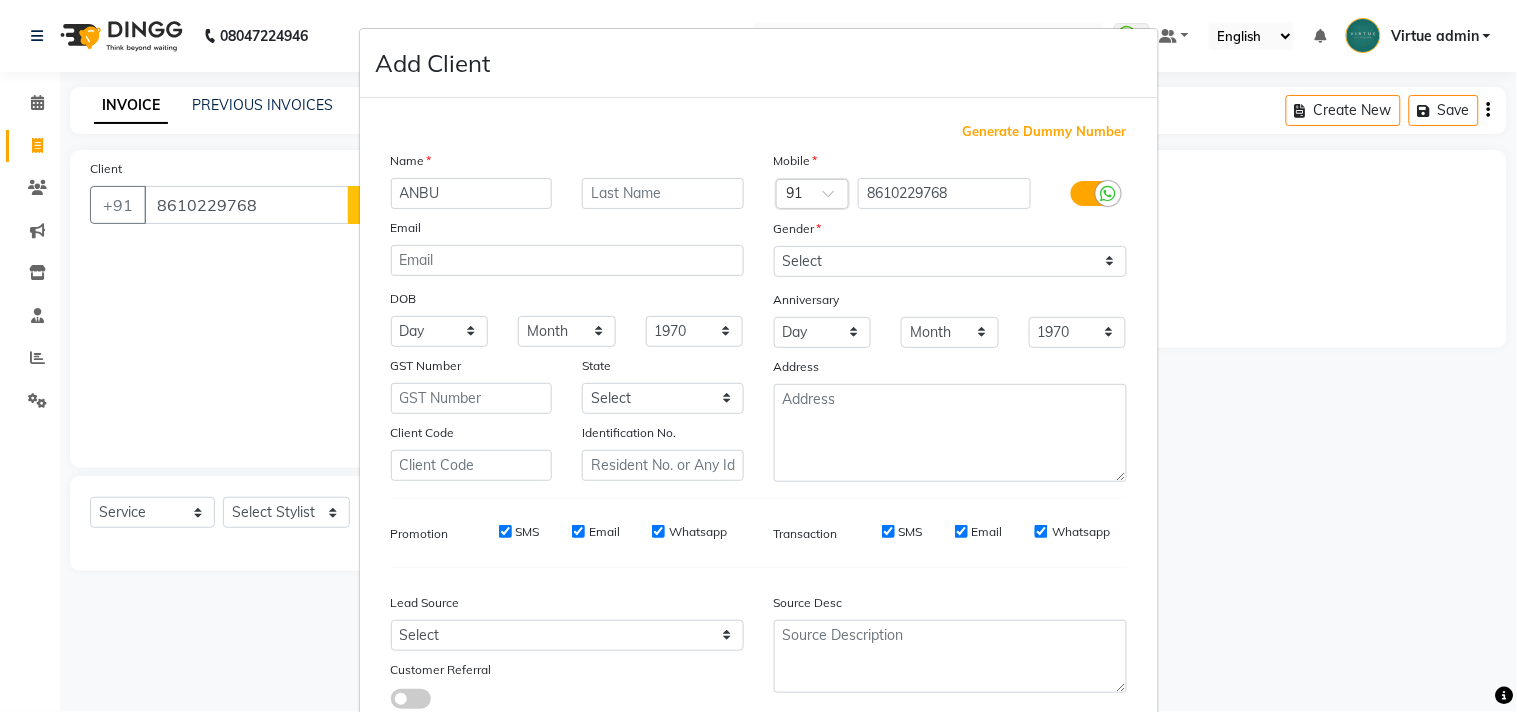 type on "ANBU" 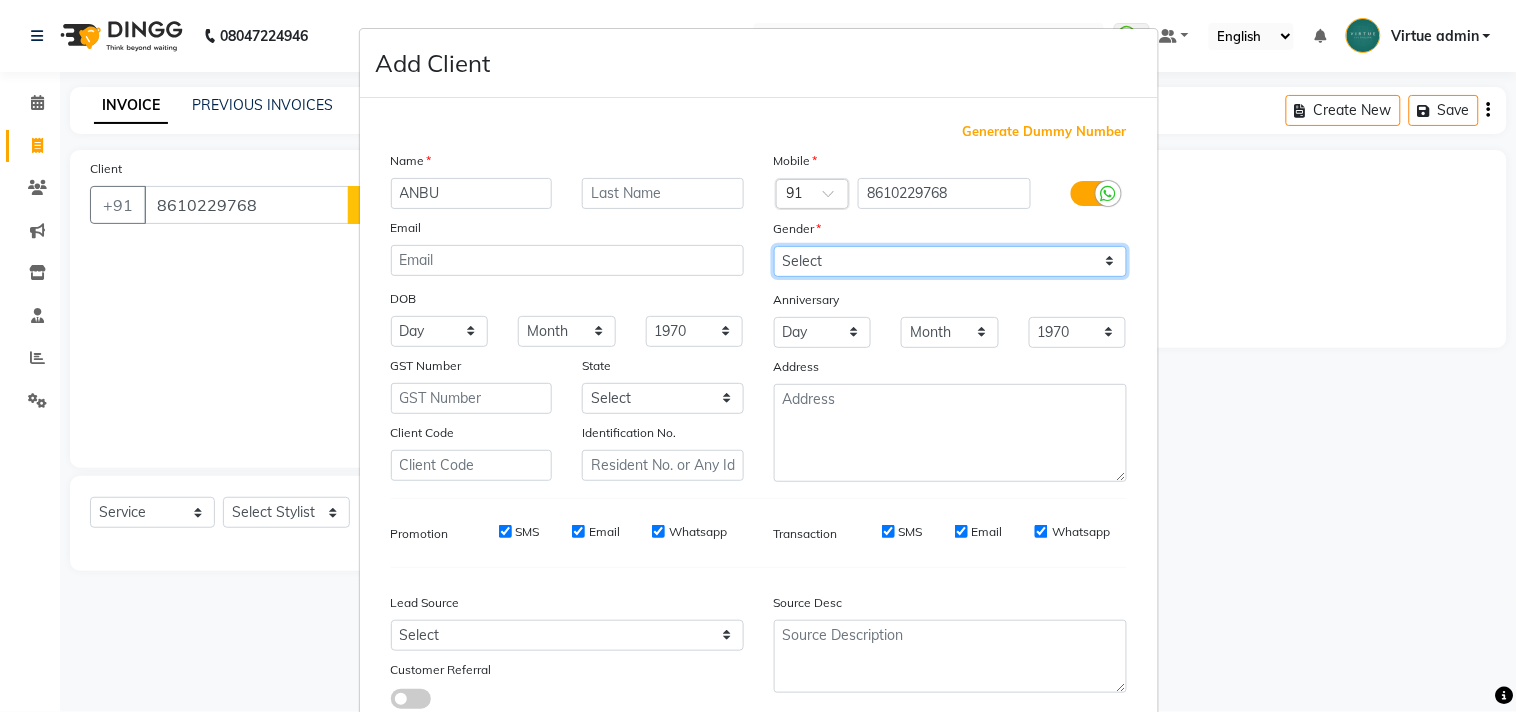click on "Select Male Female Other Prefer Not To Say" at bounding box center [950, 261] 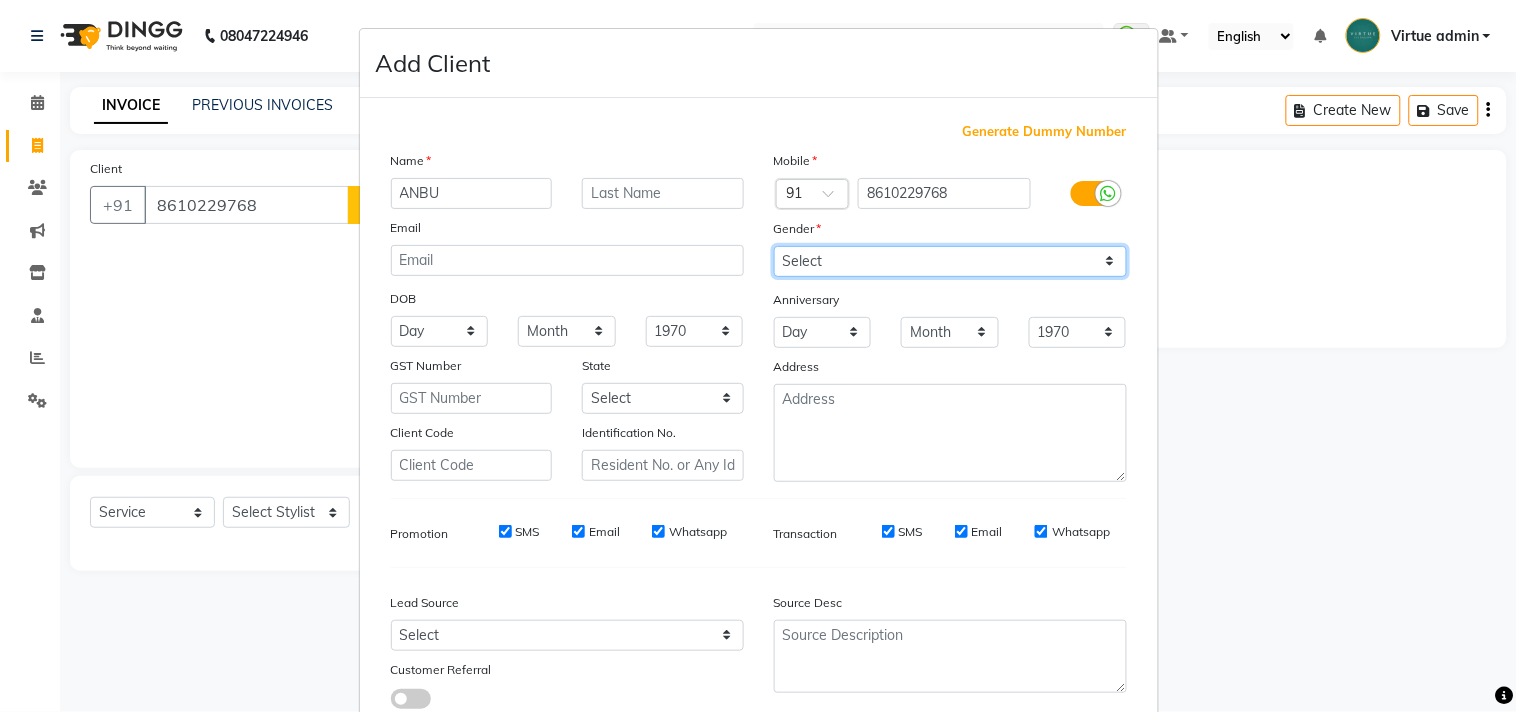 select on "male" 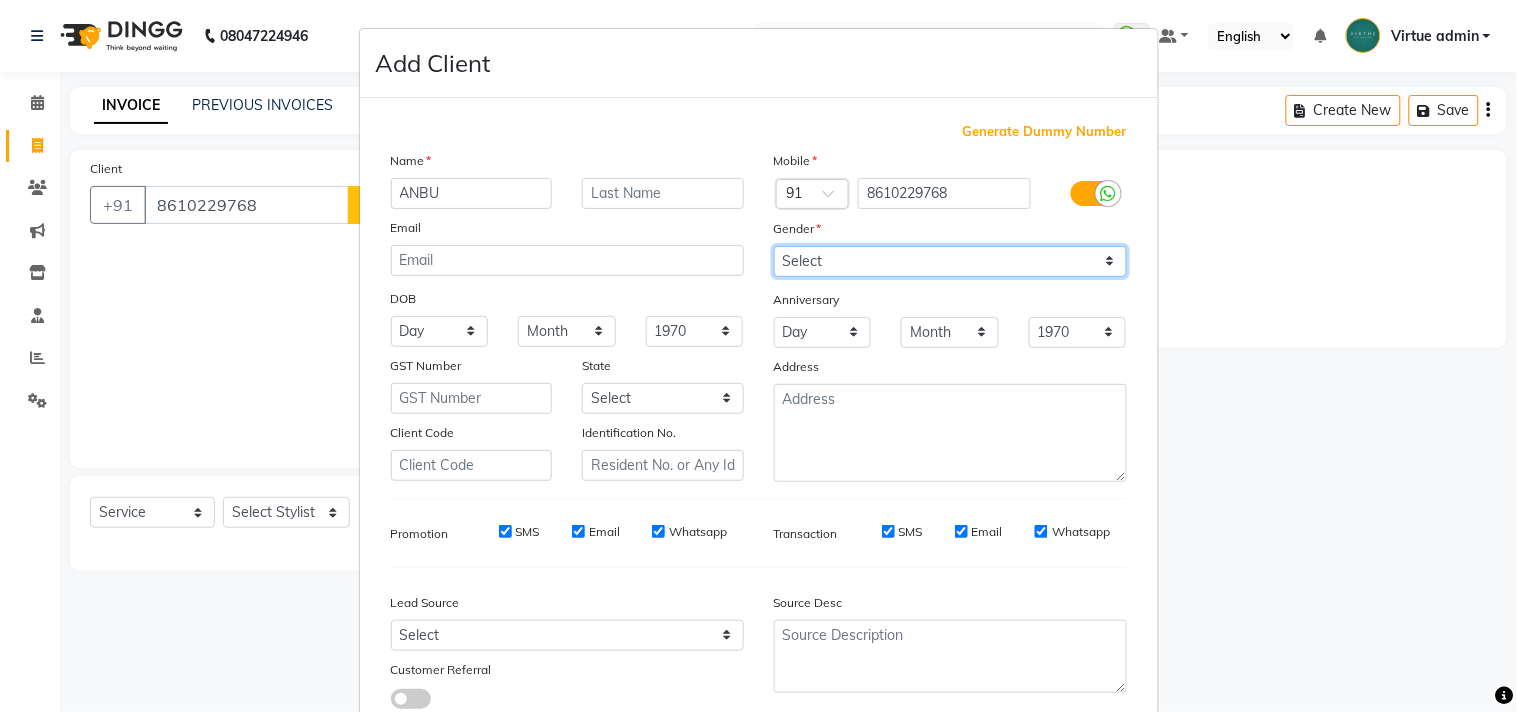 click on "Select Male Female Other Prefer Not To Say" at bounding box center (950, 261) 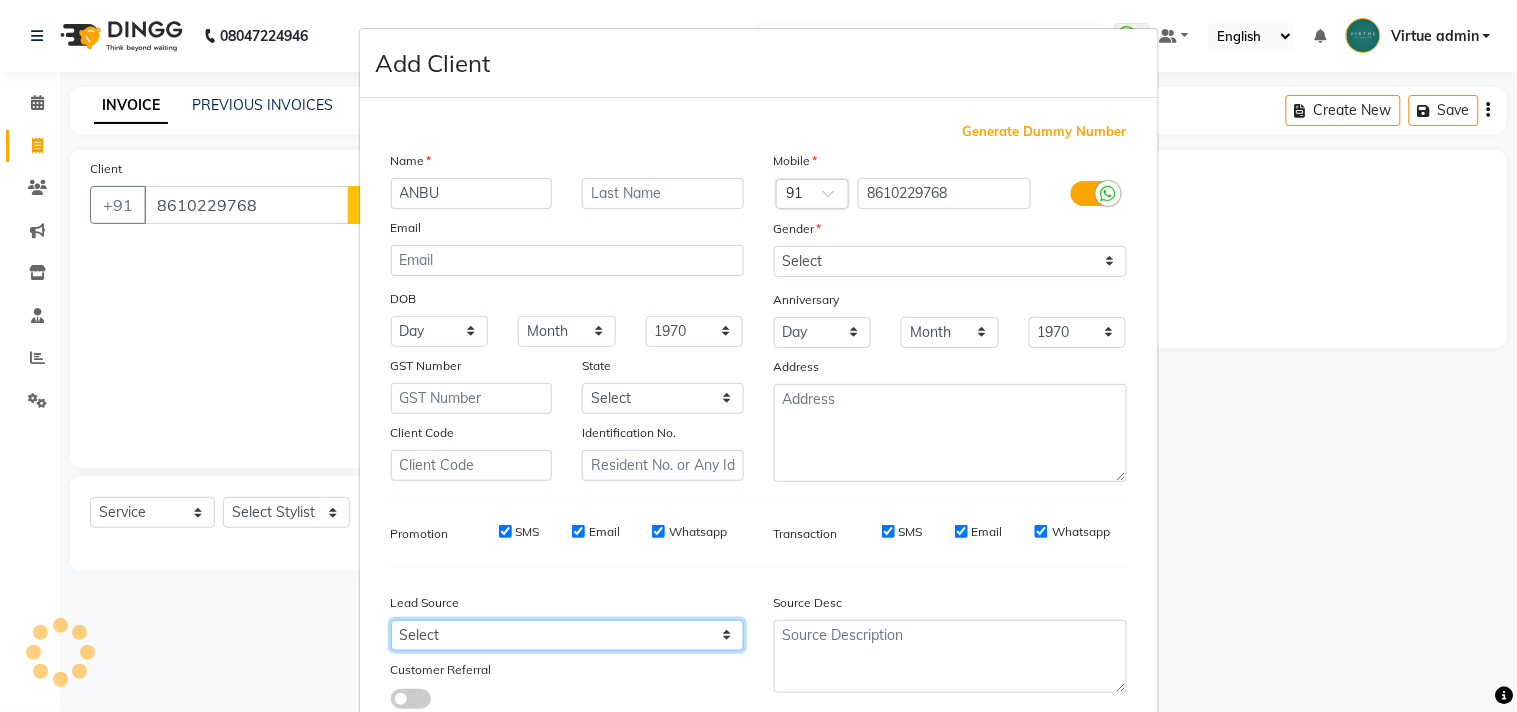 click on "Select Walk-in Referral Internet Friend Word of Mouth Advertisement Facebook JustDial Google Other Instagram  YouTube  WhatsApp" at bounding box center (567, 635) 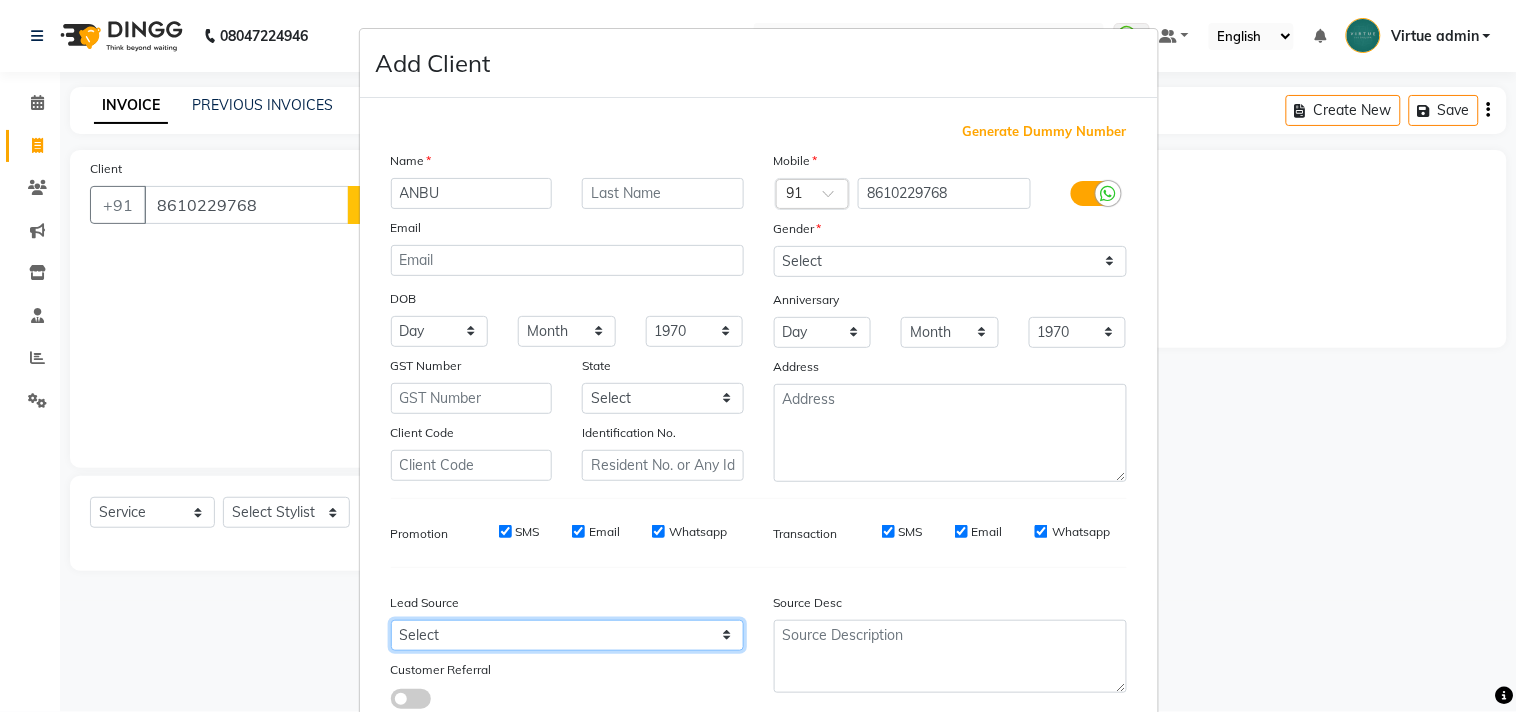 select on "30564" 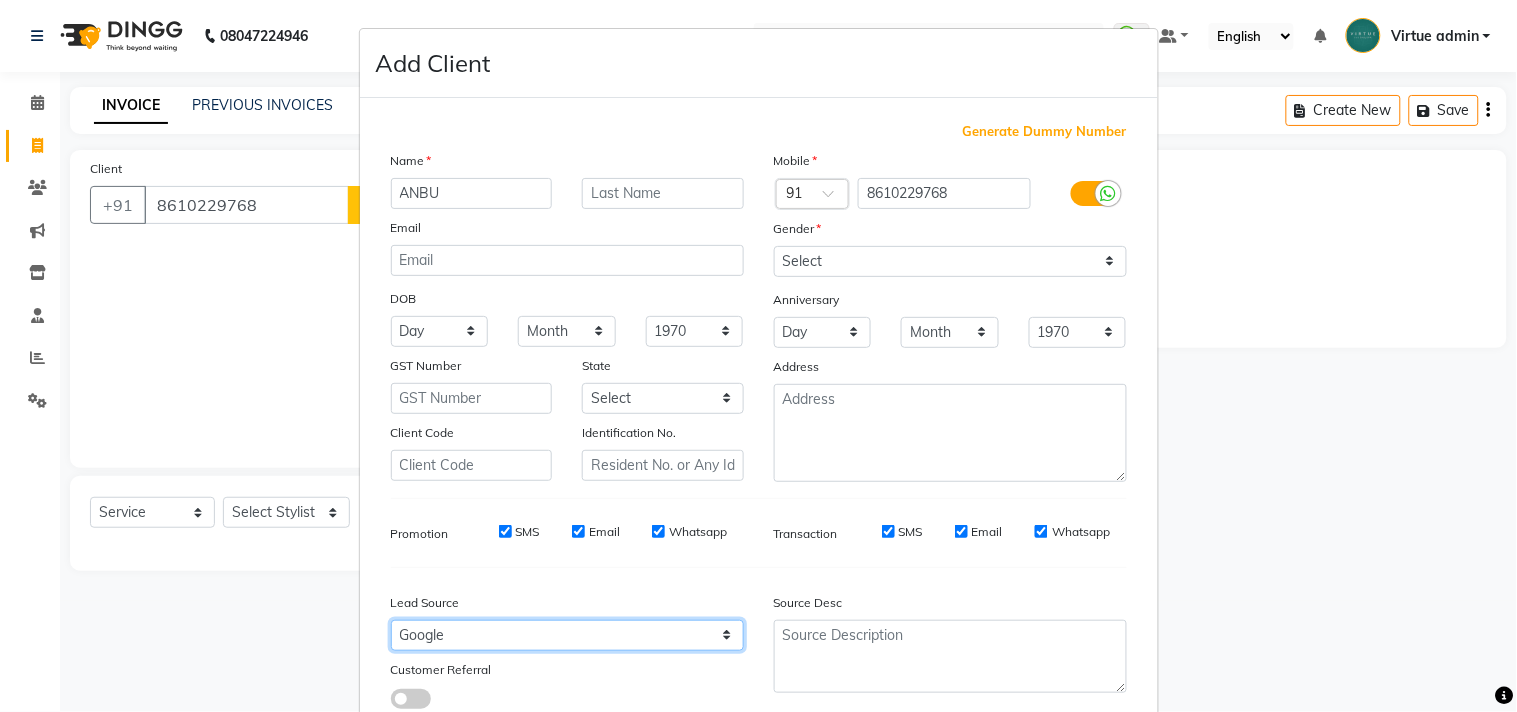 click on "Select Walk-in Referral Internet Friend Word of Mouth Advertisement Facebook JustDial Google Other Instagram  YouTube  WhatsApp" at bounding box center (567, 635) 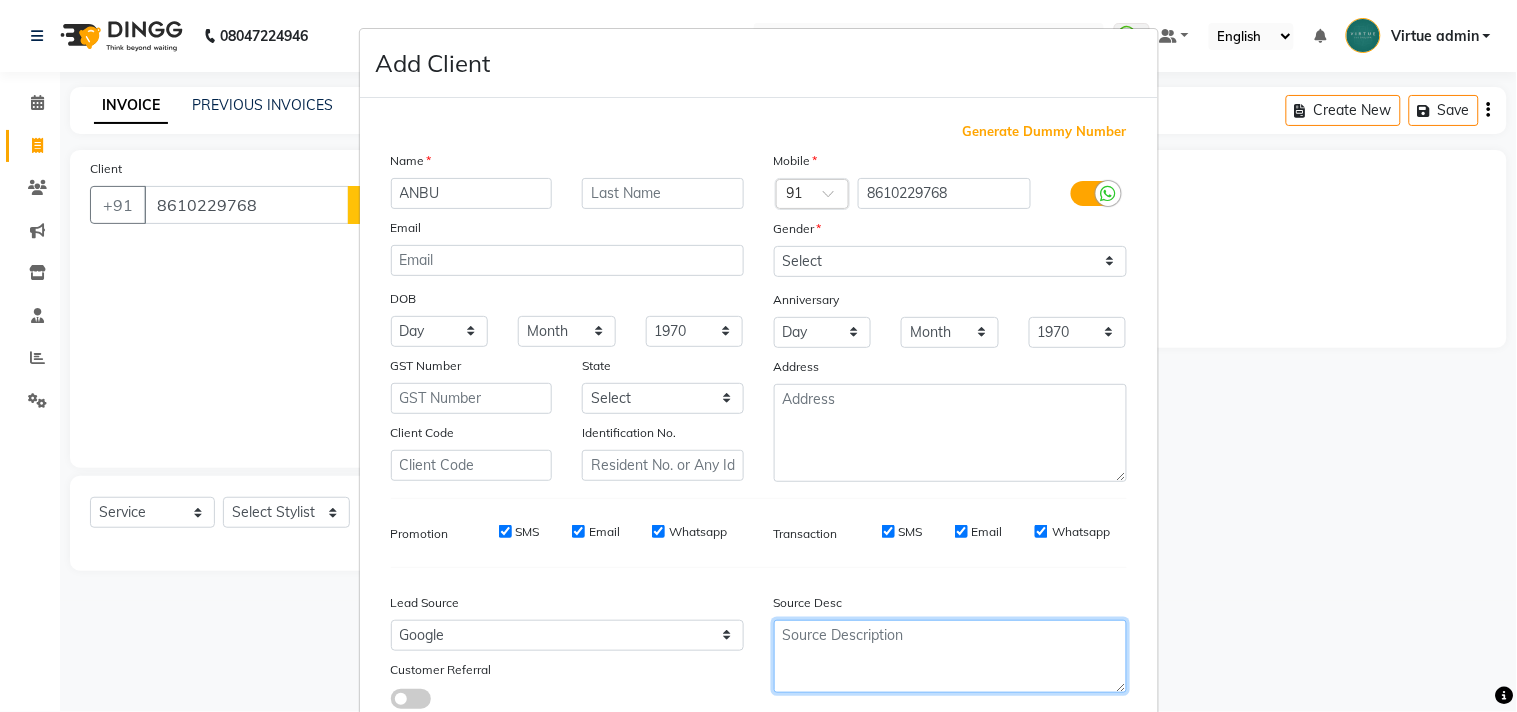 click at bounding box center (950, 656) 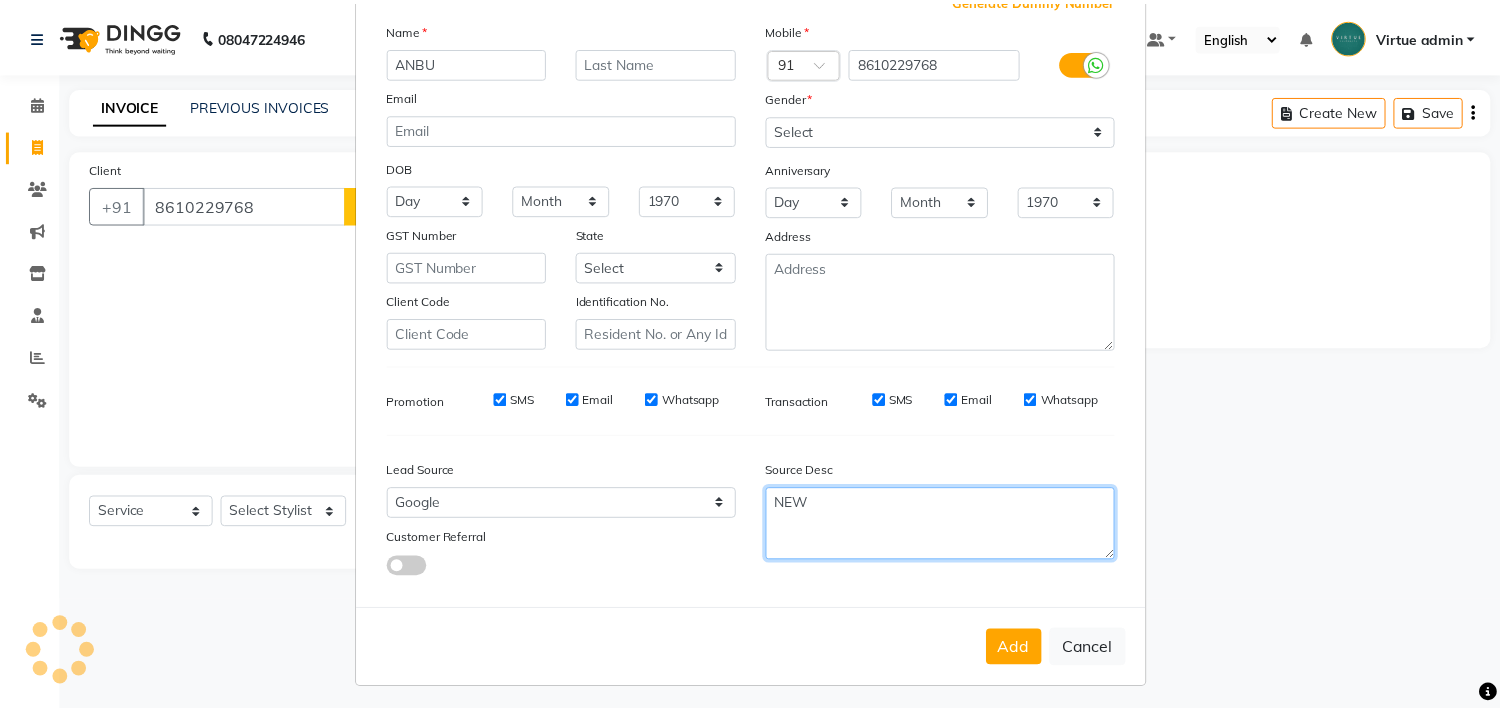 scroll, scrollTop: 138, scrollLeft: 0, axis: vertical 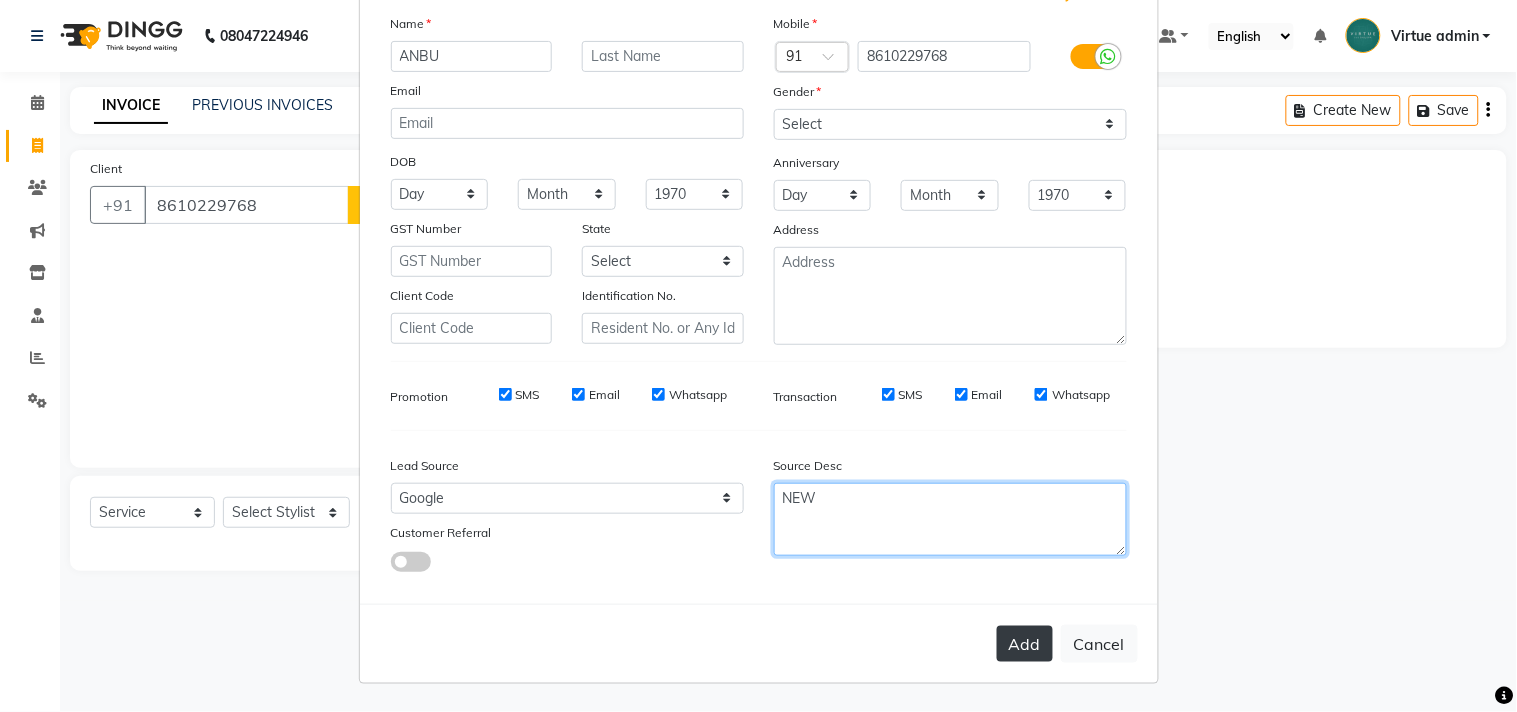 type on "NEW" 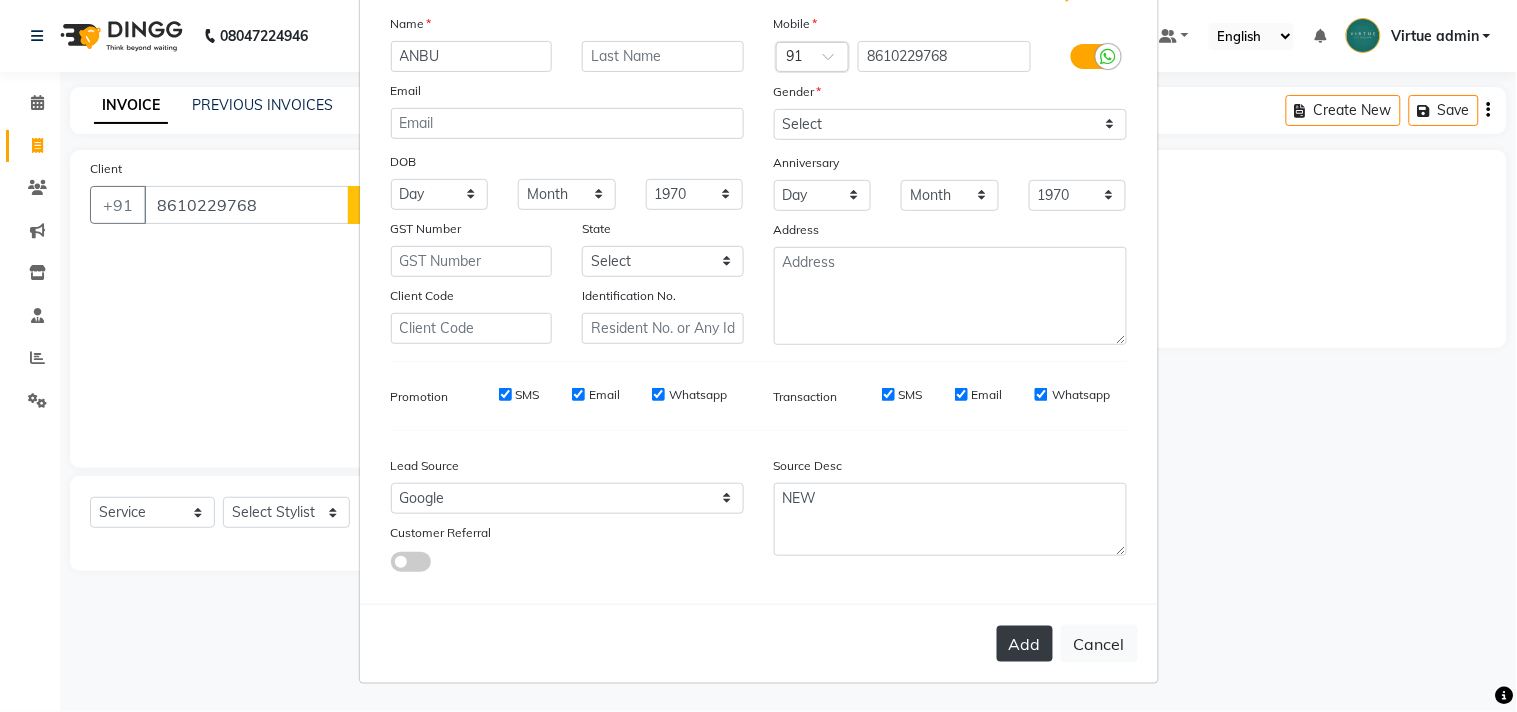 click on "Add" at bounding box center (1025, 644) 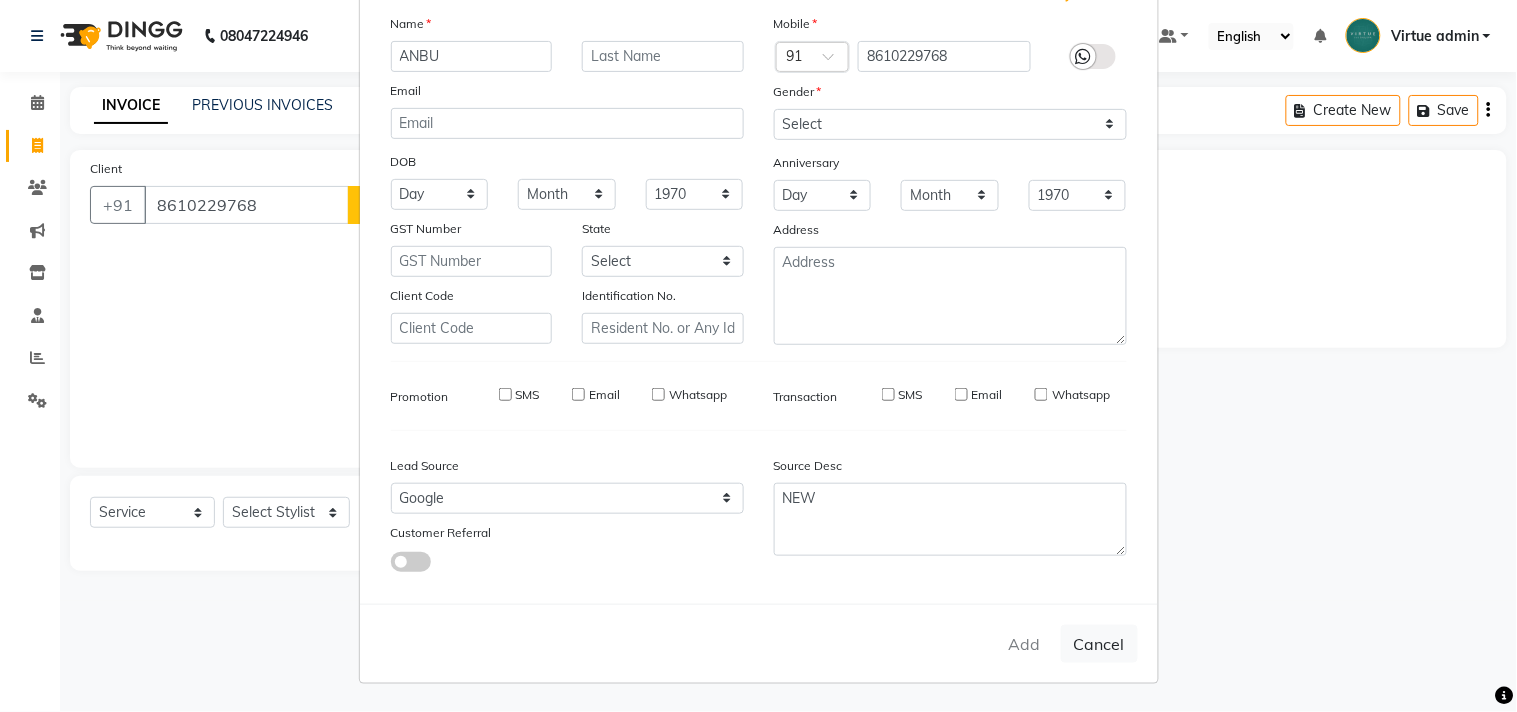 type on "86******68" 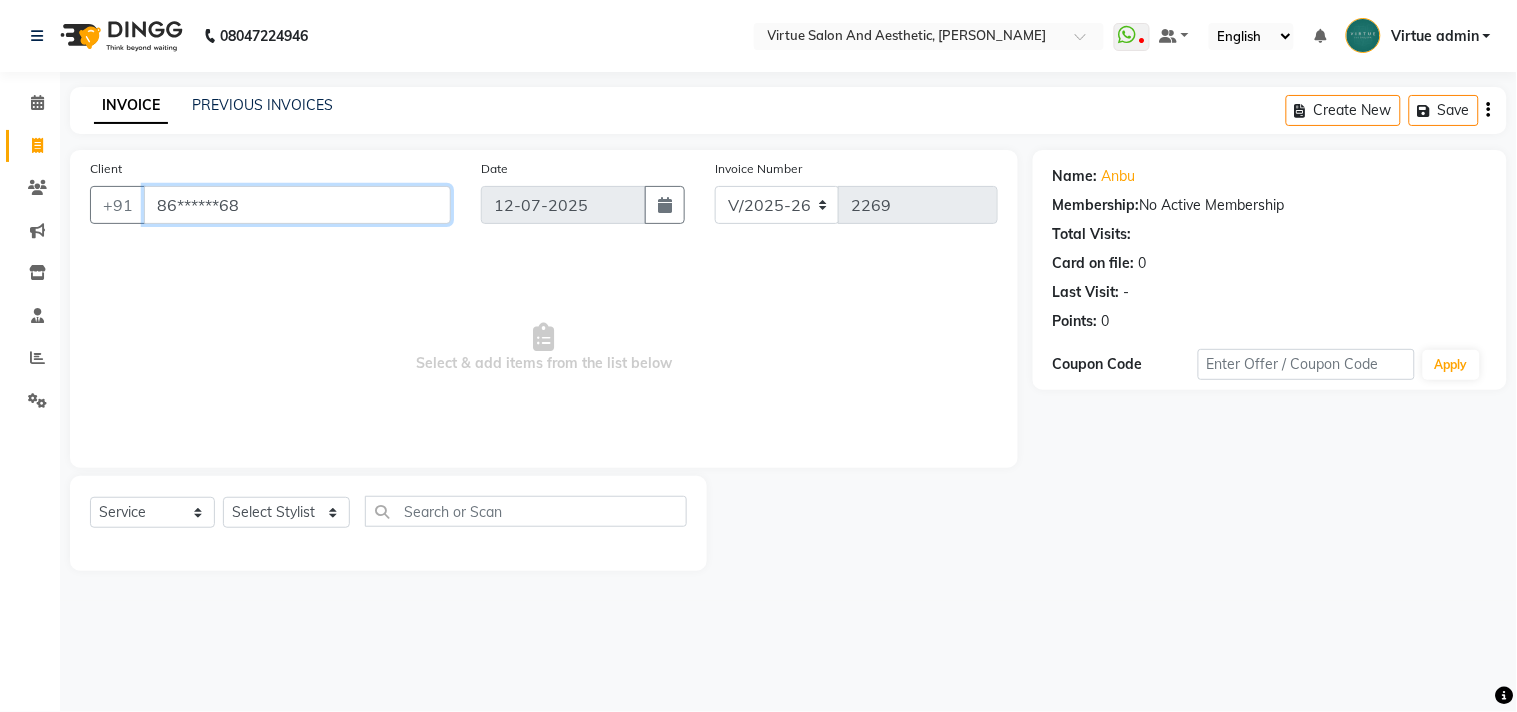 click on "86******68" at bounding box center [297, 205] 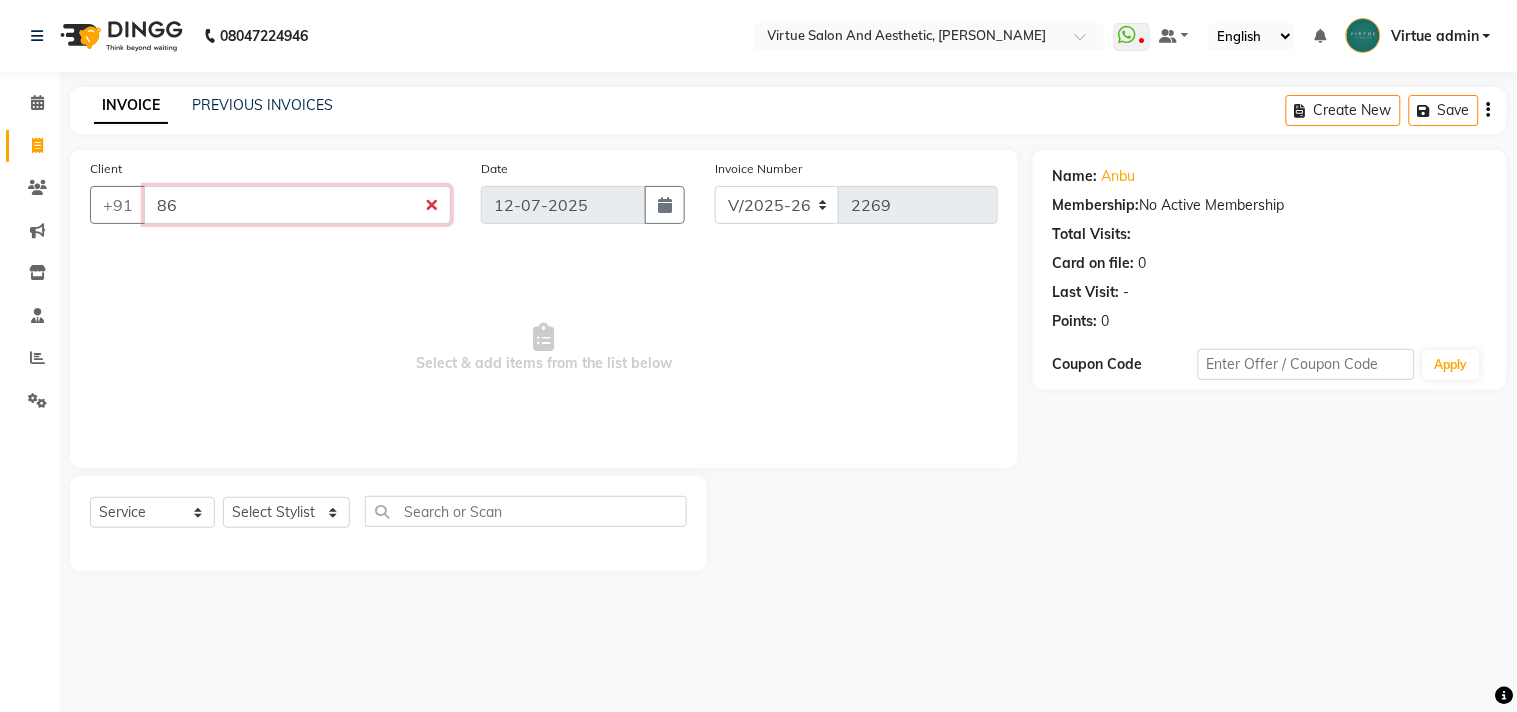 type on "8" 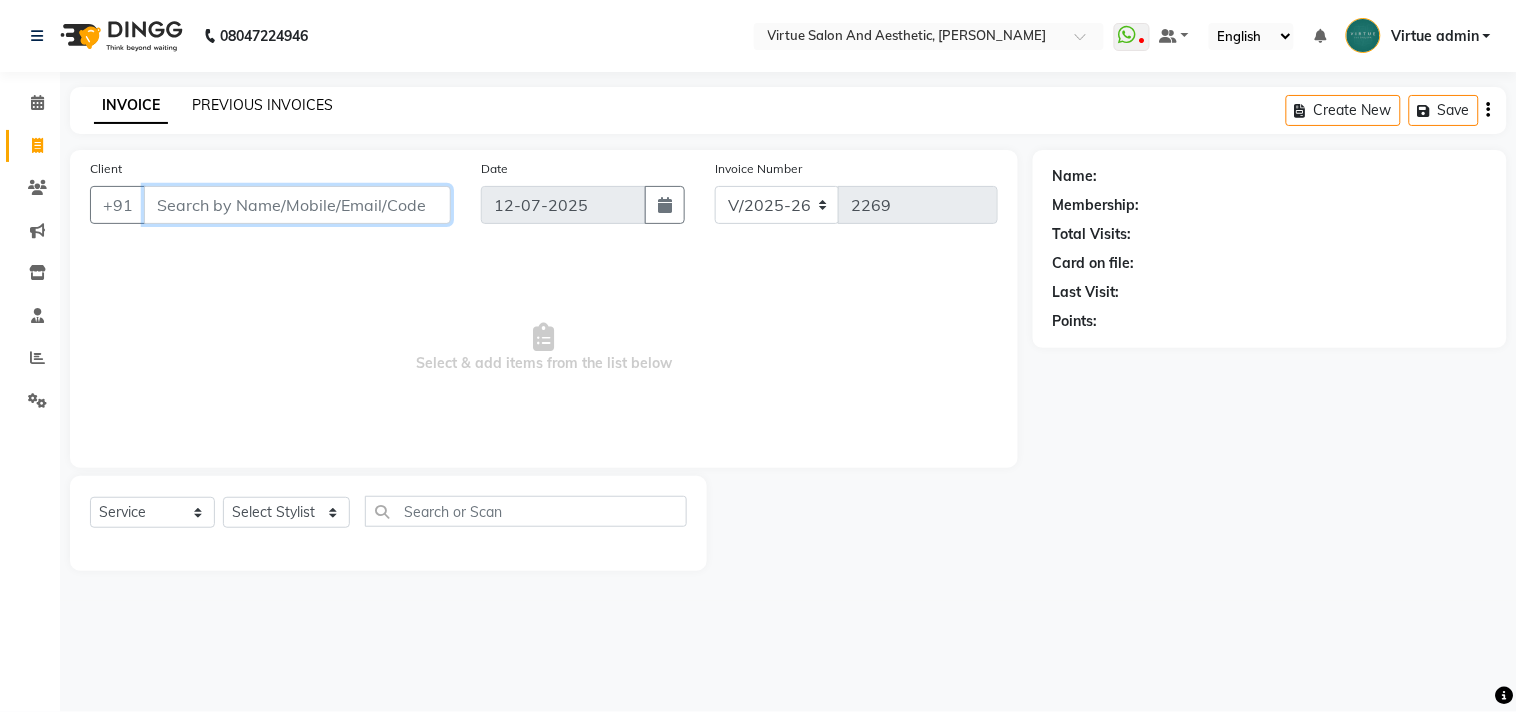 type 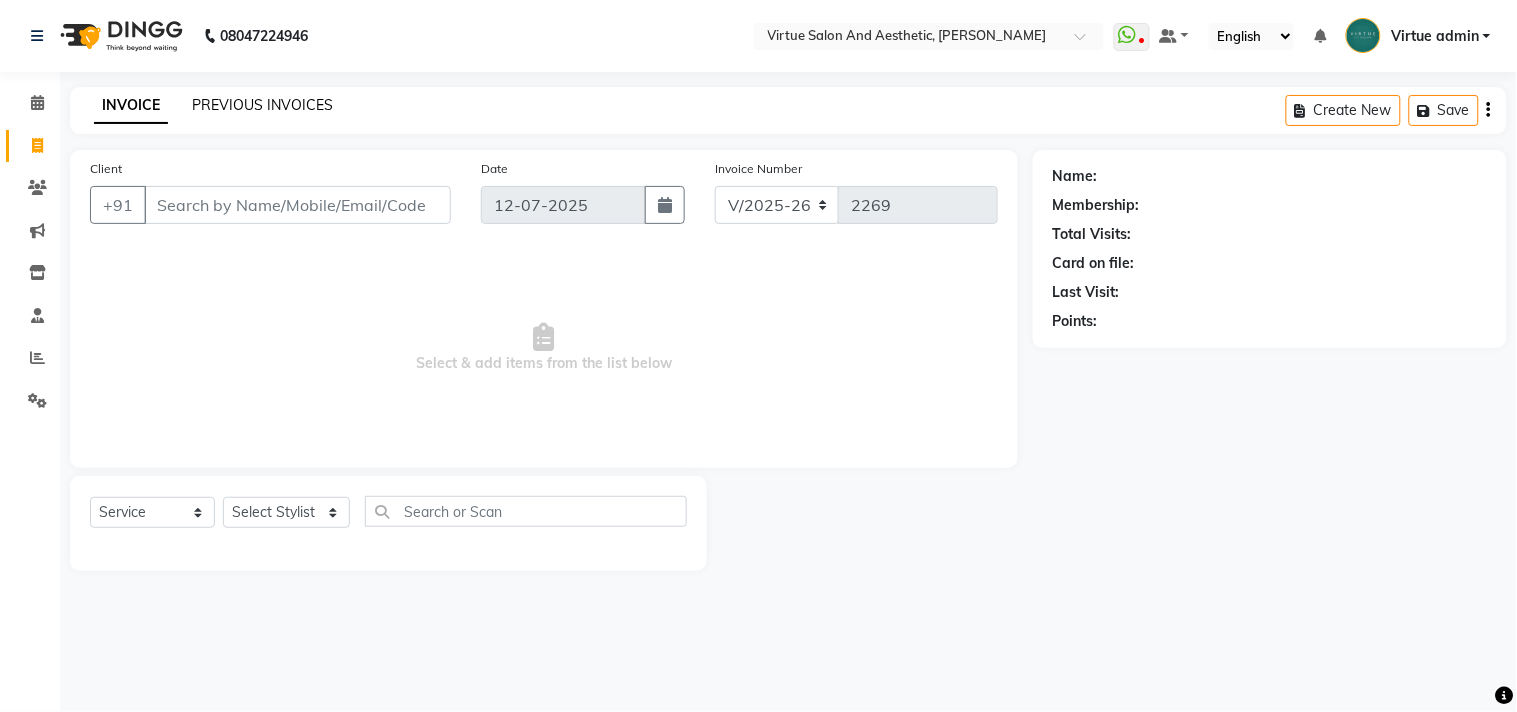 click on "PREVIOUS INVOICES" 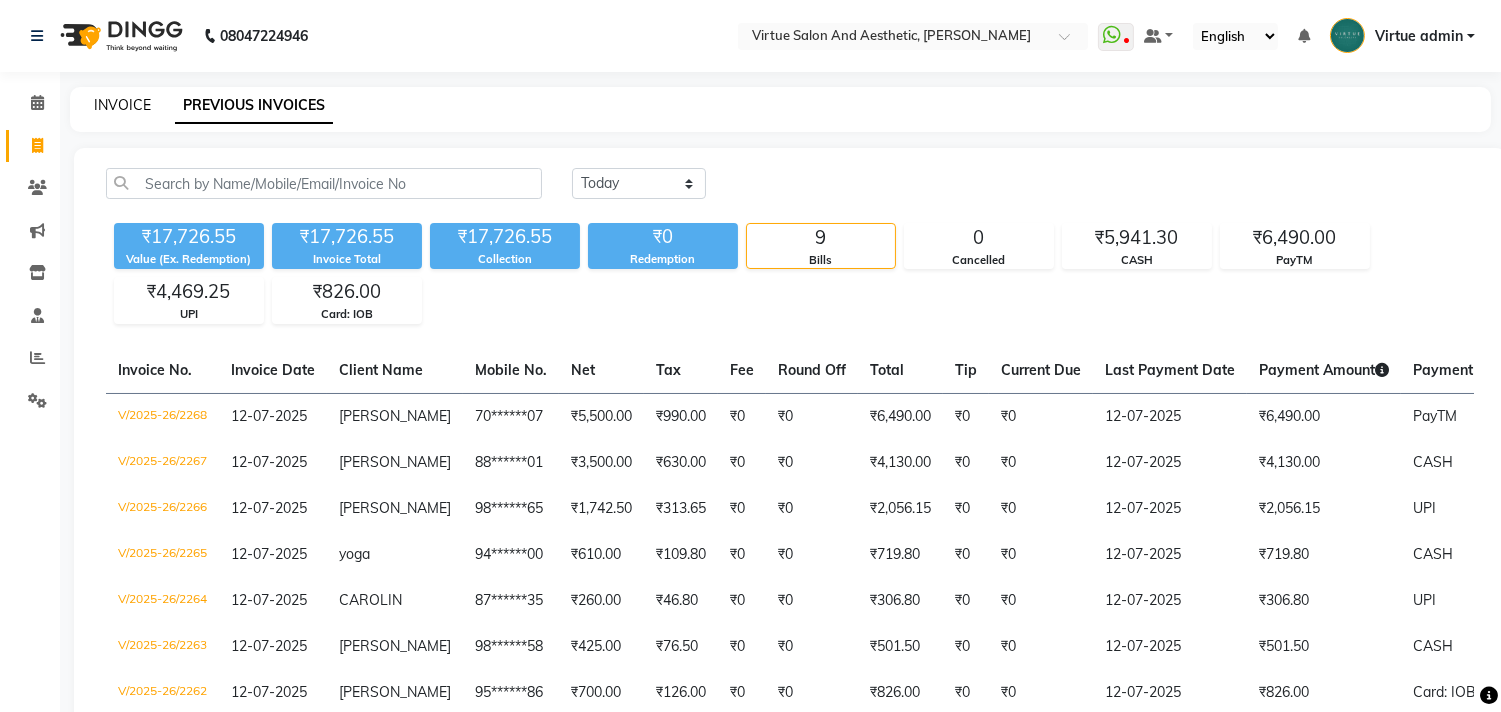 click on "INVOICE" 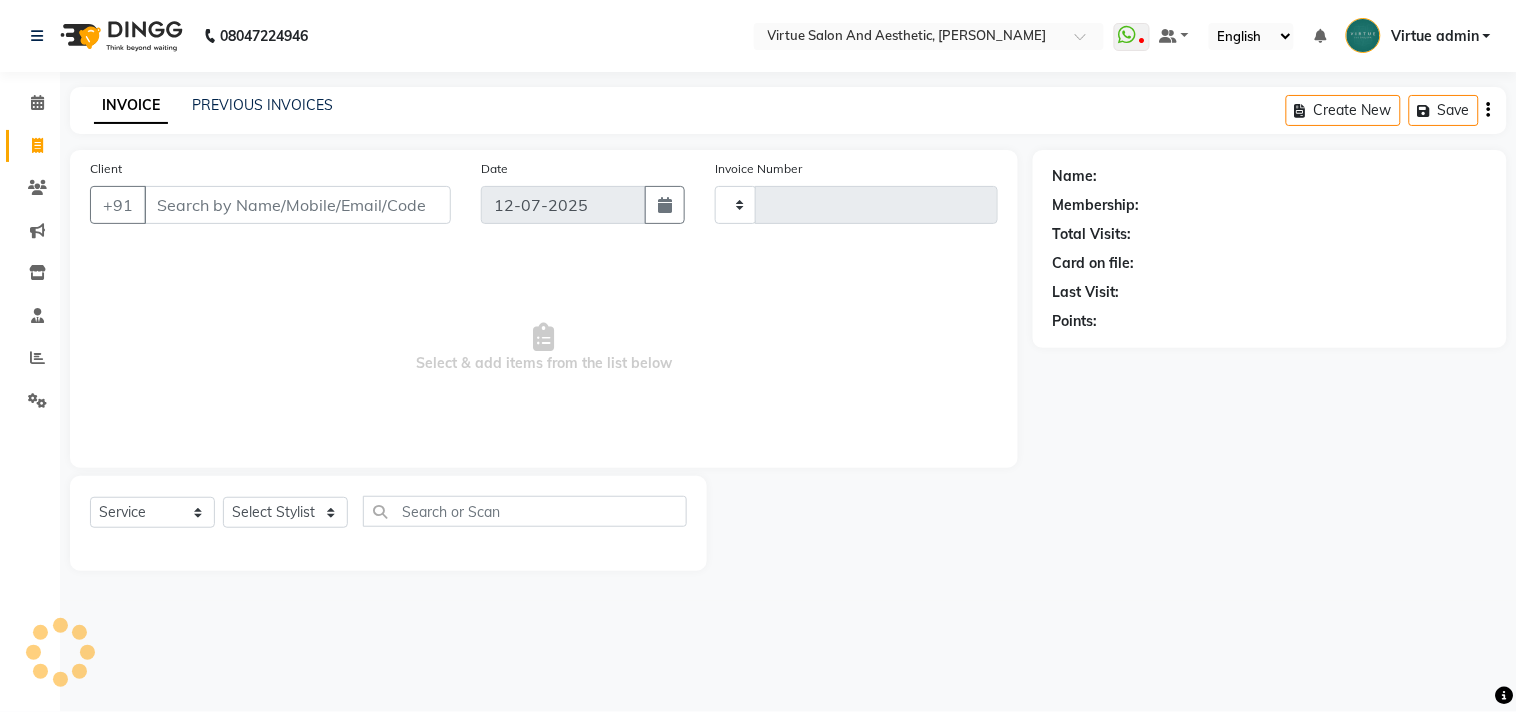 type on "2269" 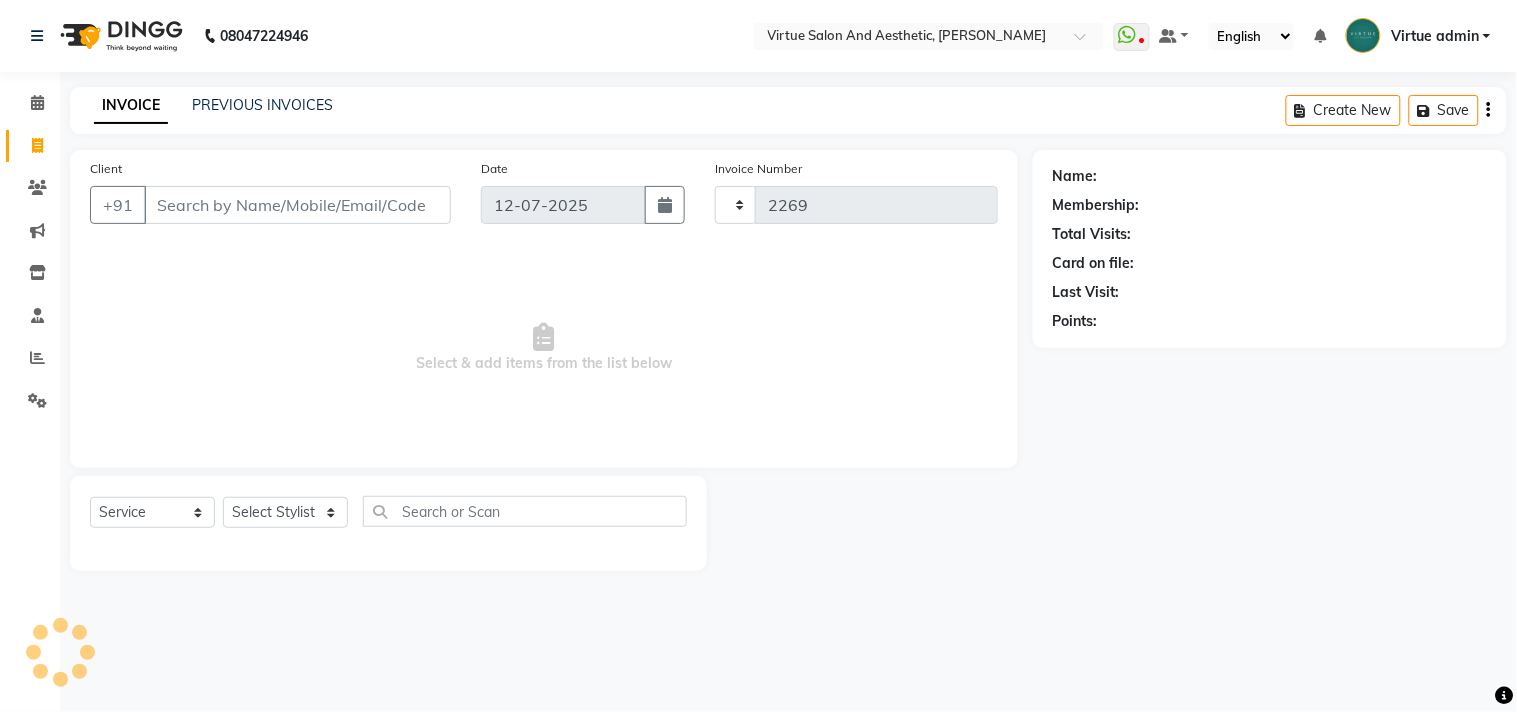 select on "4466" 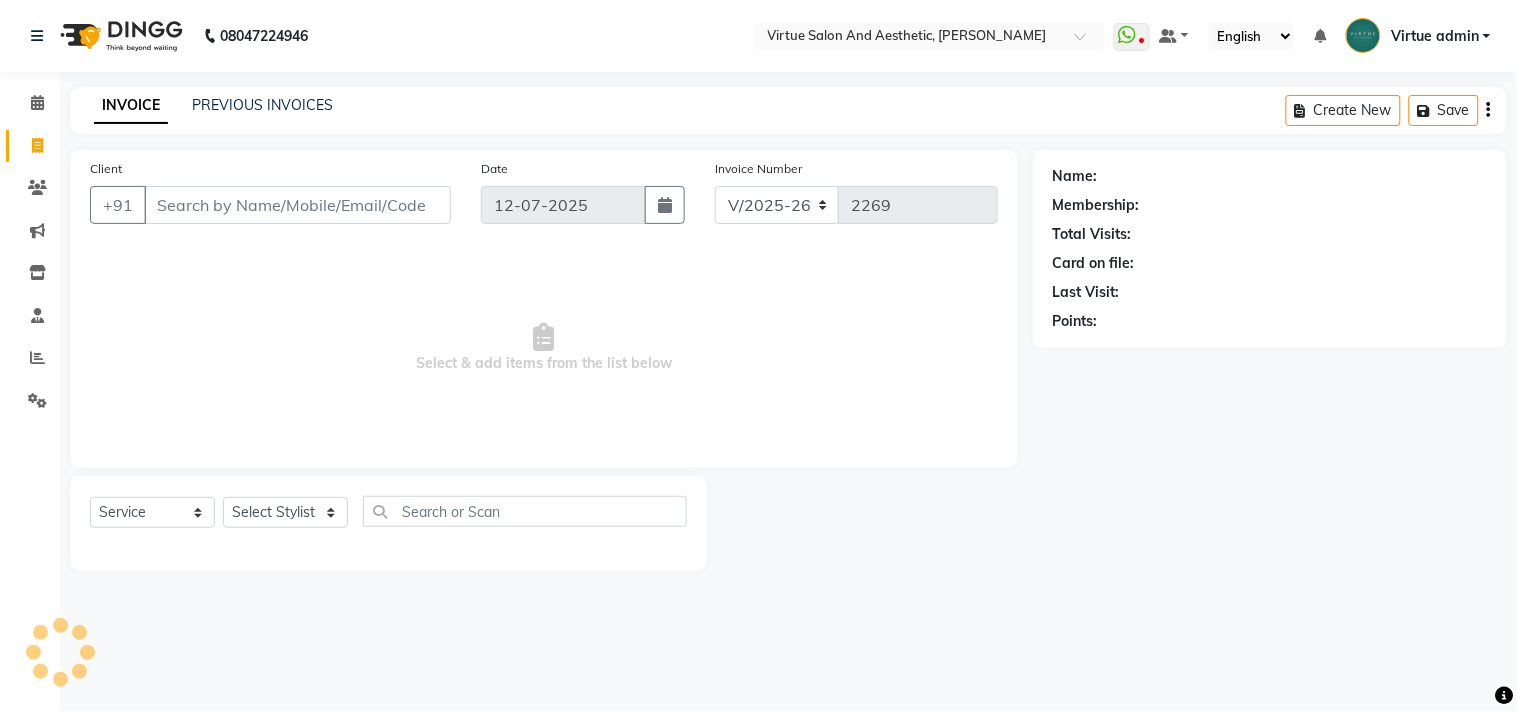 click on "Client" at bounding box center (297, 205) 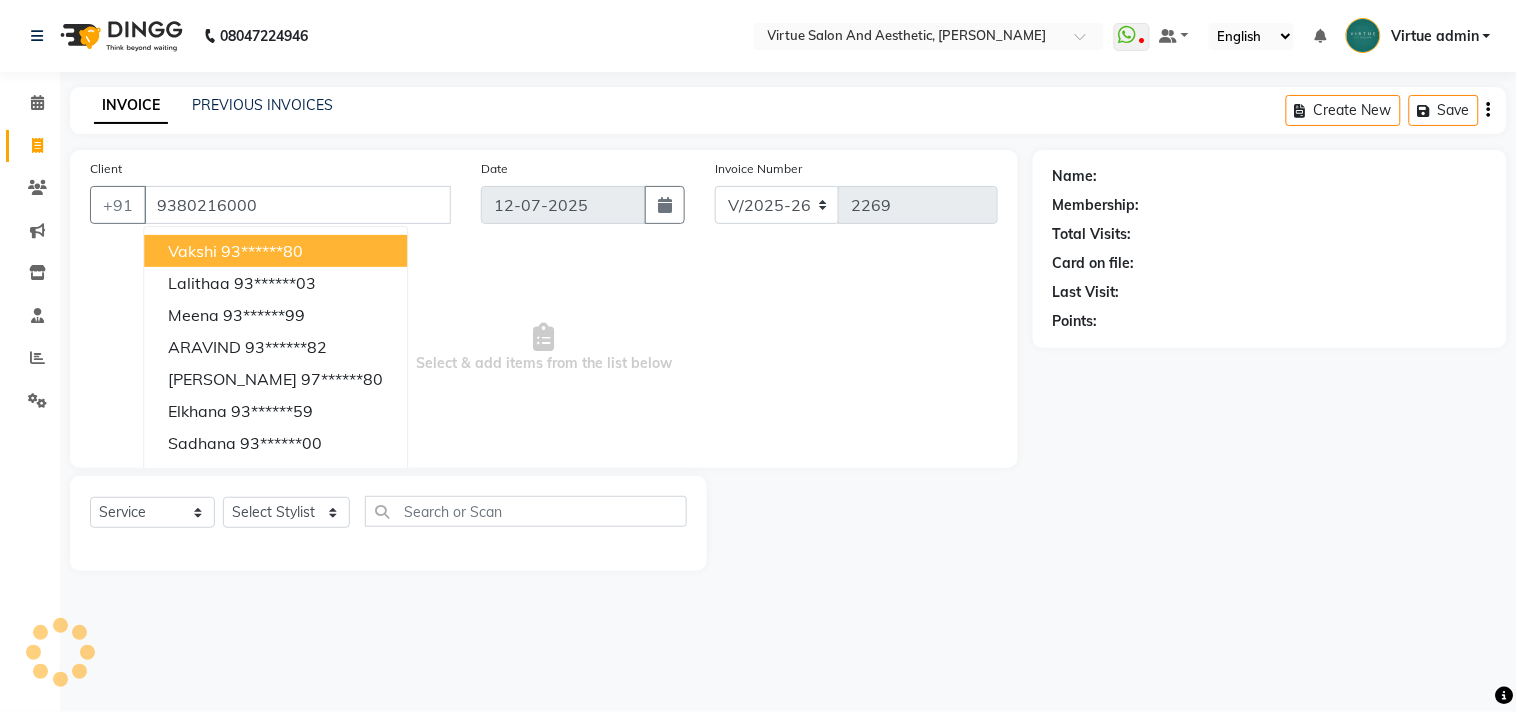 type on "9380216000" 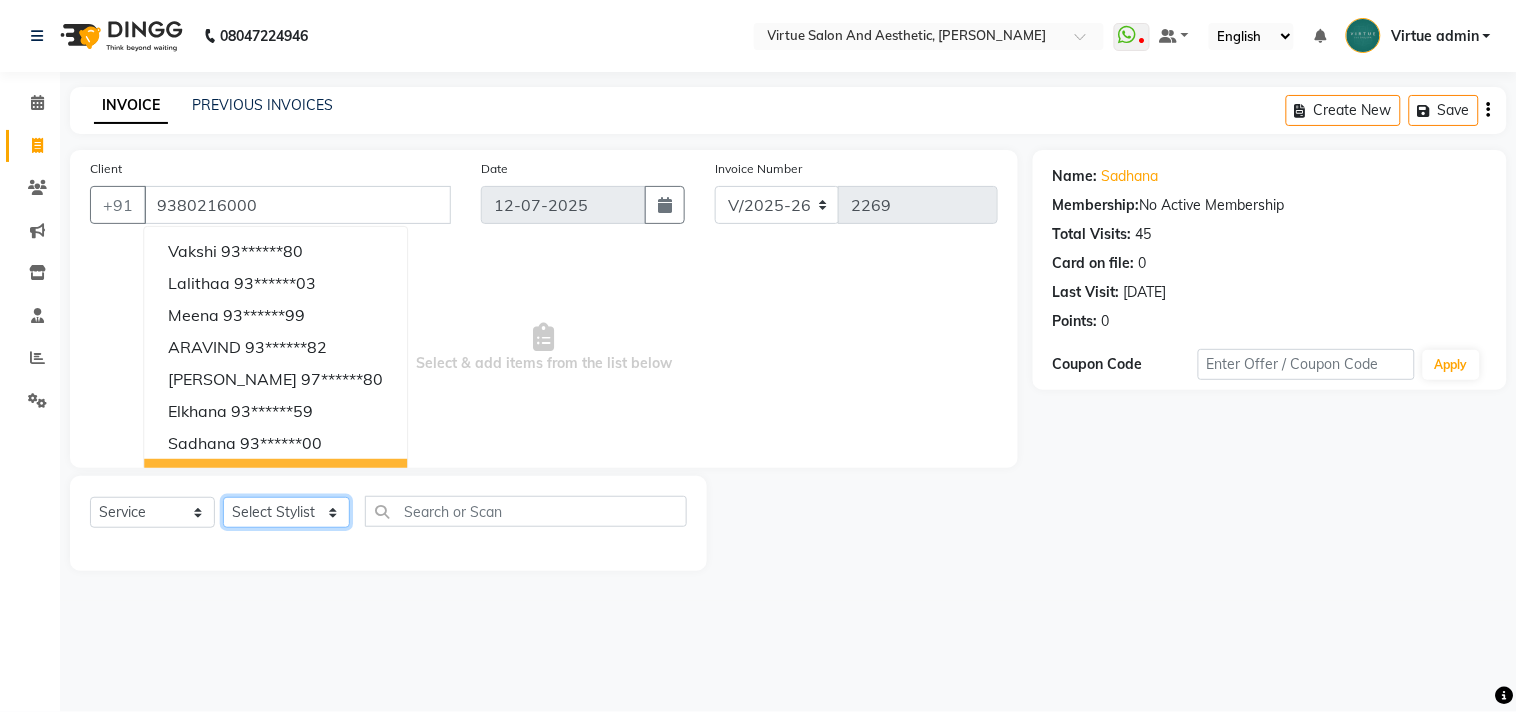 click on "Select Stylist Admin [PERSON_NAME]  Apsu Auditor Ambattur [PERSON_NAME] Dingg - Support Team [PERSON_NAME] [PERSON_NAME] [PERSON_NAME]  [PERSON_NAME] [PERSON_NAME]  [PERSON_NAME] [PERSON_NAME] [PERSON_NAME] RADHA [PERSON_NAME]  [PERSON_NAME] SEETHAL SOCHIPEM [PERSON_NAME] [PERSON_NAME] VANITHA Veena [PERSON_NAME]  [PERSON_NAME] Virtue admin VIRTUE SALON" 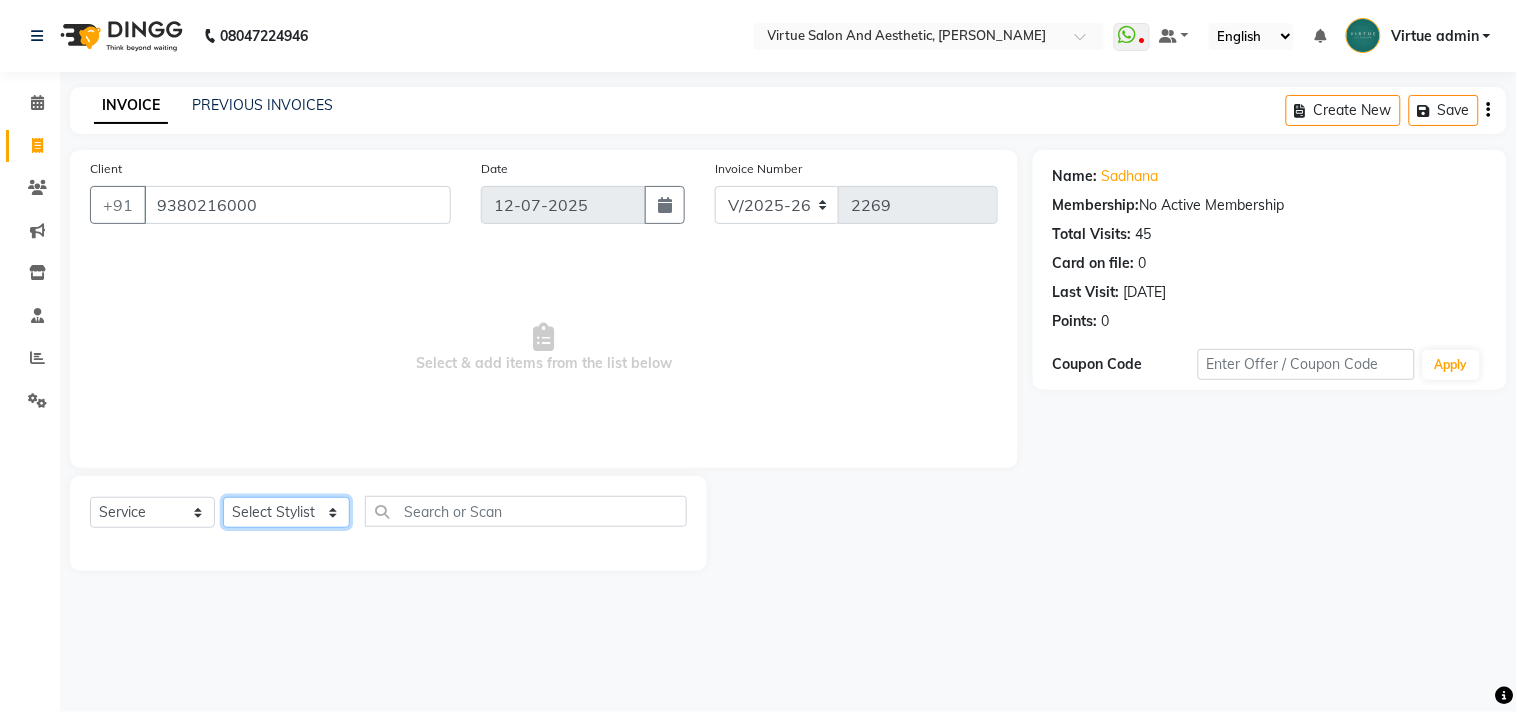 click on "Select Stylist Admin [PERSON_NAME]  Apsu Auditor Ambattur [PERSON_NAME] Dingg - Support Team [PERSON_NAME] [PERSON_NAME] [PERSON_NAME]  [PERSON_NAME] [PERSON_NAME]  [PERSON_NAME] [PERSON_NAME] [PERSON_NAME] RADHA [PERSON_NAME]  [PERSON_NAME] SEETHAL SOCHIPEM [PERSON_NAME] [PERSON_NAME] VANITHA Veena [PERSON_NAME]  [PERSON_NAME] Virtue admin VIRTUE SALON" 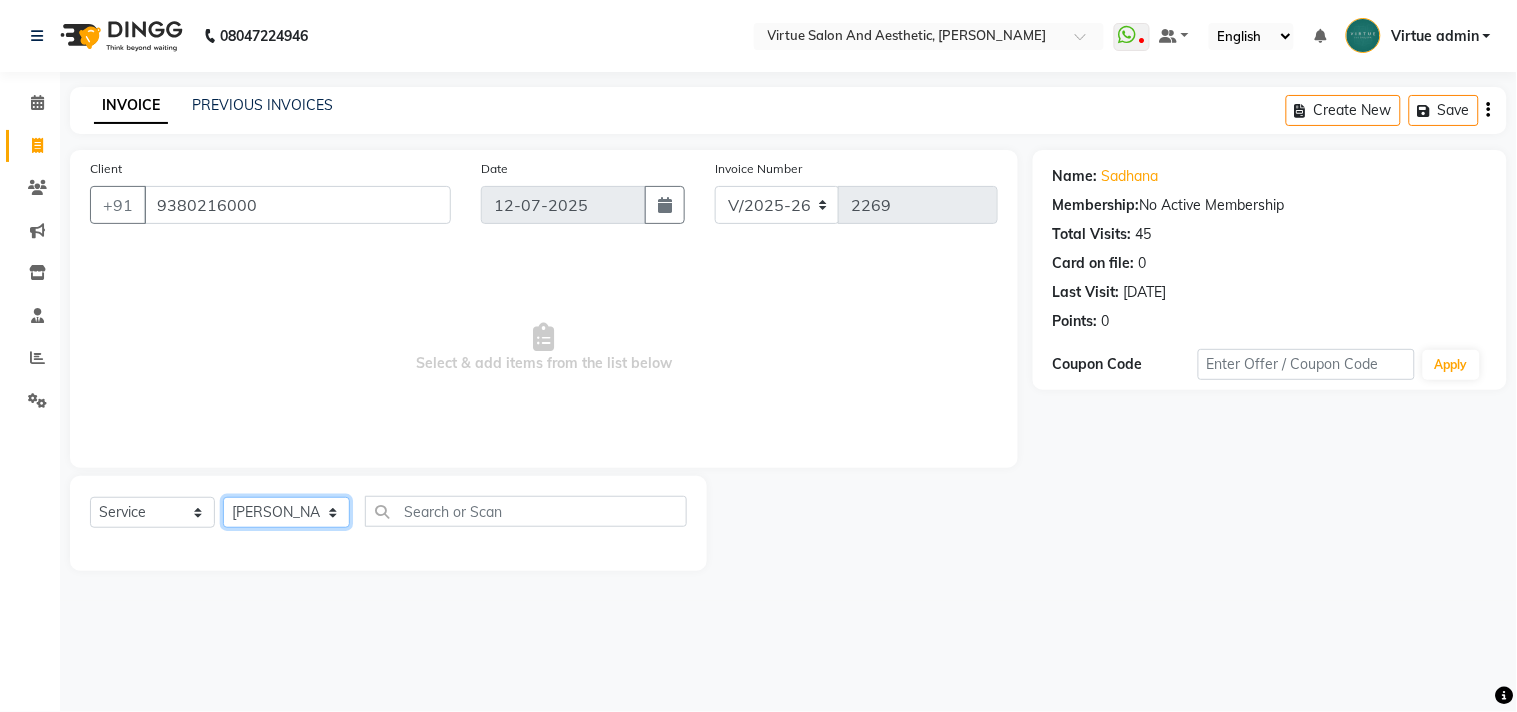 click on "Select Stylist Admin [PERSON_NAME]  Apsu Auditor Ambattur [PERSON_NAME] Dingg - Support Team [PERSON_NAME] [PERSON_NAME] [PERSON_NAME]  [PERSON_NAME] [PERSON_NAME]  [PERSON_NAME] [PERSON_NAME] [PERSON_NAME] RADHA [PERSON_NAME]  [PERSON_NAME] SEETHAL SOCHIPEM [PERSON_NAME] [PERSON_NAME] VANITHA Veena [PERSON_NAME]  [PERSON_NAME] Virtue admin VIRTUE SALON" 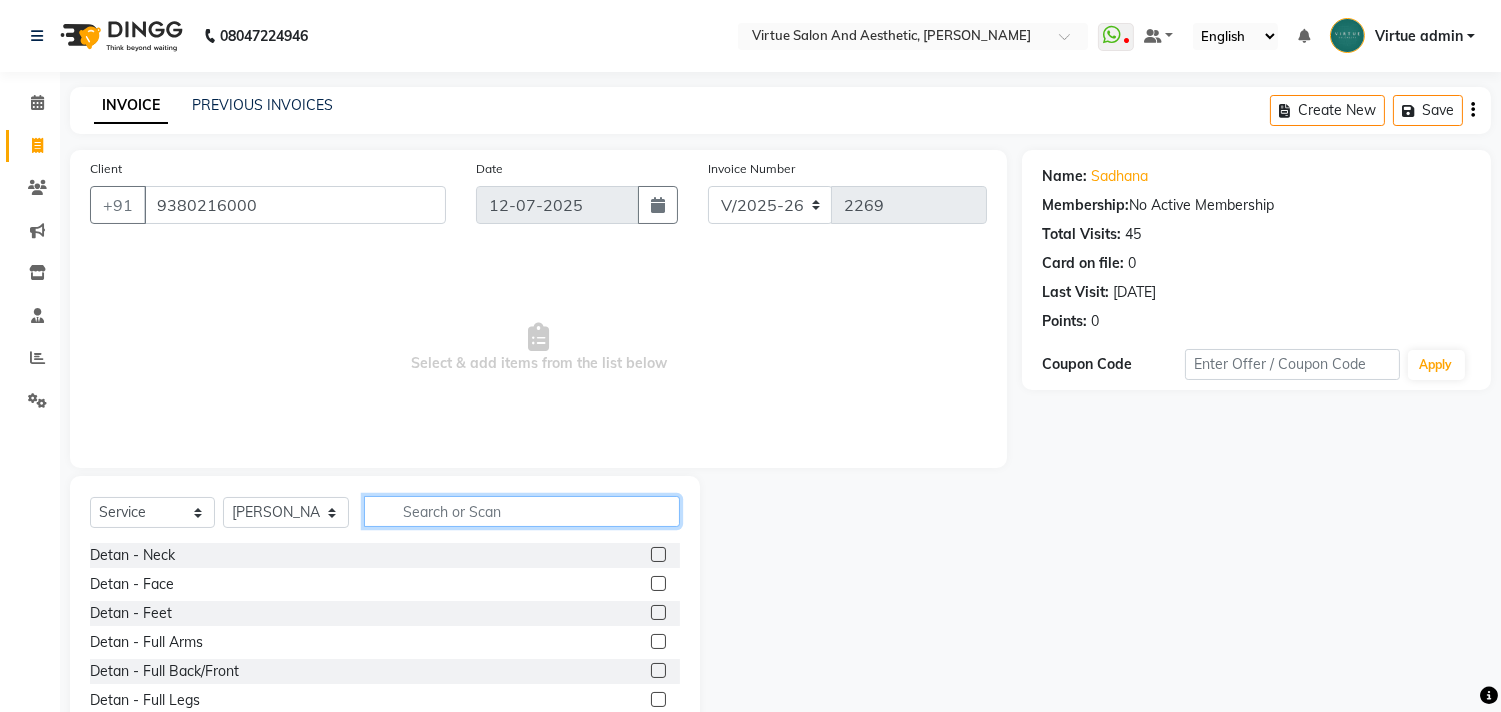 click 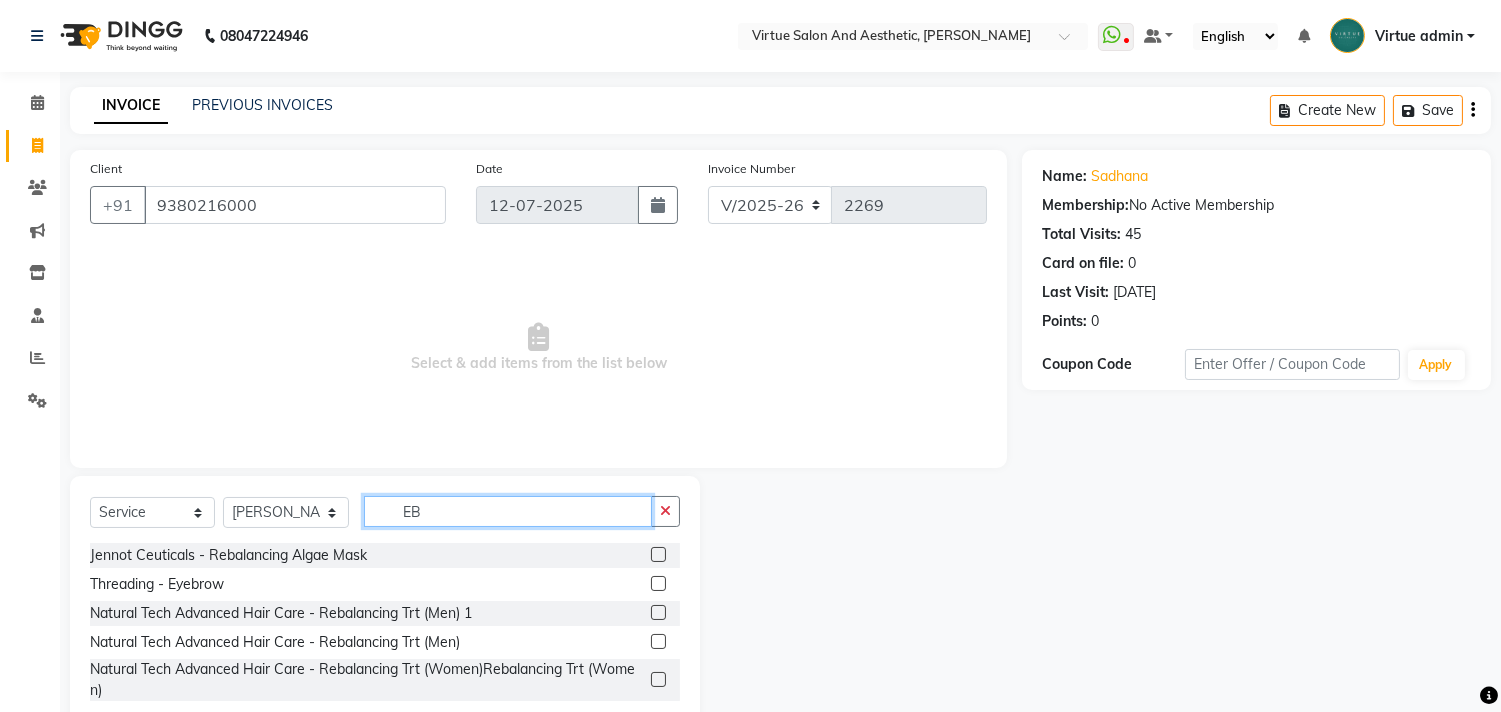 type on "EB" 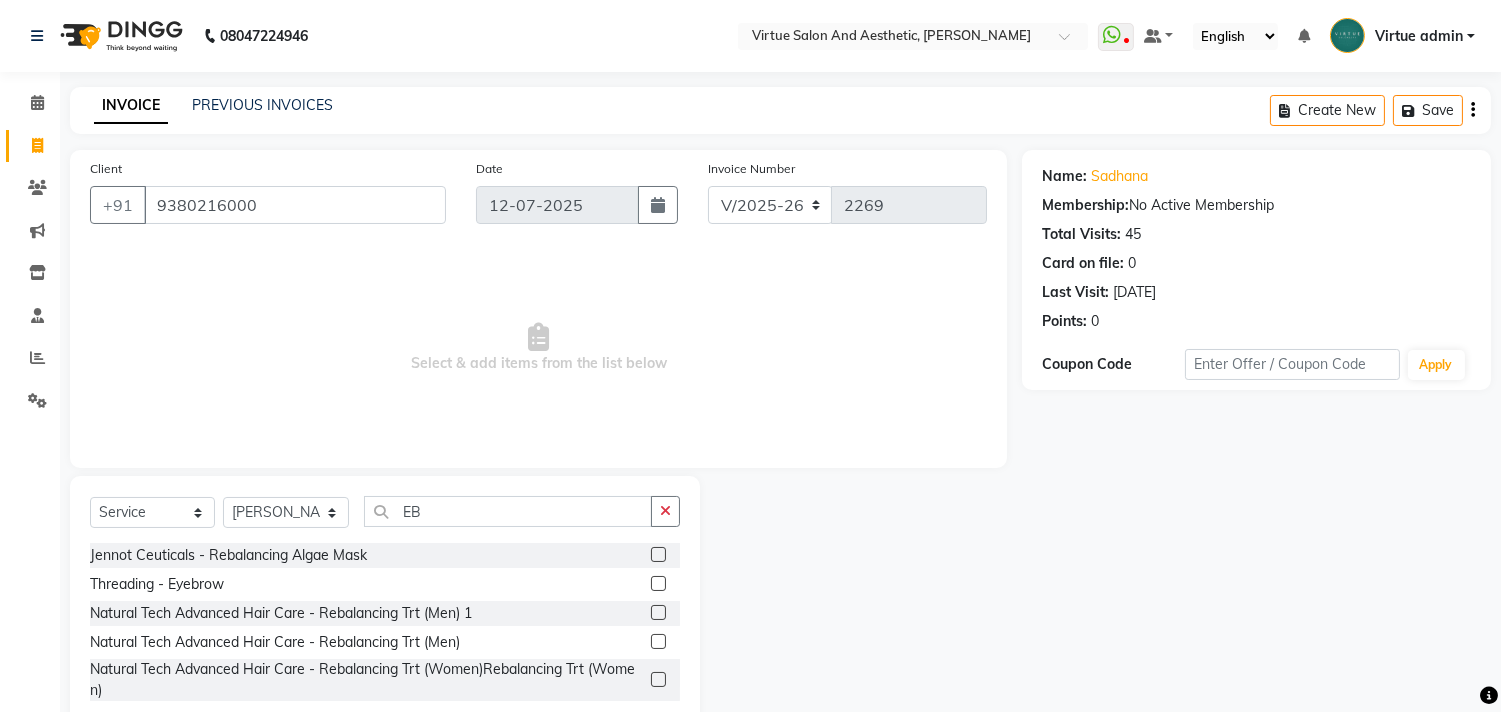 click 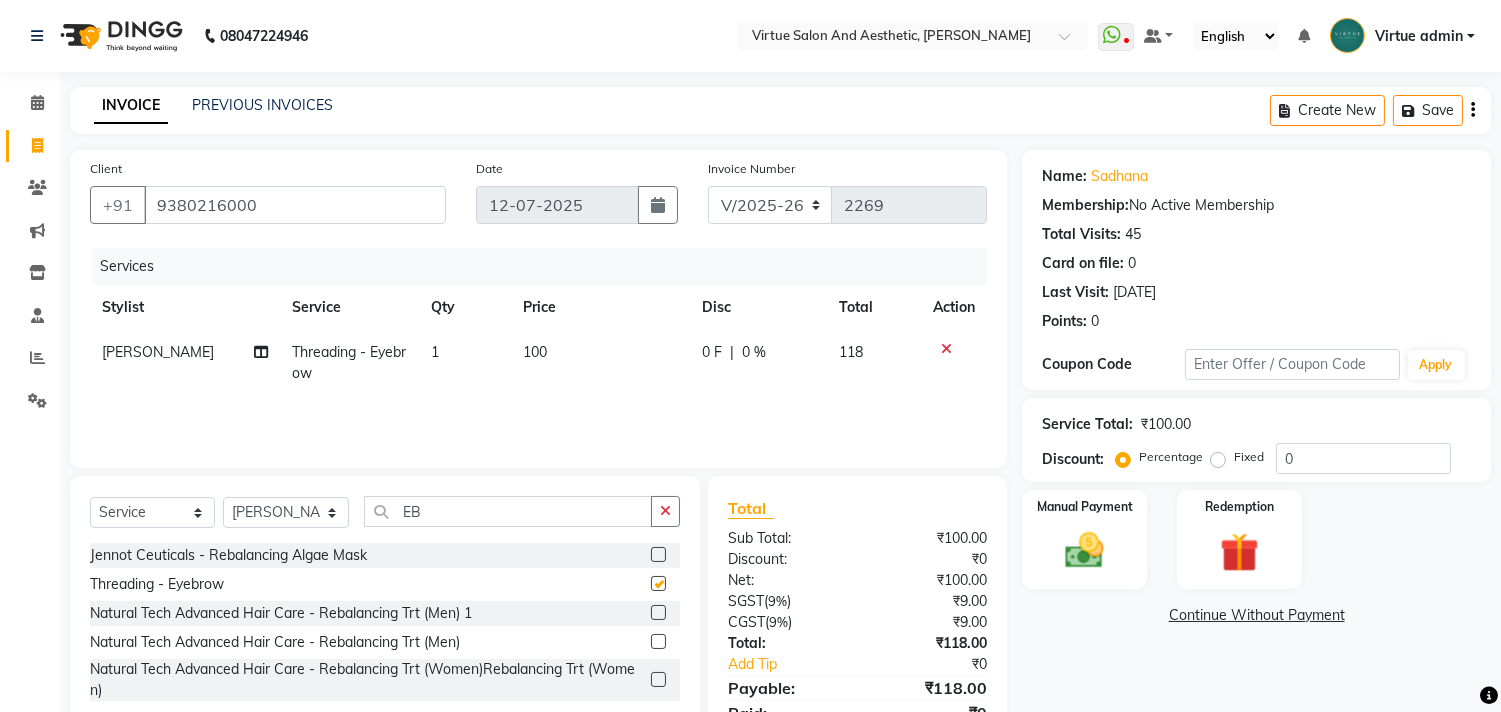 checkbox on "false" 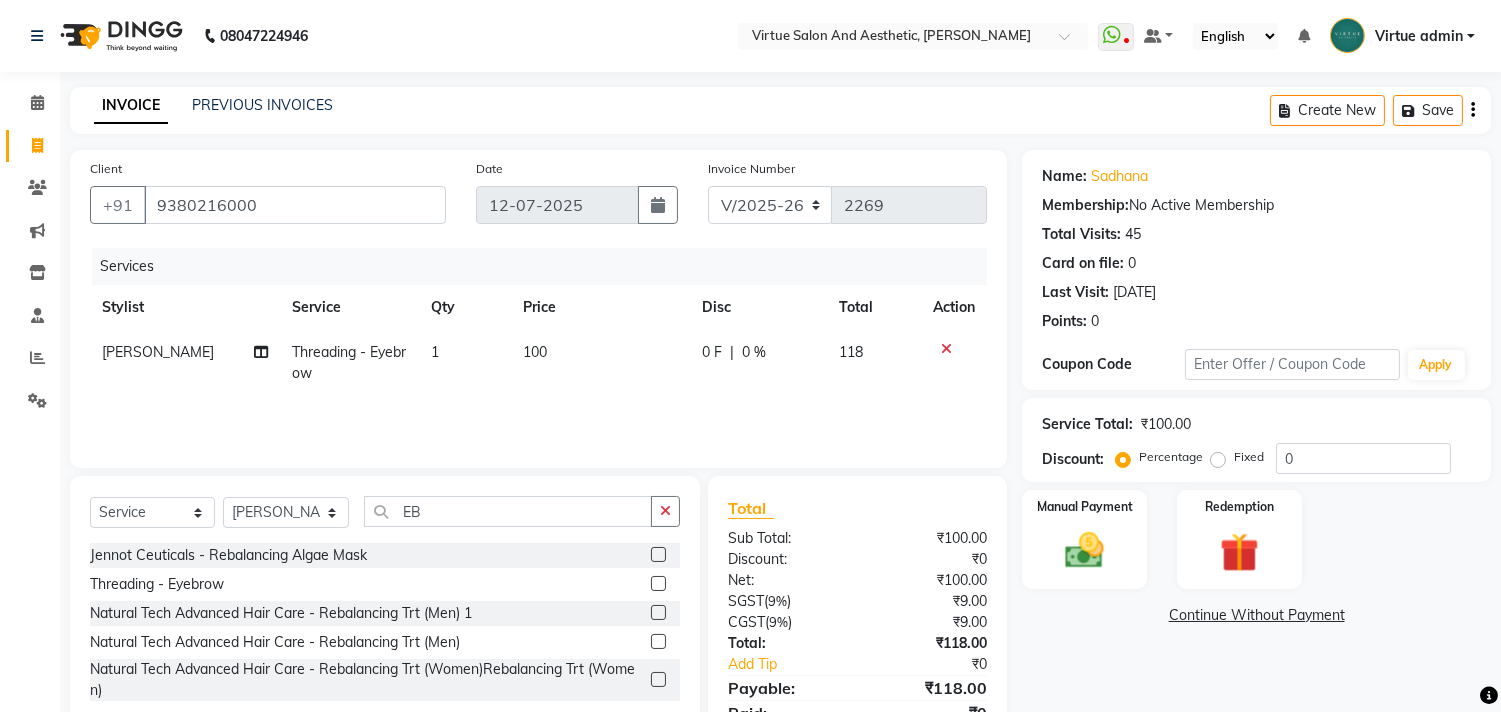 click on "Select  Service  Product  Membership  Package Voucher Prepaid Gift Card  Select Stylist Admin ANUSHA  Apsu Auditor Ambattur Balaji BANUPRIYA Bhuvanesh Dingg - Support Team DIVYA INBARAJ INDHU Javed Jayakumar Joice Neimalsawm  Kalaiselvi KAMALA Nathalie Marinaa Chaarlette POOJA  PREETHI Preethi Raj PRISCILLA RADHA RAJESH  SAHIL SEETHAL SOCHIPEM Suresh Babu SUSHMITA VANITHA Veena Ravi Vignesh  Vinitha Virtue admin VIRTUE SALON EB Jennot Ceuticals - Rebalancing Algae Mask  Threading - Eyebrow  Natural Tech Advanced Hair Care  - Rebalancing Trt (Men) 1  Natural Tech Advanced Hair Care  - Rebalancing Trt (Men)  Natural Tech Advanced Hair Care  - Rebalancing Trt (Women)Rebalancing Trt (Women)" 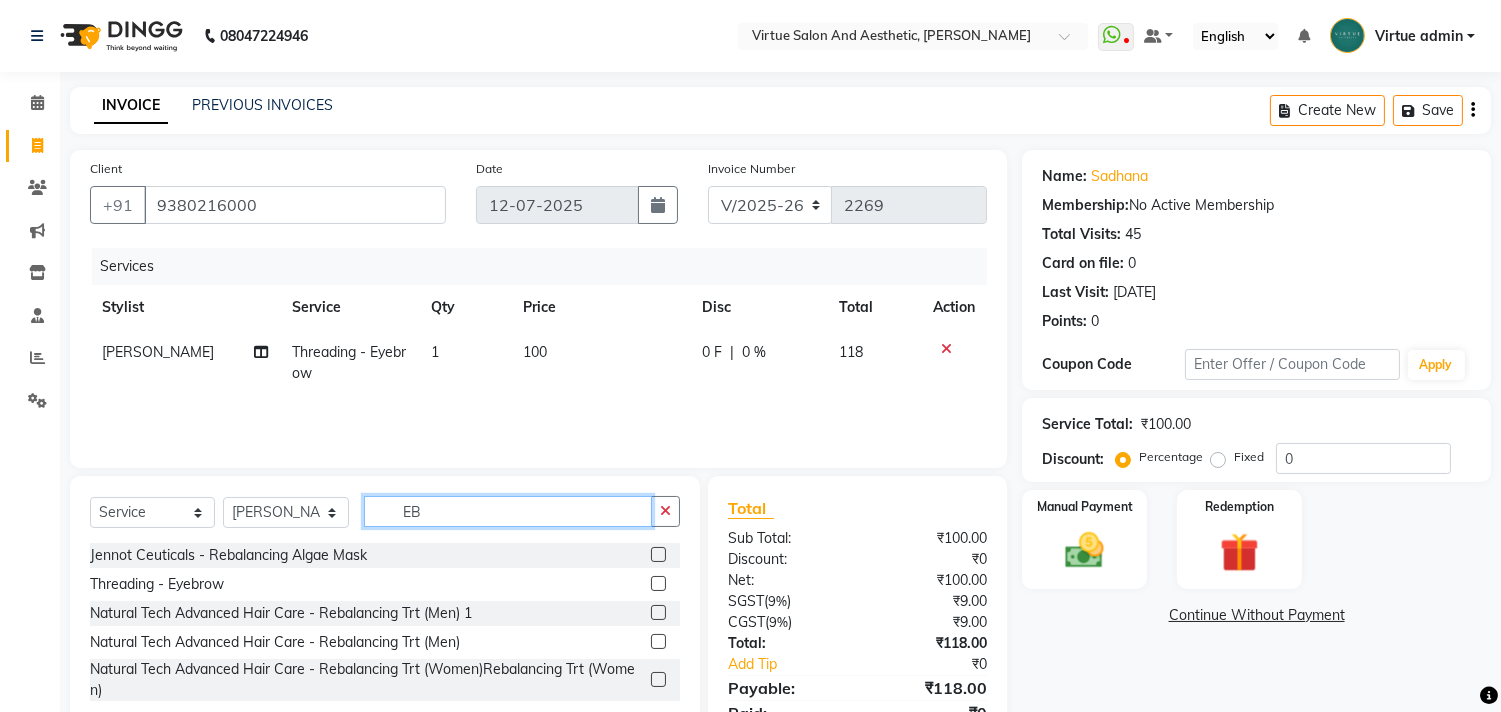 click on "EB" 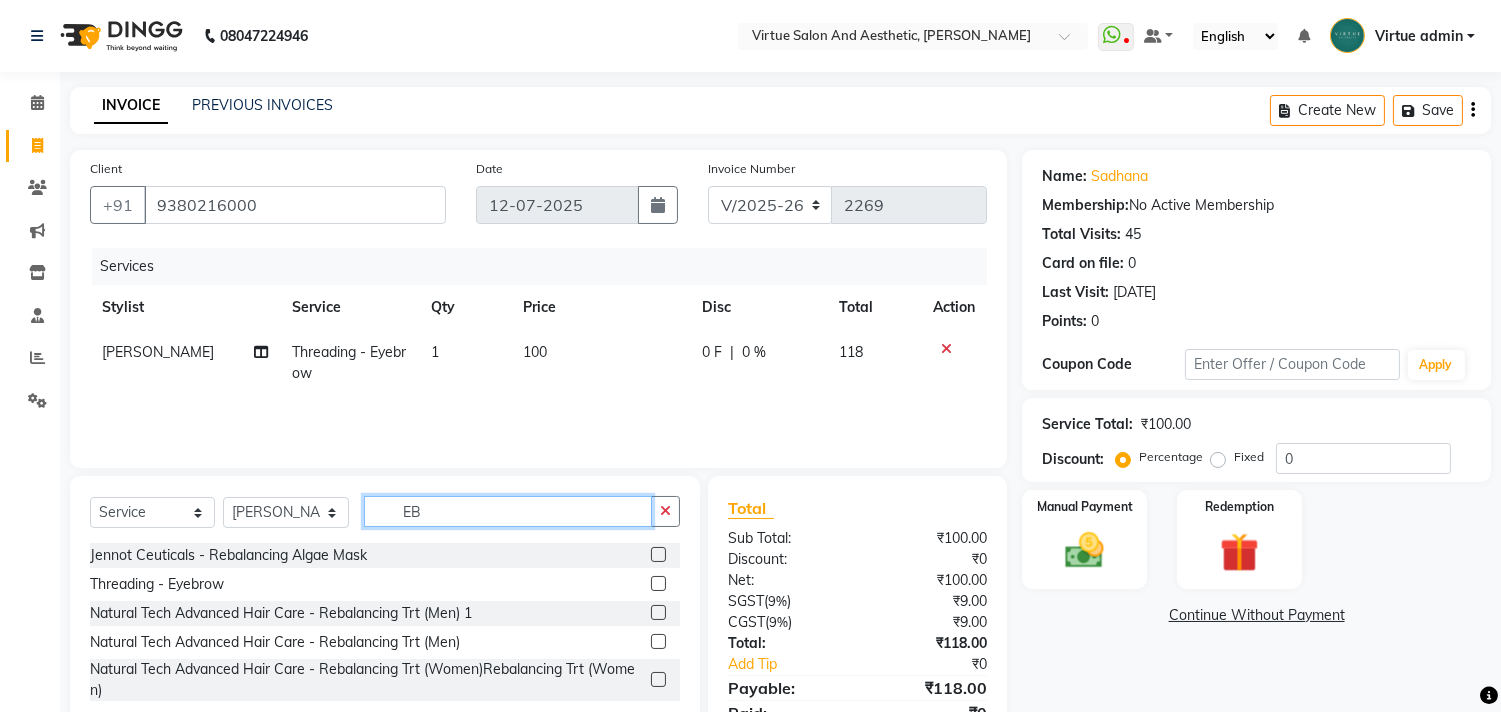type on "E" 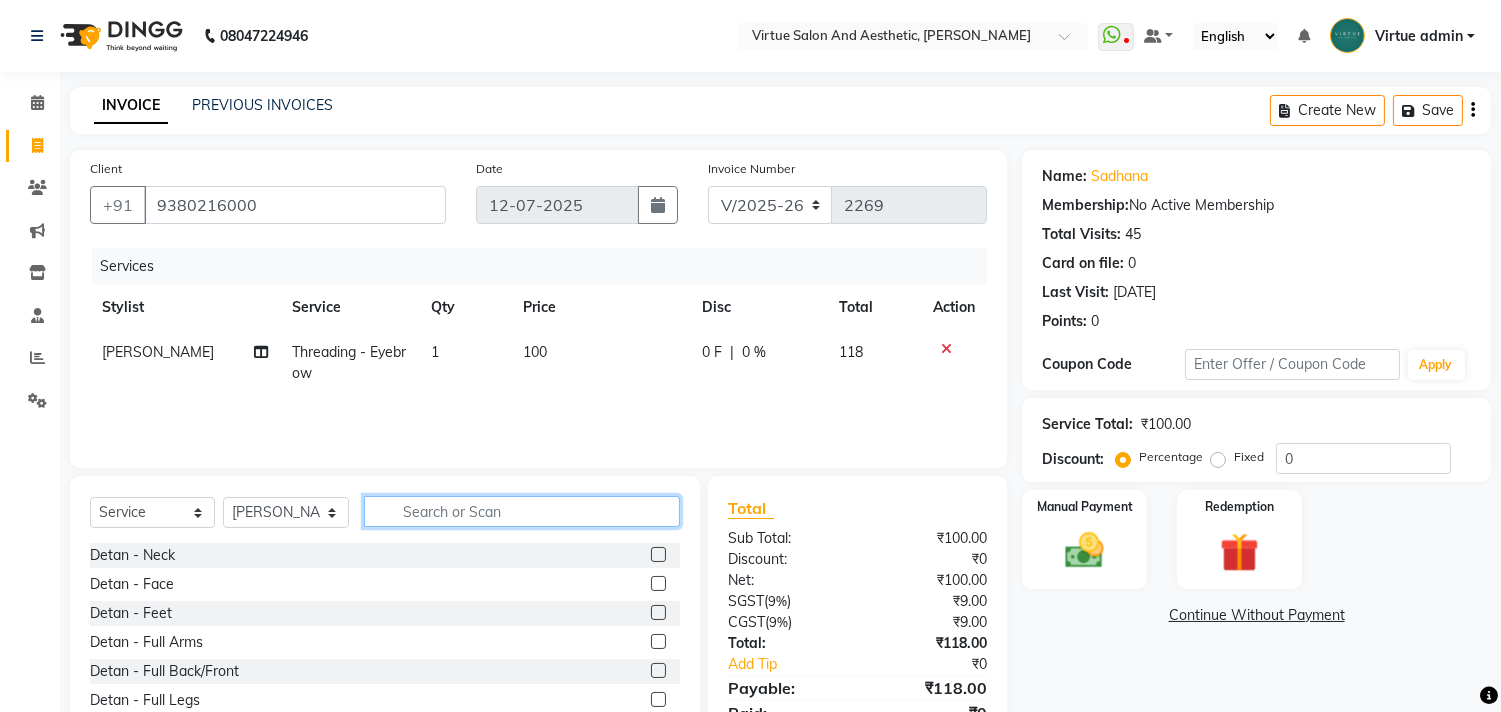type 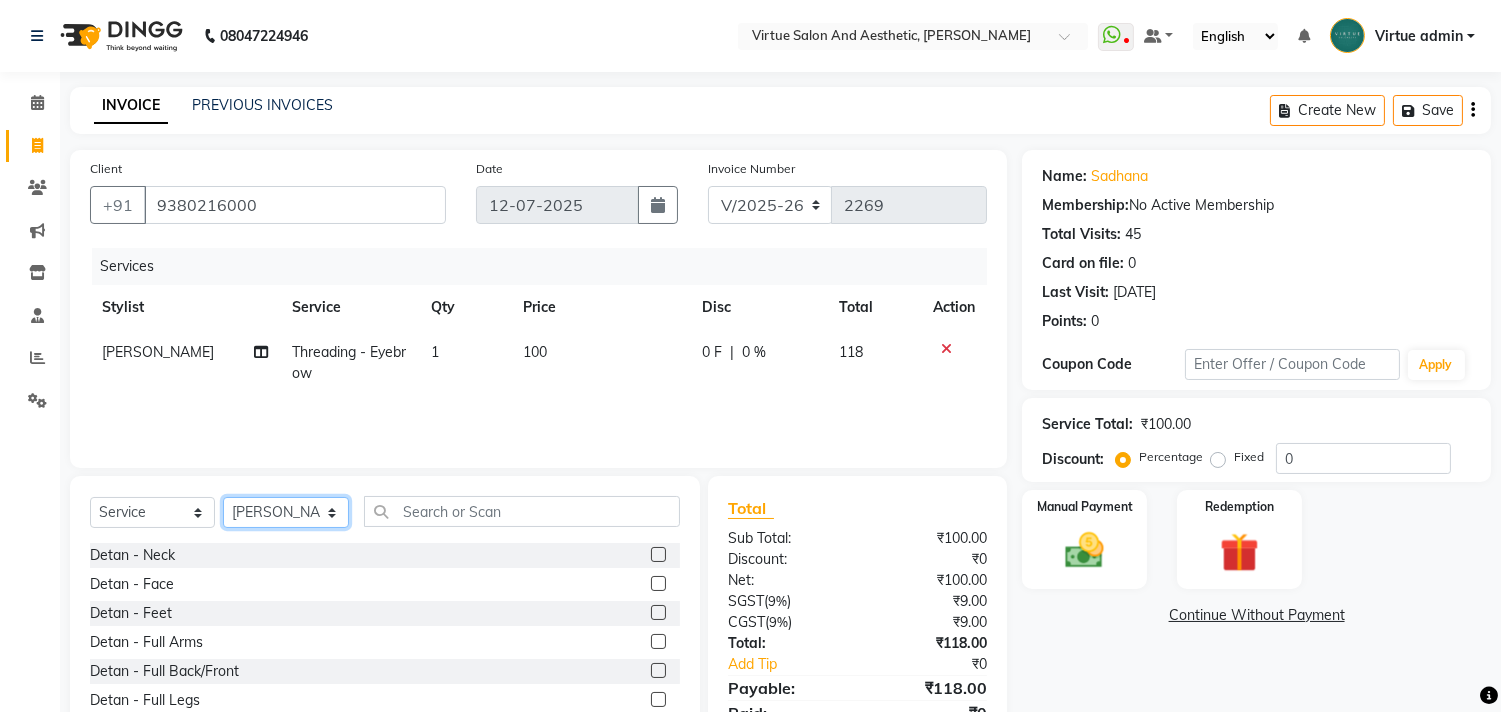 click on "Select Stylist Admin [PERSON_NAME]  Apsu Auditor Ambattur [PERSON_NAME] Dingg - Support Team [PERSON_NAME] [PERSON_NAME] [PERSON_NAME]  [PERSON_NAME] [PERSON_NAME]  [PERSON_NAME] [PERSON_NAME] [PERSON_NAME] RADHA [PERSON_NAME]  [PERSON_NAME] SEETHAL SOCHIPEM [PERSON_NAME] [PERSON_NAME] VANITHA Veena [PERSON_NAME]  [PERSON_NAME] Virtue admin VIRTUE SALON" 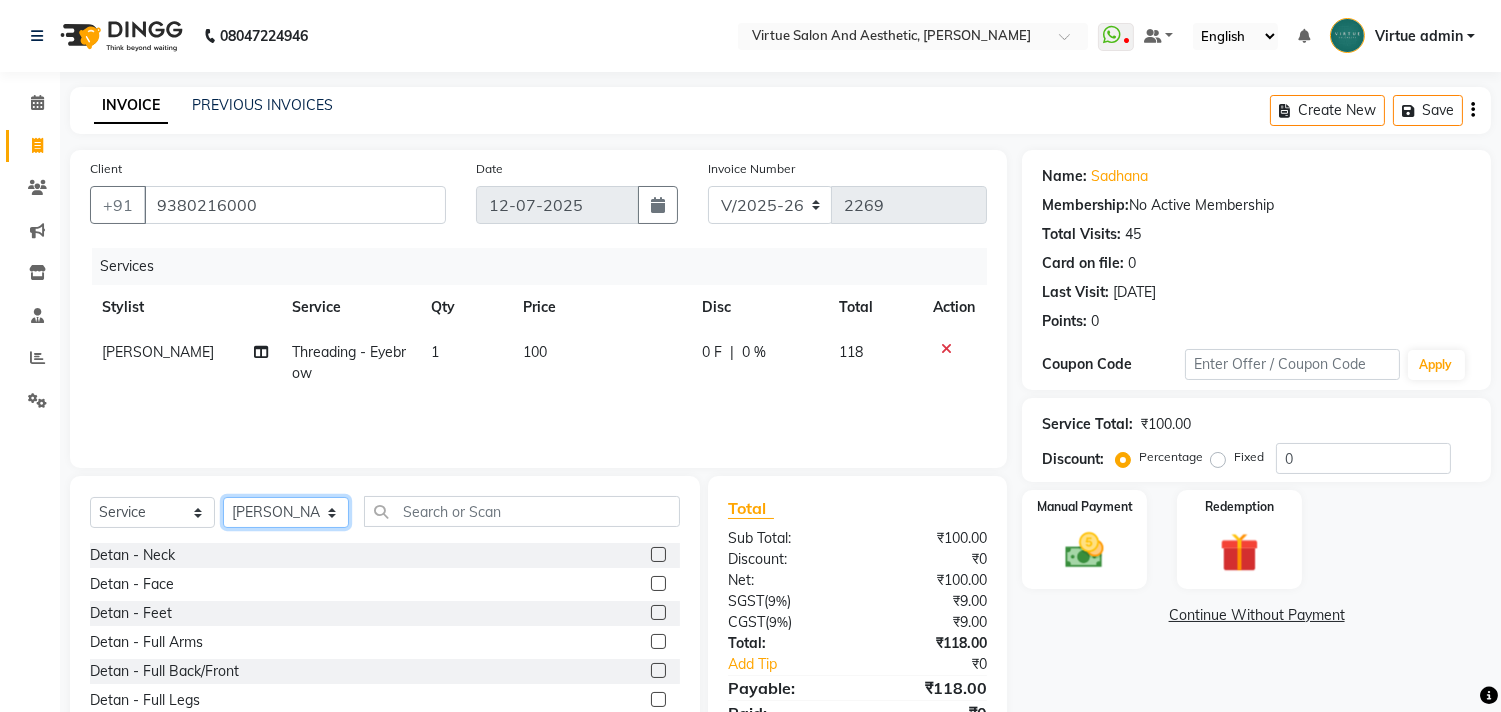 select on "25078" 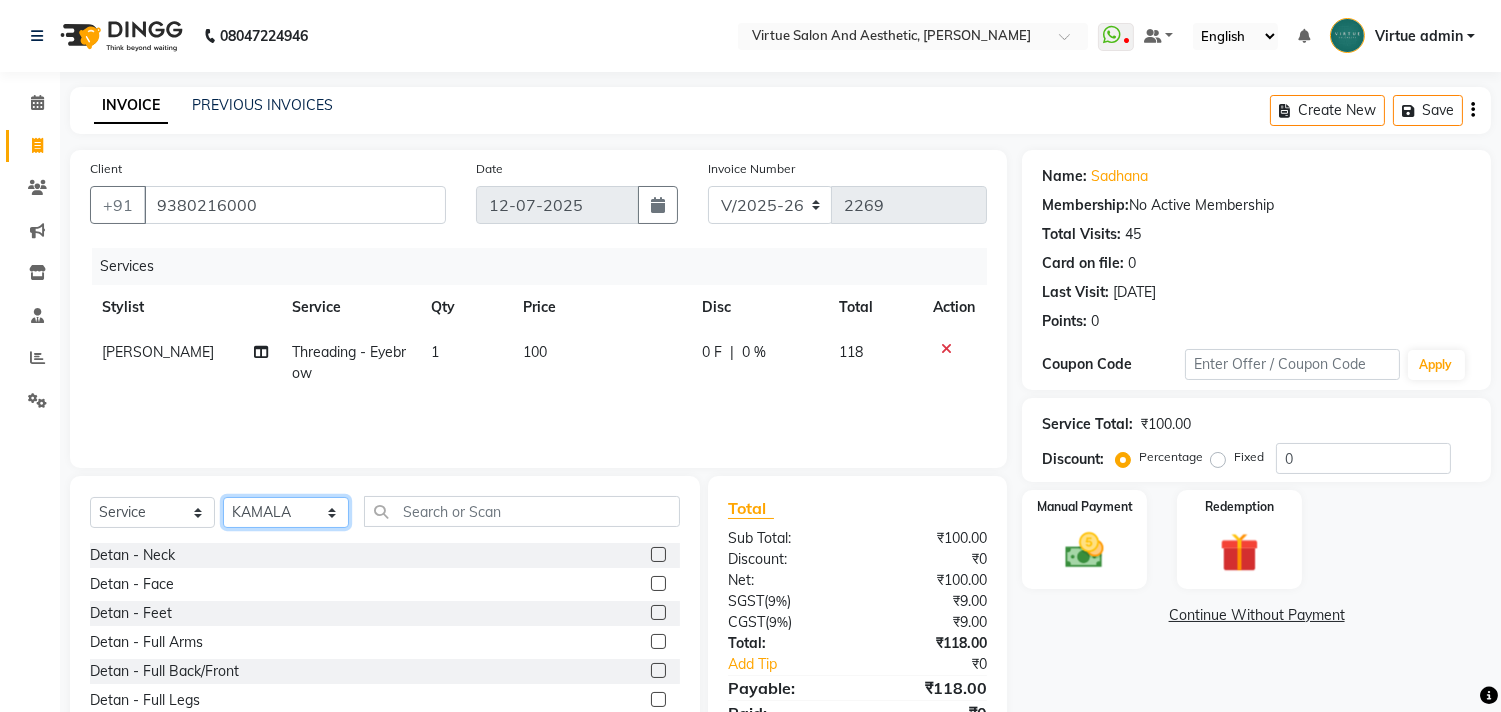 click on "Select Stylist Admin [PERSON_NAME]  Apsu Auditor Ambattur [PERSON_NAME] Dingg - Support Team [PERSON_NAME] [PERSON_NAME] [PERSON_NAME]  [PERSON_NAME] [PERSON_NAME]  [PERSON_NAME] [PERSON_NAME] [PERSON_NAME] RADHA [PERSON_NAME]  [PERSON_NAME] SEETHAL SOCHIPEM [PERSON_NAME] [PERSON_NAME] VANITHA Veena [PERSON_NAME]  [PERSON_NAME] Virtue admin VIRTUE SALON" 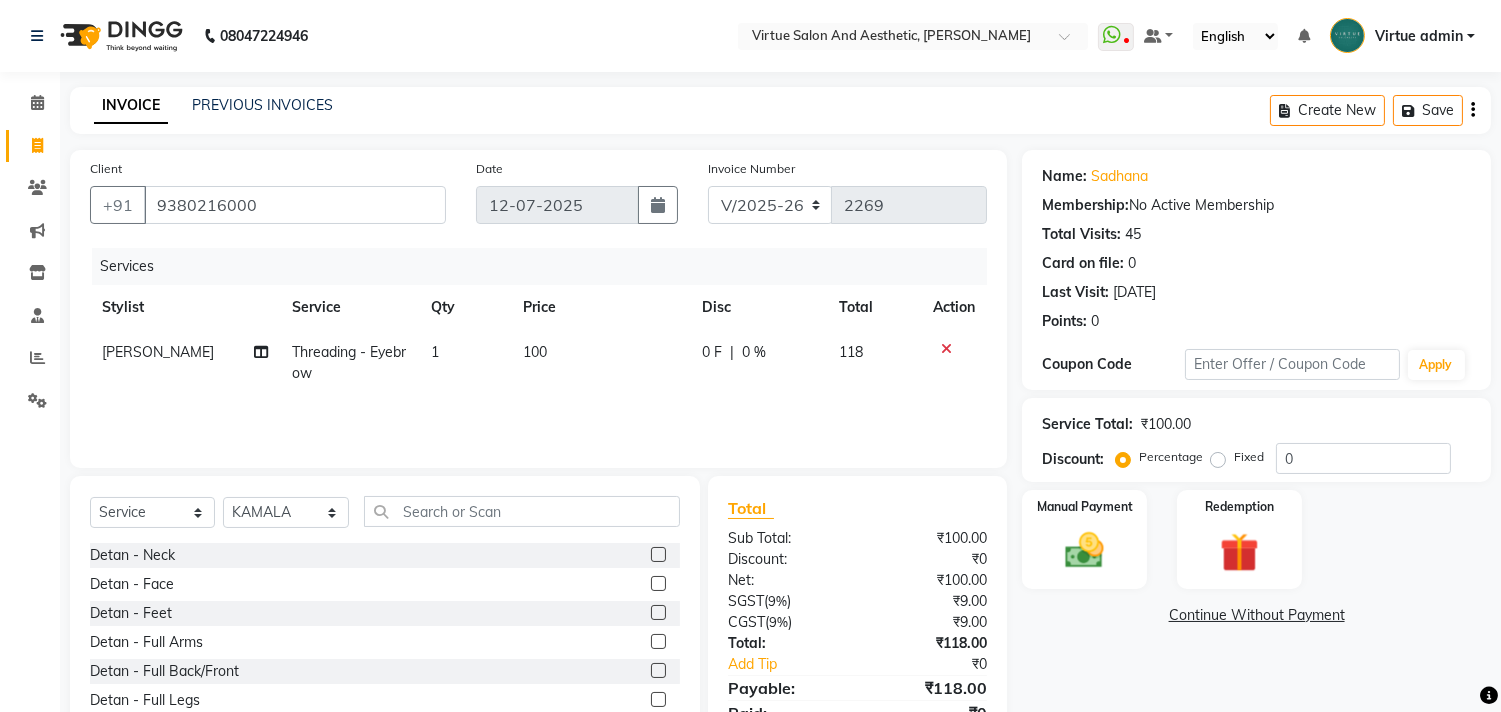 click on "Name: Sadhana  Membership:  No Active Membership  Total Visits:  45 Card on file:  0 Last Visit:   23-06-2025 Points:   0  Coupon Code Apply Service Total:  ₹100.00  Discount:  Percentage   Fixed  0 Manual Payment Redemption  Continue Without Payment" 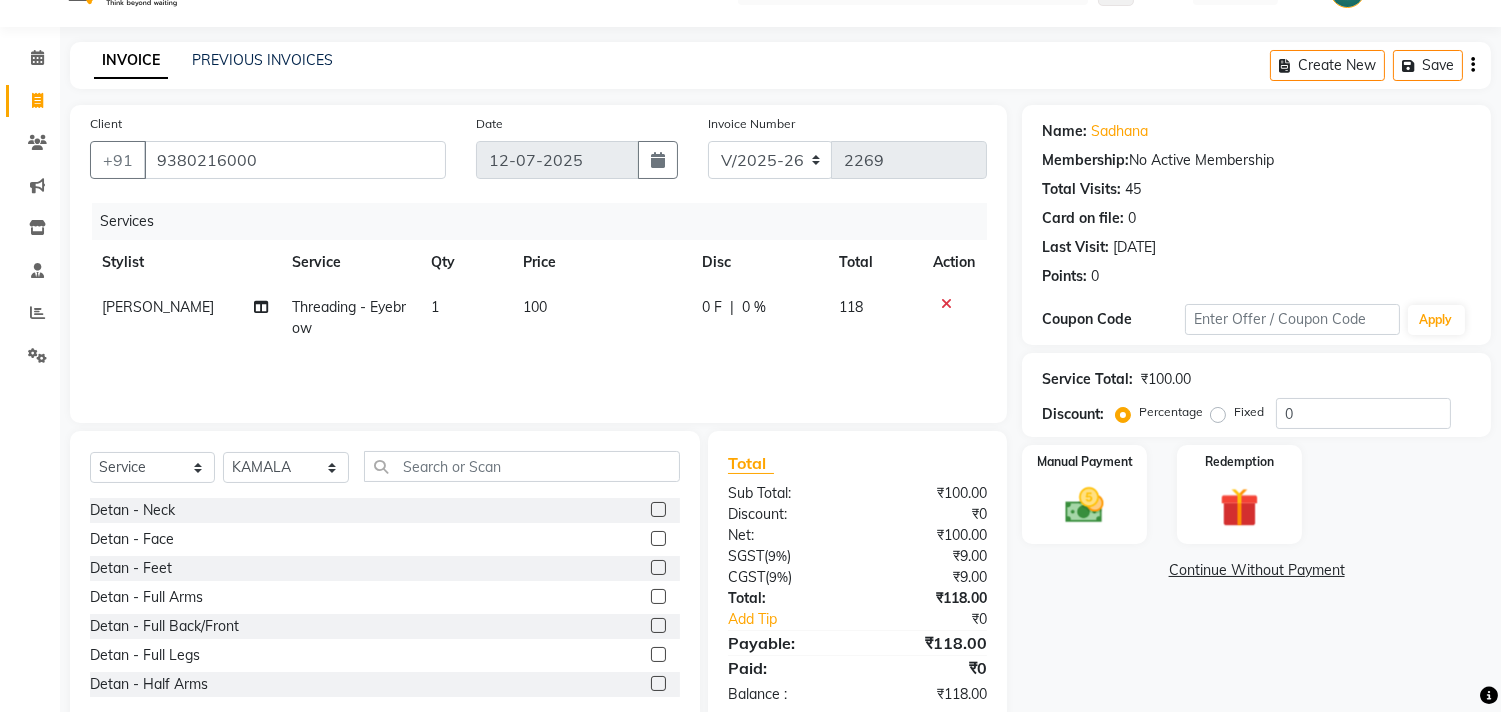 scroll, scrollTop: 88, scrollLeft: 0, axis: vertical 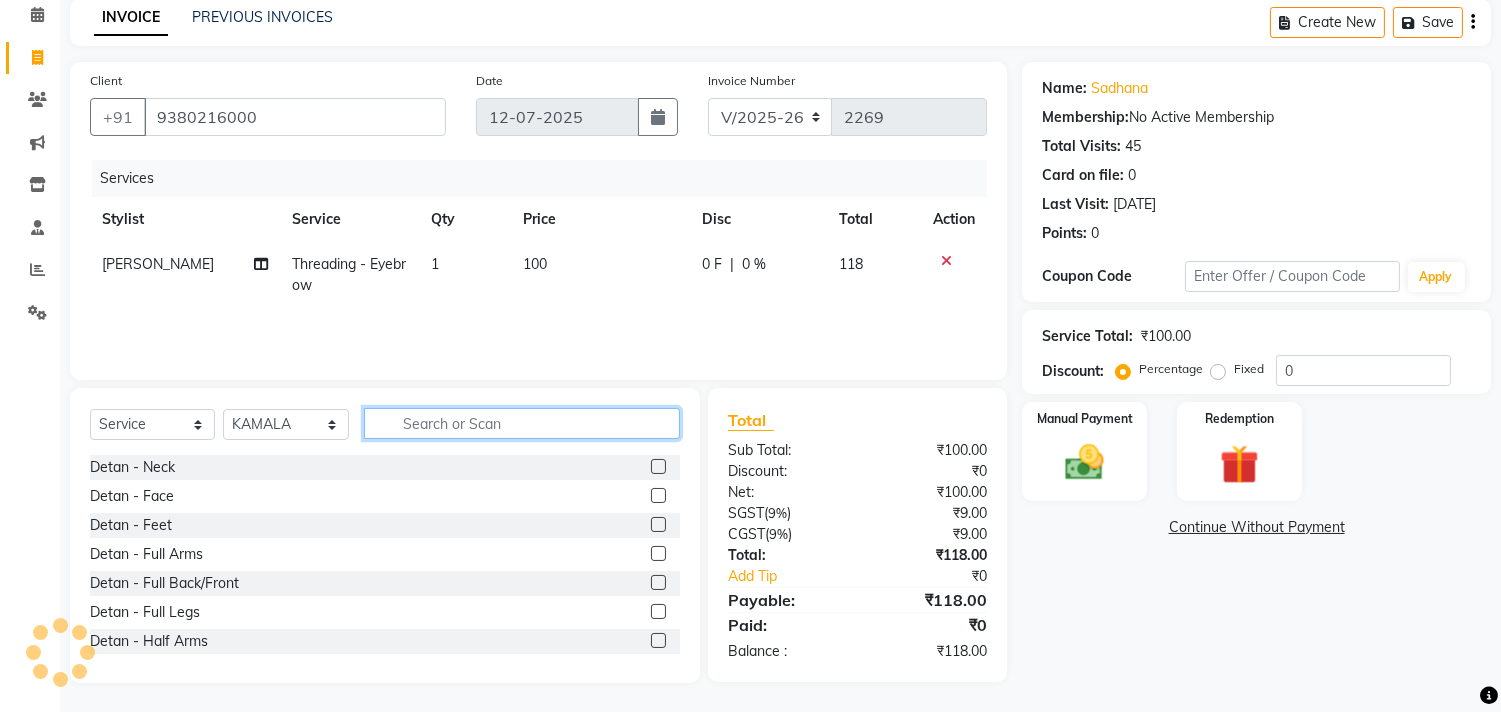 click 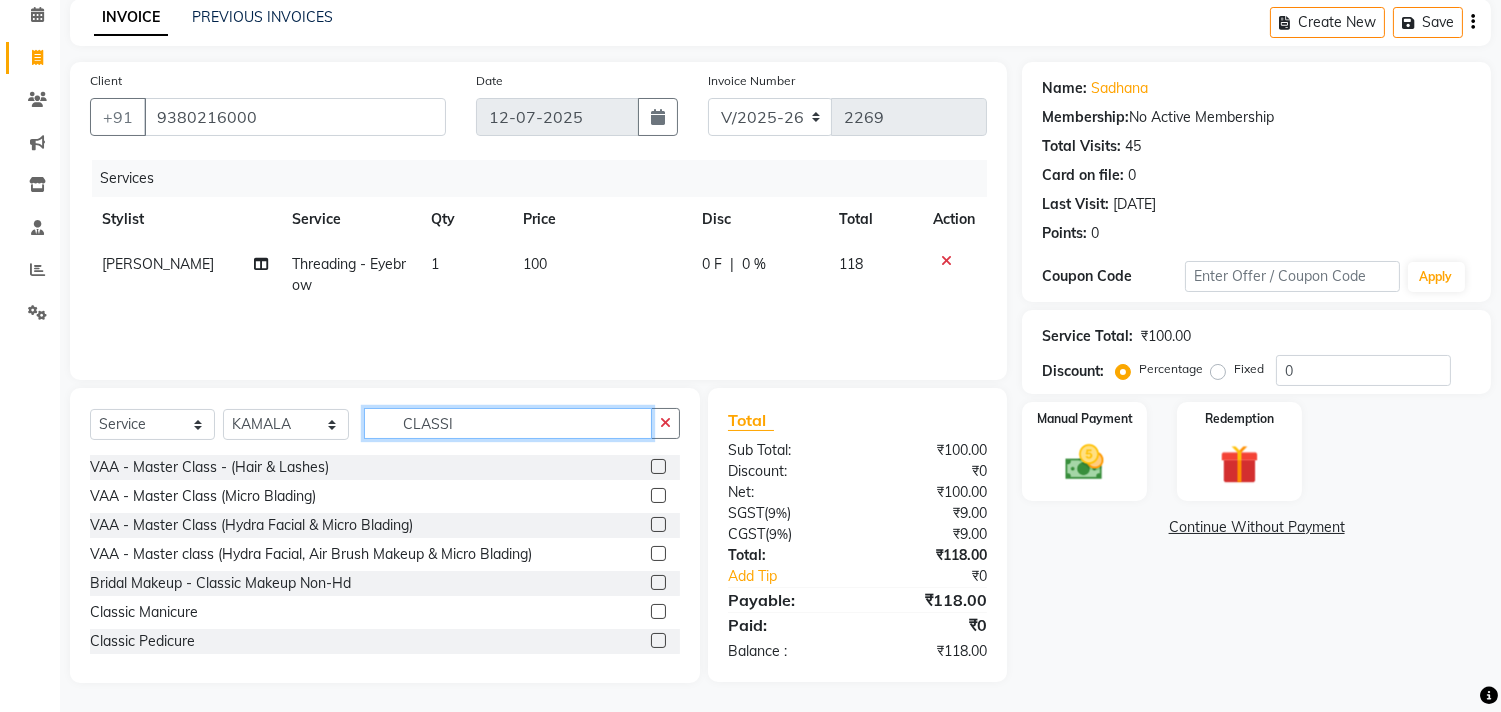 scroll, scrollTop: 87, scrollLeft: 0, axis: vertical 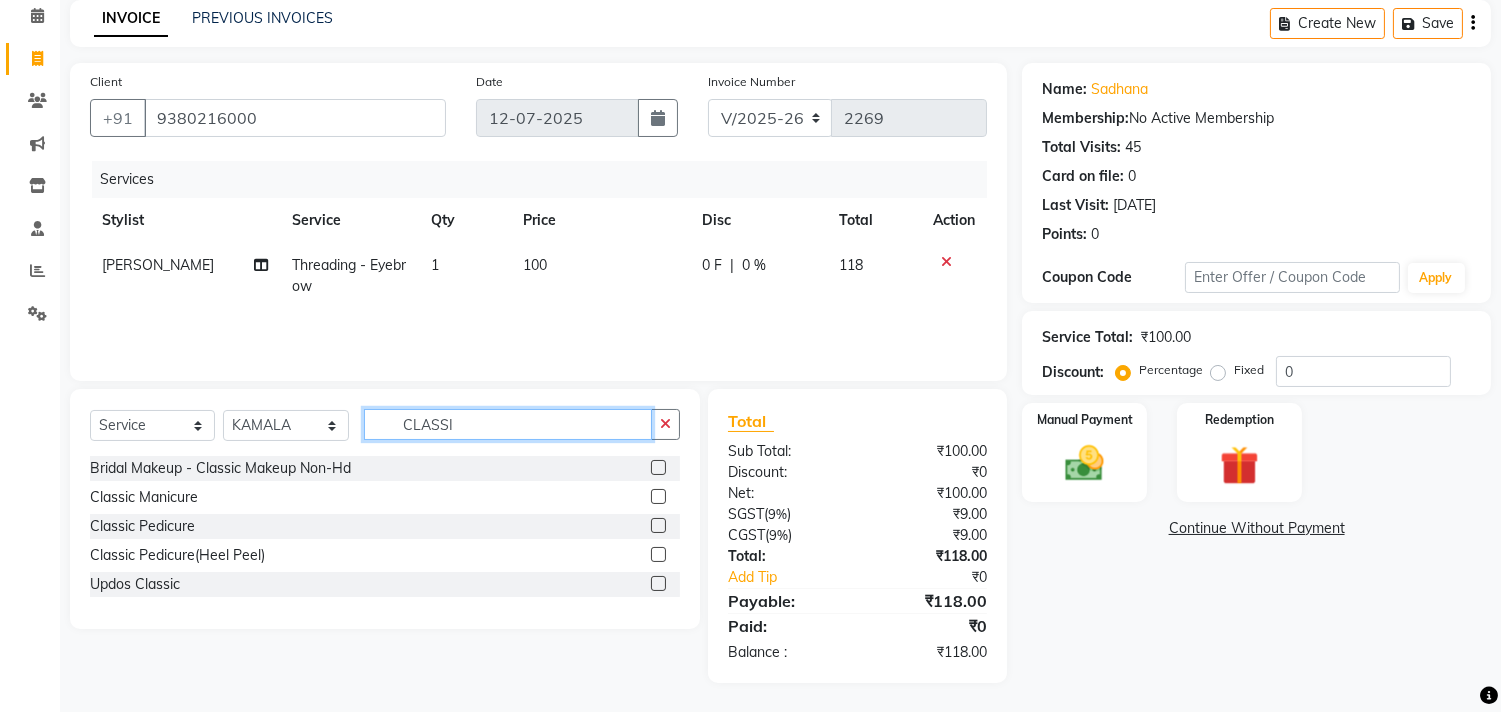 type on "CLASSI" 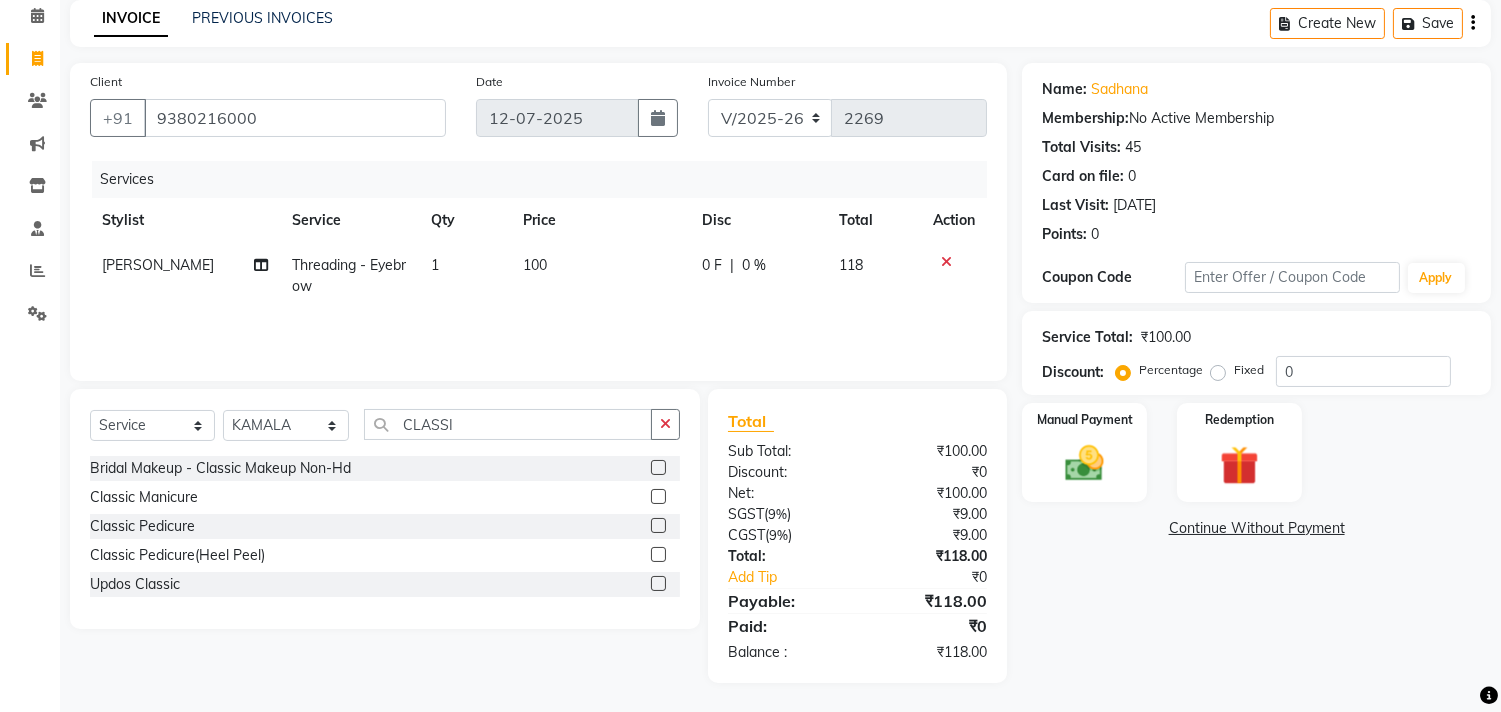 click 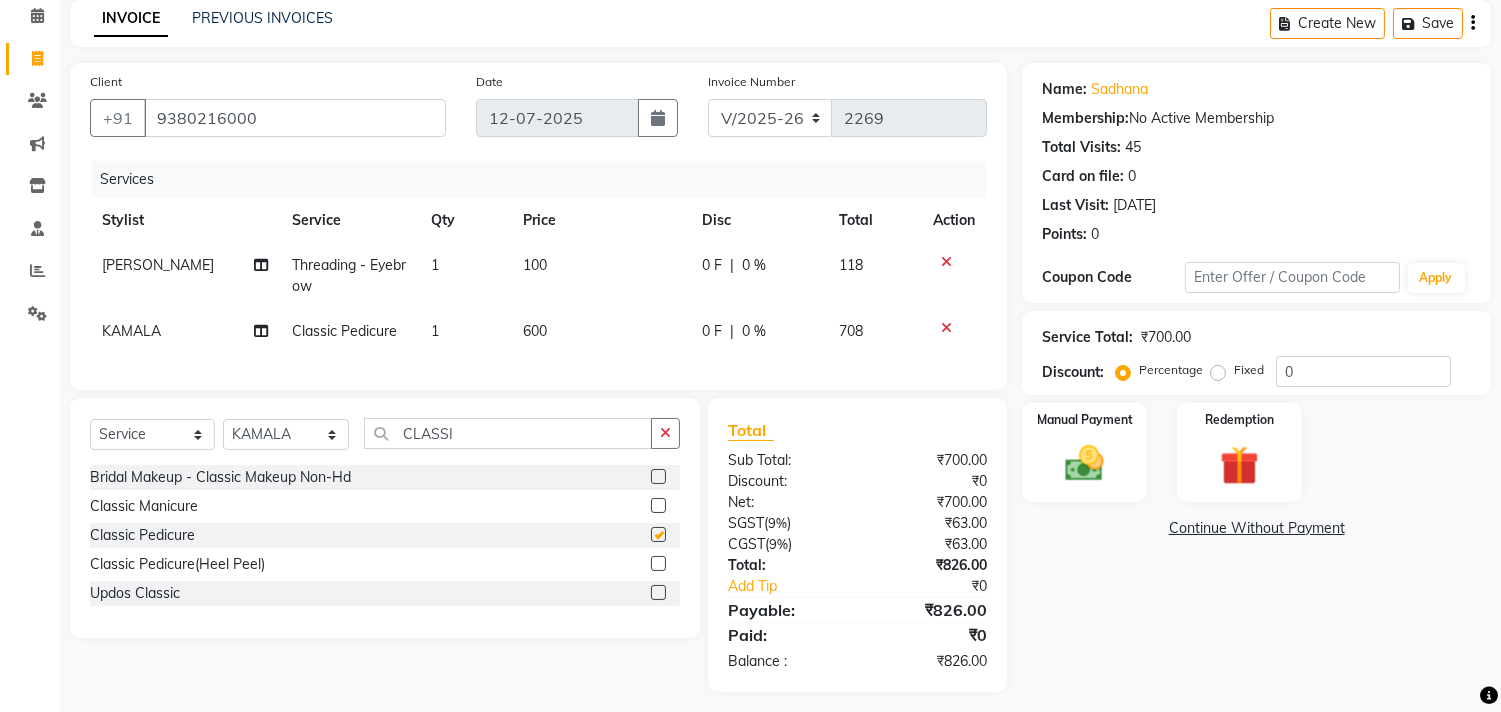 checkbox on "false" 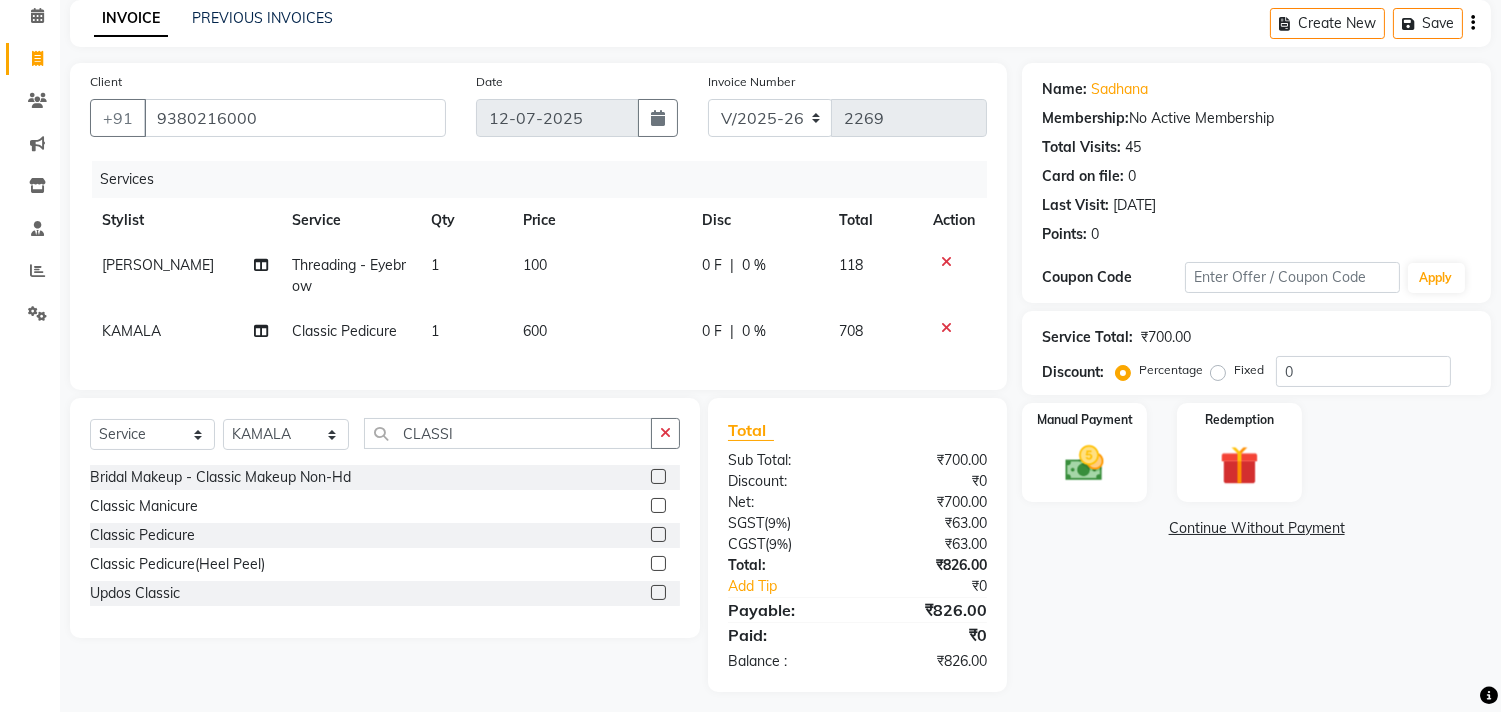 scroll, scrollTop: 113, scrollLeft: 0, axis: vertical 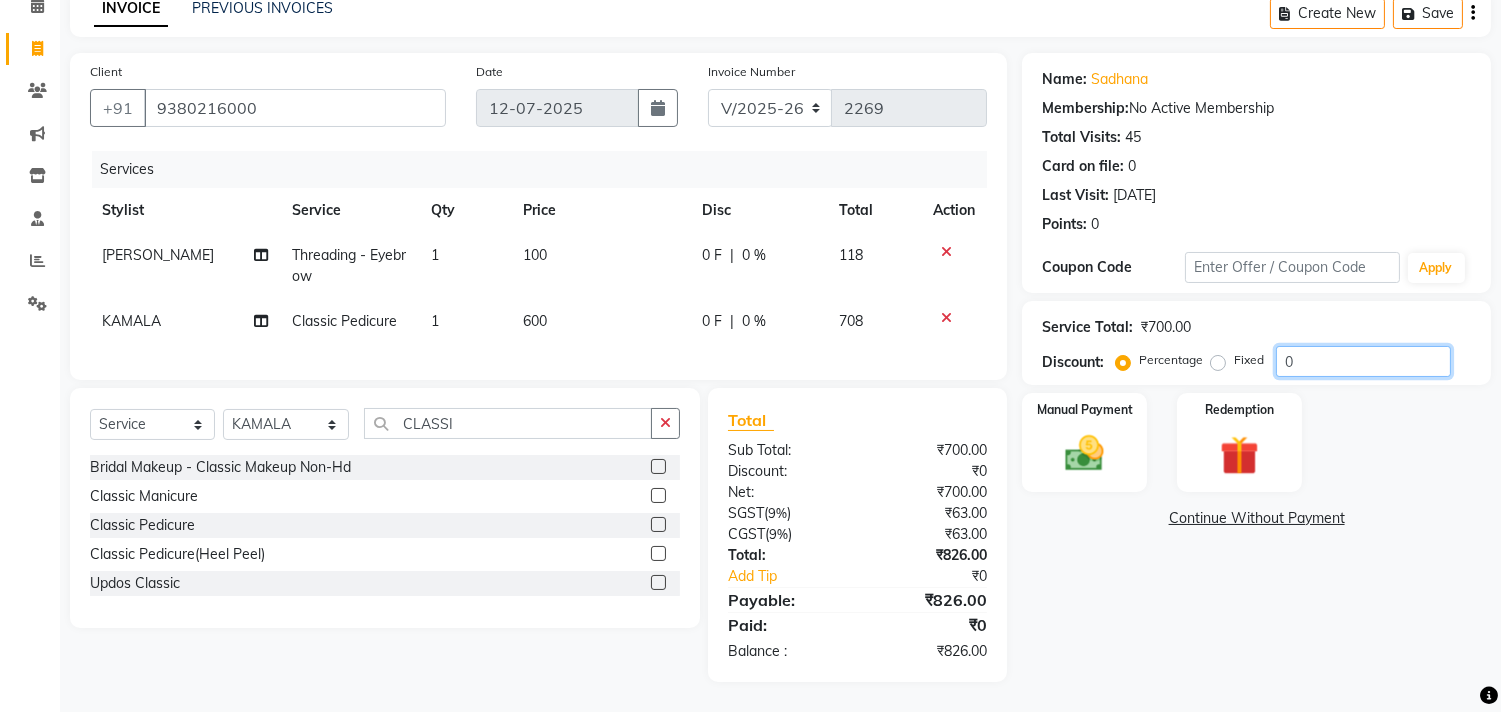 click on "0" 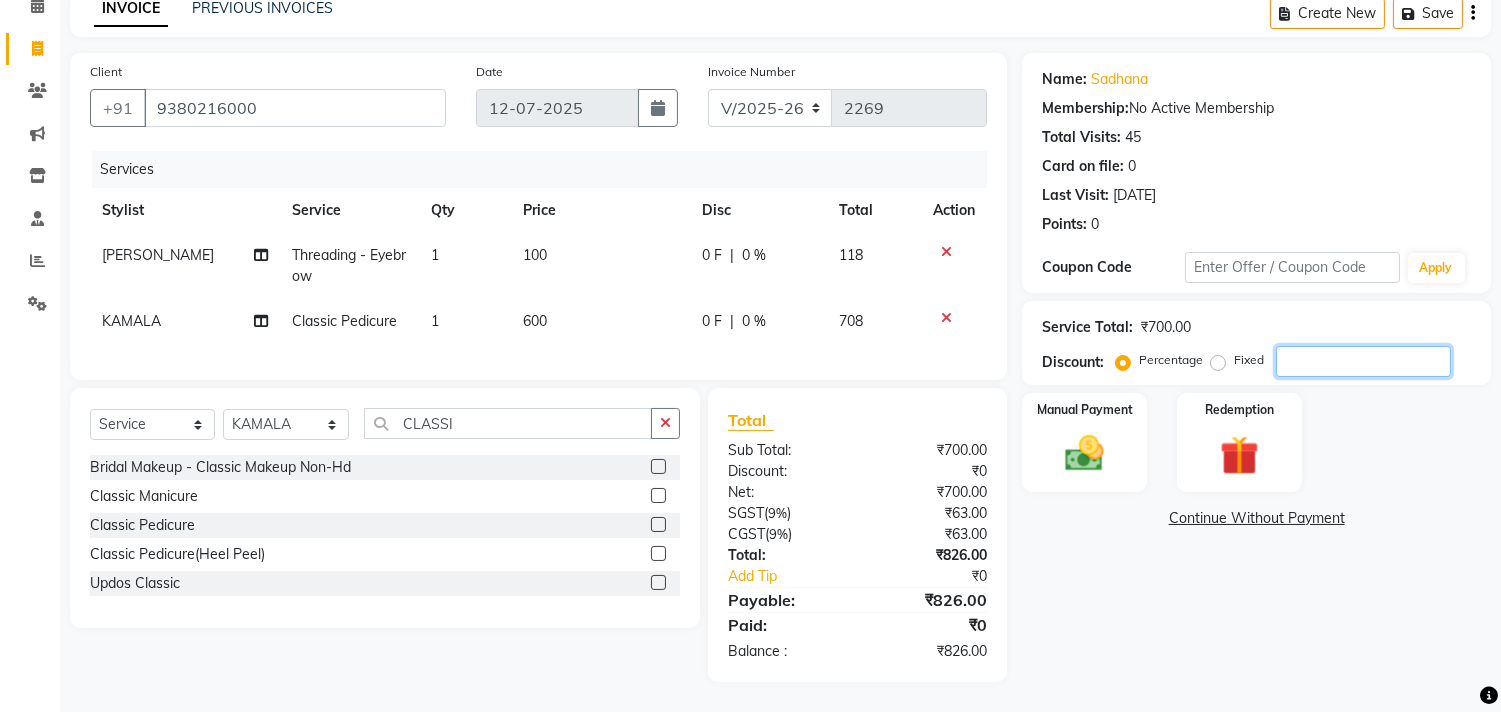 type 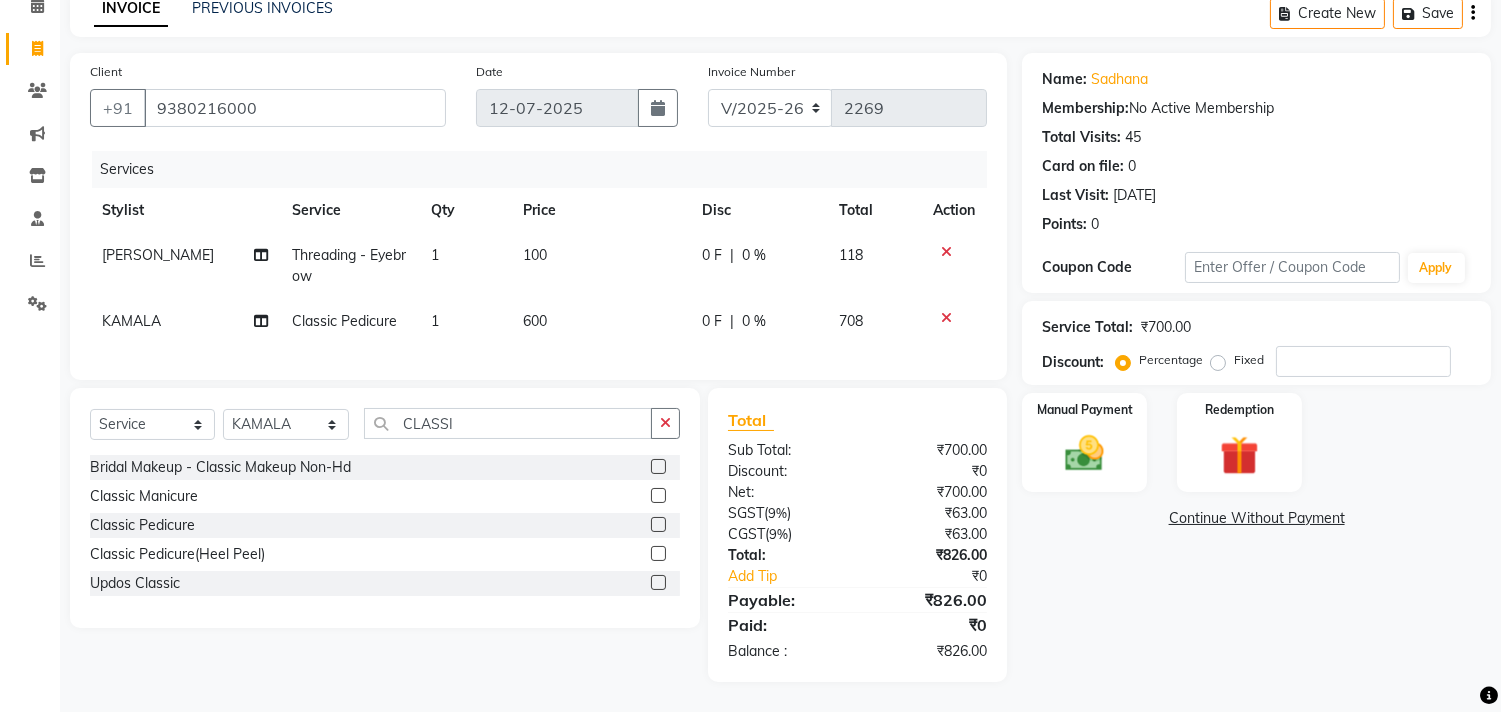 click on "Fixed" 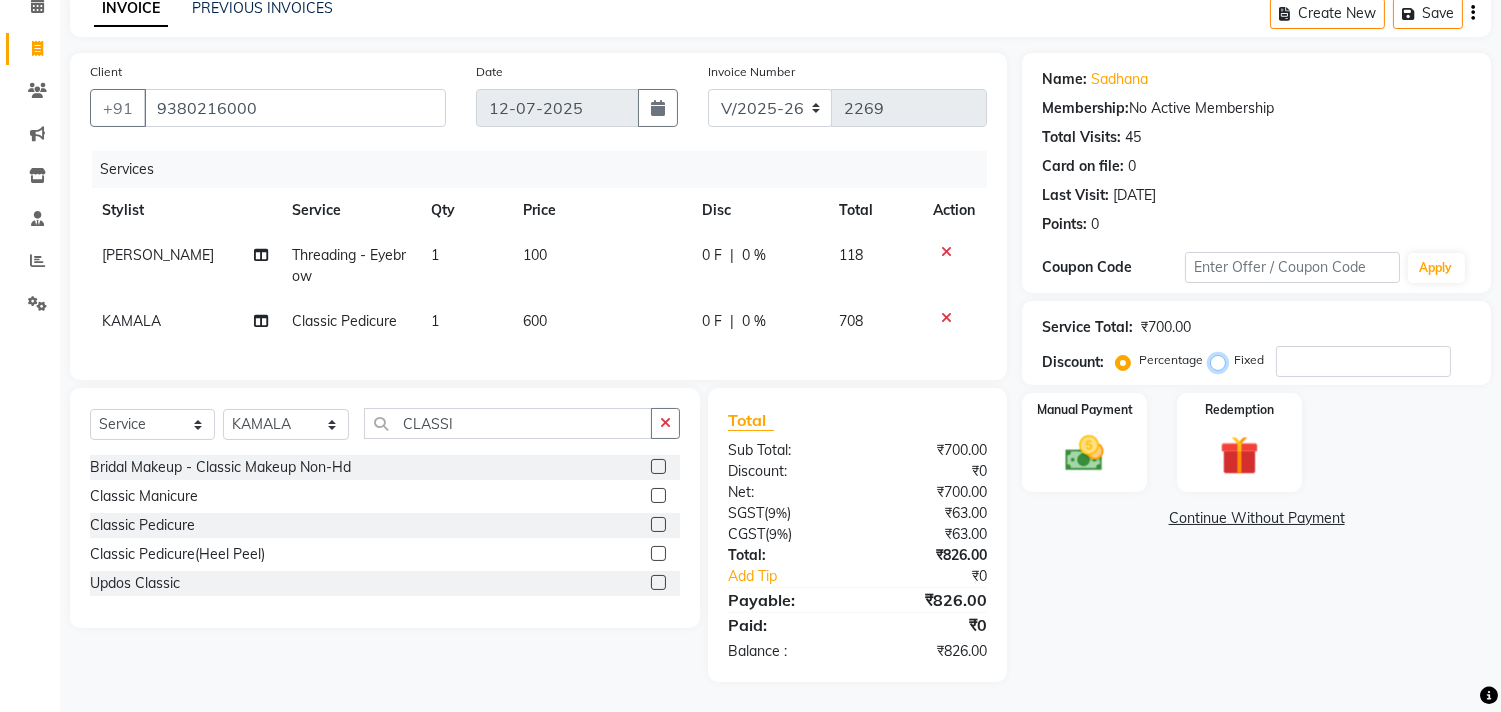 click on "Fixed" at bounding box center [1222, 360] 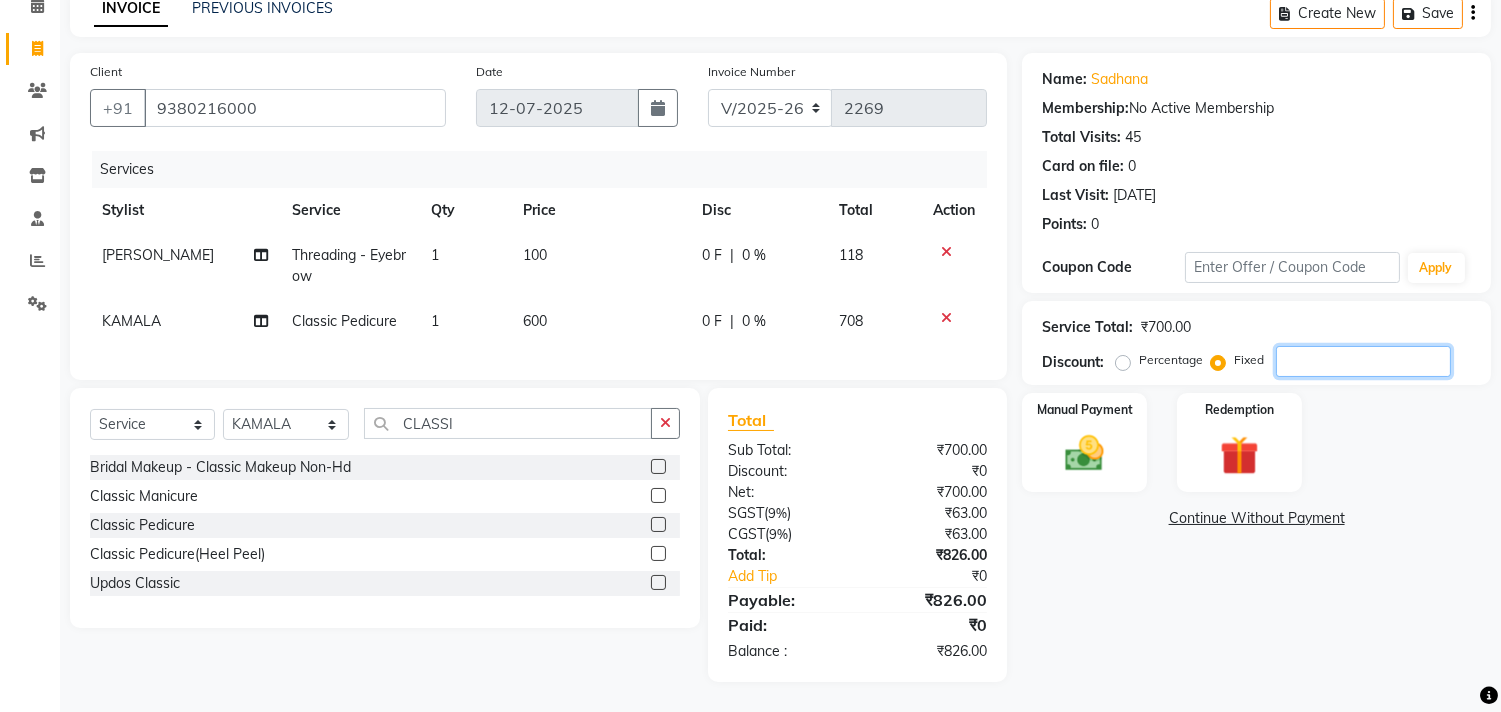 click 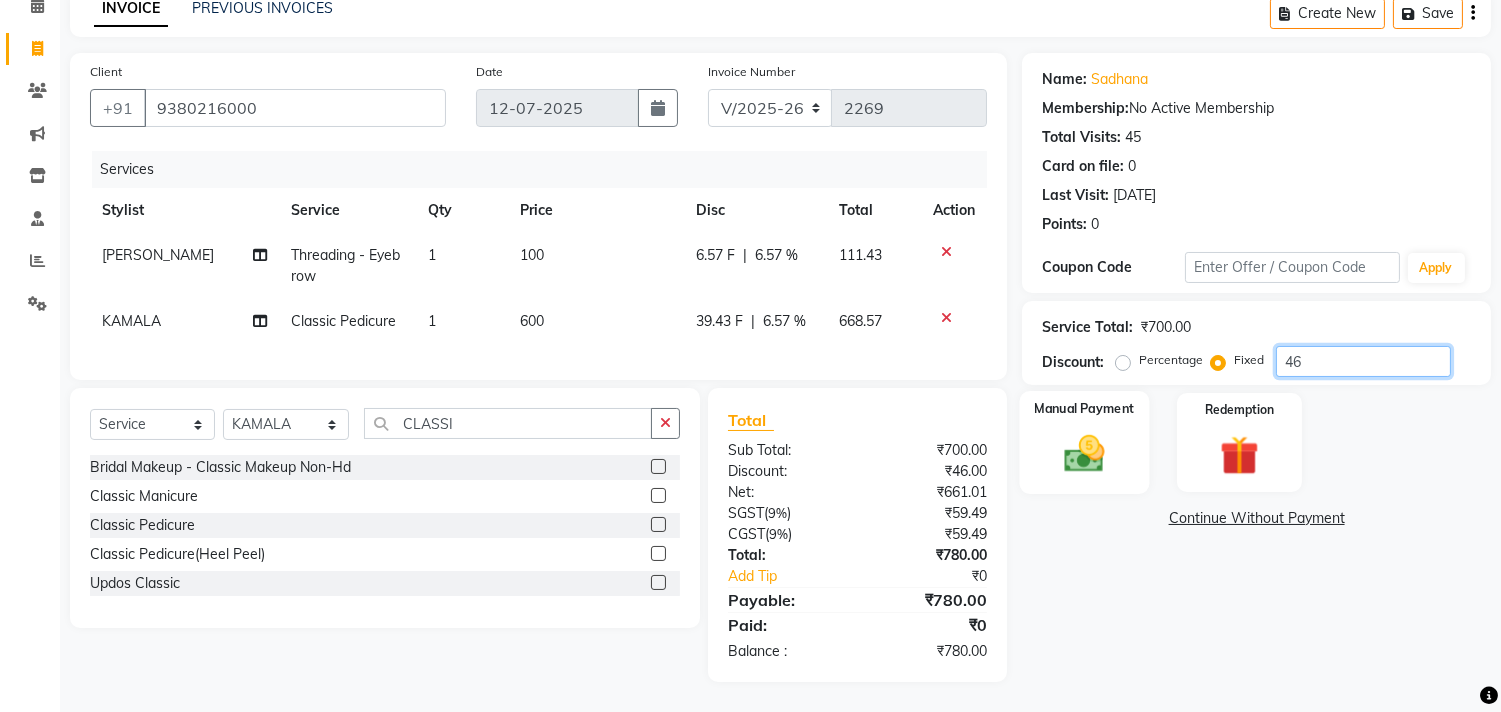 type on "46" 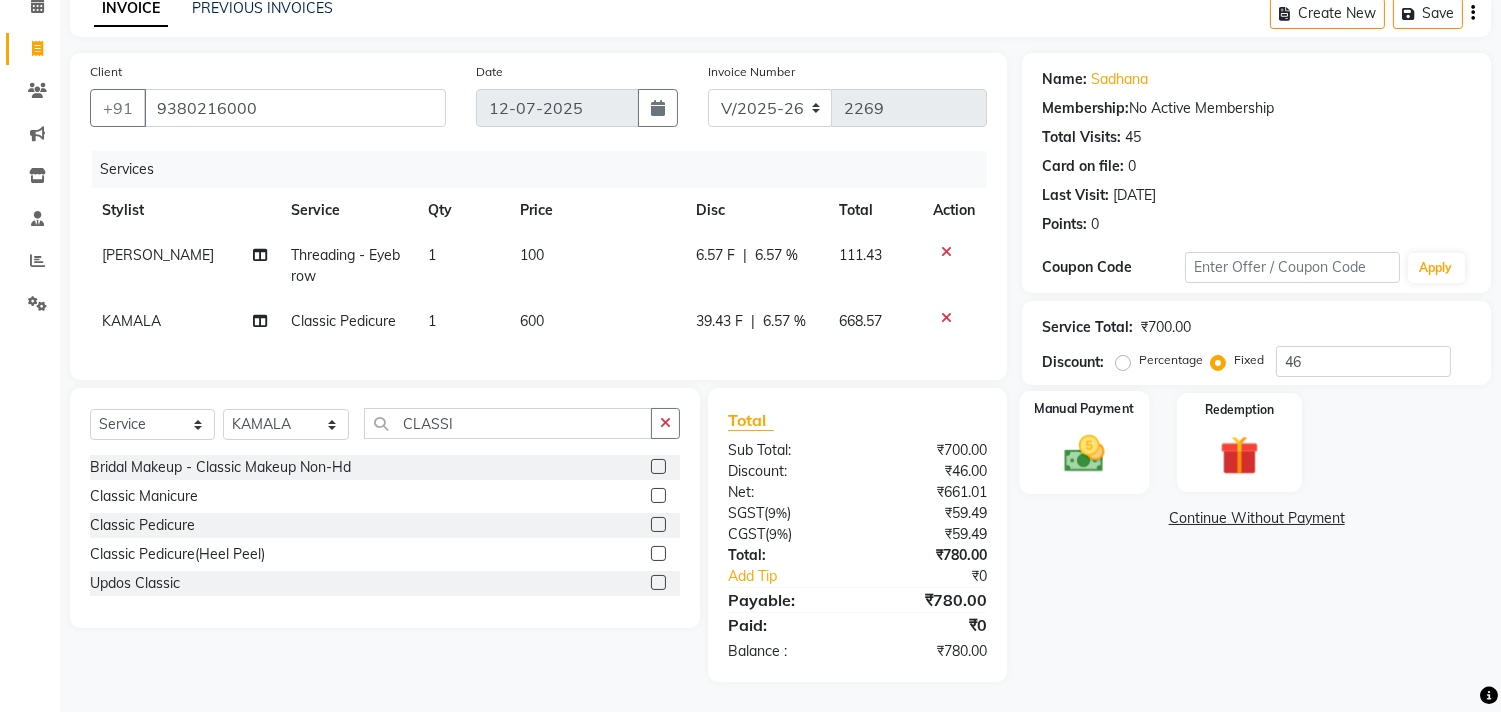 click 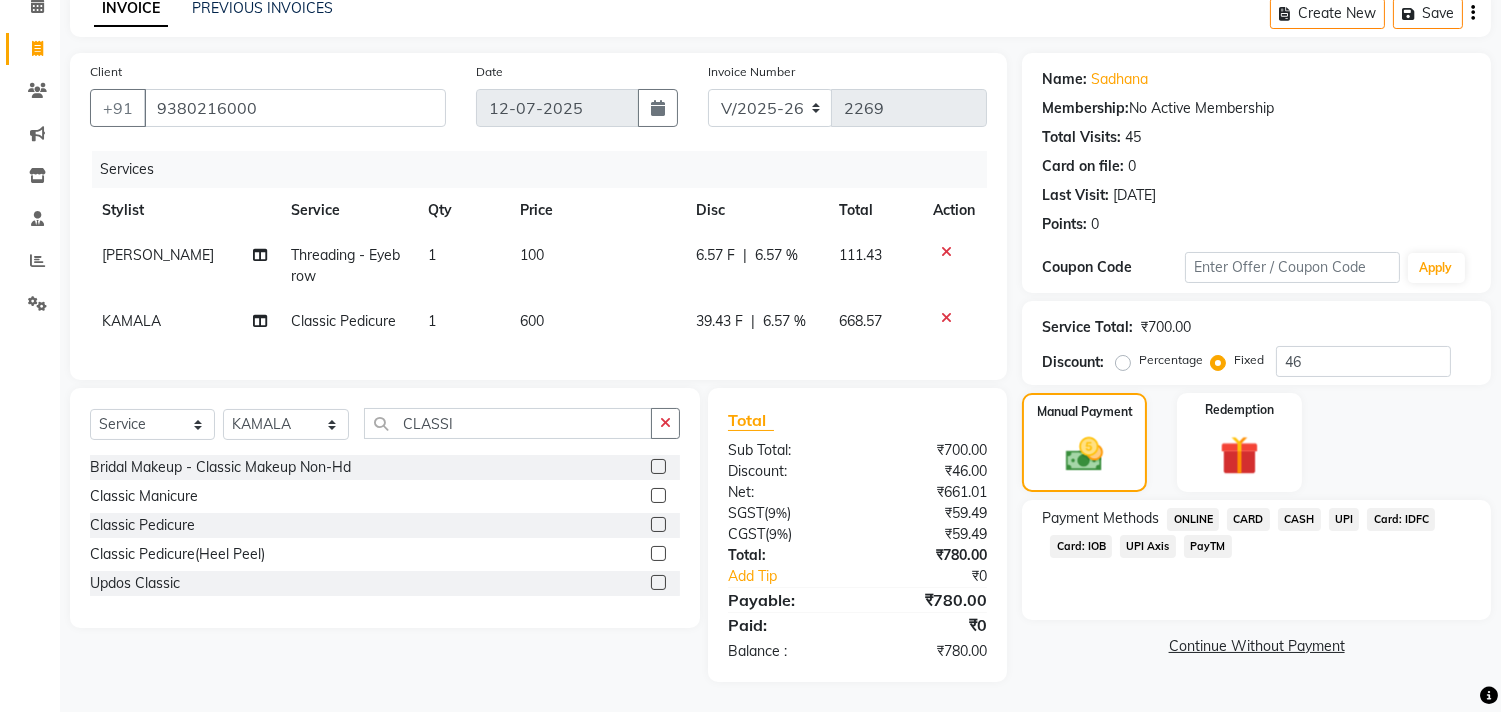 click on "CASH" 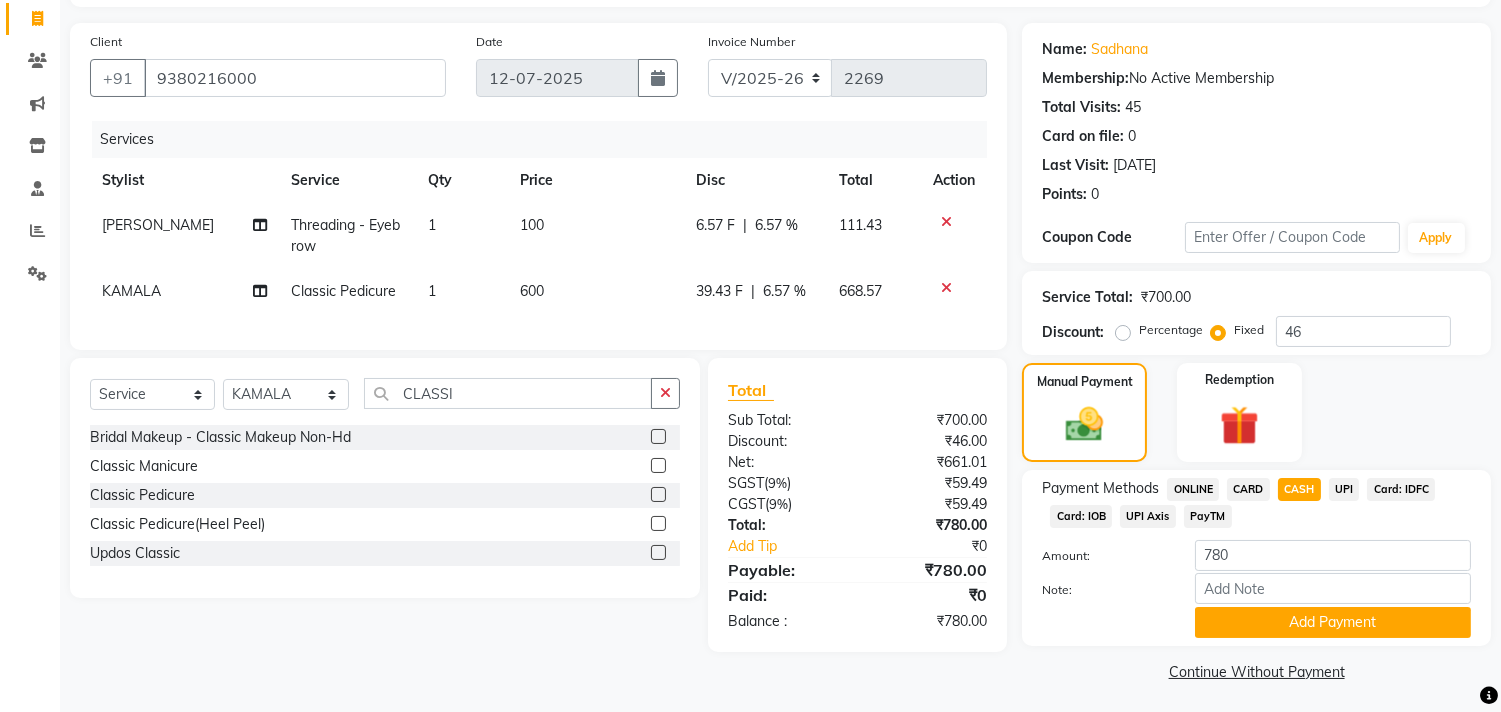 scroll, scrollTop: 132, scrollLeft: 0, axis: vertical 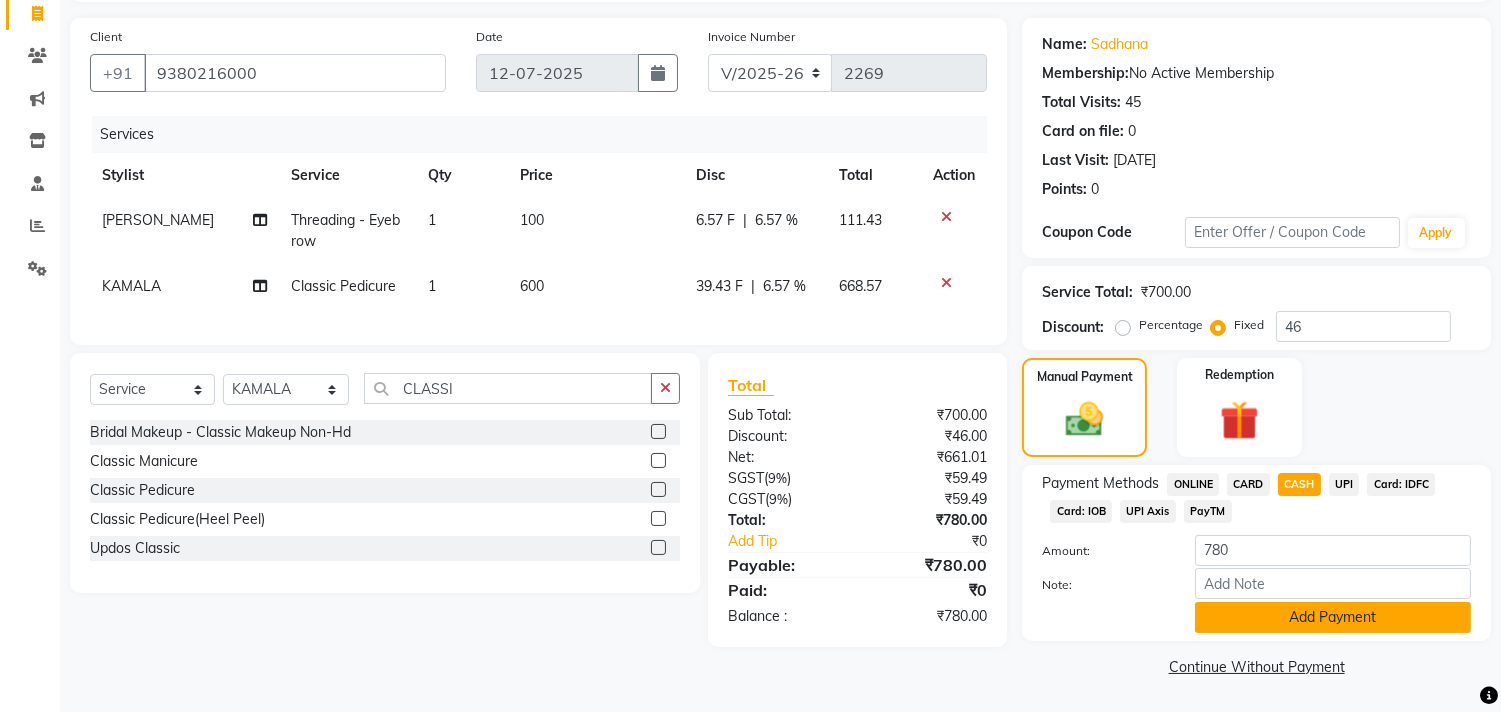 click on "Add Payment" 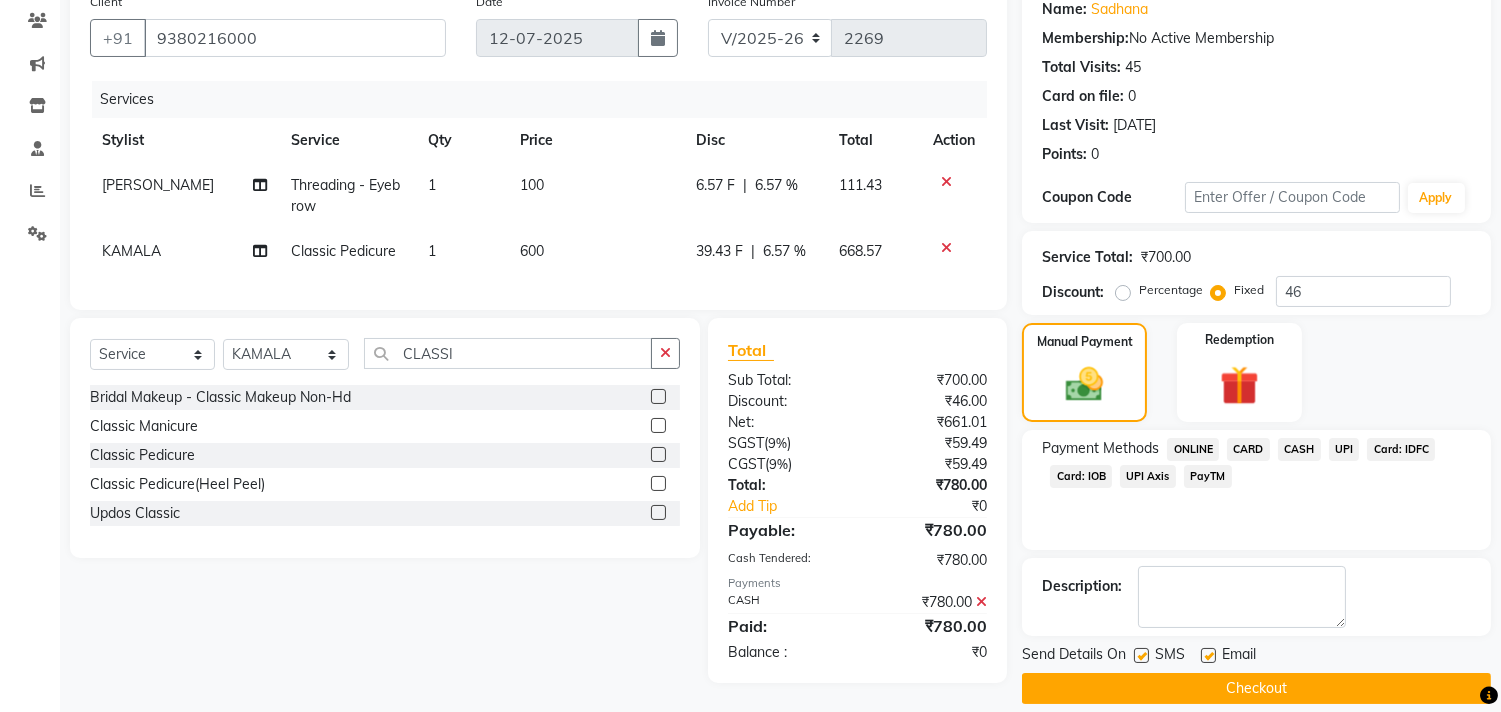 scroll, scrollTop: 187, scrollLeft: 0, axis: vertical 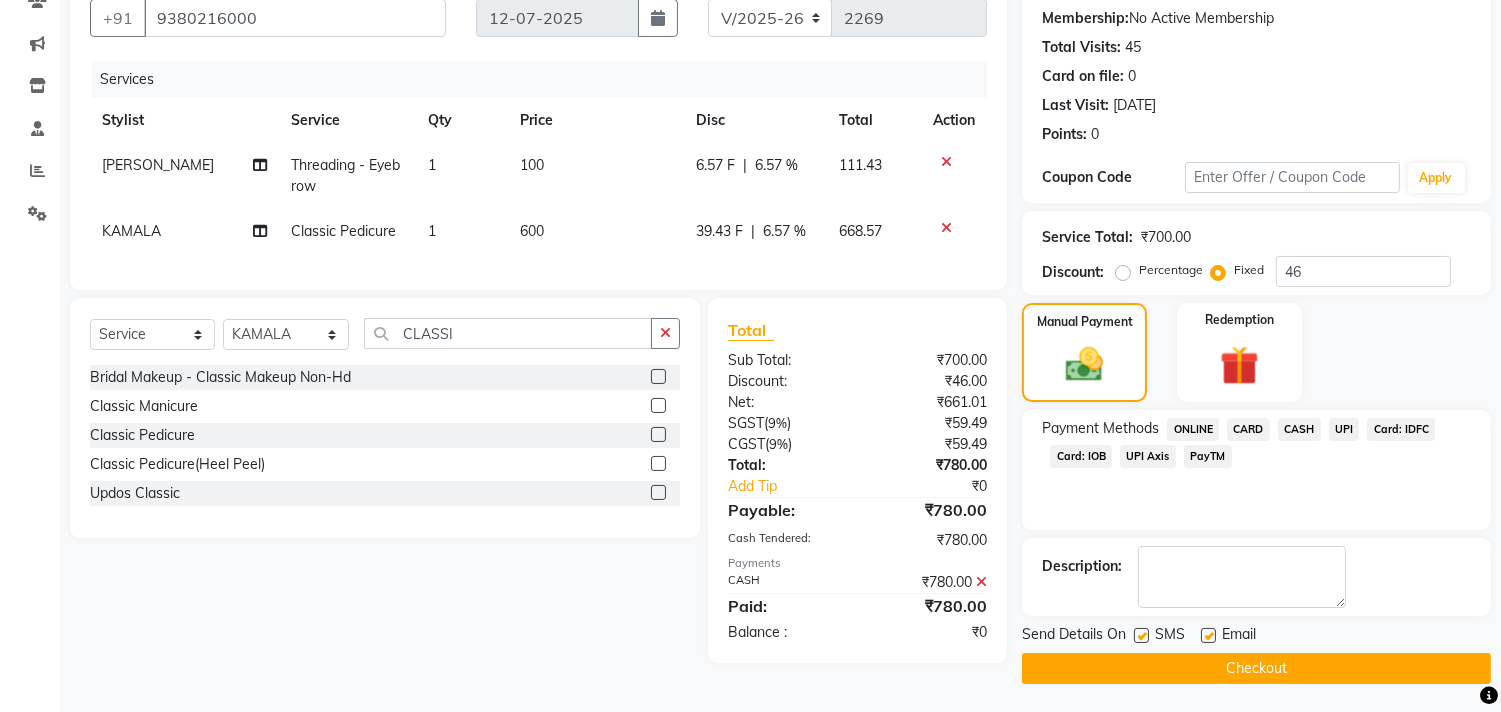 click on "Send Details On SMS Email" 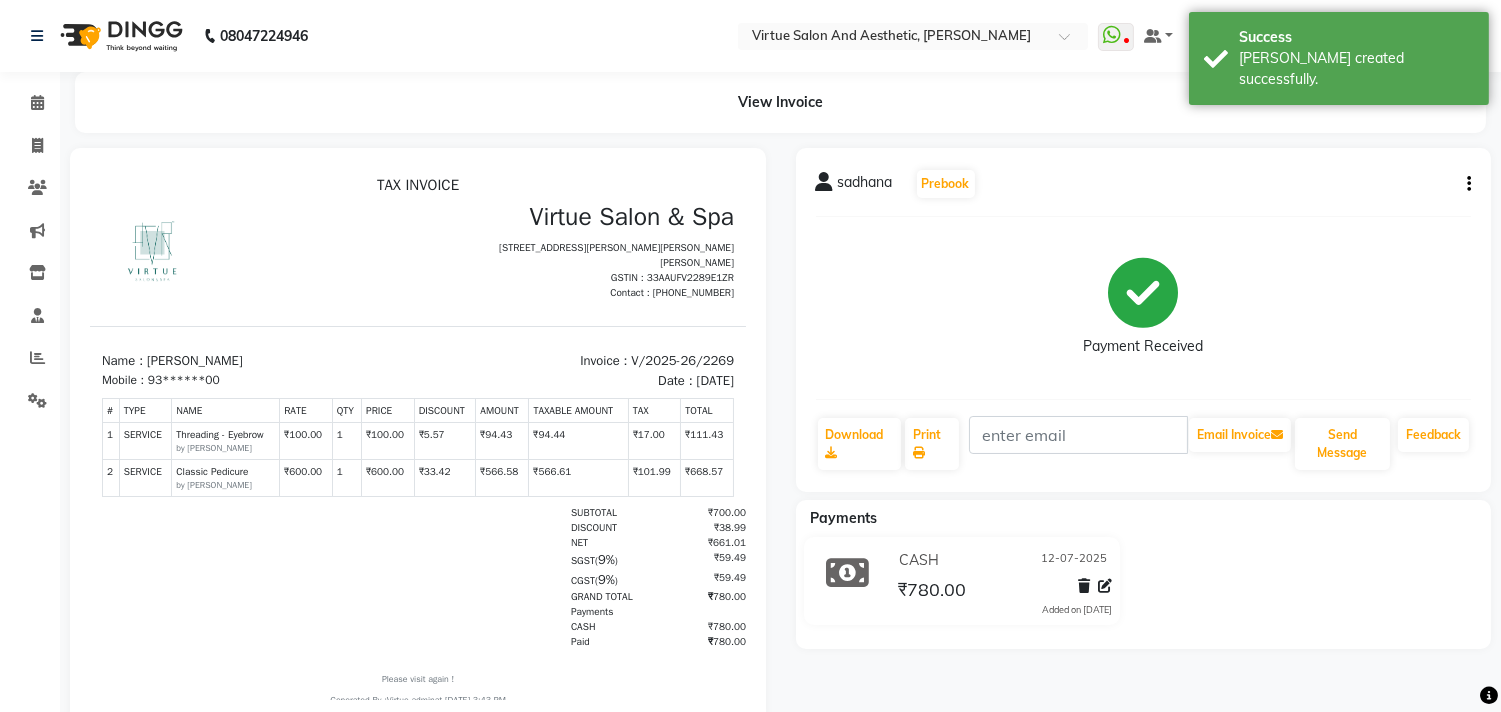 scroll, scrollTop: 0, scrollLeft: 0, axis: both 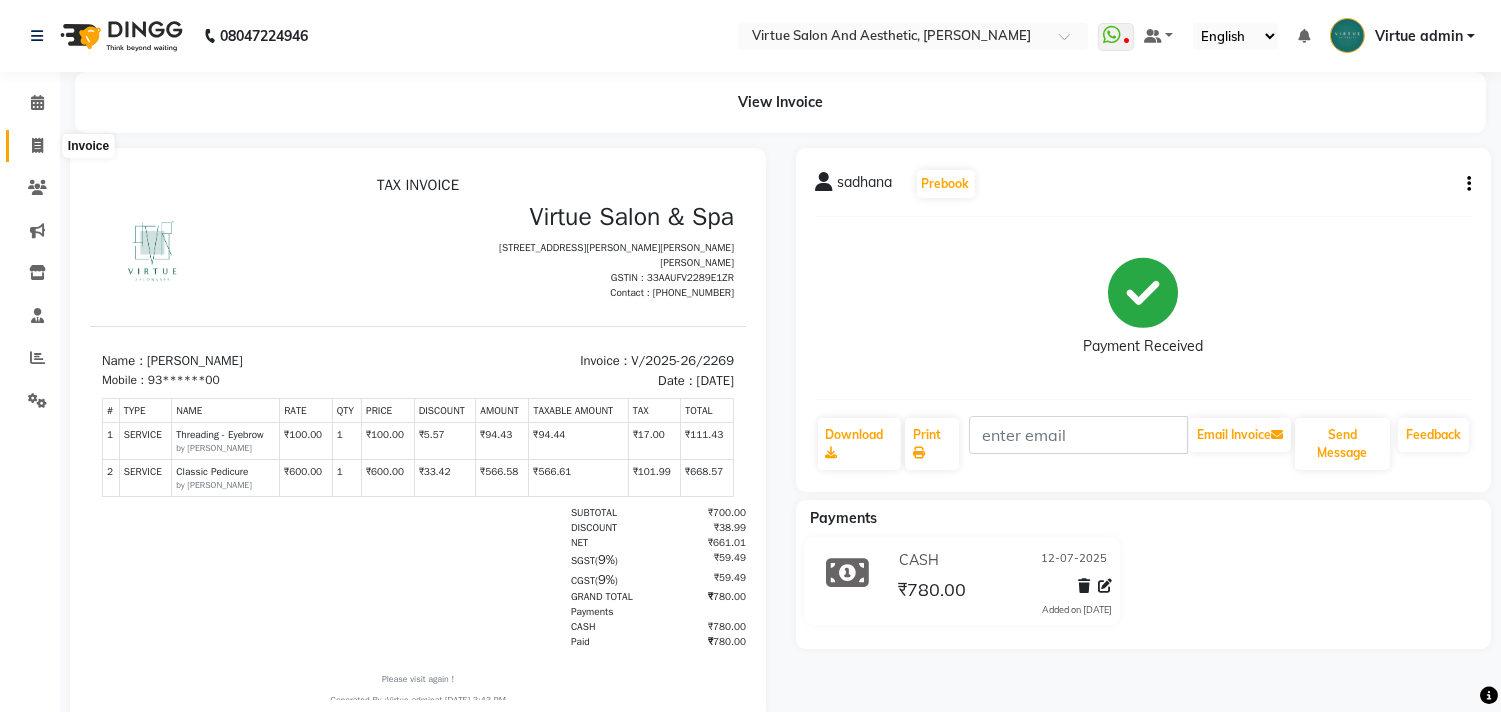 click 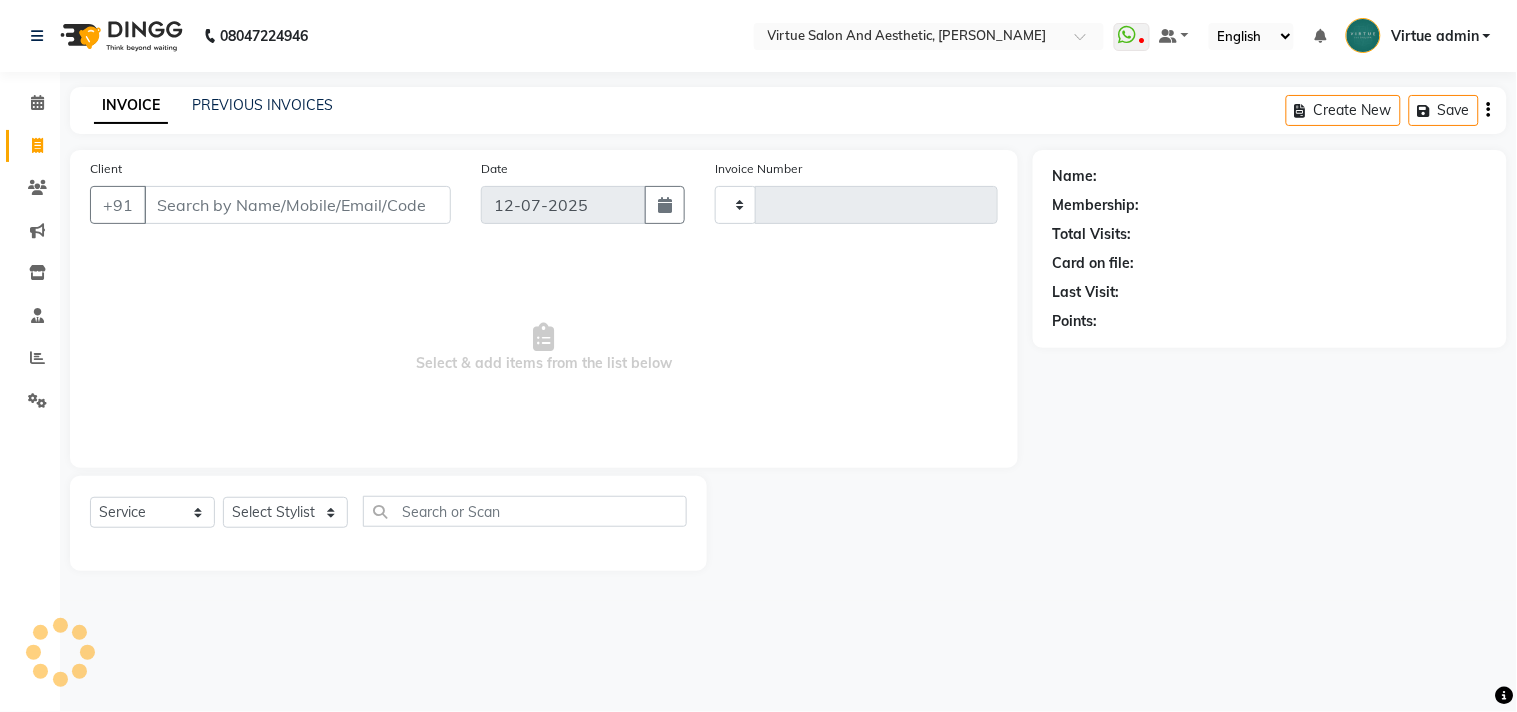 click on "Client" at bounding box center (297, 205) 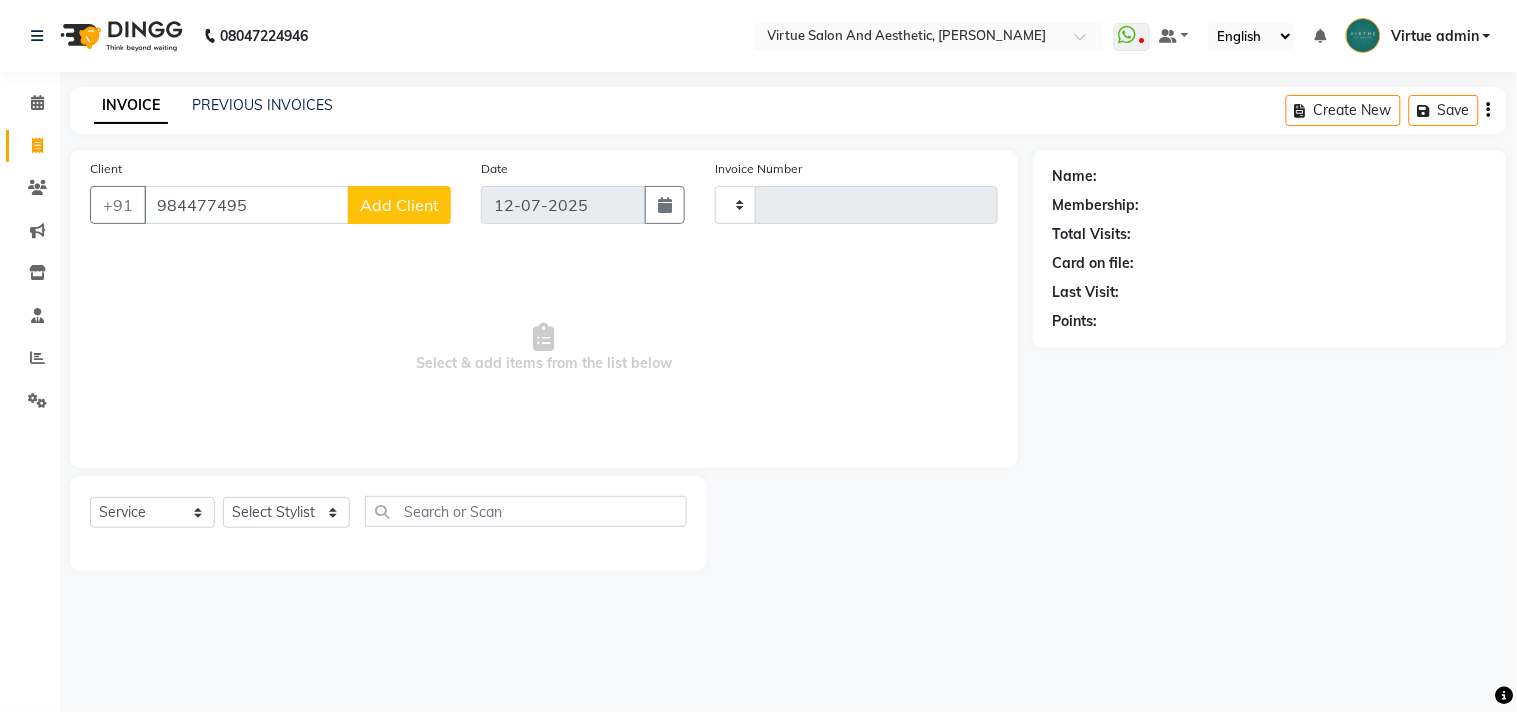 click on "984477495" at bounding box center [246, 205] 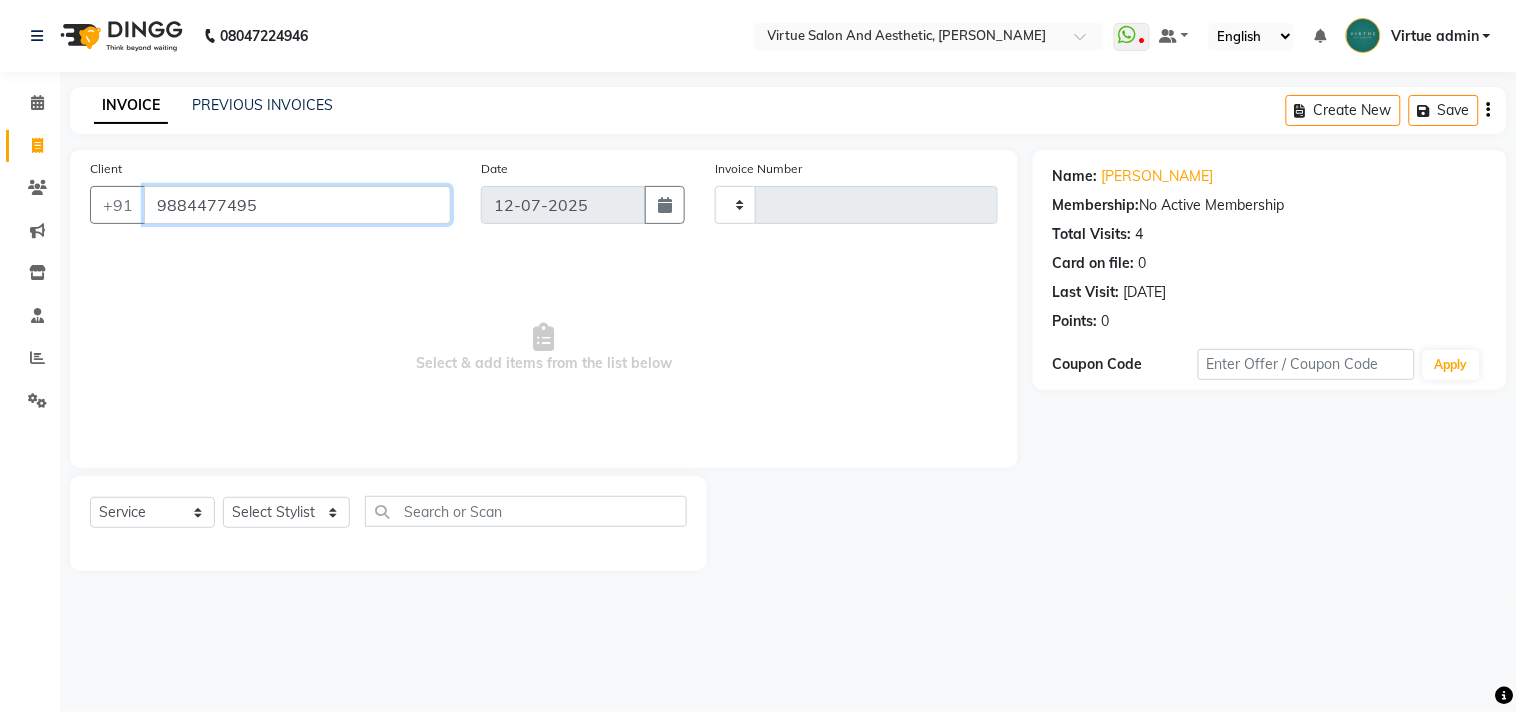 click on "9884477495" at bounding box center [297, 205] 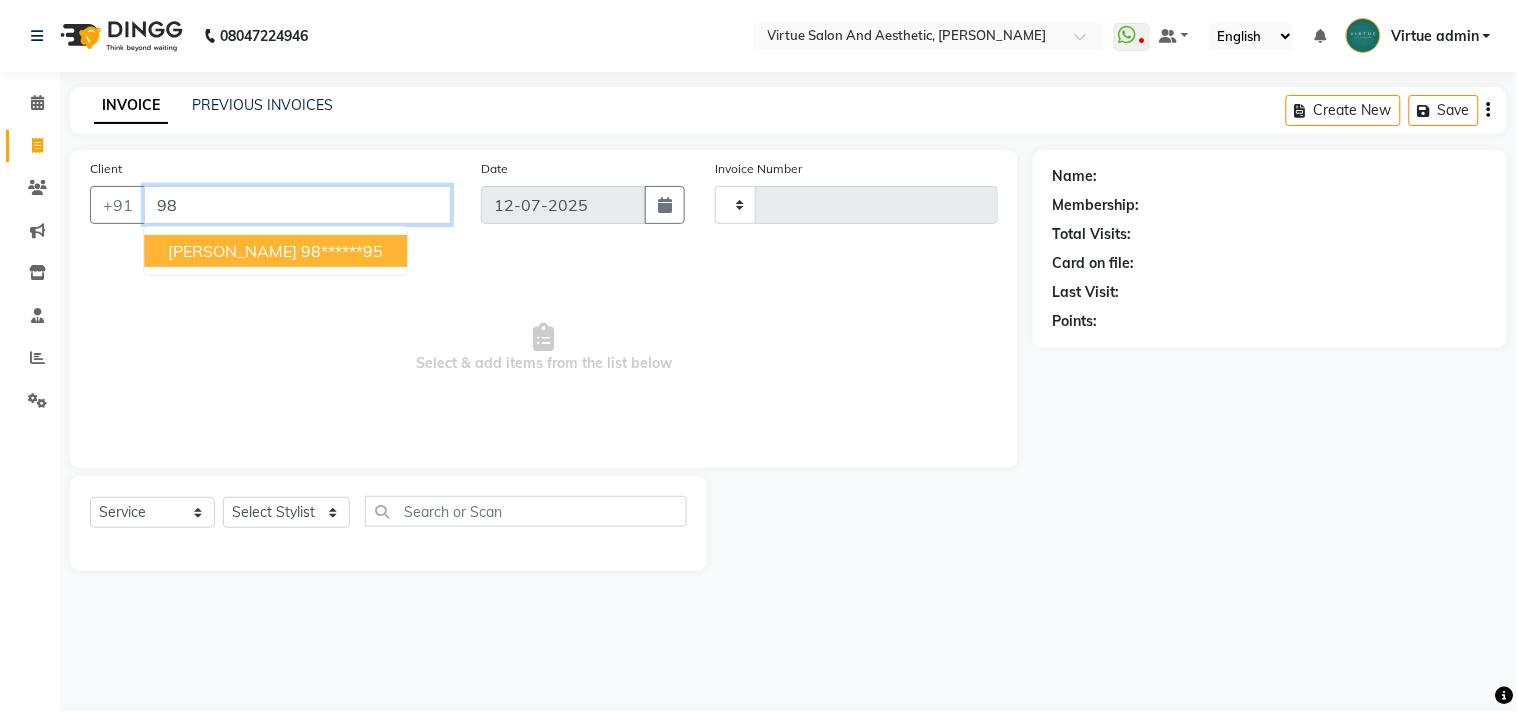 type on "9" 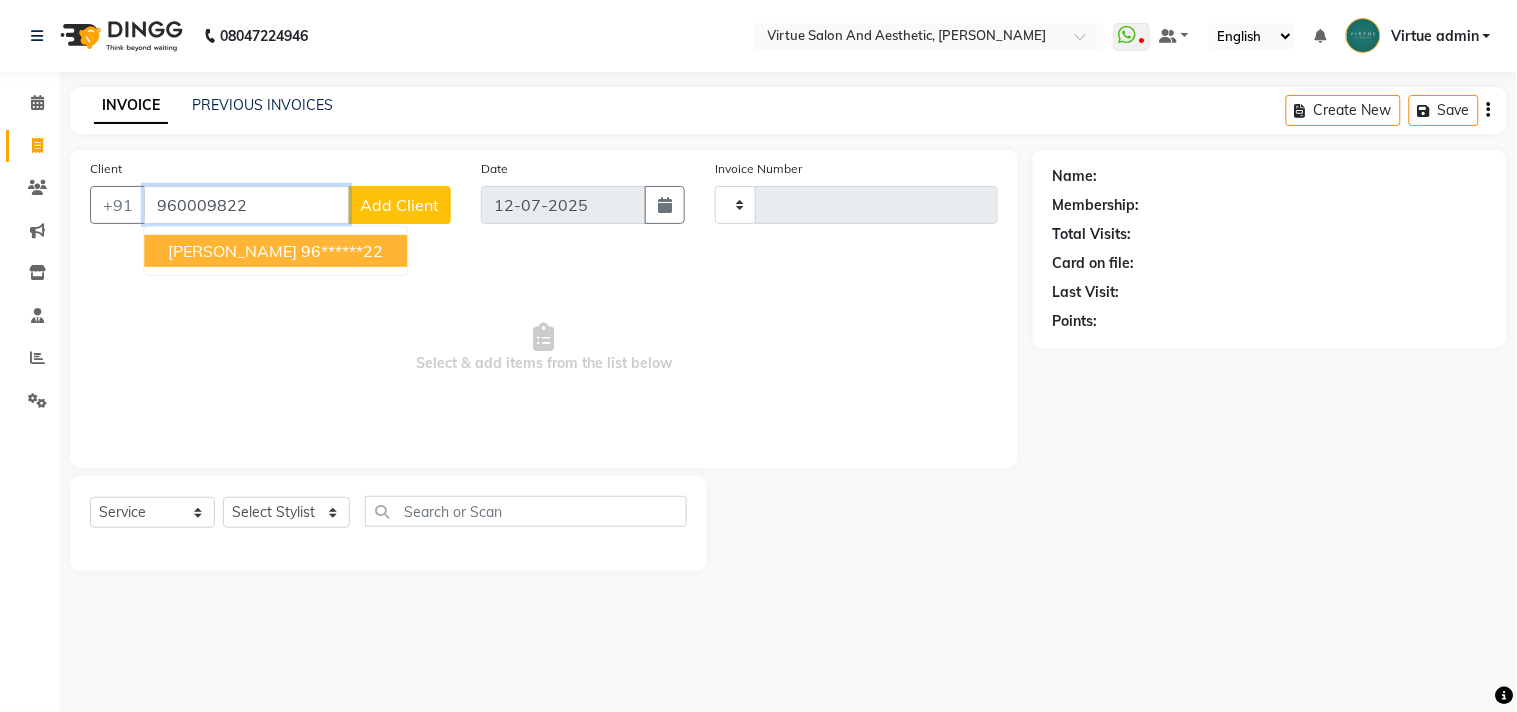 click on "SUBHA  96******22" at bounding box center [275, 251] 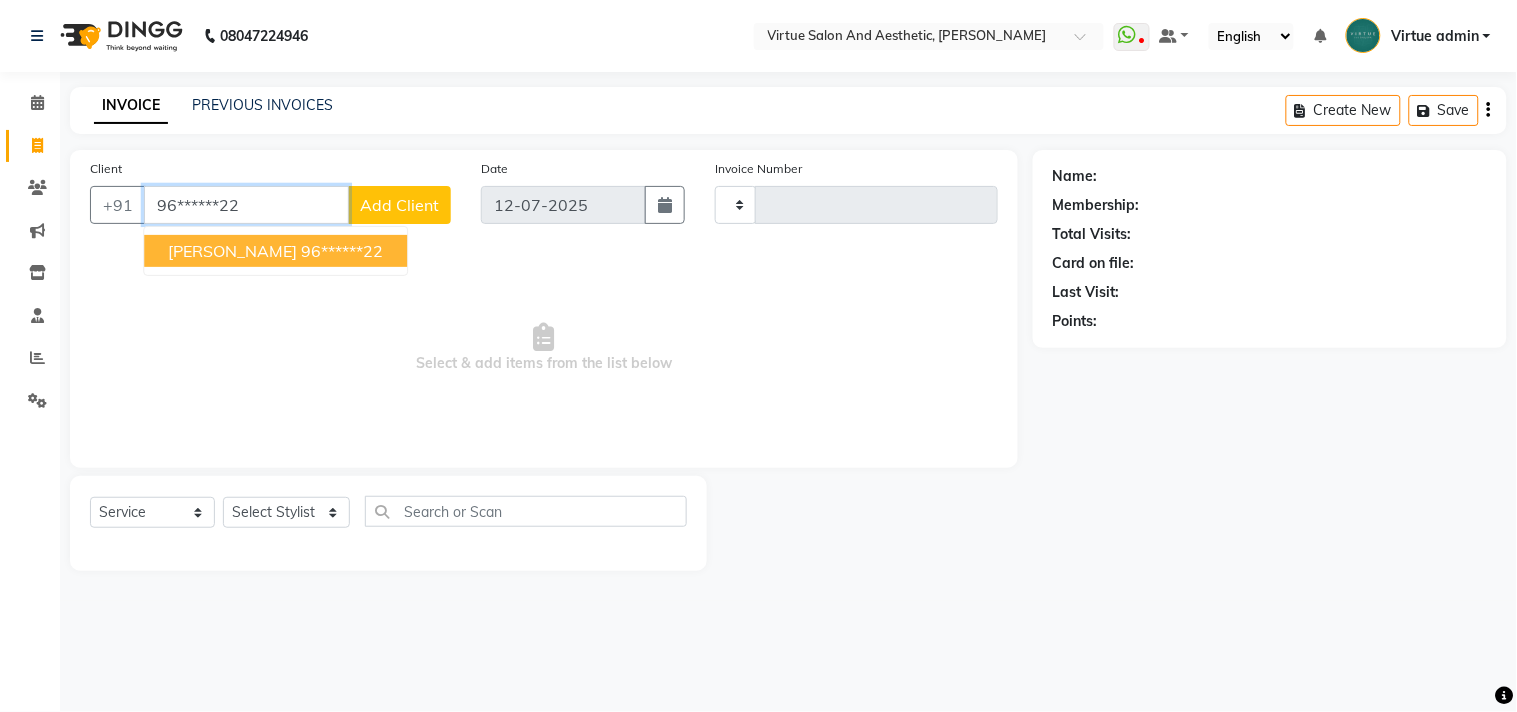 type on "96******22" 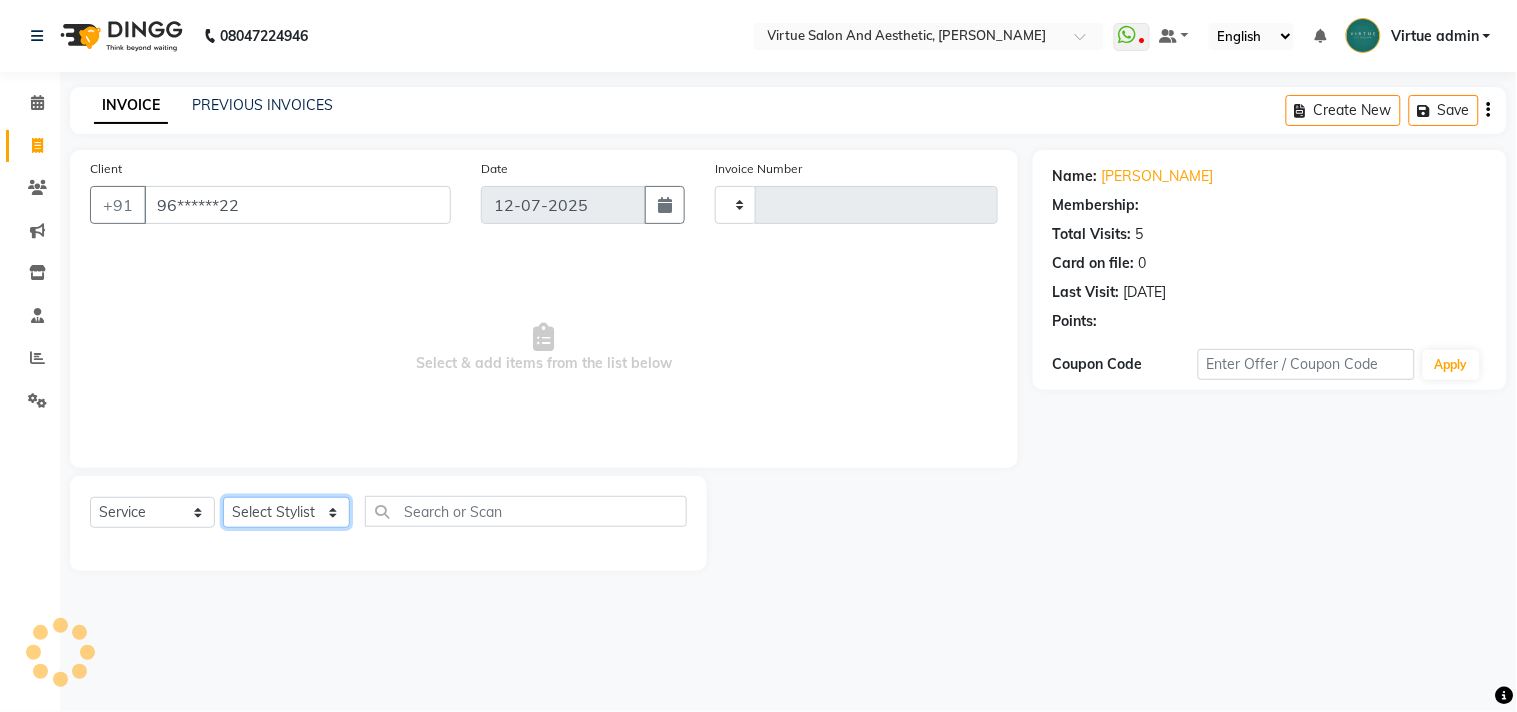 click on "Select Stylist Admin ANUSHA  Apsu Auditor Ambattur Balaji BANUPRIYA Bhuvanesh Dingg - Support Team DIVYA INBARAJ INDHU Javed Jayakumar Joice Neimalsawm  Kalaiselvi KAMALA Nathalie Marinaa Chaarlette POOJA  PREETHI Preethi Raj PRISCILLA RADHA RAJESH  SAHIL SEETHAL SOCHIPEM Suresh Babu SUSHMITA VANITHA Veena Ravi Vignesh  Vinitha Virtue admin VIRTUE SALON" 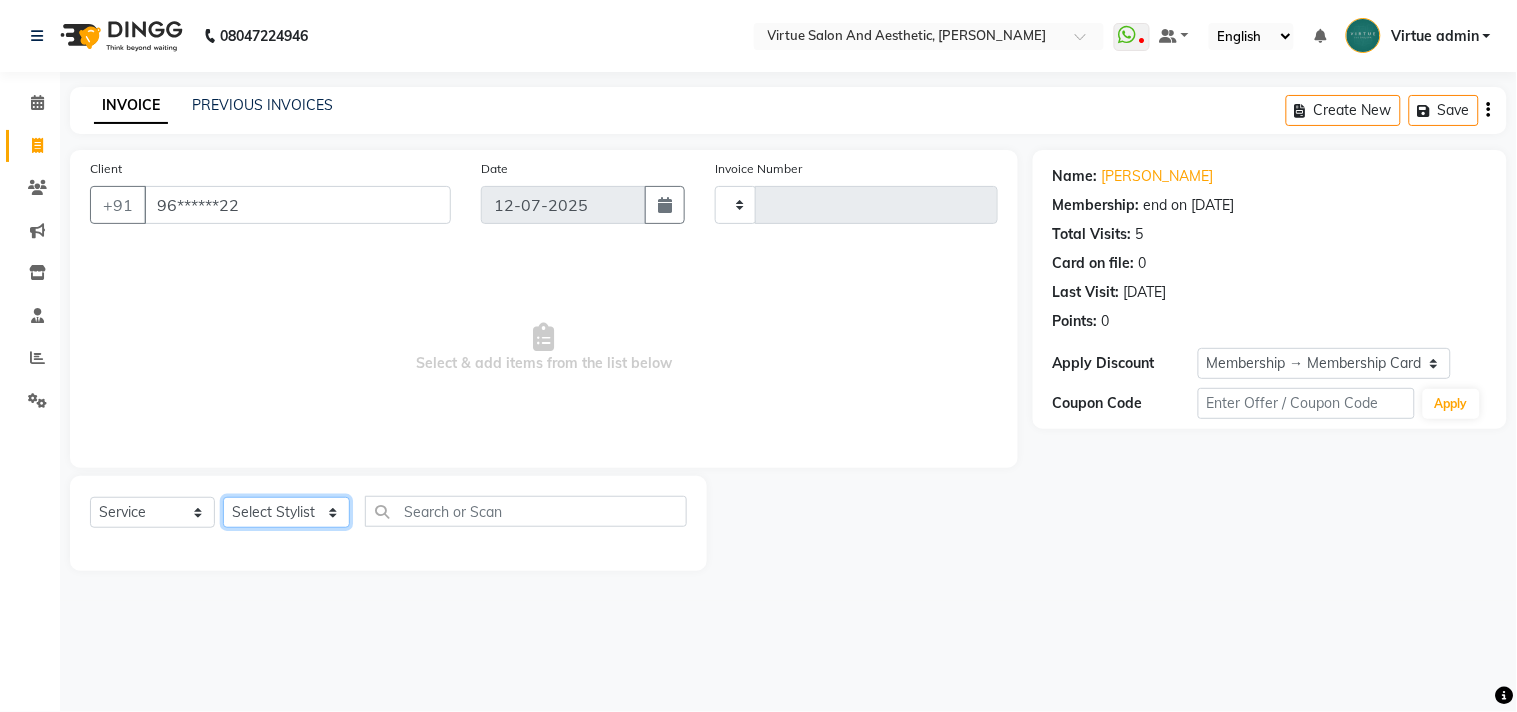 select on "30103" 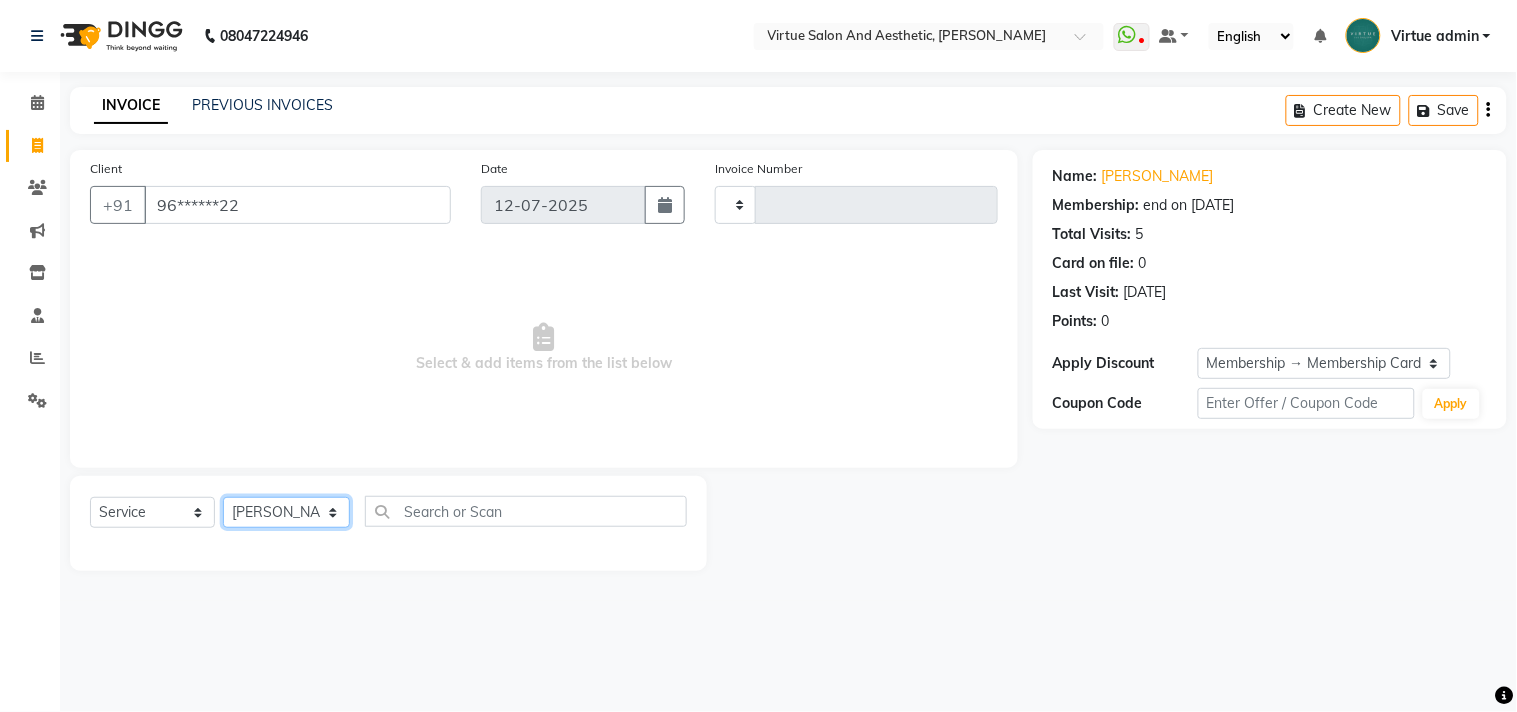 click on "Select Stylist Admin ANUSHA  Apsu Auditor Ambattur Balaji BANUPRIYA Bhuvanesh Dingg - Support Team DIVYA INBARAJ INDHU Javed Jayakumar Joice Neimalsawm  Kalaiselvi KAMALA Nathalie Marinaa Chaarlette POOJA  PREETHI Preethi Raj PRISCILLA RADHA RAJESH  SAHIL SEETHAL SOCHIPEM Suresh Babu SUSHMITA VANITHA Veena Ravi Vignesh  Vinitha Virtue admin VIRTUE SALON" 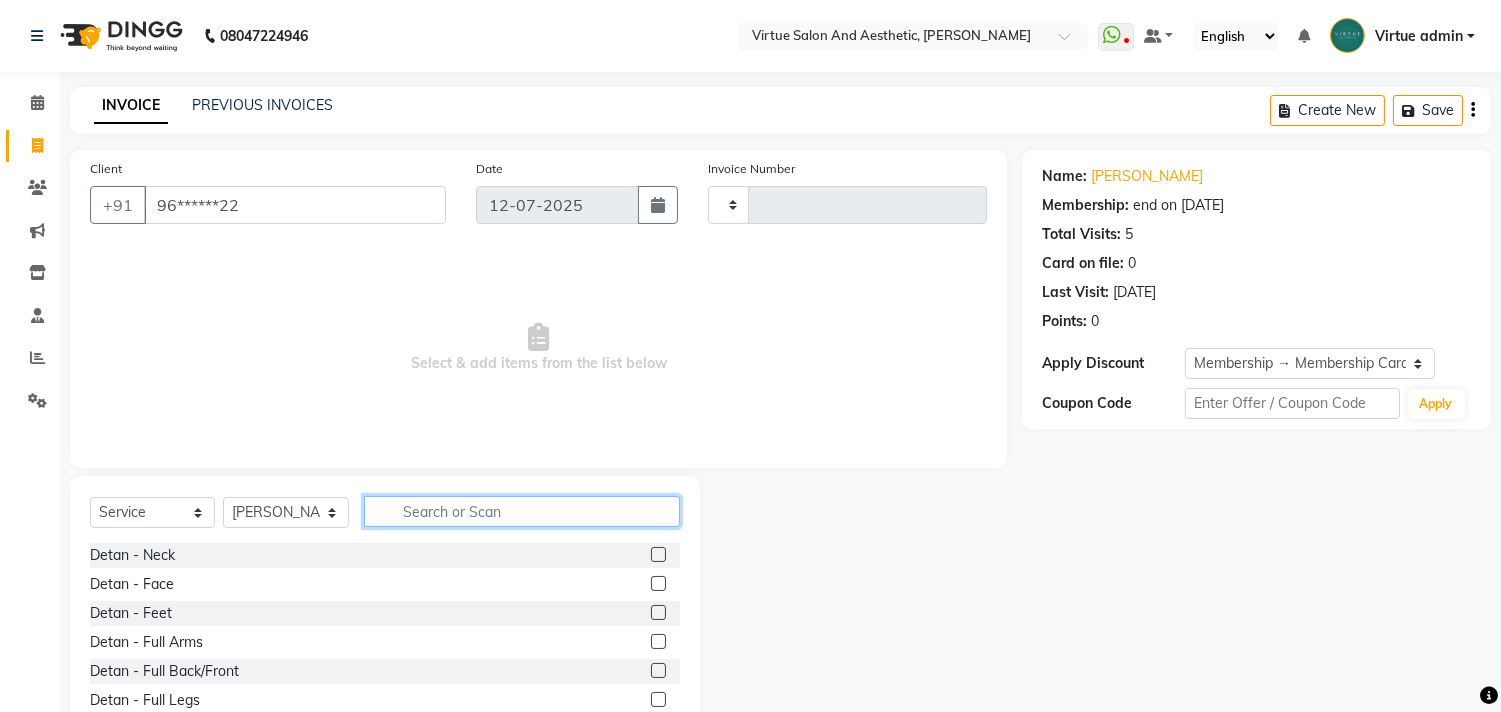 click 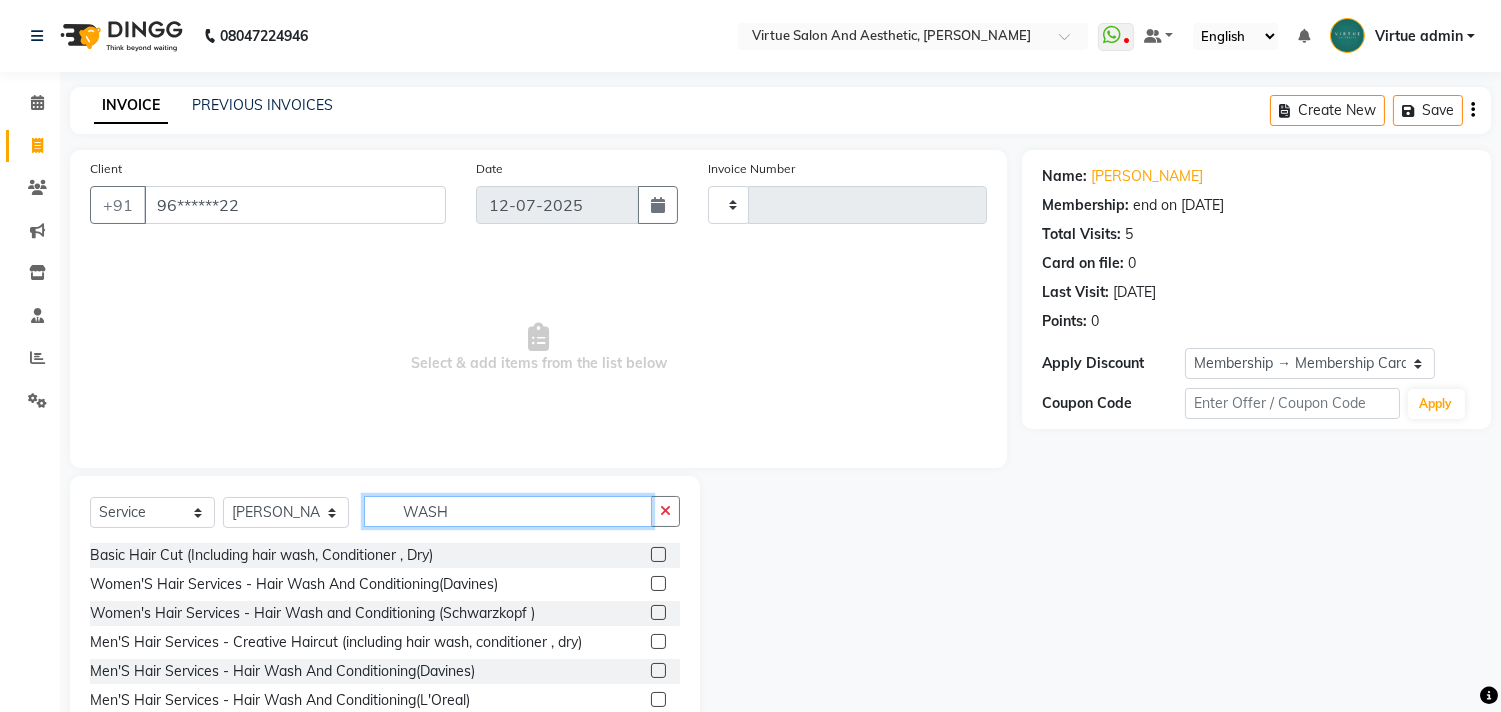type on "WASH" 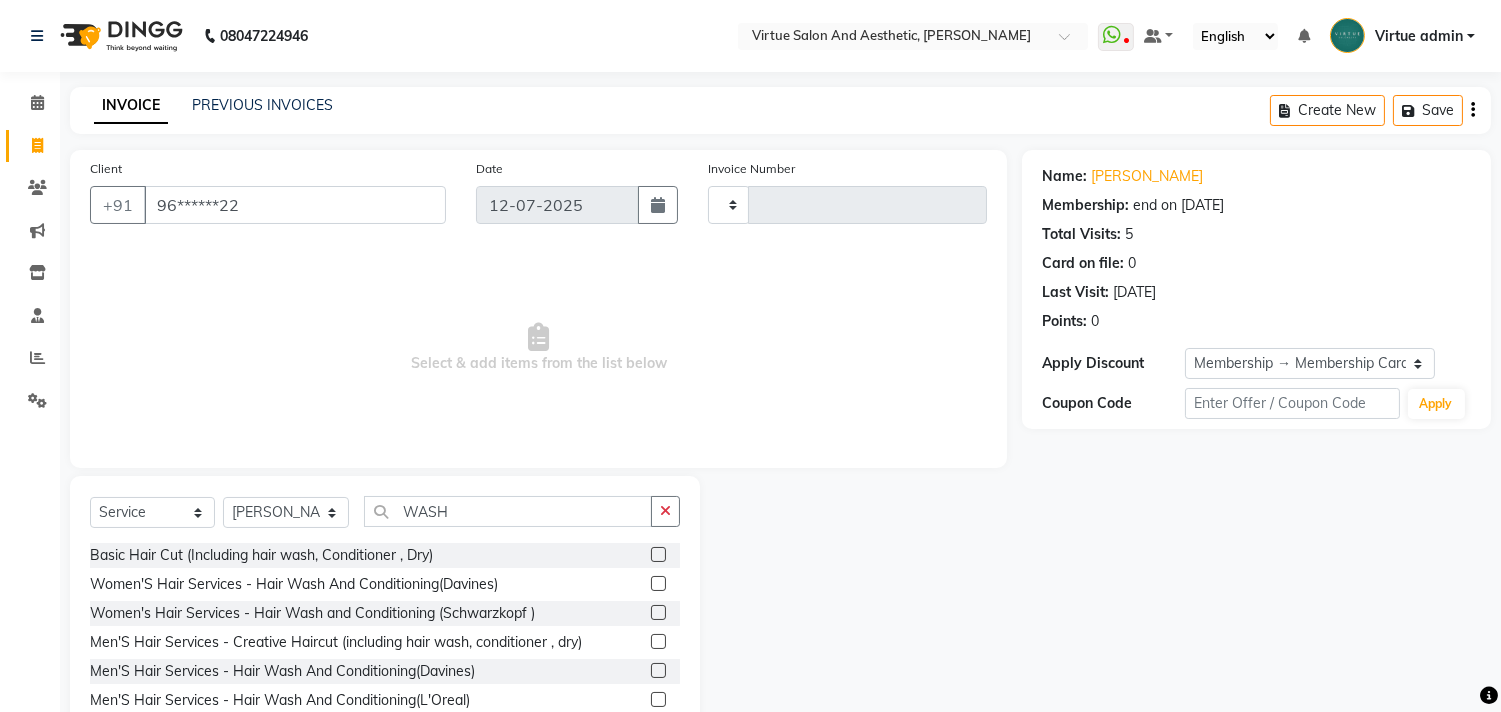 click 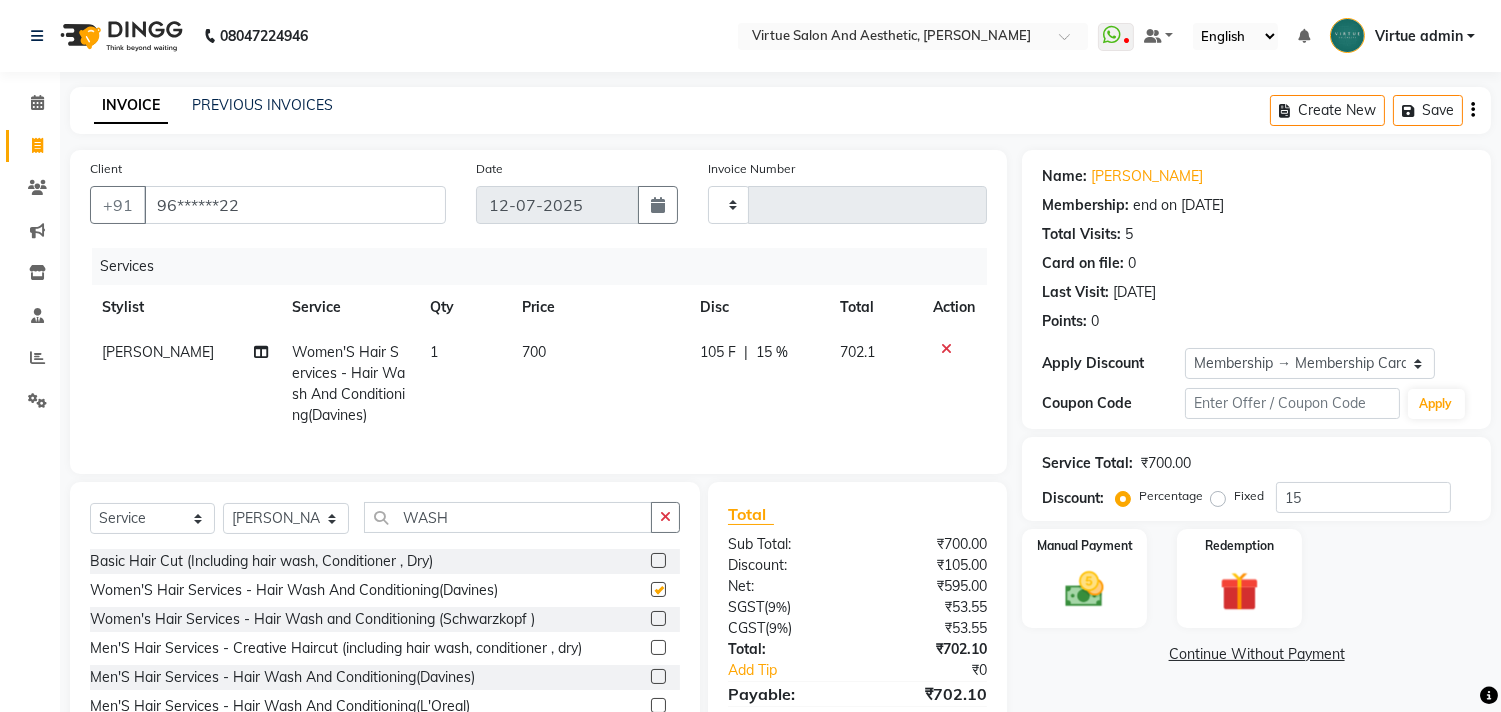 checkbox on "false" 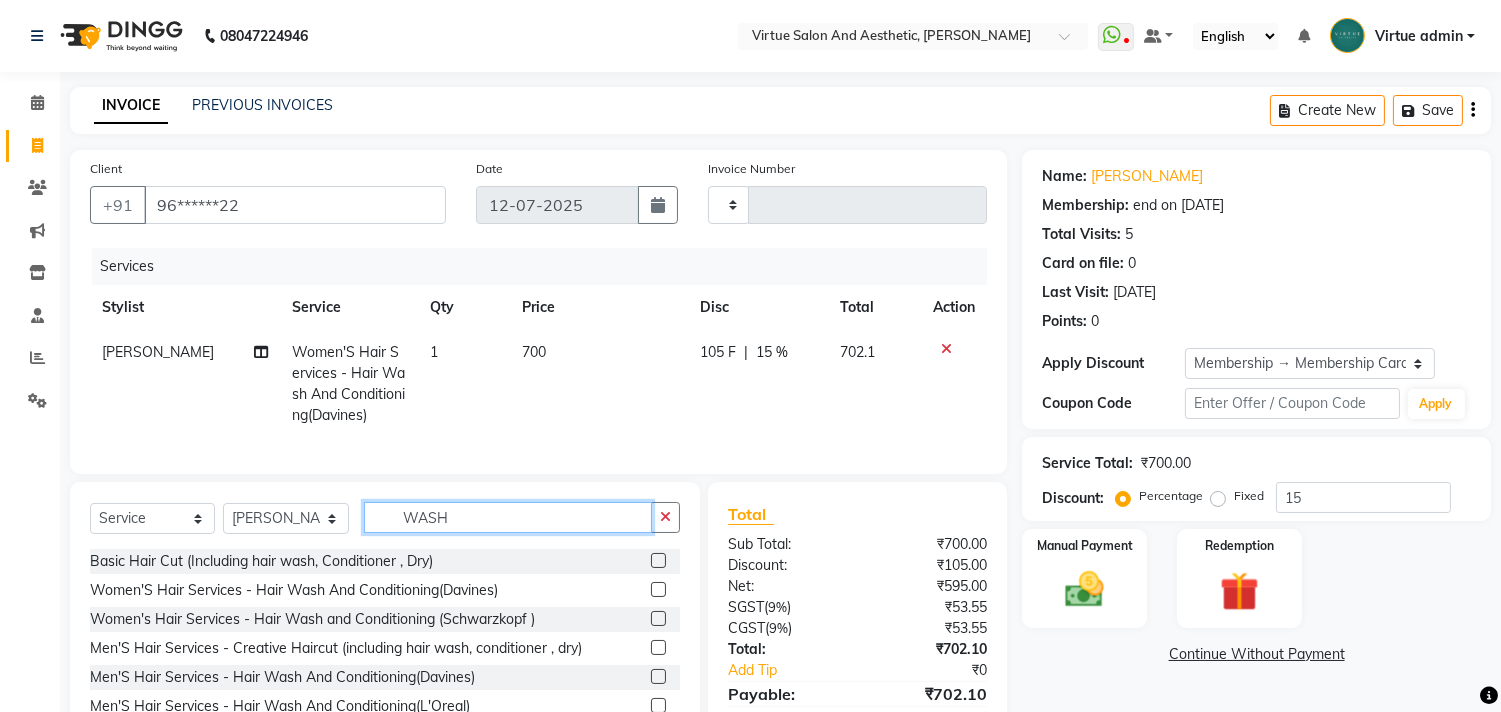 click on "WASH" 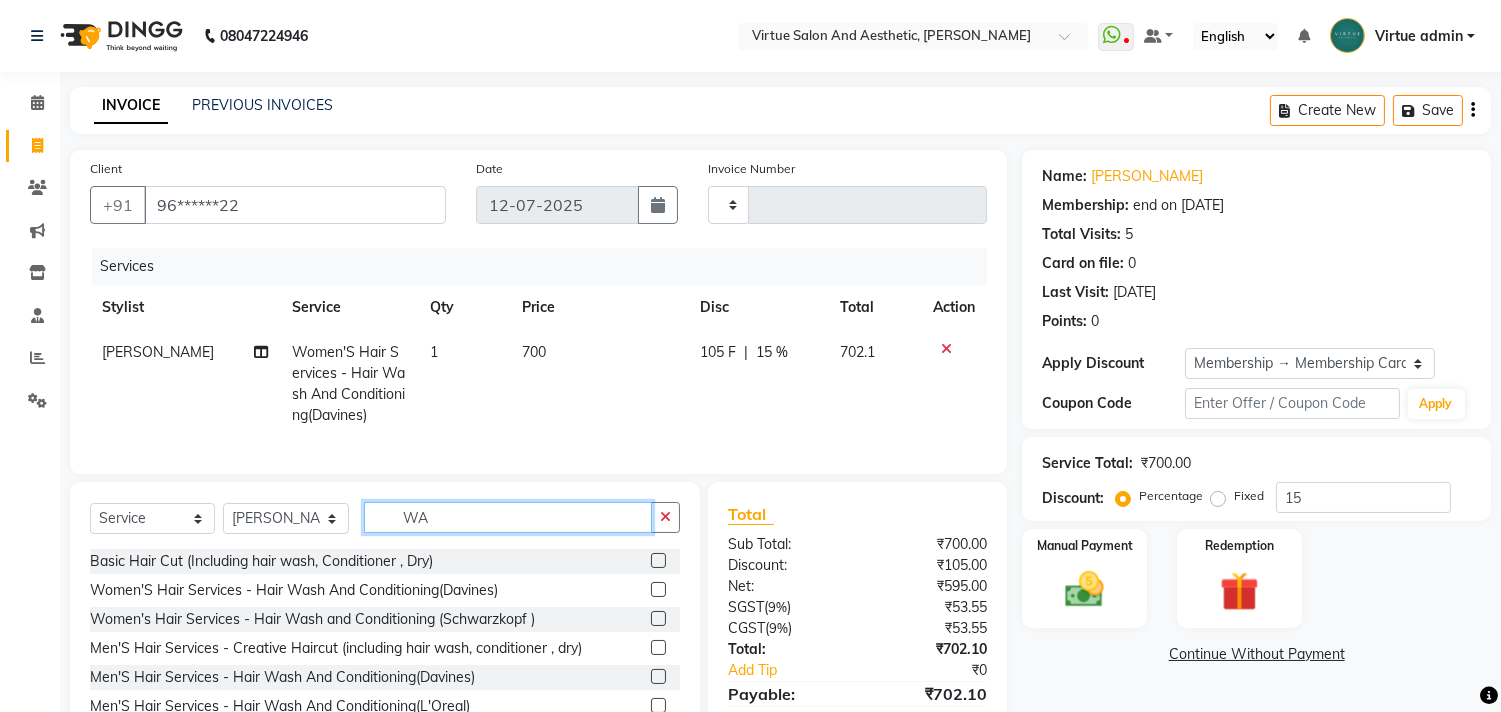 type on "W" 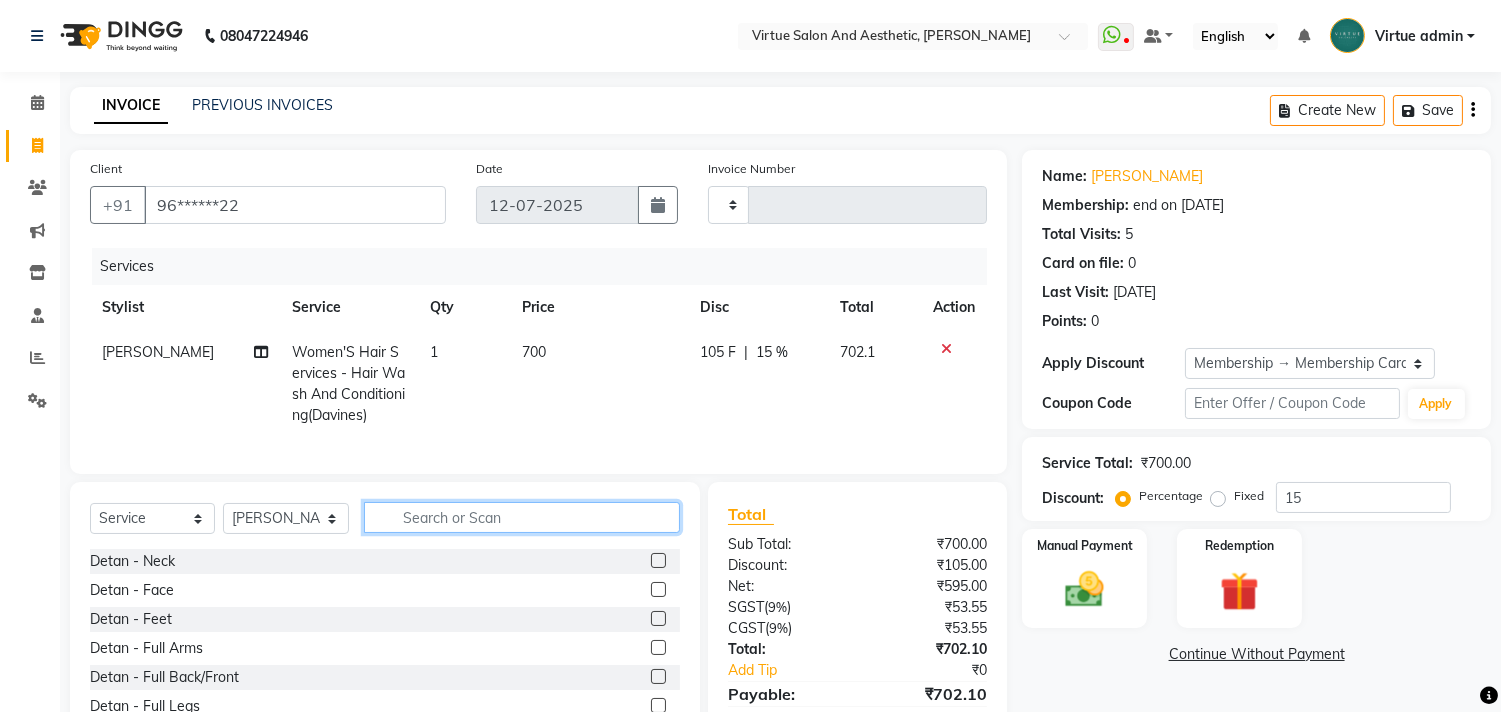 type 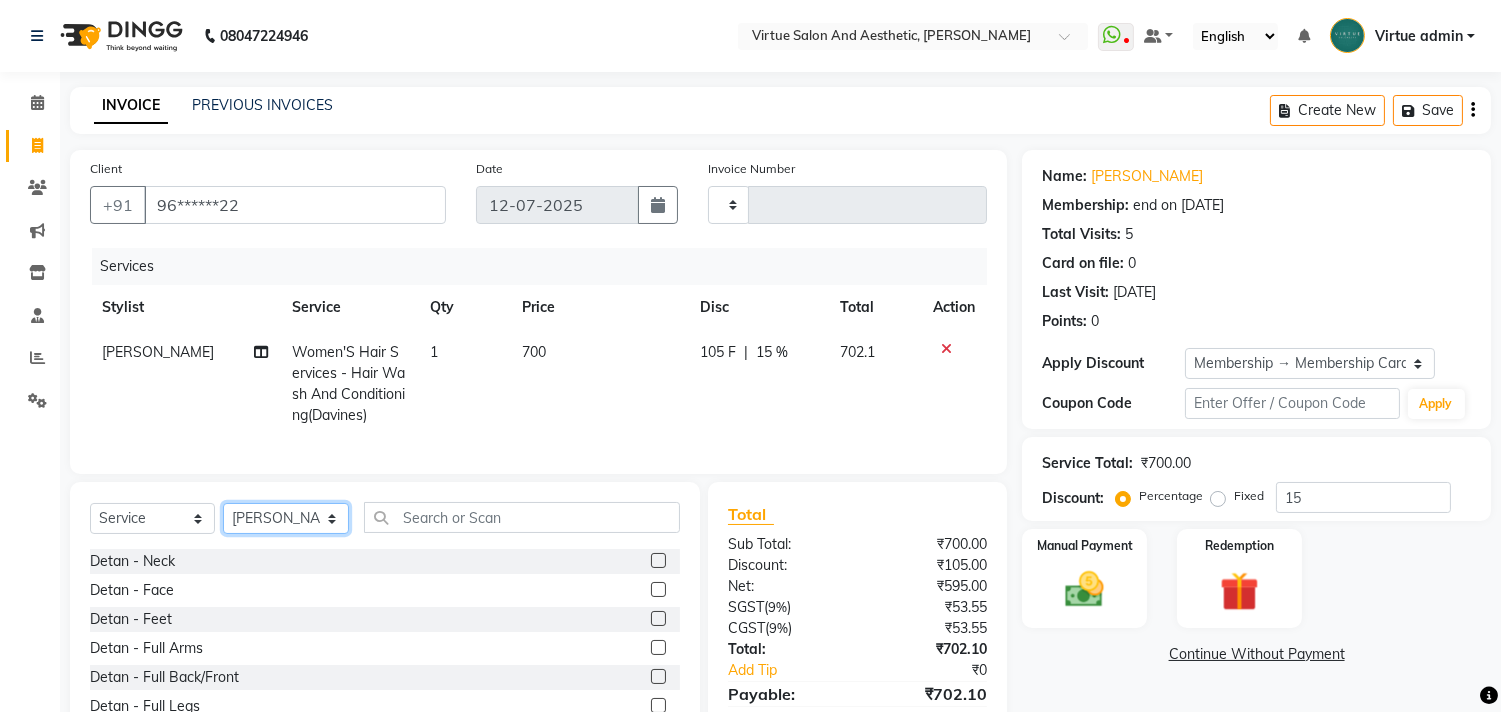 click on "Select Stylist Admin ANUSHA  Apsu Auditor Ambattur Balaji BANUPRIYA Bhuvanesh Dingg - Support Team DIVYA INBARAJ INDHU Javed Jayakumar Joice Neimalsawm  Kalaiselvi KAMALA Nathalie Marinaa Chaarlette POOJA  PREETHI Preethi Raj PRISCILLA RADHA RAJESH  SAHIL SEETHAL SOCHIPEM Suresh Babu SUSHMITA VANITHA Veena Ravi Vignesh  Vinitha Virtue admin VIRTUE SALON" 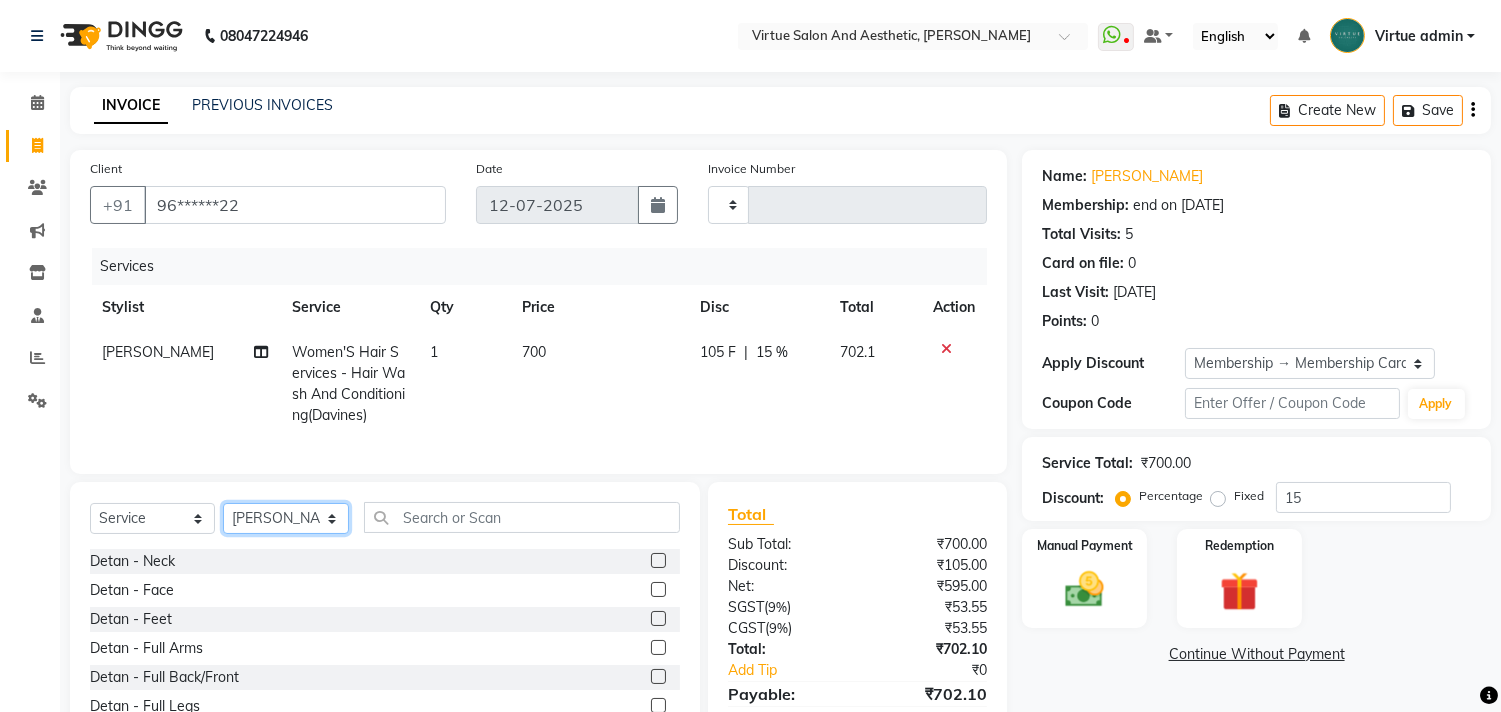 select on "25071" 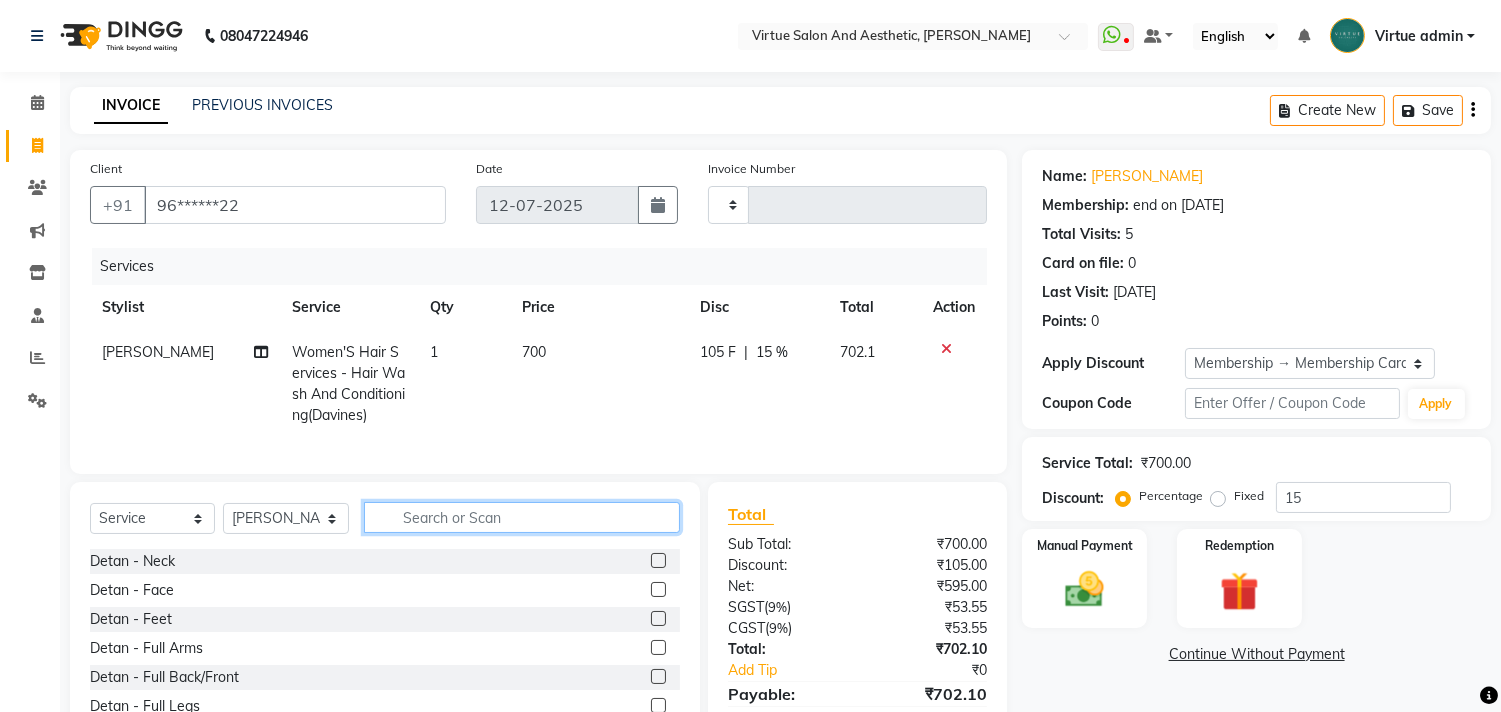 click 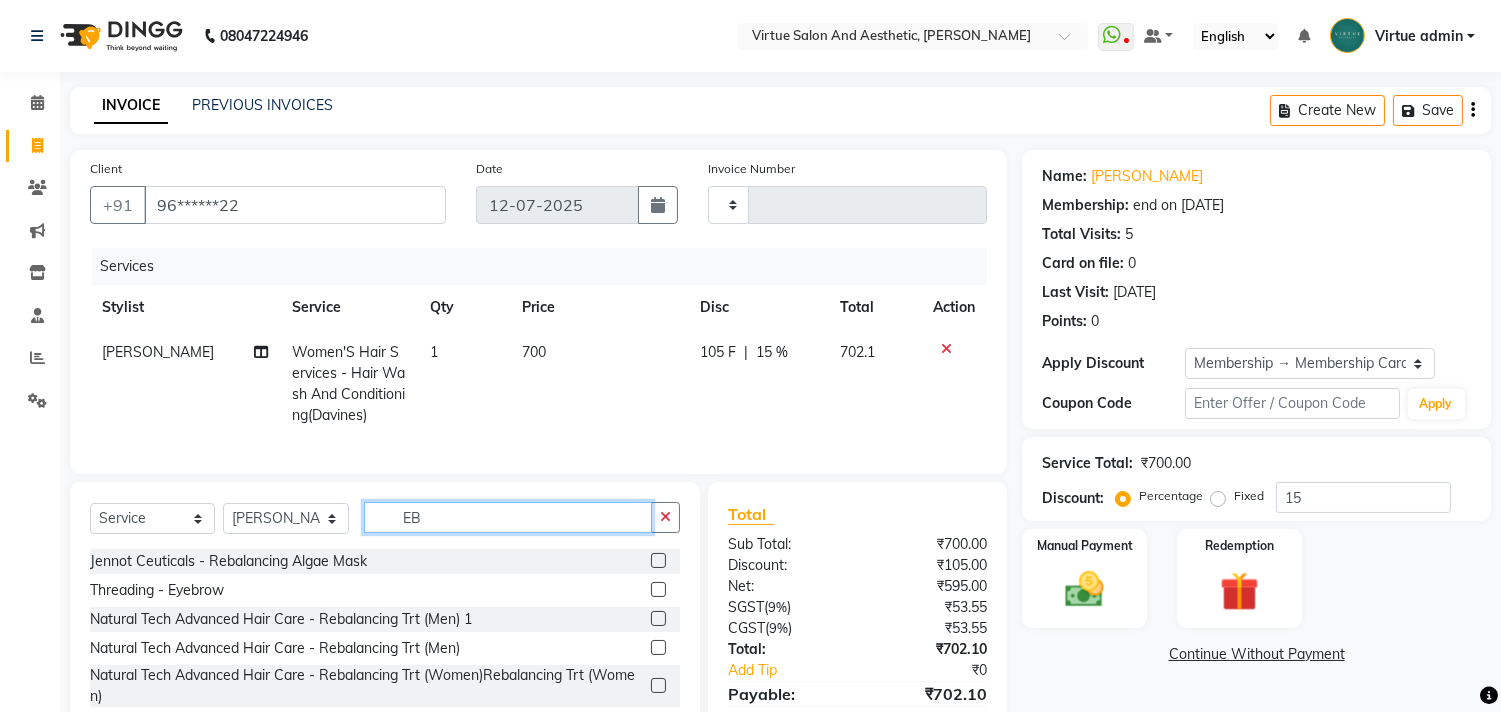 type on "EB" 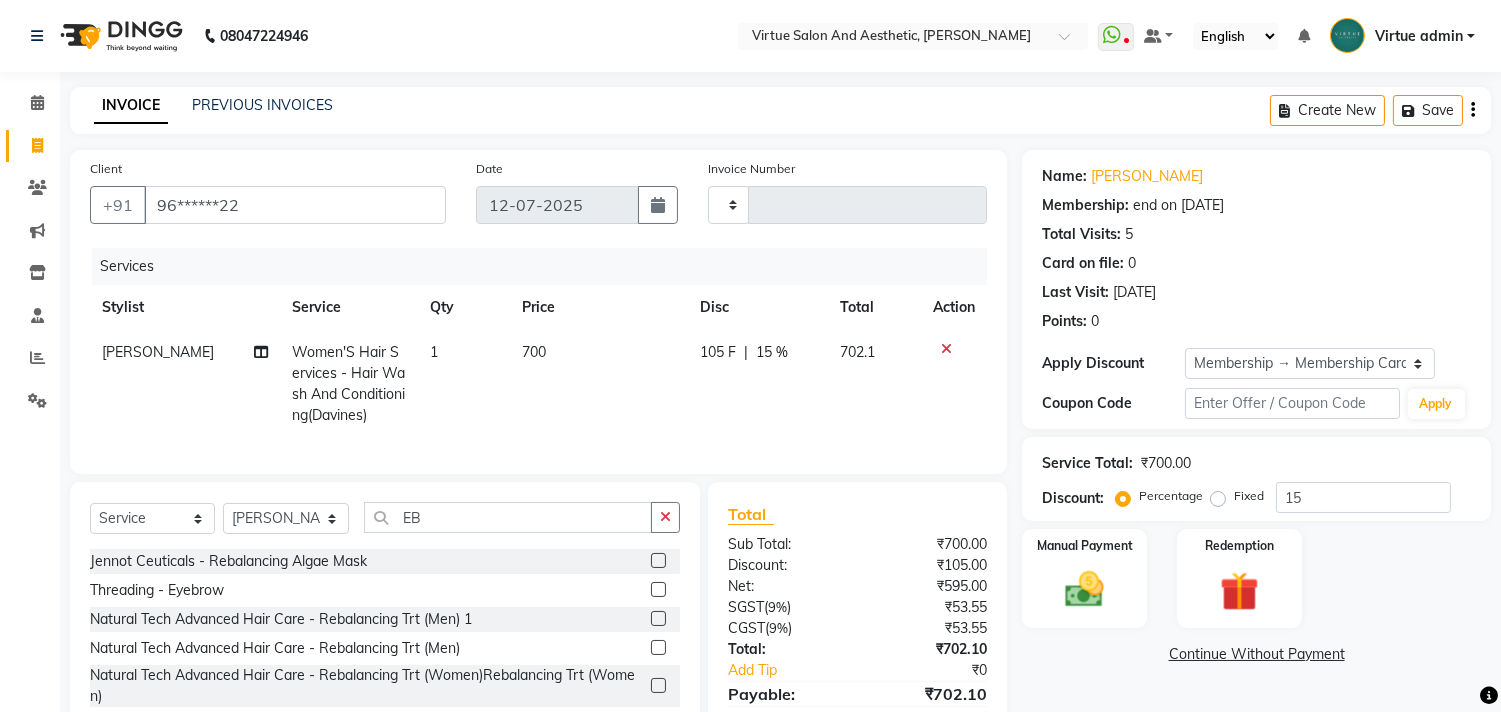 click 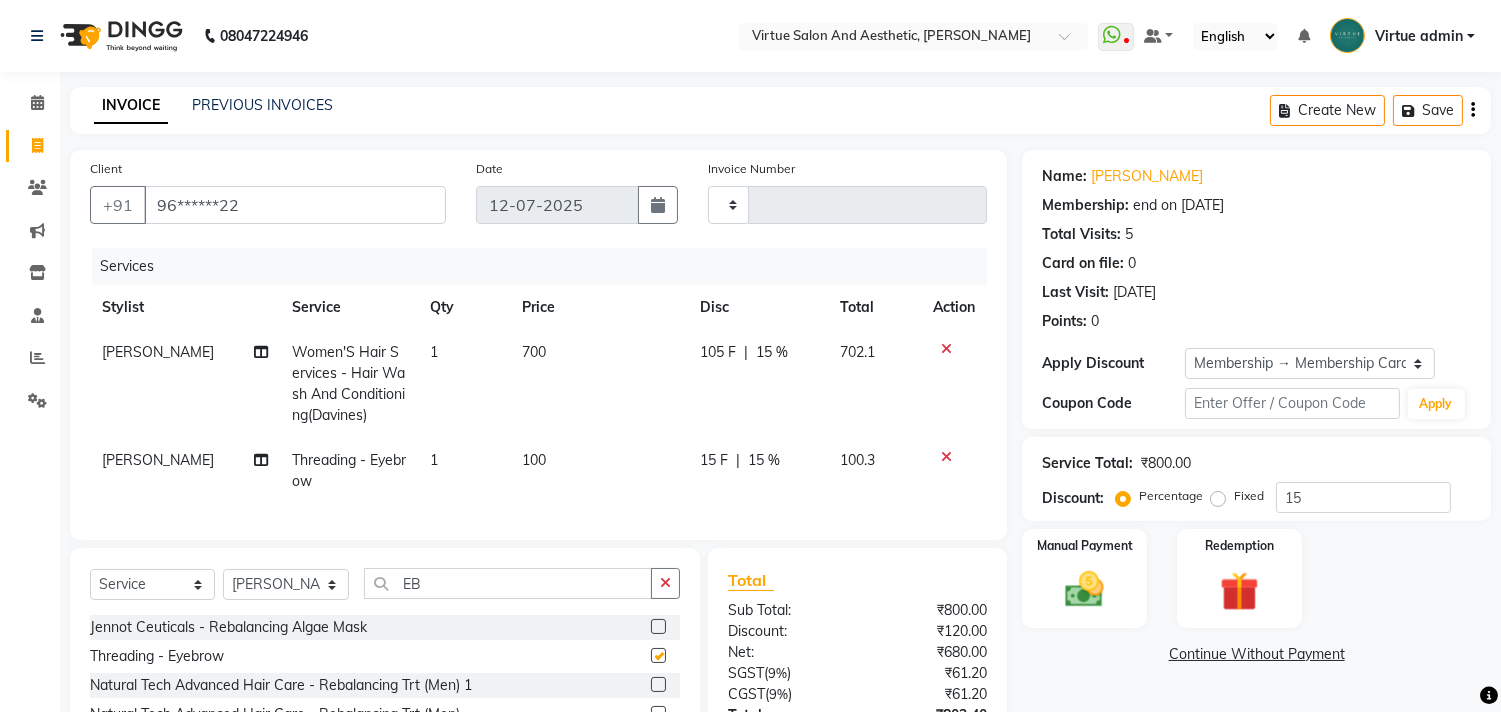 checkbox on "false" 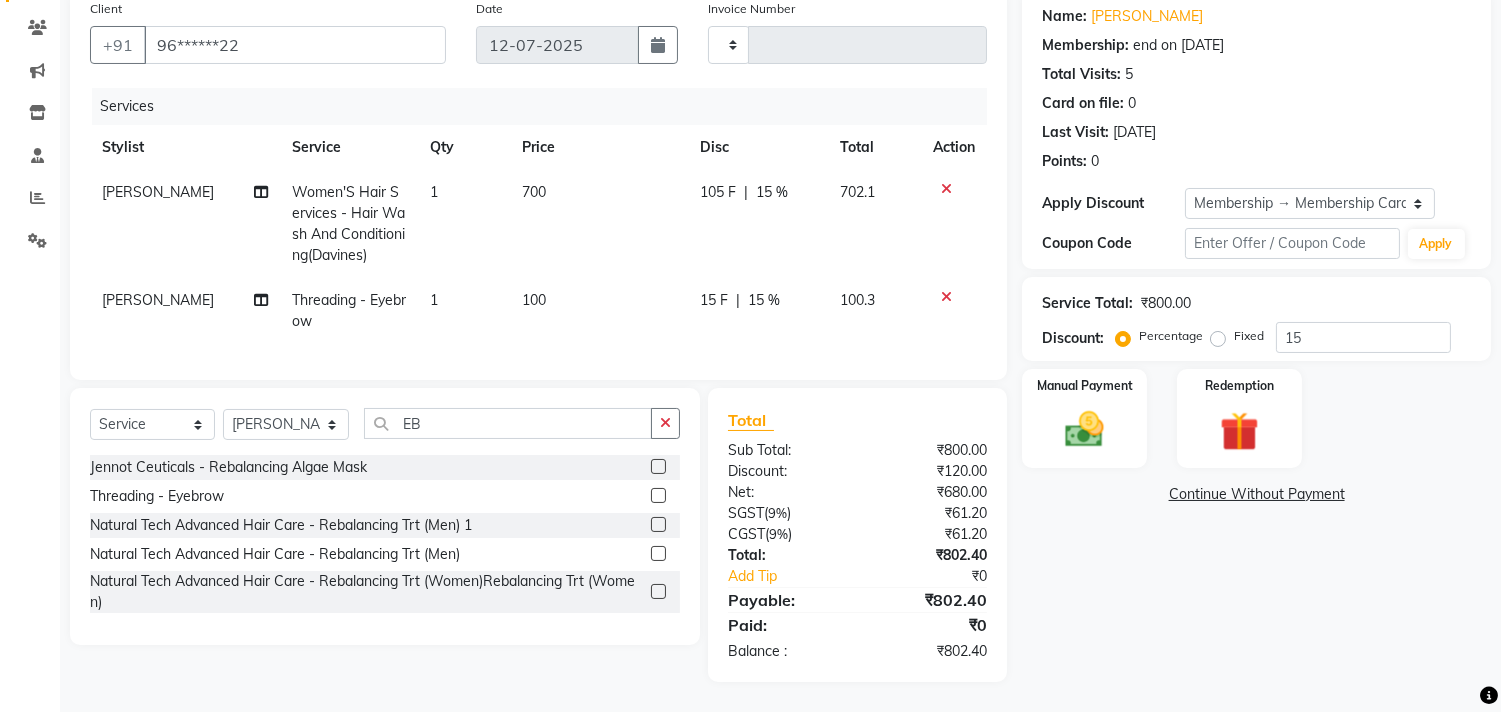 scroll, scrollTop: 176, scrollLeft: 0, axis: vertical 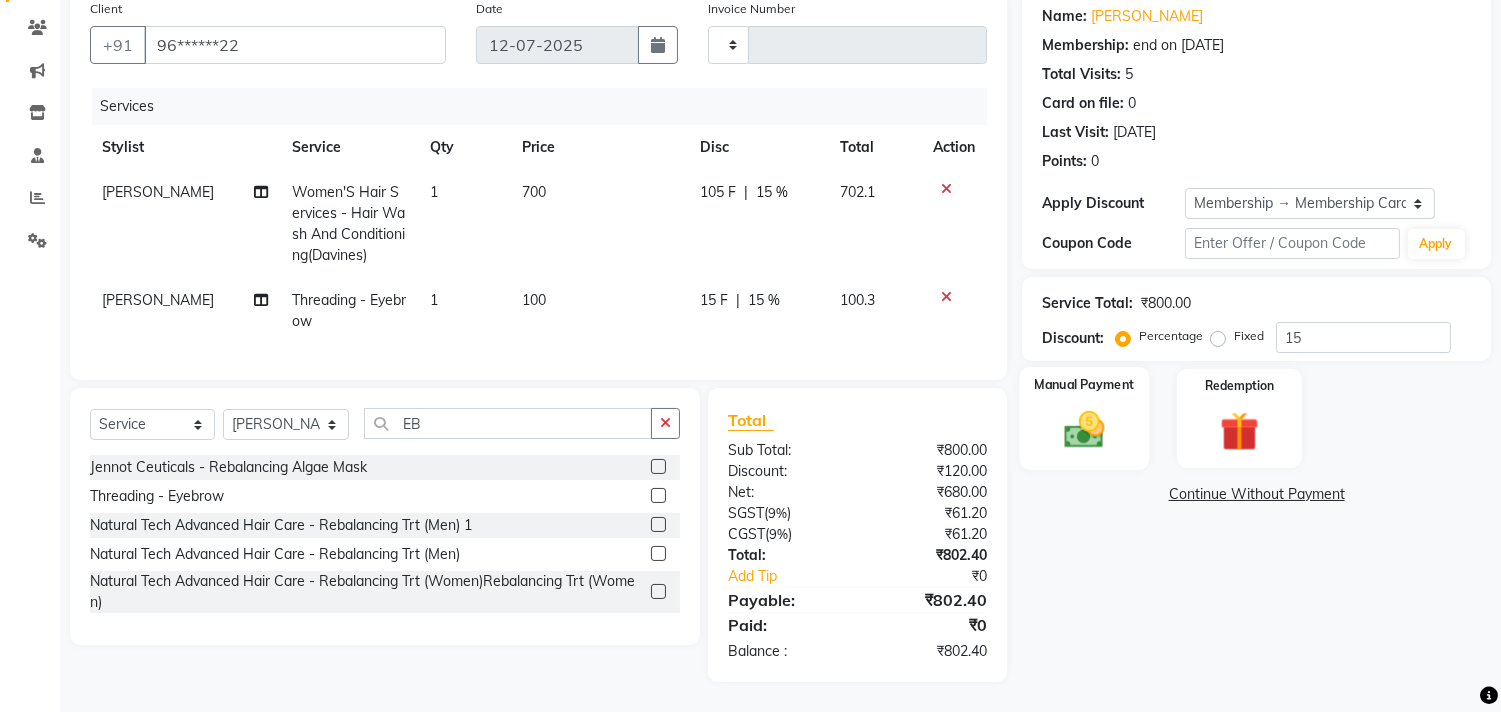 click 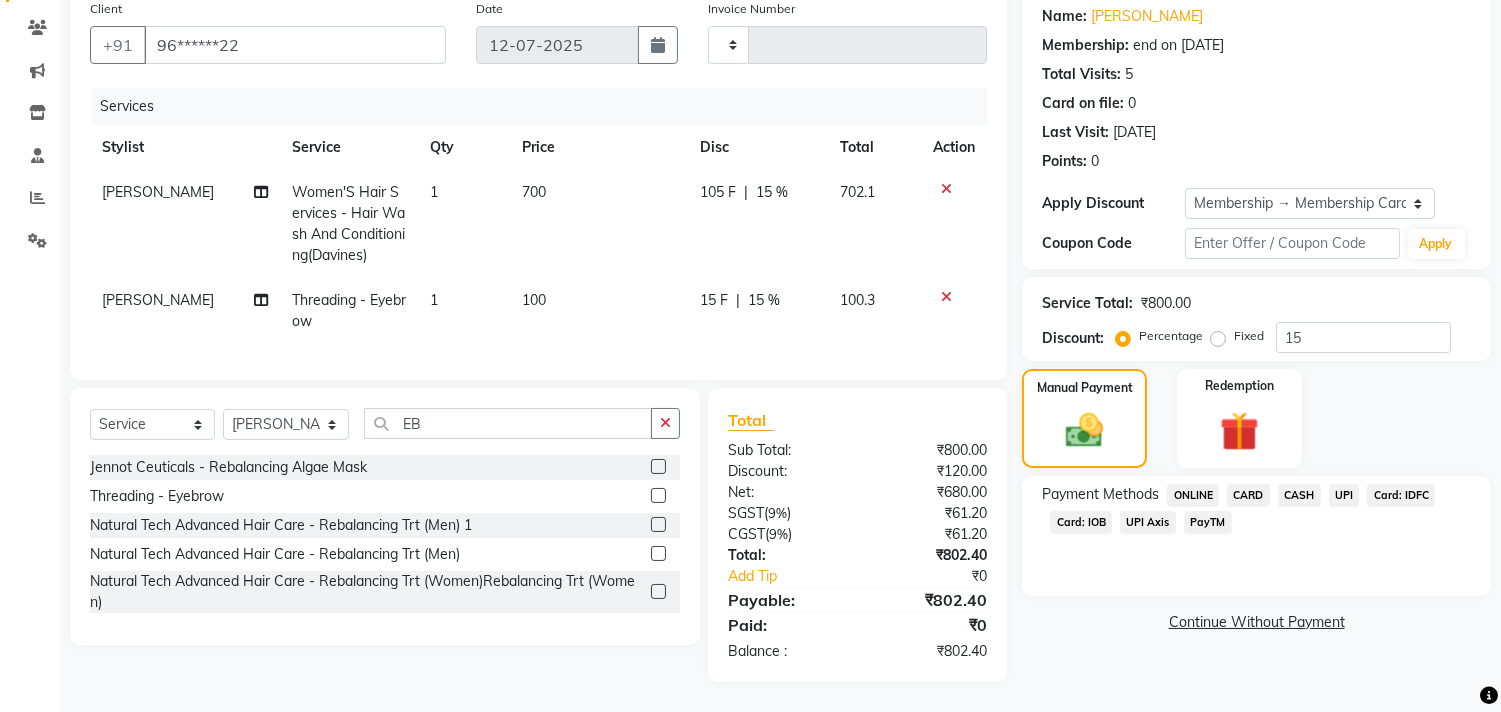 click on "UPI" 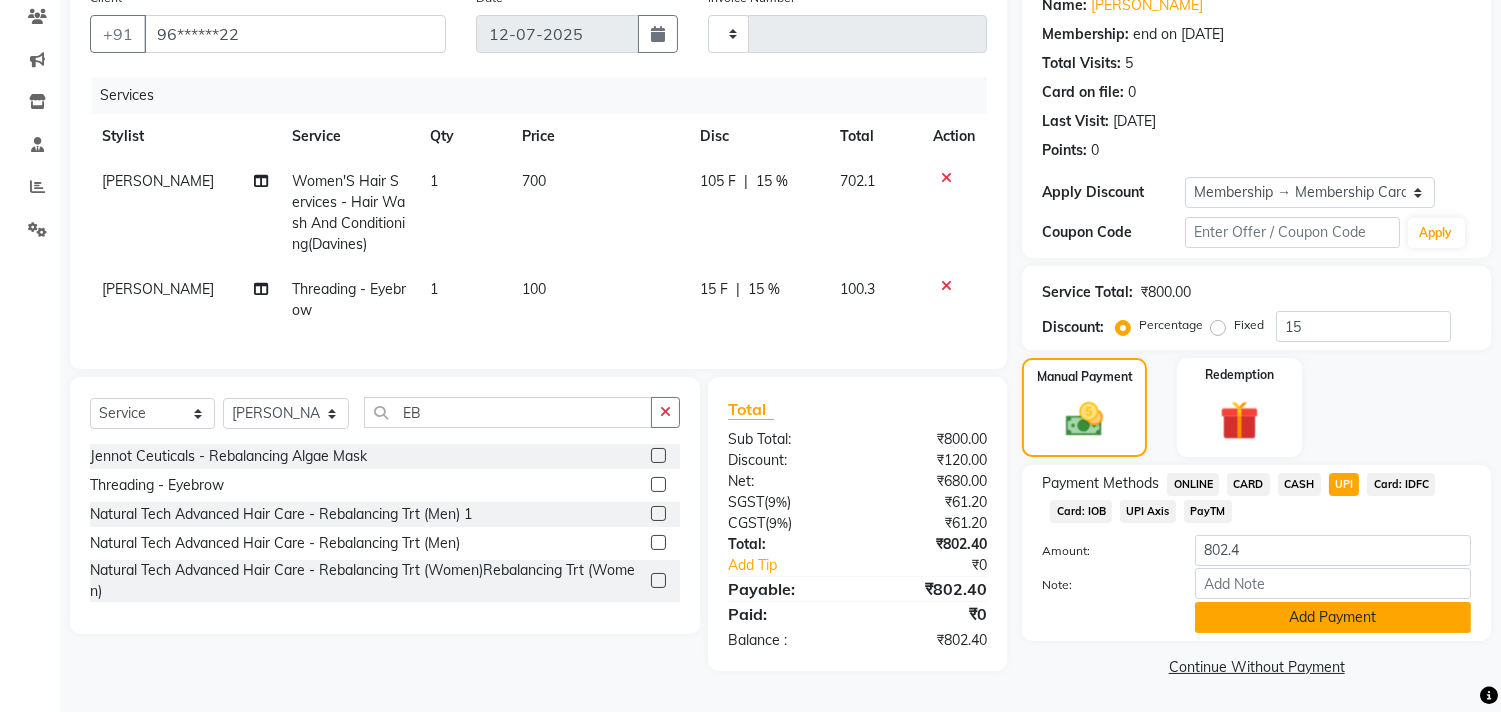 click on "Add Payment" 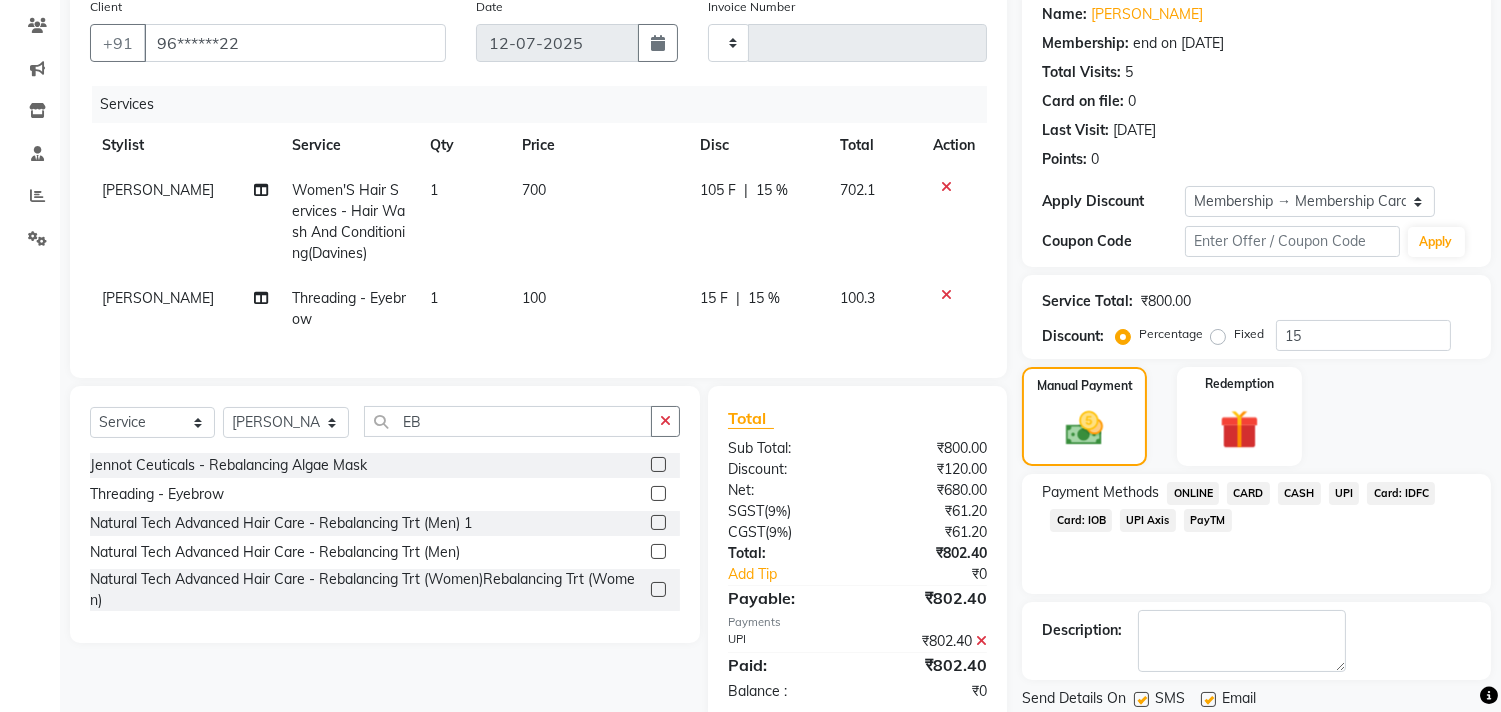 scroll, scrollTop: 227, scrollLeft: 0, axis: vertical 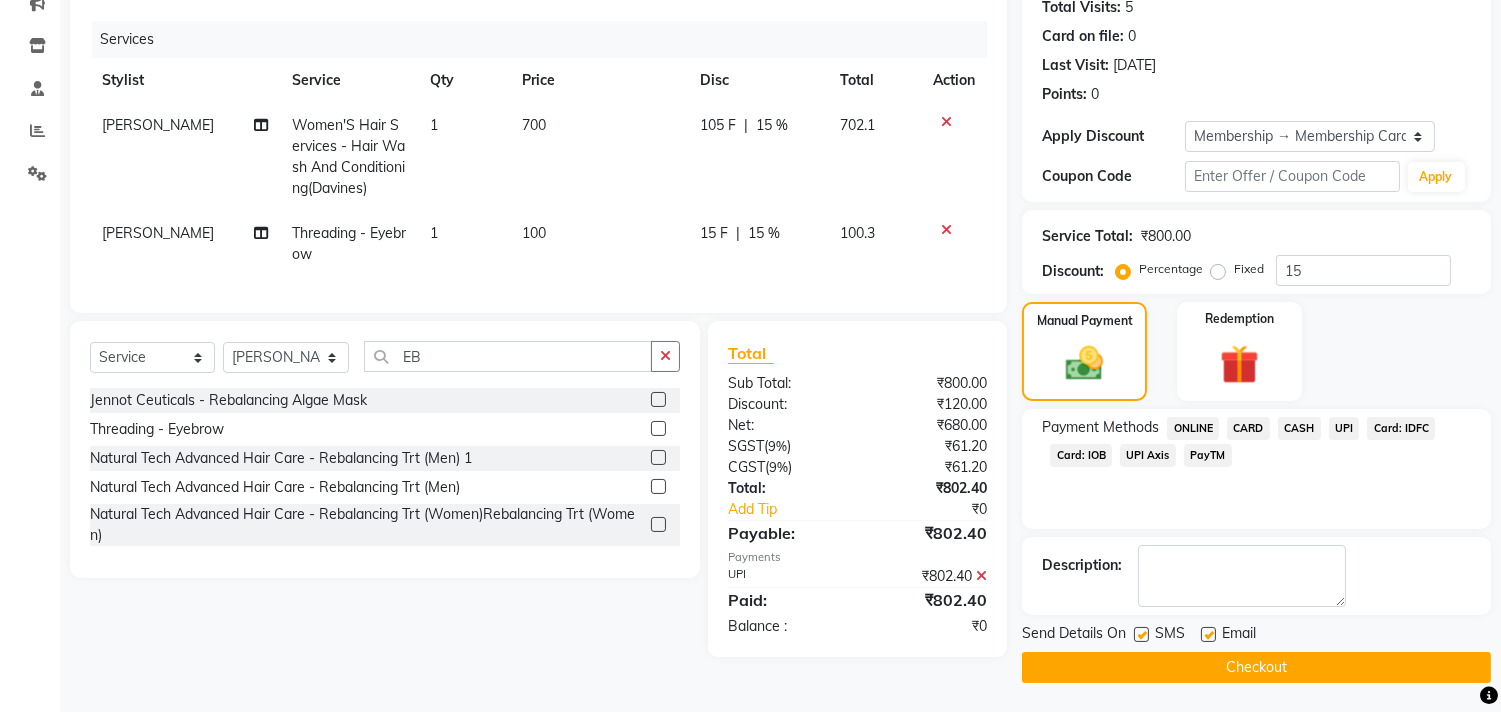 click on "Checkout" 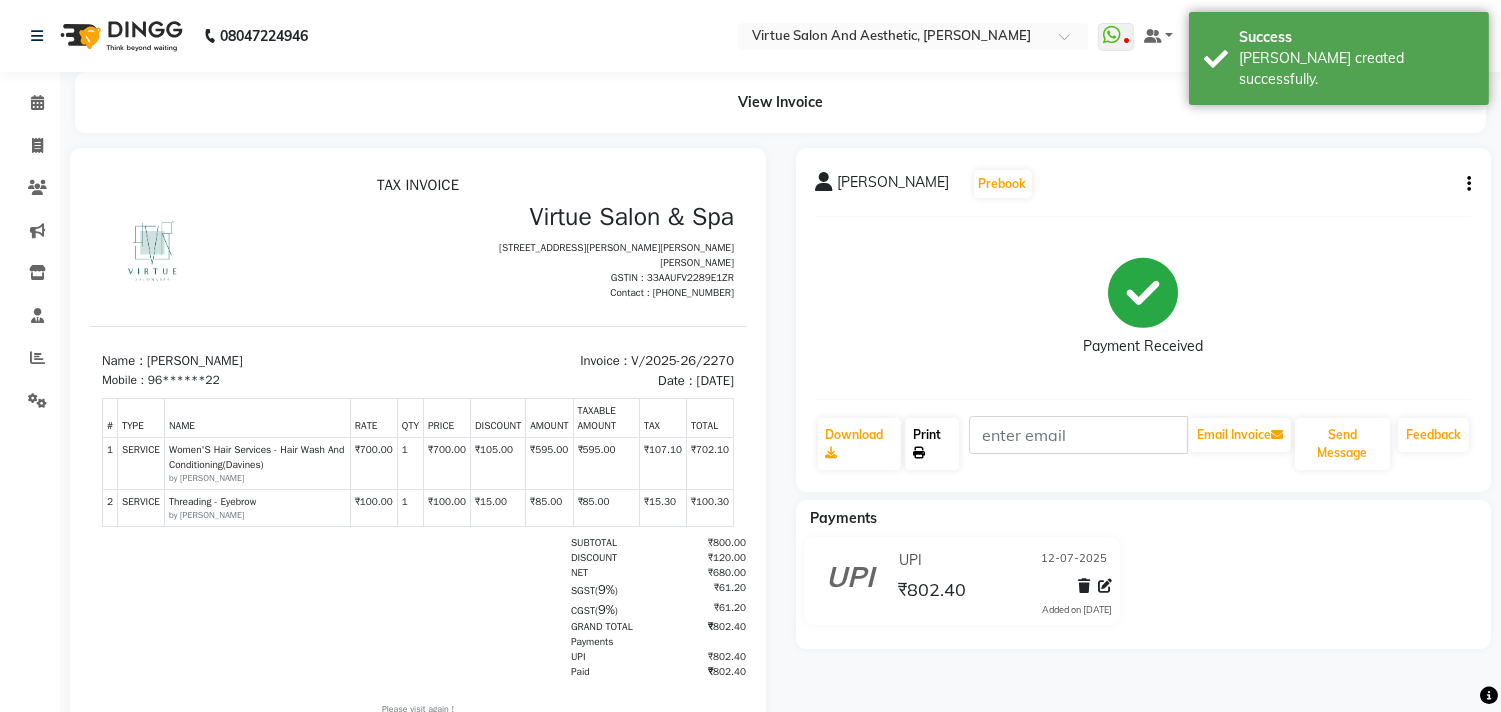 scroll, scrollTop: 0, scrollLeft: 0, axis: both 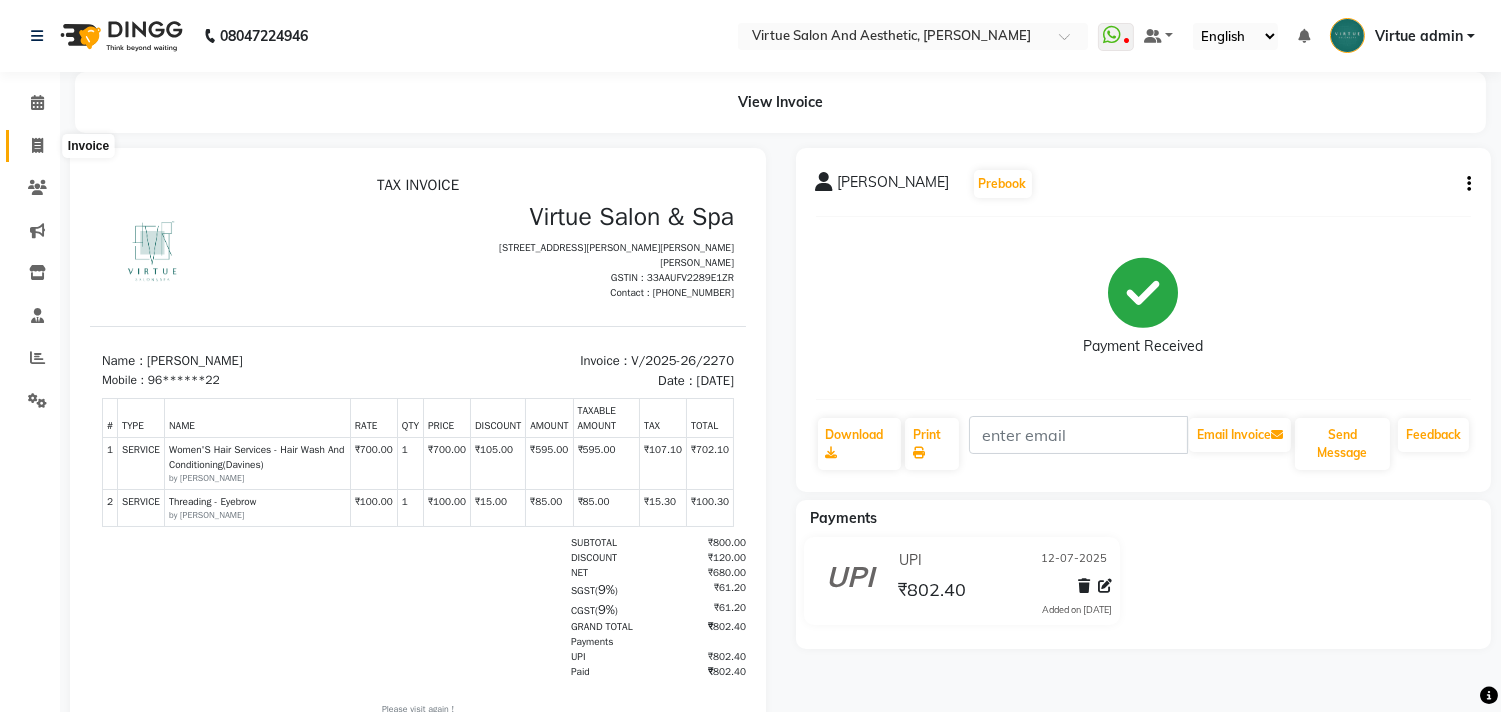 click 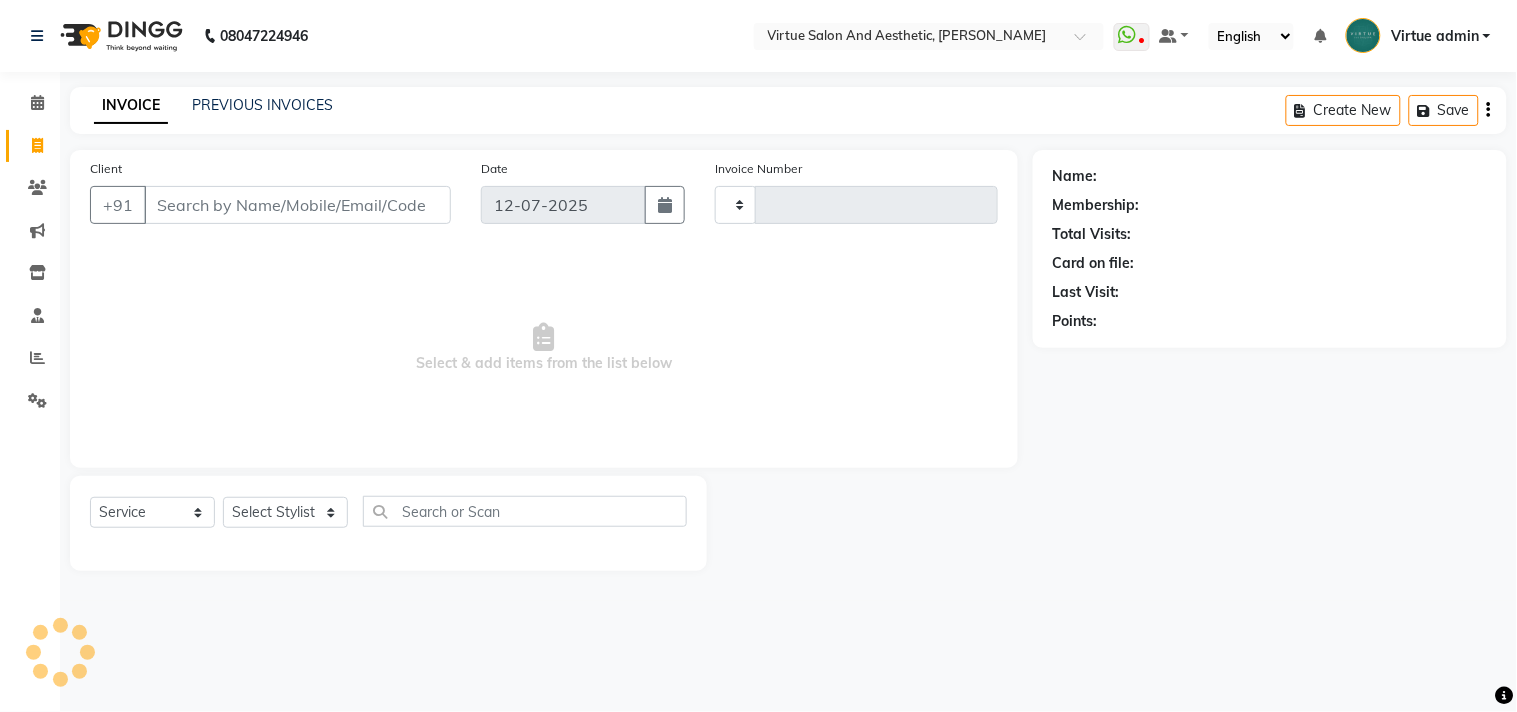type on "2271" 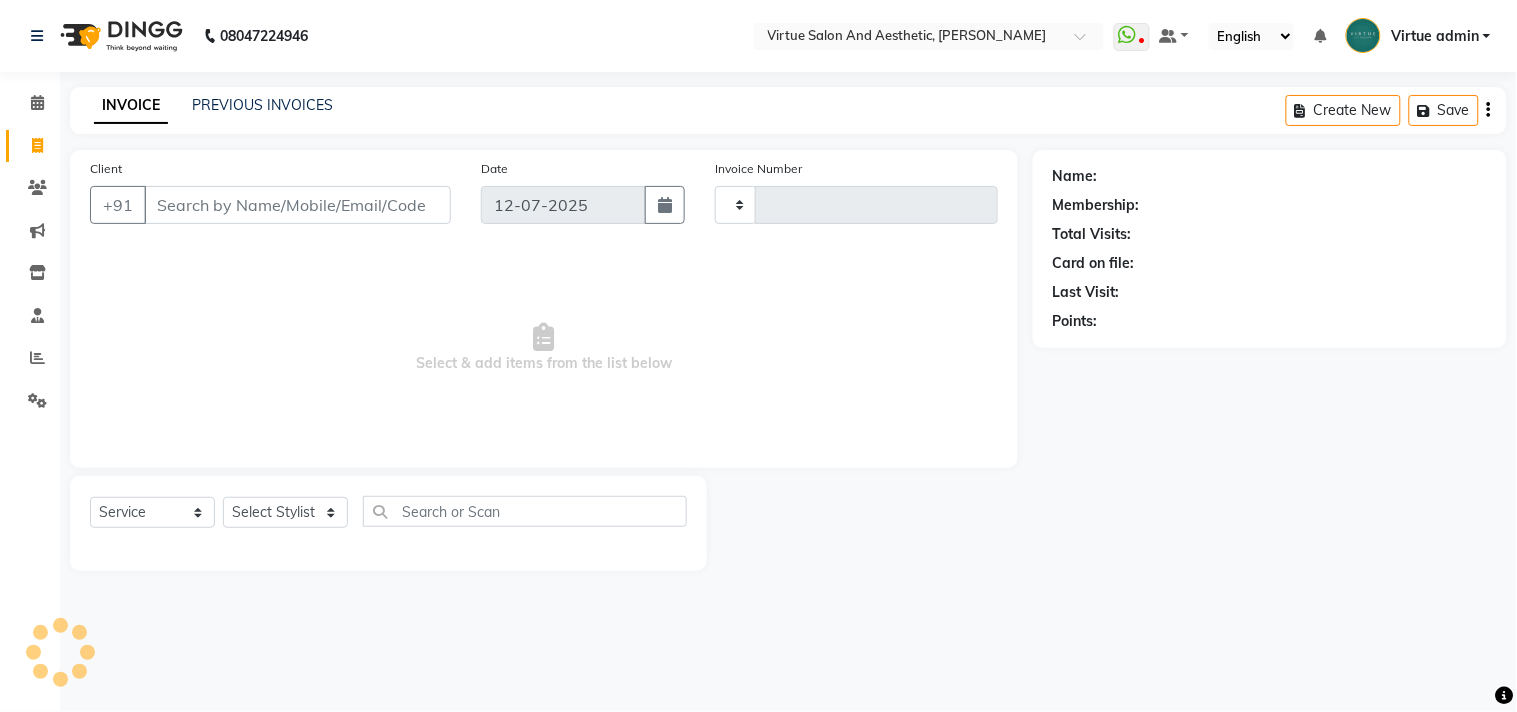select on "4466" 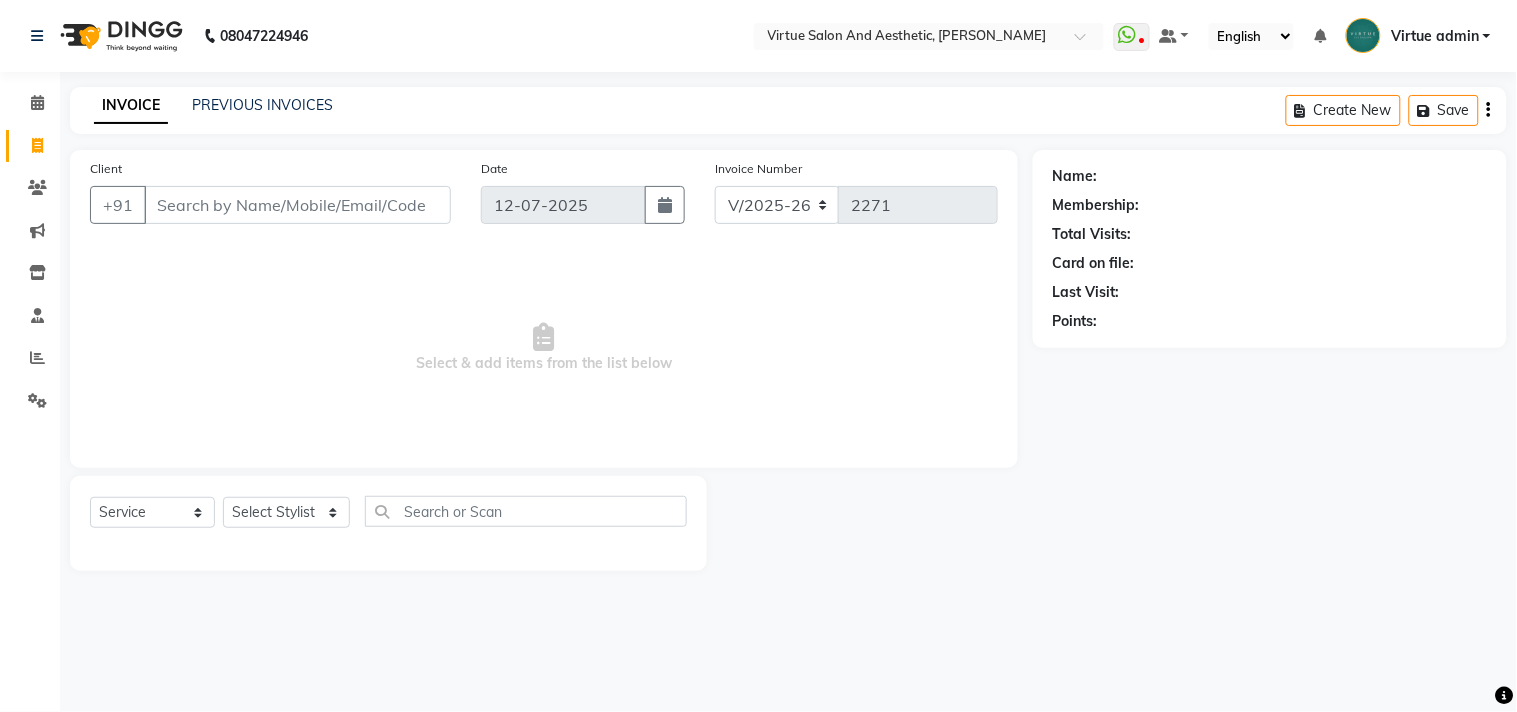click on "Client +91" 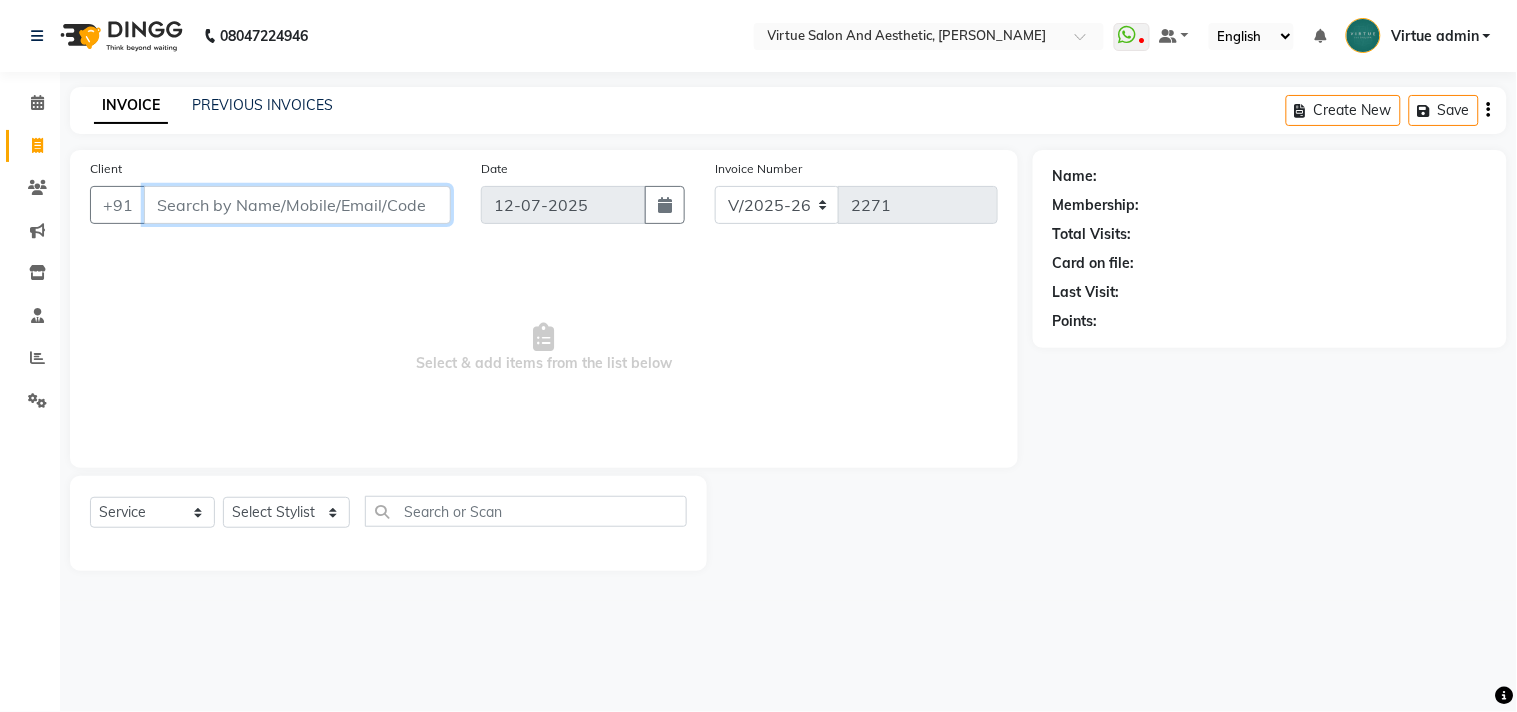 click on "Client" at bounding box center (297, 205) 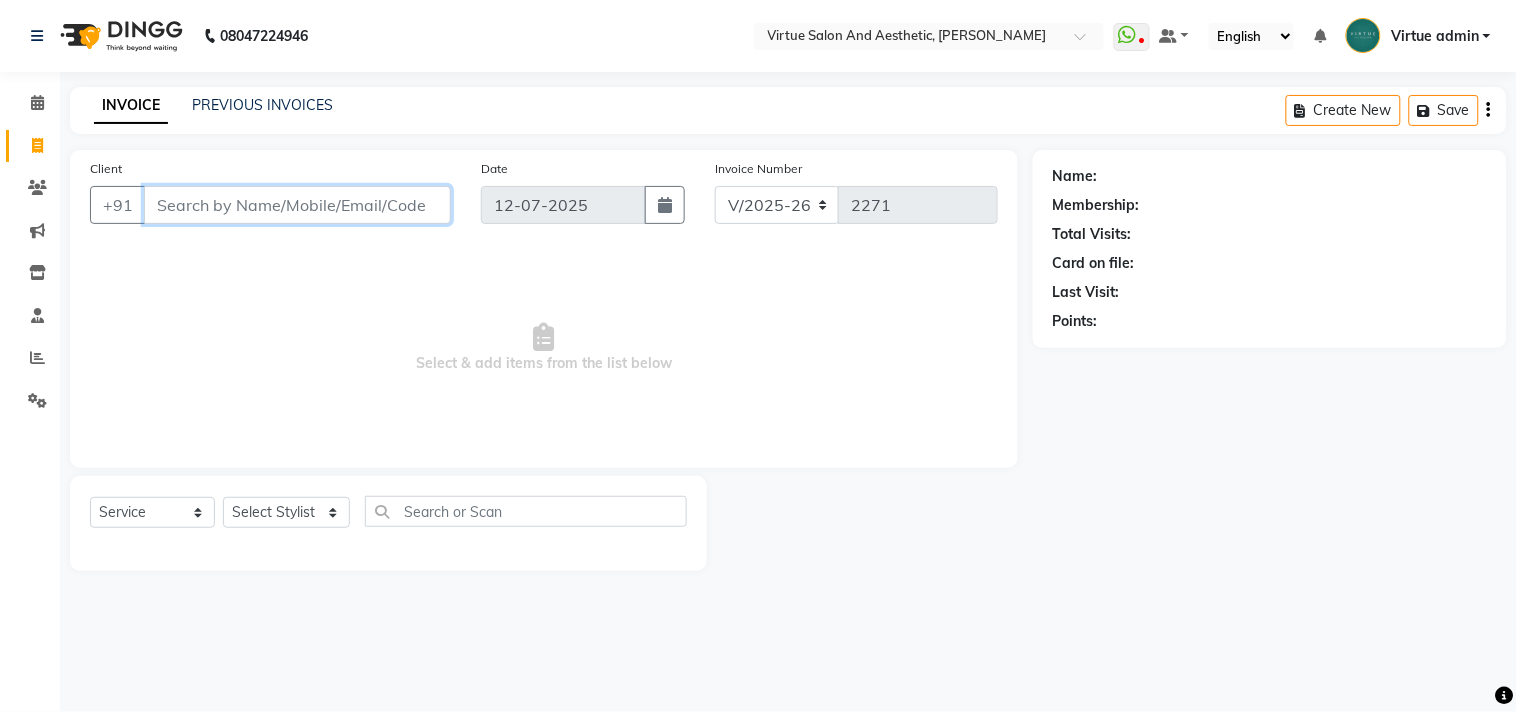 click on "Client" at bounding box center [297, 205] 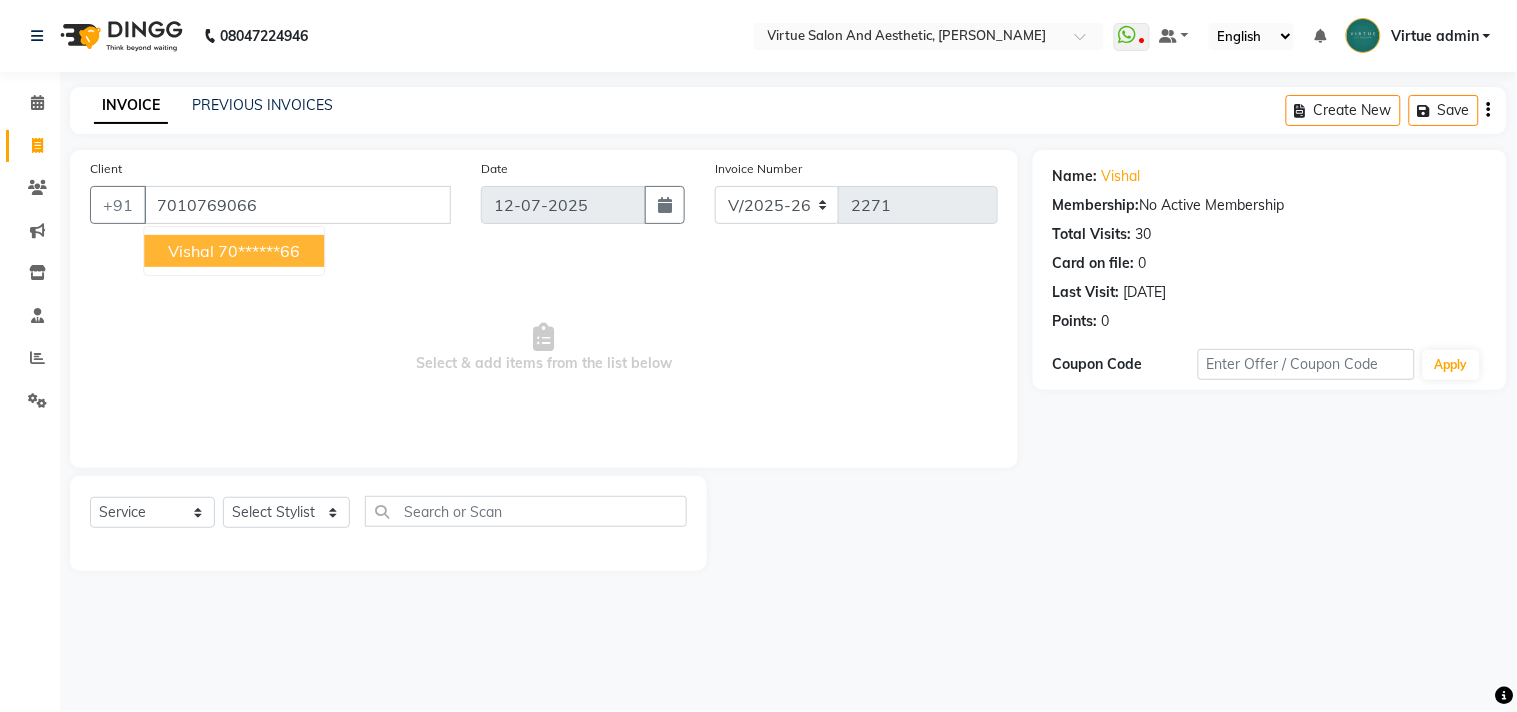 click on "vishal  70******66" at bounding box center (234, 251) 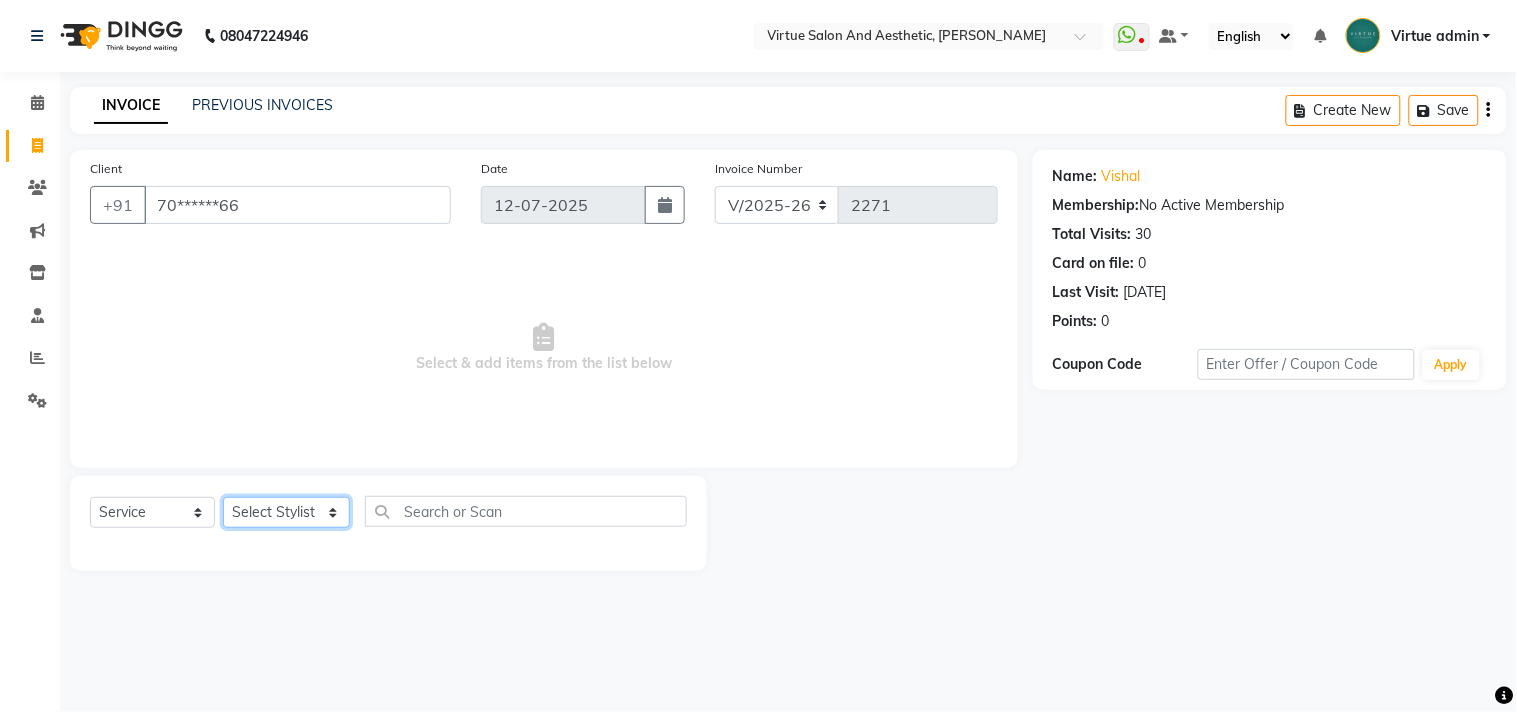 click on "Select Stylist Admin ANUSHA  Apsu Auditor Ambattur Balaji BANUPRIYA Bhuvanesh Dingg - Support Team DIVYA INBARAJ INDHU Javed Jayakumar Joice Neimalsawm  Kalaiselvi KAMALA Nathalie Marinaa Chaarlette POOJA  PREETHI Preethi Raj PRISCILLA RADHA RAJESH  SAHIL SEETHAL SOCHIPEM Suresh Babu SUSHMITA VANITHA Veena Ravi Vignesh  Vinitha Virtue admin VIRTUE SALON" 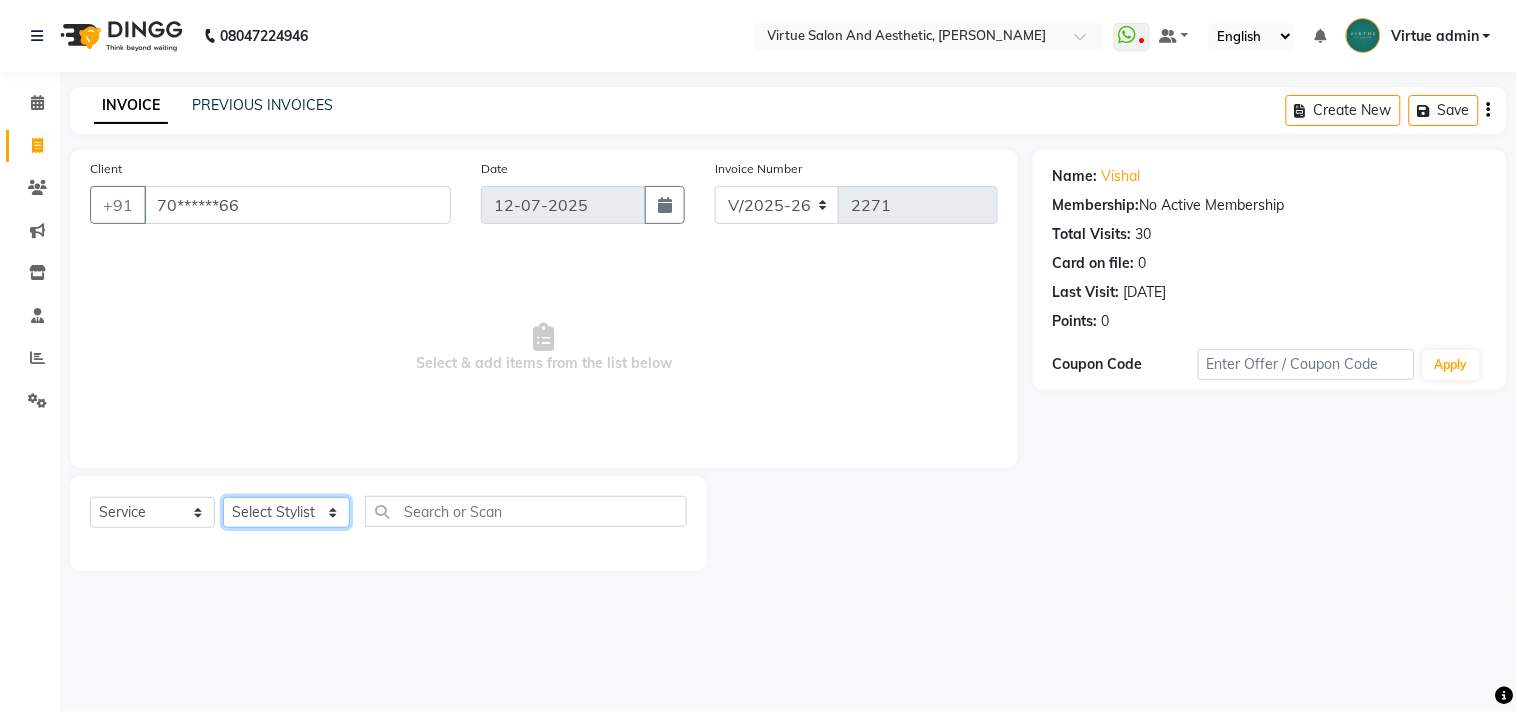 select on "30103" 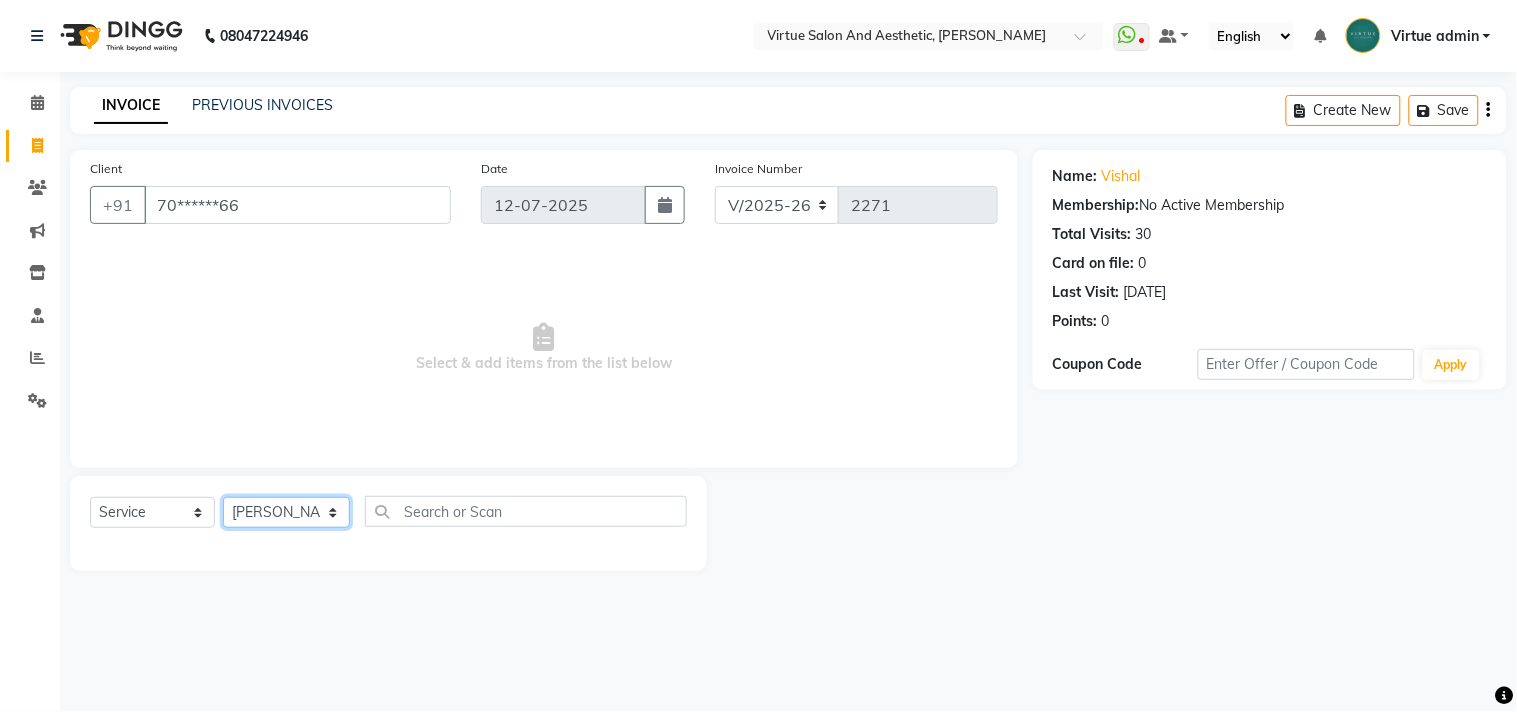 click on "Select Stylist Admin ANUSHA  Apsu Auditor Ambattur Balaji BANUPRIYA Bhuvanesh Dingg - Support Team DIVYA INBARAJ INDHU Javed Jayakumar Joice Neimalsawm  Kalaiselvi KAMALA Nathalie Marinaa Chaarlette POOJA  PREETHI Preethi Raj PRISCILLA RADHA RAJESH  SAHIL SEETHAL SOCHIPEM Suresh Babu SUSHMITA VANITHA Veena Ravi Vignesh  Vinitha Virtue admin VIRTUE SALON" 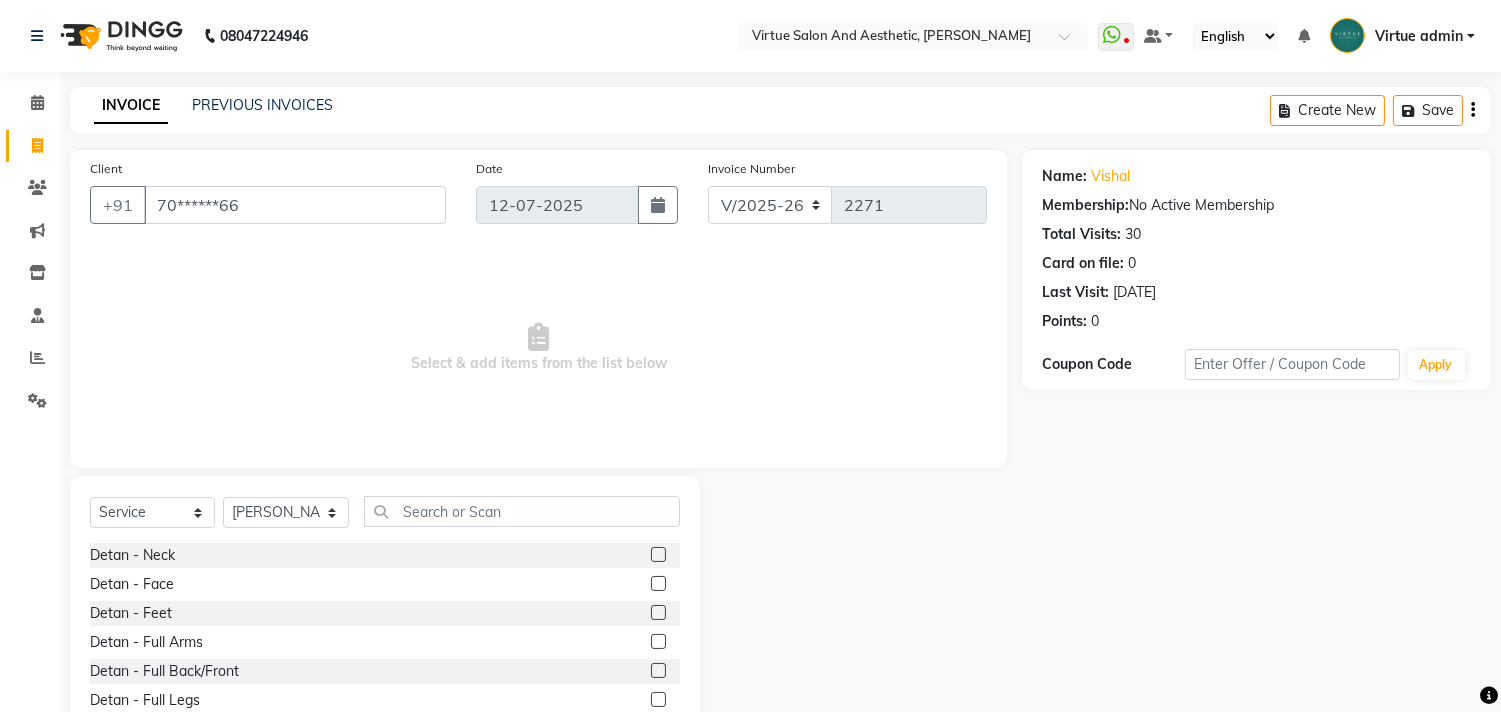 click on "Select  Service  Product  Membership  Package Voucher Prepaid Gift Card  Select Stylist Admin ANUSHA  Apsu Auditor Ambattur Balaji BANUPRIYA Bhuvanesh Dingg - Support Team DIVYA INBARAJ INDHU Javed Jayakumar Joice Neimalsawm  Kalaiselvi KAMALA Nathalie Marinaa Chaarlette POOJA  PREETHI Preethi Raj PRISCILLA RADHA RAJESH  SAHIL SEETHAL SOCHIPEM Suresh Babu SUSHMITA VANITHA Veena Ravi Vignesh  Vinitha Virtue admin VIRTUE SALON Detan -  Neck  Detan - Face  Detan - Feet  Detan - Full Arms  Detan - Full Back/Front  Detan - Full Legs  Detan - Half Arms  Detan - Half Back/Front  Detan - Half Legs  Detan - Midriff  Detan - Under Arms  Detan - Upperlip  HAIR EXTENSION-CLIPPING  ADD ON - PEEL OFF MASK  TEXTURE - KERA DOUX  THREADING - UPPERLIP  DETAN - BLOUSELINE   FULL FACE WAXING  Pro Bio Peel facial  Schwarzkopf Nourishing Hair spa  Beard colour(Davines)  Creative haircut and Fibre clinix Combo  Blow styling  Hand polish  Makeup - Advance payment  Makeup - Trial  Chin - Waxing  Pedicure and hairspa 1999  2599 Combo" 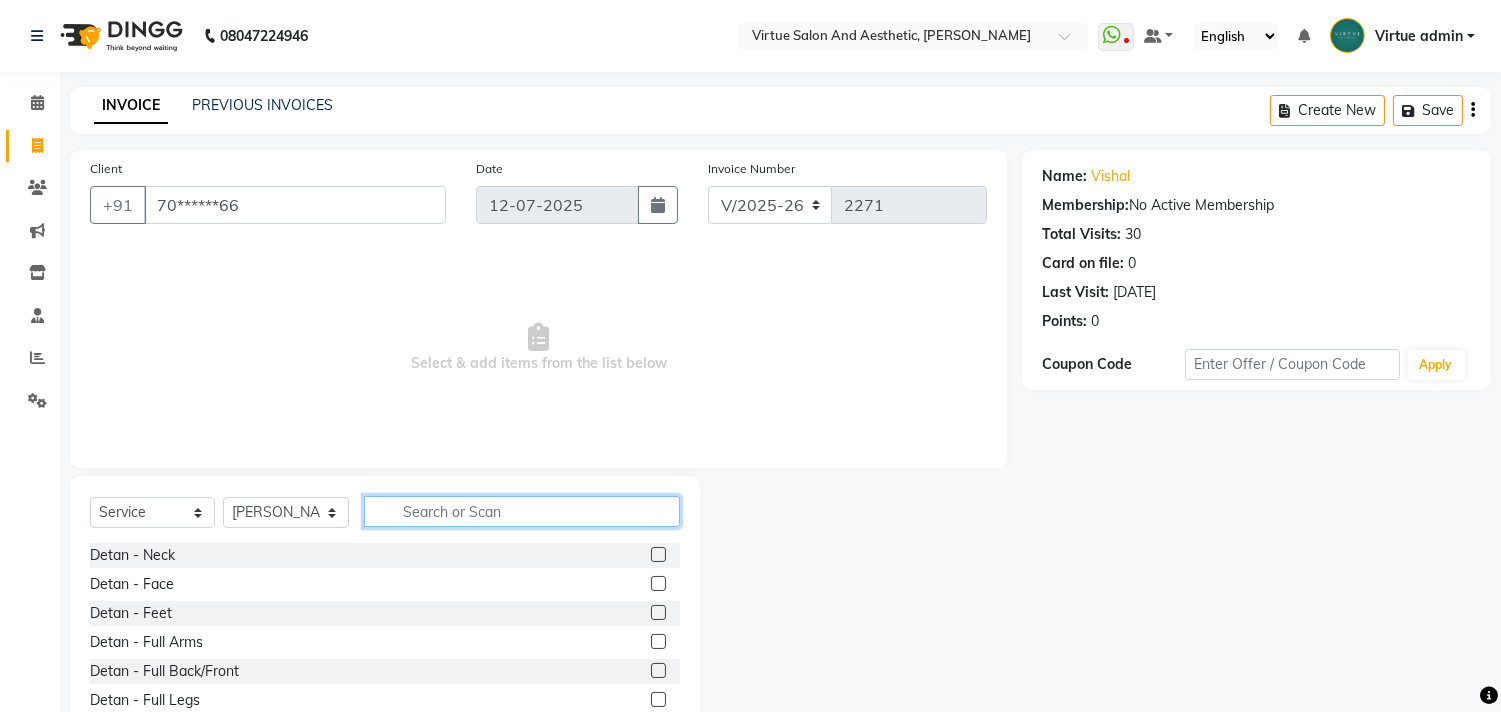 click 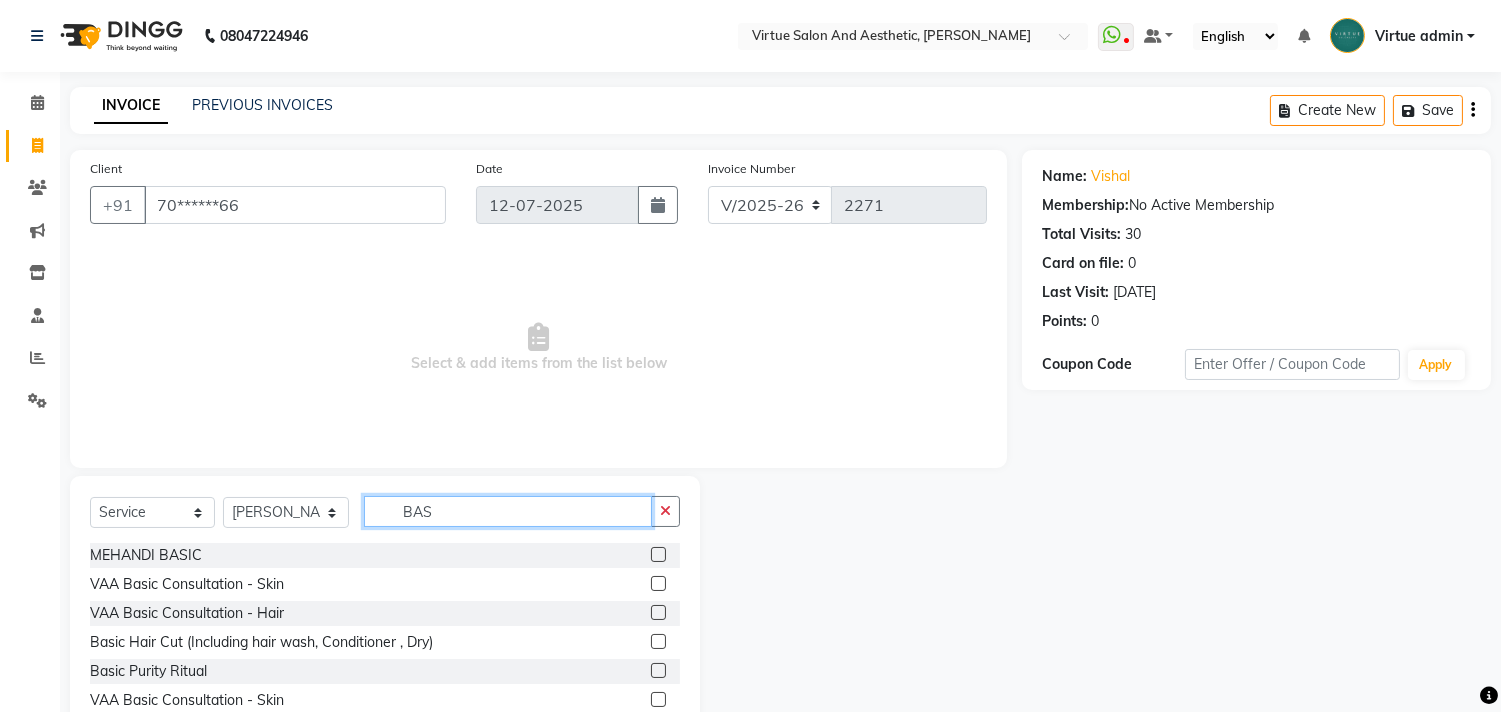 type on "BAS" 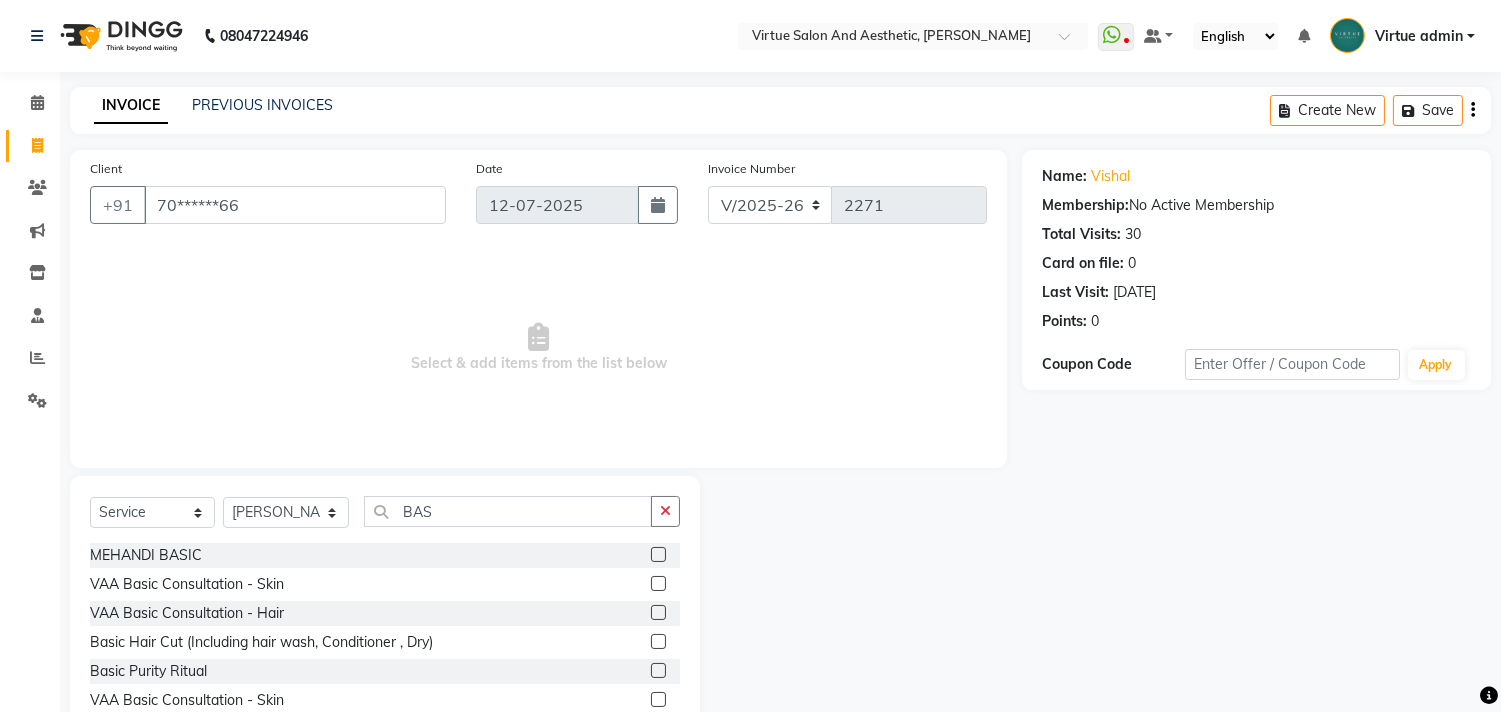 click 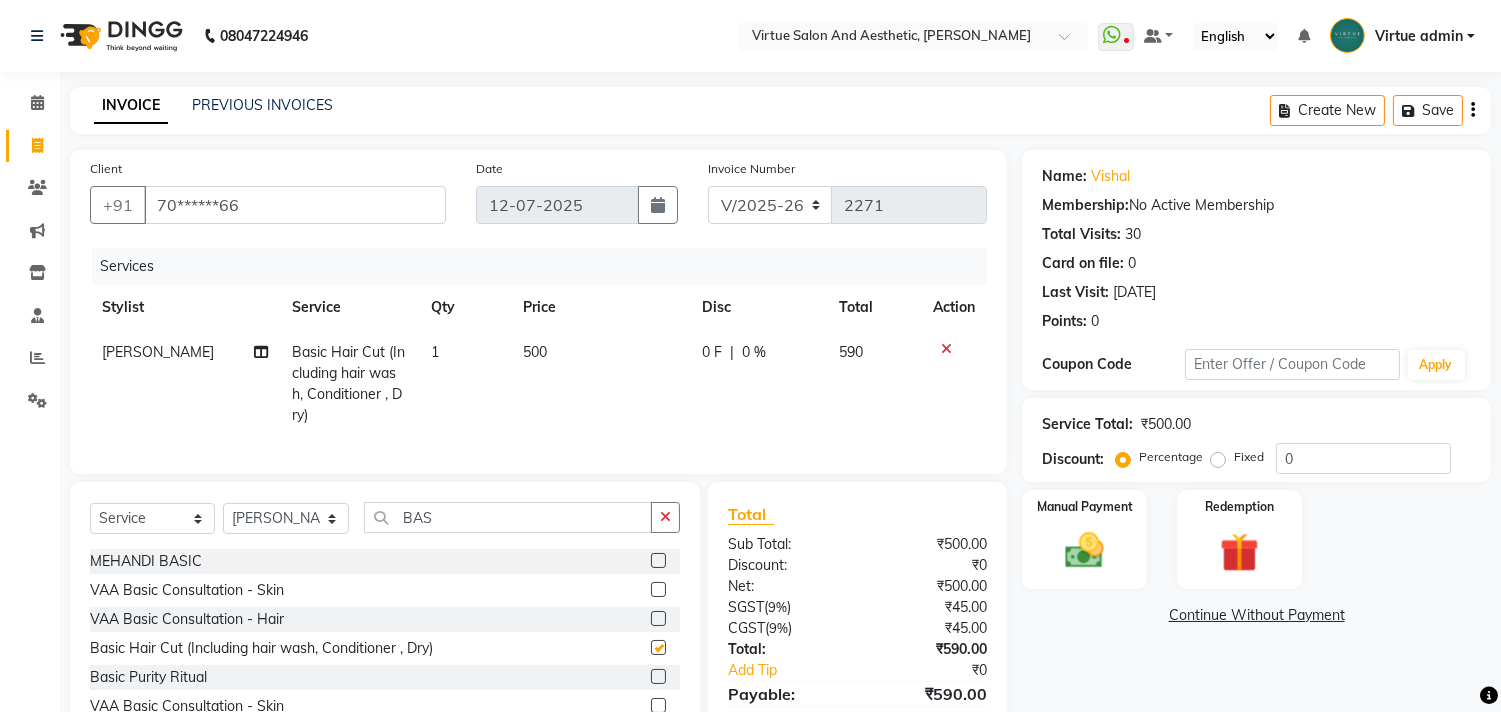 checkbox on "false" 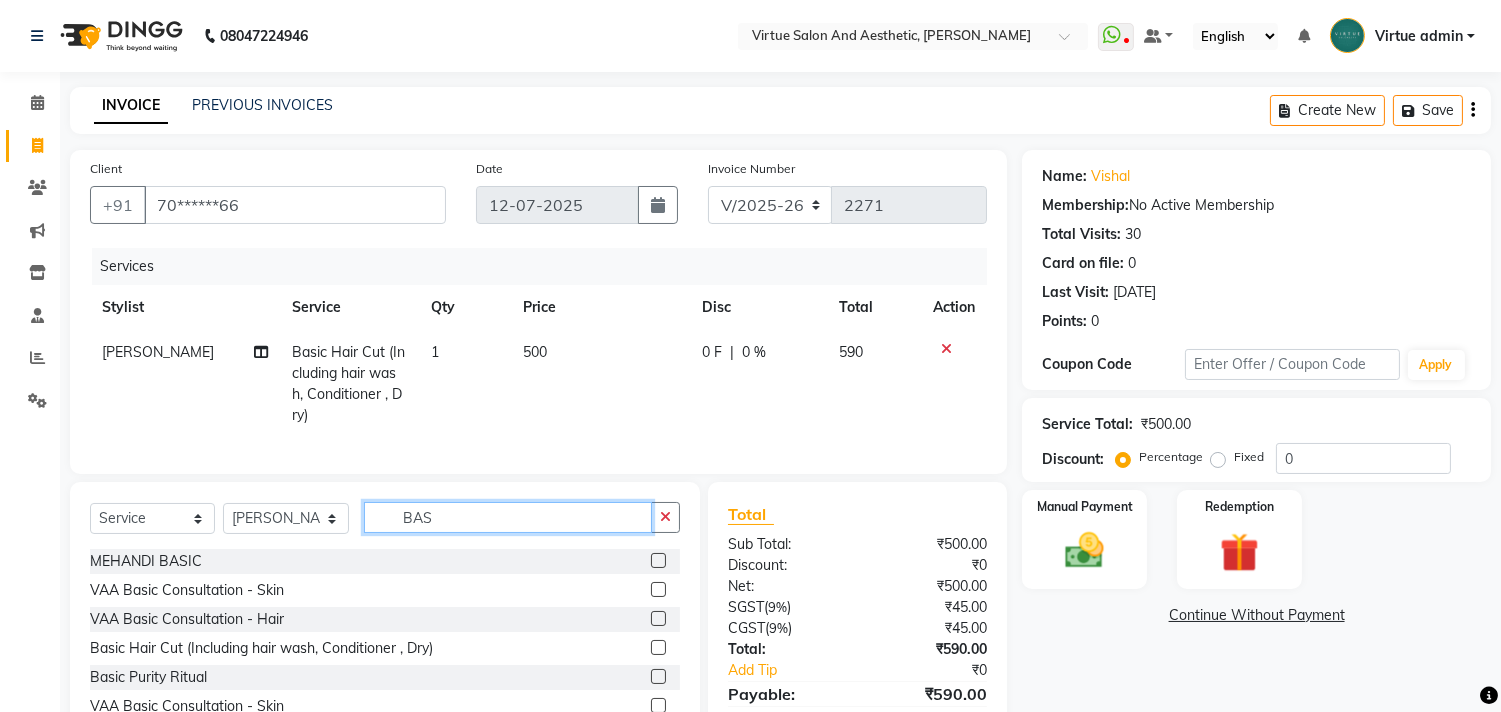click on "BAS" 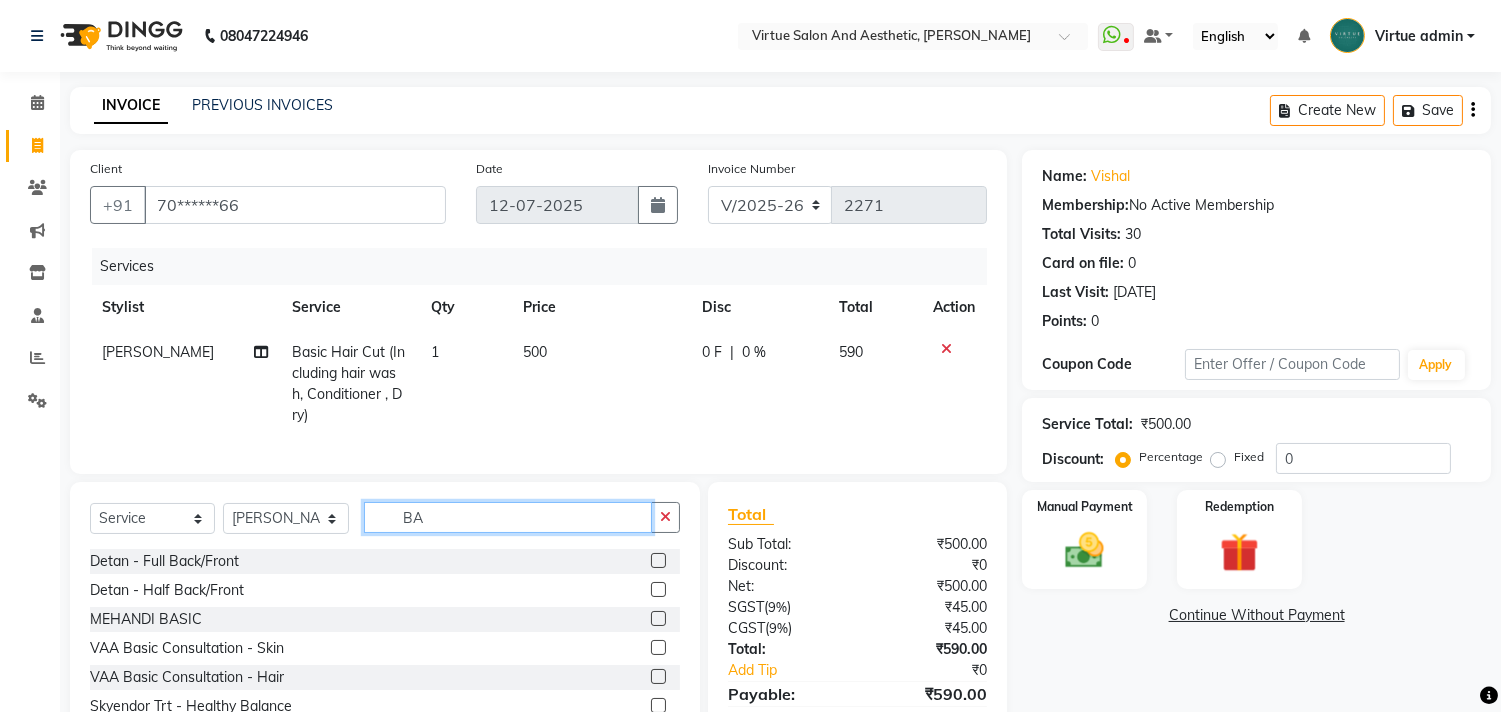 type on "B" 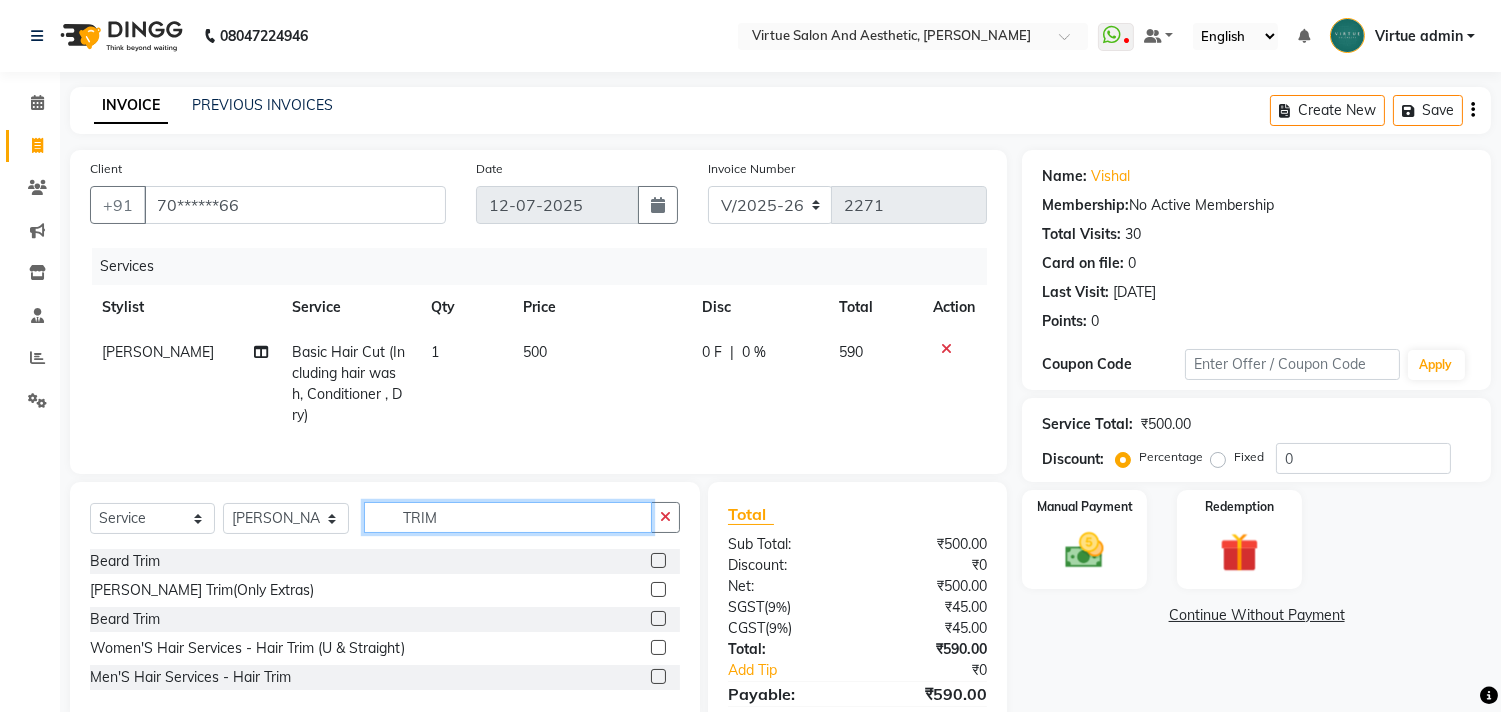 type on "TRIM" 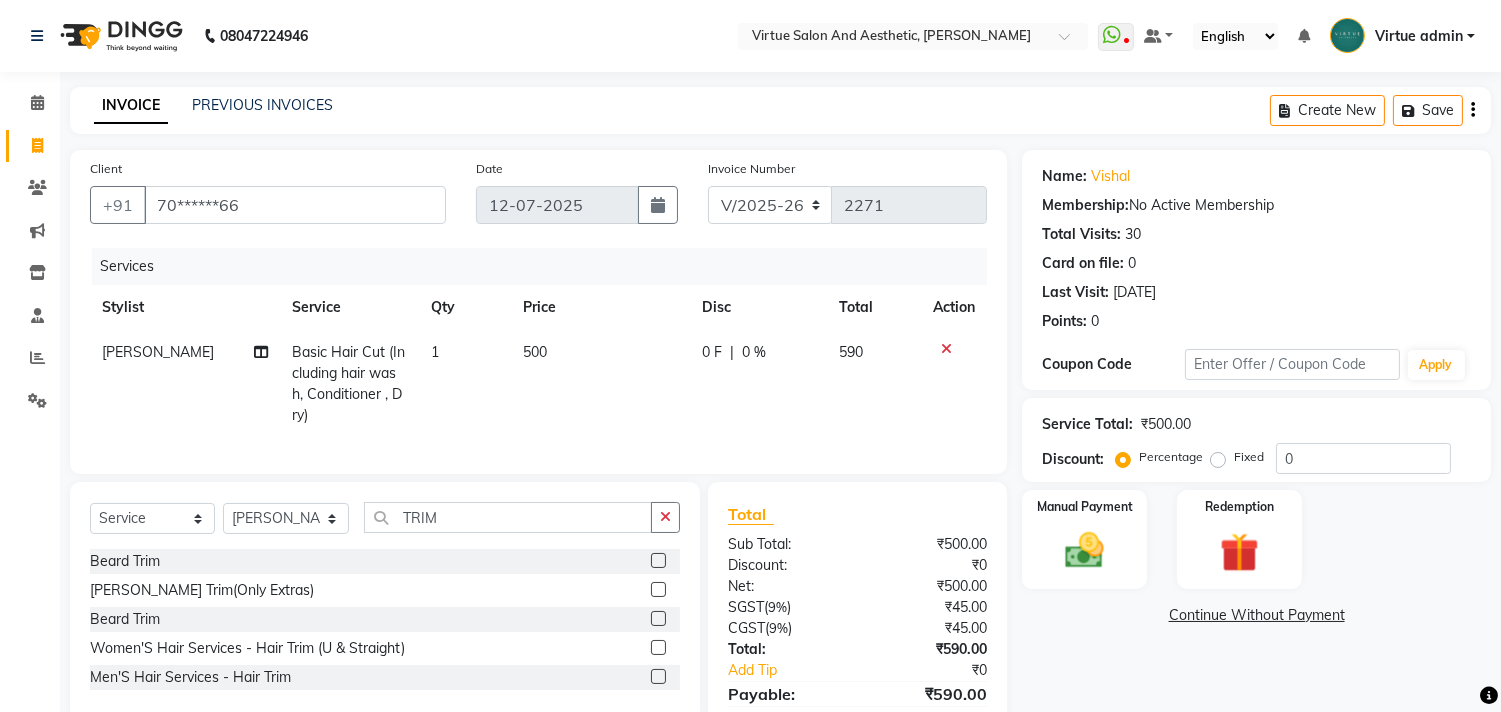 click 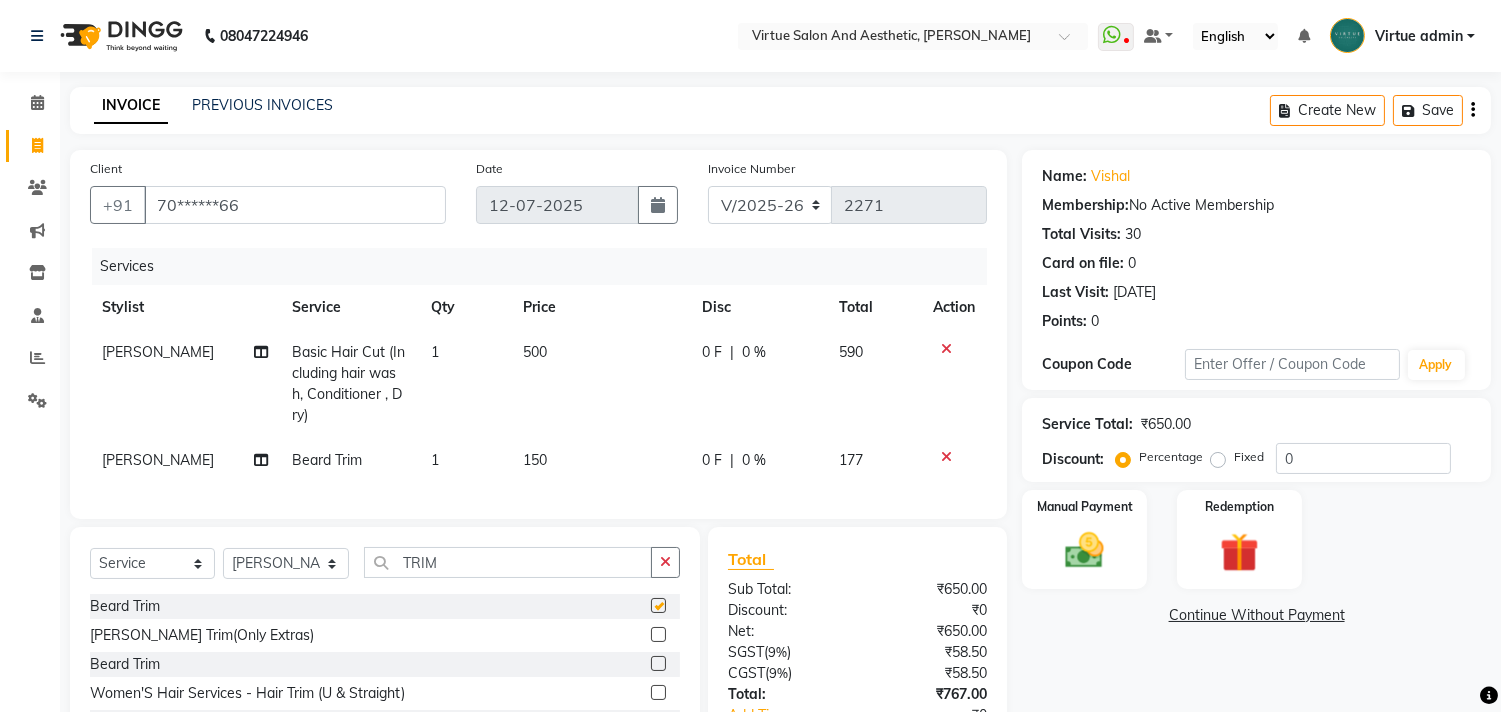 checkbox on "false" 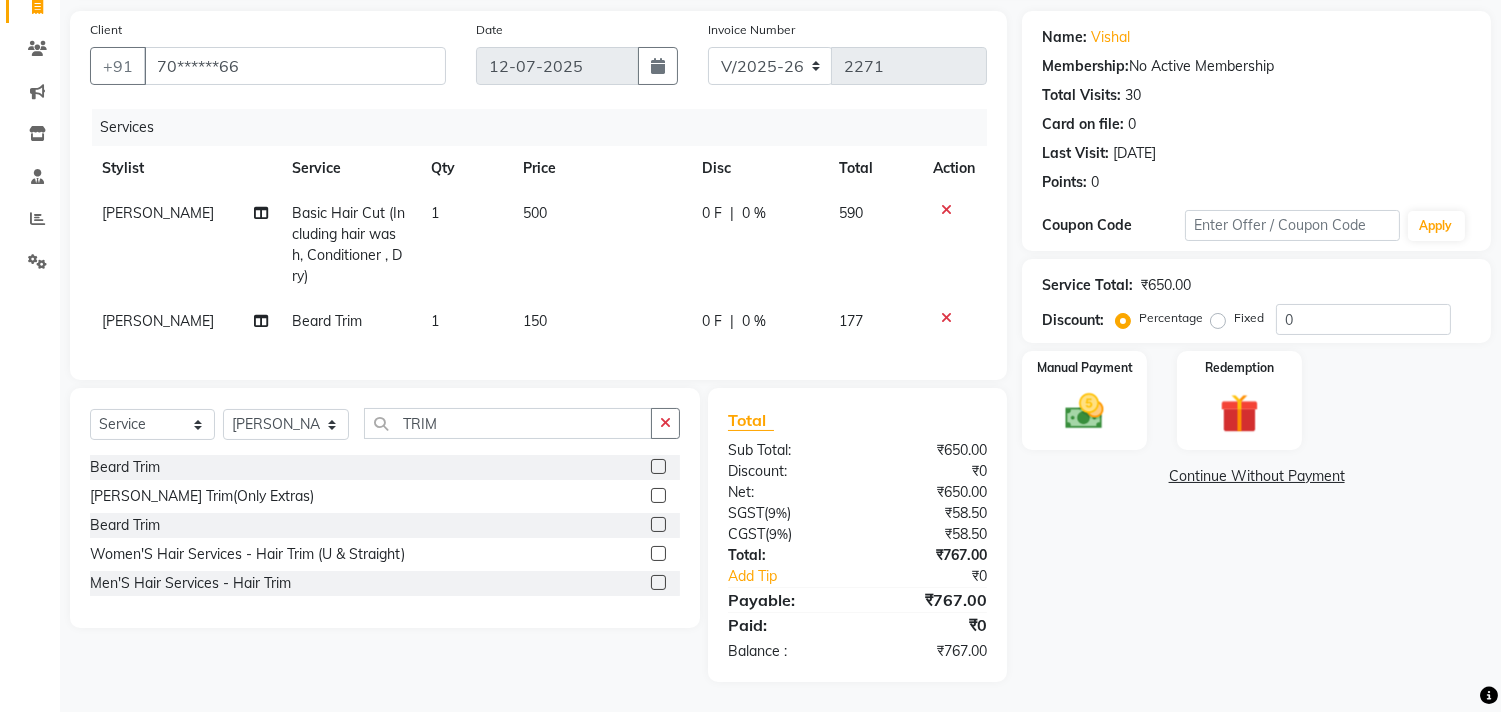 scroll, scrollTop: 155, scrollLeft: 0, axis: vertical 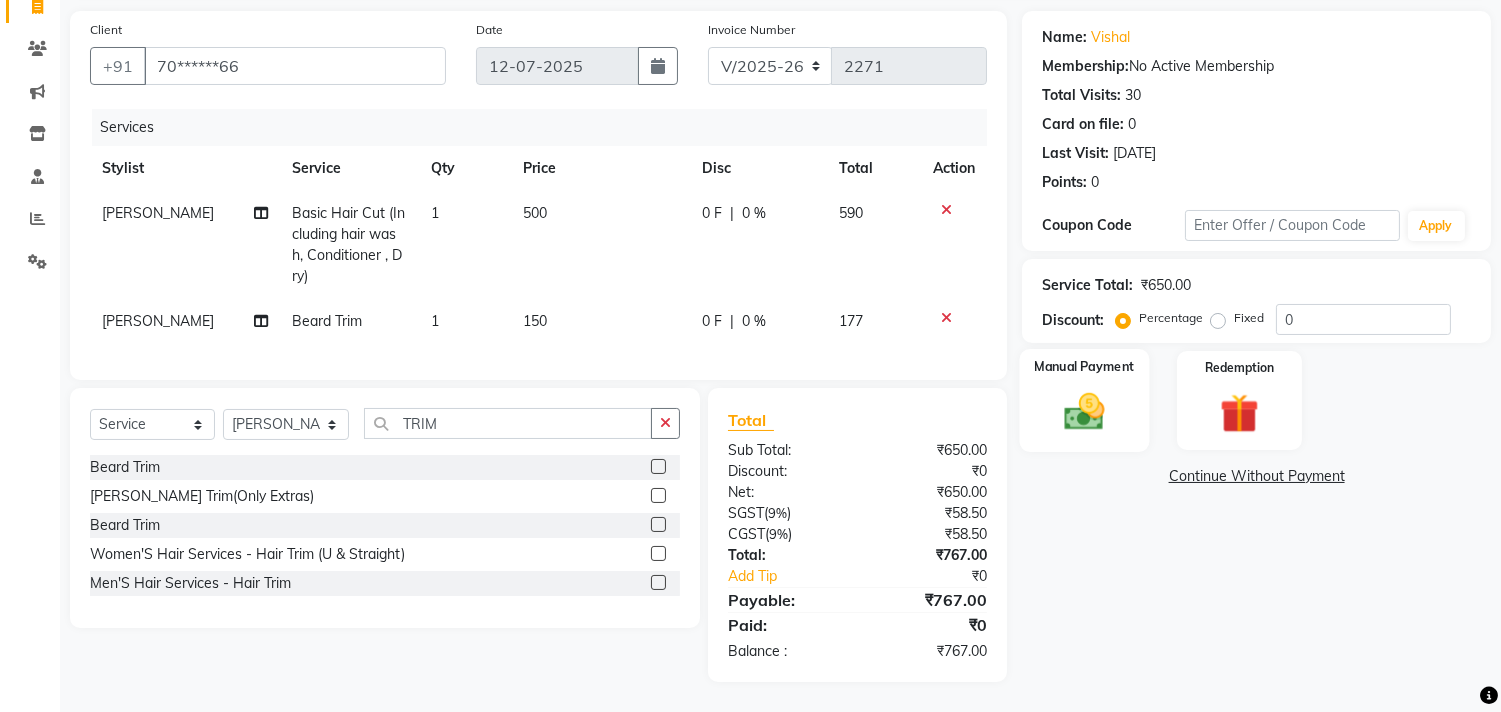 click 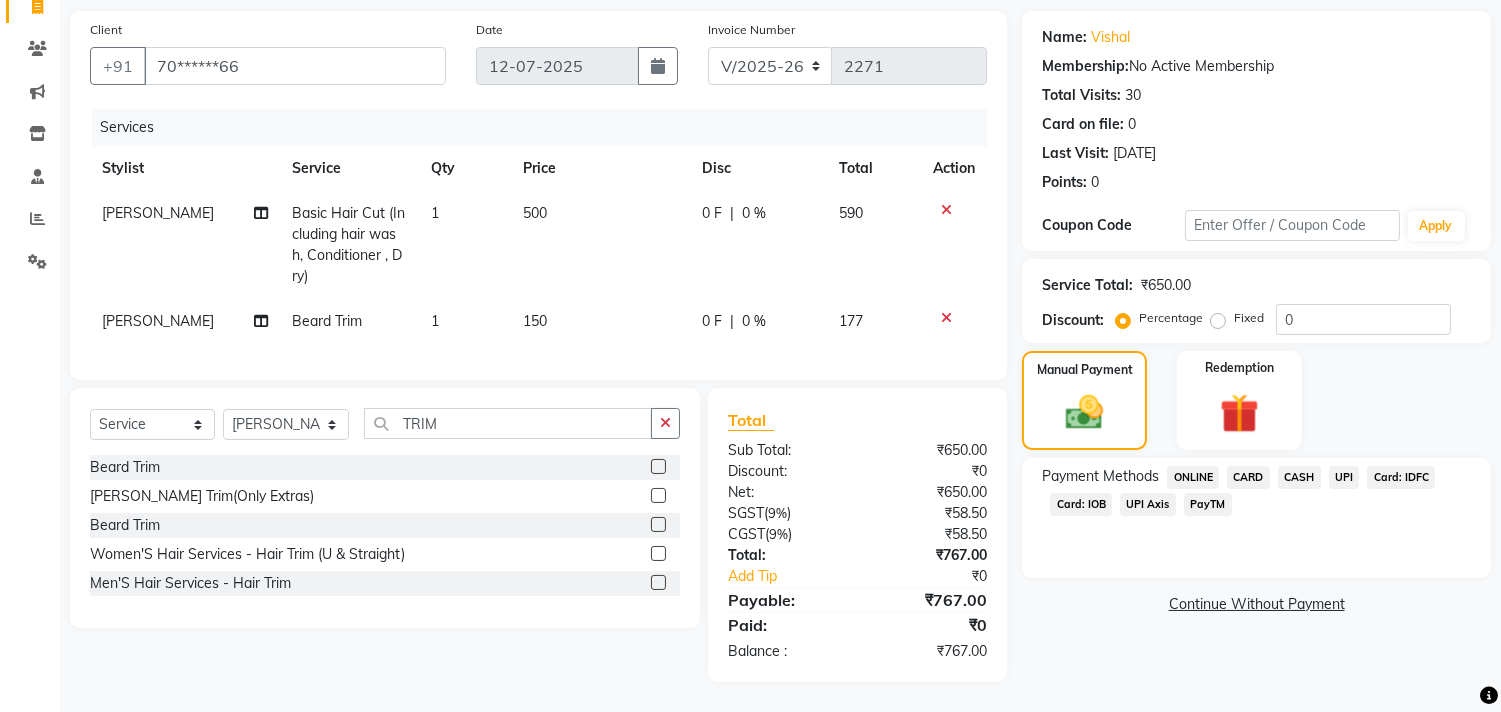 click on "Card: IOB" 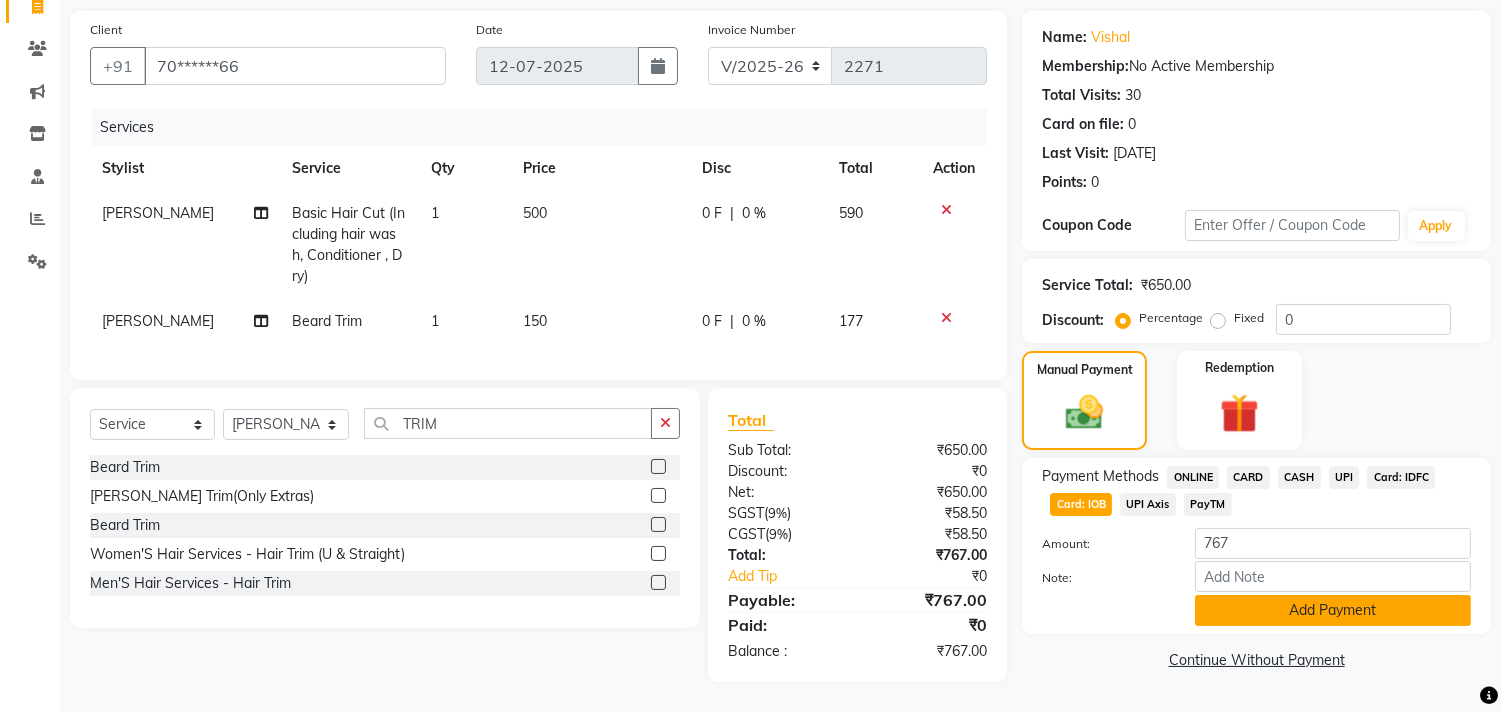 click on "Add Payment" 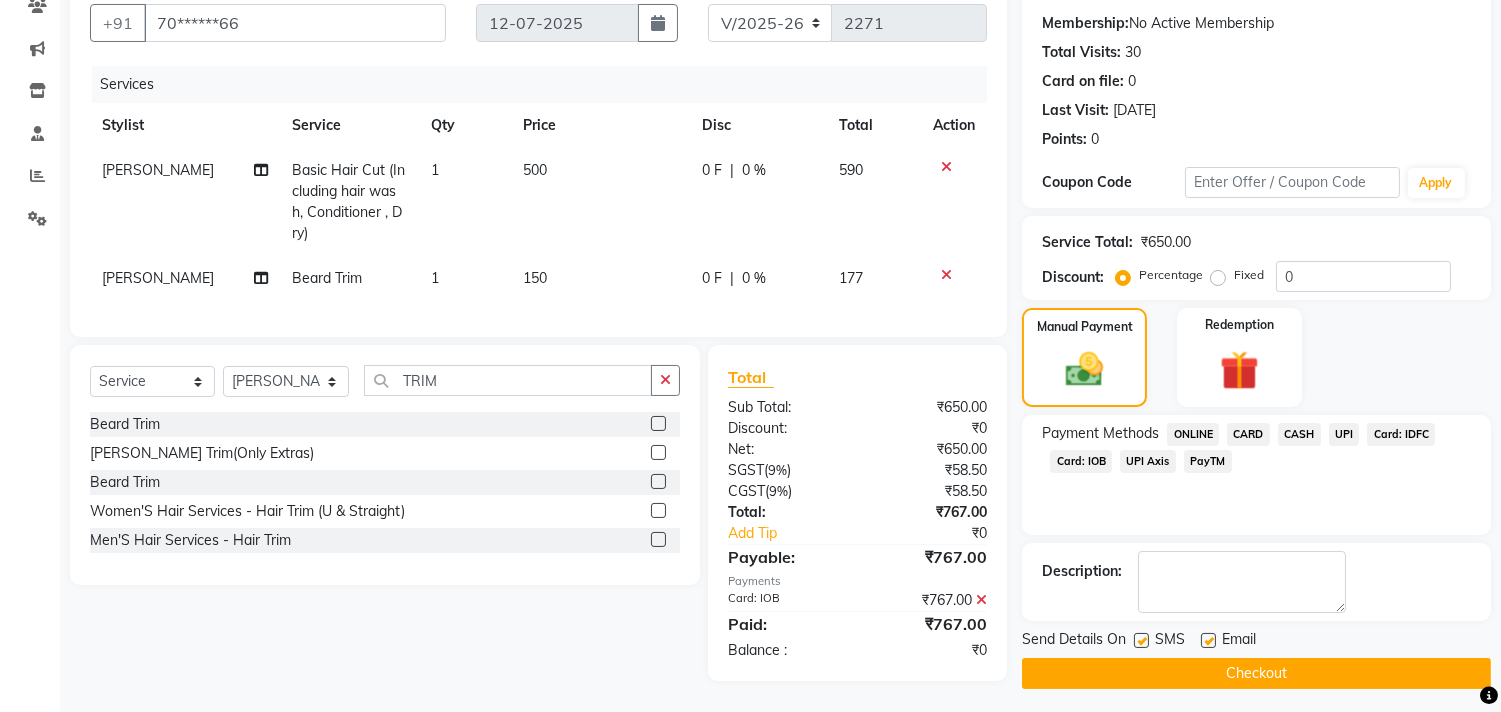 scroll, scrollTop: 197, scrollLeft: 0, axis: vertical 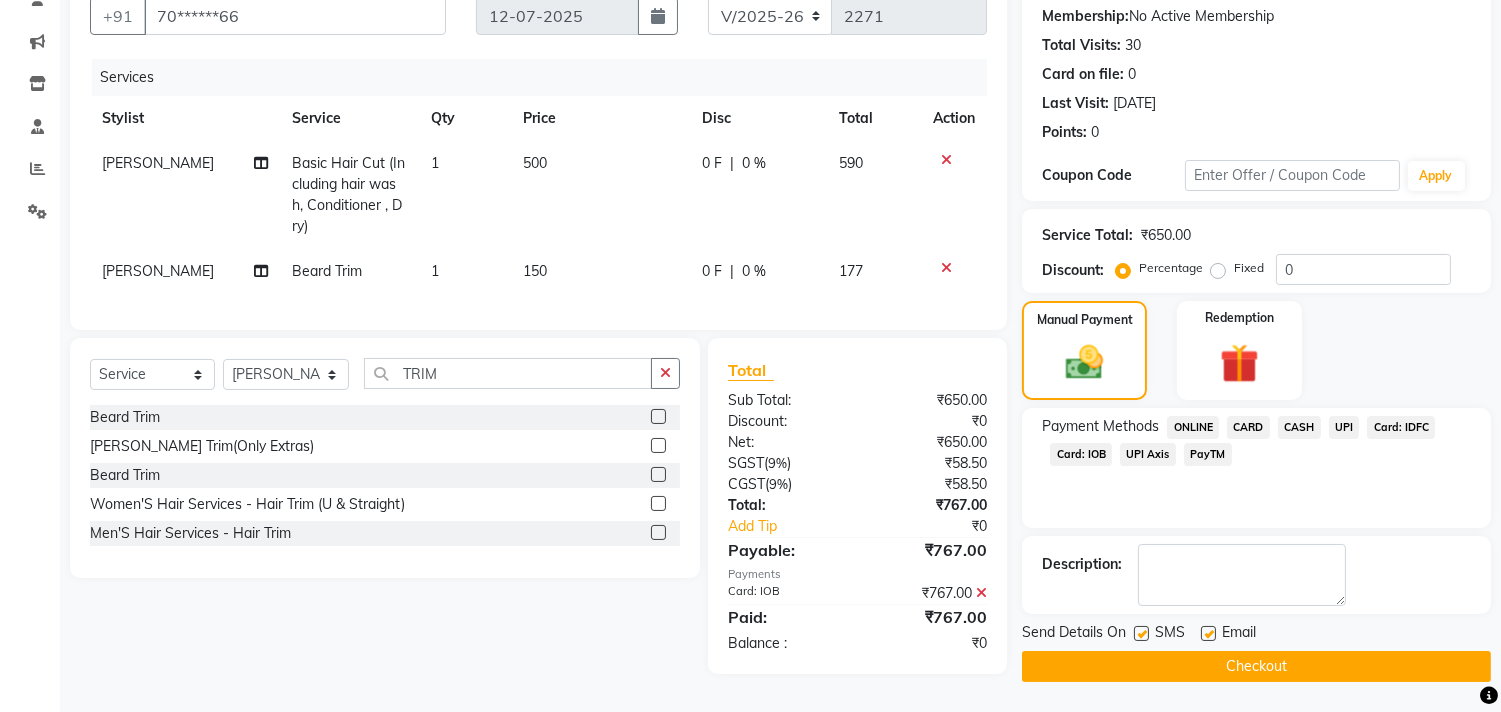 click on "Checkout" 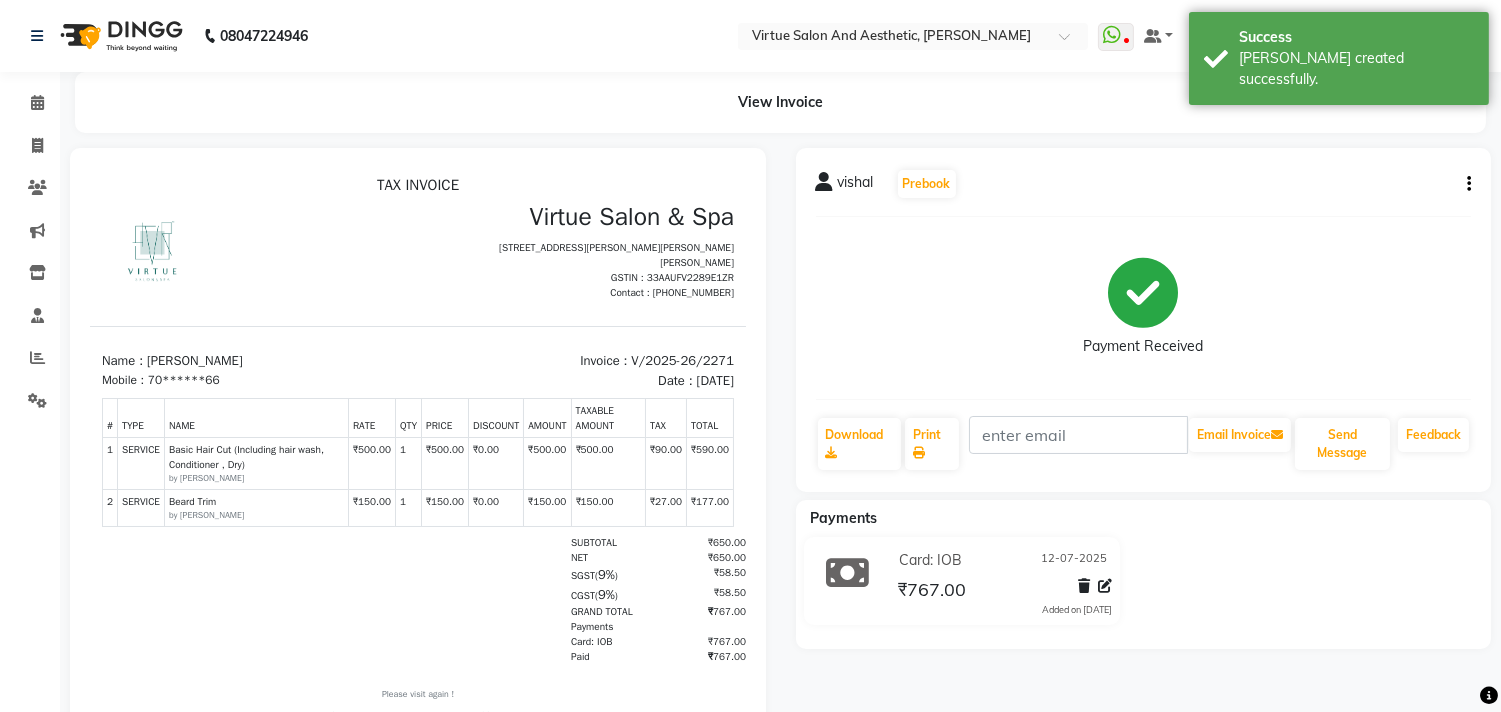 scroll, scrollTop: 0, scrollLeft: 0, axis: both 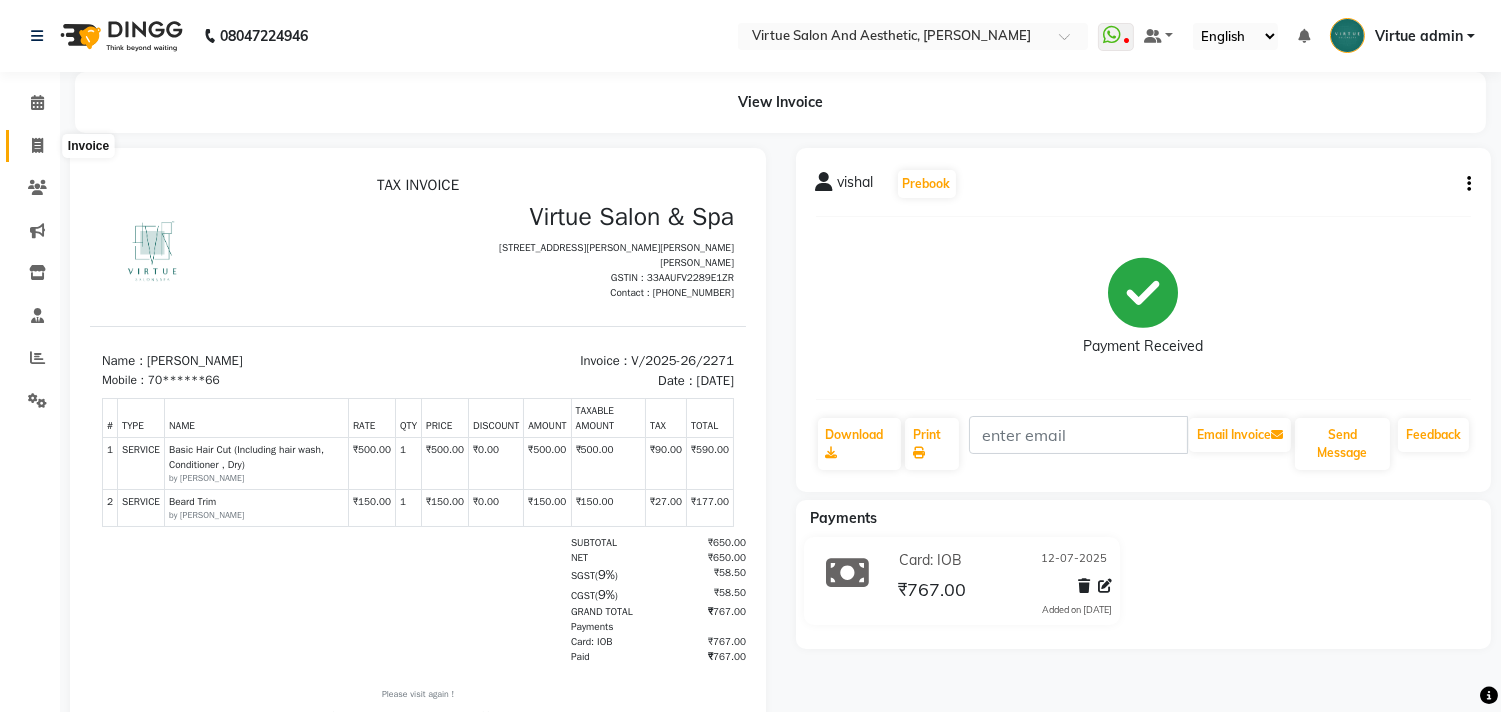 click 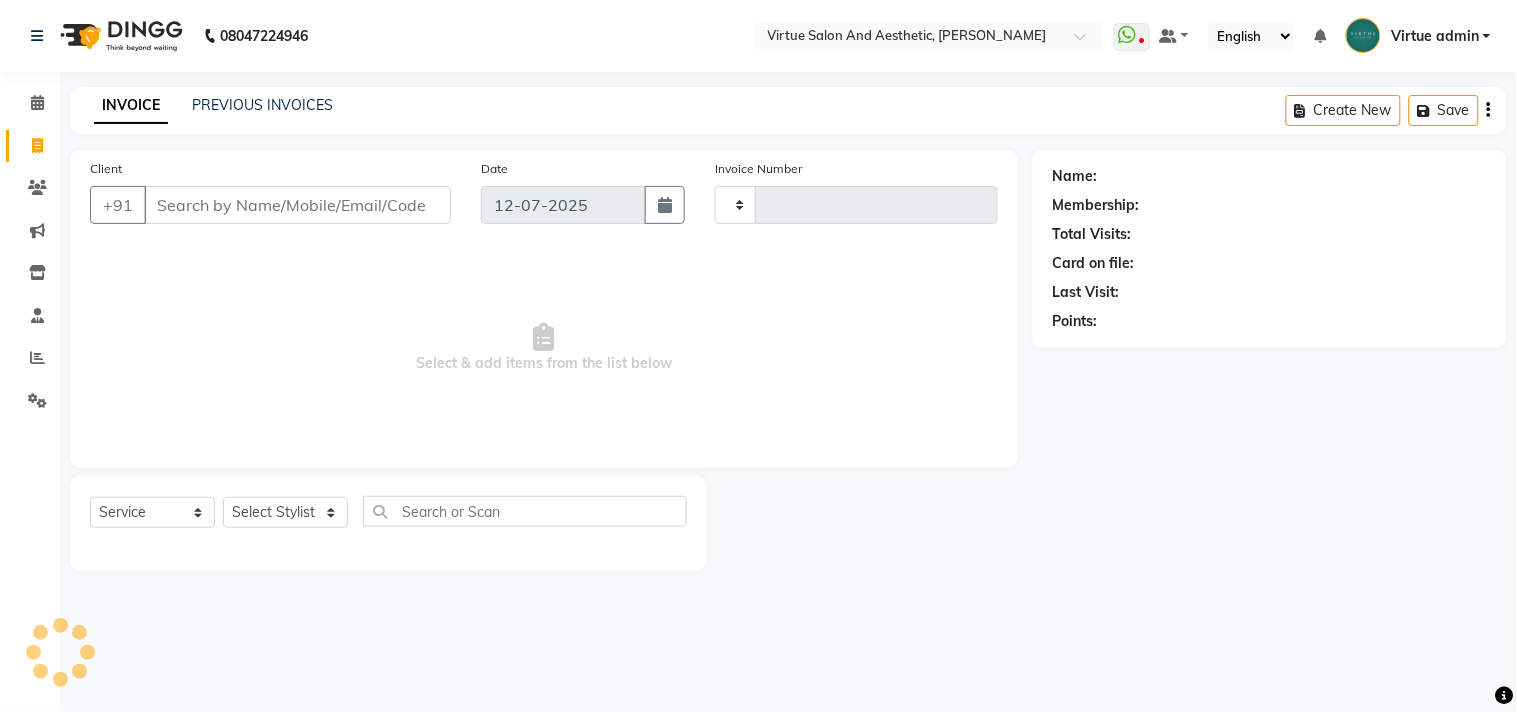 type on "2272" 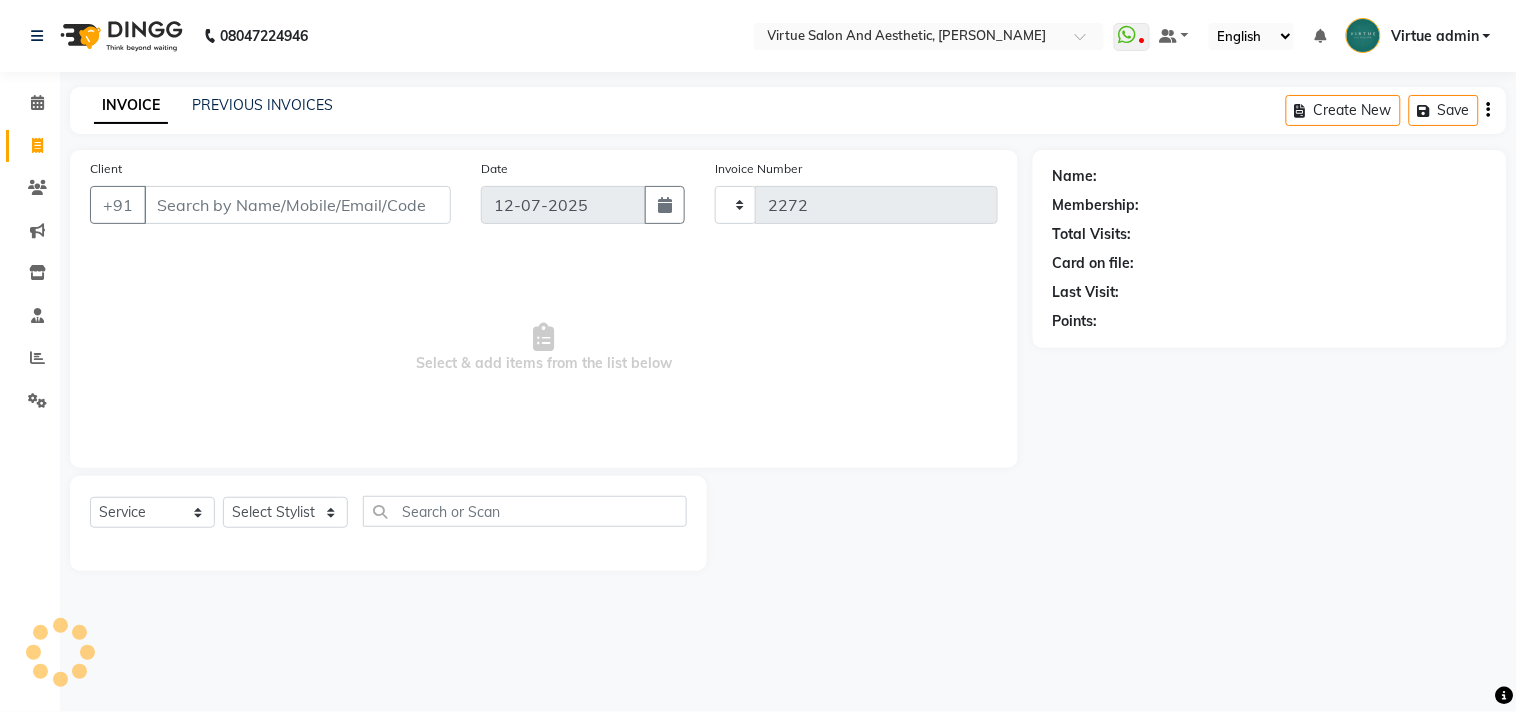 select on "4466" 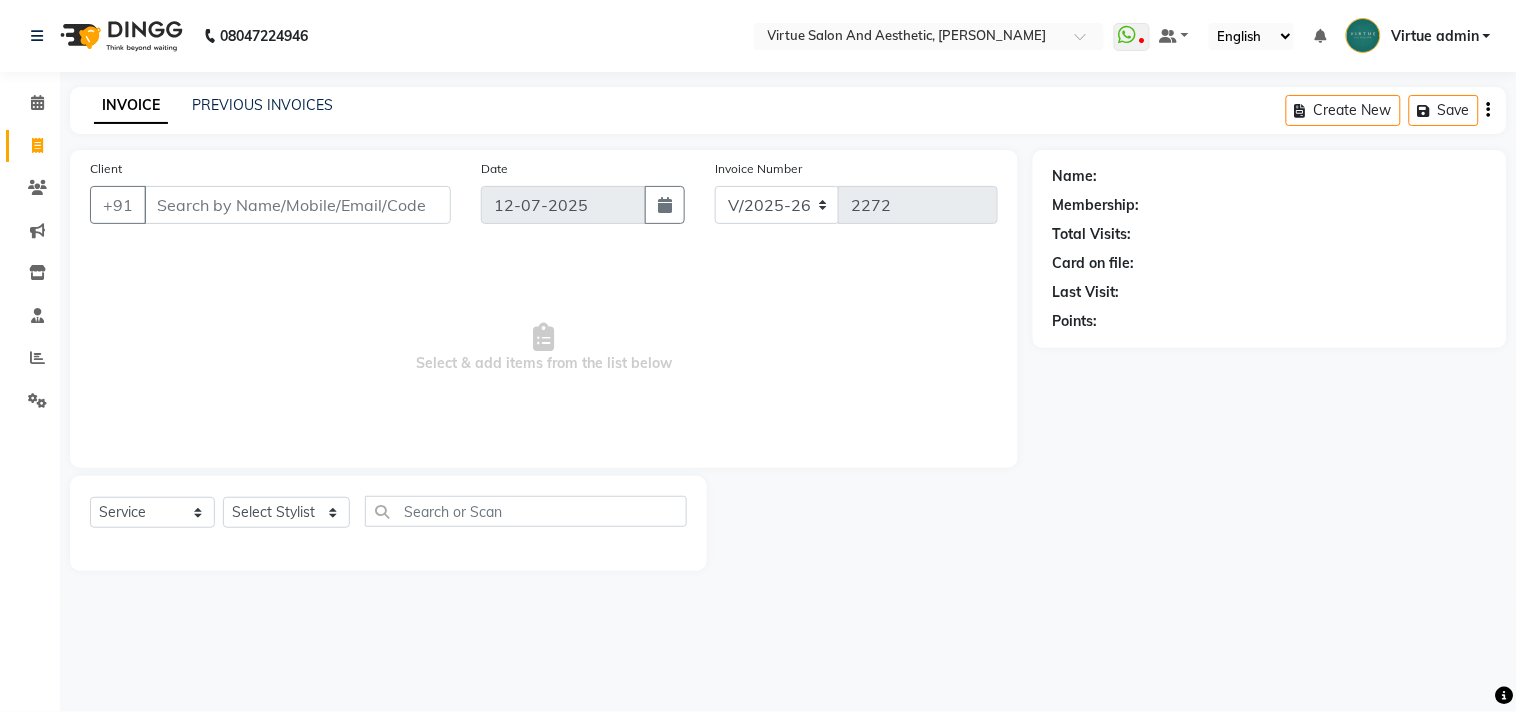 click on "Client" at bounding box center (297, 205) 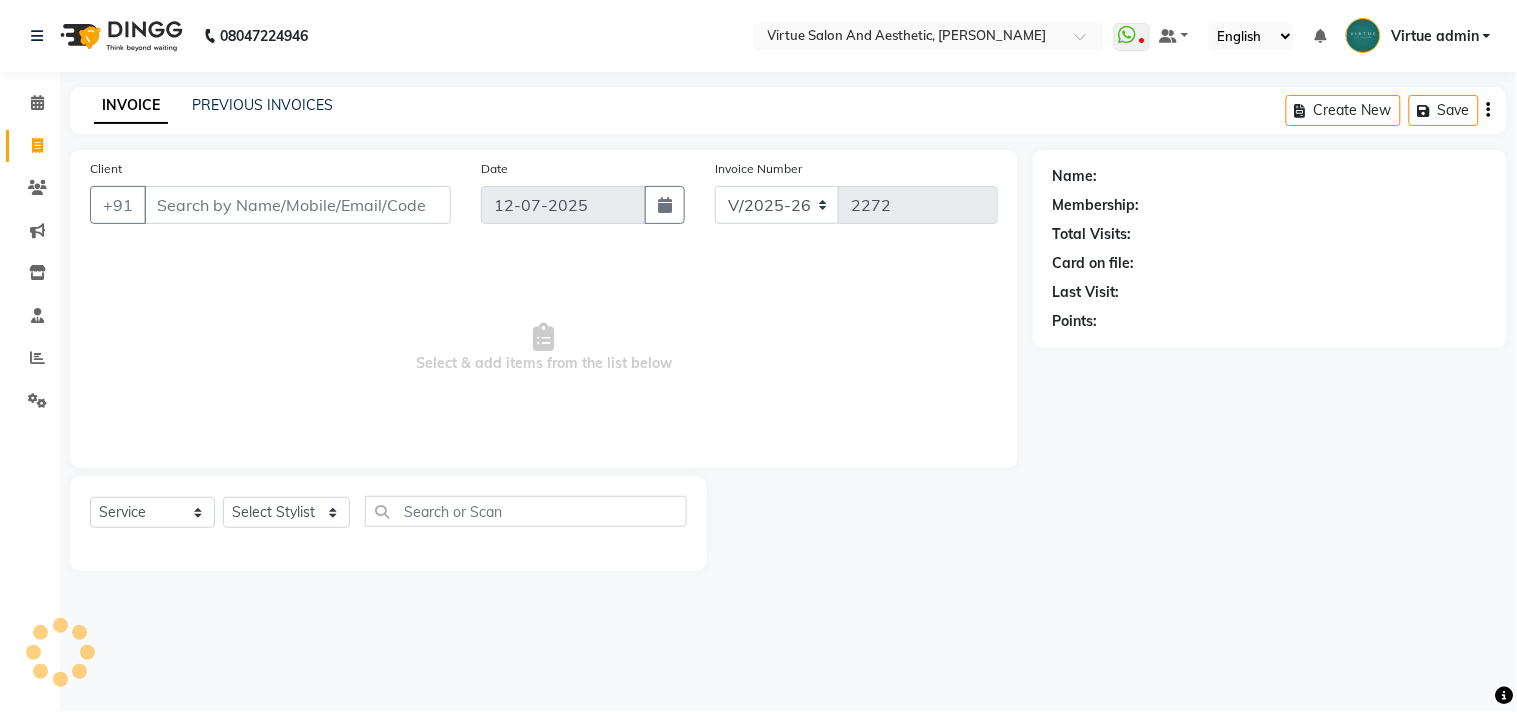 click on "Client" at bounding box center (297, 205) 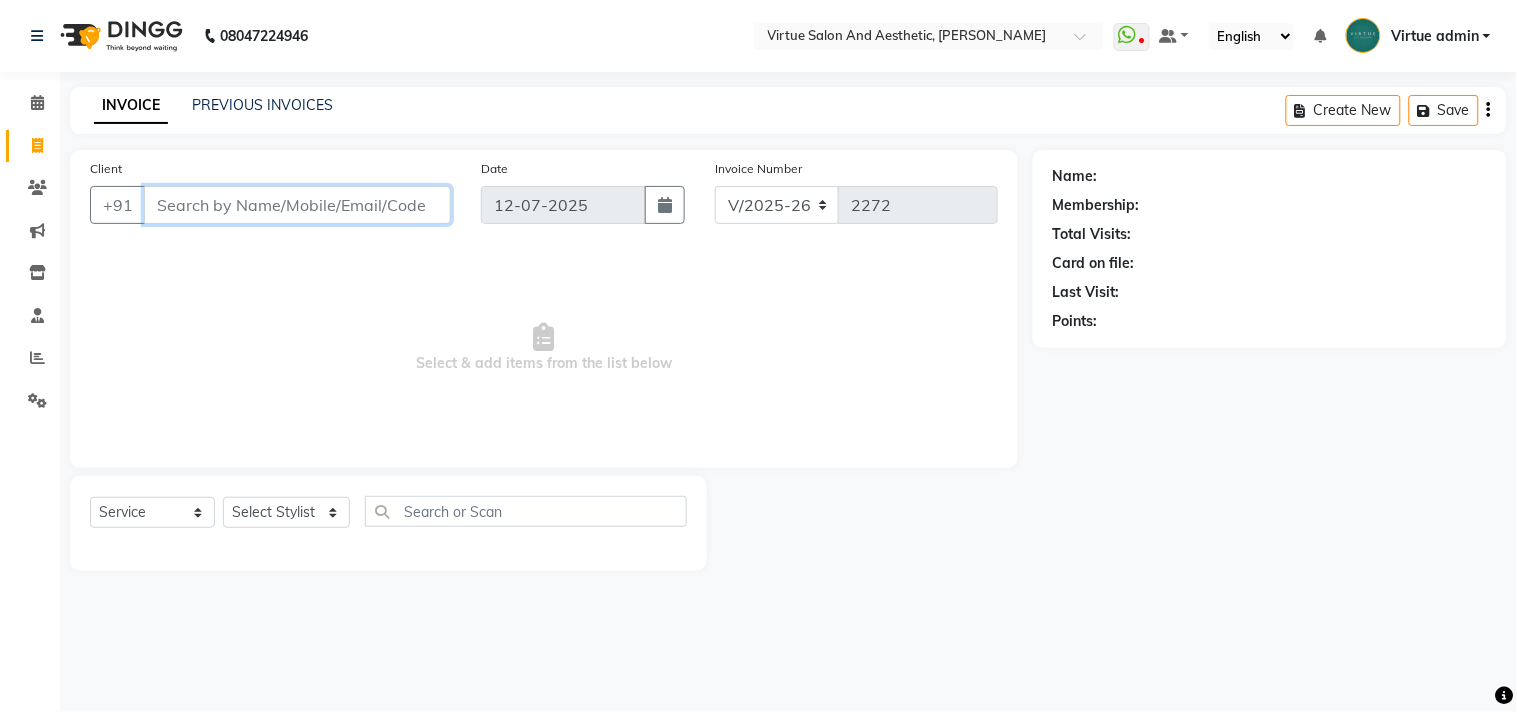 click on "Client" at bounding box center (297, 205) 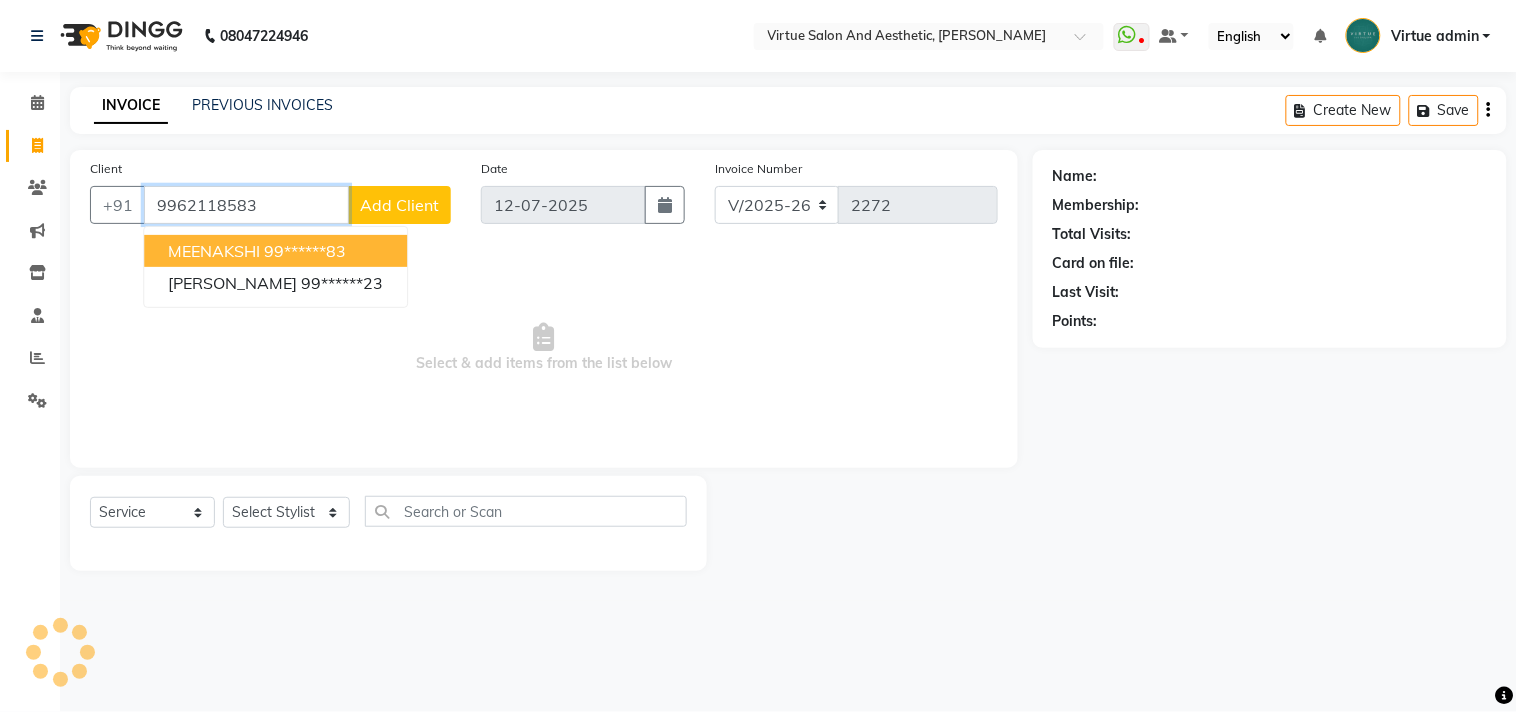 type on "9962118583" 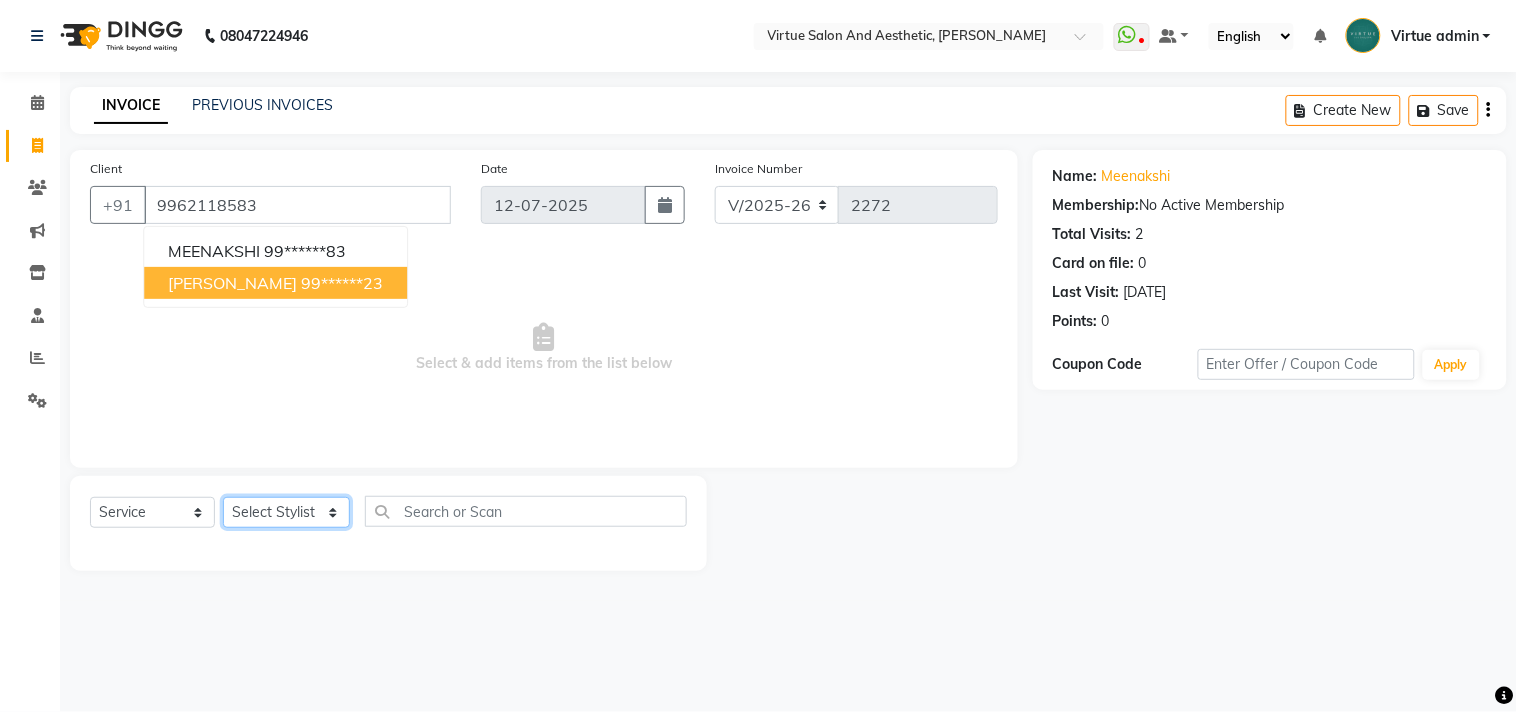 click on "Select Stylist Admin ANUSHA  Apsu Auditor Ambattur Balaji BANUPRIYA Bhuvanesh Dingg - Support Team DIVYA INBARAJ INDHU Javed Jayakumar Joice Neimalsawm  Kalaiselvi KAMALA Nathalie Marinaa Chaarlette POOJA  PREETHI Preethi Raj PRISCILLA RADHA RAJESH  SAHIL SEETHAL SOCHIPEM Suresh Babu SUSHMITA VANITHA Veena Ravi Vignesh  Vinitha Virtue admin VIRTUE SALON" 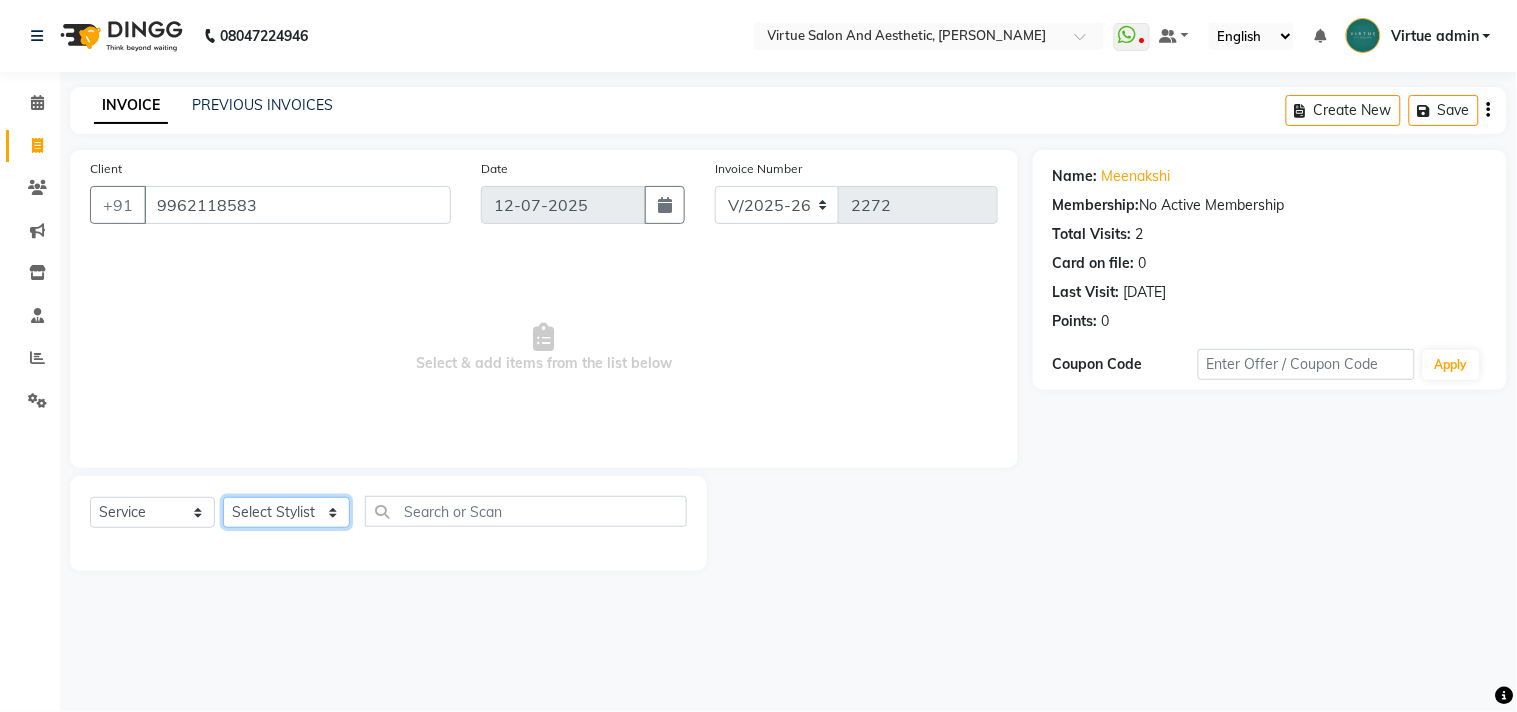 select on "40345" 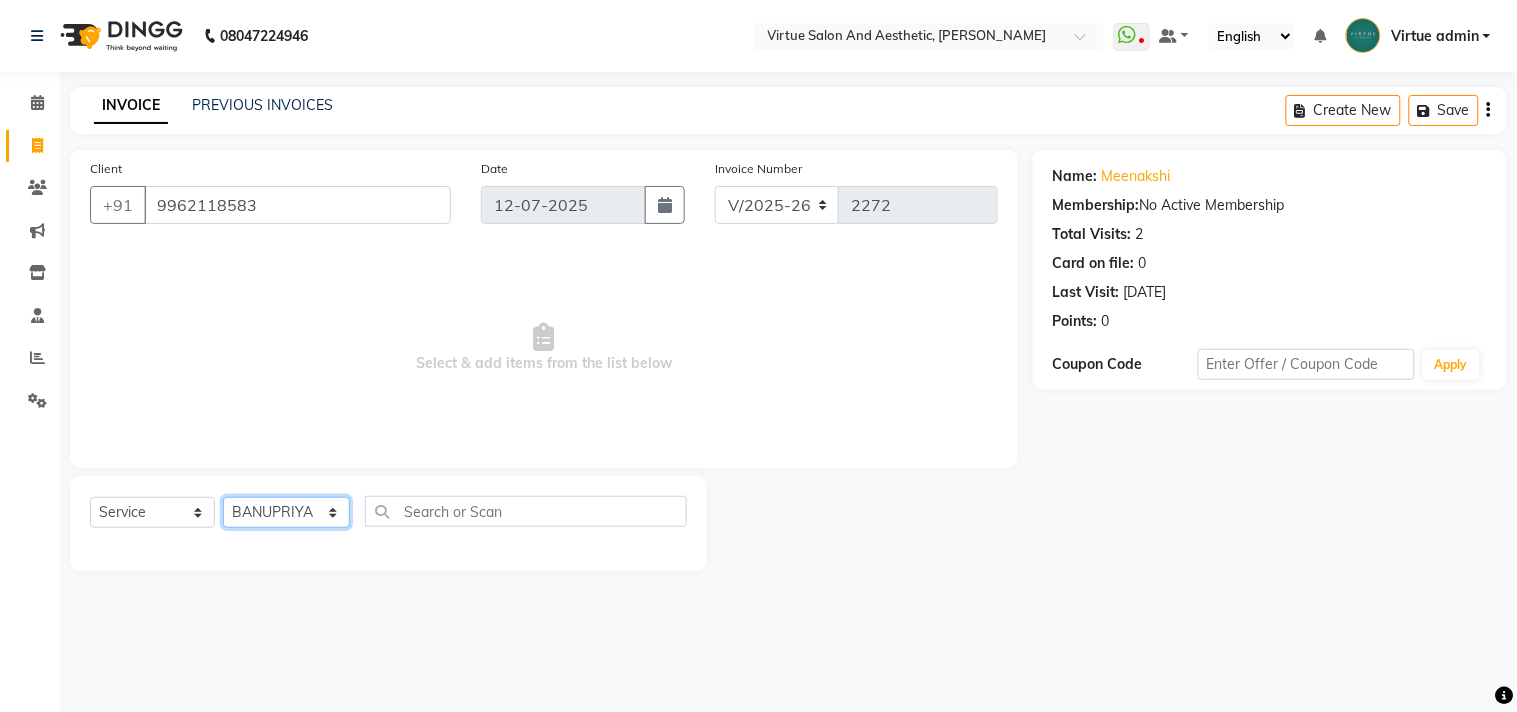 click on "Select Stylist Admin ANUSHA  Apsu Auditor Ambattur Balaji BANUPRIYA Bhuvanesh Dingg - Support Team DIVYA INBARAJ INDHU Javed Jayakumar Joice Neimalsawm  Kalaiselvi KAMALA Nathalie Marinaa Chaarlette POOJA  PREETHI Preethi Raj PRISCILLA RADHA RAJESH  SAHIL SEETHAL SOCHIPEM Suresh Babu SUSHMITA VANITHA Veena Ravi Vignesh  Vinitha Virtue admin VIRTUE SALON" 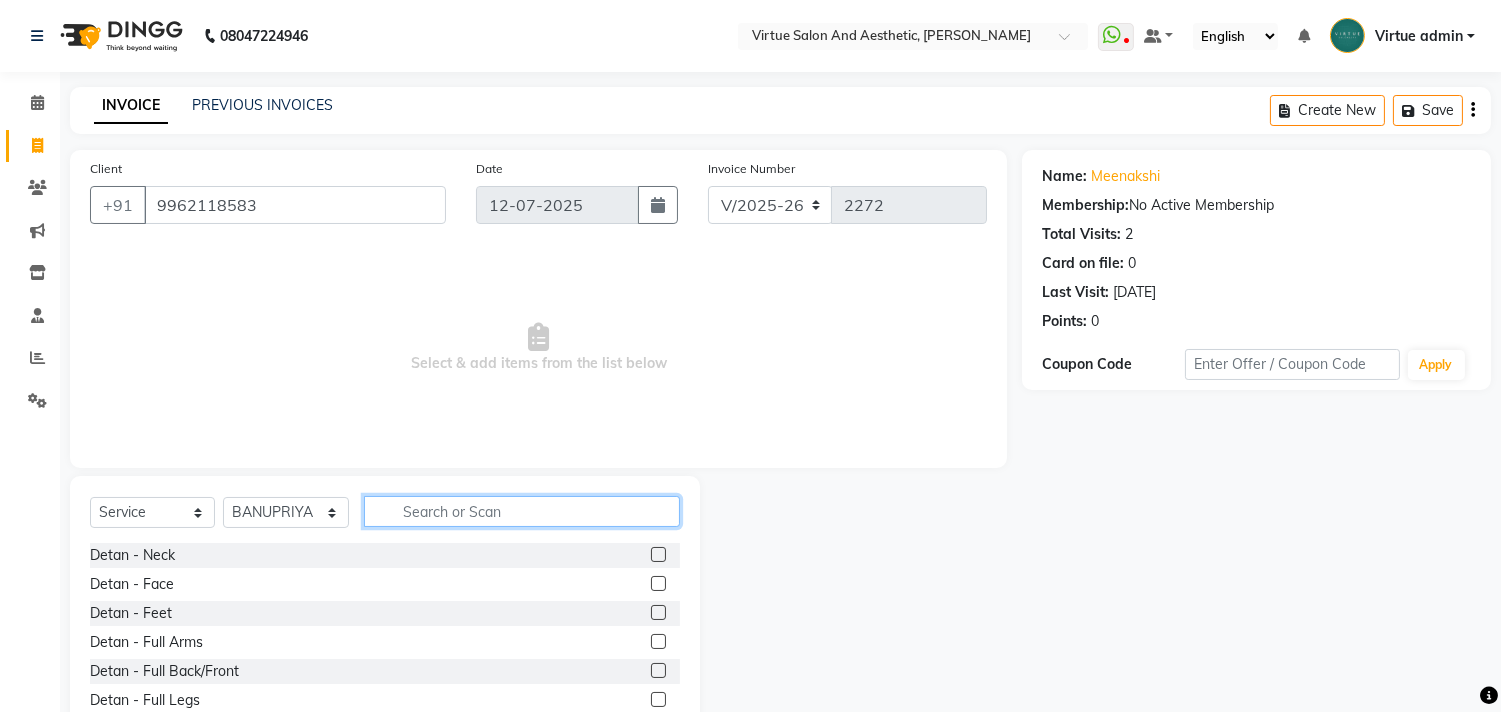 click 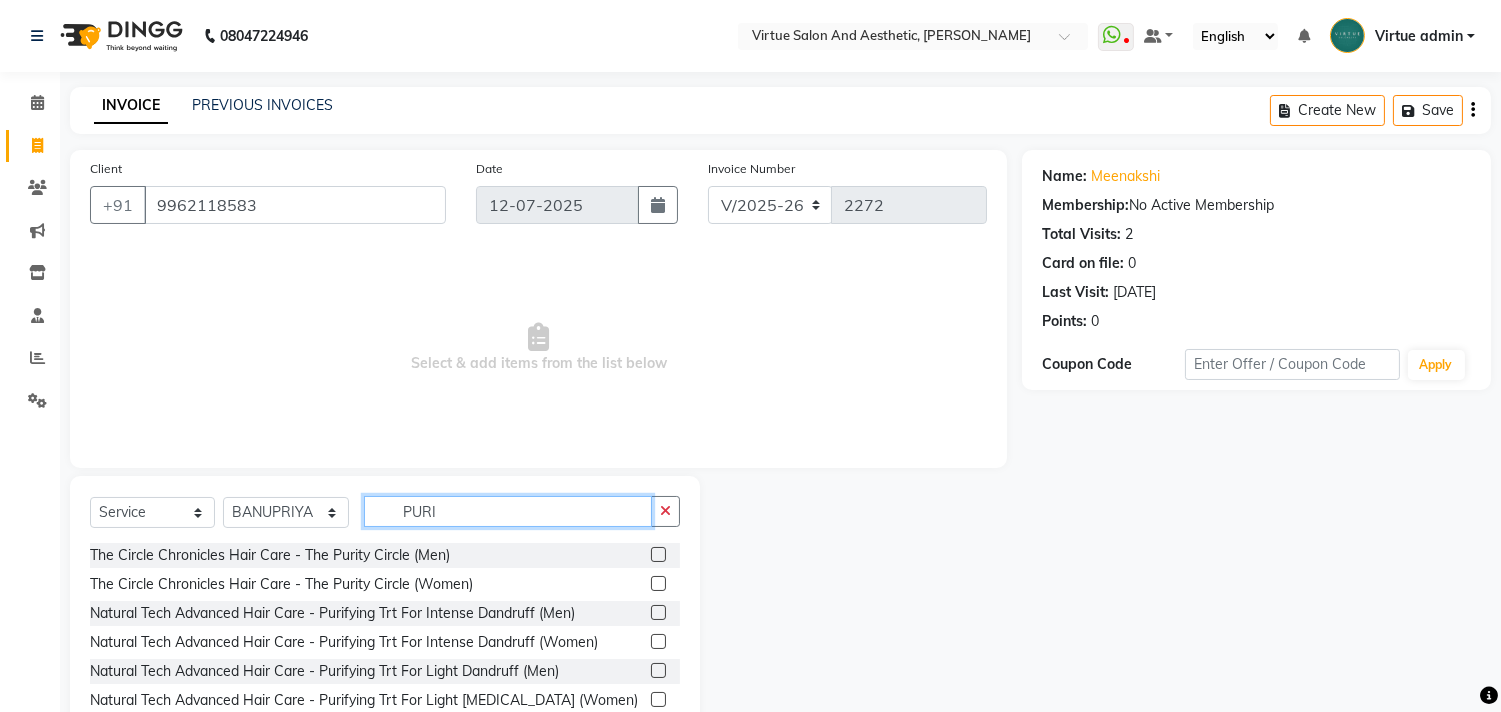 type on "PURI" 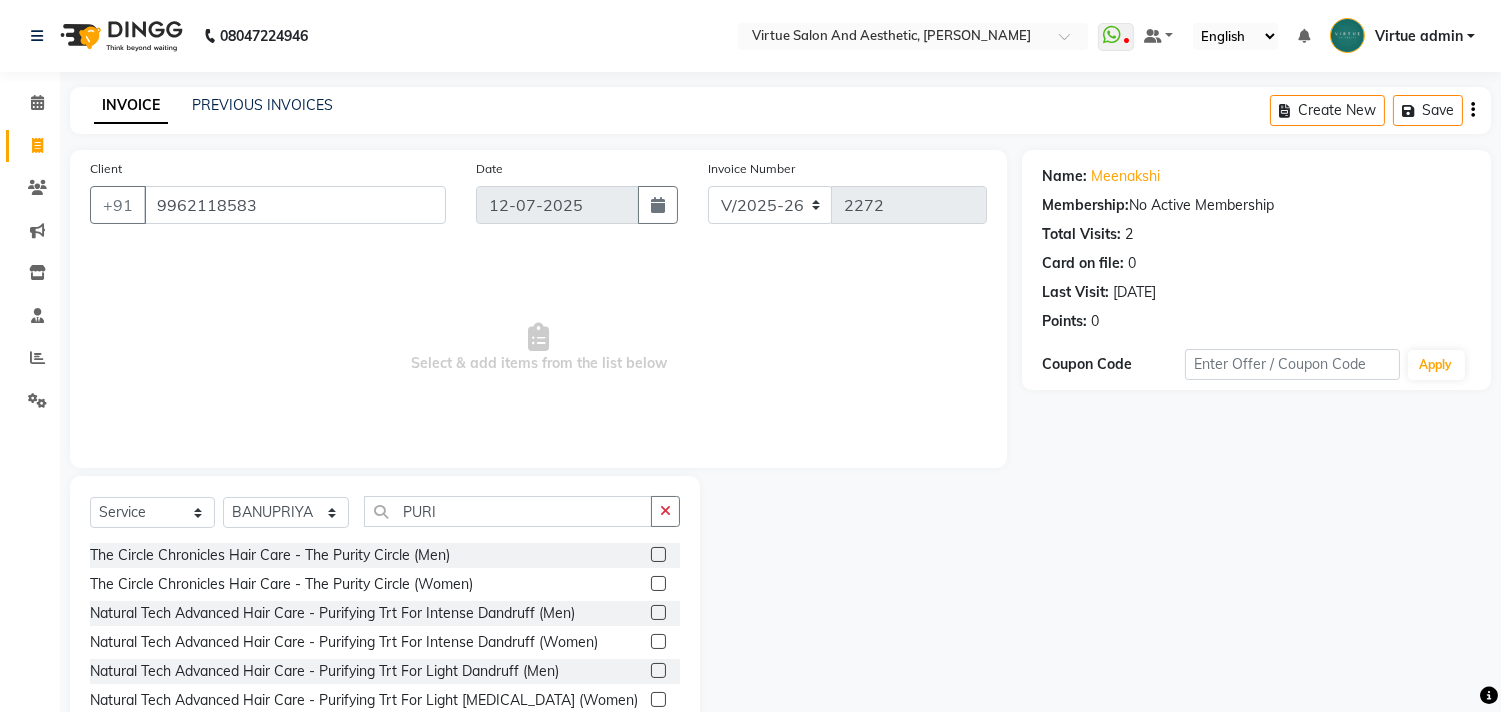 click 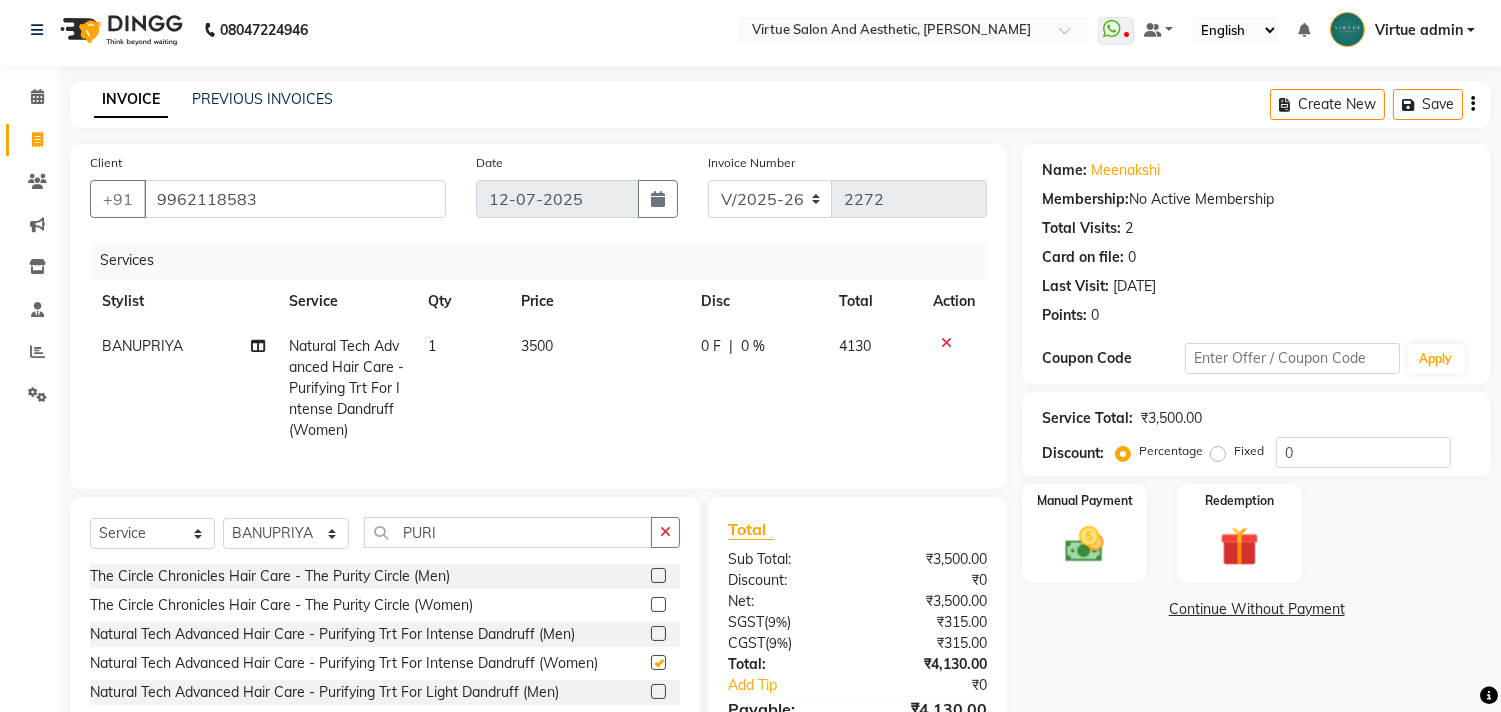 checkbox on "false" 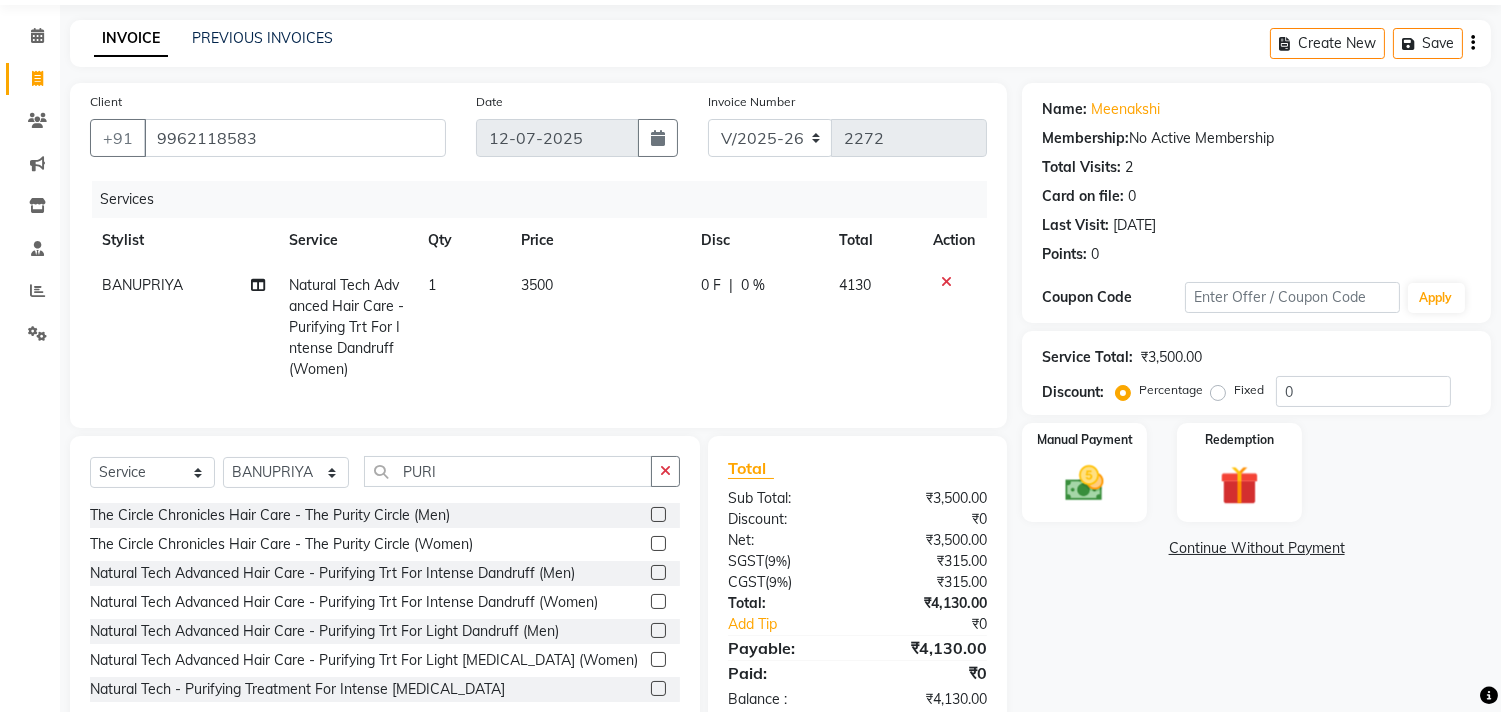 scroll, scrollTop: 132, scrollLeft: 0, axis: vertical 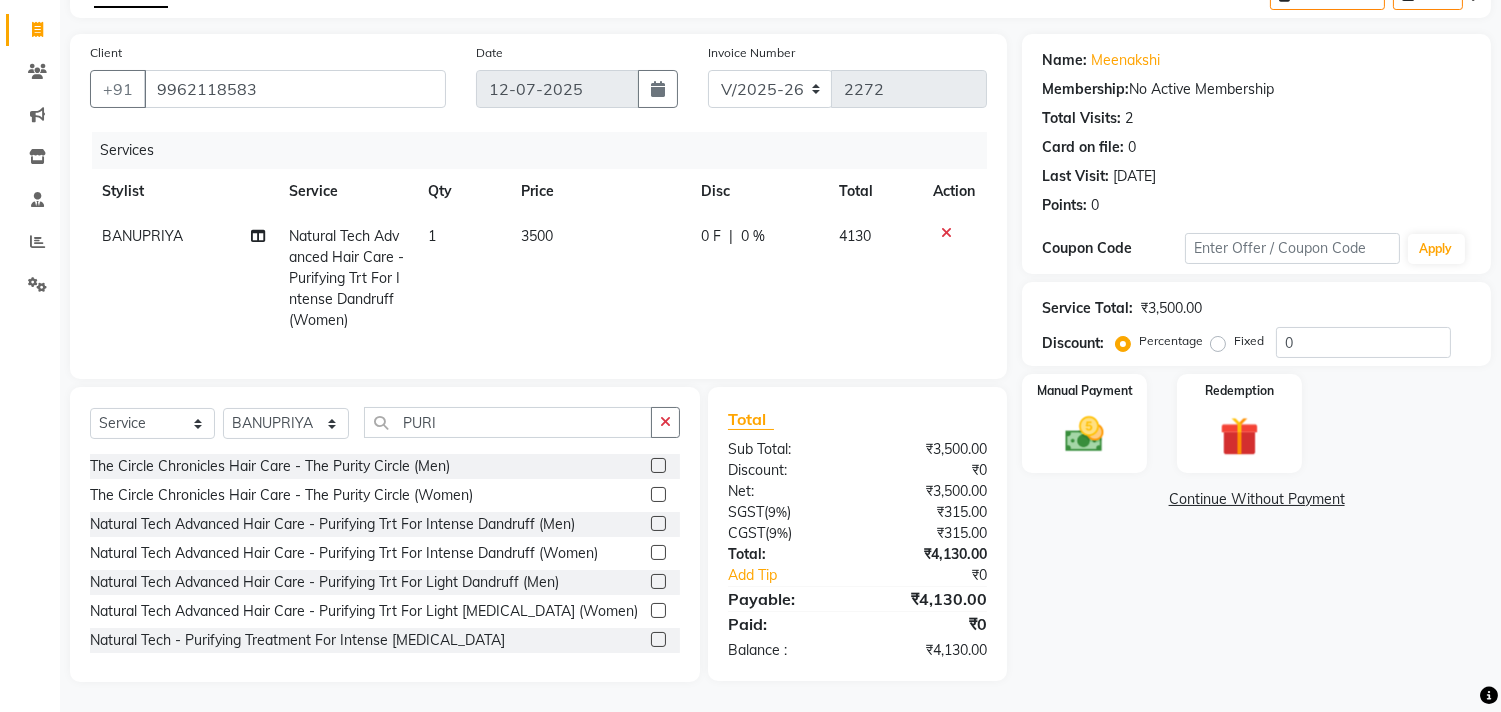 click on "3500" 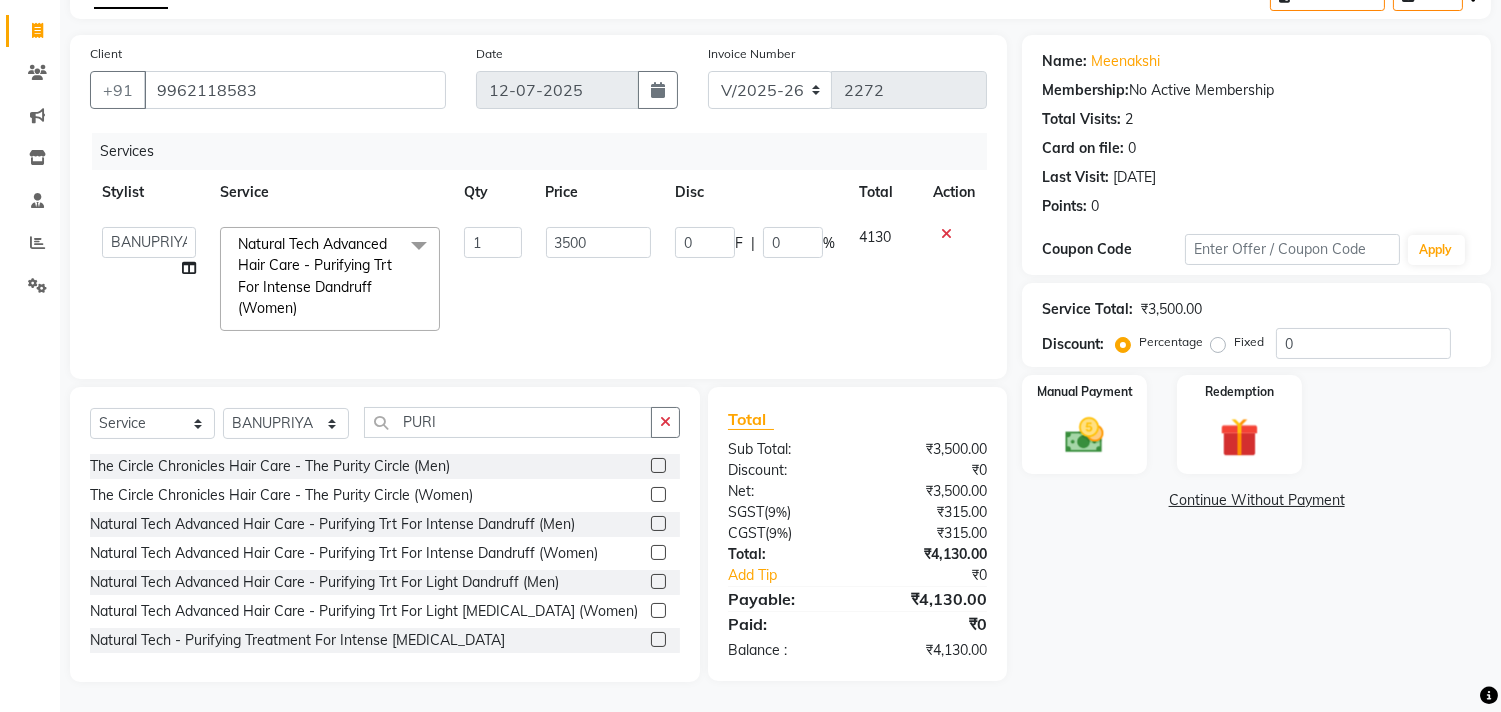scroll, scrollTop: 131, scrollLeft: 0, axis: vertical 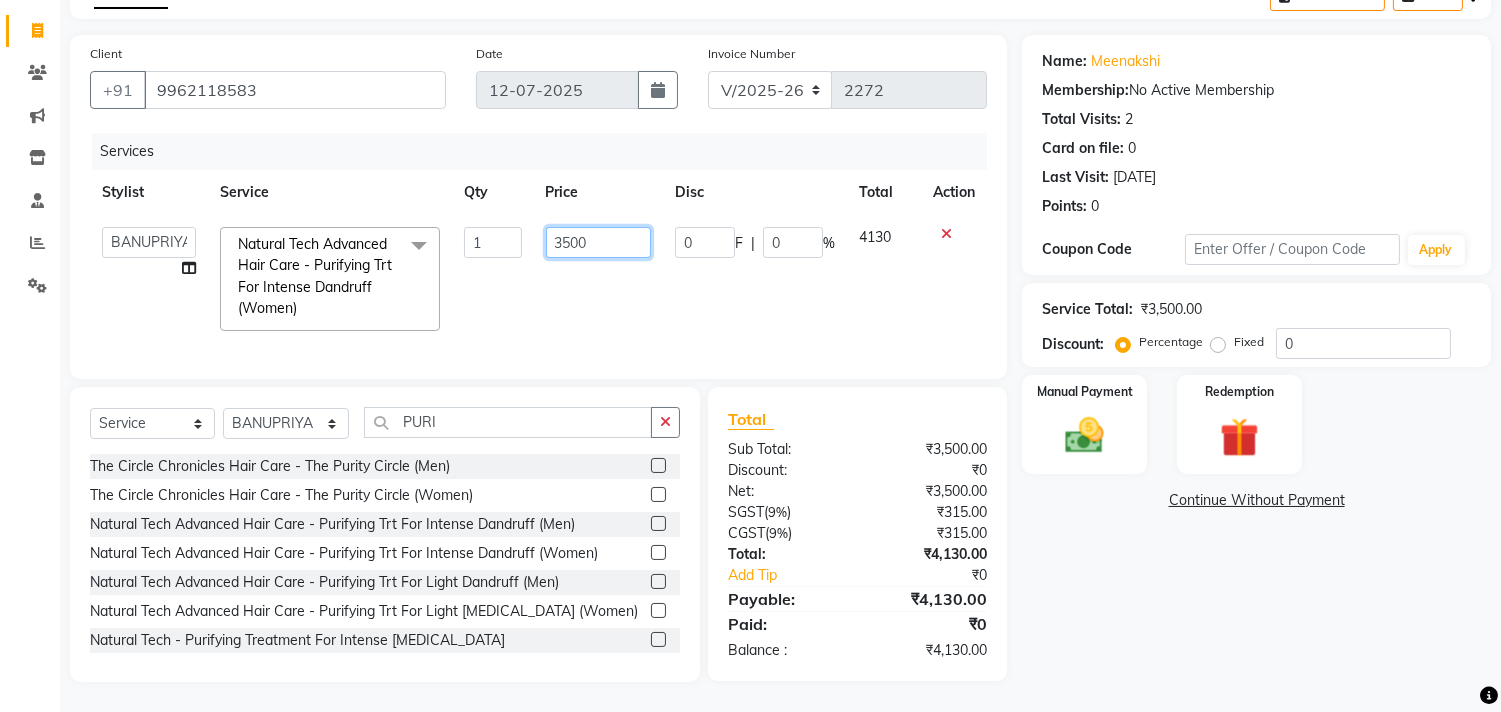 click on "3500" 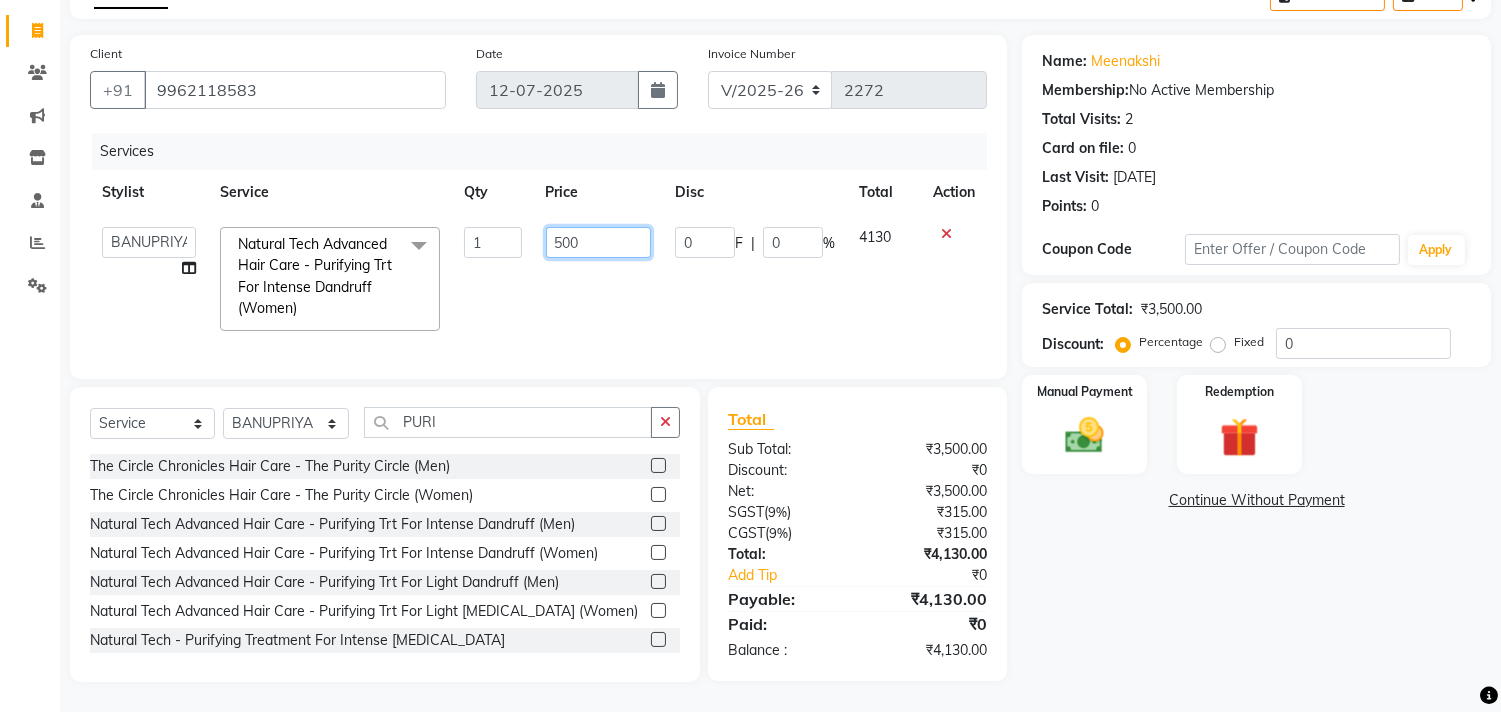type on "4500" 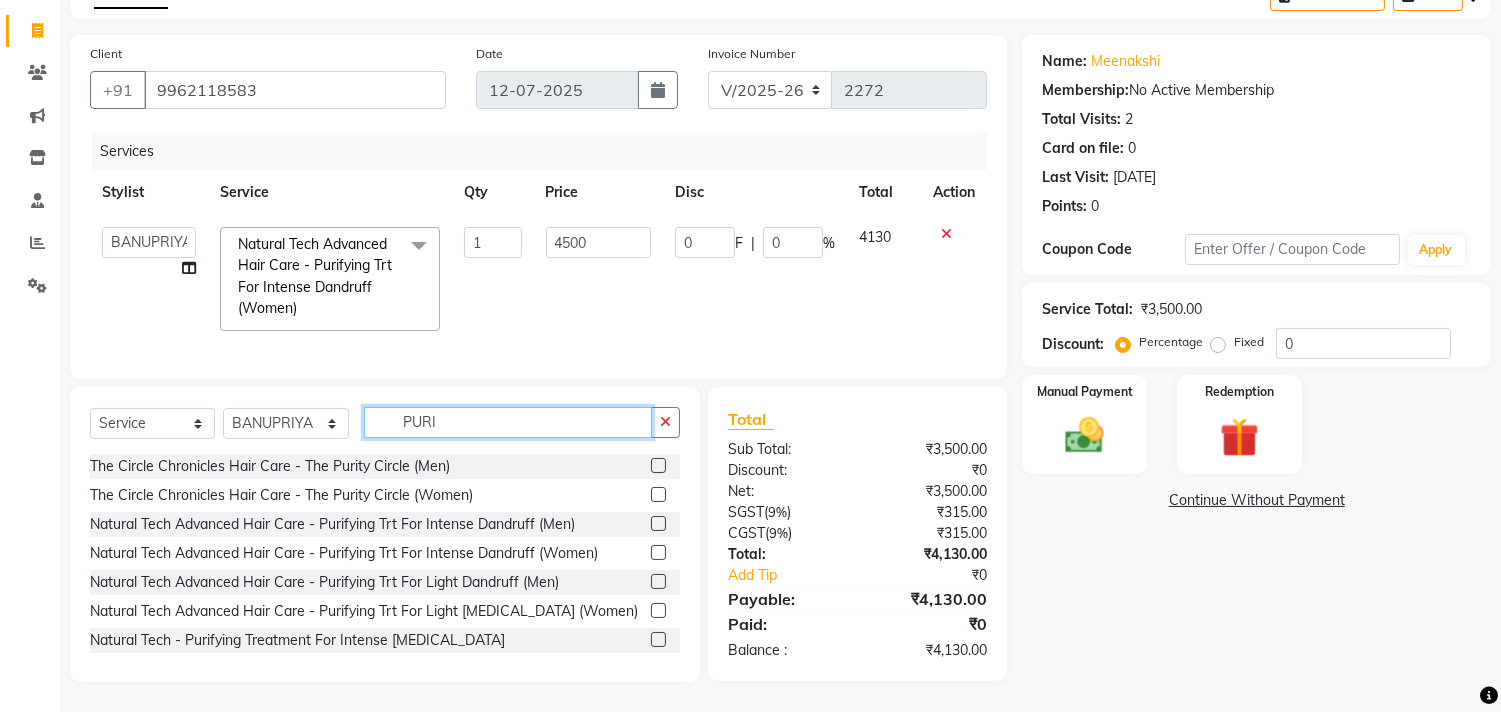 click on "PURI" 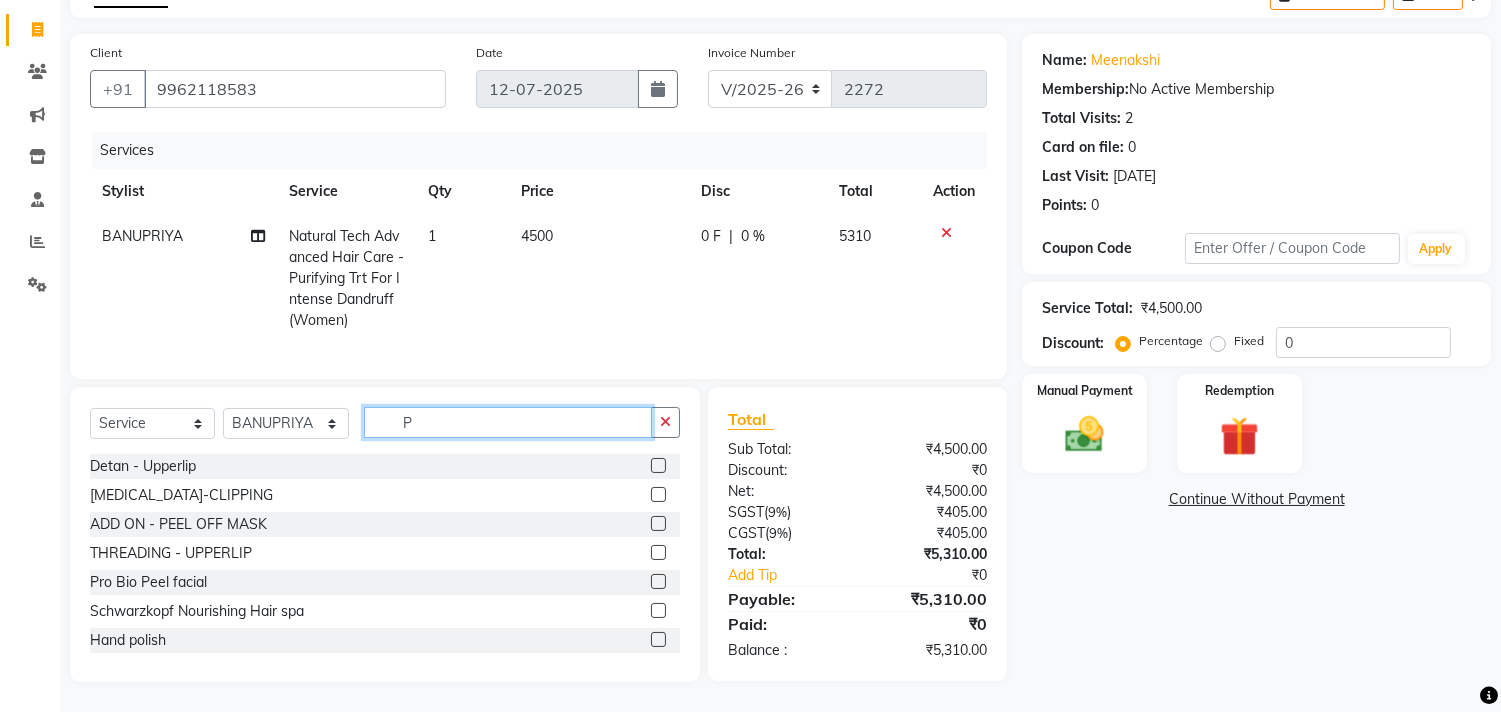 type on "P" 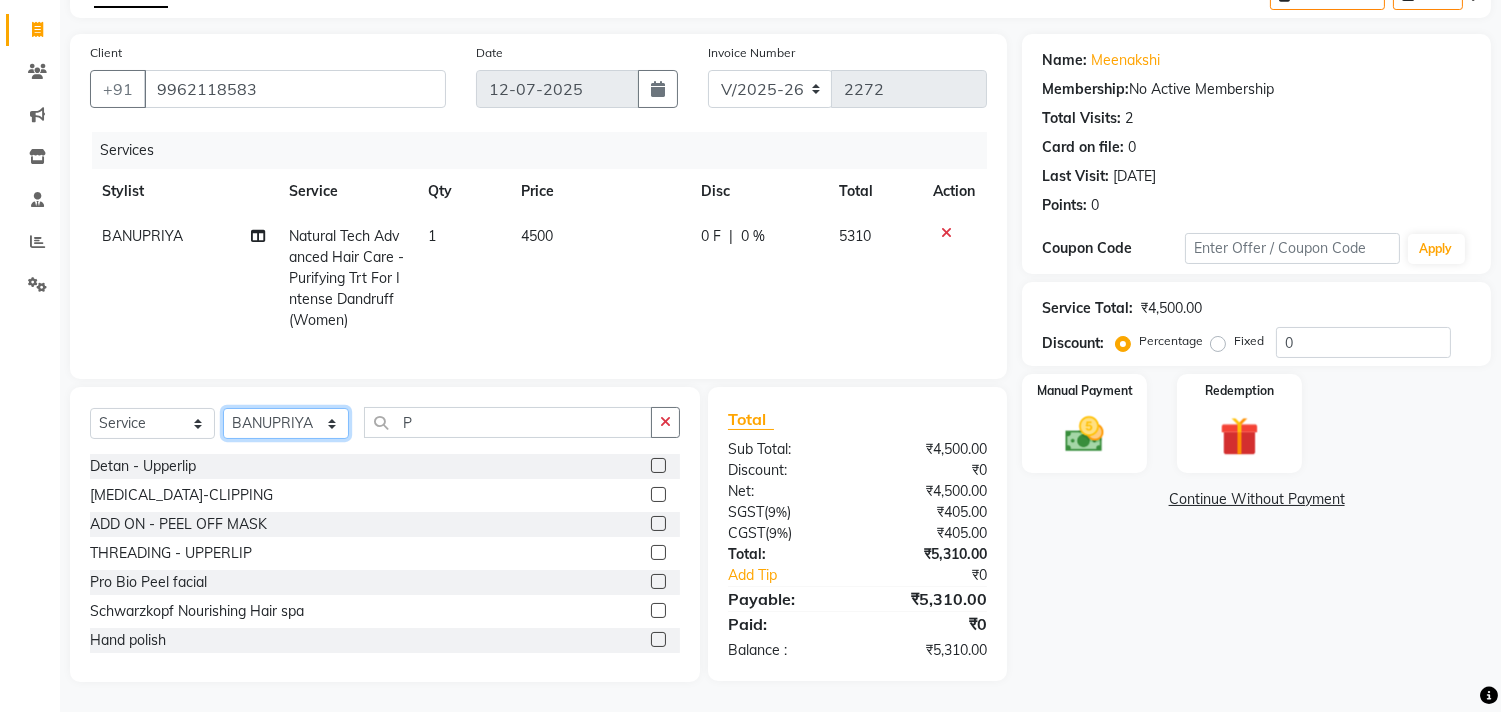 click on "Select Stylist Admin ANUSHA  Apsu Auditor Ambattur Balaji BANUPRIYA Bhuvanesh Dingg - Support Team DIVYA INBARAJ INDHU Javed Jayakumar Joice Neimalsawm  Kalaiselvi KAMALA Nathalie Marinaa Chaarlette POOJA  PREETHI Preethi Raj PRISCILLA RADHA RAJESH  SAHIL SEETHAL SOCHIPEM Suresh Babu SUSHMITA VANITHA Veena Ravi Vignesh  Vinitha Virtue admin VIRTUE SALON" 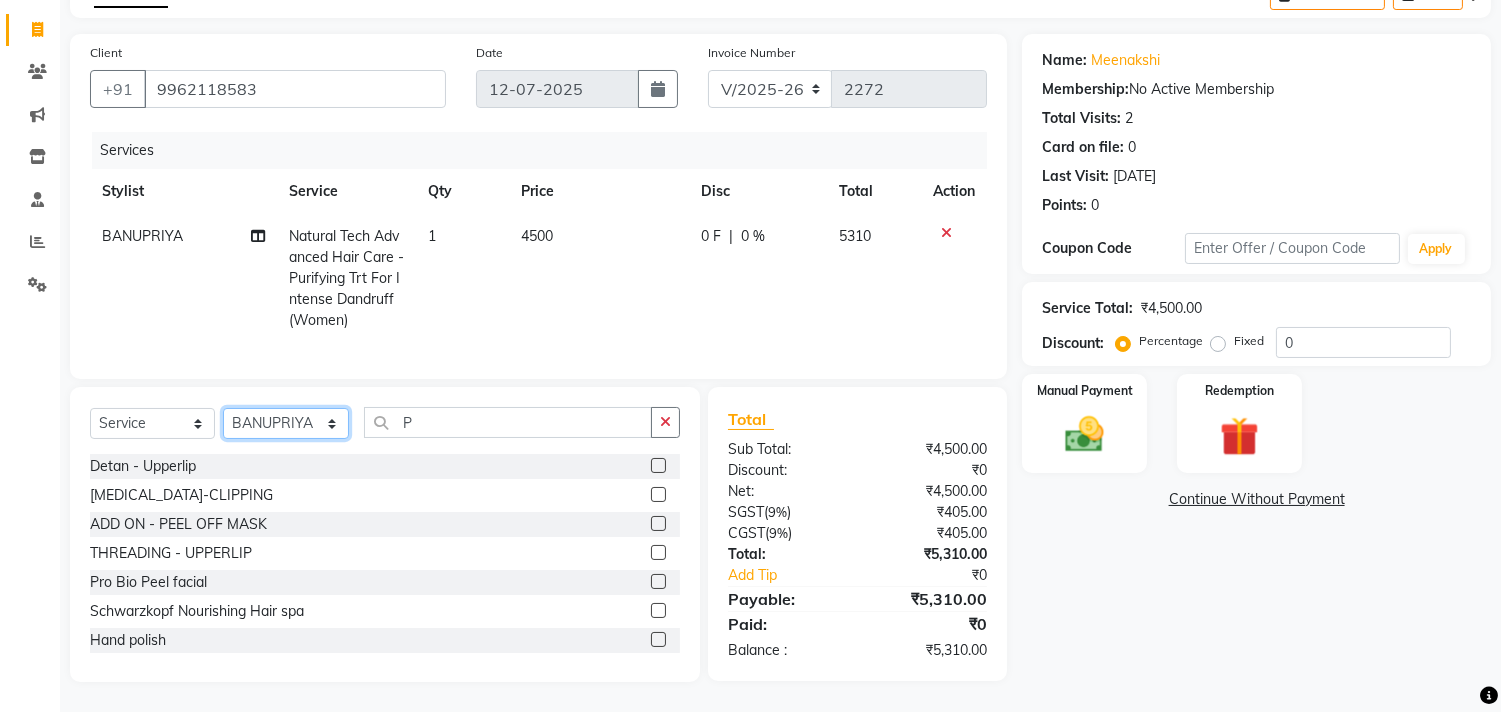 click on "Select Stylist Admin ANUSHA  Apsu Auditor Ambattur Balaji BANUPRIYA Bhuvanesh Dingg - Support Team DIVYA INBARAJ INDHU Javed Jayakumar Joice Neimalsawm  Kalaiselvi KAMALA Nathalie Marinaa Chaarlette POOJA  PREETHI Preethi Raj PRISCILLA RADHA RAJESH  SAHIL SEETHAL SOCHIPEM Suresh Babu SUSHMITA VANITHA Veena Ravi Vignesh  Vinitha Virtue admin VIRTUE SALON" 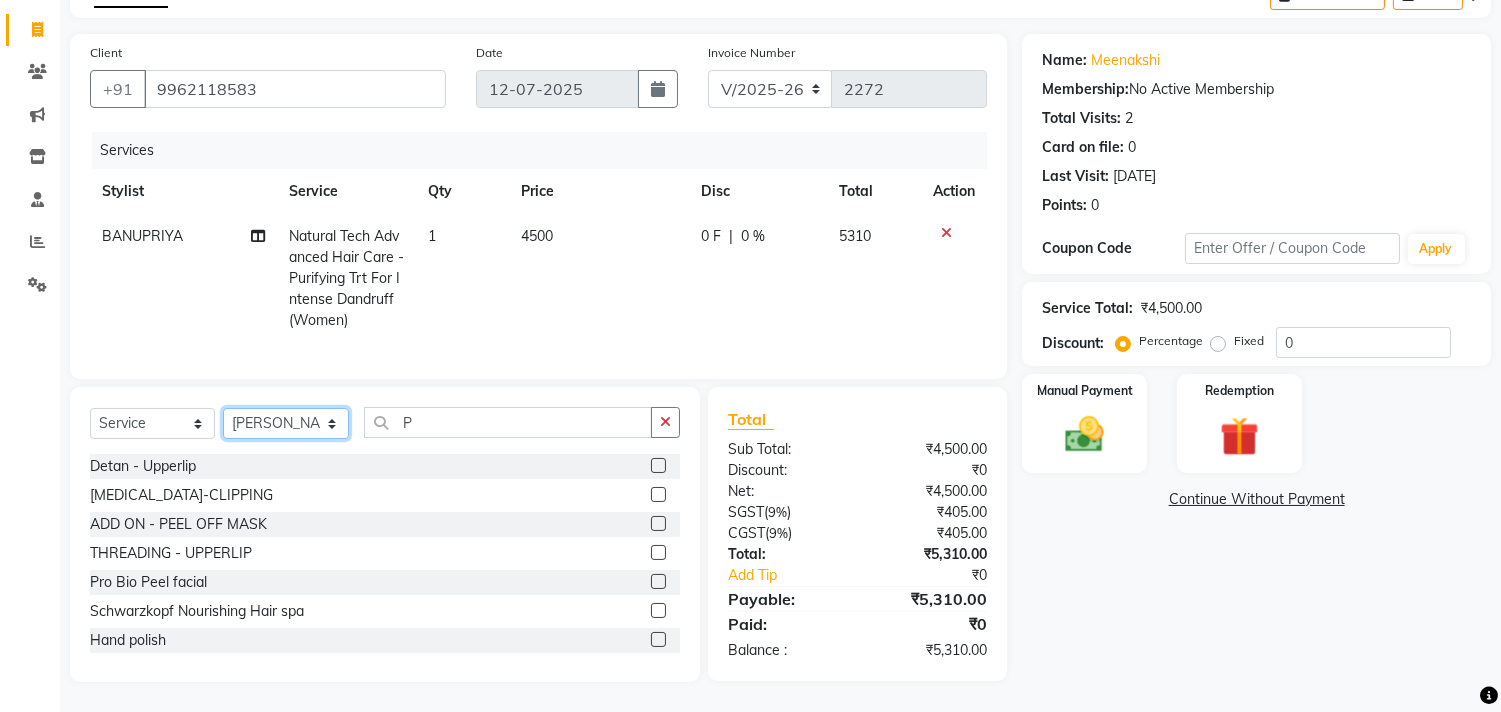 click on "Select Stylist Admin ANUSHA  Apsu Auditor Ambattur Balaji BANUPRIYA Bhuvanesh Dingg - Support Team DIVYA INBARAJ INDHU Javed Jayakumar Joice Neimalsawm  Kalaiselvi KAMALA Nathalie Marinaa Chaarlette POOJA  PREETHI Preethi Raj PRISCILLA RADHA RAJESH  SAHIL SEETHAL SOCHIPEM Suresh Babu SUSHMITA VANITHA Veena Ravi Vignesh  Vinitha Virtue admin VIRTUE SALON" 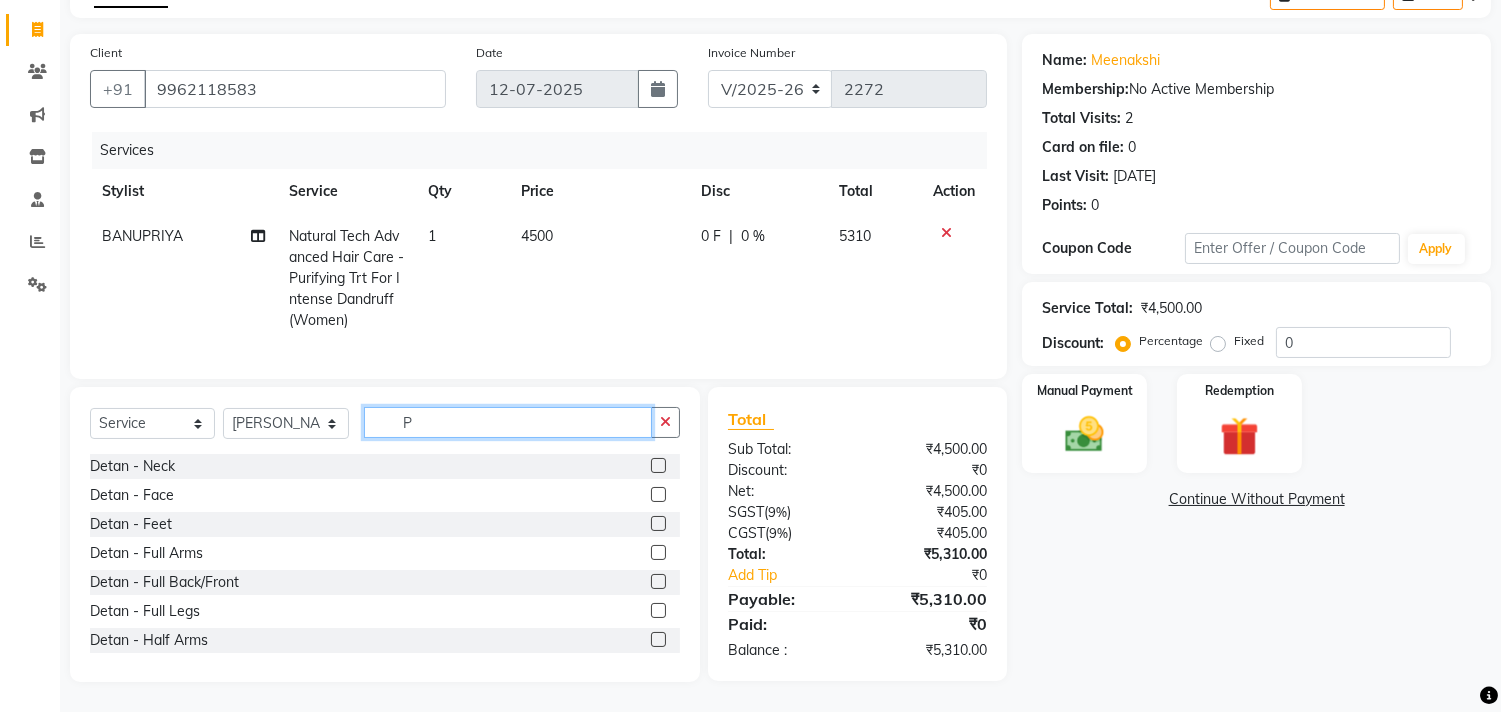 click on "P" 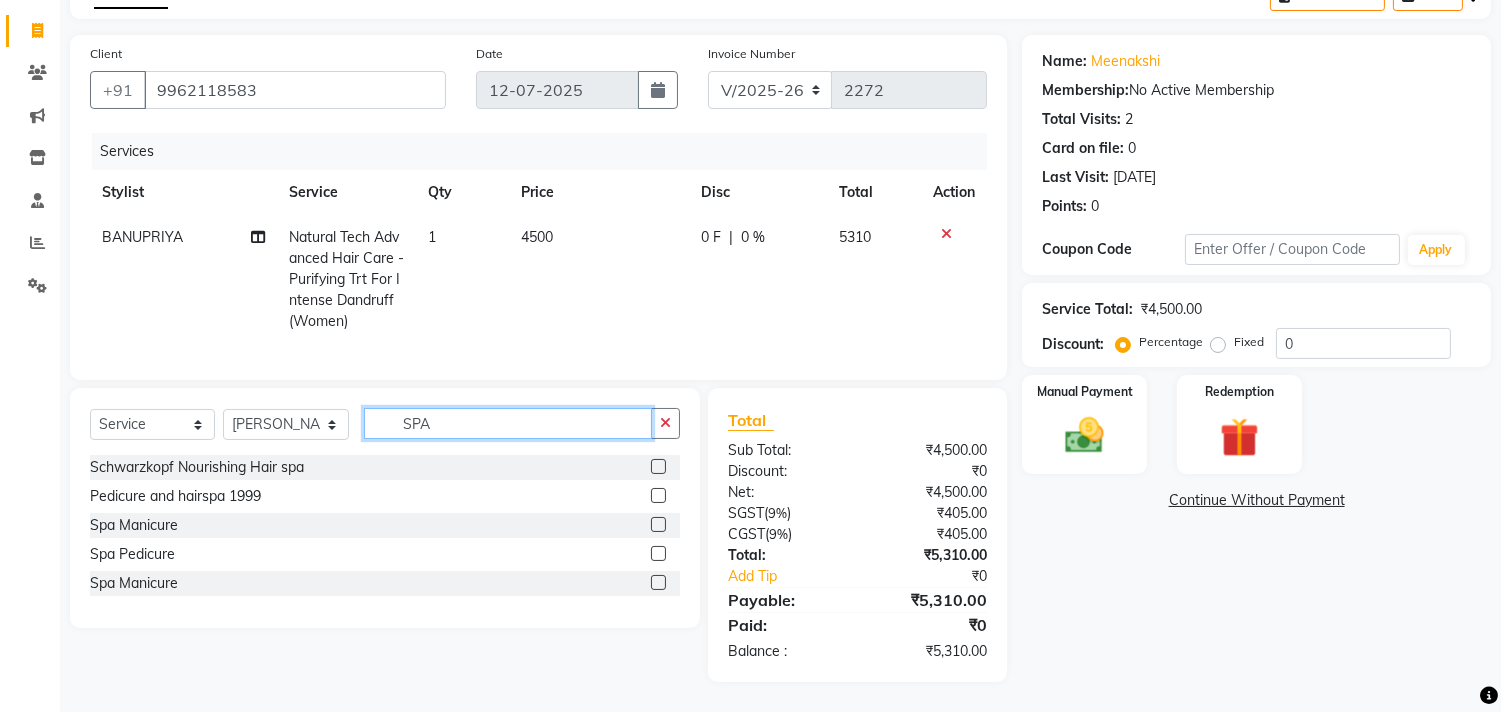 type on "SPA" 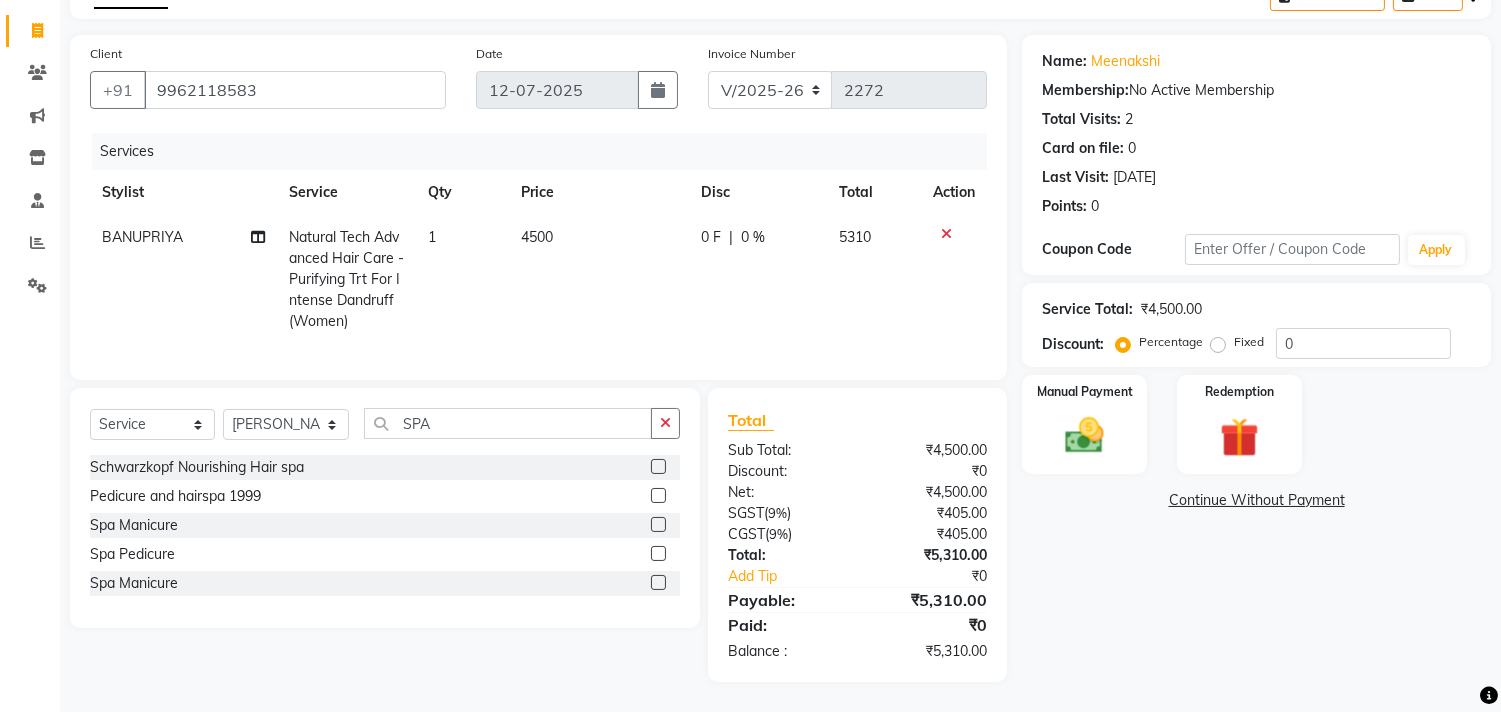 click 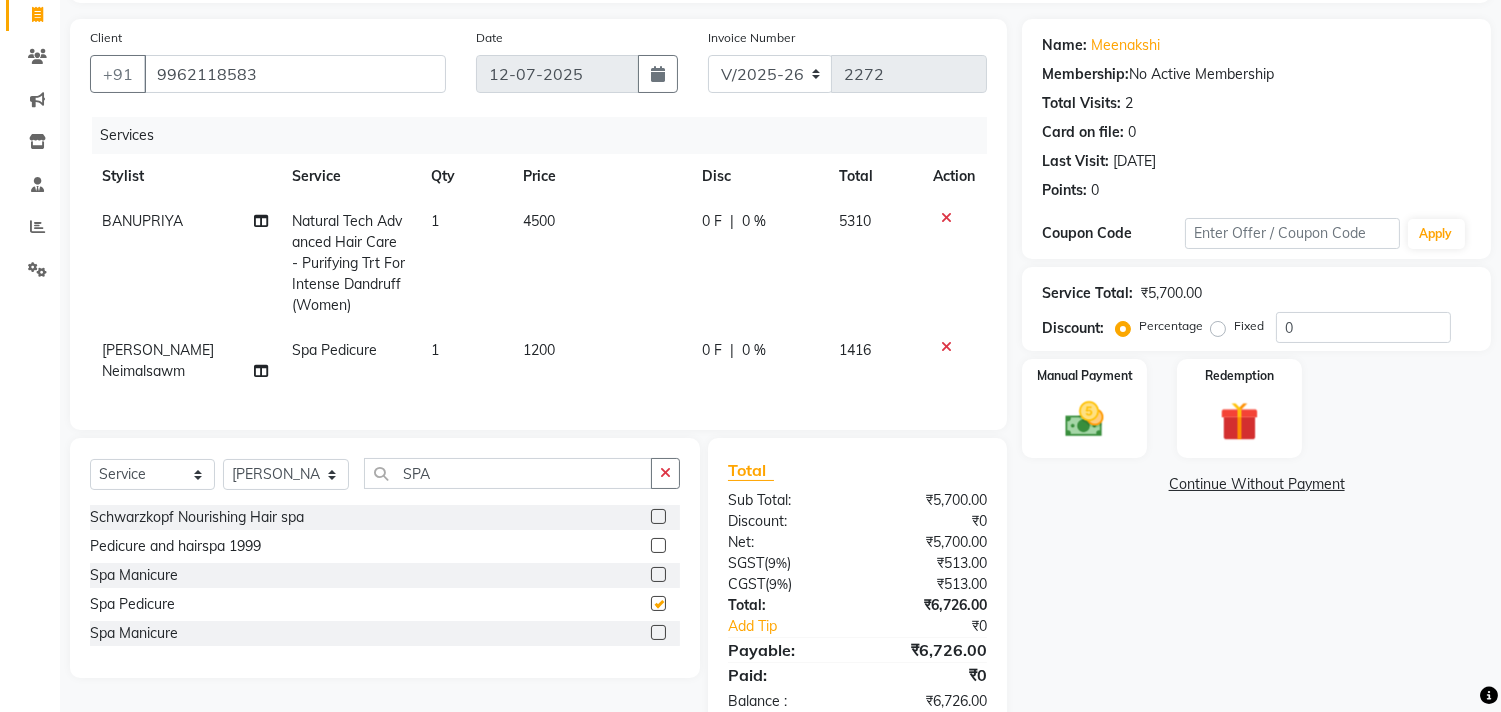 checkbox on "false" 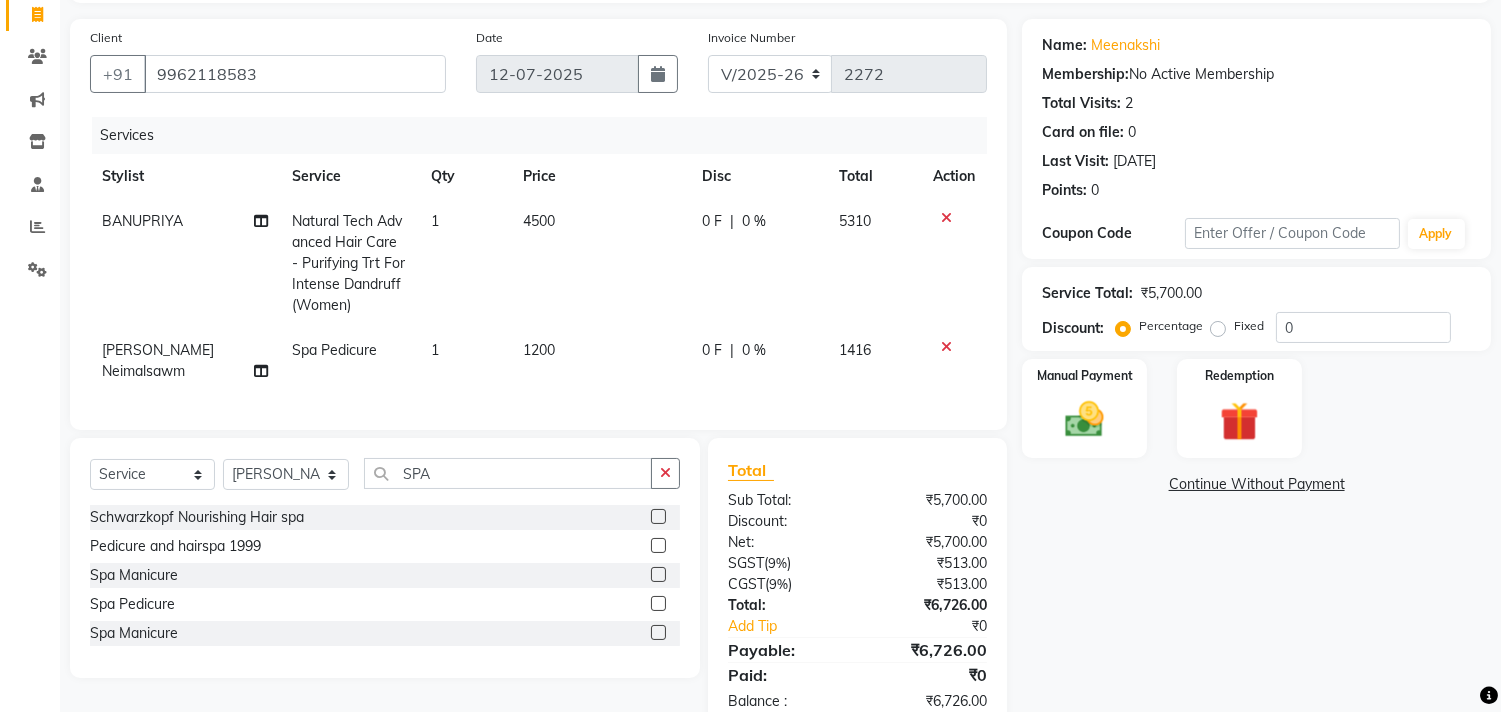 click on "1200" 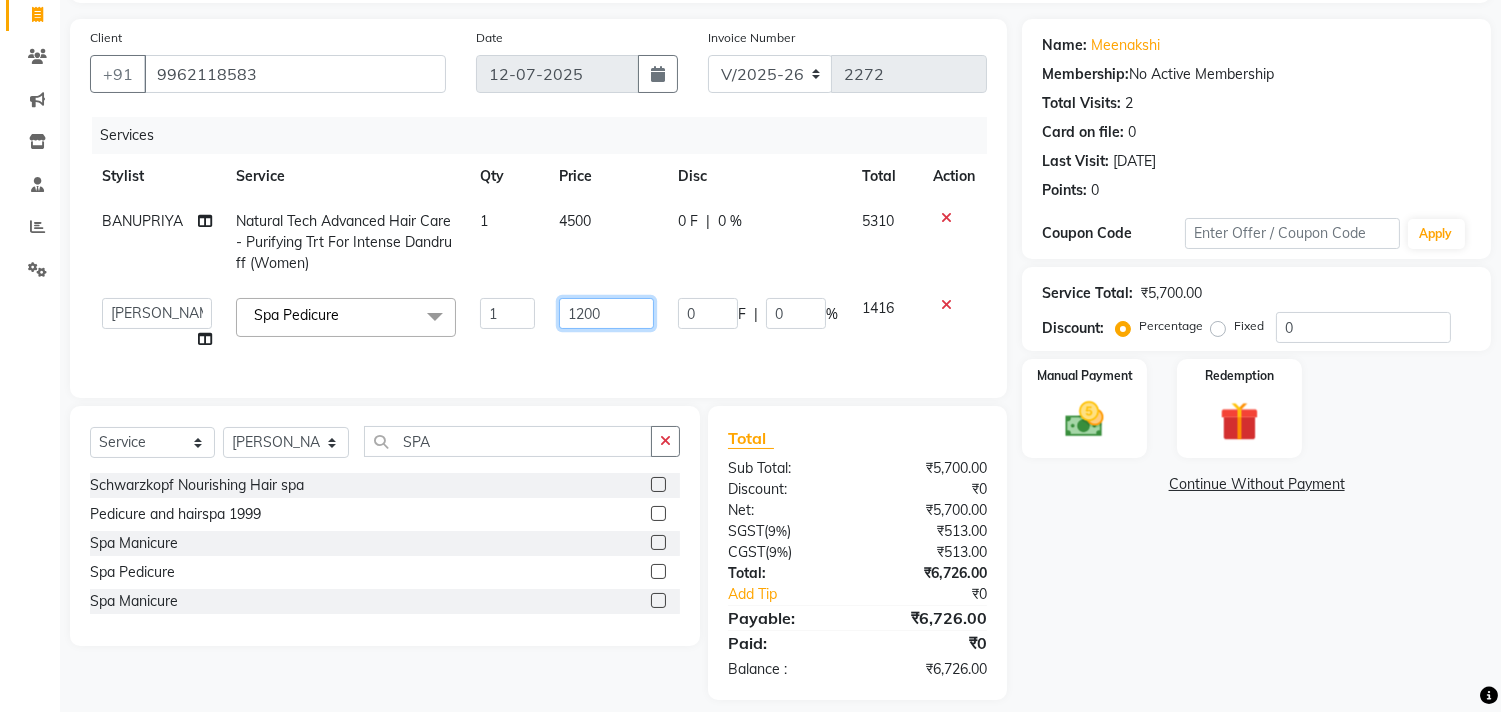 click on "1200" 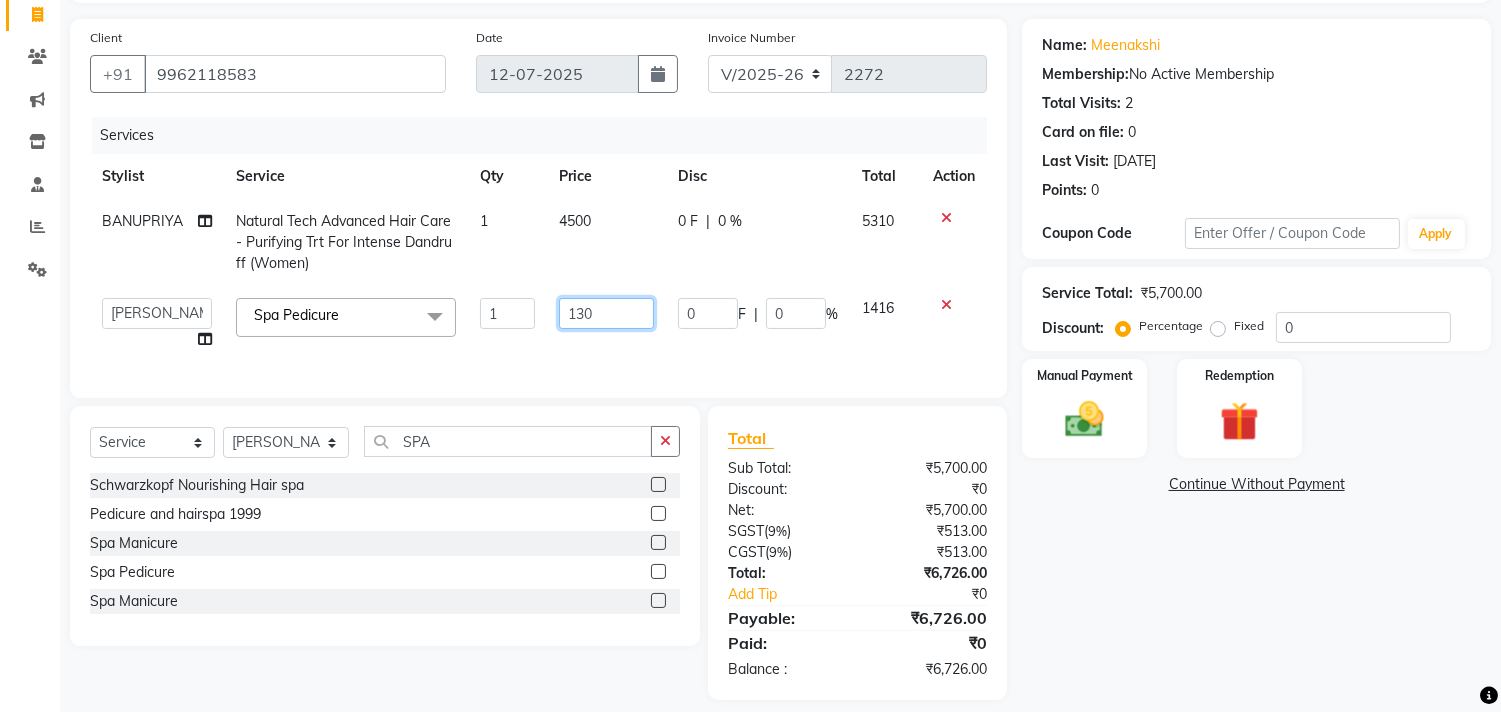 type on "1350" 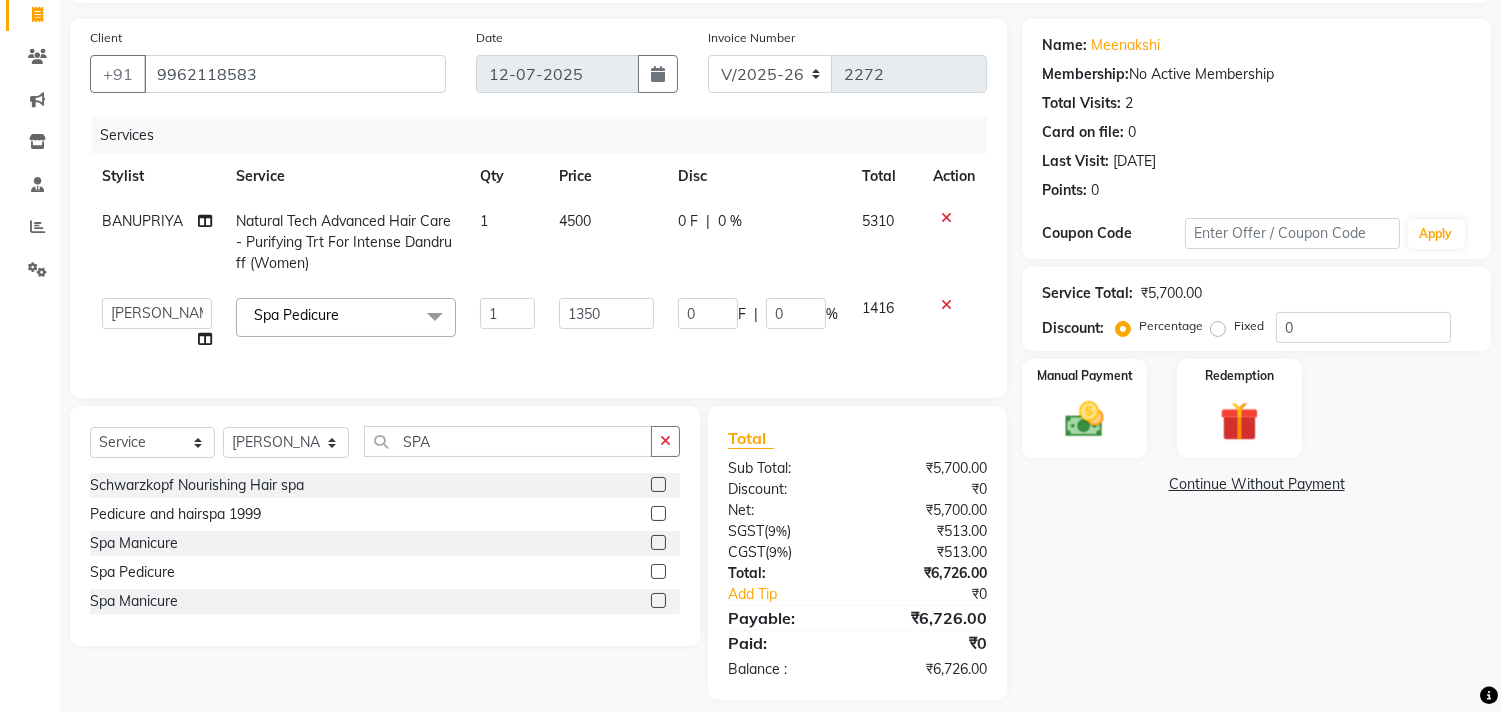 click on "Name: Meenakshi  Membership:  No Active Membership  Total Visits:  2 Card on file:  0 Last Visit:   04-05-2025 Points:   0  Coupon Code Apply Service Total:  ₹5,700.00  Discount:  Percentage   Fixed  0 Manual Payment Redemption  Continue Without Payment" 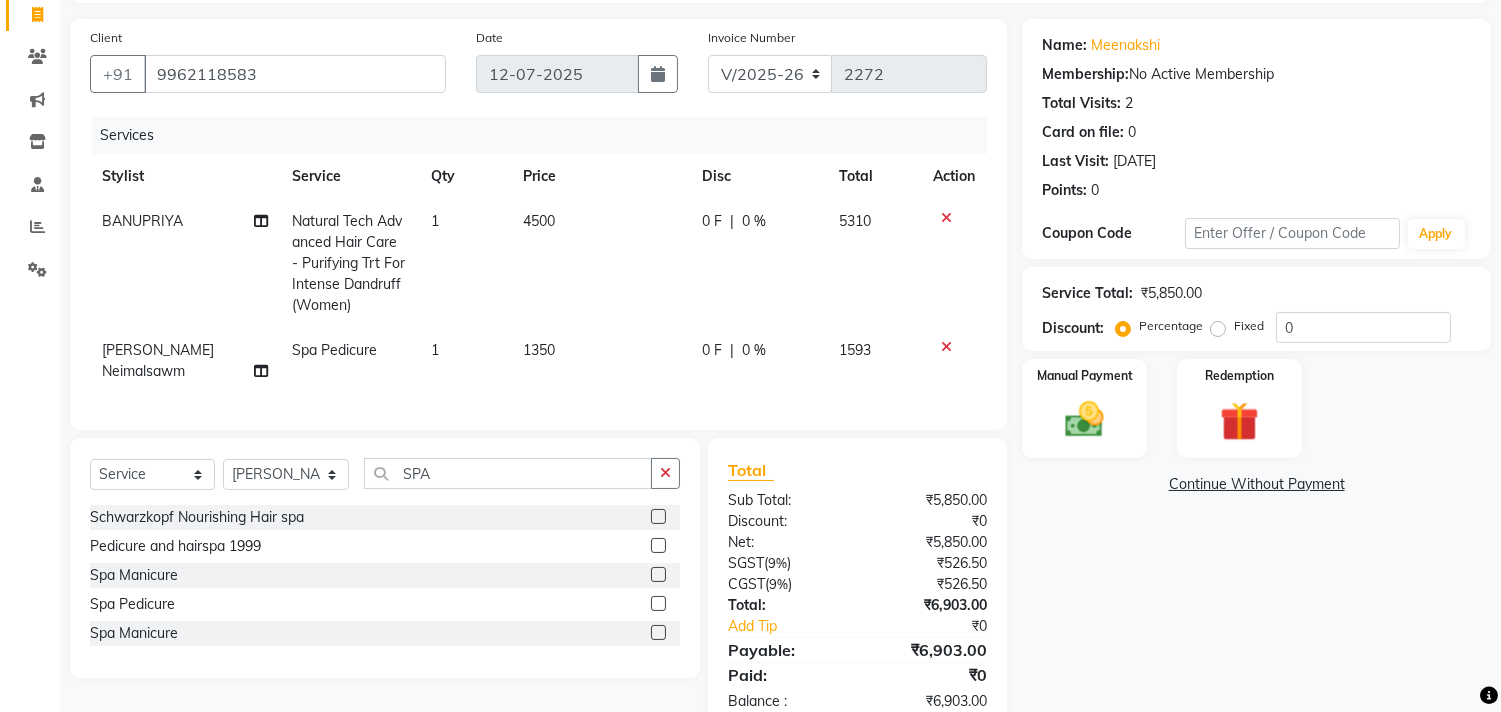 scroll, scrollTop: 176, scrollLeft: 0, axis: vertical 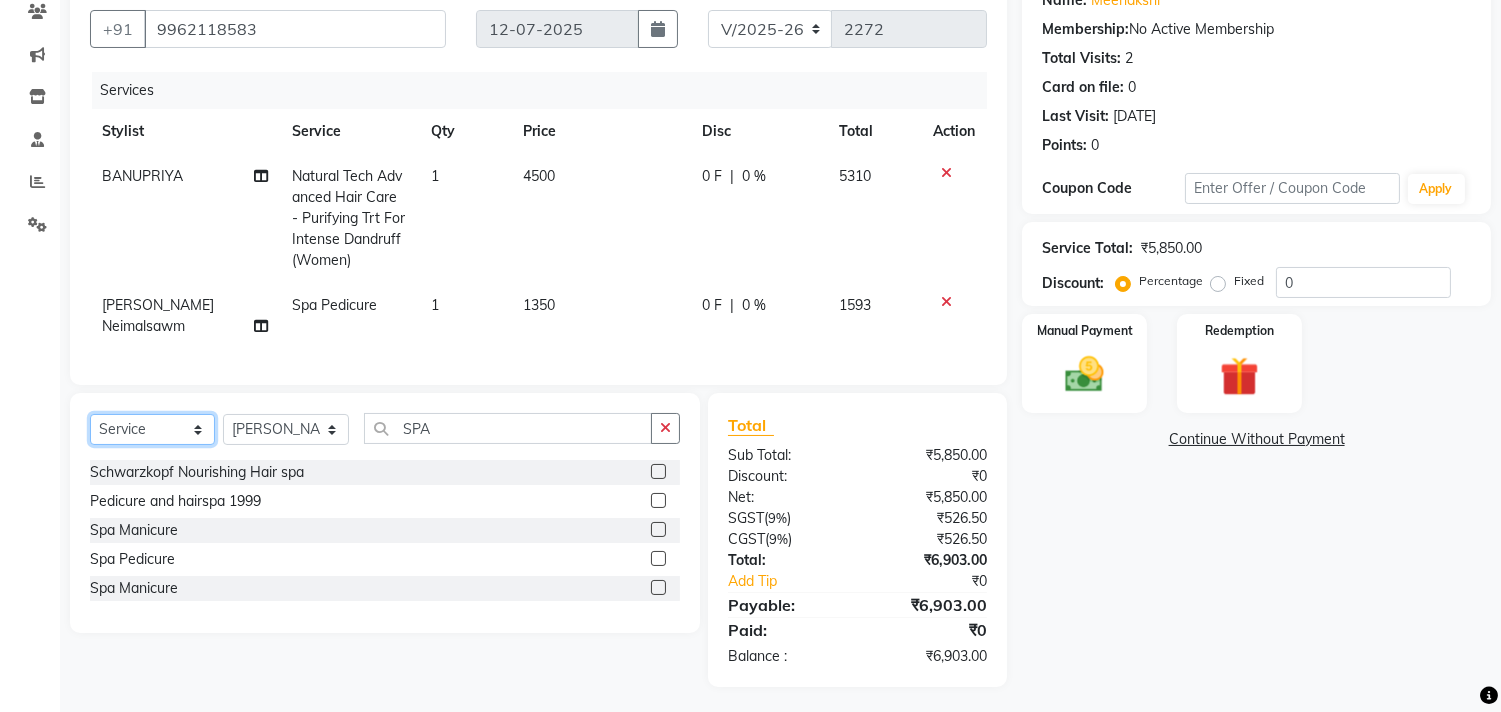 click on "Select  Service  Product  Membership  Package Voucher Prepaid Gift Card" 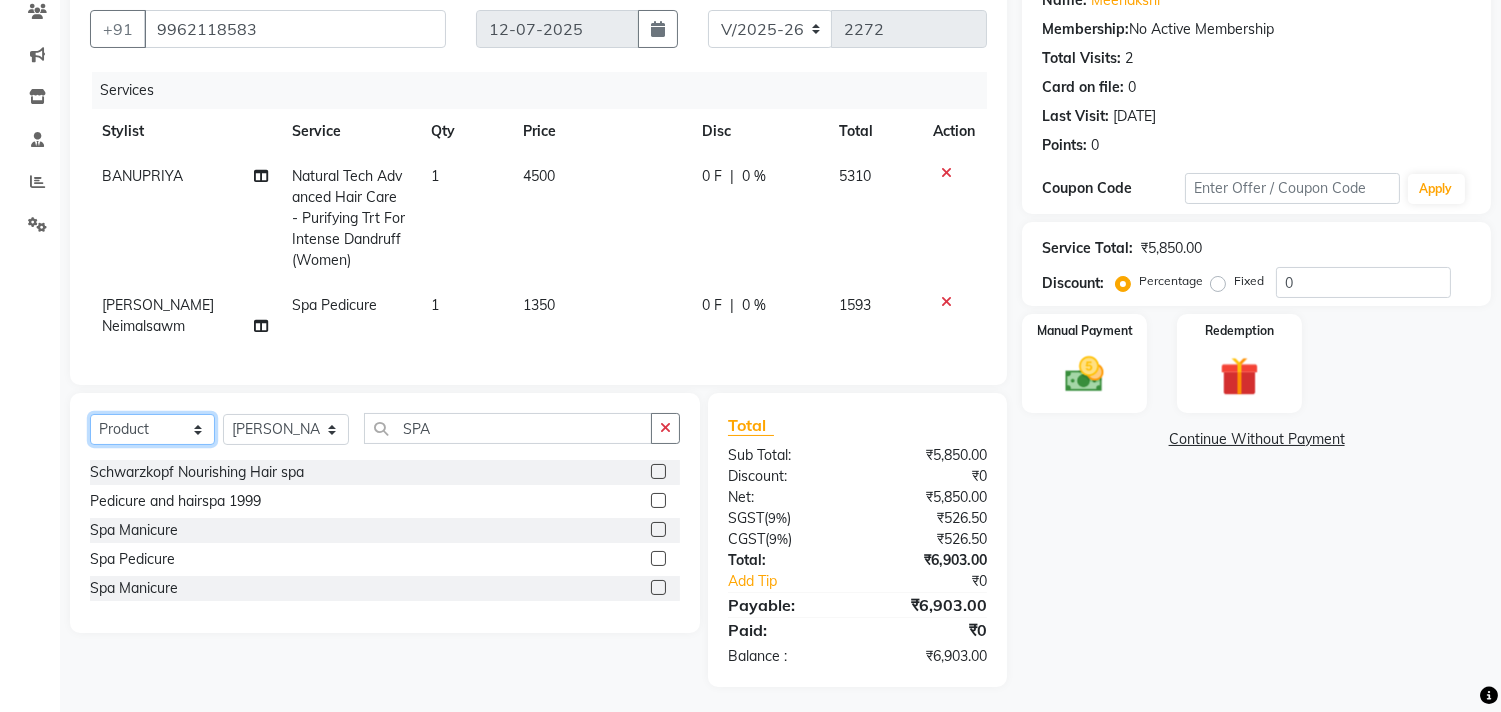 click on "Select  Service  Product  Membership  Package Voucher Prepaid Gift Card" 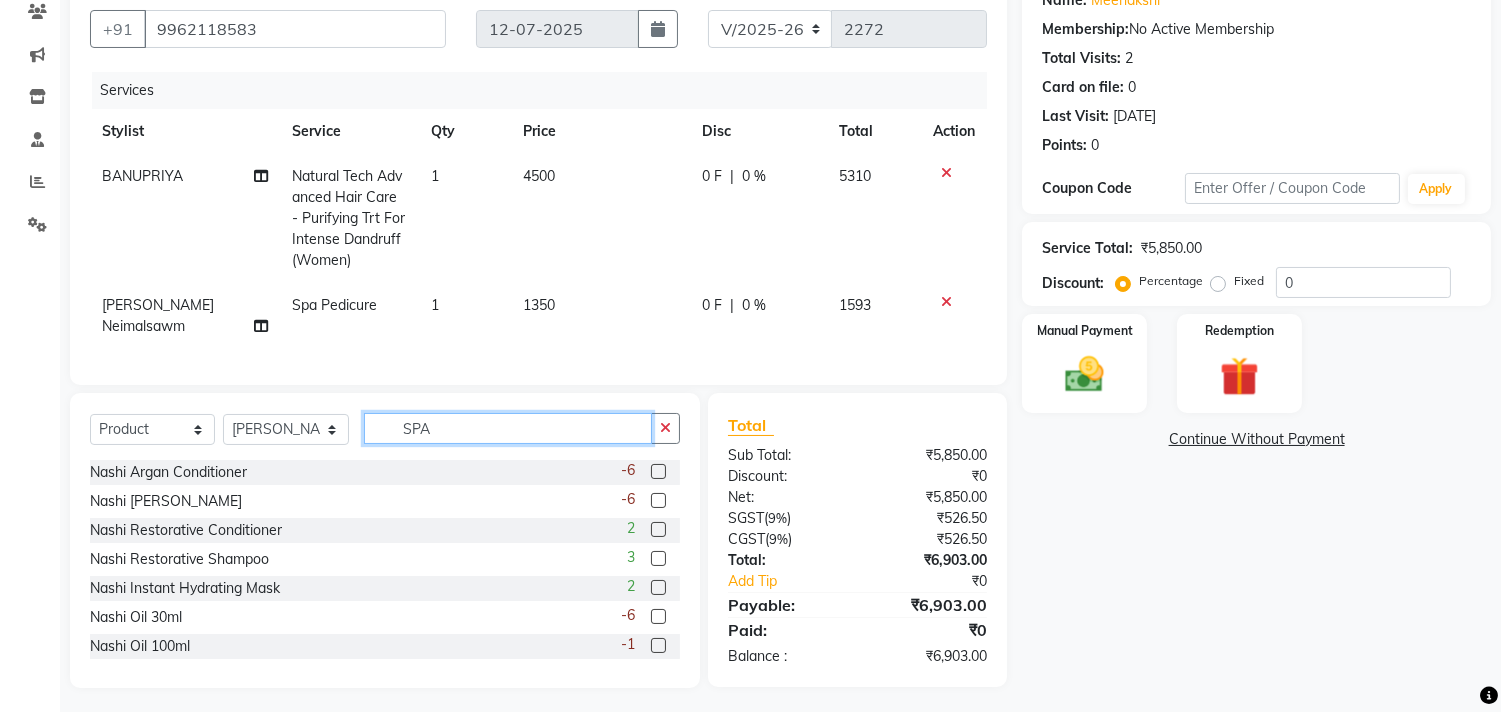 click on "SPA" 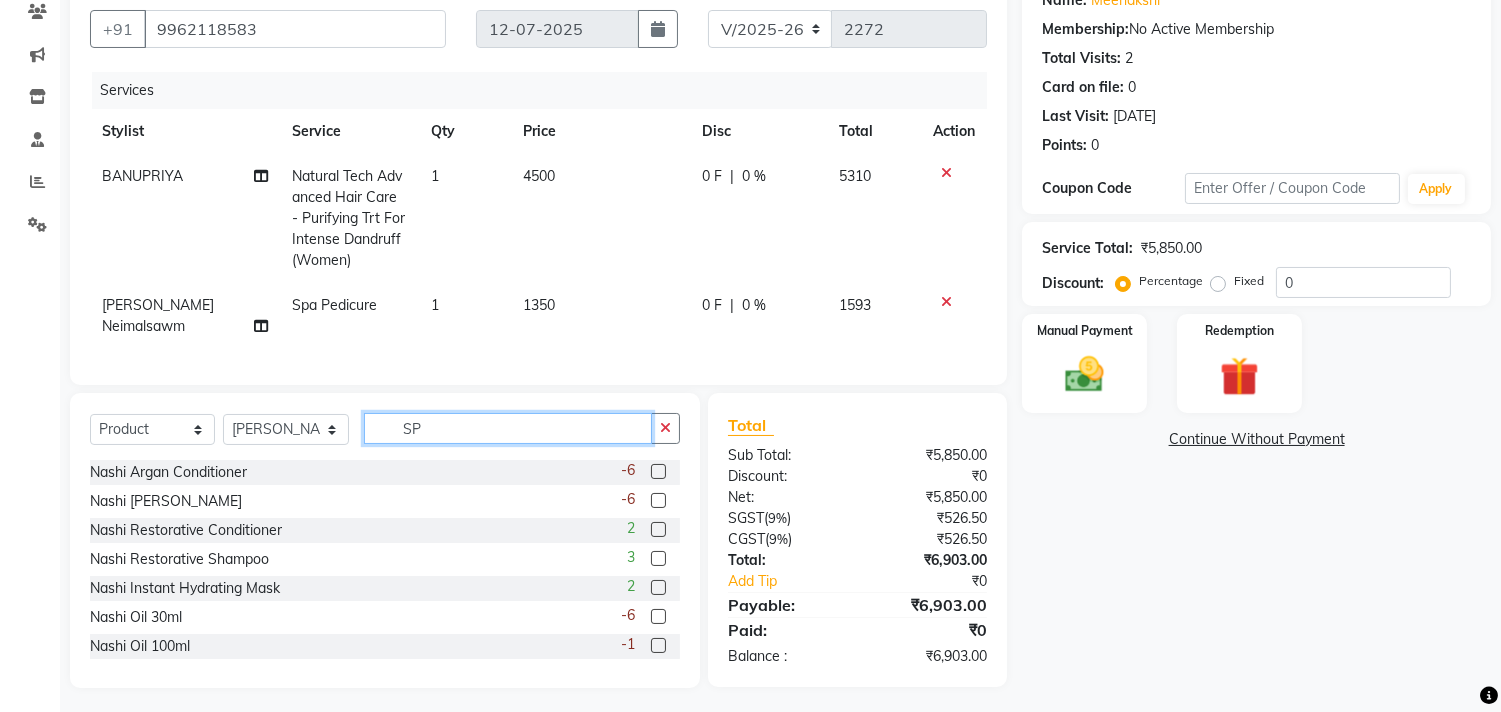 type on "S" 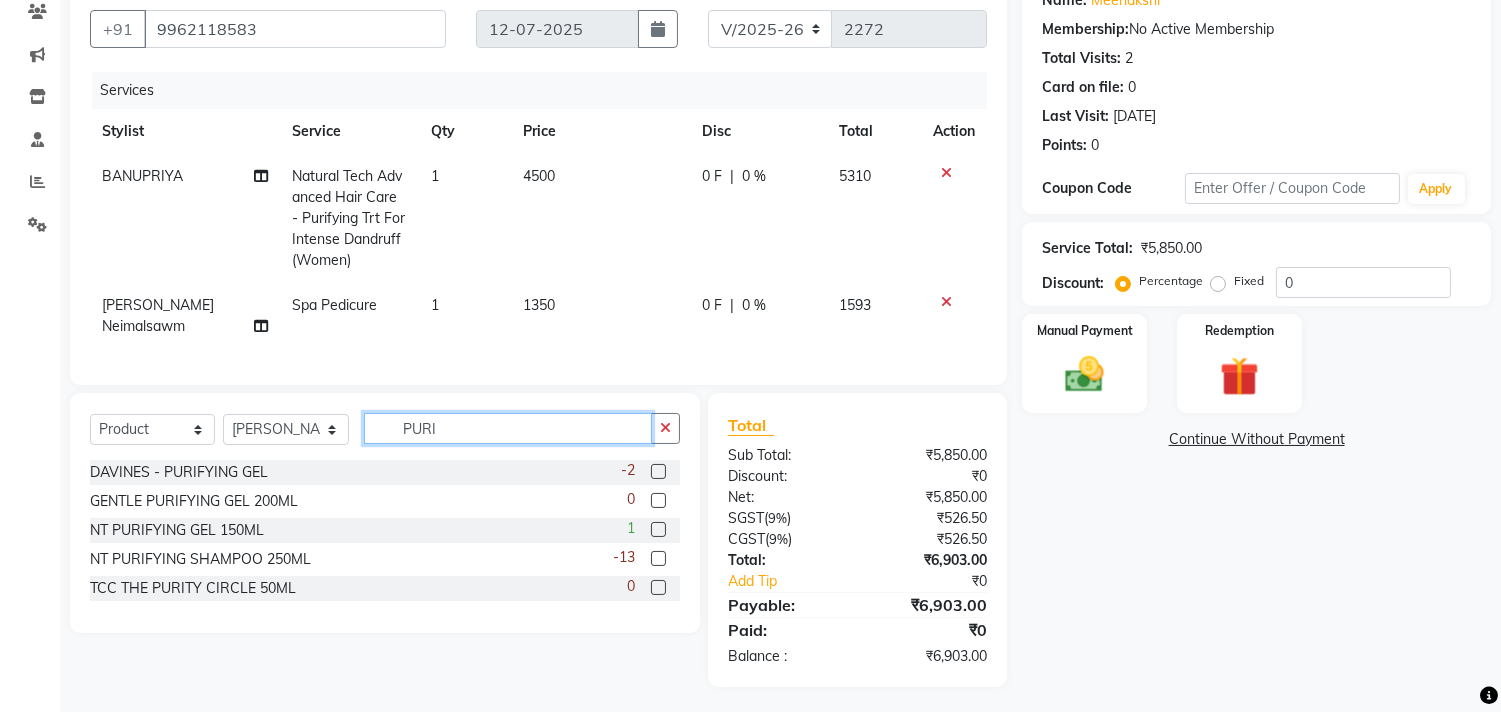 type on "PURI" 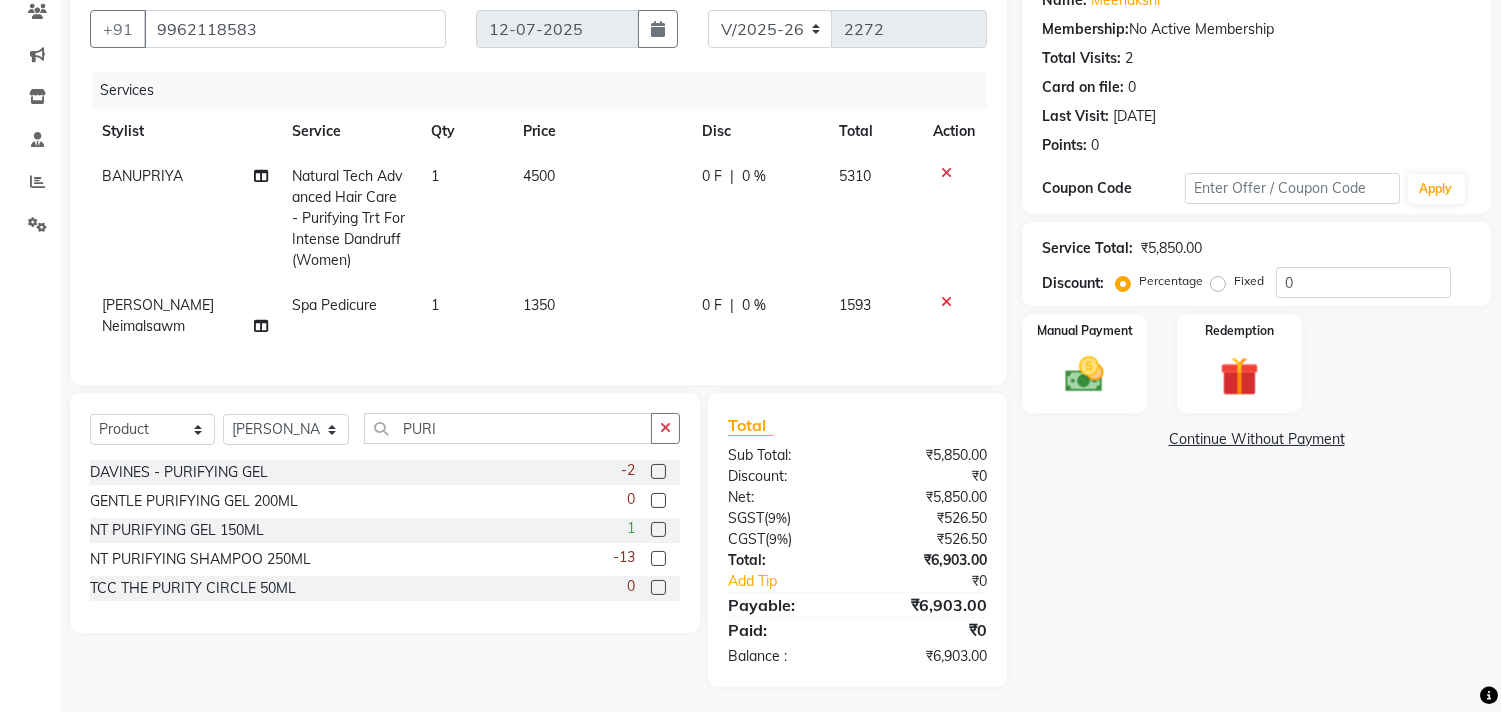 click 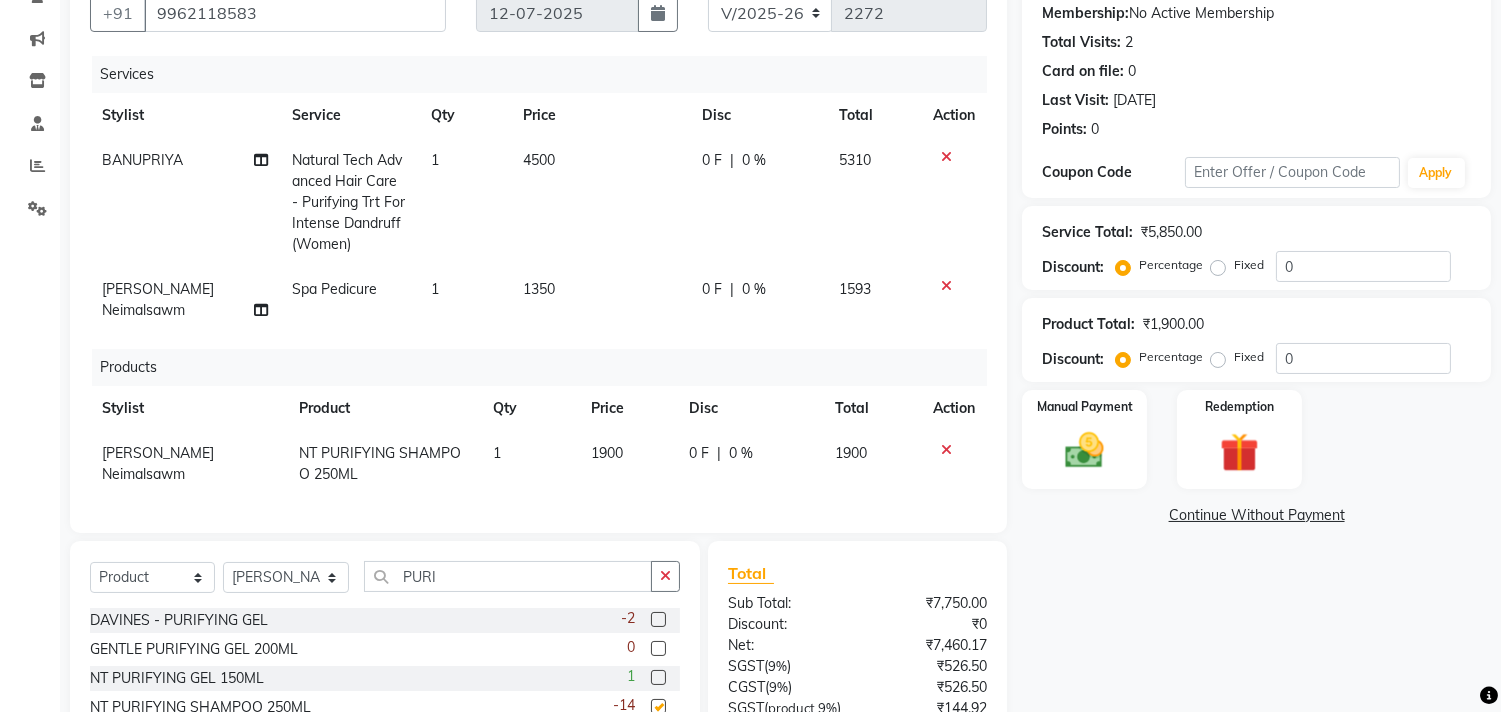 checkbox on "false" 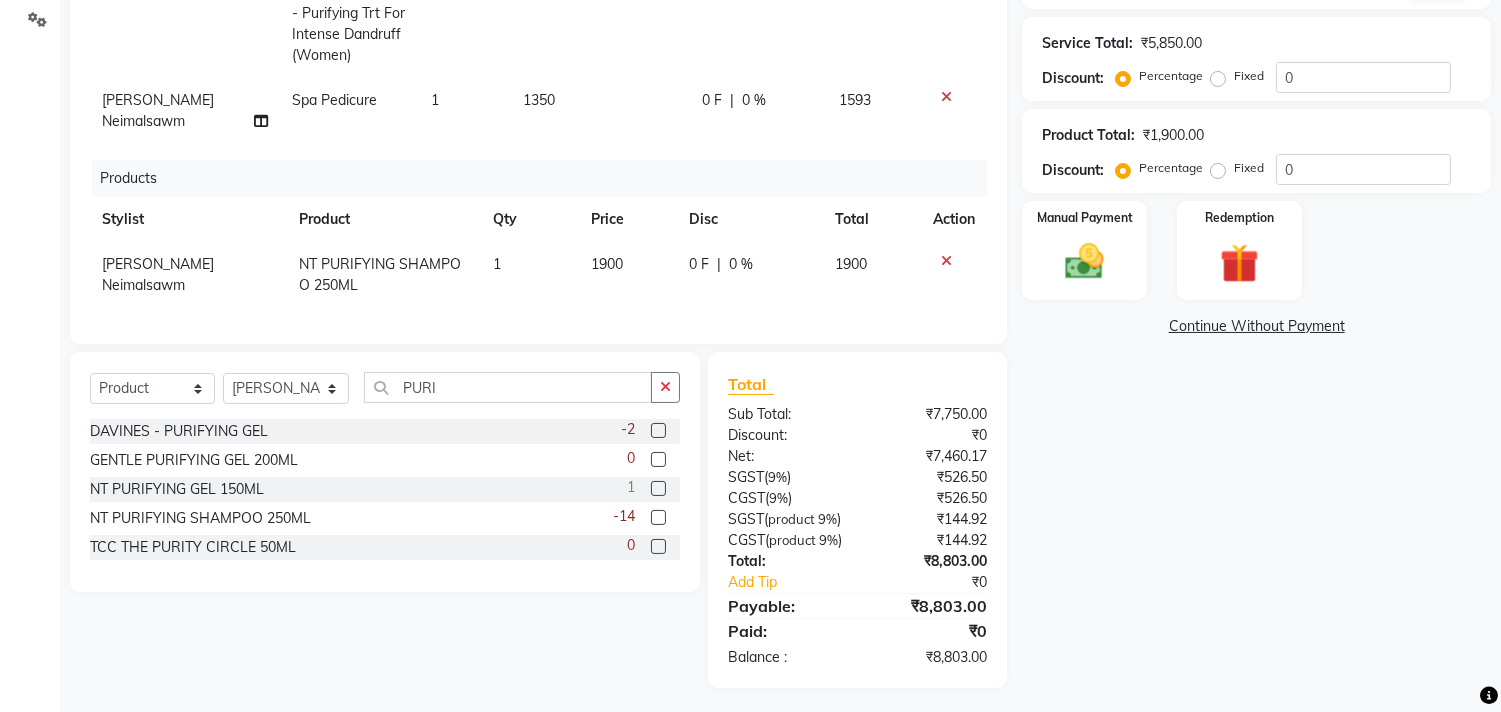 scroll, scrollTop: 398, scrollLeft: 0, axis: vertical 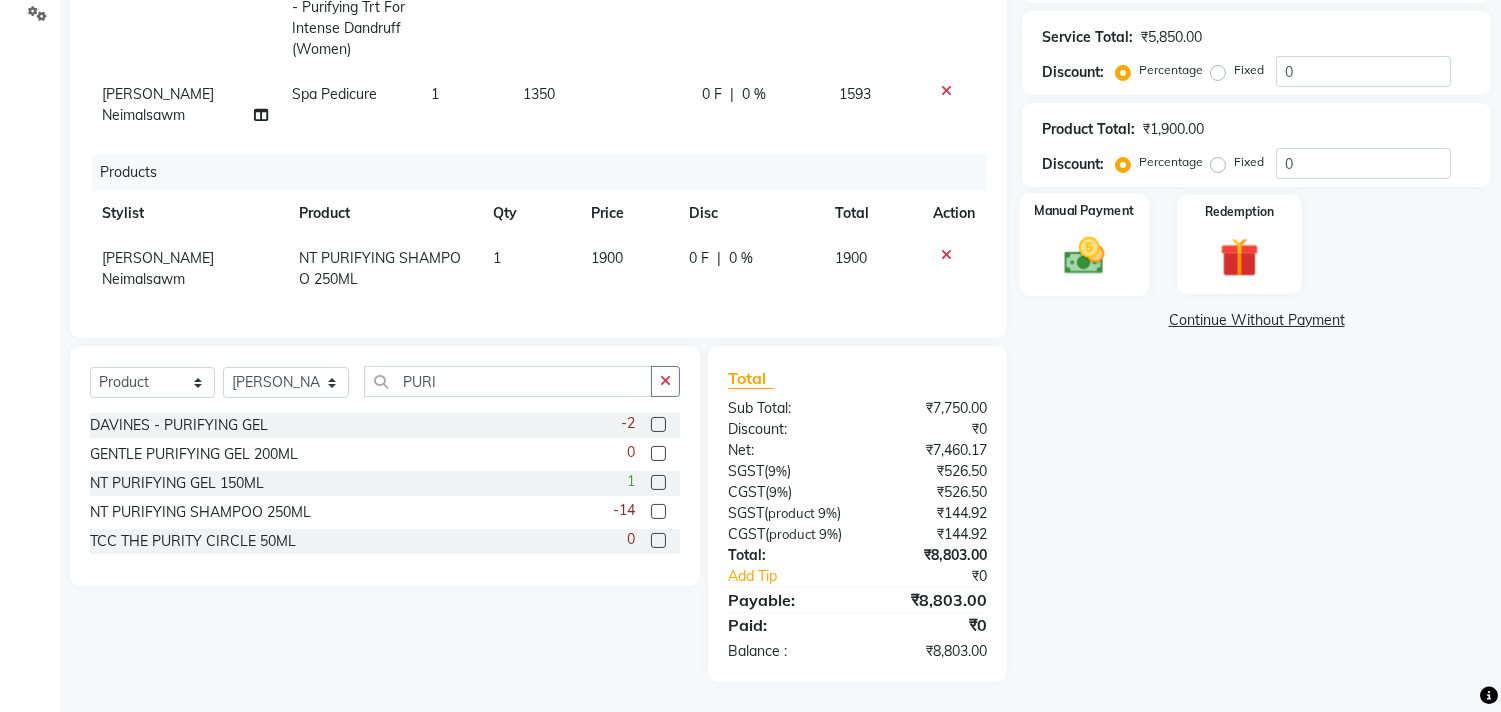 click 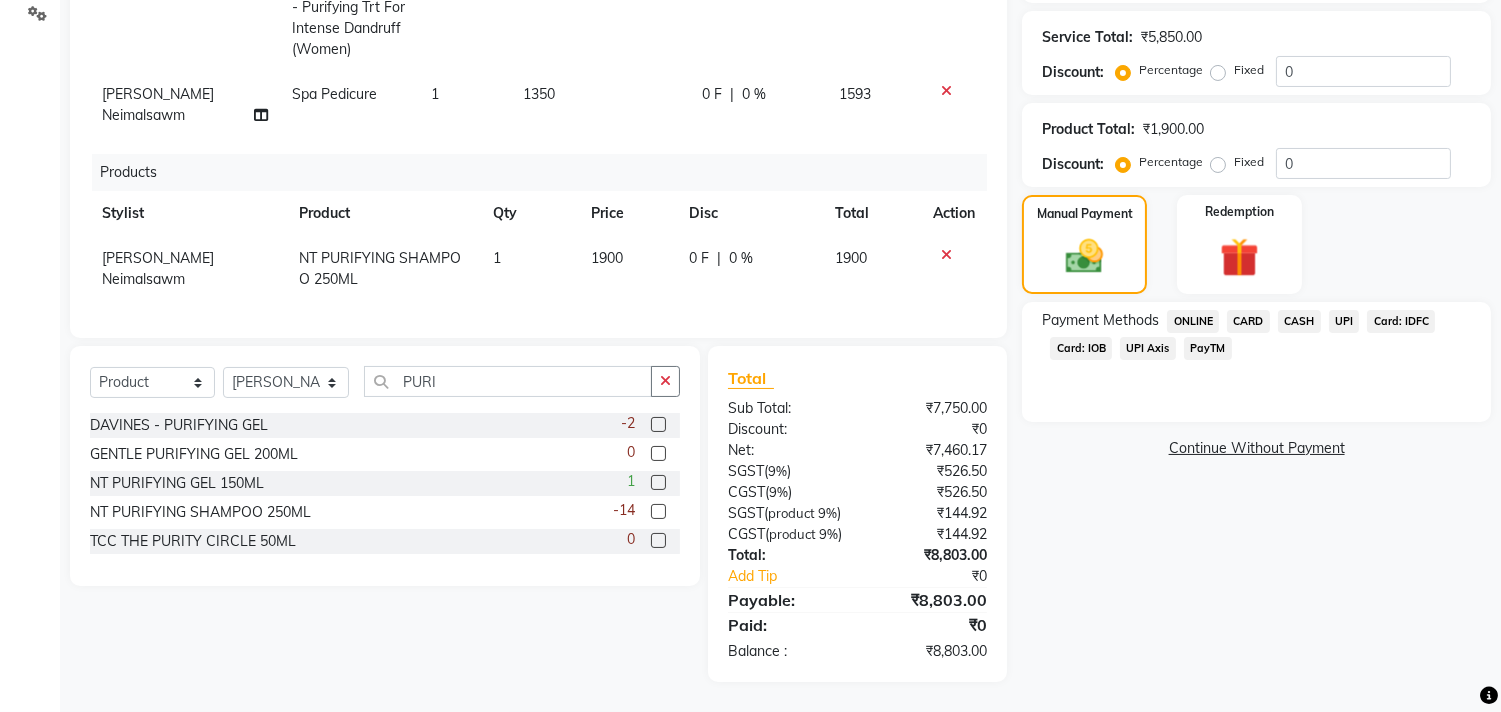 click on "Card: IOB" 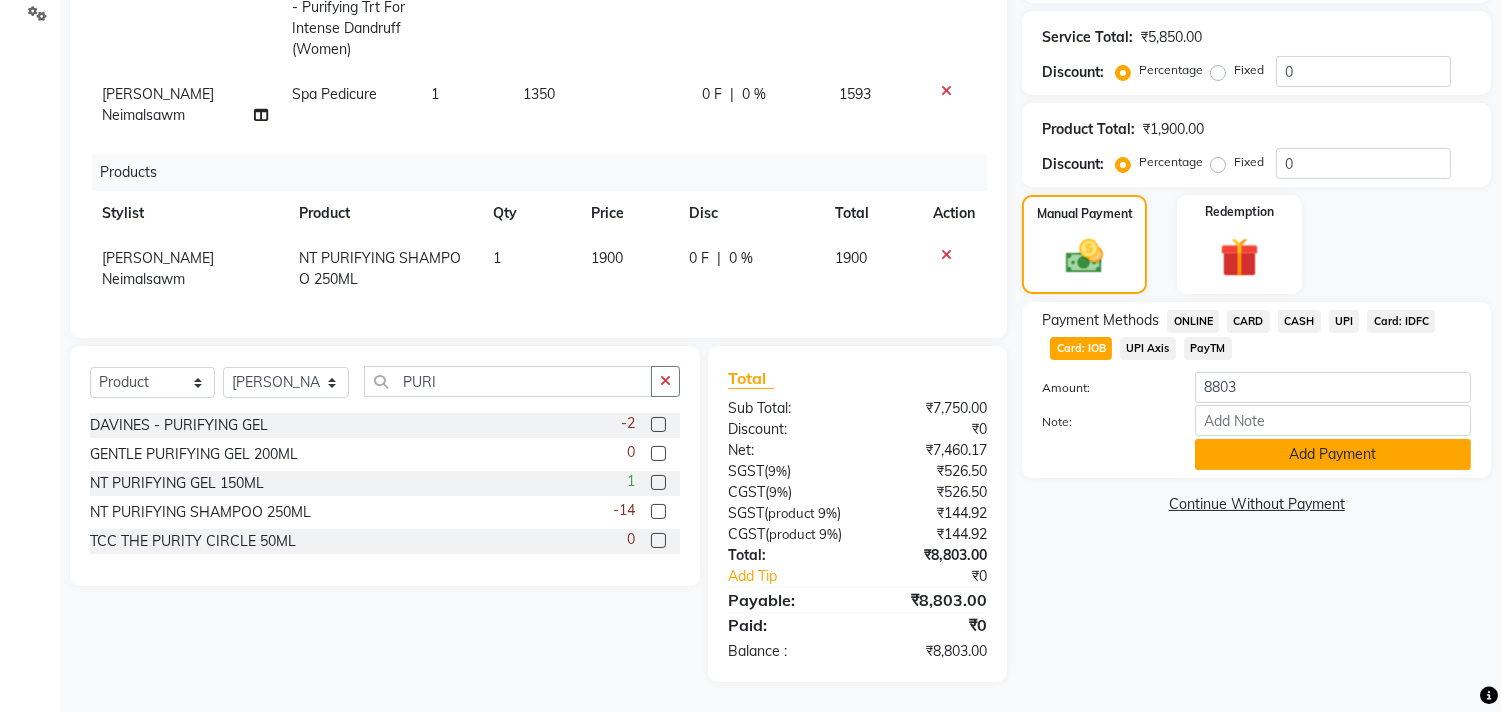 scroll, scrollTop: 424, scrollLeft: 0, axis: vertical 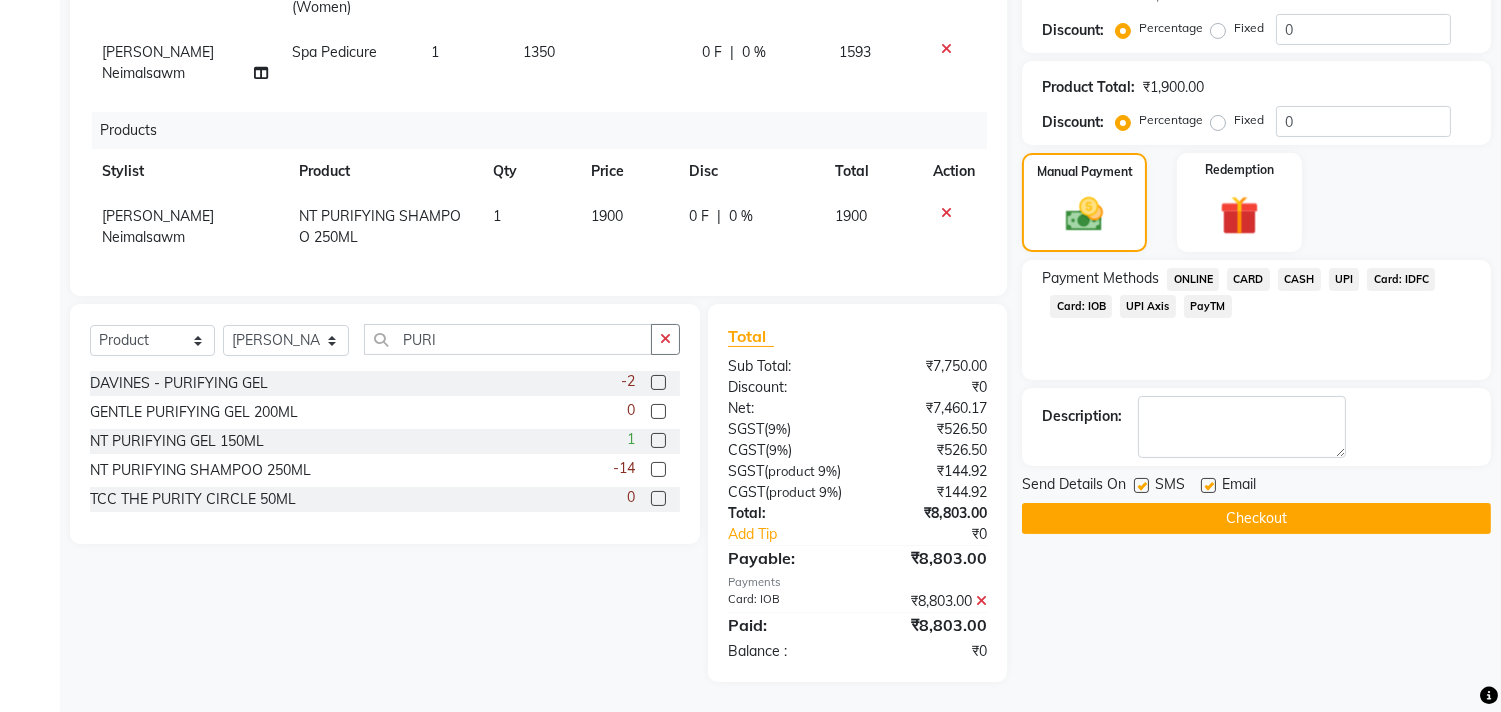 click on "Checkout" 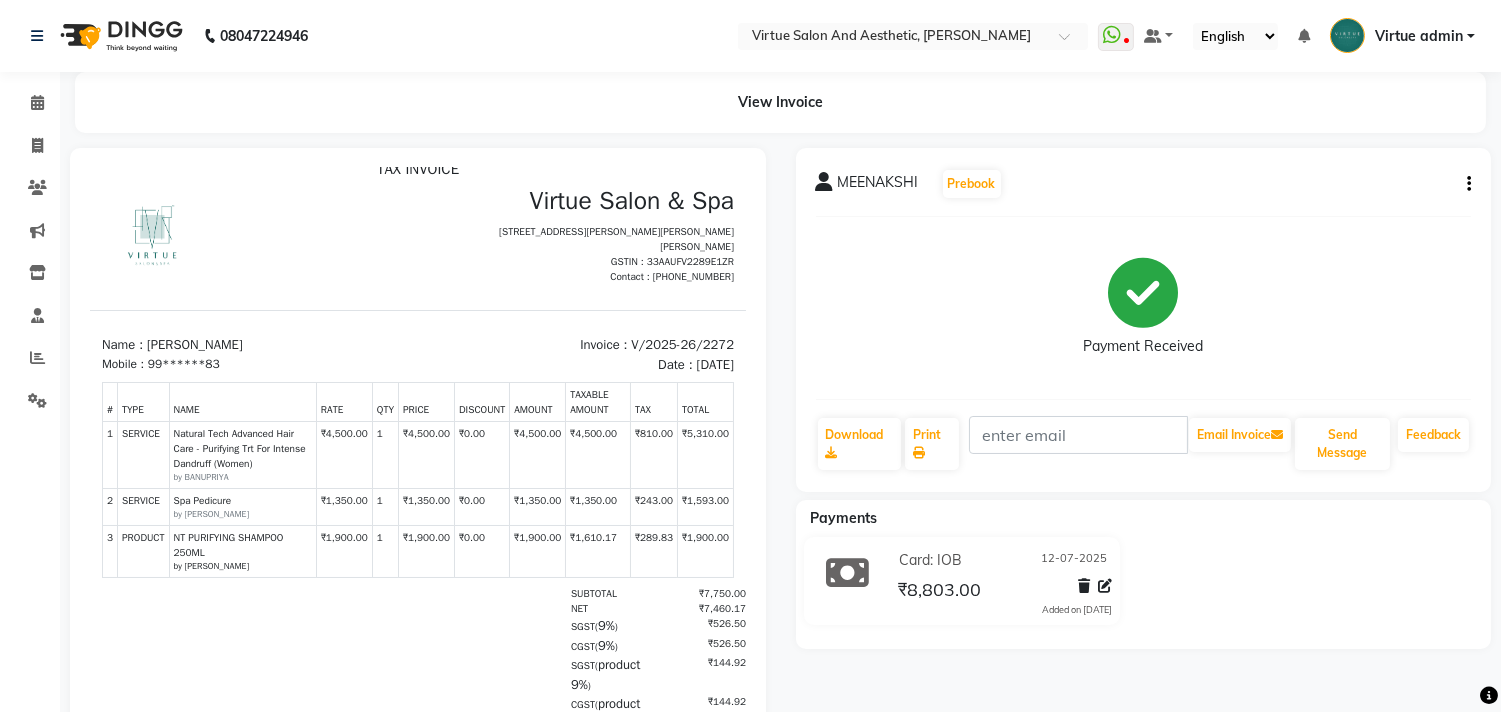 scroll, scrollTop: 31, scrollLeft: 0, axis: vertical 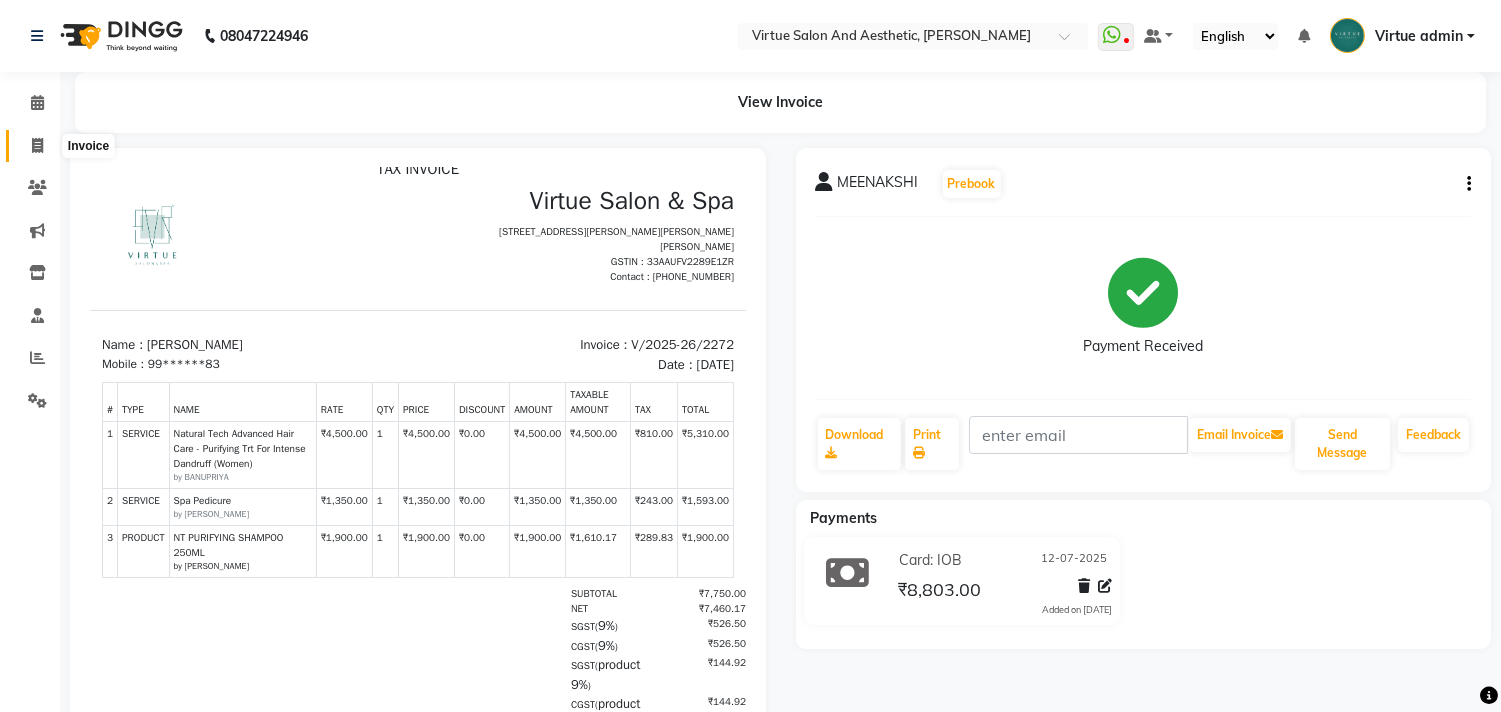 click 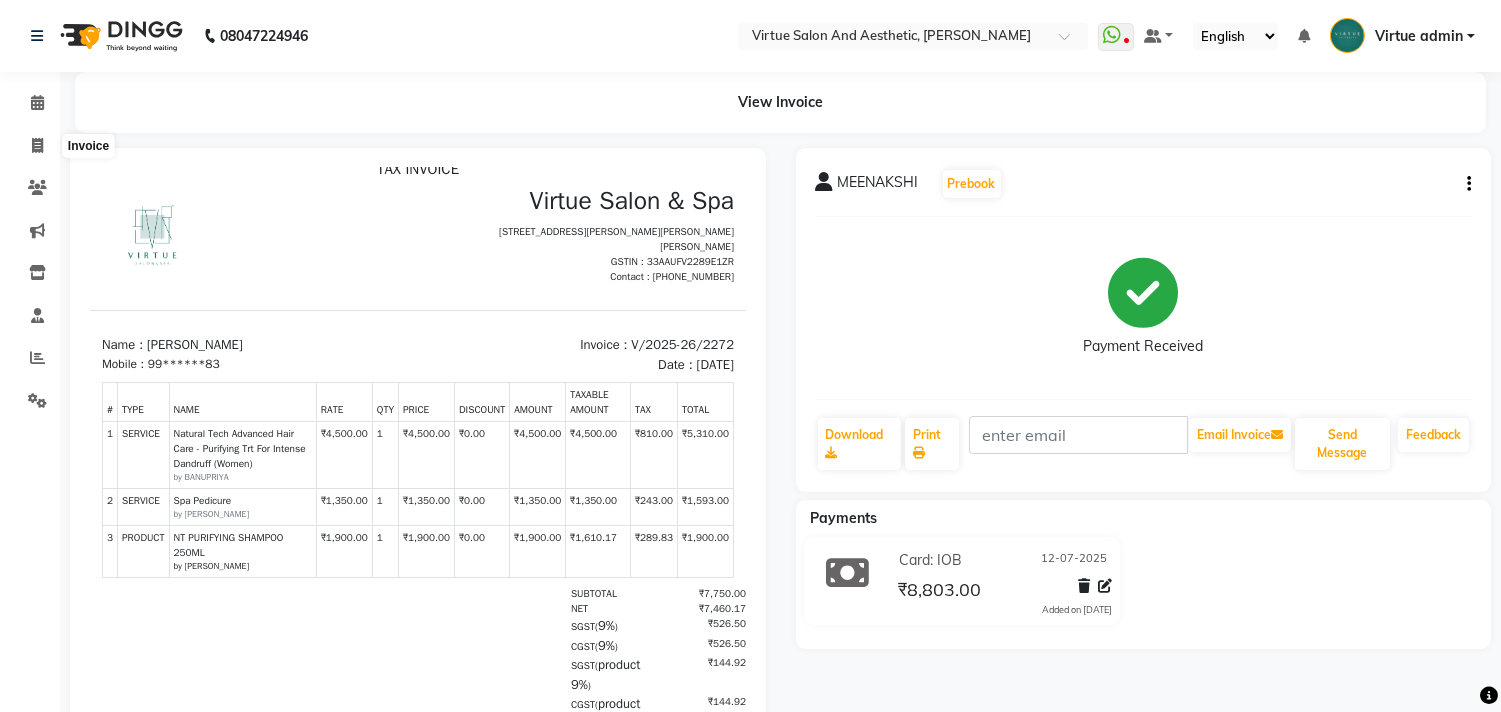 select on "4466" 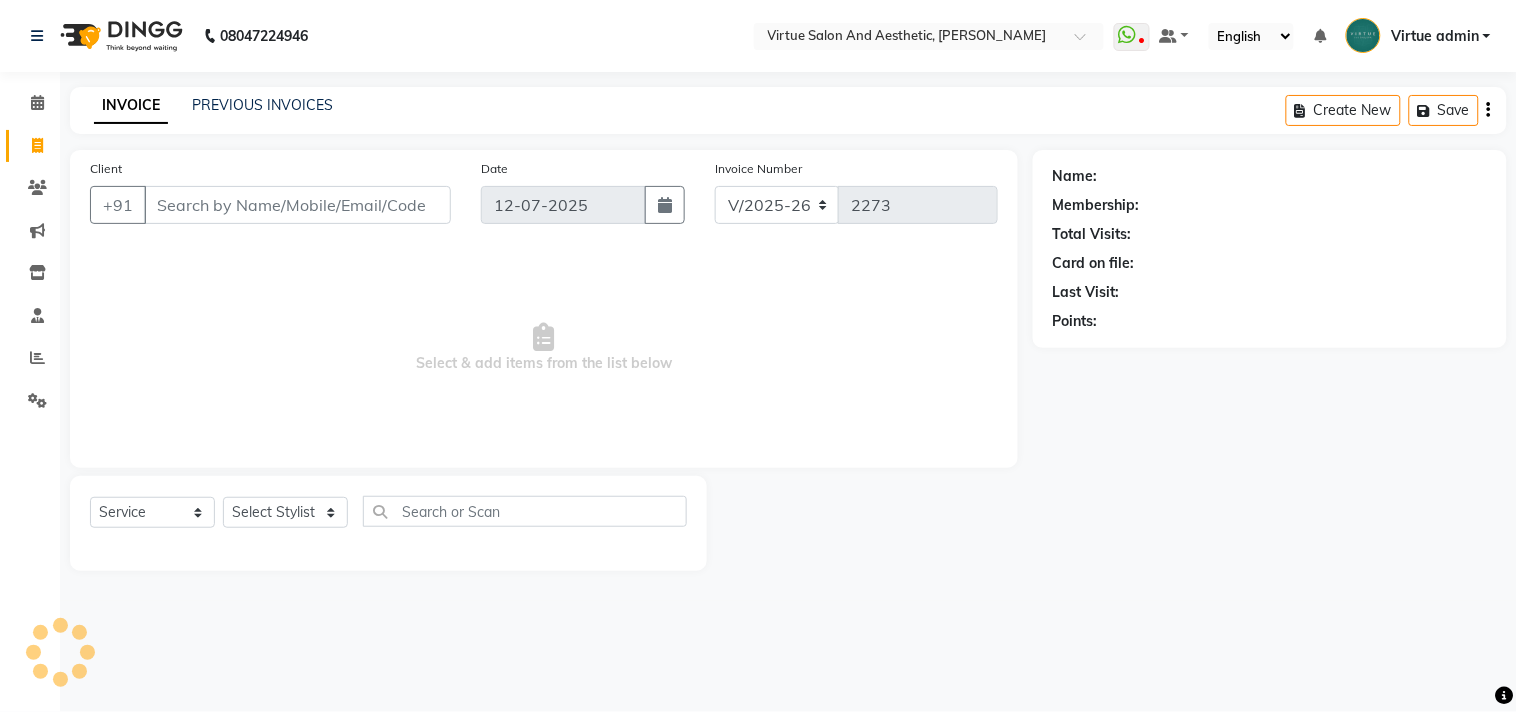 click on "Client" at bounding box center [297, 205] 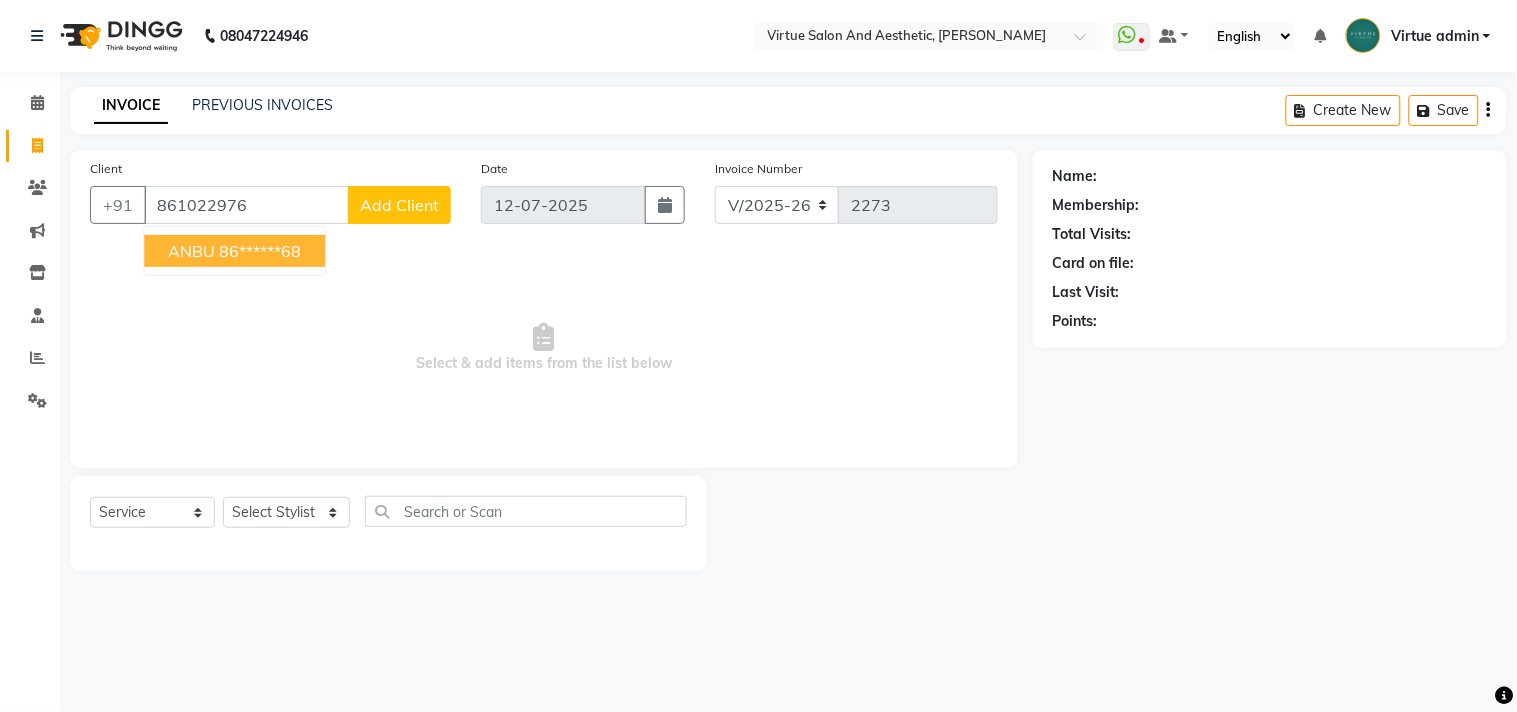 click on "86******68" at bounding box center [260, 251] 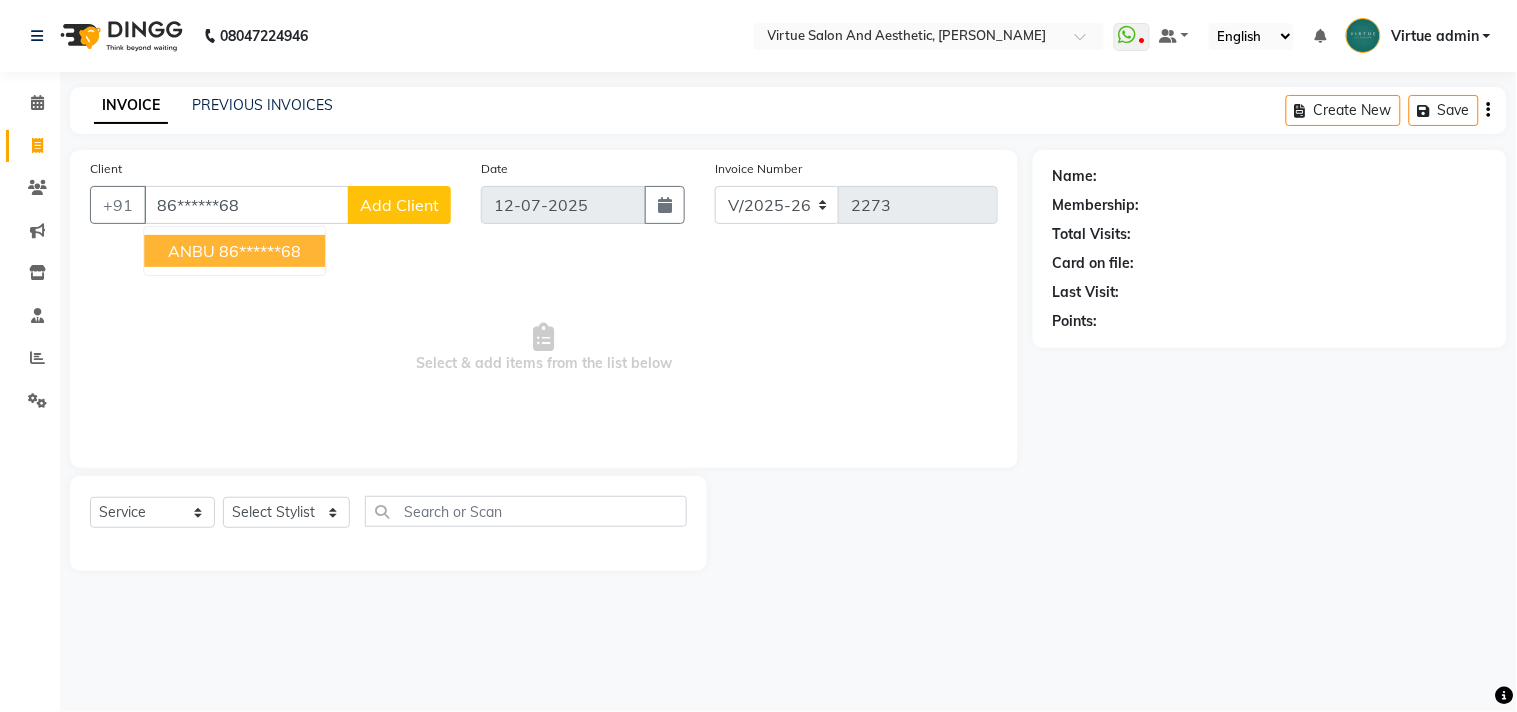 type on "86******68" 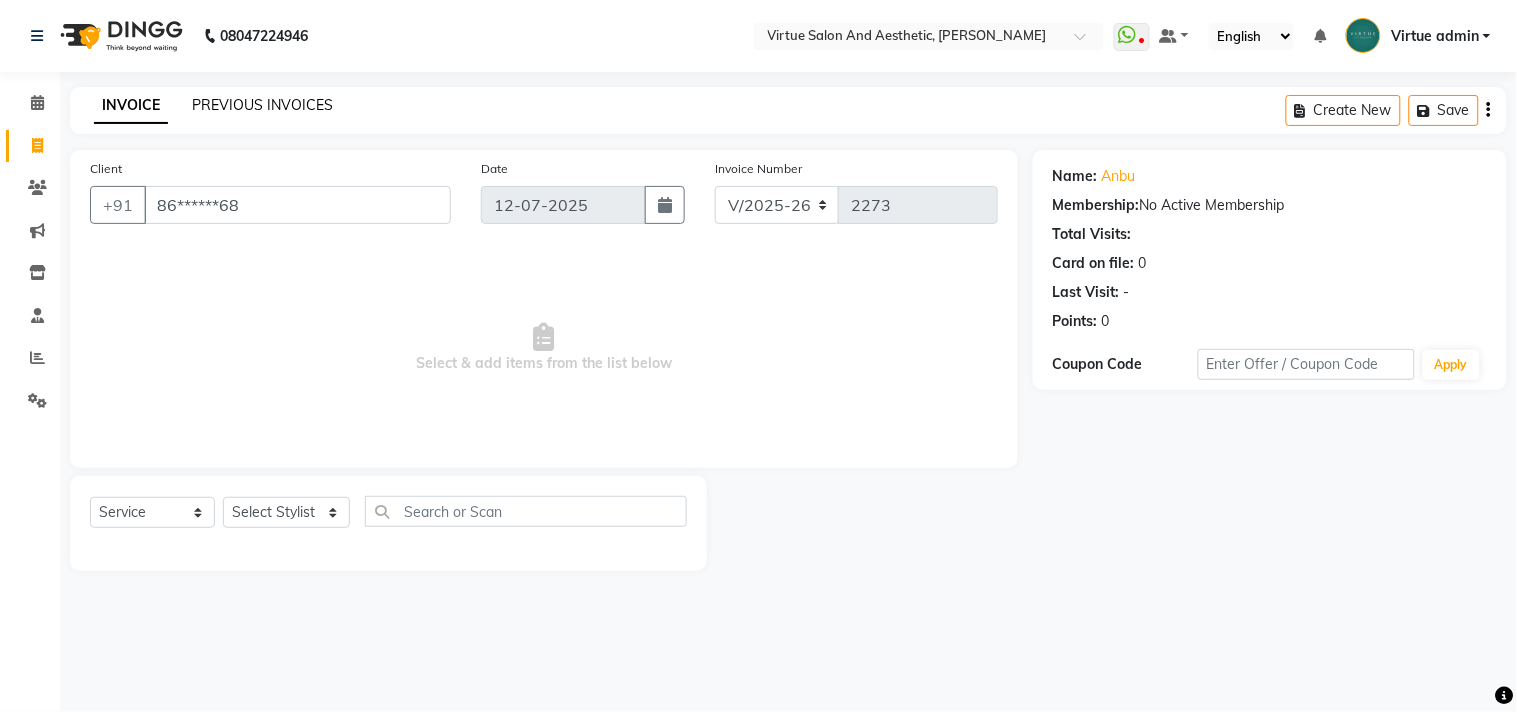 click on "PREVIOUS INVOICES" 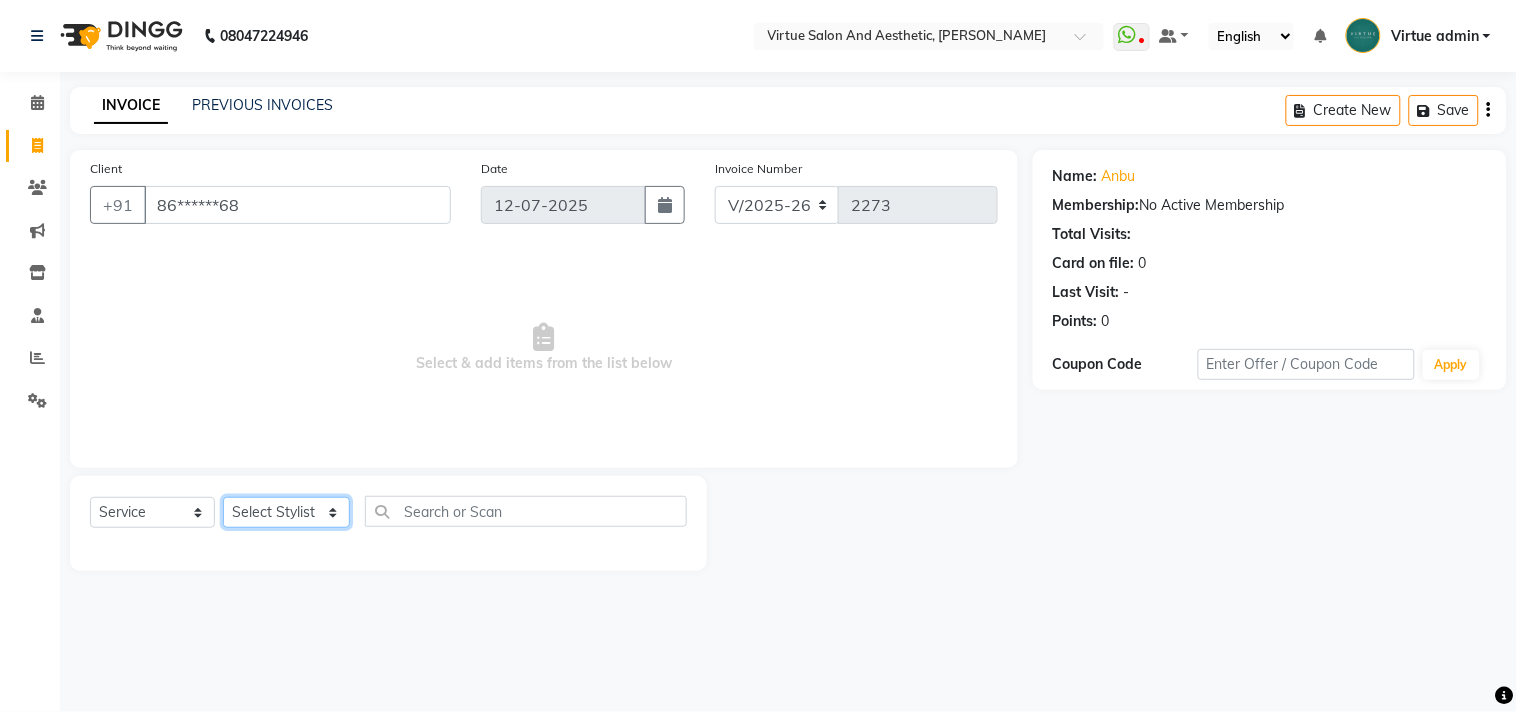 click on "Select Stylist Admin ANUSHA  Apsu Auditor Ambattur Balaji BANUPRIYA Bhuvanesh Dingg - Support Team DIVYA INBARAJ INDHU Javed Jayakumar Joice Neimalsawm  Kalaiselvi KAMALA Nathalie Marinaa Chaarlette POOJA  PREETHI Preethi Raj PRISCILLA RADHA RAJESH  SAHIL SEETHAL SOCHIPEM Suresh Babu SUSHMITA VANITHA Veena Ravi Vignesh  Vinitha Virtue admin VIRTUE SALON" 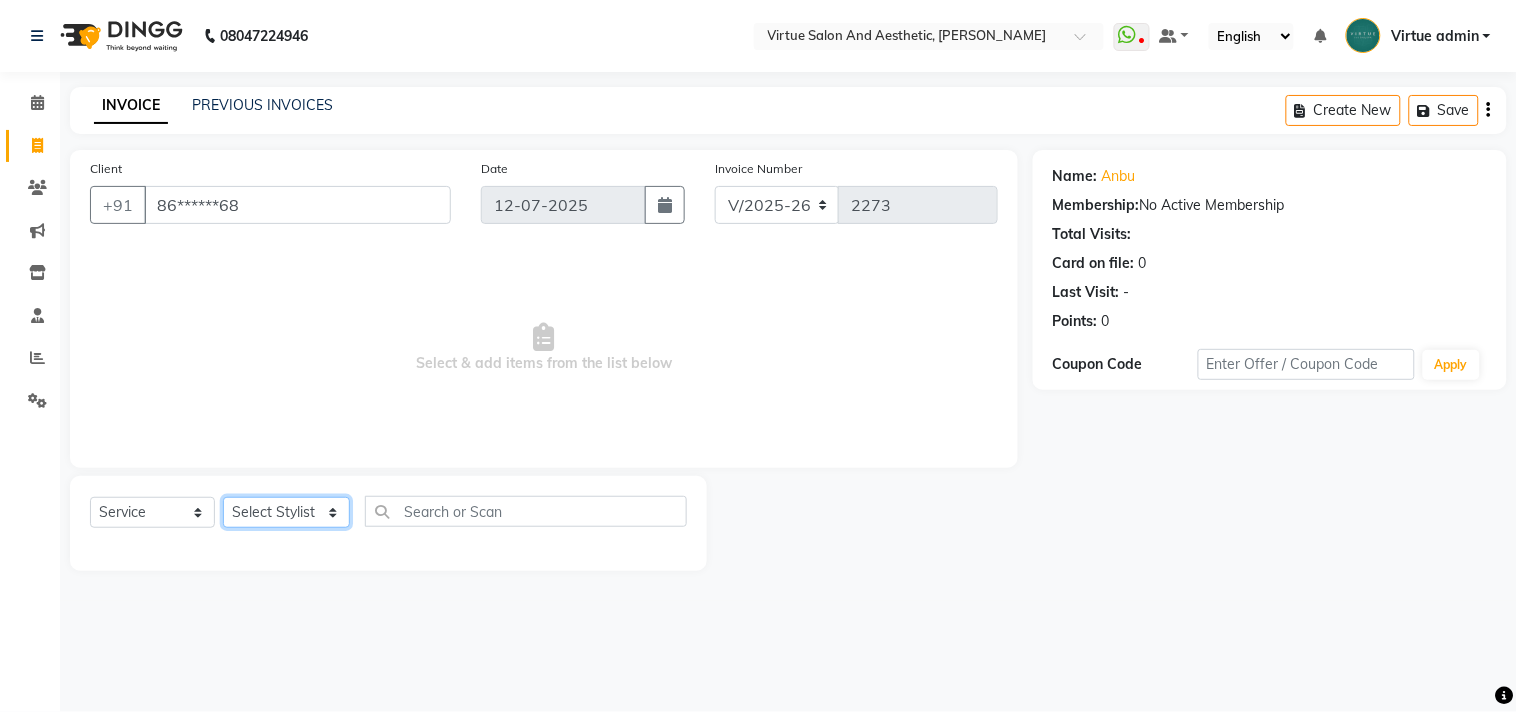 select on "73933" 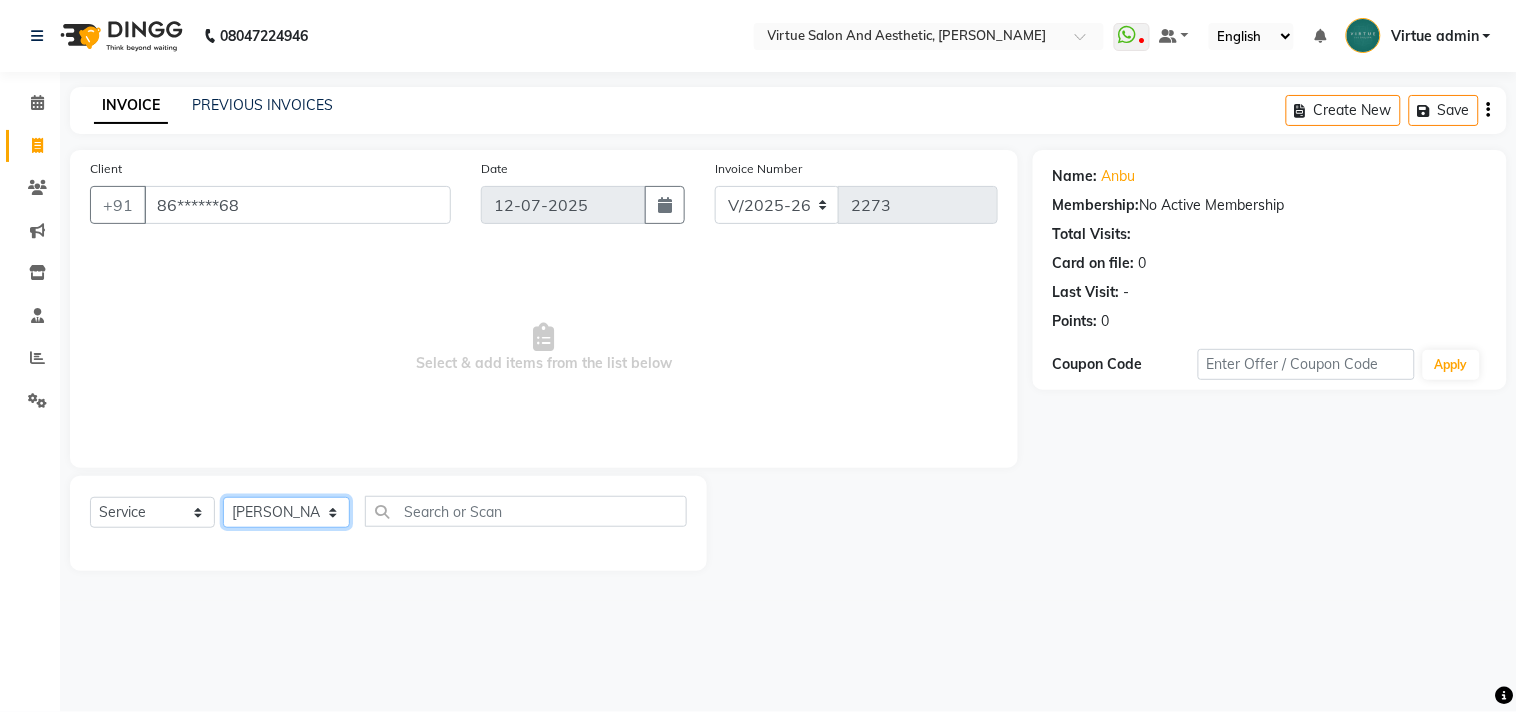 click on "Select Stylist Admin ANUSHA  Apsu Auditor Ambattur Balaji BANUPRIYA Bhuvanesh Dingg - Support Team DIVYA INBARAJ INDHU Javed Jayakumar Joice Neimalsawm  Kalaiselvi KAMALA Nathalie Marinaa Chaarlette POOJA  PREETHI Preethi Raj PRISCILLA RADHA RAJESH  SAHIL SEETHAL SOCHIPEM Suresh Babu SUSHMITA VANITHA Veena Ravi Vignesh  Vinitha Virtue admin VIRTUE SALON" 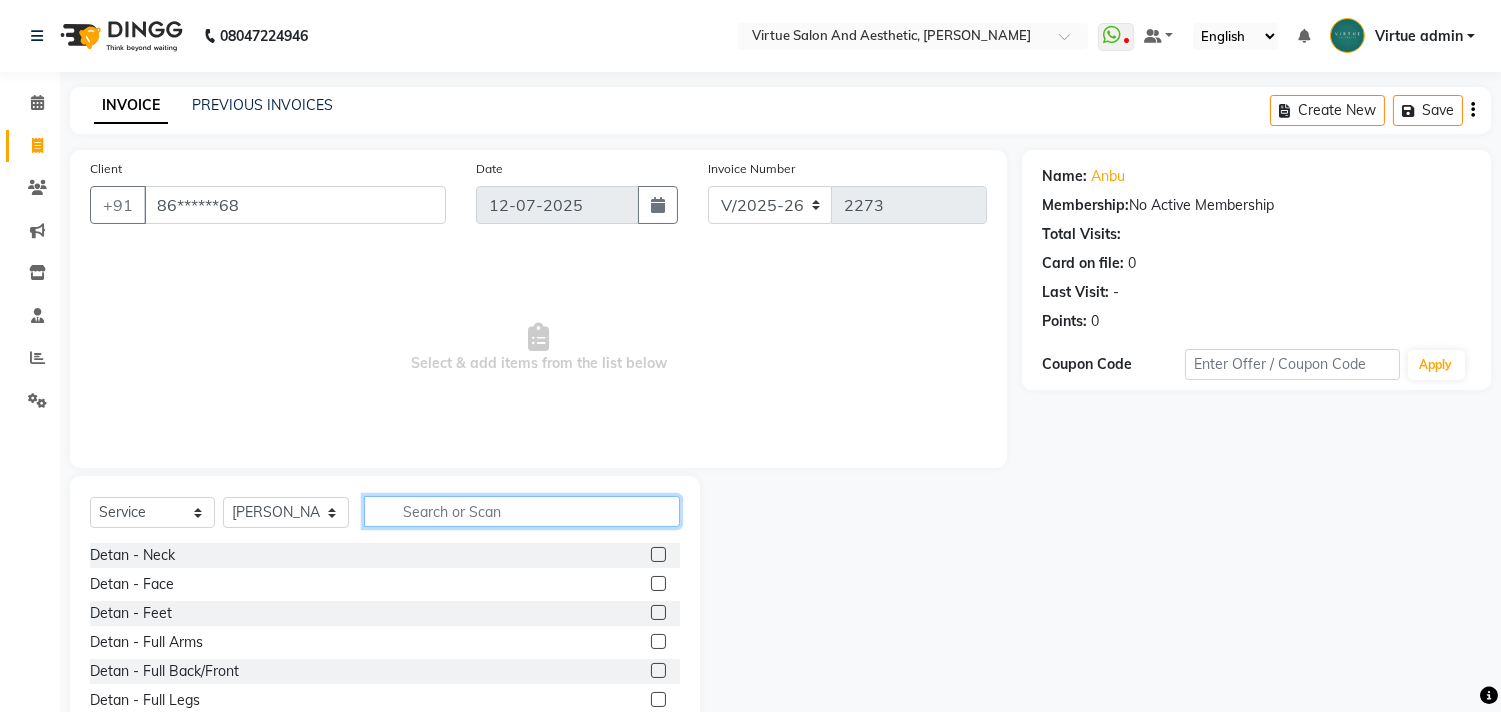 click 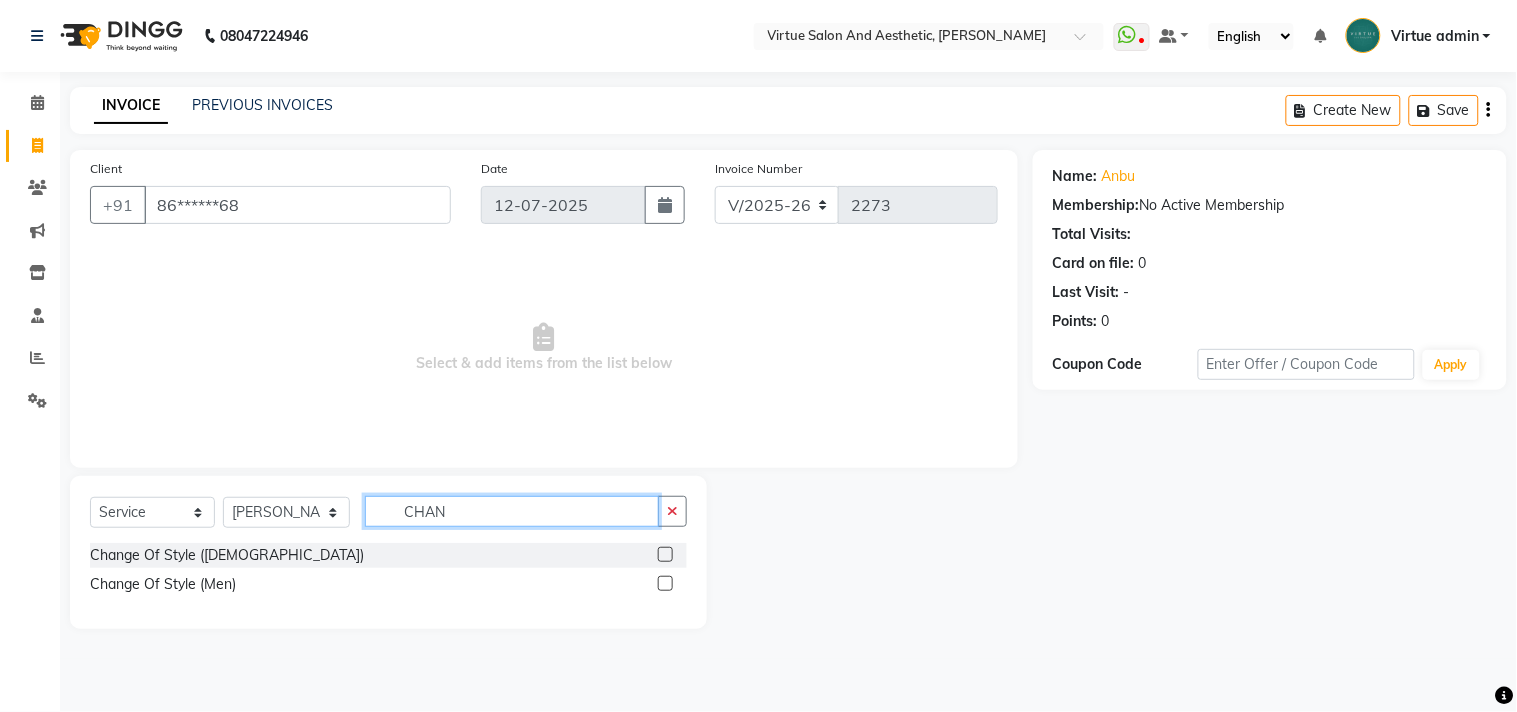 type on "CHAN" 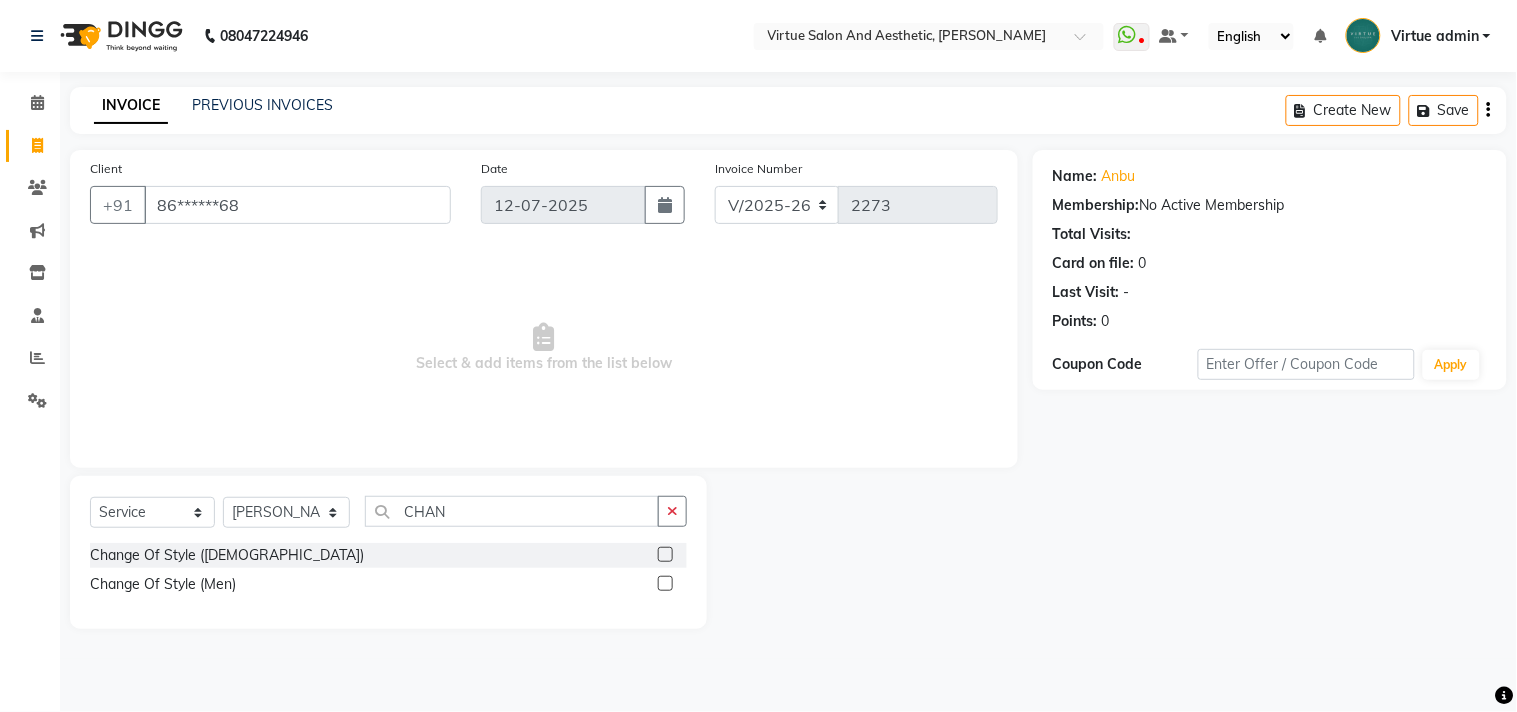 click 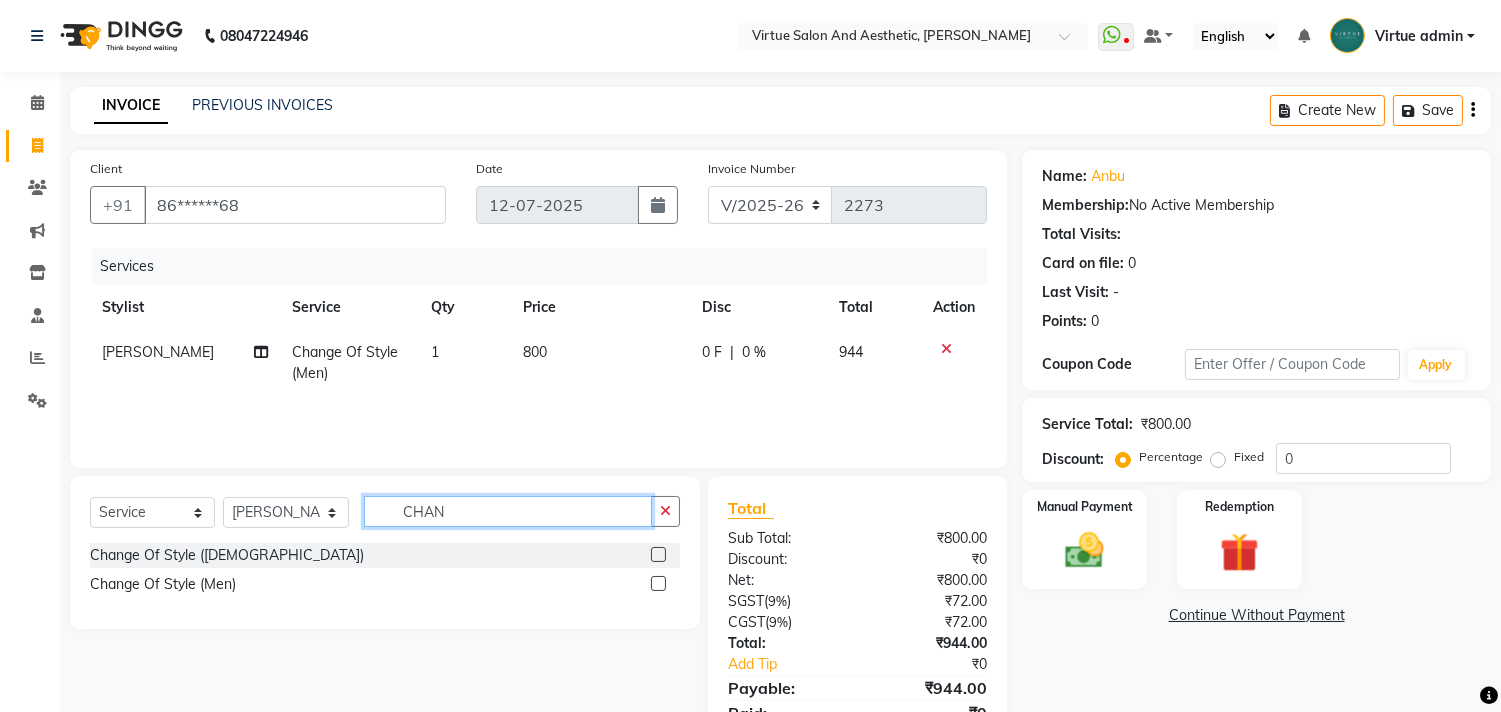 checkbox on "false" 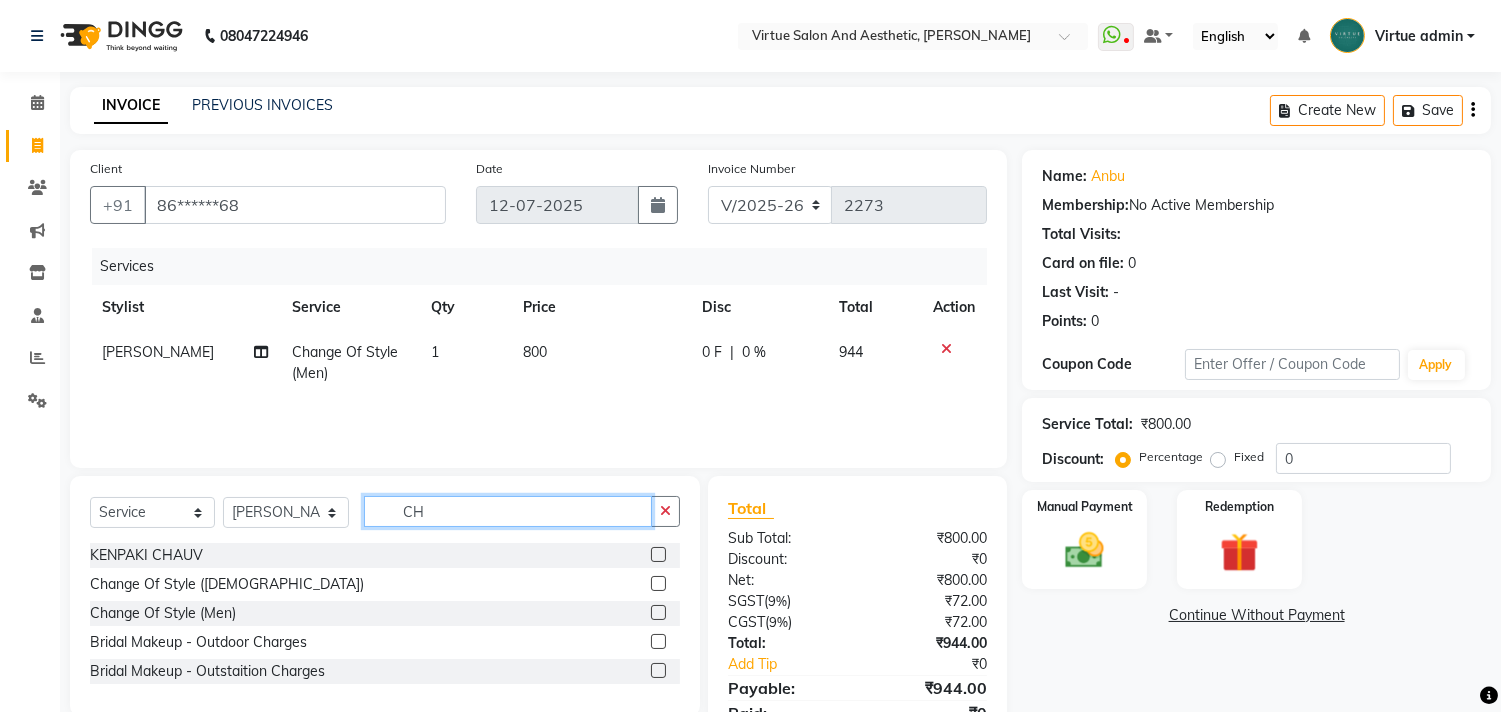 type on "C" 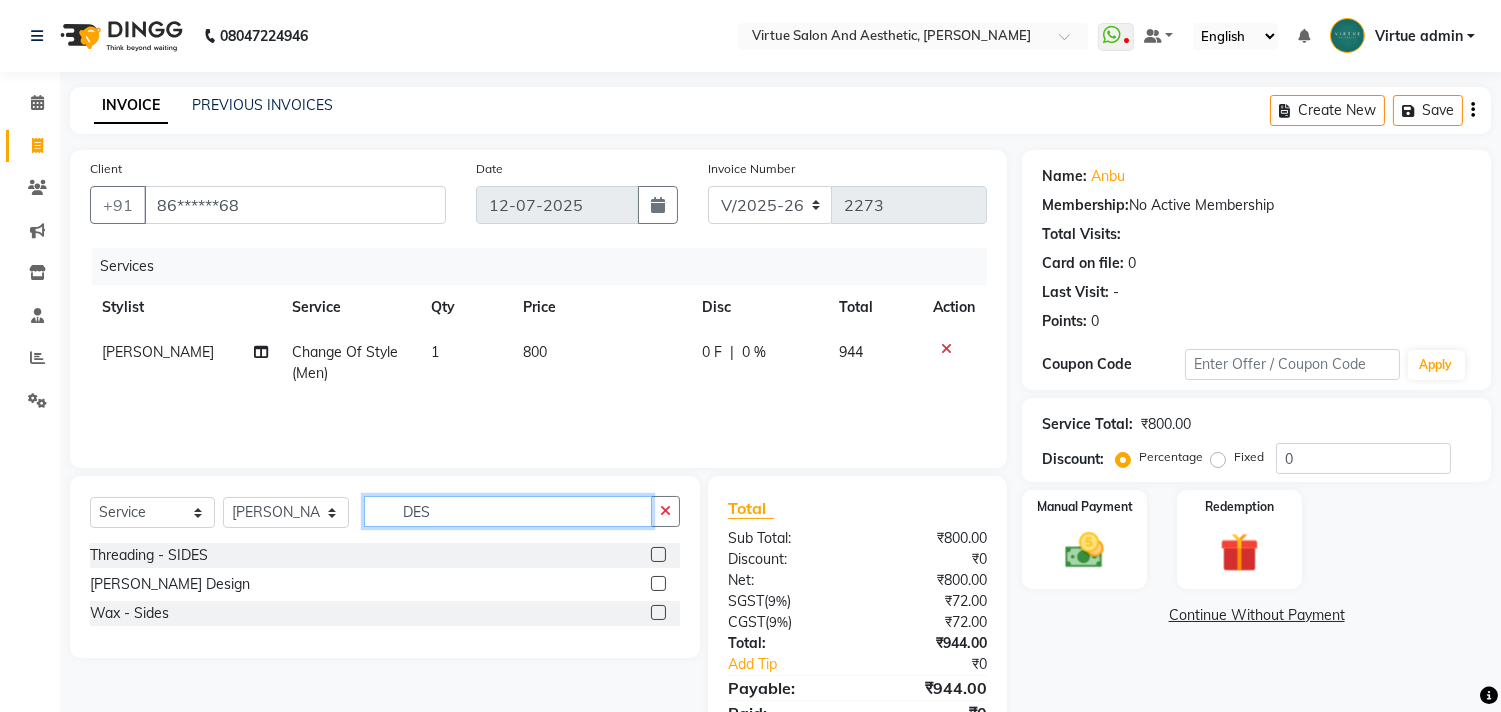 type on "DES" 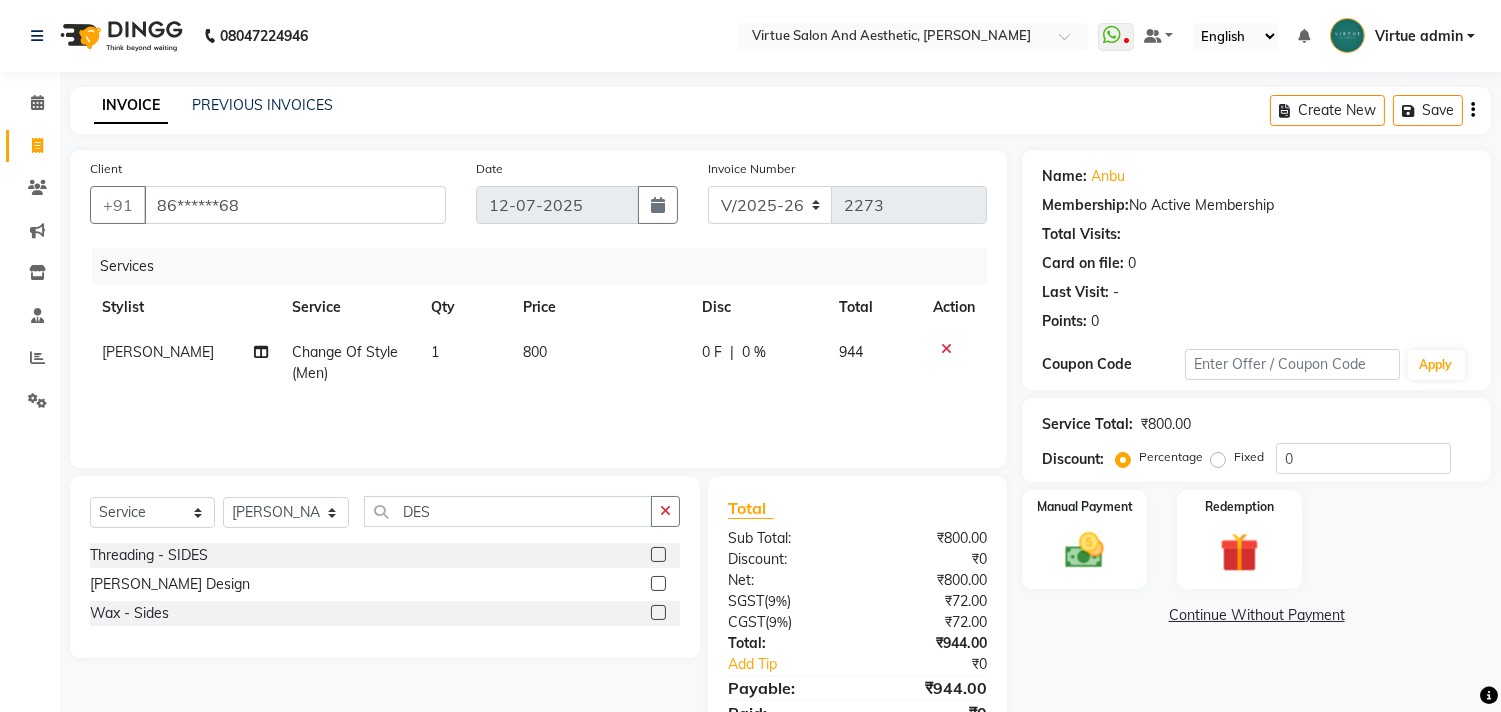 click 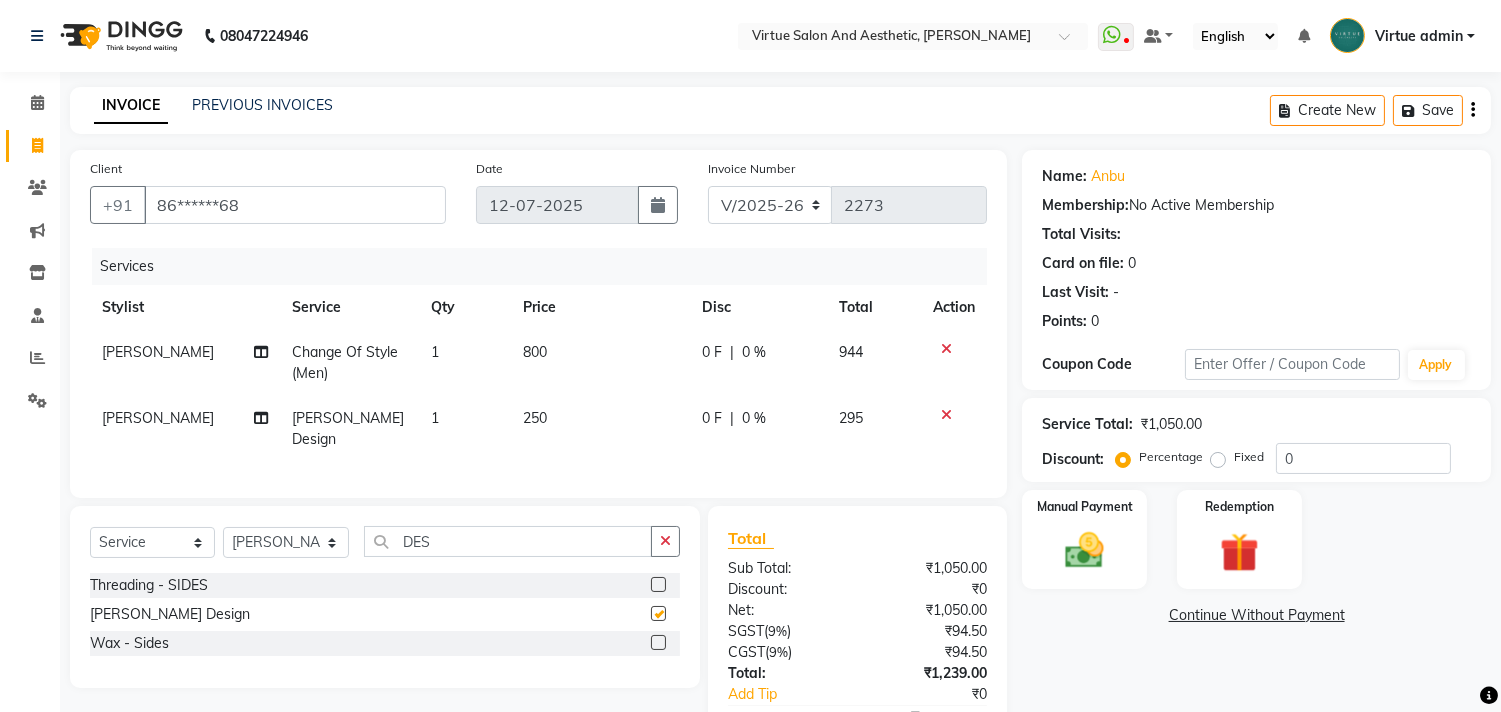 scroll, scrollTop: 113, scrollLeft: 0, axis: vertical 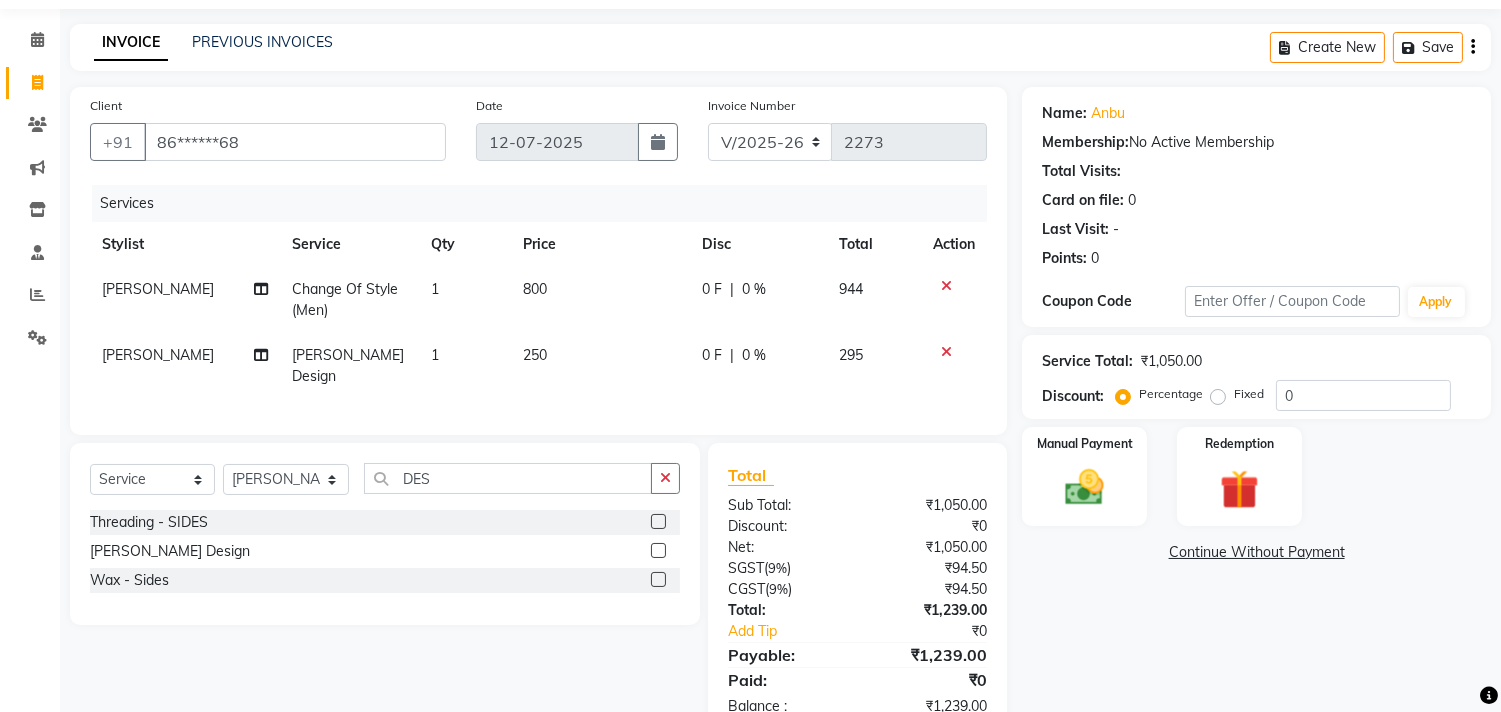 checkbox on "false" 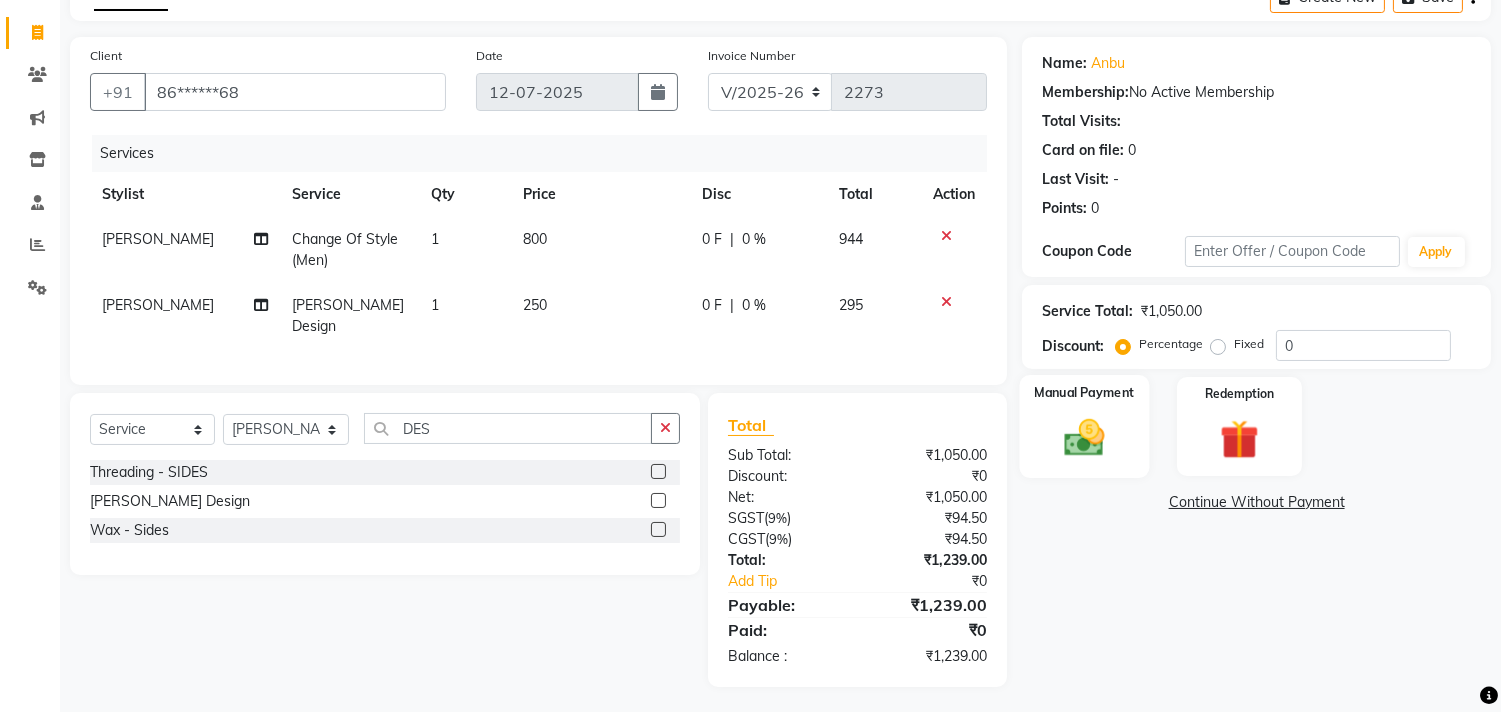 click on "Manual Payment" 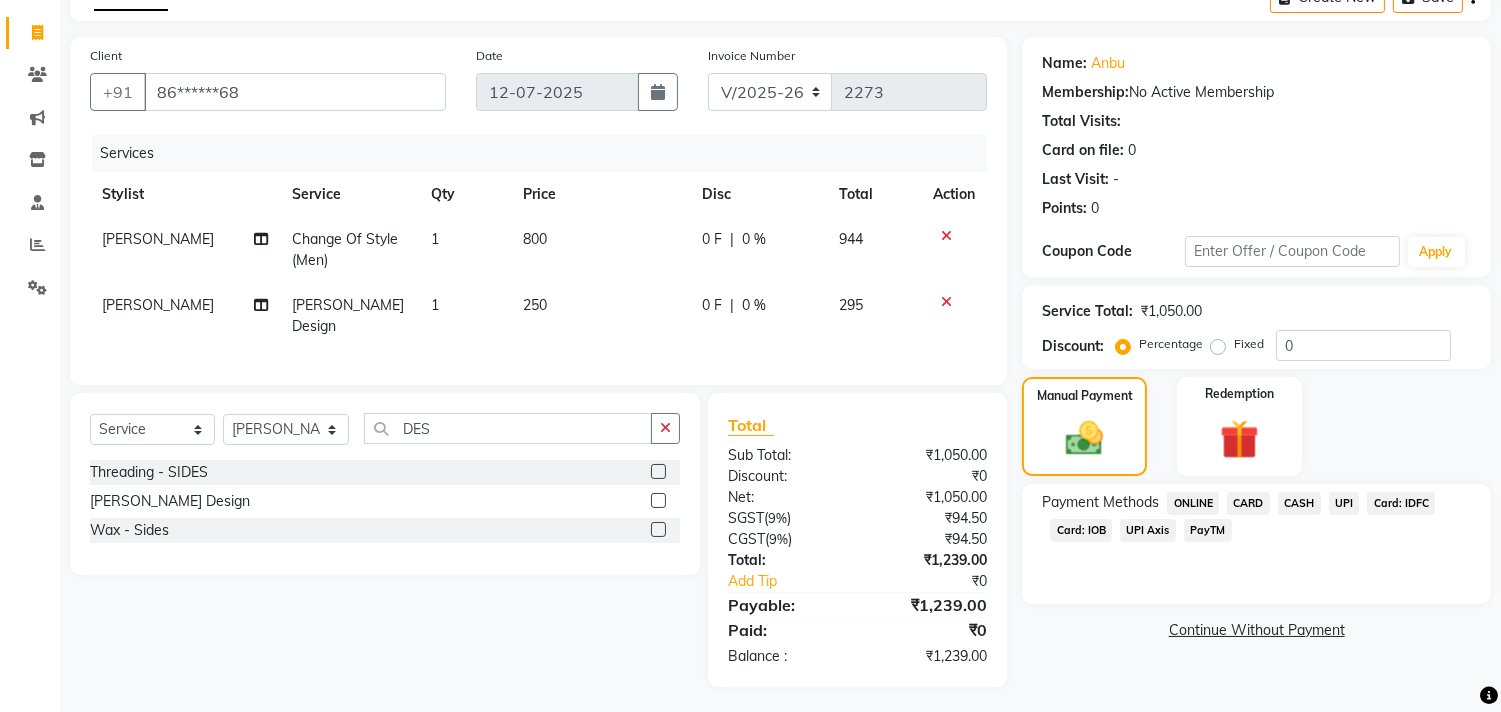 click on "UPI" 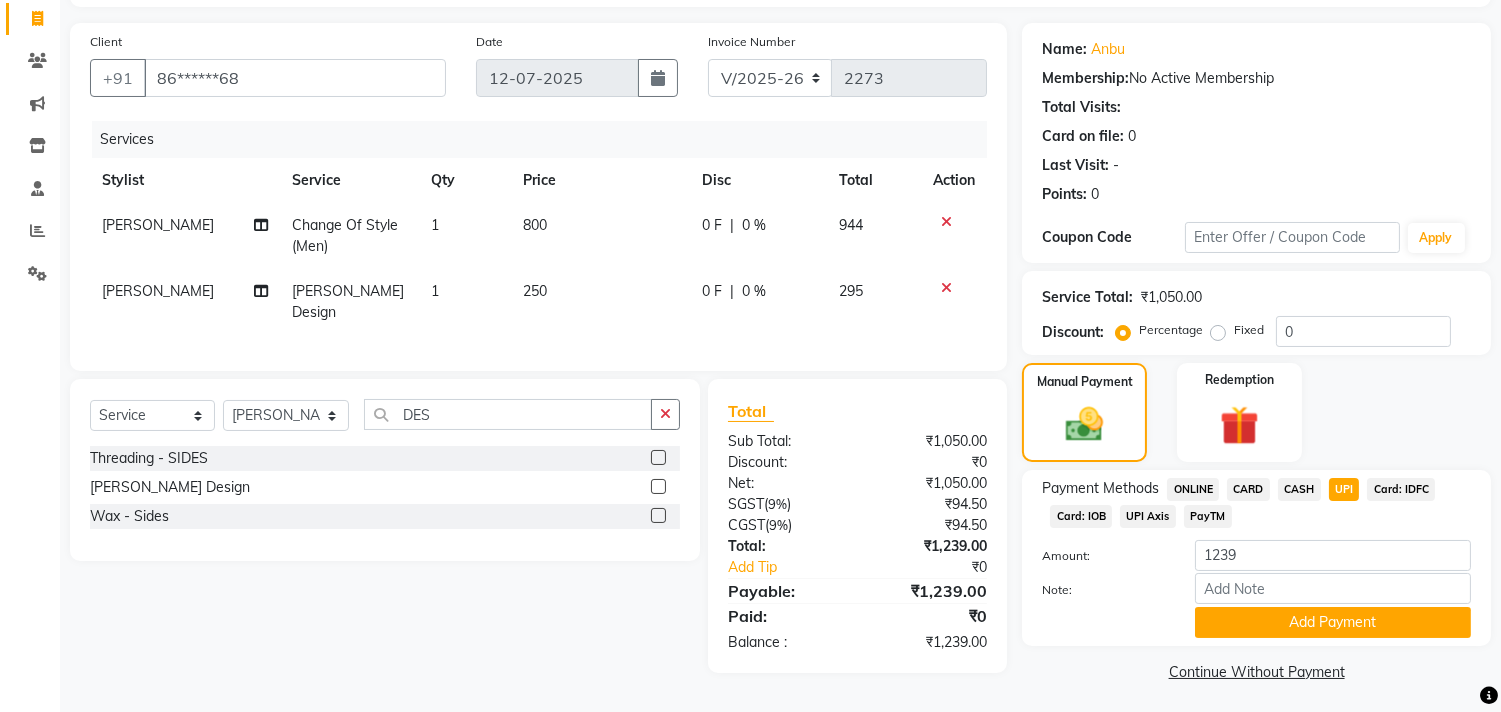 scroll, scrollTop: 132, scrollLeft: 0, axis: vertical 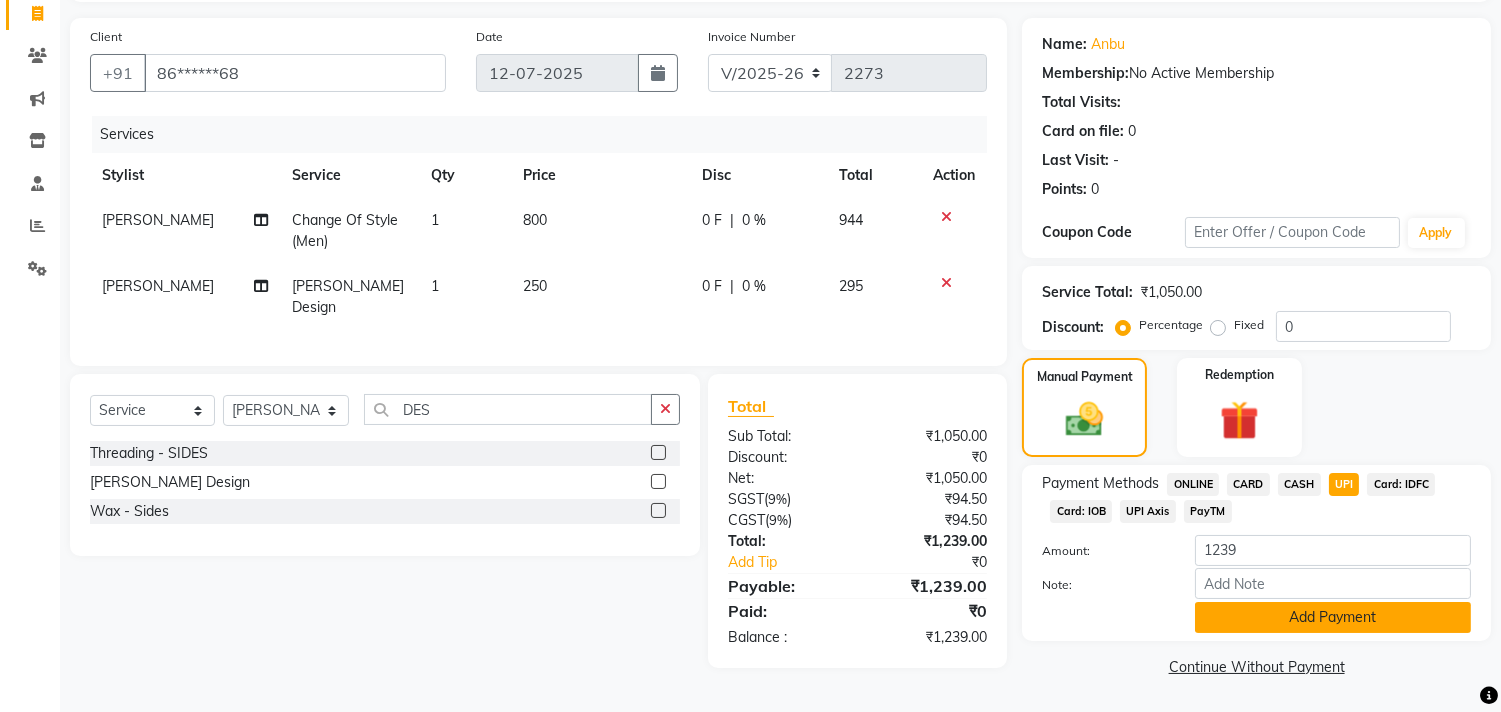click on "Add Payment" 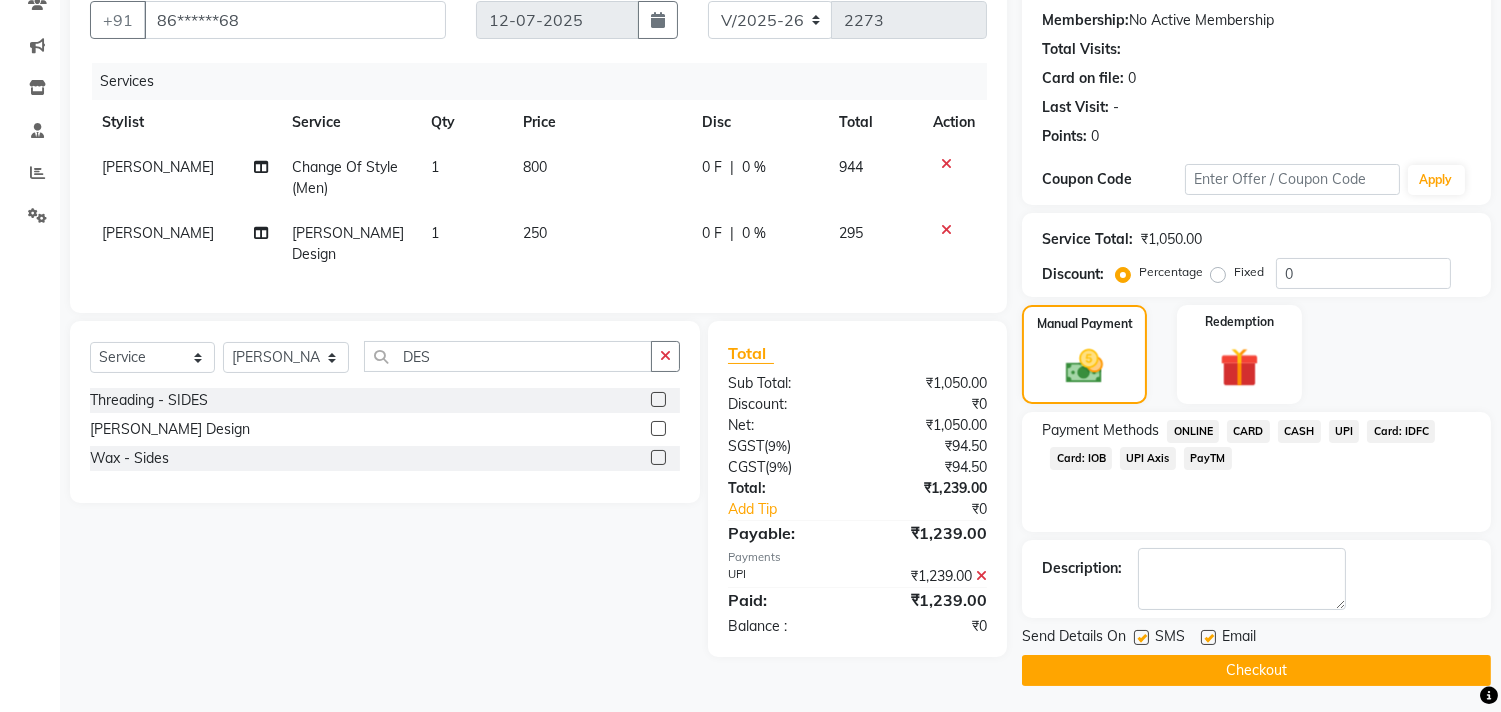 scroll, scrollTop: 187, scrollLeft: 0, axis: vertical 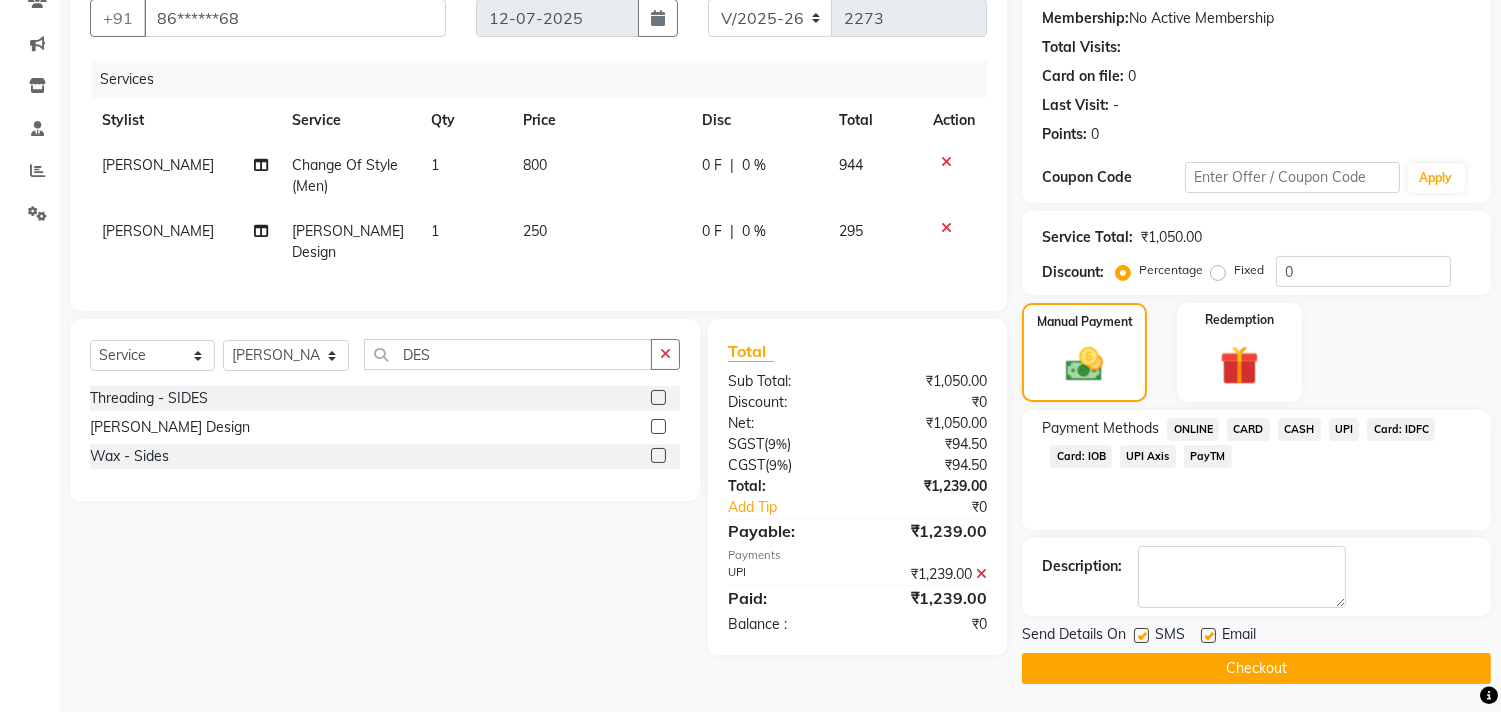 click on "Checkout" 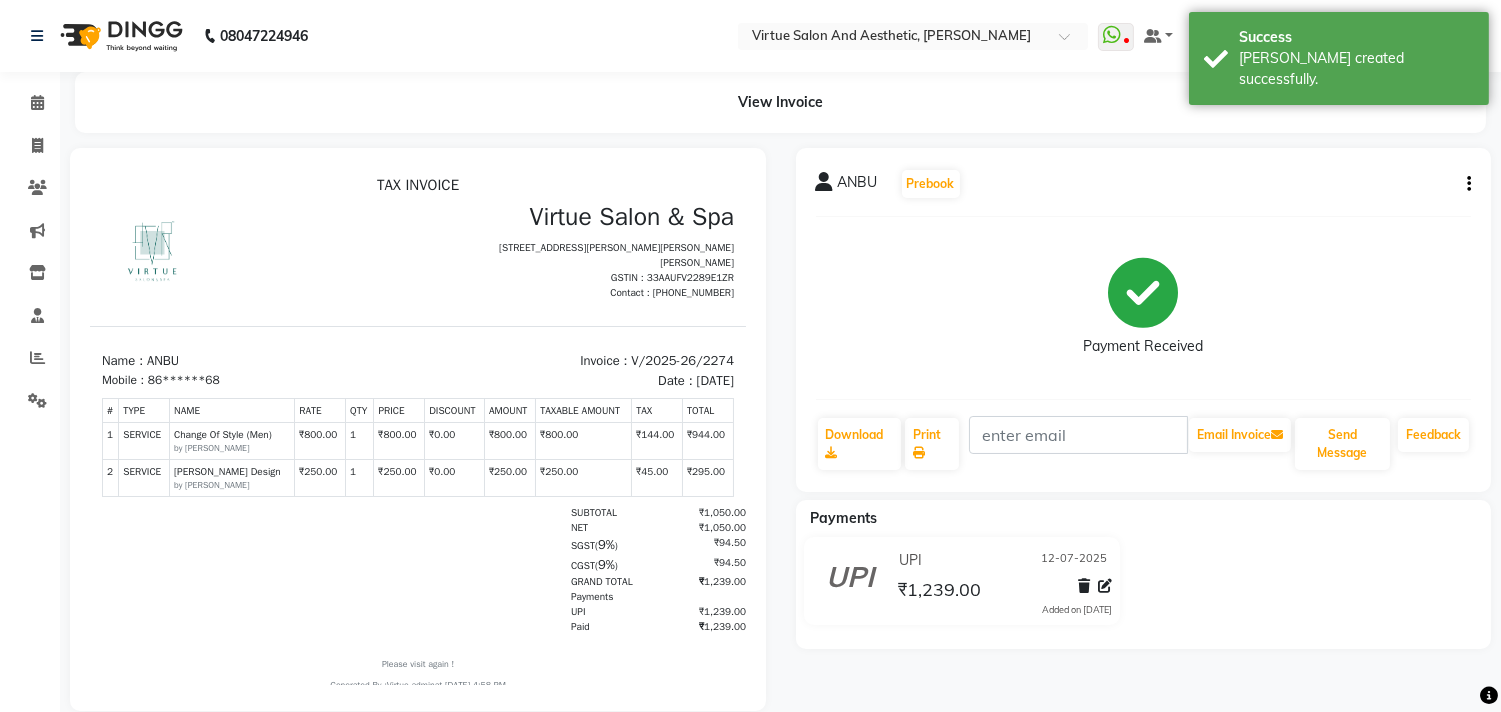 scroll, scrollTop: 0, scrollLeft: 0, axis: both 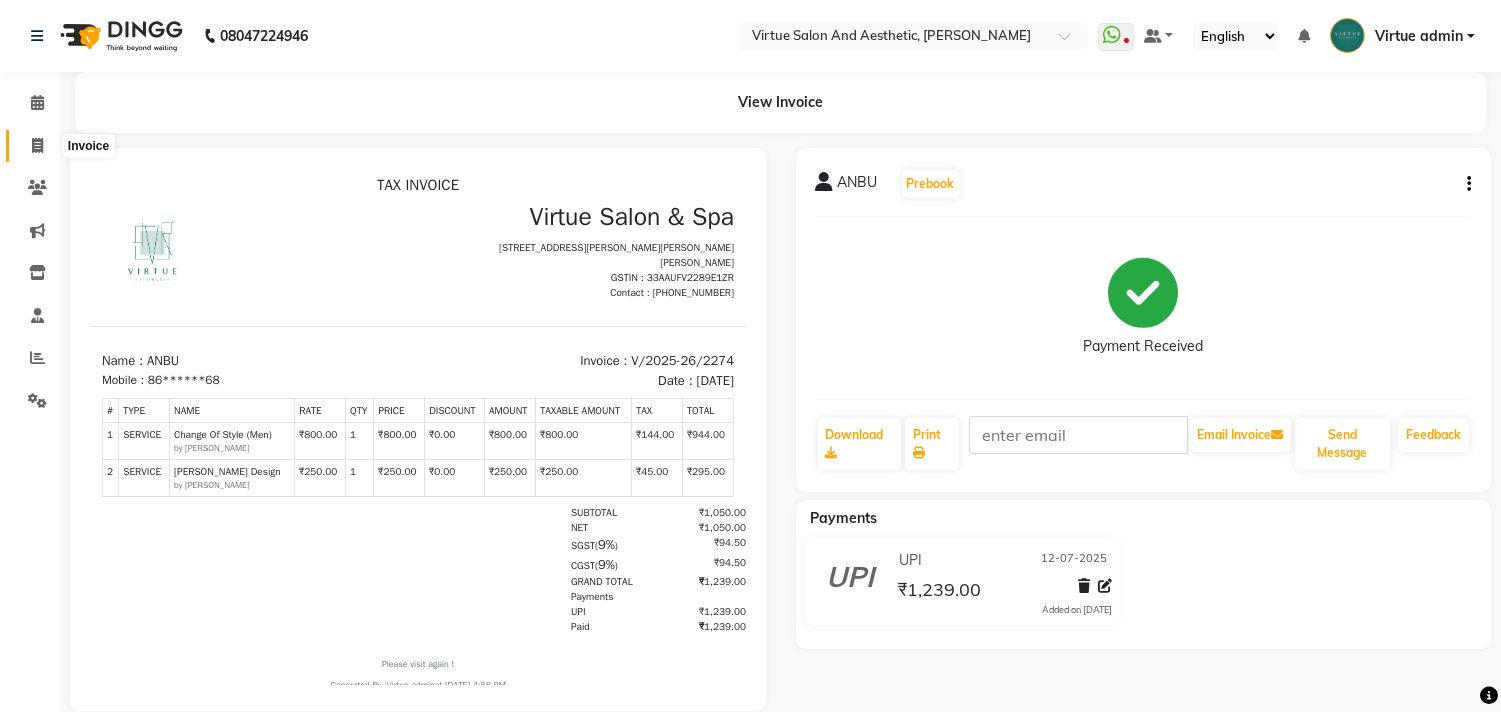 click 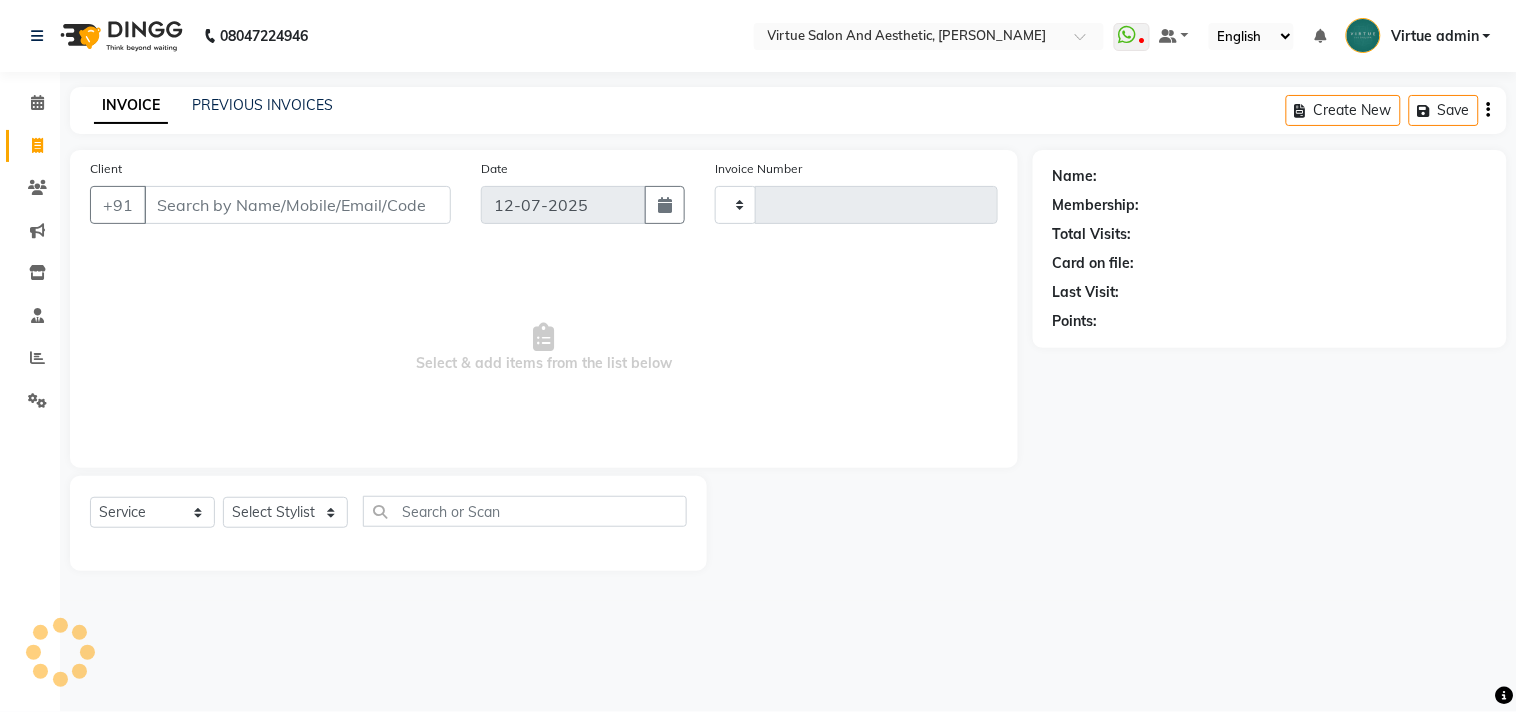 type on "2275" 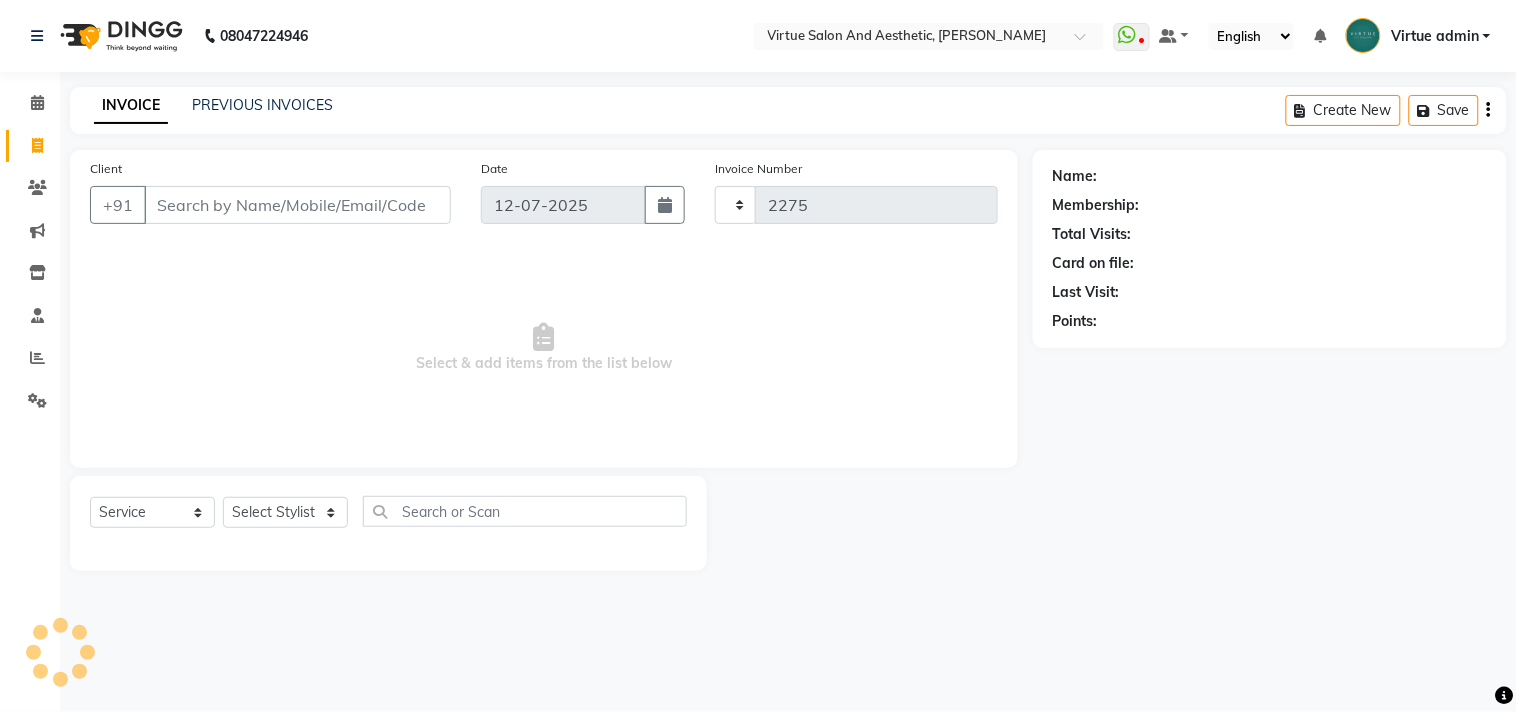 select on "4466" 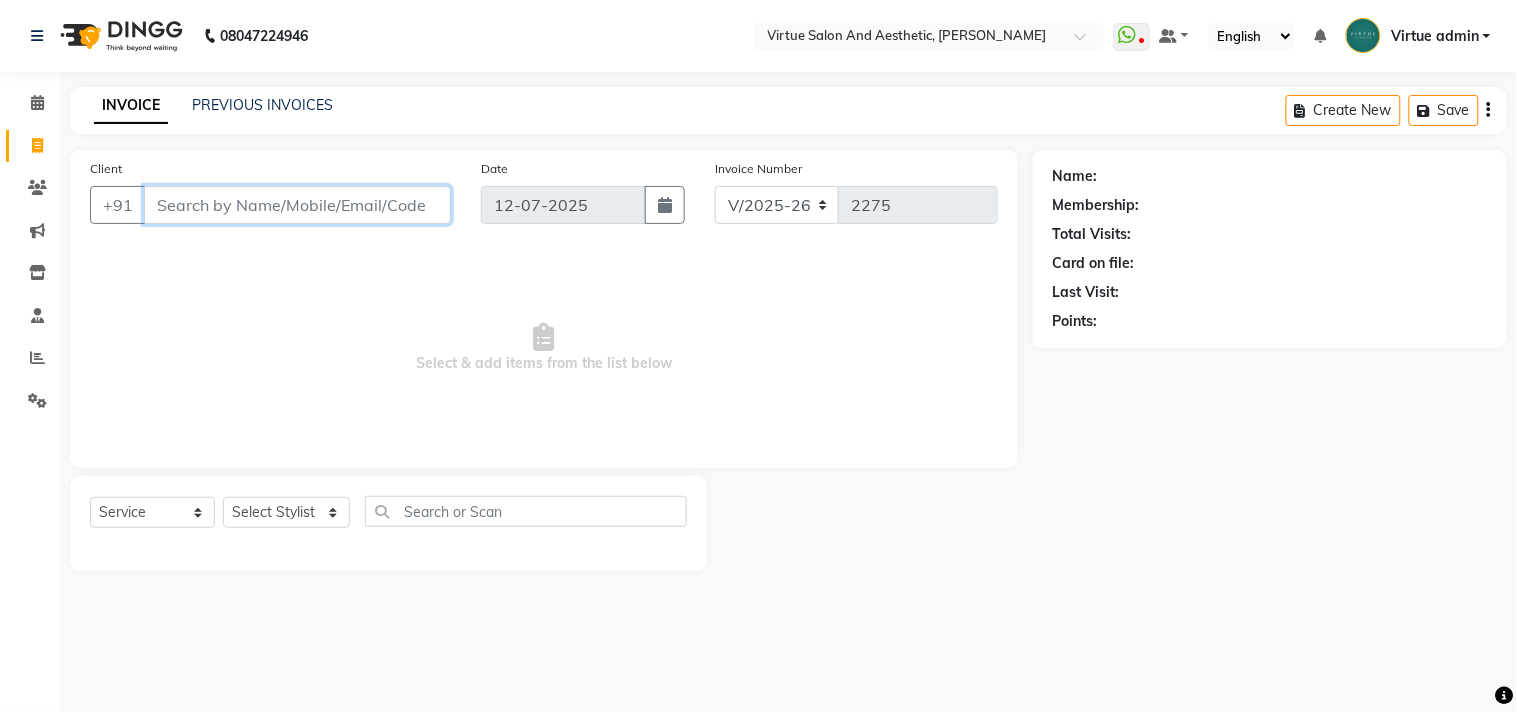 click on "Client" at bounding box center (297, 205) 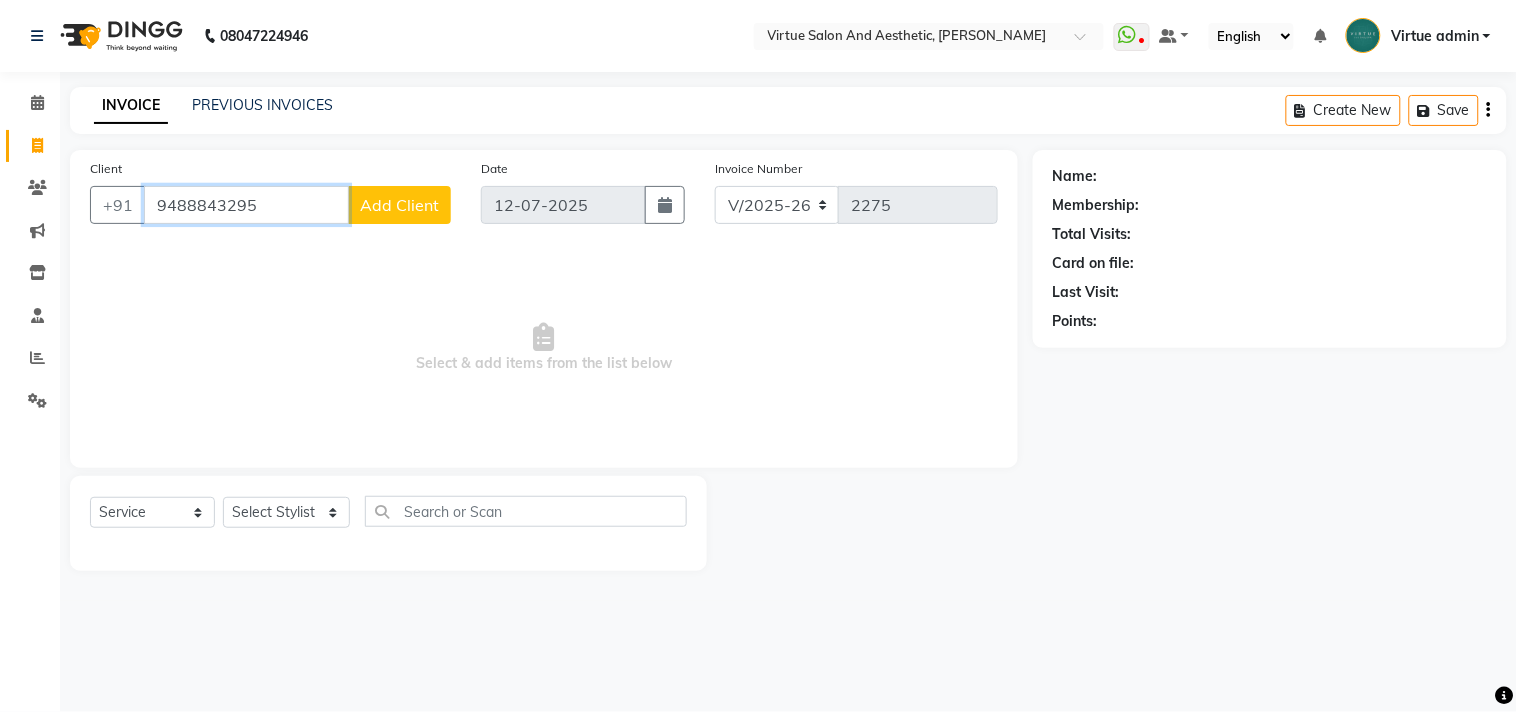 click on "9488843295" at bounding box center [246, 205] 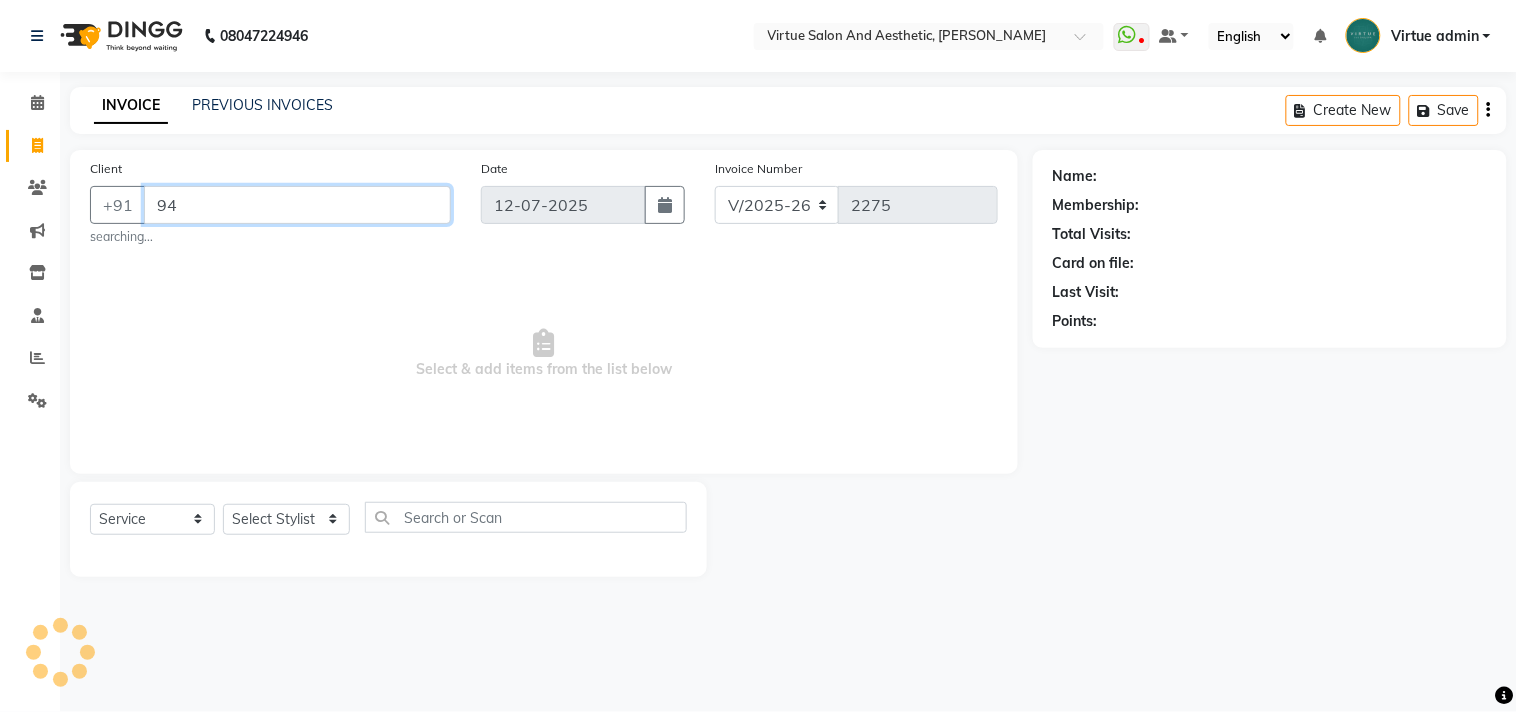 type on "9" 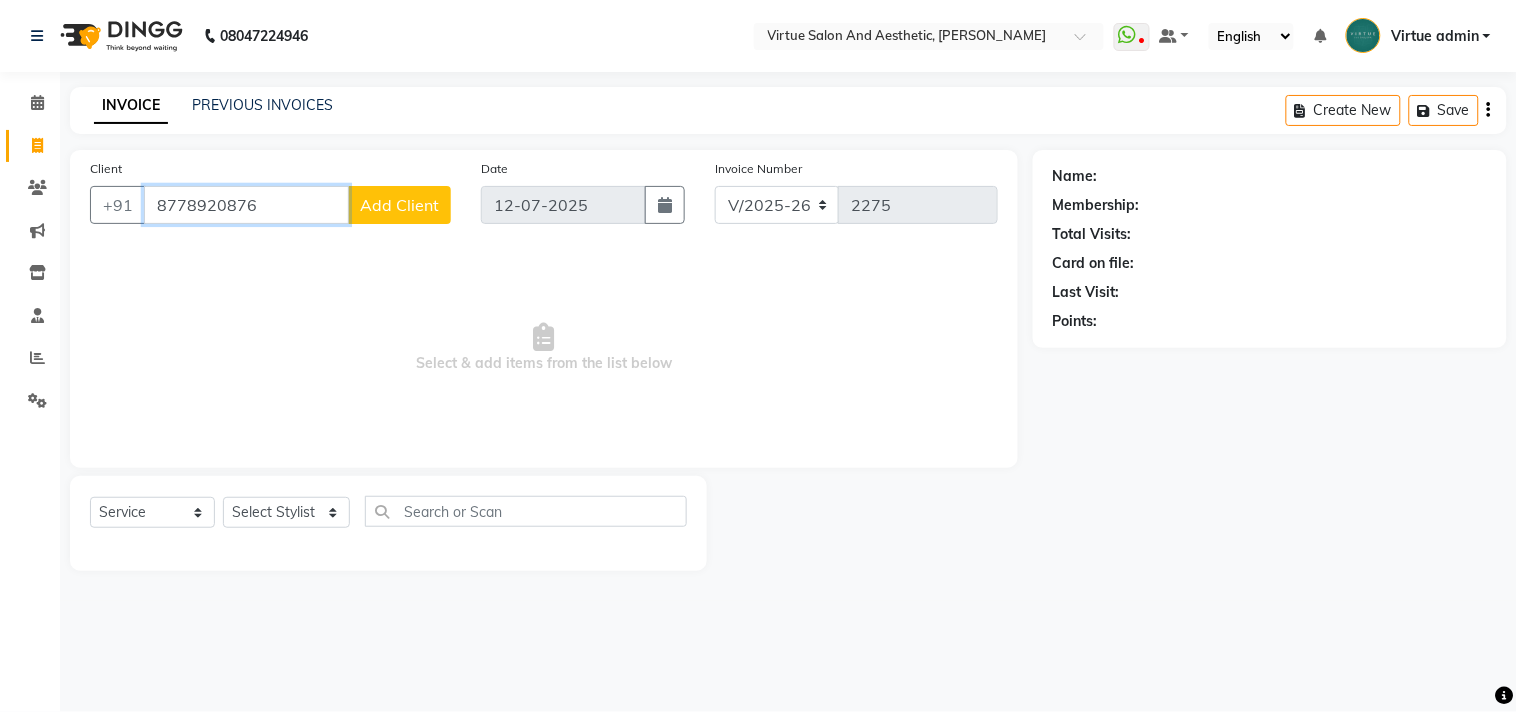 click on "8778920876" at bounding box center (246, 205) 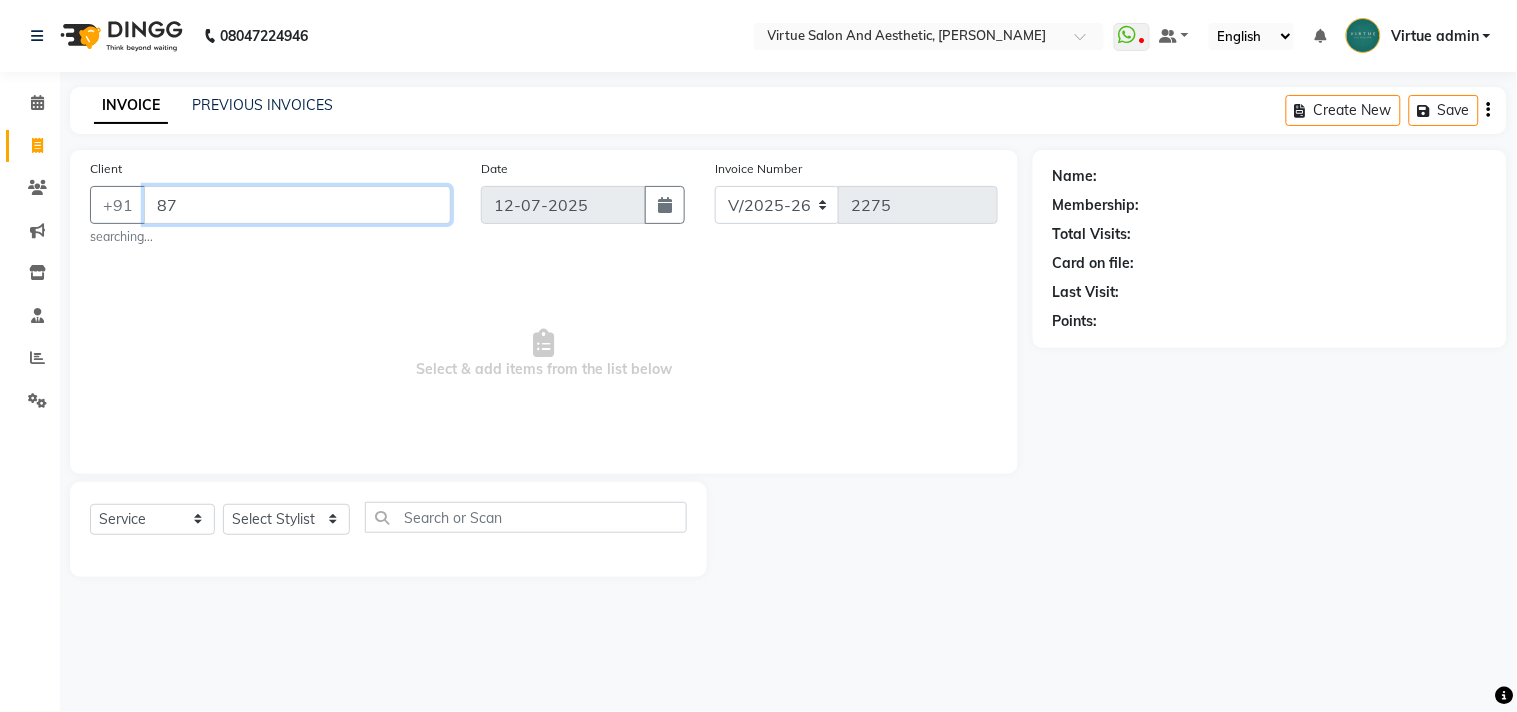 type on "8" 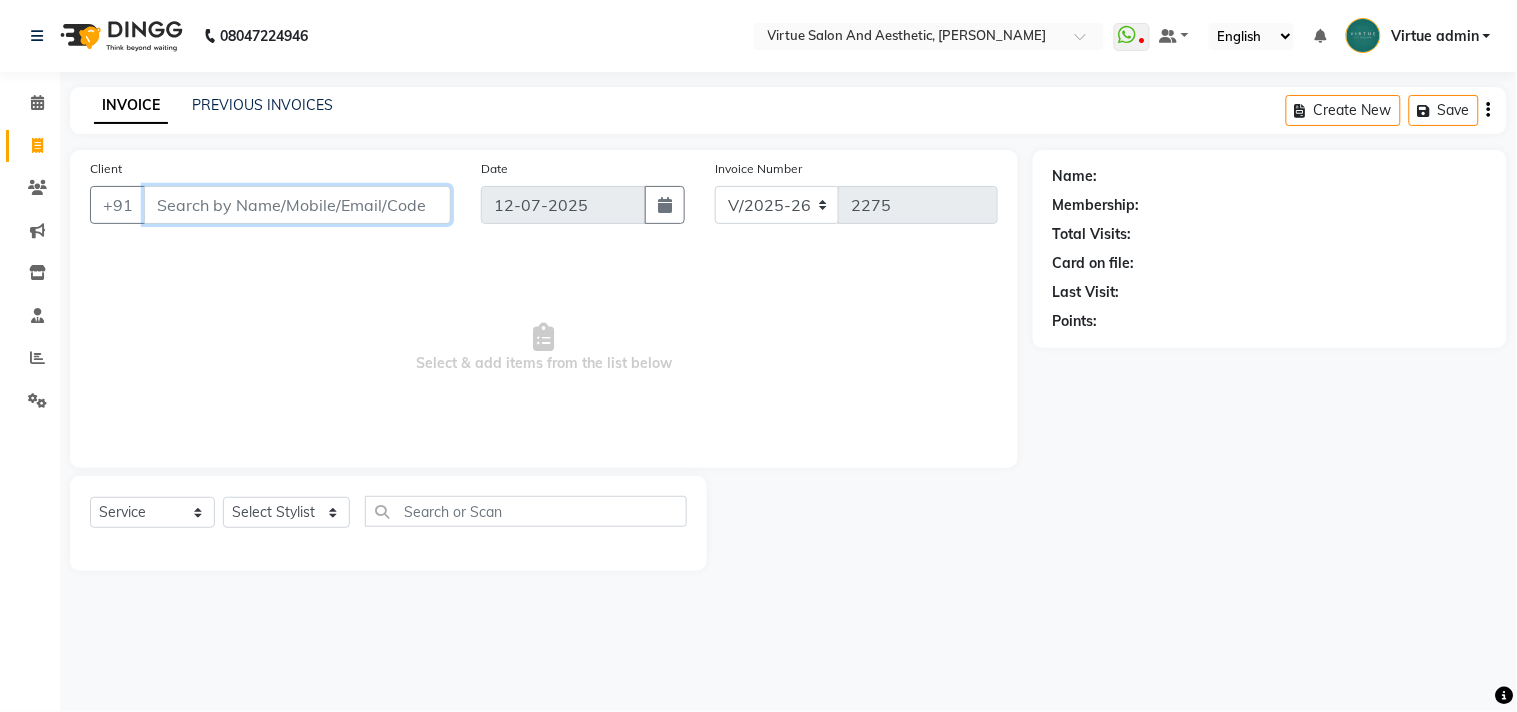 type on "3" 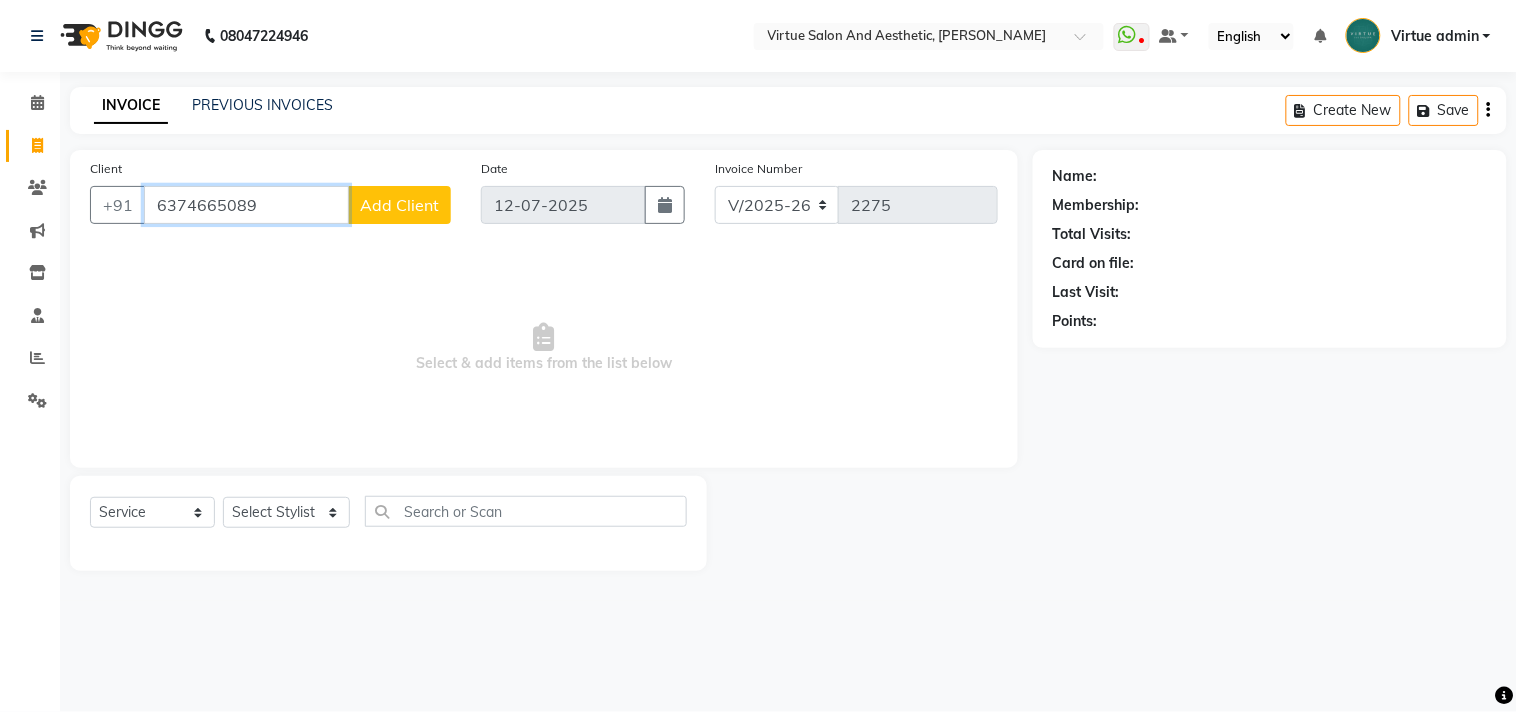 click on "6374665089" at bounding box center (246, 205) 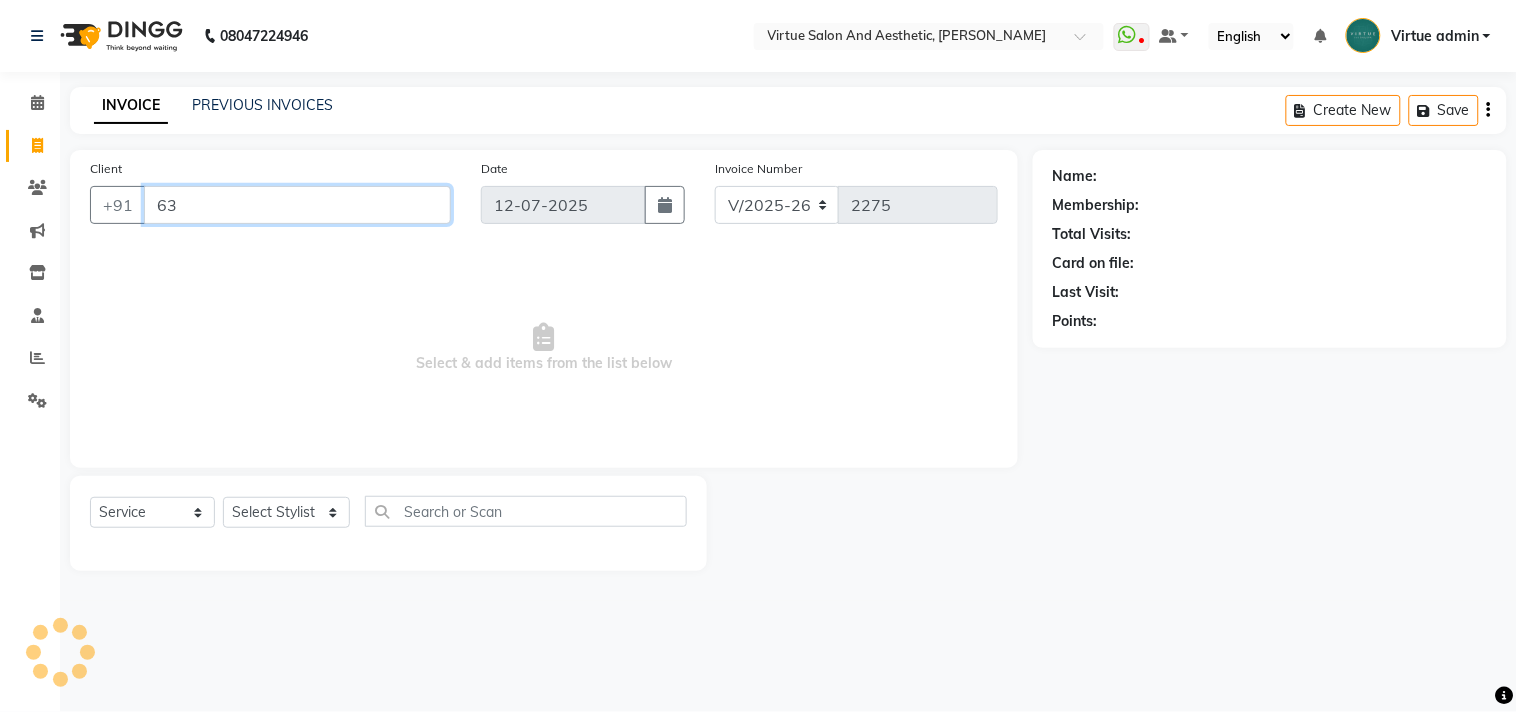 type on "6" 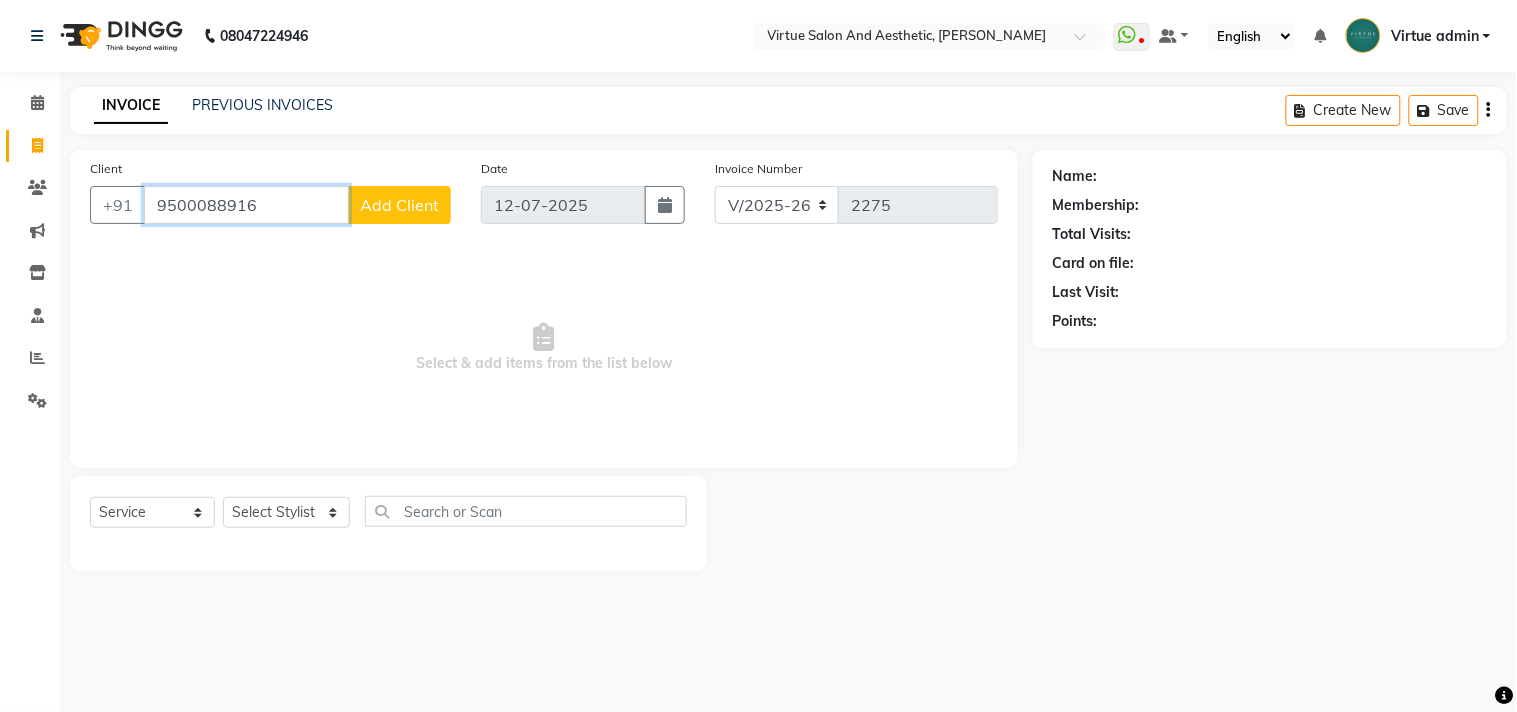 click on "9500088916" at bounding box center (246, 205) 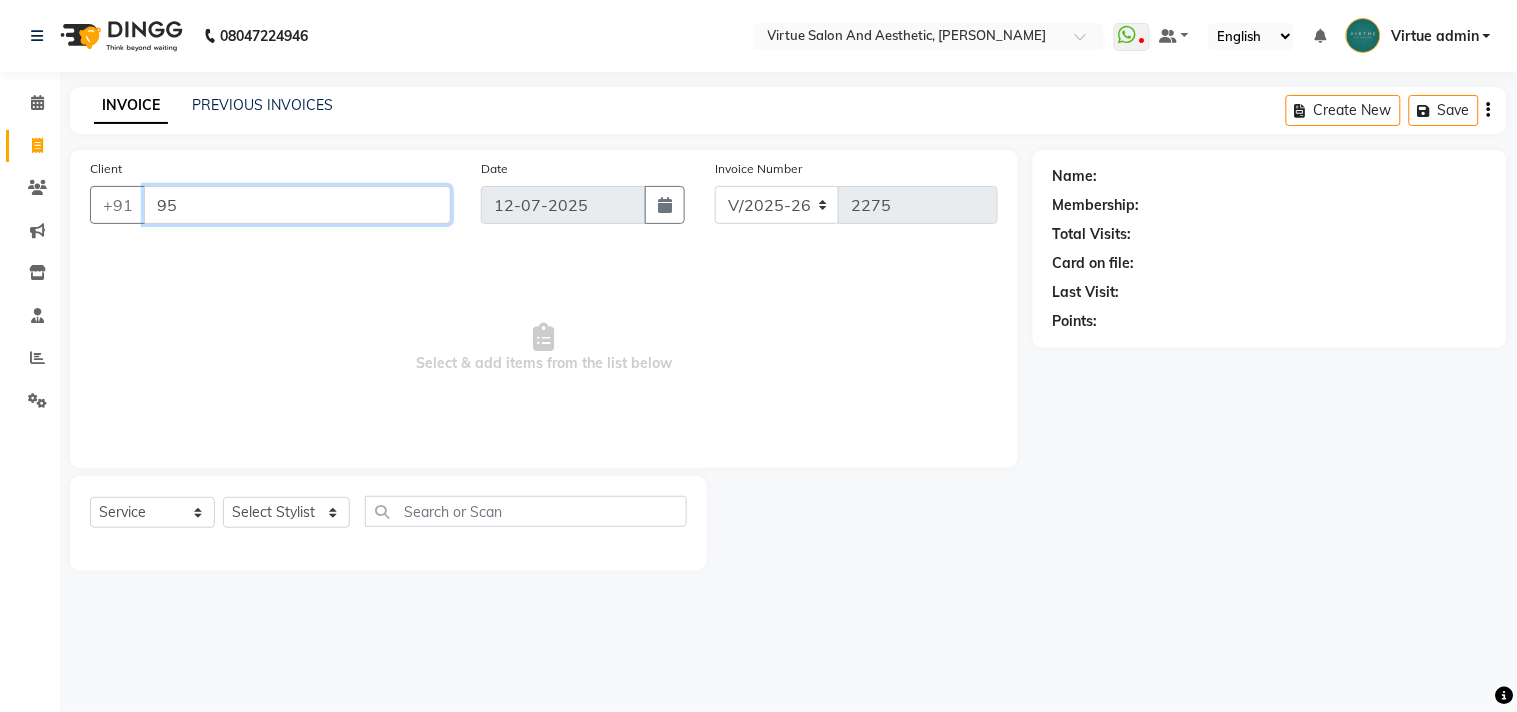 type on "9" 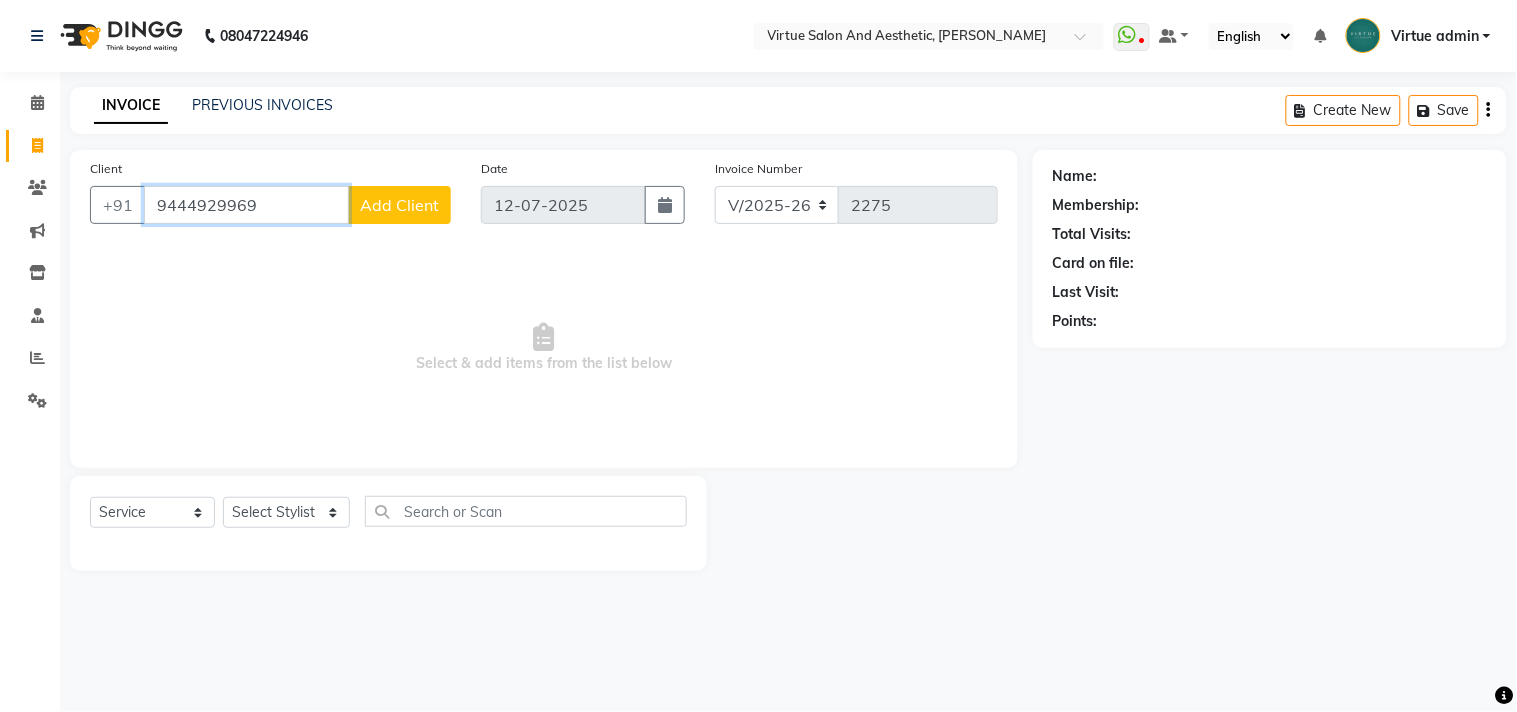 click on "9444929969" at bounding box center [246, 205] 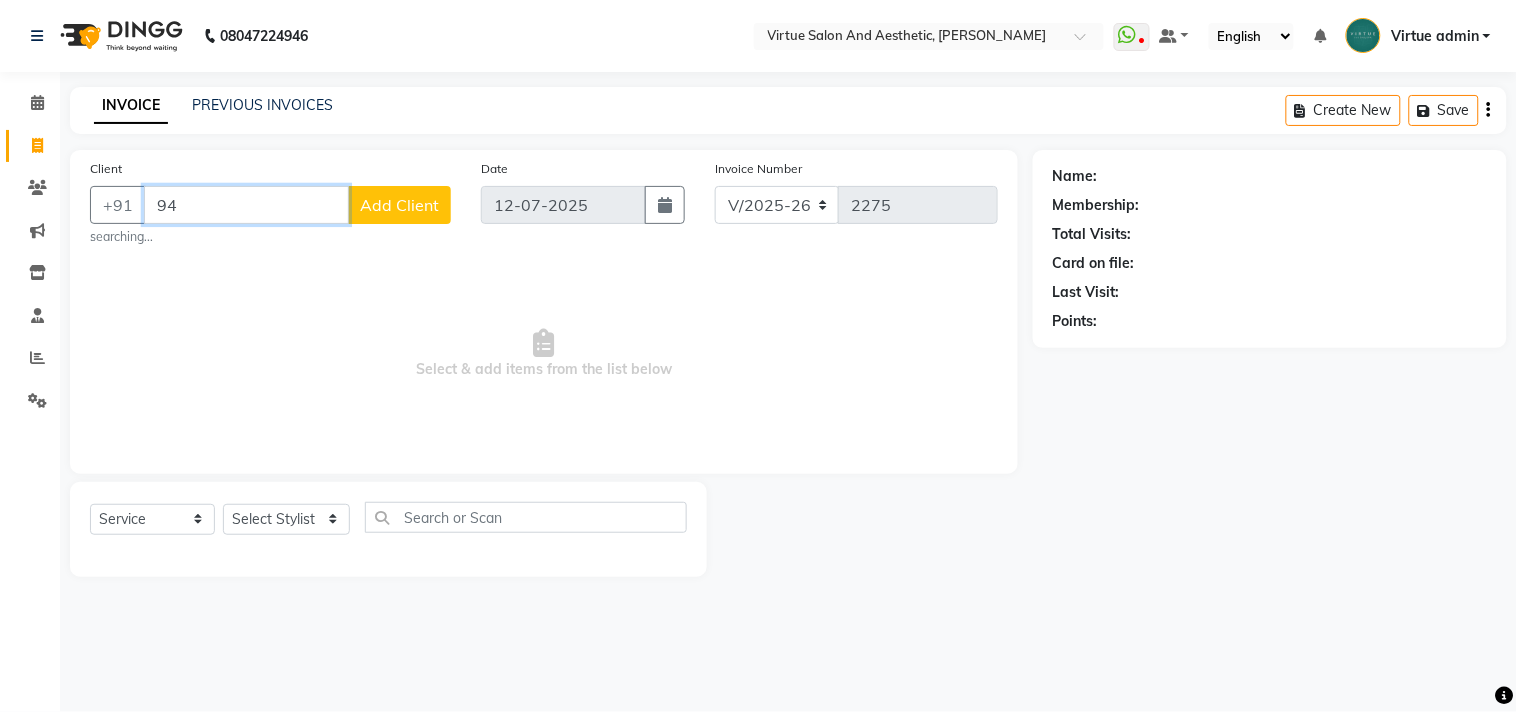type on "9" 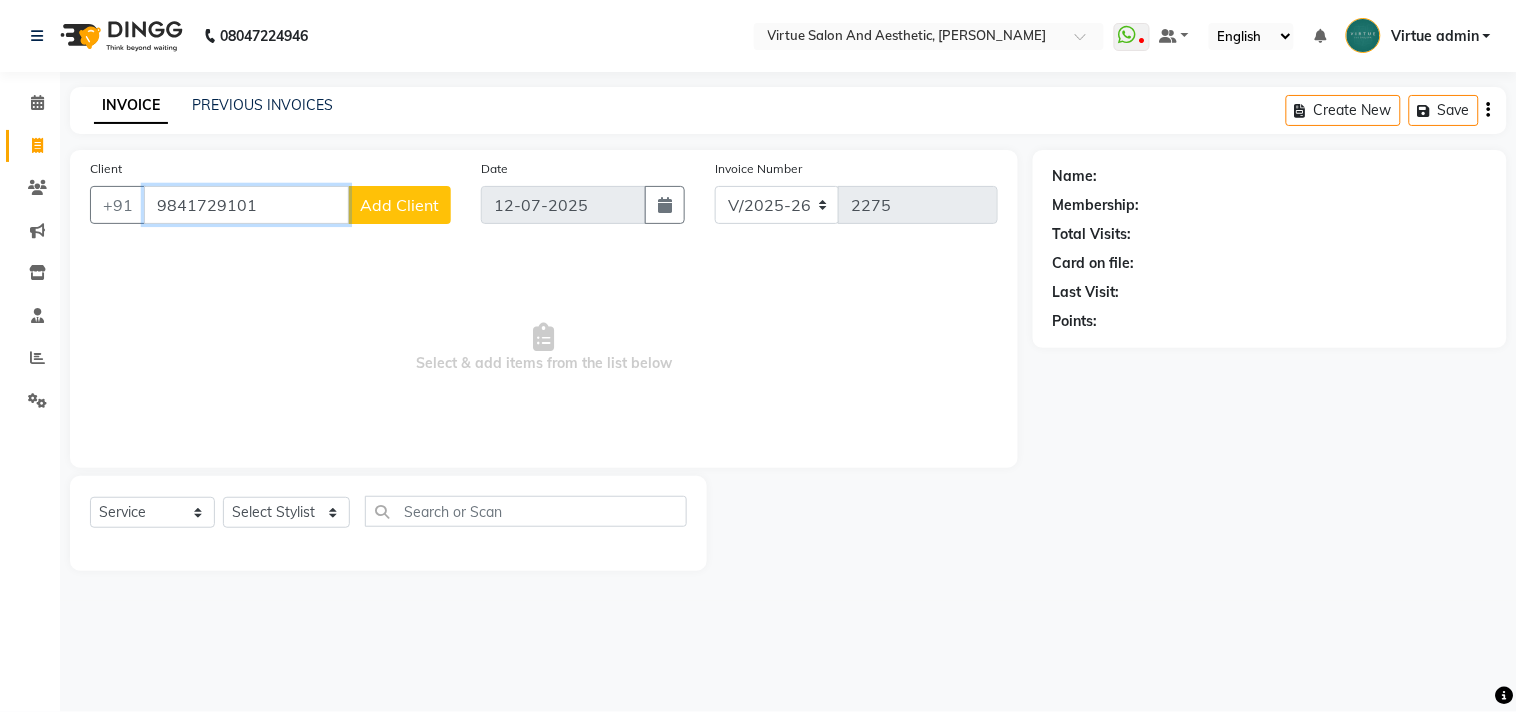 click on "9841729101" at bounding box center [246, 205] 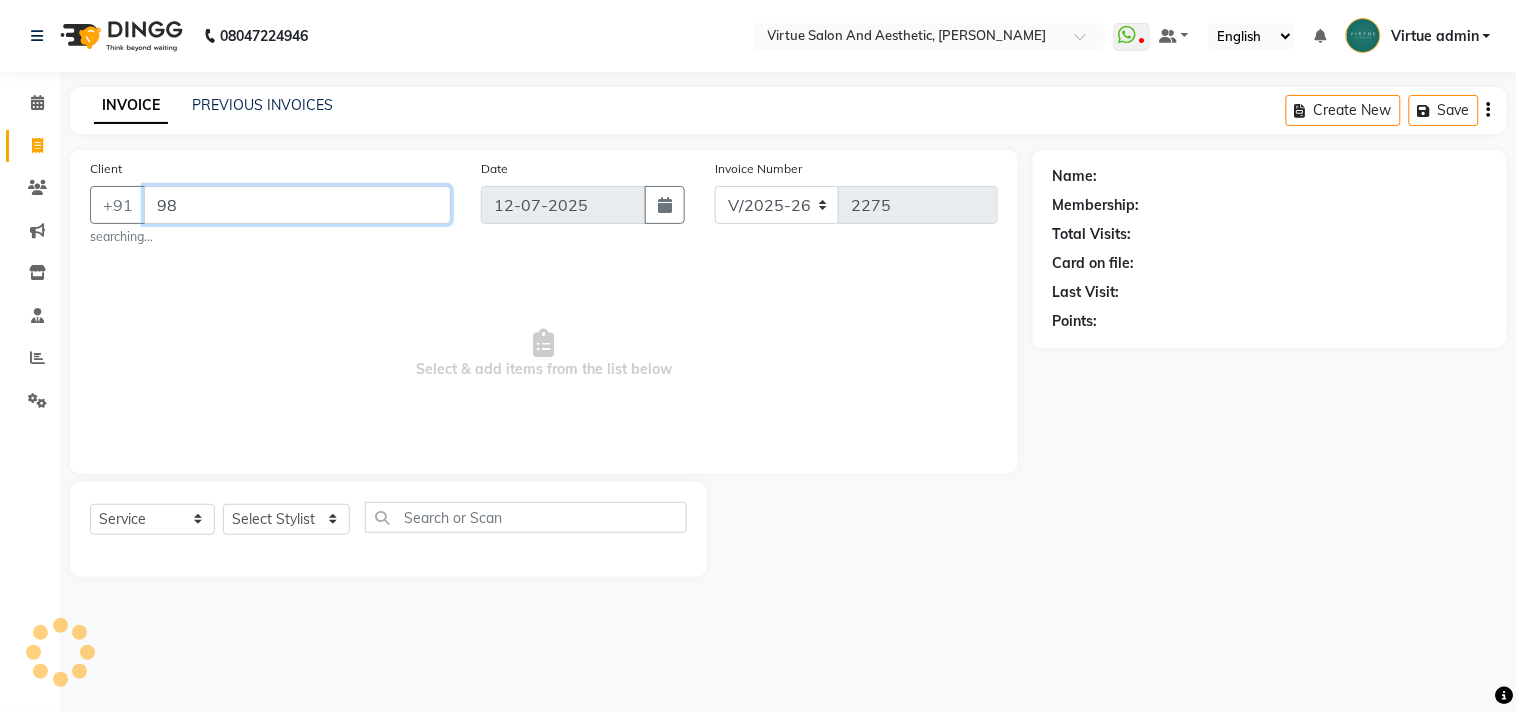 type 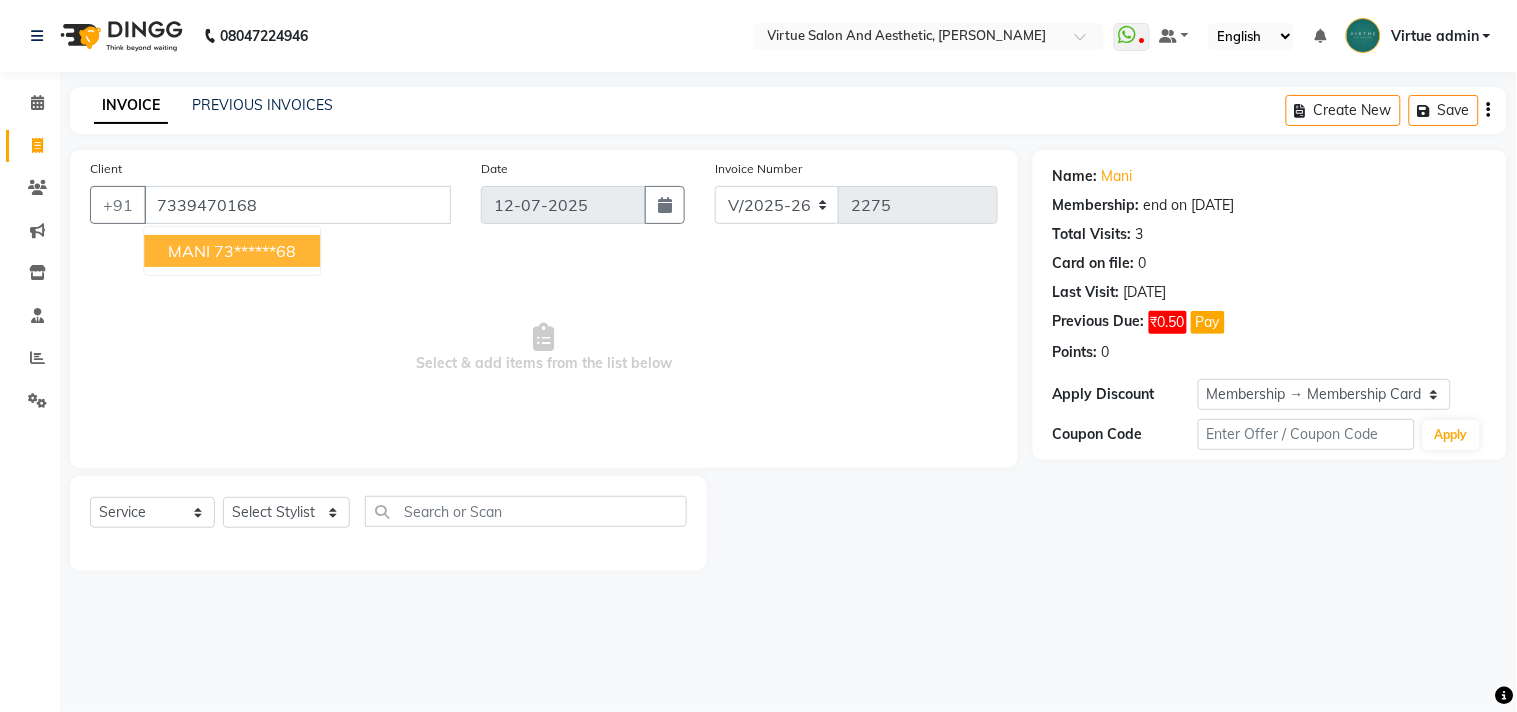 click on "73******68" at bounding box center [255, 251] 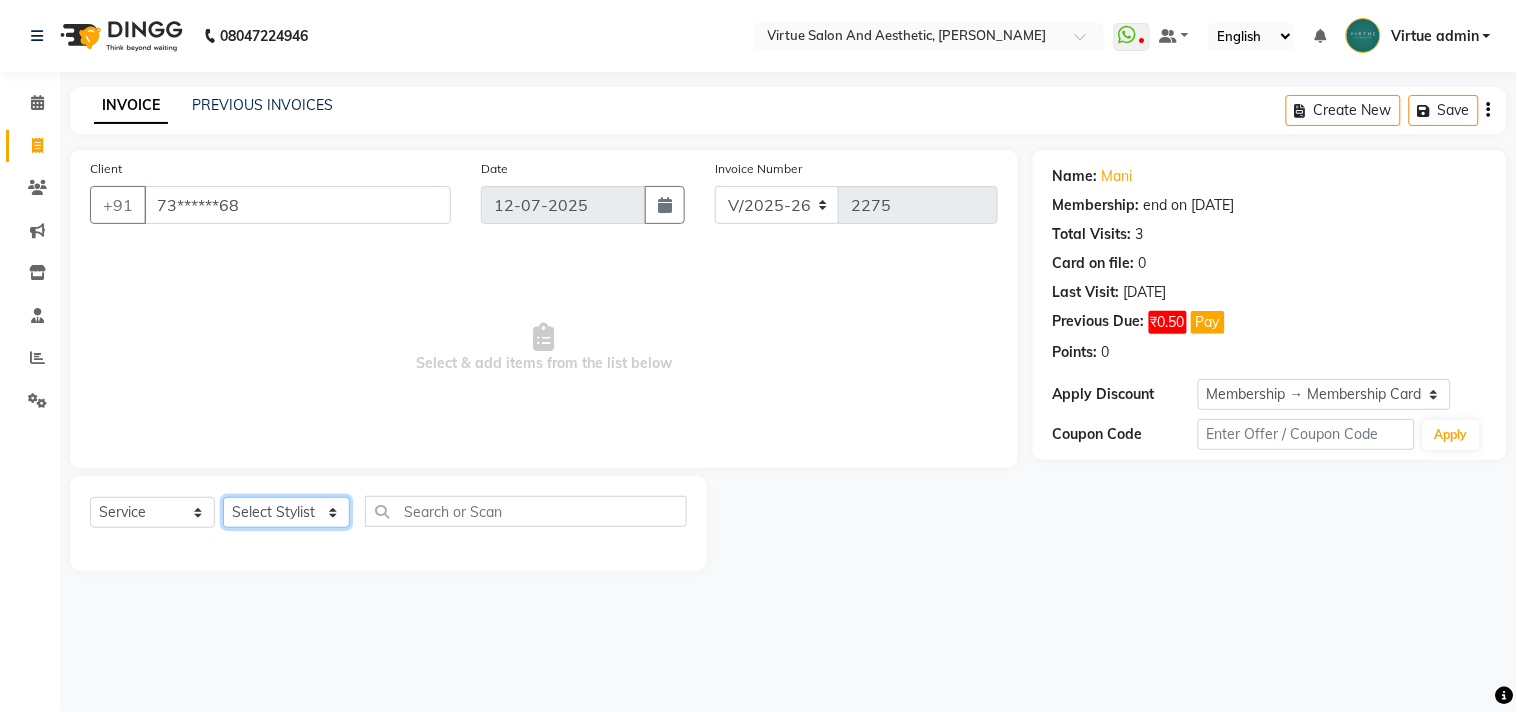 click on "Select Stylist Admin ANUSHA  Apsu Auditor Ambattur Balaji BANUPRIYA Bhuvanesh Dingg - Support Team DIVYA INBARAJ INDHU Javed Jayakumar Joice Neimalsawm  Kalaiselvi KAMALA Nathalie Marinaa Chaarlette POOJA  PREETHI Preethi Raj PRISCILLA RADHA RAJESH  SAHIL SEETHAL SOCHIPEM Suresh Babu SUSHMITA VANITHA Veena Ravi Vignesh  Vinitha Virtue admin VIRTUE SALON" 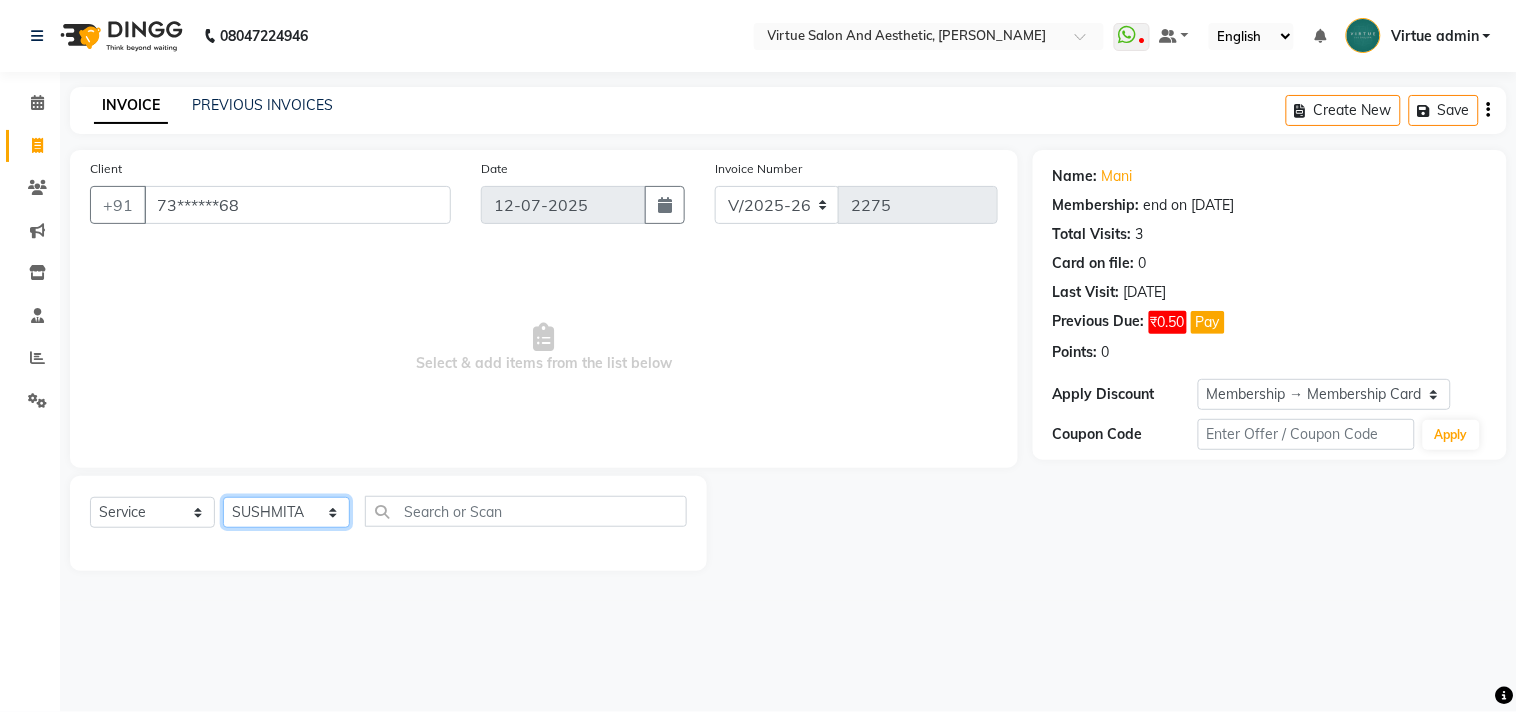 click on "Select Stylist Admin ANUSHA  Apsu Auditor Ambattur Balaji BANUPRIYA Bhuvanesh Dingg - Support Team DIVYA INBARAJ INDHU Javed Jayakumar Joice Neimalsawm  Kalaiselvi KAMALA Nathalie Marinaa Chaarlette POOJA  PREETHI Preethi Raj PRISCILLA RADHA RAJESH  SAHIL SEETHAL SOCHIPEM Suresh Babu SUSHMITA VANITHA Veena Ravi Vignesh  Vinitha Virtue admin VIRTUE SALON" 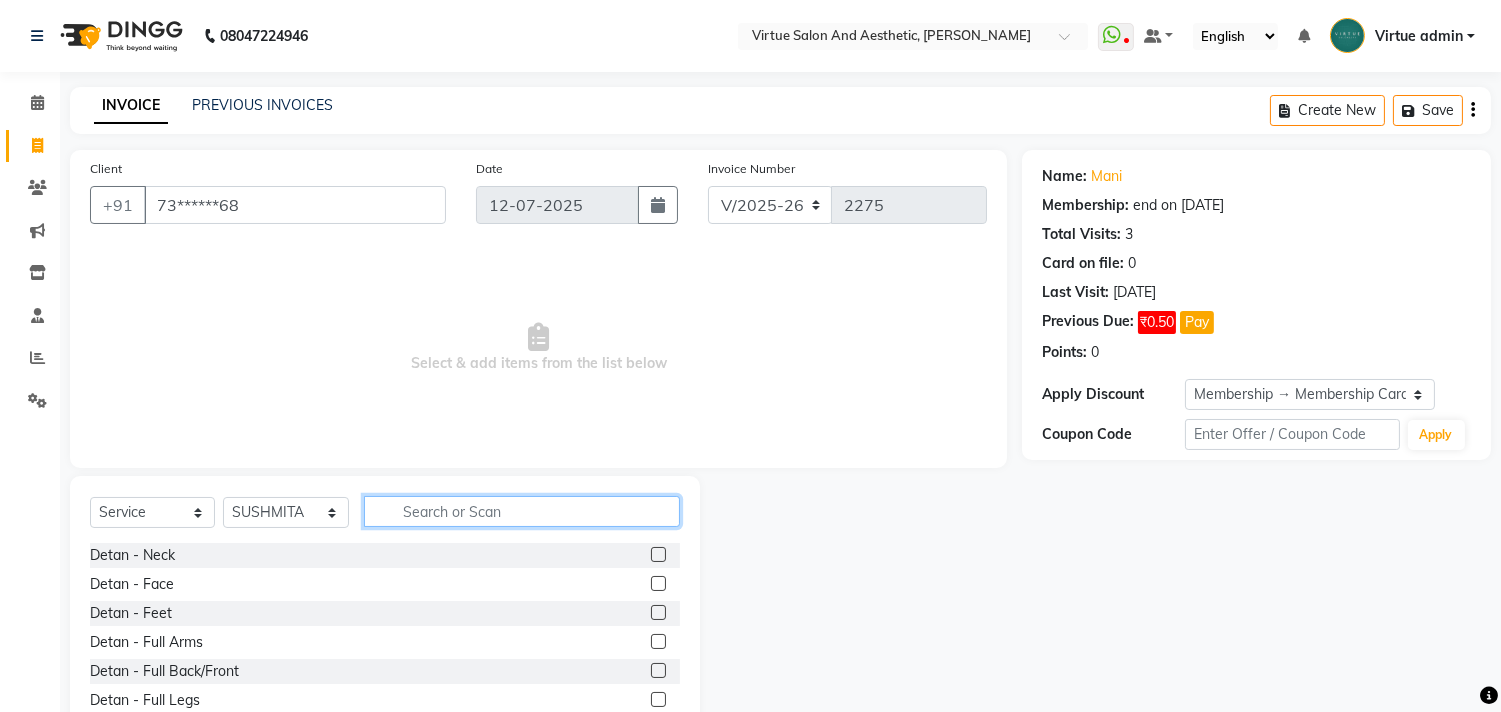 click 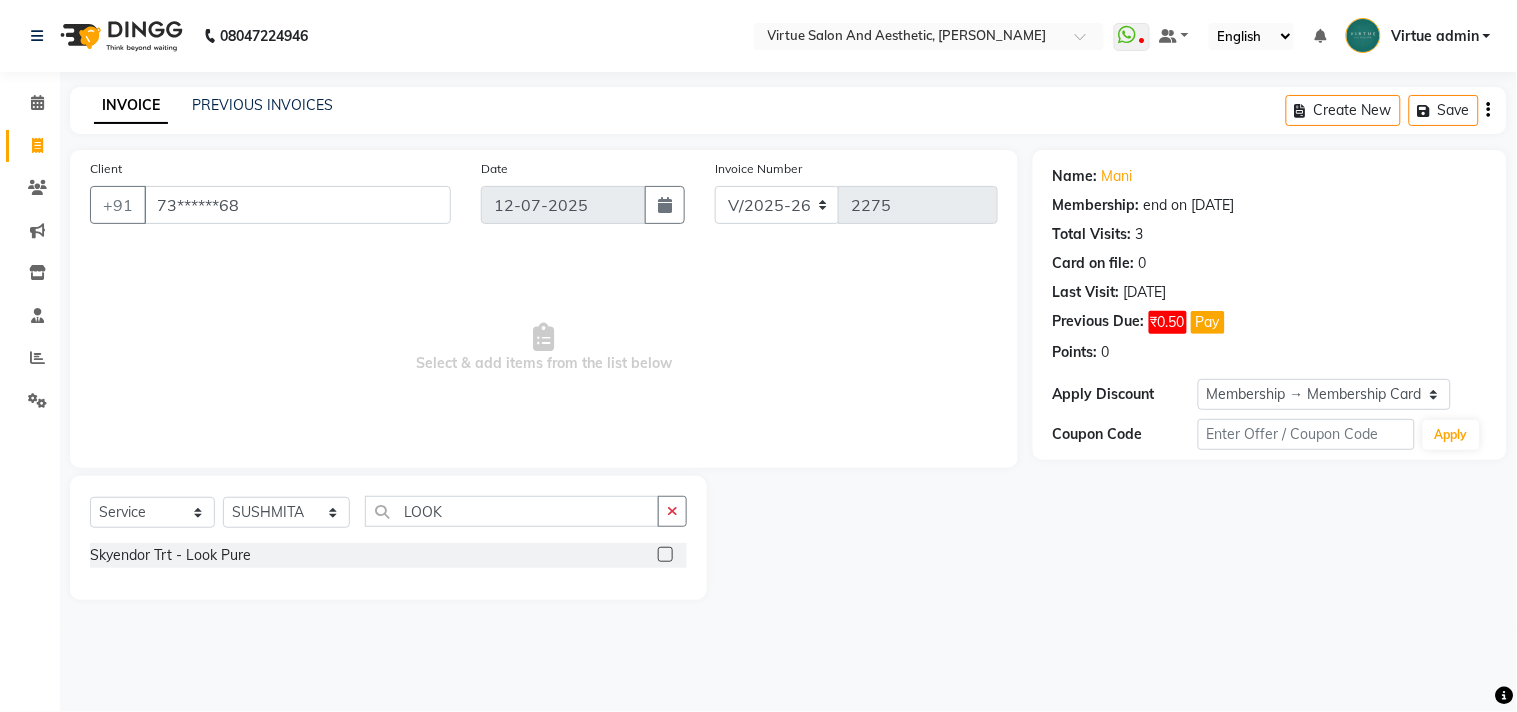 drag, startPoint x: 661, startPoint y: 555, endPoint x: 664, endPoint y: 528, distance: 27.166155 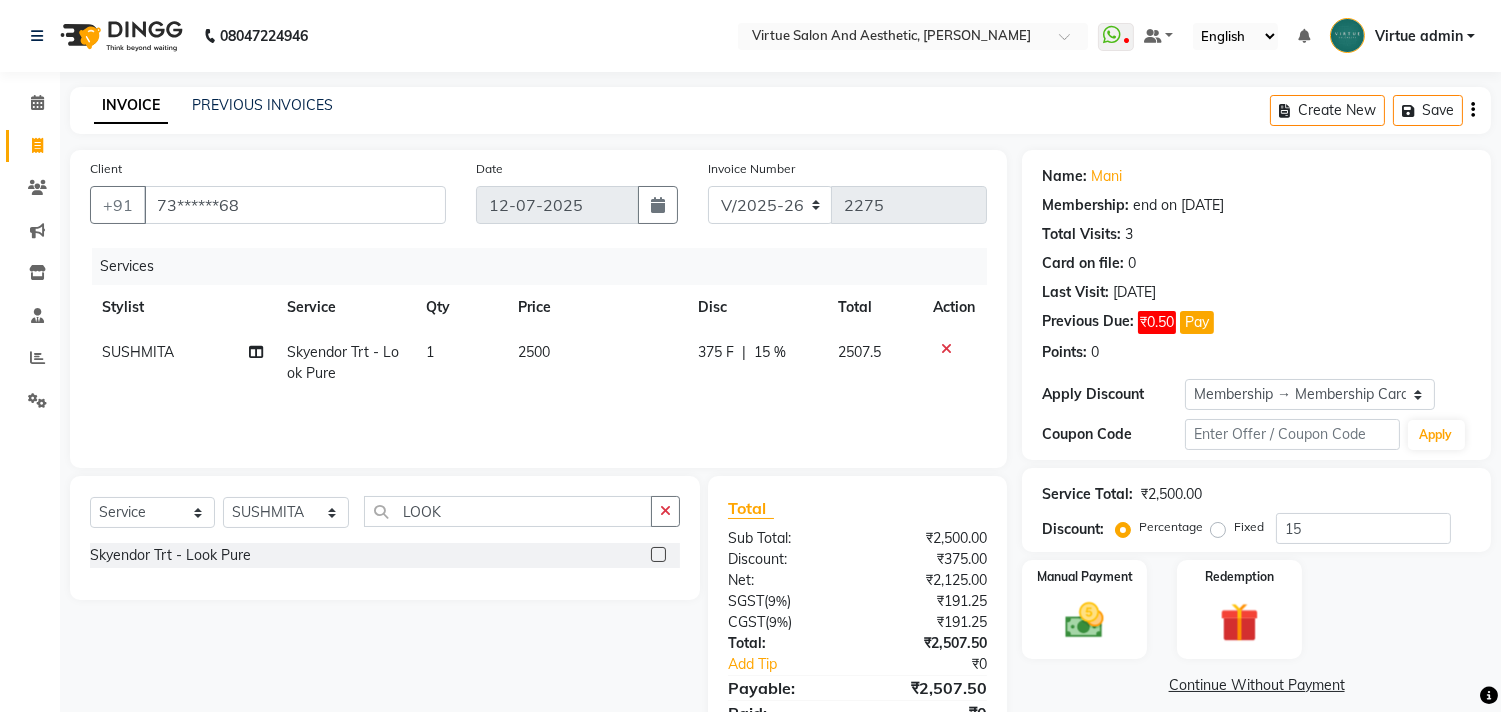click on "Select  Service  Product  Membership  Package Voucher Prepaid Gift Card  Select Stylist Admin ANUSHA  Apsu Auditor Ambattur Balaji BANUPRIYA Bhuvanesh Dingg - Support Team DIVYA INBARAJ INDHU Javed Jayakumar Joice Neimalsawm  Kalaiselvi KAMALA Nathalie Marinaa Chaarlette POOJA  PREETHI Preethi Raj PRISCILLA RADHA RAJESH  SAHIL SEETHAL SOCHIPEM Suresh Babu SUSHMITA VANITHA Veena Ravi Vignesh  Vinitha Virtue admin VIRTUE SALON LOOK" 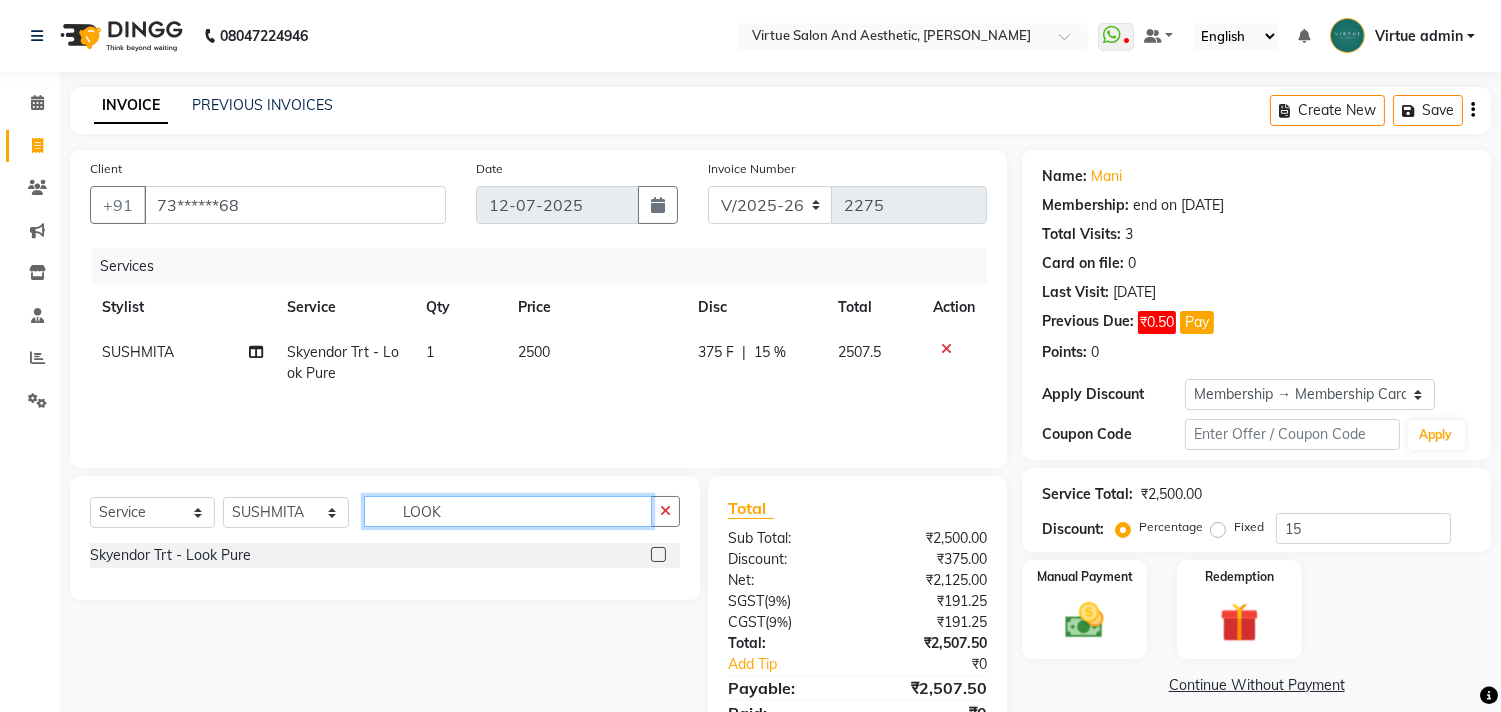 click on "LOOK" 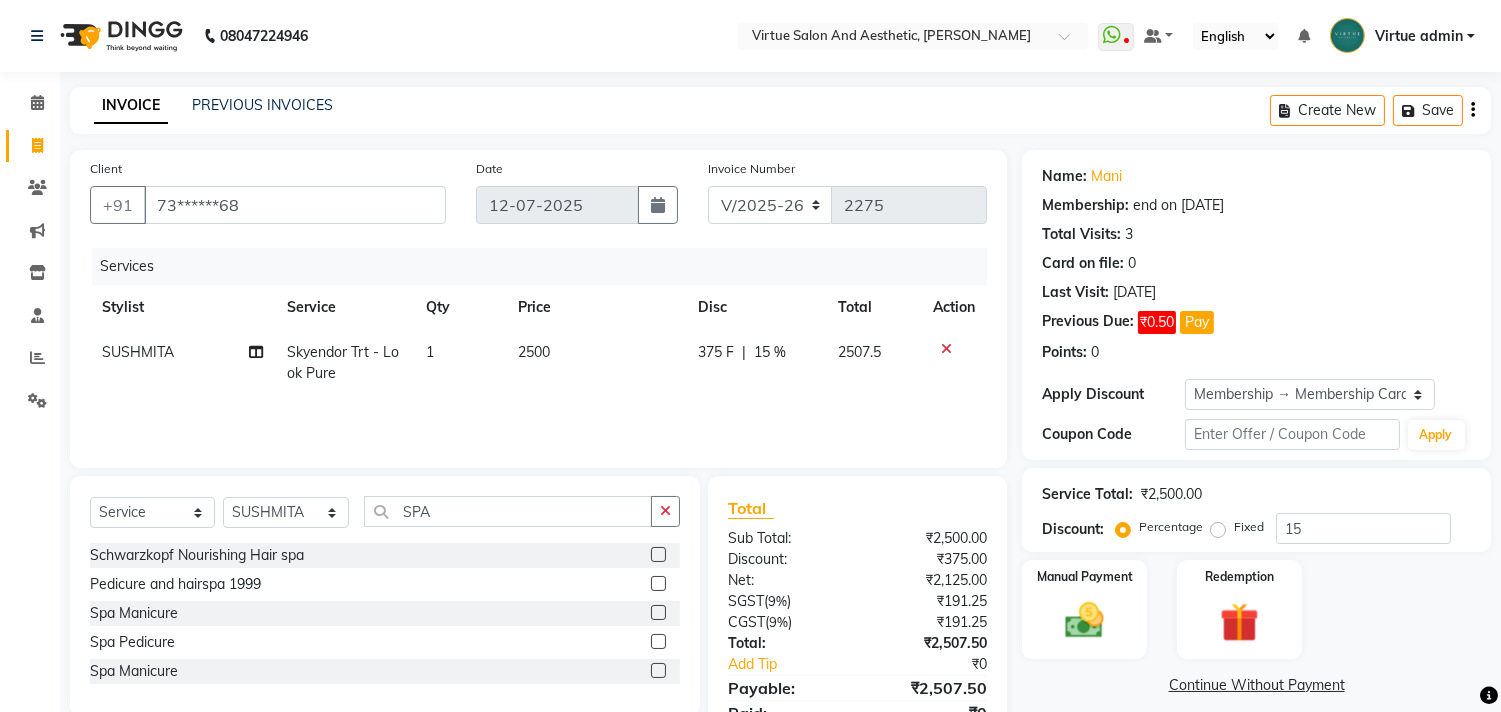 click 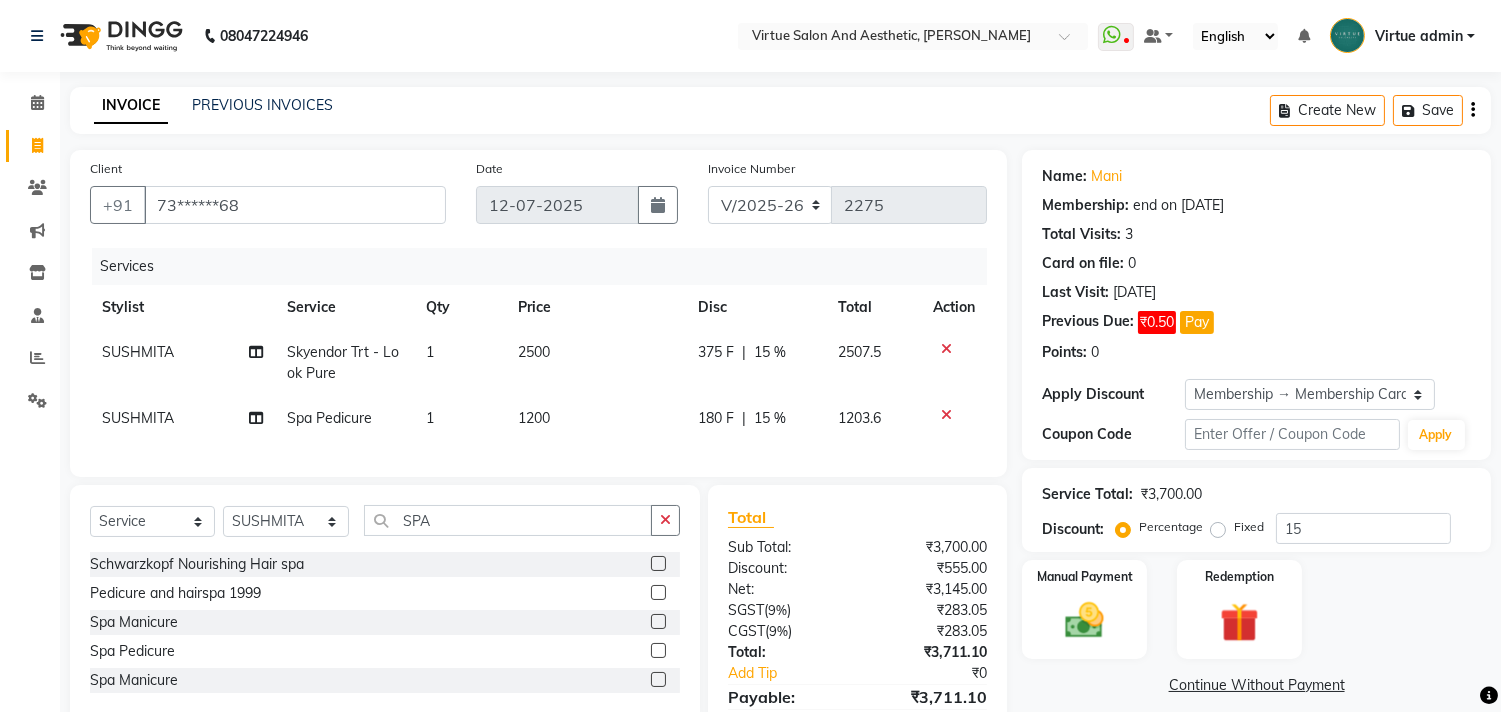 click on "1200" 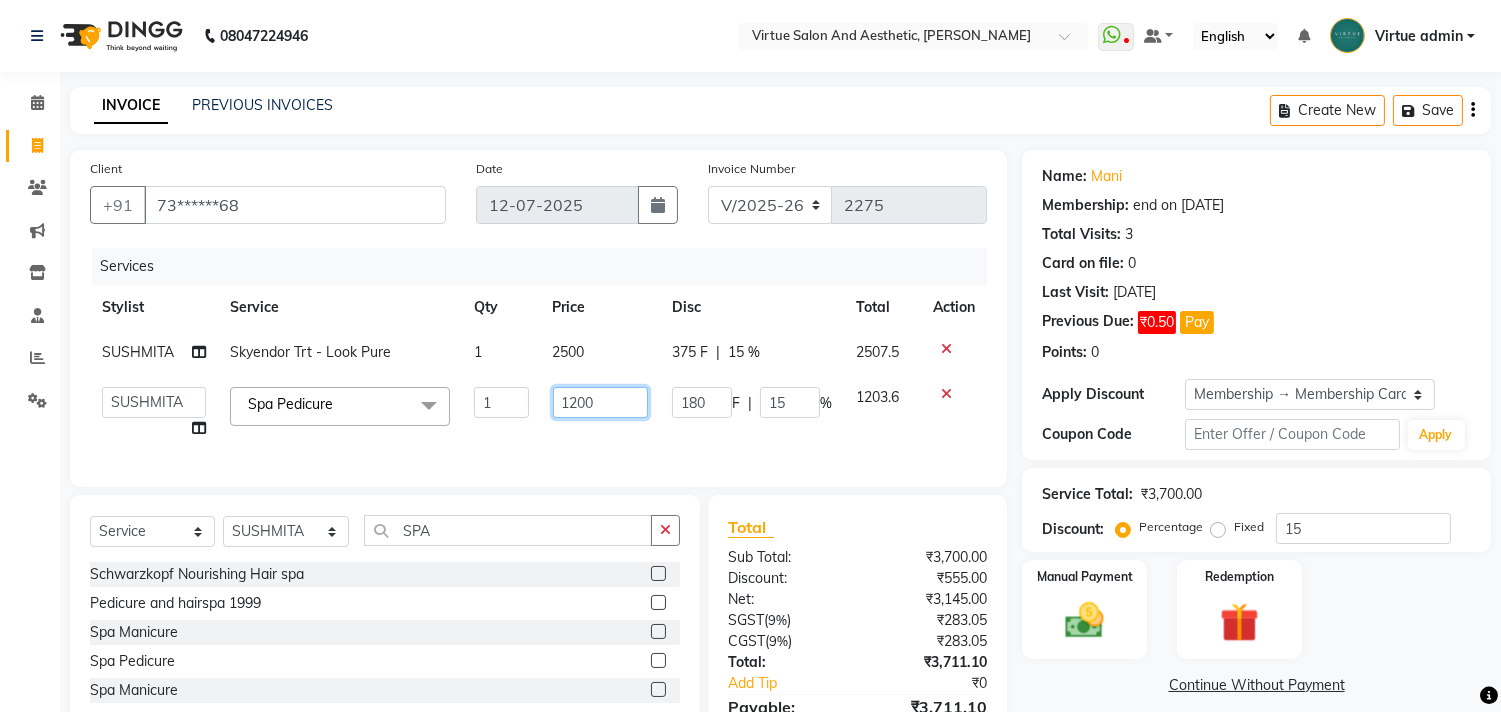 click on "1200" 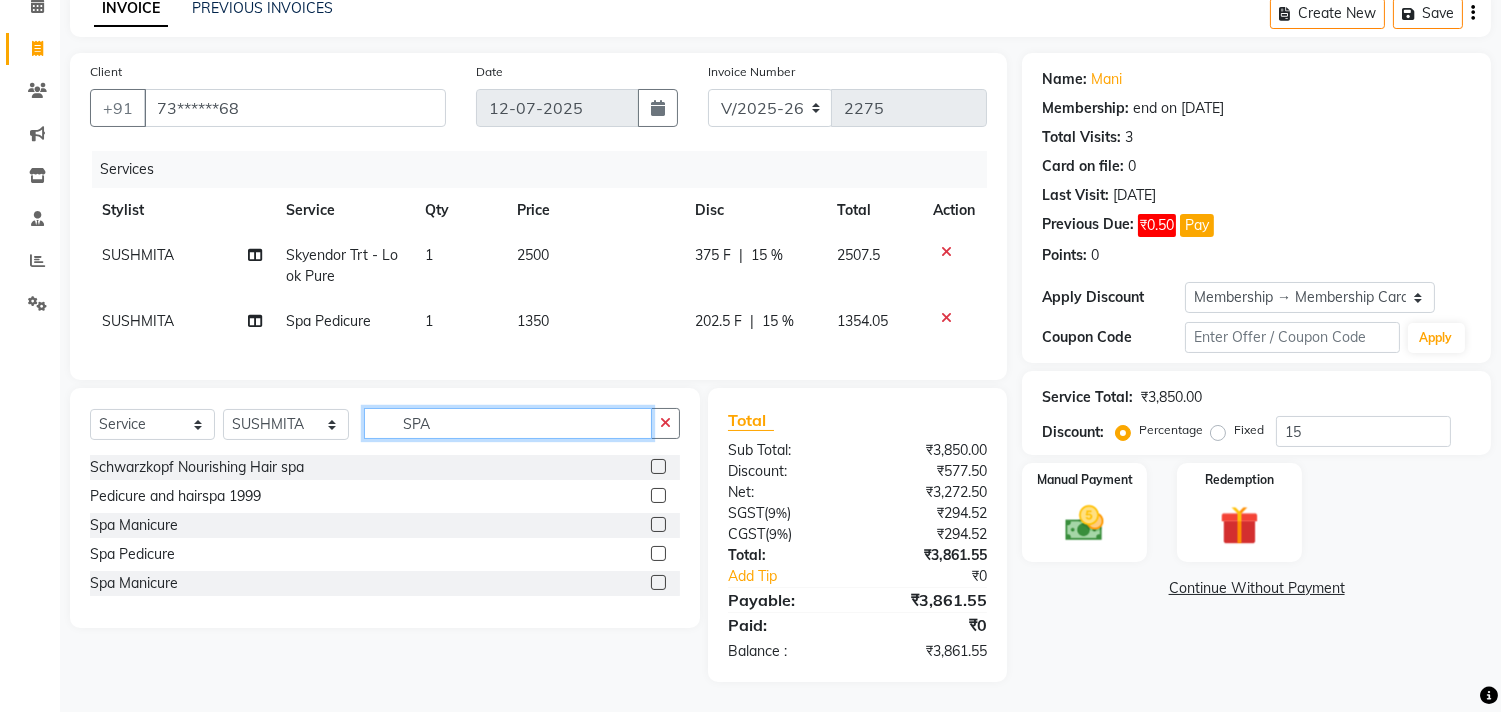 scroll, scrollTop: 113, scrollLeft: 0, axis: vertical 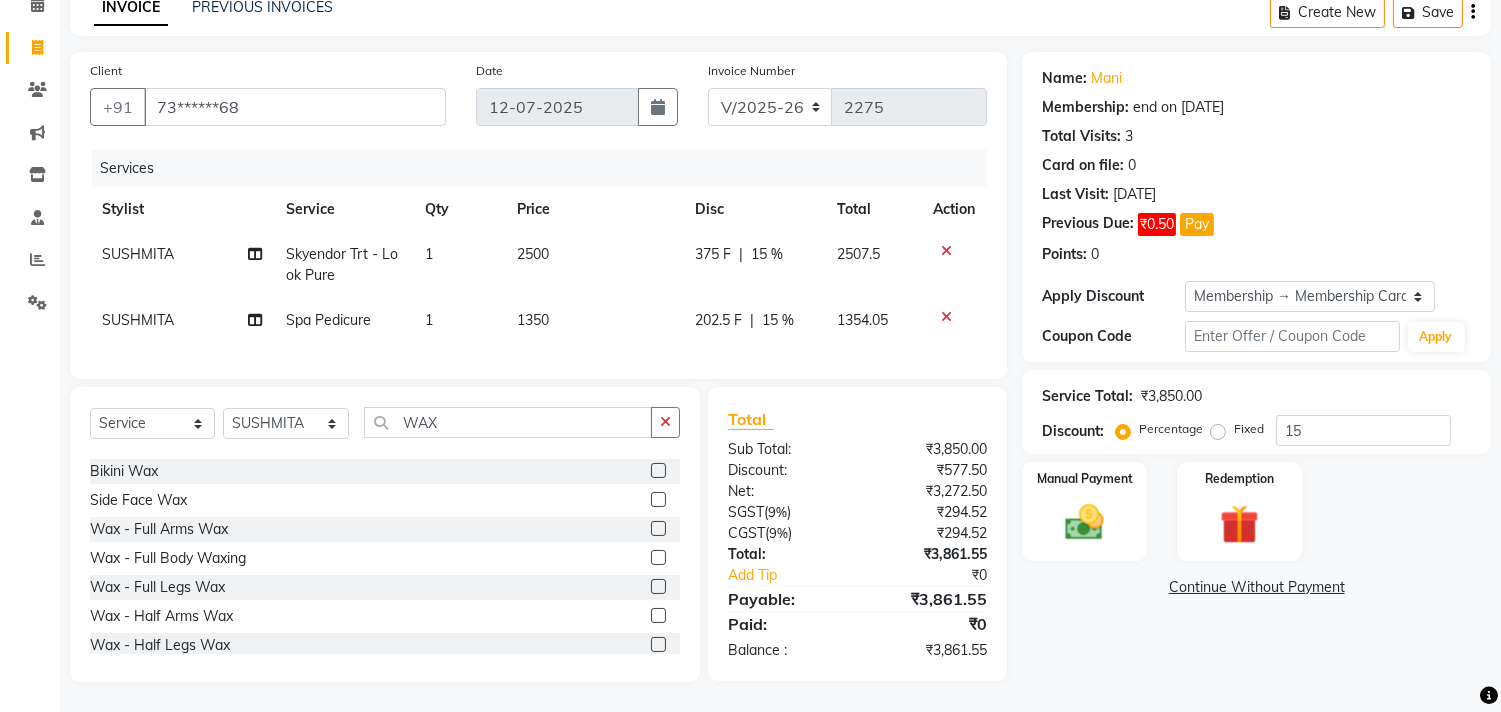 click 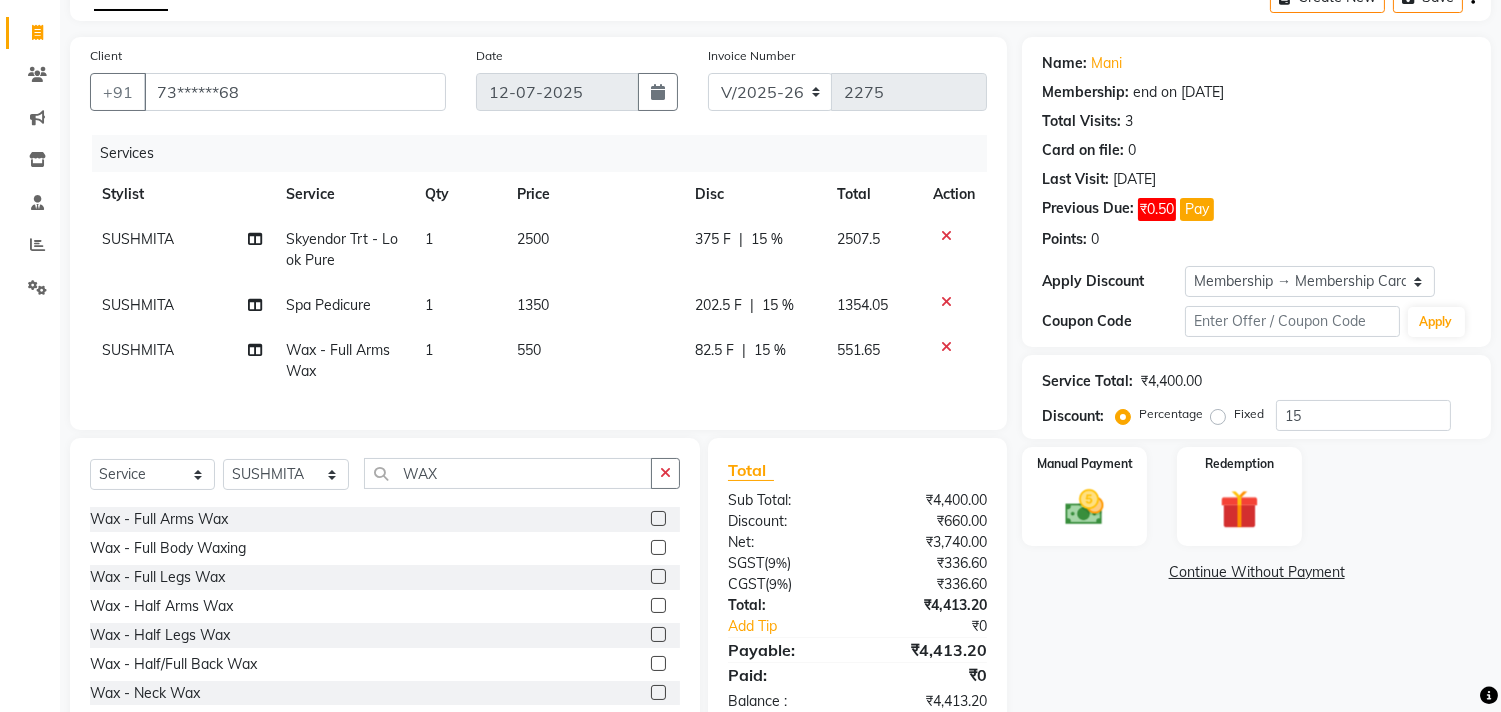 scroll, scrollTop: 222, scrollLeft: 0, axis: vertical 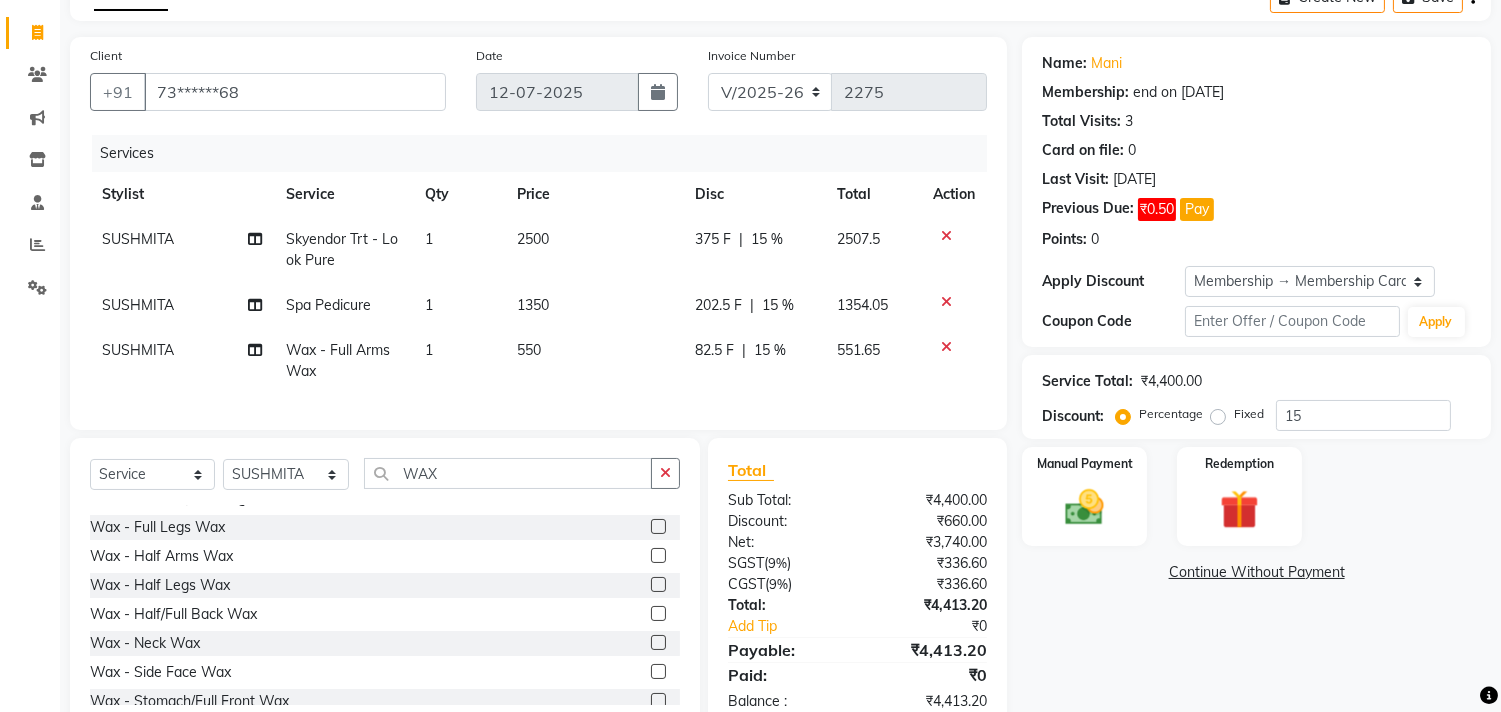 click 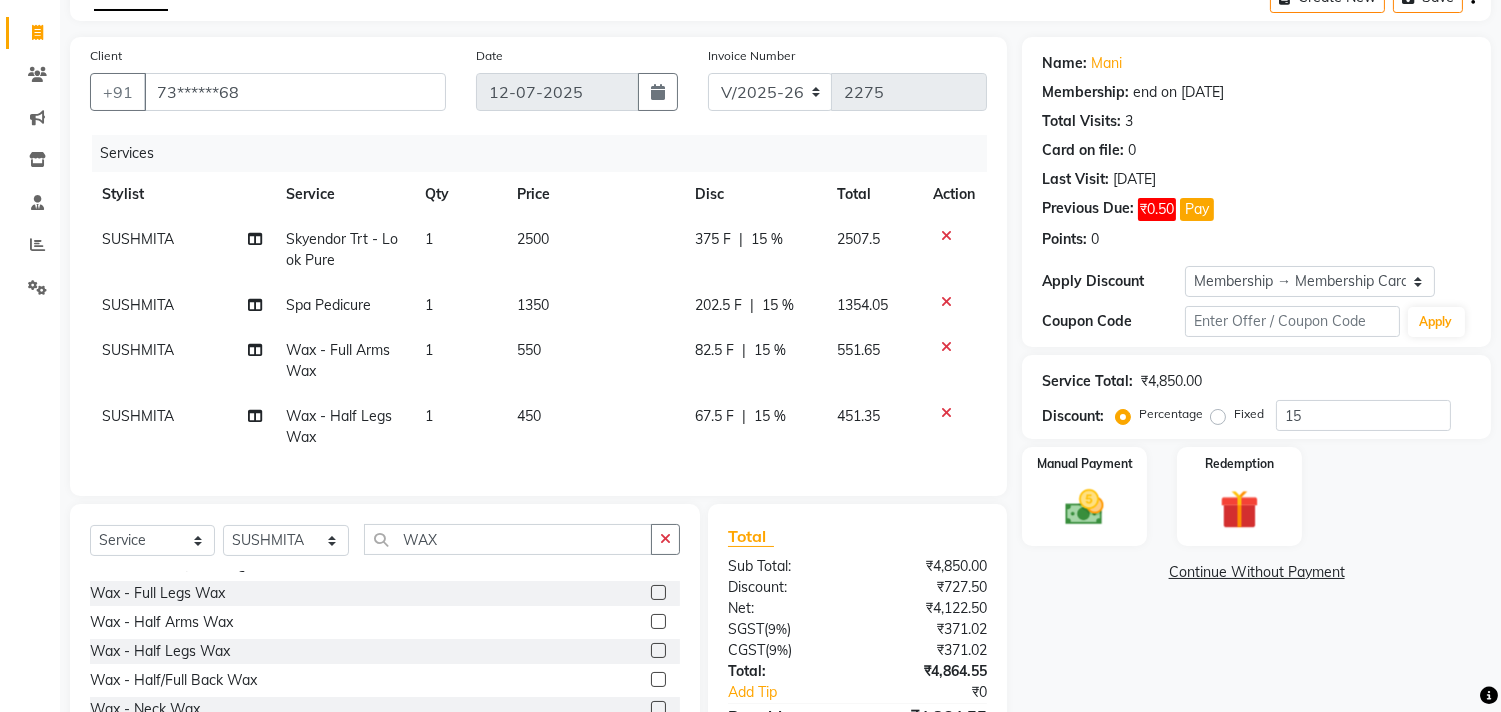 click on "550" 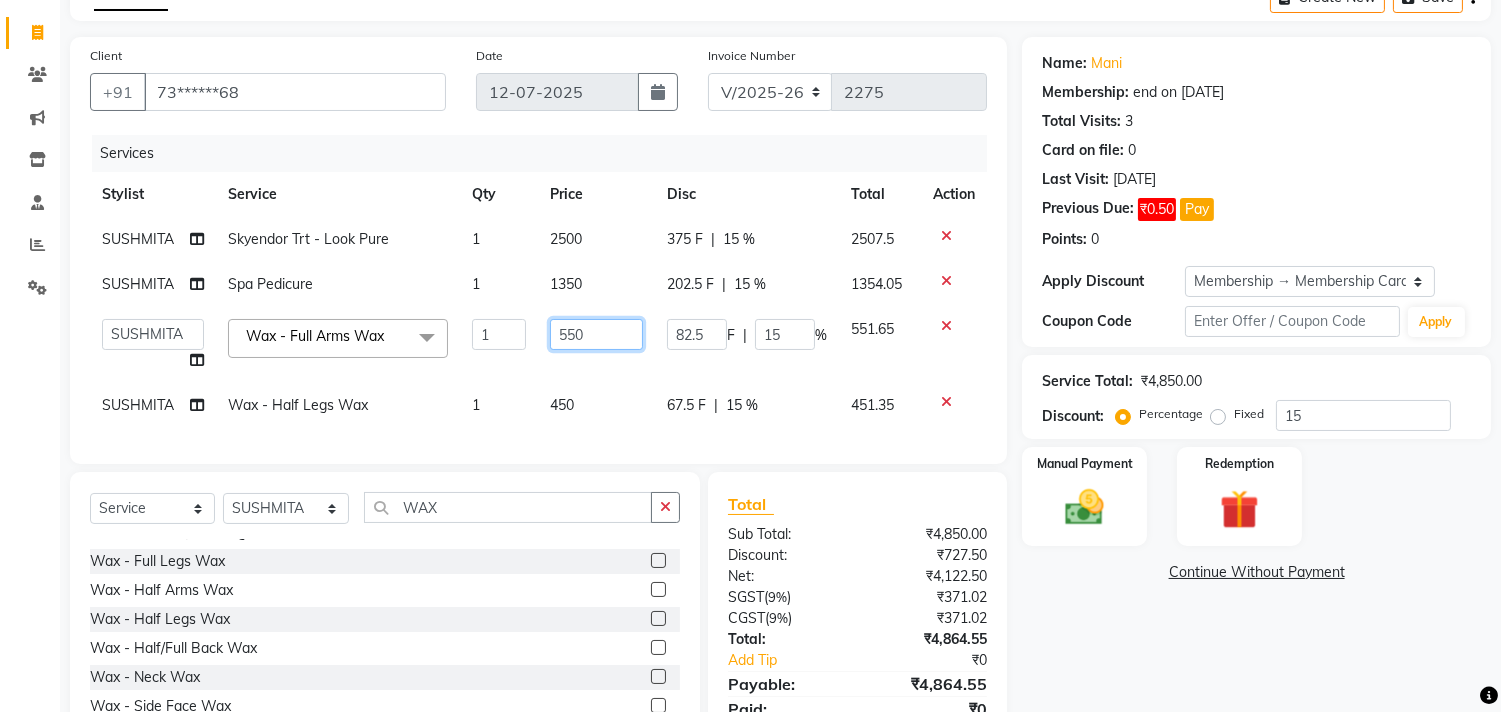 click on "550" 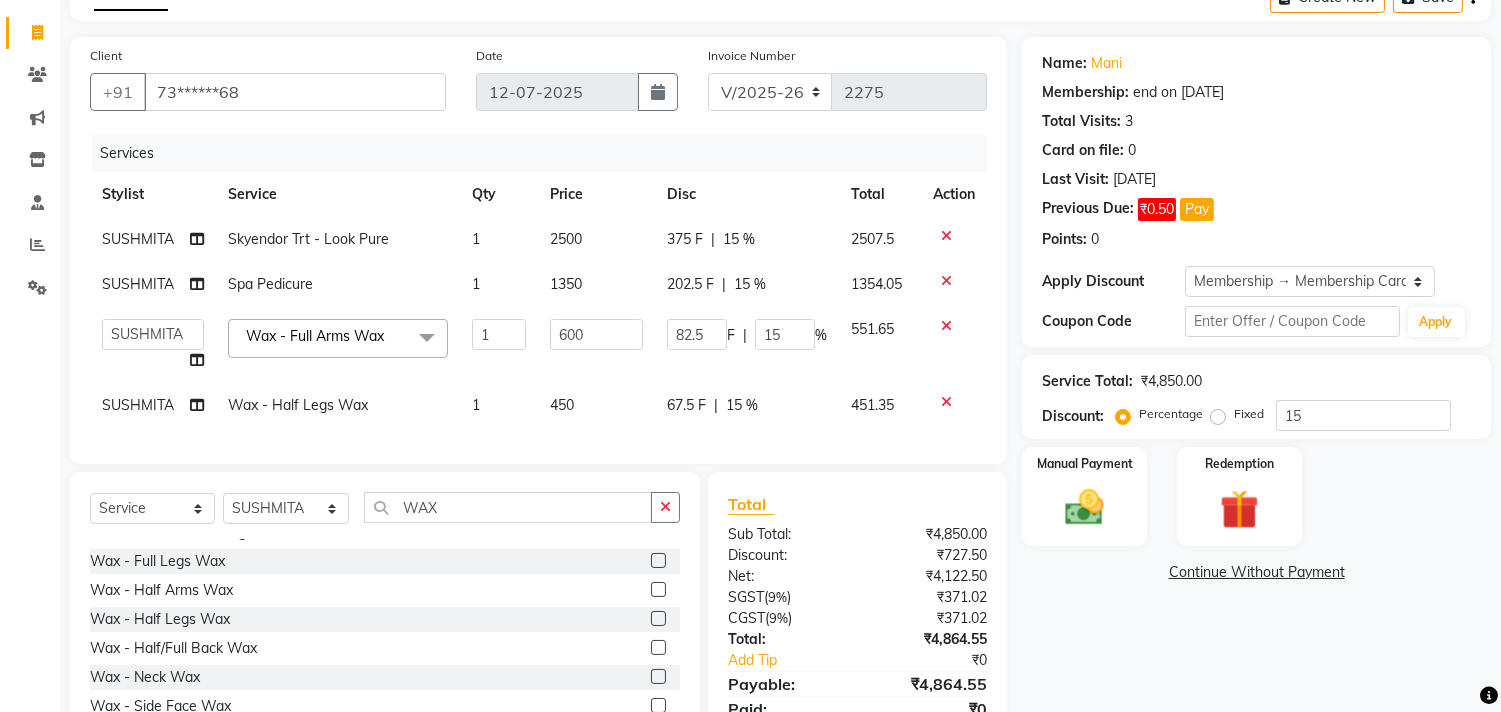 click on "SUSHMITA Skyendor Trt - Look Pure 1 2500 375 F | 15 % 2507.5 SUSHMITA Spa Pedicure 1 1350 202.5 F | 15 % 1354.05  Admin   ANUSHA    Apsu   Auditor Ambattur   Balaji   BANUPRIYA   Bhuvanesh   Dingg - Support Team   DIVYA   INBARAJ   INDHU   Javed   Jayakumar   Joice Neimalsawm    Kalaiselvi   KAMALA   Nathalie Marinaa Chaarlette   POOJA    PREETHI   Preethi Raj   PRISCILLA   RADHA   RAJESH    SAHIL   SEETHAL   SOCHIPEM   Suresh Babu   SUSHMITA   VANITHA   Veena Ravi   Vignesh    Vinitha   Virtue admin   VIRTUE SALON  Wax - Full Arms Wax  x Detan -  Neck Detan - Face Detan - Feet Detan - Full Arms Detan - Full Back/Front Detan - Full Legs Detan - Half Arms Detan - Half Back/Front Detan - Half Legs Detan - Midriff Detan - Under Arms Detan - Upperlip HAIR EXTENSION-CLIPPING ADD ON - PEEL OFF MASK TEXTURE - KERA DOUX THREADING - UPPERLIP DETAN - BLOUSELINE  FULL FACE WAXING Pro Bio Peel facial Schwarzkopf Nourishing Hair spa Beard colour(Davines) Creative haircut and Fibre clinix Combo Blow styling Hand polish 1" 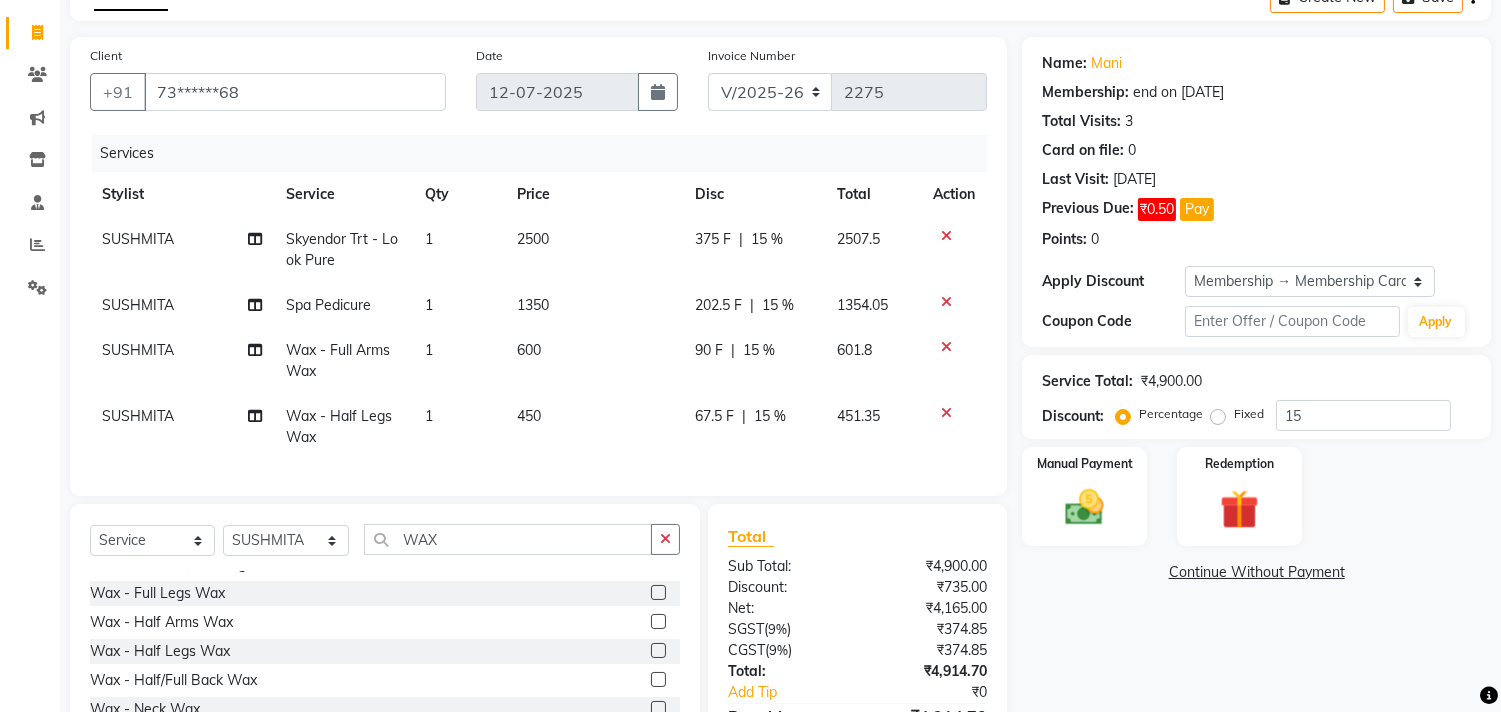 click on "450" 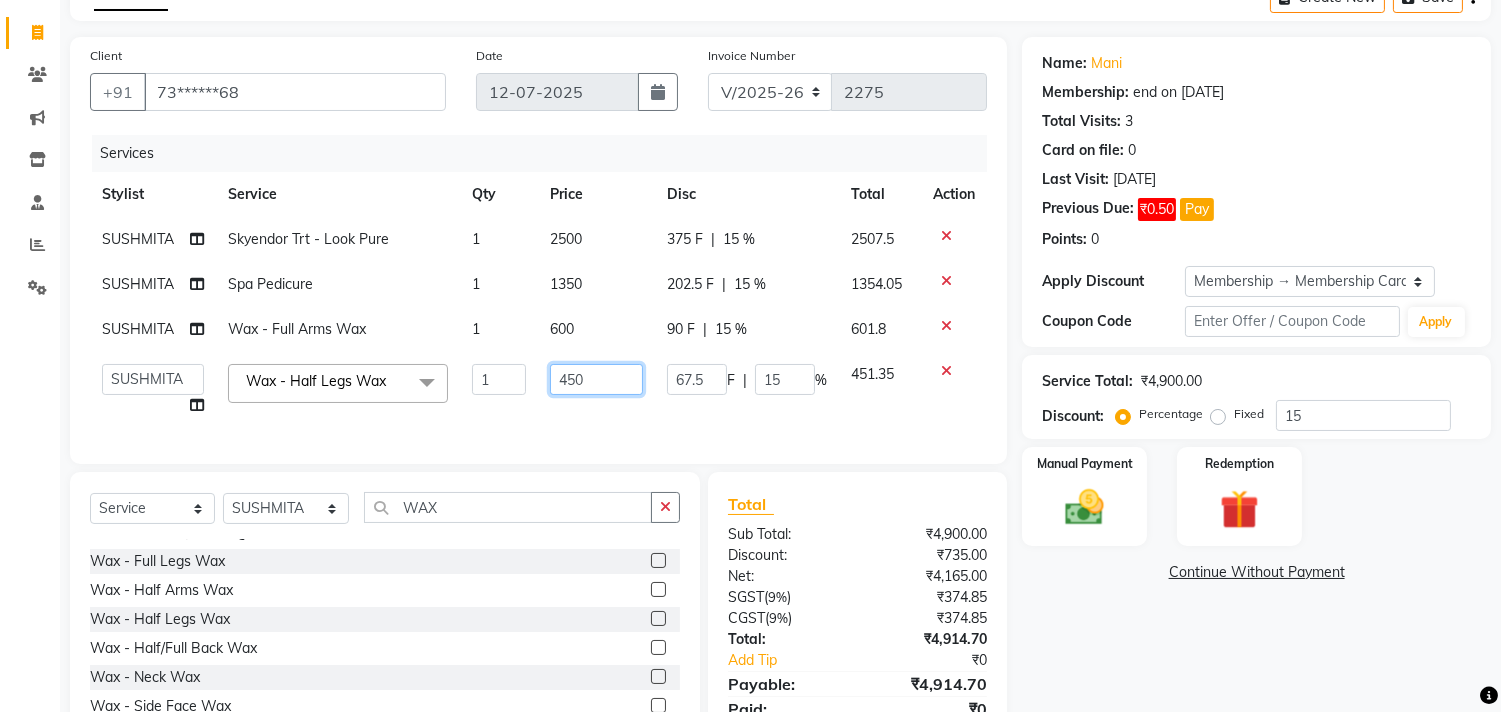 click on "450" 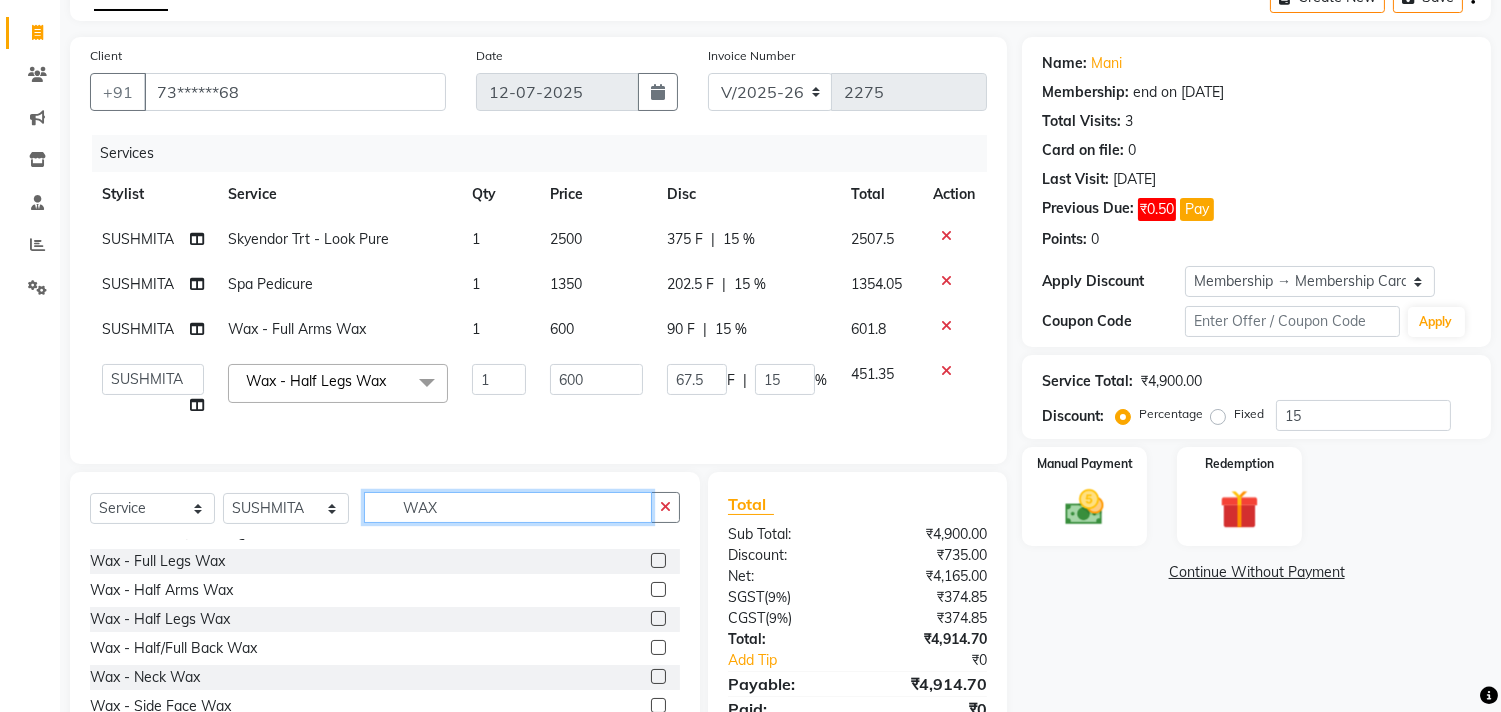 click on "Client +91 73******68 Date 12-07-2025 Invoice Number V/2025 V/2025-26 2275 Services Stylist Service Qty Price Disc Total Action SUSHMITA Skyendor Trt - Look Pure 1 2500 375 F | 15 % 2507.5 SUSHMITA Spa Pedicure 1 1350 202.5 F | 15 % 1354.05 SUSHMITA Wax - Full Arms Wax 1 600 90 F | 15 % 601.8  Admin   ANUSHA    Apsu   Auditor Ambattur   Balaji   BANUPRIYA   Bhuvanesh   Dingg - Support Team   DIVYA   INBARAJ   INDHU   Javed   Jayakumar   Joice Neimalsawm    Kalaiselvi   KAMALA   Nathalie Marinaa Chaarlette   POOJA    PREETHI   Preethi Raj   PRISCILLA   RADHA   RAJESH    SAHIL   SEETHAL   SOCHIPEM   Suresh Babu   SUSHMITA   VANITHA   Veena Ravi   Vignesh    Vinitha   Virtue admin   VIRTUE SALON  Wax - Half Legs Wax  x Detan -  Neck Detan - Face Detan - Feet Detan - Full Arms Detan - Full Back/Front Detan - Full Legs Detan - Half Arms Detan - Half Back/Front Detan - Half Legs Detan - Midriff Detan - Under Arms Detan - Upperlip HAIR EXTENSION-CLIPPING ADD ON - PEEL OFF MASK TEXTURE - KERA DOUX FULL FACE WAXING 1" 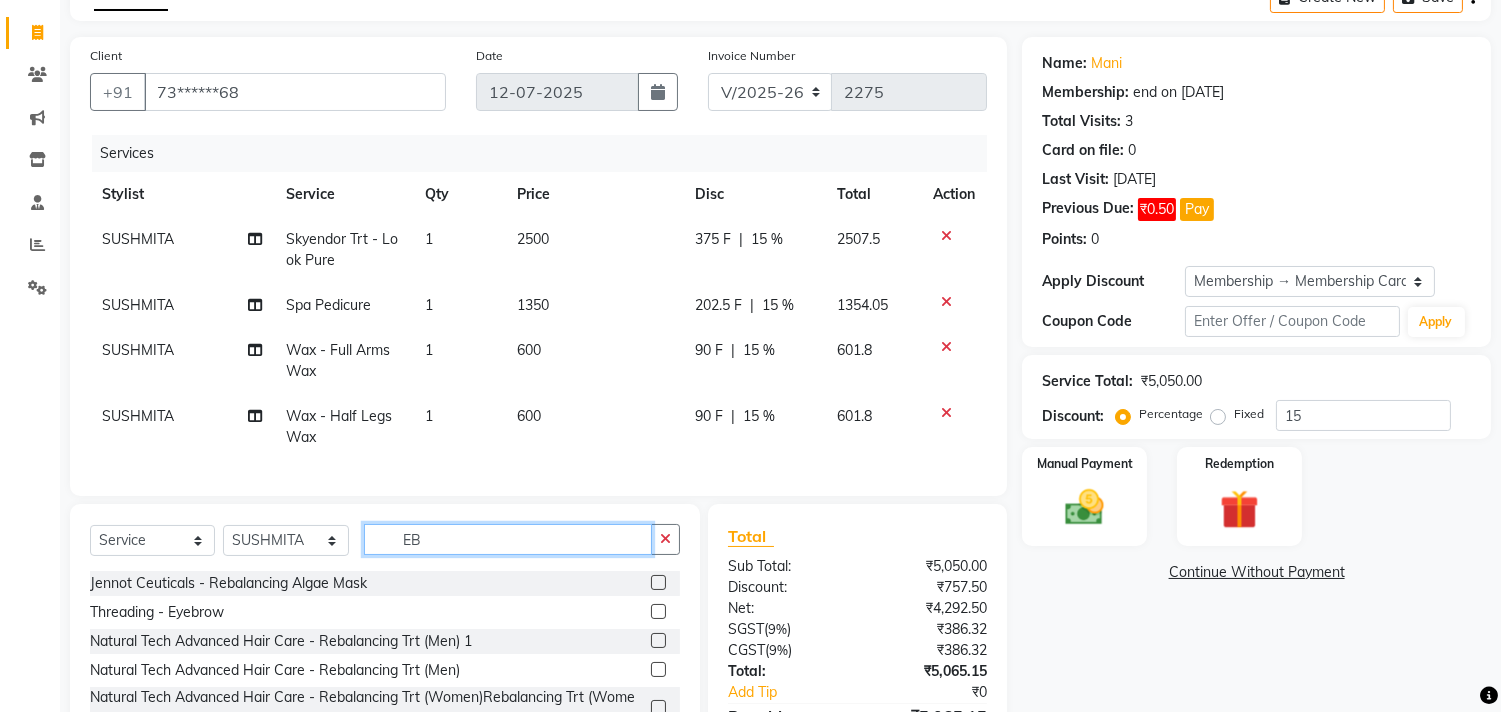 scroll, scrollTop: 0, scrollLeft: 0, axis: both 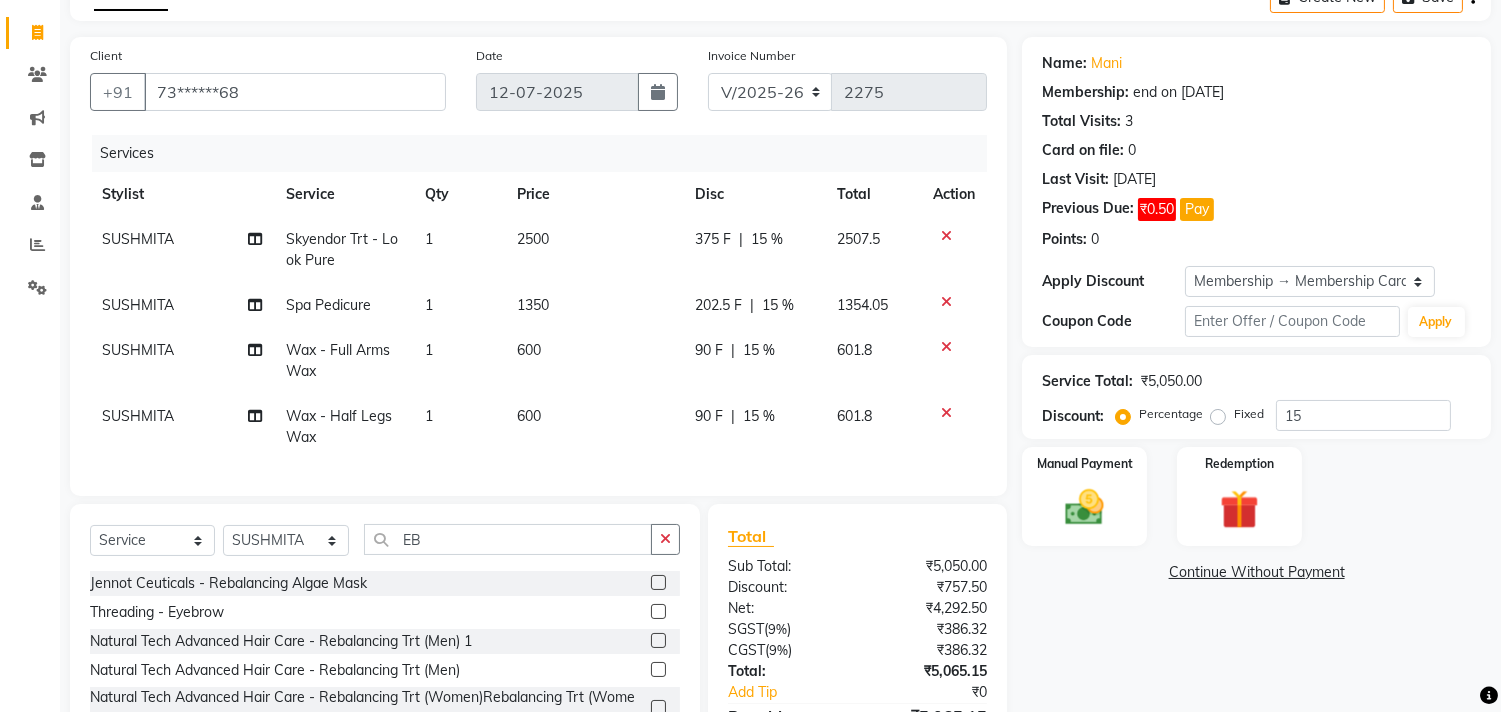 click 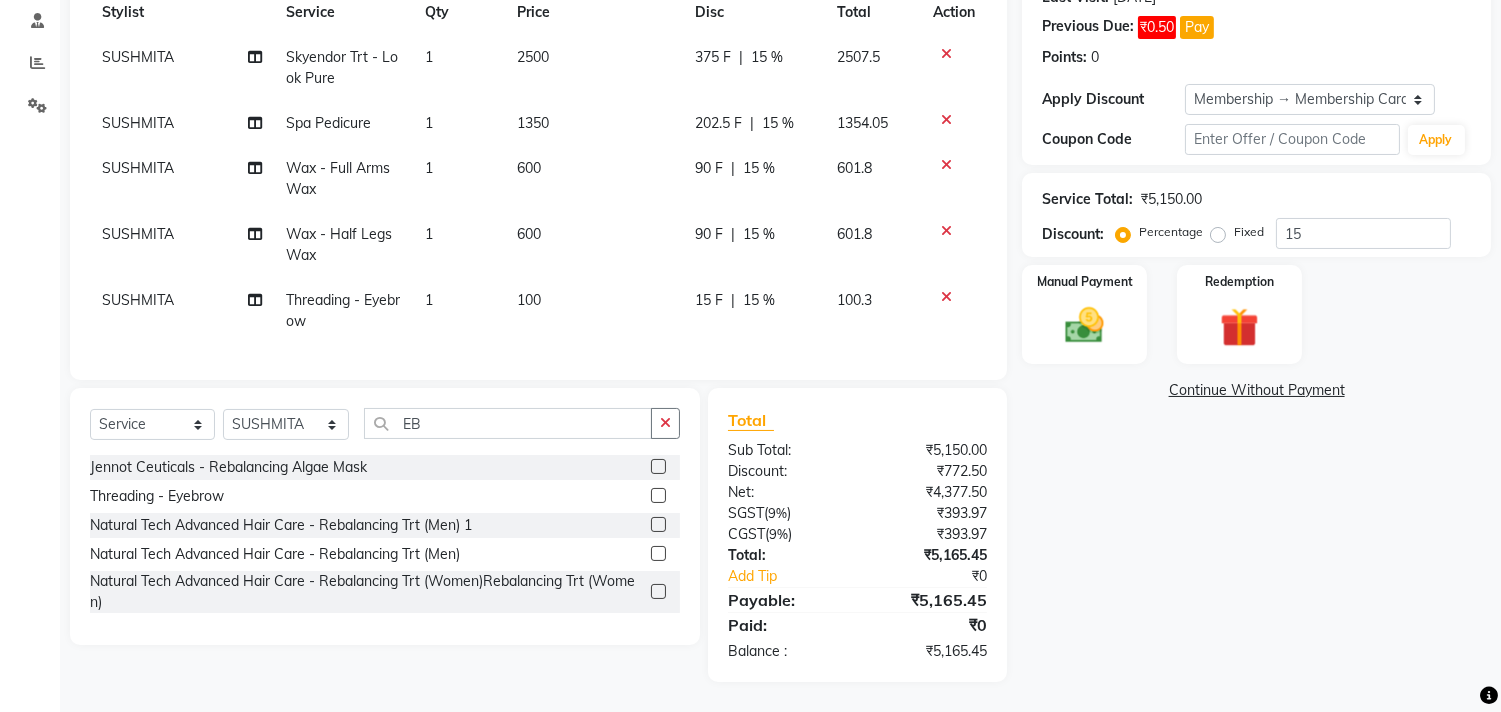 scroll, scrollTop: 311, scrollLeft: 0, axis: vertical 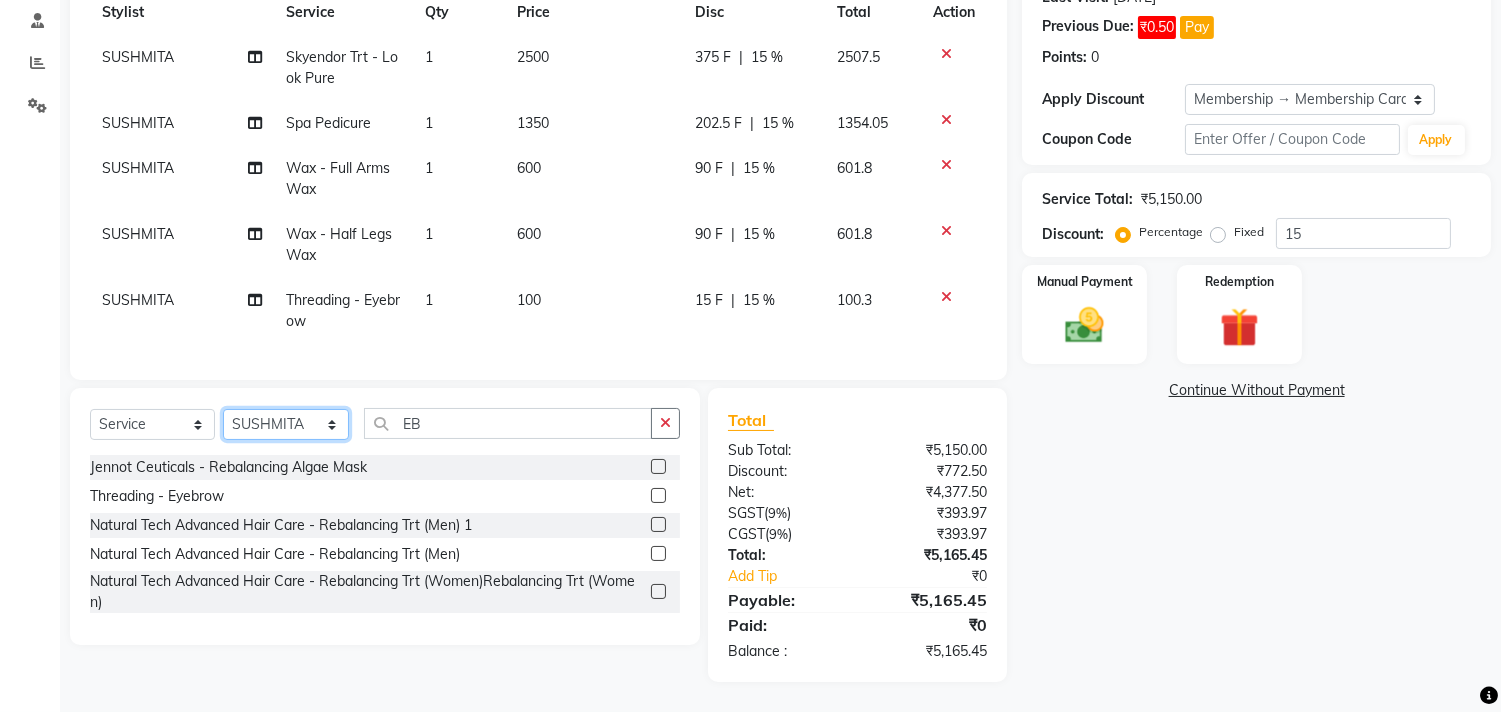 click on "Select Stylist Admin ANUSHA  Apsu Auditor Ambattur Balaji BANUPRIYA Bhuvanesh Dingg - Support Team DIVYA INBARAJ INDHU Javed Jayakumar Joice Neimalsawm  Kalaiselvi KAMALA Nathalie Marinaa Chaarlette POOJA  PREETHI Preethi Raj PRISCILLA RADHA RAJESH  SAHIL SEETHAL SOCHIPEM Suresh Babu SUSHMITA VANITHA Veena Ravi Vignesh  Vinitha Virtue admin VIRTUE SALON" 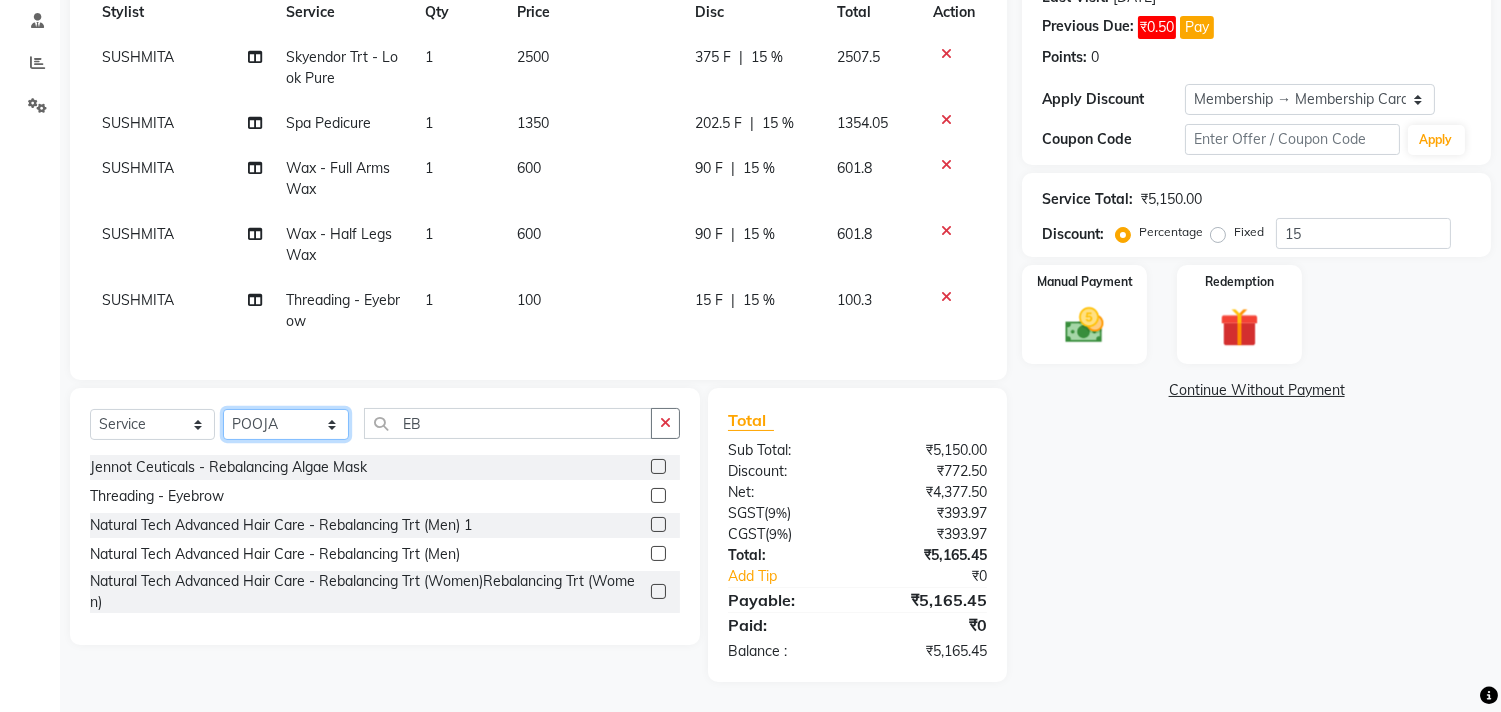 click on "Select Stylist Admin ANUSHA  Apsu Auditor Ambattur Balaji BANUPRIYA Bhuvanesh Dingg - Support Team DIVYA INBARAJ INDHU Javed Jayakumar Joice Neimalsawm  Kalaiselvi KAMALA Nathalie Marinaa Chaarlette POOJA  PREETHI Preethi Raj PRISCILLA RADHA RAJESH  SAHIL SEETHAL SOCHIPEM Suresh Babu SUSHMITA VANITHA Veena Ravi Vignesh  Vinitha Virtue admin VIRTUE SALON" 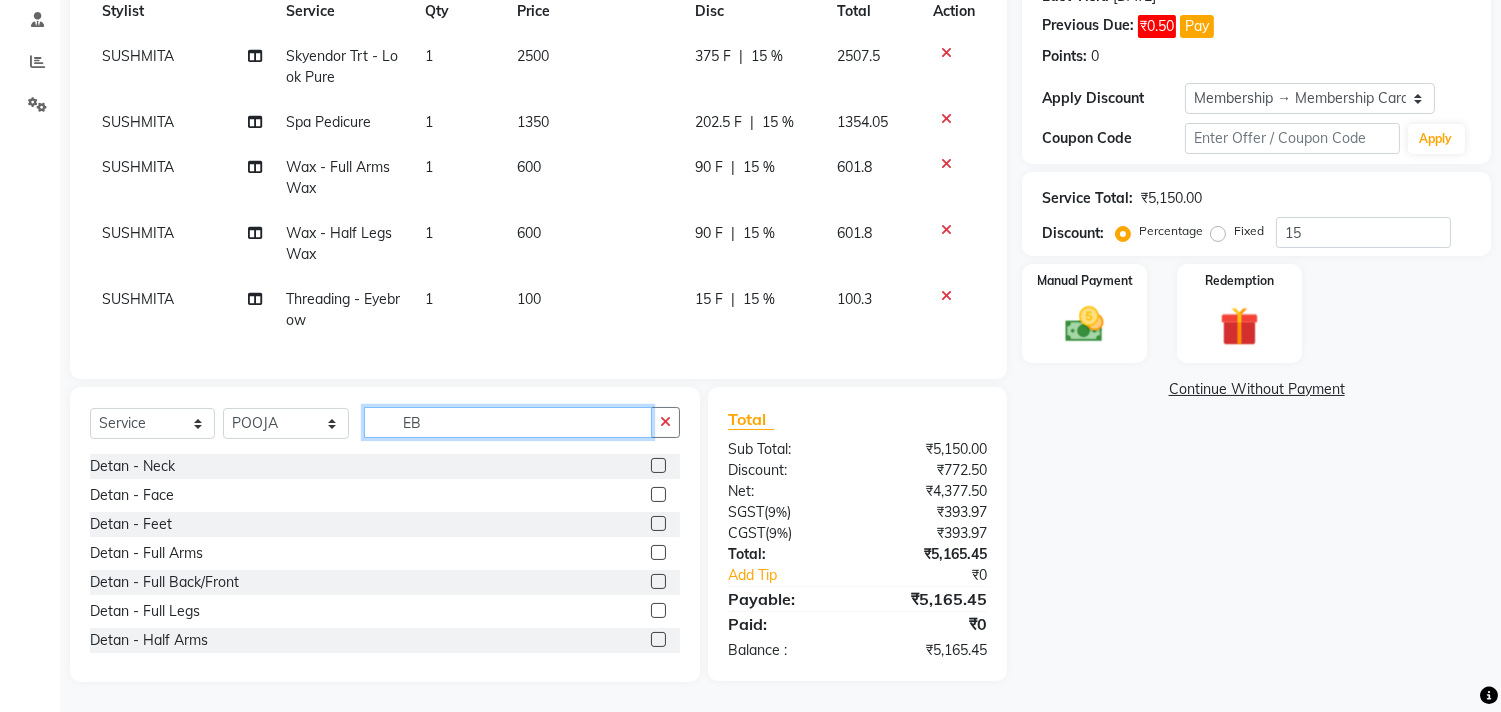 click on "EB" 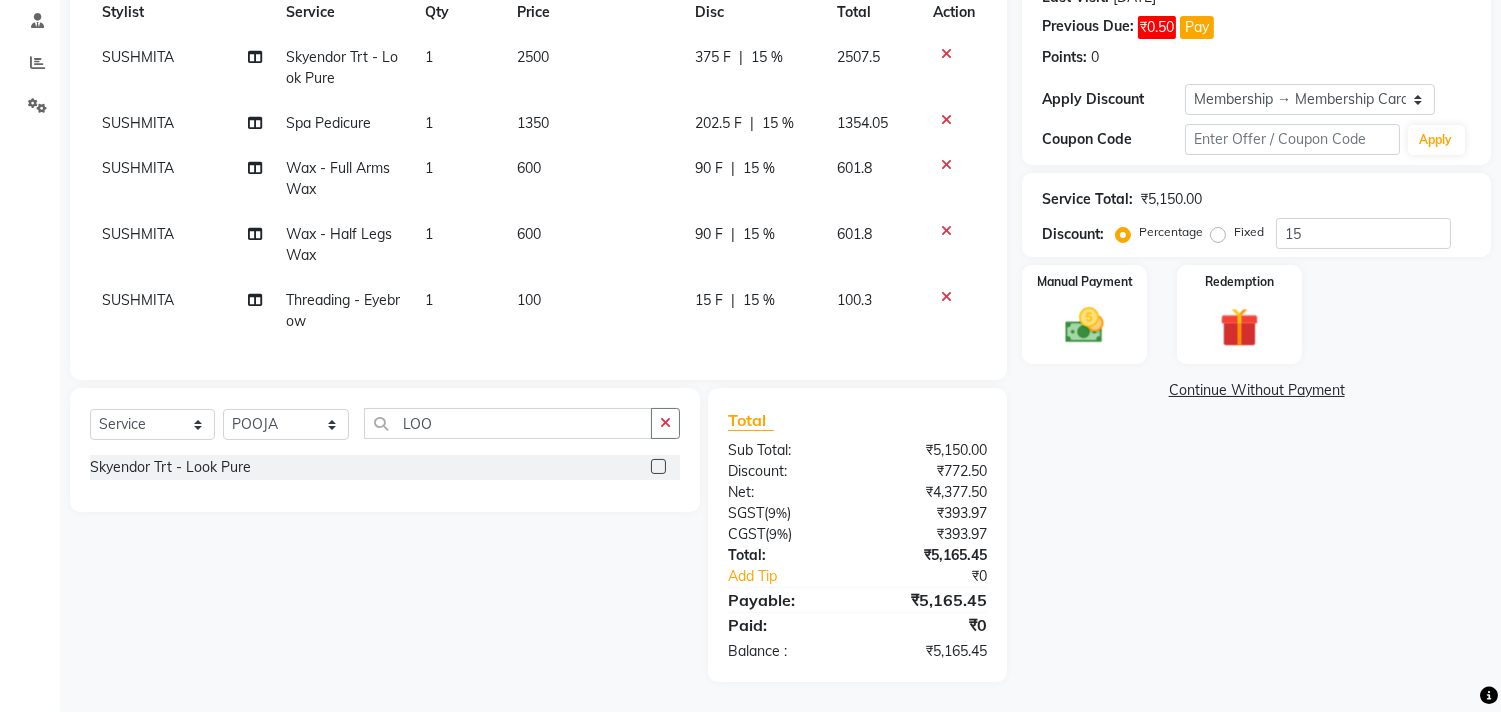 click 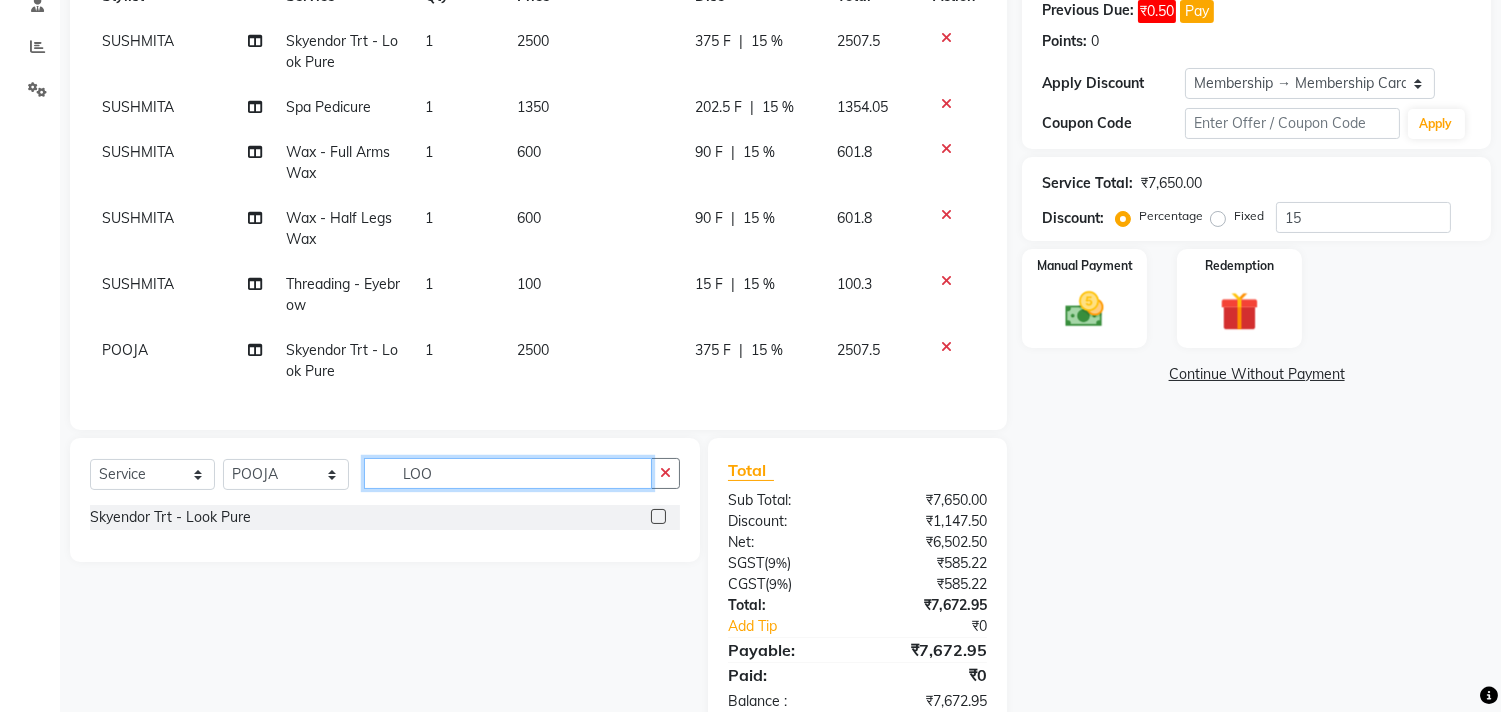 click on "LOO" 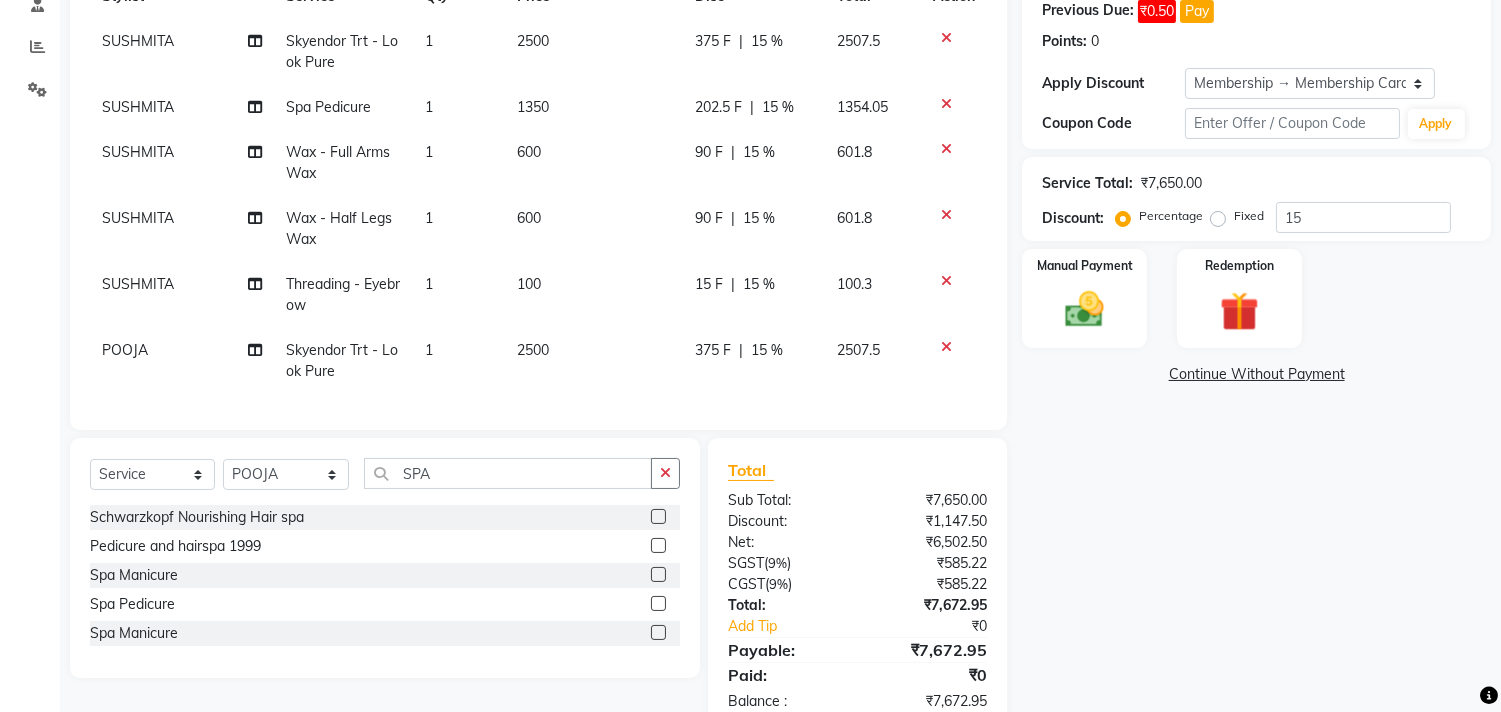 drag, startPoint x: 653, startPoint y: 620, endPoint x: 650, endPoint y: 570, distance: 50.08992 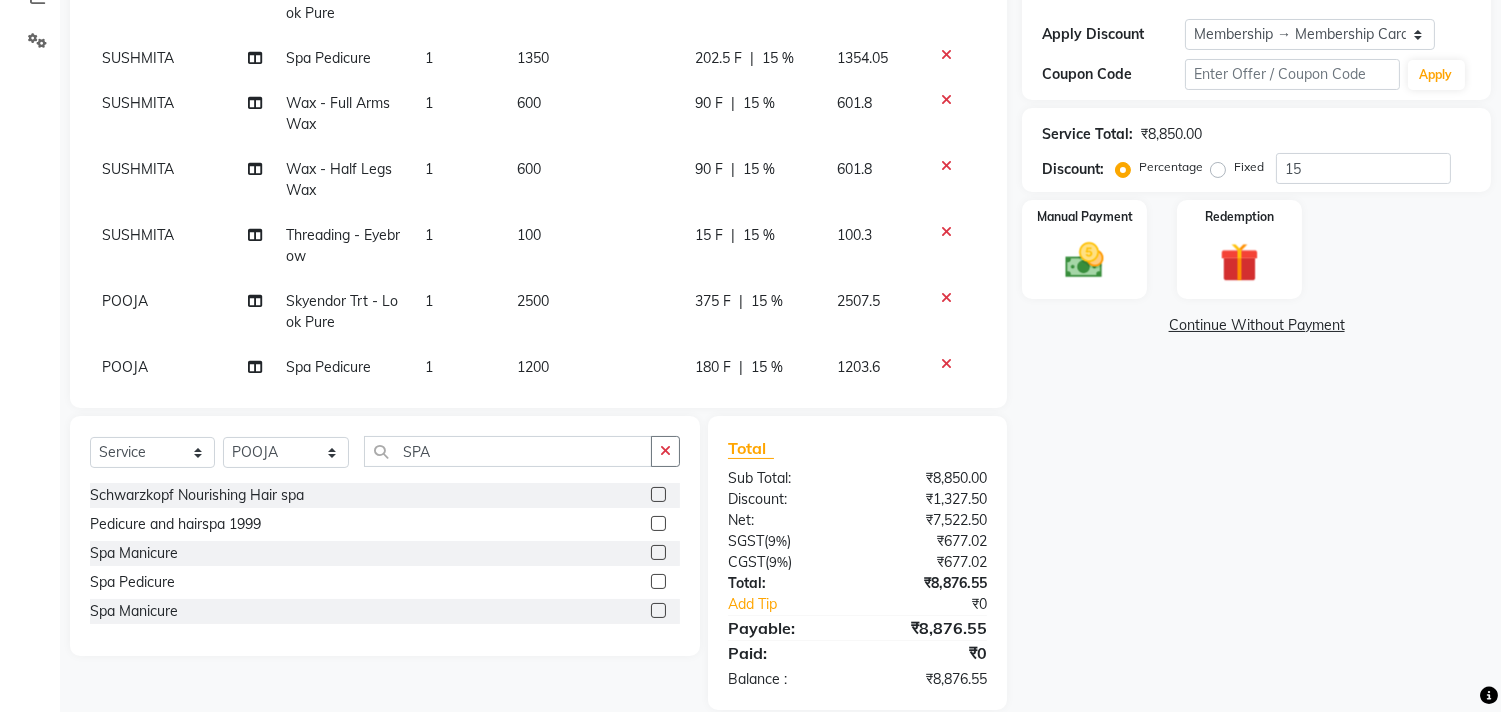 scroll, scrollTop: 387, scrollLeft: 0, axis: vertical 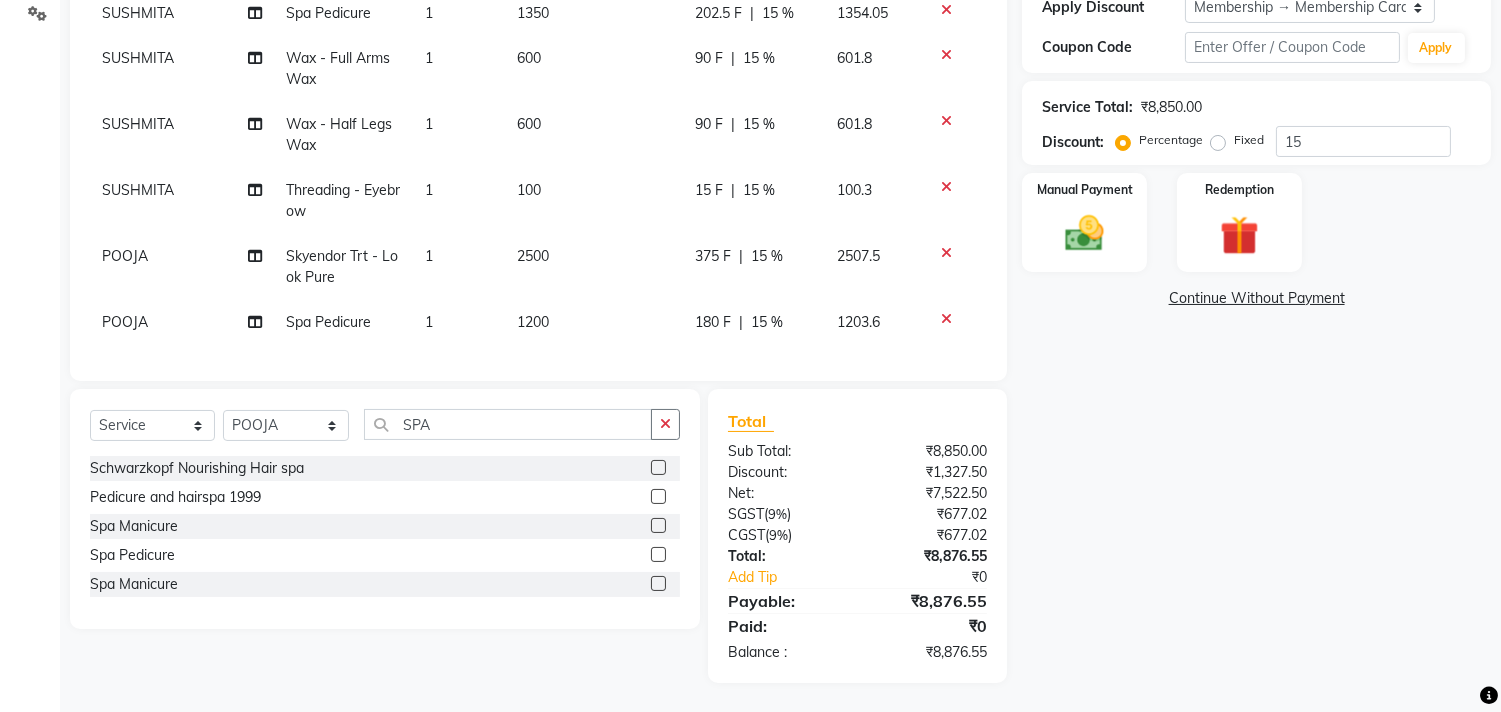 click on "1200" 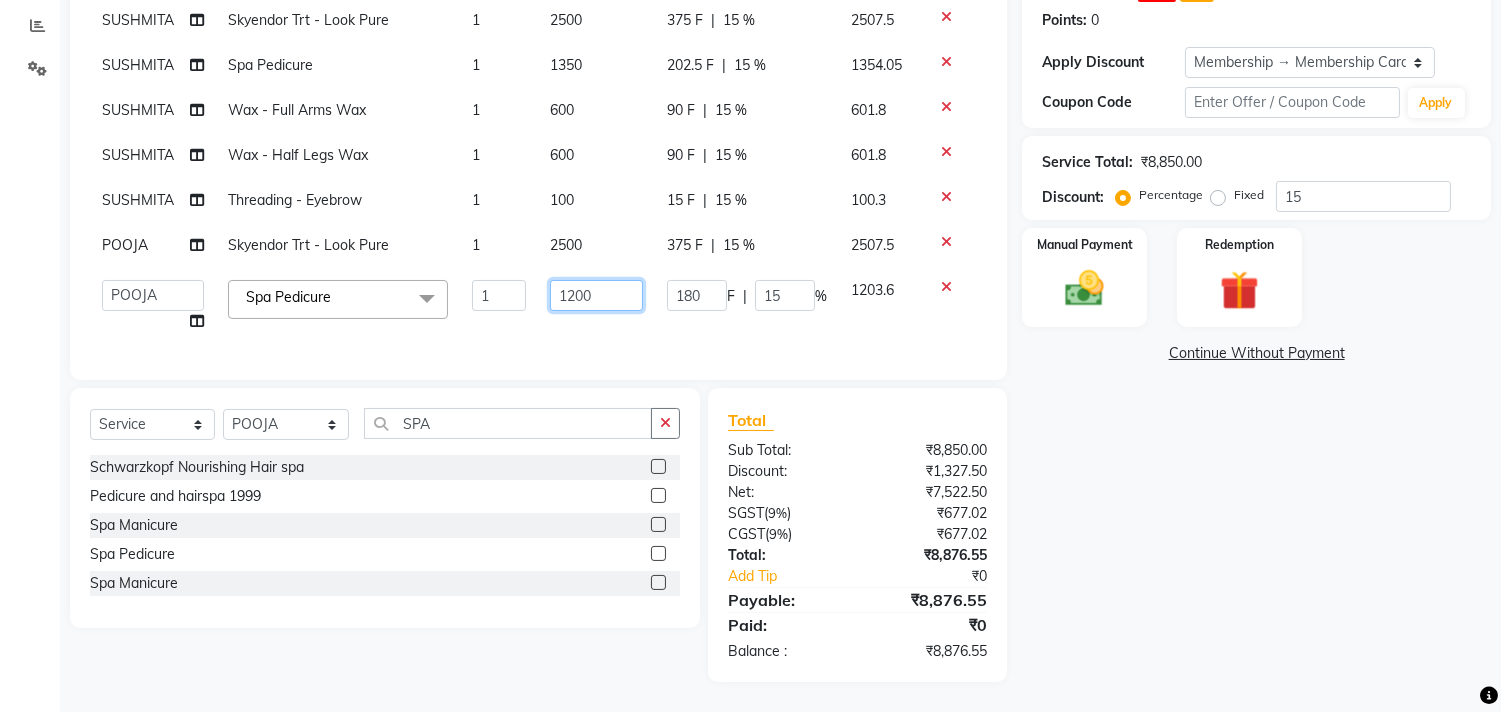 click on "1200" 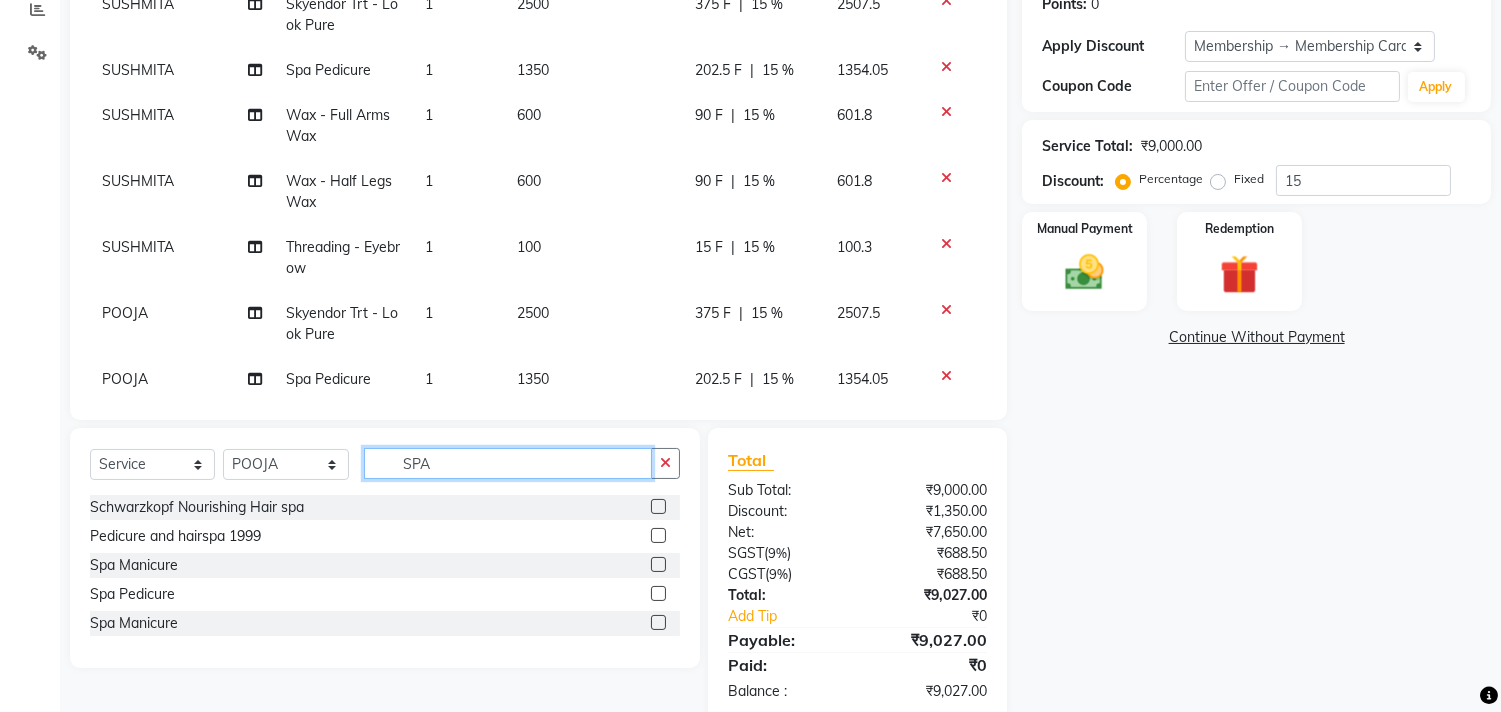 click on "Client +91 73******68 Date 12-07-2025 Invoice Number V/2025 V/2025-26 2275 Services Stylist Service Qty Price Disc Total Action SUSHMITA Skyendor Trt - Look Pure 1 2500 375 F | 15 % 2507.5 SUSHMITA Spa Pedicure 1 1350 202.5 F | 15 % 1354.05 SUSHMITA Wax - Full Arms Wax 1 600 90 F | 15 % 601.8 SUSHMITA Wax - Half Legs Wax 1 600 90 F | 15 % 601.8 SUSHMITA Threading - Eyebrow 1 100 15 F | 15 % 100.3 POOJA  Skyendor Trt - Look Pure 1 2500 375 F | 15 % 2507.5 POOJA  Spa Pedicure 1 1350 202.5 F | 15 % 1354.05 Select  Service  Product  Membership  Package Voucher Prepaid Gift Card  Select Stylist Admin ANUSHA  Apsu Auditor Ambattur Balaji BANUPRIYA Bhuvanesh Dingg - Support Team DIVYA INBARAJ INDHU Javed Jayakumar Joice Neimalsawm  Kalaiselvi KAMALA Nathalie Marinaa Chaarlette POOJA  PREETHI Preethi Raj PRISCILLA RADHA RAJESH  SAHIL SEETHAL SOCHIPEM Suresh Babu SUSHMITA VANITHA Veena Ravi Vignesh  Vinitha Virtue admin VIRTUE SALON SPA Schwarzkopf Nourishing Hair spa  Pedicure and hairspa 1999  Spa Manicure  Total  (" 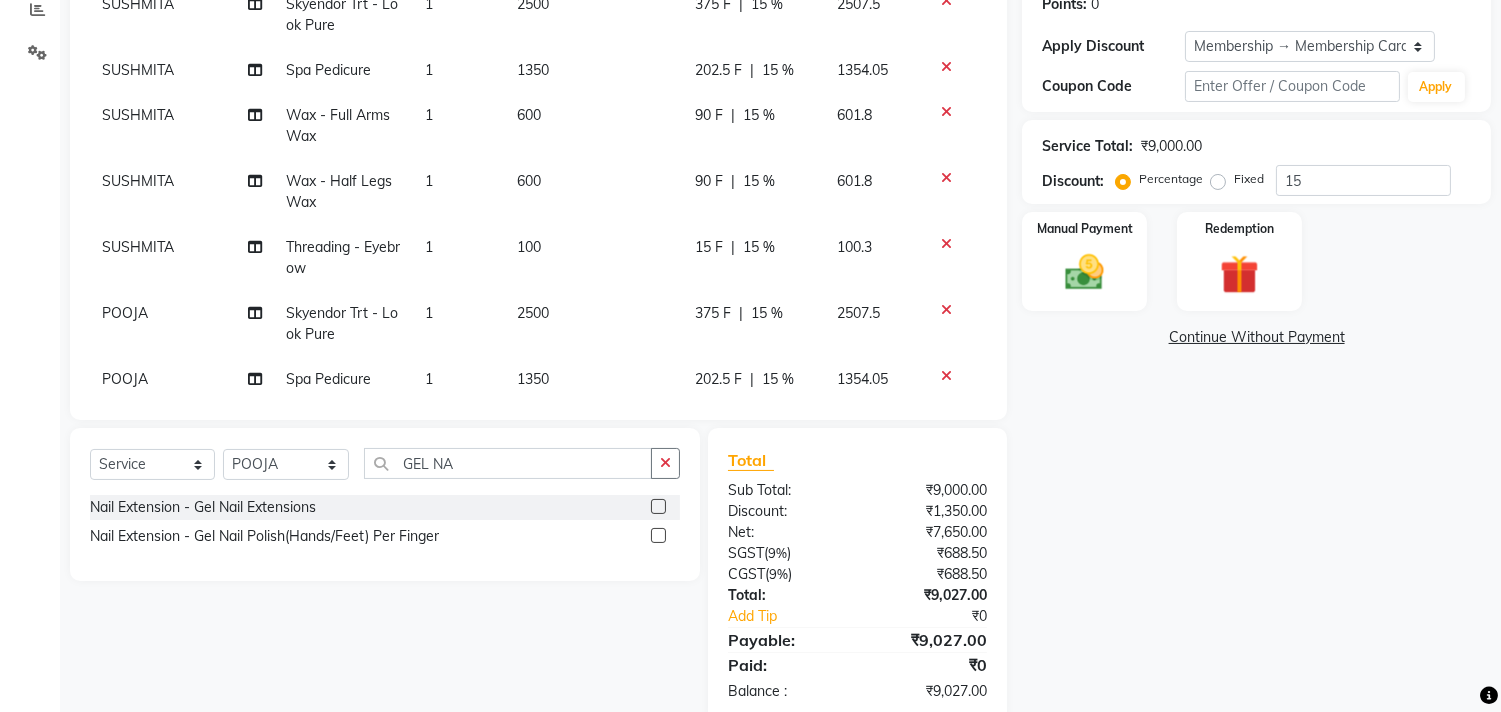 click 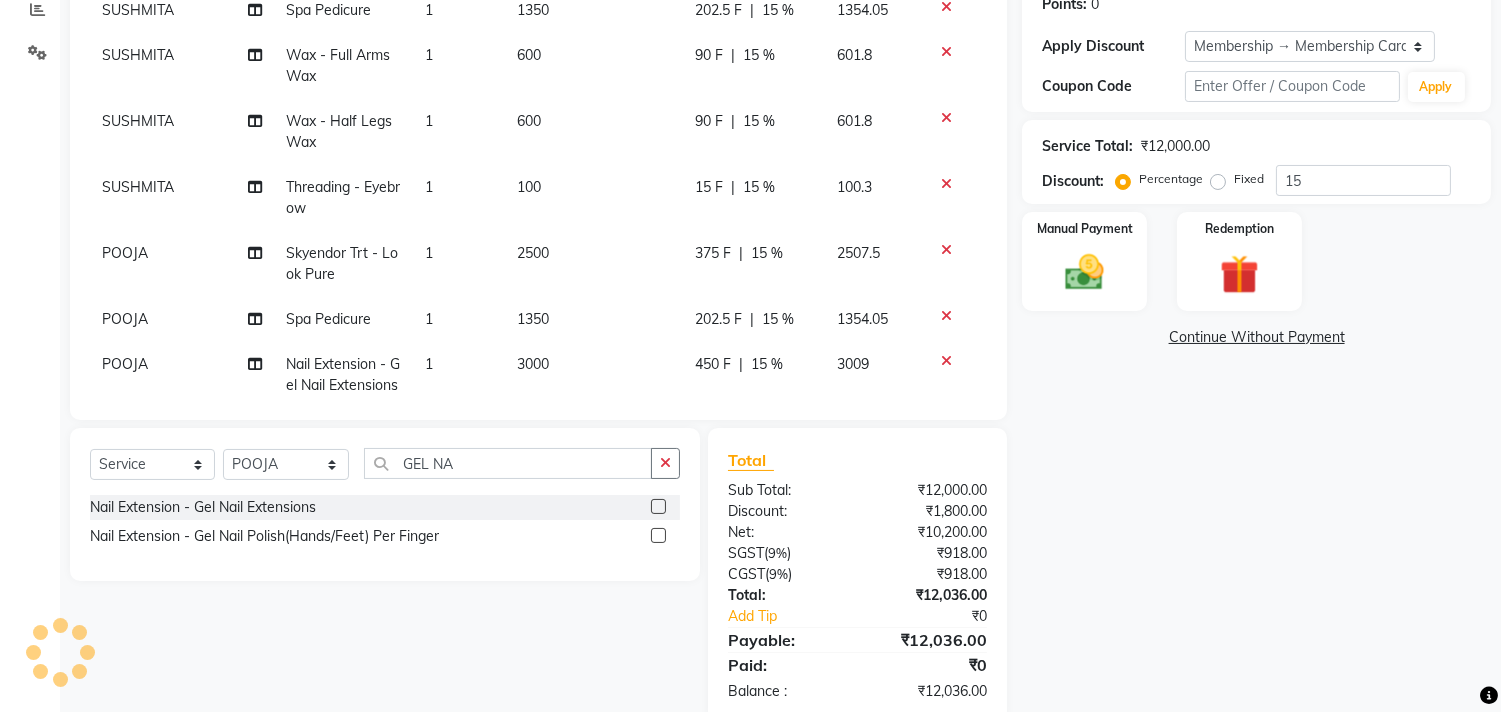 scroll, scrollTop: 0, scrollLeft: 0, axis: both 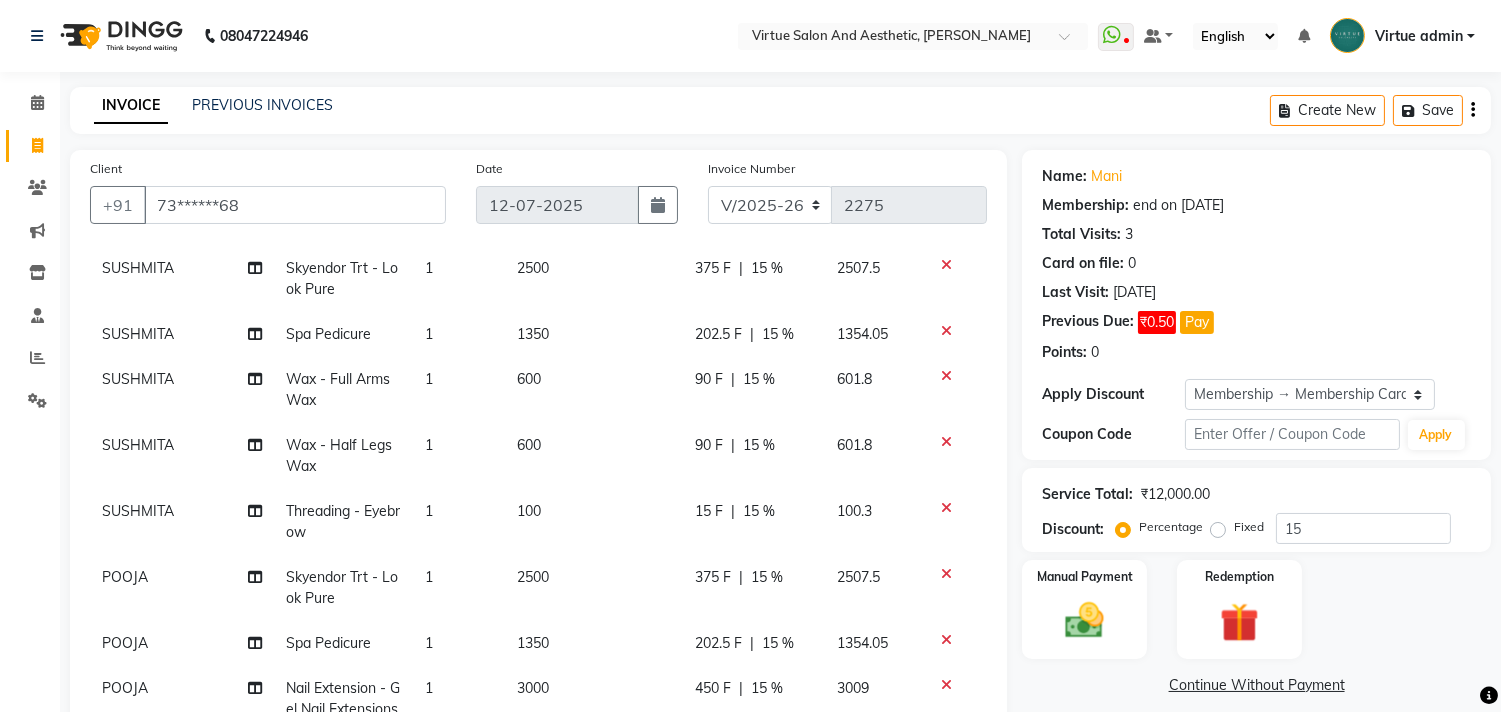 click on "15 %" 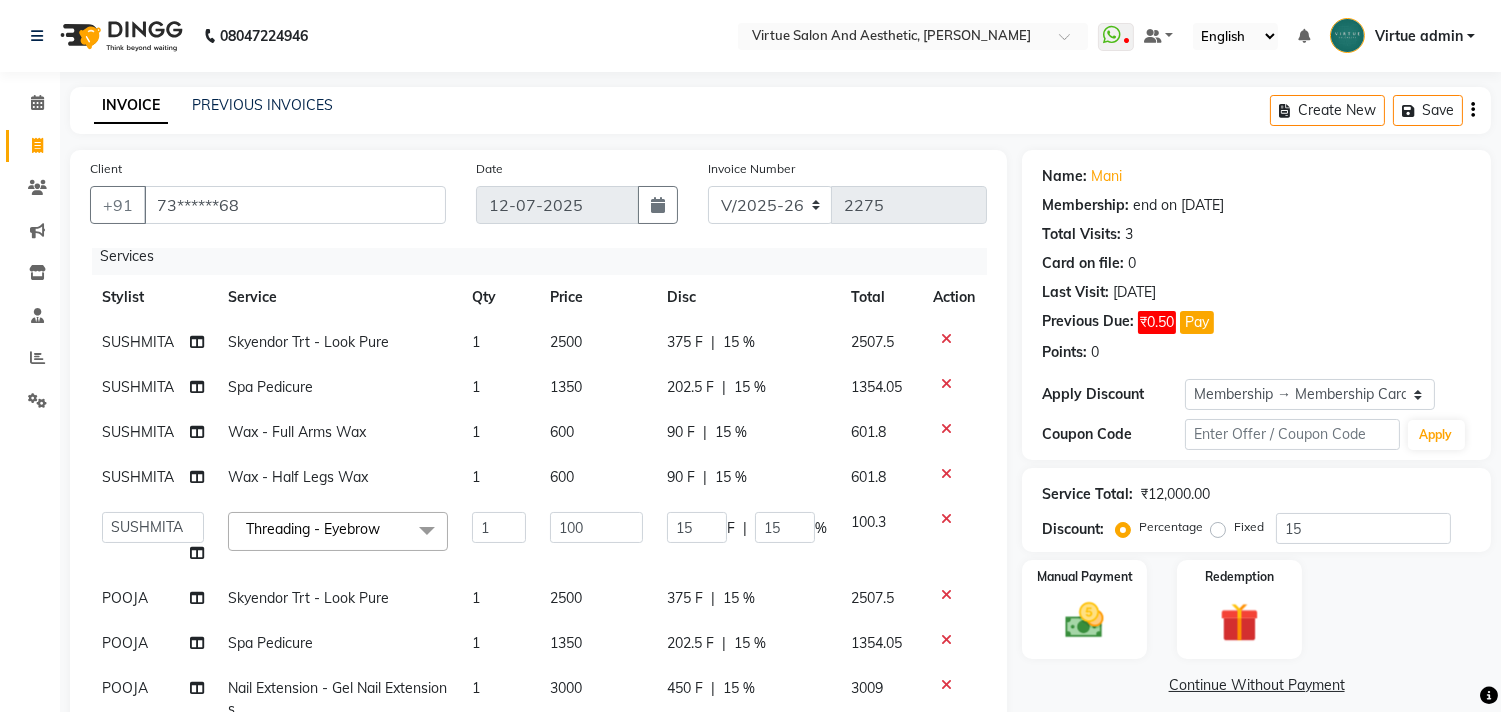 scroll, scrollTop: 26, scrollLeft: 0, axis: vertical 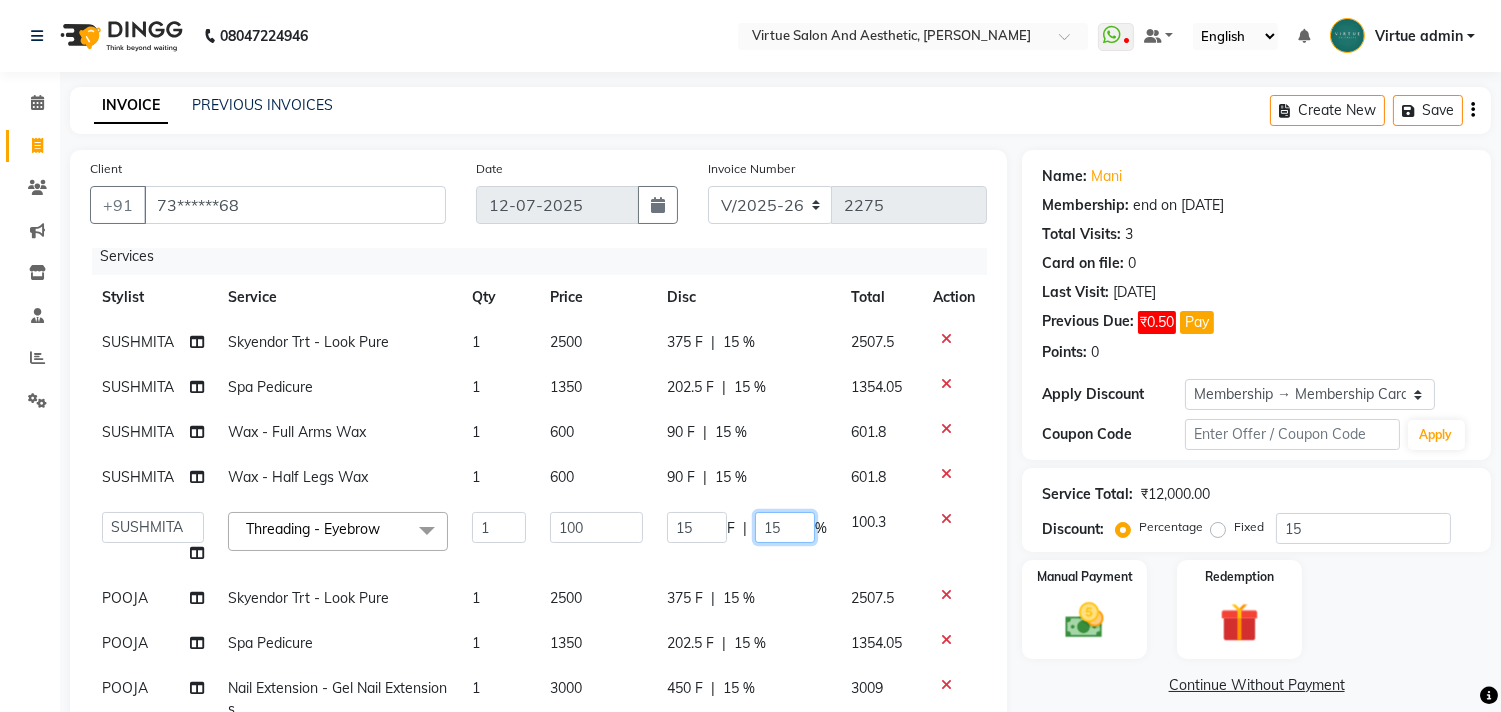 click on "15" 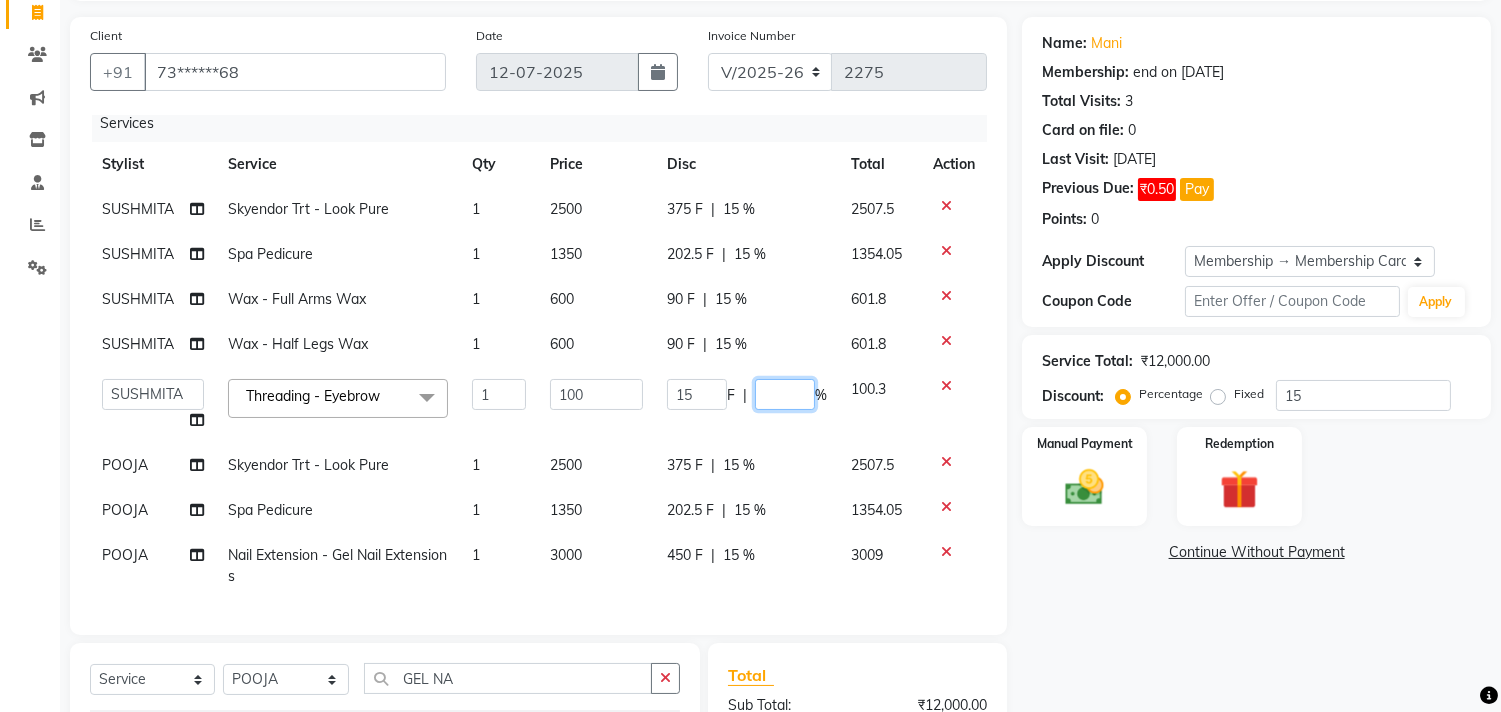 scroll, scrollTop: 333, scrollLeft: 0, axis: vertical 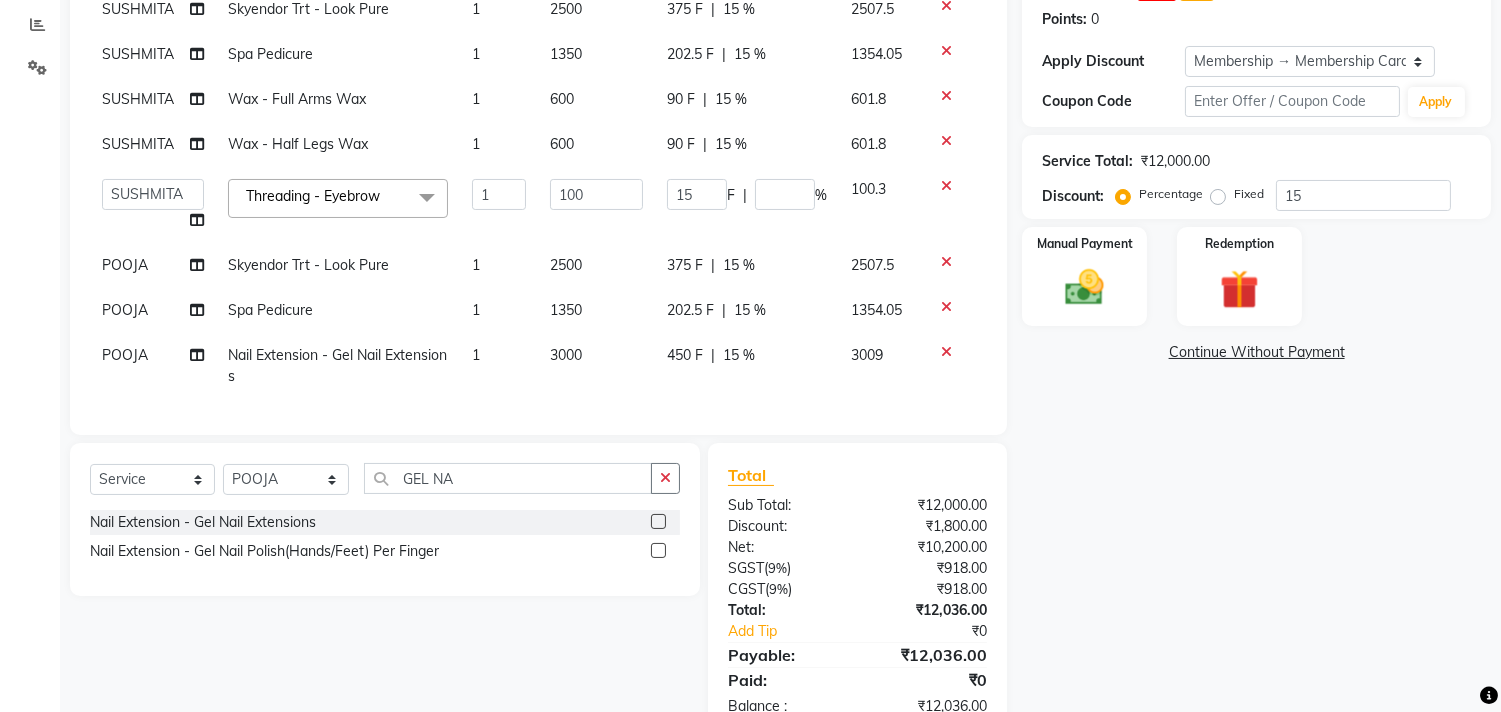 click on "Name: Mani  Membership: end on 02-03-2026 Total Visits:  3 Card on file:  0 Last Visit:   08-07-2025 Previous Due:  ₹0.50 Pay Points:   0  Apply Discount Select Membership → Membership Card Coupon Code Apply Service Total:  ₹12,000.00  Discount:  Percentage   Fixed  15 Manual Payment Redemption  Continue Without Payment" 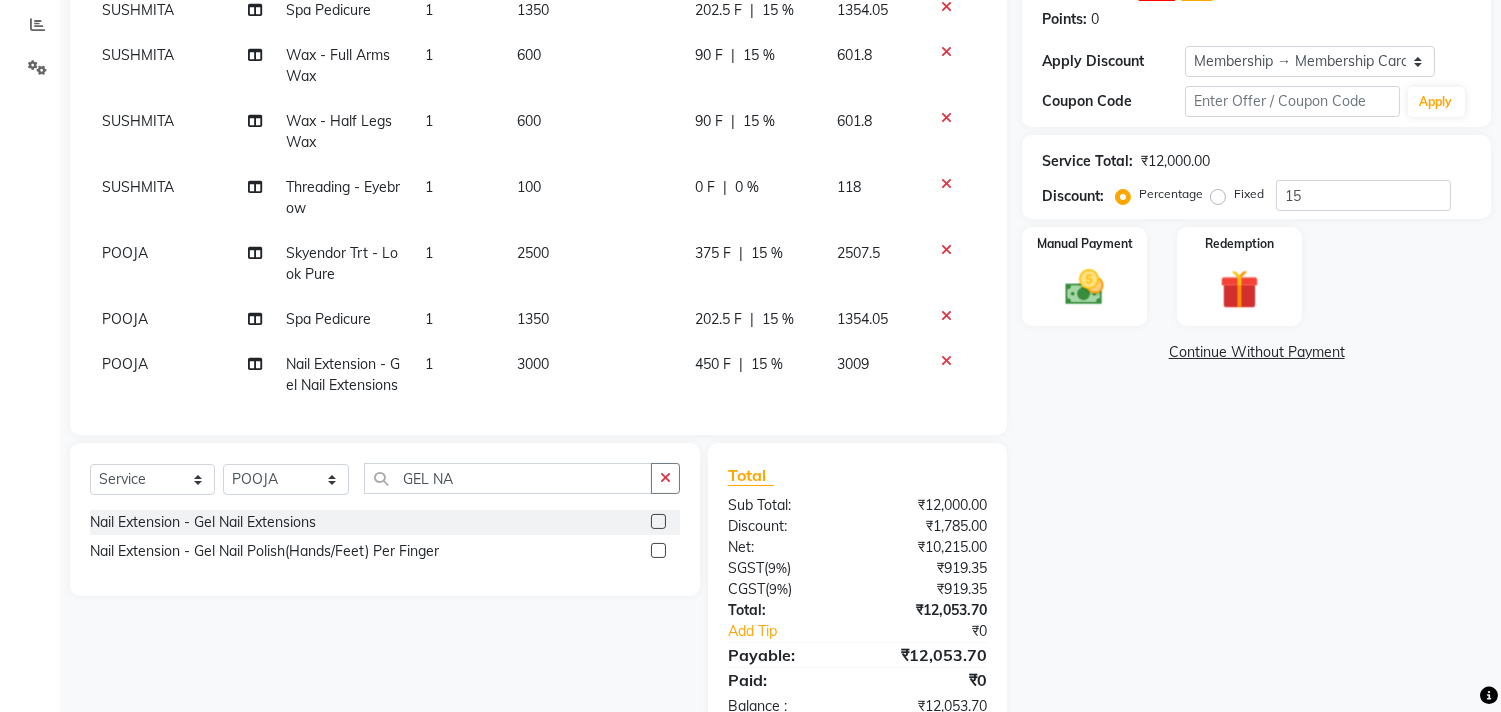 scroll, scrollTop: 121, scrollLeft: 0, axis: vertical 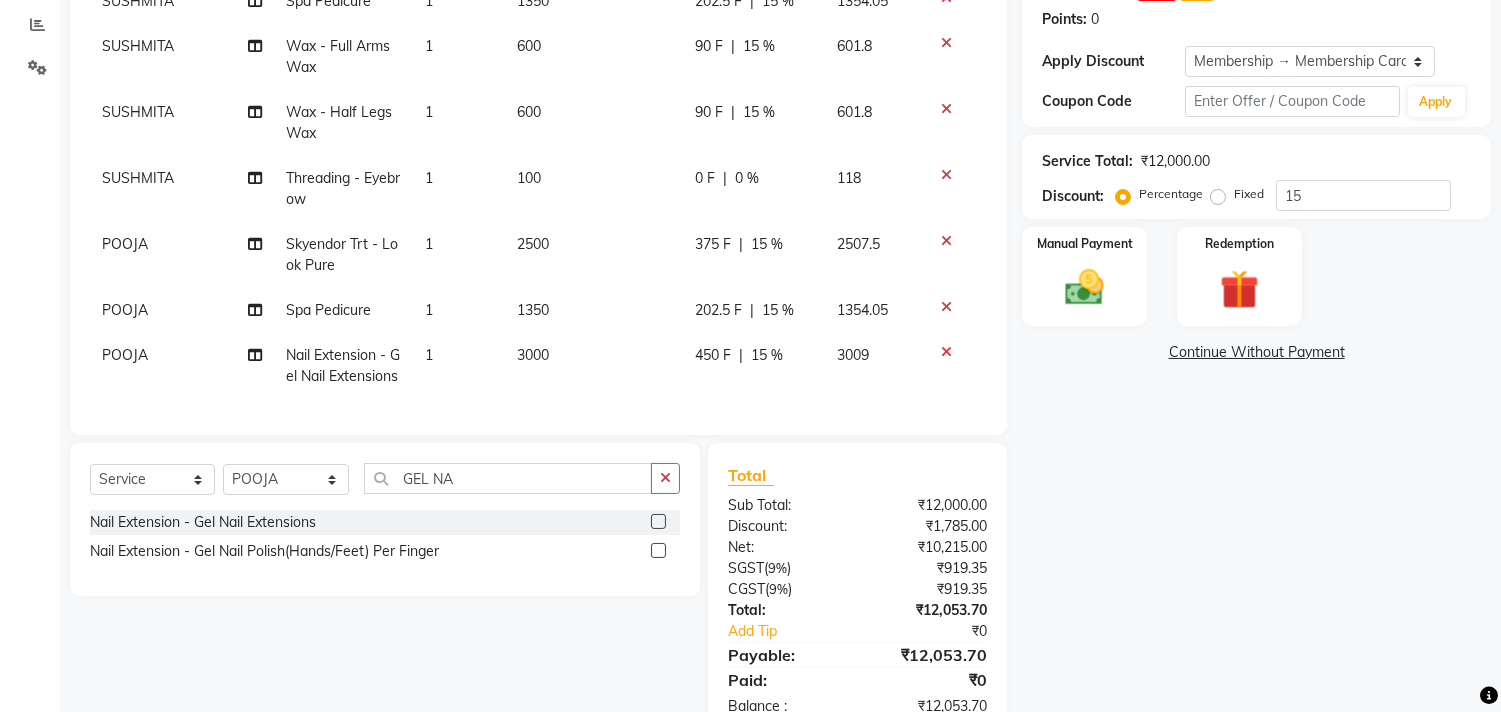 click on "15 %" 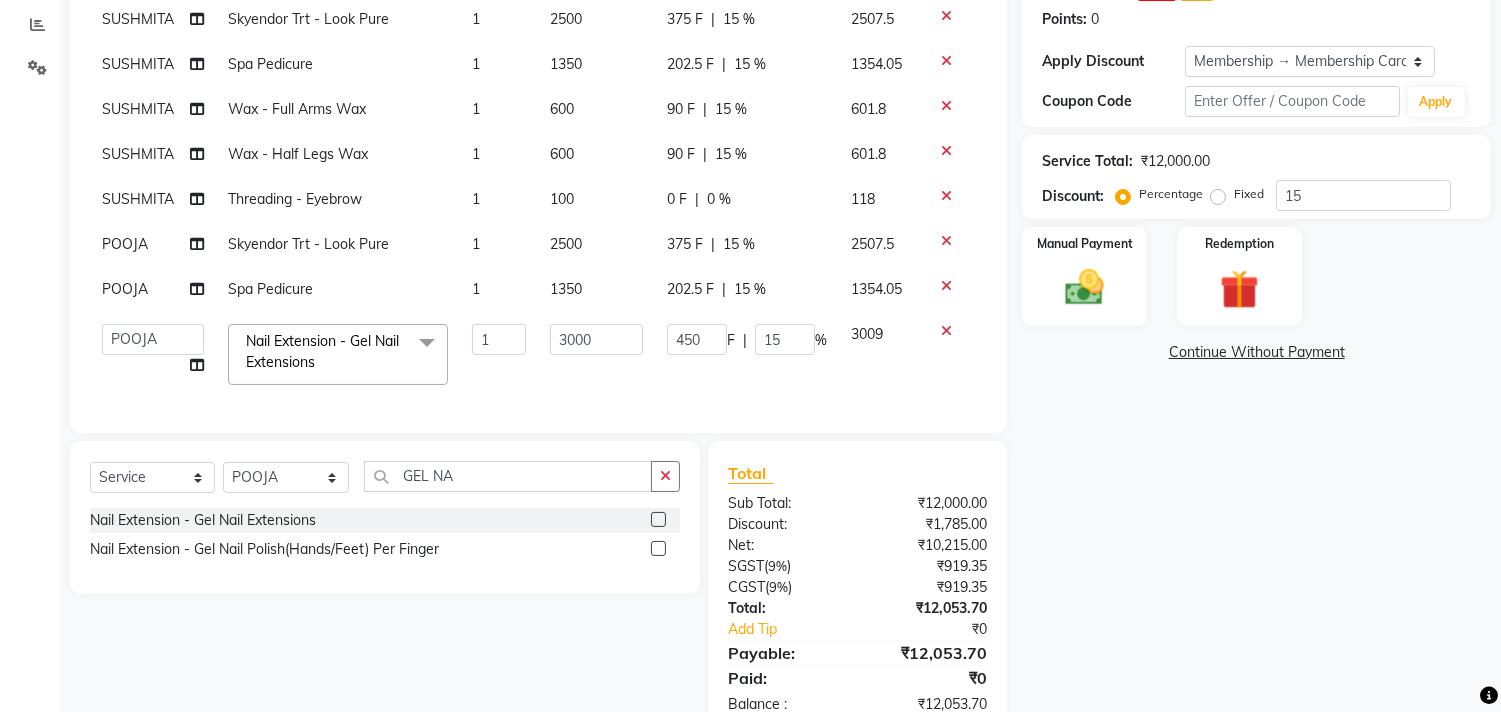 scroll, scrollTop: 0, scrollLeft: 0, axis: both 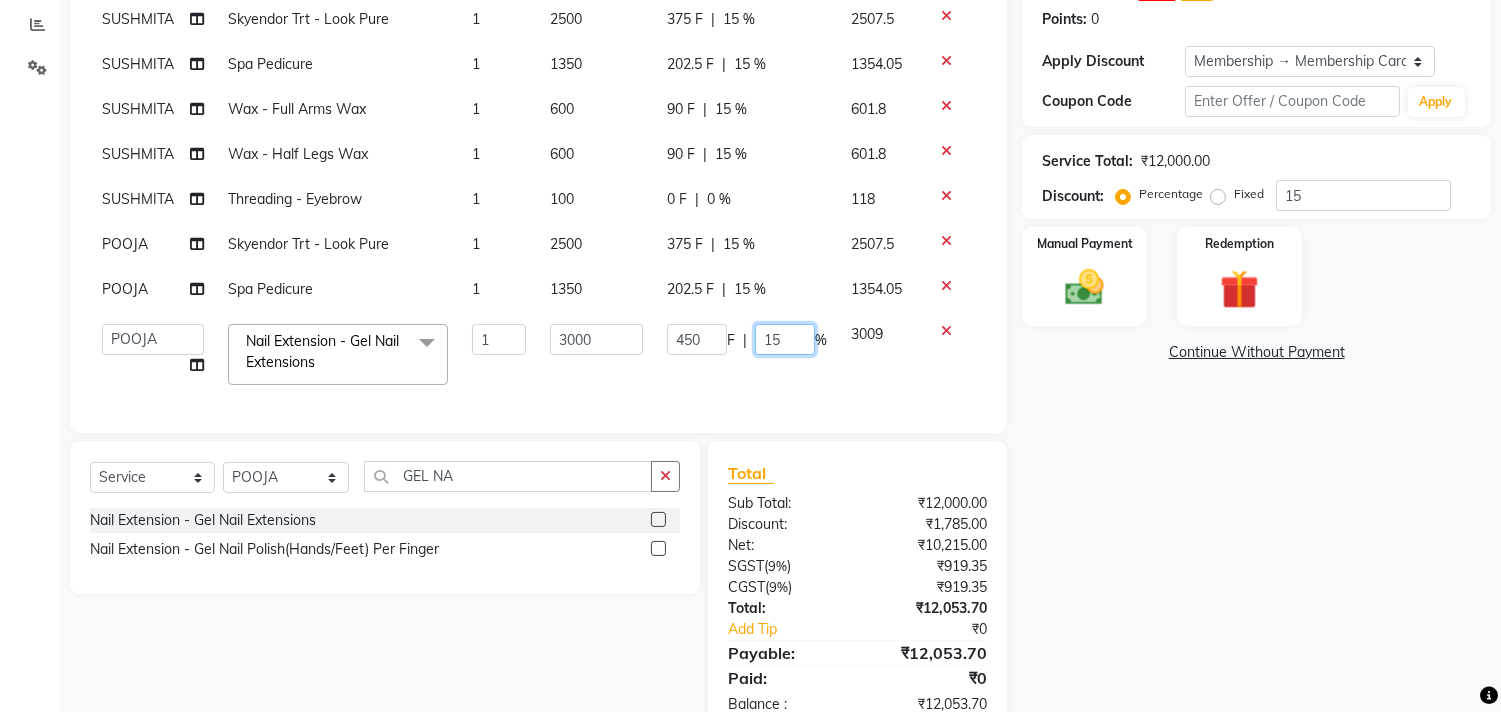 click on "15" 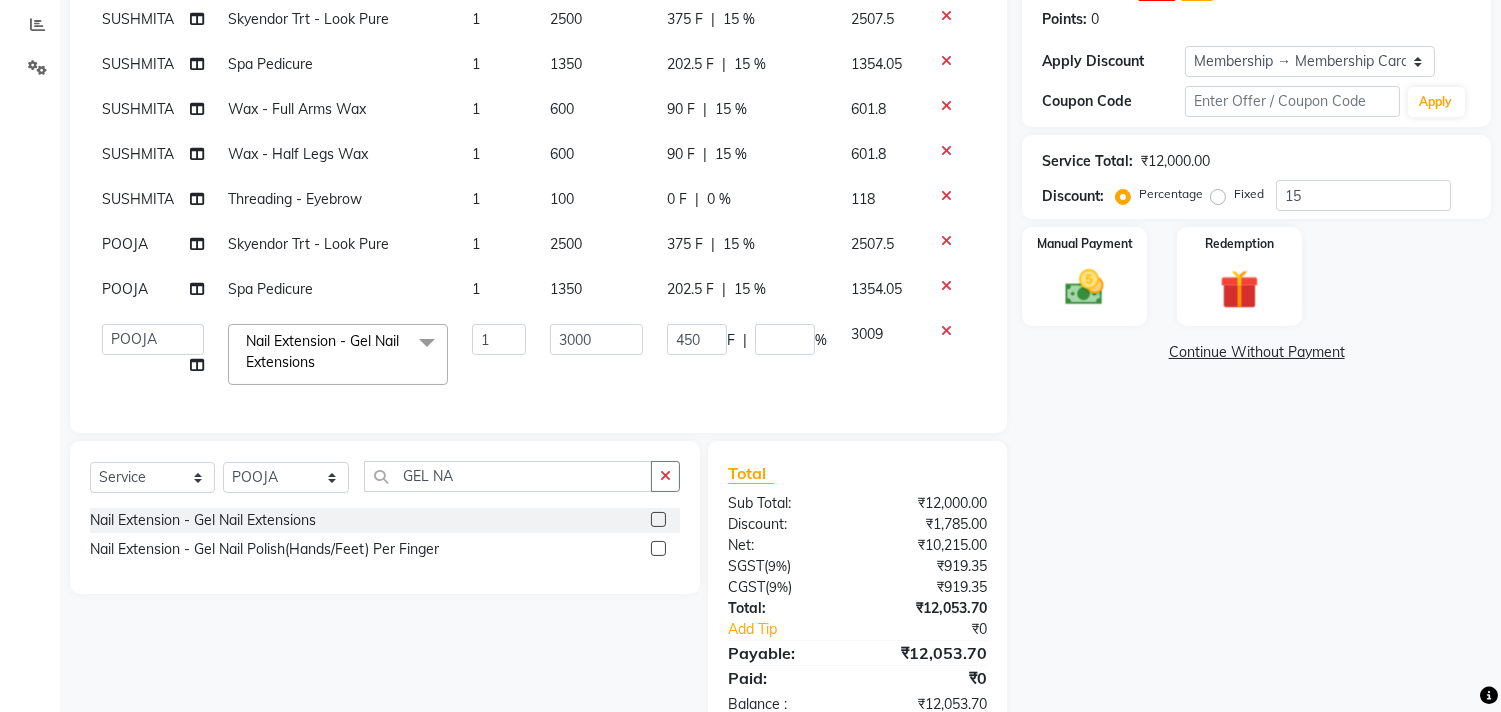click on "Name: Mani  Membership: end on 02-03-2026 Total Visits:  3 Card on file:  0 Last Visit:   08-07-2025 Previous Due:  ₹0.50 Pay Points:   0  Apply Discount Select Membership → Membership Card Coupon Code Apply Service Total:  ₹12,000.00  Discount:  Percentage   Fixed  15 Manual Payment Redemption  Continue Without Payment" 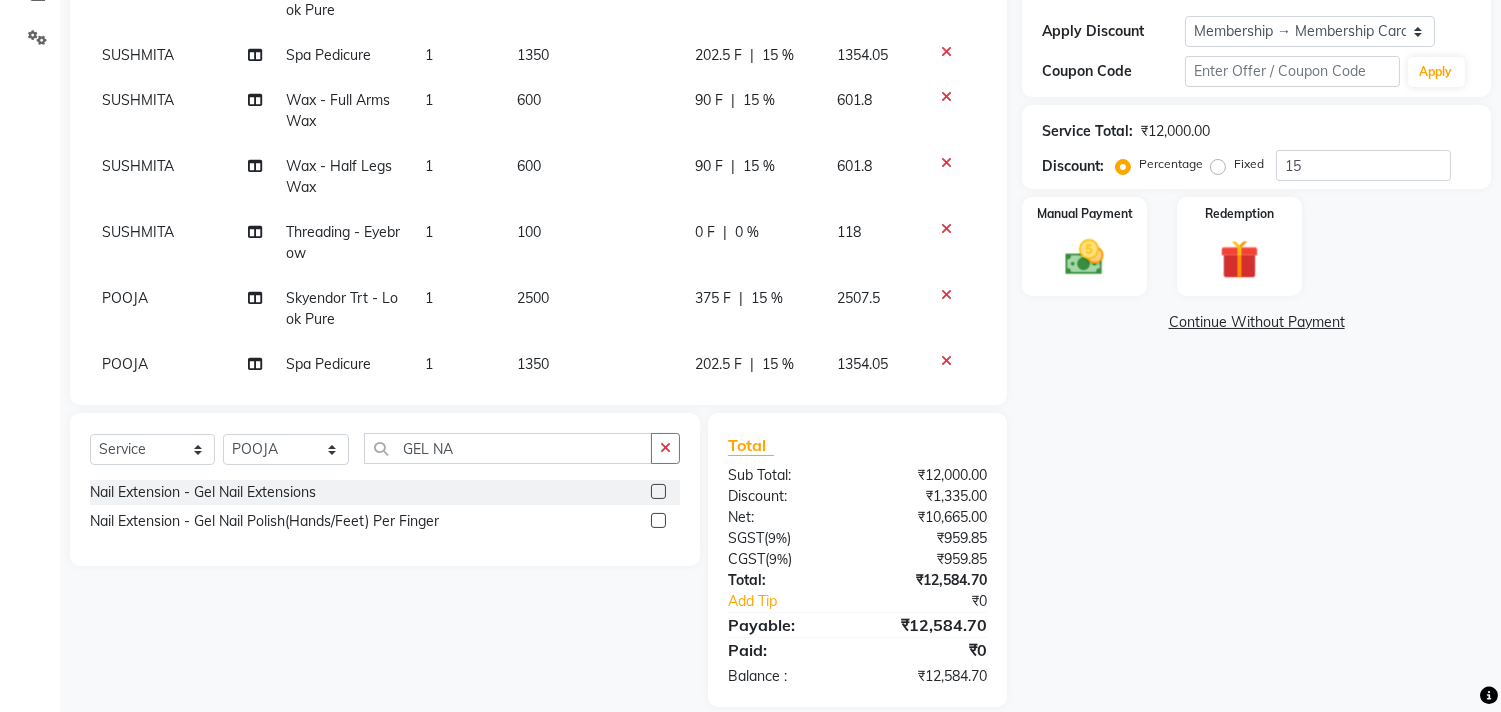 scroll, scrollTop: 387, scrollLeft: 0, axis: vertical 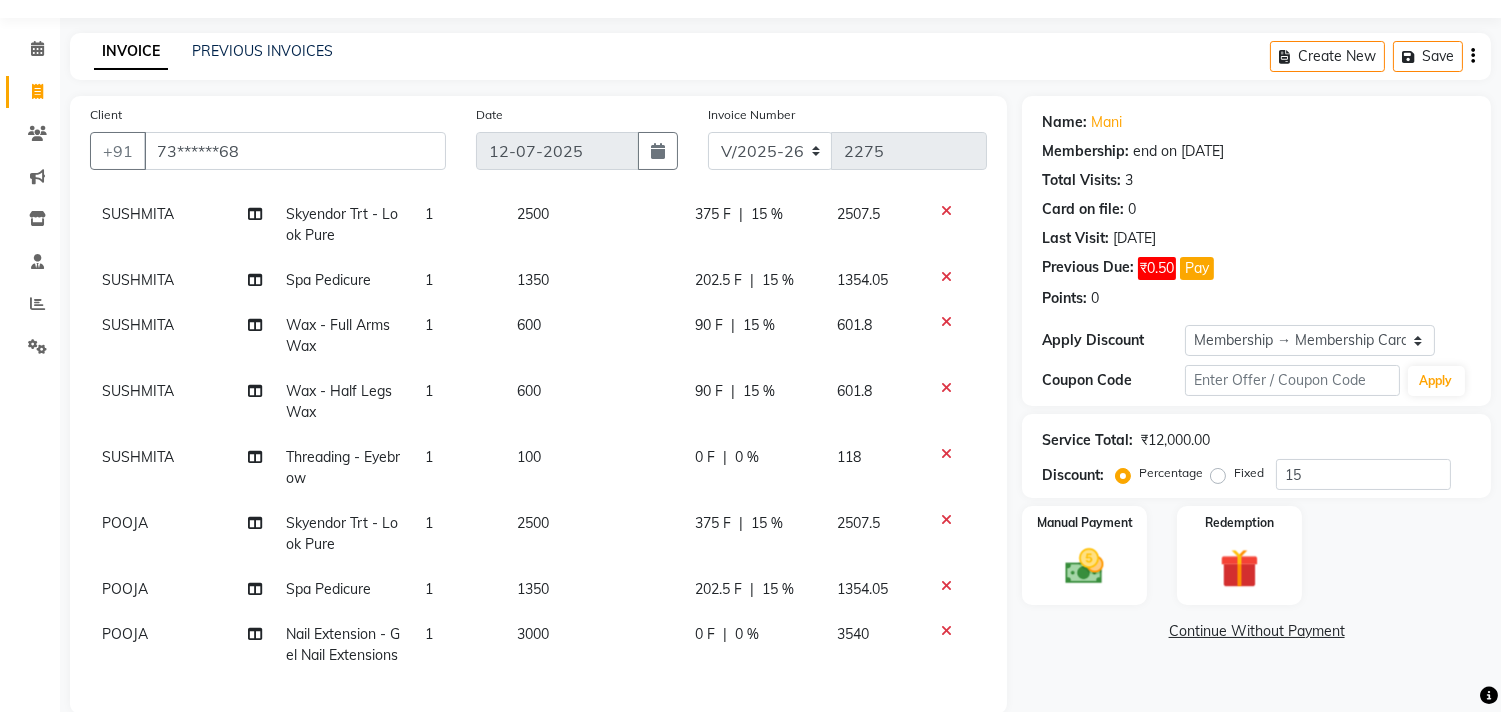 click on "Wax - Full Arms Wax" 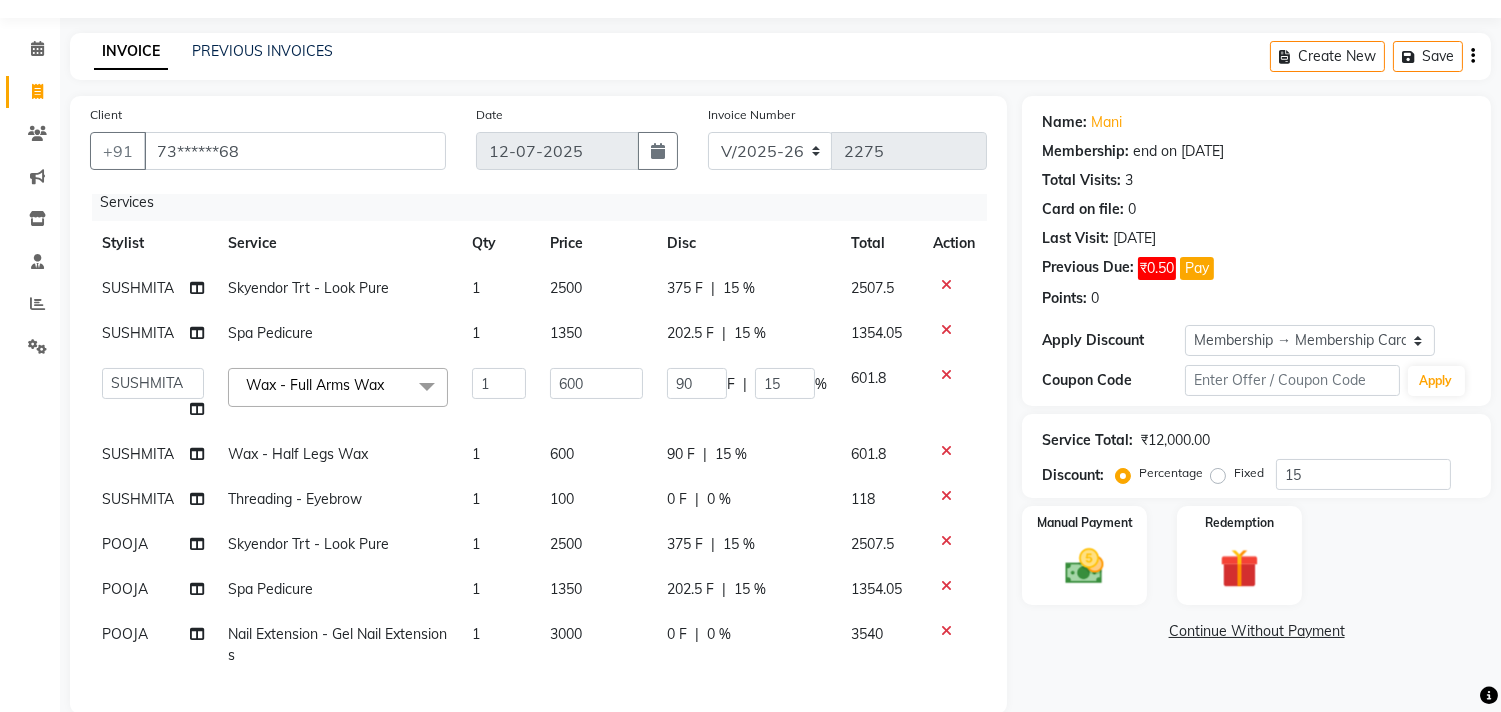 scroll, scrollTop: 26, scrollLeft: 0, axis: vertical 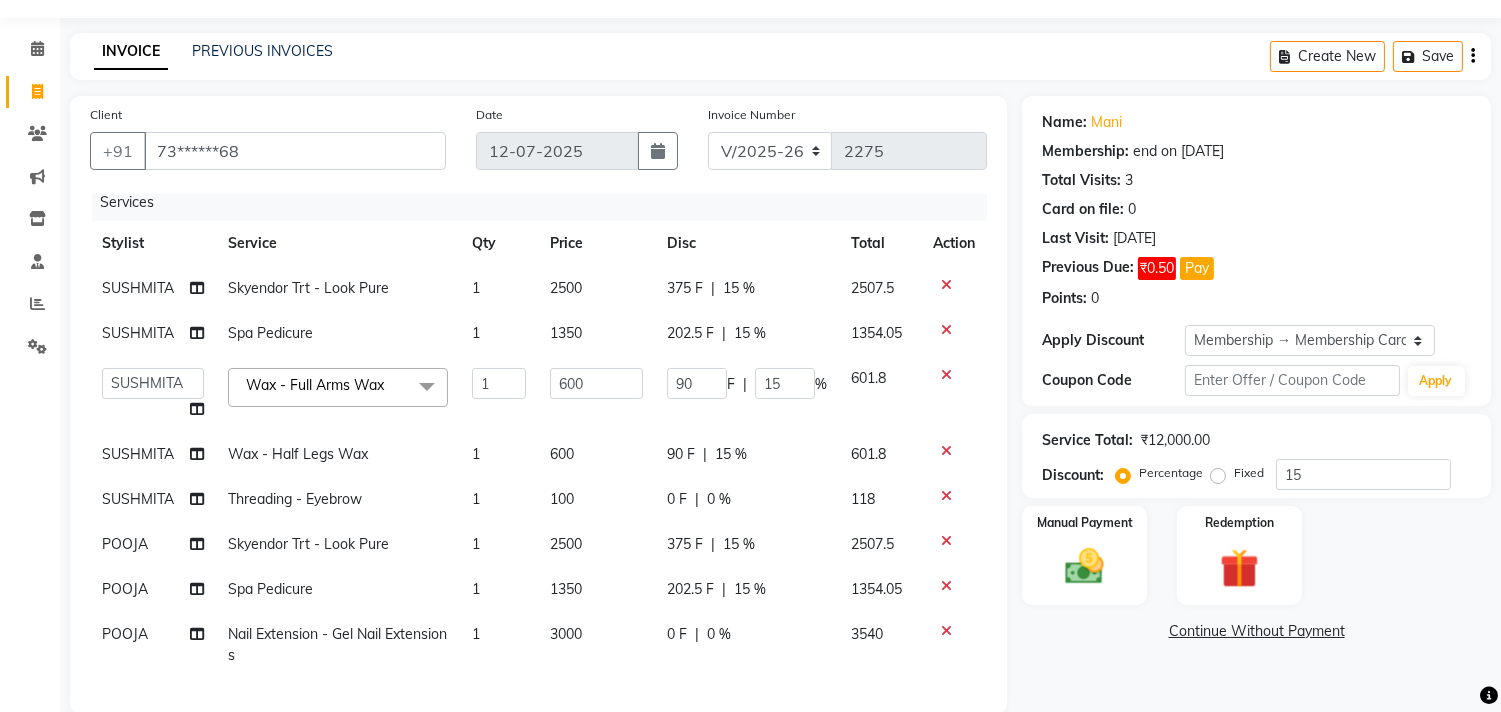 click on "Wax - Full Arms Wax" 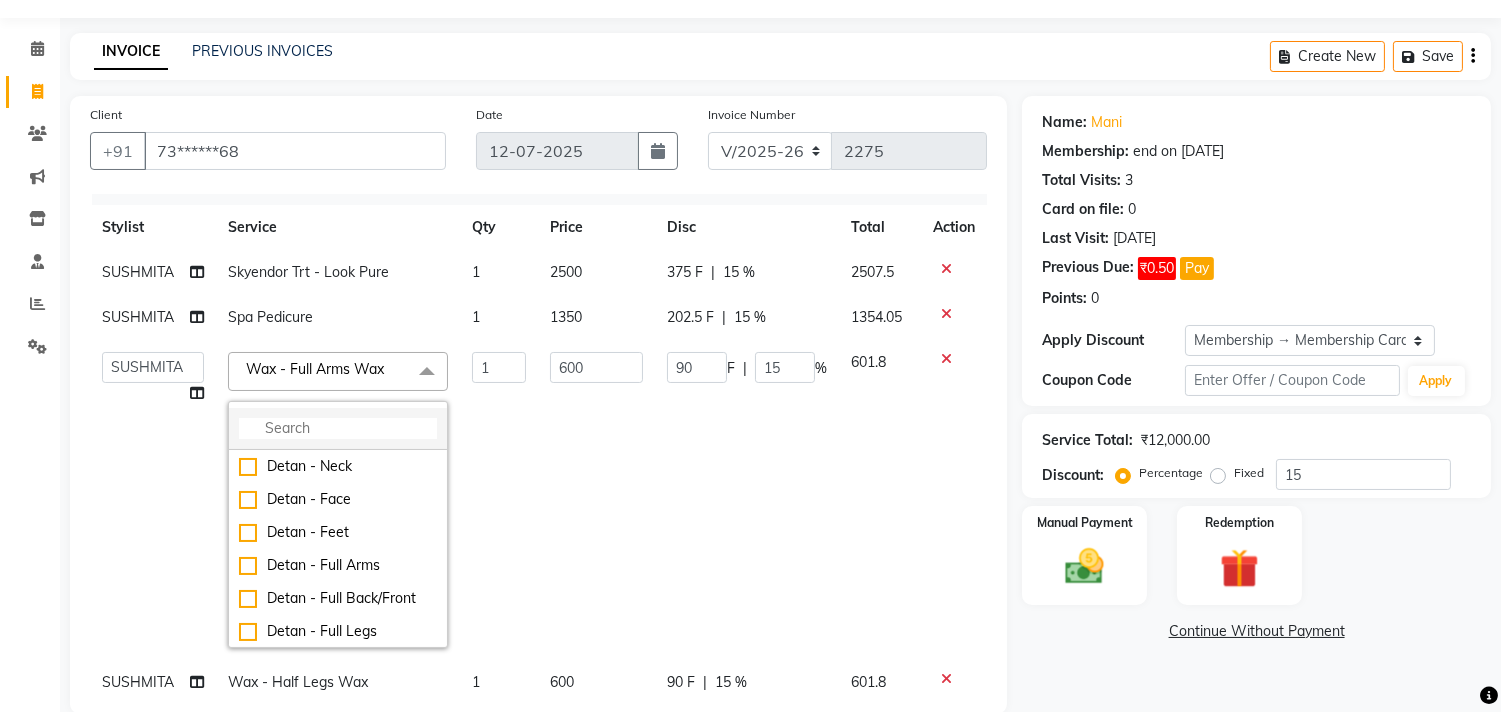 click 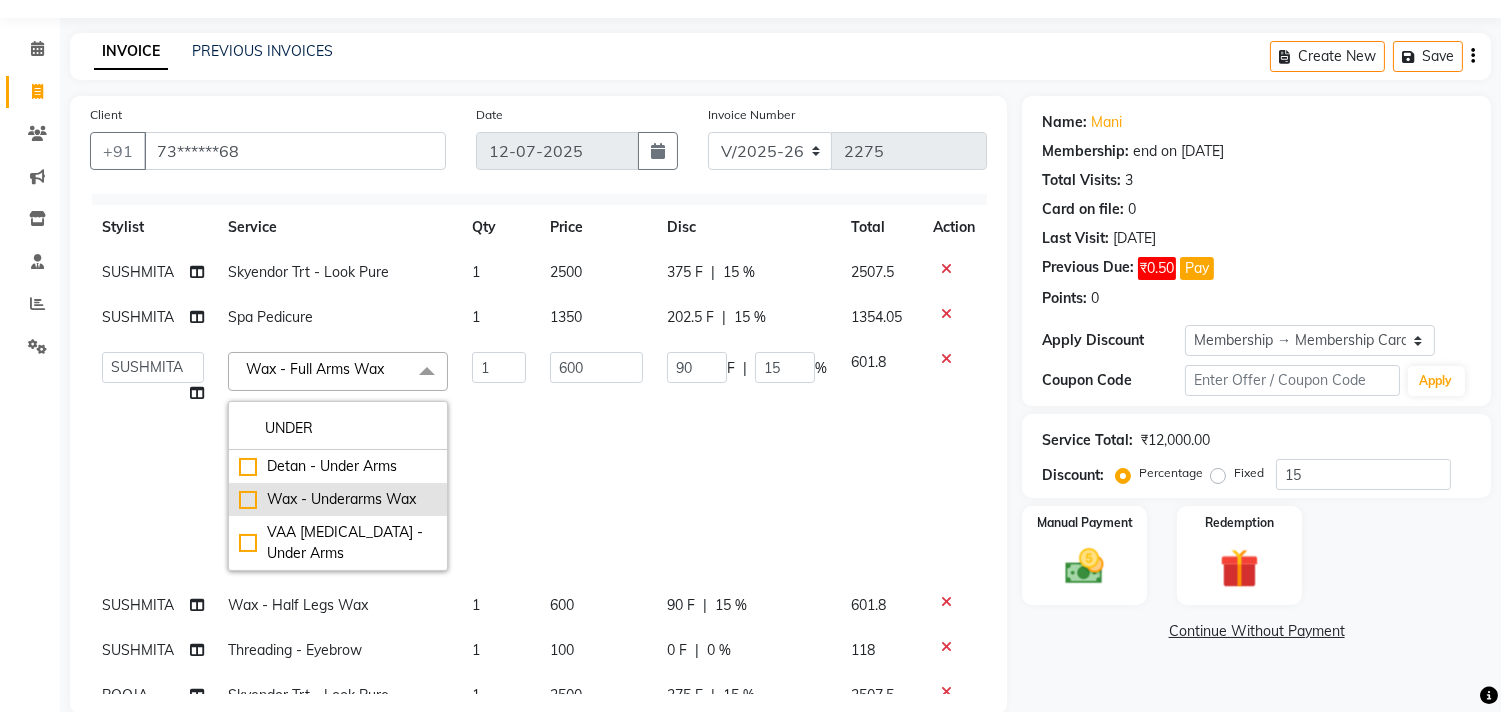 click on "Wax - Underarms Wax" 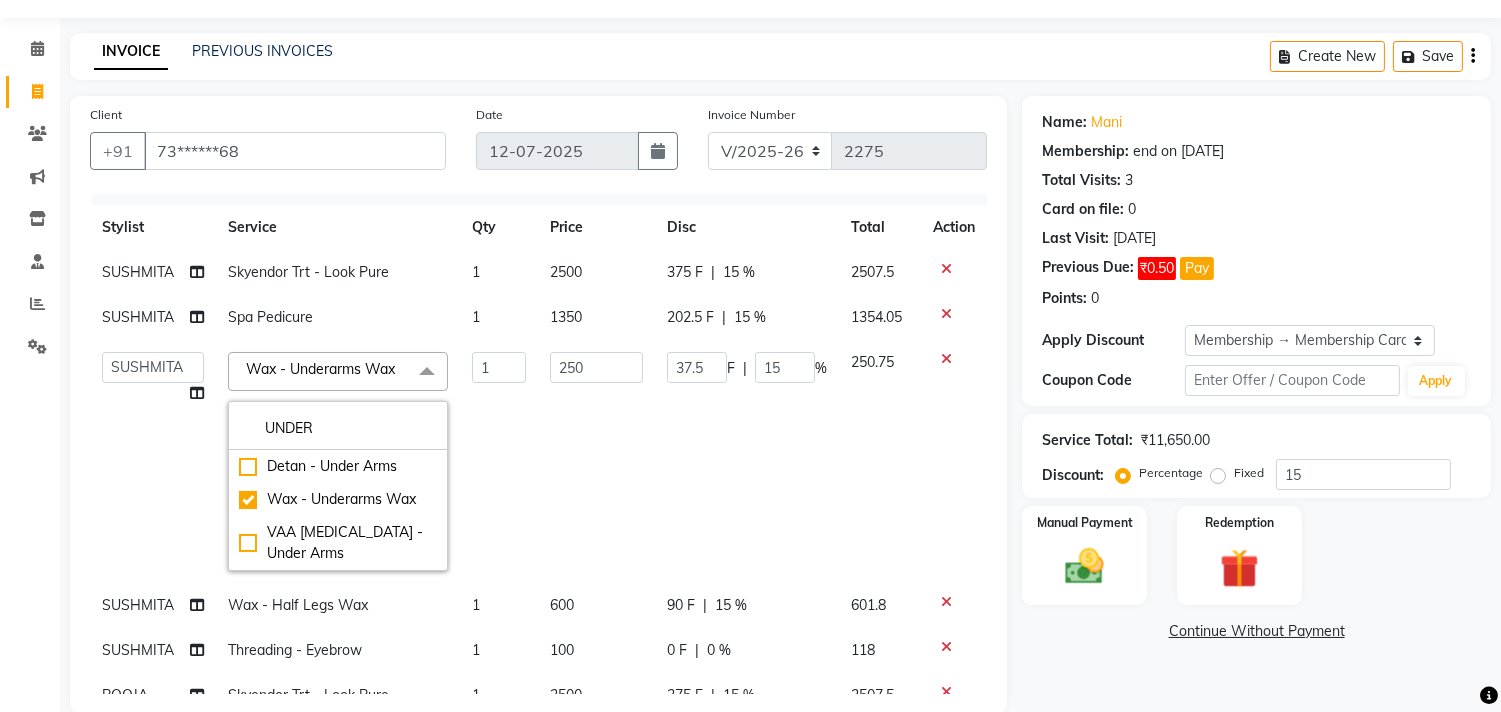 click on "Name: Mani  Membership: end on 02-03-2026 Total Visits:  3 Card on file:  0 Last Visit:   08-07-2025 Previous Due:  ₹0.50 Pay Points:   0  Apply Discount Select Membership → Membership Card Coupon Code Apply Service Total:  ₹11,650.00  Discount:  Percentage   Fixed  15 Manual Payment Redemption  Continue Without Payment" 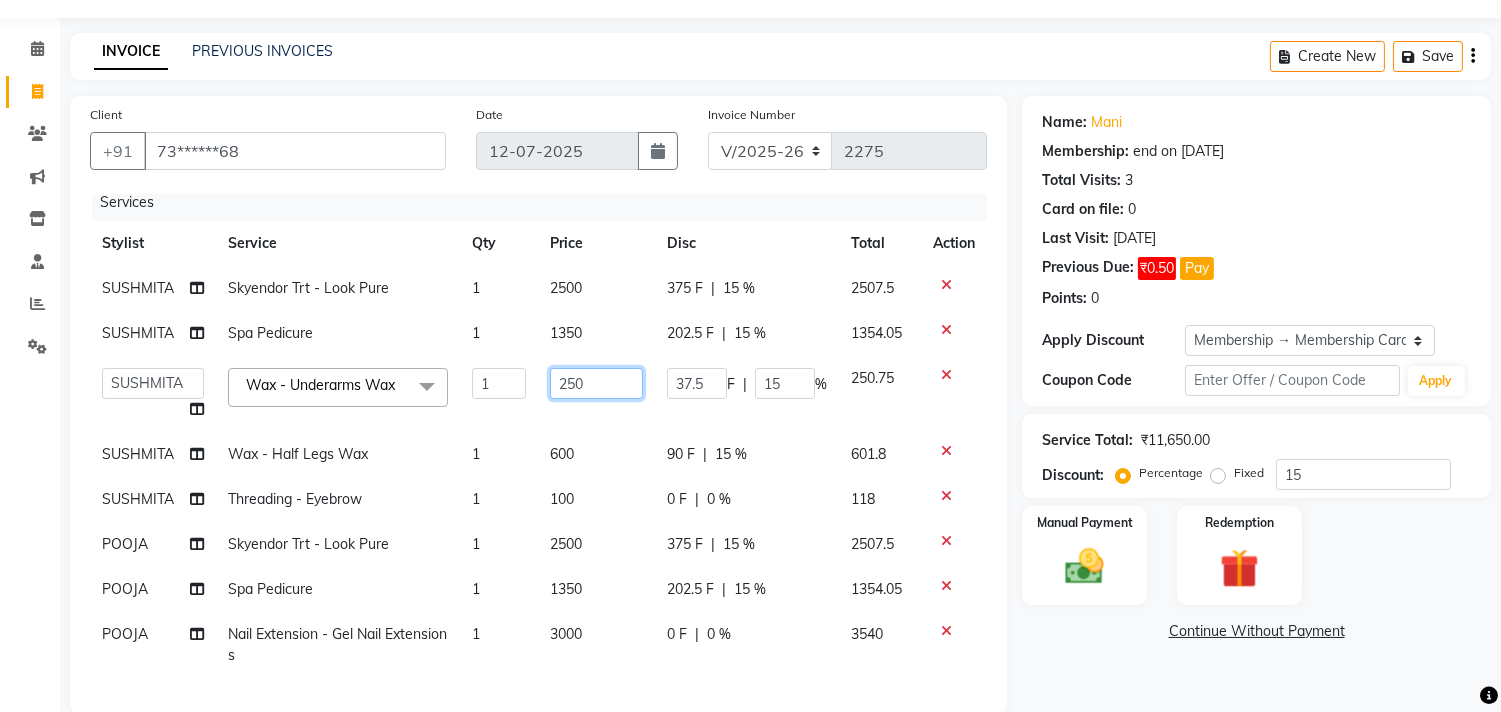 click on "250" 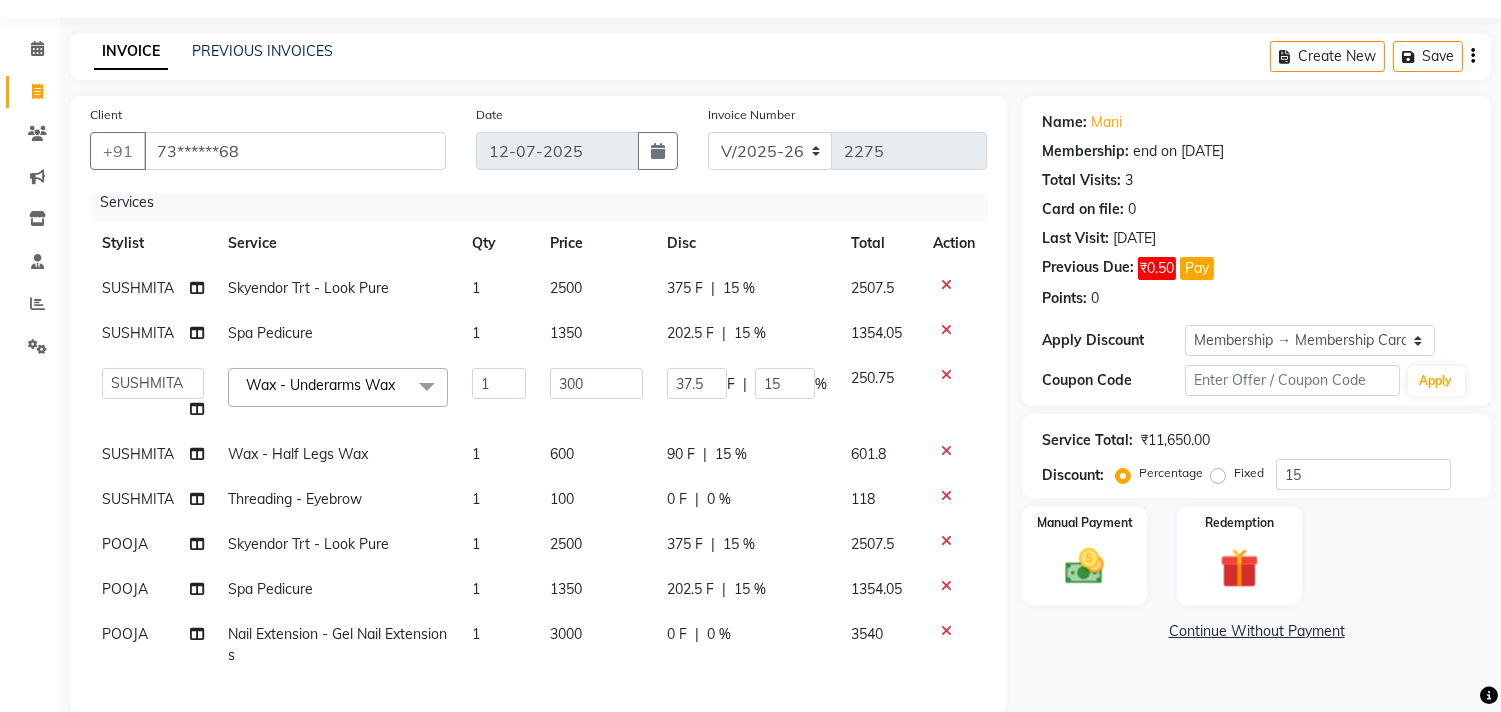 click on "Name: Mani  Membership: end on 02-03-2026 Total Visits:  3 Card on file:  0 Last Visit:   08-07-2025 Previous Due:  ₹0.50 Pay Points:   0  Apply Discount Select Membership → Membership Card Coupon Code Apply Service Total:  ₹11,650.00  Discount:  Percentage   Fixed  15 Manual Payment Redemption  Continue Without Payment" 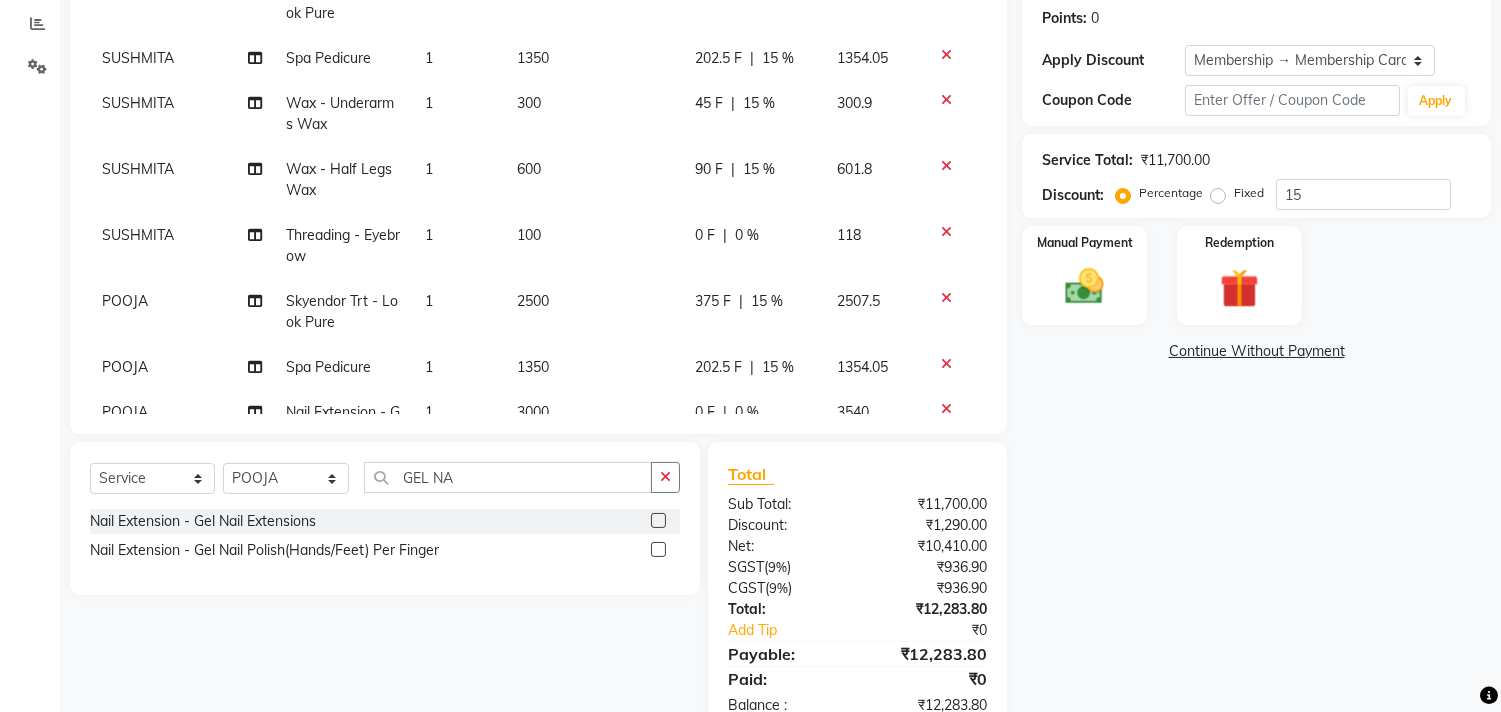 scroll, scrollTop: 387, scrollLeft: 0, axis: vertical 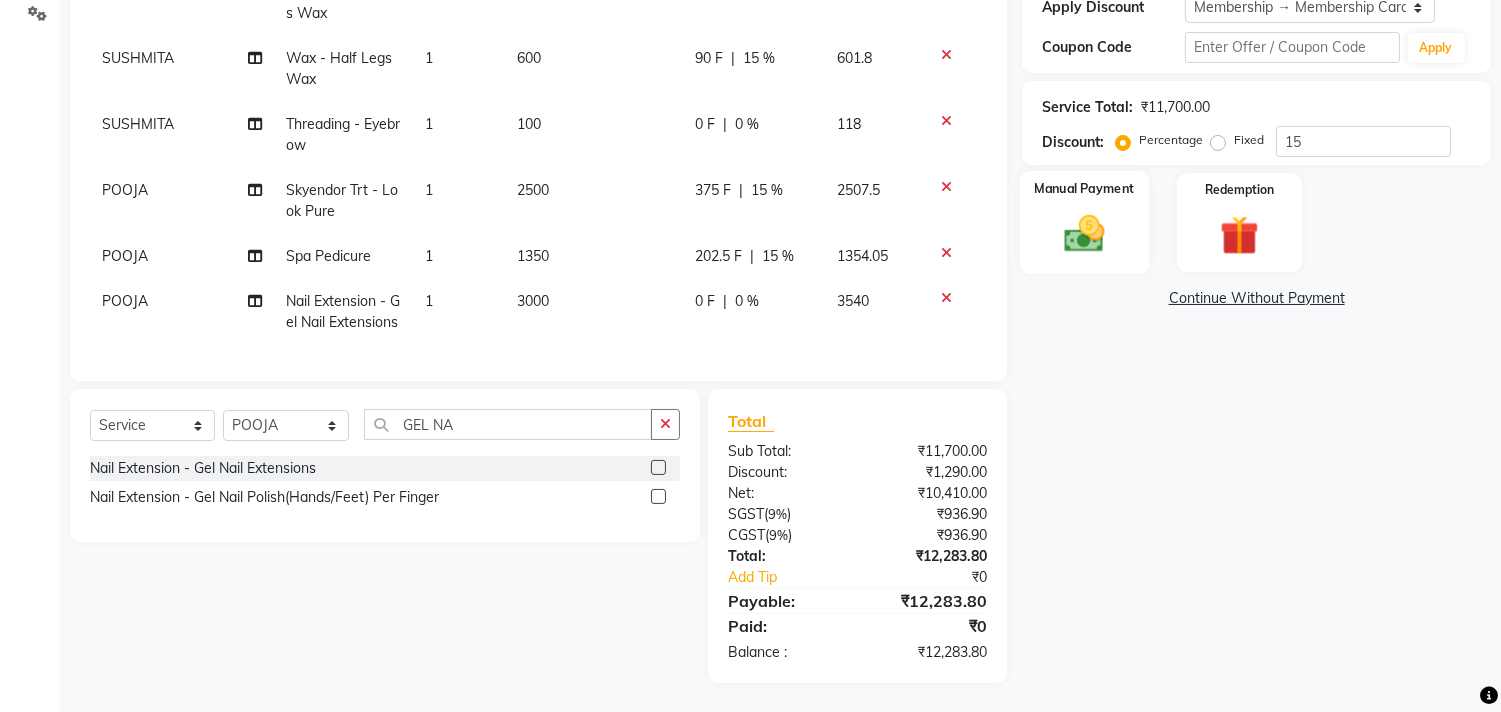 click 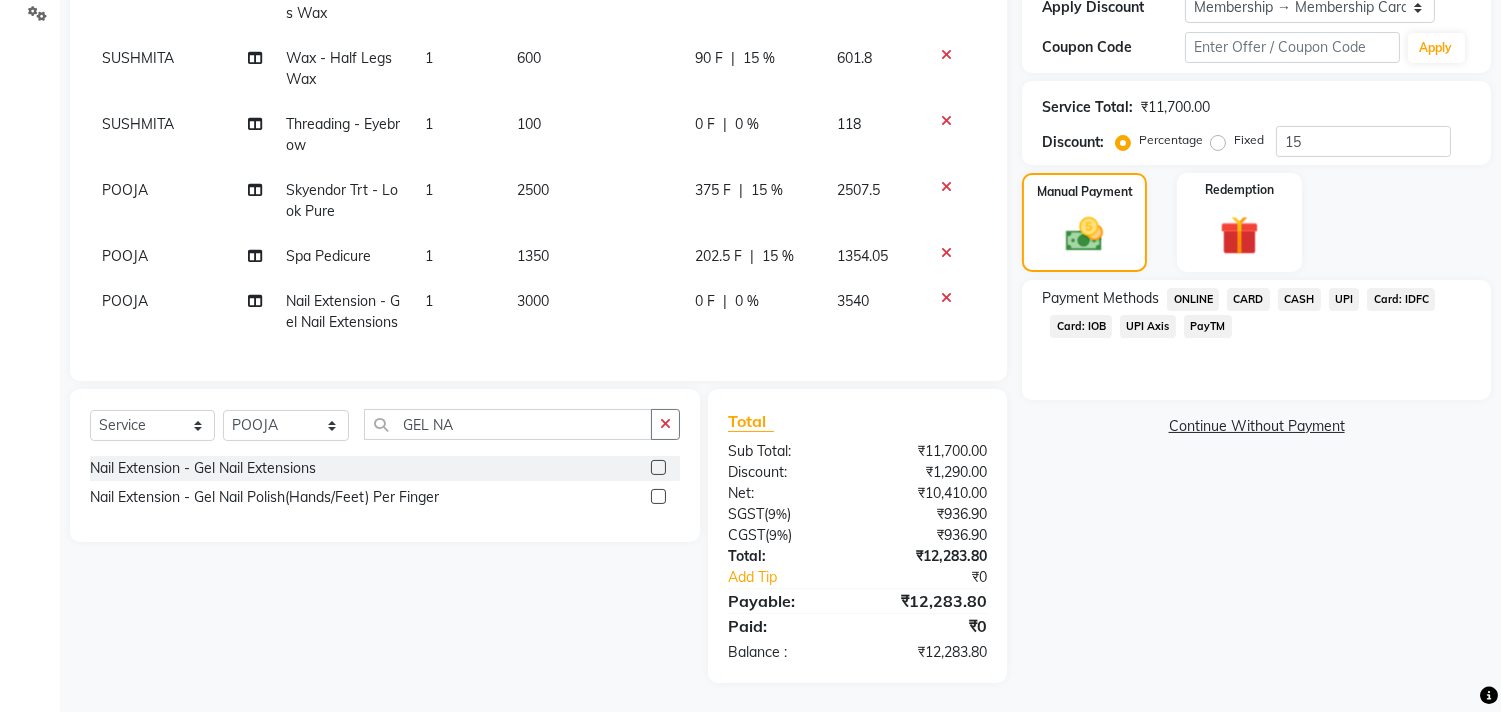 click on "UPI" 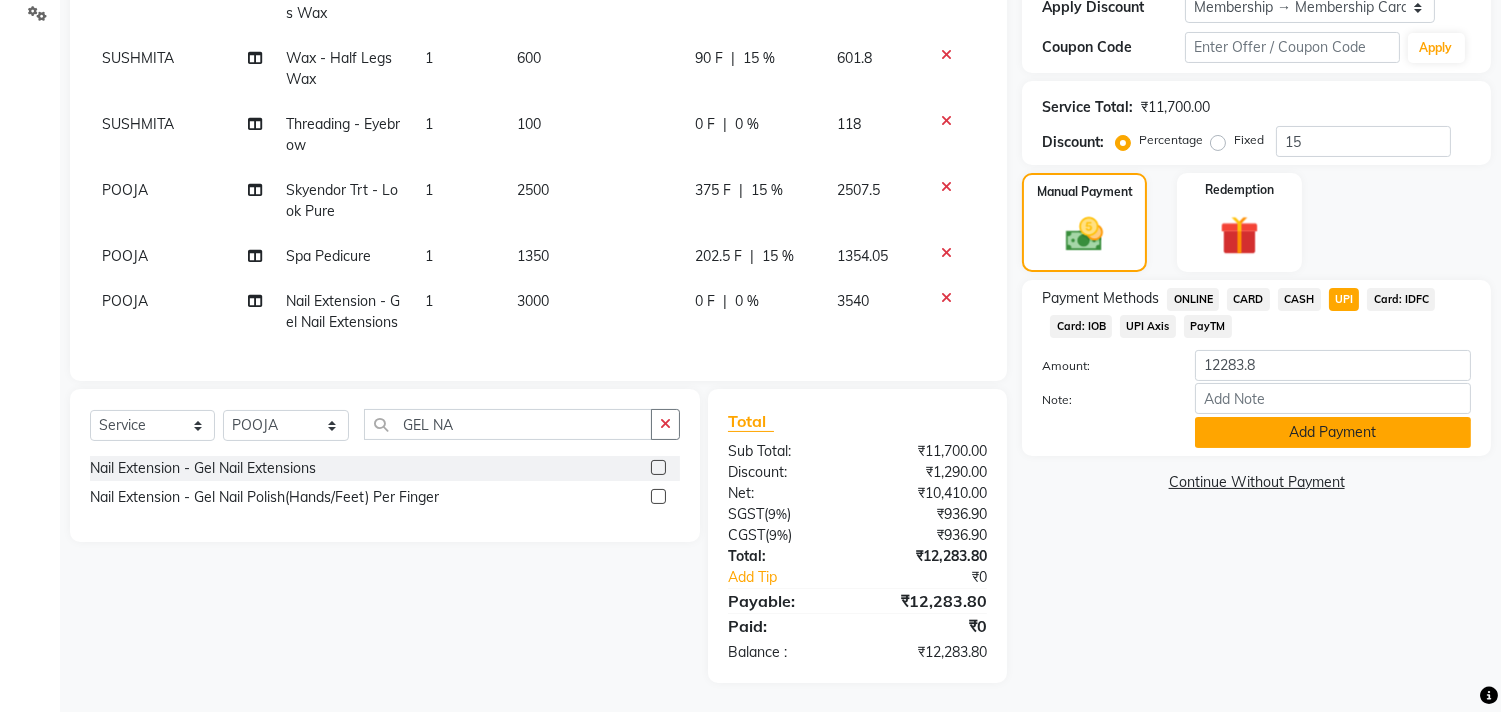 click on "Add Payment" 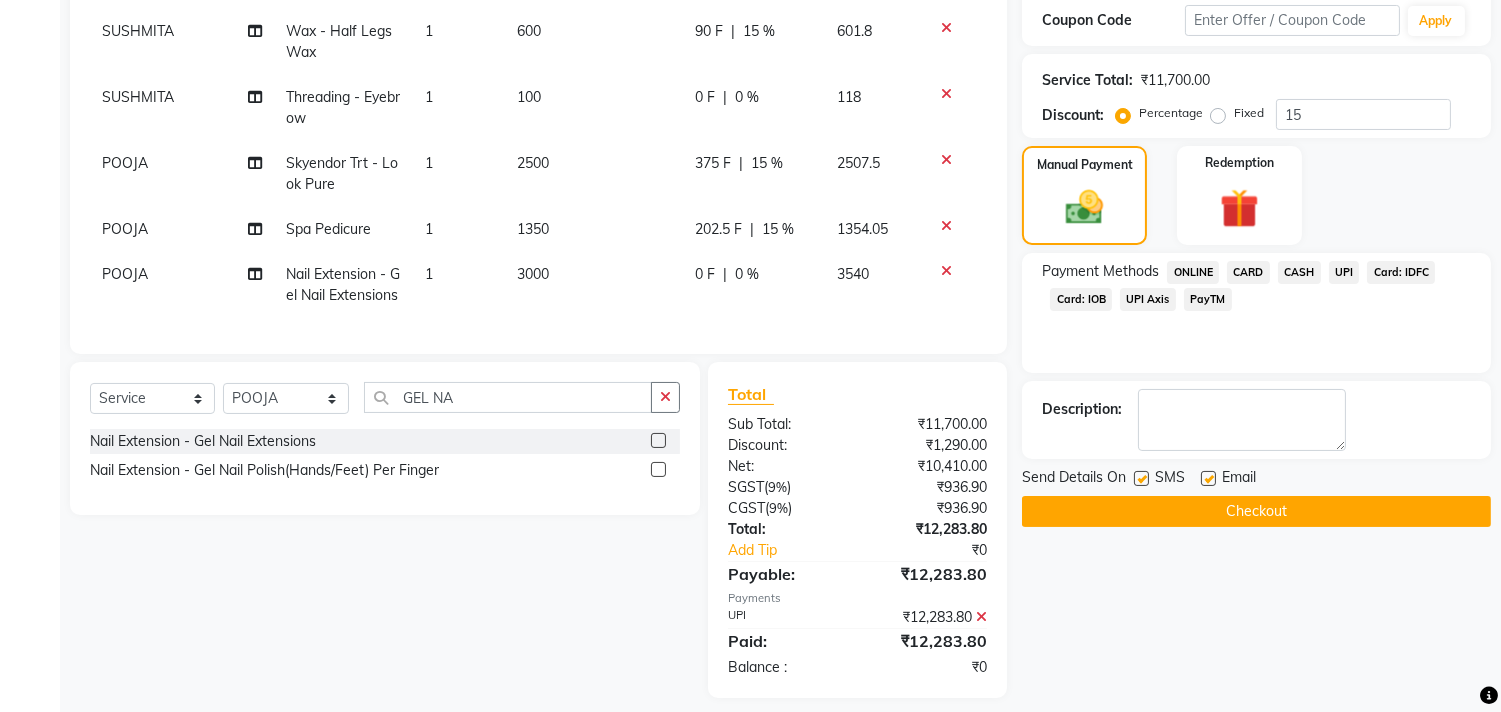 scroll, scrollTop: 430, scrollLeft: 0, axis: vertical 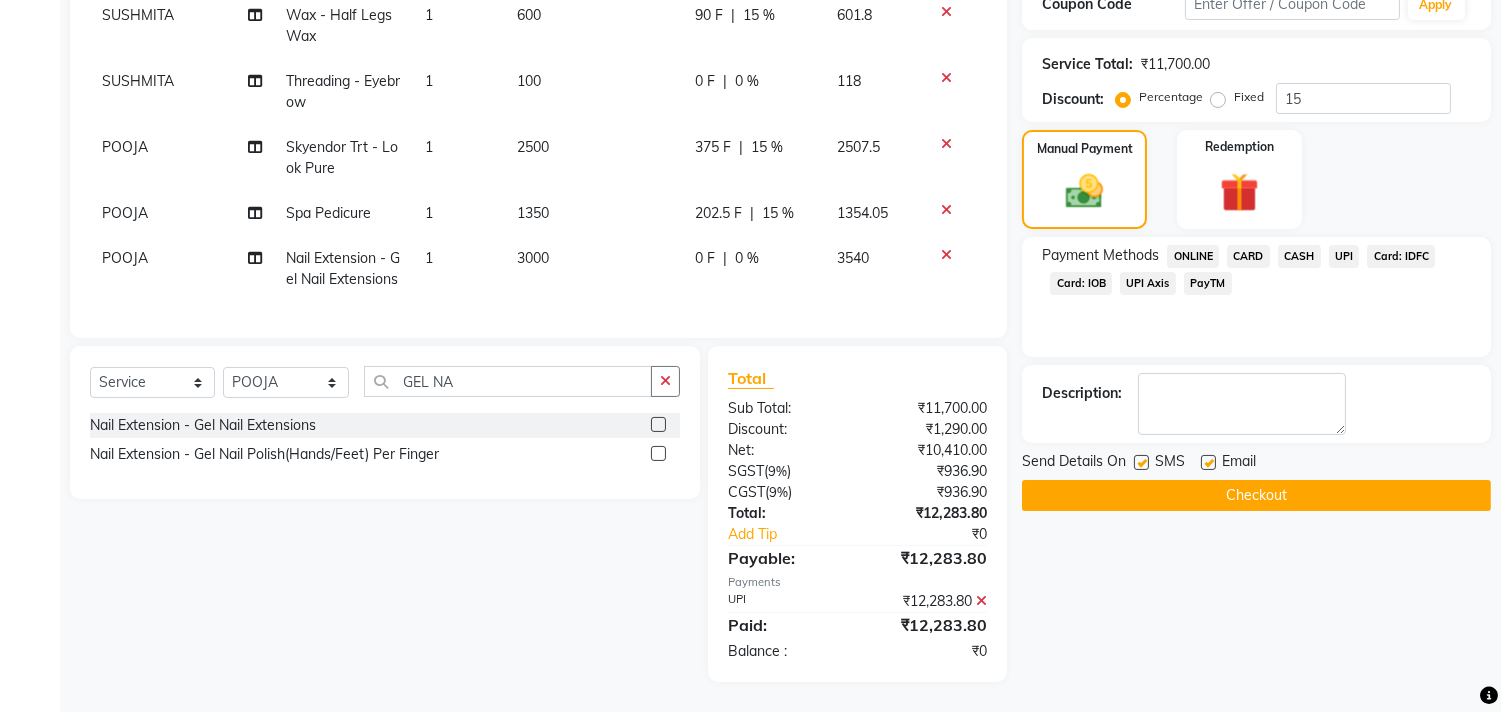 click on "Checkout" 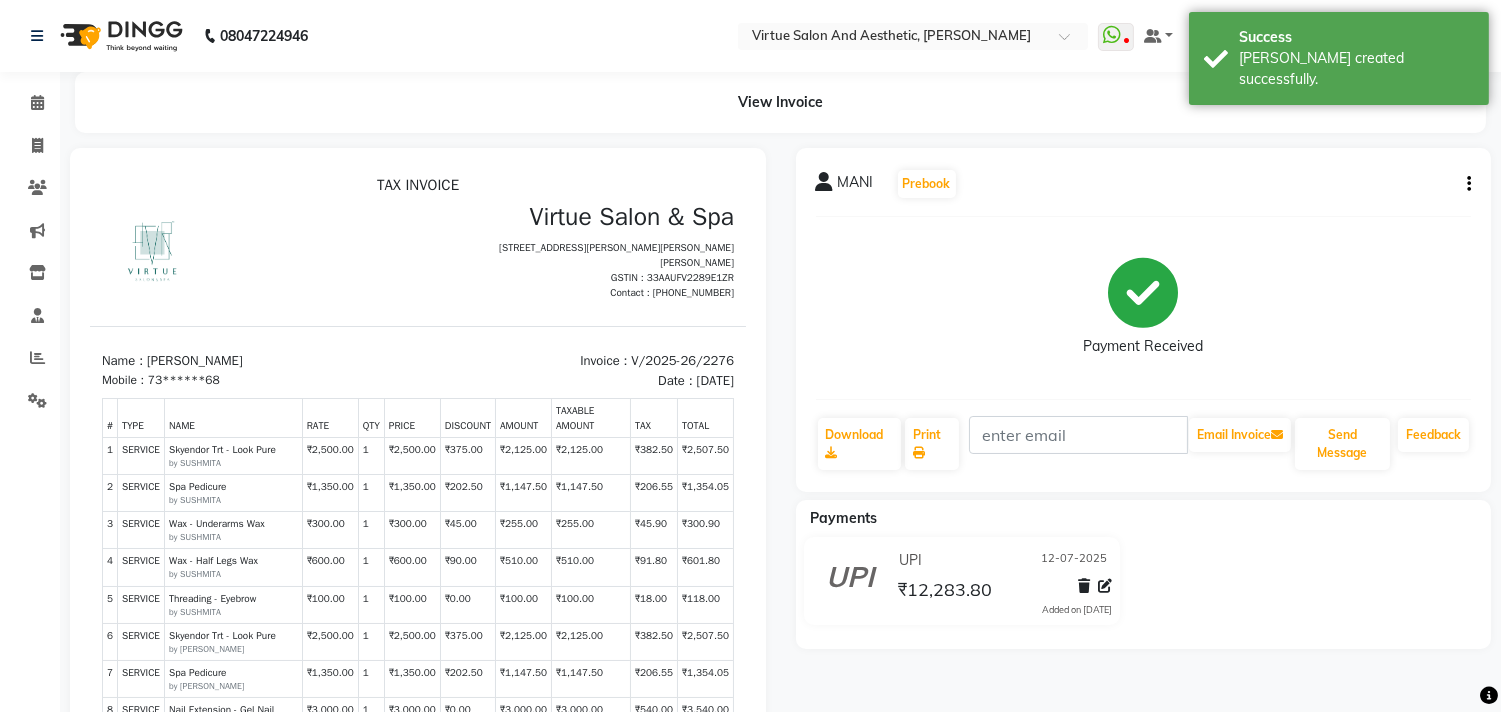 scroll, scrollTop: 0, scrollLeft: 0, axis: both 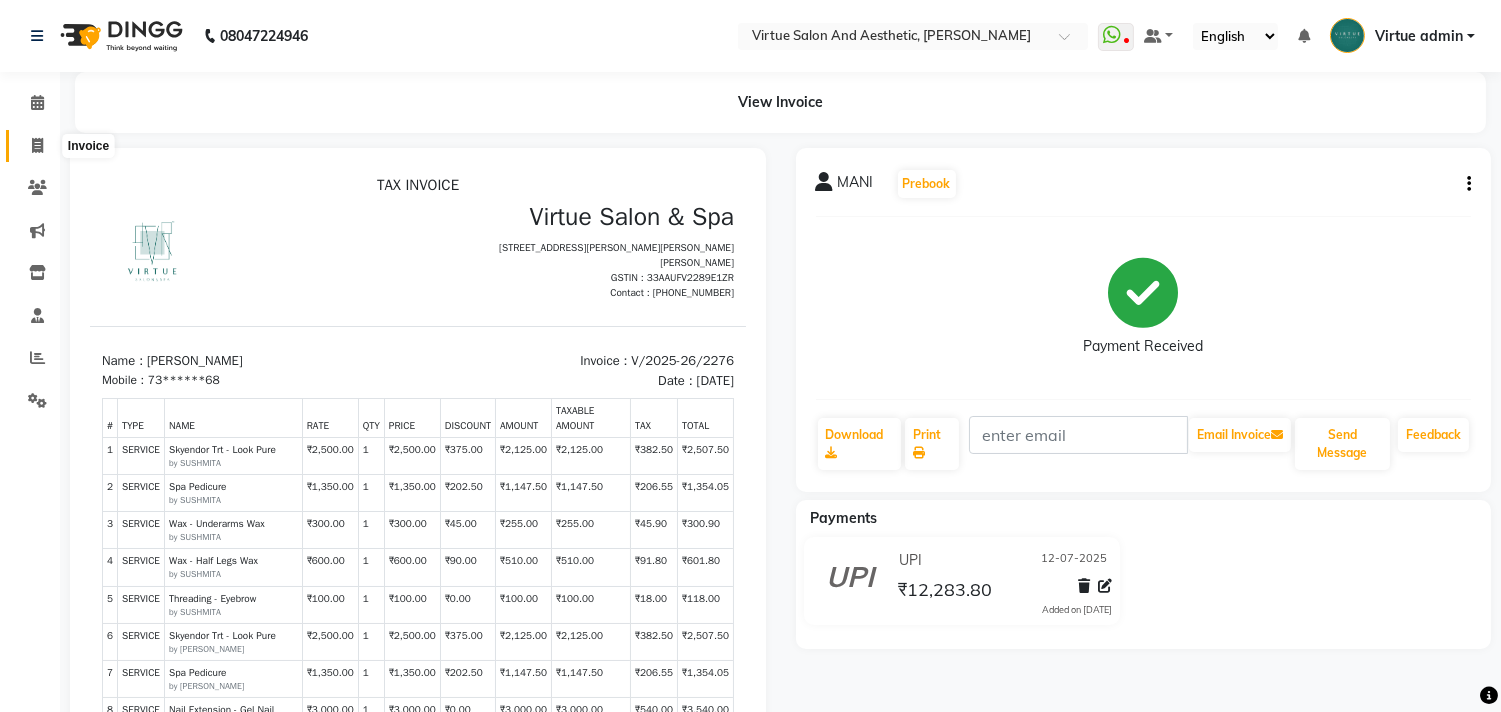 click 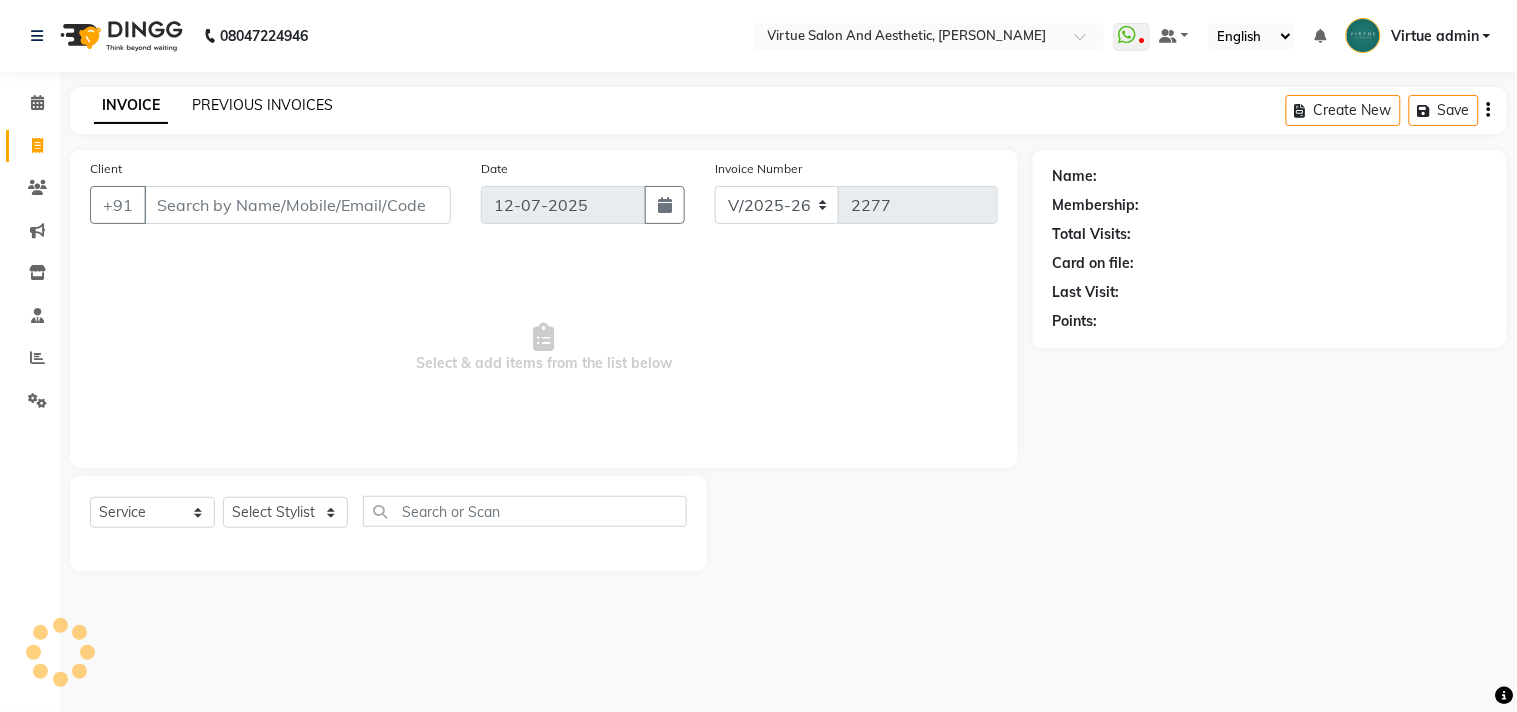 click on "PREVIOUS INVOICES" 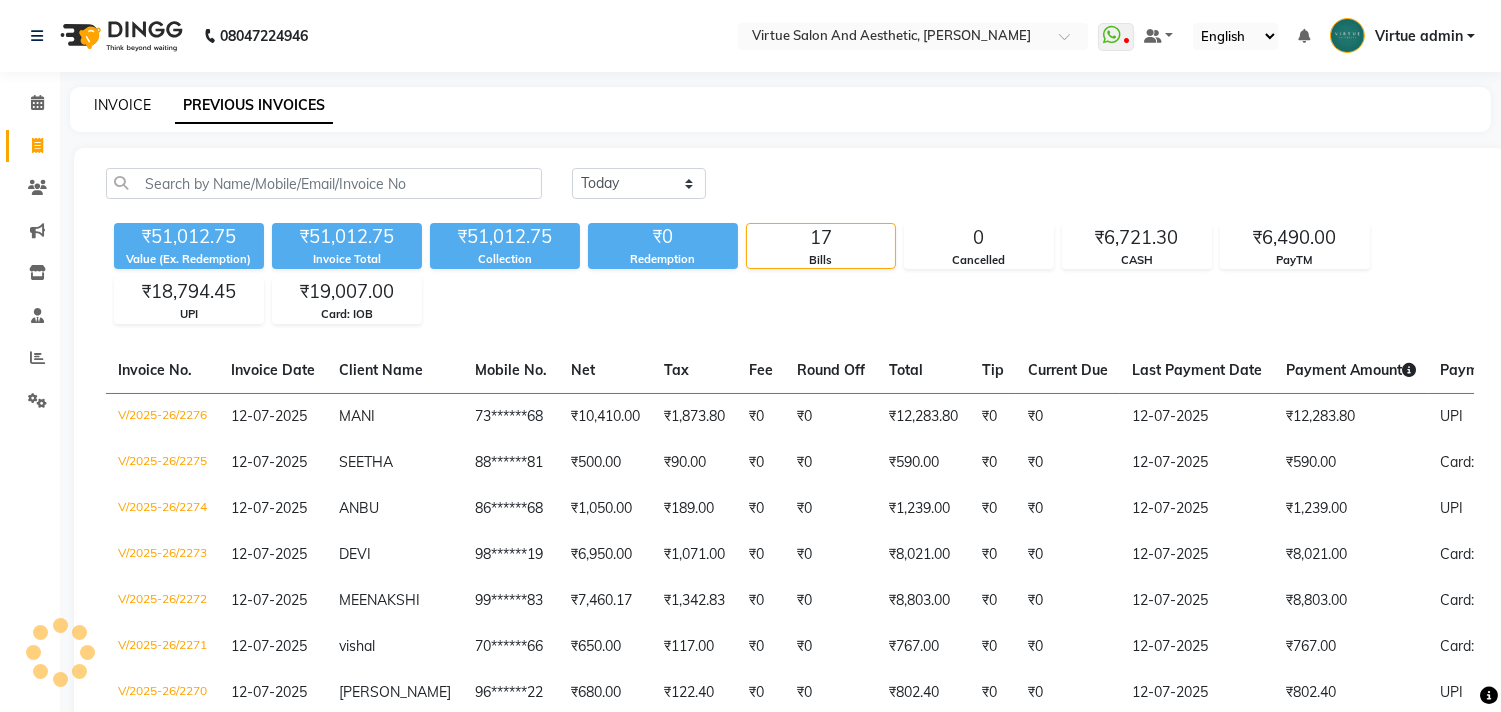 click on "INVOICE" 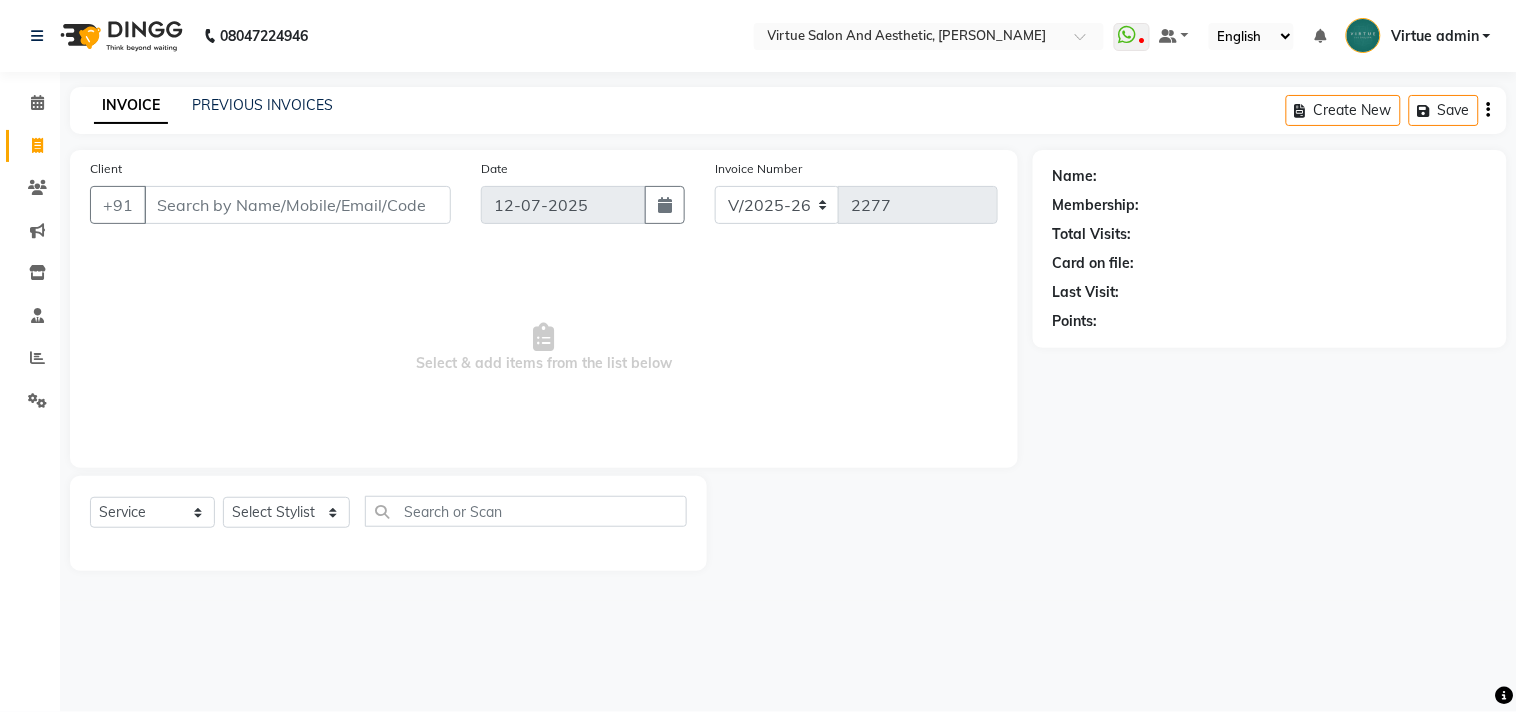 click on "Client" at bounding box center [297, 205] 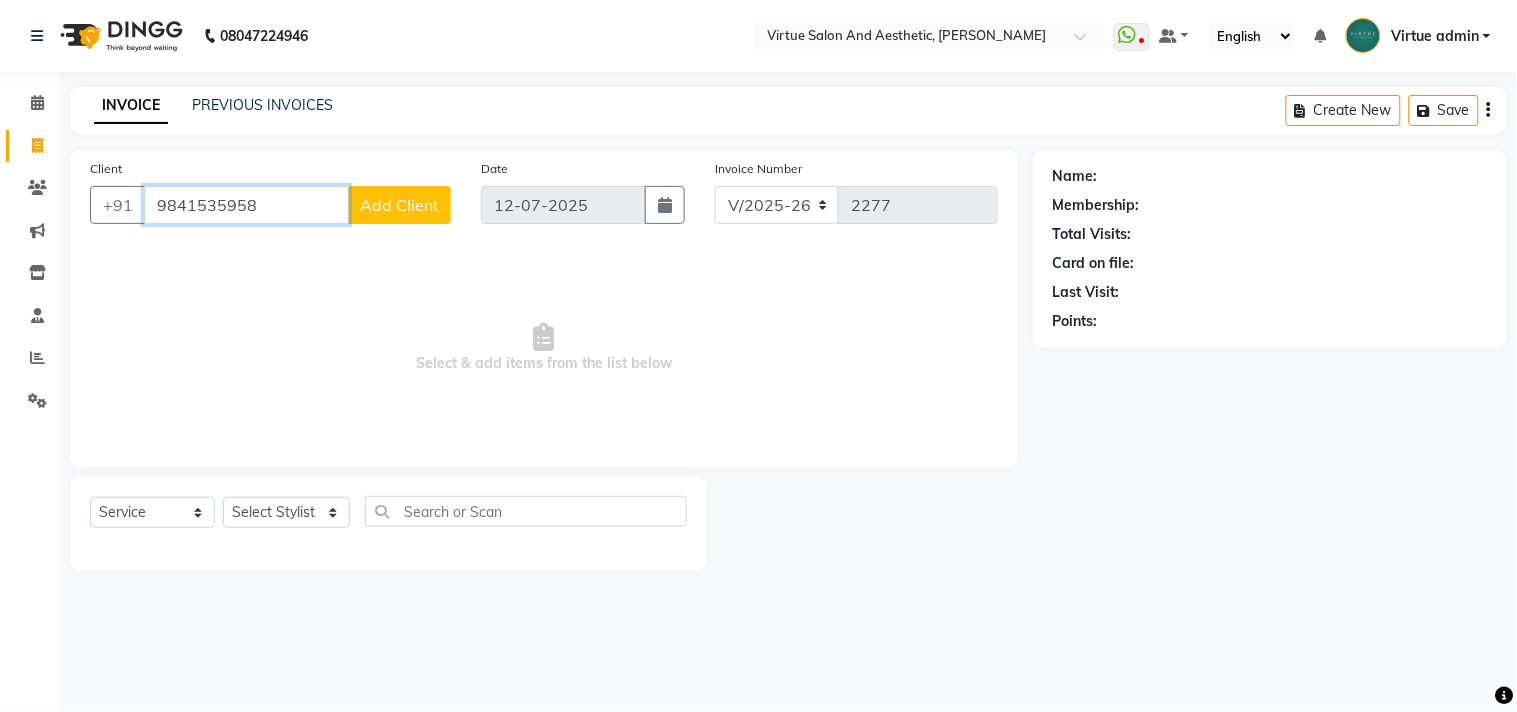 click on "9841535958" at bounding box center [246, 205] 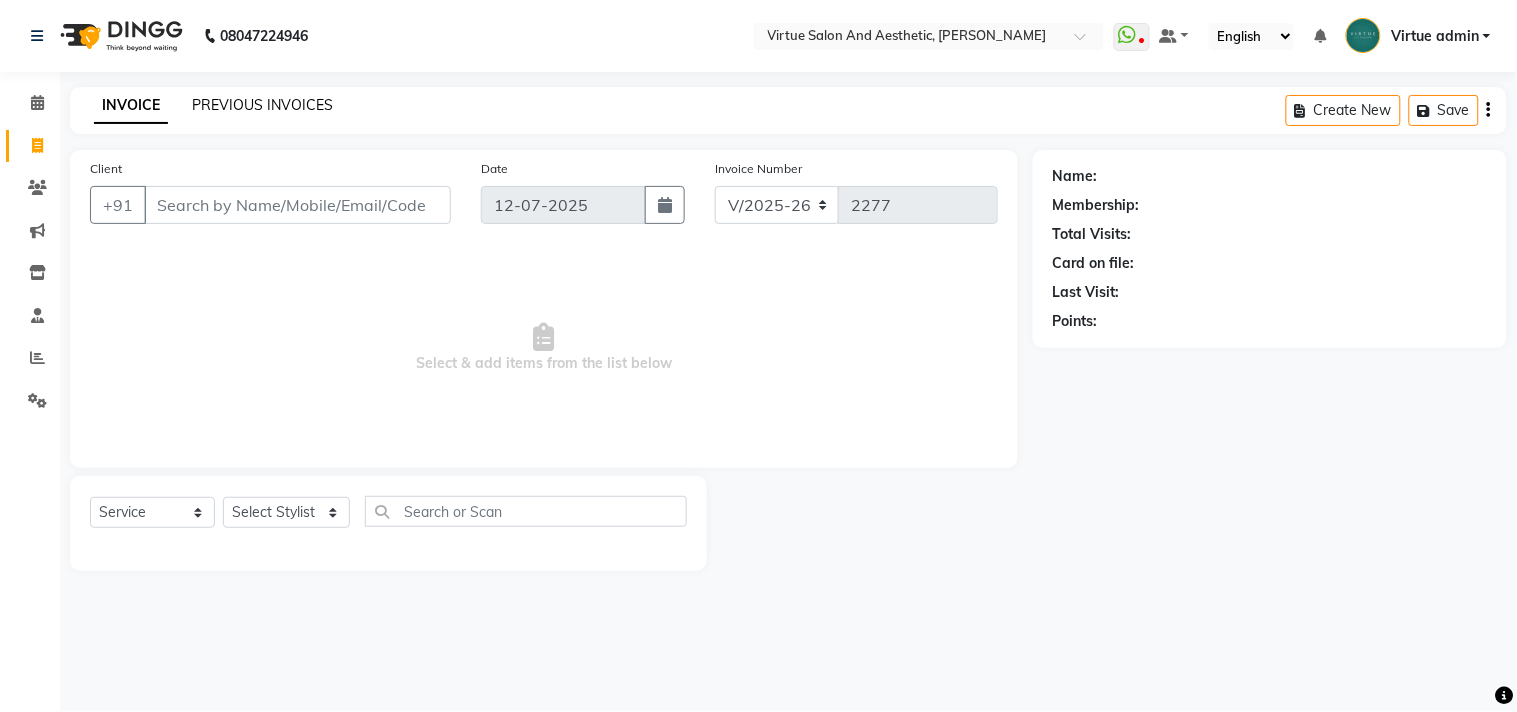 click on "PREVIOUS INVOICES" 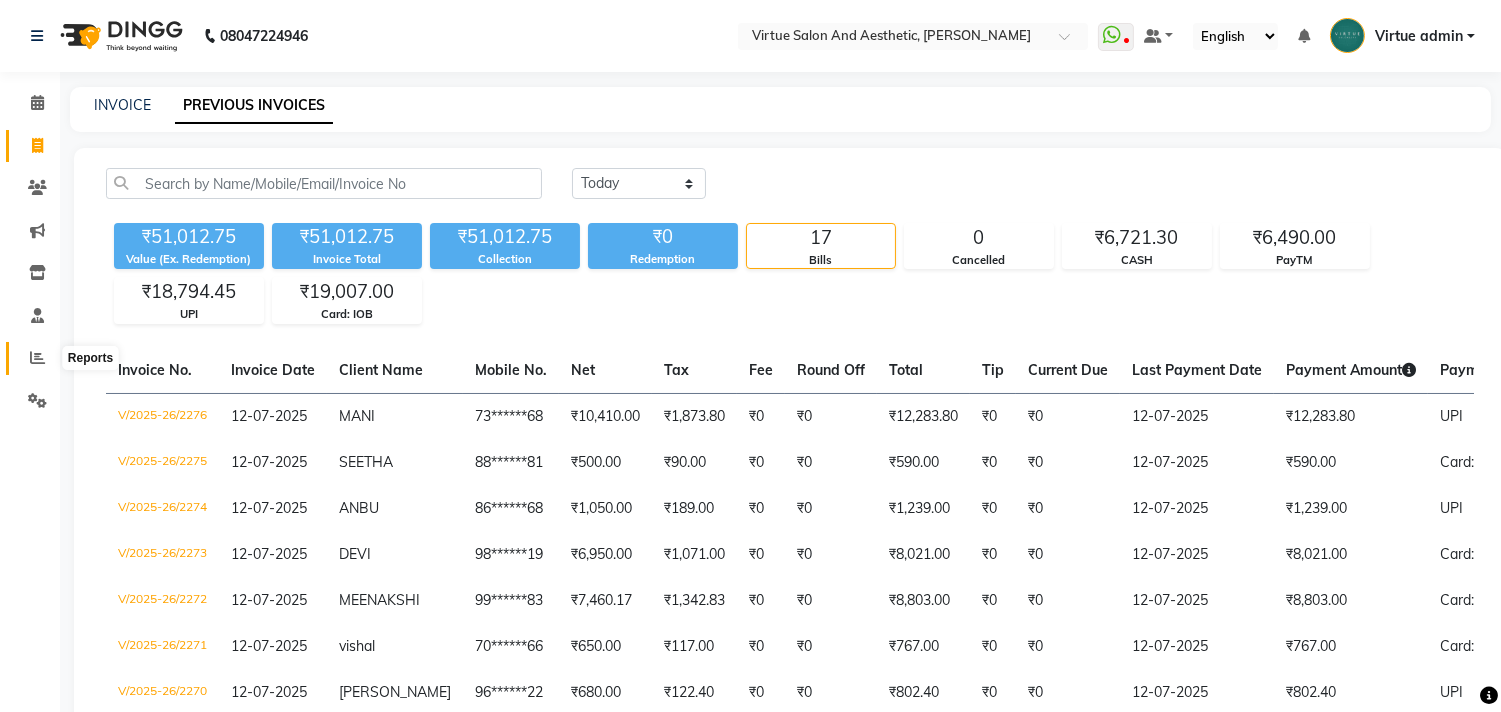 click 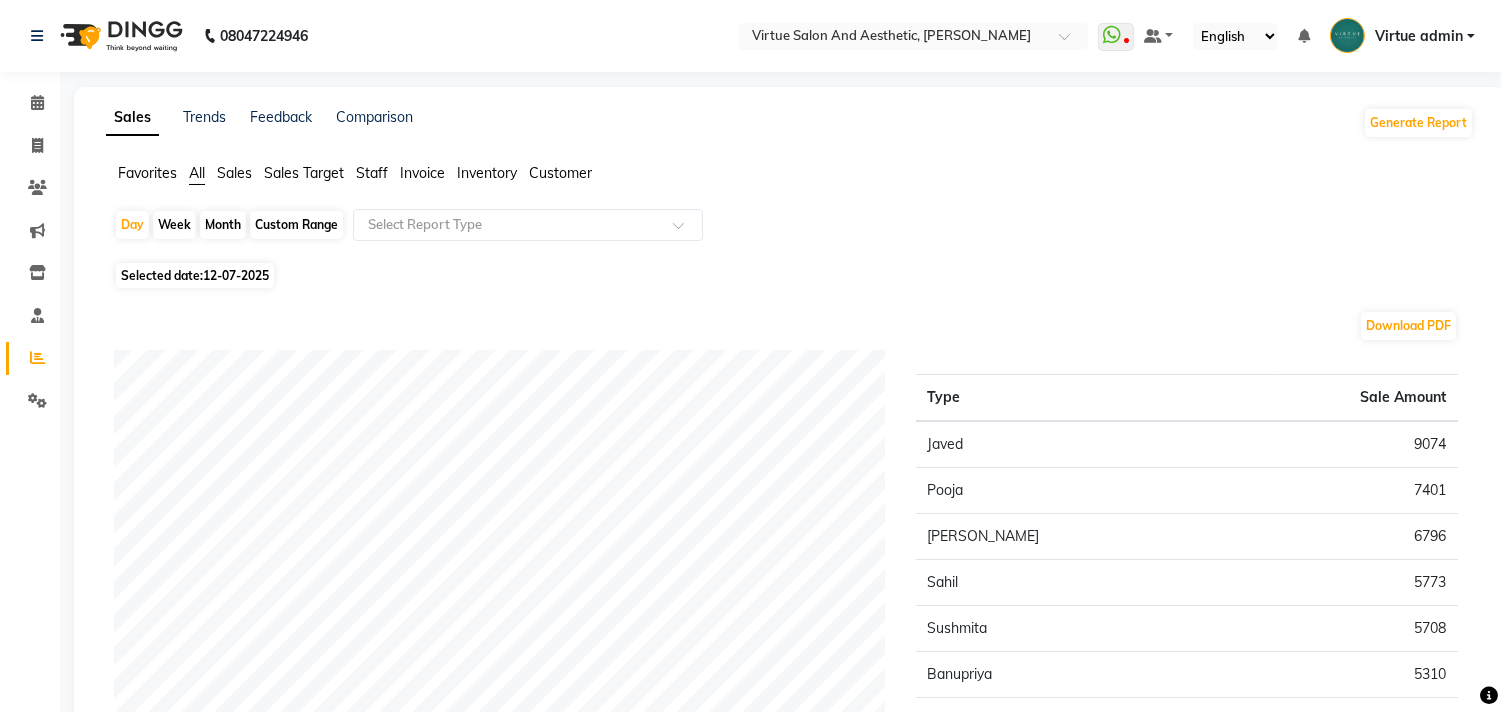 click on "Staff" 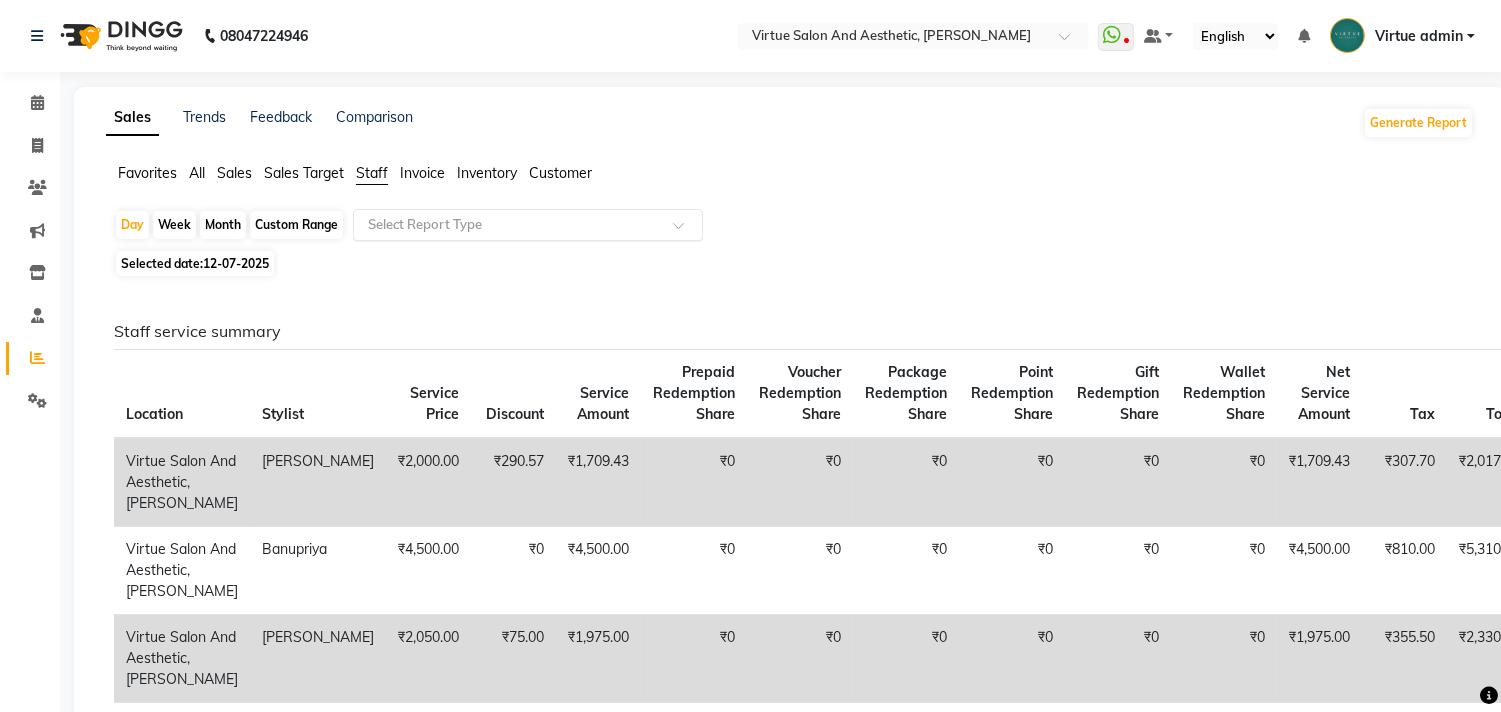 click 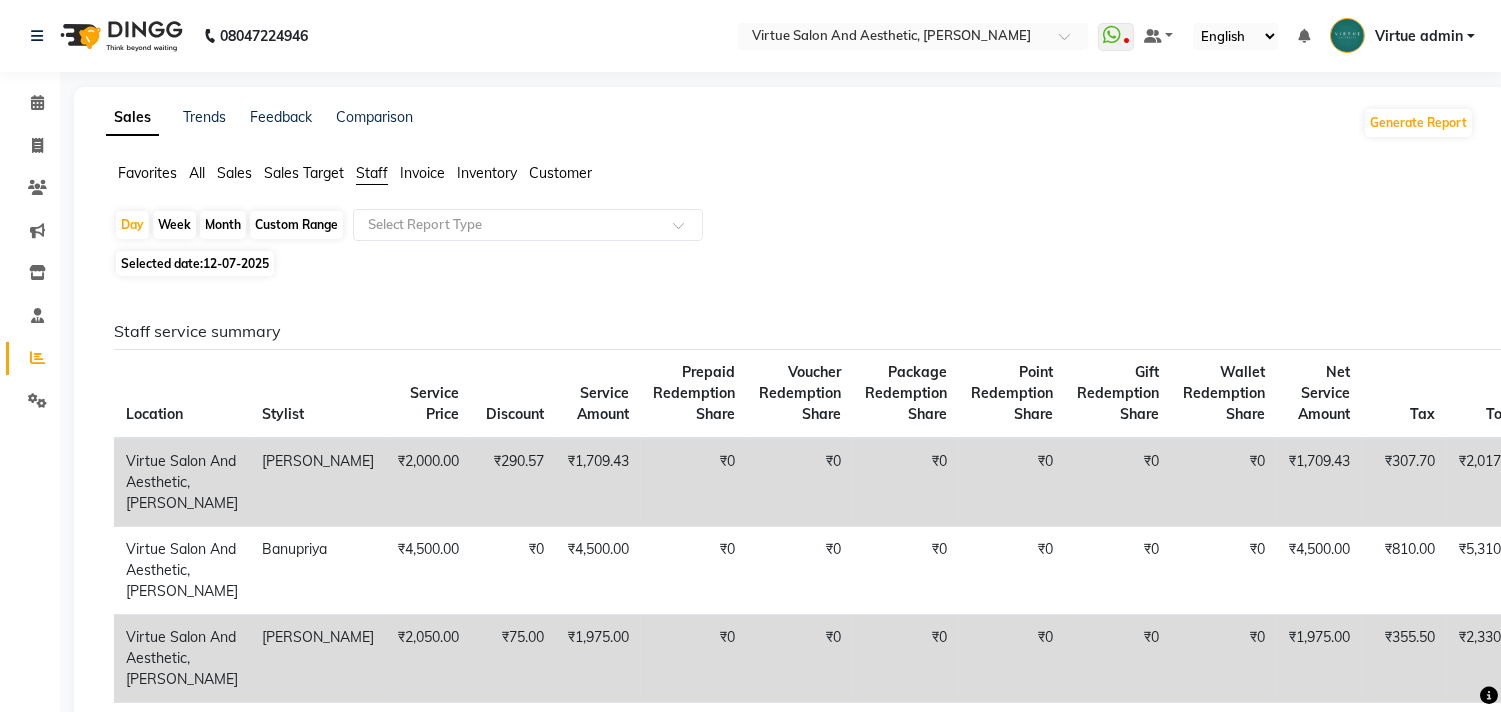 click on "Custom Range" 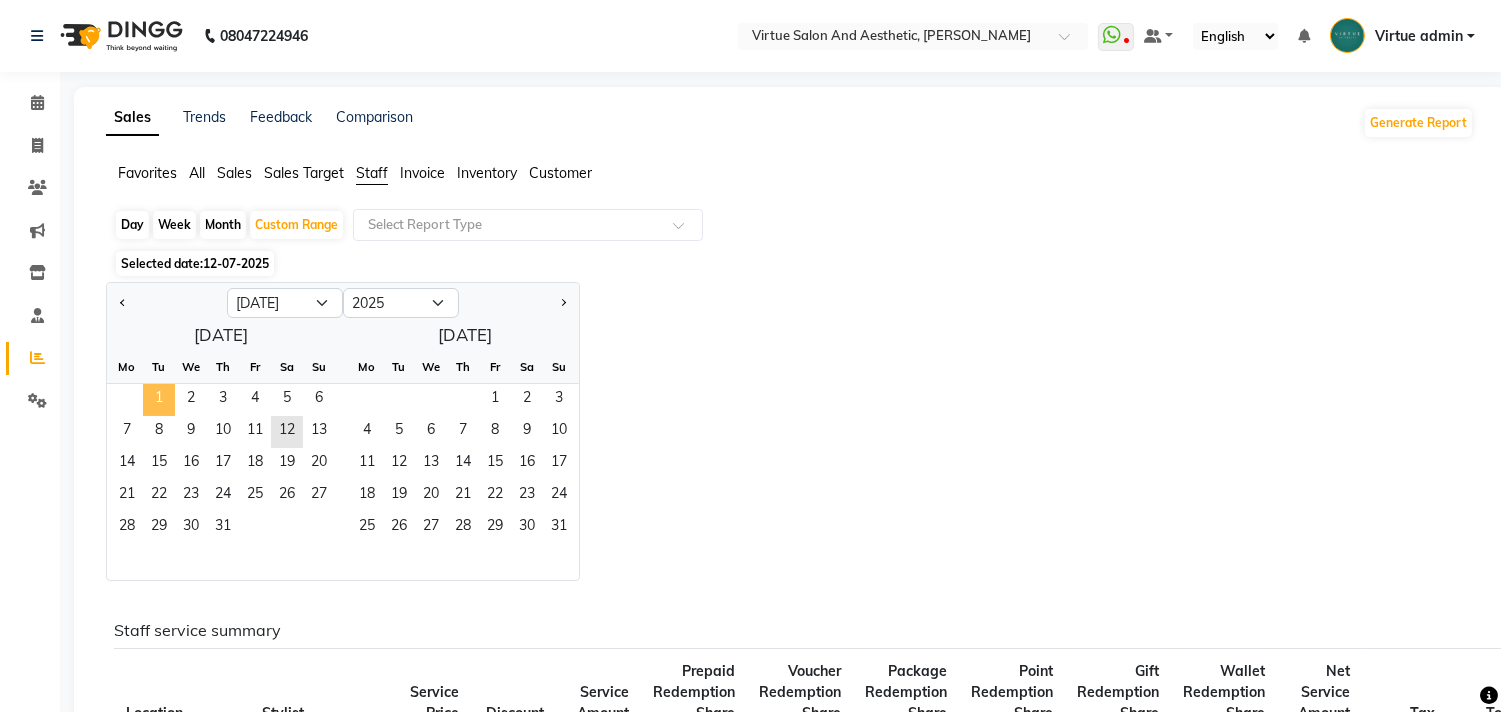 click on "1" 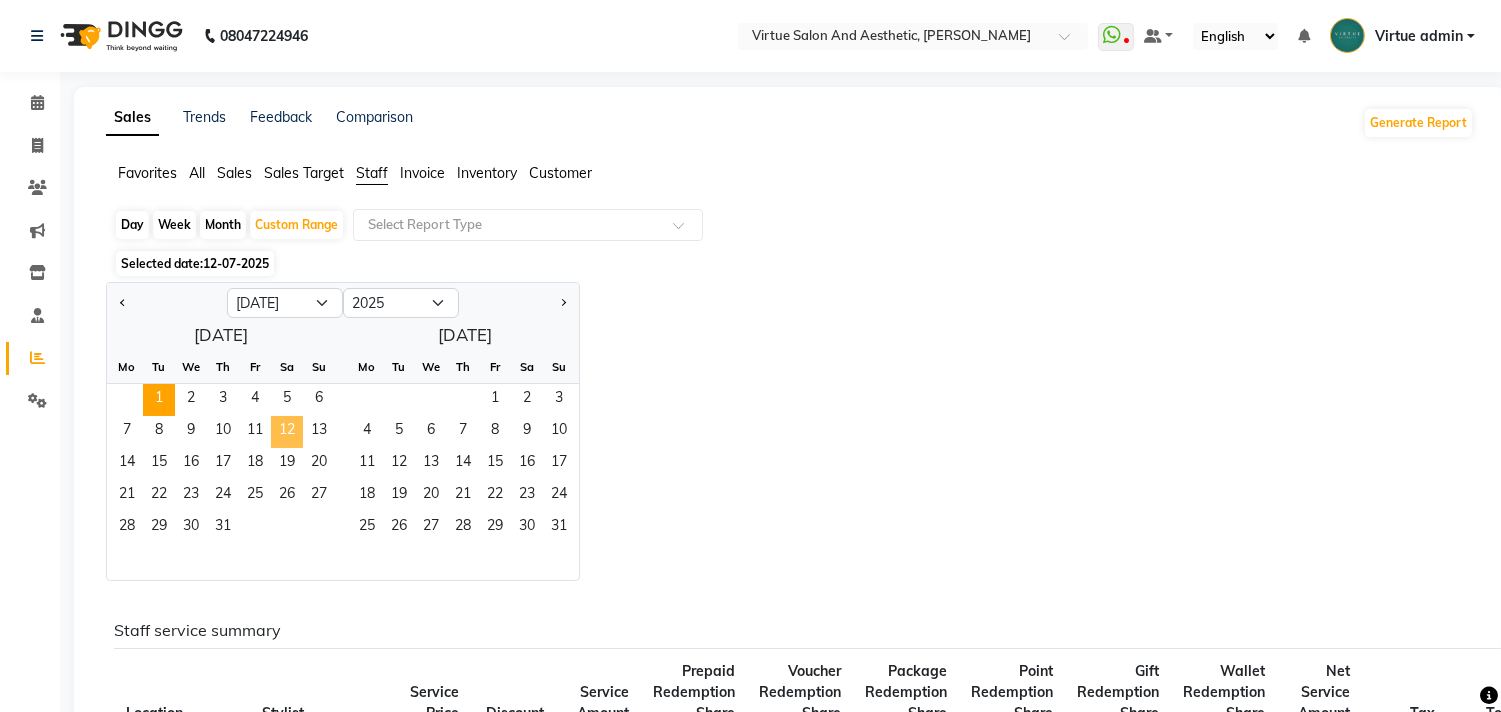 click on "12" 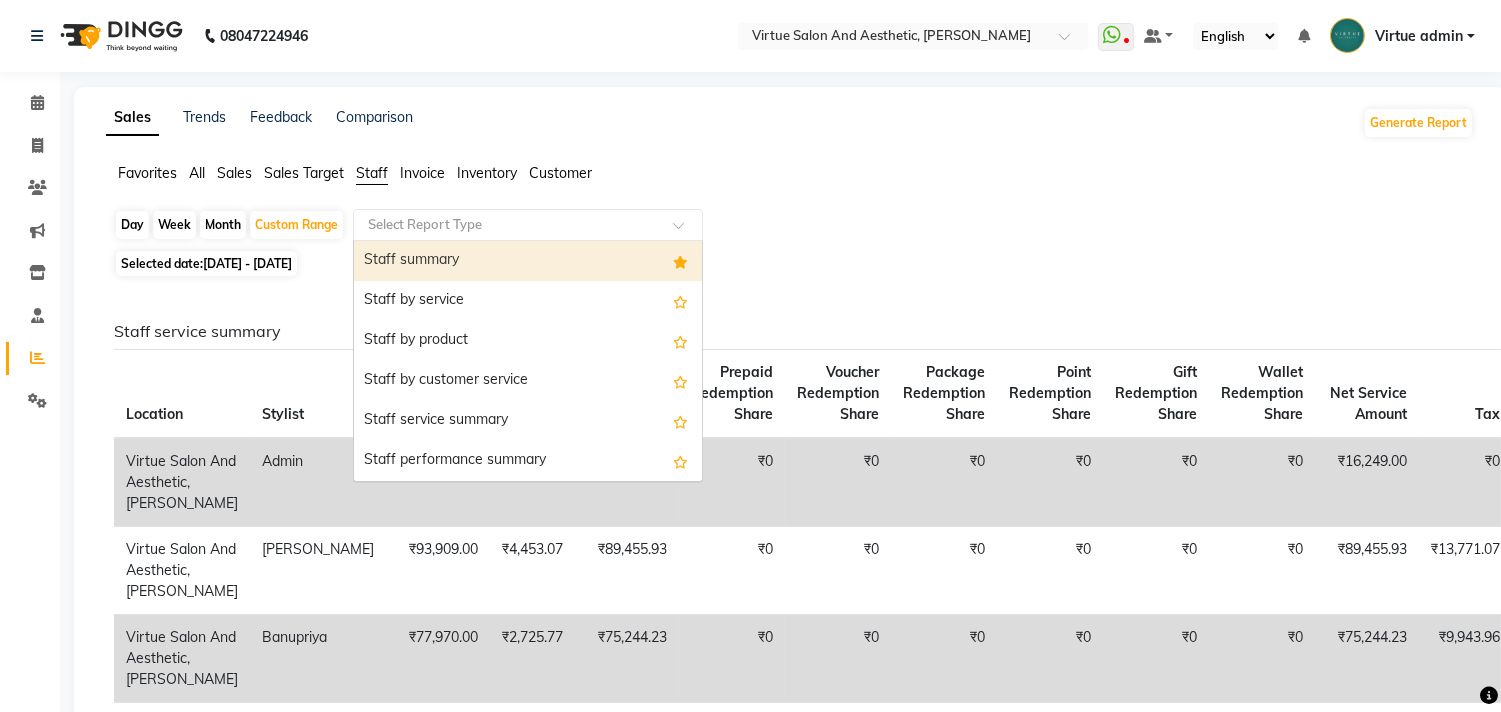 click 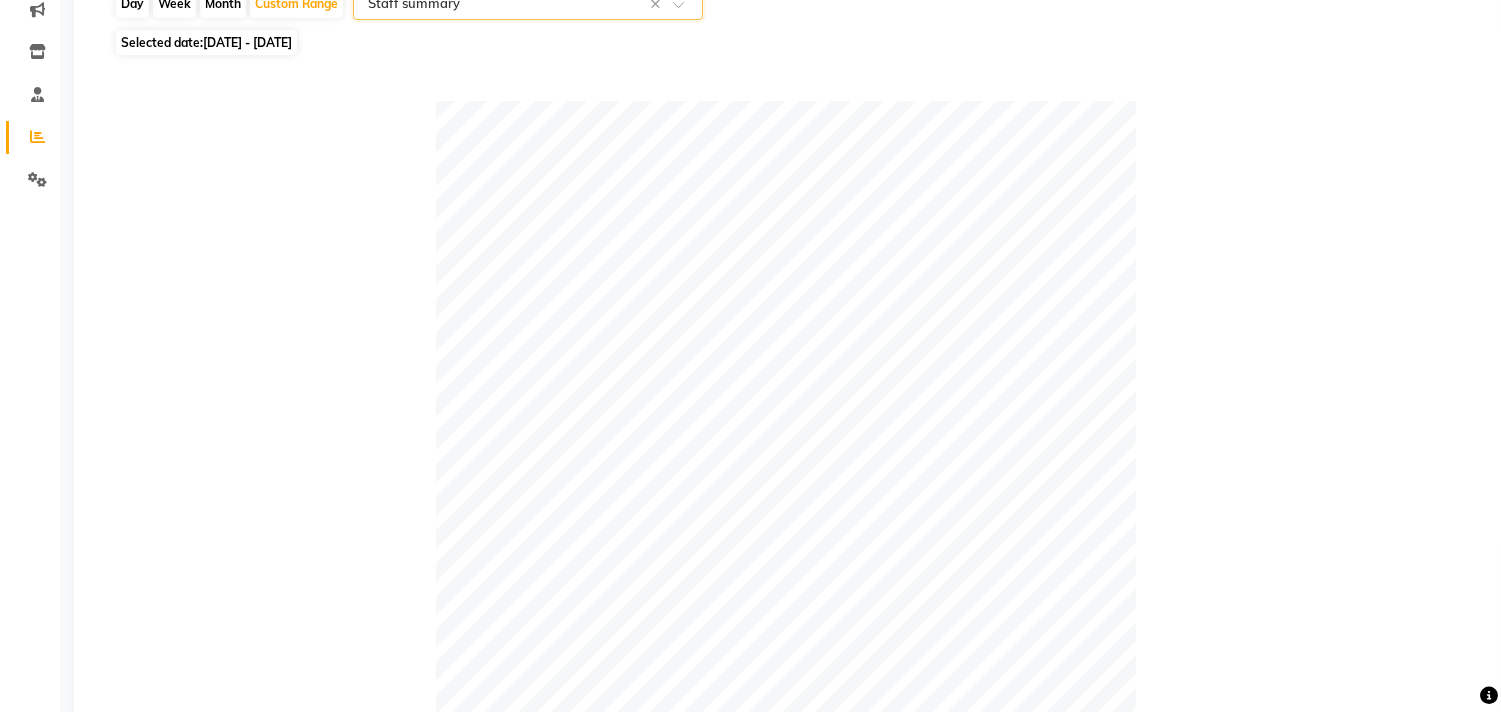 scroll, scrollTop: 0, scrollLeft: 0, axis: both 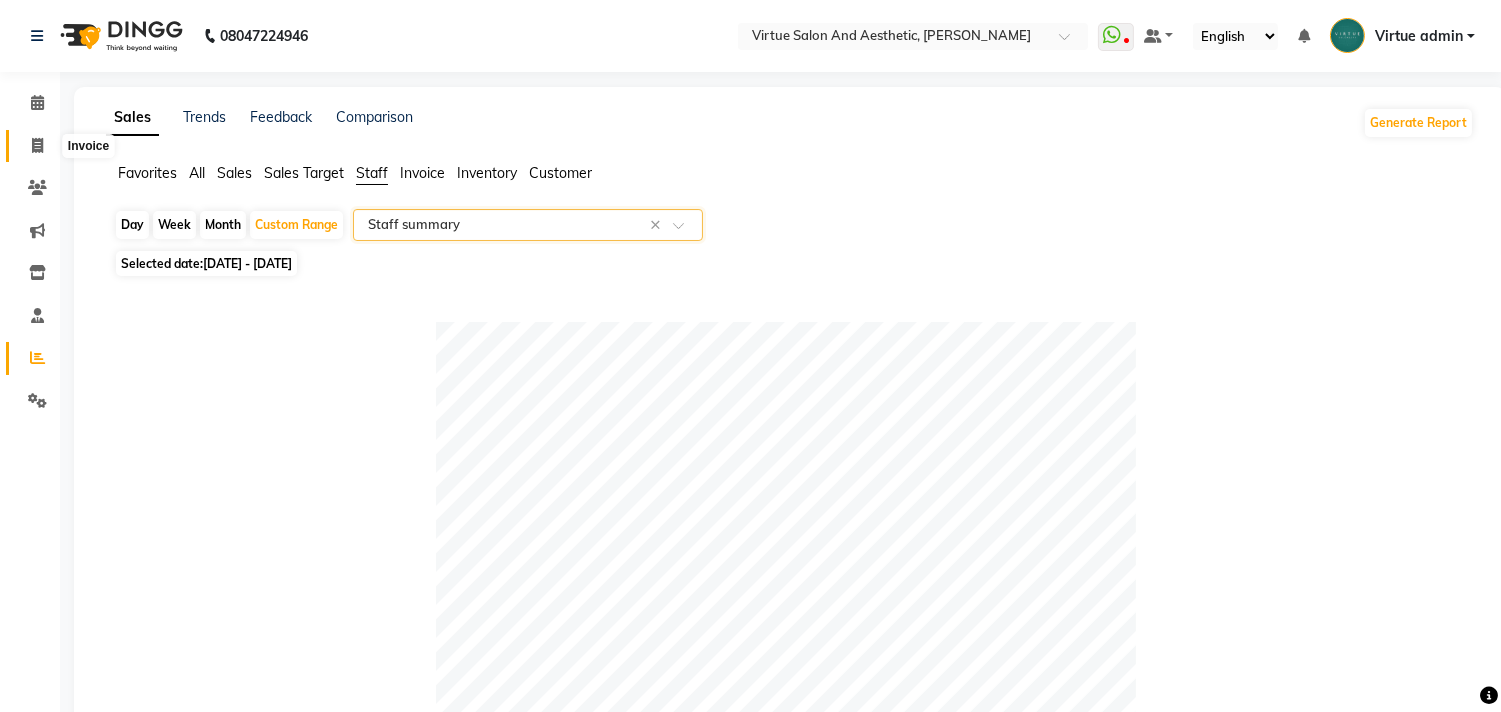 click 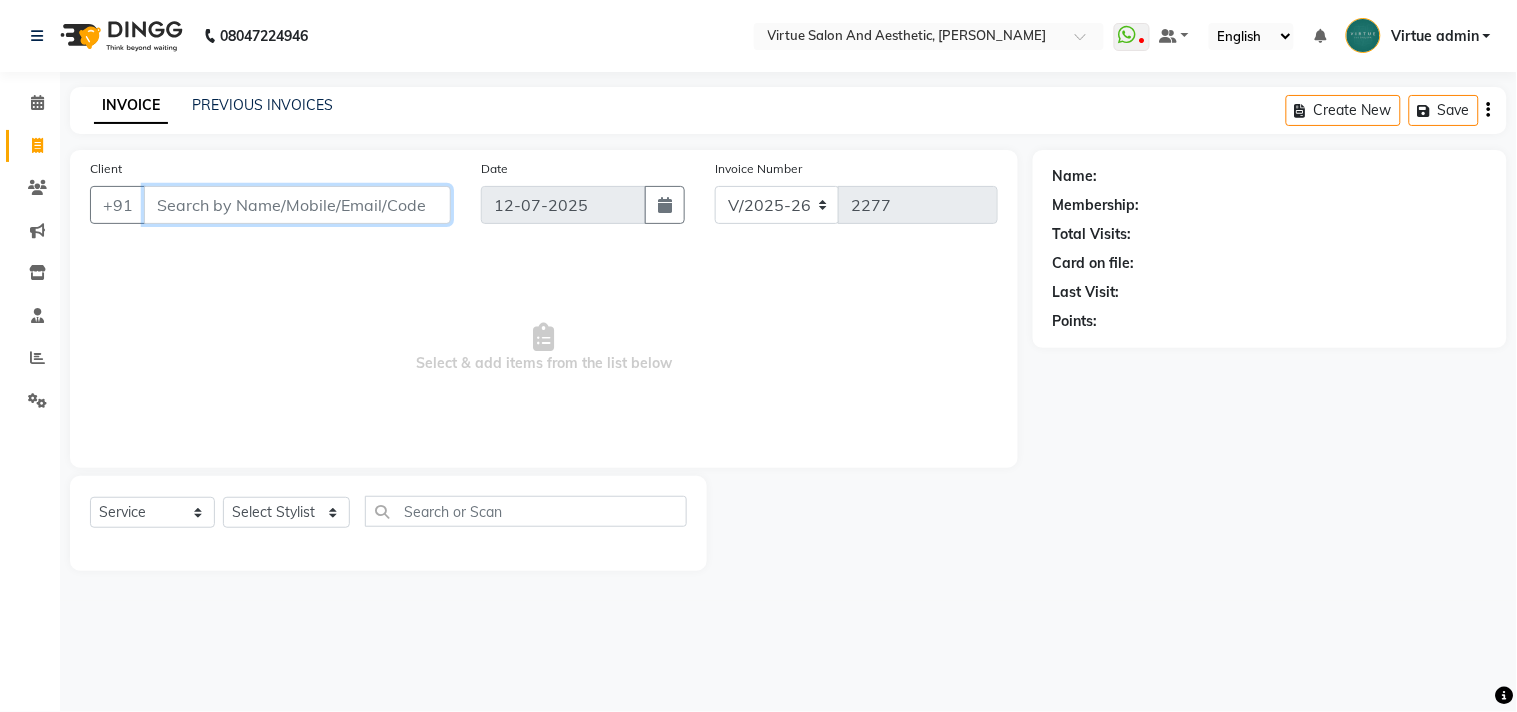 click on "Client" at bounding box center (297, 205) 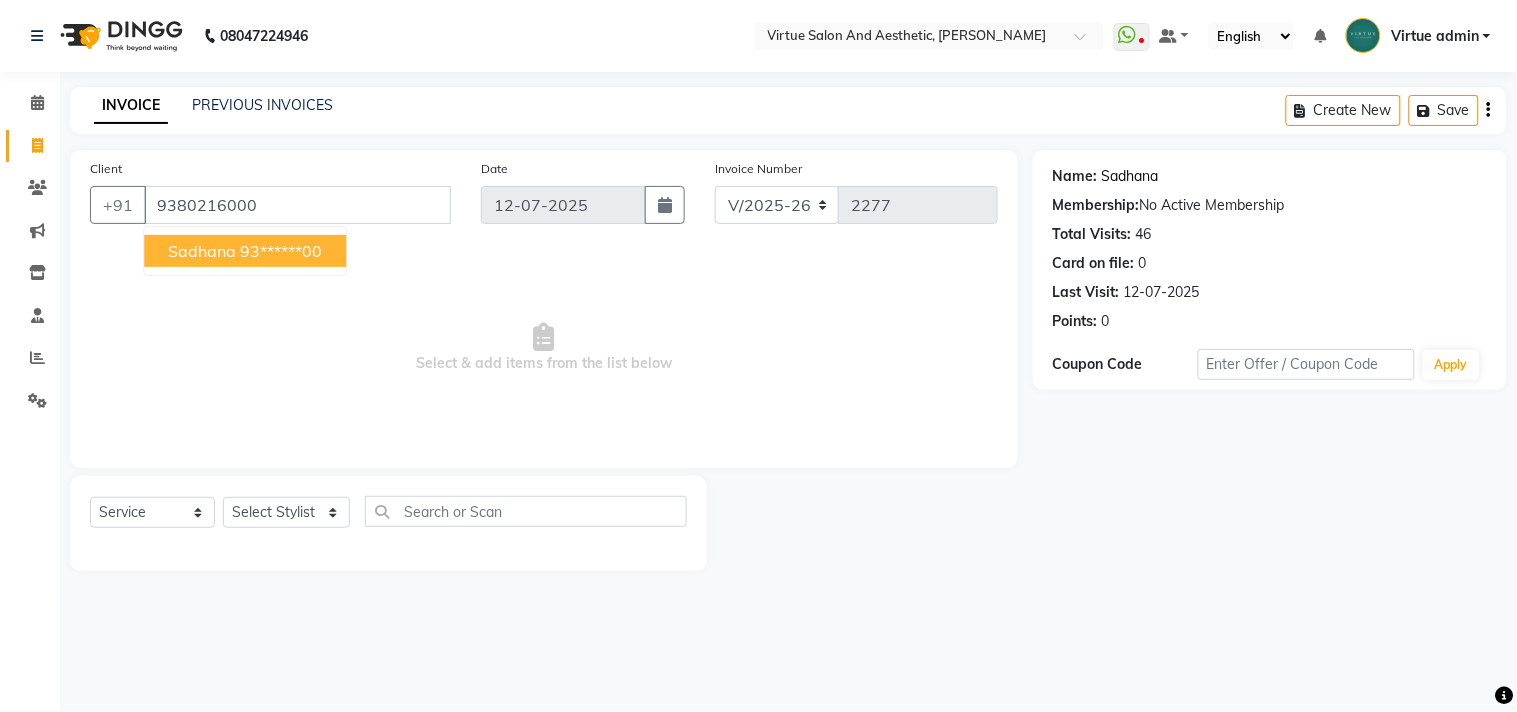 click on "Sadhana" 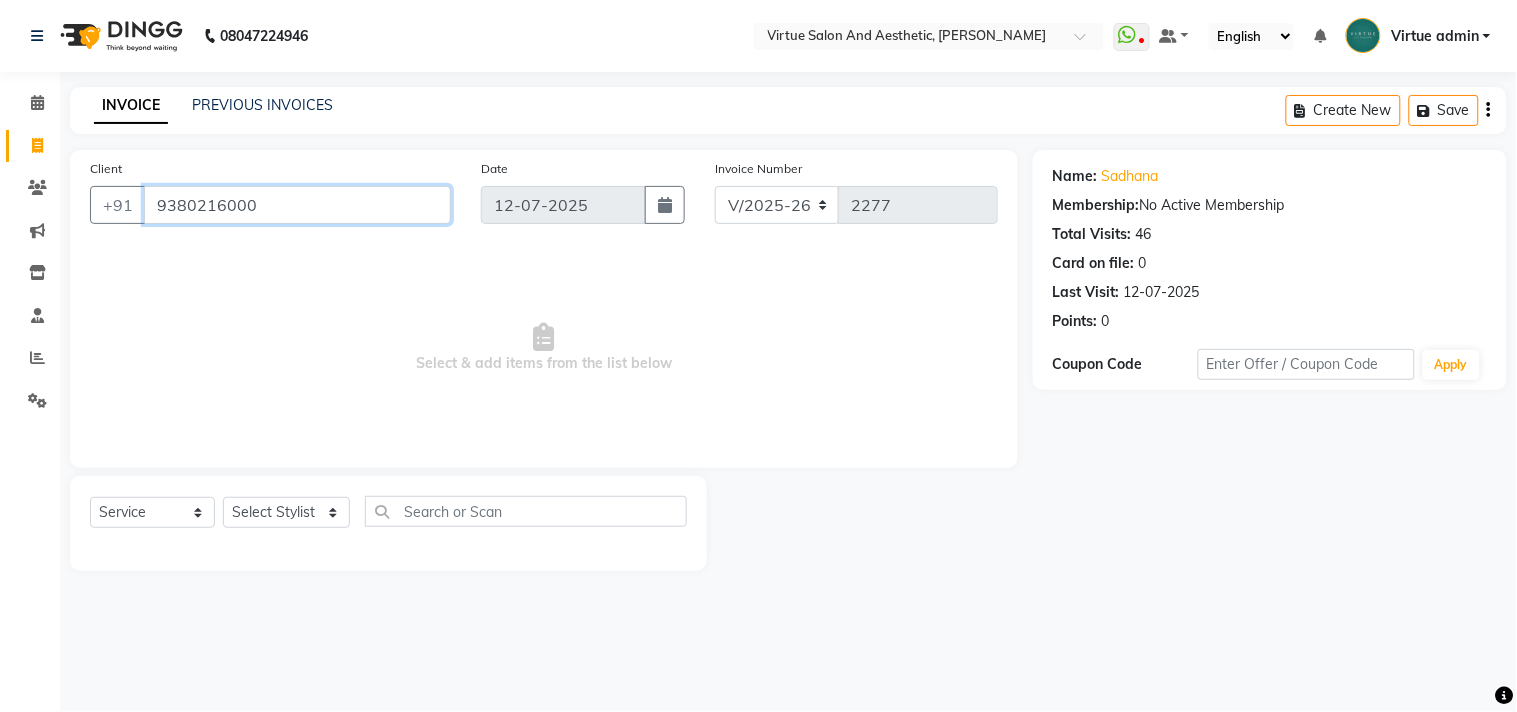 click on "9380216000" at bounding box center [297, 205] 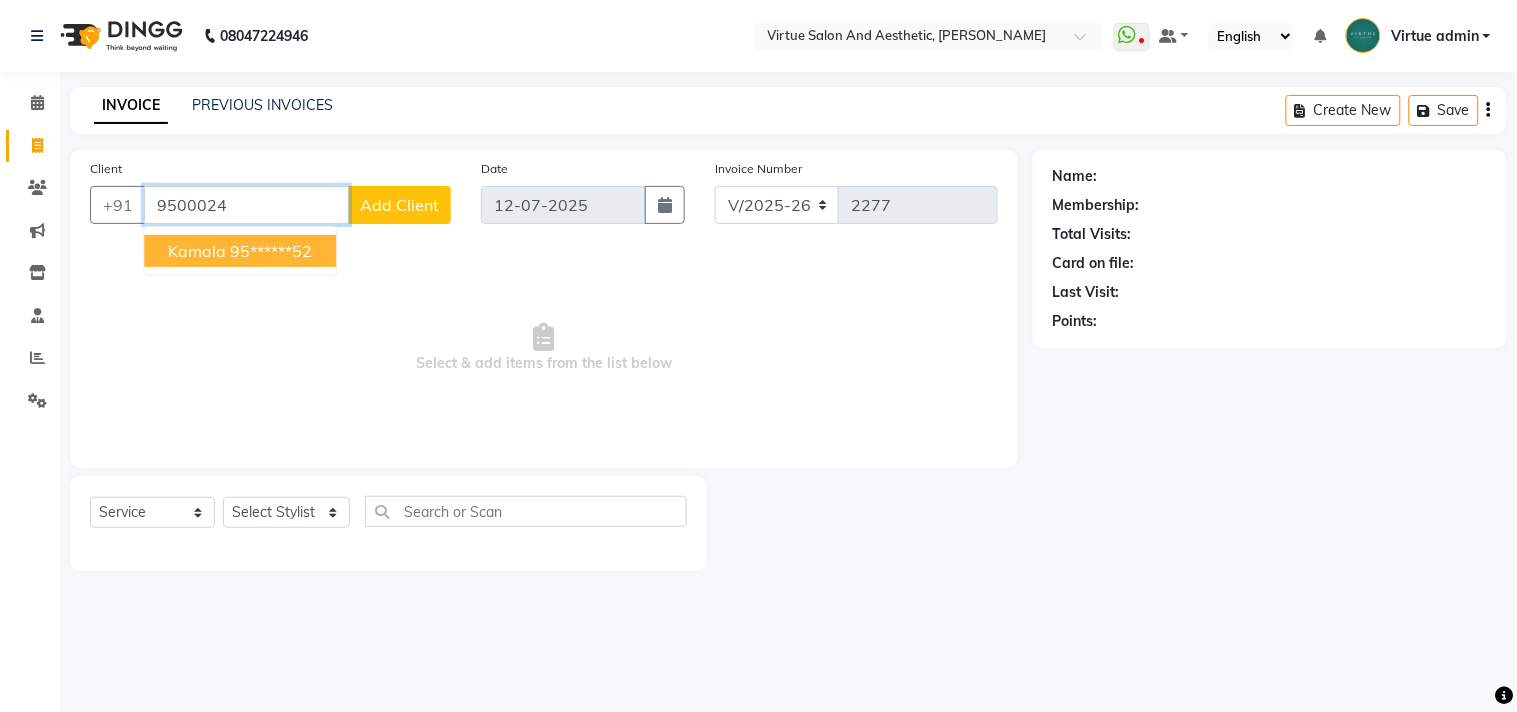 click on "95******52" at bounding box center (271, 251) 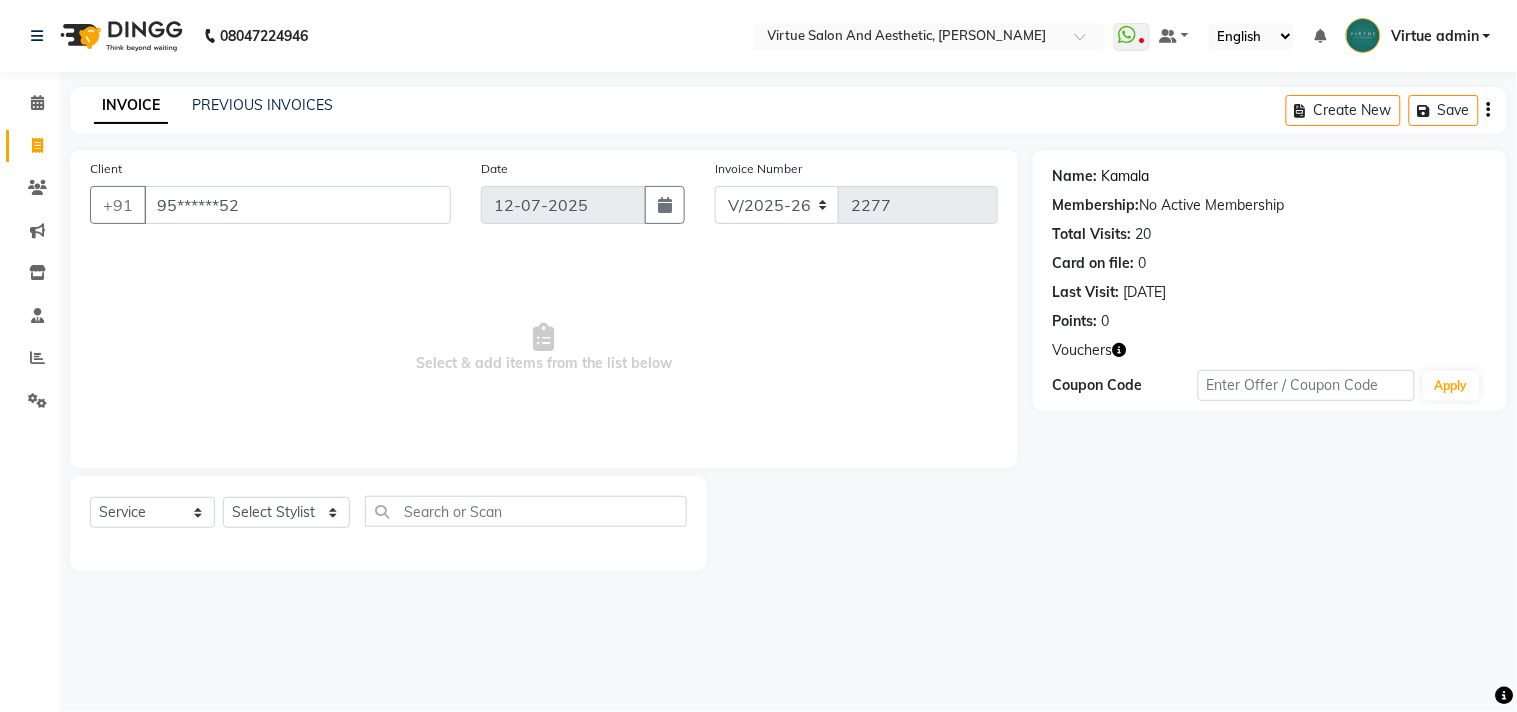click on "Kamala" 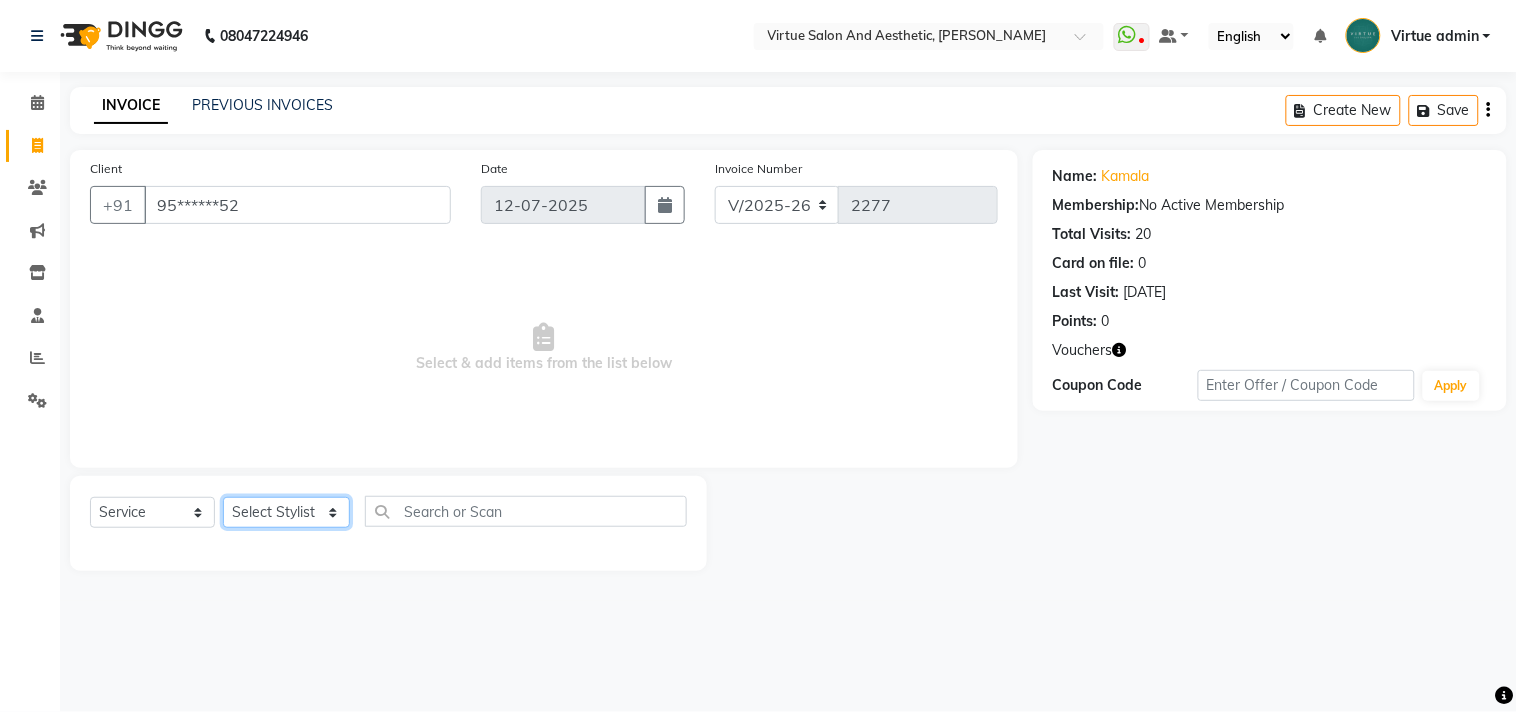 click on "Select Stylist Admin ANUSHA  Apsu Auditor Ambattur Balaji BANUPRIYA Bhuvanesh Dingg - Support Team DIVYA INBARAJ INDHU Javed Jayakumar Joice Neimalsawm  Kalaiselvi KAMALA Nathalie Marinaa Chaarlette POOJA  PREETHI Preethi Raj PRISCILLA RADHA RAJESH  SAHIL SEETHAL SOCHIPEM Suresh Babu SUSHMITA VANITHA Veena Ravi Vignesh  Vinitha Virtue admin VIRTUE SALON" 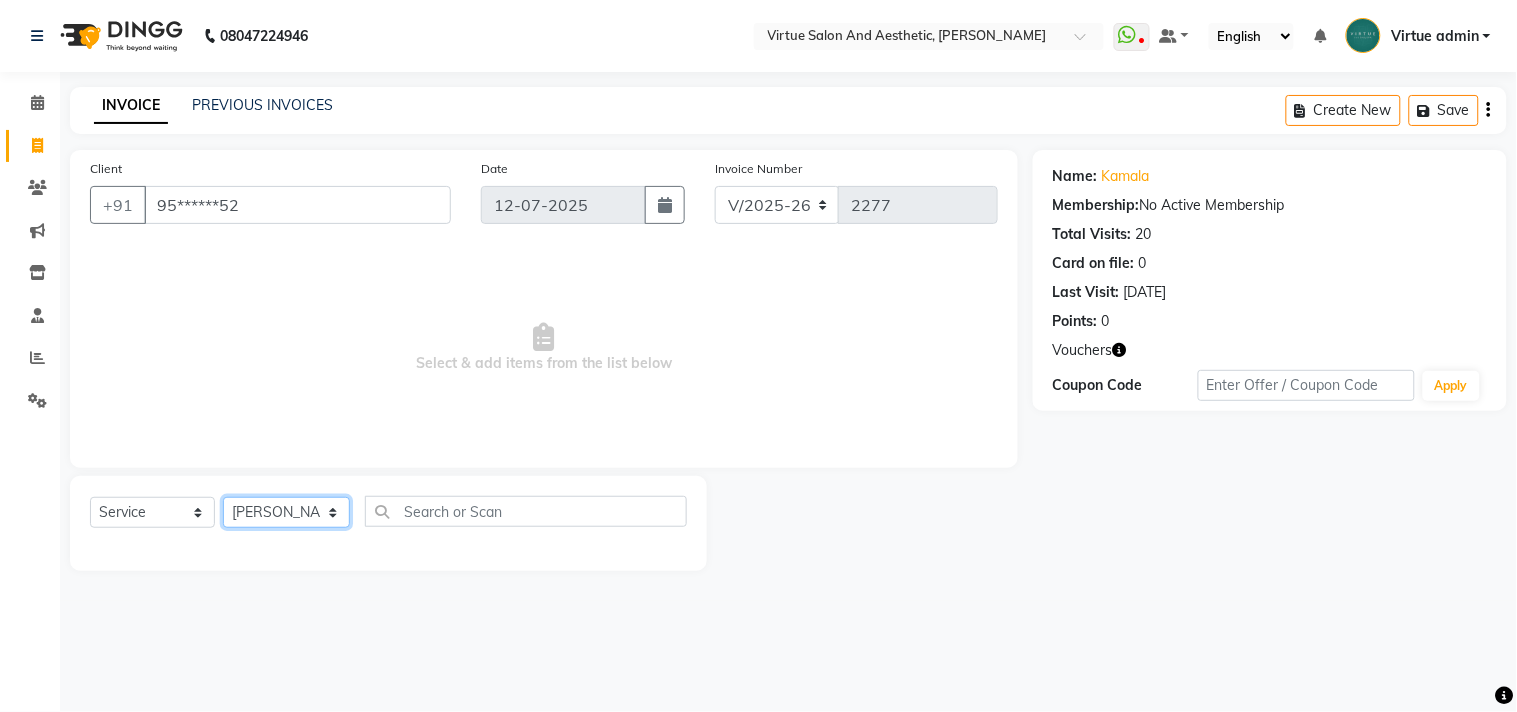 click on "Select Stylist Admin ANUSHA  Apsu Auditor Ambattur Balaji BANUPRIYA Bhuvanesh Dingg - Support Team DIVYA INBARAJ INDHU Javed Jayakumar Joice Neimalsawm  Kalaiselvi KAMALA Nathalie Marinaa Chaarlette POOJA  PREETHI Preethi Raj PRISCILLA RADHA RAJESH  SAHIL SEETHAL SOCHIPEM Suresh Babu SUSHMITA VANITHA Veena Ravi Vignesh  Vinitha Virtue admin VIRTUE SALON" 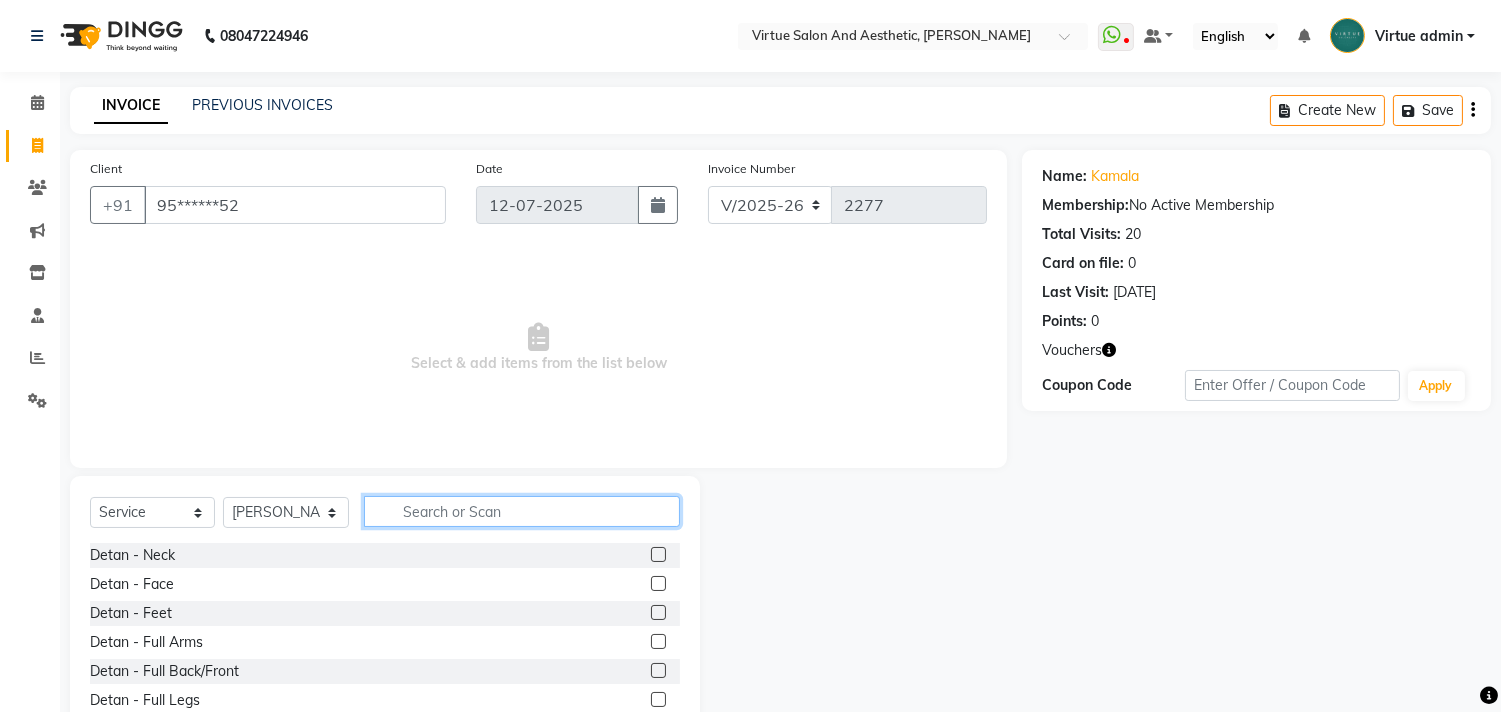 click 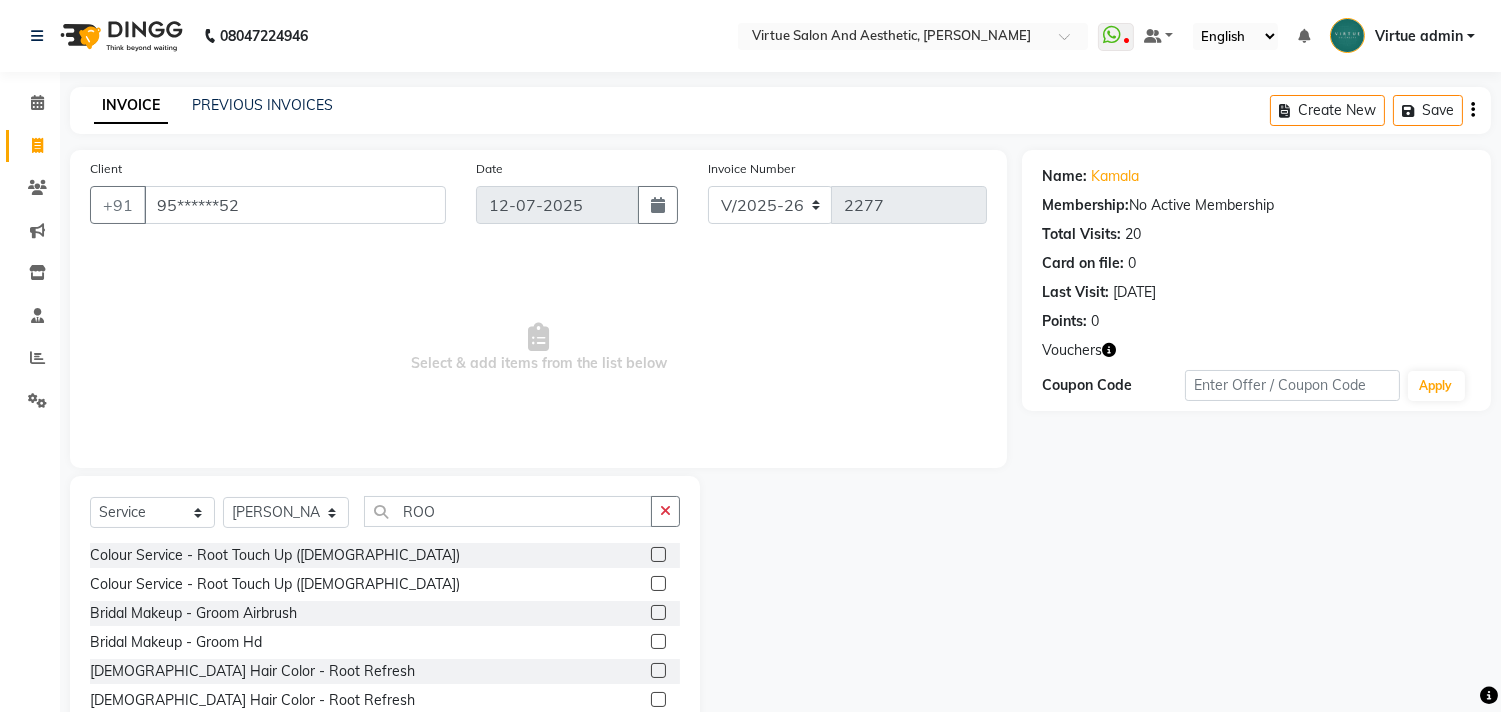click 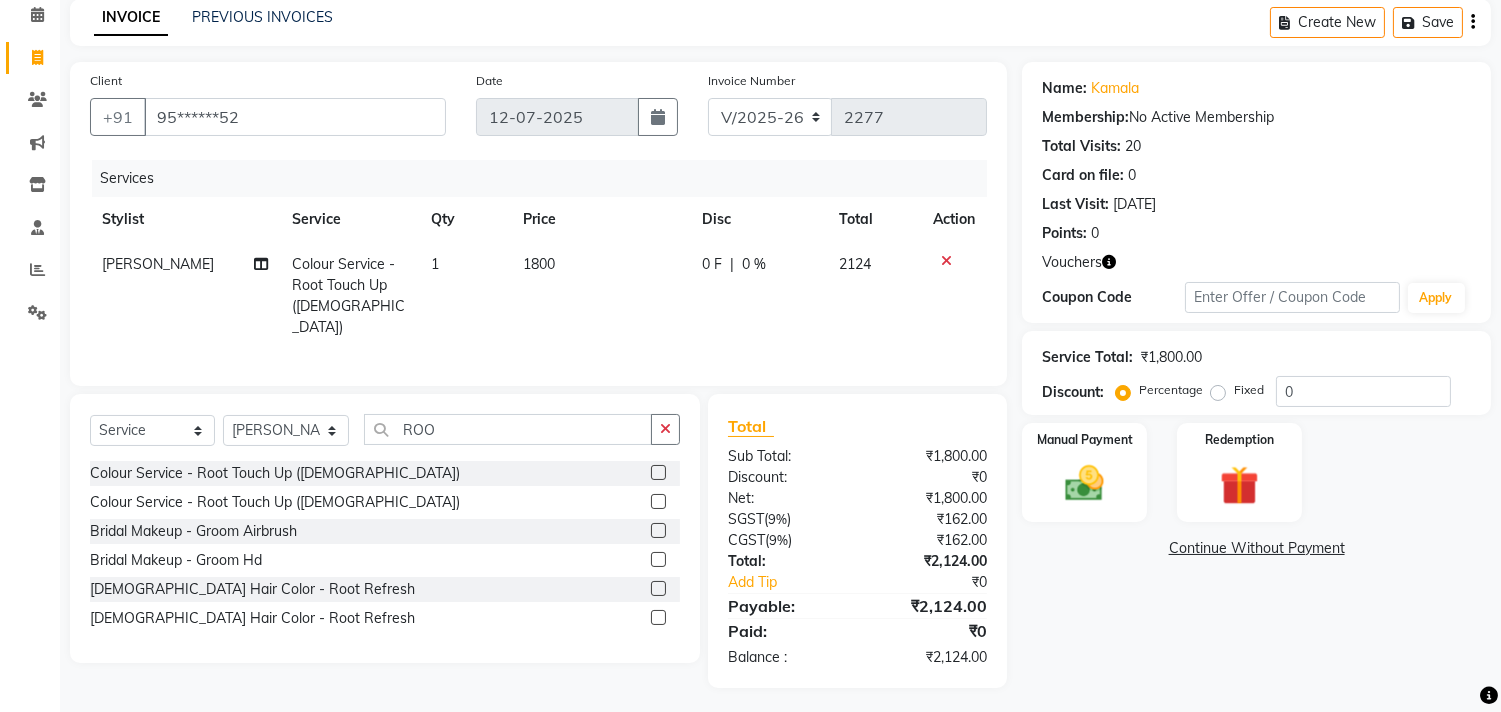 scroll, scrollTop: 90, scrollLeft: 0, axis: vertical 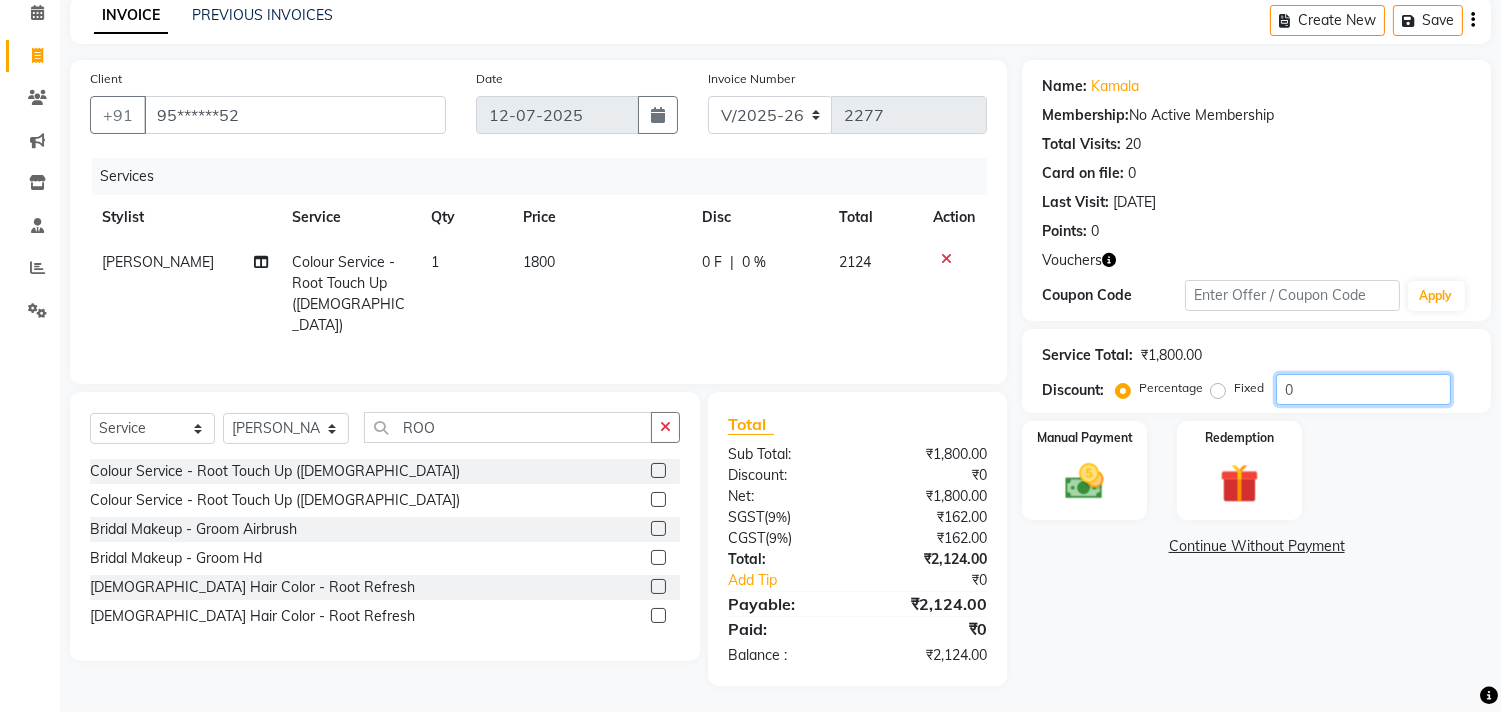 click on "0" 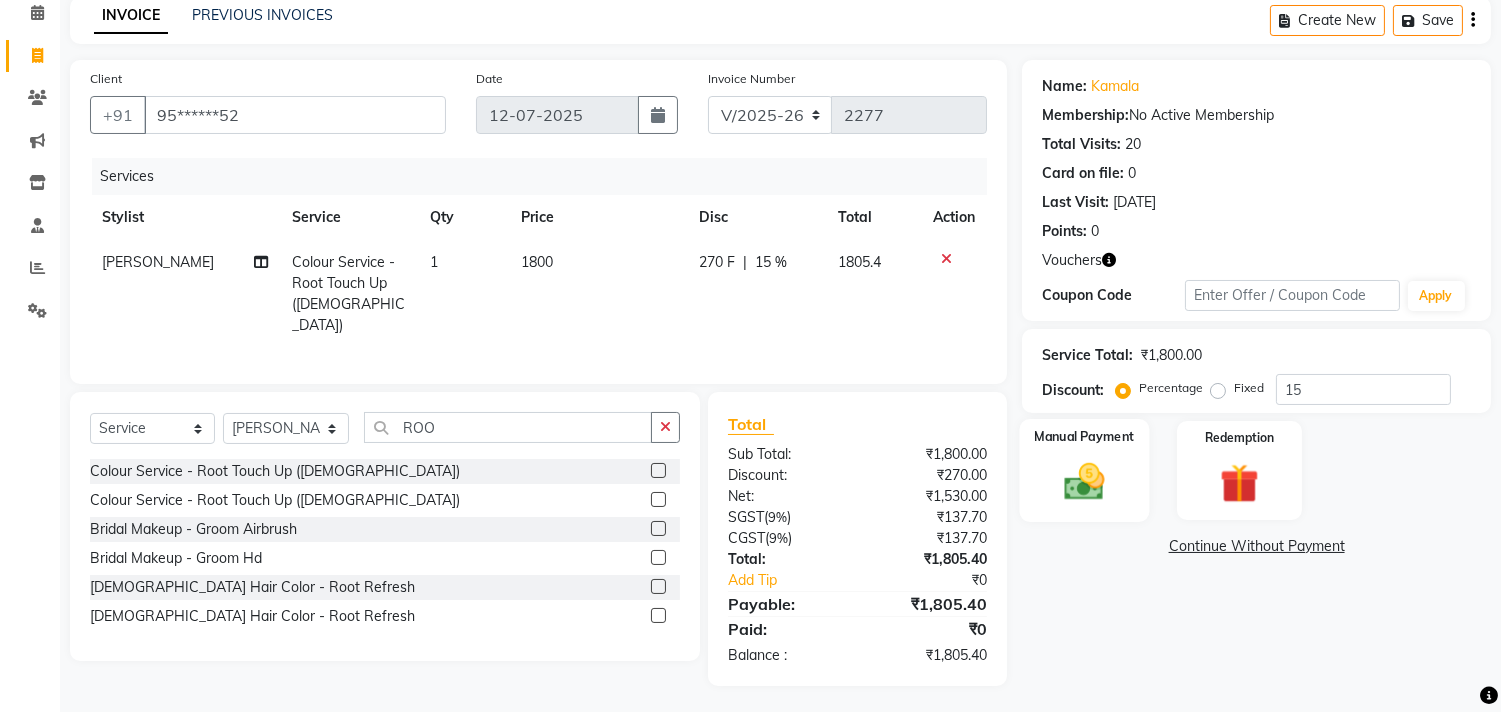 click 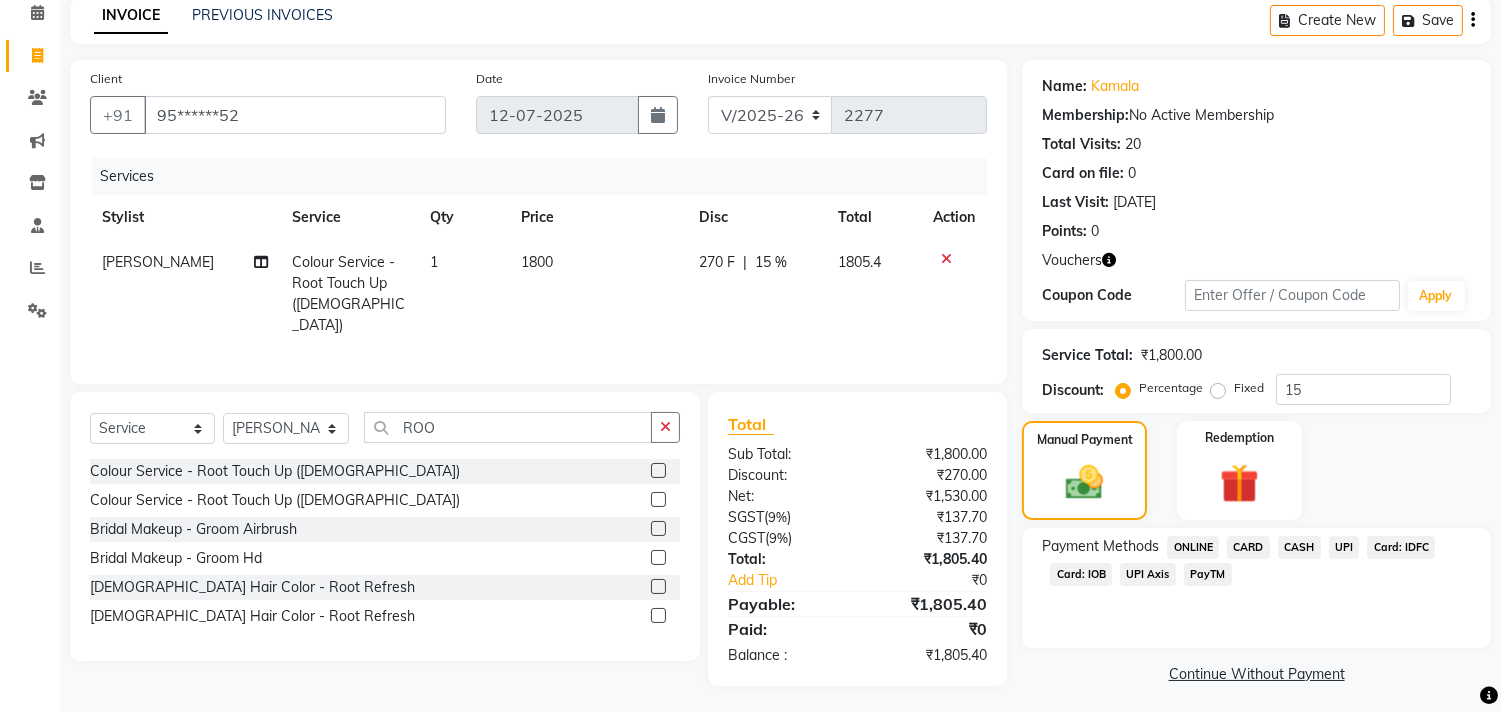 click on "UPI" 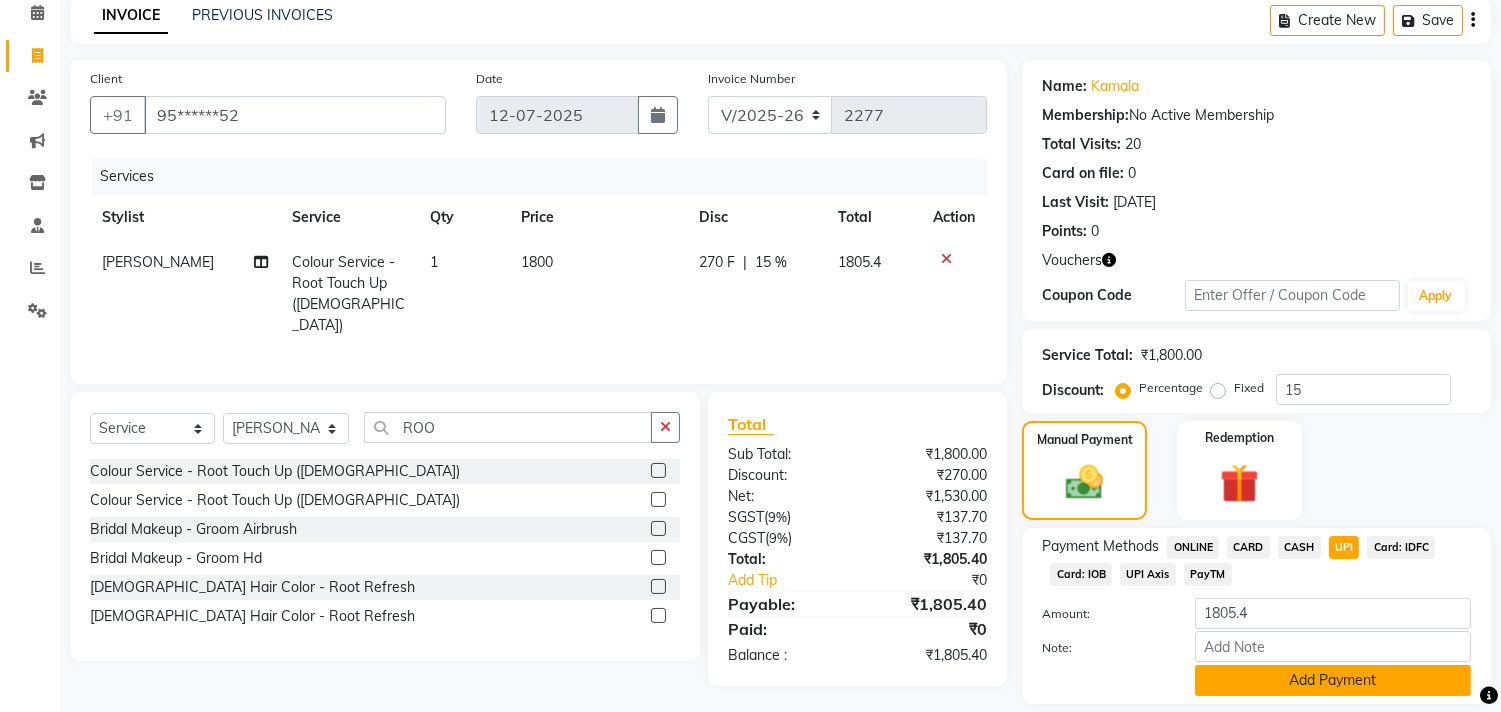 click on "Add Payment" 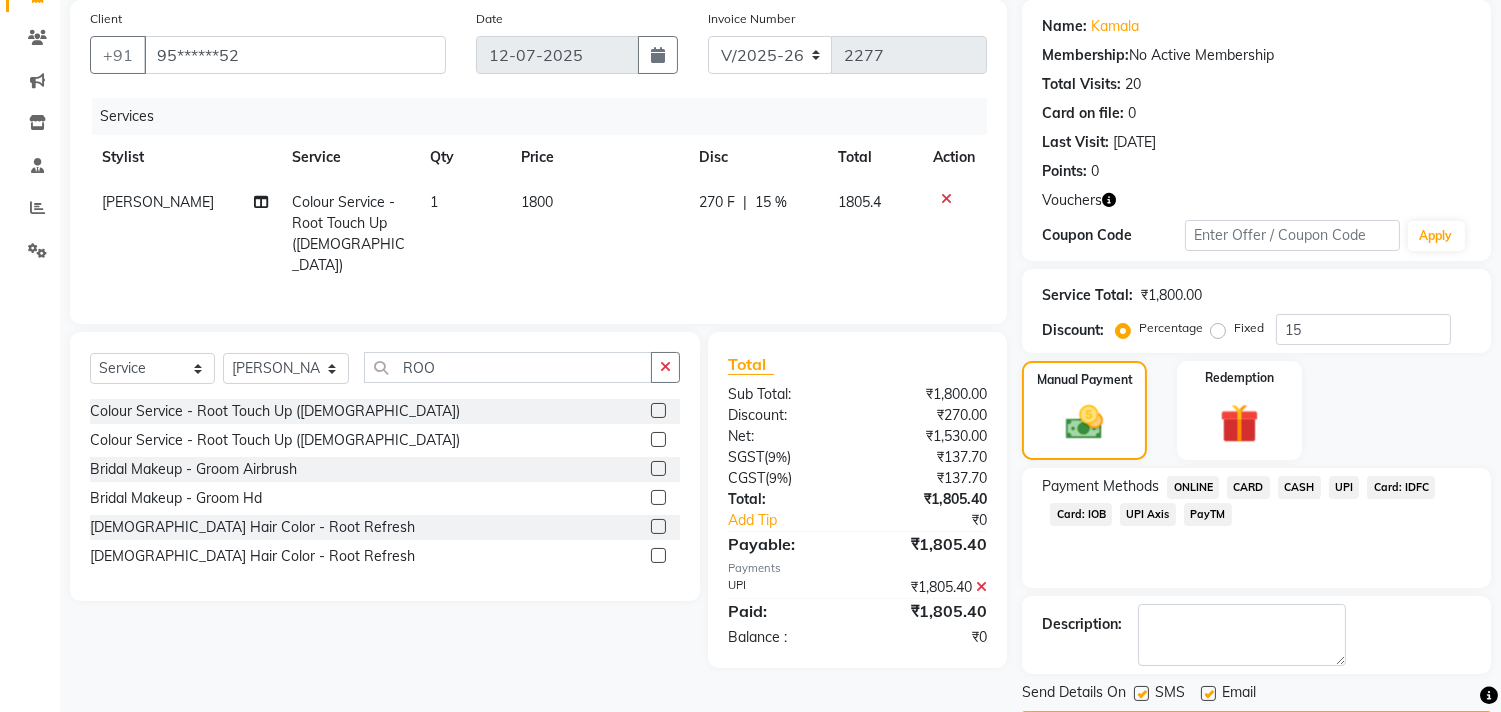 scroll, scrollTop: 208, scrollLeft: 0, axis: vertical 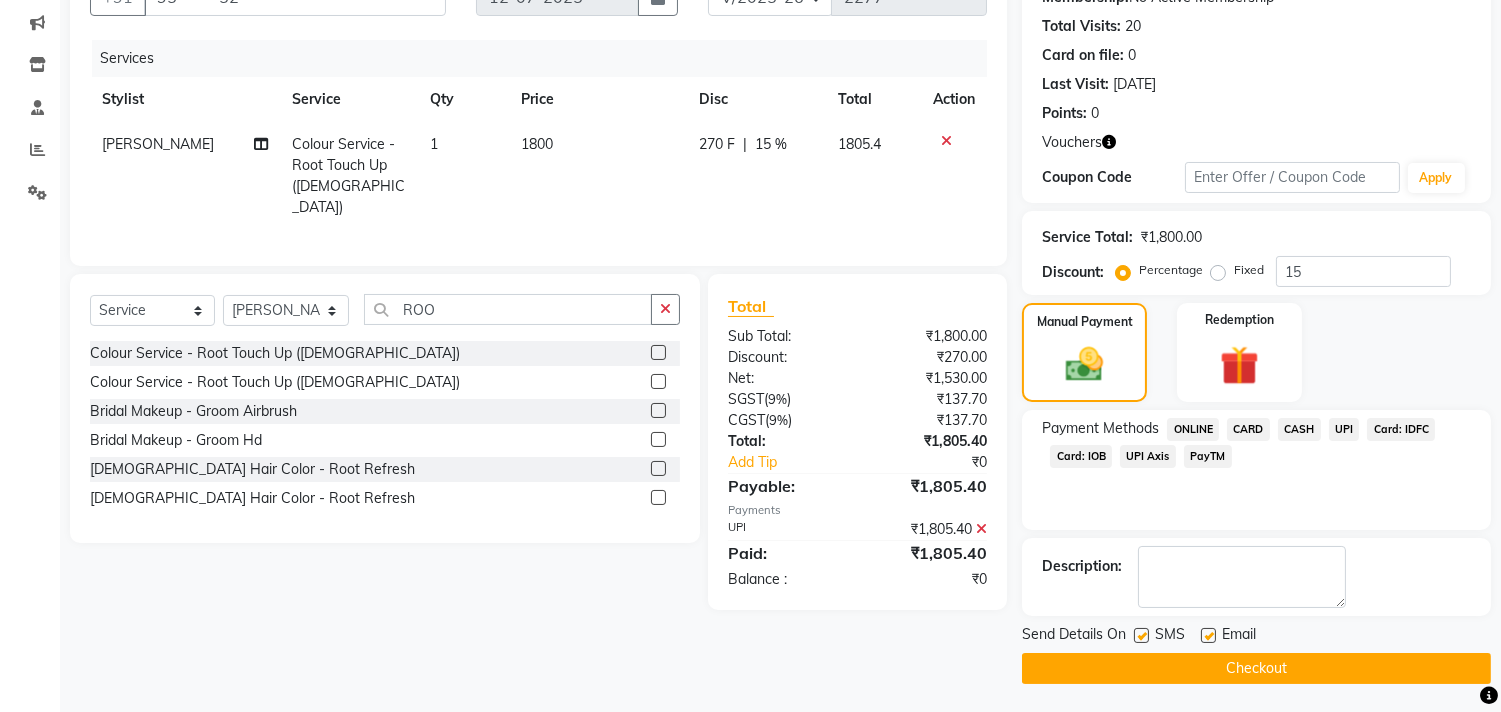 click on "Checkout" 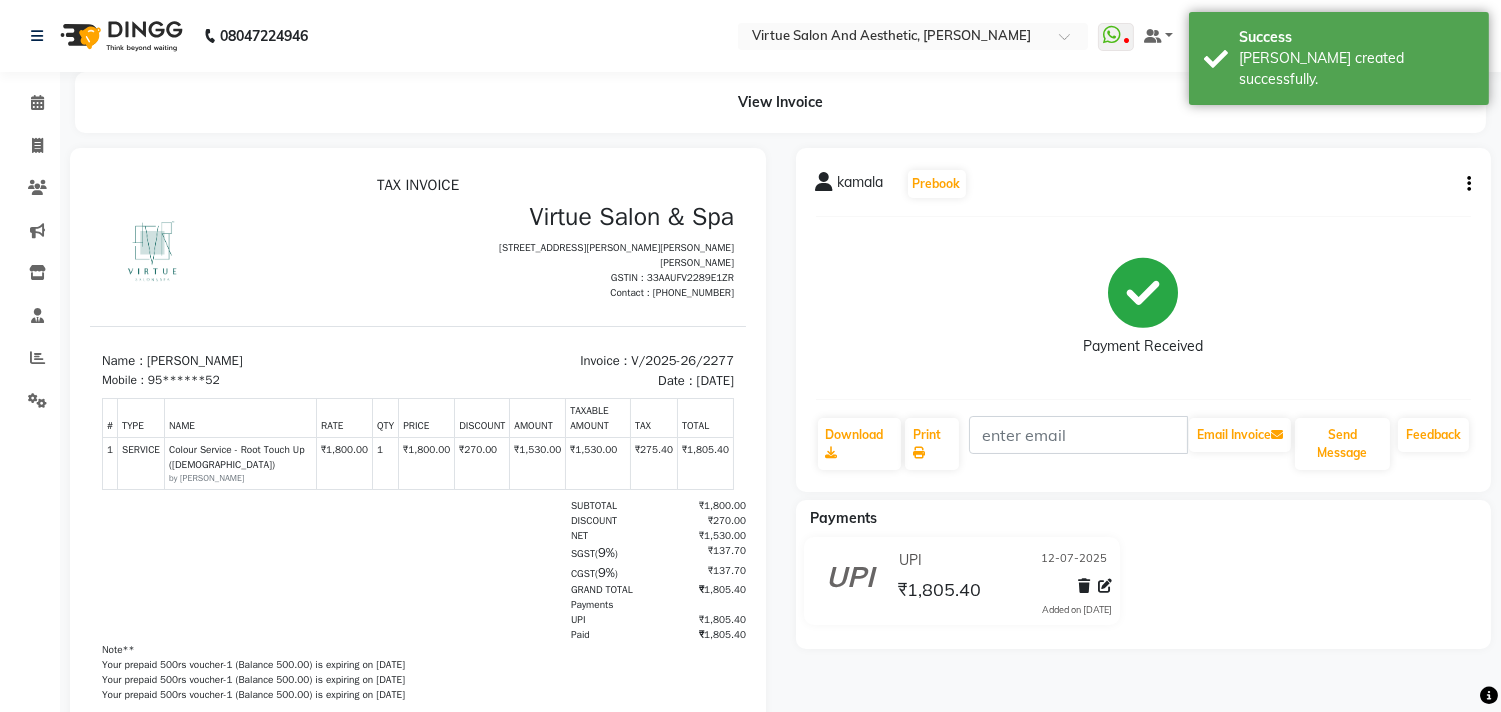 scroll, scrollTop: 0, scrollLeft: 0, axis: both 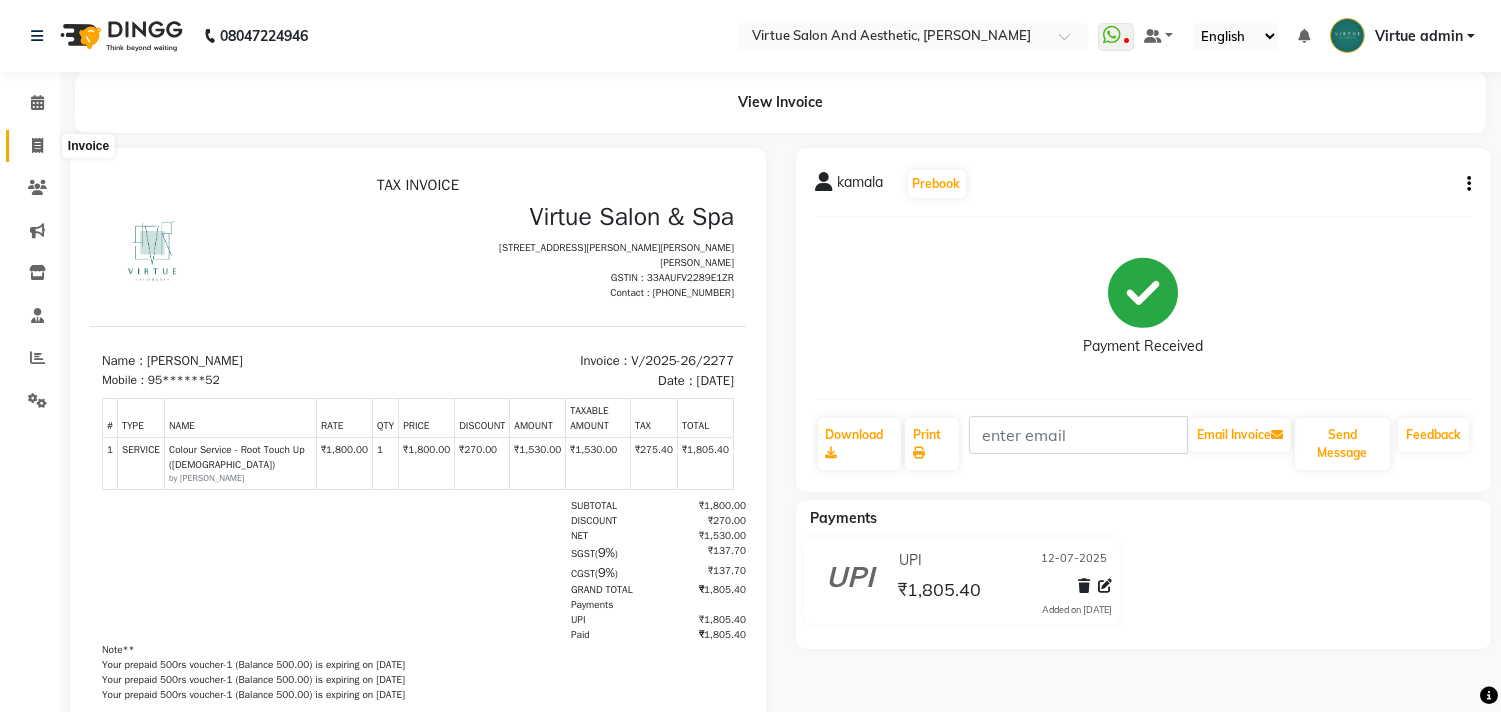 click 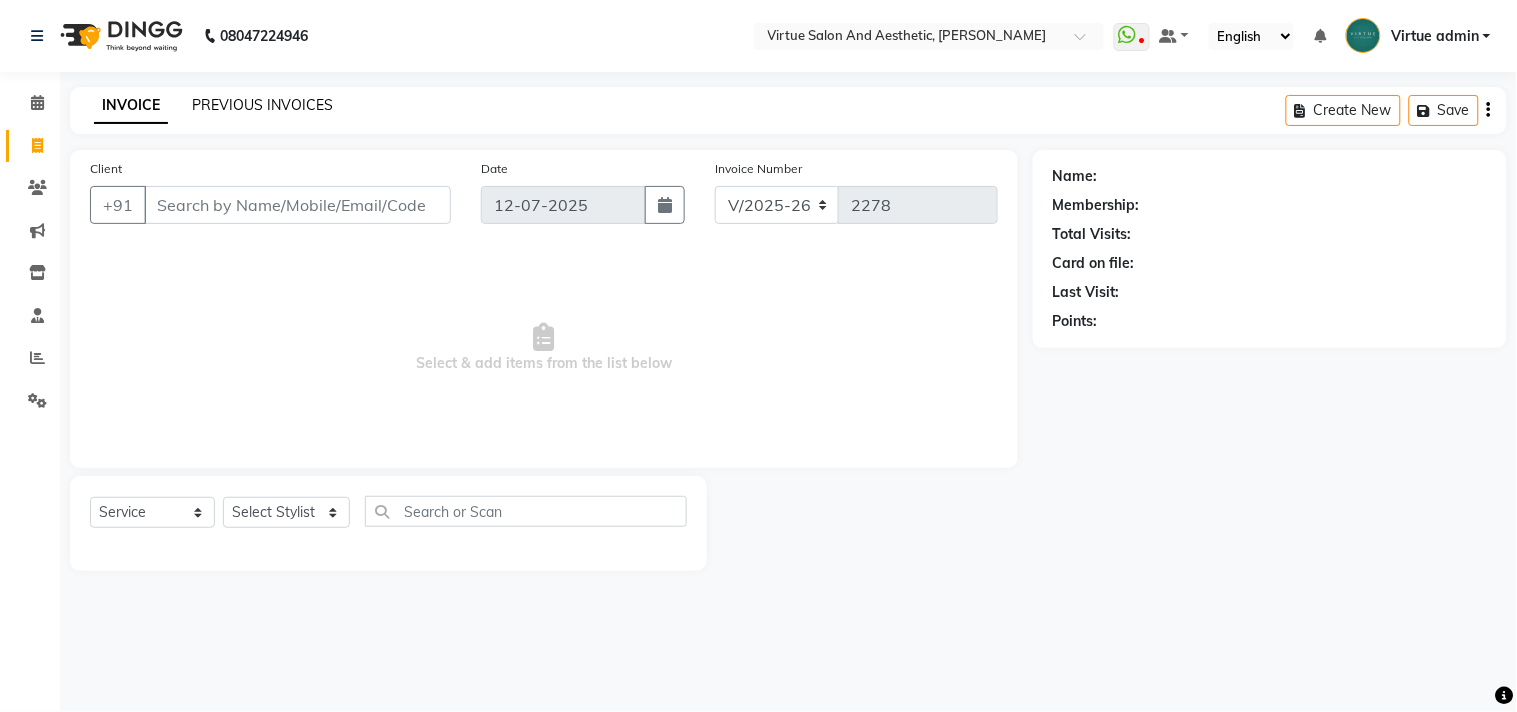 click on "PREVIOUS INVOICES" 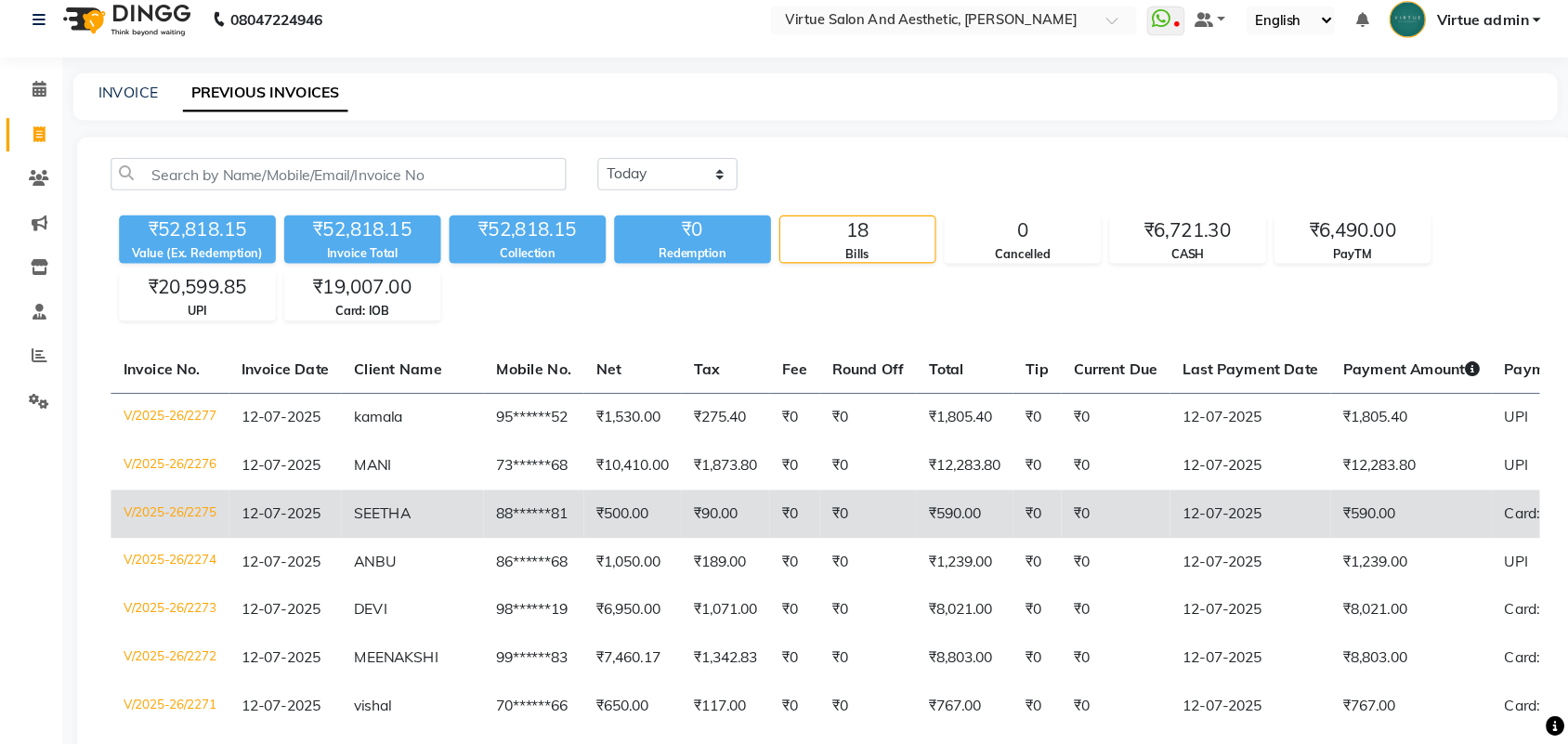 scroll, scrollTop: 0, scrollLeft: 0, axis: both 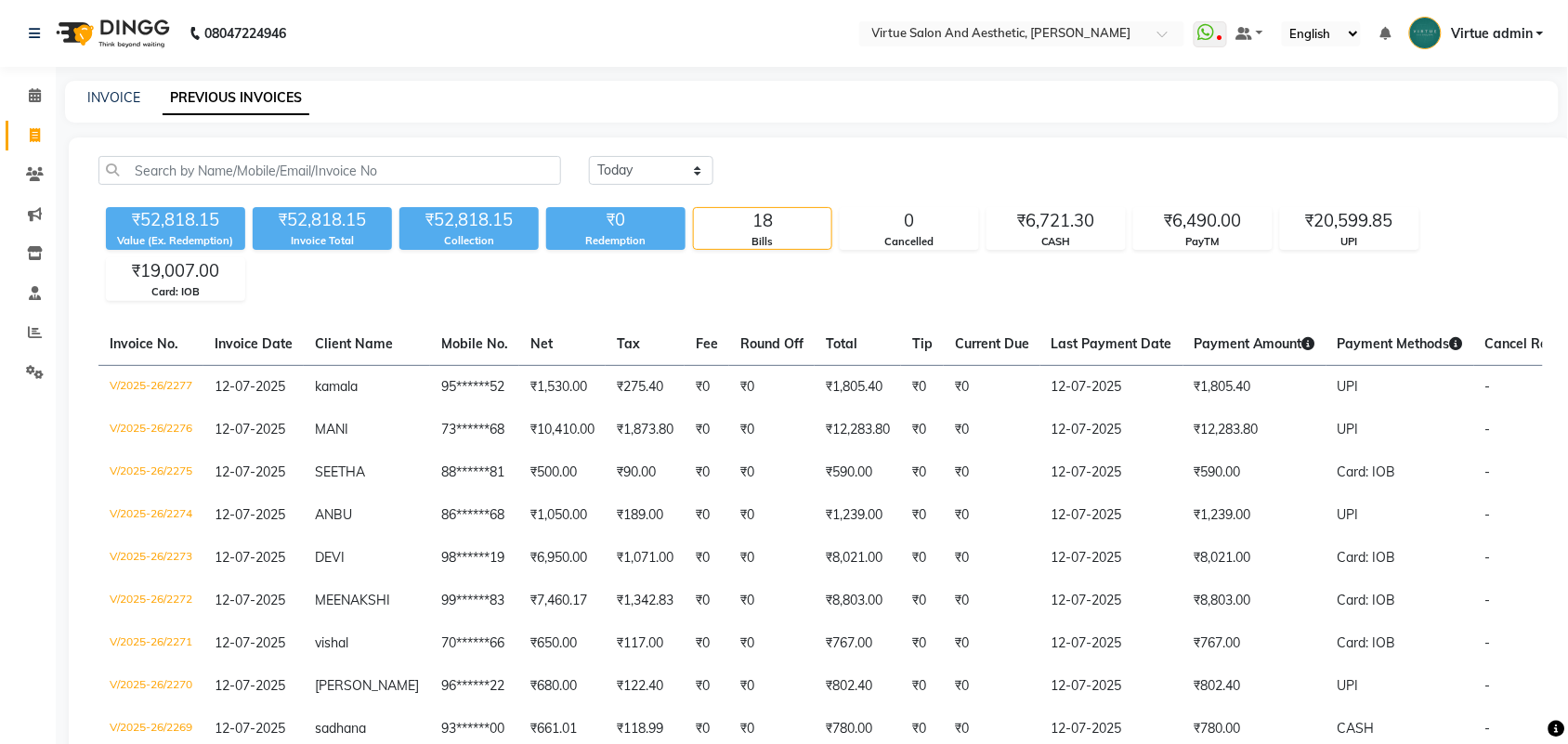 drag, startPoint x: 1408, startPoint y: 3, endPoint x: 953, endPoint y: 132, distance: 472.9334 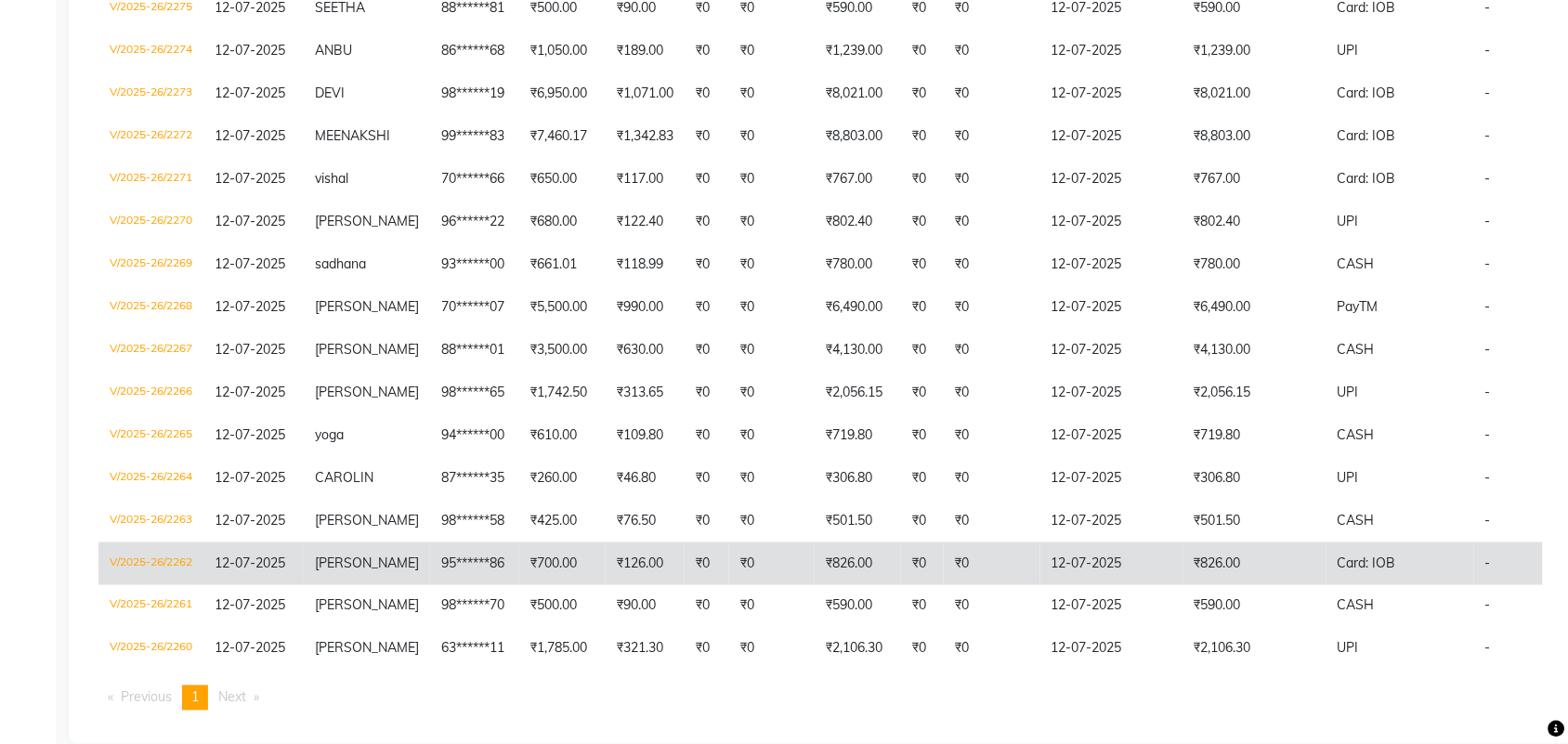 scroll, scrollTop: 497, scrollLeft: 0, axis: vertical 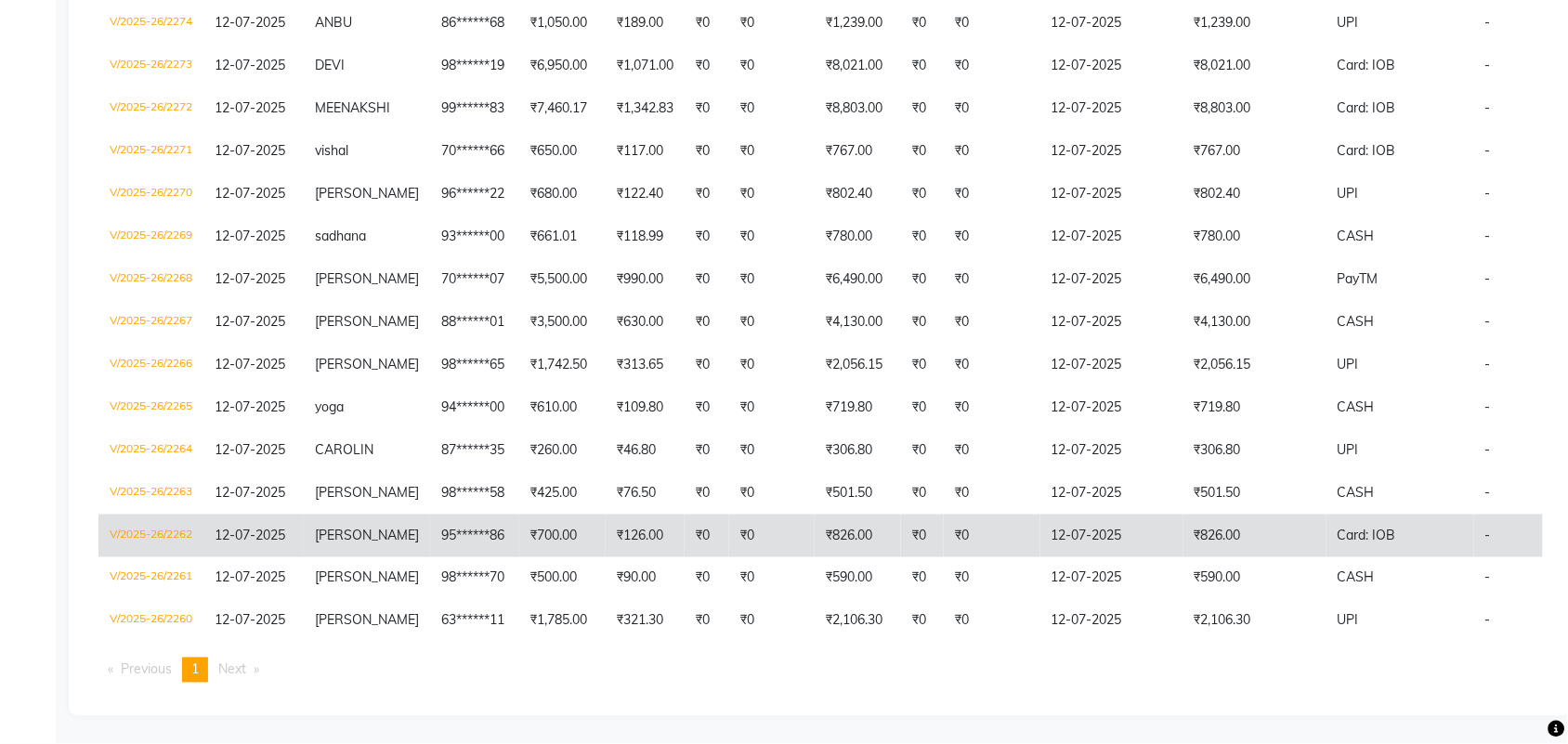 click on "SATHISH" 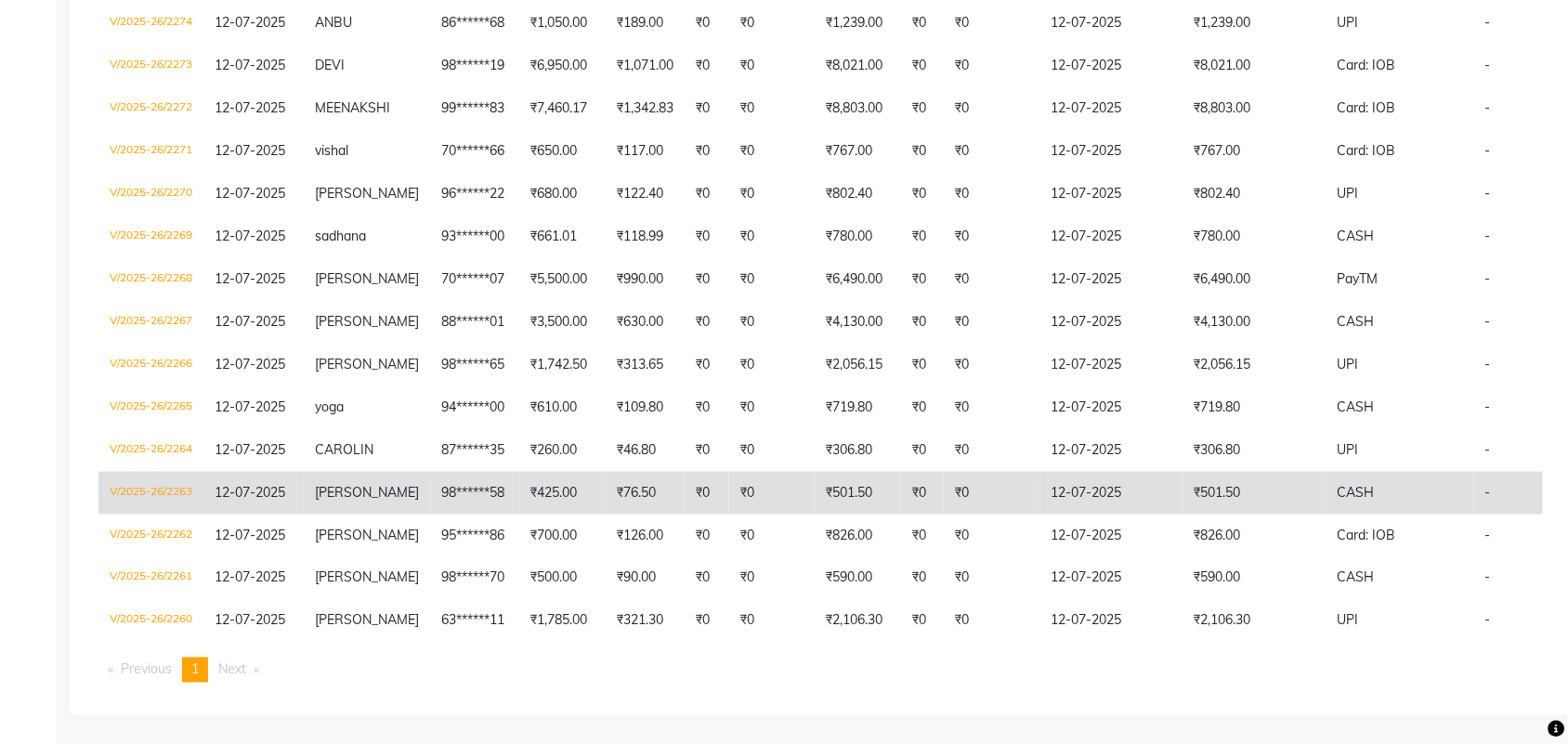 click on "V/2025-26/2263" 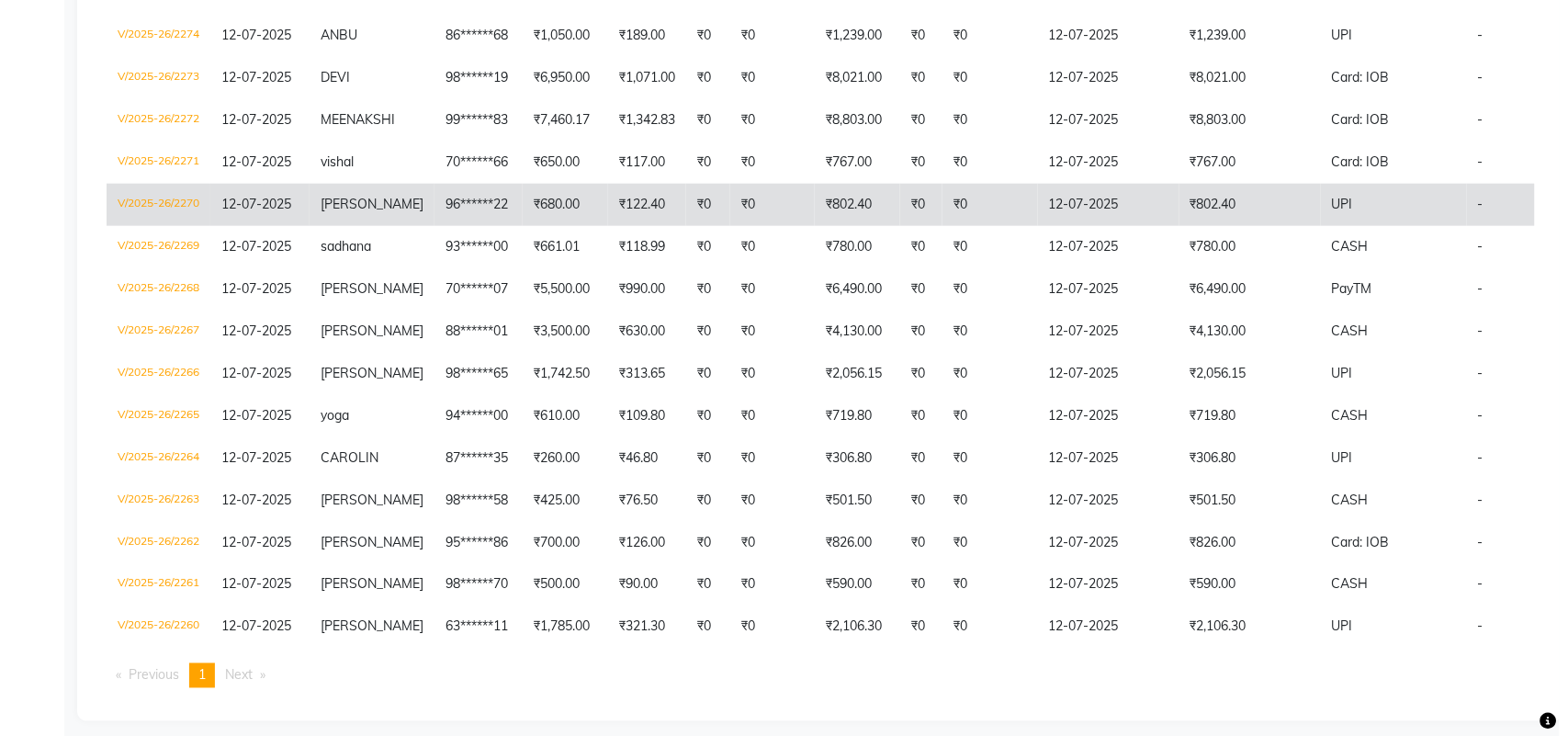 scroll, scrollTop: 0, scrollLeft: 0, axis: both 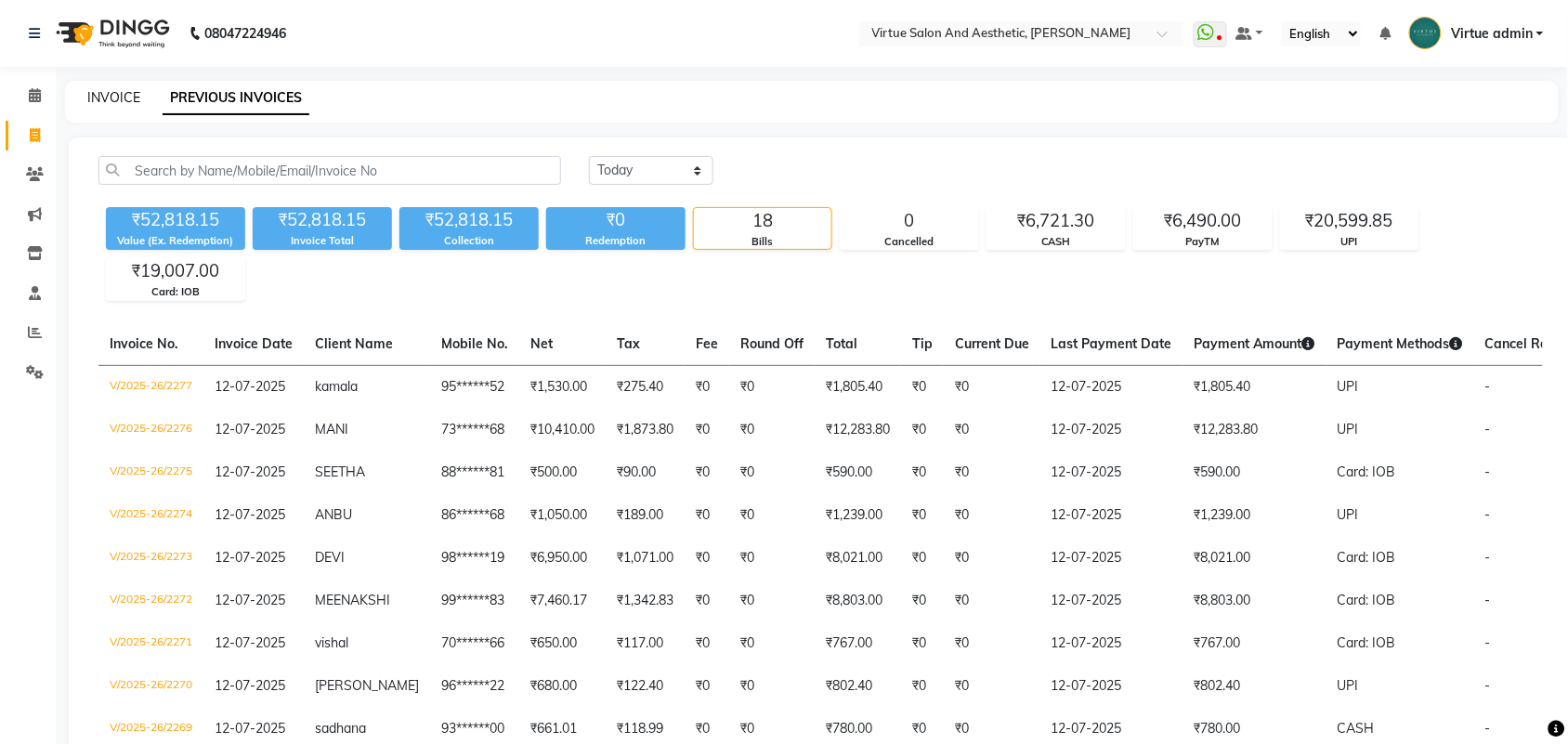 click on "INVOICE" 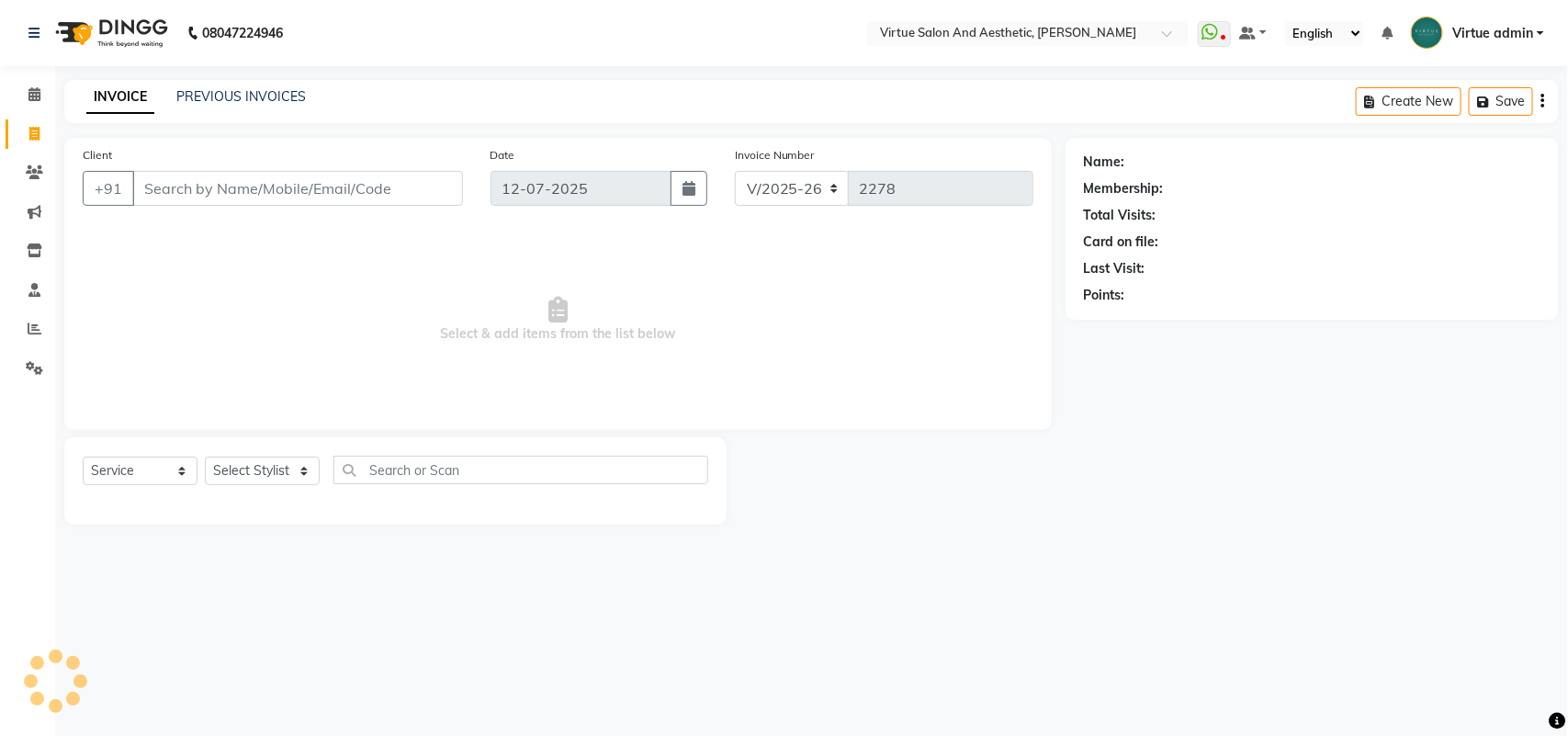 click on "Client" at bounding box center [298, 188] 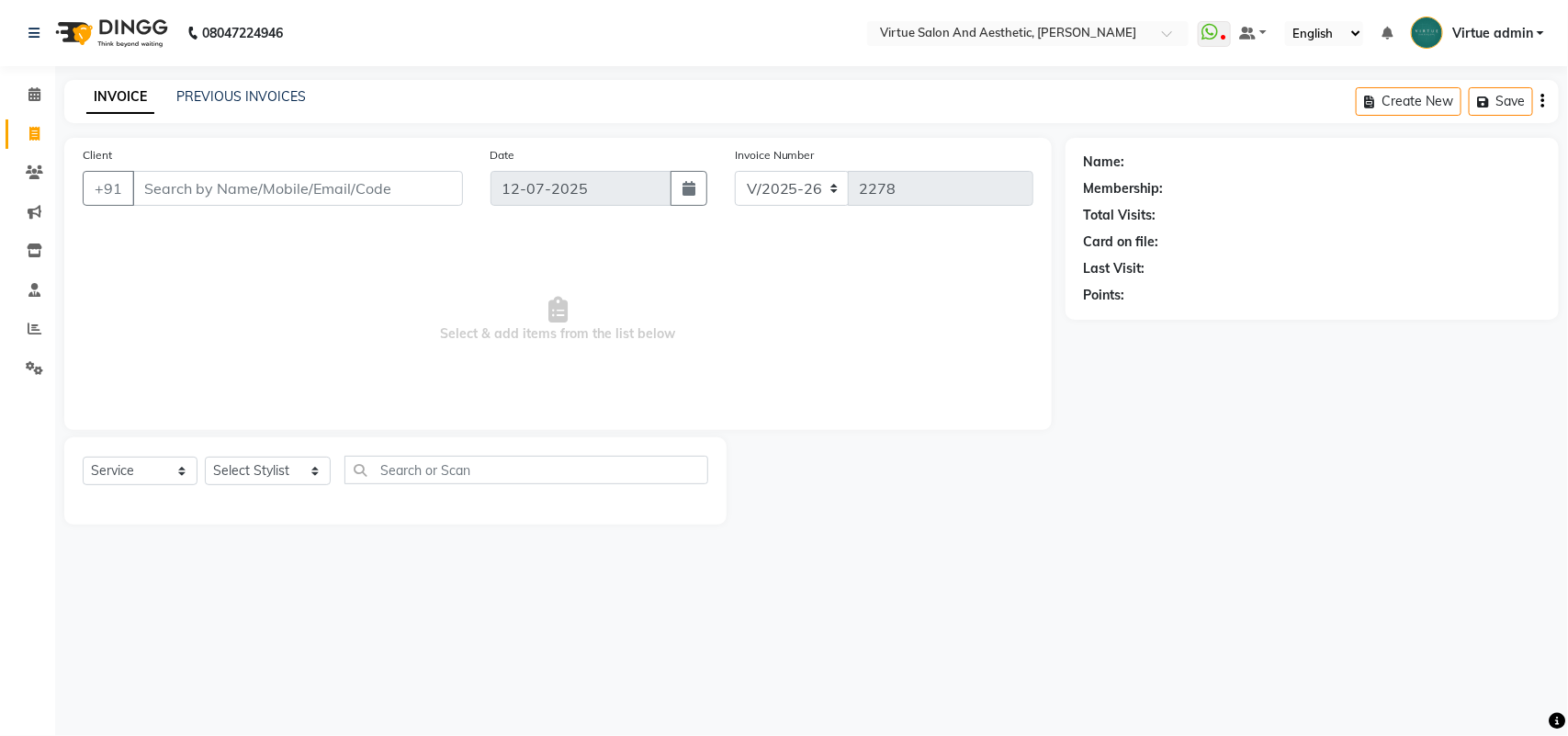 click on "Client" at bounding box center (298, 188) 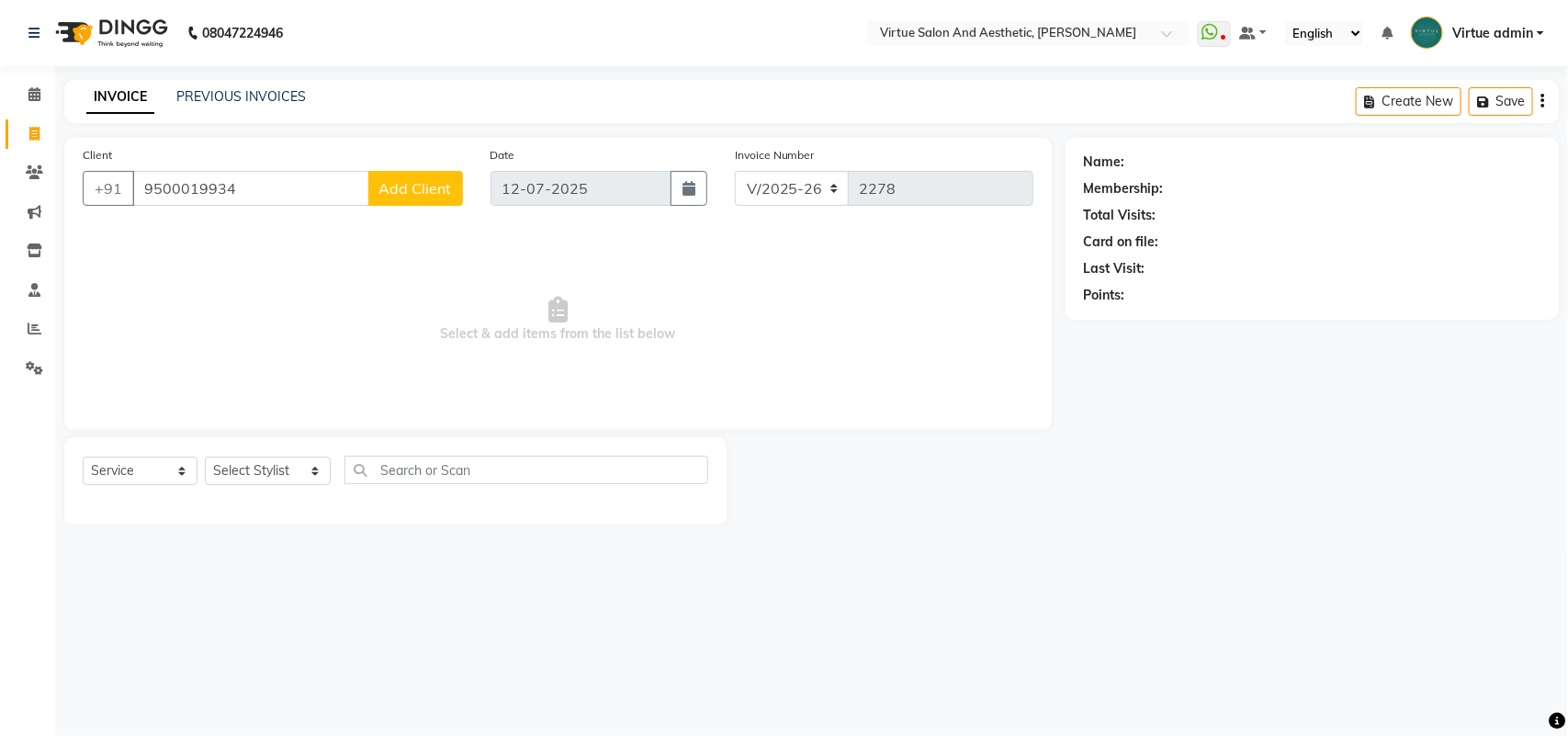 click on "Add Client" 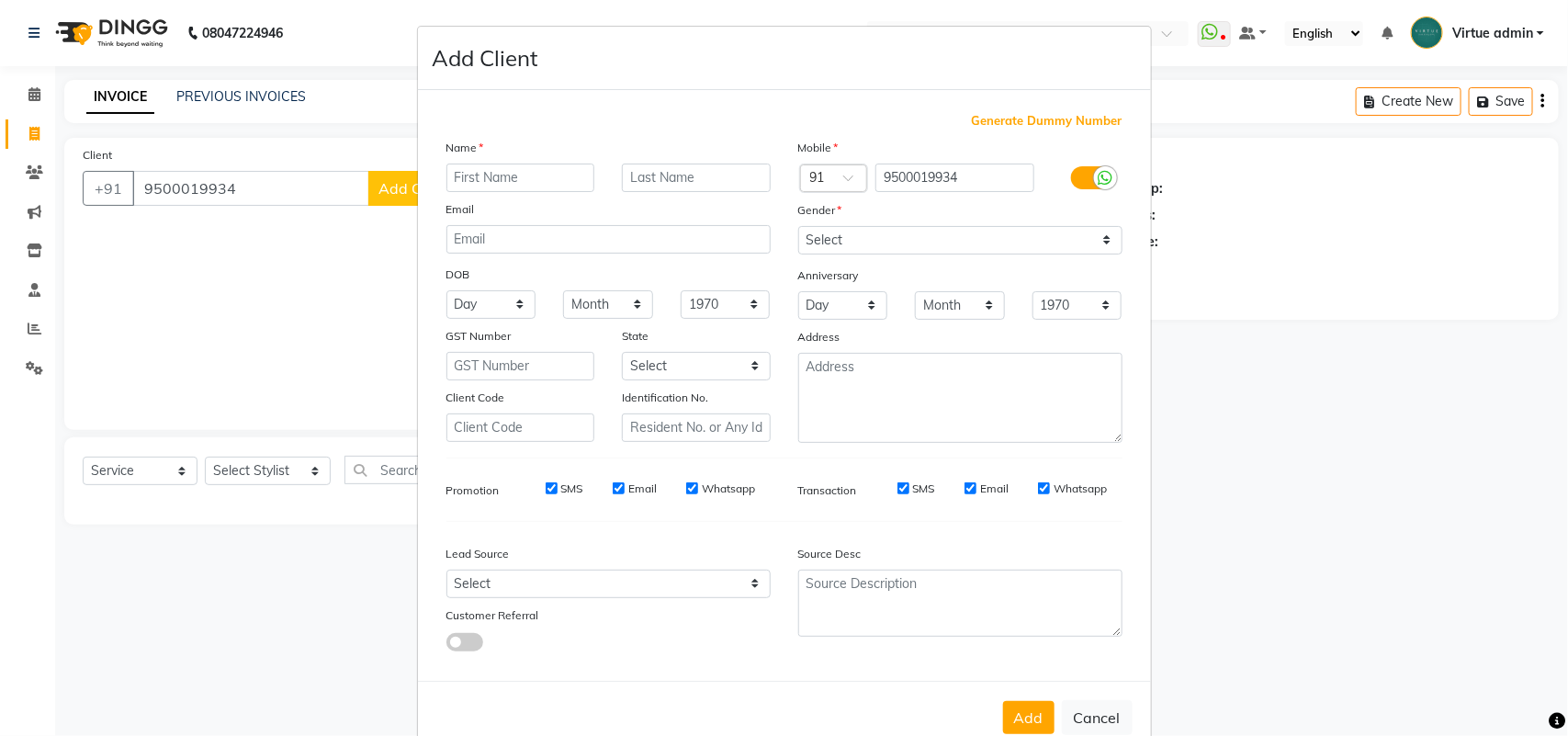 click at bounding box center (521, 177) 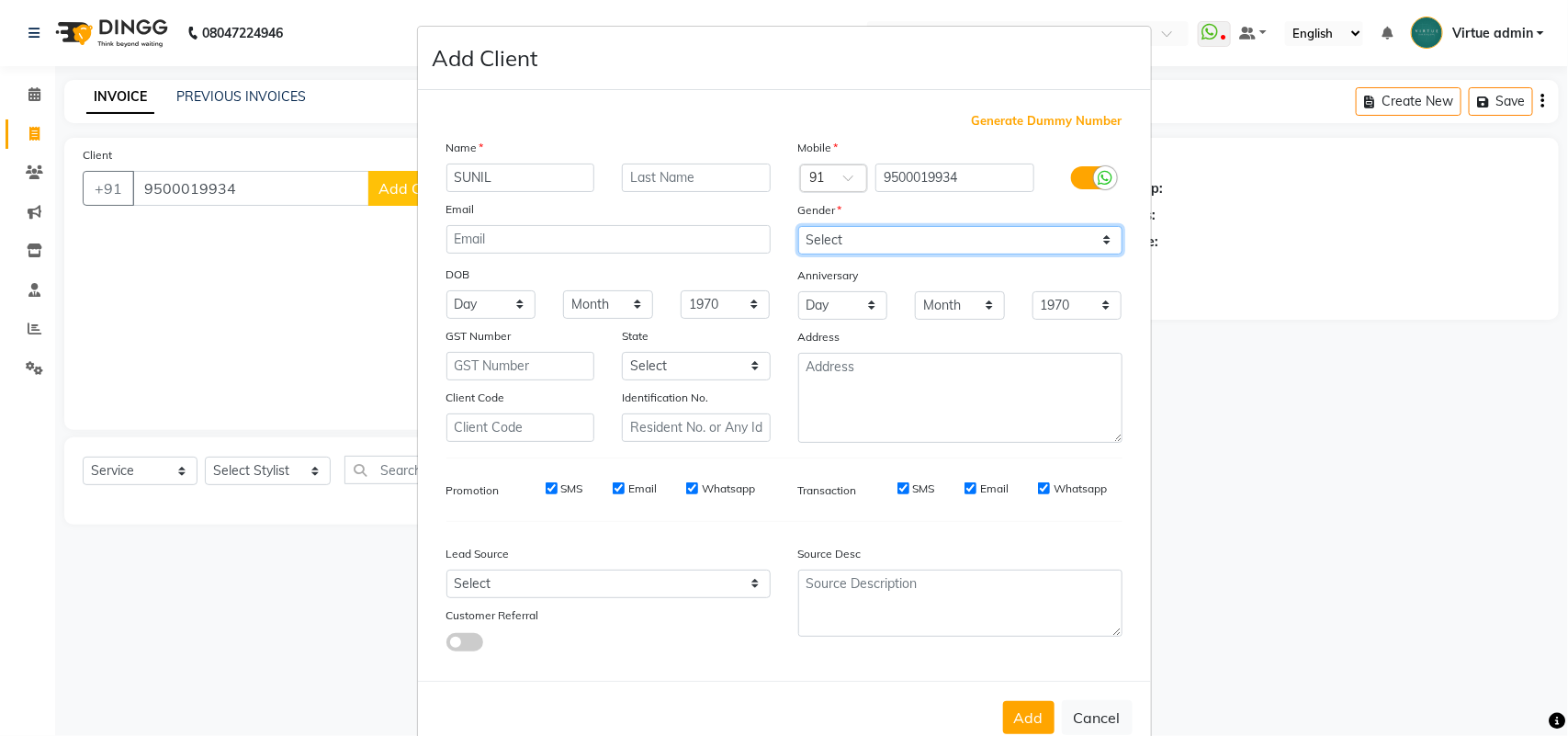 click on "Select Male Female Other Prefer Not To Say" at bounding box center [960, 240] 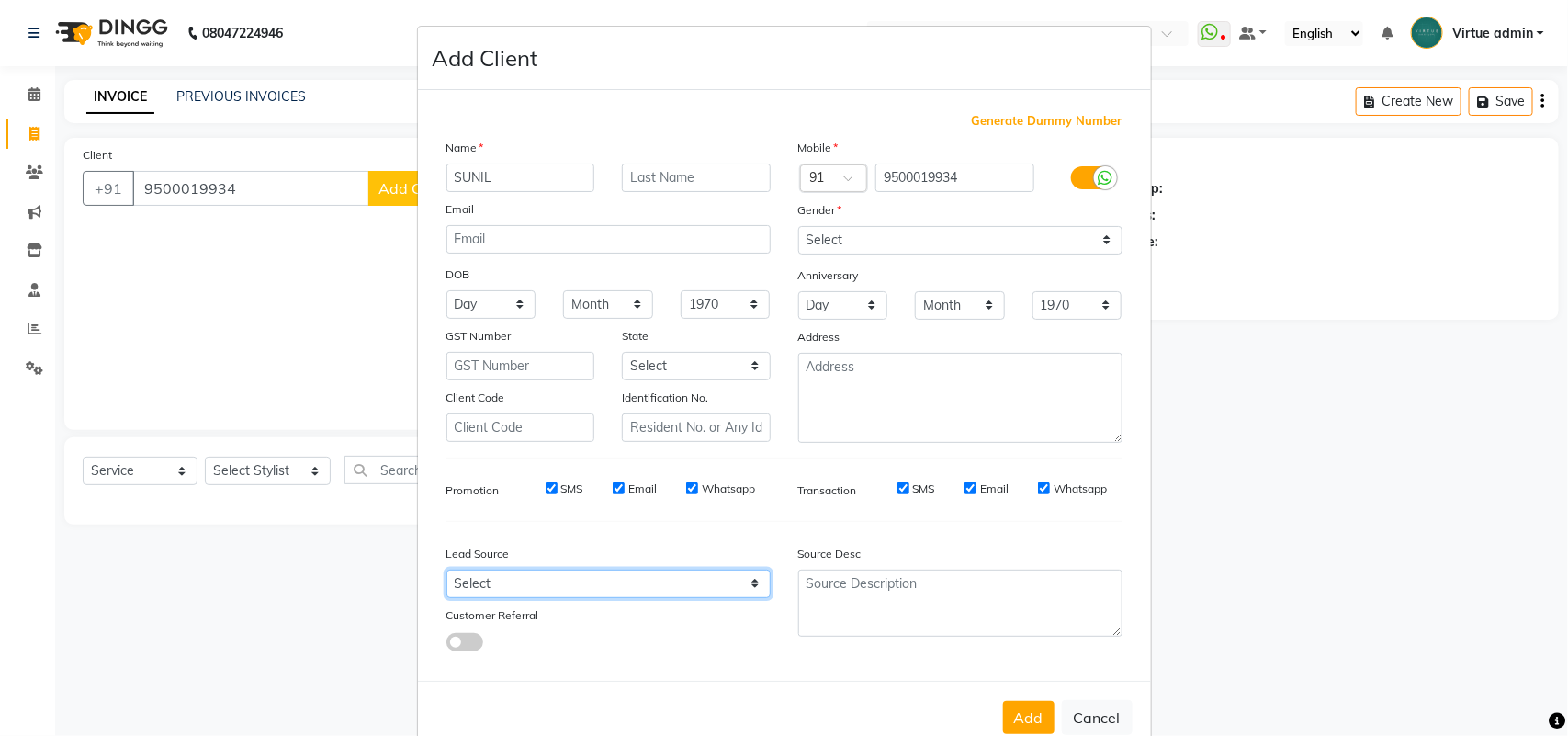 click on "Select Walk-in Referral Internet Friend Word of Mouth Advertisement Facebook JustDial Google Other Instagram  YouTube  WhatsApp" at bounding box center [608, 583] 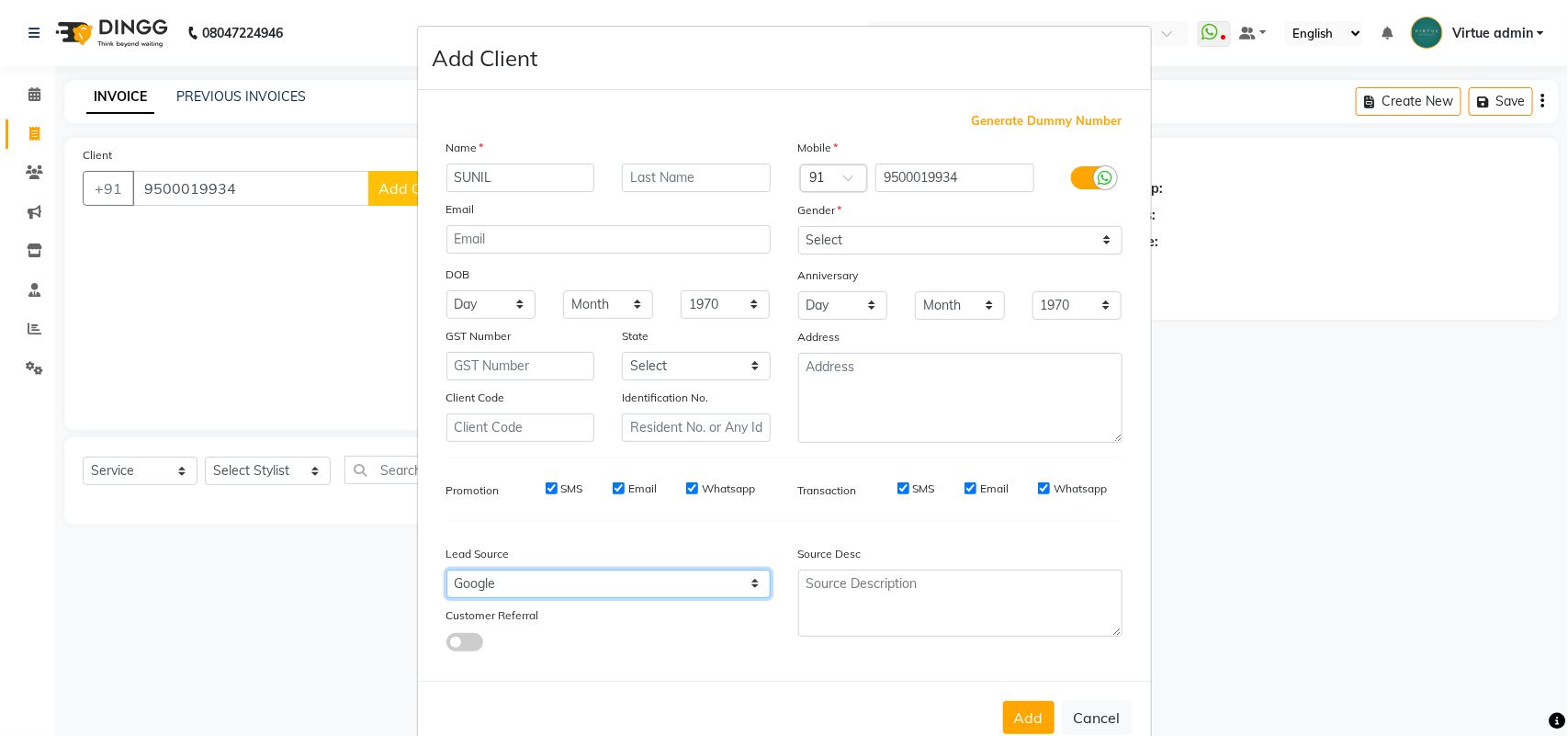 click on "Select Walk-in Referral Internet Friend Word of Mouth Advertisement Facebook JustDial Google Other Instagram  YouTube  WhatsApp" at bounding box center [608, 583] 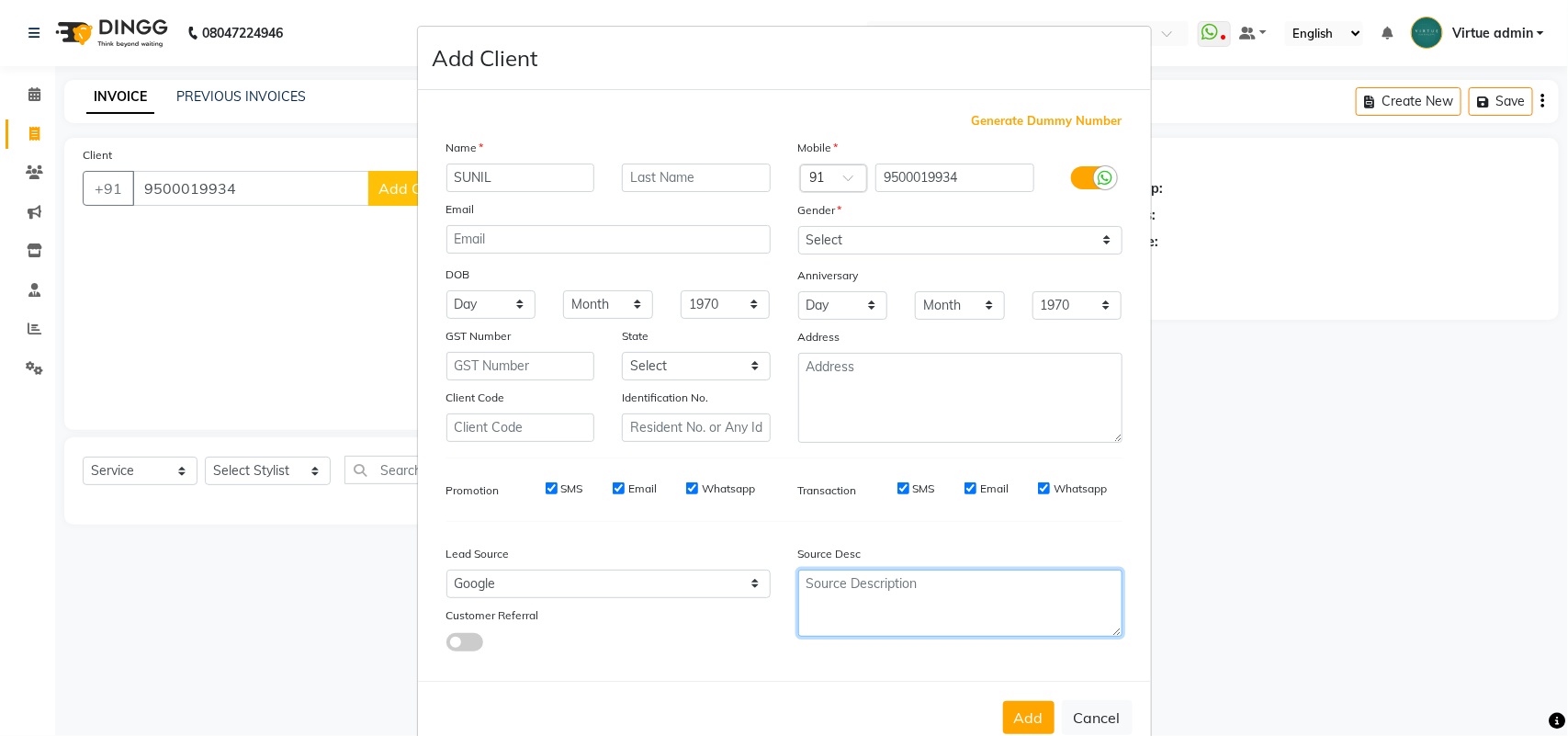 click at bounding box center (960, 603) 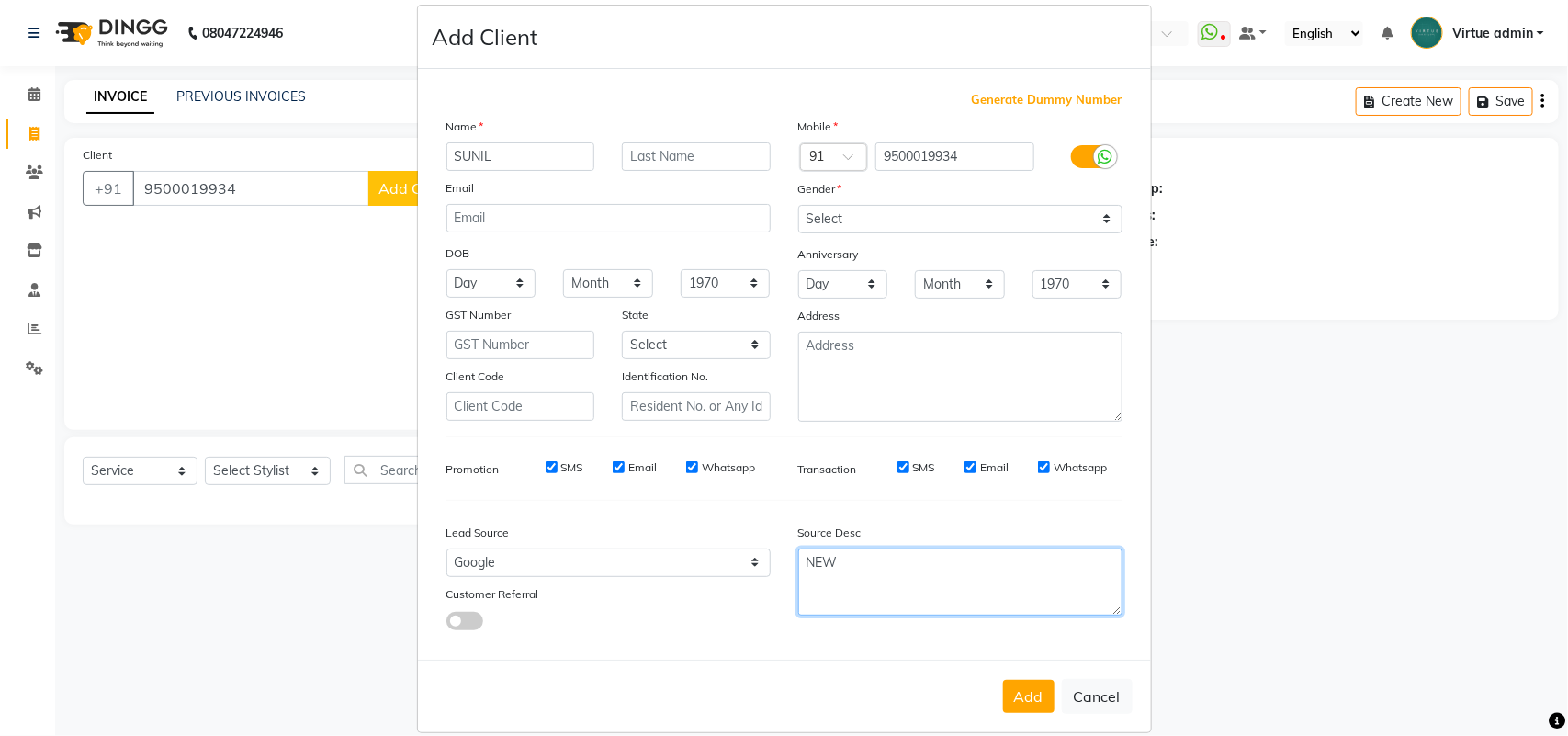 scroll, scrollTop: 40, scrollLeft: 0, axis: vertical 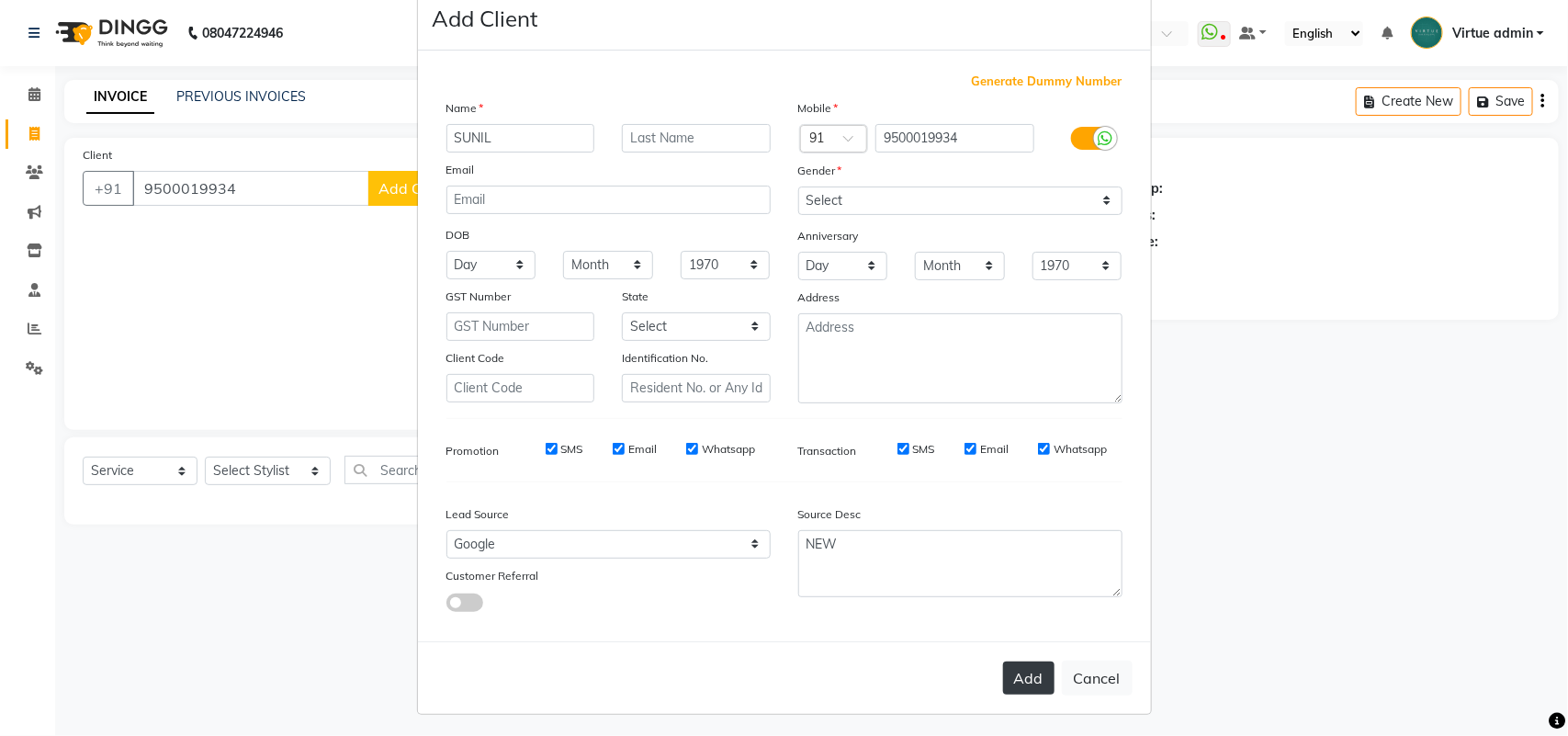 click on "Add" at bounding box center [1029, 678] 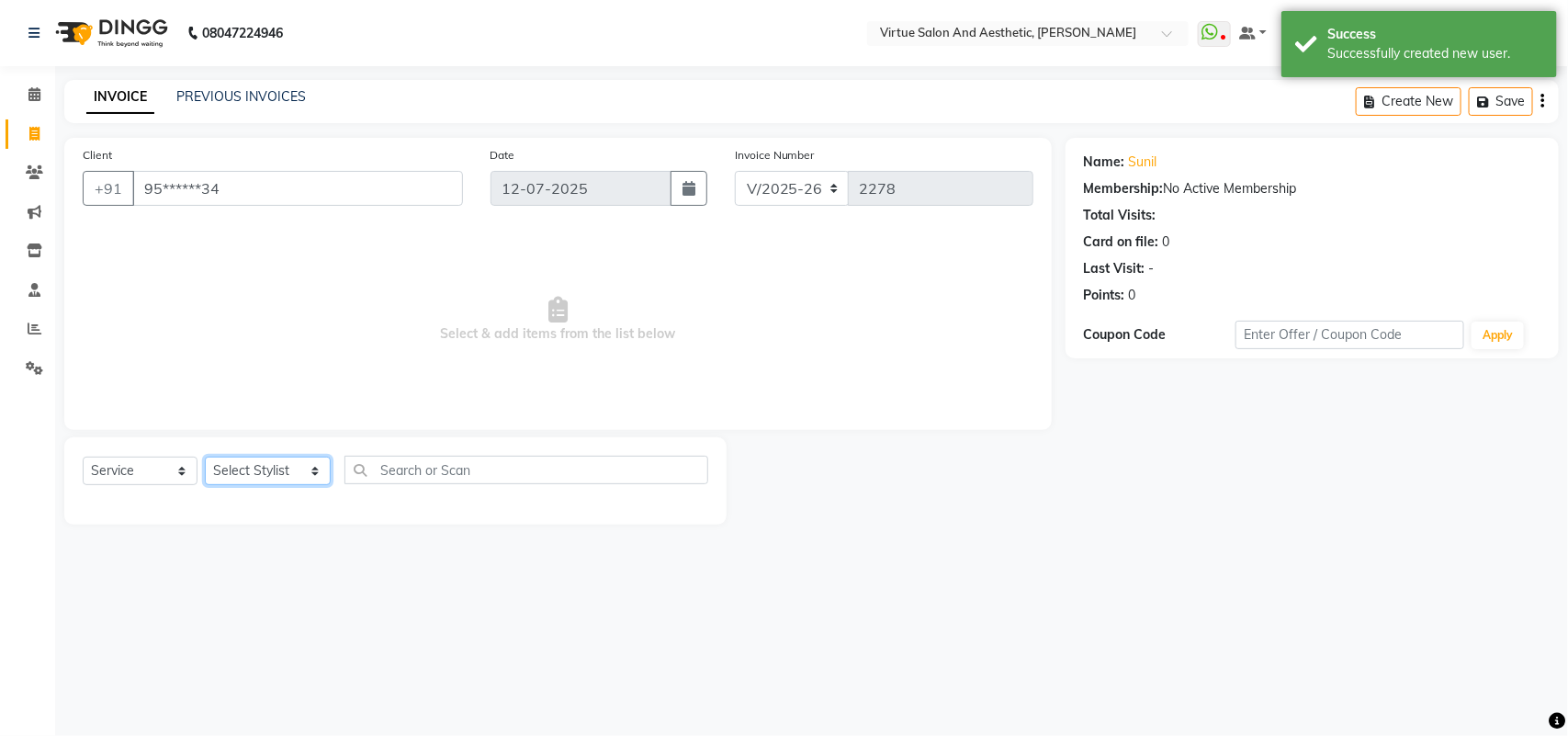 click on "Select Stylist Admin ANUSHA  Apsu Auditor Ambattur Balaji BANUPRIYA Bhuvanesh Dingg - Support Team DIVYA INBARAJ INDHU Javed Jayakumar Joice Neimalsawm  Kalaiselvi KAMALA Nathalie Marinaa Chaarlette POOJA  PREETHI Preethi Raj PRISCILLA RADHA RAJESH  SAHIL SEETHAL SOCHIPEM Suresh Babu SUSHMITA VANITHA Veena Ravi Vignesh  Vinitha Virtue admin VIRTUE SALON" 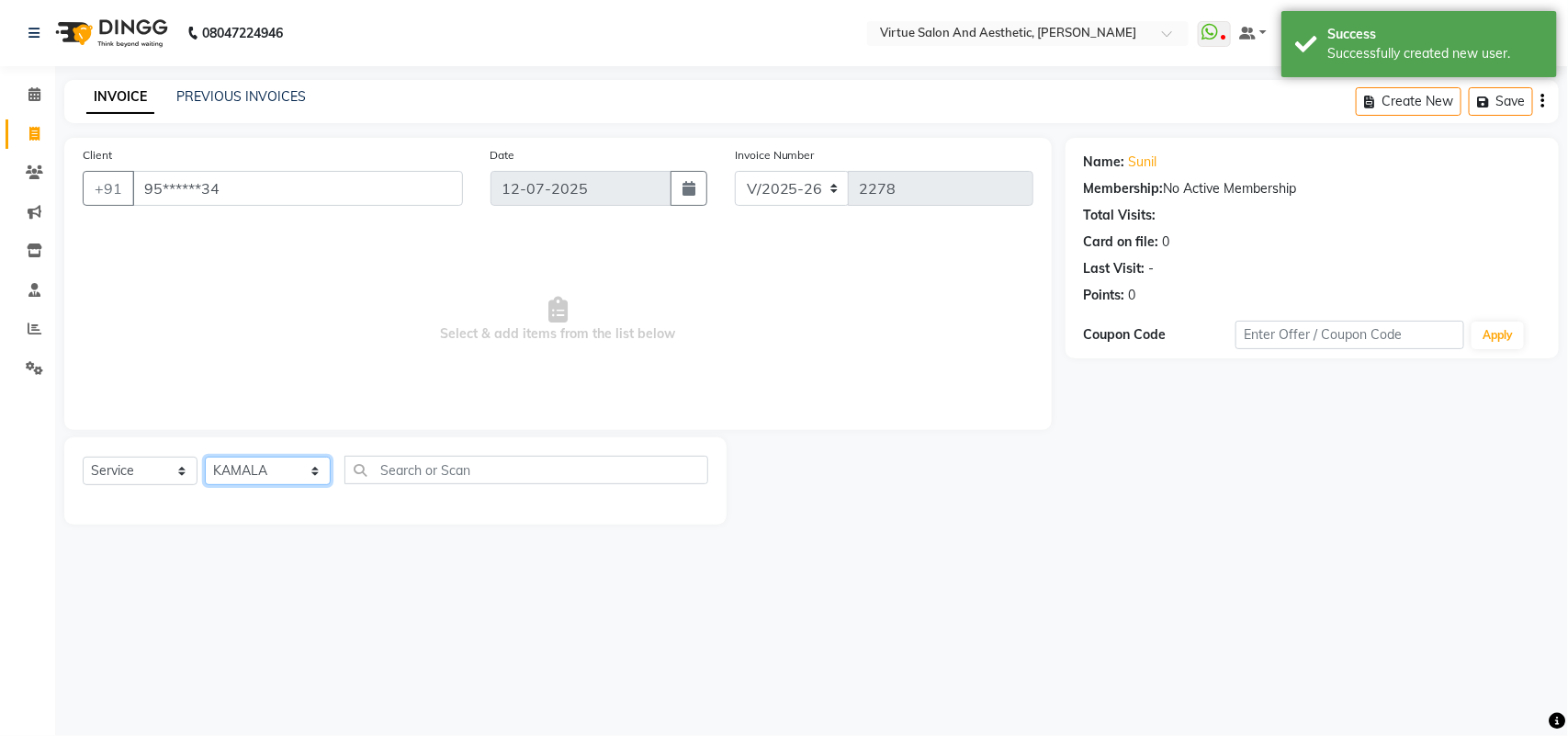 click on "Select Stylist Admin ANUSHA  Apsu Auditor Ambattur Balaji BANUPRIYA Bhuvanesh Dingg - Support Team DIVYA INBARAJ INDHU Javed Jayakumar Joice Neimalsawm  Kalaiselvi KAMALA Nathalie Marinaa Chaarlette POOJA  PREETHI Preethi Raj PRISCILLA RADHA RAJESH  SAHIL SEETHAL SOCHIPEM Suresh Babu SUSHMITA VANITHA Veena Ravi Vignesh  Vinitha Virtue admin VIRTUE SALON" 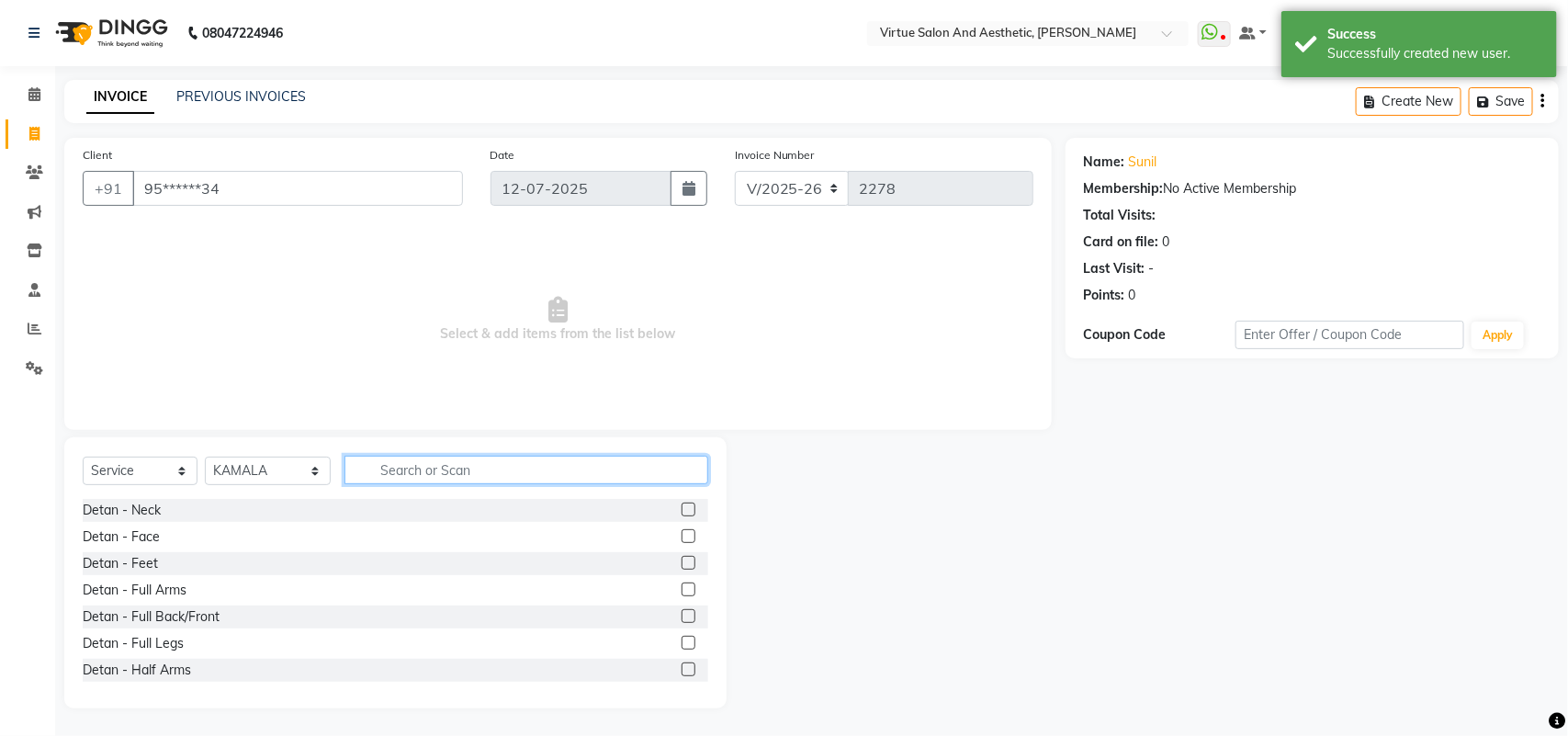 click 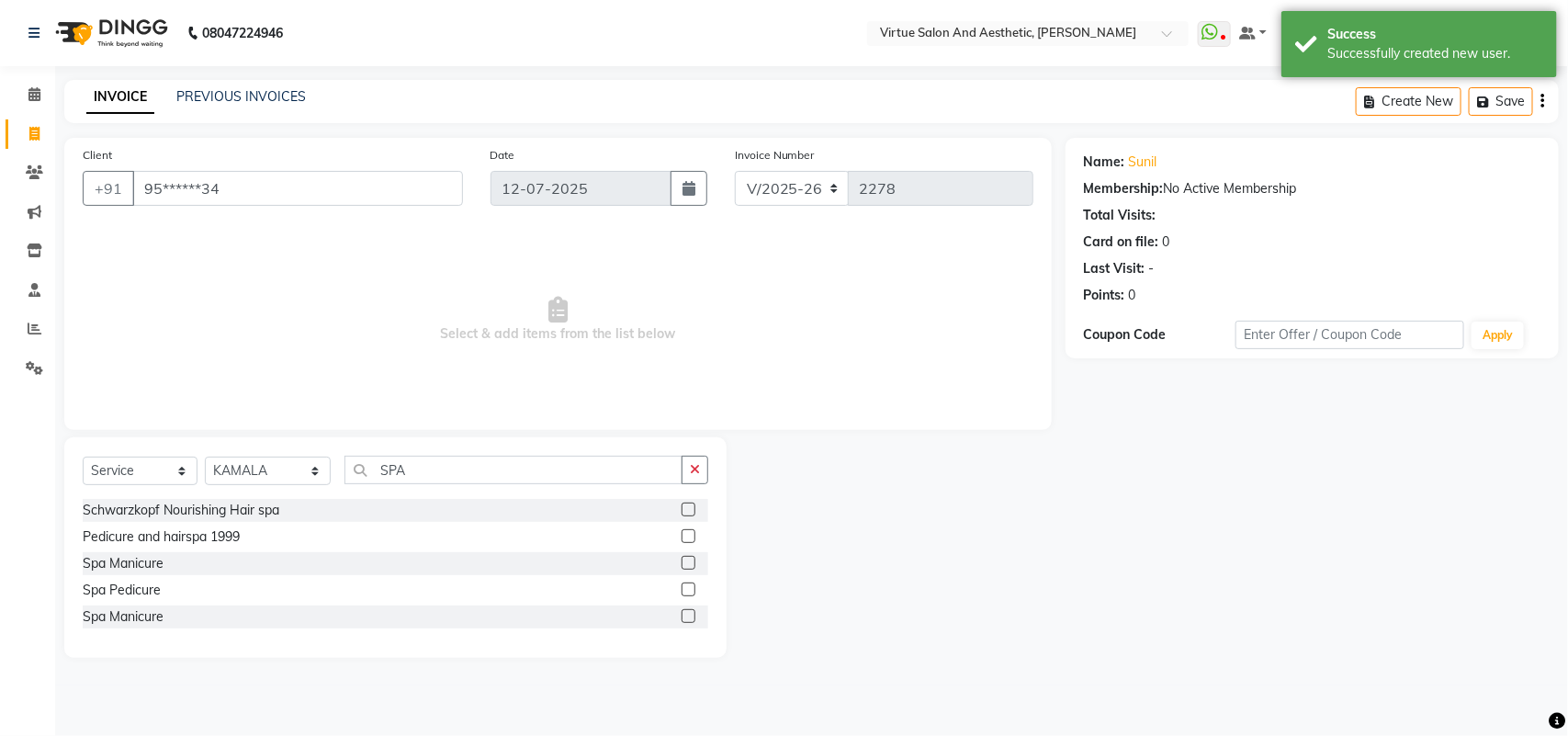 click 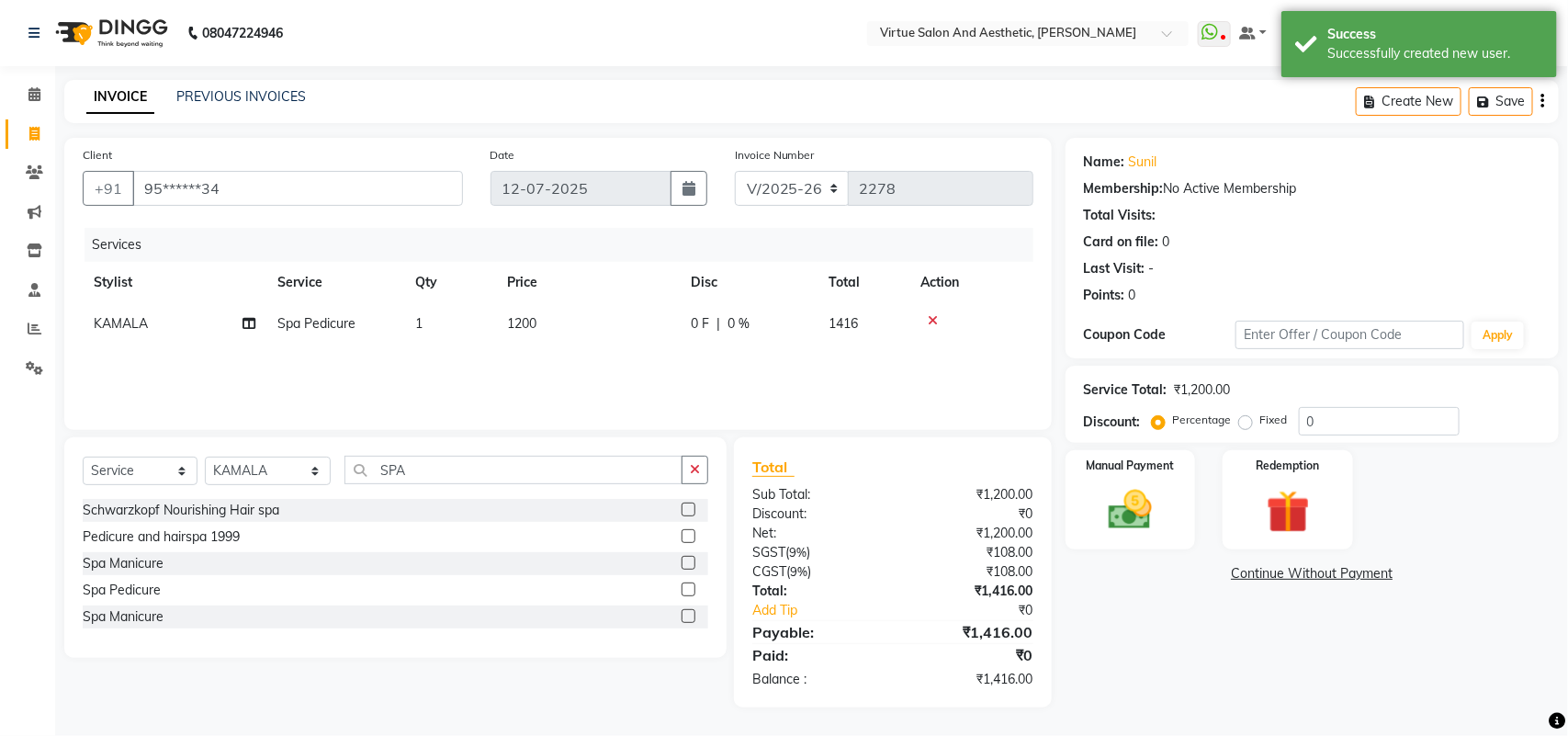 click on "1200" 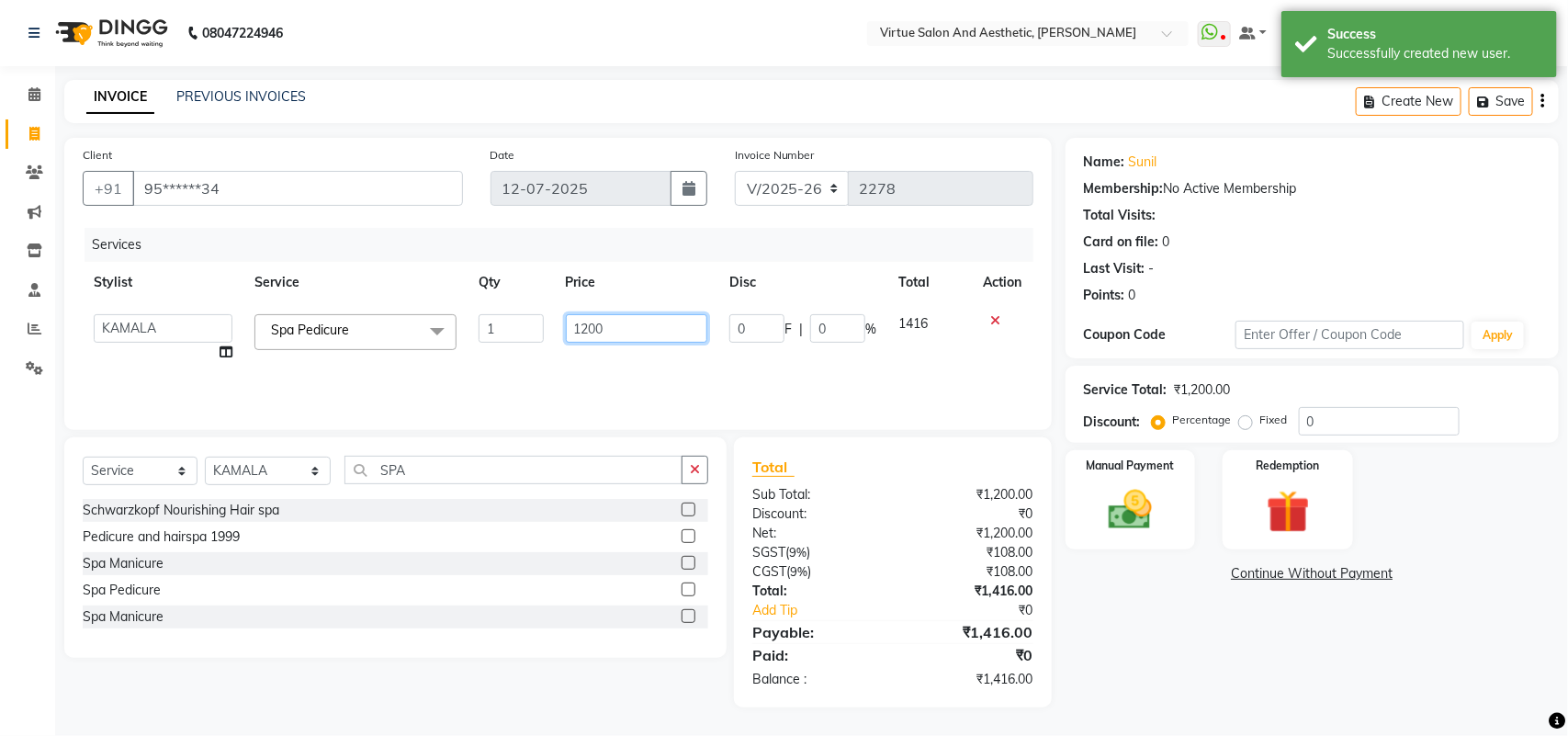 click on "1200" 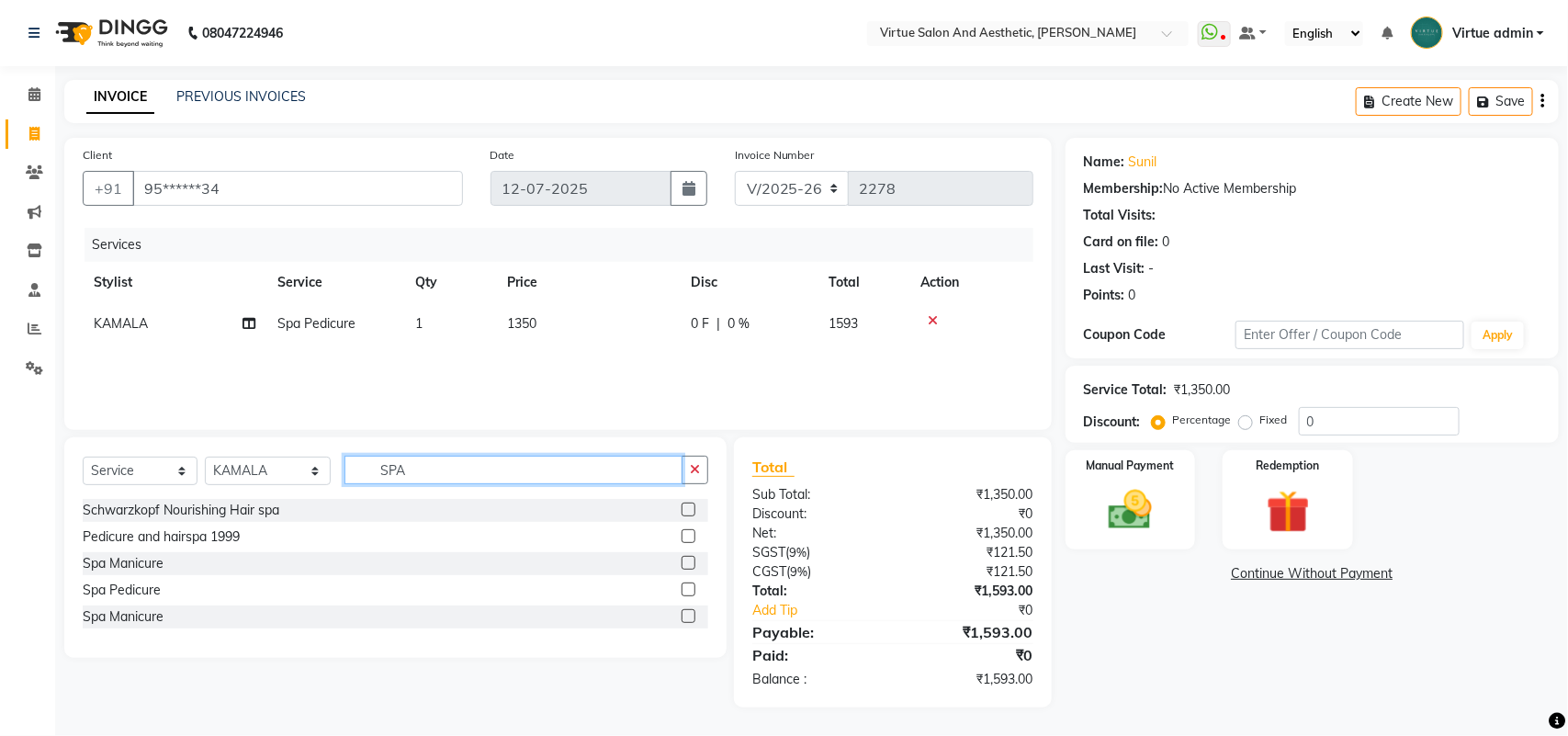 click on "SPA" 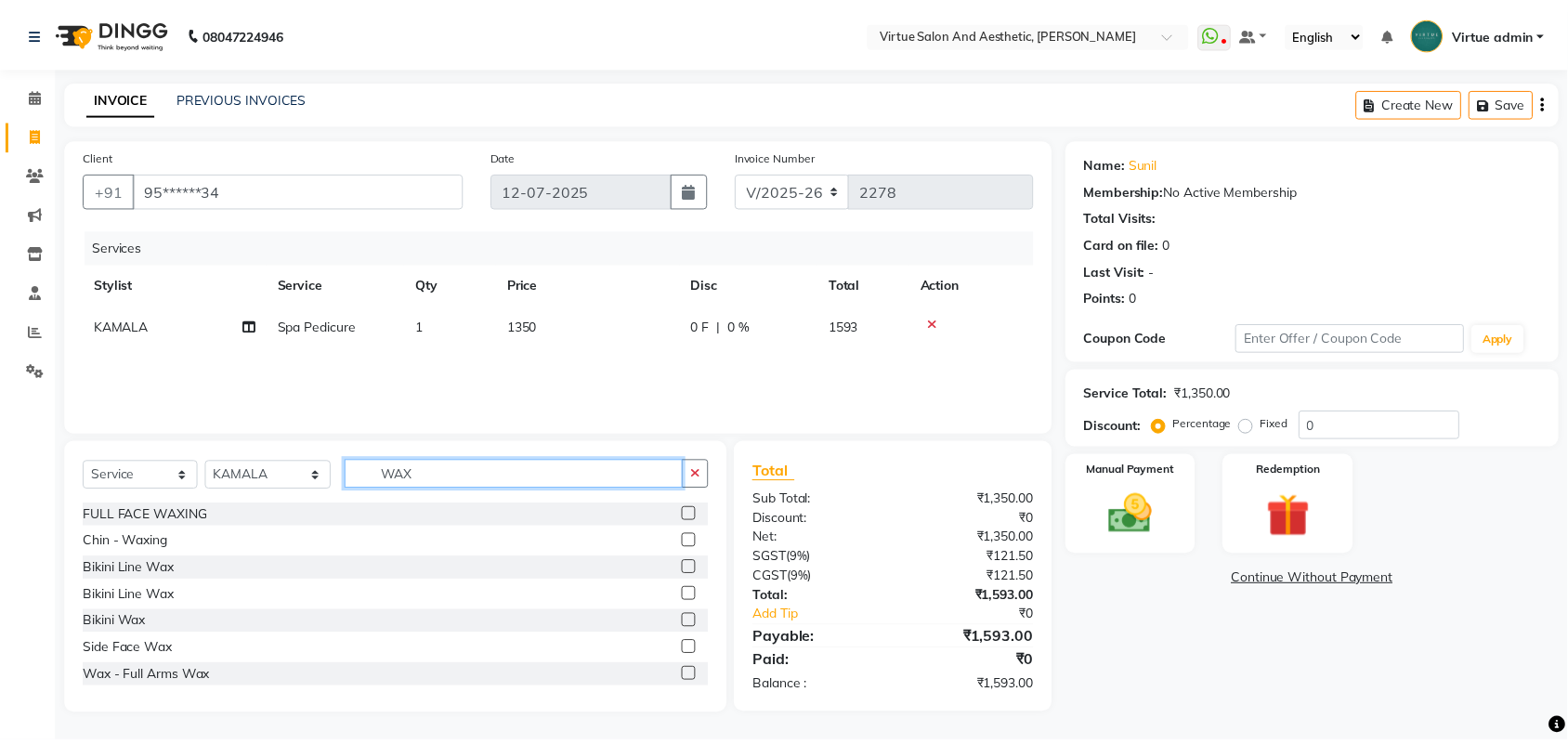 scroll, scrollTop: 116, scrollLeft: 0, axis: vertical 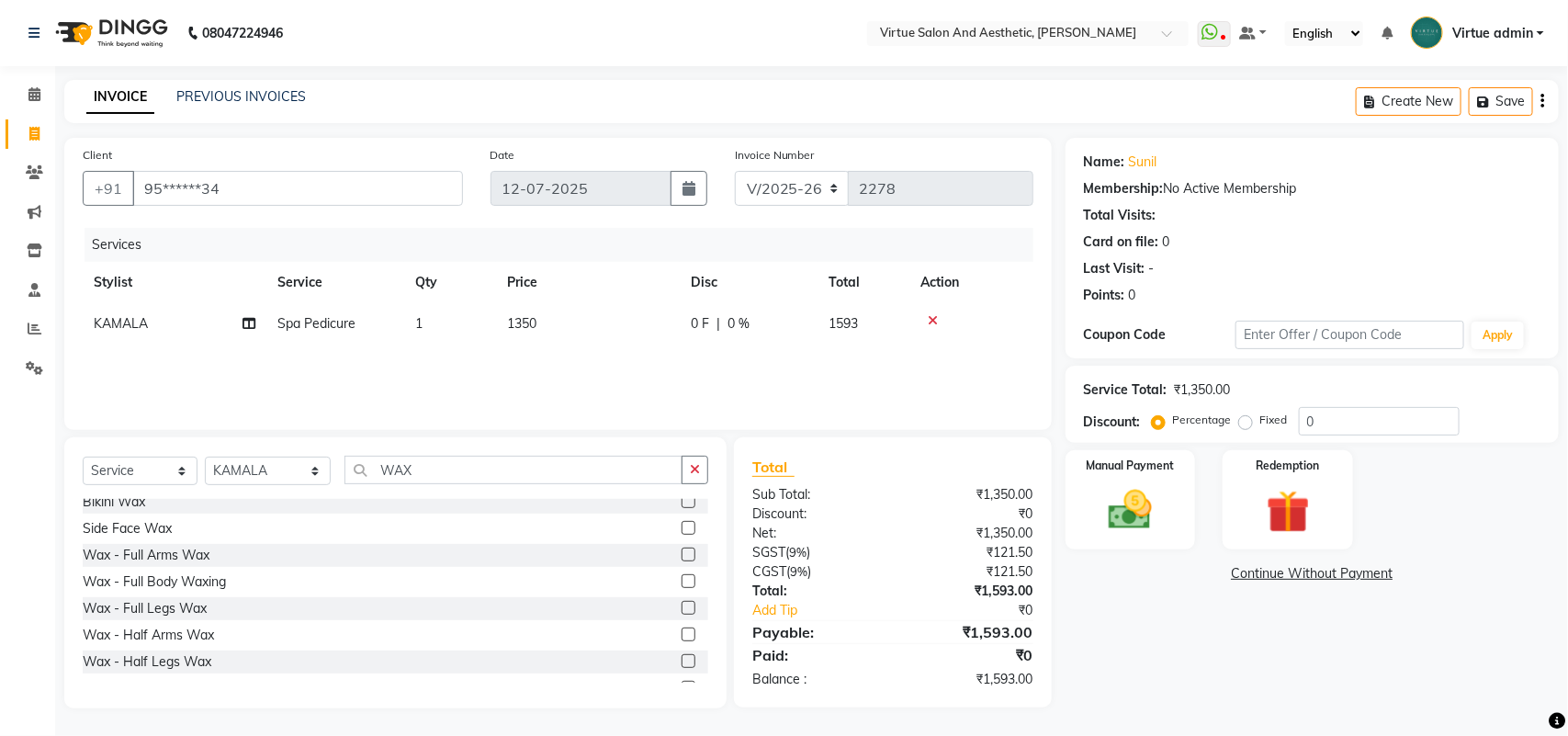 click 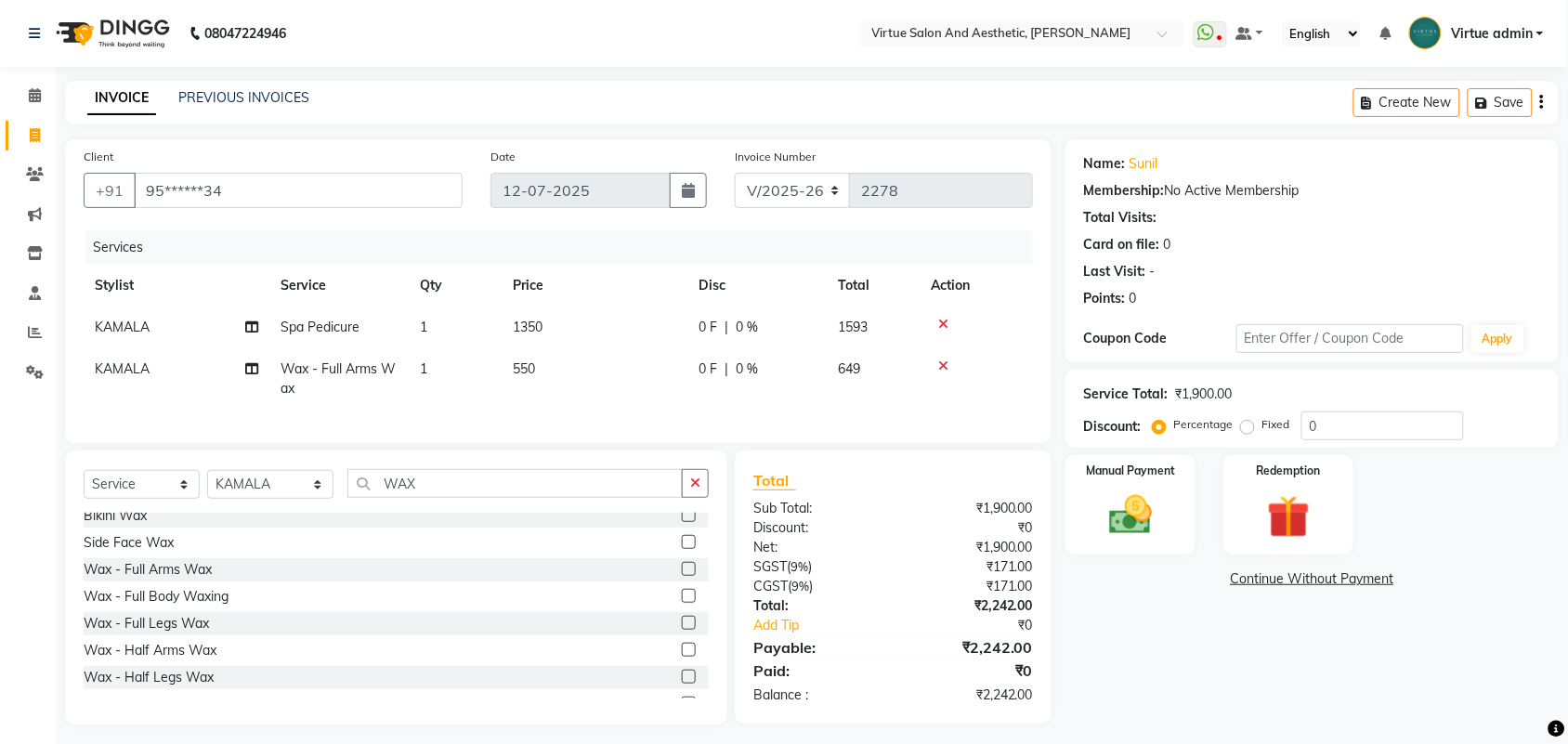 click on "550" 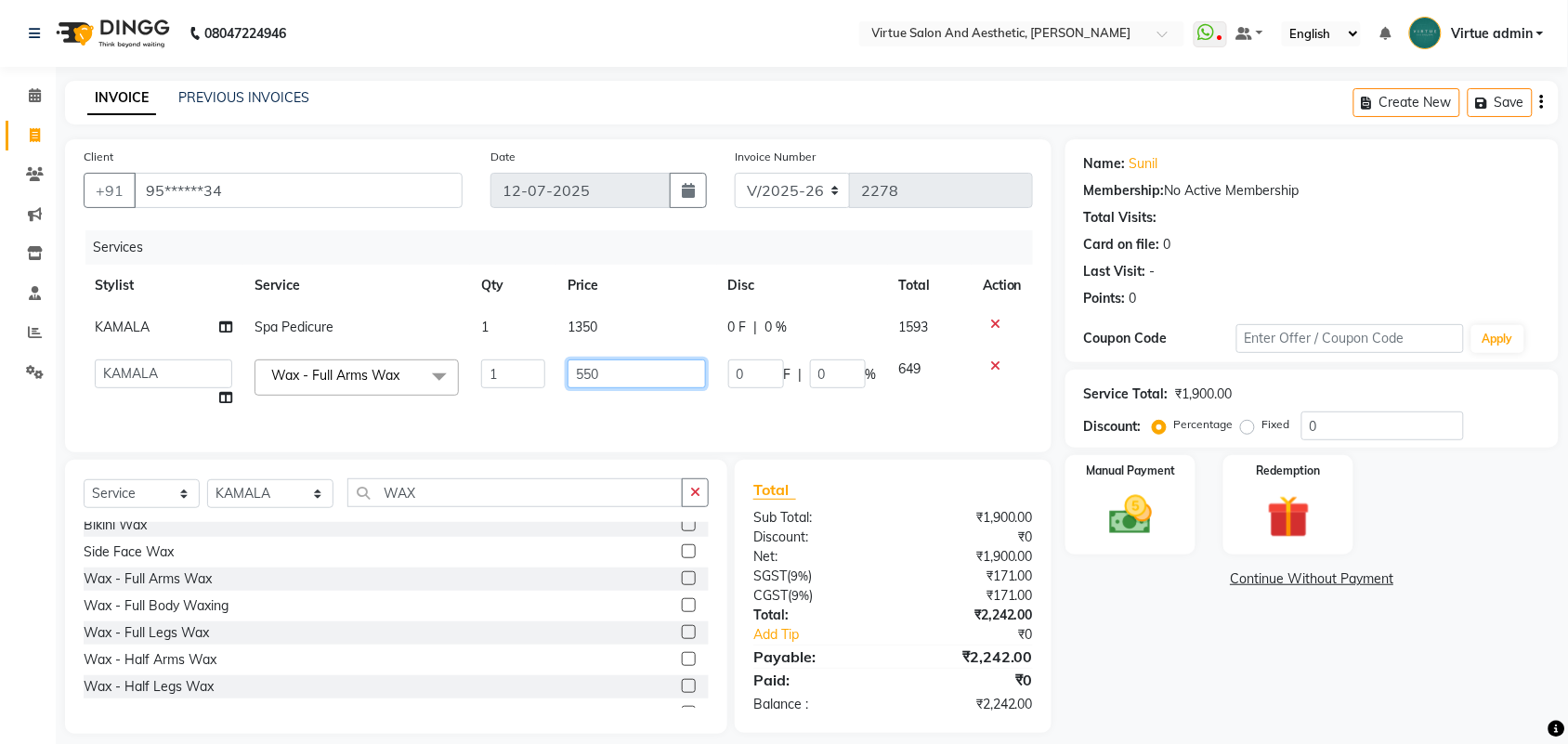 click on "550" 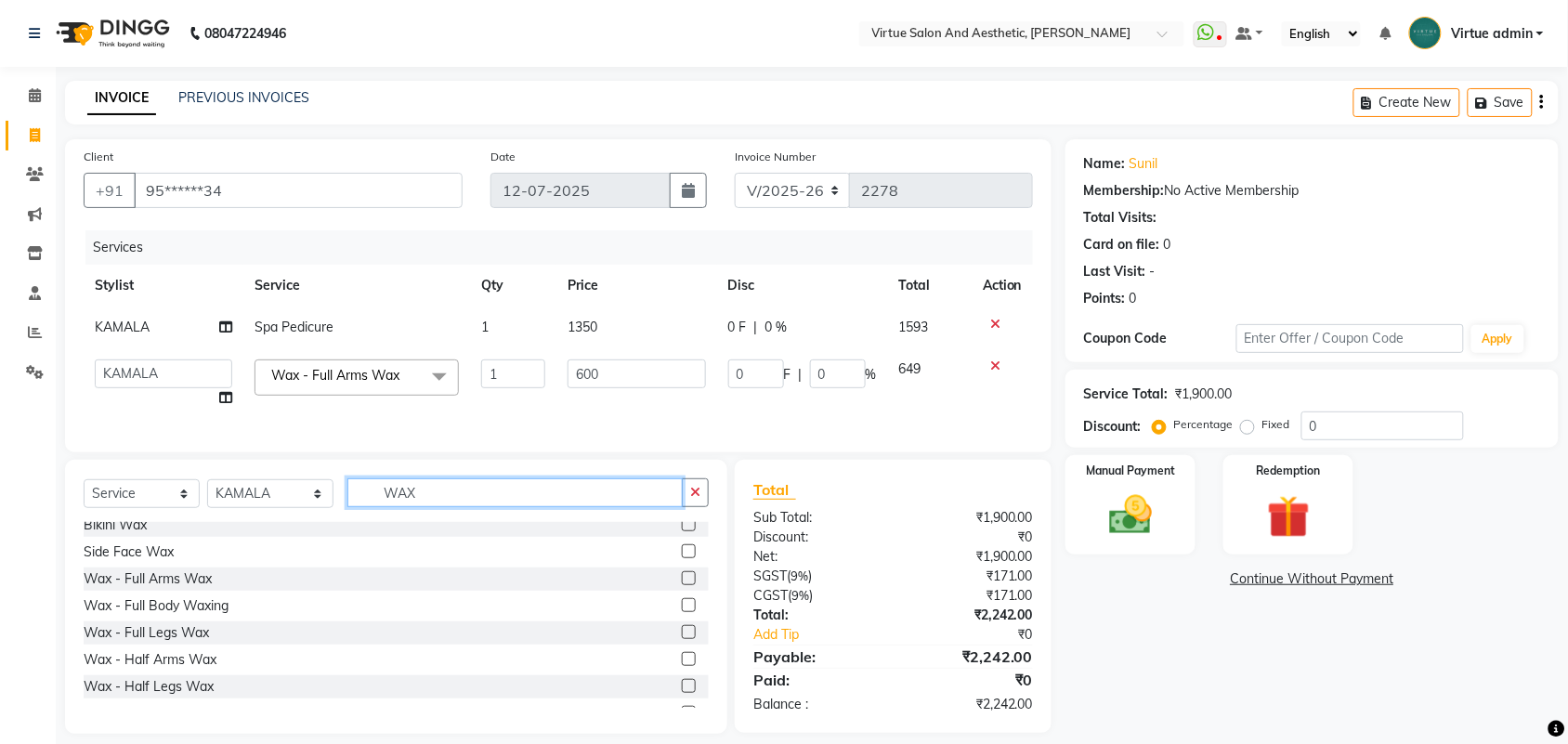 click on "WAX" 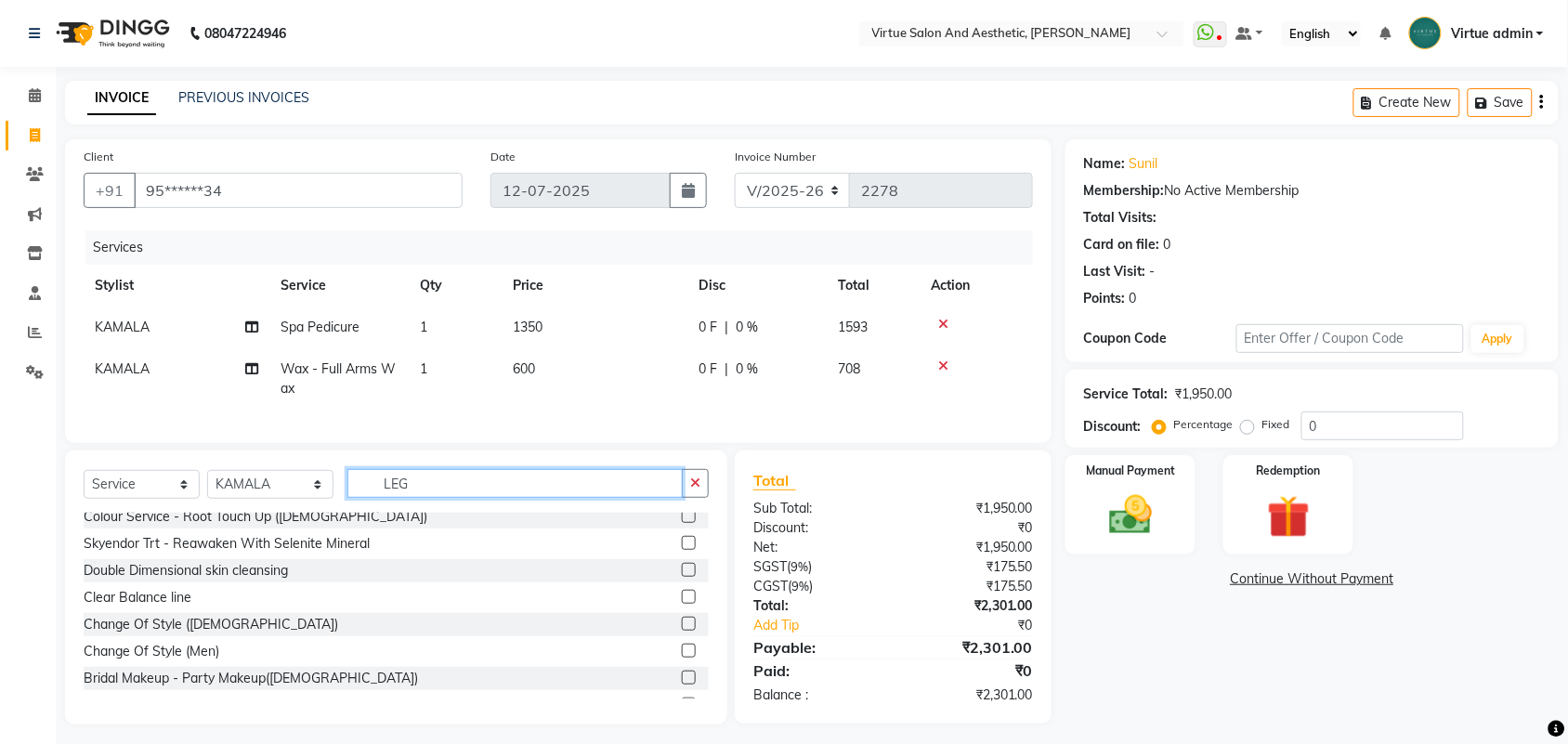 scroll, scrollTop: 0, scrollLeft: 0, axis: both 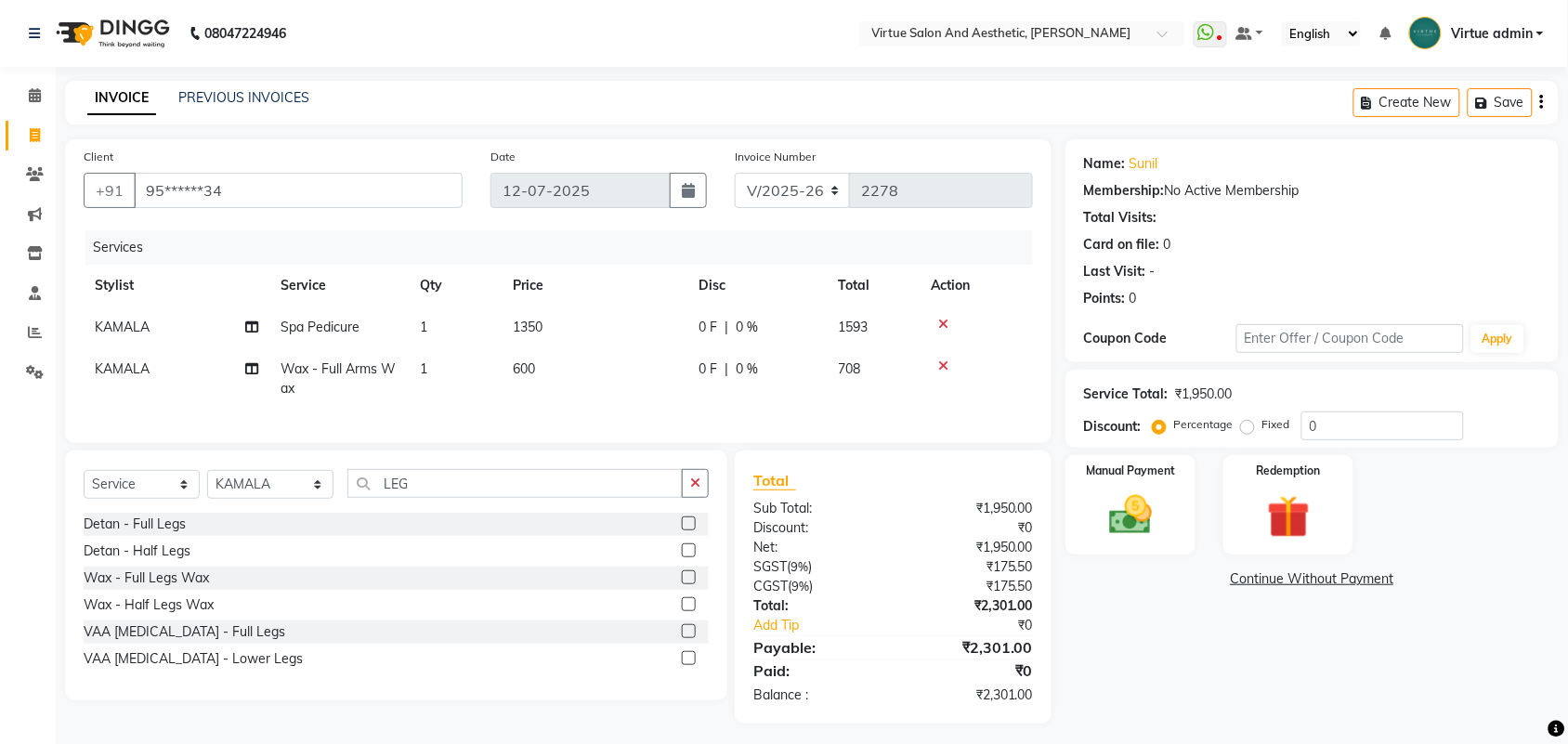 click 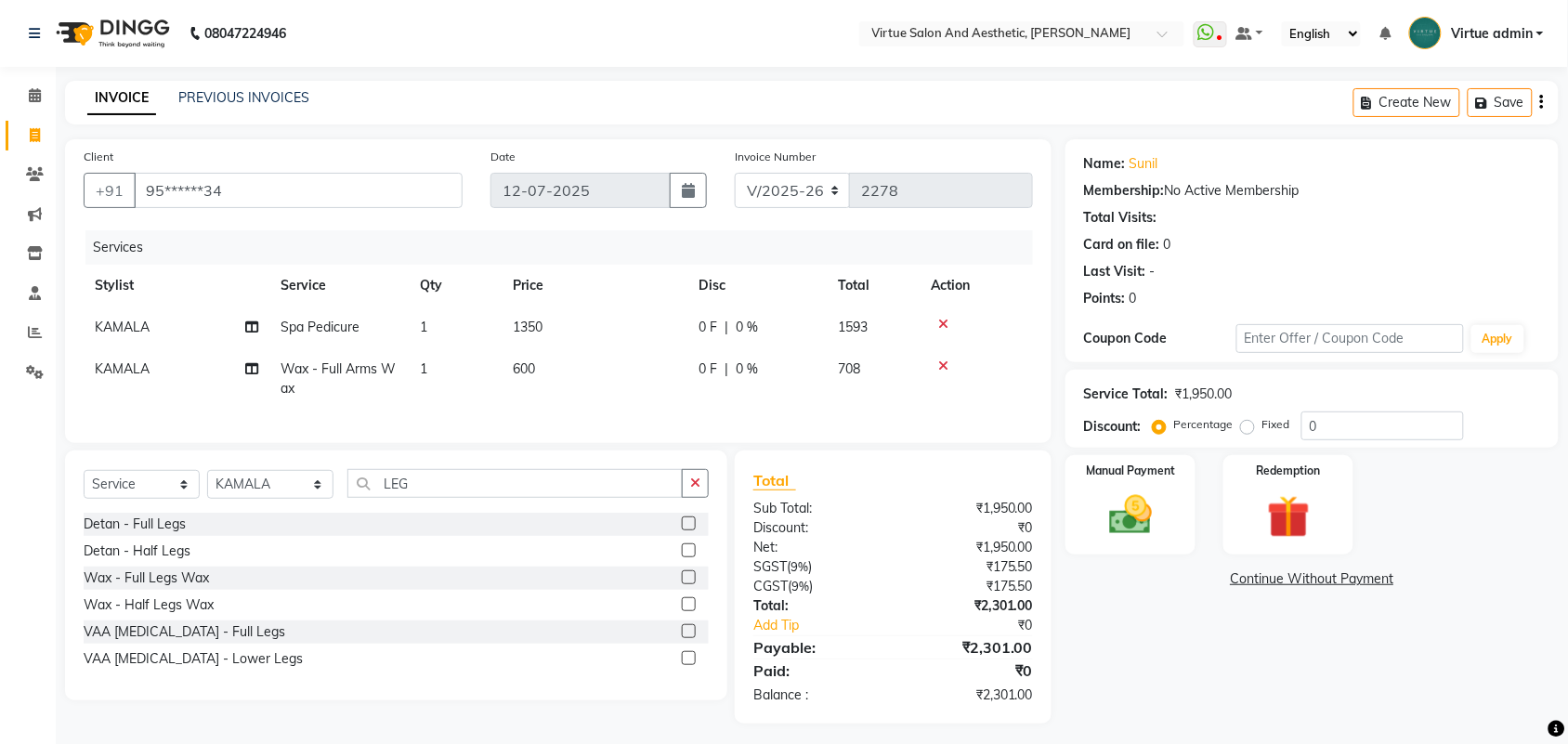 click at bounding box center (687, 605) 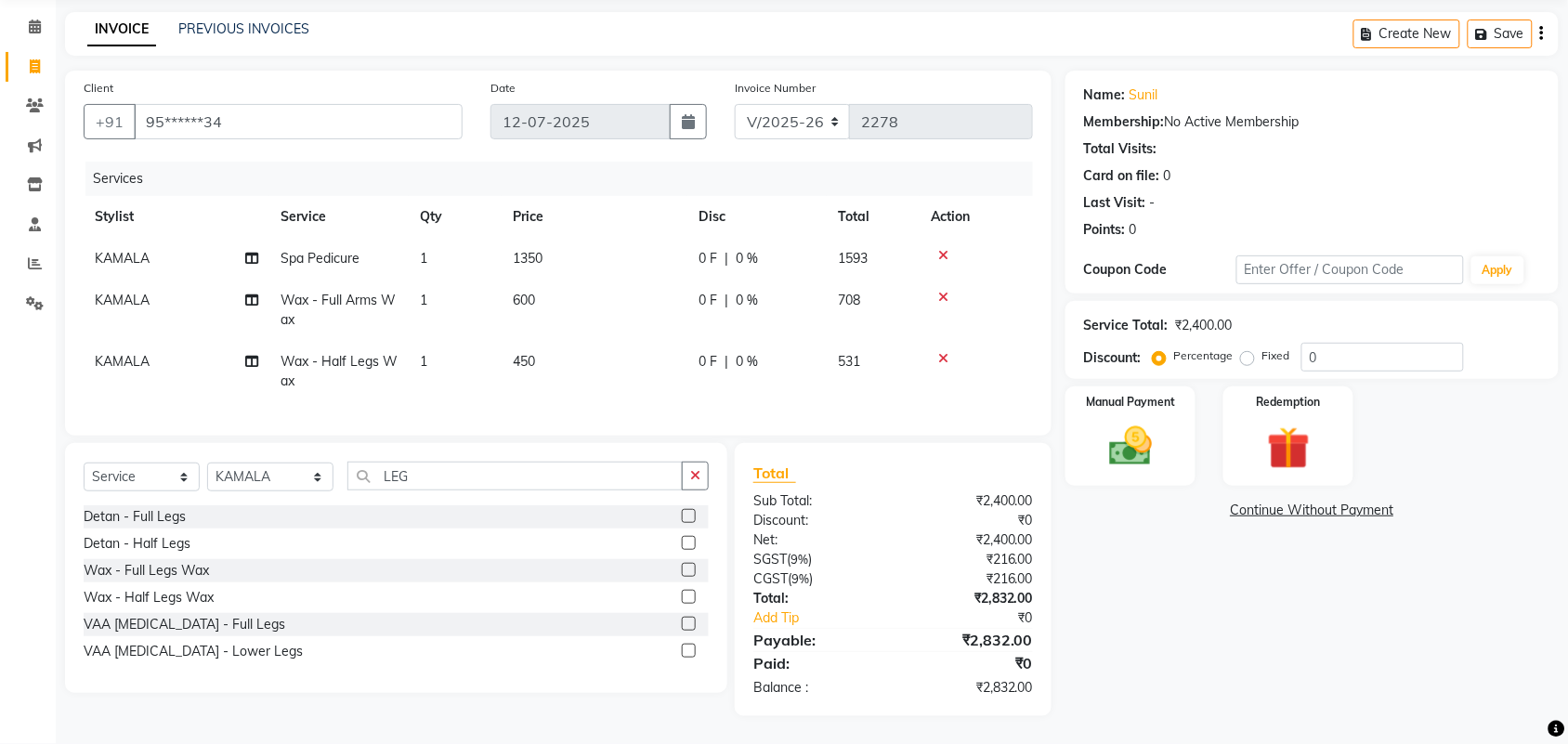 click on "450" 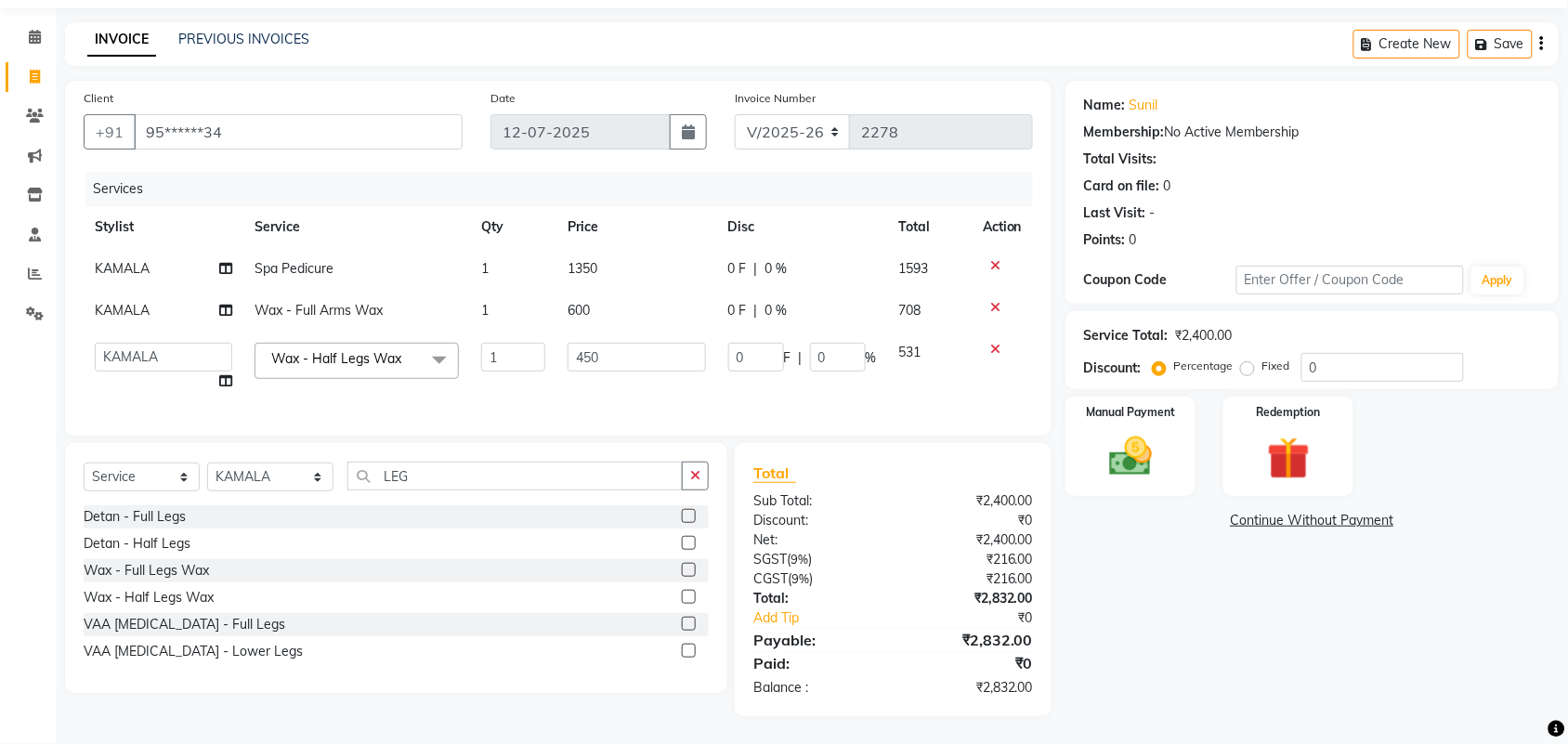 scroll, scrollTop: 75, scrollLeft: 0, axis: vertical 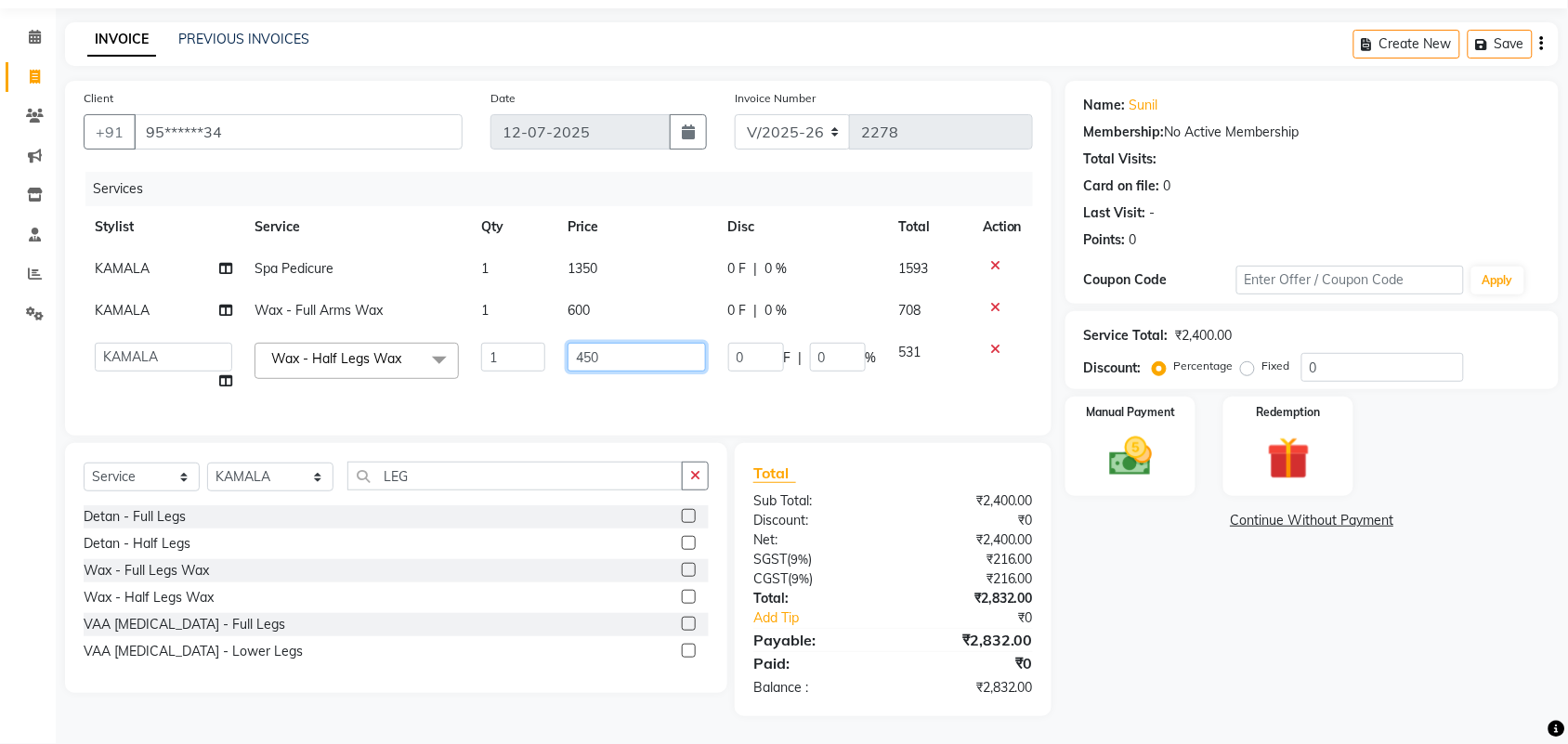 click on "450" 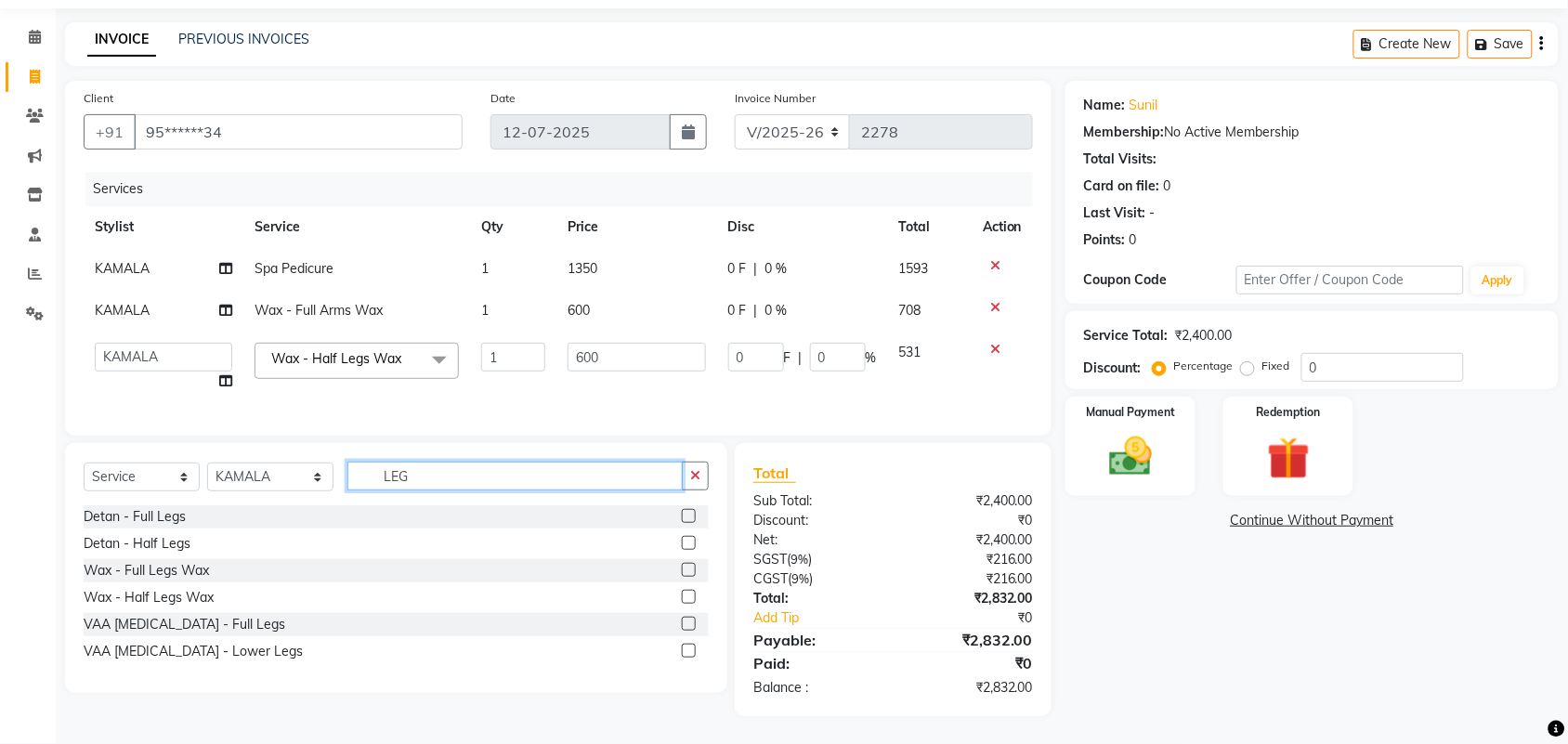 click on "LEG" 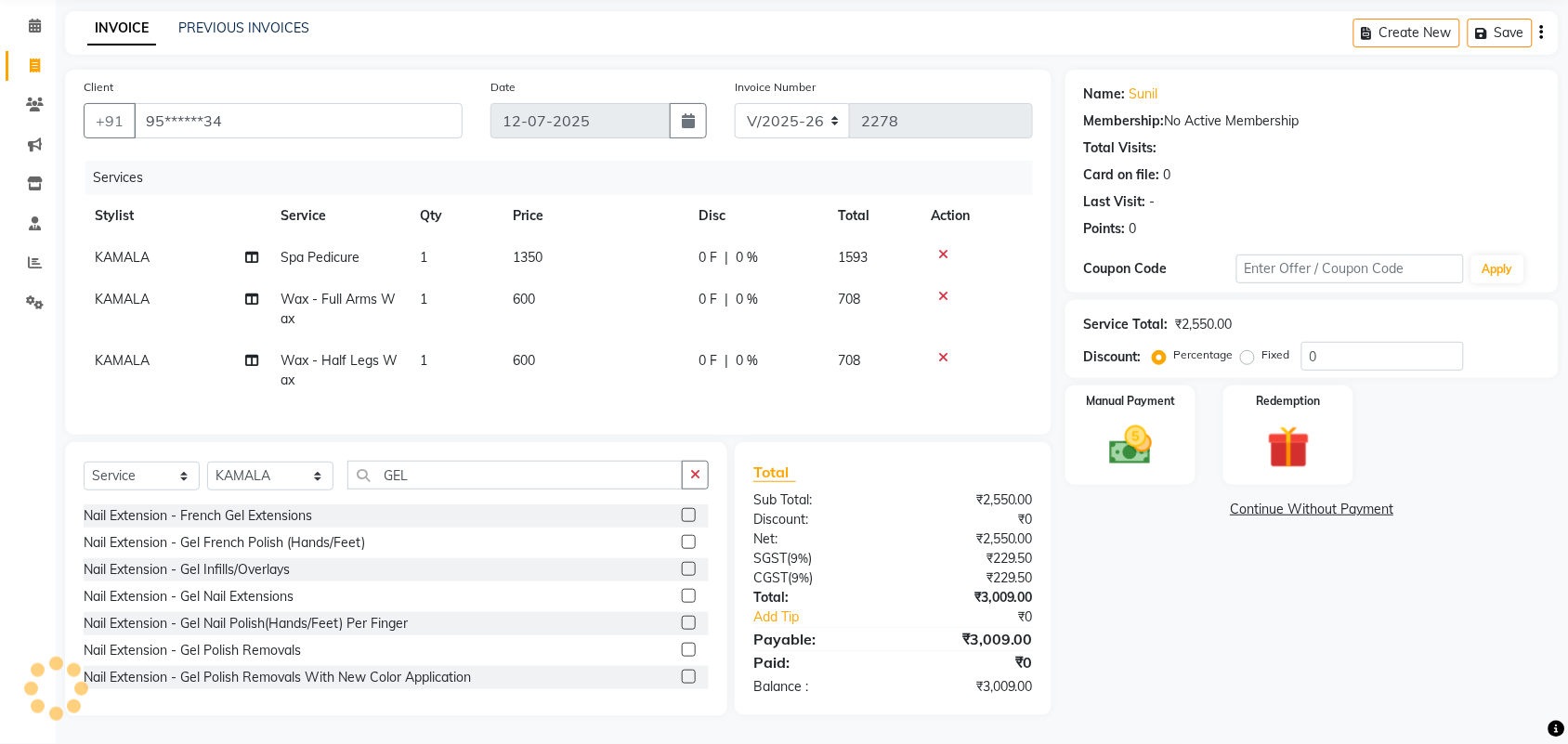 click 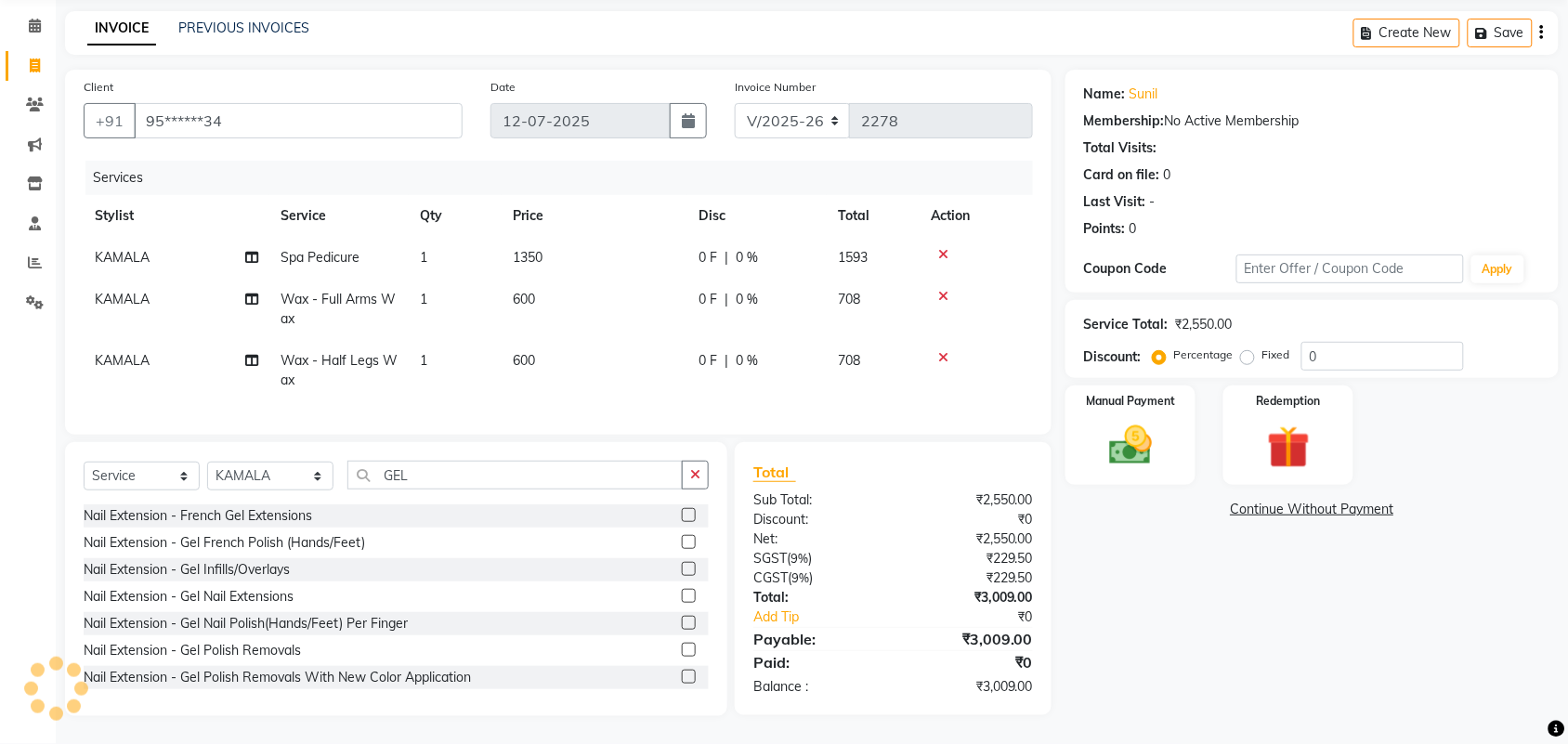 click at bounding box center (687, 623) 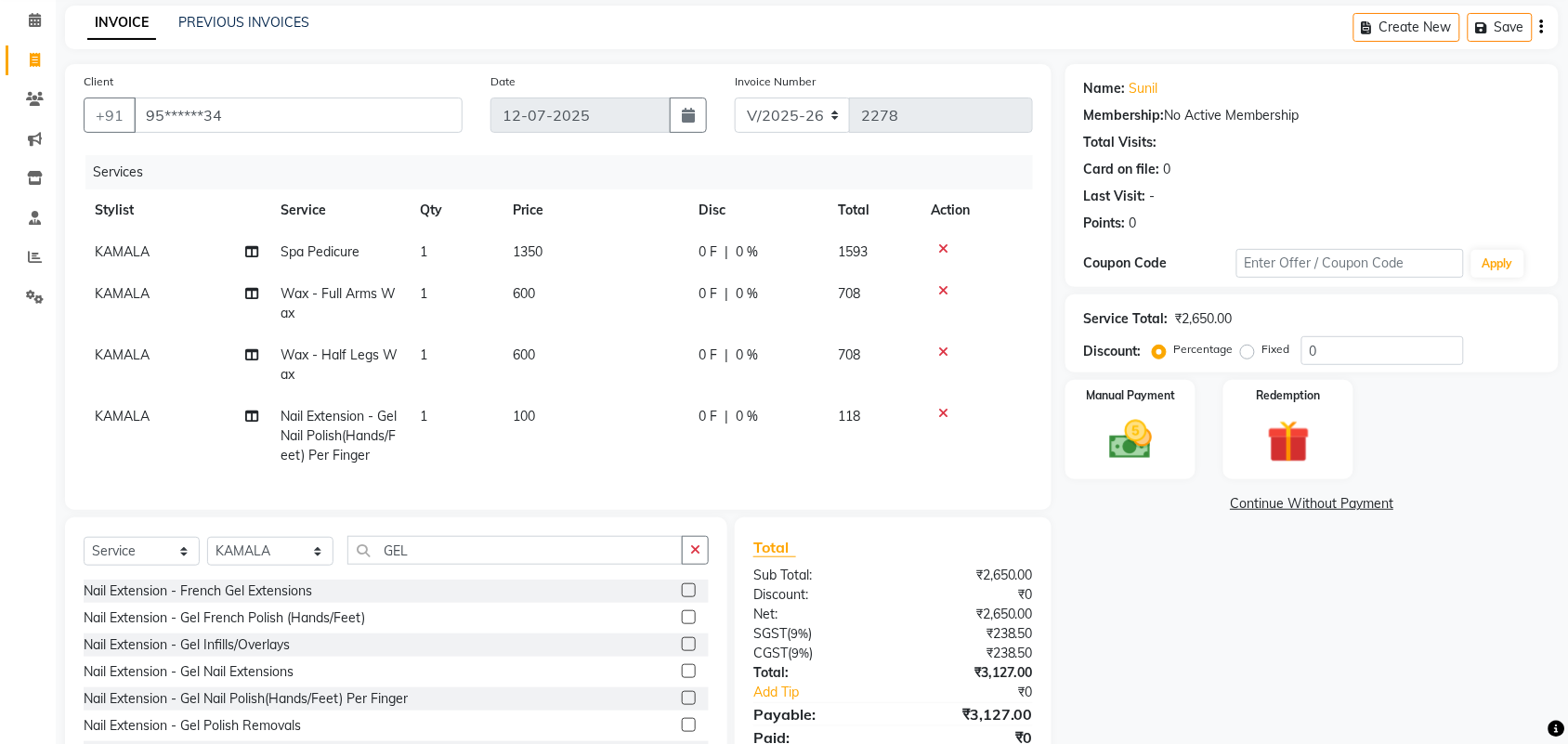 click on "100" 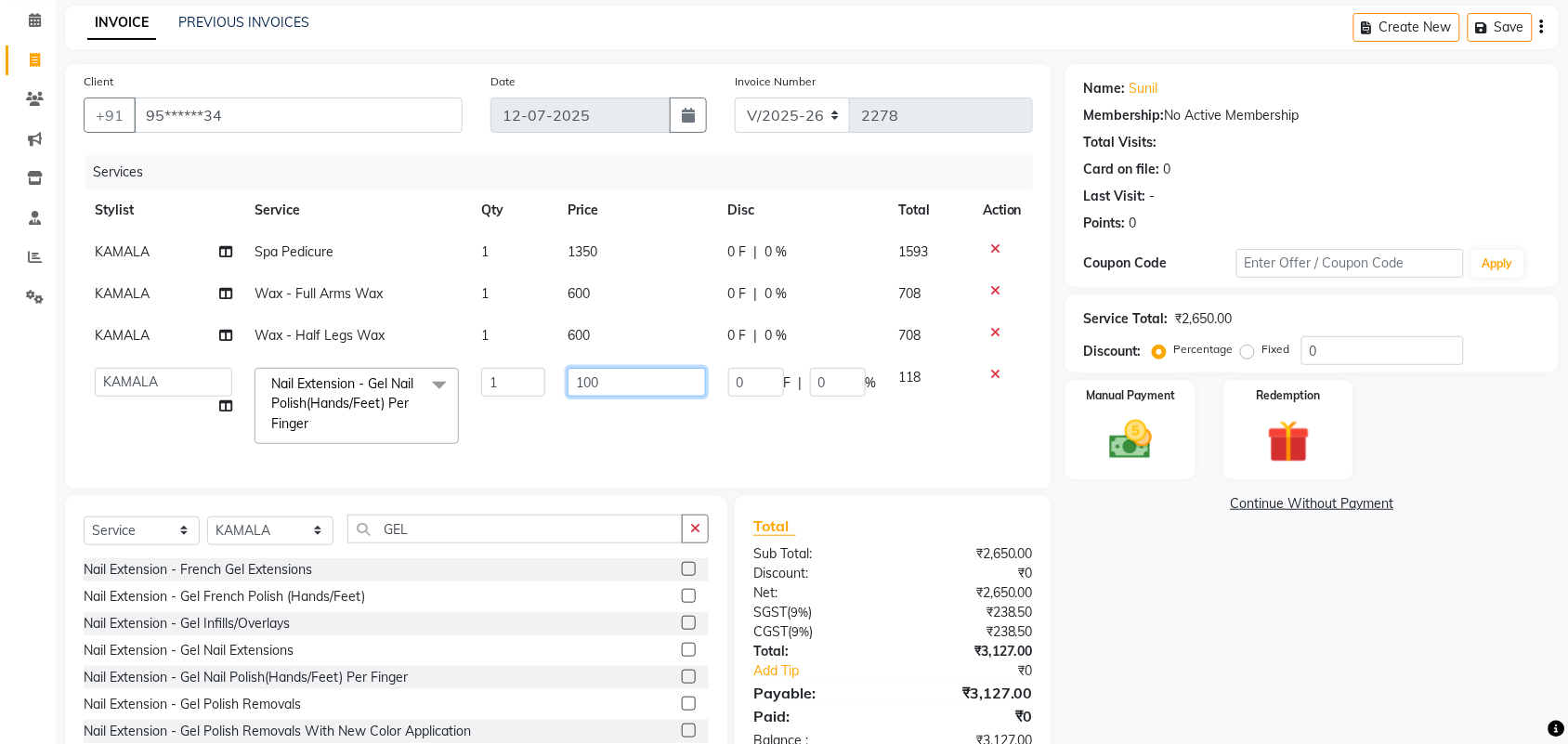click on "100" 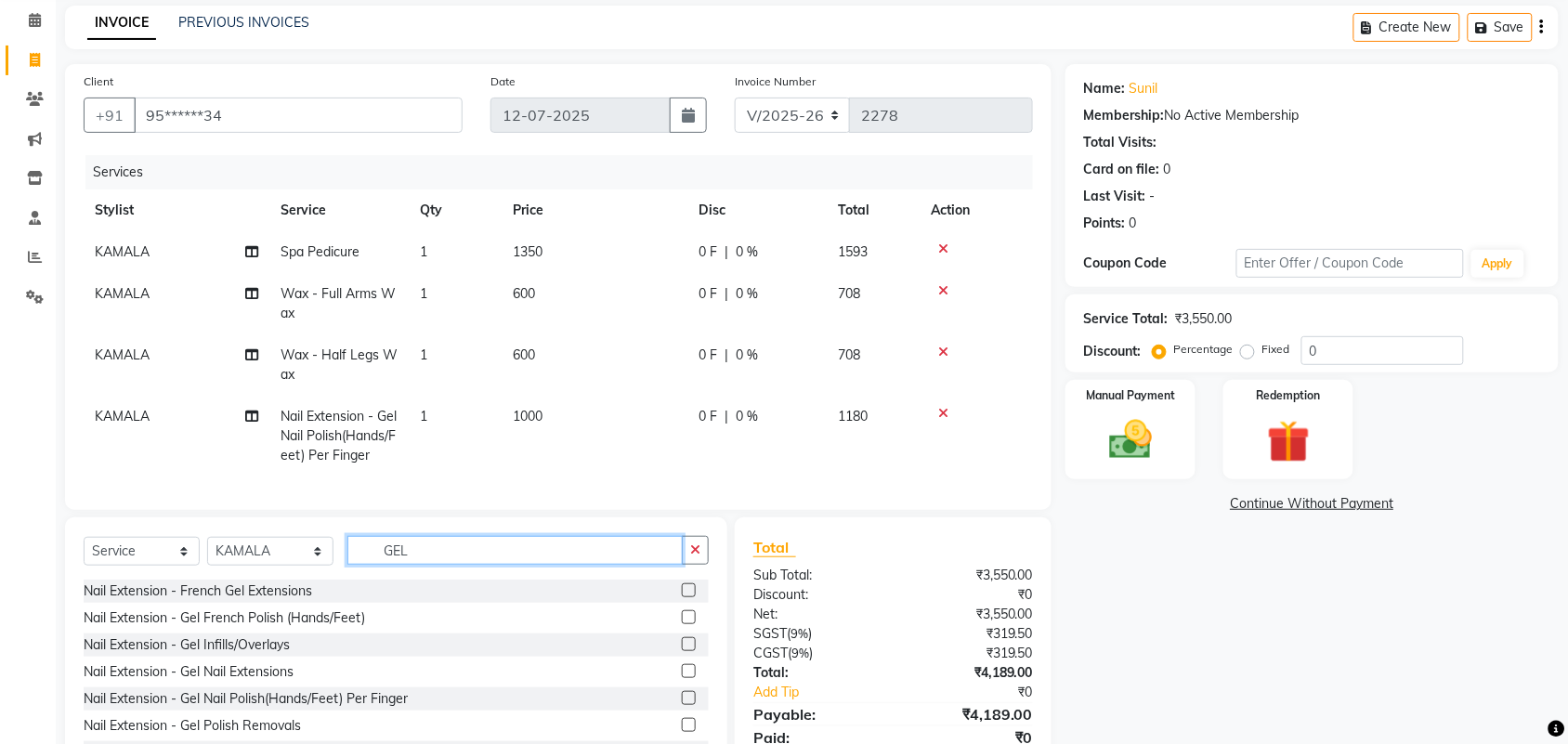 click on "Select  Service  Product  Membership  Package Voucher Prepaid Gift Card  Select Stylist Admin ANUSHA  Apsu Auditor Ambattur Balaji BANUPRIYA Bhuvanesh Dingg - Support Team DIVYA INBARAJ INDHU Javed Jayakumar Joice Neimalsawm  Kalaiselvi KAMALA Nathalie Marinaa Chaarlette POOJA  PREETHI Preethi Raj PRISCILLA RADHA RAJESH  SAHIL SEETHAL SOCHIPEM Suresh Babu SUSHMITA VANITHA Veena Ravi Vignesh  Vinitha Virtue admin VIRTUE SALON GEL Nail Extension - French Gel Extensions  Nail Extension - Gel French Polish (Hands/Feet)  Nail Extension - Gel Infills/Overlays  Nail Extension - Gel Nail Extensions  Nail Extension - Gel Nail Polish(Hands/Feet) Per Finger  Nail Extension - Gel Polish Removals  Nail Extension - Gel Polish Removals With New Color Application  Nail Extension - Permanent Gel Extensions Refill + Gel Polish  Nail Extension - Polygel Extensions" 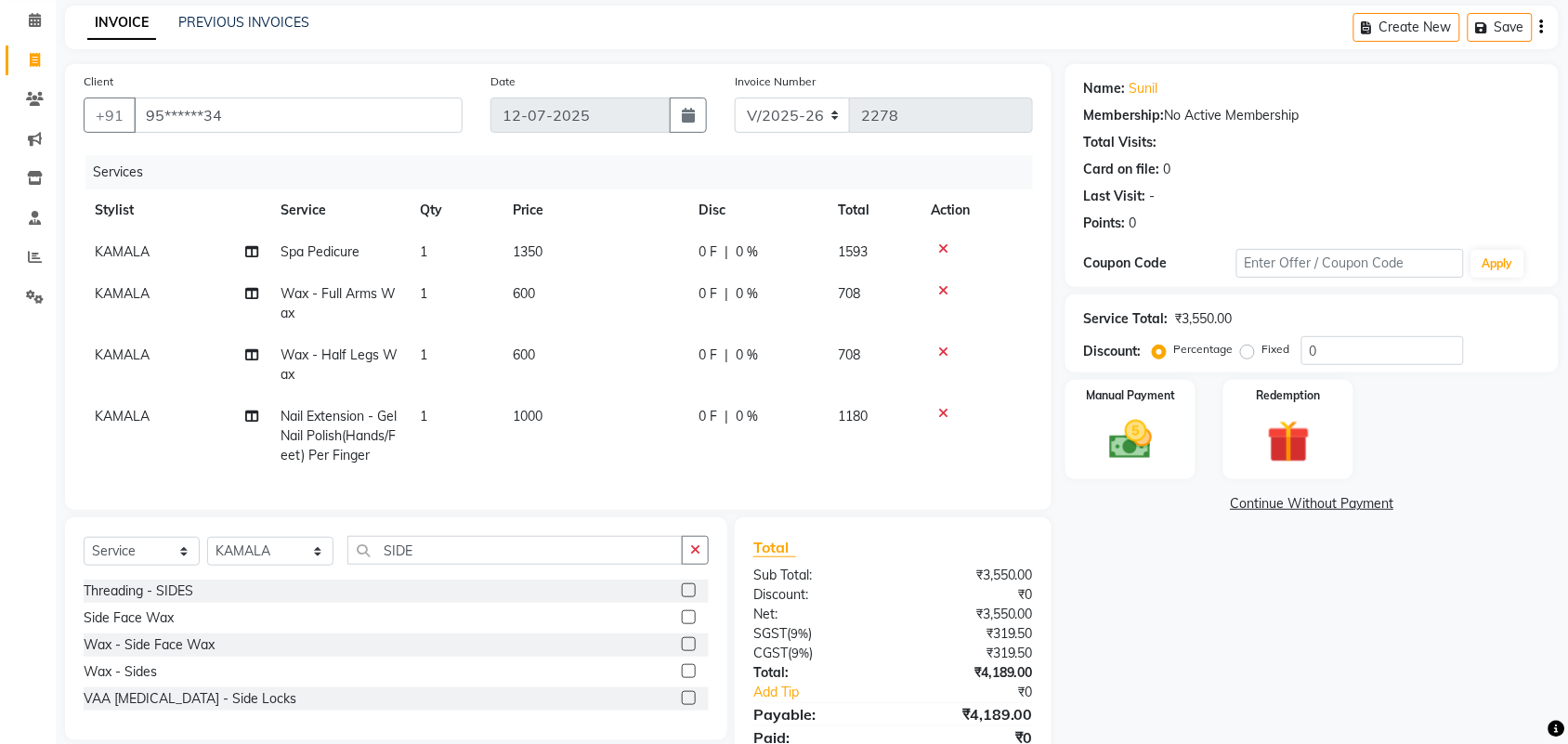 click 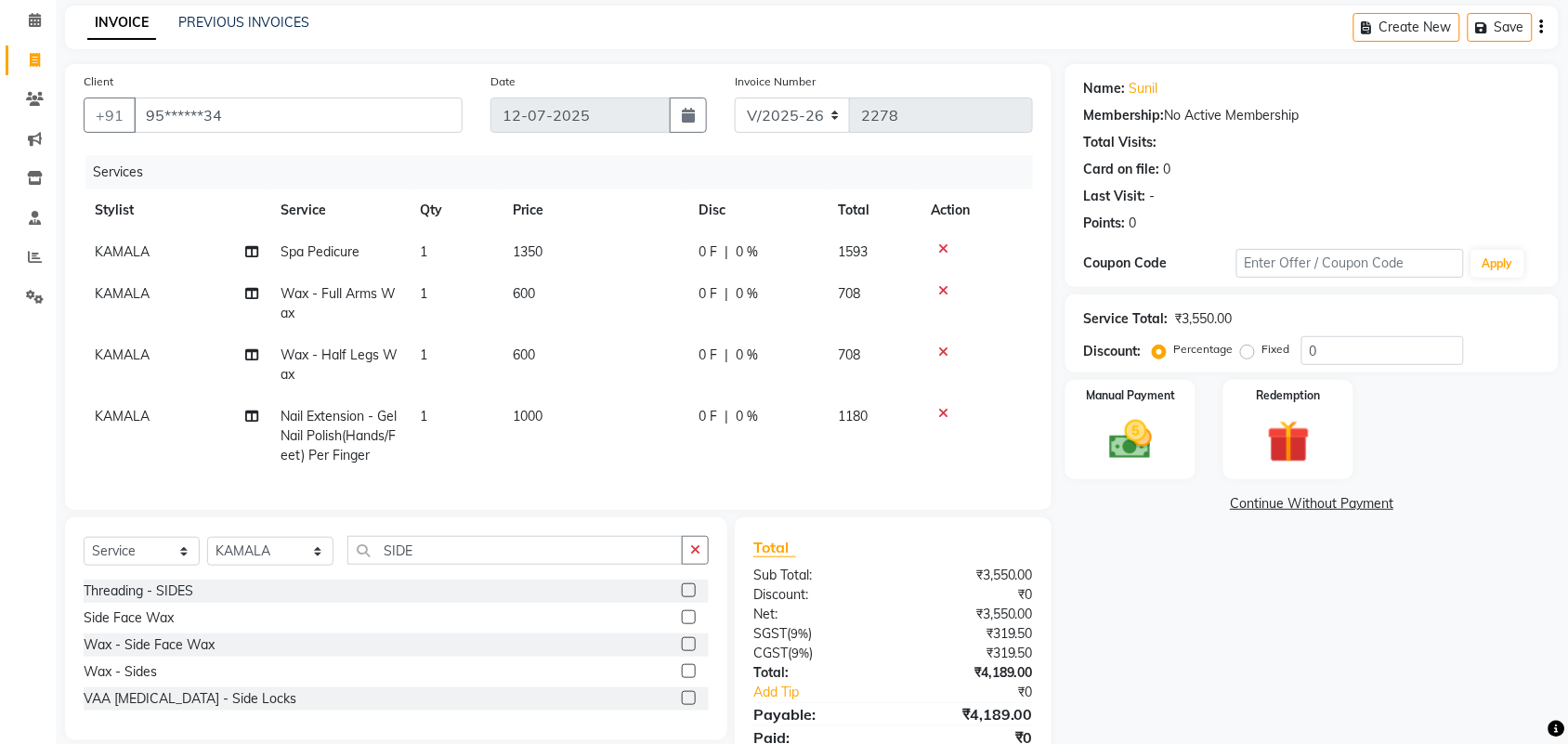 click at bounding box center (687, 645) 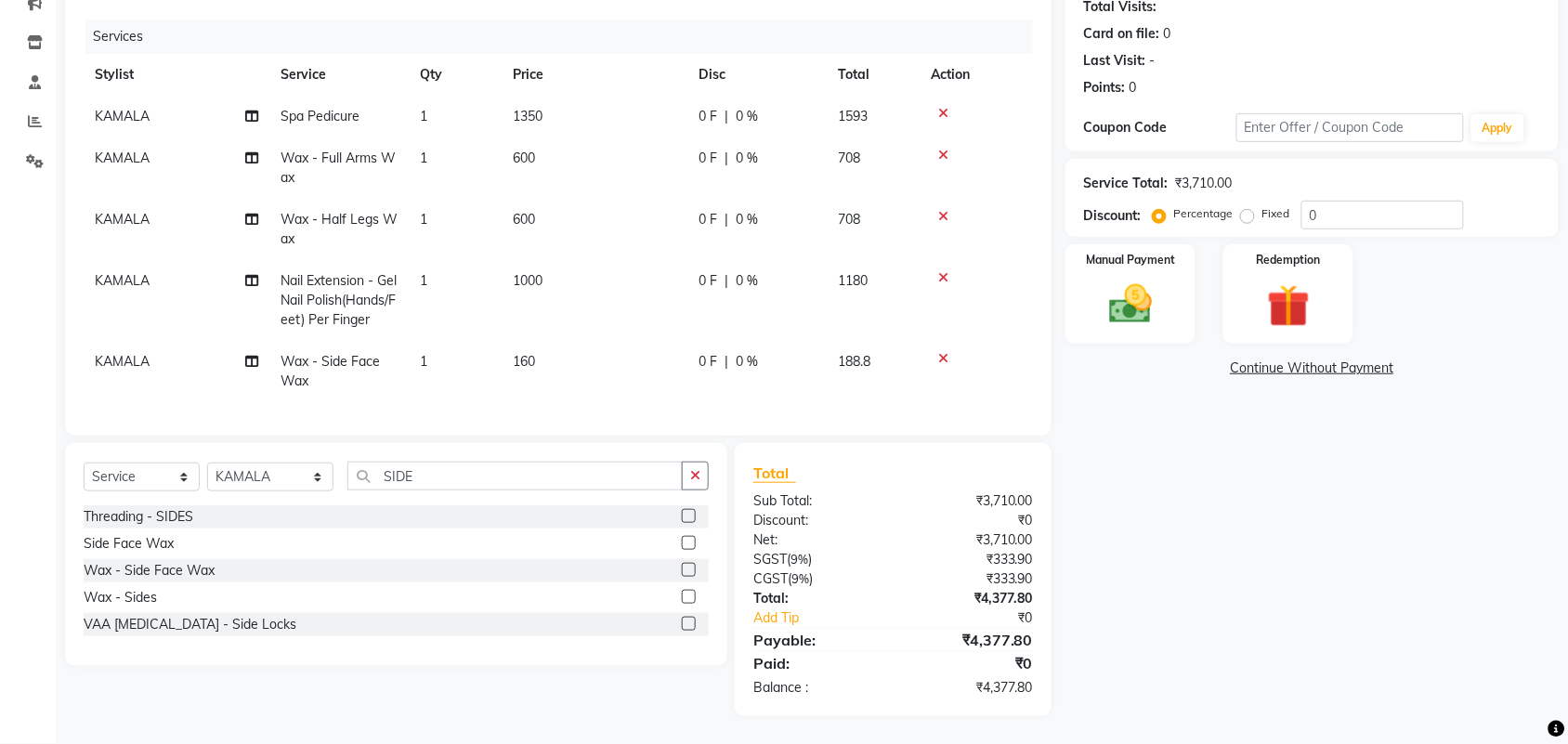 click on "160" 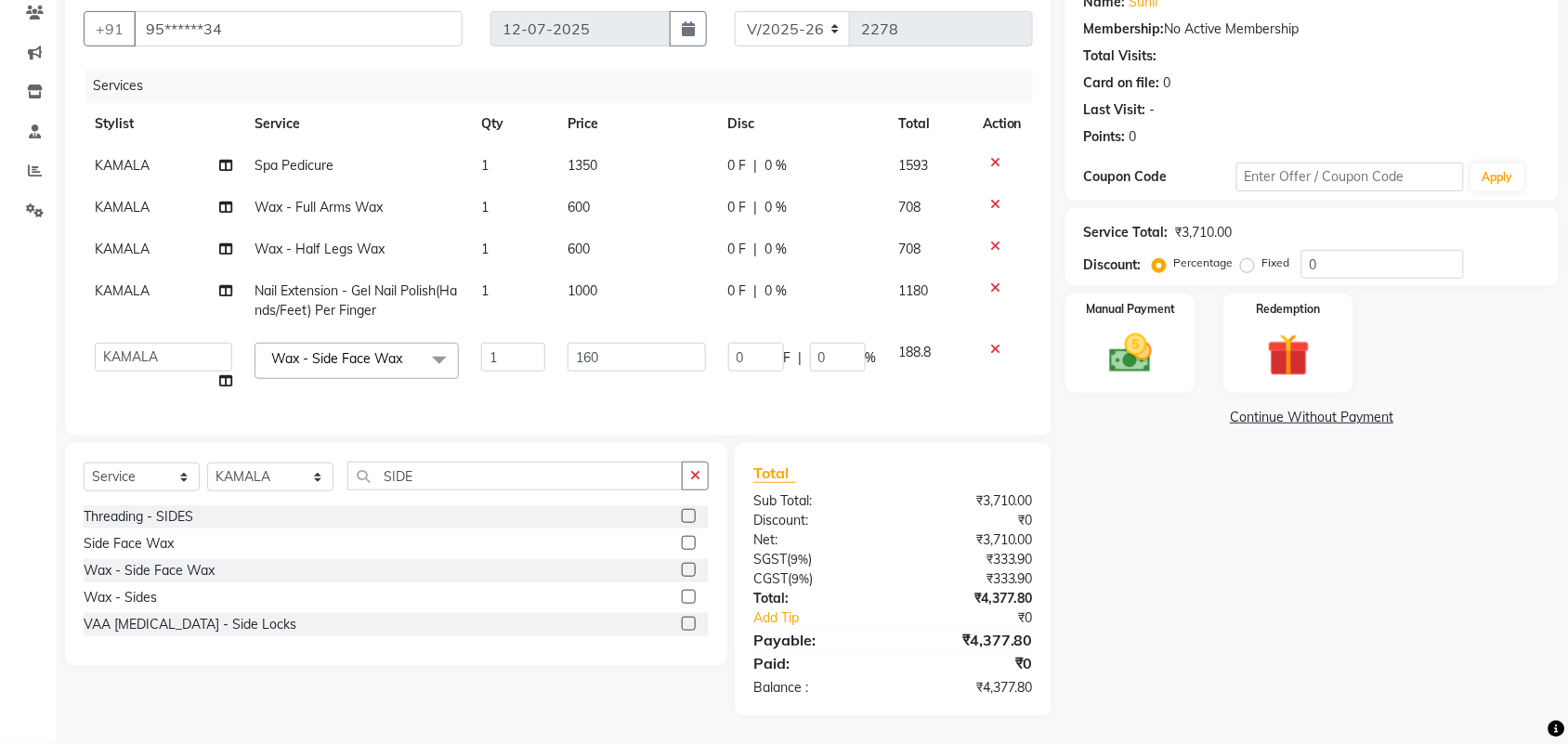 scroll, scrollTop: 178, scrollLeft: 0, axis: vertical 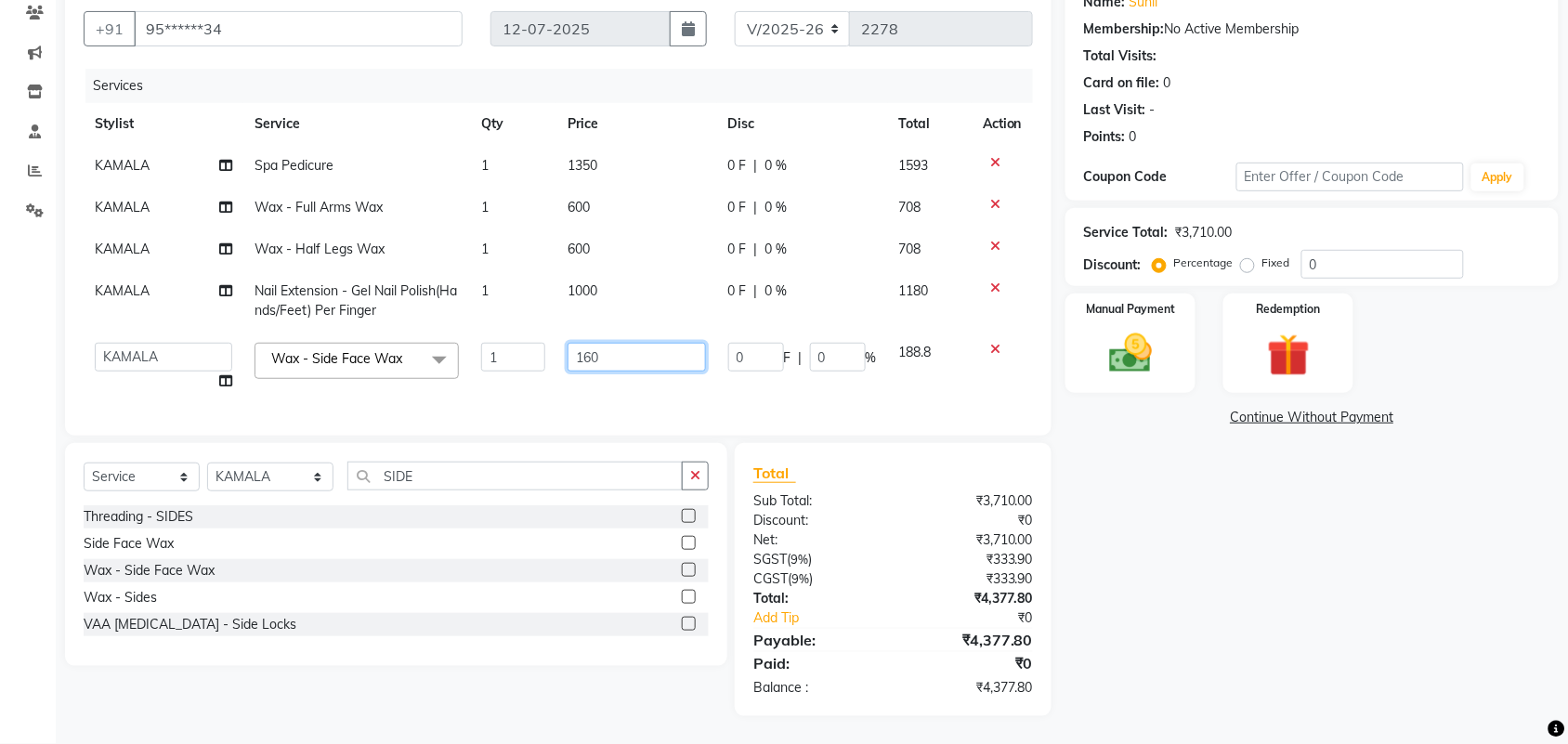 click on "160" 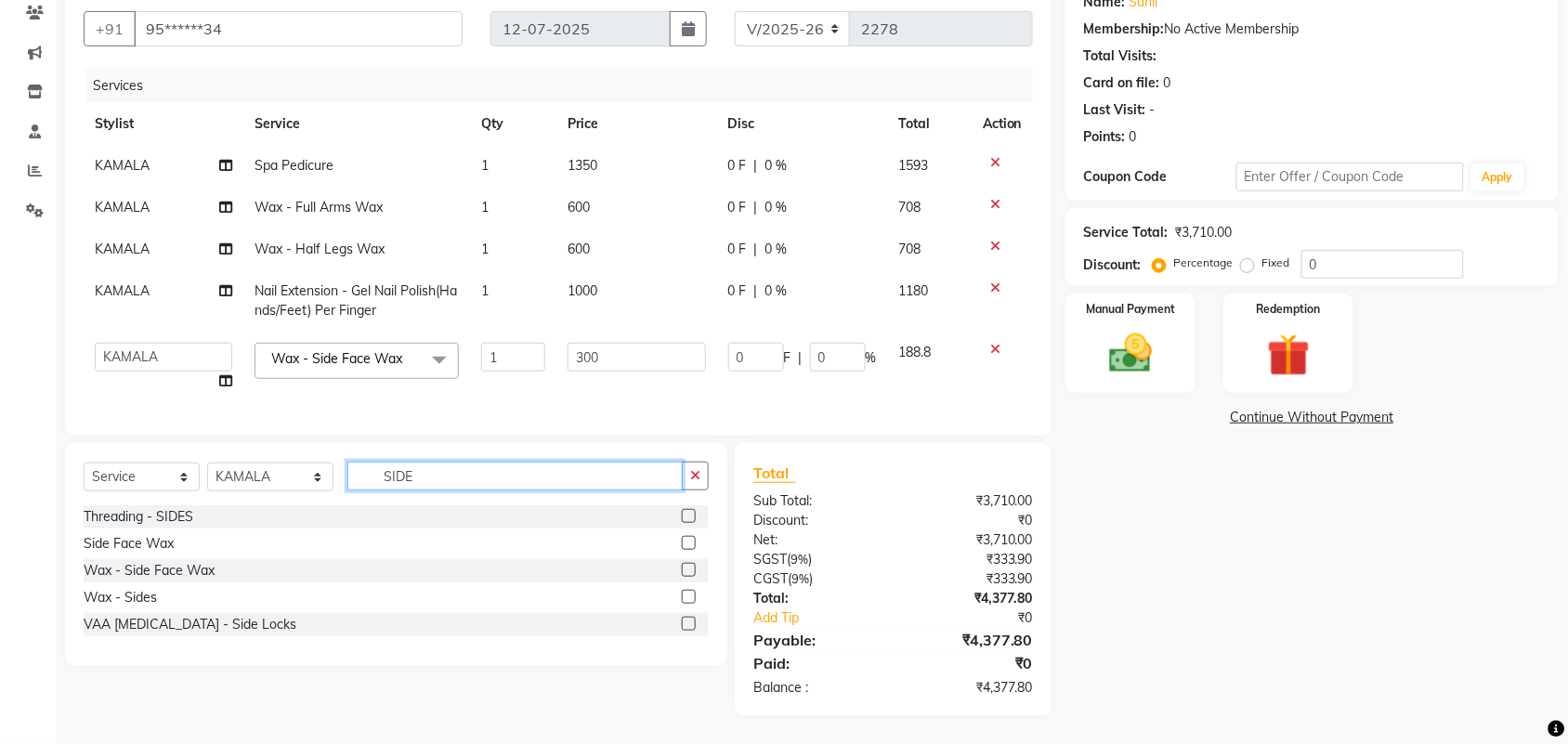 click on "Client +91 95******34 Date 12-07-2025 Invoice Number V/2025 V/2025-26 2278 Services Stylist Service Qty Price Disc Total Action KAMALA Spa Pedicure 1 1350 0 F | 0 % 1593 KAMALA Wax - Full Arms Wax 1 600 0 F | 0 % 708 KAMALA Wax - Half Legs Wax 1 600 0 F | 0 % 708 KAMALA Nail Extension - Gel Nail Polish(Hands/Feet) Per Finger 1 1000 0 F | 0 % 1180  Admin   ANUSHA    Apsu   Auditor Ambattur   Balaji   BANUPRIYA   Bhuvanesh   Dingg - Support Team   DIVYA   INBARAJ   INDHU   Javed   Jayakumar   Joice Neimalsawm    Kalaiselvi   KAMALA   Nathalie Marinaa Chaarlette   POOJA    PREETHI   Preethi Raj   PRISCILLA   RADHA   RAJESH    SAHIL   SEETHAL   SOCHIPEM   Suresh Babu   SUSHMITA   VANITHA   Veena Ravi   Vignesh    Vinitha   Virtue admin   VIRTUE SALON  Wax - Side Face Wax  x Detan -  Neck Detan - Face Detan - Feet Detan - Full Arms Detan - Full Back/Front Detan - Full Legs Detan - Half Arms Detan - Half Back/Front Detan - Half Legs Detan - Midriff Detan - Under Arms Detan - Upperlip HAIR EXTENSION-CLIPPING BLANCH" 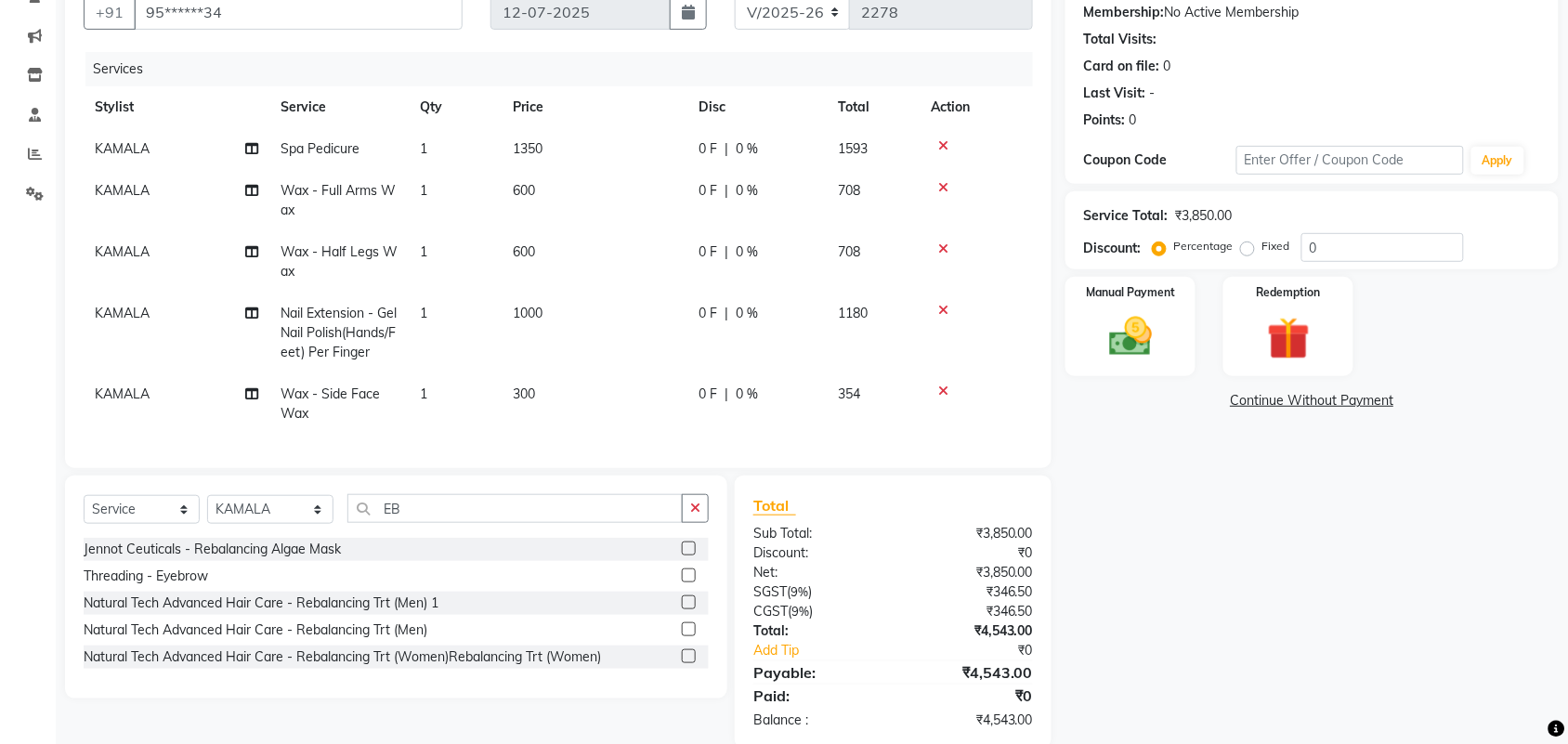 click 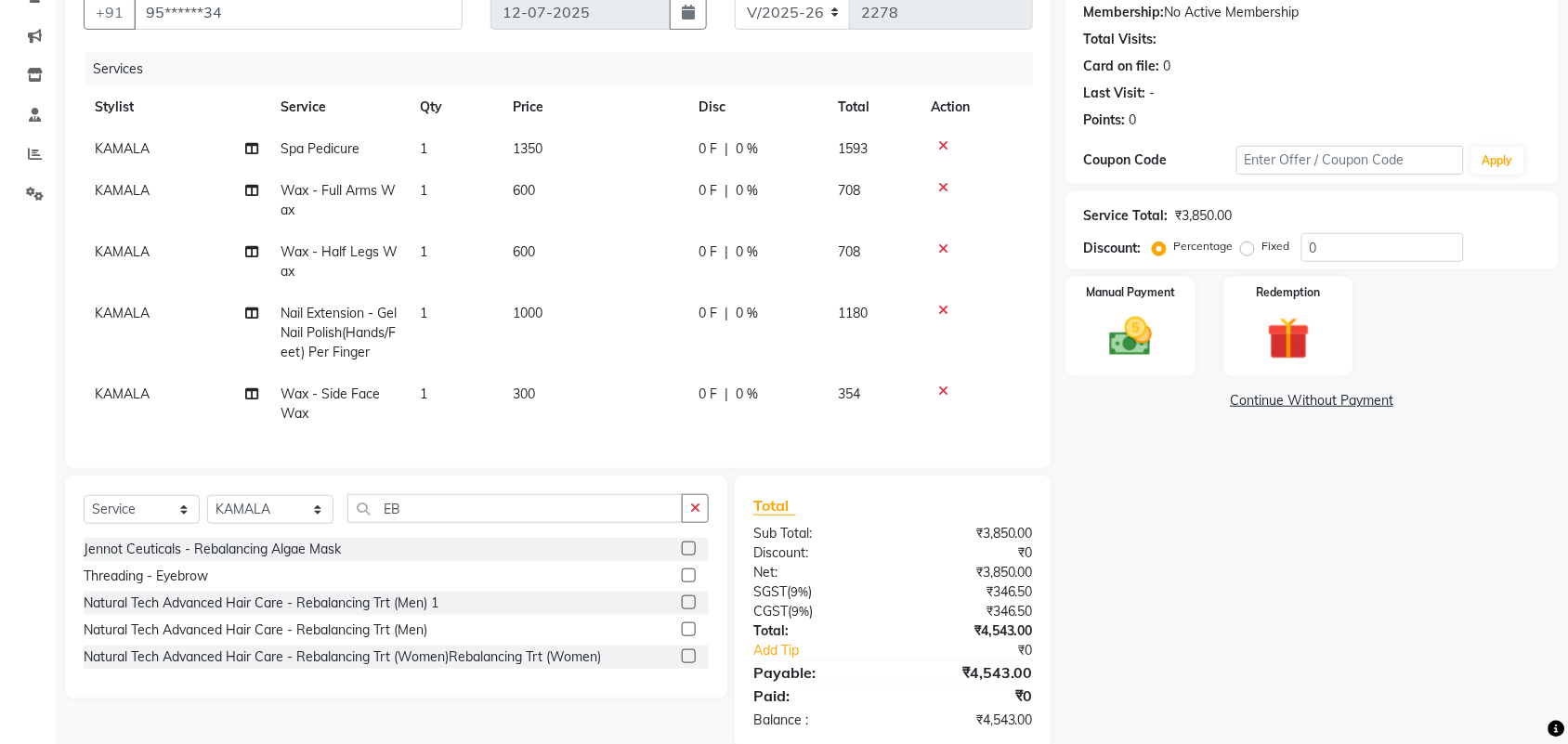 click at bounding box center [687, 576] 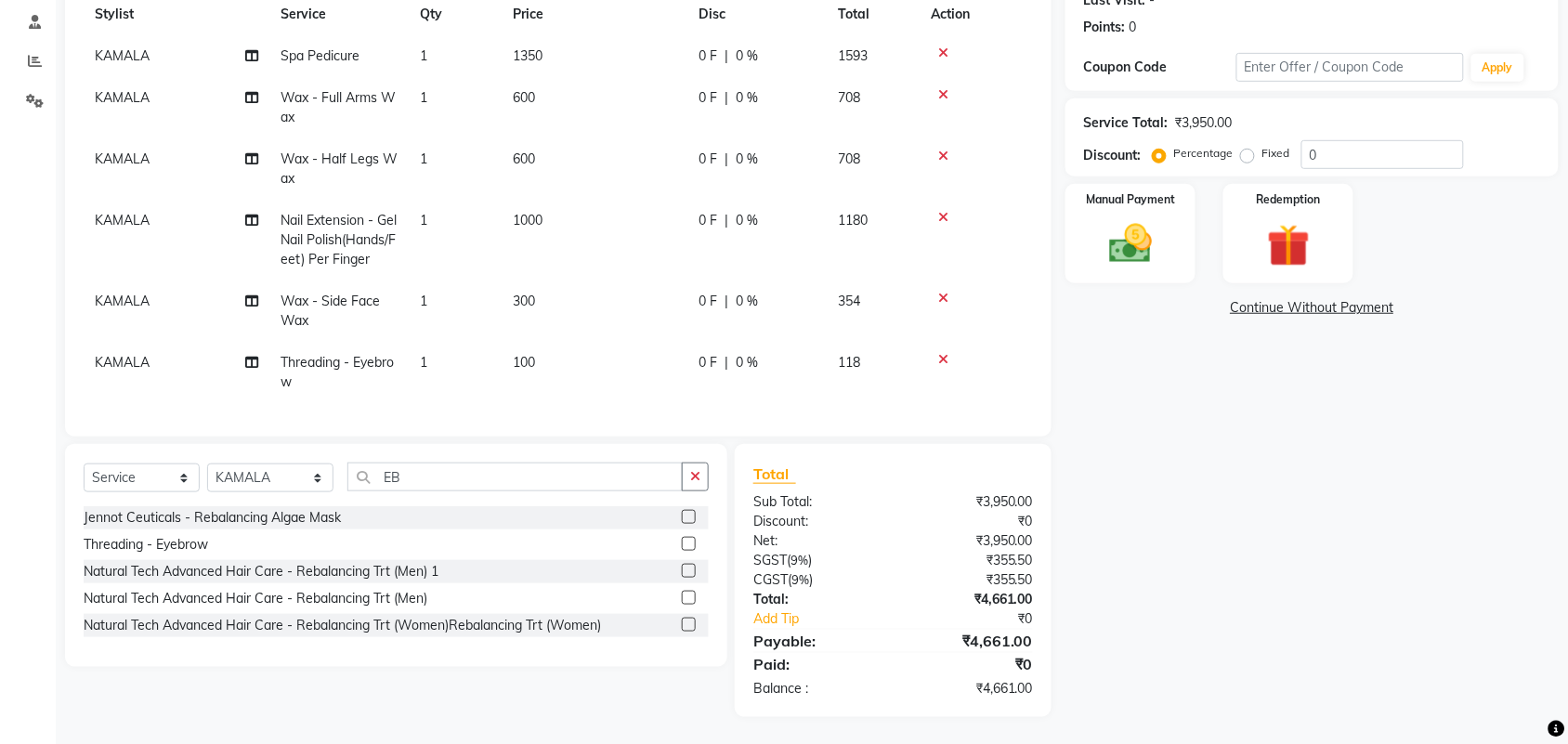 scroll, scrollTop: 277, scrollLeft: 0, axis: vertical 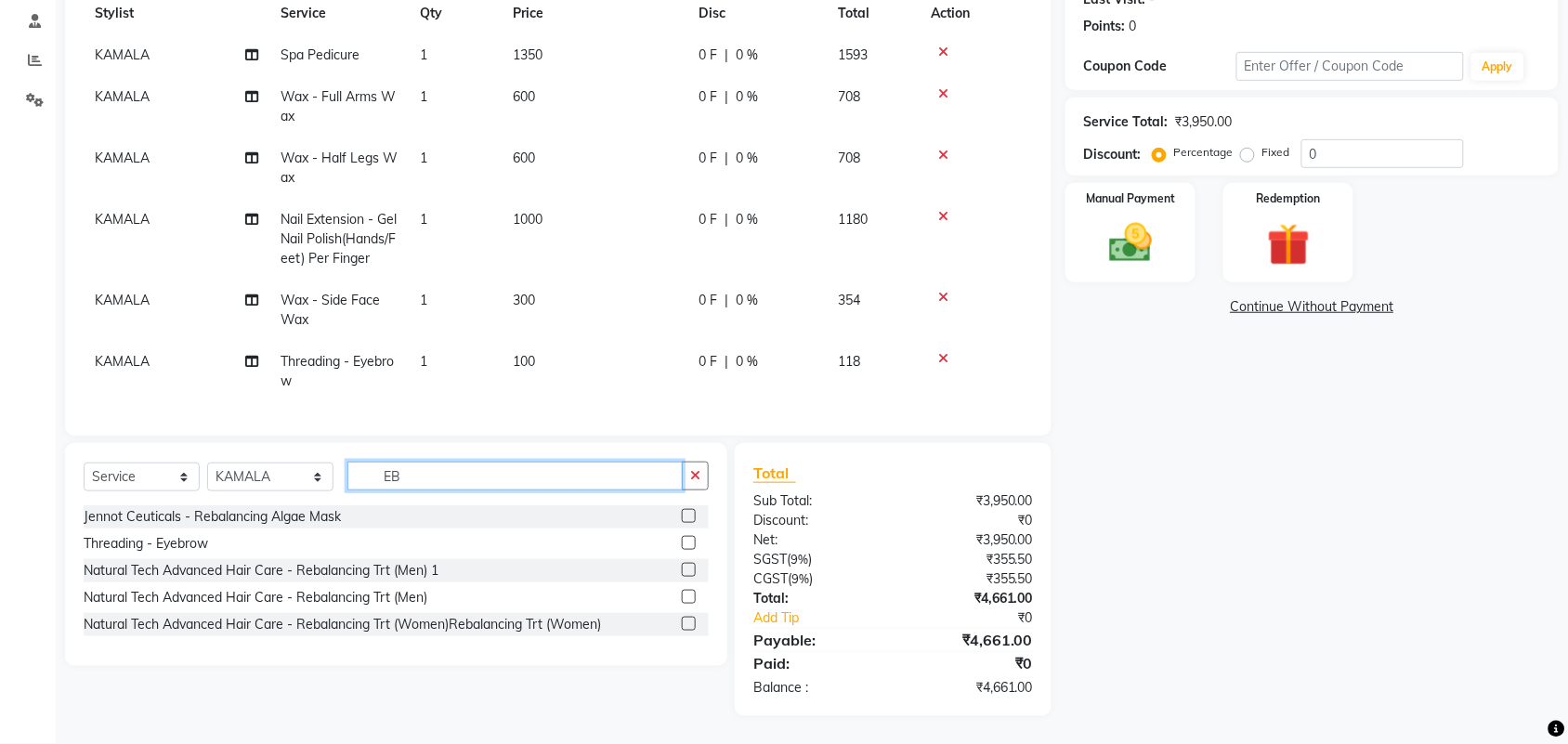 click on "EB" 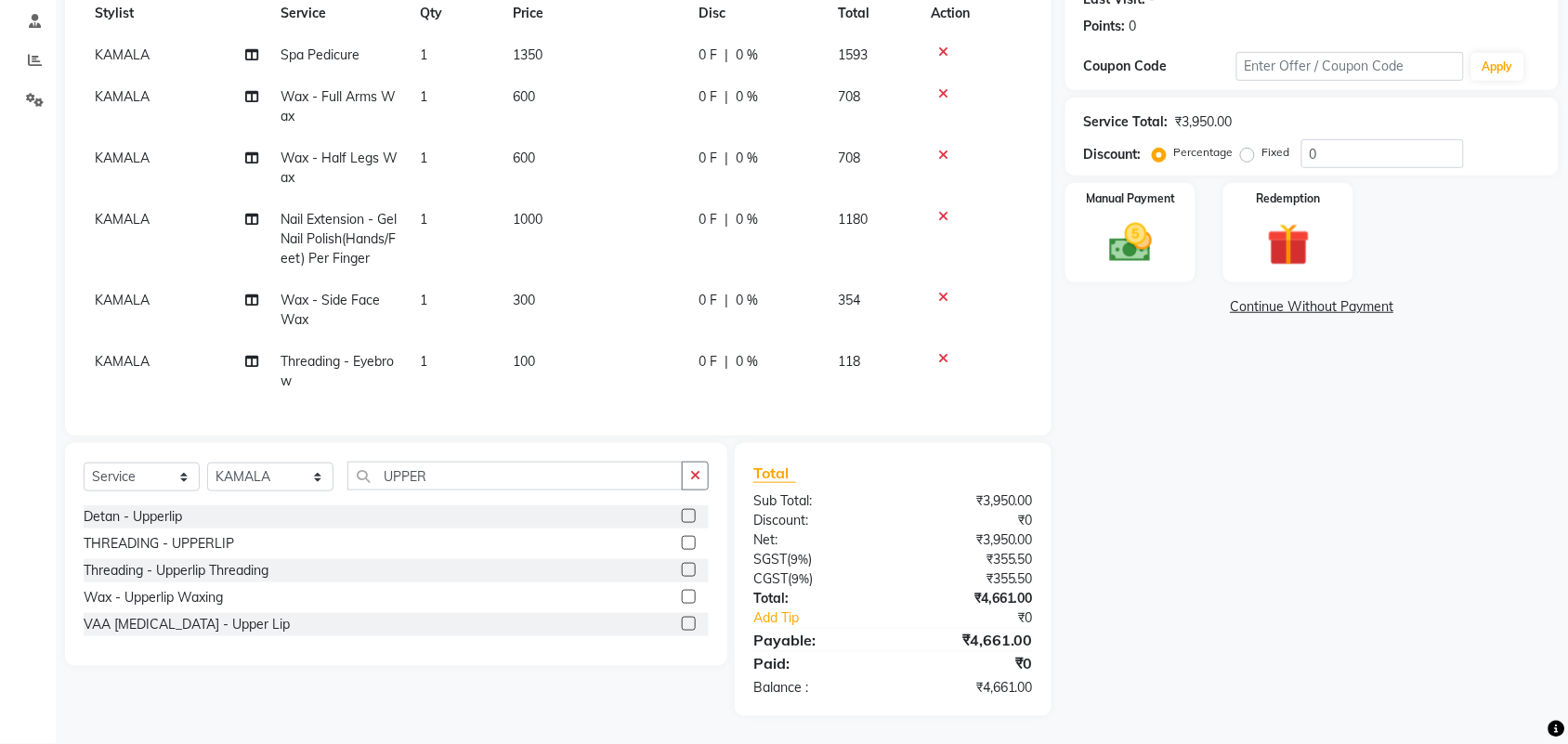 click 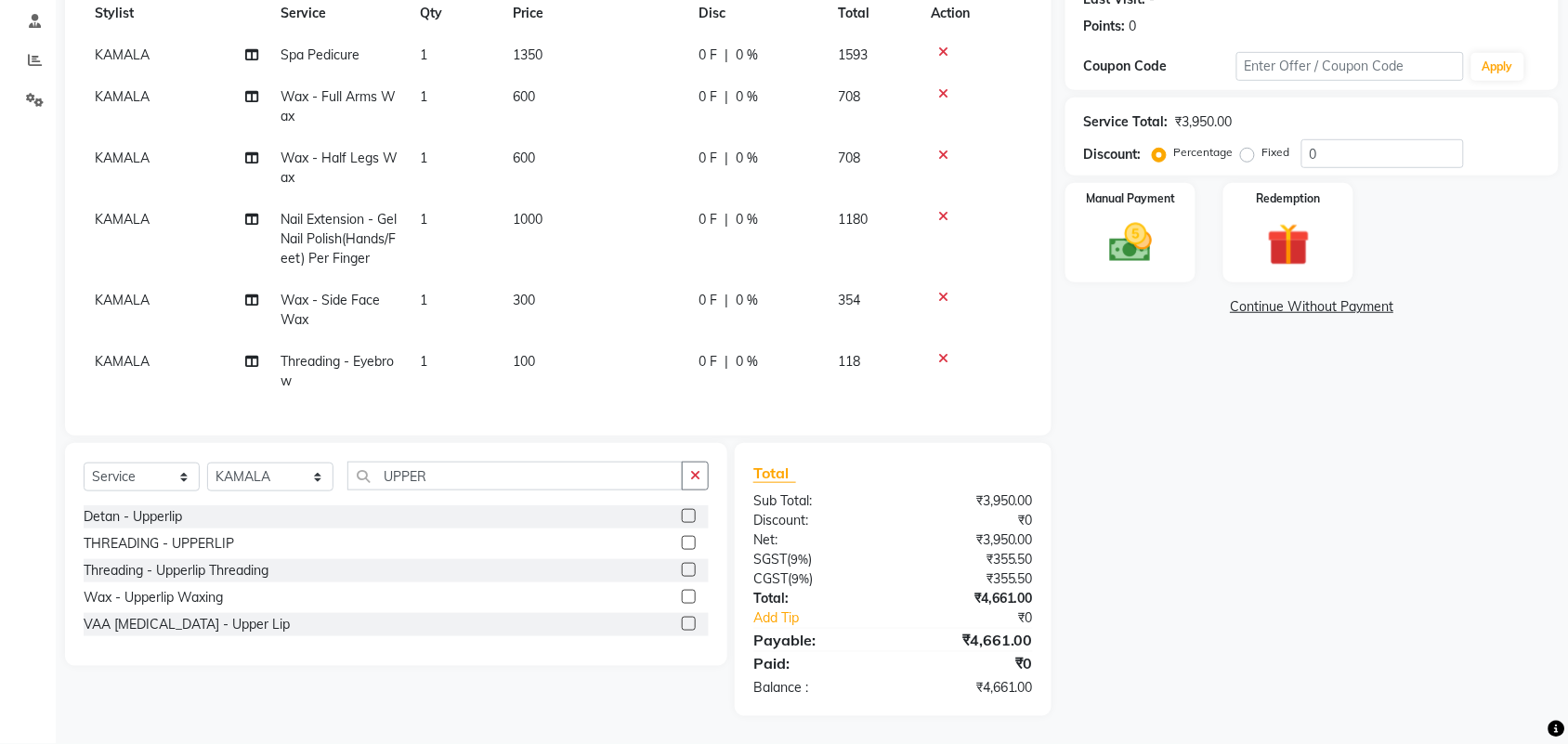 click at bounding box center (687, 543) 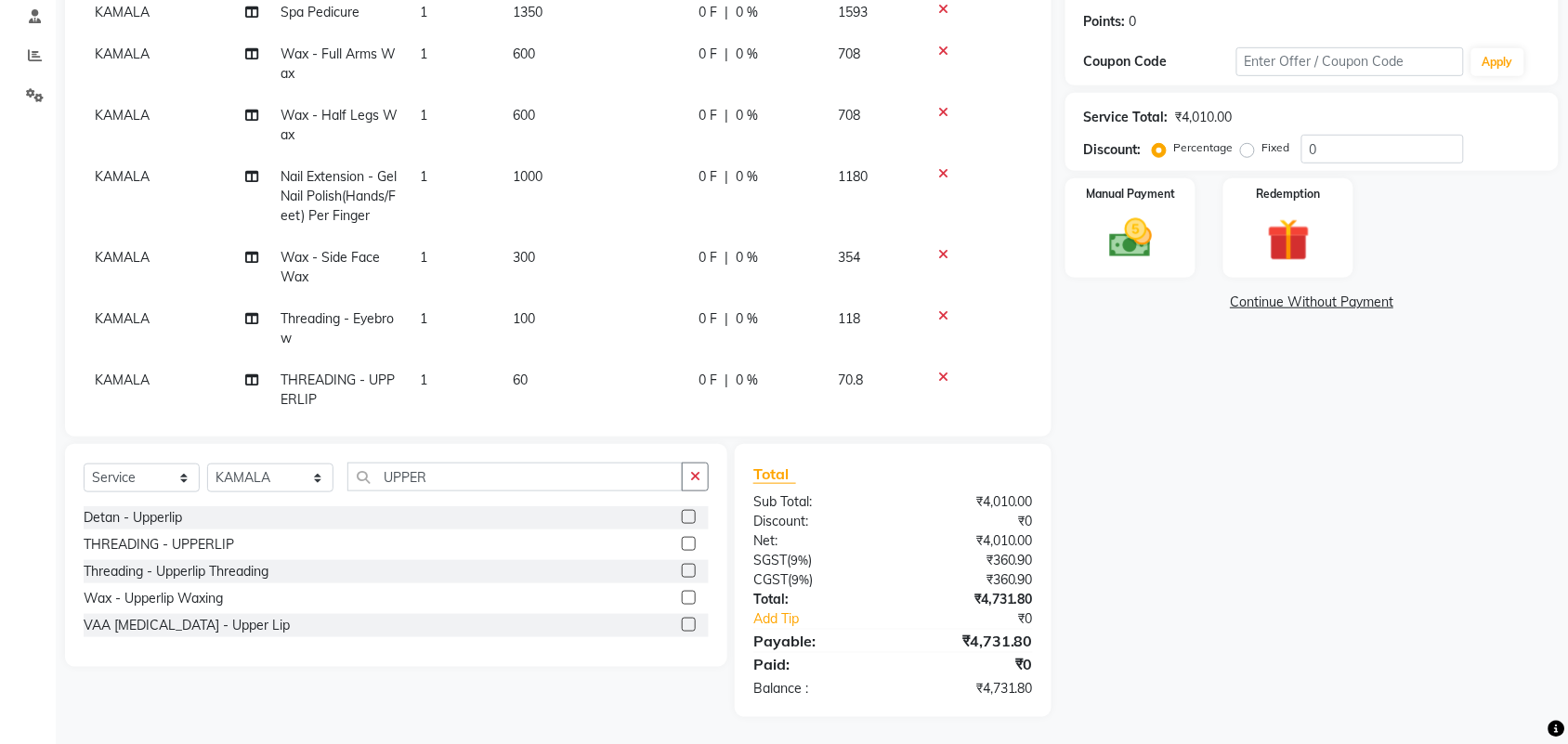 scroll, scrollTop: 72, scrollLeft: 0, axis: vertical 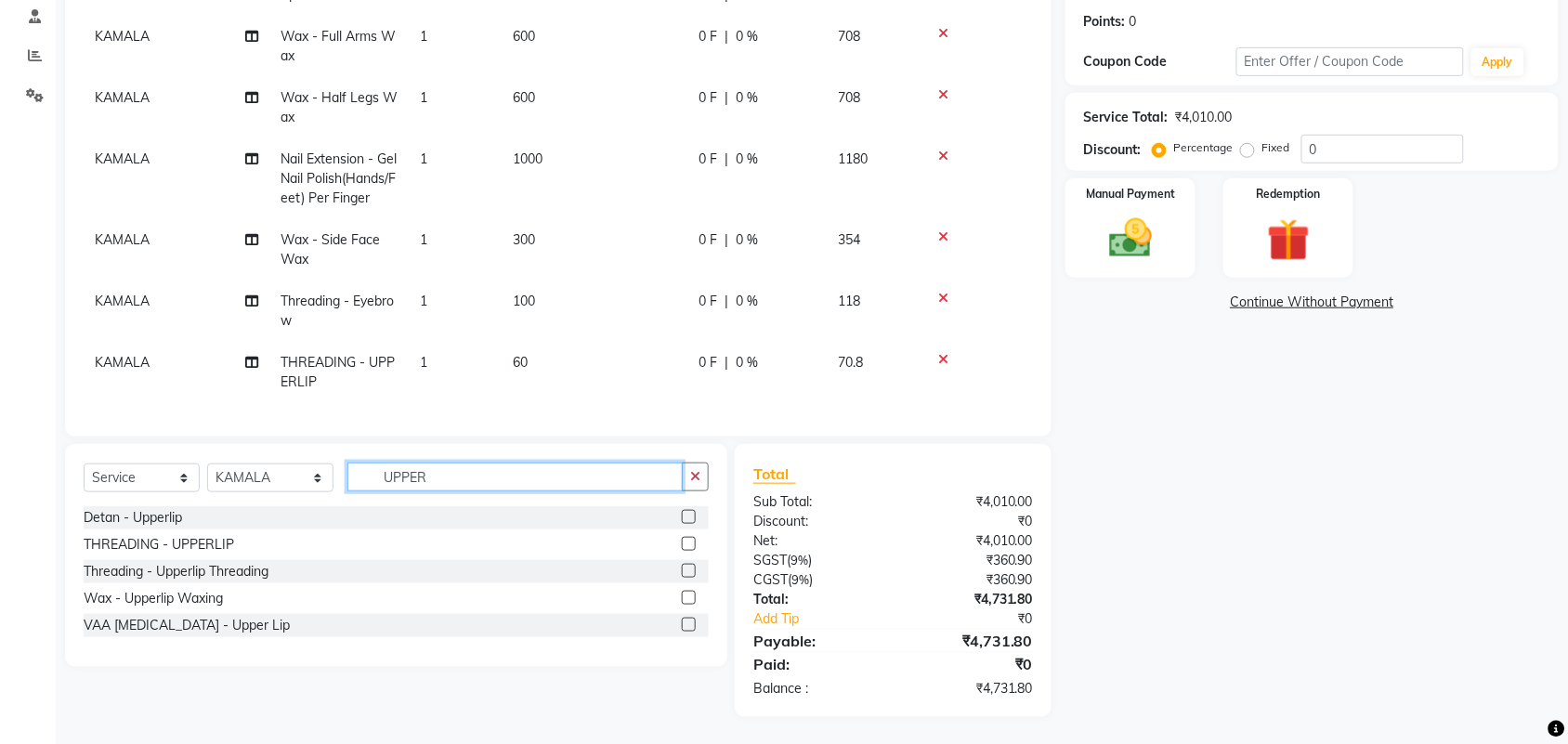 click on "UPPER" 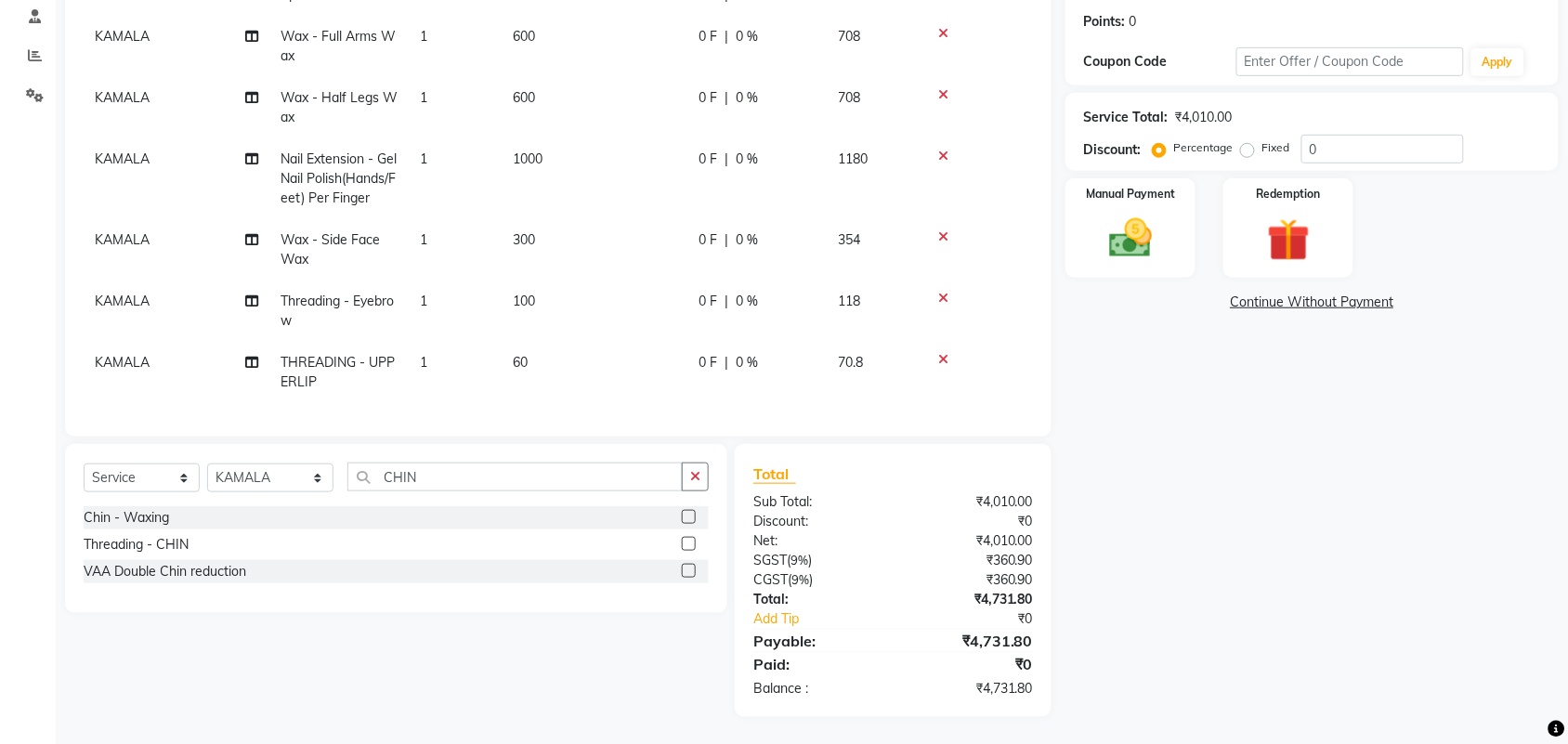 click 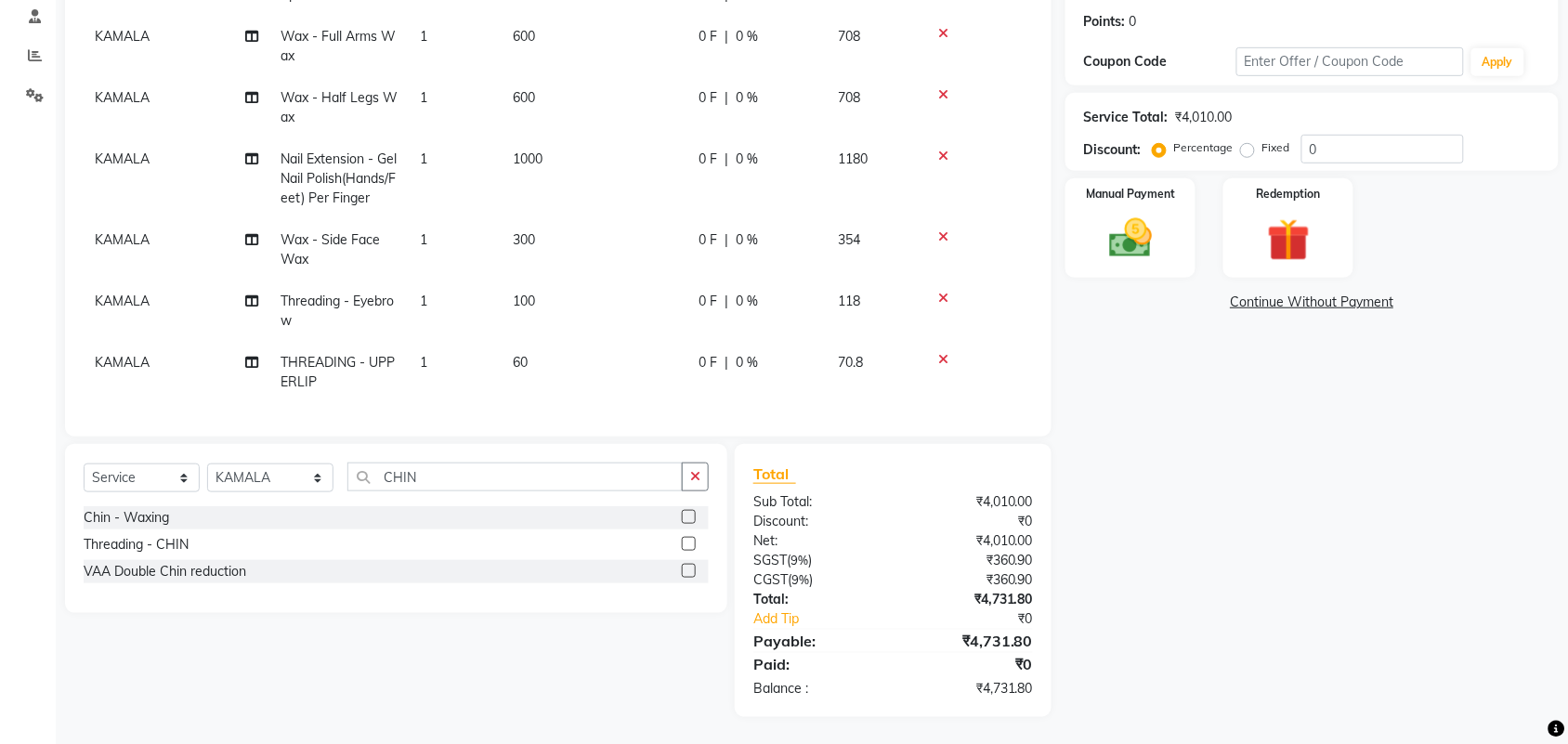 click at bounding box center [687, 544] 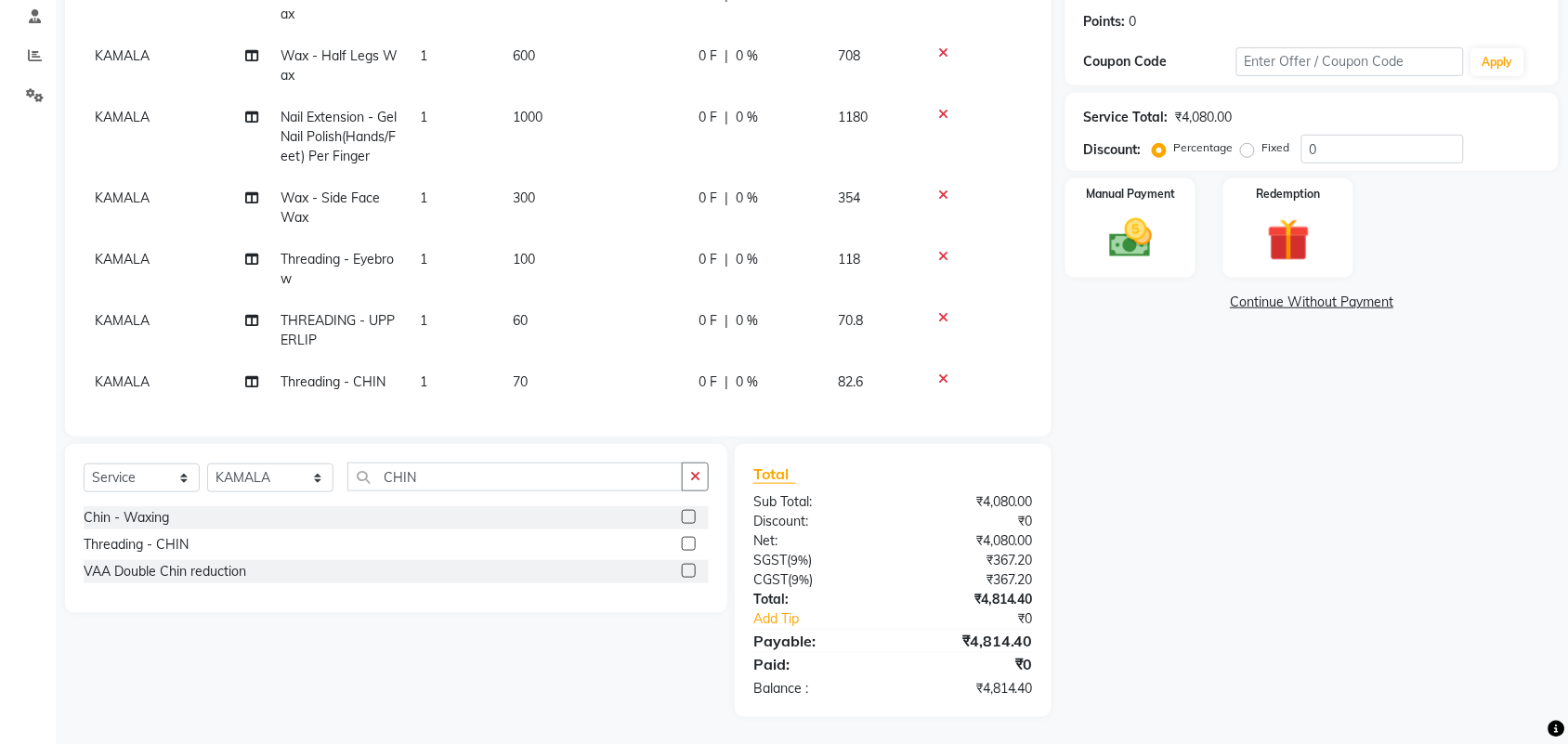 scroll, scrollTop: 114, scrollLeft: 0, axis: vertical 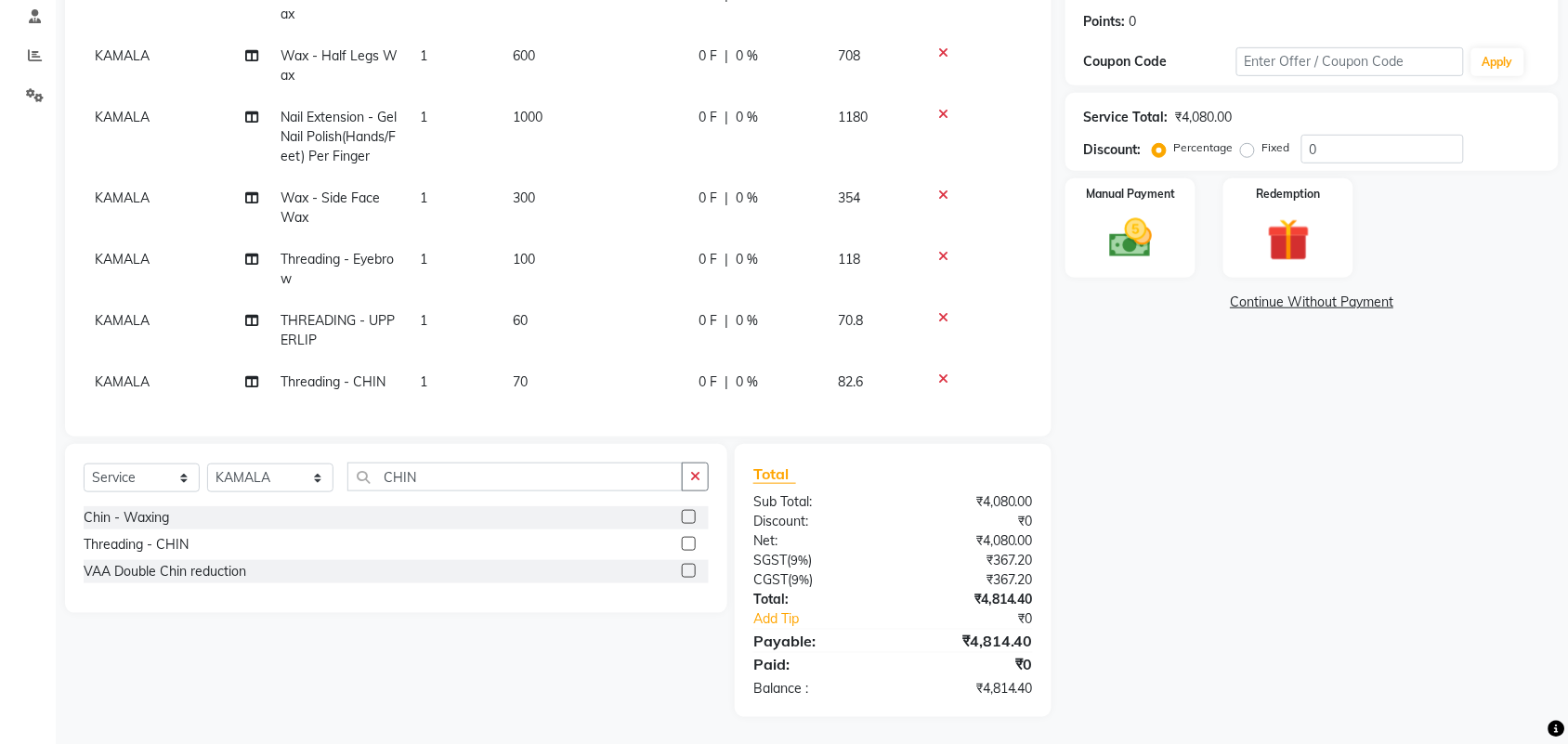 click on "THREADING - UPPERLIP" 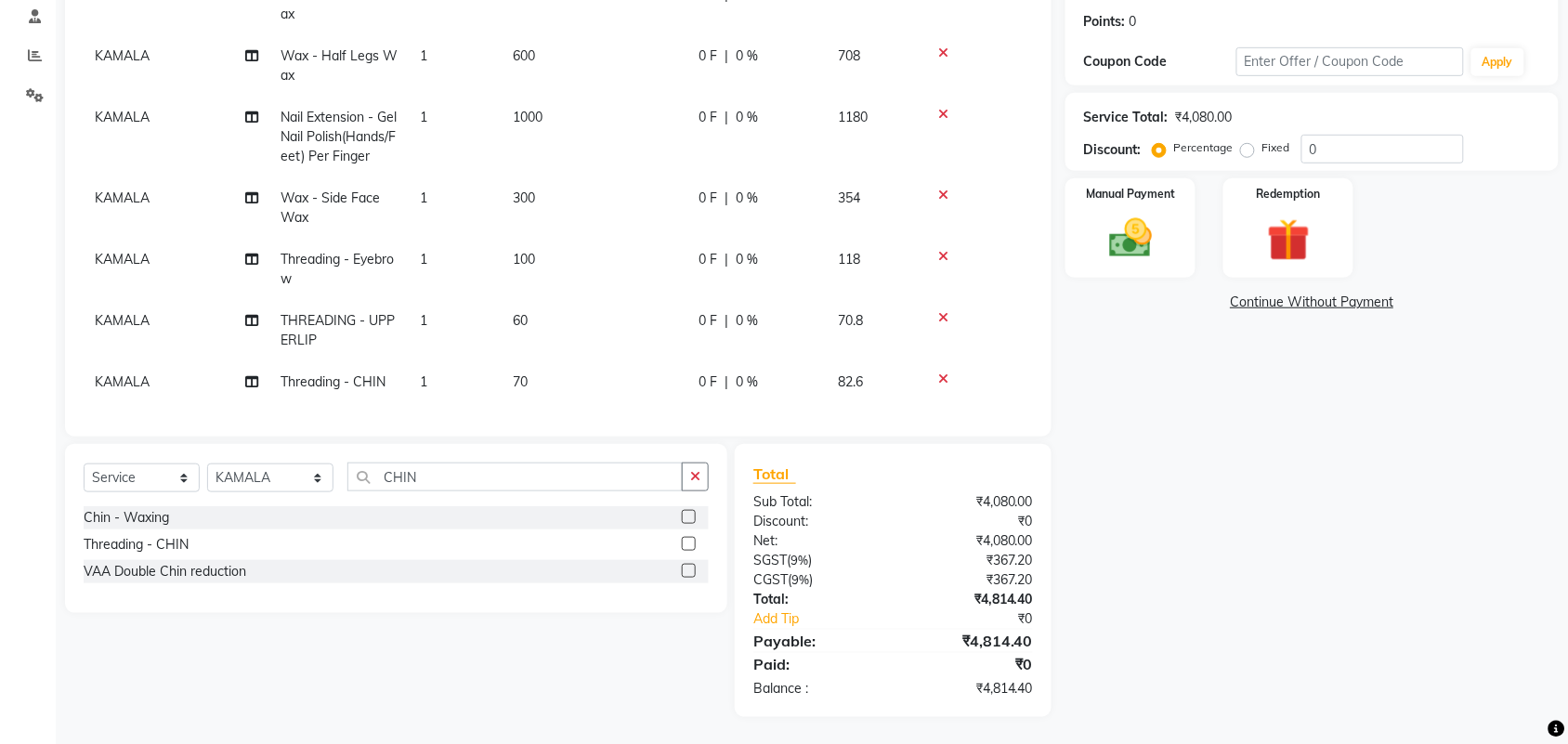 scroll, scrollTop: 34, scrollLeft: 0, axis: vertical 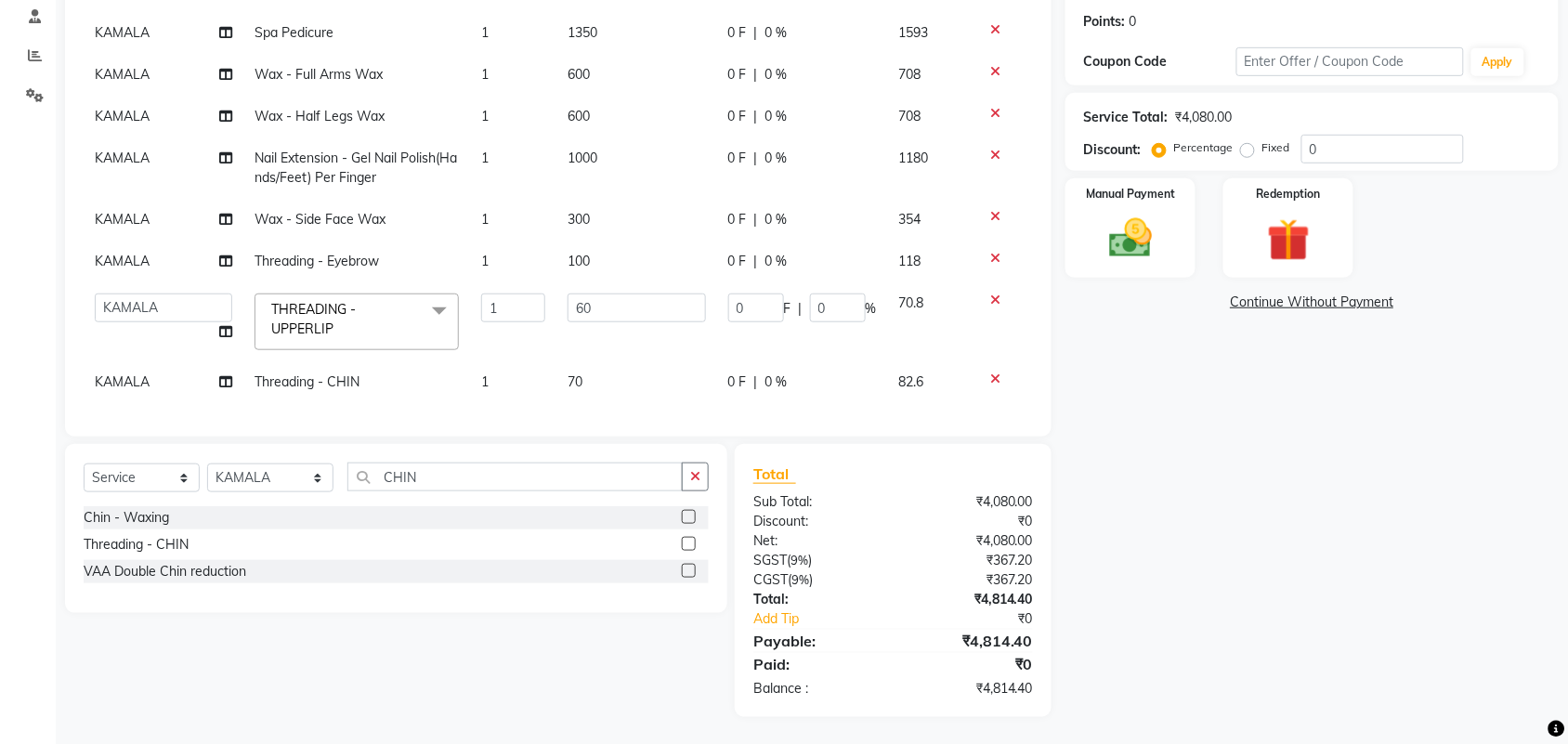 click on "THREADING - UPPERLIP  x" 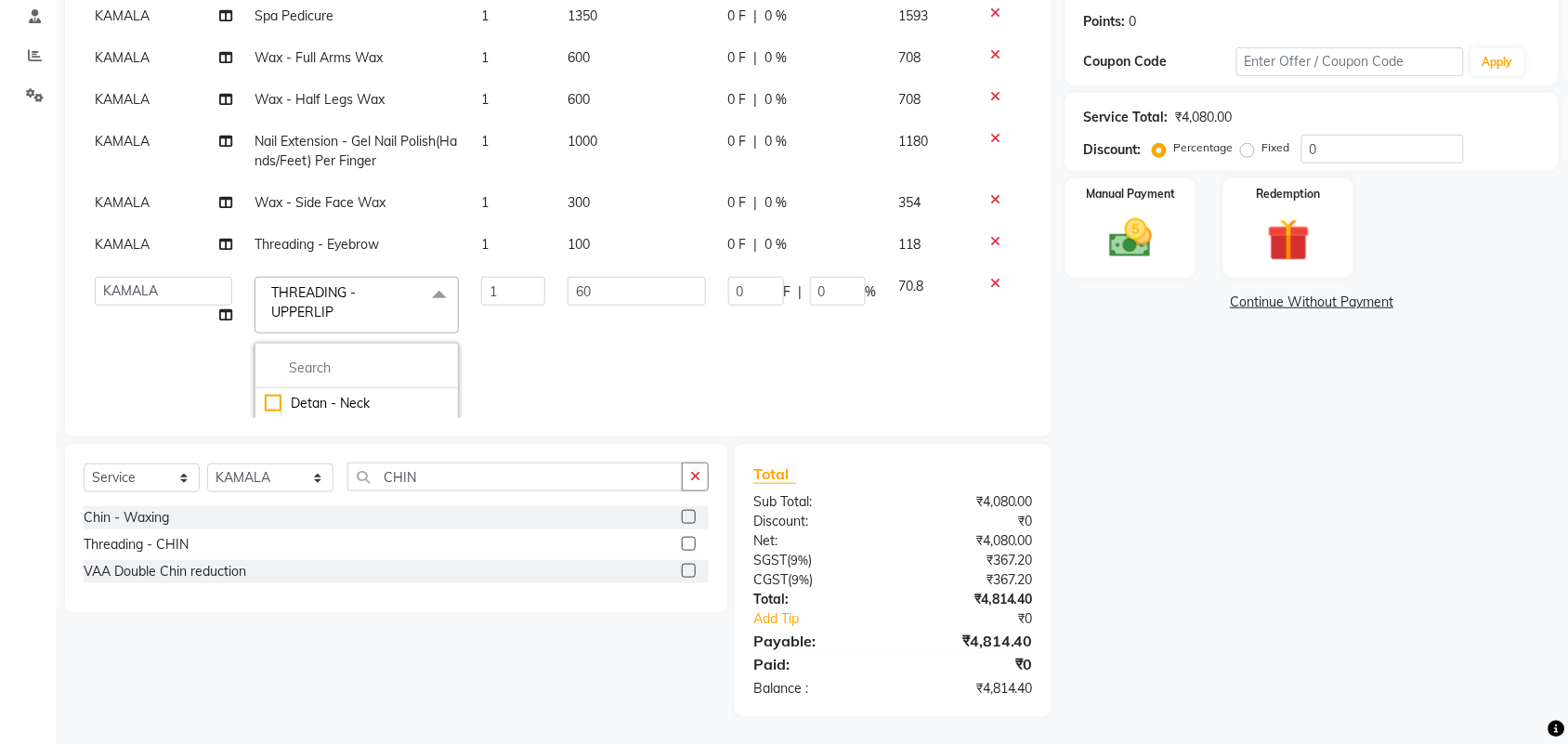 click on "THREADING - UPPERLIP  x" 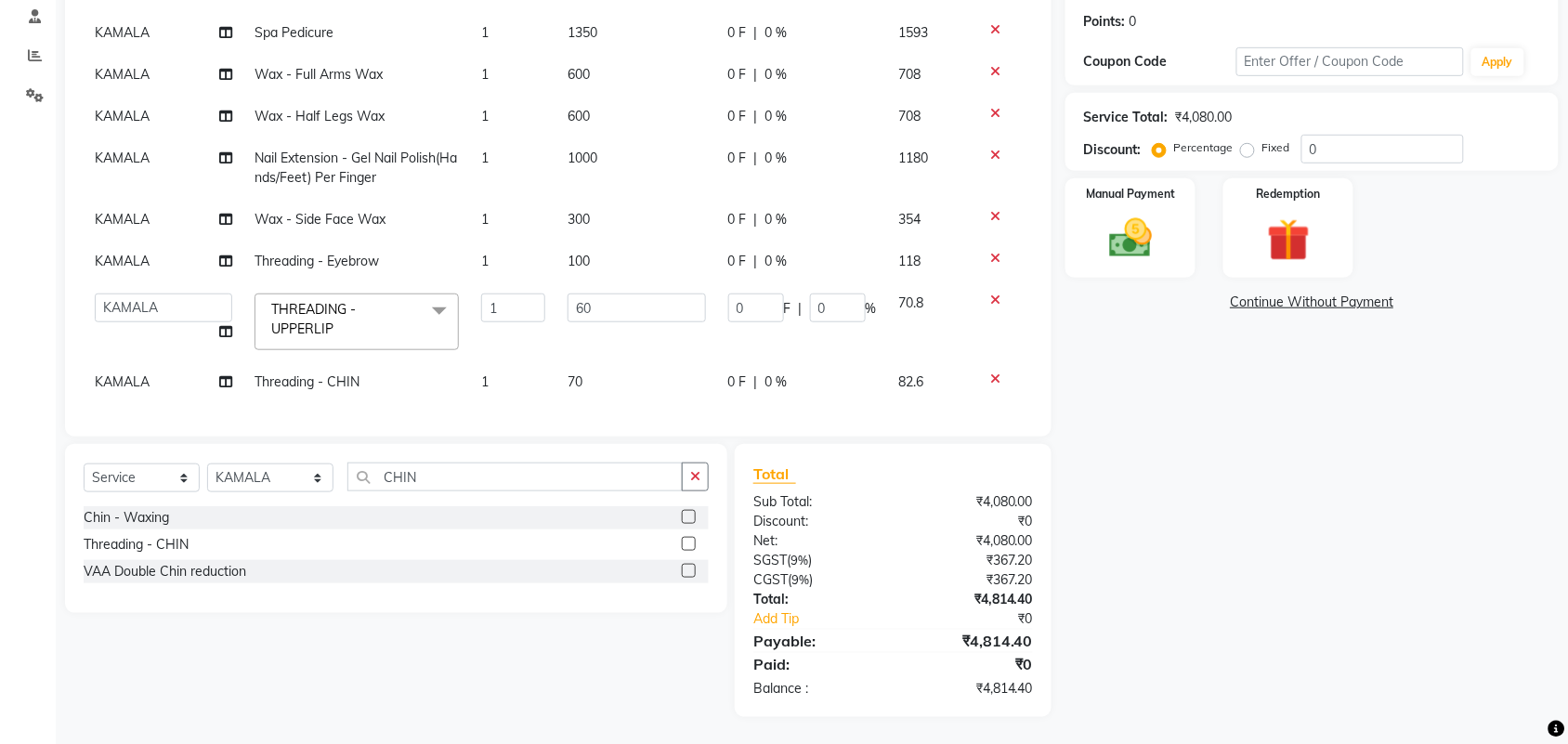 click on "THREADING - UPPERLIP  x" 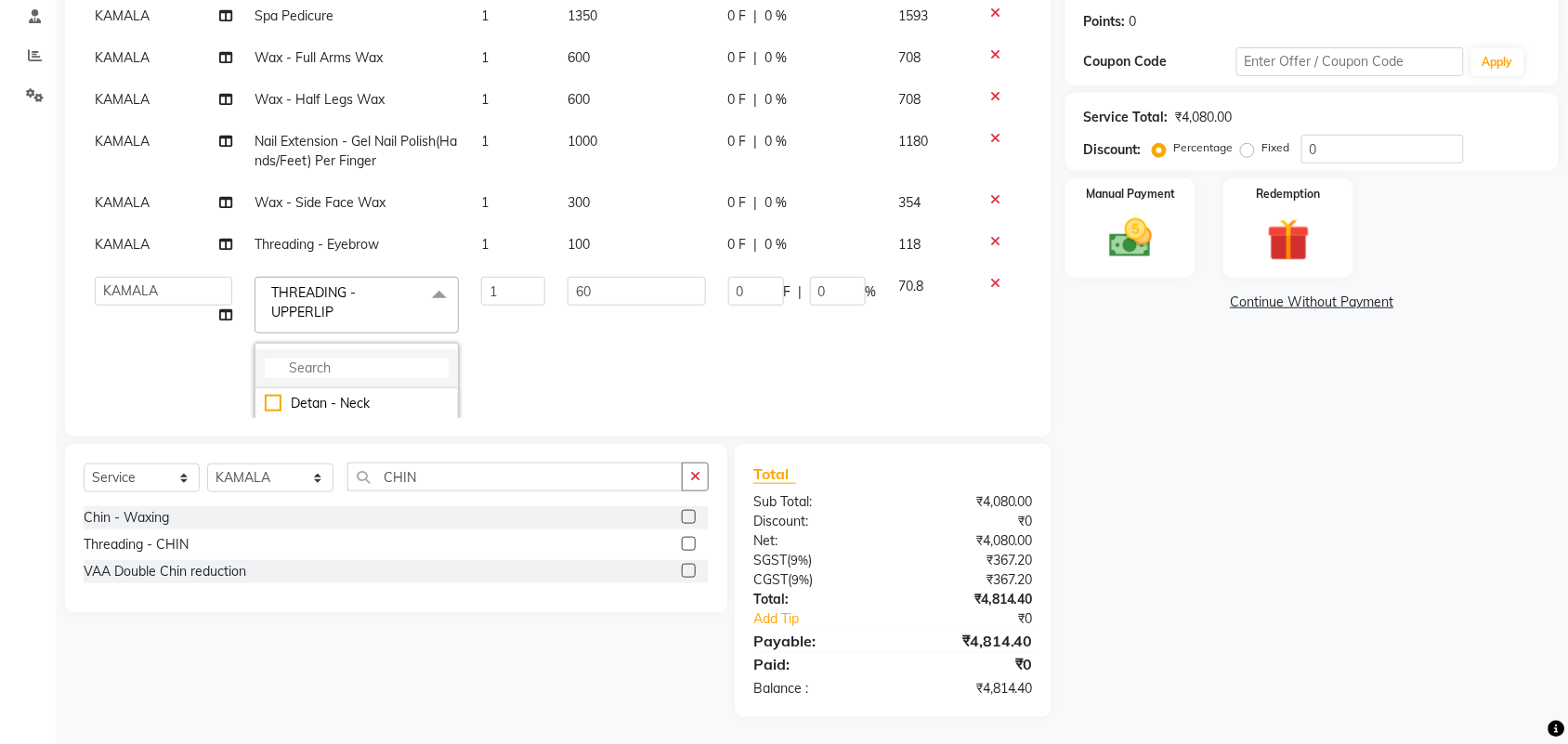 click 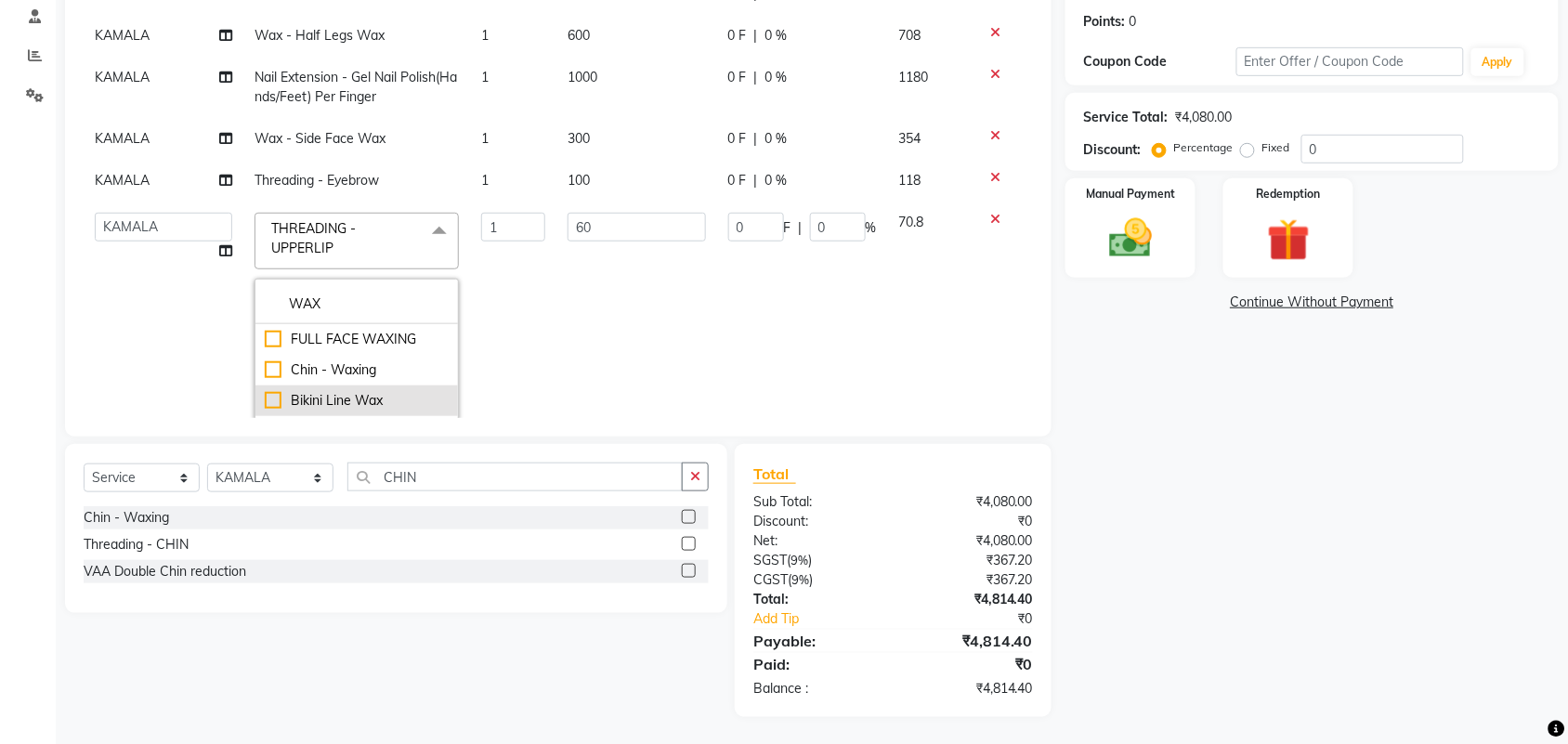 scroll, scrollTop: 150, scrollLeft: 0, axis: vertical 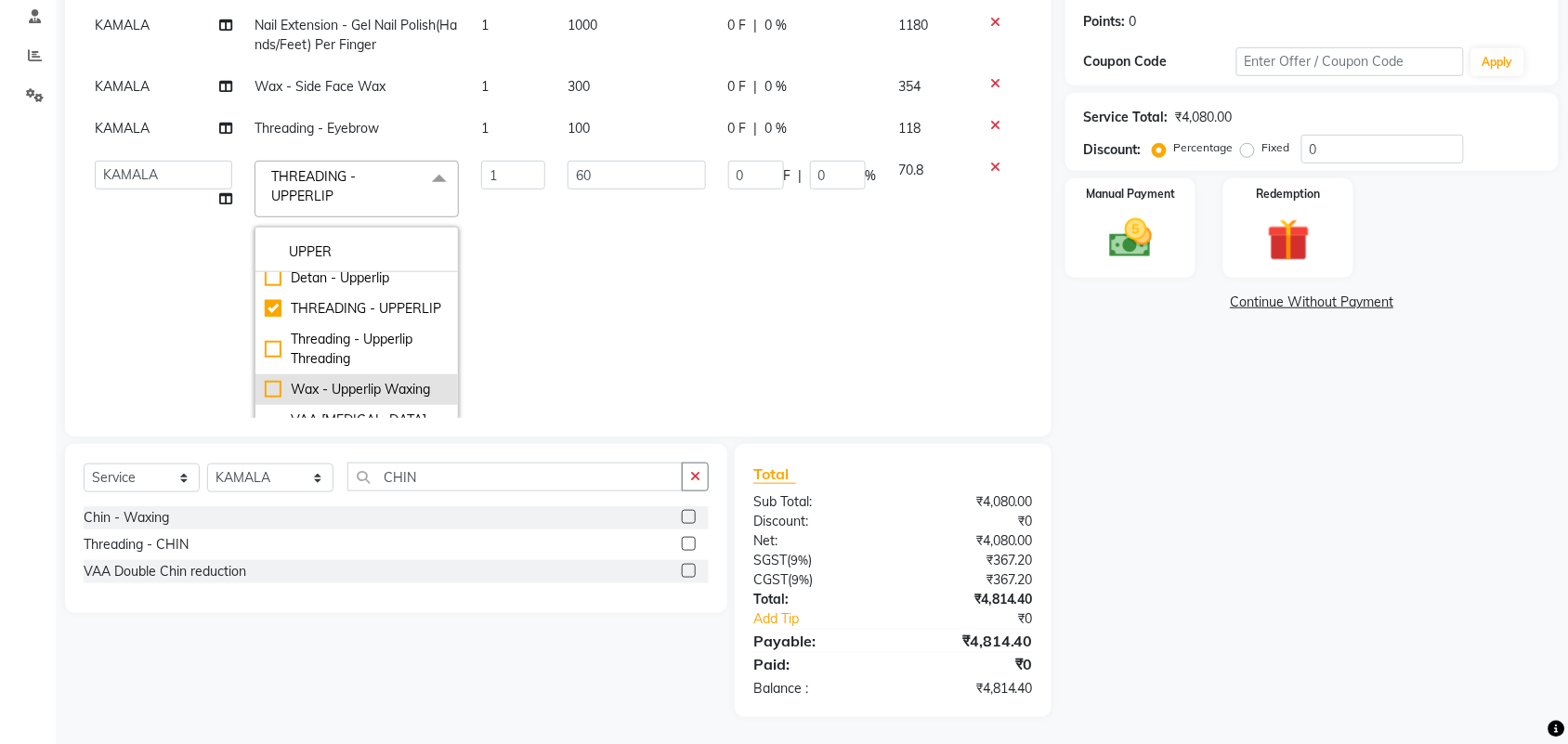 click on "Wax - Upperlip Waxing" 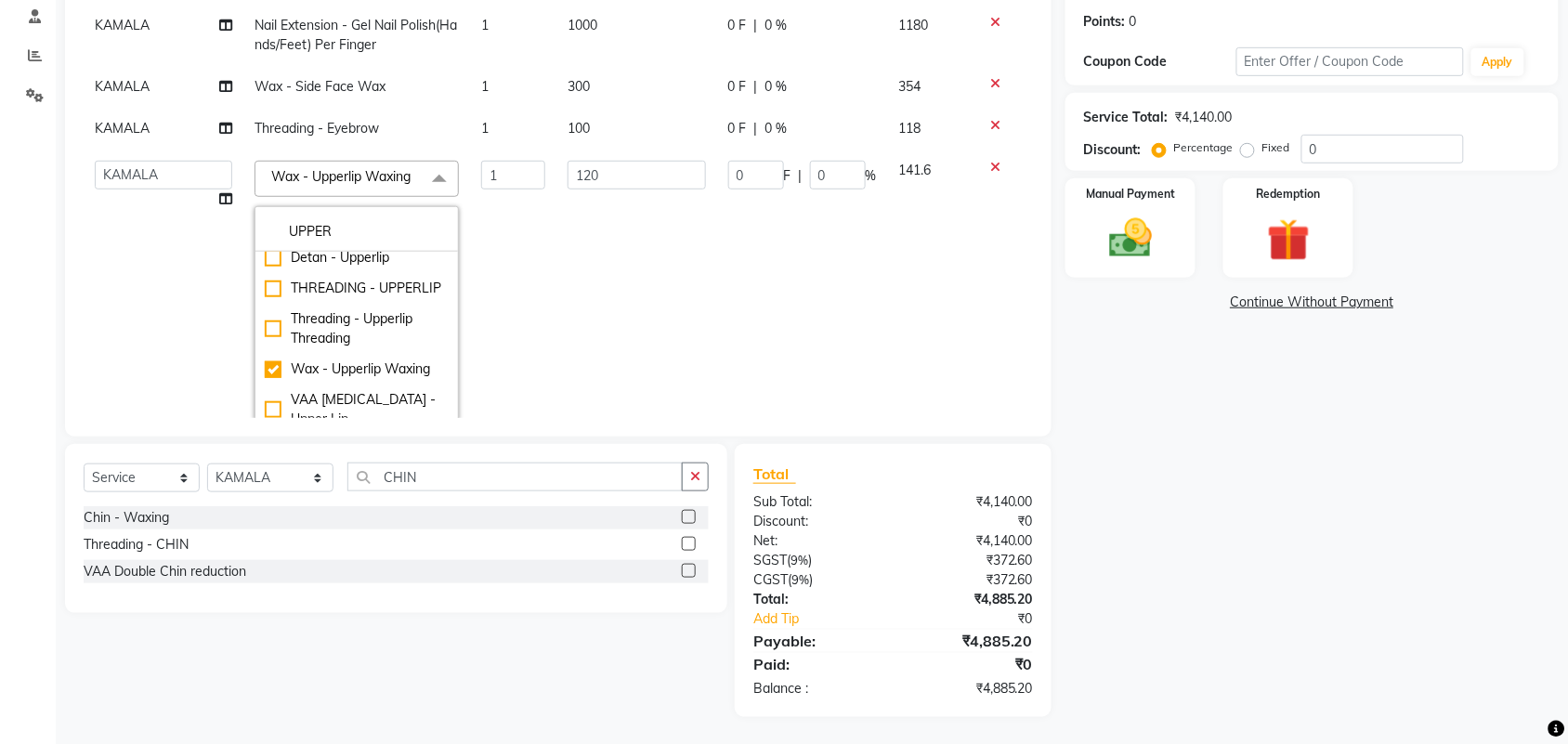 click on "Name: Sunil  Membership:  No Active Membership  Total Visits:   Card on file:  0 Last Visit:   - Points:   0  Coupon Code Apply Service Total:  ₹4,140.00  Discount:  Percentage   Fixed  0 Manual Payment Redemption  Continue Without Payment" 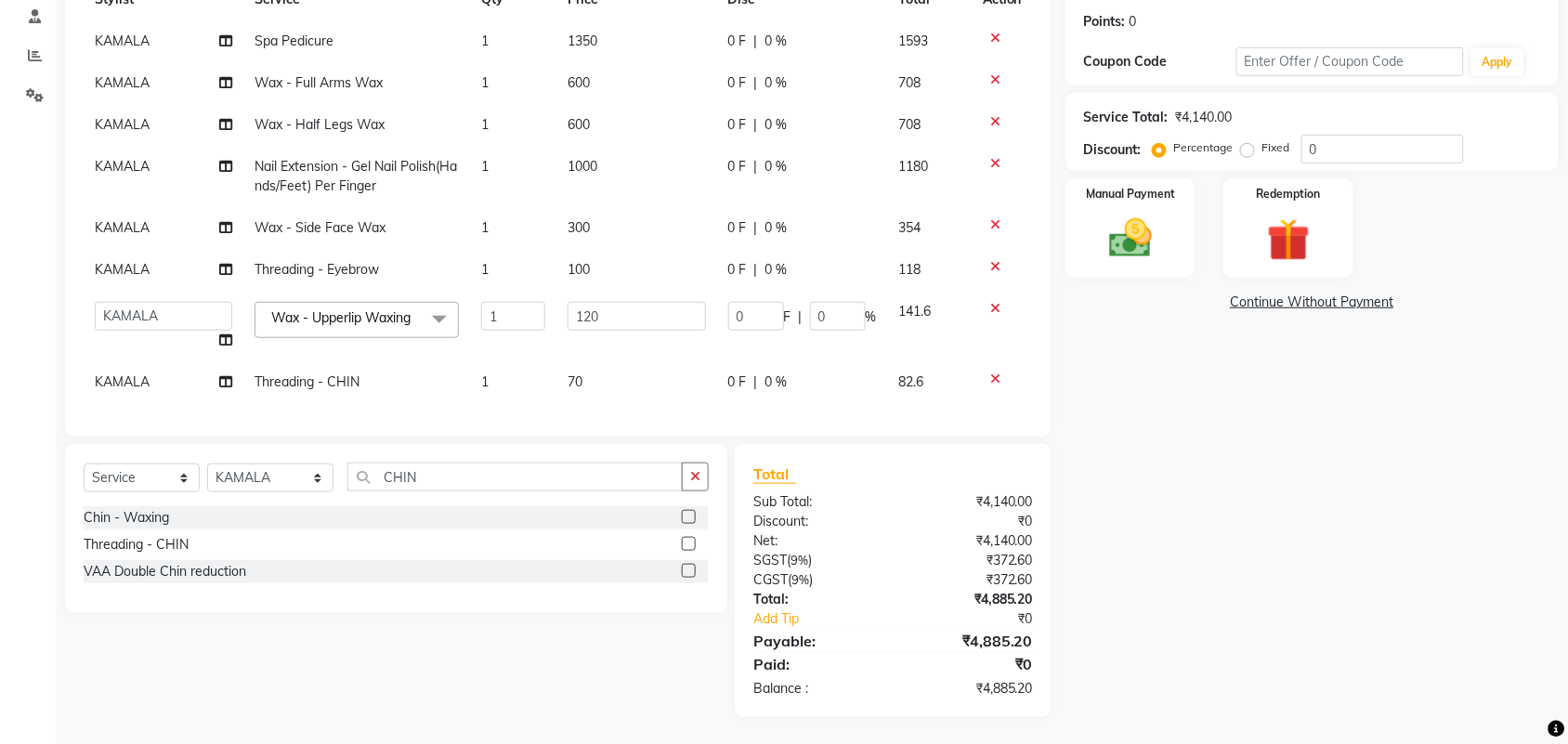scroll, scrollTop: 34, scrollLeft: 0, axis: vertical 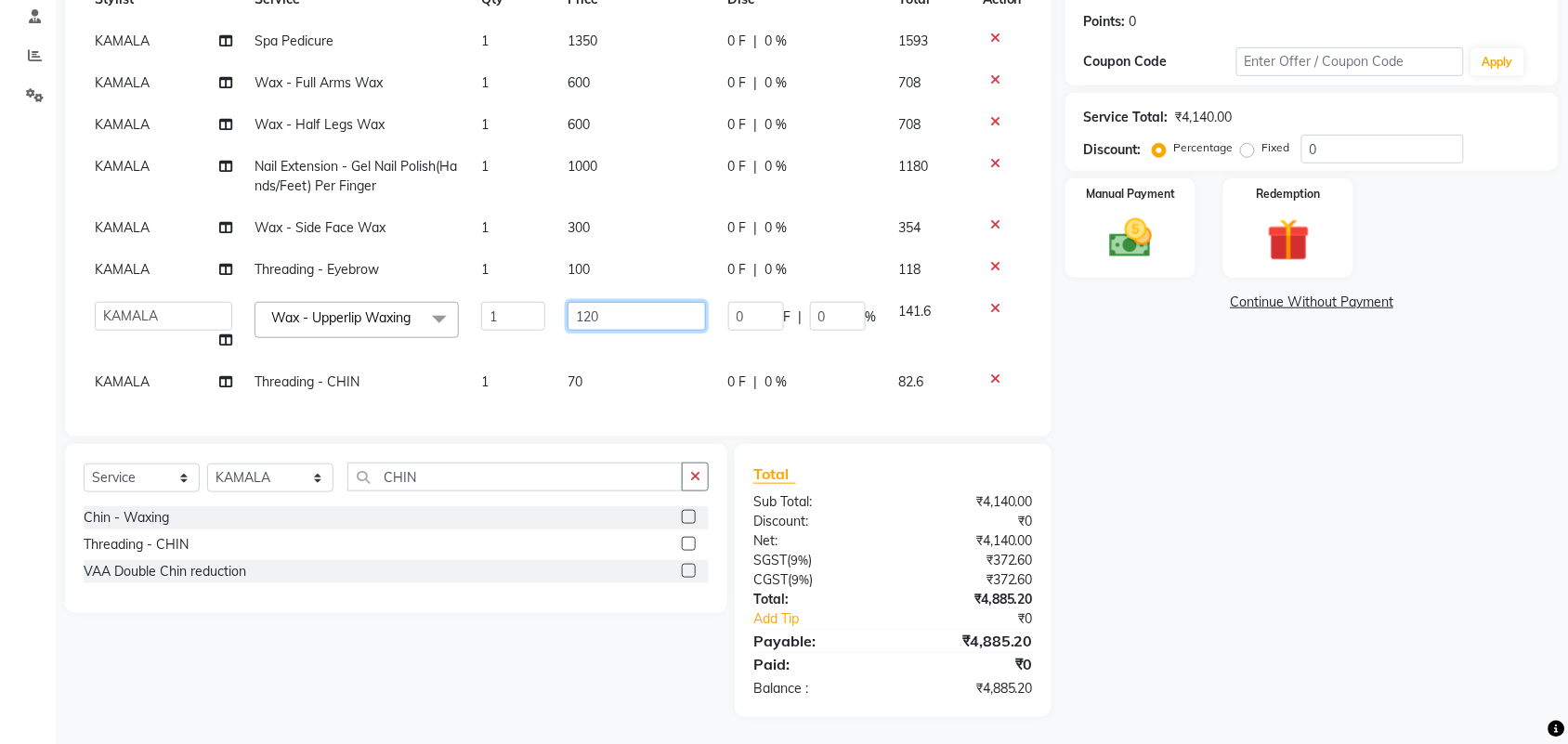 click on "120" 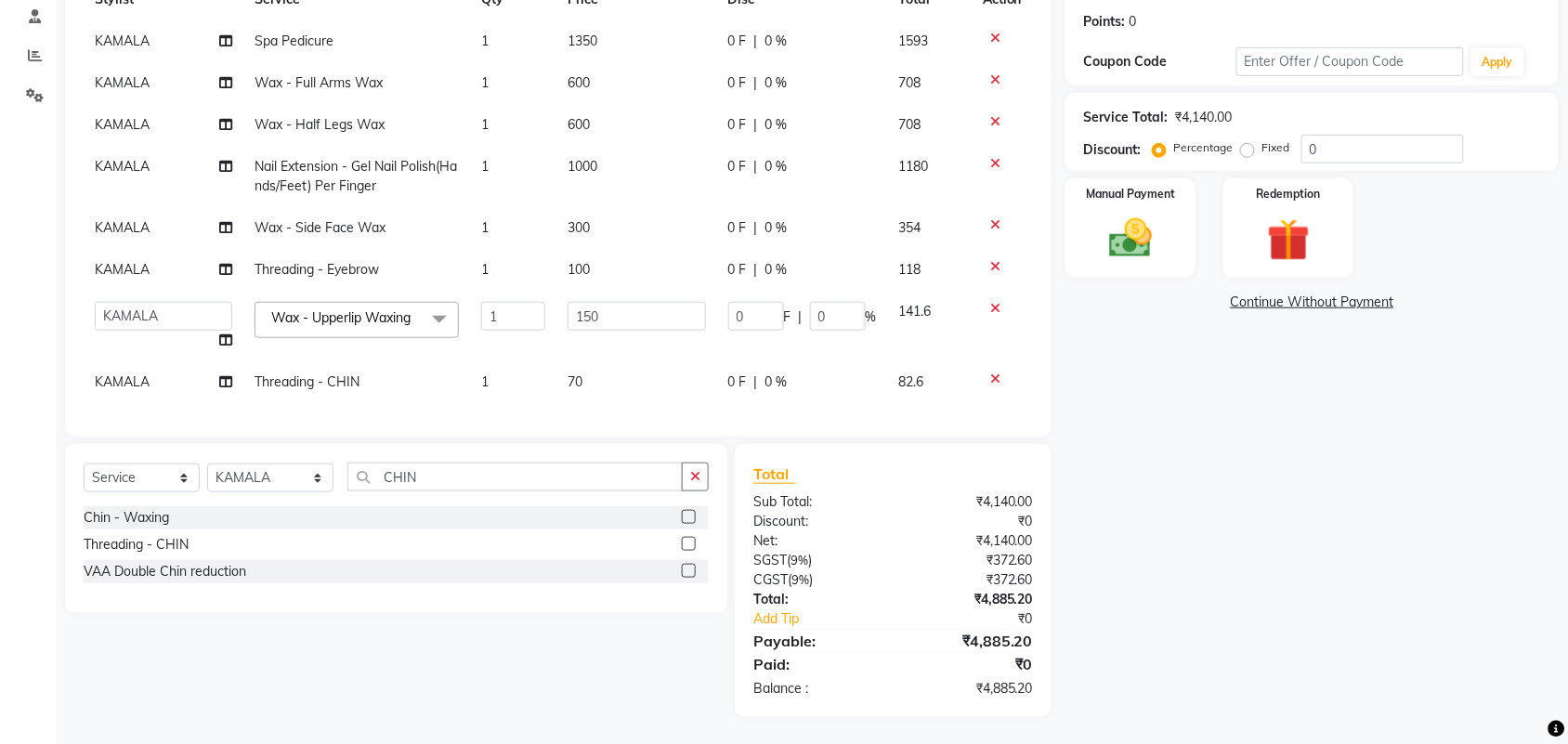 click on "KAMALA Spa Pedicure 1 1350 0 F | 0 % 1593 KAMALA Wax - Full Arms Wax 1 600 0 F | 0 % 708 KAMALA Wax - Half Legs Wax 1 600 0 F | 0 % 708 KAMALA Nail Extension - Gel Nail Polish(Hands/Feet) Per Finger 1 1000 0 F | 0 % 1180 KAMALA Wax - Side Face Wax 1 300 0 F | 0 % 354 KAMALA Threading - Eyebrow 1 100 0 F | 0 % 118  Admin   ANUSHA    Apsu   Auditor Ambattur   Balaji   BANUPRIYA   Bhuvanesh   Dingg - Support Team   DIVYA   INBARAJ   INDHU   Javed   Jayakumar   Joice Neimalsawm    Kalaiselvi   KAMALA   Nathalie Marinaa Chaarlette   POOJA    PREETHI   Preethi Raj   PRISCILLA   RADHA   RAJESH    SAHIL   SEETHAL   SOCHIPEM   Suresh Babu   SUSHMITA   VANITHA   Veena Ravi   Vignesh    Vinitha   Virtue admin   VIRTUE SALON  Wax - Upperlip Waxing  x Detan -  Neck Detan - Face Detan - Feet Detan - Full Arms Detan - Full Back/Front Detan - Full Legs Detan - Half Arms Detan - Half Back/Front Detan - Half Legs Detan - Midriff Detan - Under Arms Detan - Upperlip HAIR EXTENSION-CLIPPING ADD ON - PEEL OFF MASK Blow styling 1" 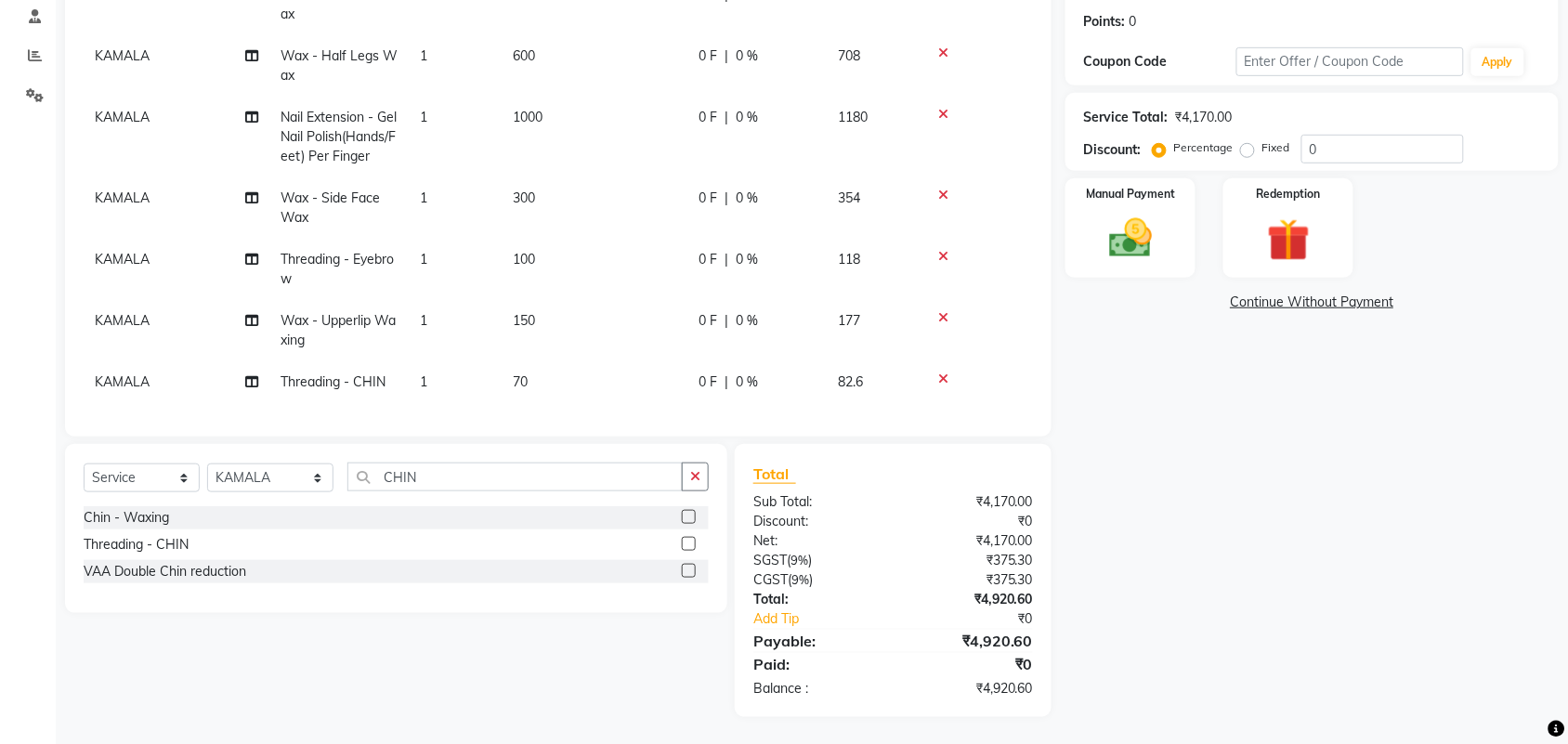 click on "Threading - CHIN" 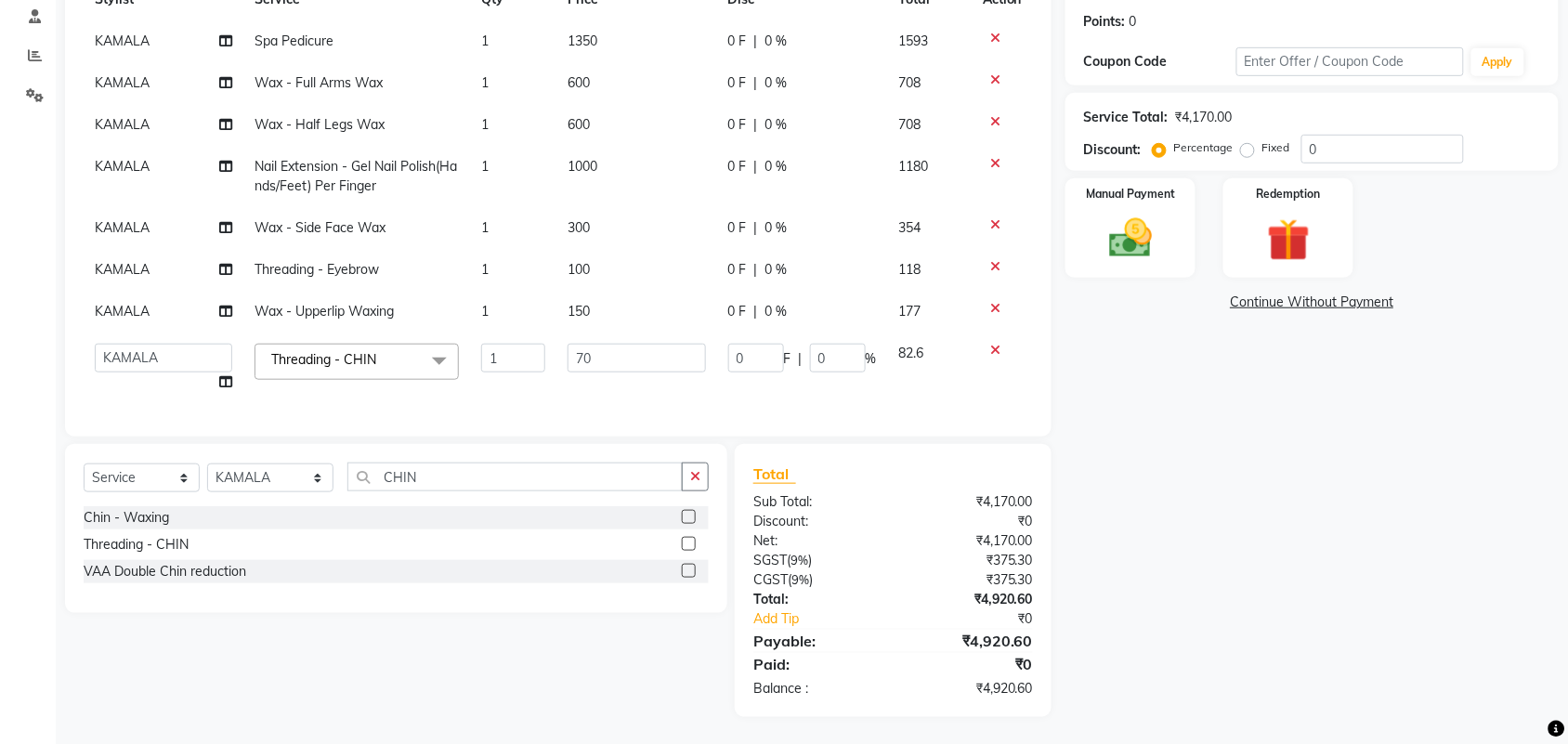 scroll, scrollTop: 26, scrollLeft: 0, axis: vertical 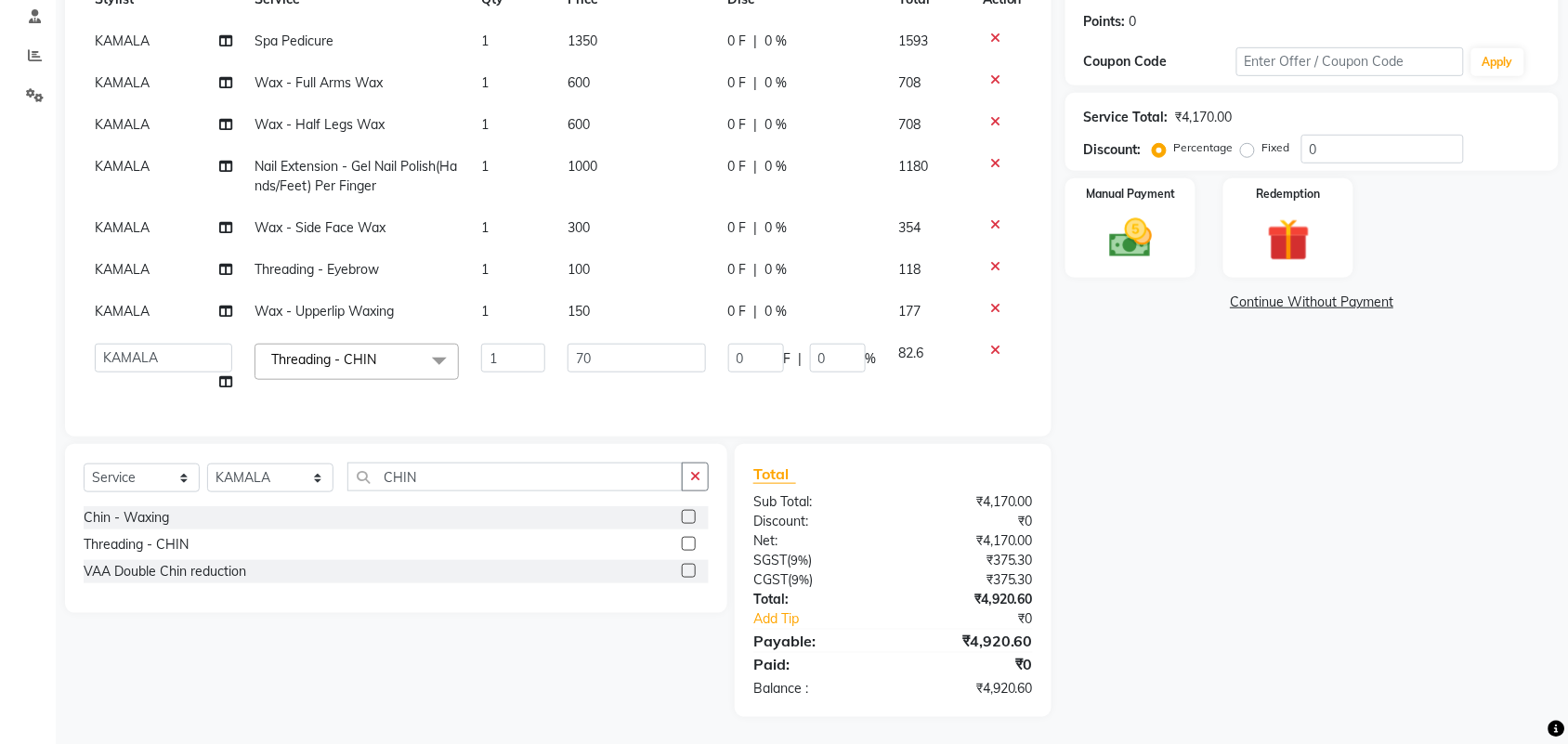 click on "Threading - CHIN" 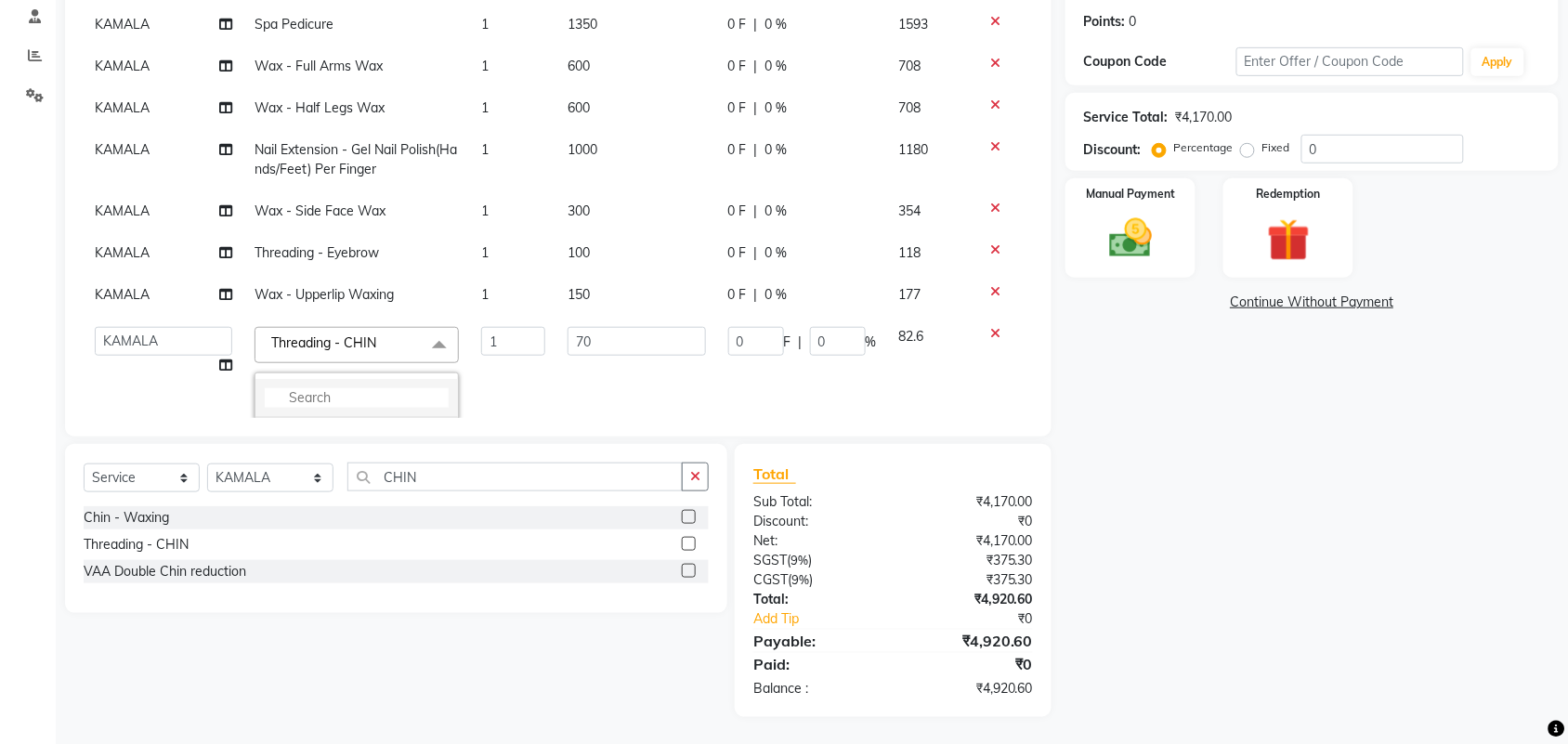click 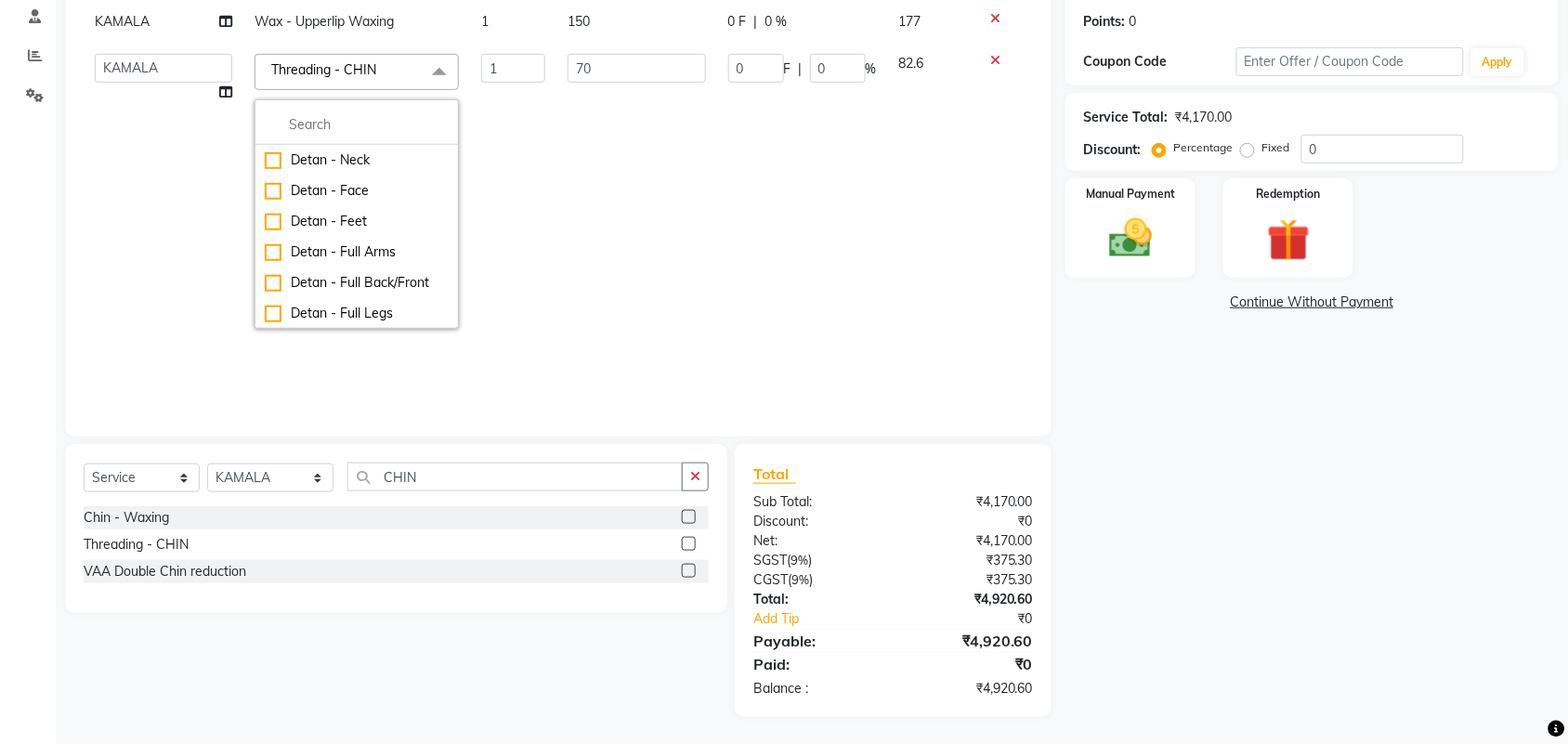 scroll, scrollTop: 258, scrollLeft: 0, axis: vertical 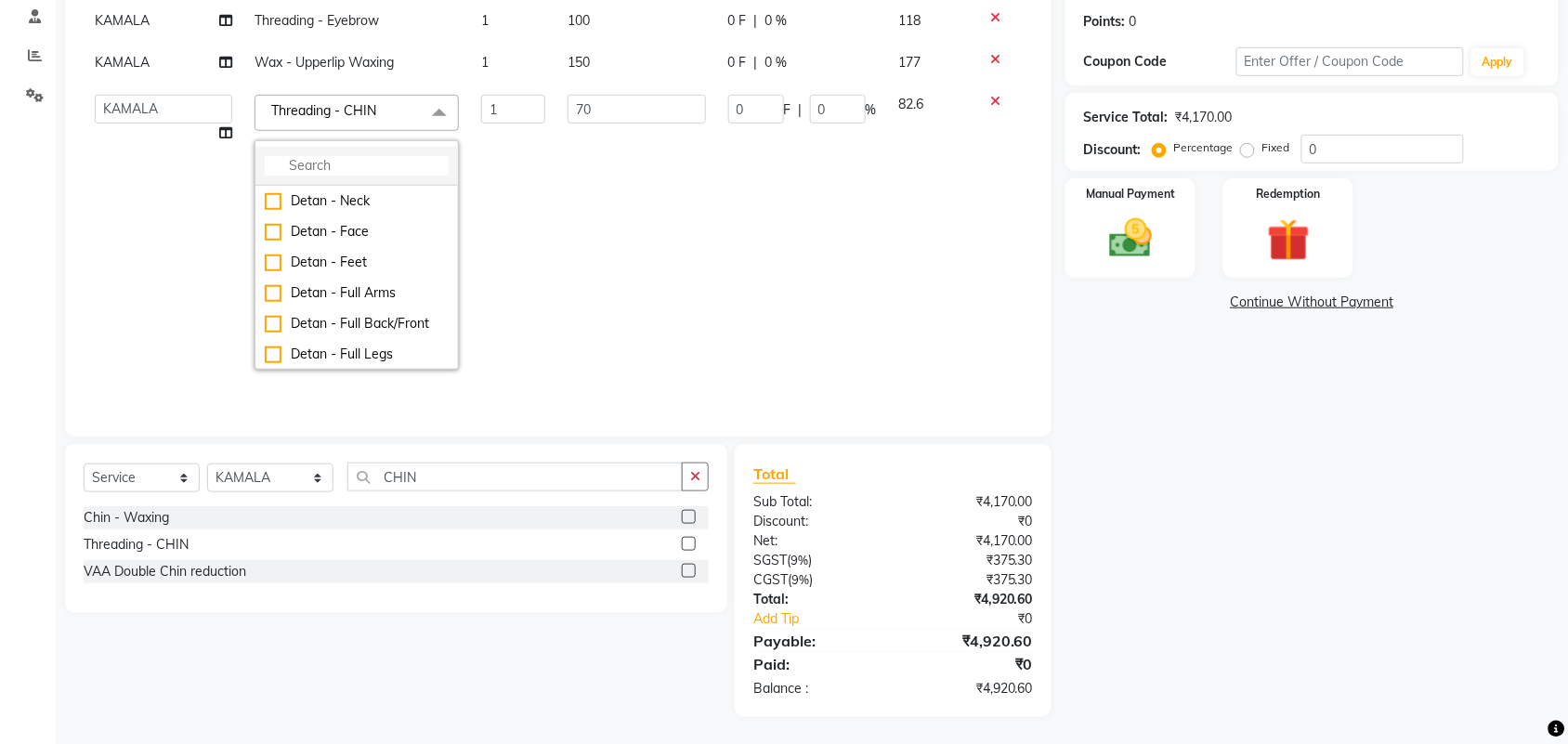 click 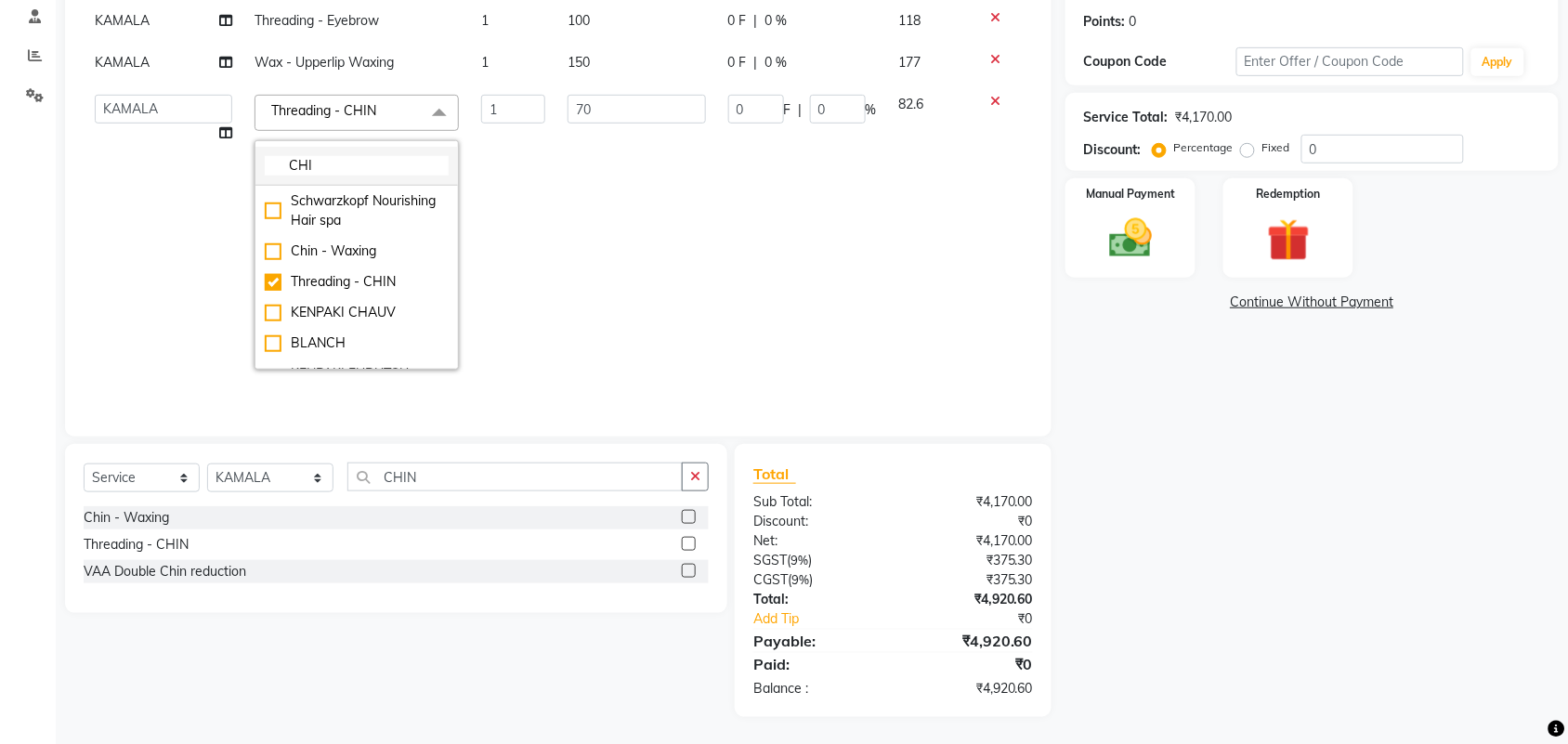scroll, scrollTop: 183, scrollLeft: 0, axis: vertical 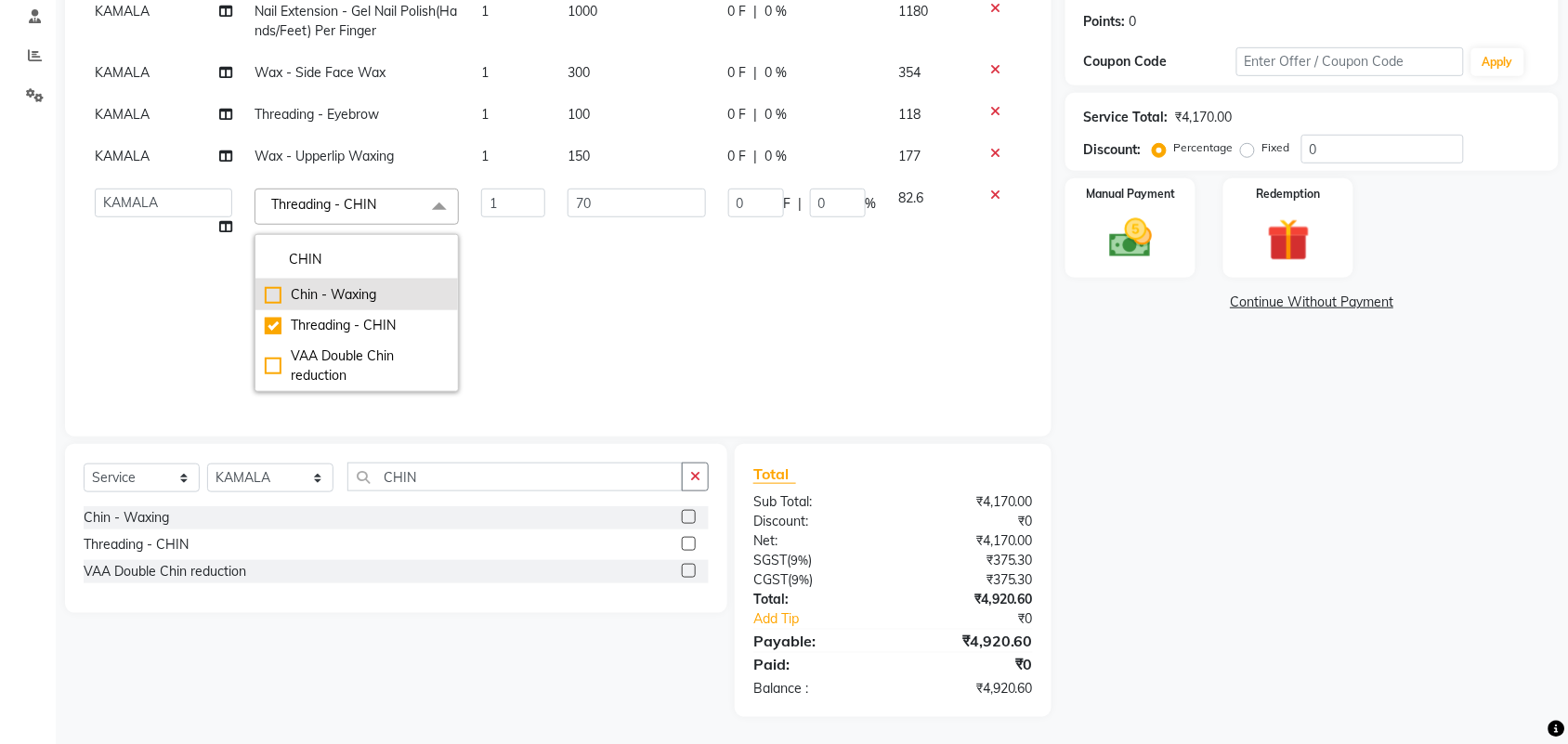 click on "Chin - Waxing" 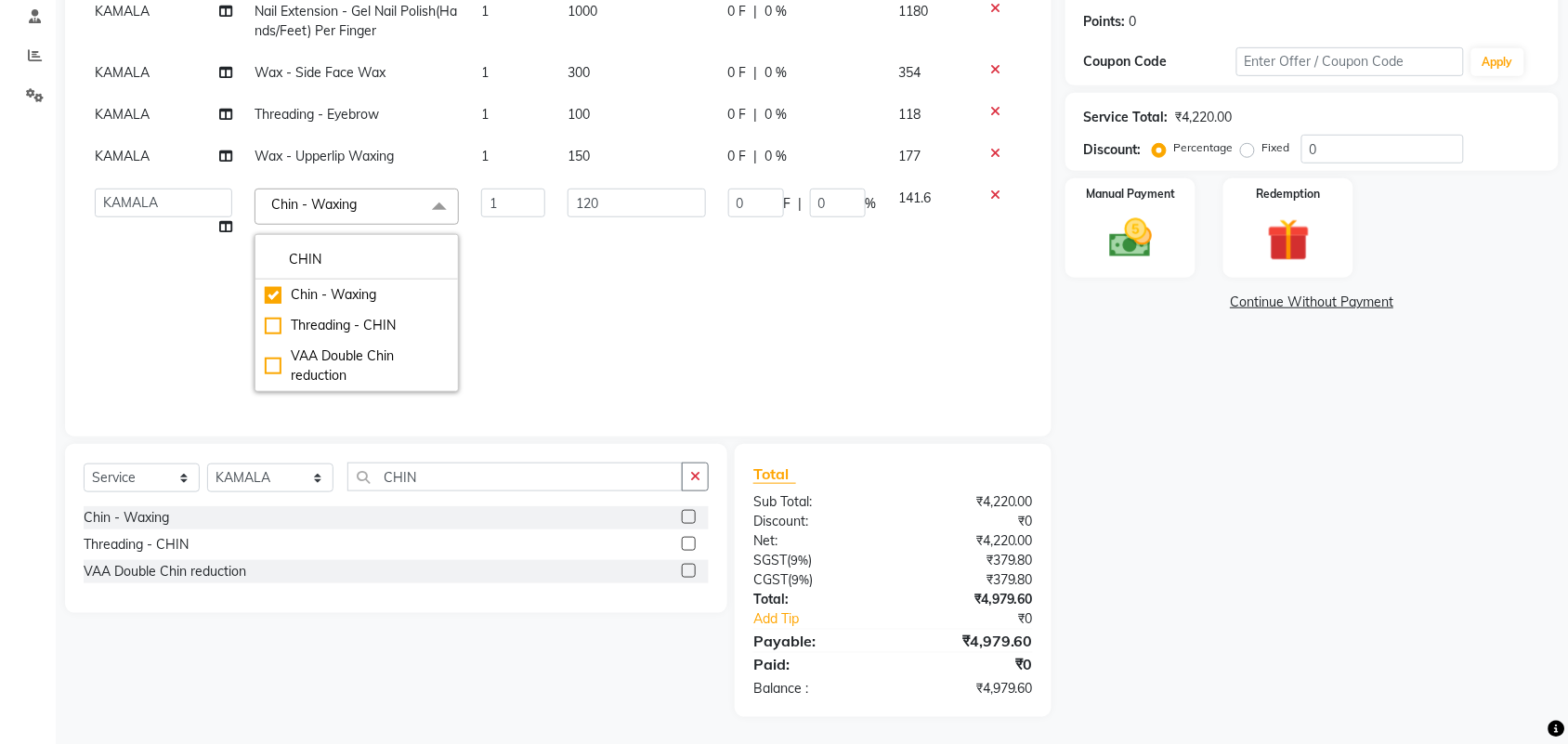 click on "Name: Sunil  Membership:  No Active Membership  Total Visits:   Card on file:  0 Last Visit:   - Points:   0  Coupon Code Apply Service Total:  ₹4,220.00  Discount:  Percentage   Fixed  0 Manual Payment Redemption  Continue Without Payment" 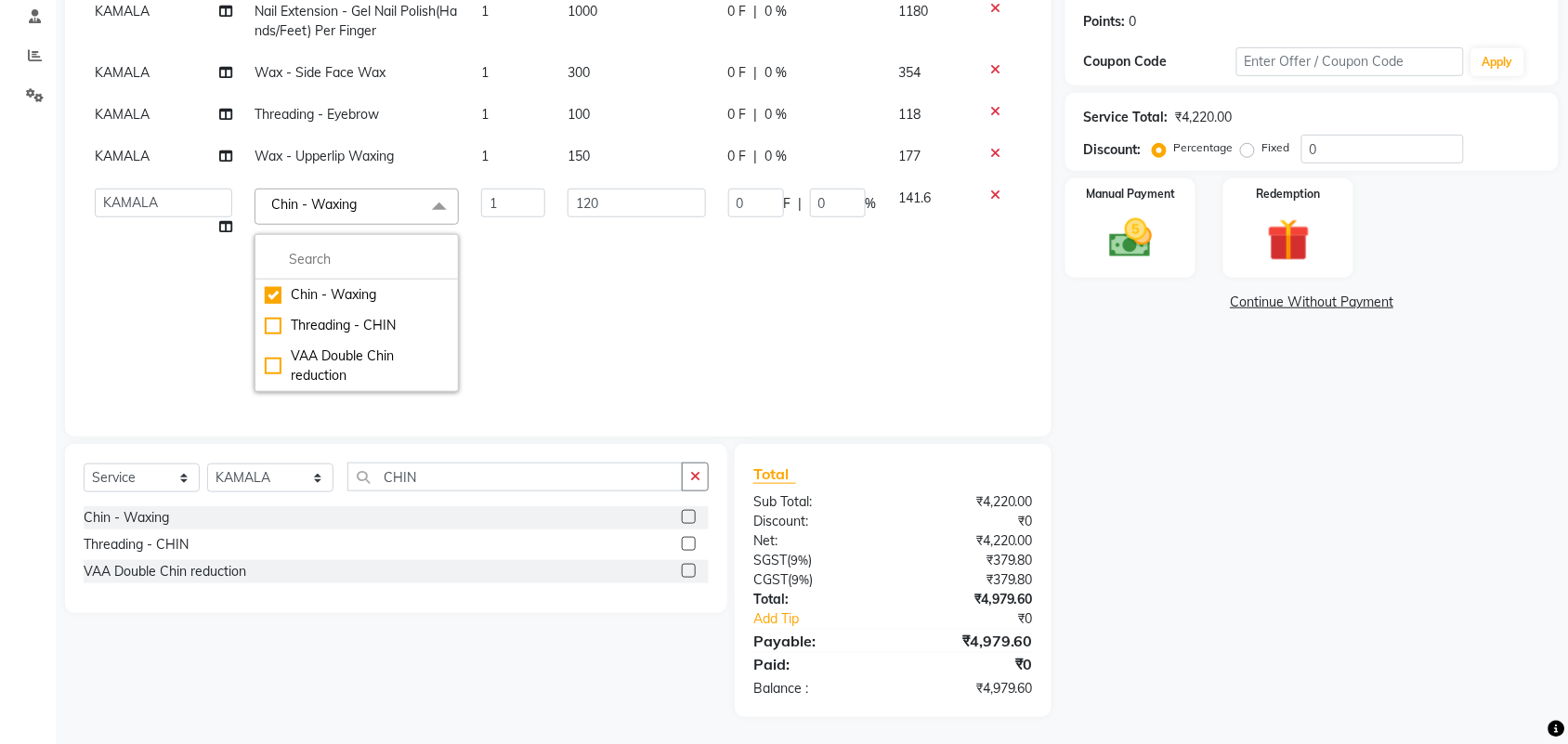 scroll, scrollTop: 26, scrollLeft: 0, axis: vertical 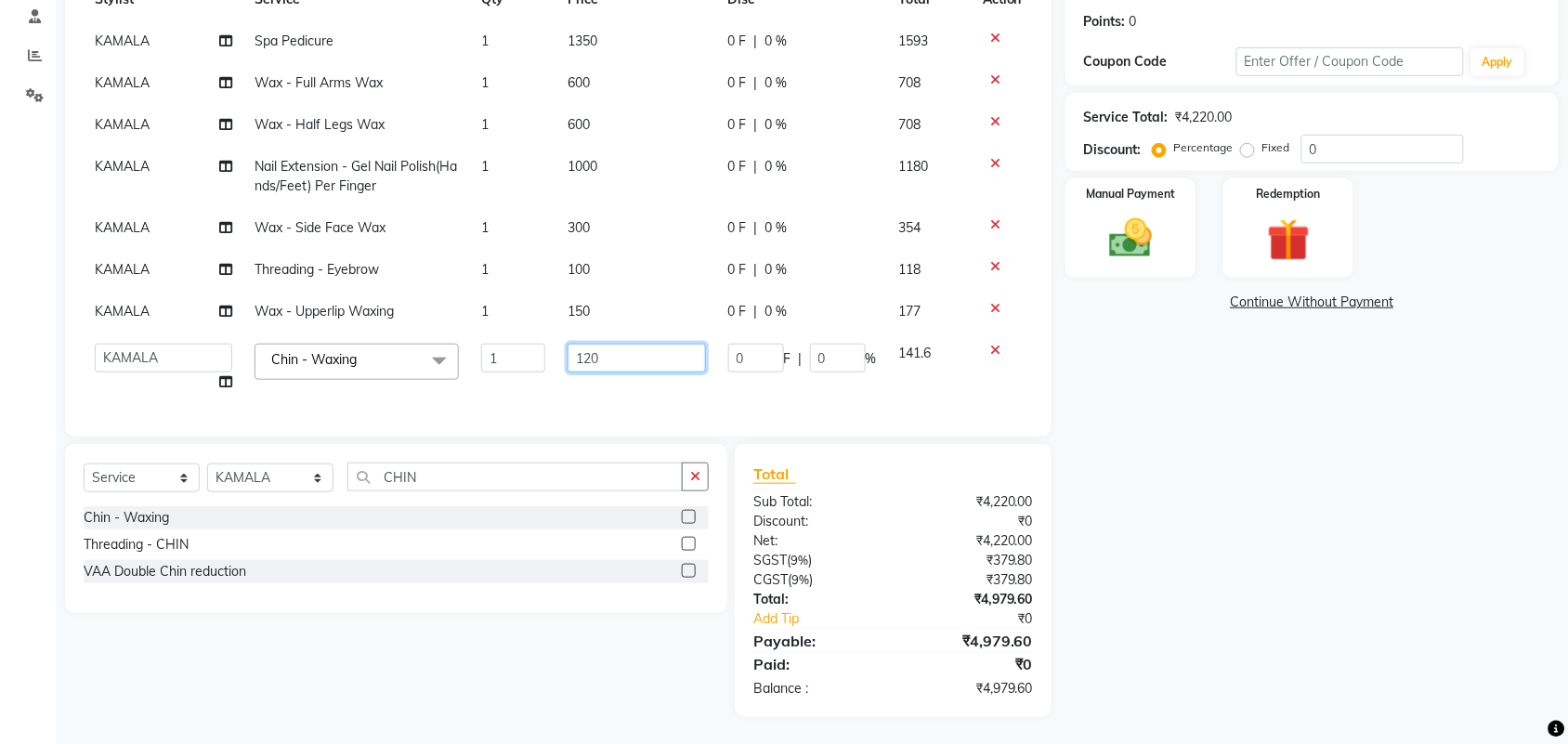 click on "120" 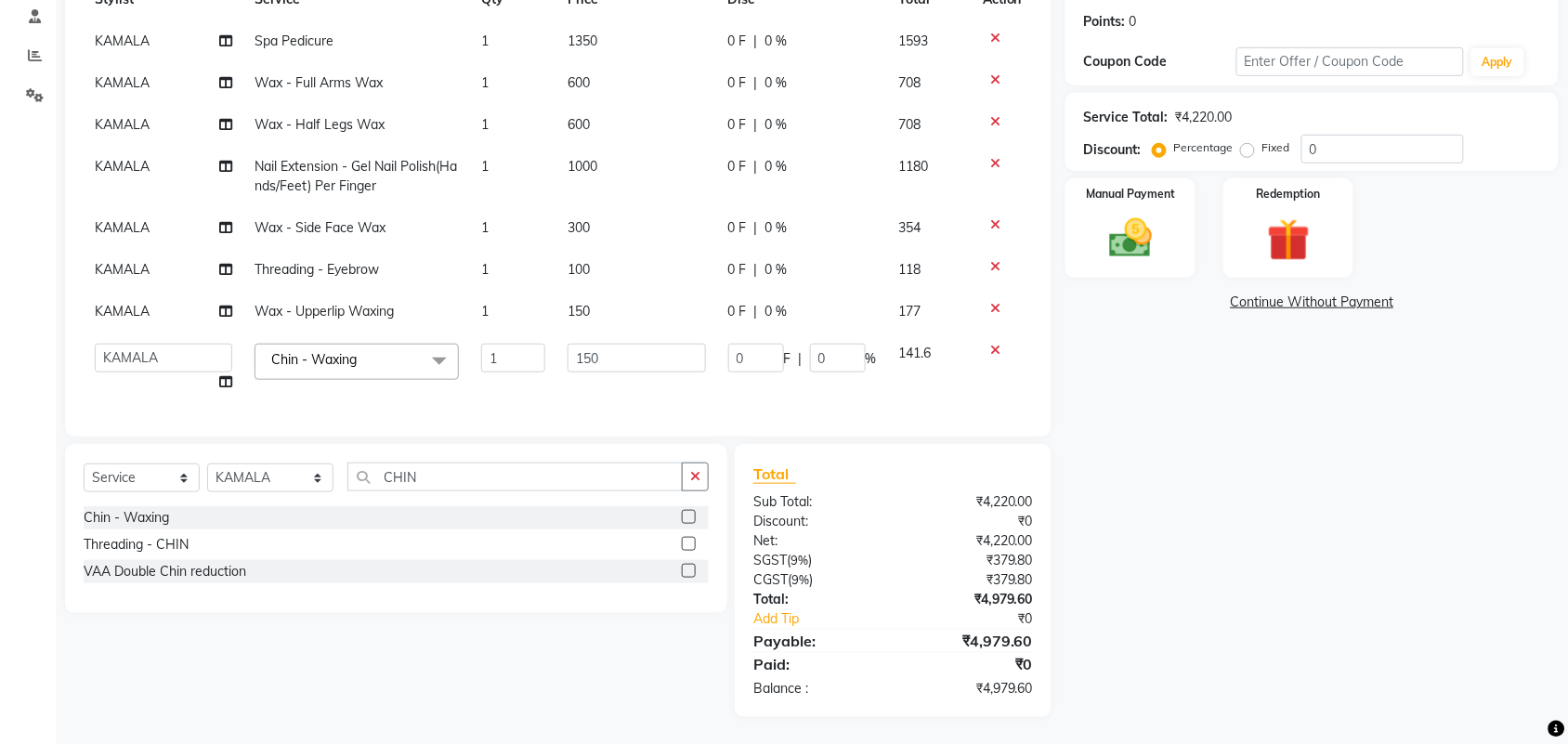 click on "Name: Sunil  Membership:  No Active Membership  Total Visits:   Card on file:  0 Last Visit:   - Points:   0  Coupon Code Apply Service Total:  ₹4,220.00  Discount:  Percentage   Fixed  0 Manual Payment Redemption  Continue Without Payment" 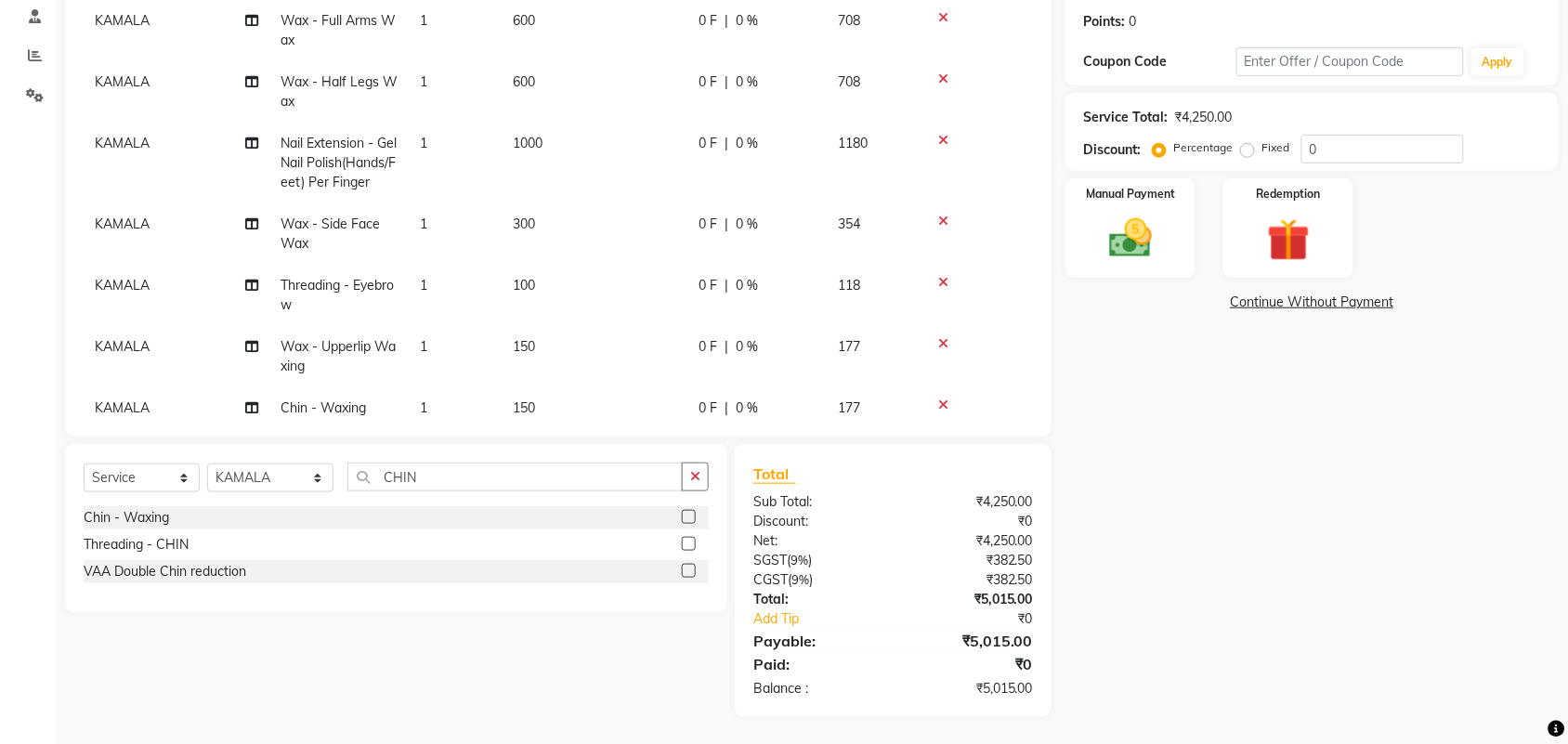 scroll, scrollTop: 114, scrollLeft: 0, axis: vertical 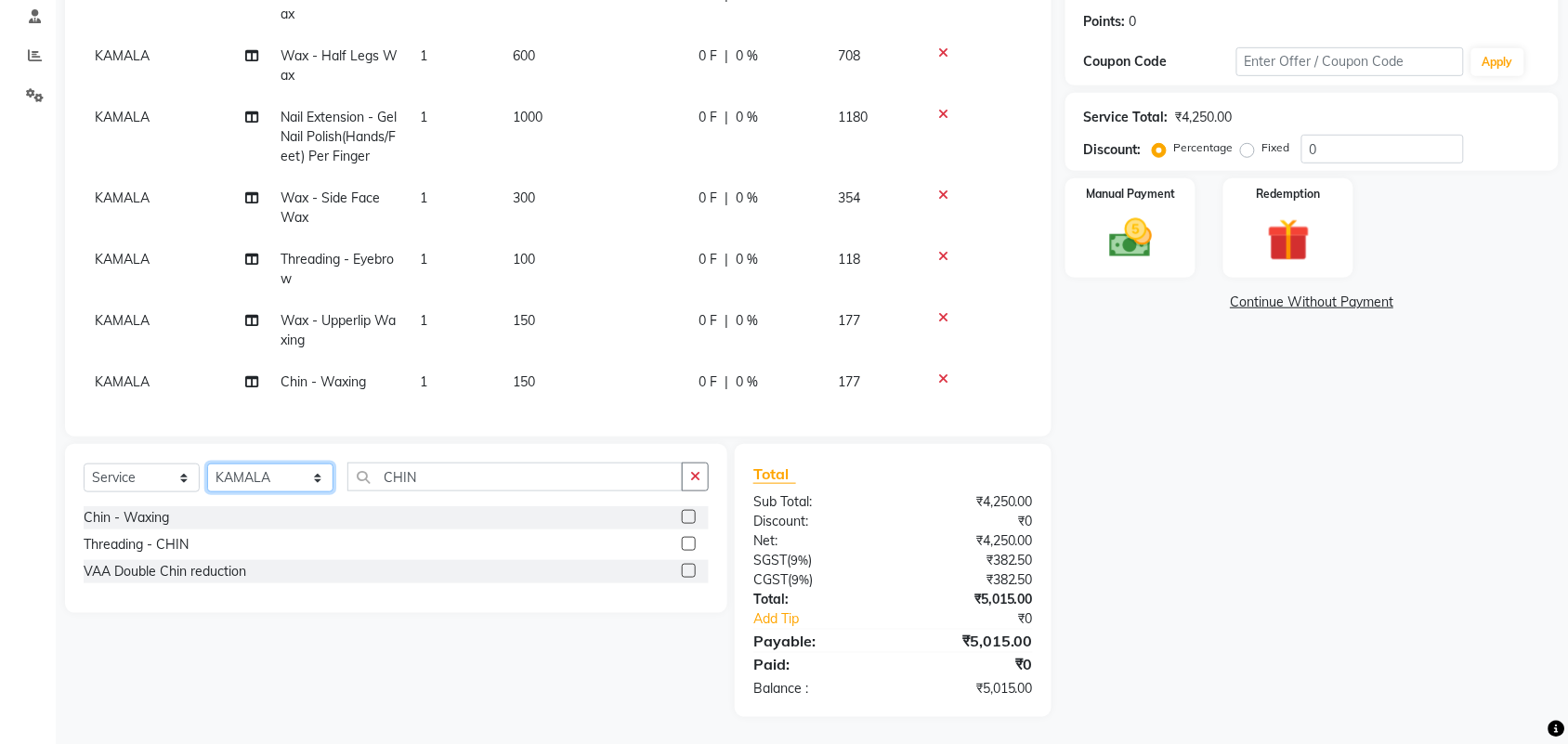click on "Select Stylist Admin ANUSHA  Apsu Auditor Ambattur Balaji BANUPRIYA Bhuvanesh Dingg - Support Team DIVYA INBARAJ INDHU Javed Jayakumar Joice Neimalsawm  Kalaiselvi KAMALA Nathalie Marinaa Chaarlette POOJA  PREETHI Preethi Raj PRISCILLA RADHA RAJESH  SAHIL SEETHAL SOCHIPEM Suresh Babu SUSHMITA VANITHA Veena Ravi Vignesh  Vinitha Virtue admin VIRTUE SALON" 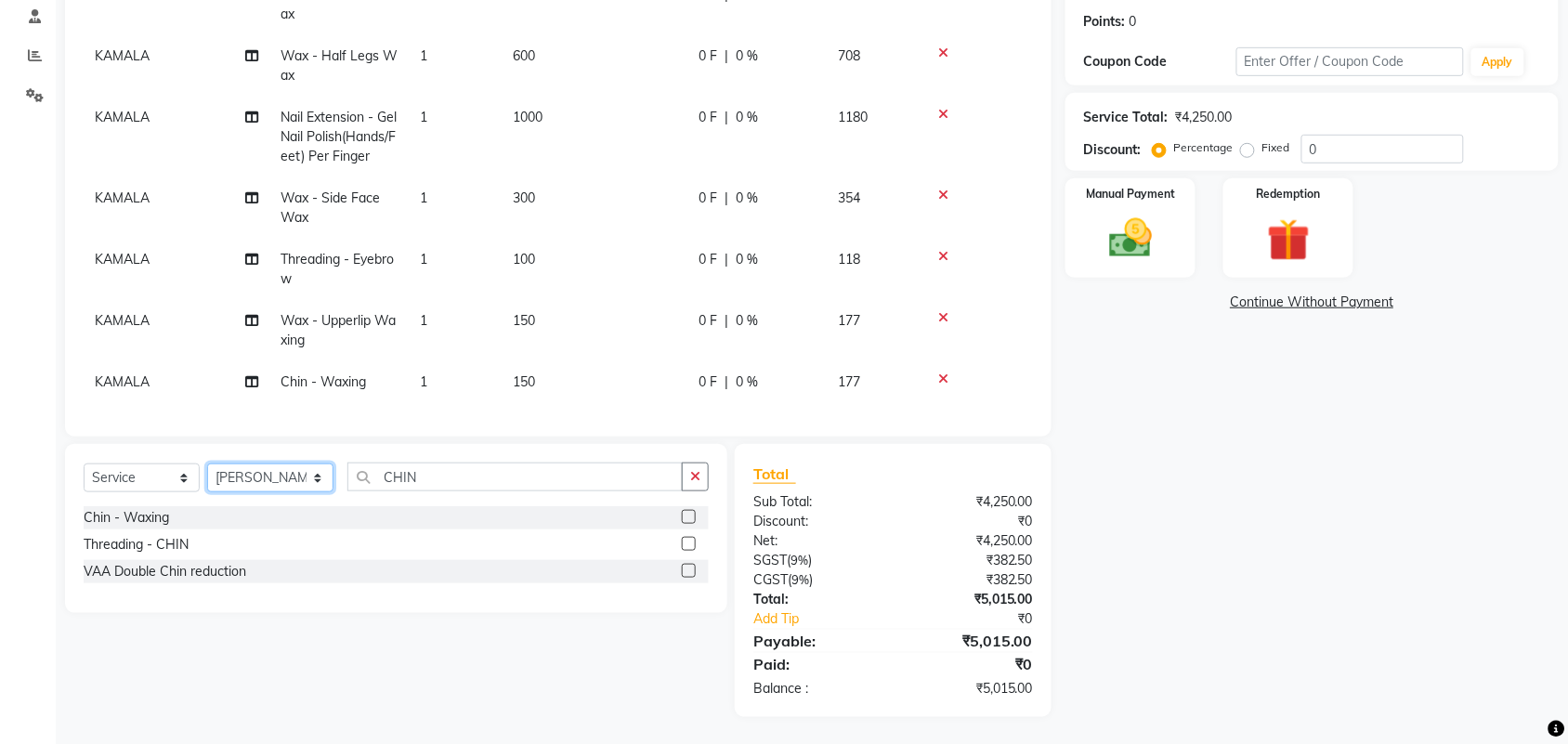 click on "Select Stylist Admin ANUSHA  Apsu Auditor Ambattur Balaji BANUPRIYA Bhuvanesh Dingg - Support Team DIVYA INBARAJ INDHU Javed Jayakumar Joice Neimalsawm  Kalaiselvi KAMALA Nathalie Marinaa Chaarlette POOJA  PREETHI Preethi Raj PRISCILLA RADHA RAJESH  SAHIL SEETHAL SOCHIPEM Suresh Babu SUSHMITA VANITHA Veena Ravi Vignesh  Vinitha Virtue admin VIRTUE SALON" 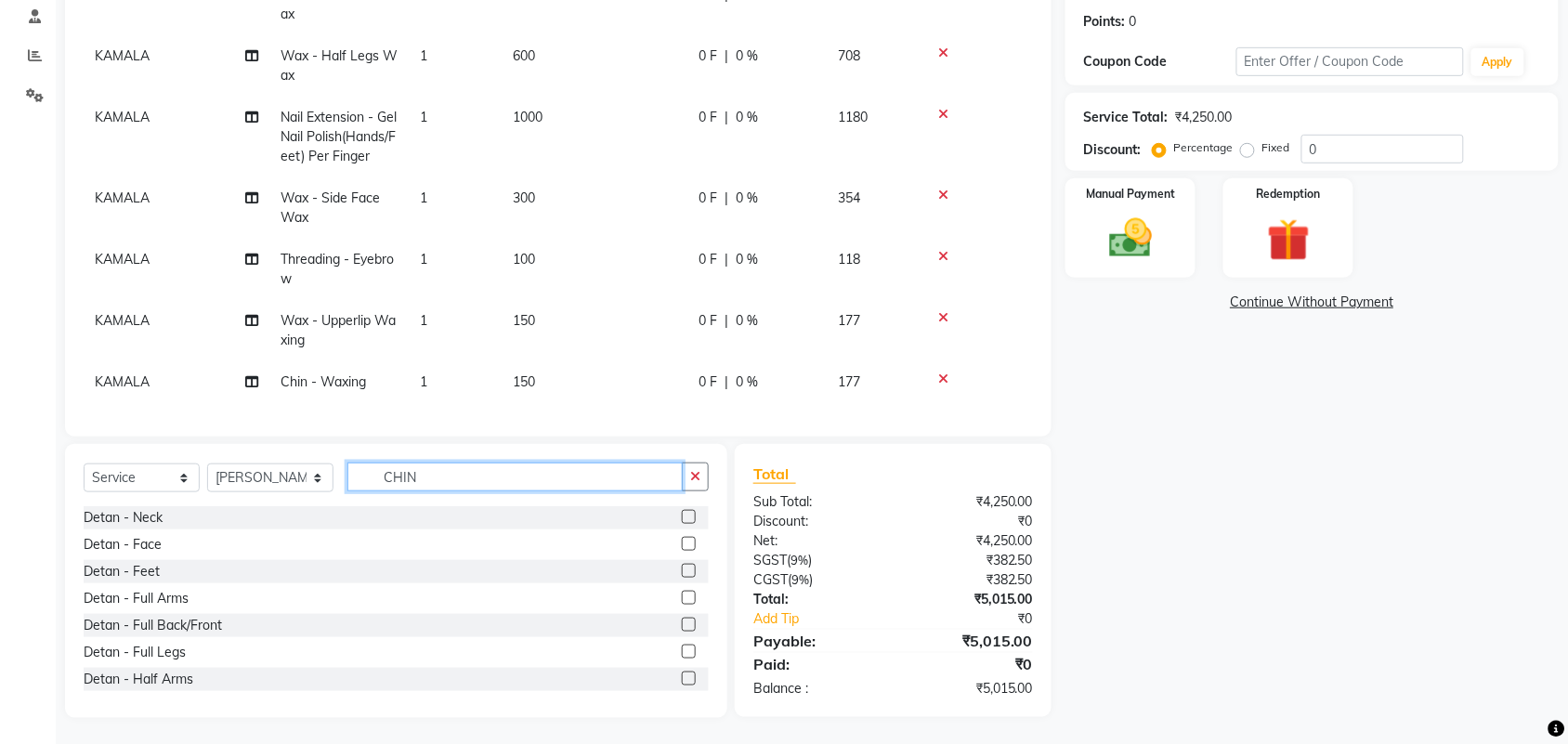 click on "CHIN" 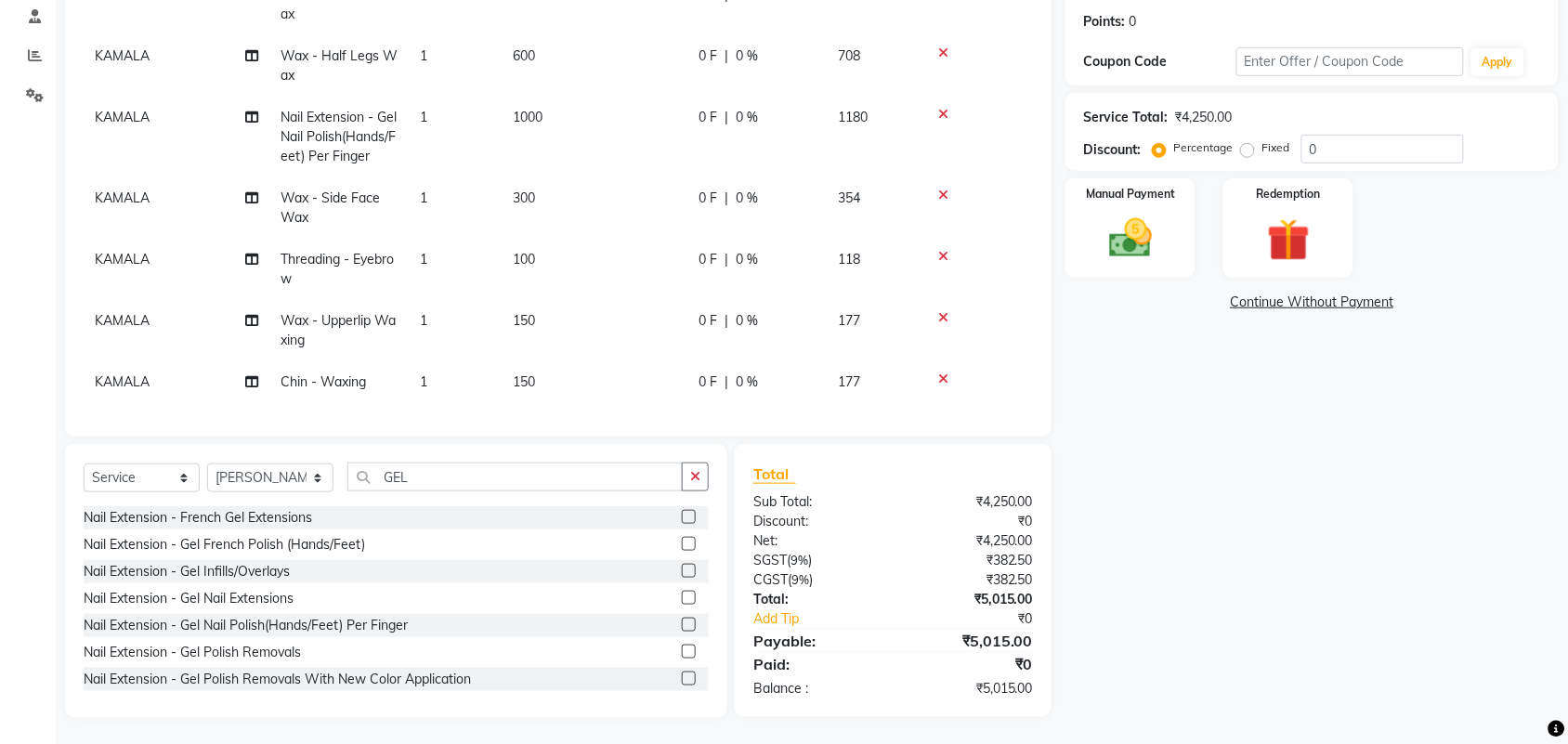 click 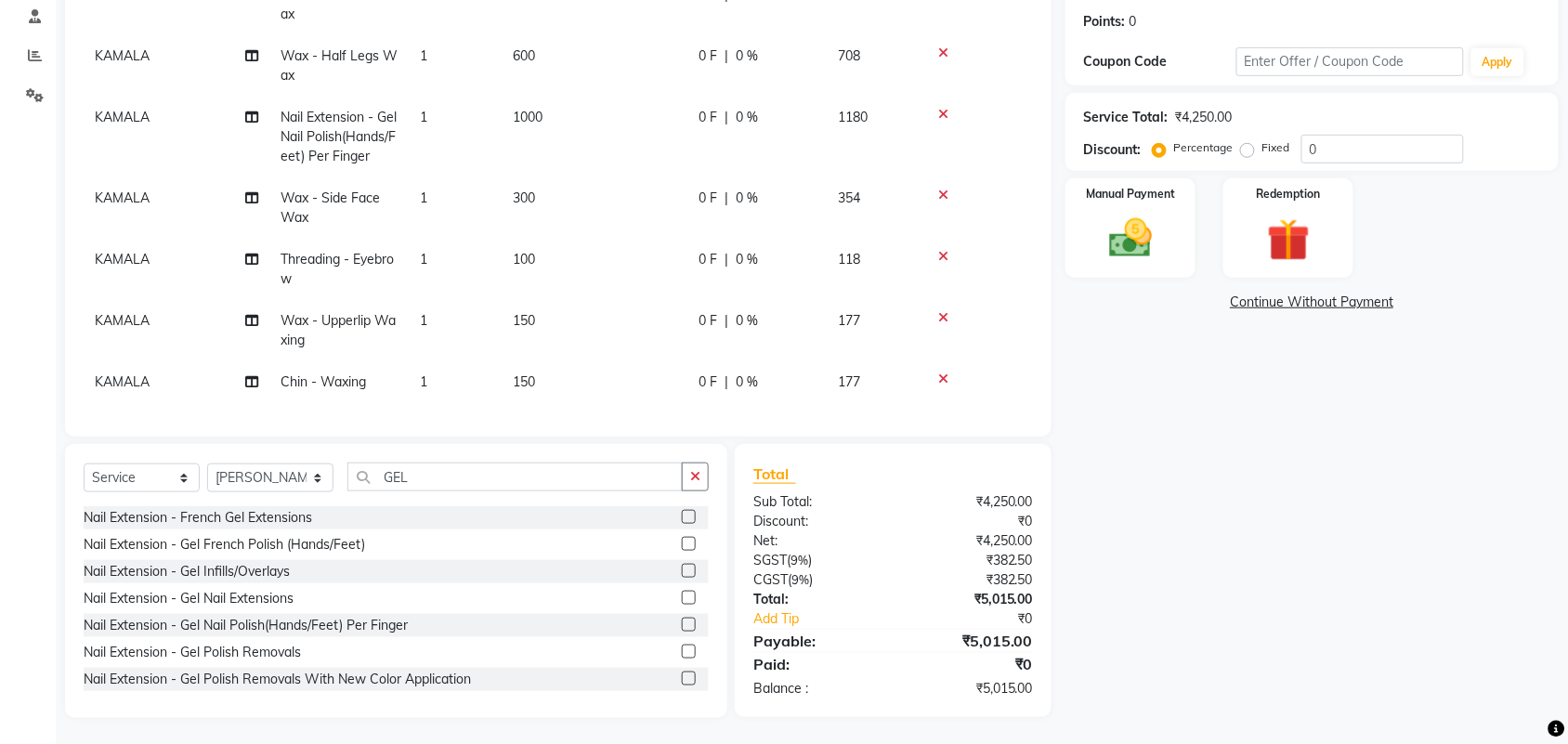 click at bounding box center (687, 598) 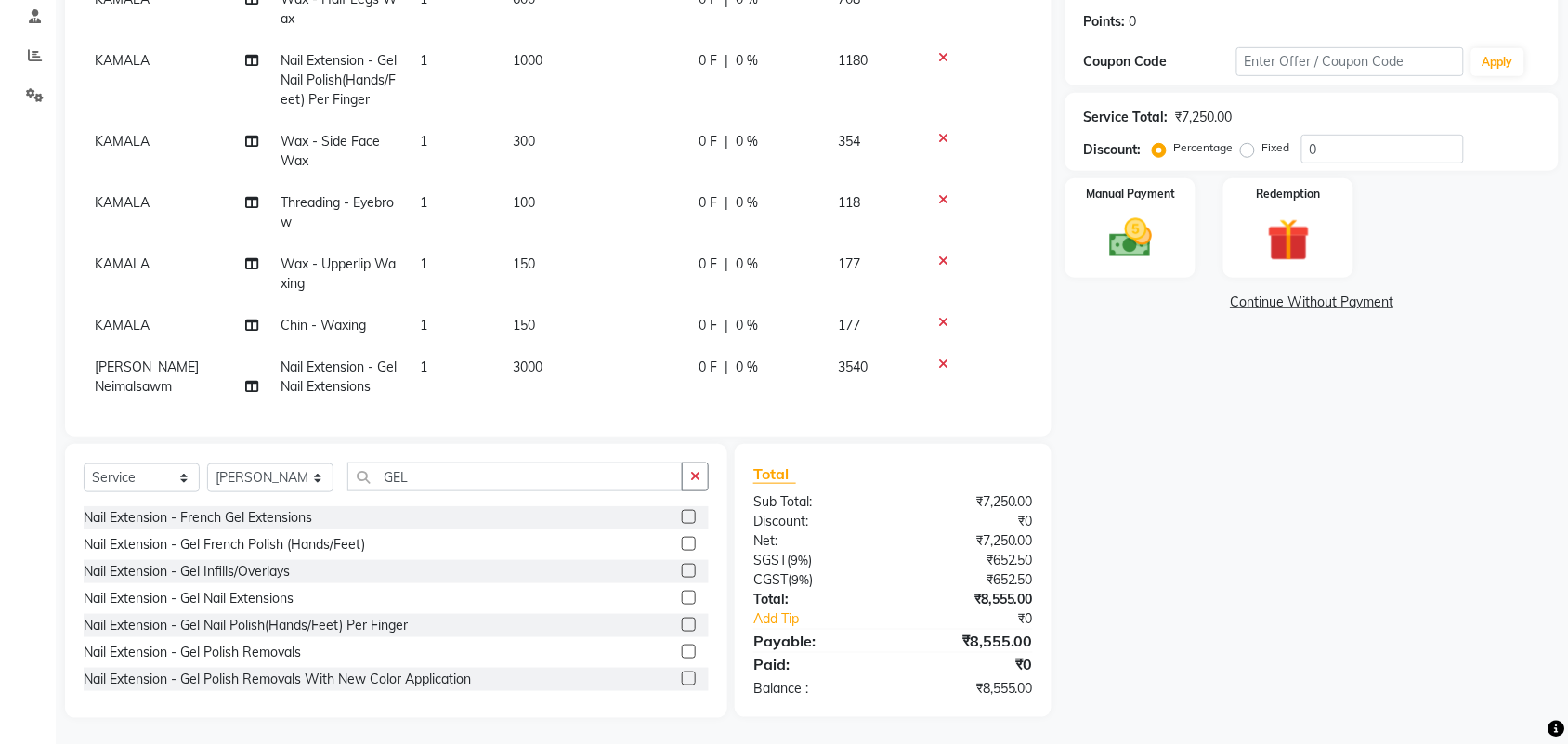 scroll, scrollTop: 176, scrollLeft: 0, axis: vertical 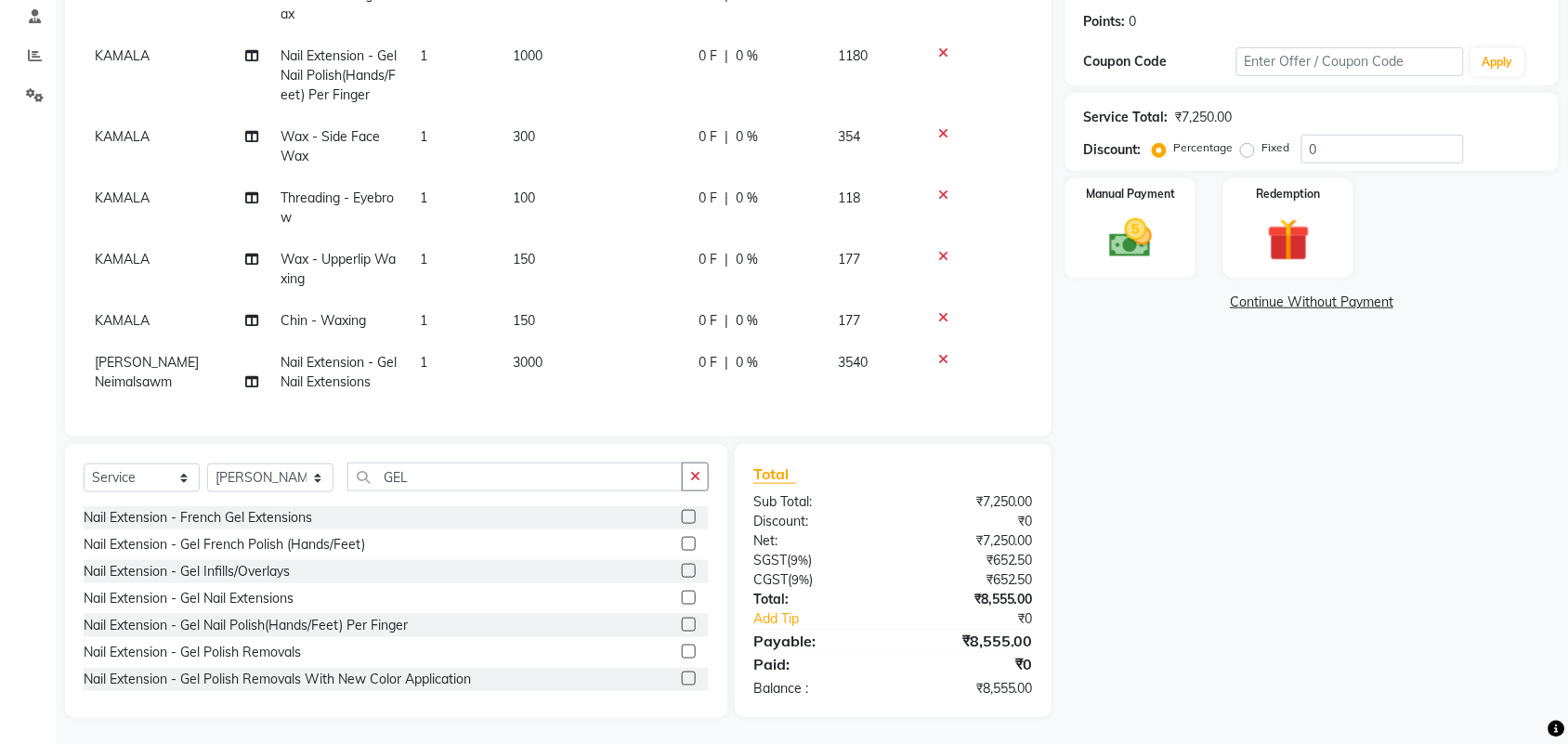 click on "3000" 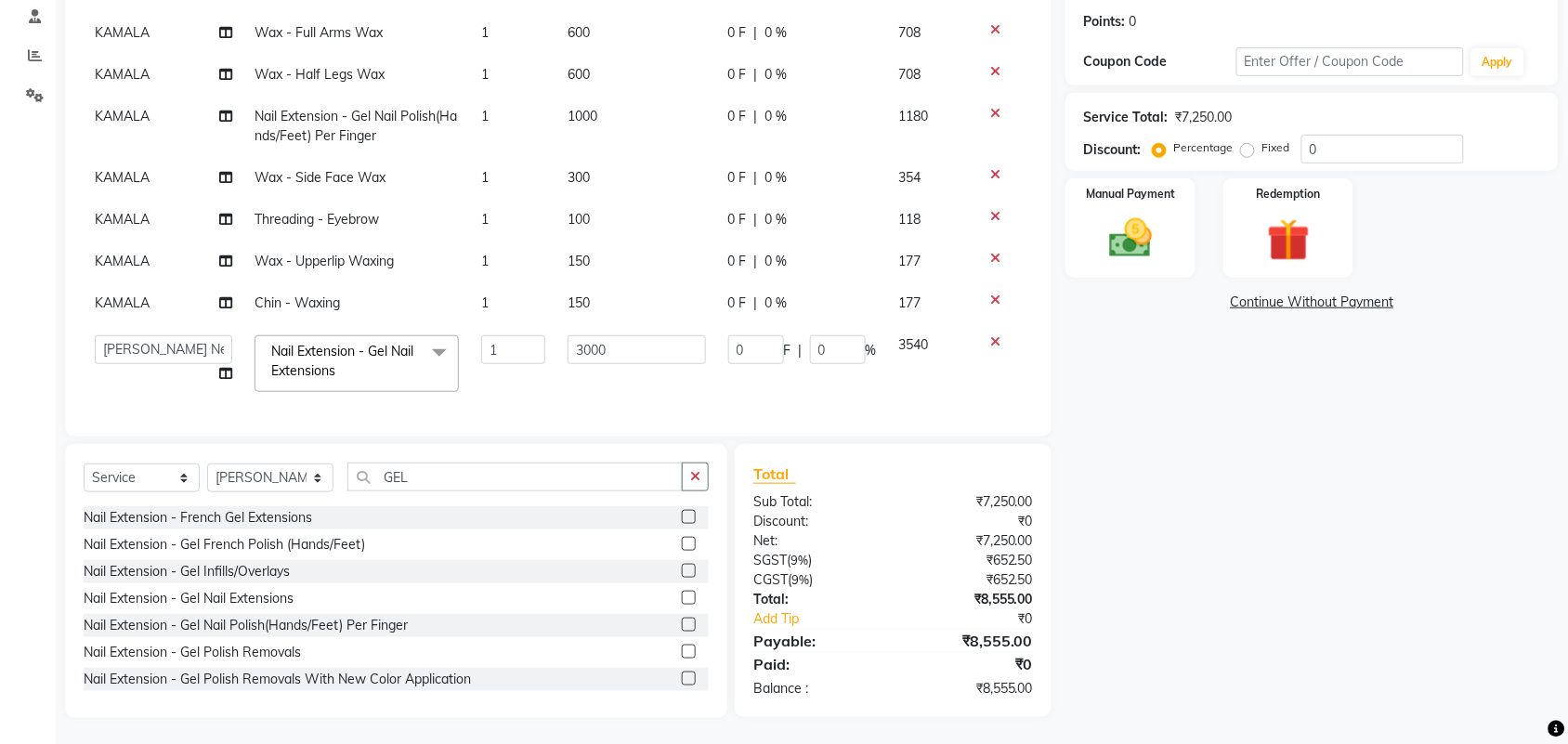scroll, scrollTop: 76, scrollLeft: 0, axis: vertical 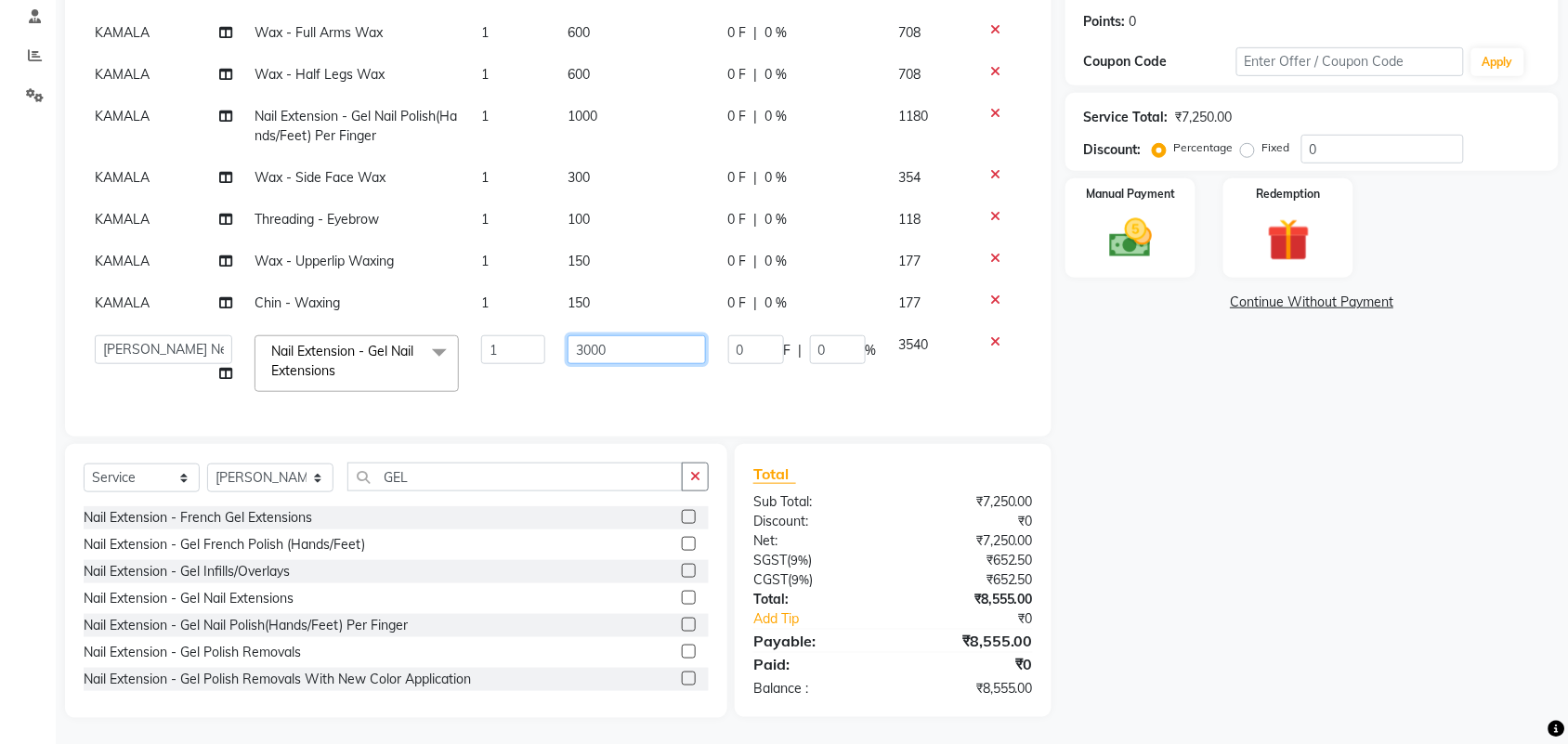 click on "3000" 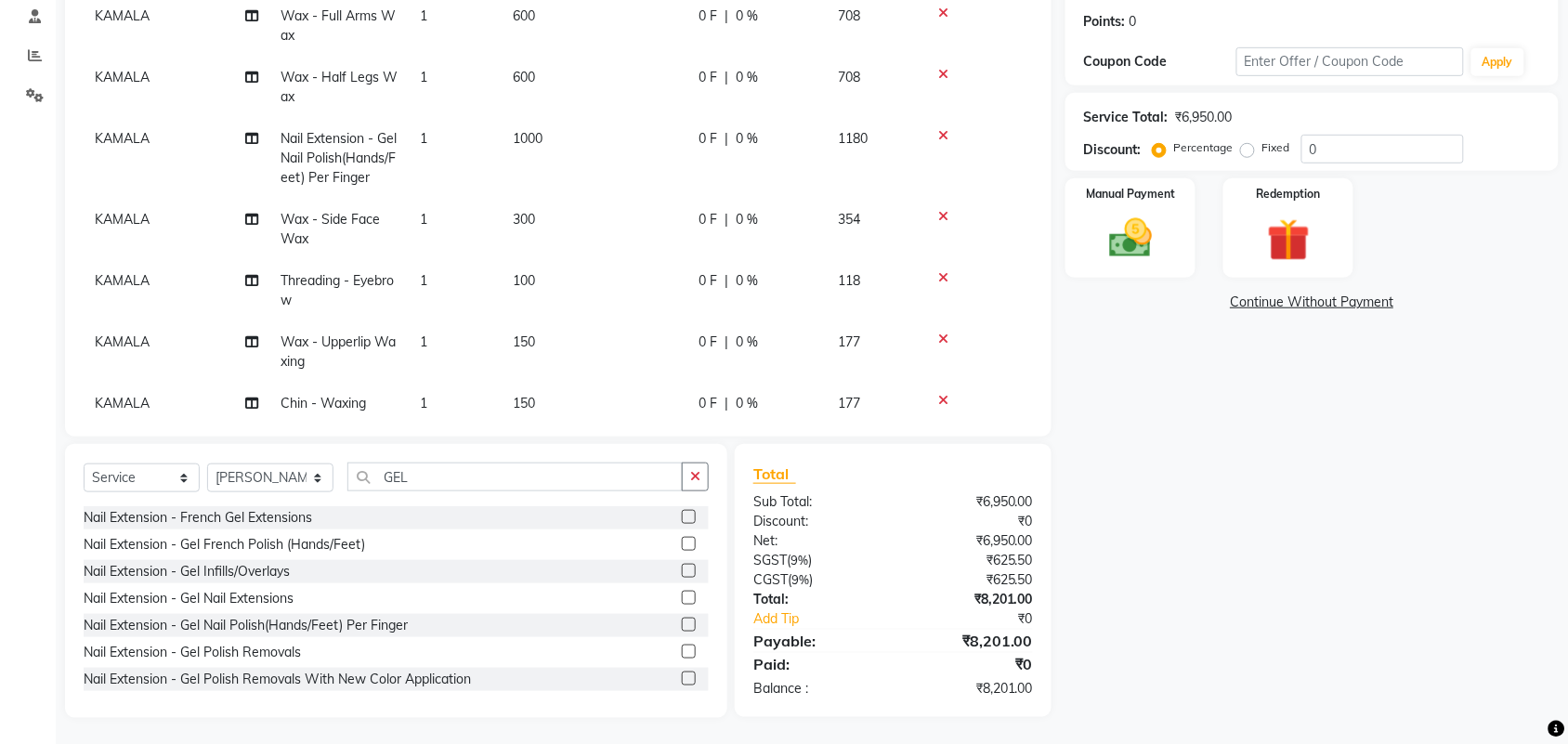 click on "Name: Sunil  Membership:  No Active Membership  Total Visits:   Card on file:  0 Last Visit:   - Points:   0  Coupon Code Apply Service Total:  ₹6,950.00  Discount:  Percentage   Fixed  0 Manual Payment Redemption  Continue Without Payment" 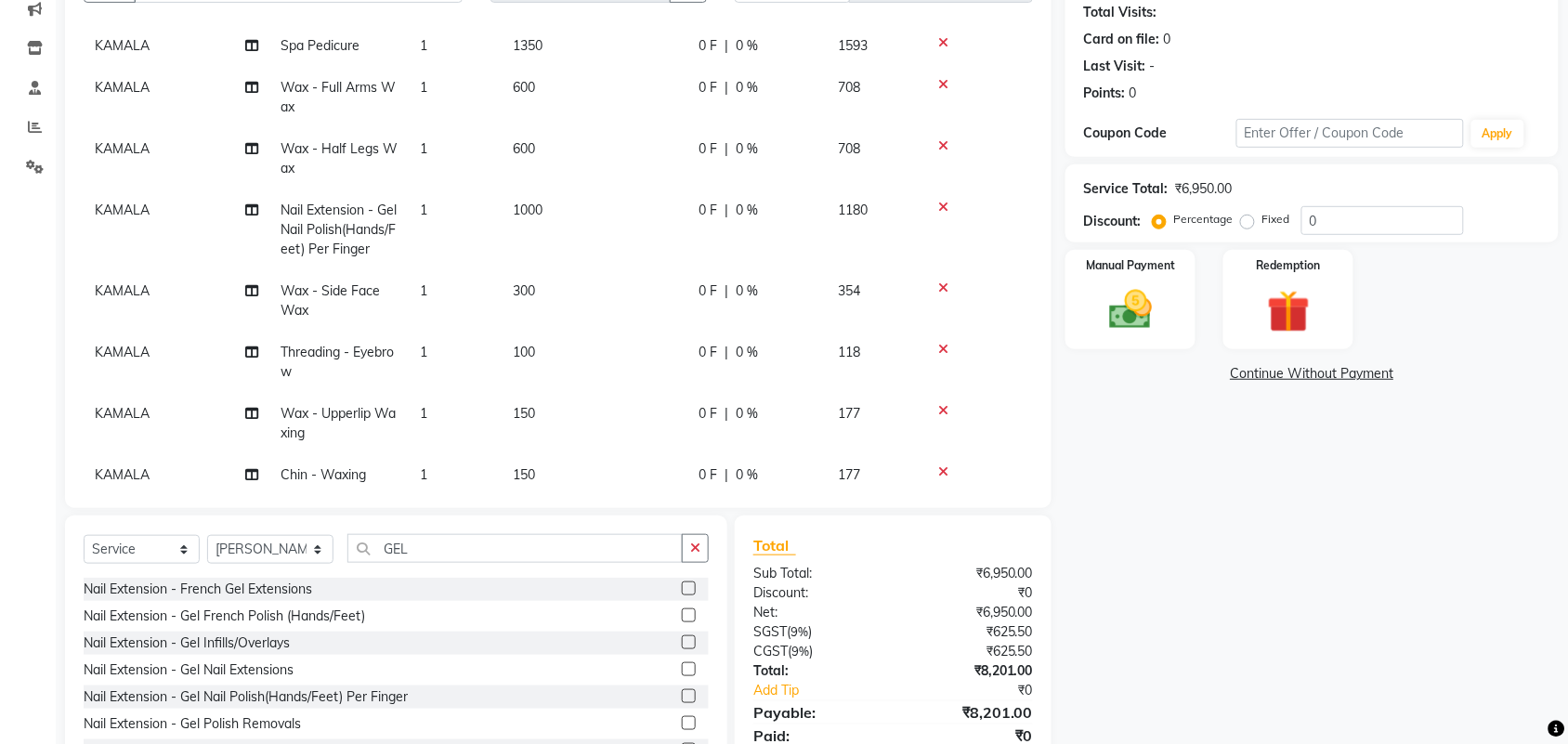 scroll, scrollTop: 0, scrollLeft: 0, axis: both 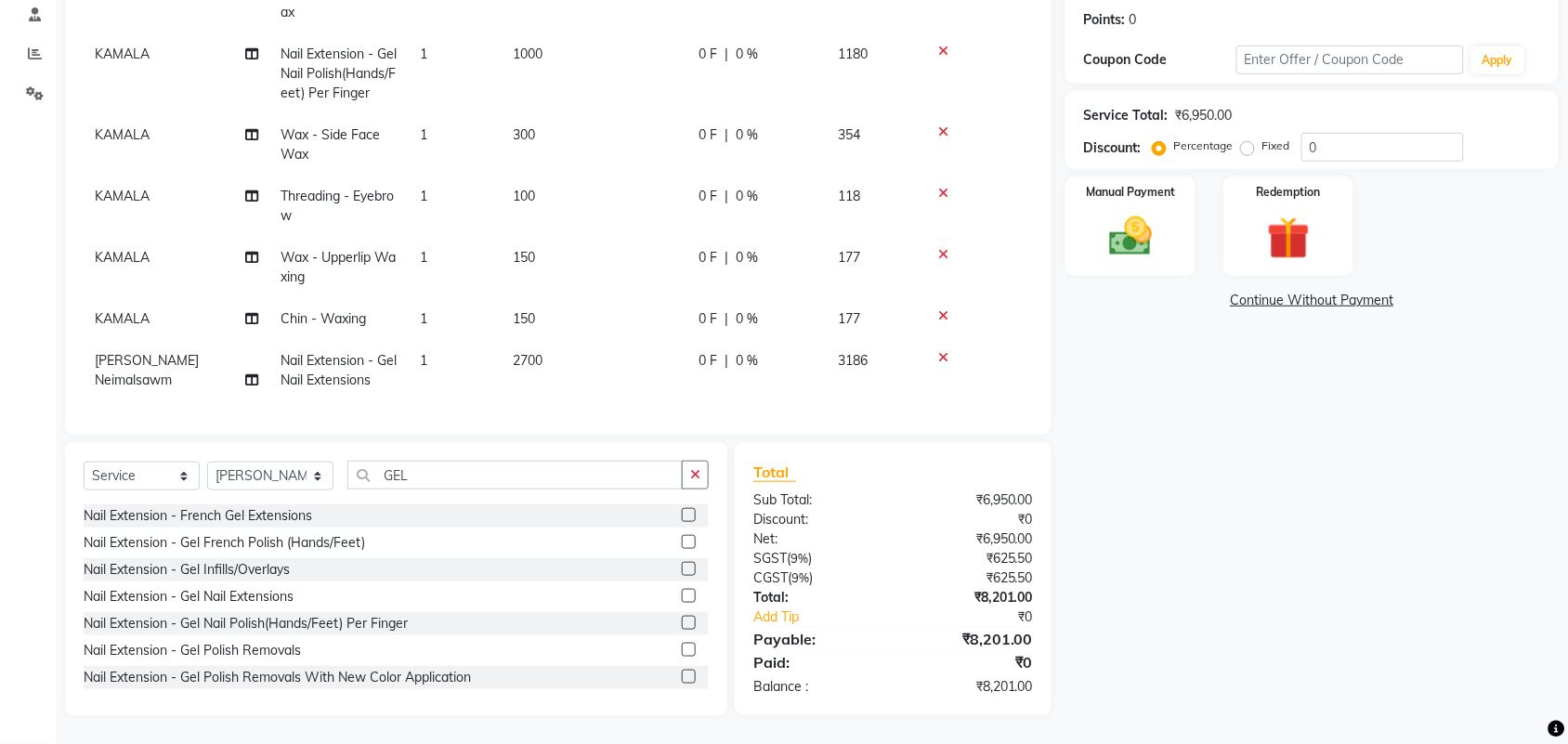 click on "Name: Sunil  Membership:  No Active Membership  Total Visits:   Card on file:  0 Last Visit:   - Points:   0  Coupon Code Apply Service Total:  ₹6,950.00  Discount:  Percentage   Fixed  0 Manual Payment Redemption  Continue Without Payment" 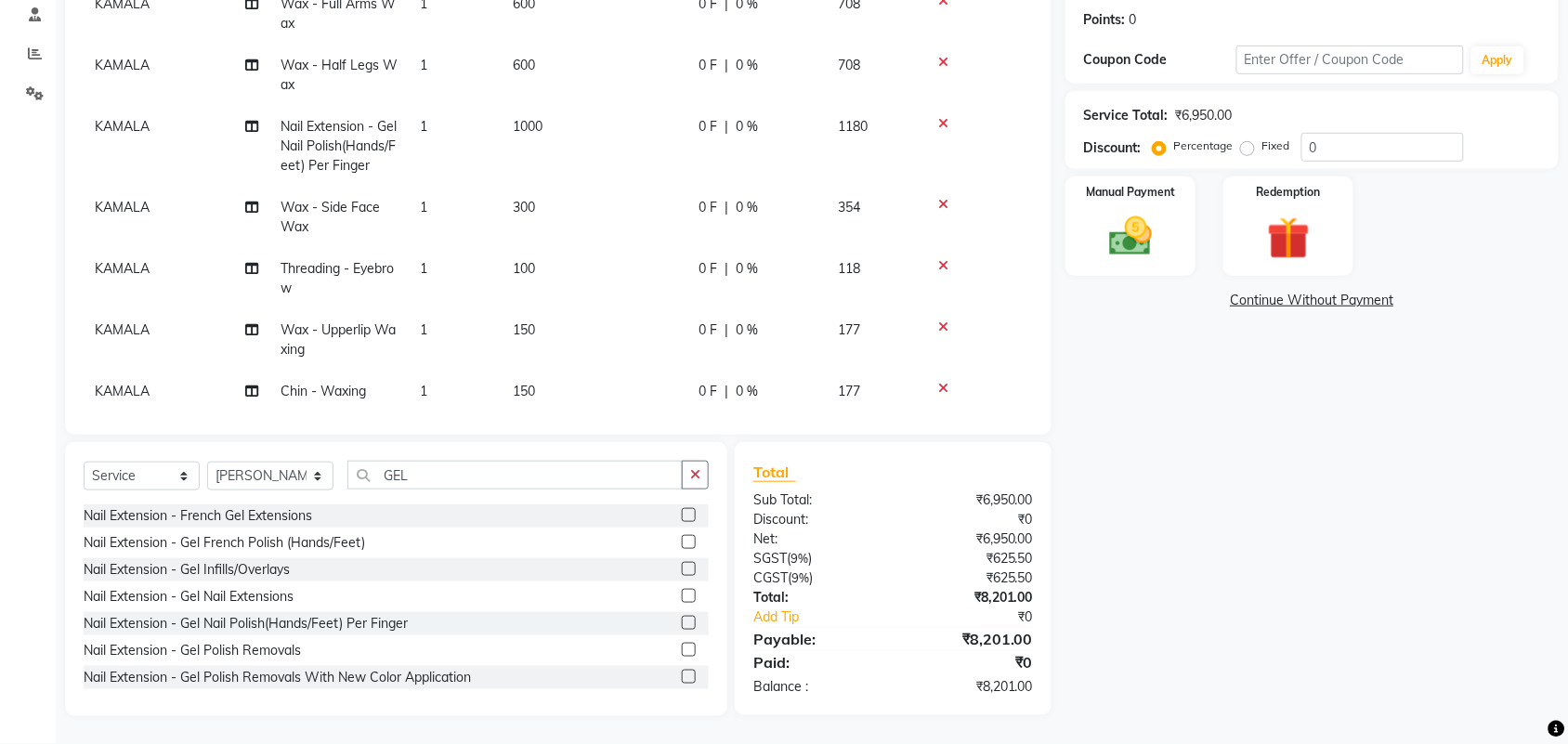 scroll, scrollTop: 0, scrollLeft: 0, axis: both 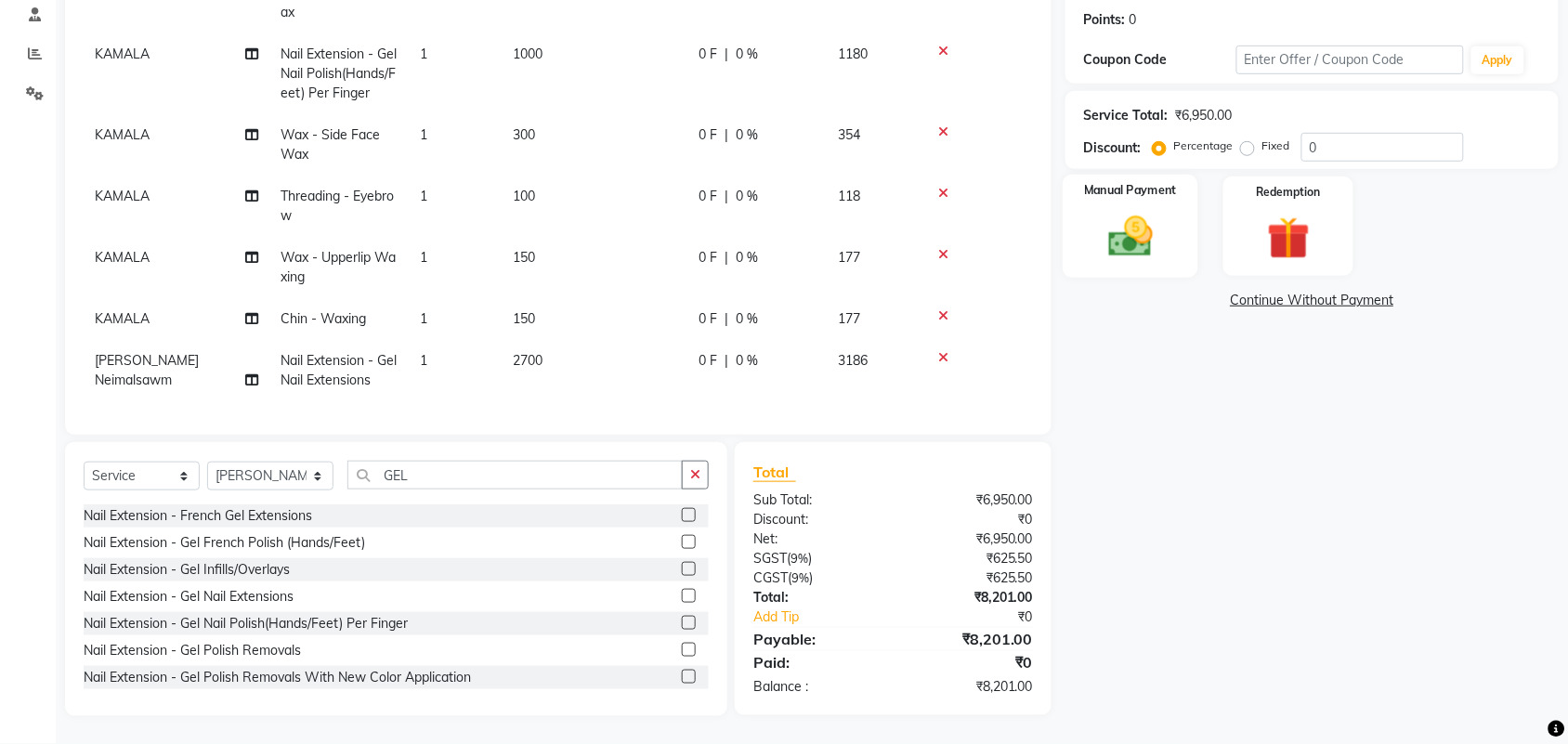click 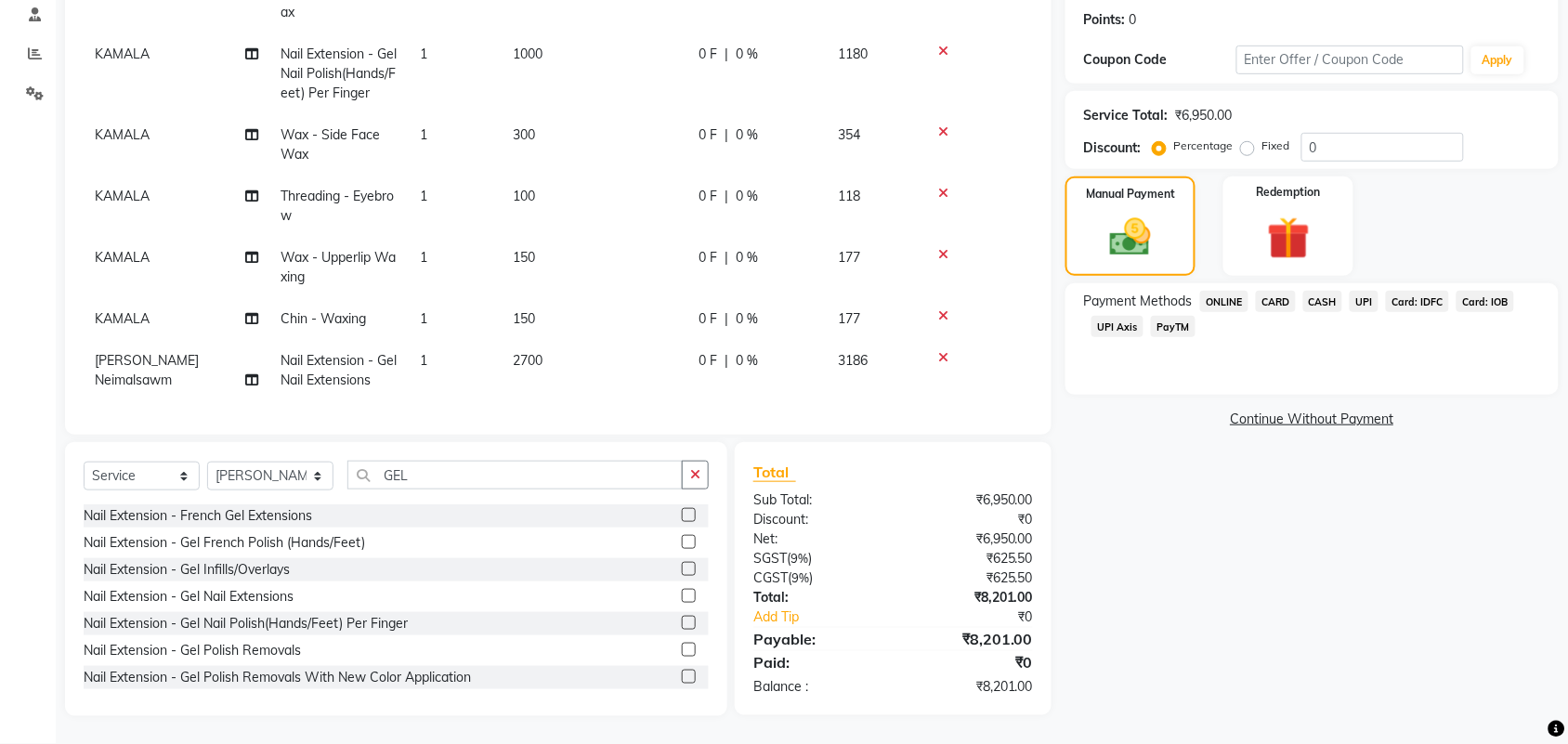 click on "UPI" 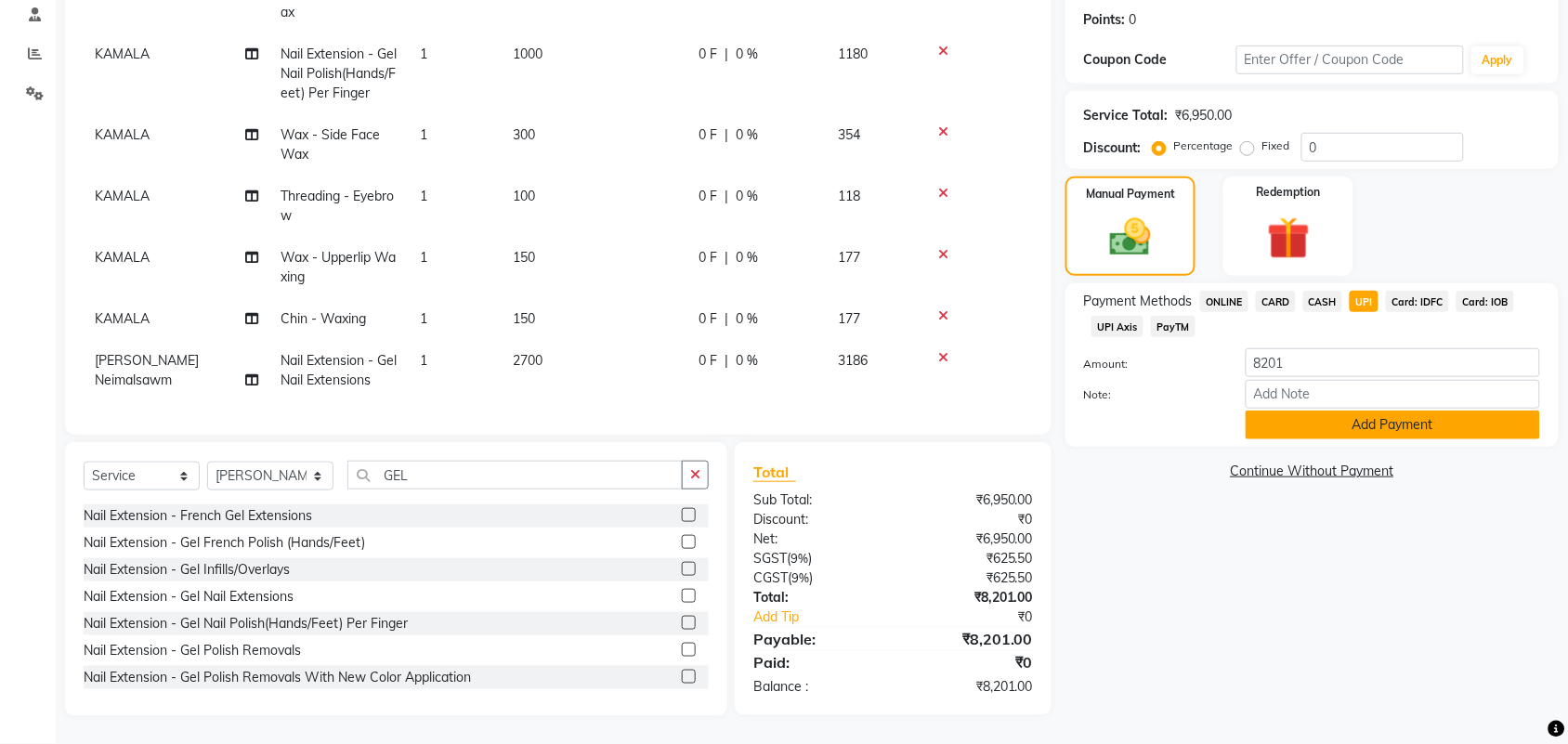 click on "Add Payment" 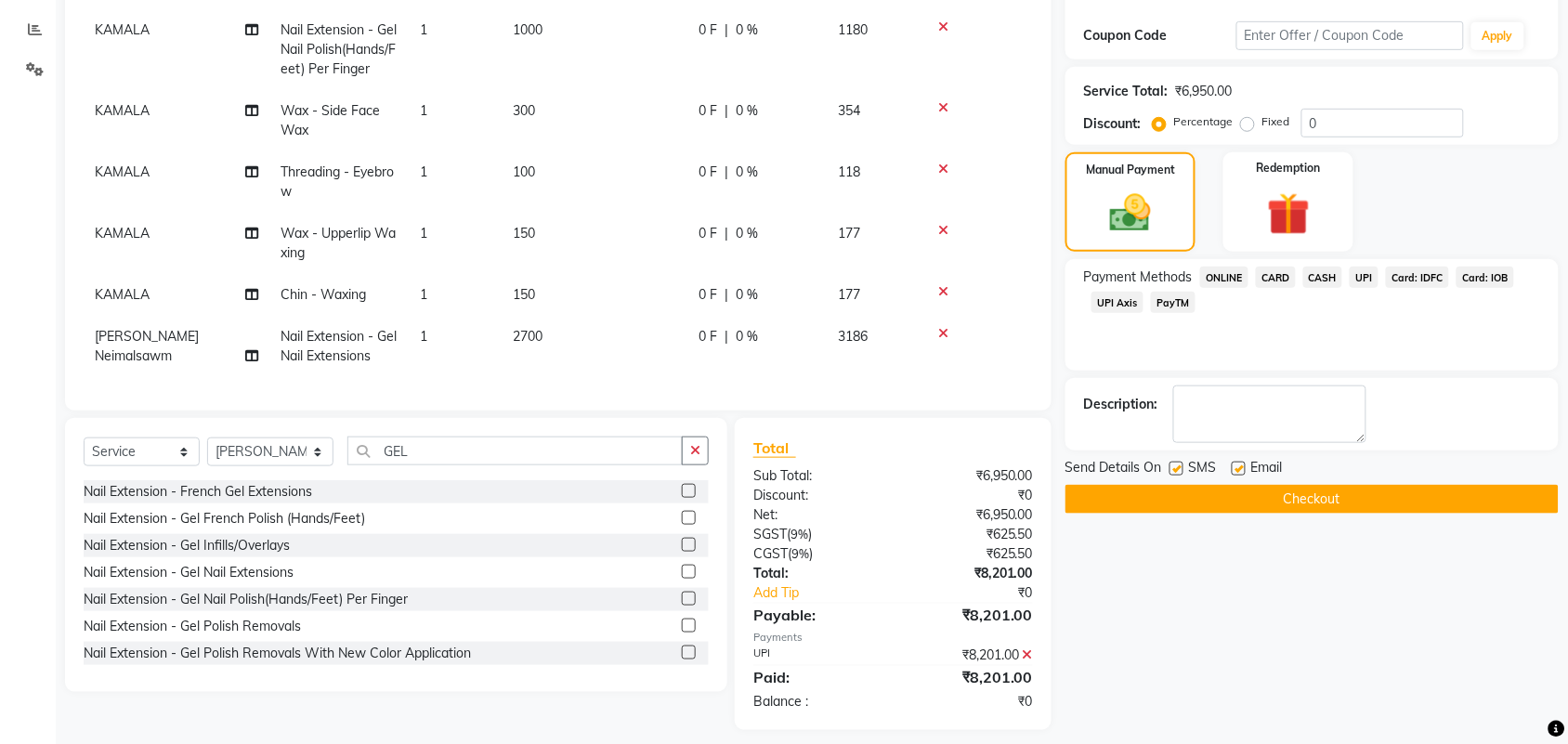scroll, scrollTop: 316, scrollLeft: 0, axis: vertical 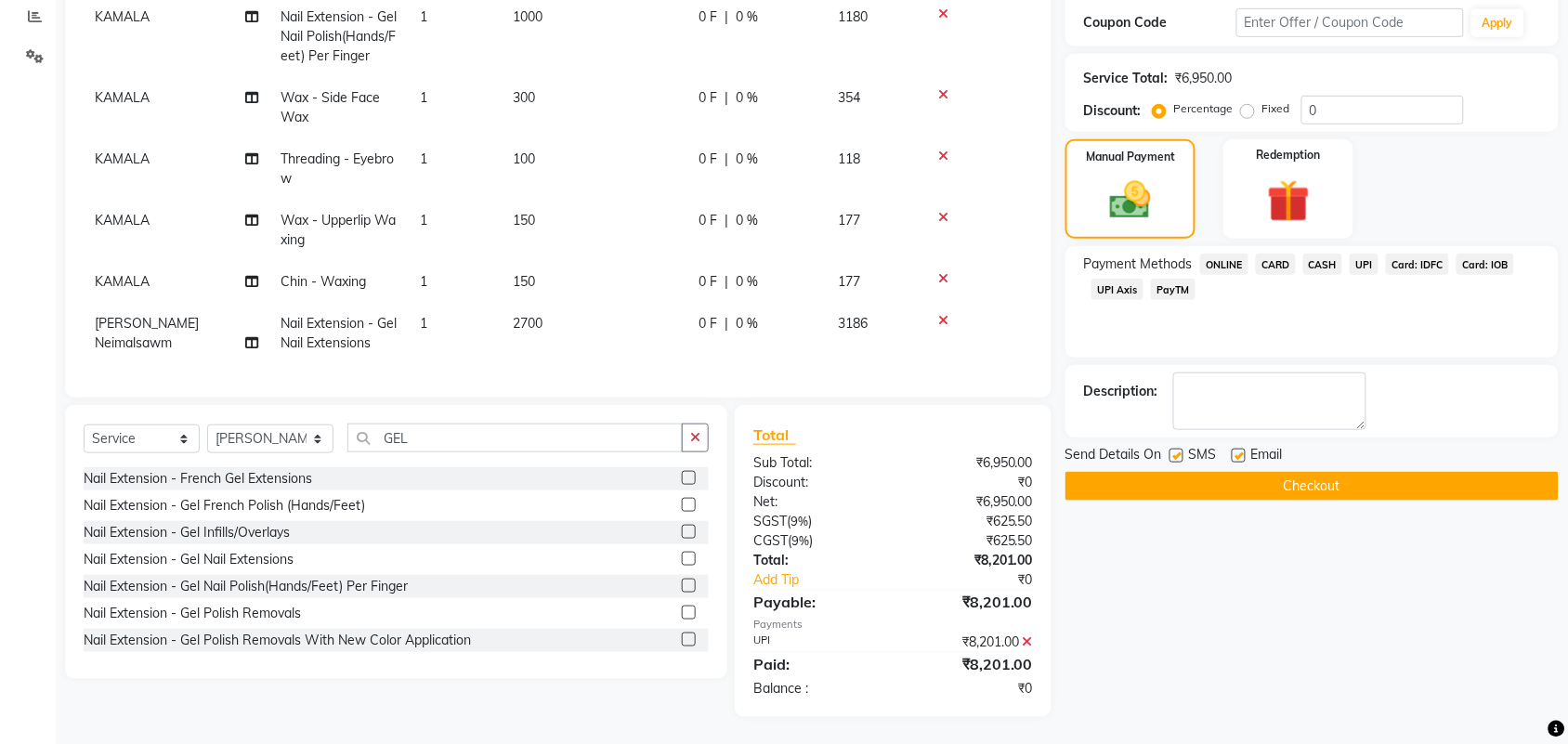 click on "Checkout" 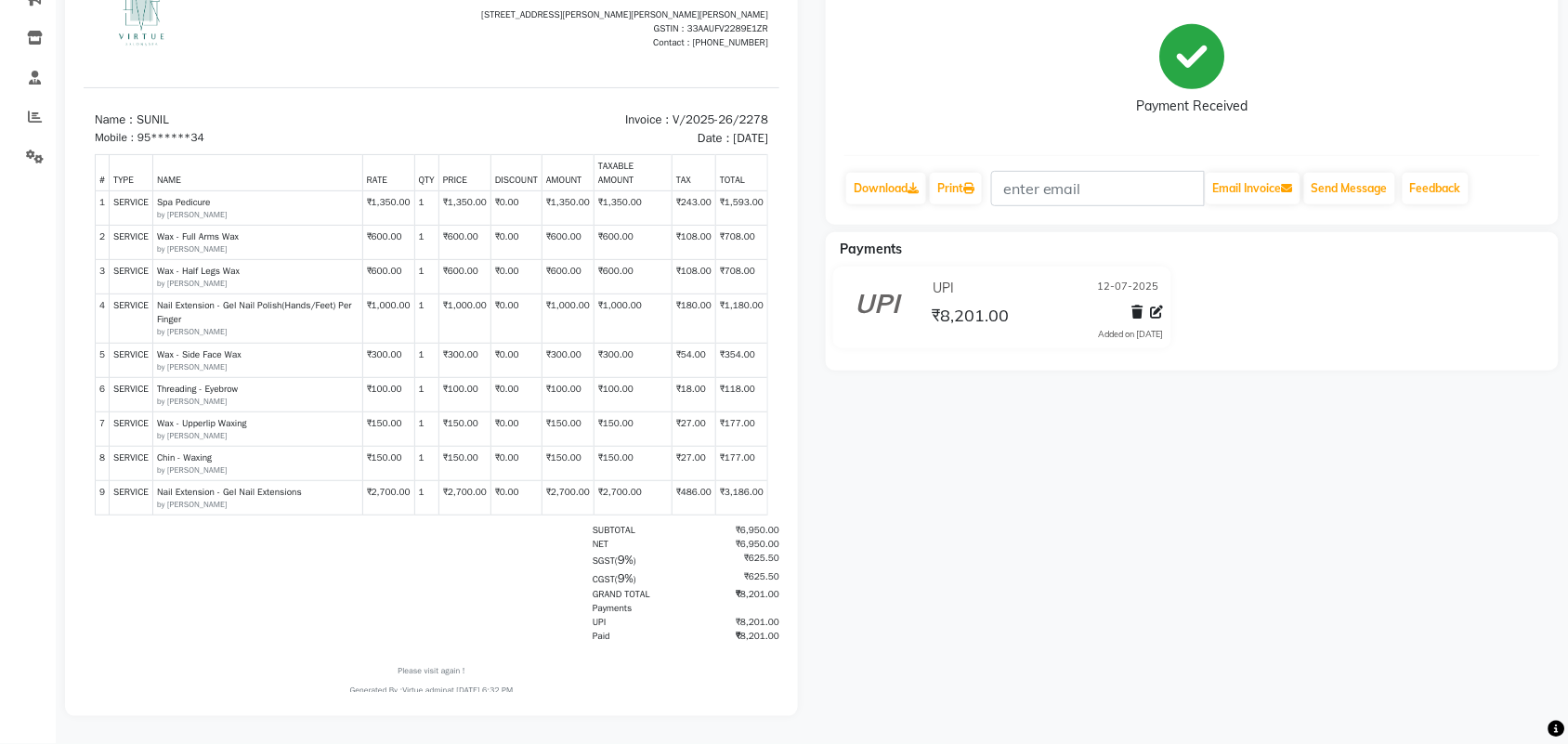 scroll, scrollTop: 0, scrollLeft: 0, axis: both 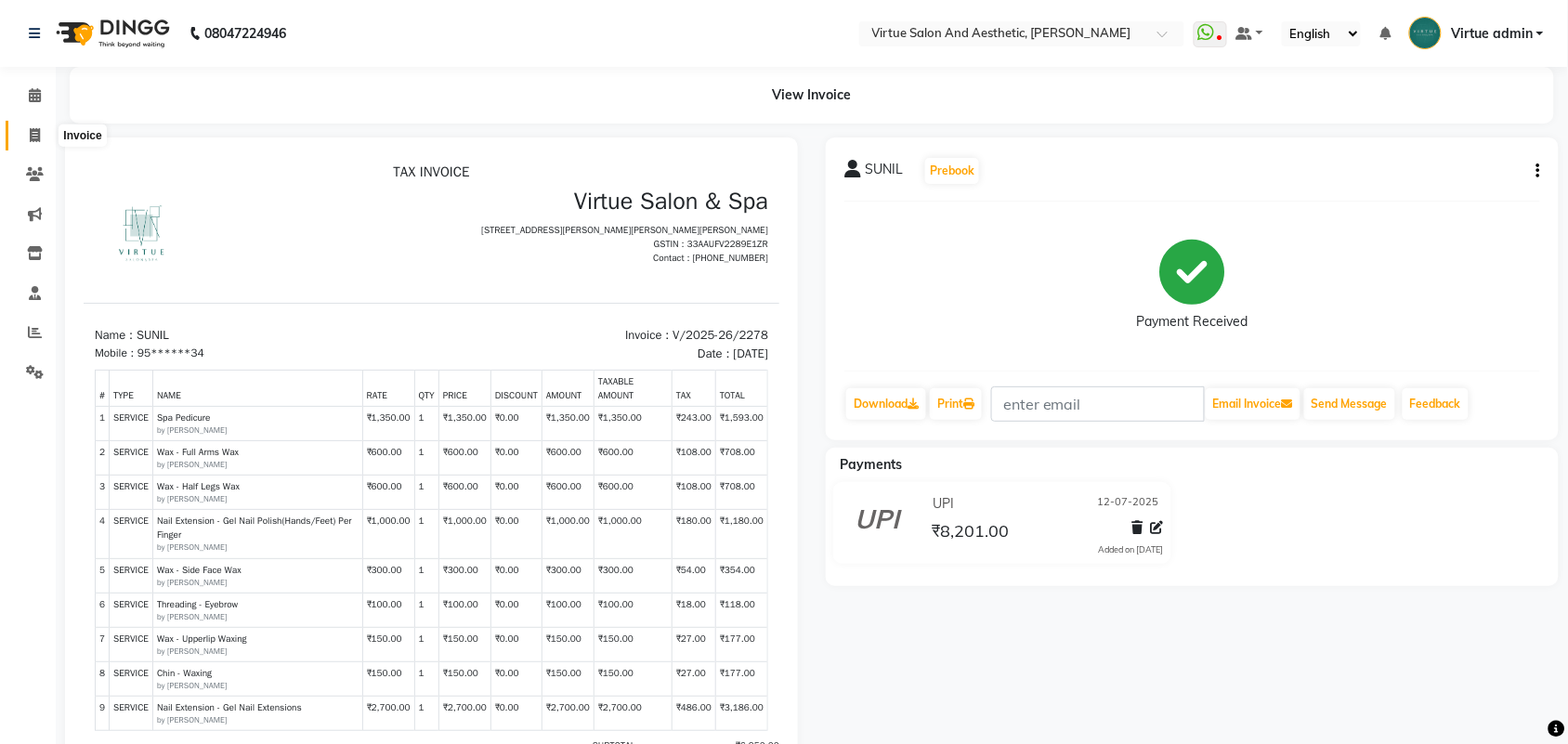 click 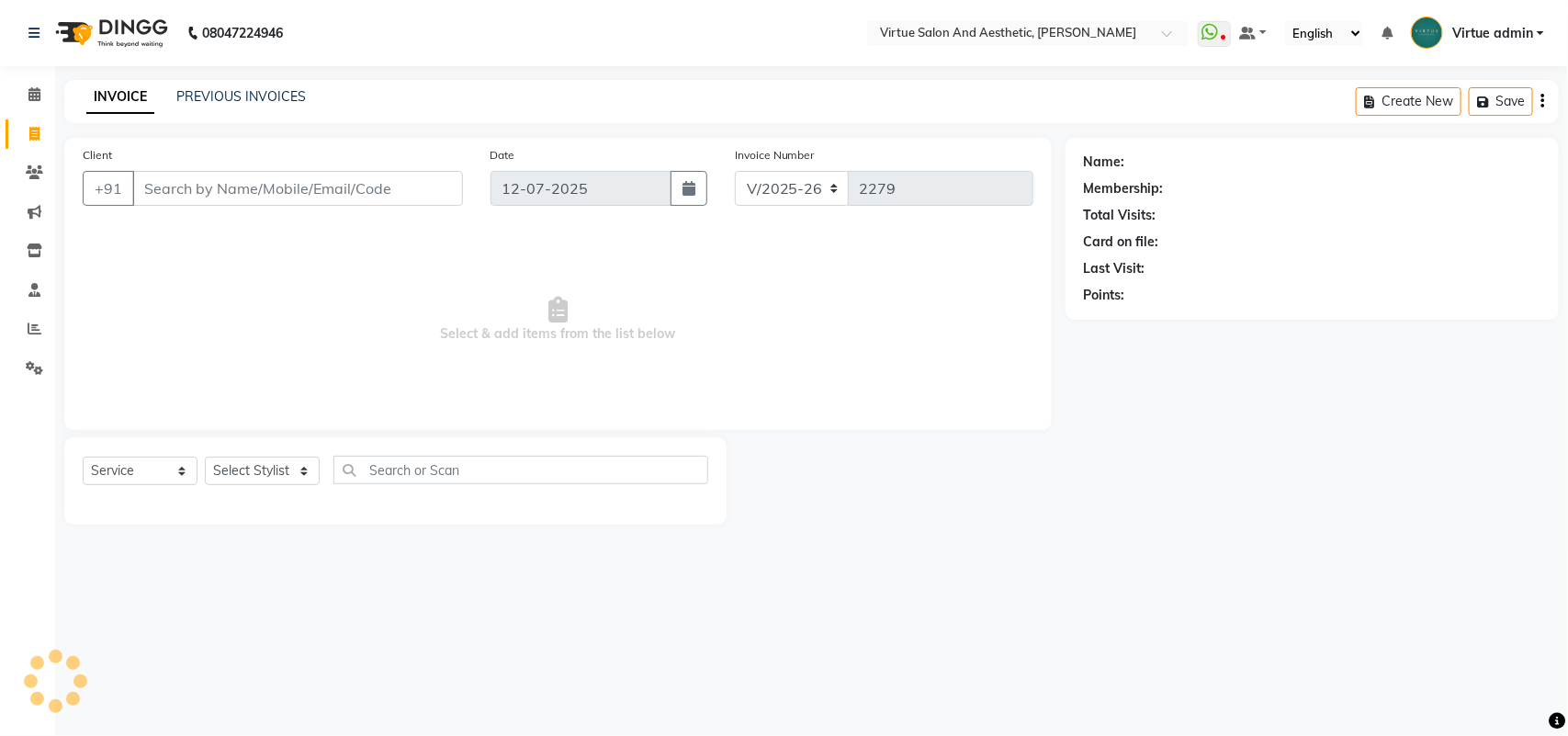 click on "Client" at bounding box center [298, 188] 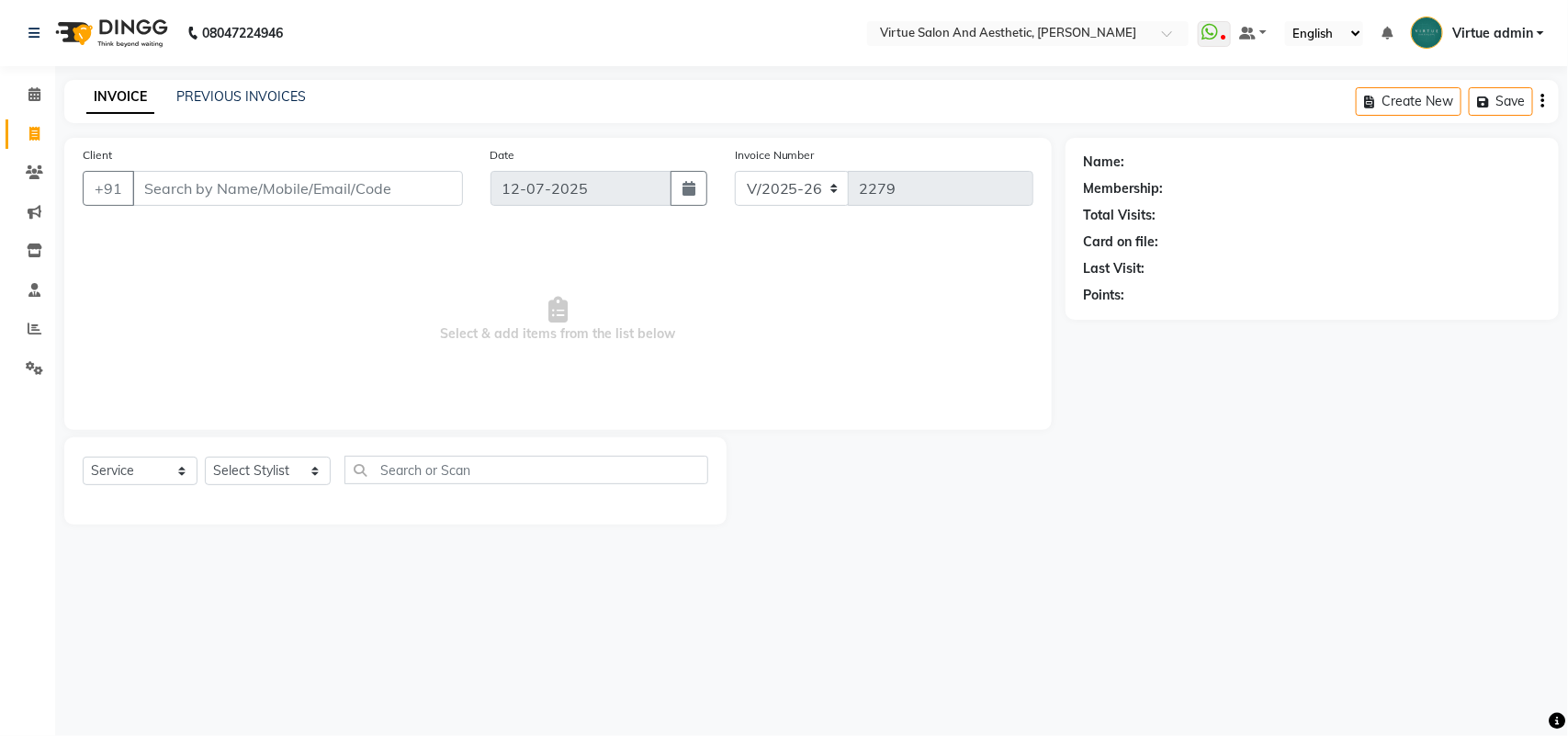 click on "Client" at bounding box center (298, 188) 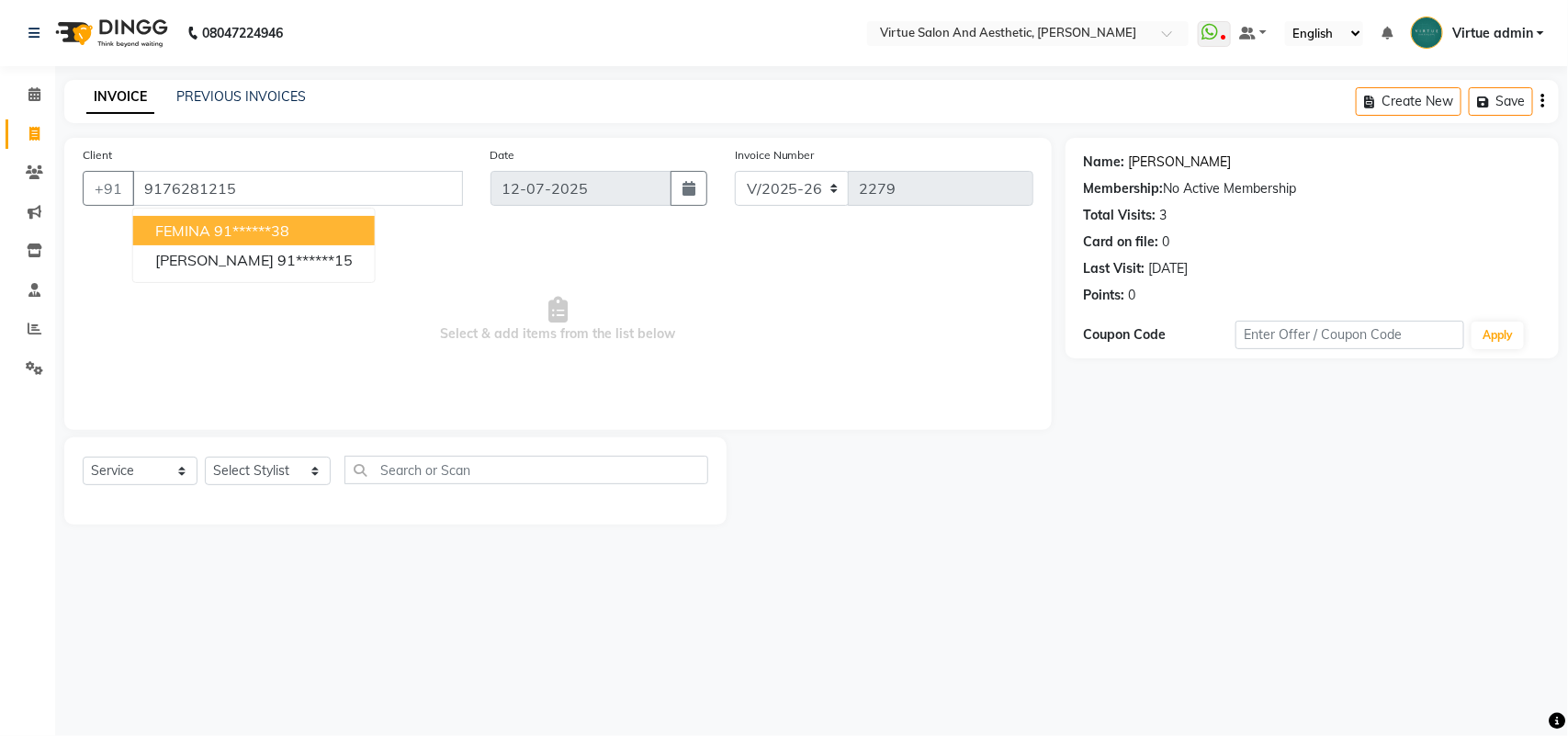 click on "Monisha" 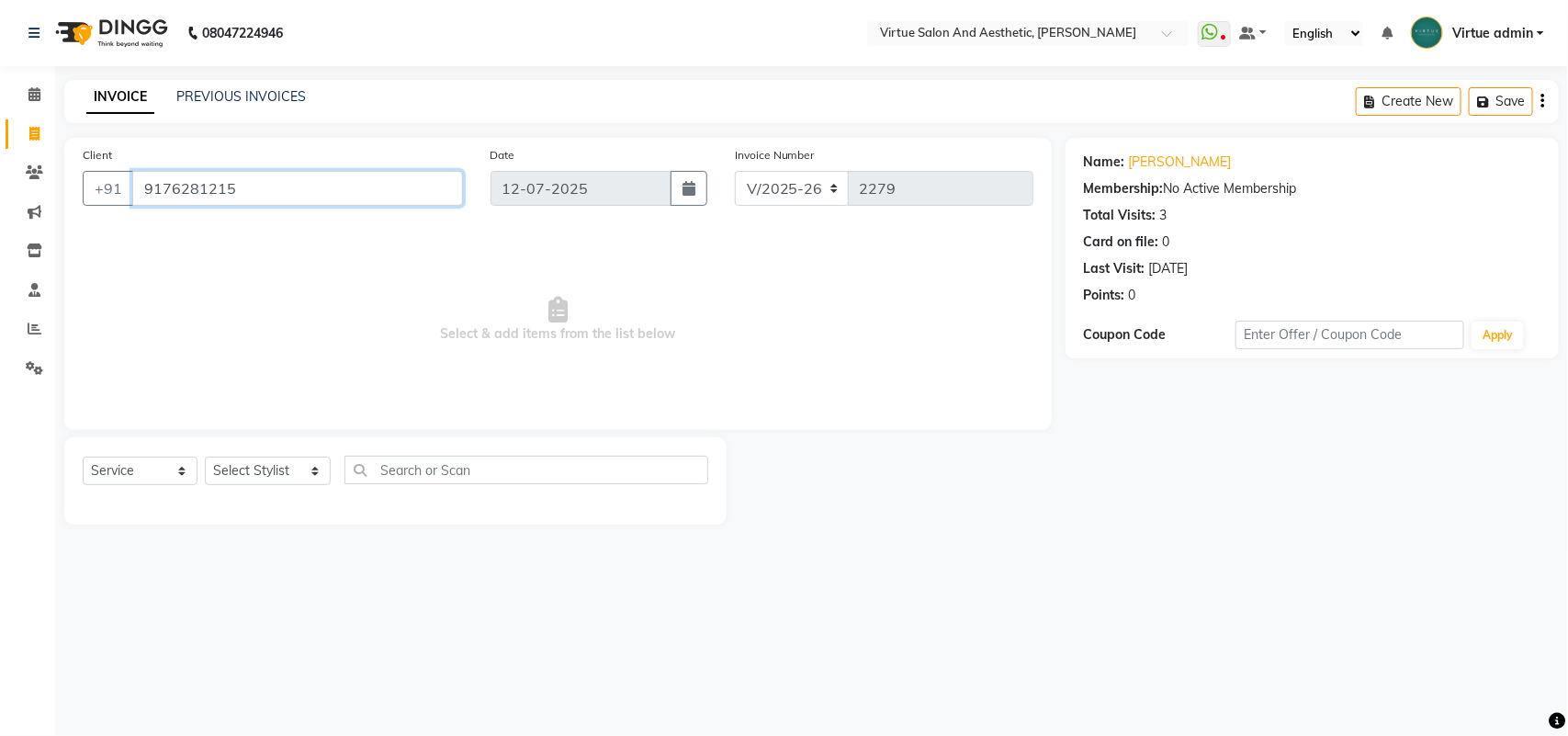 click on "9176281215" at bounding box center [298, 188] 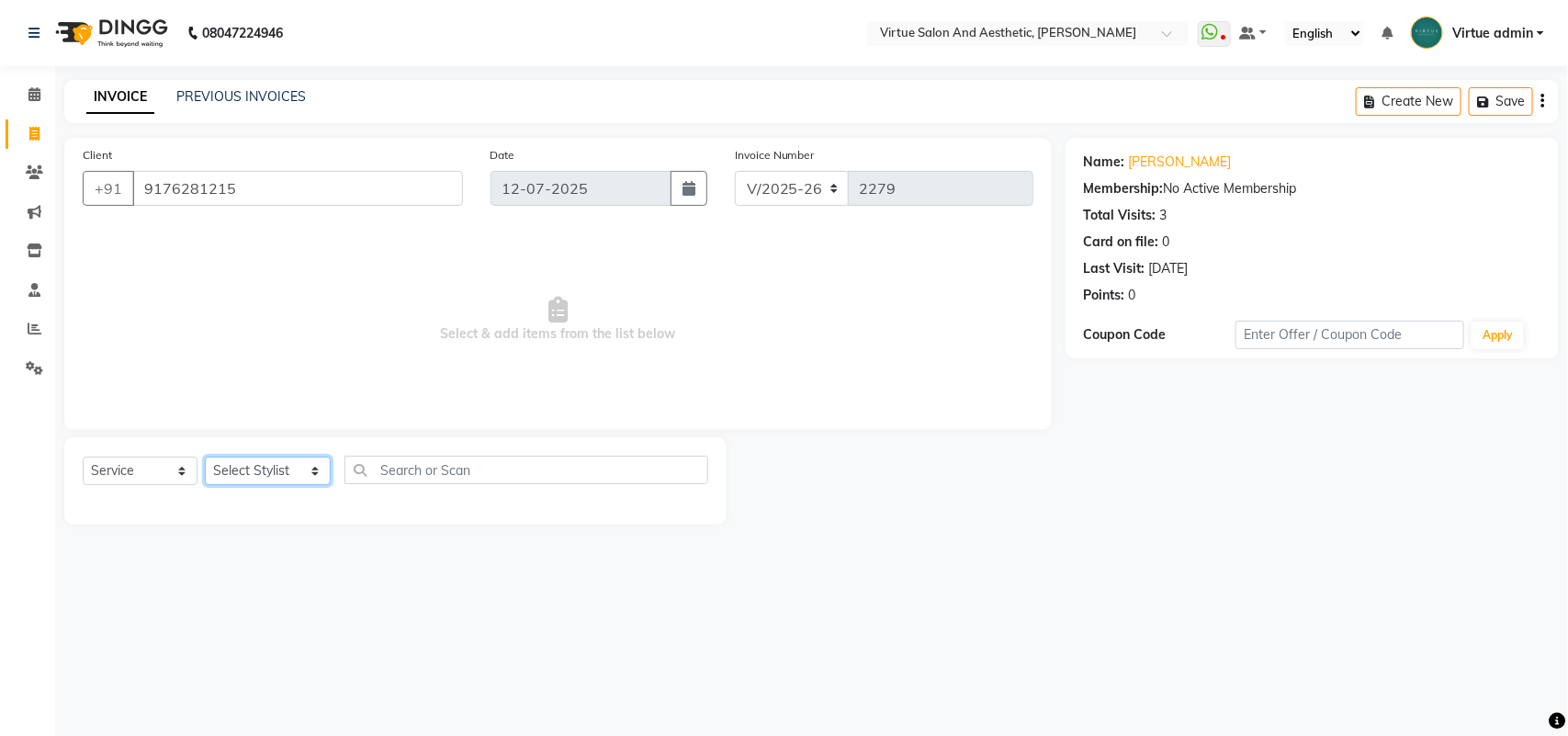 click on "Select Stylist Admin ANUSHA  Apsu Auditor Ambattur Balaji BANUPRIYA Bhuvanesh Dingg - Support Team DIVYA INBARAJ INDHU Javed Jayakumar Joice Neimalsawm  Kalaiselvi KAMALA Nathalie Marinaa Chaarlette POOJA  PREETHI Preethi Raj PRISCILLA RADHA RAJESH  SAHIL SEETHAL SOCHIPEM Suresh Babu SUSHMITA VANITHA Veena Ravi Vignesh  Vinitha Virtue admin VIRTUE SALON" 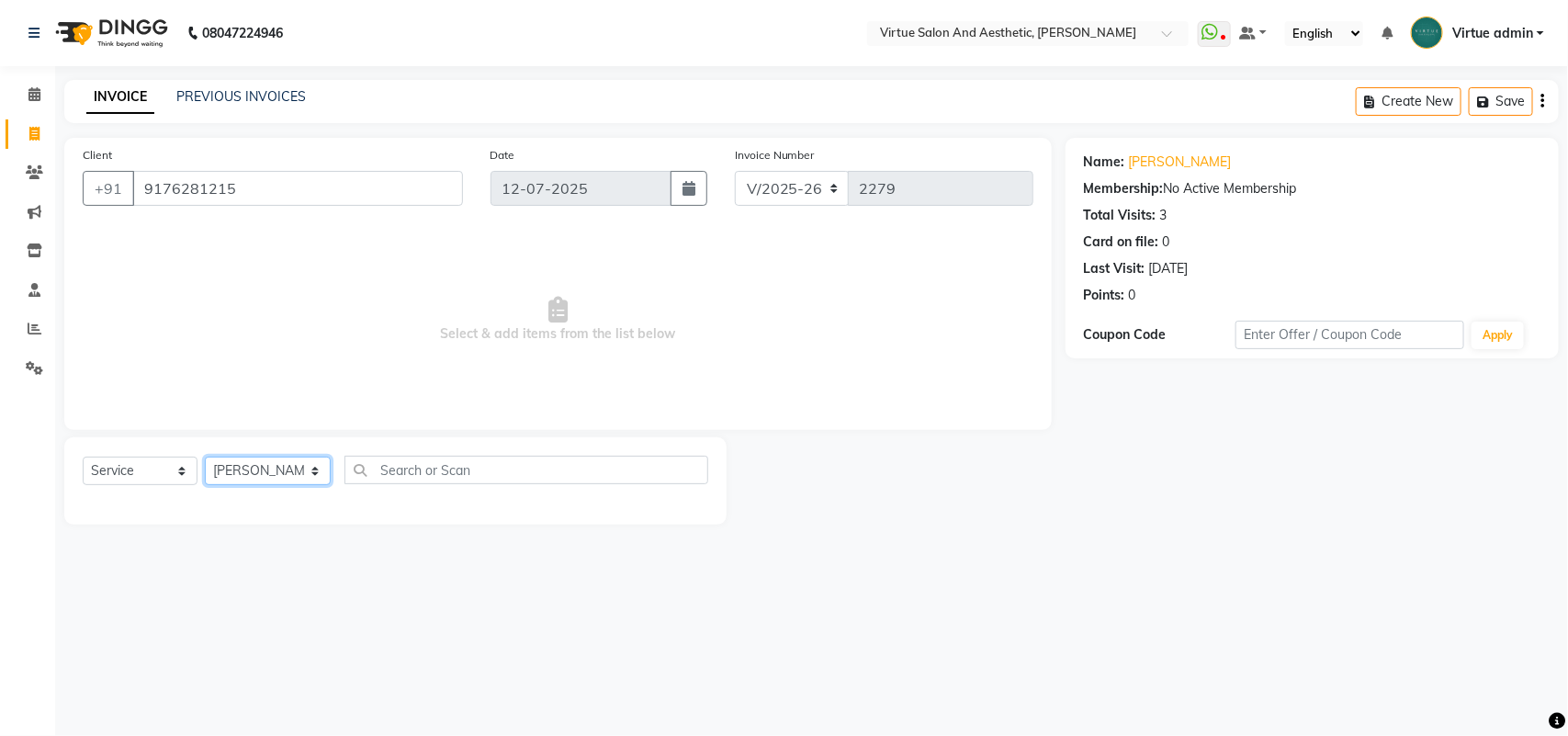 click on "Select Stylist Admin ANUSHA  Apsu Auditor Ambattur Balaji BANUPRIYA Bhuvanesh Dingg - Support Team DIVYA INBARAJ INDHU Javed Jayakumar Joice Neimalsawm  Kalaiselvi KAMALA Nathalie Marinaa Chaarlette POOJA  PREETHI Preethi Raj PRISCILLA RADHA RAJESH  SAHIL SEETHAL SOCHIPEM Suresh Babu SUSHMITA VANITHA Veena Ravi Vignesh  Vinitha Virtue admin VIRTUE SALON" 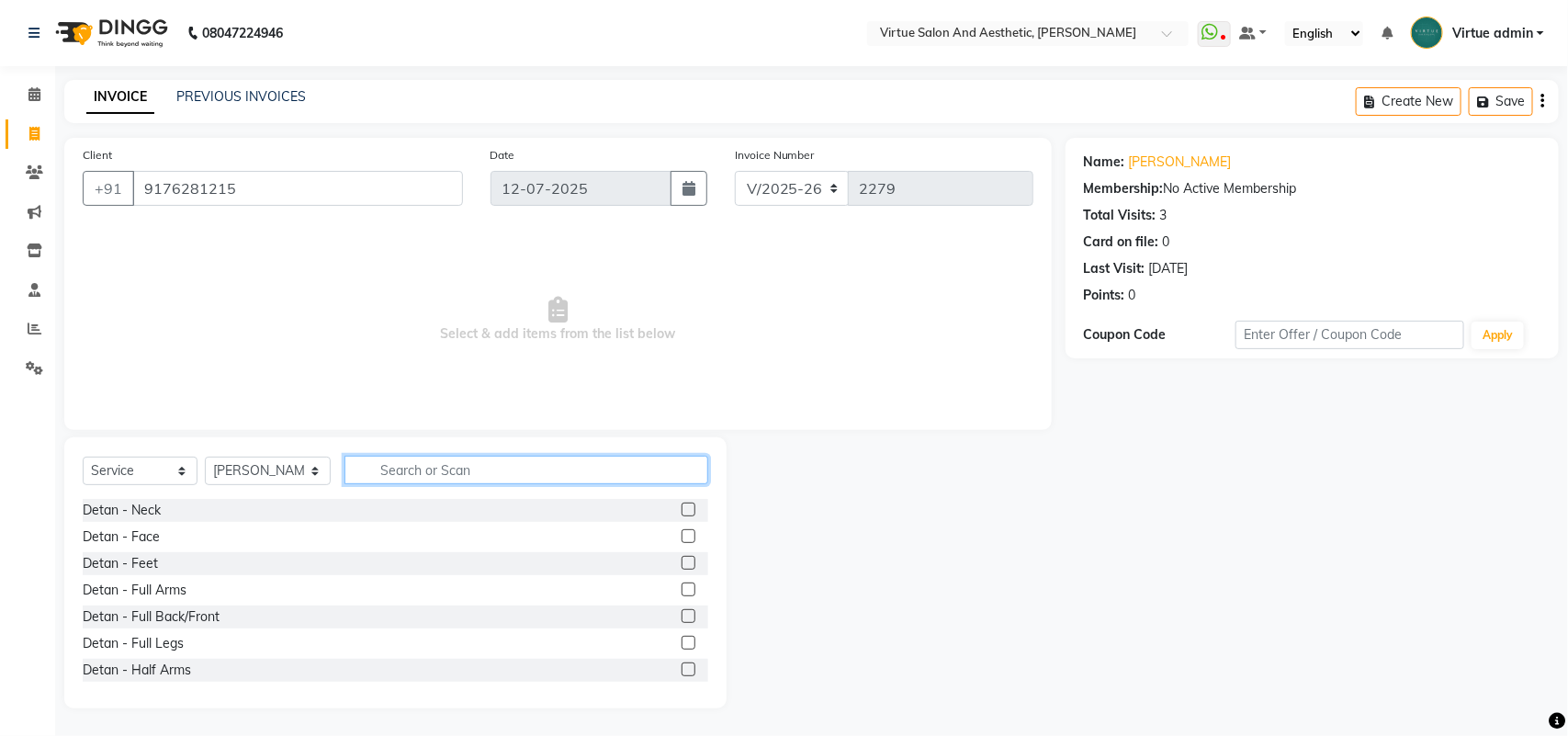 click 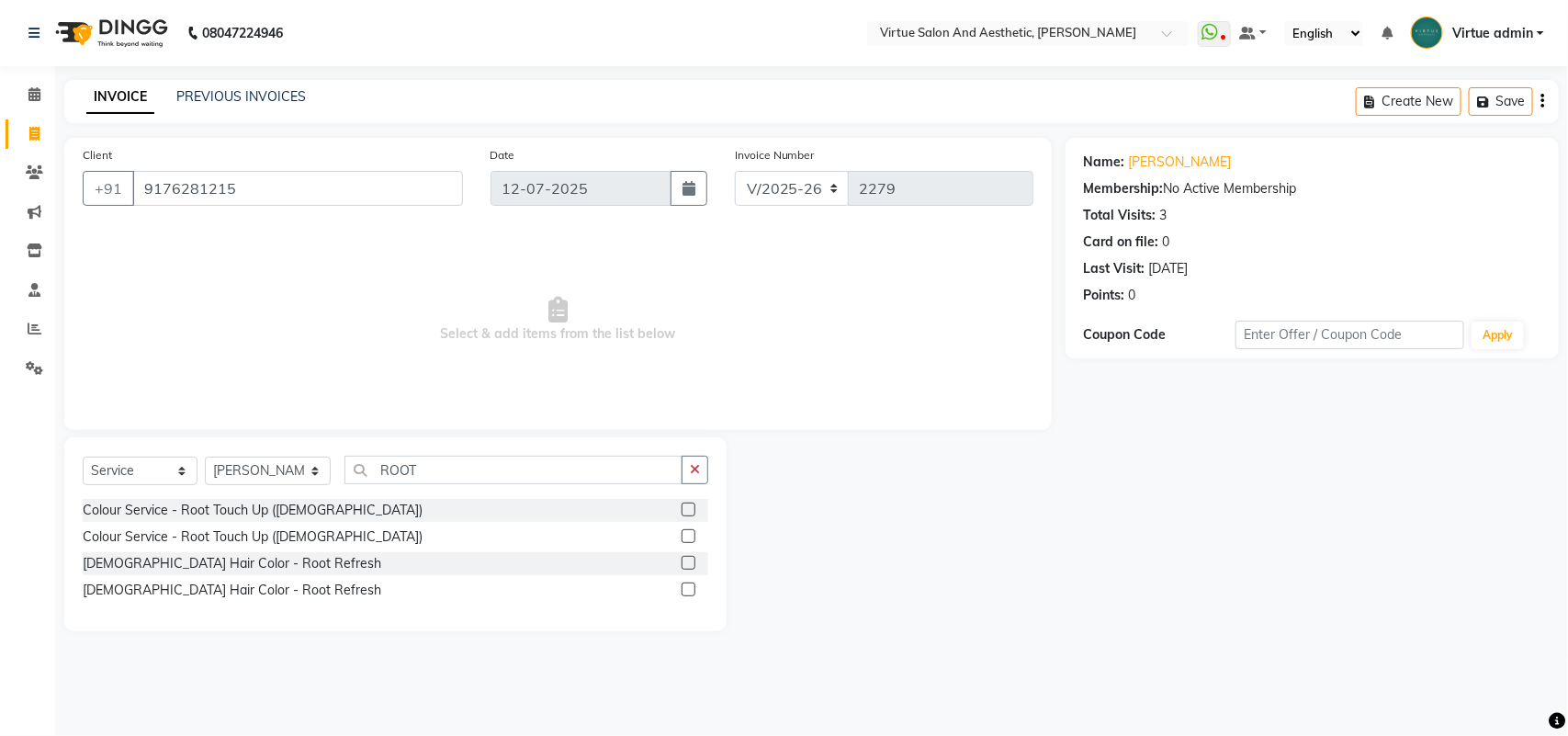 click 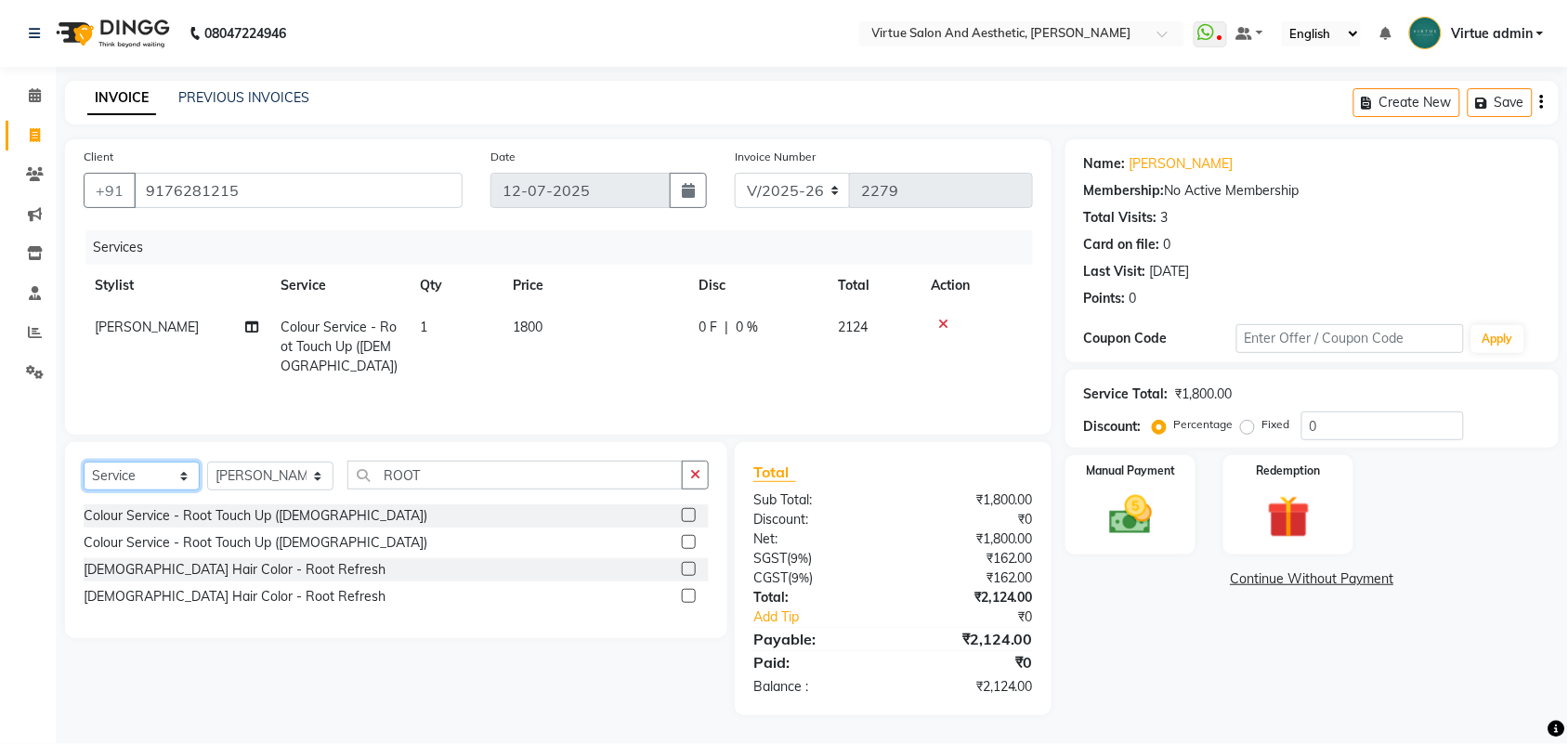 click on "Select  Service  Product  Membership  Package Voucher Prepaid Gift Card" 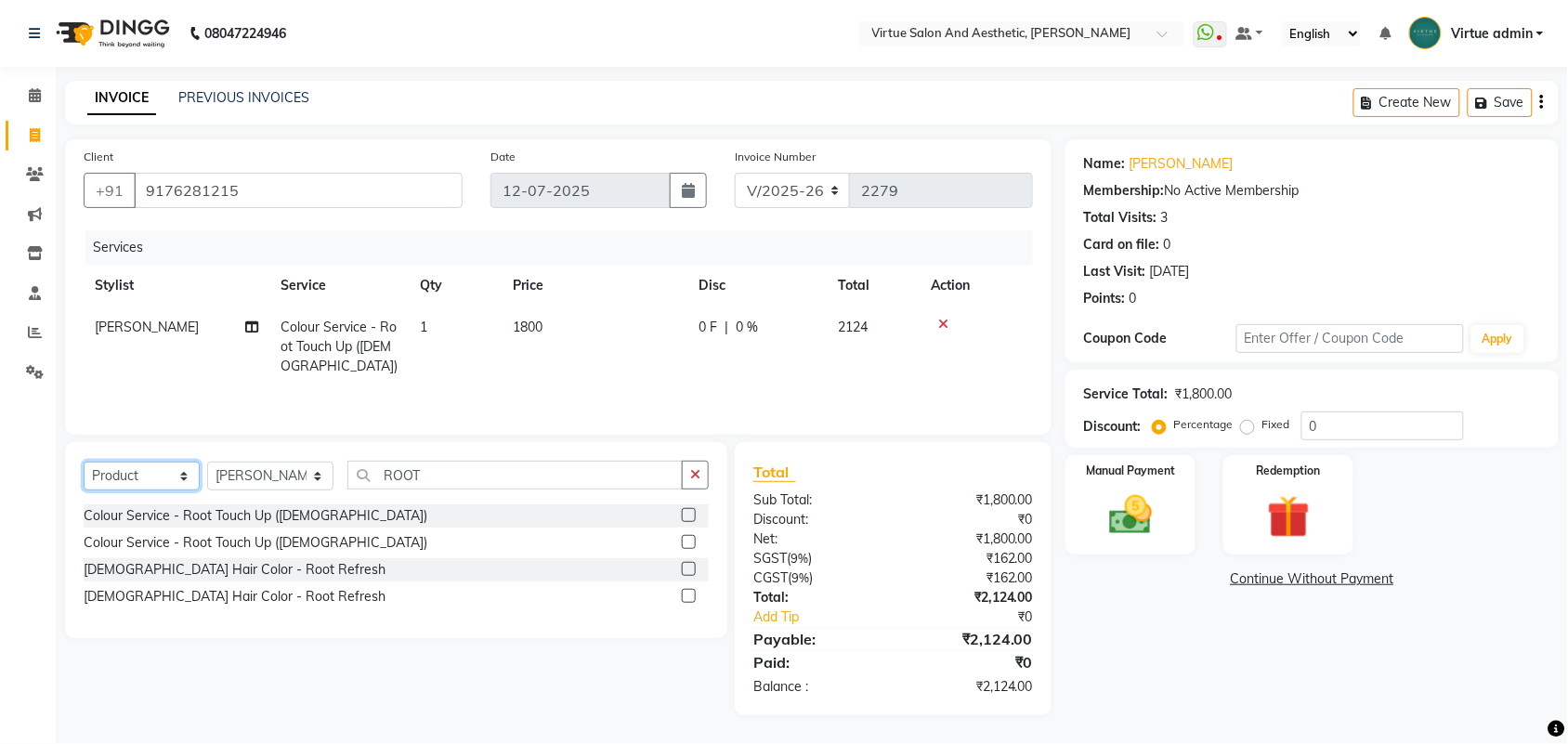 click on "Select  Service  Product  Membership  Package Voucher Prepaid Gift Card" 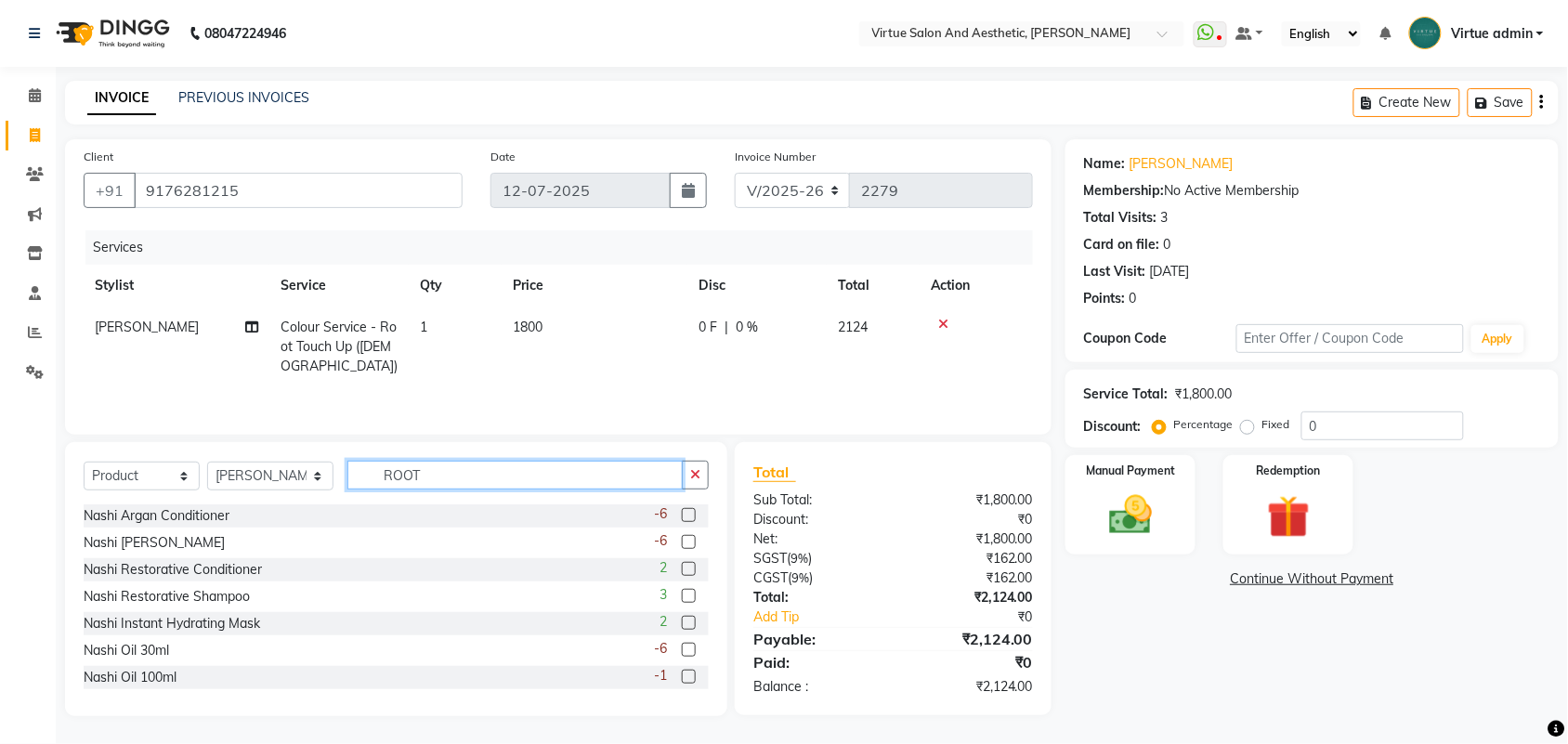 click on "ROOT" 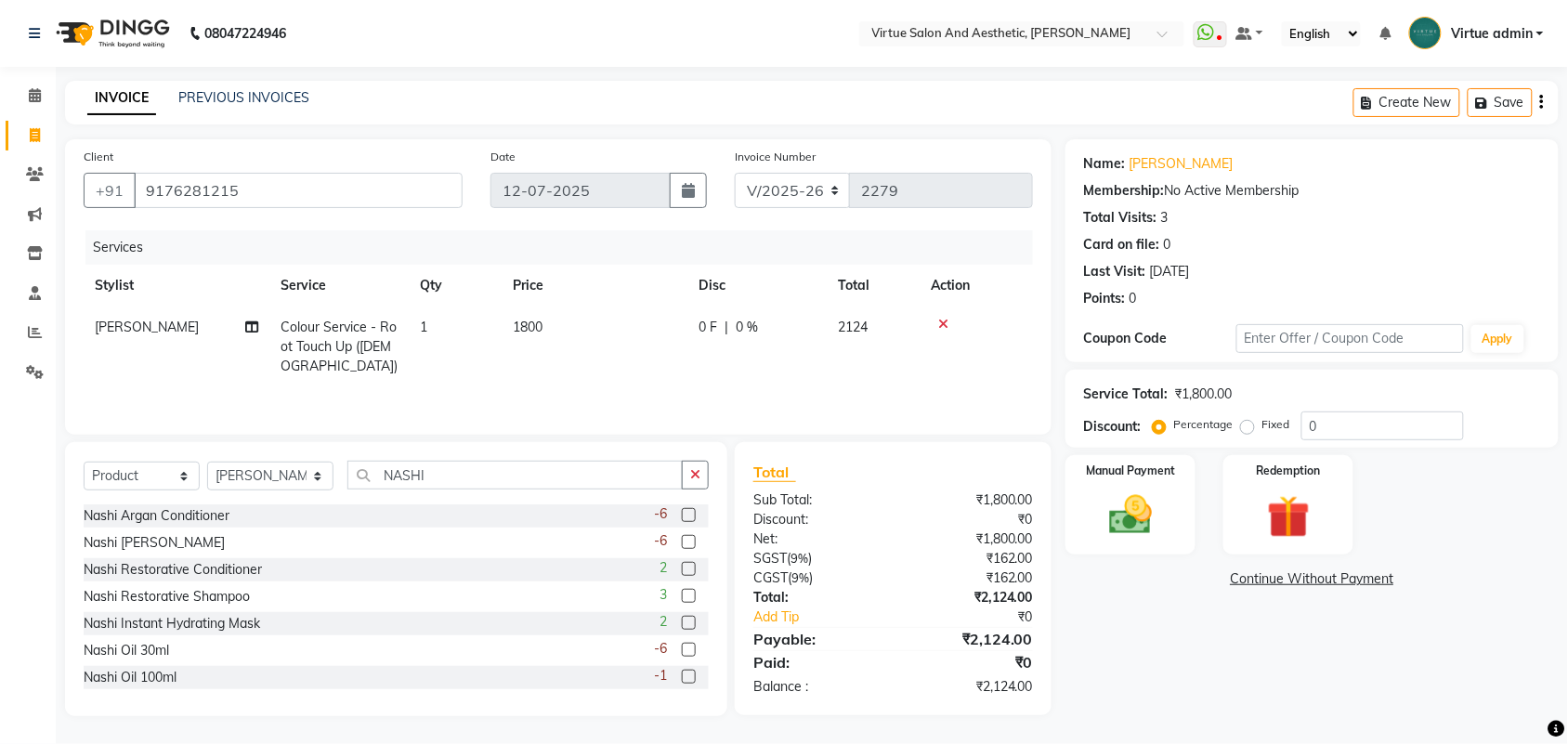 click 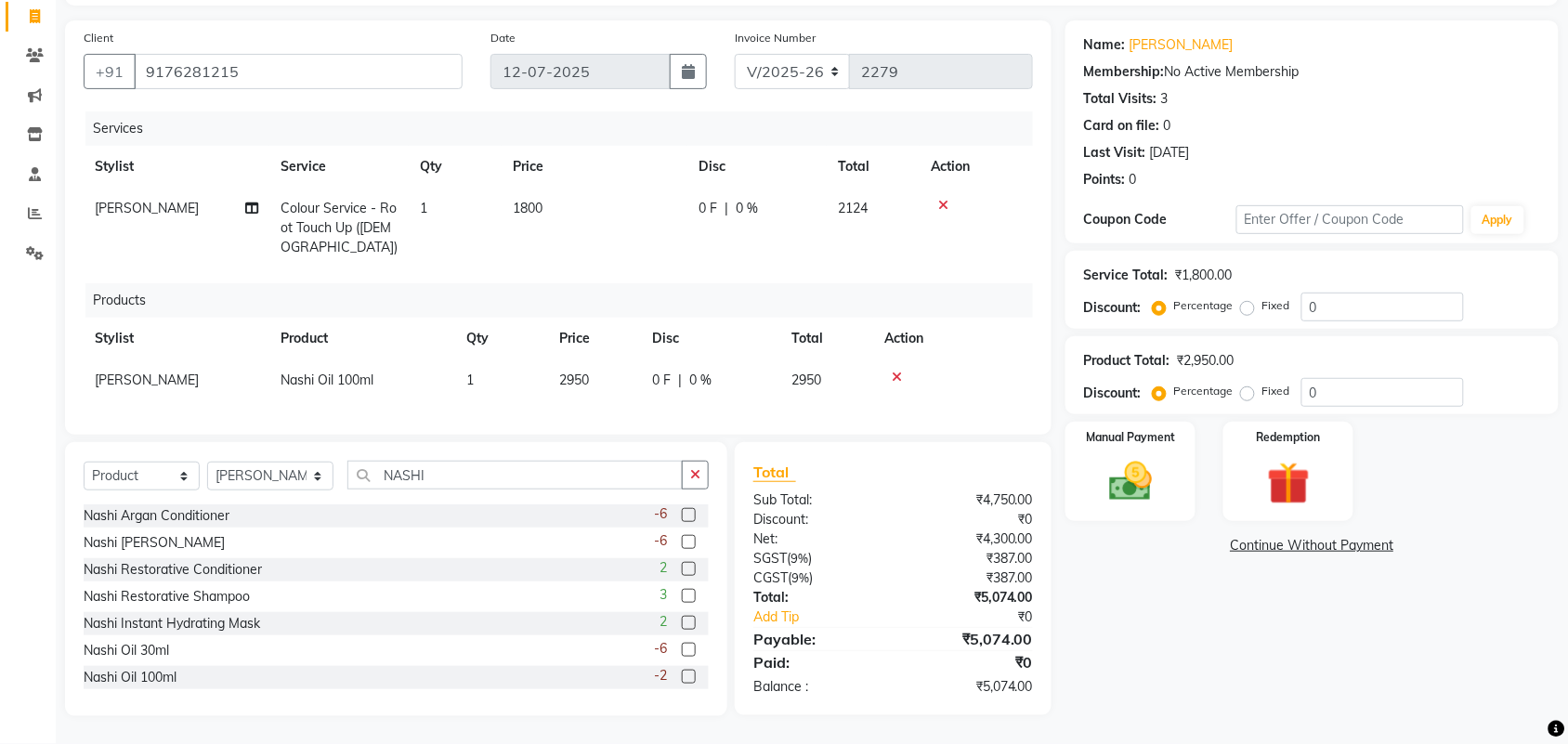 scroll, scrollTop: 136, scrollLeft: 0, axis: vertical 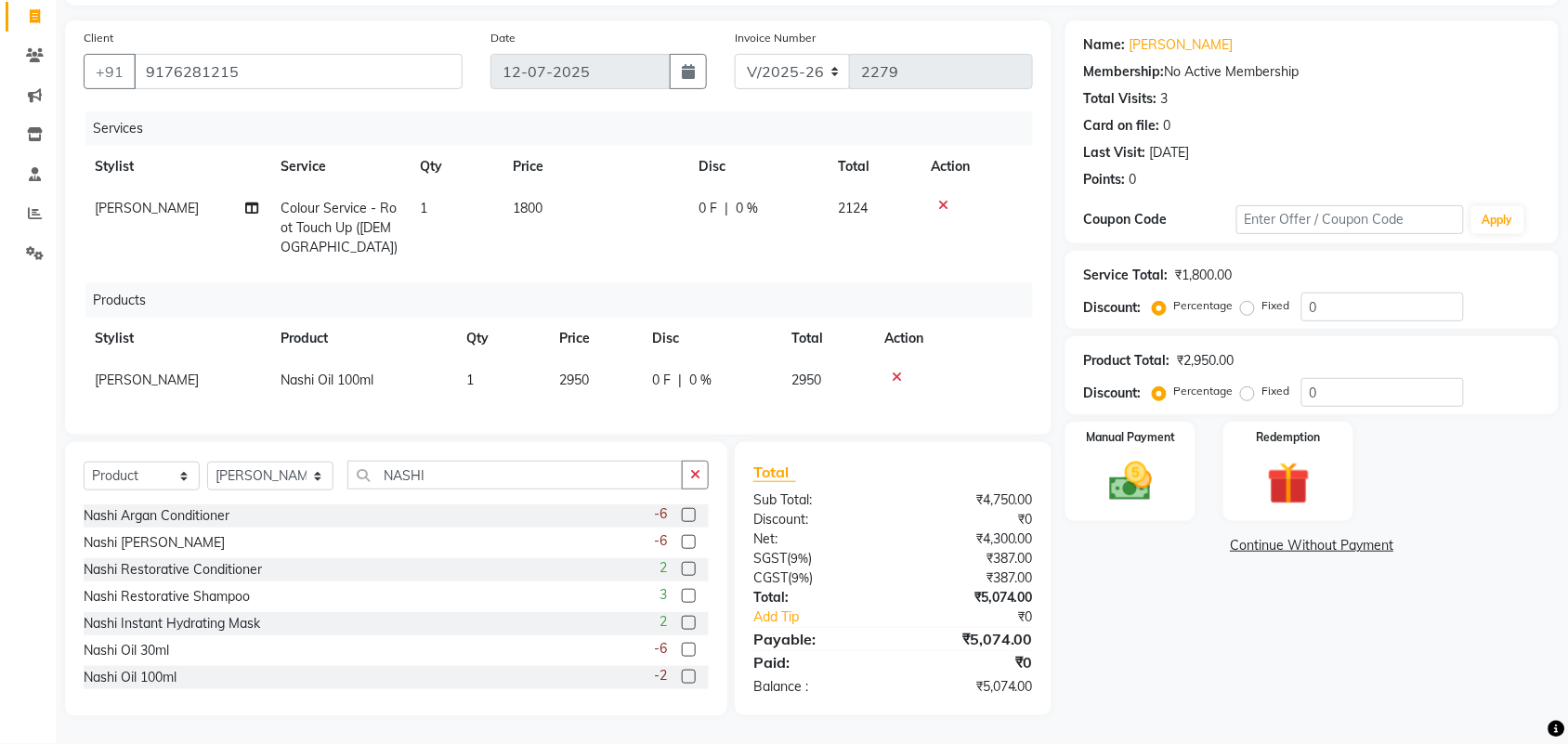 click 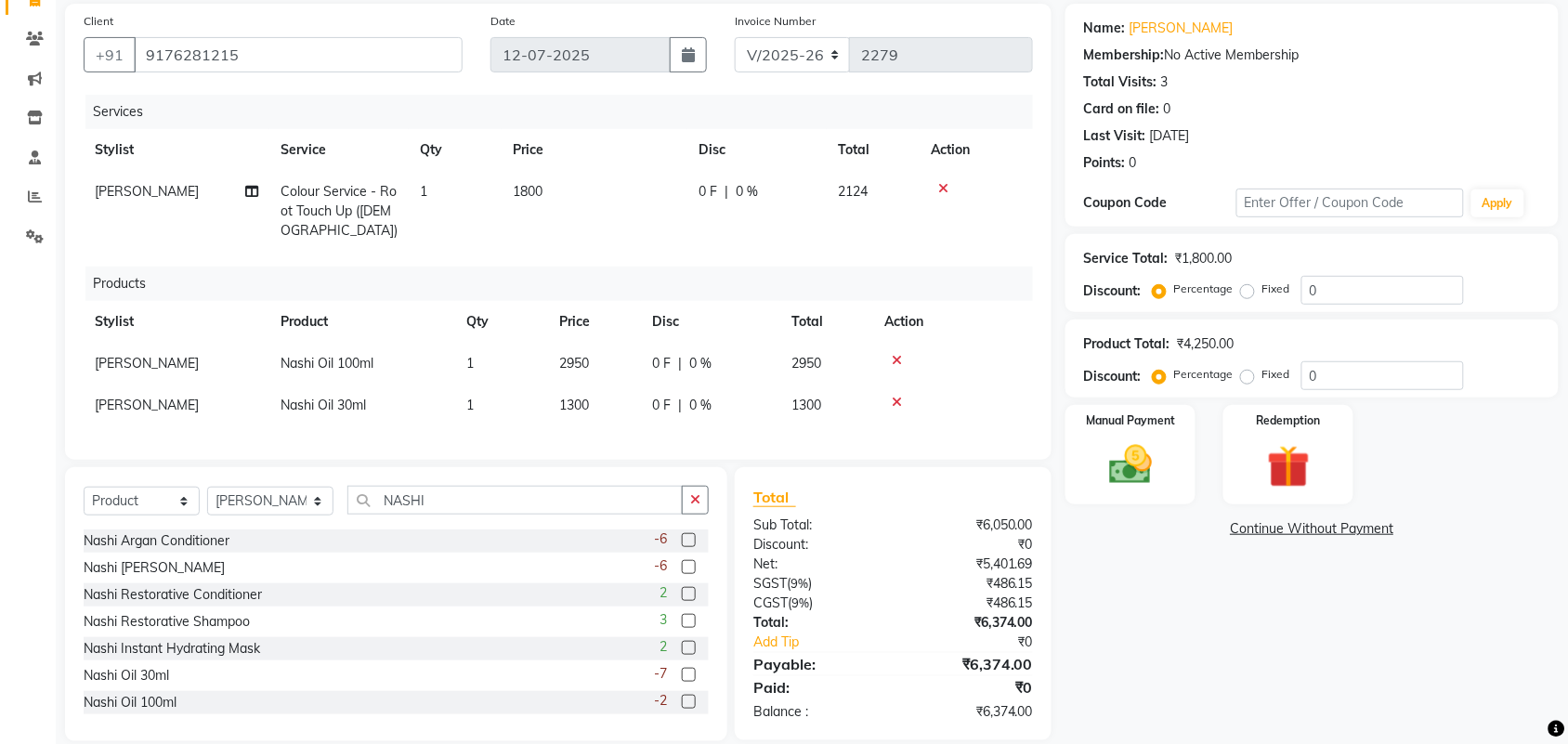 click 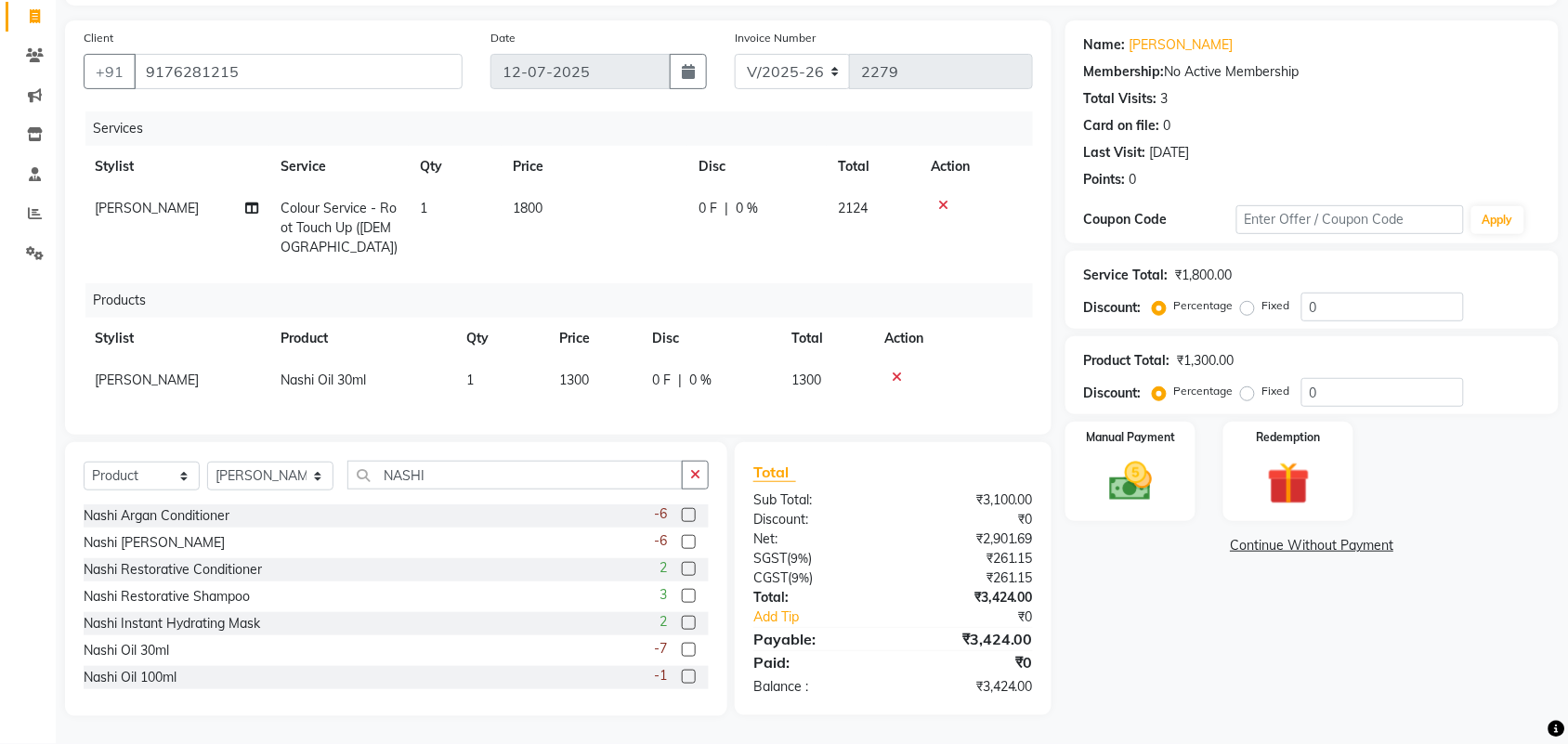 click on "1800" 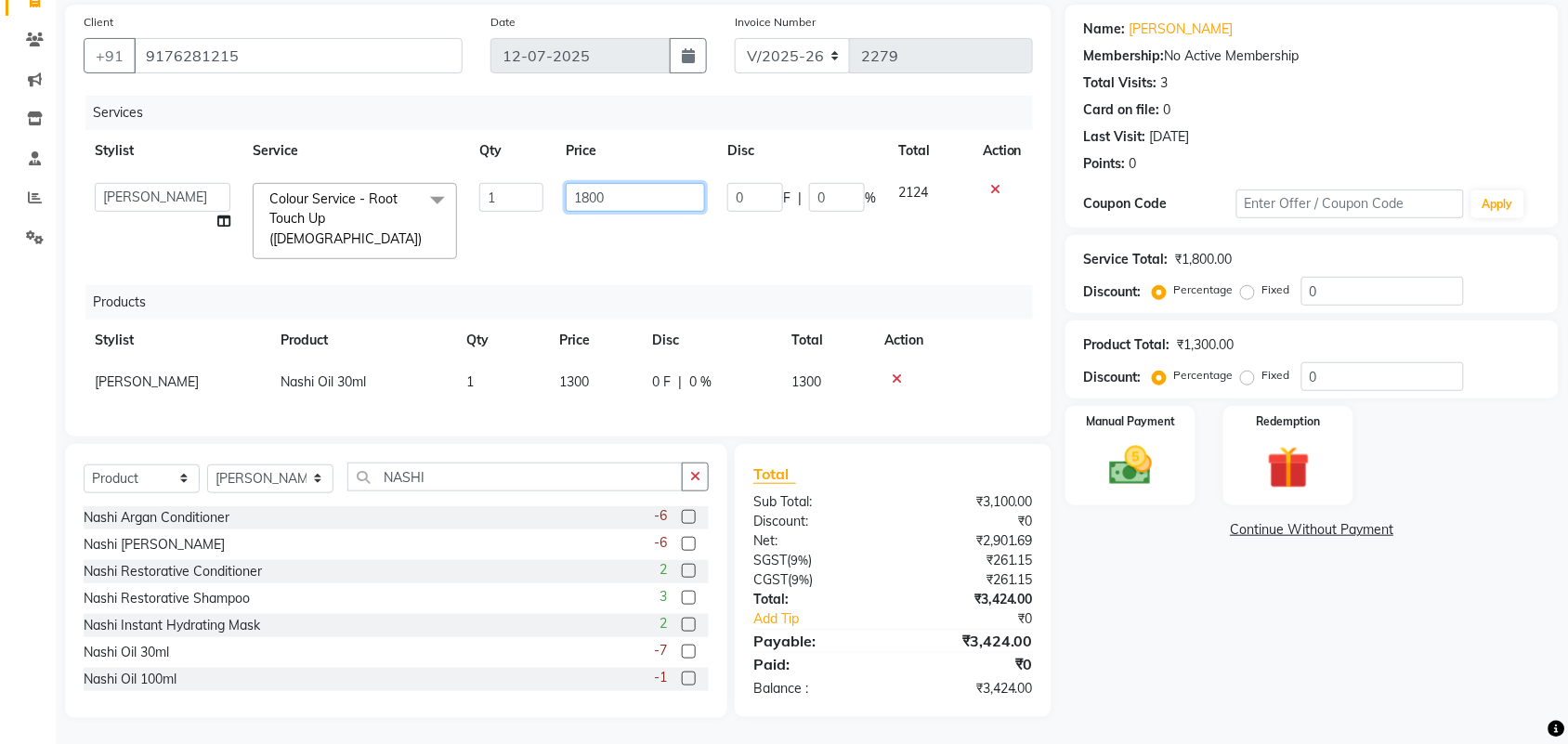 click on "1800" 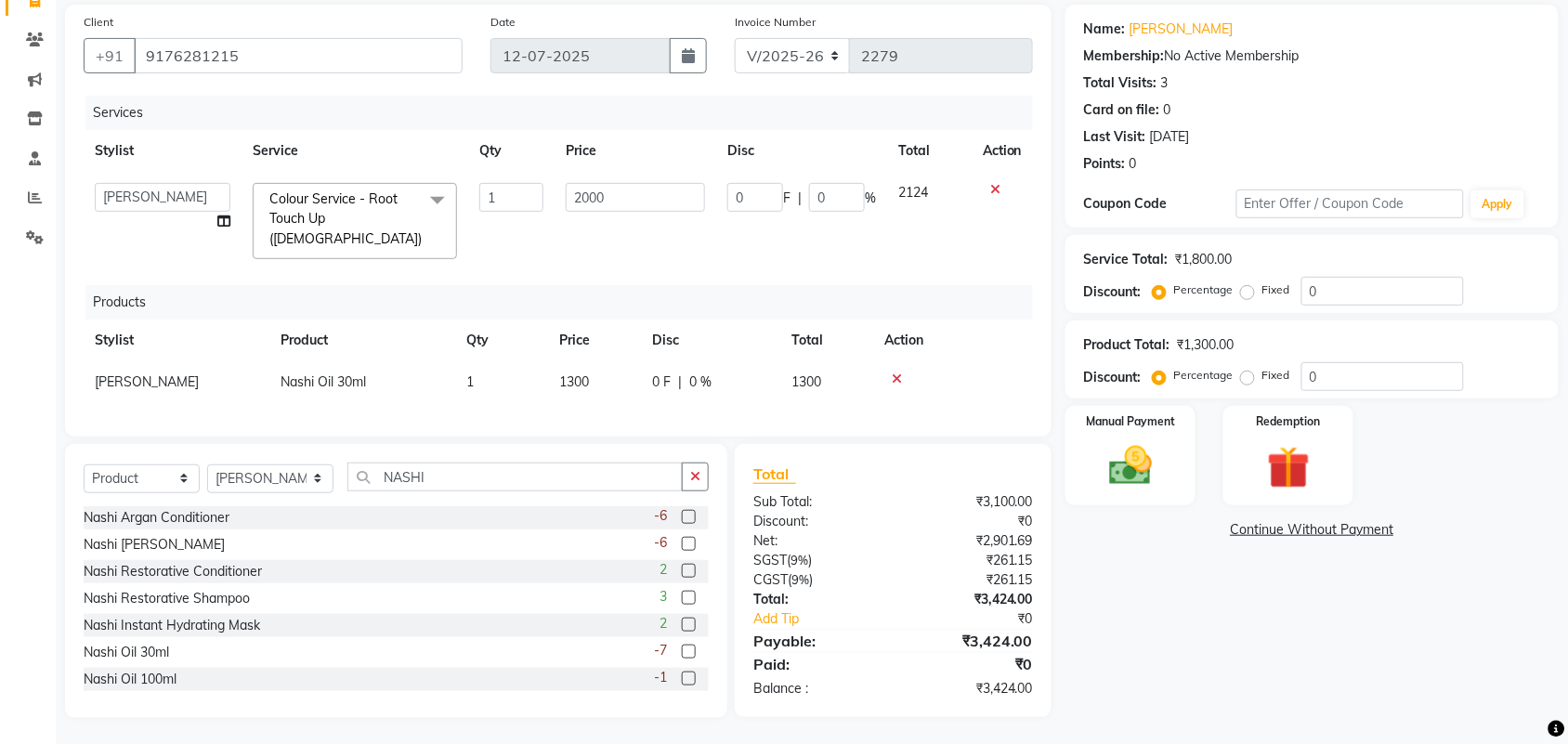 click on "Name: Monisha  Membership:  No Active Membership  Total Visits:  3 Card on file:  0 Last Visit:   10-05-2025 Points:   0  Coupon Code Apply Service Total:  ₹1,800.00  Discount:  Percentage   Fixed  0 Product Total:  ₹1,300.00  Discount:  Percentage   Fixed  0 Manual Payment Redemption  Continue Without Payment" 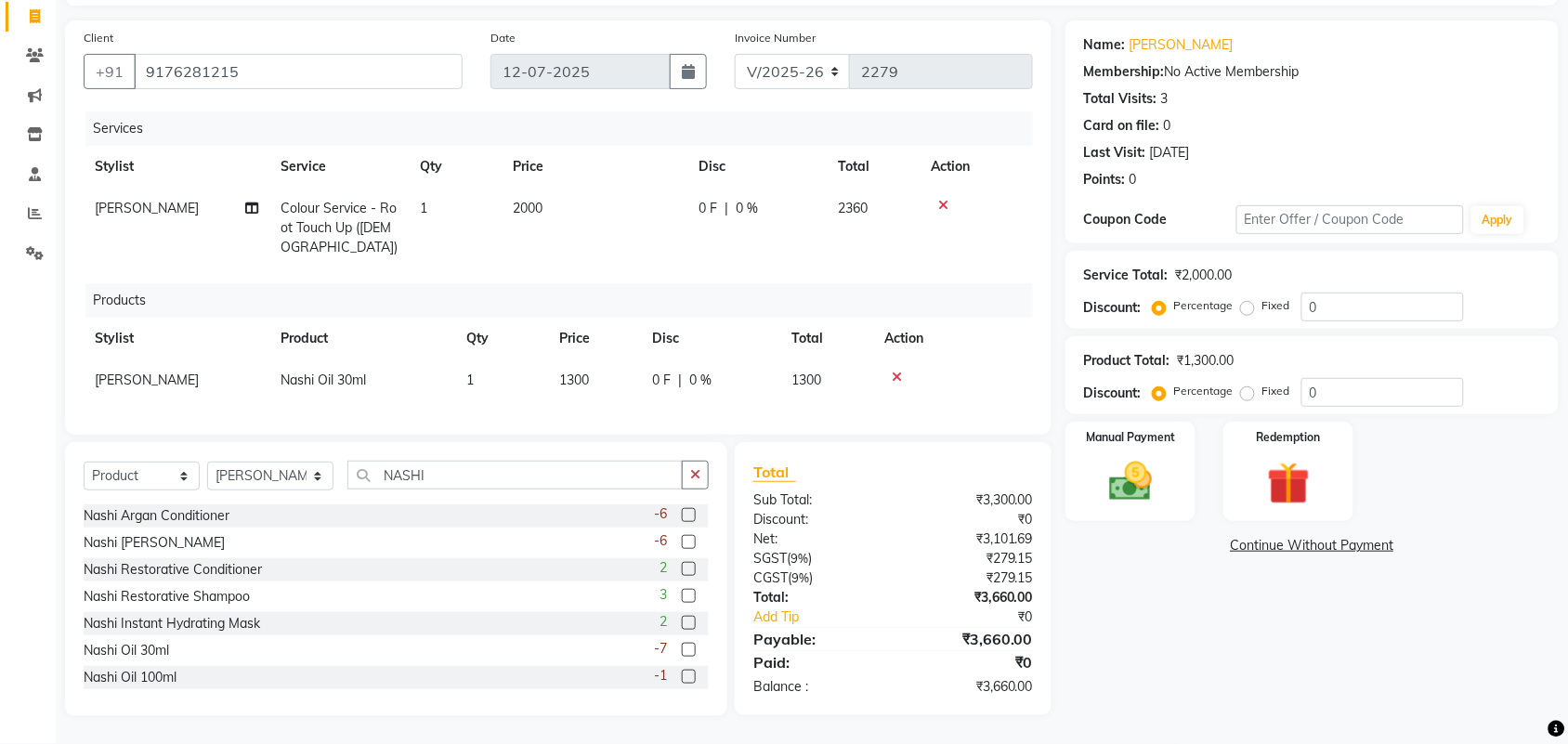 scroll, scrollTop: 20, scrollLeft: 0, axis: vertical 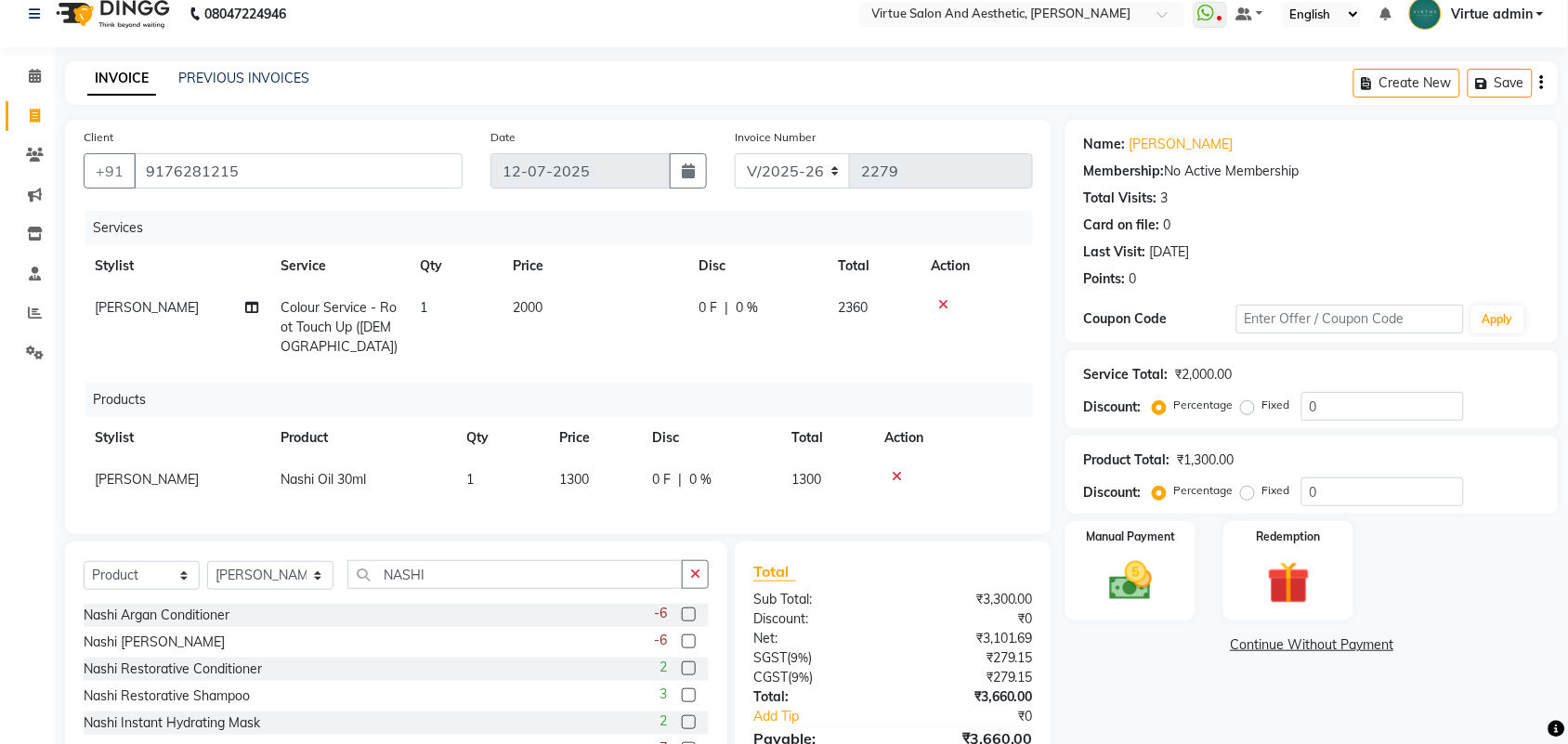 click 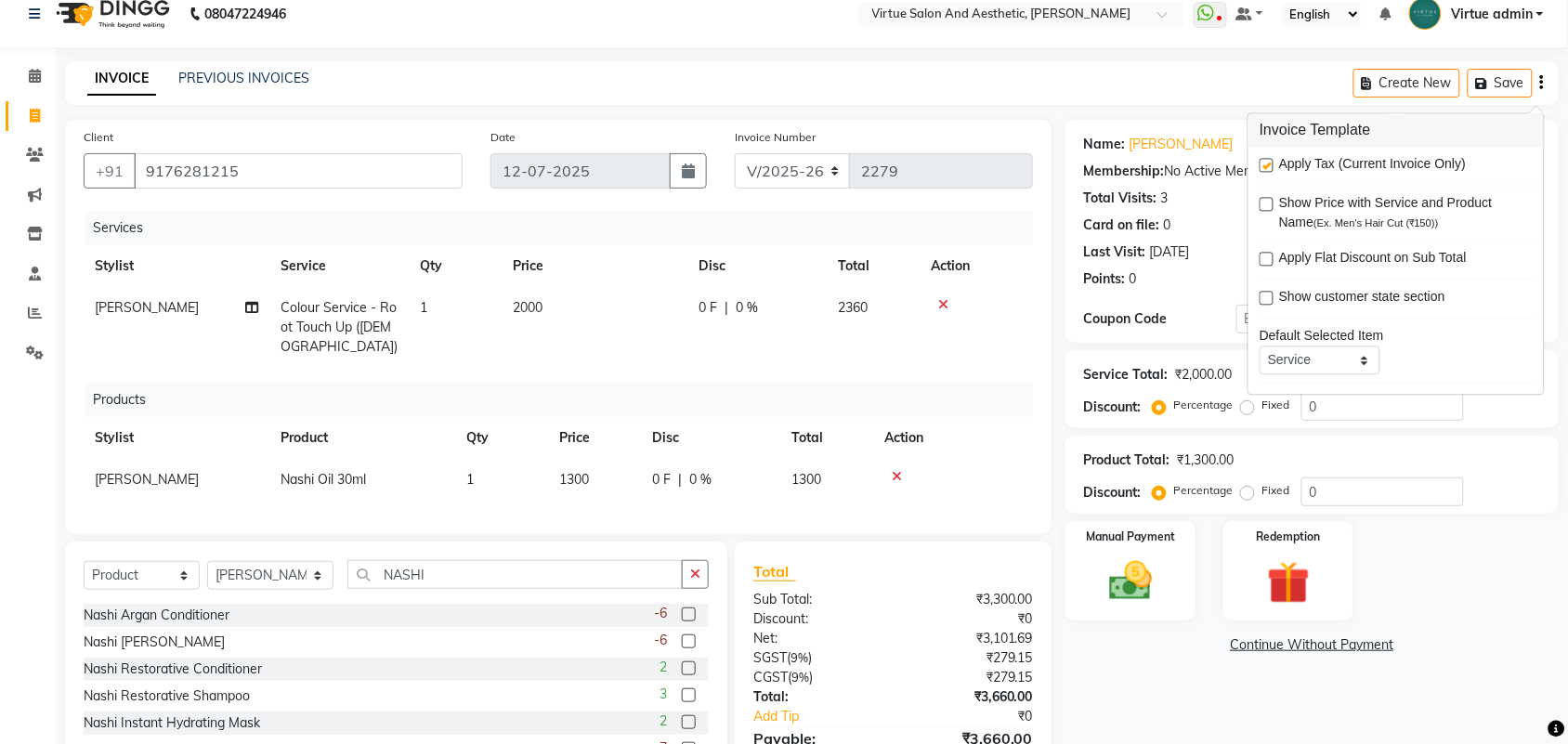 click at bounding box center (1266, 165) 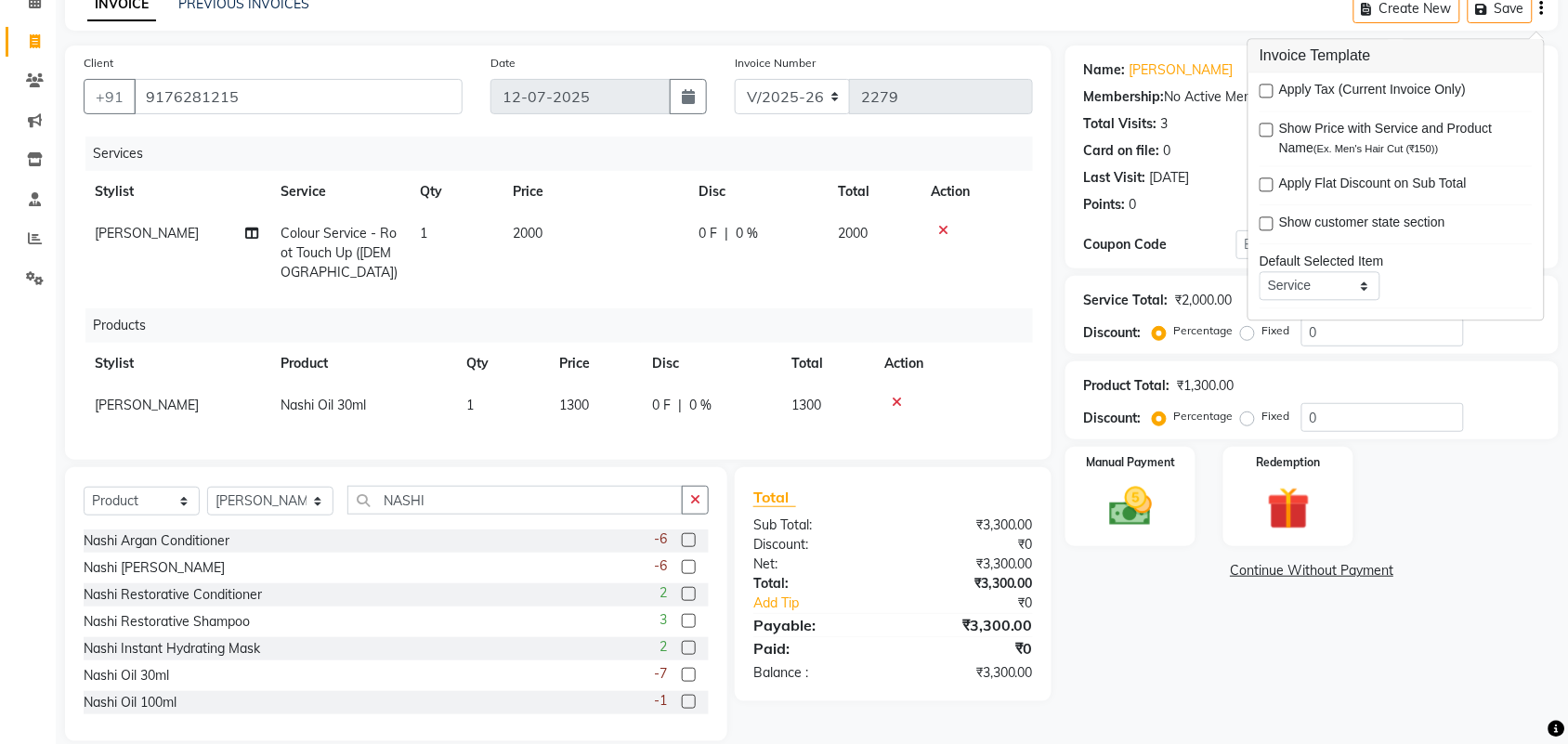 scroll, scrollTop: 136, scrollLeft: 0, axis: vertical 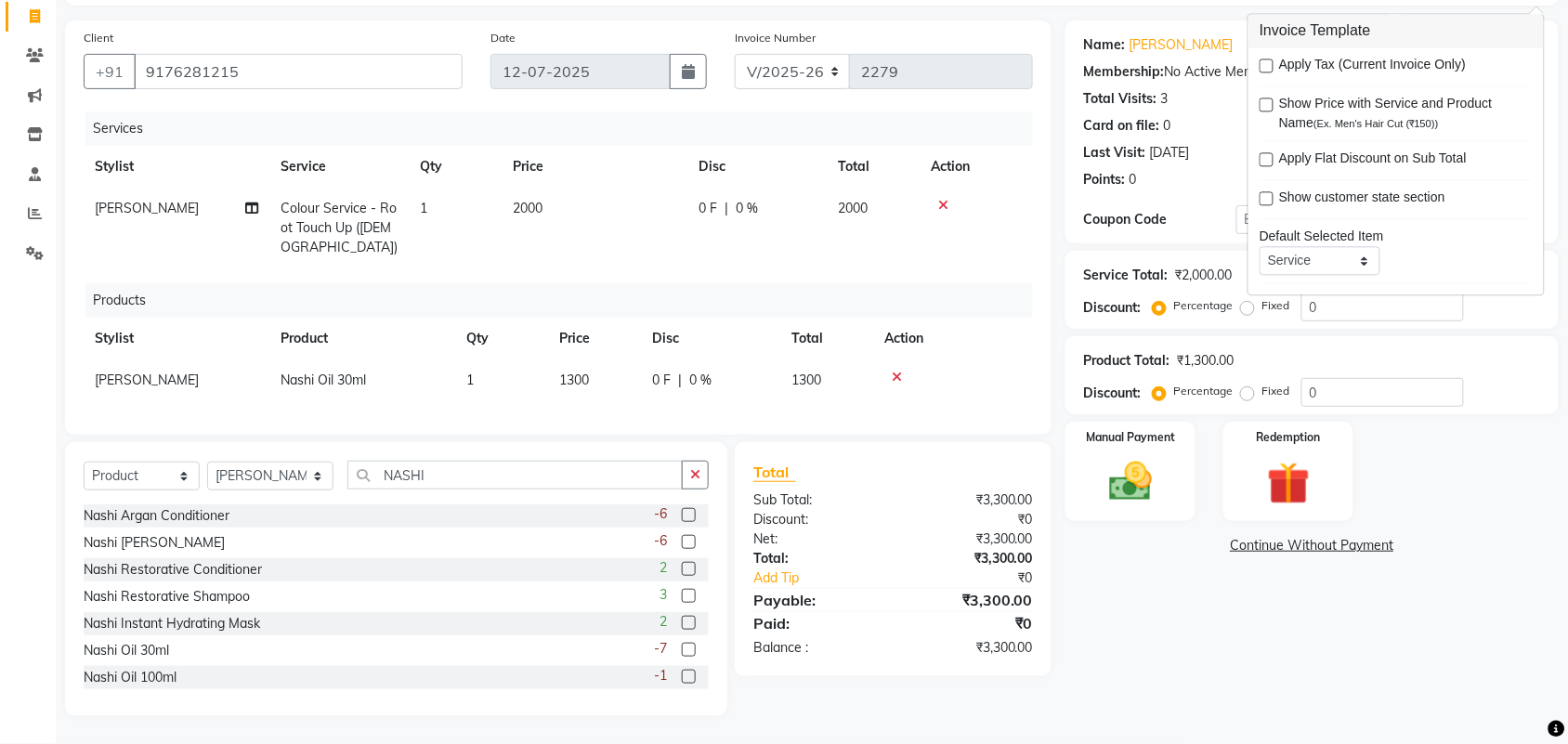 click on "Name: Monisha  Membership:  No Active Membership  Total Visits:  3 Card on file:  0 Last Visit:   10-05-2025 Points:   0  Coupon Code Apply Service Total:  ₹2,000.00  Discount:  Percentage   Fixed  0 Product Total:  ₹1,300.00  Discount:  Percentage   Fixed  0 Manual Payment Redemption  Continue Without Payment" 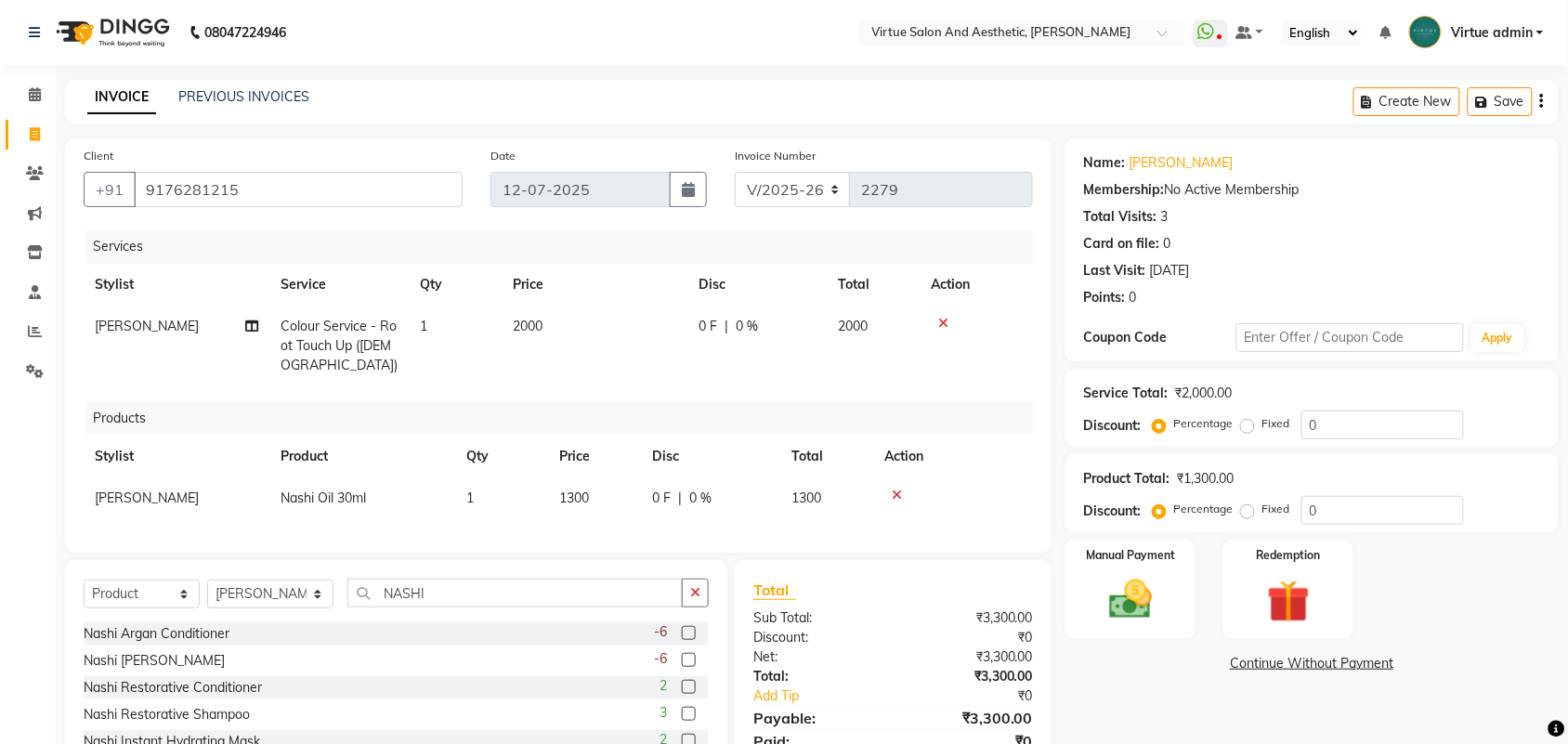 scroll, scrollTop: 0, scrollLeft: 0, axis: both 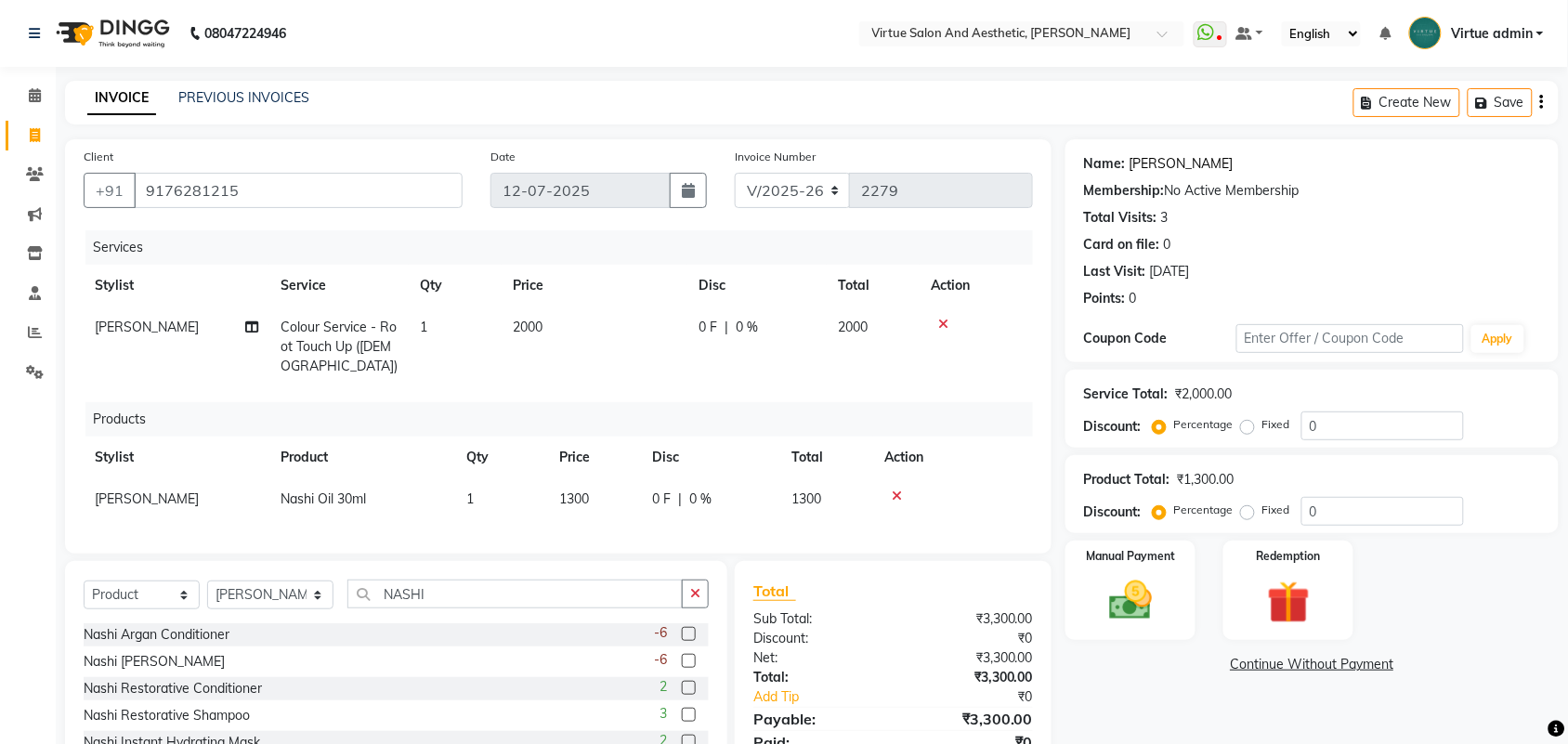 click on "Monisha" 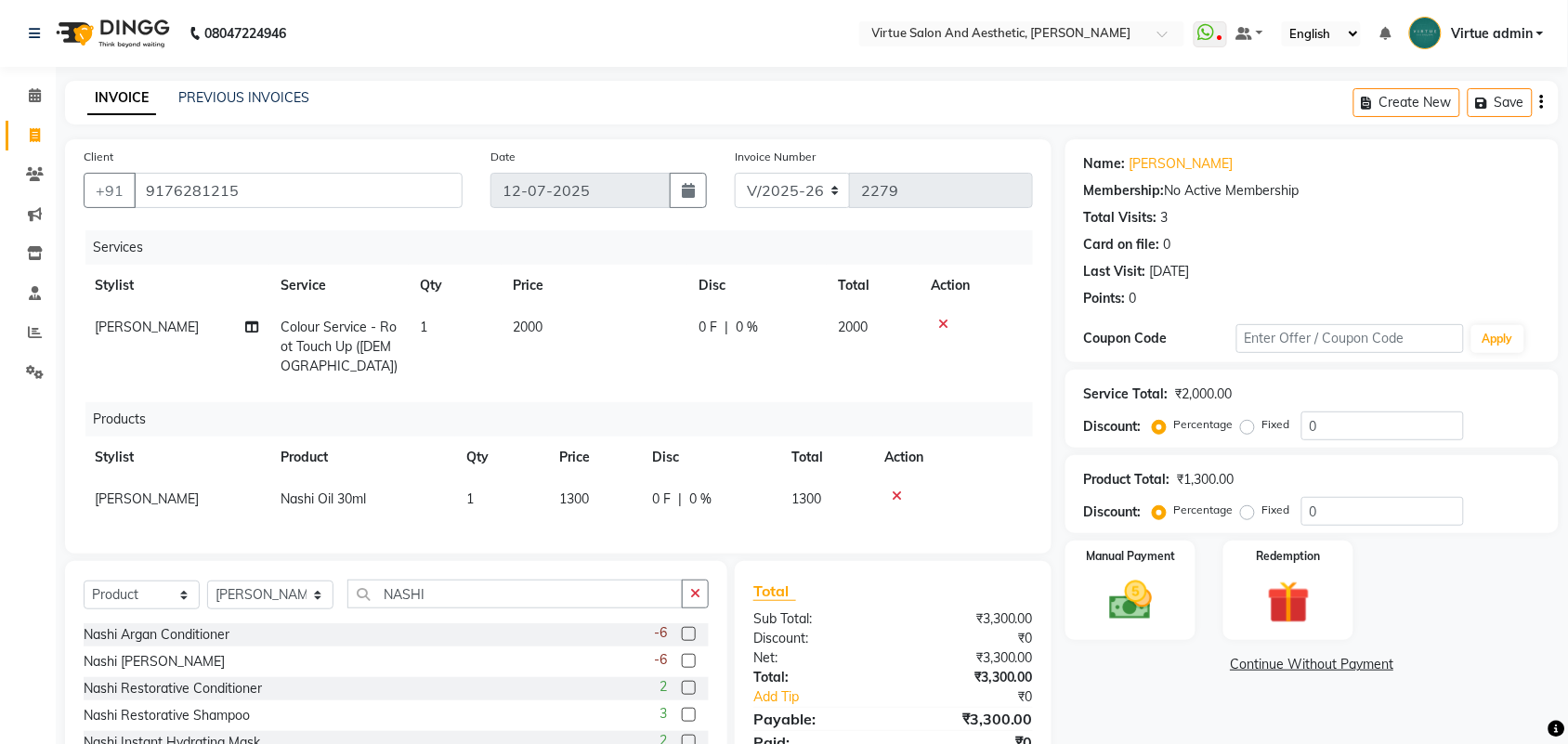 click on "2000" 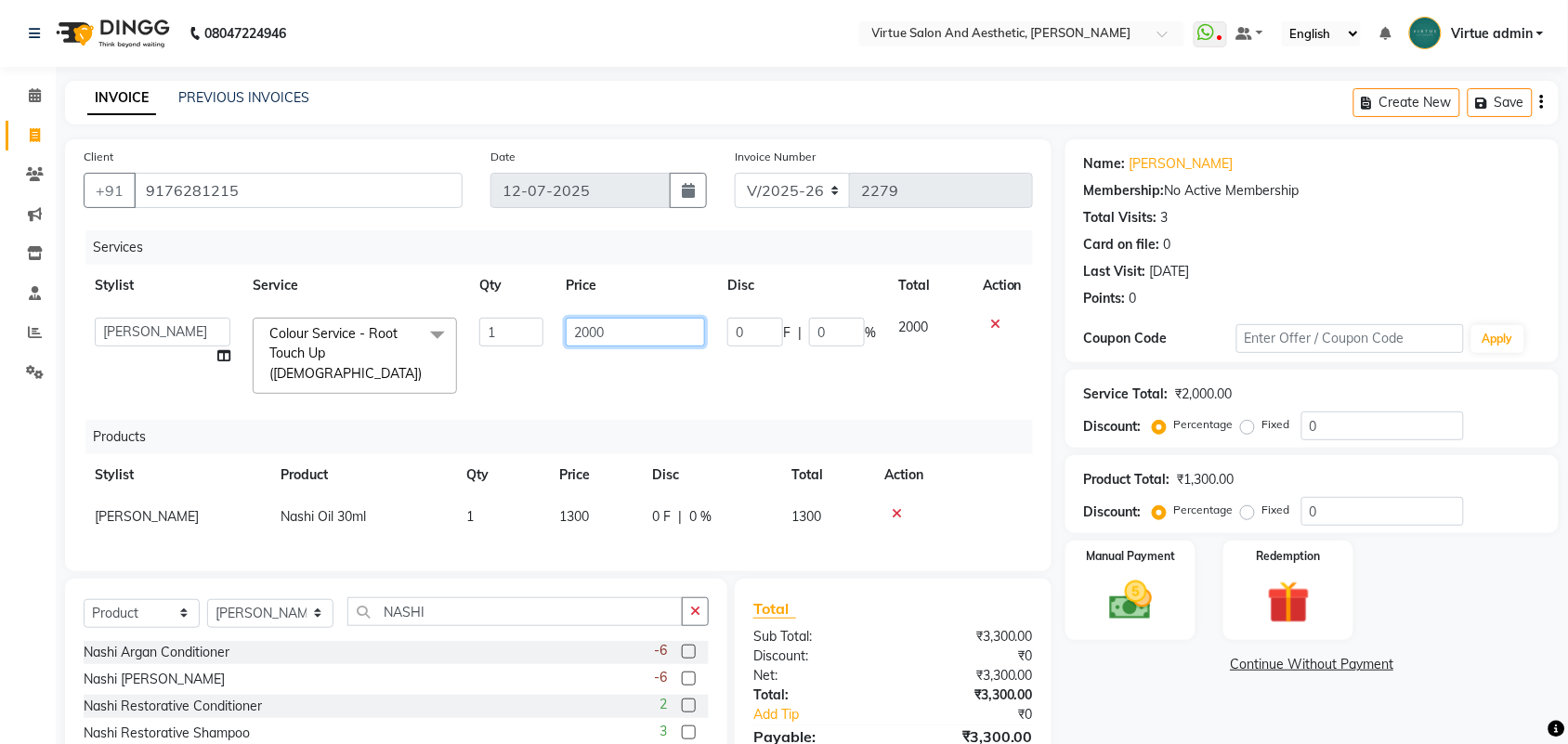 click on "2000" 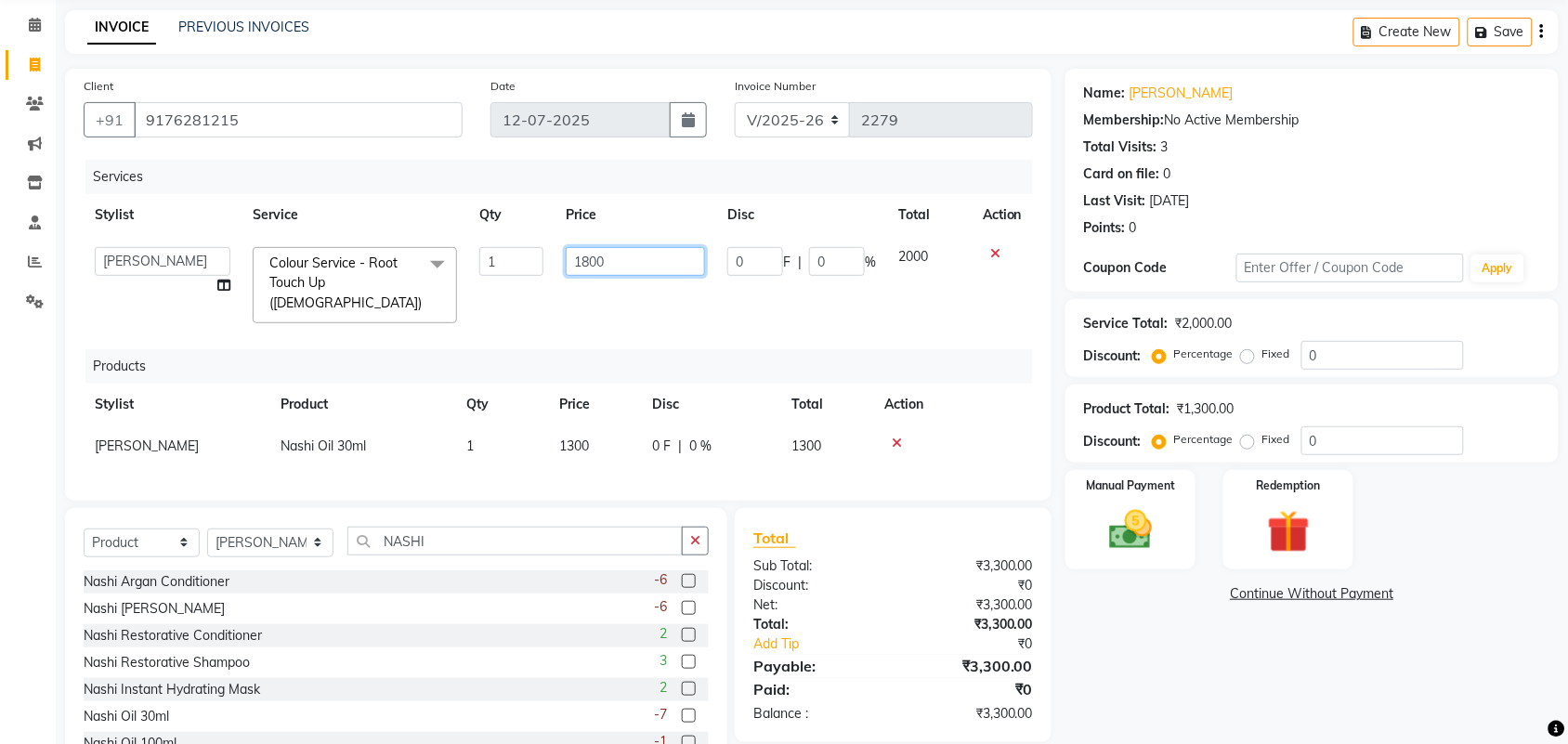 scroll, scrollTop: 135, scrollLeft: 0, axis: vertical 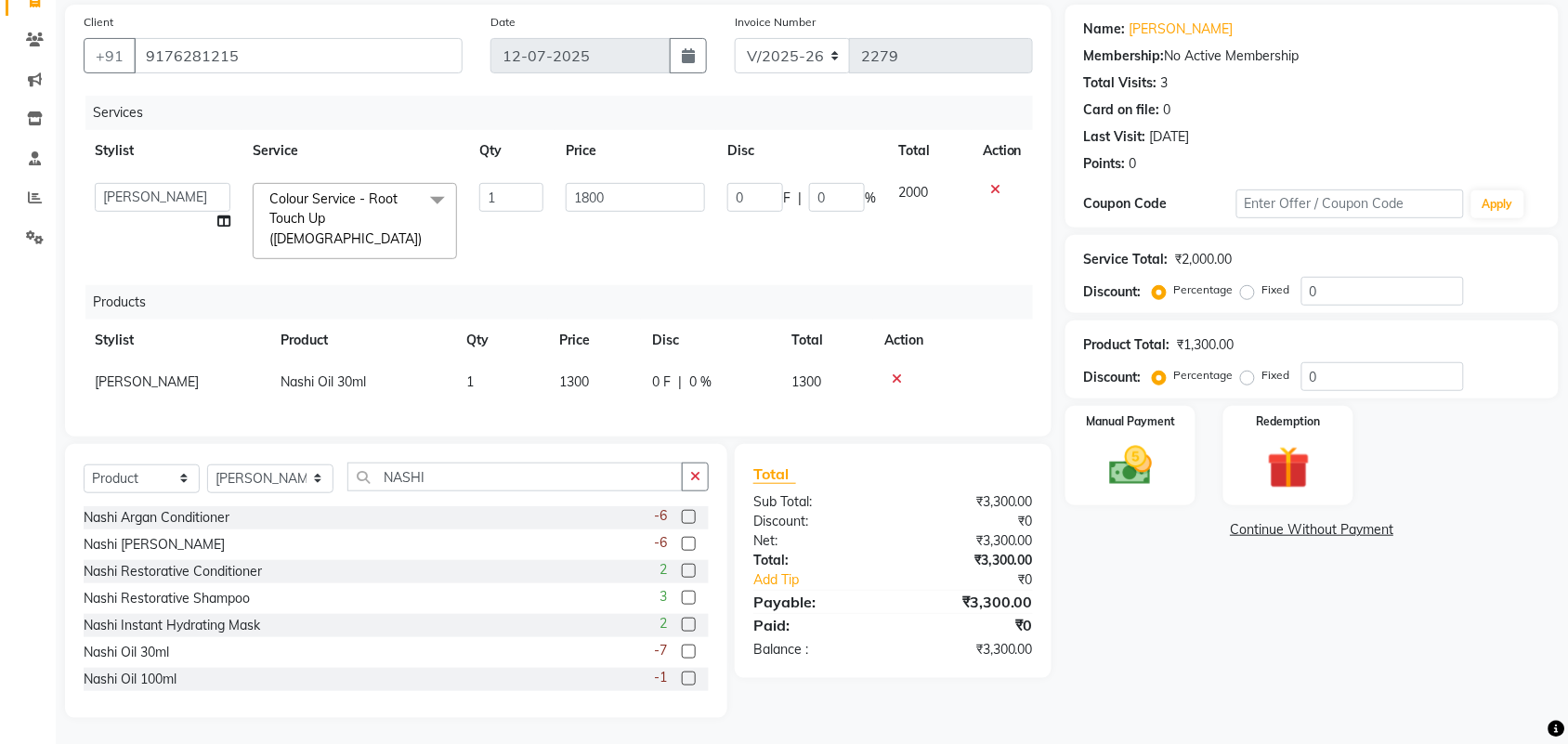 click on "Name: Monisha  Membership:  No Active Membership  Total Visits:  3 Card on file:  0 Last Visit:   10-05-2025 Points:   0  Coupon Code Apply Service Total:  ₹2,000.00  Discount:  Percentage   Fixed  0 Product Total:  ₹1,300.00  Discount:  Percentage   Fixed  0 Manual Payment Redemption  Continue Without Payment" 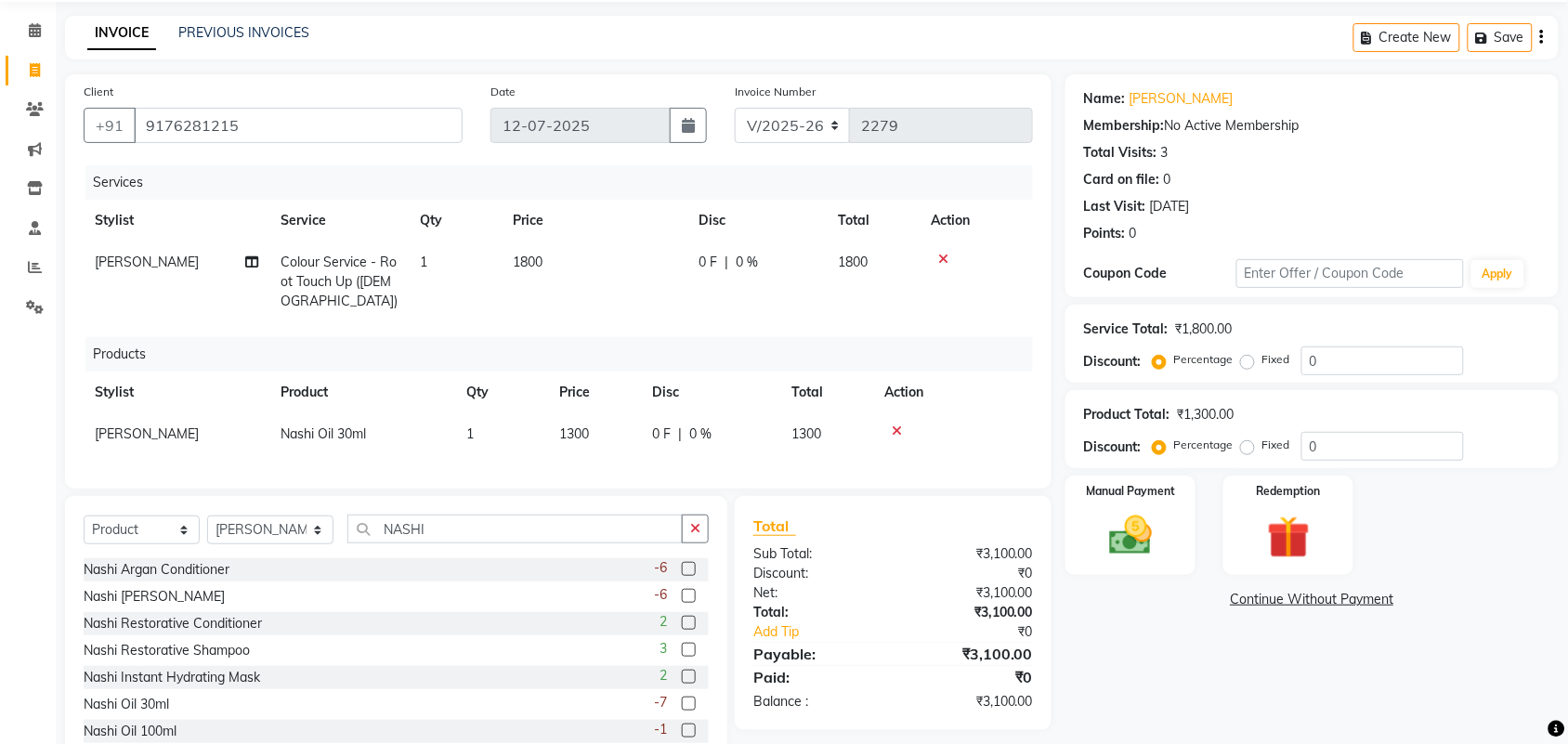 scroll, scrollTop: 0, scrollLeft: 0, axis: both 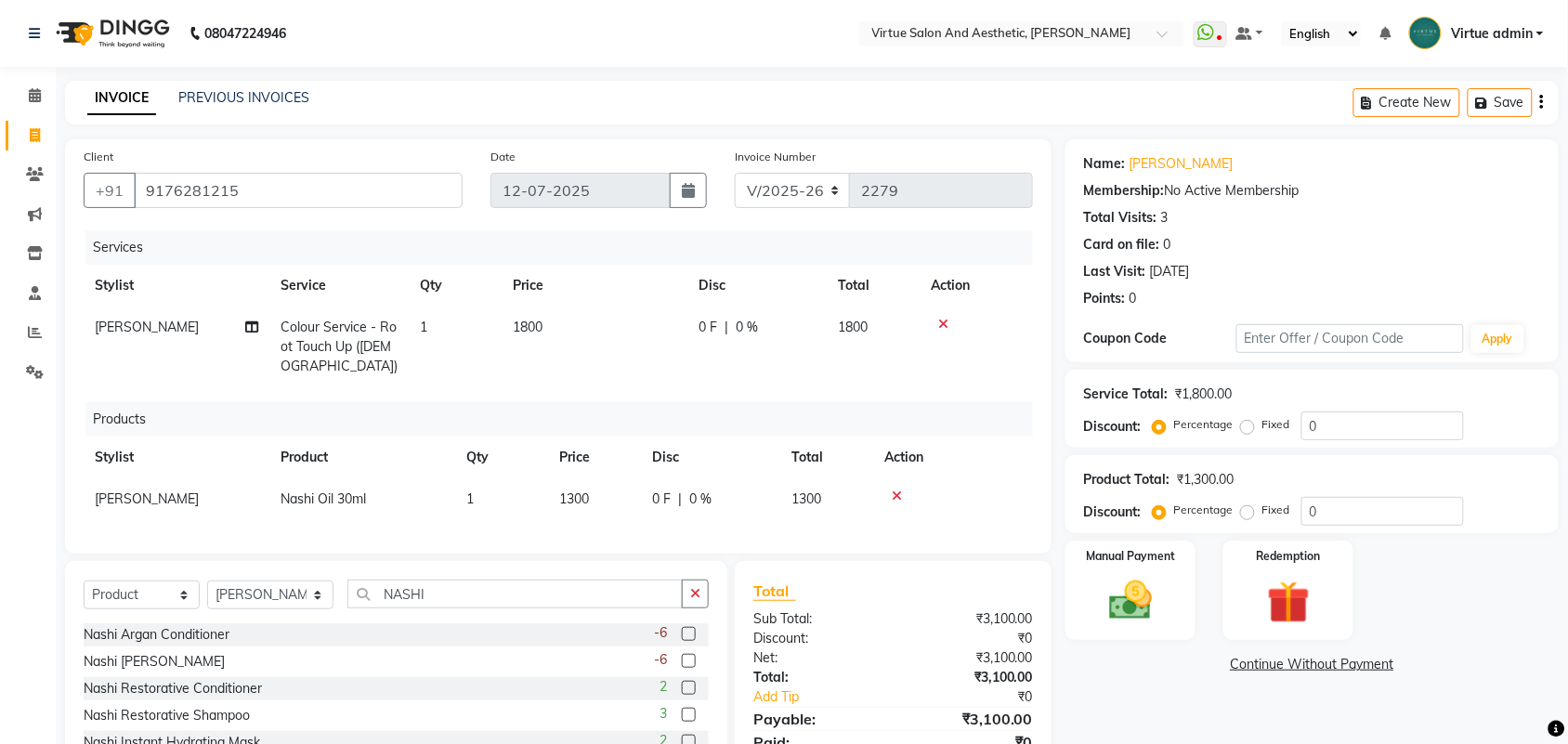 click 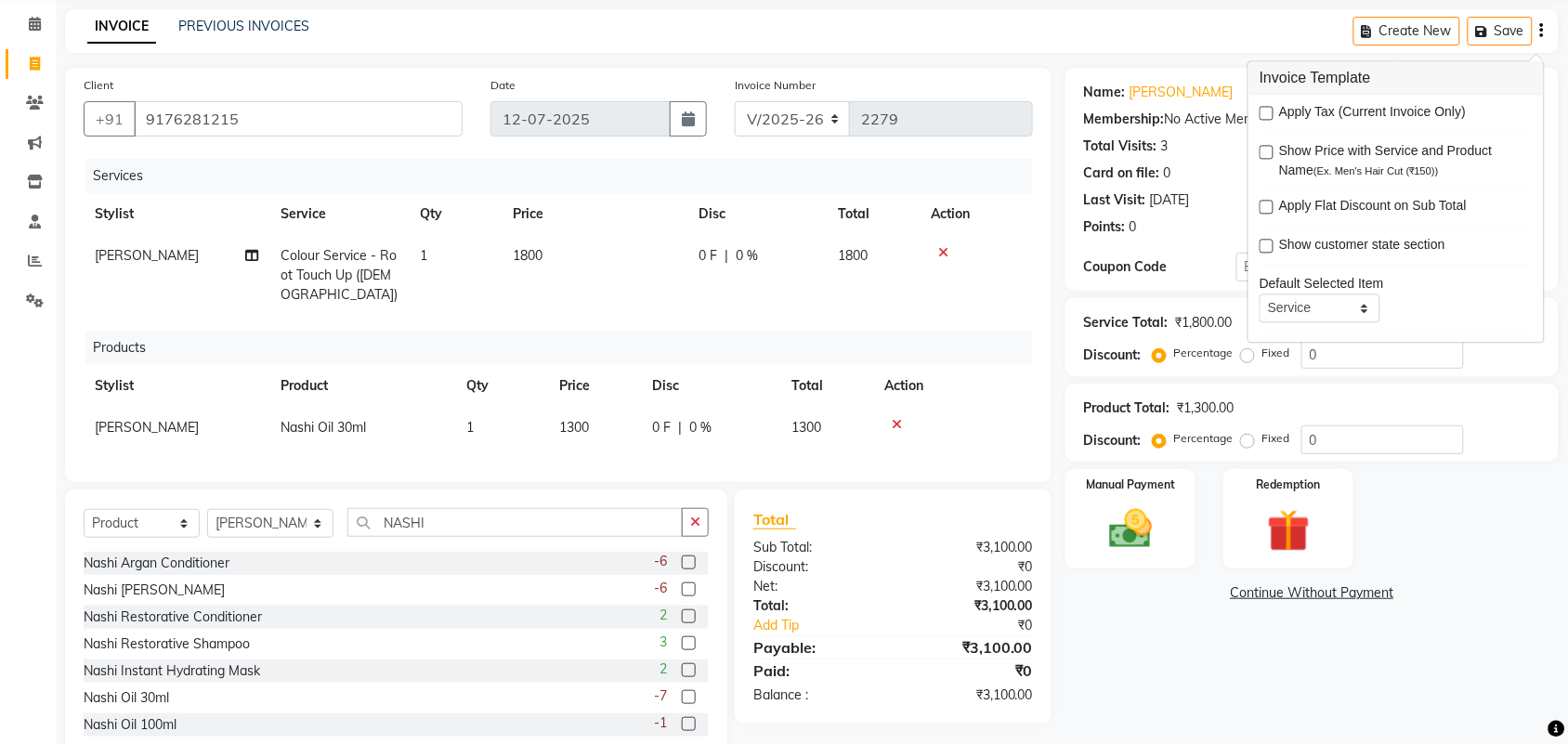 scroll, scrollTop: 136, scrollLeft: 0, axis: vertical 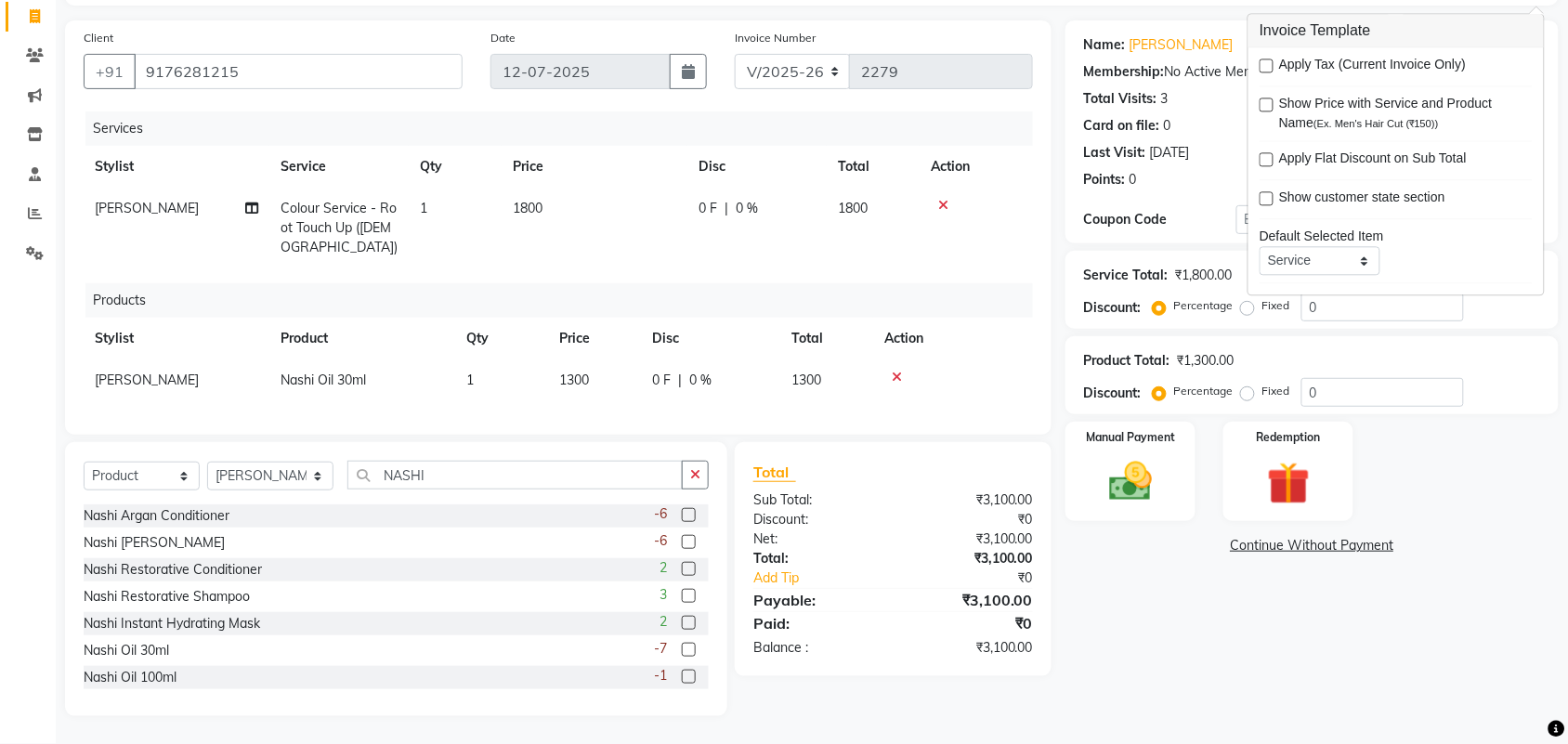 click on "Name: Monisha  Membership:  No Active Membership  Total Visits:  3 Card on file:  0 Last Visit:   10-05-2025 Points:   0  Coupon Code Apply Service Total:  ₹1,800.00  Discount:  Percentage   Fixed  0 Product Total:  ₹1,300.00  Discount:  Percentage   Fixed  0 Manual Payment Redemption  Continue Without Payment" 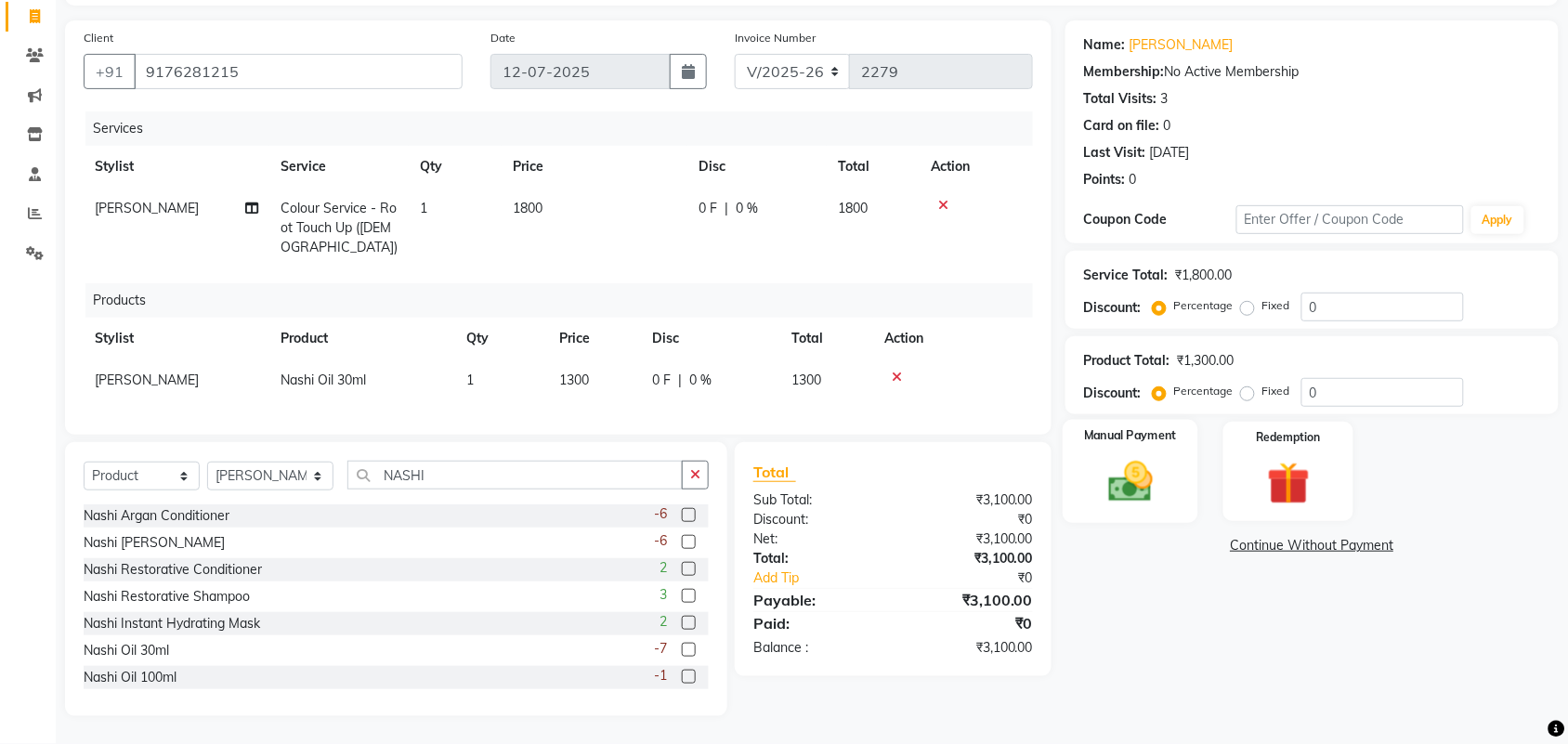 click on "Manual Payment" 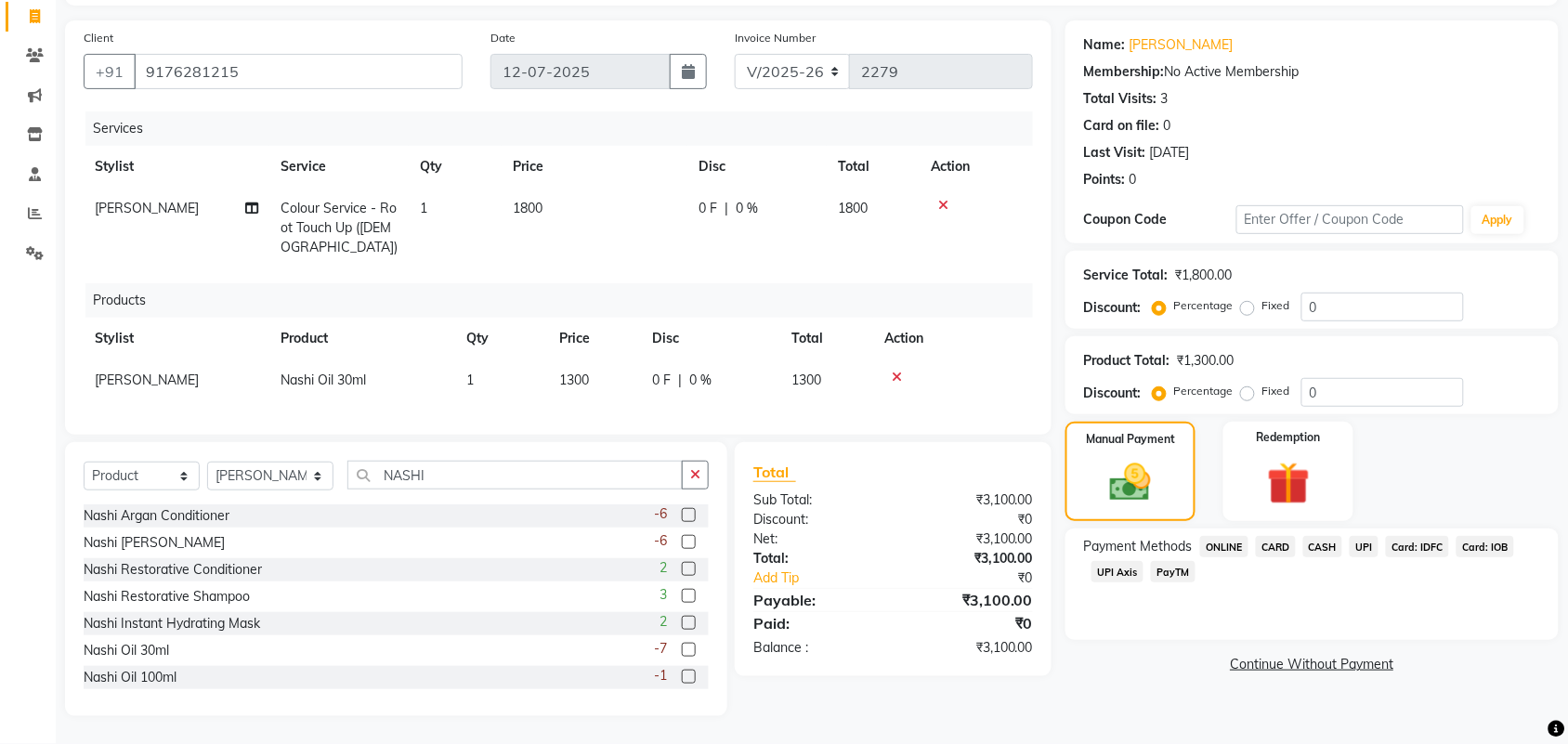 click on "UPI" 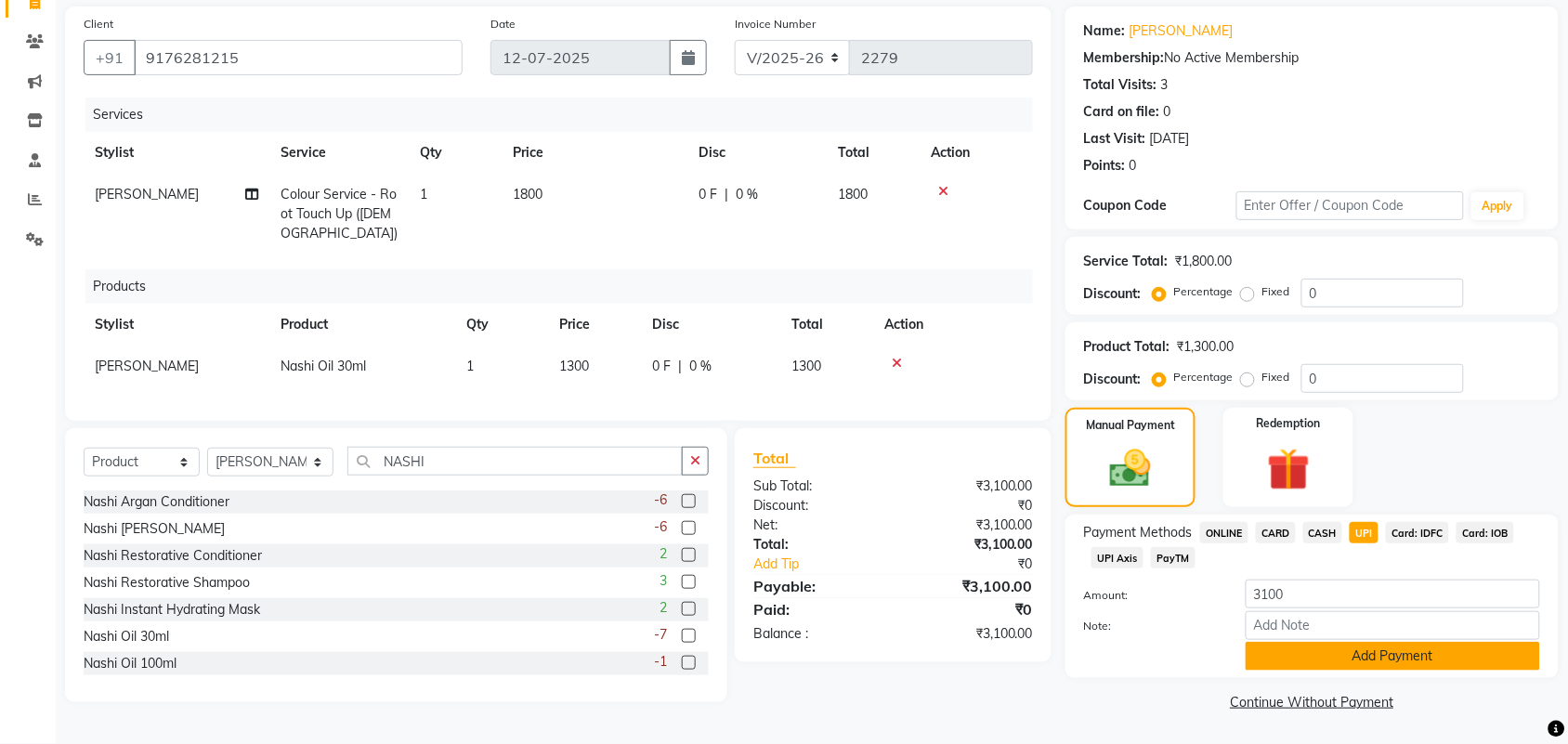 click on "Add Payment" 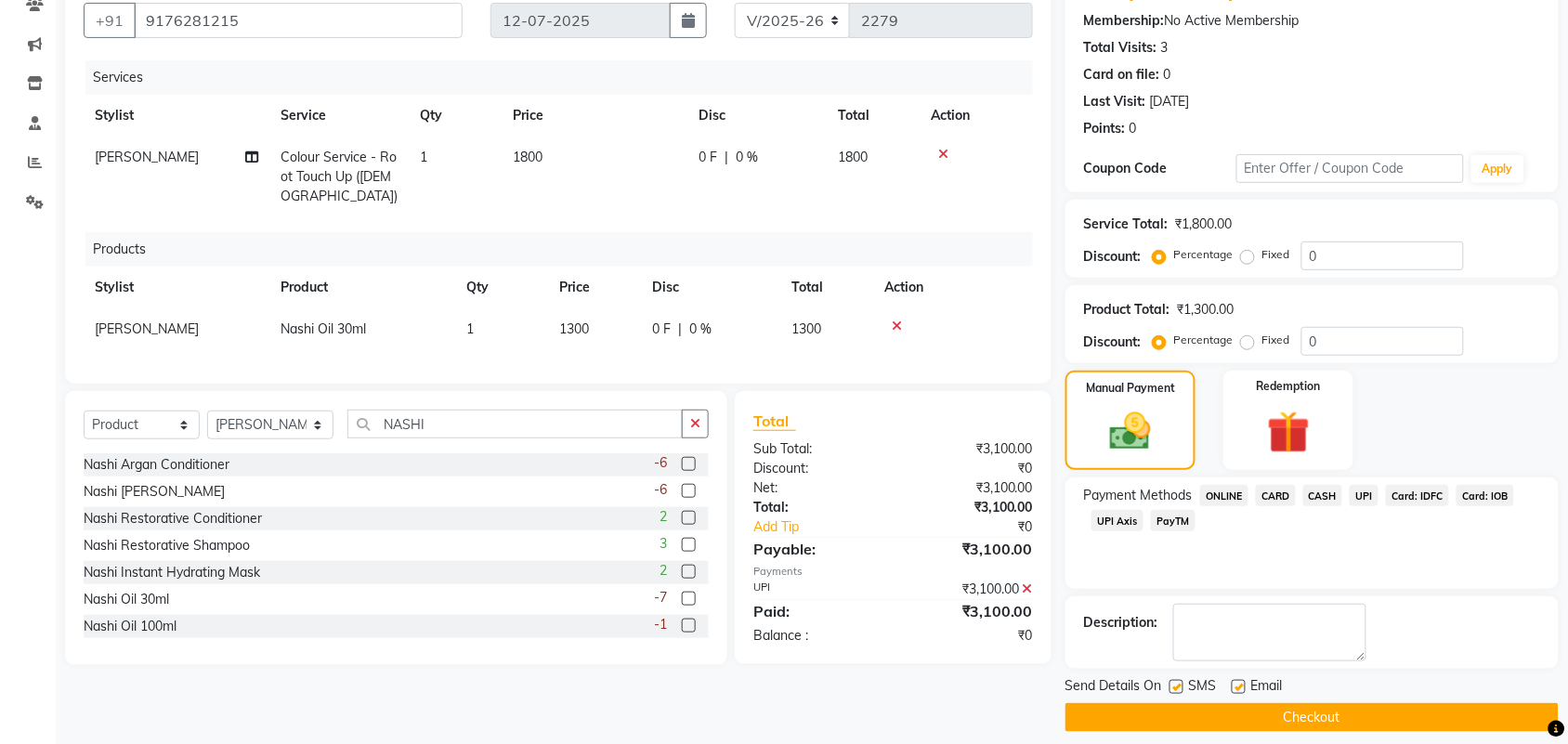 scroll, scrollTop: 187, scrollLeft: 0, axis: vertical 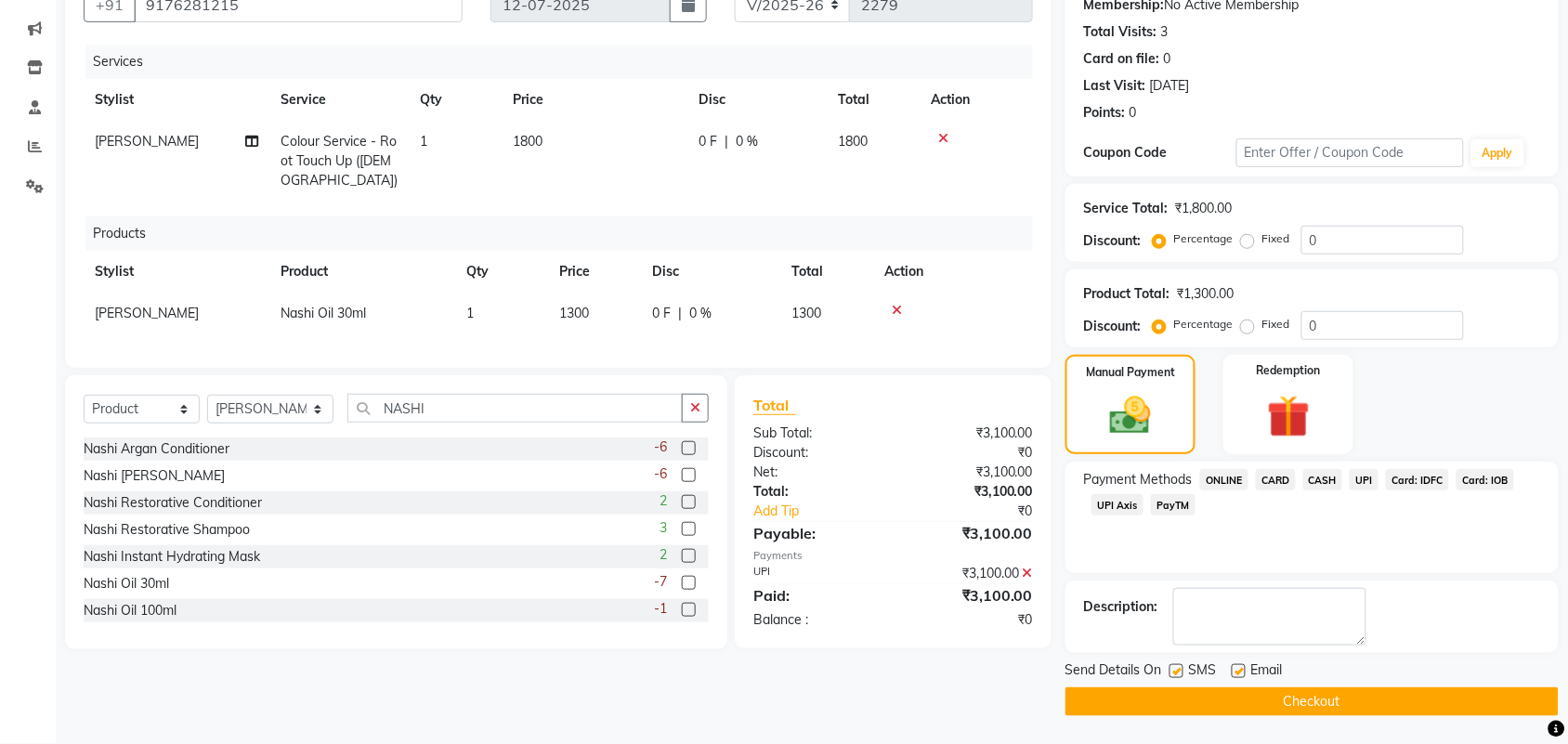 click on "Checkout" 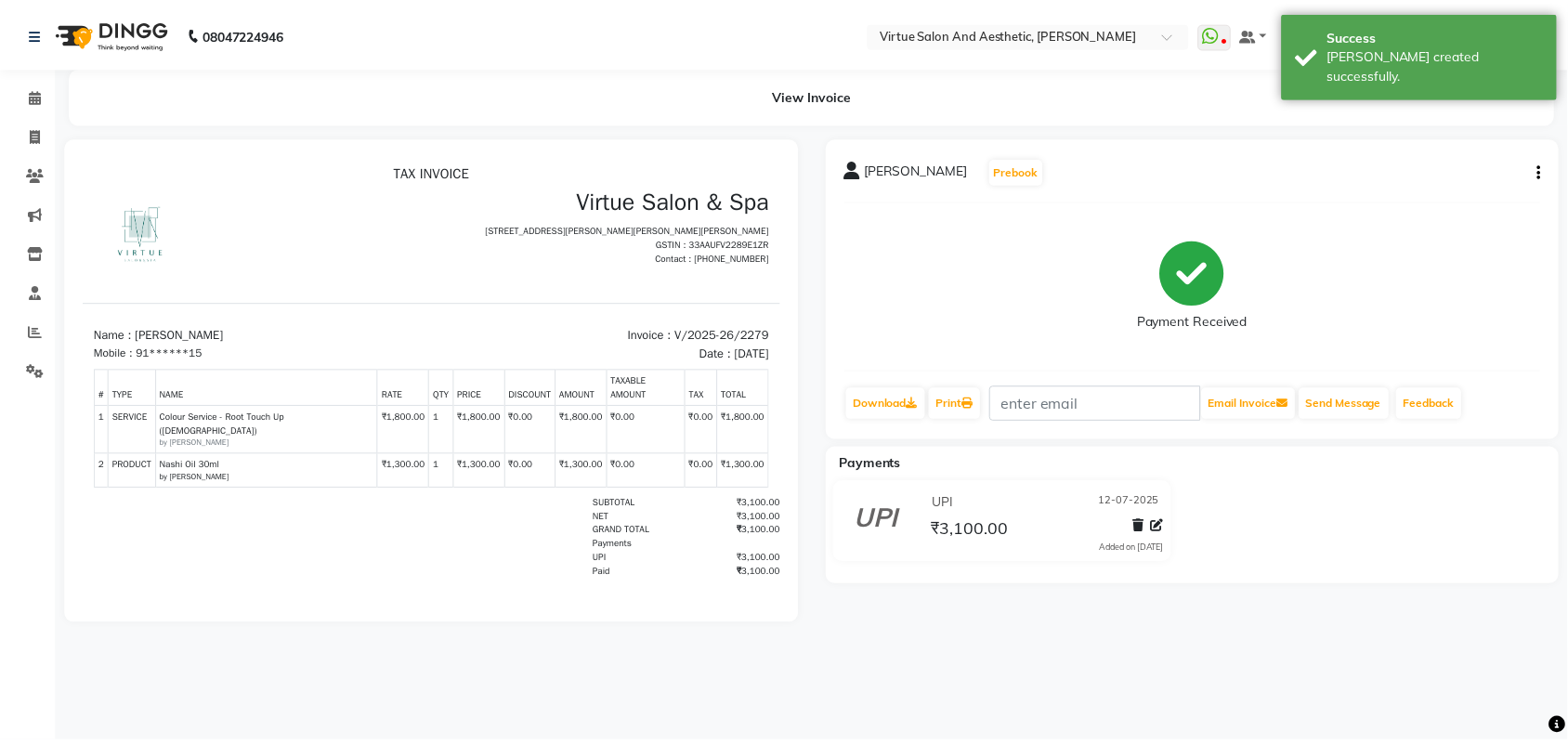 scroll, scrollTop: 0, scrollLeft: 0, axis: both 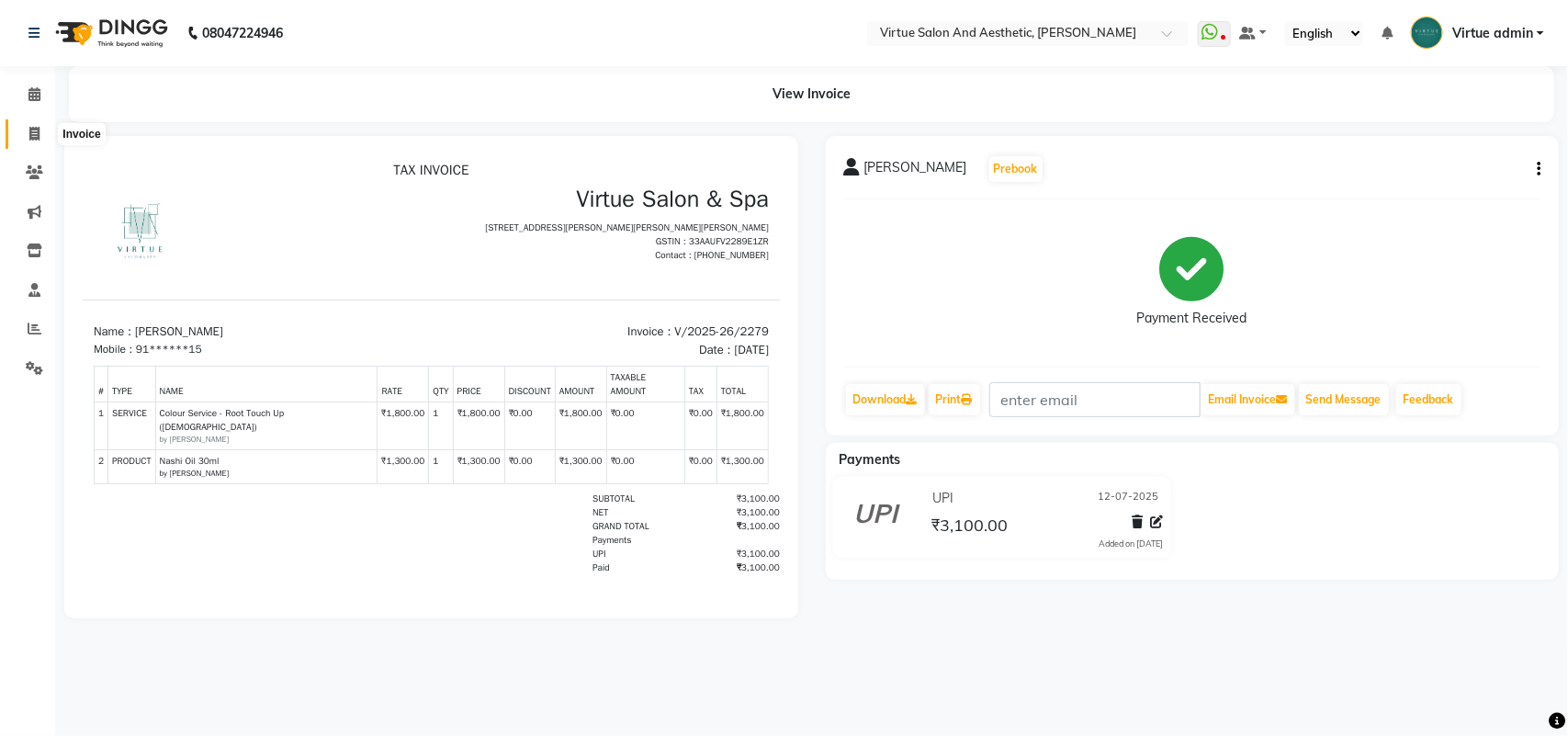 click 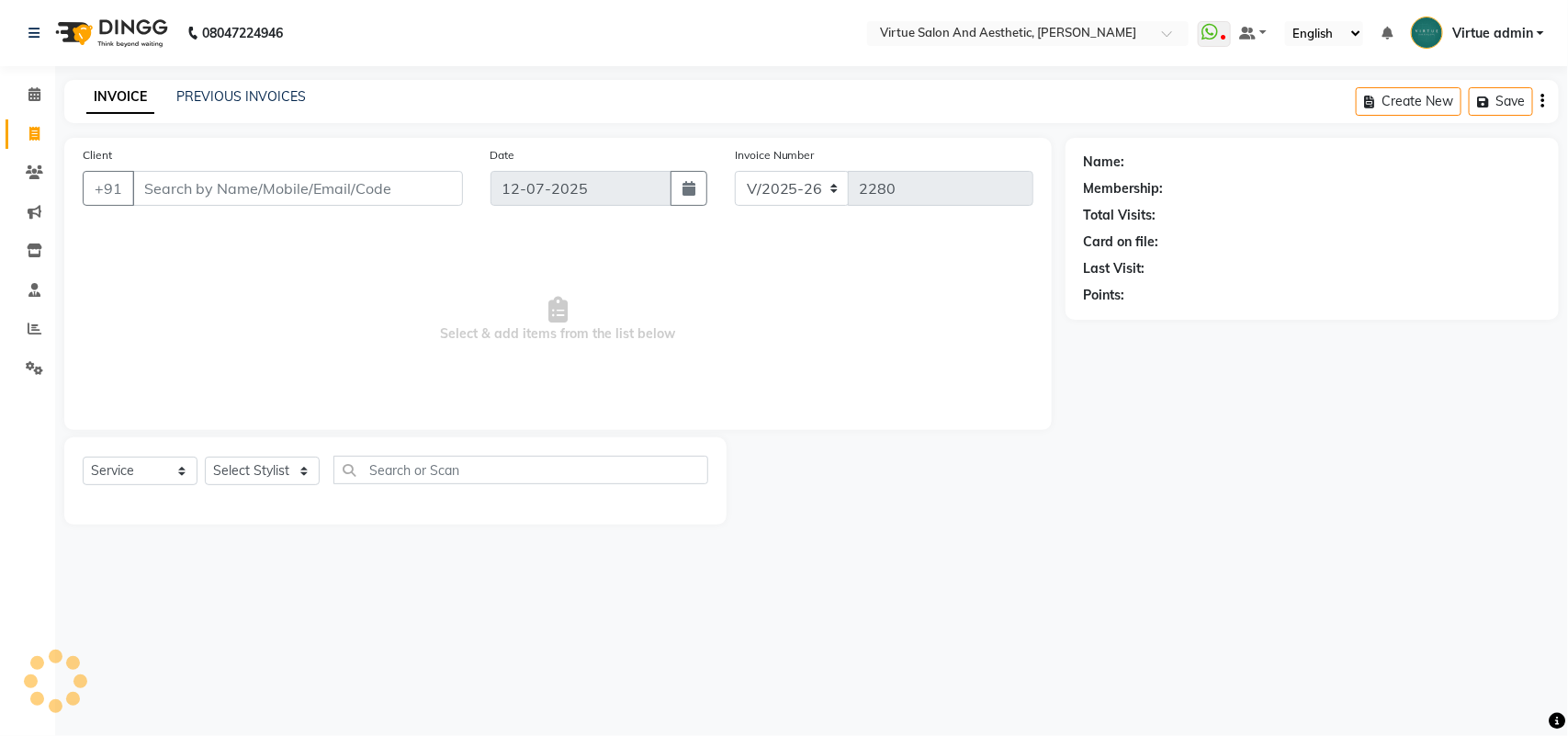 click on "Client" at bounding box center (298, 188) 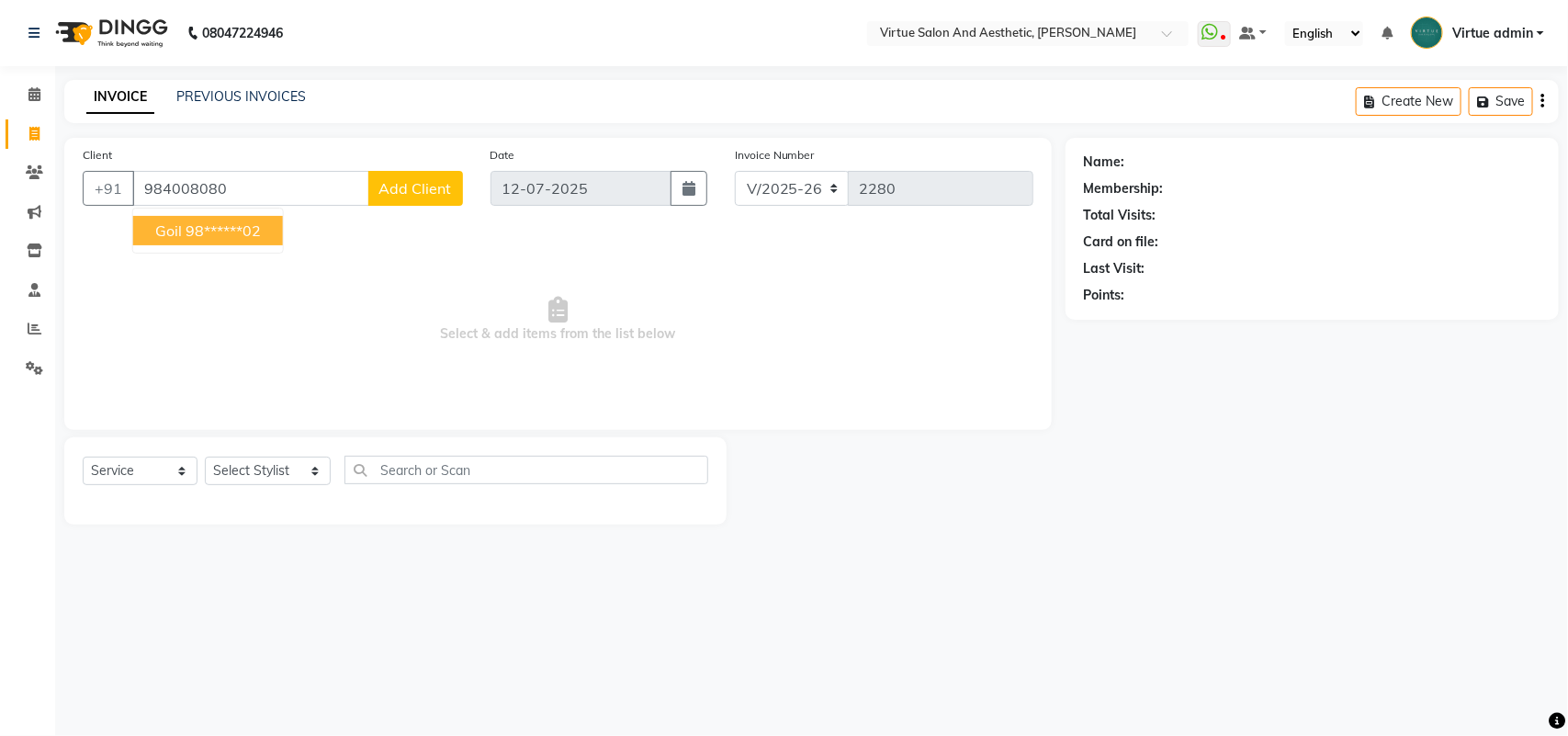 click on "98******02" at bounding box center (223, 231) 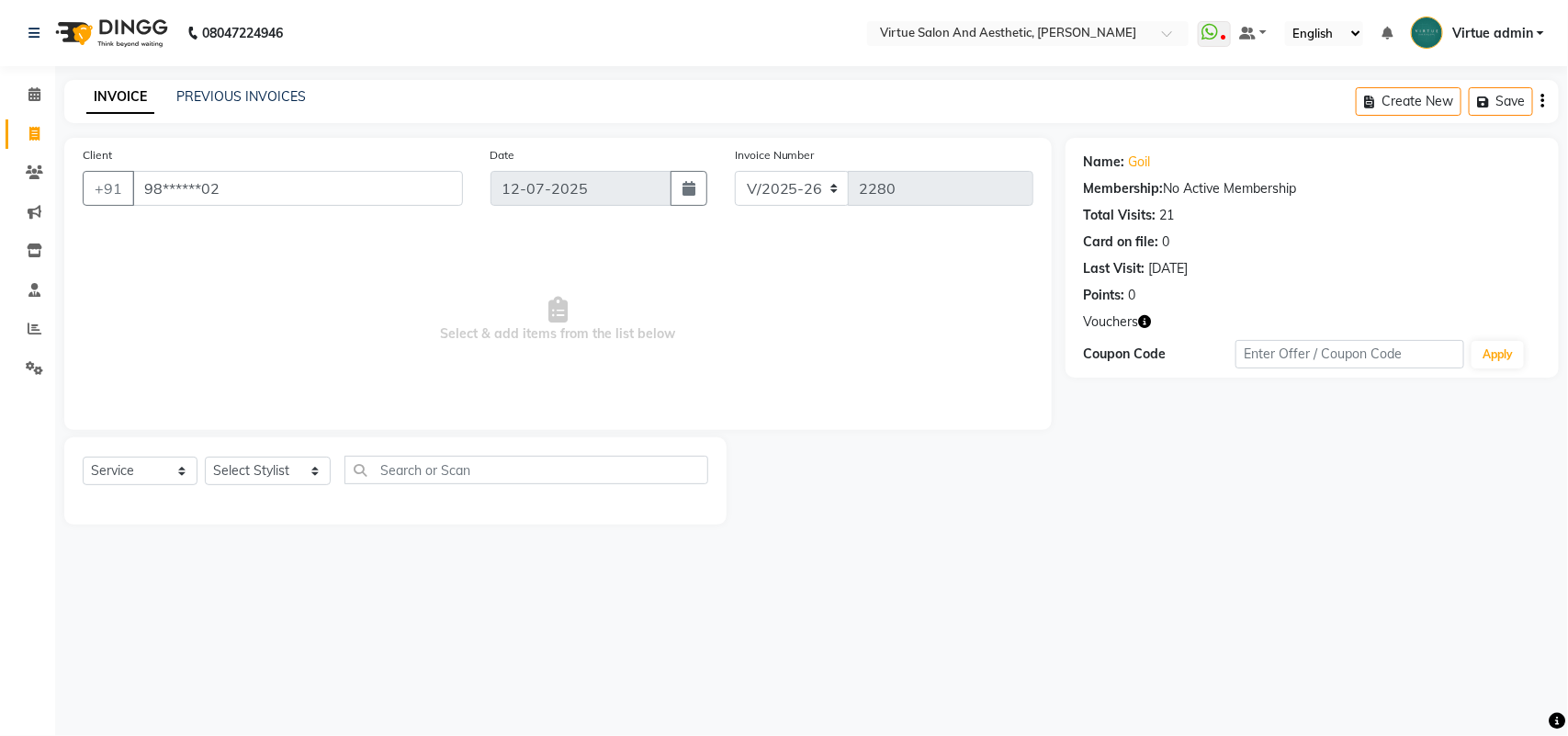 click on "Name:" 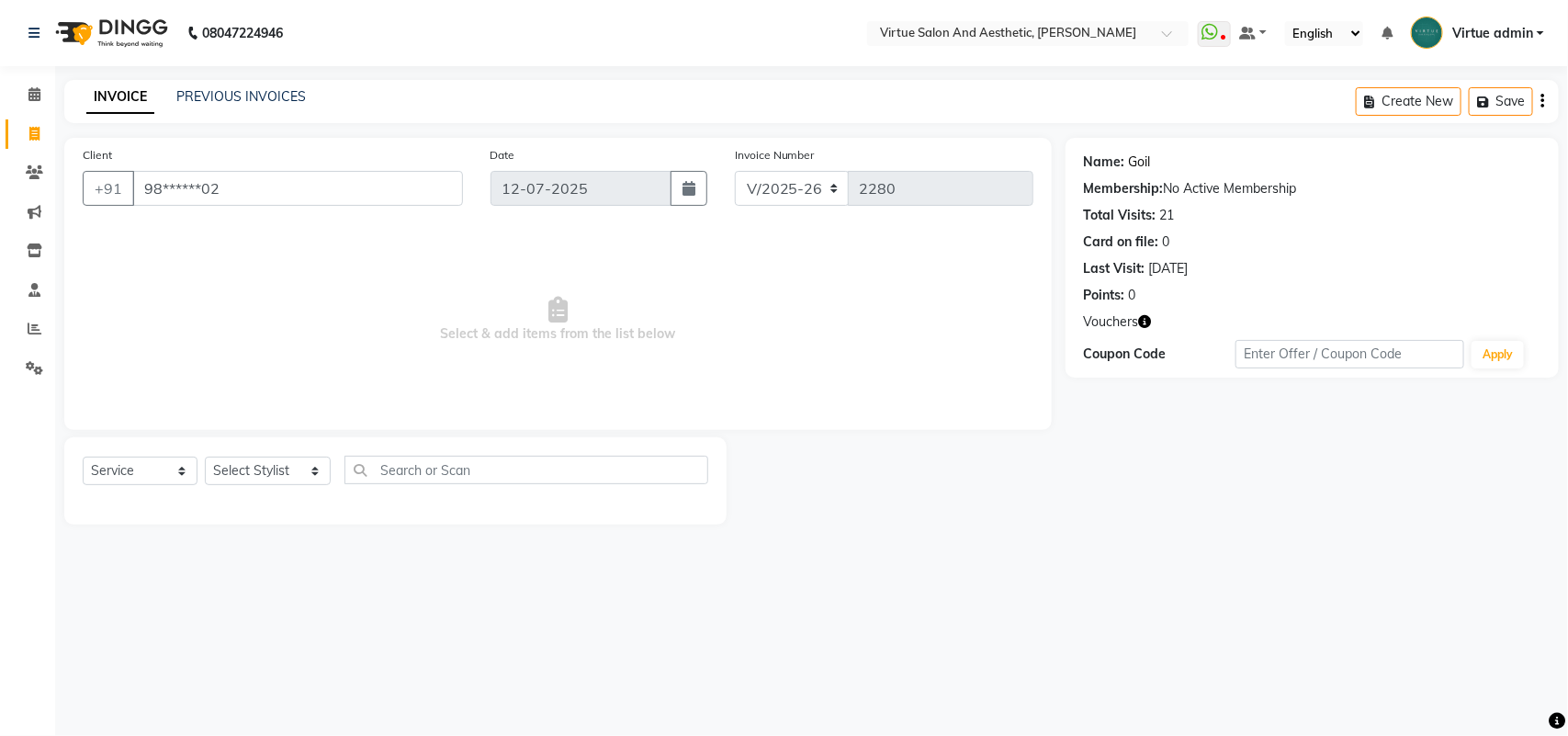 click on "Goil" 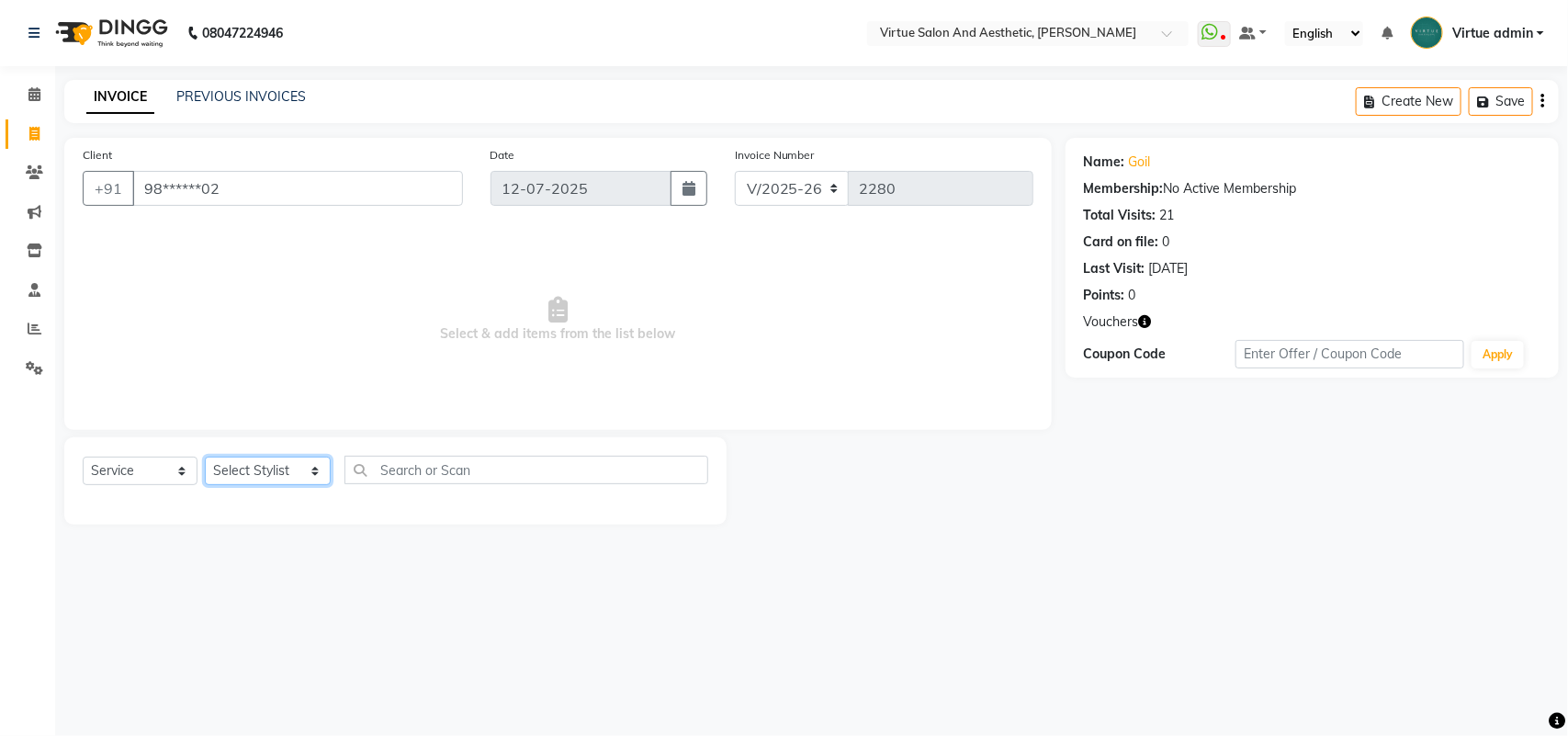 click on "Select Stylist Admin ANUSHA  Apsu Auditor Ambattur Balaji BANUPRIYA Bhuvanesh Dingg - Support Team DIVYA INBARAJ INDHU Javed Jayakumar Joice Neimalsawm  Kalaiselvi KAMALA Nathalie Marinaa Chaarlette POOJA  PREETHI Preethi Raj PRISCILLA RADHA RAJESH  SAHIL SEETHAL SOCHIPEM Suresh Babu SUSHMITA VANITHA Veena Ravi Vignesh  Vinitha Virtue admin VIRTUE SALON" 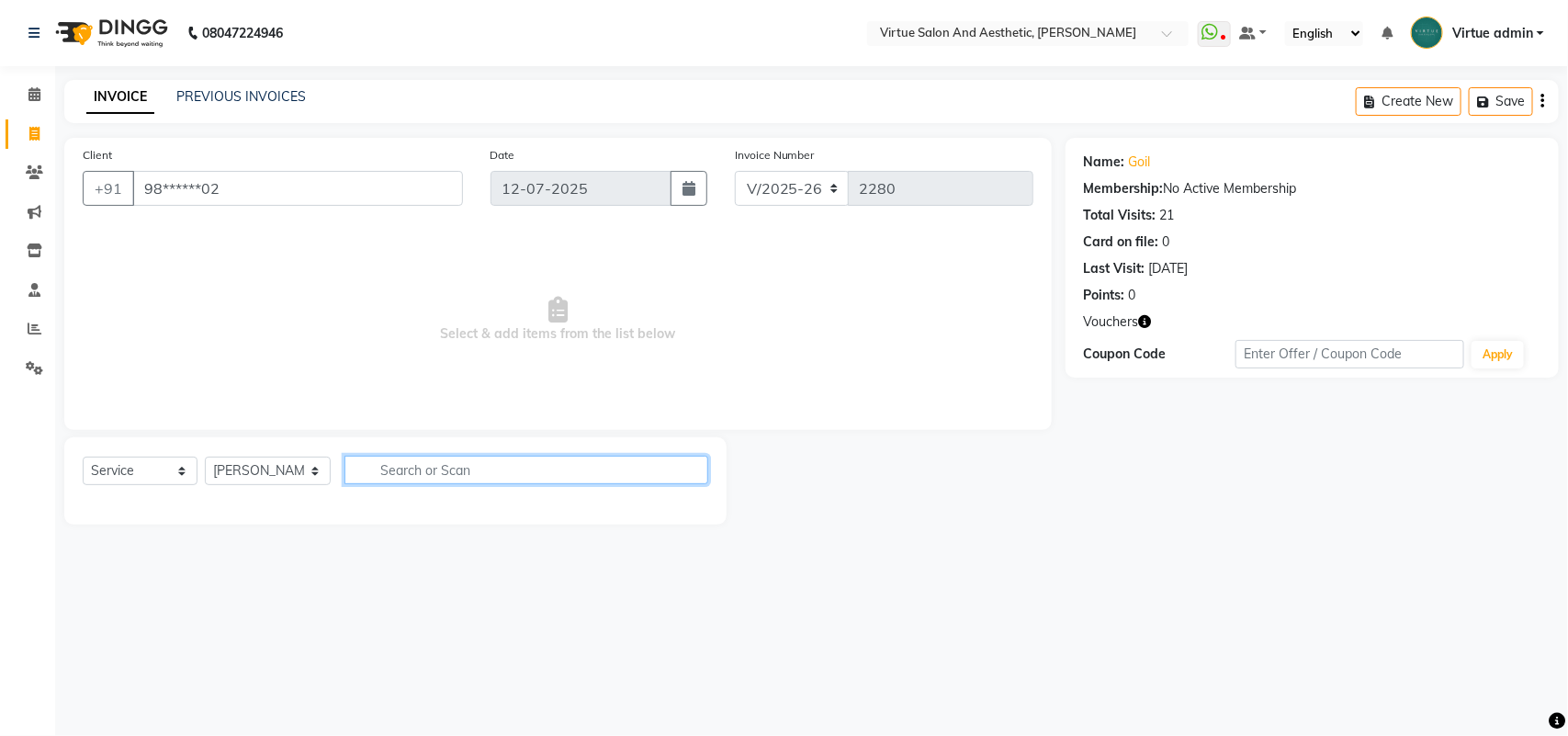 click 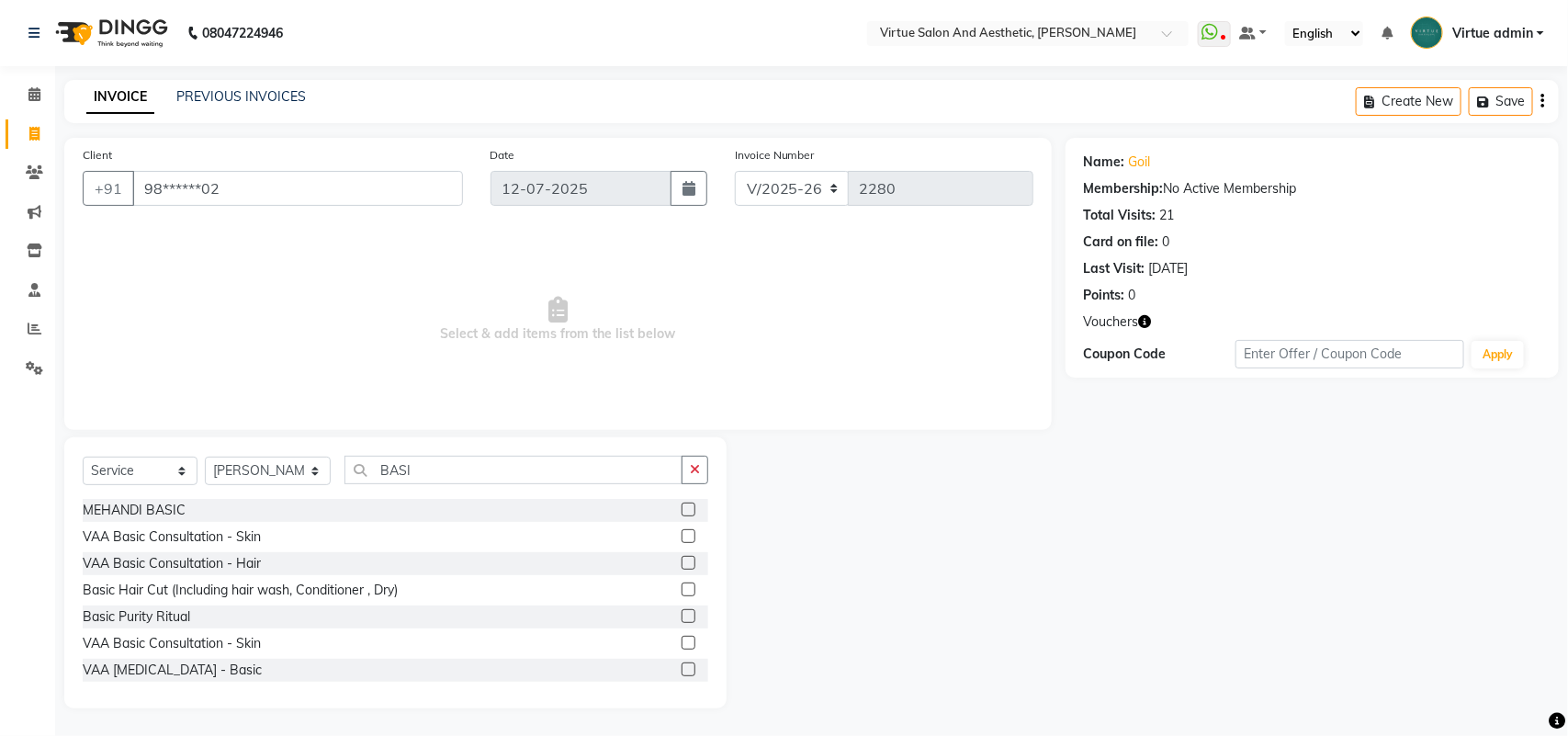 click 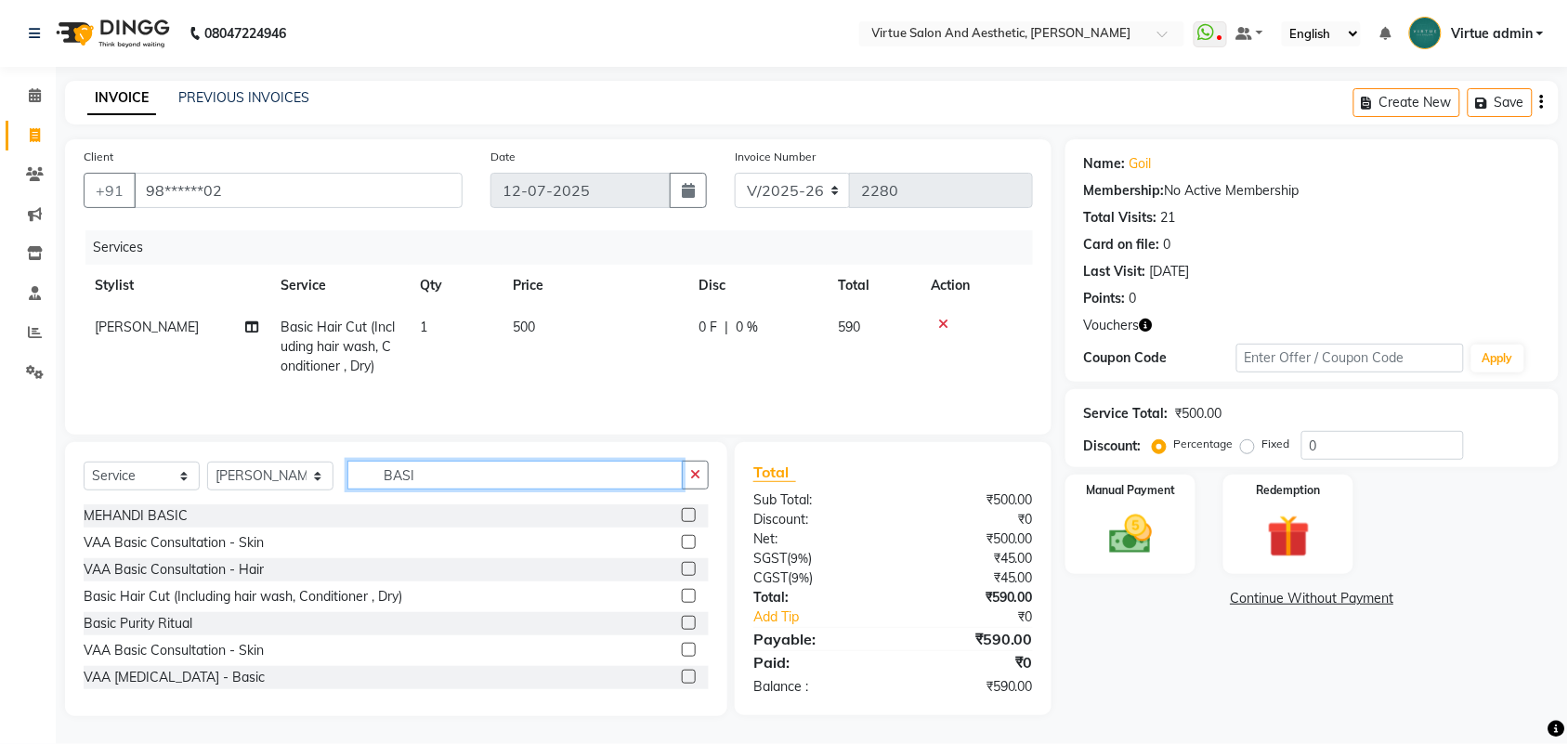 click on "BASI" 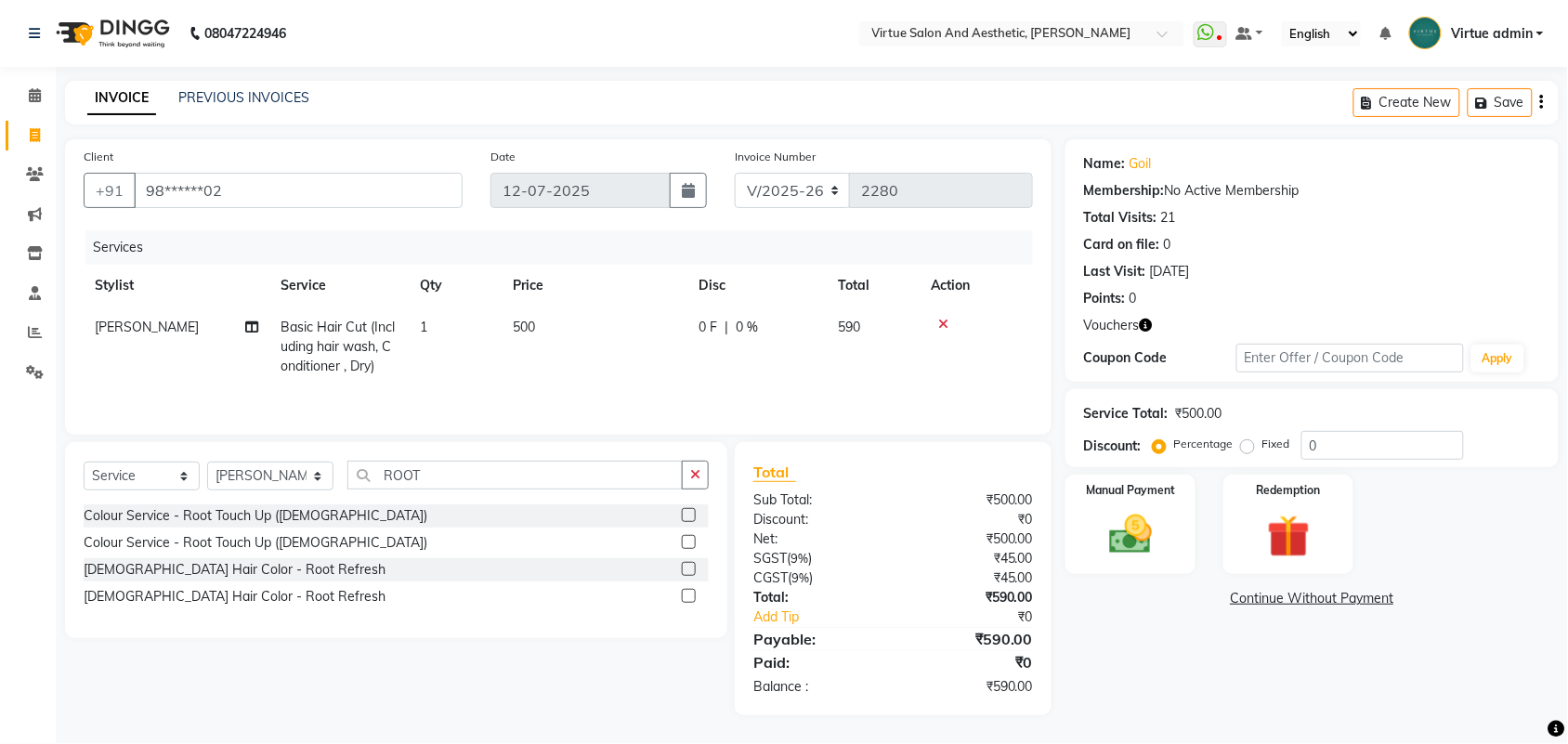click 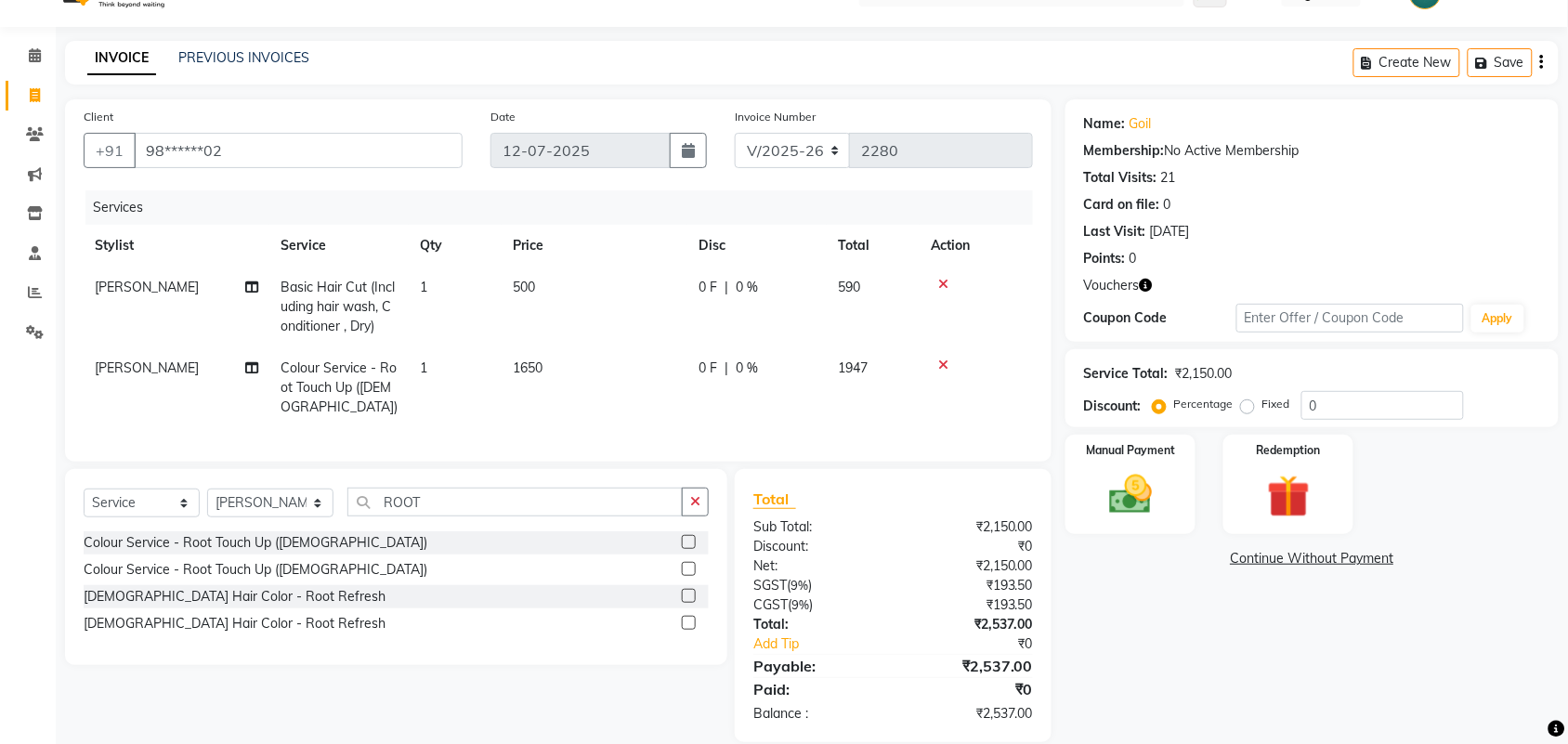 scroll, scrollTop: 63, scrollLeft: 0, axis: vertical 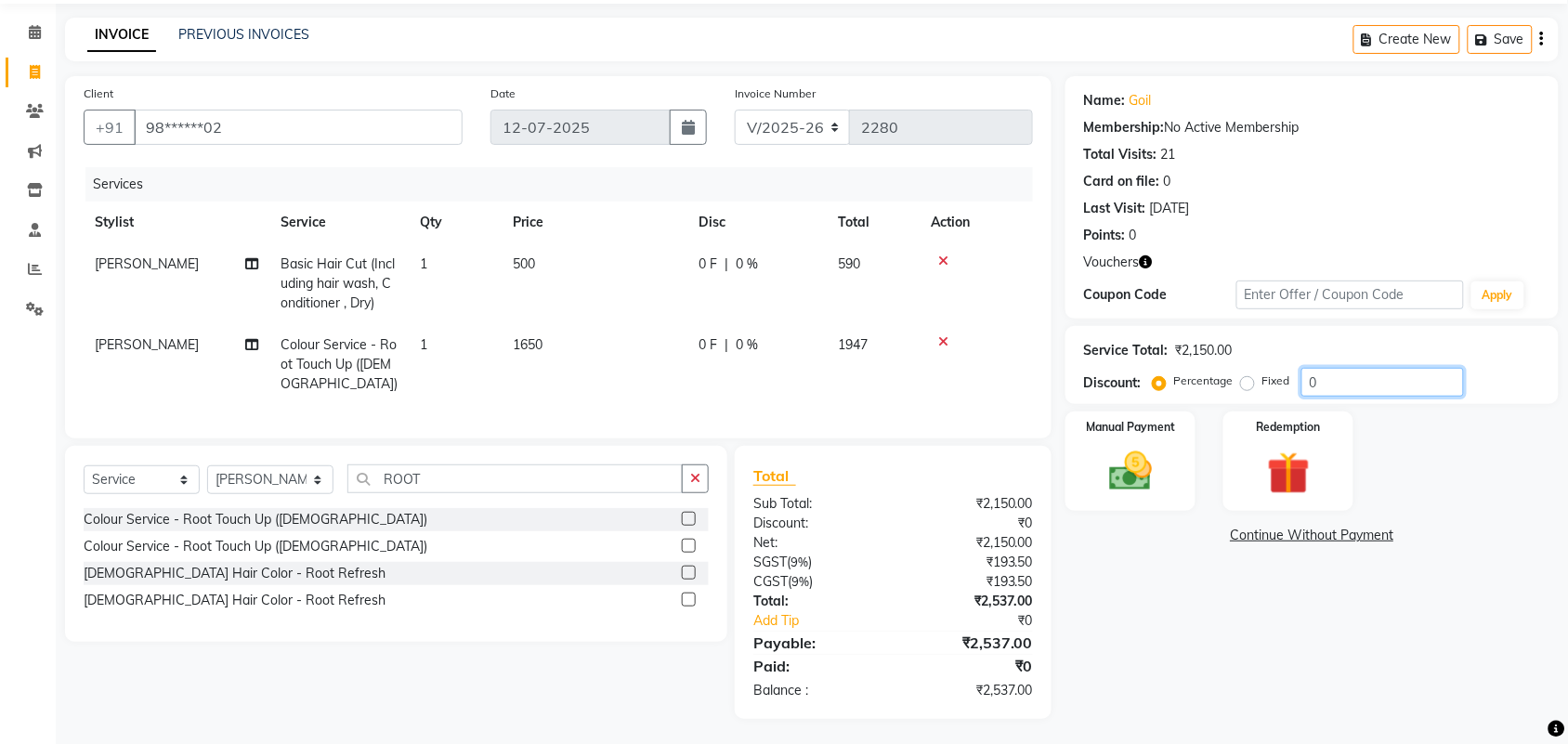 click on "0" 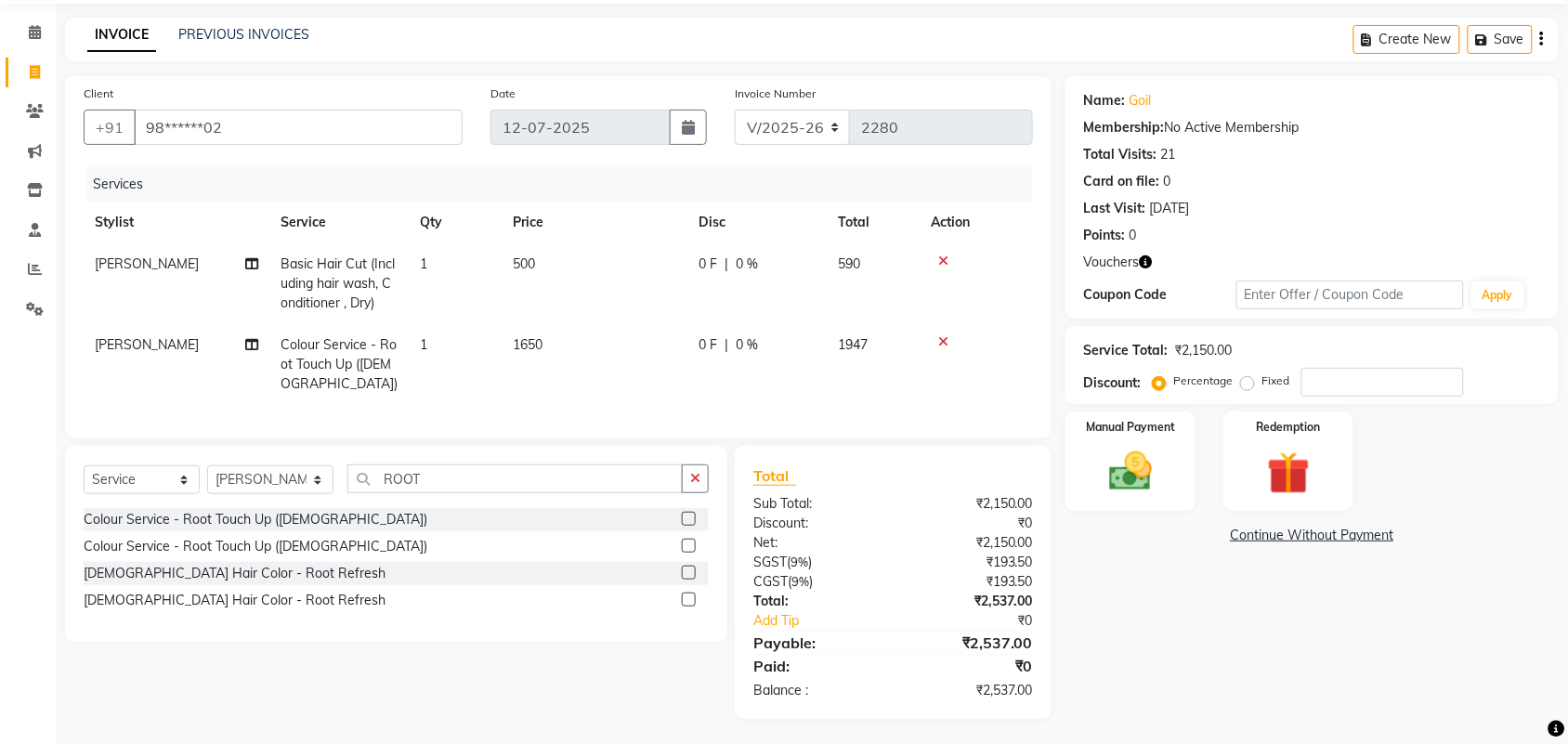 click on "Fixed" 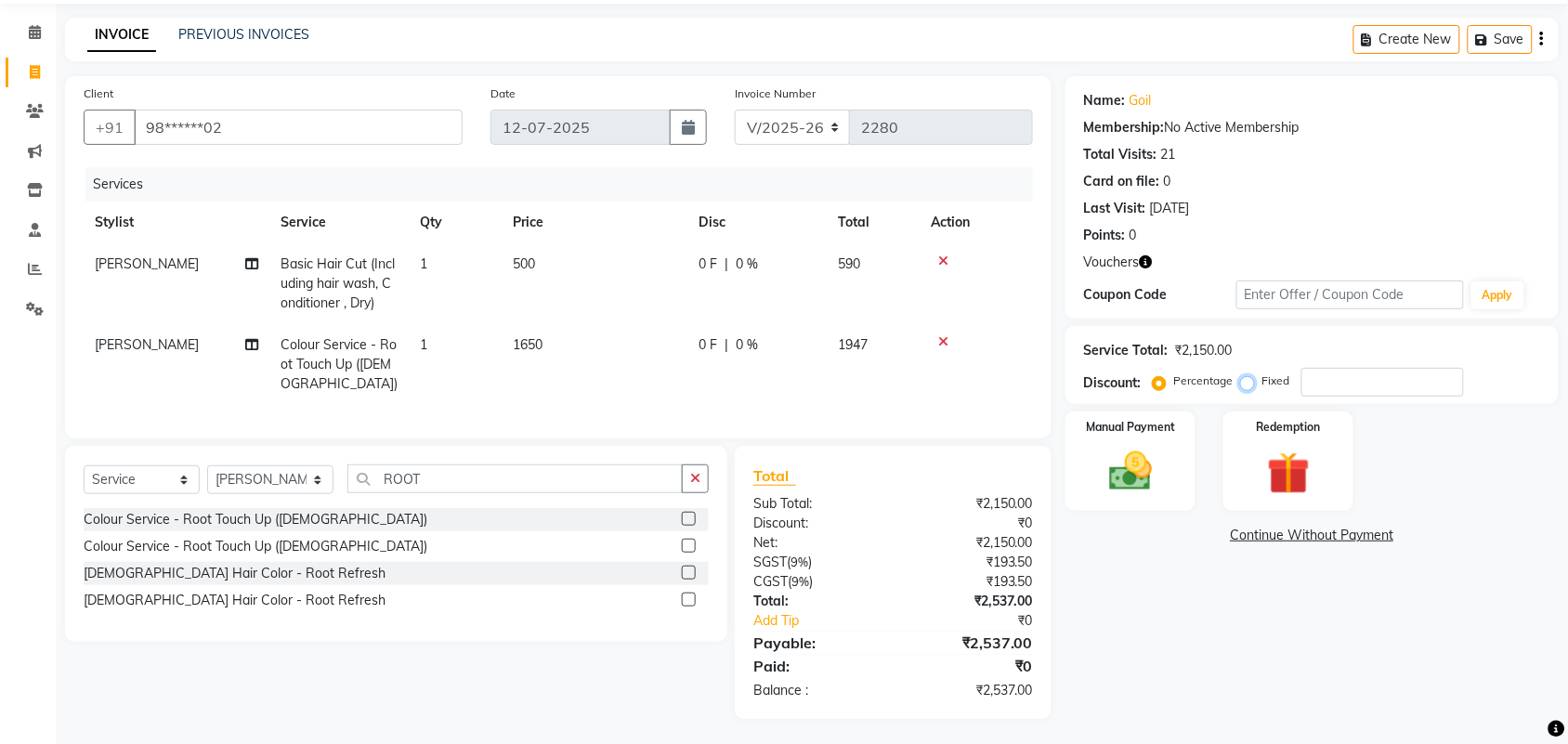 click on "Fixed" at bounding box center [1251, 381] 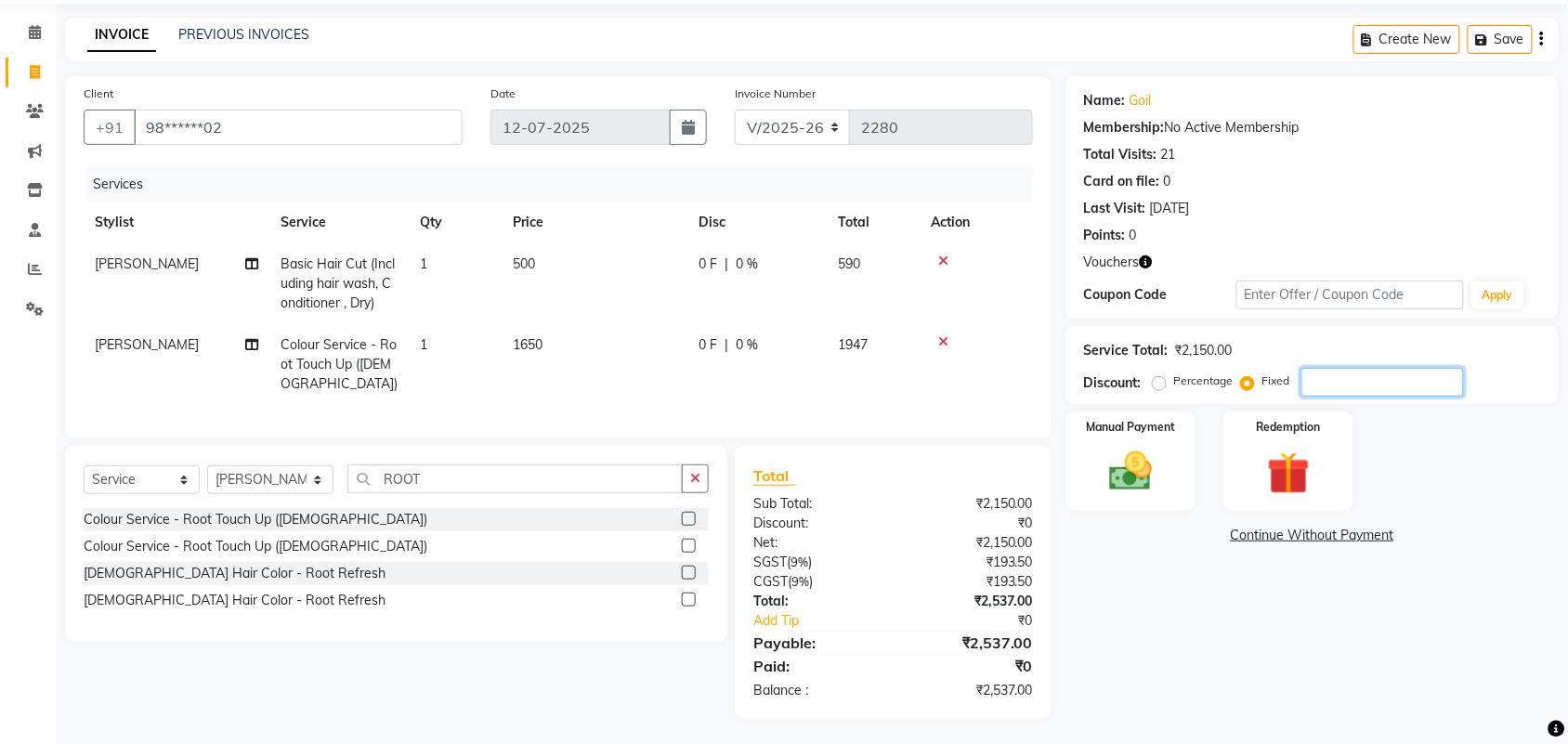 click 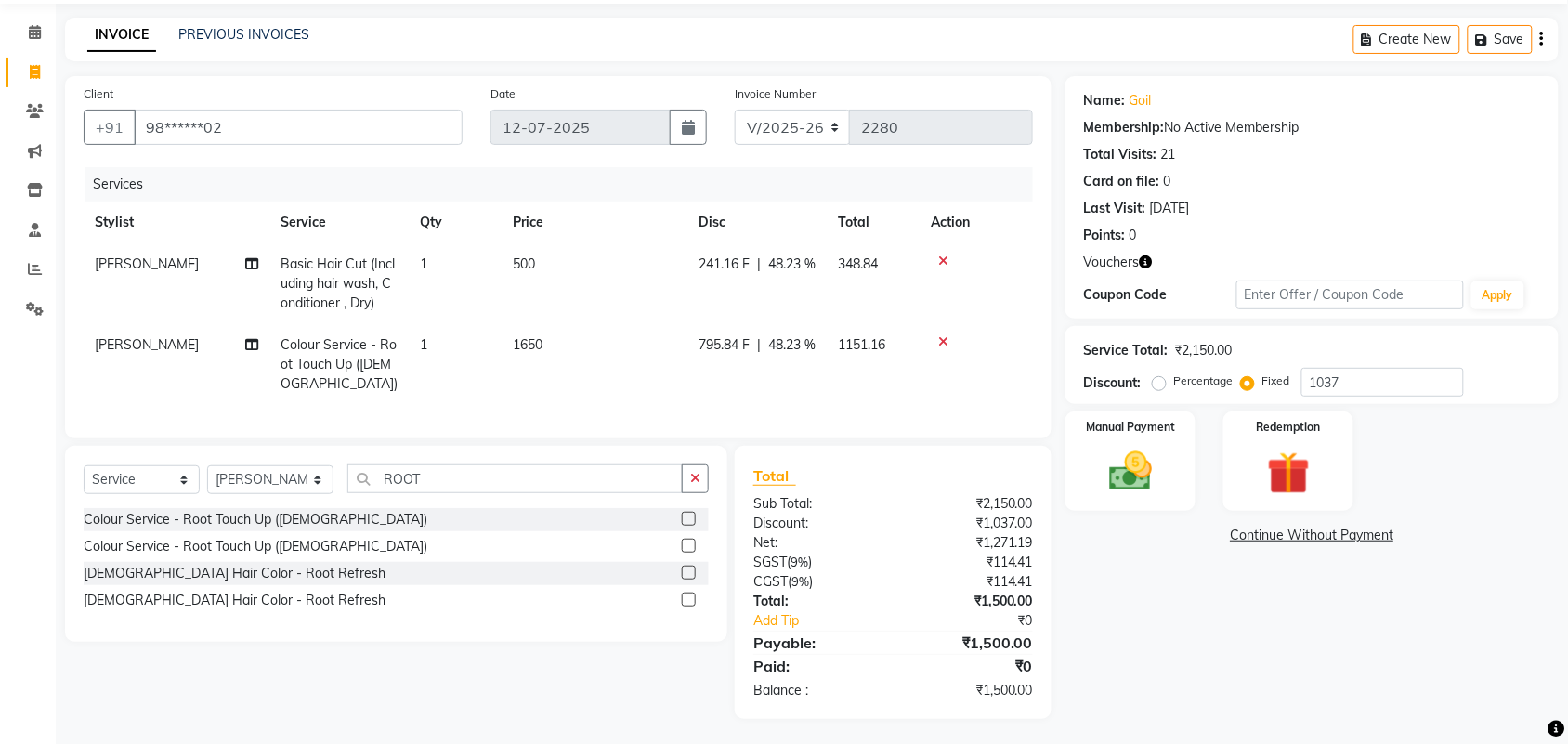 click on "Name: Goil  Membership:  No Active Membership  Total Visits:  21 Card on file:  0 Last Visit:   29-05-2025 Points:   0  Vouchers Coupon Code Apply Service Total:  ₹2,150.00  Discount:  Percentage   Fixed  1037 Manual Payment Redemption  Continue Without Payment" 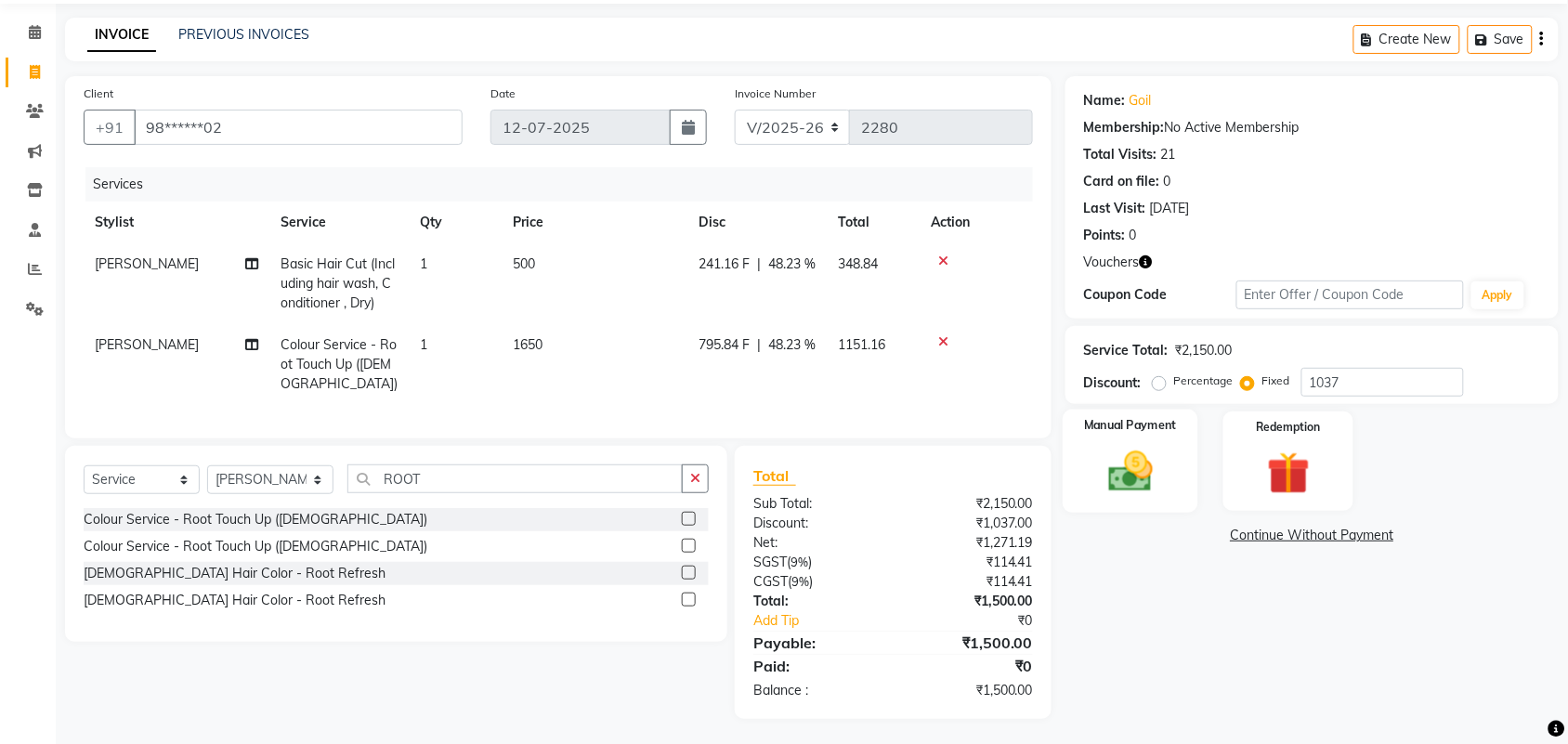 click on "Manual Payment" 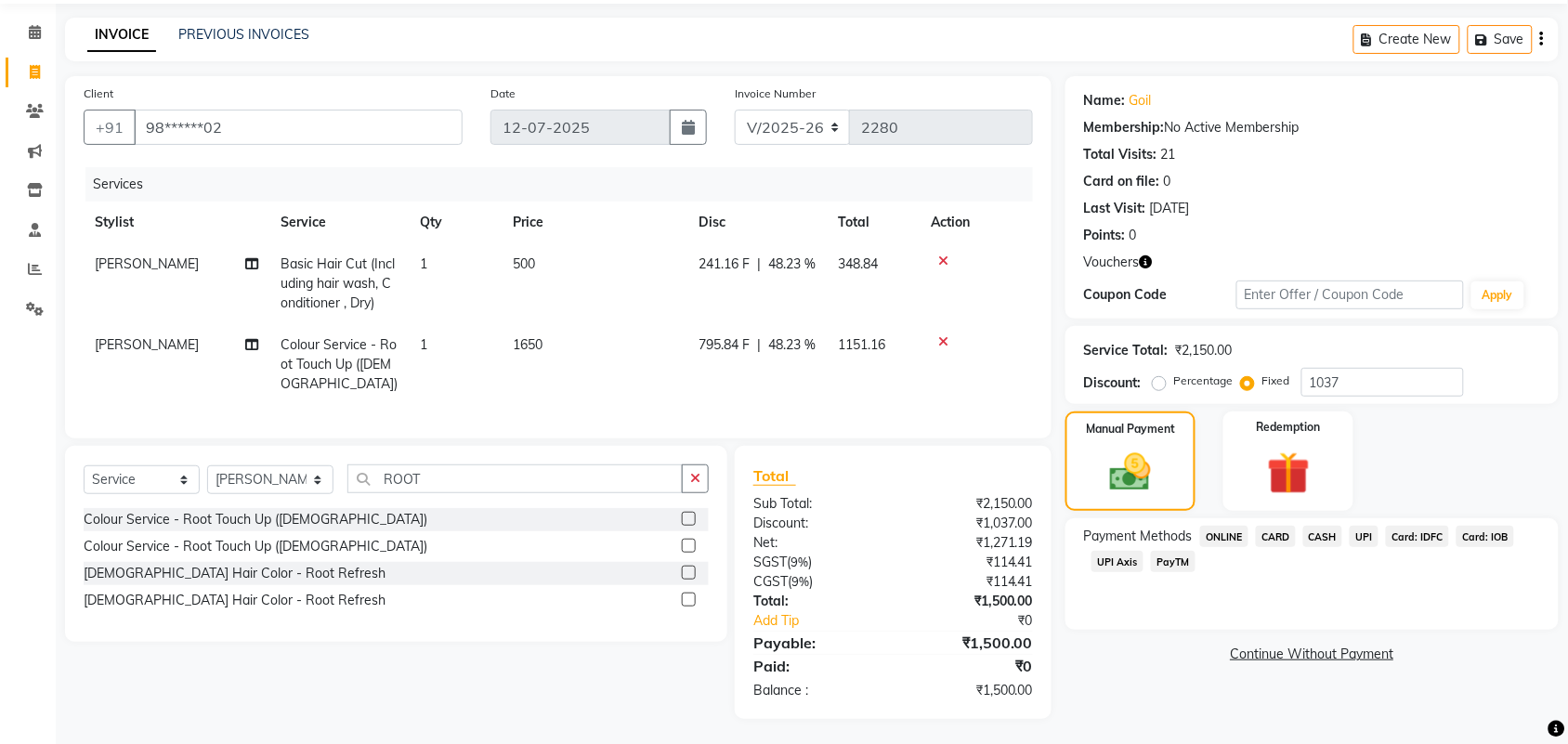 click on "CASH" 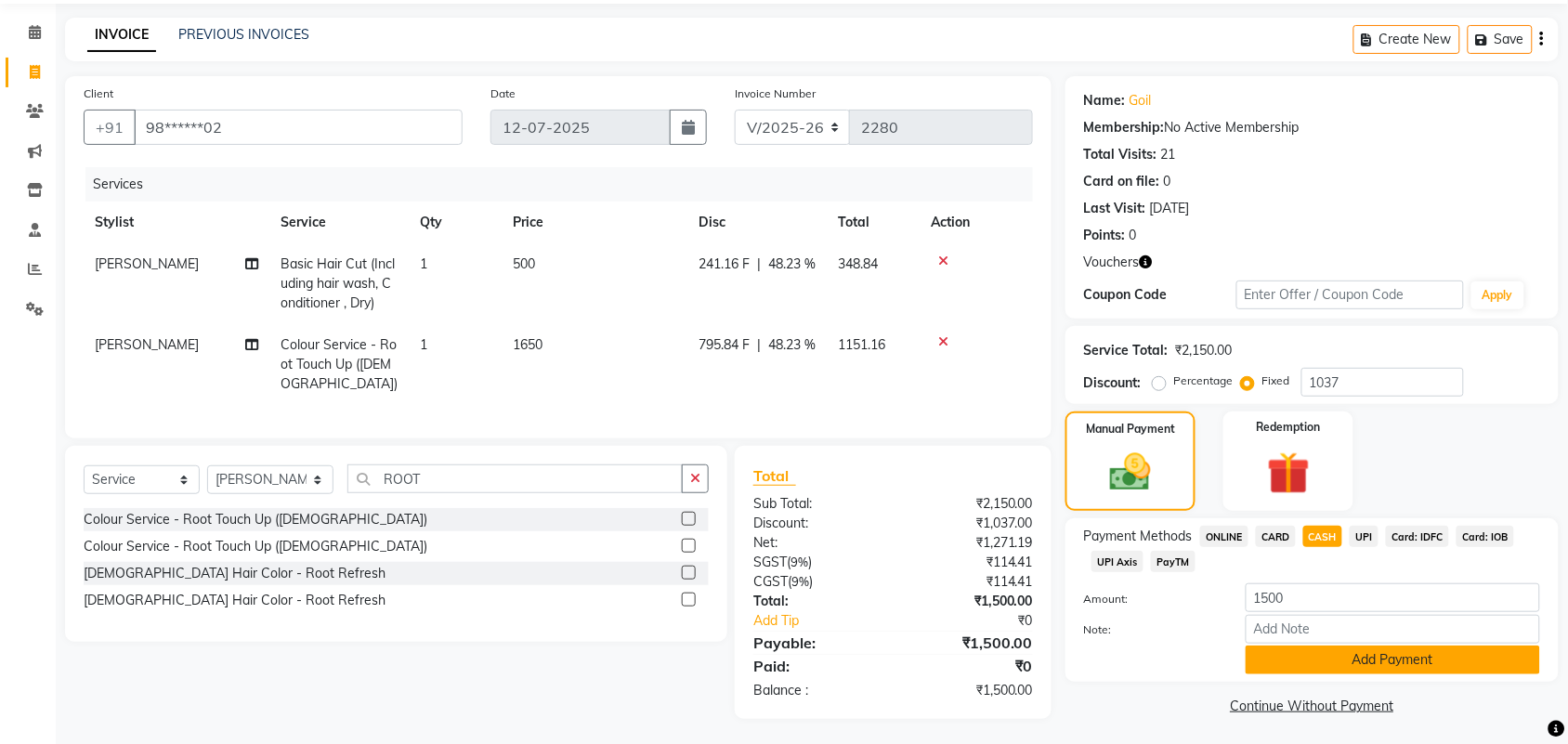 click on "Add Payment" 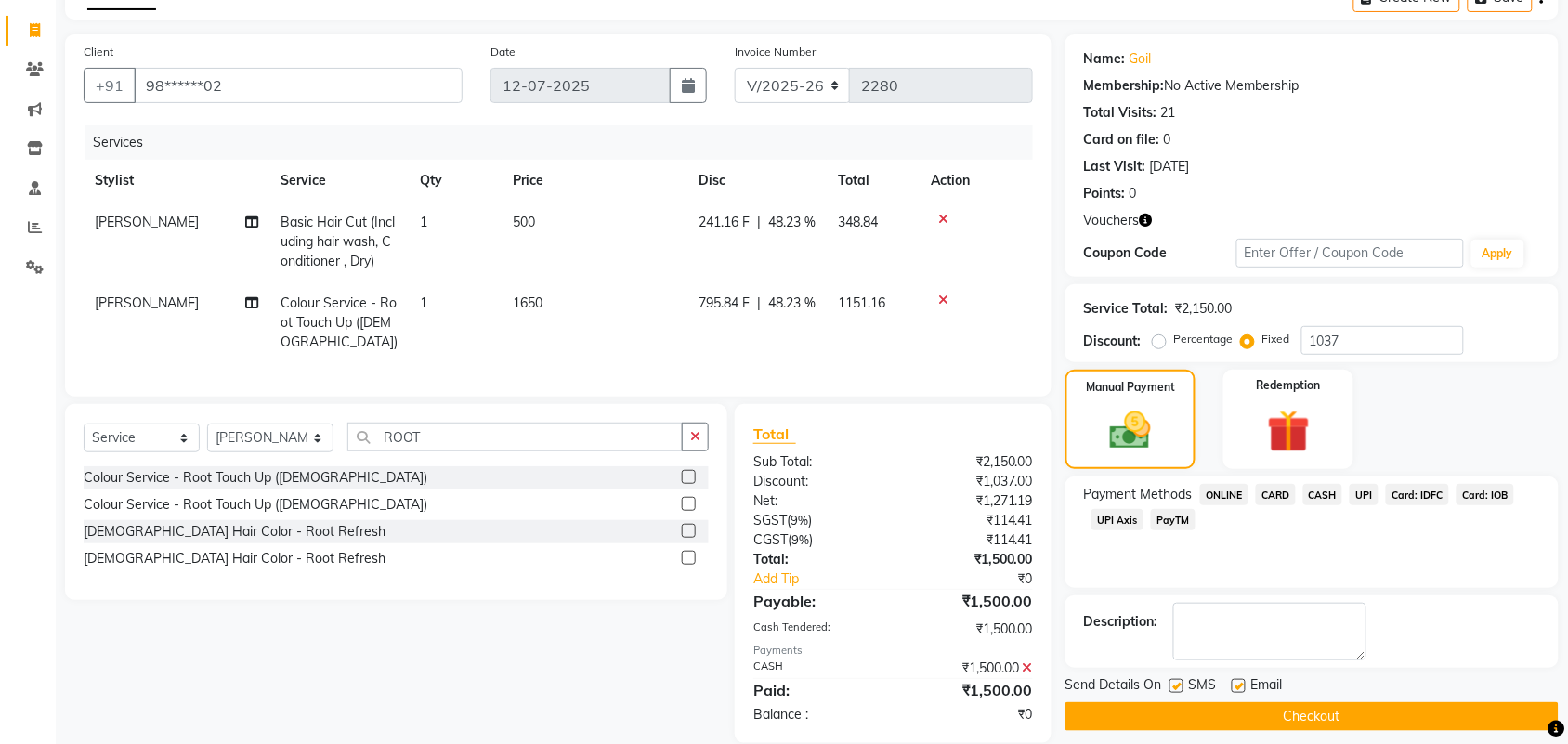 scroll, scrollTop: 128, scrollLeft: 0, axis: vertical 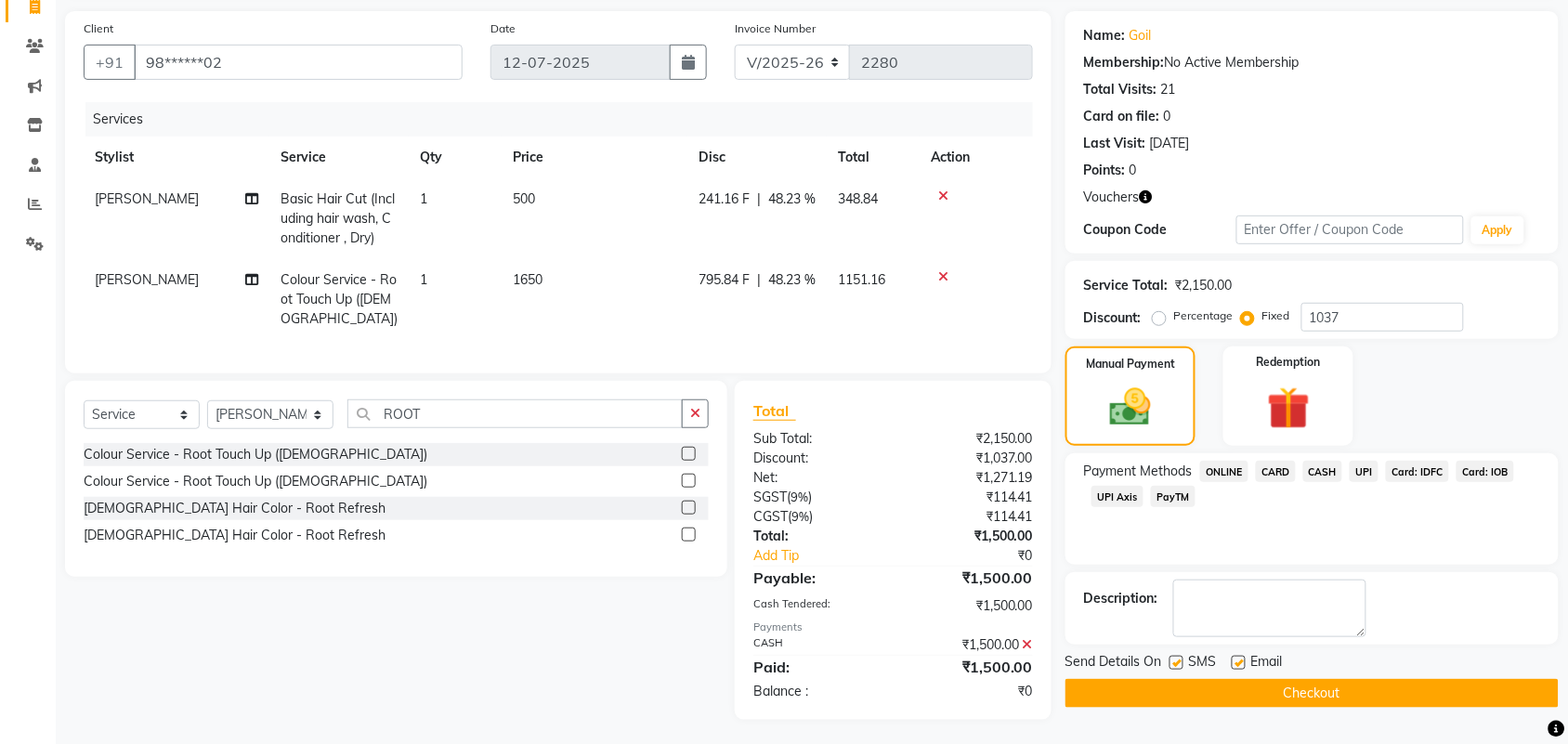 click on "Checkout" 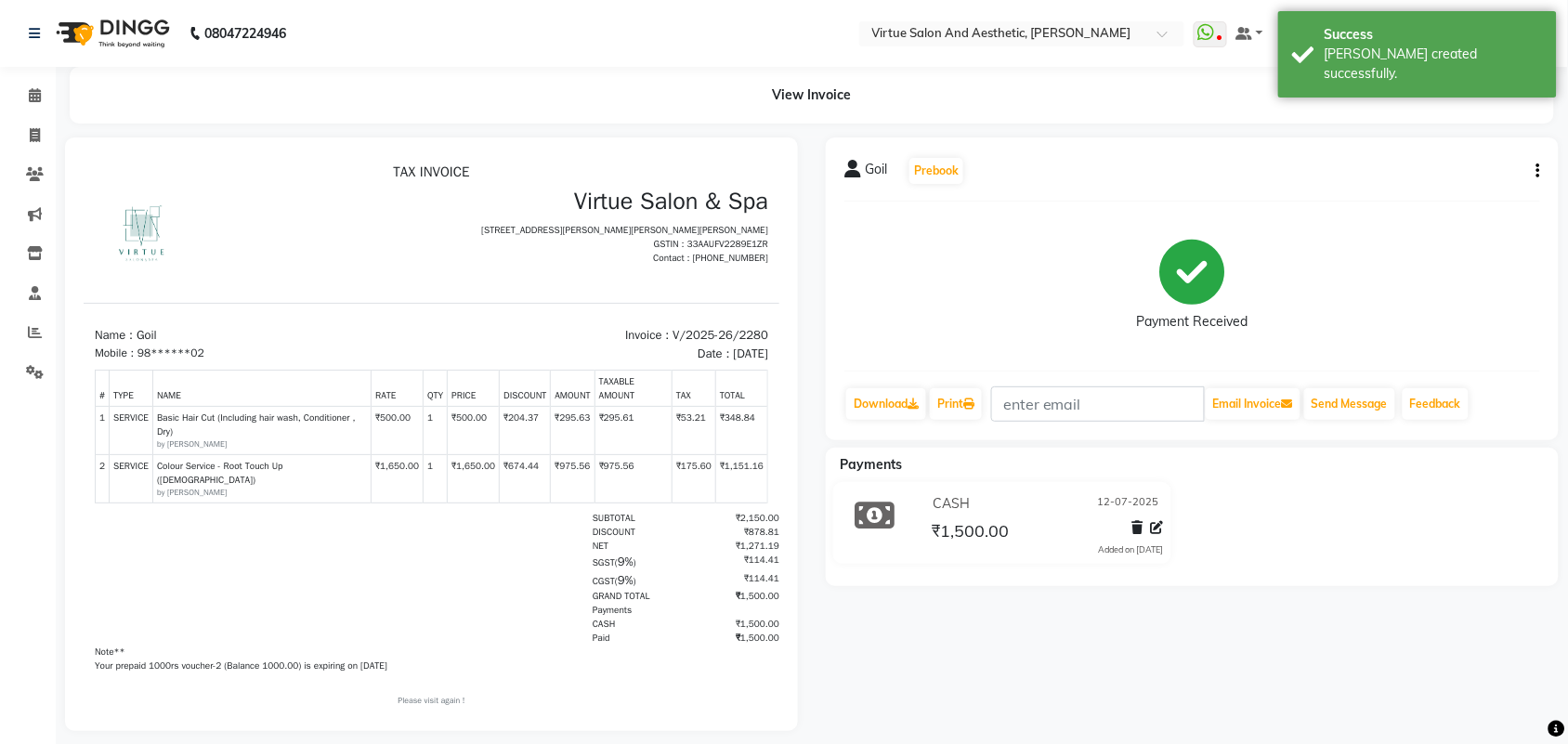 scroll, scrollTop: 0, scrollLeft: 0, axis: both 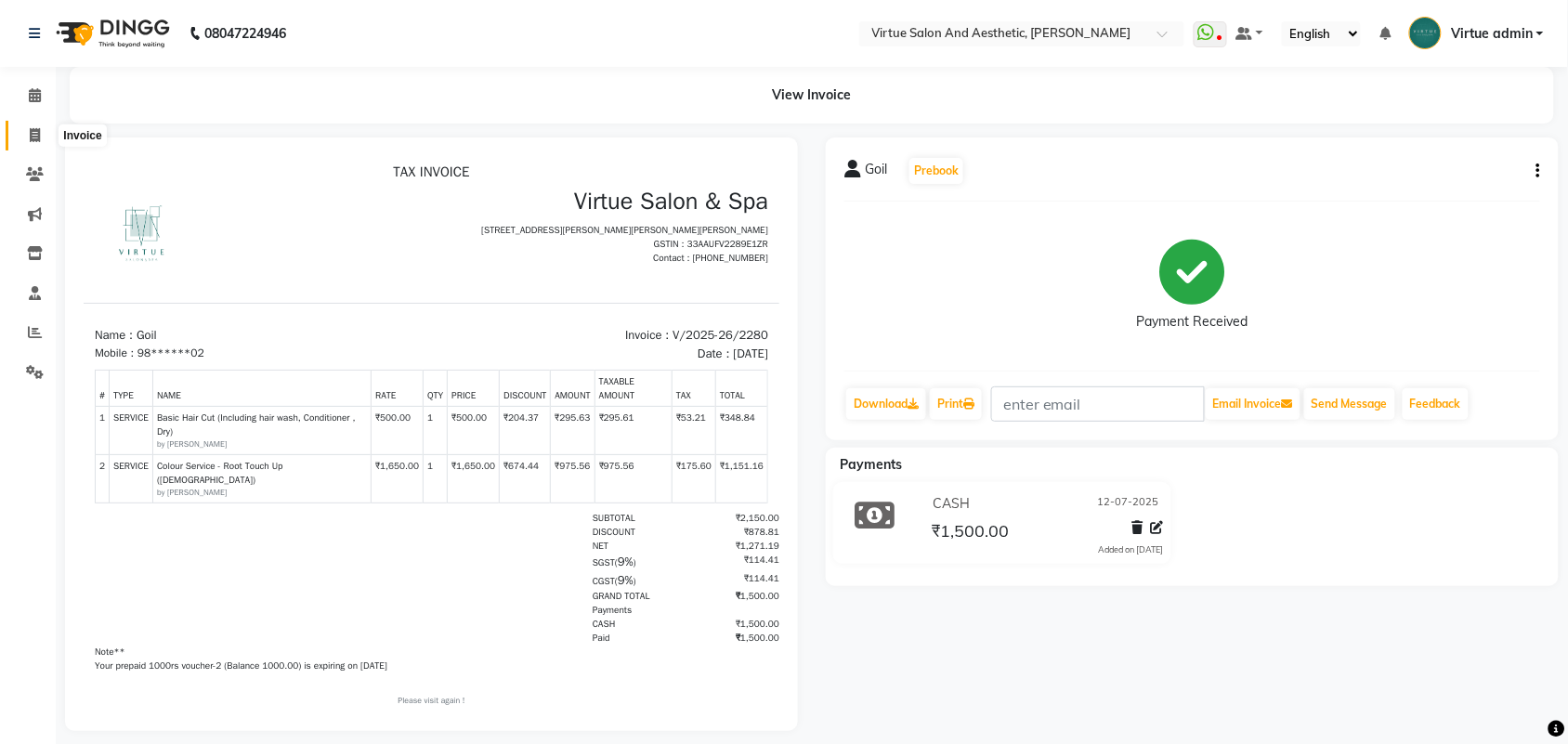 click 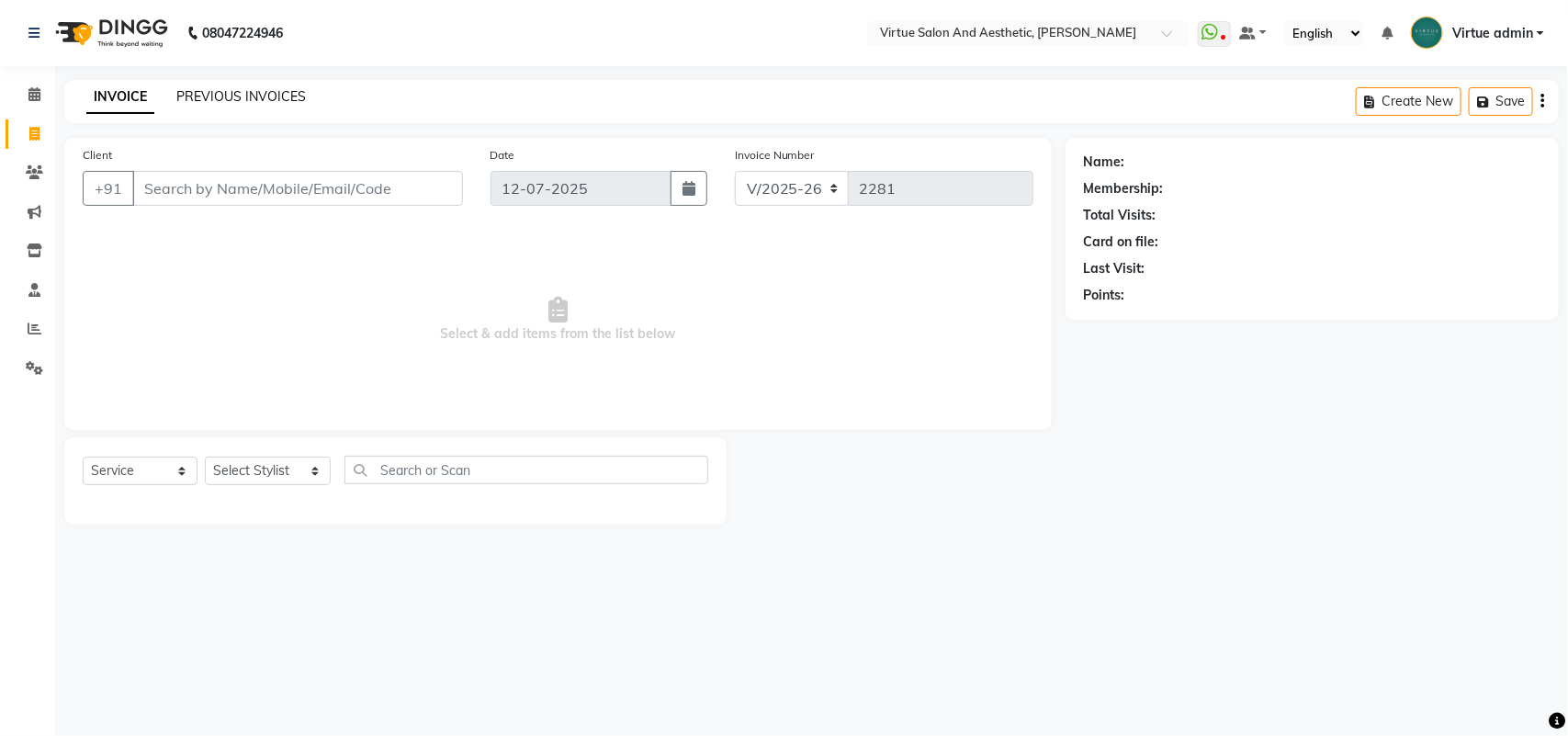 click on "PREVIOUS INVOICES" 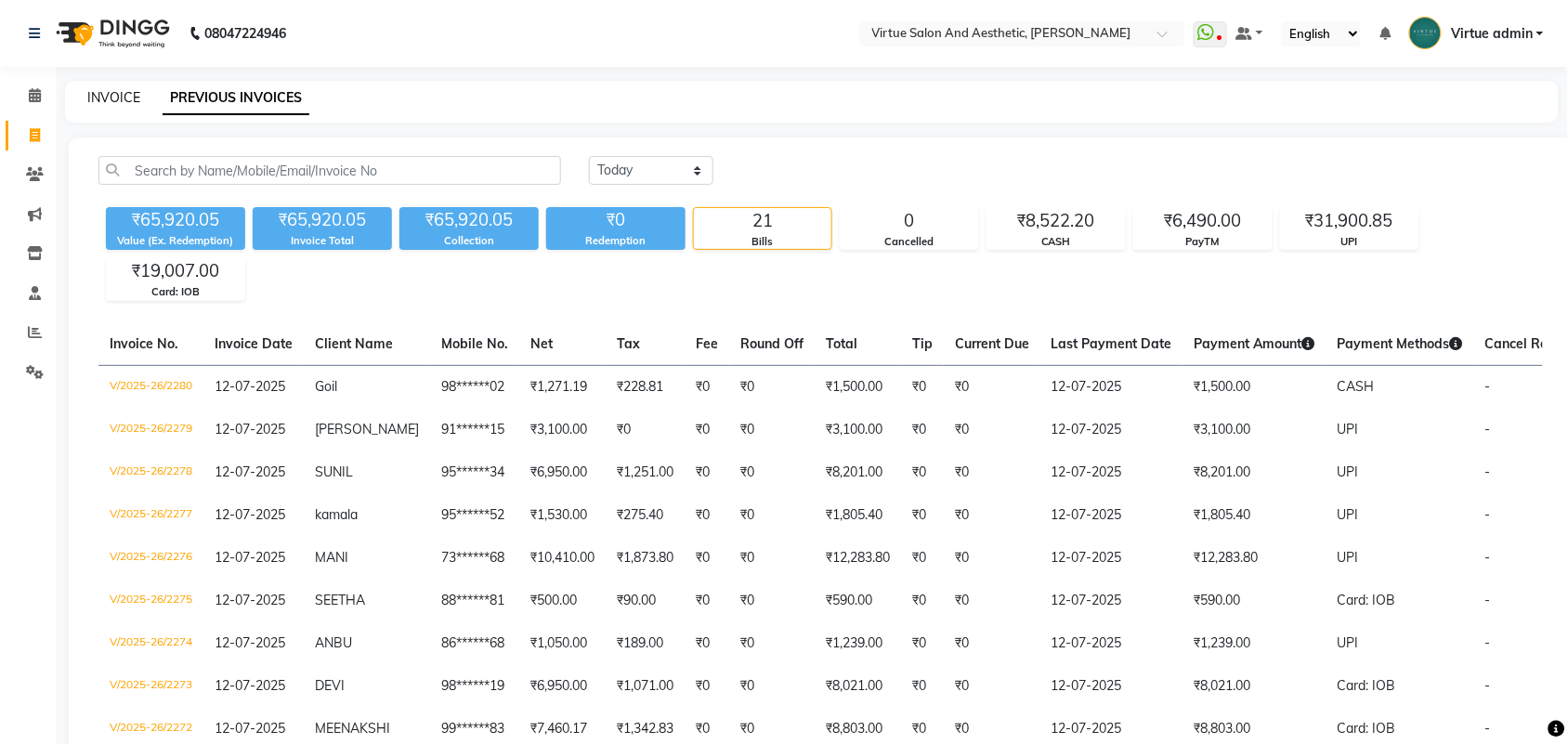 click on "INVOICE" 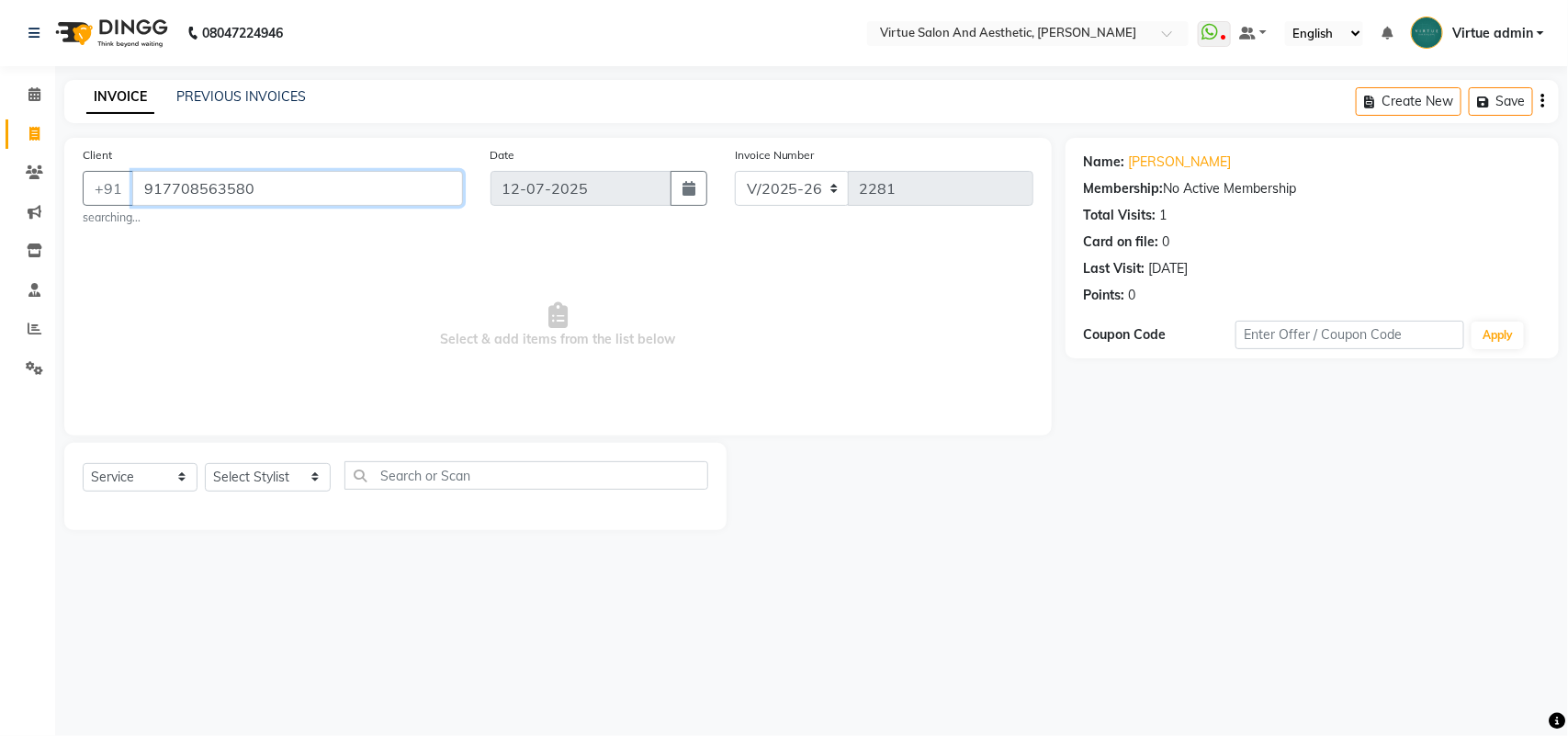 drag, startPoint x: 263, startPoint y: 190, endPoint x: 321, endPoint y: 188, distance: 58.03447 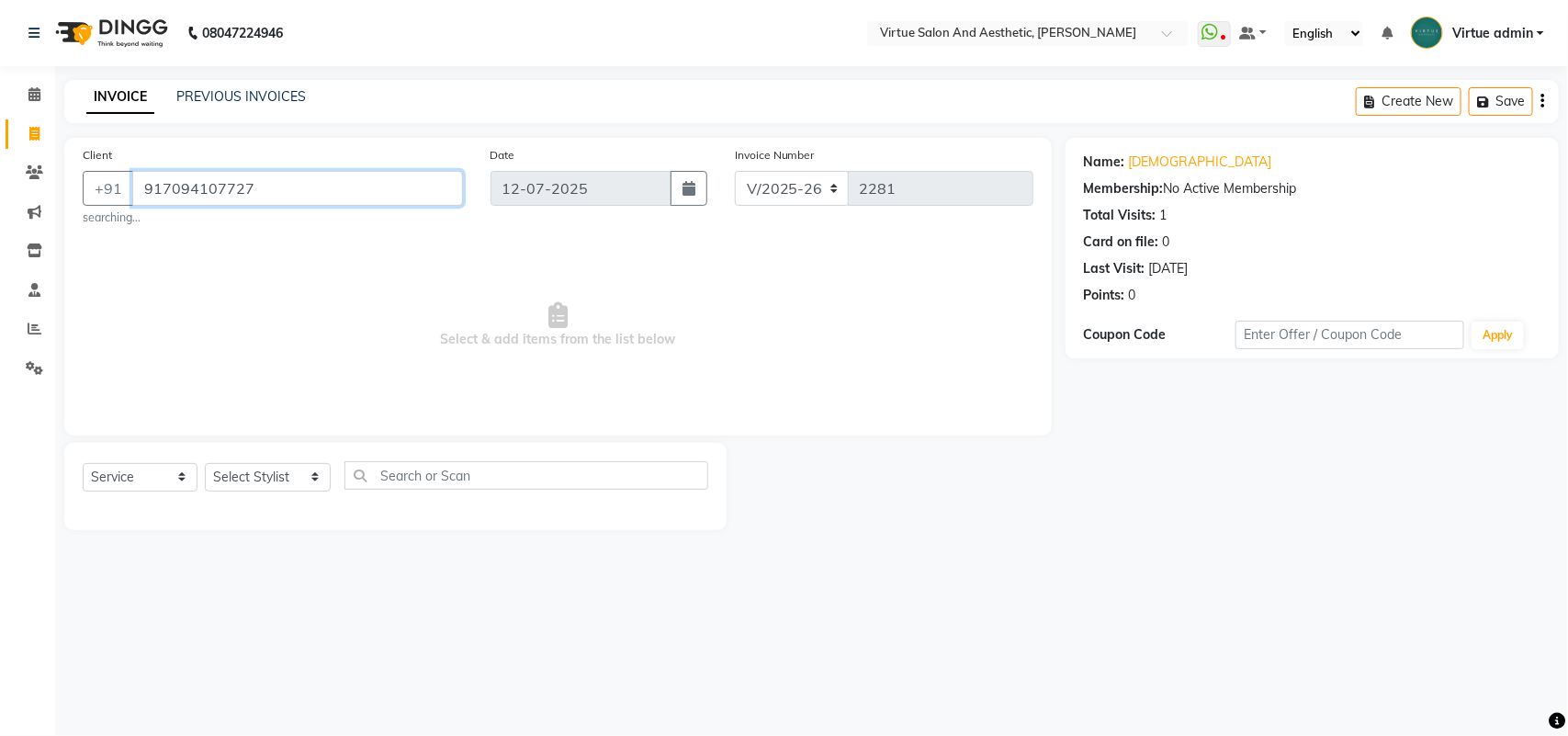 drag, startPoint x: 165, startPoint y: 190, endPoint x: 355, endPoint y: 209, distance: 190.94764 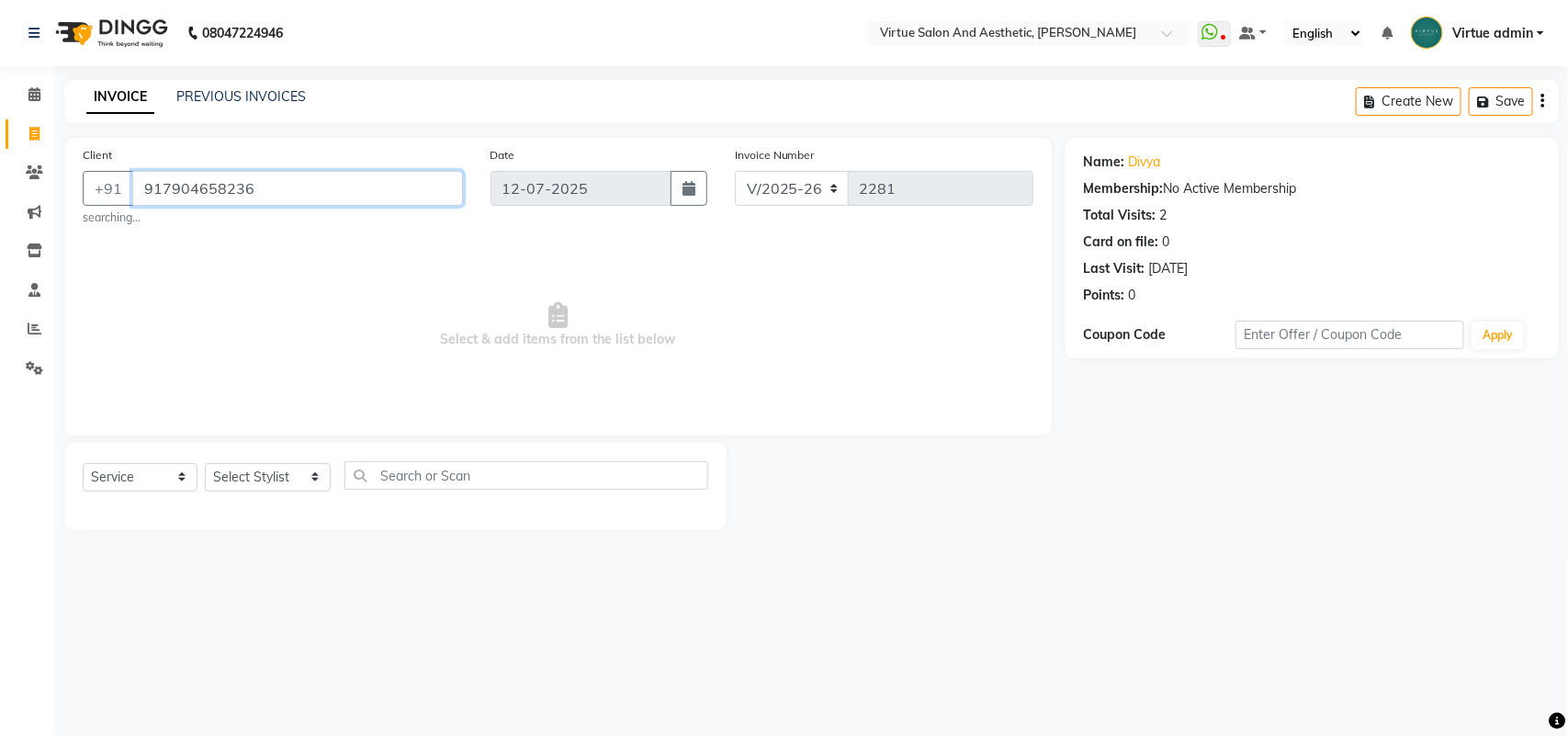drag, startPoint x: 141, startPoint y: 184, endPoint x: 324, endPoint y: 175, distance: 183.22118 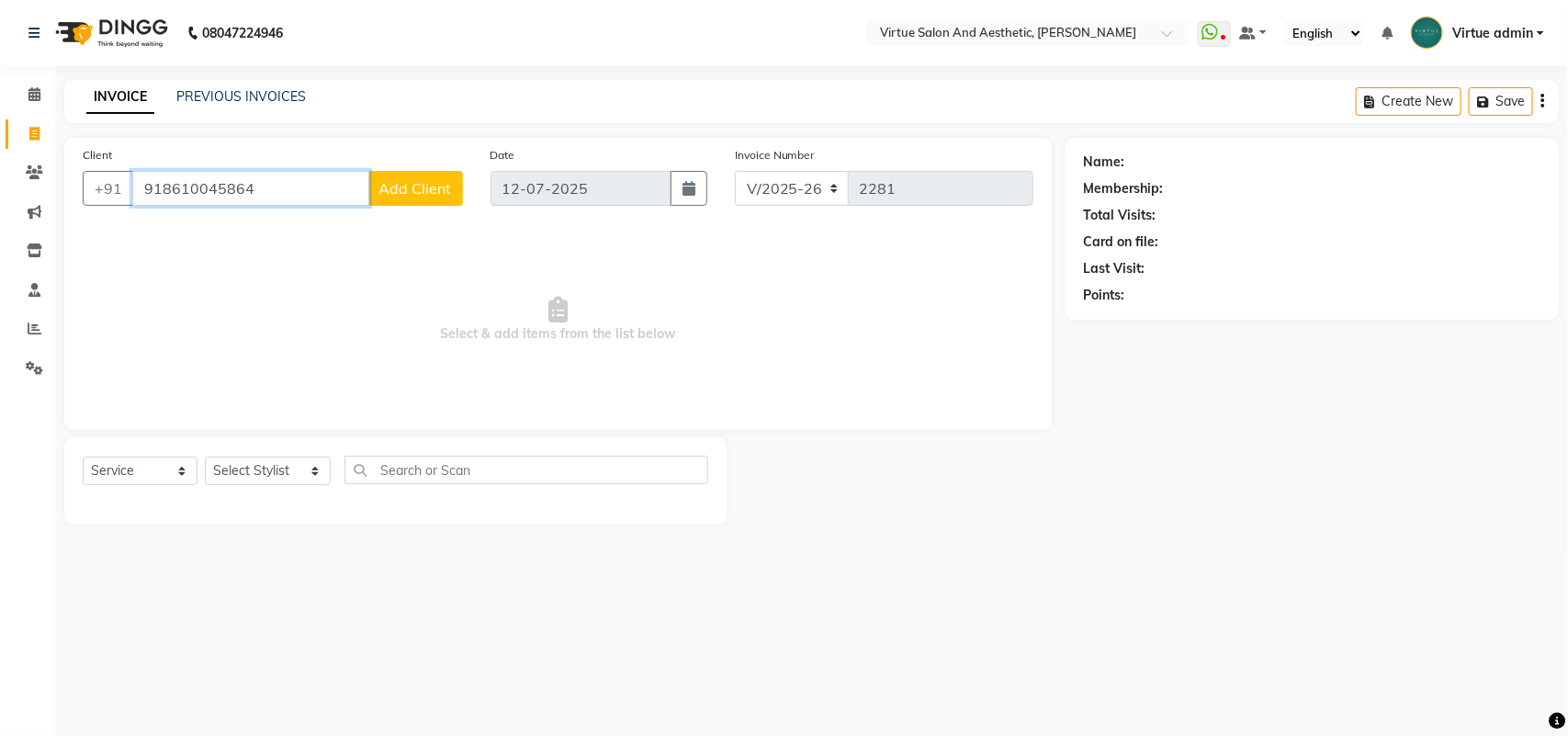 drag, startPoint x: 143, startPoint y: 179, endPoint x: 280, endPoint y: 177, distance: 137.0146 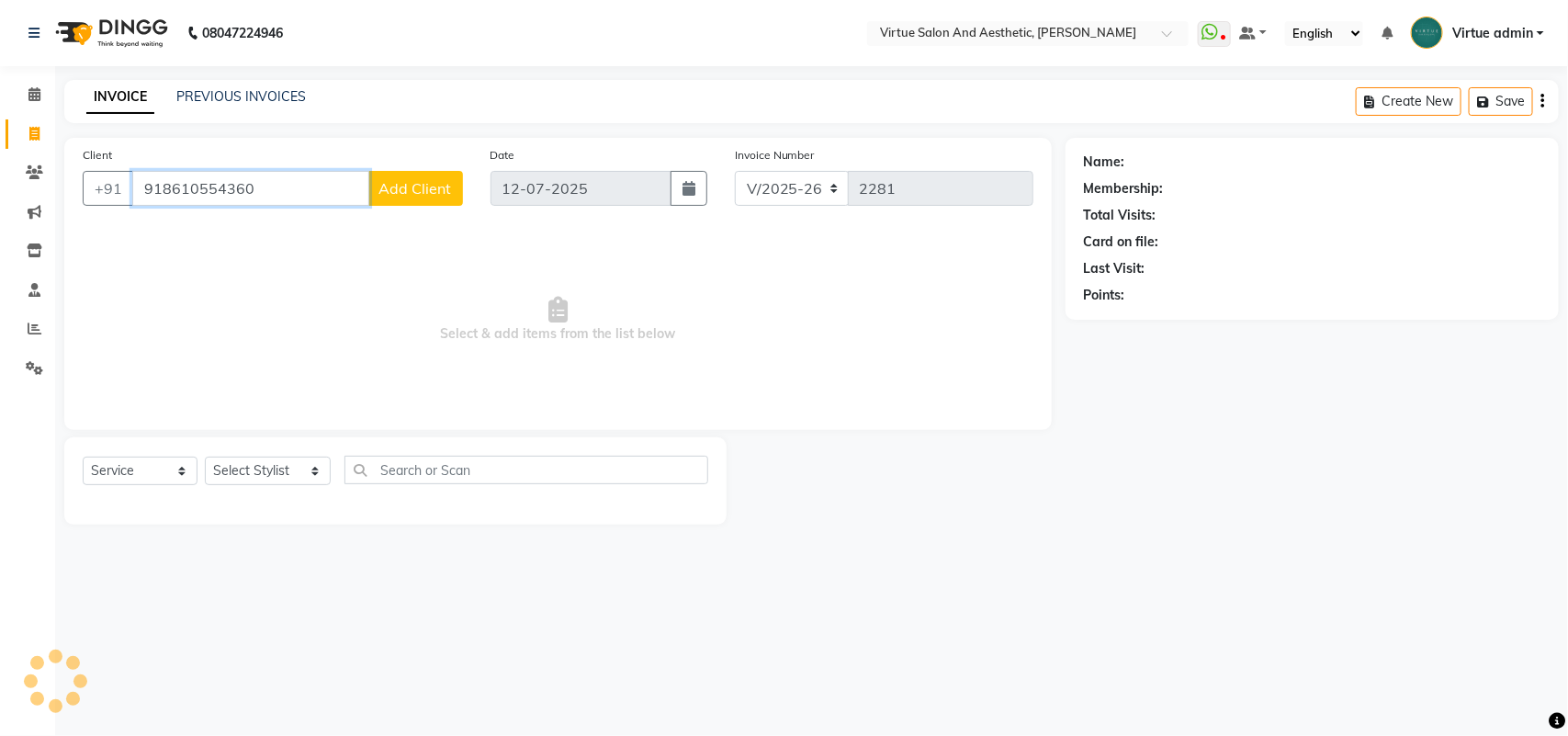 drag, startPoint x: 141, startPoint y: 184, endPoint x: 278, endPoint y: 200, distance: 137.93114 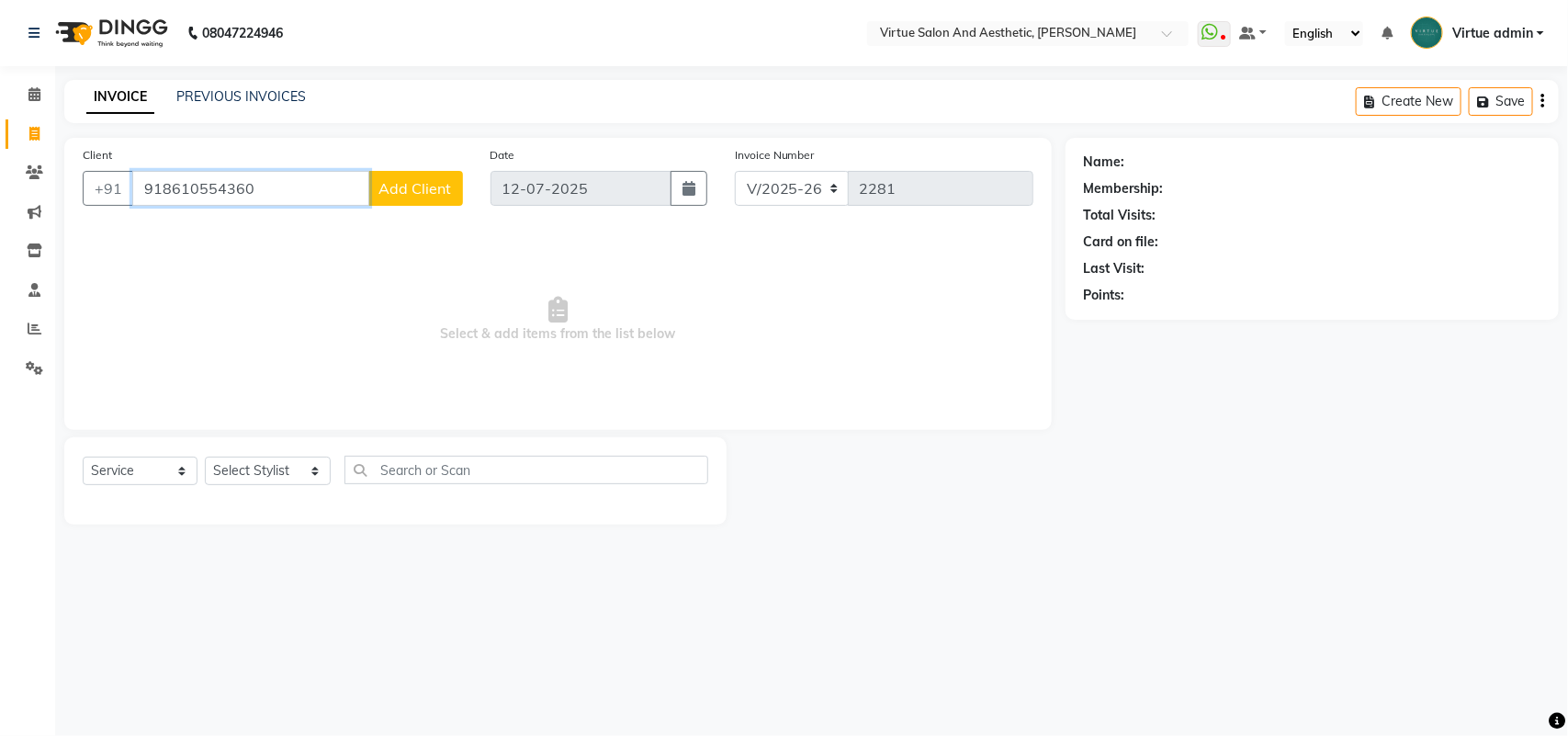 paste on "9791015779" 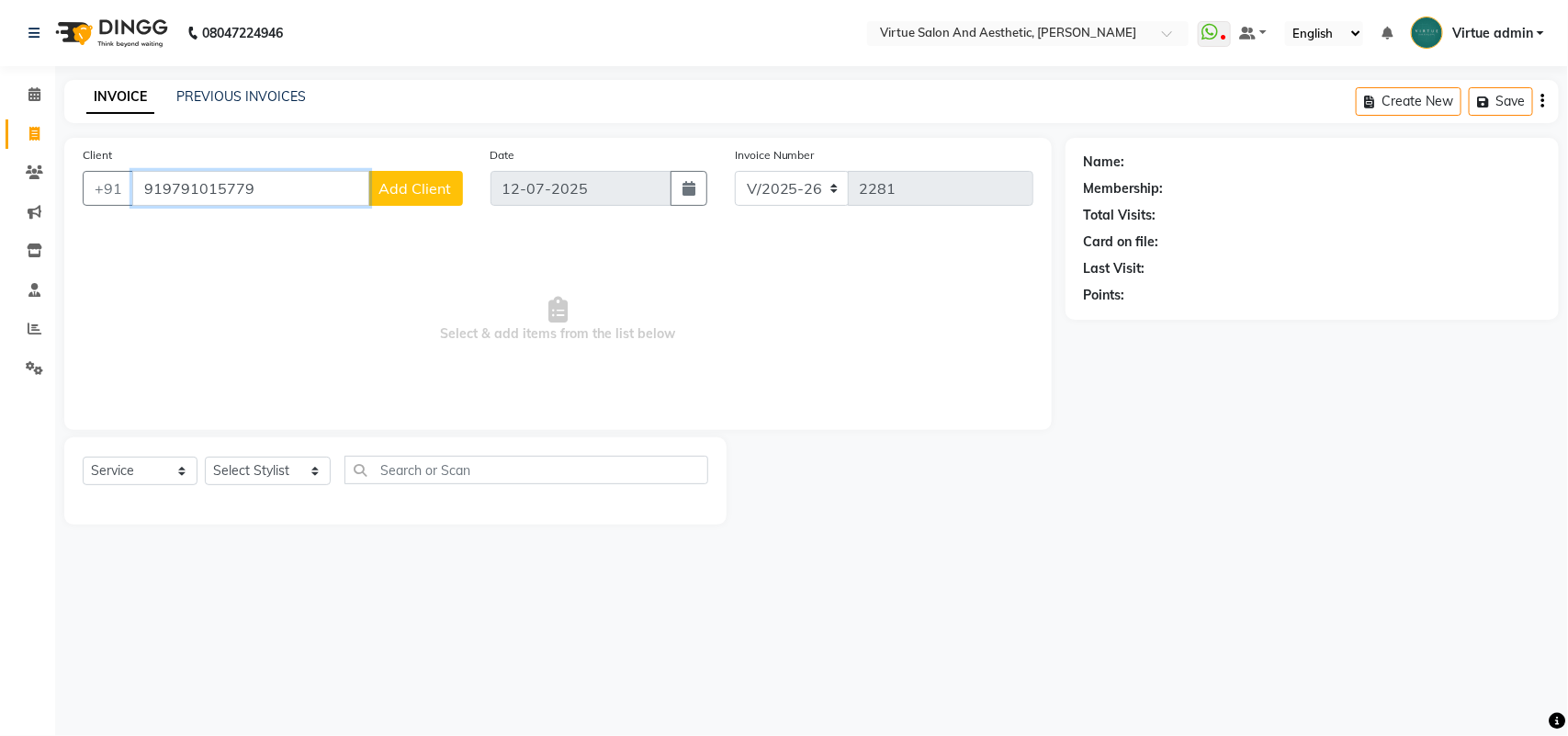 drag, startPoint x: 144, startPoint y: 188, endPoint x: 317, endPoint y: 207, distance: 174.04023 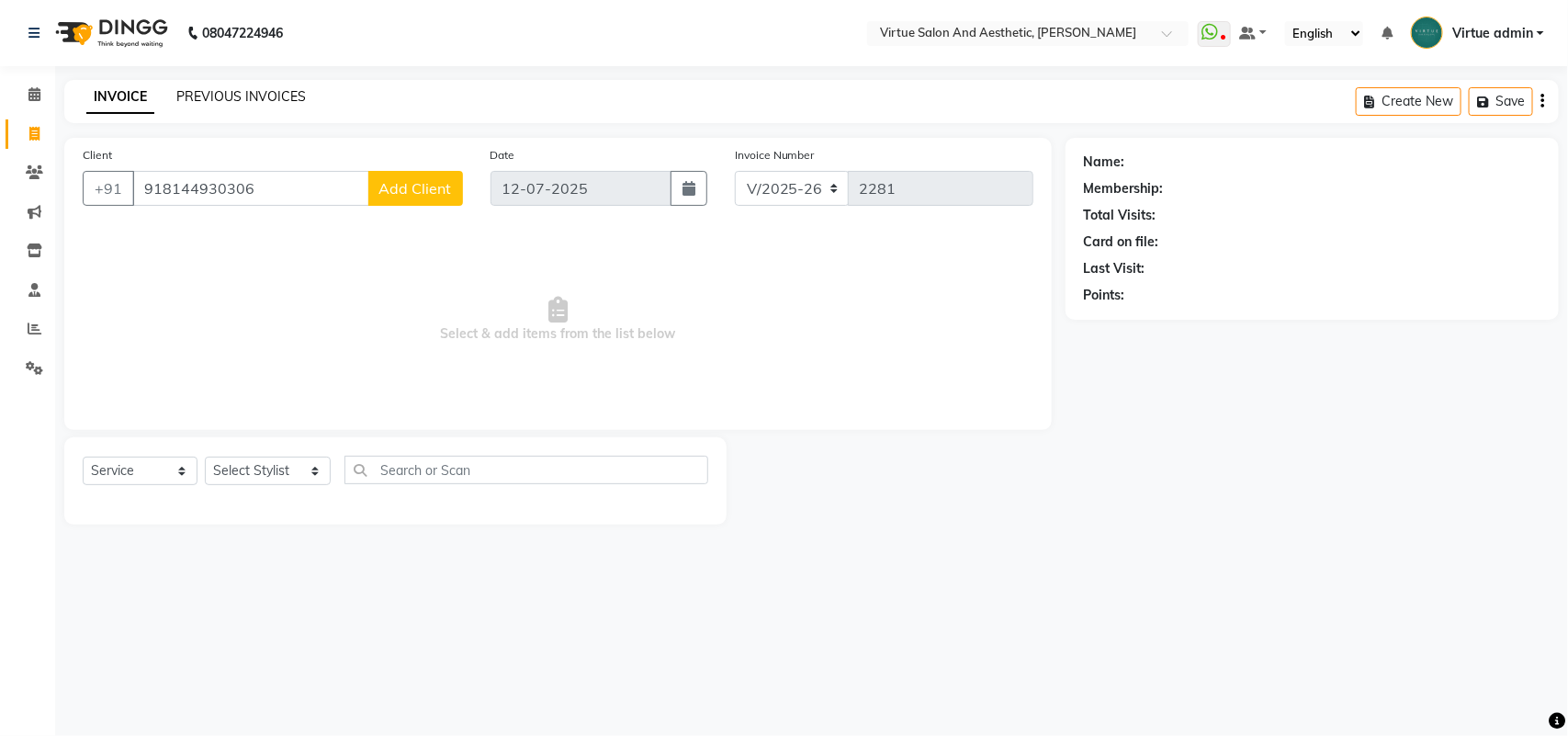 click on "PREVIOUS INVOICES" 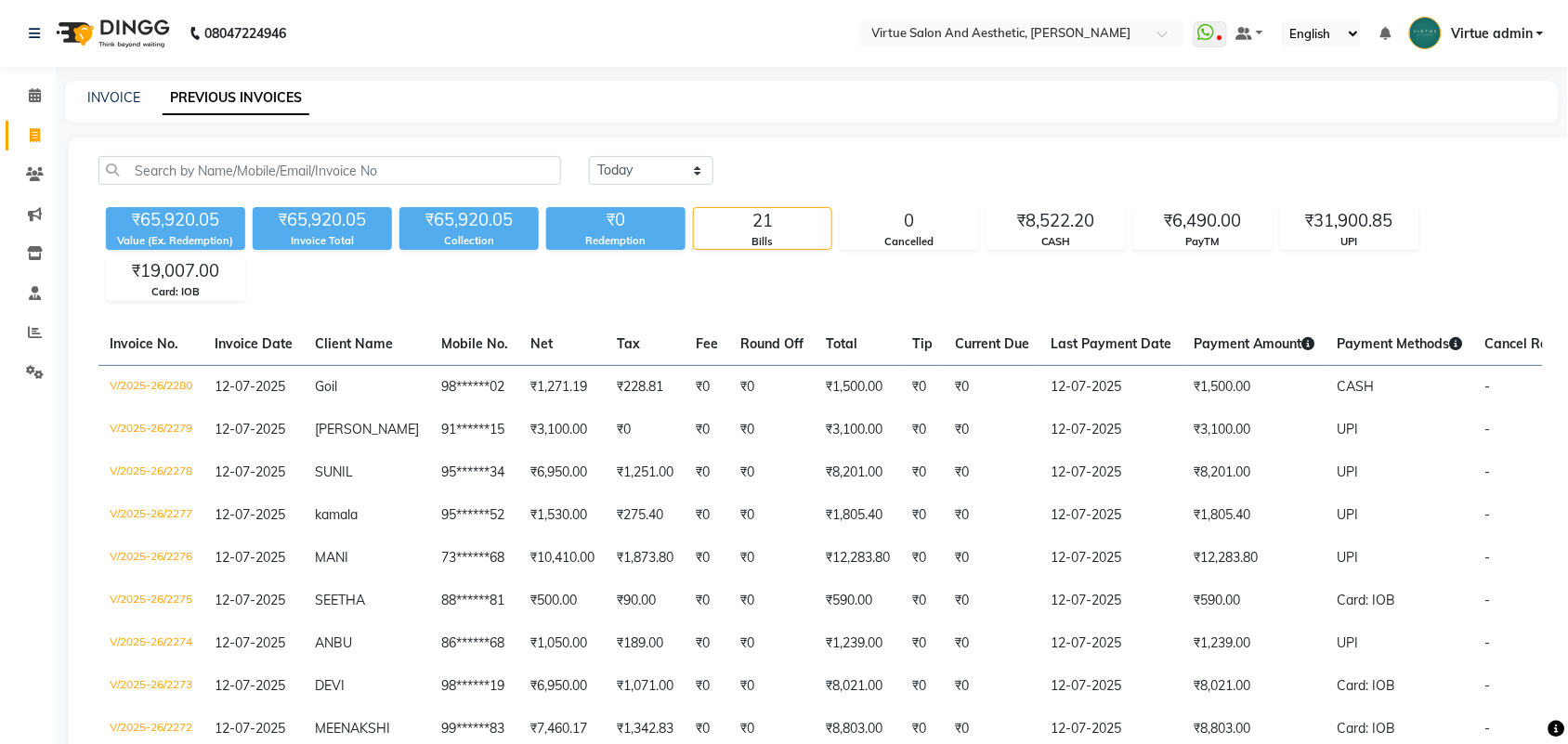 click on "INVOICE PREVIOUS INVOICES" 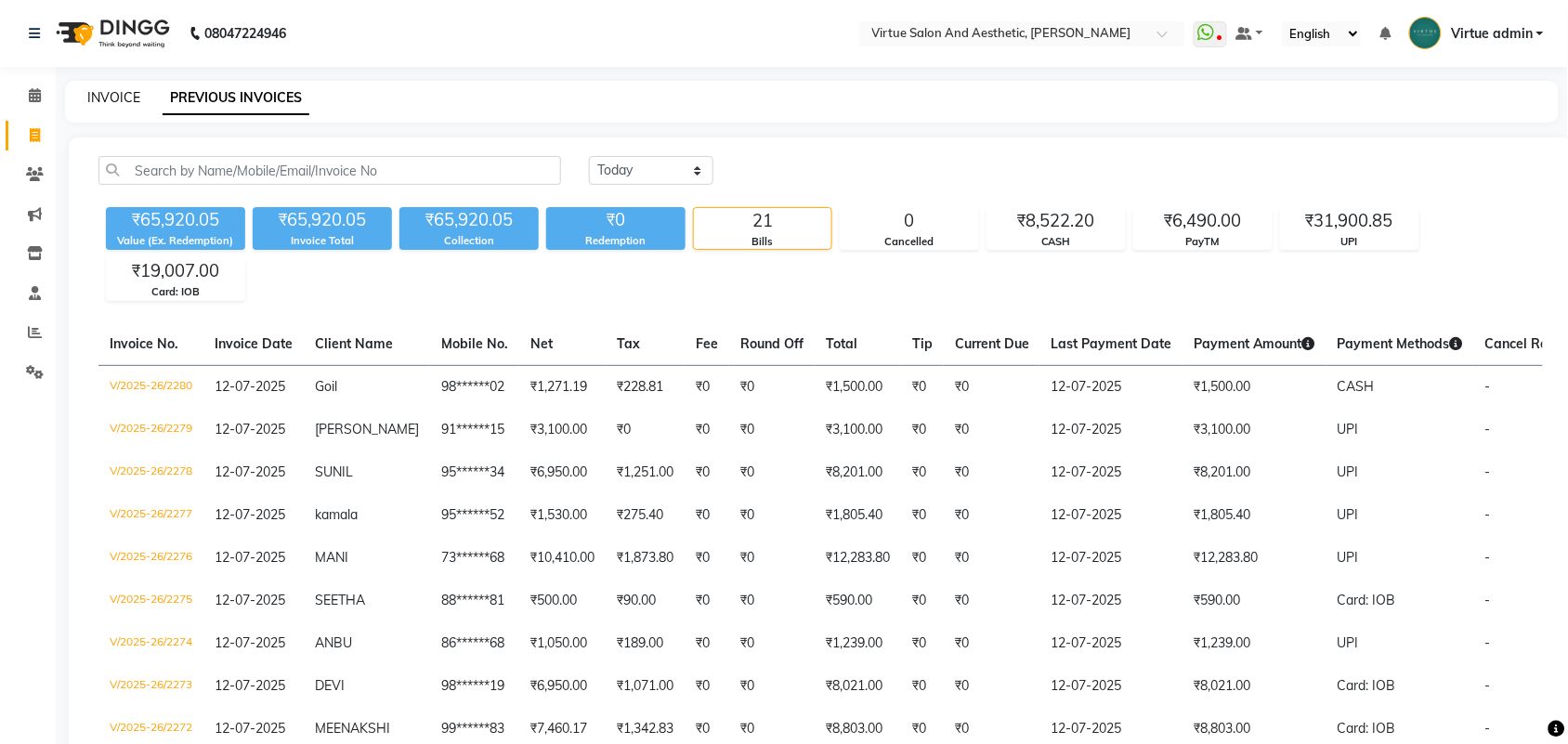 click on "INVOICE" 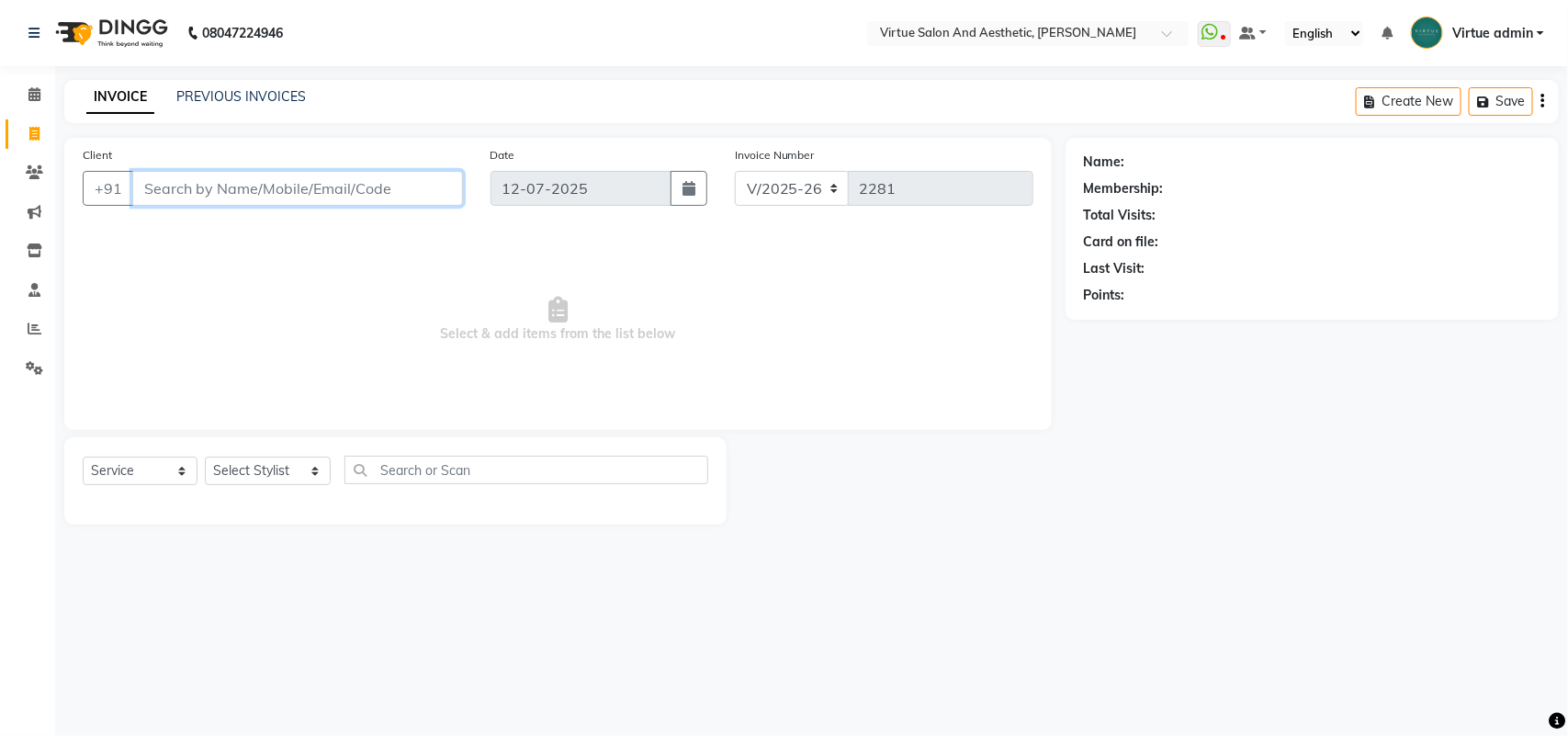 click on "Client" at bounding box center [298, 188] 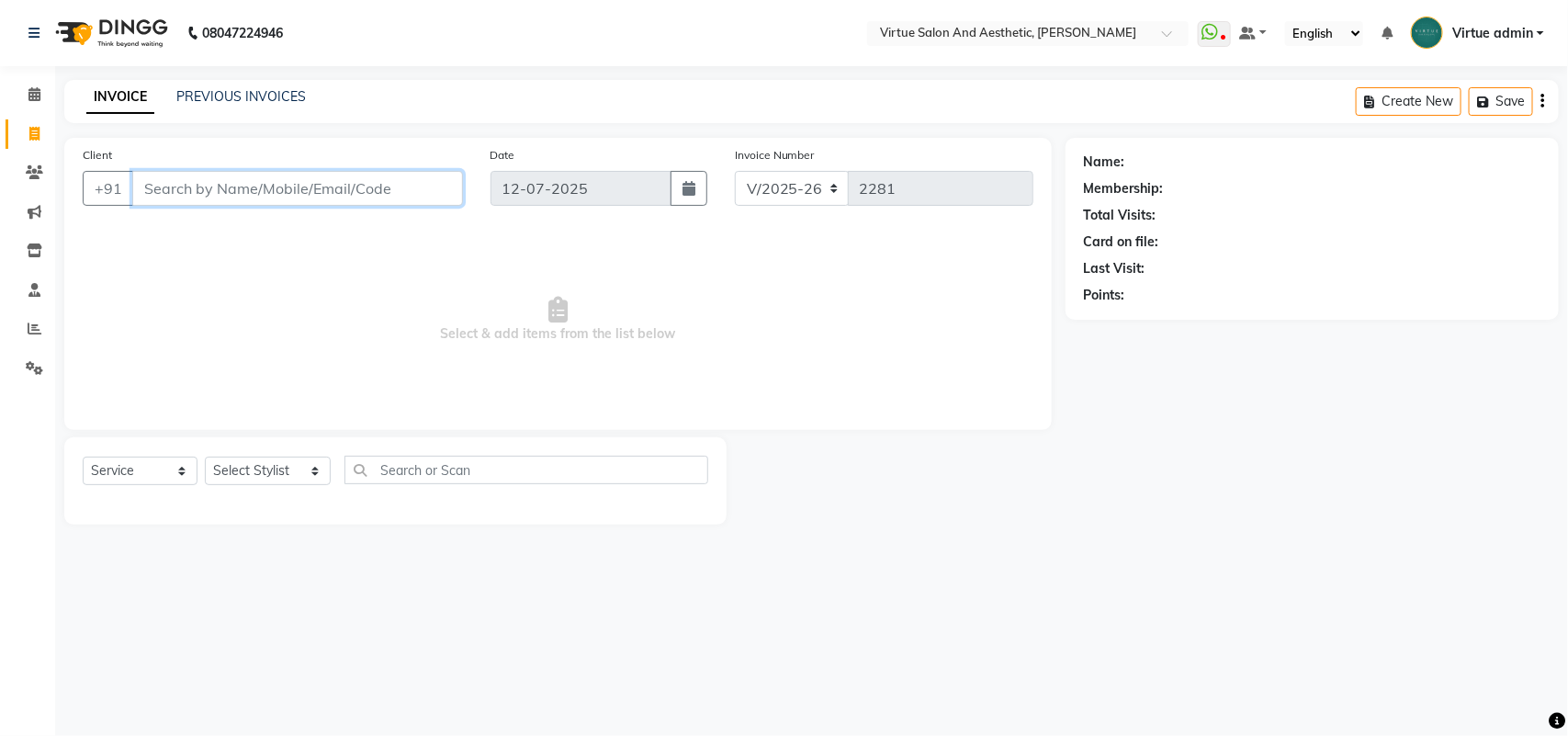 click on "Client" at bounding box center [298, 188] 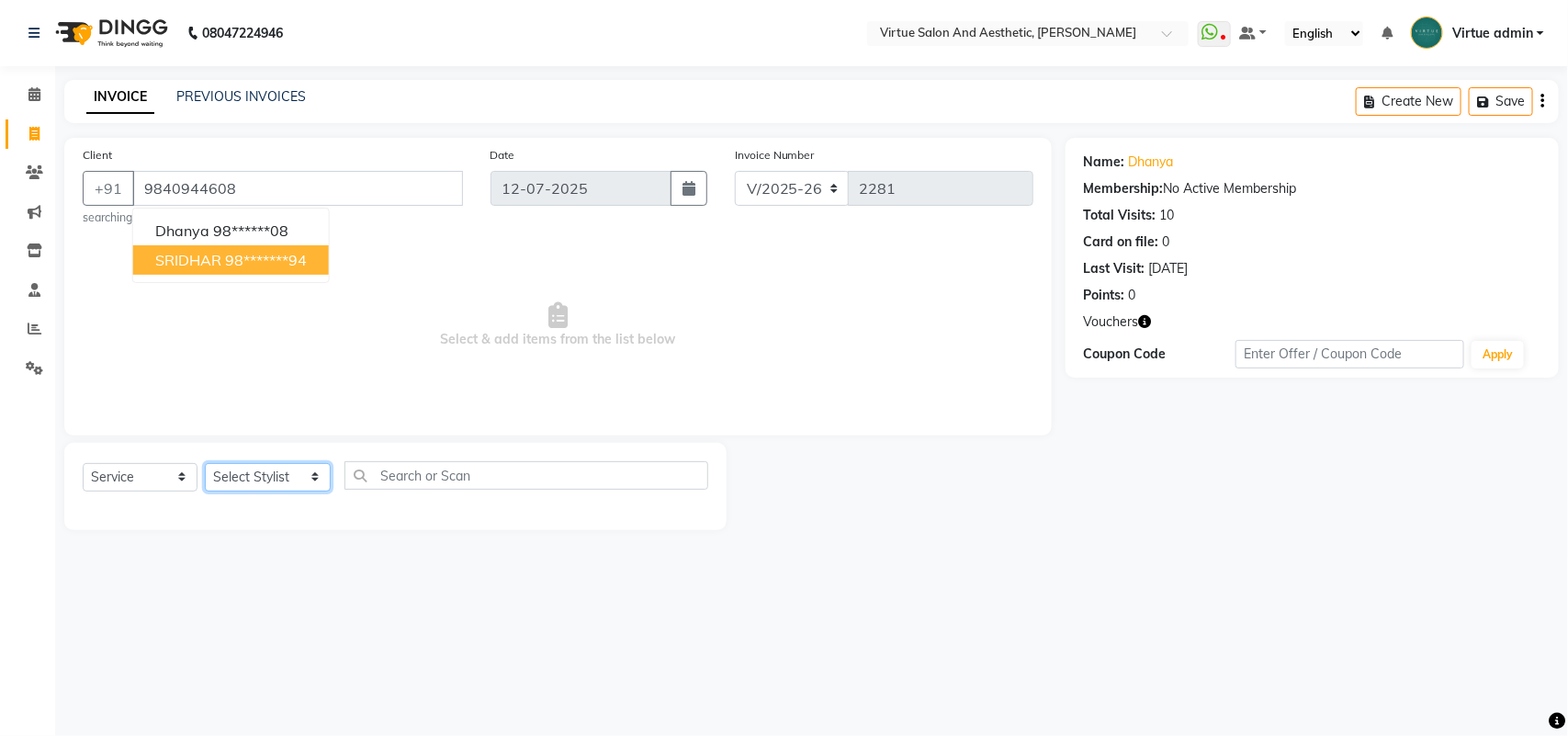click on "Select Stylist Admin ANUSHA  Apsu Auditor Ambattur Balaji BANUPRIYA Bhuvanesh Dingg - Support Team DIVYA INBARAJ INDHU Javed Jayakumar Joice Neimalsawm  Kalaiselvi KAMALA Nathalie Marinaa Chaarlette POOJA  PREETHI Preethi Raj PRISCILLA RADHA RAJESH  SAHIL SEETHAL SOCHIPEM Suresh Babu SUSHMITA VANITHA Veena Ravi Vignesh  Vinitha Virtue admin VIRTUE SALON" 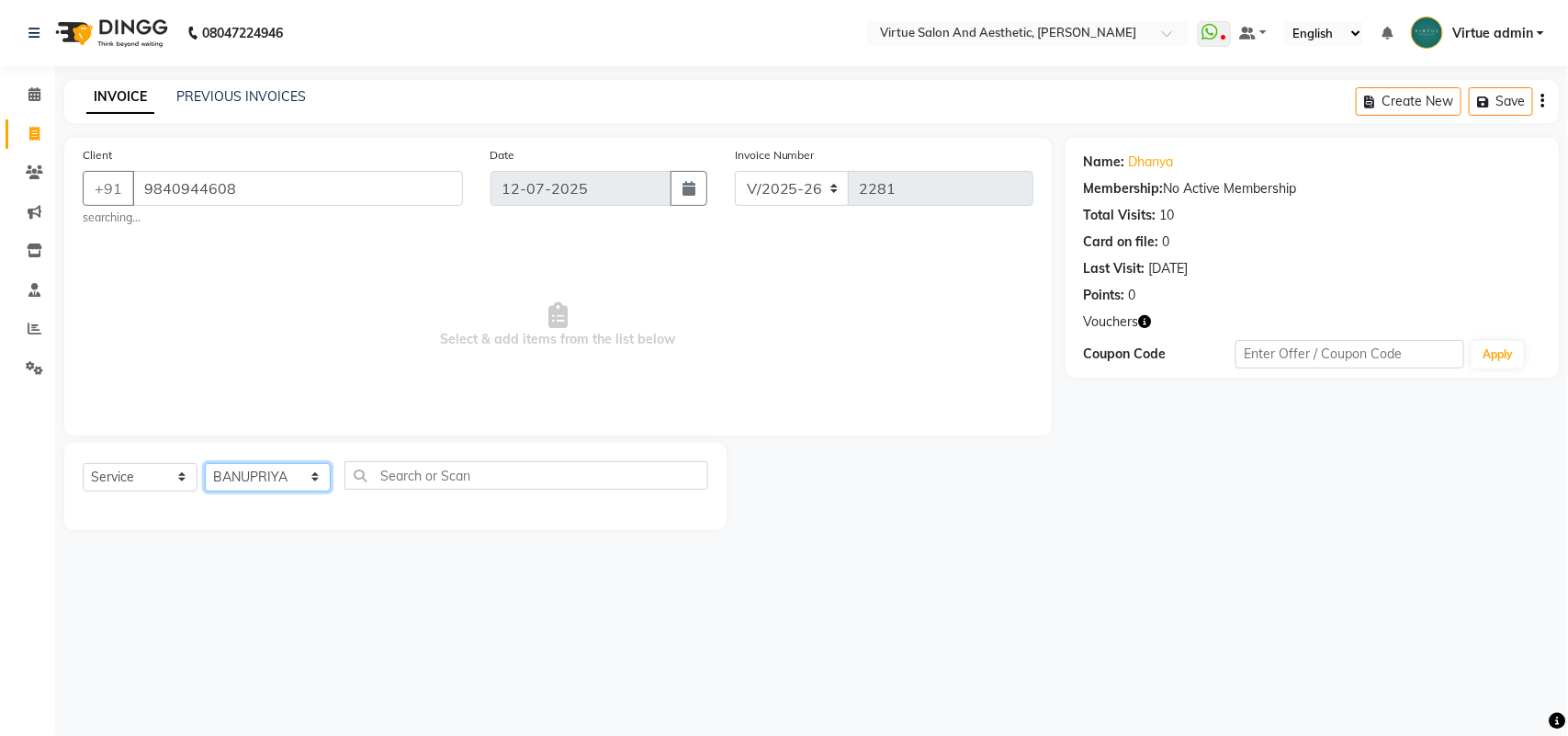 click on "Select Stylist Admin ANUSHA  Apsu Auditor Ambattur Balaji BANUPRIYA Bhuvanesh Dingg - Support Team DIVYA INBARAJ INDHU Javed Jayakumar Joice Neimalsawm  Kalaiselvi KAMALA Nathalie Marinaa Chaarlette POOJA  PREETHI Preethi Raj PRISCILLA RADHA RAJESH  SAHIL SEETHAL SOCHIPEM Suresh Babu SUSHMITA VANITHA Veena Ravi Vignesh  Vinitha Virtue admin VIRTUE SALON" 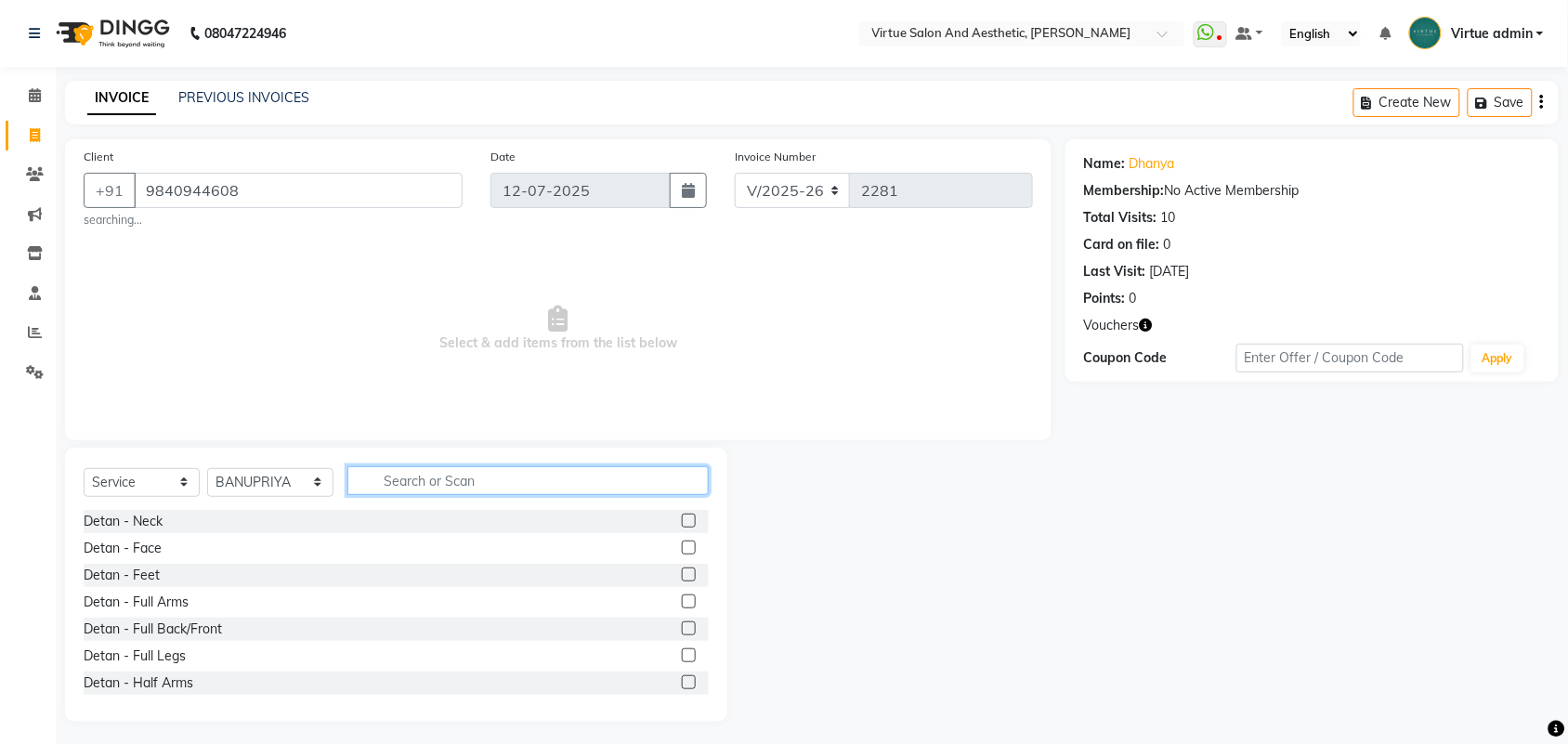 click 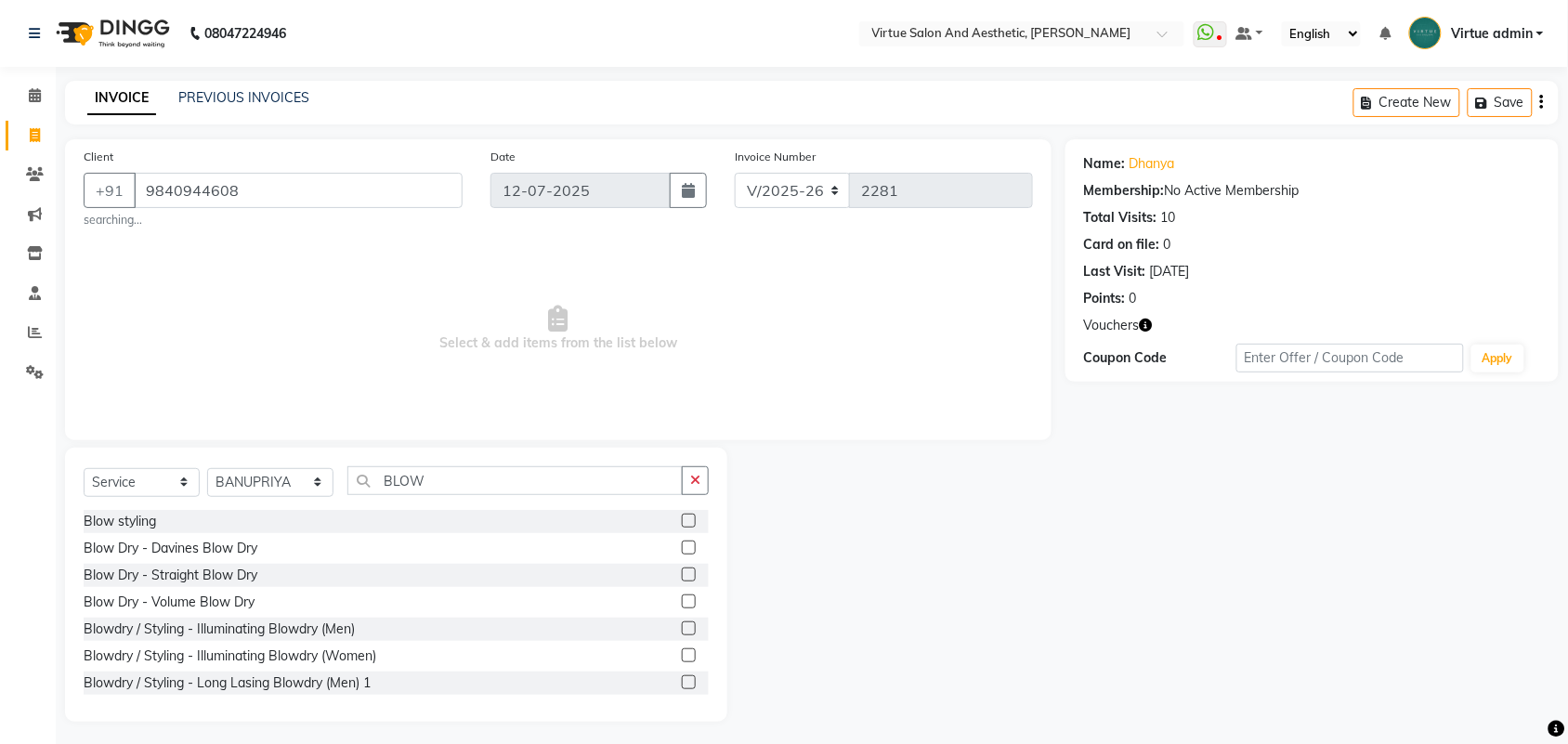 click 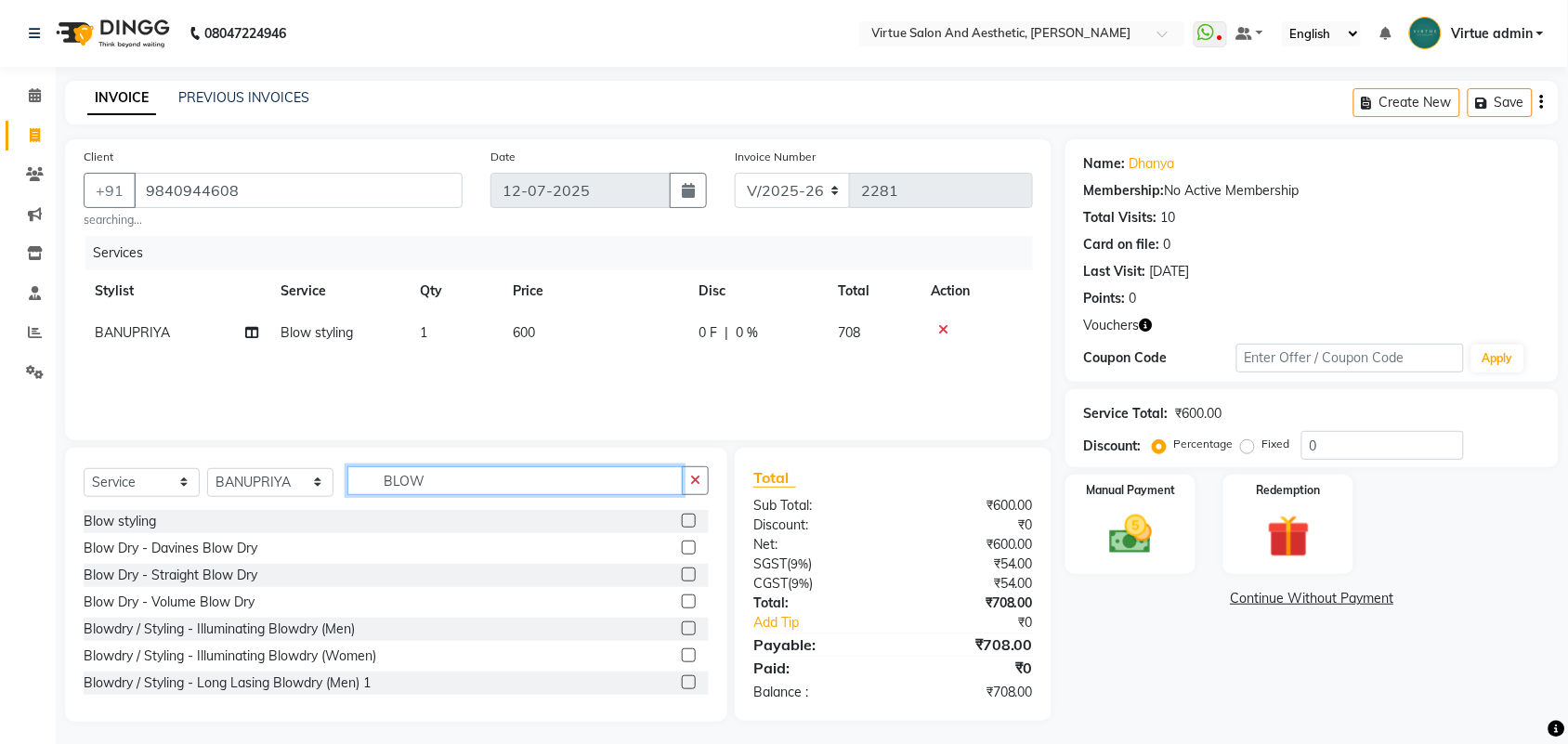 click on "BLOW" 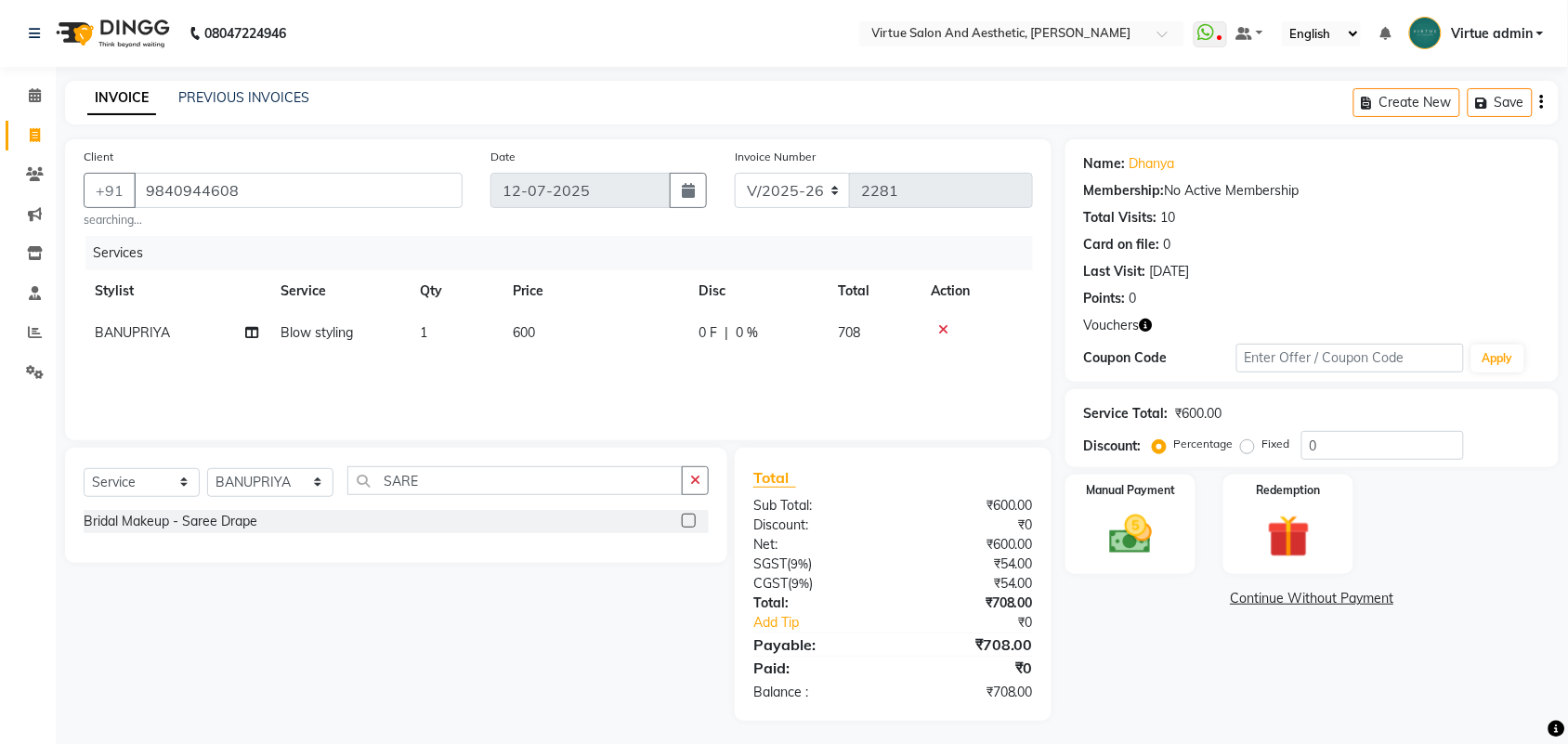 click 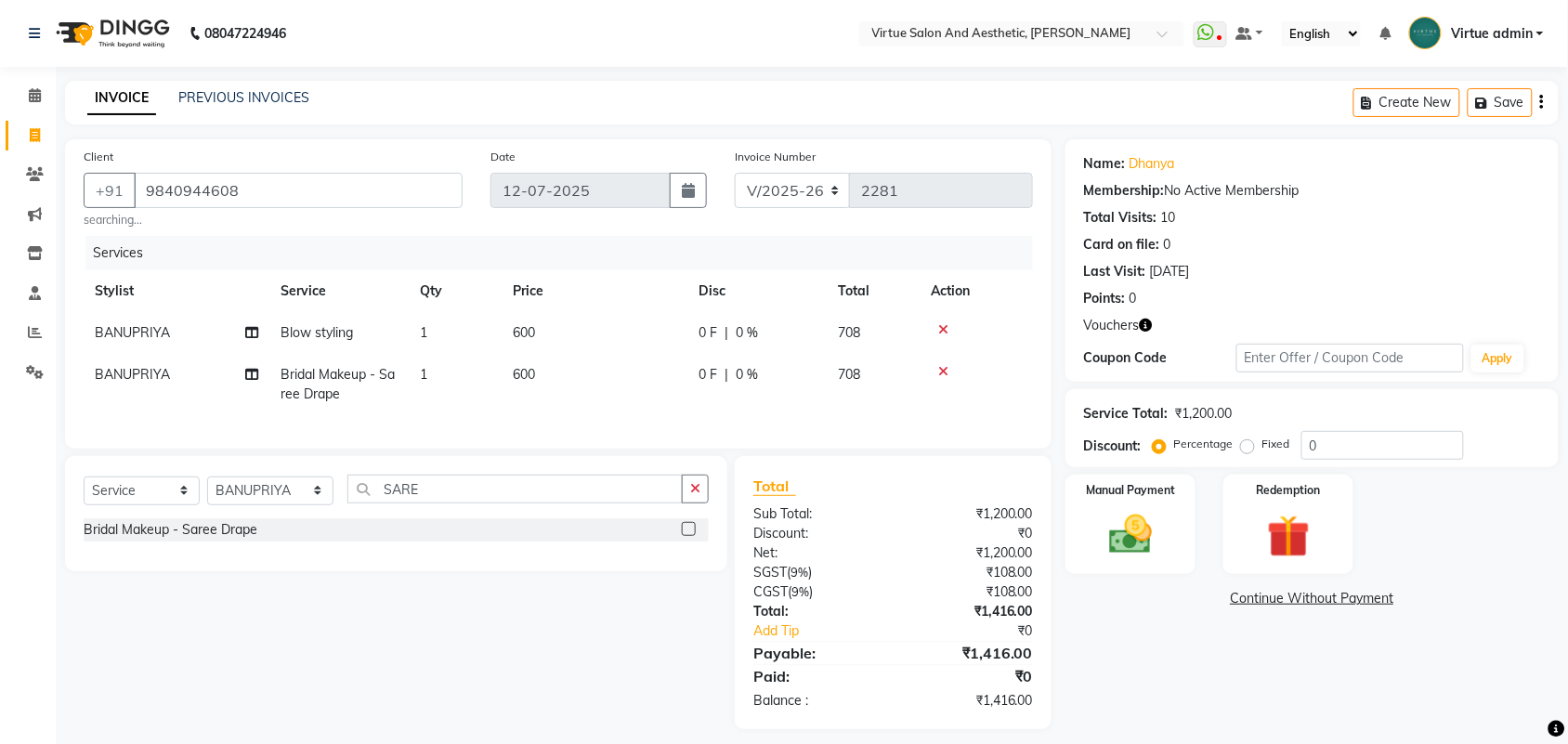 click on "600" 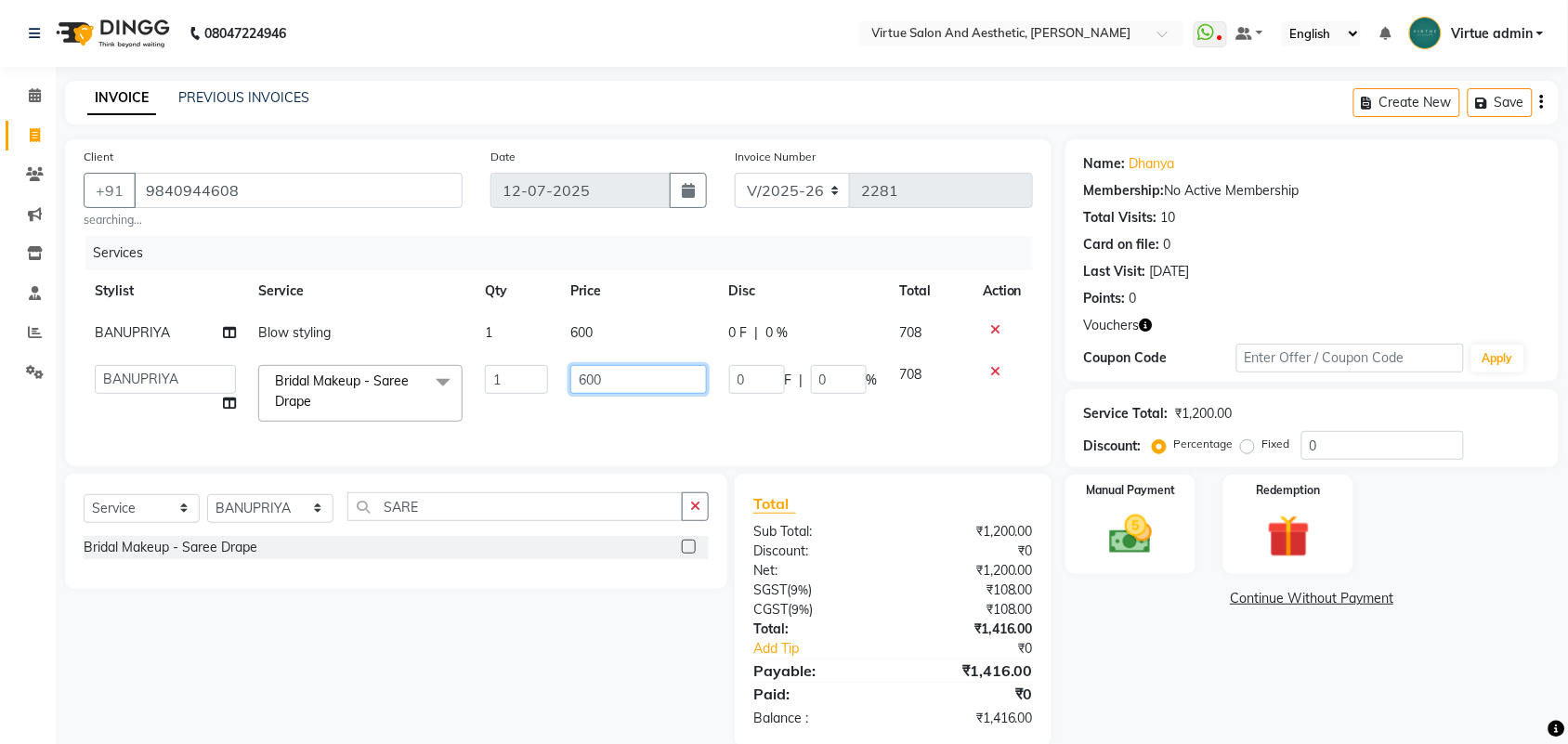 click on "600" 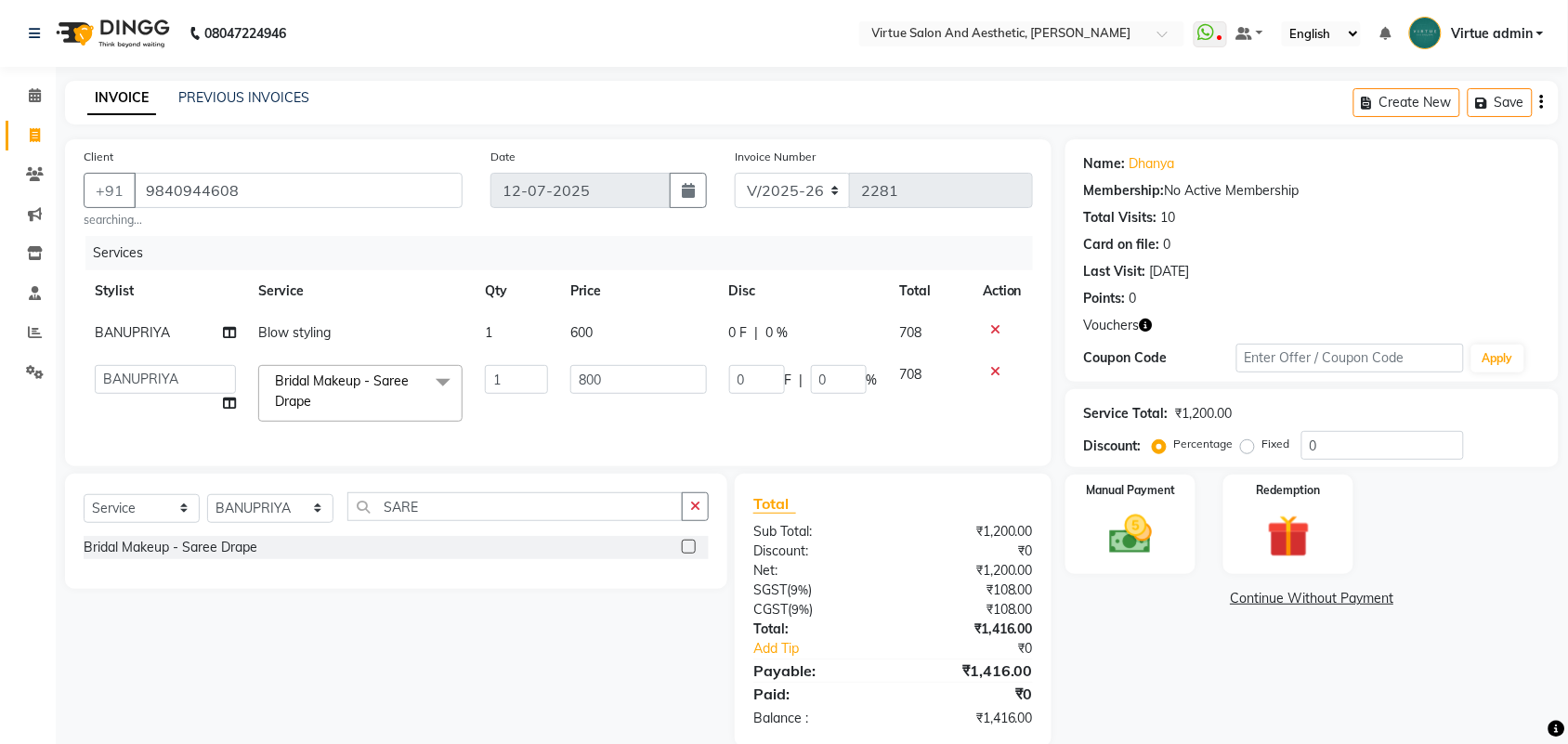 click on "Name: Dhanya  Membership:  No Active Membership  Total Visits:  10 Card on file:  0 Last Visit:   18-04-2025 Points:   0  Vouchers Coupon Code Apply Service Total:  ₹1,200.00  Discount:  Percentage   Fixed  0 Manual Payment Redemption  Continue Without Payment" 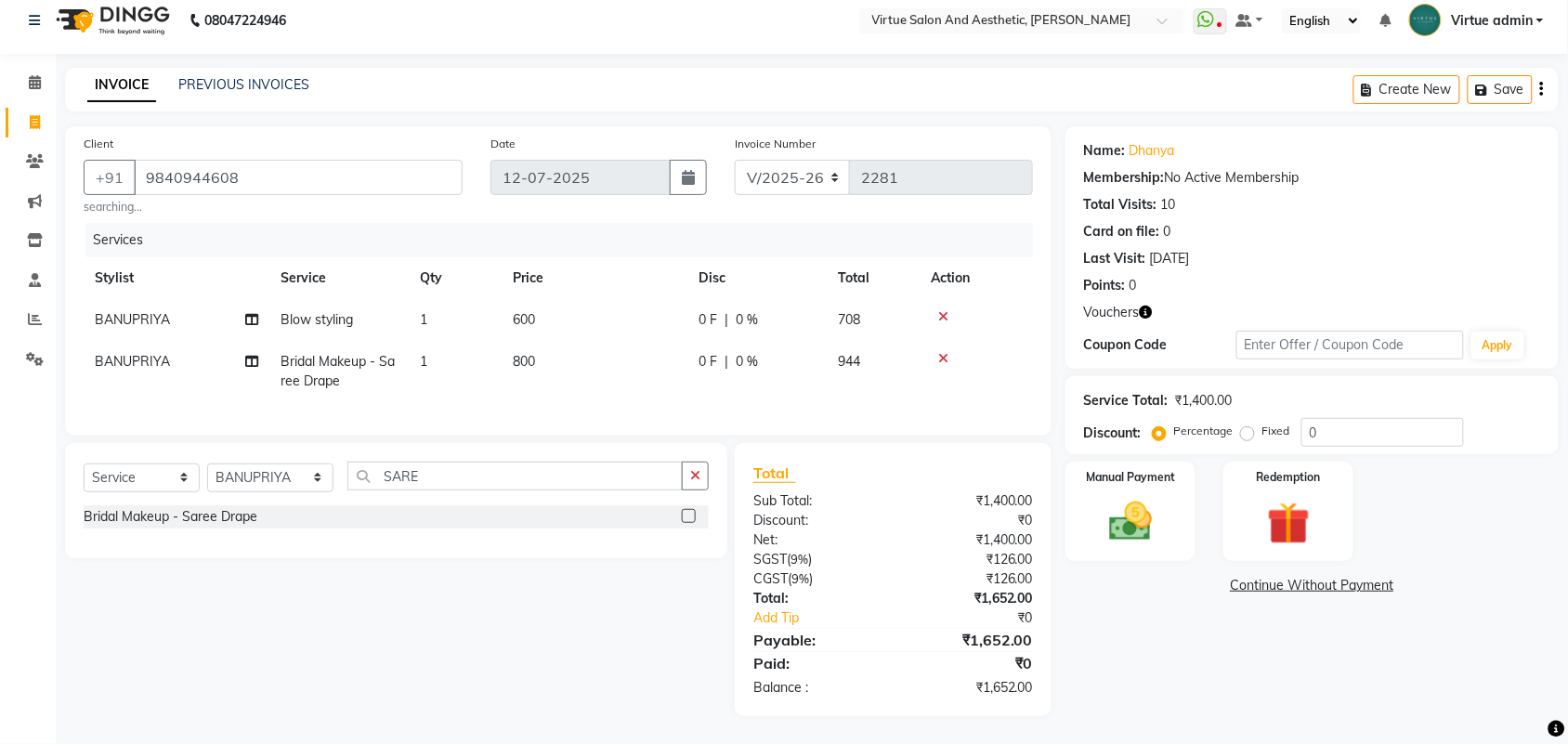 scroll, scrollTop: 31, scrollLeft: 0, axis: vertical 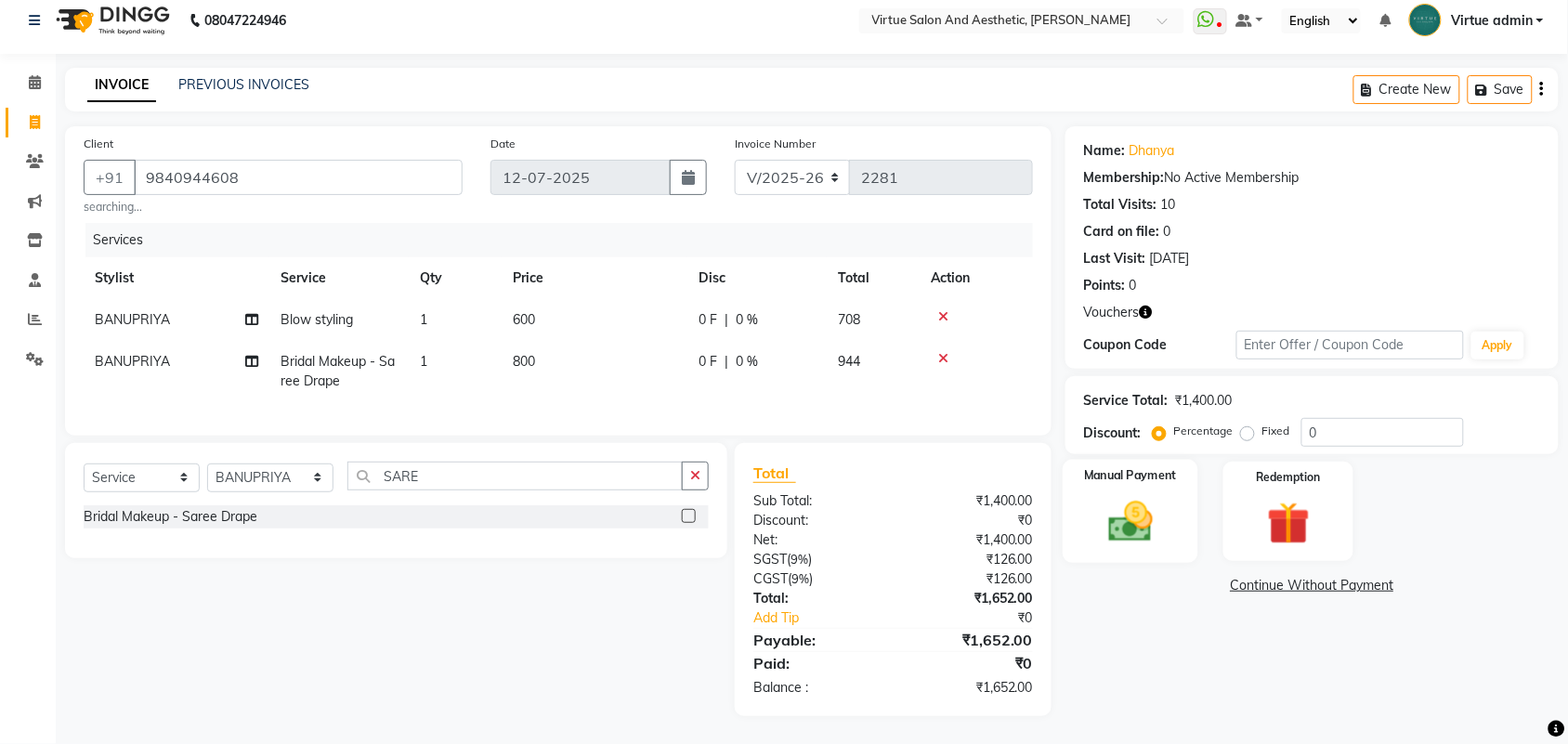 click on "Manual Payment" 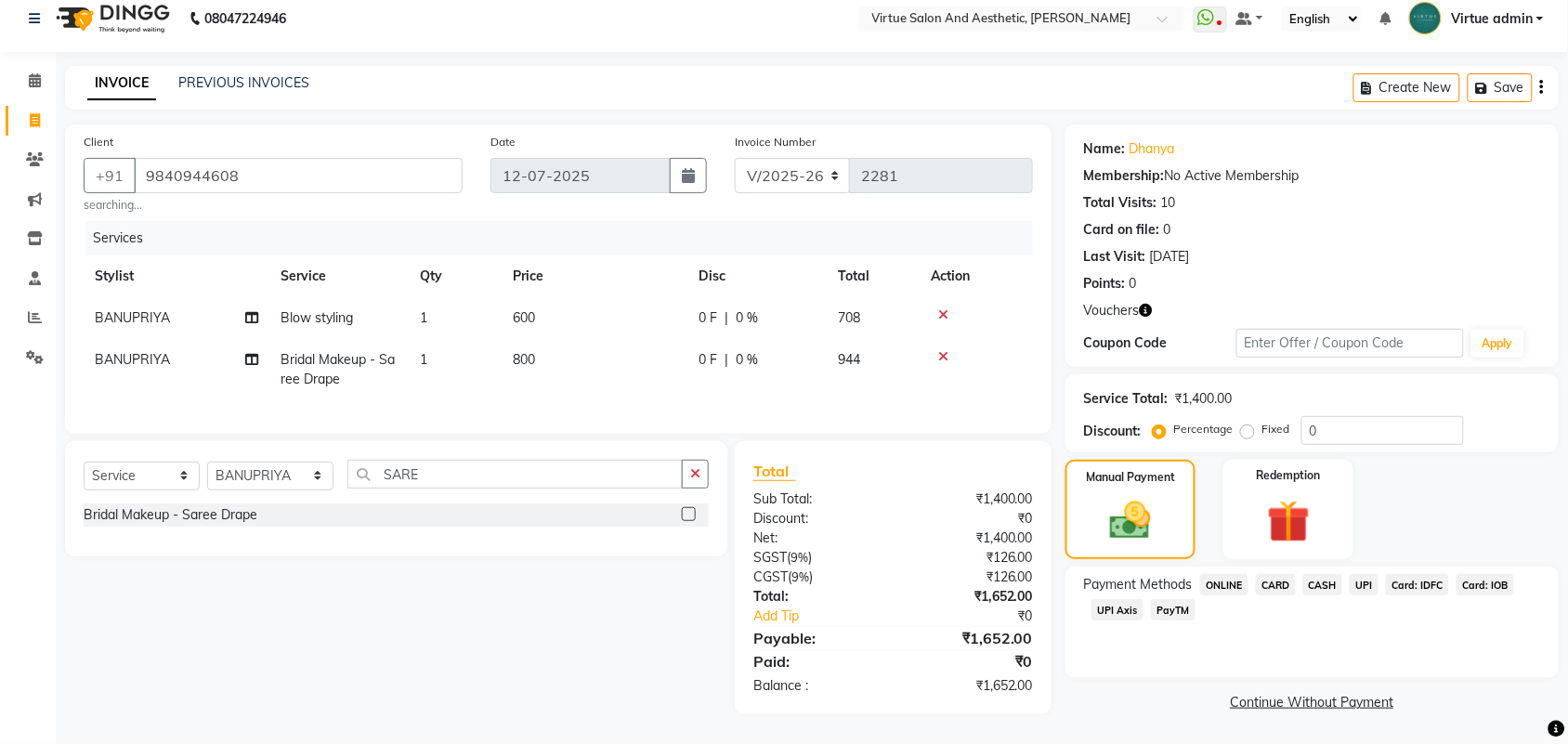 click on "UPI" 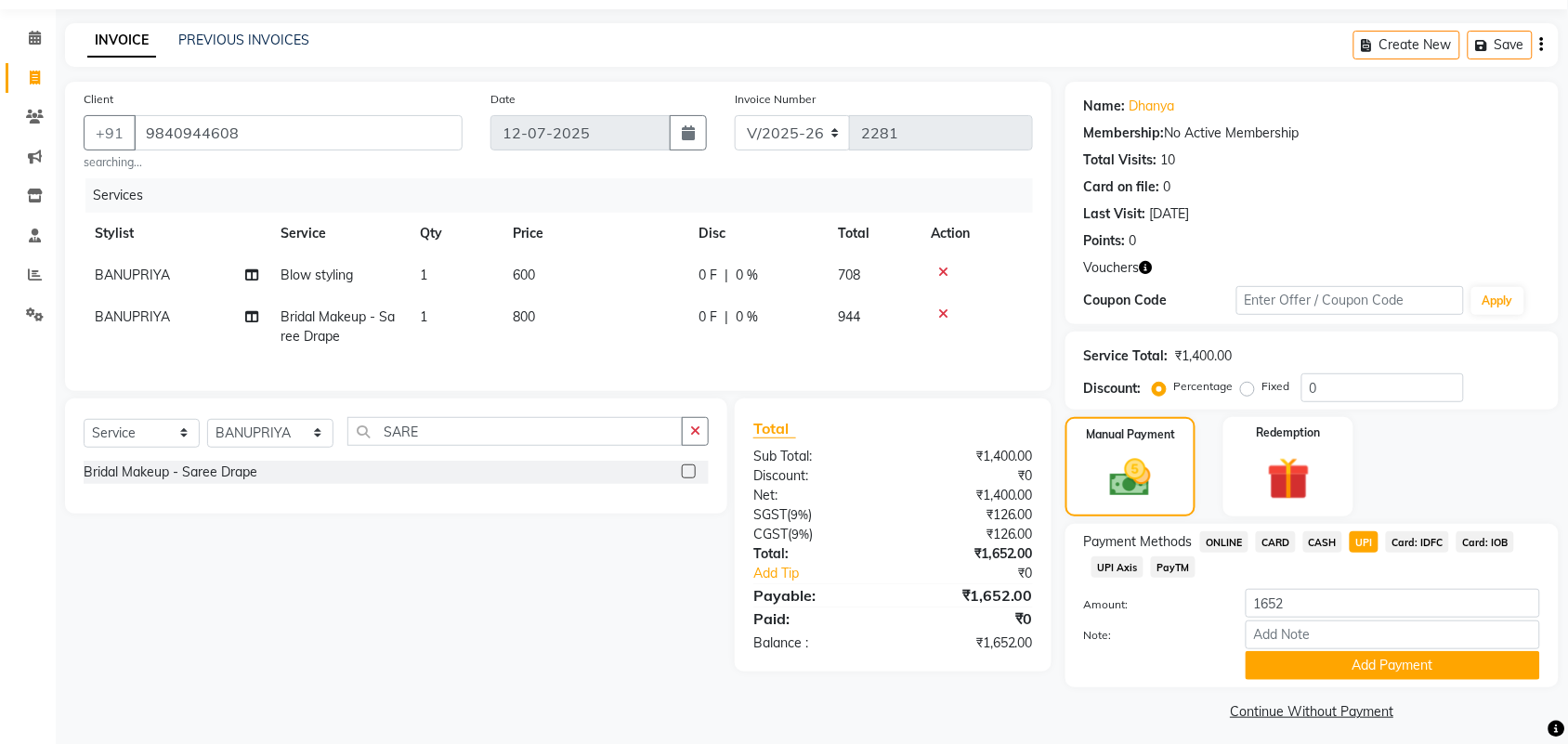 scroll, scrollTop: 66, scrollLeft: 0, axis: vertical 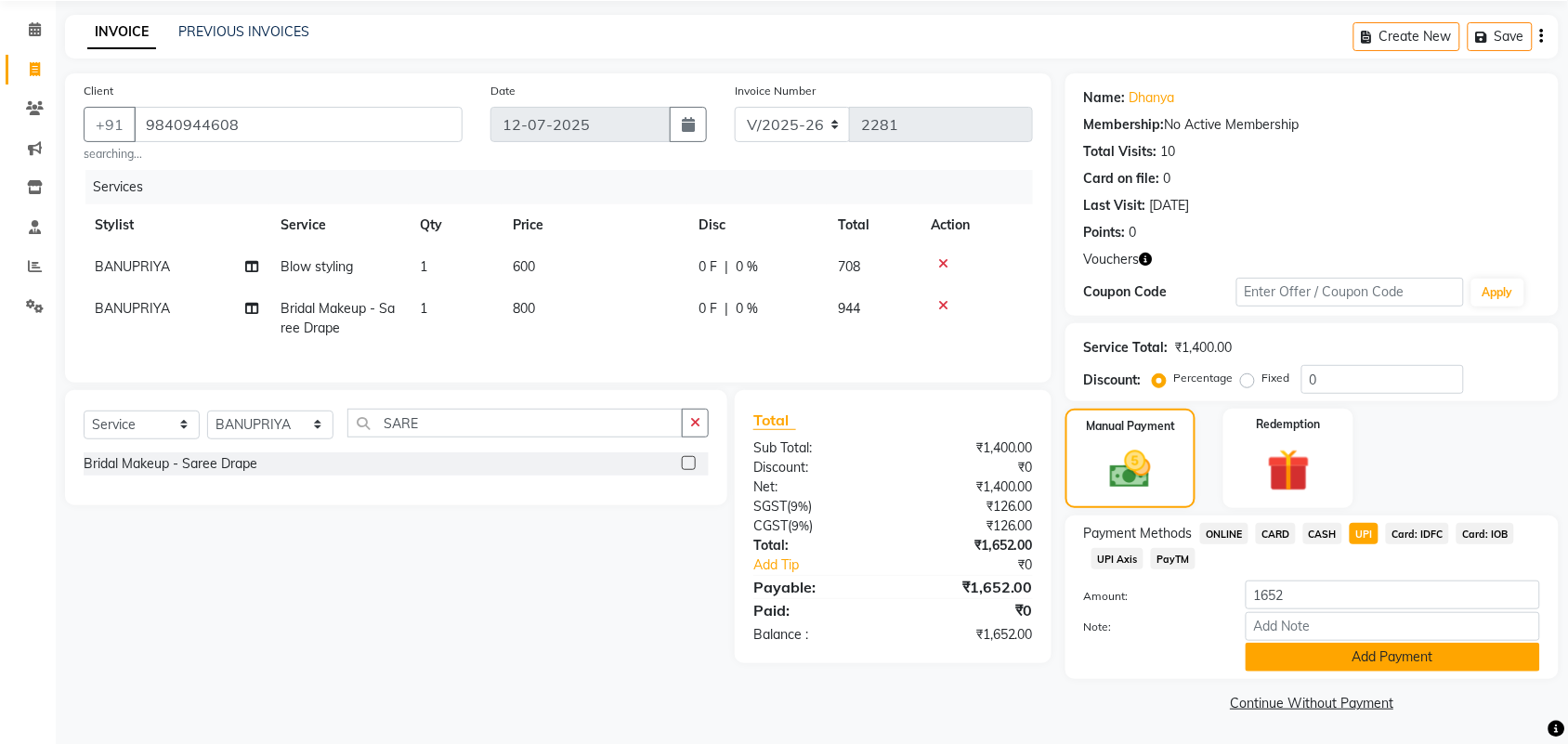 click on "Add Payment" 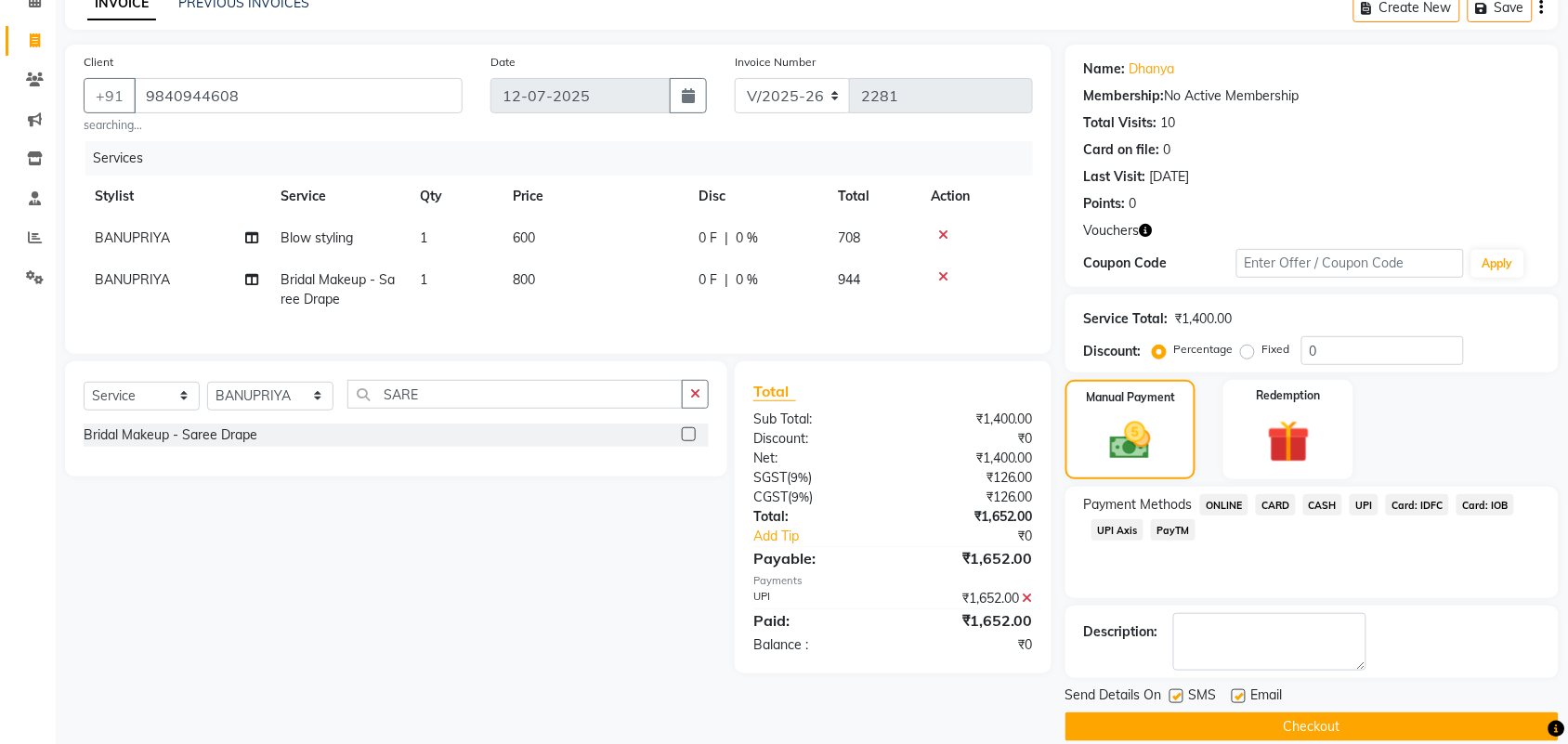 scroll, scrollTop: 121, scrollLeft: 0, axis: vertical 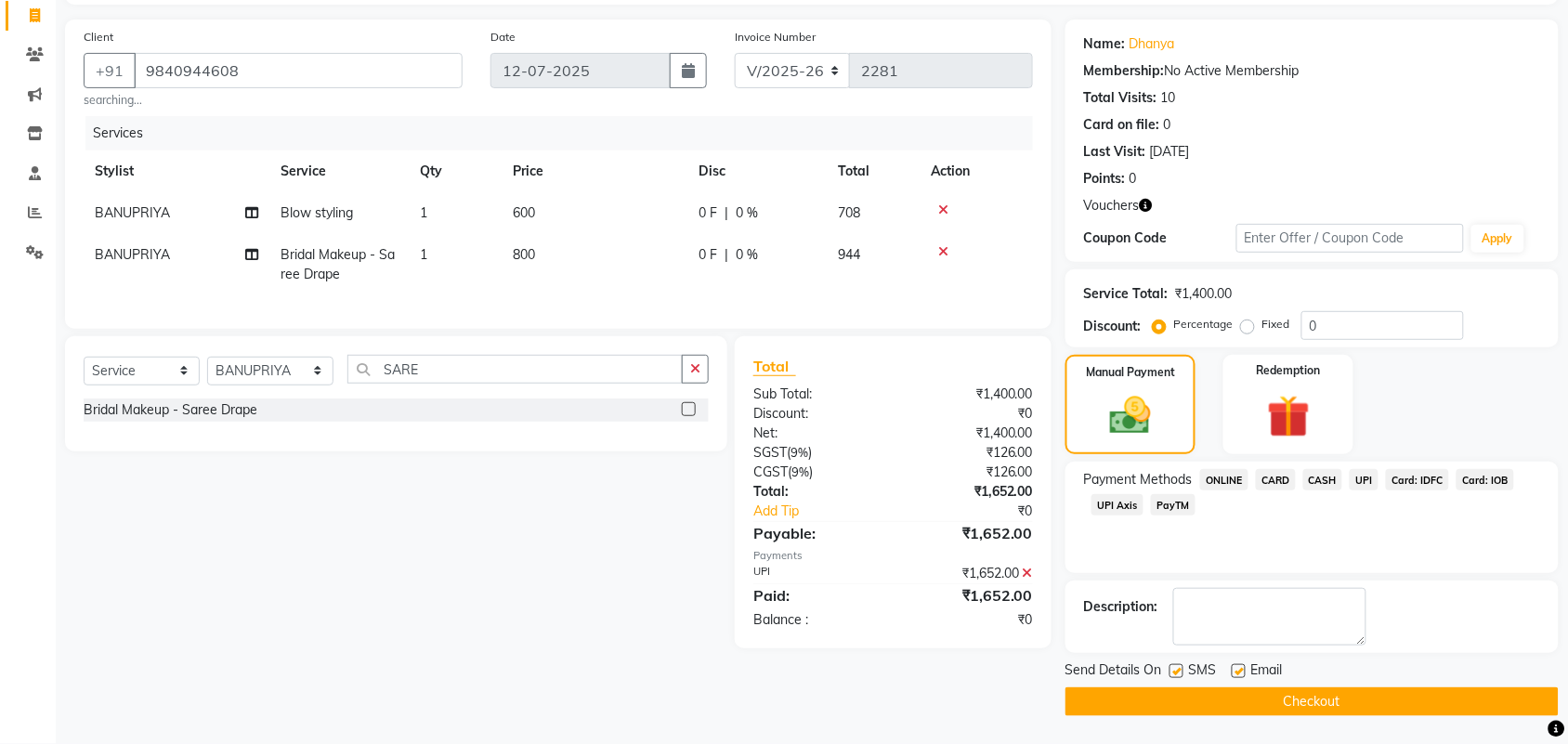 click on "Checkout" 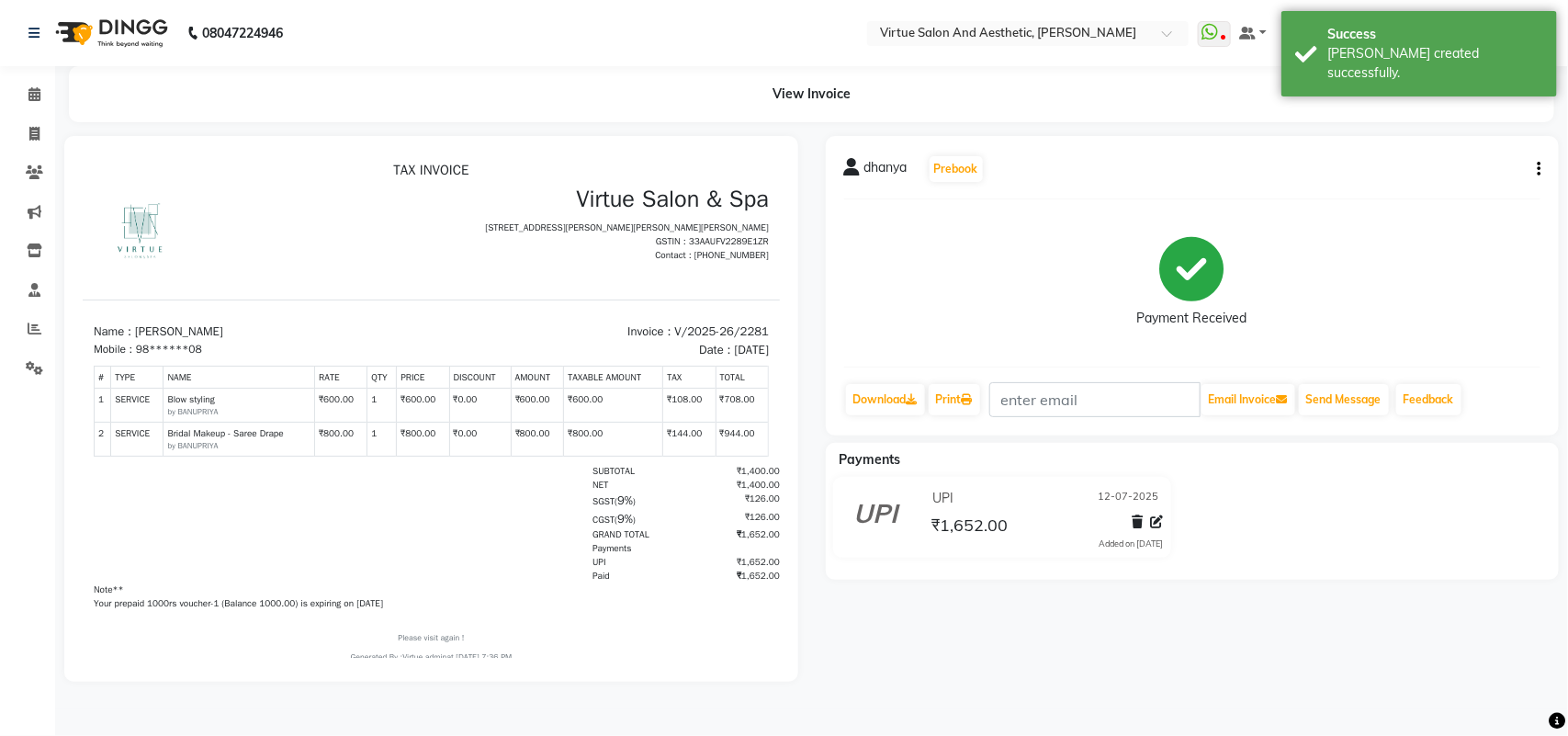 scroll, scrollTop: 0, scrollLeft: 0, axis: both 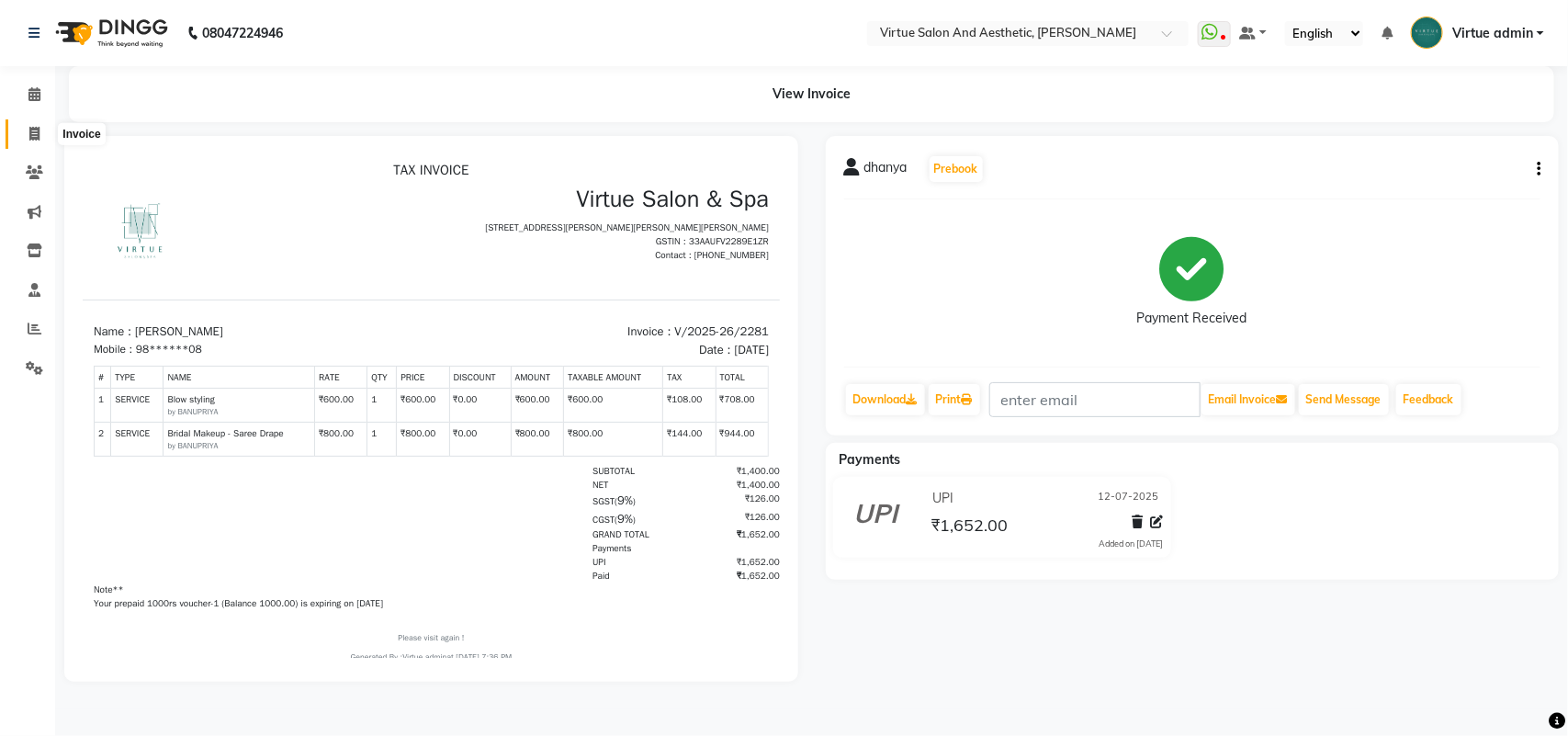 click 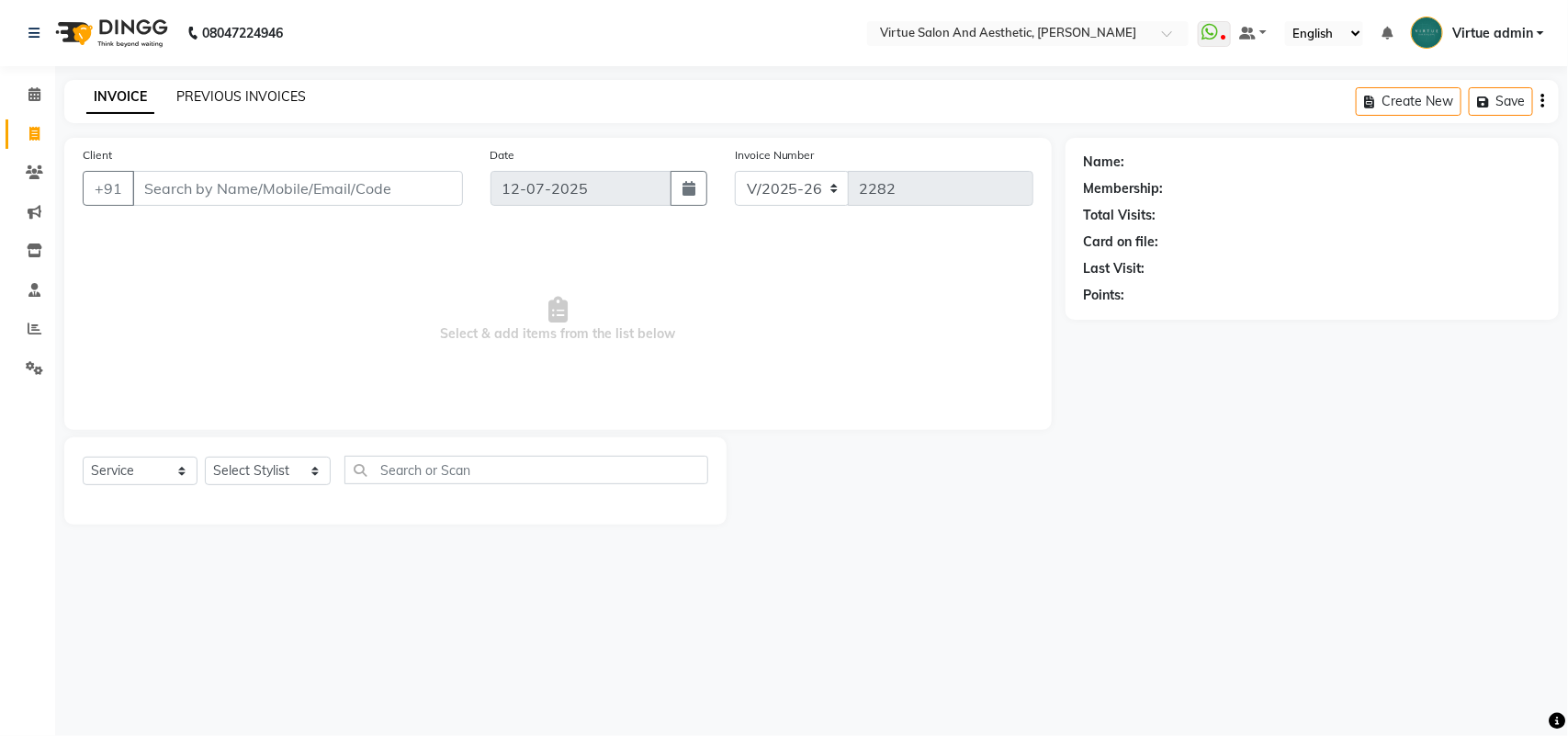 click on "PREVIOUS INVOICES" 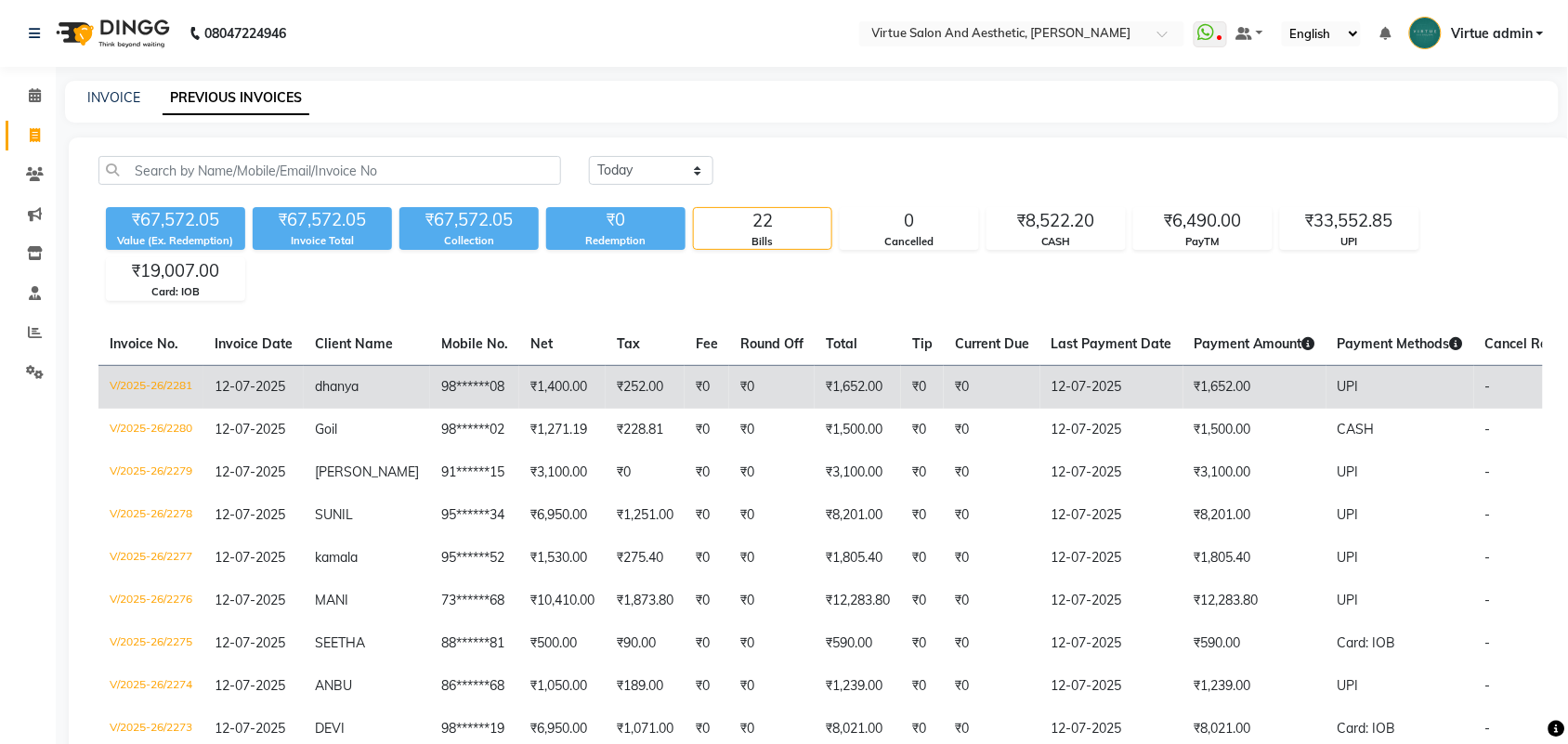 click on "V/2025-26/2281" 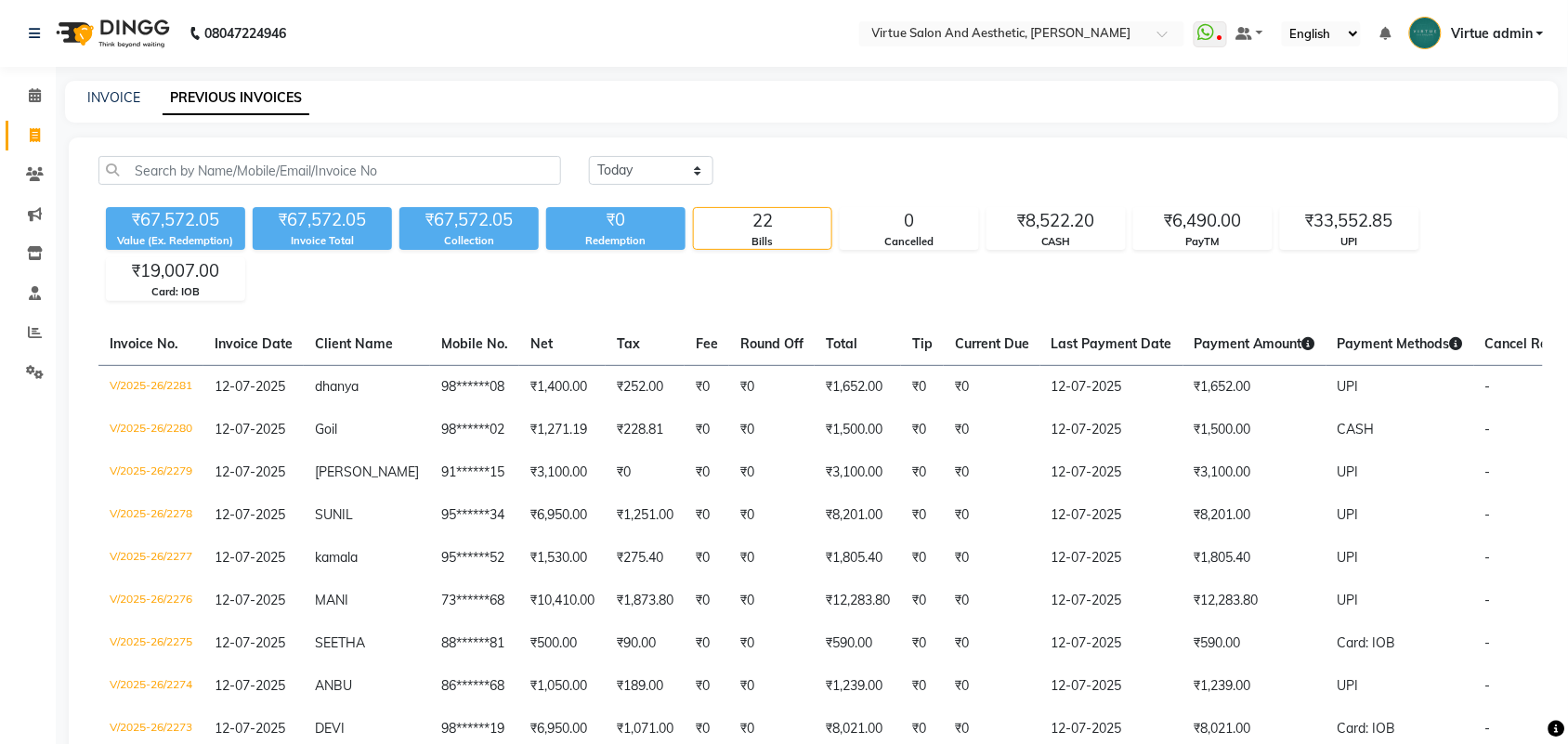 click on "INVOICE PREVIOUS INVOICES" 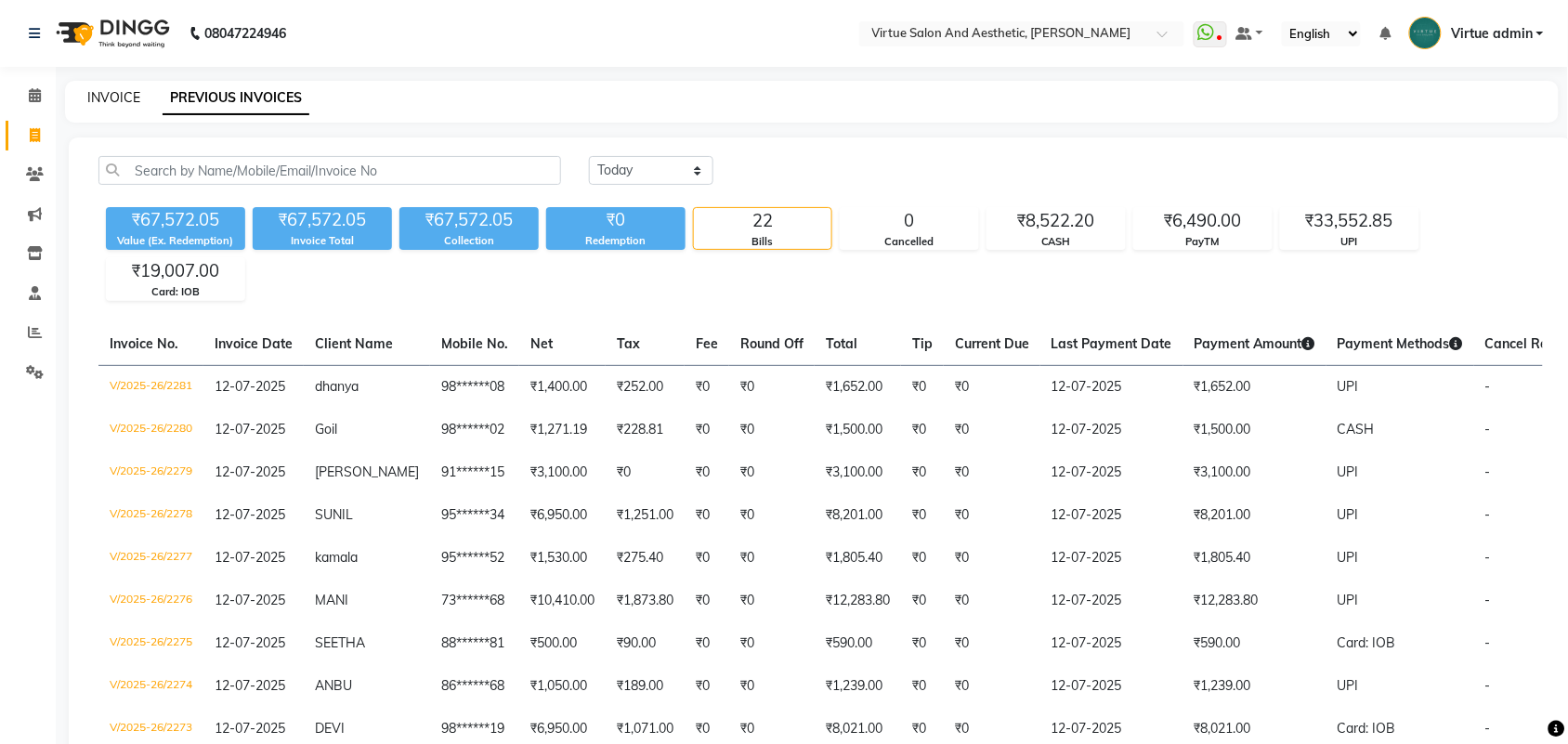 click on "INVOICE" 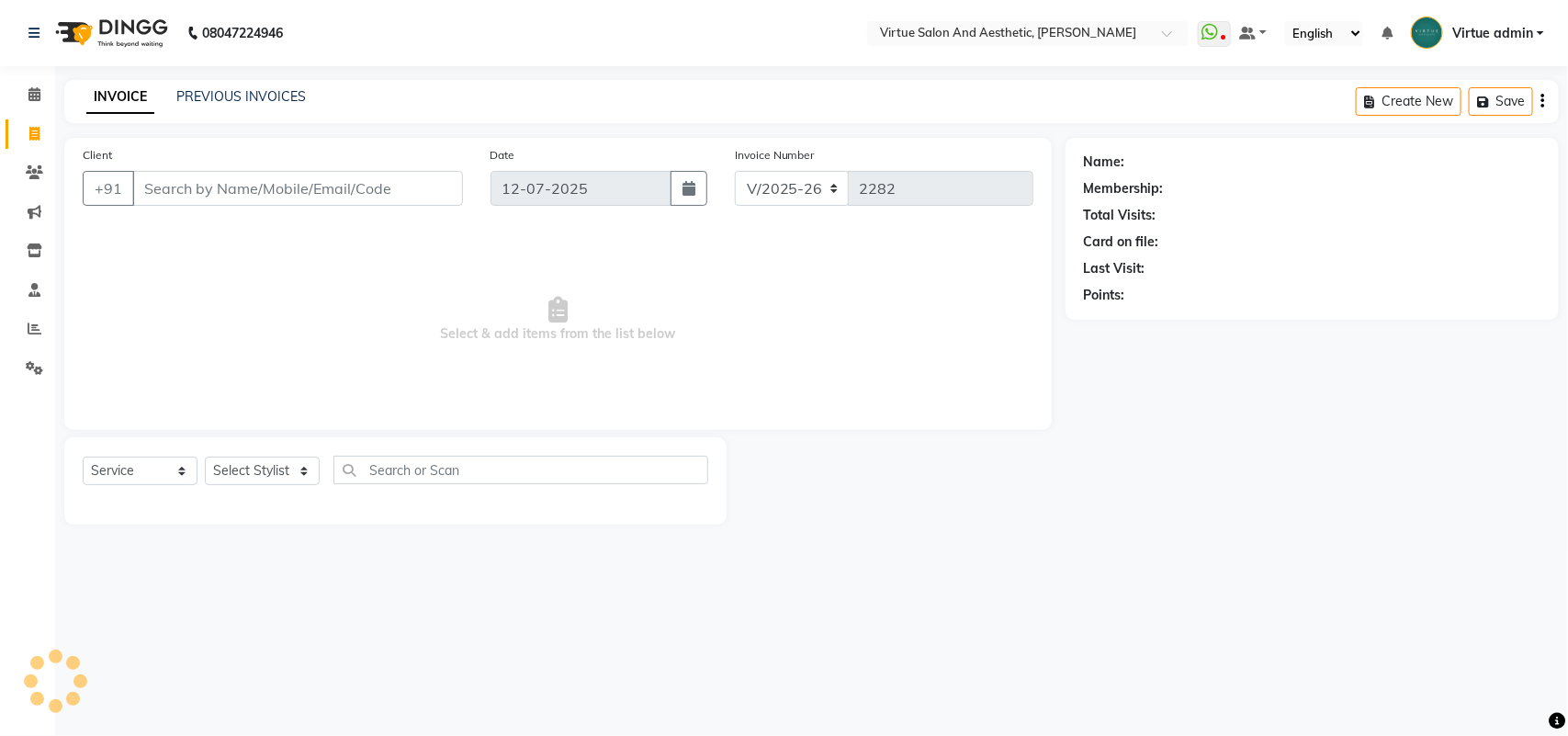 click on "Client" at bounding box center [298, 188] 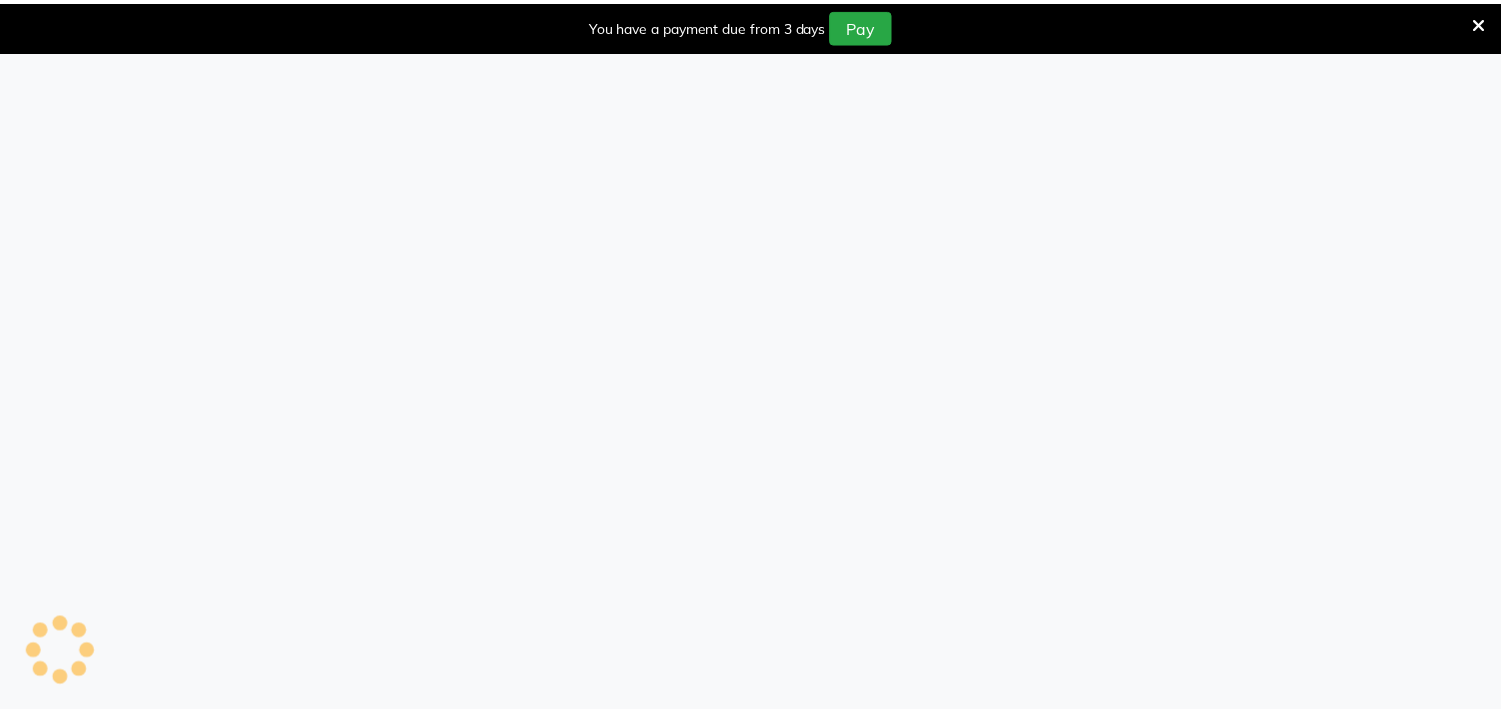 scroll, scrollTop: 0, scrollLeft: 0, axis: both 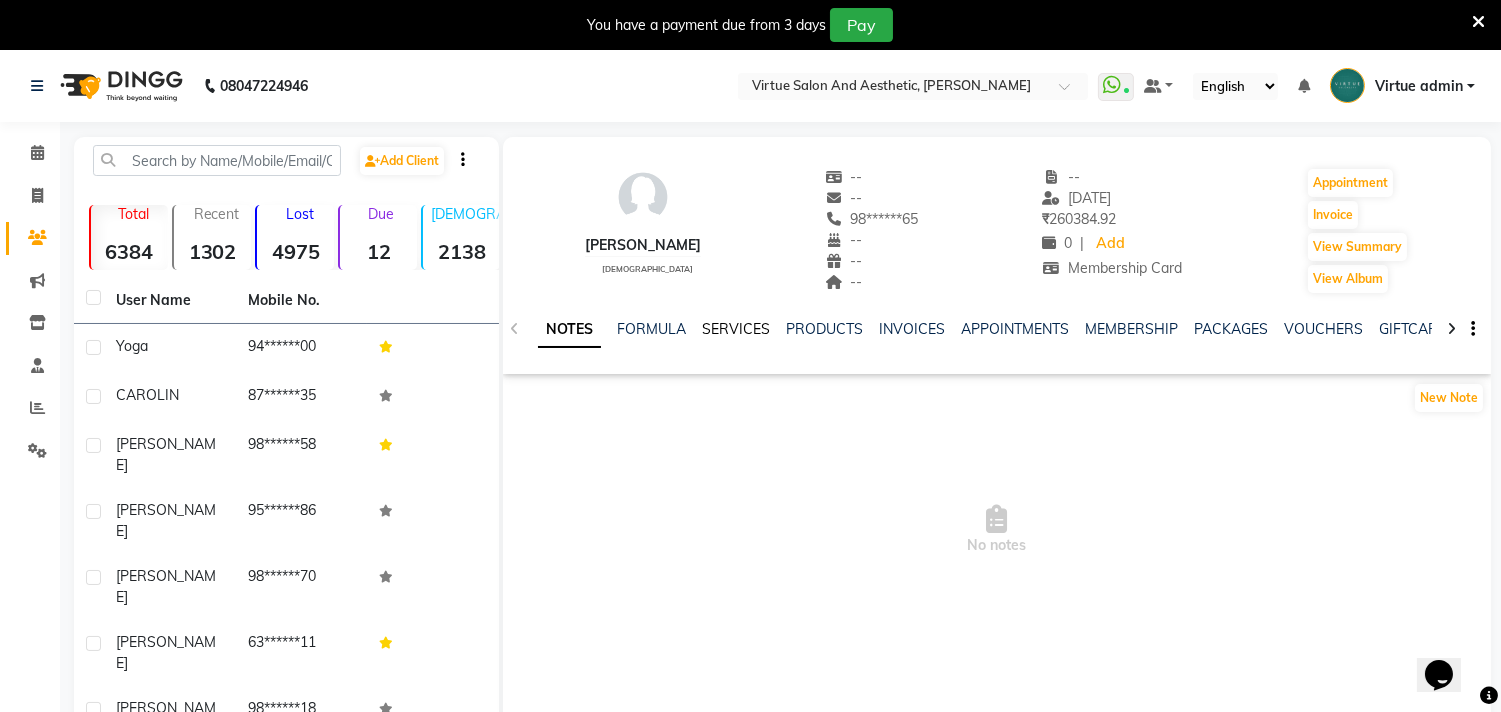 click on "SERVICES" 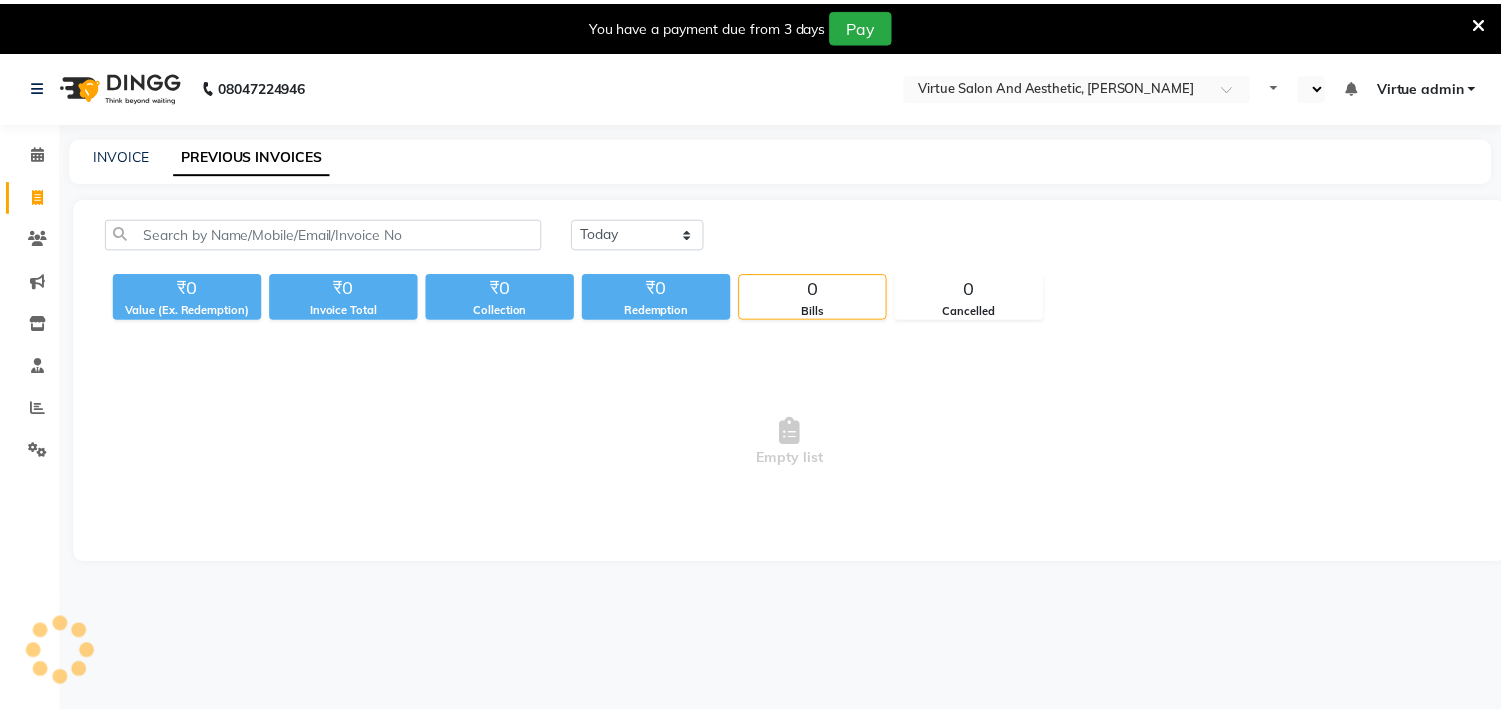 scroll, scrollTop: 0, scrollLeft: 0, axis: both 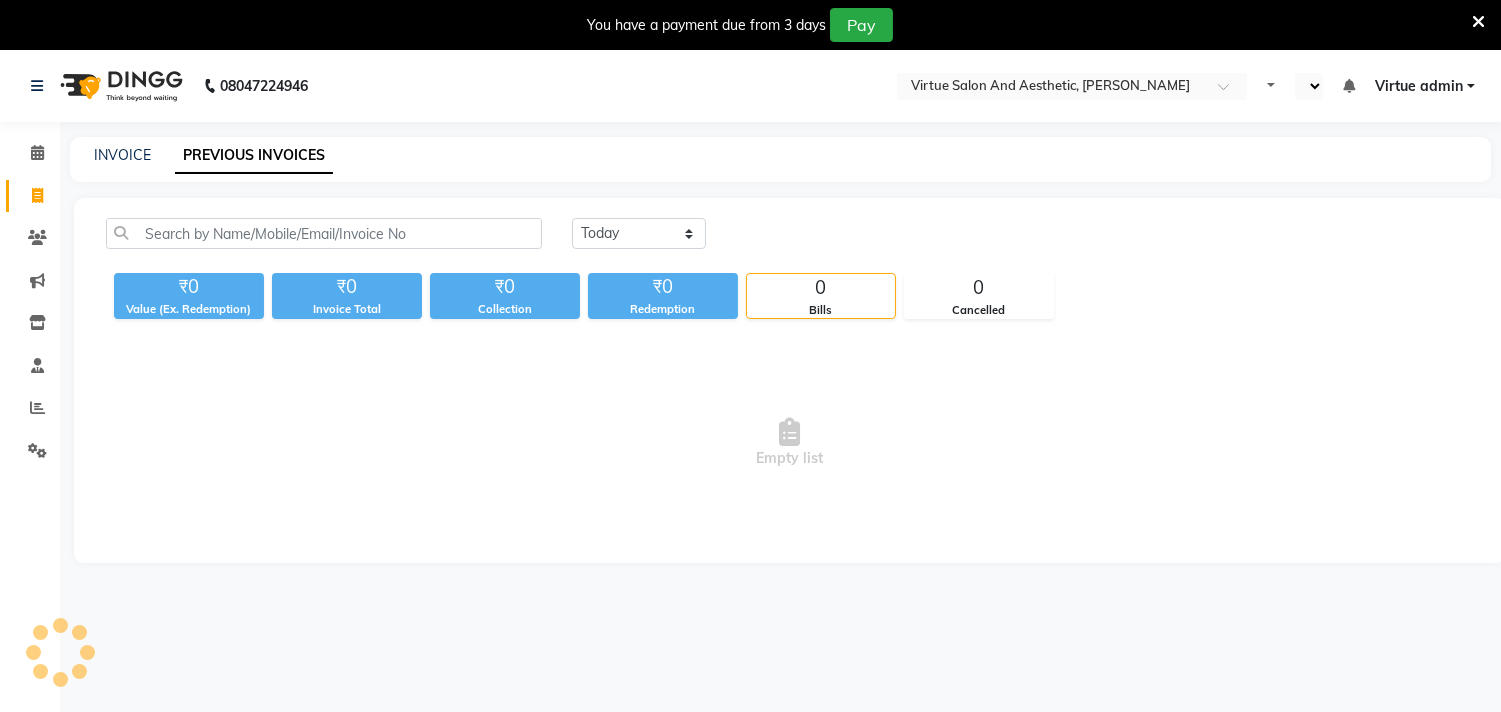 select on "en" 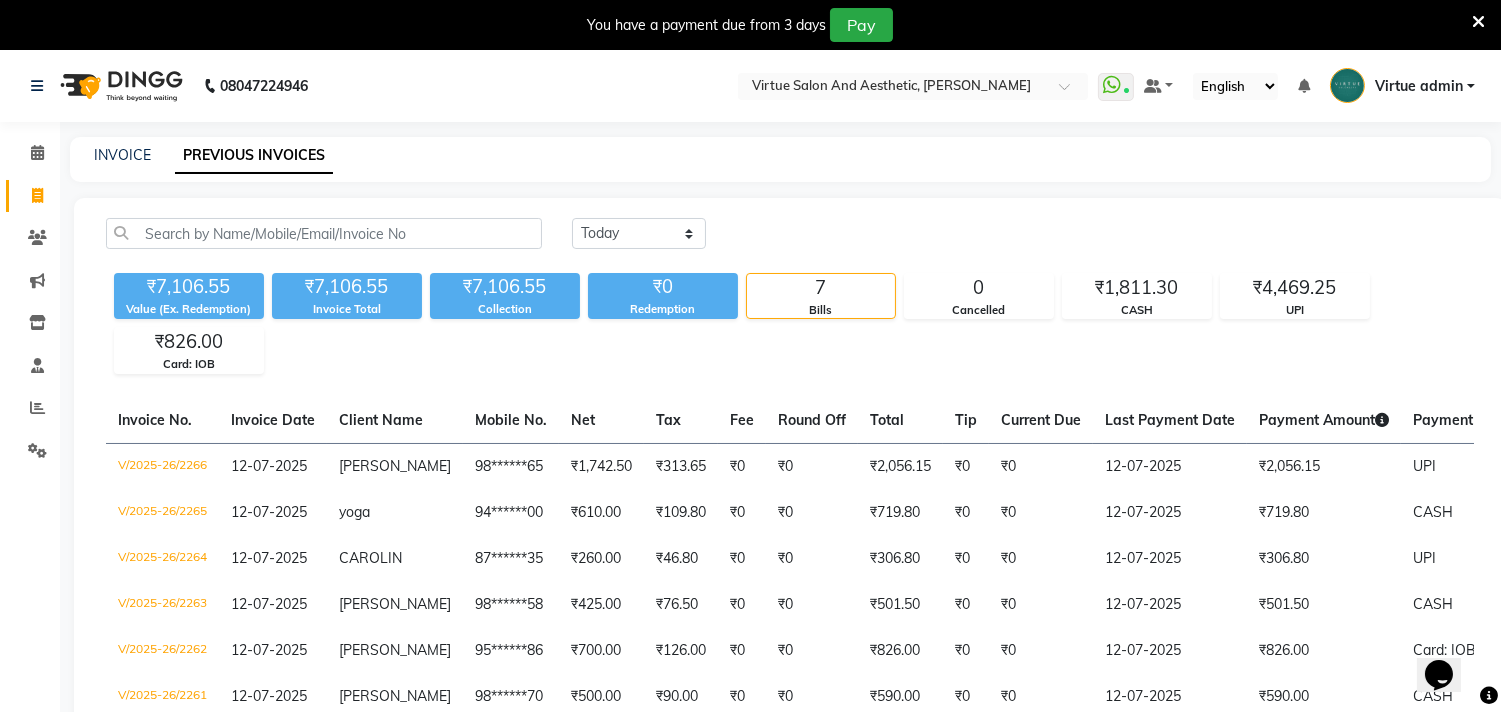 scroll, scrollTop: 0, scrollLeft: 0, axis: both 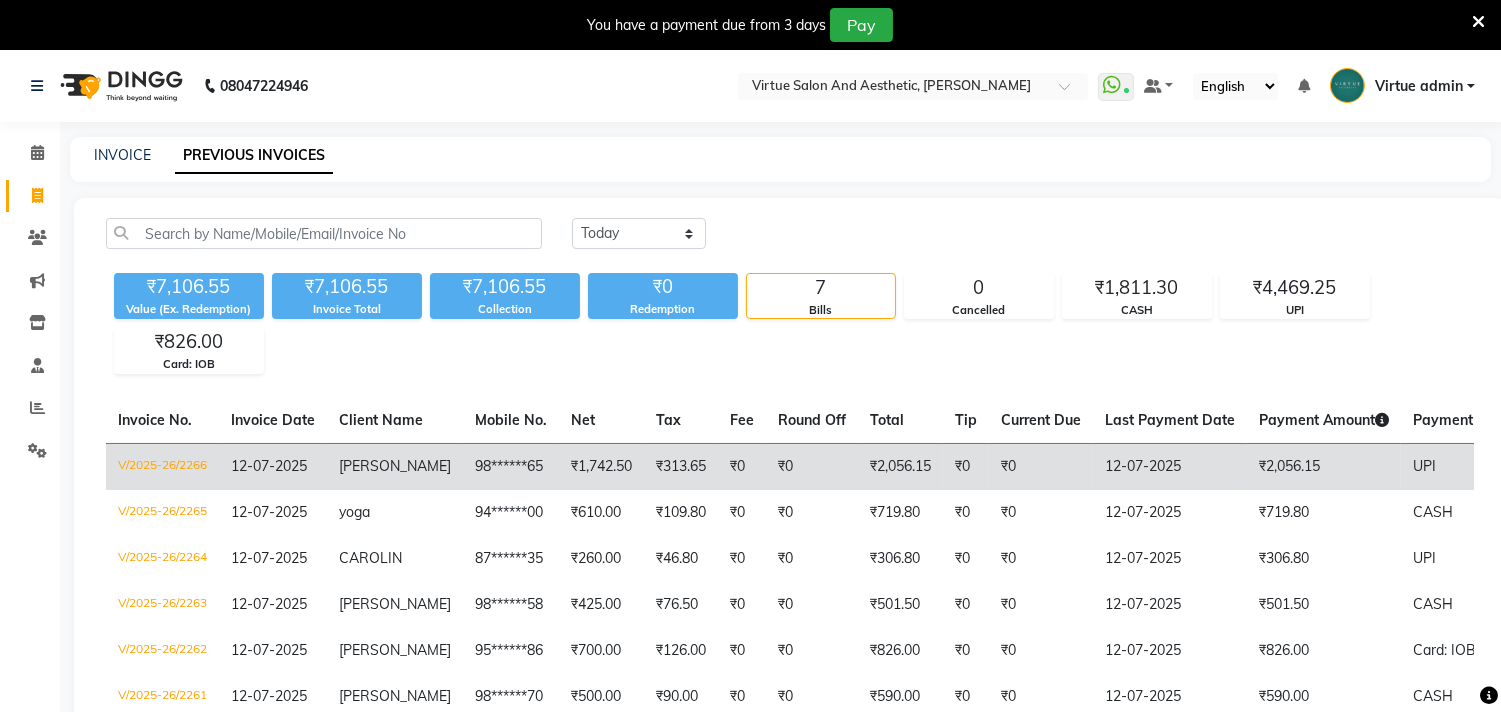 click on "12-07-2025" 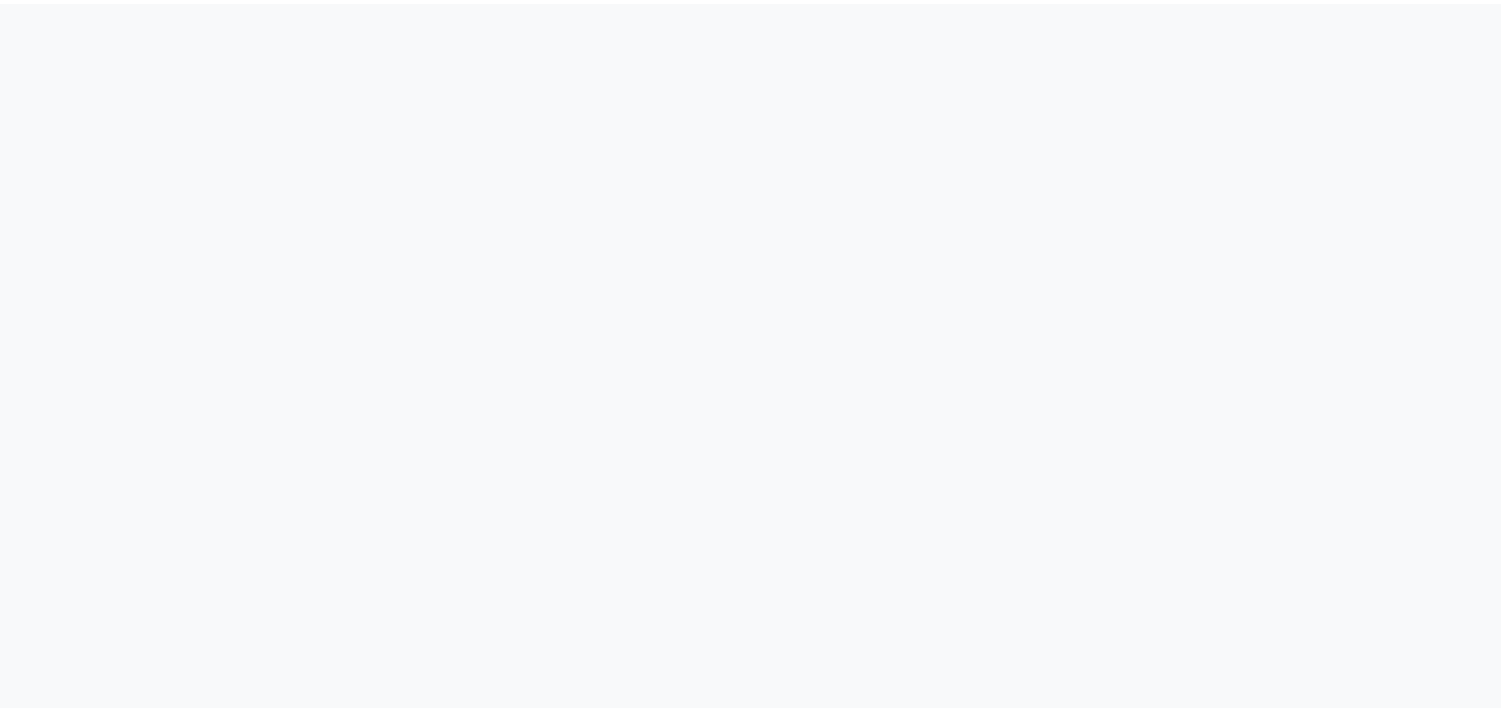 scroll, scrollTop: 0, scrollLeft: 0, axis: both 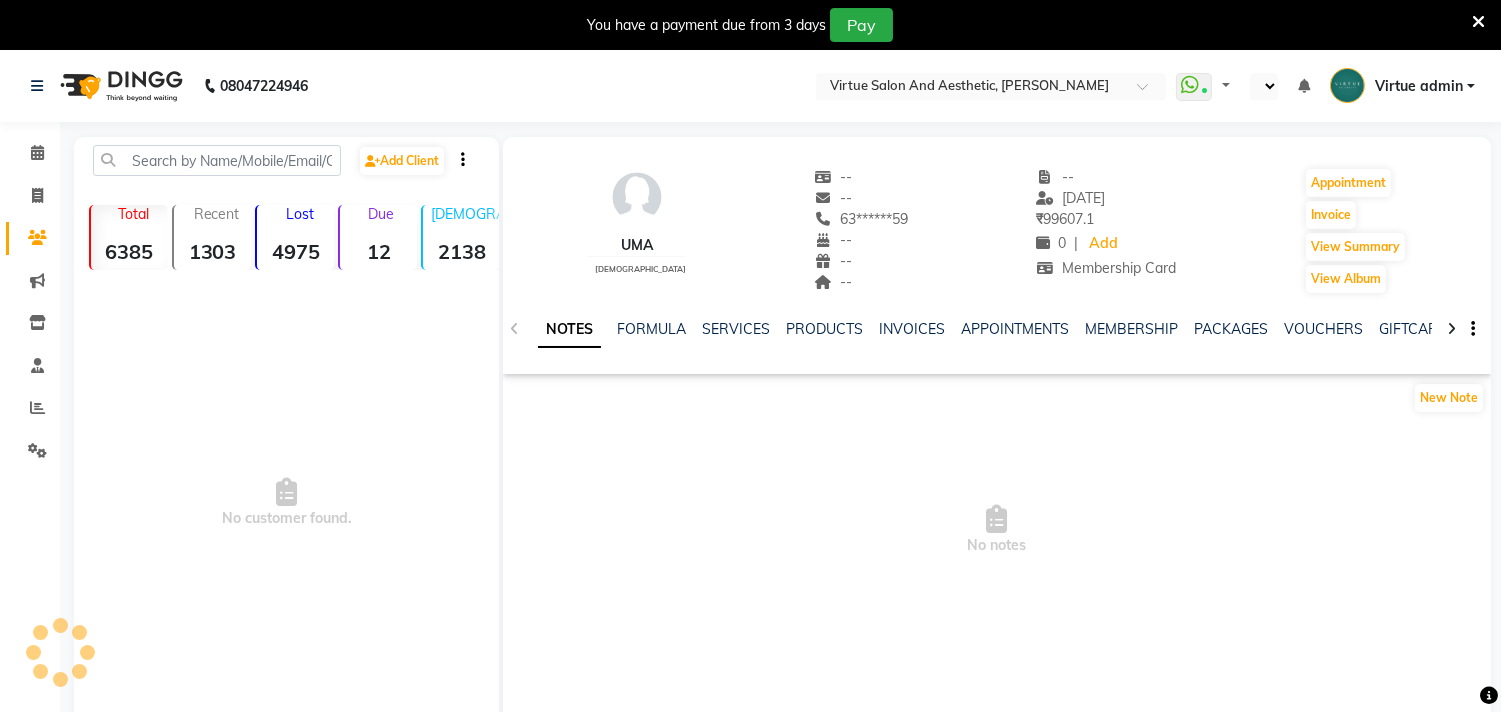 select on "en" 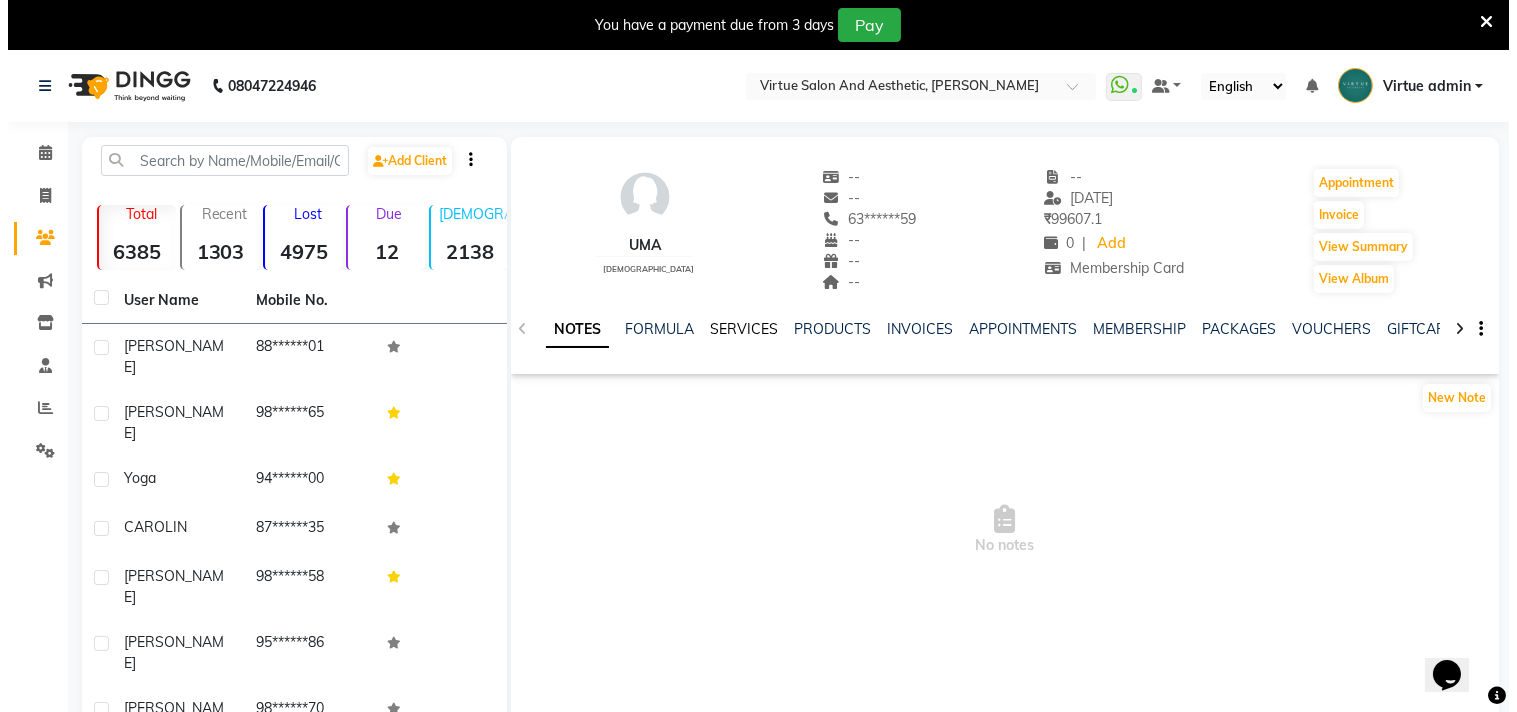 scroll, scrollTop: 0, scrollLeft: 0, axis: both 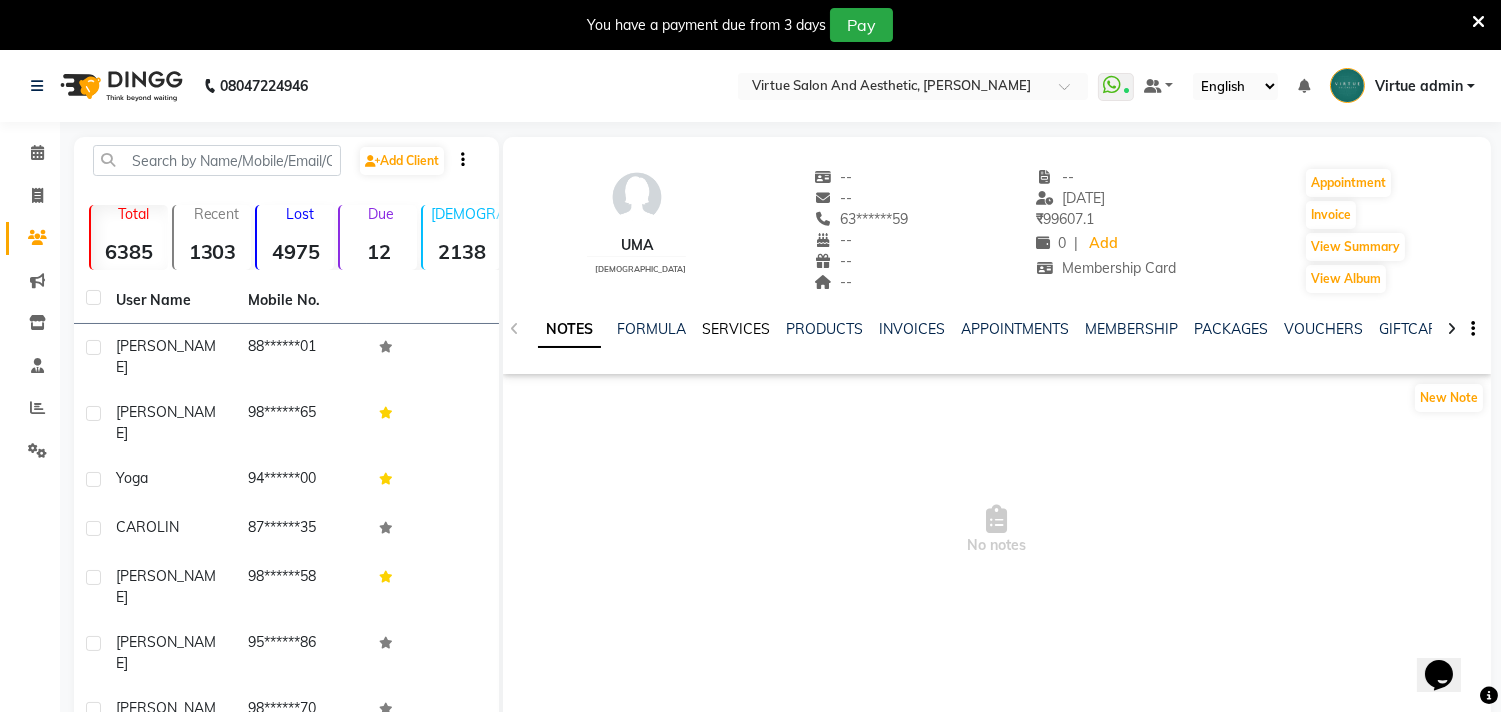 click on "SERVICES" 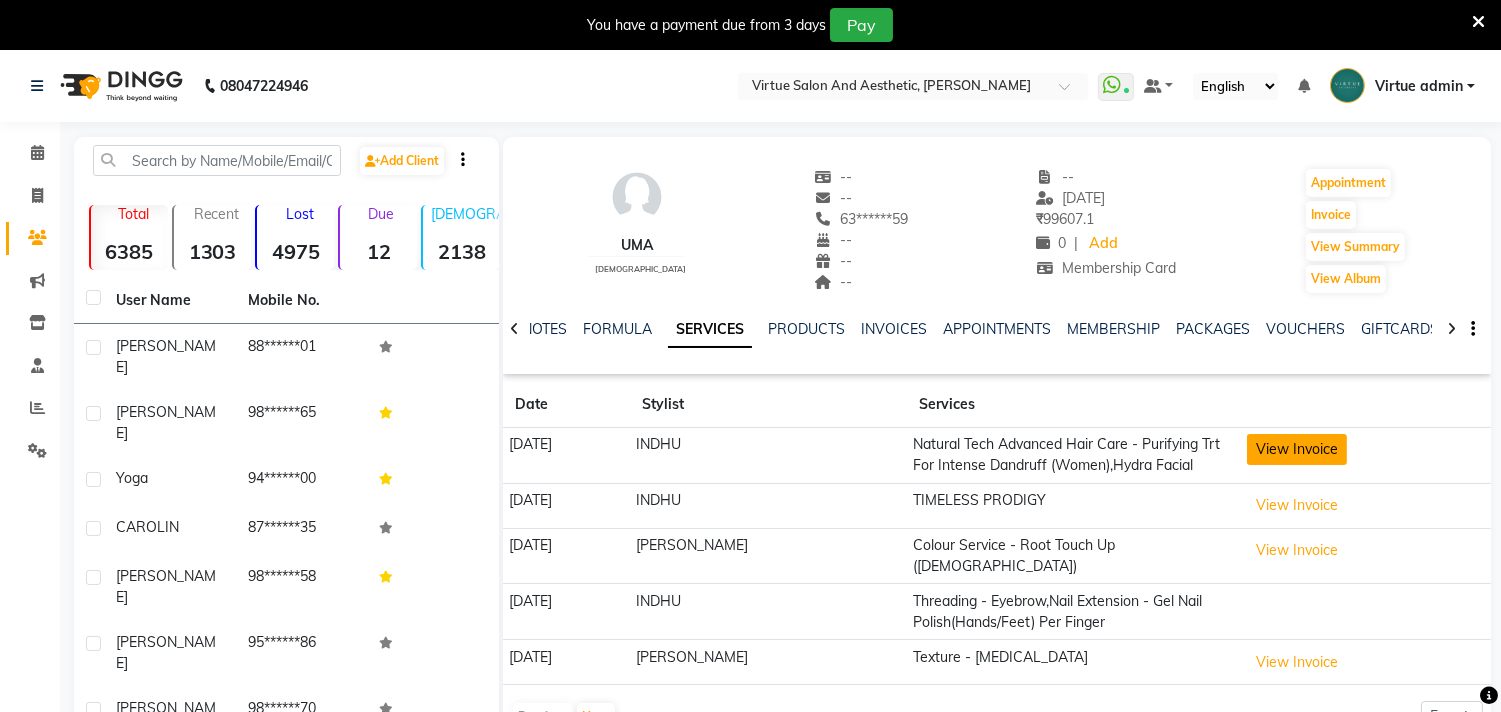 click on "View Invoice" 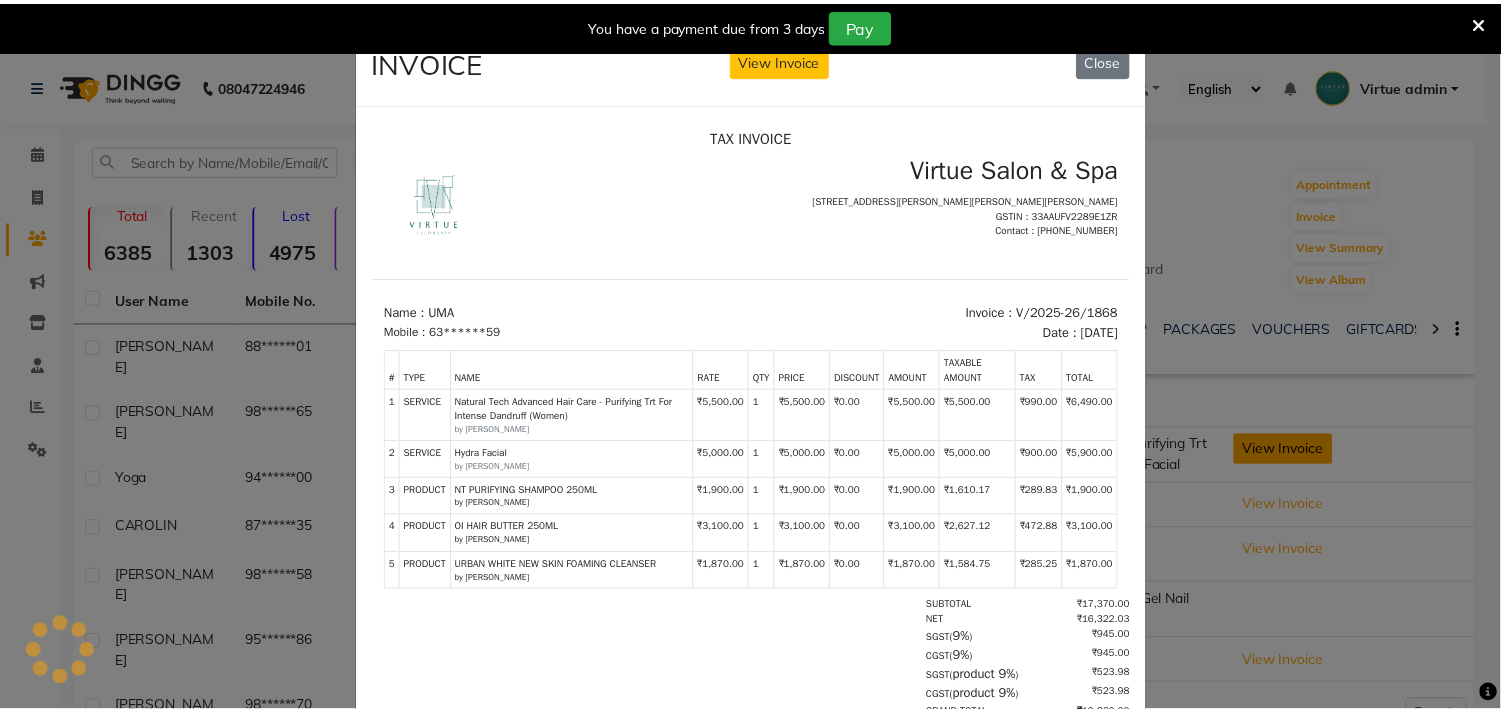 scroll, scrollTop: 0, scrollLeft: 0, axis: both 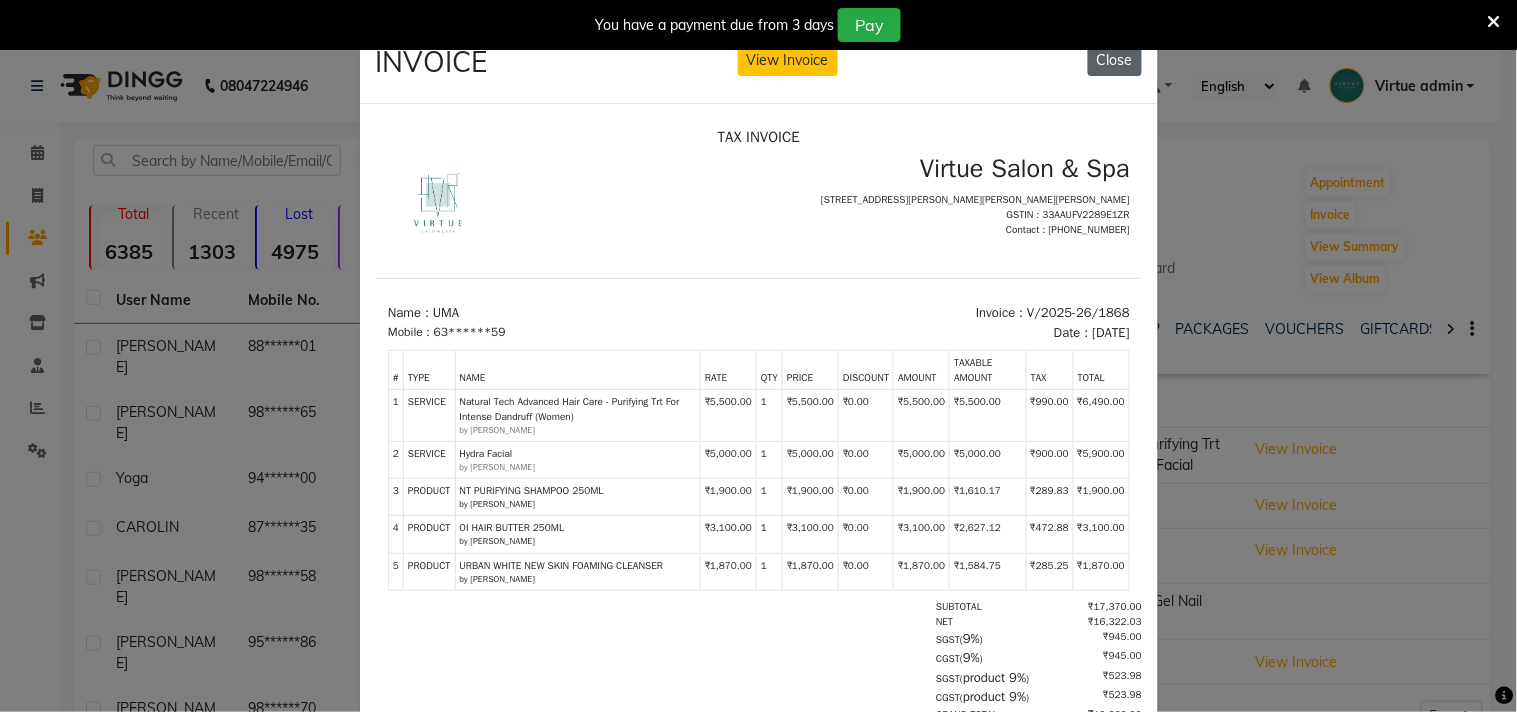 click on "Close" 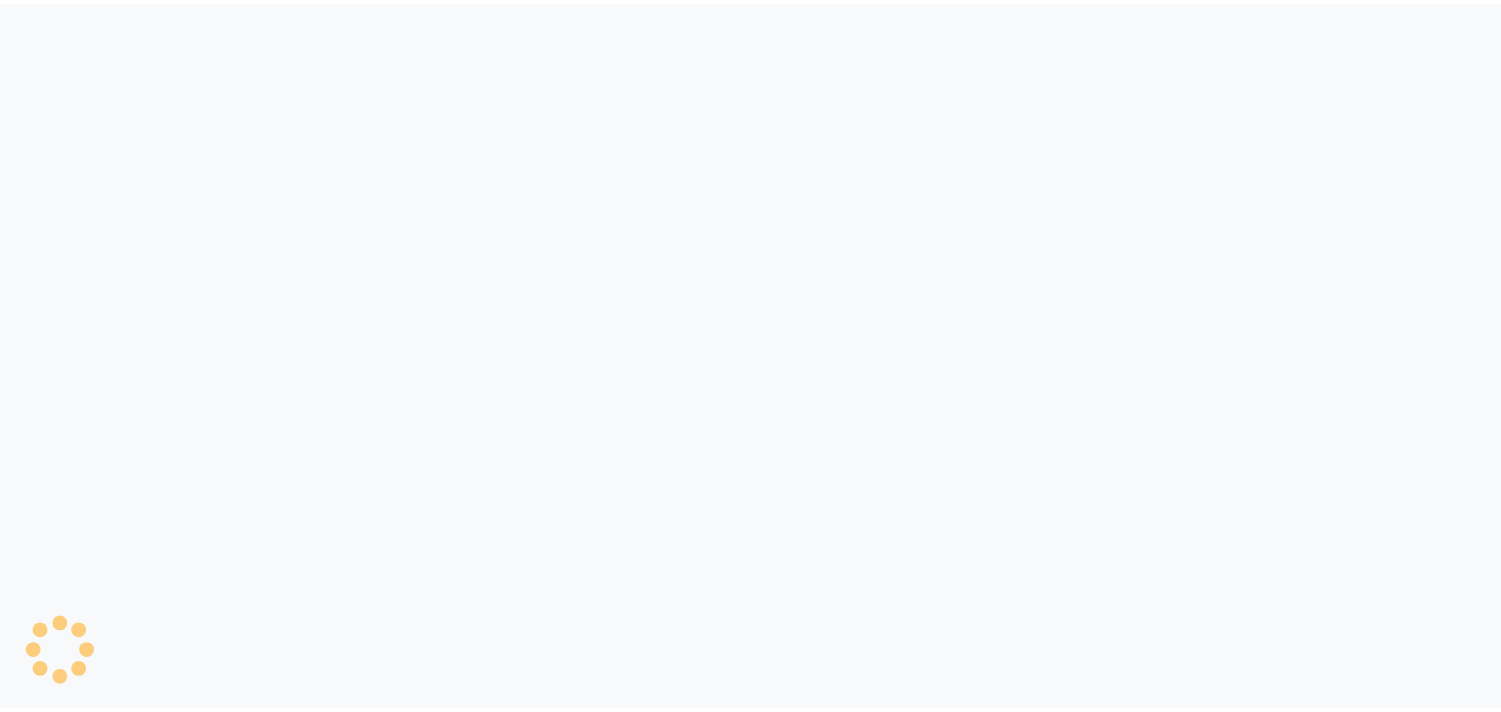 scroll, scrollTop: 0, scrollLeft: 0, axis: both 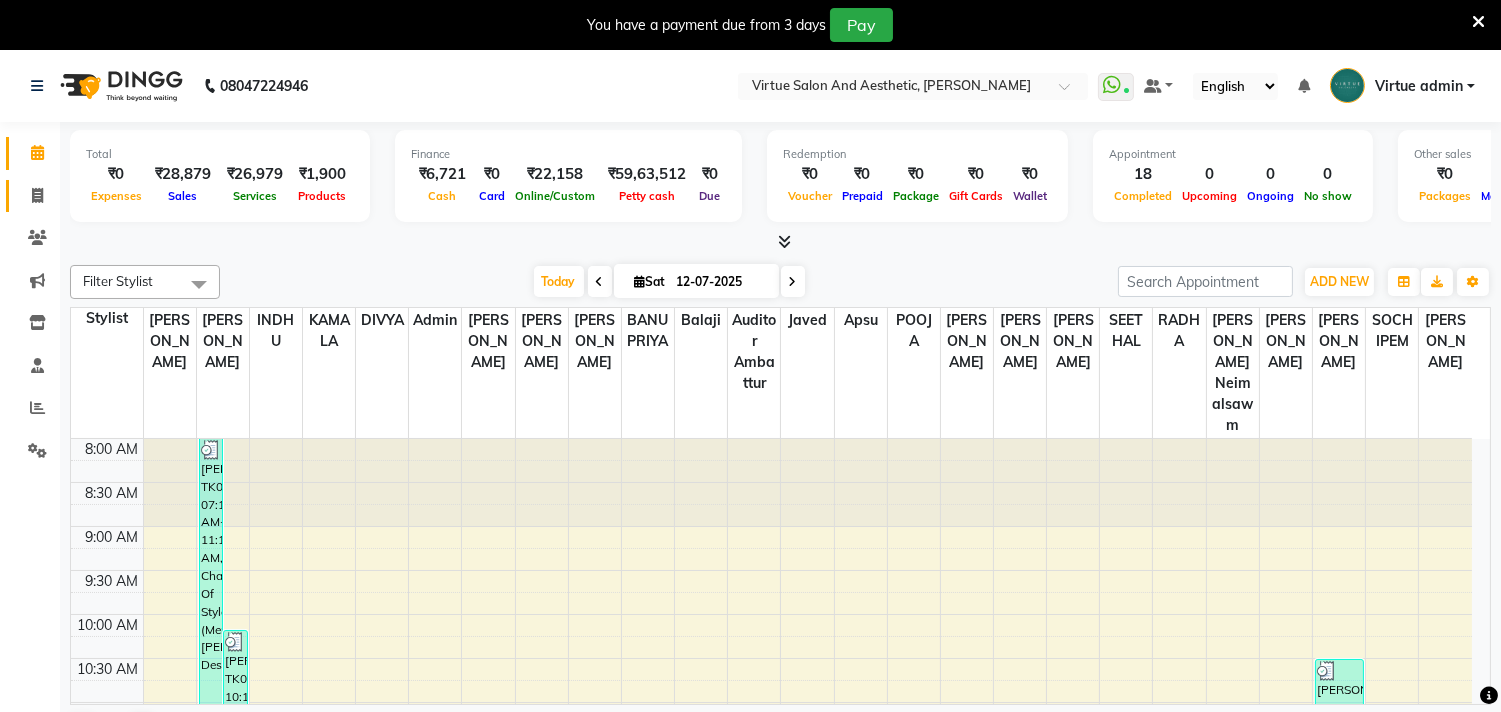 click on "Invoice" 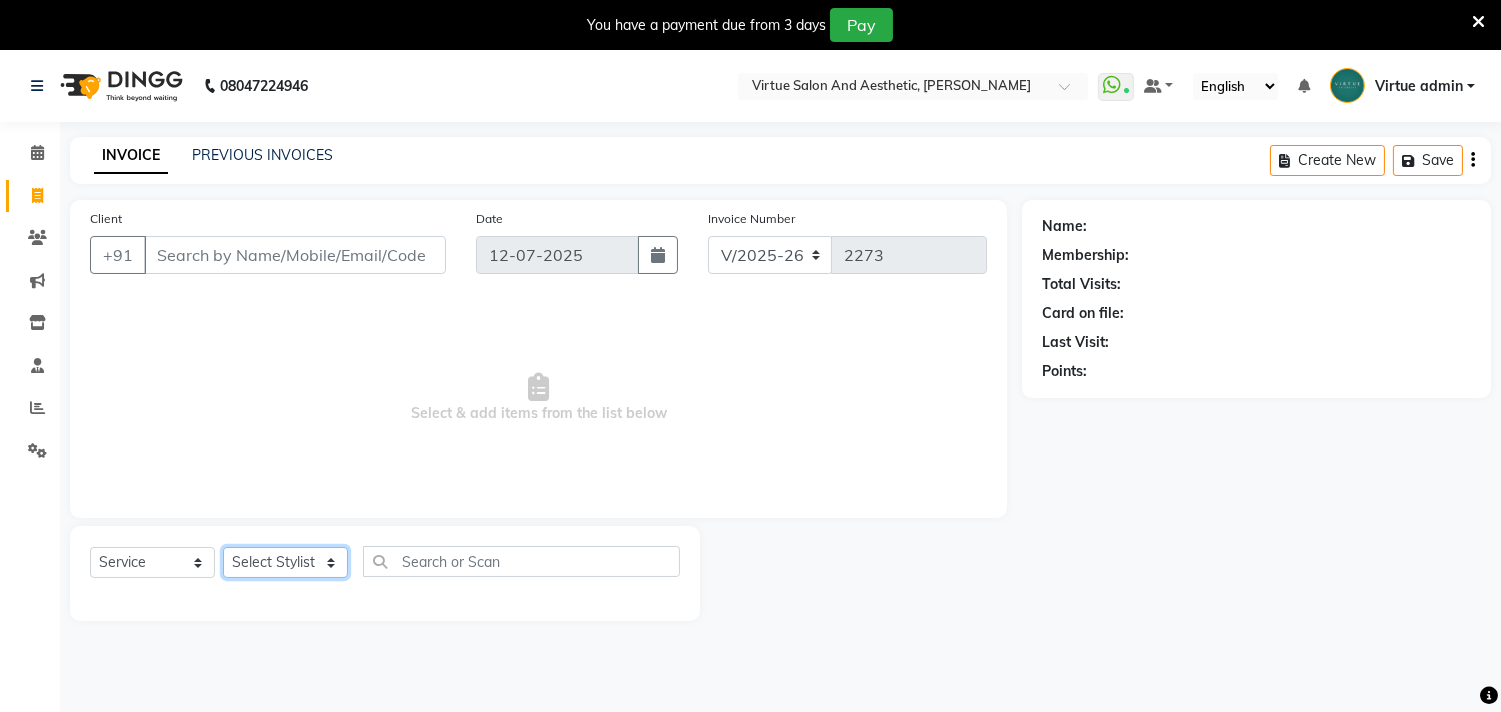 click on "Select Stylist" 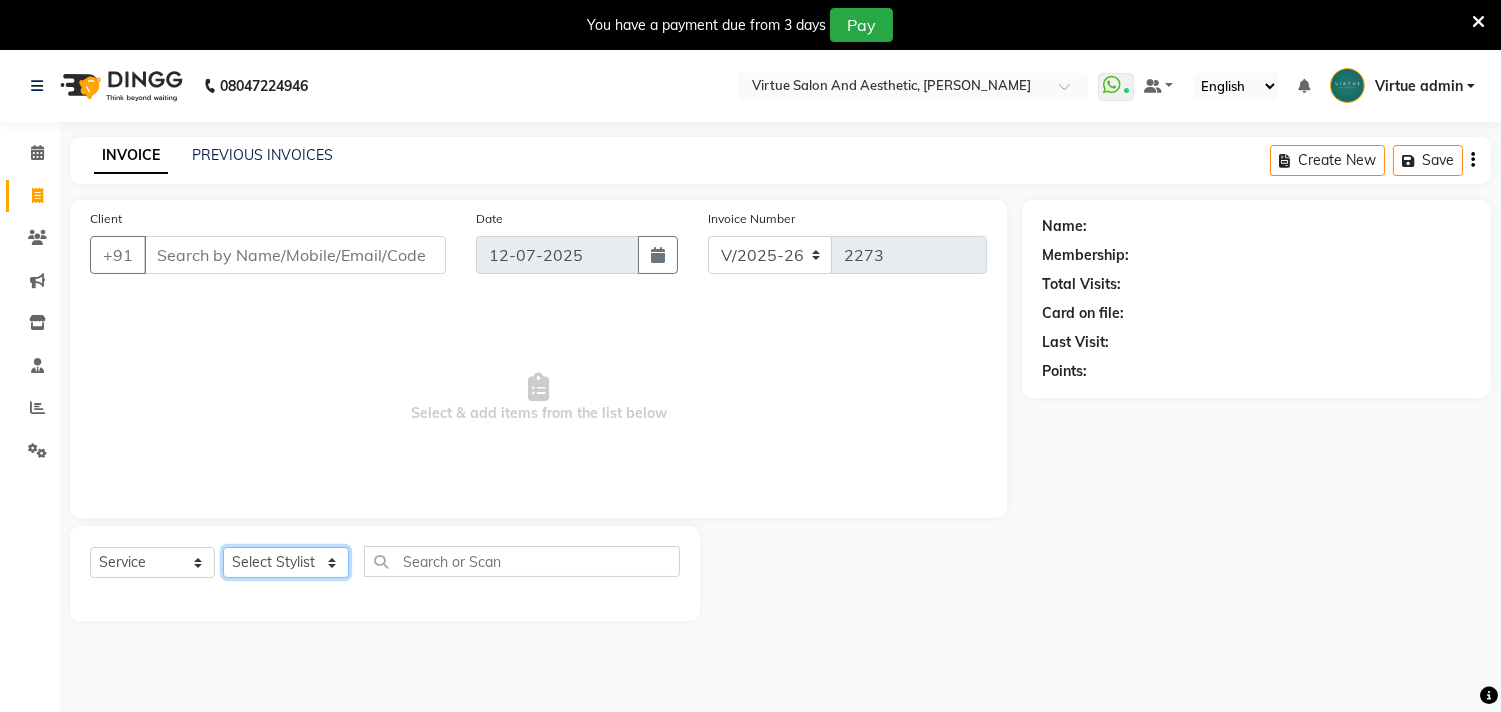 select on "47999" 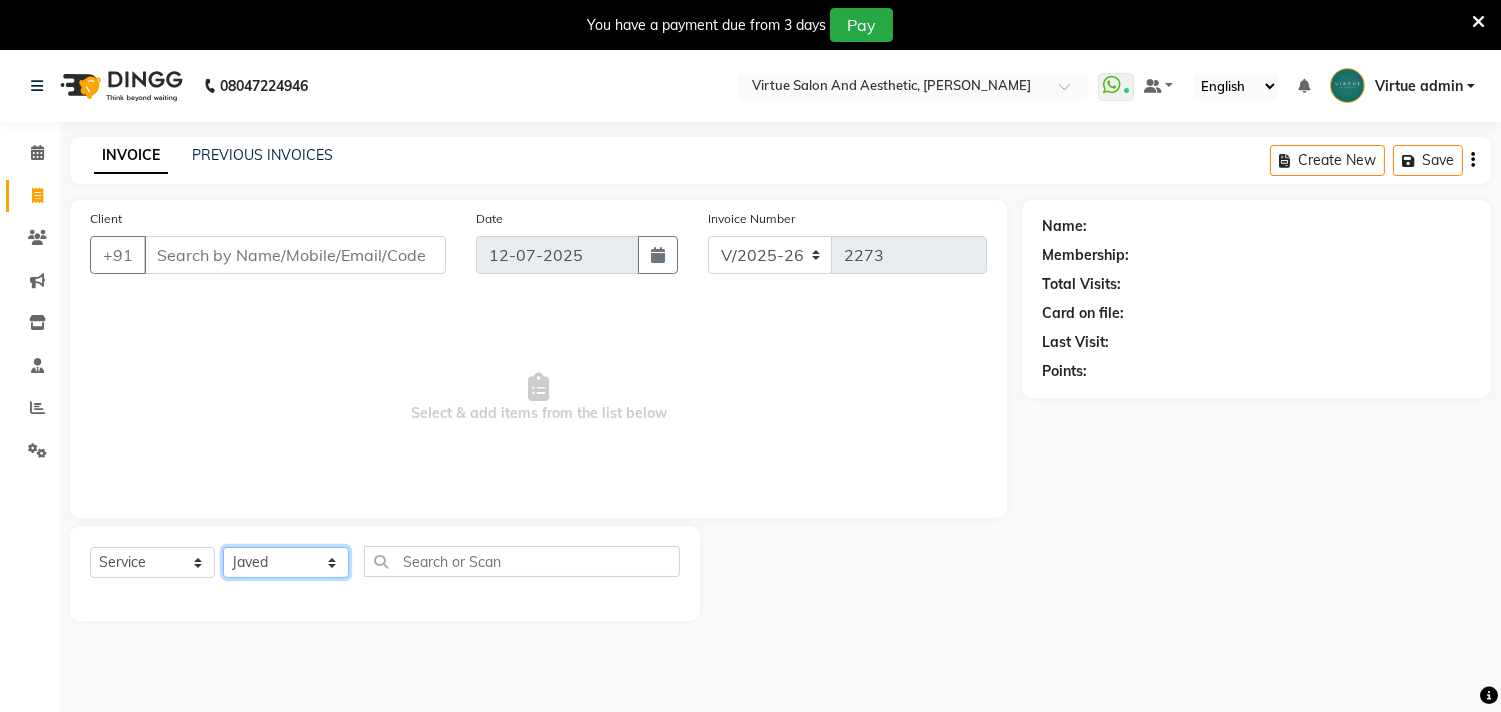 click on "Select Stylist Admin [PERSON_NAME]  Apsu Auditor Ambattur [PERSON_NAME] Dingg - Support Team [PERSON_NAME] [PERSON_NAME] [PERSON_NAME]  [PERSON_NAME] [PERSON_NAME]  [PERSON_NAME] [PERSON_NAME] [PERSON_NAME] RADHA [PERSON_NAME]  [PERSON_NAME] SEETHAL SOCHIPEM [PERSON_NAME] [PERSON_NAME] VANITHA Veena [PERSON_NAME]  [PERSON_NAME] Virtue admin VIRTUE SALON" 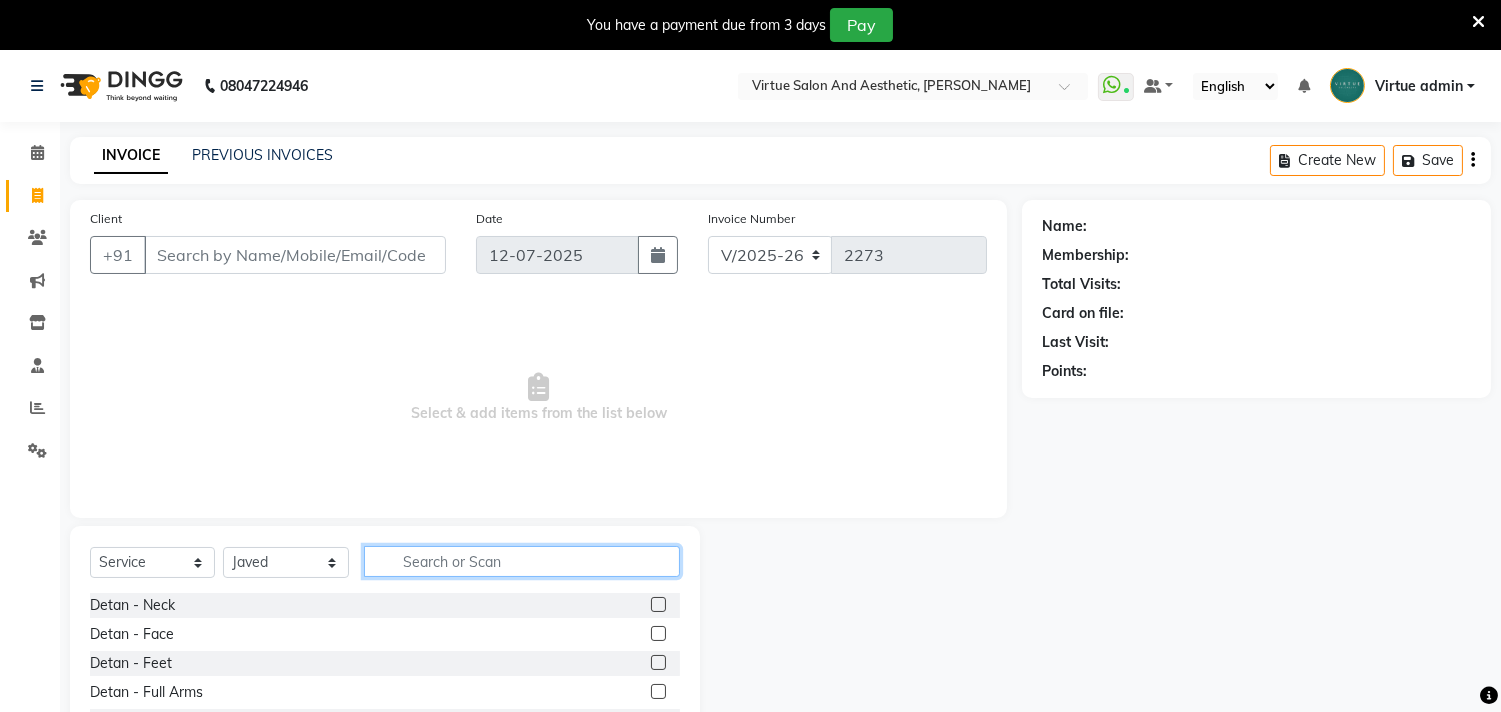 click 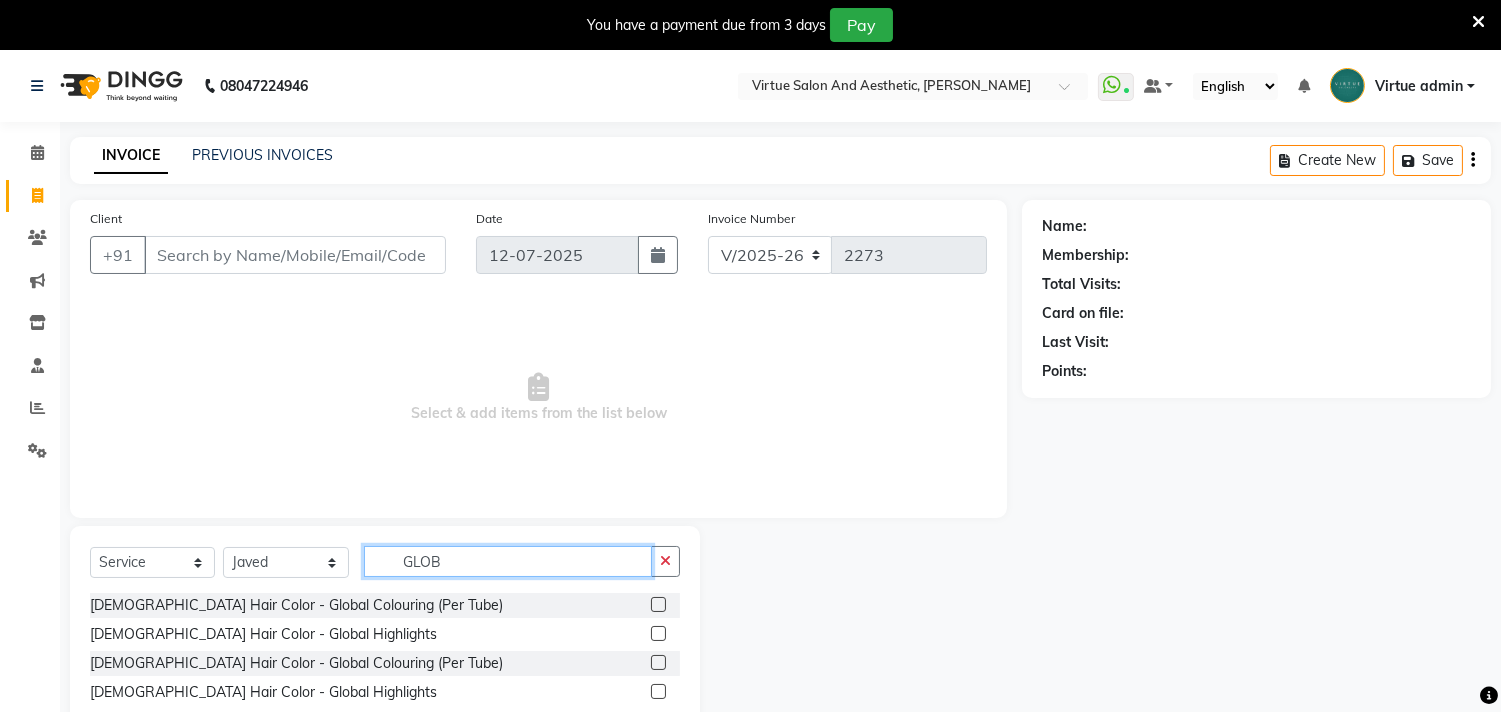 type on "GLOB" 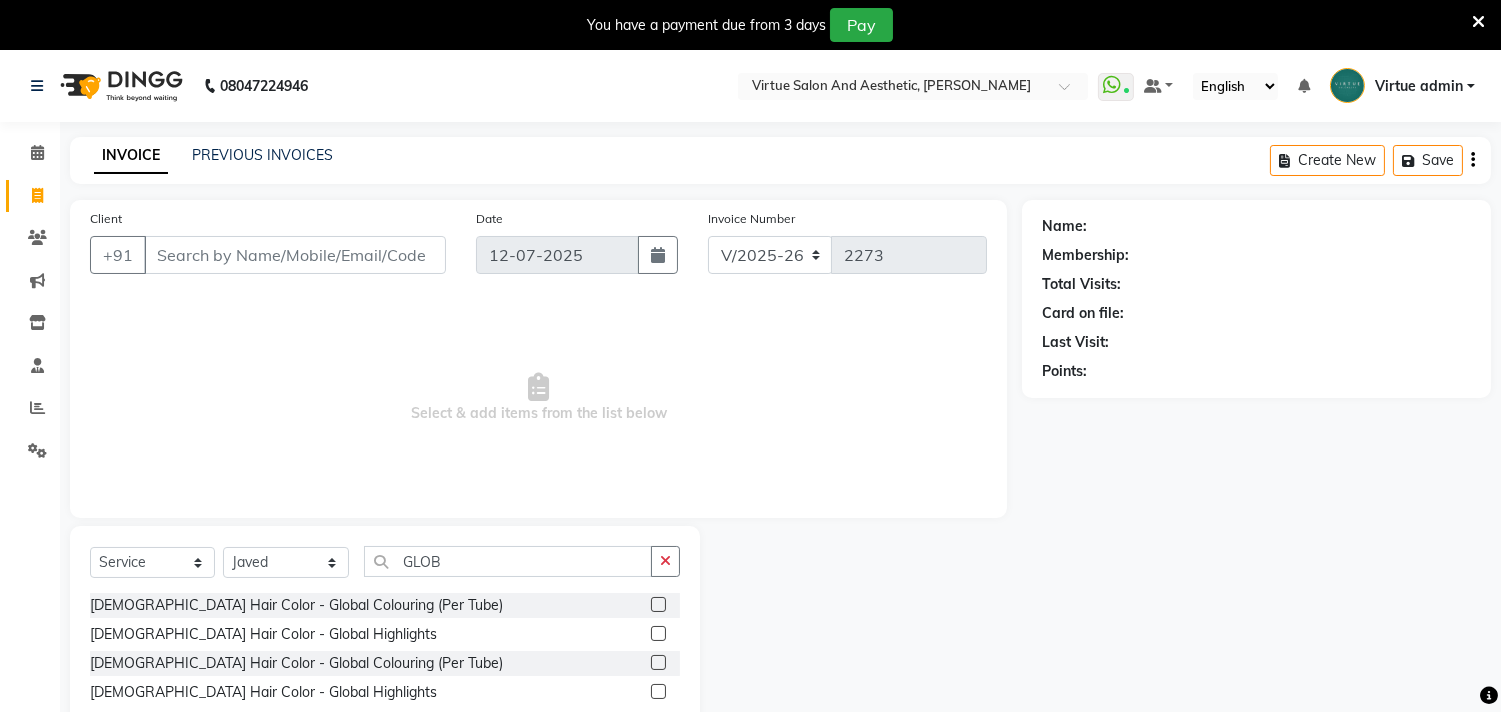 click 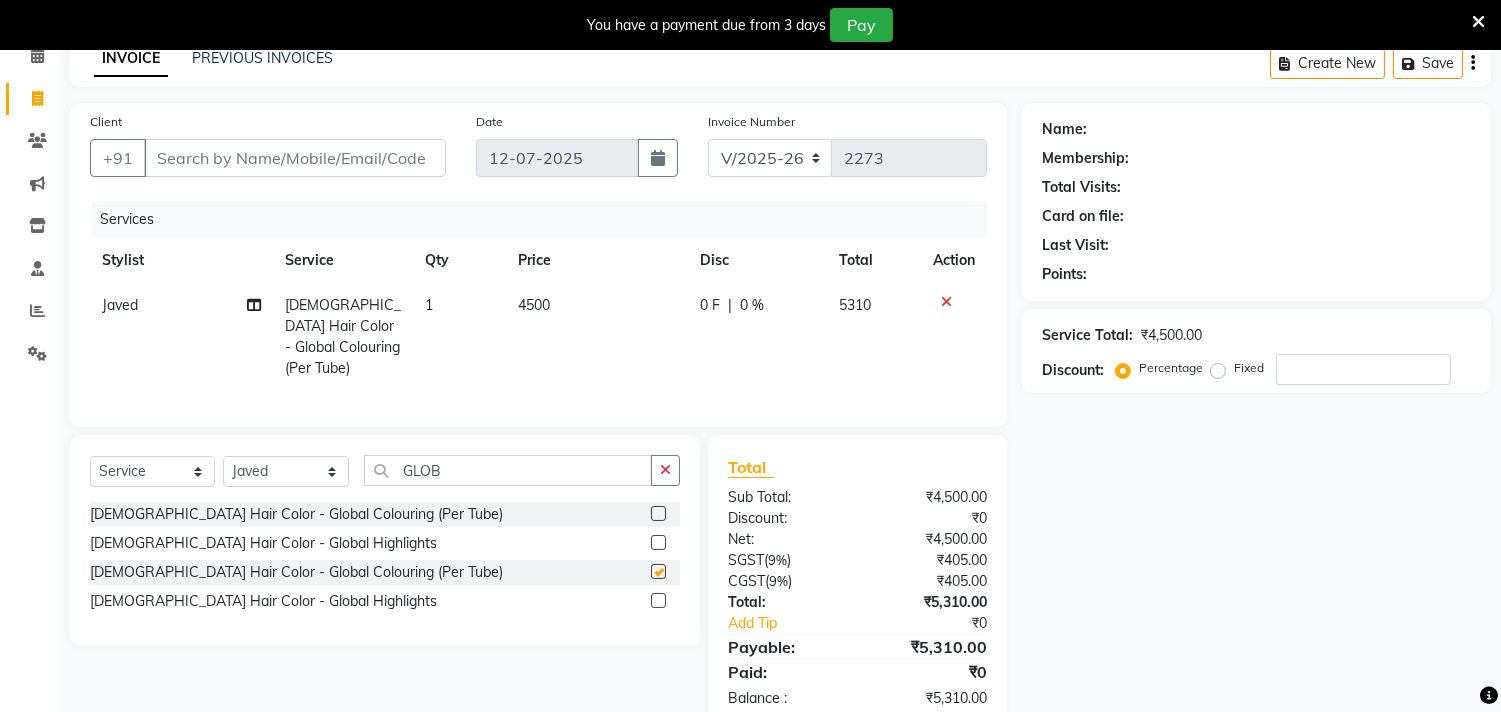 checkbox on "false" 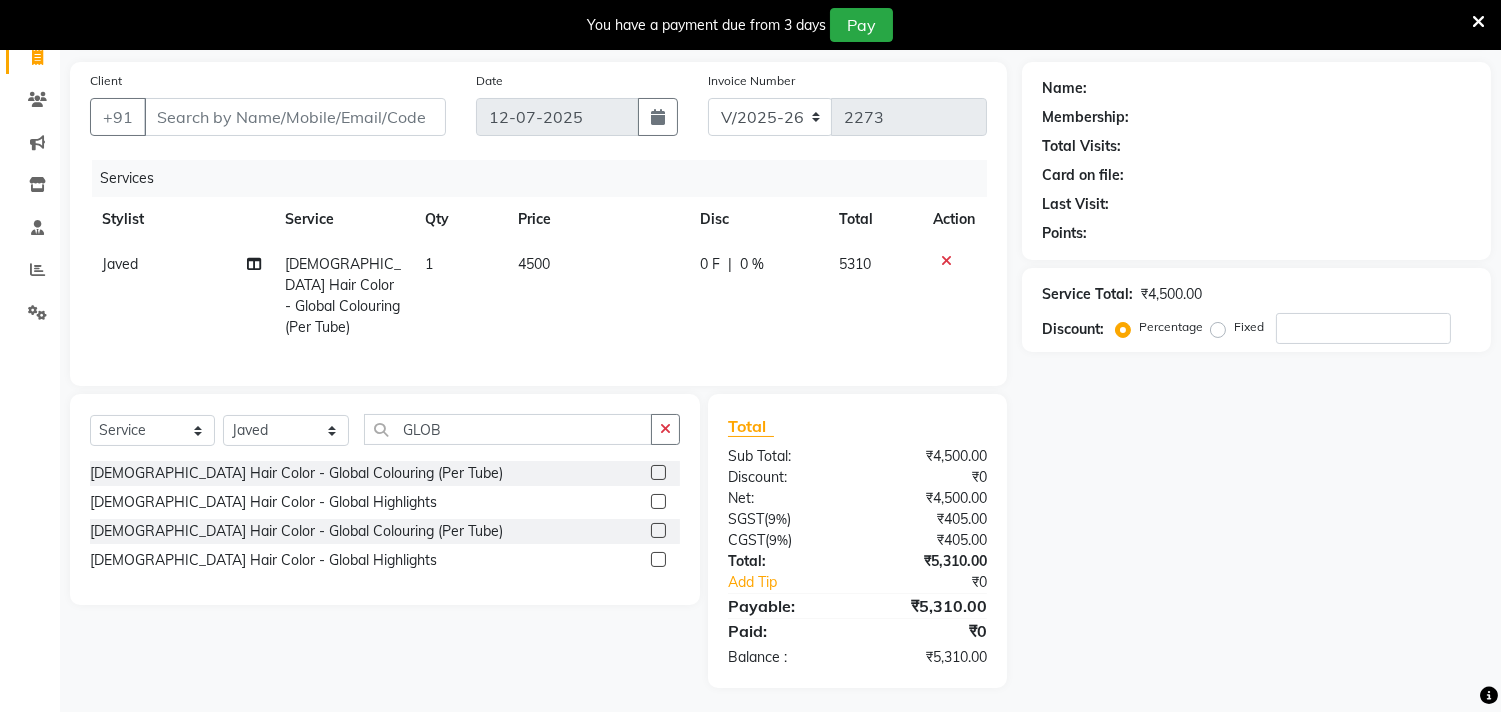 scroll, scrollTop: 140, scrollLeft: 0, axis: vertical 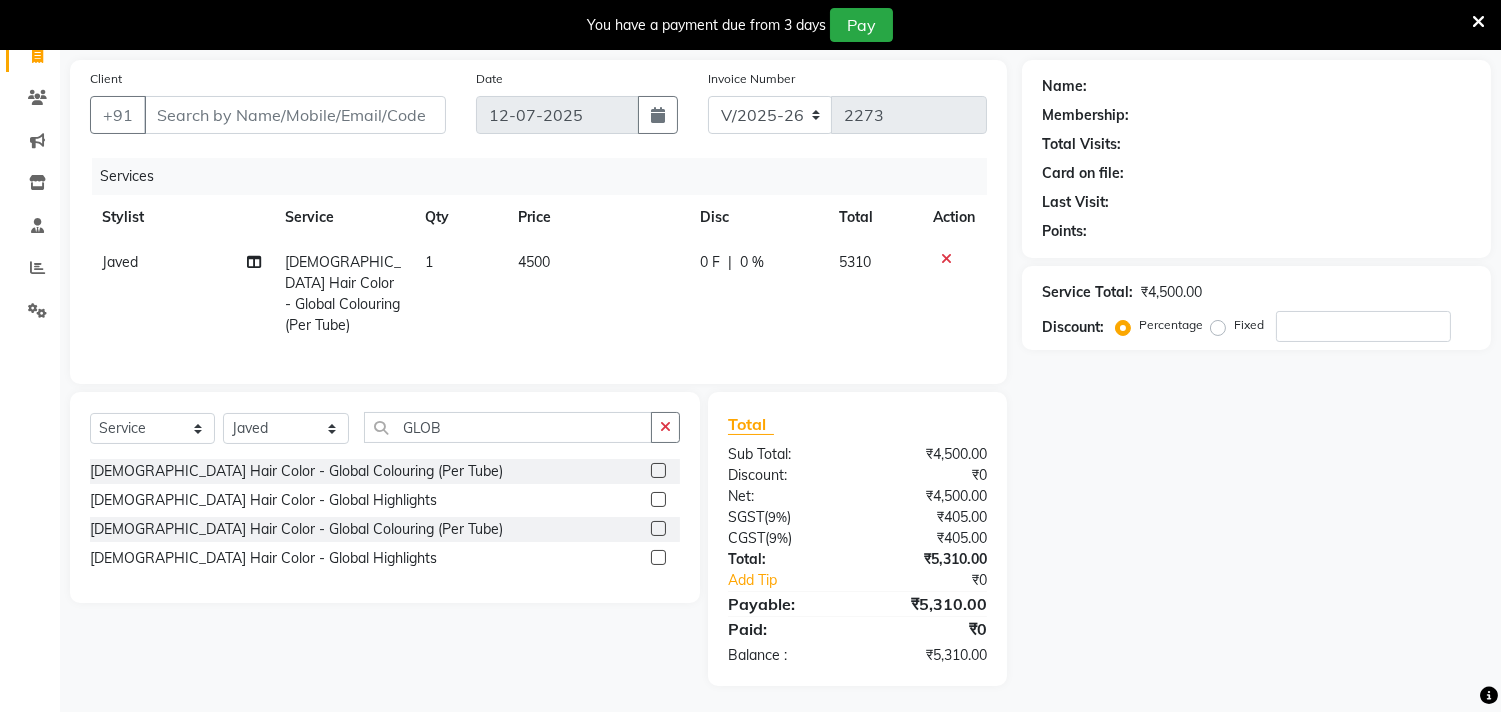 click on "4500" 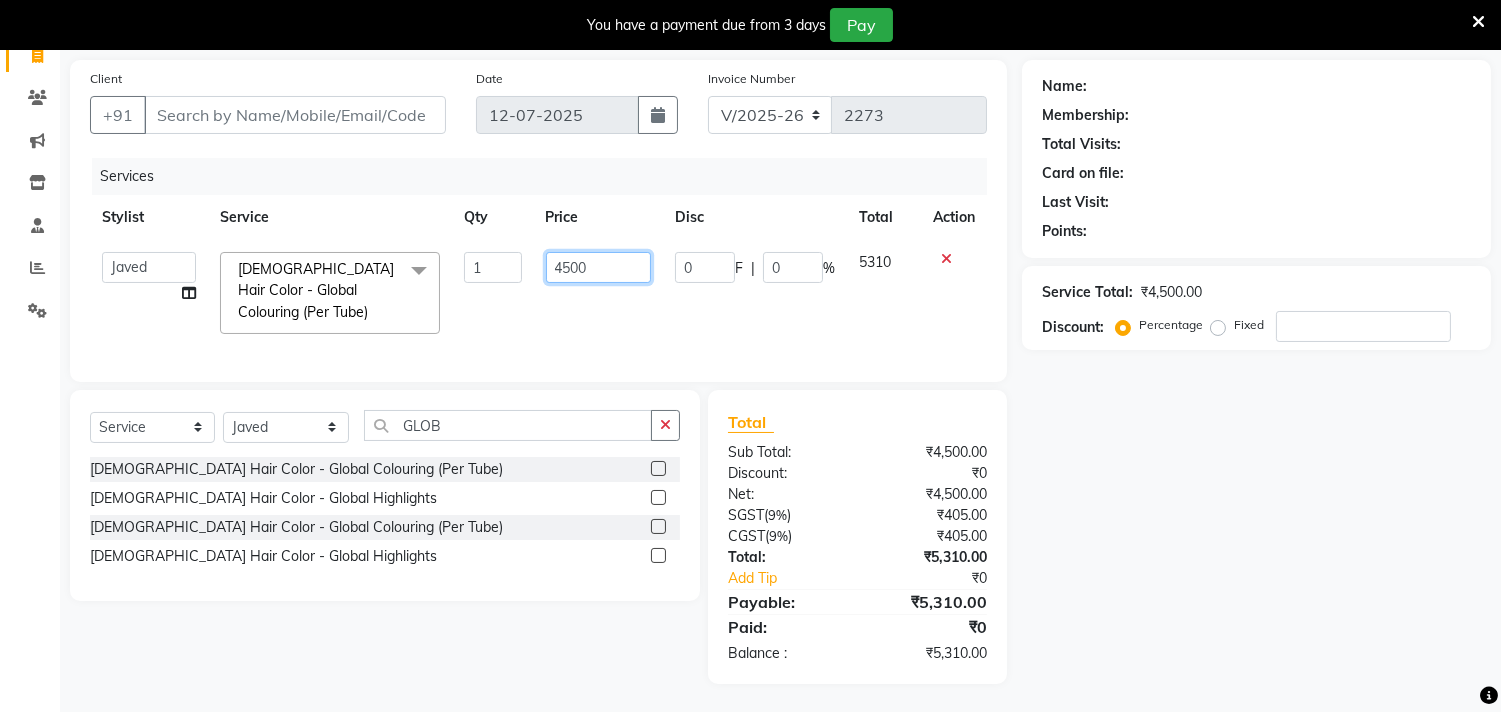 click on "4500" 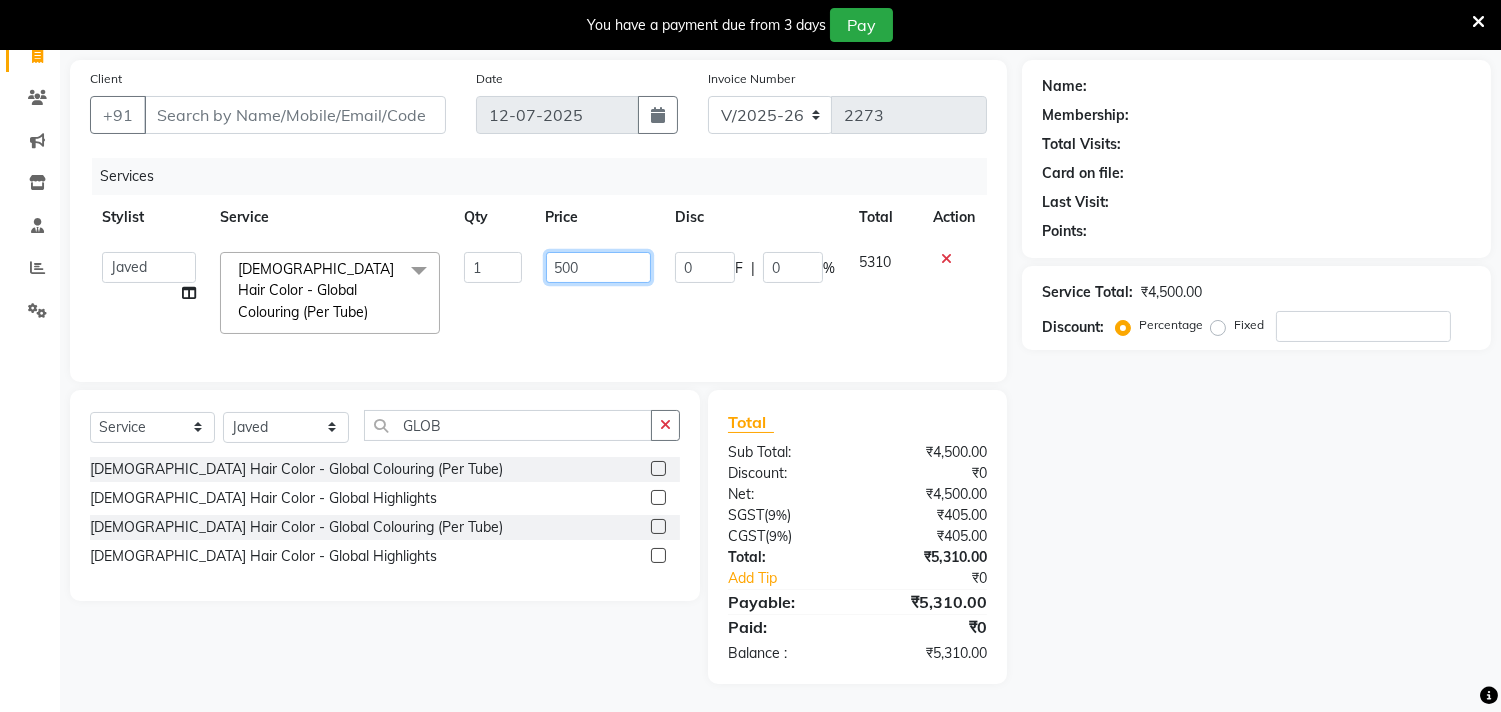 type on "5500" 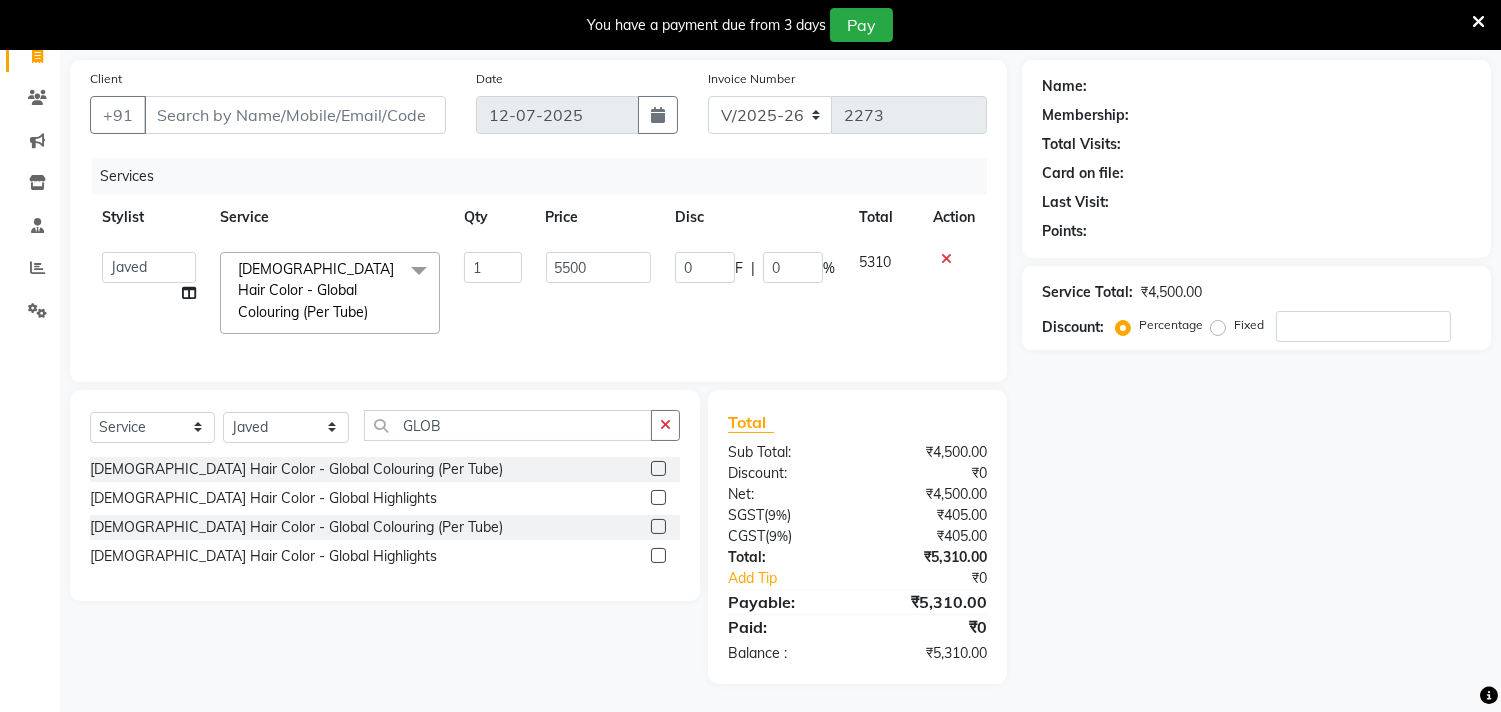 drag, startPoint x: 1131, startPoint y: 565, endPoint x: 987, endPoint y: 496, distance: 159.6778 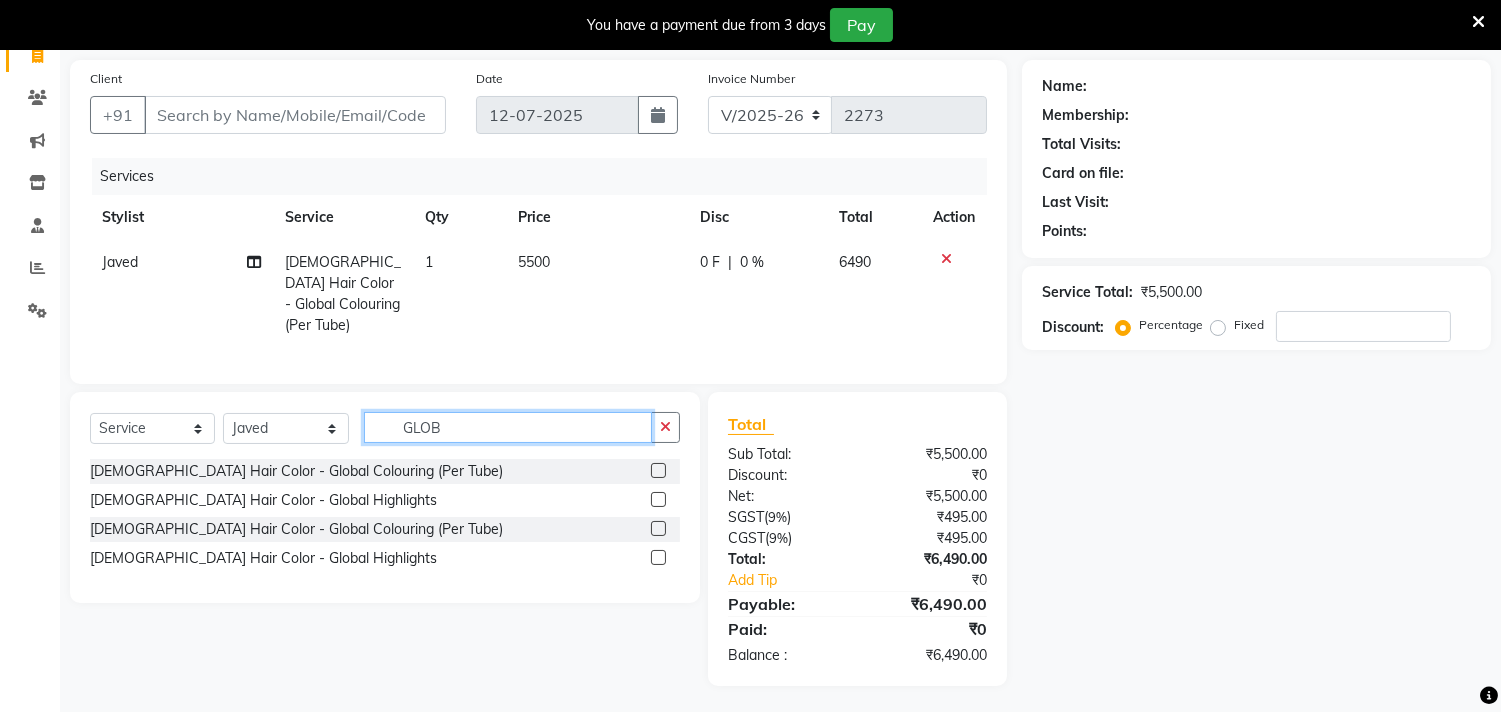 click on "GLOB" 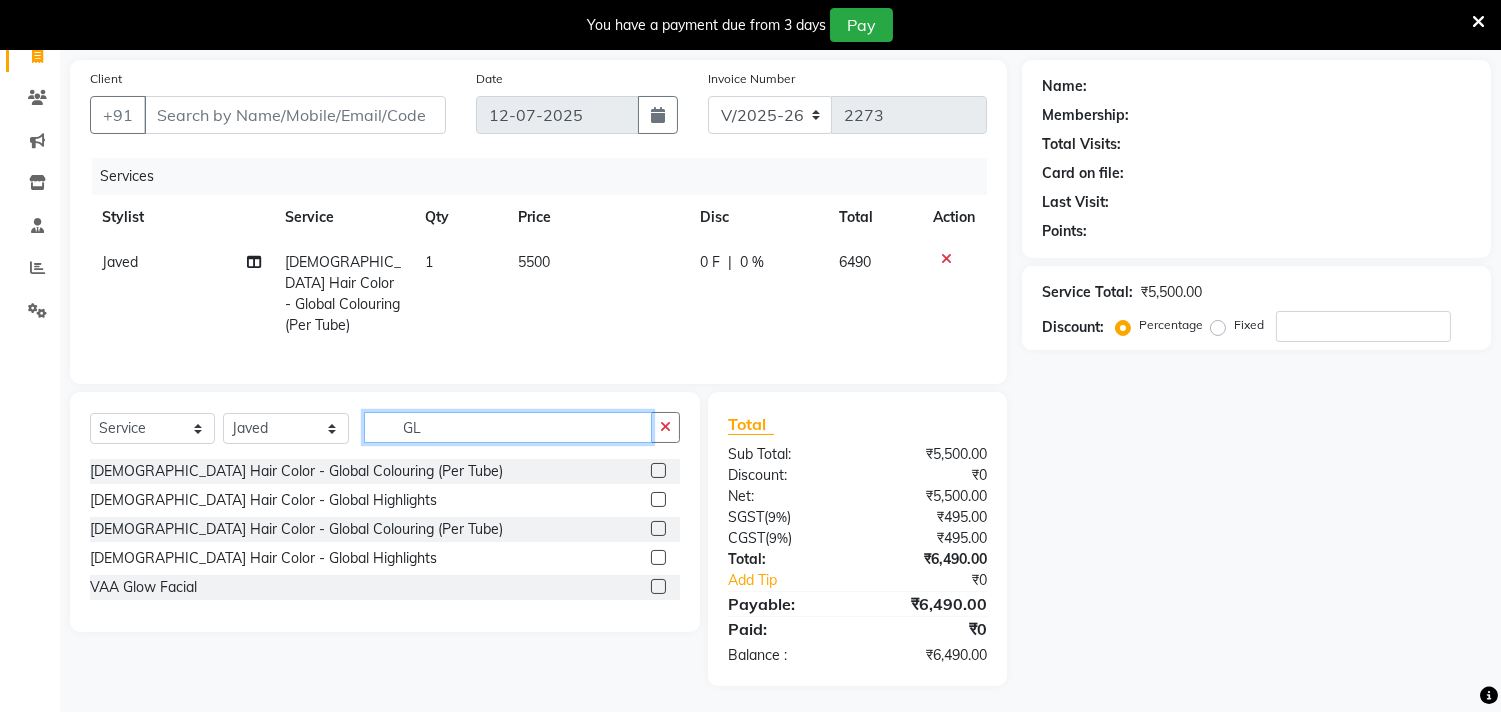 type on "G" 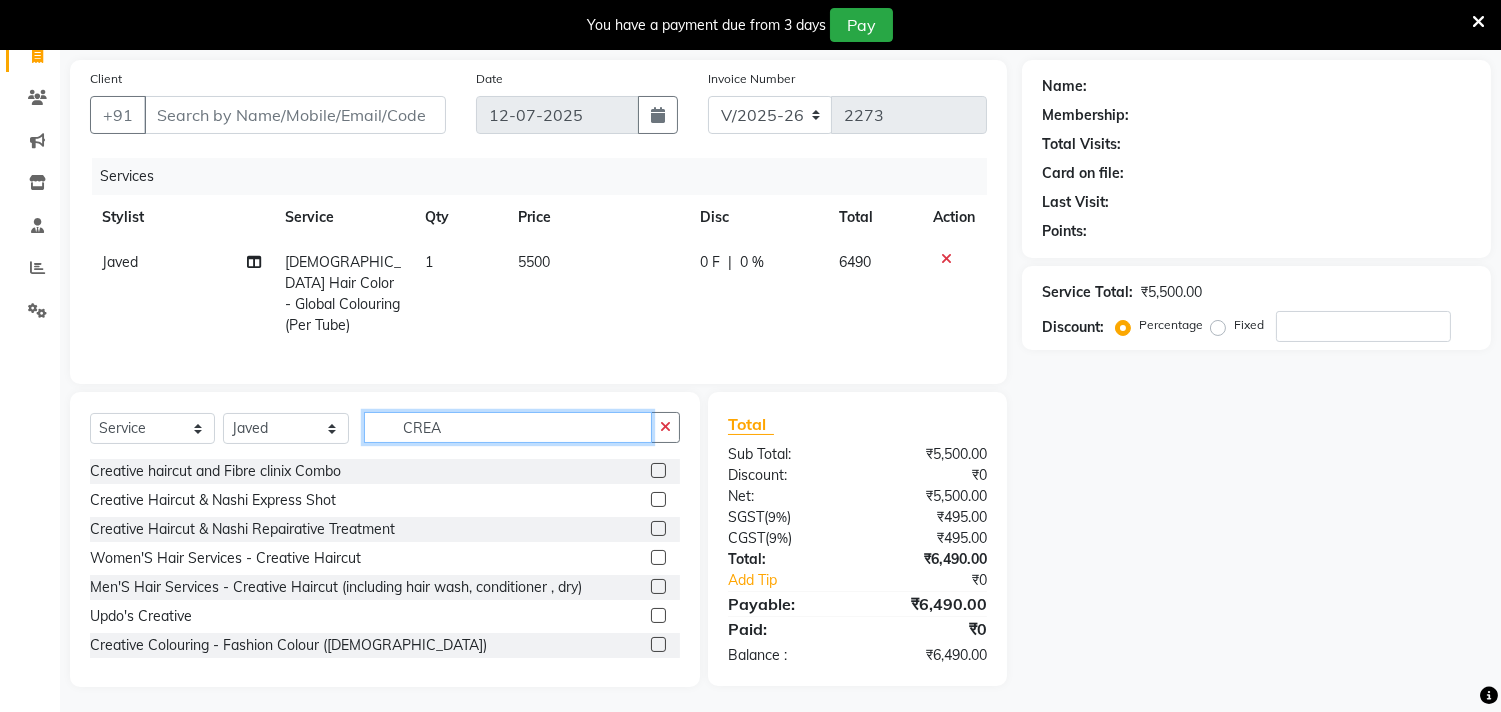 type on "CREA" 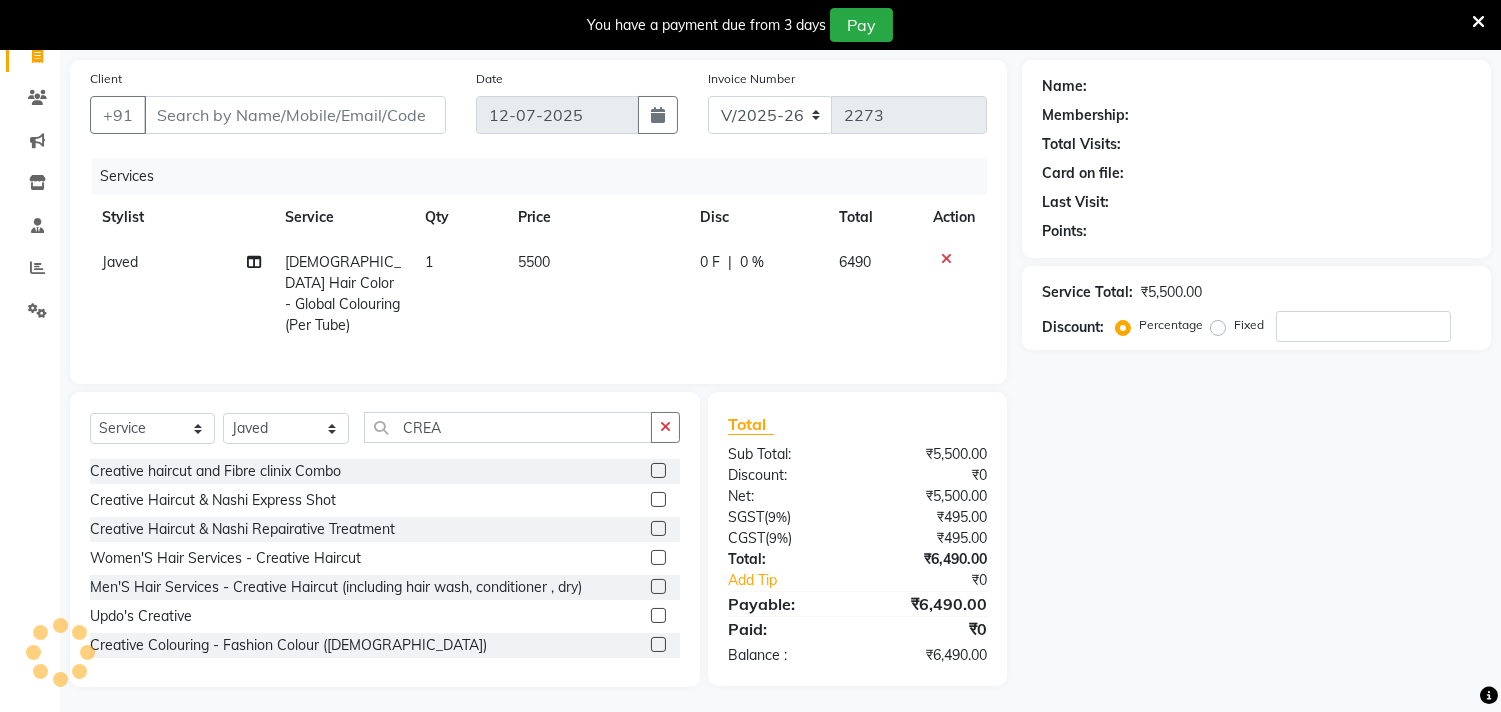click 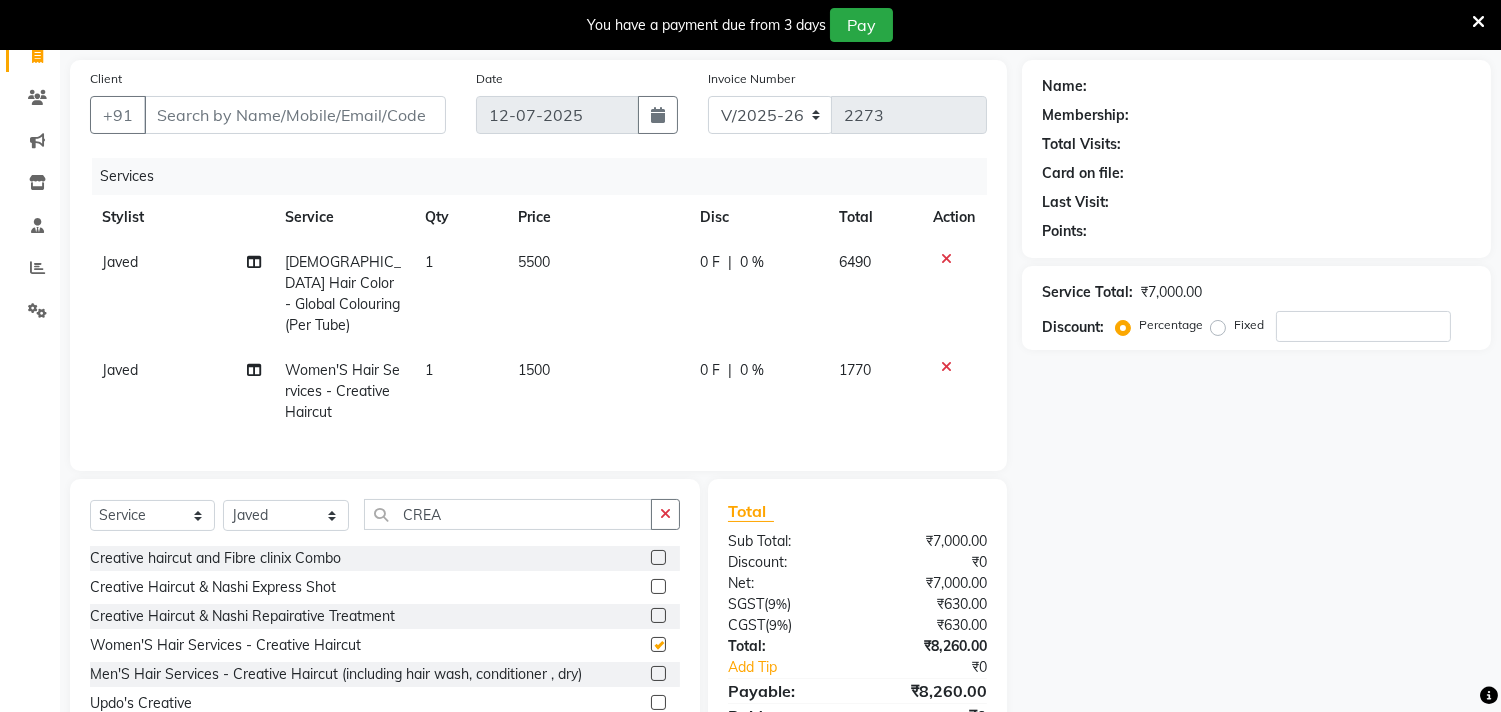 scroll, scrollTop: 227, scrollLeft: 0, axis: vertical 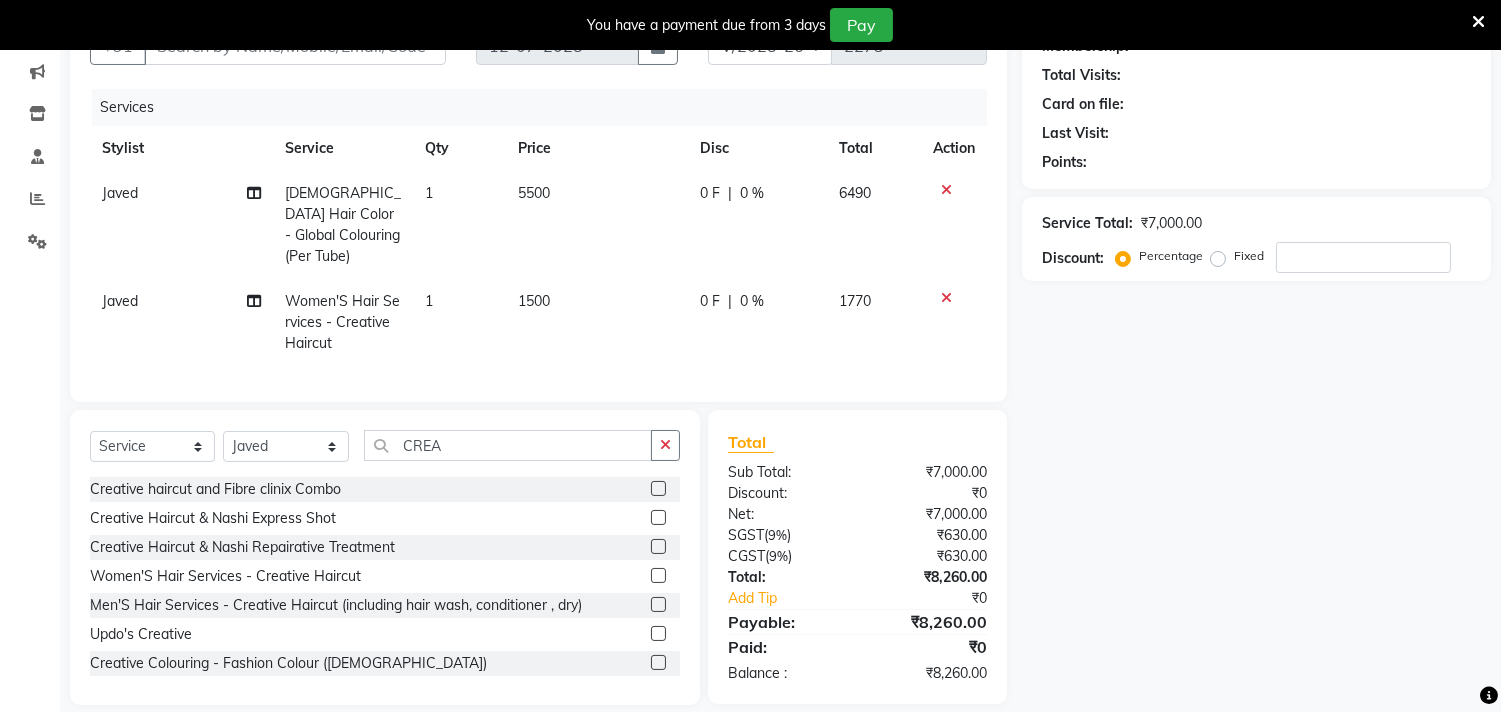 checkbox on "false" 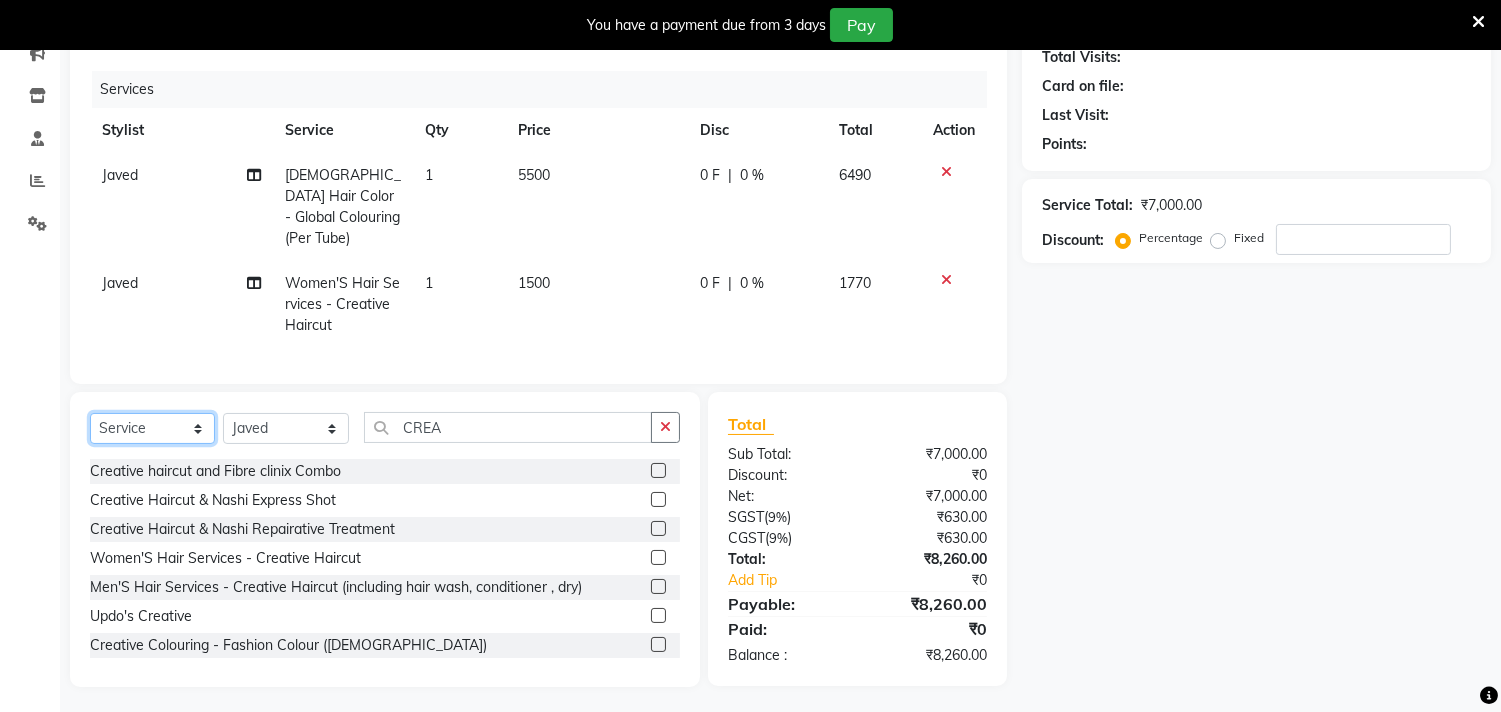 click on "Select  Service  Product  Membership  Package Voucher Prepaid Gift Card" 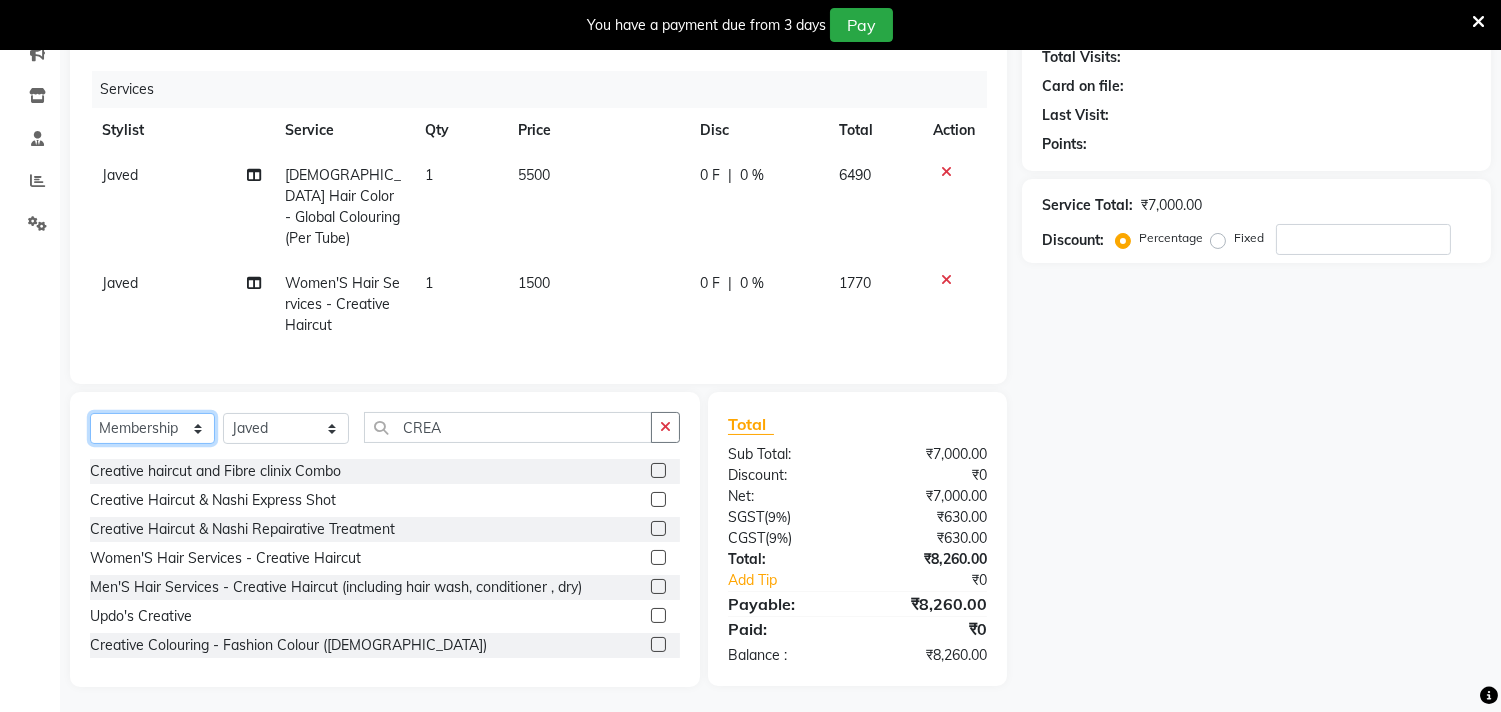 click on "Select  Service  Product  Membership  Package Voucher Prepaid Gift Card" 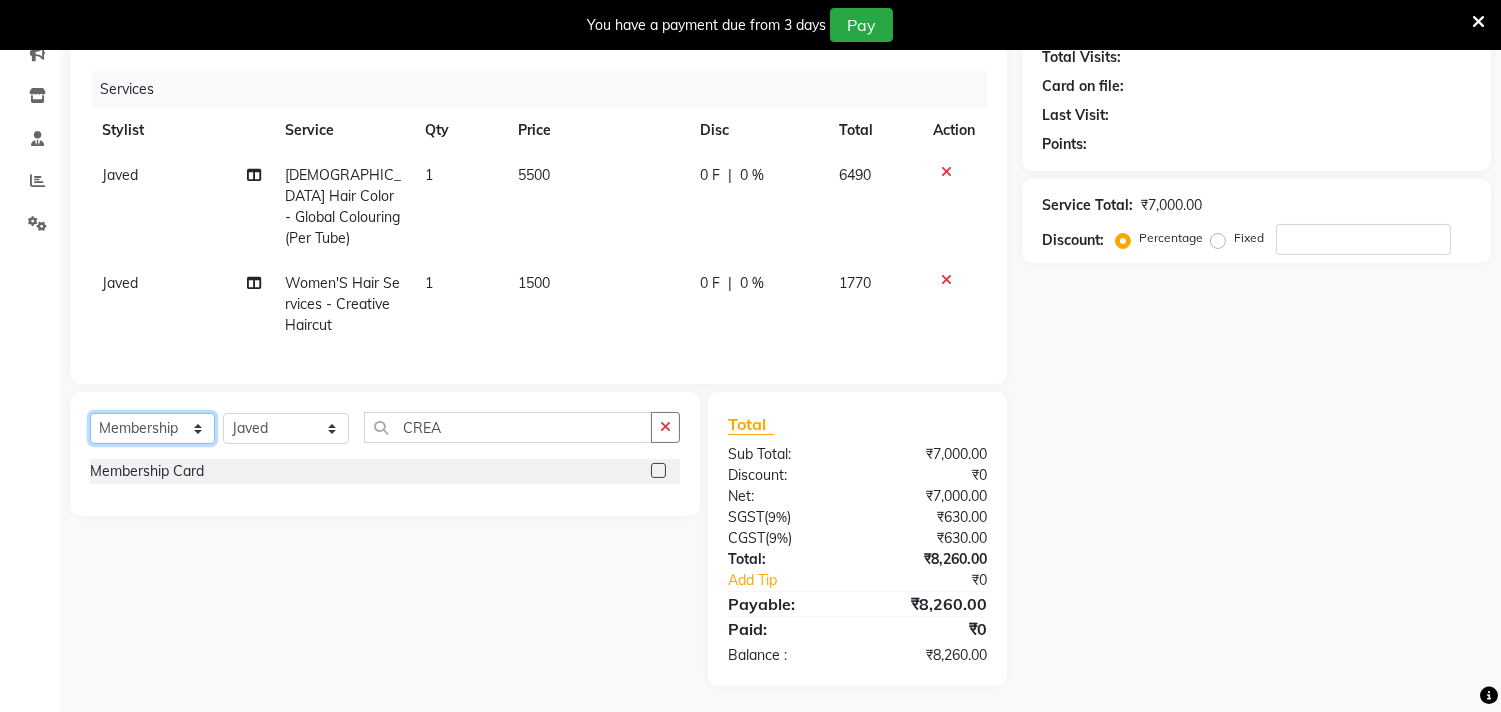 scroll, scrollTop: 226, scrollLeft: 0, axis: vertical 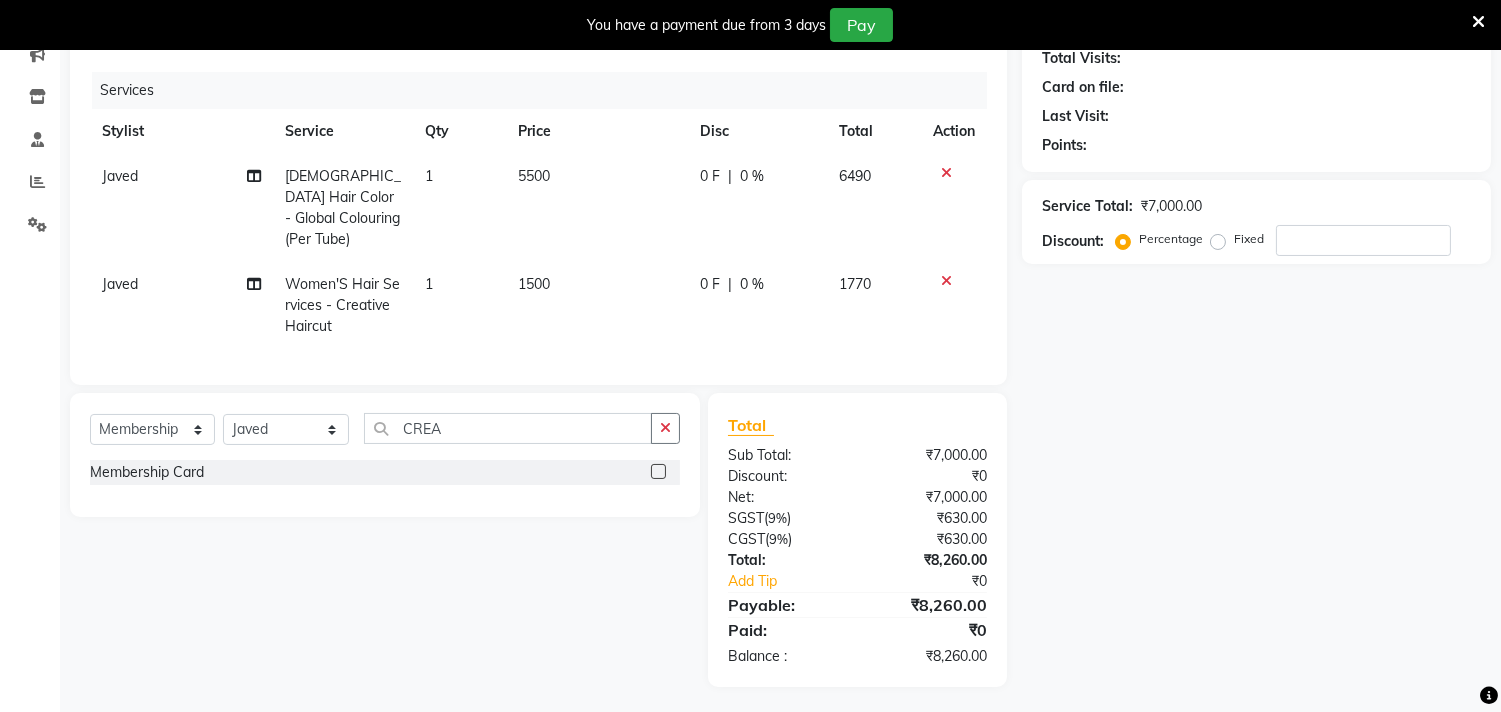 click 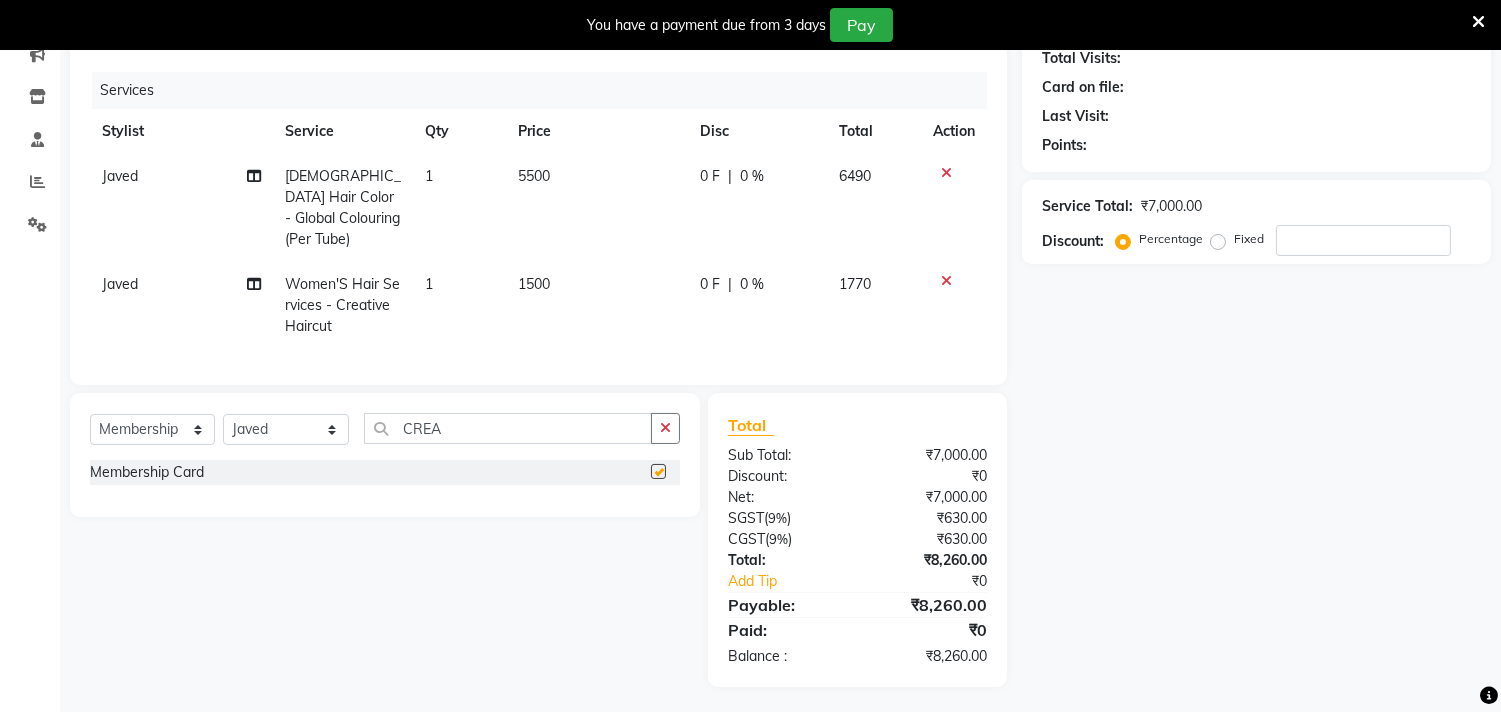 select on "select" 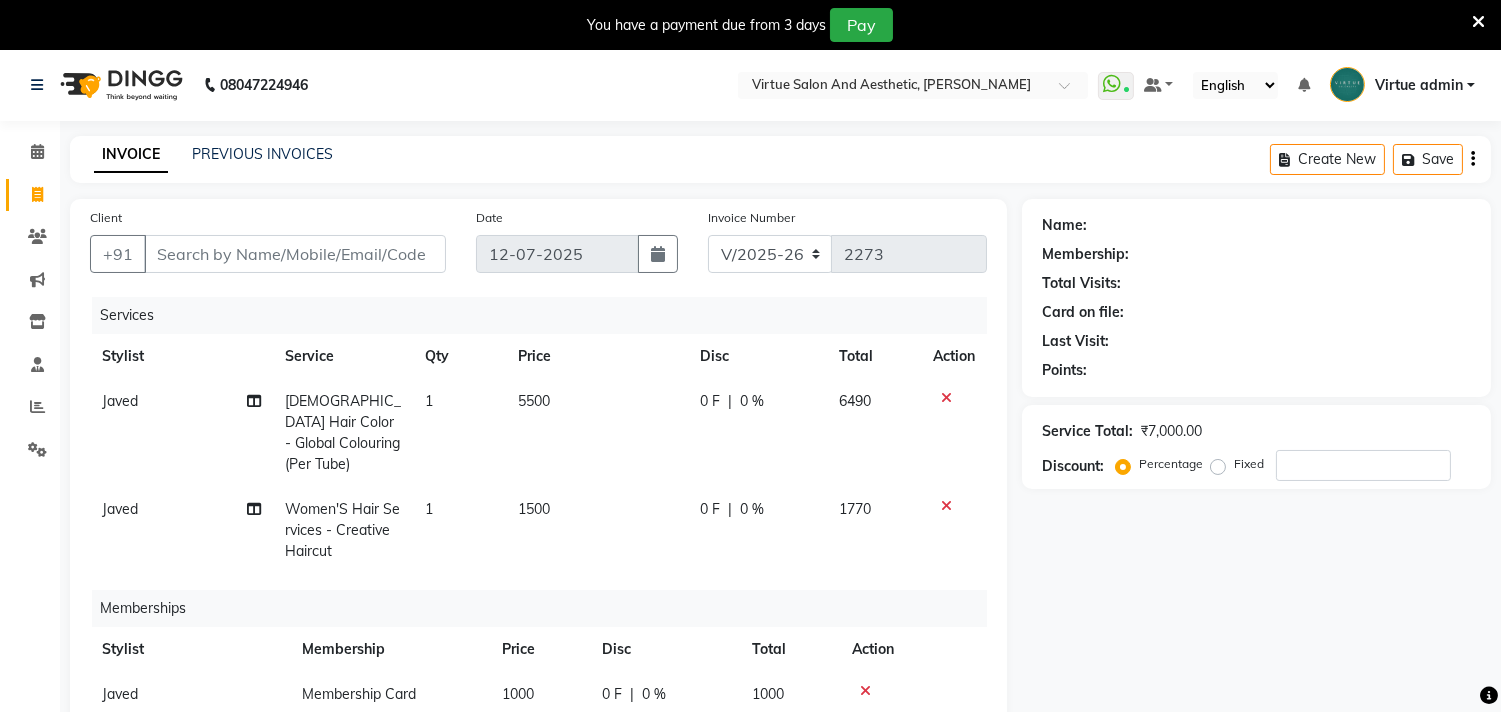 scroll, scrollTop: 0, scrollLeft: 0, axis: both 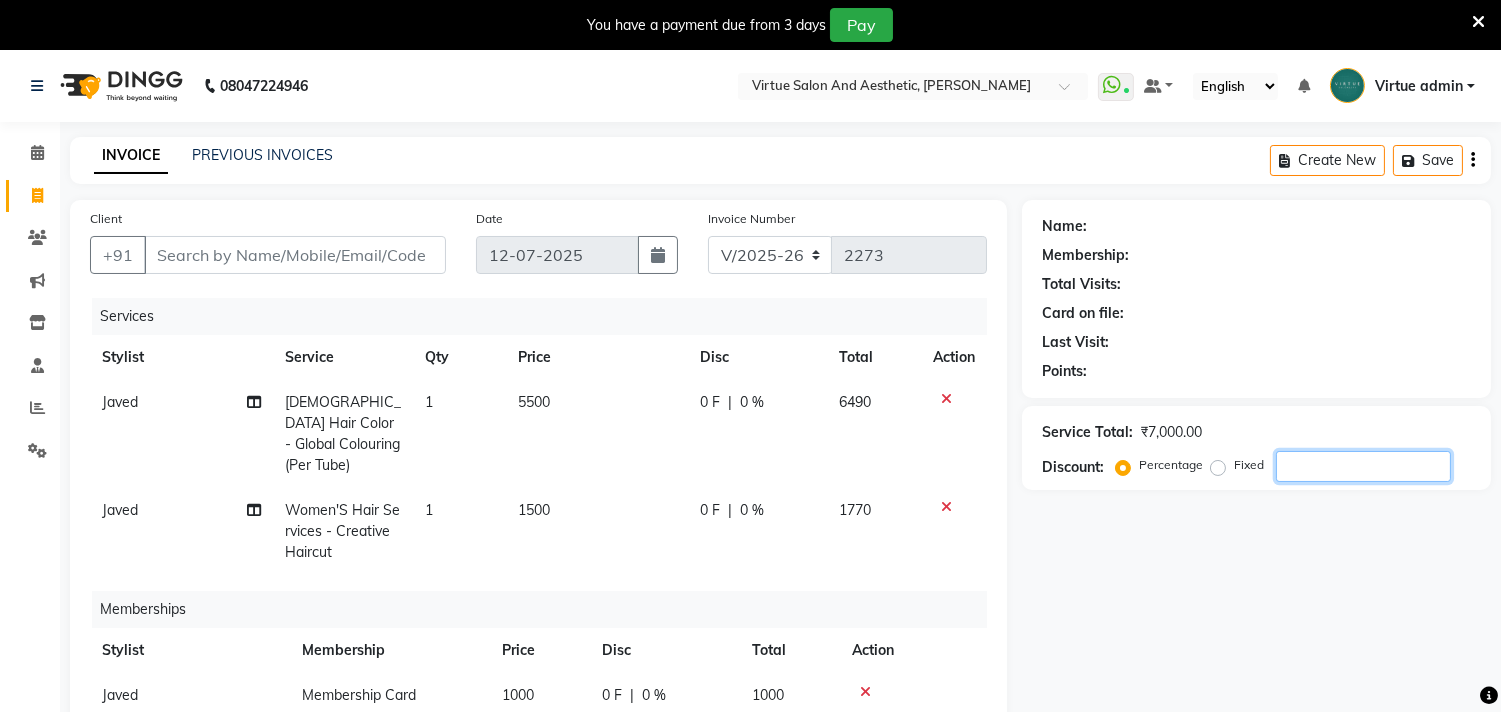 click 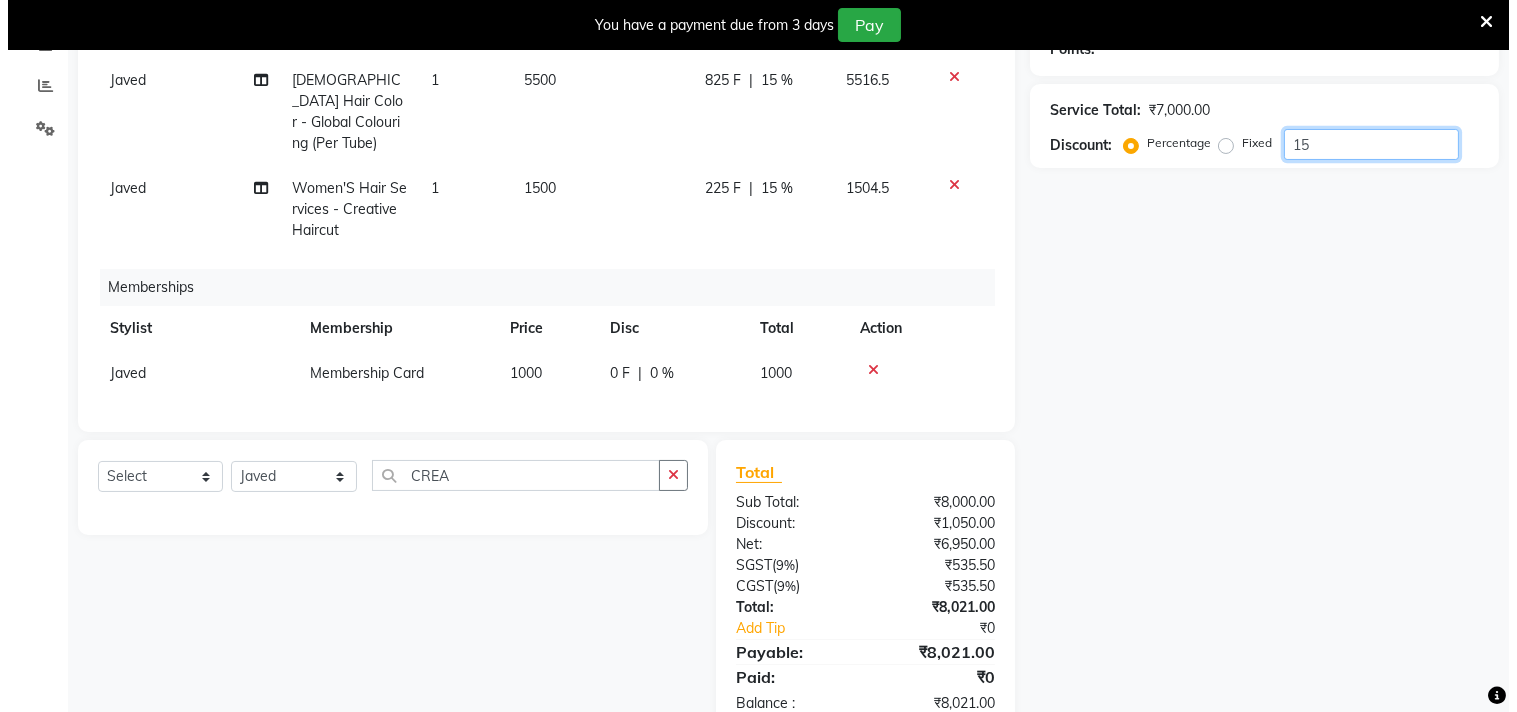 scroll, scrollTop: 0, scrollLeft: 0, axis: both 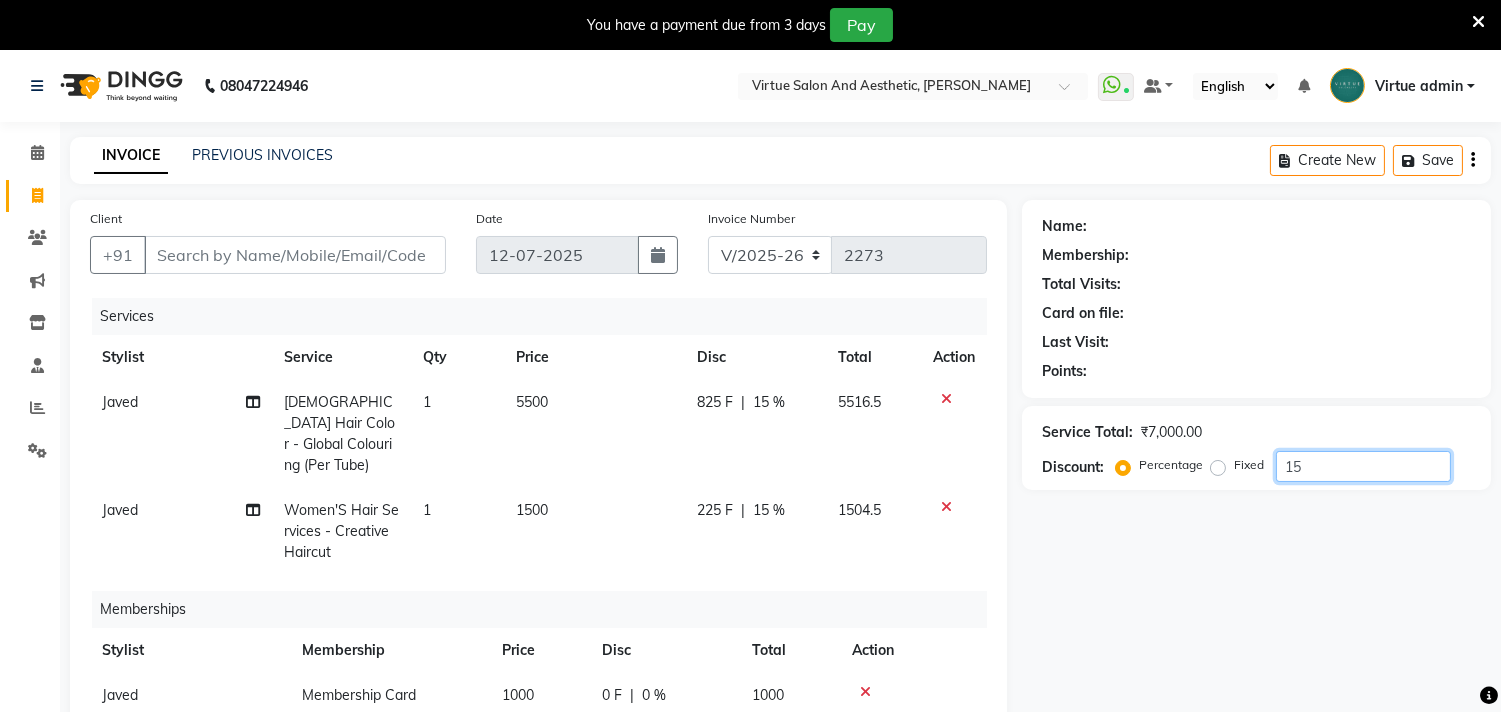 type on "15" 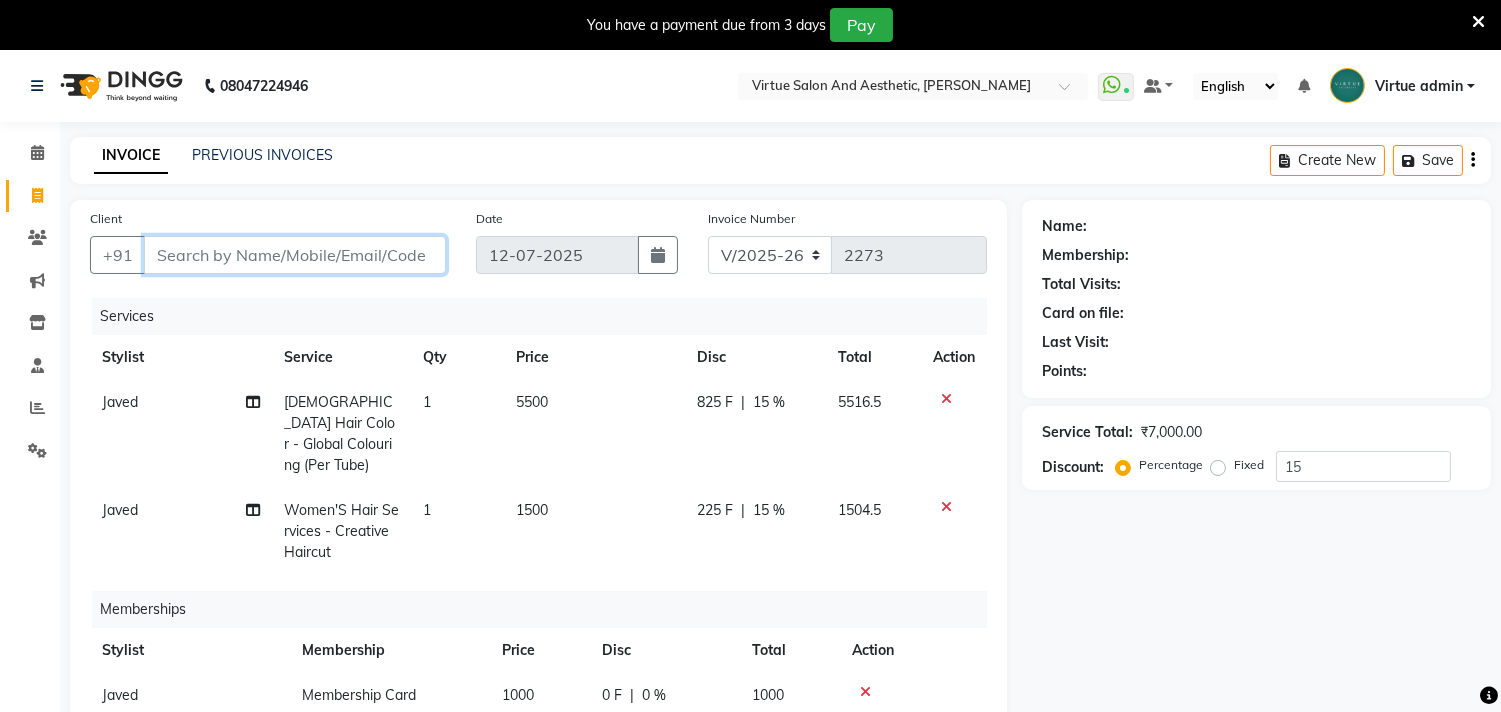 click on "Client" at bounding box center [295, 255] 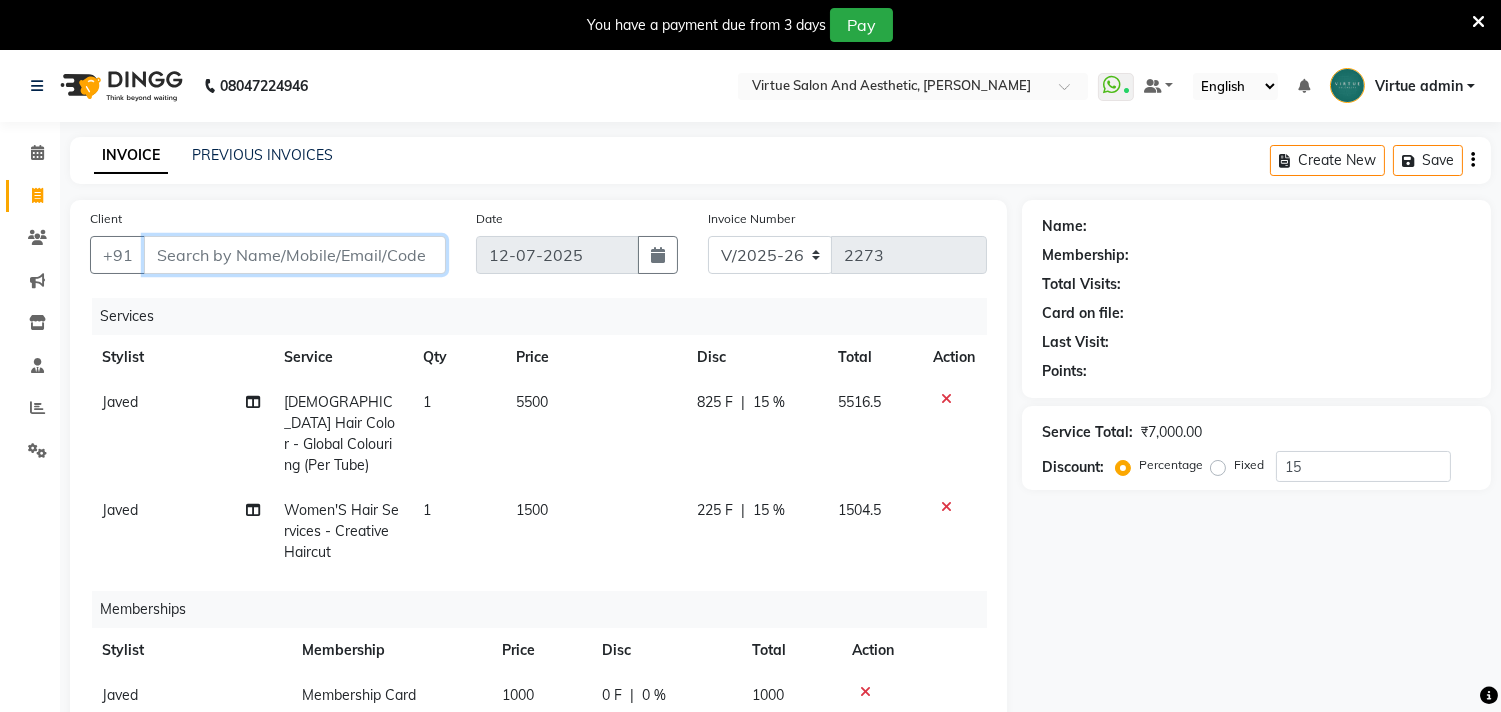 type on "9" 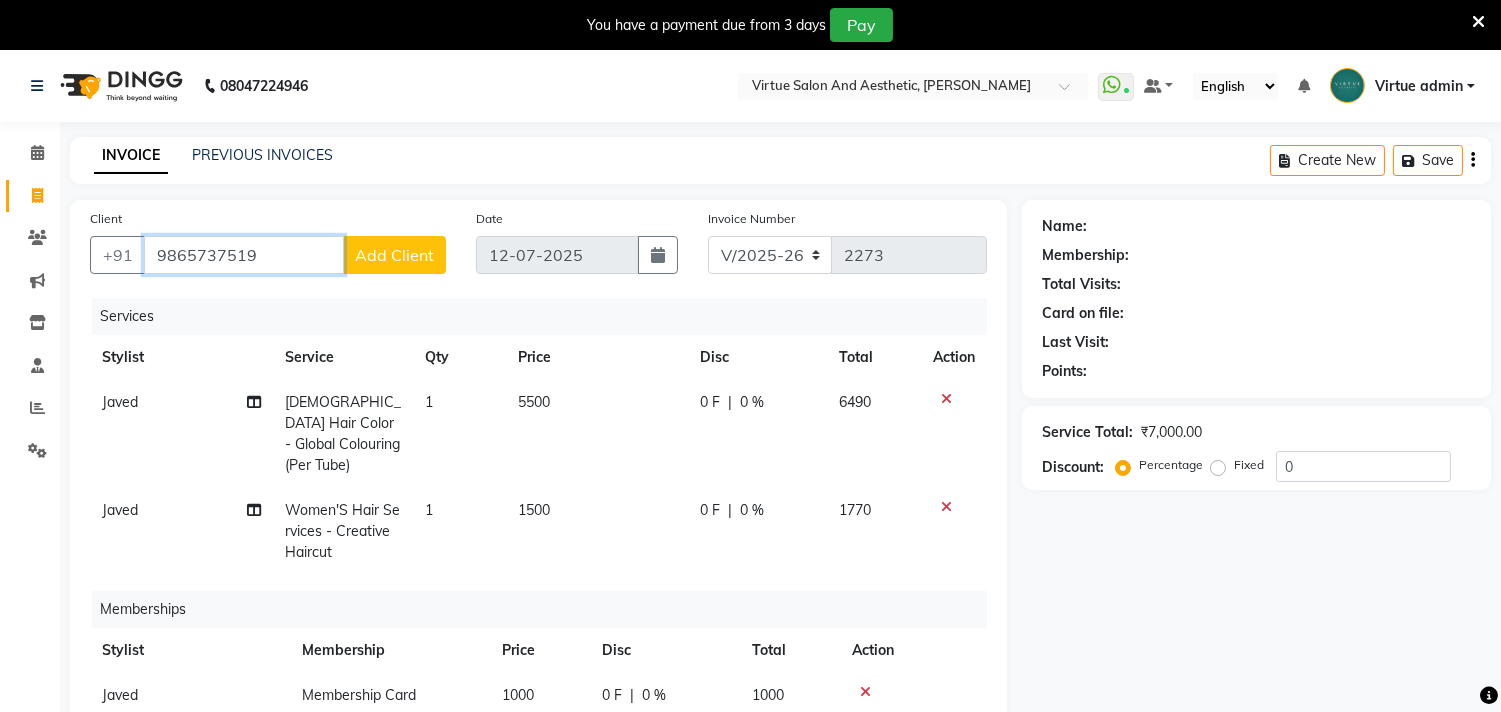type on "9865737519" 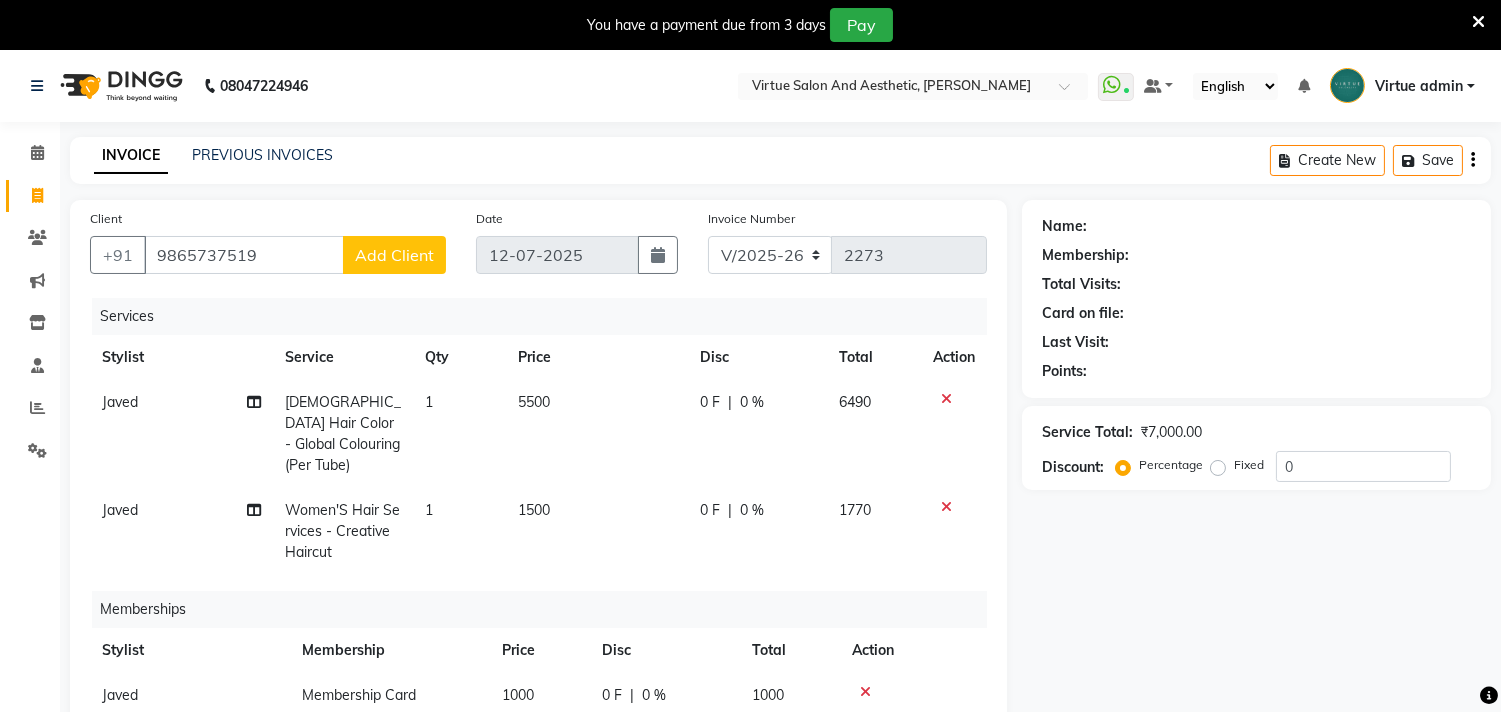 click on "Add Client" 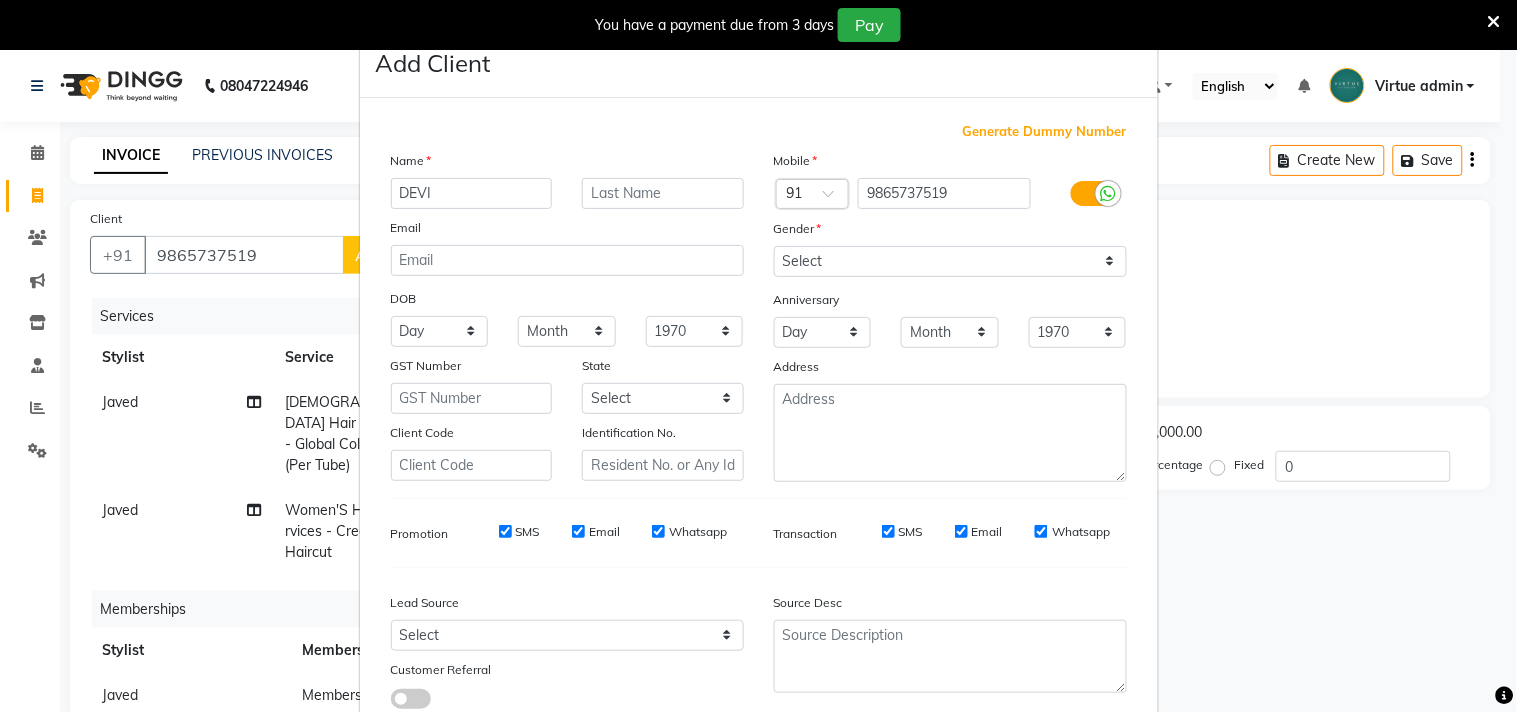 type on "DEVI" 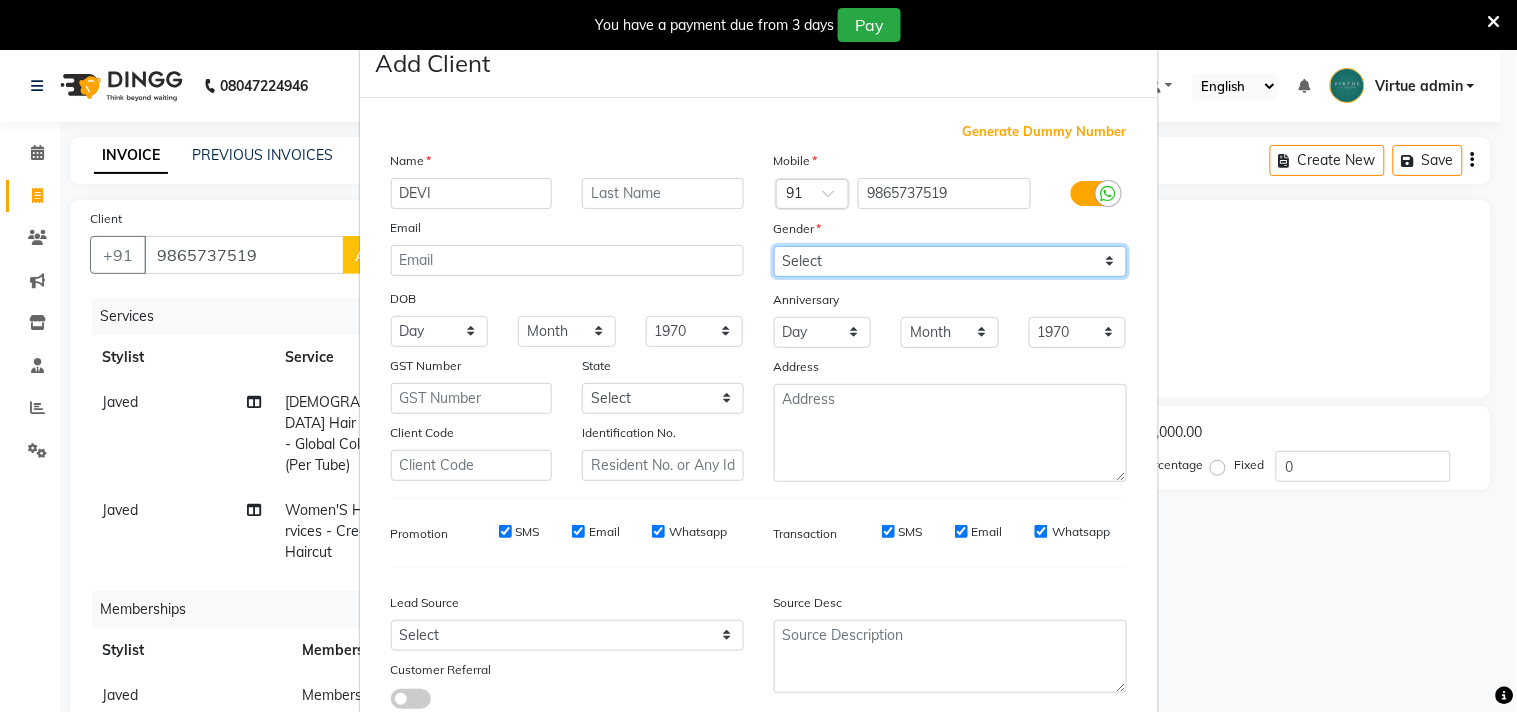 drag, startPoint x: 817, startPoint y: 254, endPoint x: 833, endPoint y: 271, distance: 23.345236 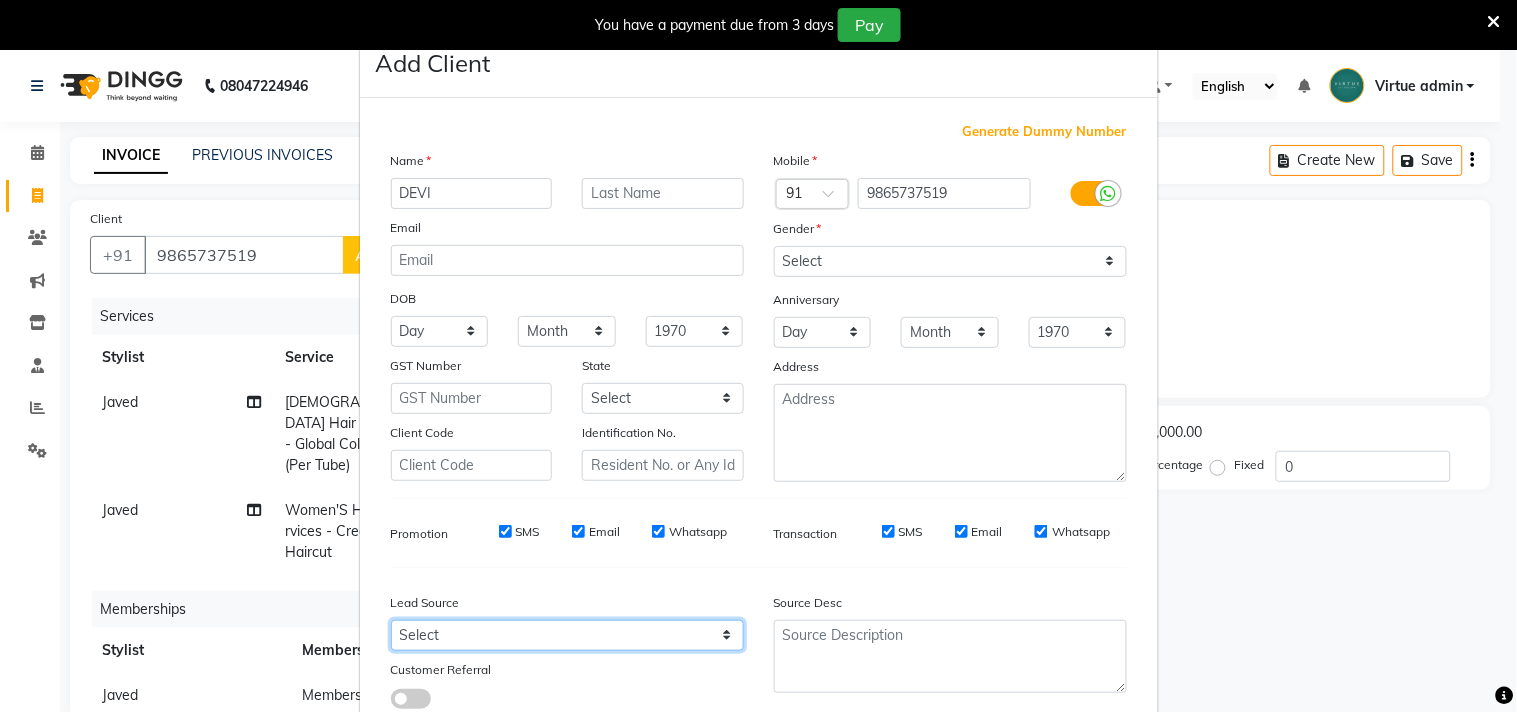 click on "Select Walk-in Referral Internet Friend Word of Mouth Advertisement Facebook JustDial Google Other Instagram  YouTube  WhatsApp" at bounding box center (567, 635) 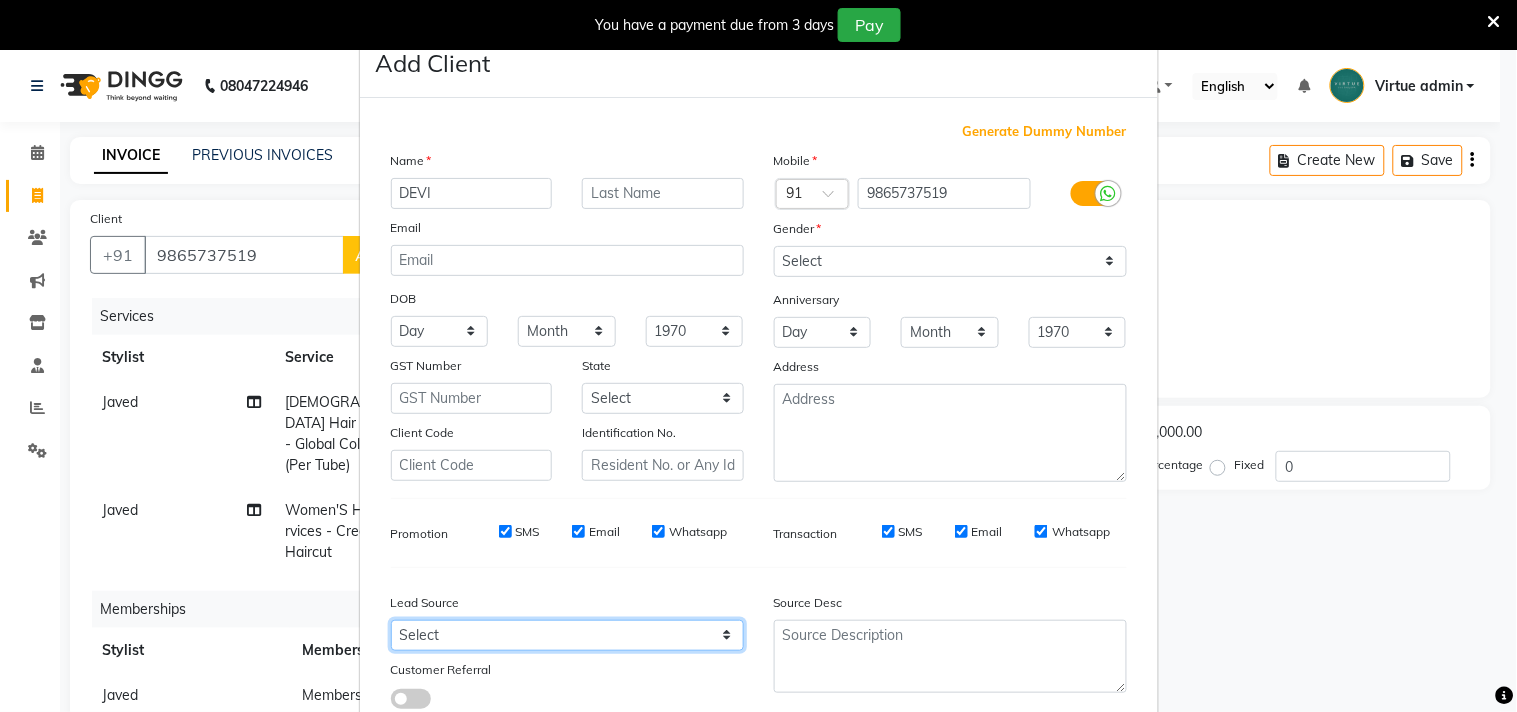 select on "30564" 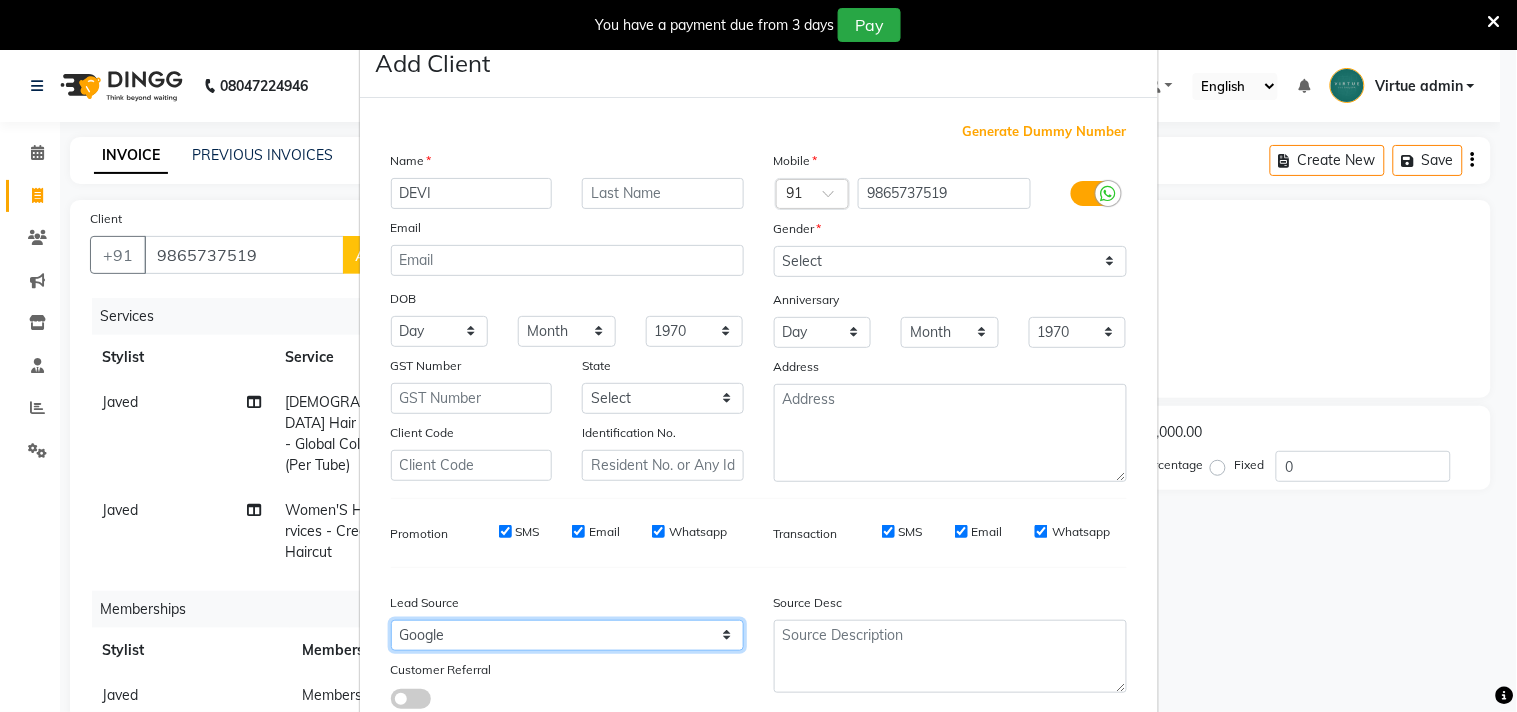 click on "Select Walk-in Referral Internet Friend Word of Mouth Advertisement Facebook JustDial Google Other Instagram  YouTube  WhatsApp" at bounding box center [567, 635] 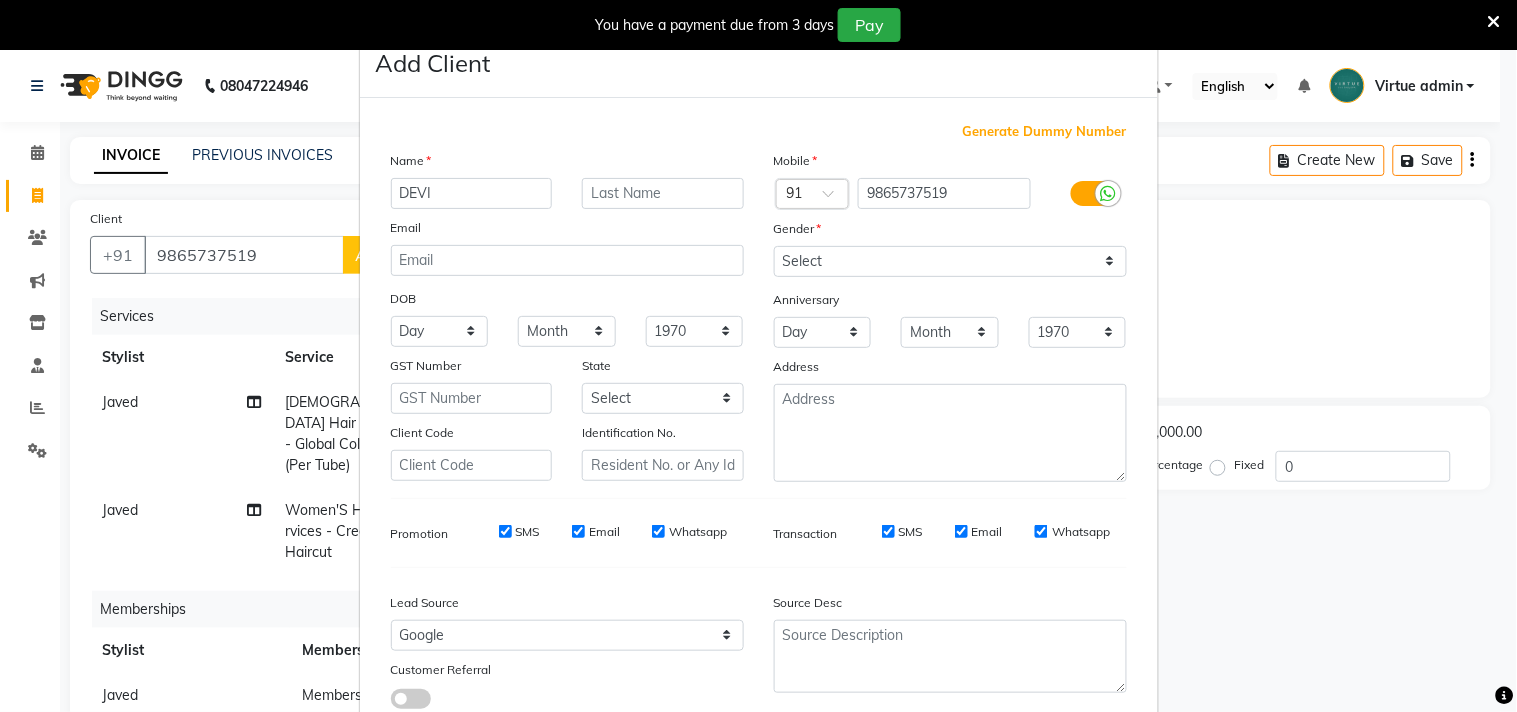 click at bounding box center [950, 656] 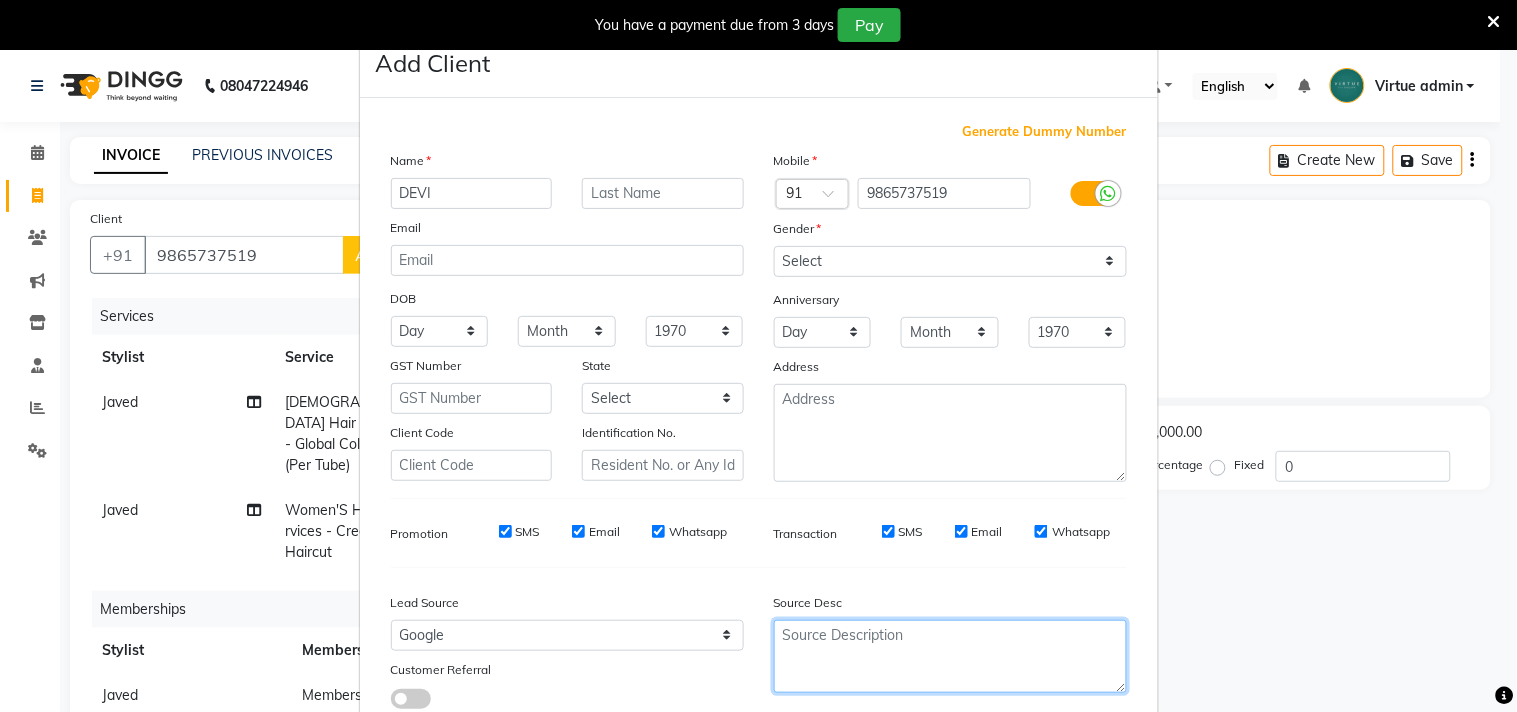 click at bounding box center (950, 656) 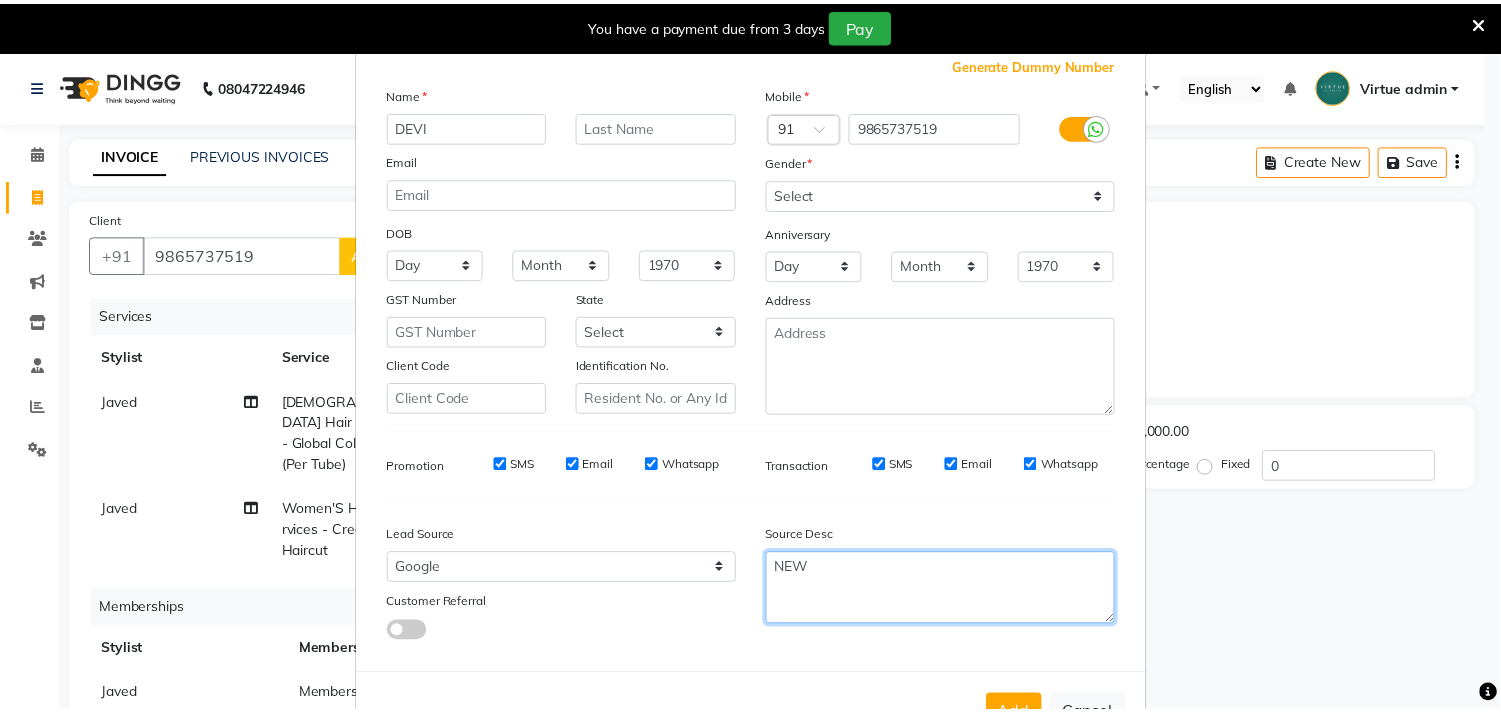 scroll, scrollTop: 138, scrollLeft: 0, axis: vertical 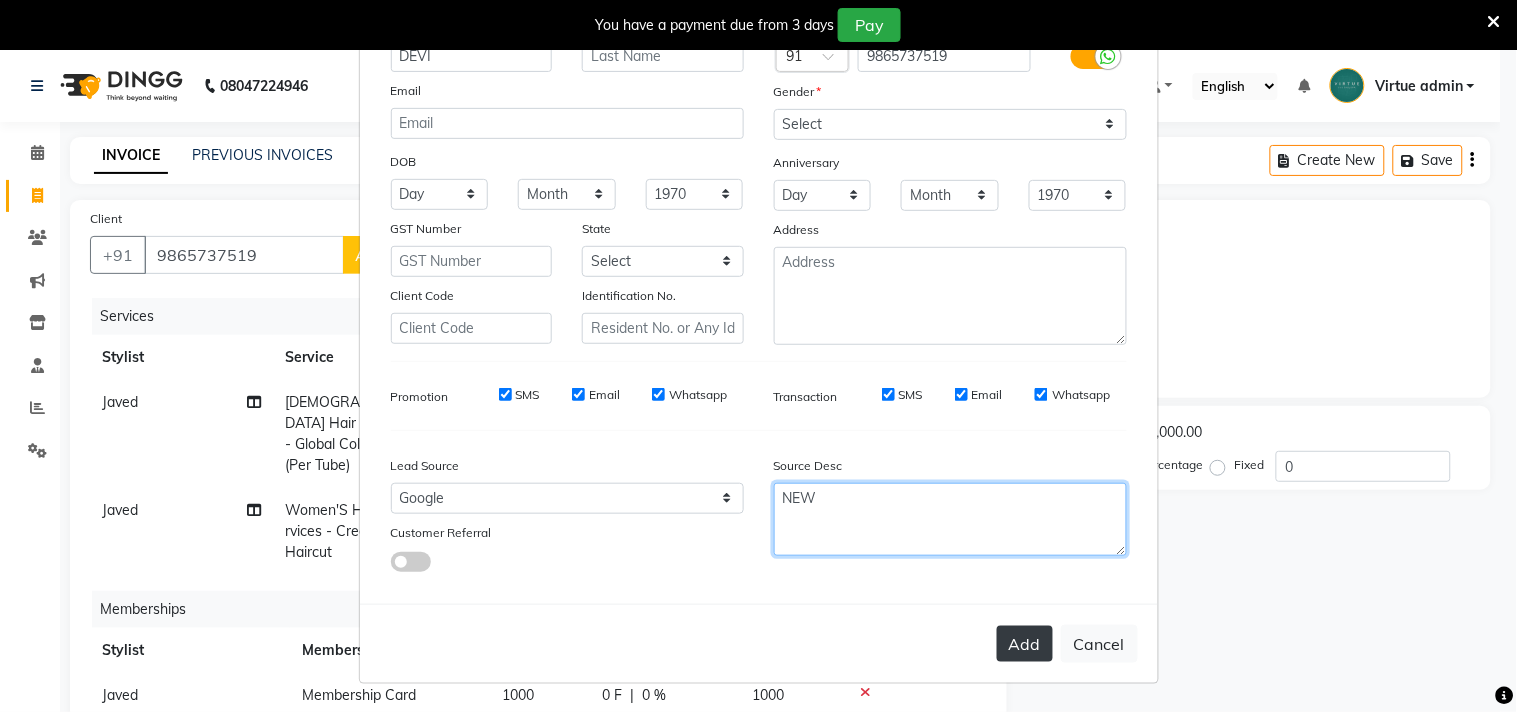 type on "NEW" 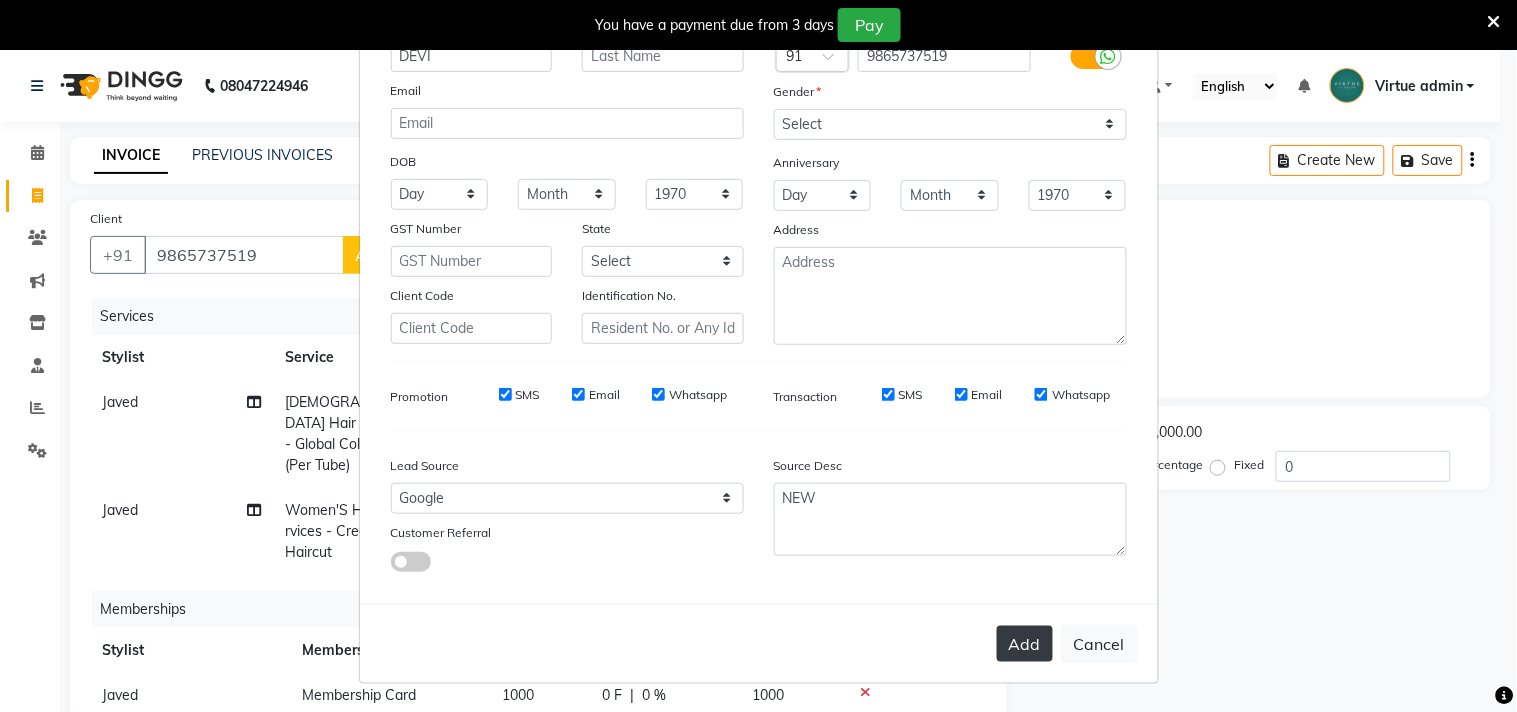 click on "Add" at bounding box center [1025, 644] 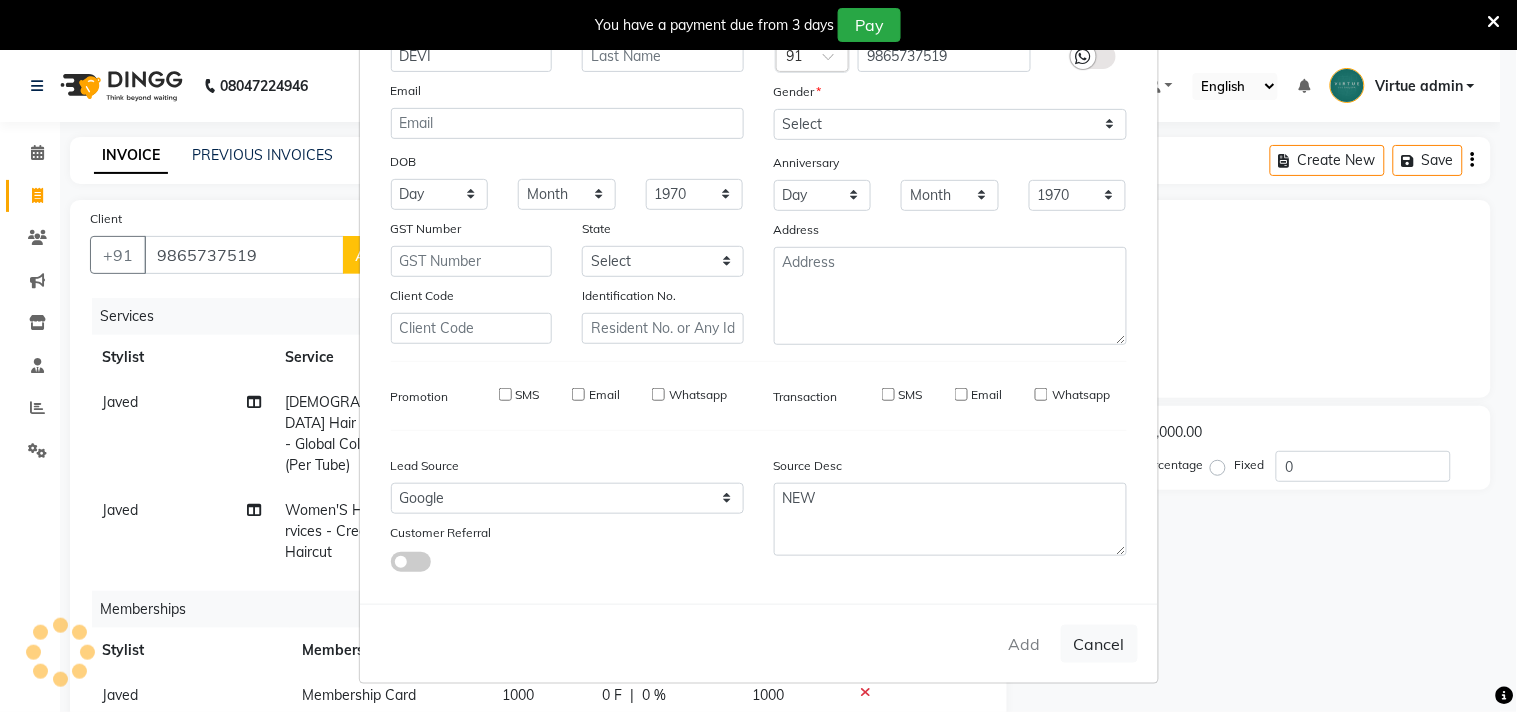 type on "98******19" 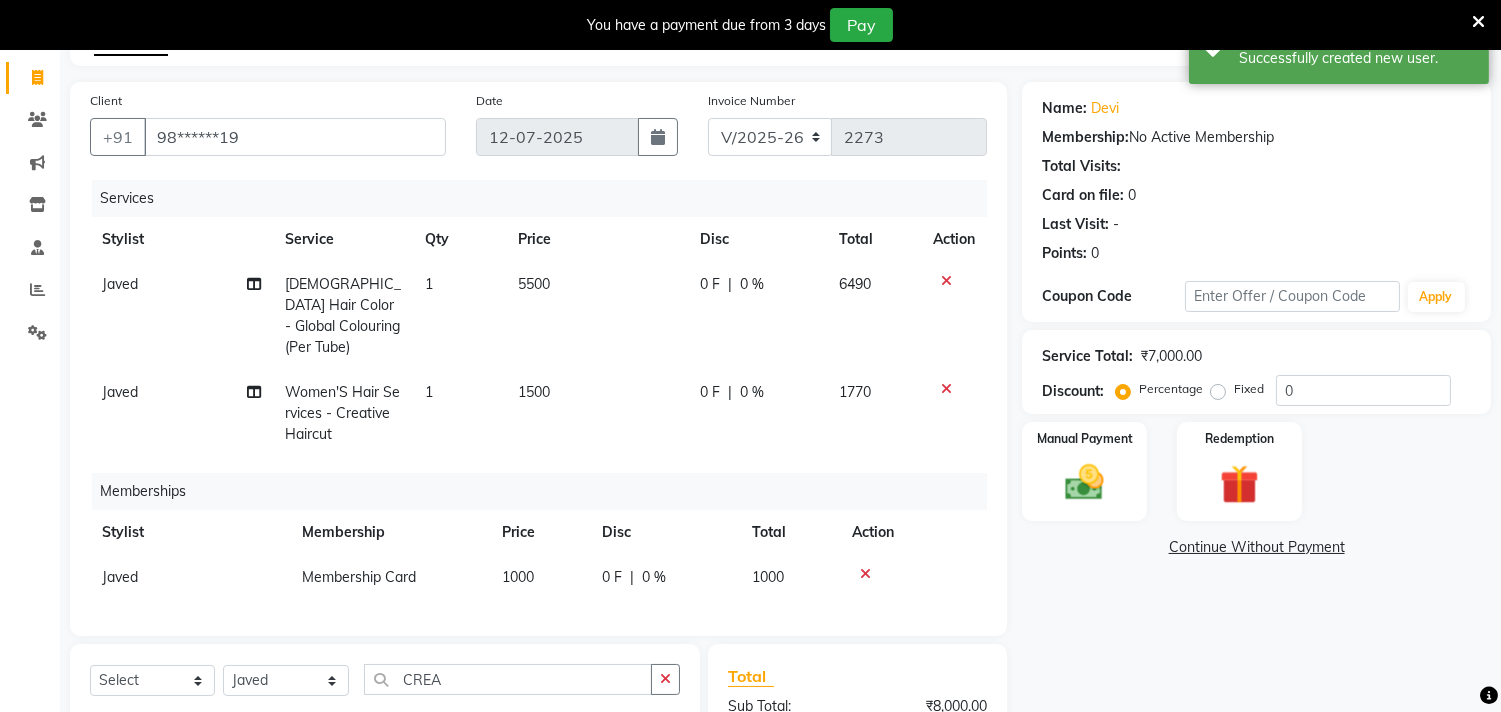 scroll, scrollTop: 370, scrollLeft: 0, axis: vertical 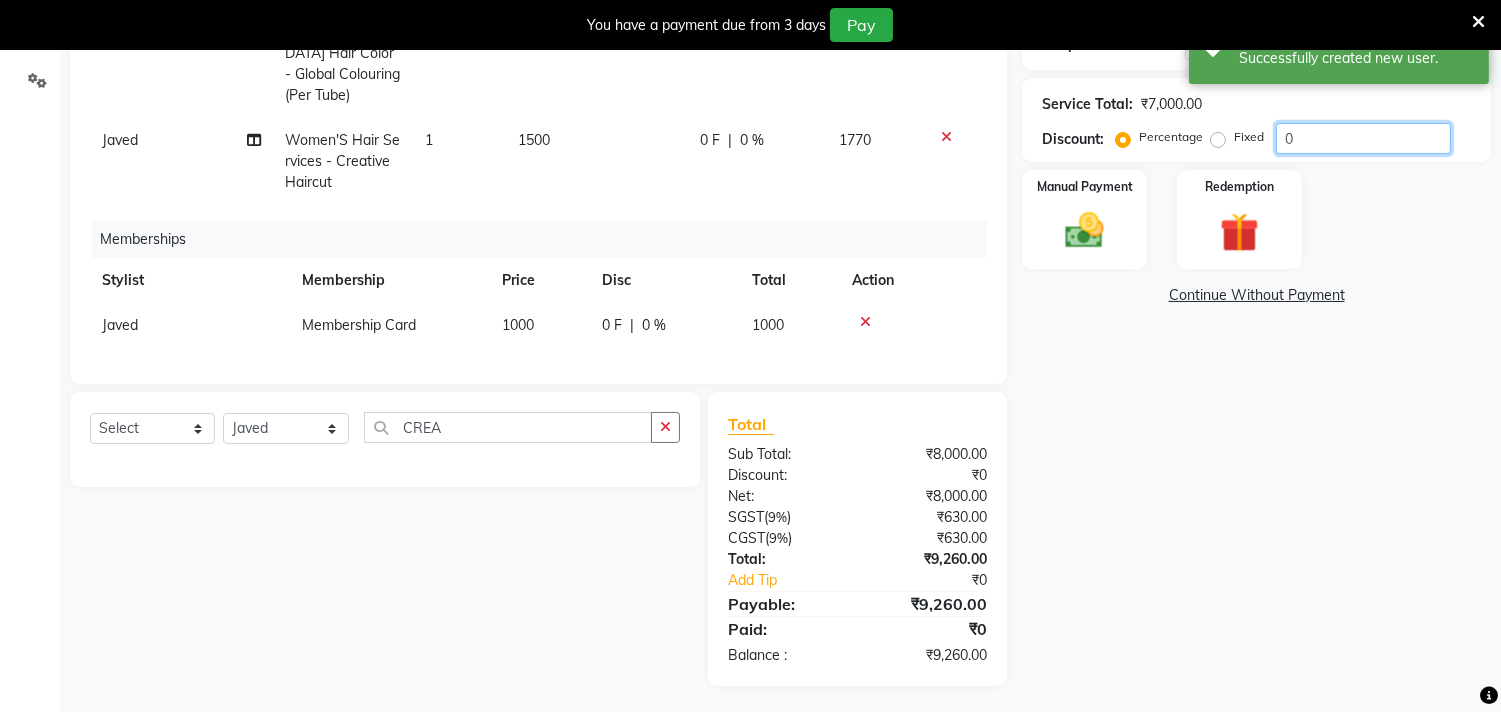 click on "0" 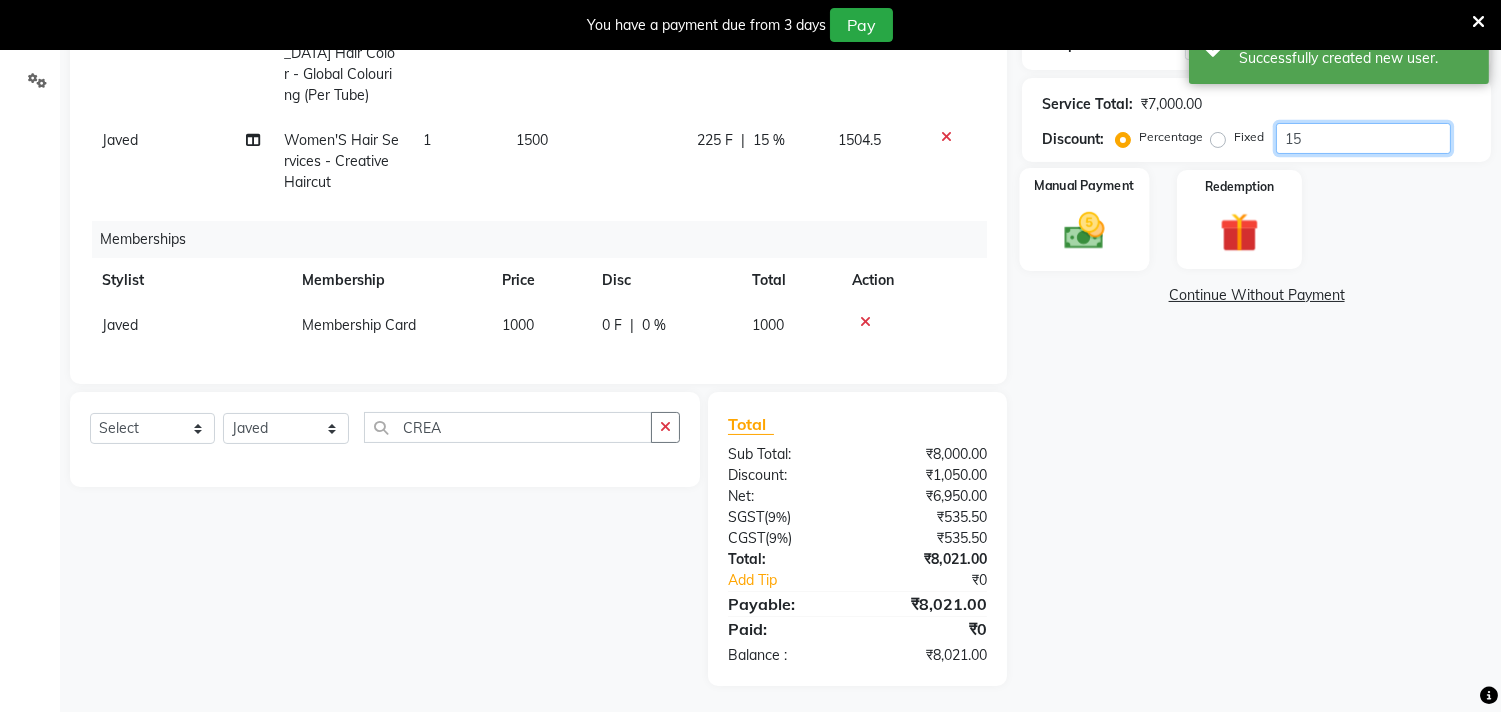 type on "15" 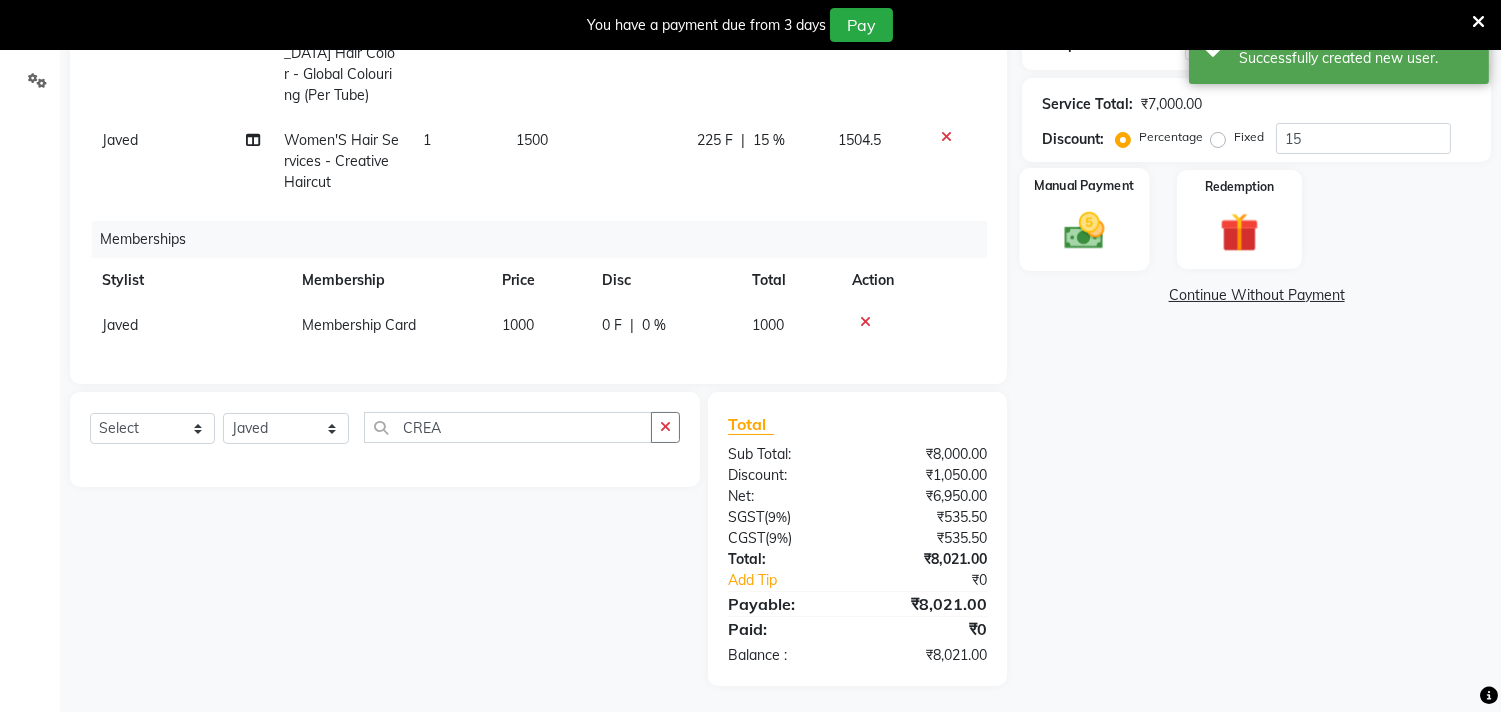 click 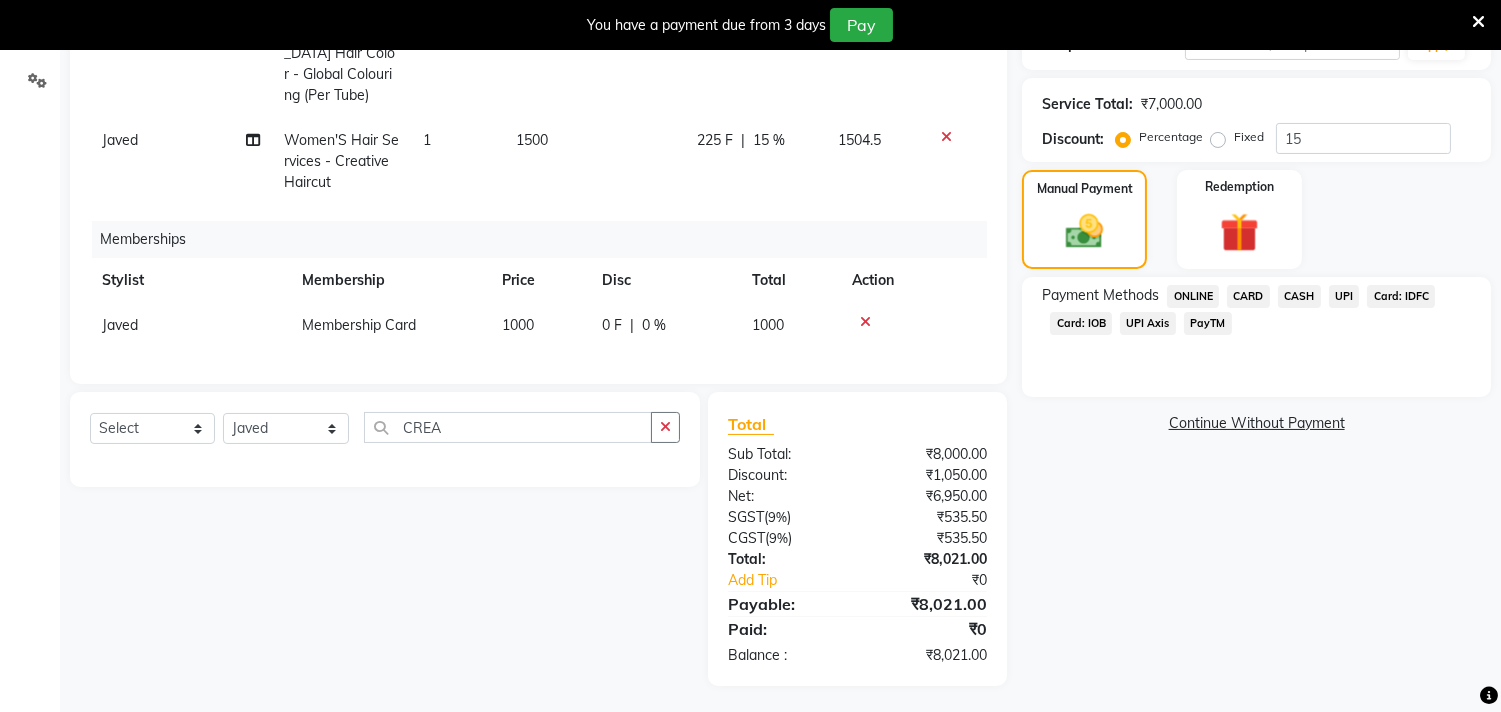 click on "Card: IOB" 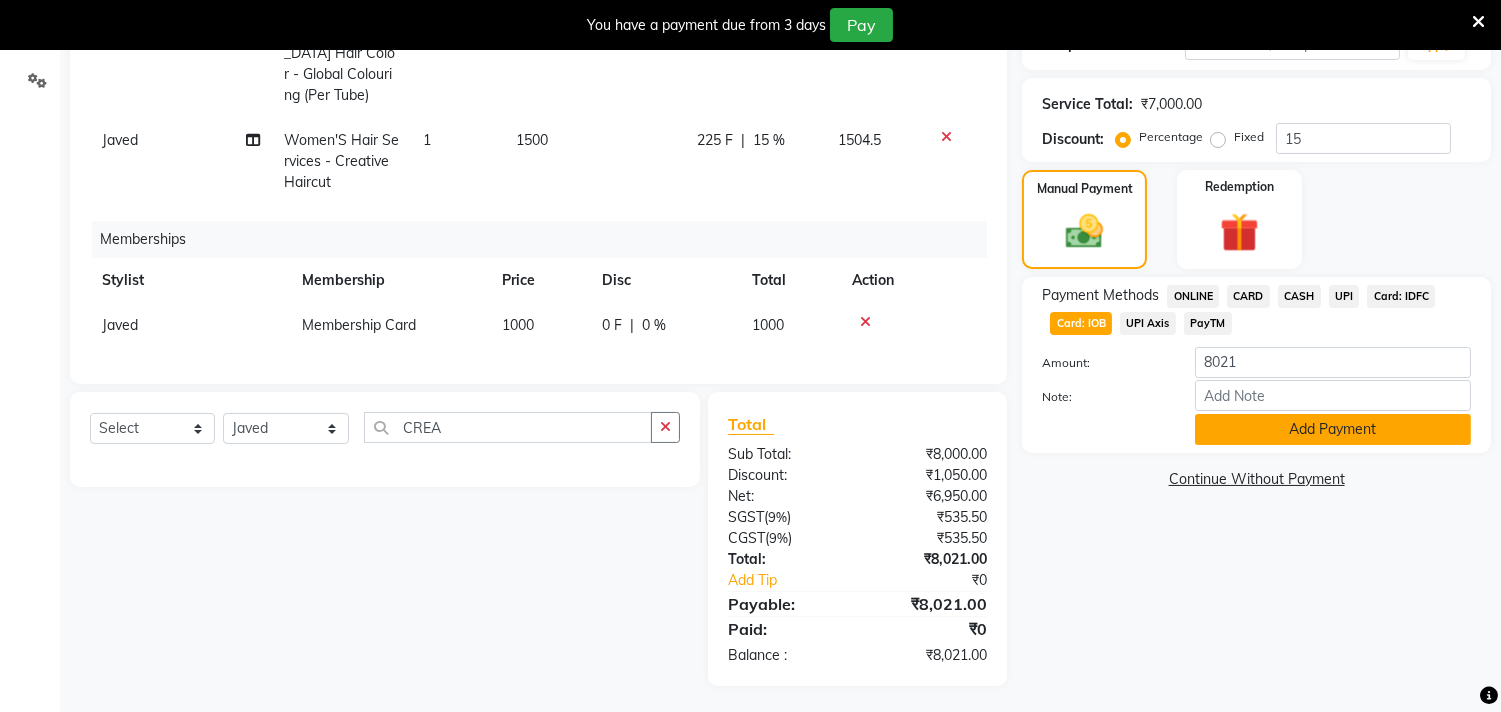 click on "Add Payment" 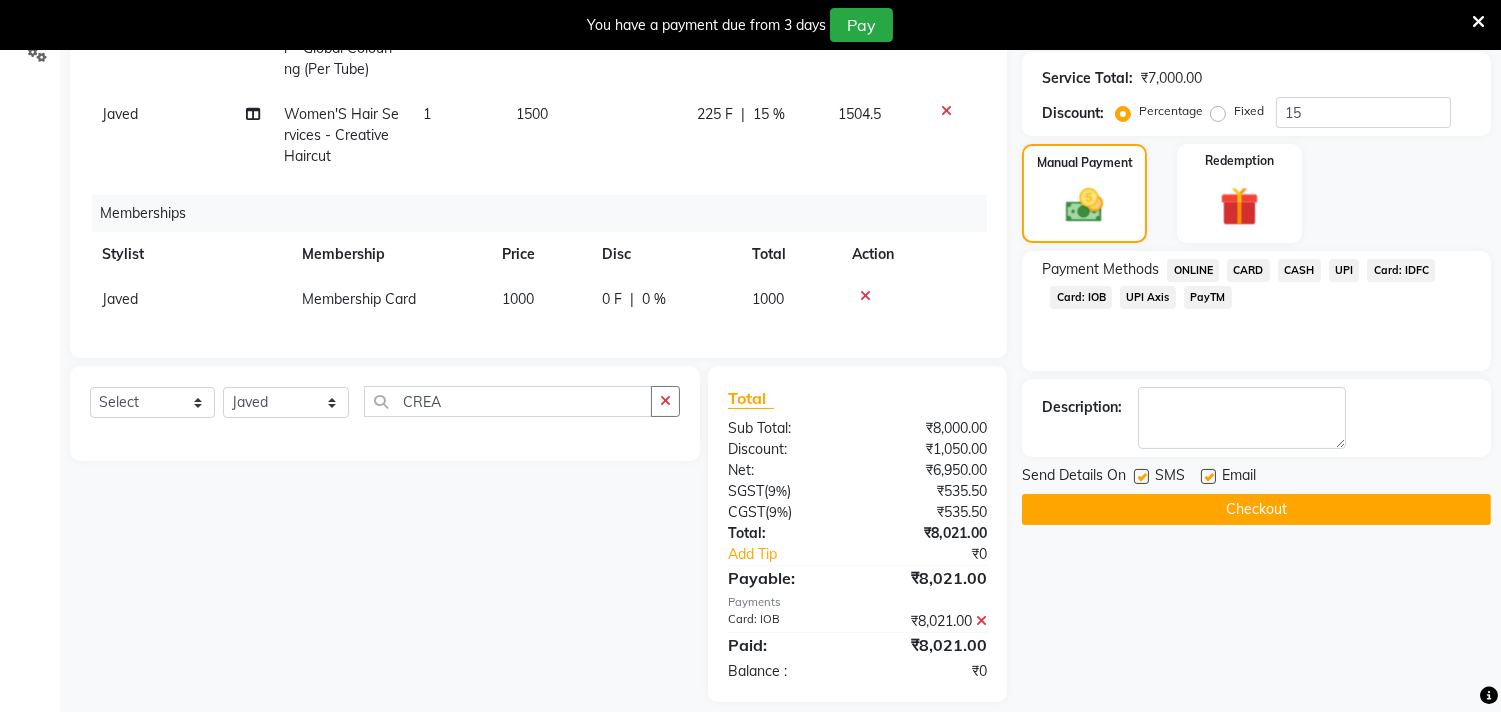 scroll, scrollTop: 411, scrollLeft: 0, axis: vertical 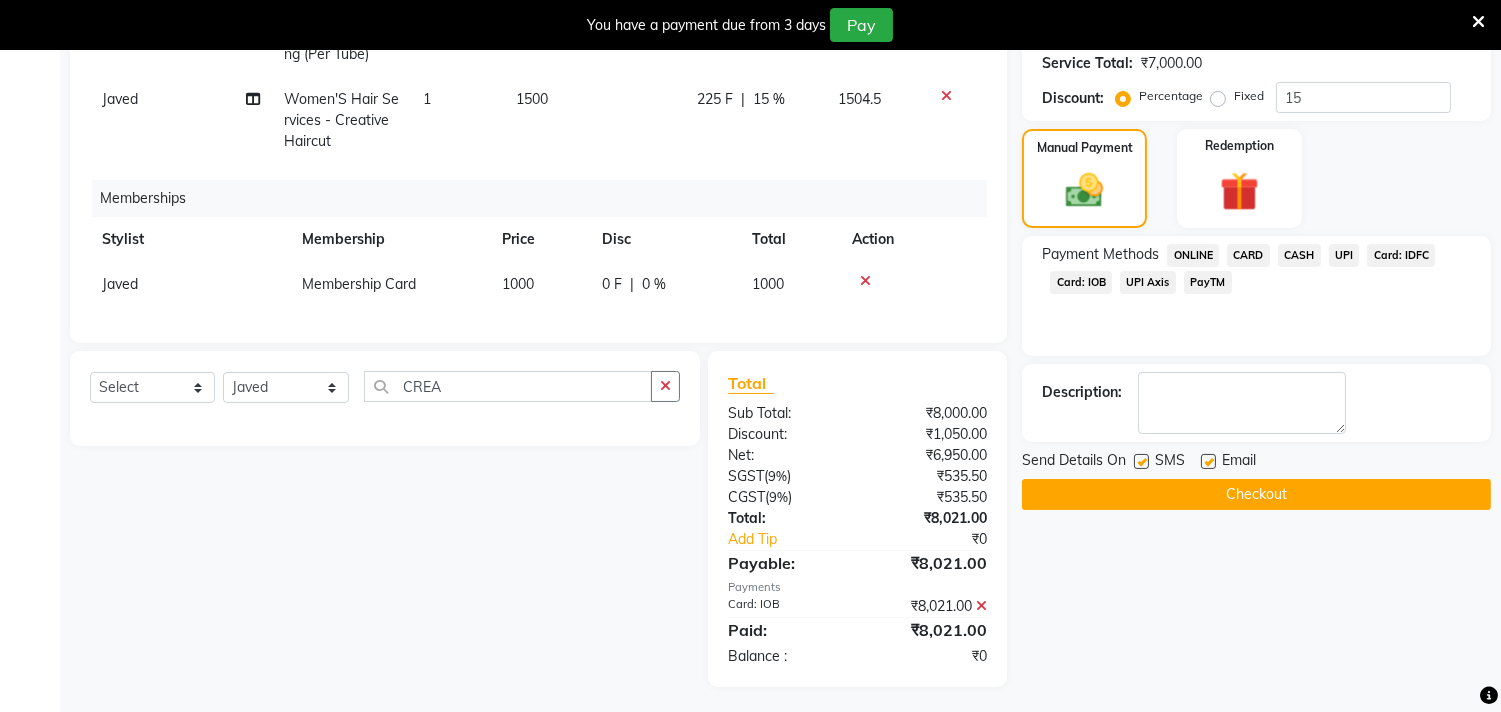 click on "Checkout" 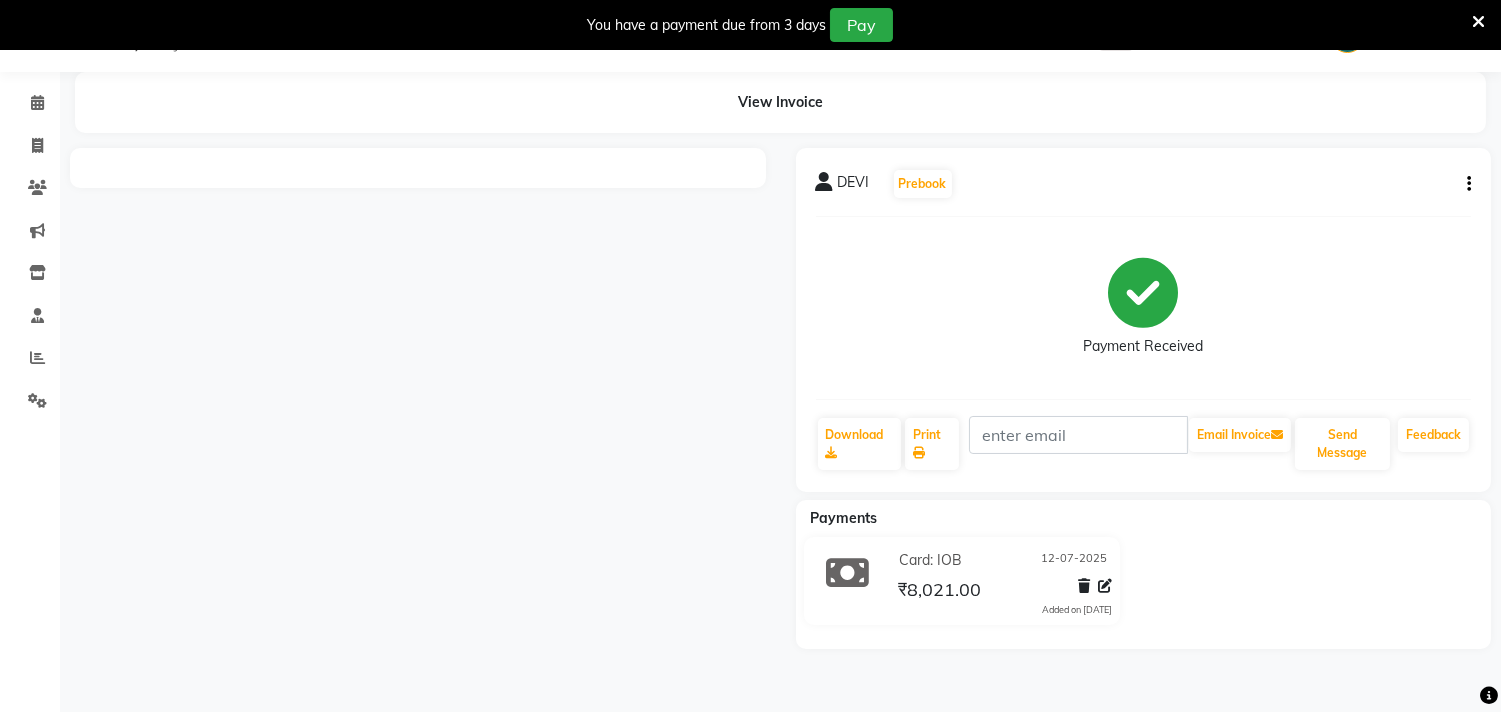 scroll, scrollTop: 0, scrollLeft: 0, axis: both 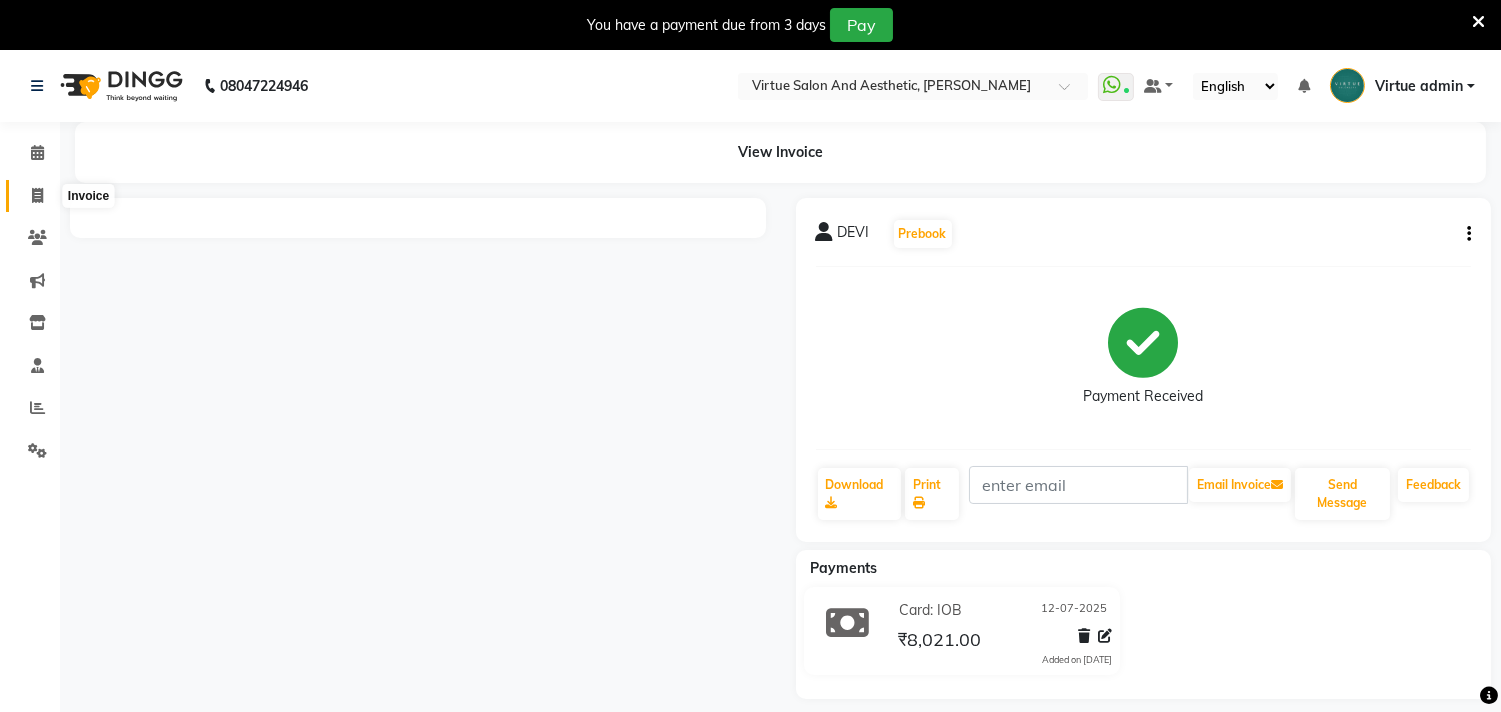 click 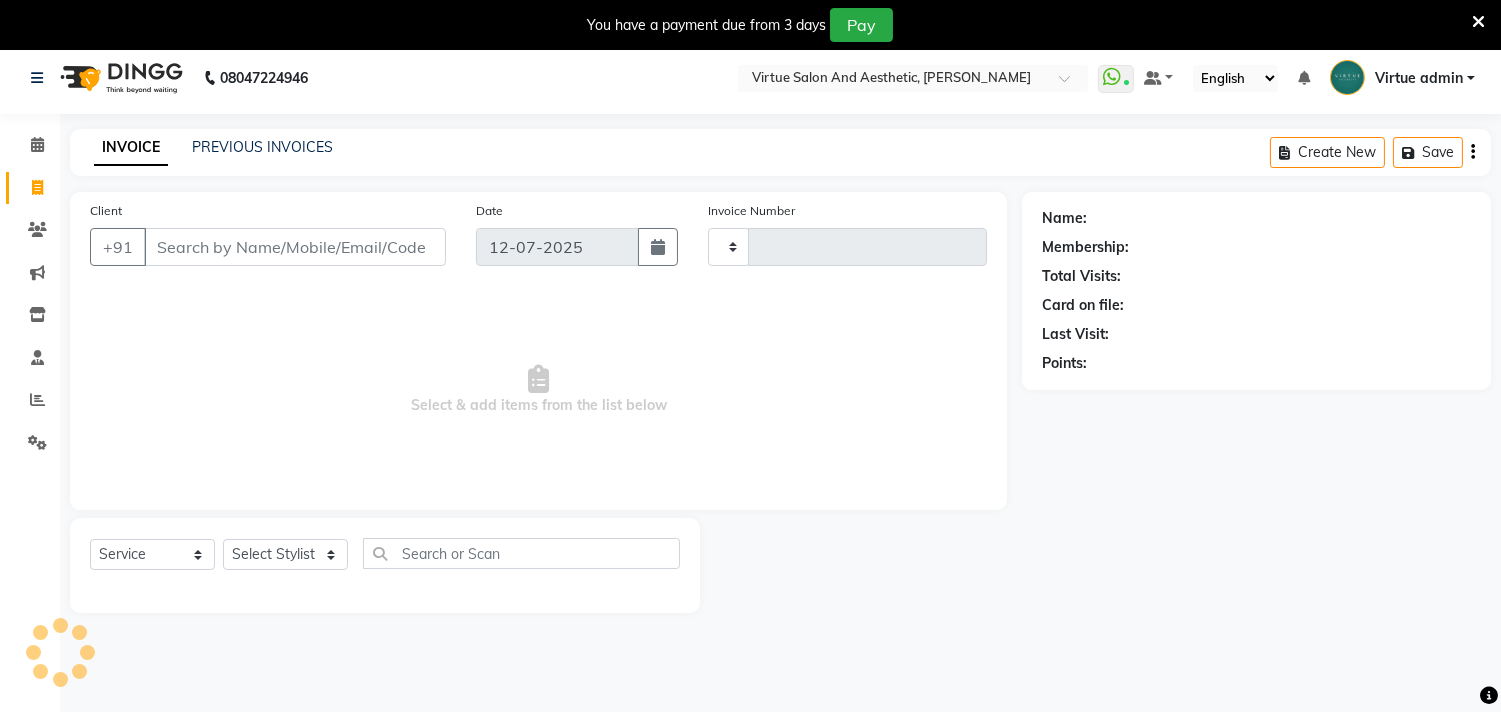 type on "2274" 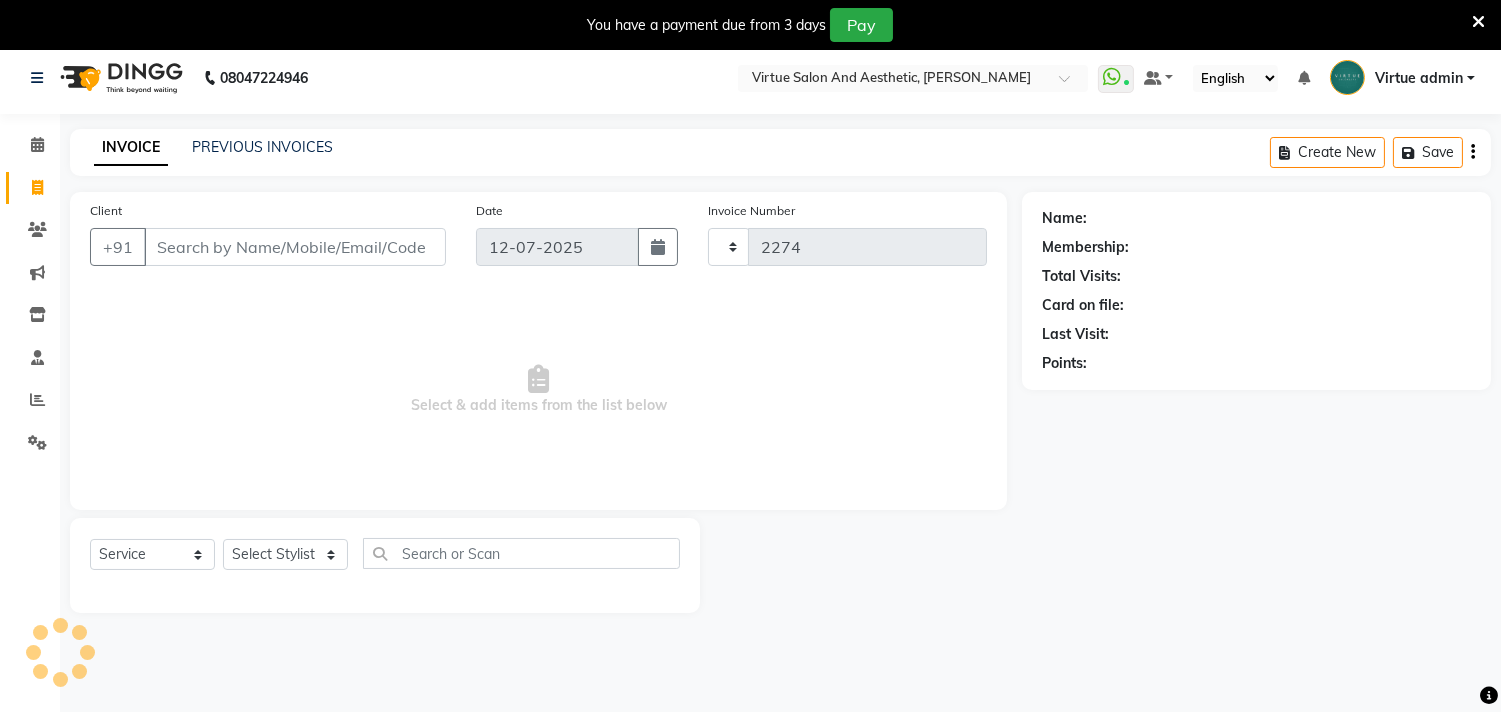select on "4466" 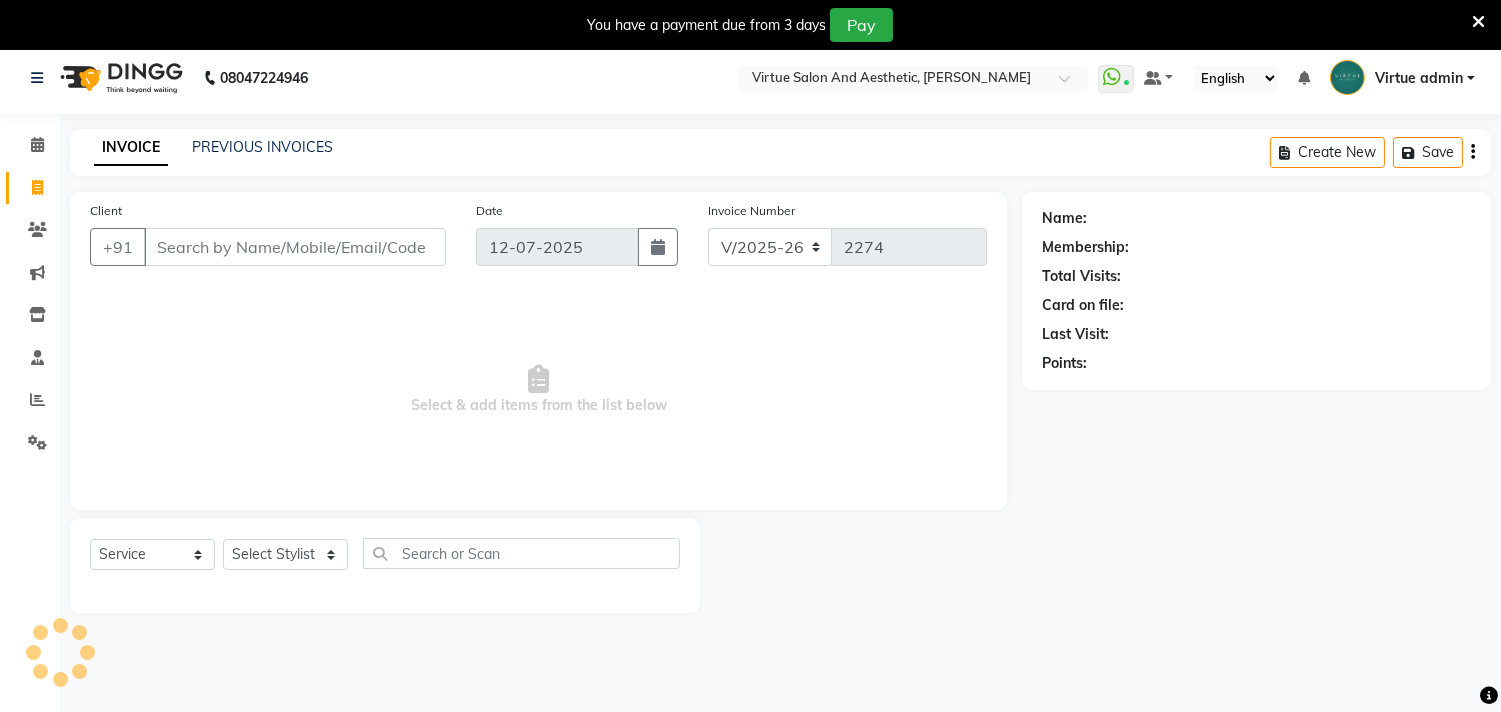 scroll, scrollTop: 50, scrollLeft: 0, axis: vertical 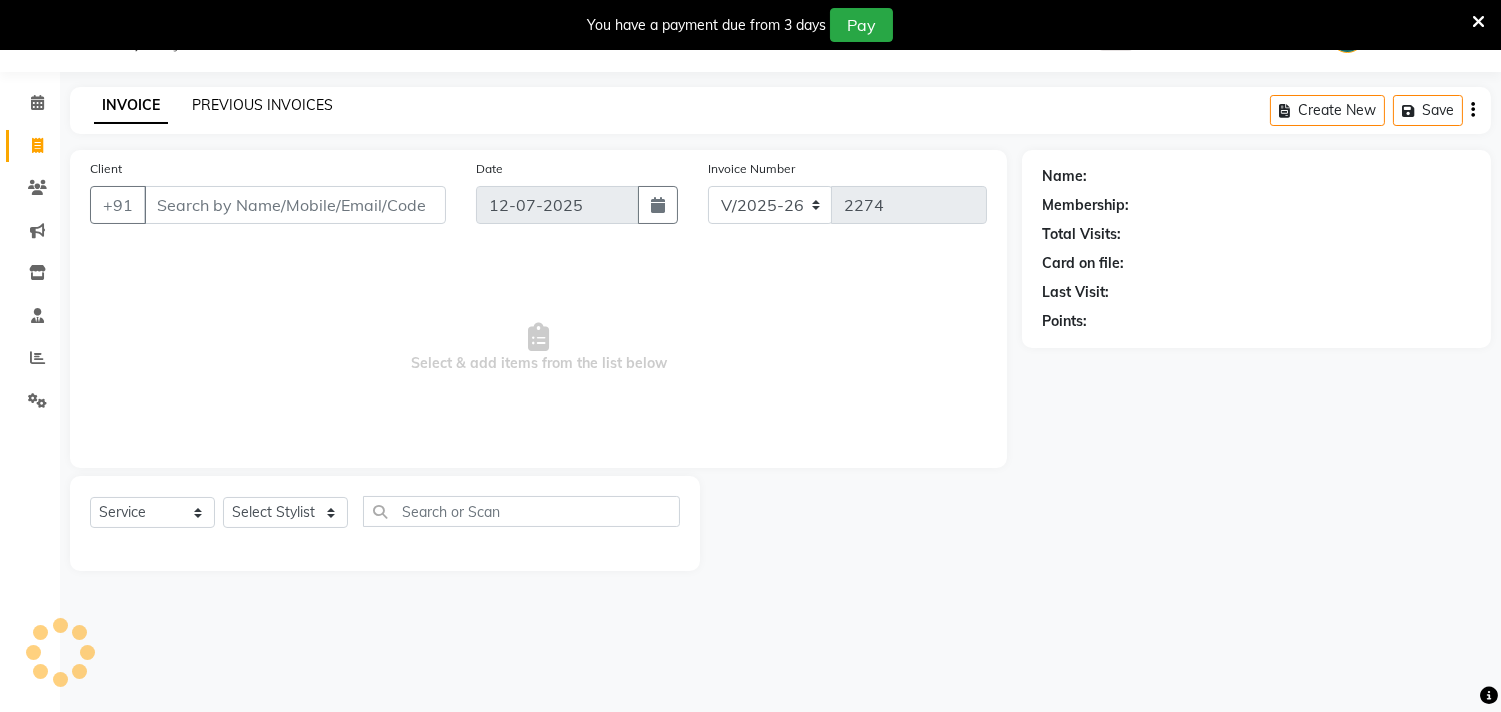 click on "PREVIOUS INVOICES" 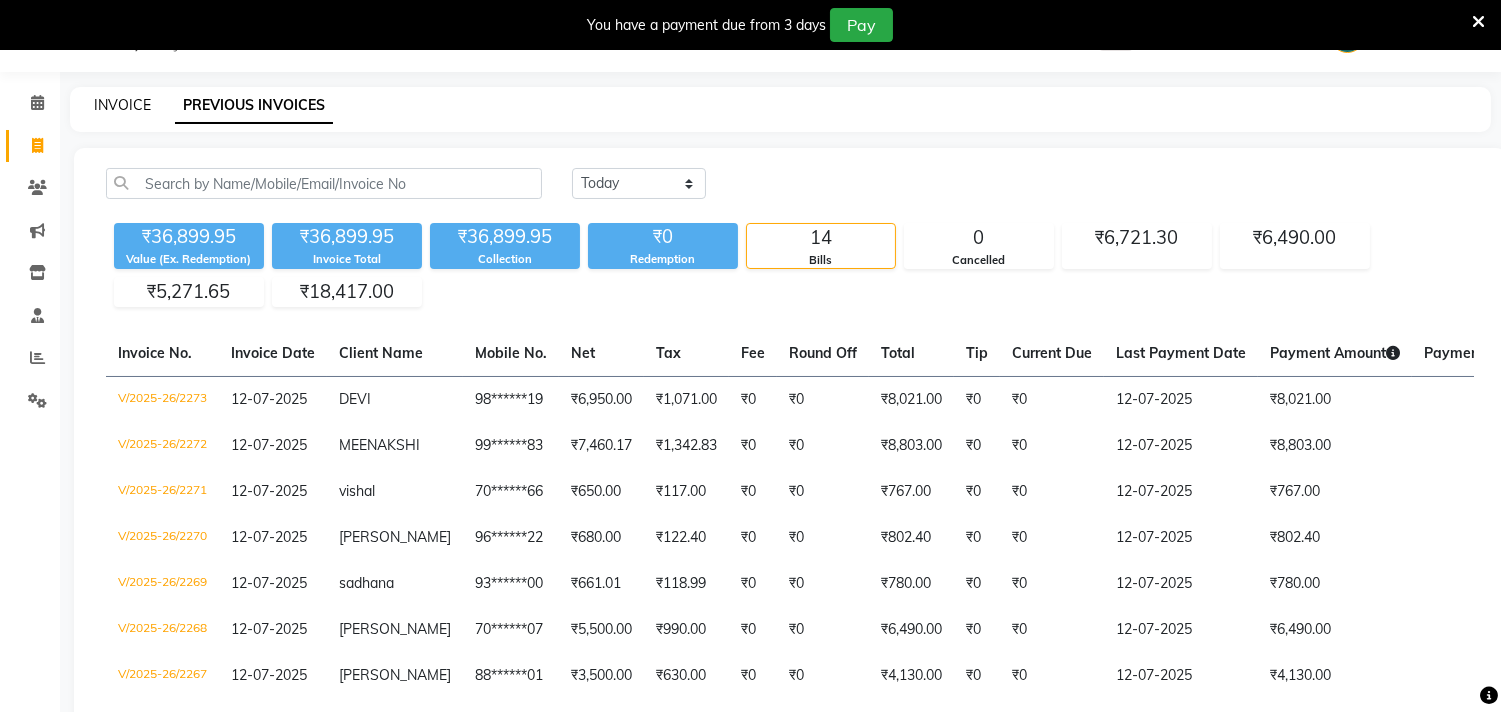 click on "INVOICE" 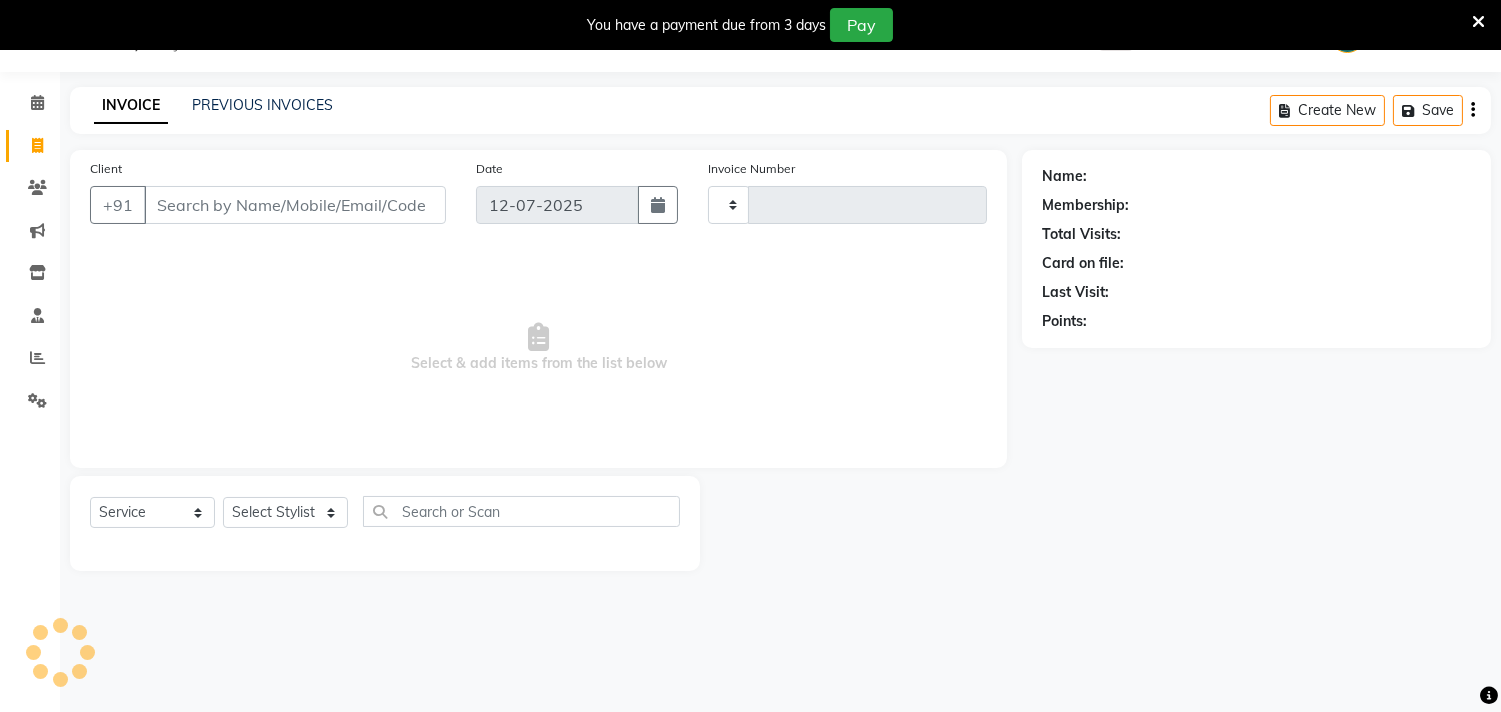 type on "2274" 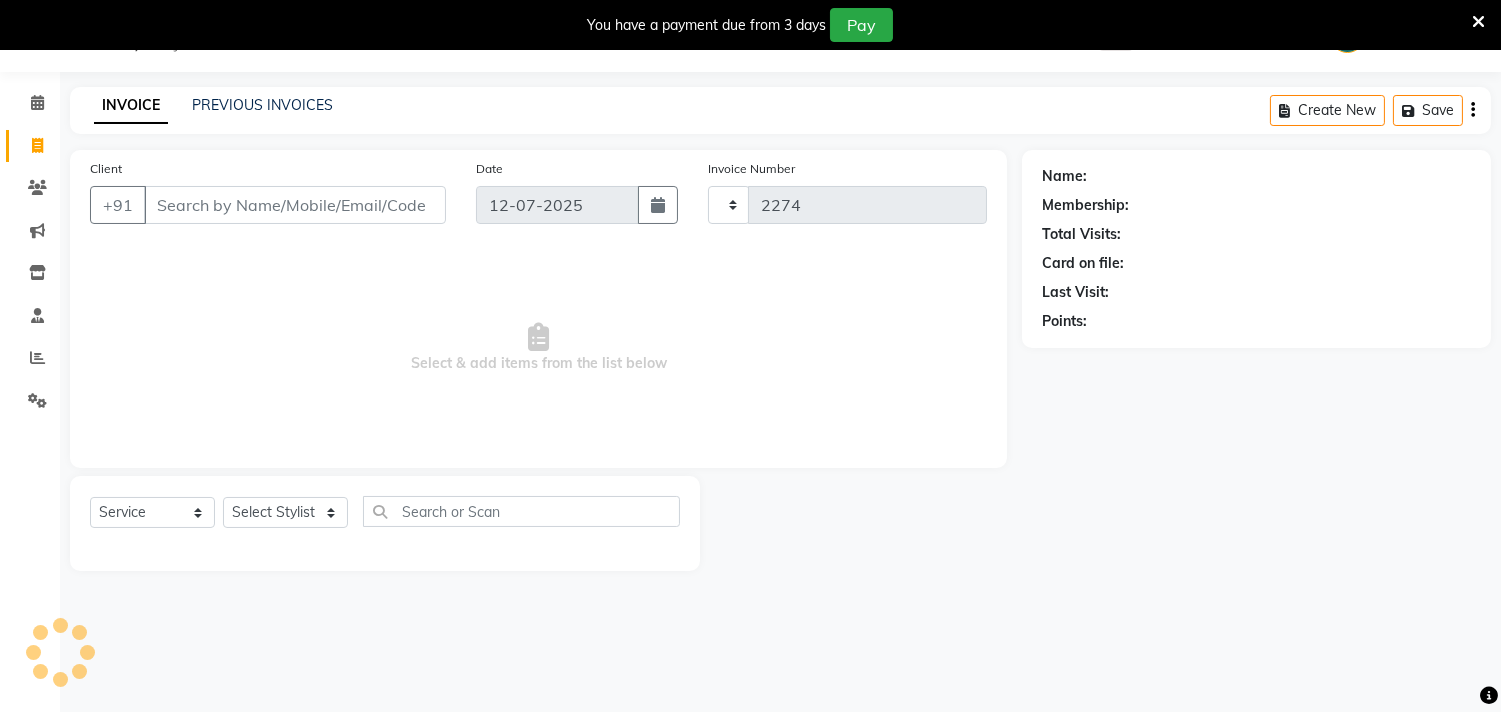 select on "4466" 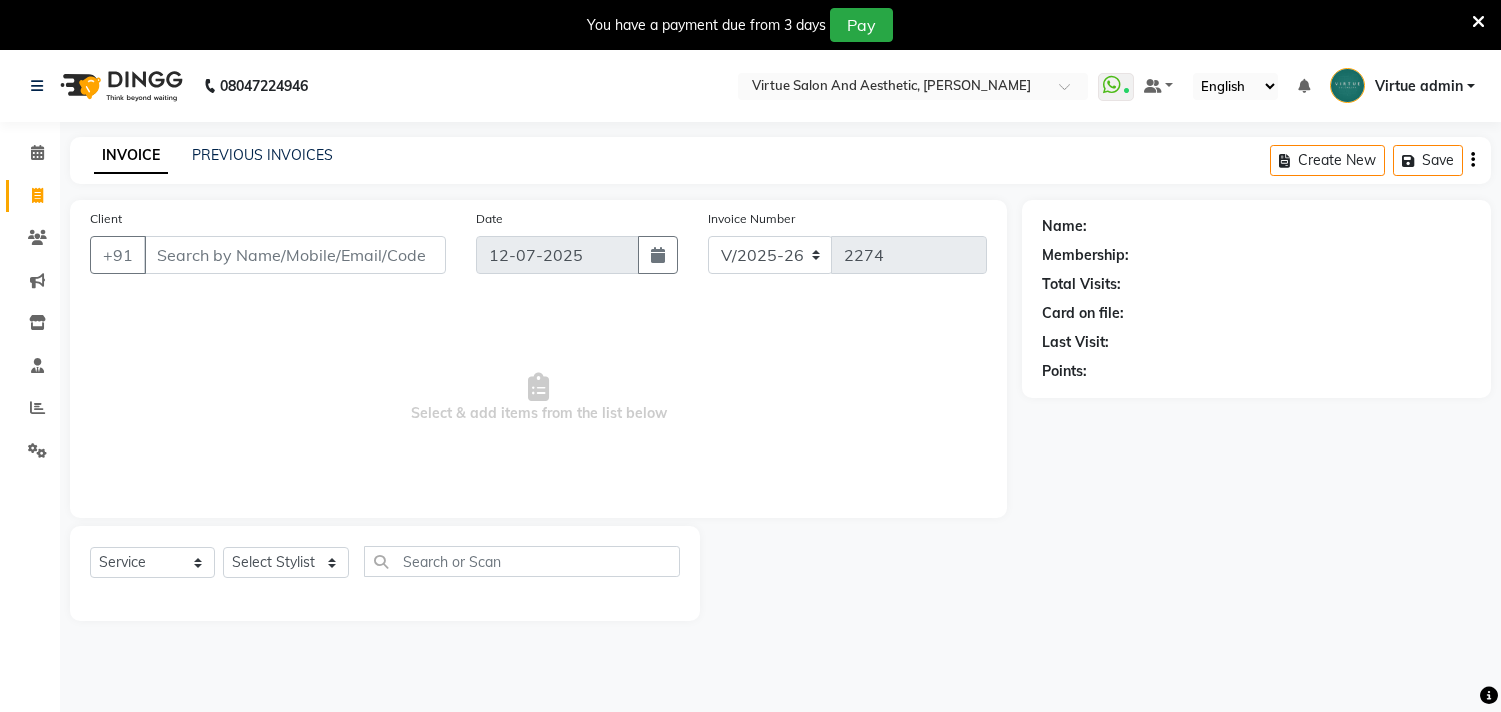 select on "4466" 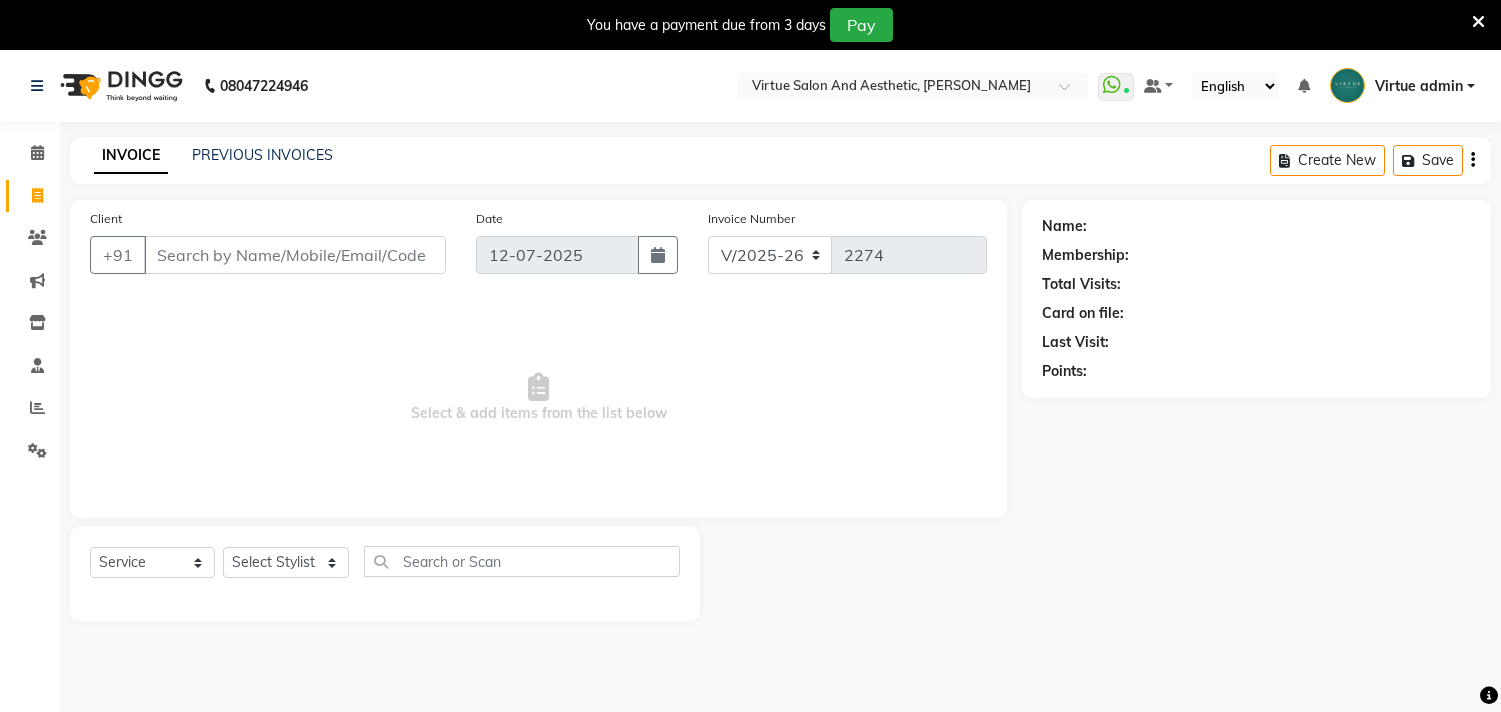 scroll, scrollTop: 50, scrollLeft: 0, axis: vertical 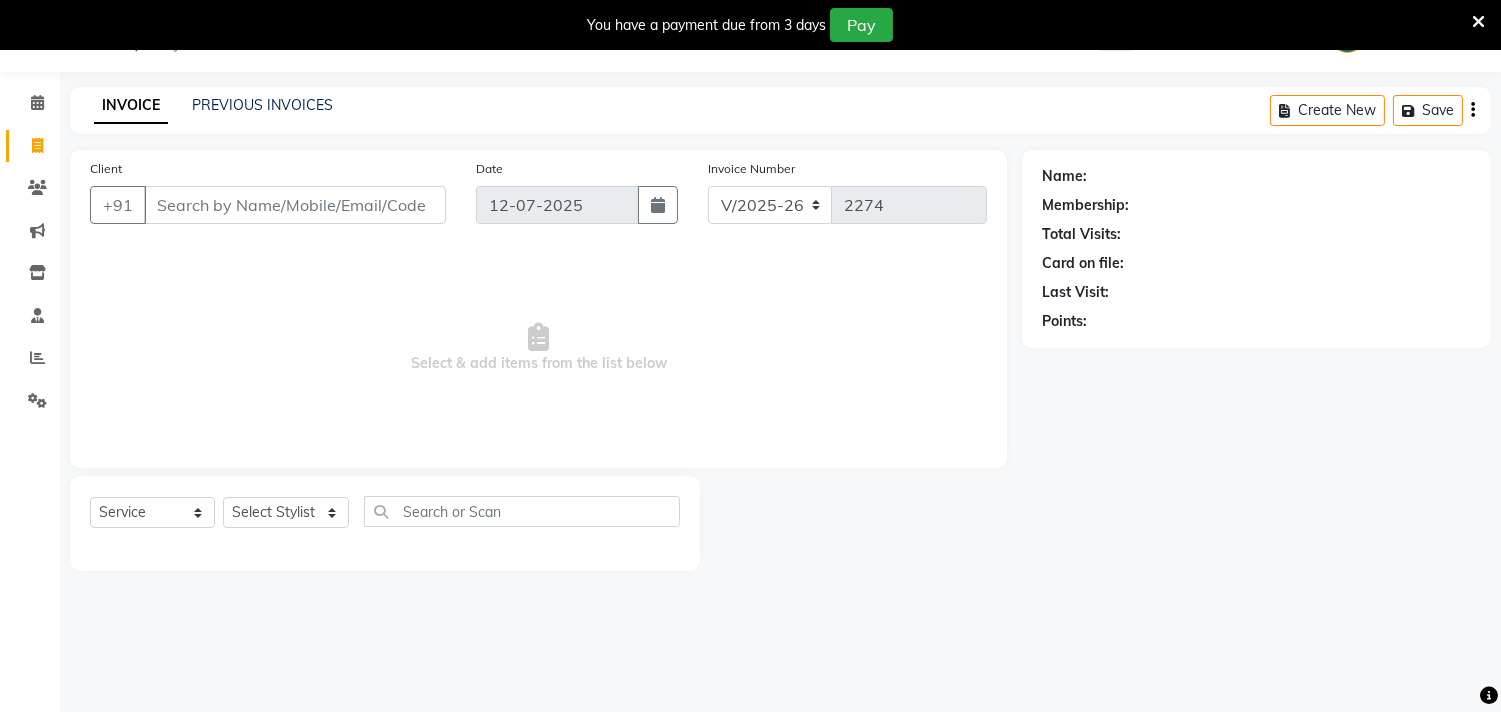 click on "Client" at bounding box center [295, 205] 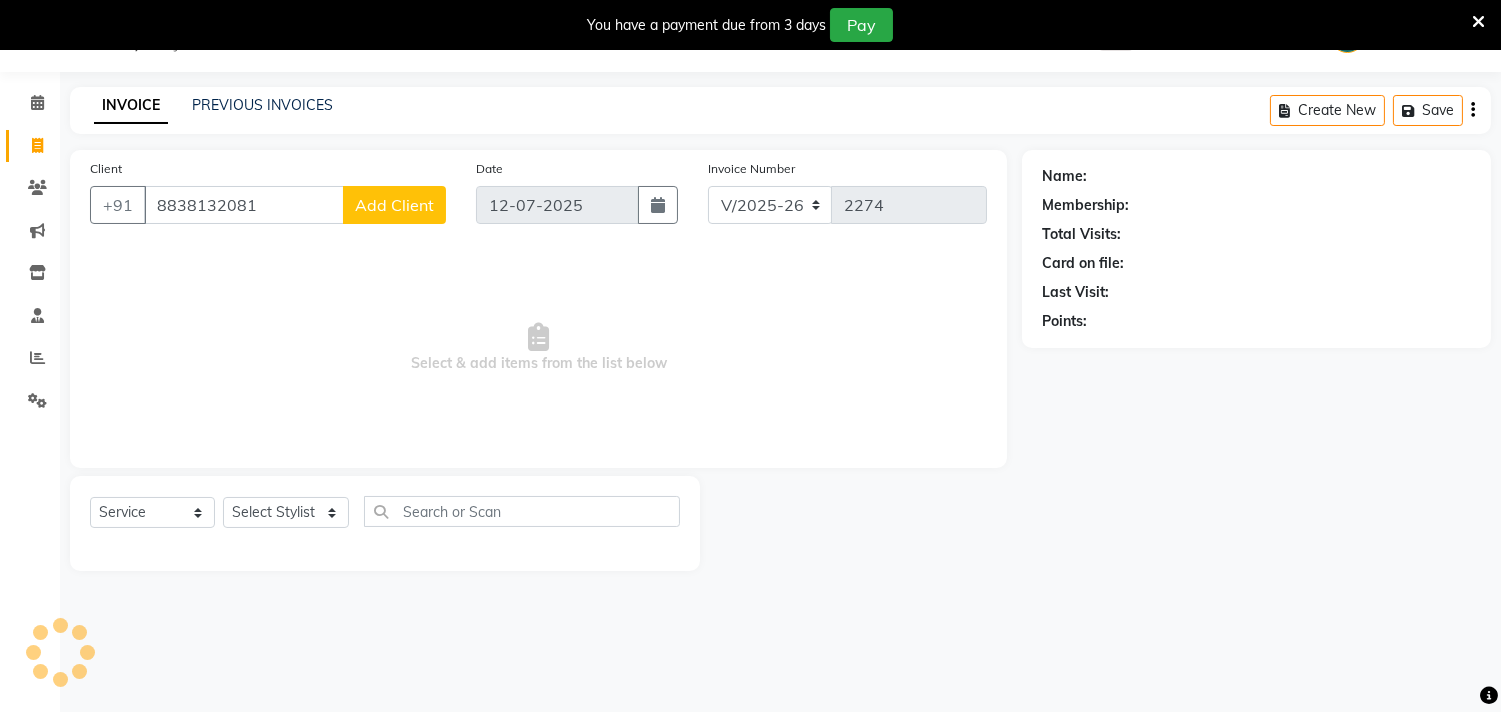 type on "8838132081" 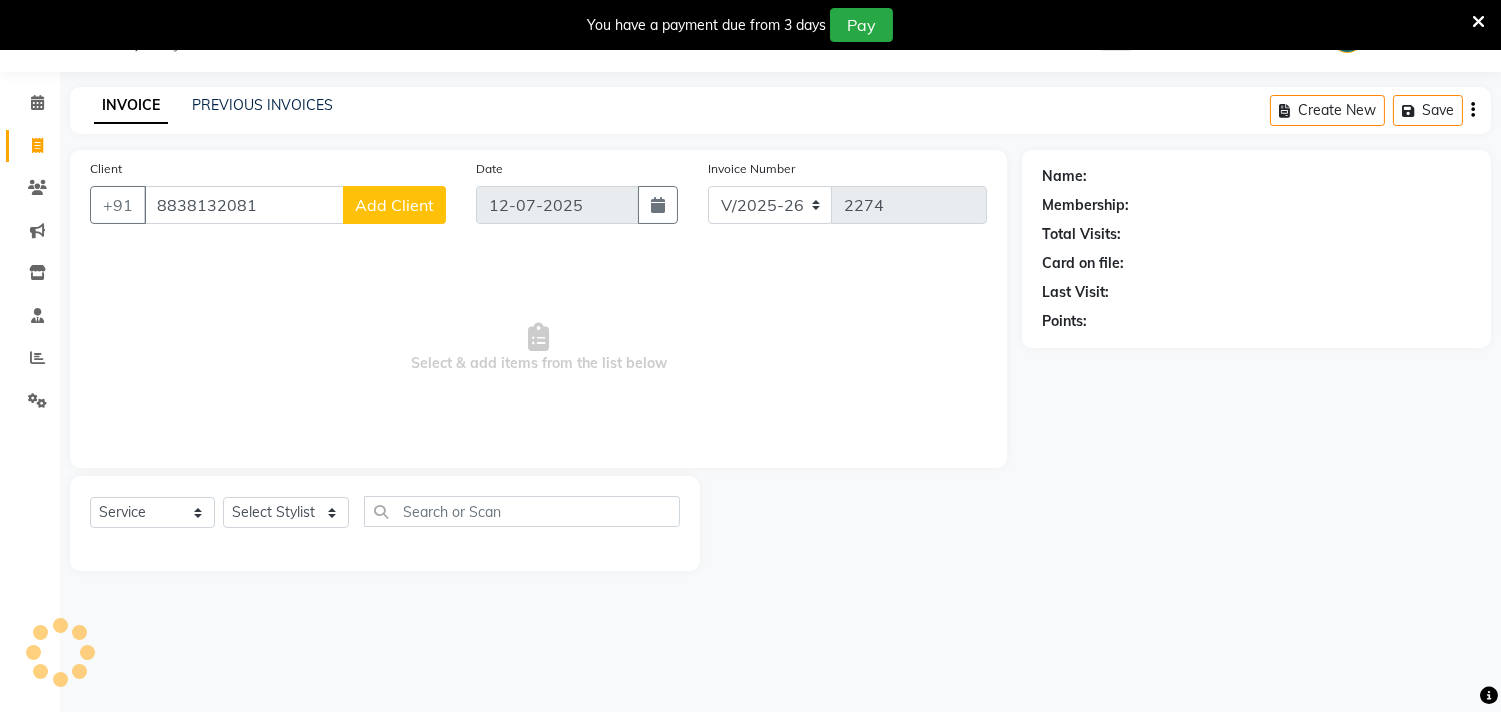 click on "Add Client" 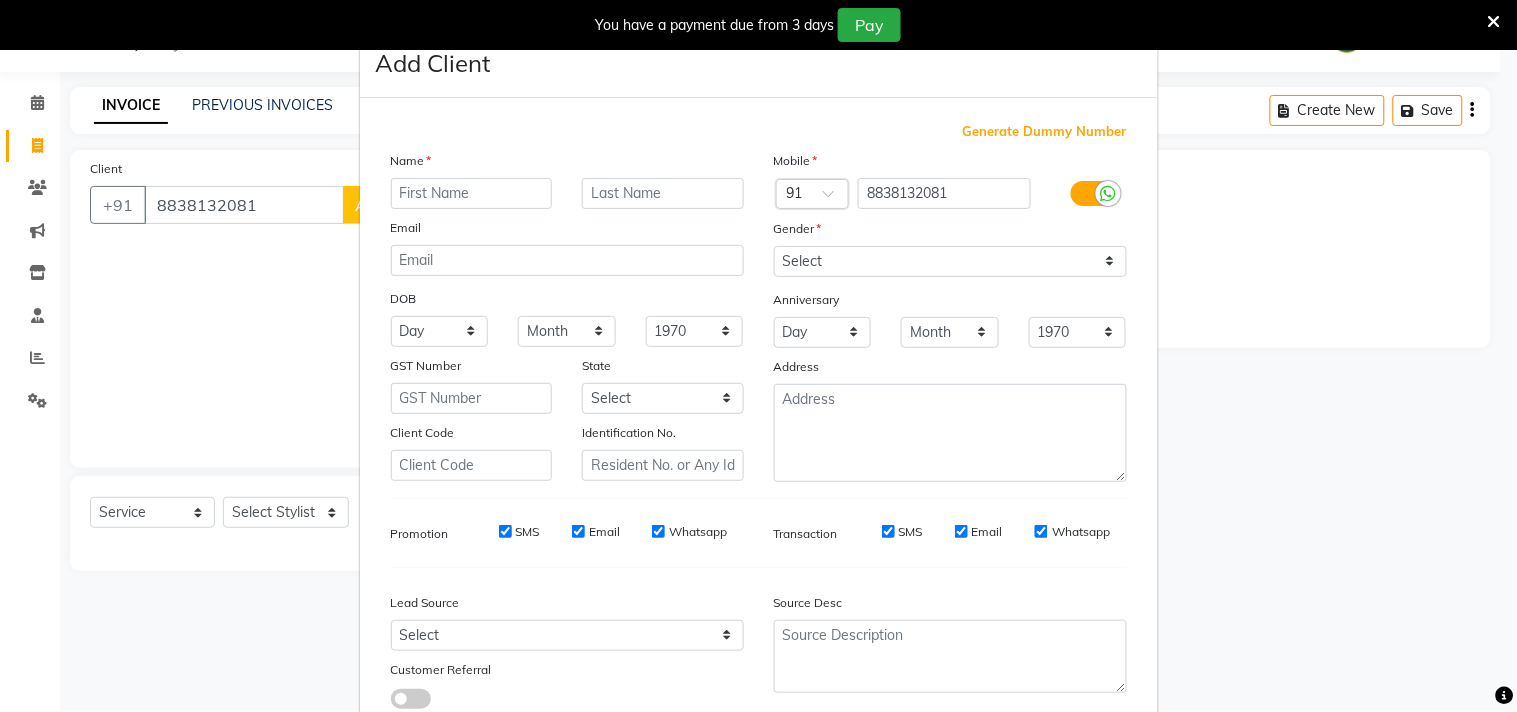 click at bounding box center (472, 193) 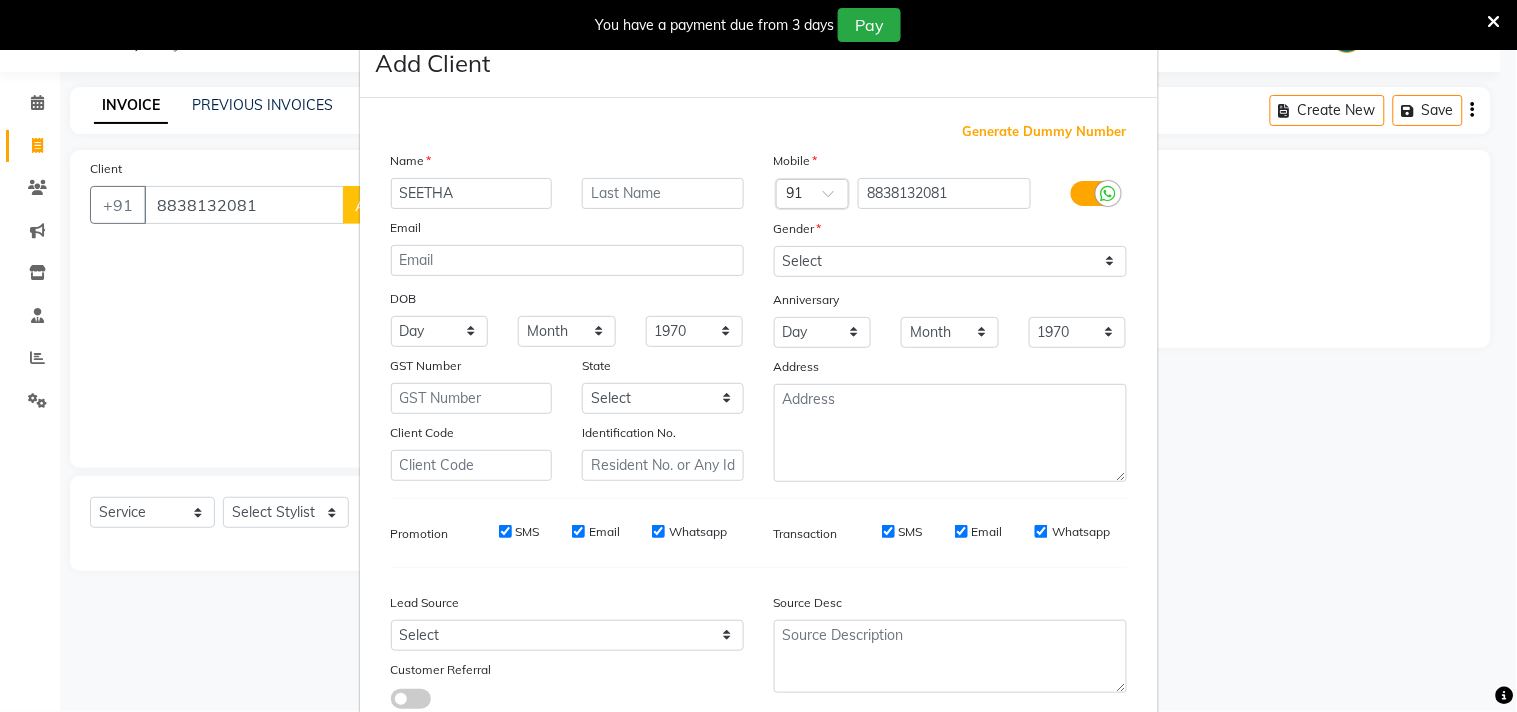 type on "SEETHA" 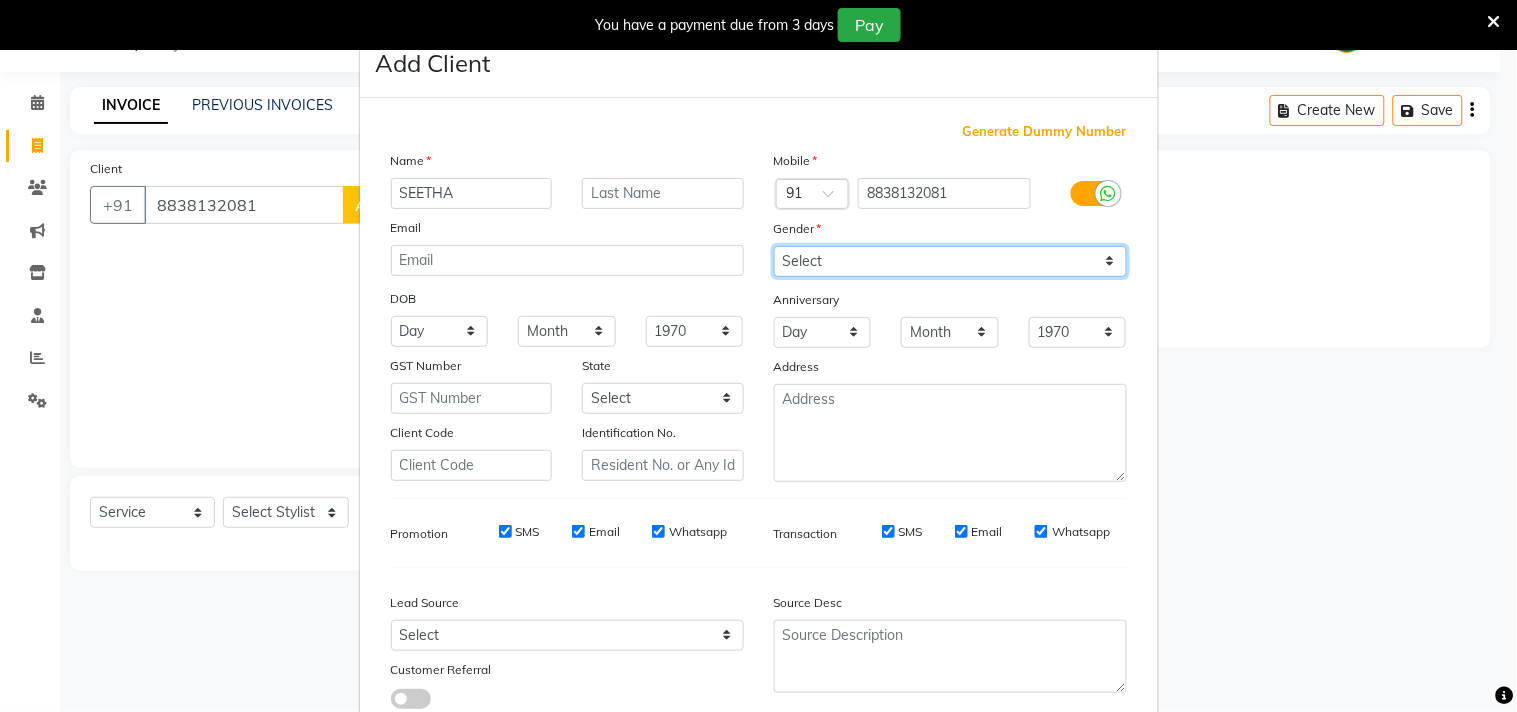 click on "Select [DEMOGRAPHIC_DATA] [DEMOGRAPHIC_DATA] Other Prefer Not To Say" at bounding box center [950, 261] 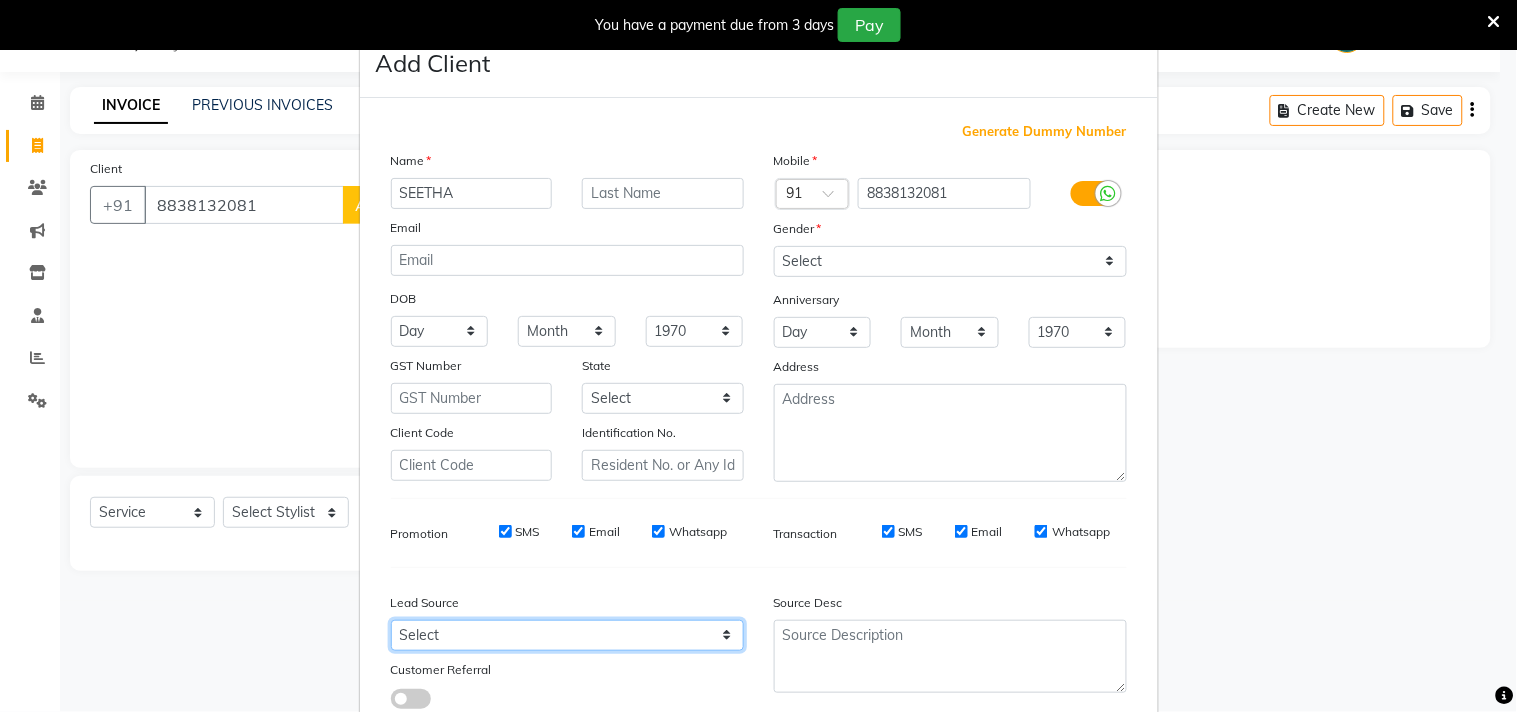 click on "Select Walk-in Referral Internet Friend Word of Mouth Advertisement Facebook JustDial Google Other Instagram  YouTube  WhatsApp" at bounding box center (567, 635) 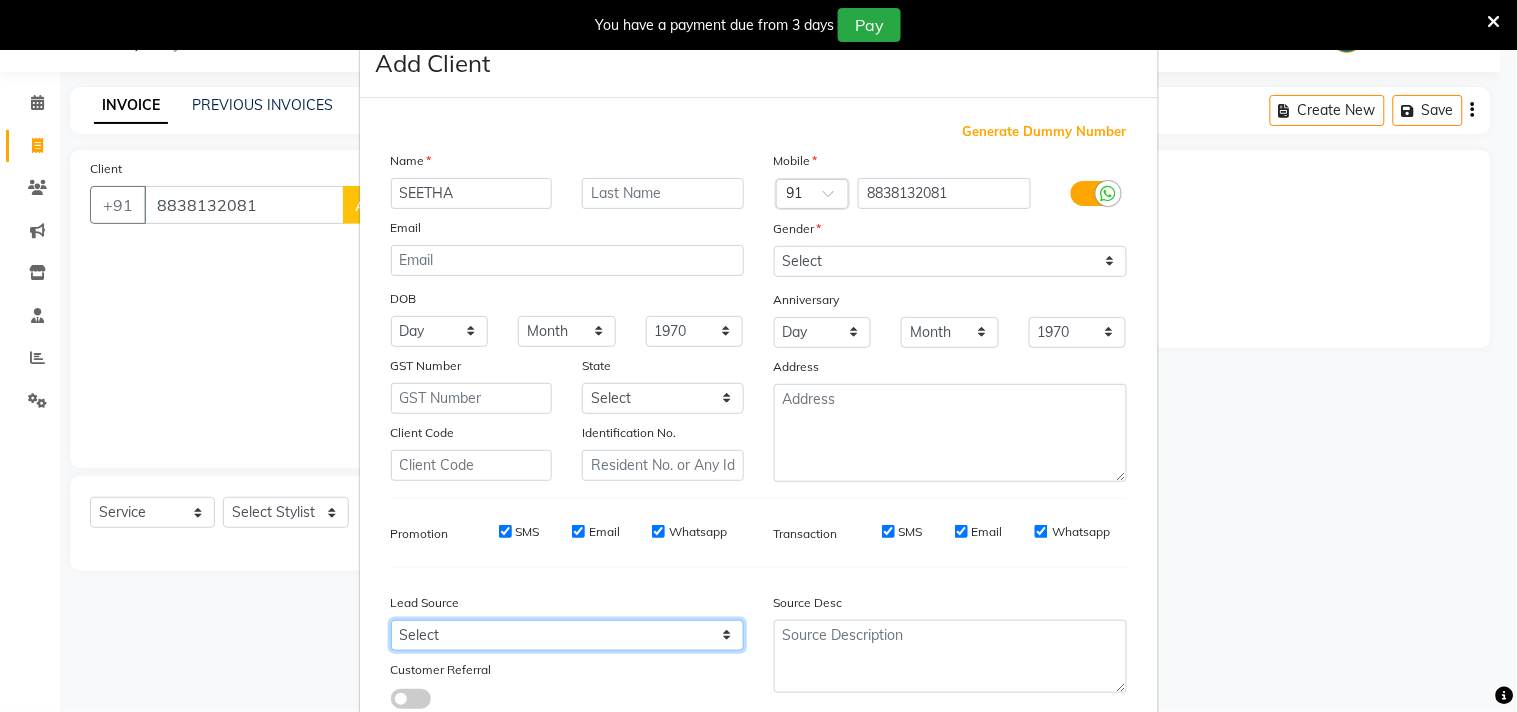 select on "30564" 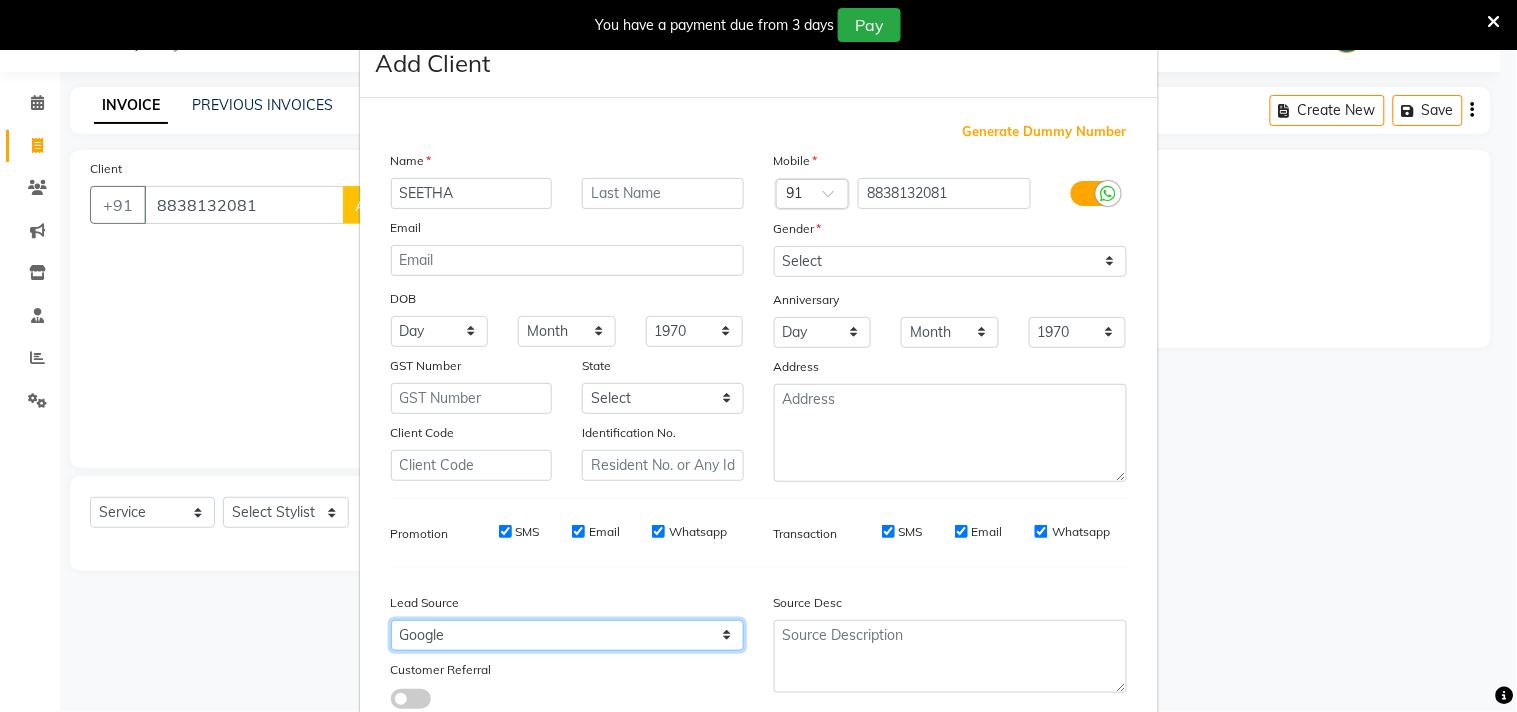 click on "Select Walk-in Referral Internet Friend Word of Mouth Advertisement Facebook JustDial Google Other Instagram  YouTube  WhatsApp" at bounding box center [567, 635] 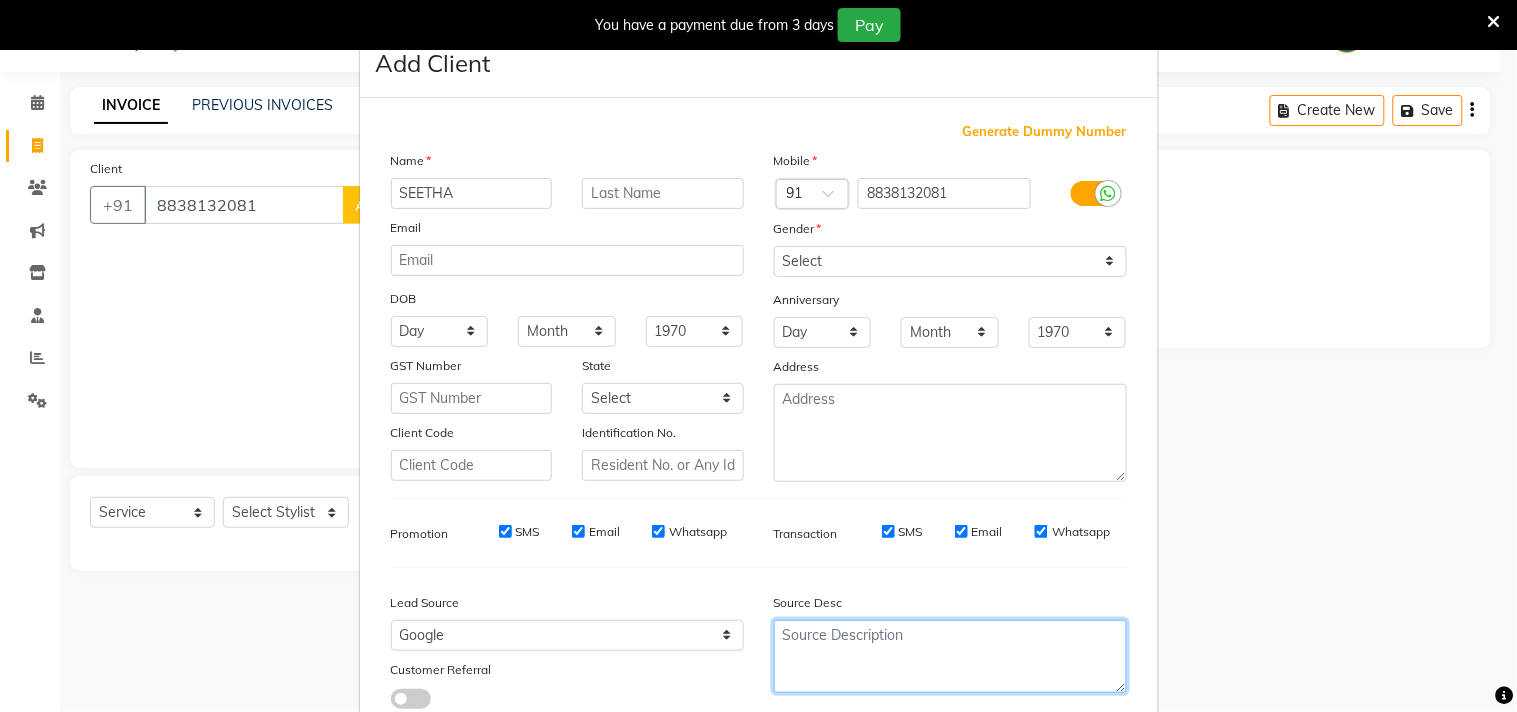 click at bounding box center (950, 656) 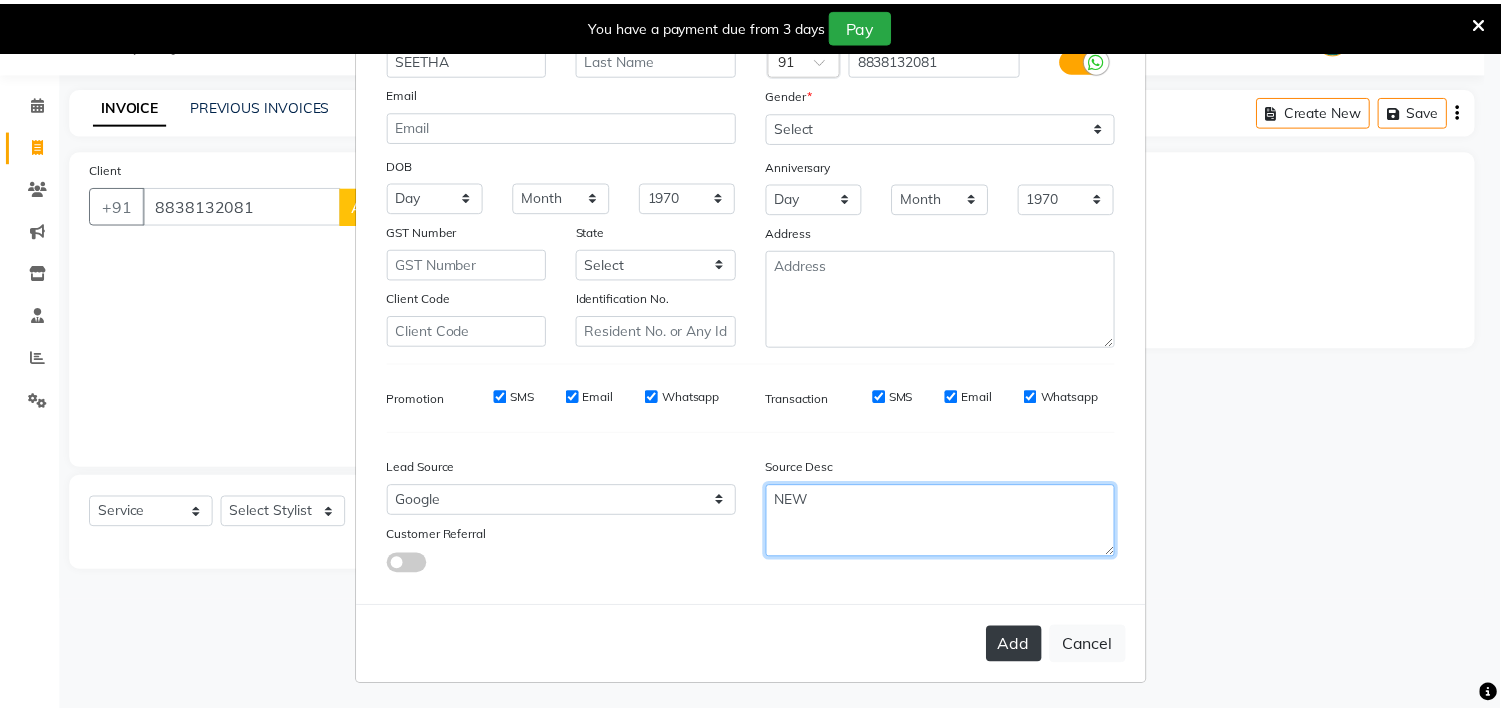 scroll, scrollTop: 138, scrollLeft: 0, axis: vertical 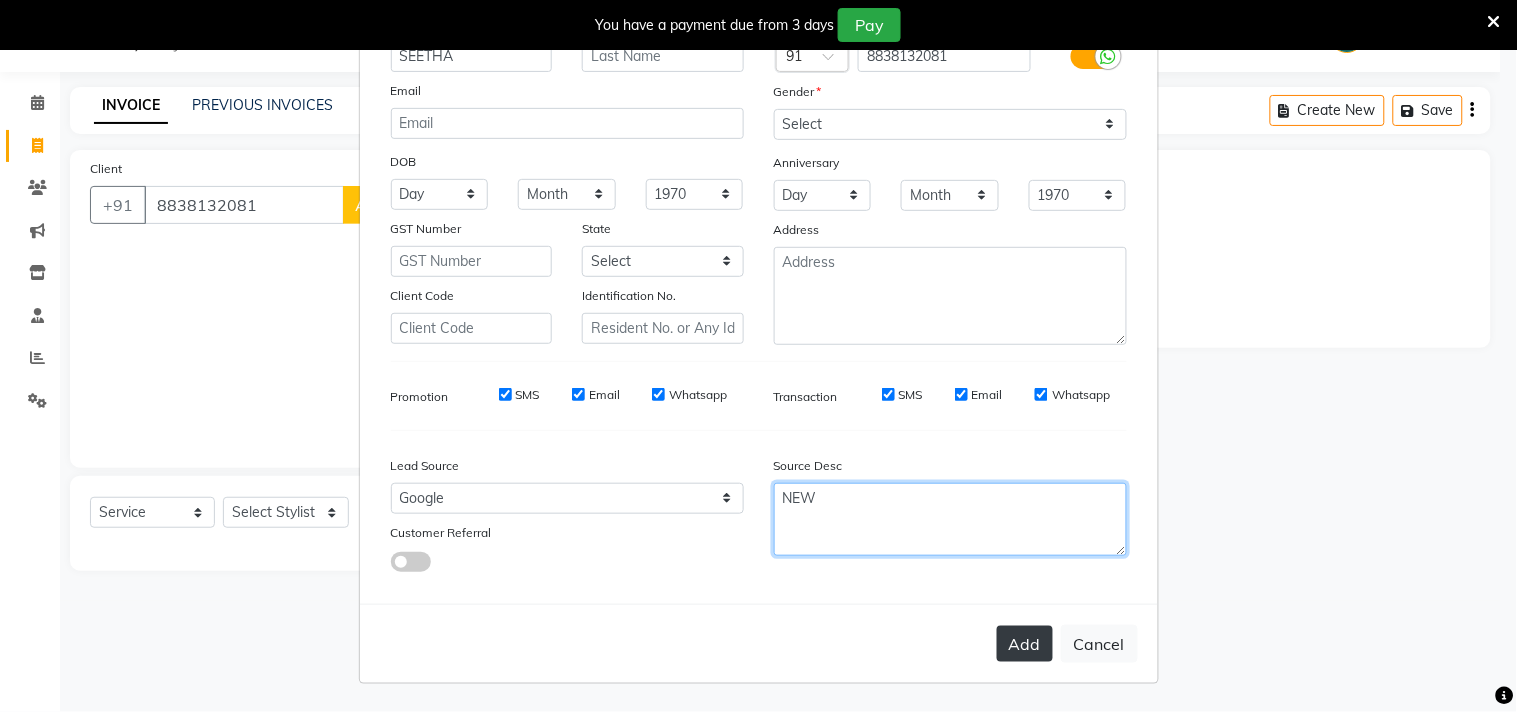 type on "NEW" 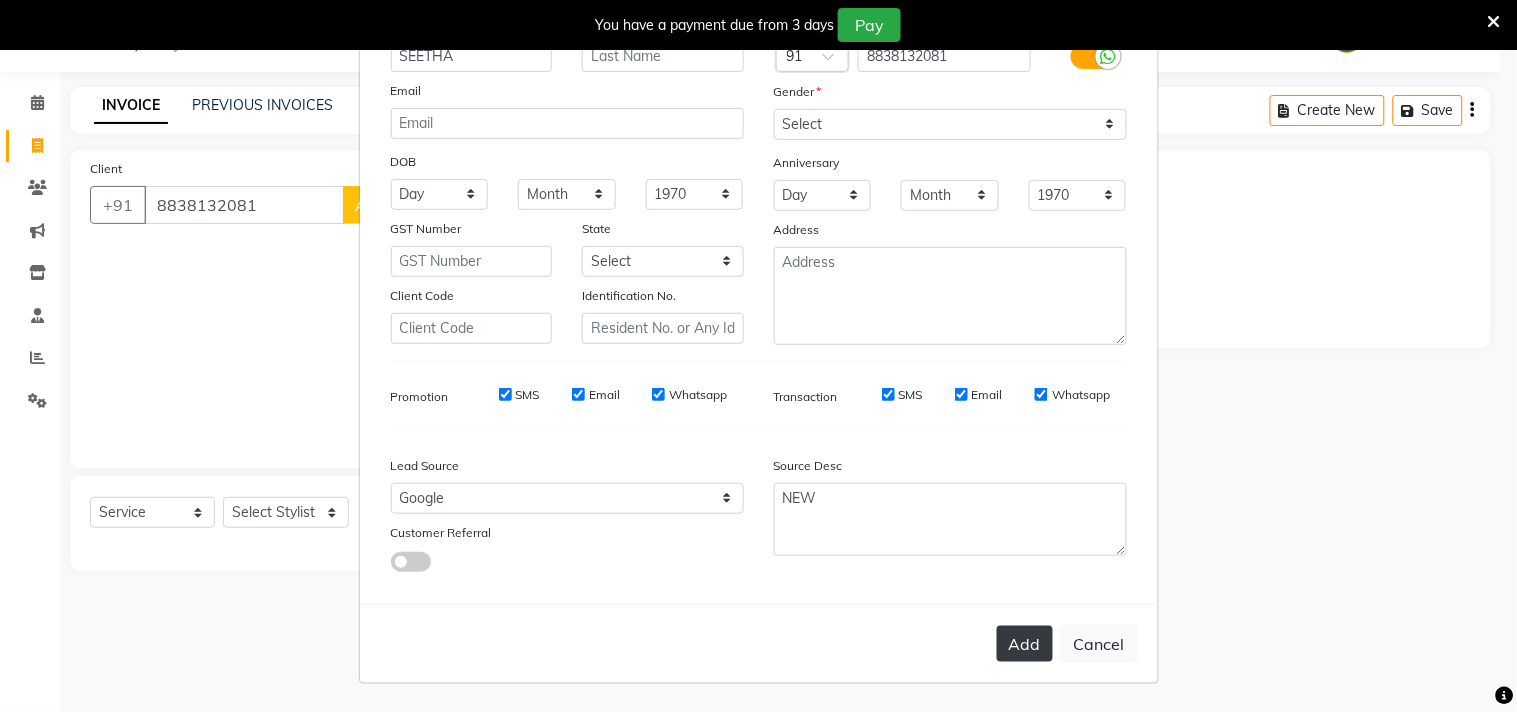 click on "Add" at bounding box center [1025, 644] 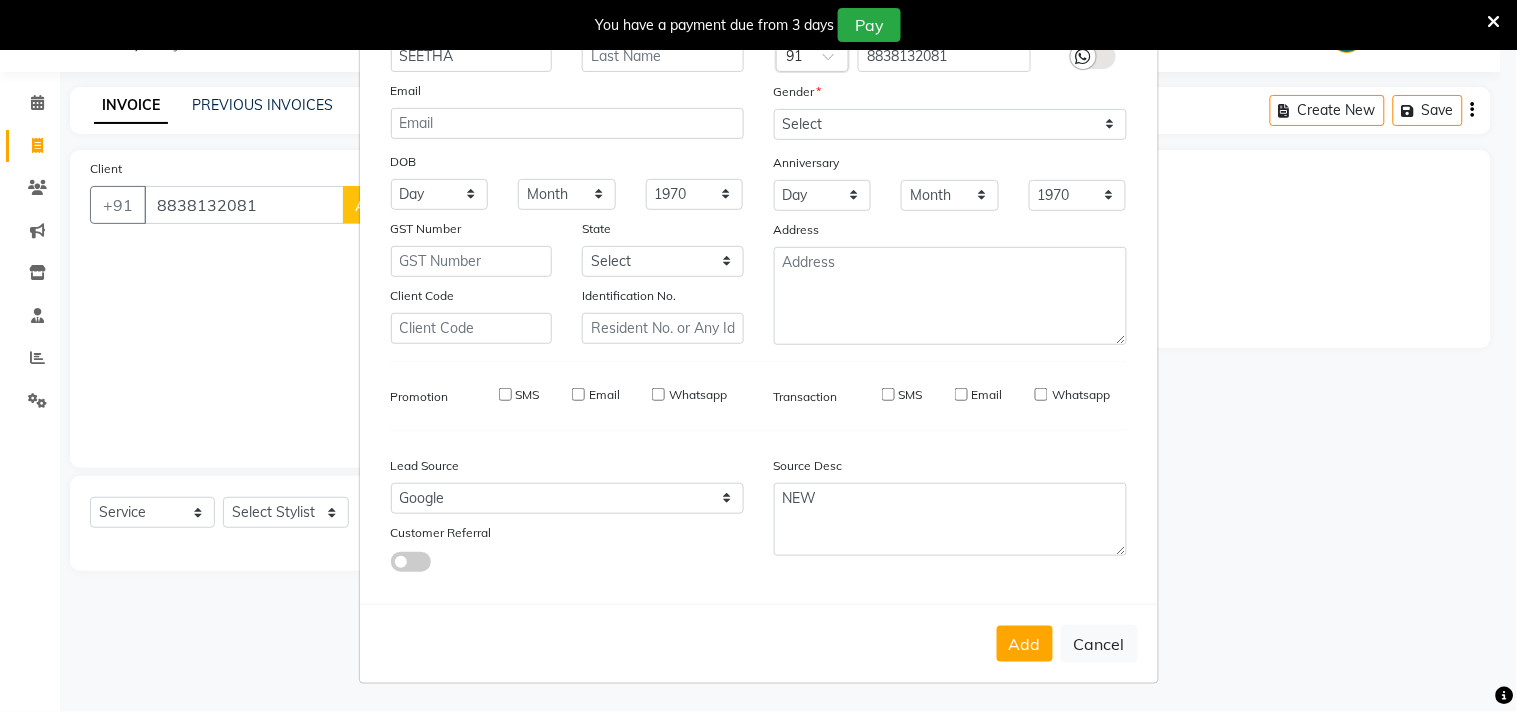 type on "88******81" 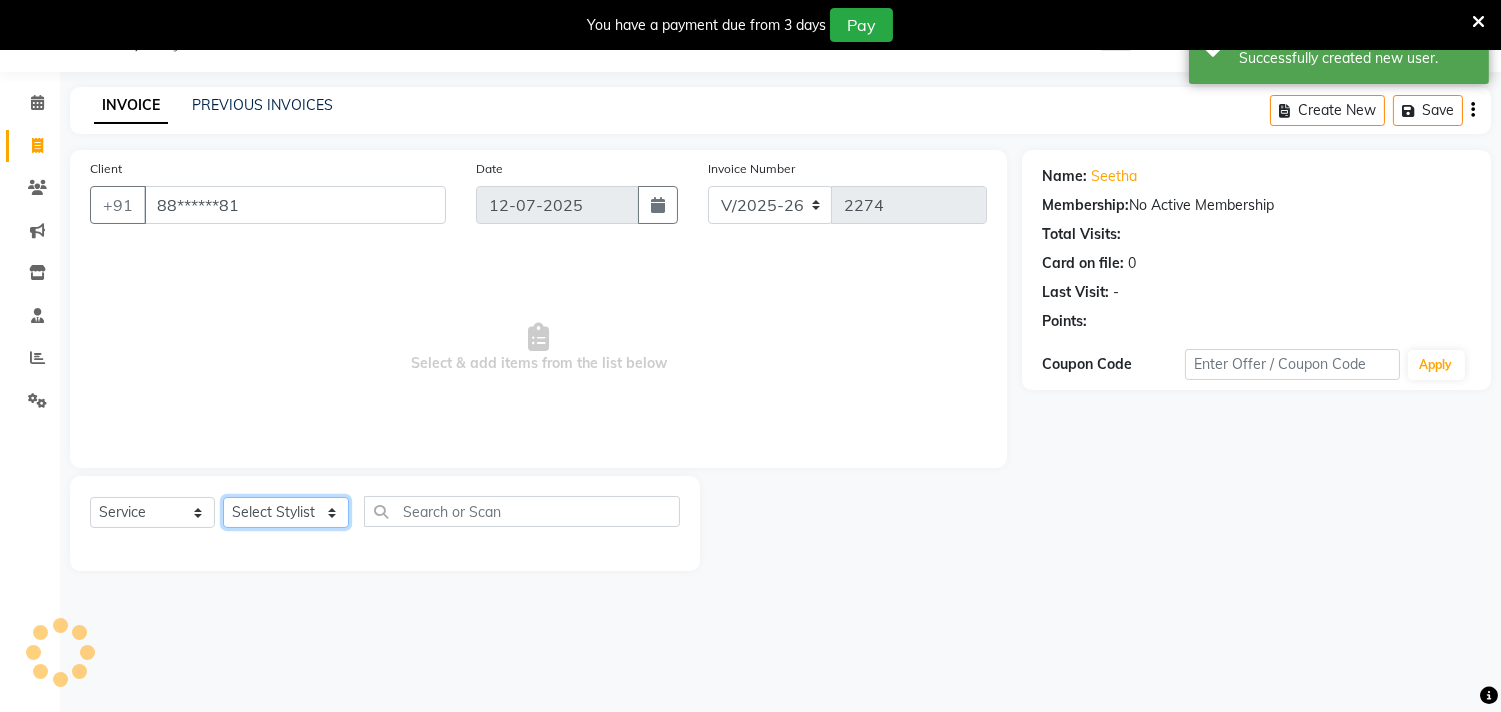 click on "Select Stylist Admin ANUSHA  Apsu Auditor Ambattur Balaji BANUPRIYA Bhuvanesh Dingg - Support Team DIVYA INBARAJ INDHU Javed Jayakumar Joice Neimalsawm  Kalaiselvi KAMALA Nathalie Marinaa Chaarlette POOJA  PREETHI Preethi Raj PRISCILLA RADHA RAJESH  SAHIL SEETHAL SOCHIPEM Suresh Babu SUSHMITA VANITHA Veena Ravi Vignesh  Vinitha Virtue admin VIRTUE SALON" 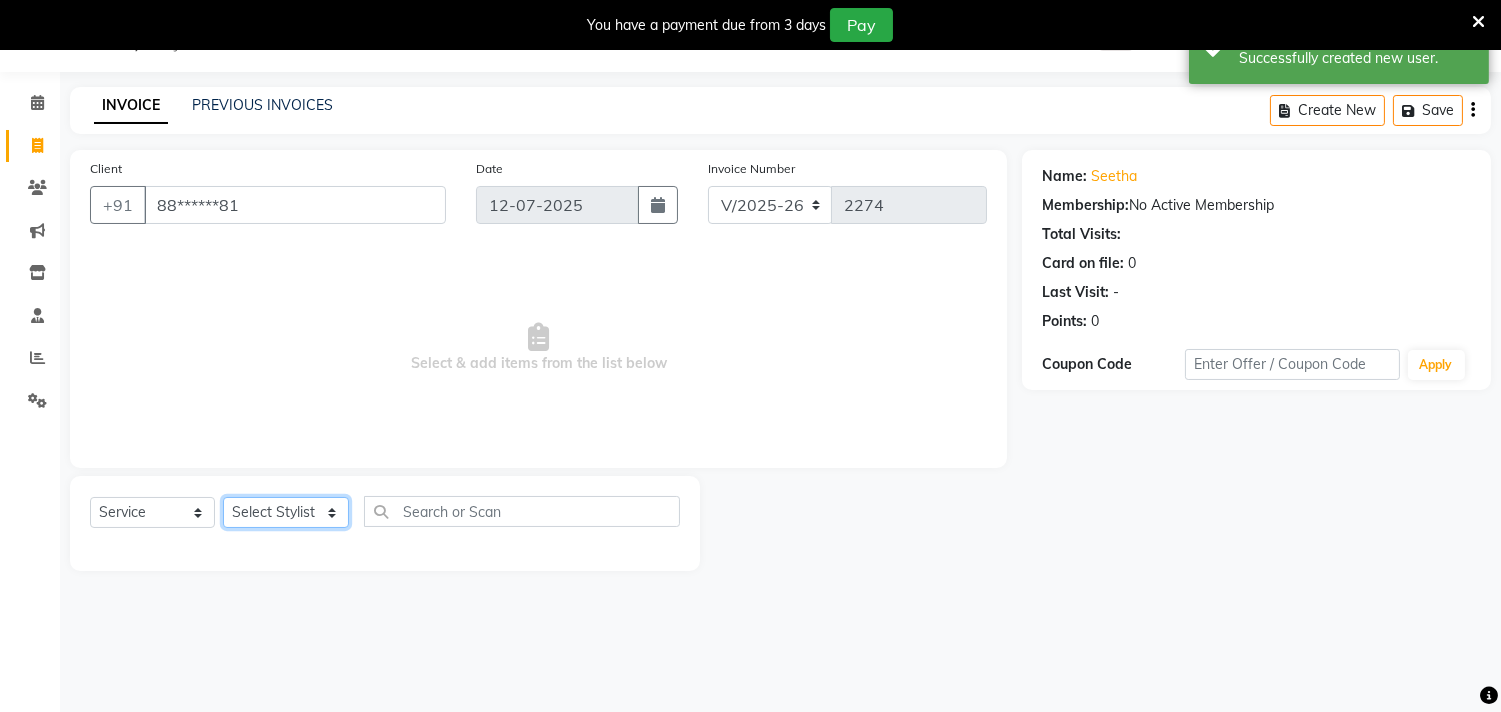select on "73933" 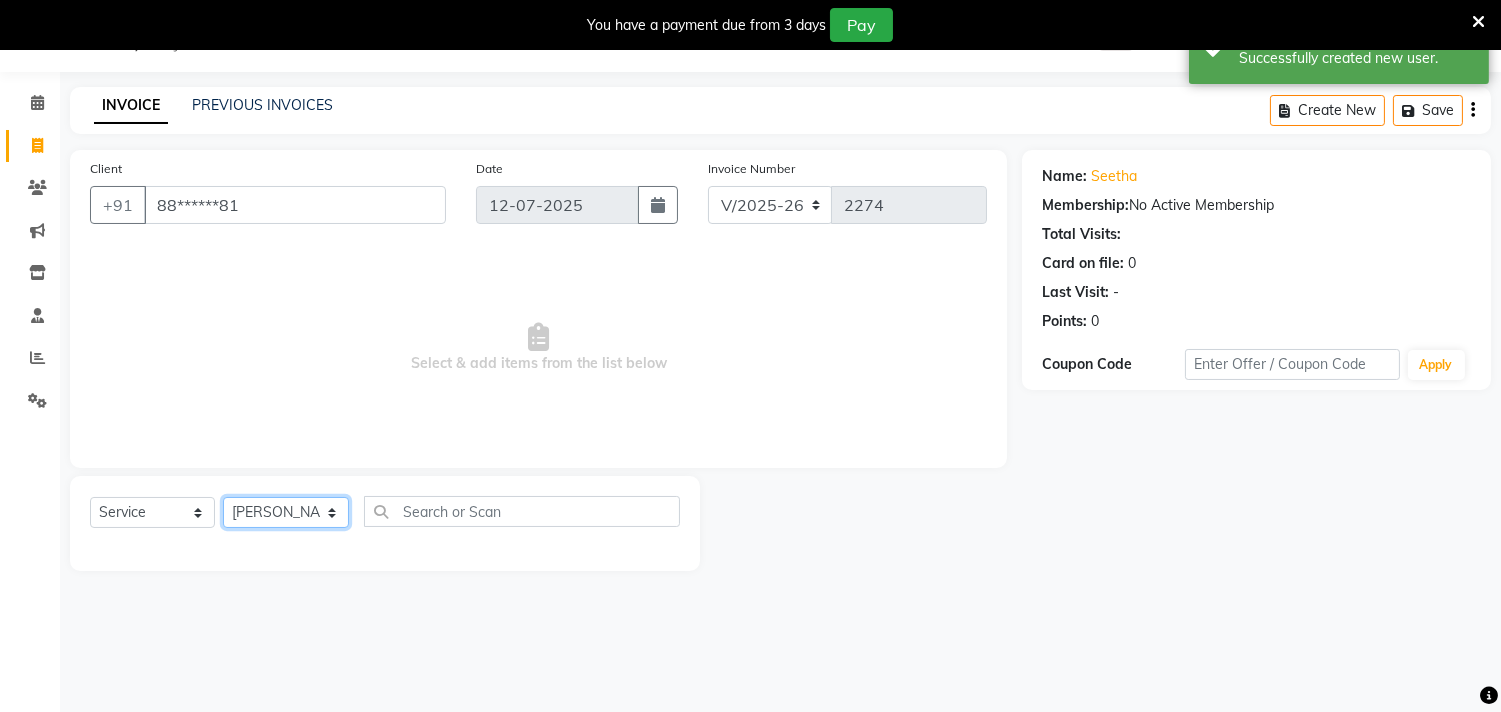 click on "Select Stylist Admin ANUSHA  Apsu Auditor Ambattur Balaji BANUPRIYA Bhuvanesh Dingg - Support Team DIVYA INBARAJ INDHU Javed Jayakumar Joice Neimalsawm  Kalaiselvi KAMALA Nathalie Marinaa Chaarlette POOJA  PREETHI Preethi Raj PRISCILLA RADHA RAJESH  SAHIL SEETHAL SOCHIPEM Suresh Babu SUSHMITA VANITHA Veena Ravi Vignesh  Vinitha Virtue admin VIRTUE SALON" 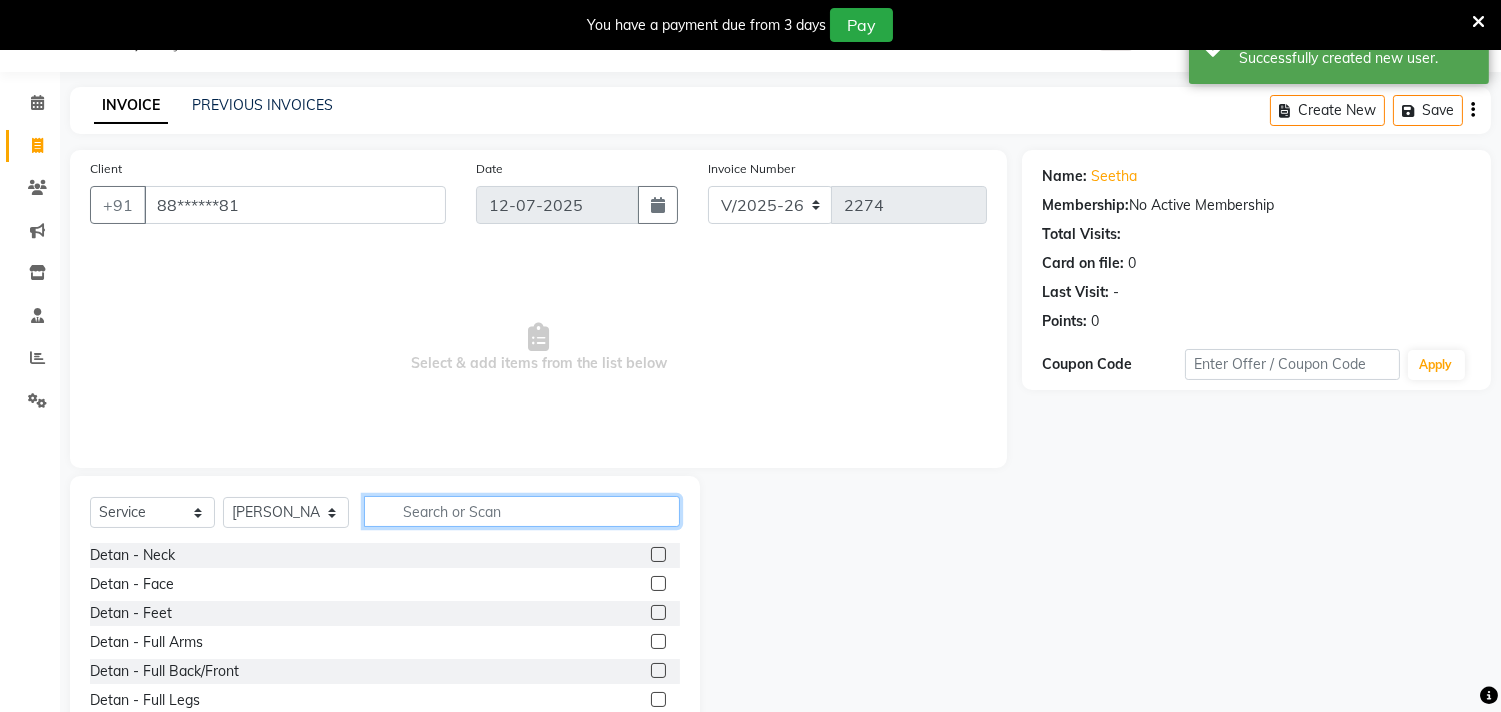 click 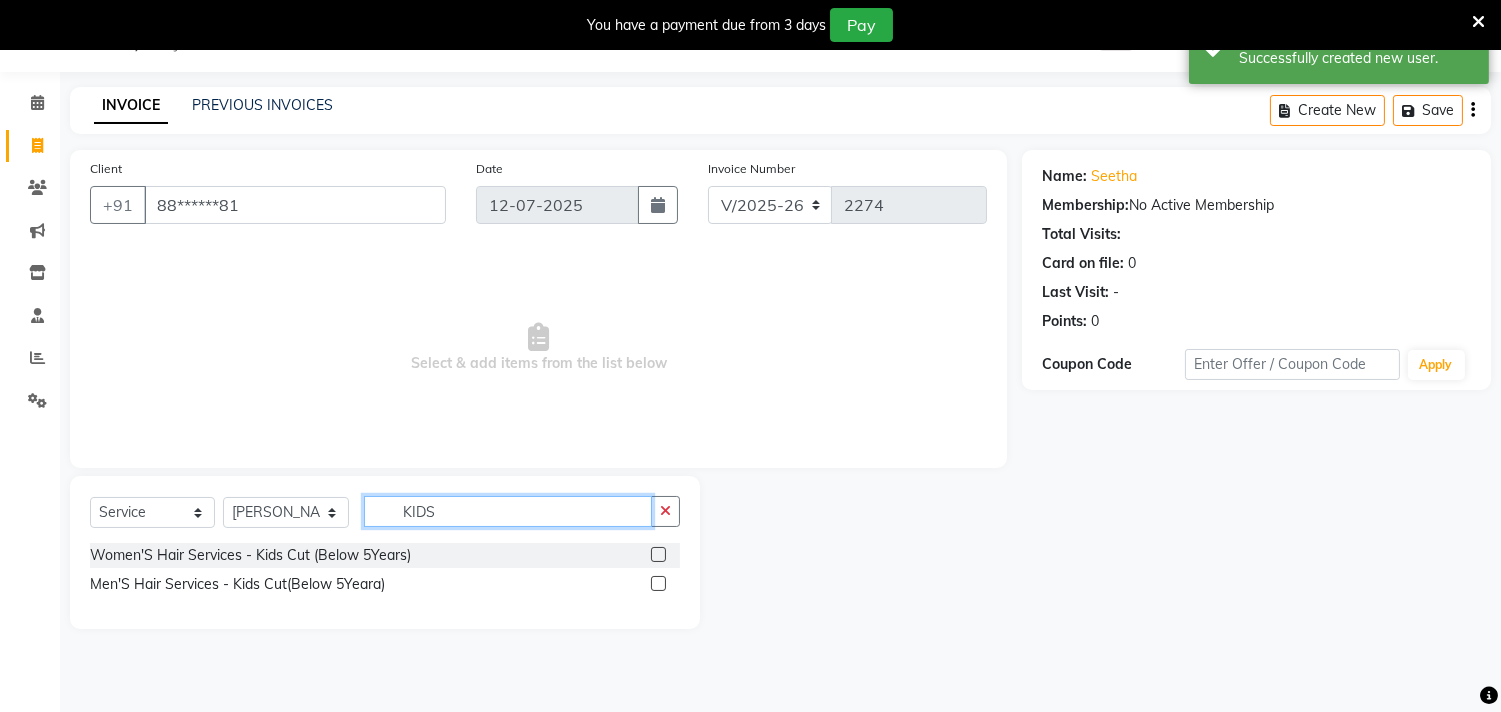 type on "KIDS" 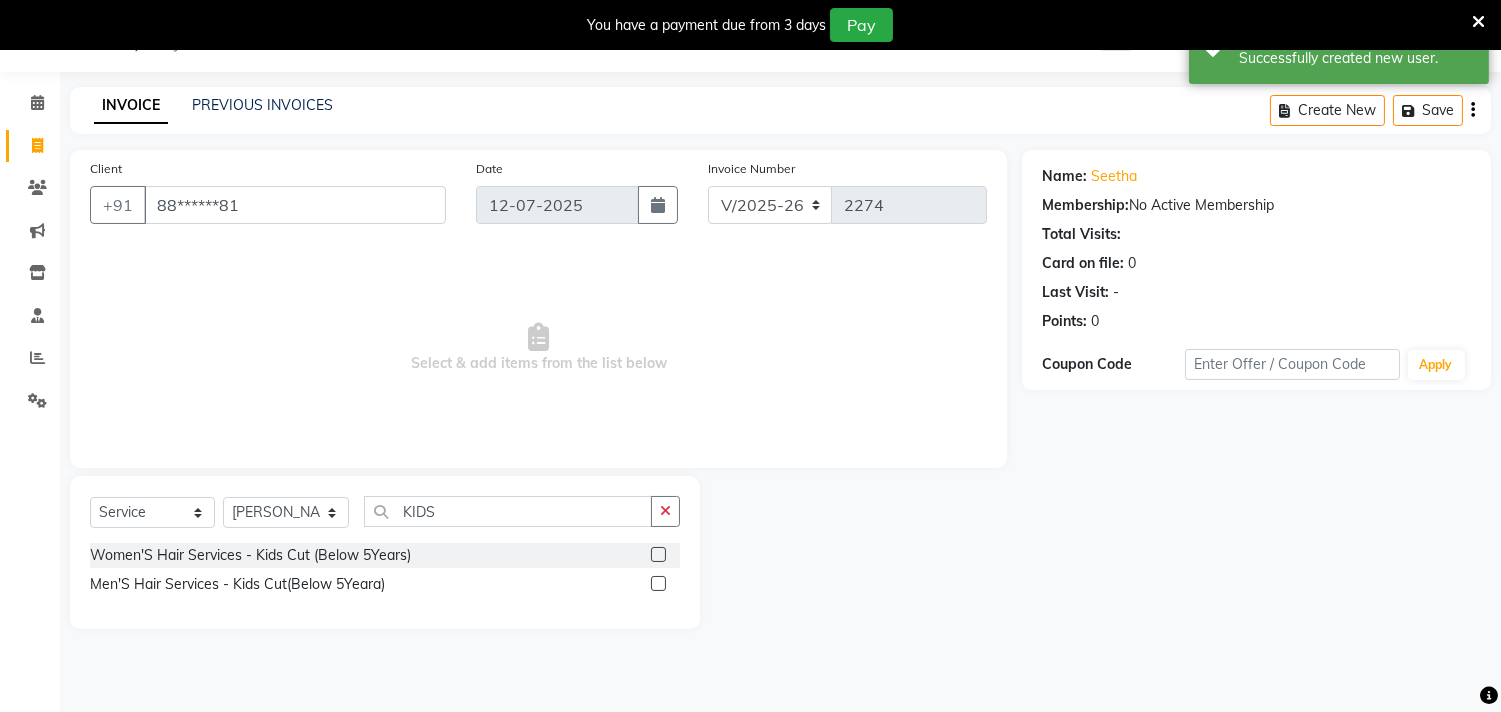 click 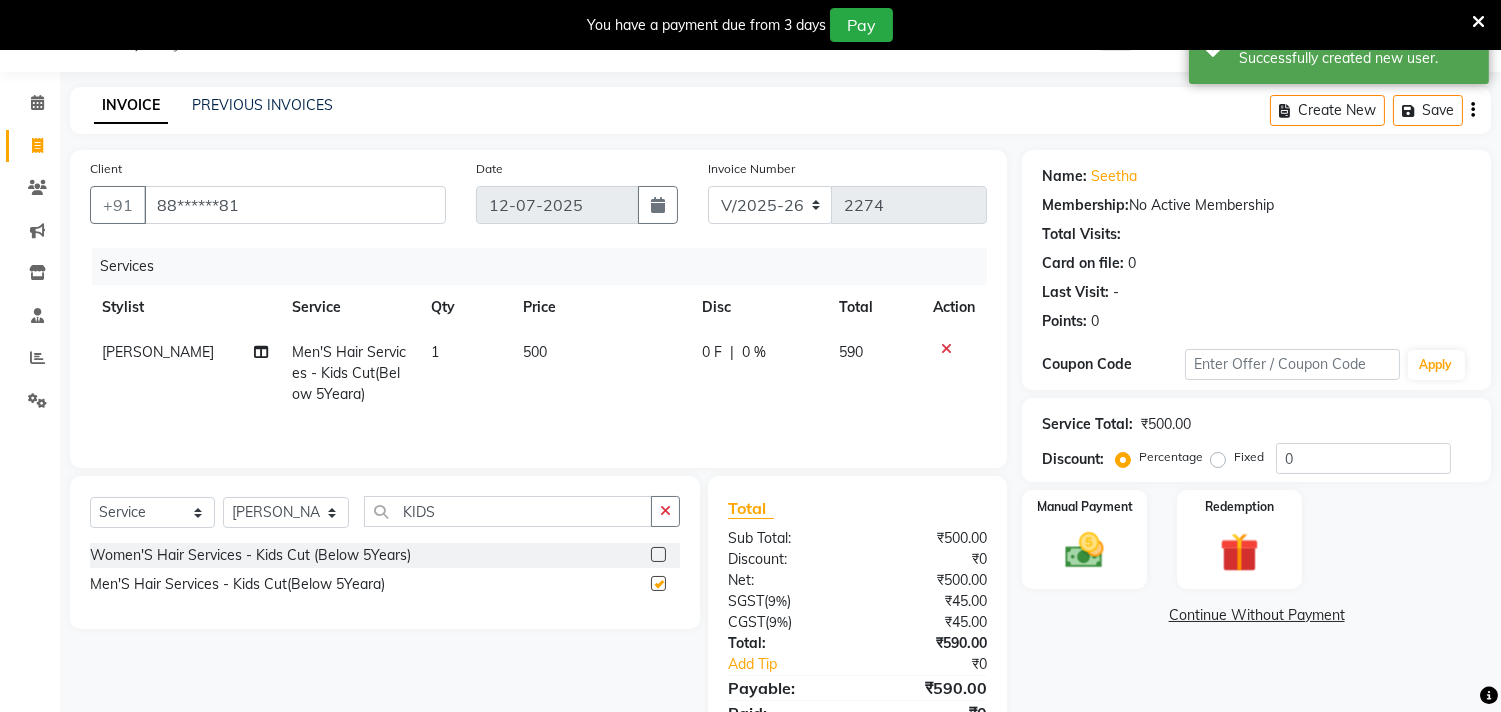 checkbox on "false" 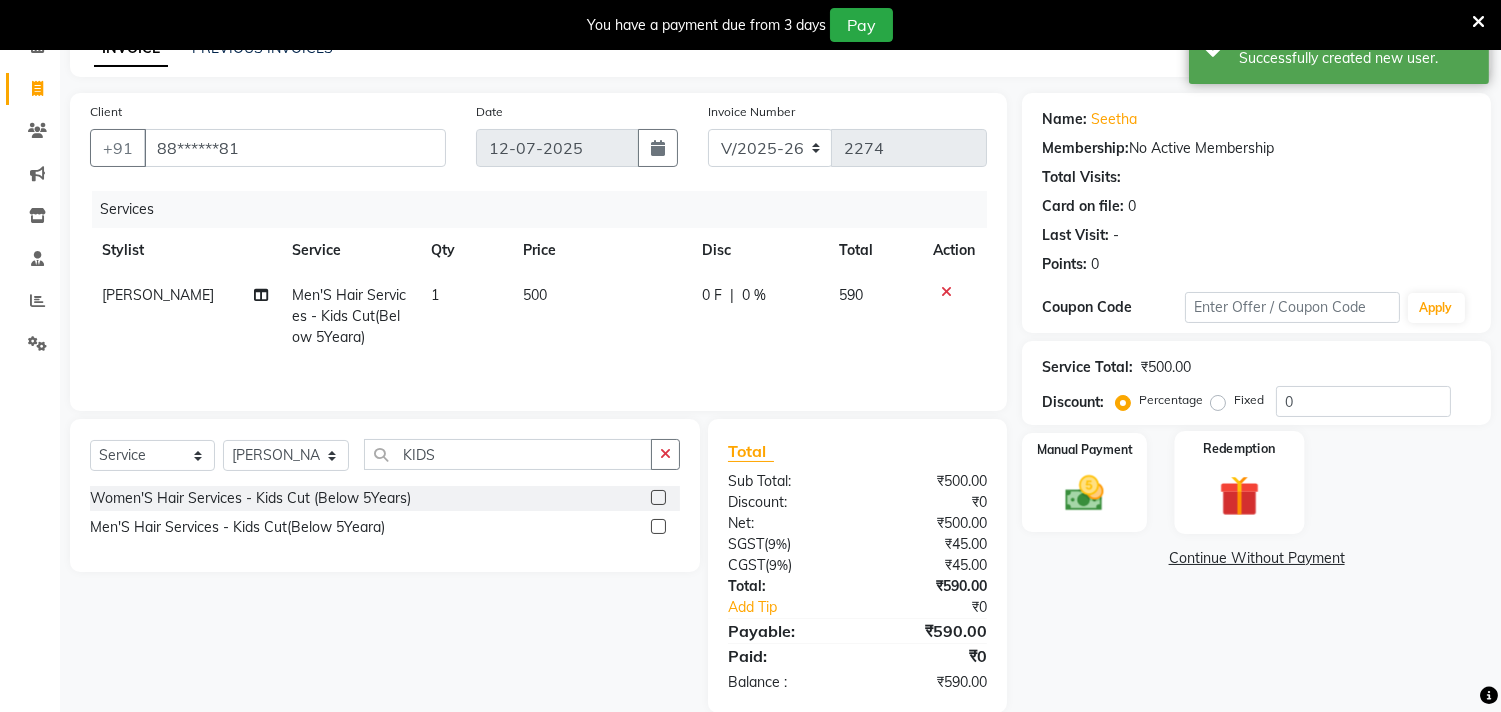 scroll, scrollTop: 140, scrollLeft: 0, axis: vertical 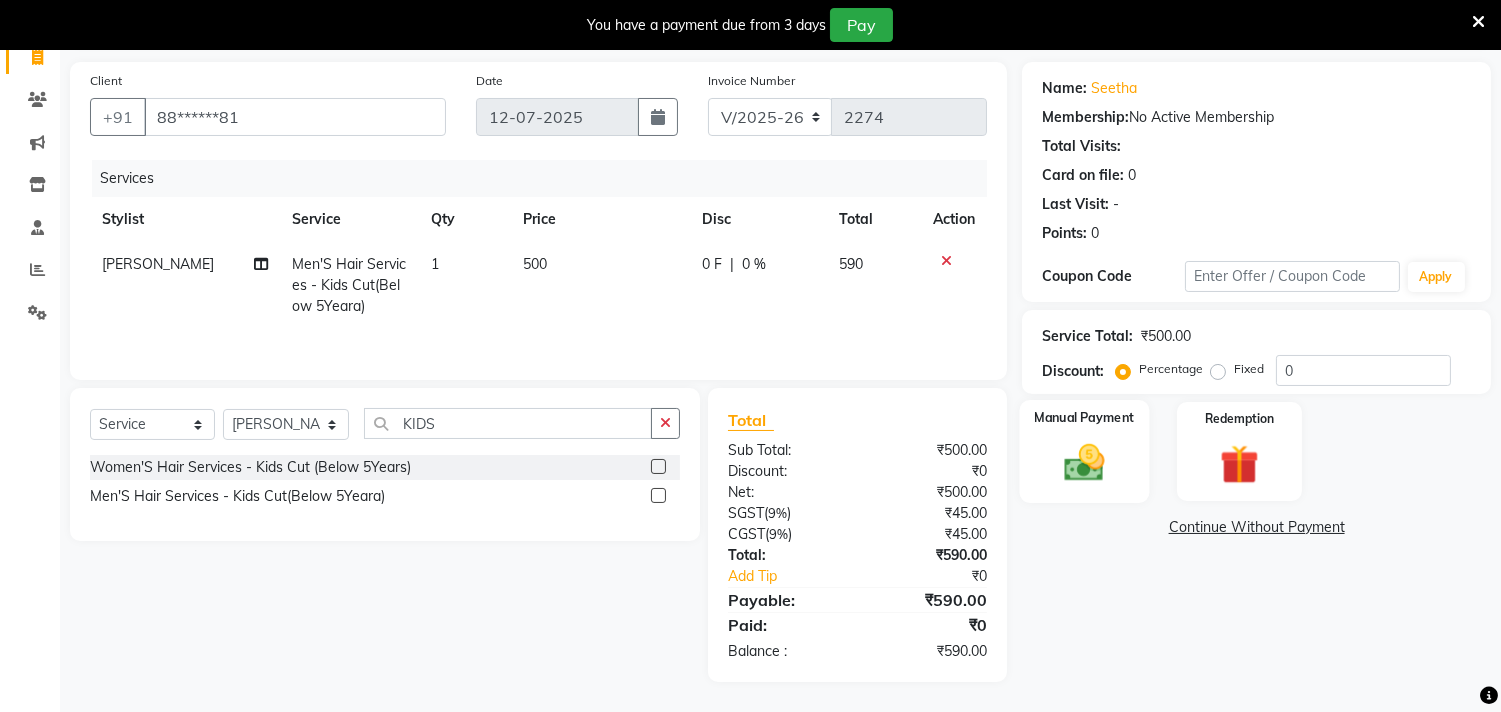 click on "Manual Payment" 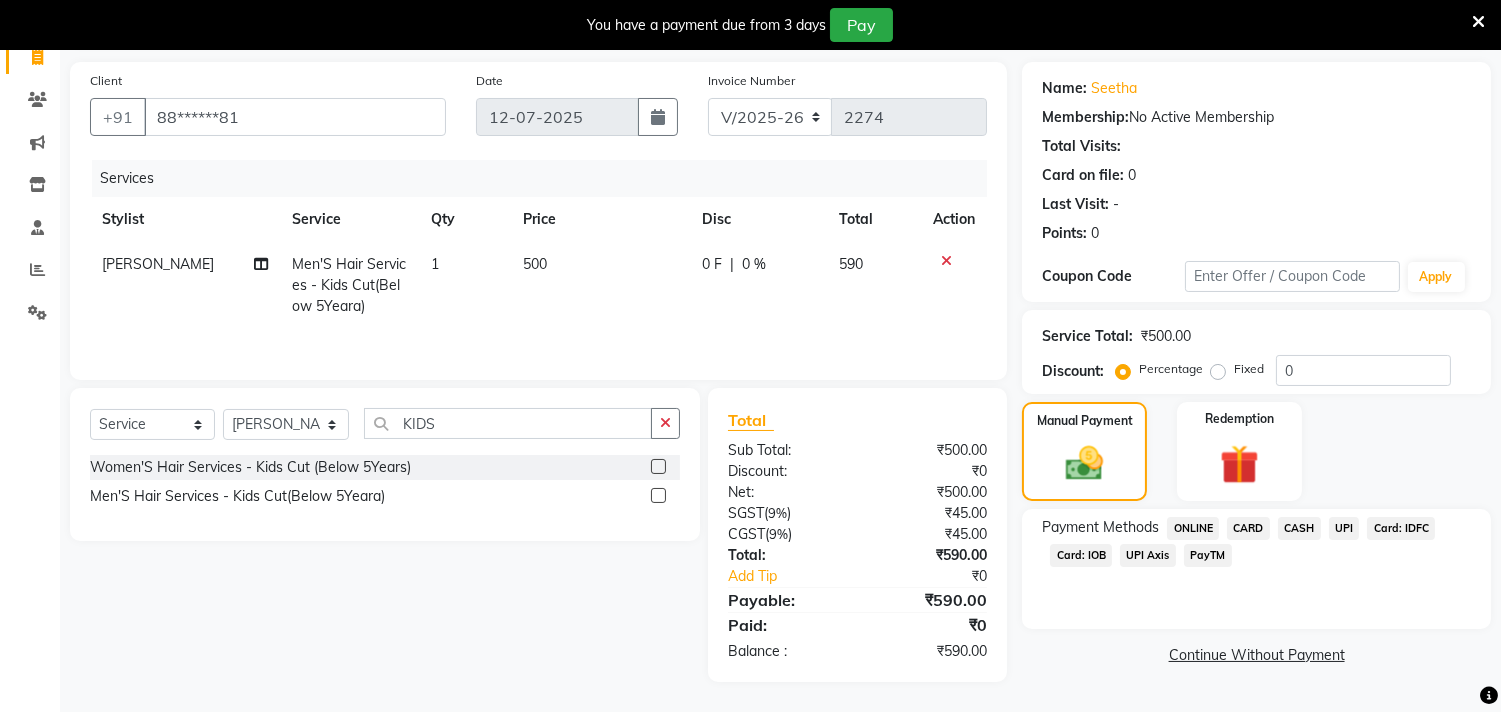 click on "Card: IOB" 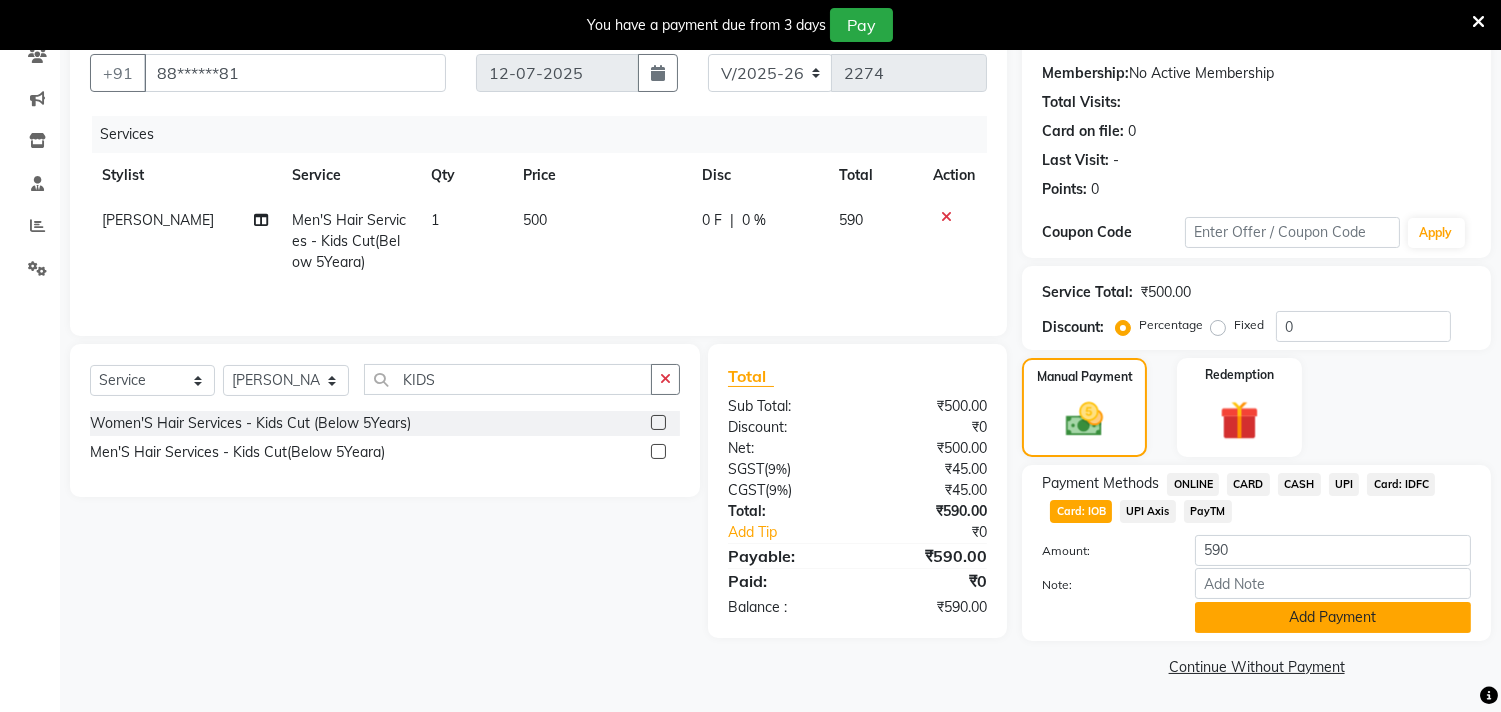 click on "Add Payment" 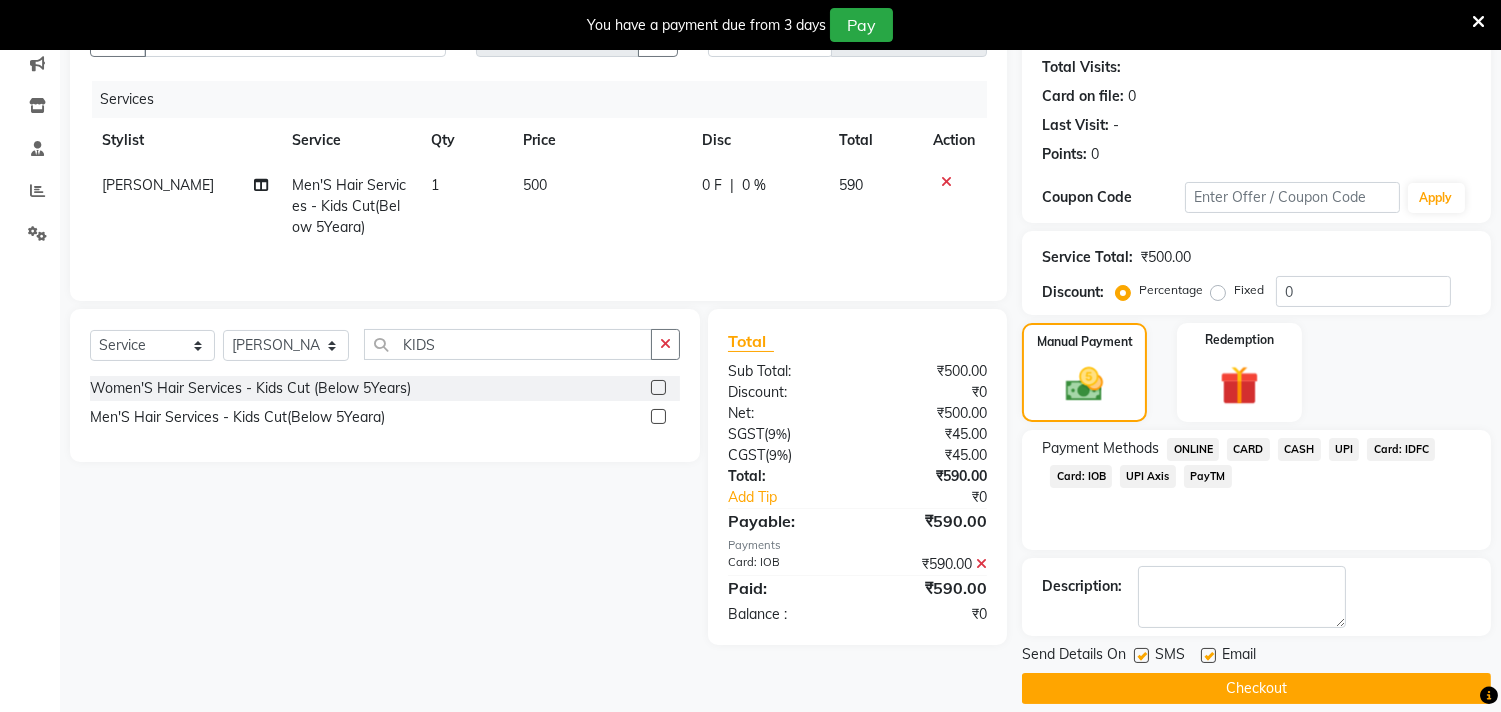 scroll, scrollTop: 237, scrollLeft: 0, axis: vertical 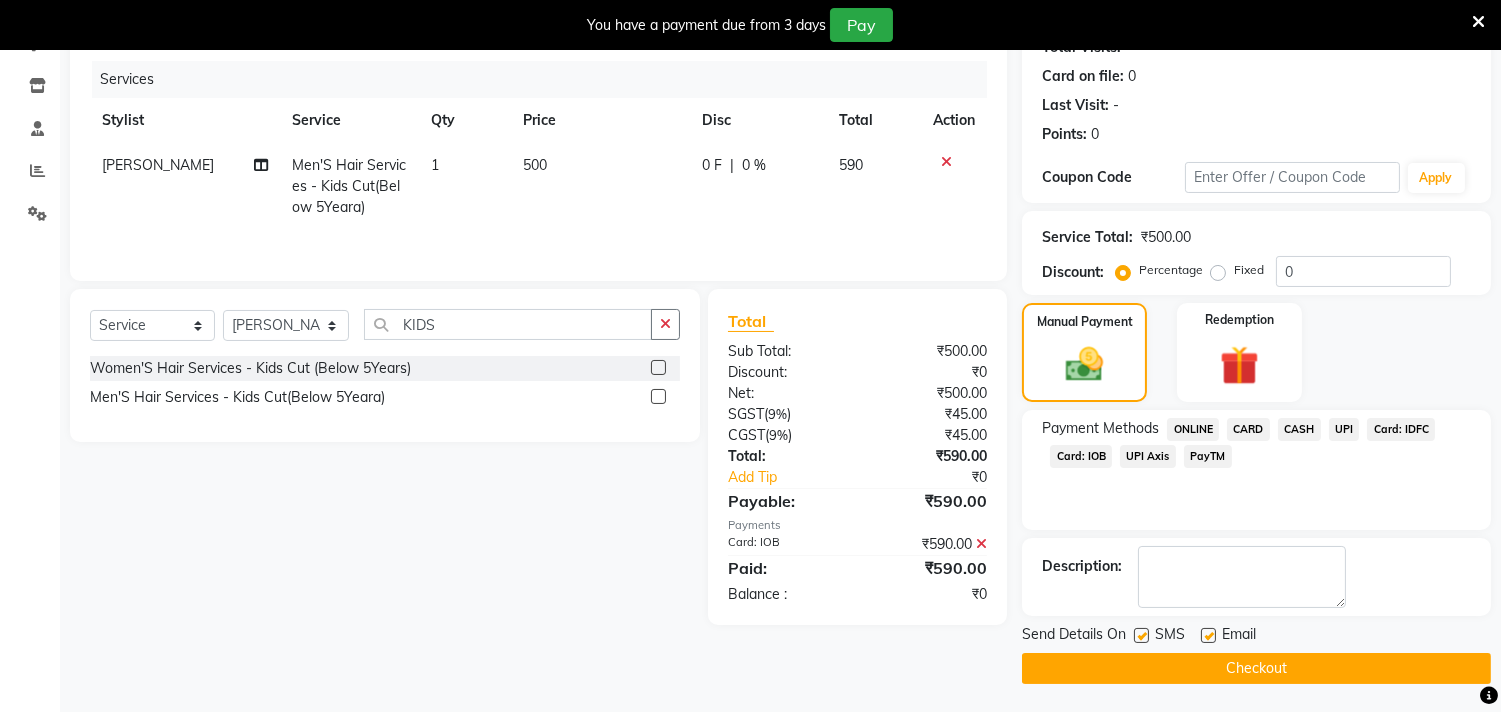 click on "Checkout" 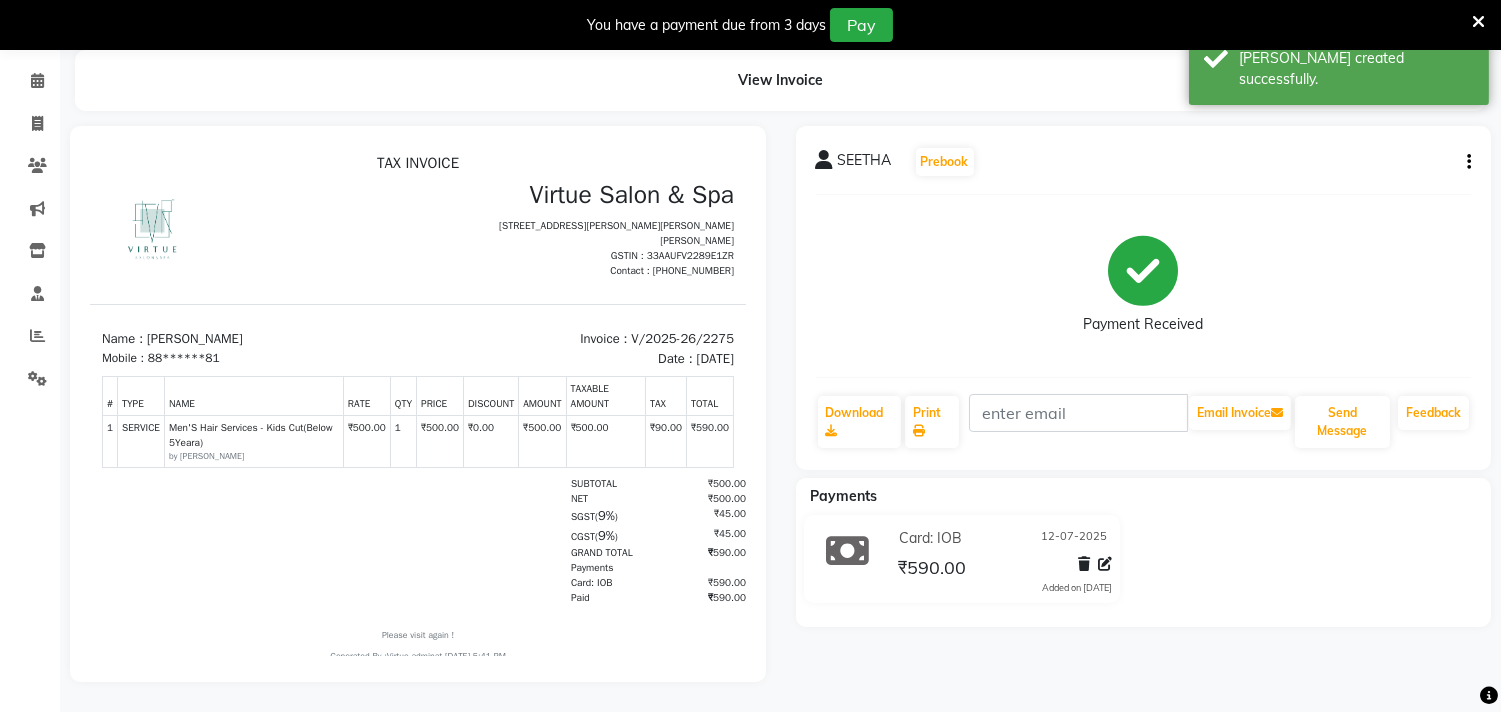 scroll, scrollTop: 0, scrollLeft: 0, axis: both 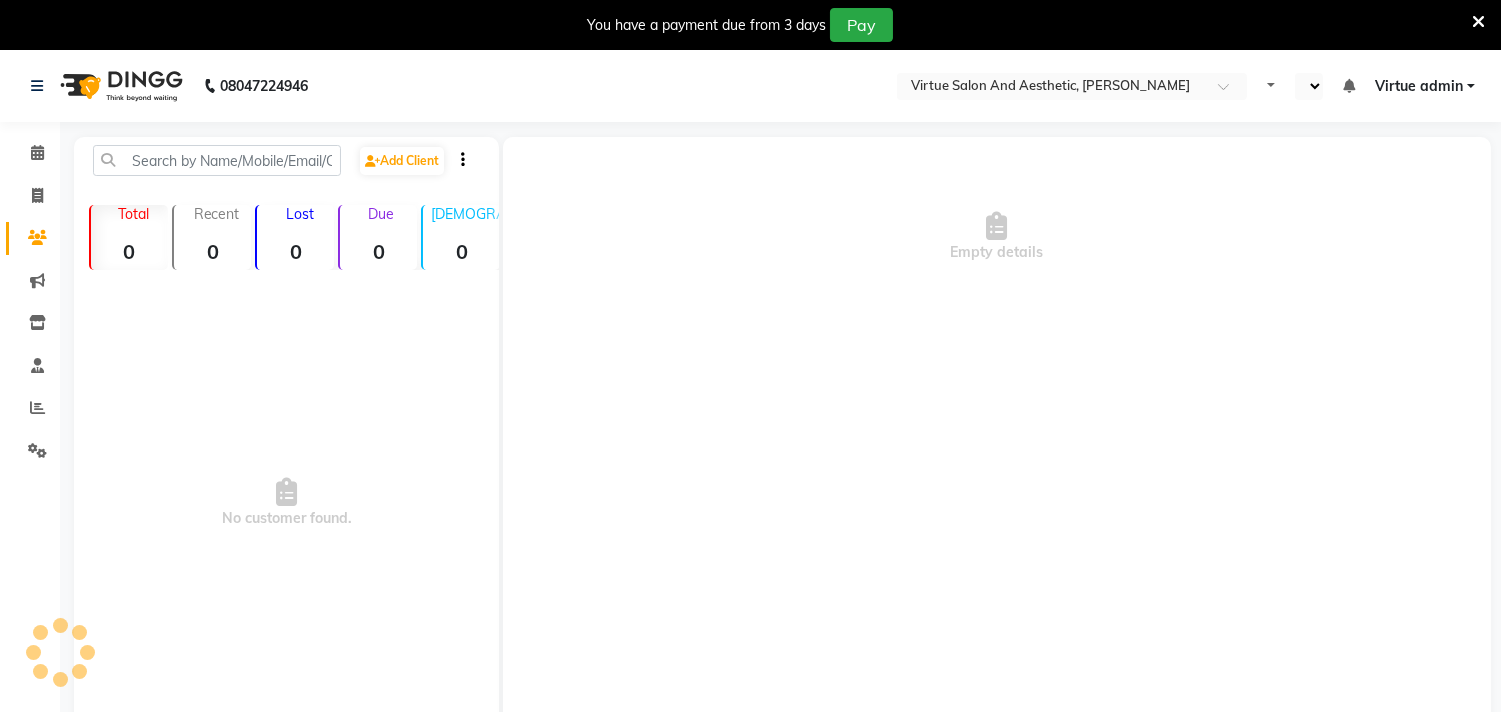 select on "en" 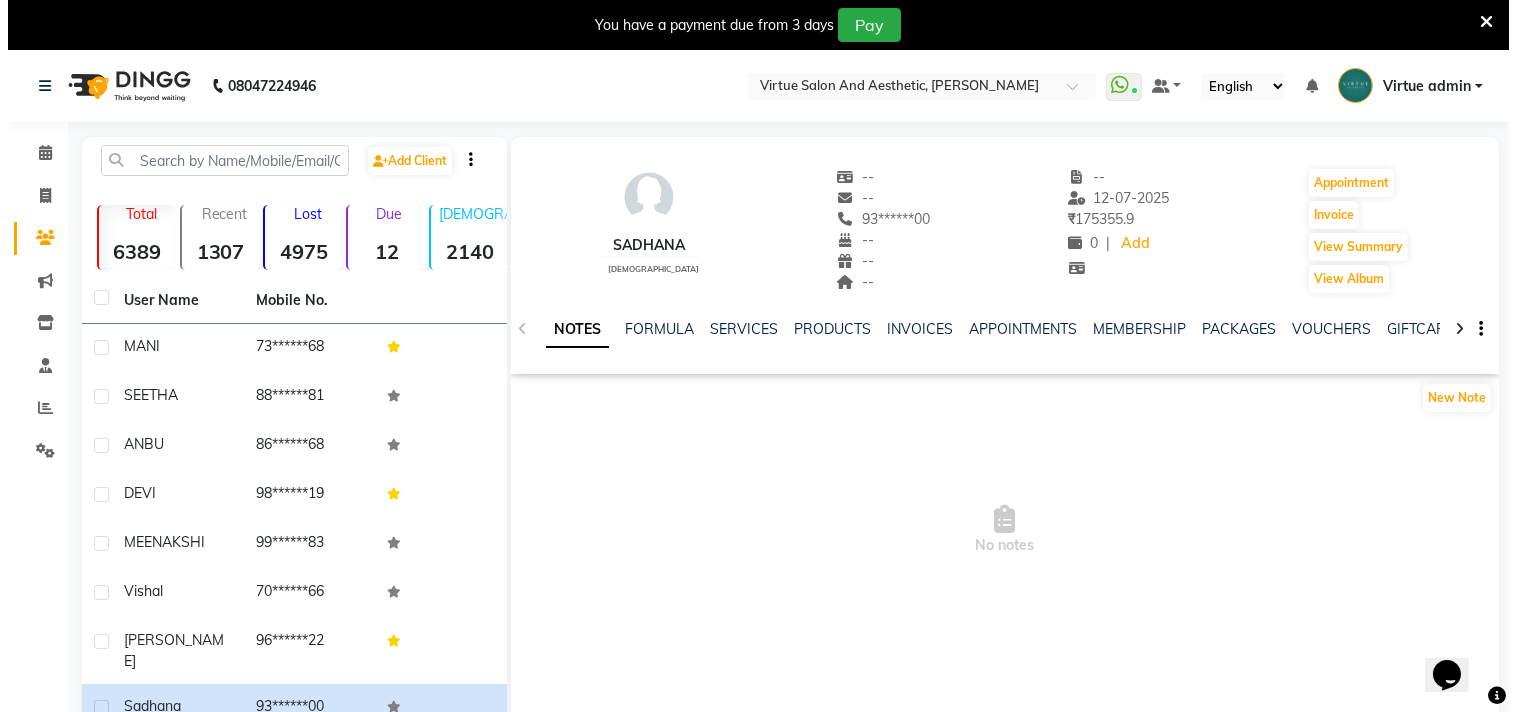 scroll, scrollTop: 0, scrollLeft: 0, axis: both 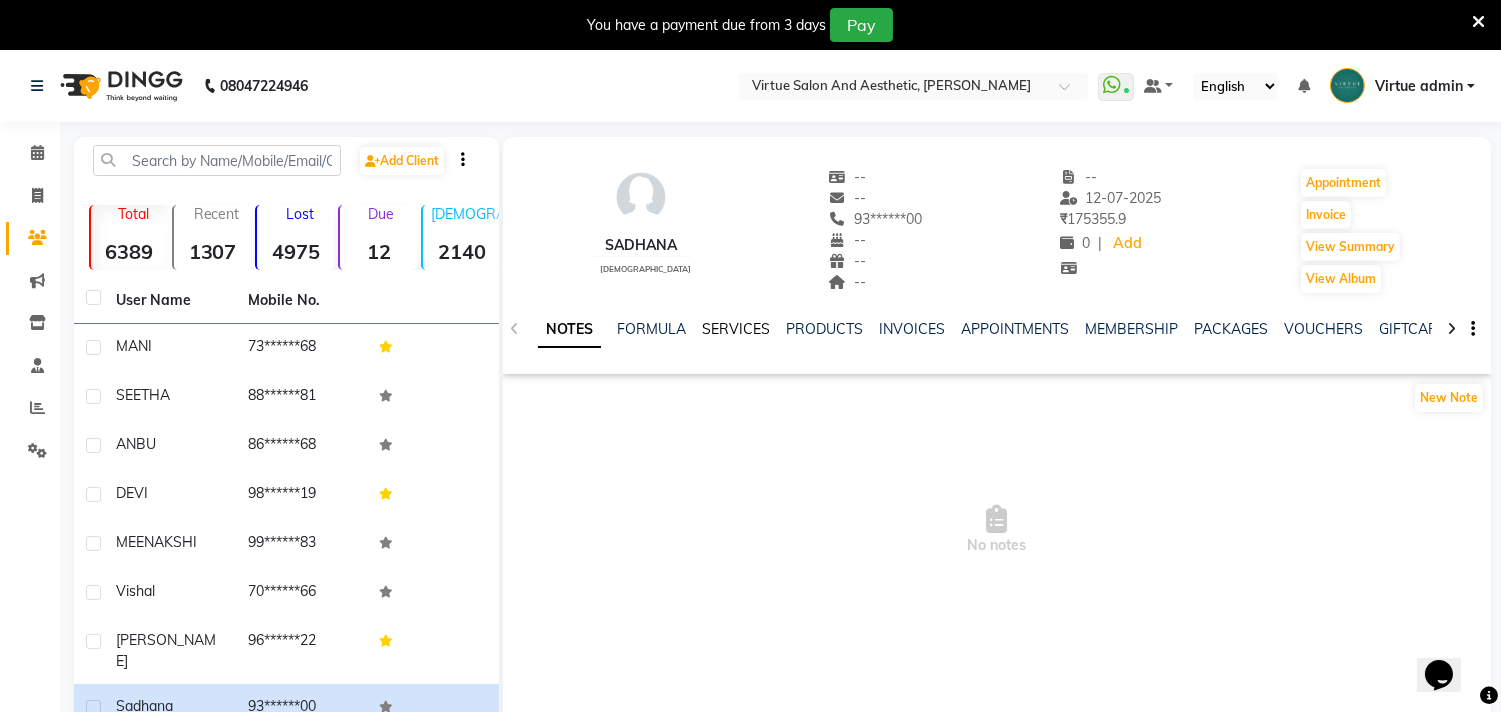 click on "SERVICES" 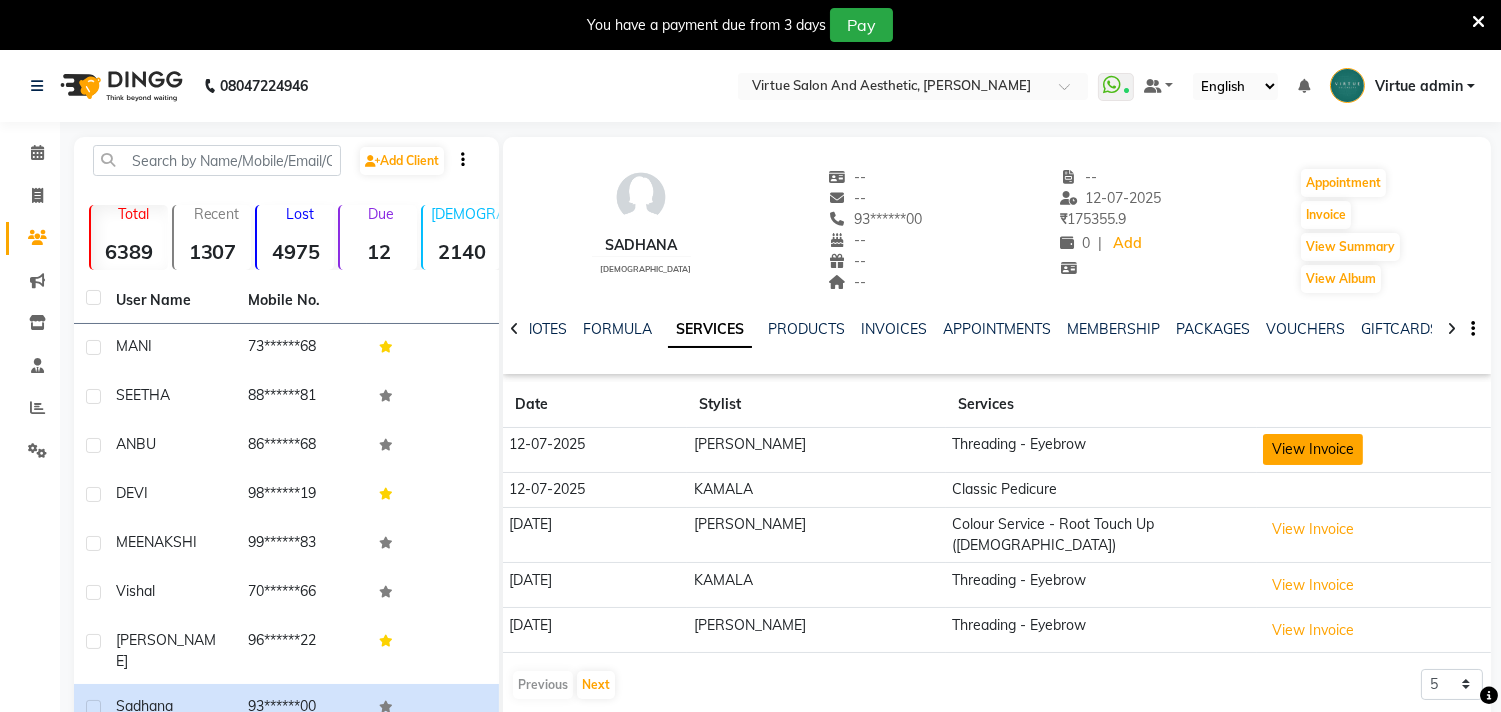 click on "View Invoice" 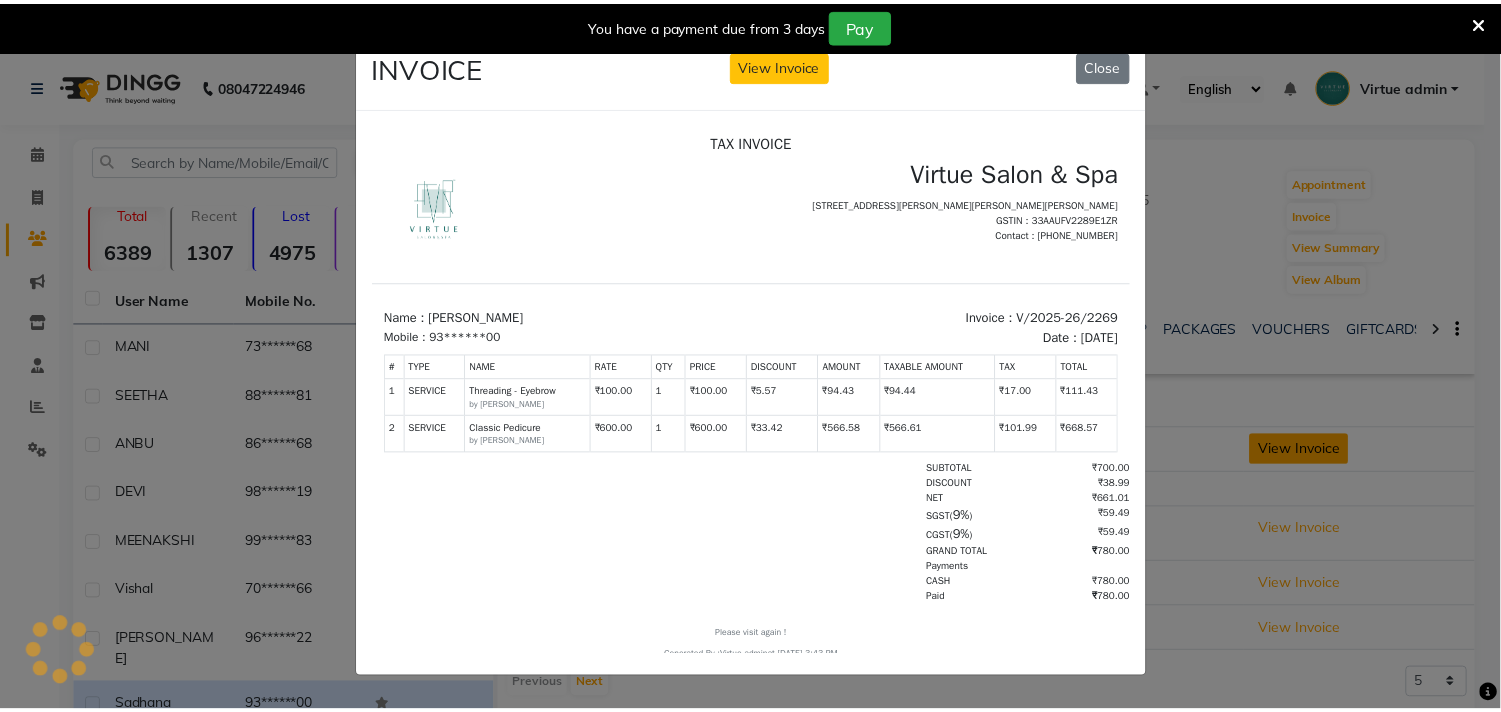 scroll, scrollTop: 0, scrollLeft: 0, axis: both 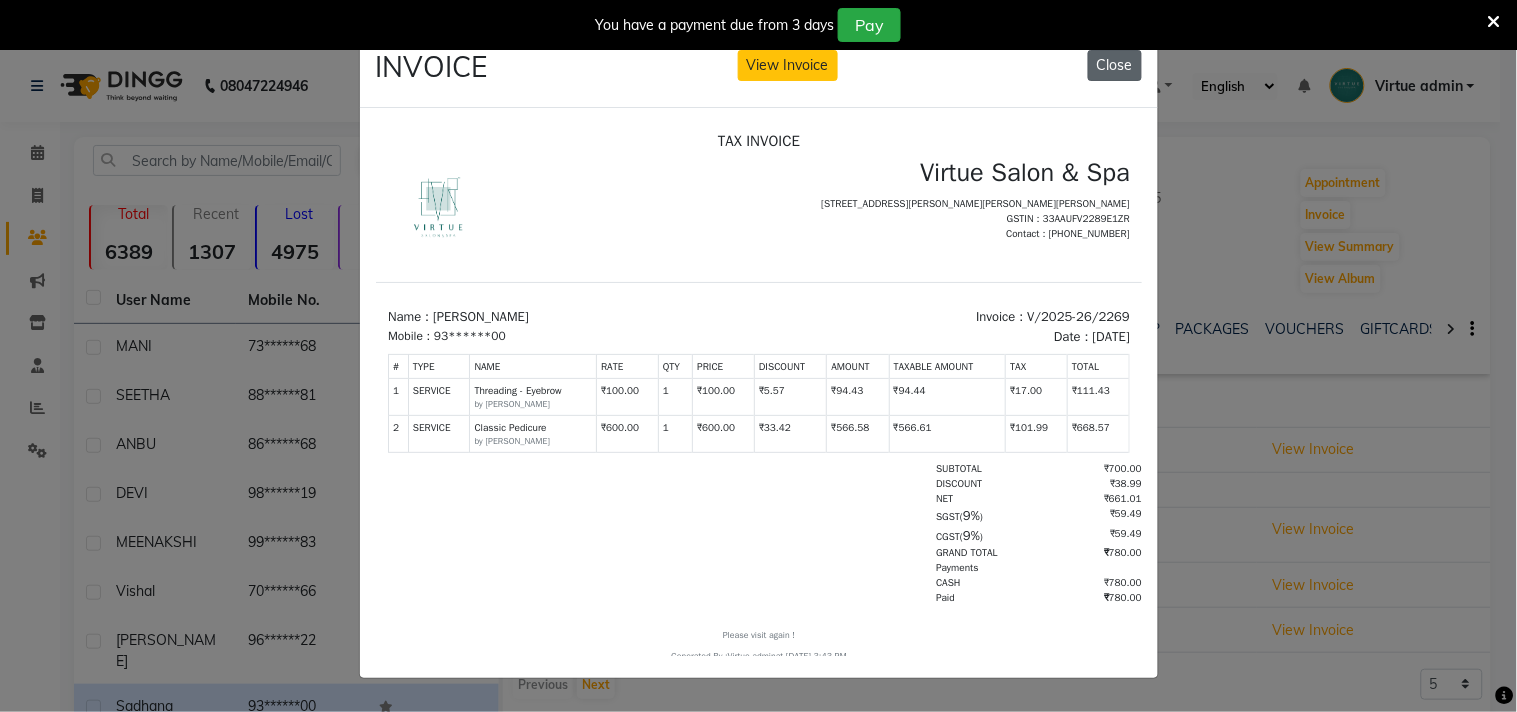 click on "Close" 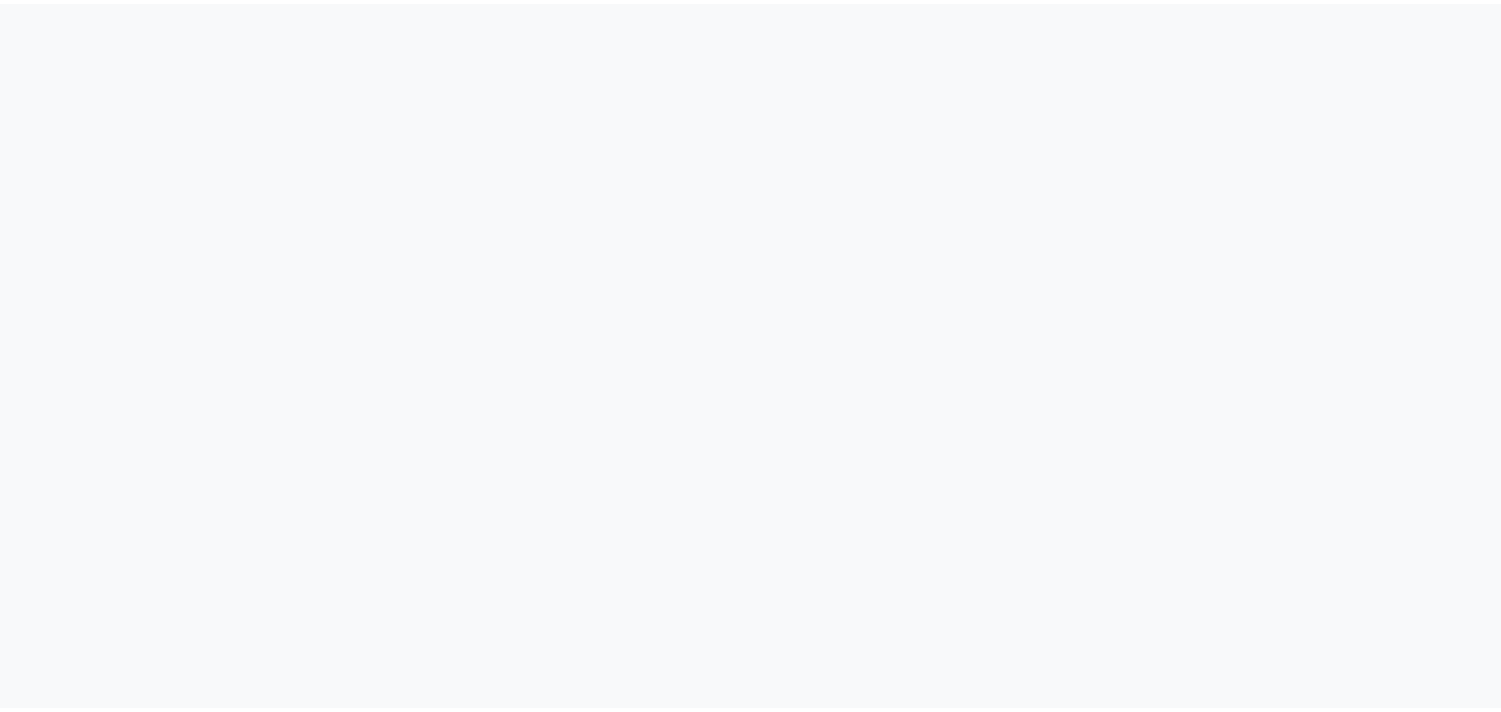 scroll, scrollTop: 0, scrollLeft: 0, axis: both 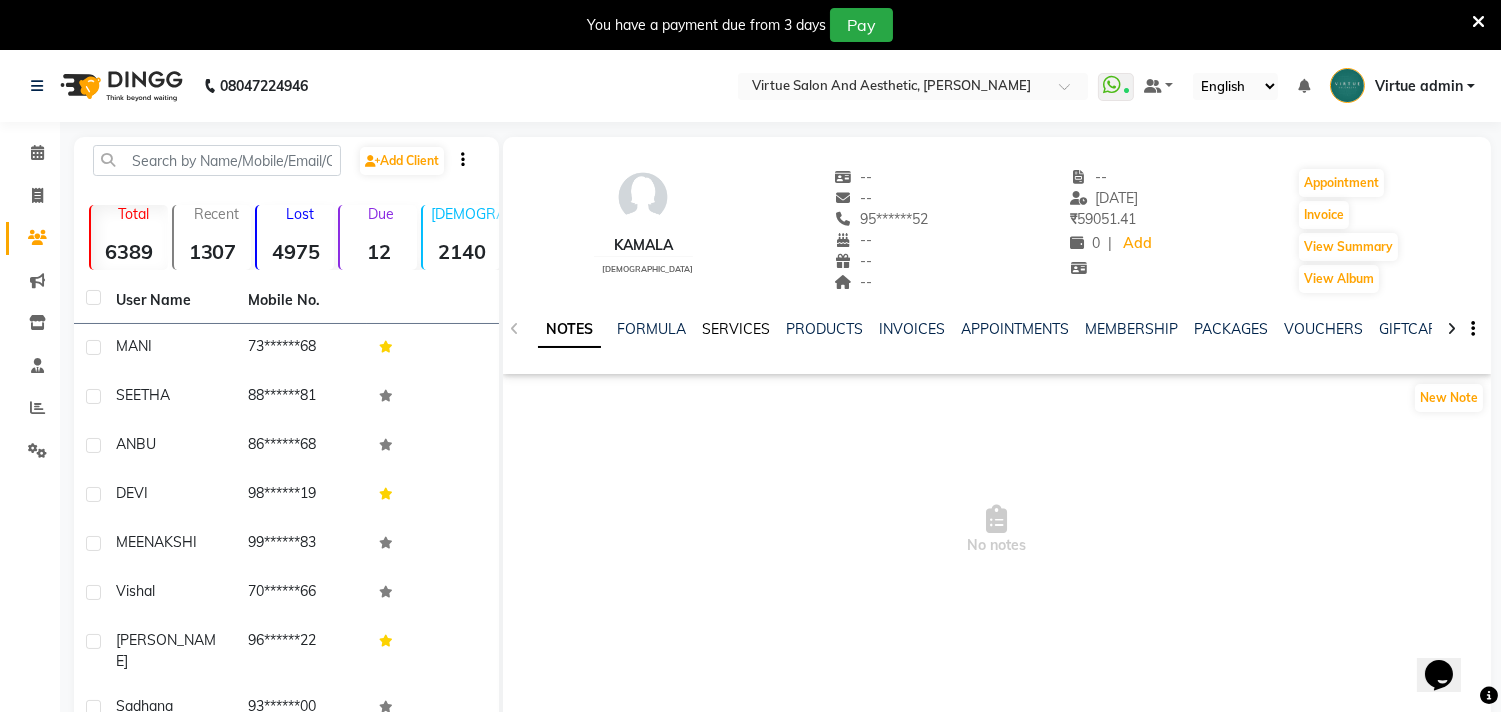 click on "SERVICES" 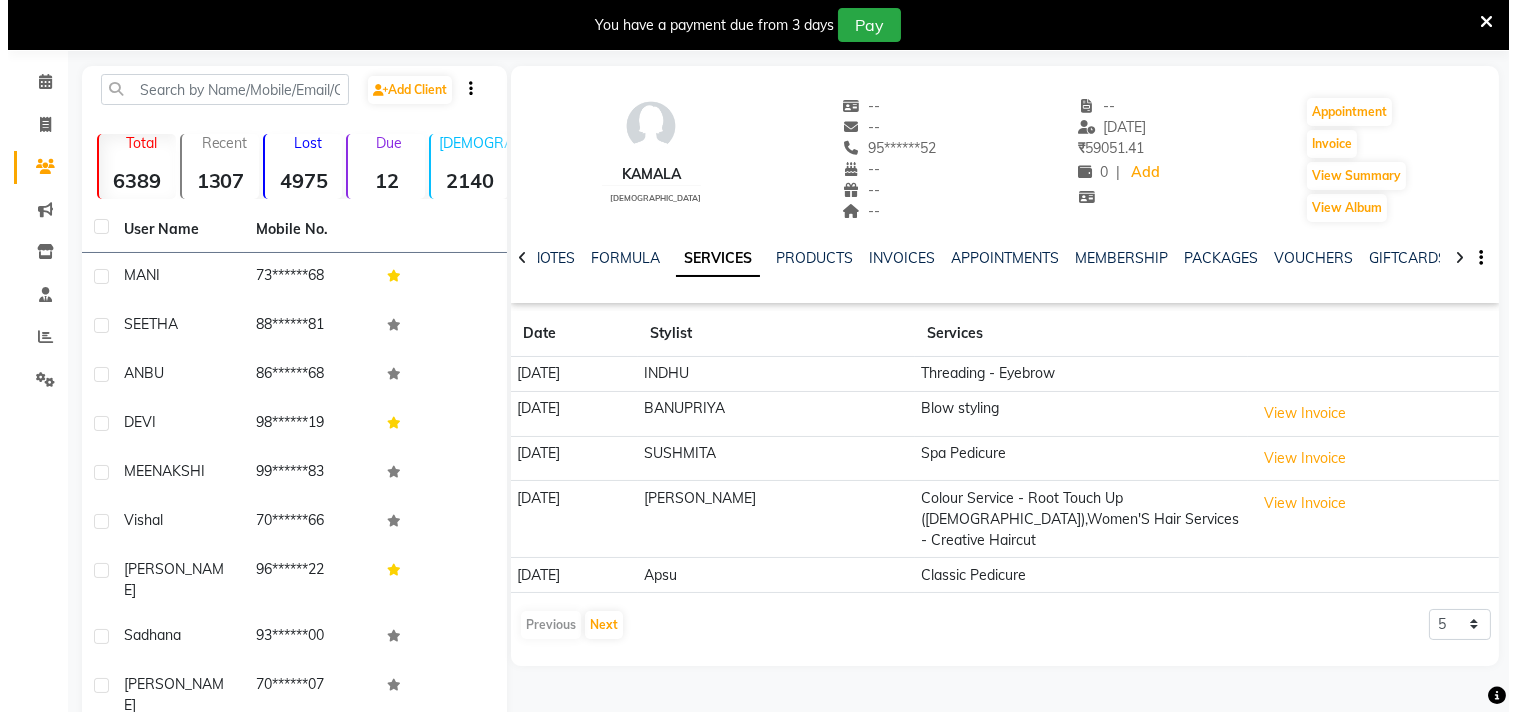 scroll, scrollTop: 111, scrollLeft: 0, axis: vertical 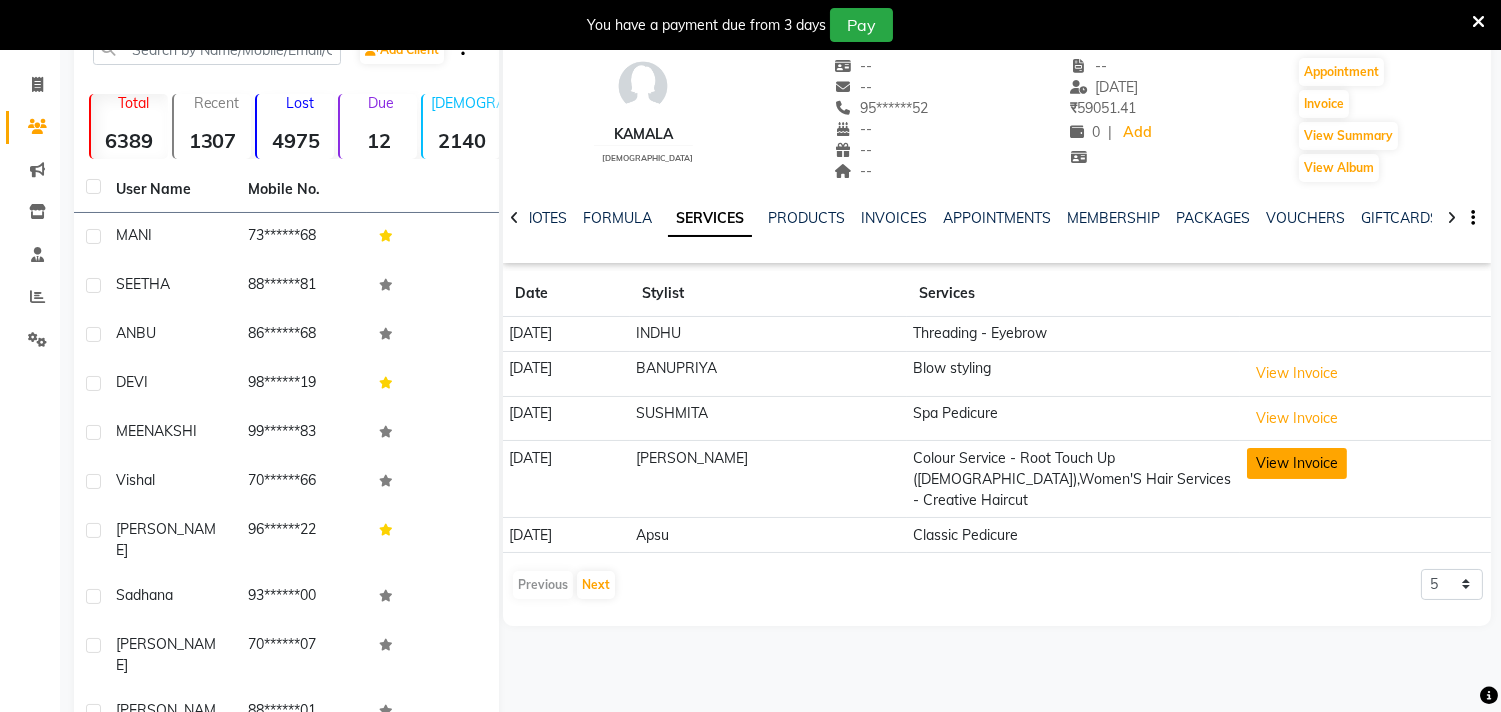 click on "View Invoice" 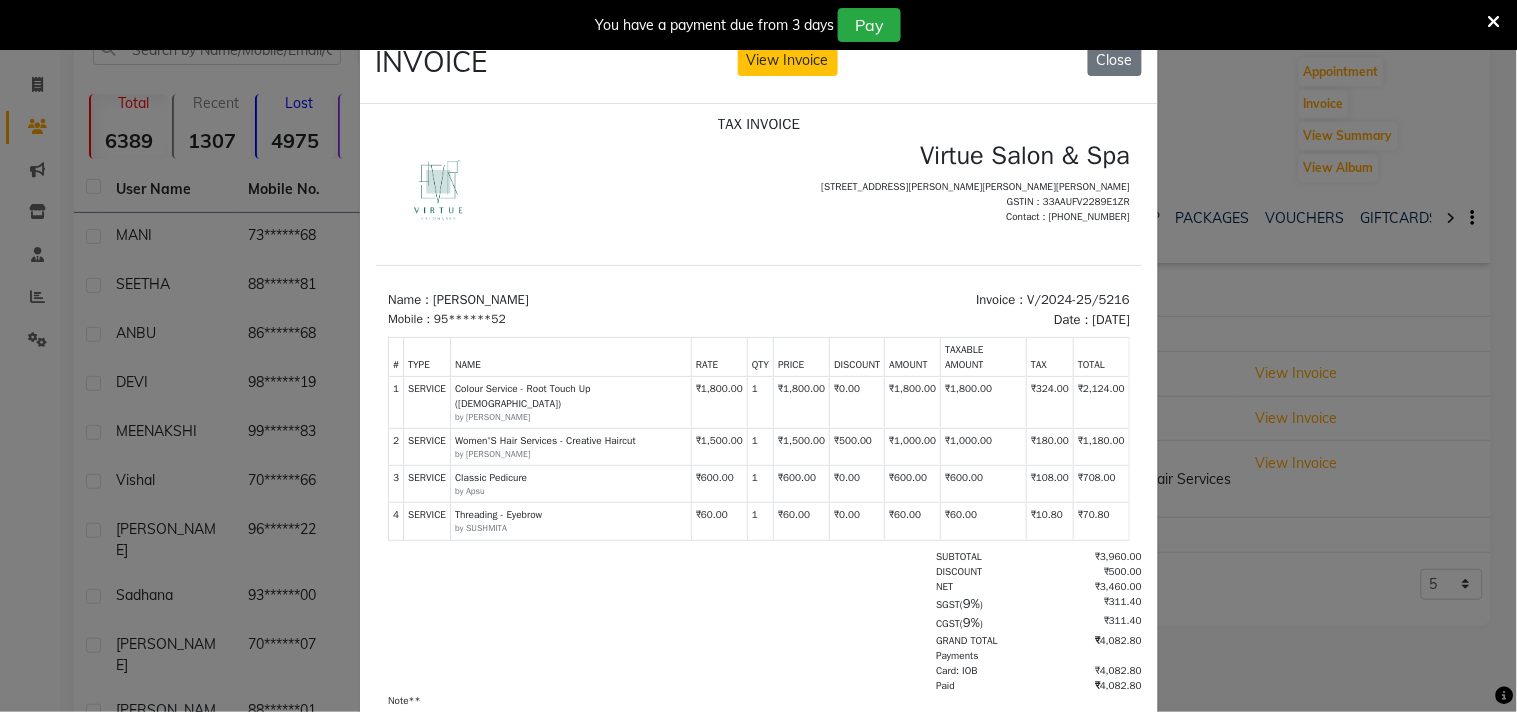 scroll, scrollTop: 16, scrollLeft: 0, axis: vertical 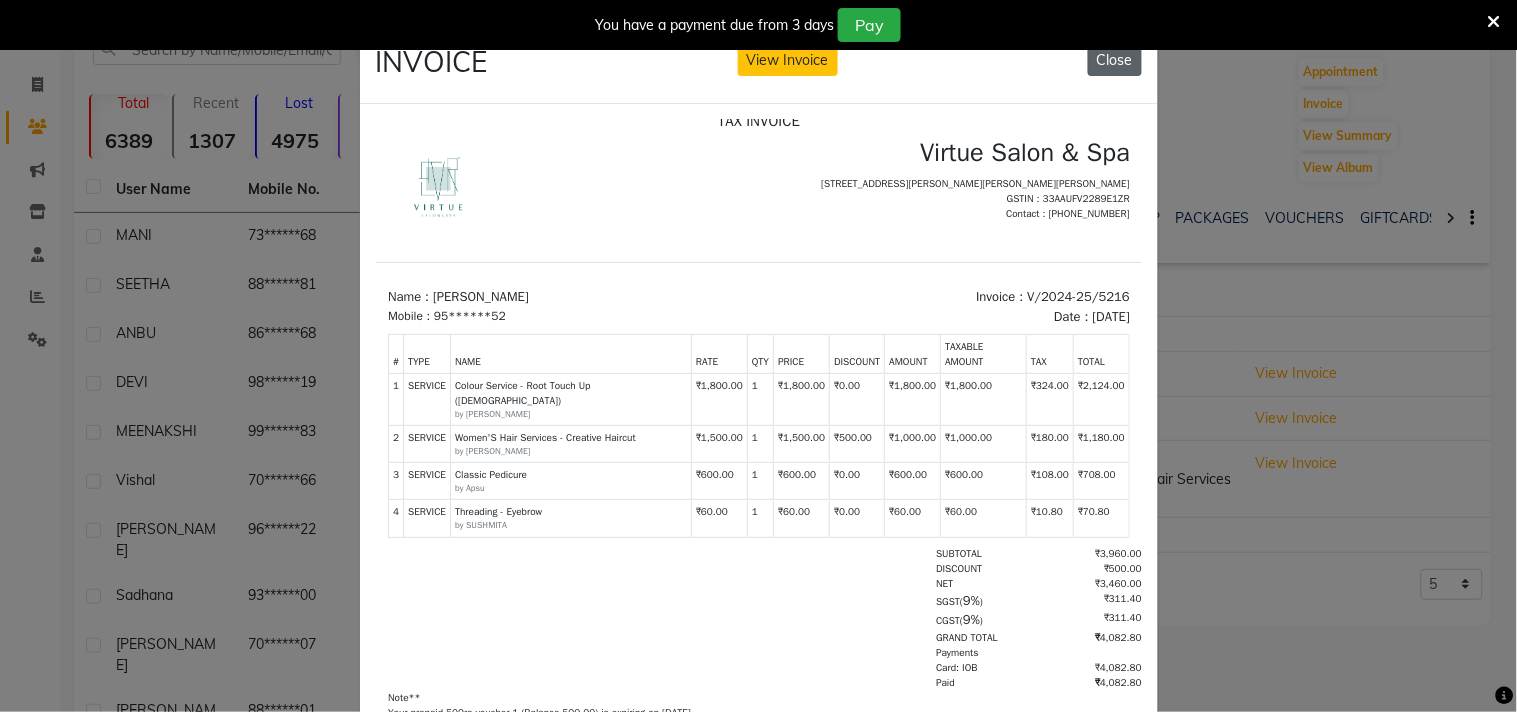 click on "Close" 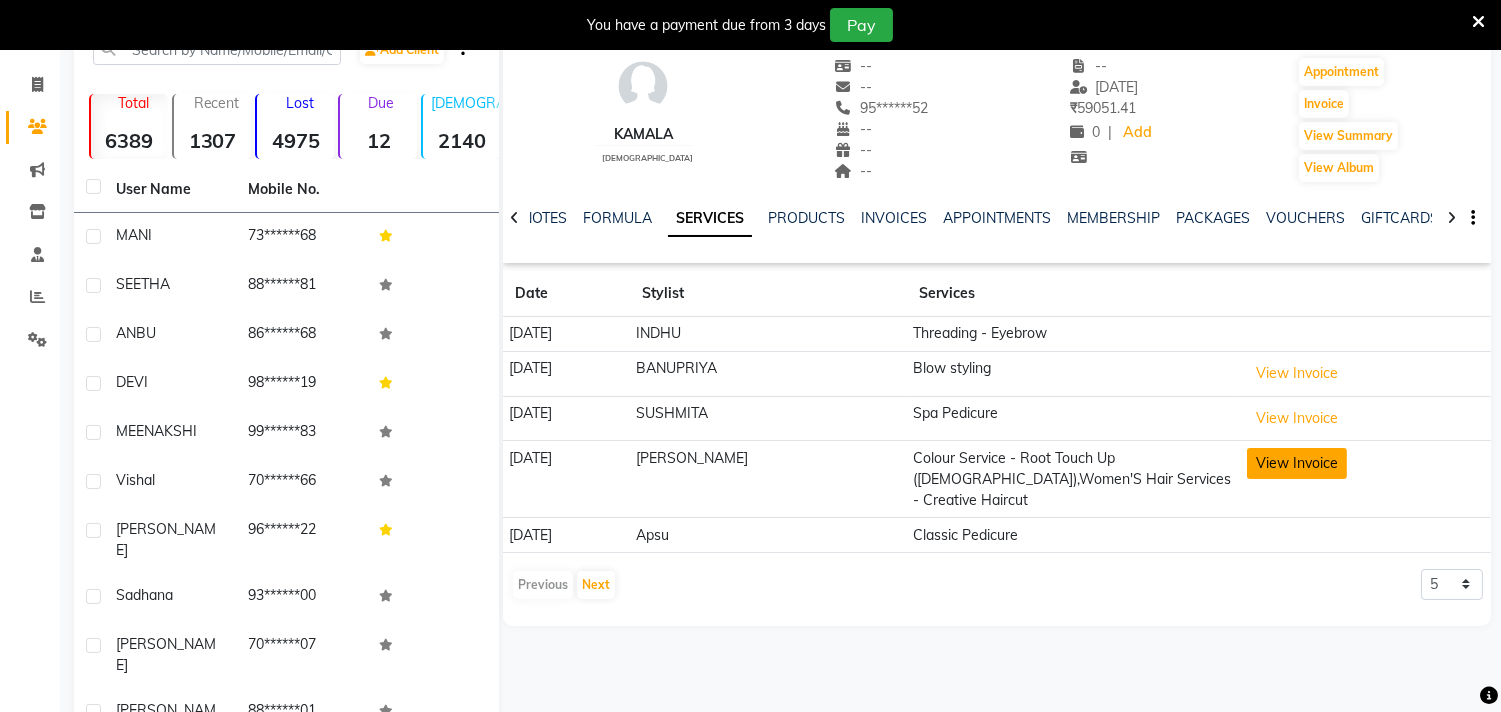click on "View Invoice" 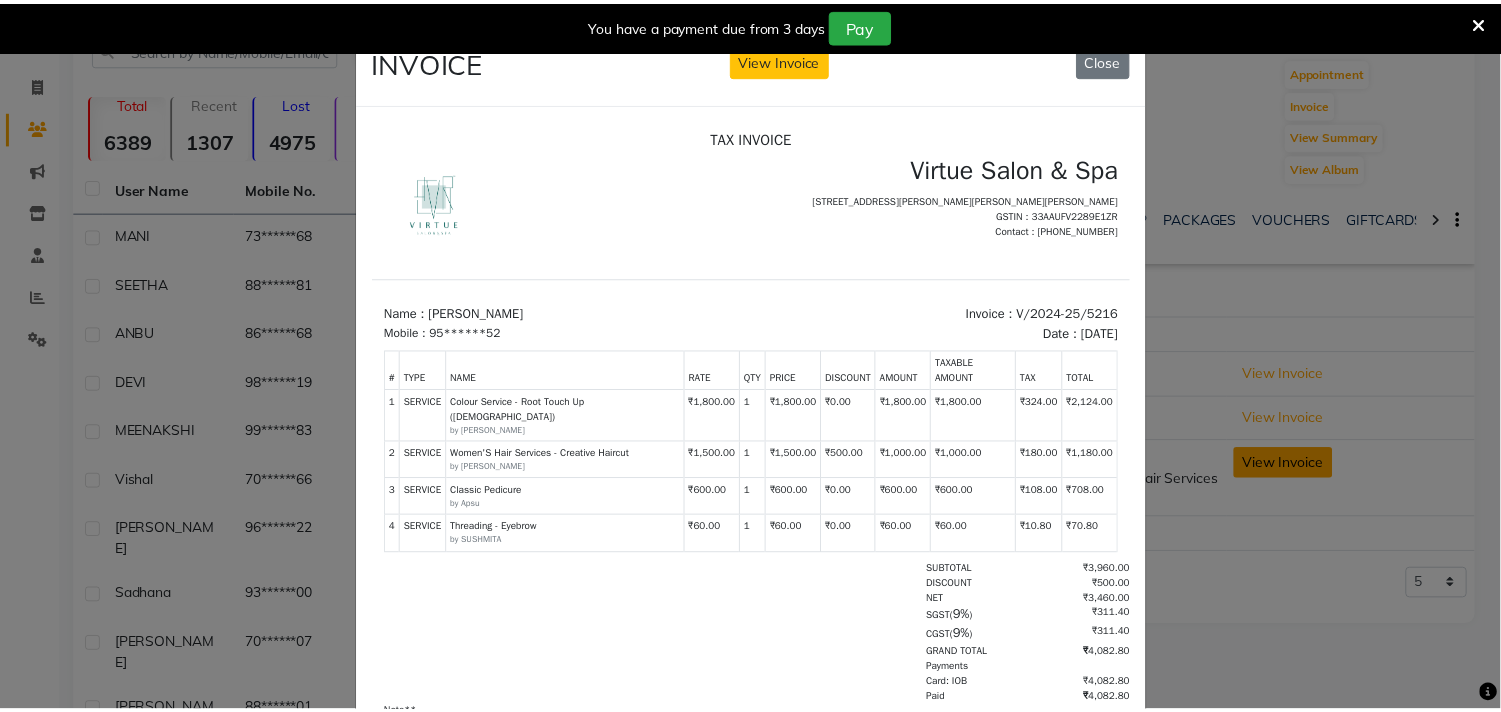 scroll, scrollTop: 0, scrollLeft: 0, axis: both 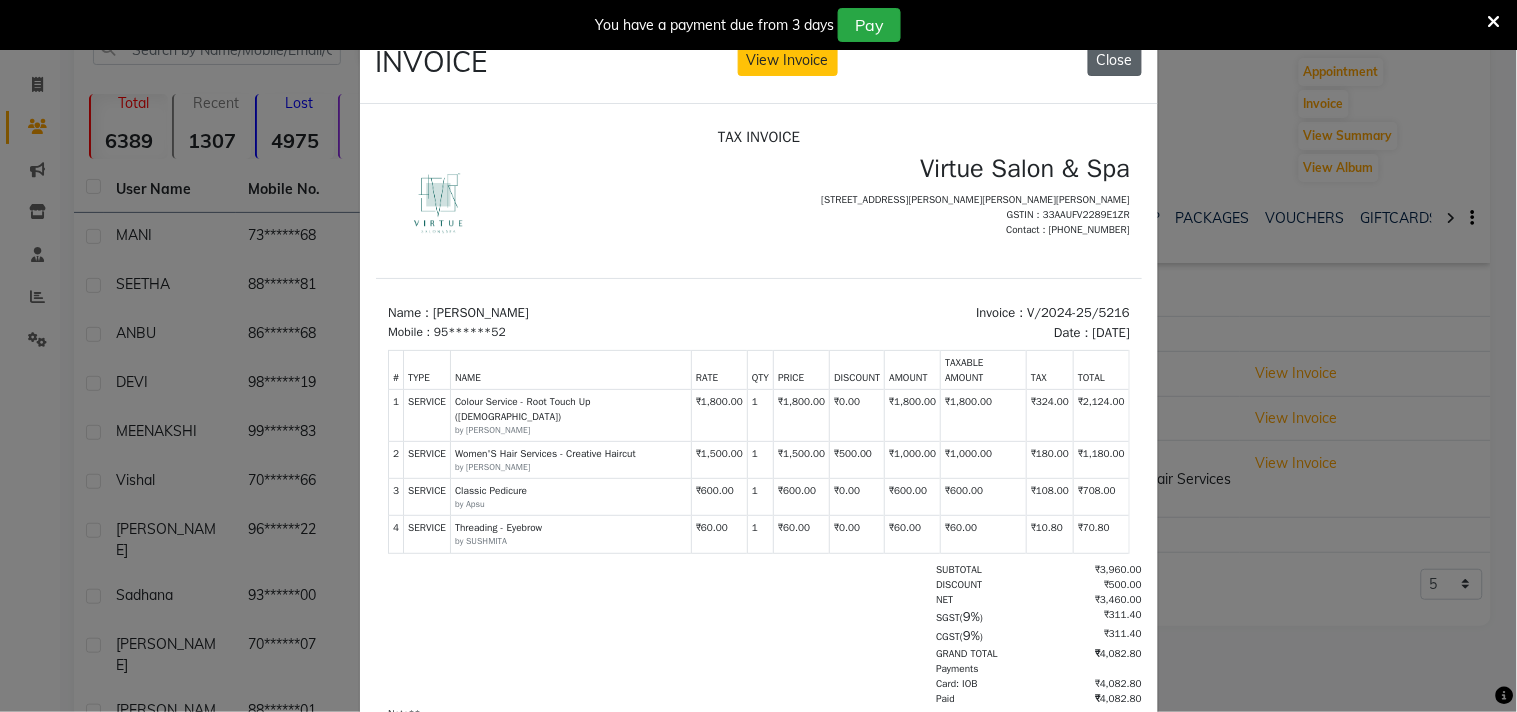 click on "Close" 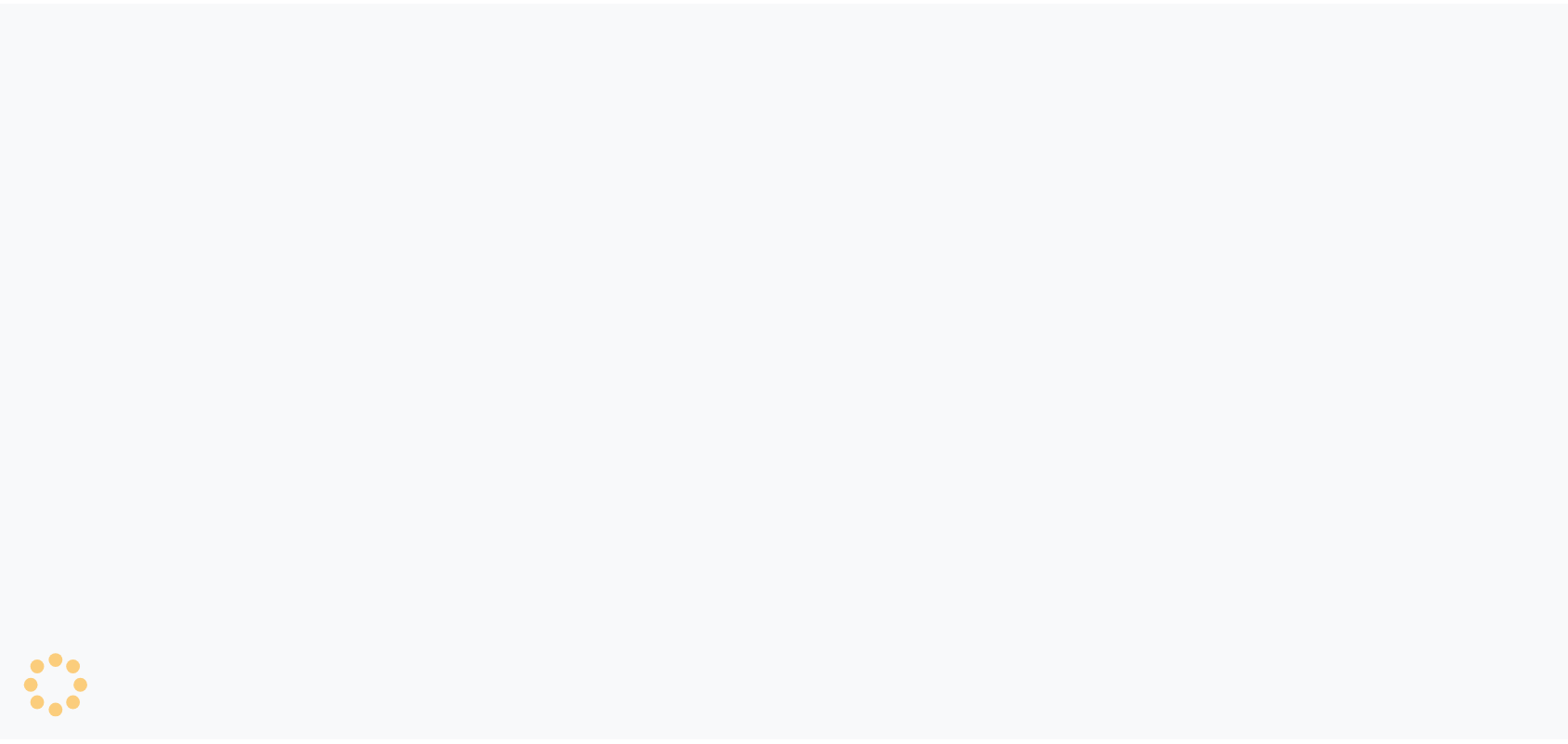scroll, scrollTop: 0, scrollLeft: 0, axis: both 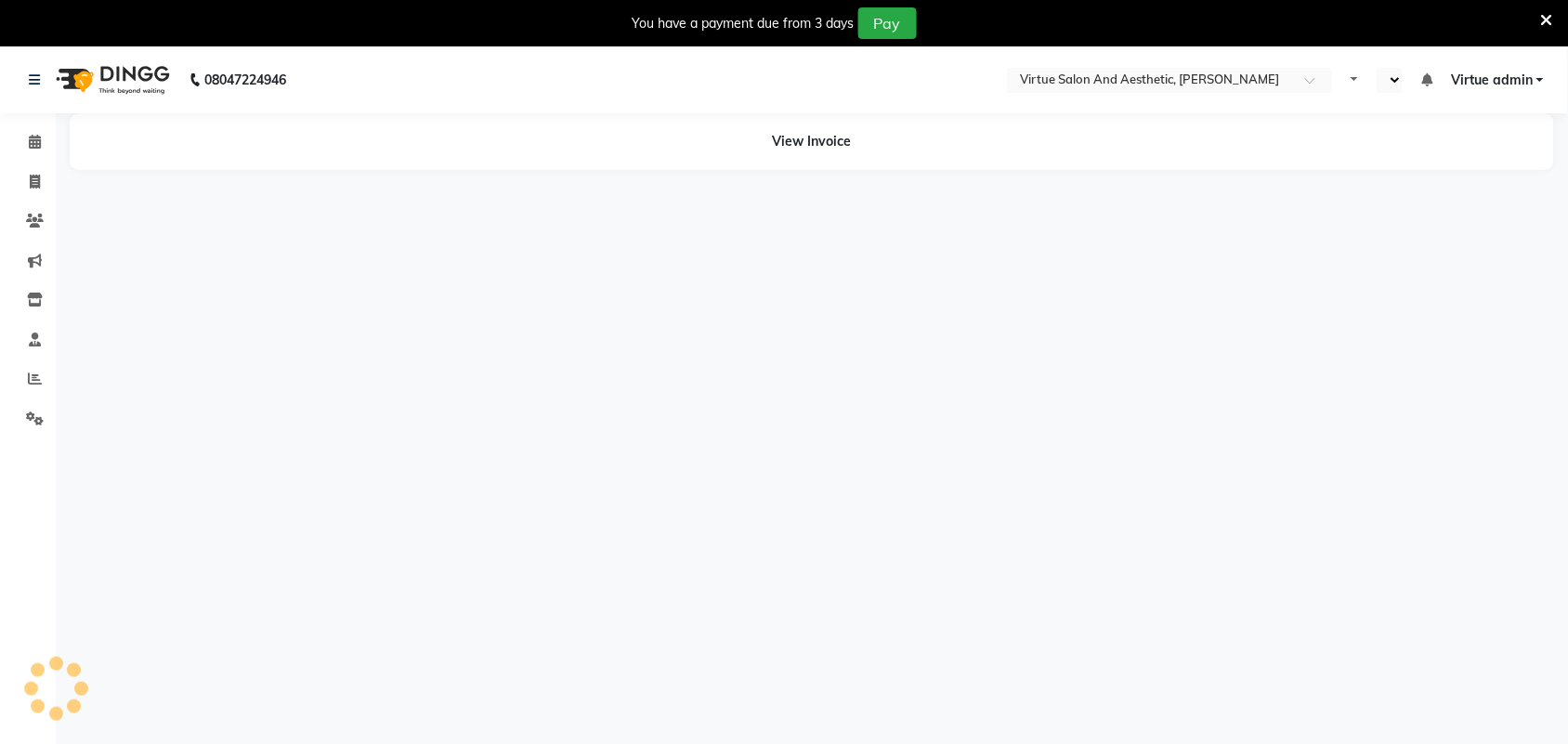 select on "en" 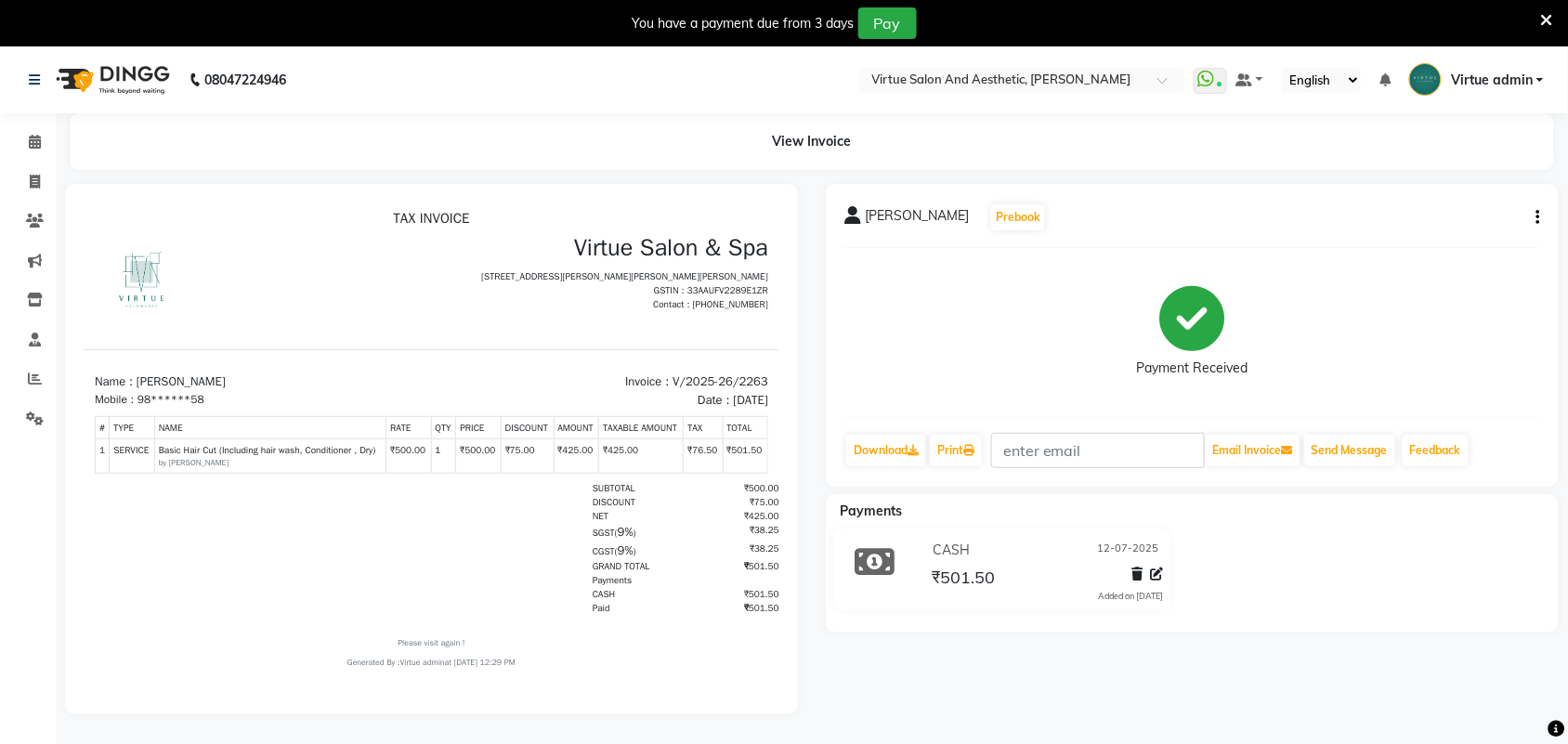 scroll, scrollTop: 0, scrollLeft: 0, axis: both 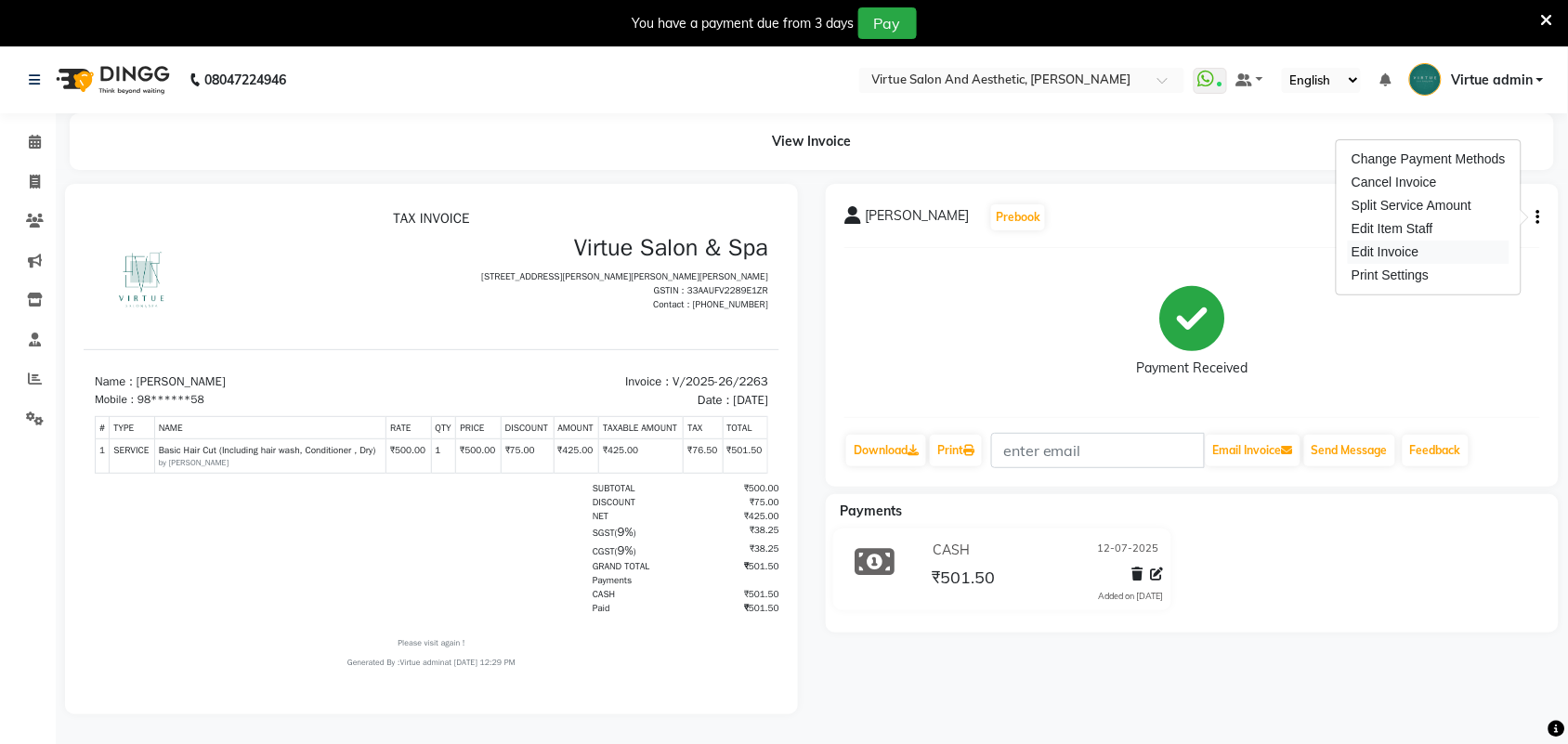 click on "Edit Invoice" at bounding box center (1429, 252) 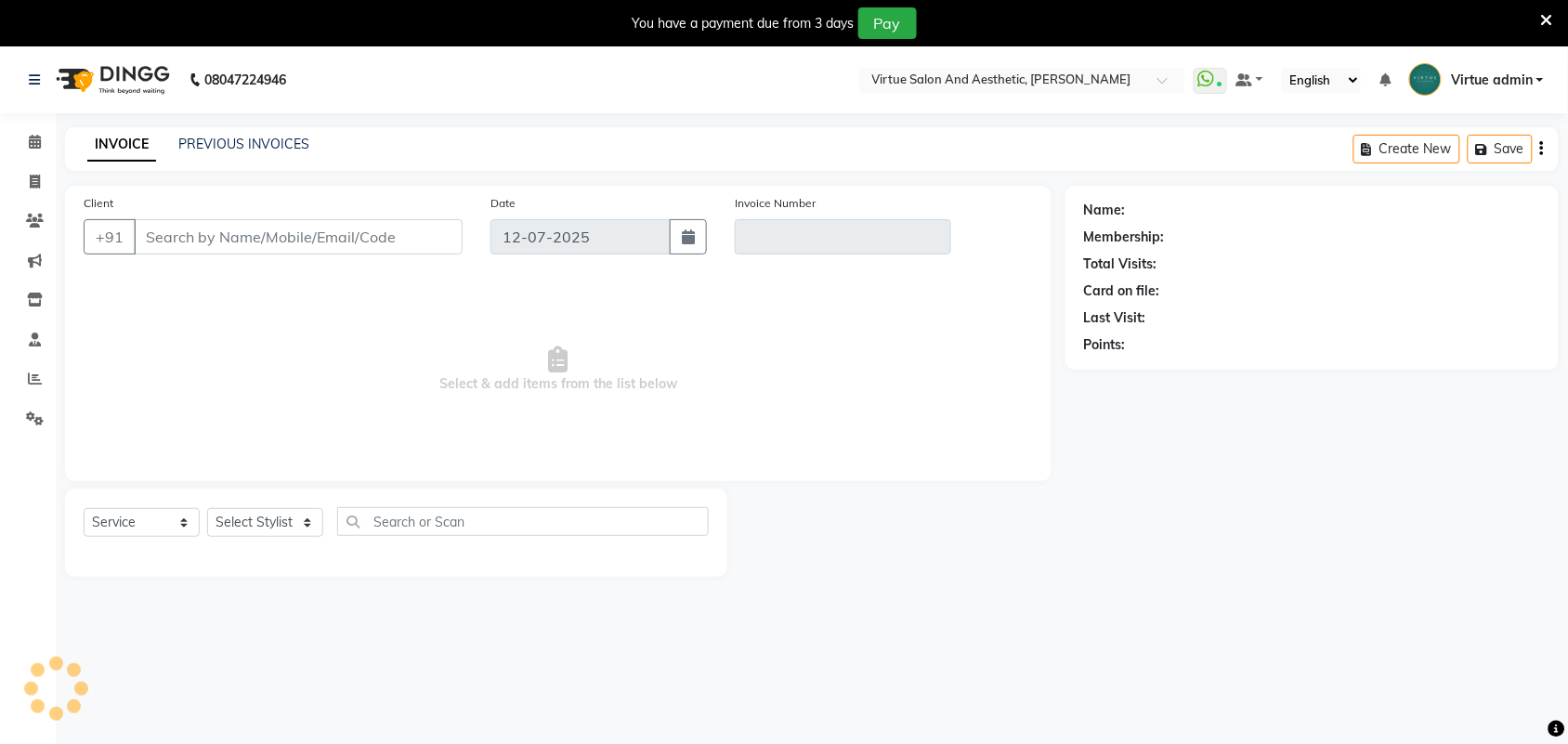 scroll, scrollTop: 46, scrollLeft: 0, axis: vertical 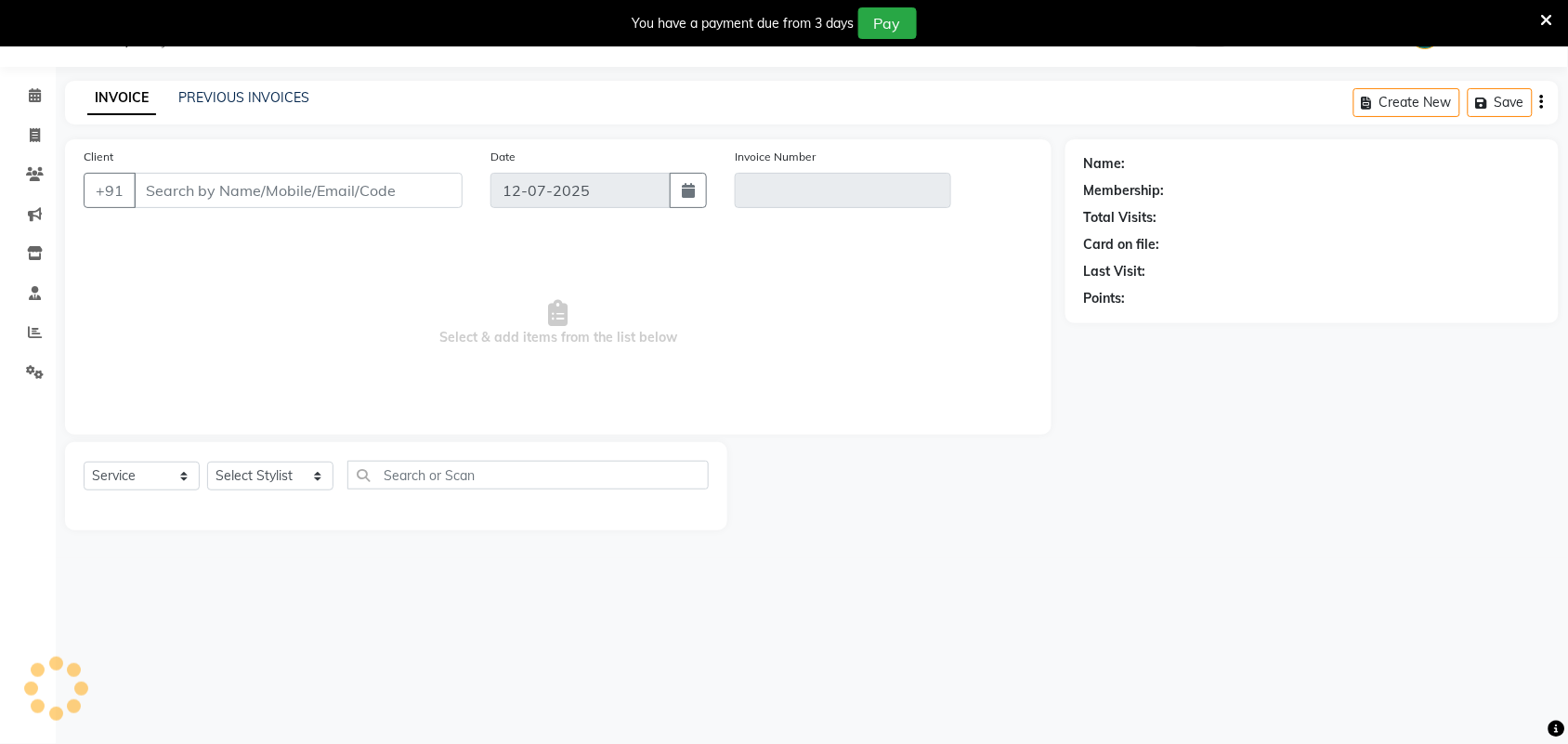 type on "98******58" 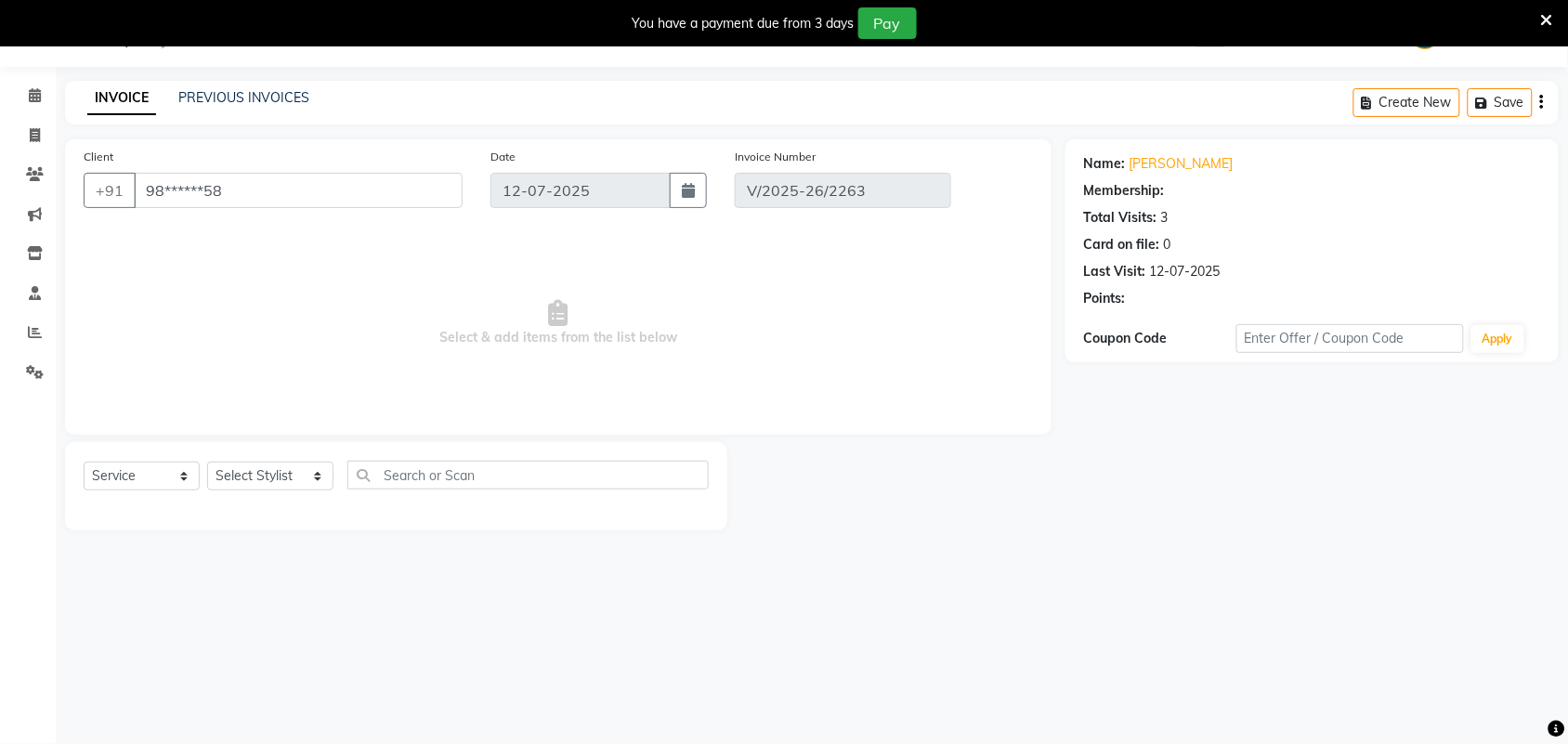 select on "1: Object" 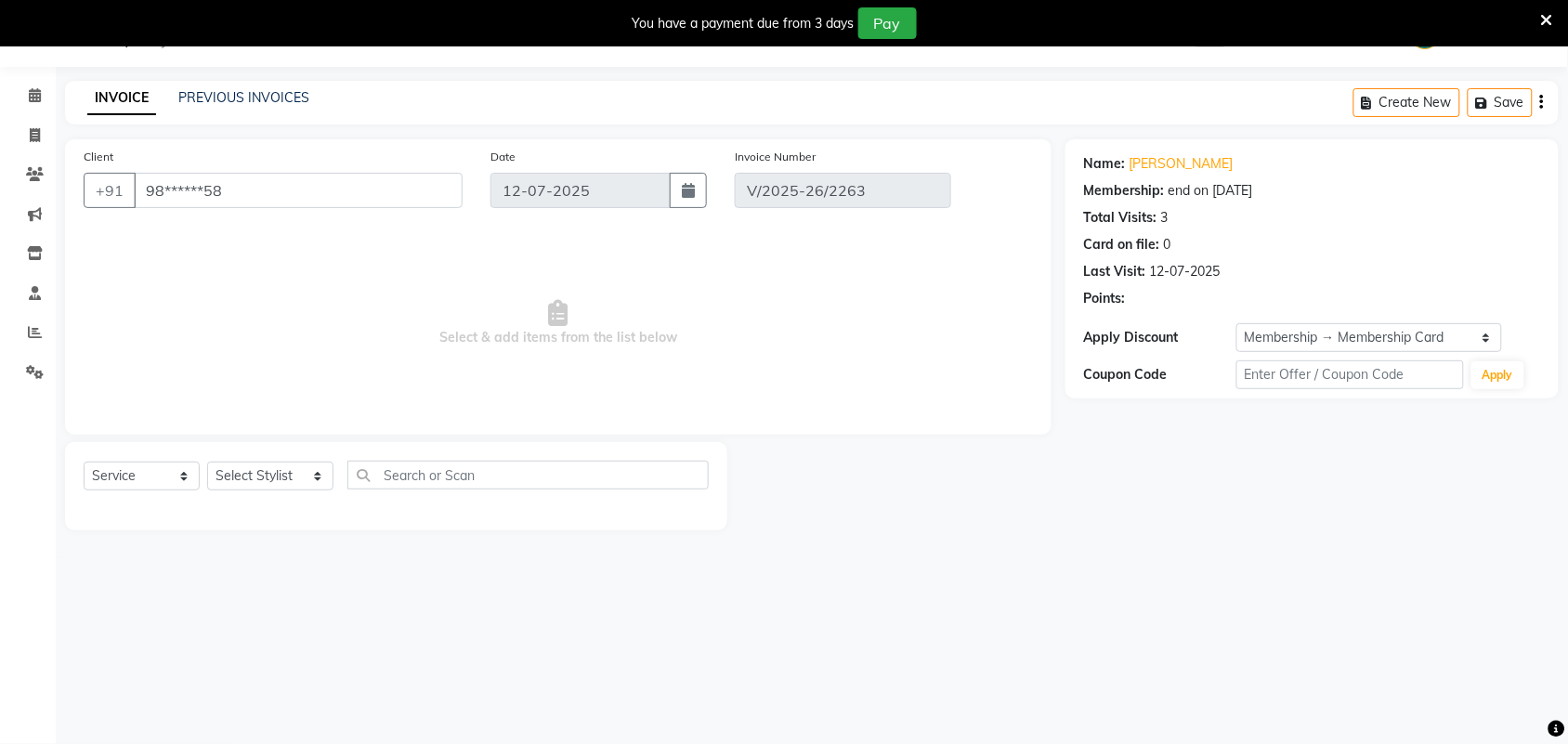 select on "select" 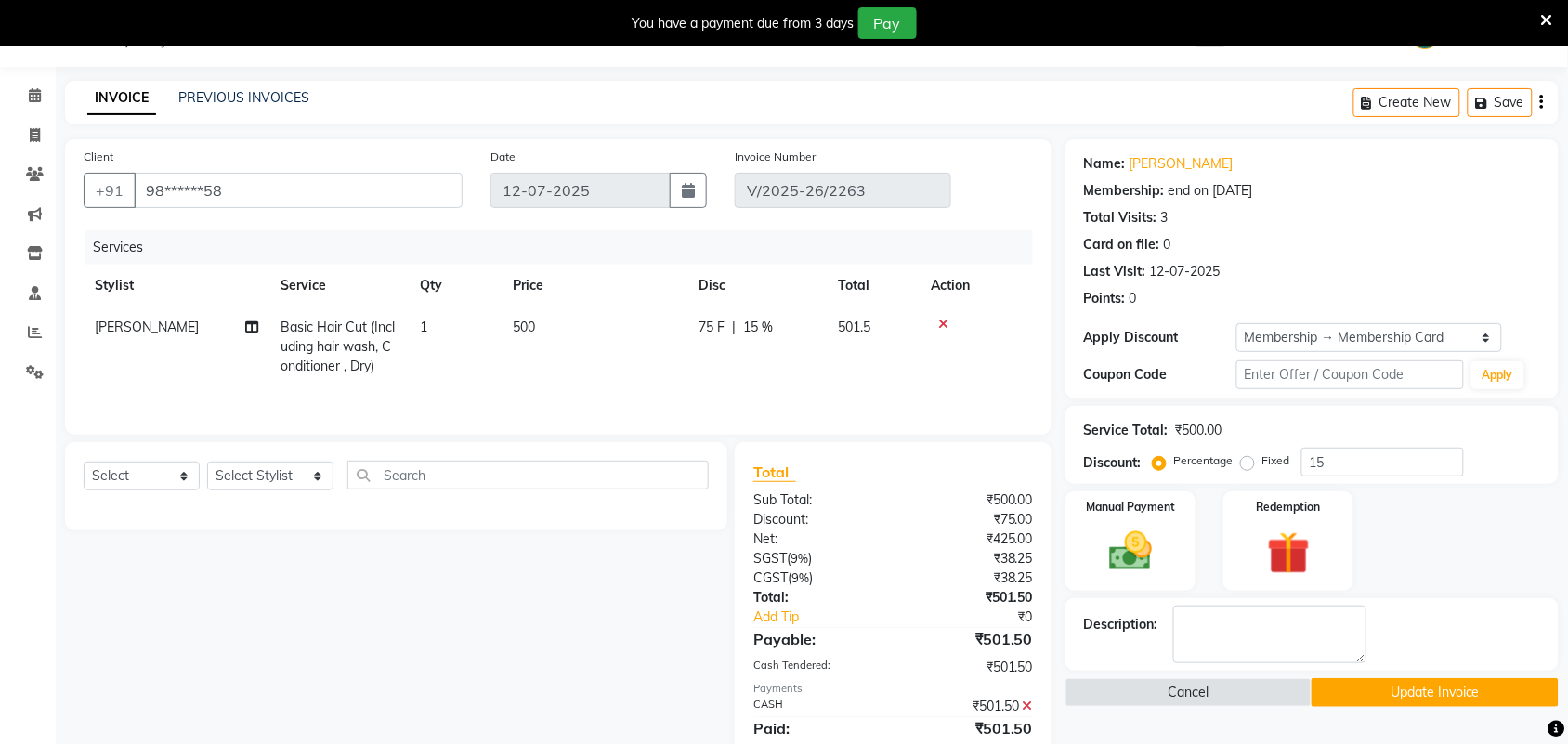click 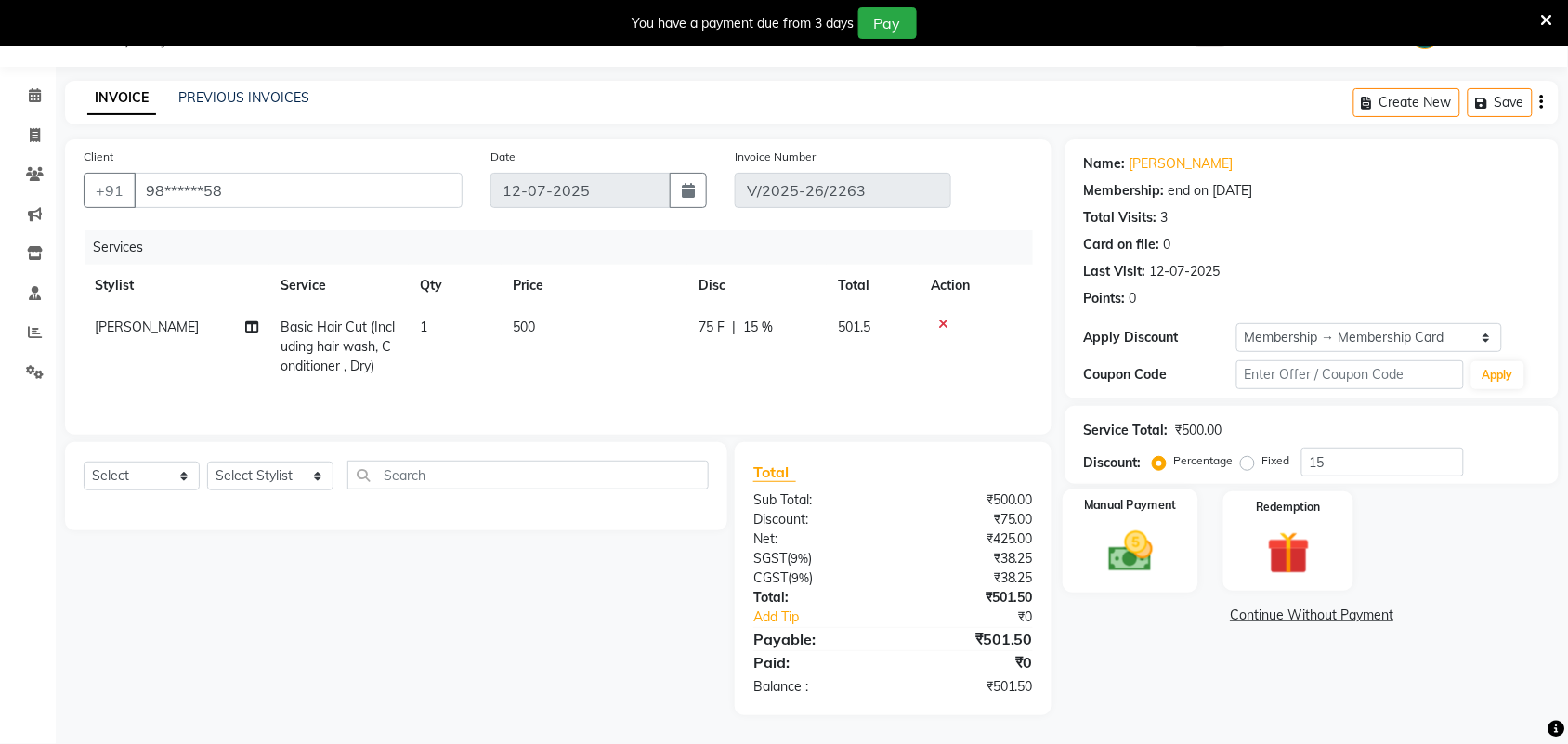 click 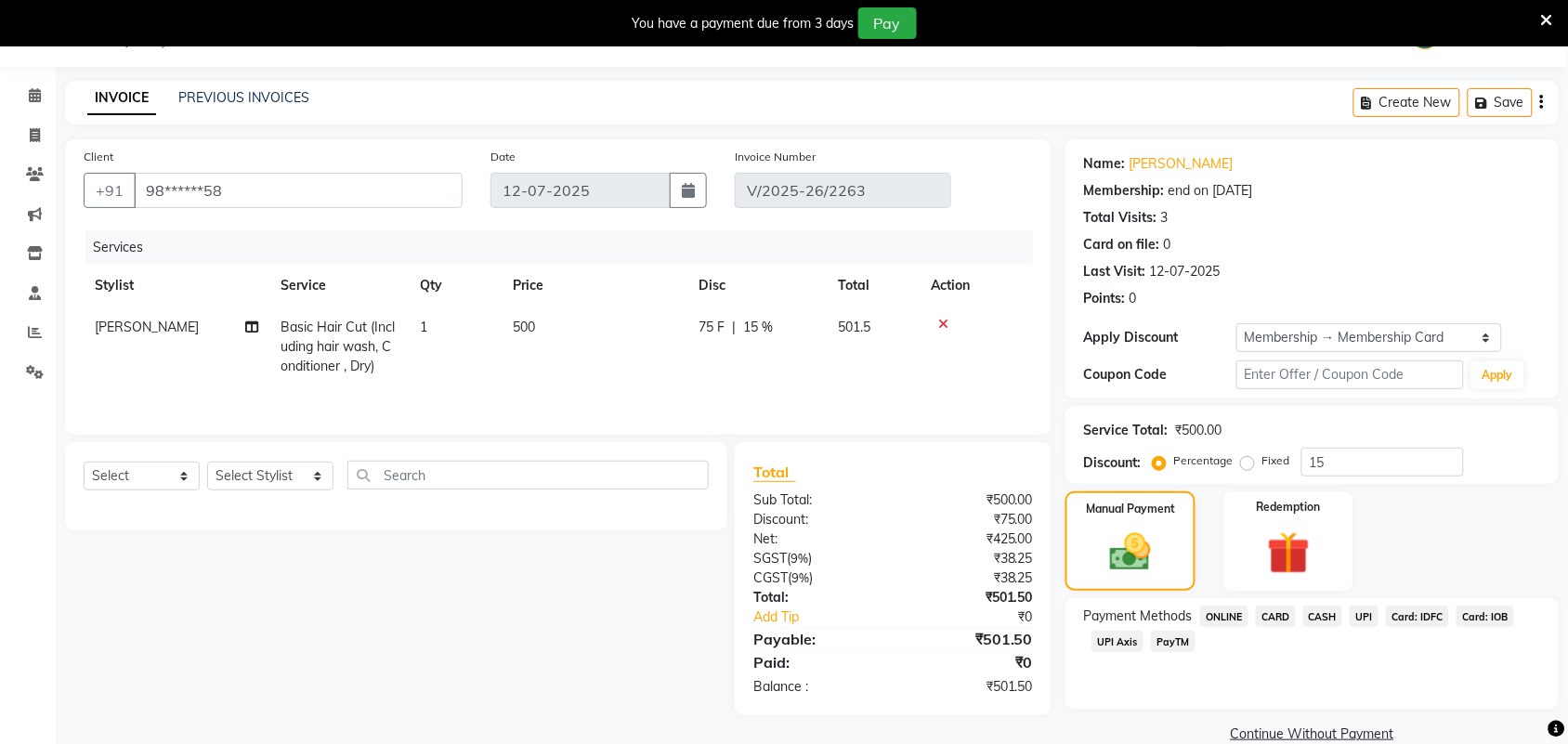 click on "500" 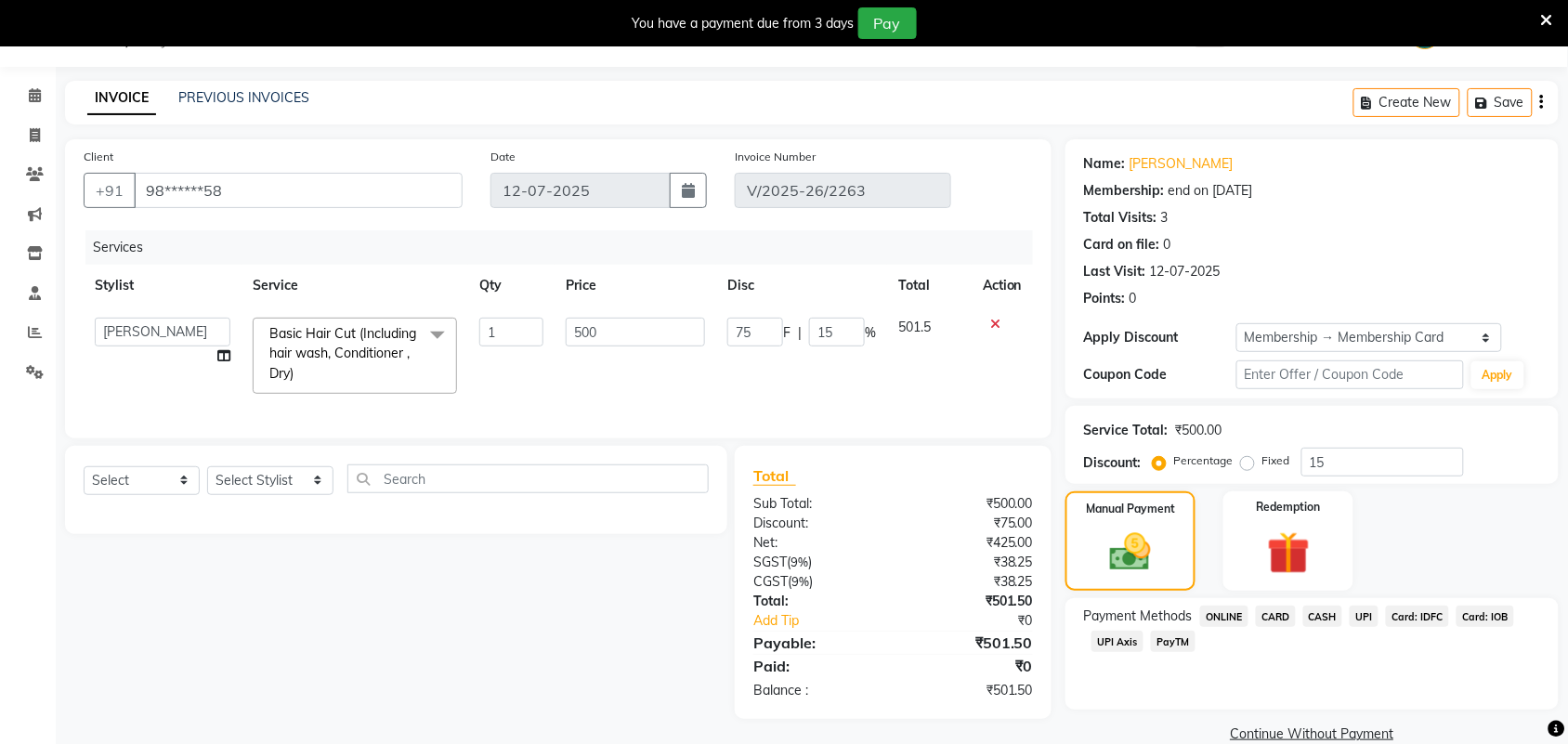 click on "Basic Hair Cut (Including hair wash, Conditioner , Dry)" 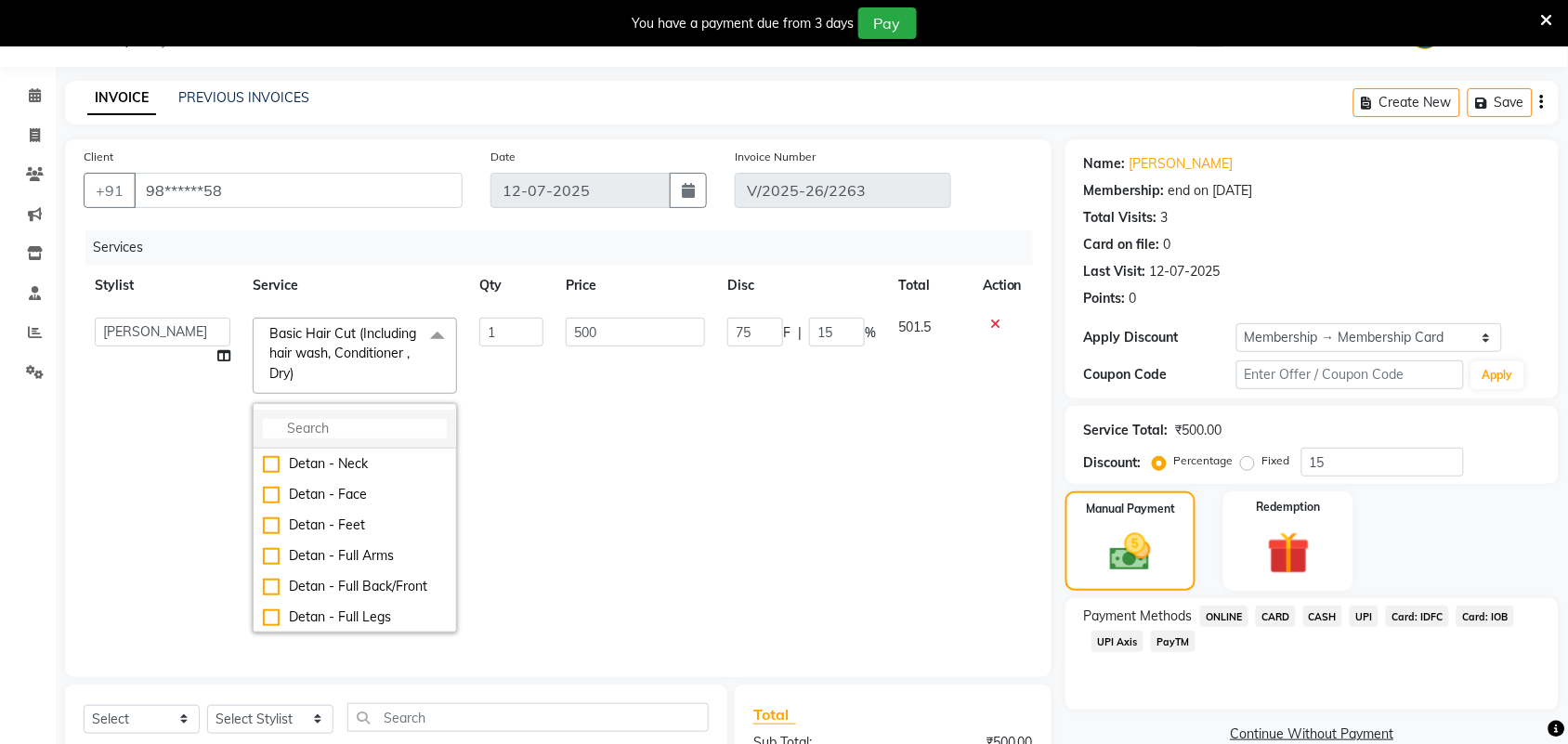 click 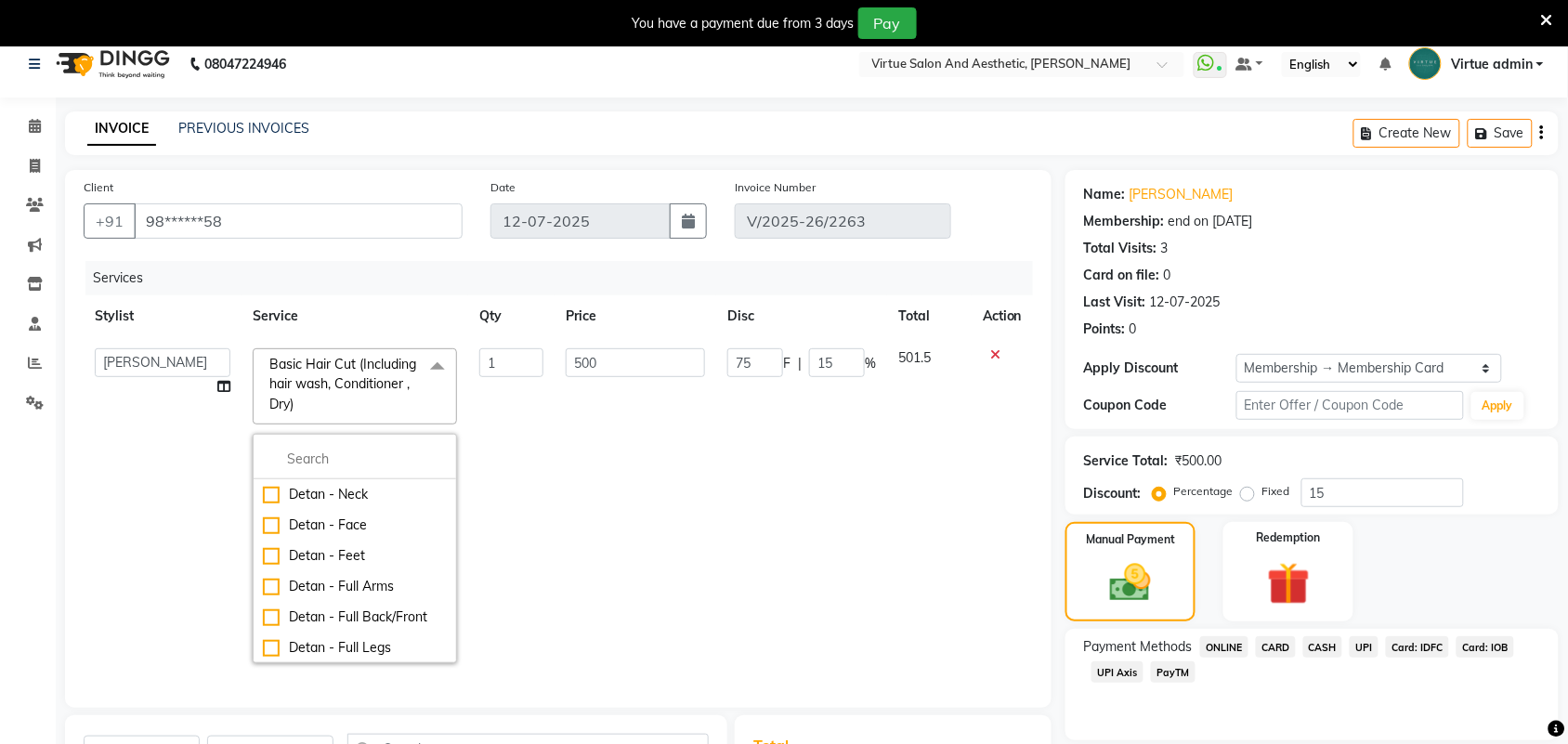 scroll, scrollTop: 0, scrollLeft: 0, axis: both 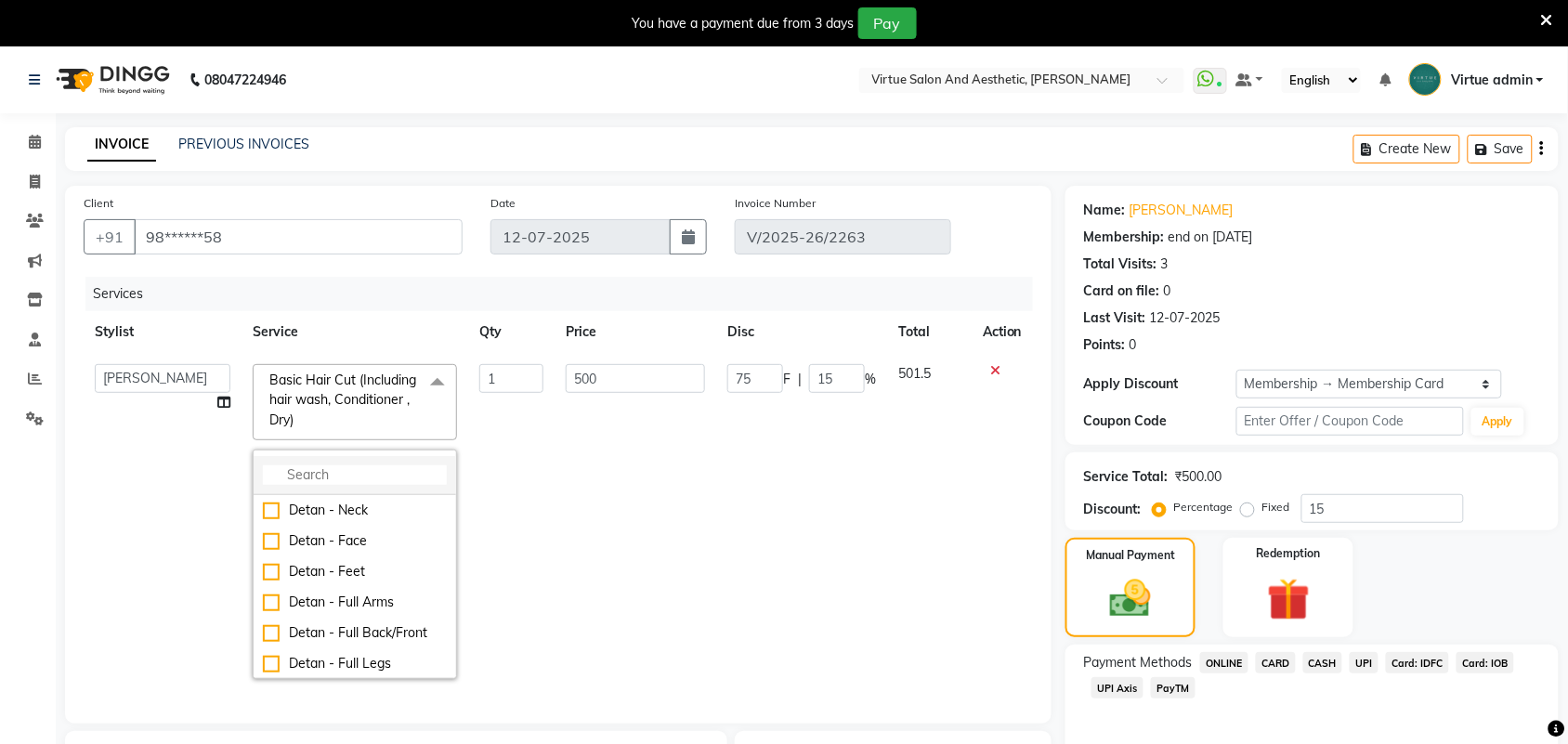 click 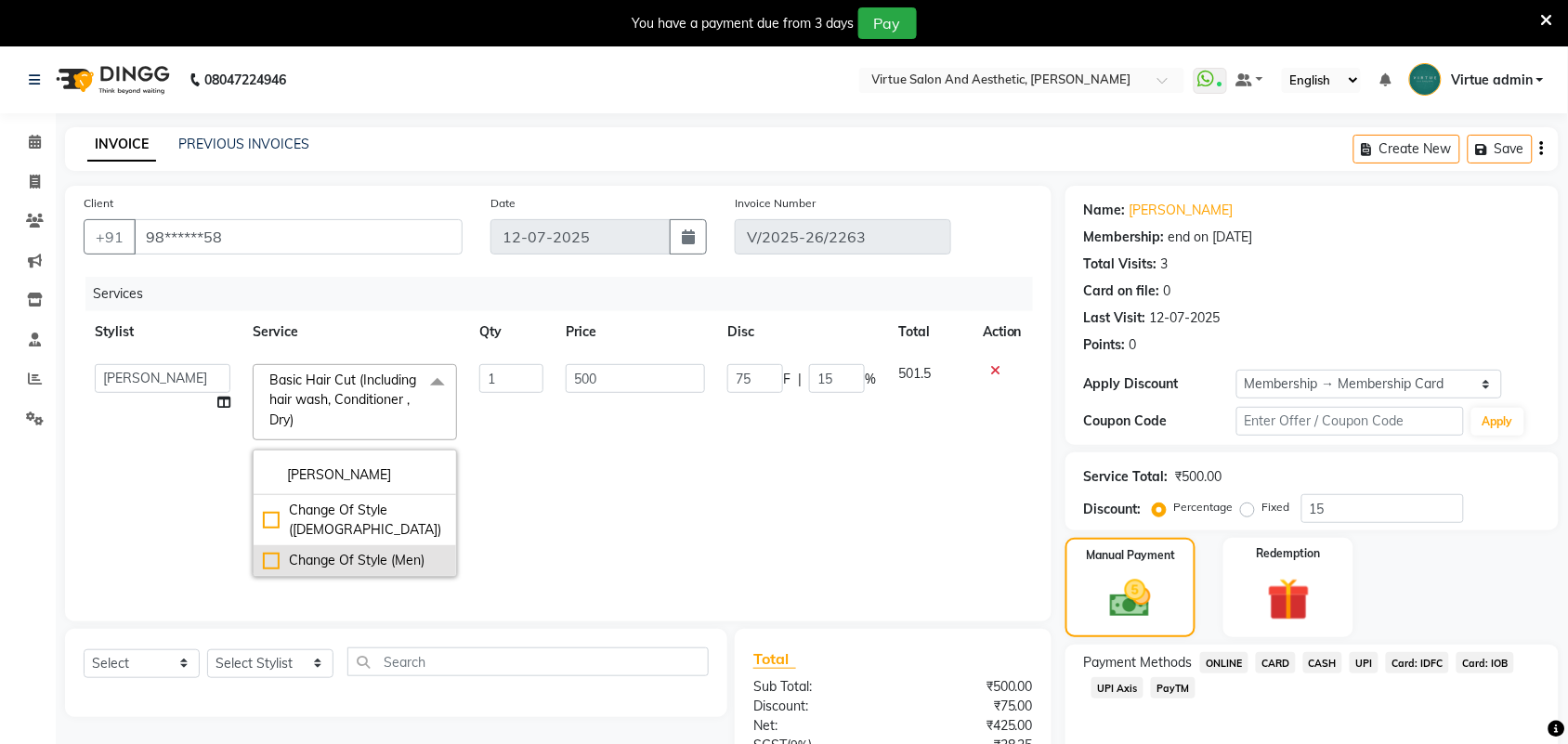 type on "CHANG" 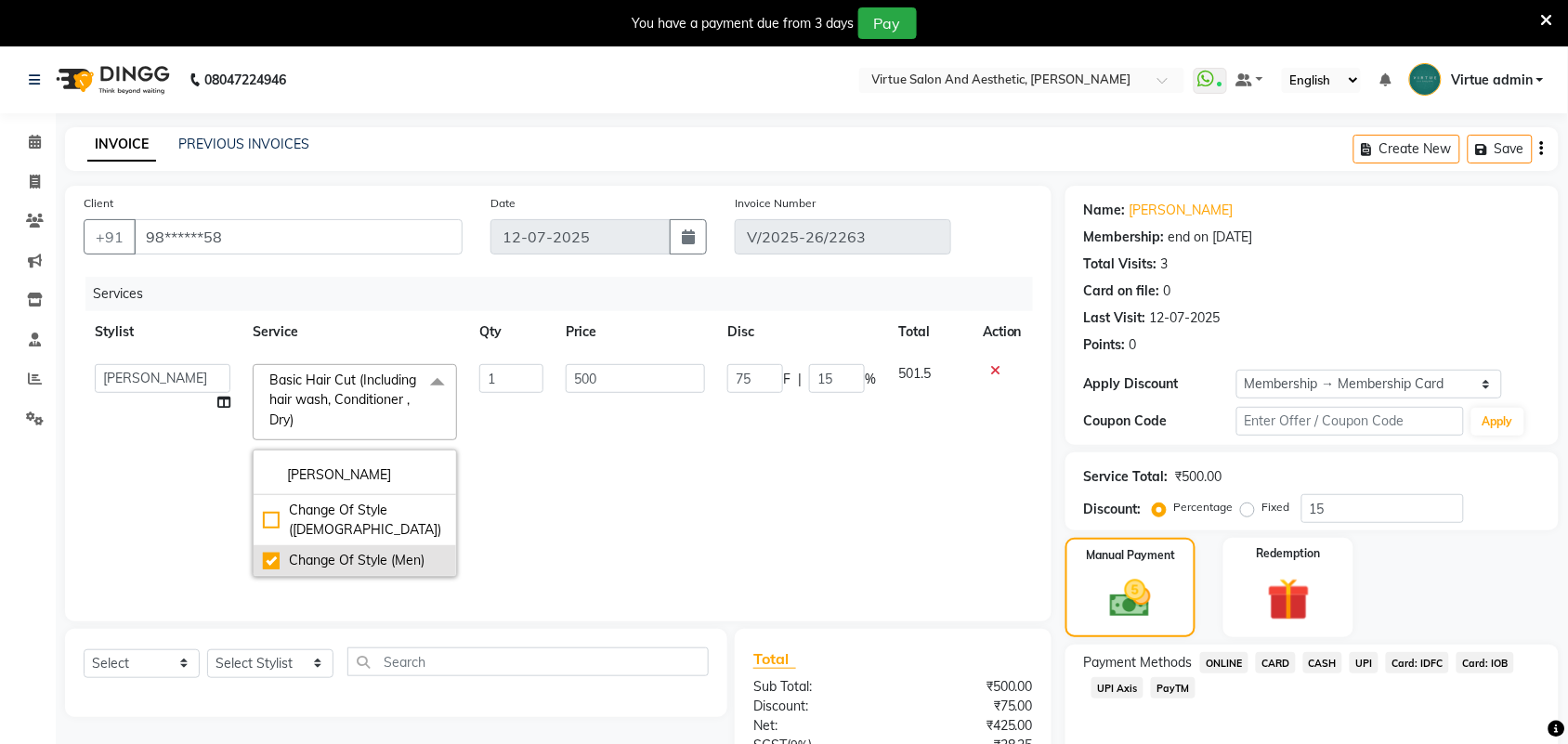 checkbox on "true" 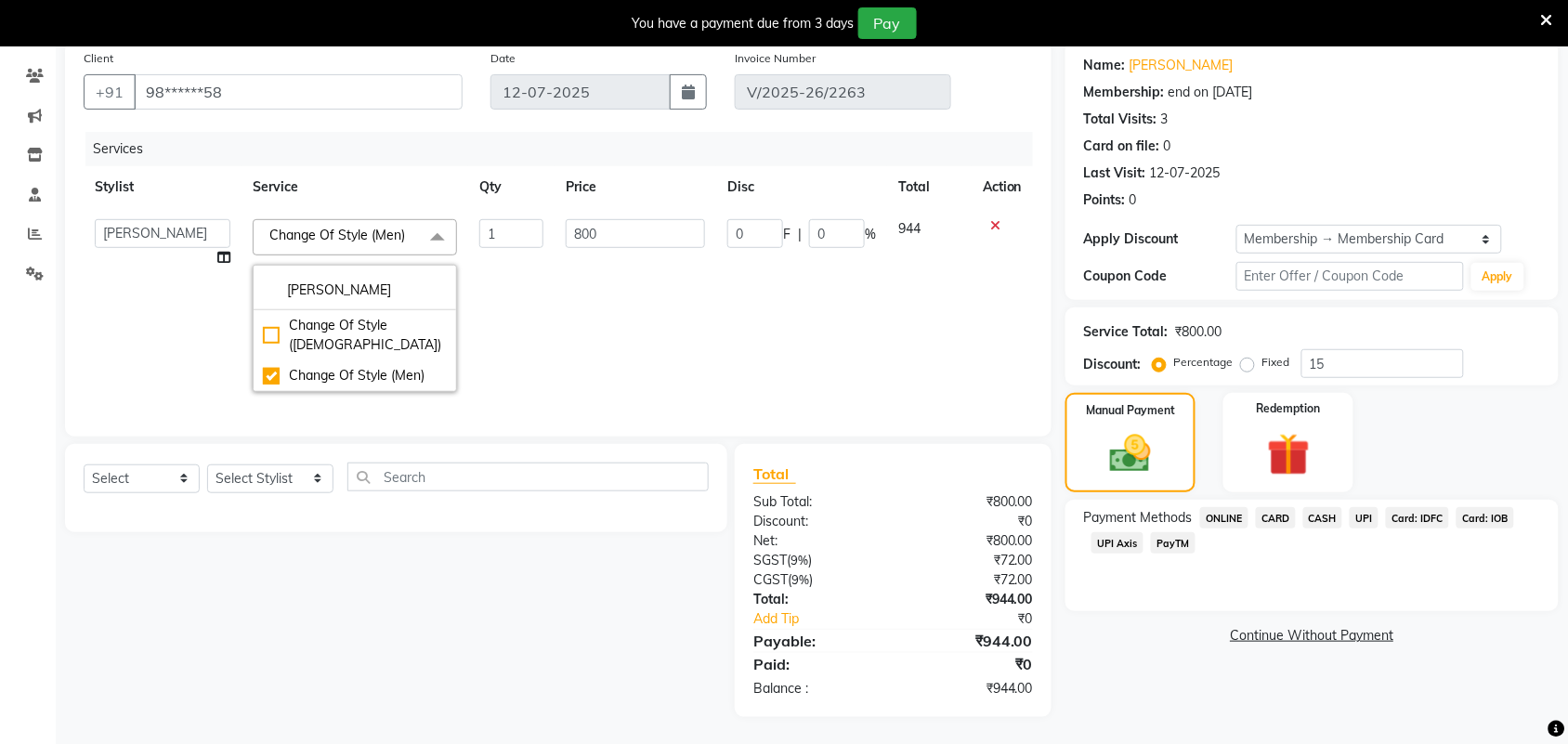 click on "Name: Adhil  Membership: end on 14-04-2026 Total Visits:  3 Card on file:  0 Last Visit:   12-07-2025 Points:   0  Apply Discount Select Membership → Membership Card Coupon Code Apply Service Total:  ₹800.00  Discount:  Percentage   Fixed  15 Manual Payment Redemption Payment Methods  ONLINE   CARD   CASH   UPI   Card: IDFC   Card: IOB   UPI Axis   PayTM   Continue Without Payment" 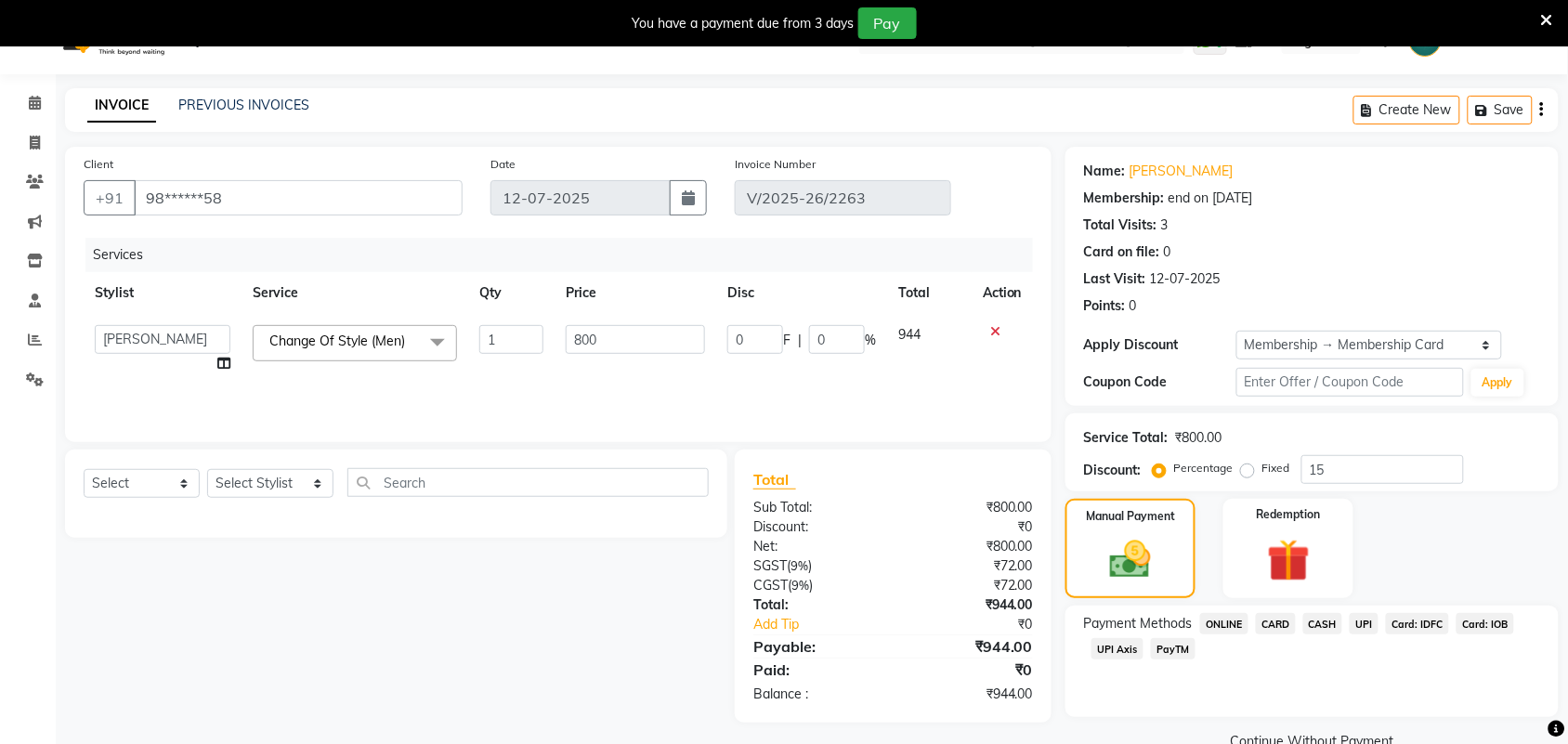 scroll, scrollTop: 77, scrollLeft: 0, axis: vertical 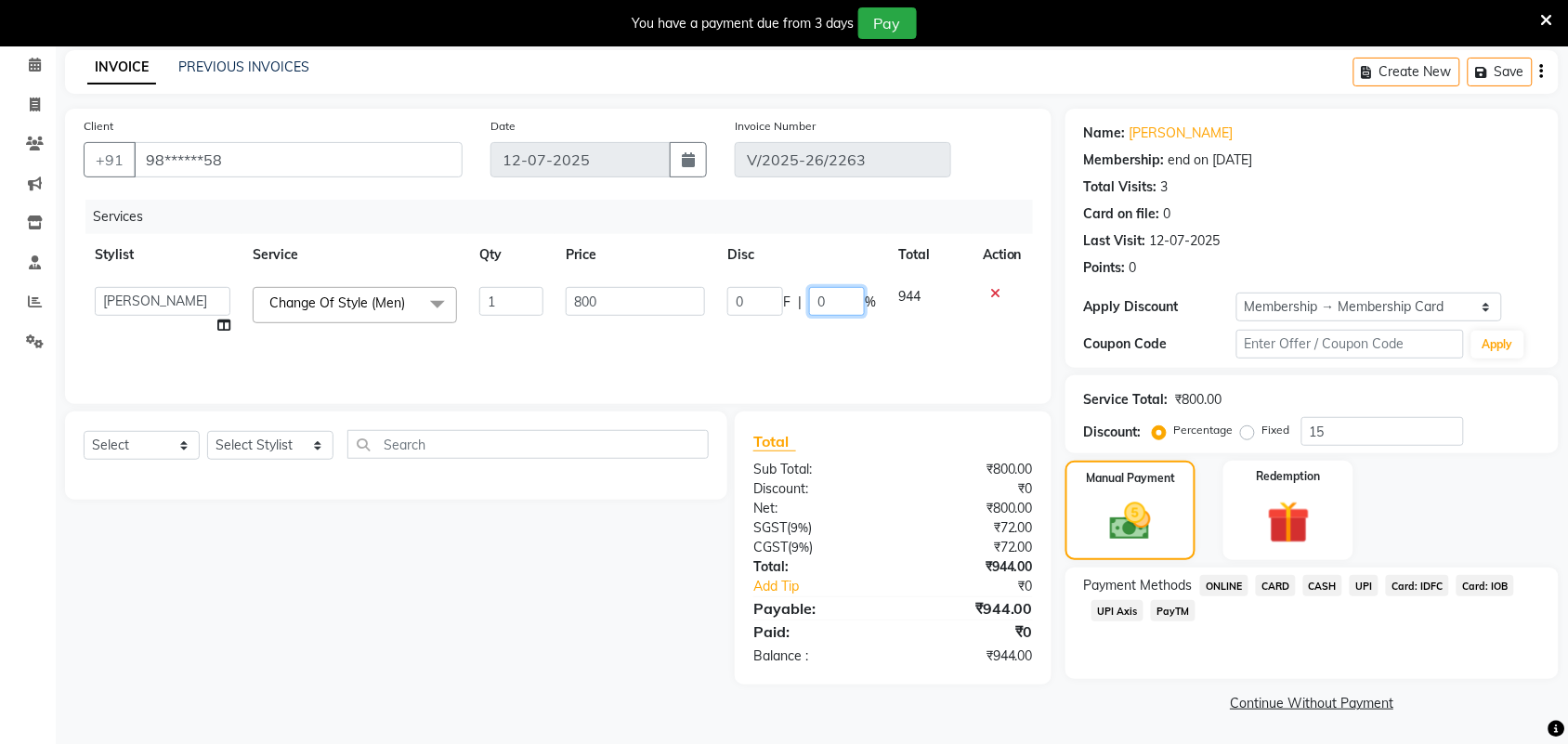 click on "0" 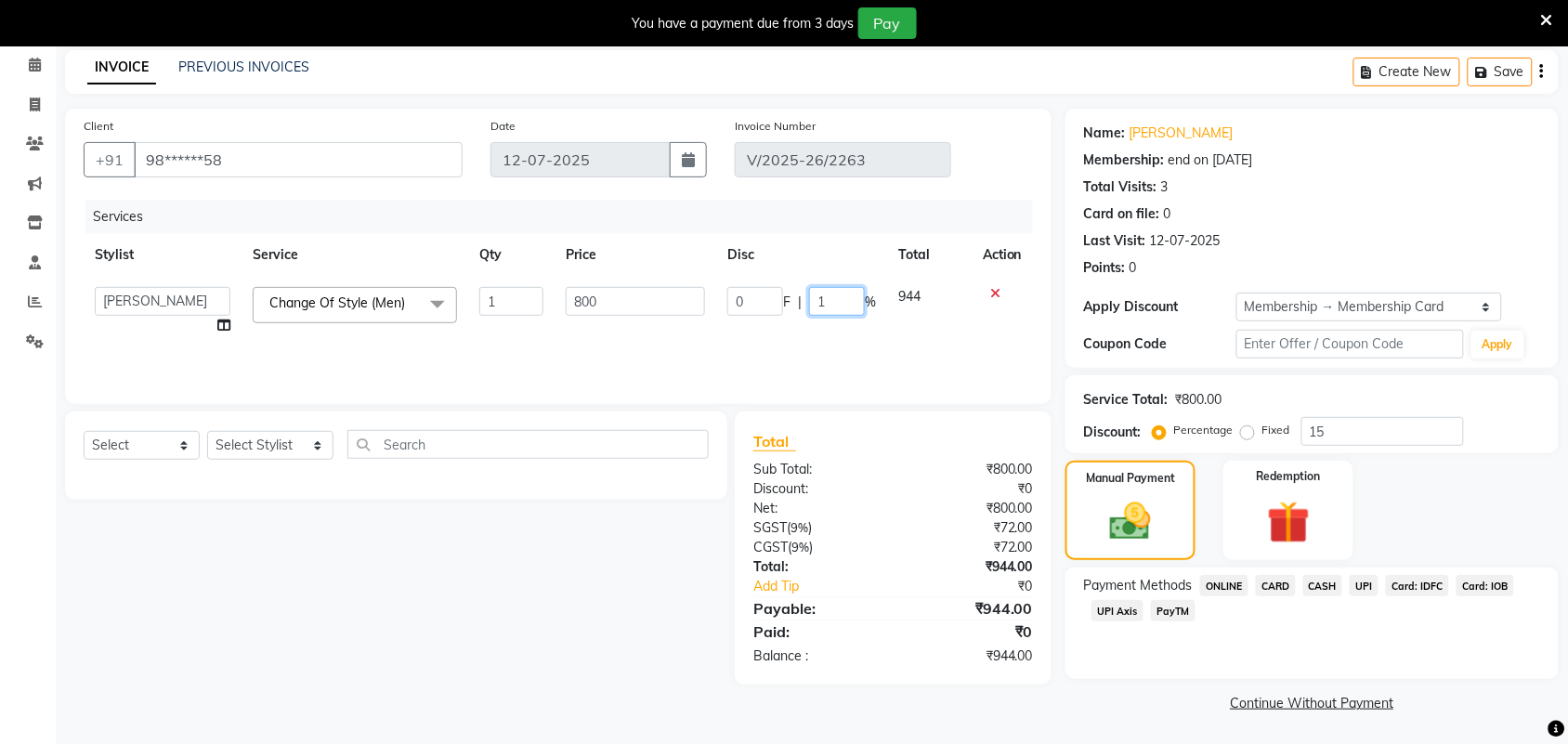 type on "15" 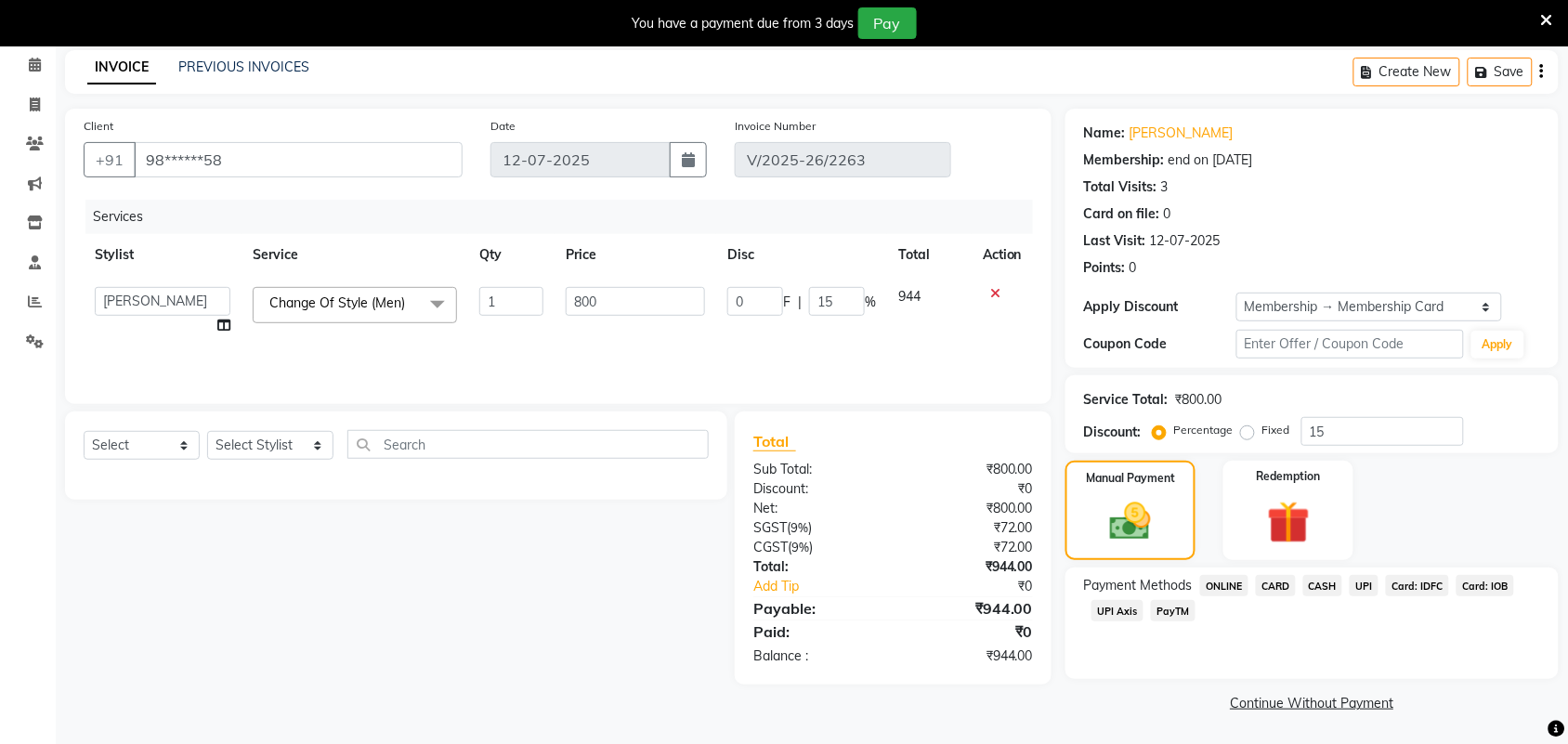 click on "Name: Adhil  Membership: end on 14-04-2026 Total Visits:  3 Card on file:  0 Last Visit:   12-07-2025 Points:   0  Apply Discount Select Membership → Membership Card Coupon Code Apply Service Total:  ₹800.00  Discount:  Percentage   Fixed  15 Manual Payment Redemption Payment Methods  ONLINE   CARD   CASH   UPI   Card: IDFC   Card: IOB   UPI Axis   PayTM   Continue Without Payment" 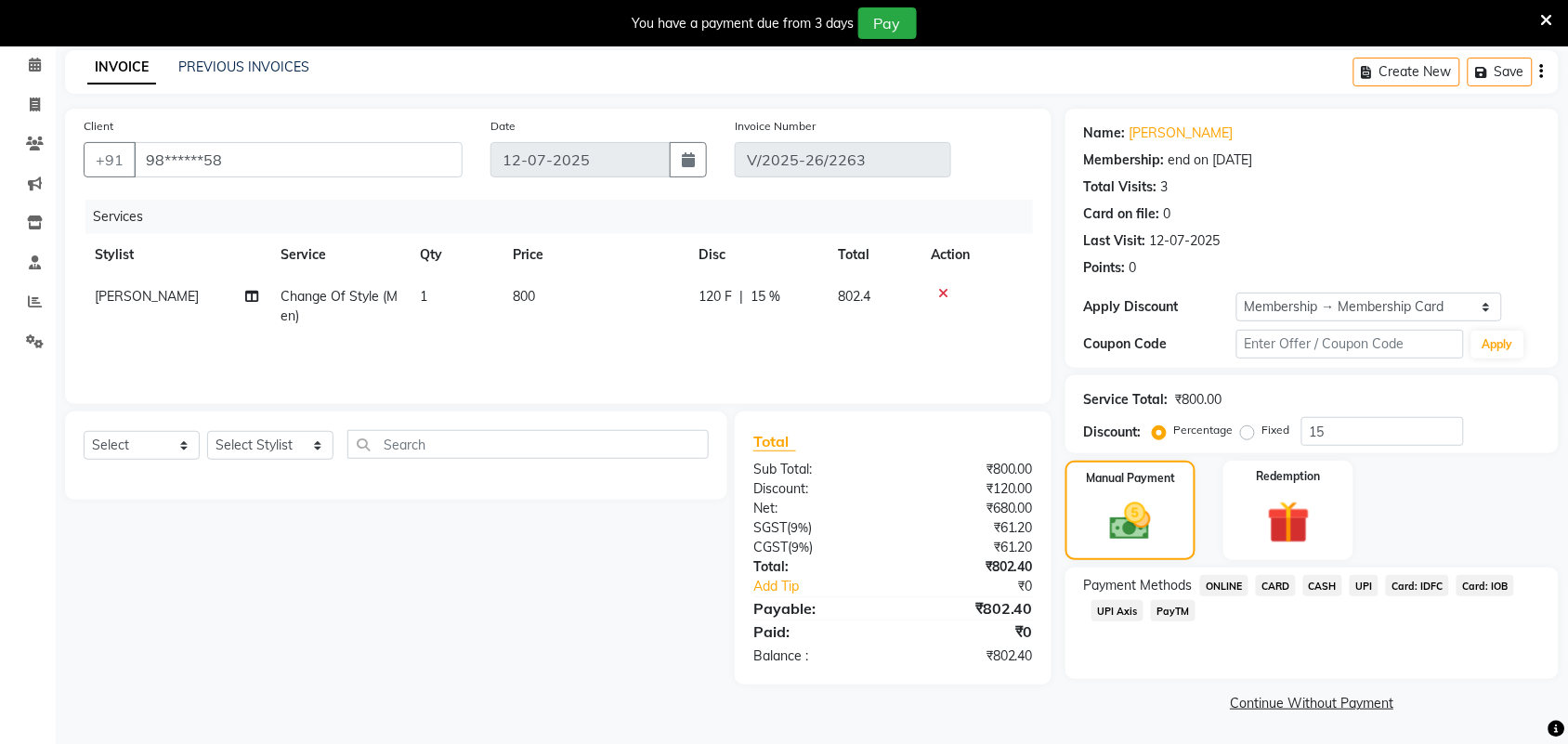 click on "CASH" 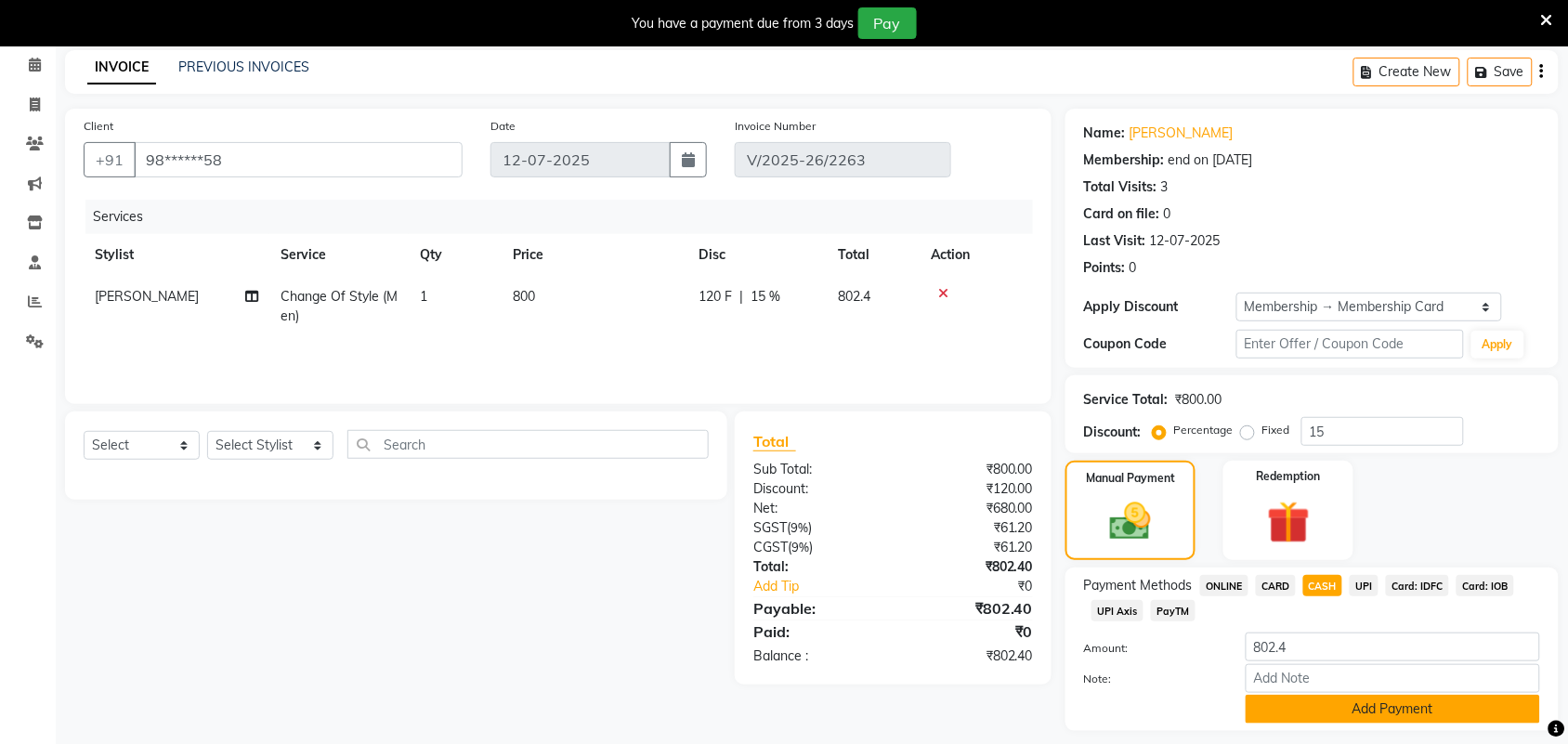 click on "Add Payment" 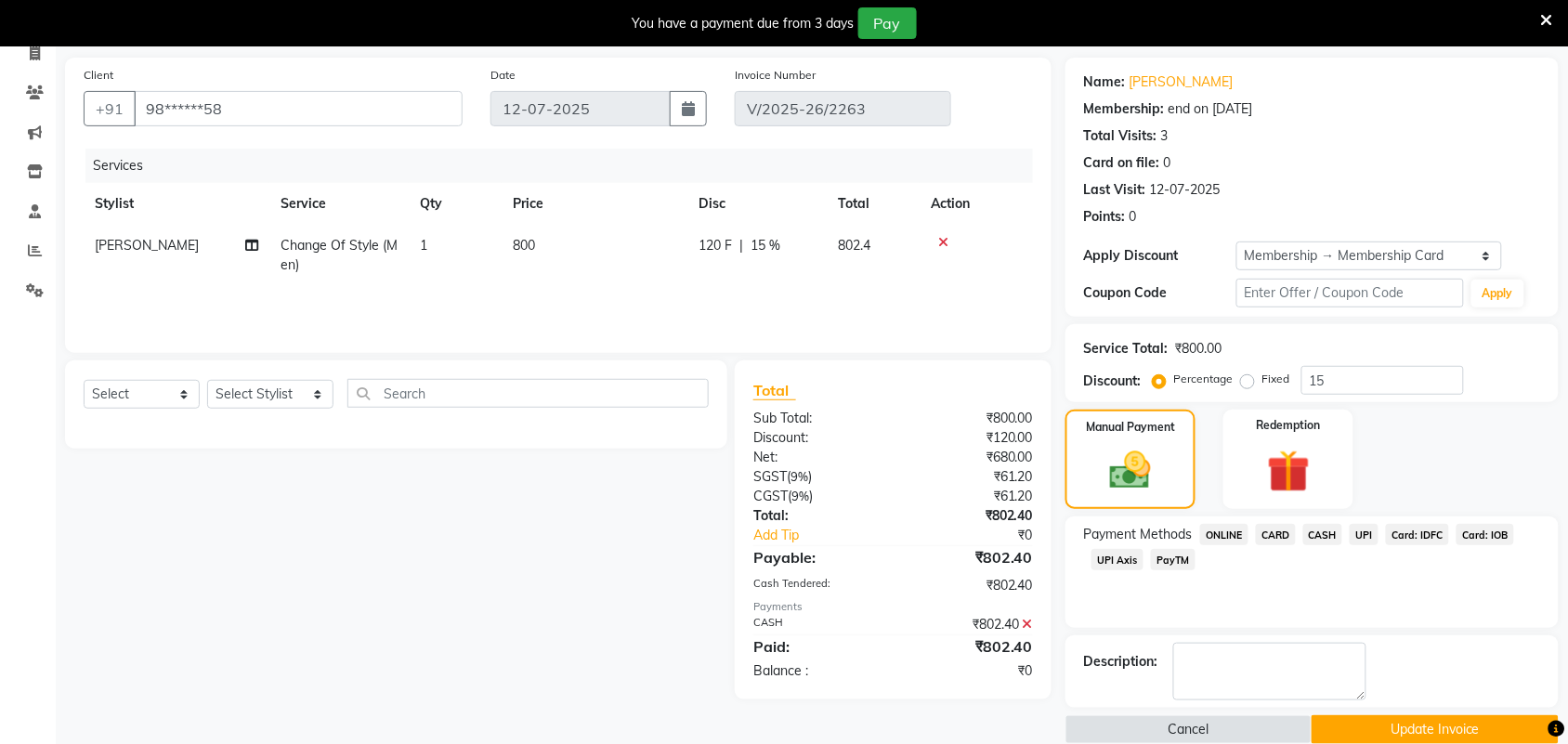scroll, scrollTop: 156, scrollLeft: 0, axis: vertical 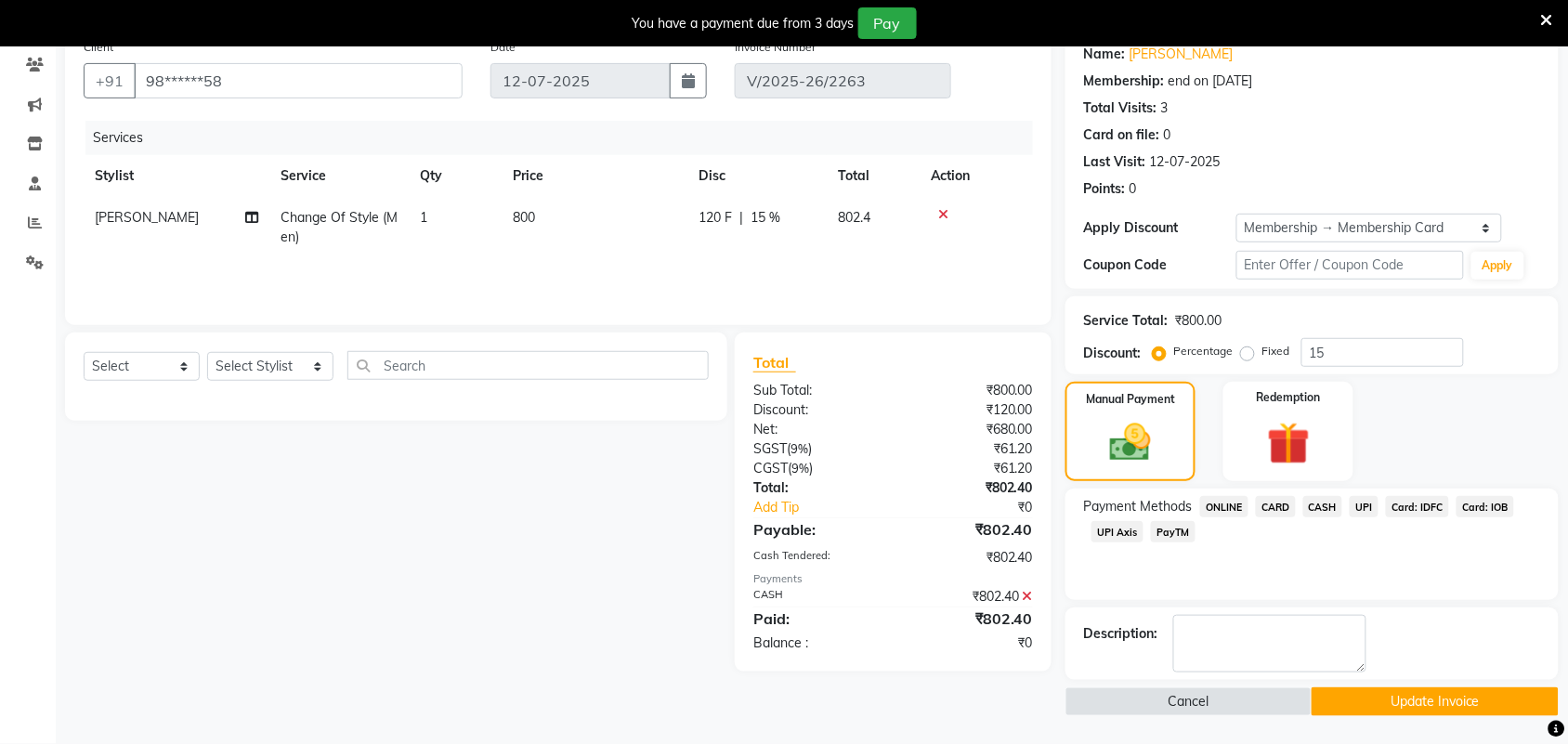 click on "Update Invoice" 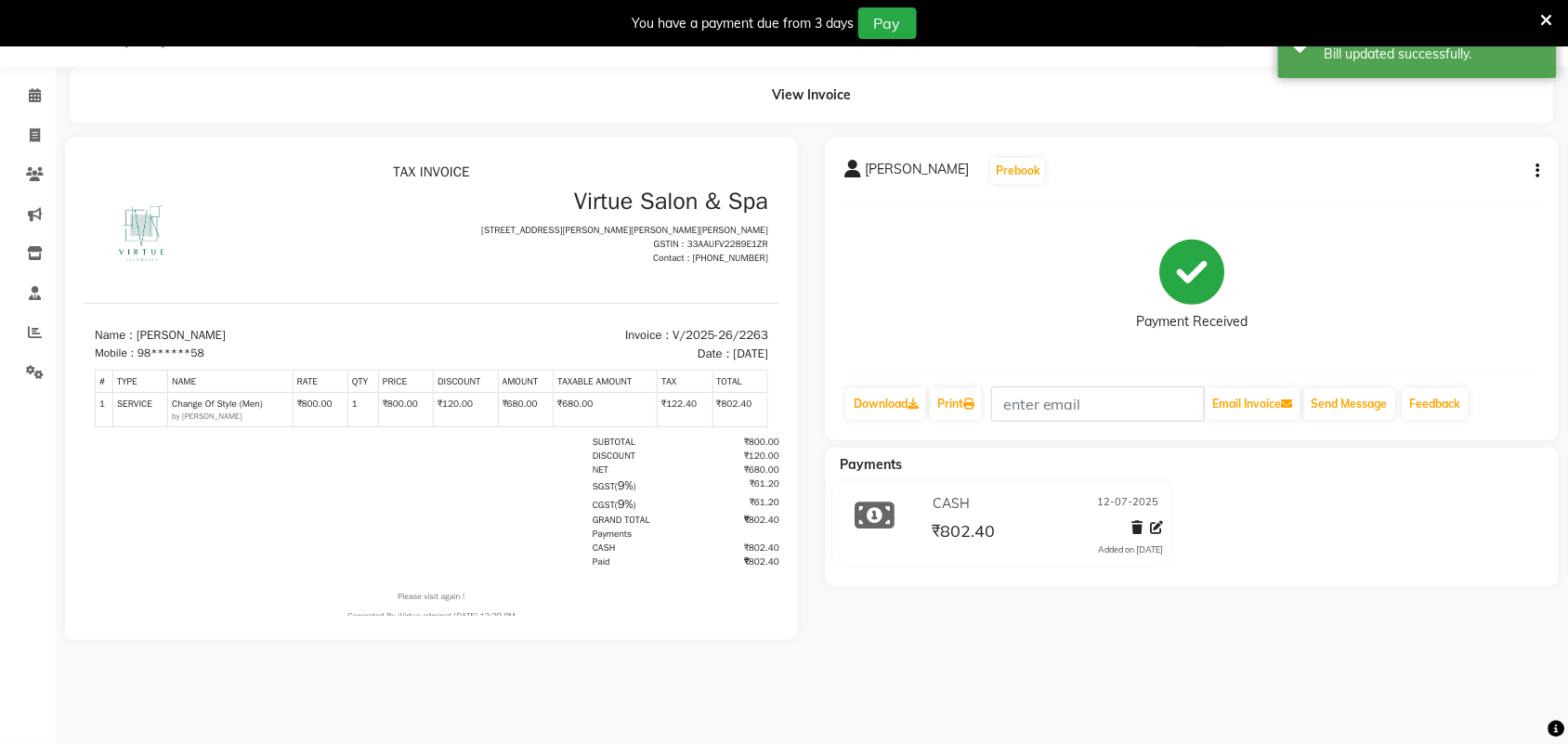 scroll, scrollTop: 0, scrollLeft: 0, axis: both 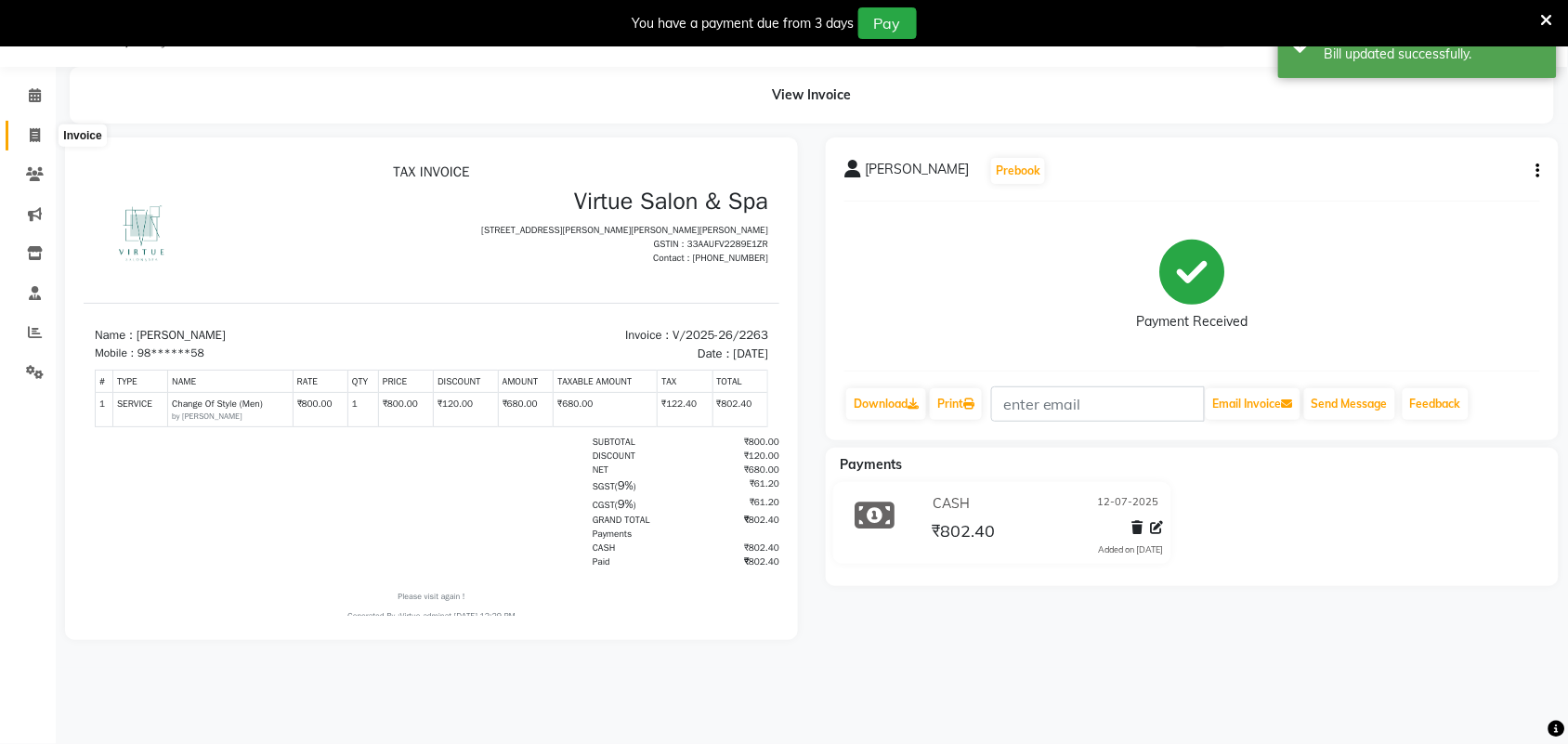 click 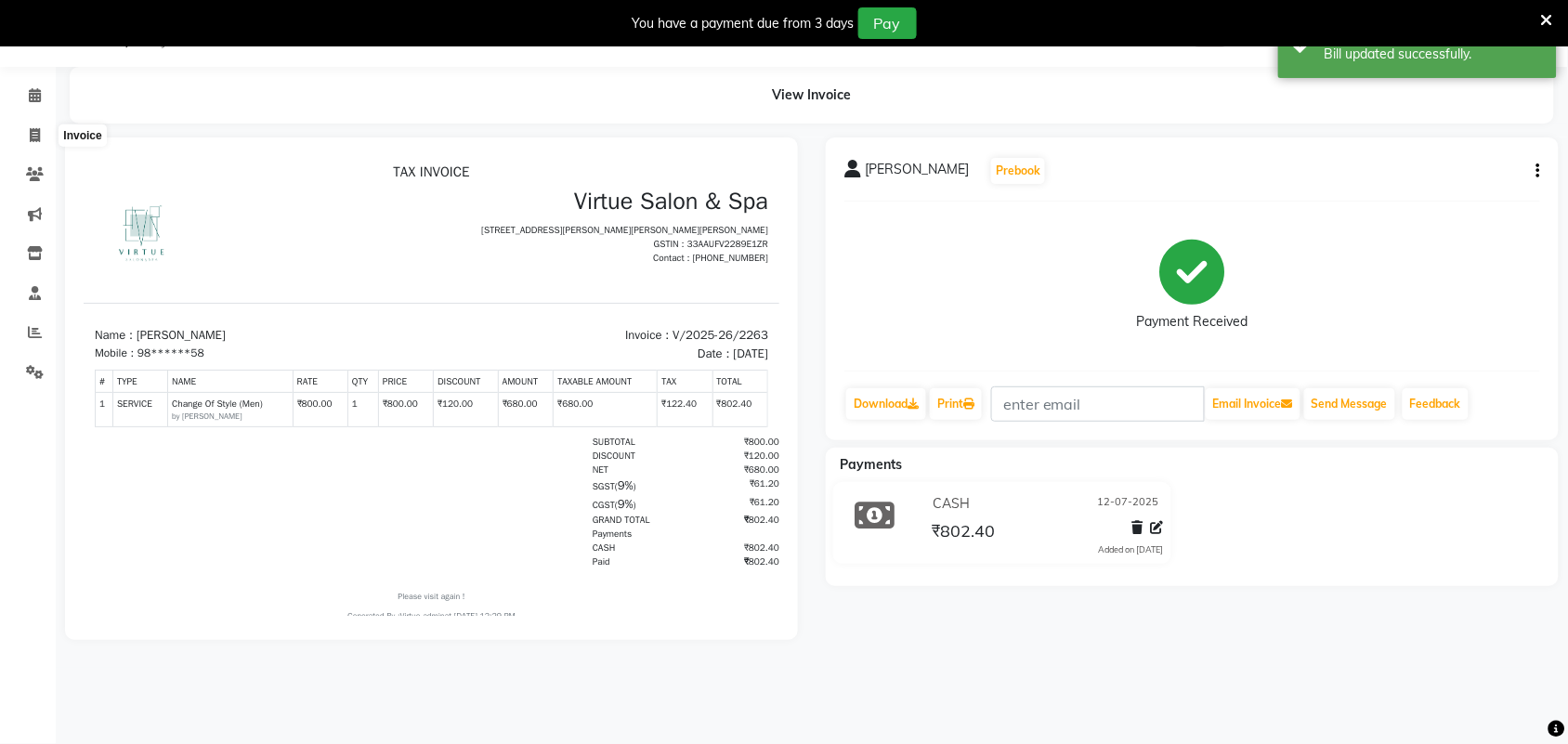 select on "4466" 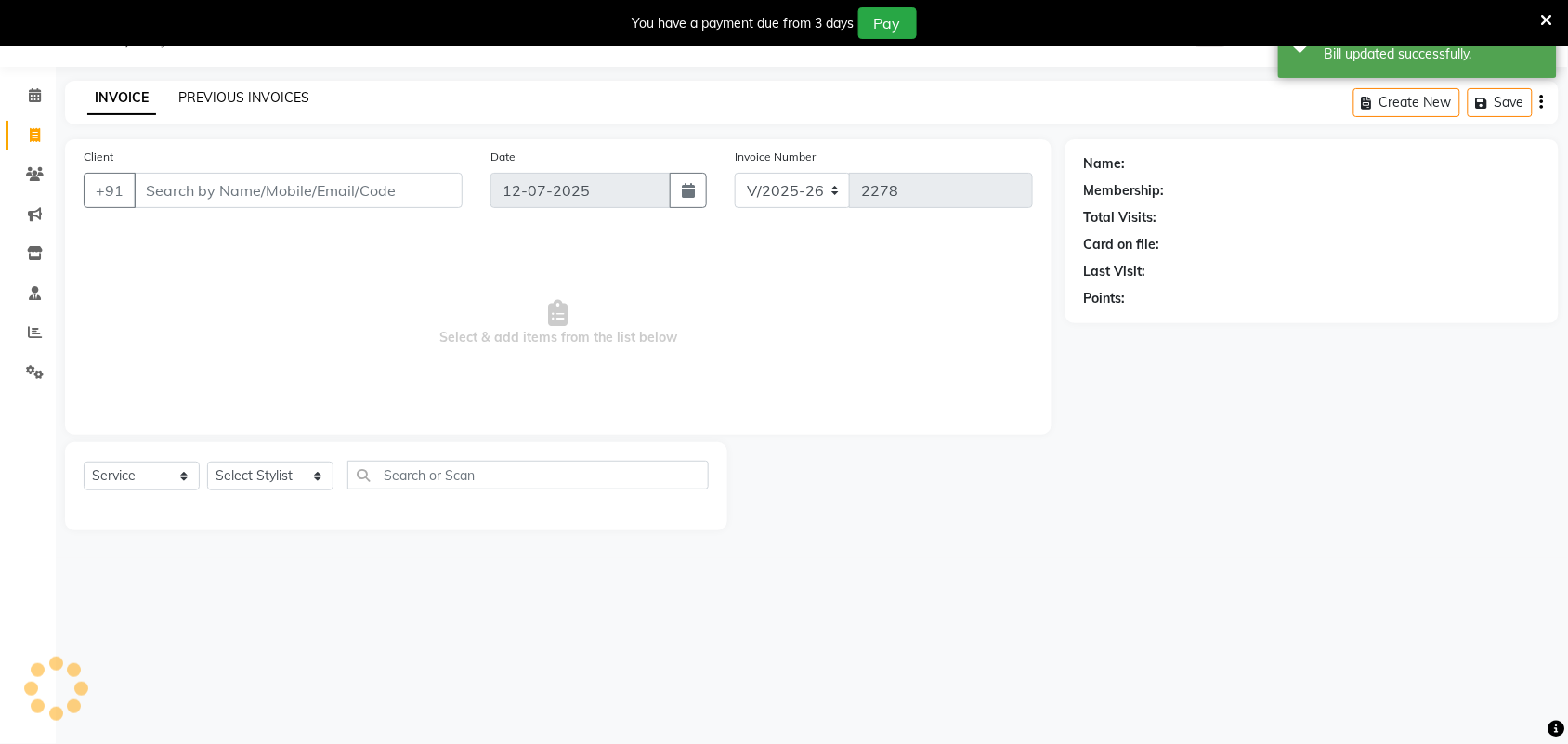 click on "PREVIOUS INVOICES" 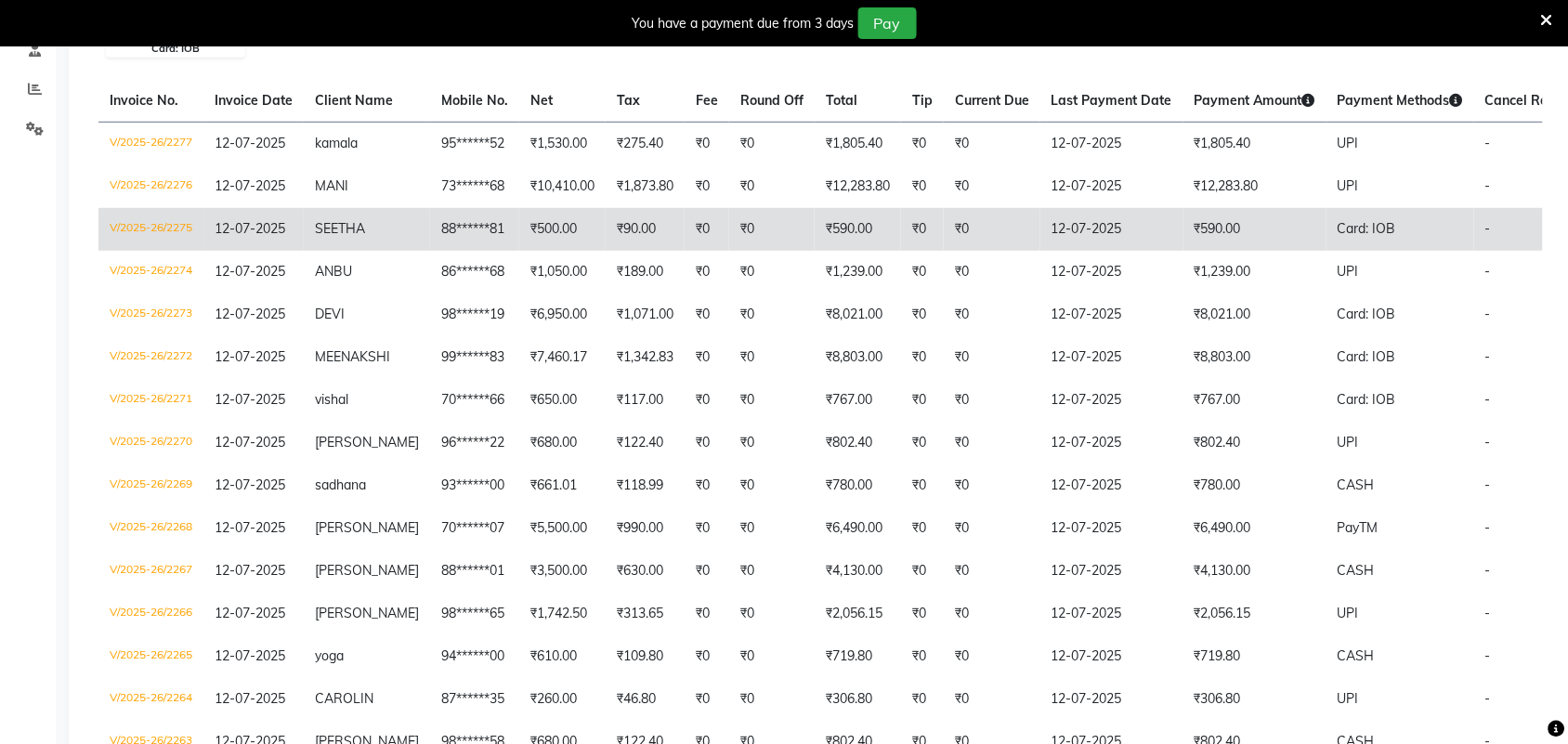scroll, scrollTop: 0, scrollLeft: 0, axis: both 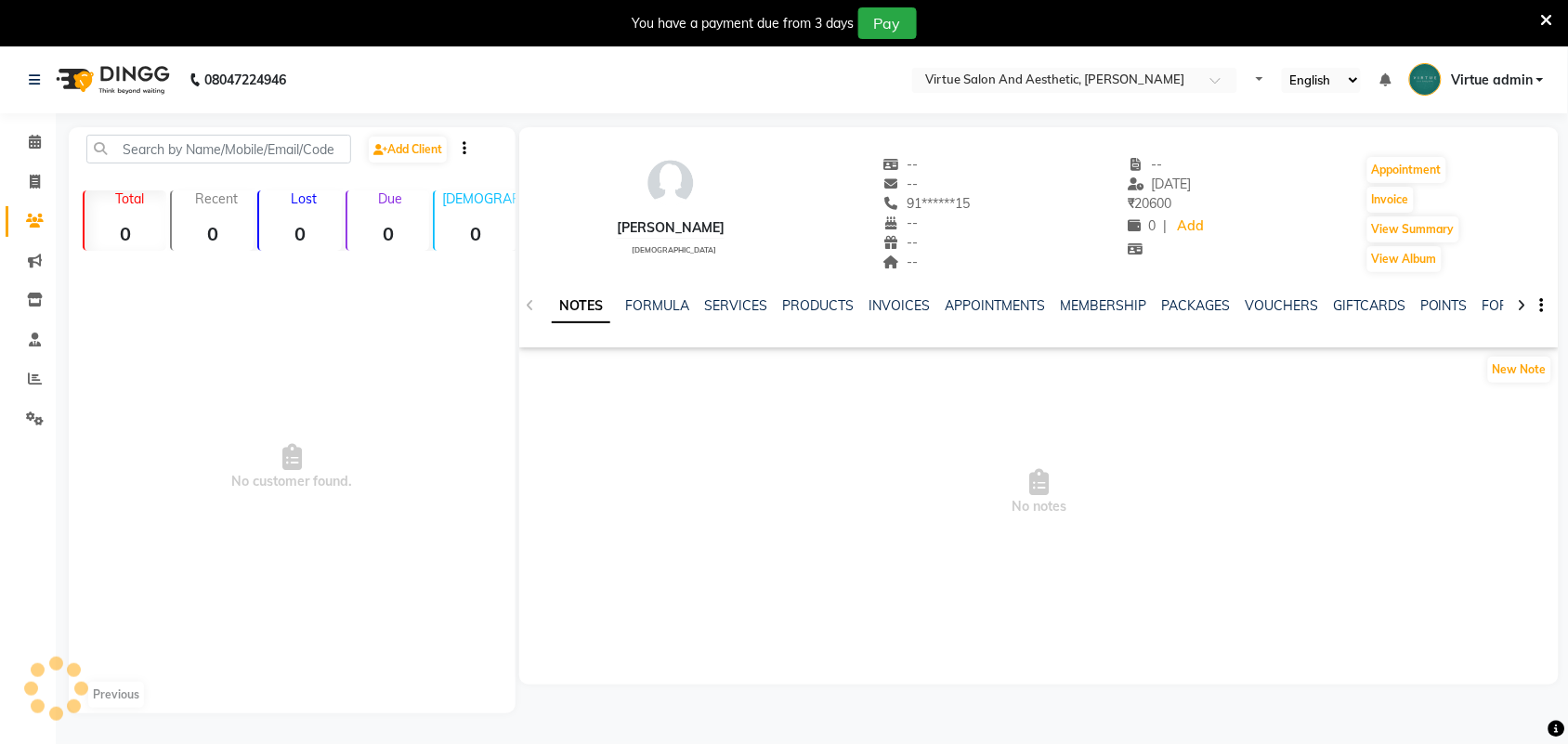 select on "en" 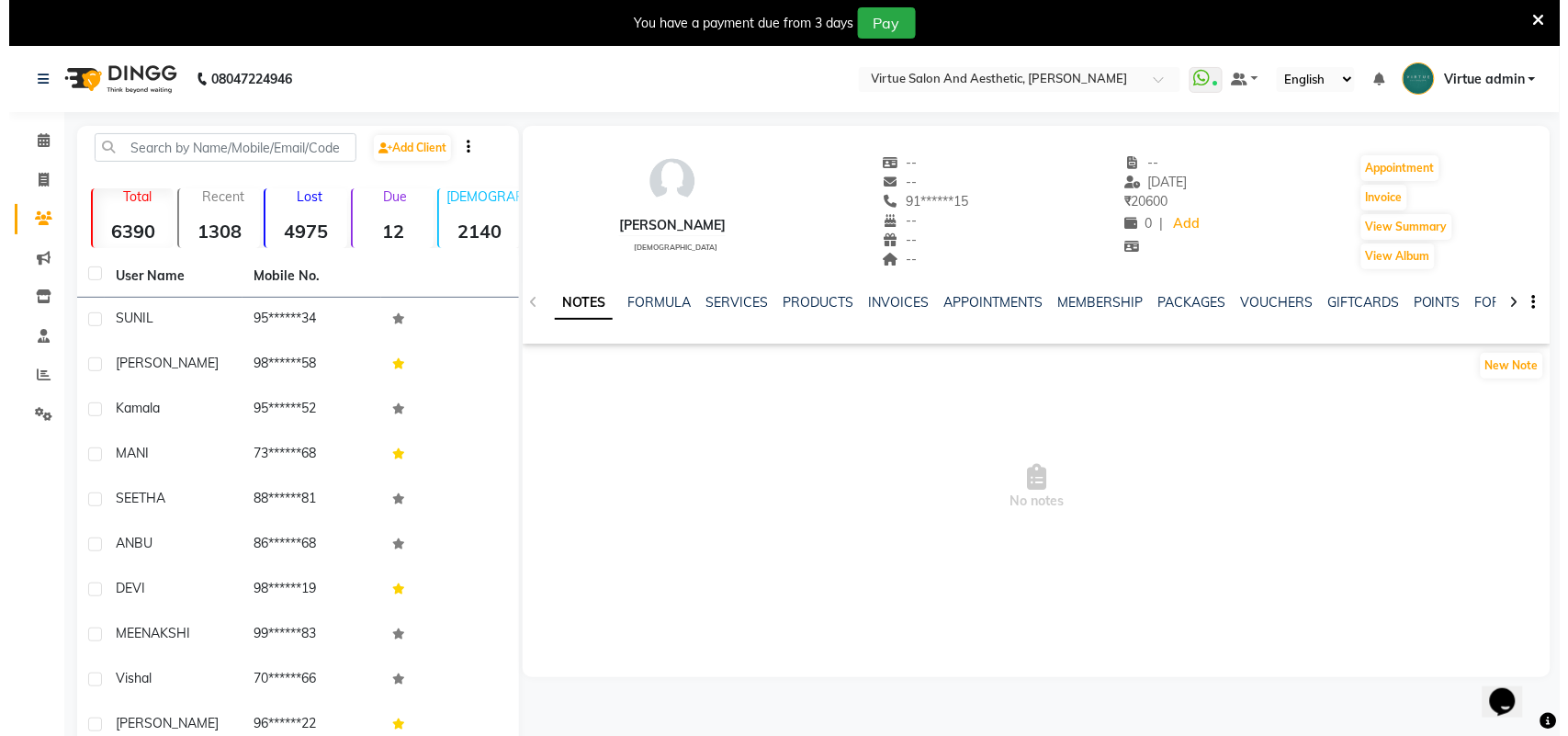 scroll, scrollTop: 0, scrollLeft: 0, axis: both 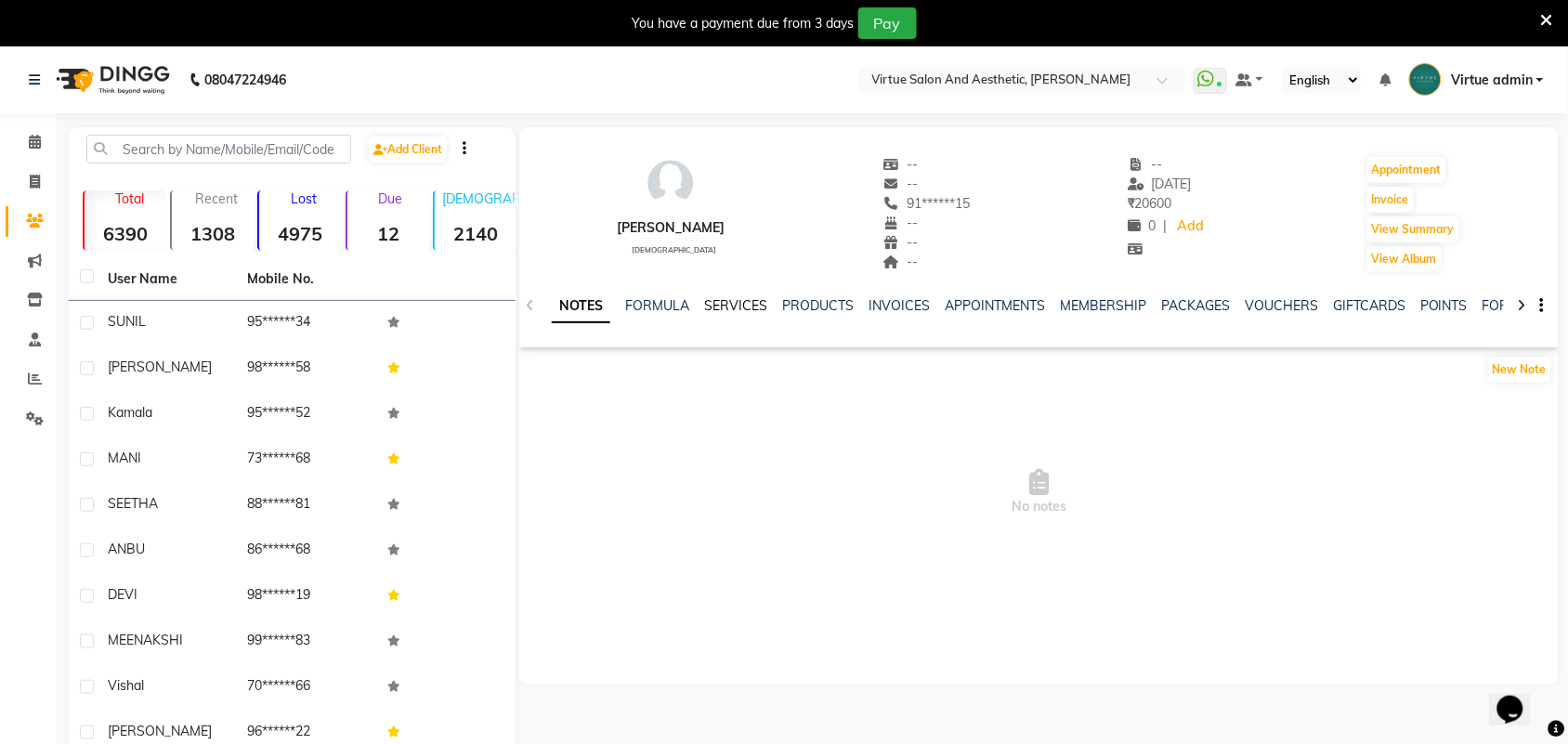 click on "SERVICES" 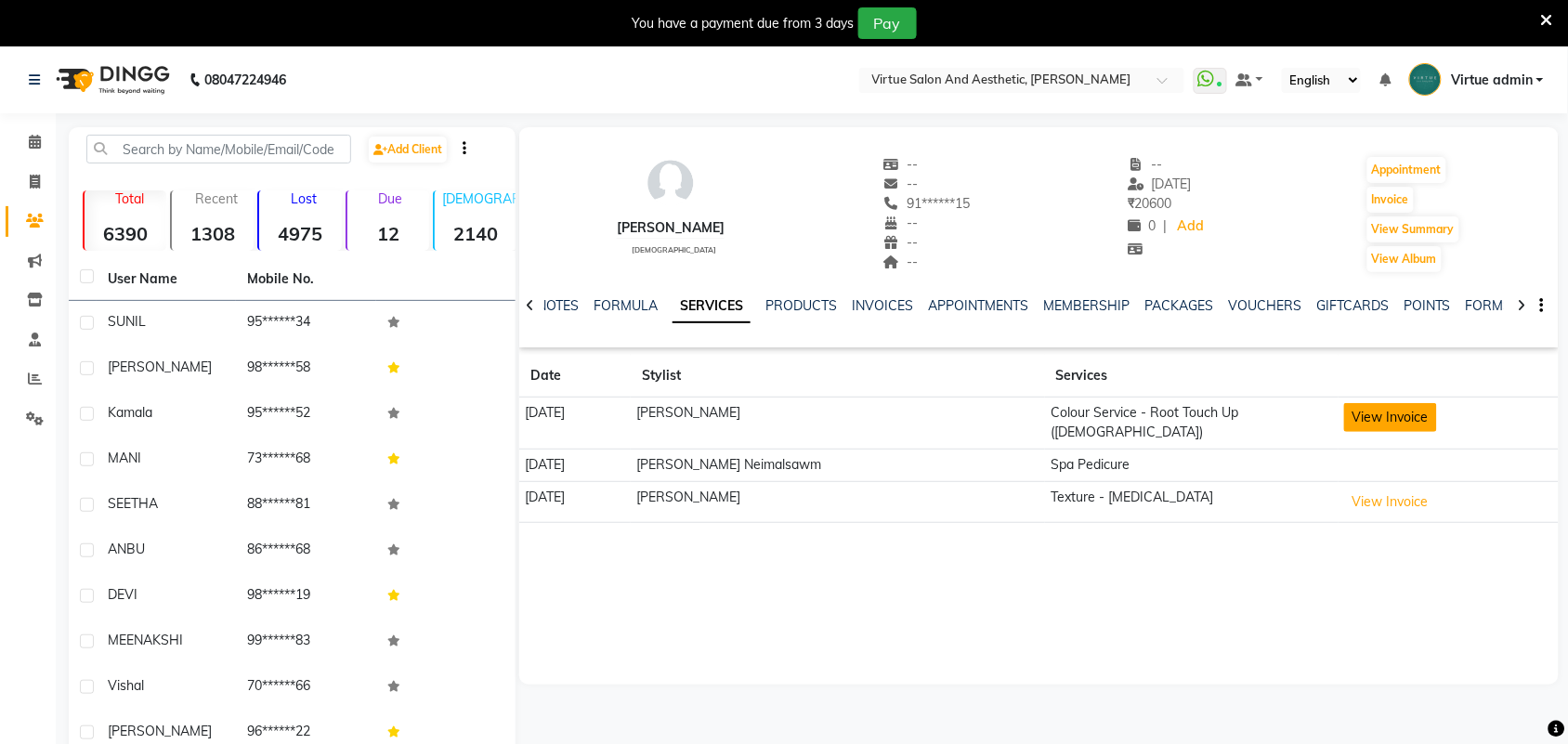 click on "View Invoice" 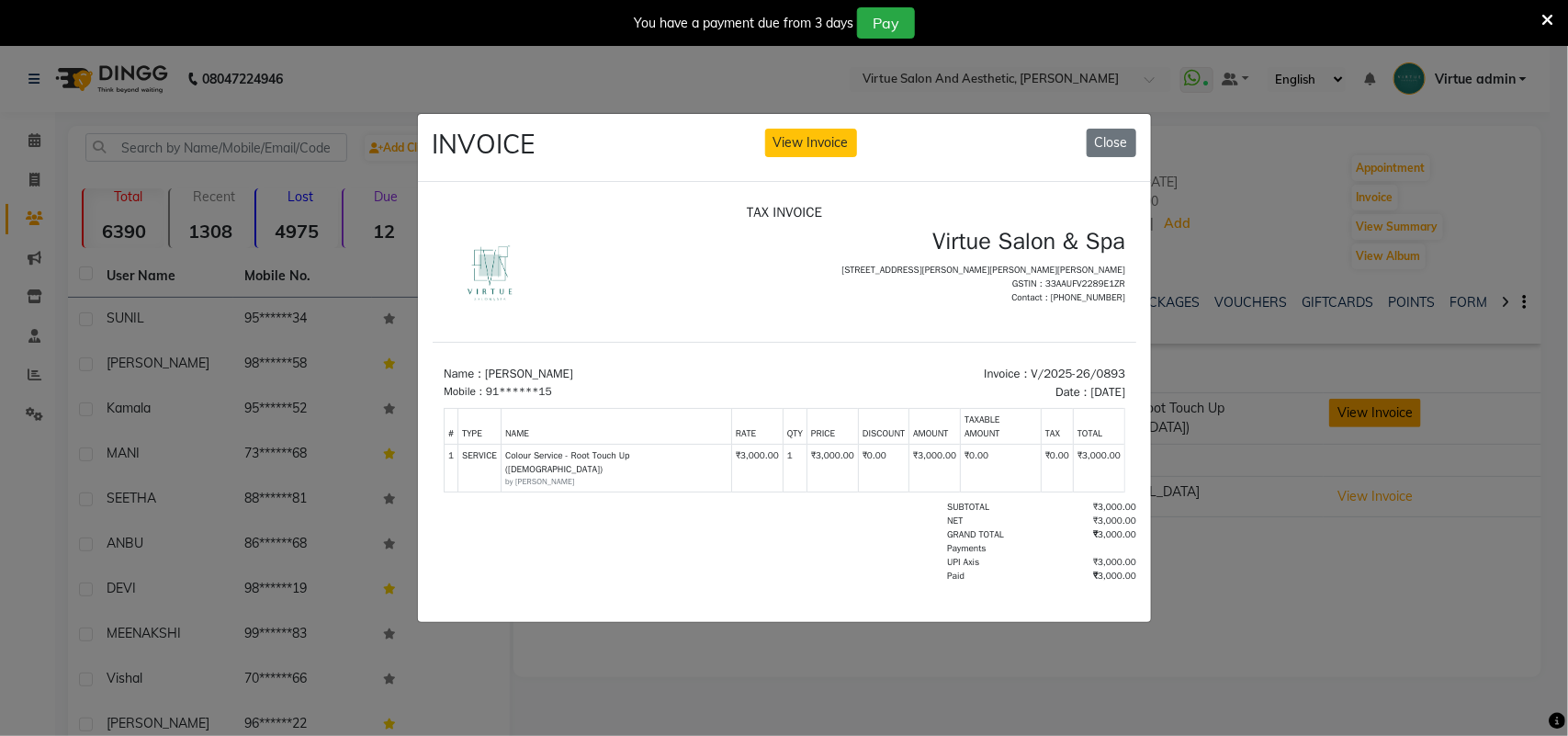 scroll, scrollTop: 0, scrollLeft: 0, axis: both 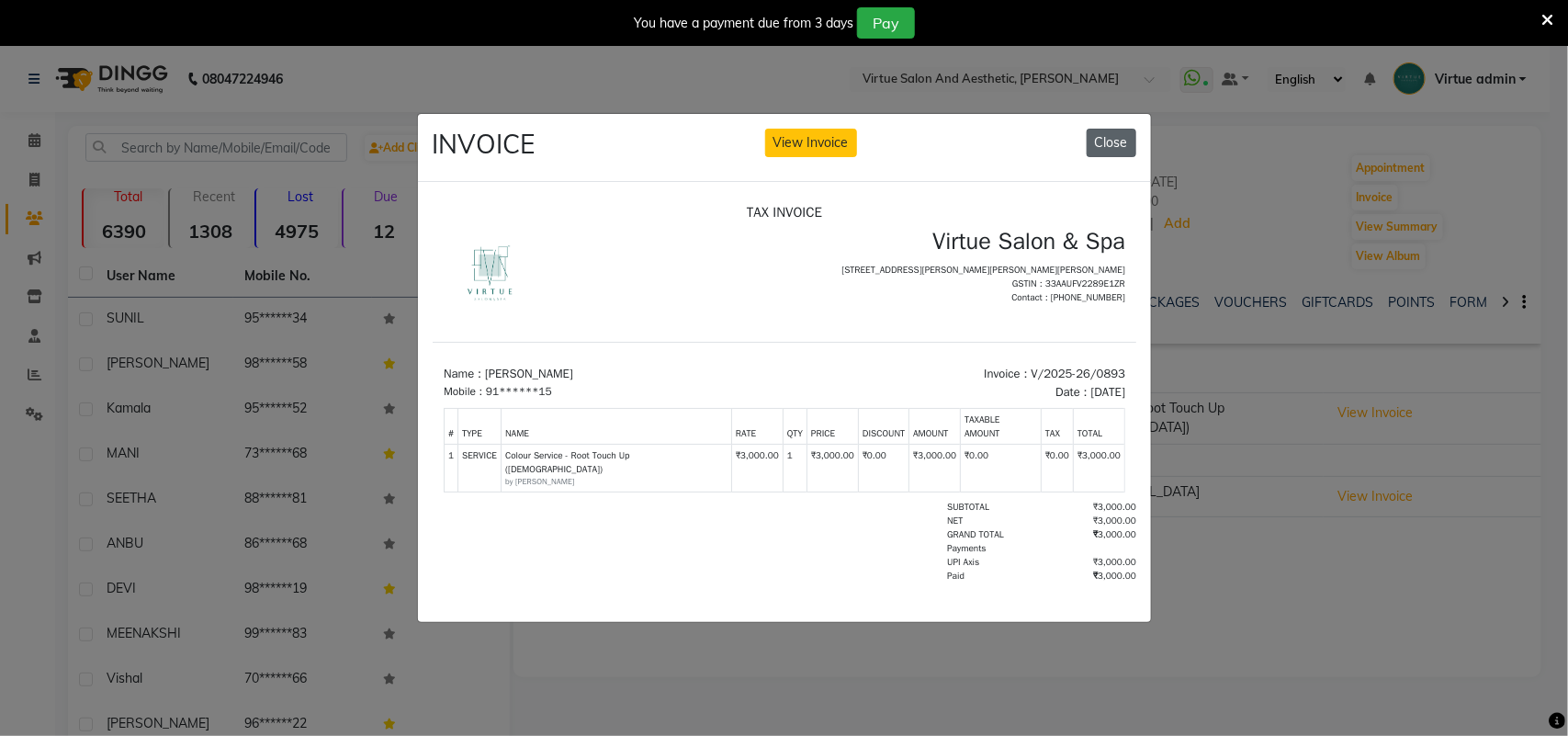 click on "Close" 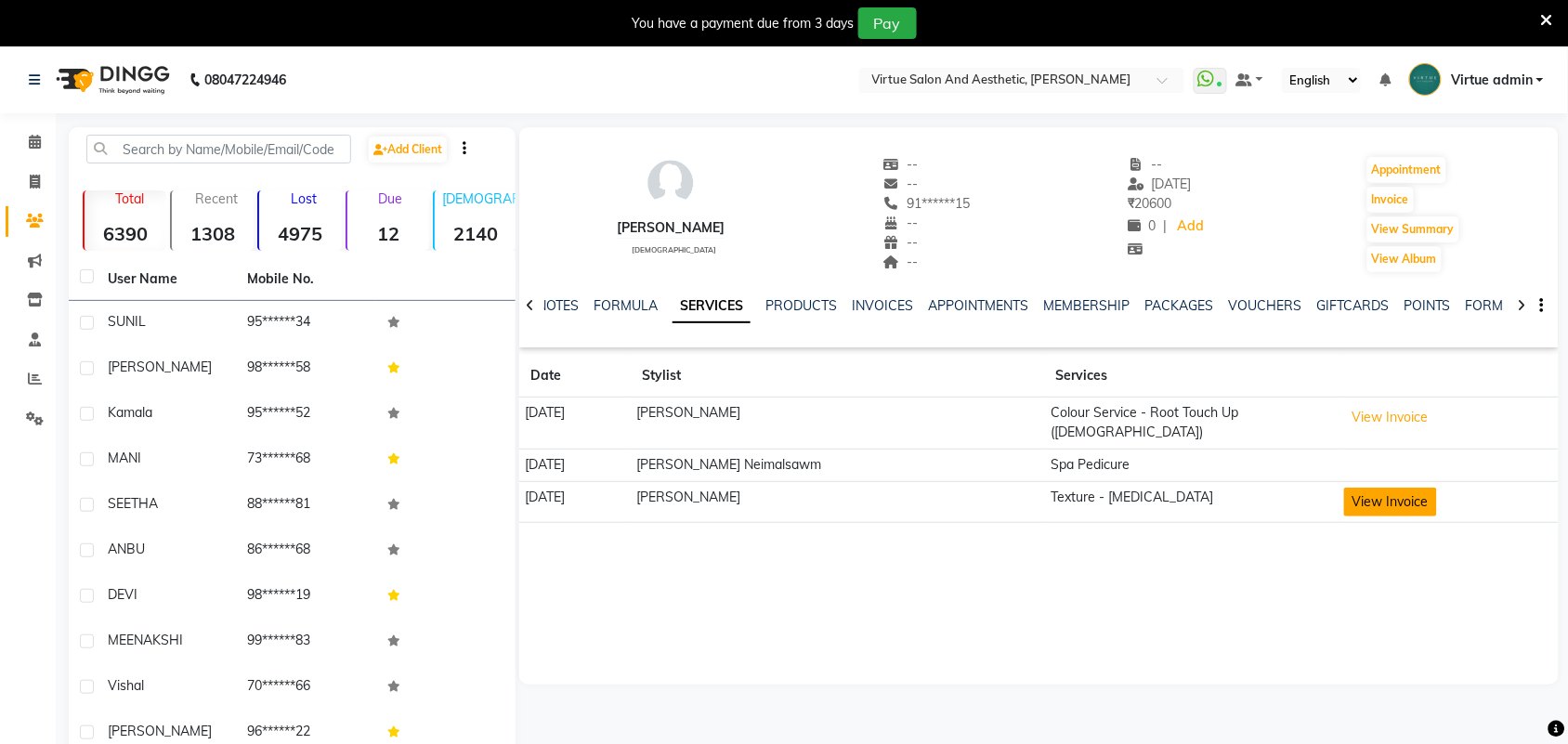 click on "View Invoice" 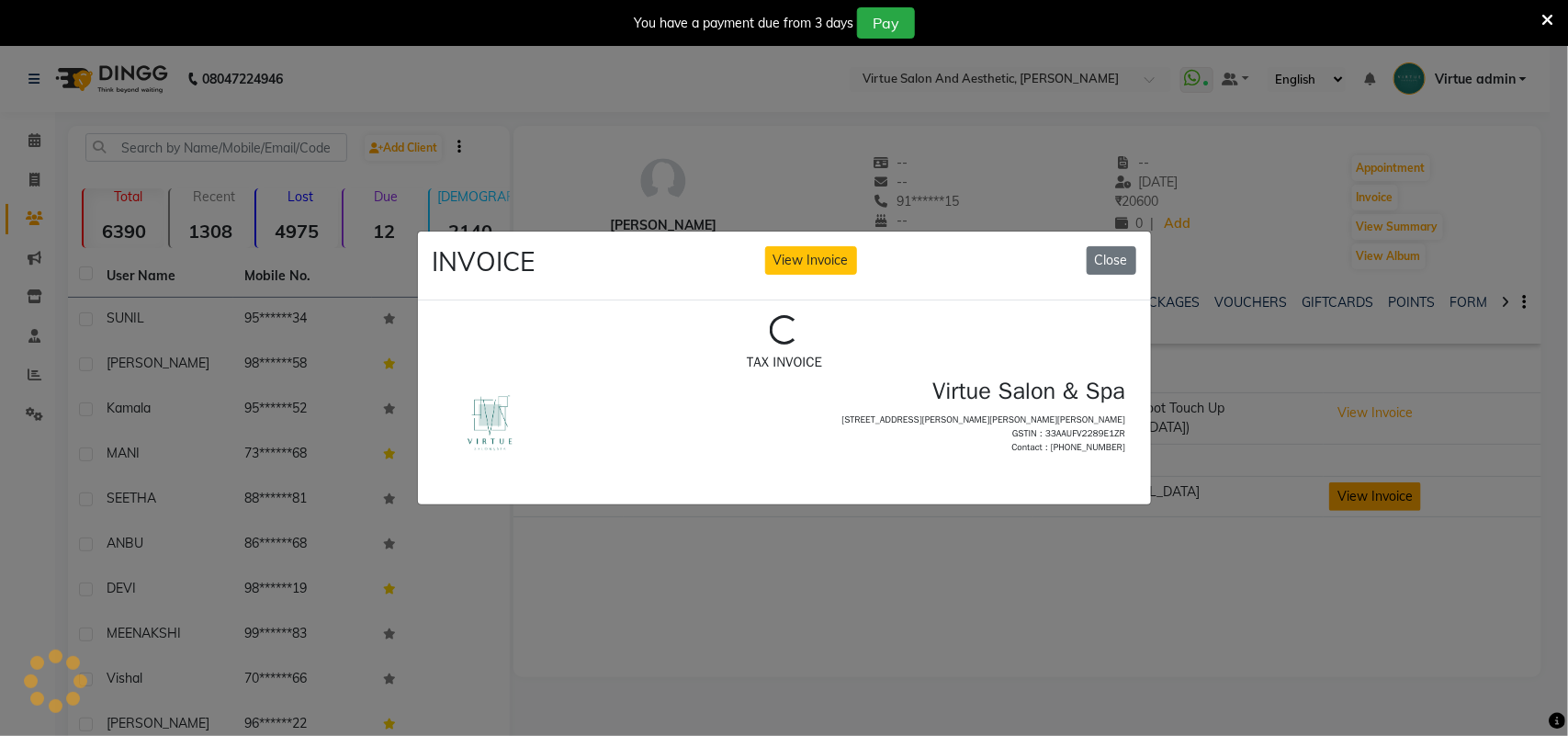 scroll, scrollTop: 0, scrollLeft: 0, axis: both 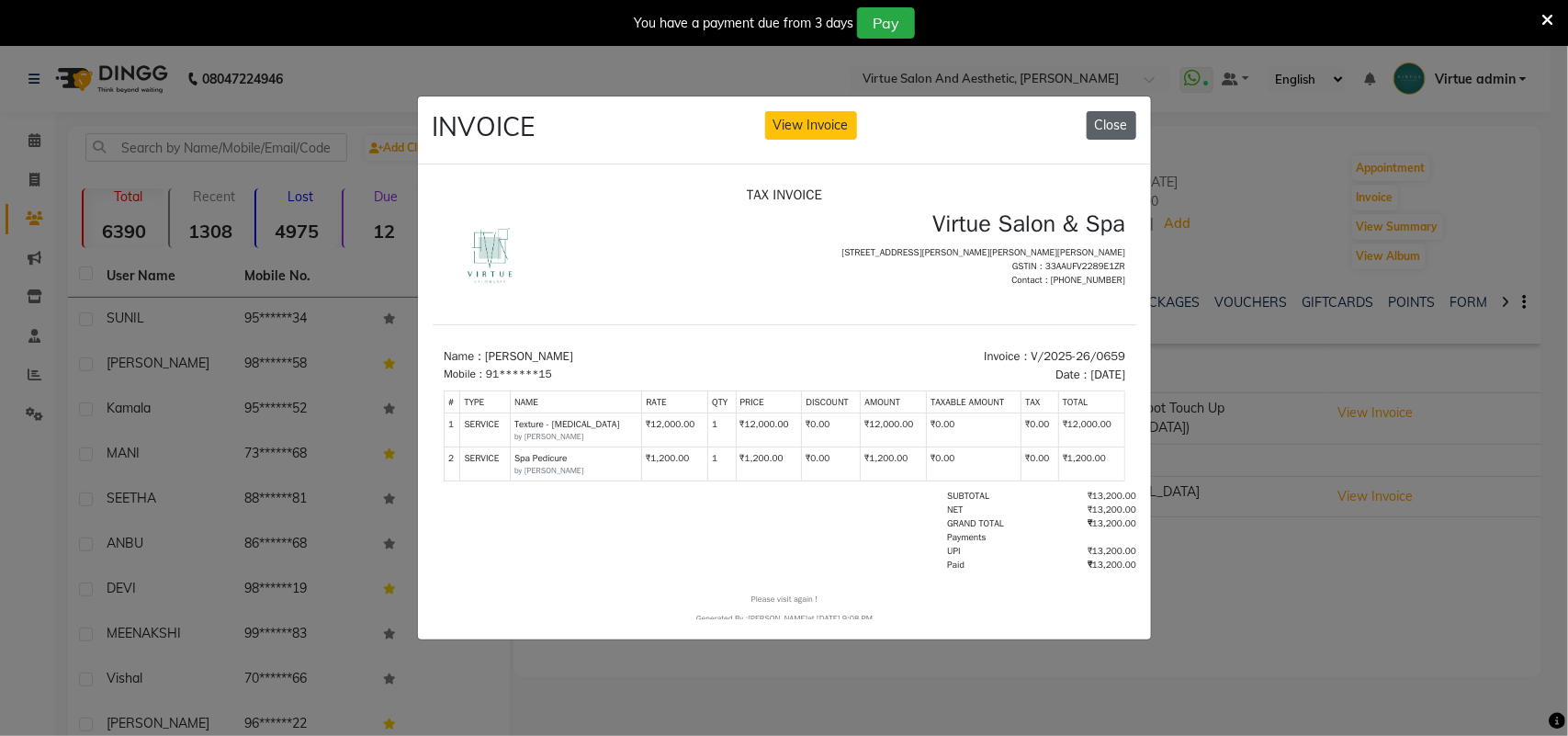 click on "Close" 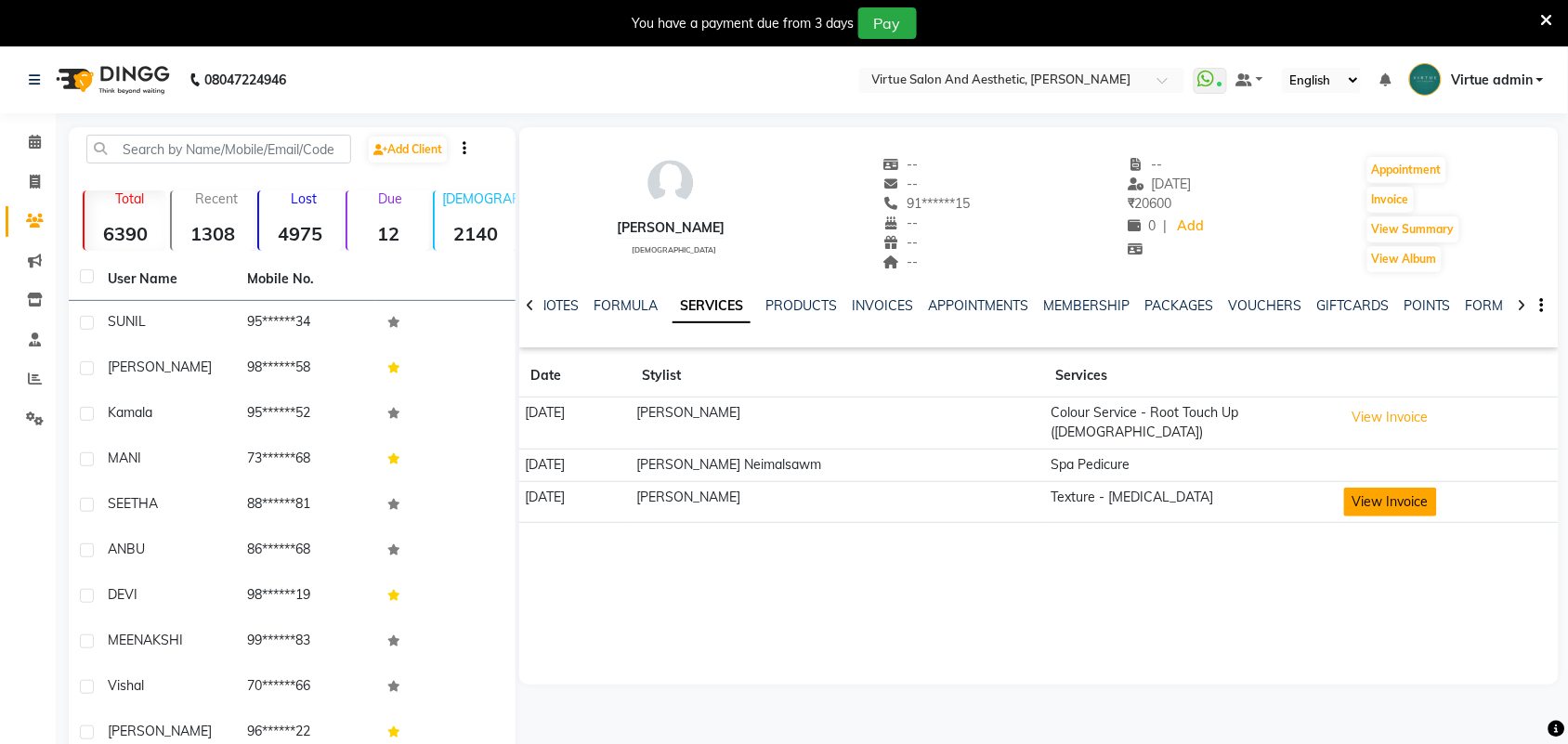 click on "View Invoice" 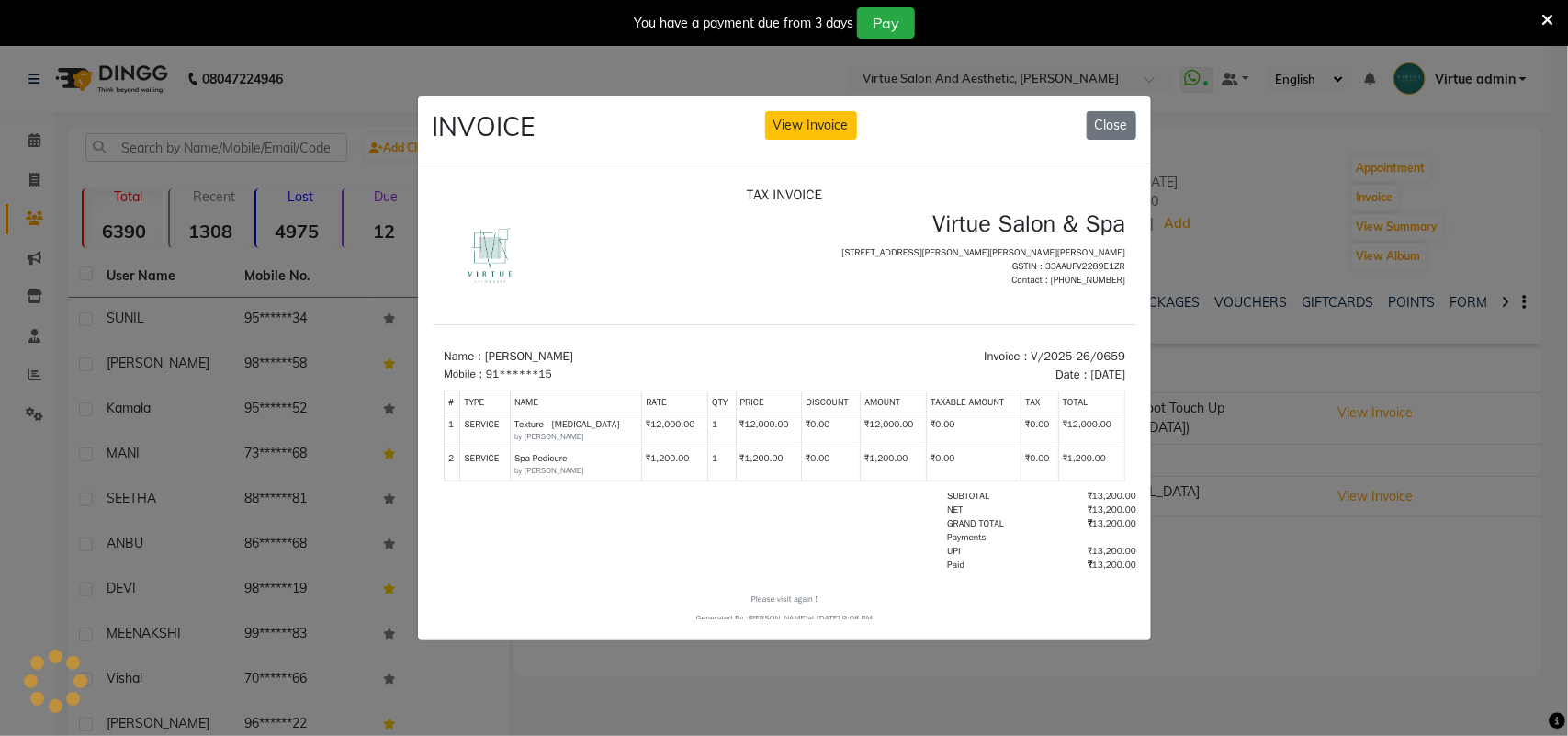 scroll, scrollTop: 0, scrollLeft: 0, axis: both 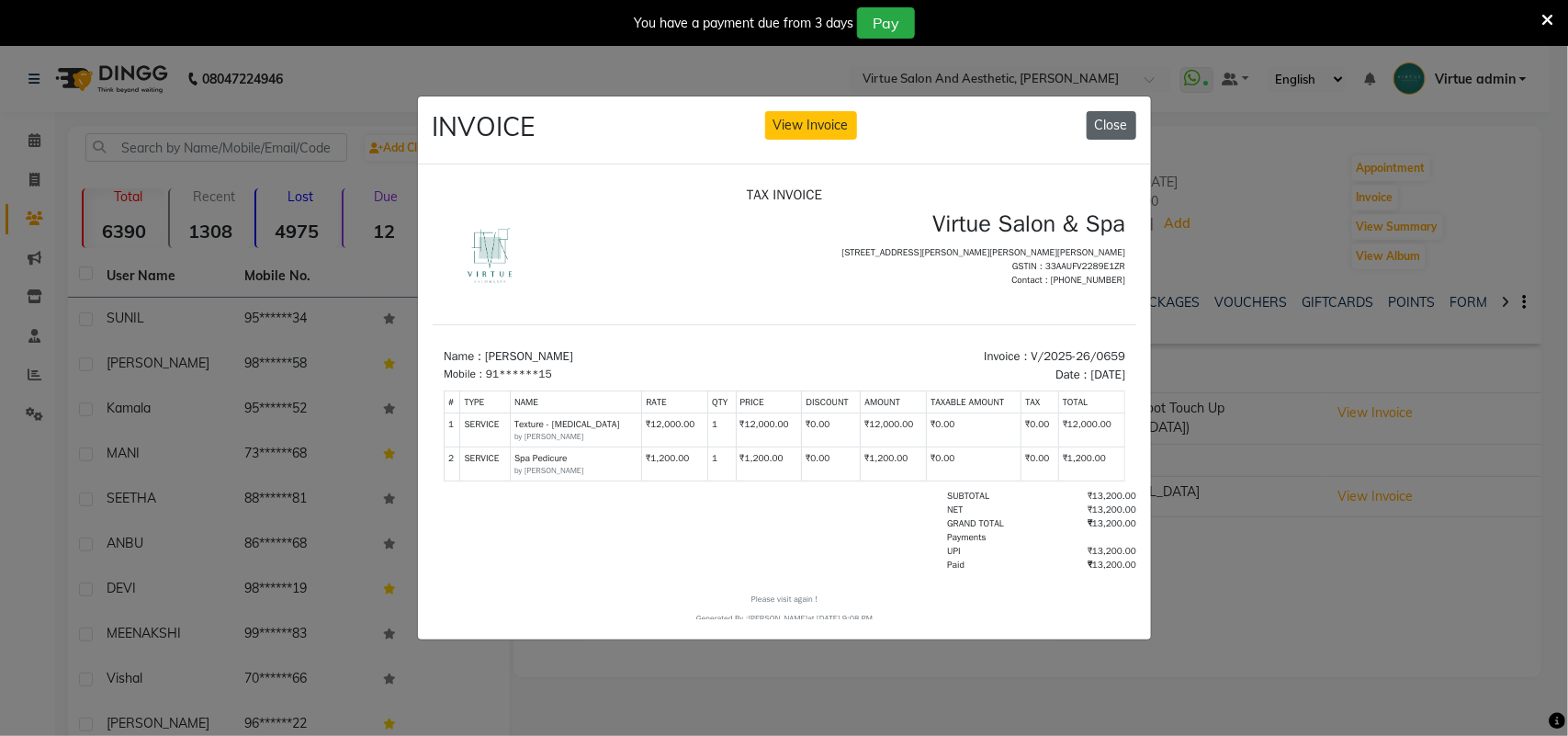 click on "Close" 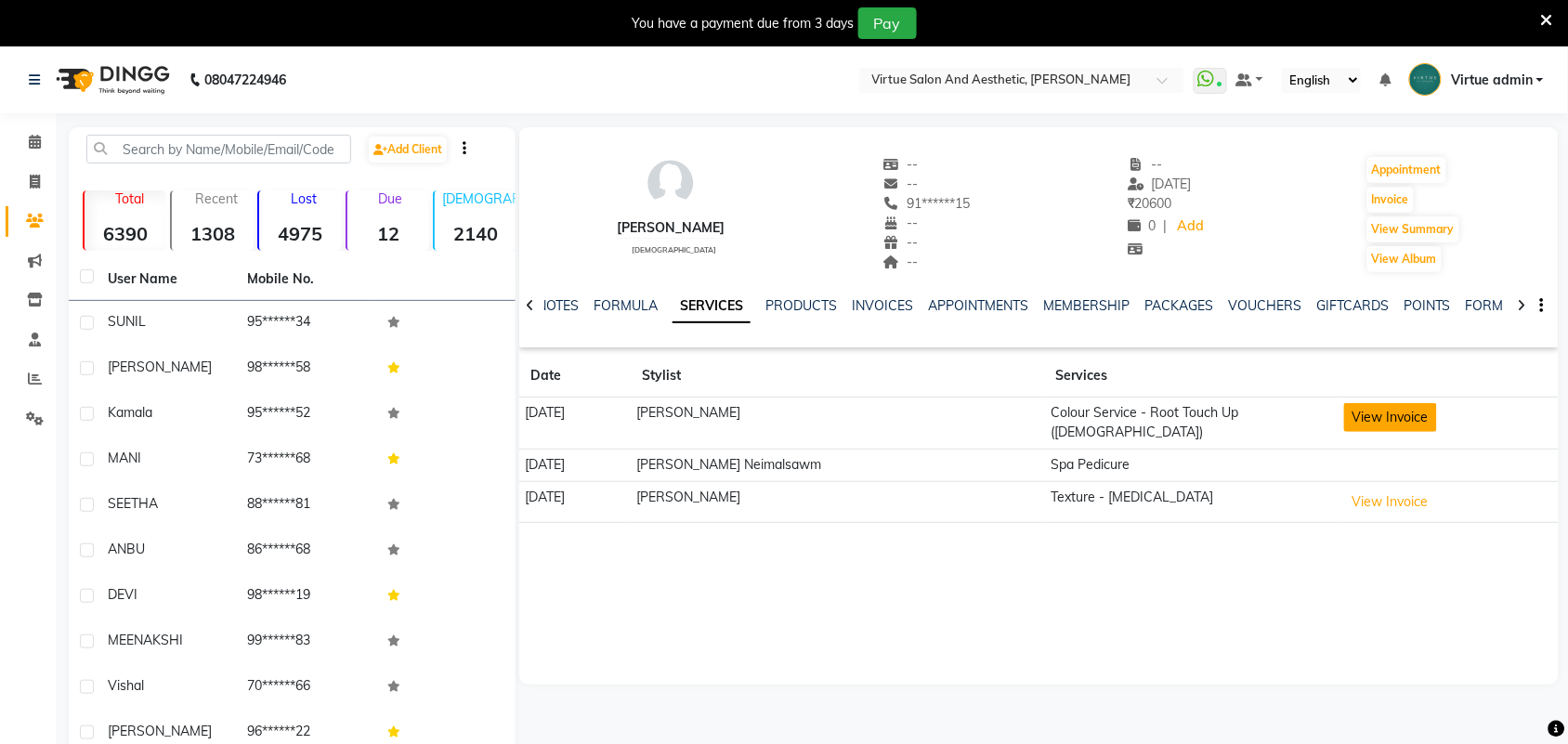 click on "View Invoice" 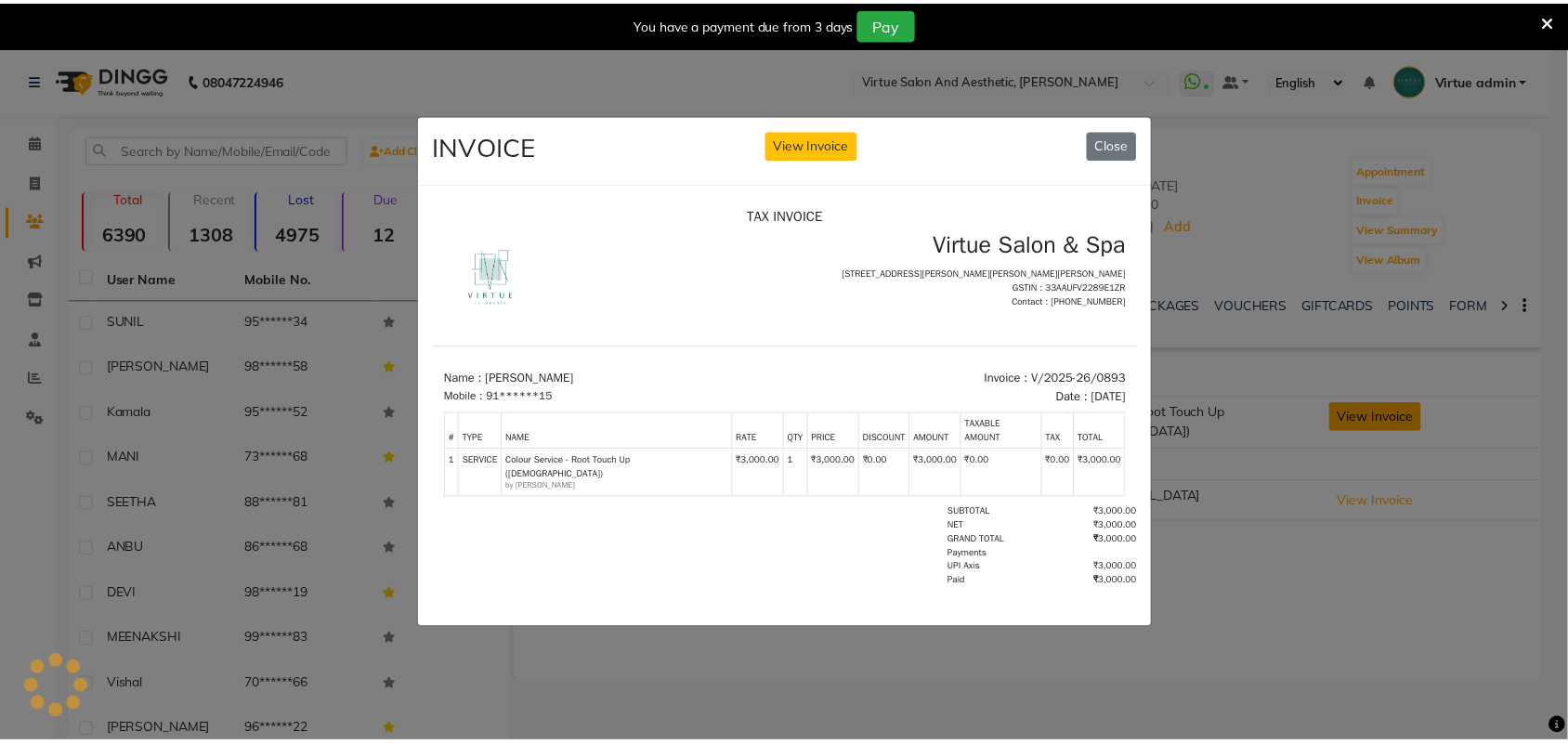 scroll, scrollTop: 0, scrollLeft: 0, axis: both 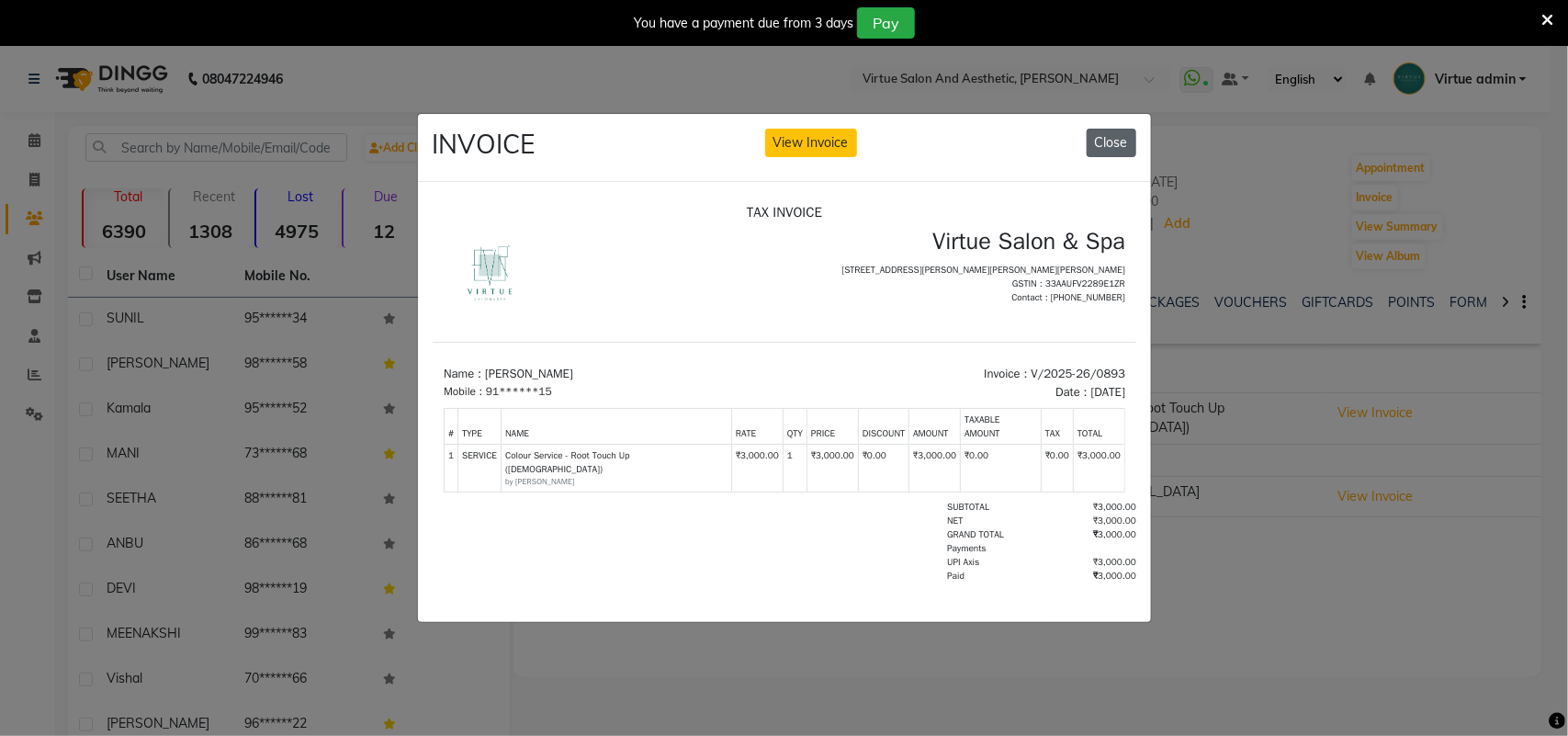 click on "Close" 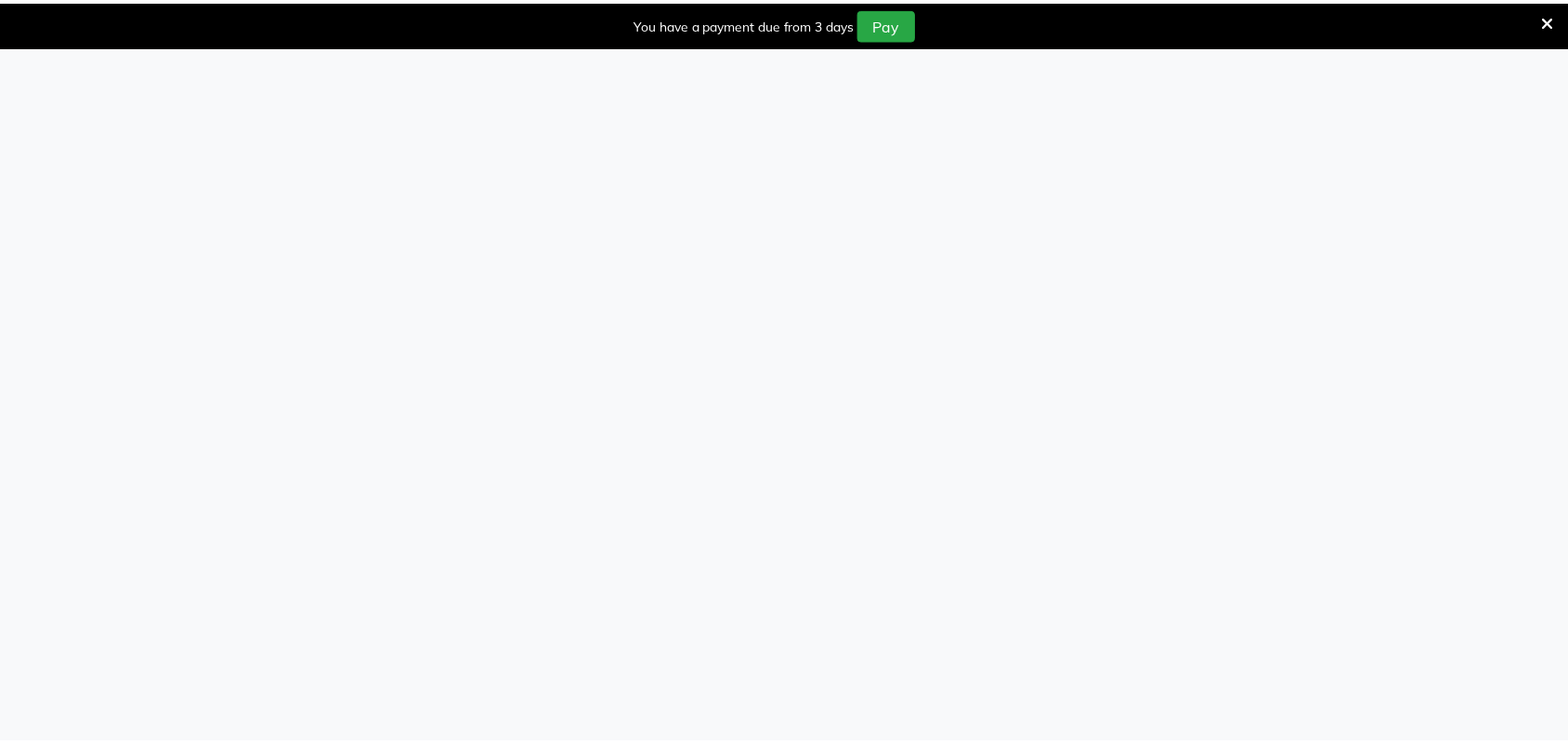 scroll, scrollTop: 0, scrollLeft: 0, axis: both 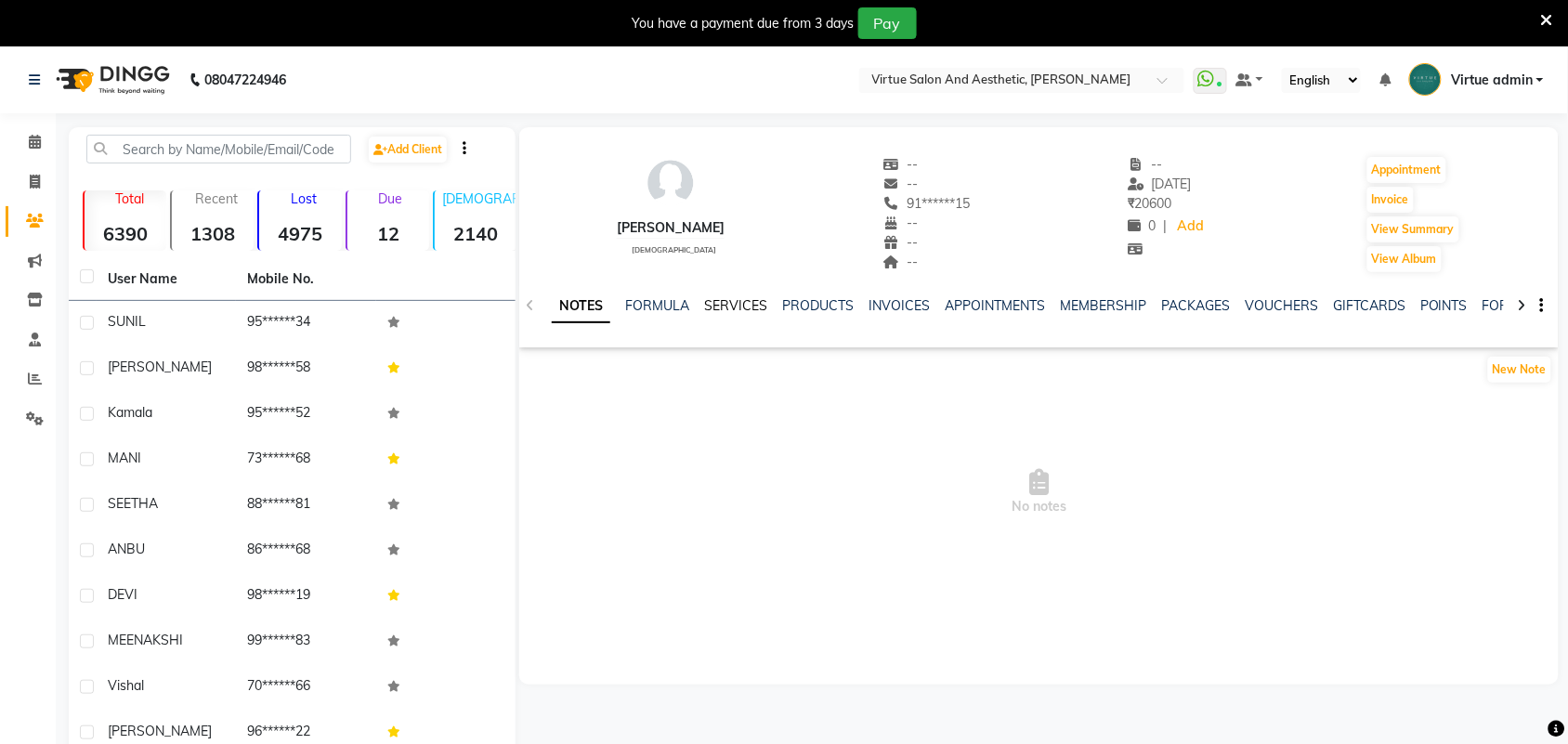 click on "SERVICES" 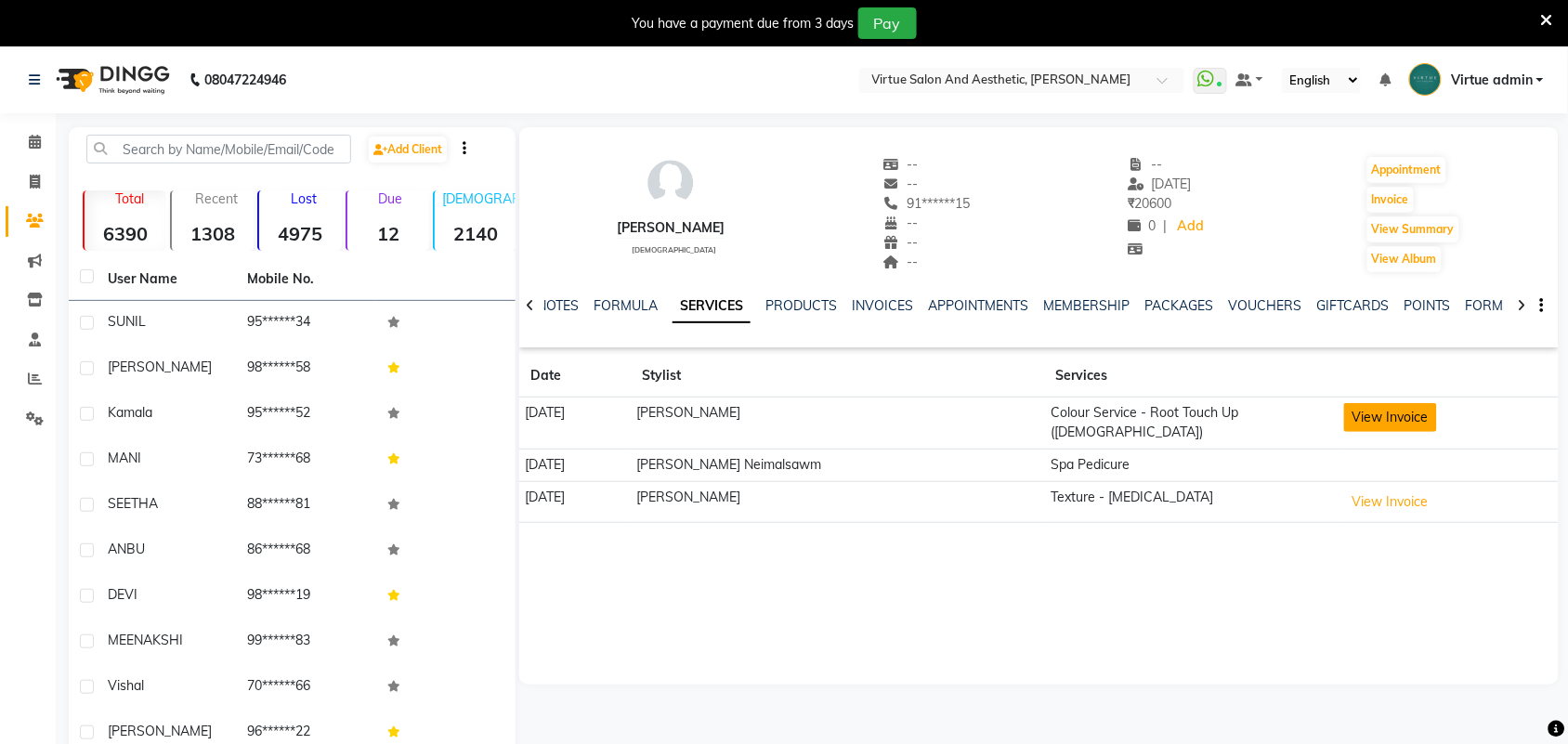 click on "View Invoice" 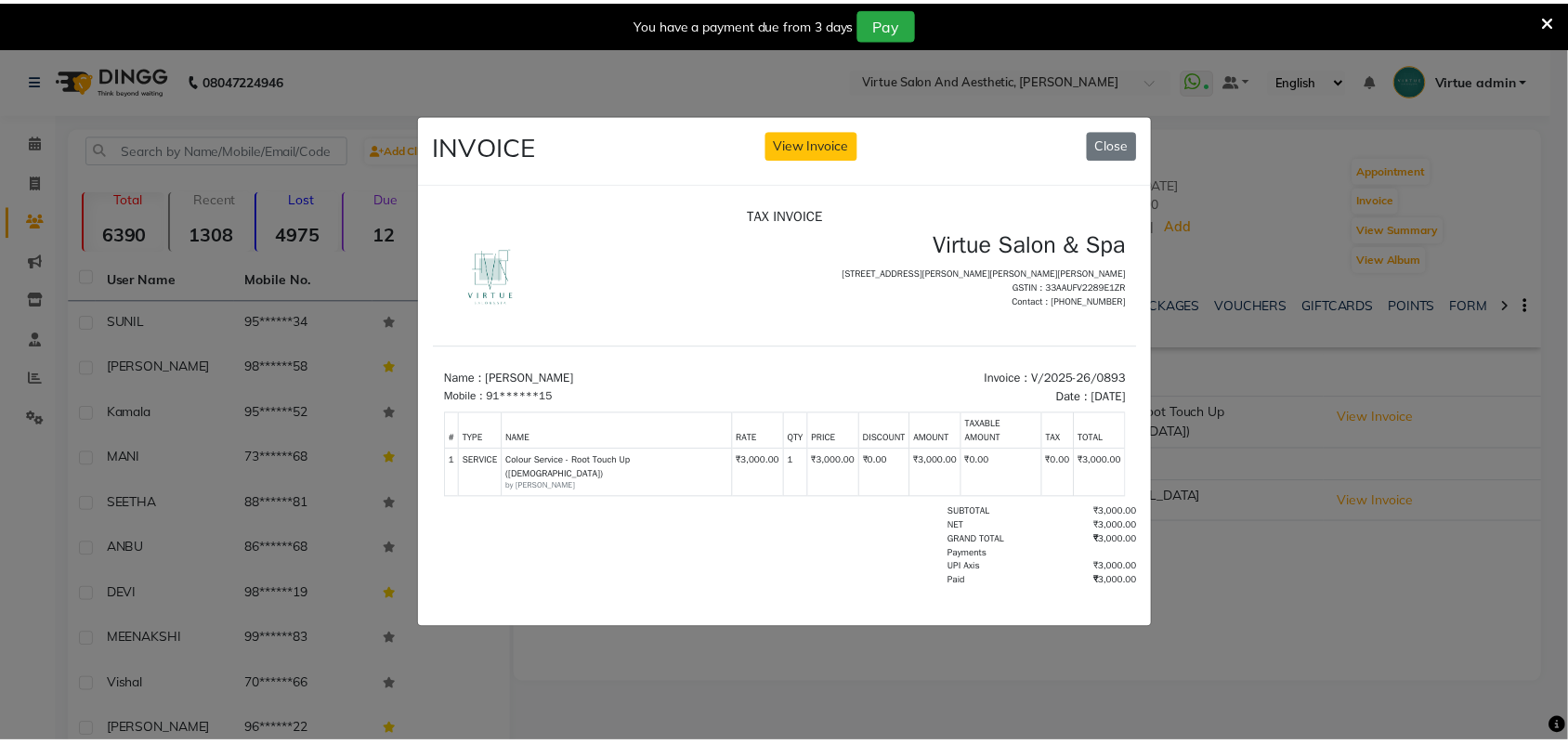 scroll, scrollTop: 0, scrollLeft: 0, axis: both 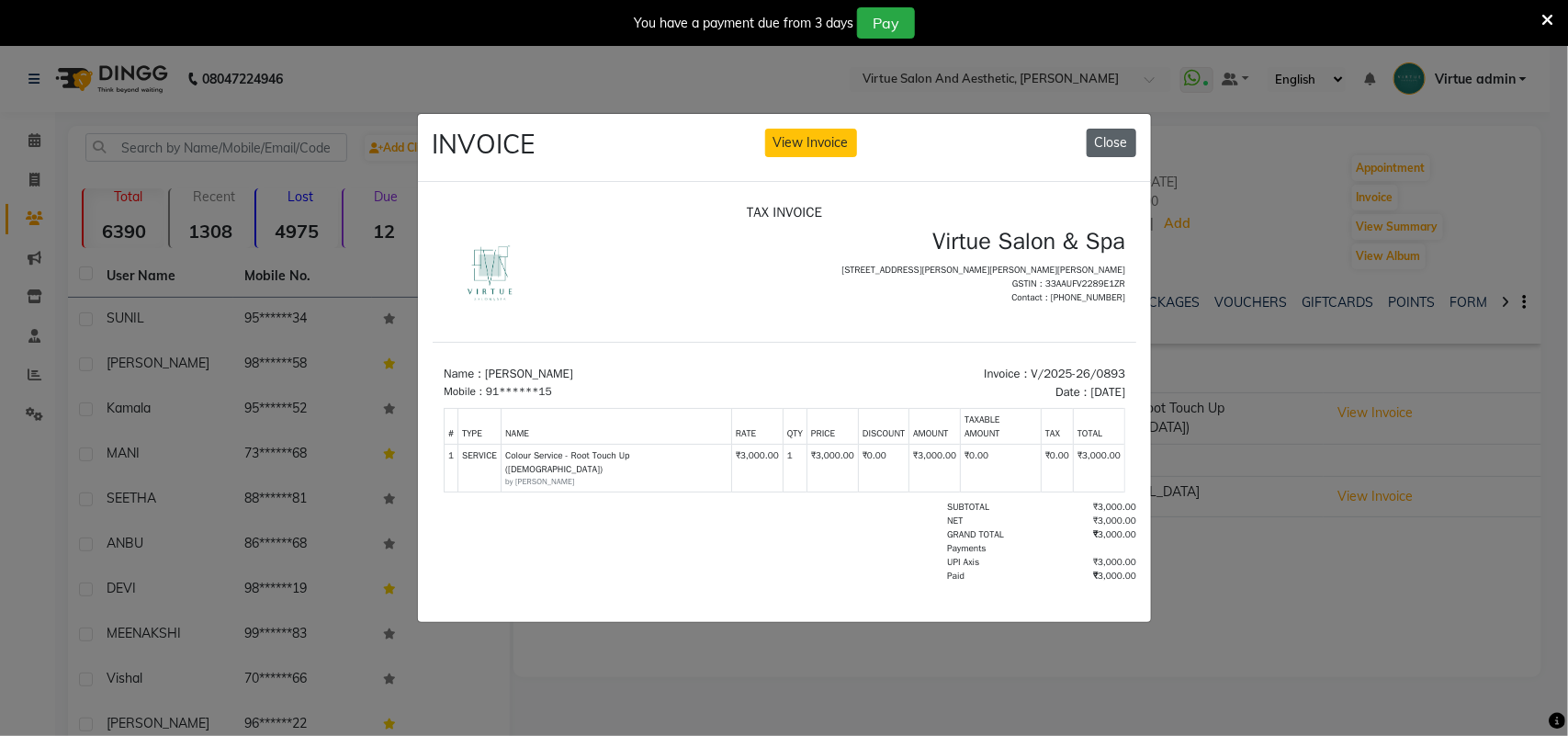click on "Close" 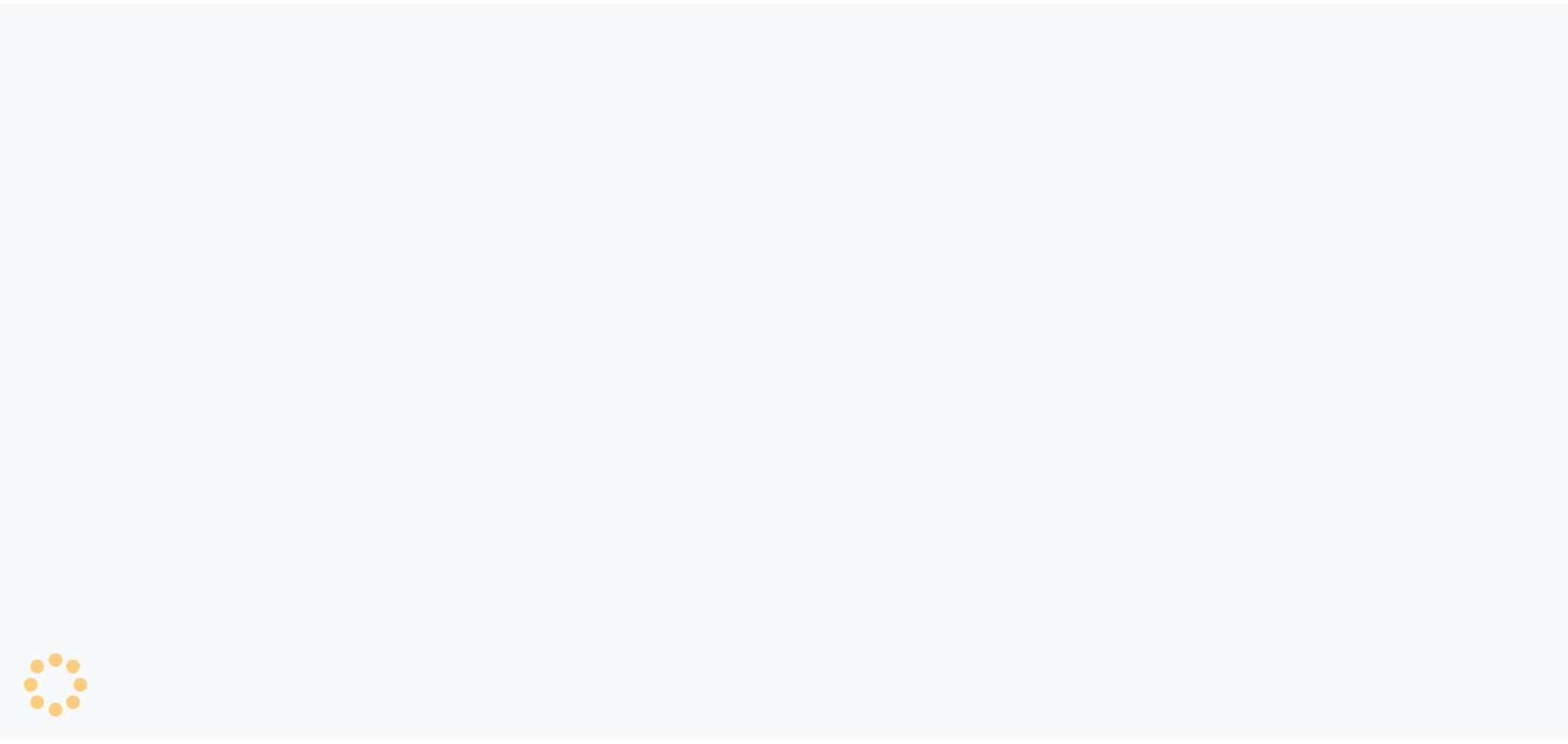 scroll, scrollTop: 0, scrollLeft: 0, axis: both 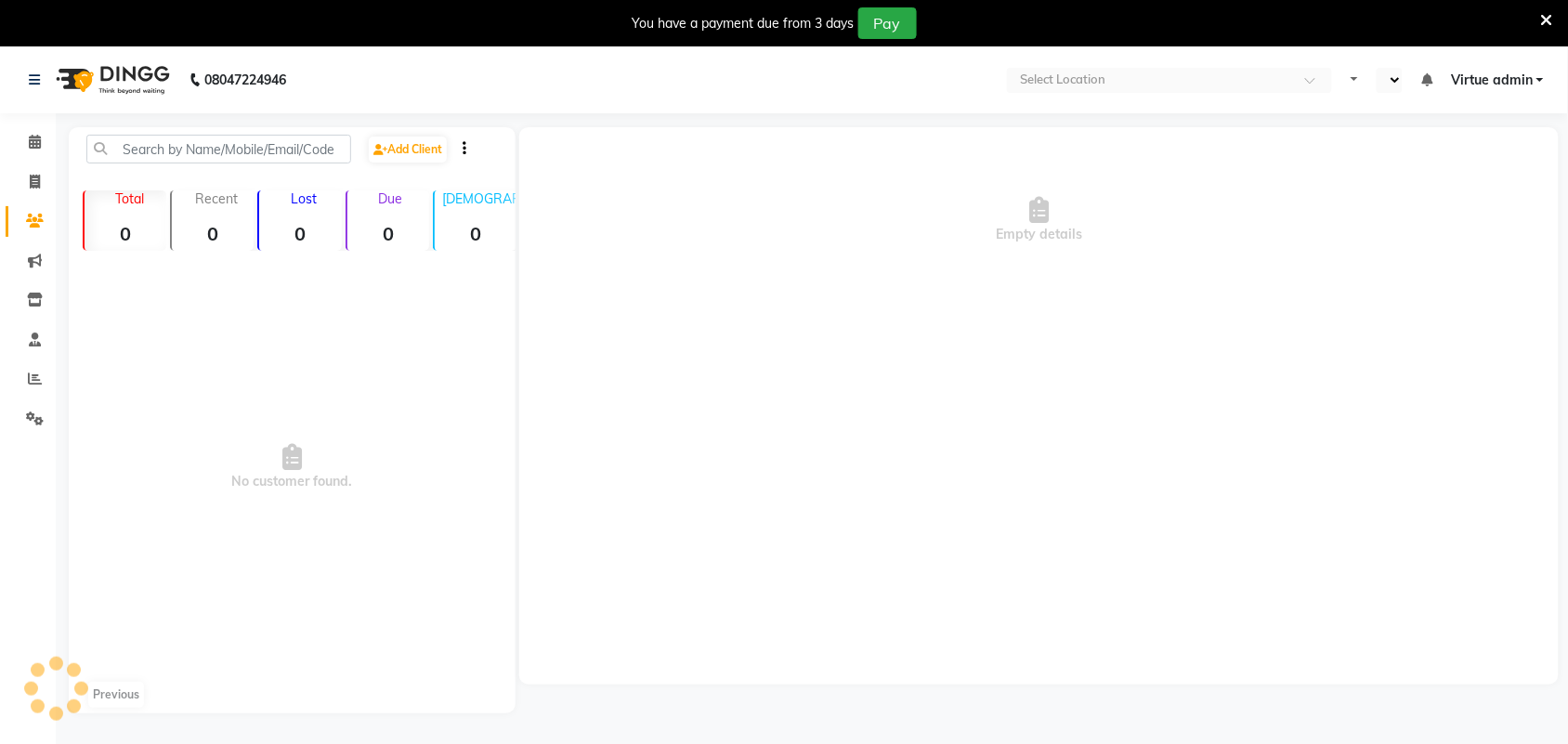 select on "en" 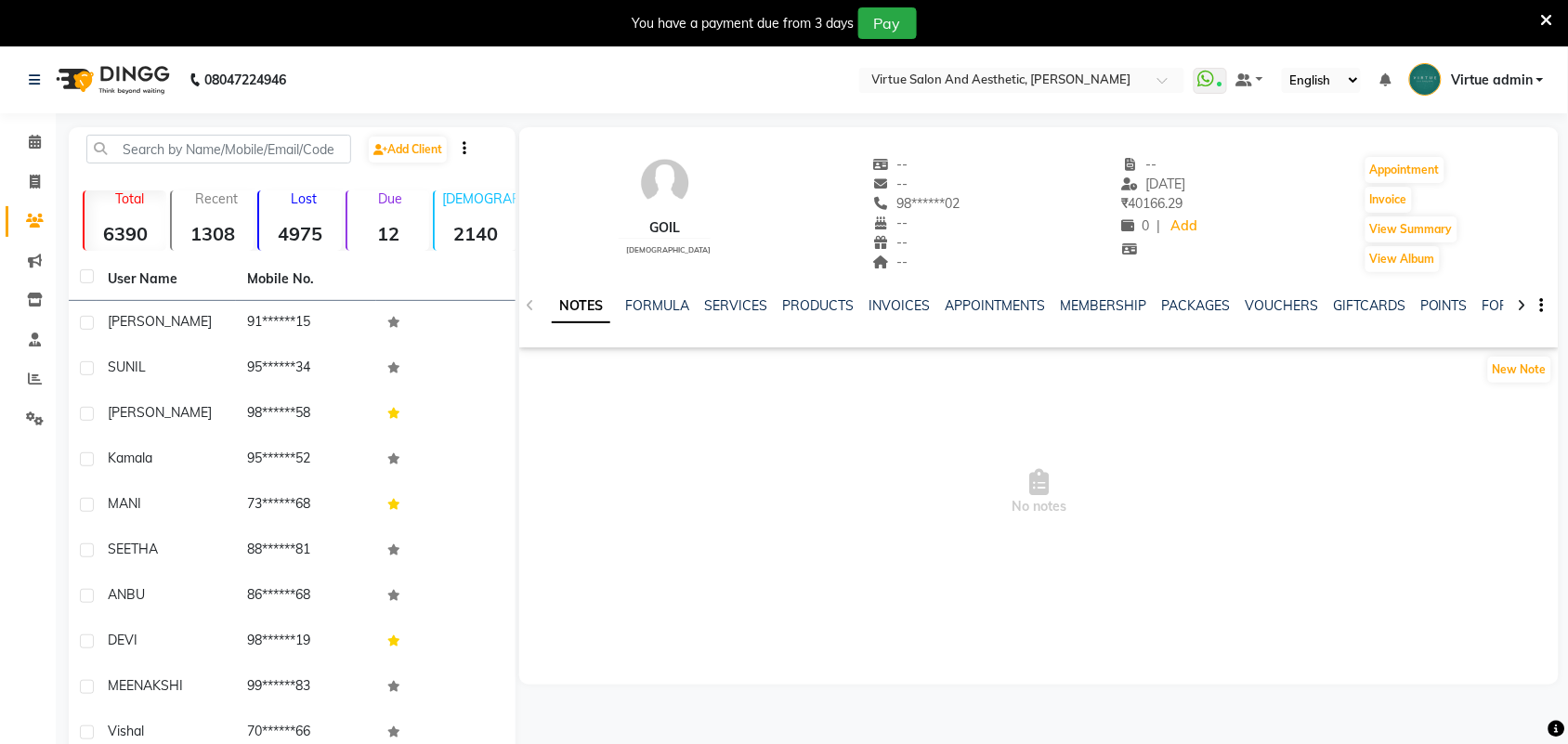click on "08047224946 Select Location × Virtue Salon And Aesthetic, [PERSON_NAME]  WhatsApp Status  ✕ Status:  Connected Most Recent Message: [DATE]     06:44 PM Recent Service Activity: [DATE]     06:46 PM Default Panel My Panel English ENGLISH Español العربية मराठी हिंदी ગુજરાતી தமிழ் 中文 Notifications nothing to show Virtue admin Manage Profile Change Password Sign out  Version:3.15.4" 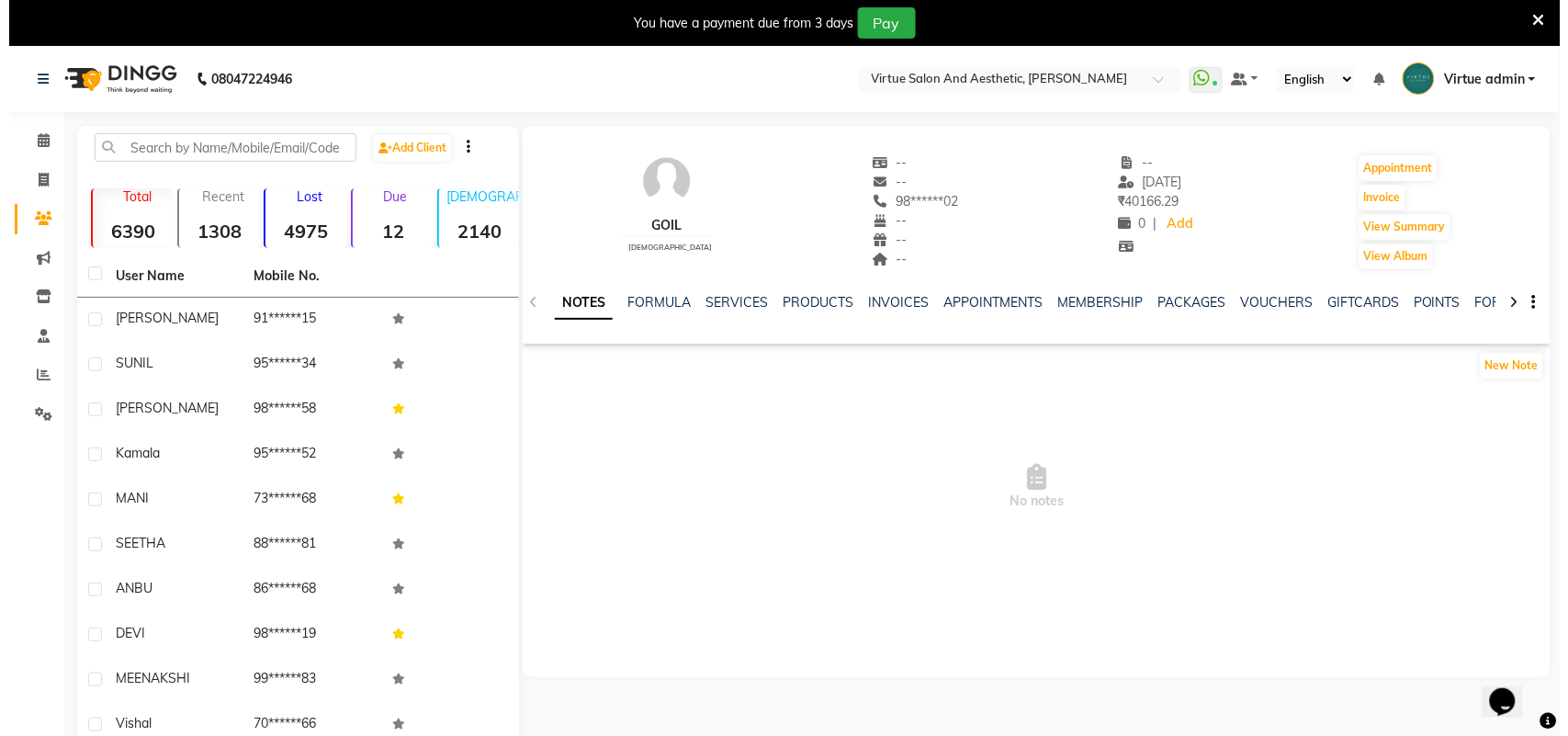 scroll, scrollTop: 0, scrollLeft: 0, axis: both 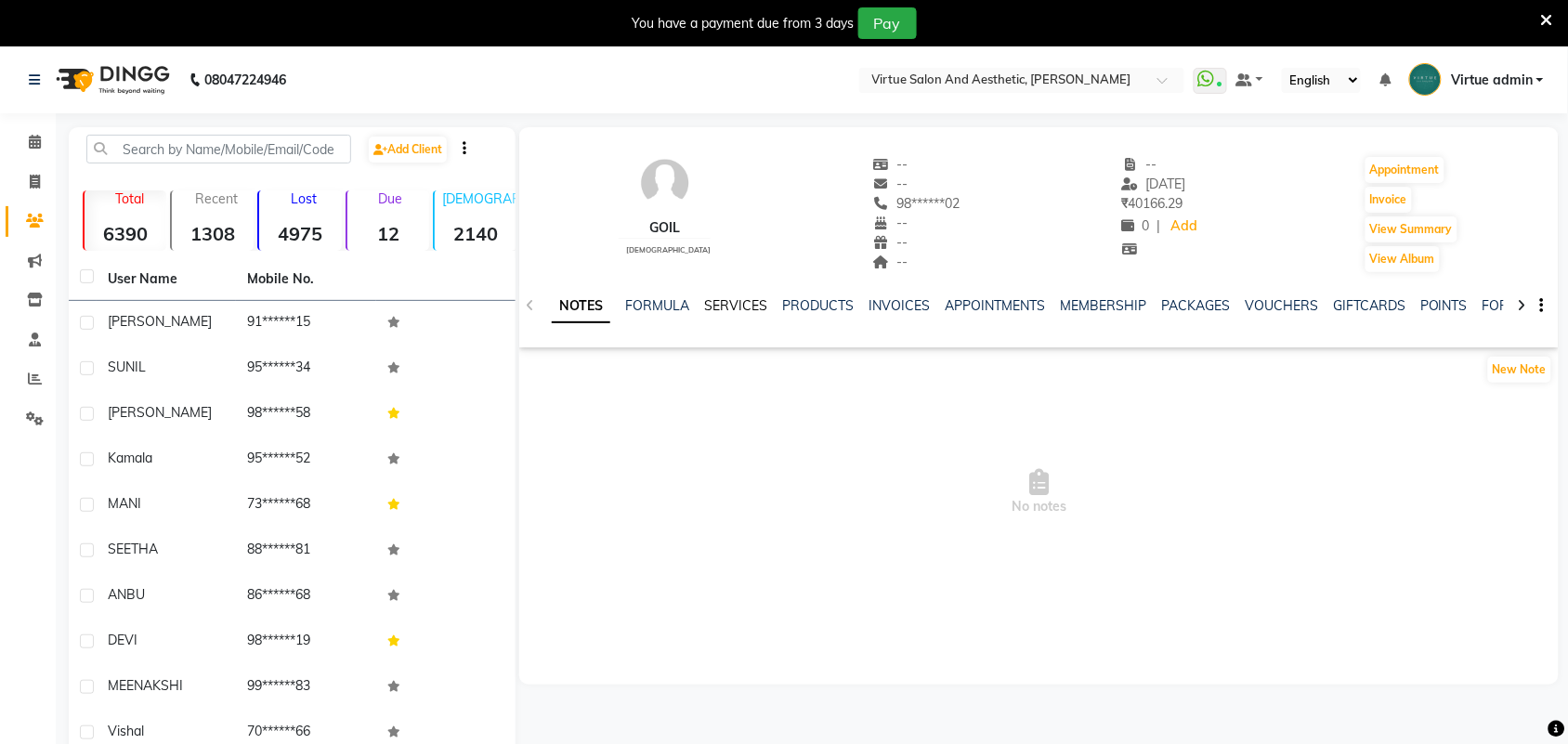 click on "SERVICES" 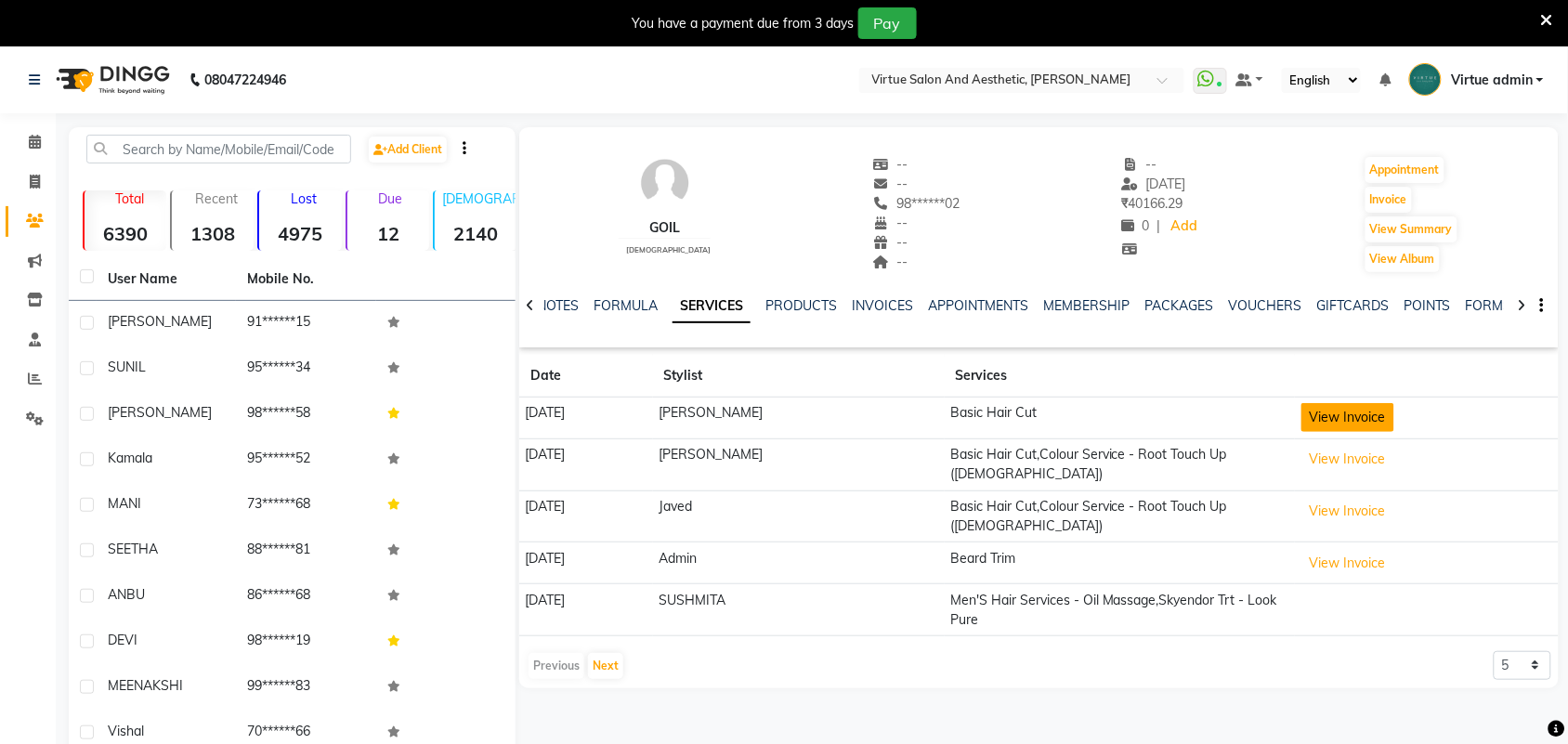 click on "View Invoice" 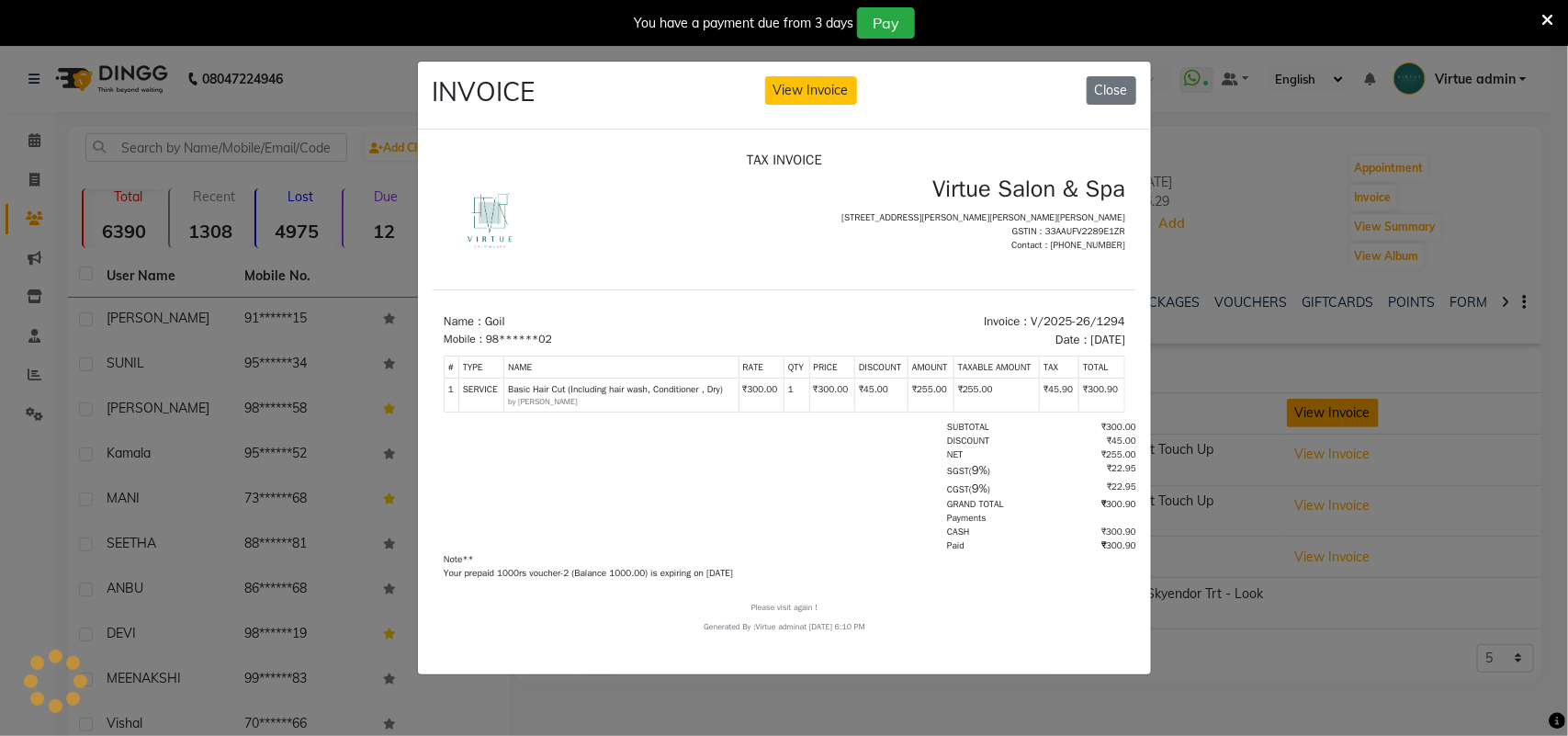 scroll, scrollTop: 0, scrollLeft: 0, axis: both 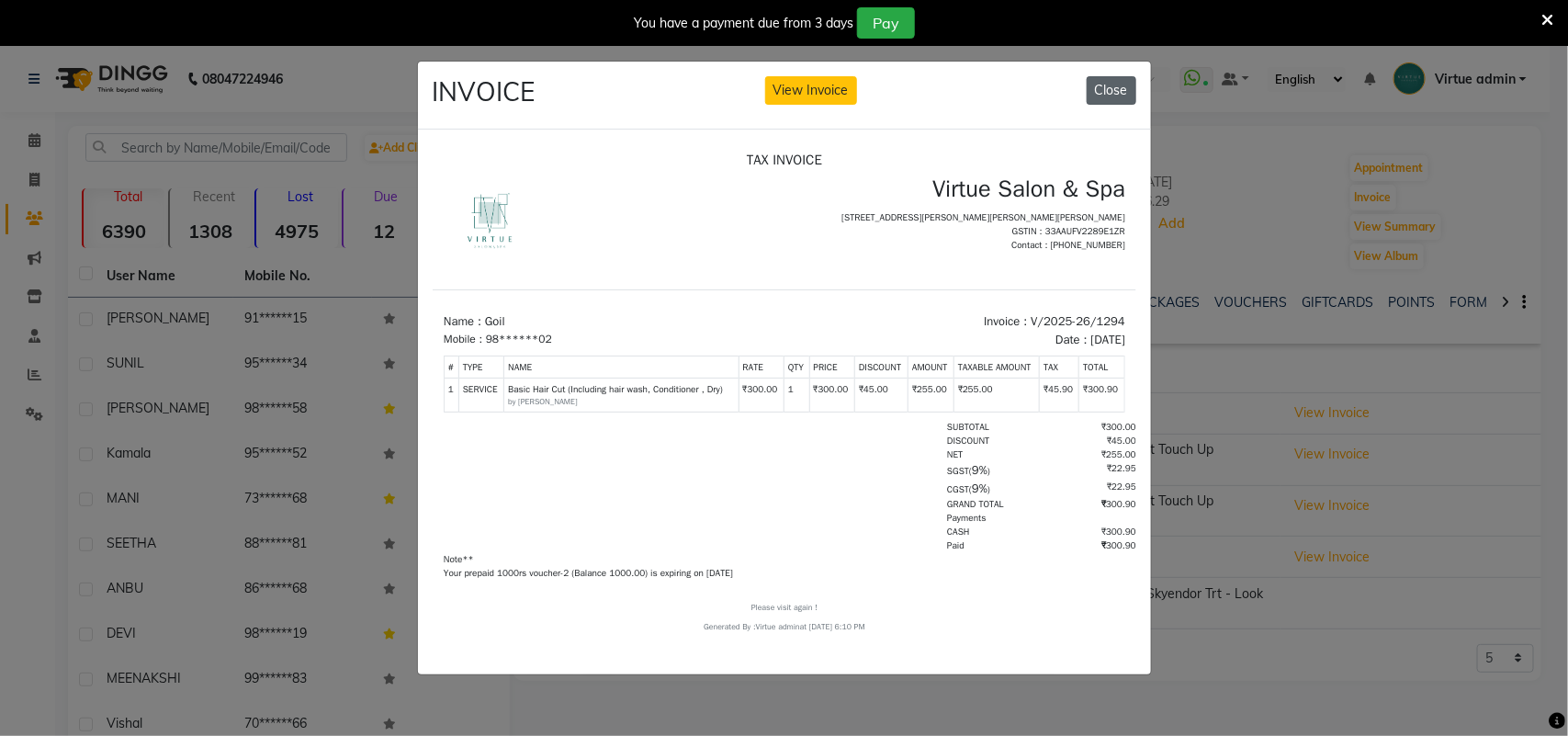 click on "Close" 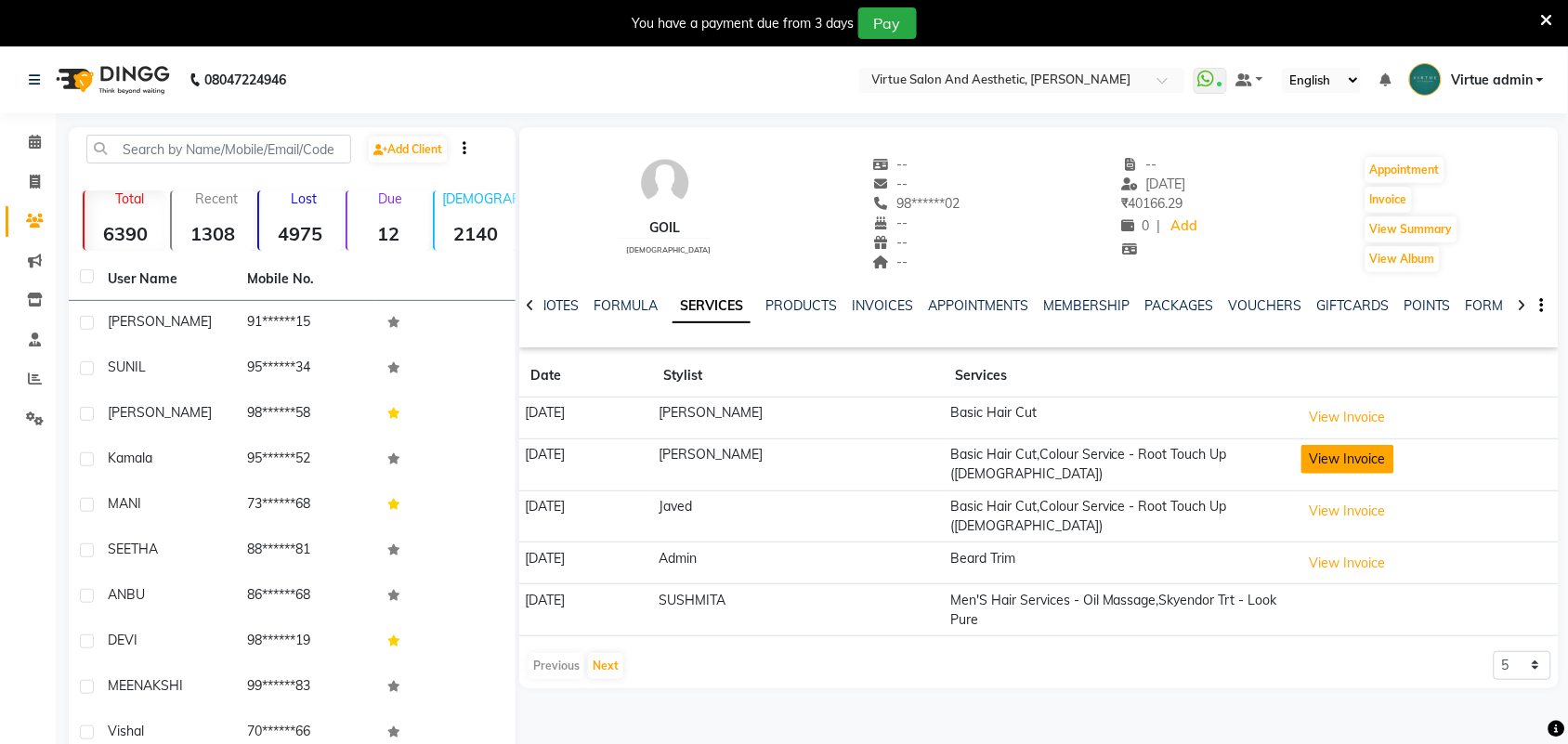 click on "View Invoice" 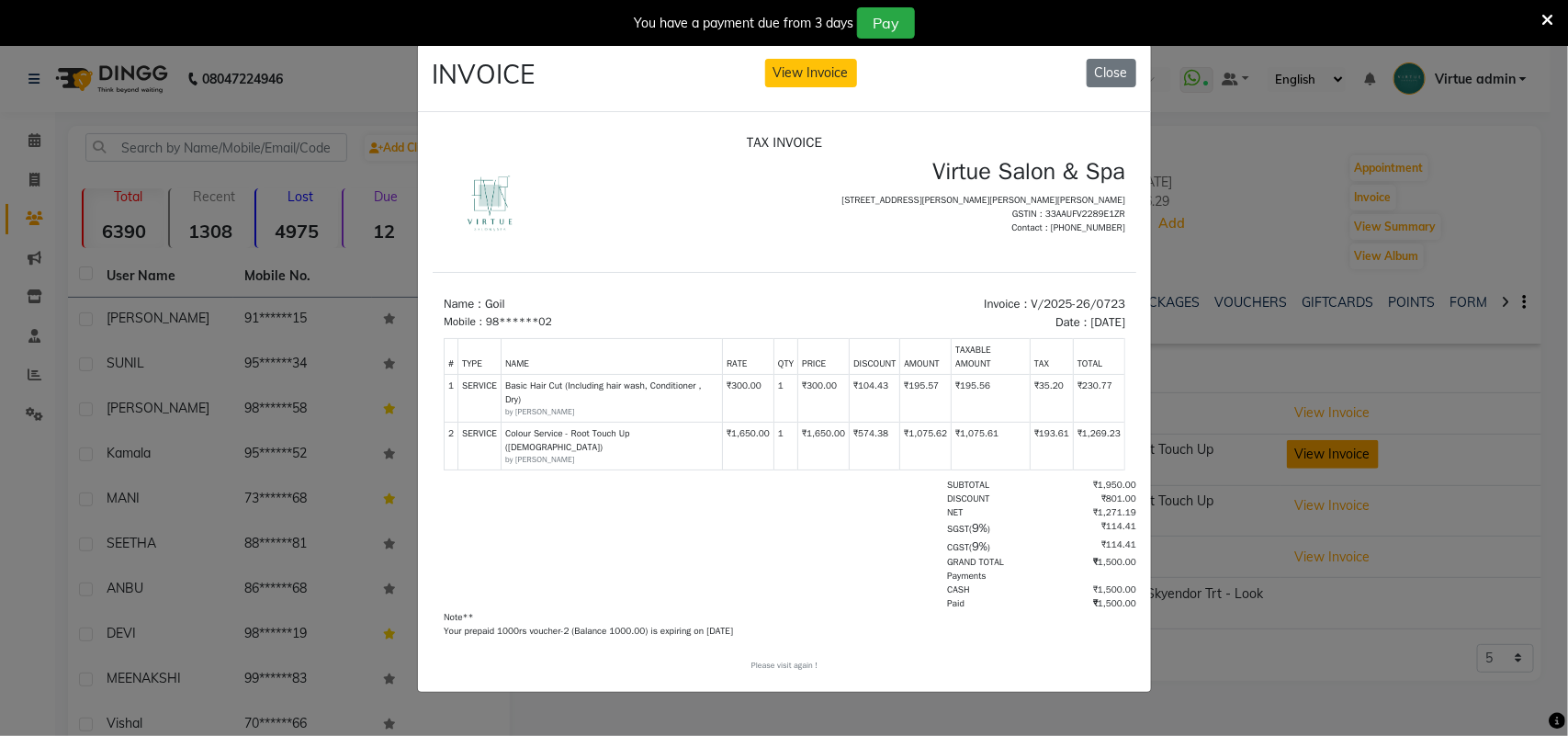 scroll, scrollTop: 0, scrollLeft: 0, axis: both 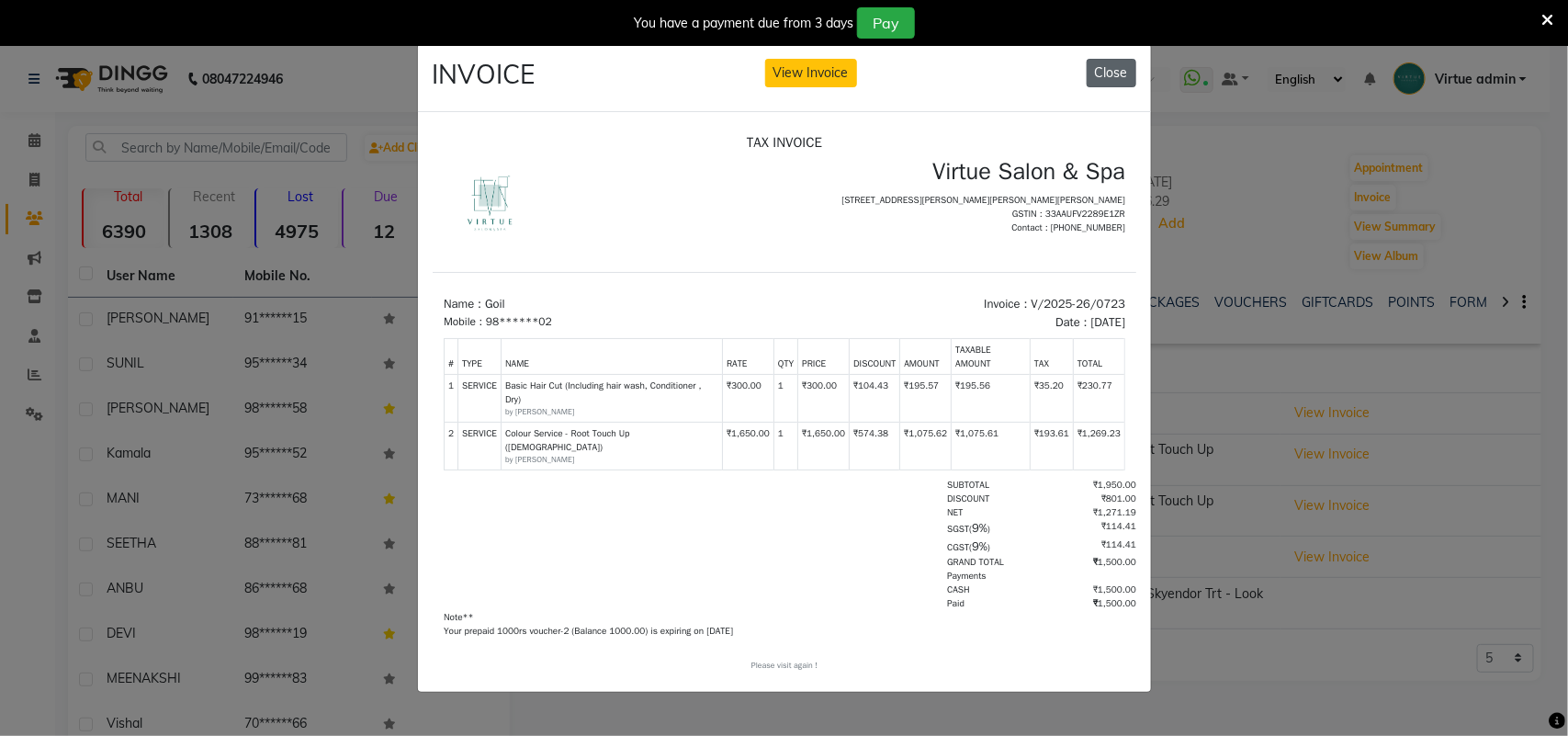 click on "Close" 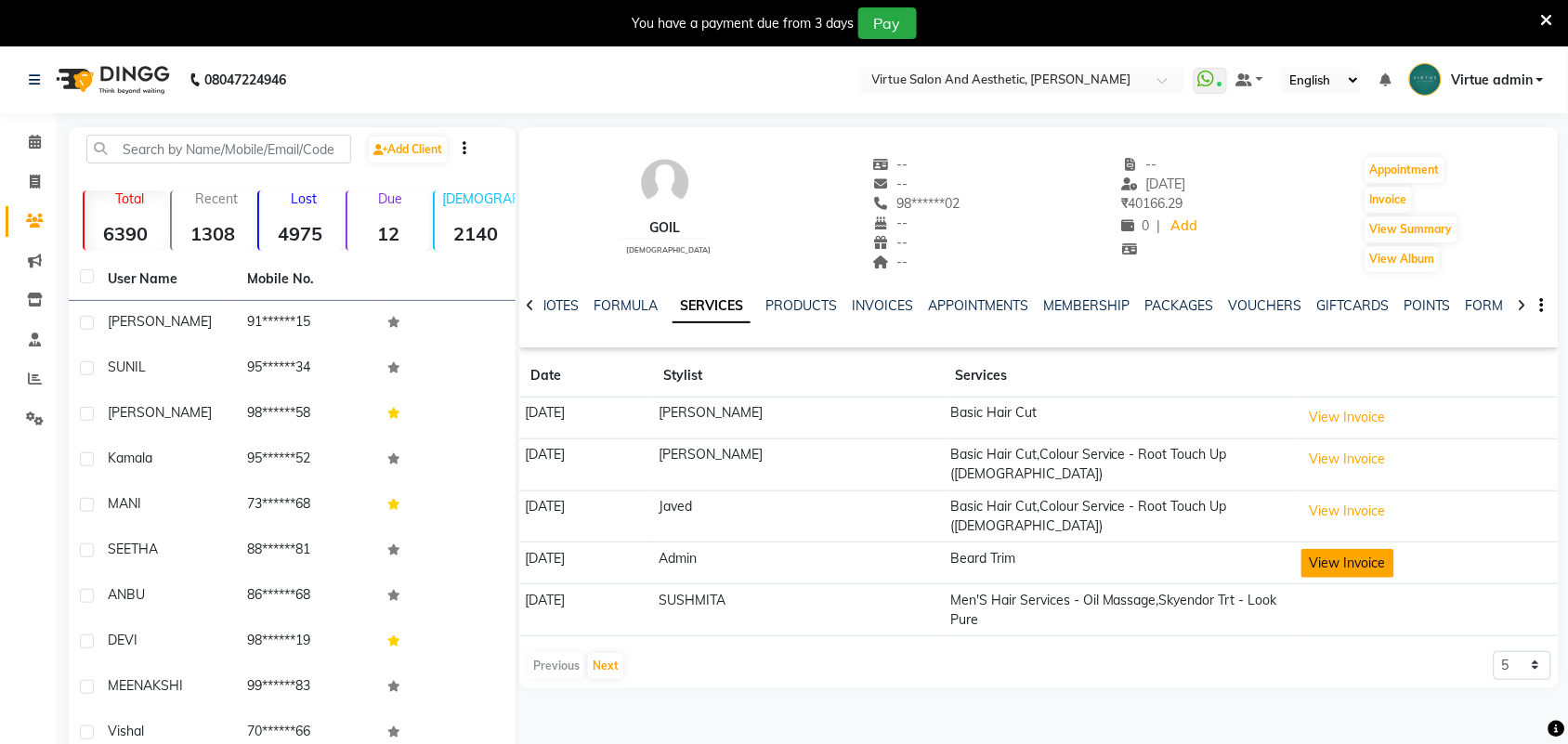 click on "View Invoice" 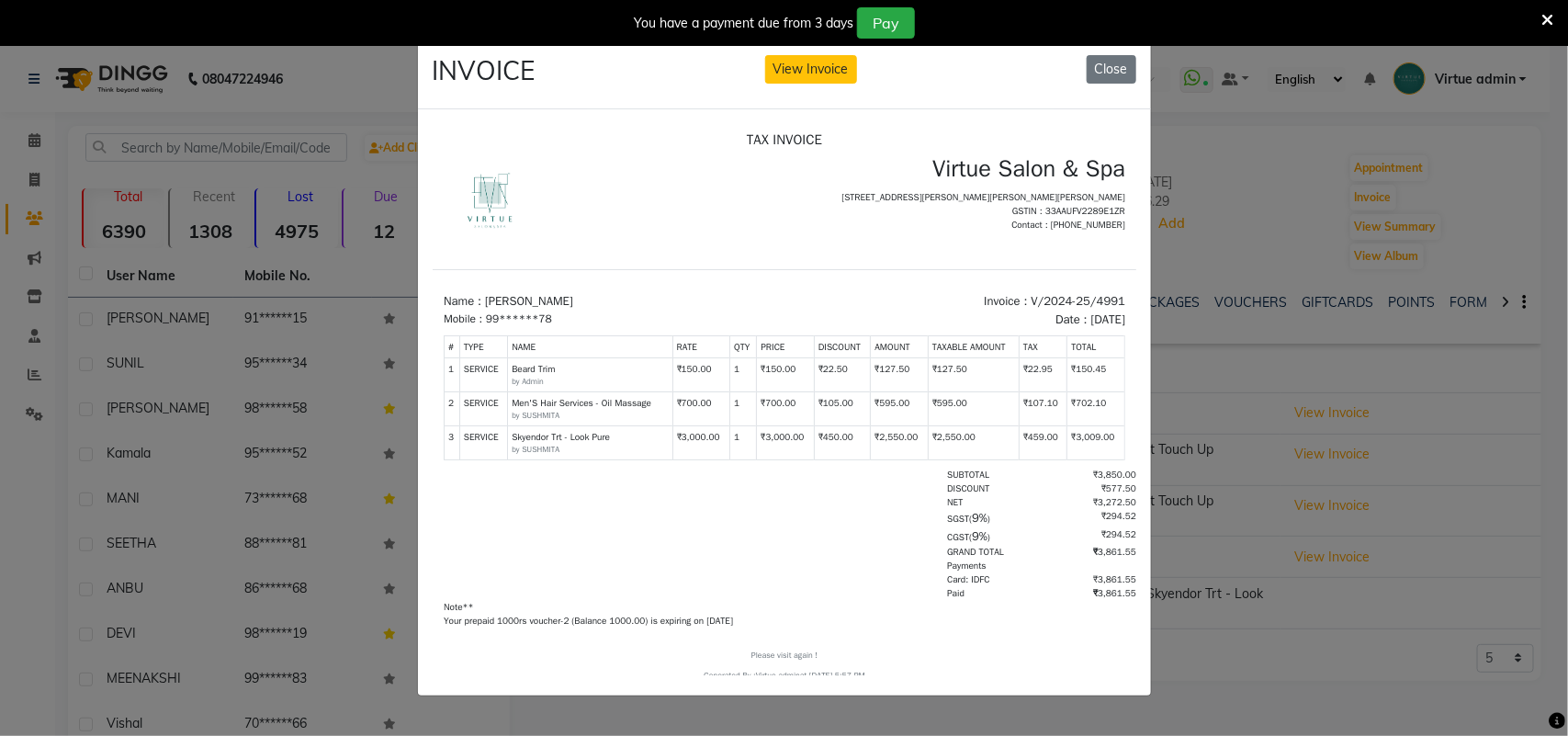 scroll, scrollTop: 0, scrollLeft: 0, axis: both 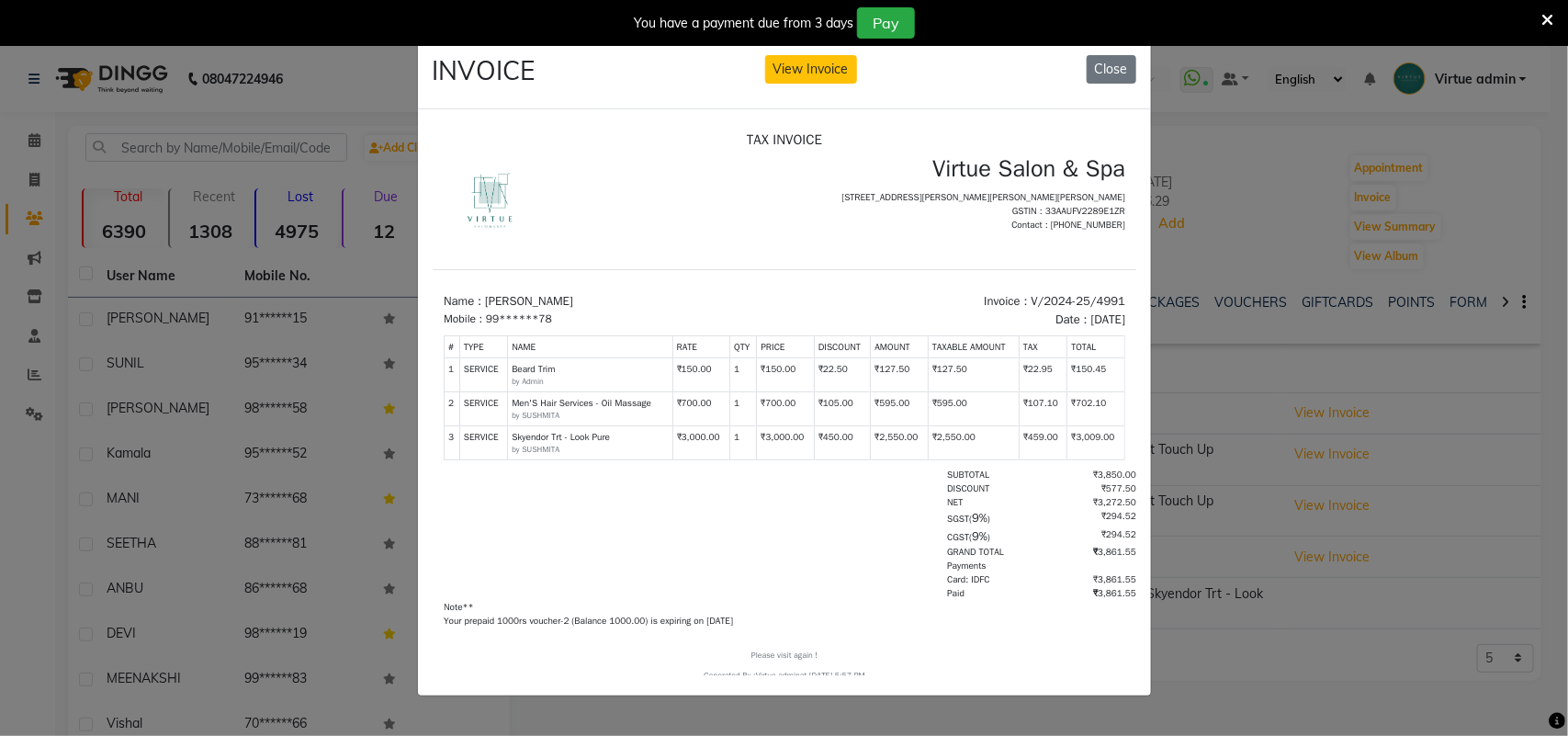 drag, startPoint x: 1110, startPoint y: 66, endPoint x: 1199, endPoint y: 101, distance: 95.634722 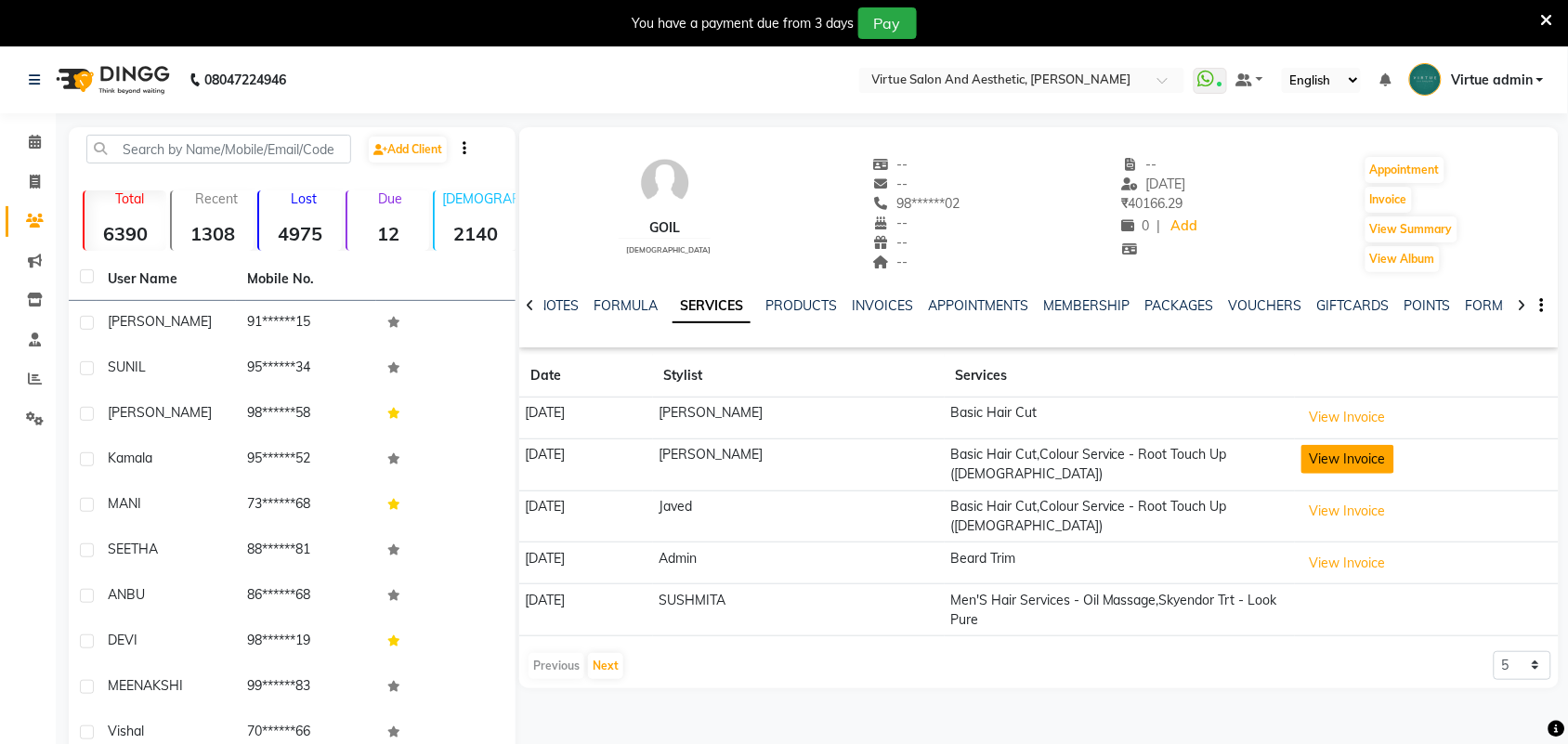 click on "View Invoice" 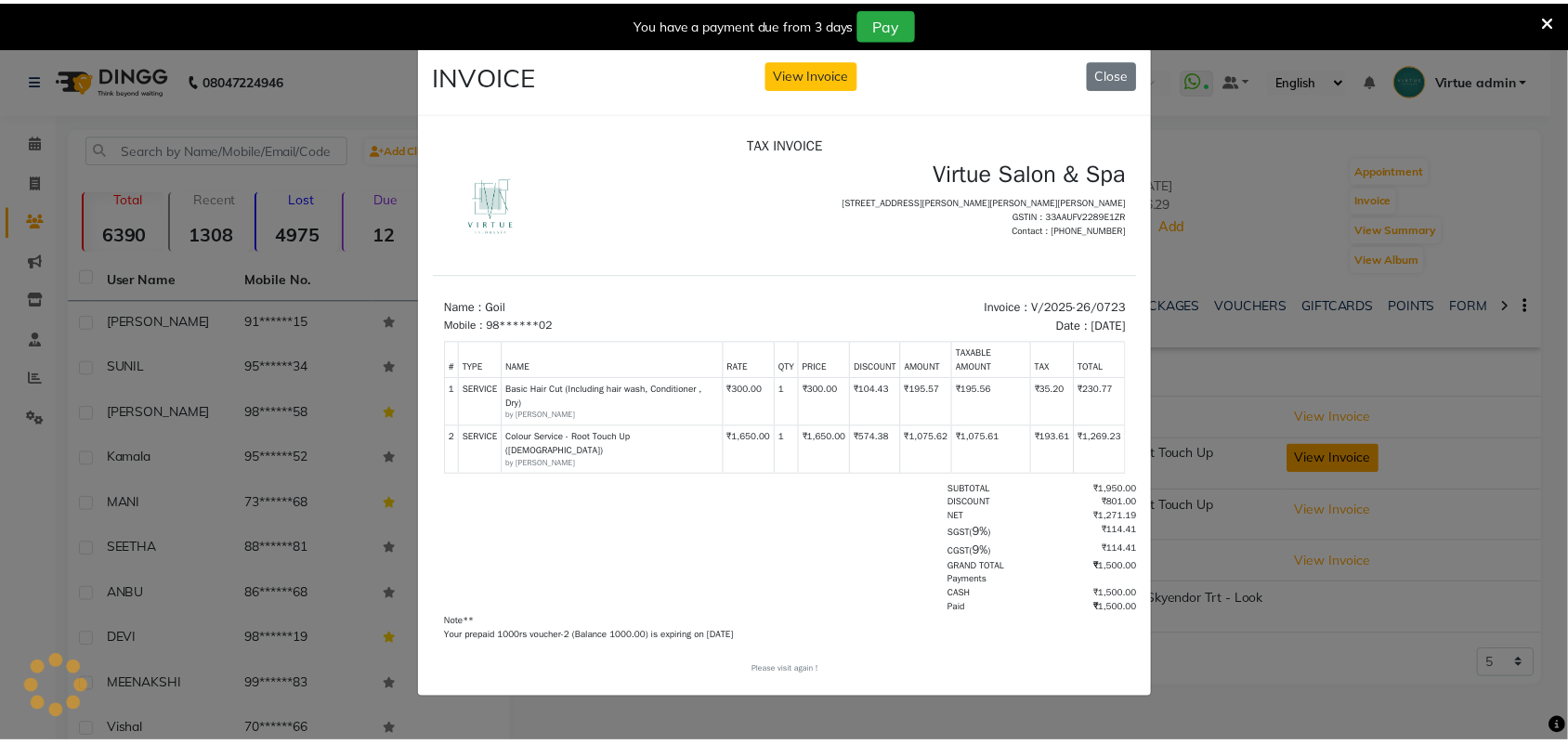 scroll, scrollTop: 0, scrollLeft: 0, axis: both 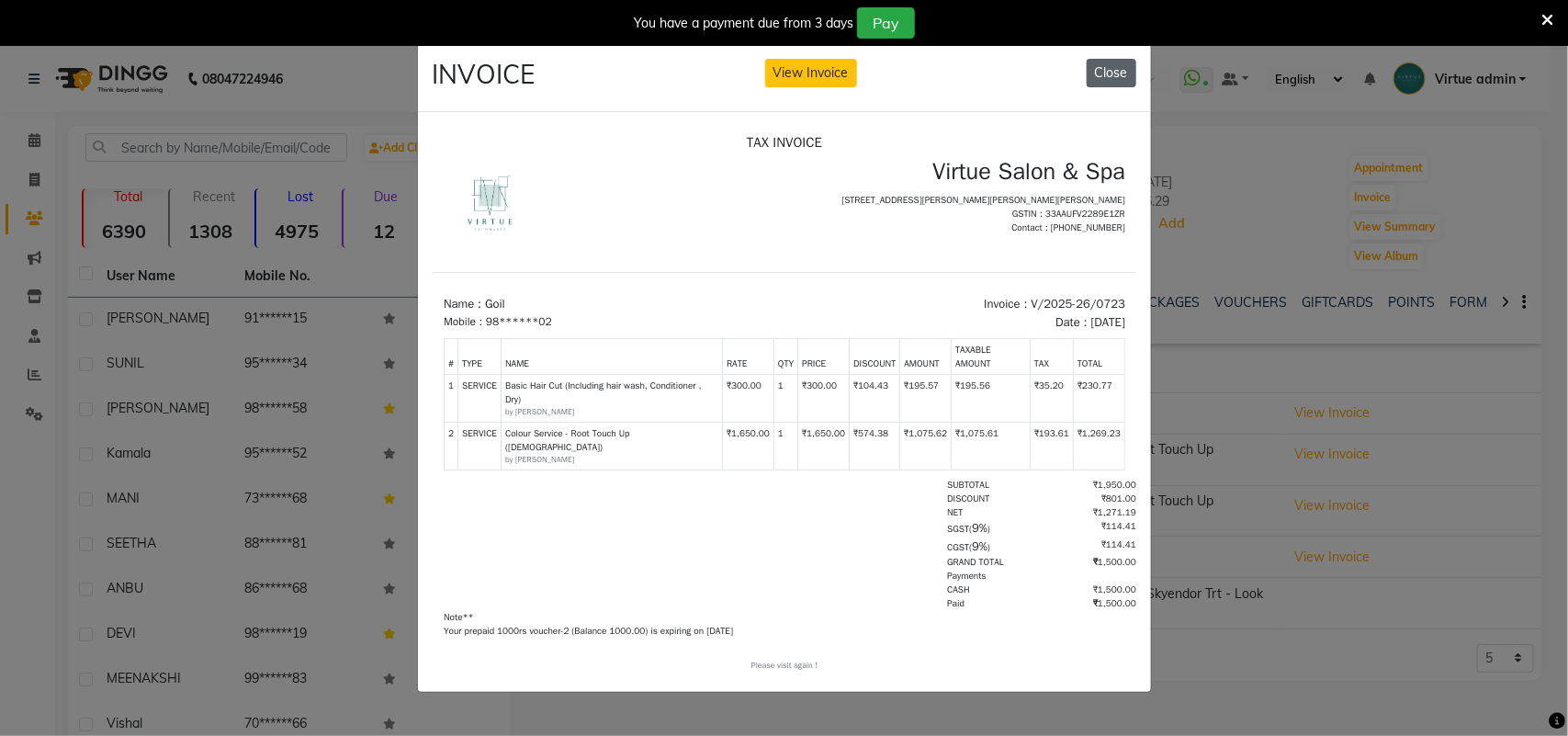 click on "Close" 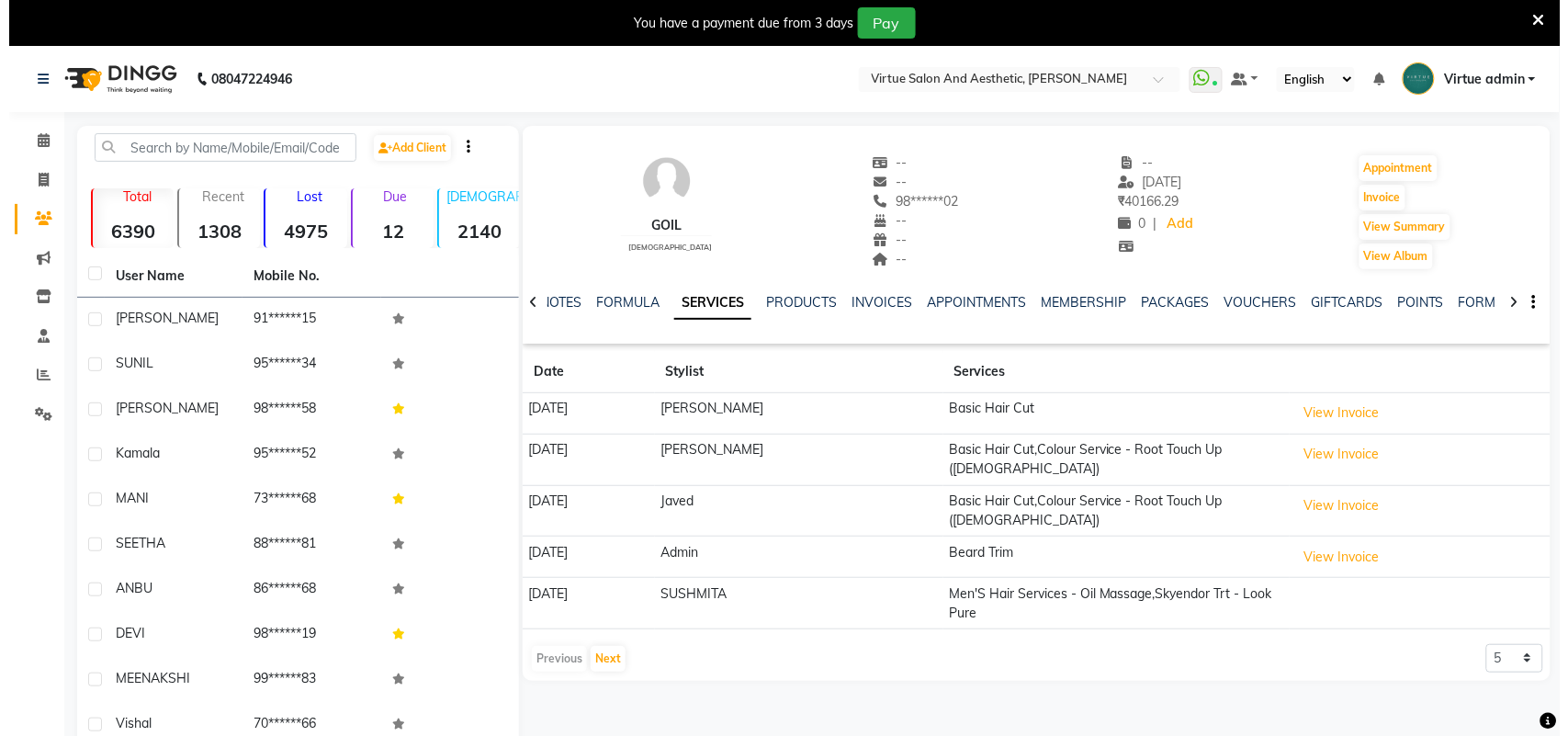 scroll, scrollTop: 90, scrollLeft: 0, axis: vertical 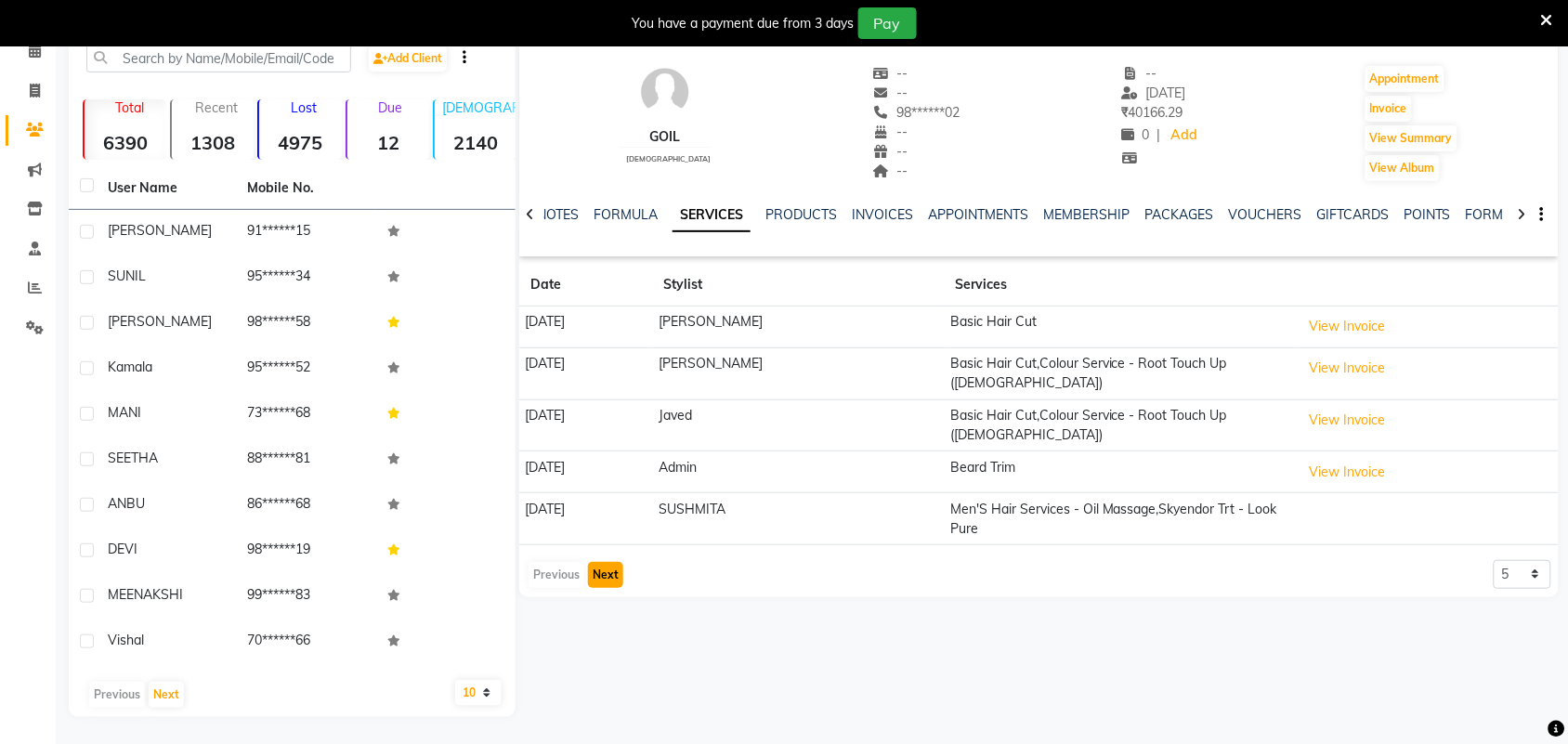 click on "Next" 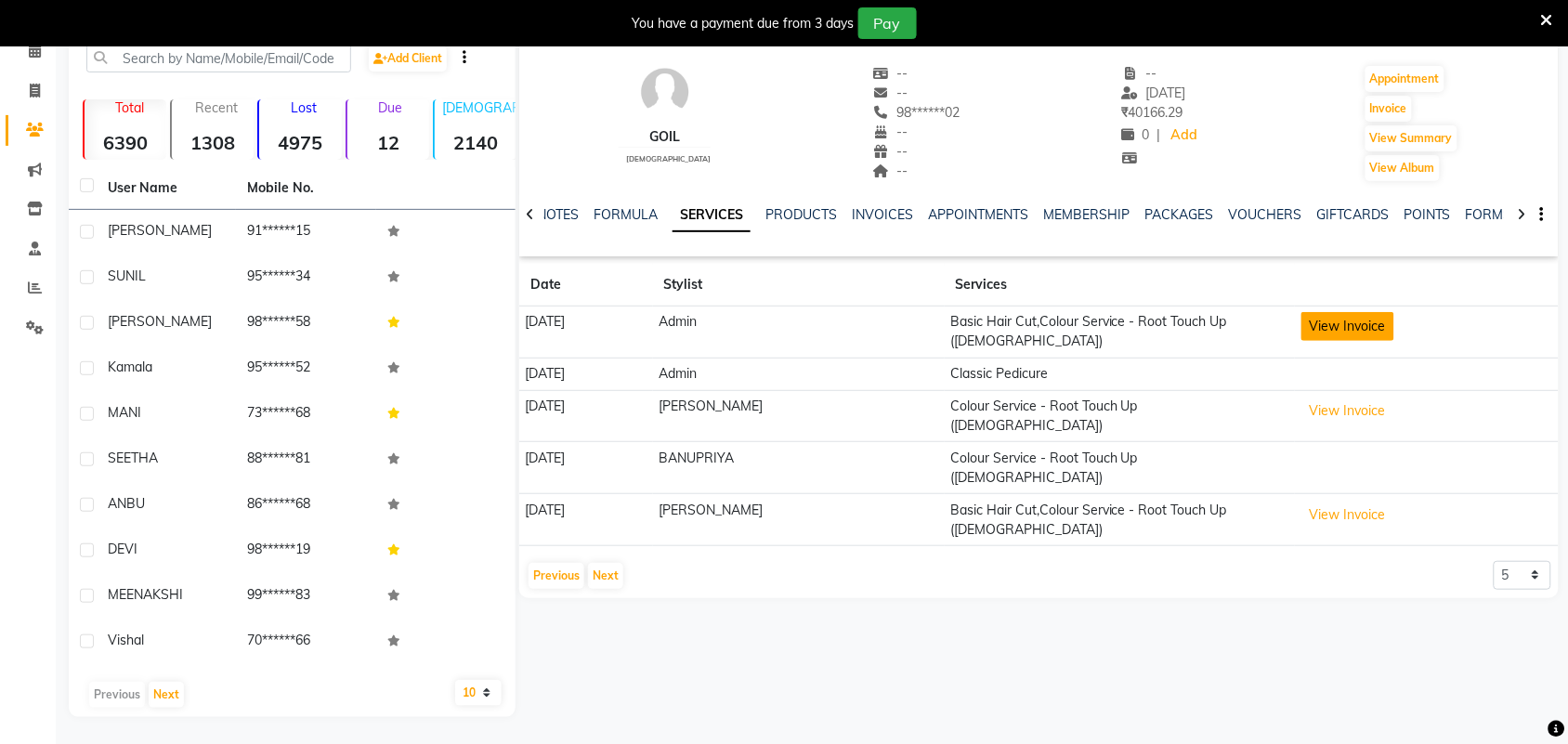 click on "View Invoice" 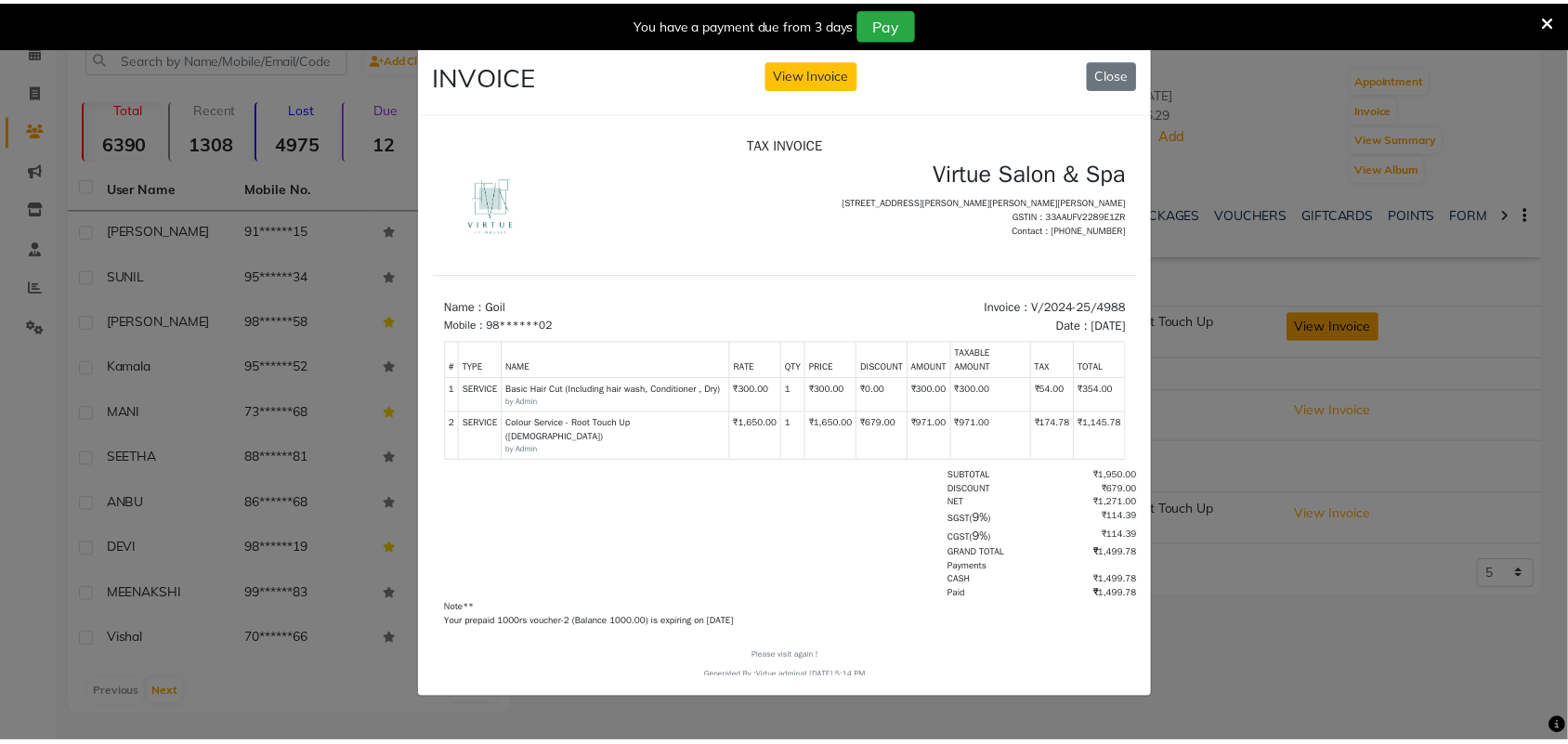 scroll, scrollTop: 0, scrollLeft: 0, axis: both 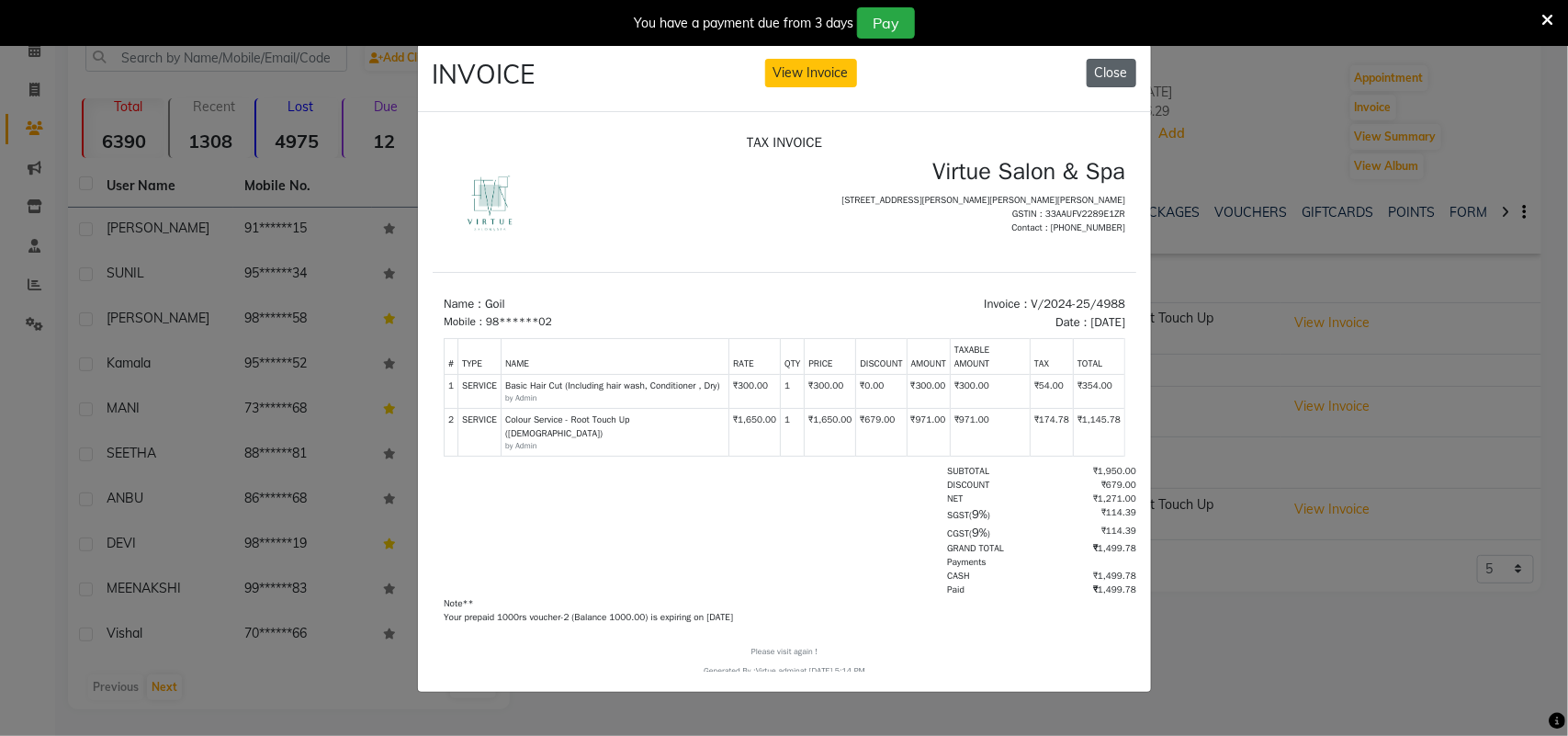 click on "Close" 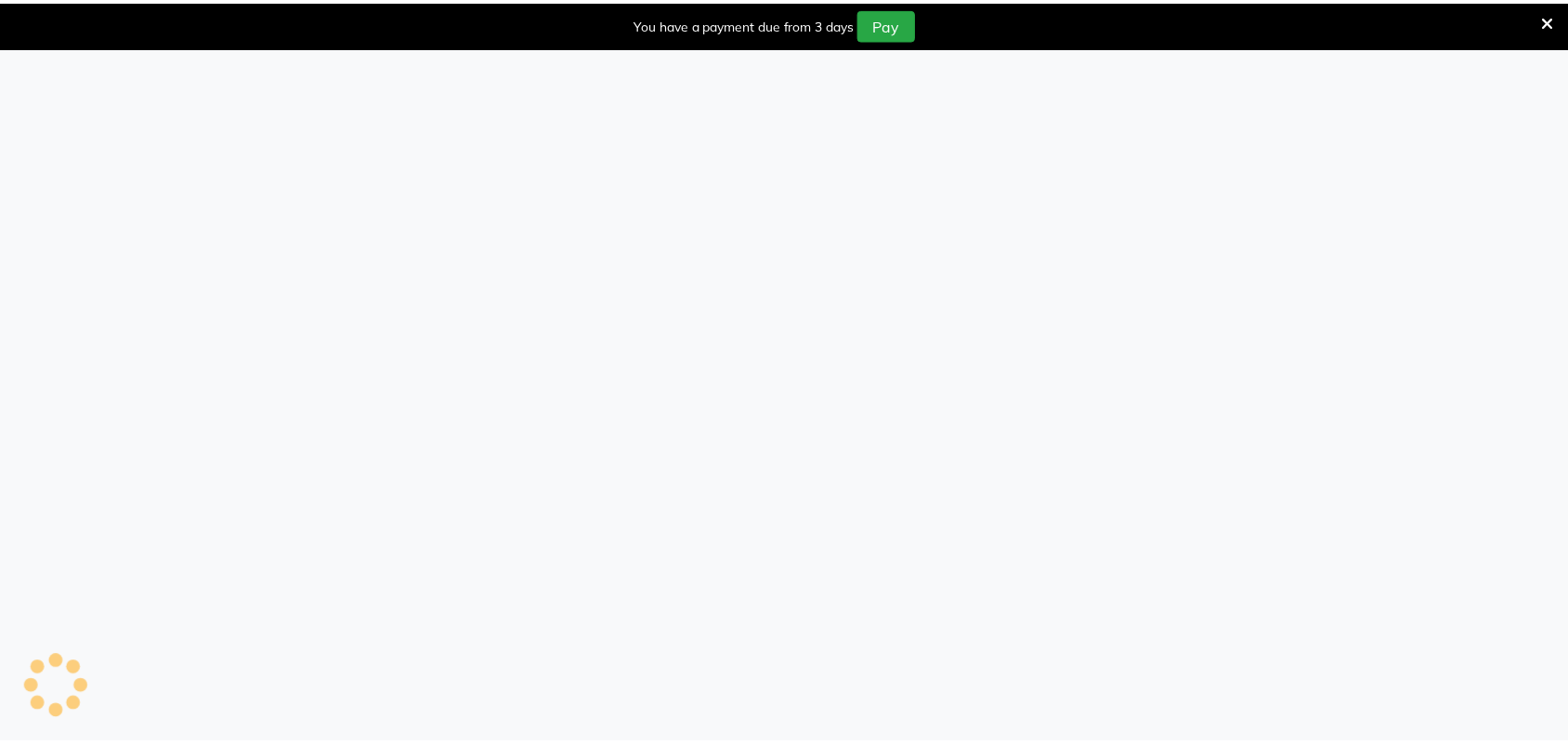 scroll, scrollTop: 0, scrollLeft: 0, axis: both 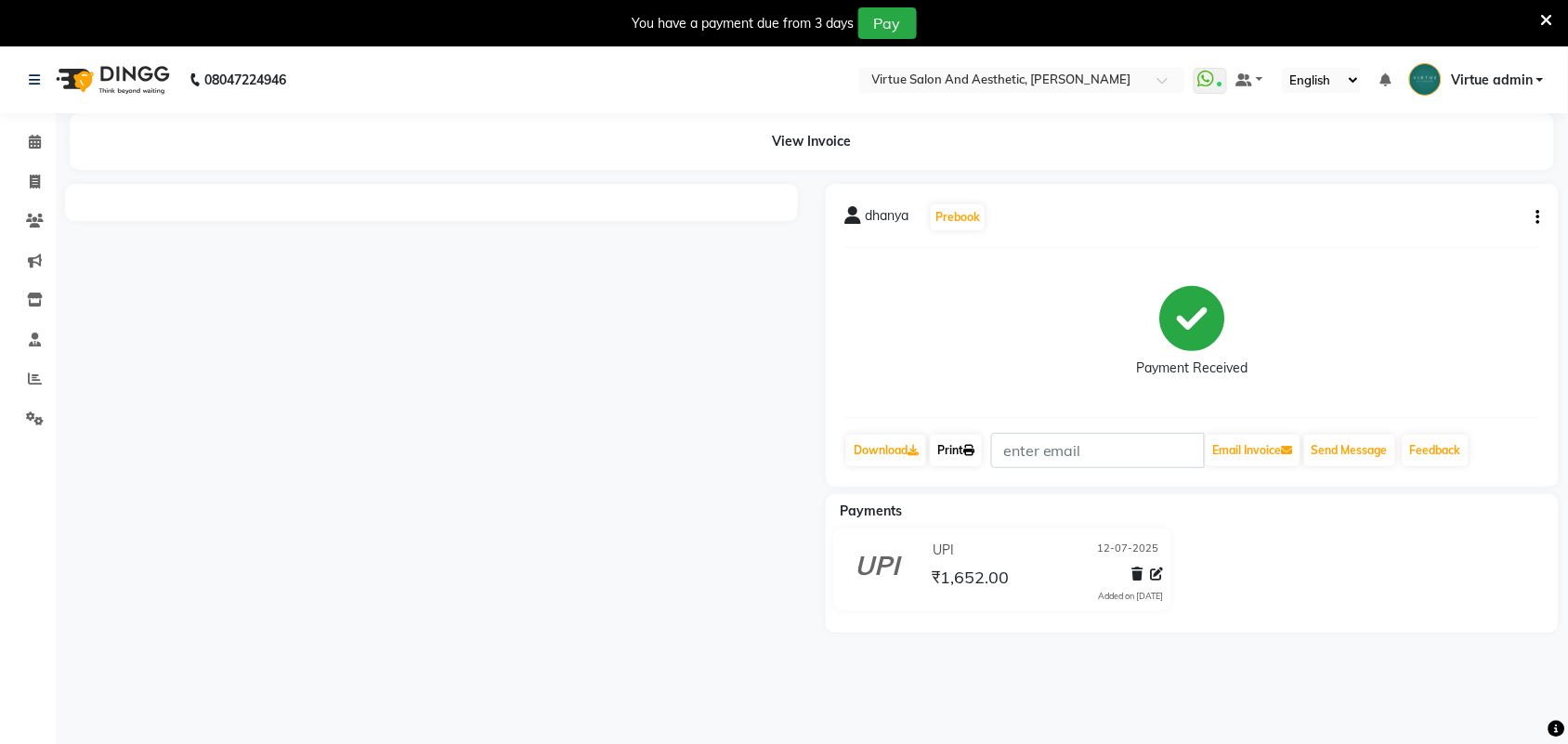 click on "Print" 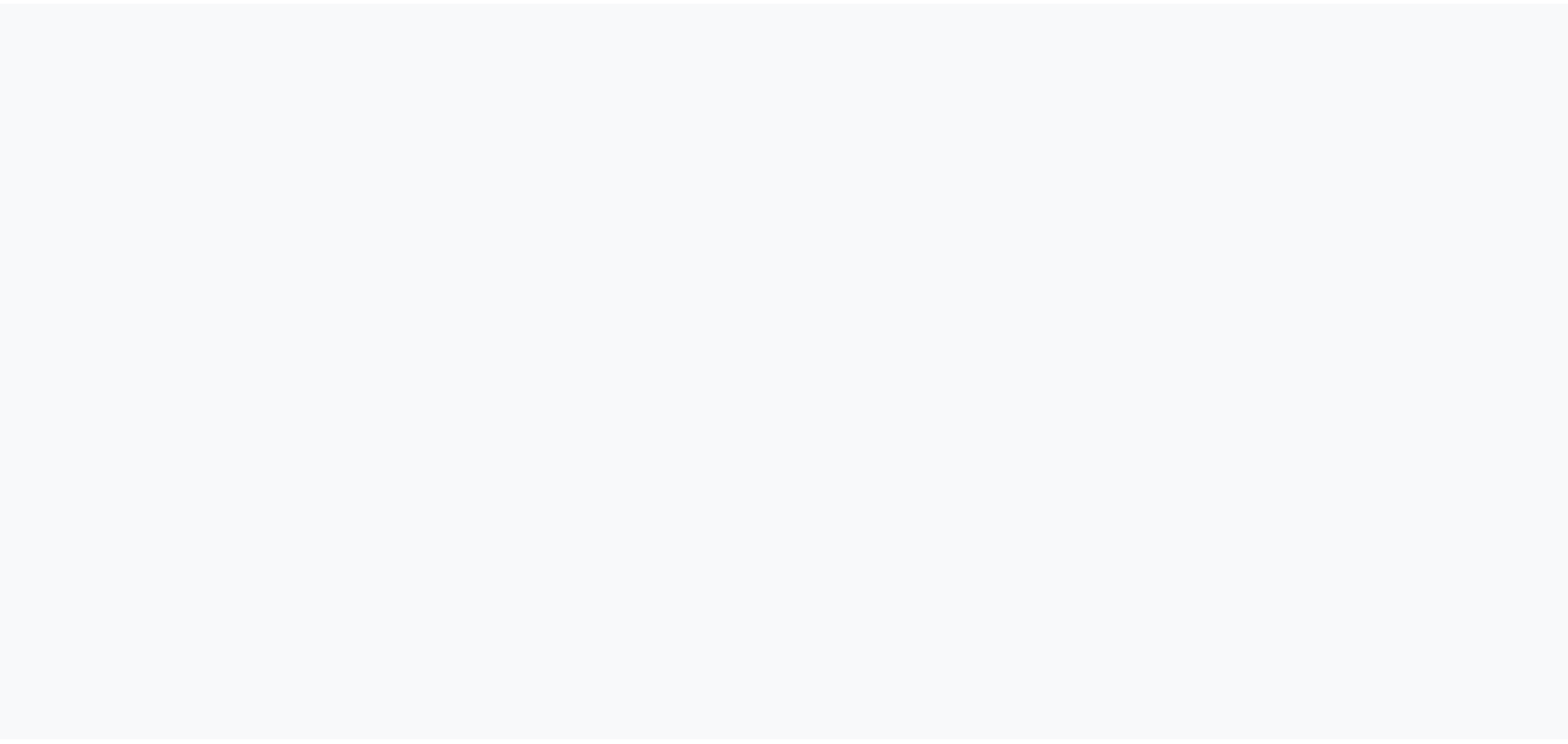 scroll, scrollTop: 0, scrollLeft: 0, axis: both 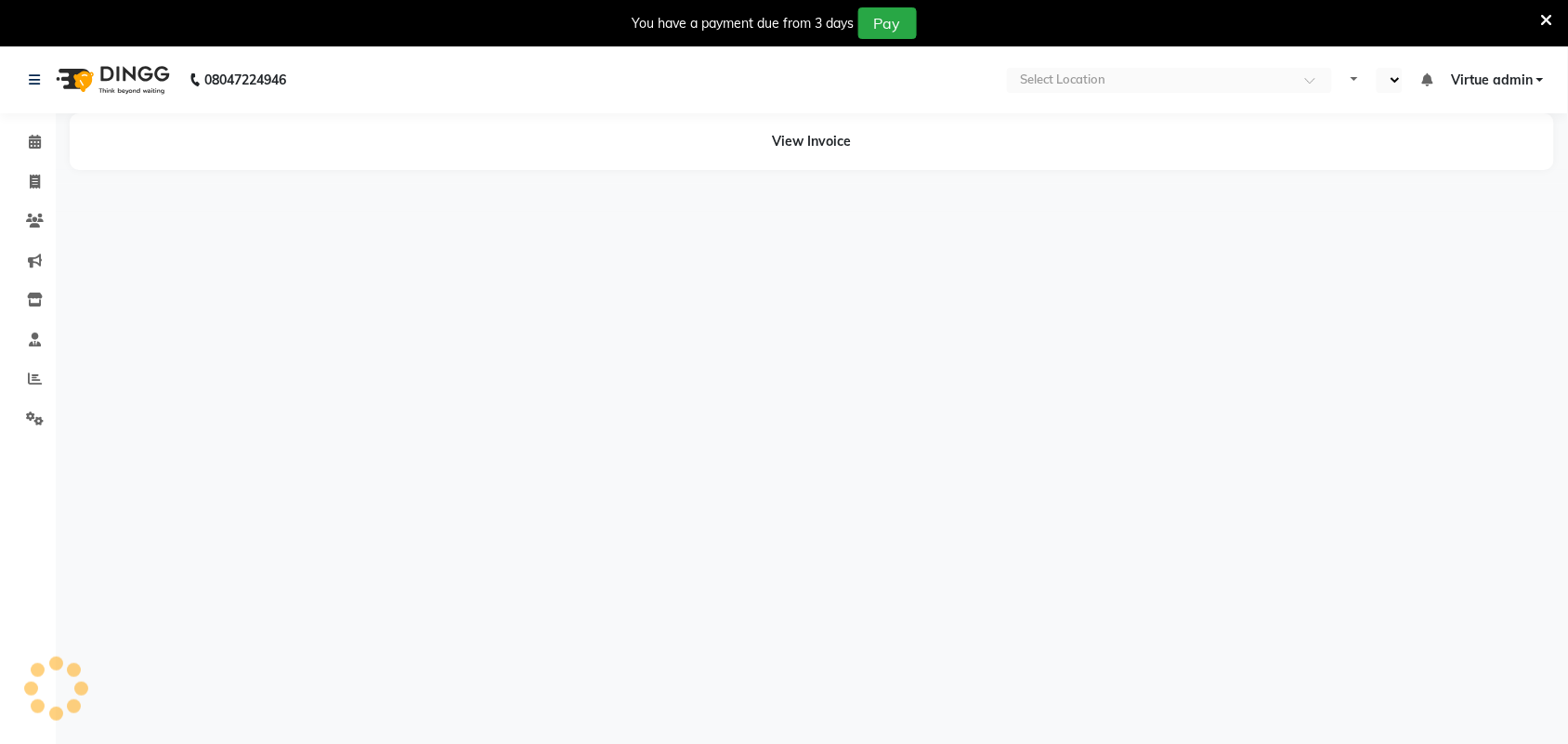 select on "en" 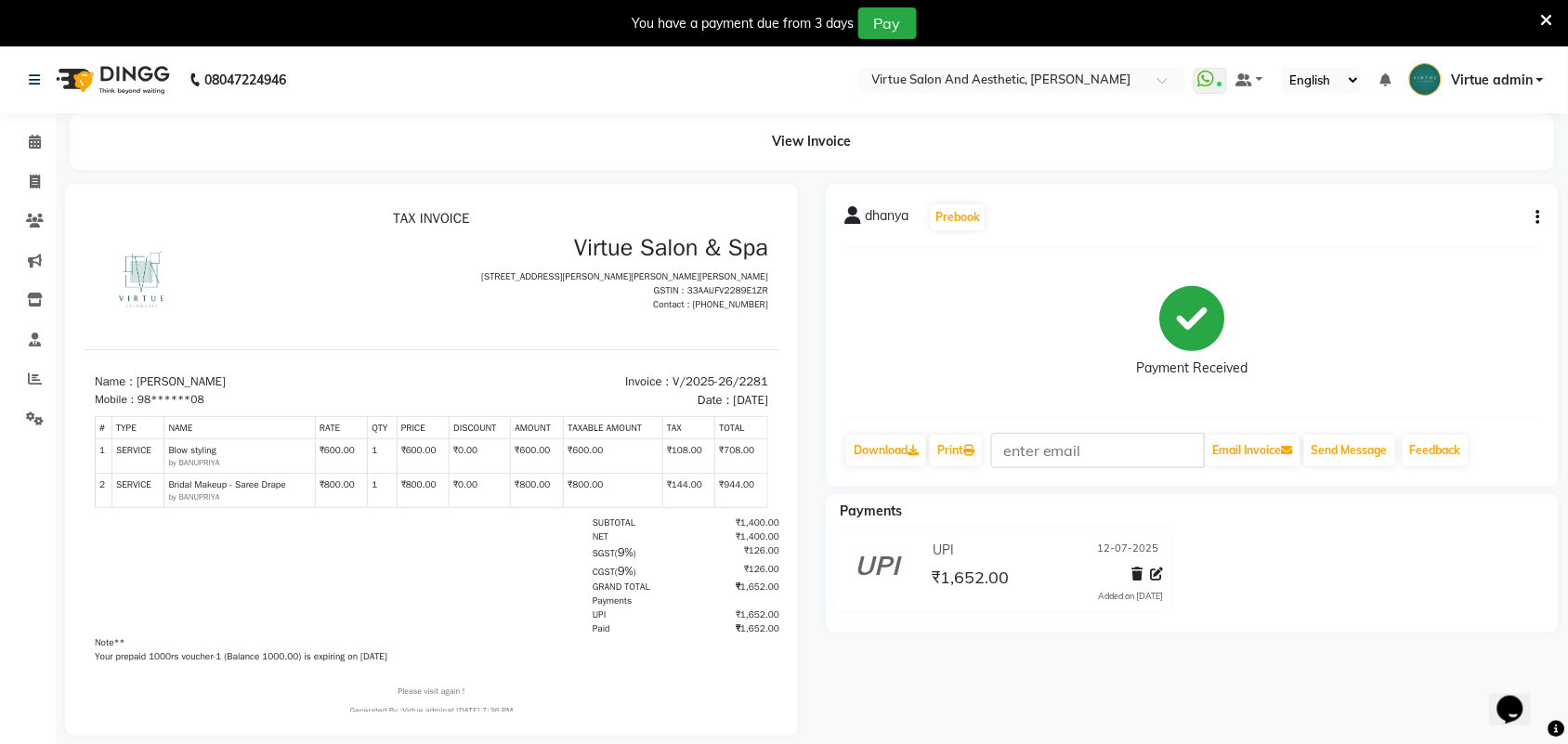 scroll, scrollTop: 0, scrollLeft: 0, axis: both 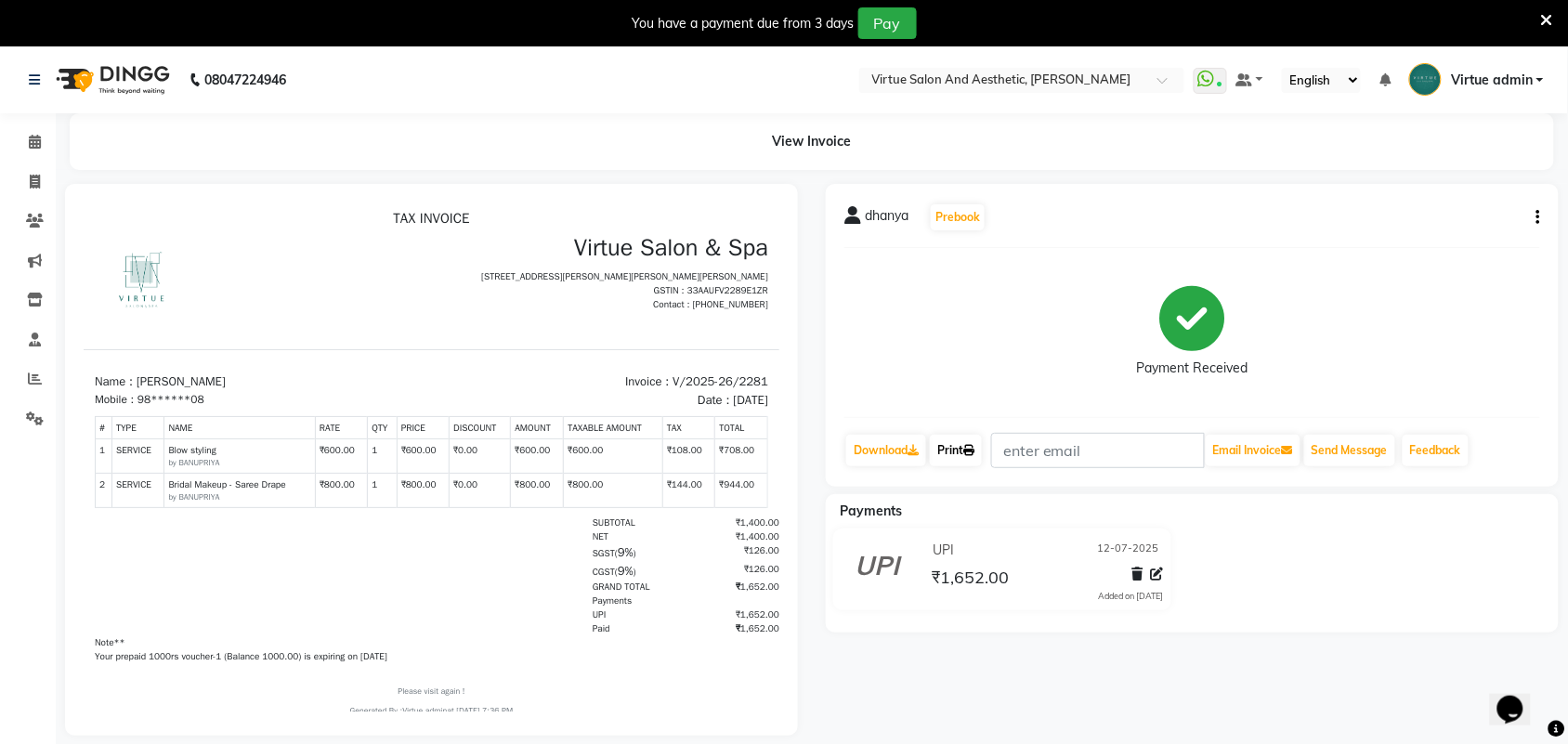 click on "Print" 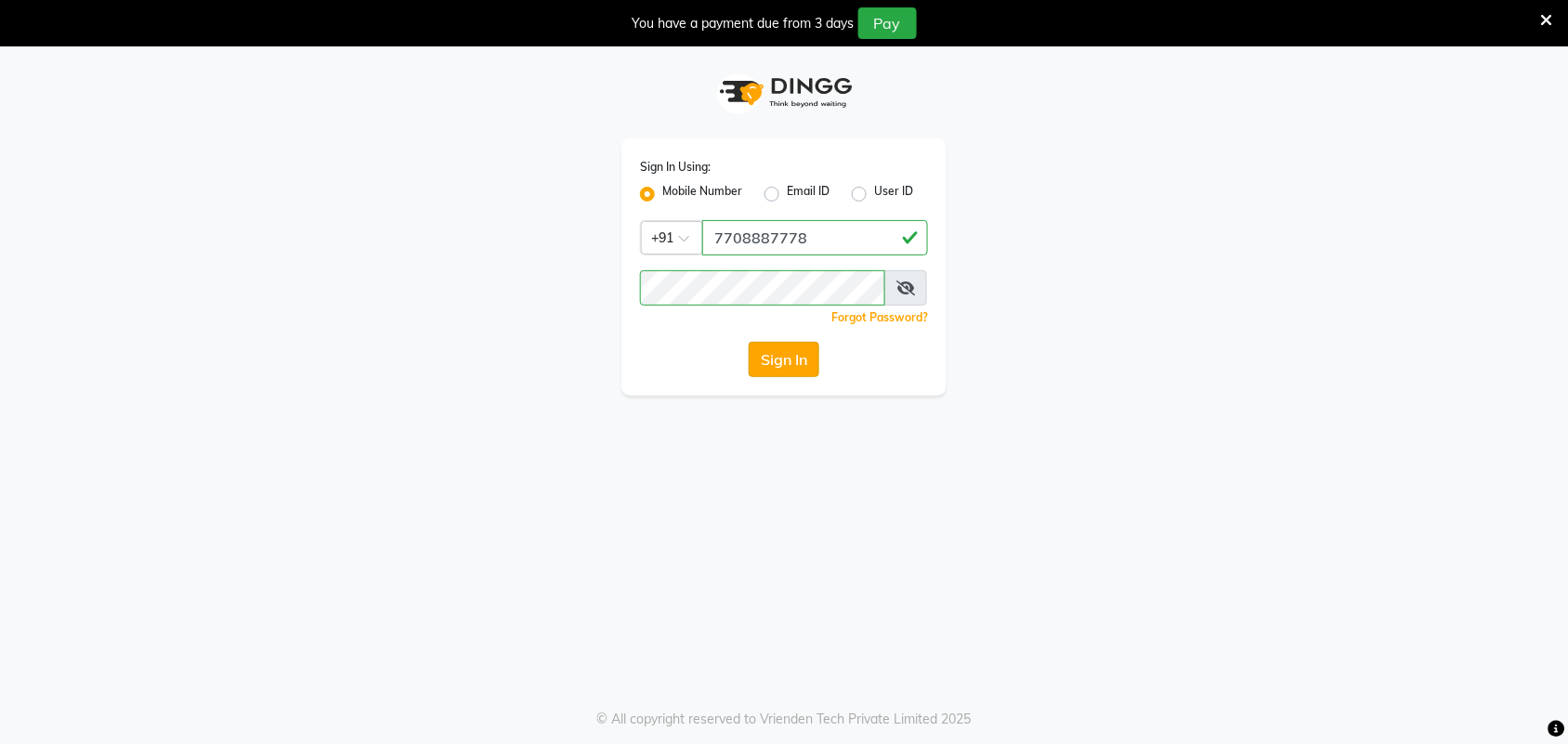 click on "Sign In" 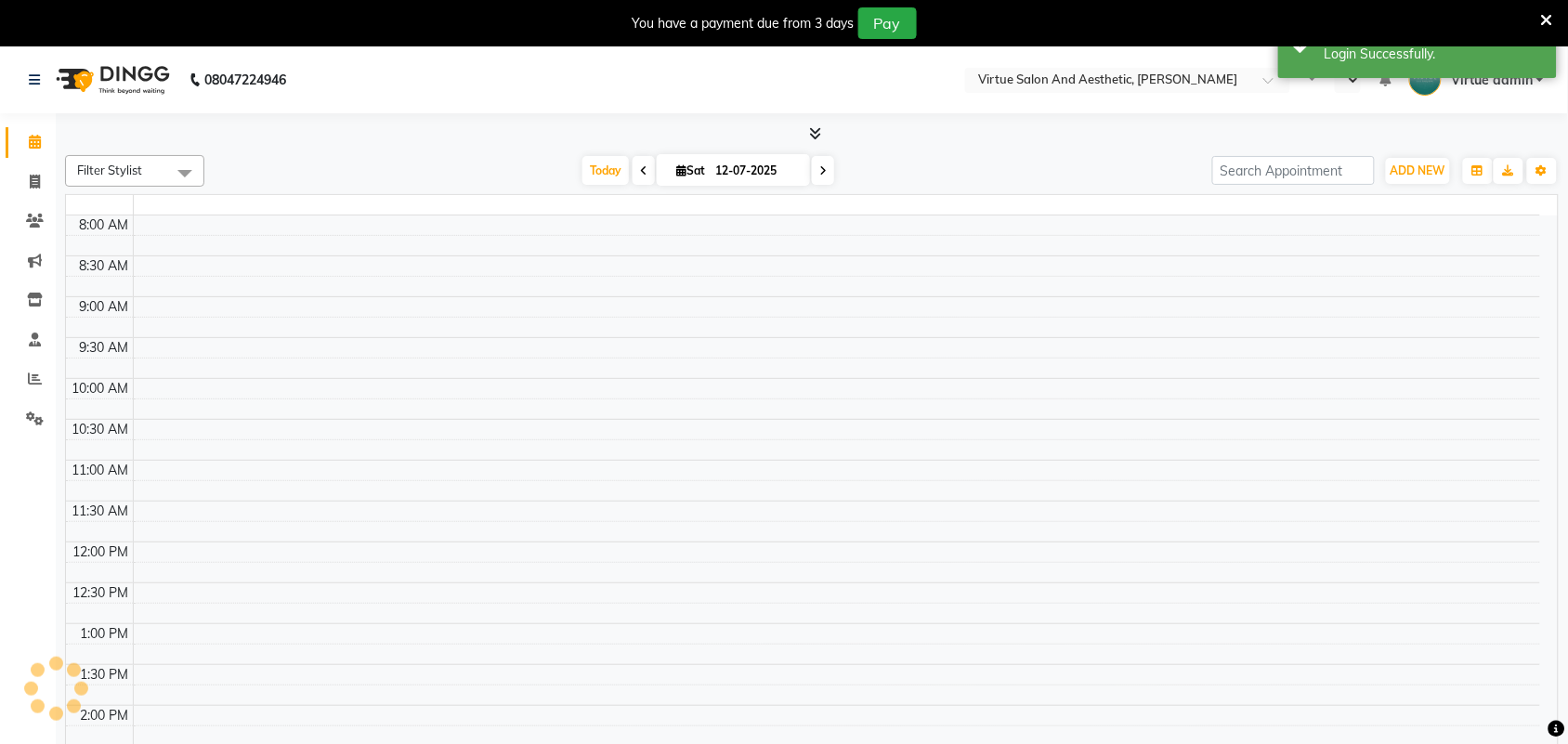 select on "en" 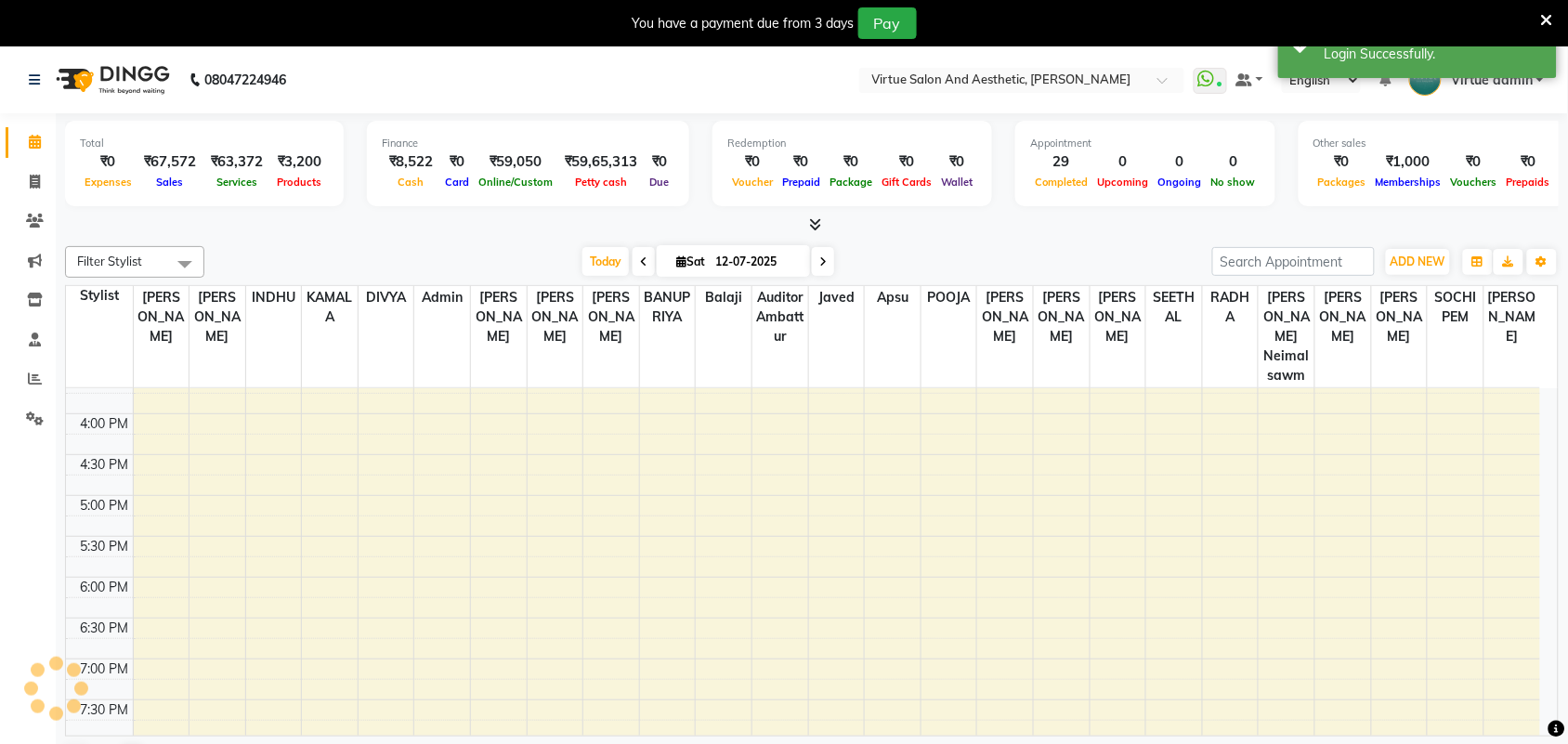scroll, scrollTop: 0, scrollLeft: 0, axis: both 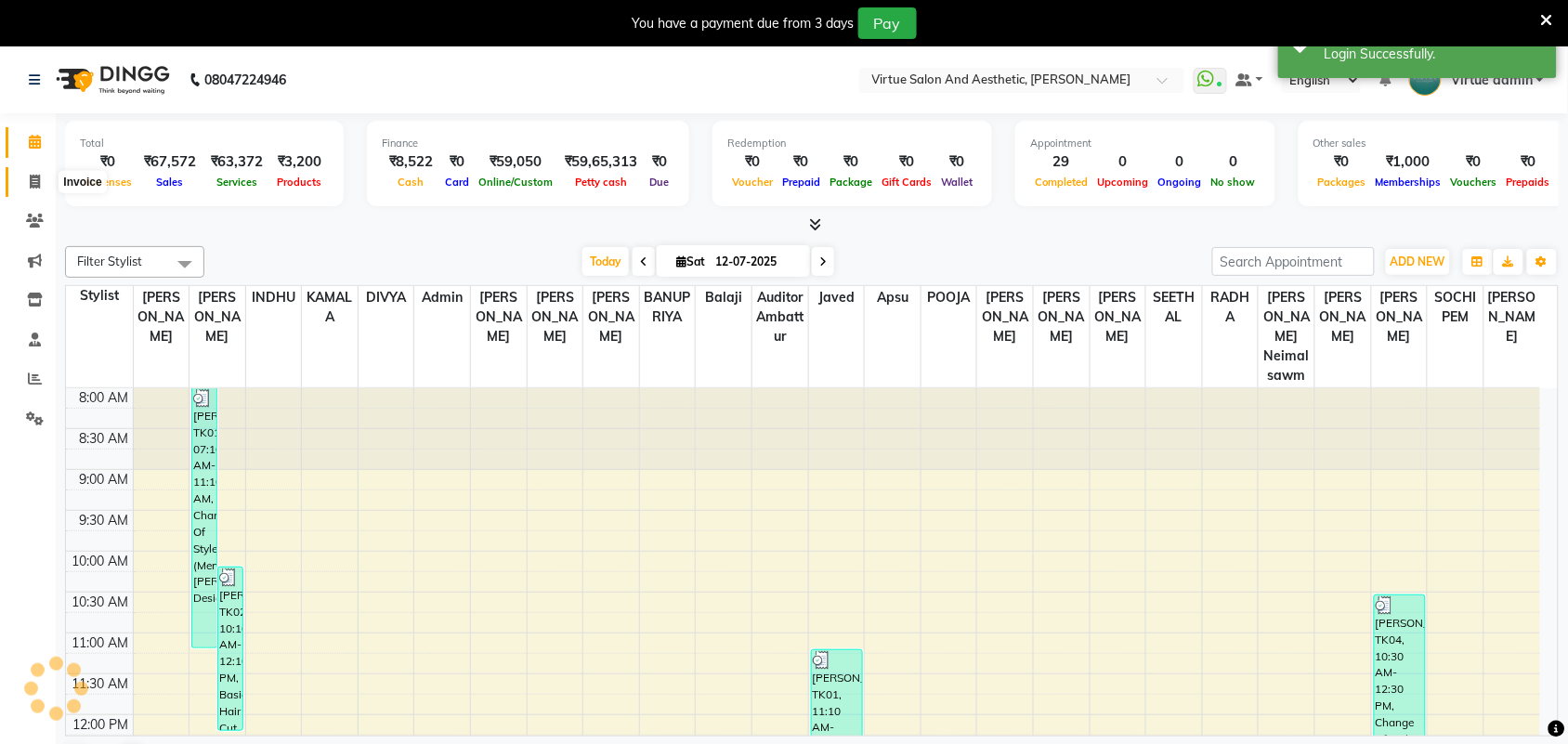 click 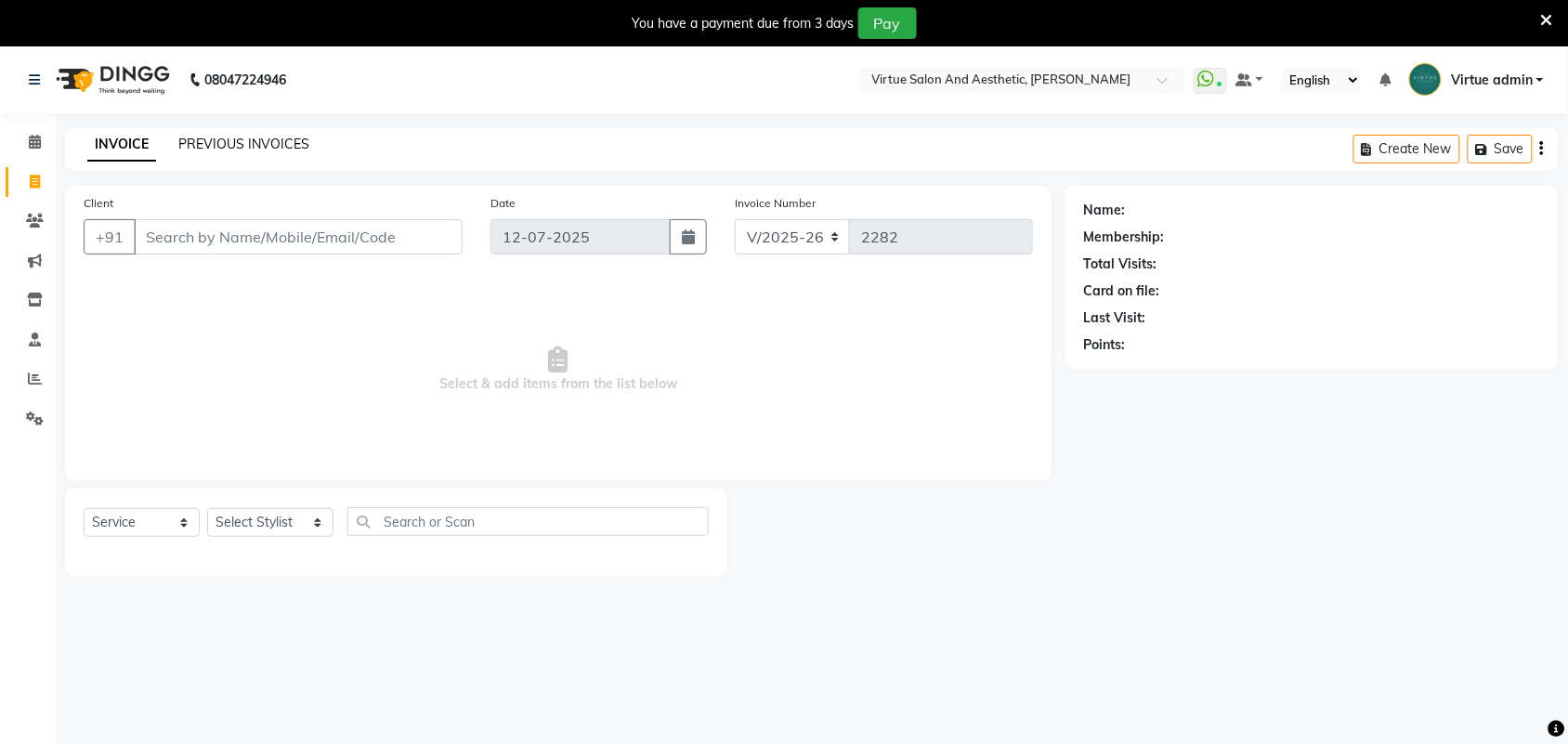click on "PREVIOUS INVOICES" 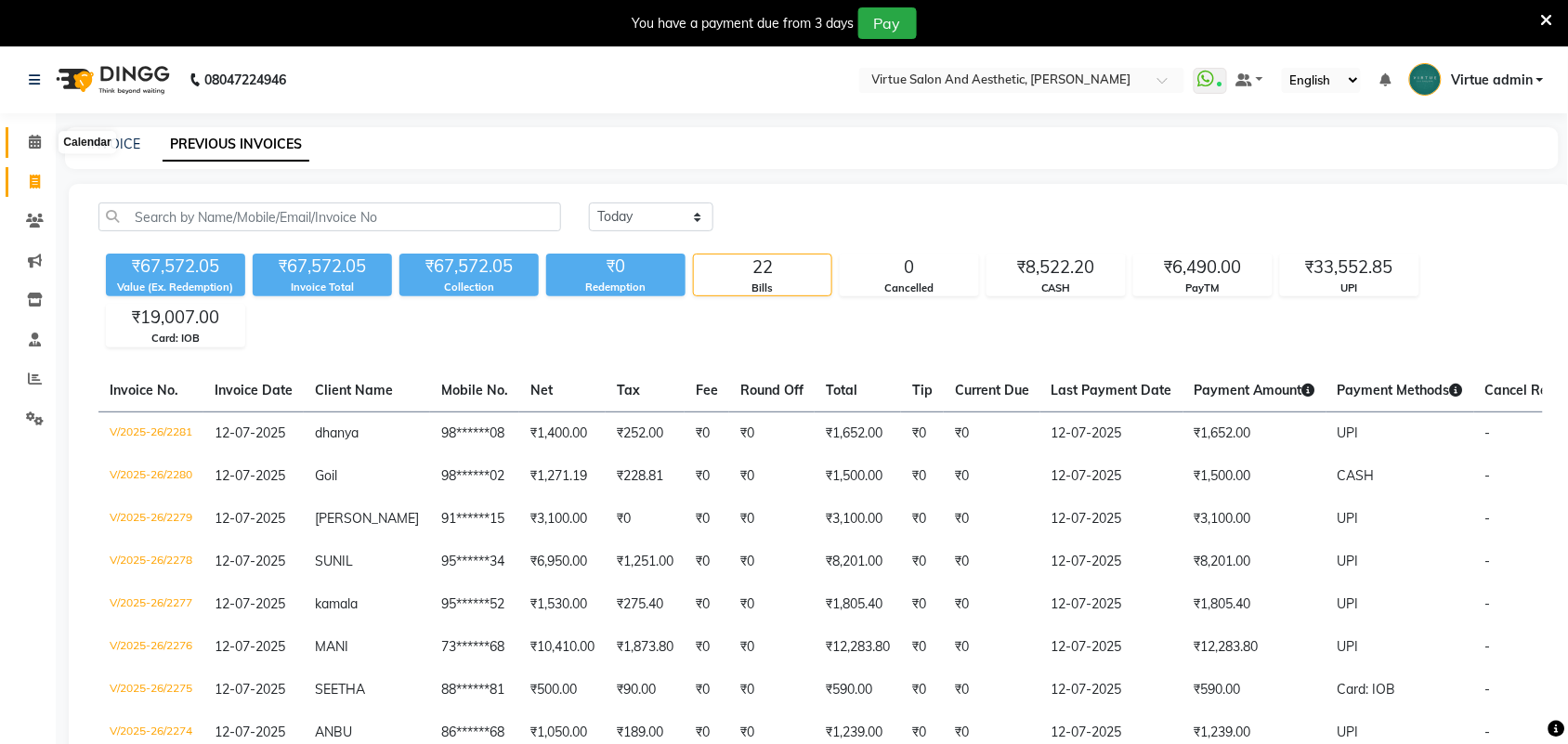 click 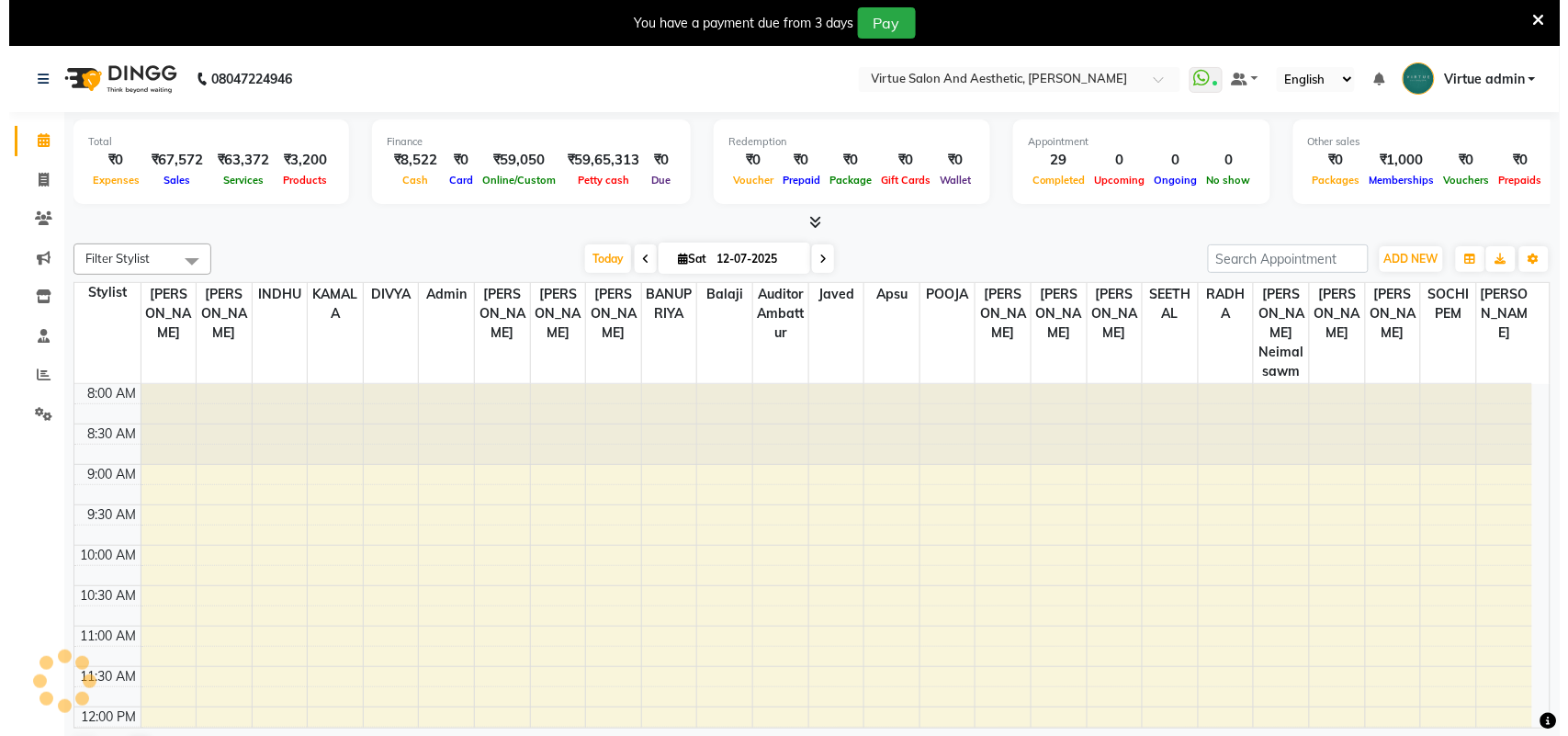 scroll, scrollTop: 0, scrollLeft: 0, axis: both 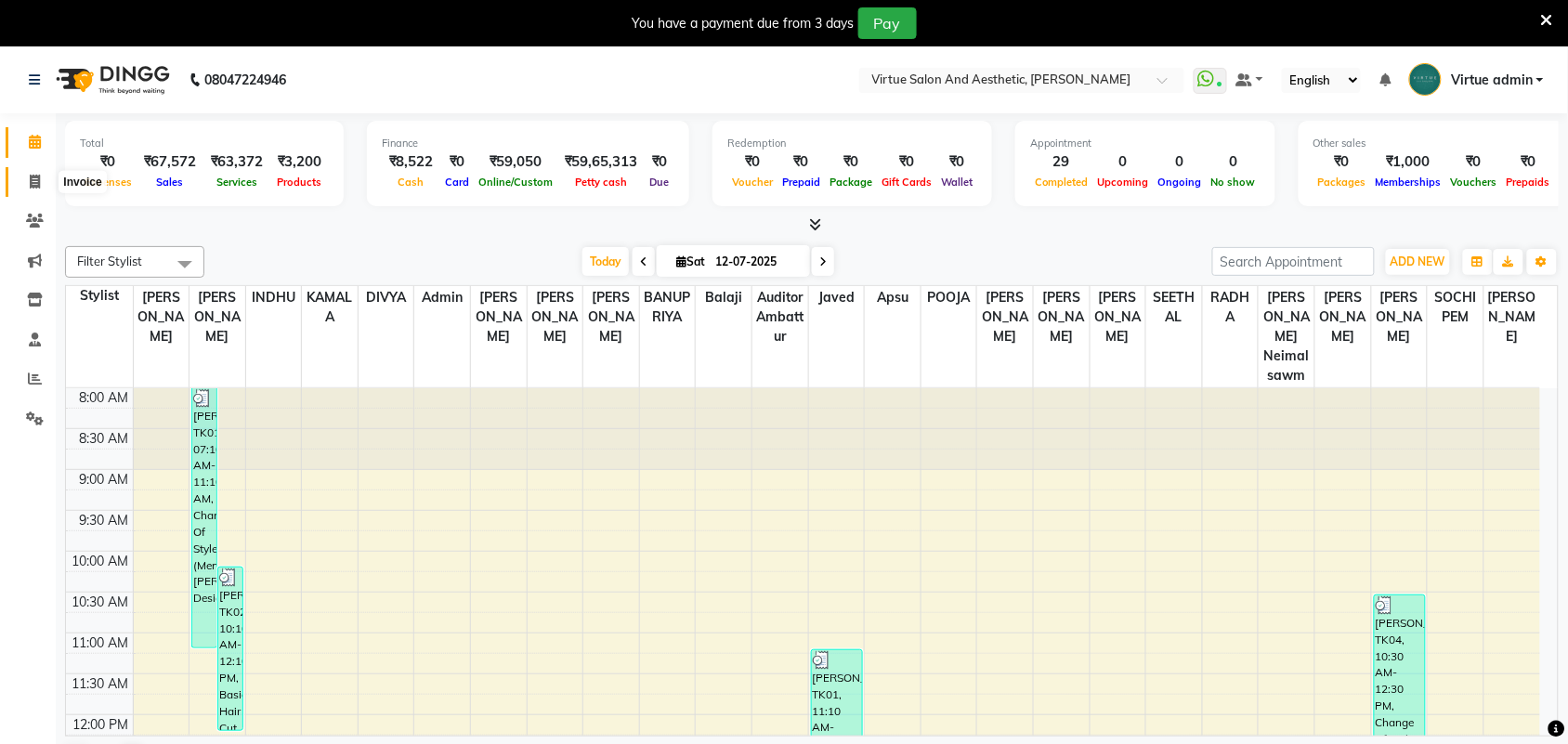 click 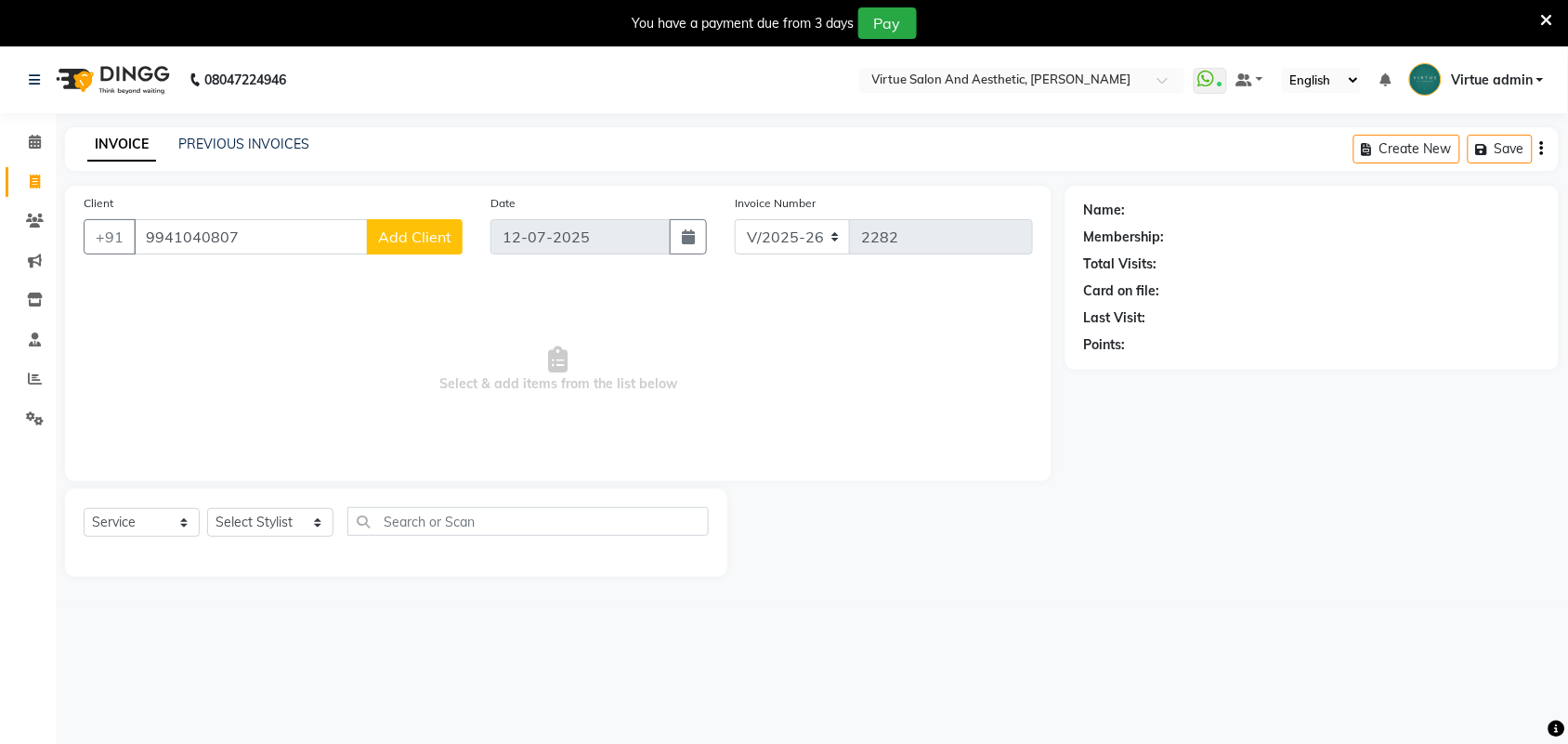 type on "9941040807" 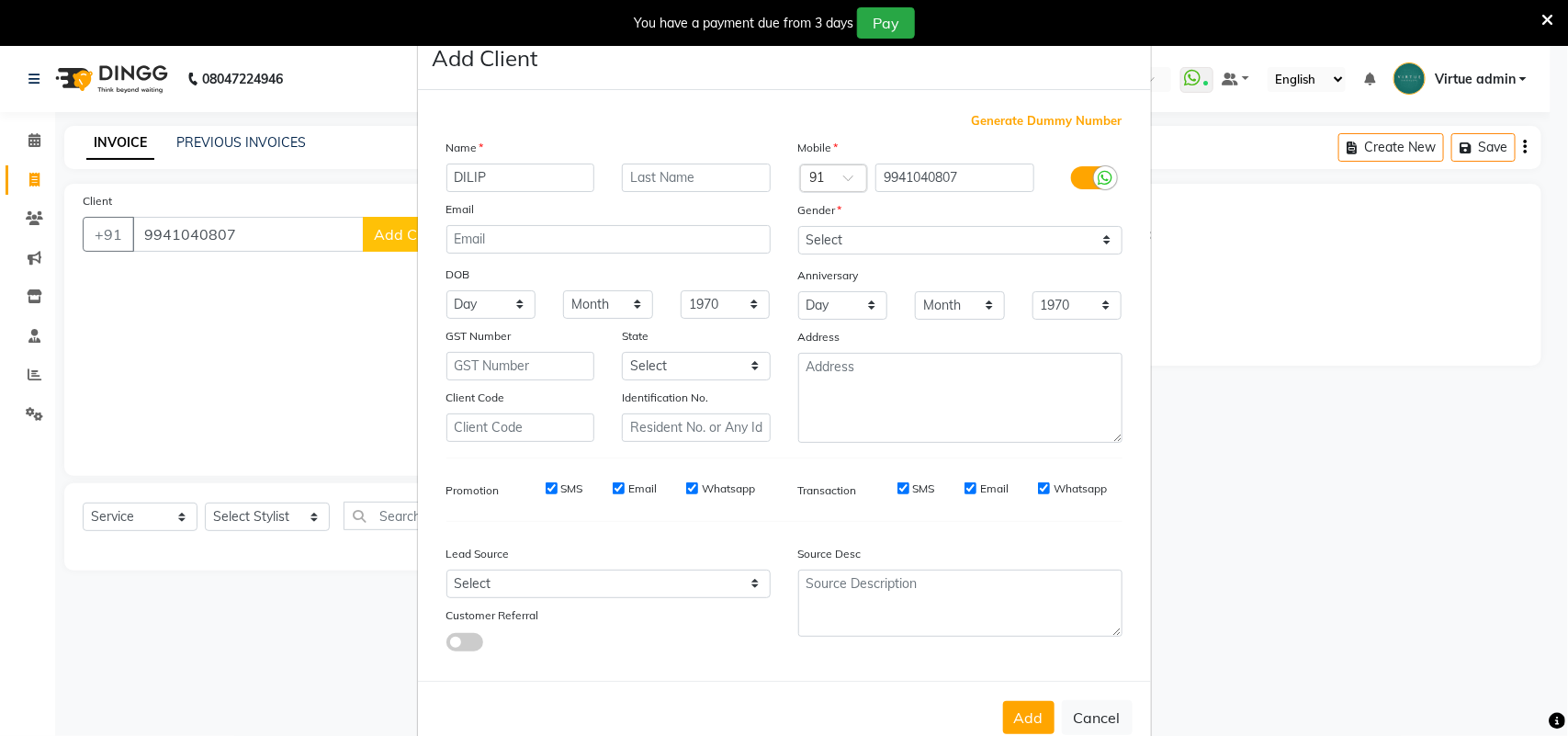 type on "DILIP" 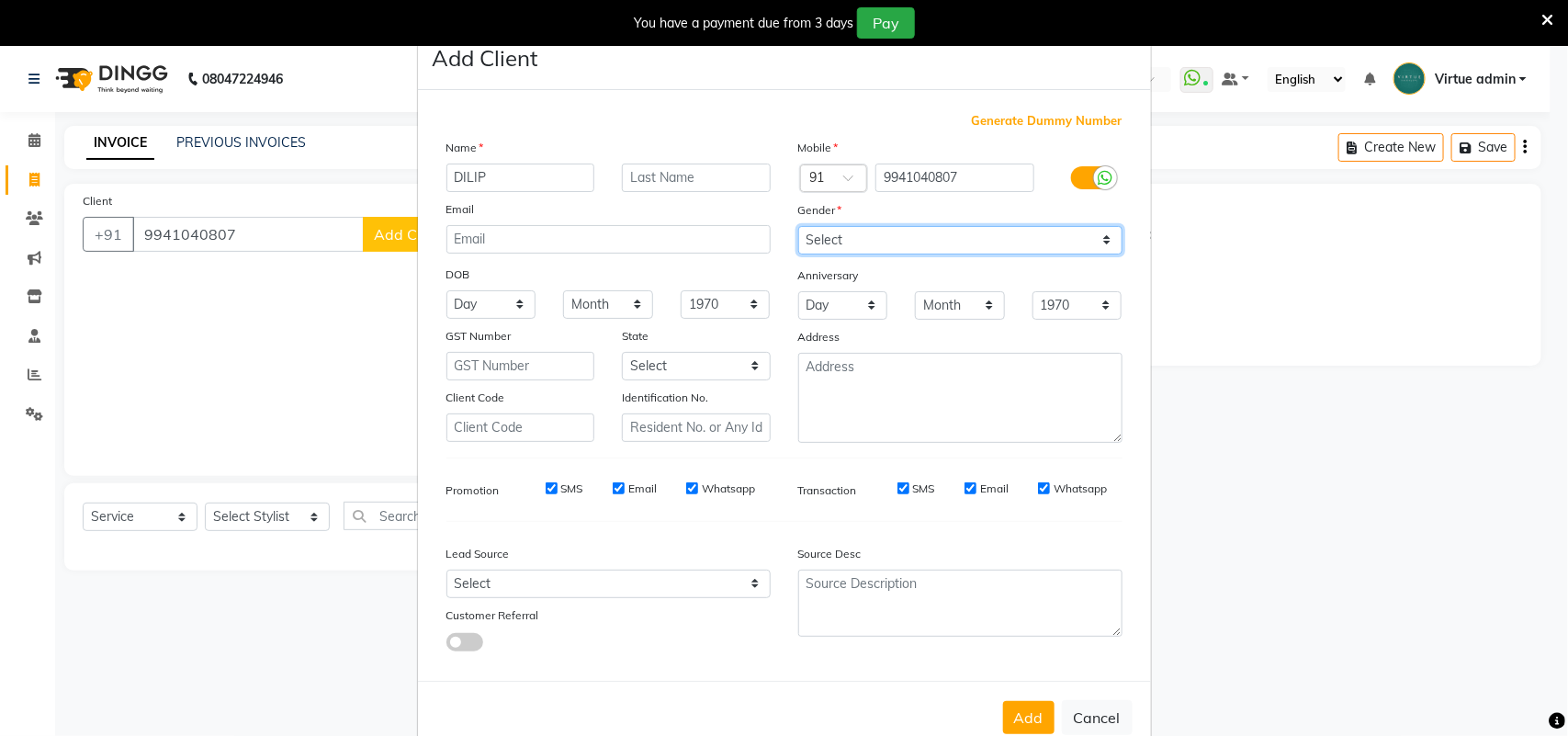 click on "Select Male Female Other Prefer Not To Say" at bounding box center [960, 240] 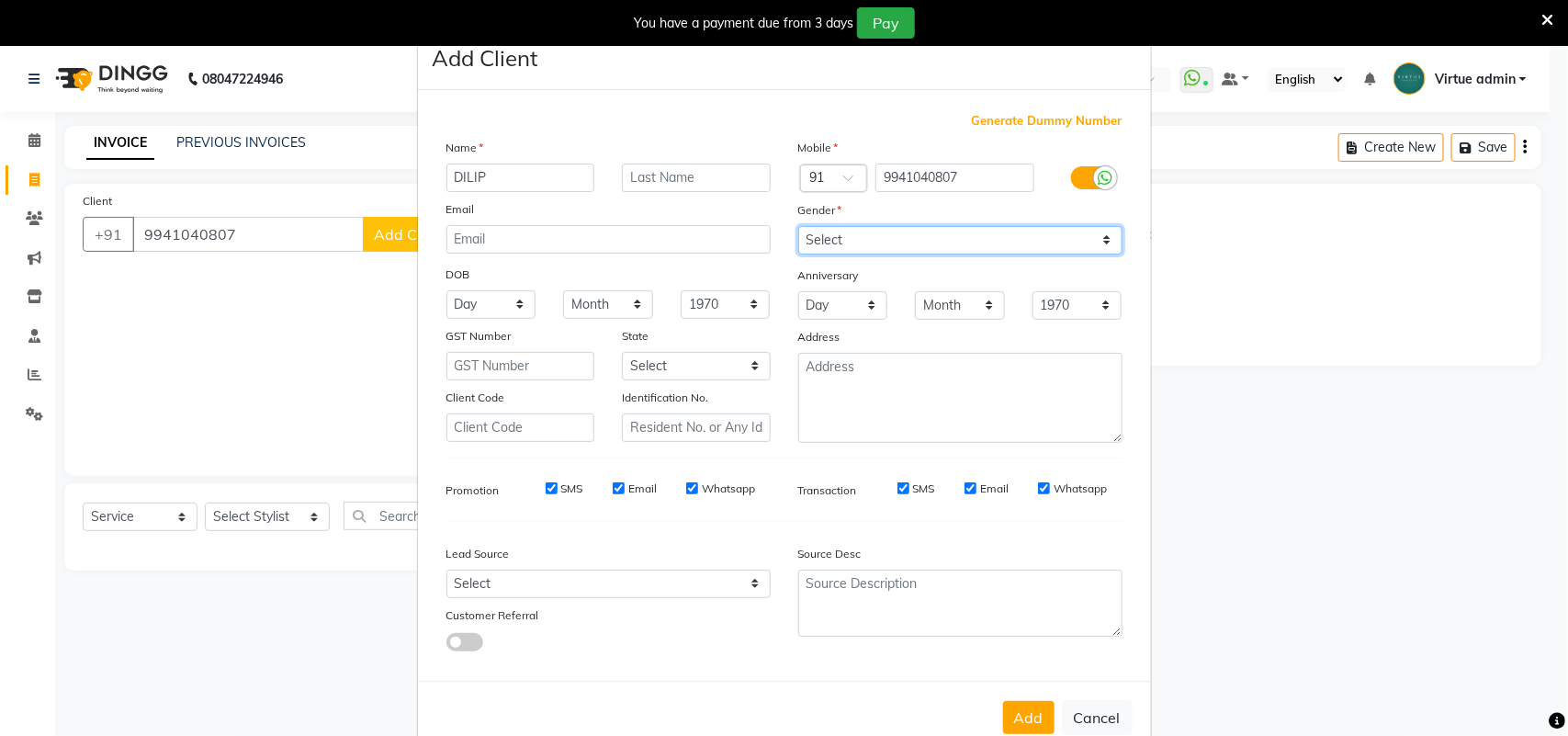 select on "male" 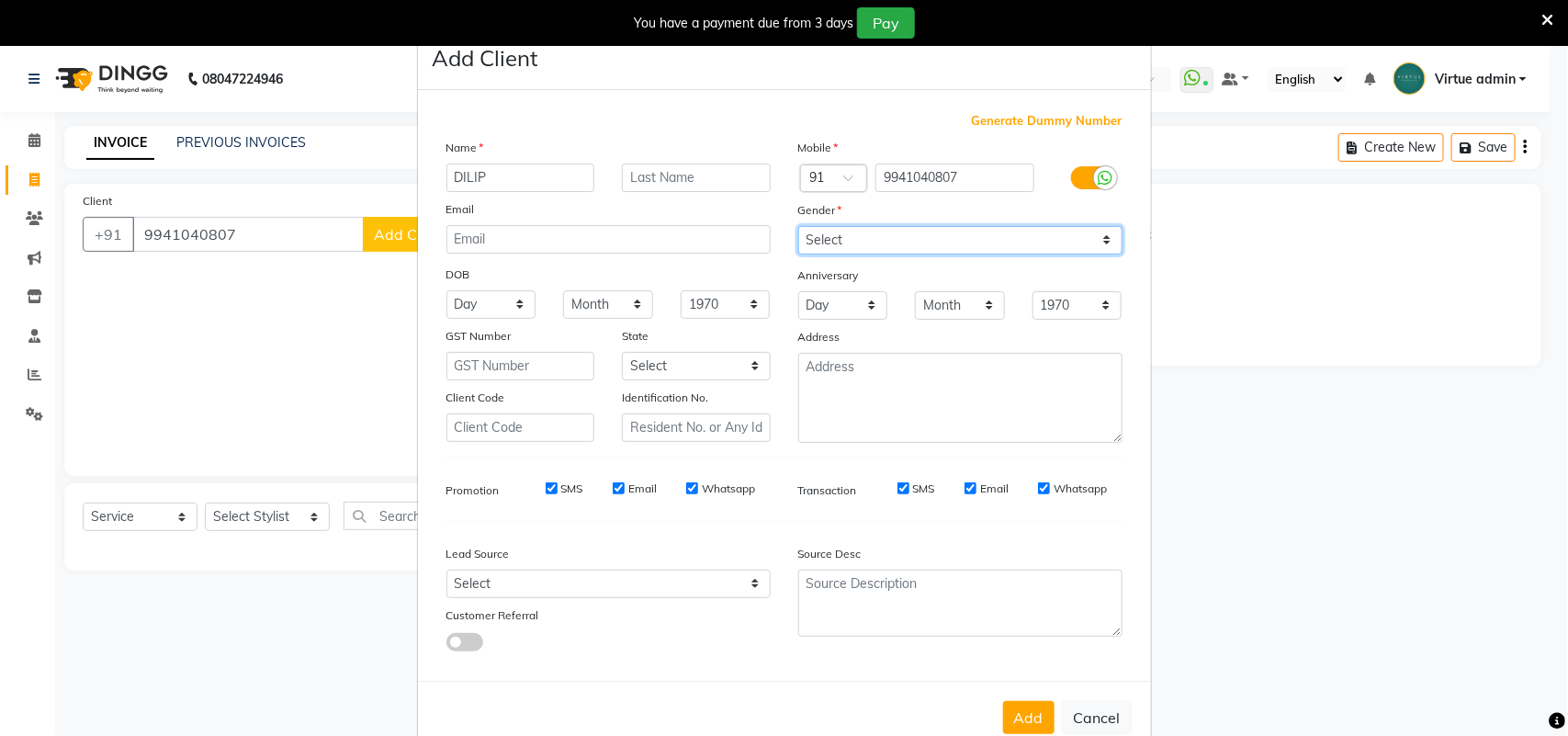 click on "Select Male Female Other Prefer Not To Say" at bounding box center (960, 240) 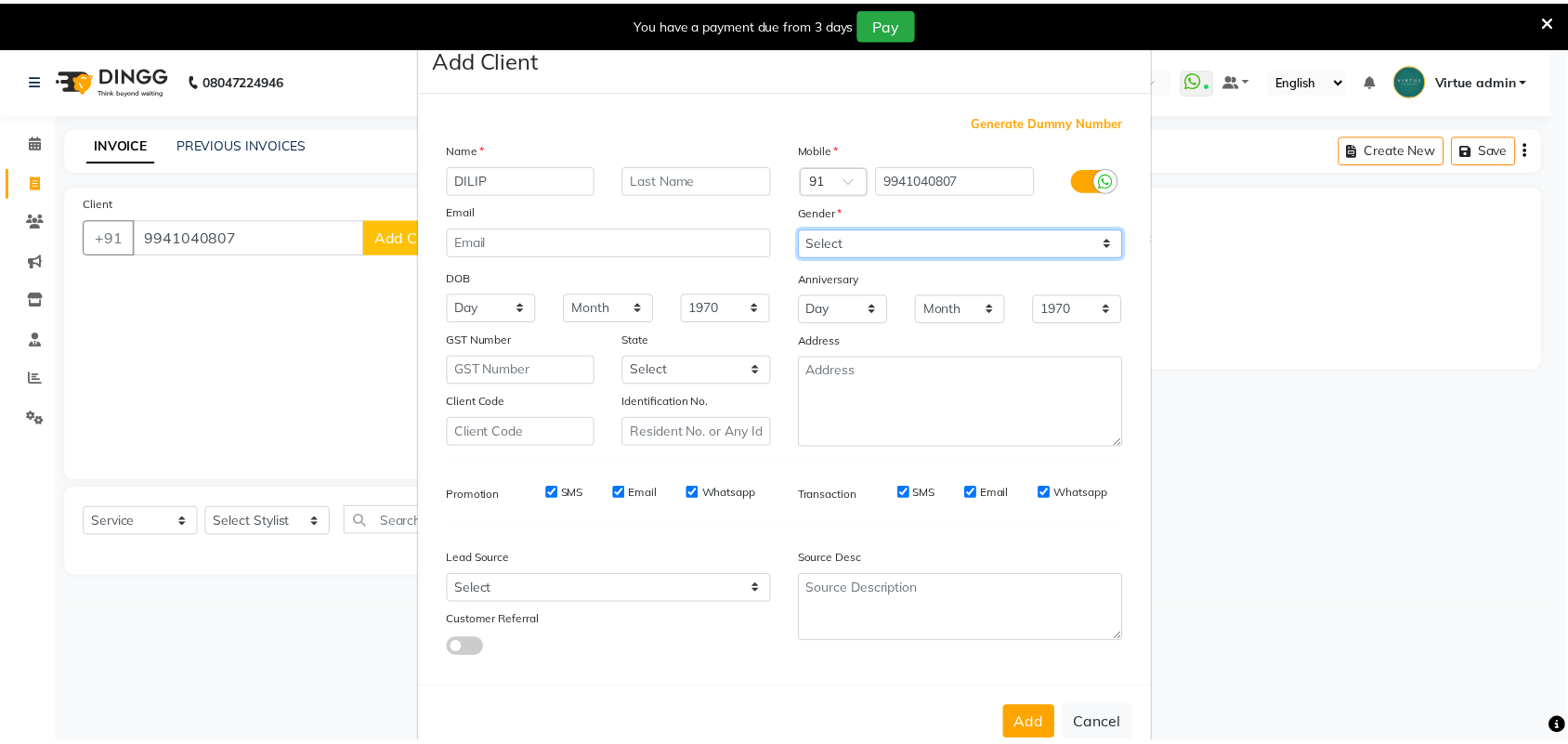 scroll, scrollTop: 40, scrollLeft: 0, axis: vertical 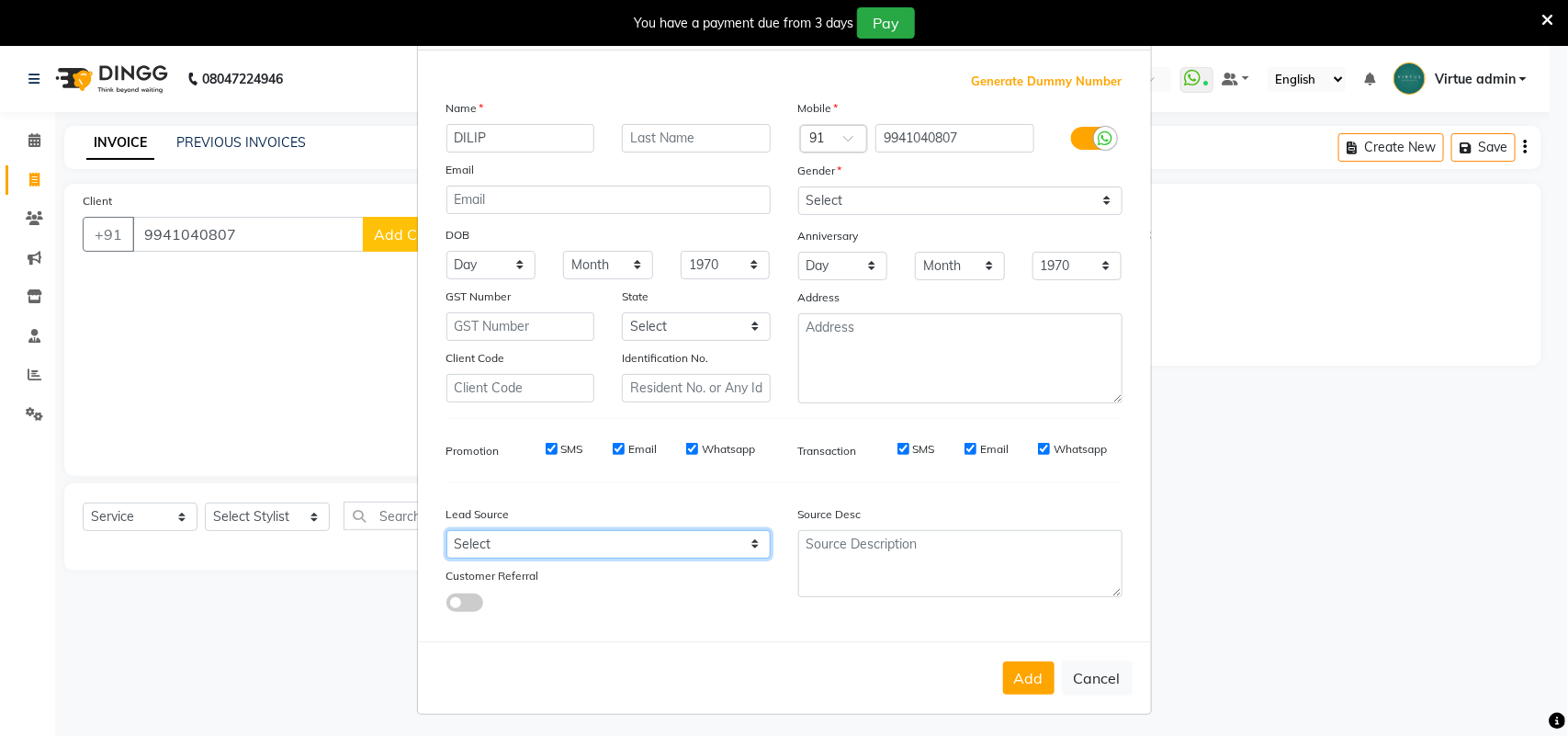 click on "Select Walk-in Referral Internet Friend Word of Mouth Advertisement Facebook JustDial Google Other Instagram  YouTube  WhatsApp" at bounding box center [608, 544] 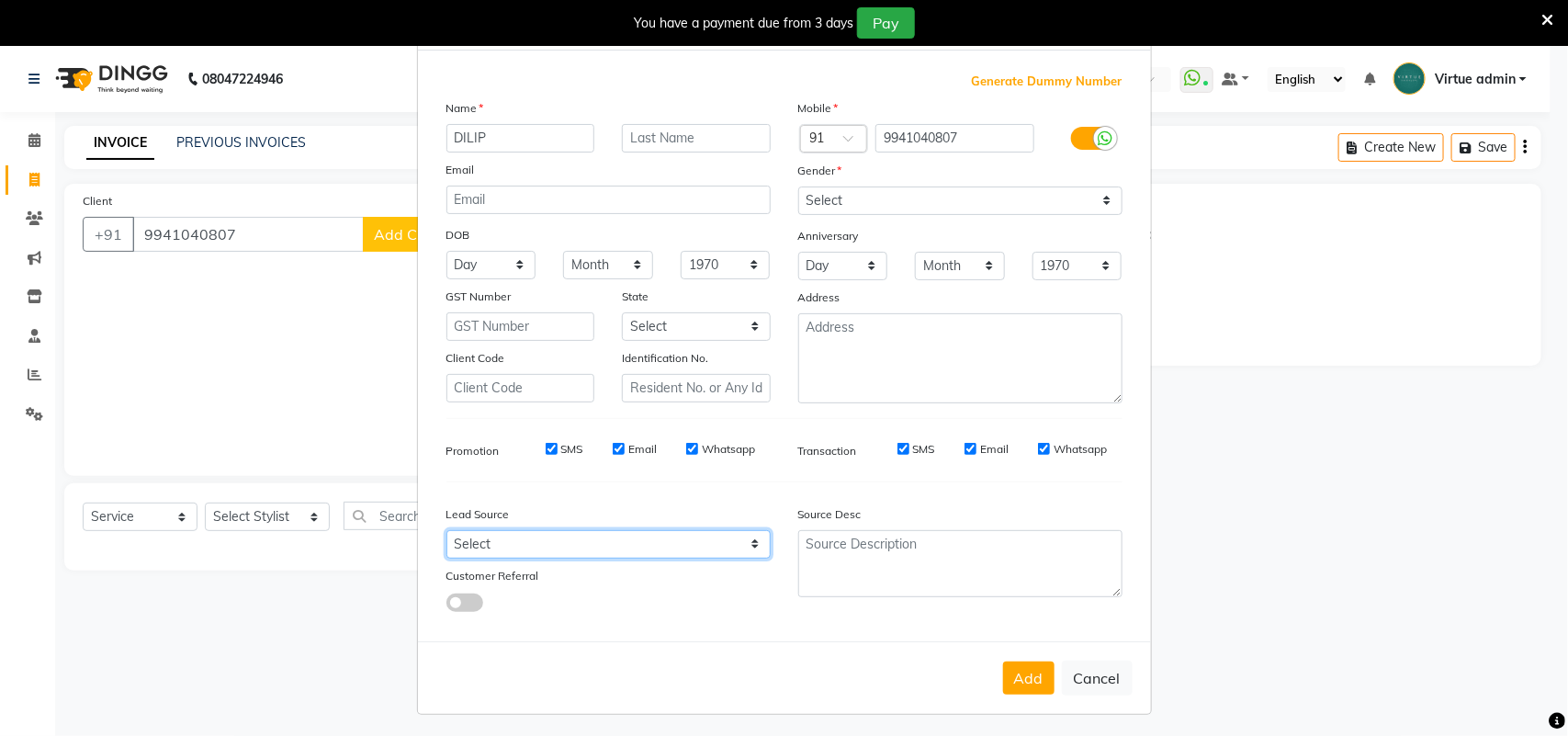 select on "30564" 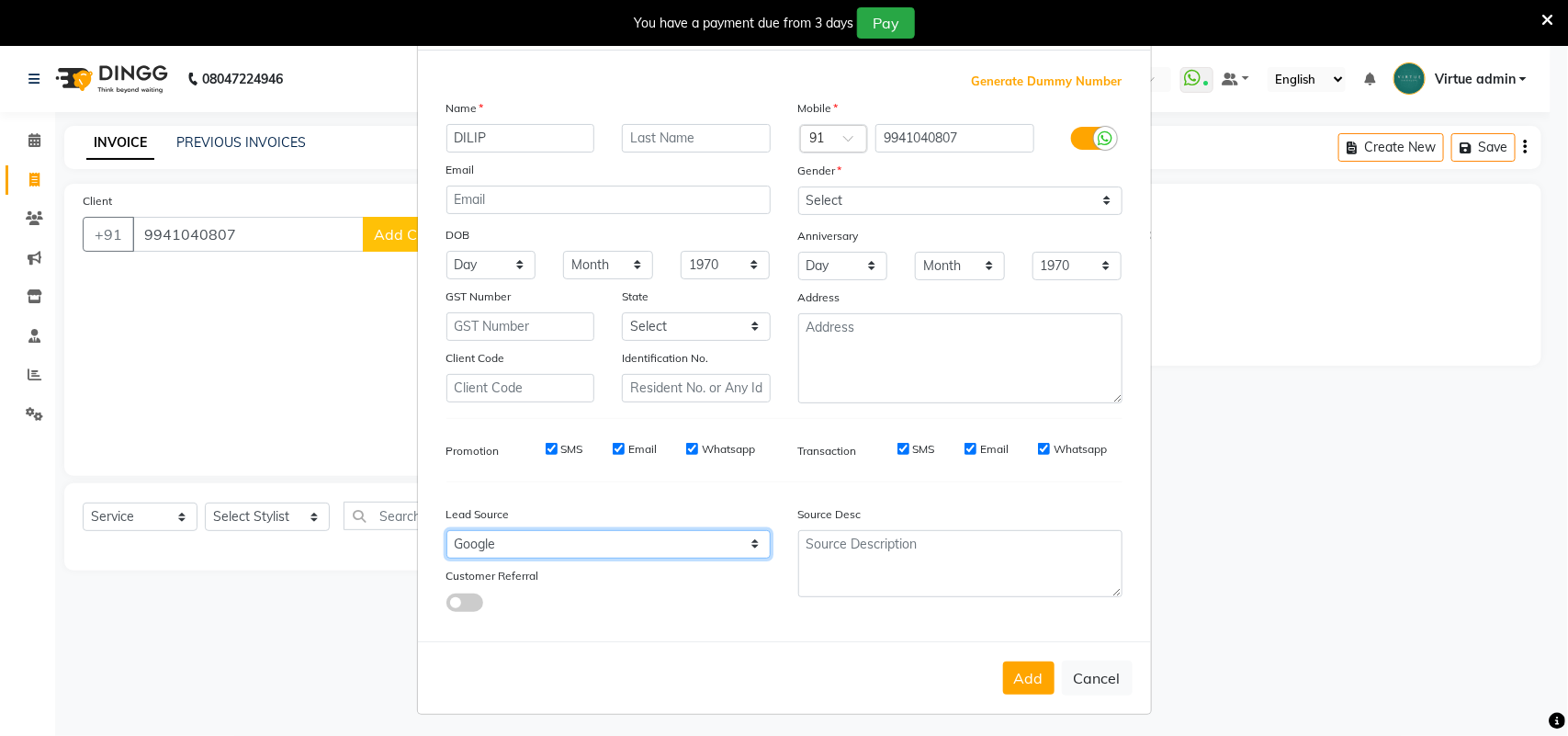 click on "Select Walk-in Referral Internet Friend Word of Mouth Advertisement Facebook JustDial Google Other Instagram  YouTube  WhatsApp" at bounding box center [608, 544] 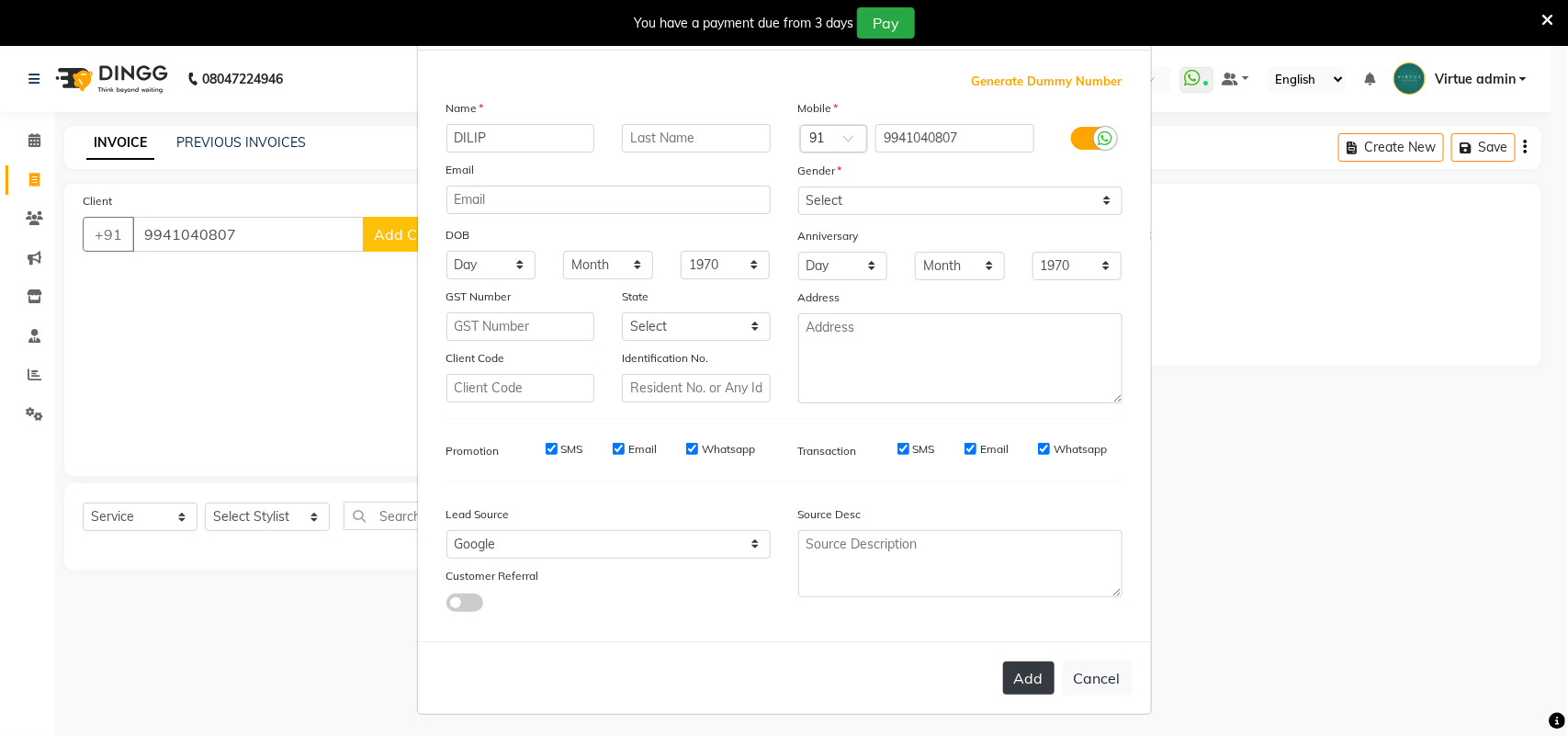 click on "Add" at bounding box center (1029, 678) 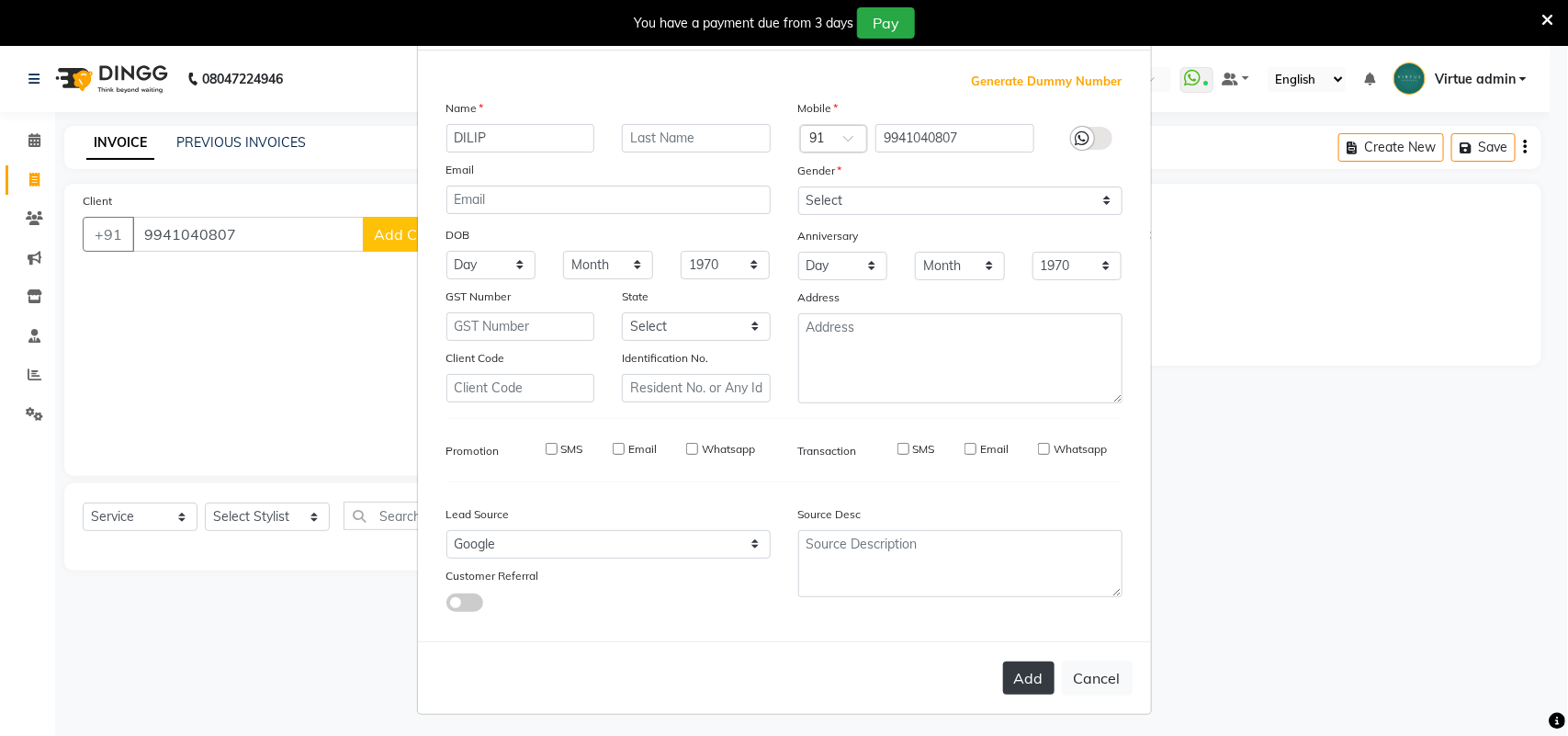 type on "99******07" 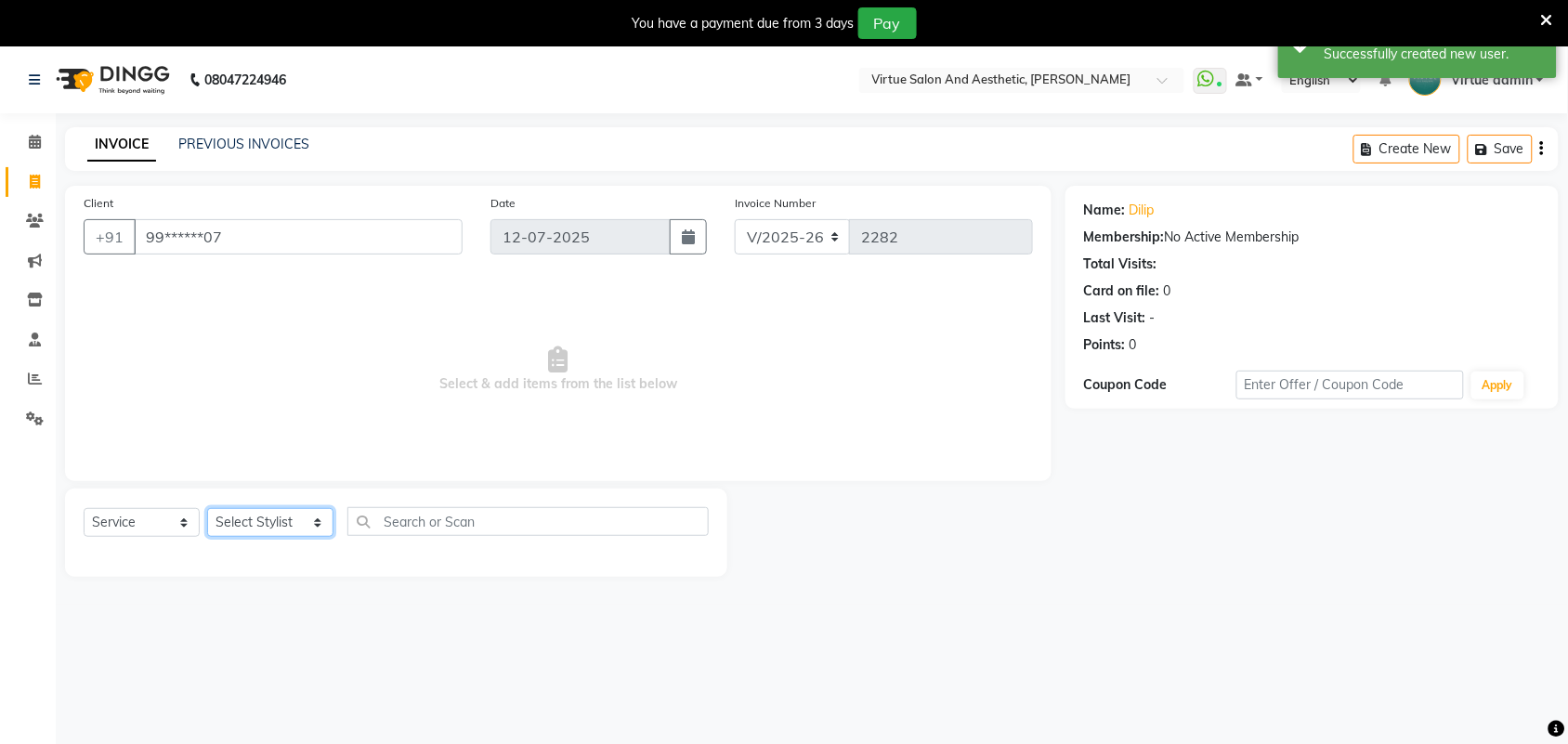 click on "Select Stylist Admin [PERSON_NAME]  Apsu Auditor Ambattur [PERSON_NAME] Dingg - Support Team [PERSON_NAME] [PERSON_NAME] [PERSON_NAME]  [PERSON_NAME] [PERSON_NAME]  [PERSON_NAME] [PERSON_NAME] [PERSON_NAME] RADHA [PERSON_NAME]  [PERSON_NAME] SEETHAL SOCHIPEM [PERSON_NAME] [PERSON_NAME] VANITHA Veena [PERSON_NAME]  [PERSON_NAME] Virtue admin VIRTUE SALON" 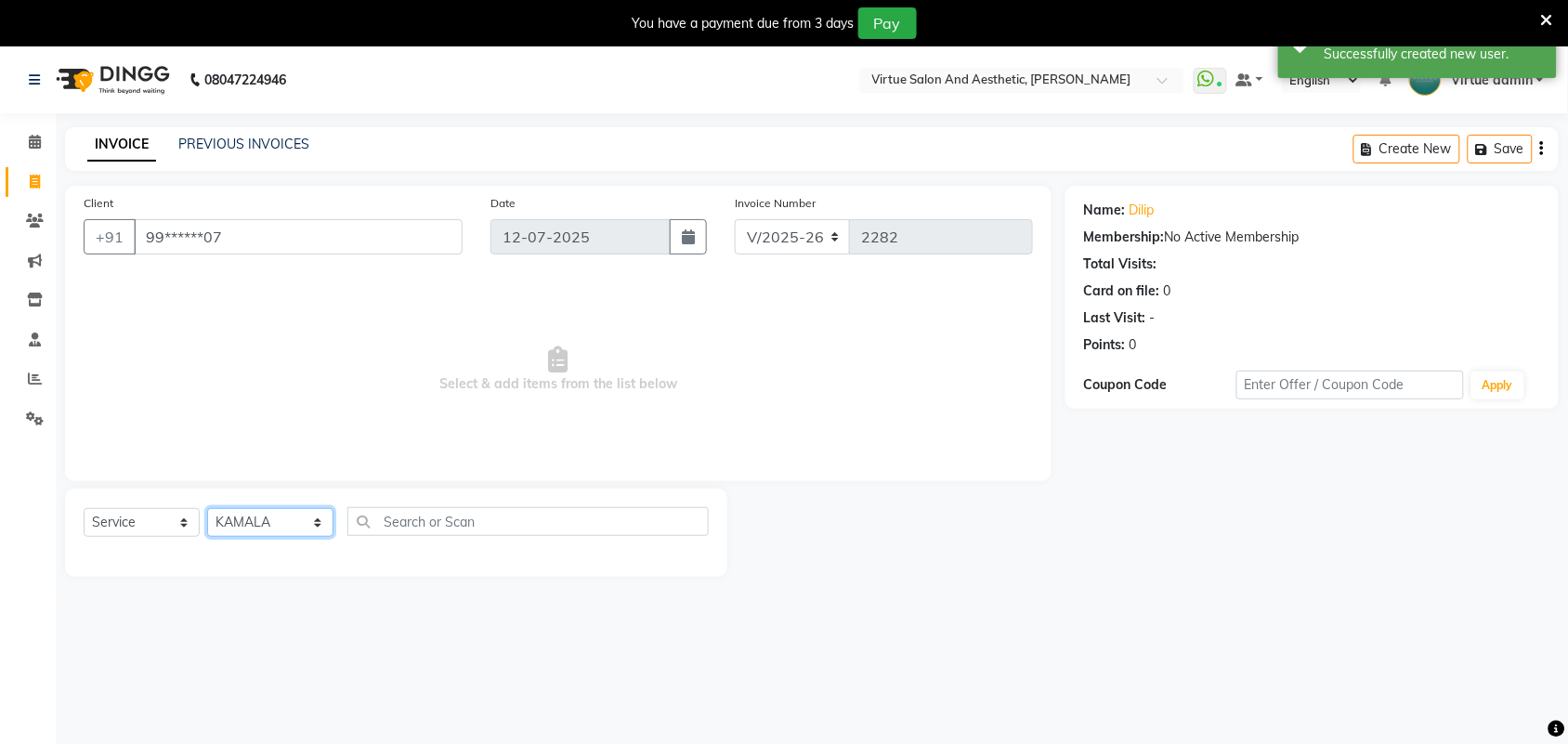 click on "Select Stylist Admin [PERSON_NAME]  Apsu Auditor Ambattur [PERSON_NAME] Dingg - Support Team [PERSON_NAME] [PERSON_NAME] [PERSON_NAME]  [PERSON_NAME] [PERSON_NAME]  [PERSON_NAME] [PERSON_NAME] [PERSON_NAME] RADHA [PERSON_NAME]  [PERSON_NAME] SEETHAL SOCHIPEM [PERSON_NAME] [PERSON_NAME] VANITHA Veena [PERSON_NAME]  [PERSON_NAME] Virtue admin VIRTUE SALON" 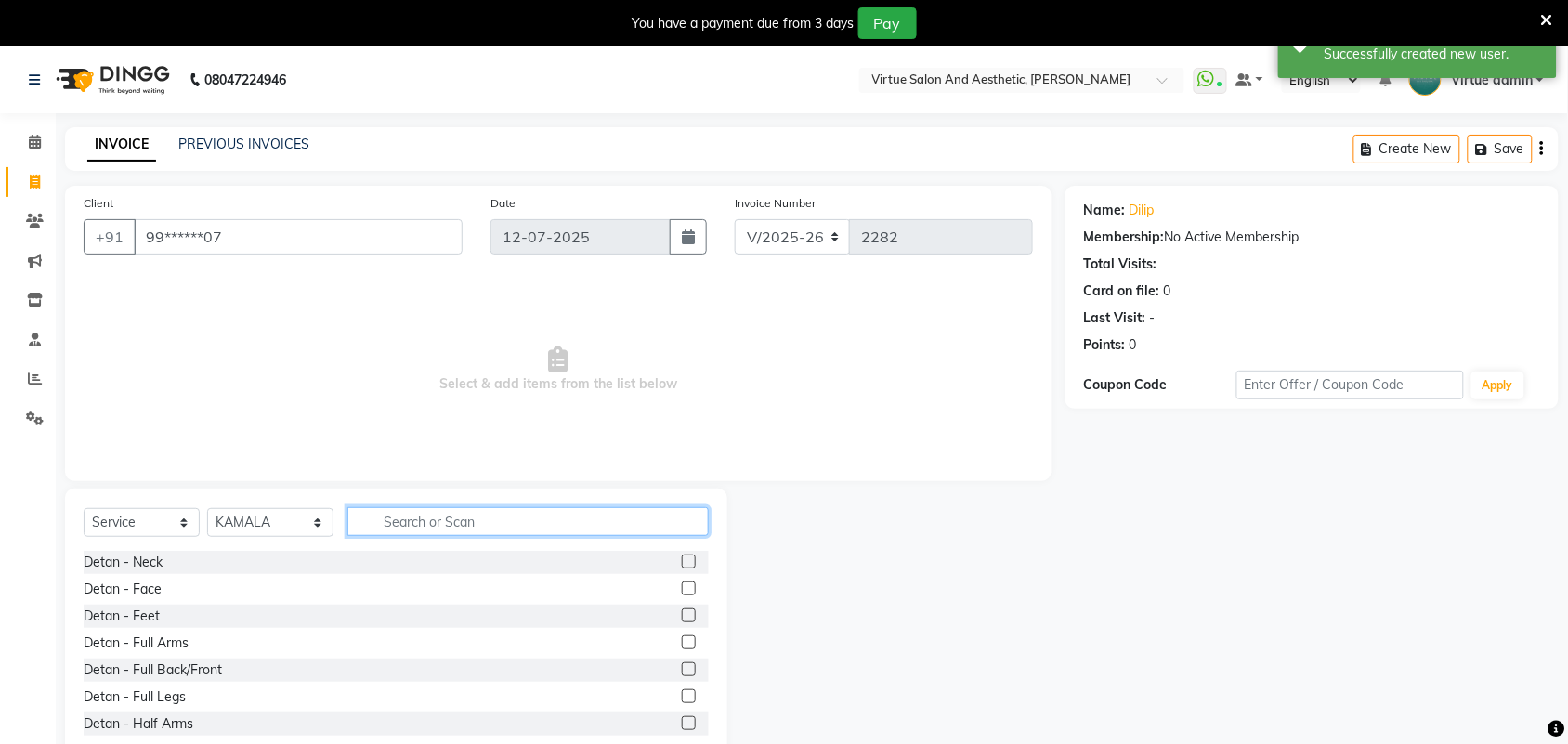 click 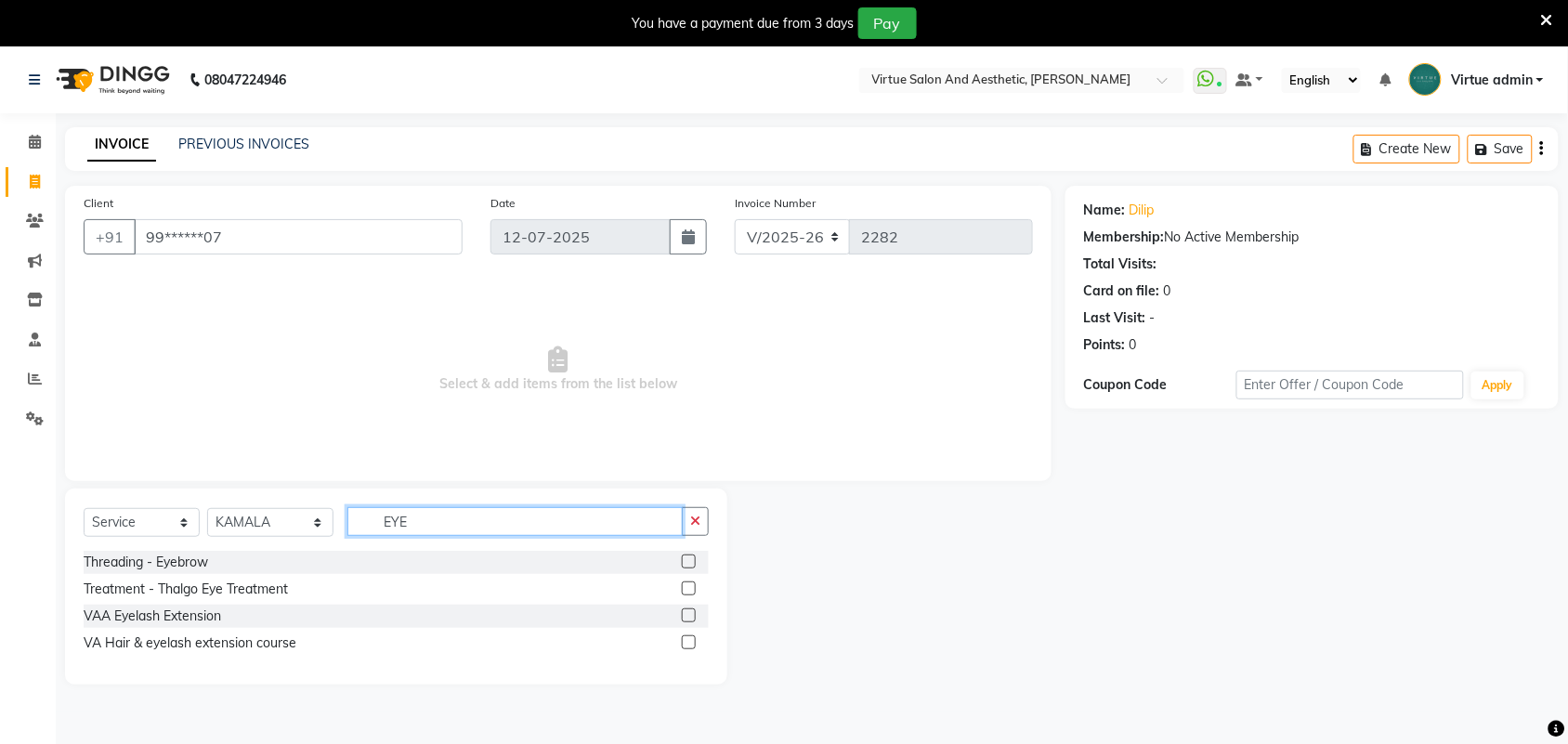 type on "EYE" 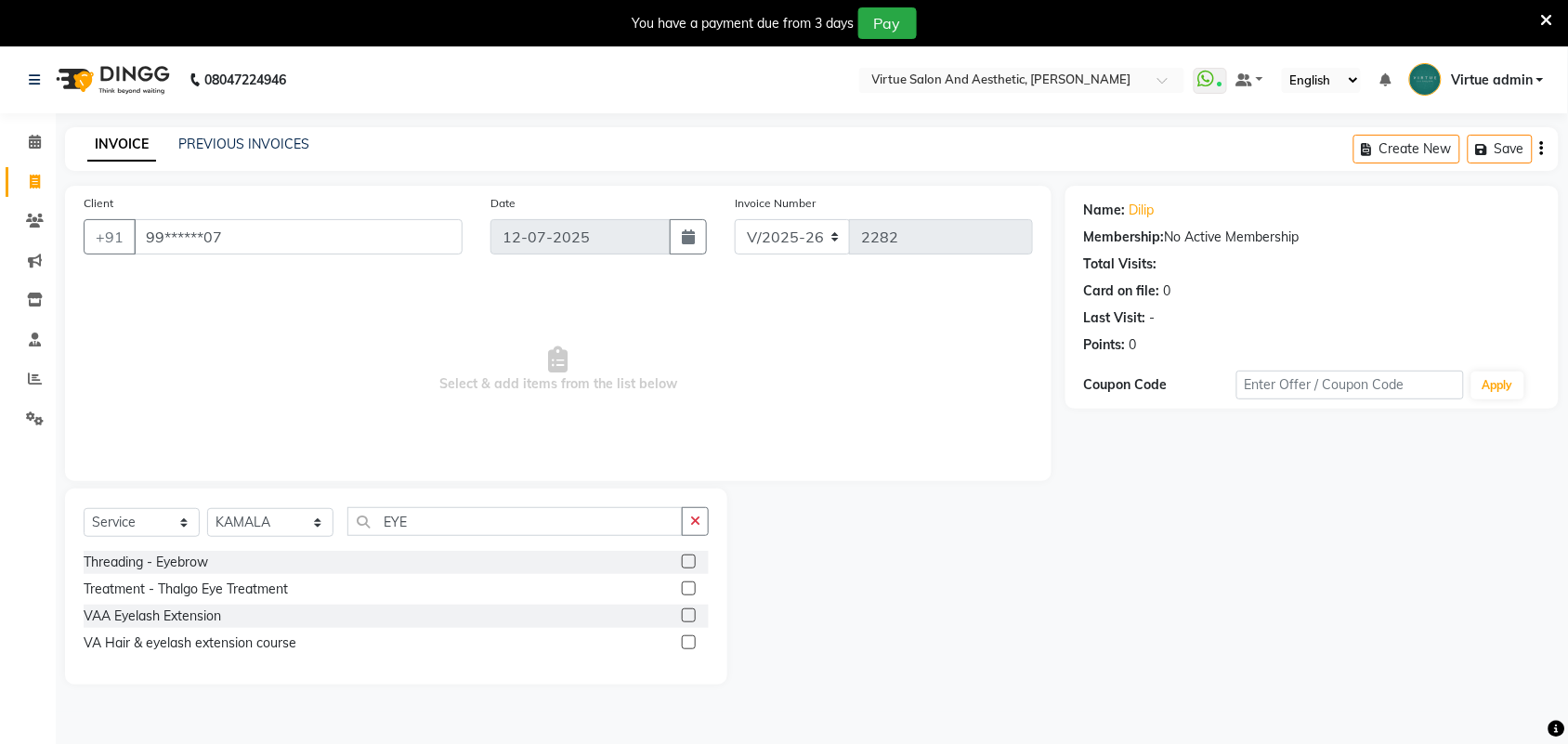 click 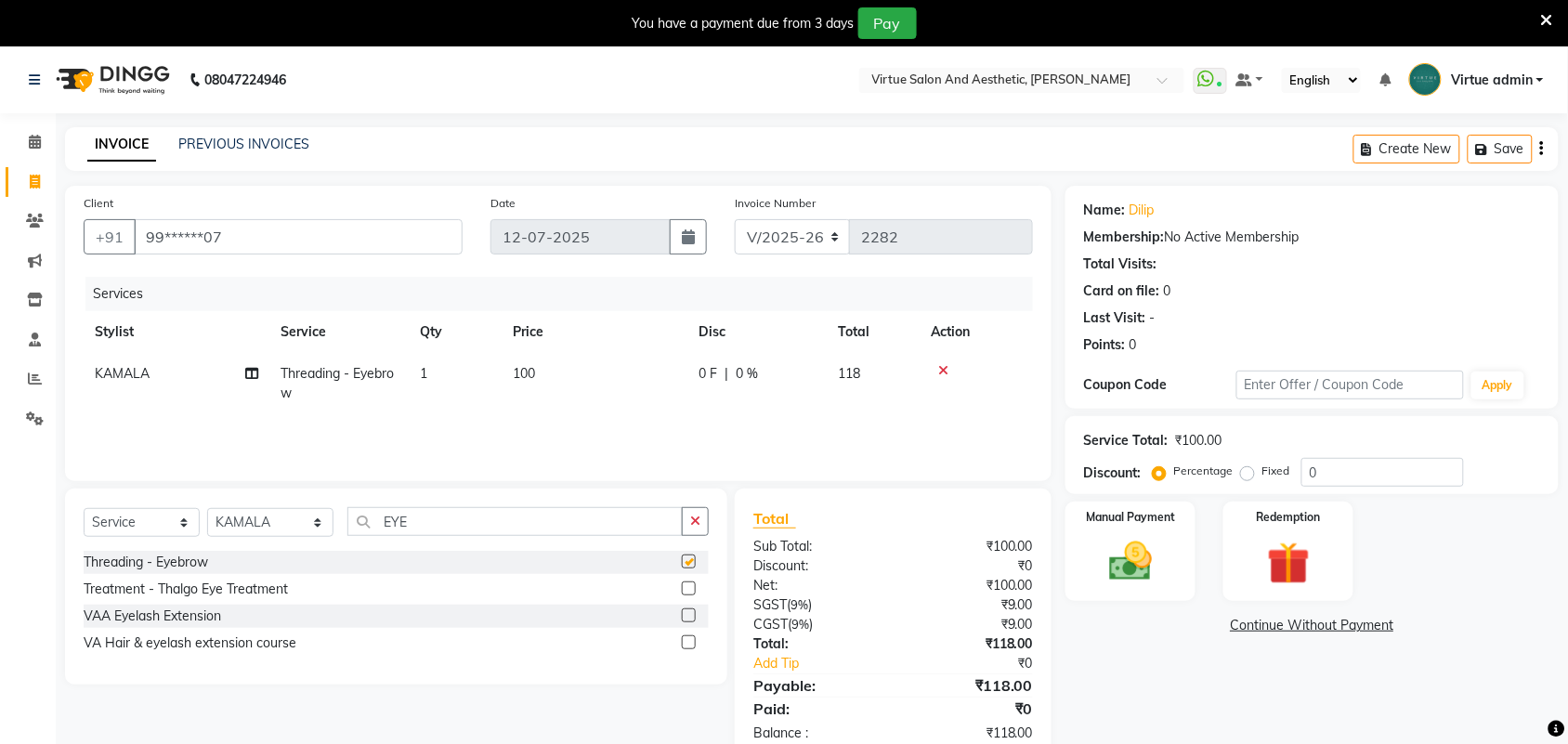 checkbox on "false" 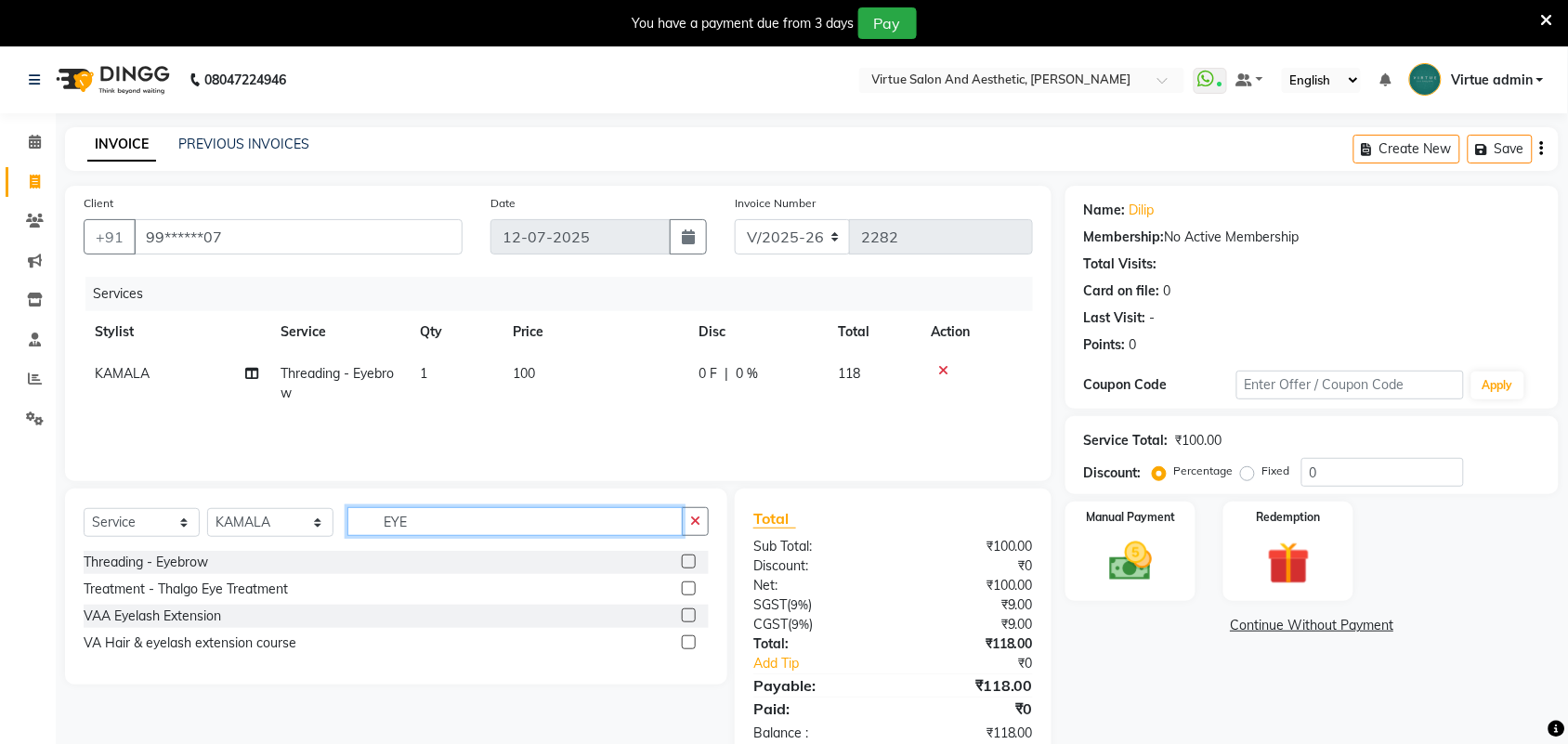 drag, startPoint x: 439, startPoint y: 513, endPoint x: 311, endPoint y: 513, distance: 128 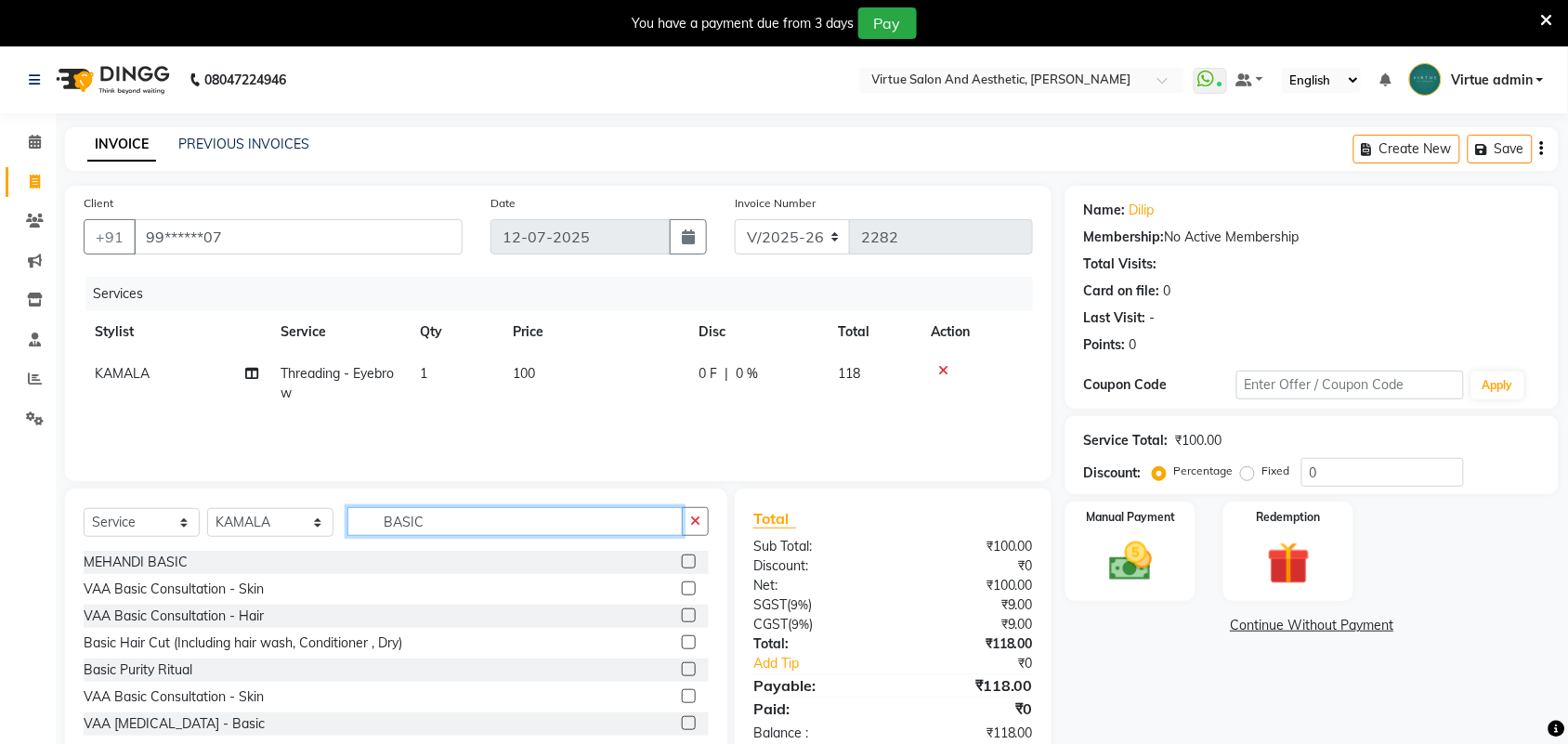scroll, scrollTop: 2, scrollLeft: 0, axis: vertical 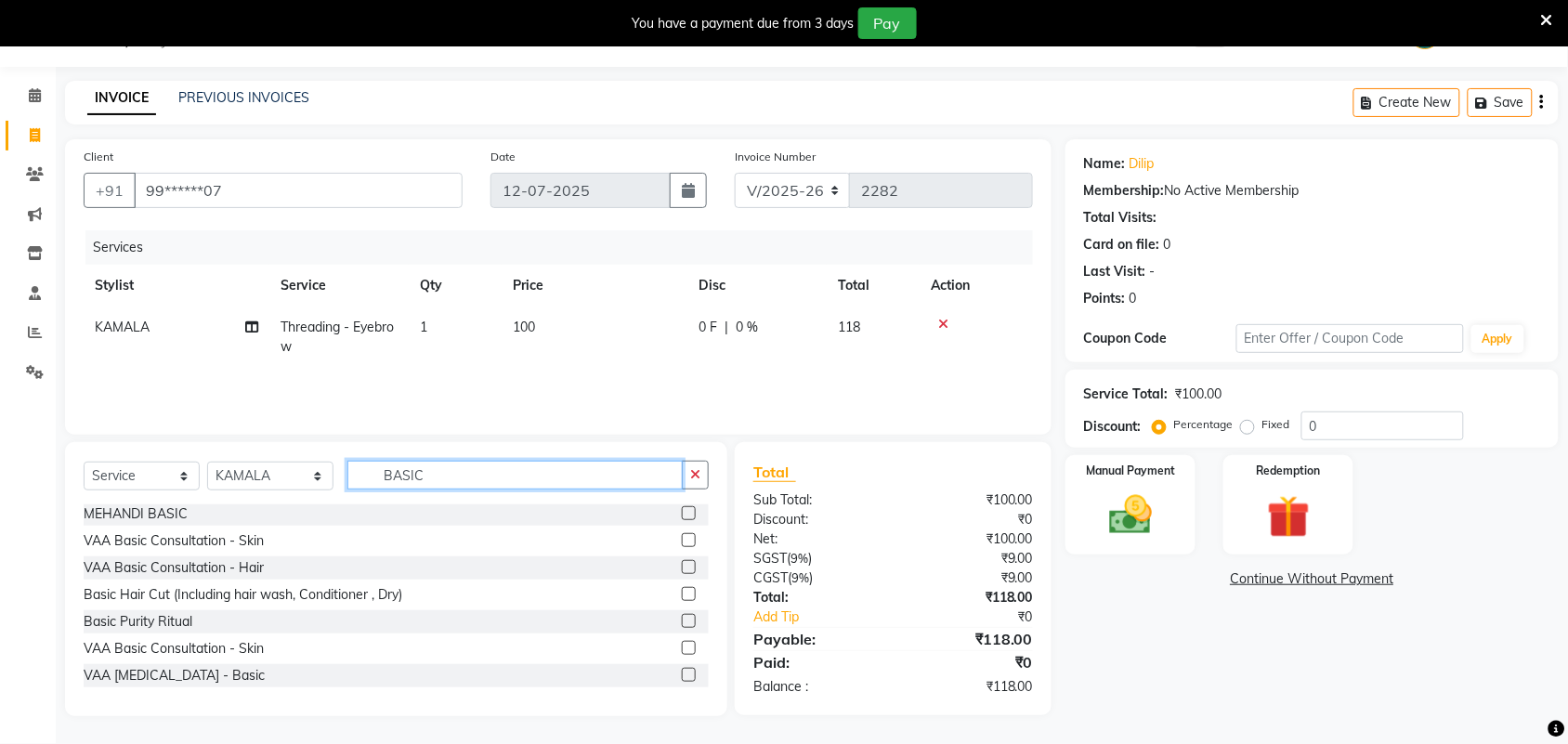 type on "BASIC" 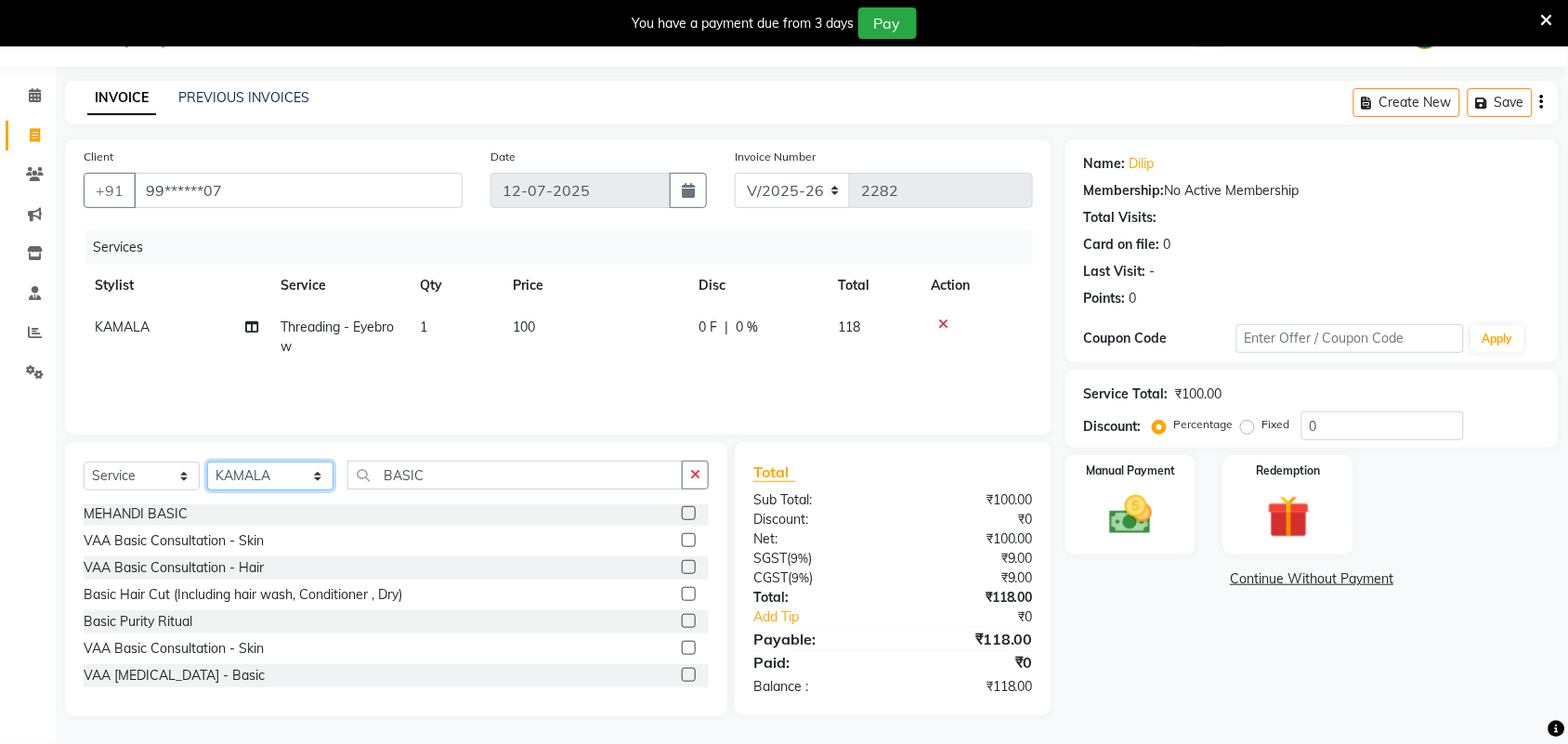 click on "Select Stylist Admin [PERSON_NAME]  Apsu Auditor Ambattur [PERSON_NAME] Dingg - Support Team [PERSON_NAME] [PERSON_NAME] [PERSON_NAME]  [PERSON_NAME] [PERSON_NAME]  [PERSON_NAME] [PERSON_NAME] [PERSON_NAME] RADHA [PERSON_NAME]  [PERSON_NAME] SEETHAL SOCHIPEM [PERSON_NAME] [PERSON_NAME] VANITHA Veena [PERSON_NAME]  [PERSON_NAME] Virtue admin VIRTUE SALON" 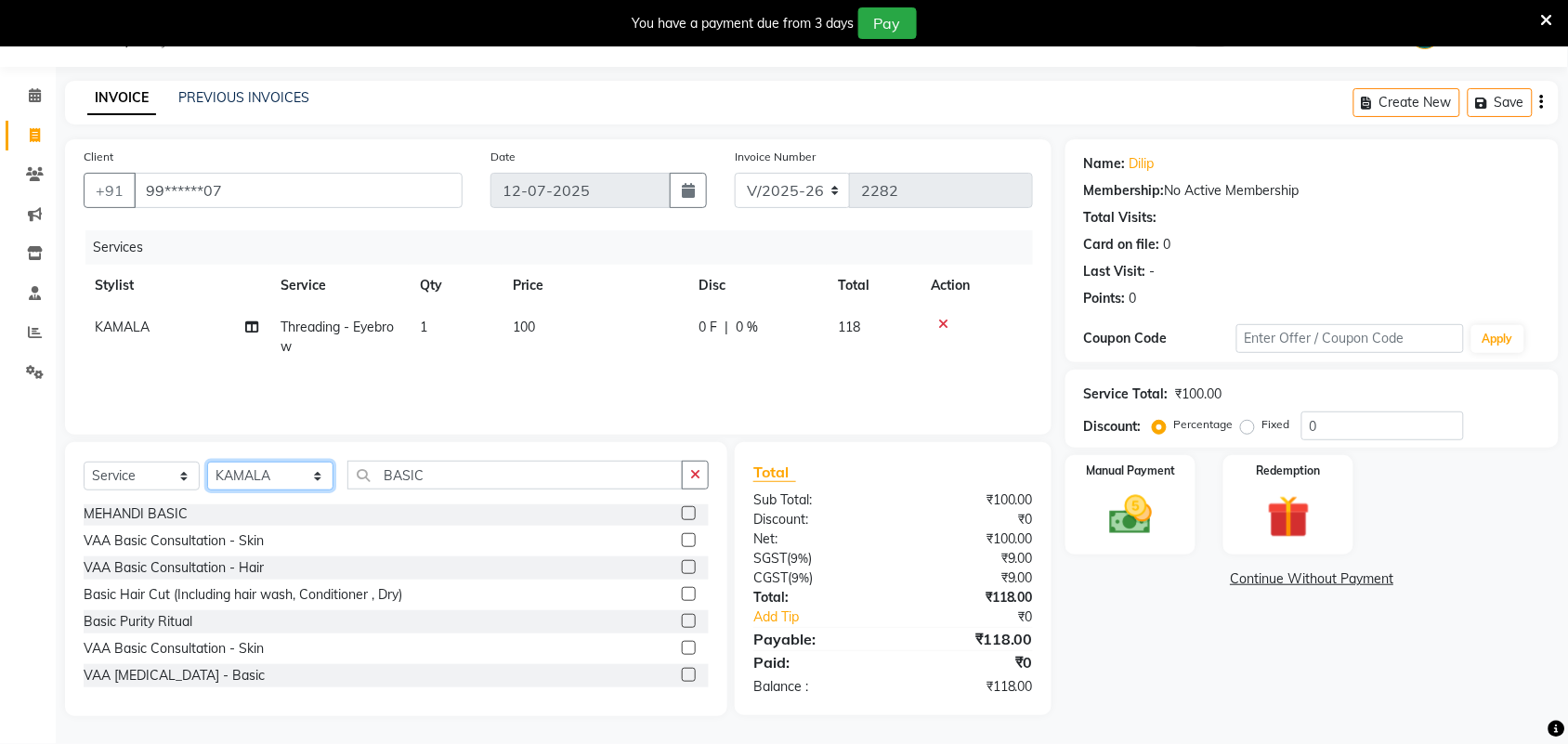select on "47999" 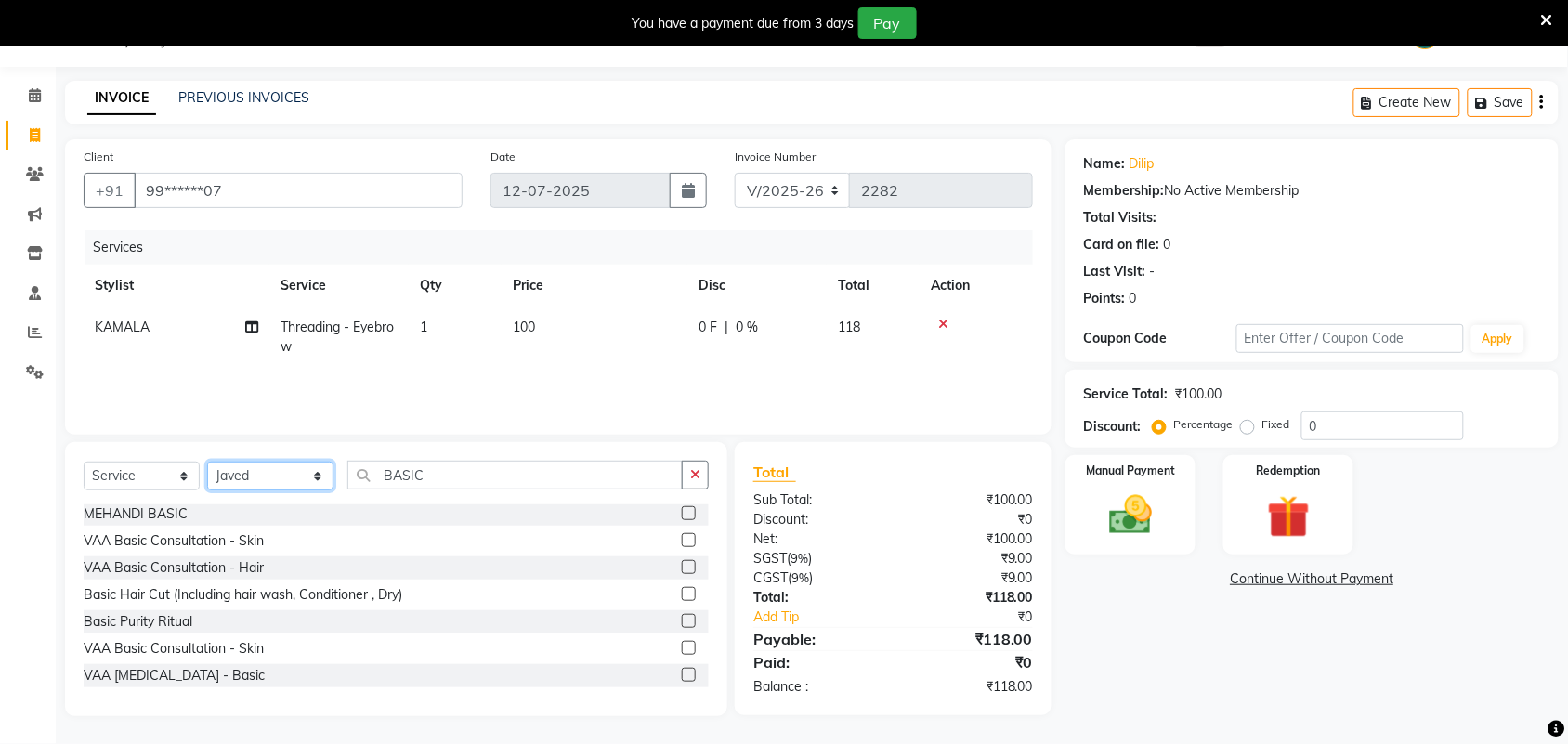 click on "Select Stylist Admin [PERSON_NAME]  Apsu Auditor Ambattur [PERSON_NAME] Dingg - Support Team [PERSON_NAME] [PERSON_NAME] [PERSON_NAME]  [PERSON_NAME] [PERSON_NAME]  [PERSON_NAME] [PERSON_NAME] [PERSON_NAME] RADHA [PERSON_NAME]  [PERSON_NAME] SEETHAL SOCHIPEM [PERSON_NAME] [PERSON_NAME] VANITHA Veena [PERSON_NAME]  [PERSON_NAME] Virtue admin VIRTUE SALON" 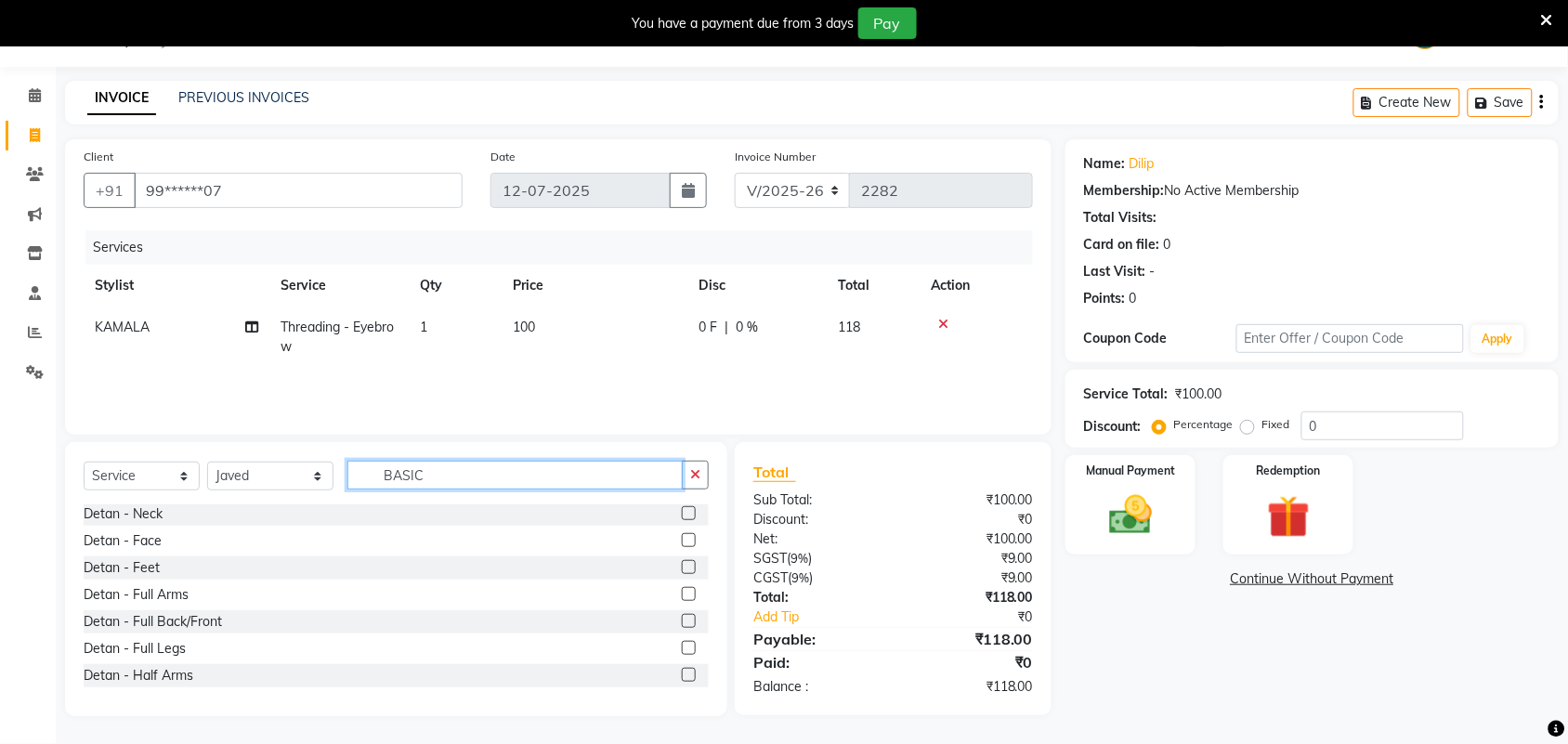 click on "BASIC" 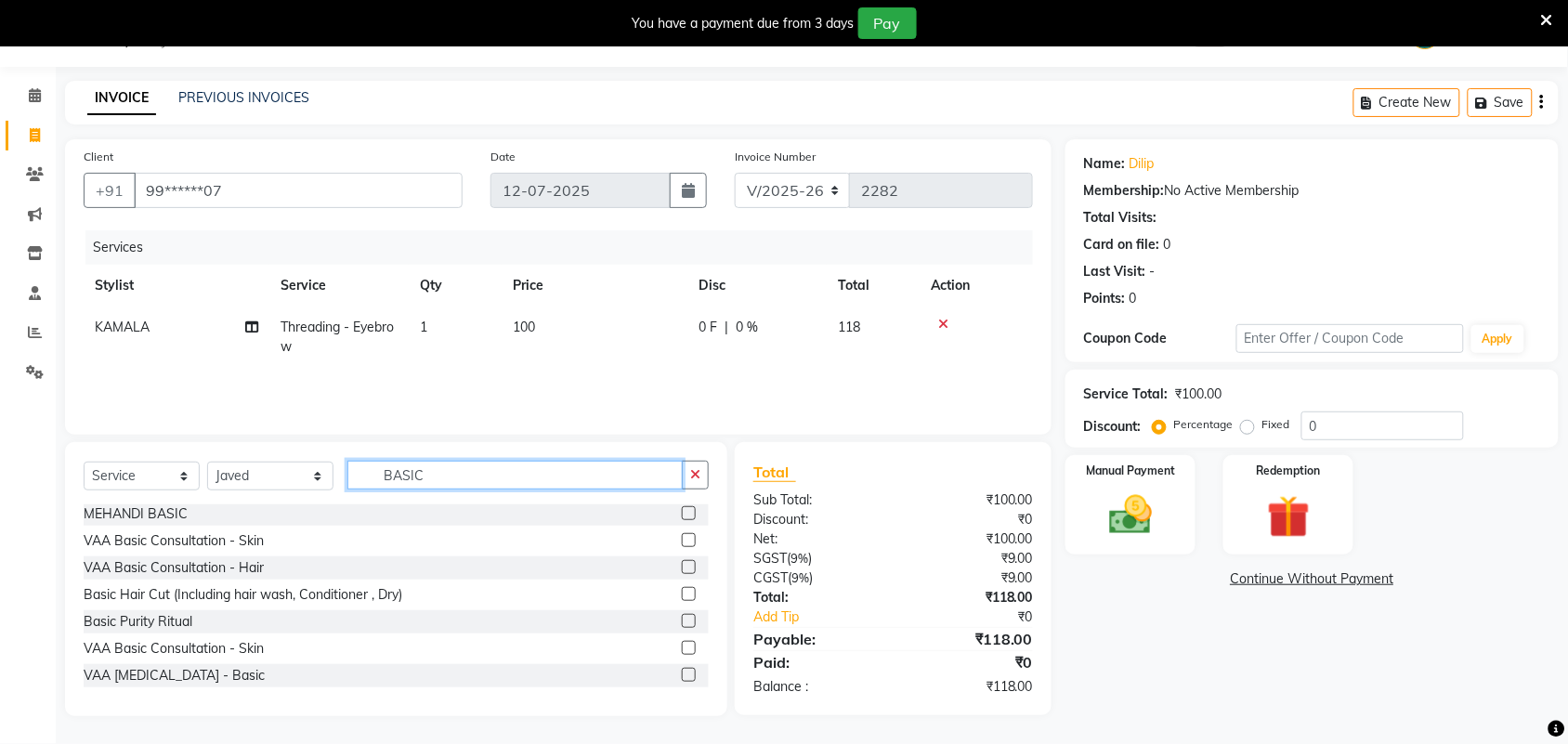 scroll, scrollTop: 0, scrollLeft: 0, axis: both 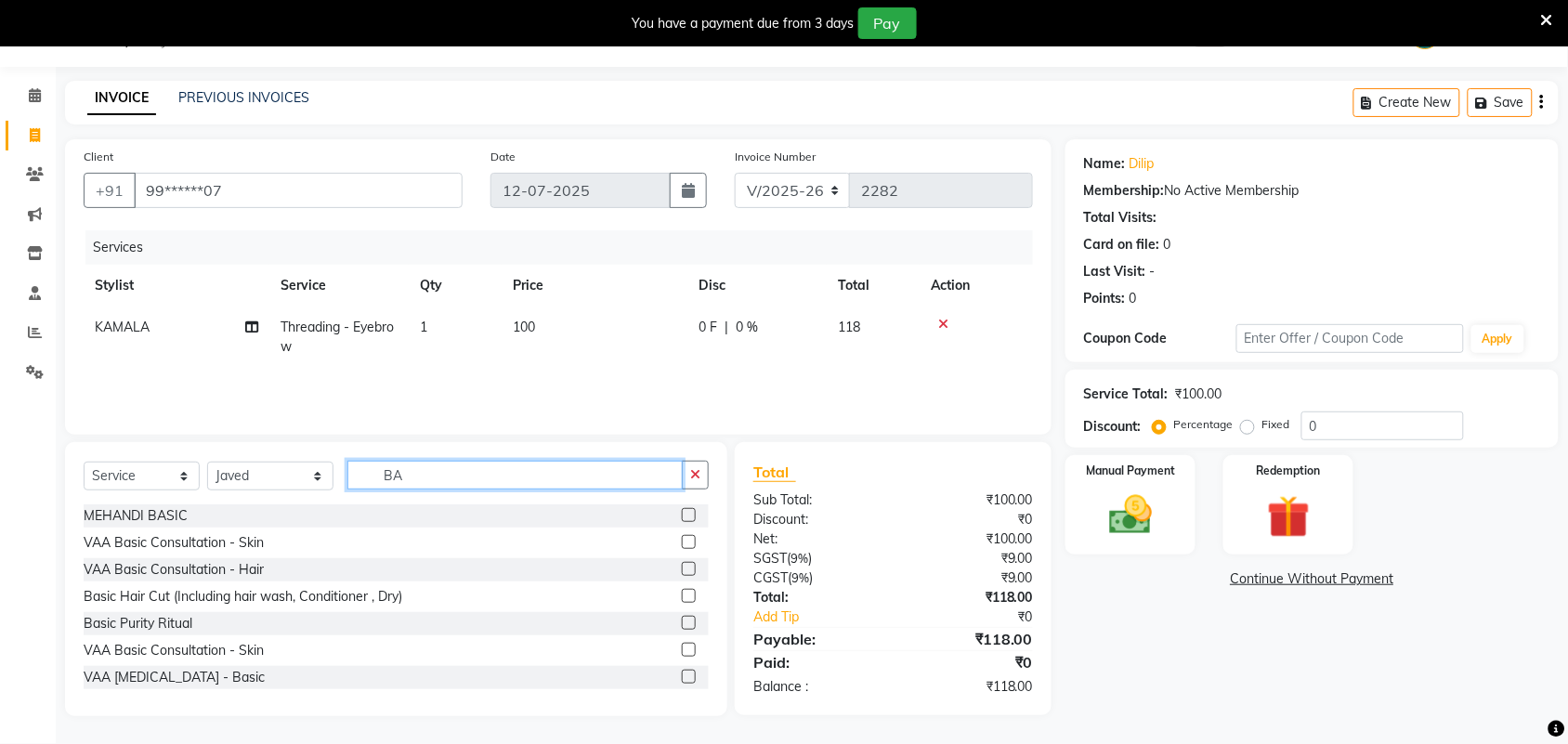 type on "B" 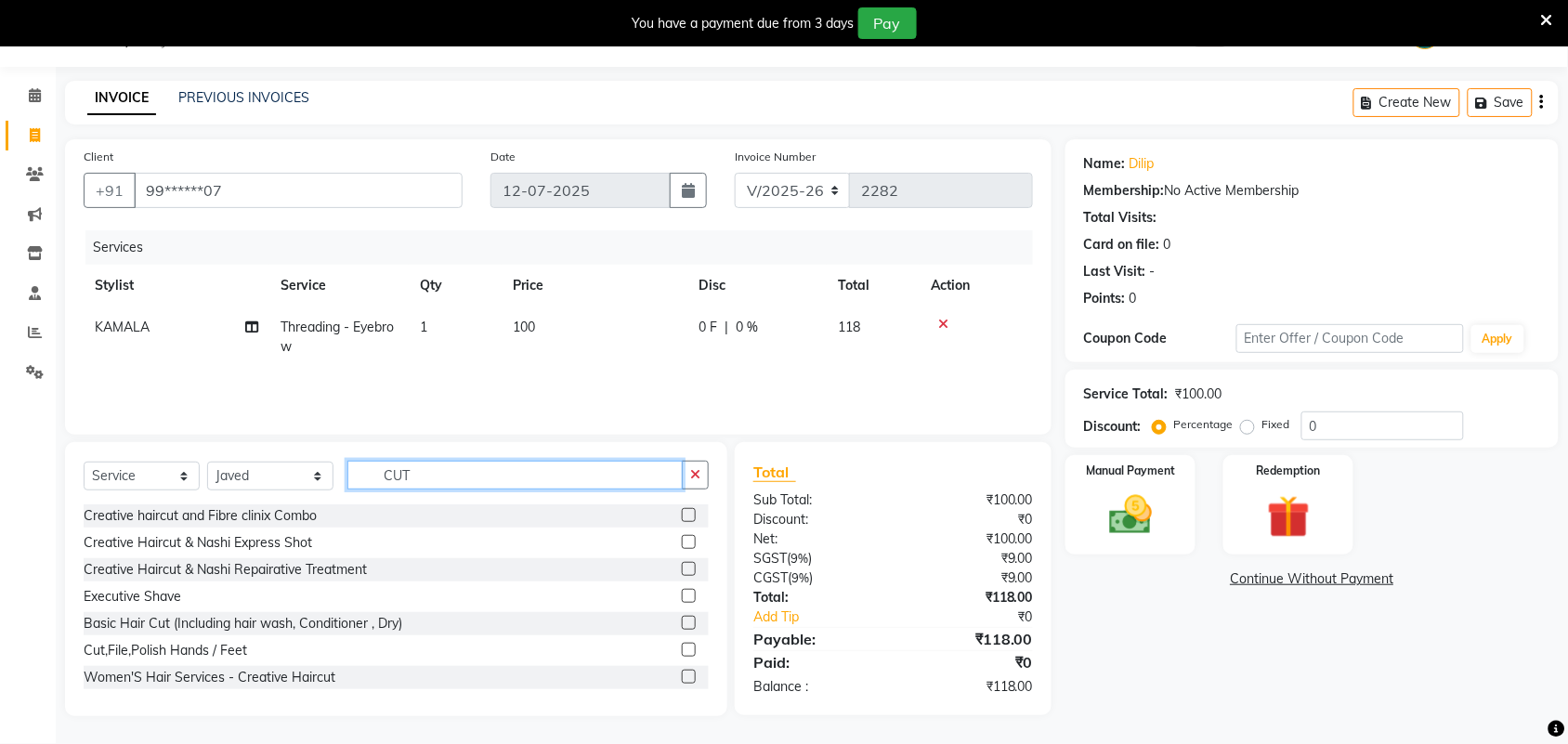 type on "CUT" 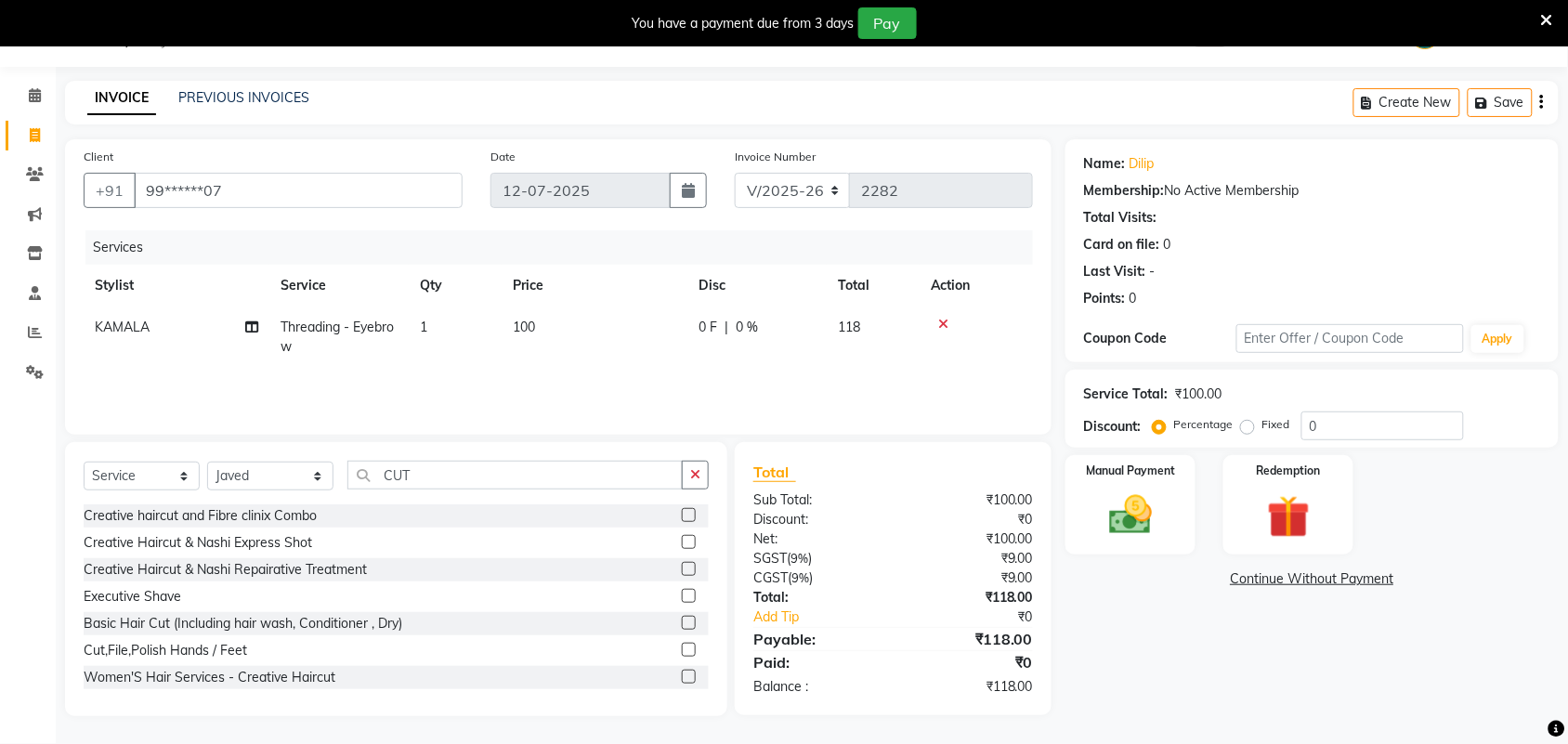 click 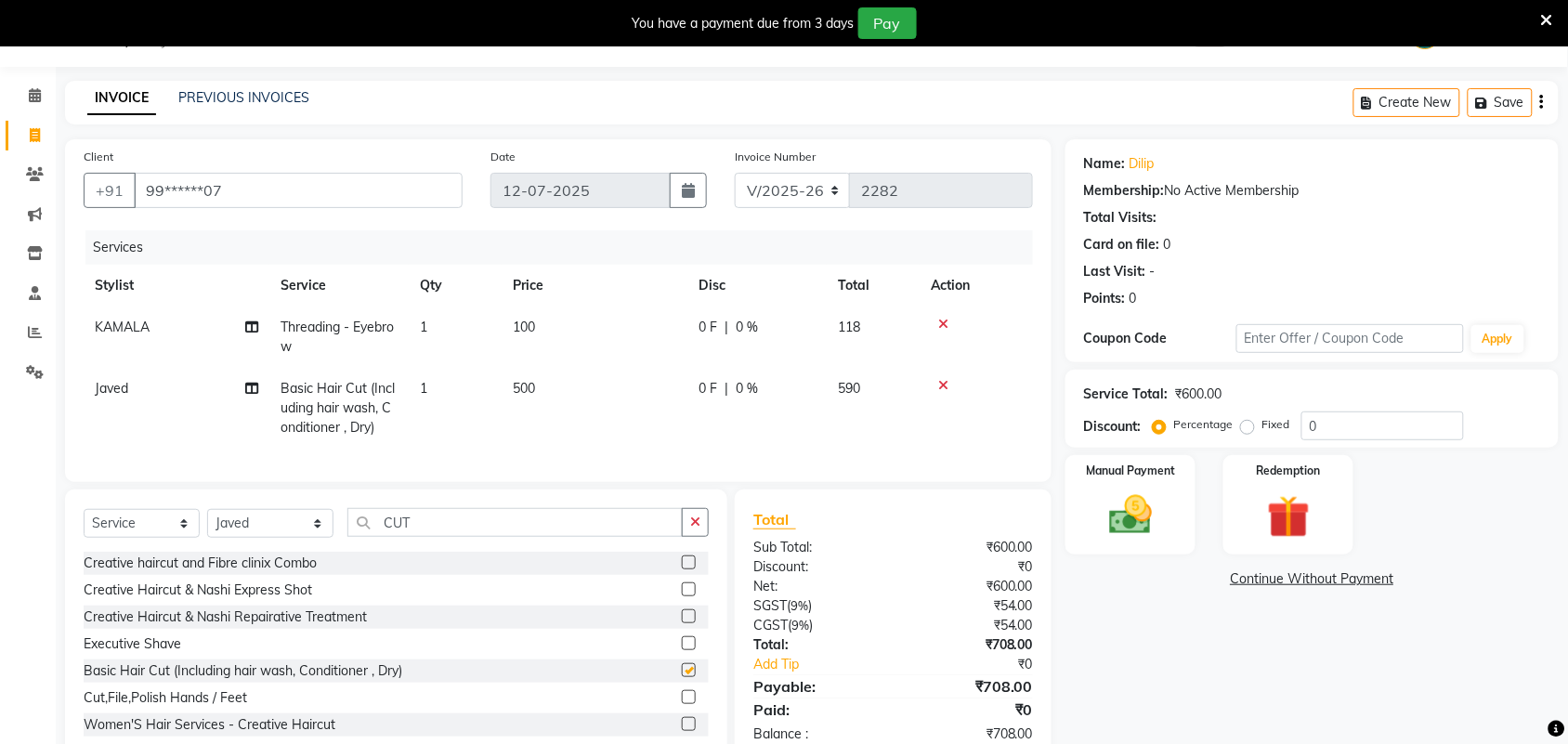 checkbox on "false" 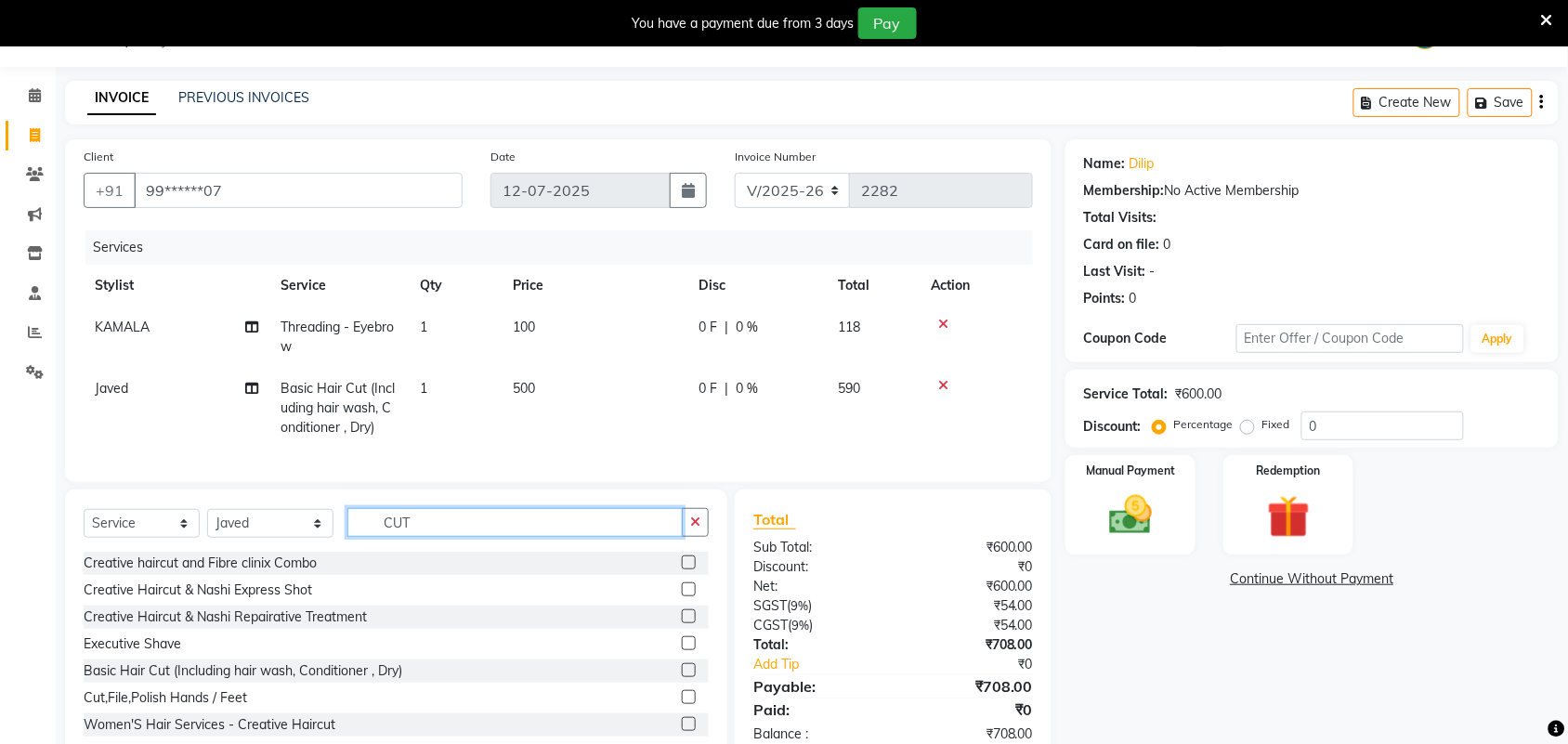 click on "CUT" 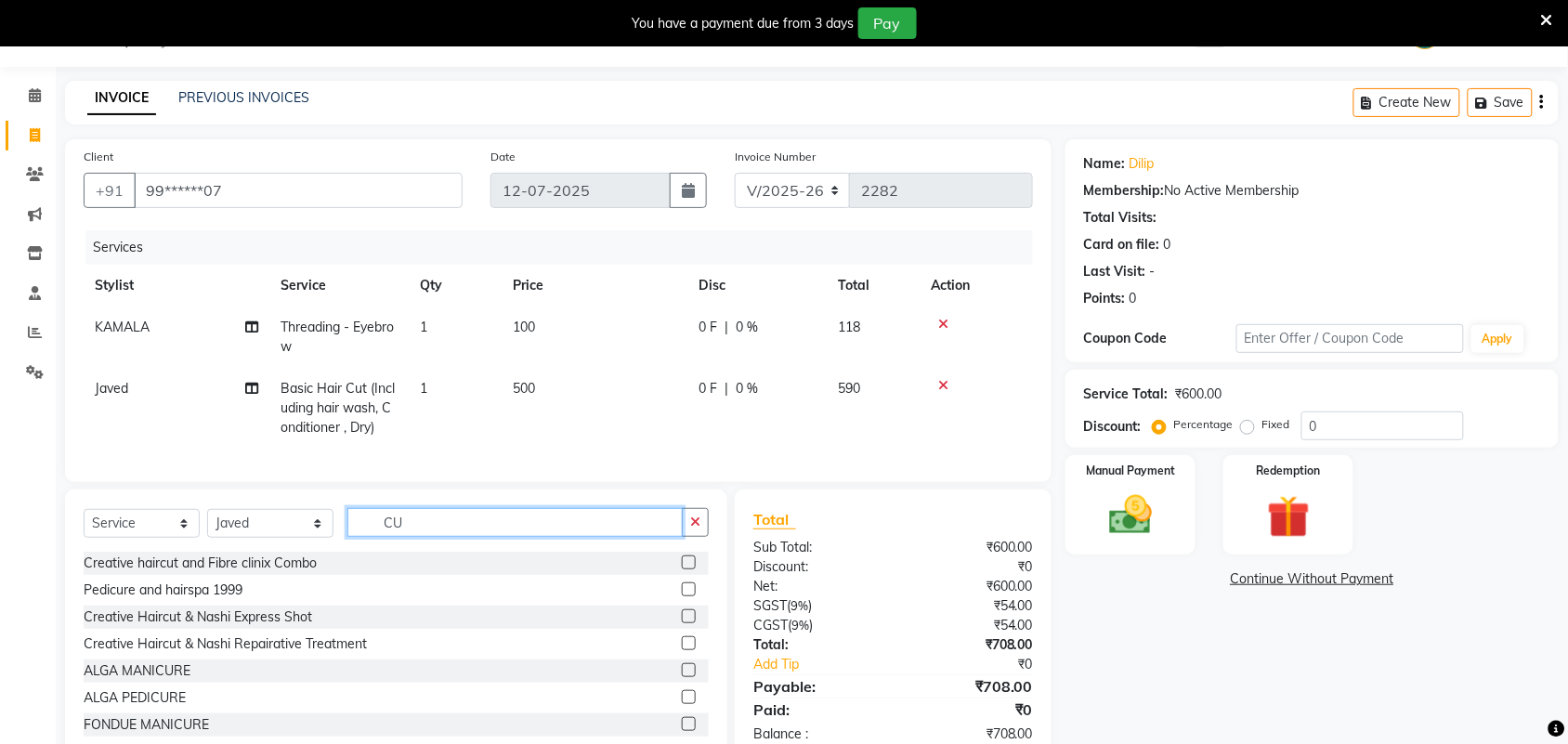 type on "CUT" 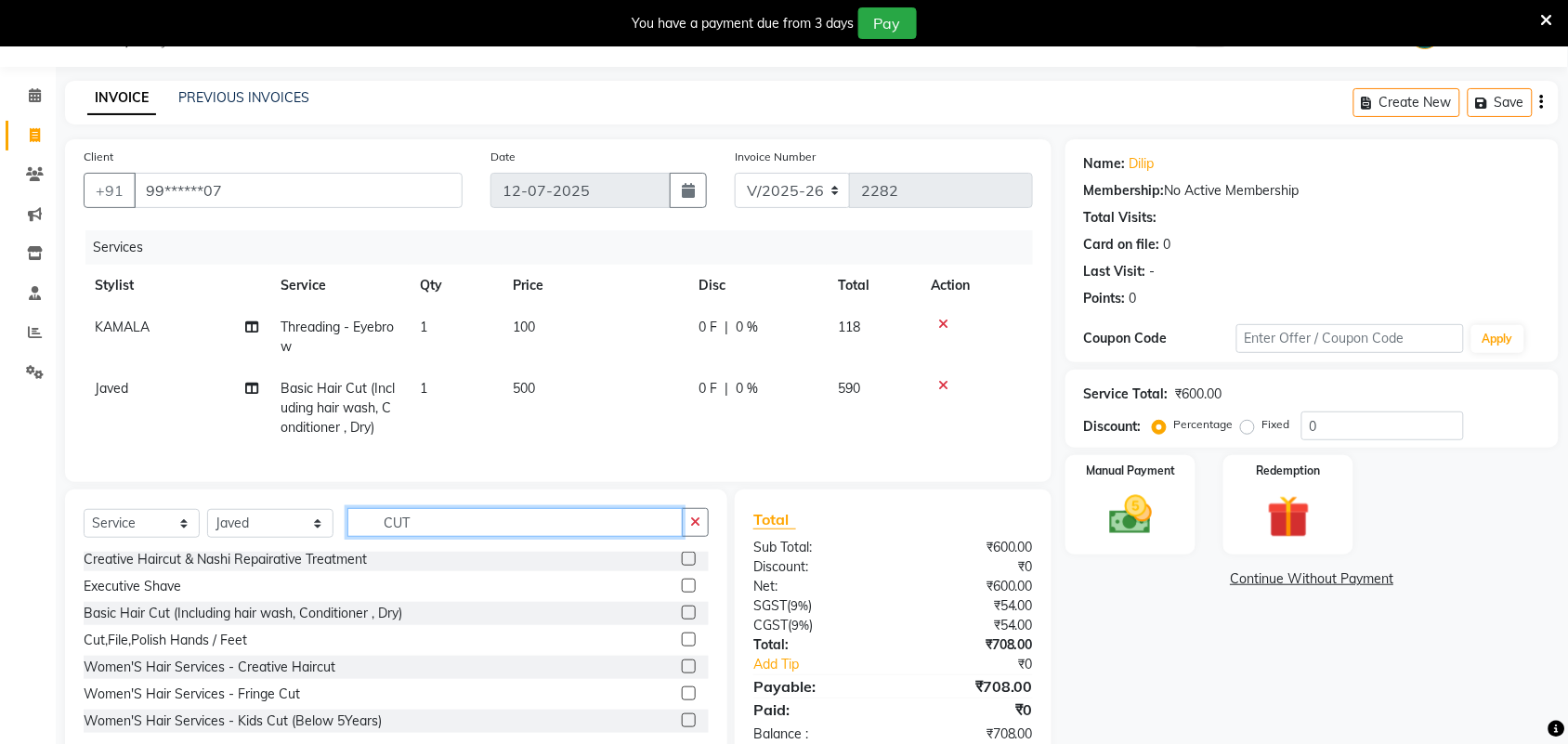 scroll, scrollTop: 110, scrollLeft: 0, axis: vertical 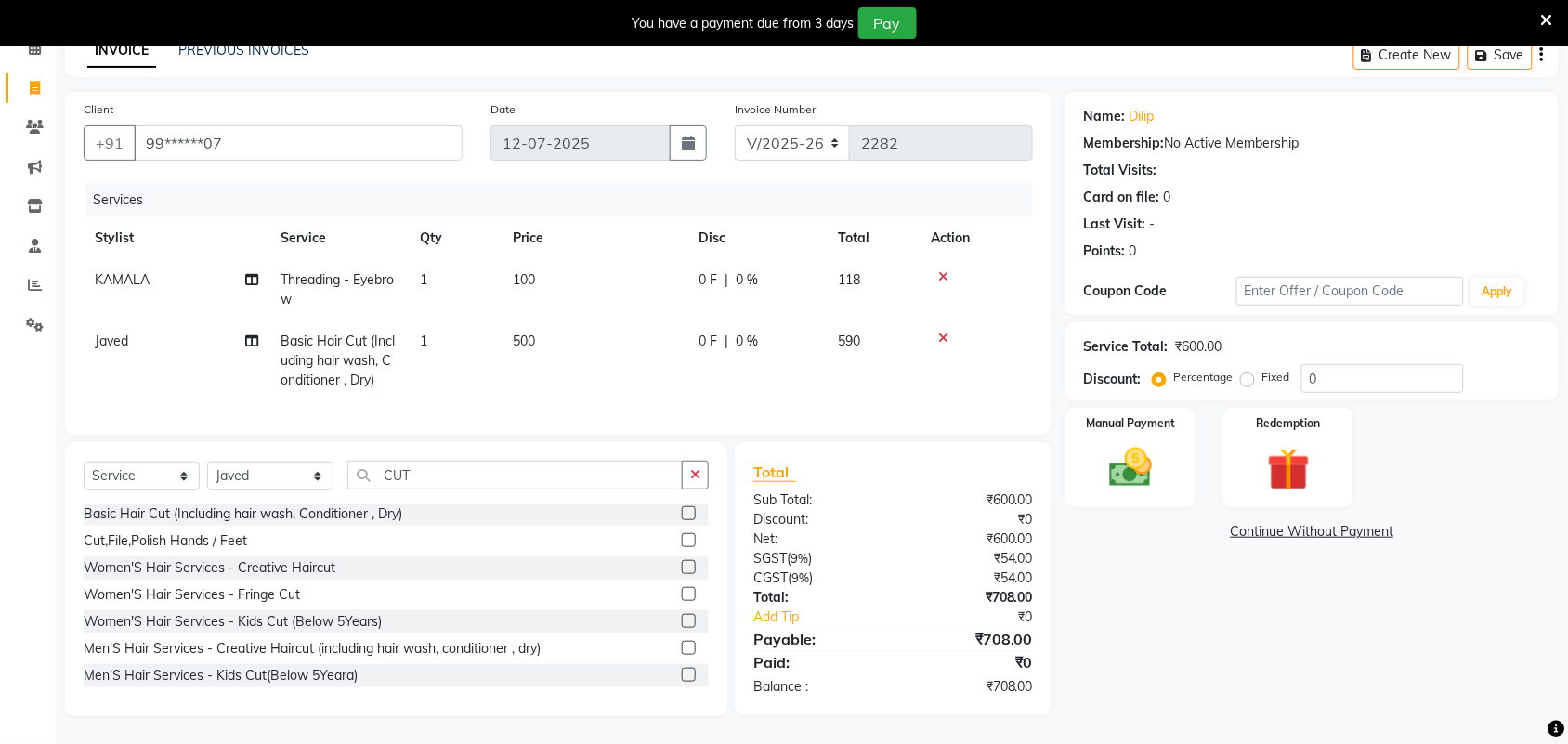 click 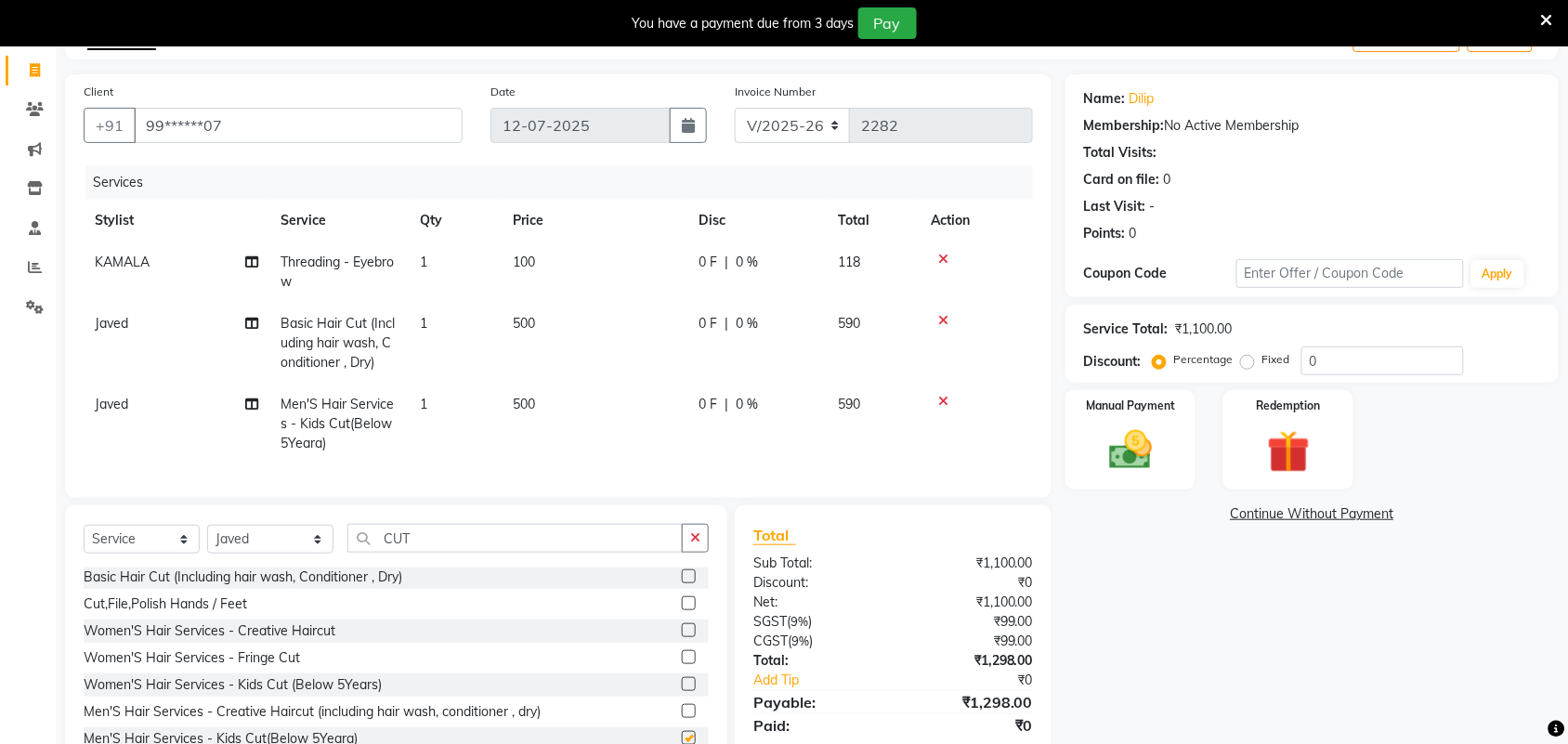 checkbox on "false" 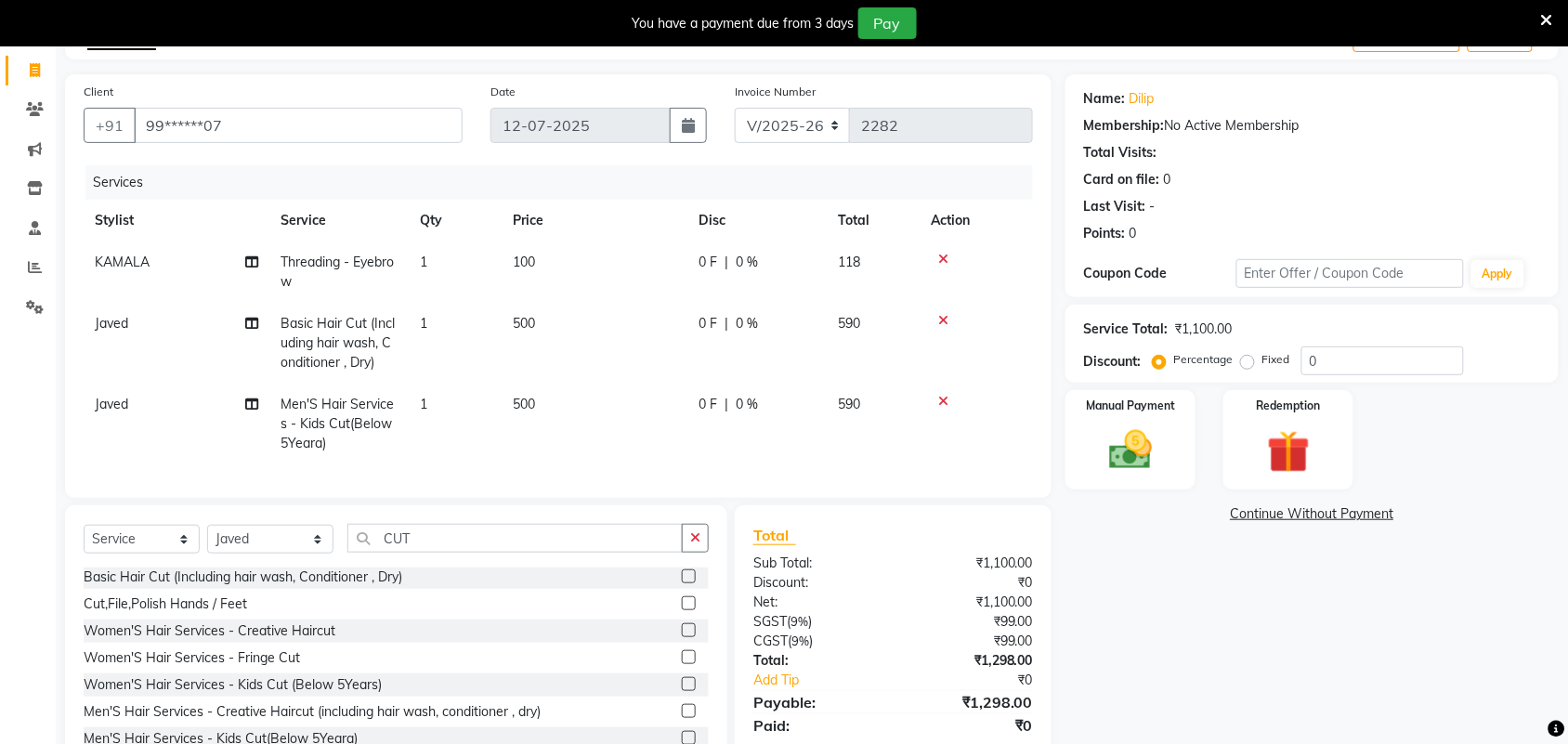 click on "Javed" 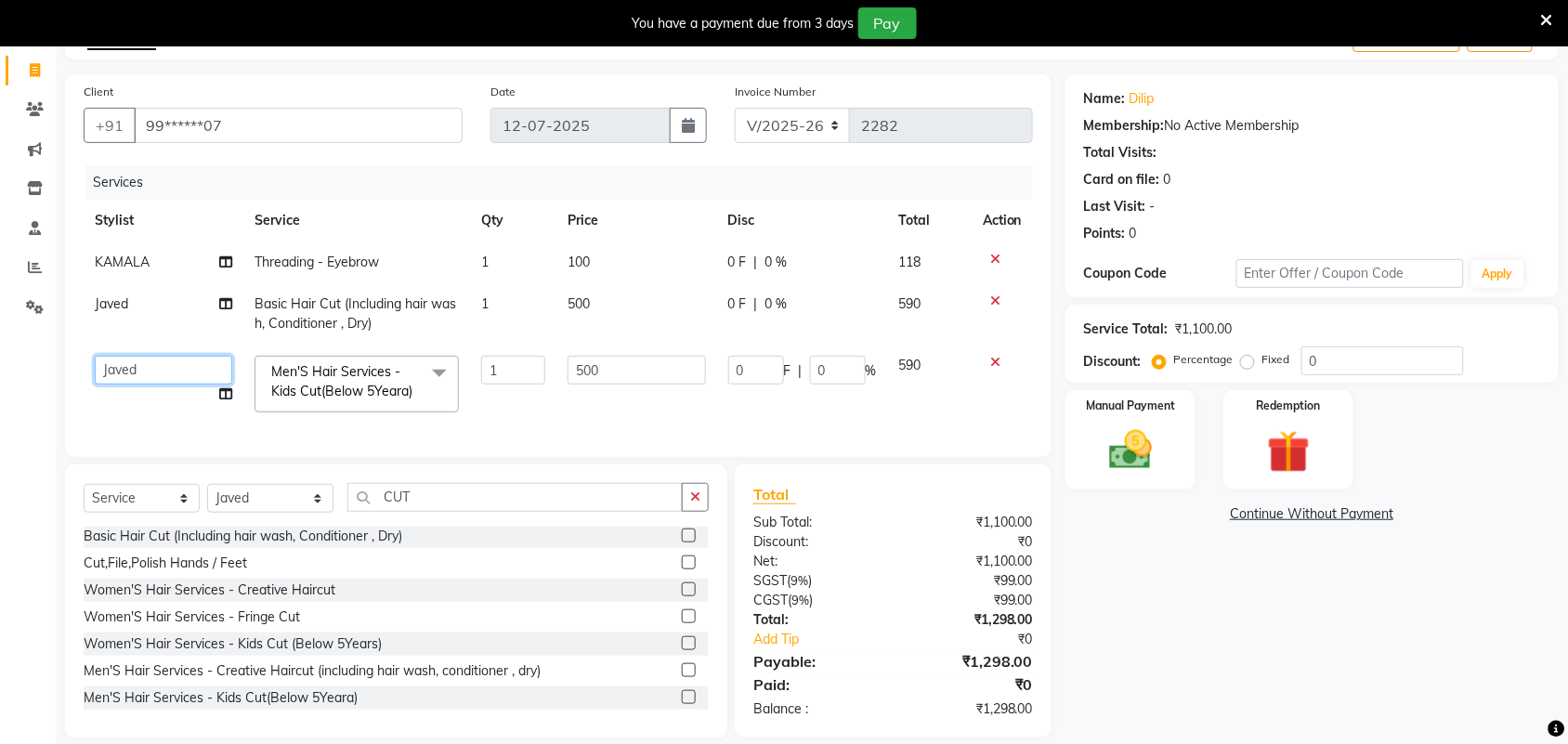 click on "Admin   ANUSHA    Apsu   Auditor Ambattur   Balaji   BANUPRIYA   Bhuvanesh   Dingg - Support Team   DIVYA   INBARAJ   INDHU   Javed   Jayakumar   Joice Neimalsawm    Kalaiselvi   KAMALA   Nathalie Marinaa Chaarlette   POOJA    PREETHI   Preethi Raj   PRISCILLA   RADHA   RAJESH    SAHIL   SEETHAL   SOCHIPEM   Suresh Babu   SUSHMITA   VANITHA   Veena Ravi   Vignesh    Vinitha   Virtue admin   VIRTUE SALON" 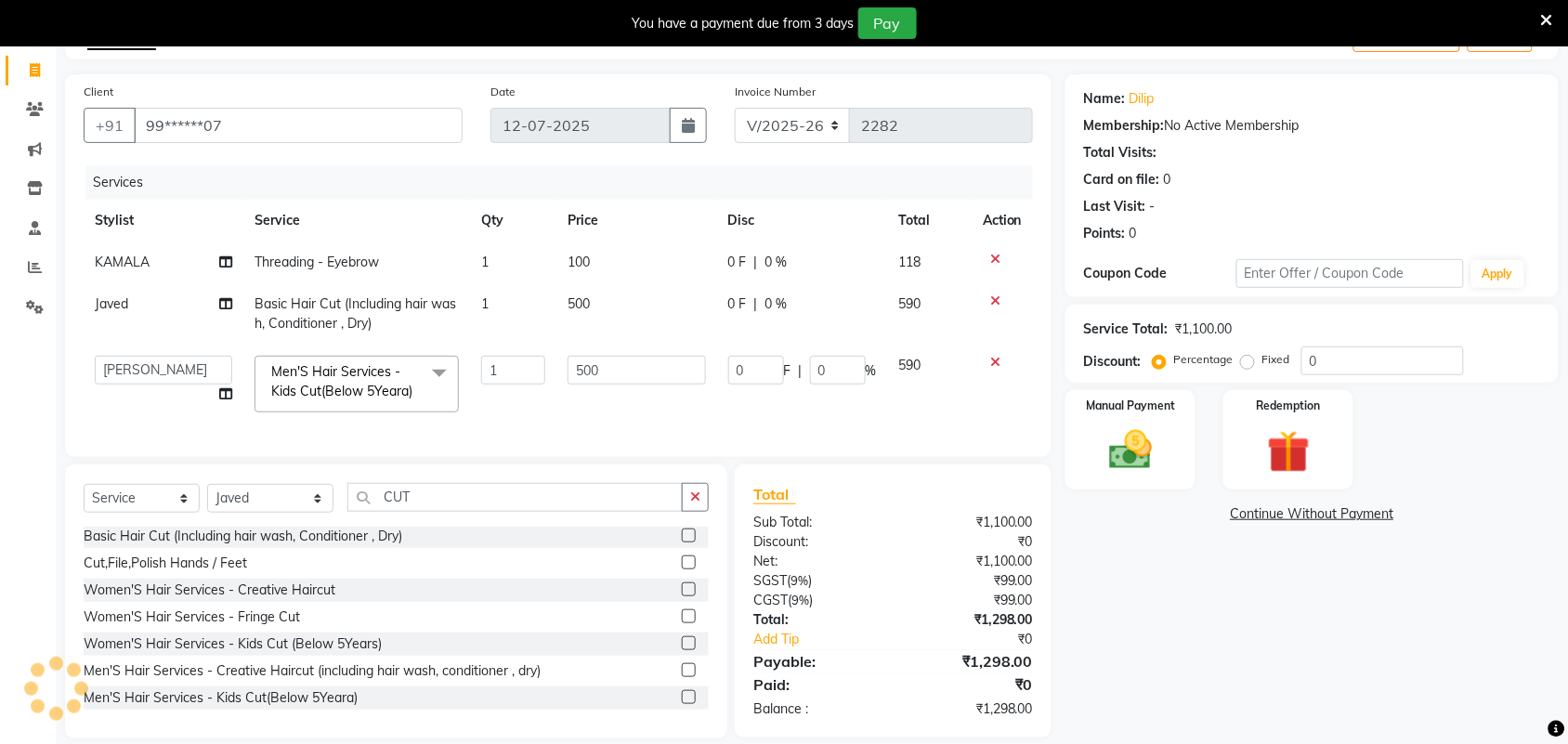 select on "73933" 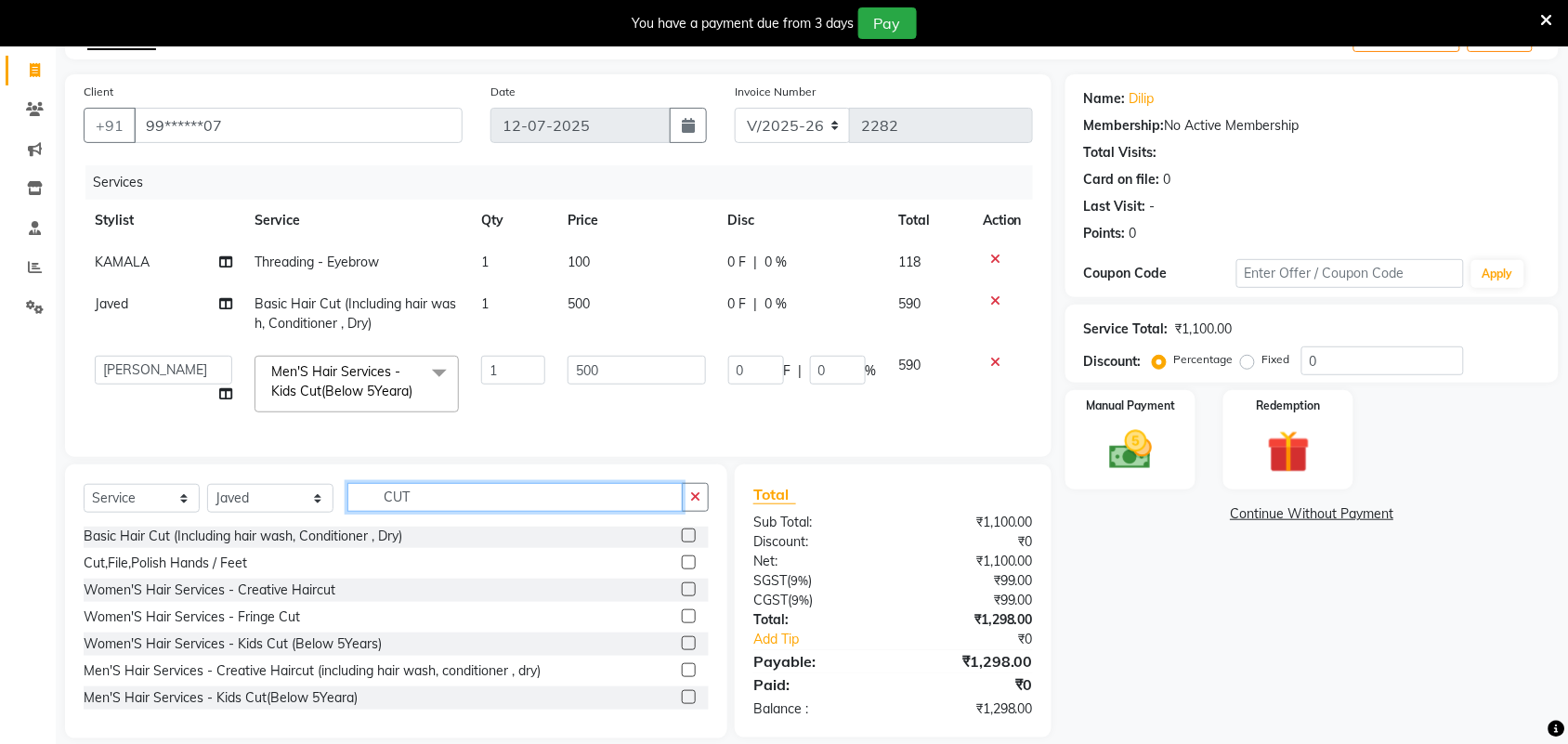 click on "CUT" 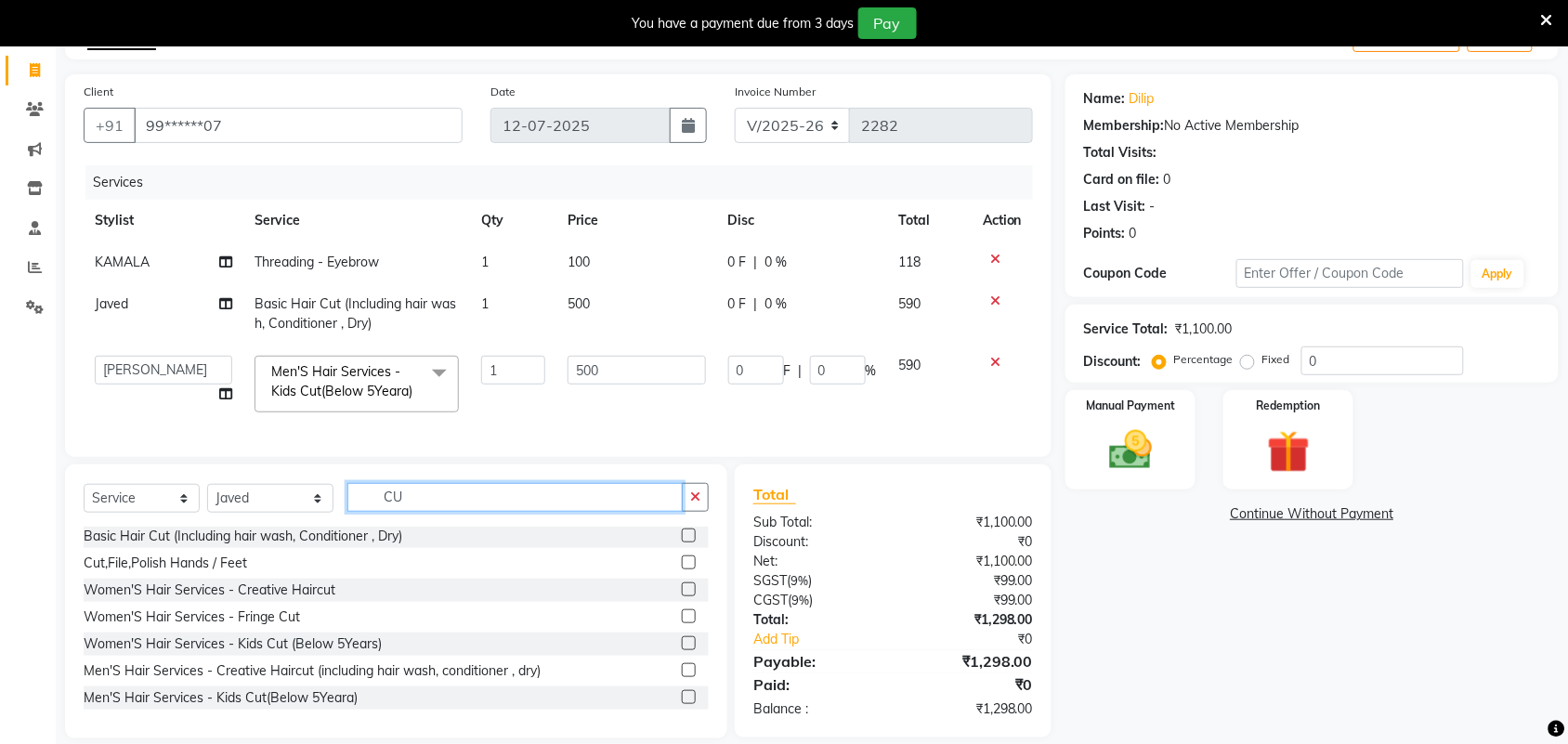 type on "C" 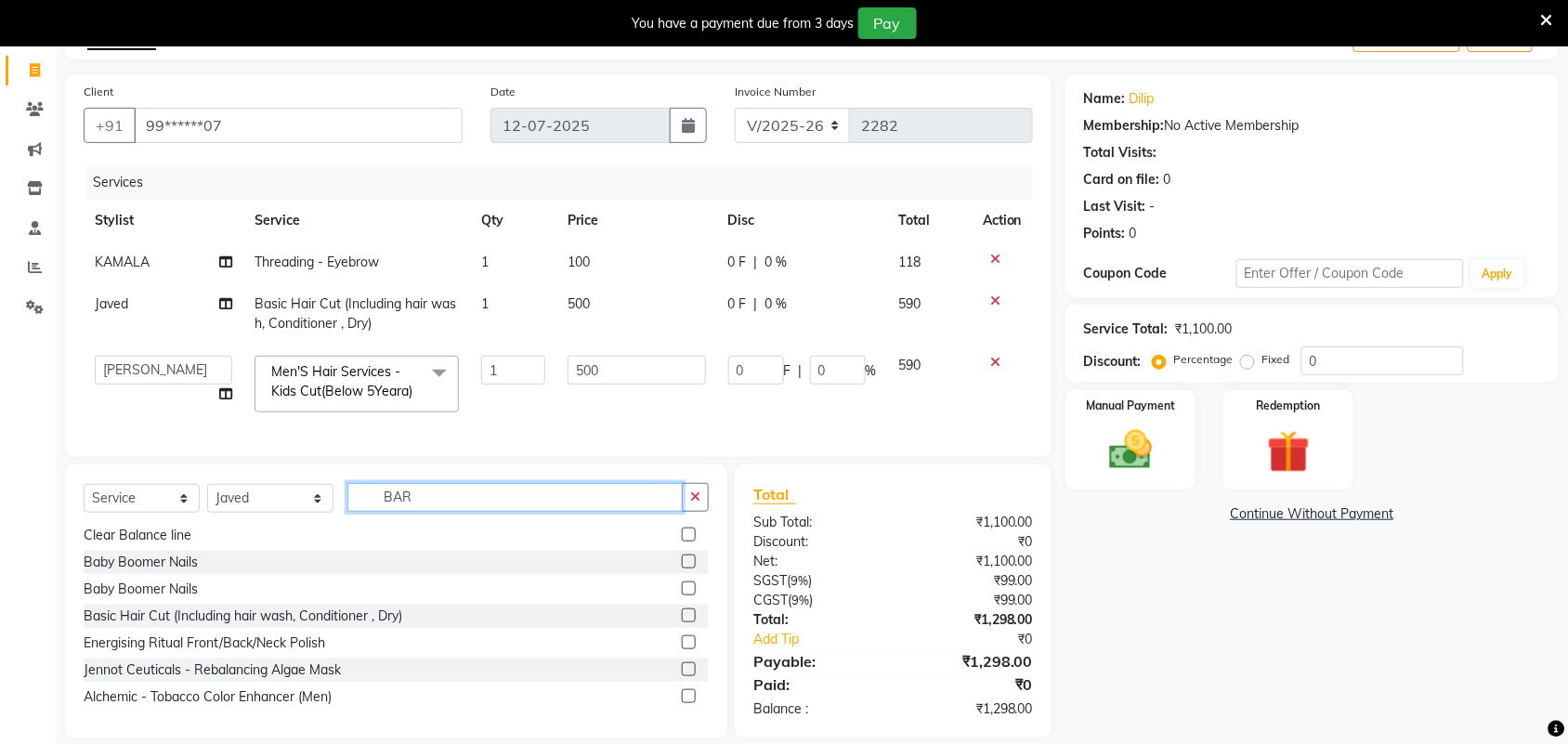 scroll, scrollTop: 0, scrollLeft: 0, axis: both 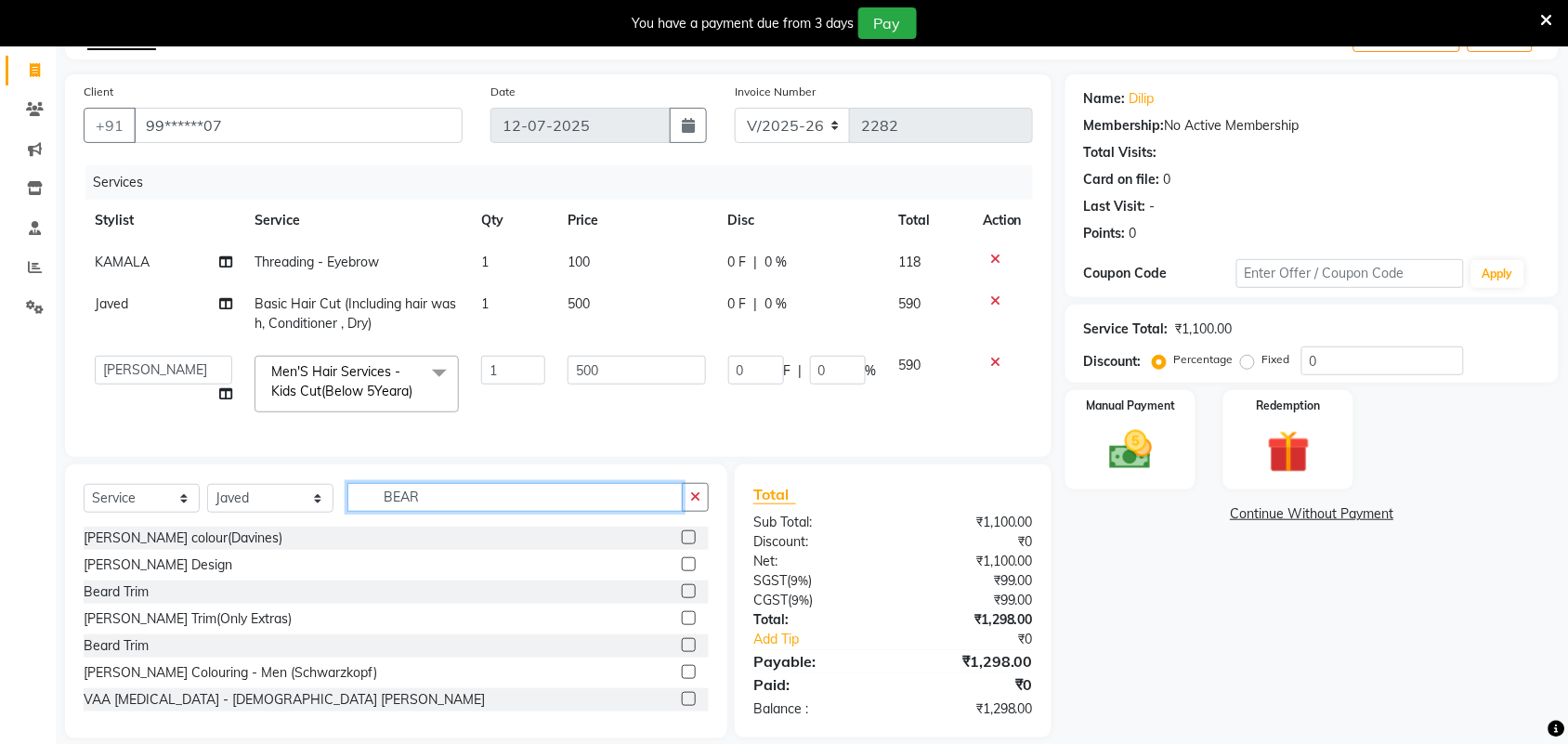 type on "BEAR" 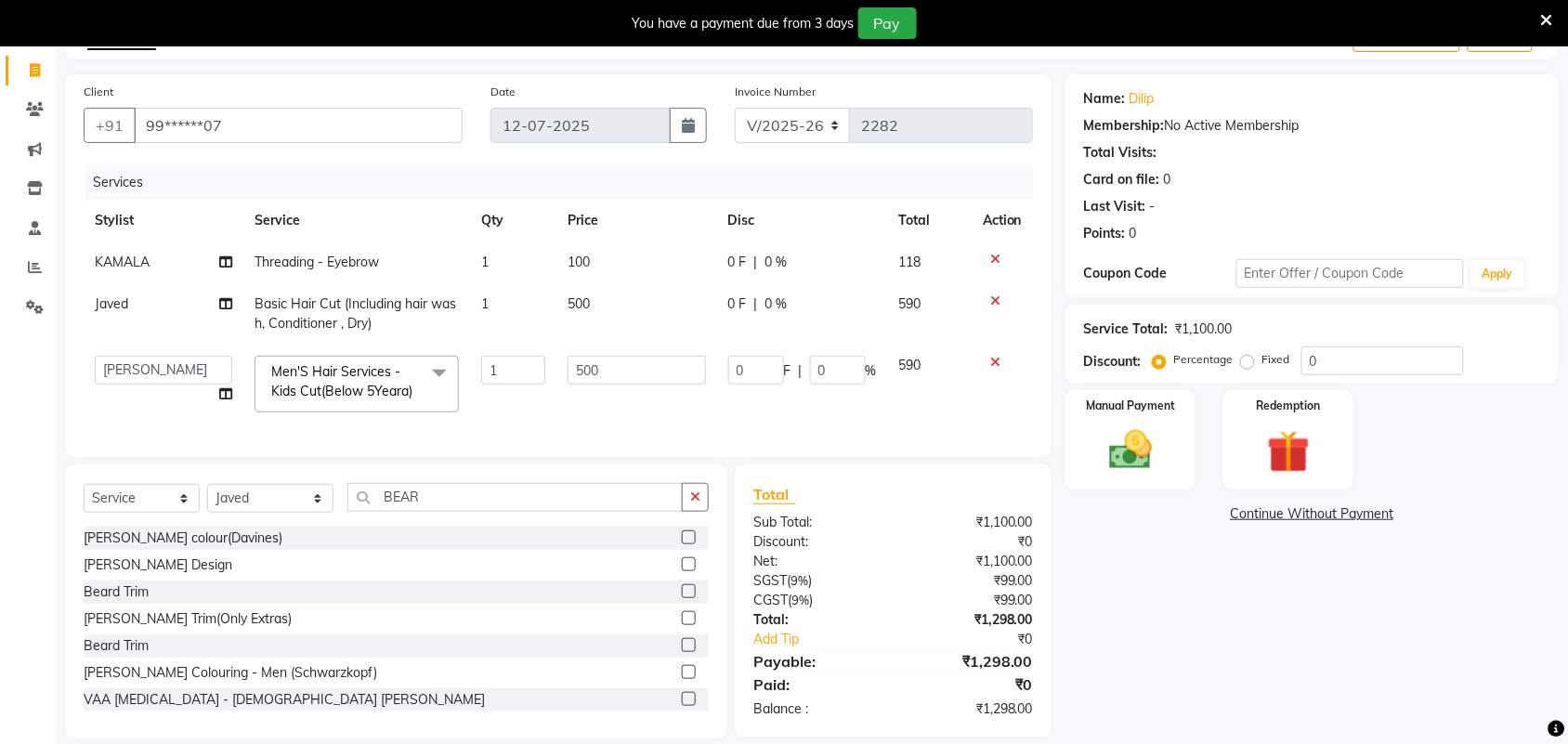 click 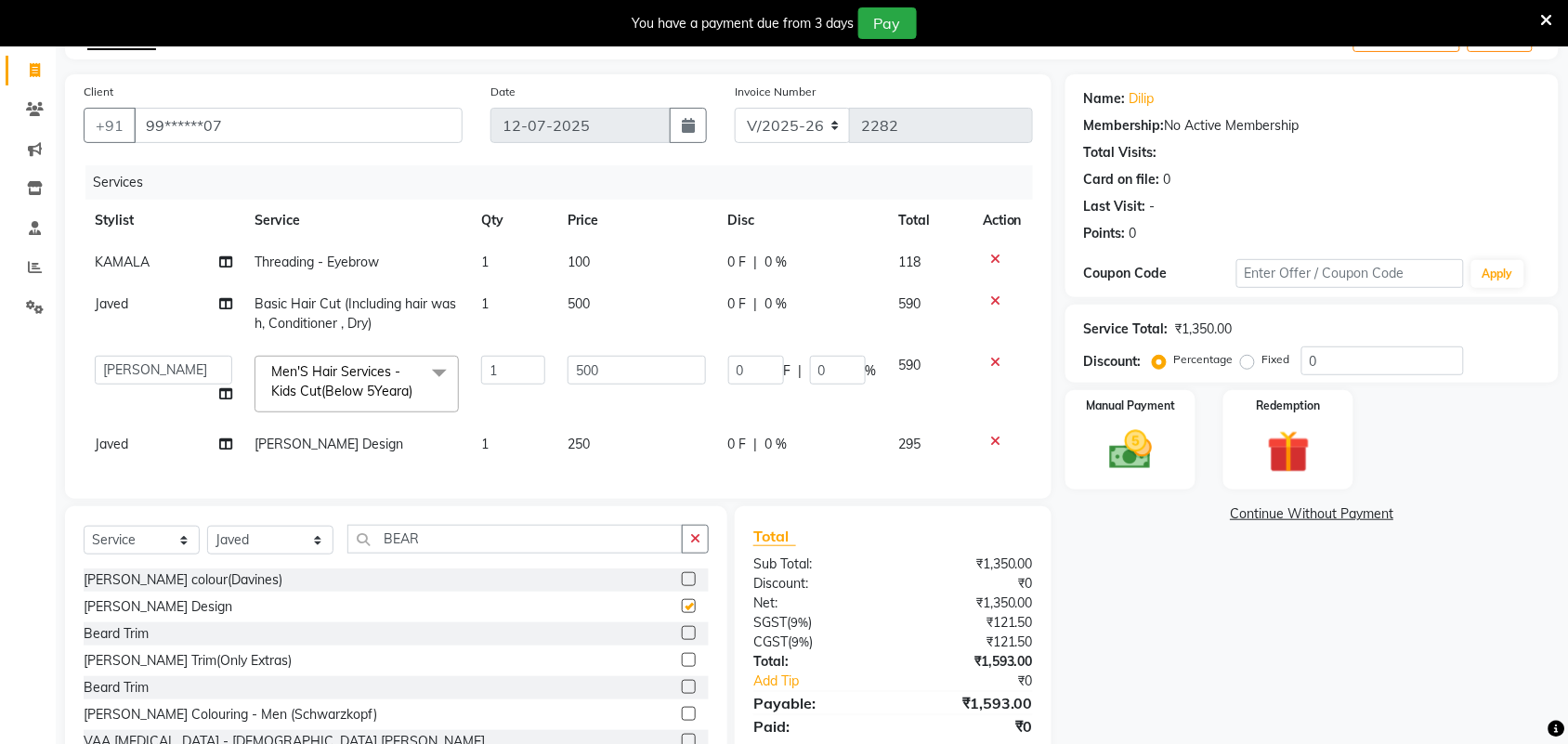 checkbox on "false" 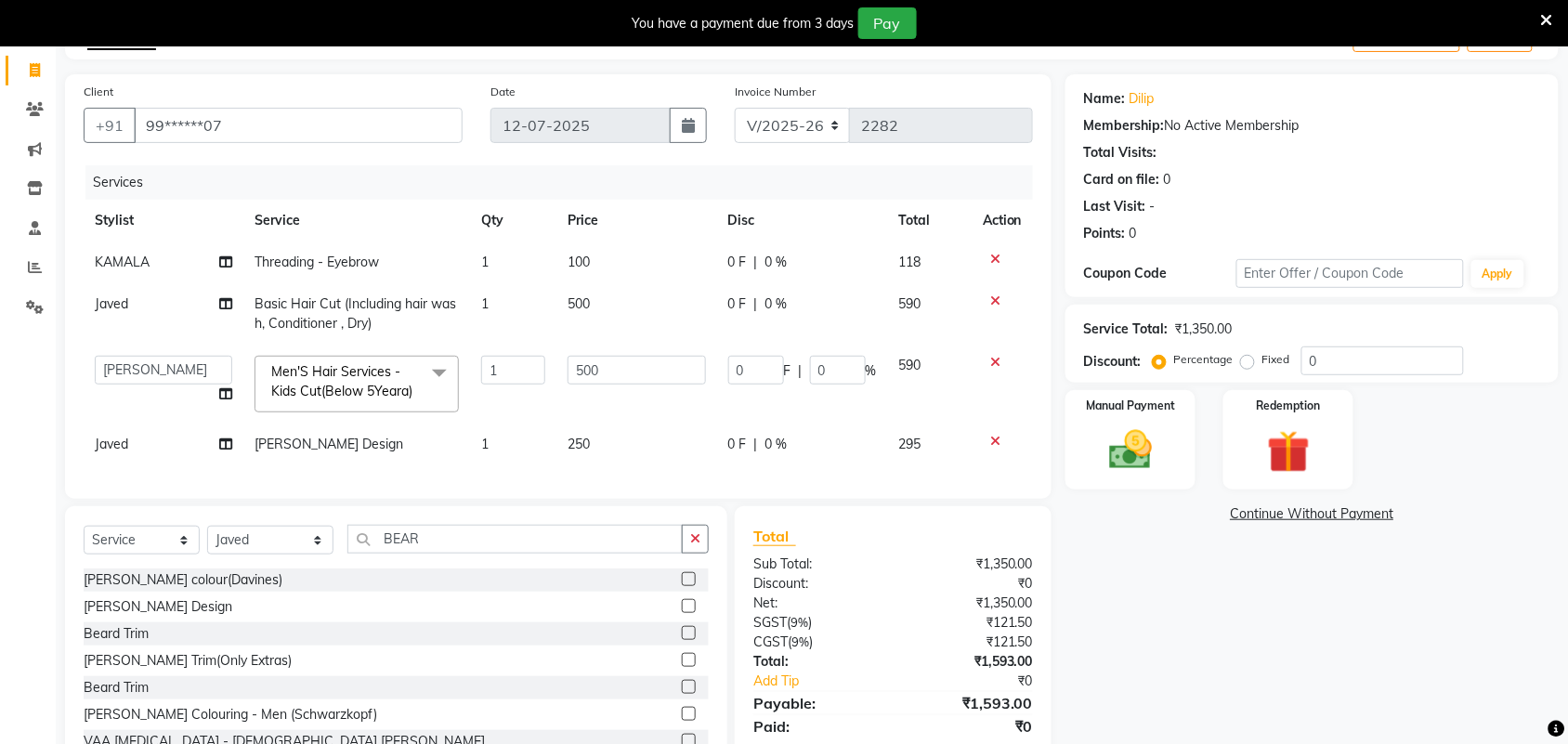 scroll, scrollTop: 192, scrollLeft: 0, axis: vertical 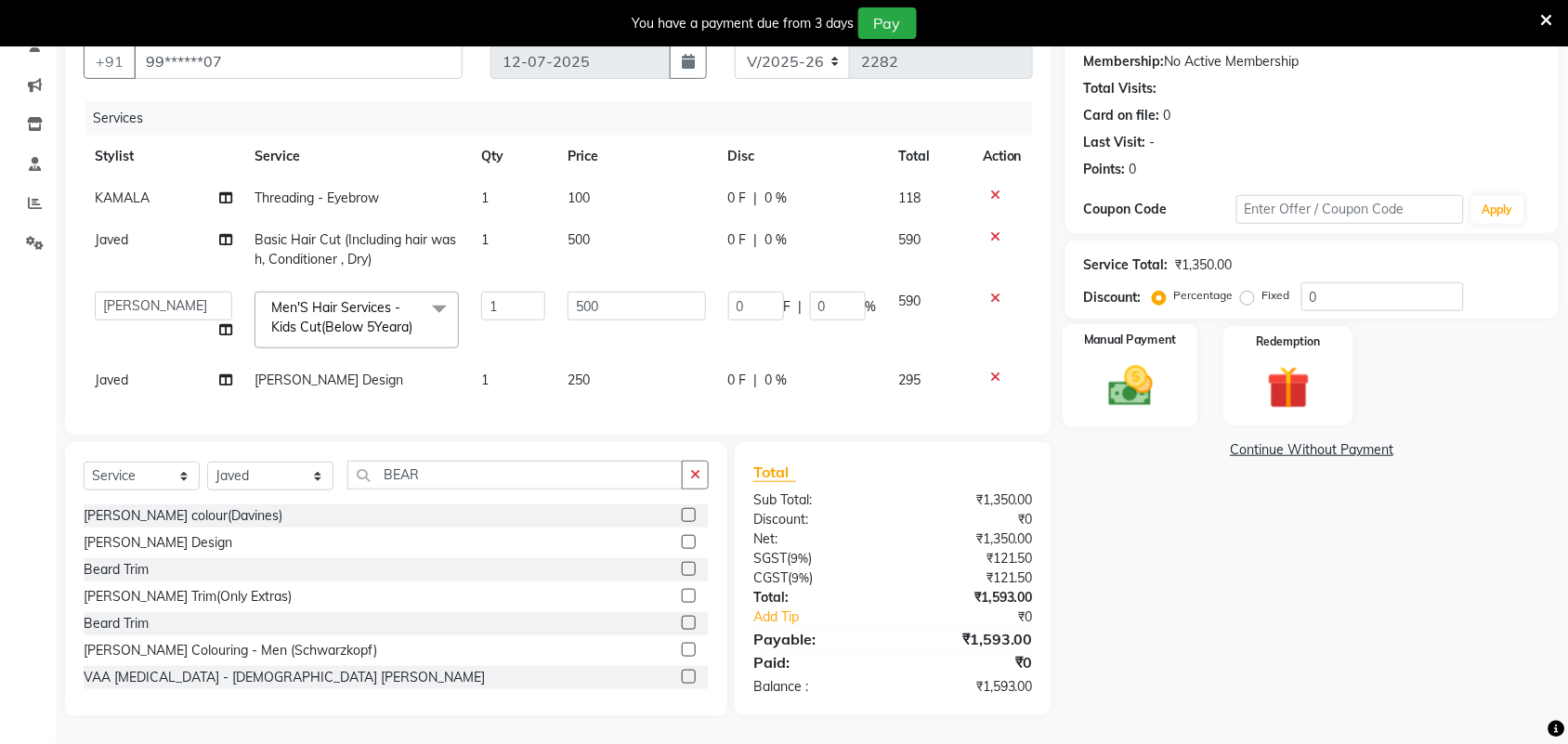 click 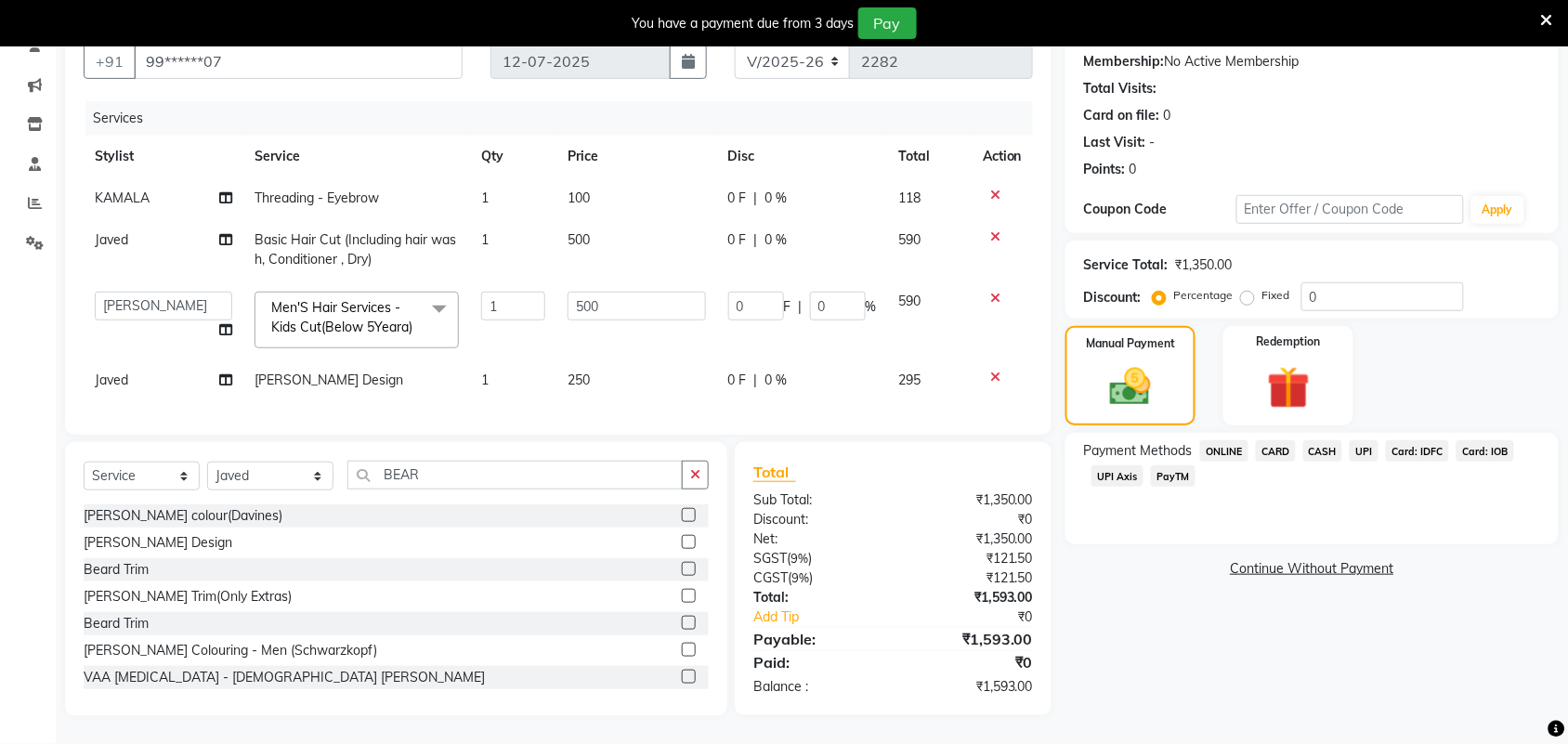 click on "UPI" 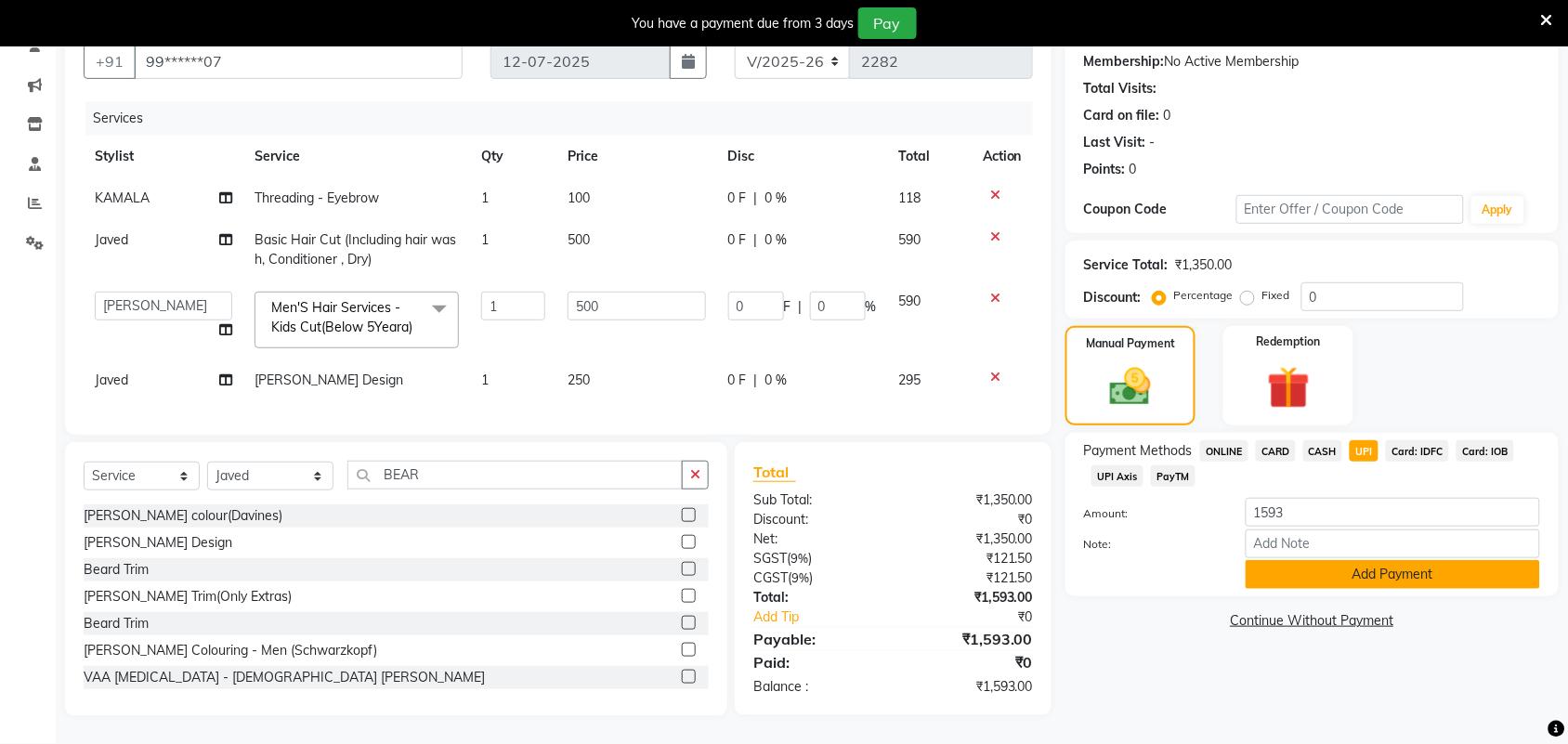 click on "Add Payment" 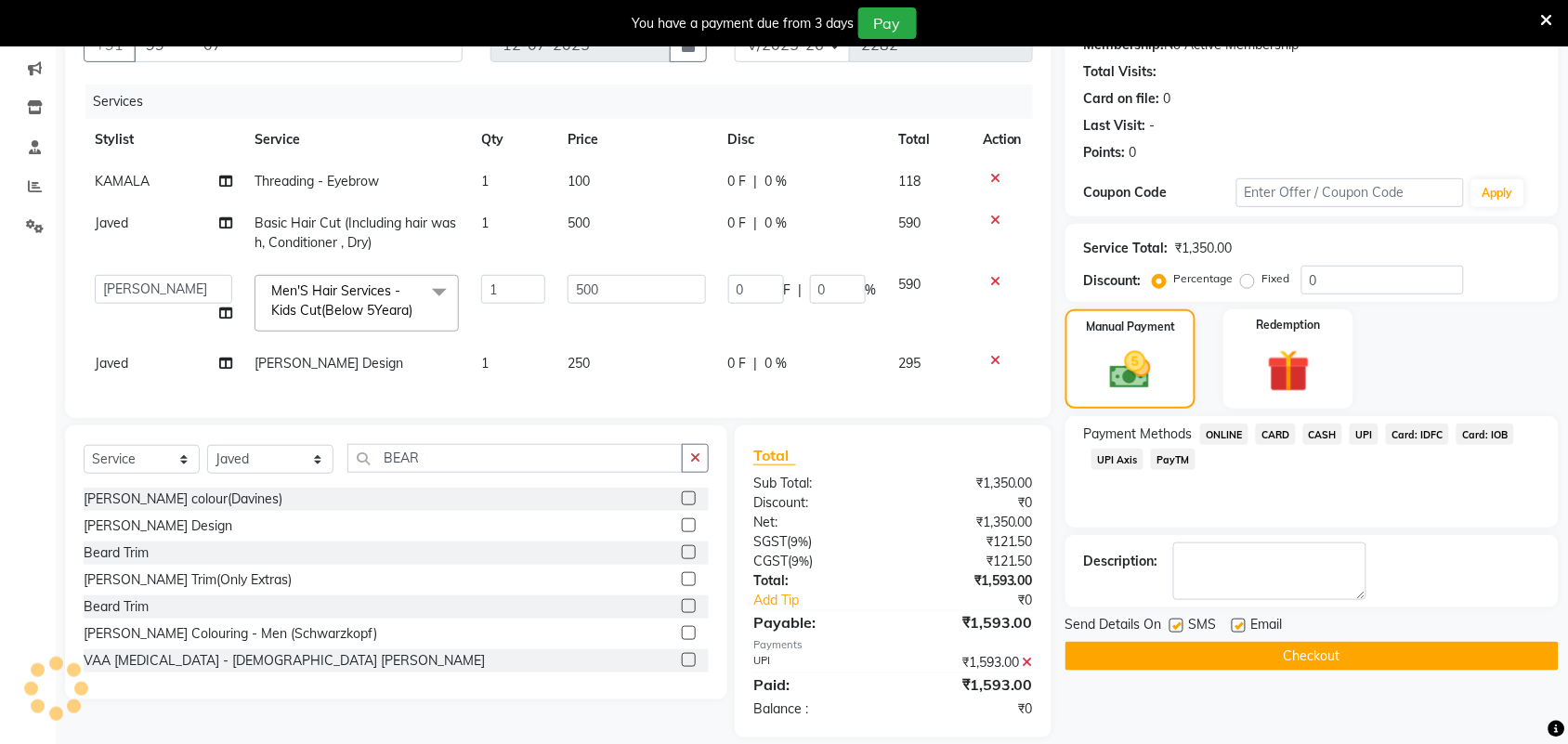 scroll, scrollTop: 230, scrollLeft: 0, axis: vertical 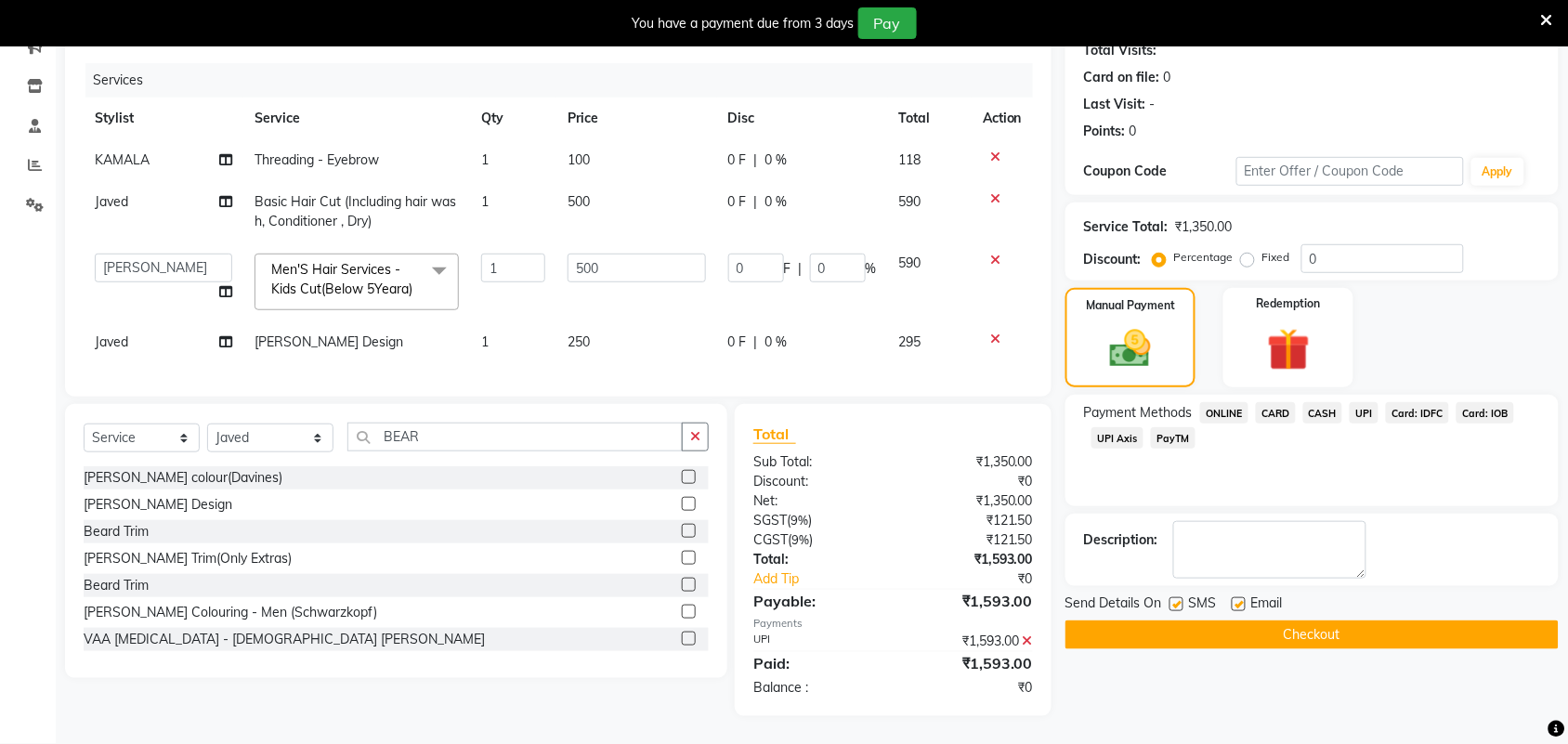 click on "Name: Dilip  Membership:  No Active Membership  Total Visits:   Card on file:  0 Last Visit:   - Points:   0  Coupon Code Apply Service Total:  ₹1,350.00  Discount:  Percentage   Fixed  0 Manual Payment Redemption Payment Methods  ONLINE   CARD   CASH   UPI   Card: IDFC   Card: IOB   UPI Axis   PayTM  Description:                  Send Details On SMS Email  Checkout" 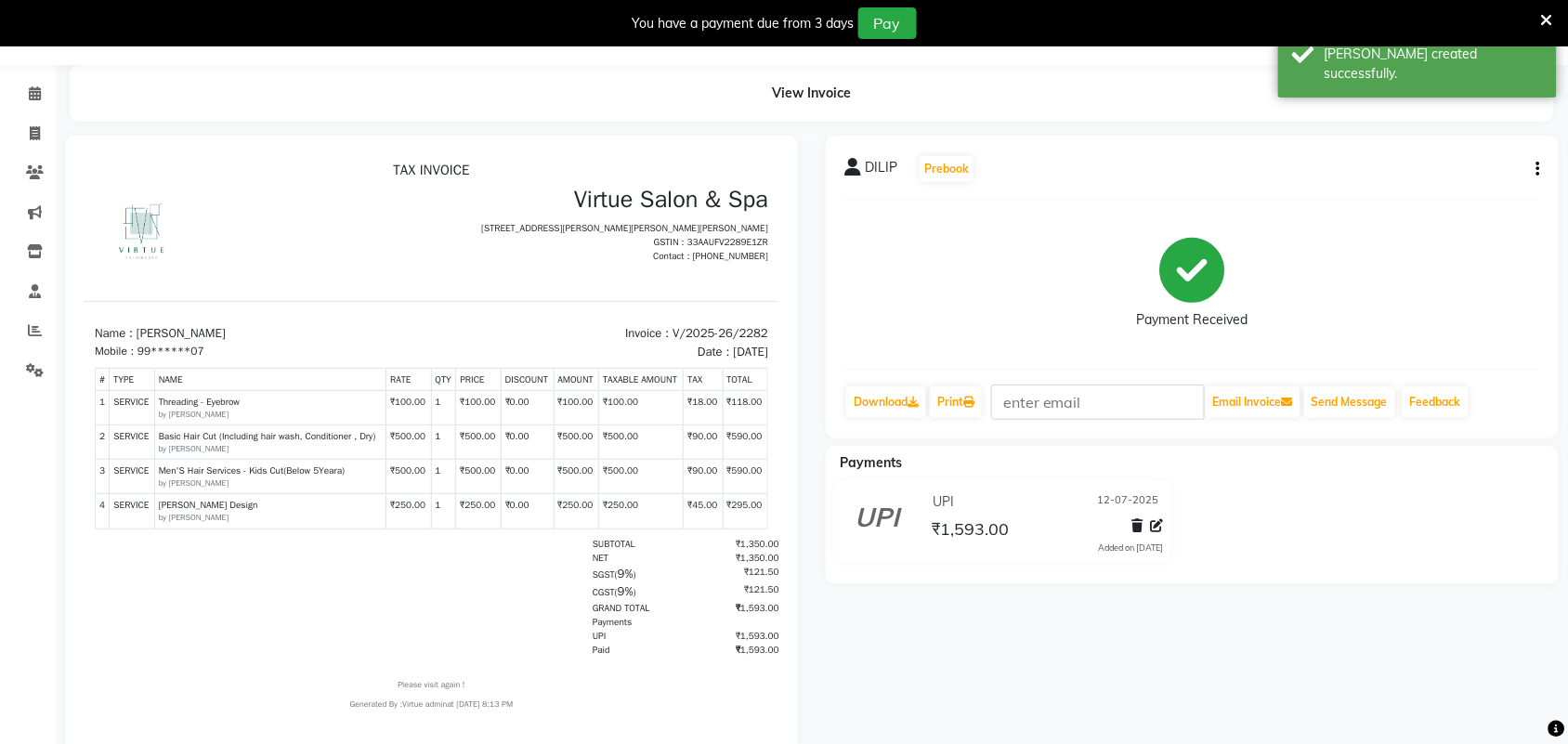 scroll, scrollTop: 0, scrollLeft: 0, axis: both 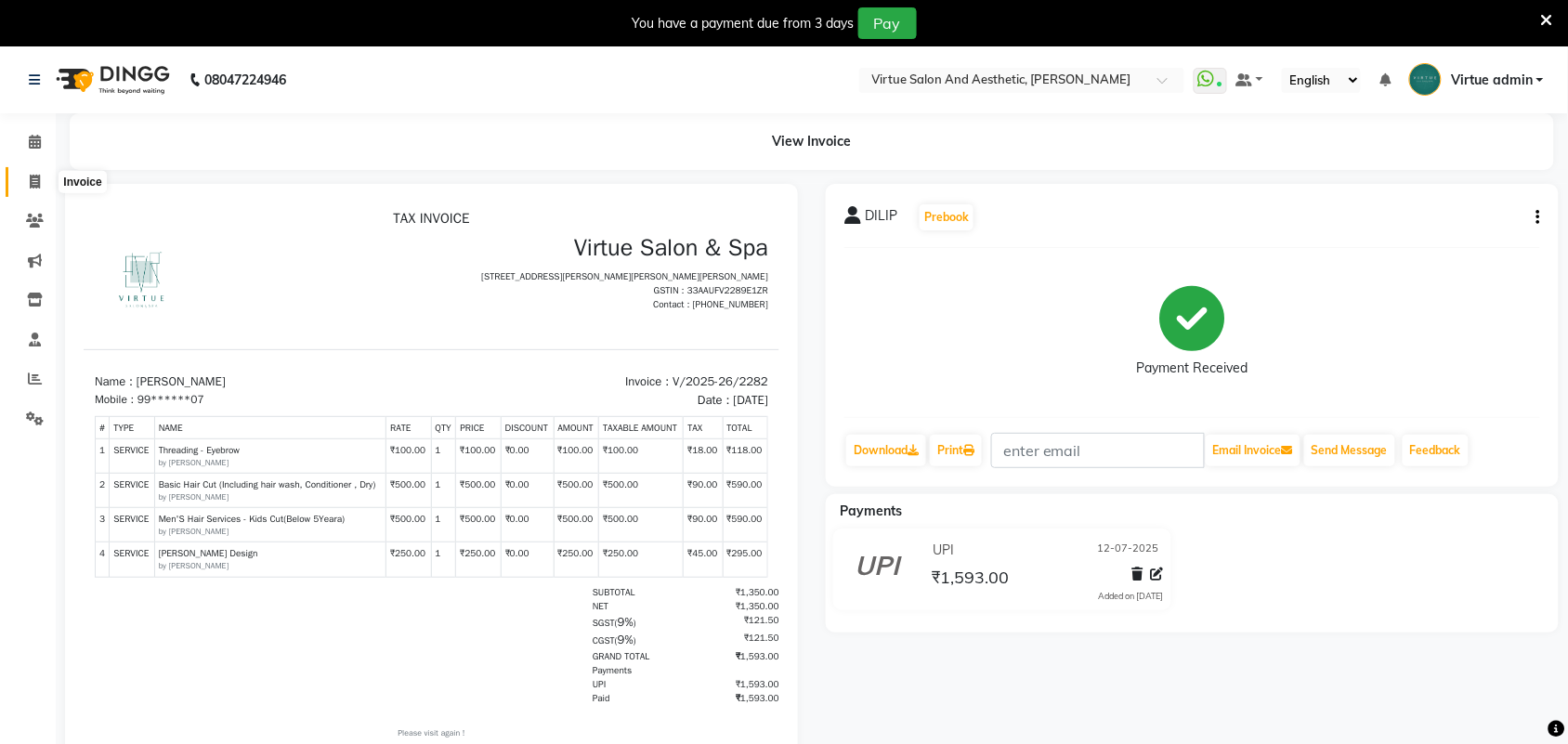 click 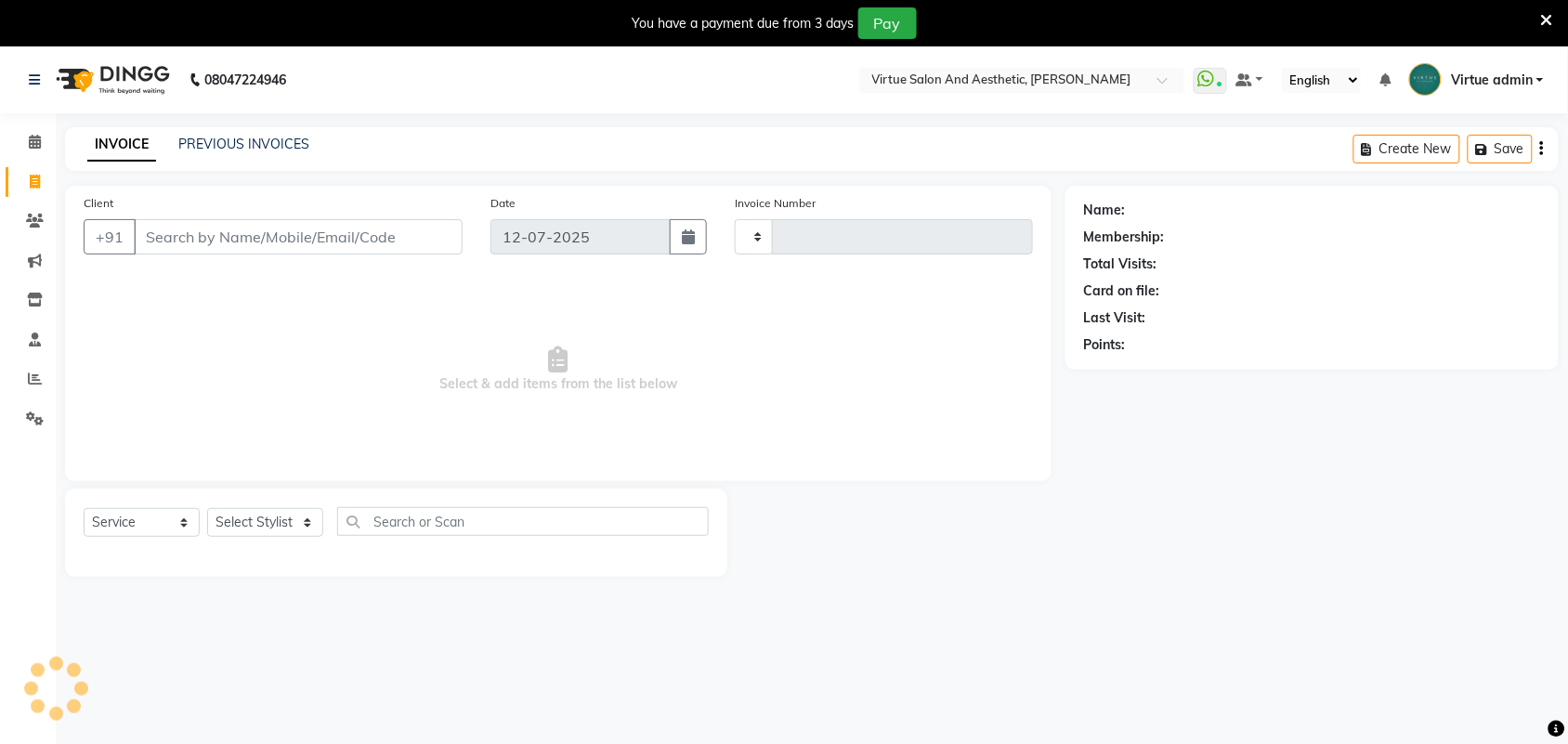 type on "2283" 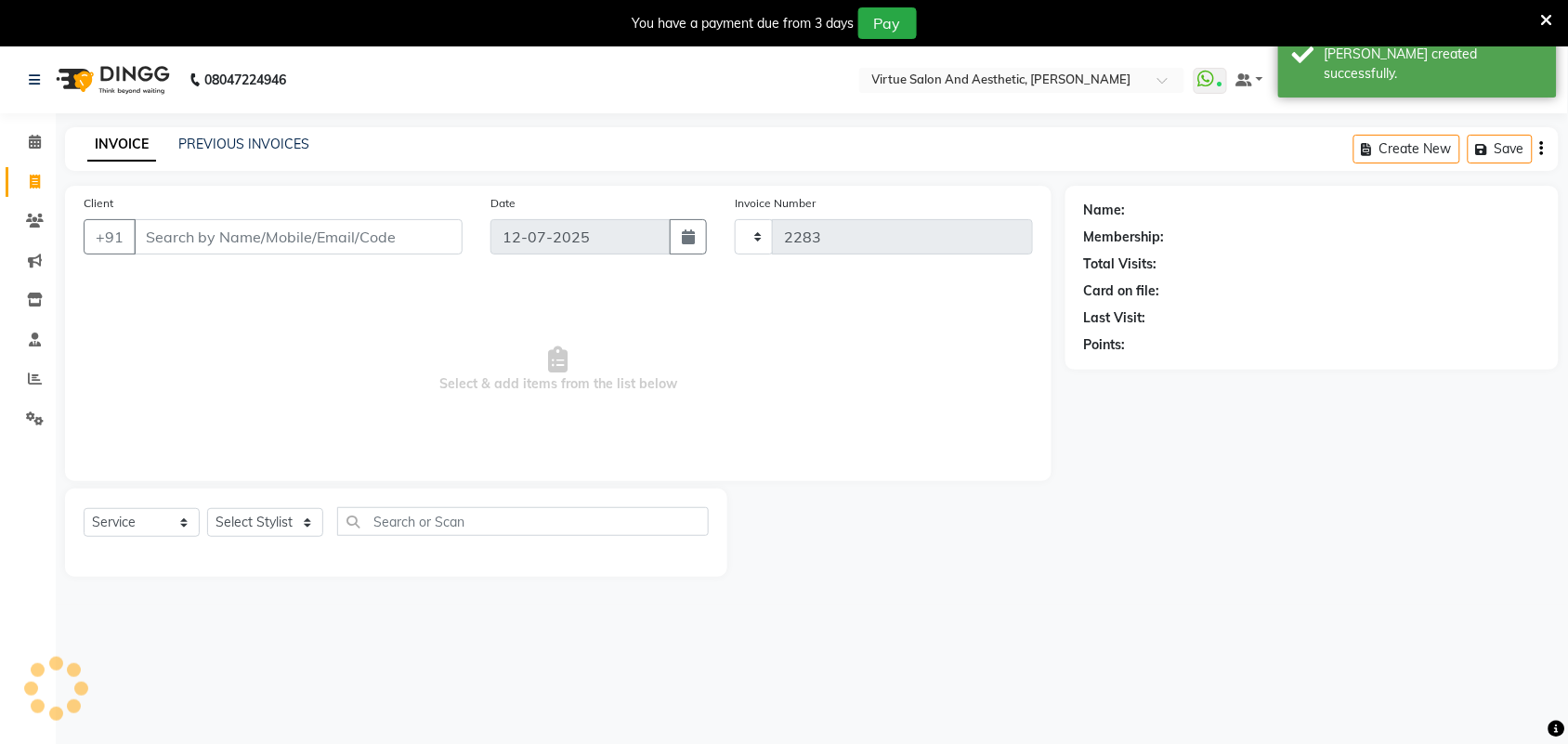 scroll, scrollTop: 46, scrollLeft: 0, axis: vertical 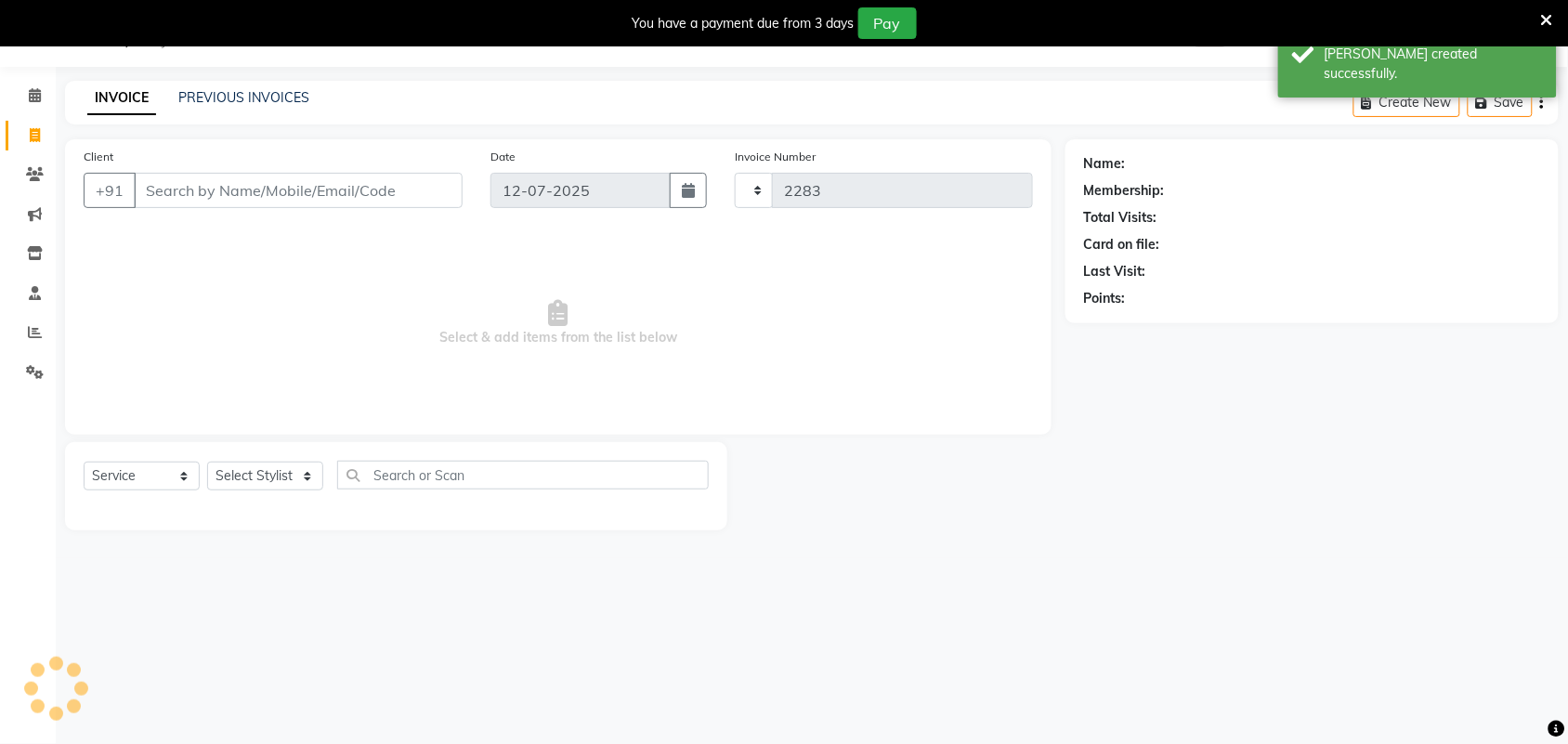 select on "4466" 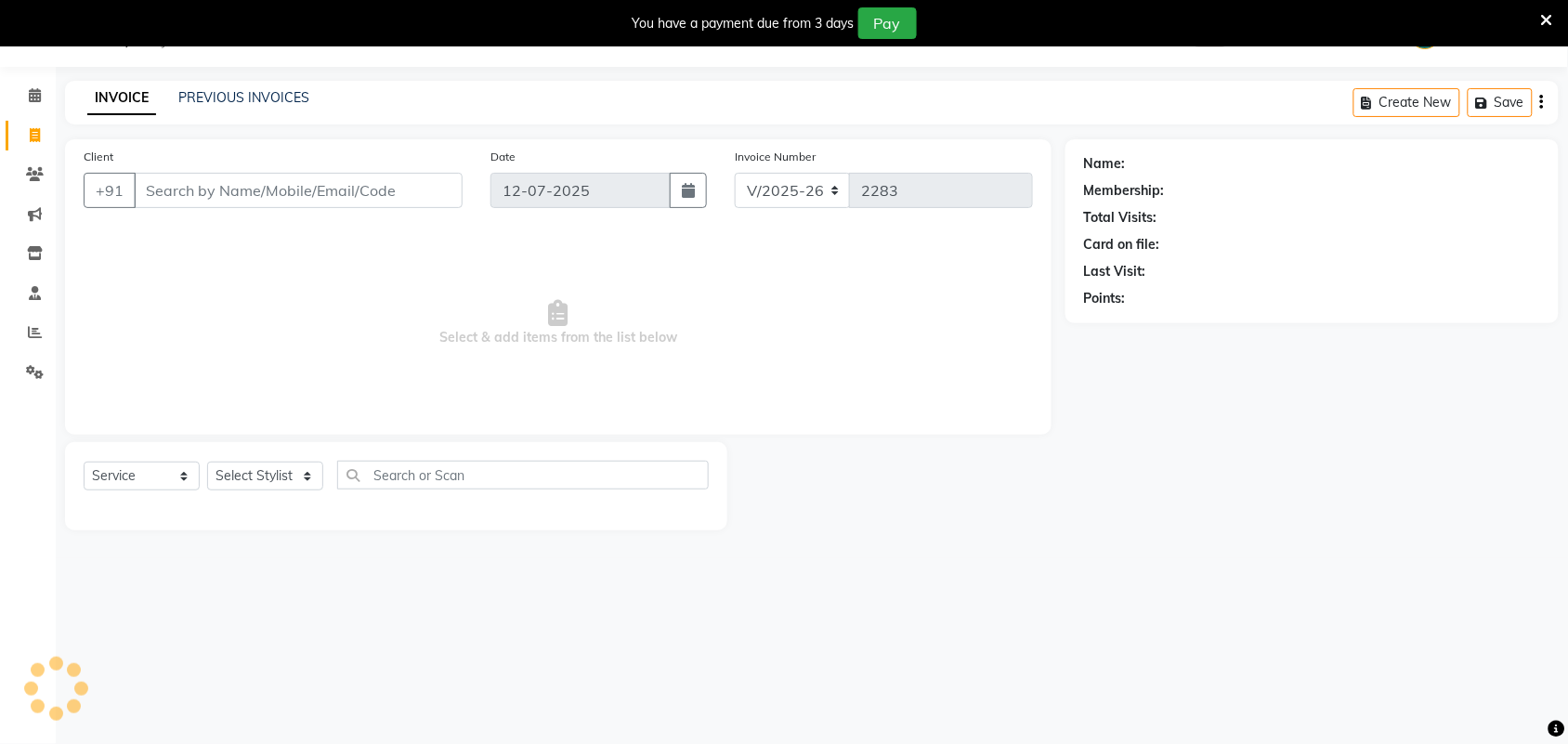 click on "08047224946 Select Location × Virtue Salon And Aesthetic, Anna Nagar  WhatsApp Status  ✕ Status:  Connected Most Recent Message: 12-07-2025     07:37 PM Recent Service Activity: 12-07-2025     08:00 PM Default Panel My Panel English ENGLISH Español العربية मराठी हिंदी ગુજરાતી தமிழ் 中文 Notifications nothing to show Virtue admin Manage Profile Change Password Sign out  Version:3.15.4" 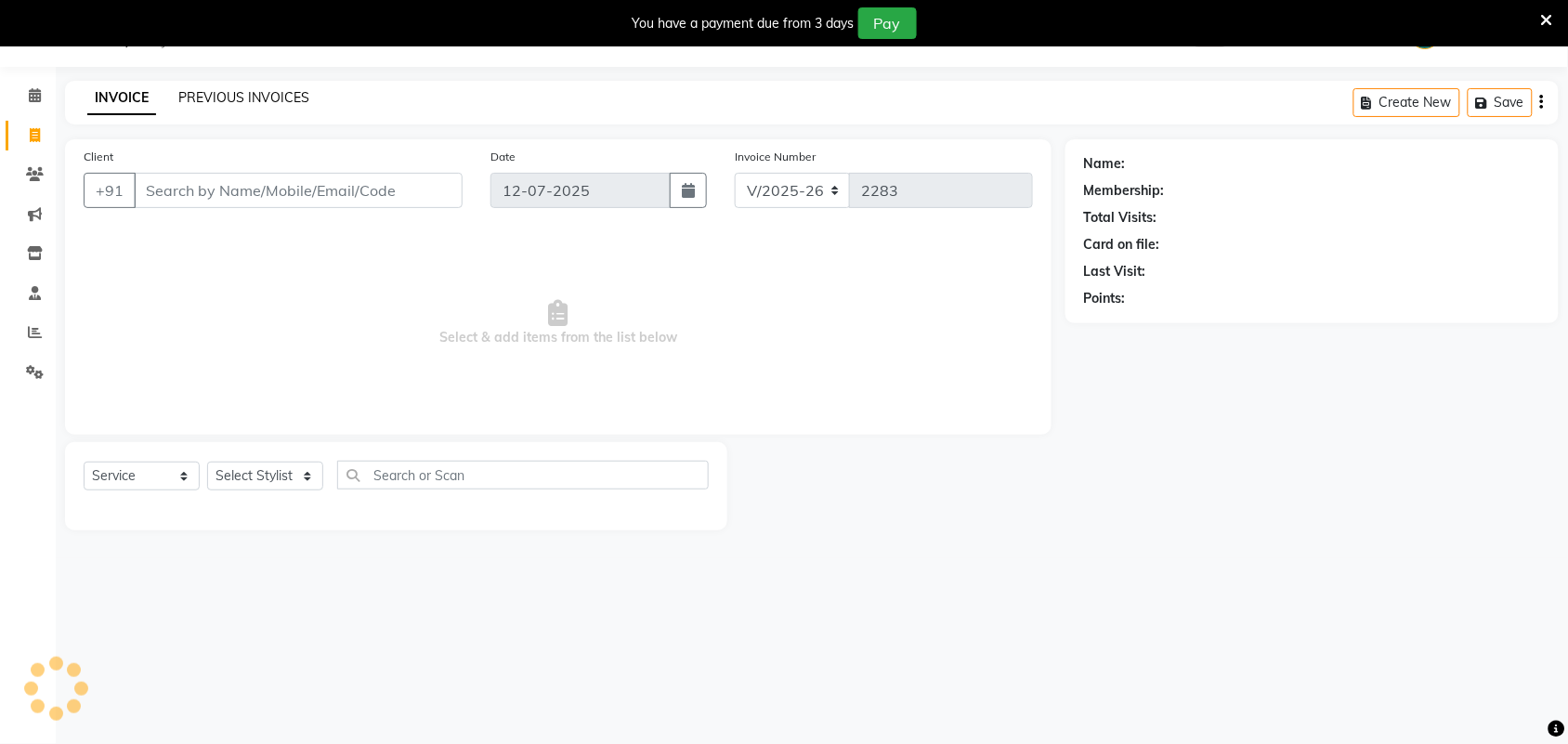 click on "PREVIOUS INVOICES" 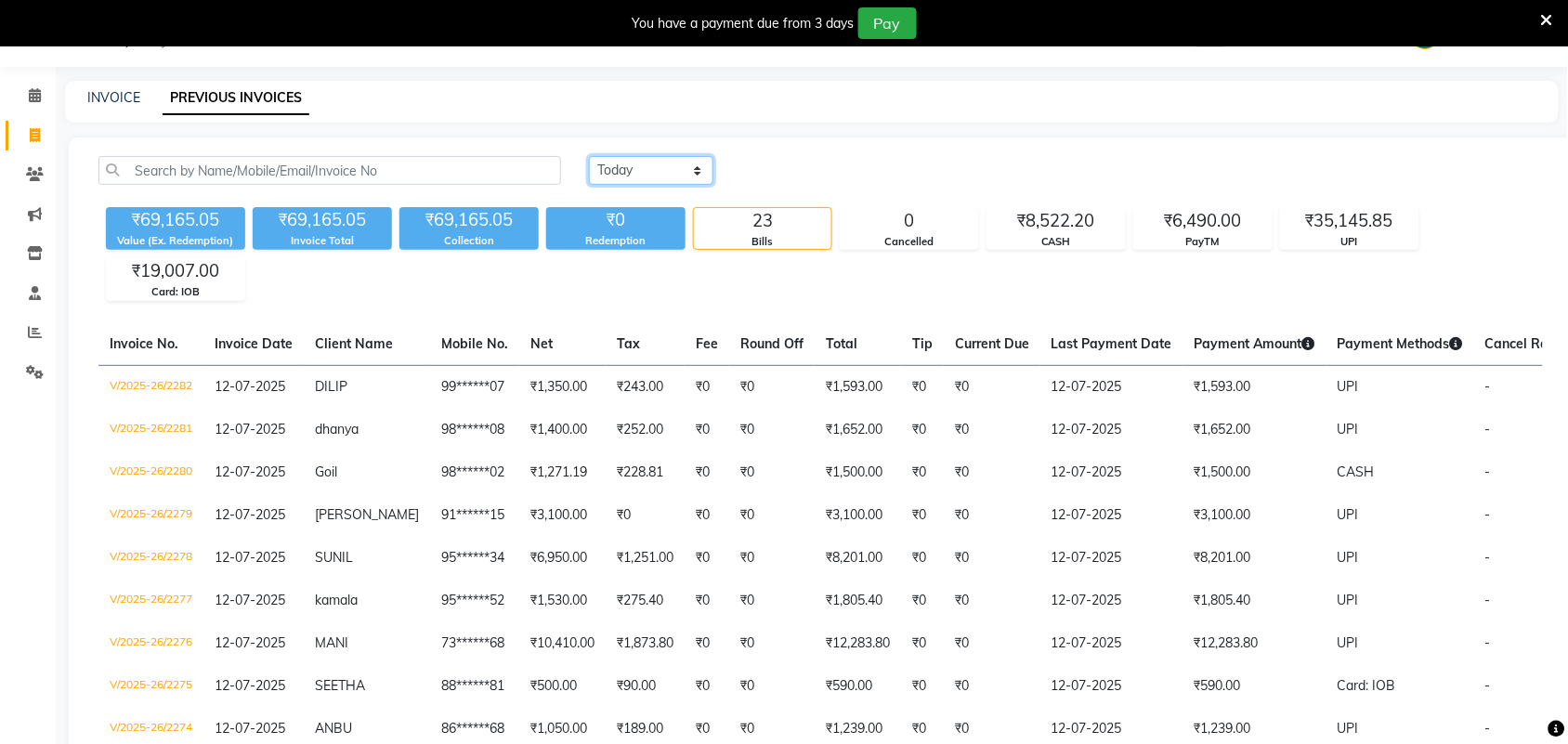 click on "Today Yesterday Custom Range" 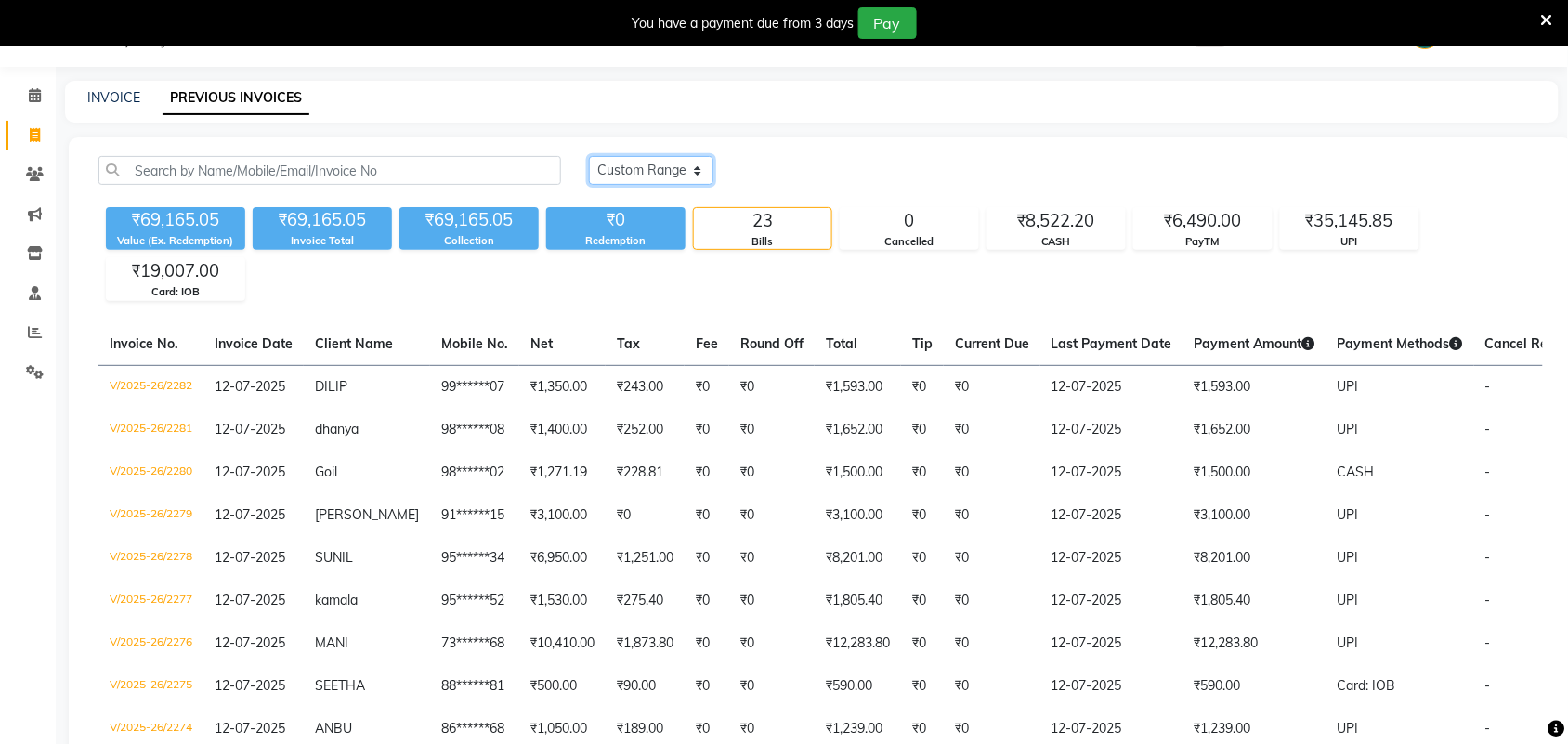 click on "Today Yesterday Custom Range" 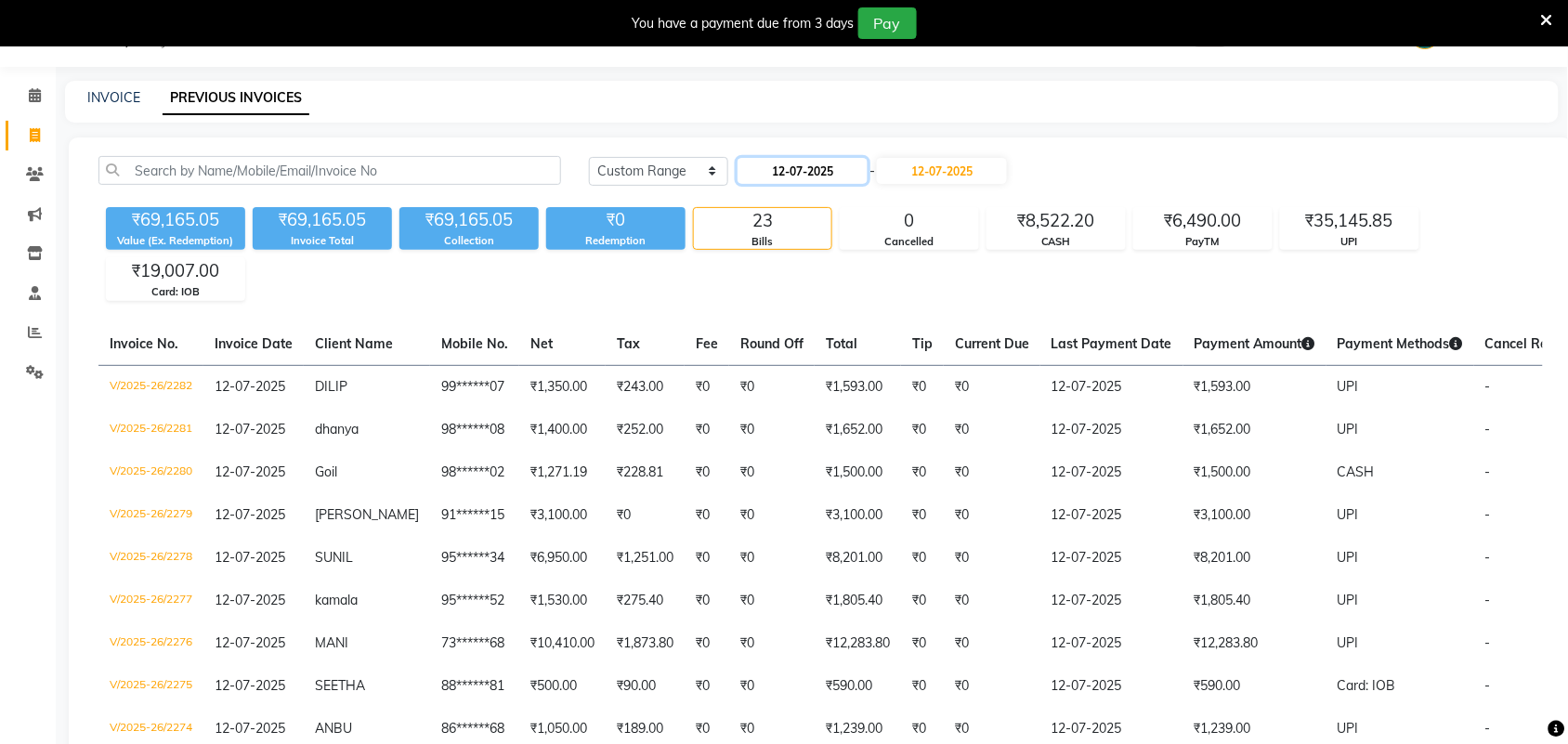 click on "12-07-2025" 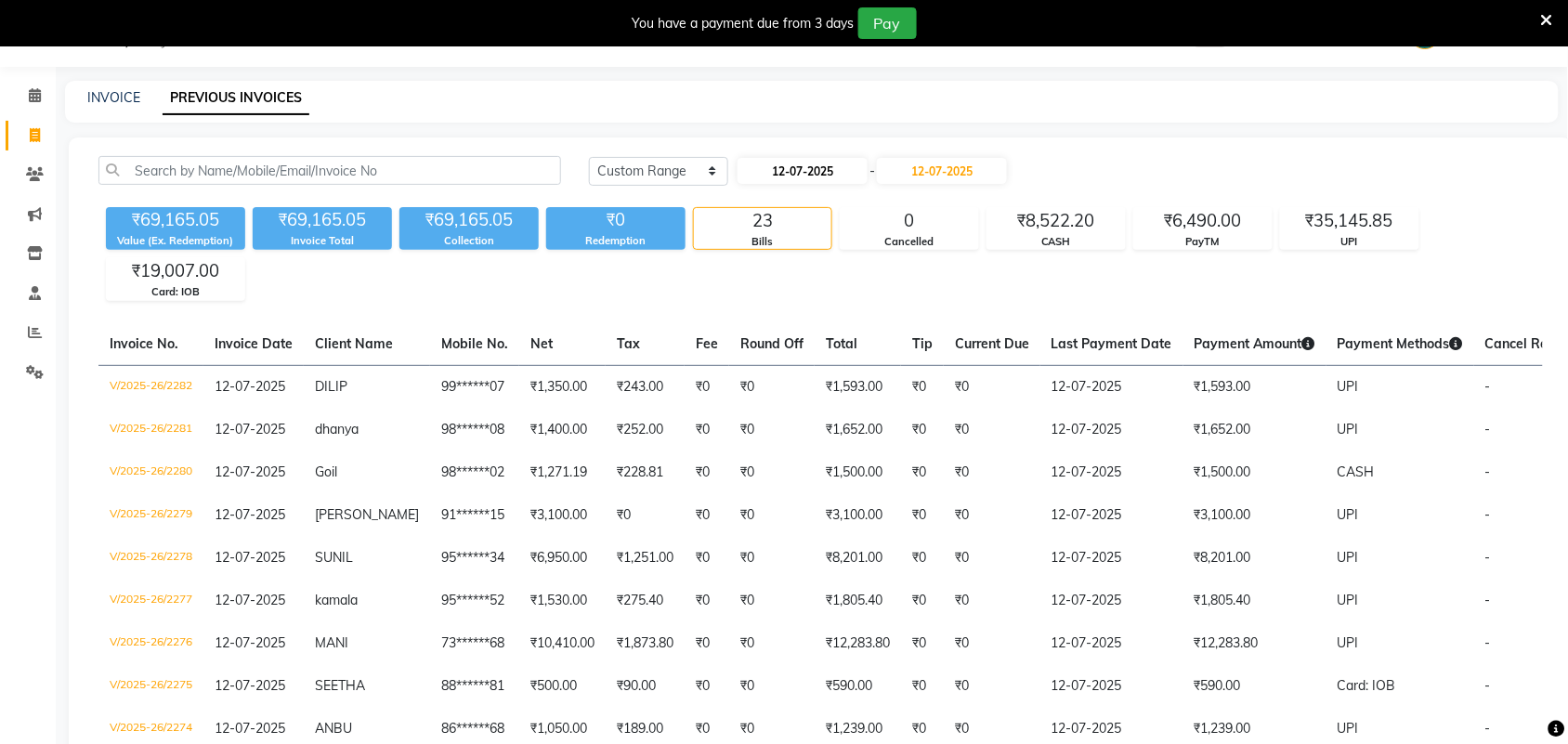 select on "7" 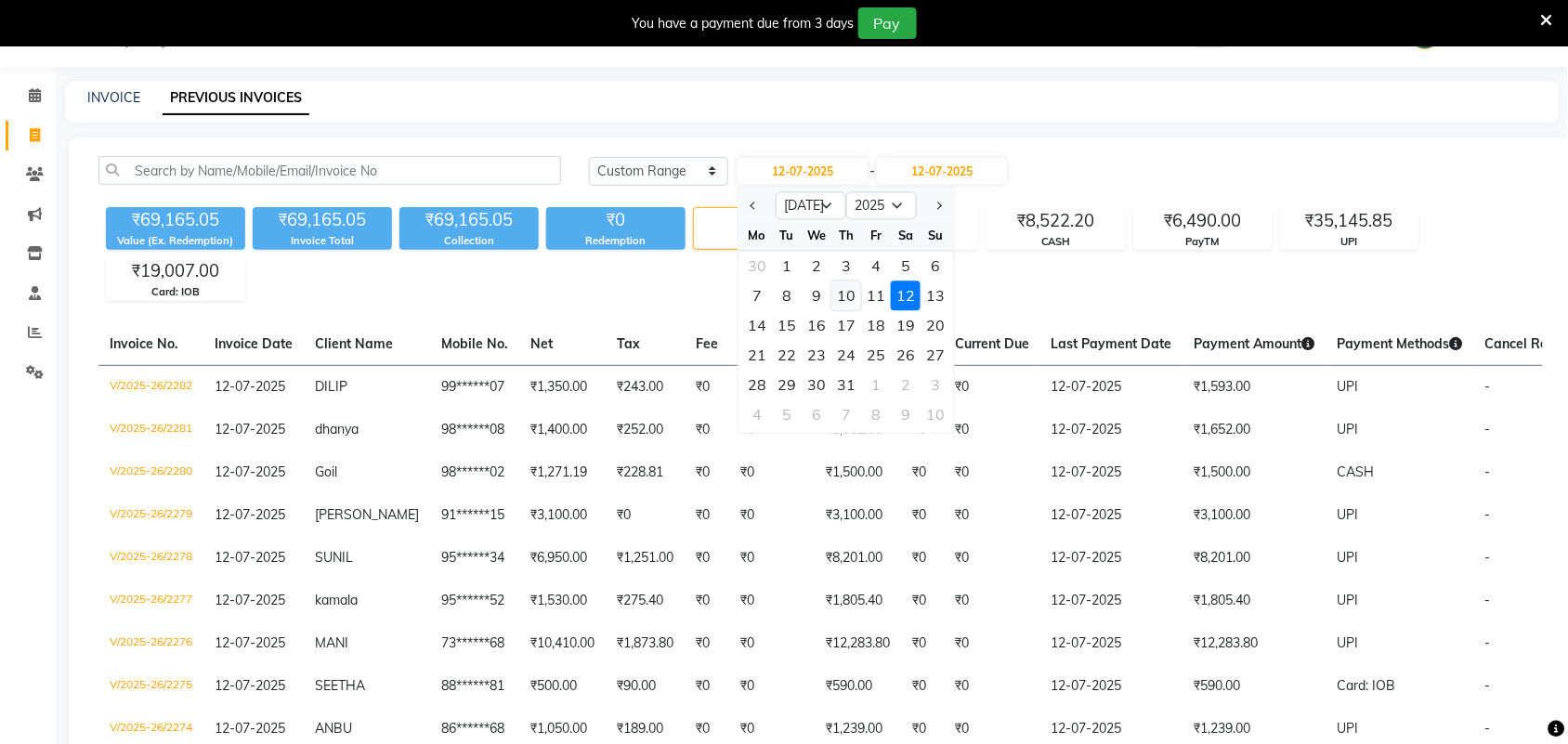 click on "10" 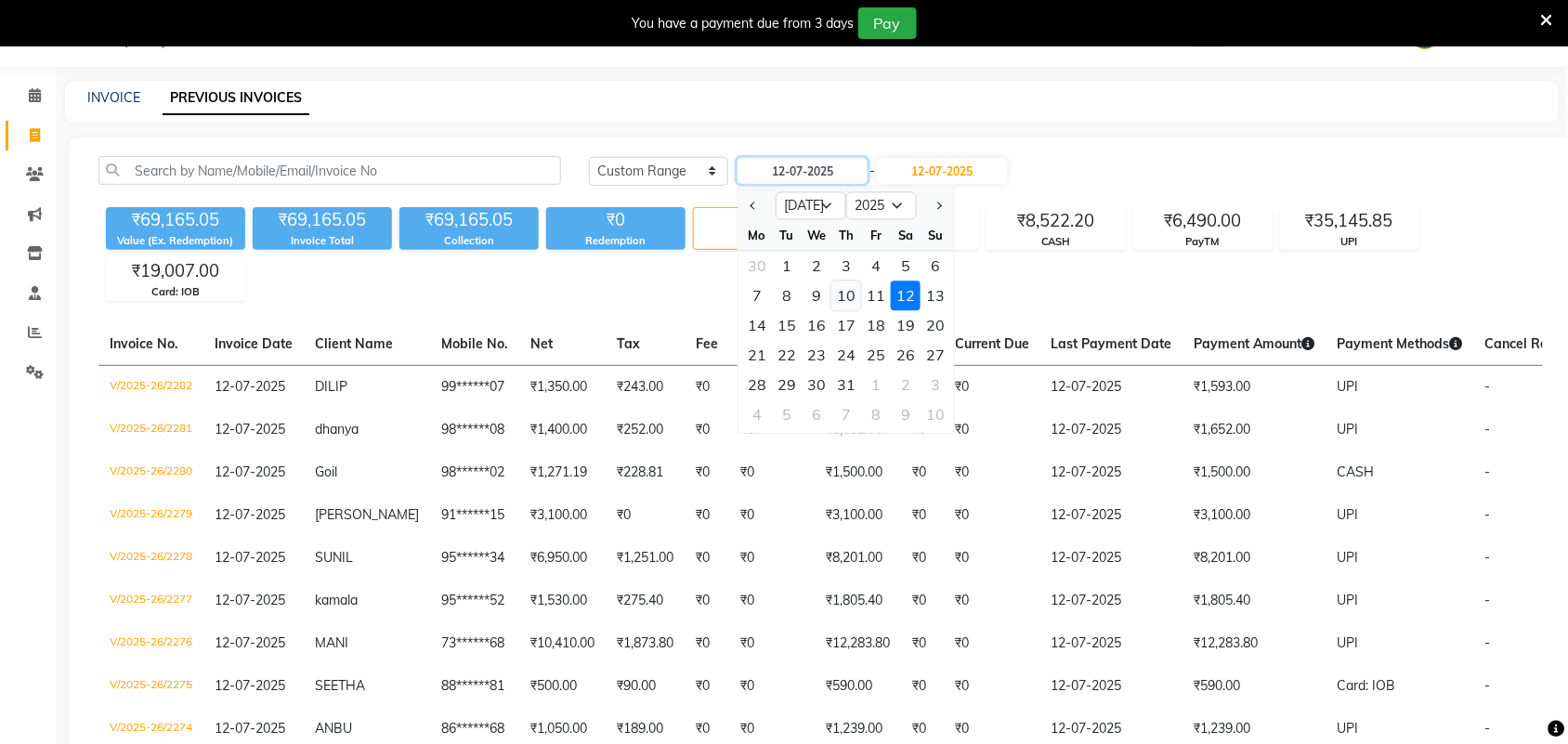 type on "[DATE]" 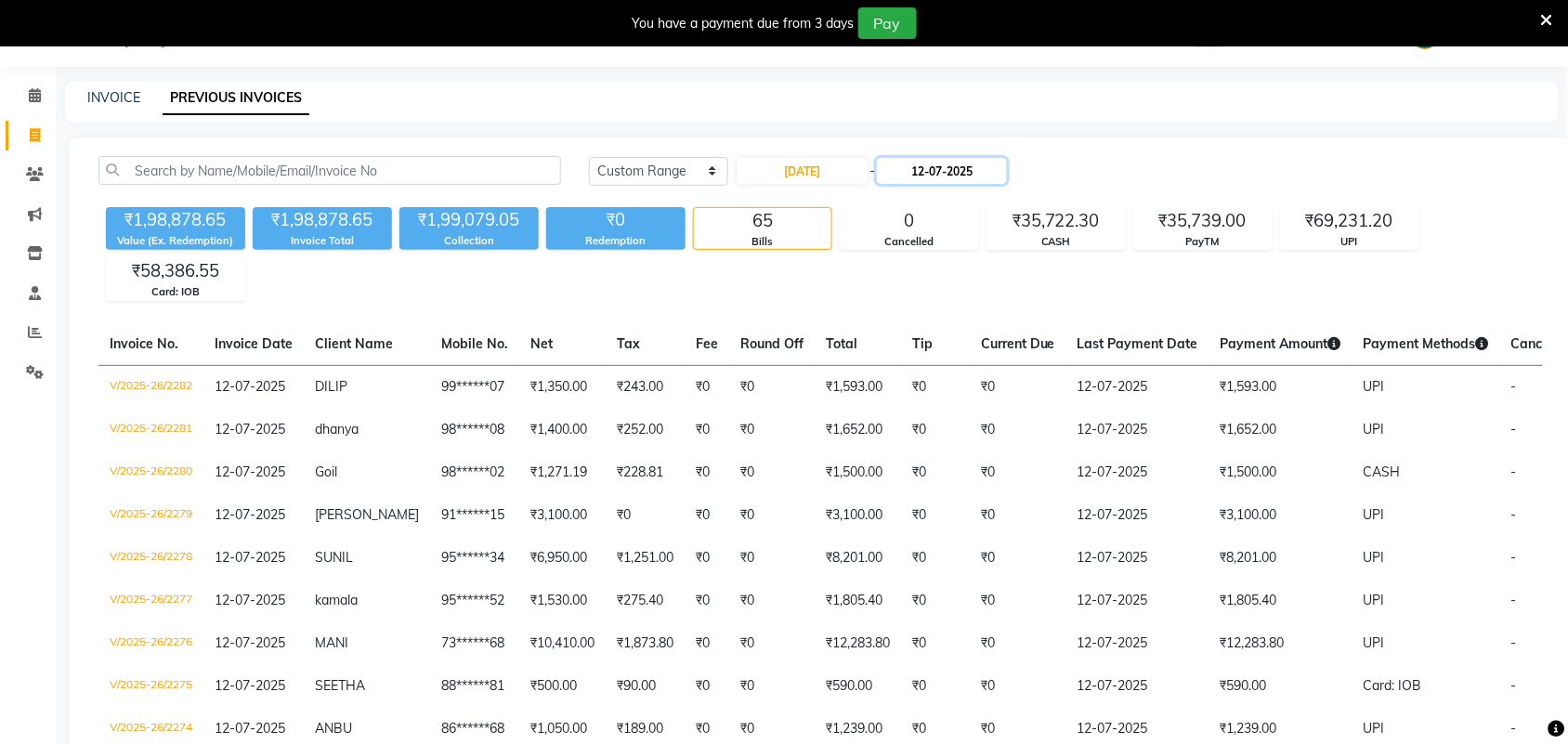 click on "12-07-2025" 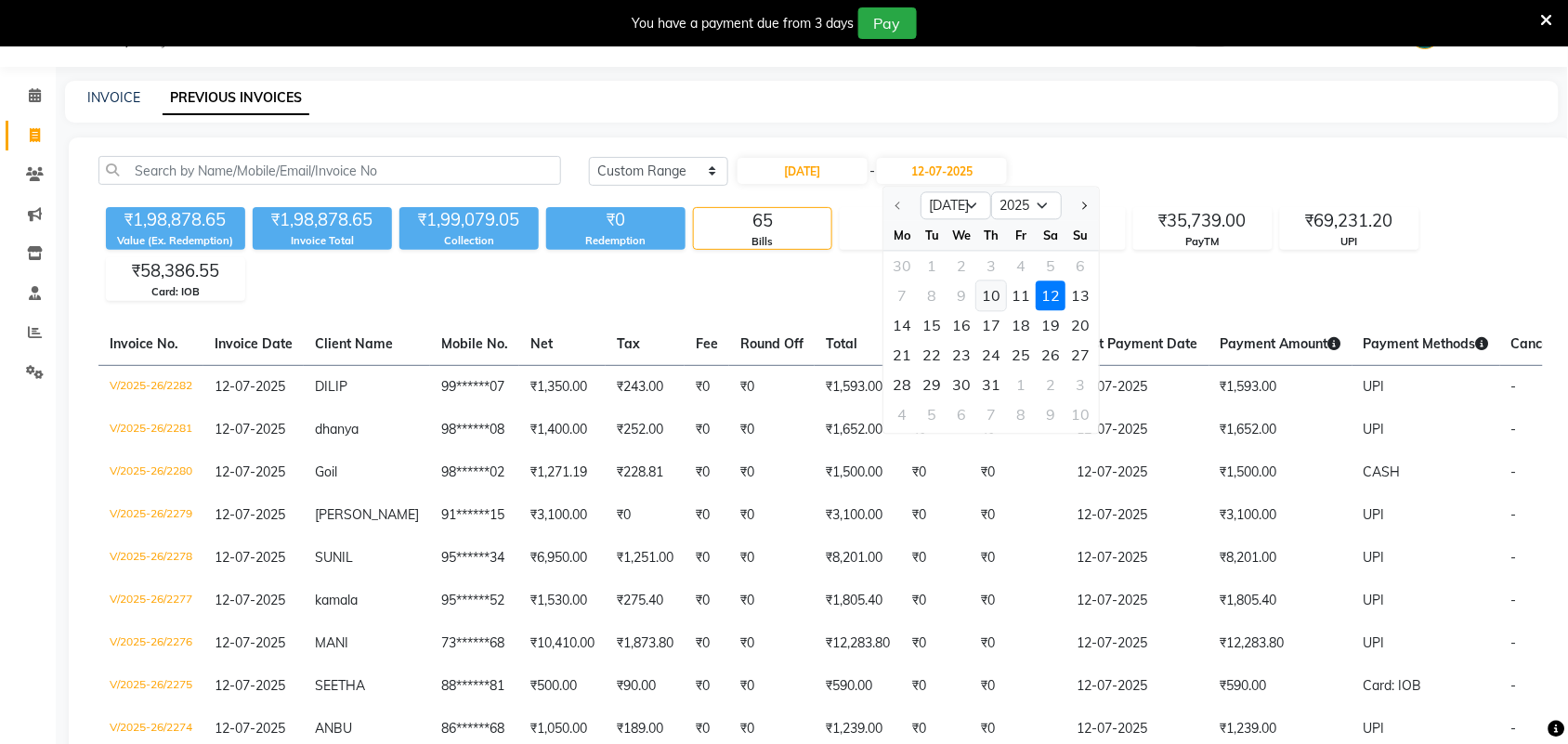 click on "10" 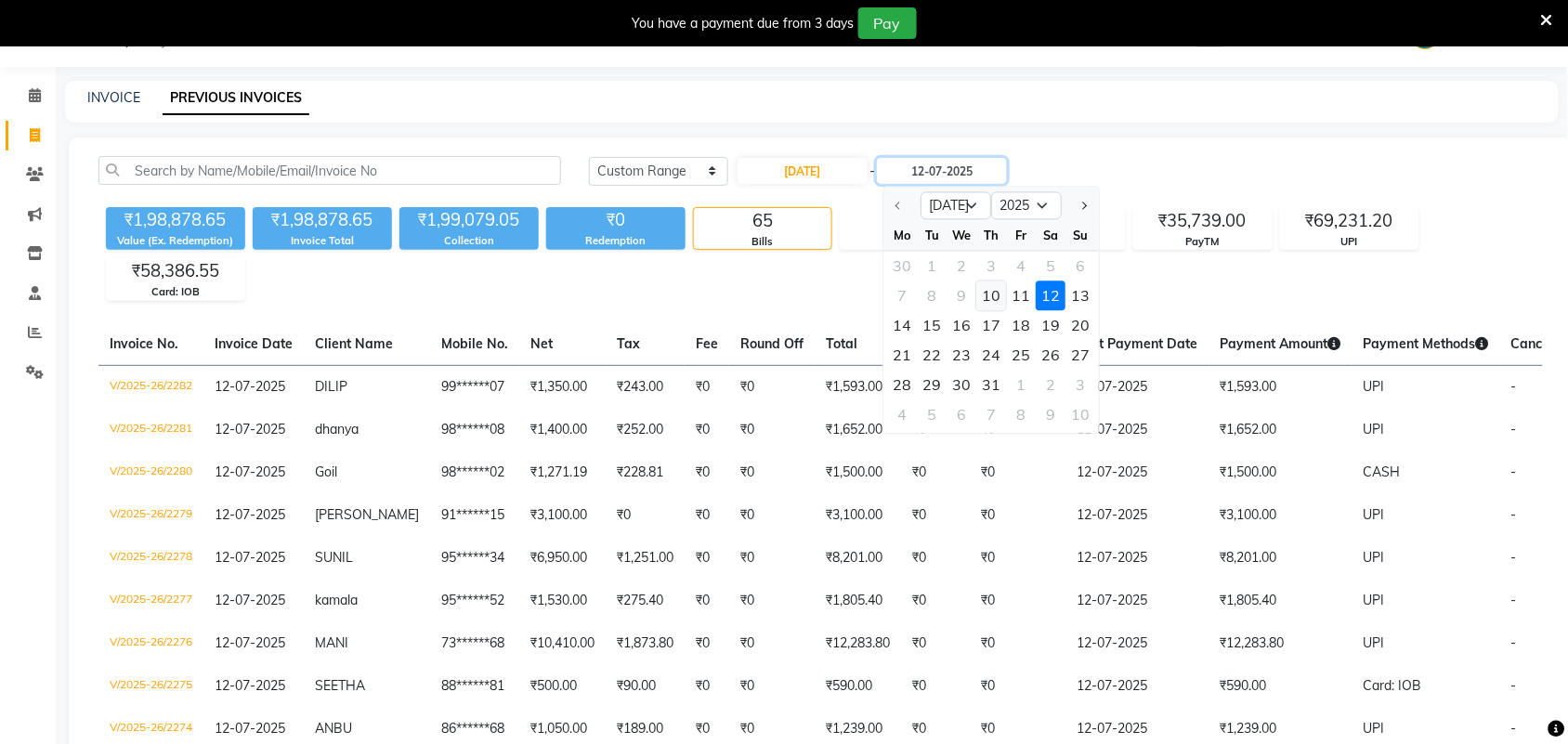 type on "[DATE]" 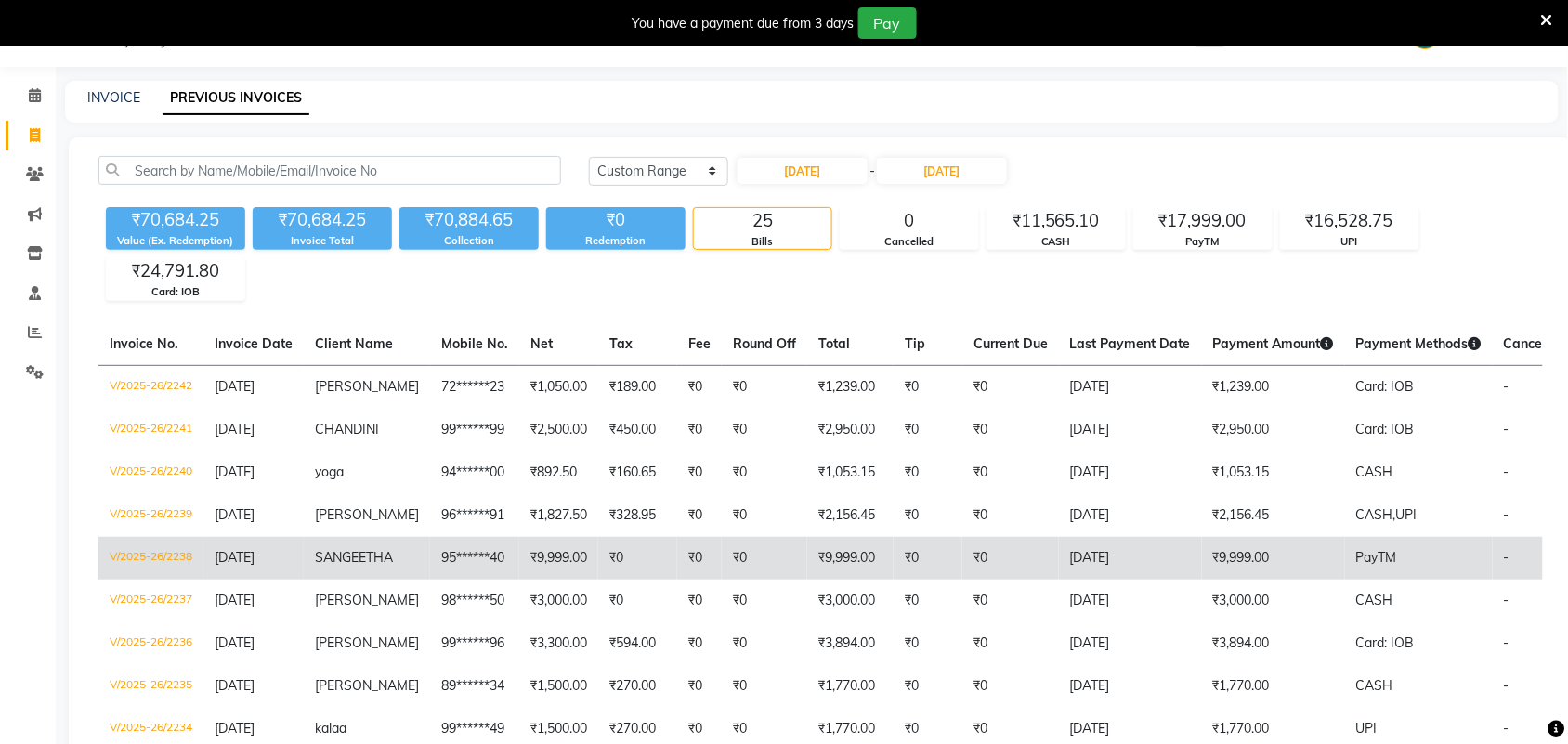 click on "₹9,999.00" 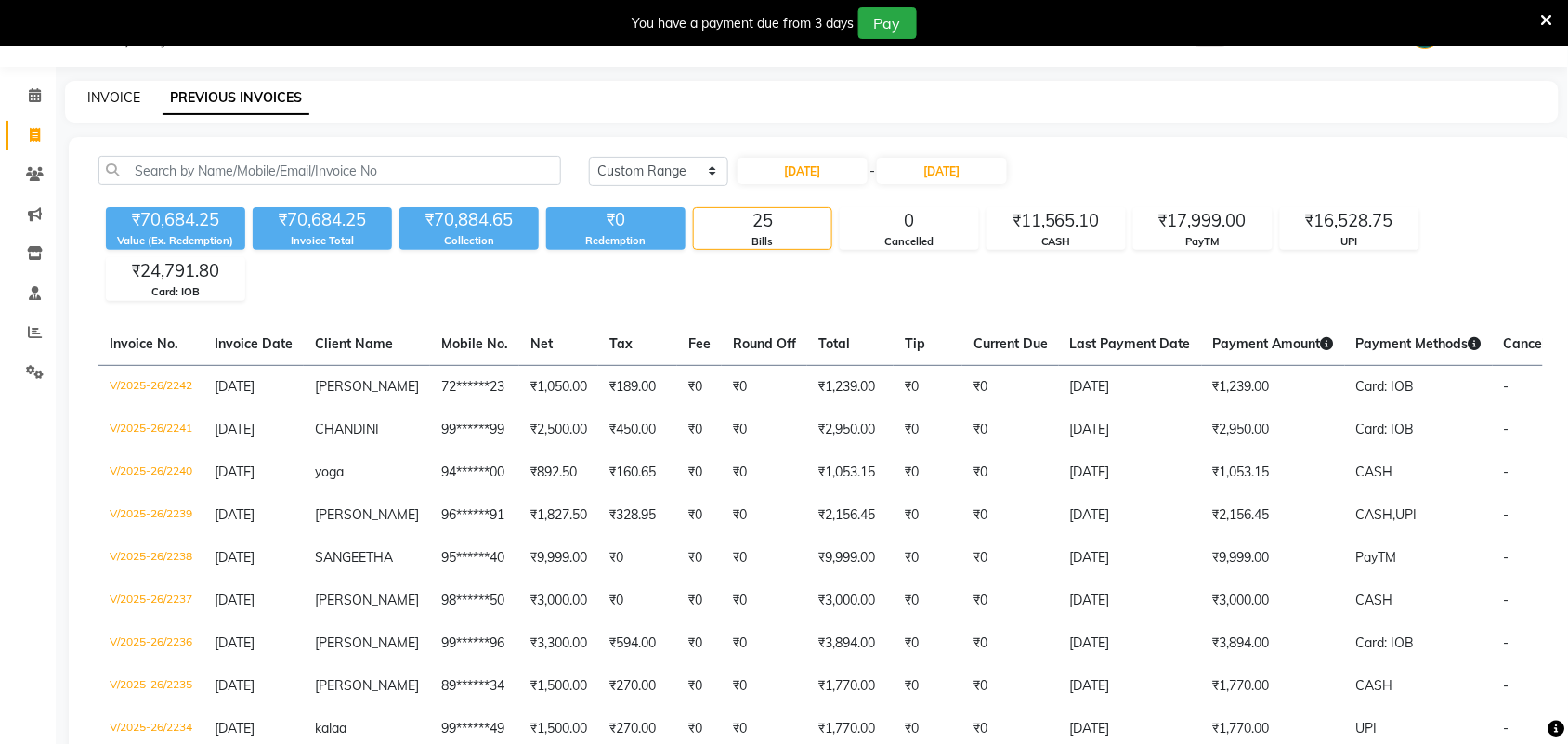 click on "INVOICE" 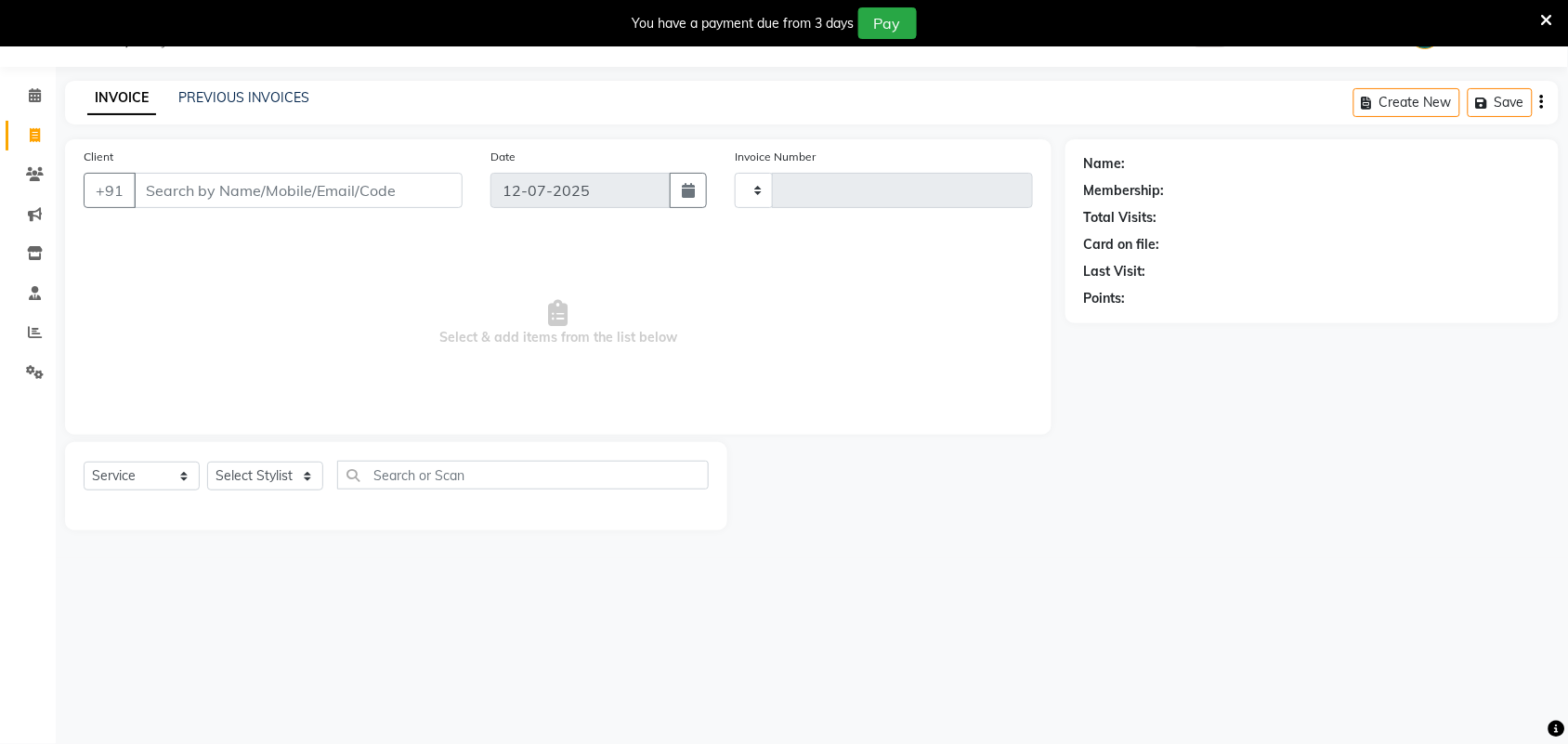 type on "2283" 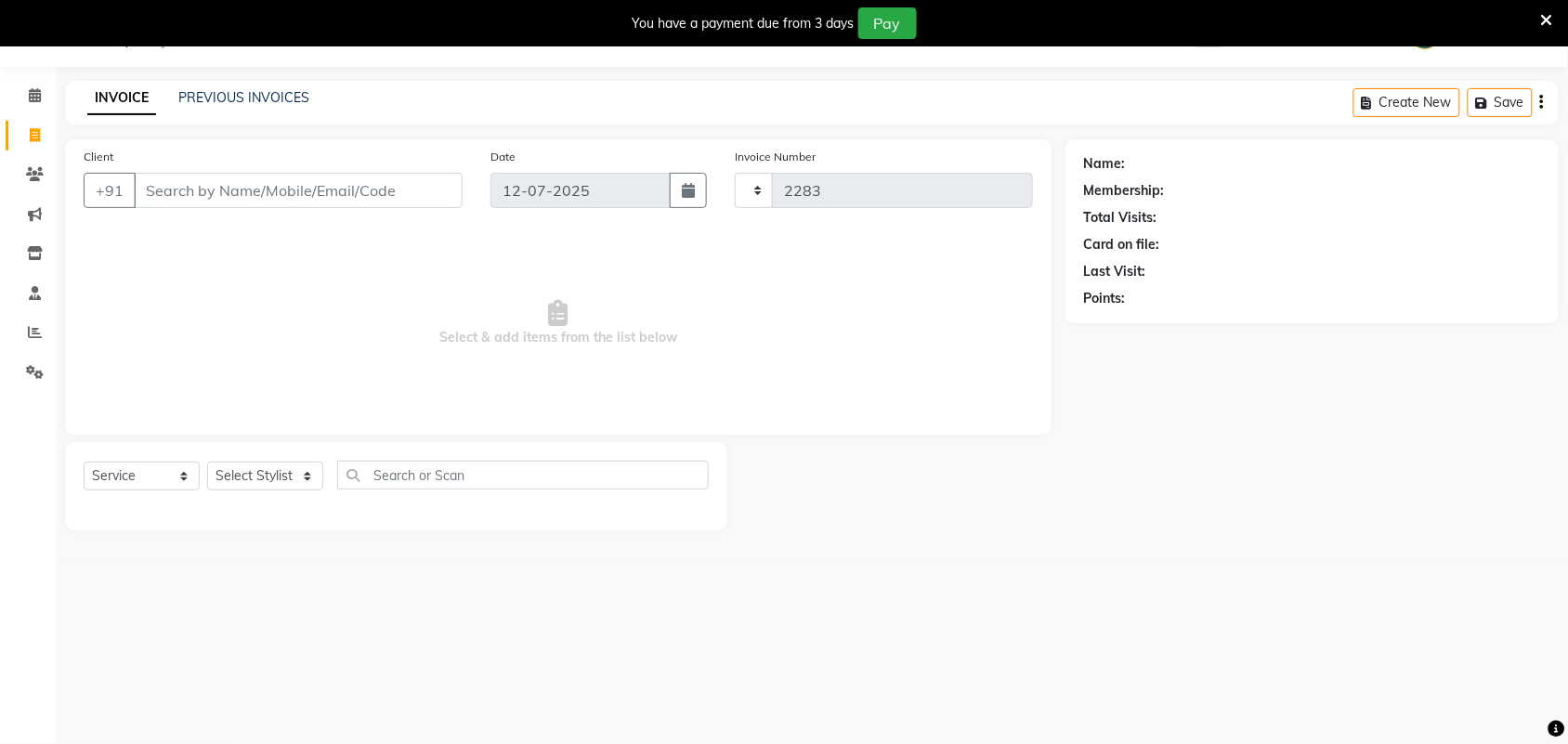 select on "4466" 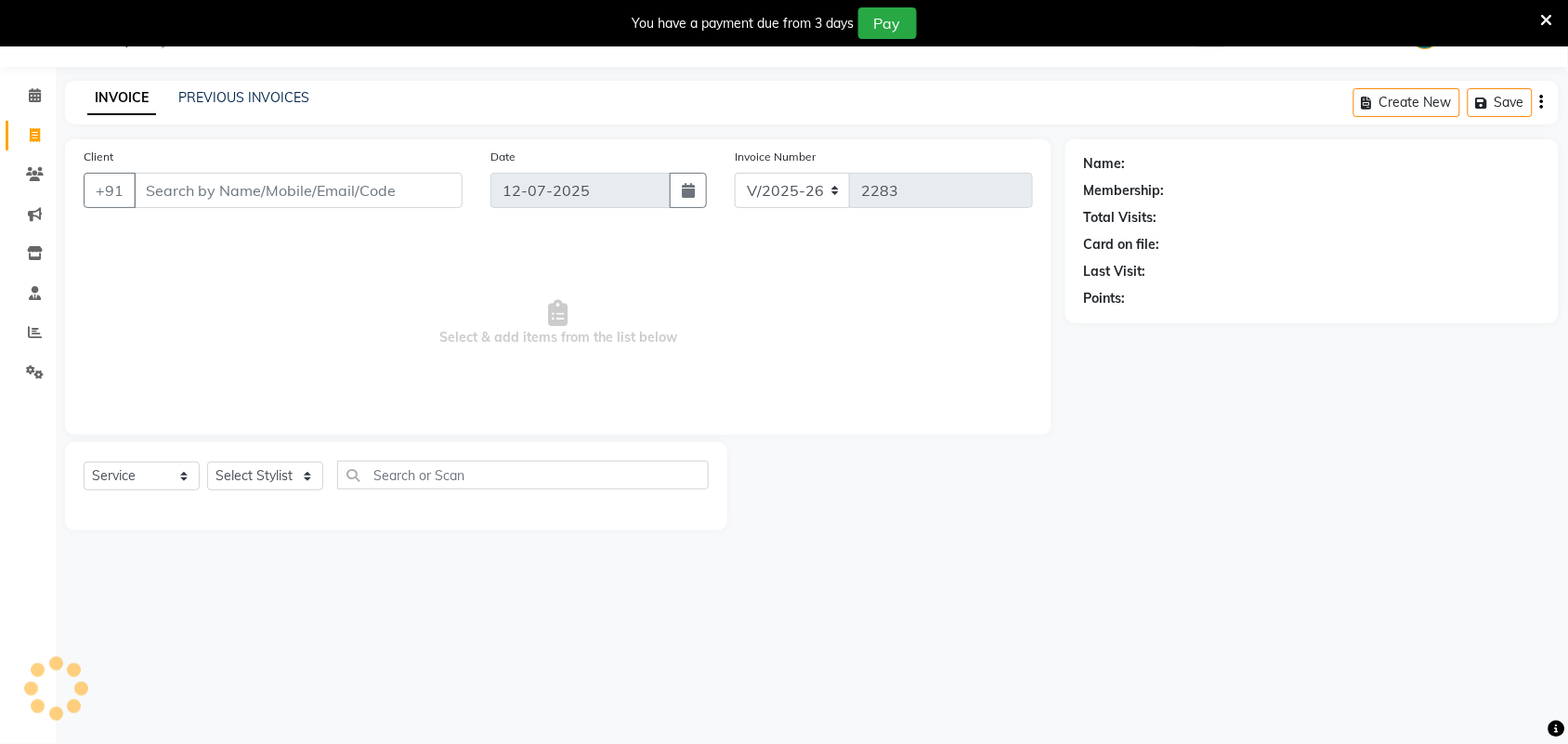 click on "Client" at bounding box center (298, 190) 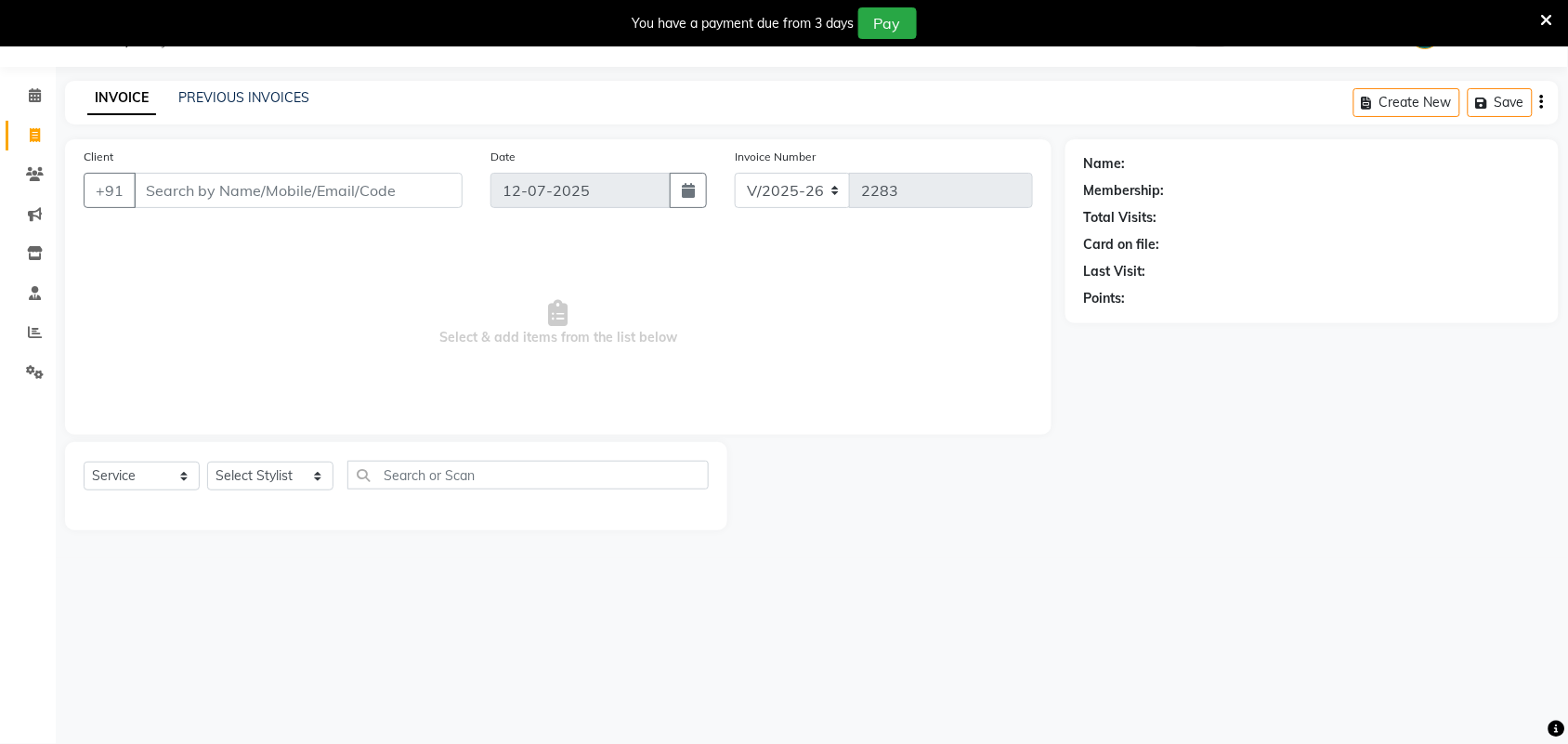 click on "Client" at bounding box center (298, 190) 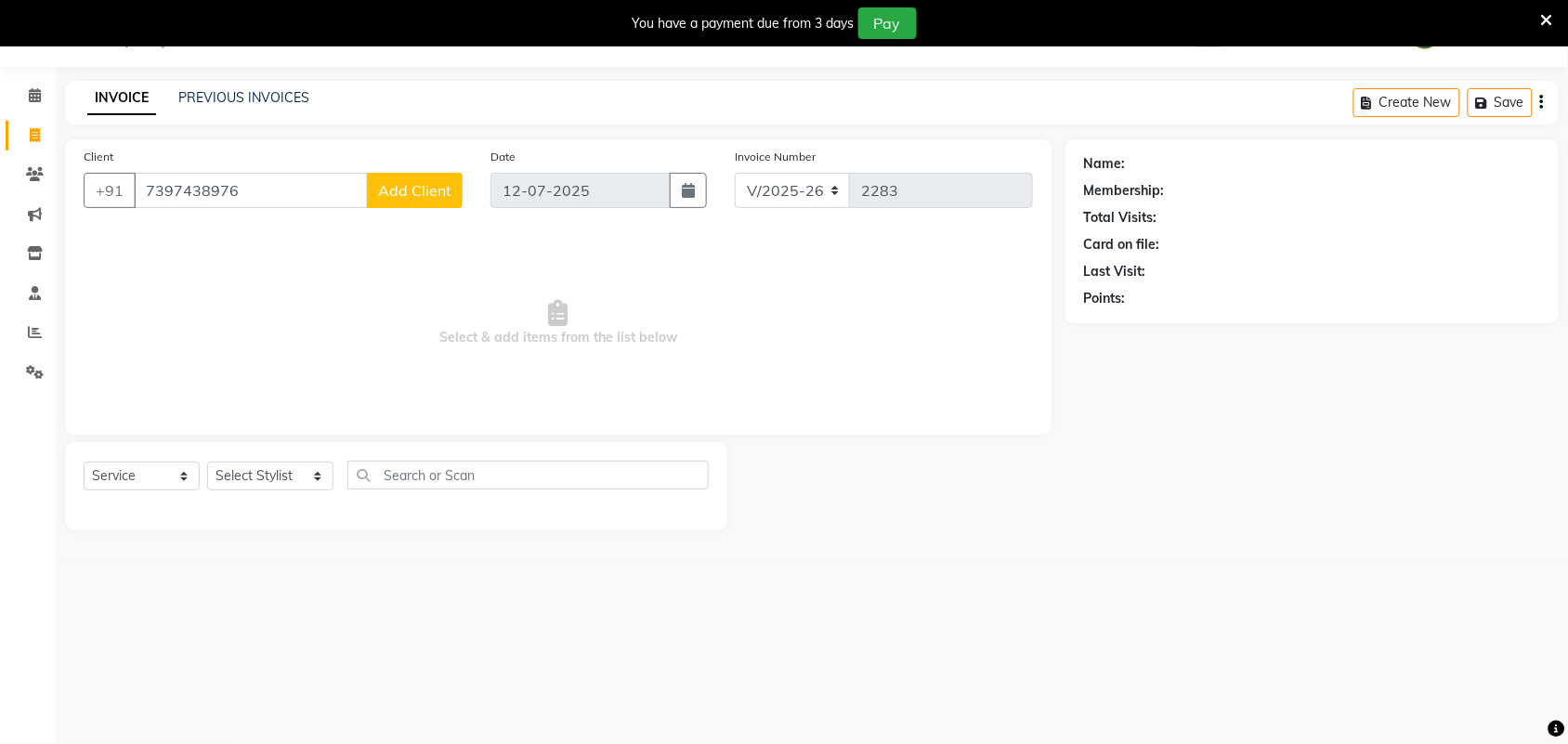type on "7397438976" 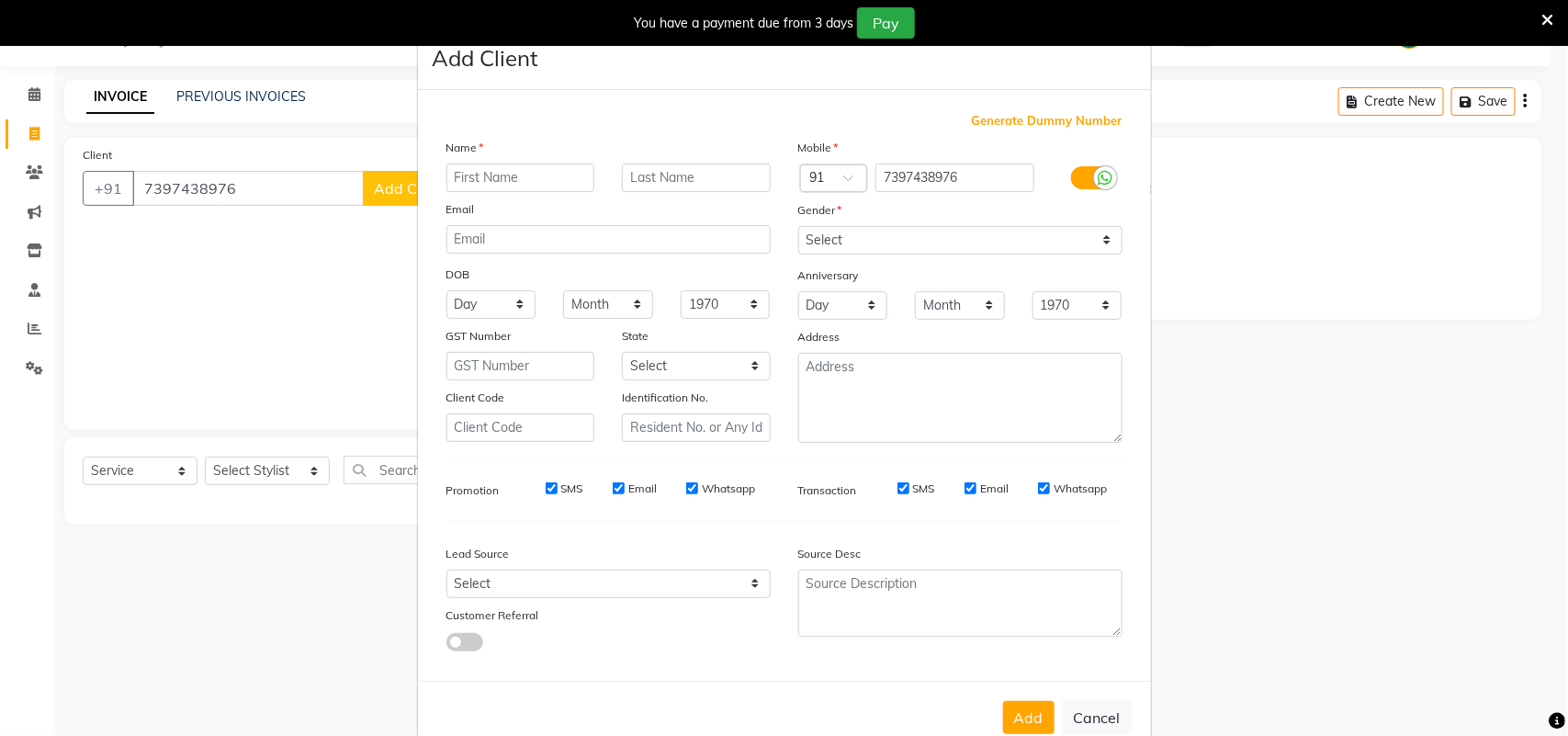 click at bounding box center [521, 177] 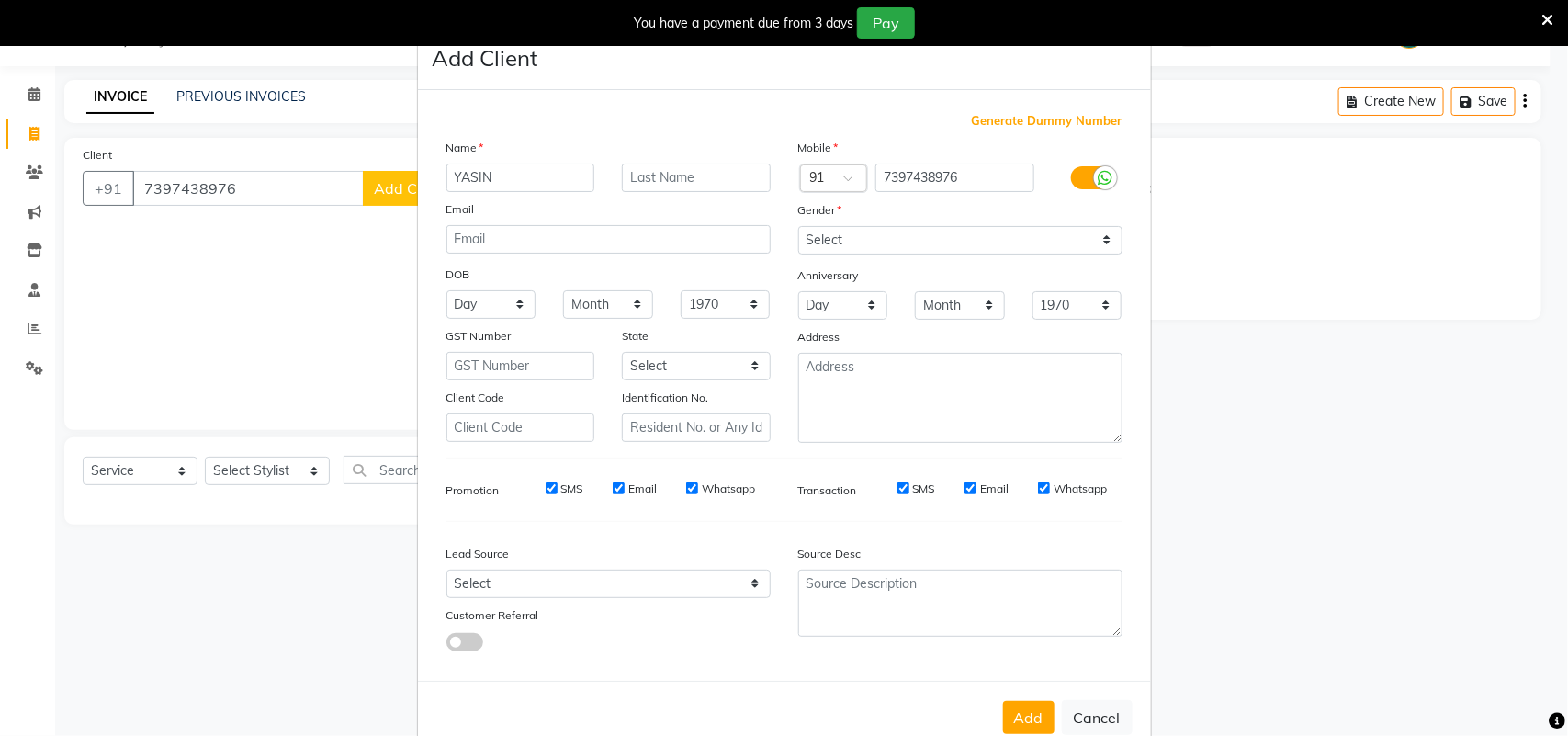 type on "YASIN" 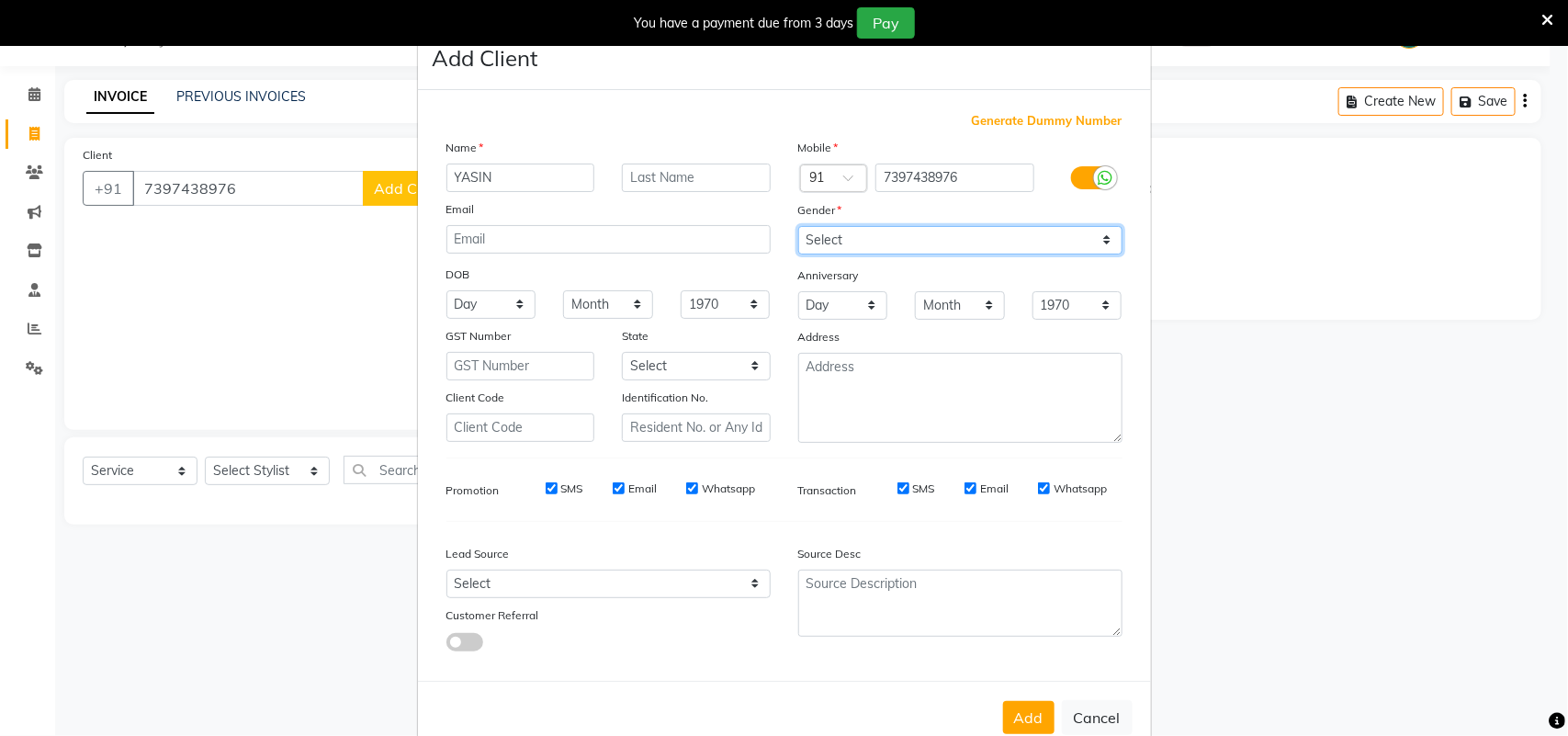 click on "Select [DEMOGRAPHIC_DATA] [DEMOGRAPHIC_DATA] Other Prefer Not To Say" at bounding box center (960, 240) 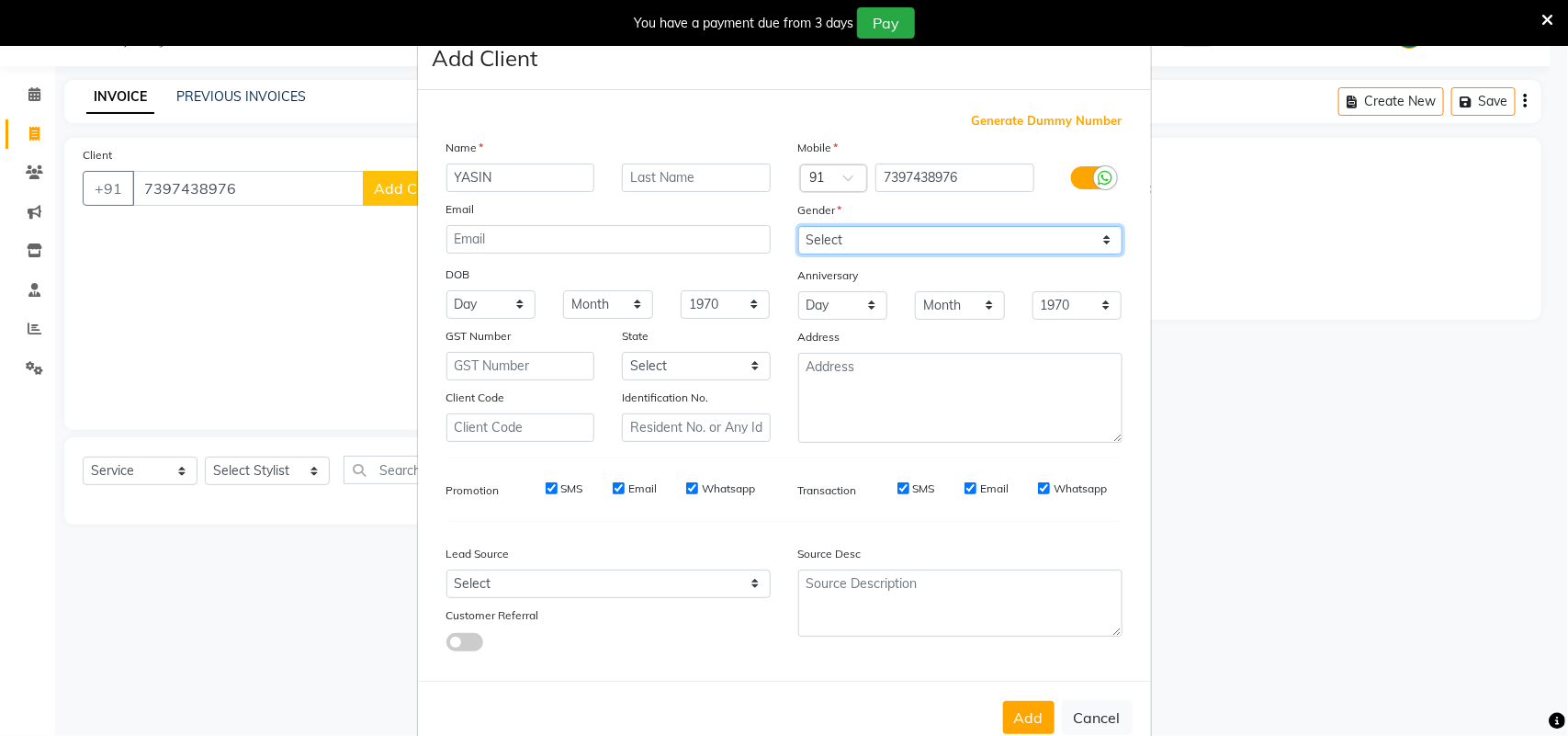 select on "[DEMOGRAPHIC_DATA]" 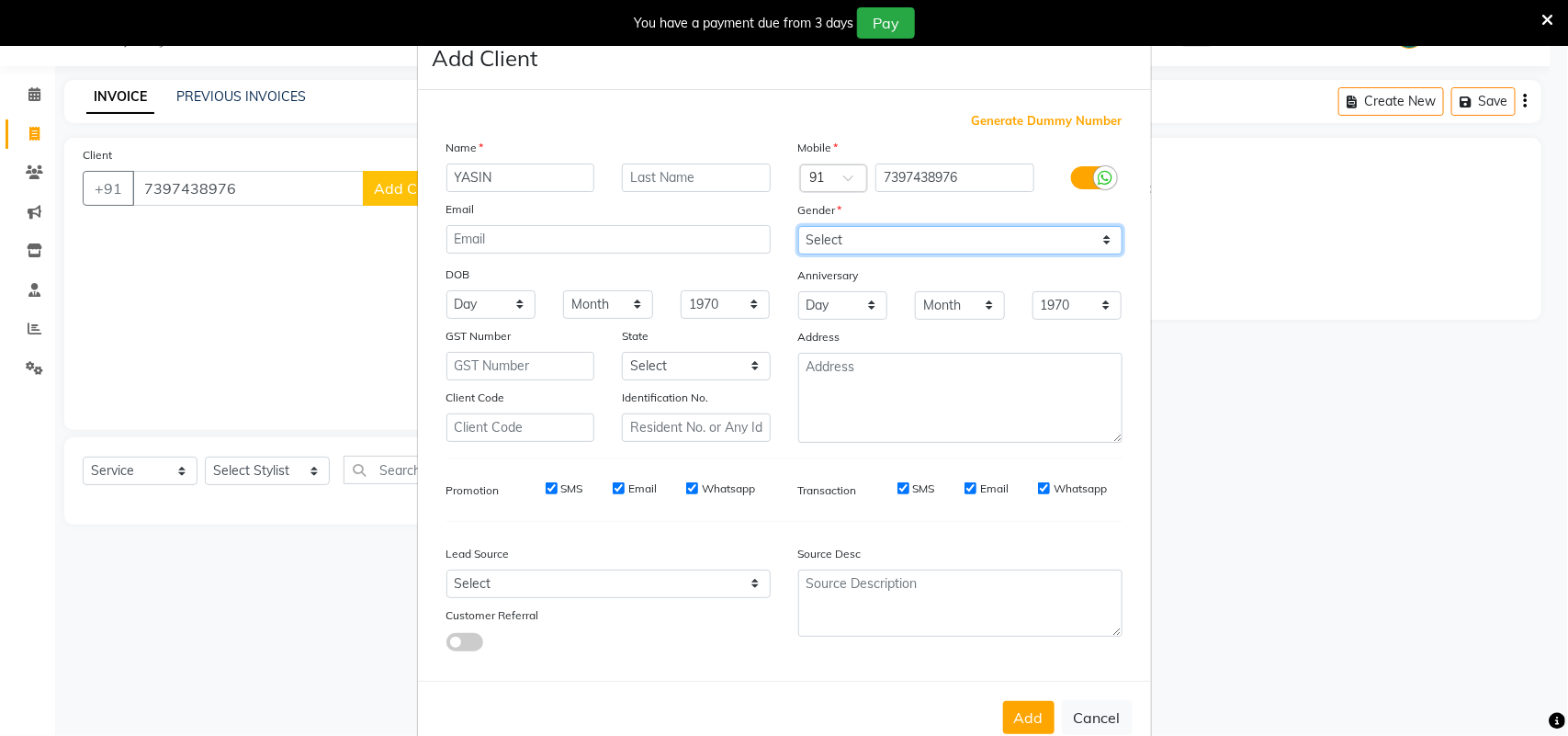 click on "Select [DEMOGRAPHIC_DATA] [DEMOGRAPHIC_DATA] Other Prefer Not To Say" at bounding box center [960, 240] 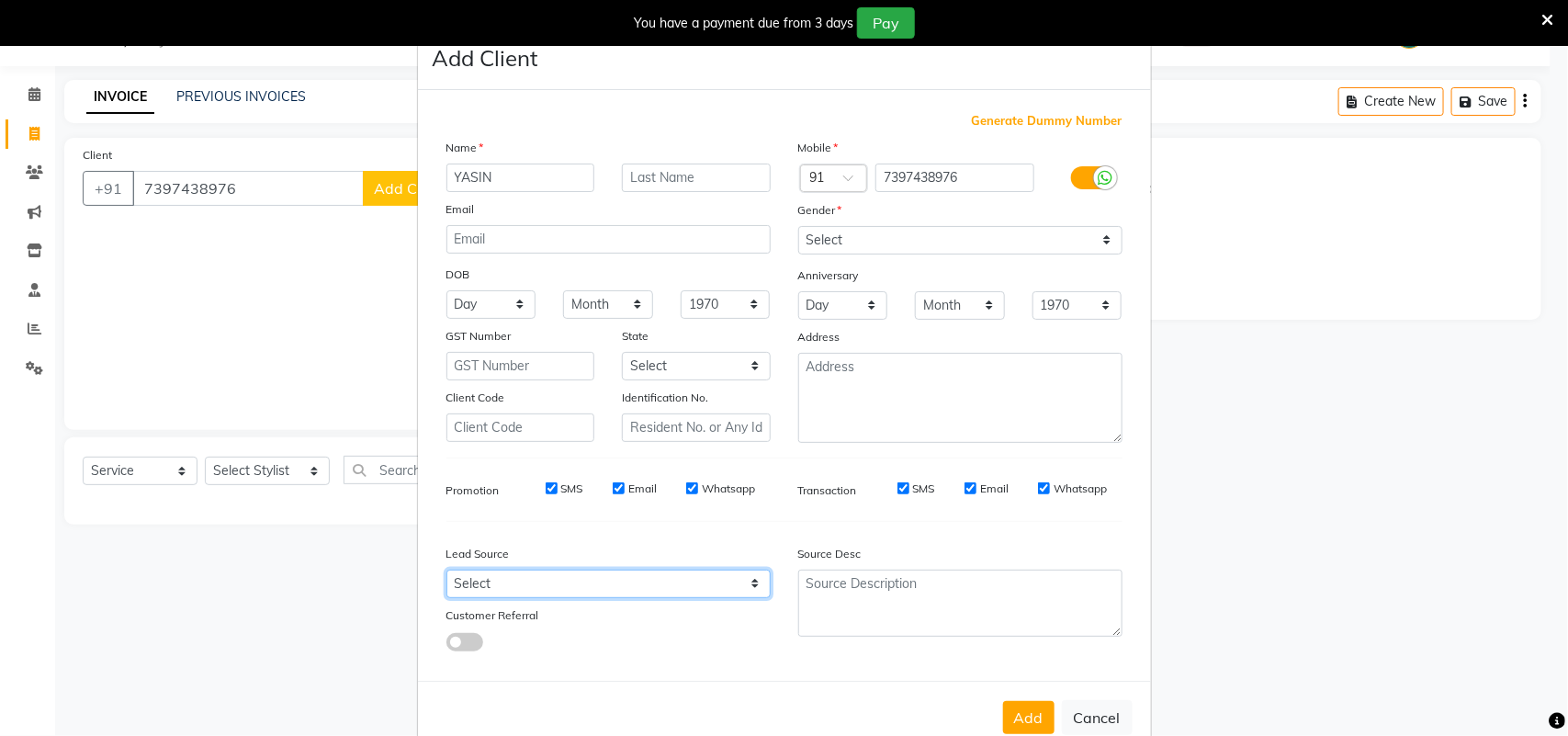 click on "Select Walk-in Referral Internet Friend Word of Mouth Advertisement Facebook JustDial Google Other Instagram  YouTube  WhatsApp" at bounding box center [608, 583] 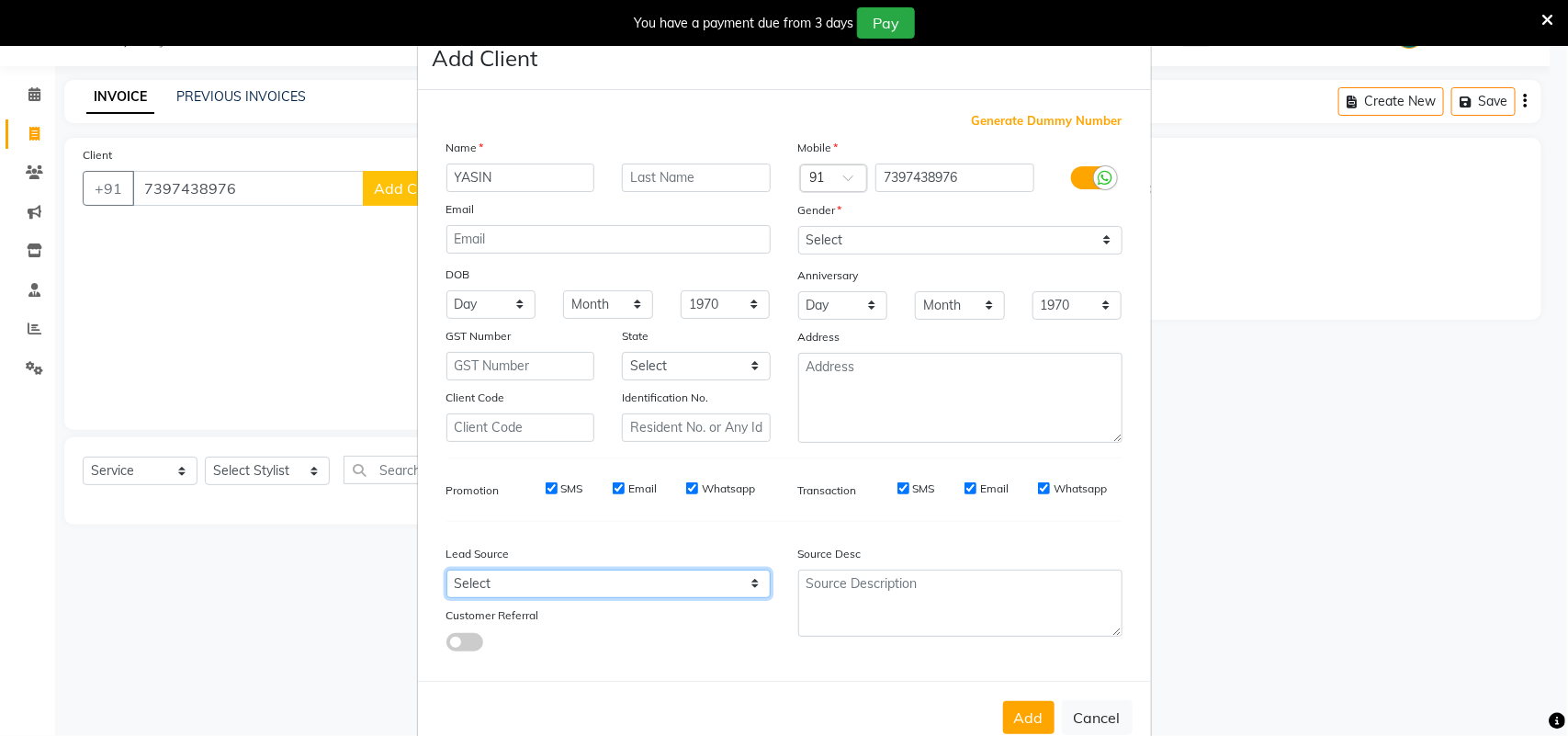 select on "30564" 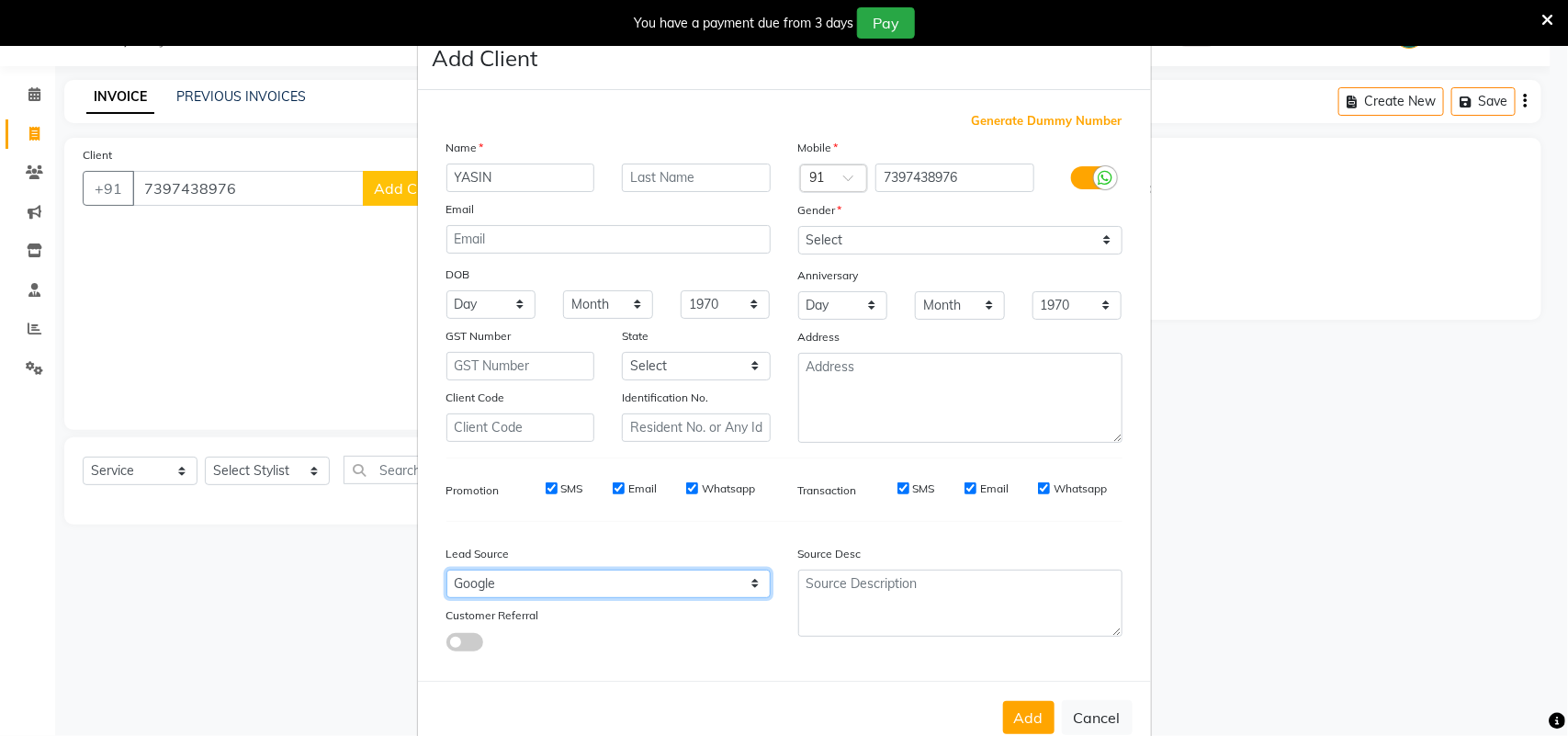 click on "Select Walk-in Referral Internet Friend Word of Mouth Advertisement Facebook JustDial Google Other Instagram  YouTube  WhatsApp" at bounding box center (608, 583) 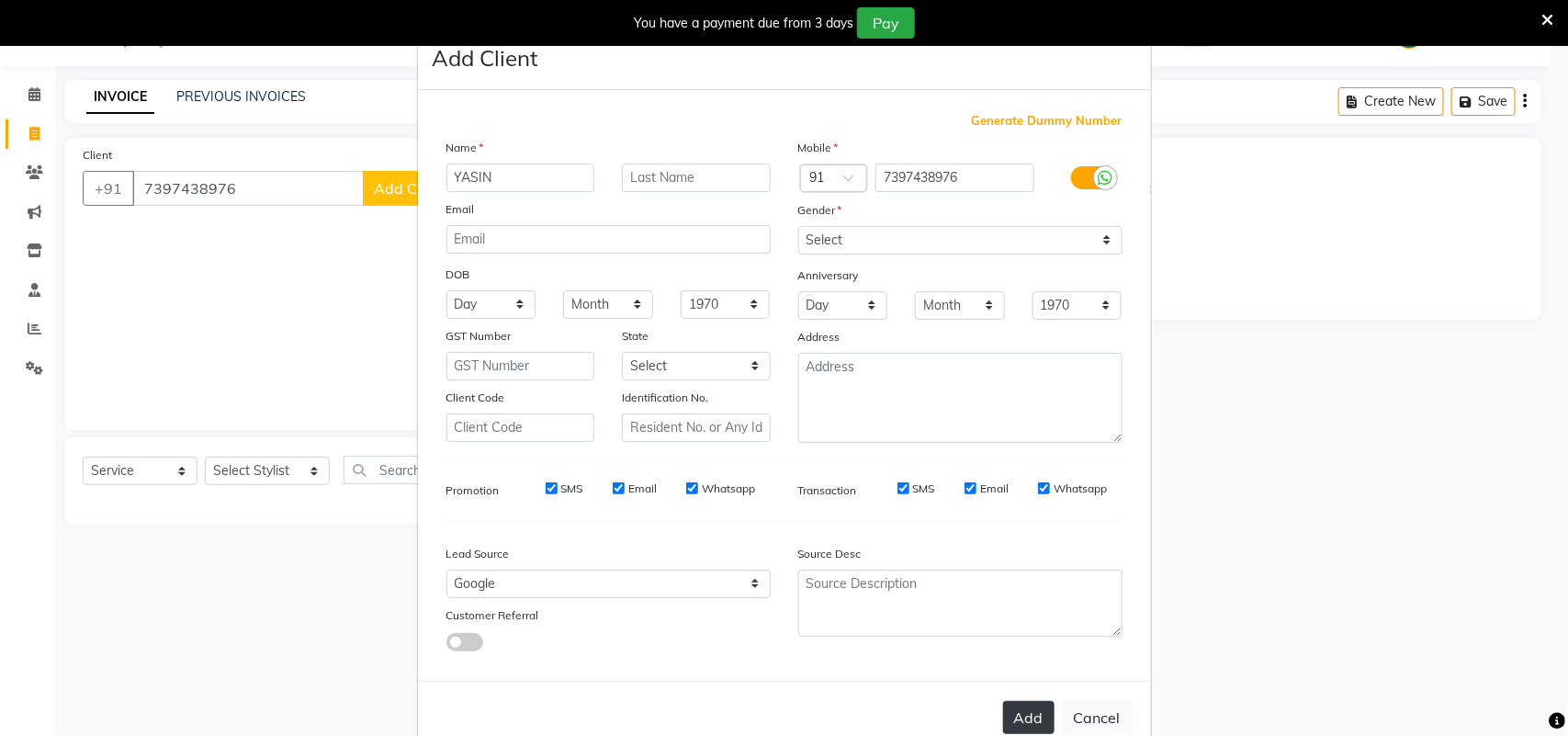 click on "Add   Cancel" at bounding box center [784, 717] 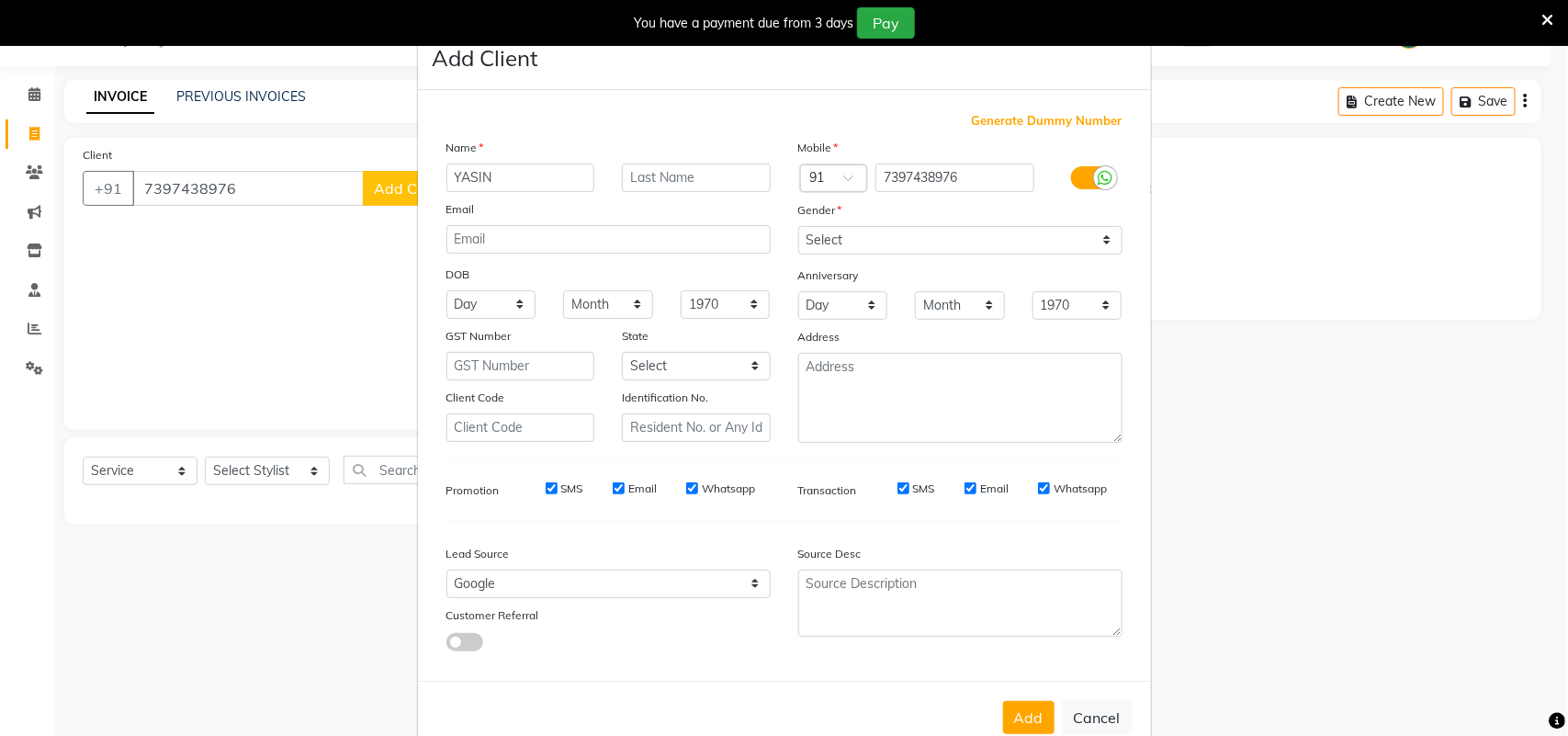 click on "Add" at bounding box center [1029, 718] 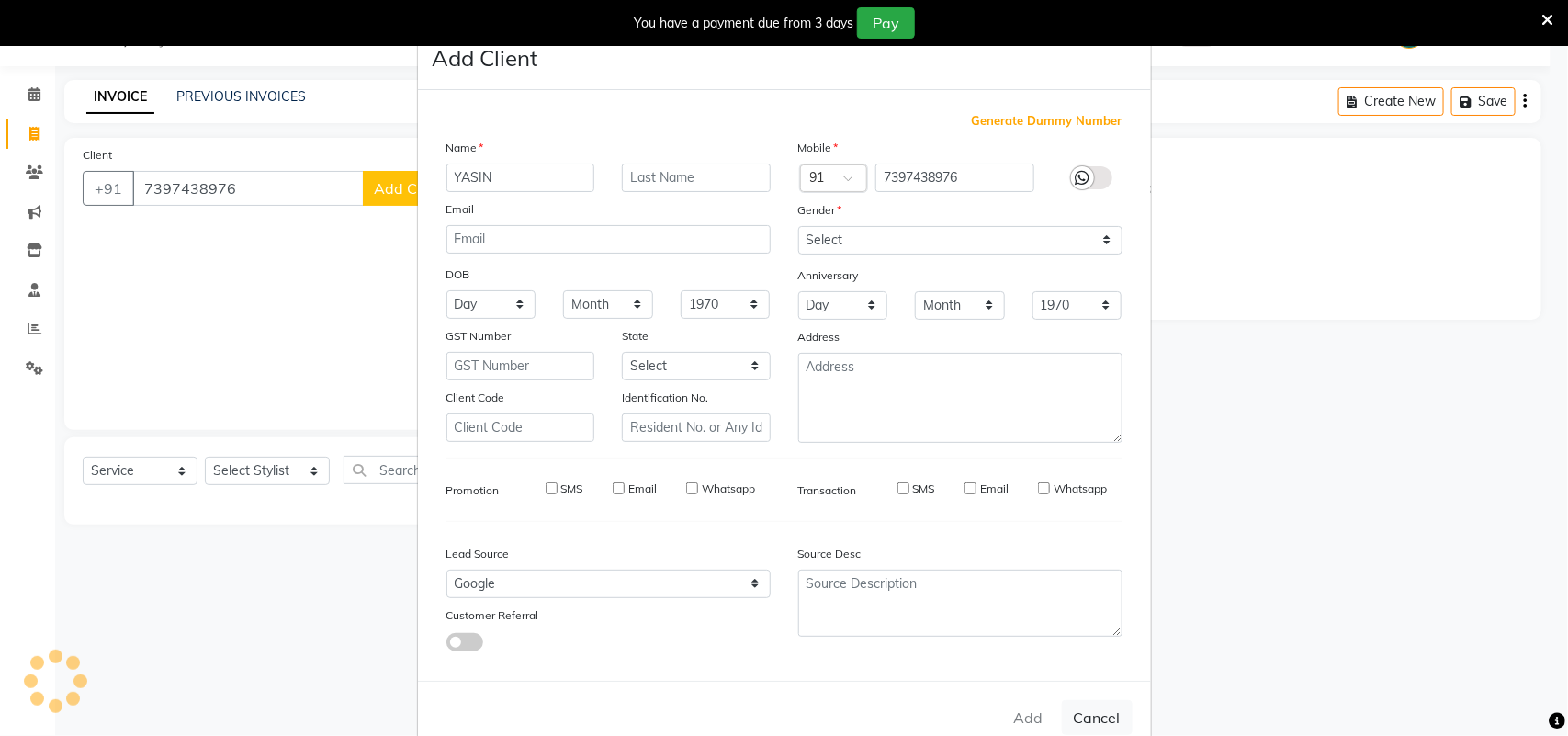 type on "73******76" 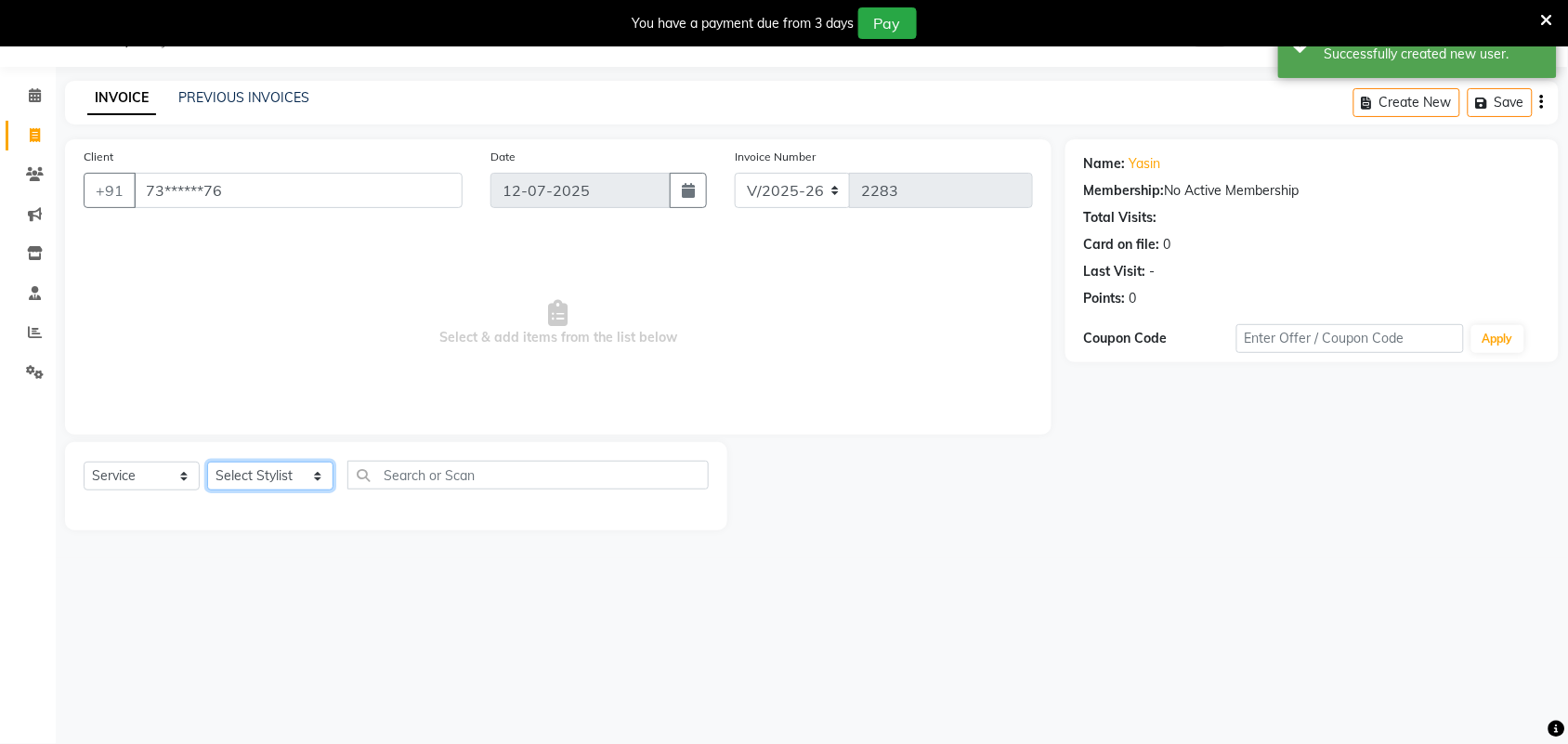 click on "Select Stylist Admin [PERSON_NAME]  Apsu Auditor Ambattur [PERSON_NAME] Dingg - Support Team [PERSON_NAME] [PERSON_NAME] [PERSON_NAME]  [PERSON_NAME] [PERSON_NAME]  [PERSON_NAME] [PERSON_NAME] [PERSON_NAME] RADHA [PERSON_NAME]  [PERSON_NAME] SEETHAL SOCHIPEM [PERSON_NAME] [PERSON_NAME] VANITHA Veena [PERSON_NAME]  [PERSON_NAME] Virtue admin VIRTUE SALON" 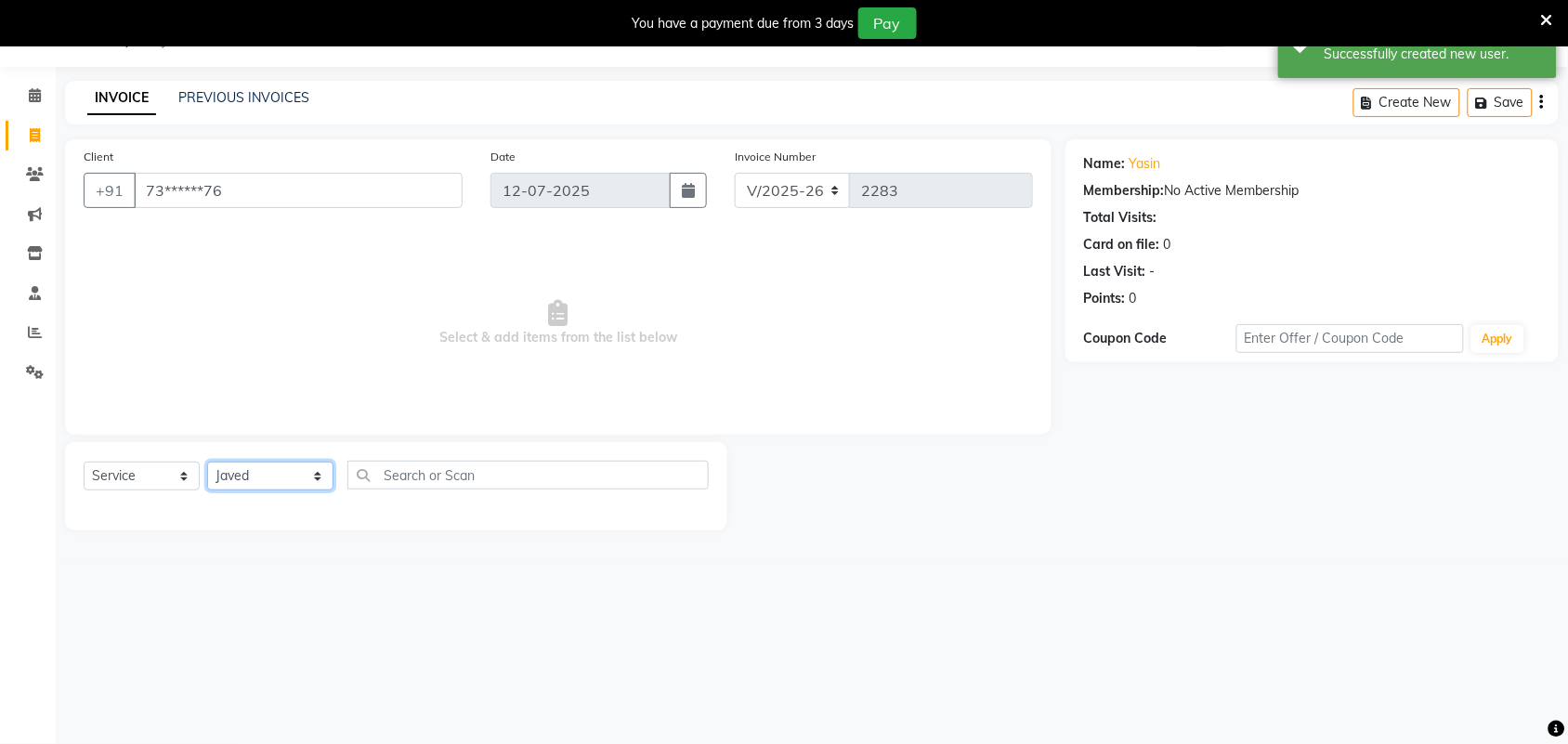 click on "Select Stylist Admin [PERSON_NAME]  Apsu Auditor Ambattur [PERSON_NAME] Dingg - Support Team [PERSON_NAME] [PERSON_NAME] [PERSON_NAME]  [PERSON_NAME] [PERSON_NAME]  [PERSON_NAME] [PERSON_NAME] [PERSON_NAME] RADHA [PERSON_NAME]  [PERSON_NAME] SEETHAL SOCHIPEM [PERSON_NAME] [PERSON_NAME] VANITHA Veena [PERSON_NAME]  [PERSON_NAME] Virtue admin VIRTUE SALON" 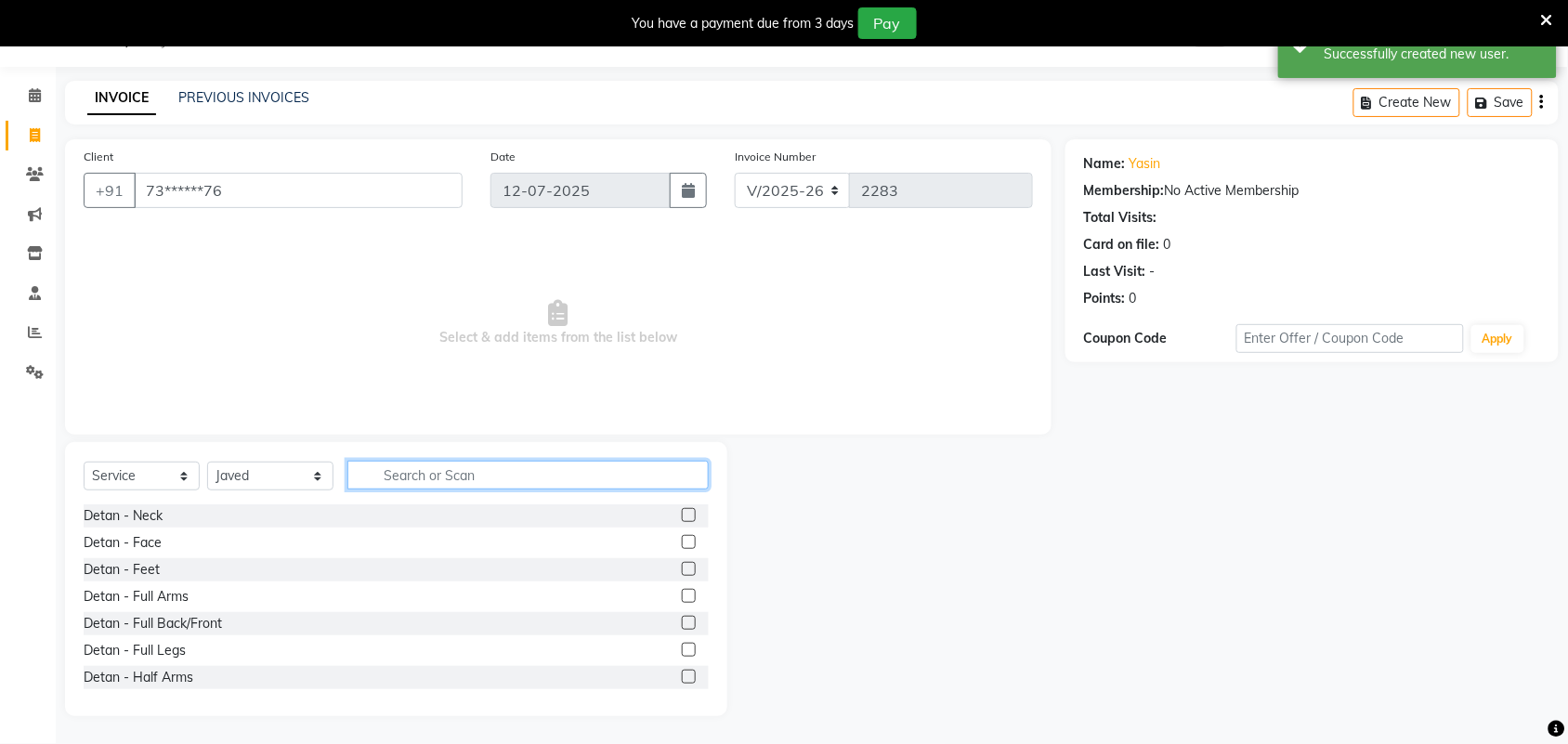click 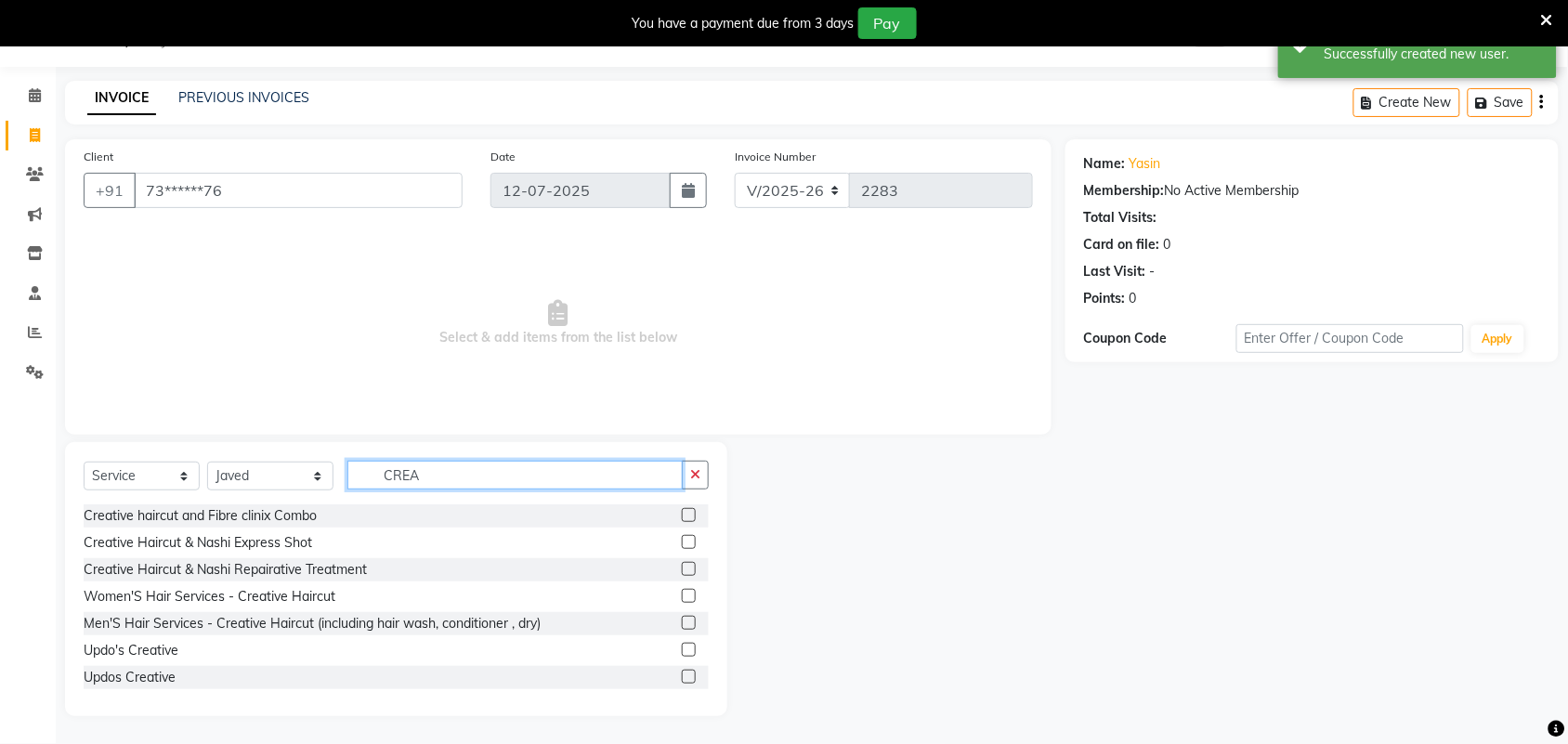 type on "CREA" 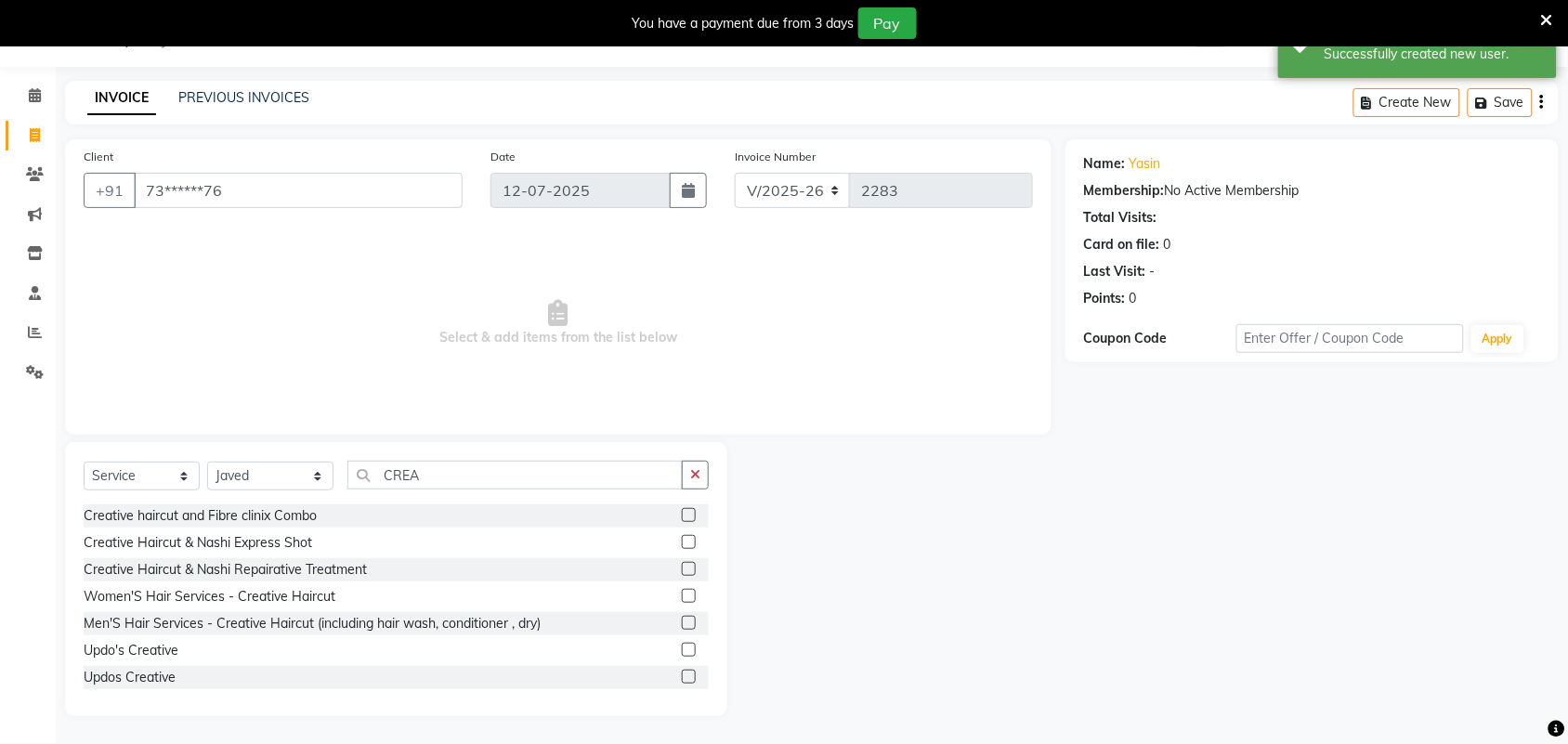 click 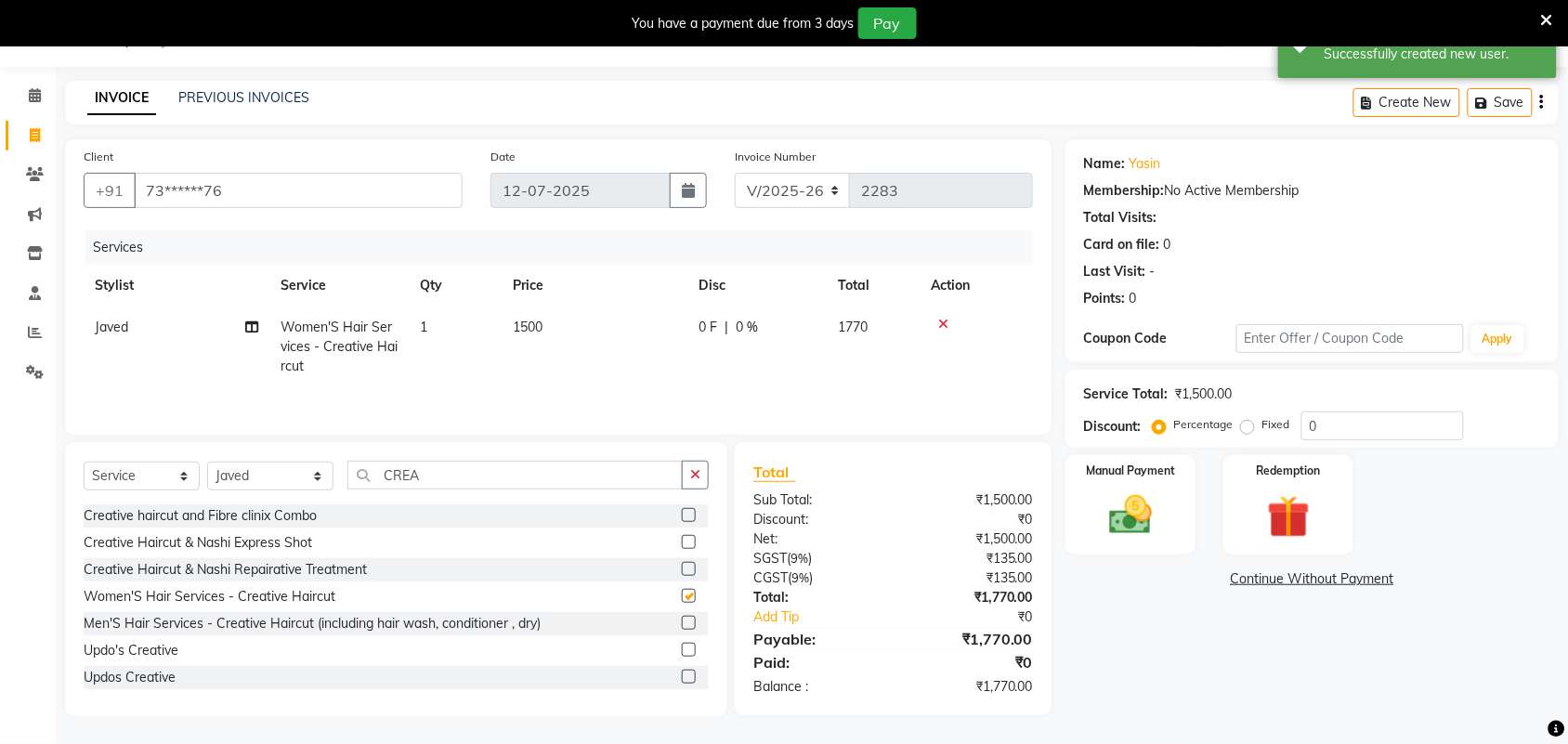 checkbox on "false" 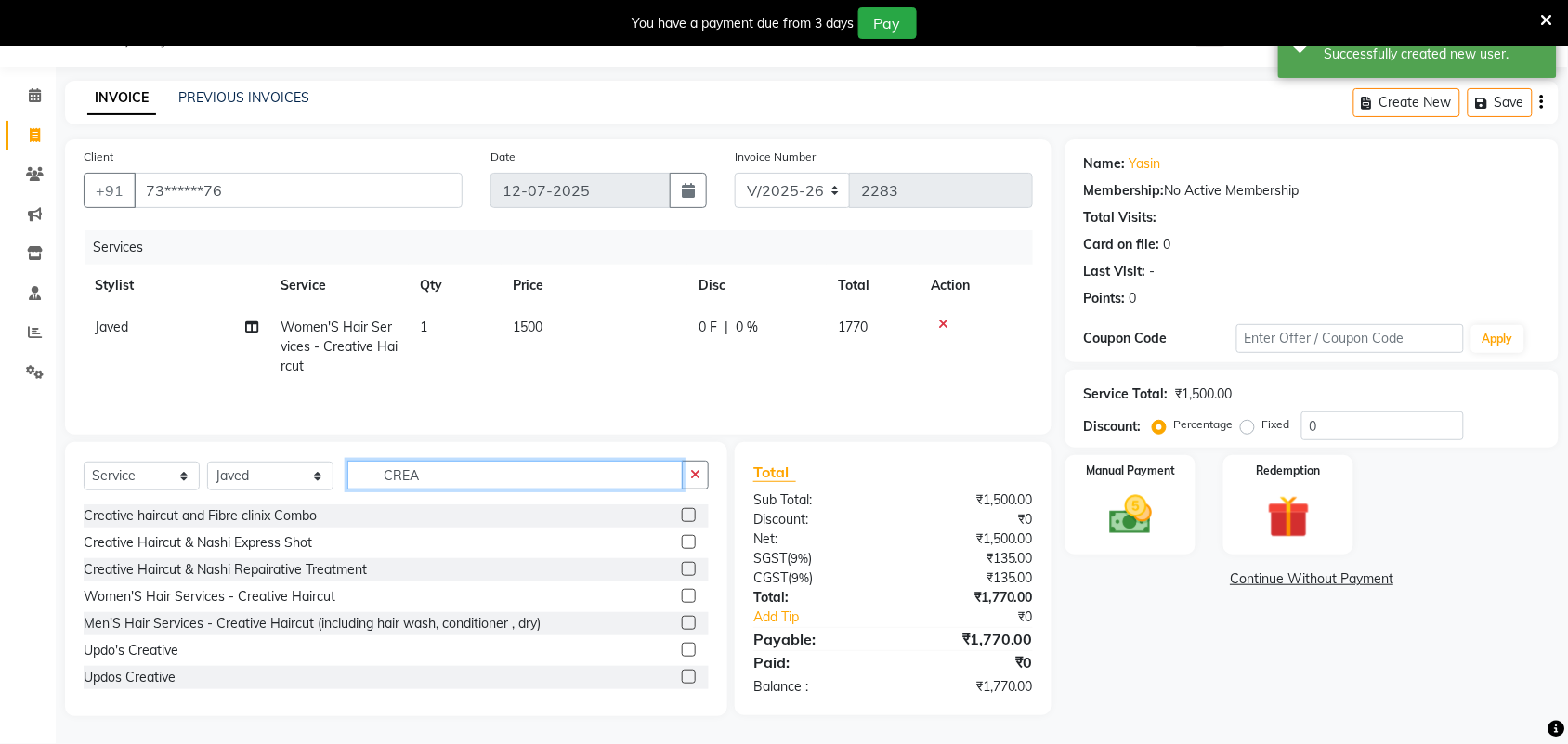 click on "CREA" 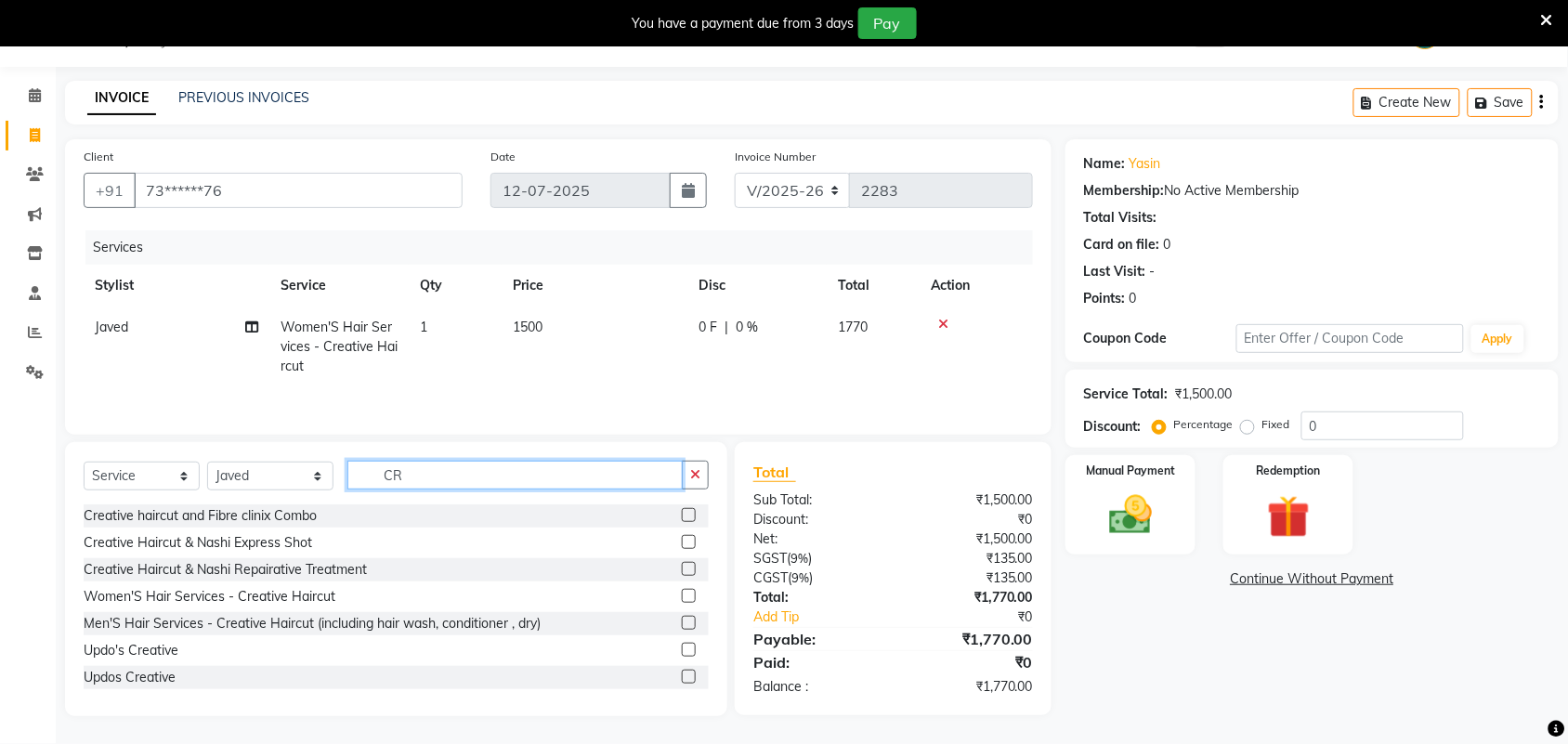 type on "C" 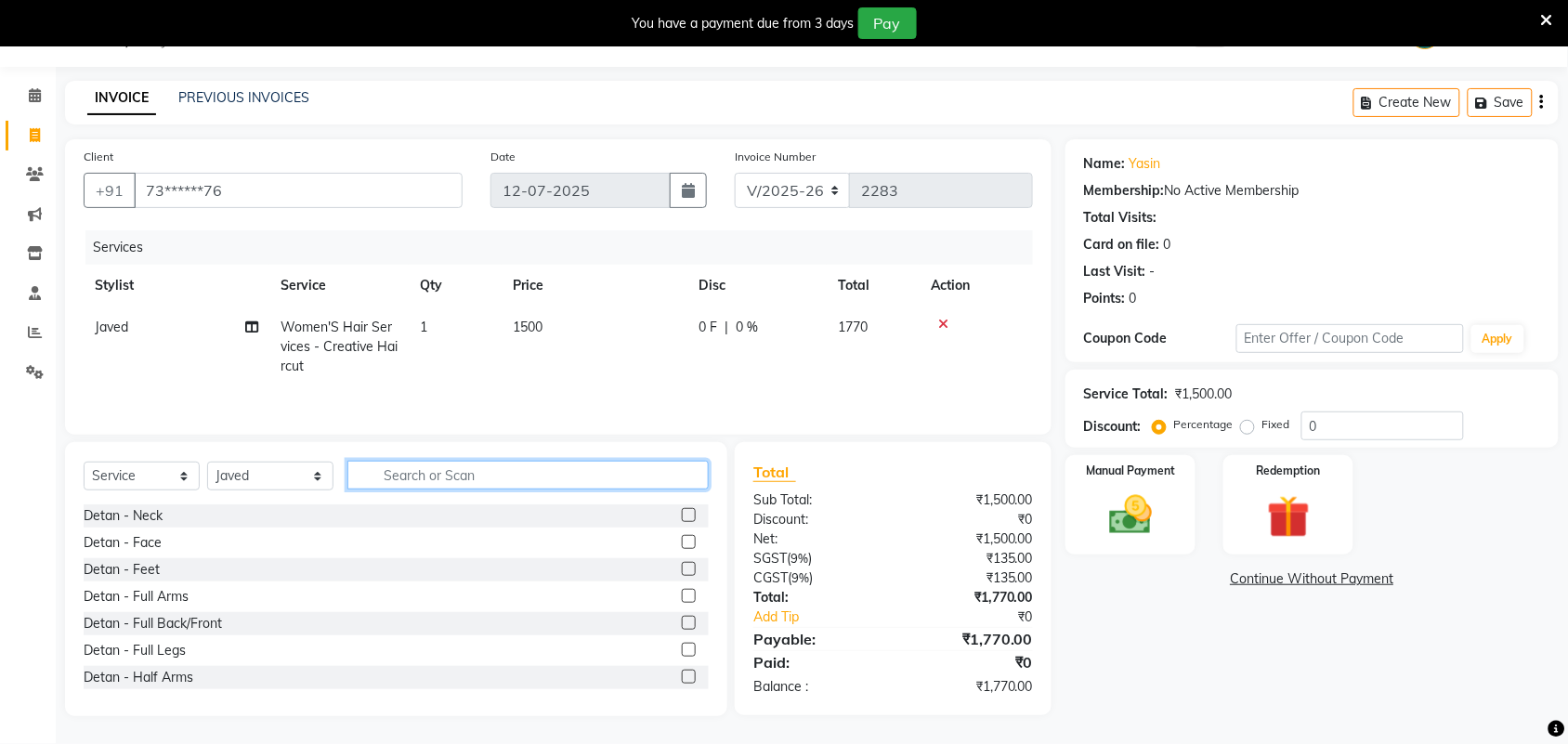 type 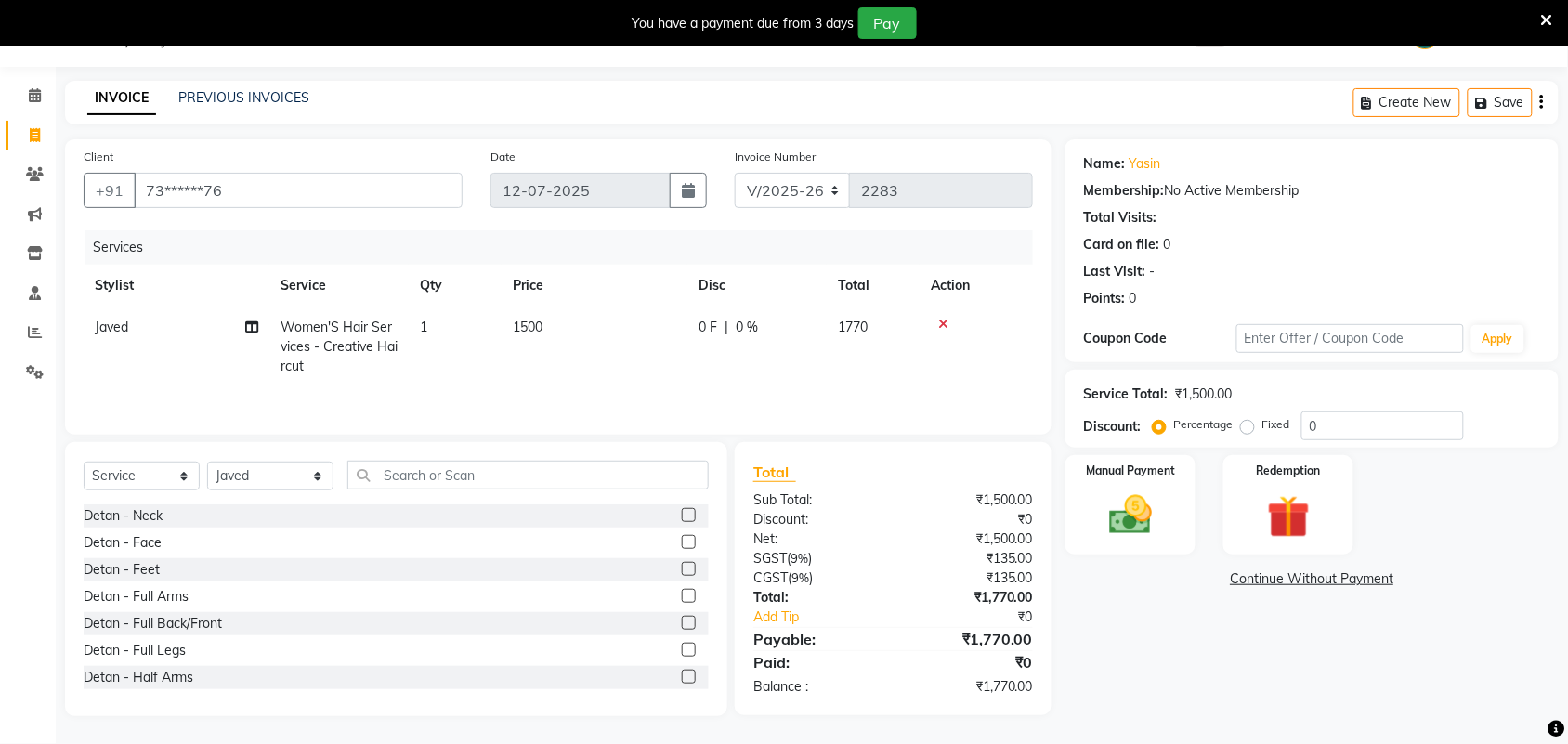 click on "1500" 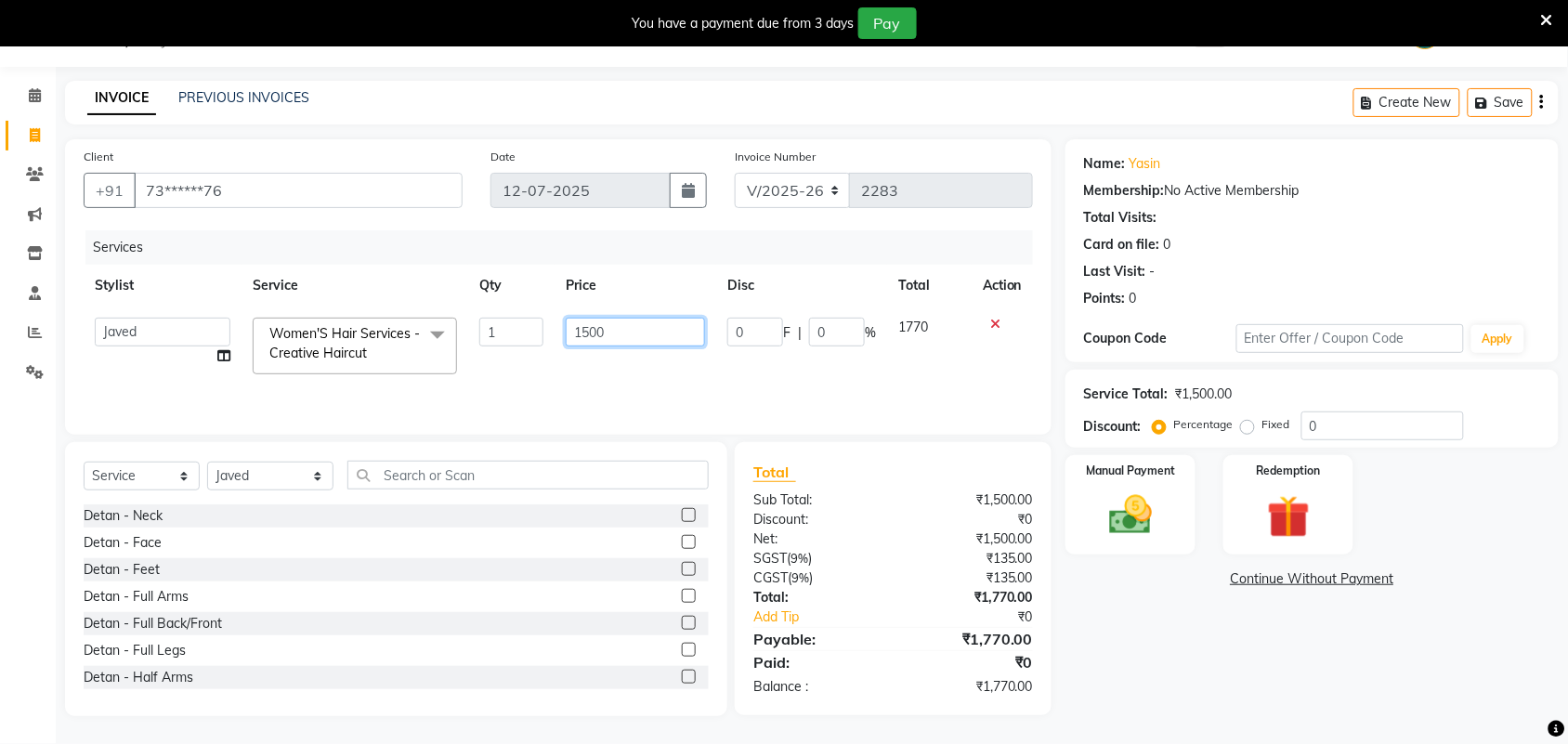 click on "1500" 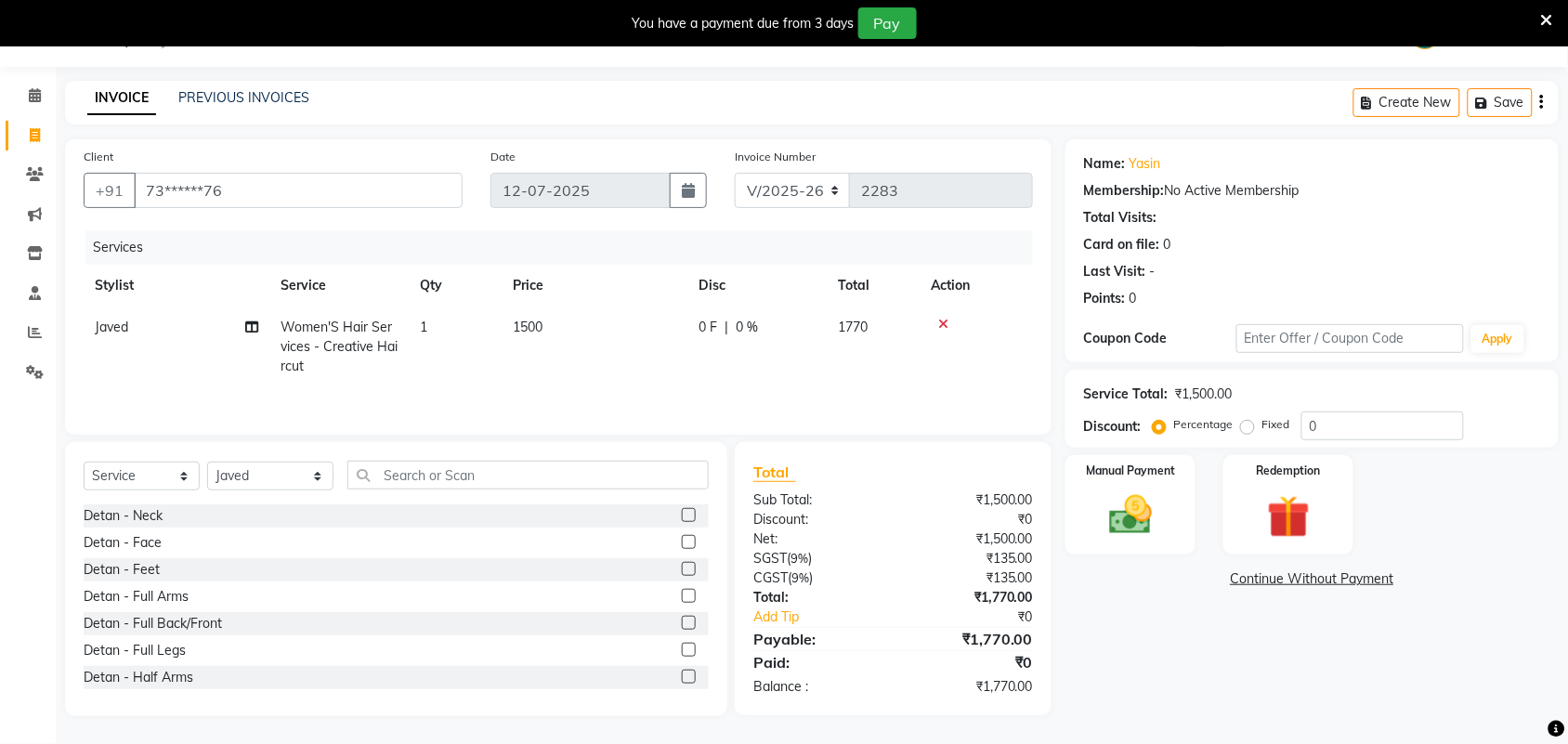 click 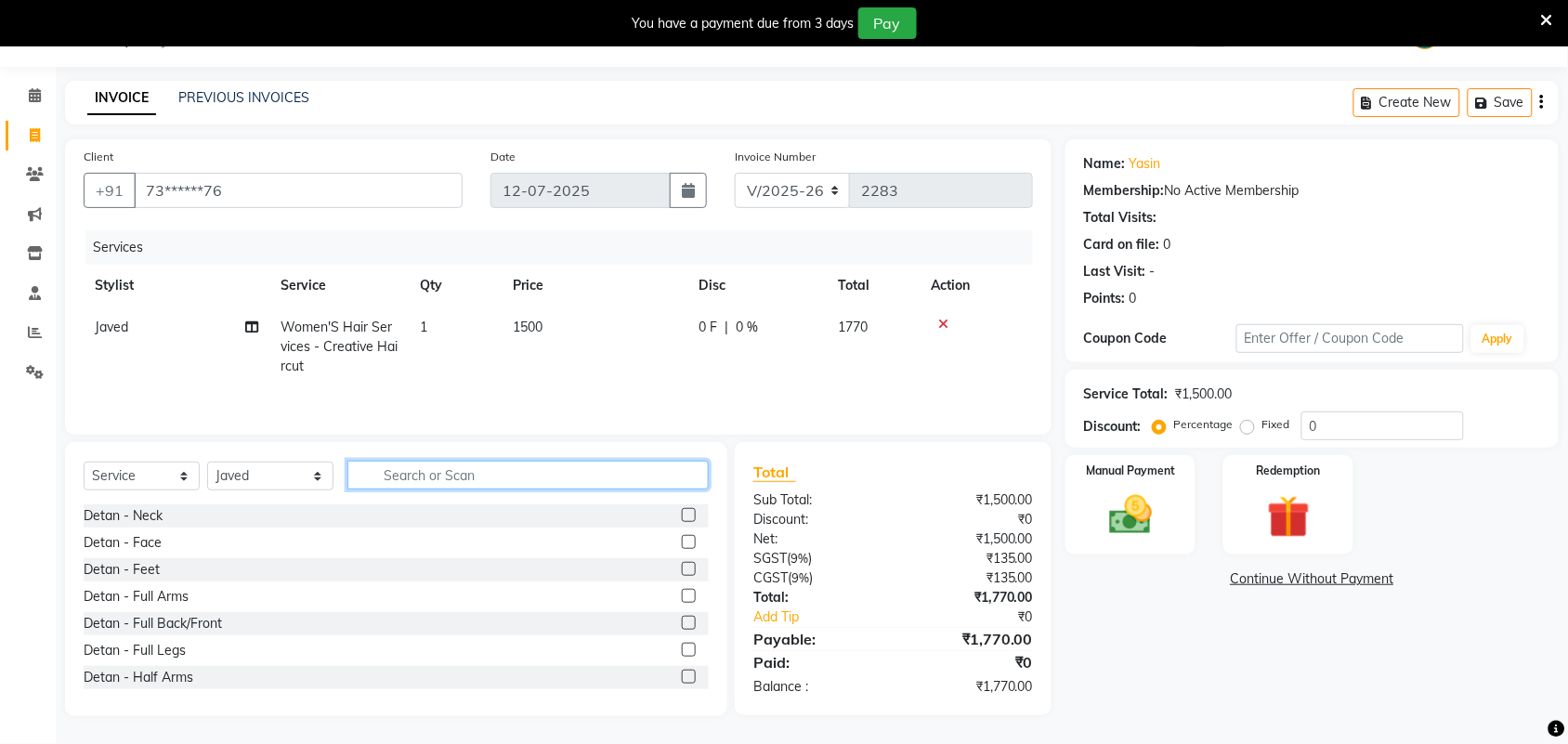 click 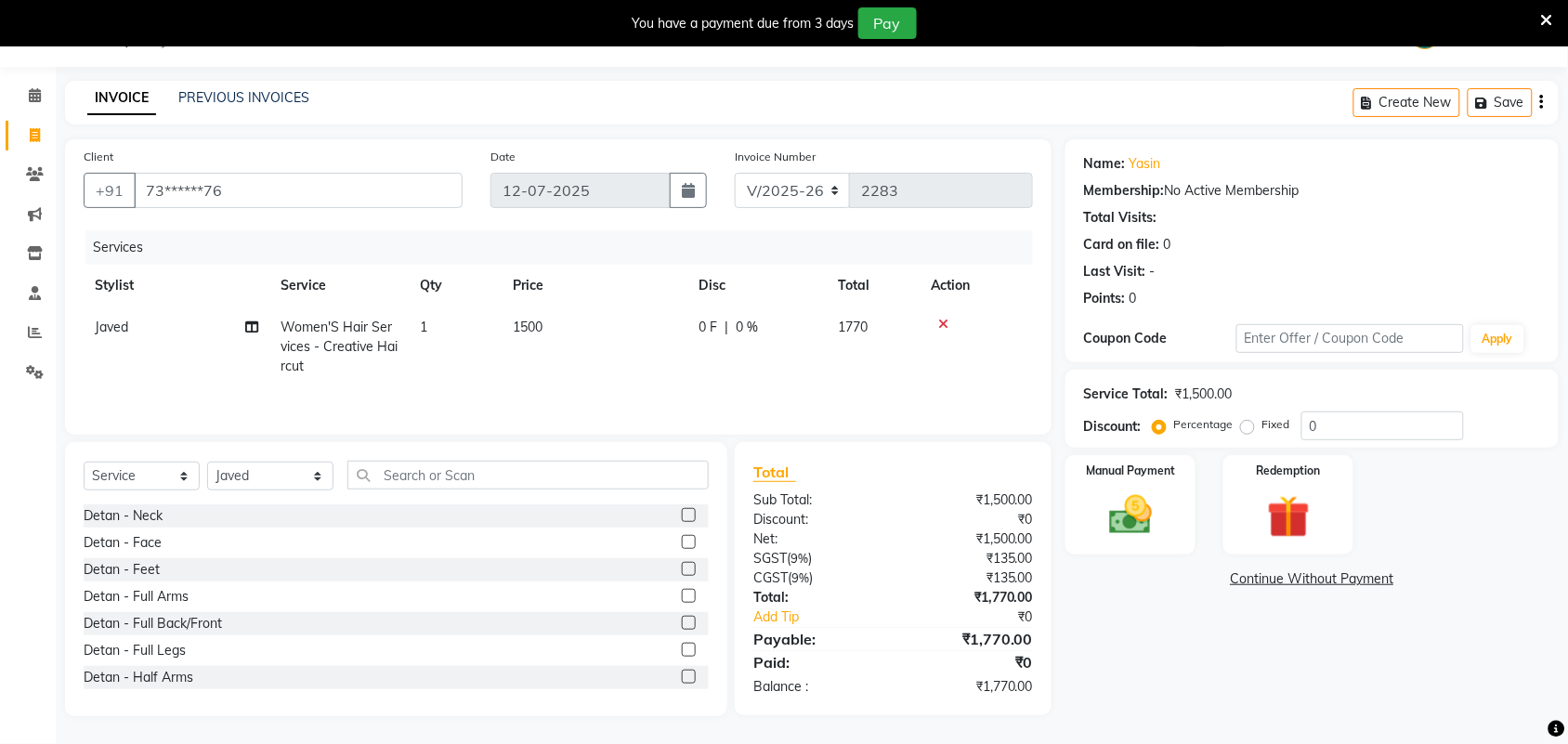 click 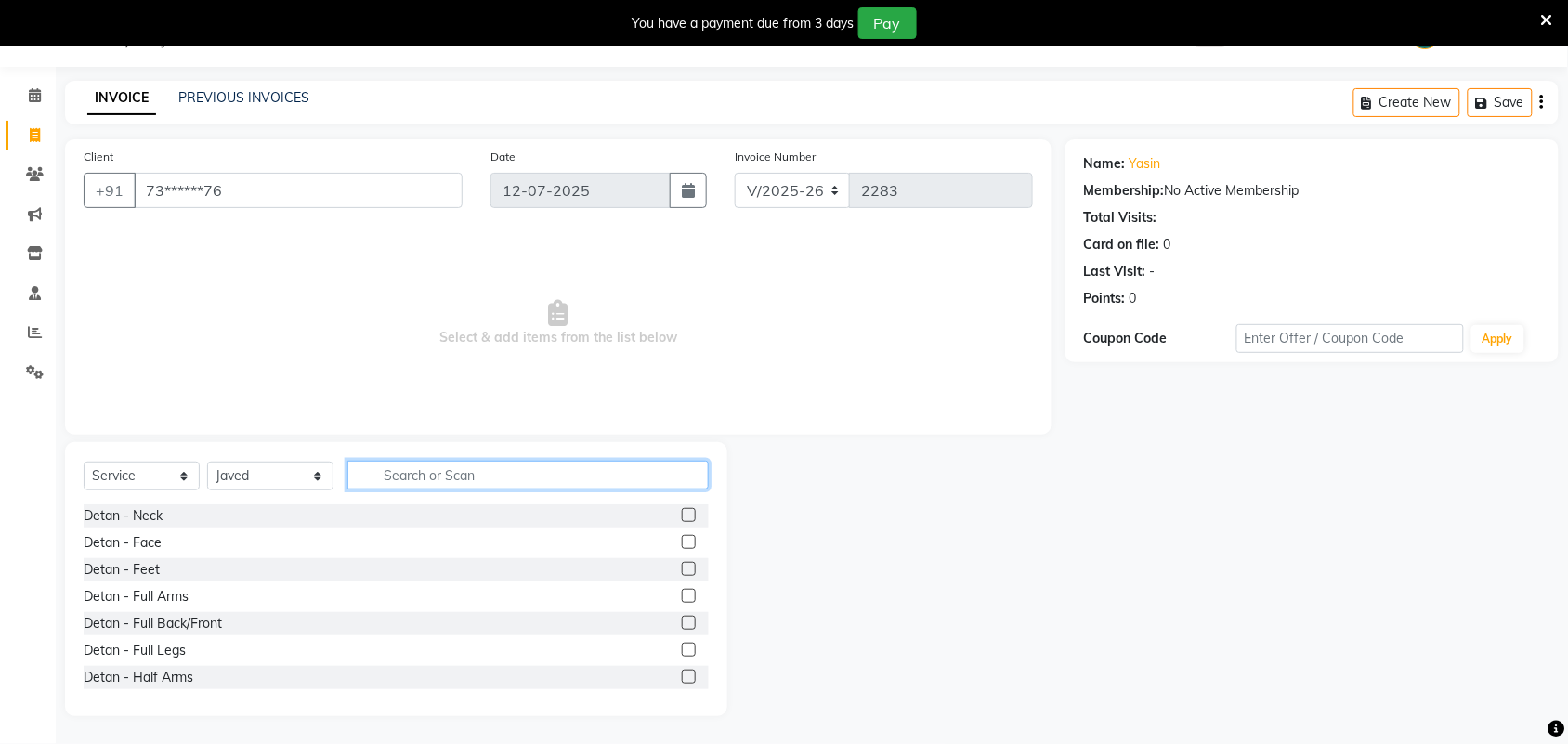 click 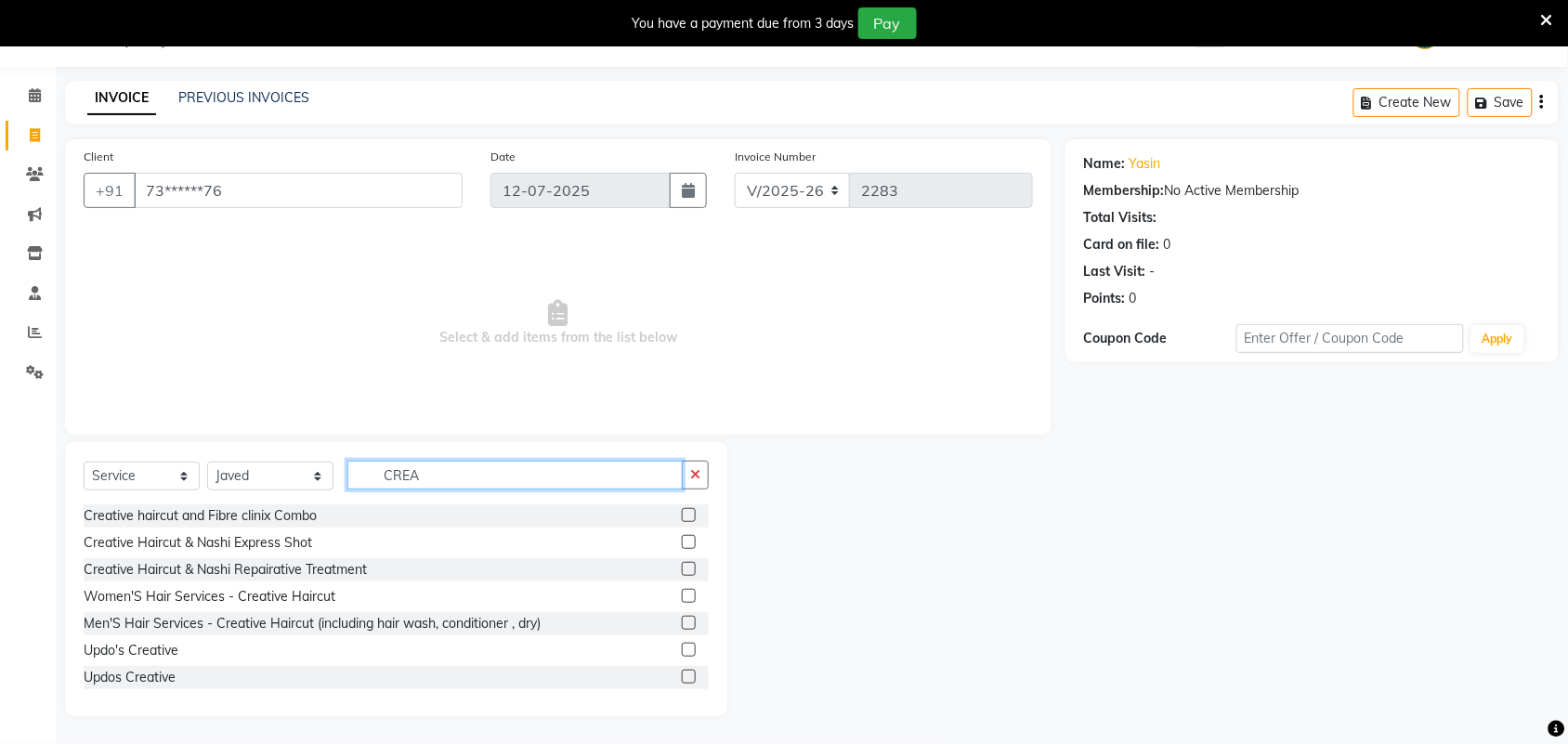 type on "CREA" 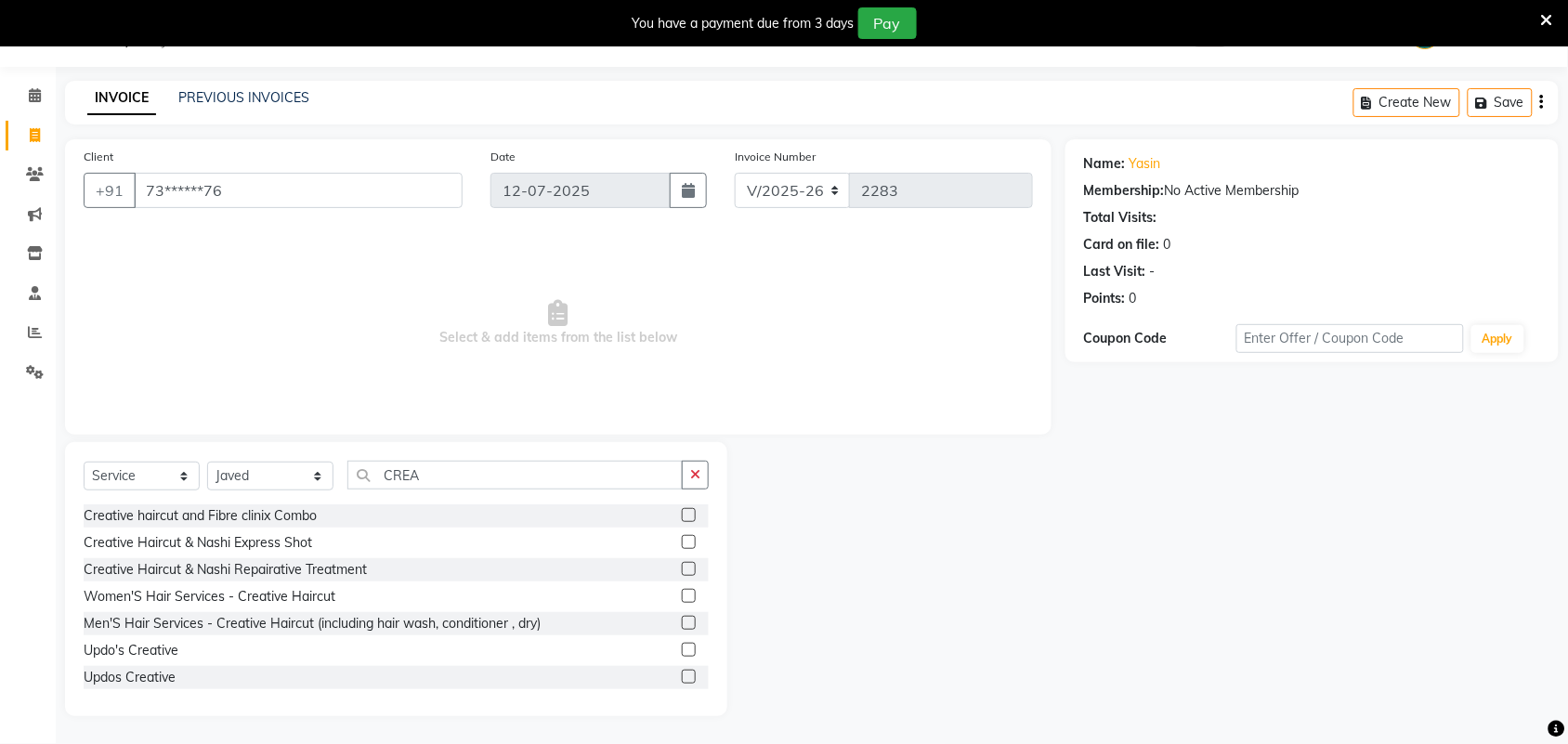 click 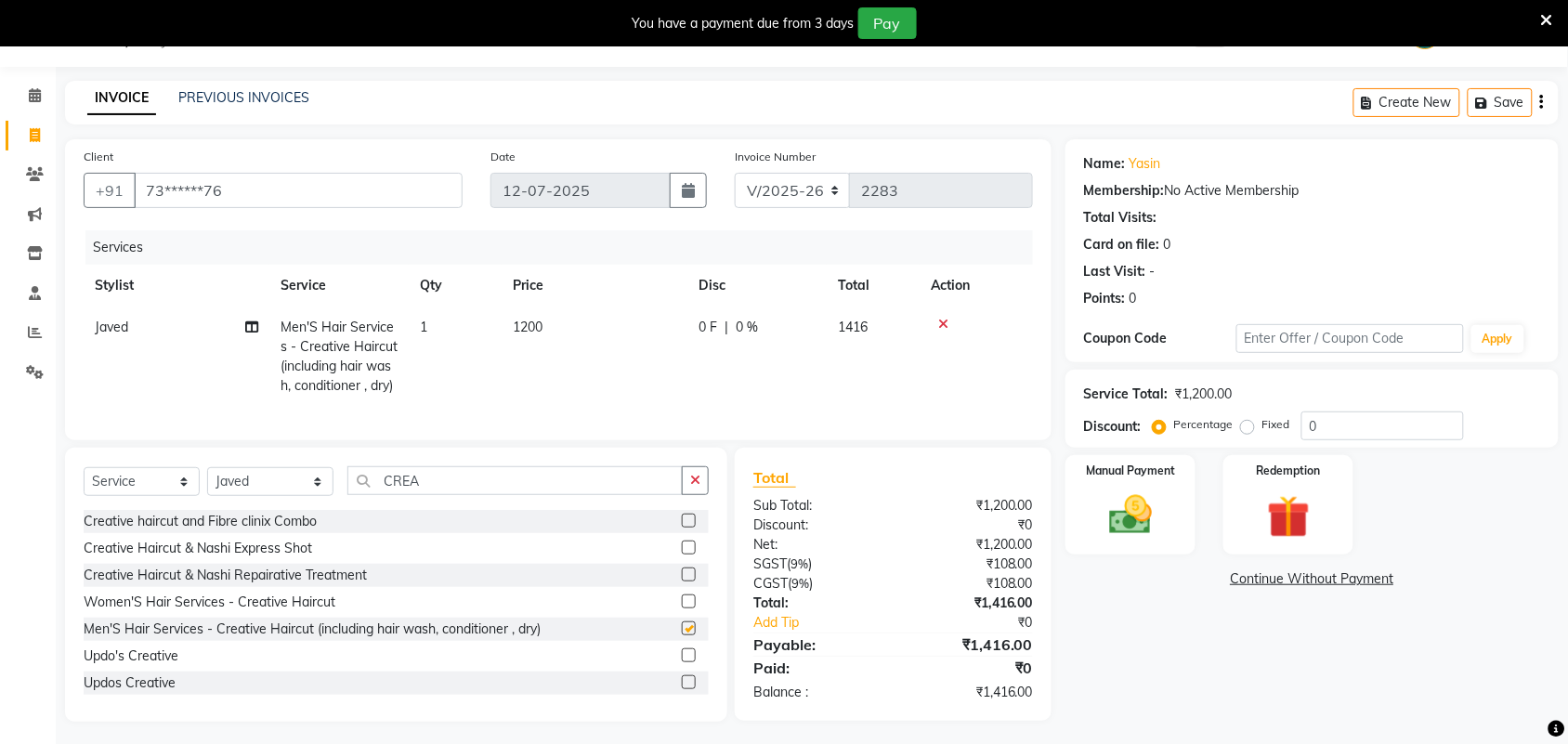 checkbox on "false" 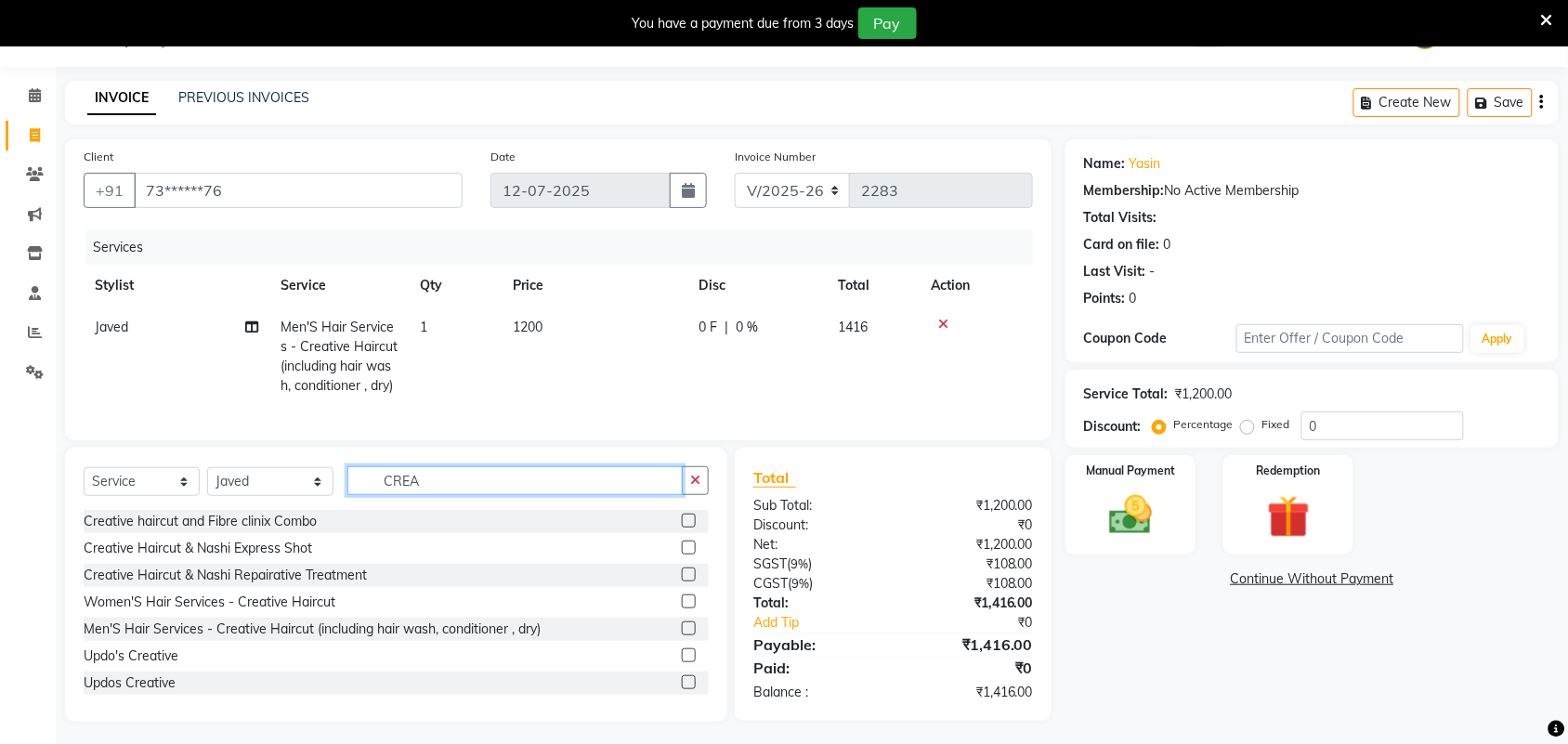 click on "CREA" 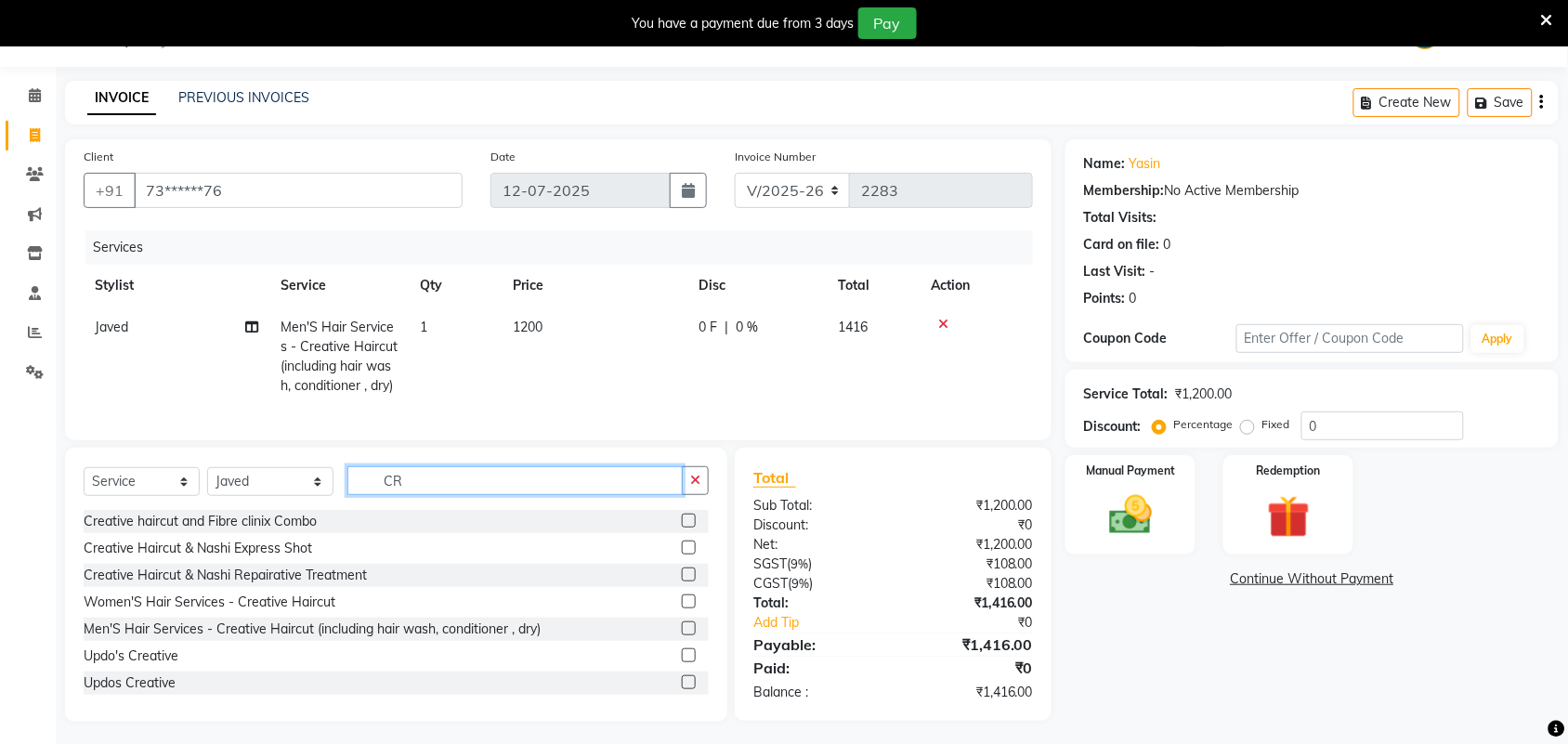 type on "C" 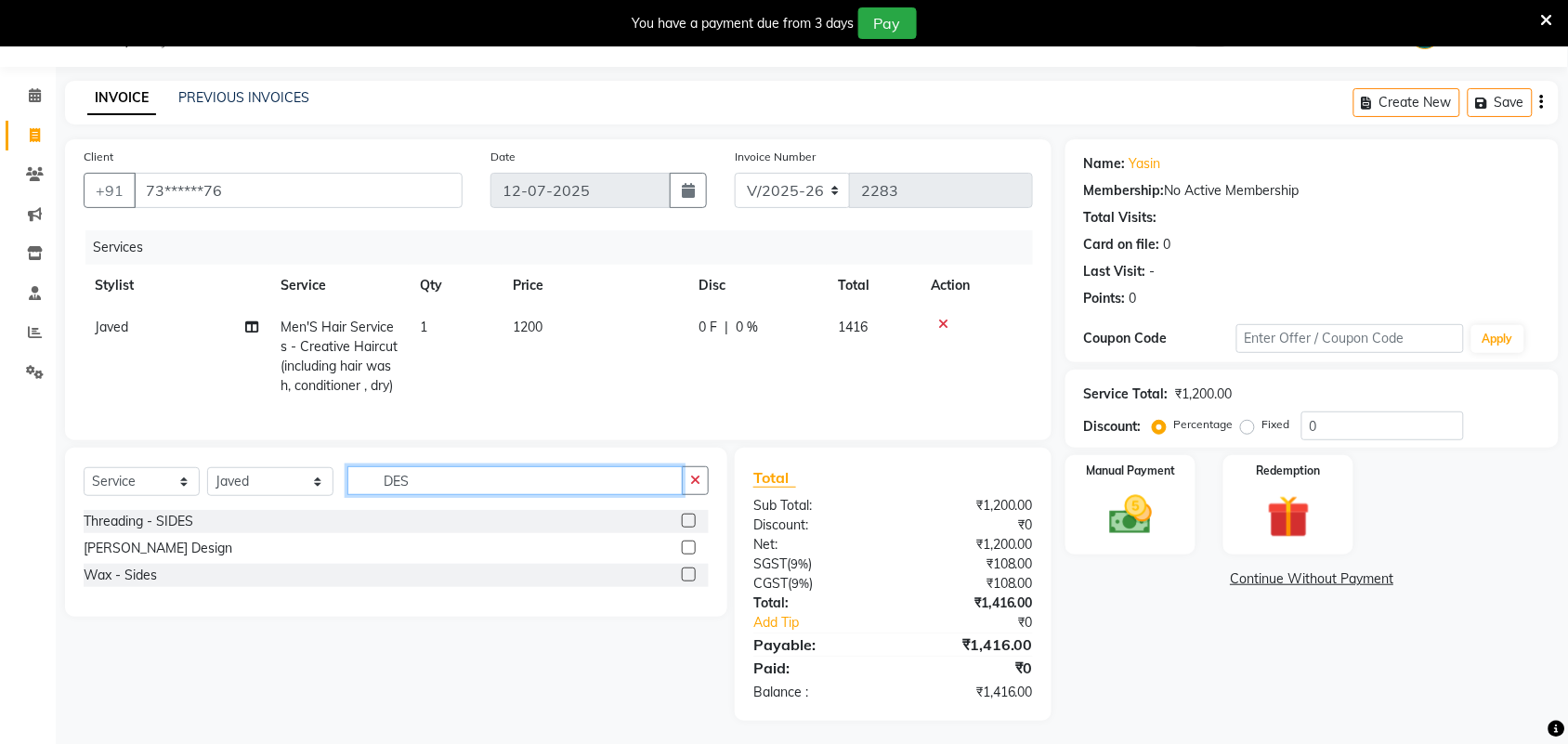 type on "DES" 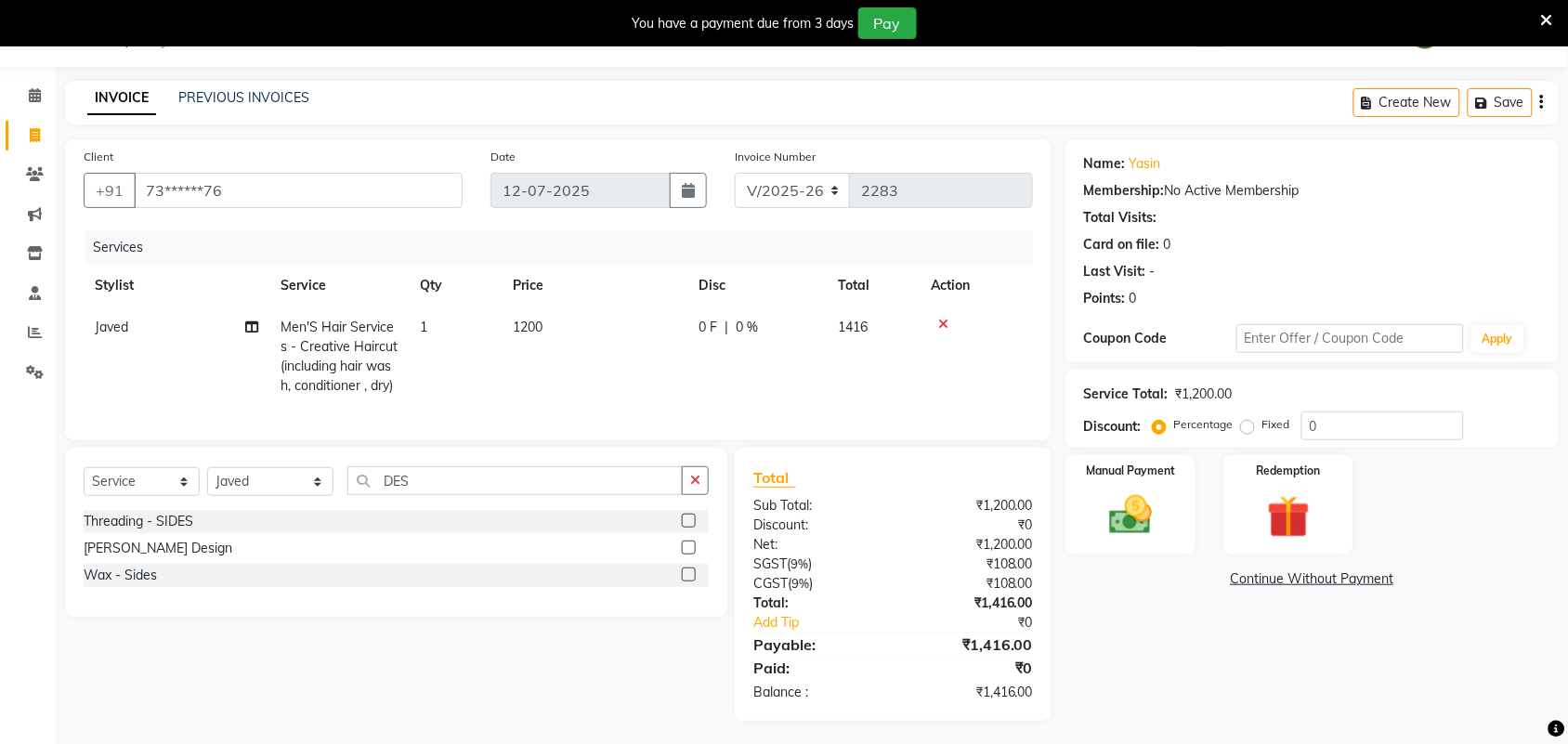 click 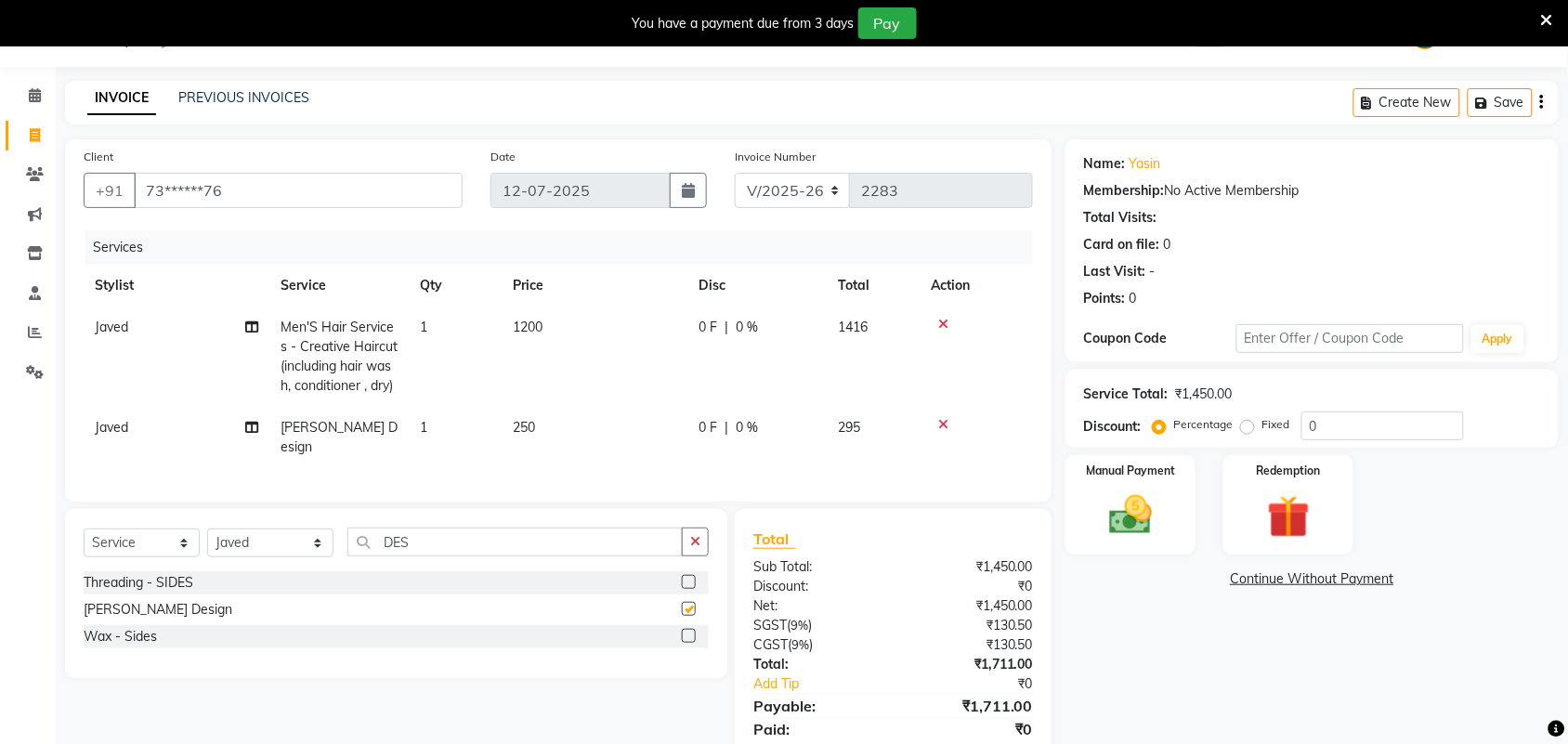 checkbox on "false" 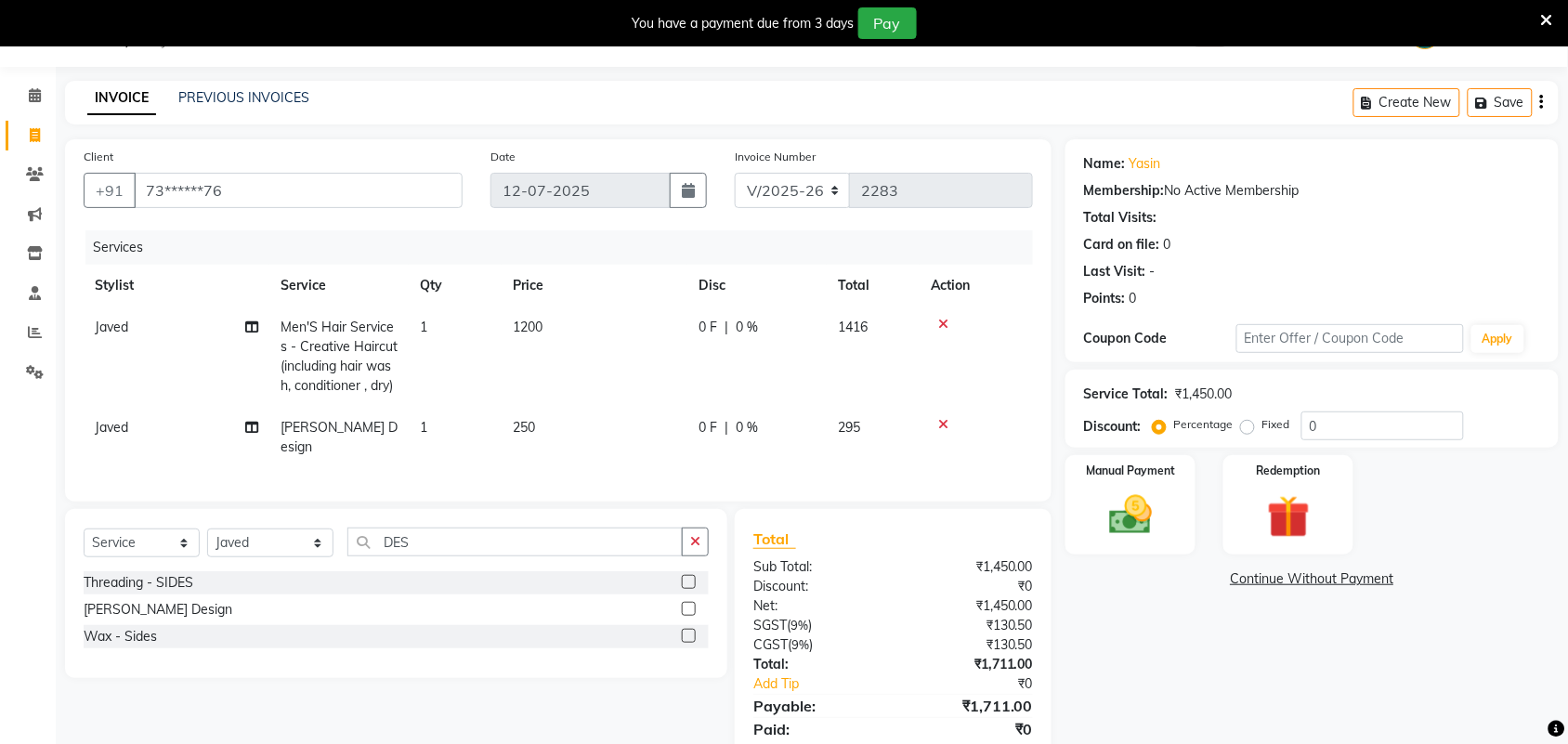 click on "Select  Service  Product  Membership  Package Voucher Prepaid Gift Card  Select Stylist Admin ANUSHA  Apsu Auditor Ambattur Balaji BANUPRIYA Bhuvanesh Dingg - Support Team DIVYA INBARAJ INDHU Javed Jayakumar Joice Neimalsawm  Kalaiselvi KAMALA Nathalie Marinaa Chaarlette POOJA  PREETHI Preethi Raj PRISCILLA RADHA RAJESH  SAHIL SEETHAL SOCHIPEM Suresh Babu SUSHMITA VANITHA Veena Ravi Vignesh  Vinitha Virtue admin VIRTUE SALON DES" 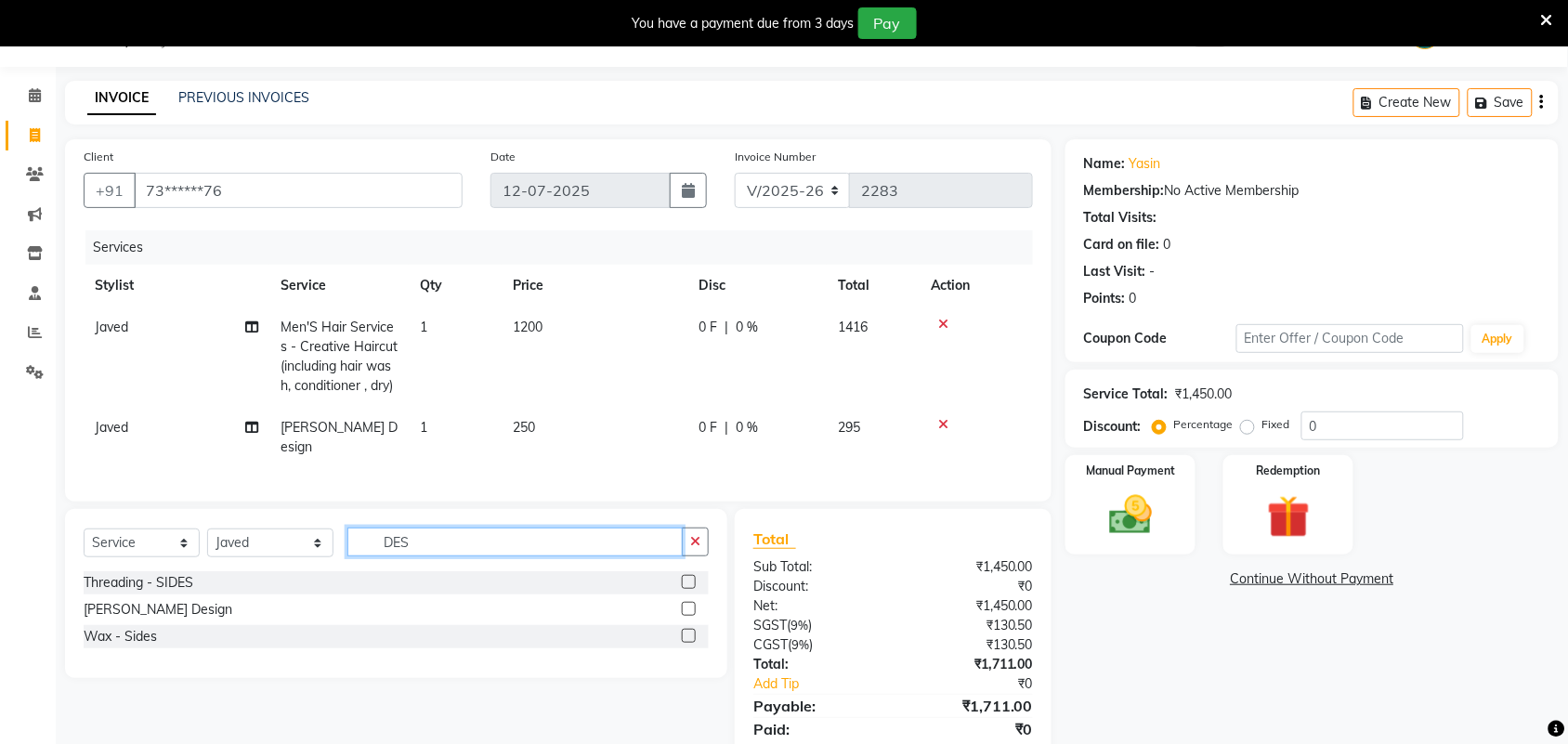 click on "DES" 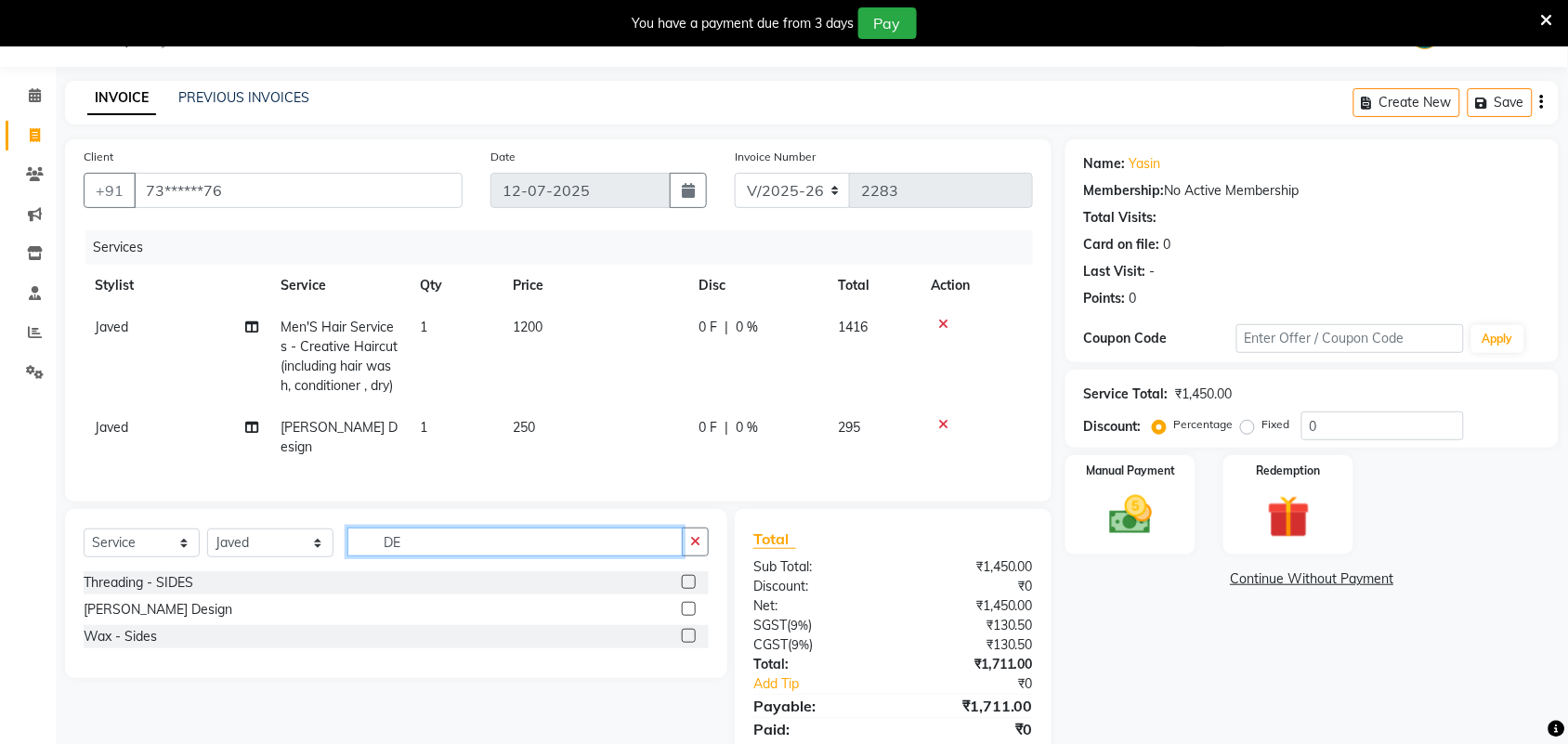 type on "D" 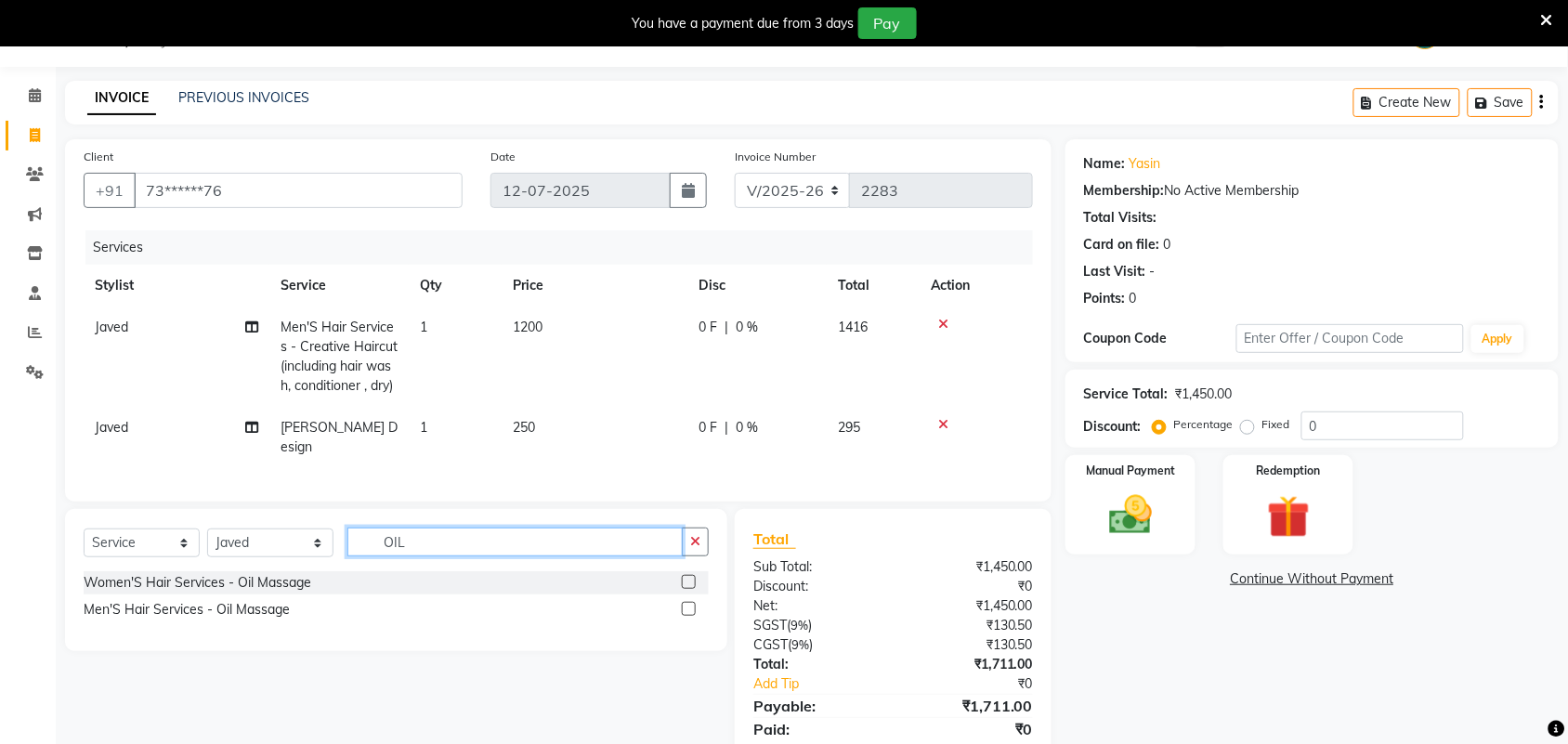 type on "OIL" 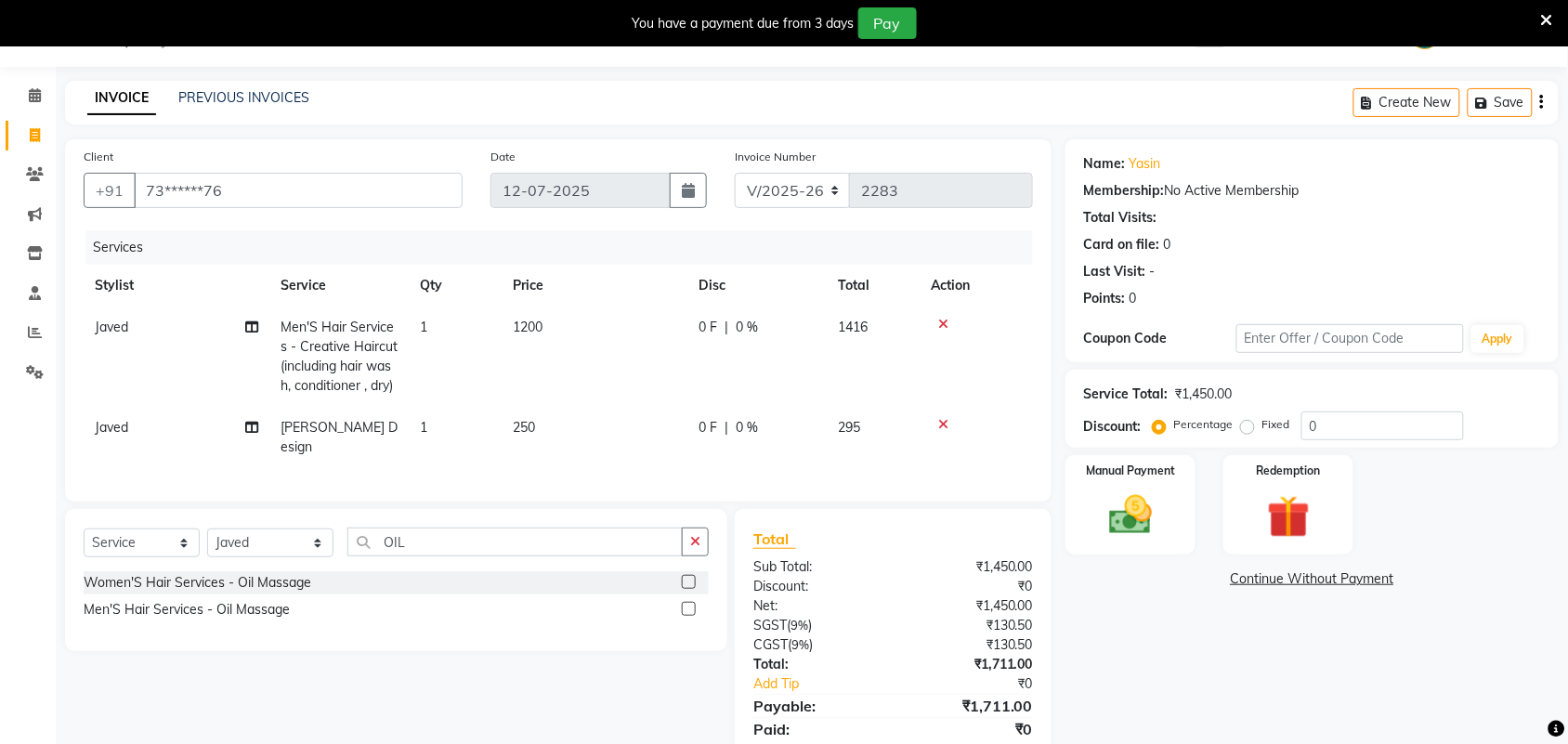 click 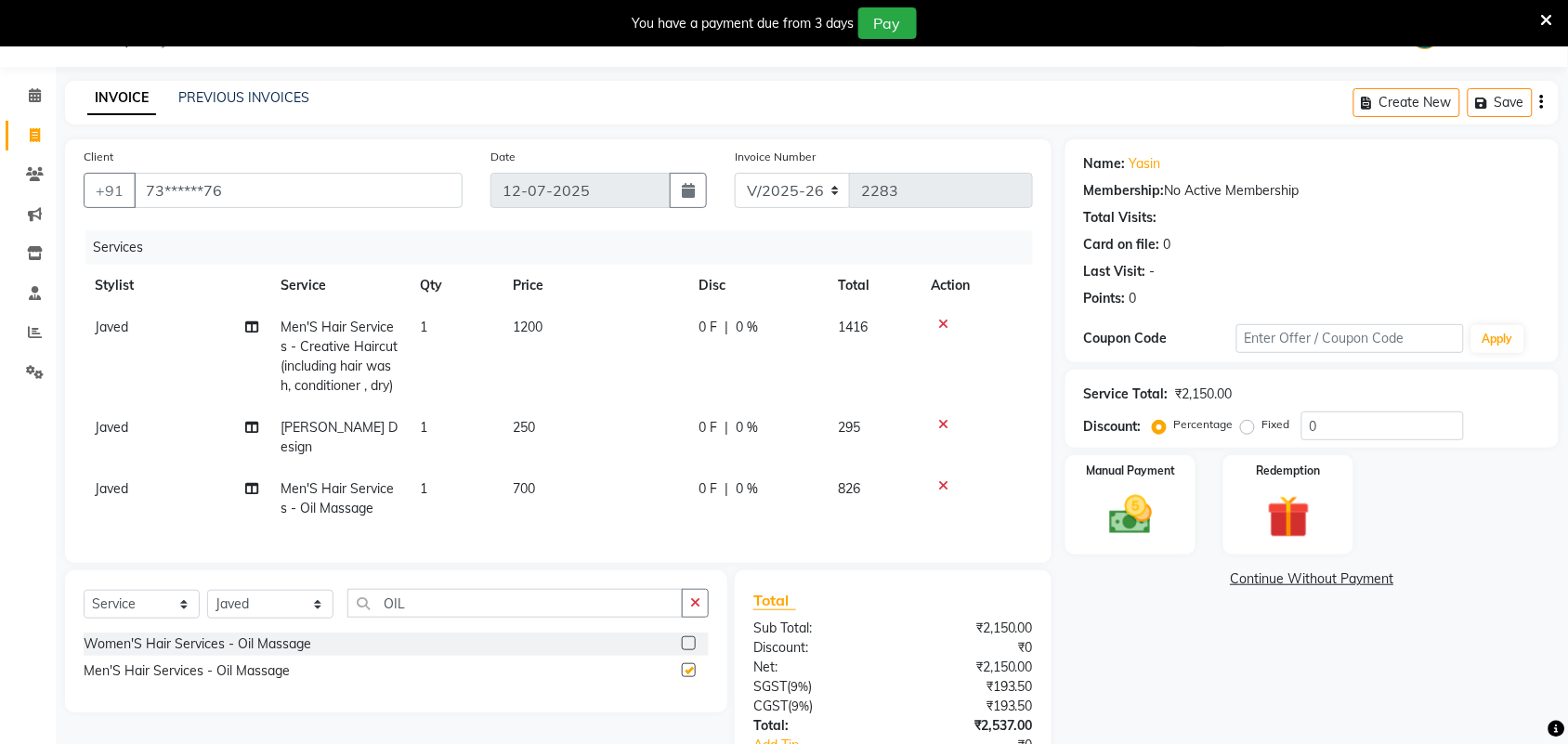 checkbox on "false" 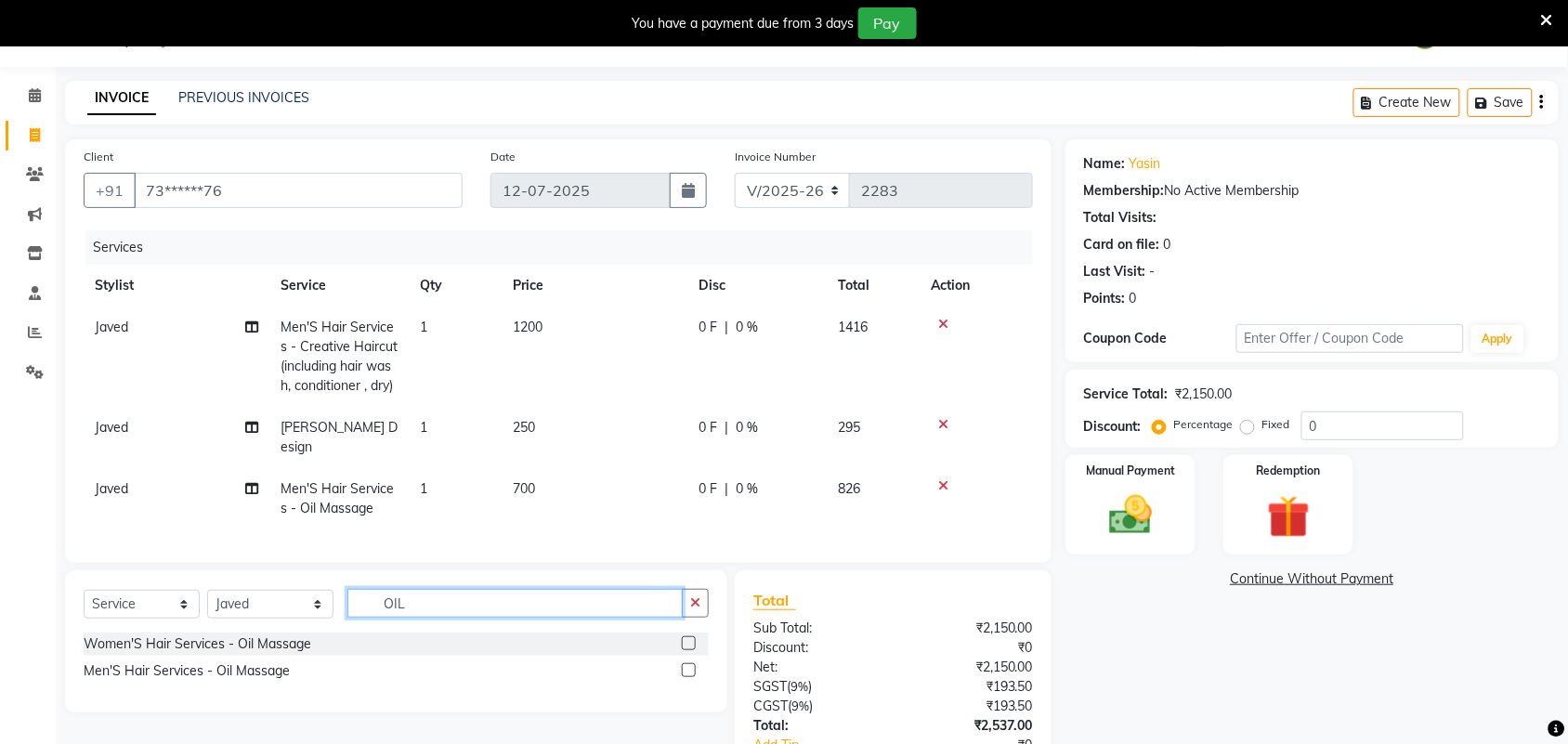 click on "OIL" 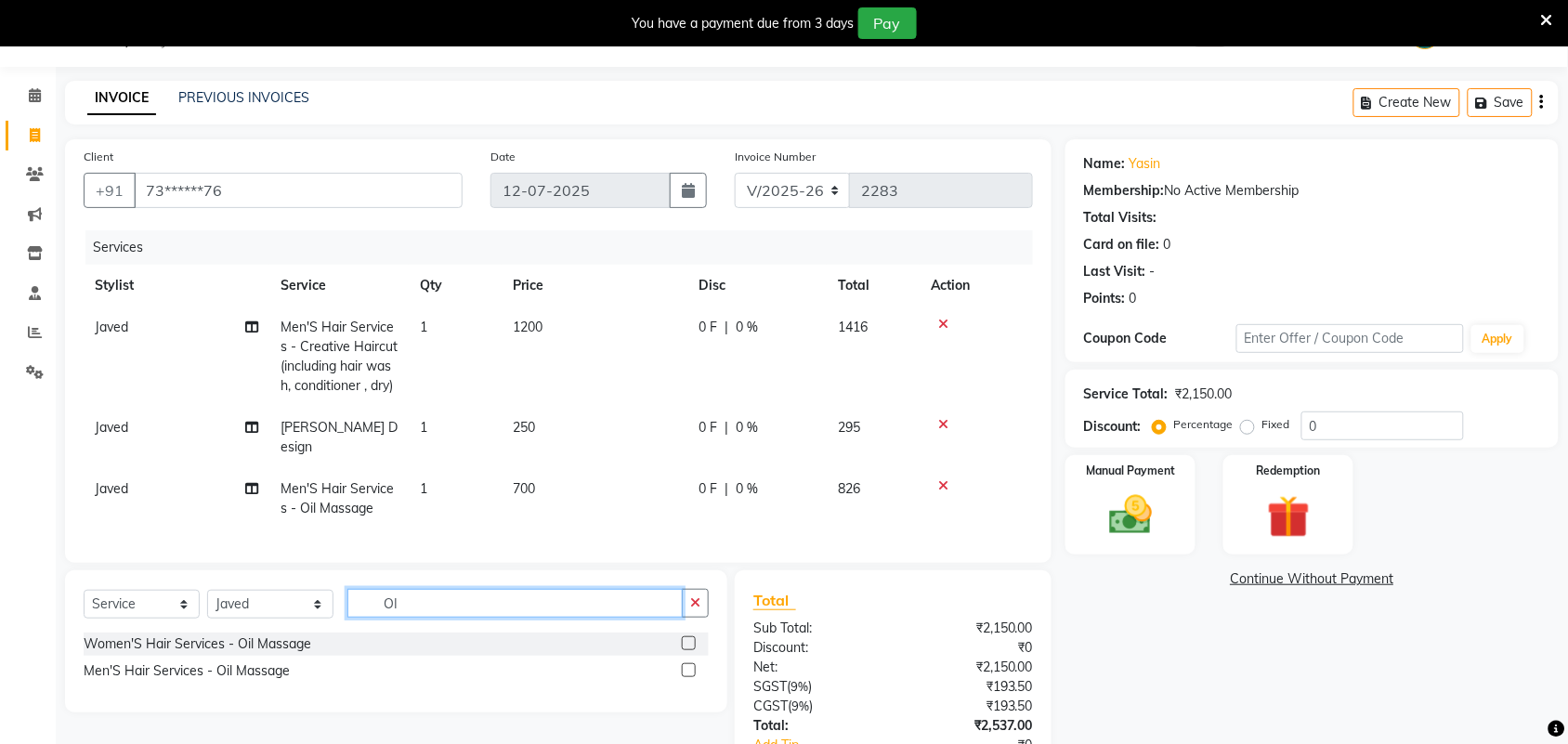 type on "O" 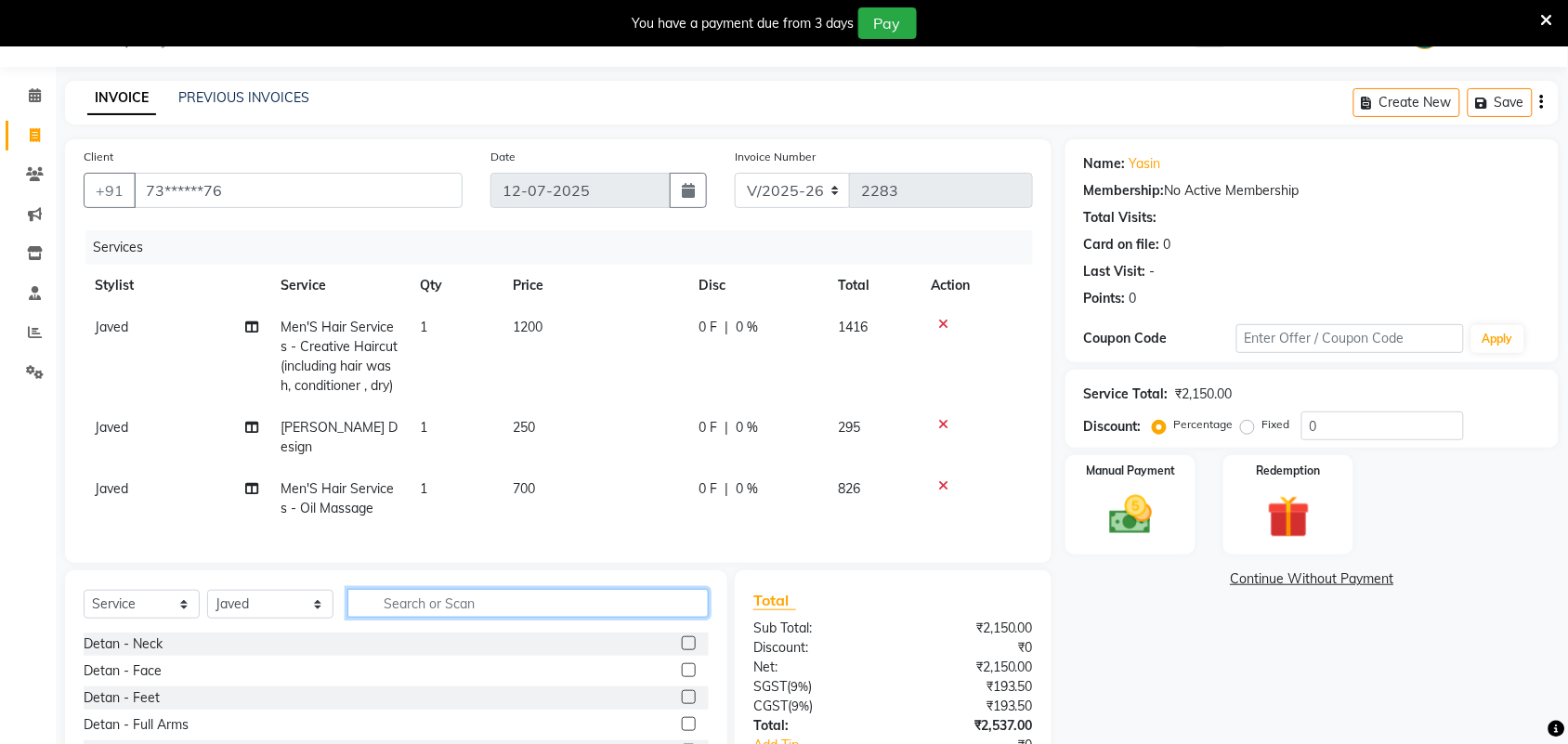 type 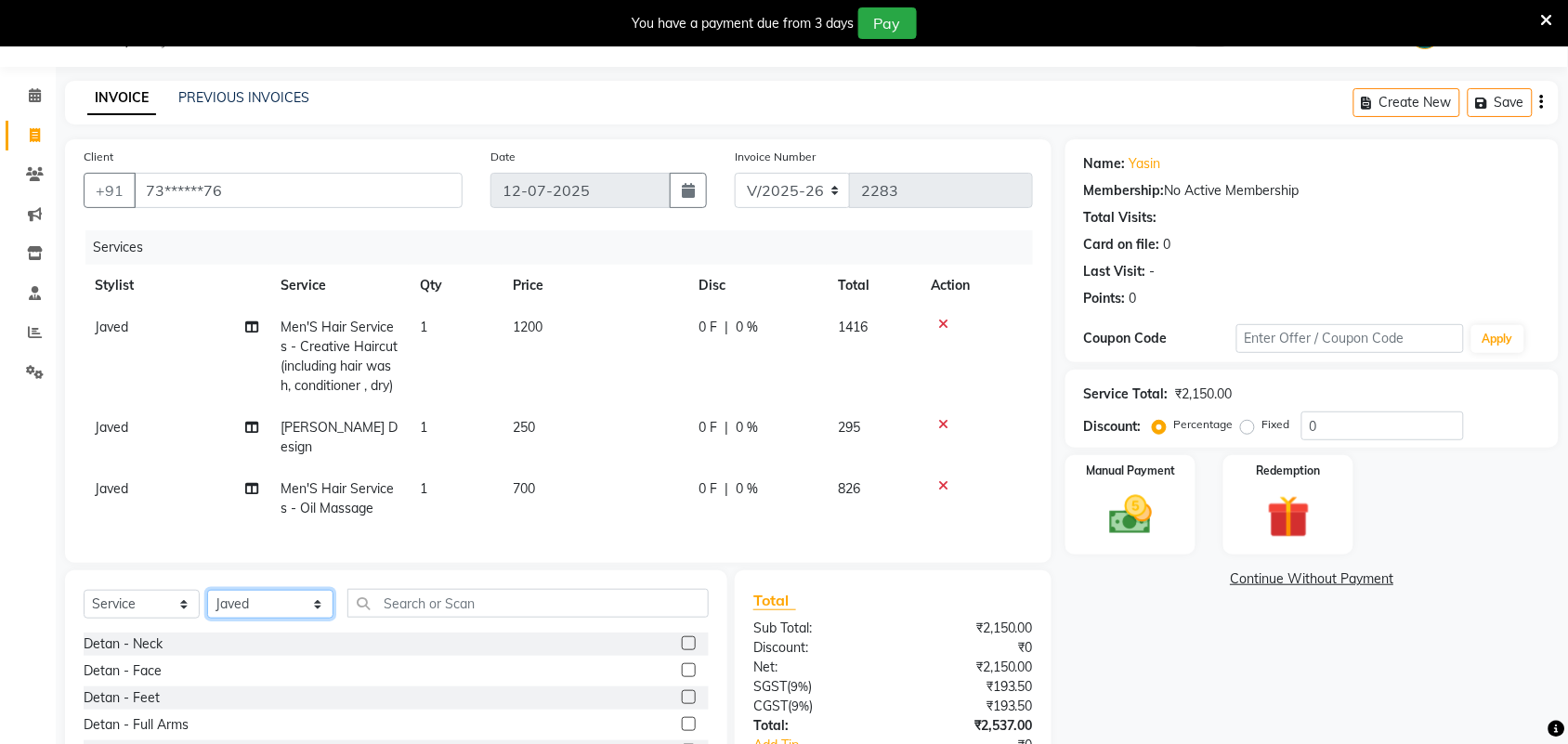 drag, startPoint x: 307, startPoint y: 611, endPoint x: 309, endPoint y: 587, distance: 24.083189 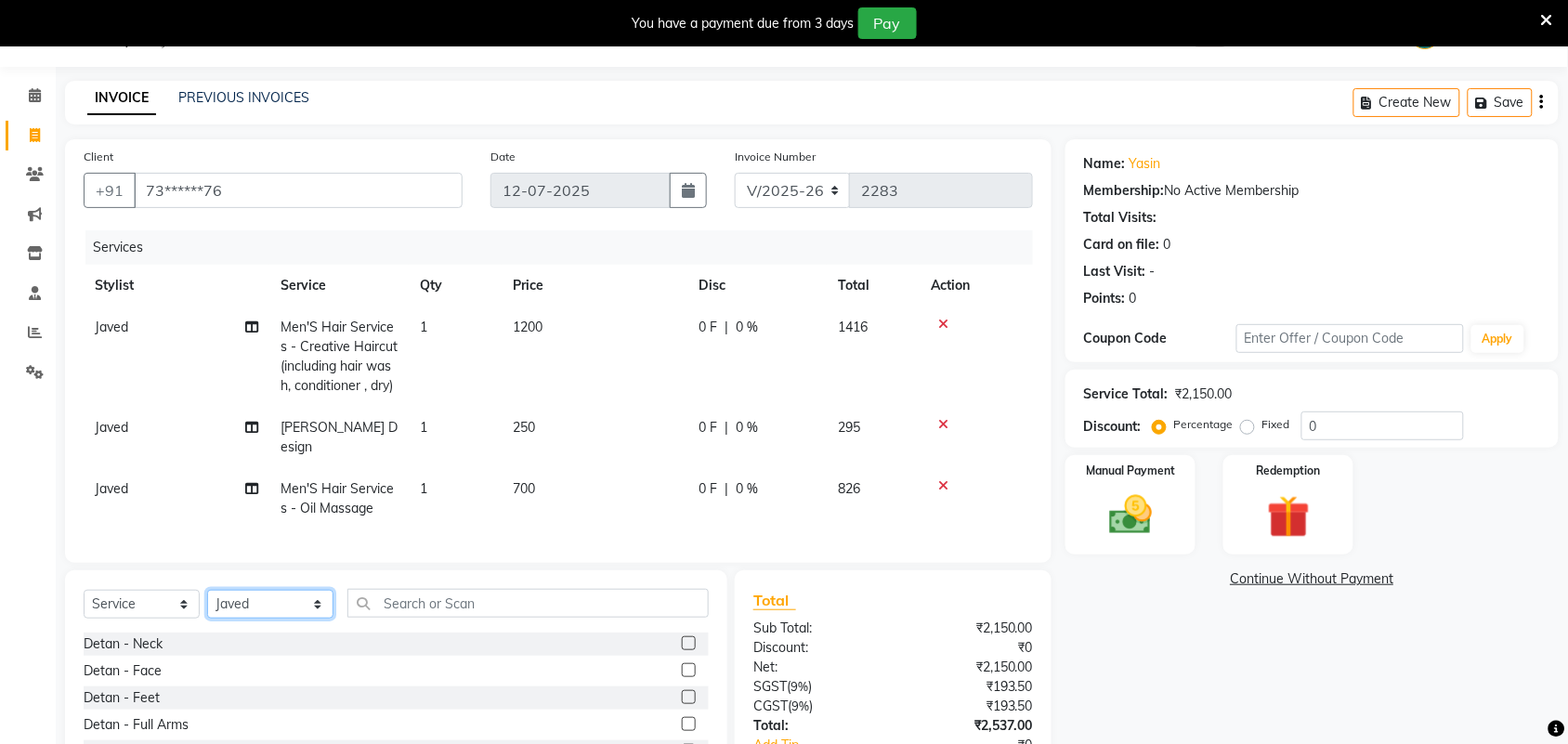 select on "59088" 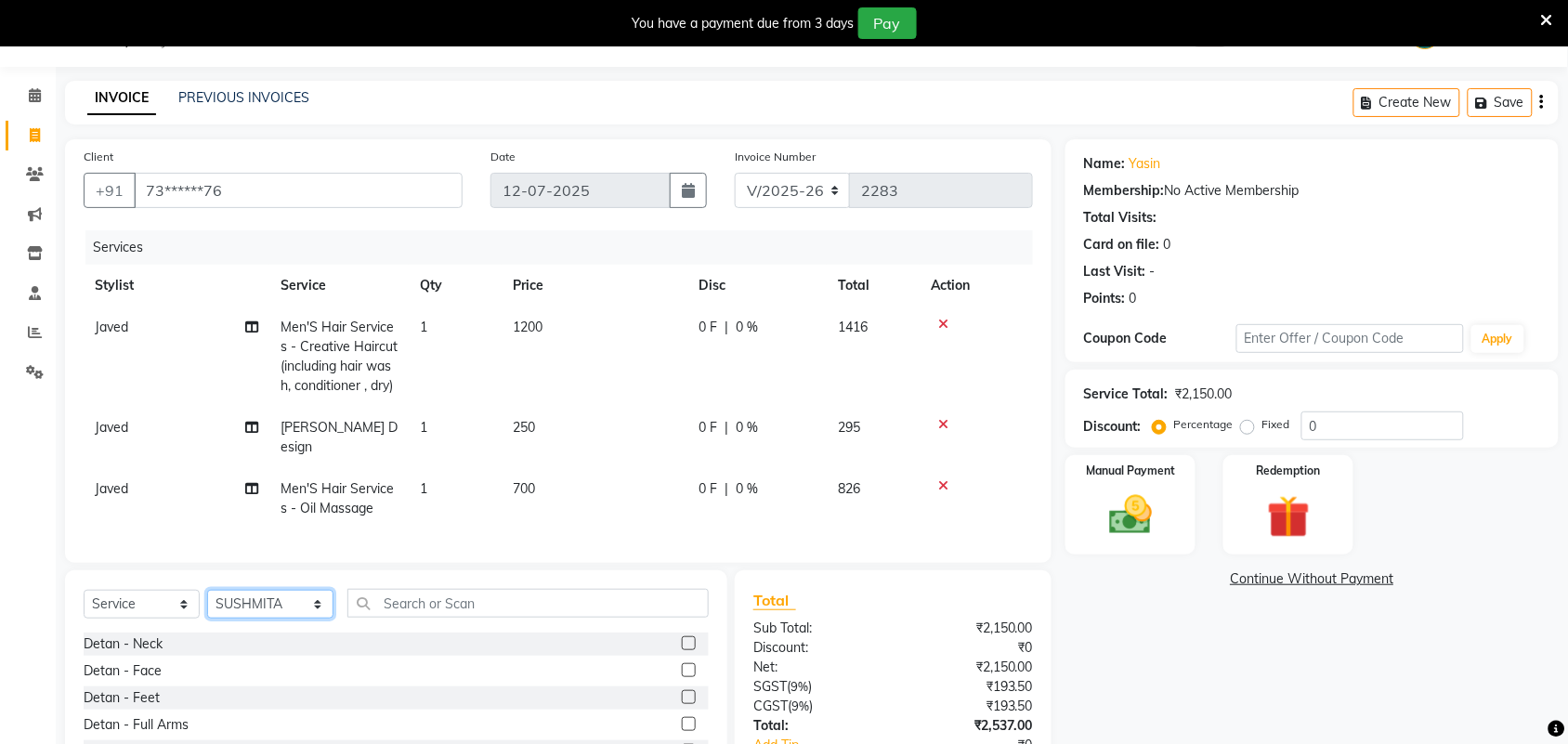 click on "Select Stylist Admin ANUSHA  Apsu Auditor Ambattur Balaji BANUPRIYA Bhuvanesh Dingg - Support Team DIVYA INBARAJ INDHU Javed Jayakumar Joice Neimalsawm  Kalaiselvi KAMALA Nathalie Marinaa Chaarlette POOJA  PREETHI Preethi Raj PRISCILLA RADHA RAJESH  SAHIL SEETHAL SOCHIPEM Suresh Babu SUSHMITA VANITHA Veena Ravi Vignesh  Vinitha Virtue admin VIRTUE SALON" 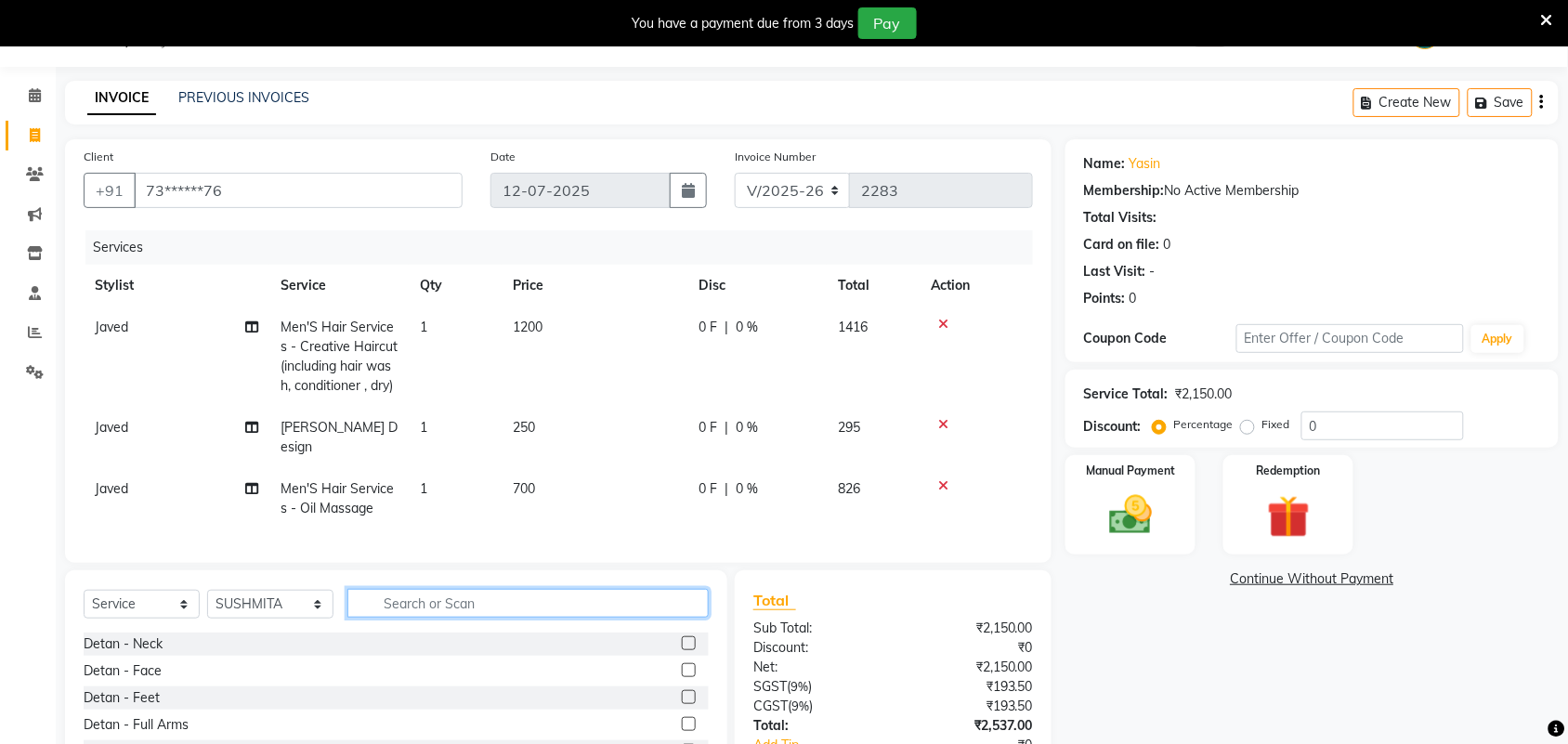 click 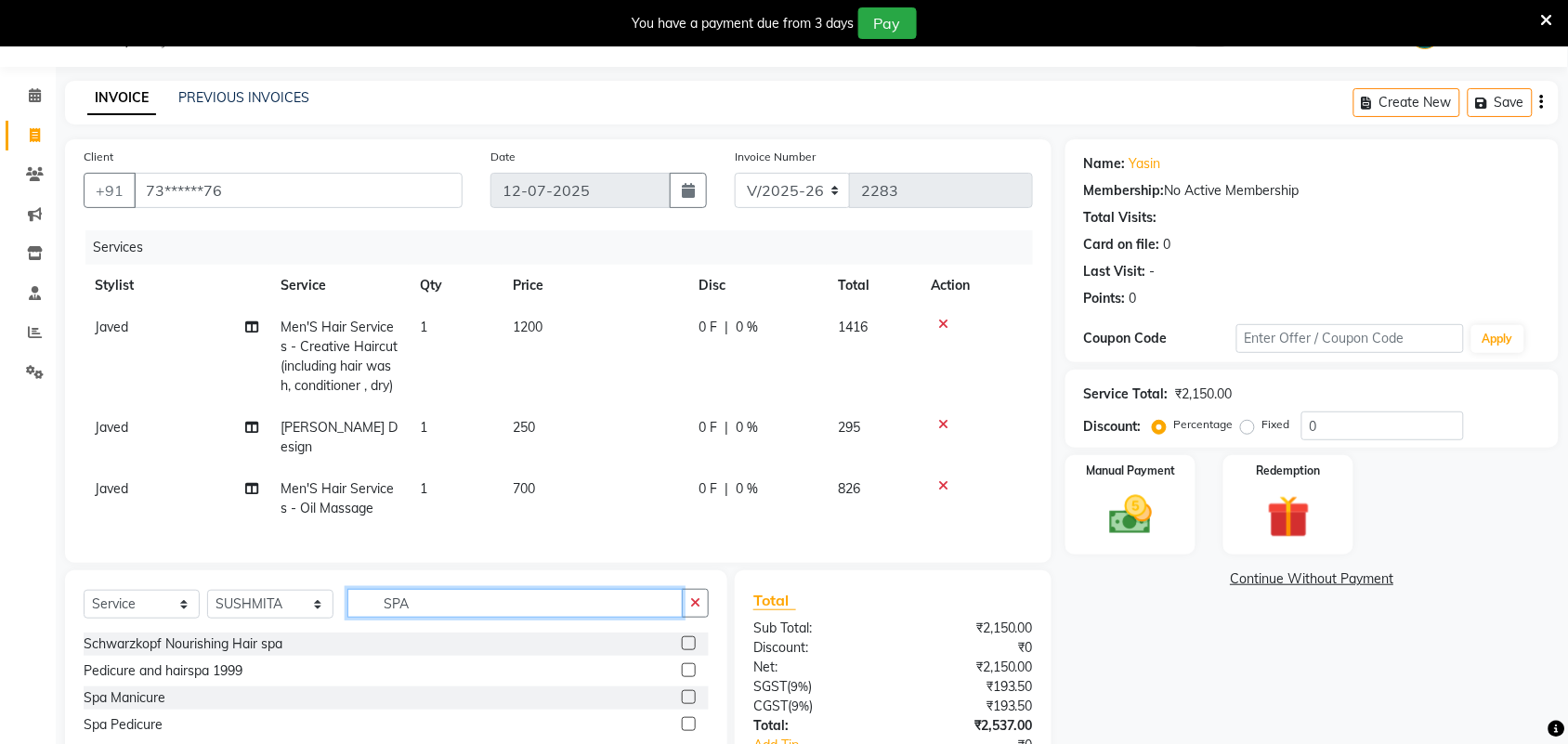 type on "SPA" 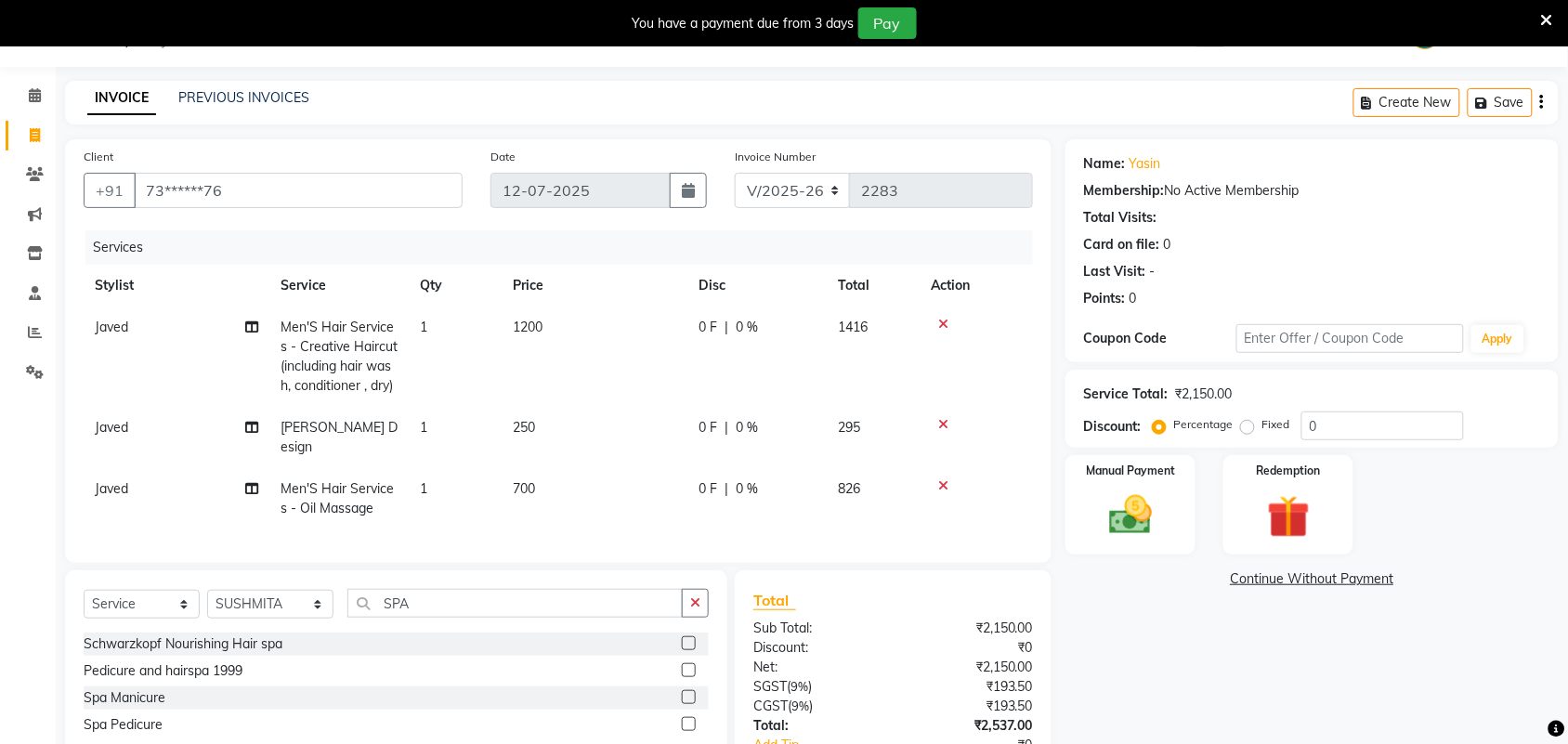 click 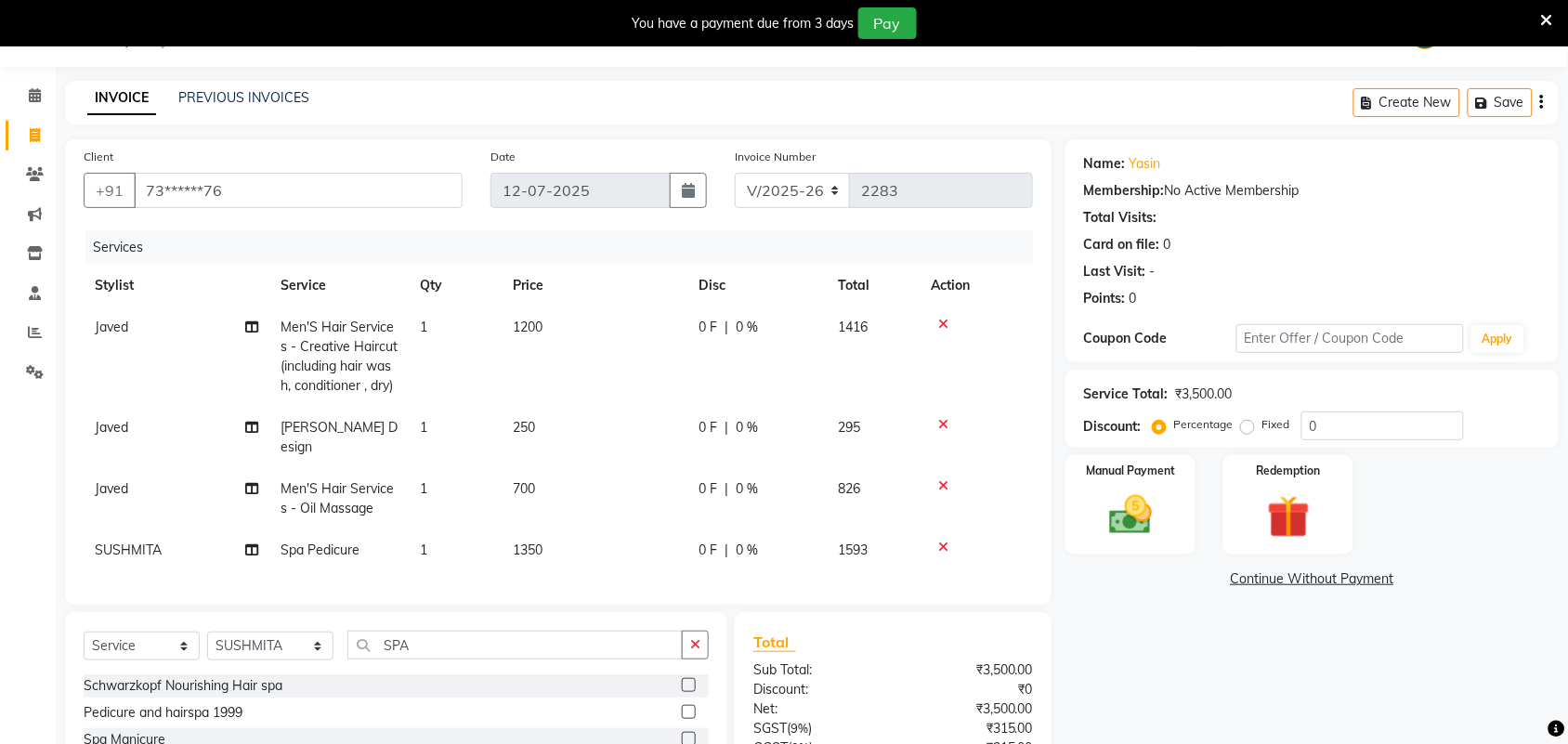 checkbox on "false" 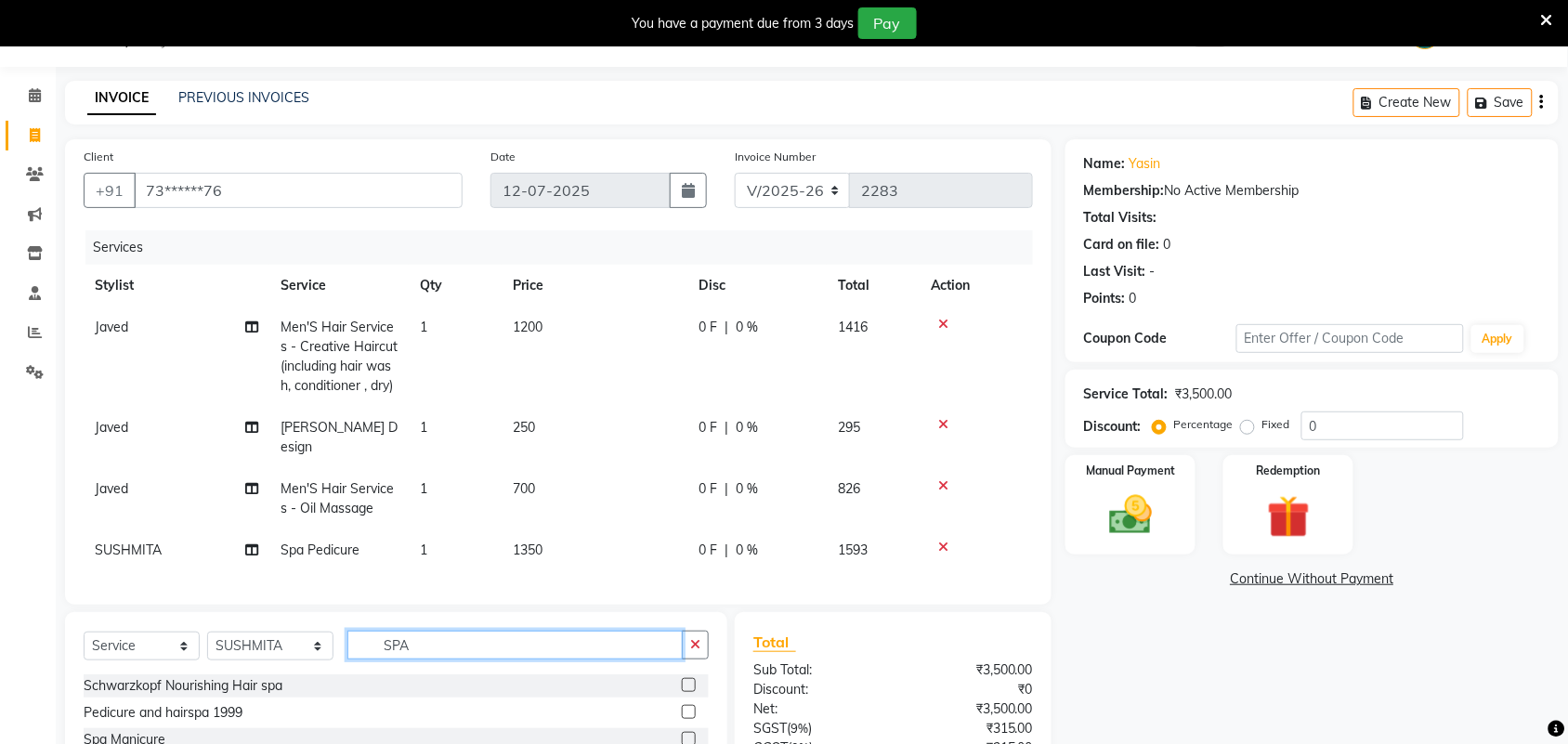 click on "SPA" 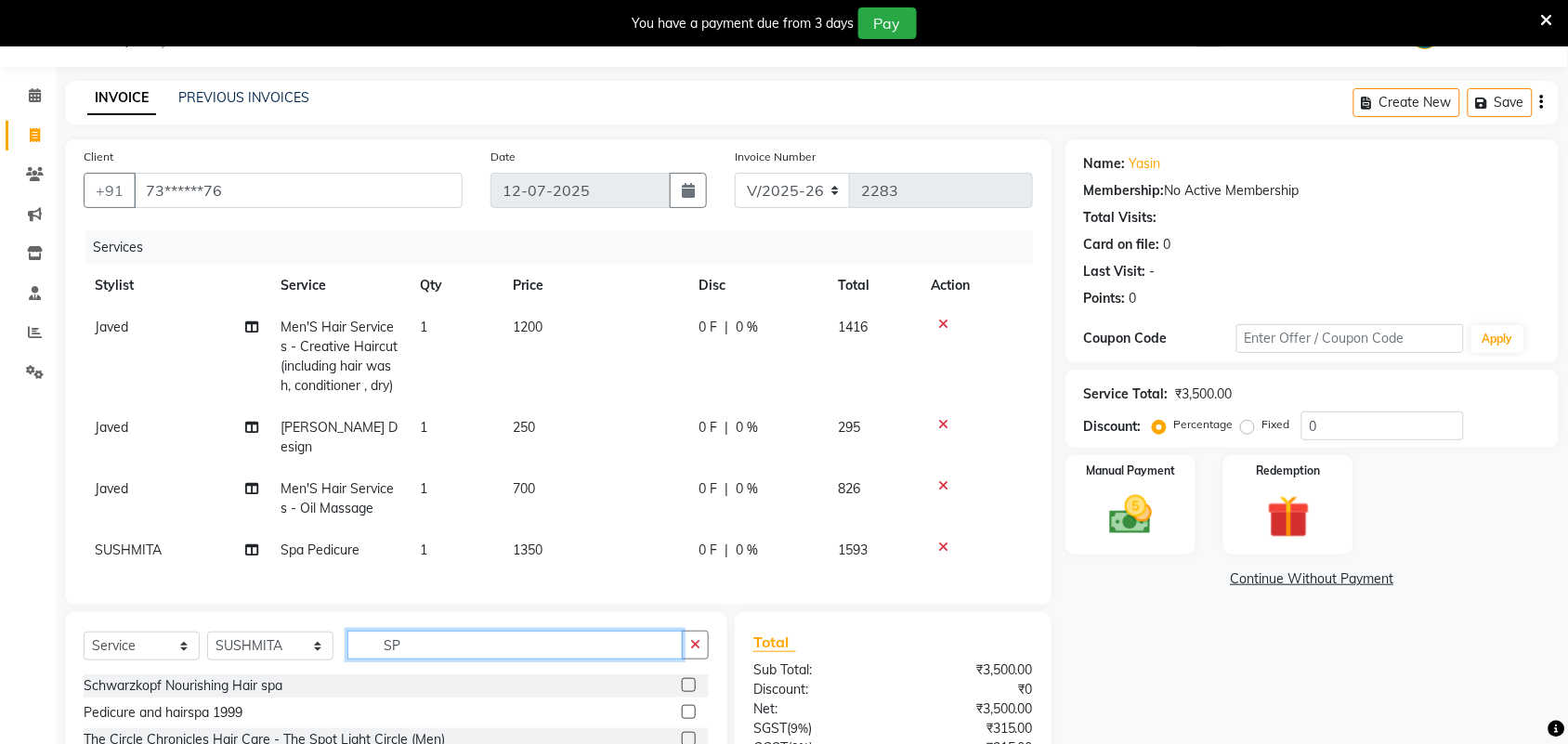 type on "S" 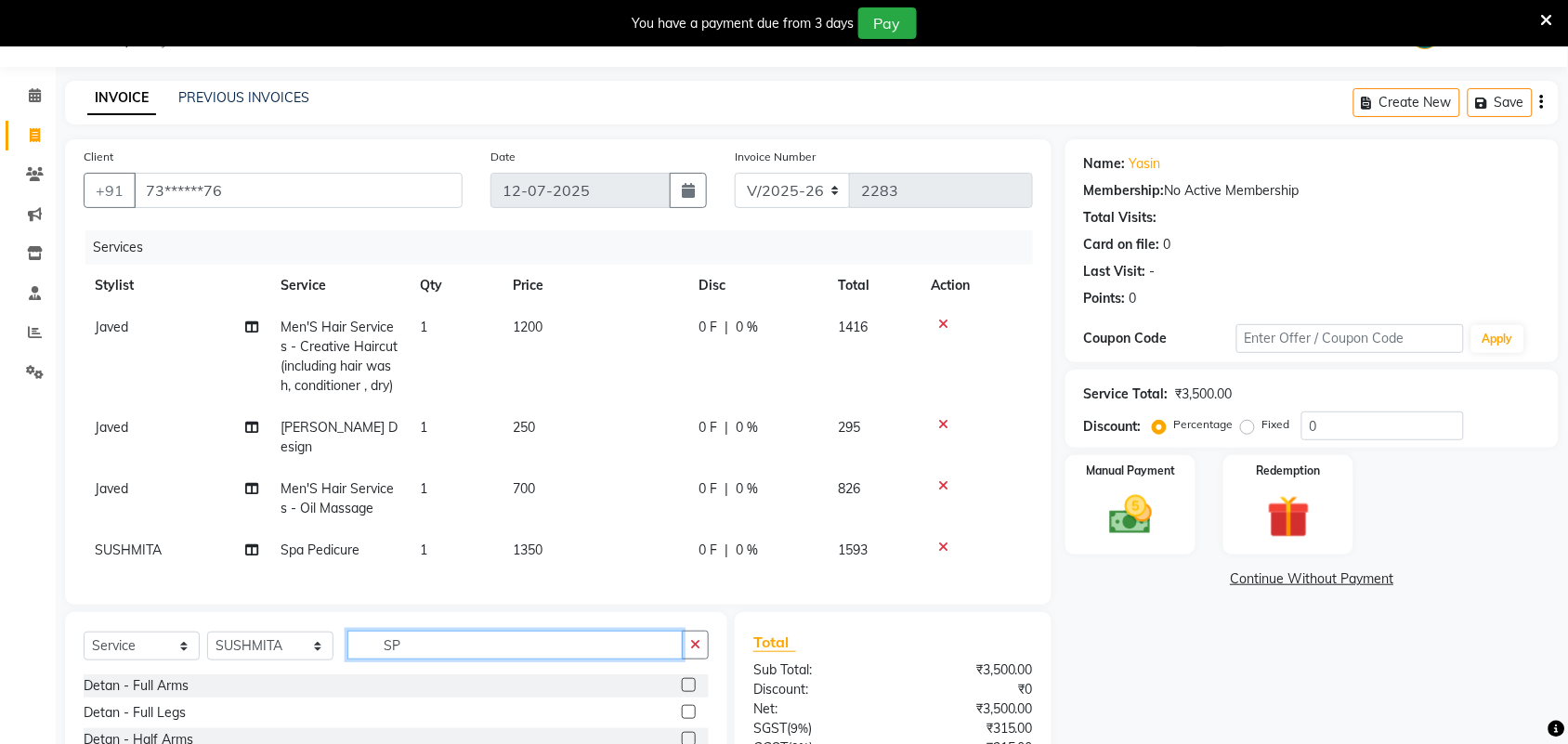 type on "SPA" 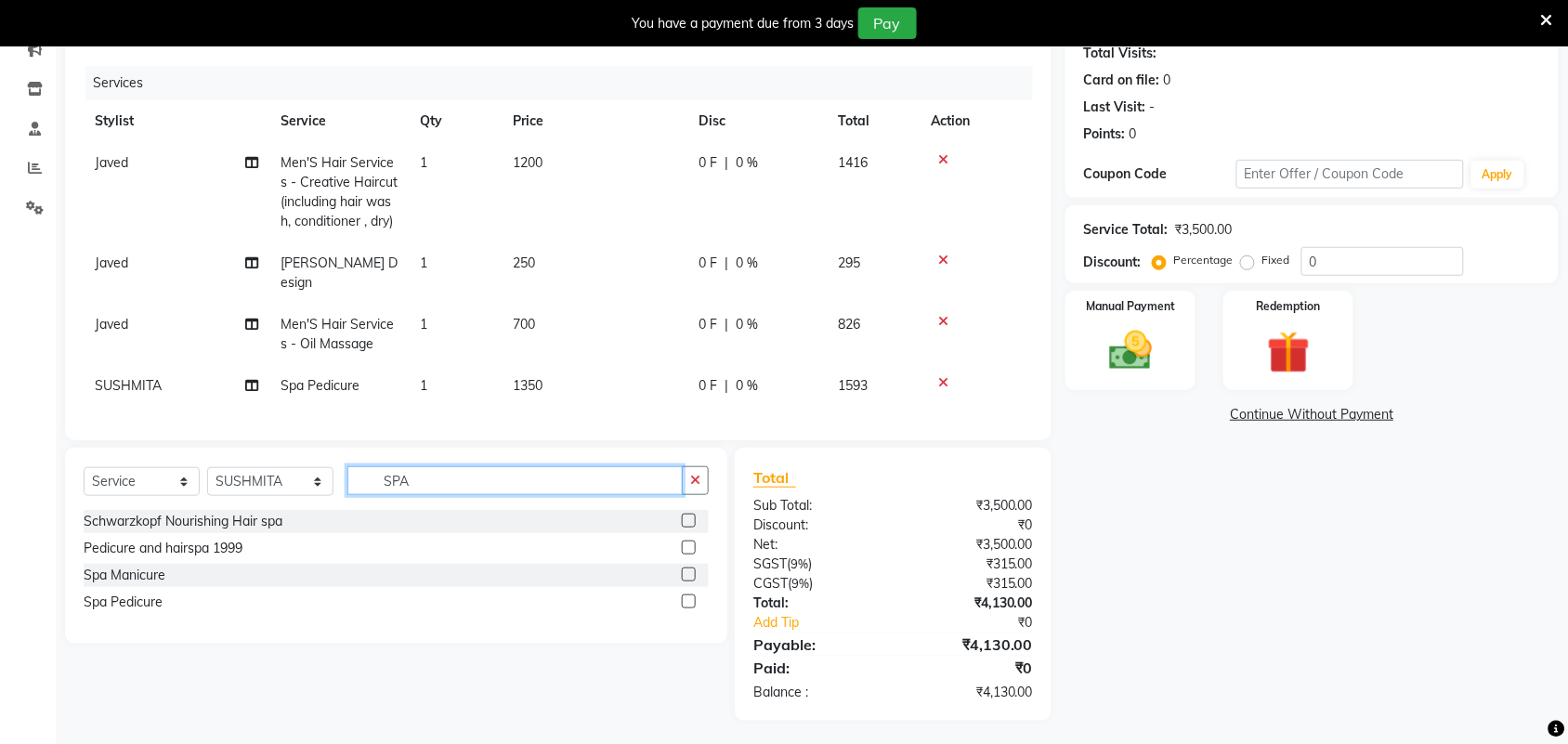 scroll, scrollTop: 212, scrollLeft: 0, axis: vertical 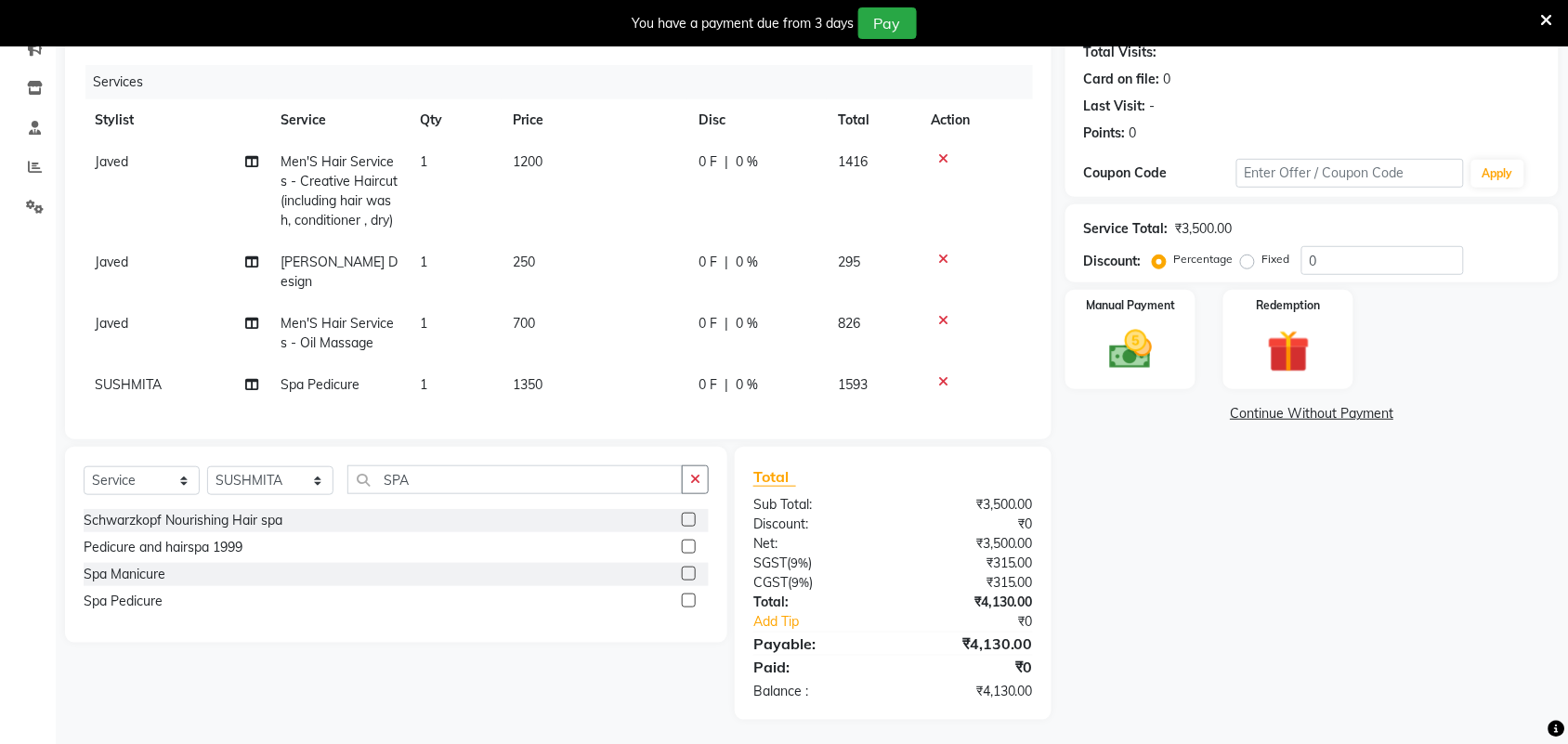 click 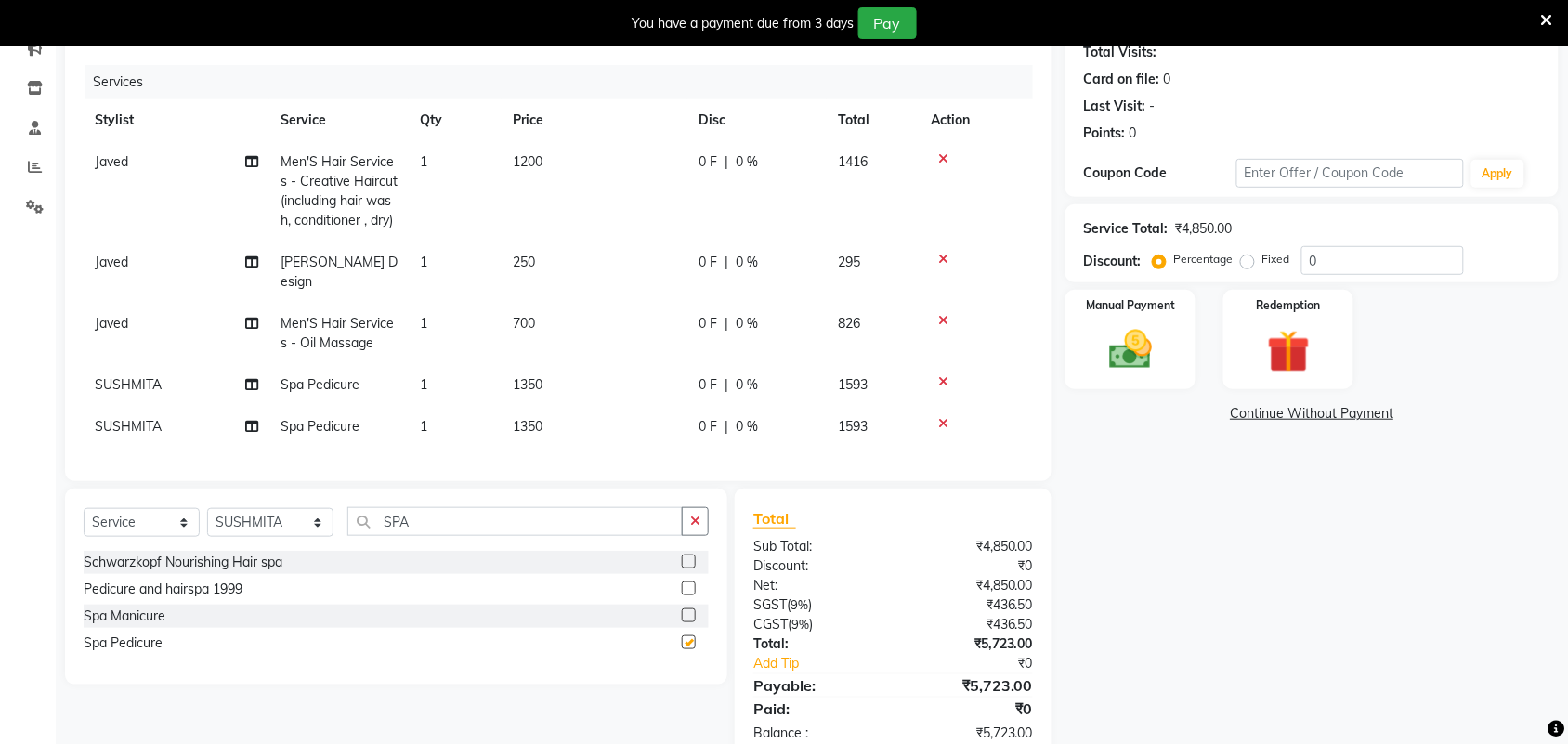 checkbox on "false" 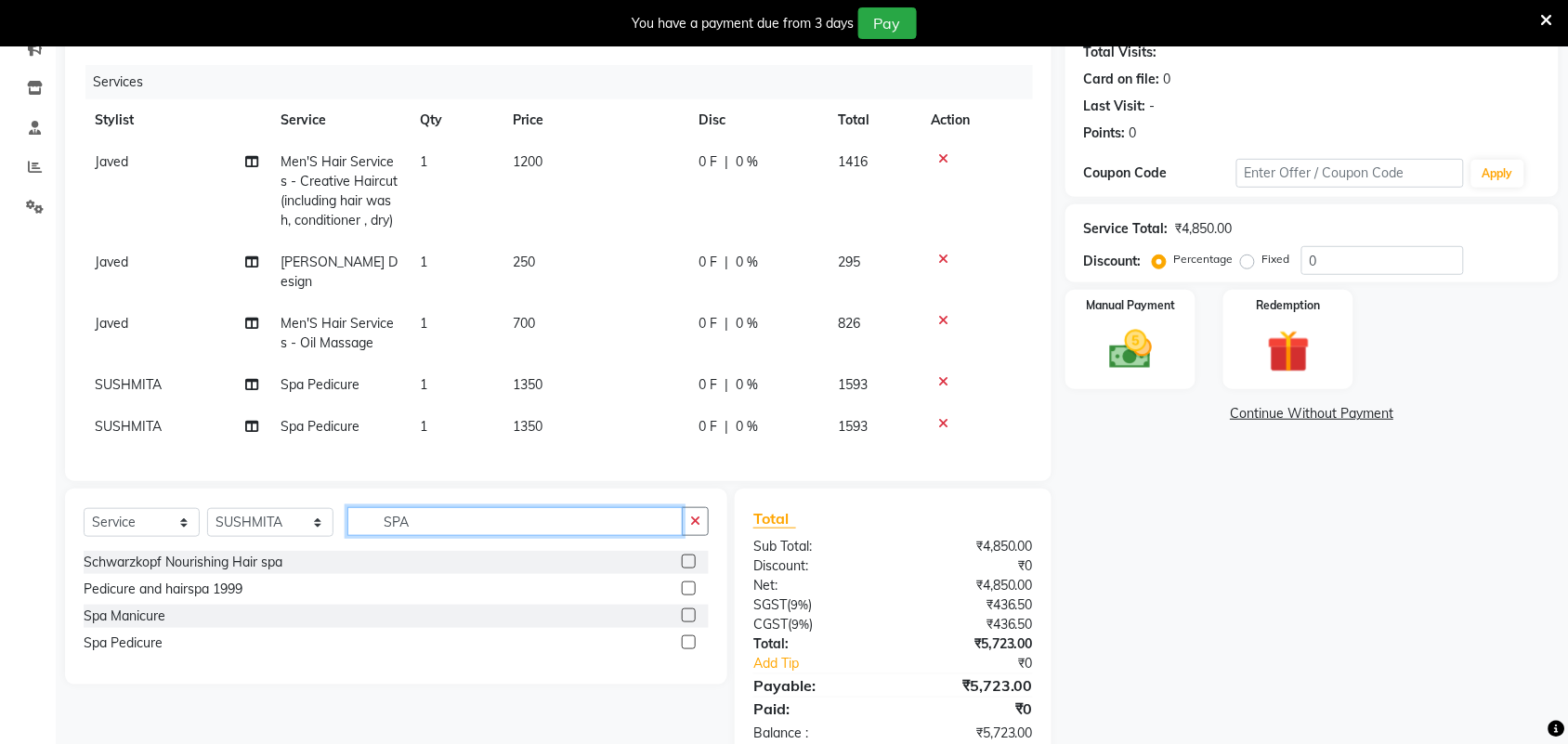 click on "SPA" 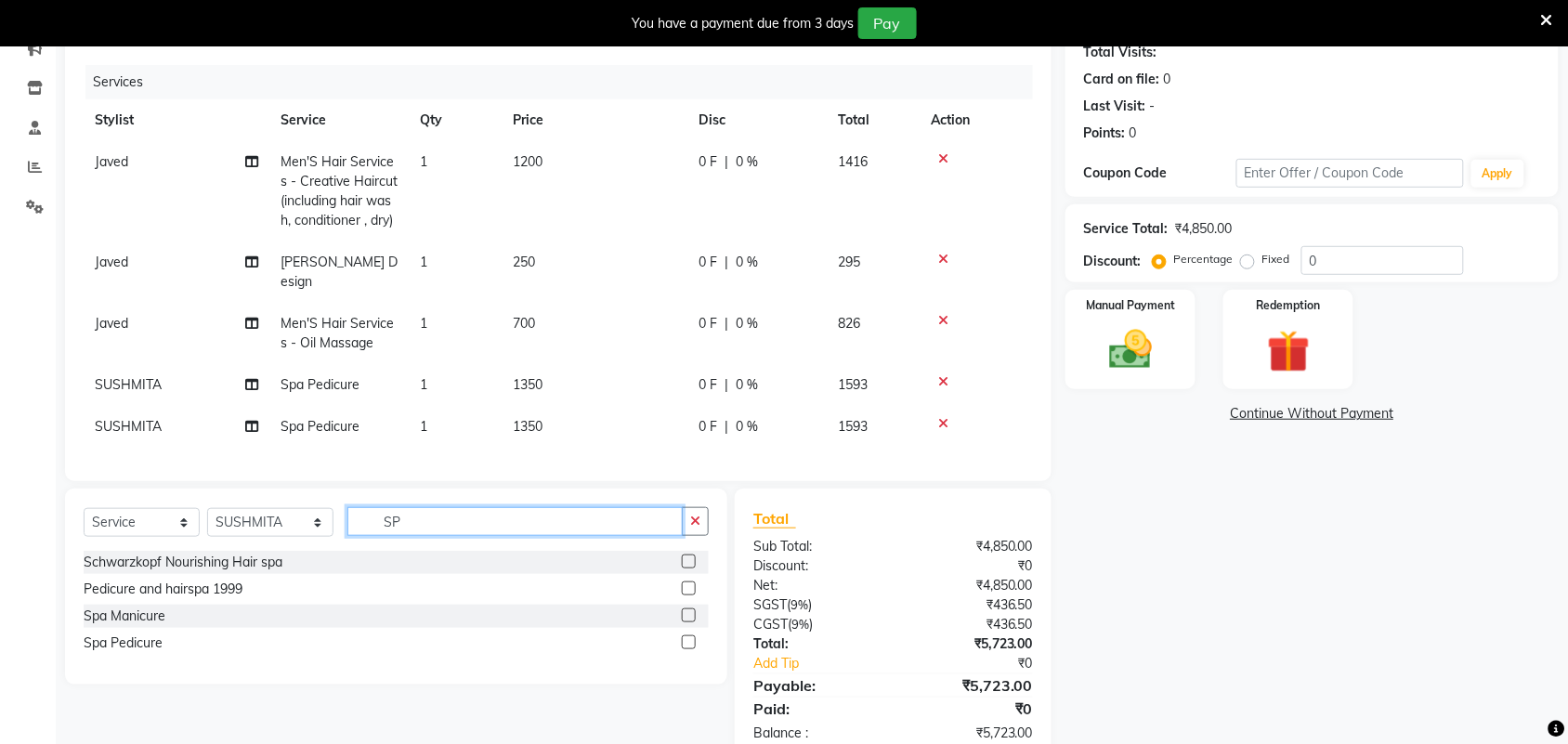 type on "S" 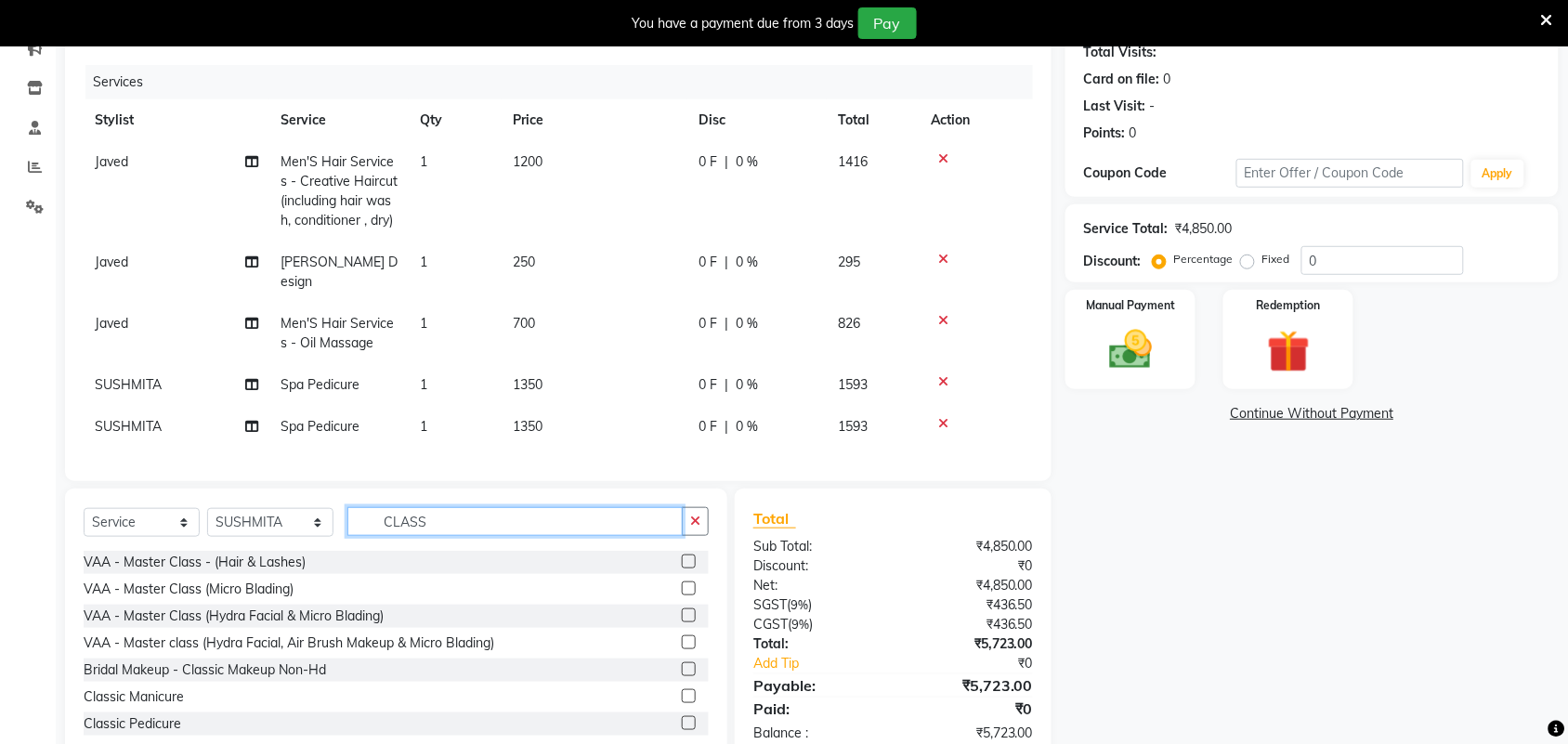 type on "CLASS" 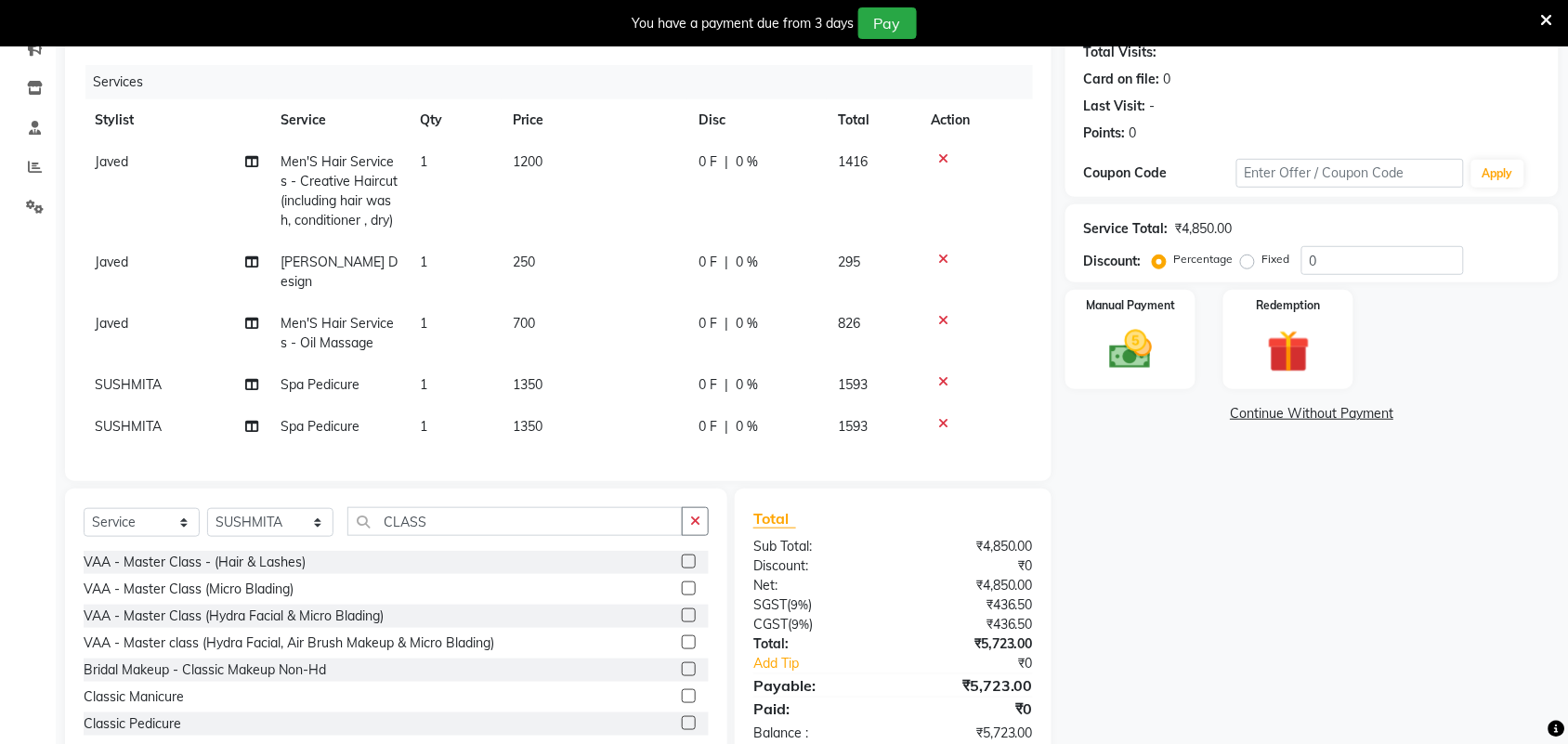 click 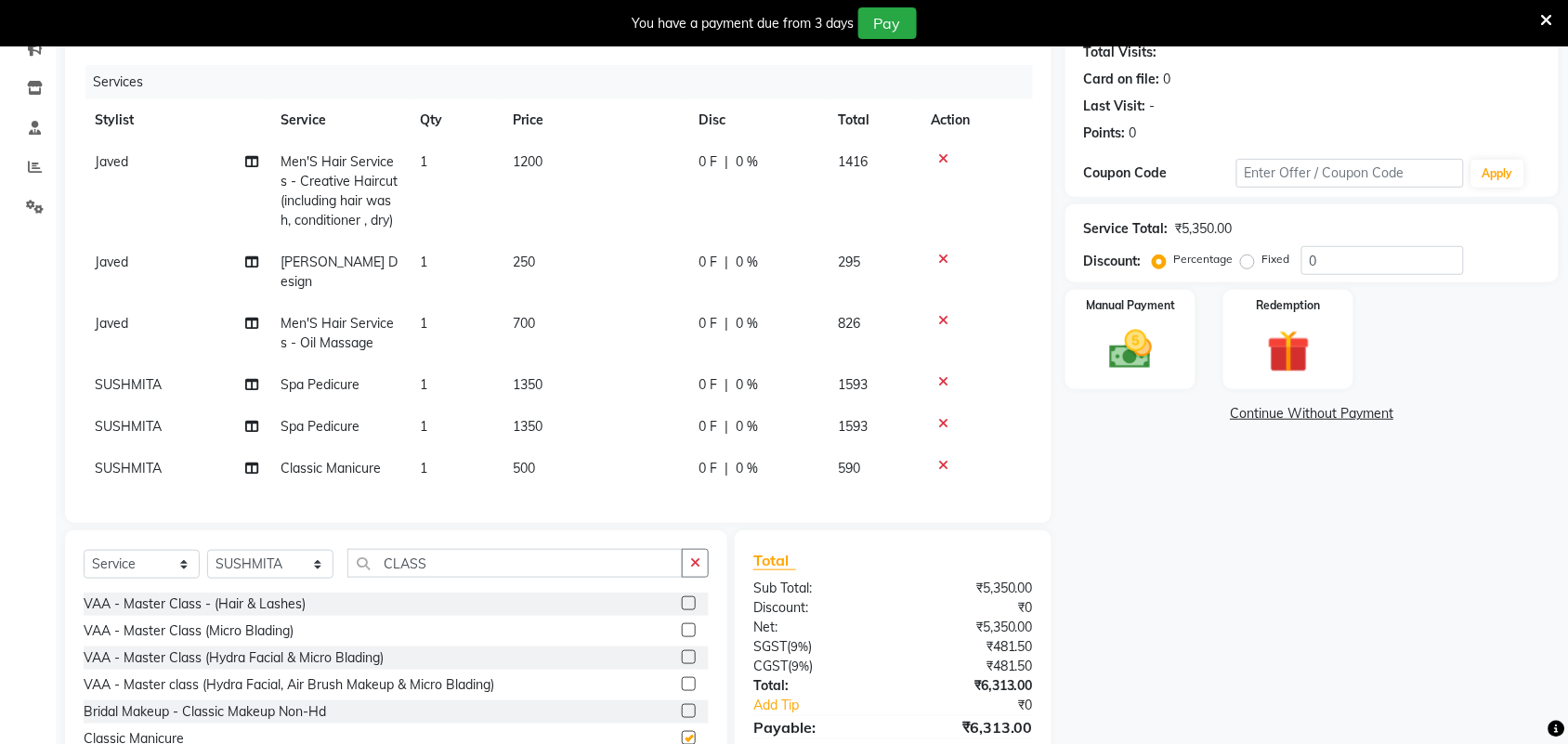 checkbox on "false" 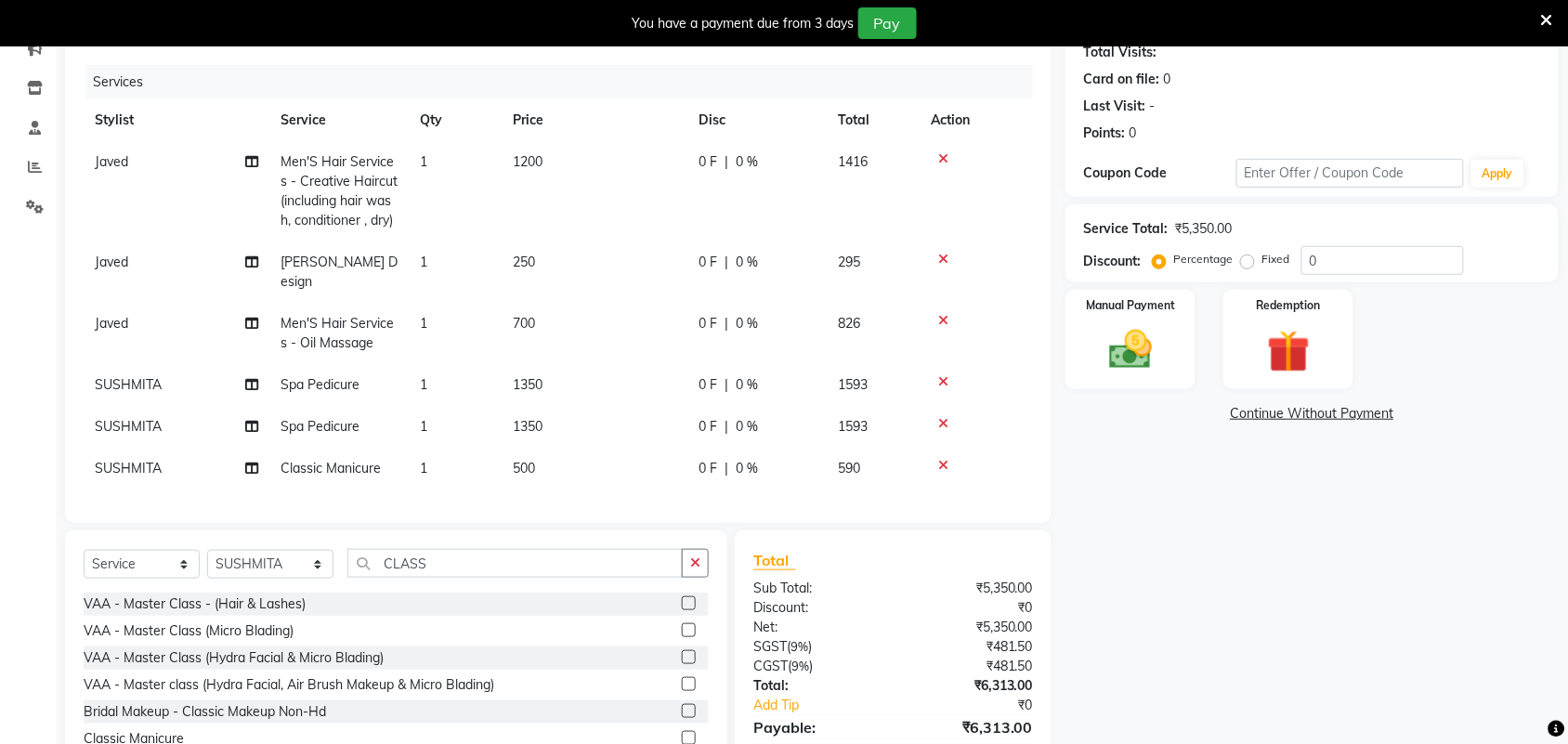 scroll, scrollTop: 297, scrollLeft: 0, axis: vertical 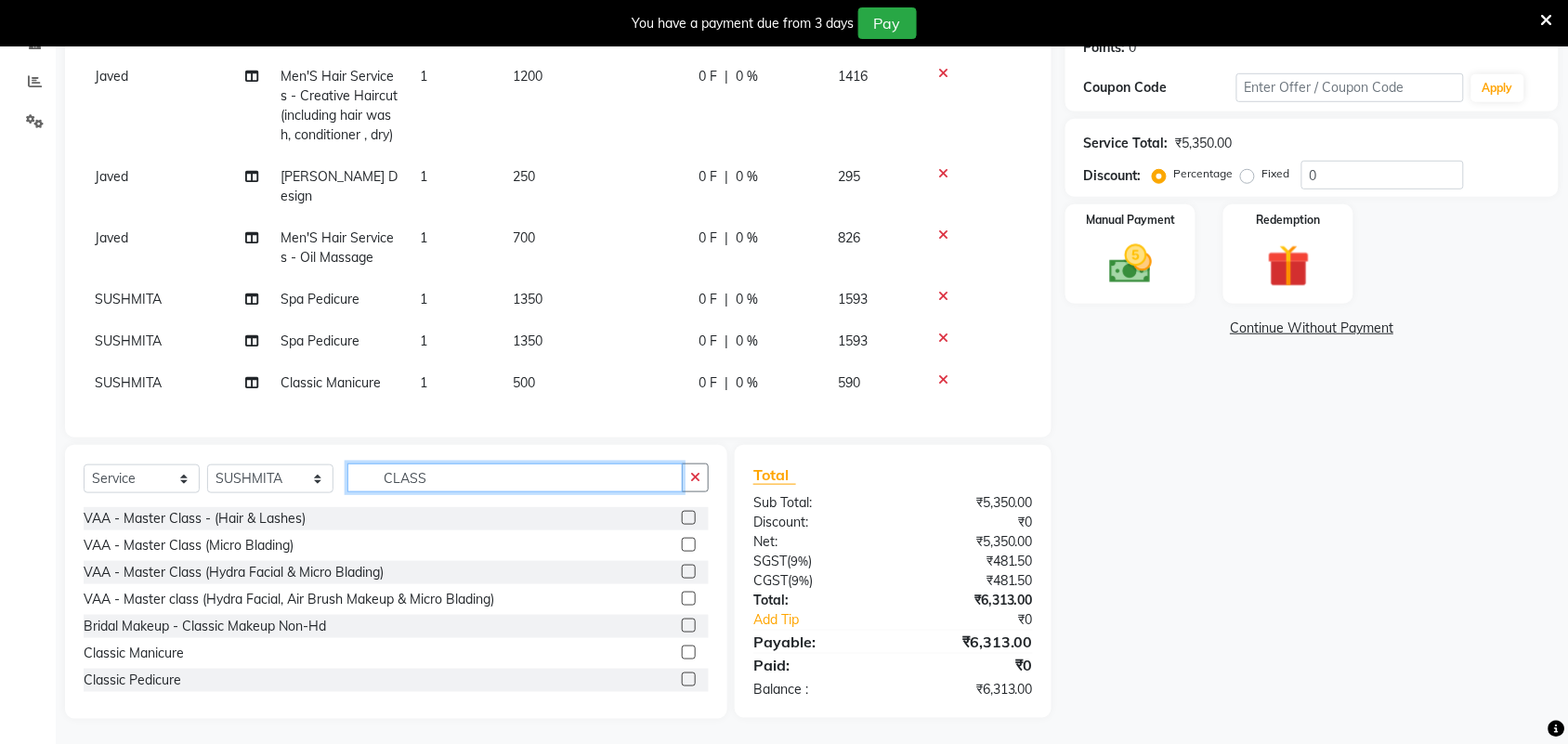 click on "CLASS" 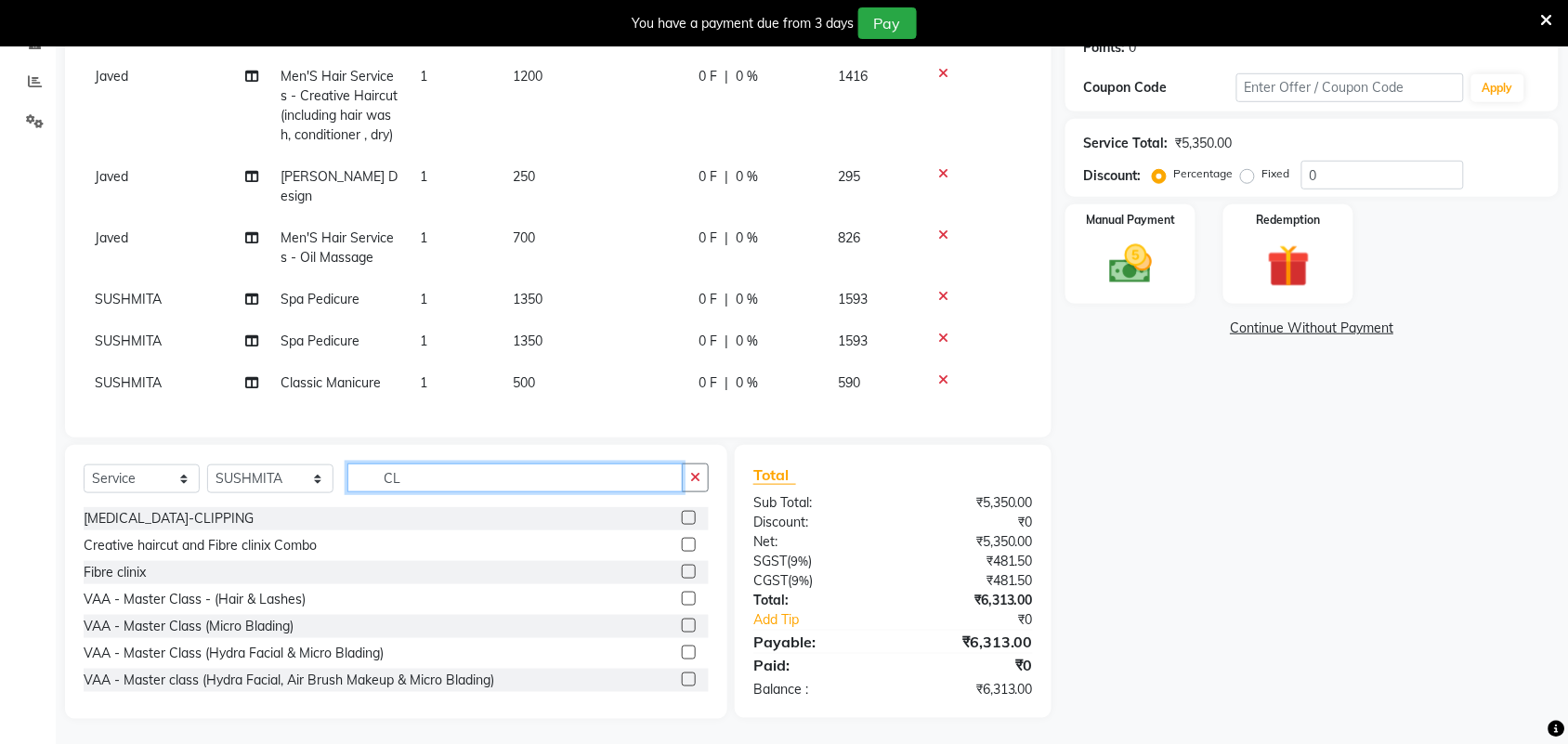 type on "C" 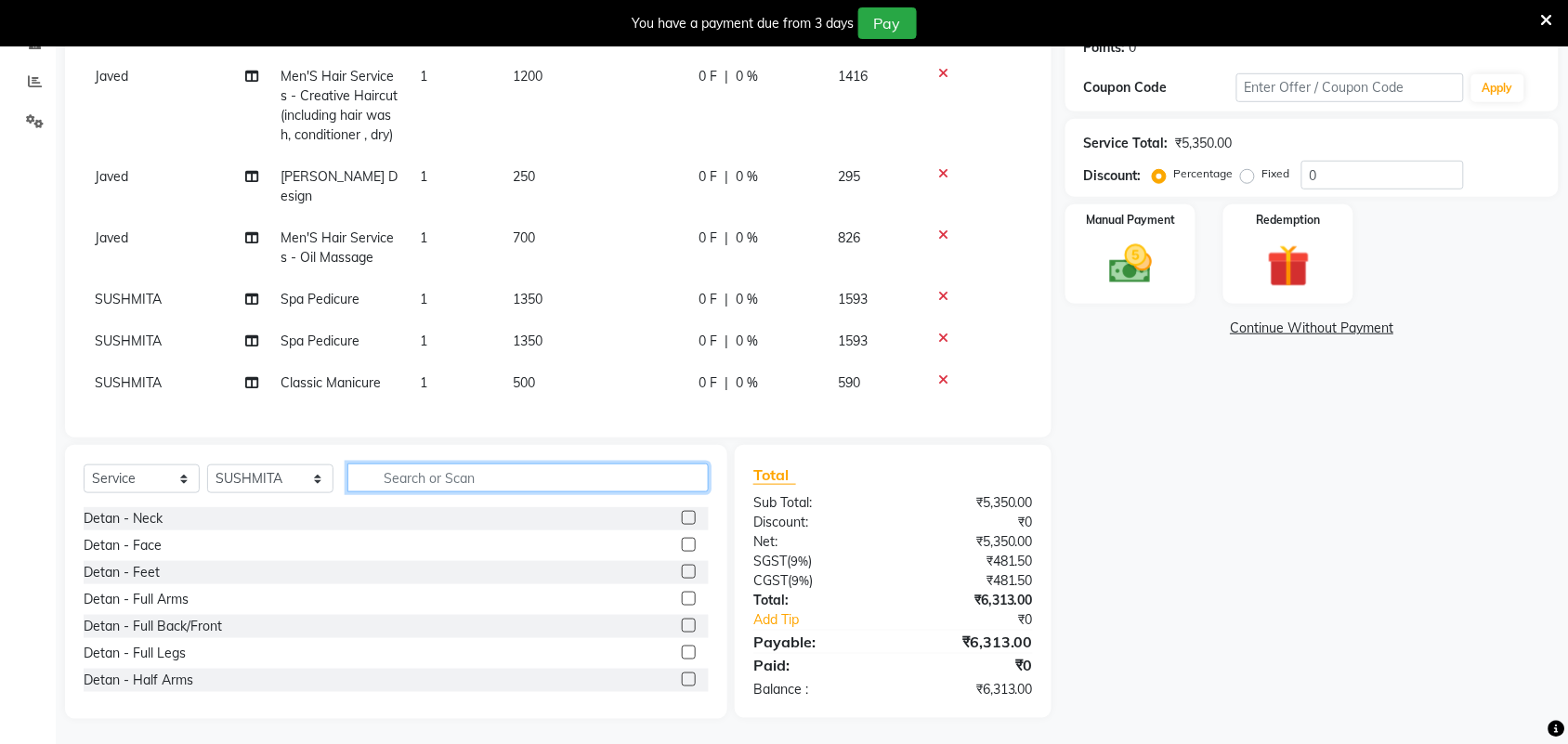 type 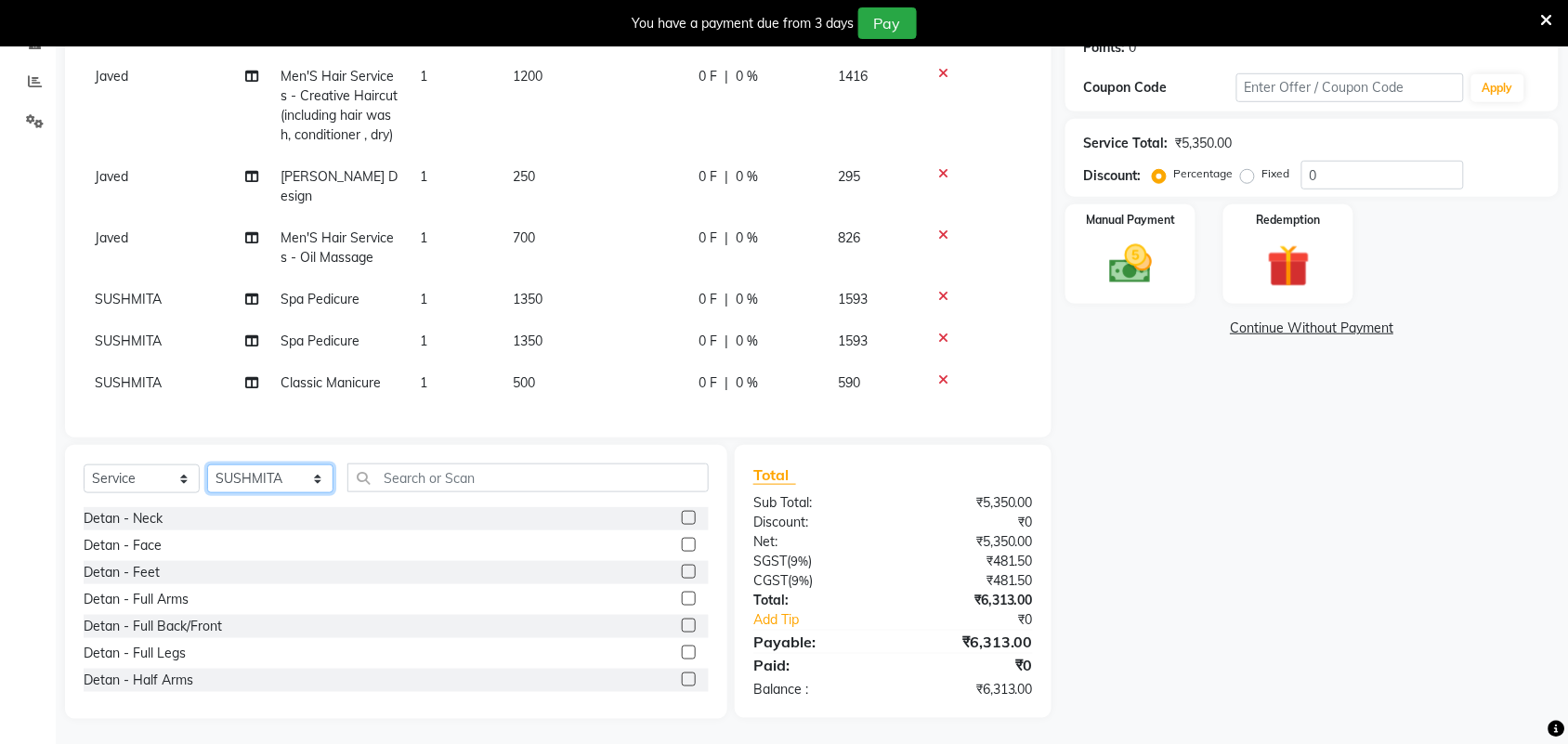 click on "Select Stylist Admin [PERSON_NAME]  Apsu Auditor Ambattur [PERSON_NAME] Dingg - Support Team [PERSON_NAME] [PERSON_NAME] [PERSON_NAME]  [PERSON_NAME] [PERSON_NAME]  [PERSON_NAME] [PERSON_NAME] [PERSON_NAME] RADHA [PERSON_NAME]  [PERSON_NAME] SEETHAL SOCHIPEM [PERSON_NAME] [PERSON_NAME] VANITHA Veena [PERSON_NAME]  [PERSON_NAME] Virtue admin VIRTUE SALON" 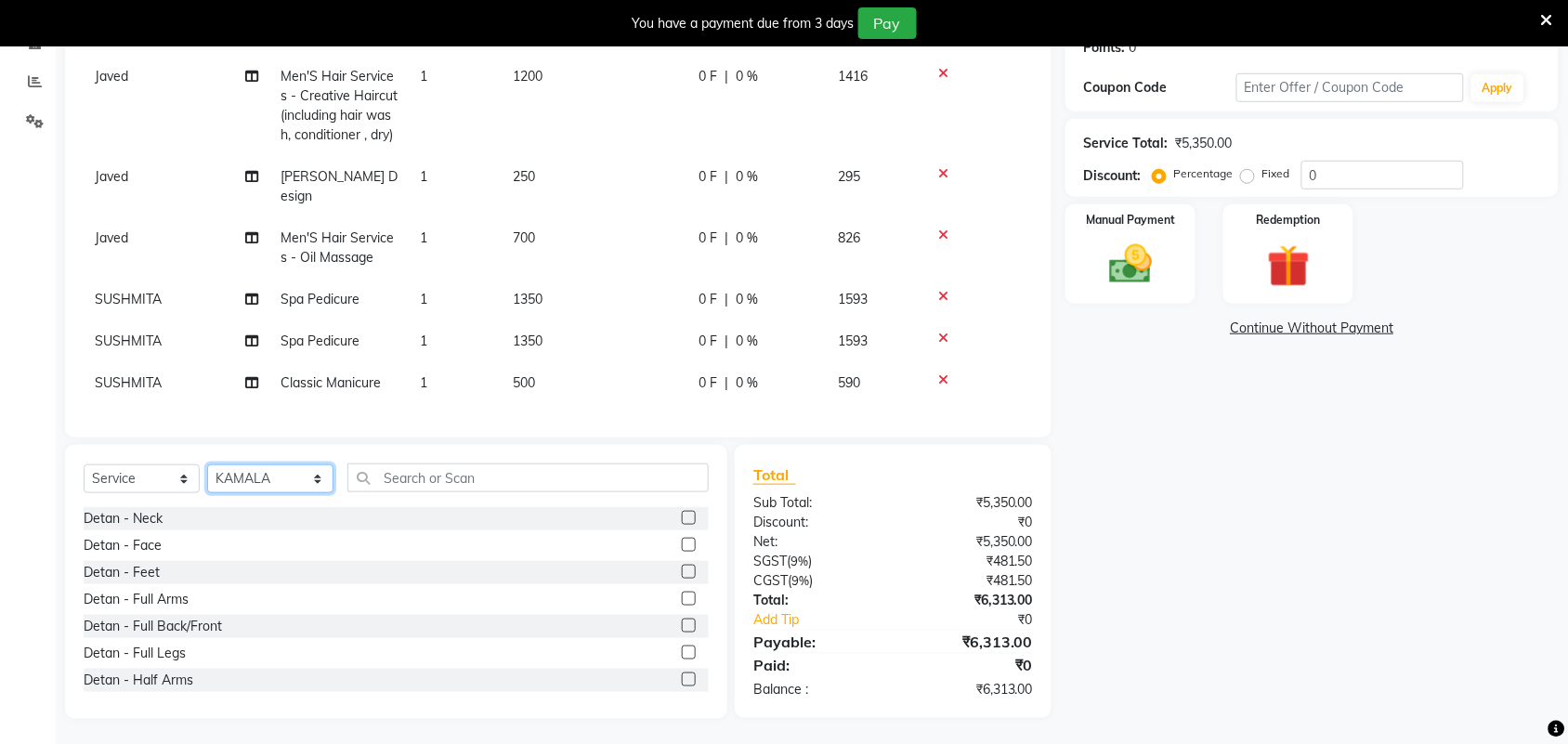 click on "Select Stylist Admin [PERSON_NAME]  Apsu Auditor Ambattur [PERSON_NAME] Dingg - Support Team [PERSON_NAME] [PERSON_NAME] [PERSON_NAME]  [PERSON_NAME] [PERSON_NAME]  [PERSON_NAME] [PERSON_NAME] [PERSON_NAME] RADHA [PERSON_NAME]  [PERSON_NAME] SEETHAL SOCHIPEM [PERSON_NAME] [PERSON_NAME] VANITHA Veena [PERSON_NAME]  [PERSON_NAME] Virtue admin VIRTUE SALON" 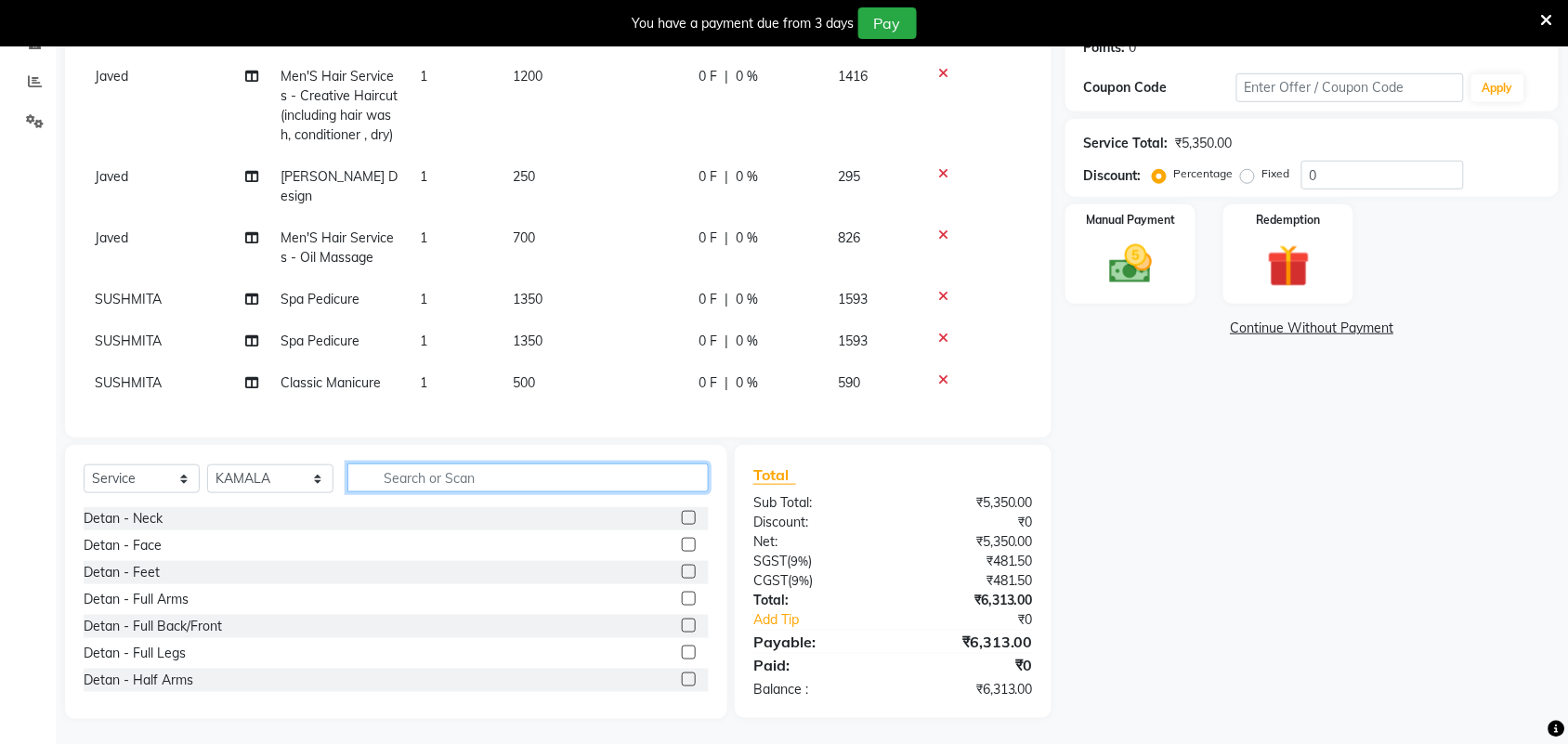 click 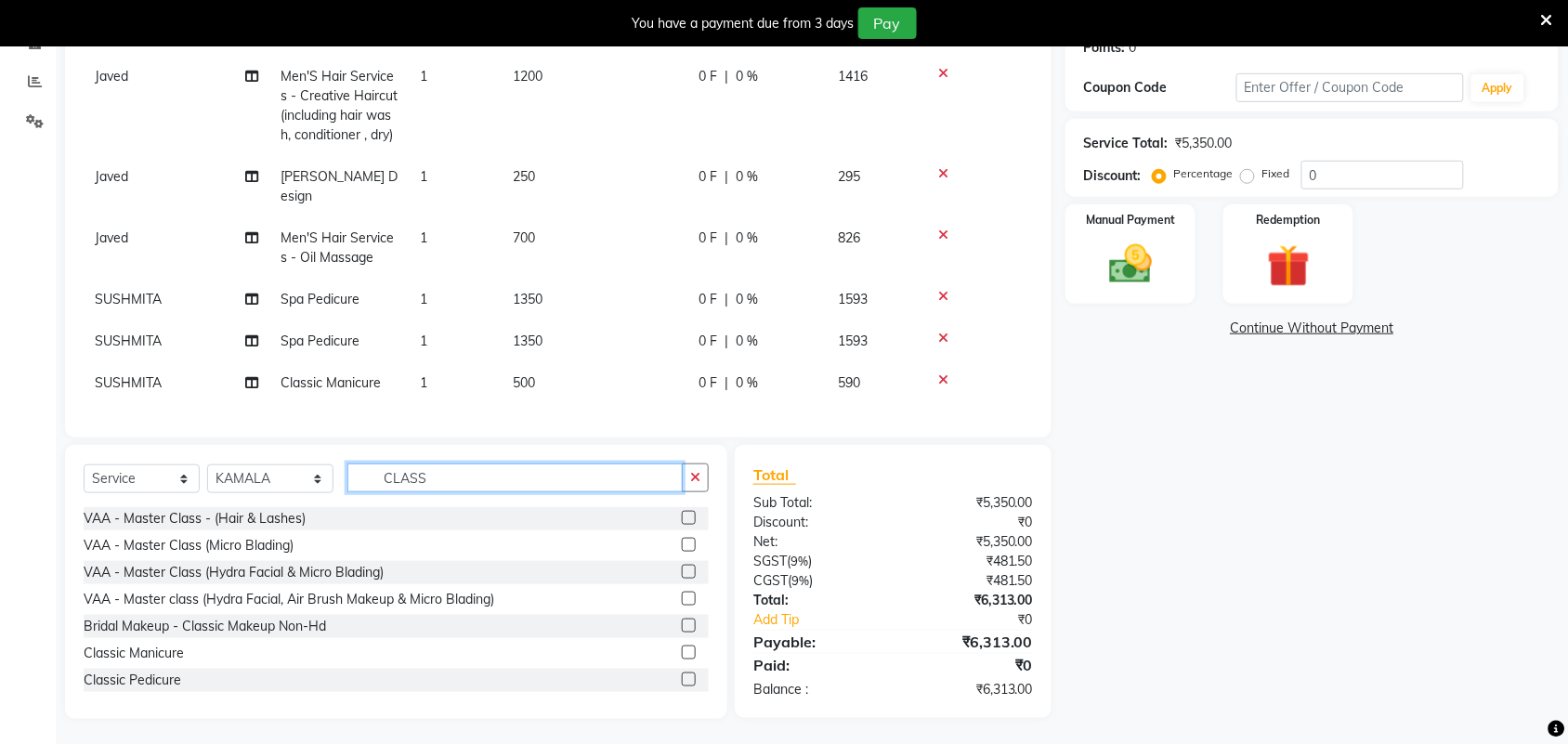 type on "CLASS" 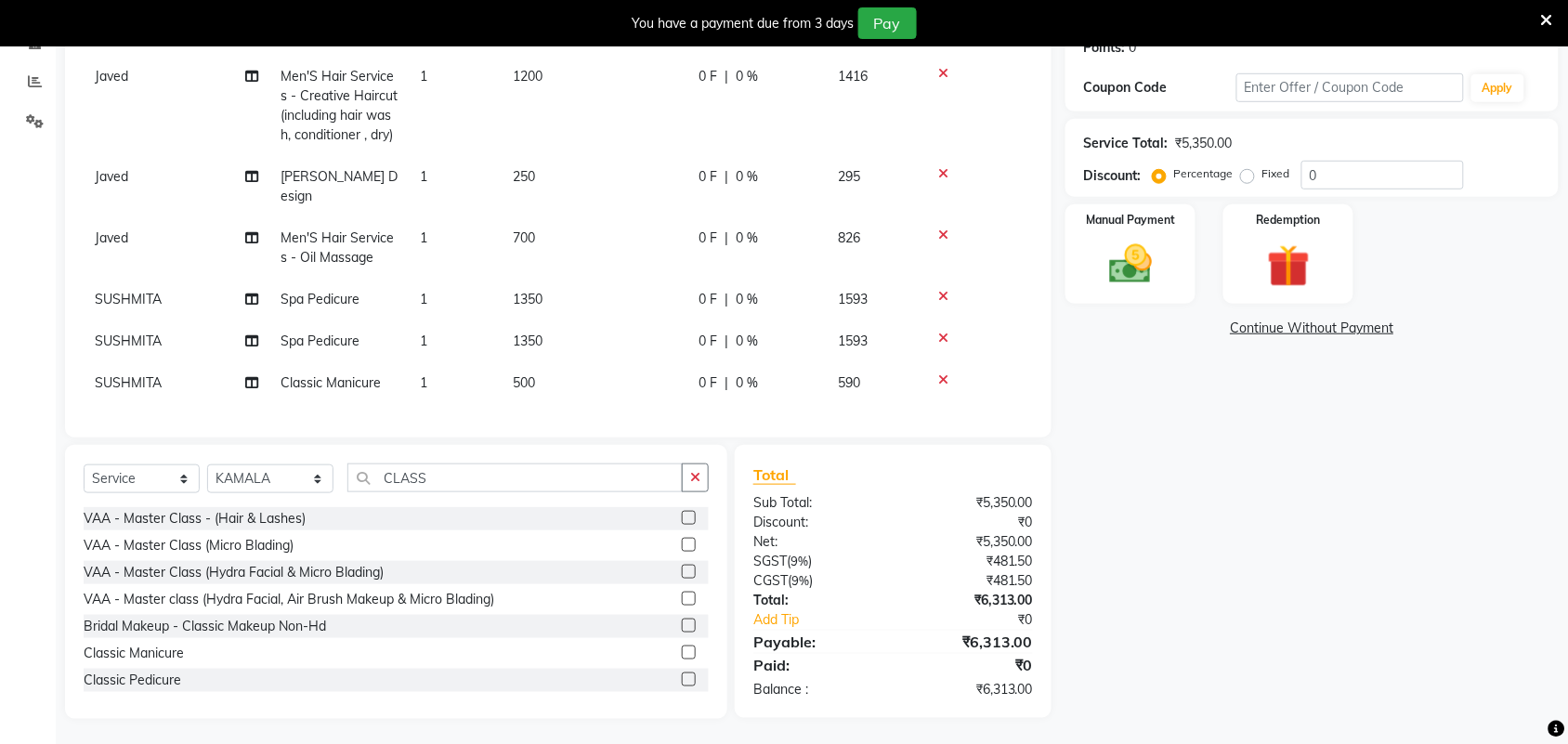 click 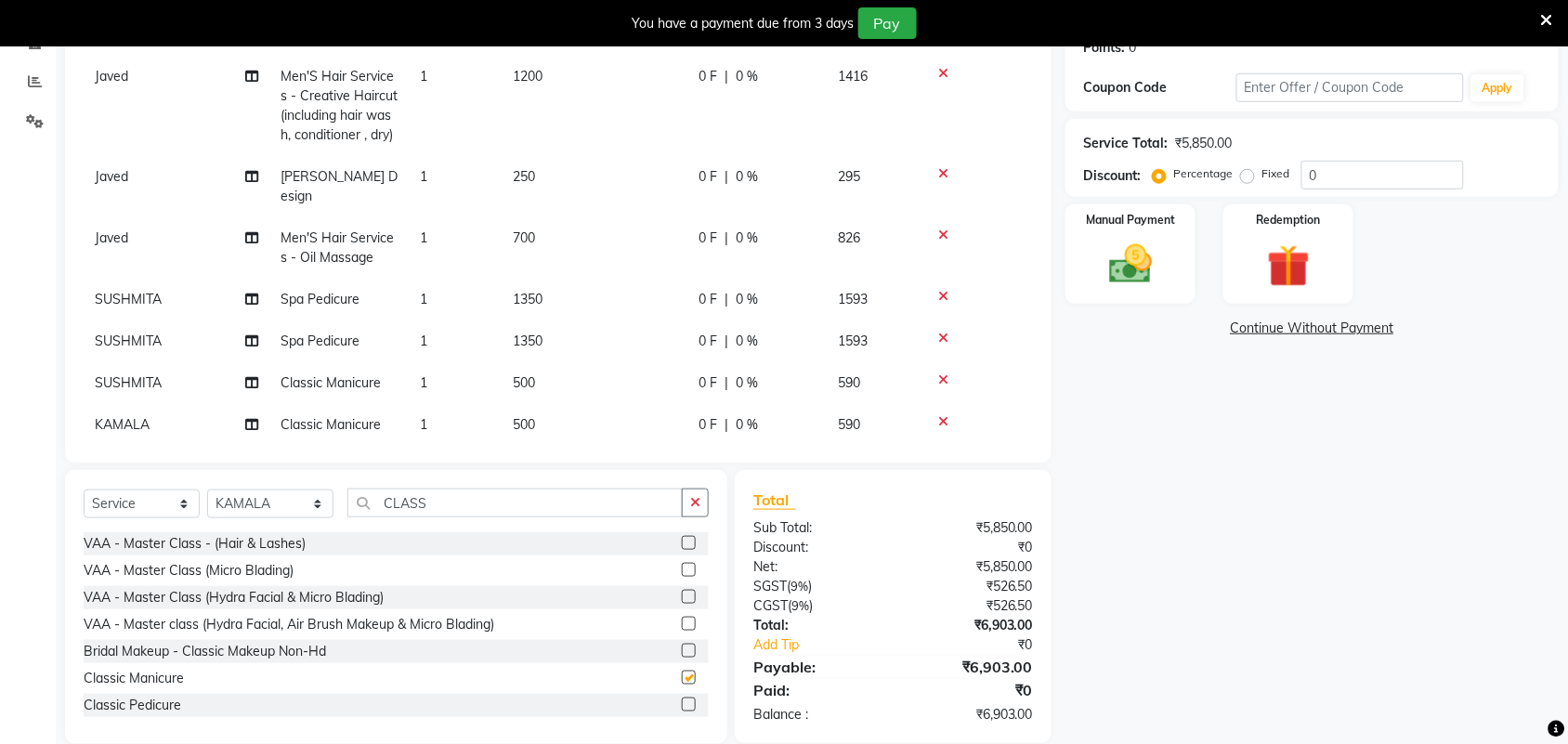 checkbox on "false" 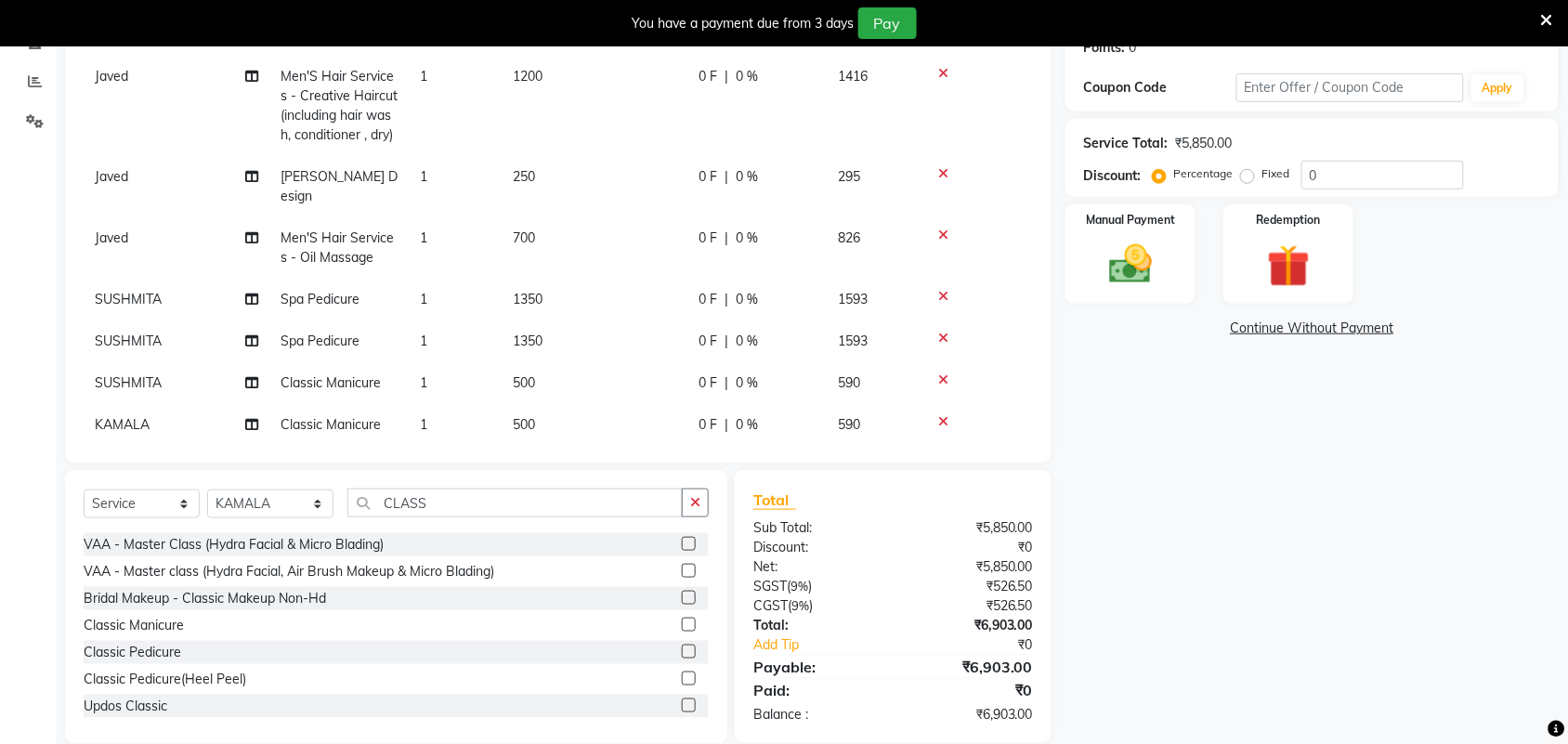 scroll, scrollTop: 84, scrollLeft: 0, axis: vertical 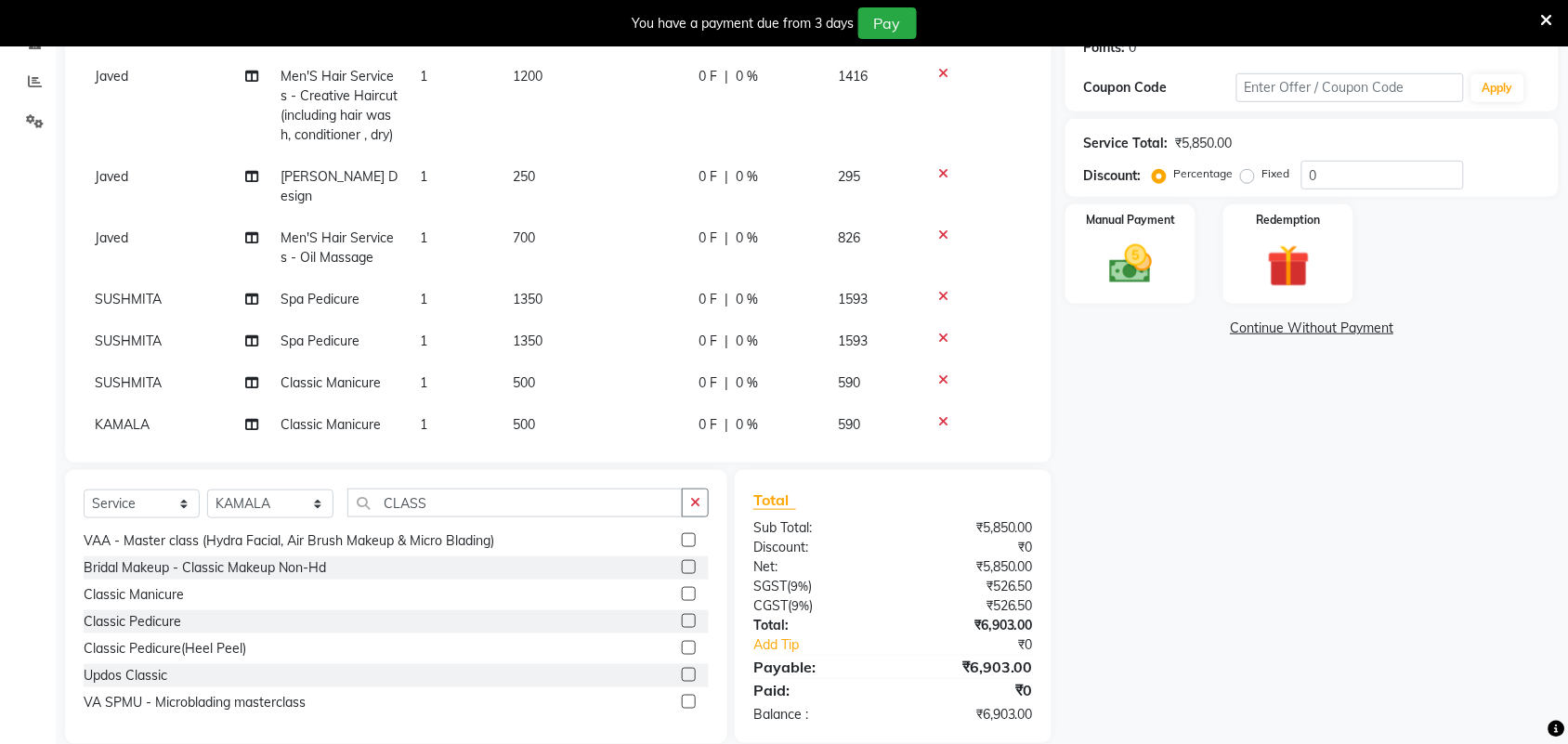 click 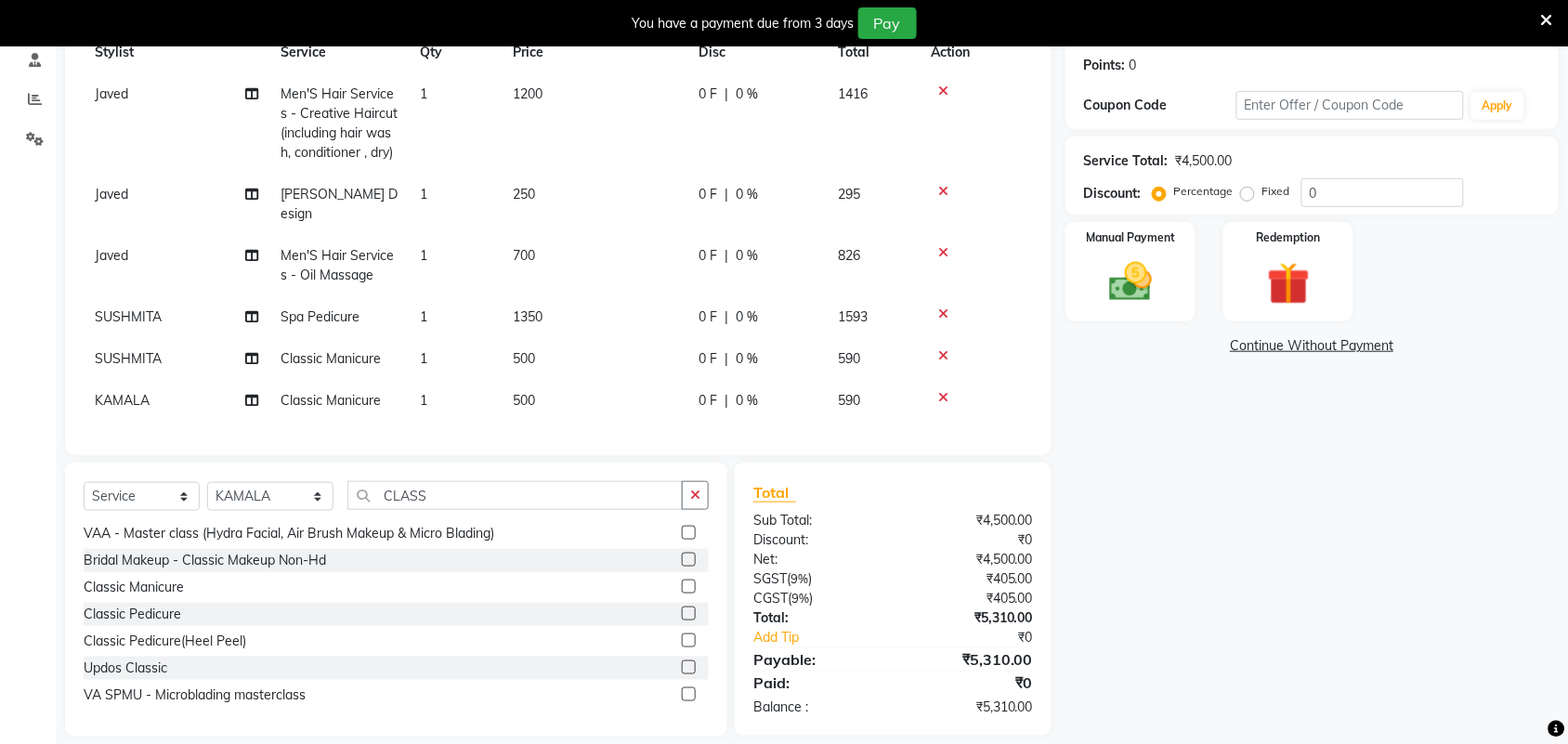 click on "1" 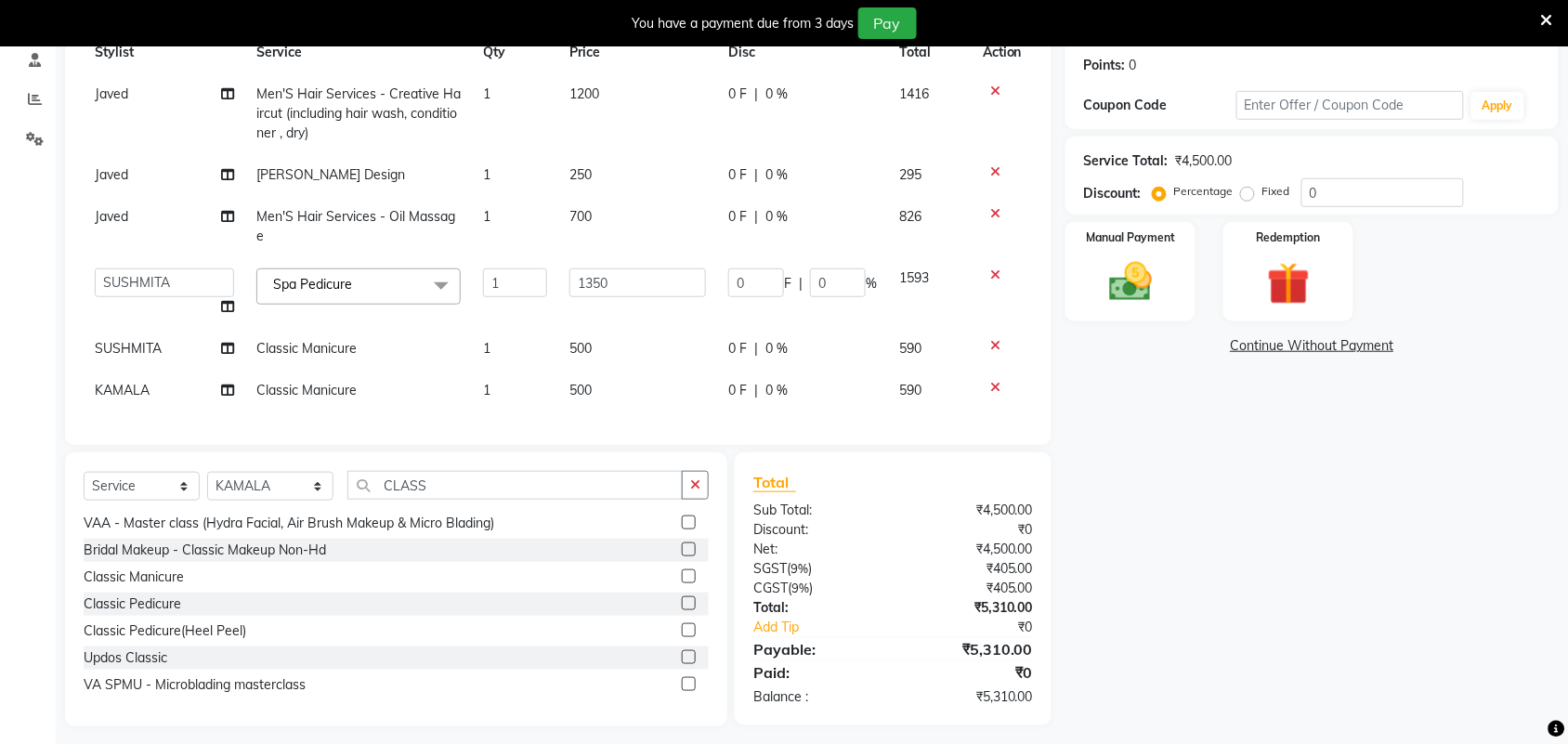 scroll, scrollTop: 297, scrollLeft: 0, axis: vertical 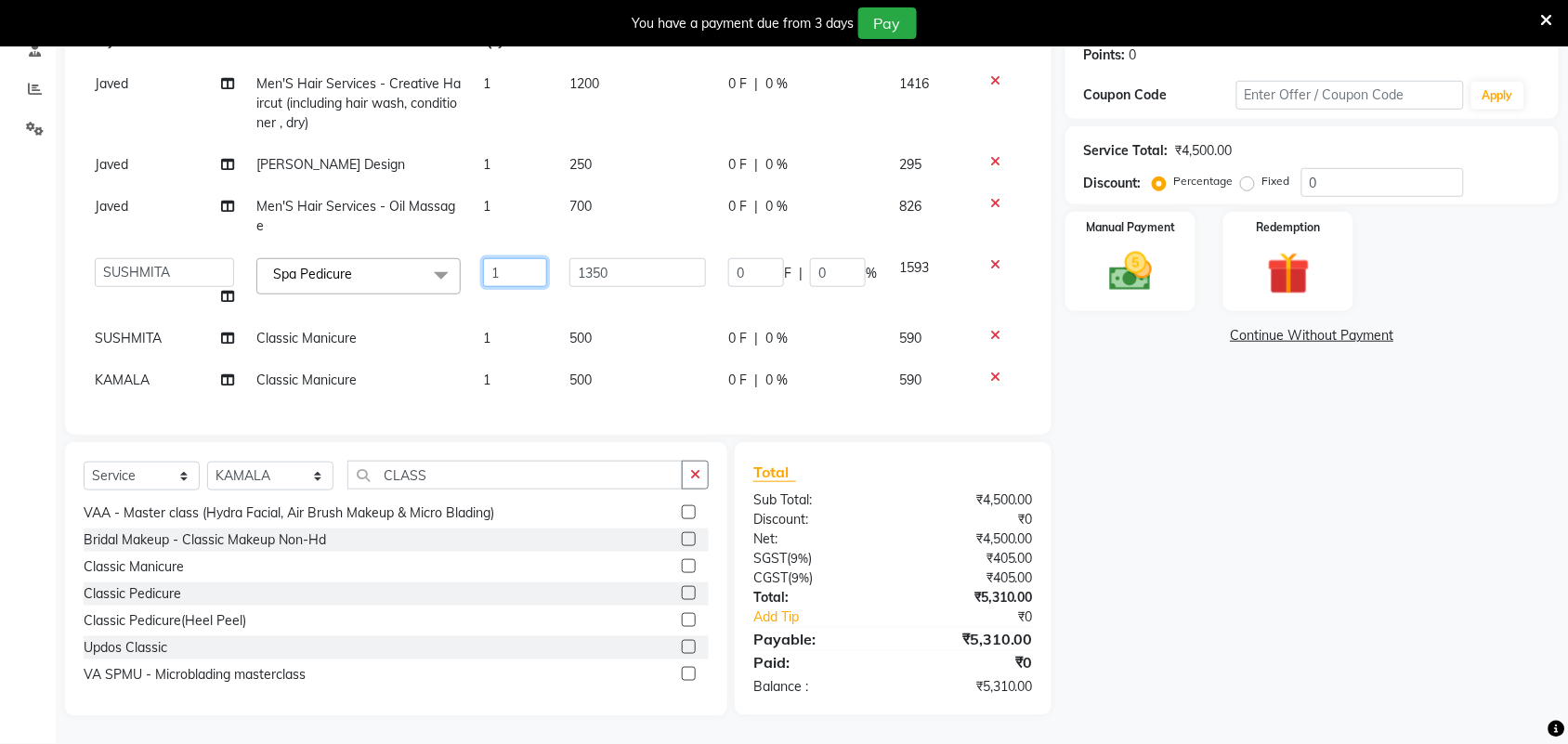 click on "1" 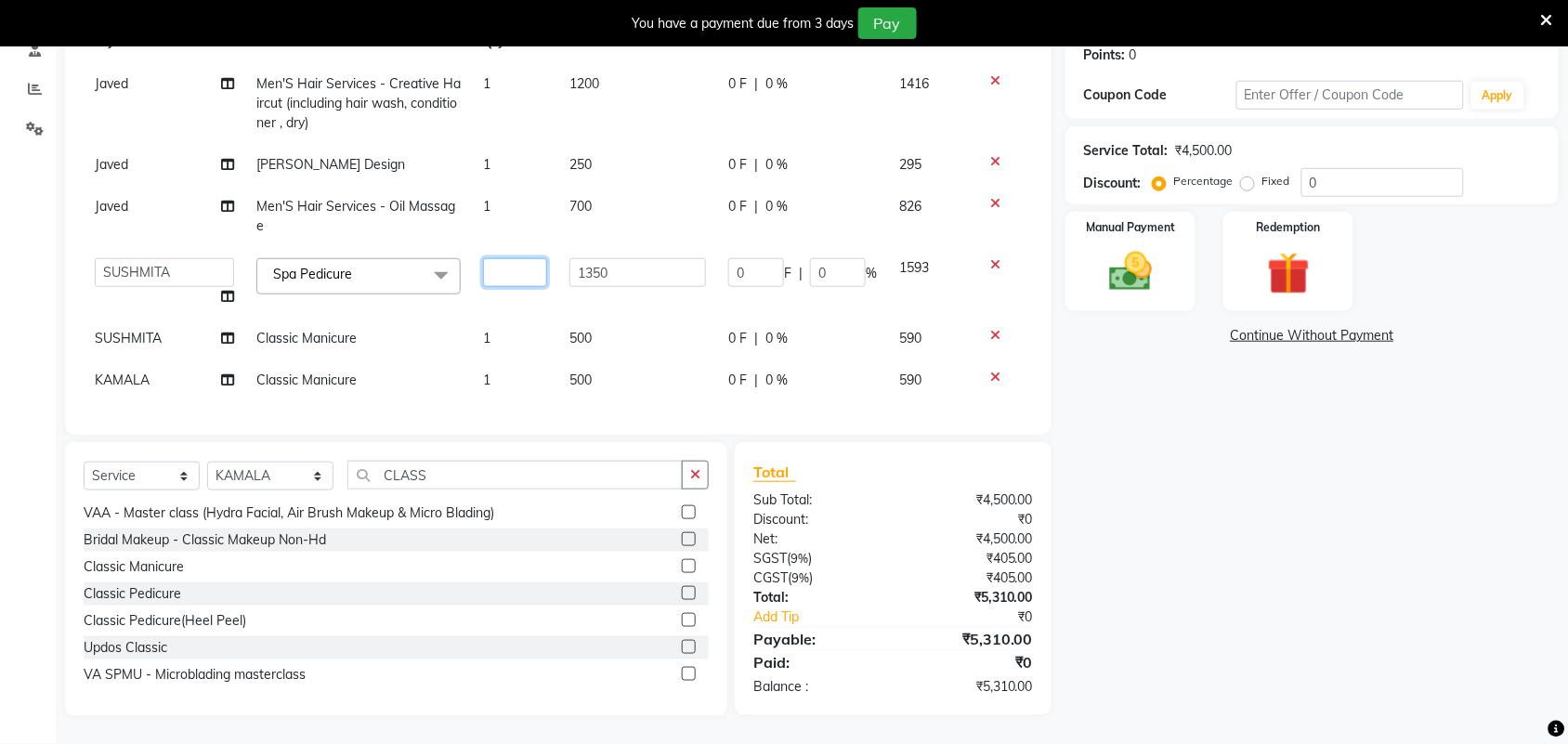 type on "2" 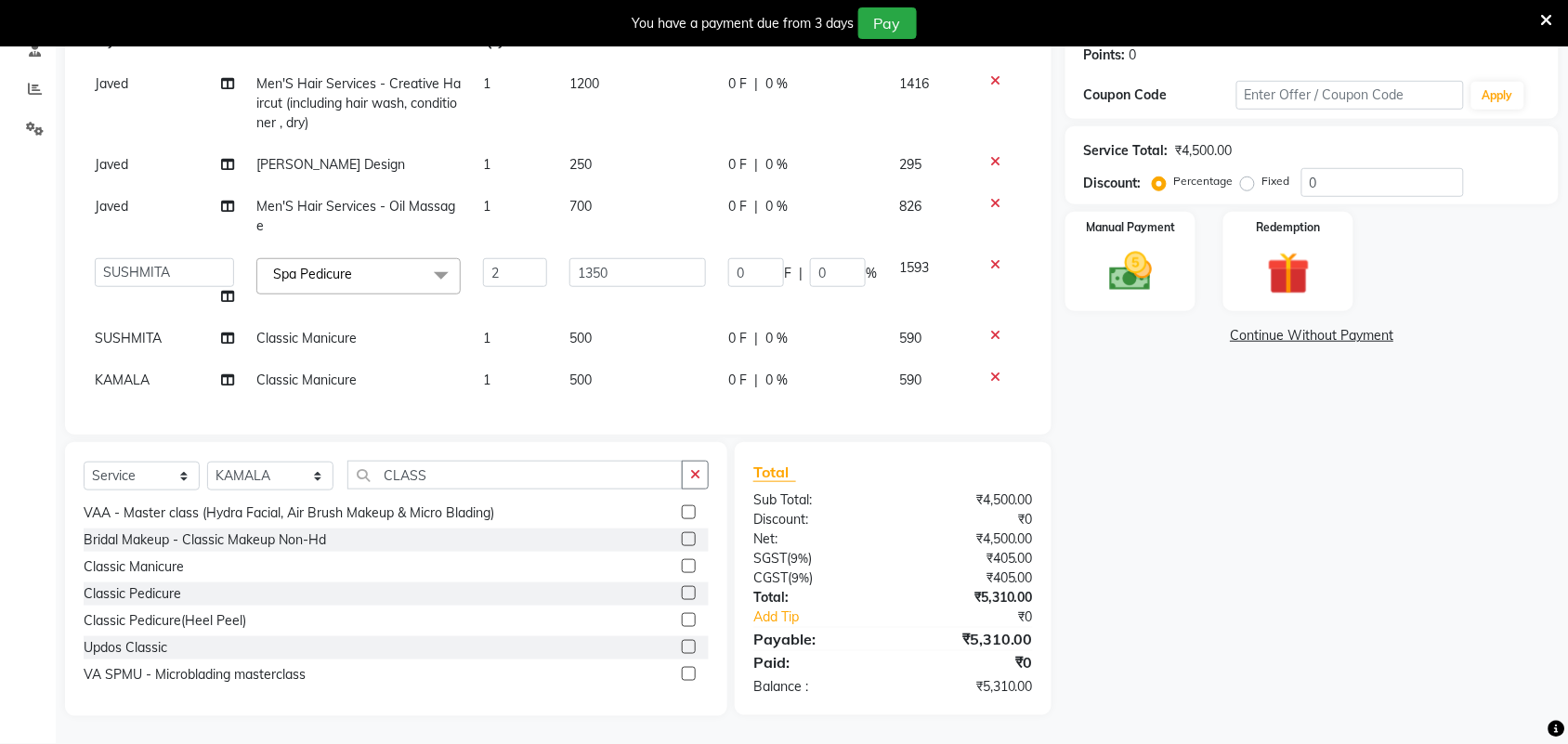 click on "Client +91 73******76 Date 12-07-2025 Invoice Number V/2025 V/2025-26 2283 Services Stylist Service Qty Price Disc Total Action Javed Men'S Hair Services - Creative Haircut (including hair wash, conditioner , dry) 1 1200 0 F | 0 % 1416 Javed Beard Design 1 250 0 F | 0 % 295 Javed Men'S Hair Services - Oil Massage 1 700 0 F | 0 % 826  Admin   ANUSHA    Apsu   Auditor Ambattur   Balaji   BANUPRIYA   Bhuvanesh   Dingg - Support Team   DIVYA   INBARAJ   INDHU   Javed   Jayakumar   Joice Neimalsawm    Kalaiselvi   KAMALA   Nathalie Marinaa Chaarlette   POOJA    PREETHI   Preethi Raj   PRISCILLA   RADHA   RAJESH    SAHIL   SEETHAL   SOCHIPEM   Suresh Babu   SUSHMITA   VANITHA   Veena Ravi   Vignesh    Vinitha   Virtue admin   VIRTUE SALON  Spa Pedicure  x Detan -  Neck Detan - Face Detan - Feet Detan - Full Arms Detan - Full Back/Front Detan - Full Legs Detan - Half Arms Detan - Half Back/Front Detan - Half Legs Detan - Midriff Detan - Under Arms Detan - Upperlip HAIR EXTENSION-CLIPPING ADD ON - PEEL OFF MASK 2 0" 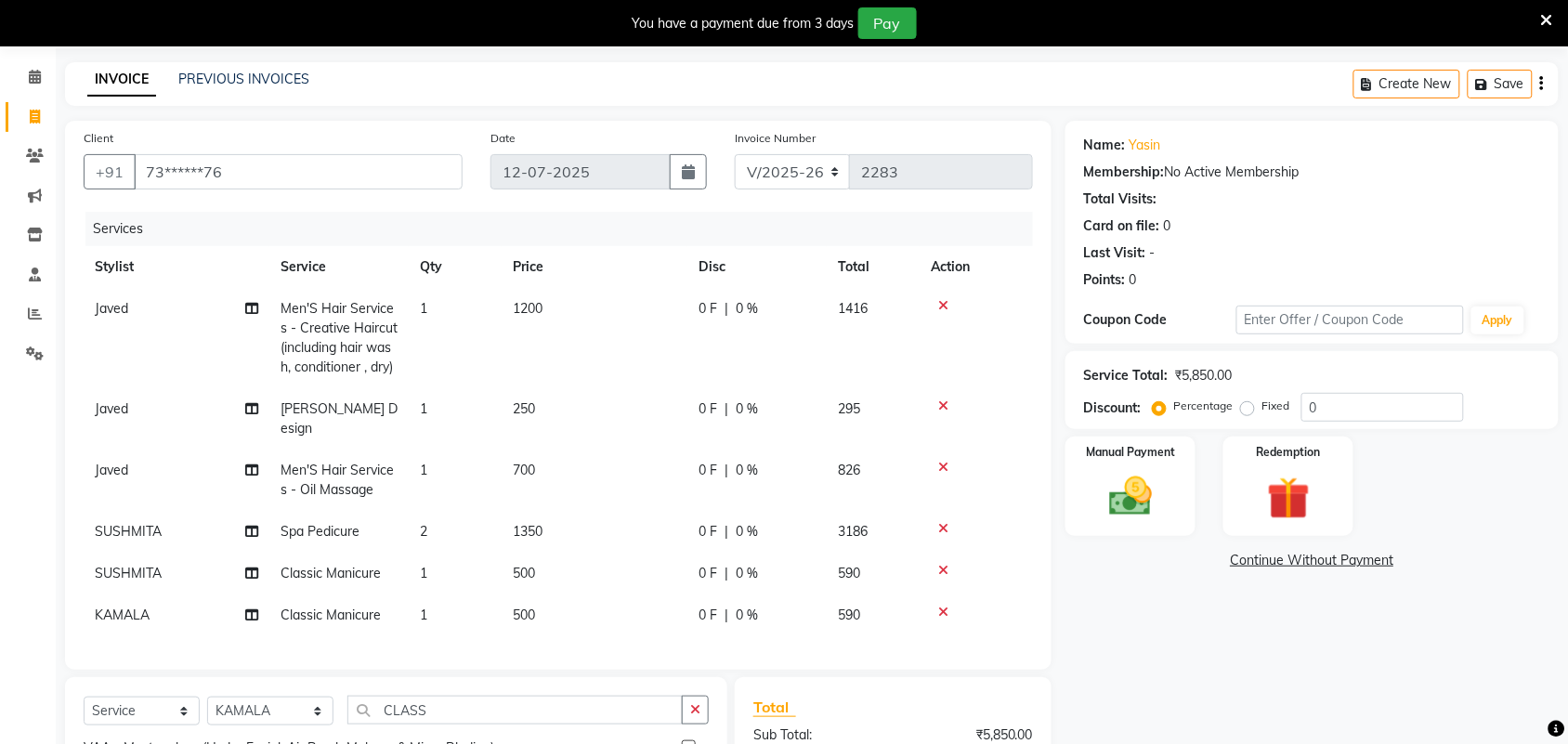 scroll, scrollTop: 297, scrollLeft: 0, axis: vertical 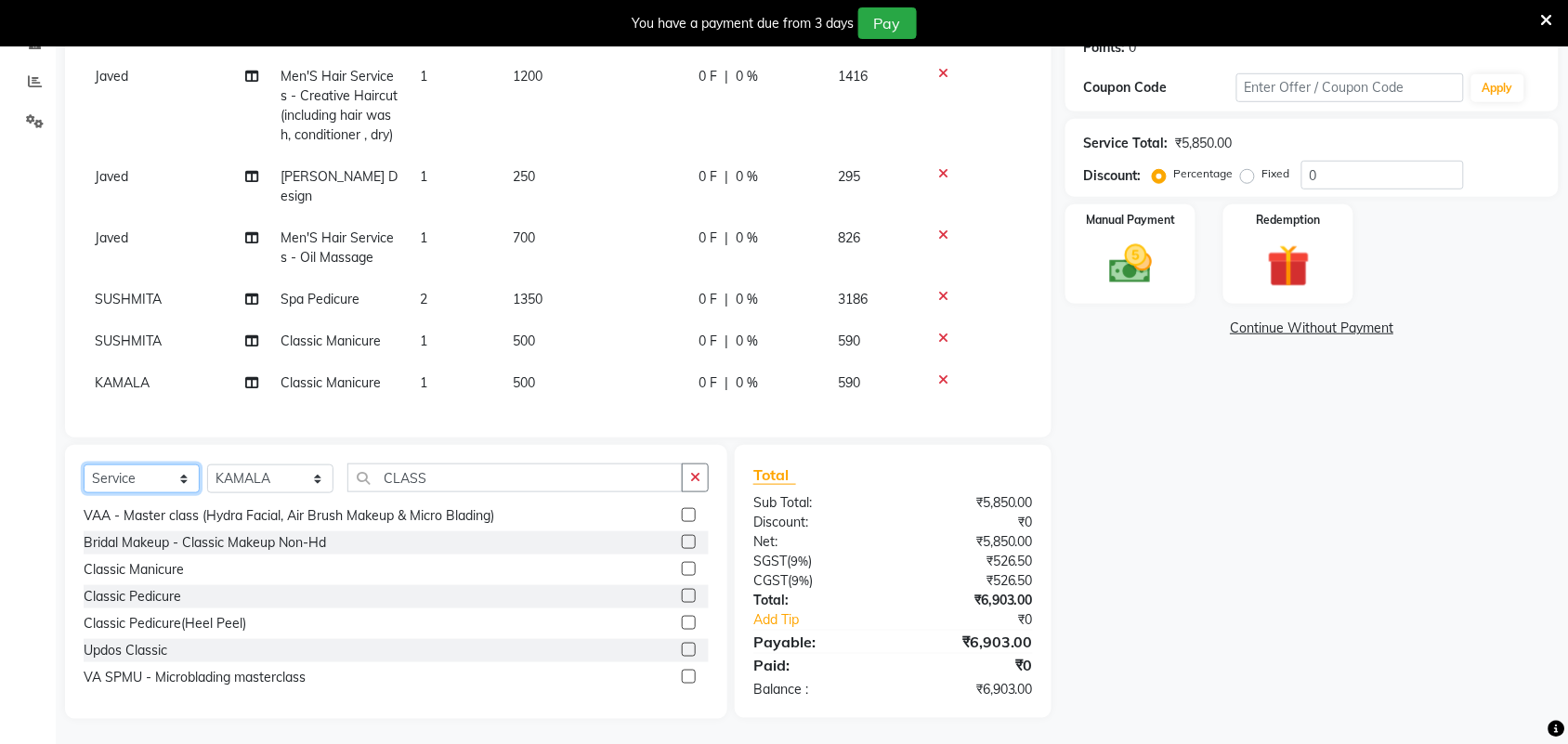 click on "Select  Service  Product  Membership  Package Voucher Prepaid Gift Card" 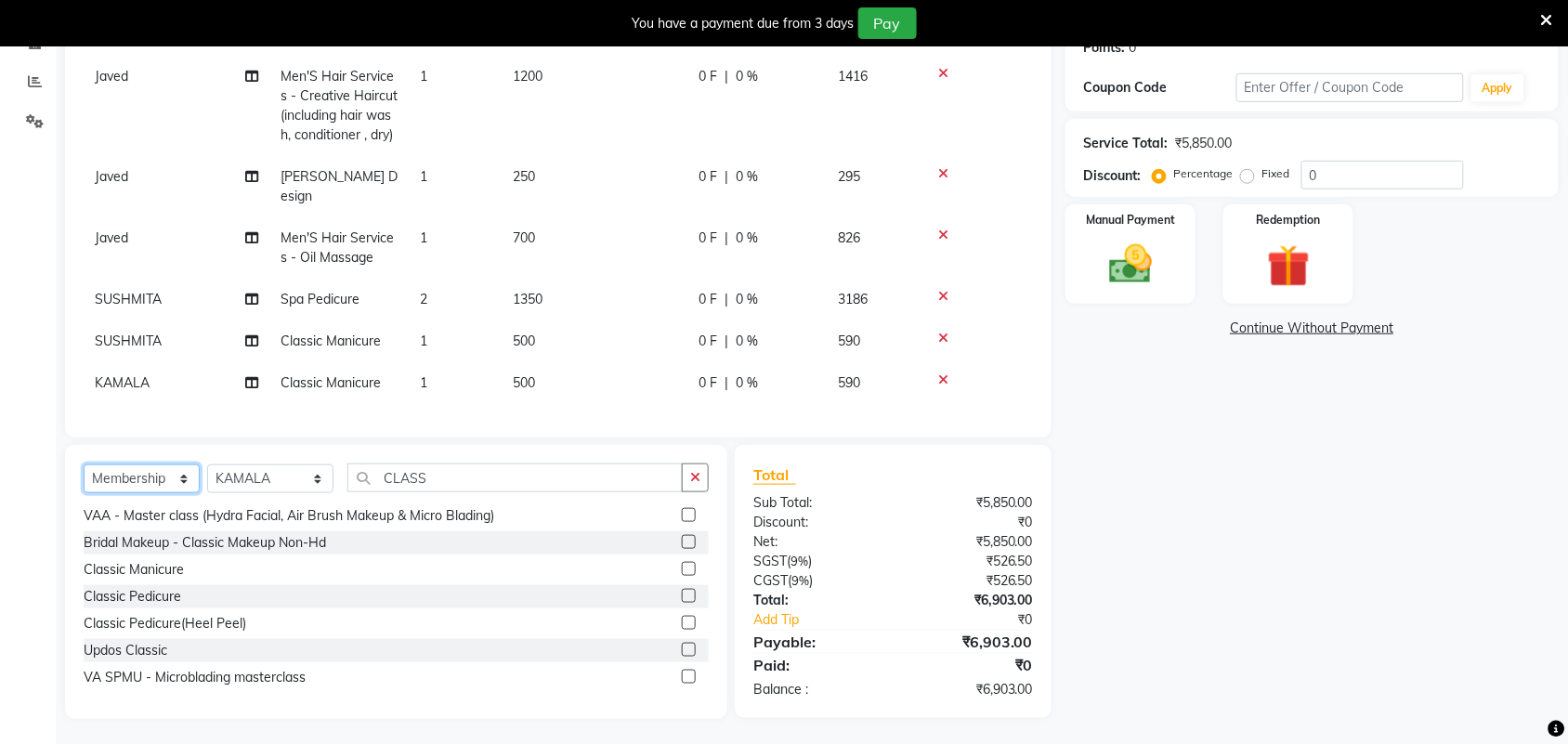 click on "Select  Service  Product  Membership  Package Voucher Prepaid Gift Card" 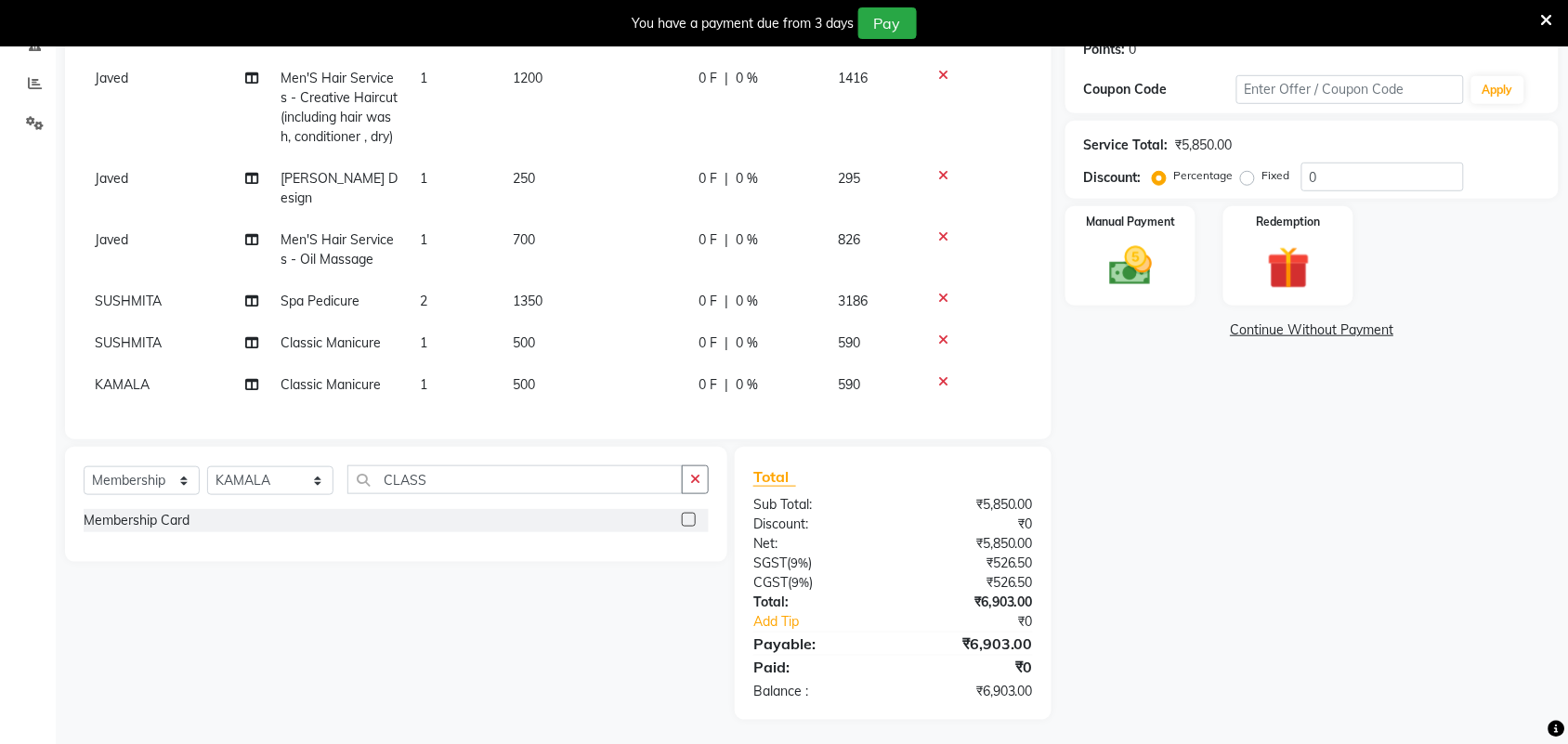 click 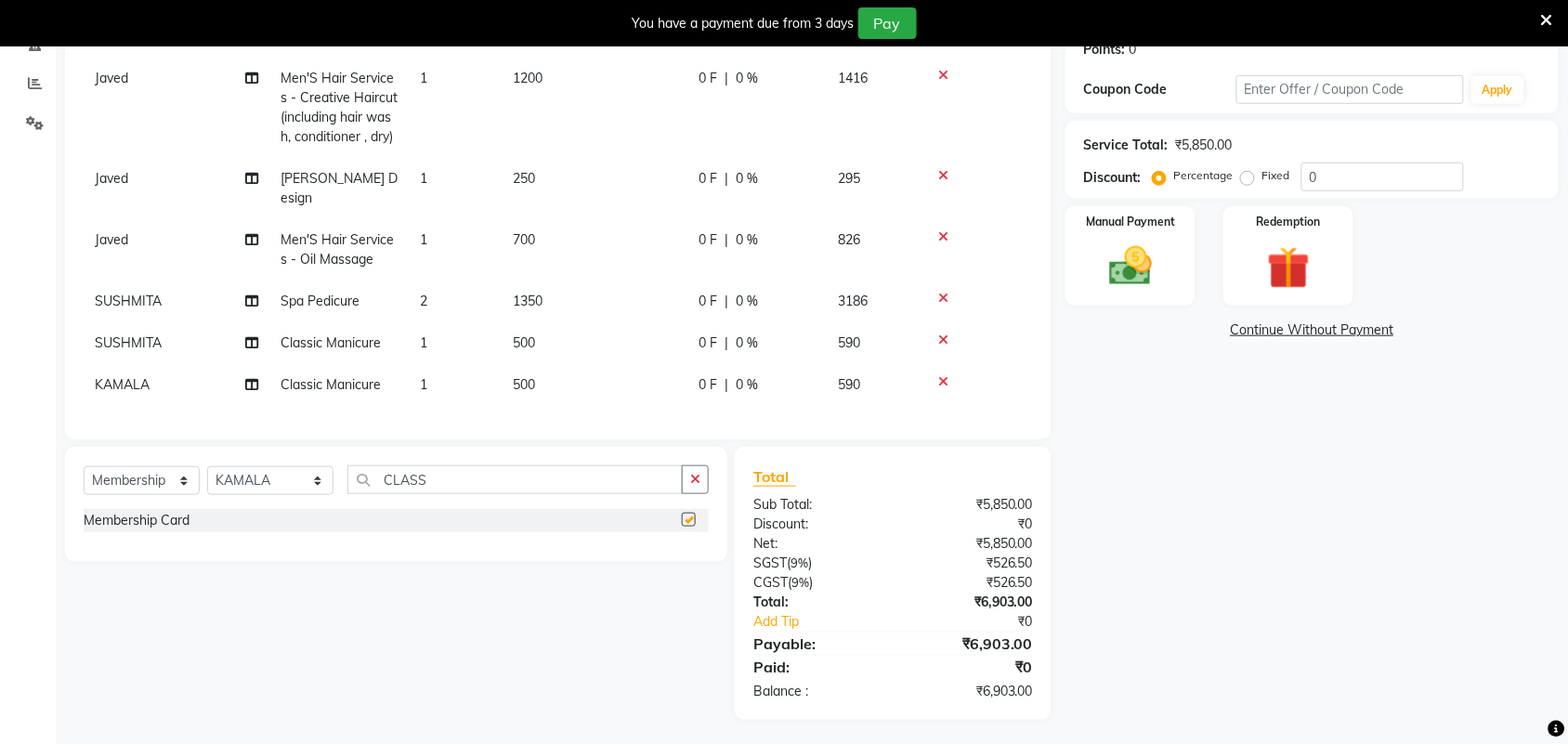 select on "select" 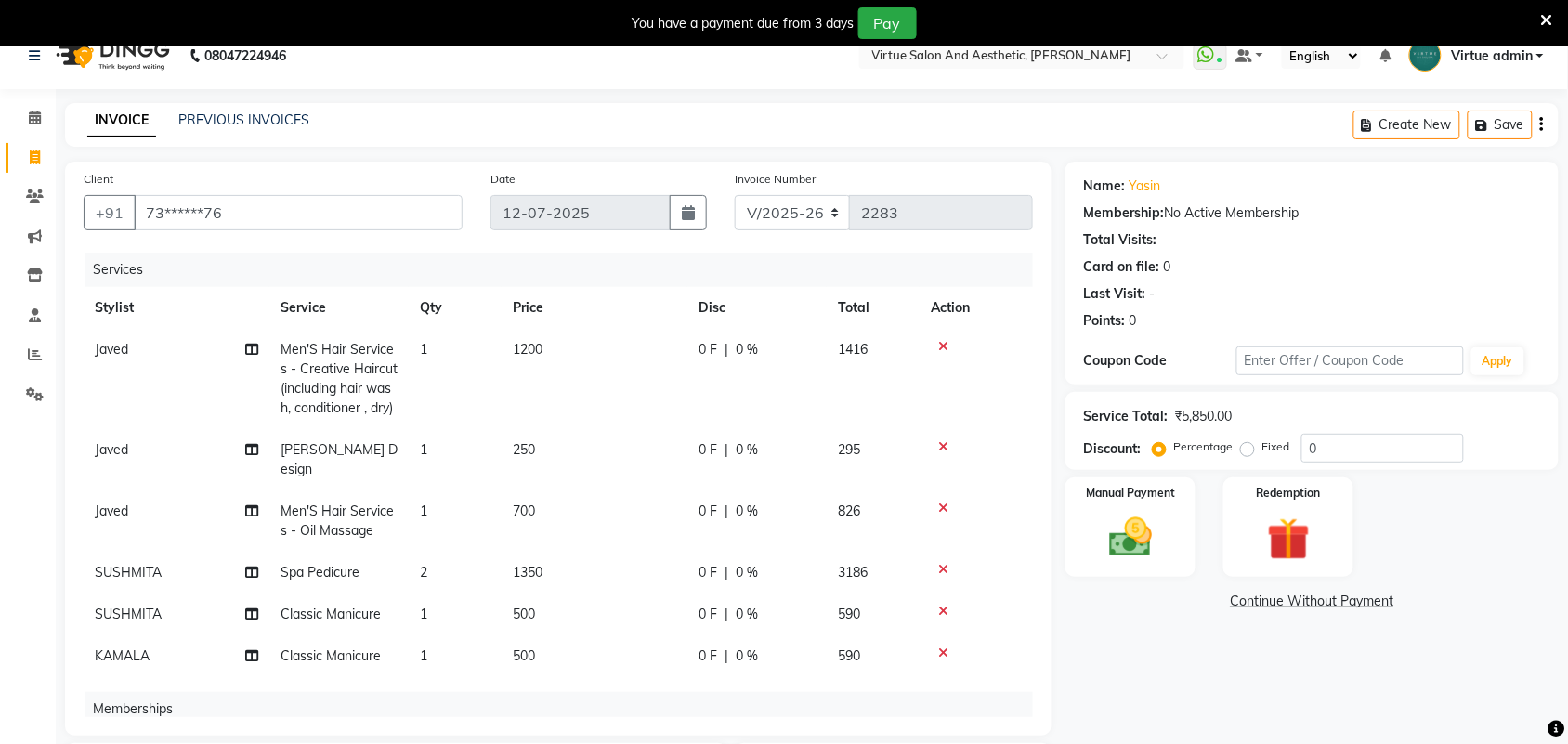 scroll, scrollTop: 0, scrollLeft: 0, axis: both 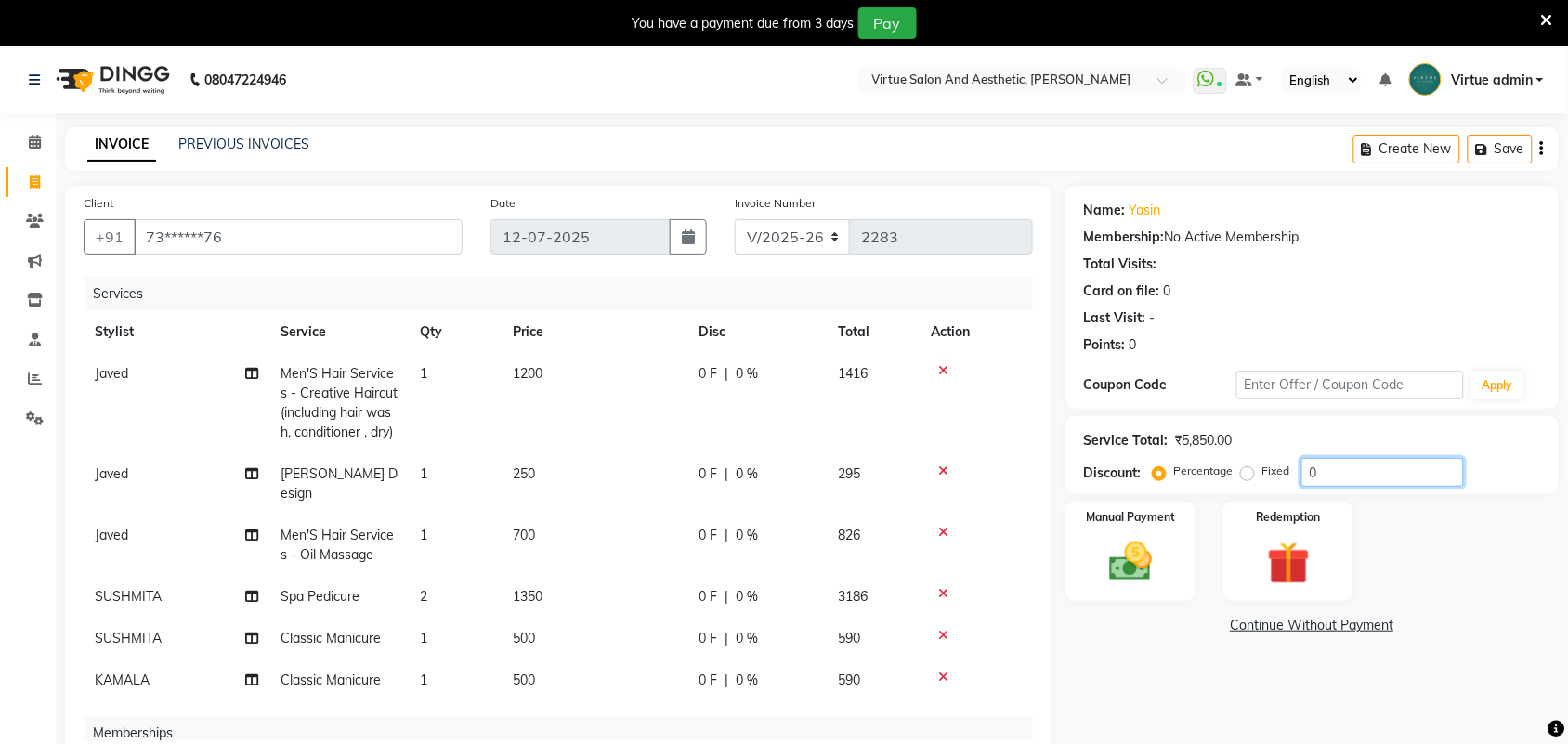 click on "0" 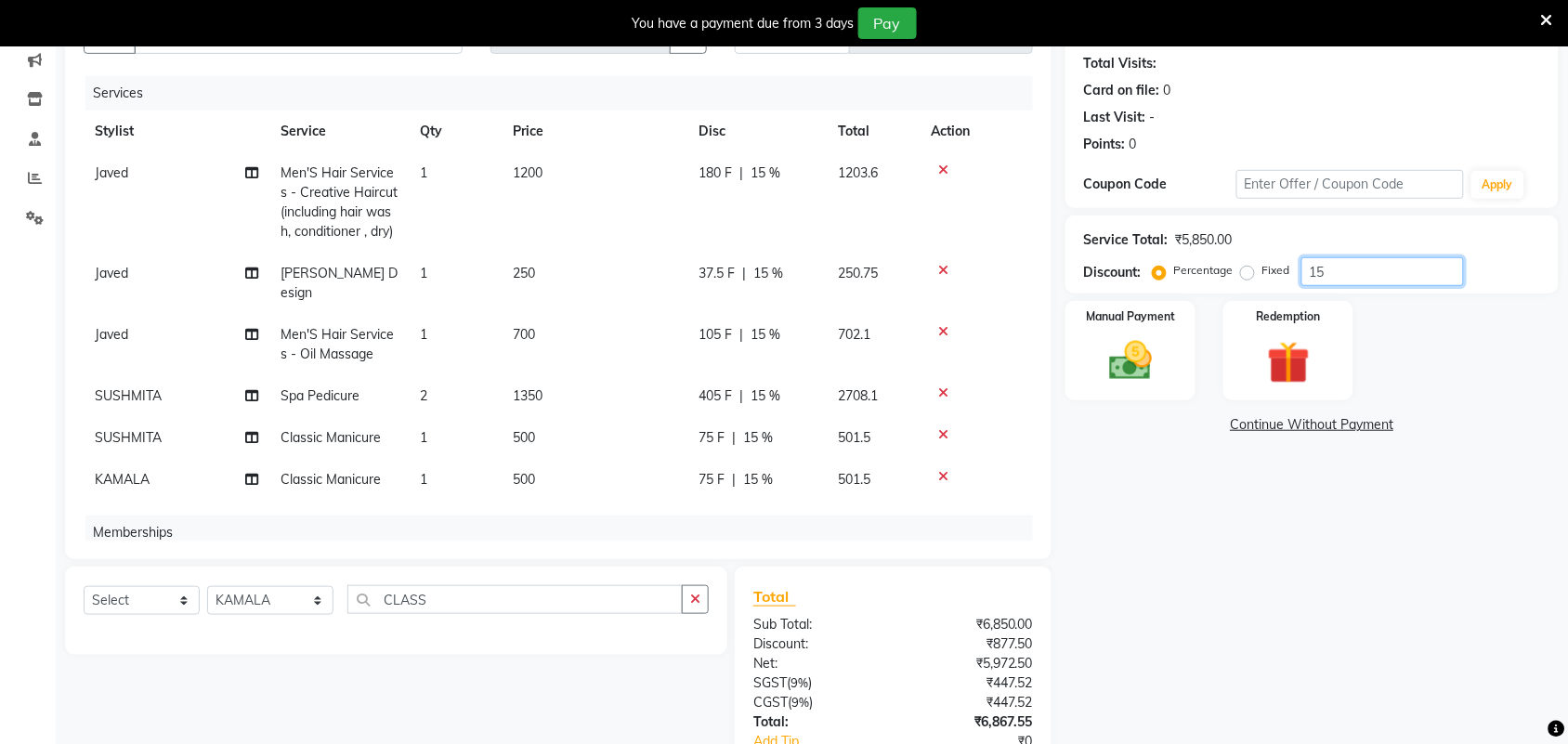 scroll, scrollTop: 323, scrollLeft: 0, axis: vertical 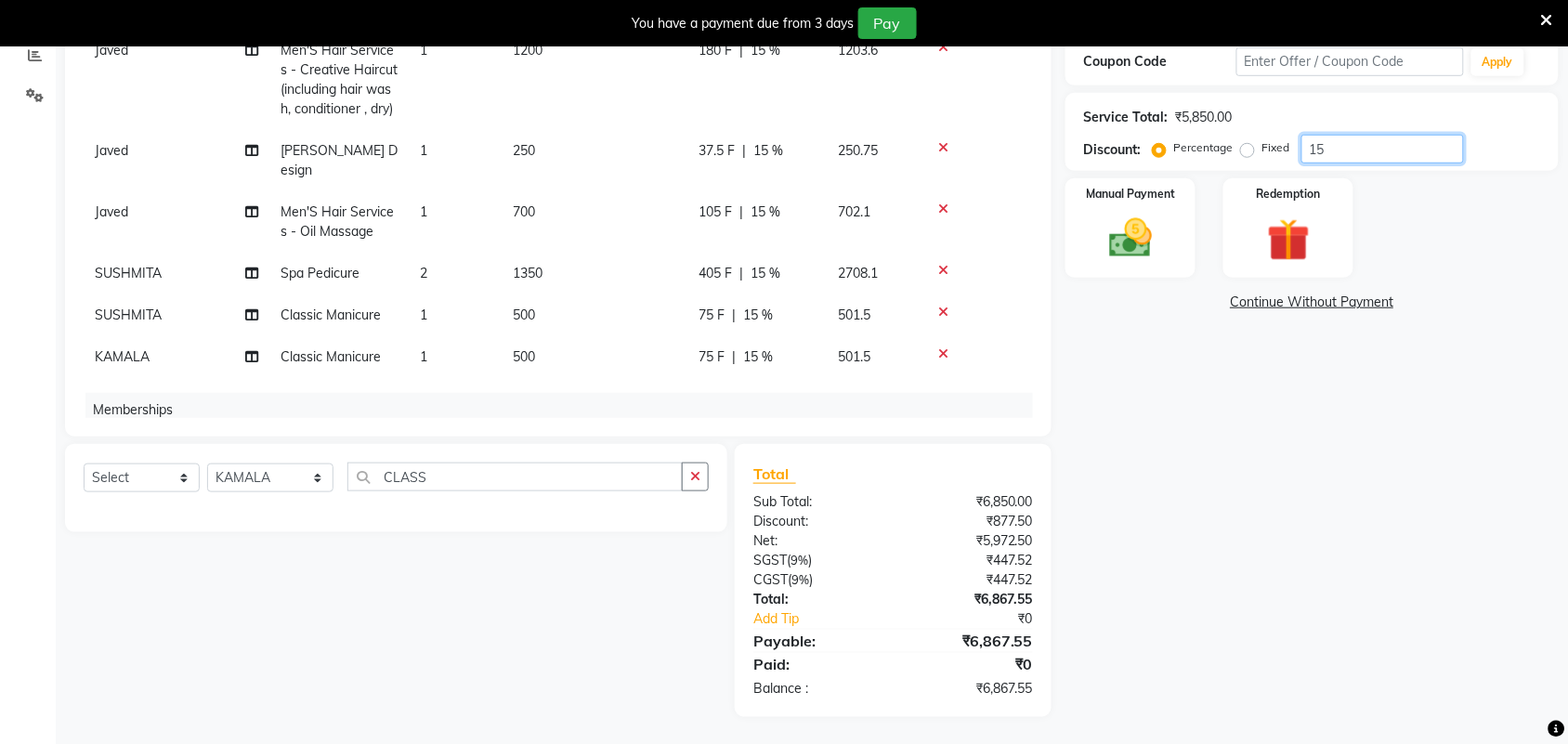 type on "15" 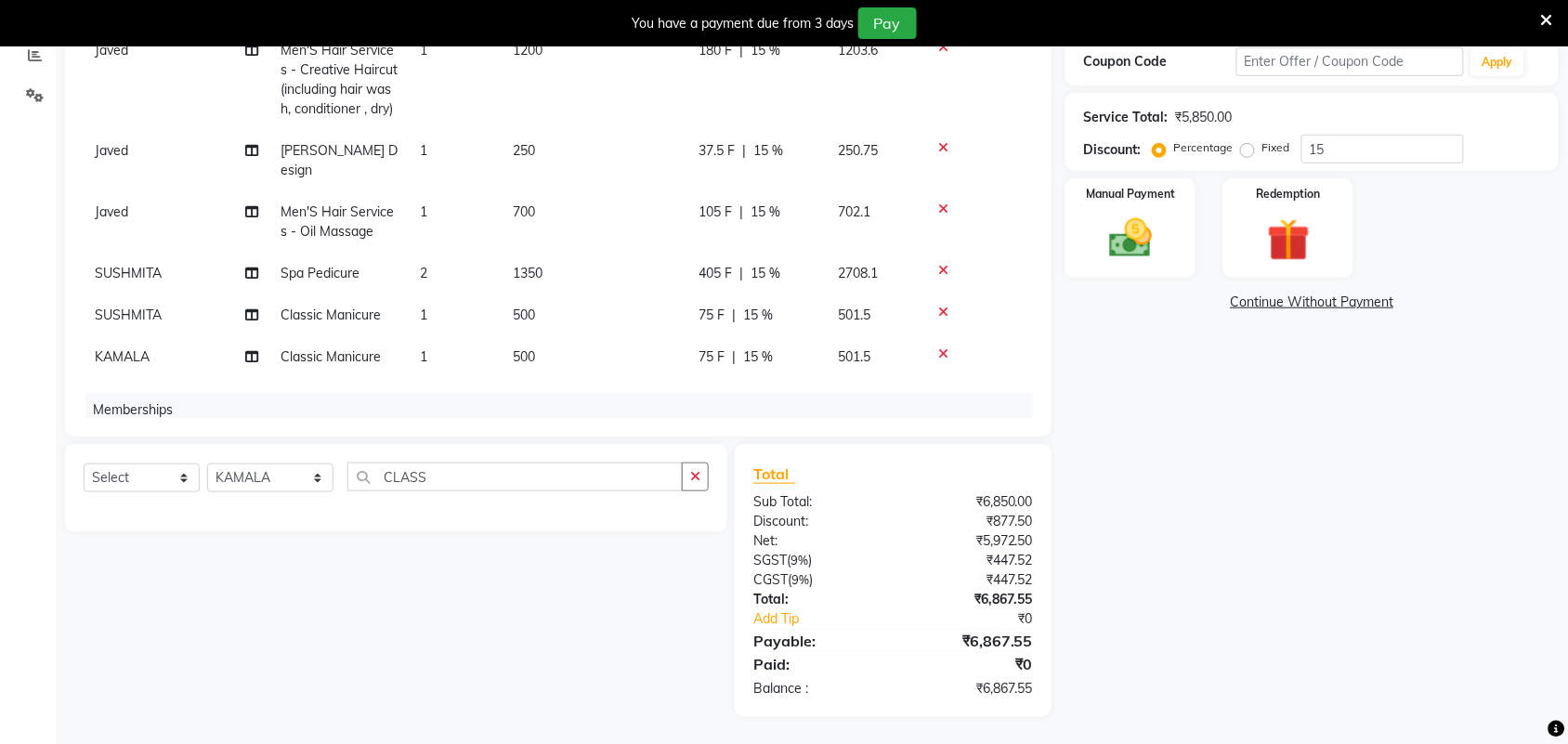 click on "Total Sub Total: ₹6,850.00 Discount: ₹877.50 Net: ₹5,972.50 SGST  ( 9% ) ₹447.52 CGST  ( 9% ) ₹447.52 Total: ₹6,867.55 Add Tip ₹0 Payable: ₹6,867.55 Paid: ₹0 Balance   : ₹6,867.55" 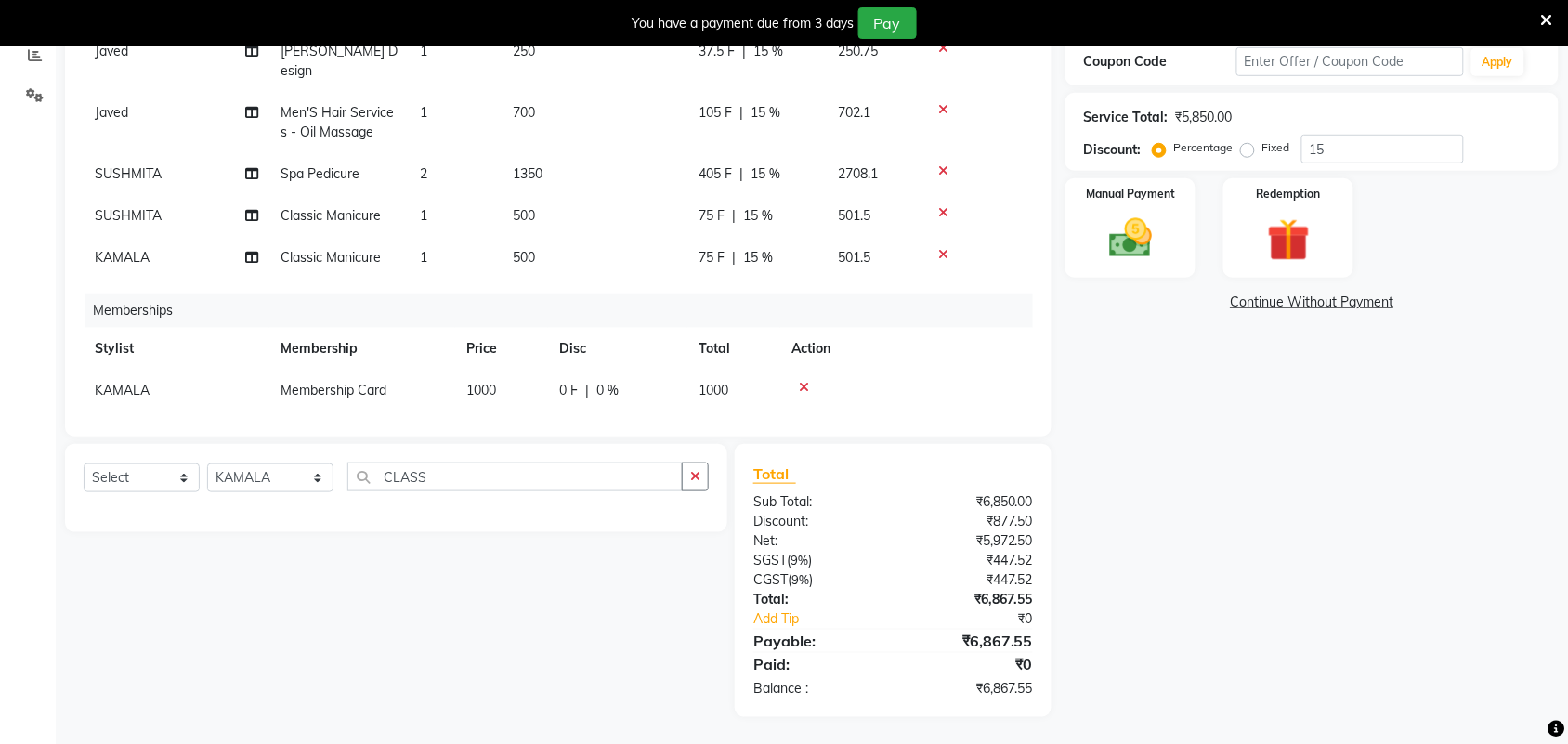 scroll, scrollTop: 105, scrollLeft: 0, axis: vertical 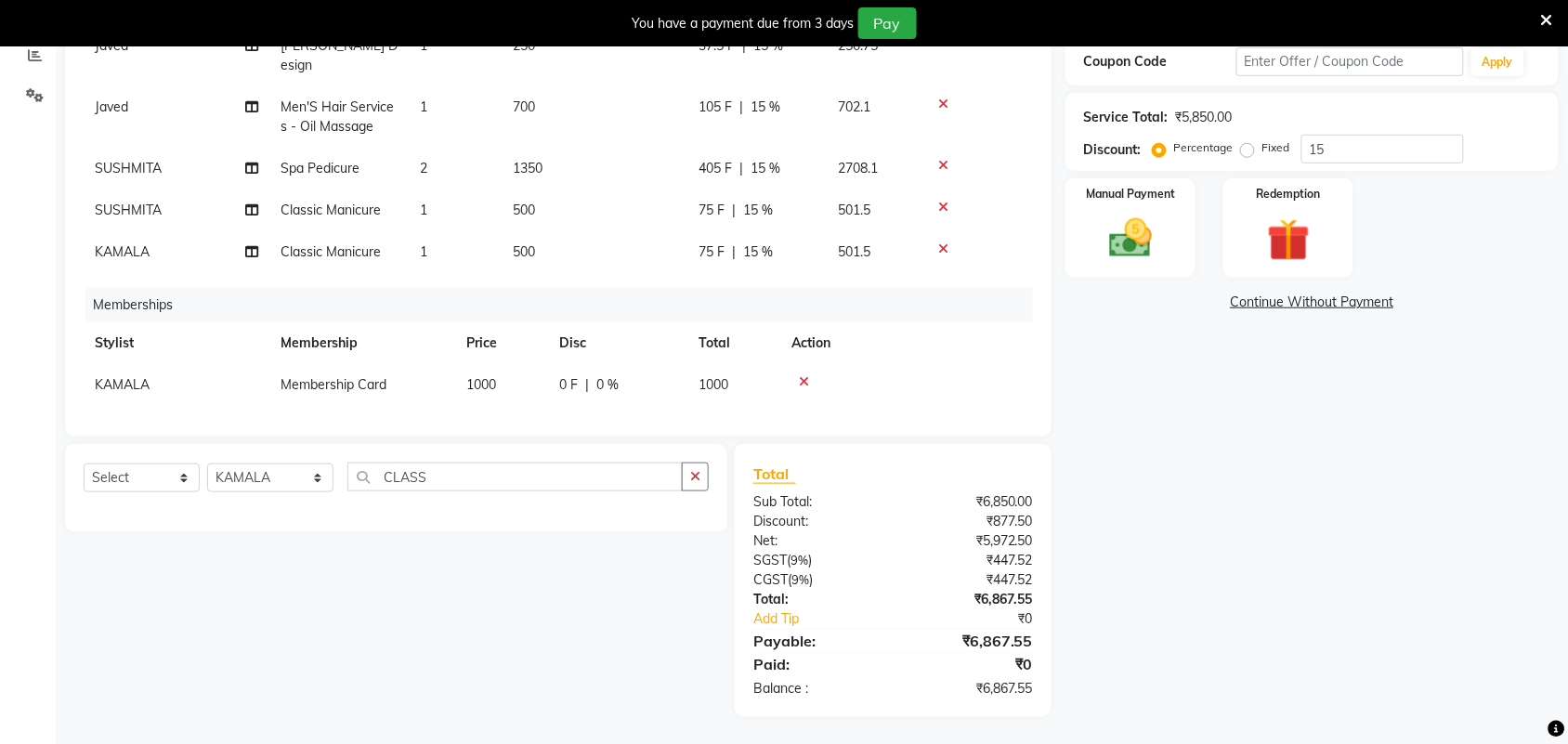 click on "KAMALA" 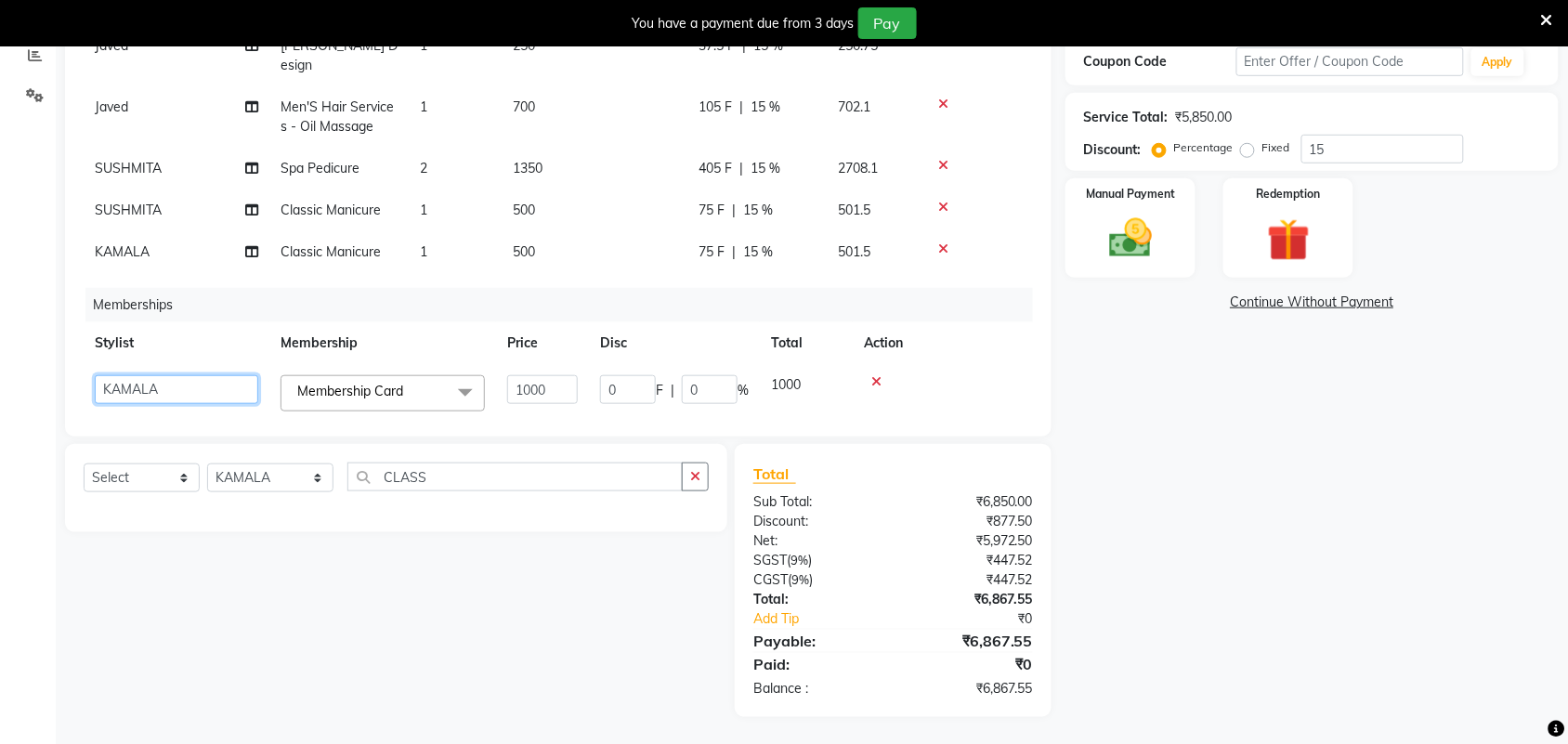 click on "Admin   ANUSHA    Apsu   Auditor Ambattur   Balaji   BANUPRIYA   Bhuvanesh   Dingg - Support Team   DIVYA   INBARAJ   INDHU   Javed   Jayakumar   Joice Neimalsawm    Kalaiselvi   KAMALA   Nathalie Marinaa Chaarlette   POOJA    PREETHI   Preethi Raj   PRISCILLA   RADHA   RAJESH    SAHIL   SEETHAL   SOCHIPEM   Suresh Babu   SUSHMITA   VANITHA   Veena Ravi   Vignesh    Vinitha   Virtue admin   VIRTUE SALON" 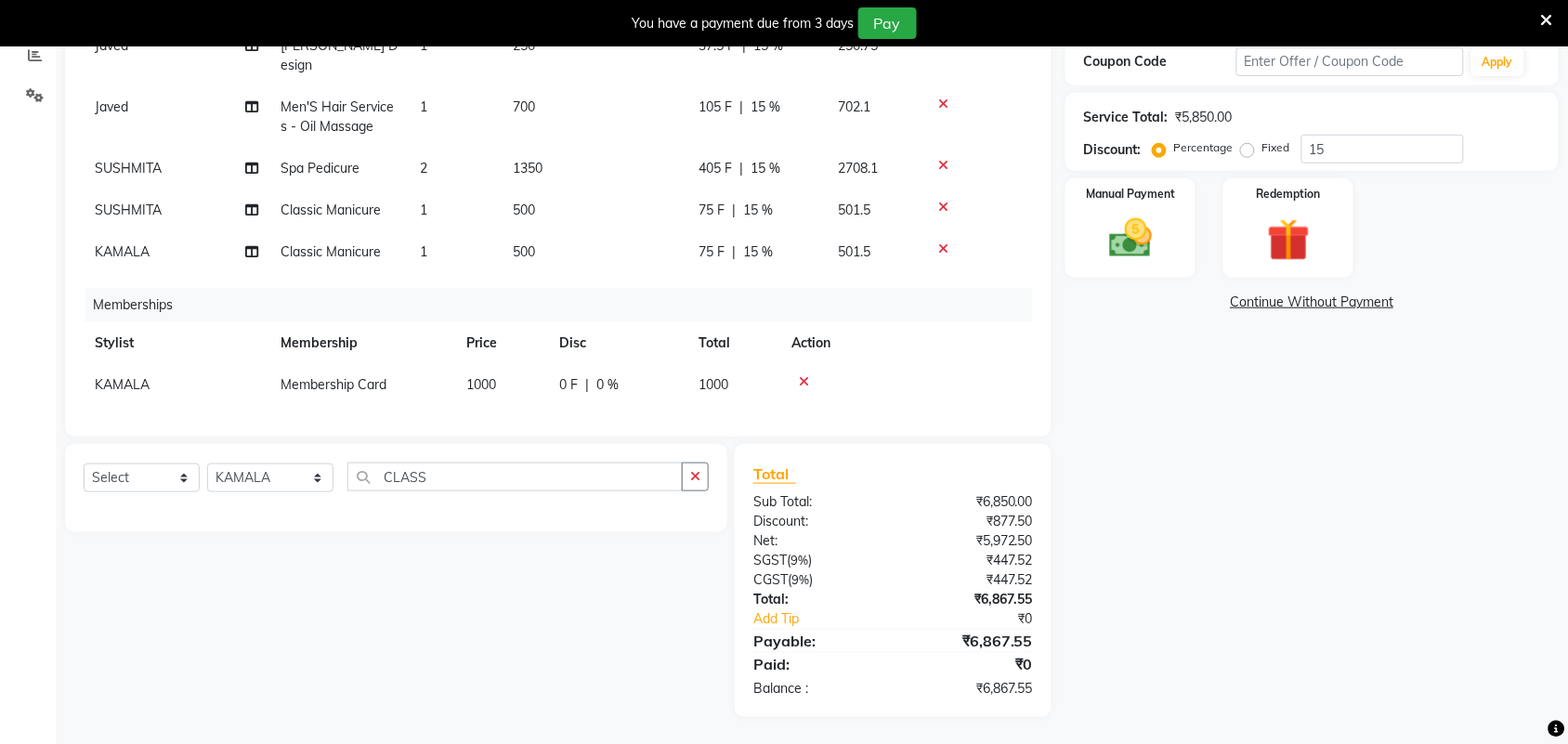 click on "Services Stylist Service Qty Price Disc Total Action Javed Men'S Hair Services - Creative Haircut (including hair wash, conditioner , dry) 1 1200 180 F | 15 % 1203.6 Javed Beard Design 1 250 37.5 F | 15 % 250.75 Javed Men'S Hair Services - Oil Massage 1 700 105 F | 15 % 702.1 SUSHMITA Spa Pedicure 2 1350 405 F | 15 % 2708.1 SUSHMITA Classic Manicure 1 500 75 F | 15 % 501.5 KAMALA Classic Manicure 1 500 75 F | 15 % 501.5 Memberships Stylist Membership Price Disc Total Action KAMALA Membership Card 1000 0 F | 0 % 1000" 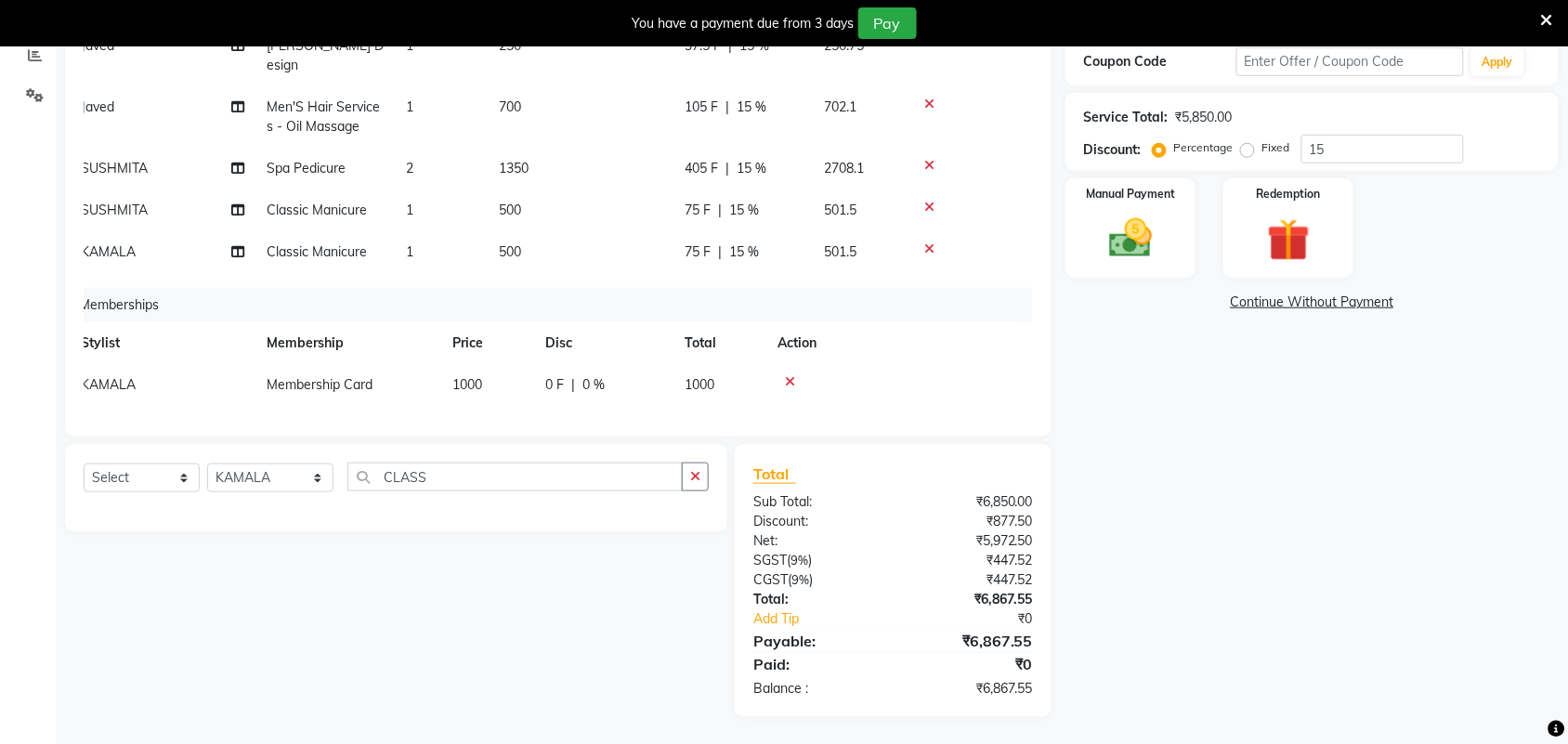 scroll, scrollTop: 105, scrollLeft: 0, axis: vertical 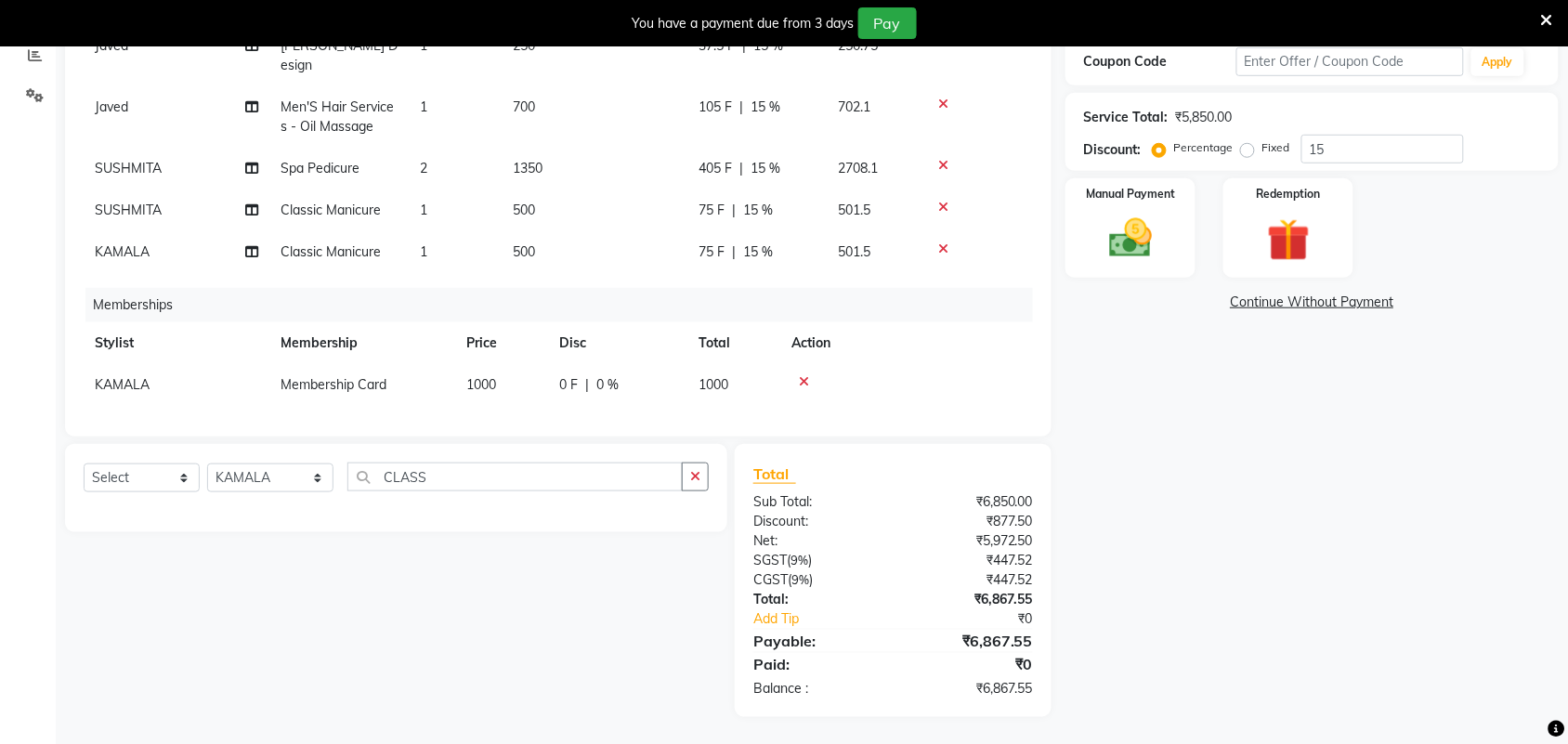 click on "KAMALA" 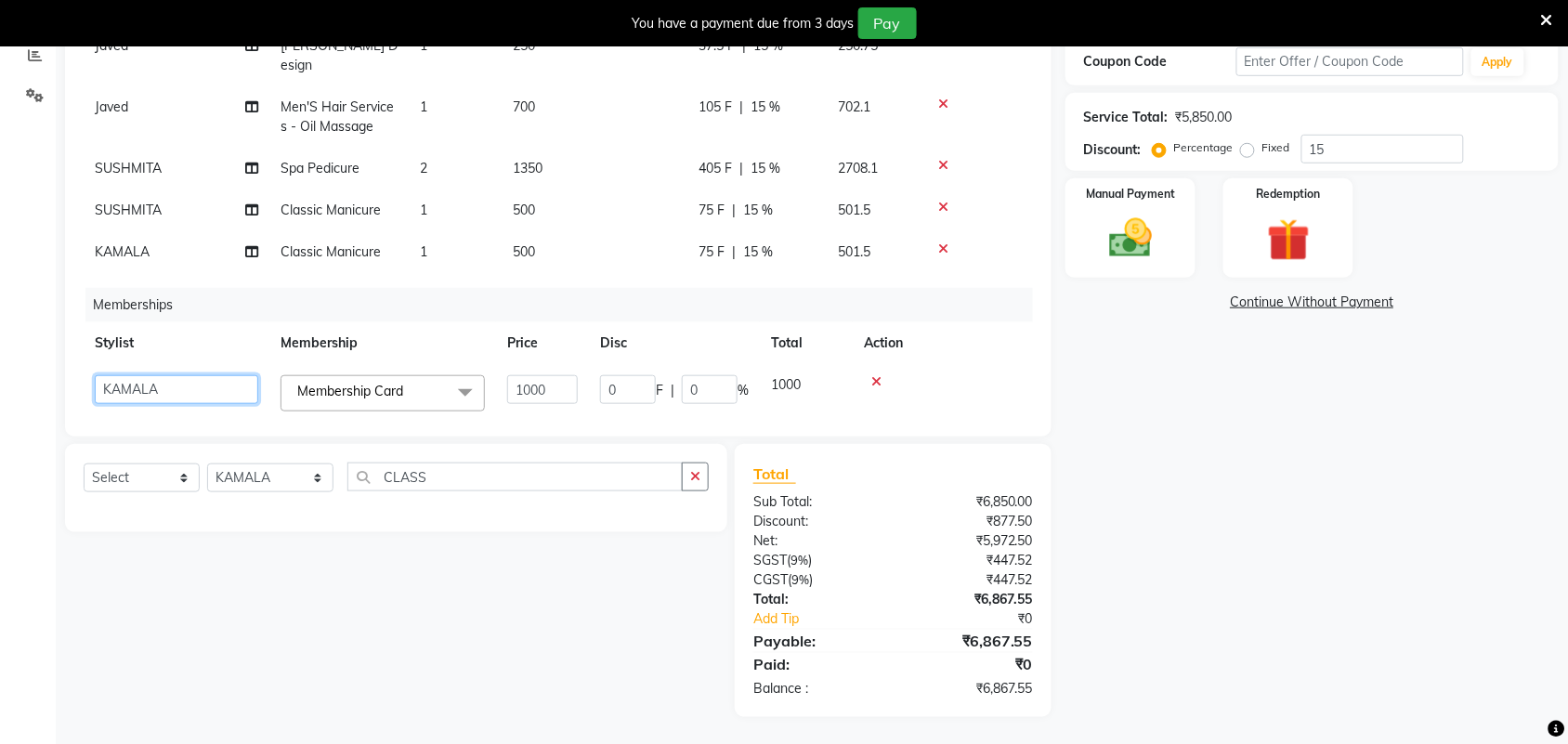click on "Admin   ANUSHA    Apsu   Auditor Ambattur   Balaji   BANUPRIYA   Bhuvanesh   Dingg - Support Team   DIVYA   INBARAJ   INDHU   Javed   Jayakumar   Joice Neimalsawm    Kalaiselvi   KAMALA   Nathalie Marinaa Chaarlette   POOJA    PREETHI   Preethi Raj   PRISCILLA   RADHA   RAJESH    SAHIL   SEETHAL   SOCHIPEM   Suresh Babu   SUSHMITA   VANITHA   Veena Ravi   Vignesh    Vinitha   Virtue admin   VIRTUE SALON" 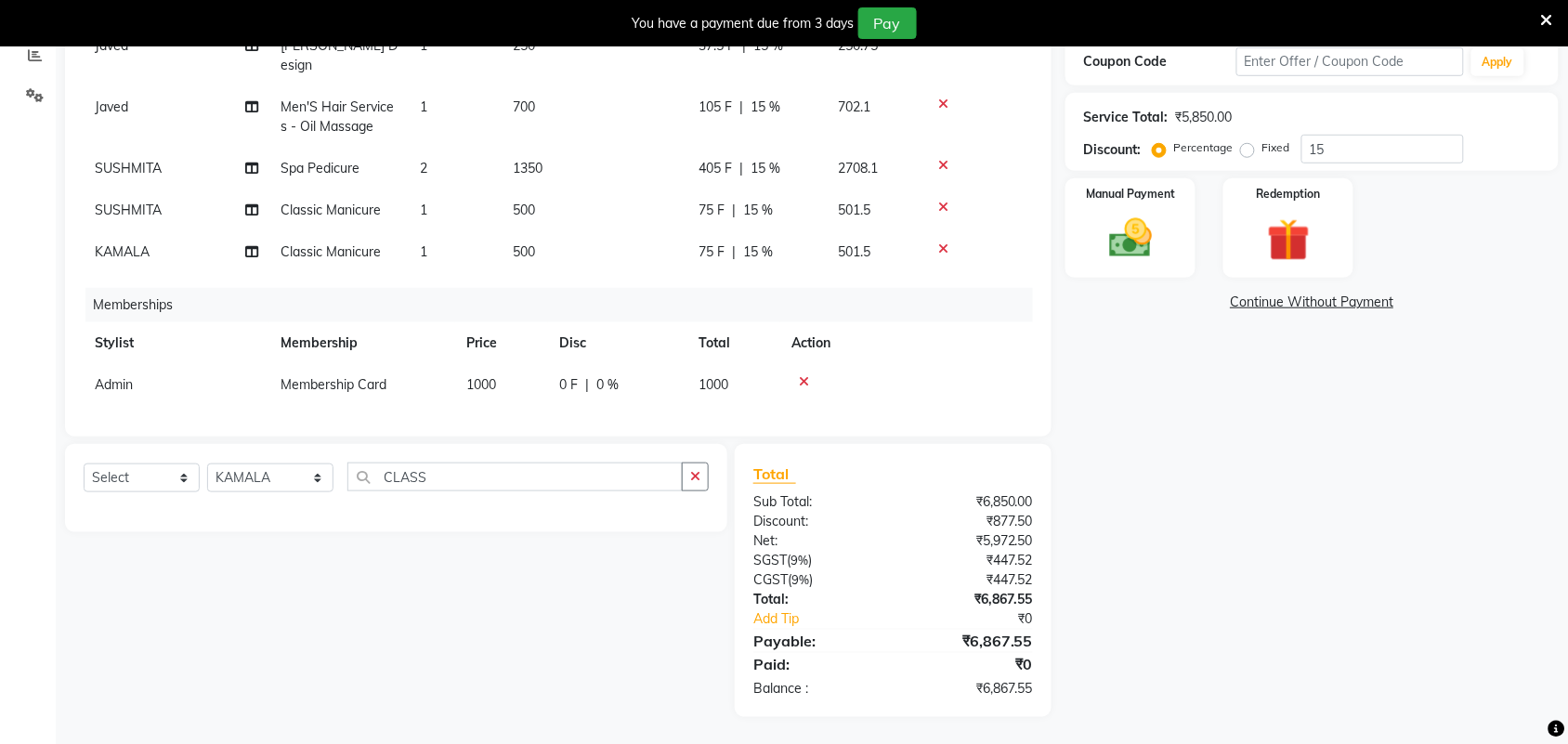 scroll, scrollTop: 0, scrollLeft: 0, axis: both 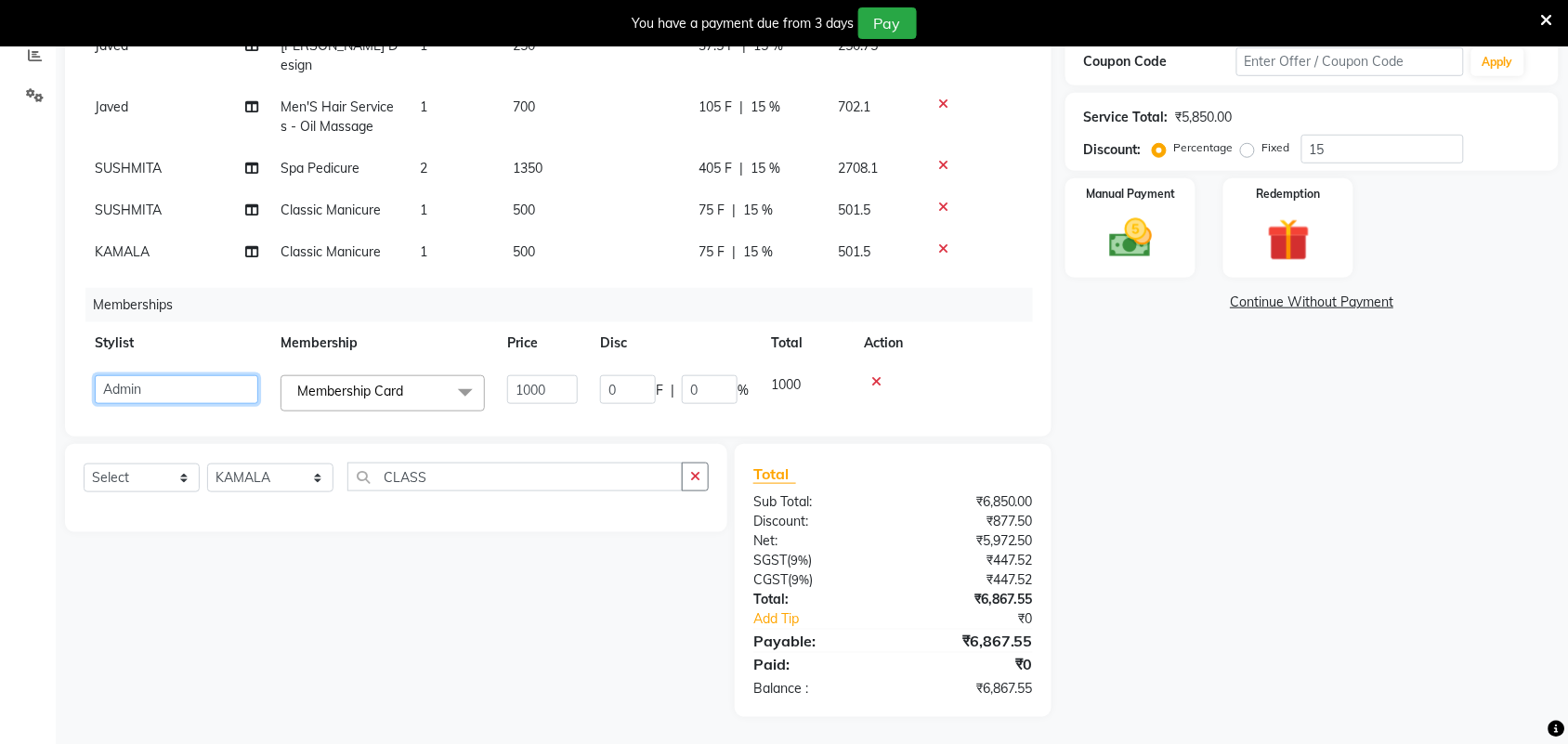 click on "Admin   ANUSHA    Apsu   Auditor Ambattur   Balaji   BANUPRIYA   Bhuvanesh   Dingg - Support Team   DIVYA   INBARAJ   INDHU   Javed   Jayakumar   Joice Neimalsawm    Kalaiselvi   KAMALA   Nathalie Marinaa Chaarlette   POOJA    PREETHI   Preethi Raj   PRISCILLA   RADHA   RAJESH    SAHIL   SEETHAL   SOCHIPEM   Suresh Babu   SUSHMITA   VANITHA   Veena Ravi   Vignesh    Vinitha   Virtue admin   VIRTUE SALON" 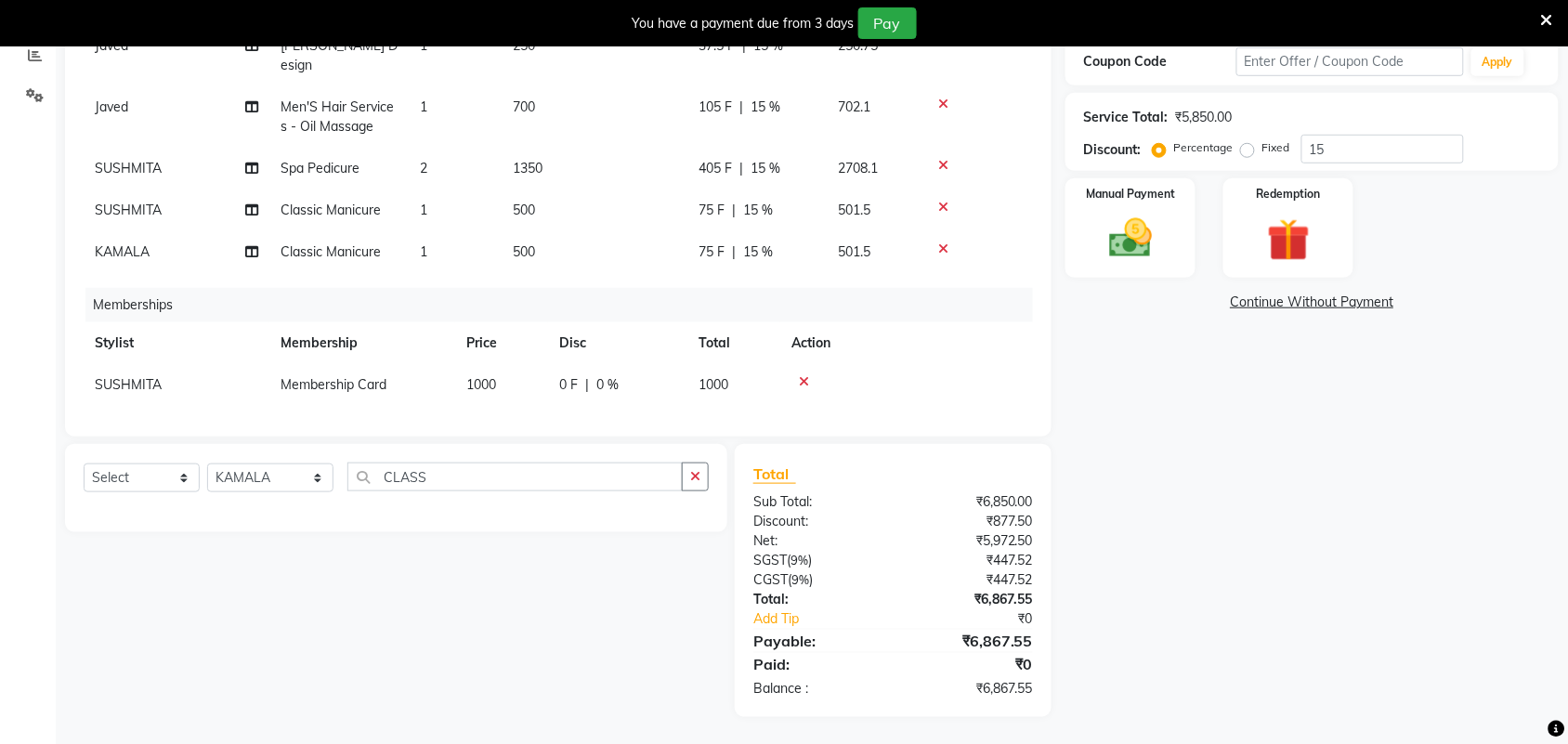 scroll, scrollTop: 0, scrollLeft: 0, axis: both 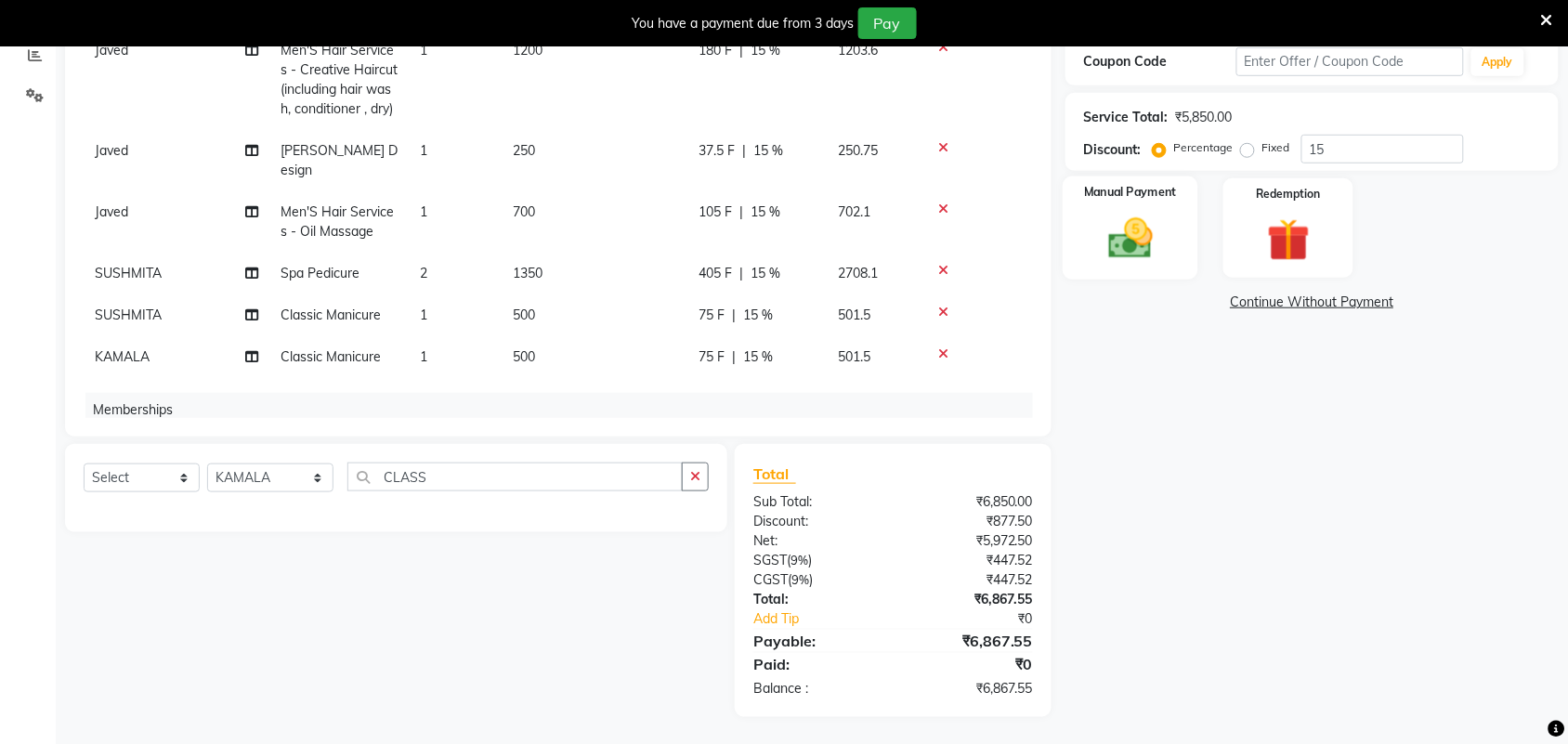 click 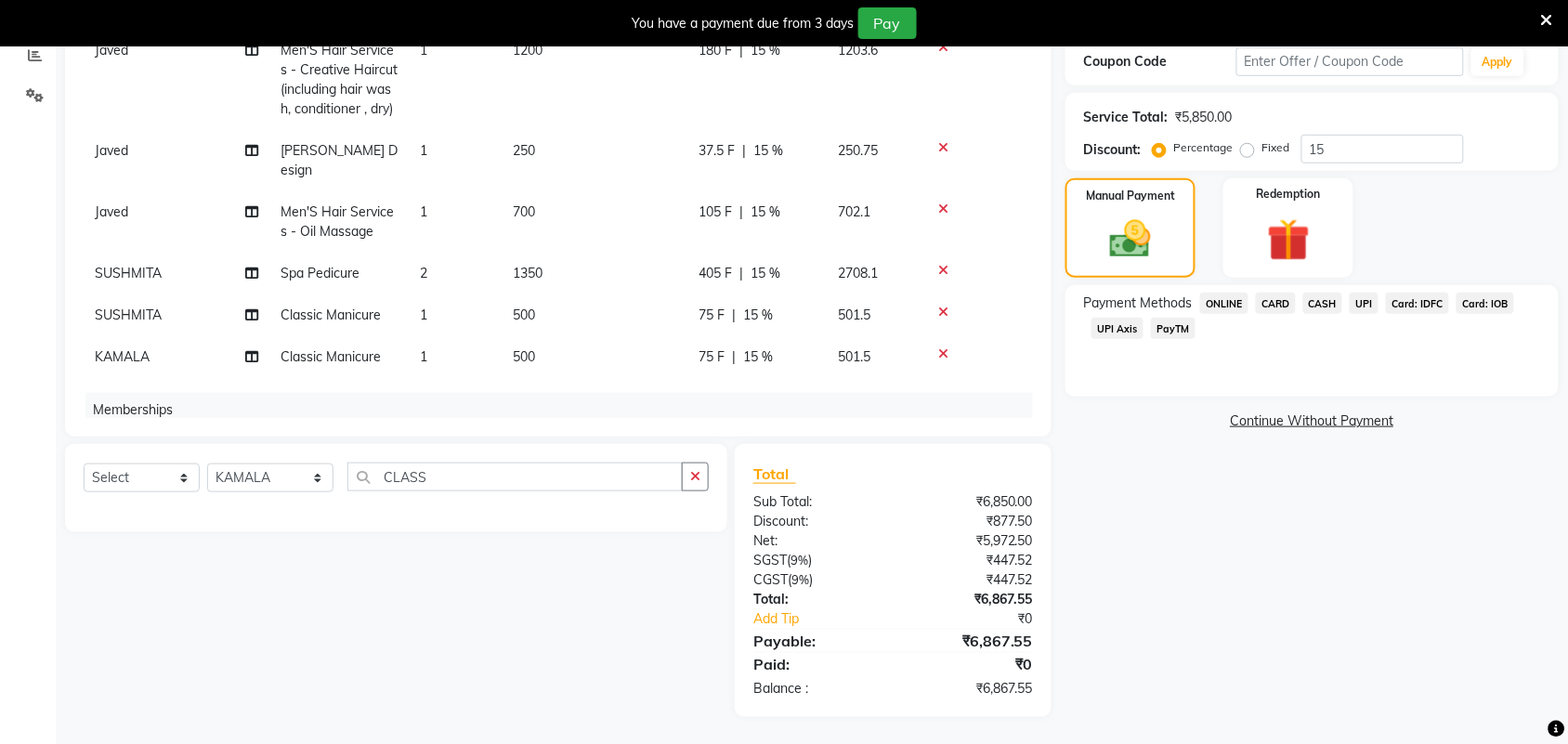 click on "UPI" 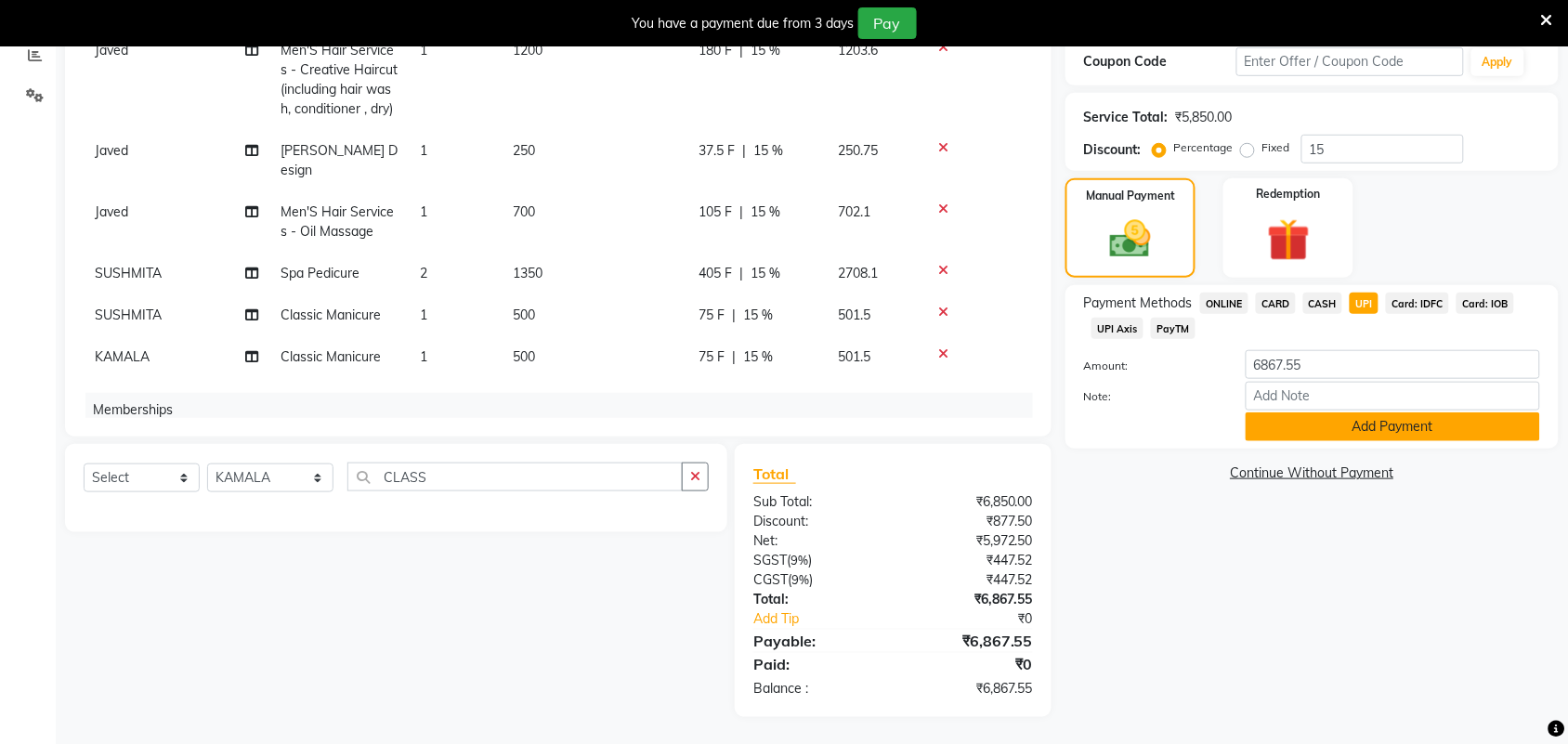 click on "Add Payment" 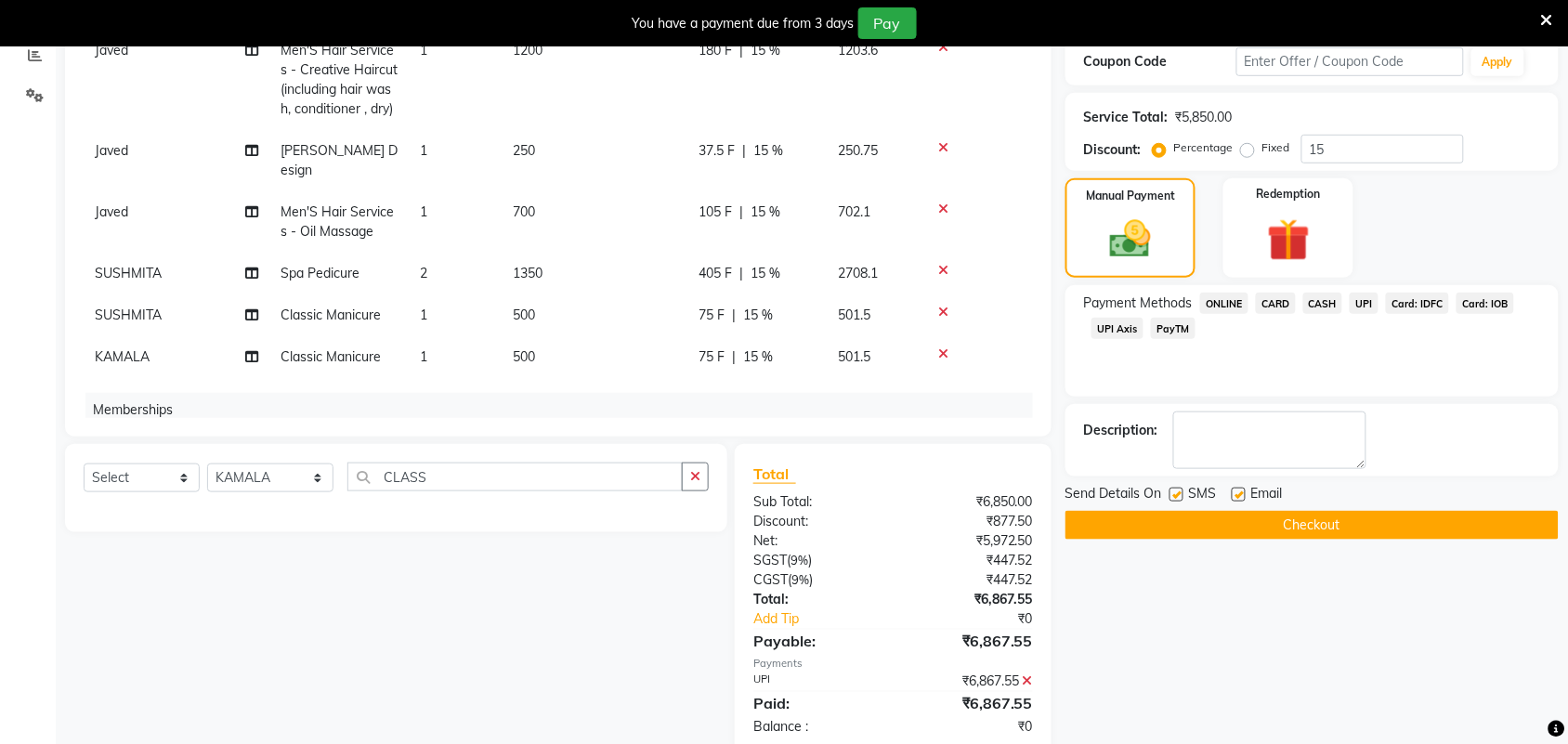 click on "Checkout" 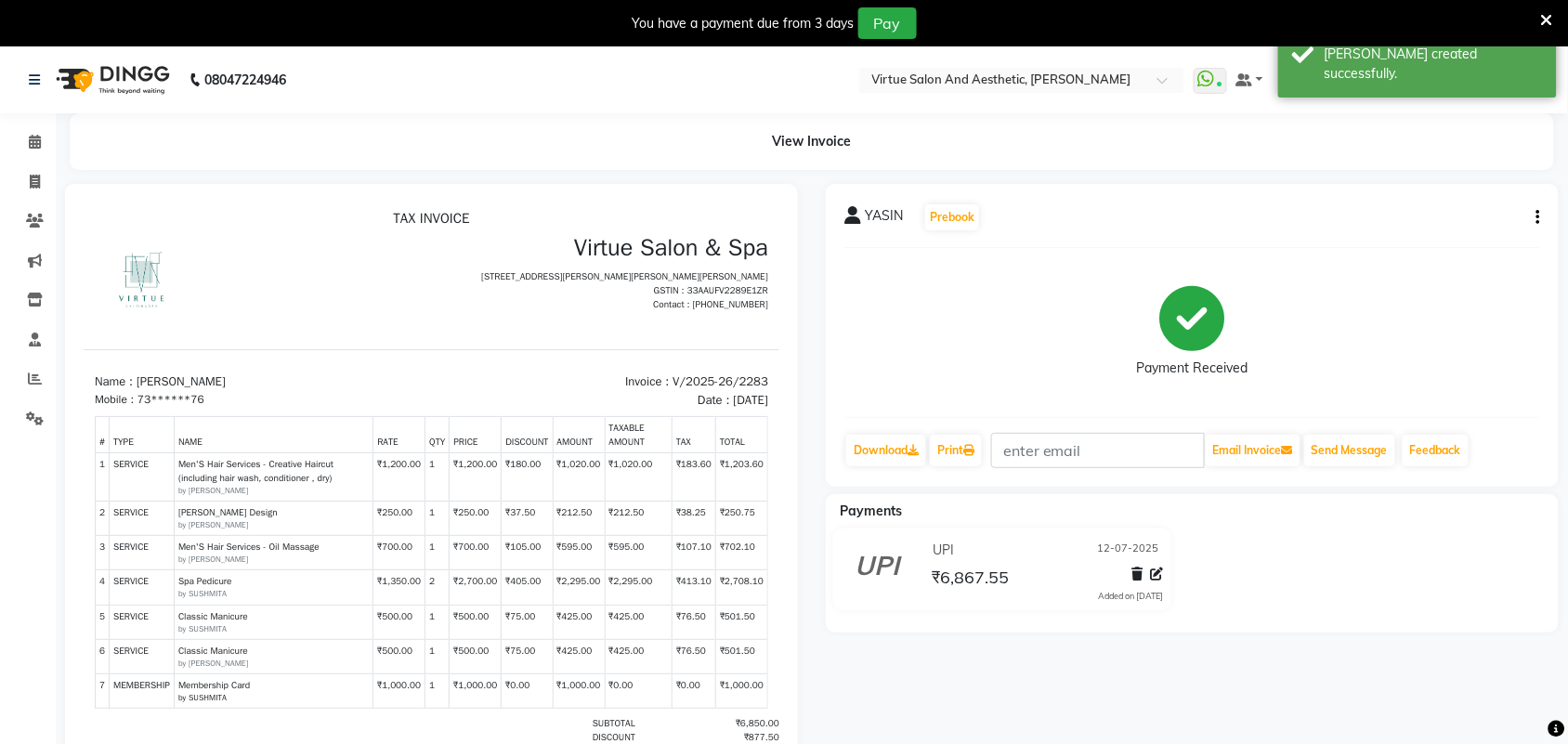 scroll, scrollTop: 0, scrollLeft: 0, axis: both 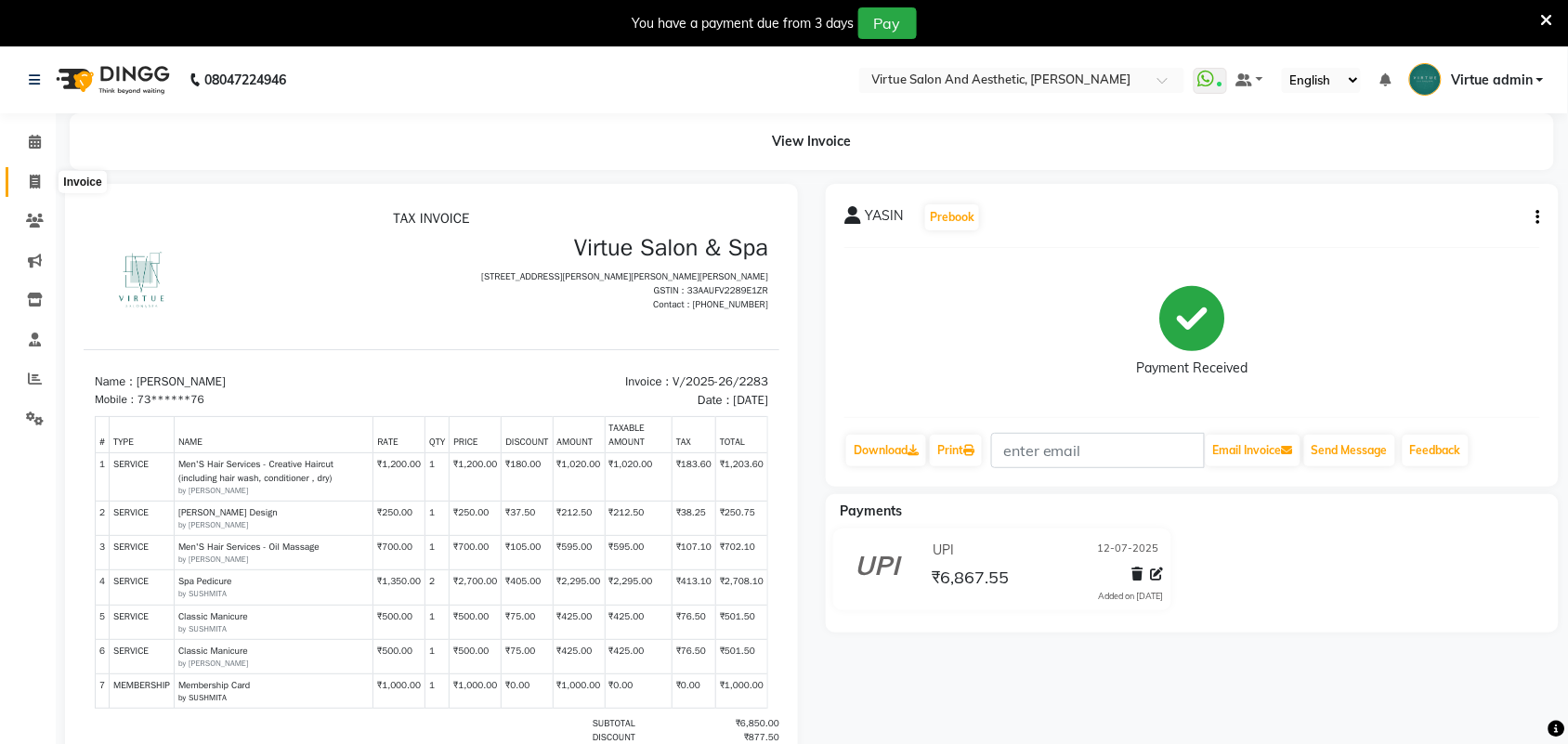 click 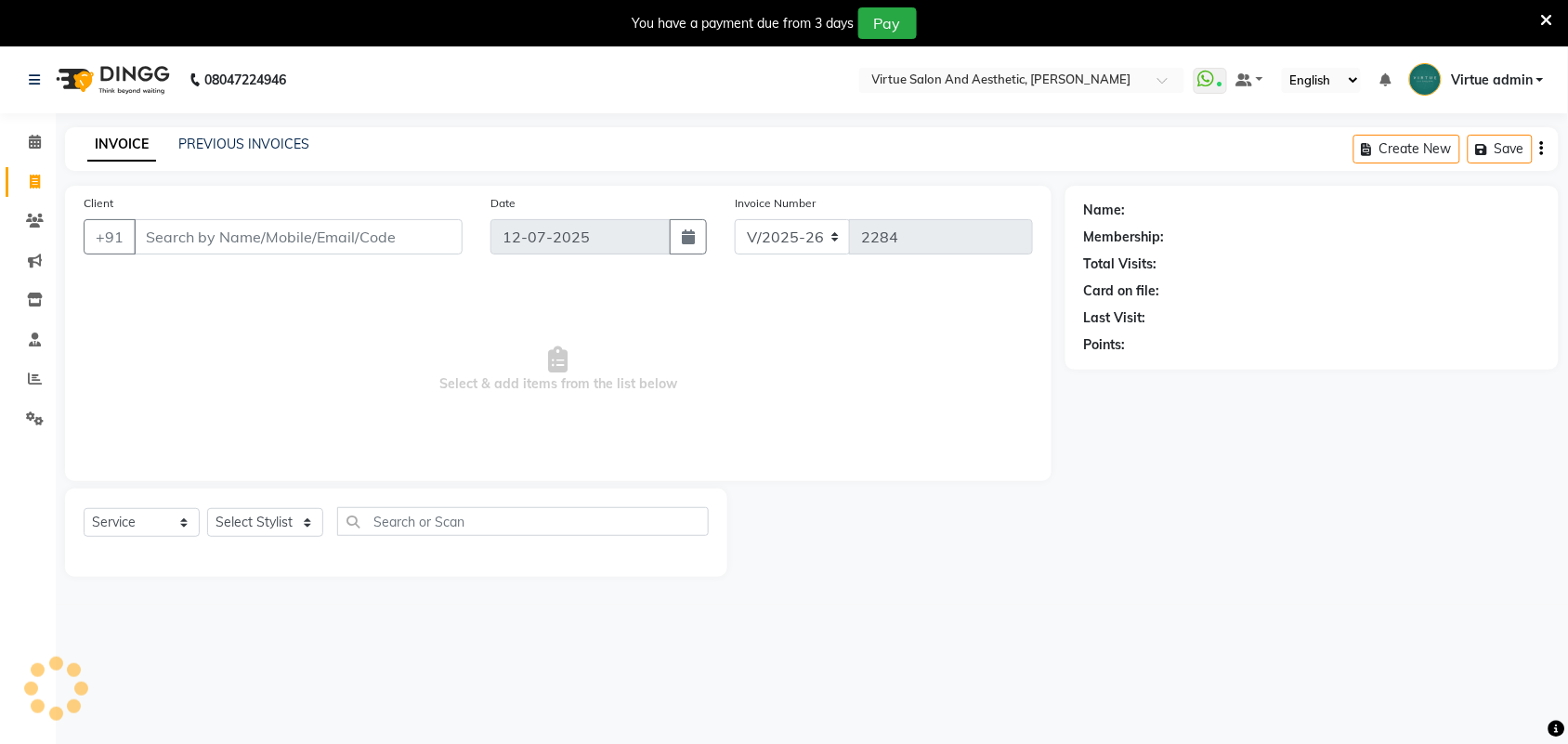 scroll, scrollTop: 46, scrollLeft: 0, axis: vertical 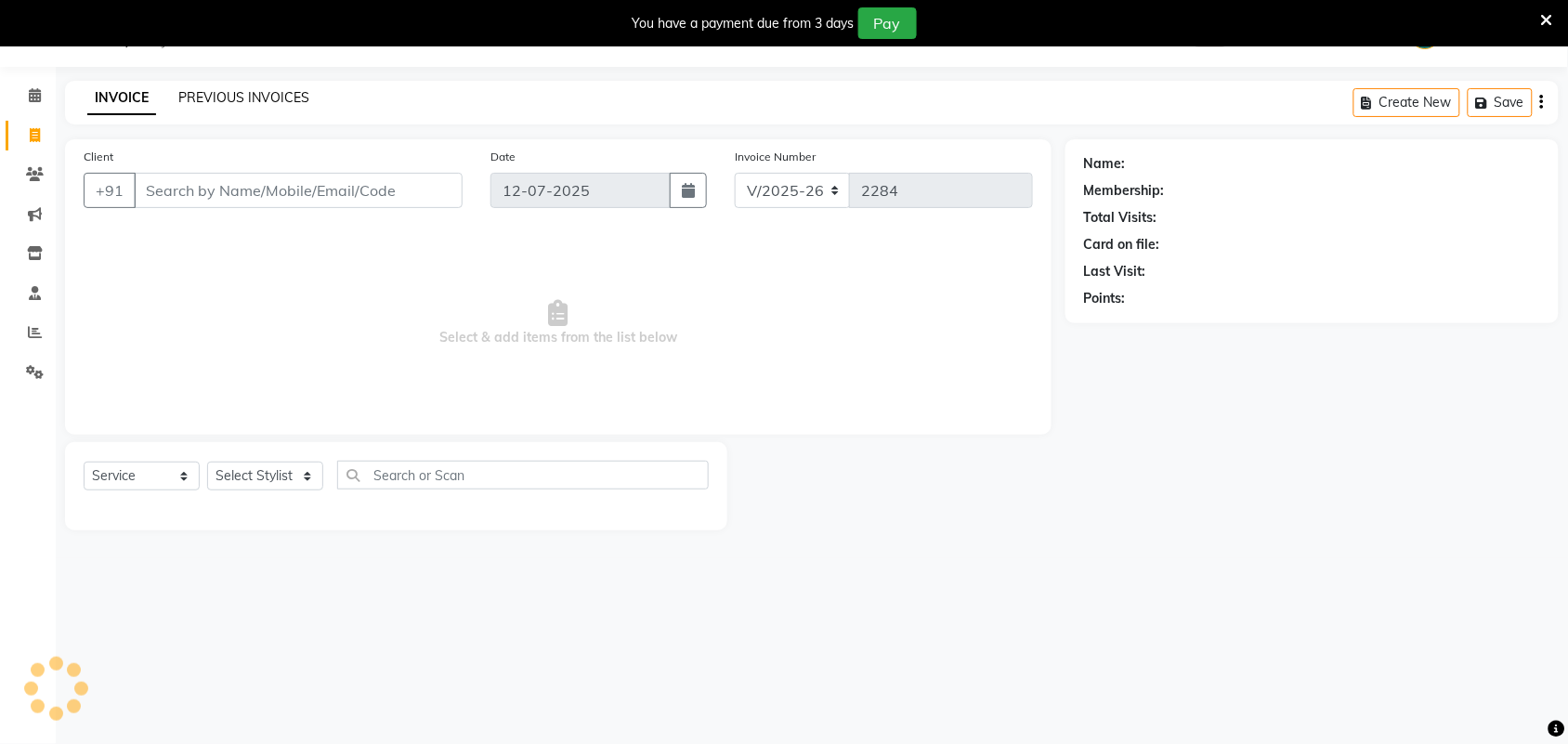 click on "PREVIOUS INVOICES" 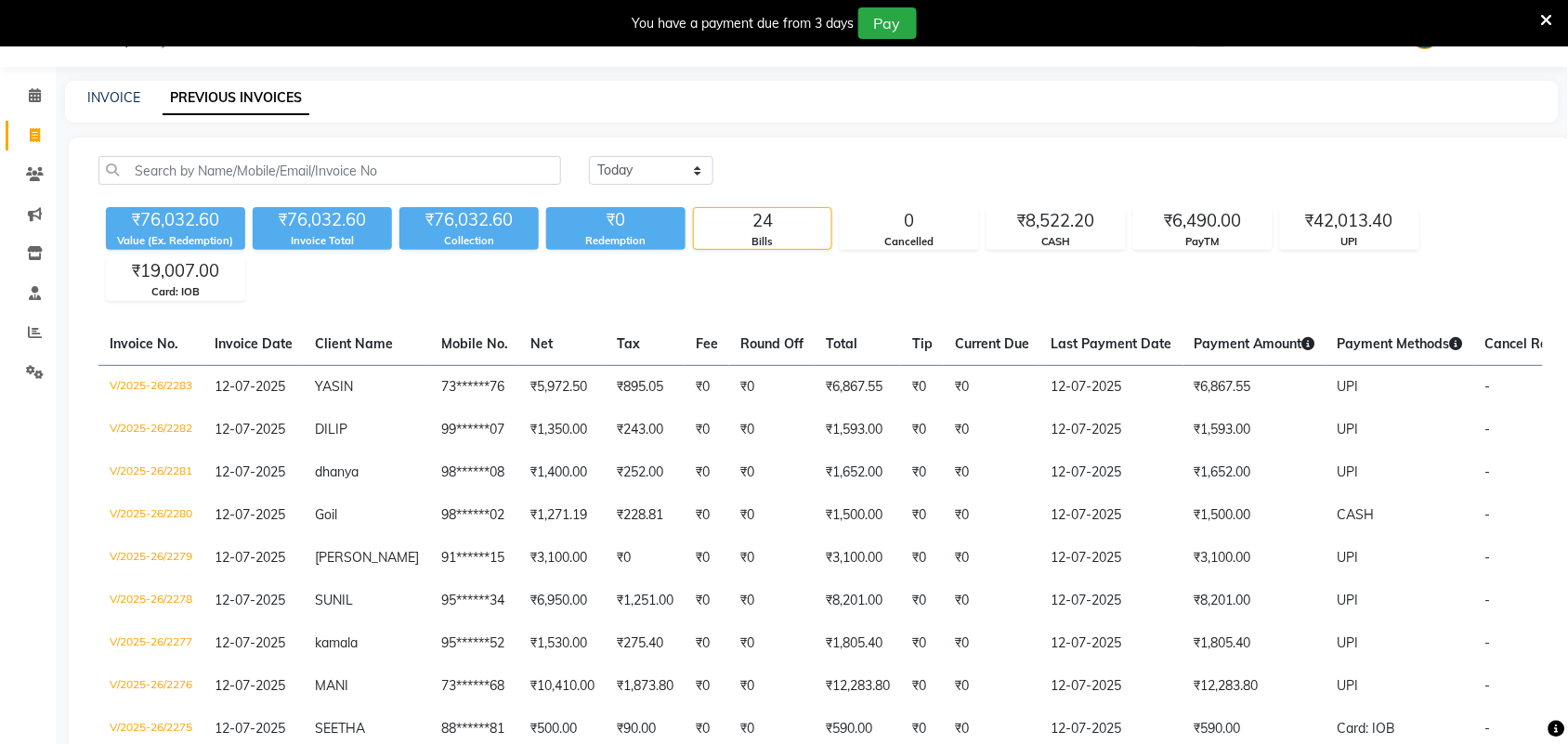 click at bounding box center (1547, 20) 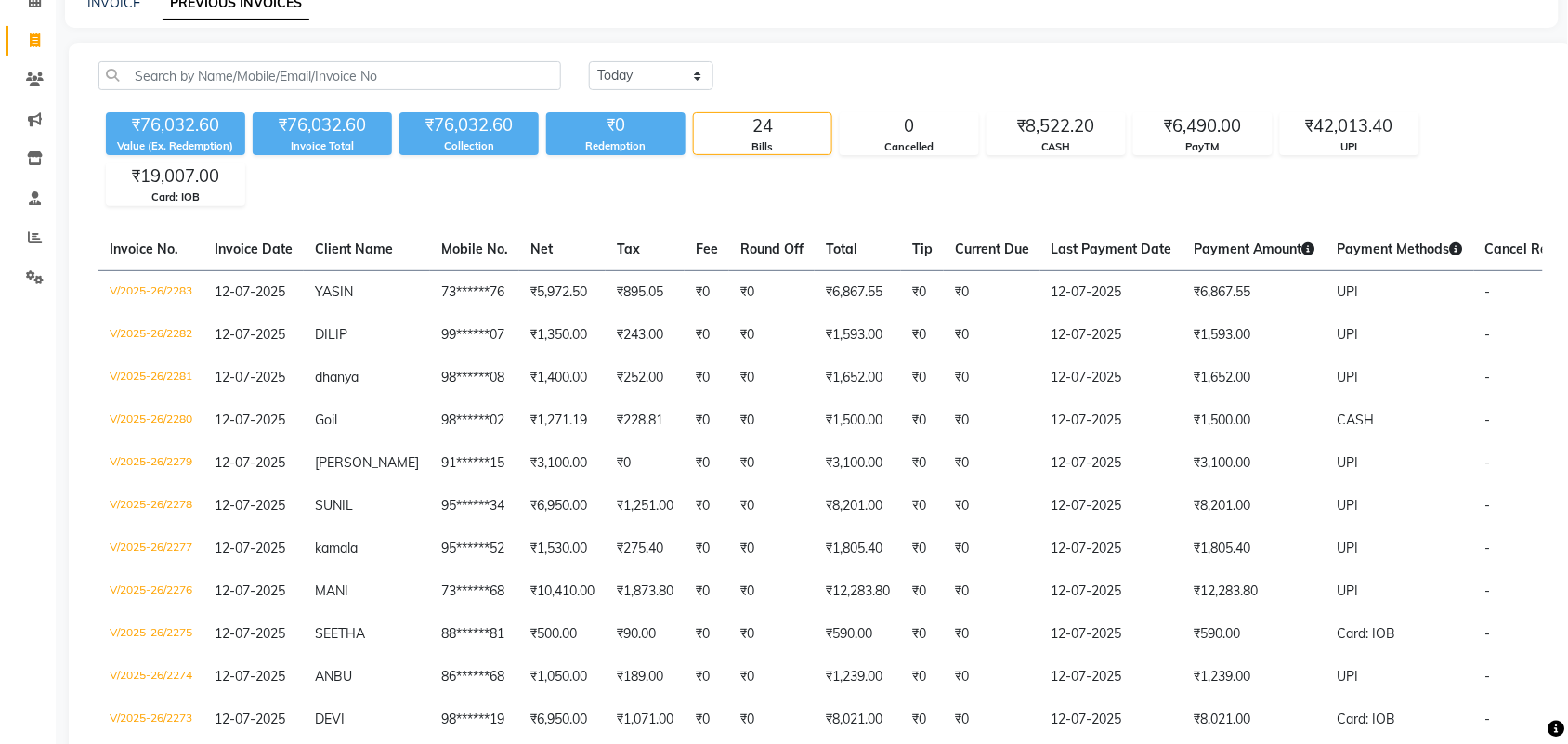 scroll, scrollTop: 0, scrollLeft: 0, axis: both 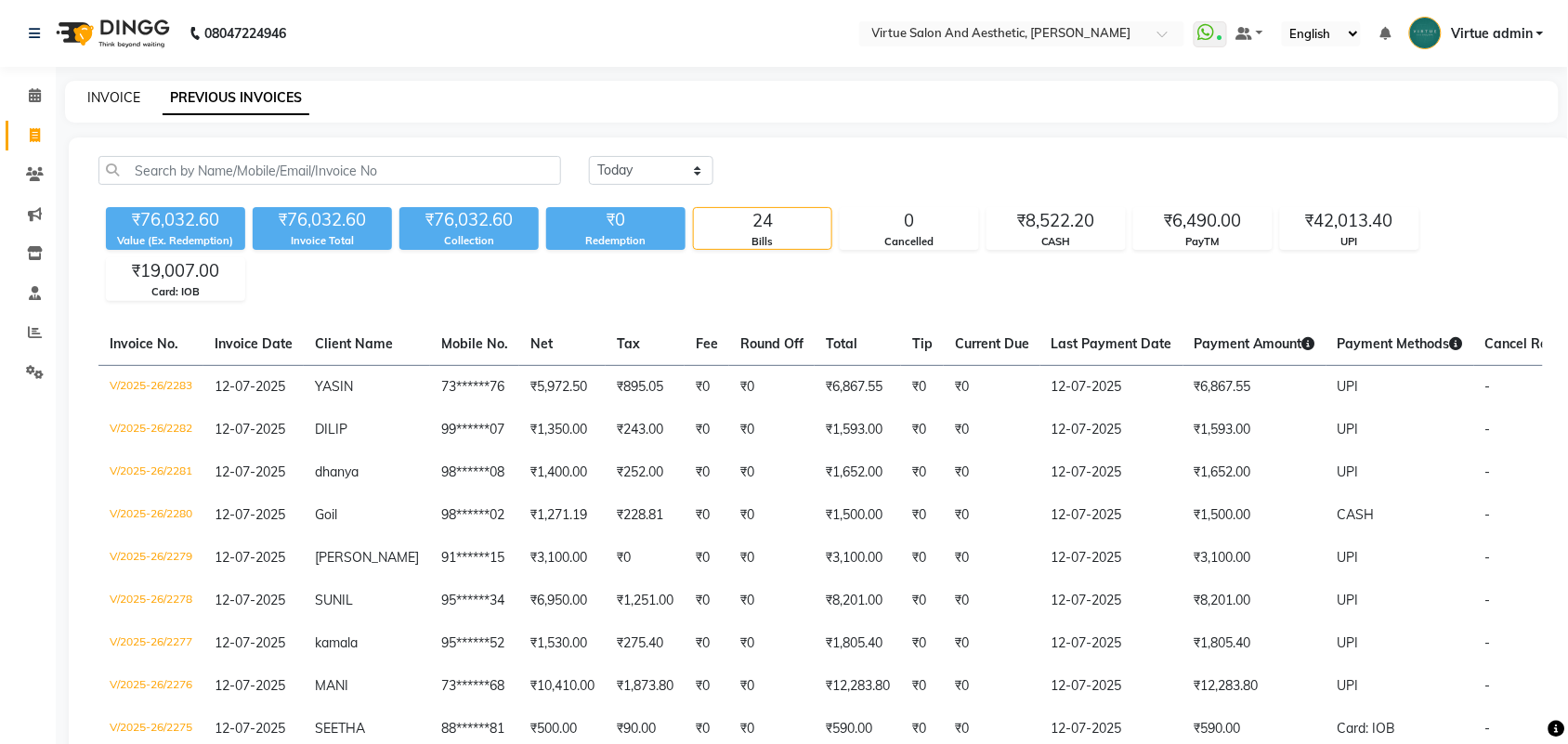 click on "INVOICE" 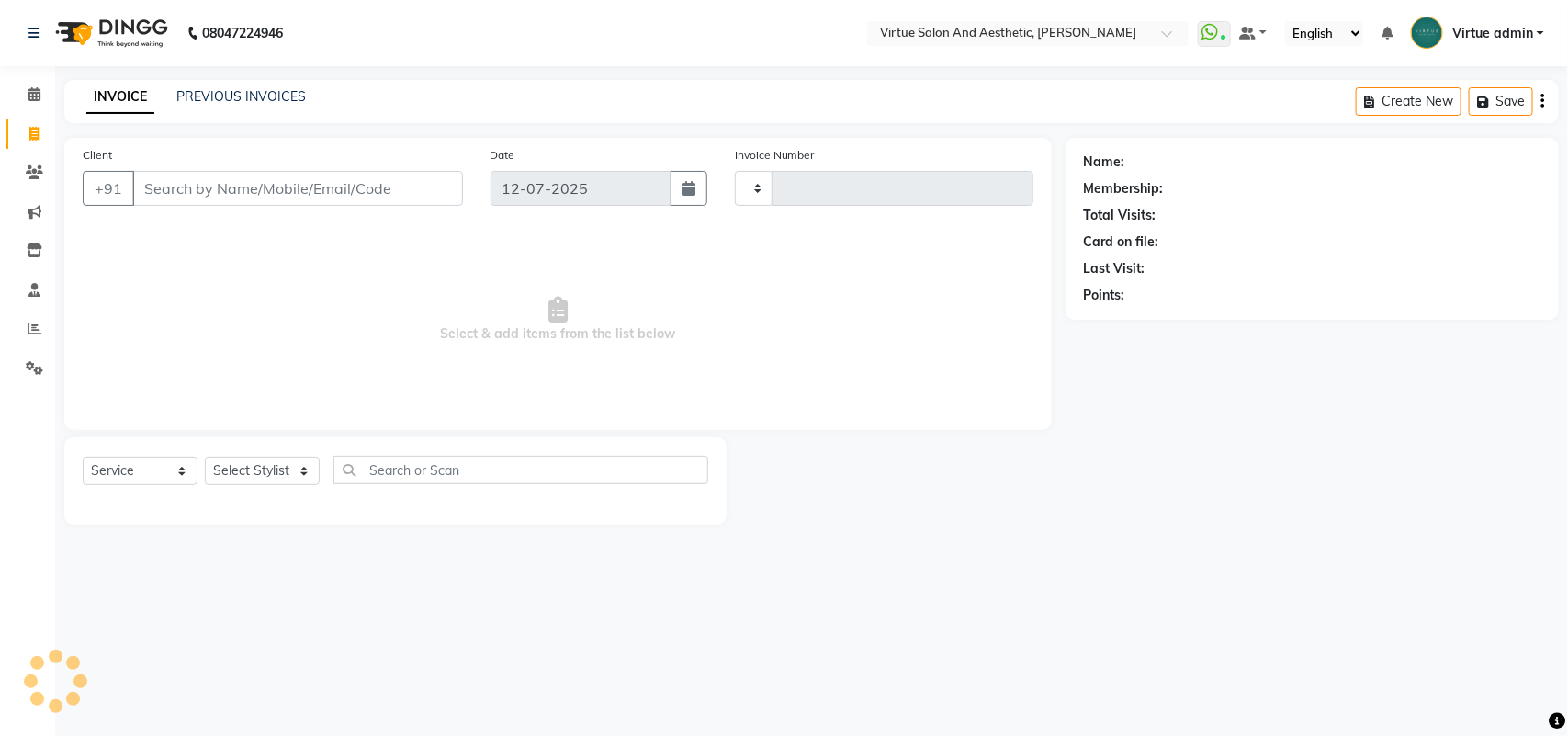 type on "2284" 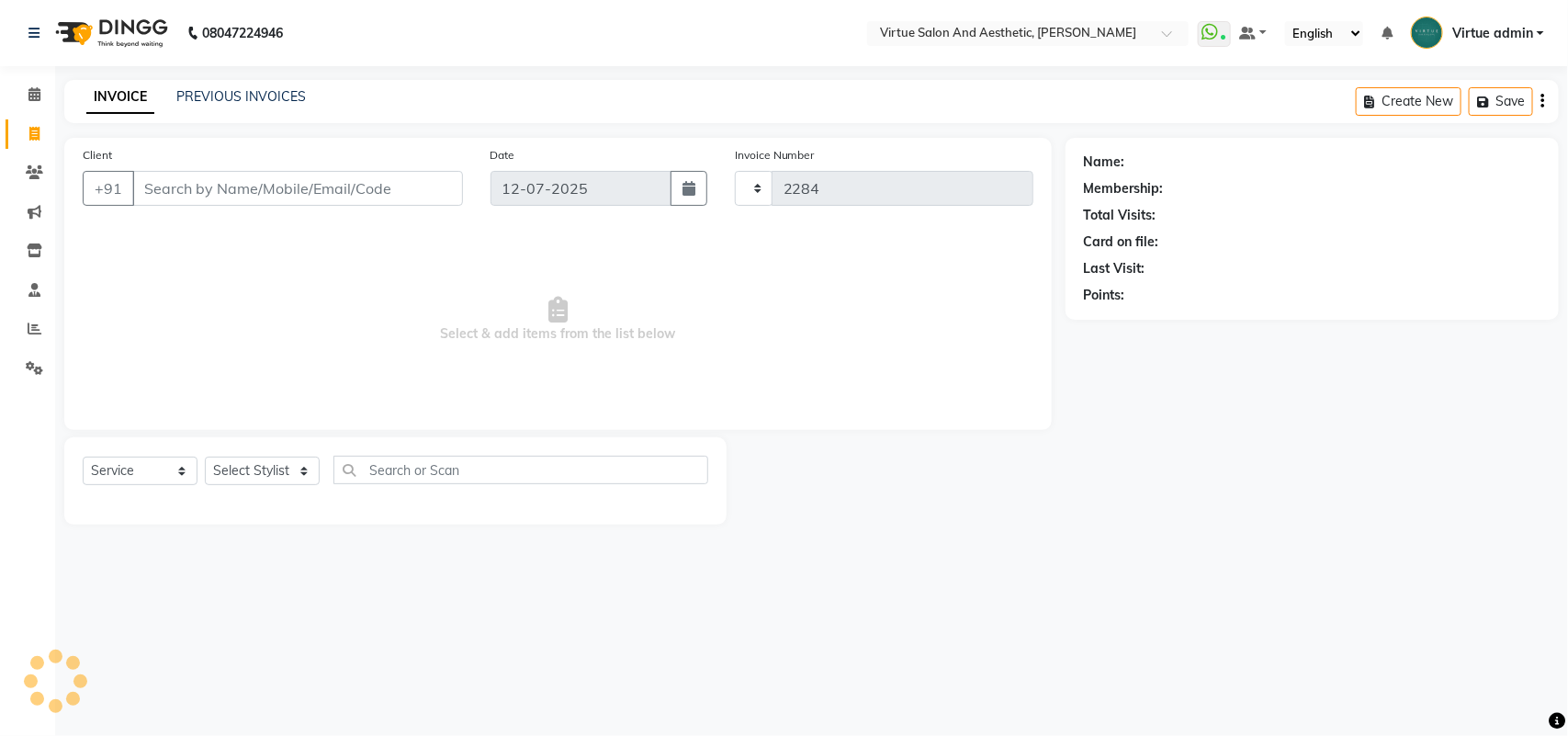 select on "4466" 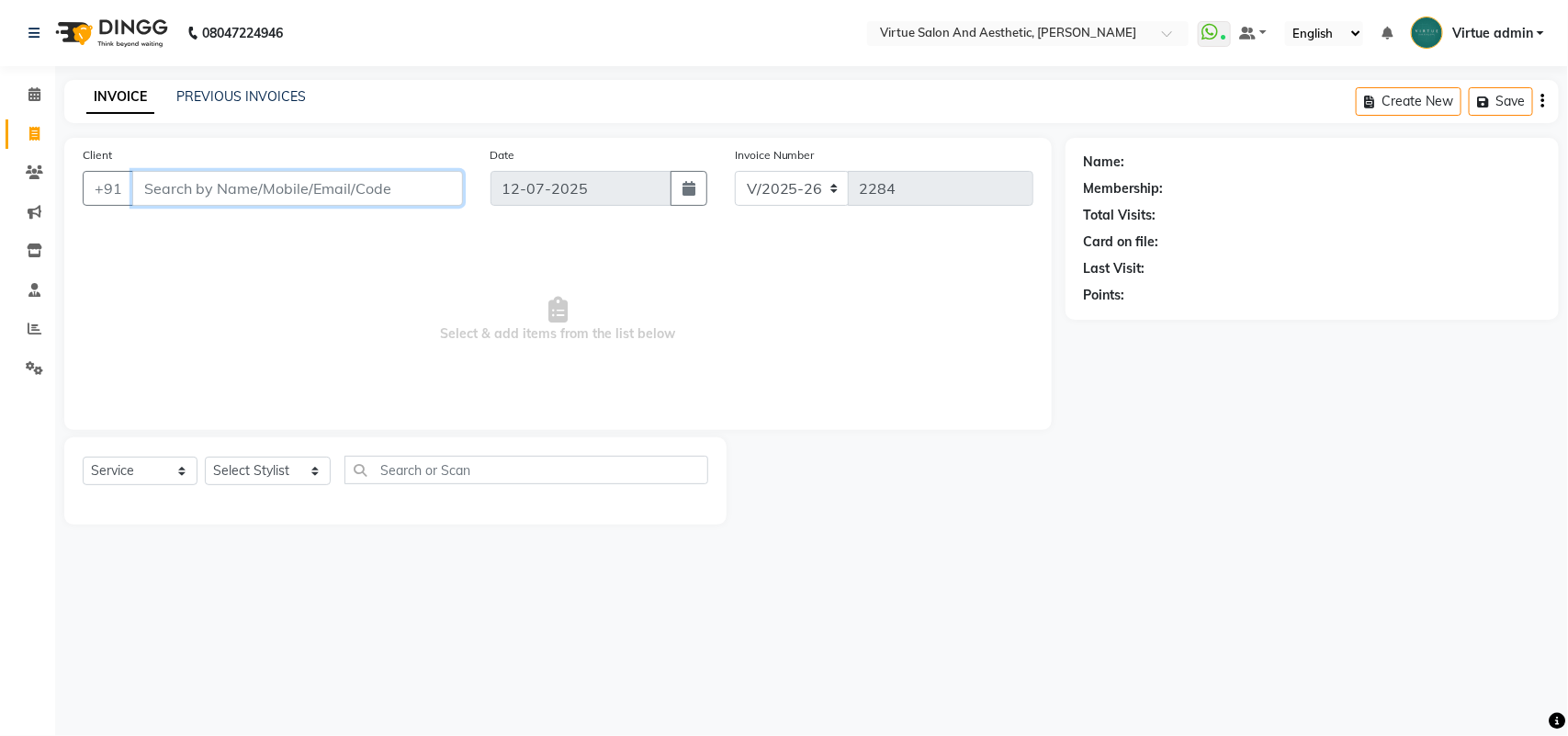 click on "Client" at bounding box center [298, 188] 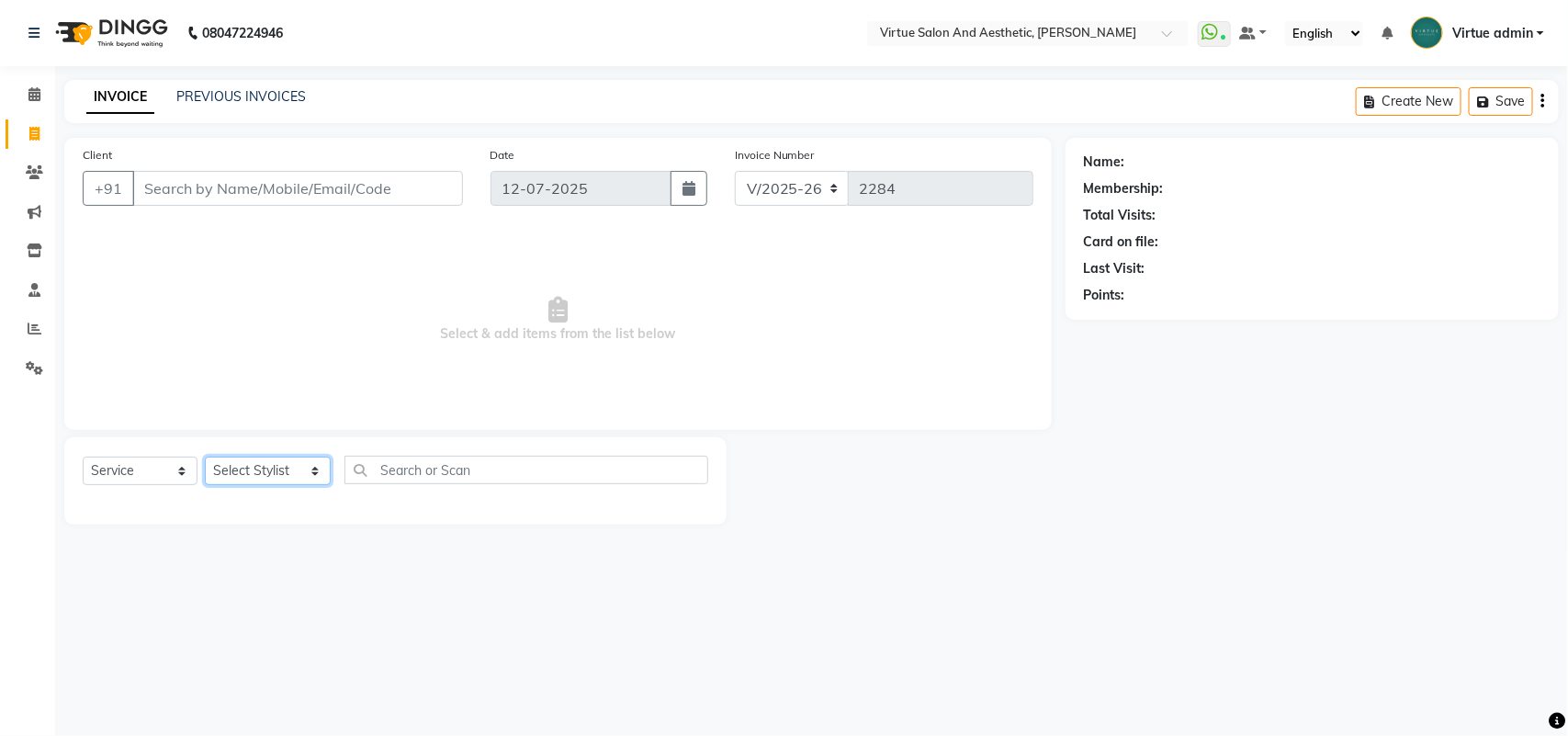 click on "Select Stylist Admin ANUSHA  Apsu Auditor Ambattur Balaji BANUPRIYA Bhuvanesh Dingg - Support Team DIVYA INBARAJ INDHU Javed Jayakumar Joice Neimalsawm  Kalaiselvi KAMALA Nathalie Marinaa Chaarlette POOJA  PREETHI Preethi Raj PRISCILLA RADHA RAJESH  SAHIL SEETHAL SOCHIPEM Suresh Babu SUSHMITA VANITHA Veena Ravi Vignesh  Vinitha Virtue admin VIRTUE SALON" 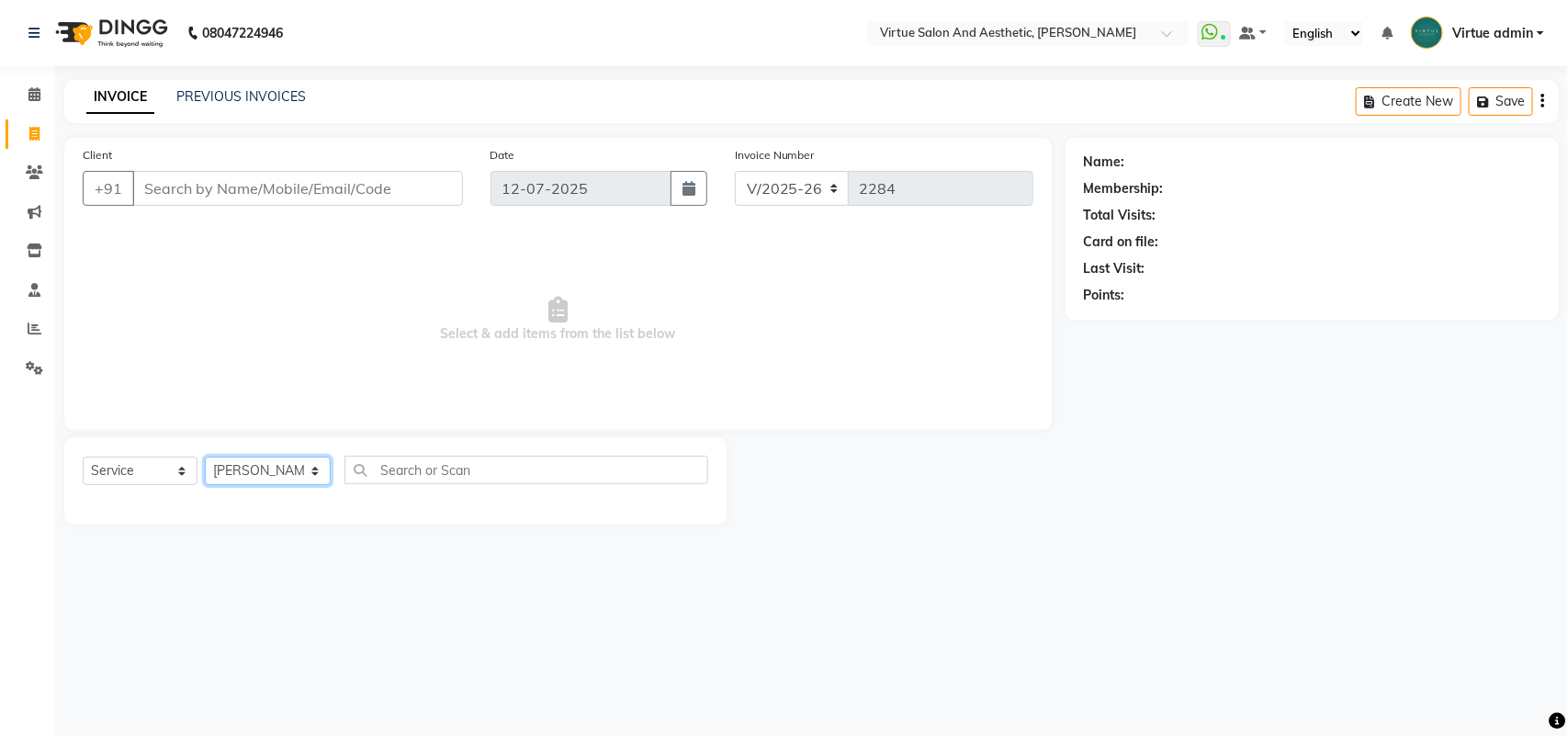 click on "Select Stylist Admin ANUSHA  Apsu Auditor Ambattur Balaji BANUPRIYA Bhuvanesh Dingg - Support Team DIVYA INBARAJ INDHU Javed Jayakumar Joice Neimalsawm  Kalaiselvi KAMALA Nathalie Marinaa Chaarlette POOJA  PREETHI Preethi Raj PRISCILLA RADHA RAJESH  SAHIL SEETHAL SOCHIPEM Suresh Babu SUSHMITA VANITHA Veena Ravi Vignesh  Vinitha Virtue admin VIRTUE SALON" 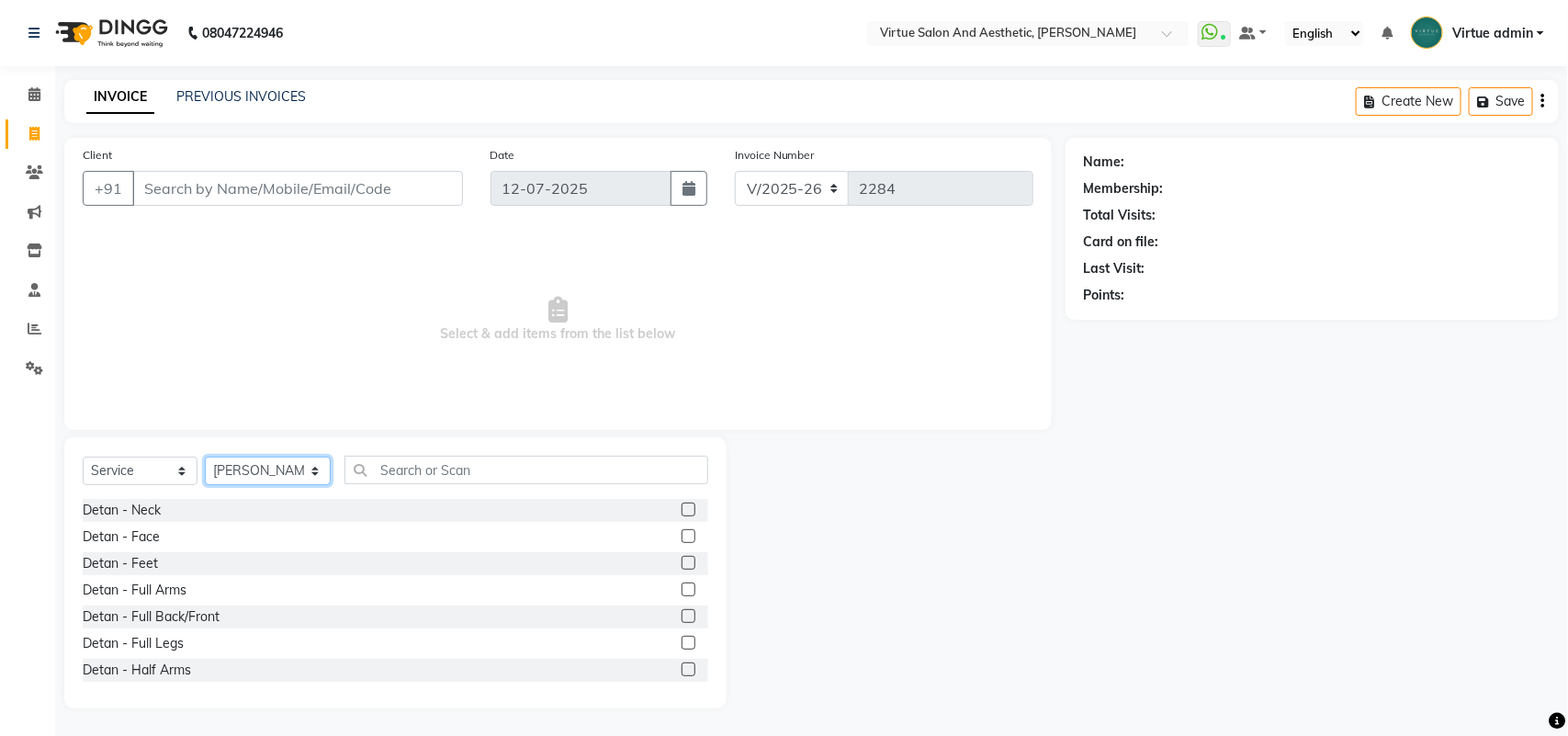 drag, startPoint x: 303, startPoint y: 475, endPoint x: 308, endPoint y: 465, distance: 11.18034 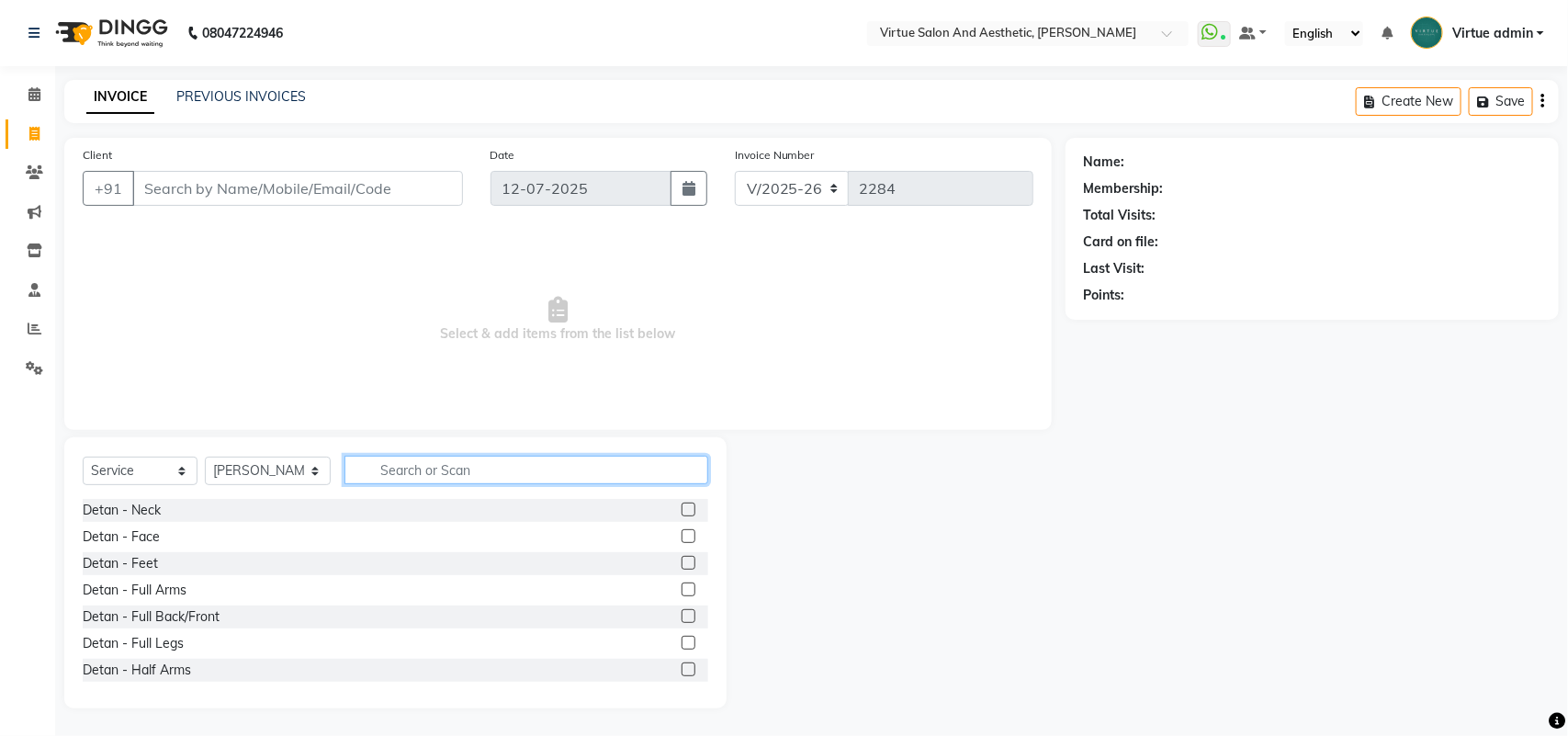 click 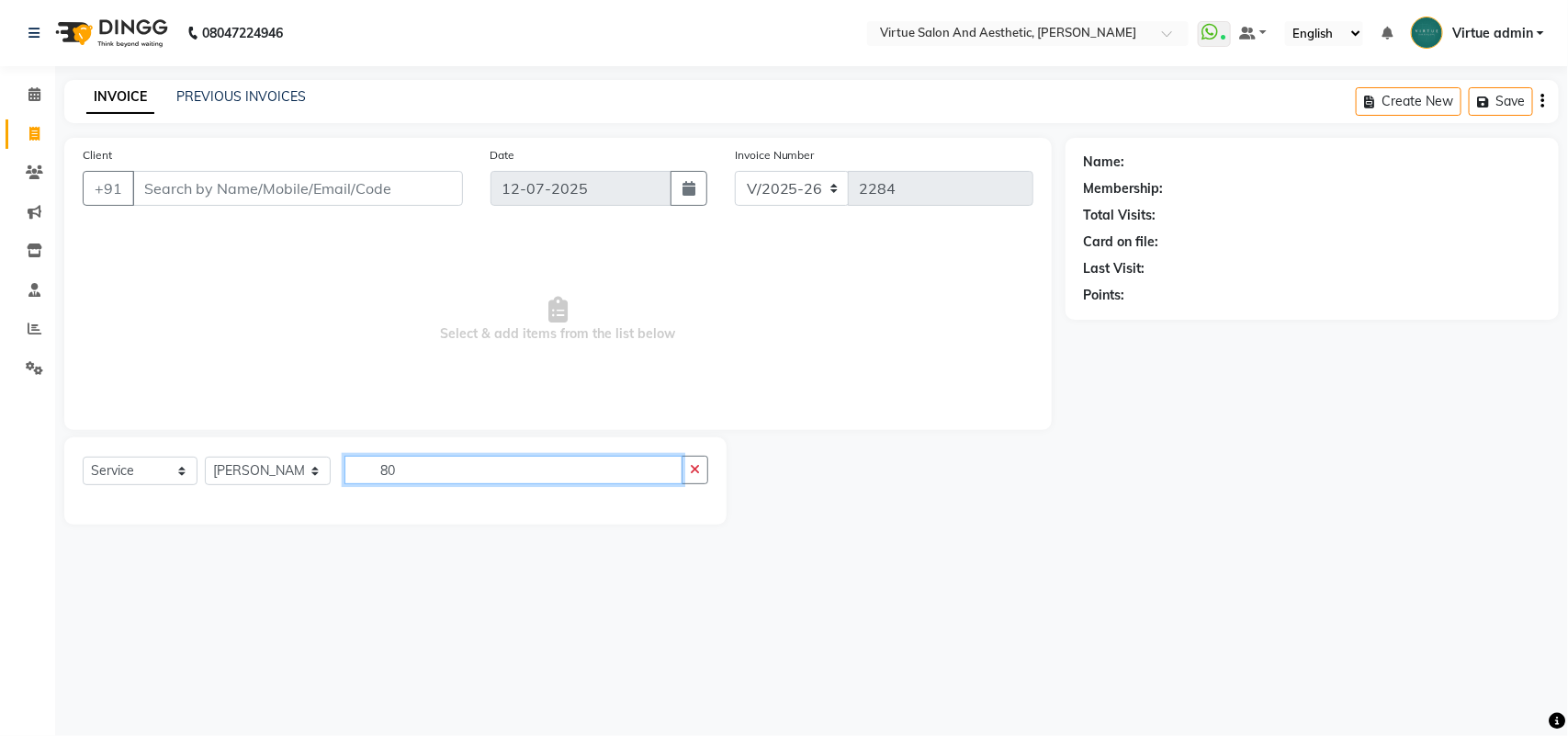 type on "8" 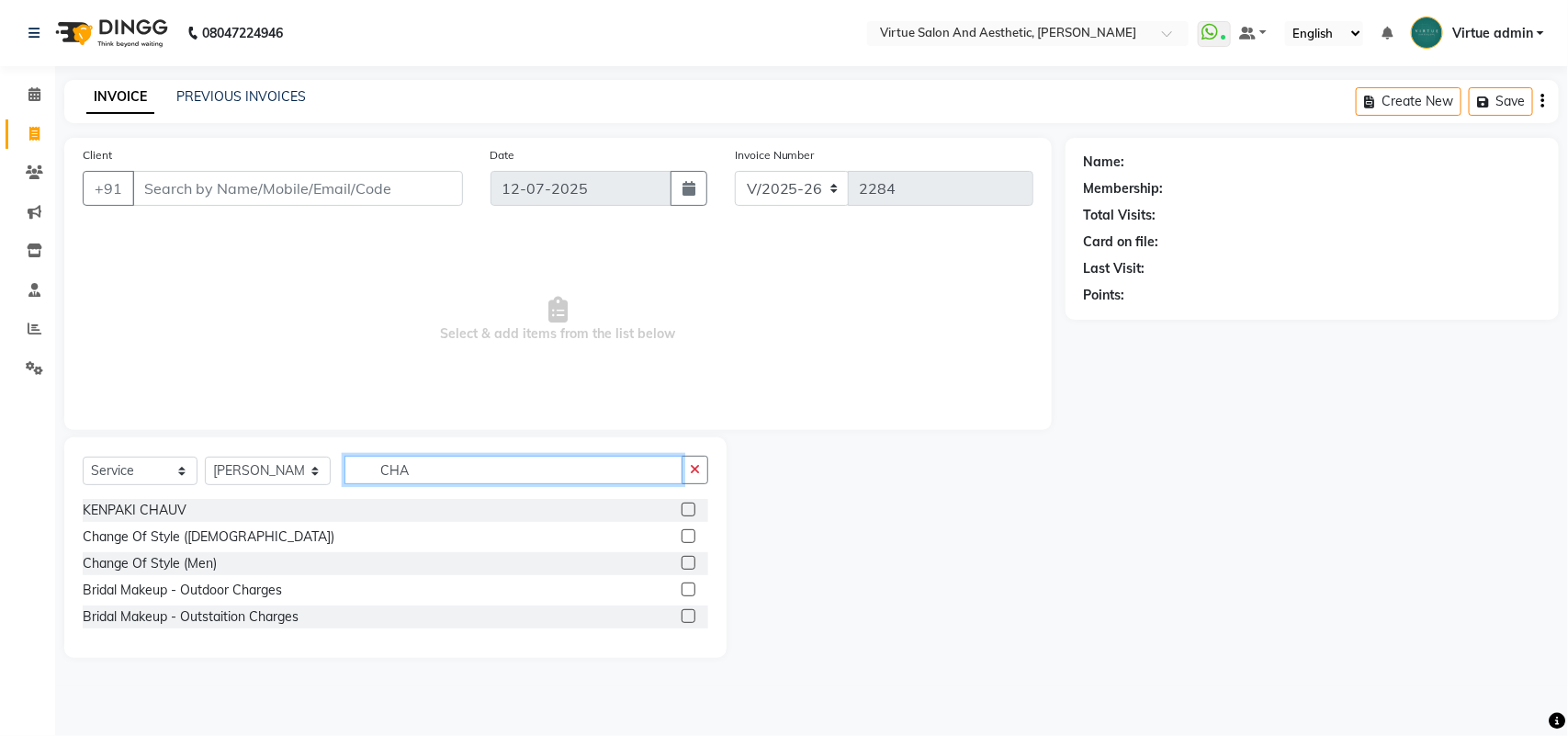 type on "CHA" 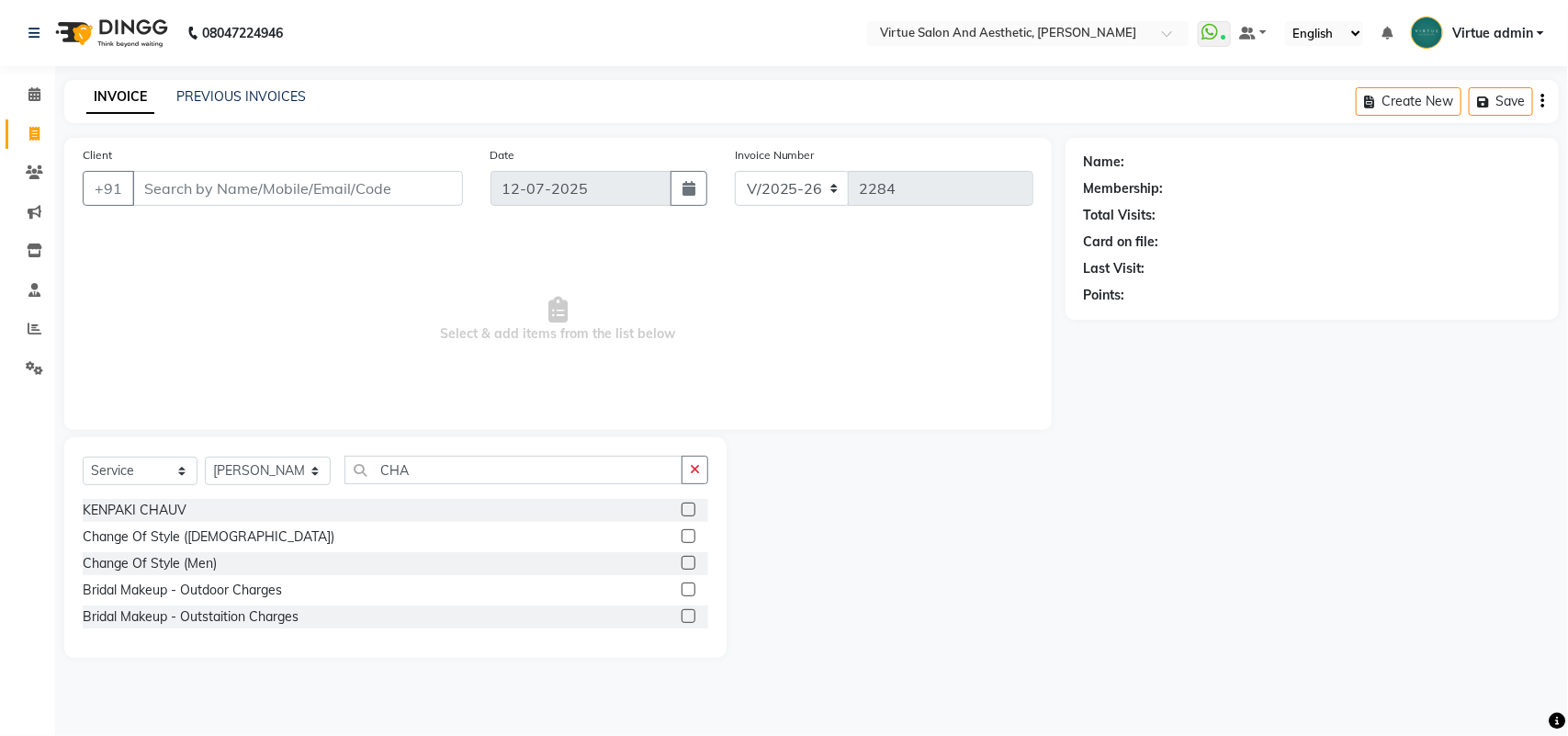 click 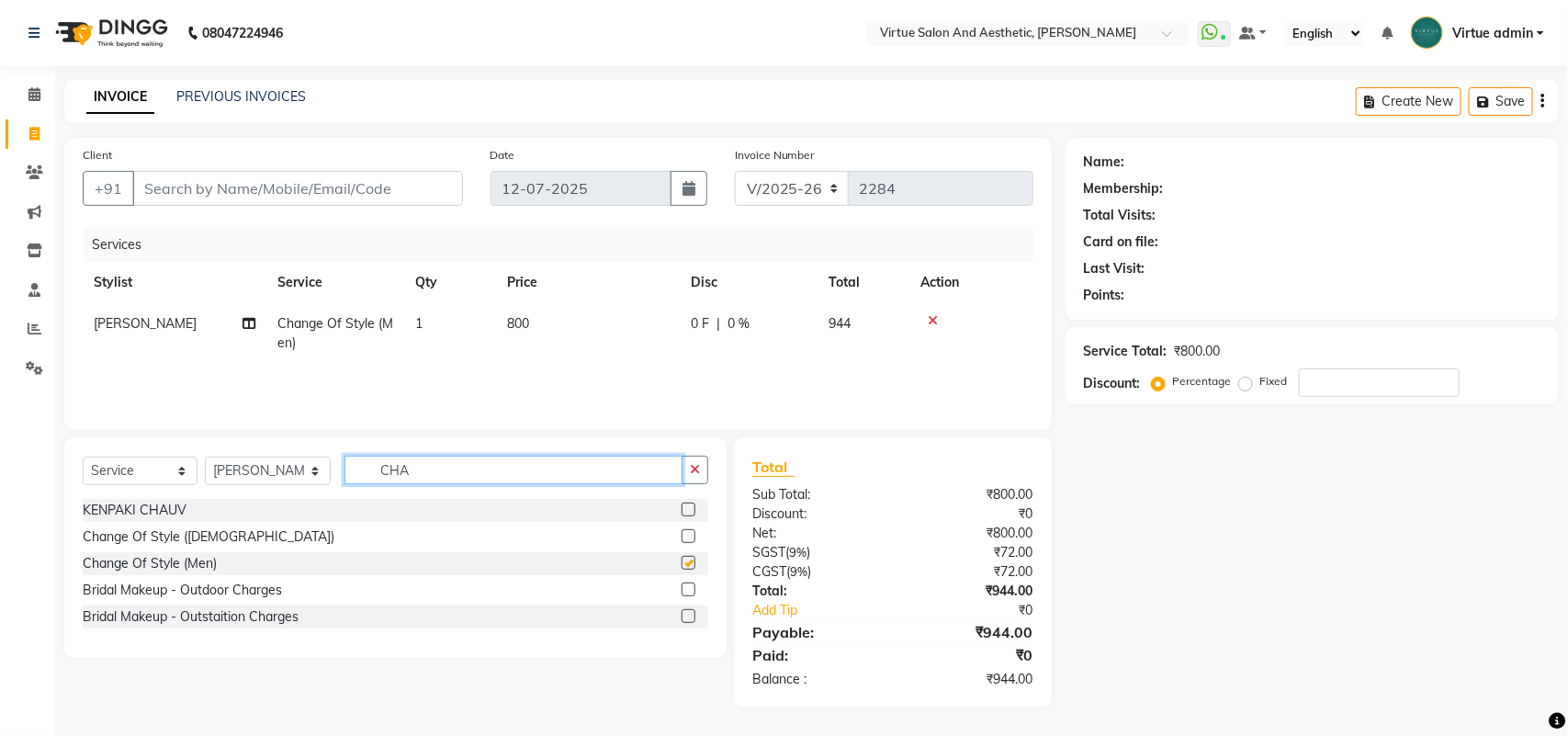 click on "CHA" 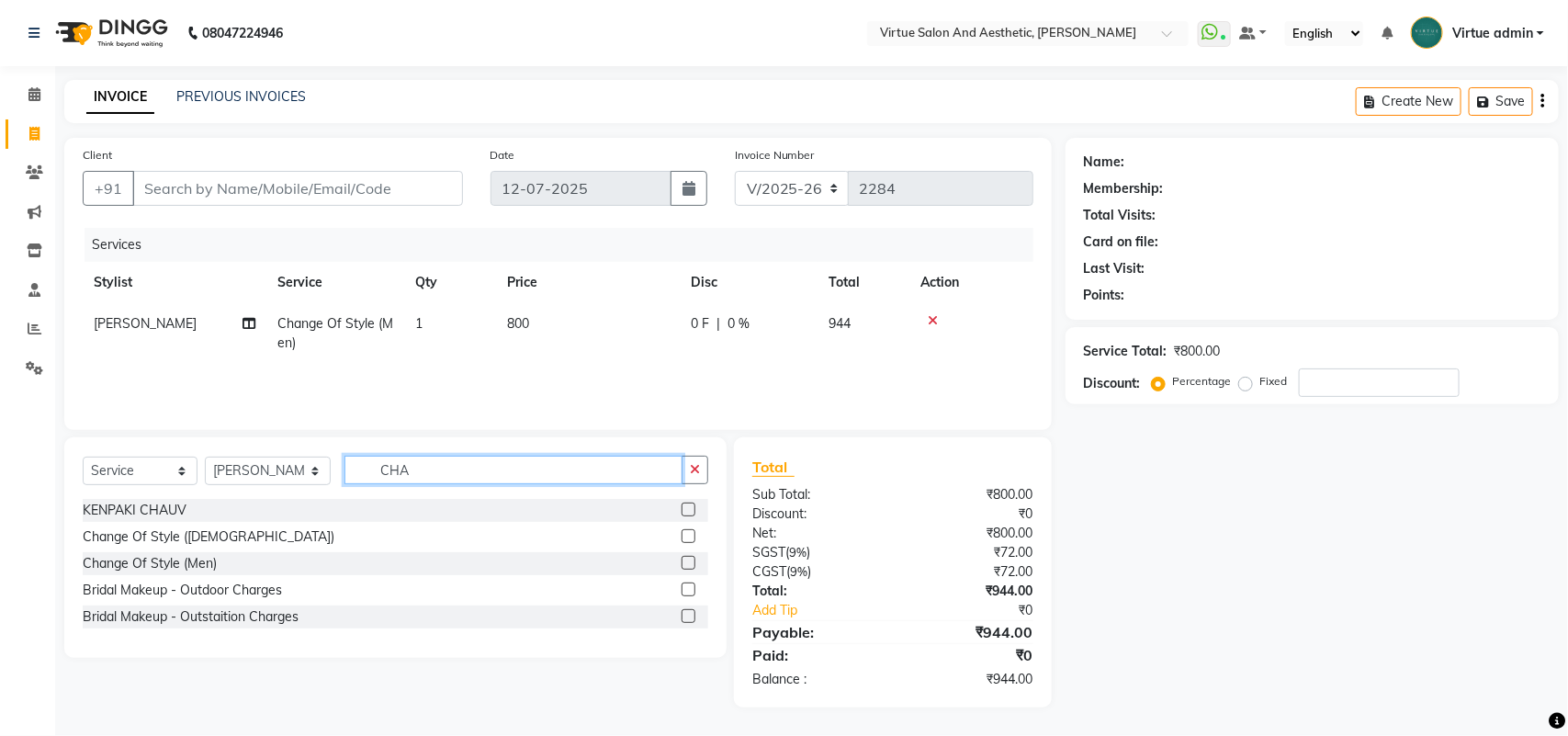 checkbox on "false" 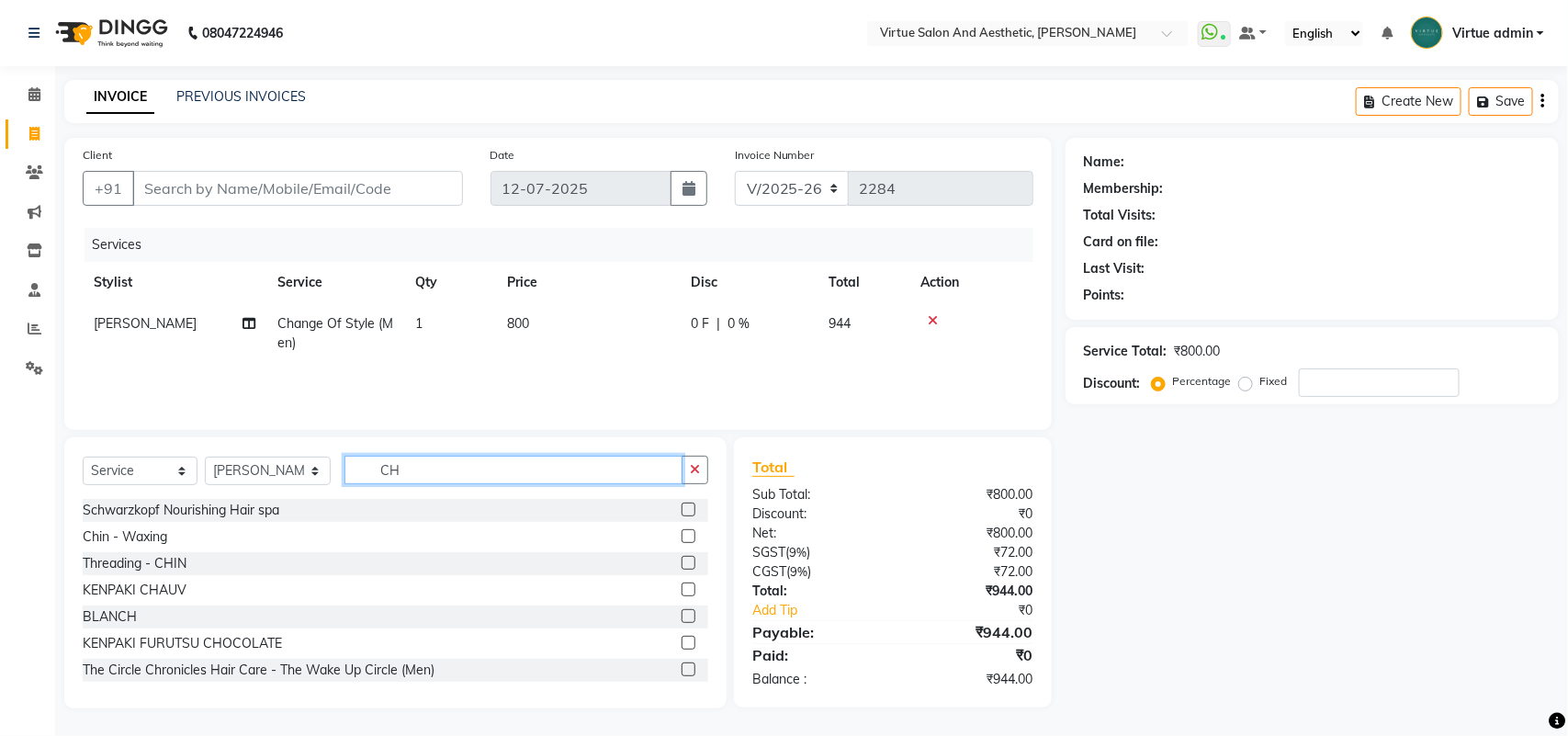 type on "C" 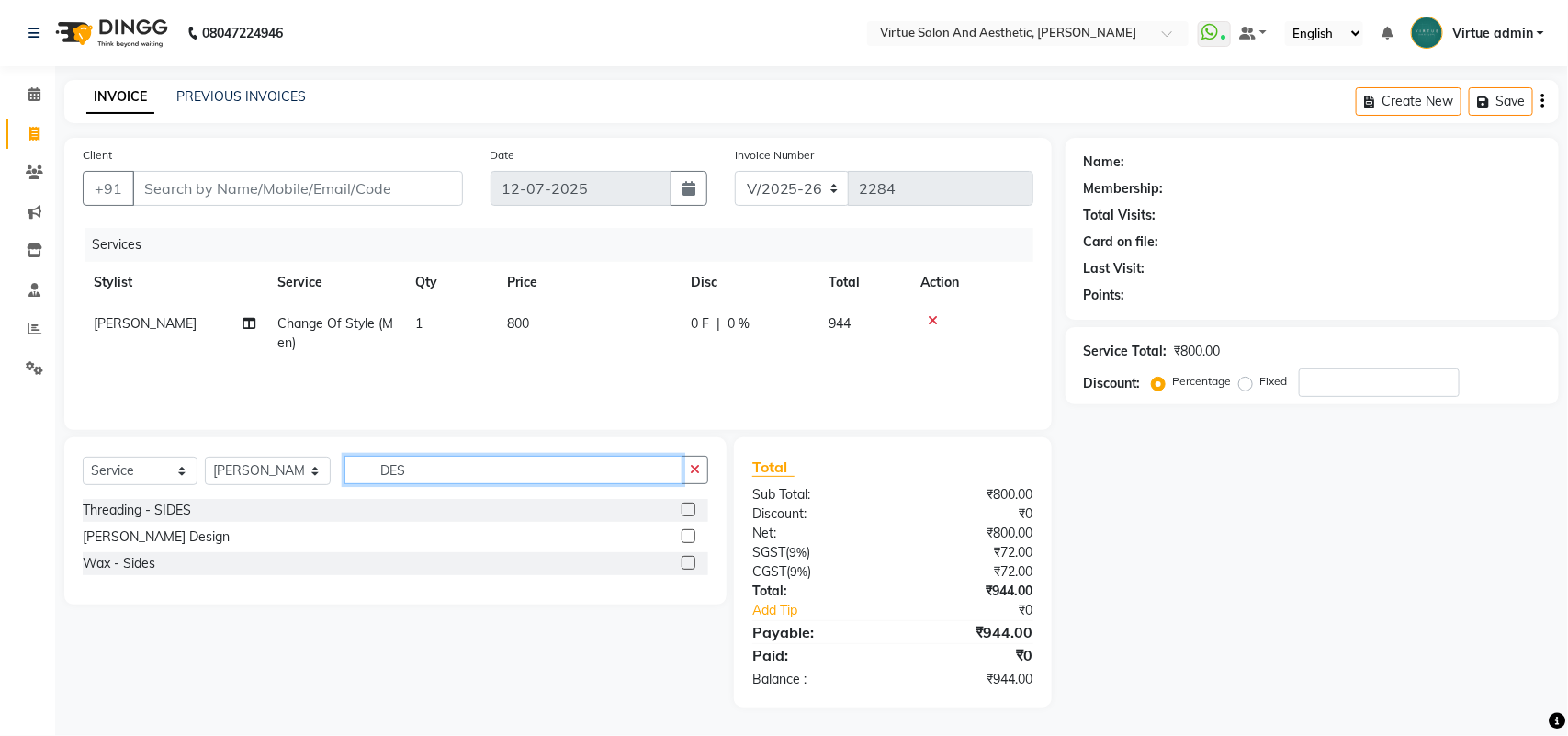 type on "DES" 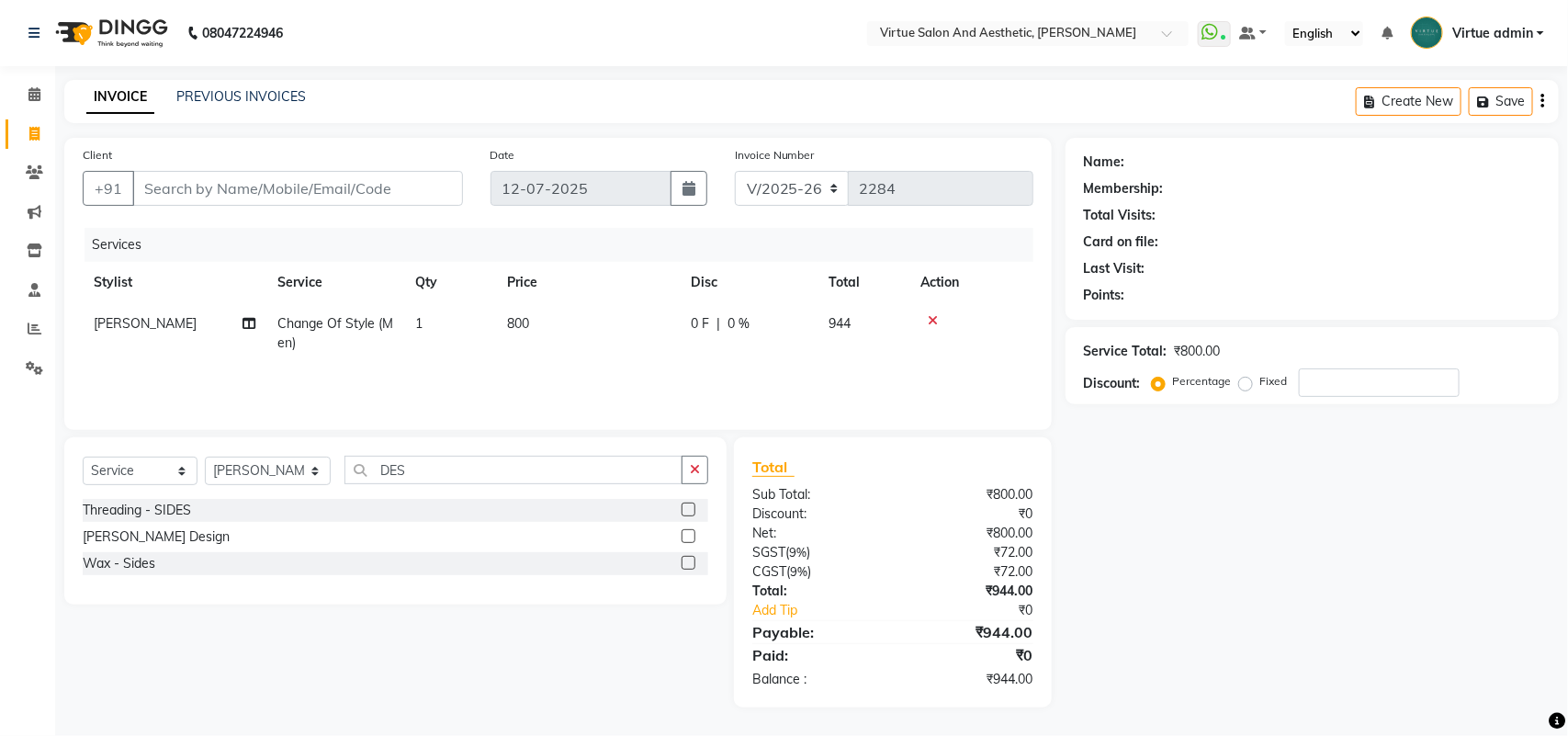 click 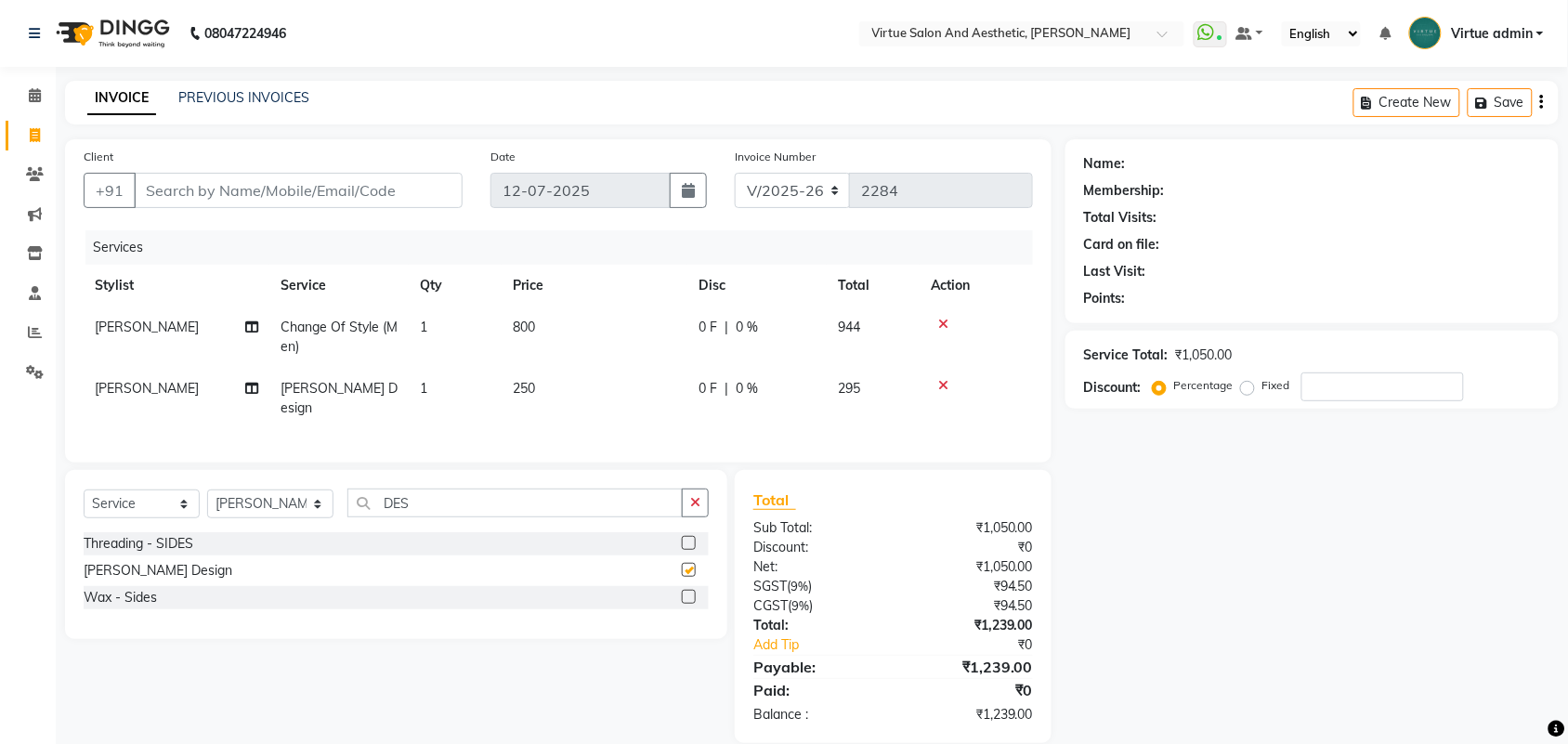 checkbox on "false" 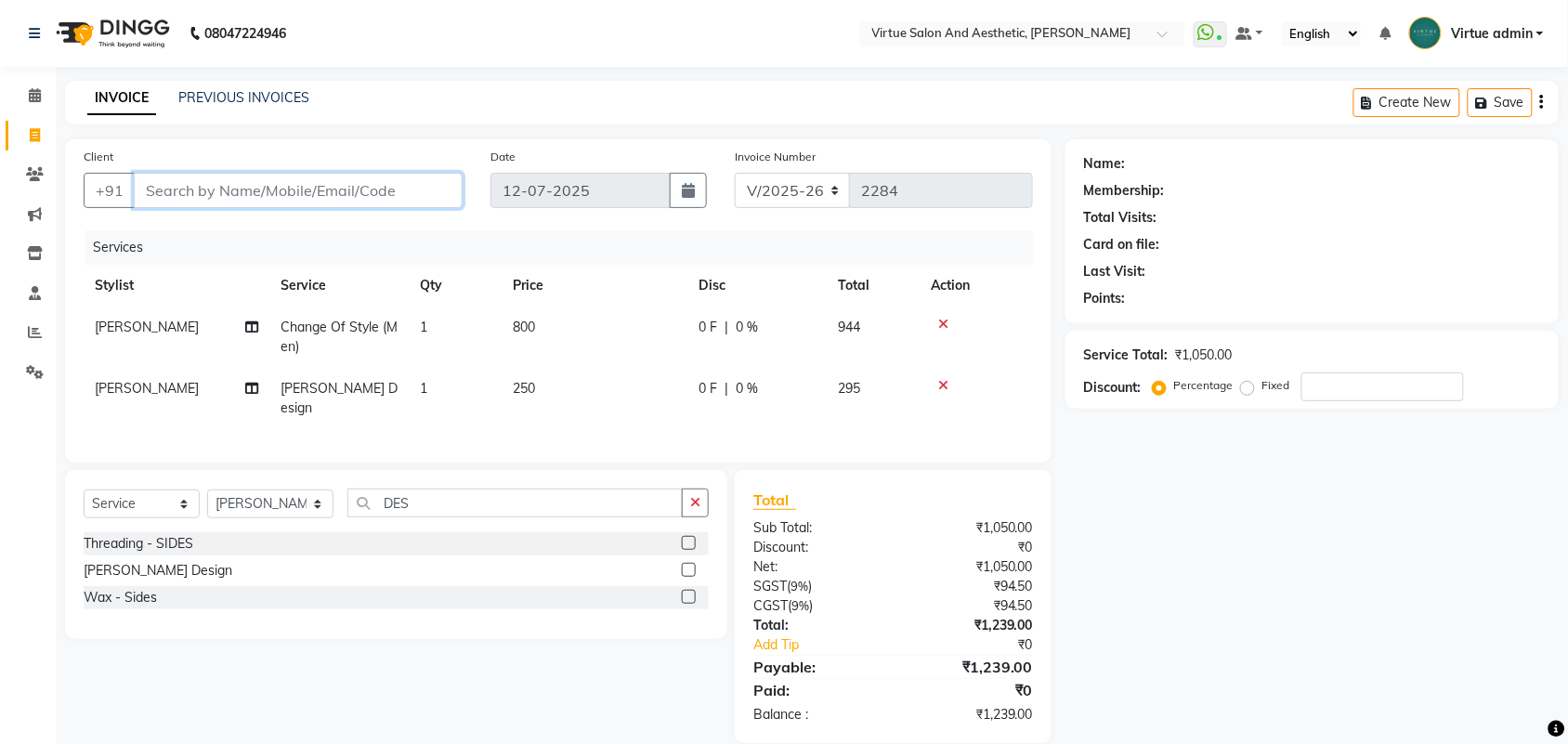 click on "Client" at bounding box center (298, 190) 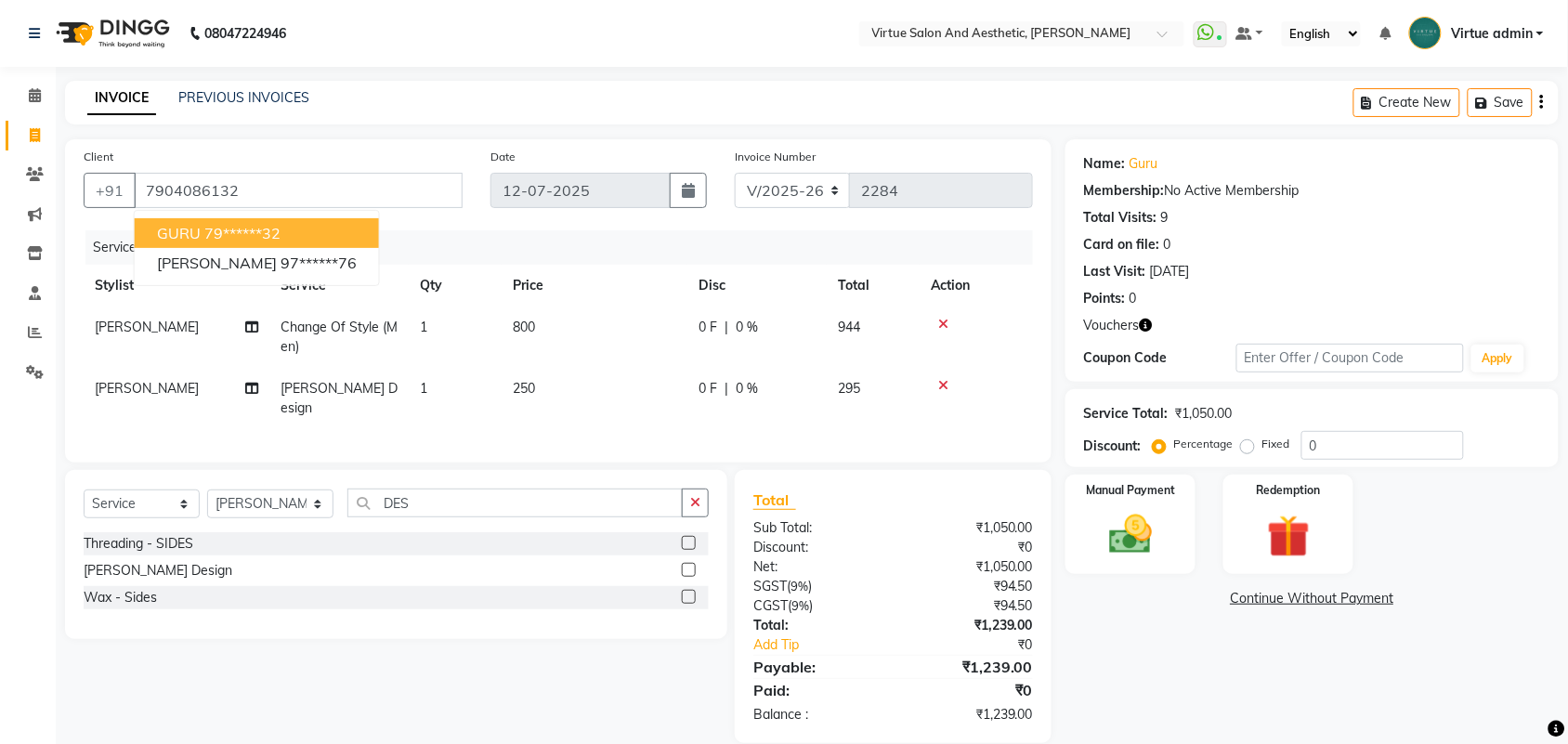 click on "GURU  79******32" at bounding box center (256, 233) 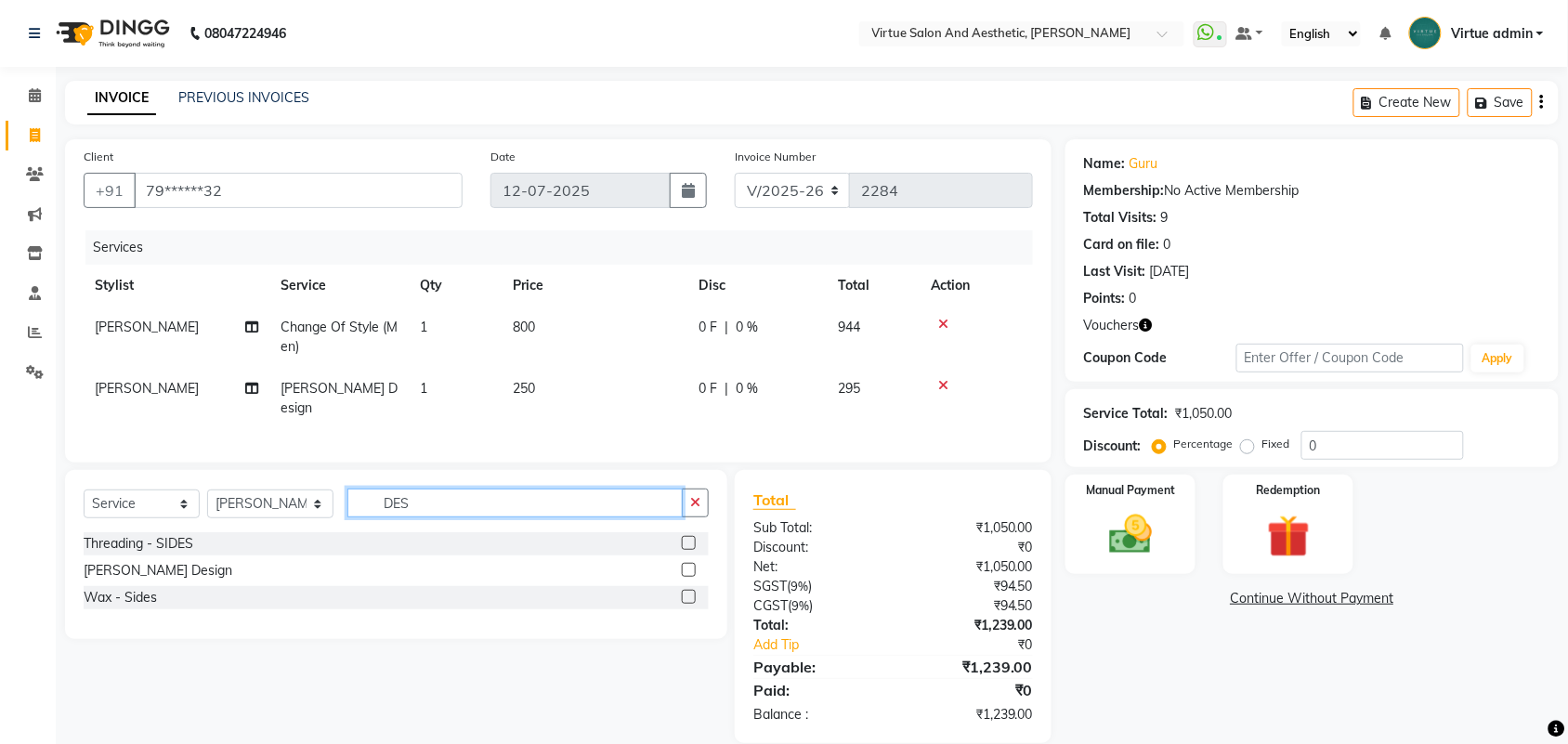 click on "DES" 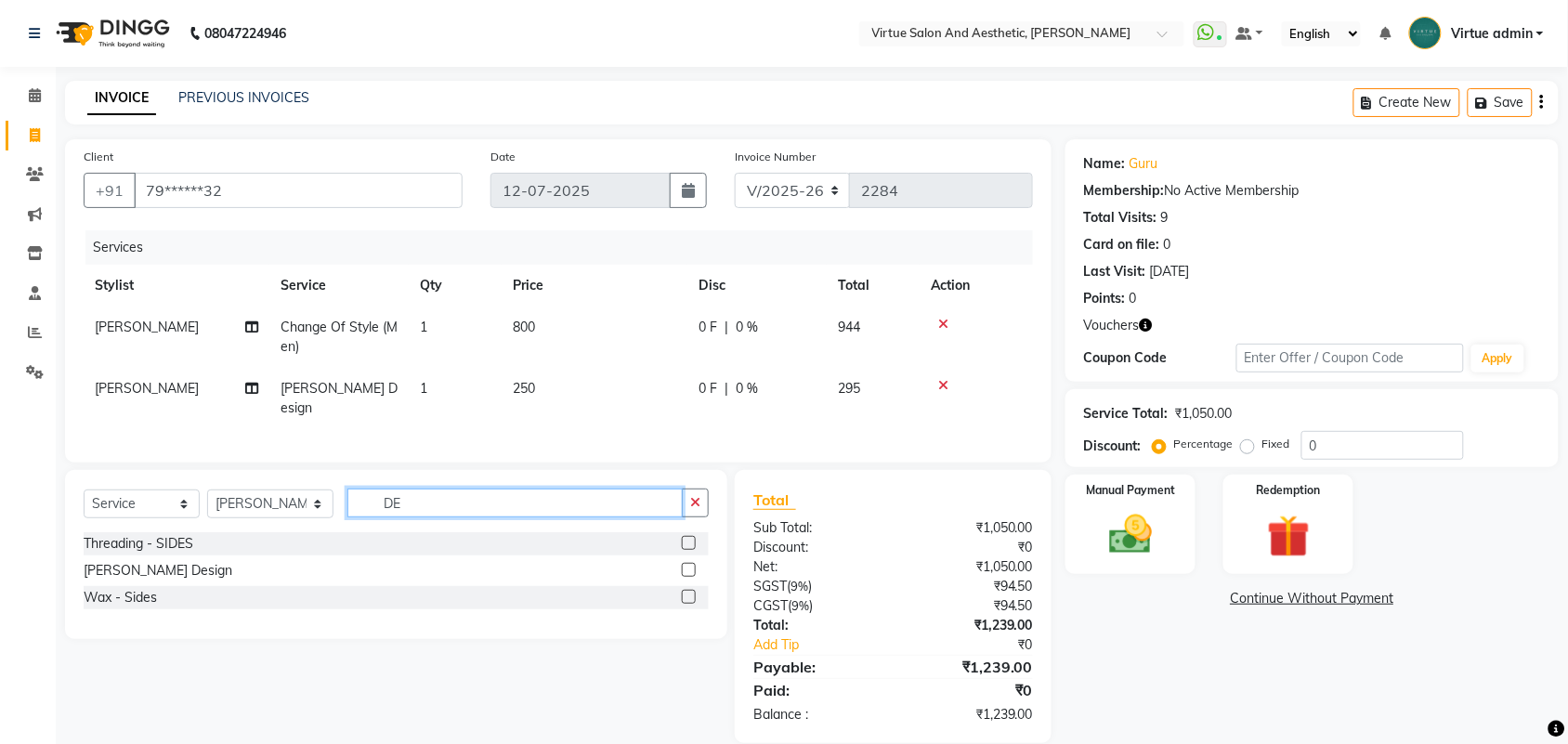 type on "D" 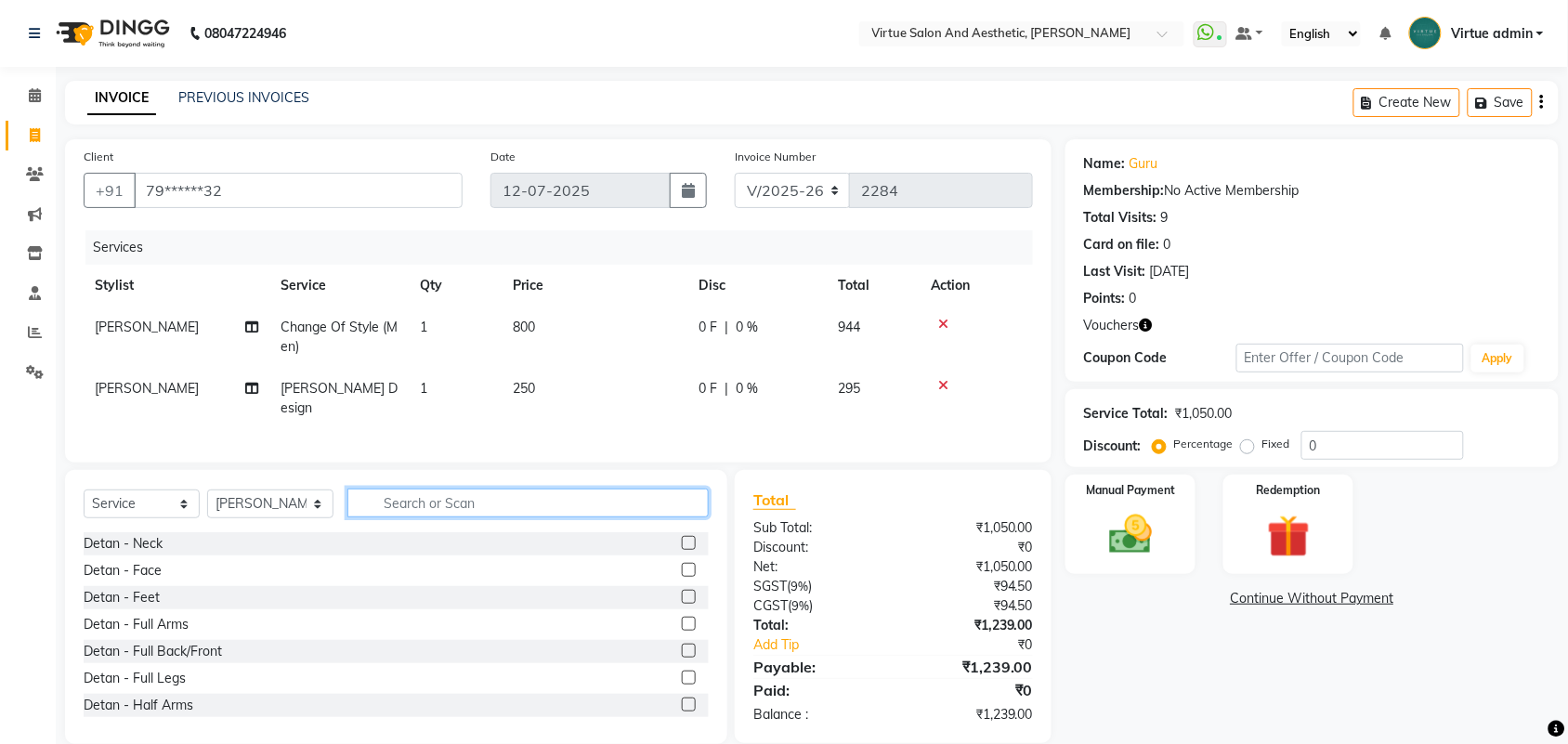 type 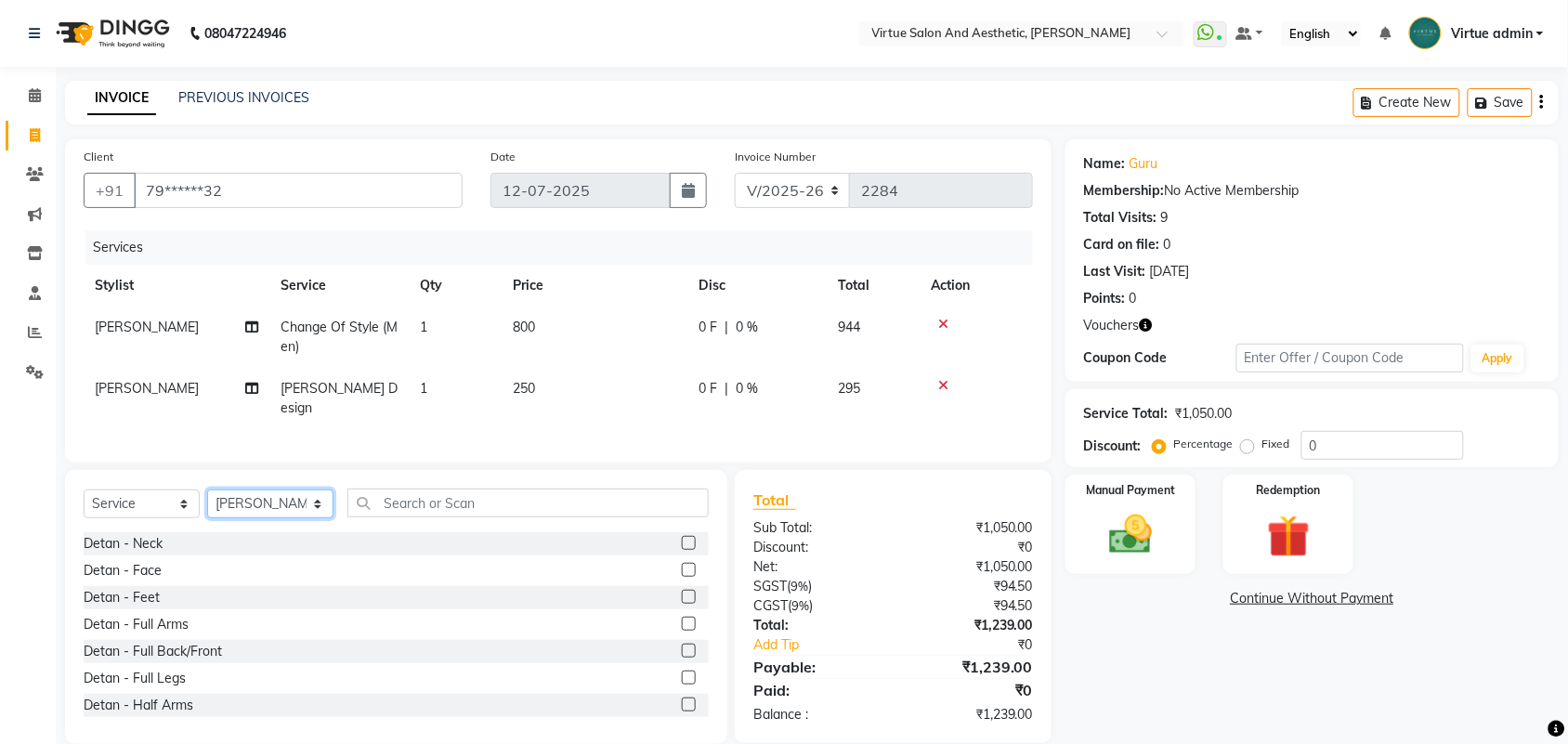 click on "Select Stylist Admin ANUSHA  Apsu Auditor Ambattur Balaji BANUPRIYA Bhuvanesh Dingg - Support Team DIVYA INBARAJ INDHU Javed Jayakumar Joice Neimalsawm  Kalaiselvi KAMALA Nathalie Marinaa Chaarlette POOJA  PREETHI Preethi Raj PRISCILLA RADHA RAJESH  SAHIL SEETHAL SOCHIPEM Suresh Babu SUSHMITA VANITHA Veena Ravi Vignesh  Vinitha Virtue admin VIRTUE SALON" 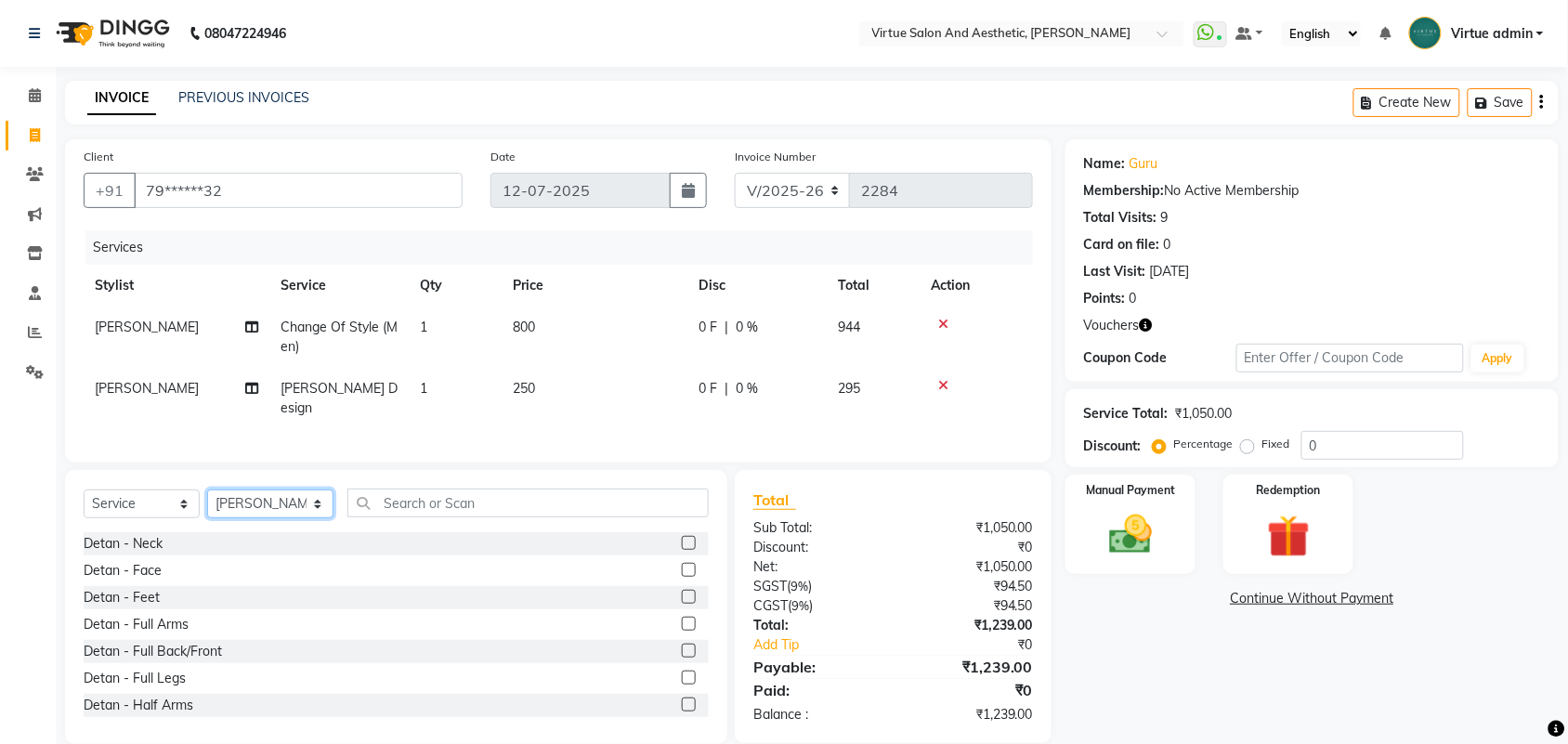 select on "59089" 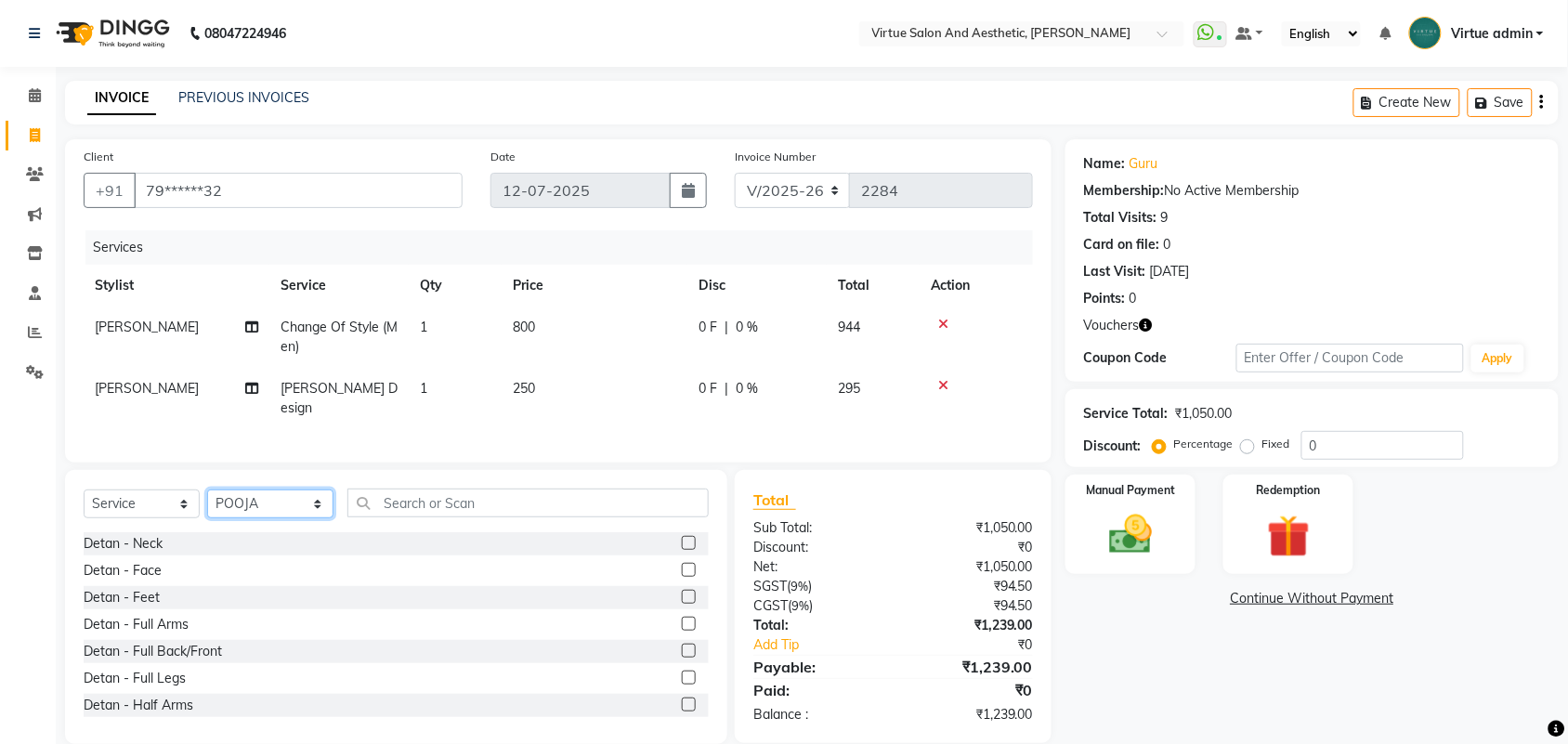 click on "Select Stylist Admin ANUSHA  Apsu Auditor Ambattur Balaji BANUPRIYA Bhuvanesh Dingg - Support Team DIVYA INBARAJ INDHU Javed Jayakumar Joice Neimalsawm  Kalaiselvi KAMALA Nathalie Marinaa Chaarlette POOJA  PREETHI Preethi Raj PRISCILLA RADHA RAJESH  SAHIL SEETHAL SOCHIPEM Suresh Babu SUSHMITA VANITHA Veena Ravi Vignesh  Vinitha Virtue admin VIRTUE SALON" 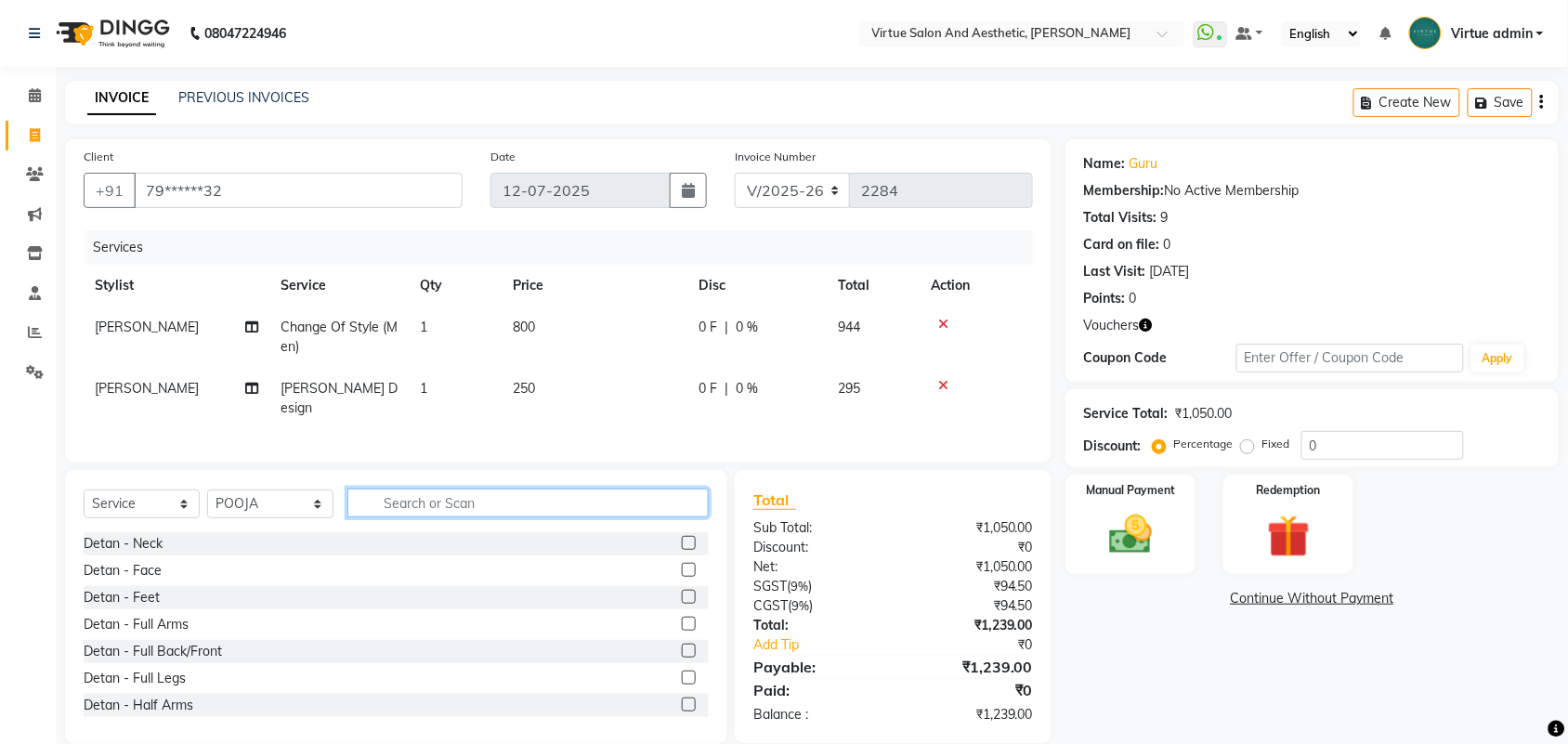 click 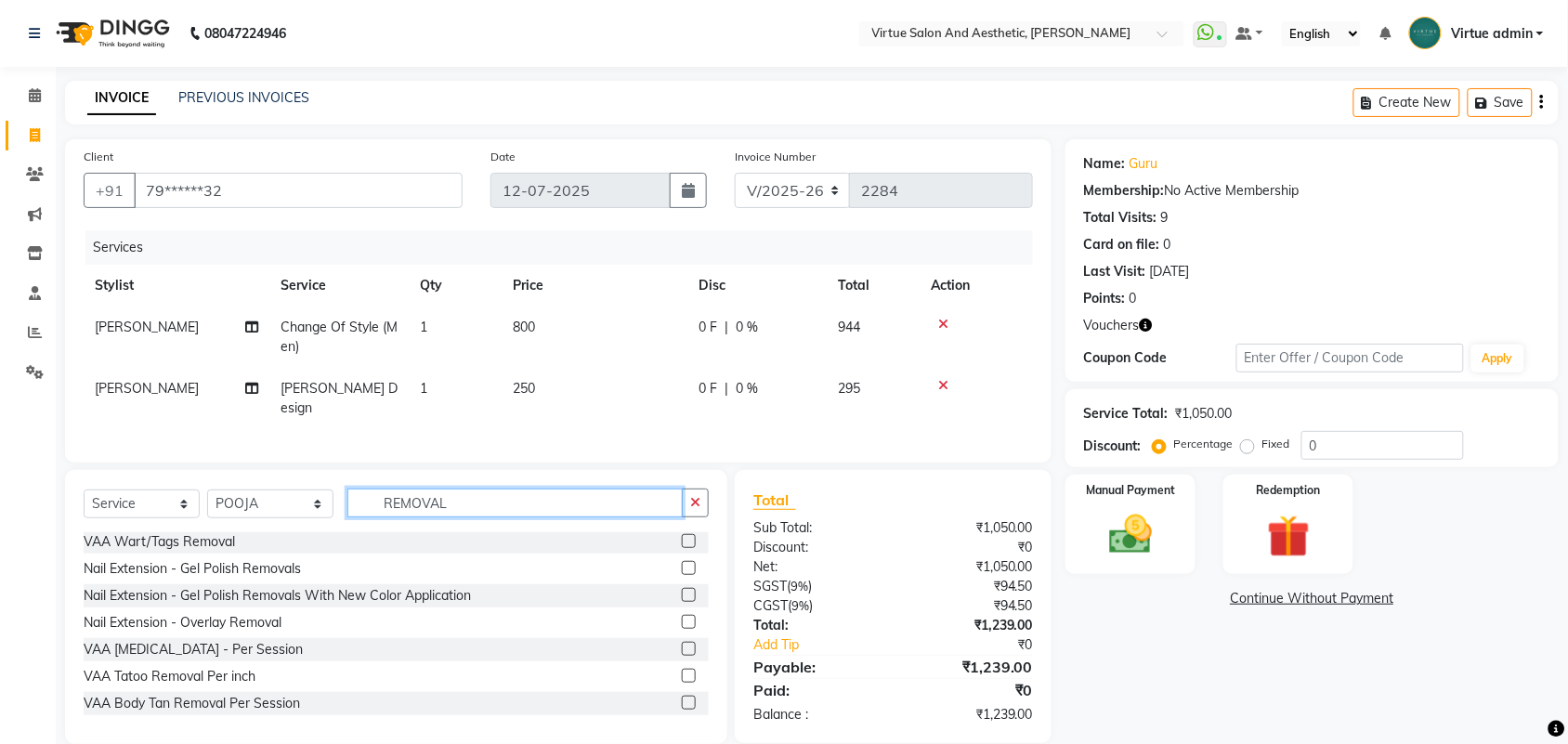 scroll, scrollTop: 0, scrollLeft: 0, axis: both 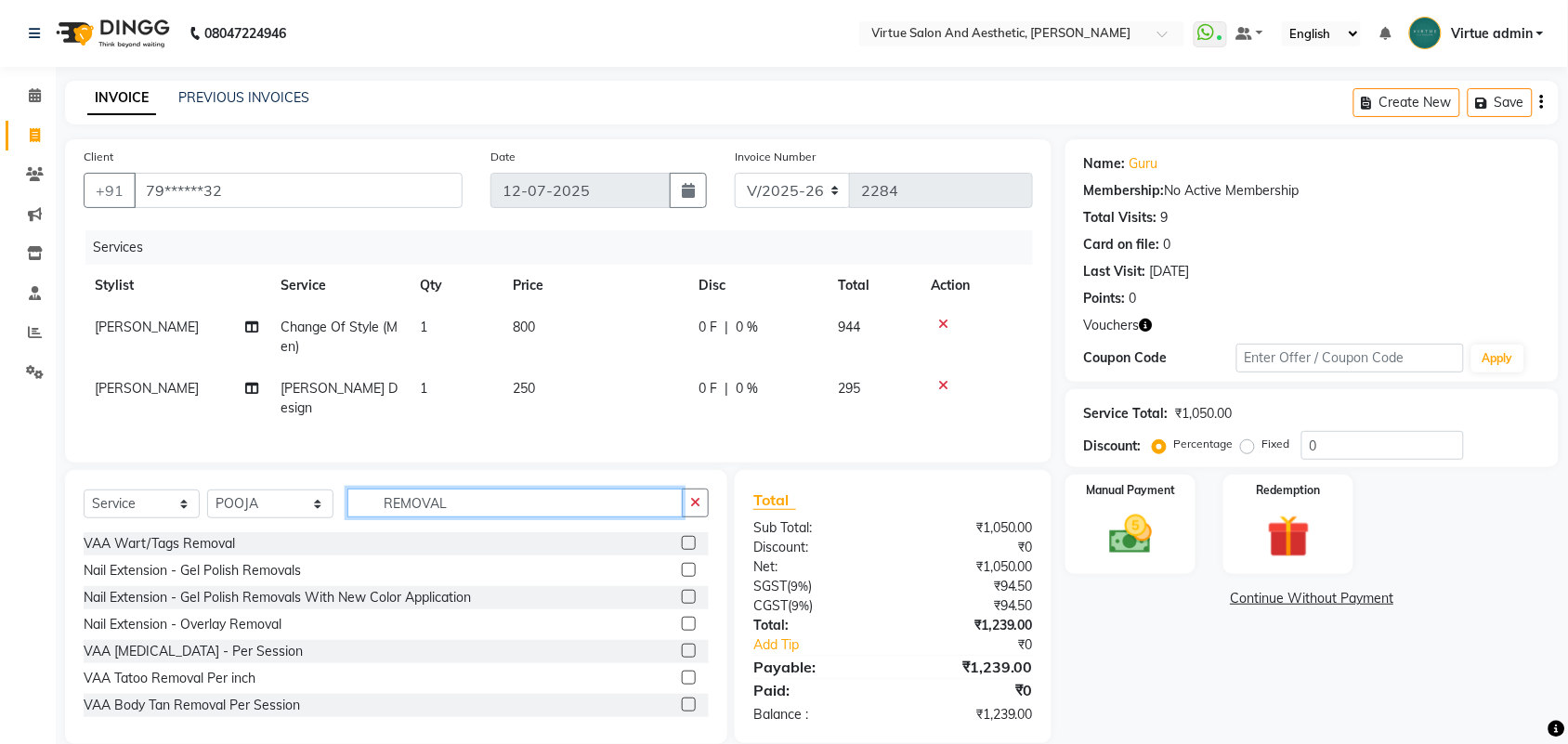 type on "REMOVAL" 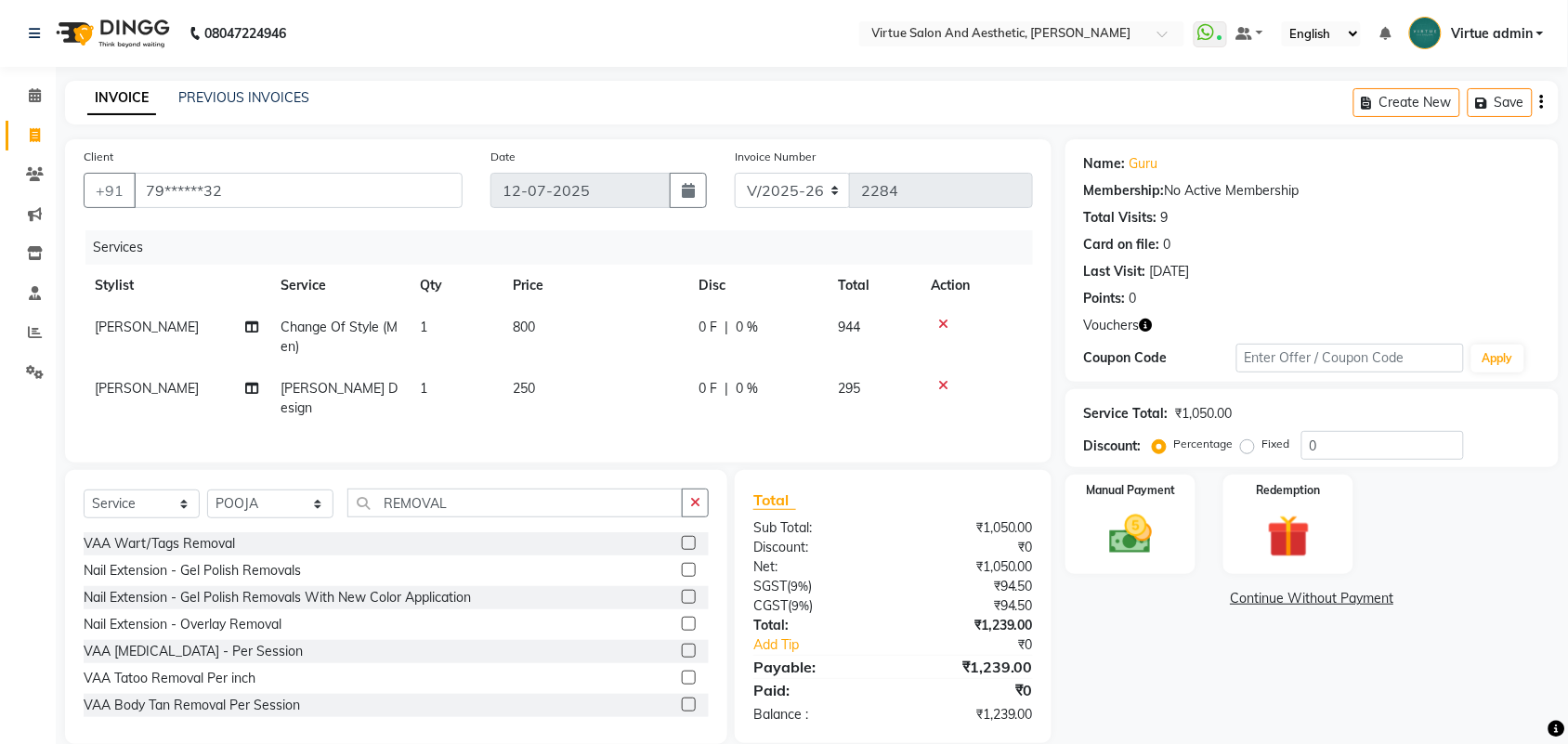 click 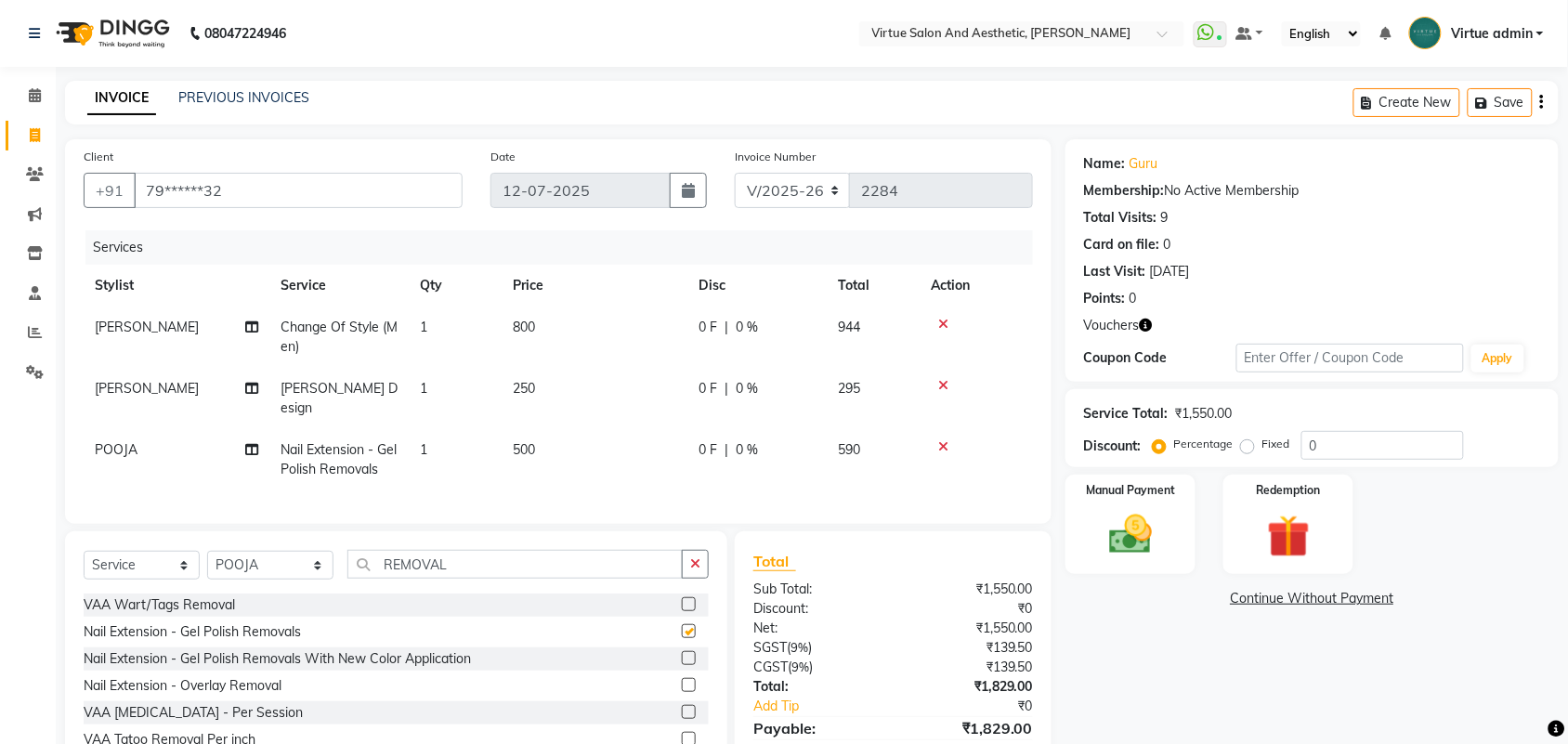 checkbox on "false" 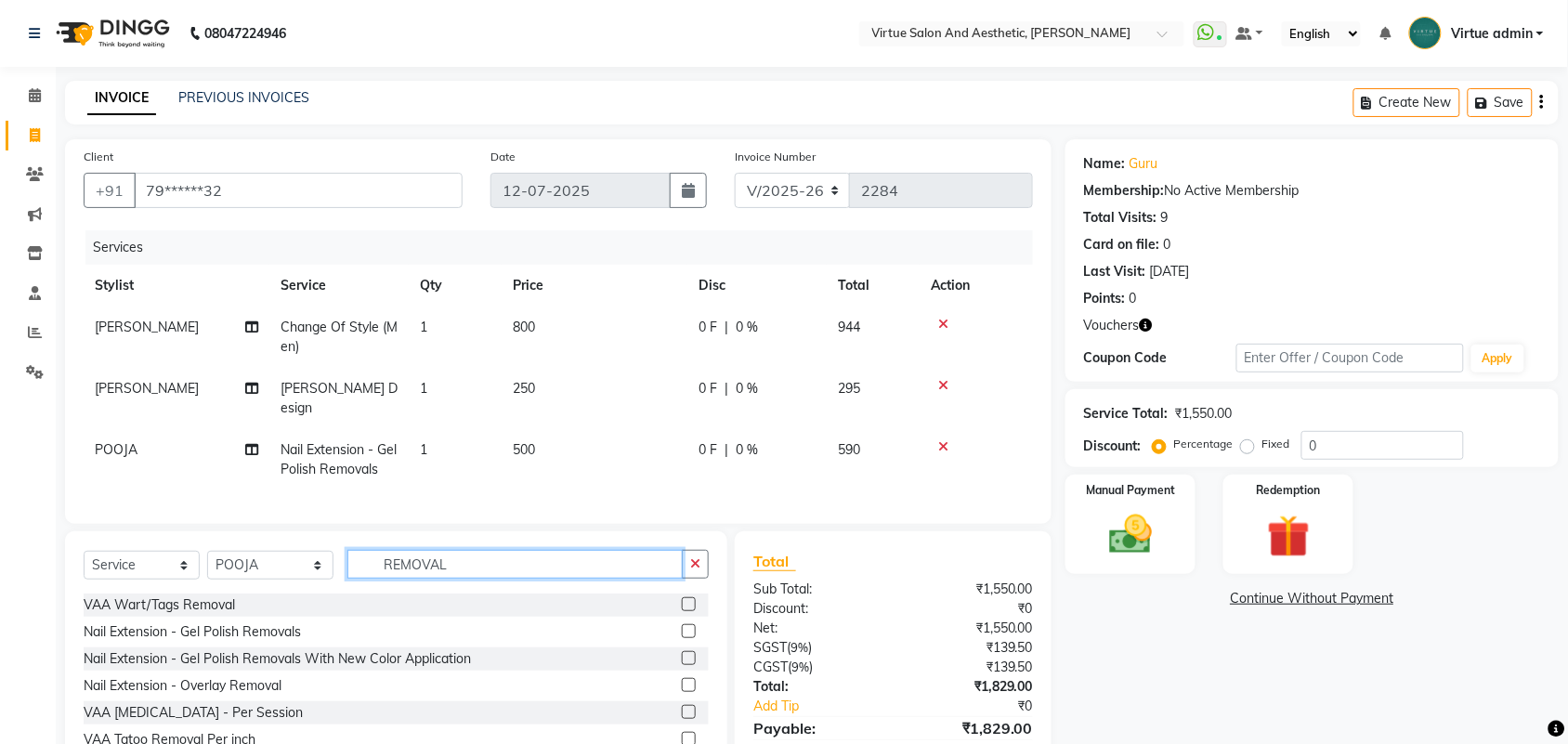 click on "REMOVAL" 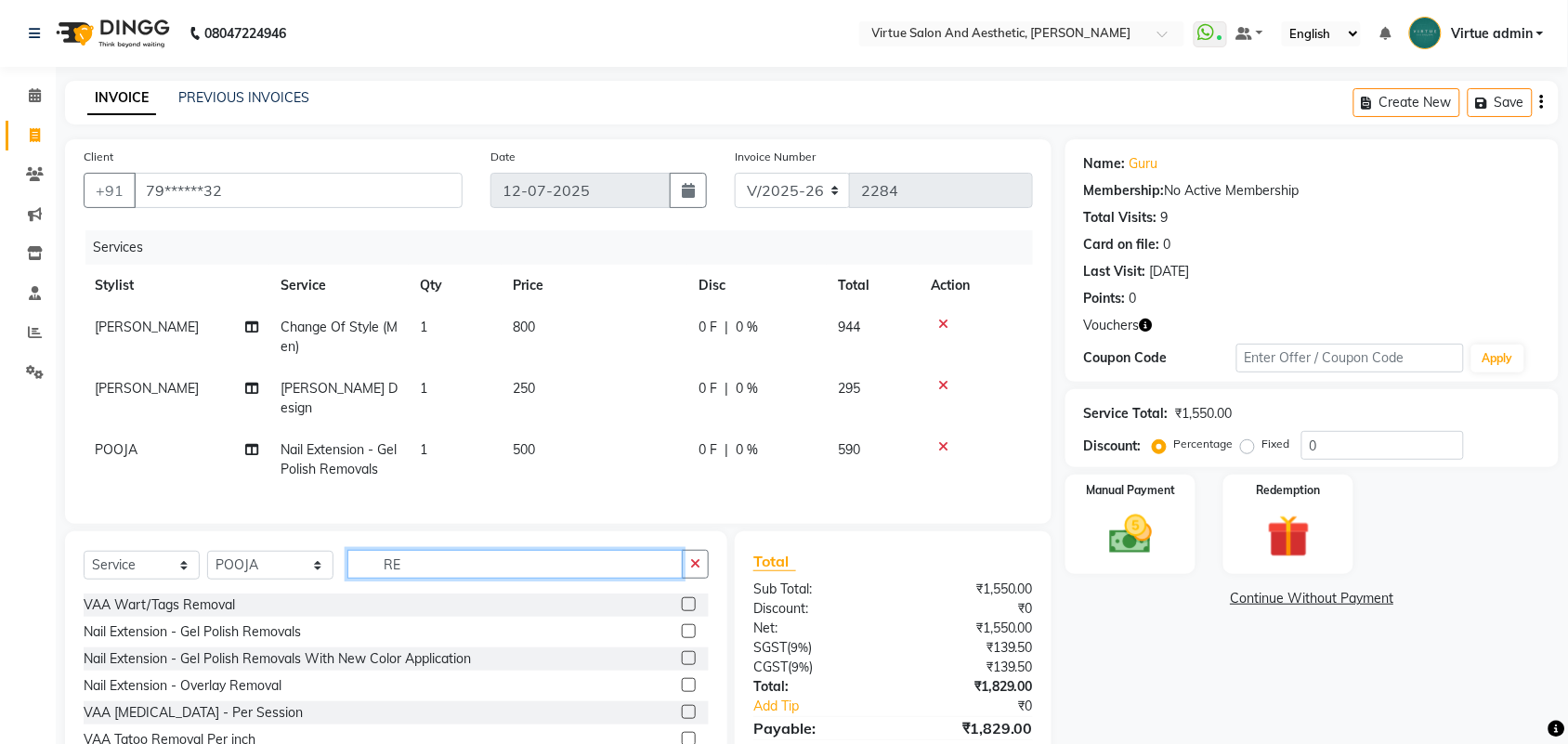 type on "R" 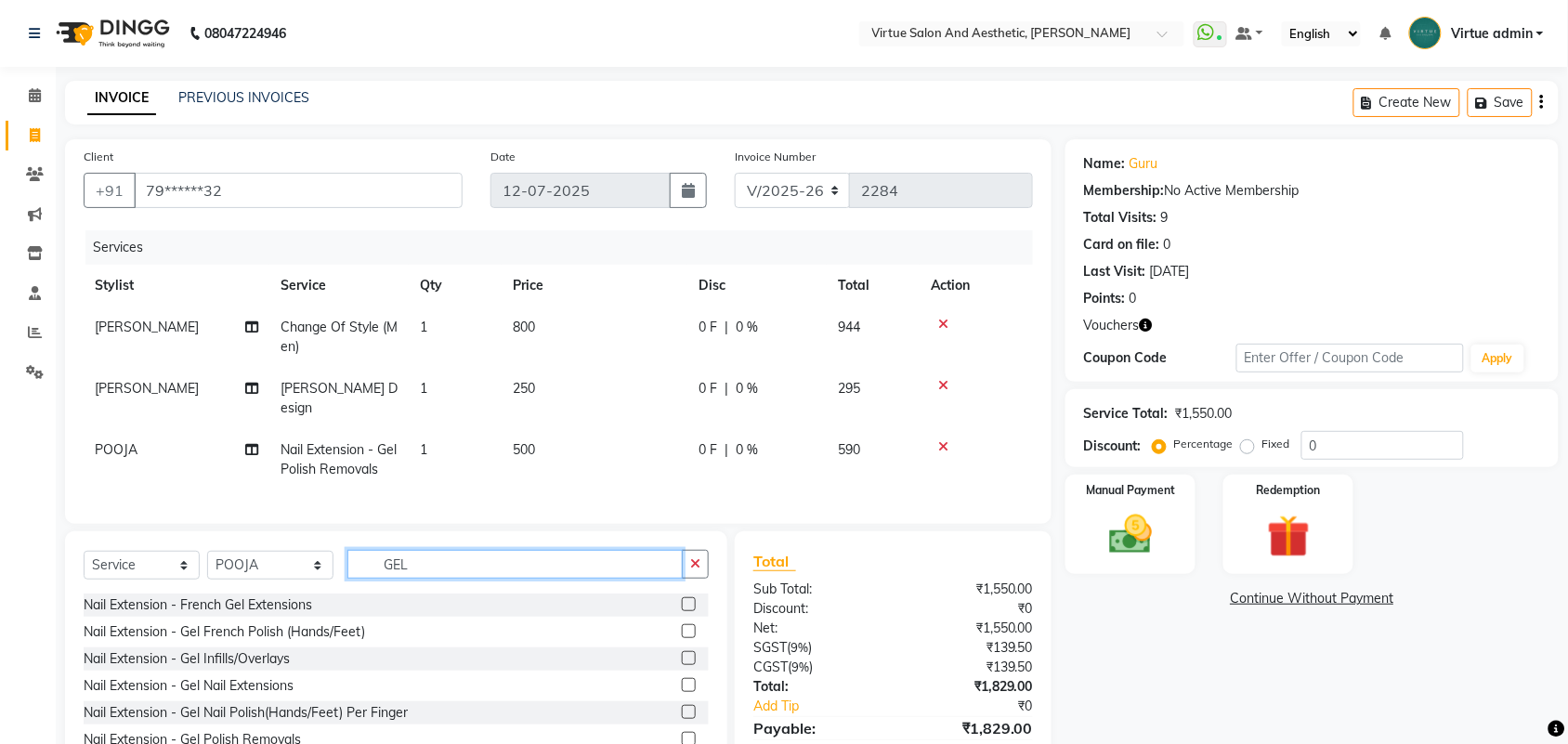 type on "GEL" 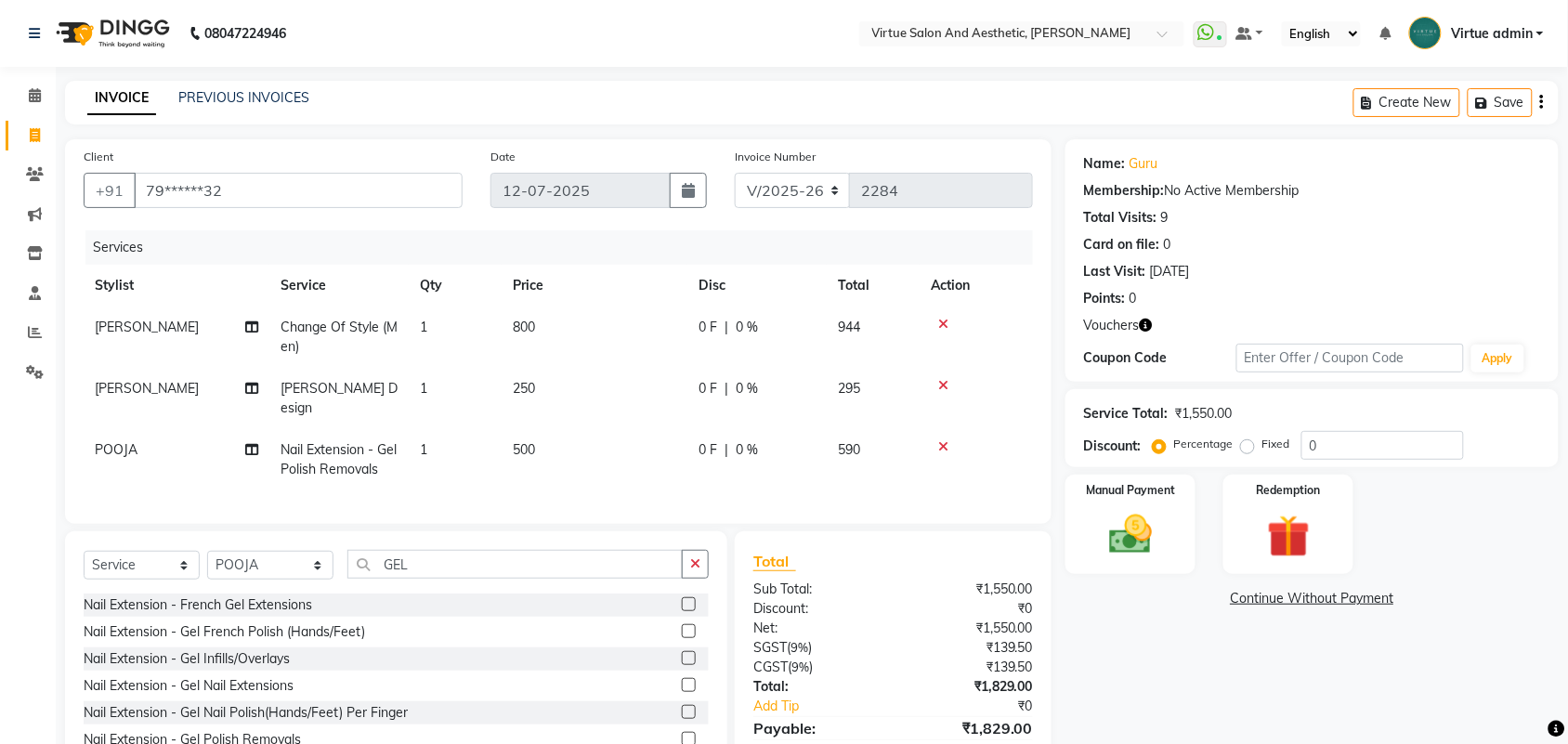 click 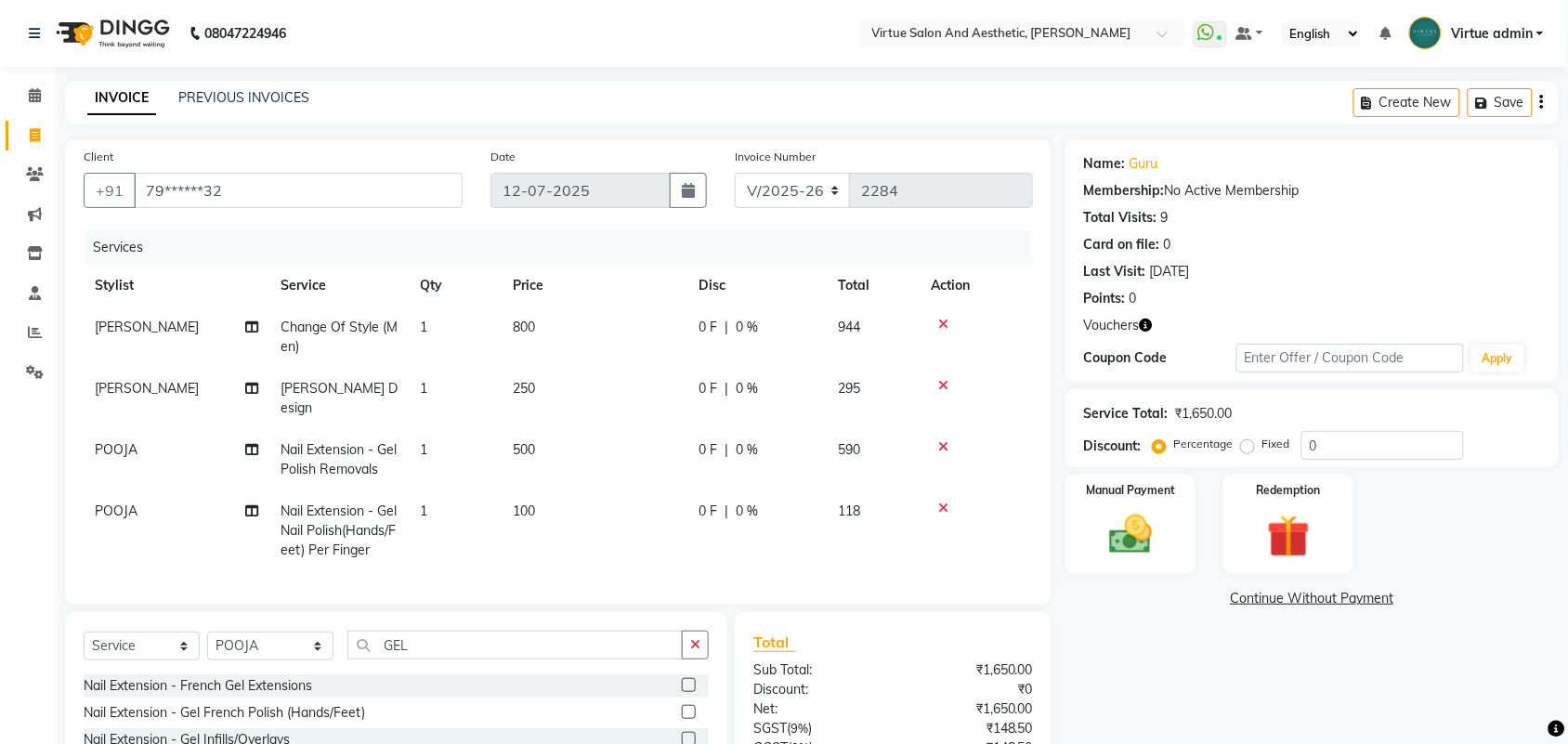 checkbox on "false" 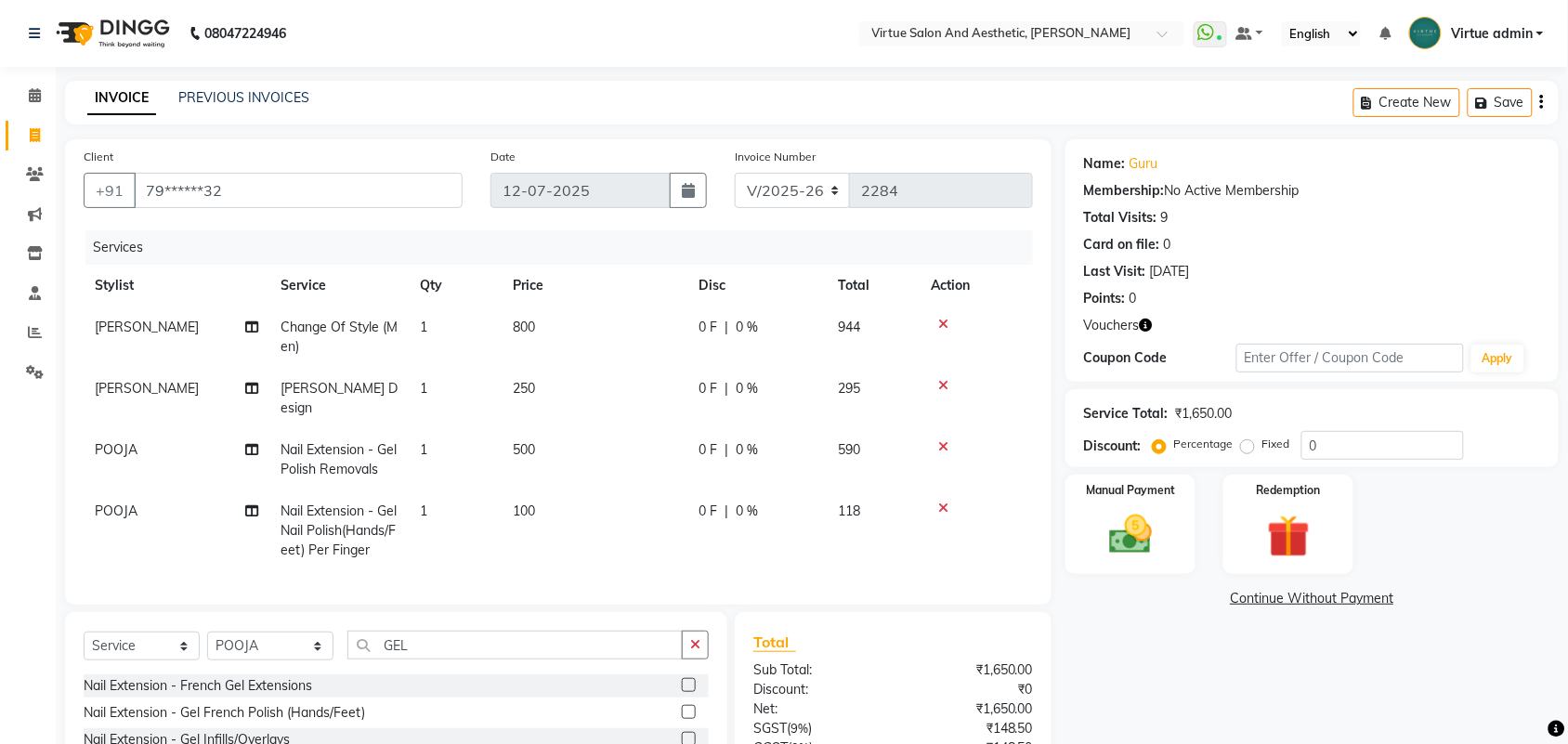 click on "100" 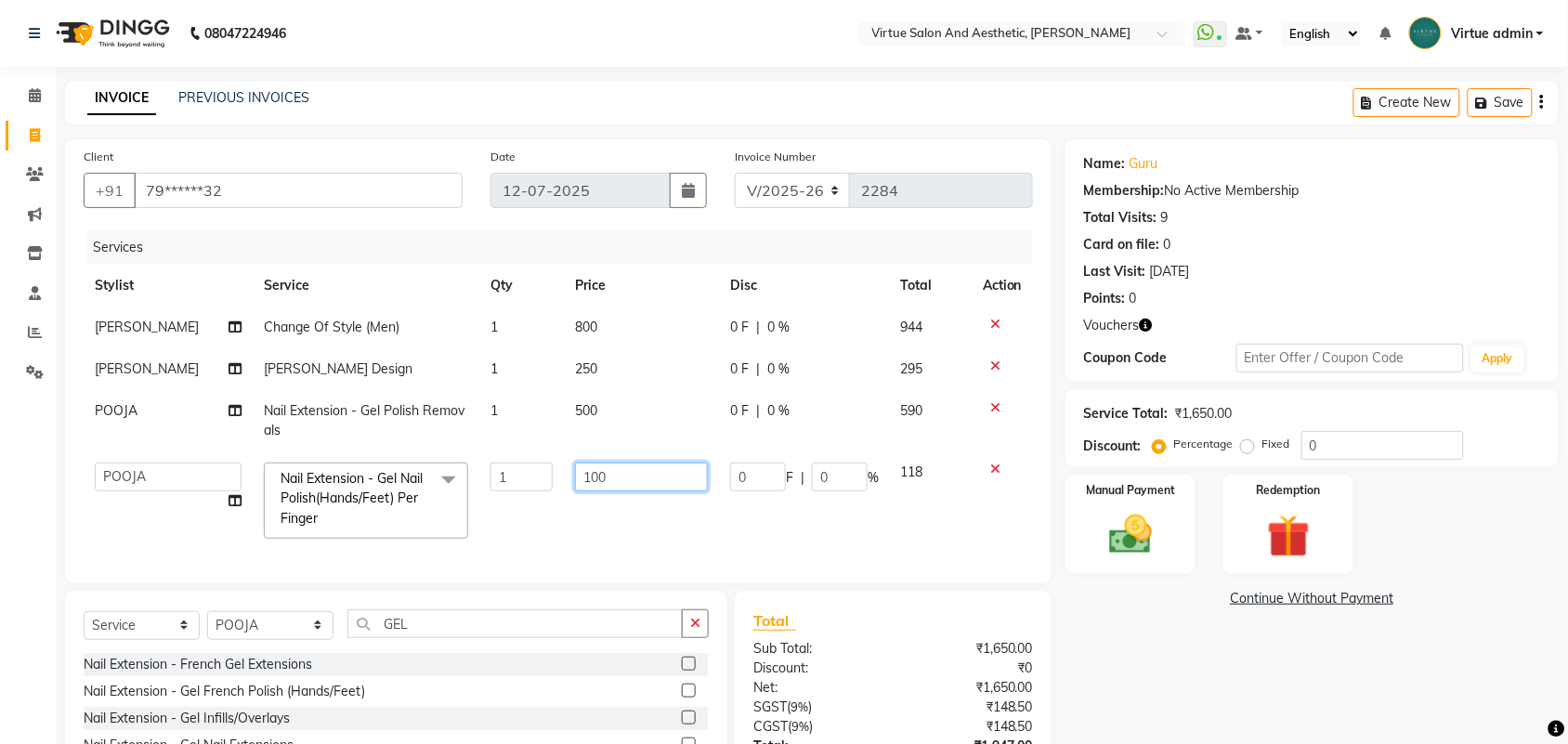 click on "100" 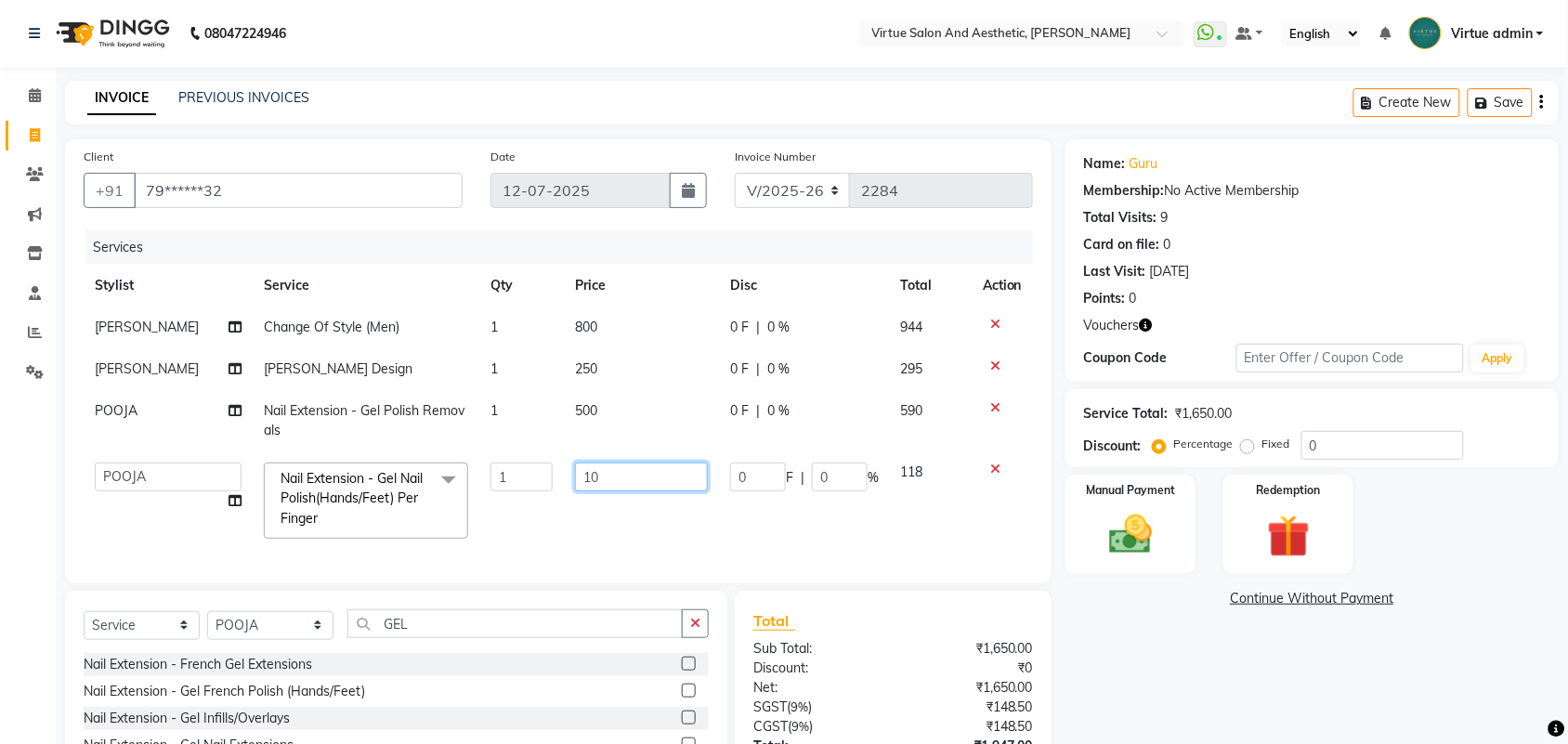 type on "1" 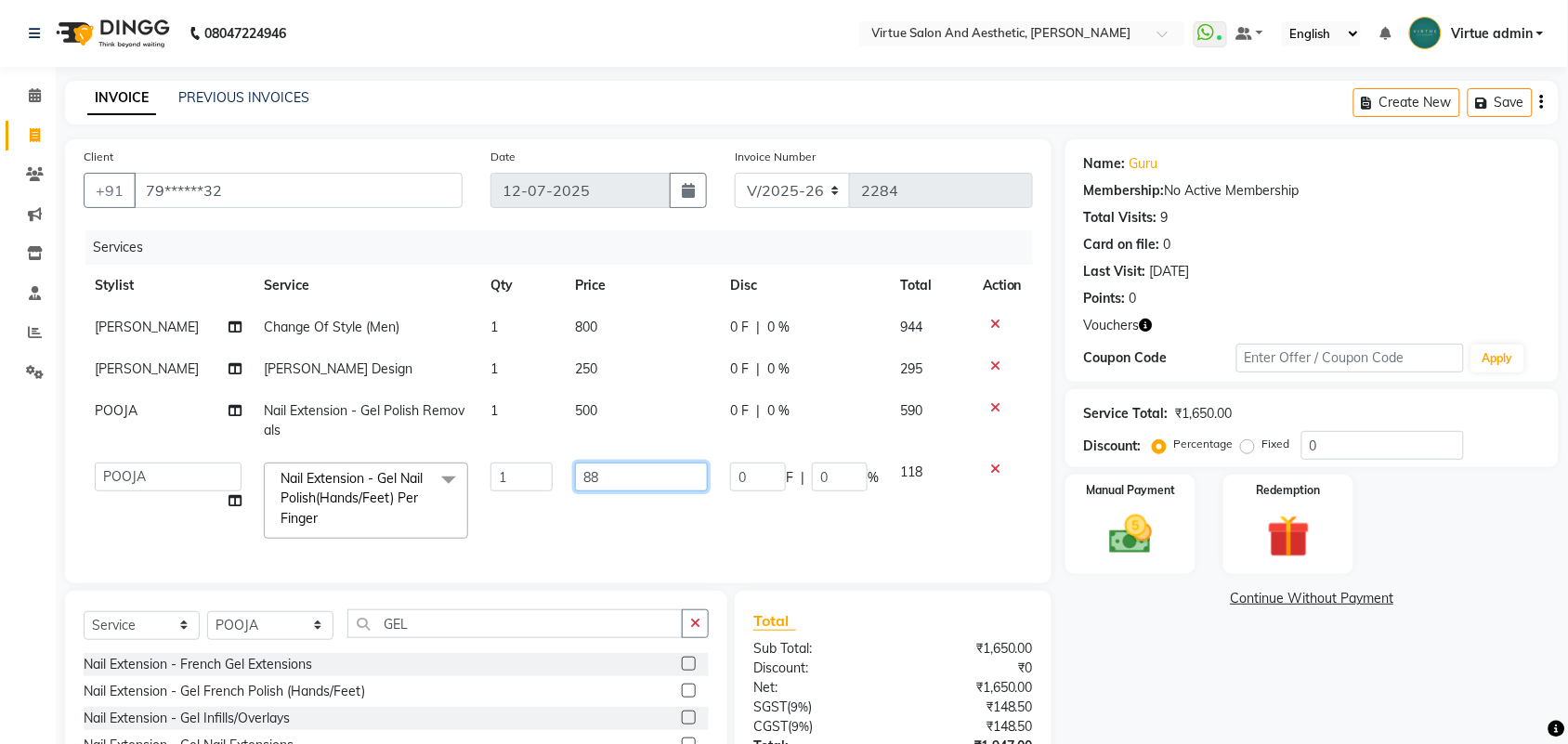 type on "888" 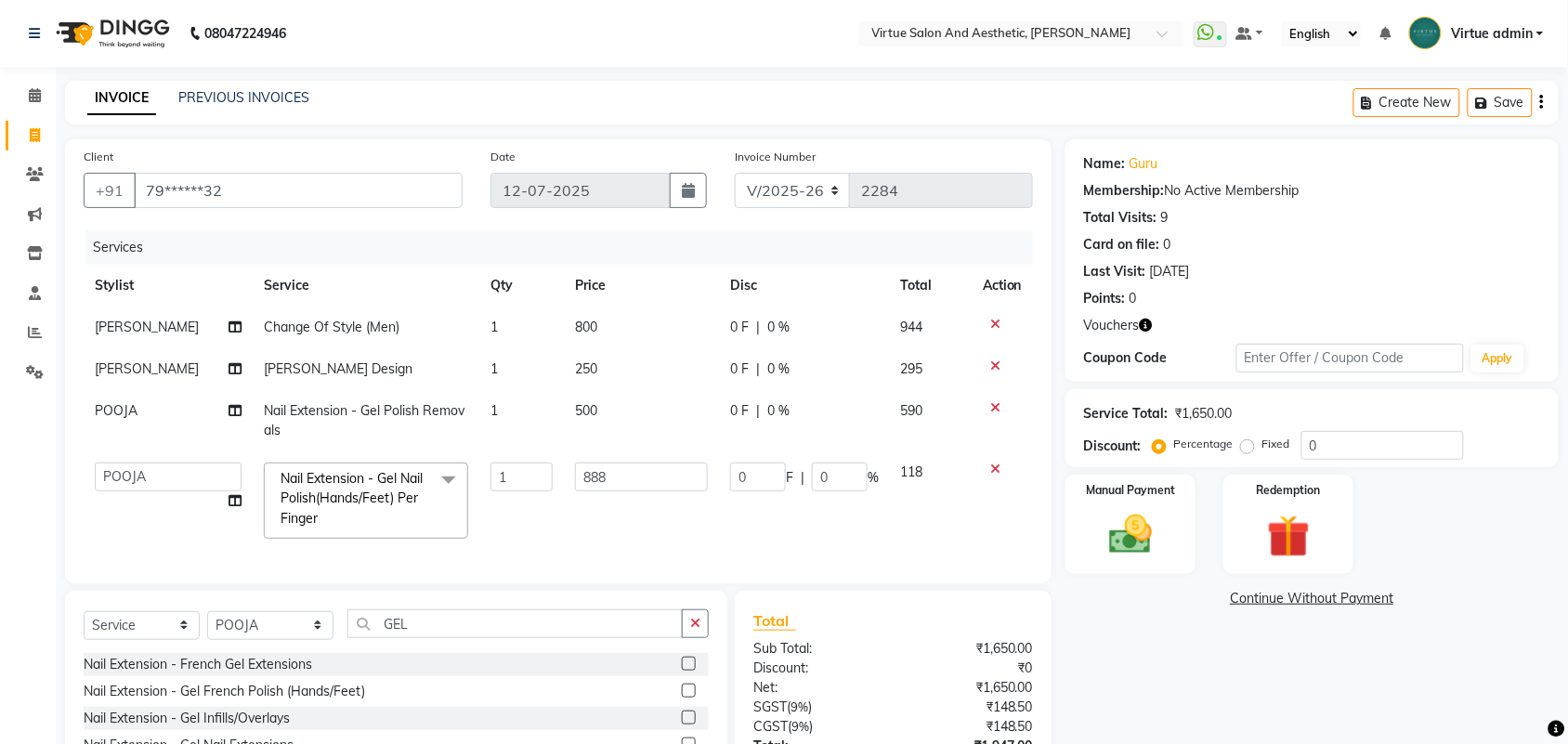 click on "Client +91 79******32 Date 12-07-2025 Invoice Number V/2025 V/2025-26 2284 Services Stylist Service Qty Price Disc Total Action INBARAJ Change Of Style (Men) 1 800 0 F | 0 % 944 INBARAJ Beard Design 1 250 0 F | 0 % 295 POOJA  Nail Extension - Gel Polish Removals 1 500 0 F | 0 % 590  Admin   ANUSHA    Apsu   Auditor Ambattur   Balaji   BANUPRIYA   Bhuvanesh   Dingg - Support Team   DIVYA   INBARAJ   INDHU   Javed   Jayakumar   Joice Neimalsawm    Kalaiselvi   KAMALA   Nathalie Marinaa Chaarlette   POOJA    PREETHI   Preethi Raj   PRISCILLA   RADHA   RAJESH    SAHIL   SEETHAL   SOCHIPEM   Suresh Babu   SUSHMITA   VANITHA   Veena Ravi   Vignesh    Vinitha   Virtue admin   VIRTUE SALON  Nail Extension - Gel Nail Polish(Hands/Feet) Per Finger  x Detan -  Neck Detan - Face Detan - Feet Detan - Full Arms Detan - Full Back/Front Detan - Full Legs Detan - Half Arms Detan - Half Back/Front Detan - Half Legs Detan - Midriff Detan - Under Arms Detan - Upperlip HAIR EXTENSION-CLIPPING ADD ON - PEEL OFF MASK Blow styling" 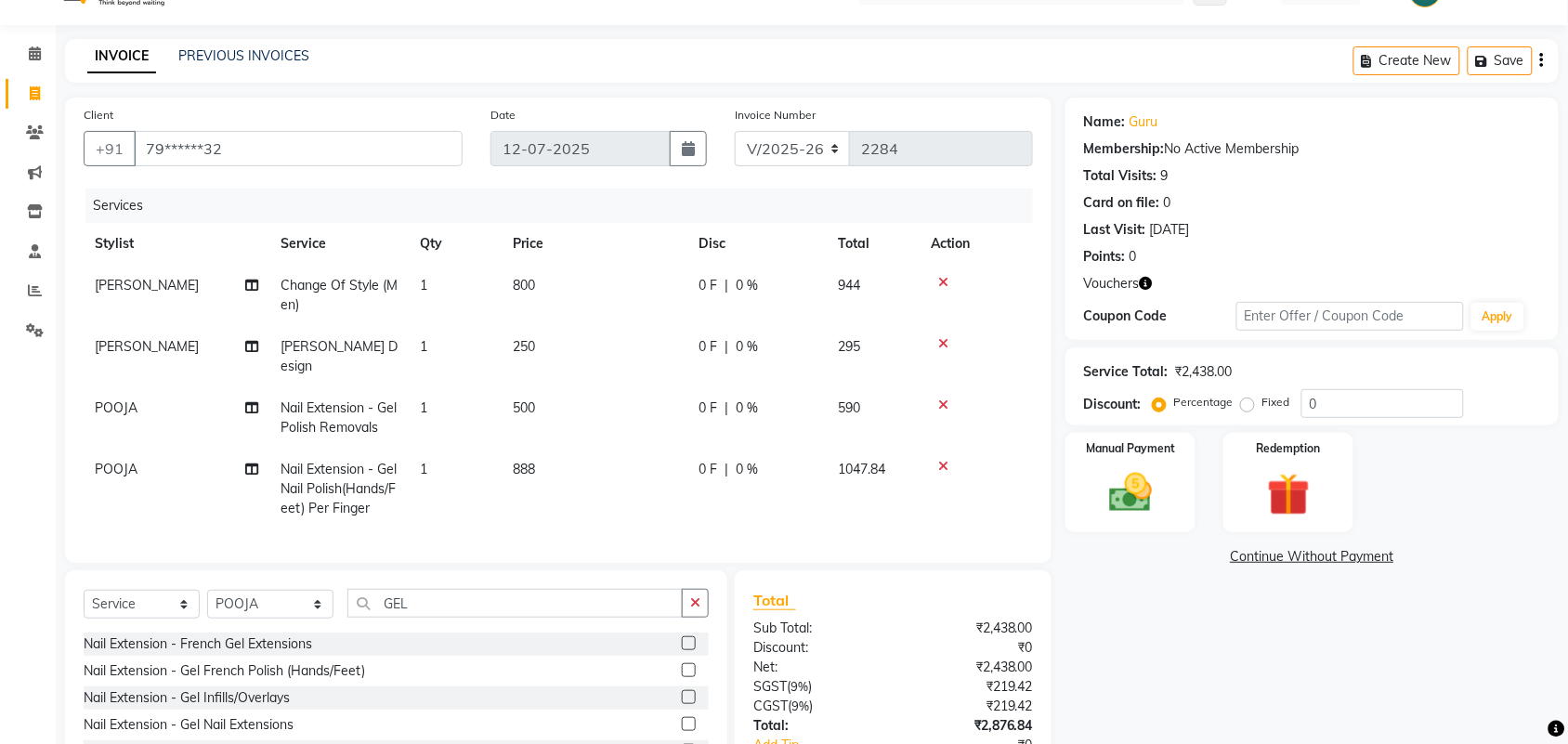 scroll, scrollTop: 167, scrollLeft: 0, axis: vertical 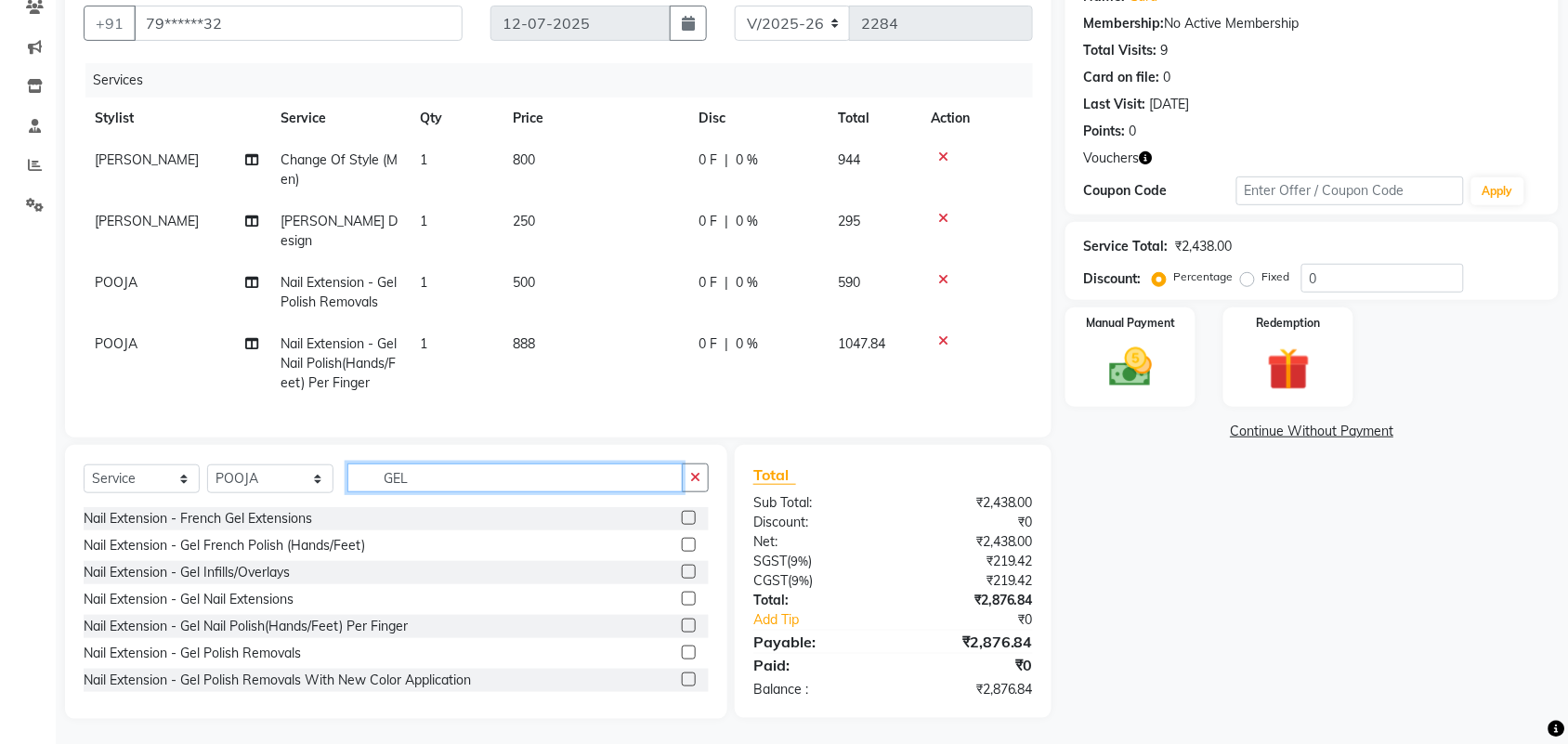 click on "GEL" 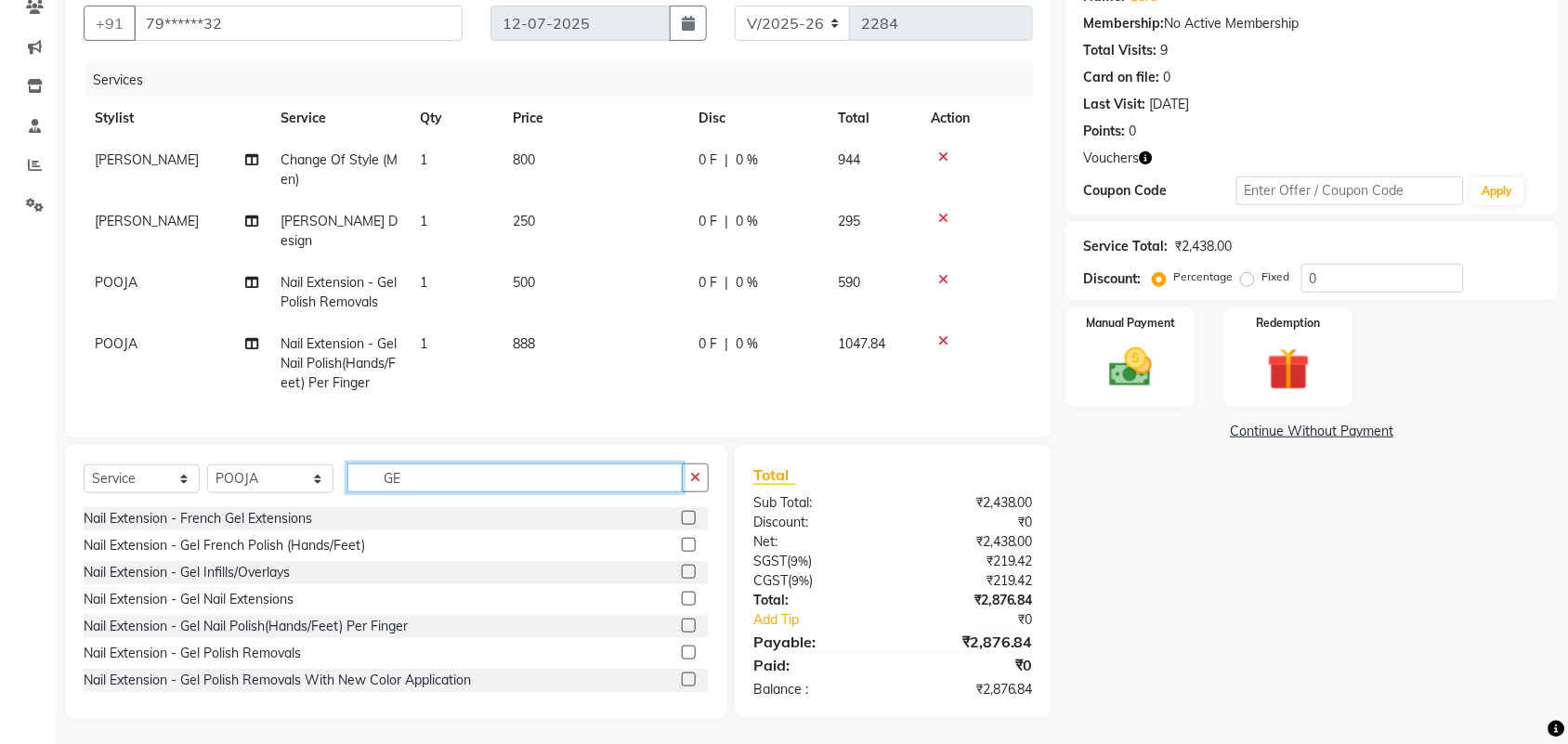 type on "G" 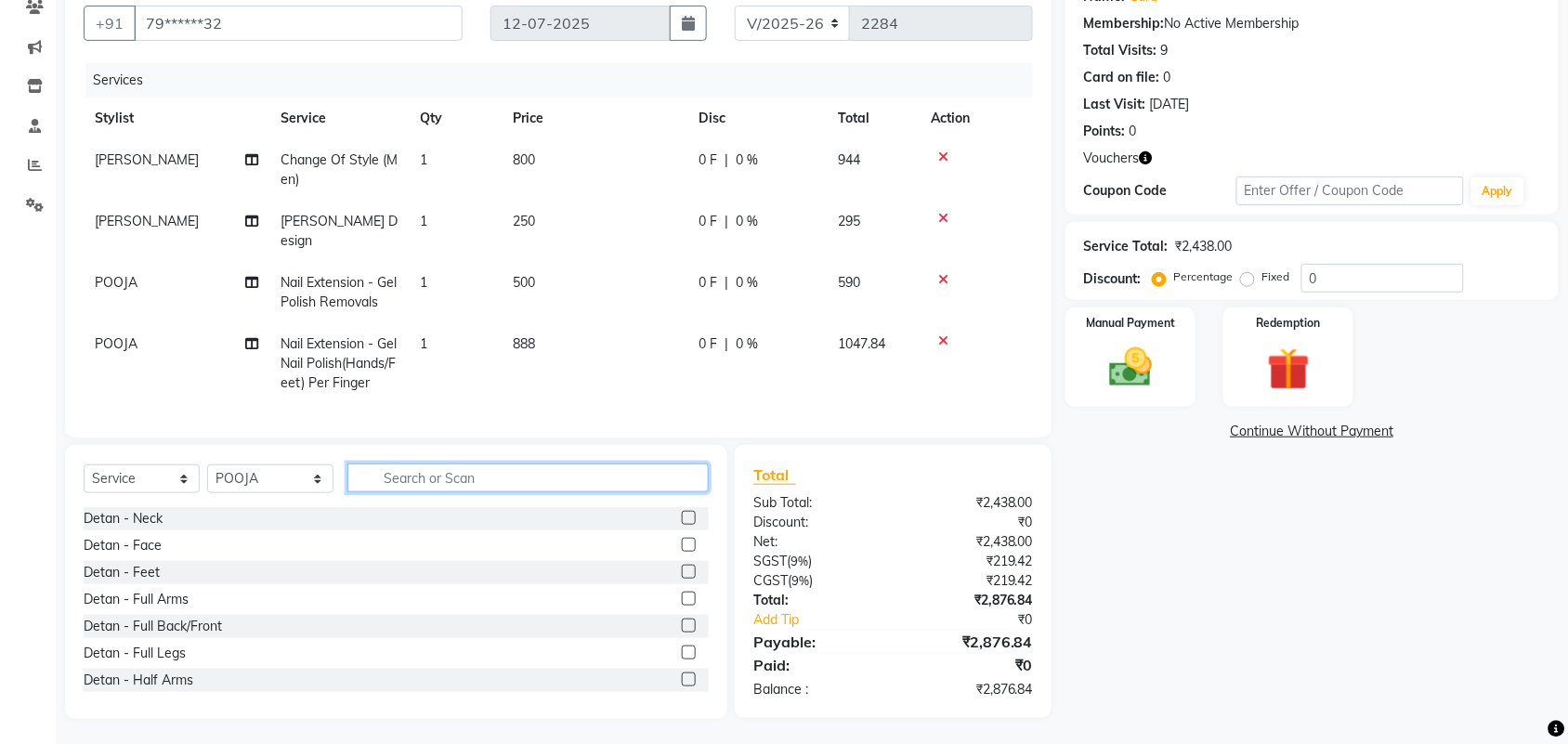 type 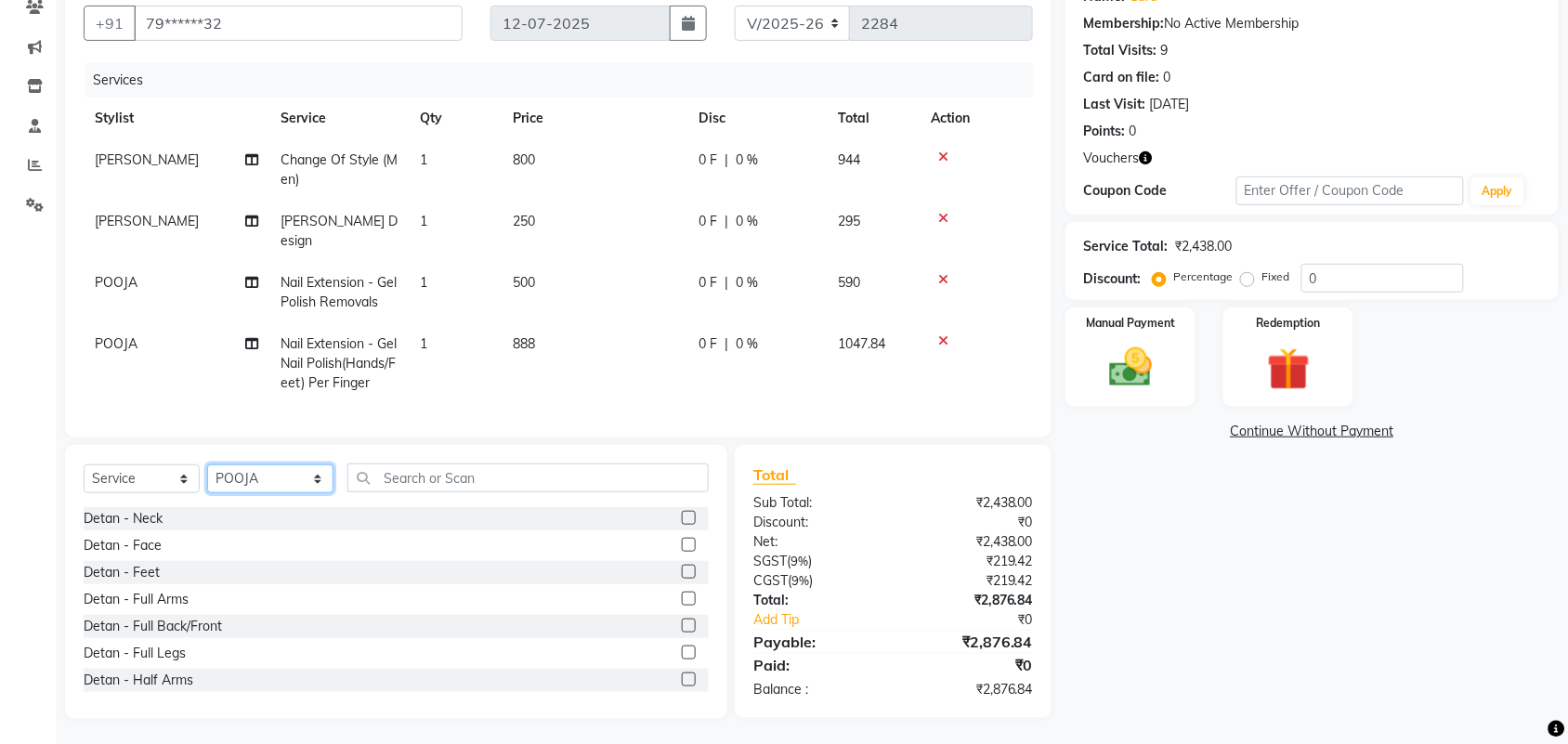 click on "Select Stylist Admin ANUSHA  Apsu Auditor Ambattur Balaji BANUPRIYA Bhuvanesh Dingg - Support Team DIVYA INBARAJ INDHU Javed Jayakumar Joice Neimalsawm  Kalaiselvi KAMALA Nathalie Marinaa Chaarlette POOJA  PREETHI Preethi Raj PRISCILLA RADHA RAJESH  SAHIL SEETHAL SOCHIPEM Suresh Babu SUSHMITA VANITHA Veena Ravi Vignesh  Vinitha Virtue admin VIRTUE SALON" 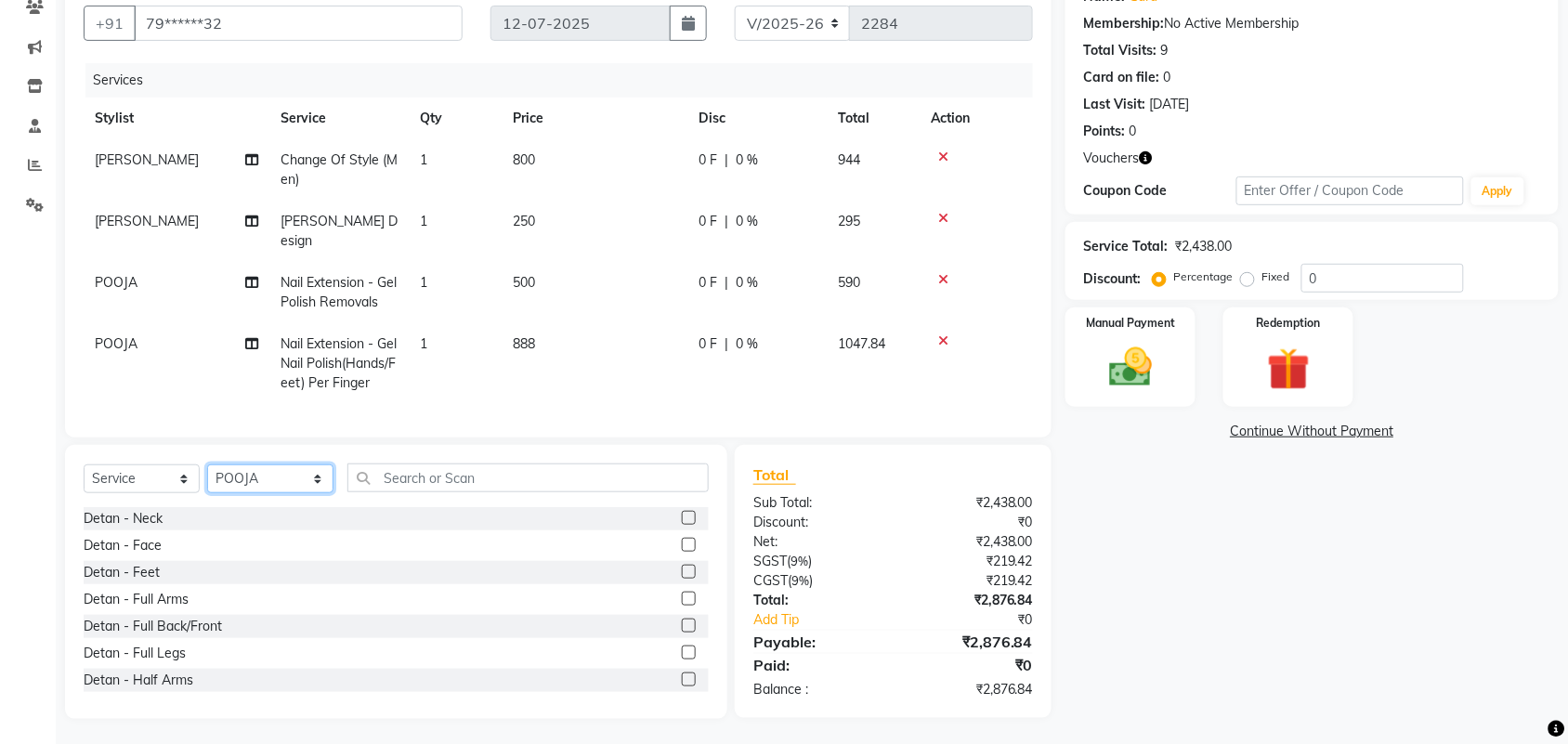 select on "30103" 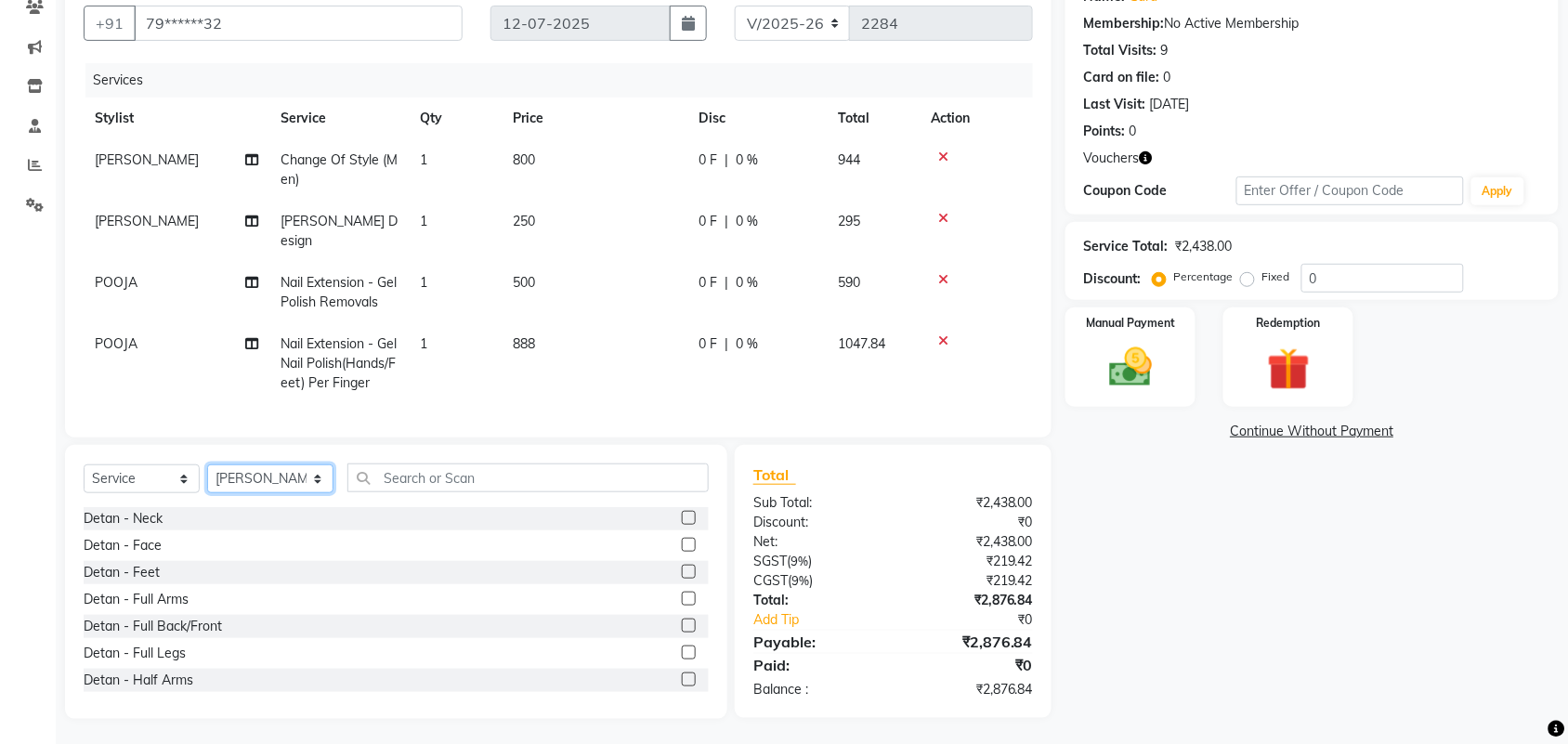 click on "Select Stylist Admin ANUSHA  Apsu Auditor Ambattur Balaji BANUPRIYA Bhuvanesh Dingg - Support Team DIVYA INBARAJ INDHU Javed Jayakumar Joice Neimalsawm  Kalaiselvi KAMALA Nathalie Marinaa Chaarlette POOJA  PREETHI Preethi Raj PRISCILLA RADHA RAJESH  SAHIL SEETHAL SOCHIPEM Suresh Babu SUSHMITA VANITHA Veena Ravi Vignesh  Vinitha Virtue admin VIRTUE SALON" 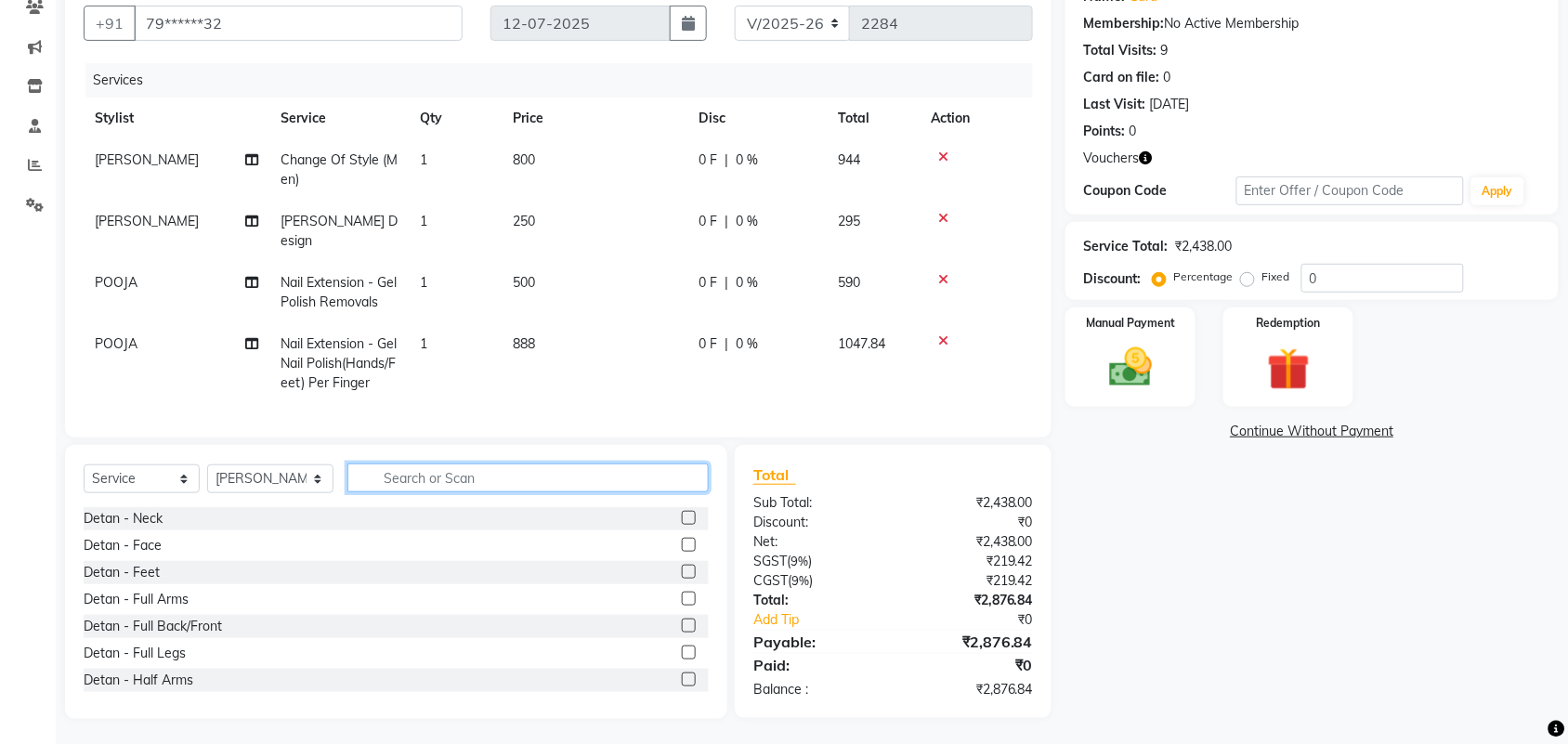 click 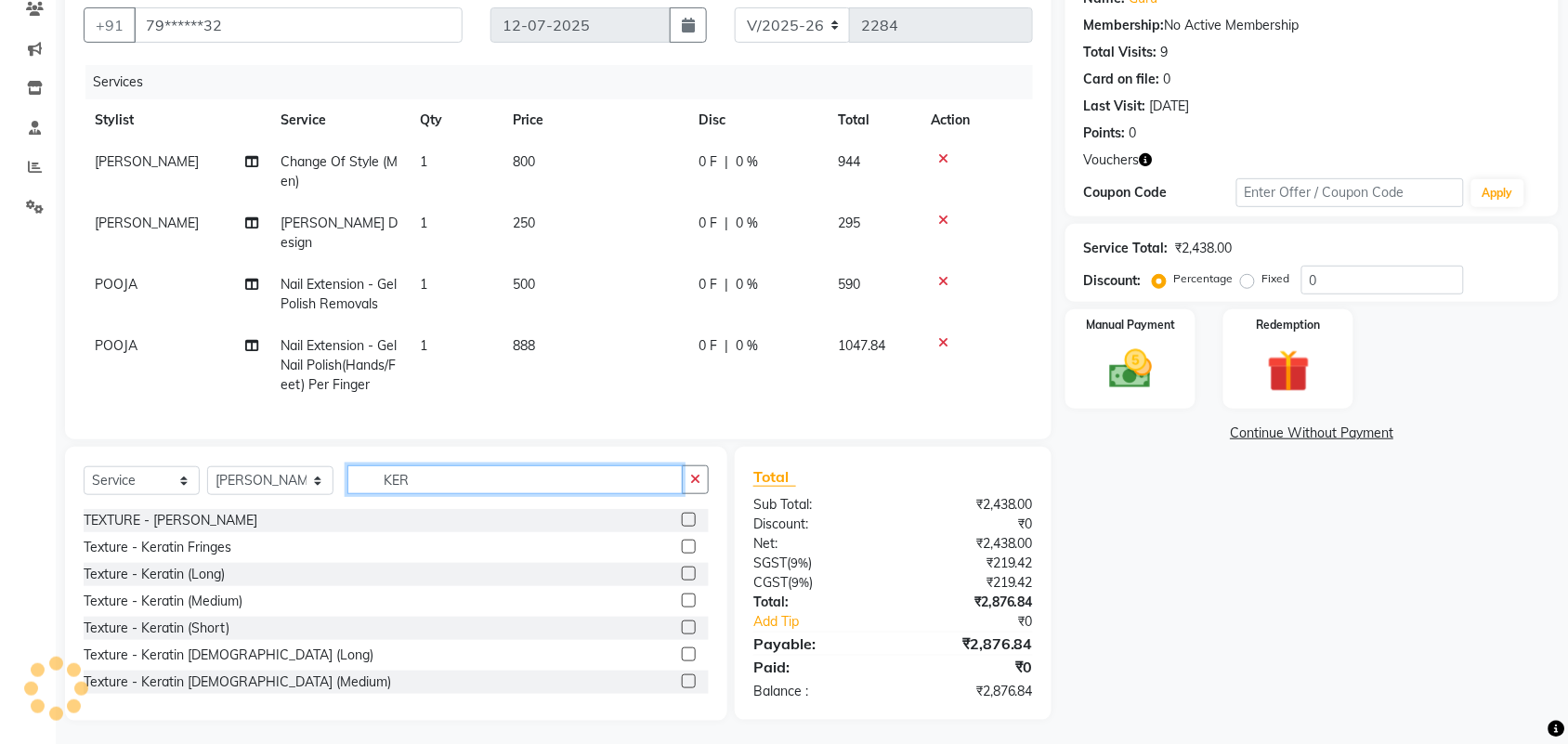 scroll, scrollTop: 167, scrollLeft: 0, axis: vertical 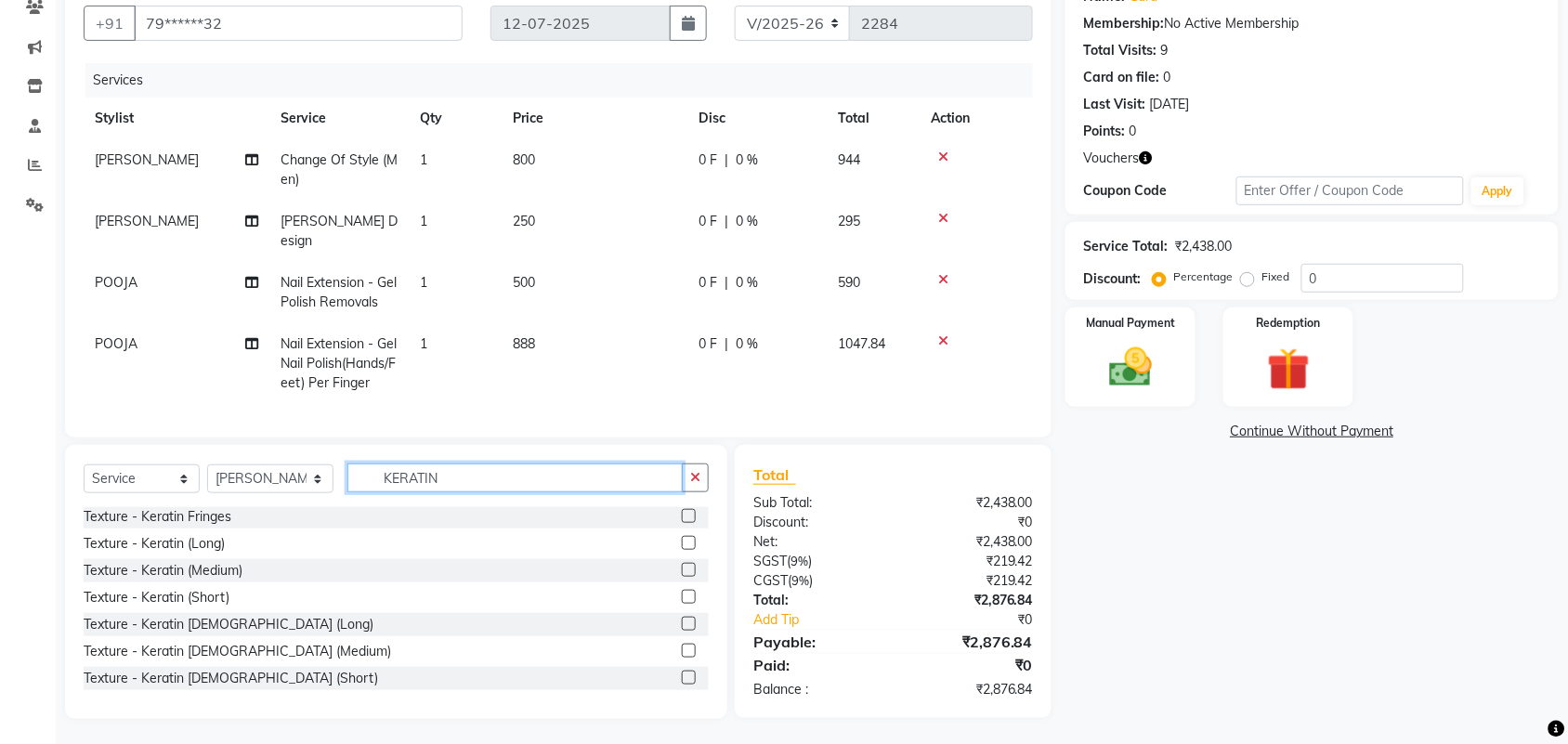 type on "KERATIN" 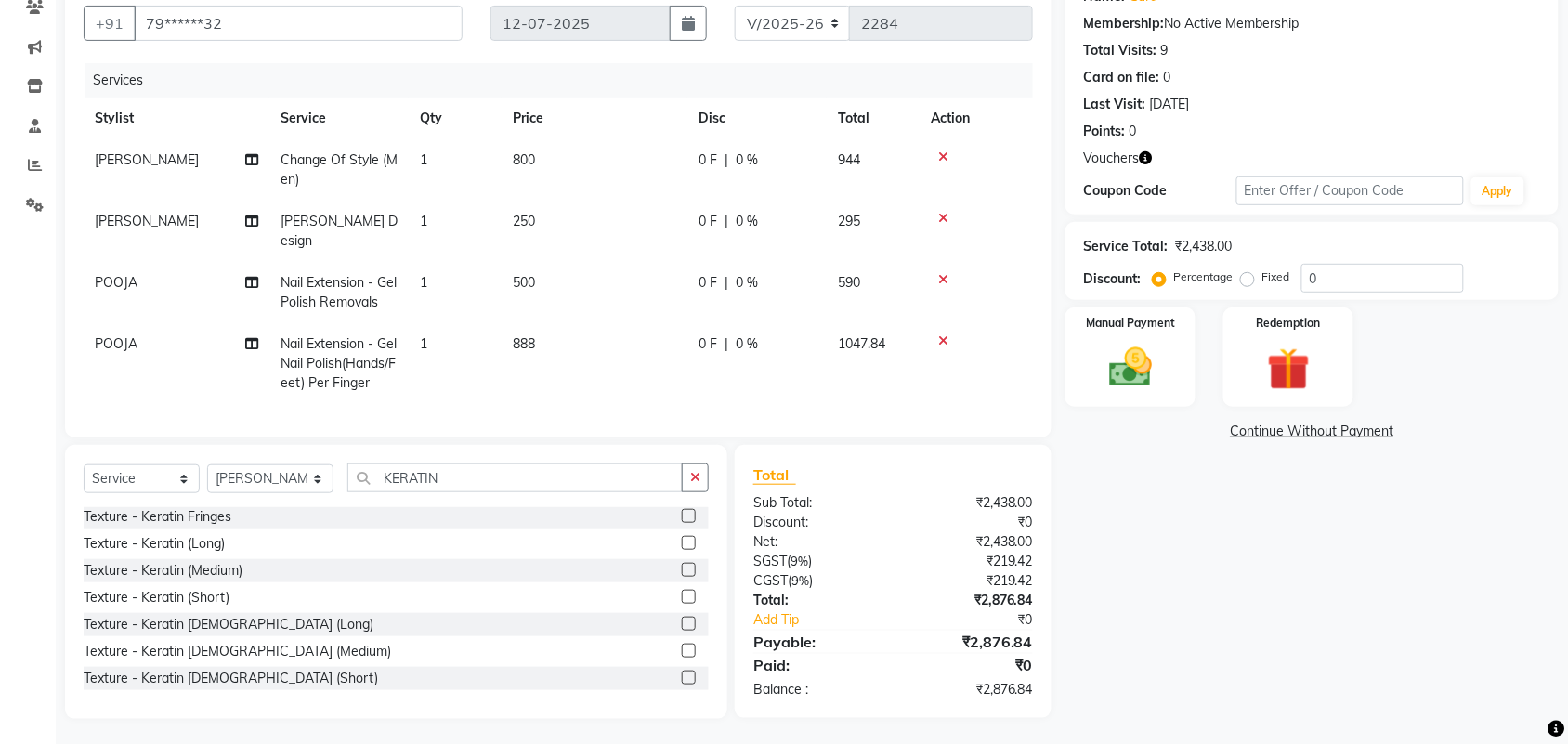 click 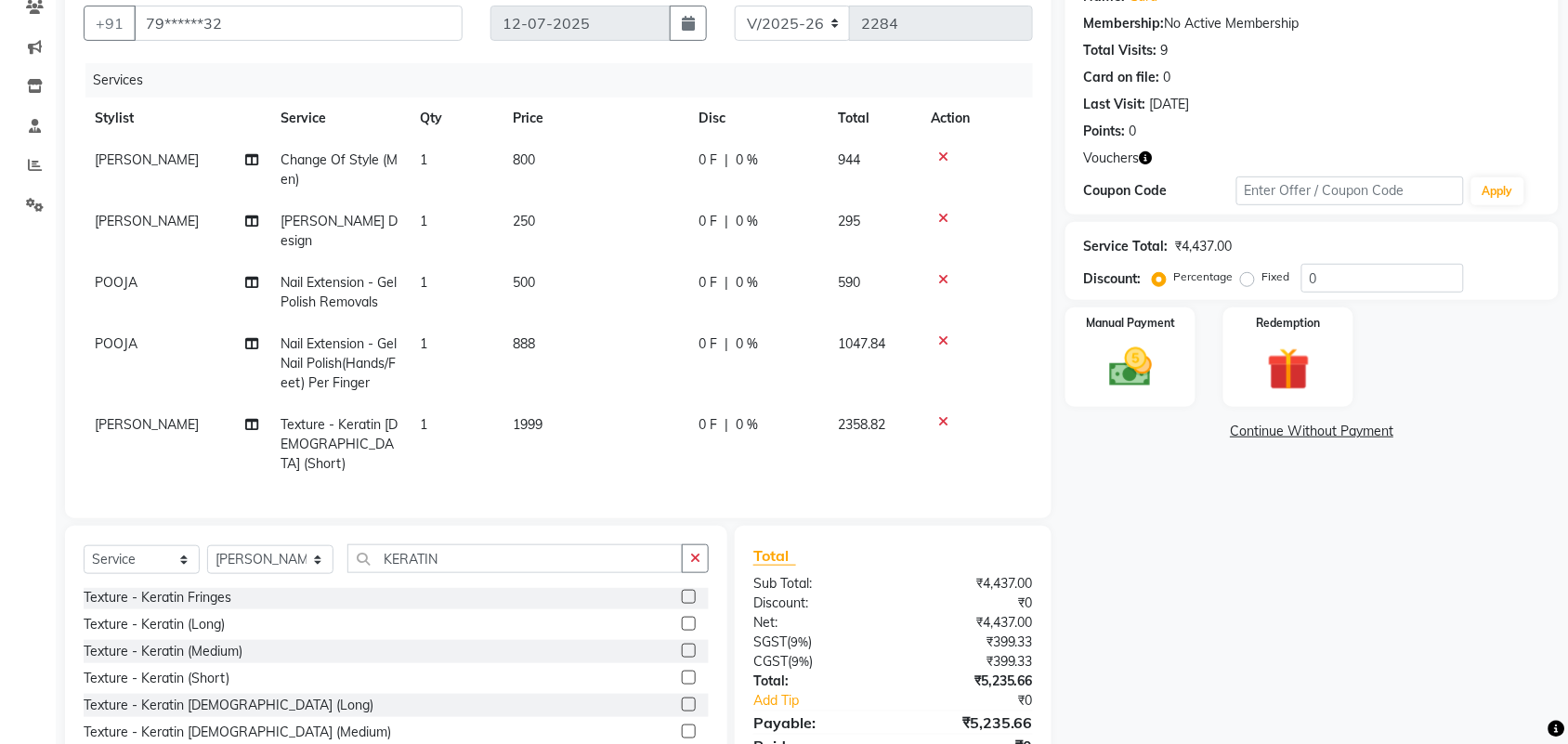 checkbox on "false" 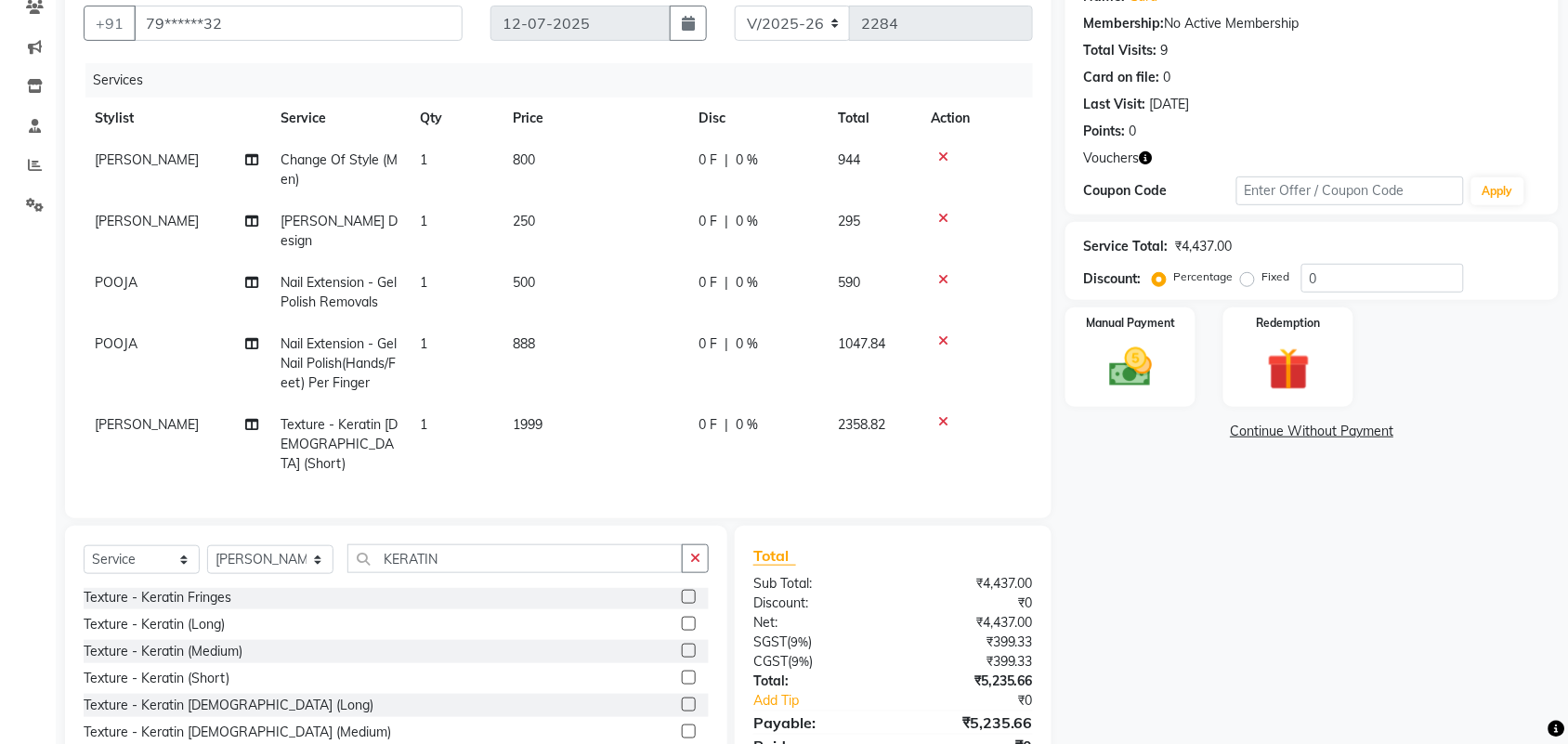 scroll, scrollTop: 228, scrollLeft: 0, axis: vertical 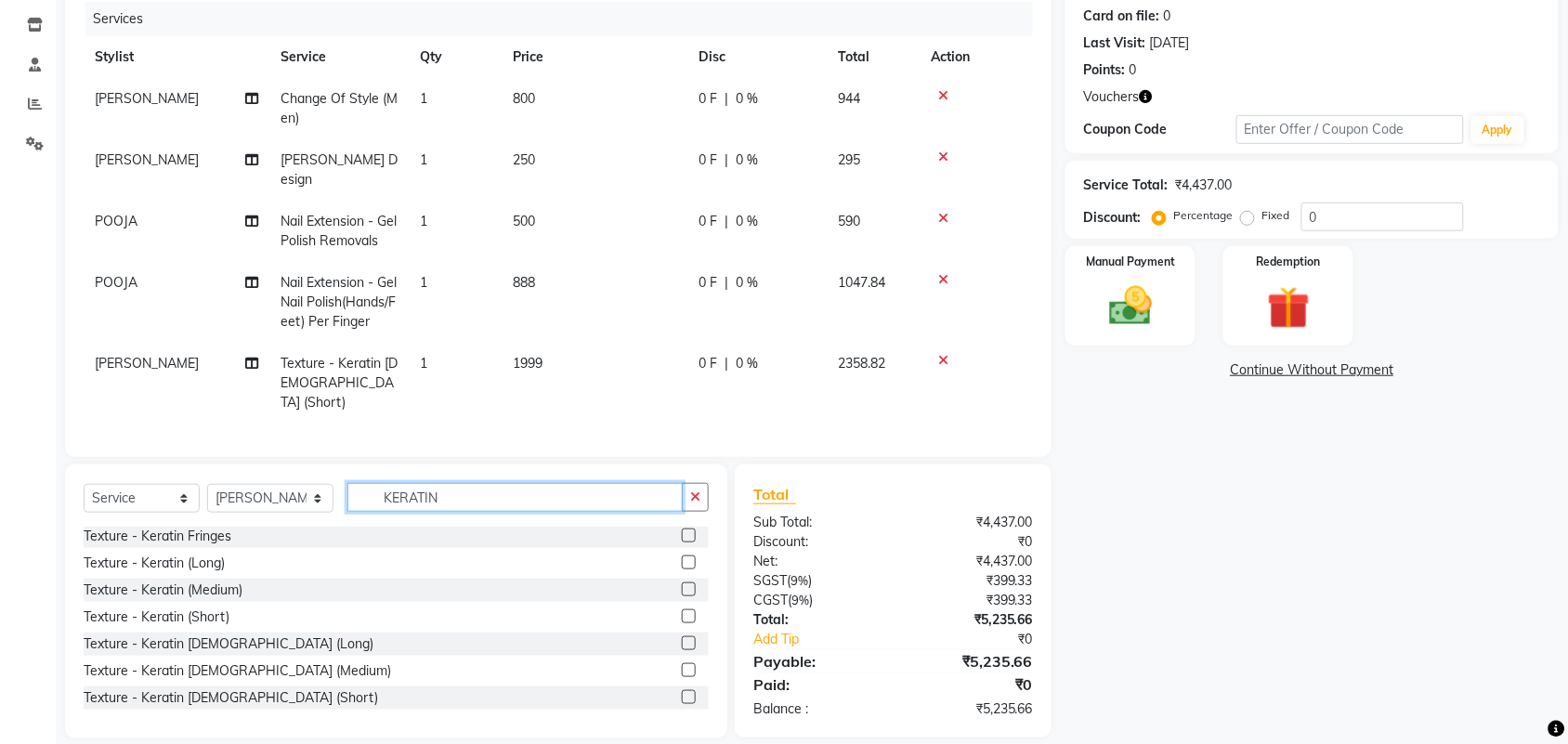 click on "KERATIN" 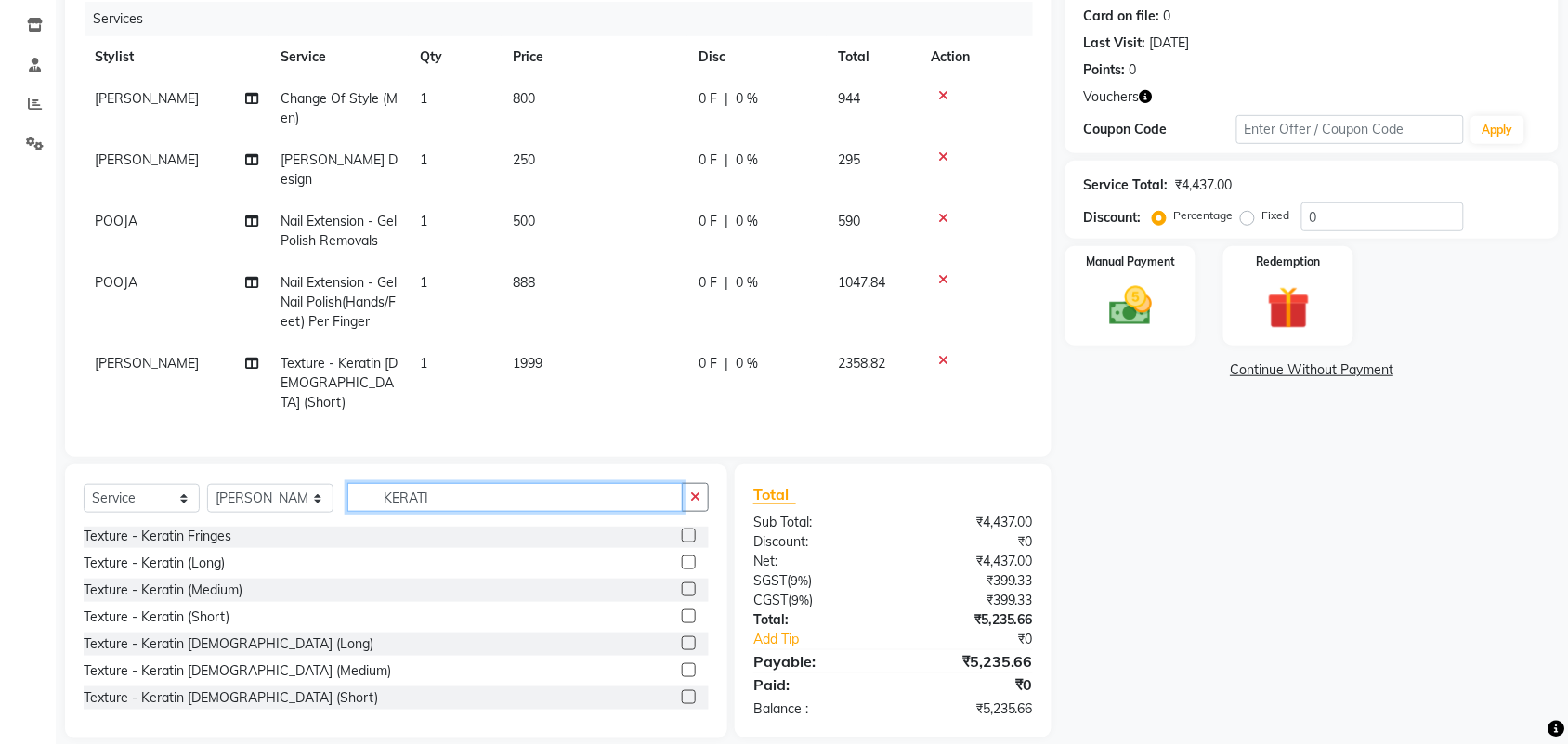 type on "KERATIN" 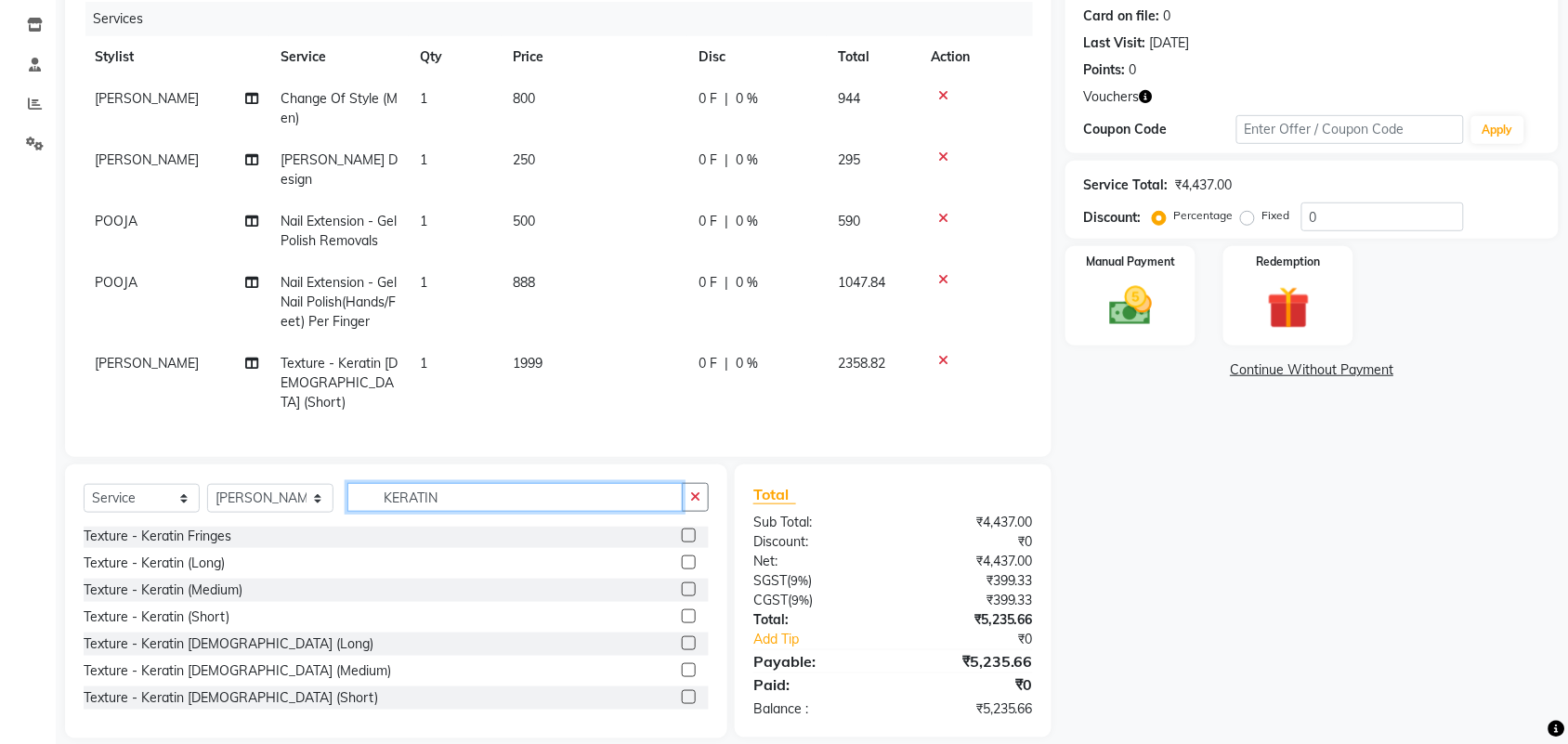 scroll, scrollTop: 0, scrollLeft: 0, axis: both 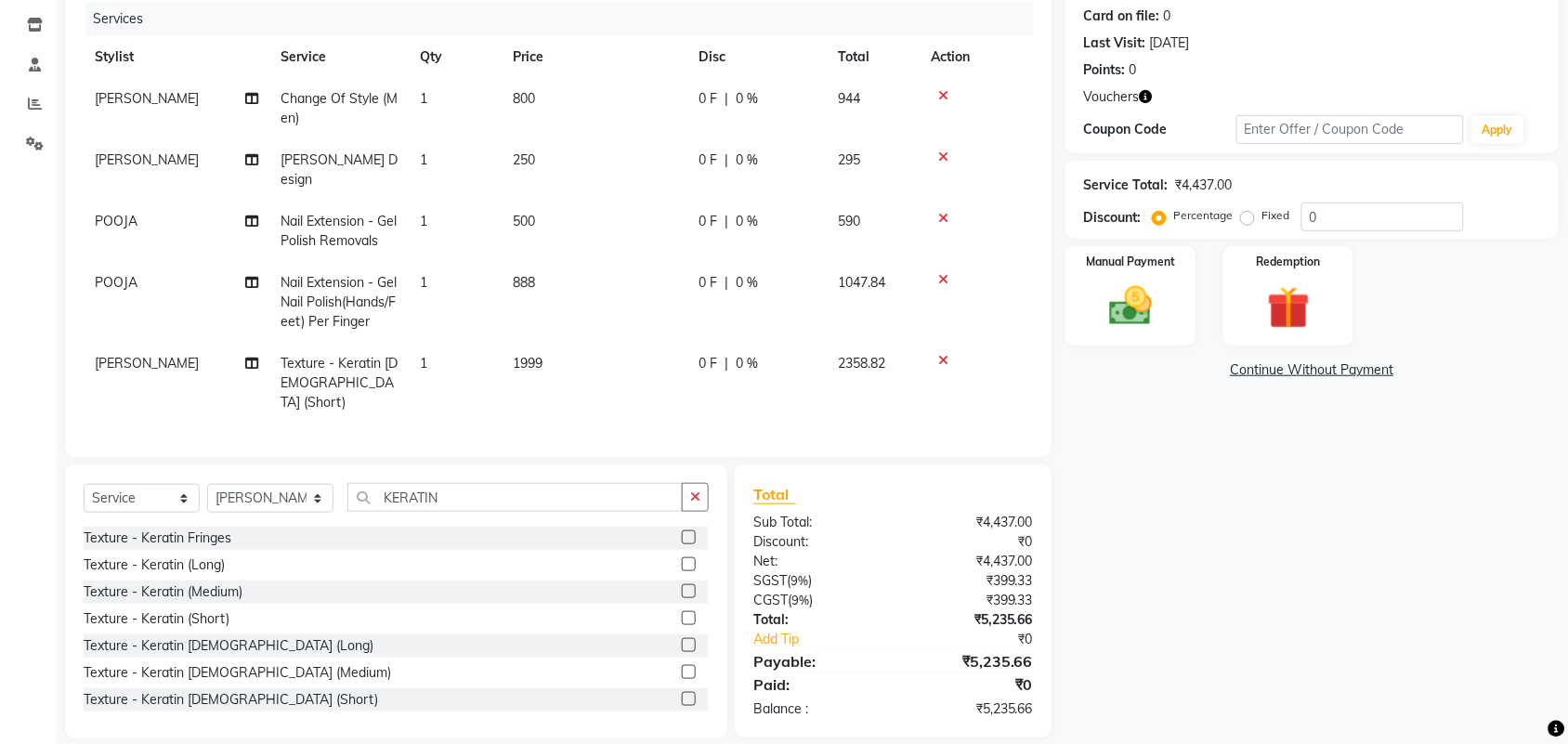 click 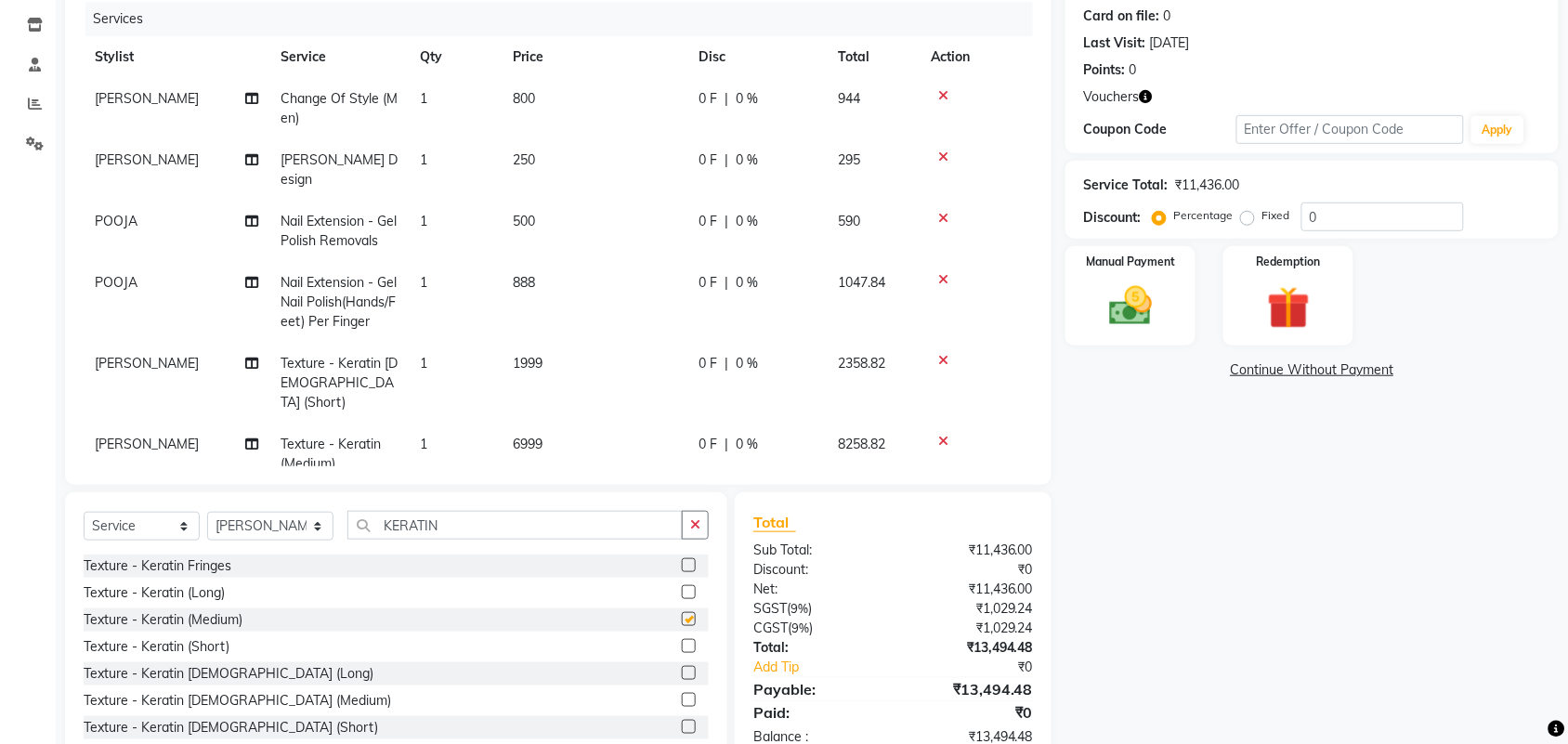 checkbox on "false" 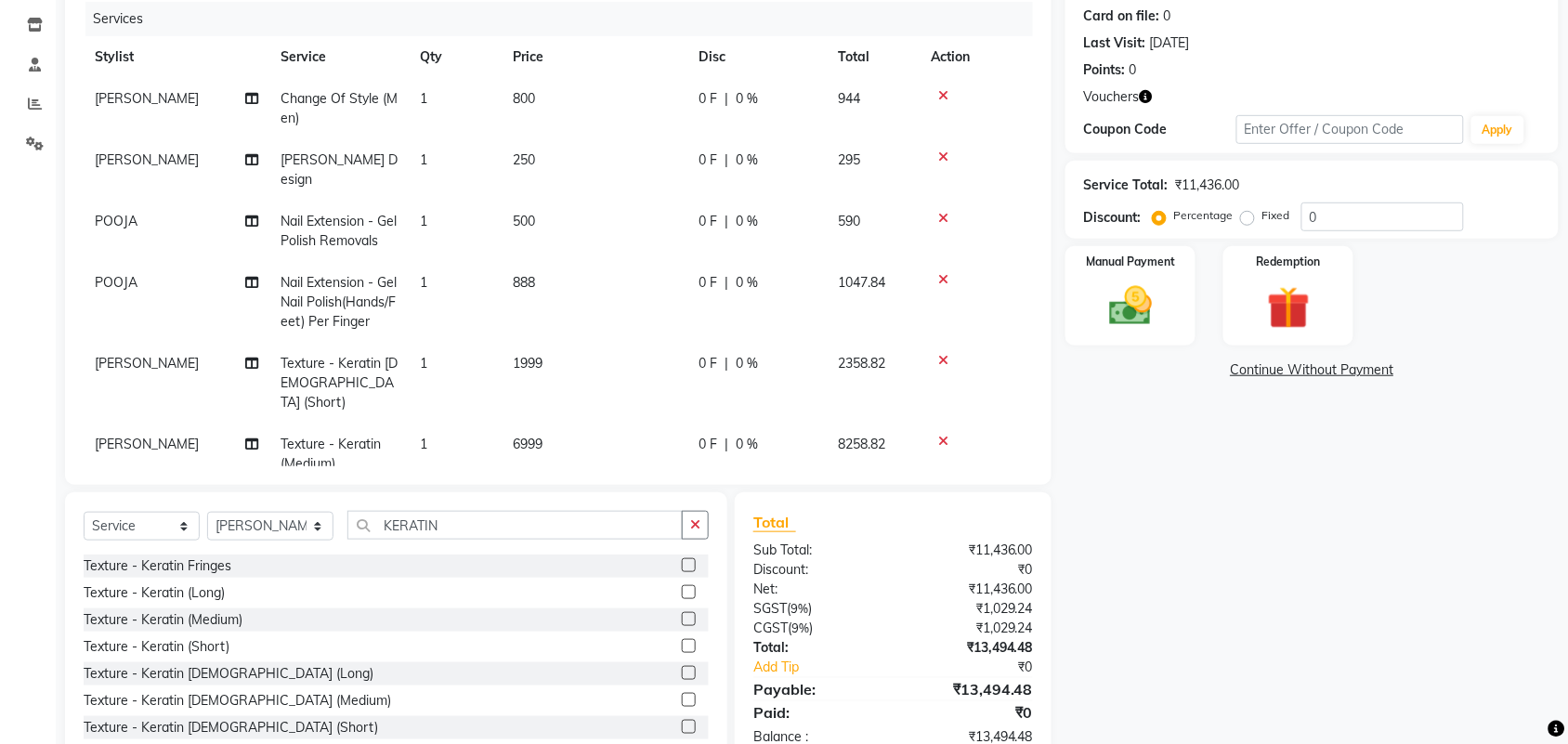 click on "INBARAJ Change Of Style (Men) 1 800 0 F | 0 % 944 INBARAJ Beard Design 1 250 0 F | 0 % 295 POOJA  Nail Extension - Gel Polish Removals 1 500 0 F | 0 % 590 POOJA  Nail Extension - Gel Nail Polish(Hands/Feet) Per Finger 1 888 0 F | 0 % 1047.84 INBARAJ Texture - Keratin Male (Short) 1 1999 0 F | 0 % 2358.82 INBARAJ Texture - Keratin (Medium) 1 6999 0 F | 0 % 8258.82" 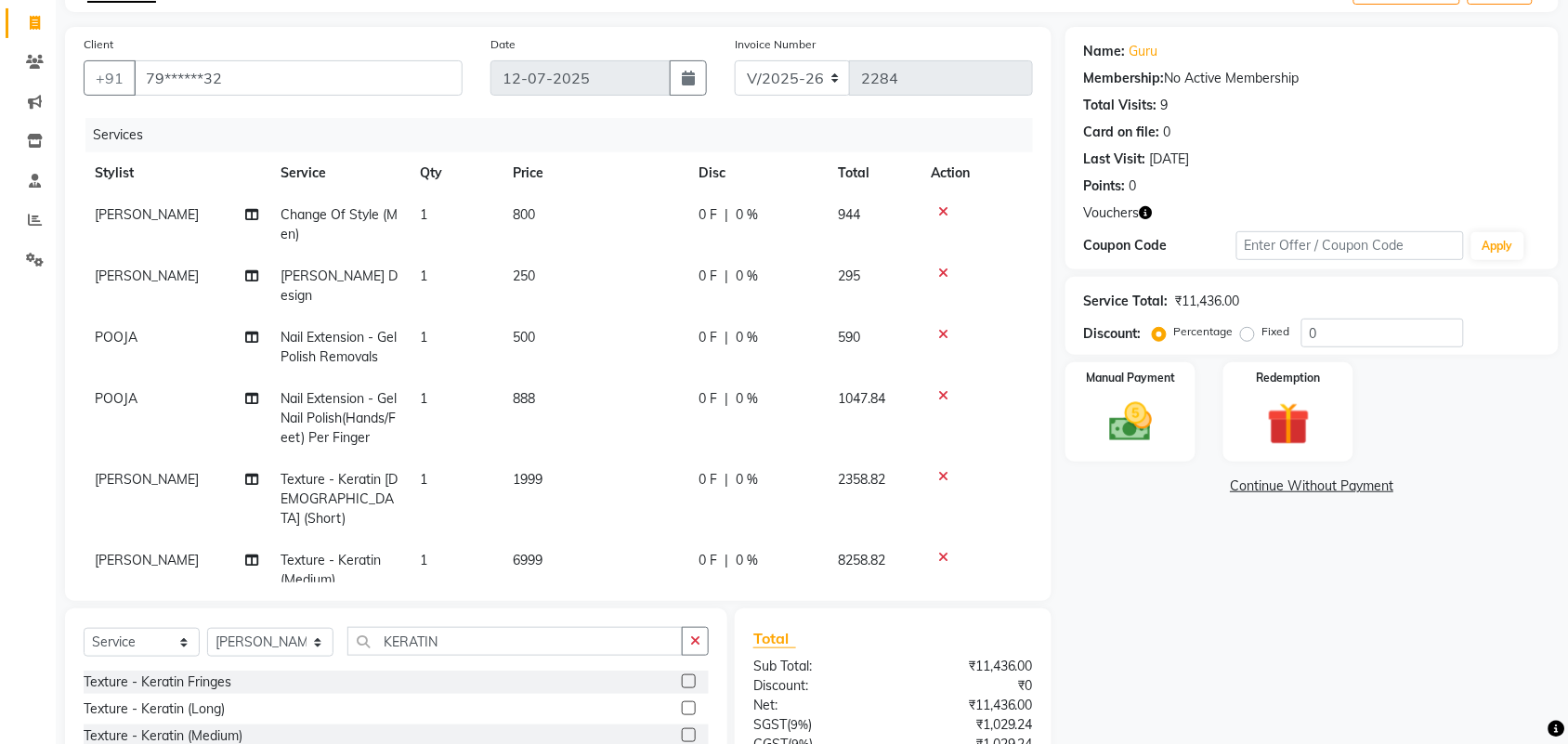 click on "[PERSON_NAME]" 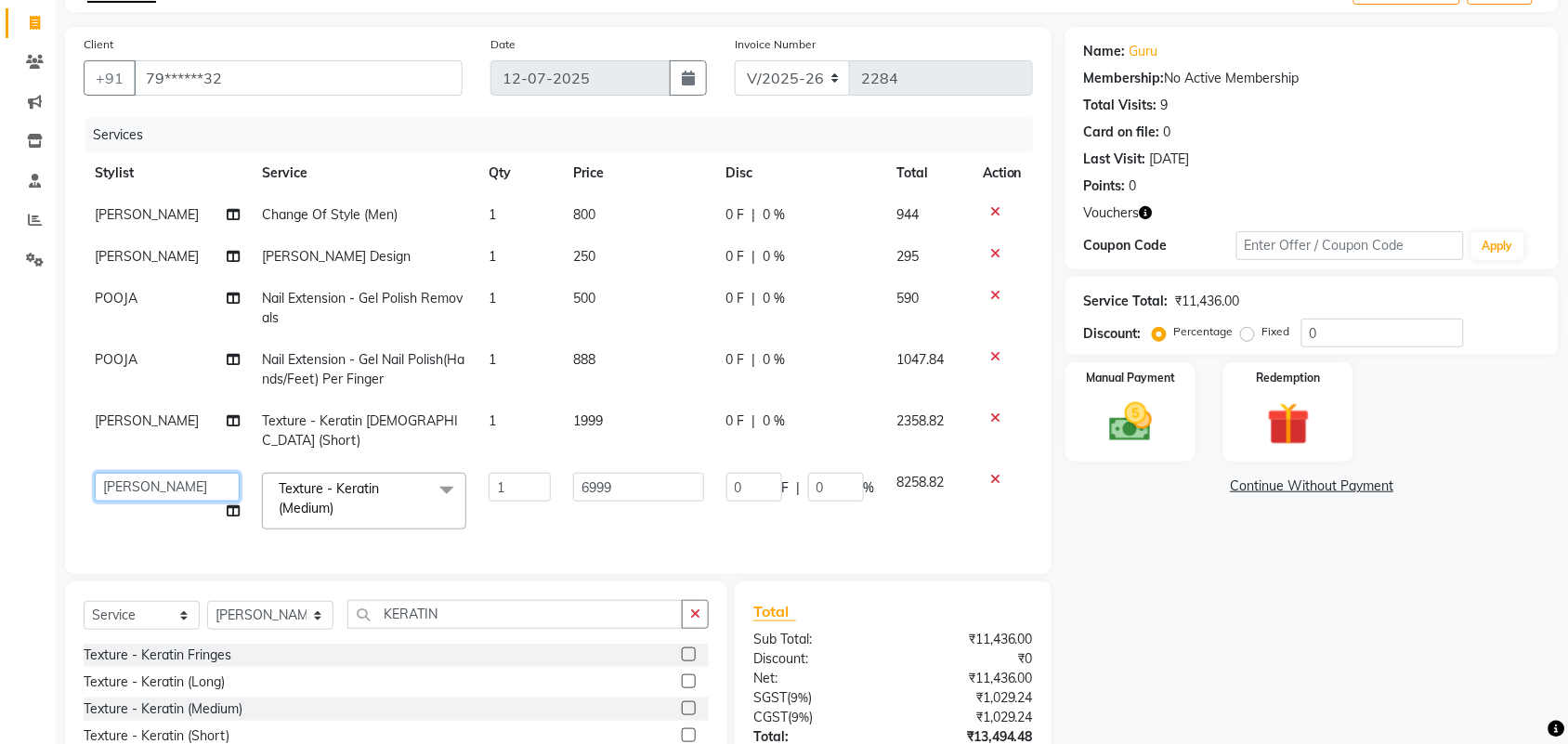 click on "Admin   ANUSHA    Apsu   Auditor Ambattur   Balaji   BANUPRIYA   Bhuvanesh   Dingg - Support Team   DIVYA   INBARAJ   INDHU   Javed   Jayakumar   Joice Neimalsawm    Kalaiselvi   KAMALA   Nathalie Marinaa Chaarlette   POOJA    PREETHI   Preethi Raj   PRISCILLA   RADHA   RAJESH    SAHIL   SEETHAL   SOCHIPEM   Suresh Babu   SUSHMITA   VANITHA   Veena Ravi   Vignesh    Vinitha   Virtue admin   VIRTUE SALON" 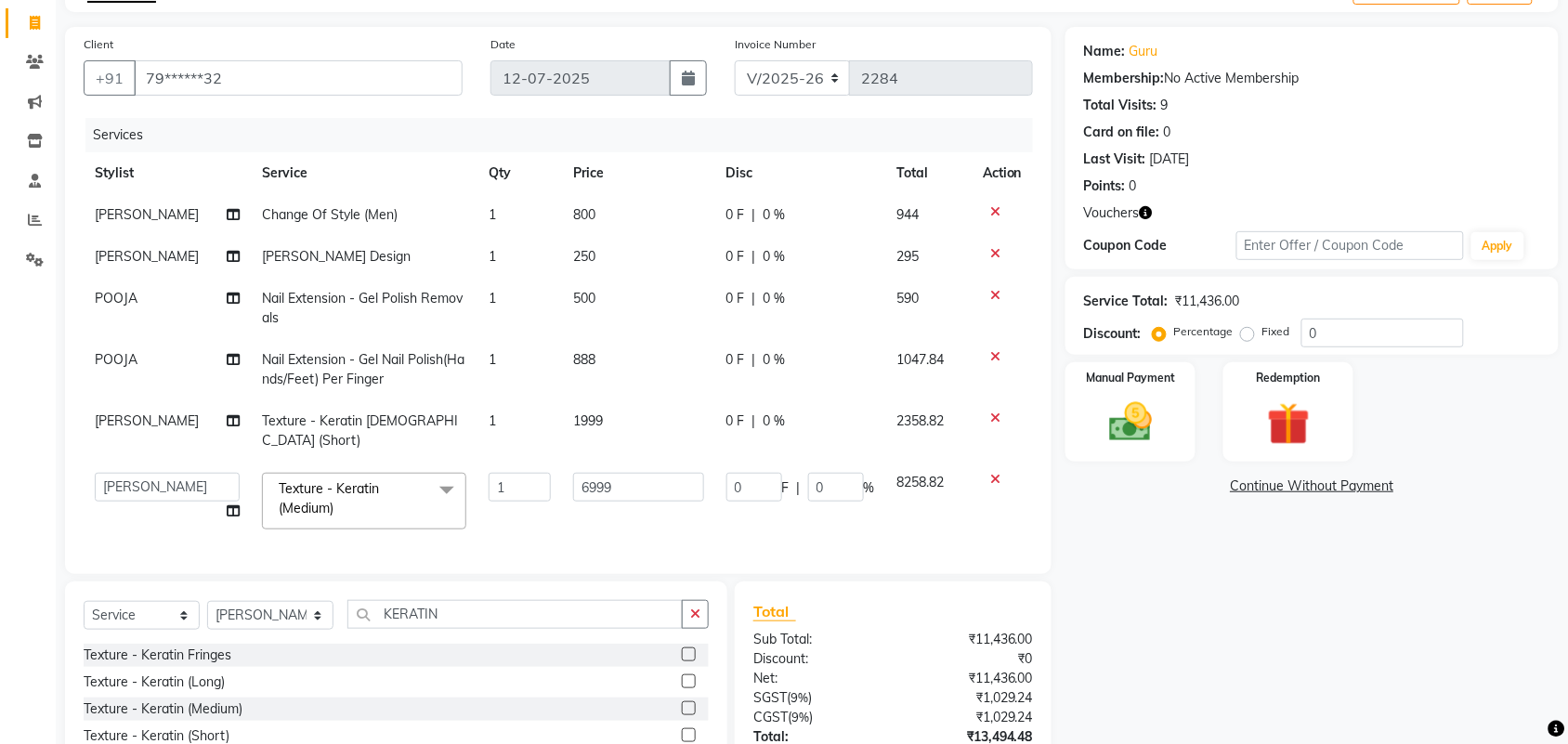 select on "25071" 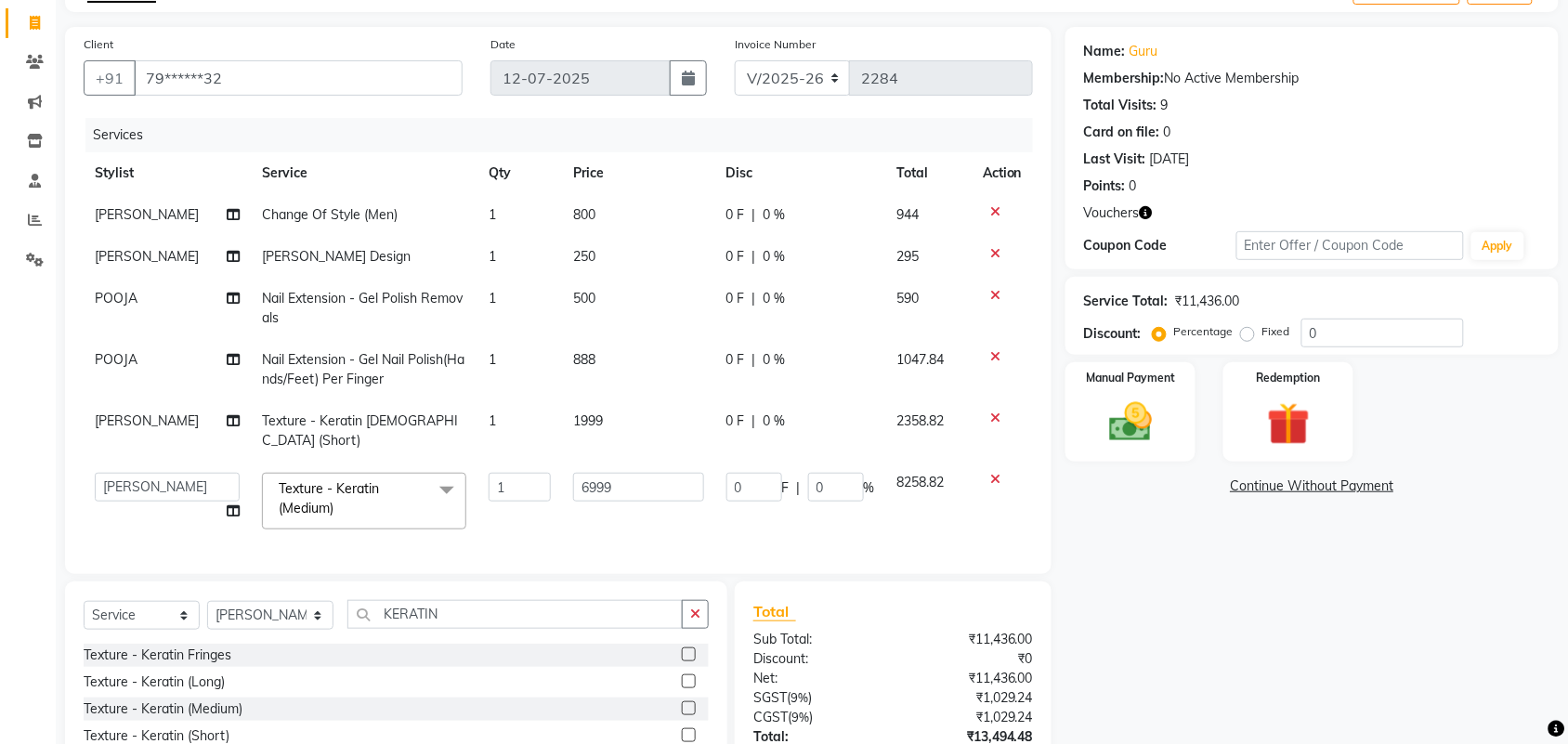 click on "Total" 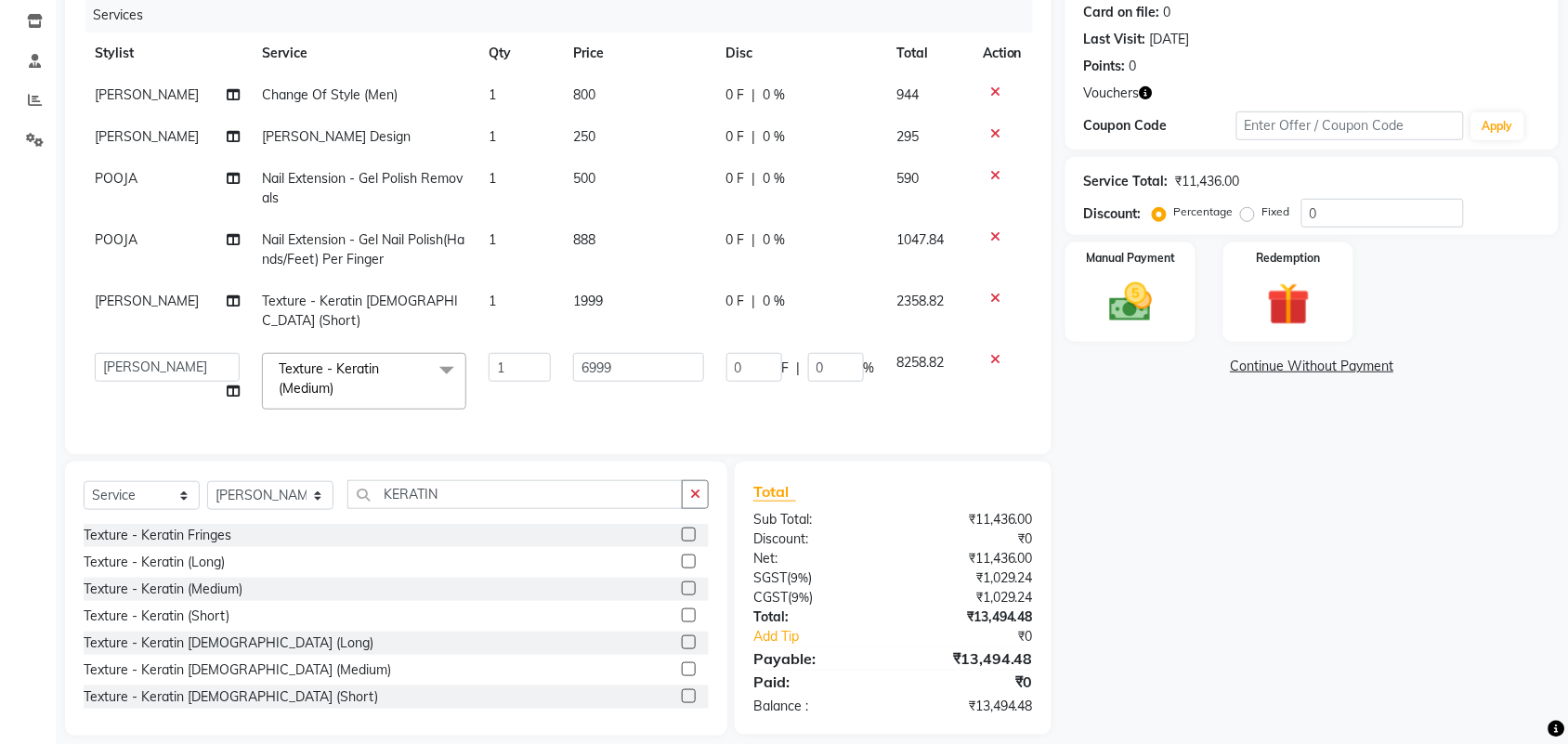 click on "Total" 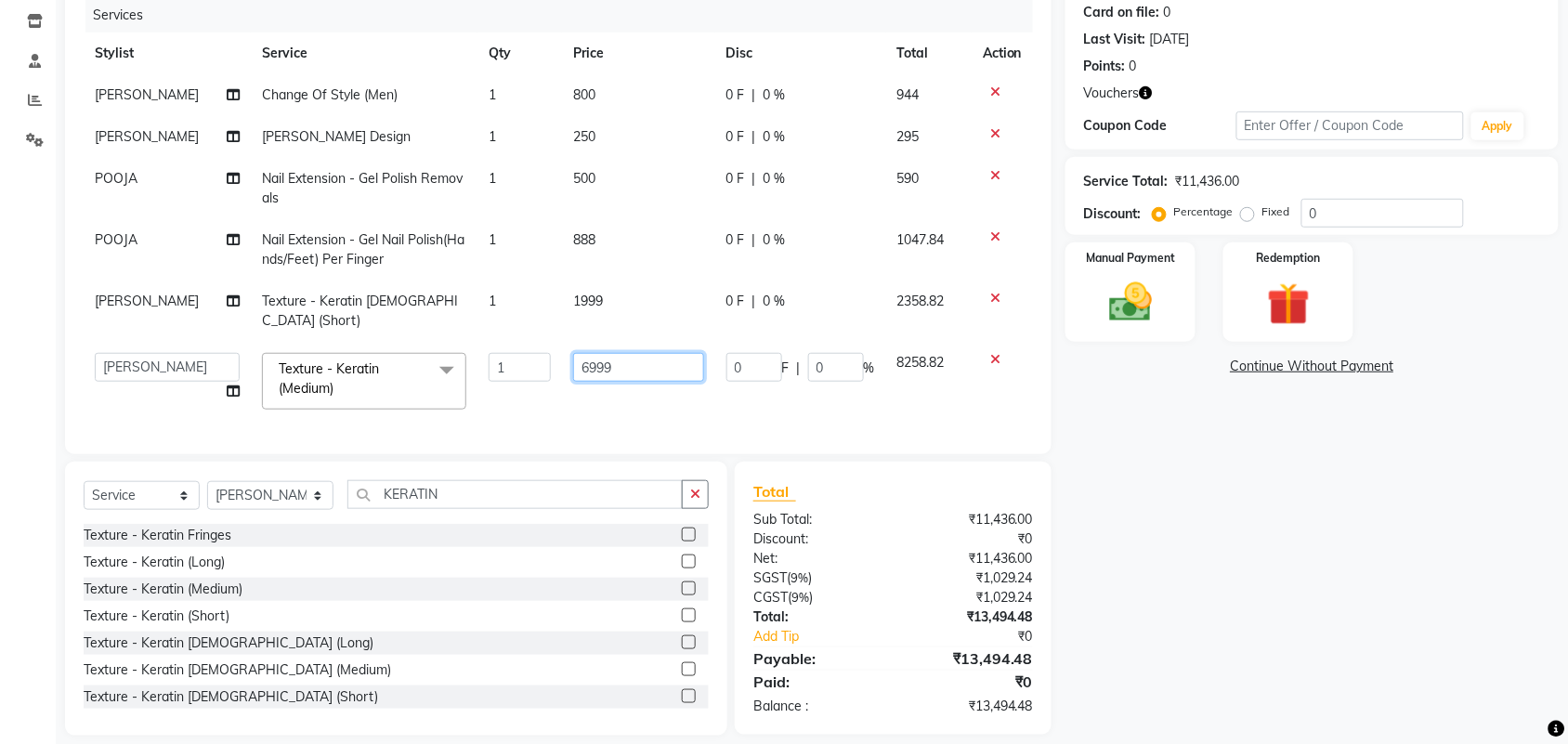 click on "6999" 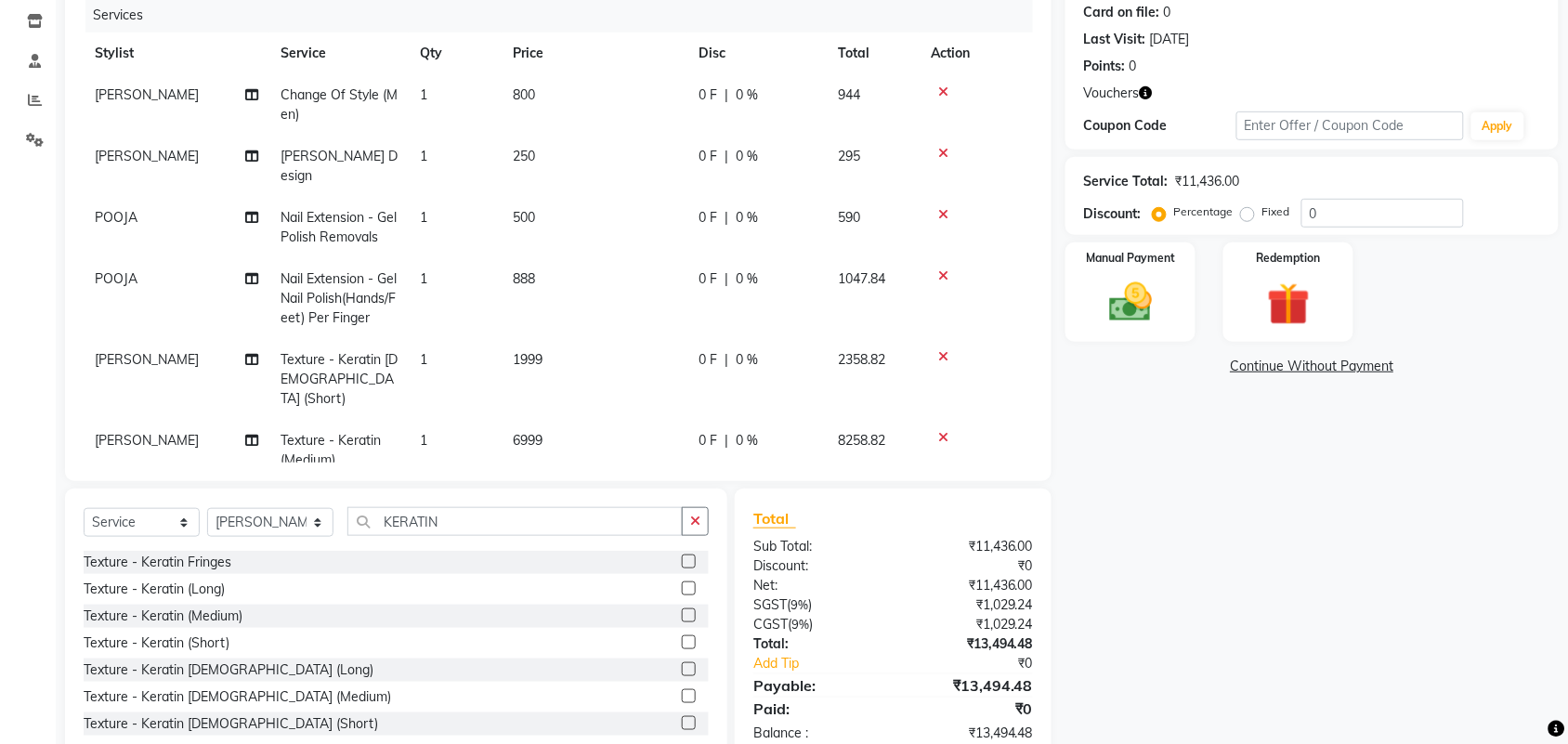 click on "INBARAJ Change Of Style (Men) 1 800 0 F | 0 % 944 INBARAJ Beard Design 1 250 0 F | 0 % 295 POOJA  Nail Extension - Gel Polish Removals 1 500 0 F | 0 % 590 POOJA  Nail Extension - Gel Nail Polish(Hands/Feet) Per Finger 1 888 0 F | 0 % 1047.84 INBARAJ Texture - Keratin Male (Short) 1 1999 0 F | 0 % 2358.82 ANUSHA  Texture - Keratin (Medium) 1 6999 0 F | 0 % 8258.82" 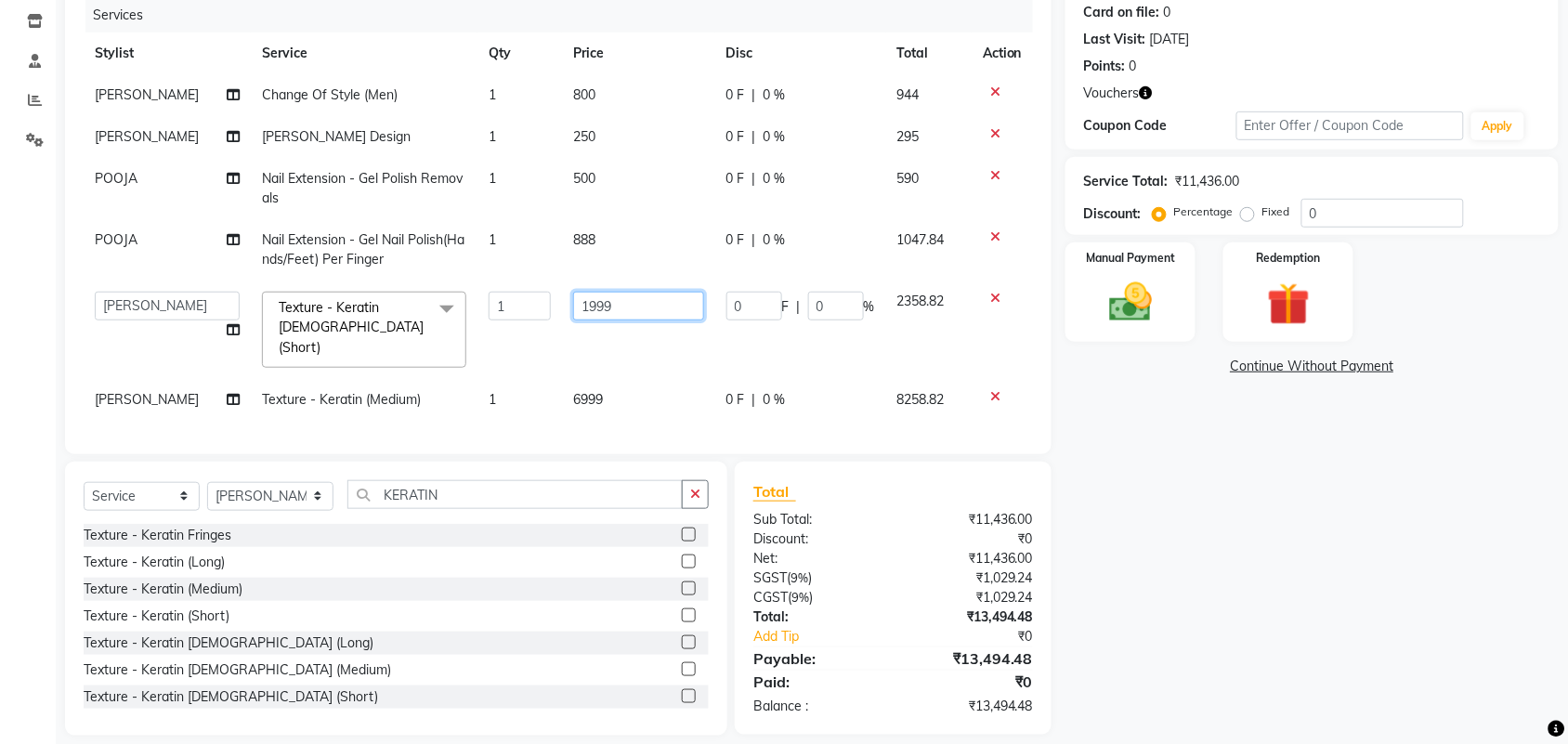 click on "1999" 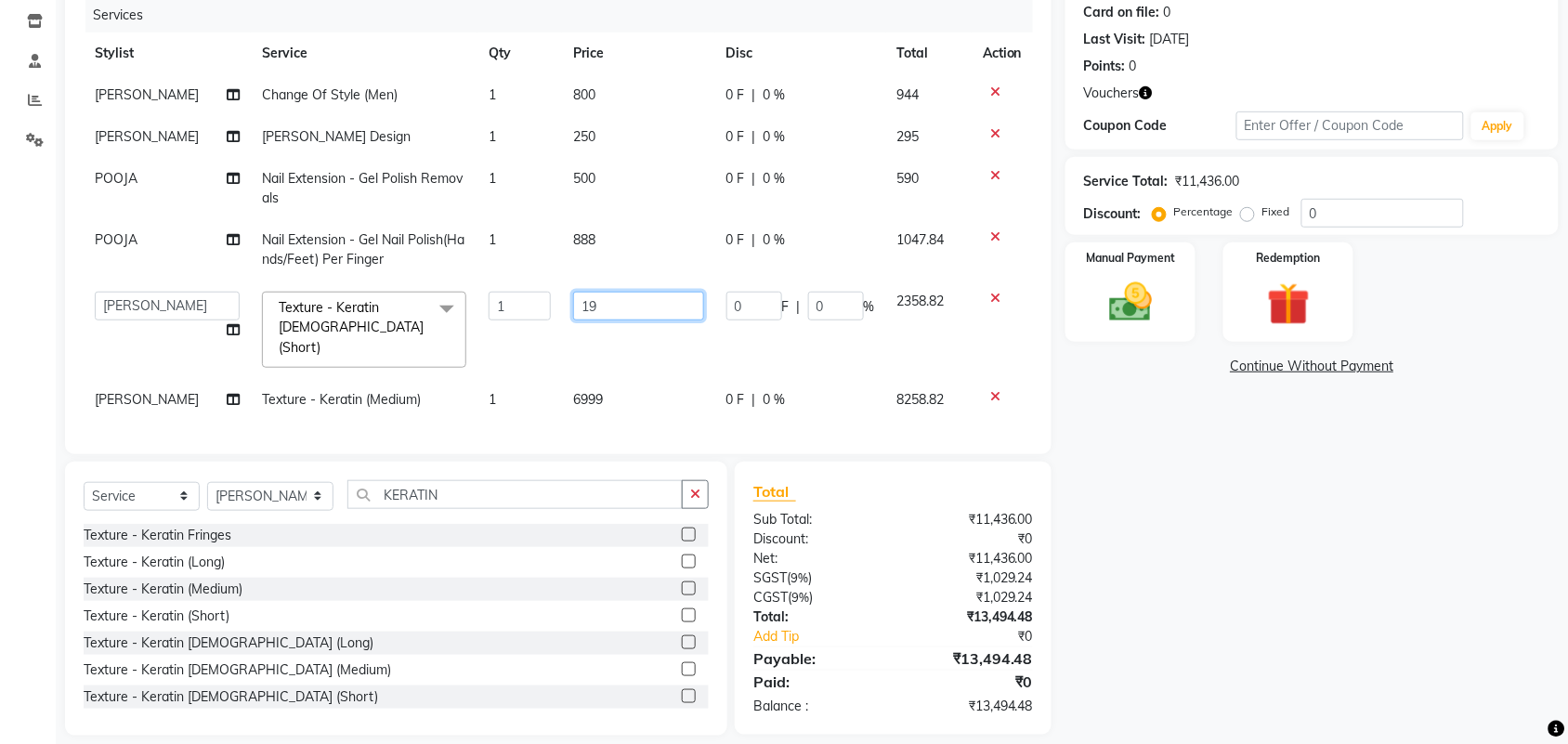 type on "1" 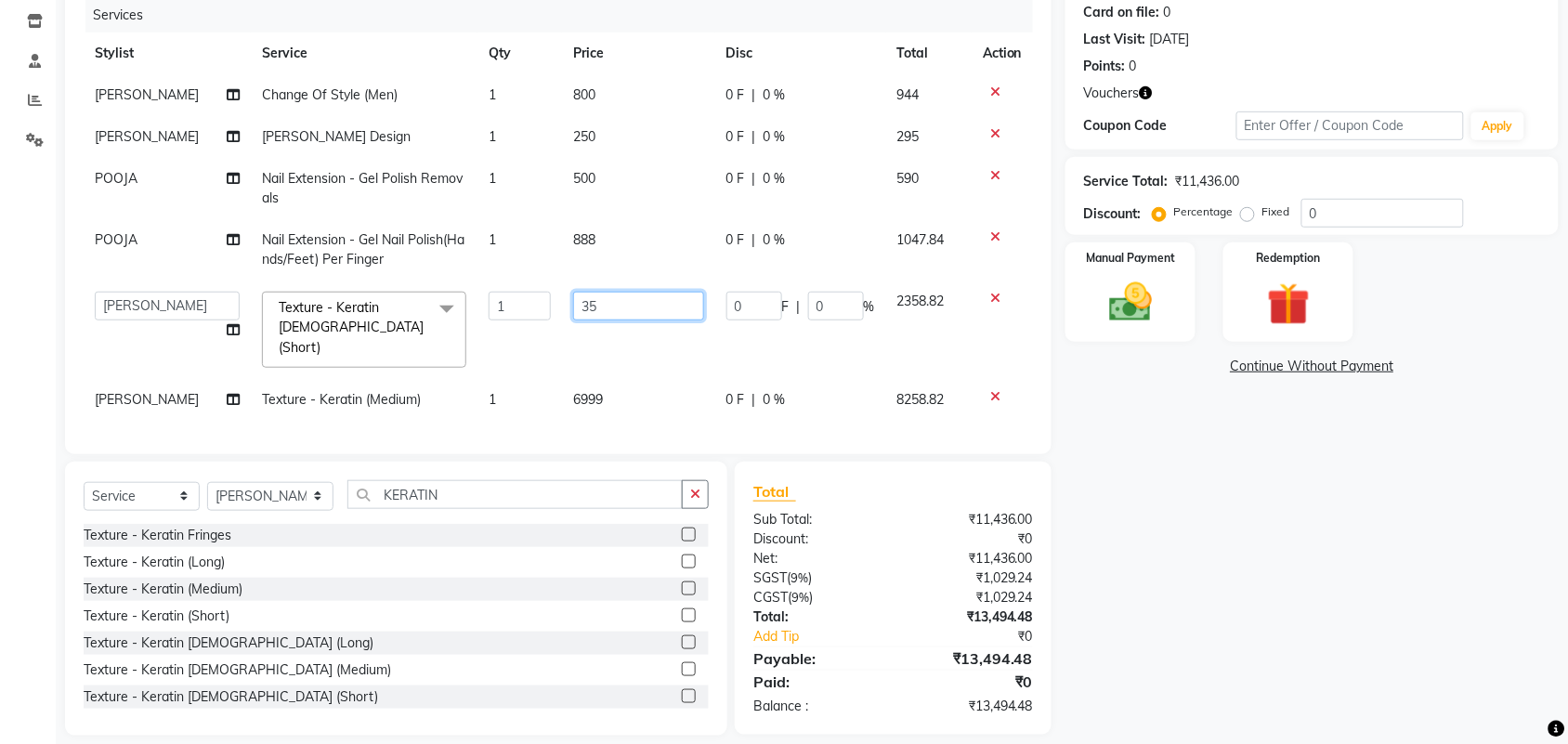 type on "3" 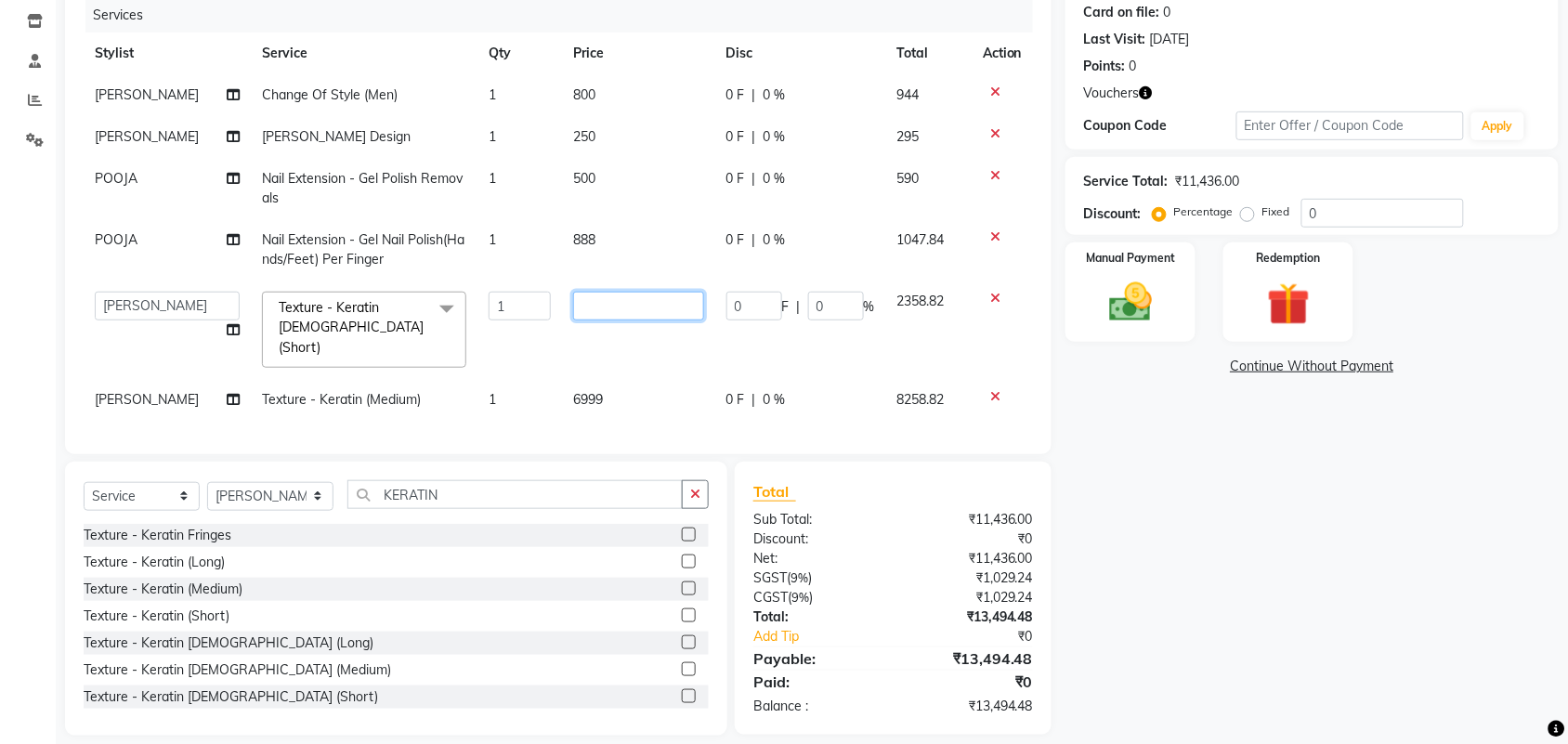 type on "6" 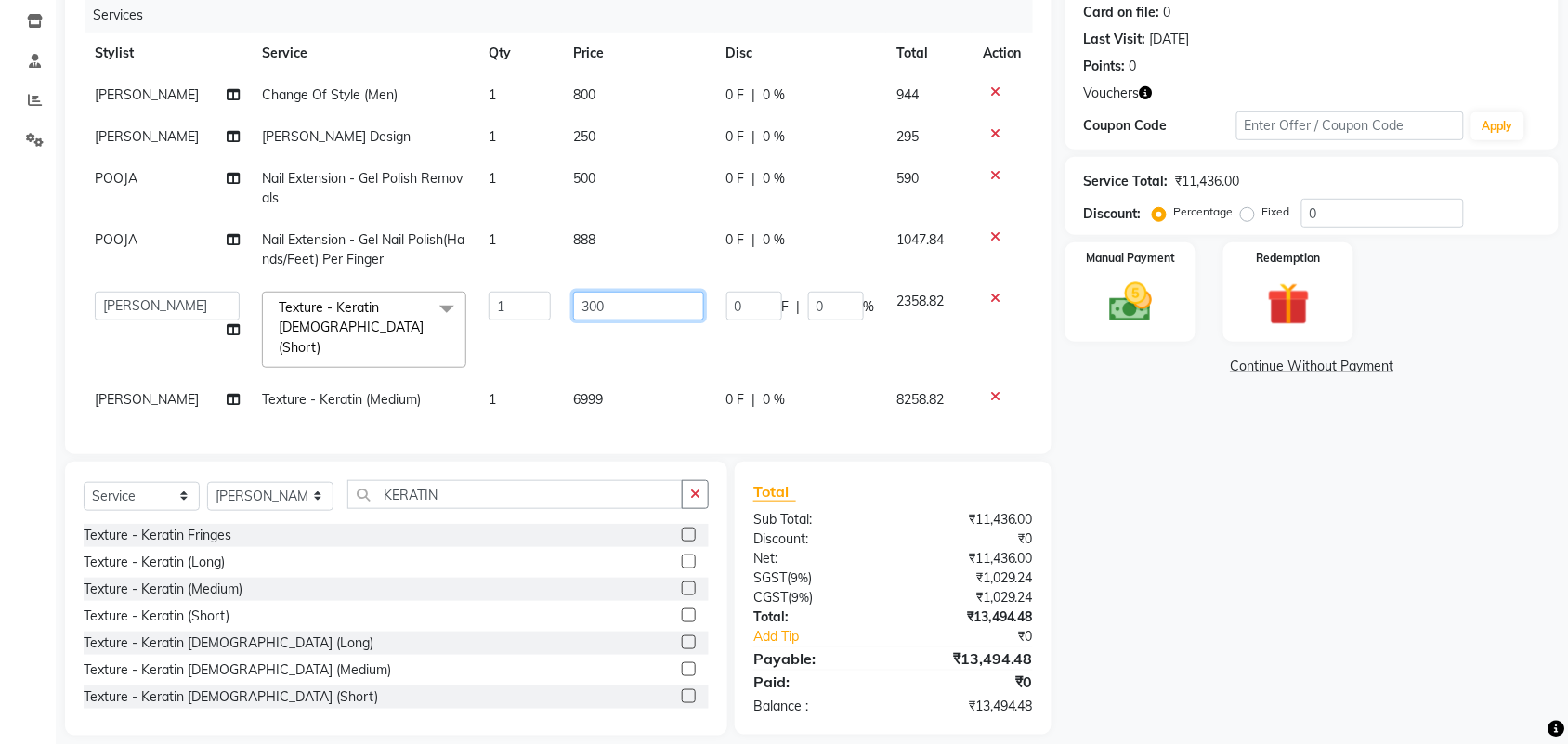 type on "3000" 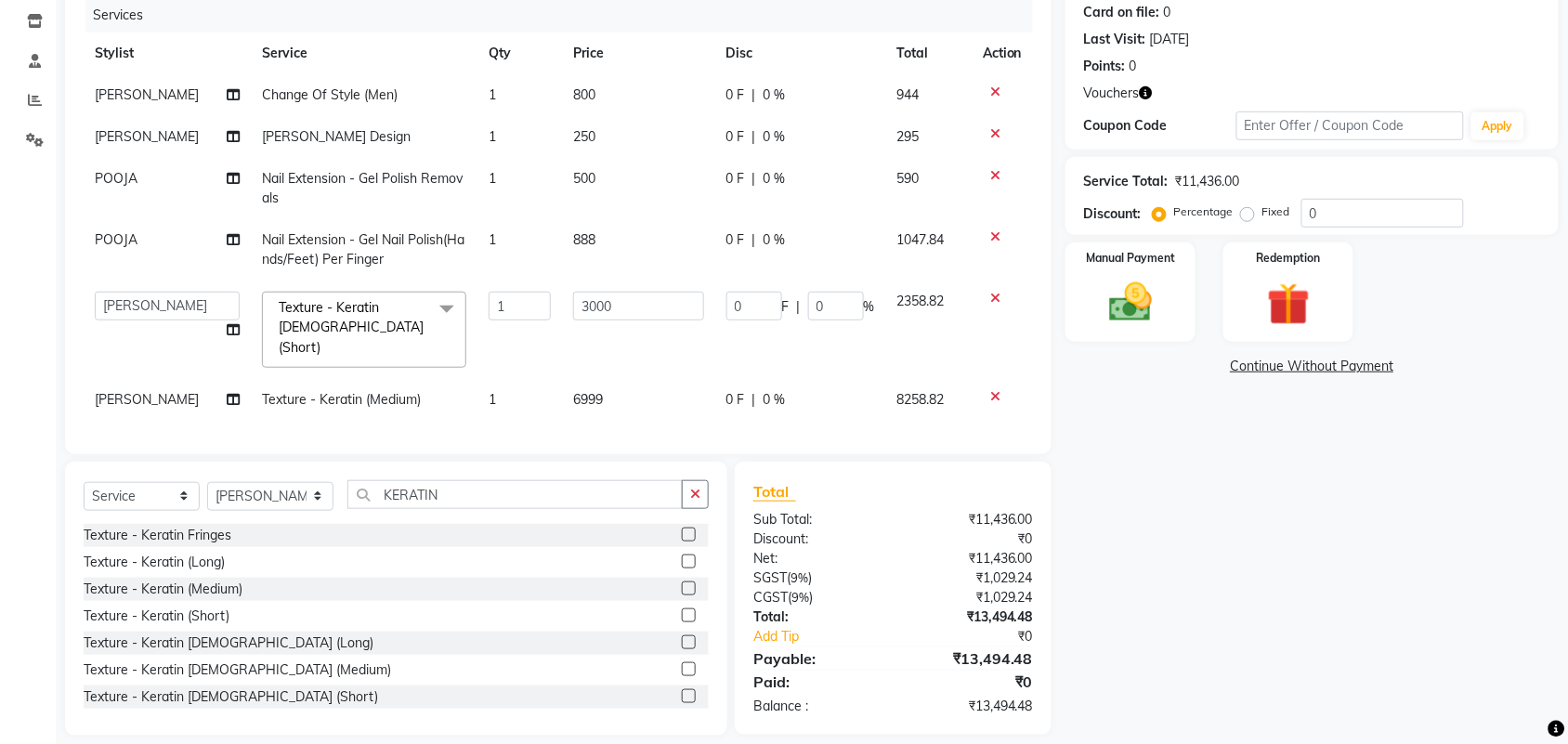 click on "INBARAJ Change Of Style (Men) 1 800 0 F | 0 % 944 INBARAJ Beard Design 1 250 0 F | 0 % 295 POOJA  Nail Extension - Gel Polish Removals 1 500 0 F | 0 % 590 POOJA  Nail Extension - Gel Nail Polish(Hands/Feet) Per Finger 1 888 0 F | 0 % 1047.84  Admin   ANUSHA    Apsu   Auditor Ambattur   Balaji   BANUPRIYA   Bhuvanesh   Dingg - Support Team   DIVYA   INBARAJ   INDHU   Javed   Jayakumar   Joice Neimalsawm    Kalaiselvi   KAMALA   Nathalie Marinaa Chaarlette   POOJA    PREETHI   Preethi Raj   PRISCILLA   RADHA   RAJESH    SAHIL   SEETHAL   SOCHIPEM   Suresh Babu   SUSHMITA   VANITHA   Veena Ravi   Vignesh    Vinitha   Virtue admin   VIRTUE SALON  Texture - Keratin Male (Short)  x Detan -  Neck Detan - Face Detan - Feet Detan - Full Arms Detan - Full Back/Front Detan - Full Legs Detan - Half Arms Detan - Half Back/Front Detan - Half Legs Detan - Midriff Detan - Under Arms Detan - Upperlip HAIR EXTENSION-CLIPPING ADD ON - PEEL OFF MASK TEXTURE - KERA DOUX THREADING - UPPERLIP DETAN - BLOUSELINE  FULL FACE WAXING 1" 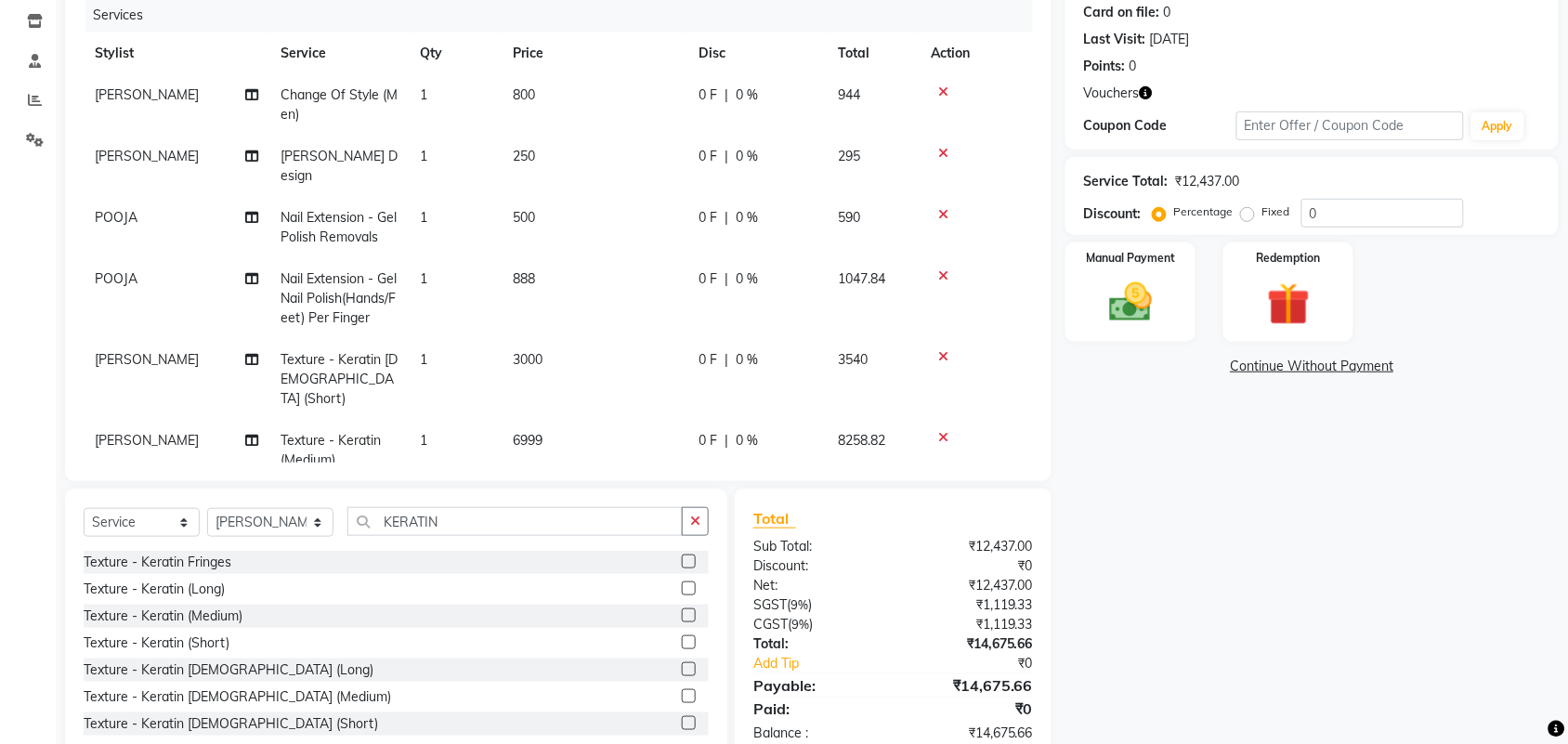 click on "6999" 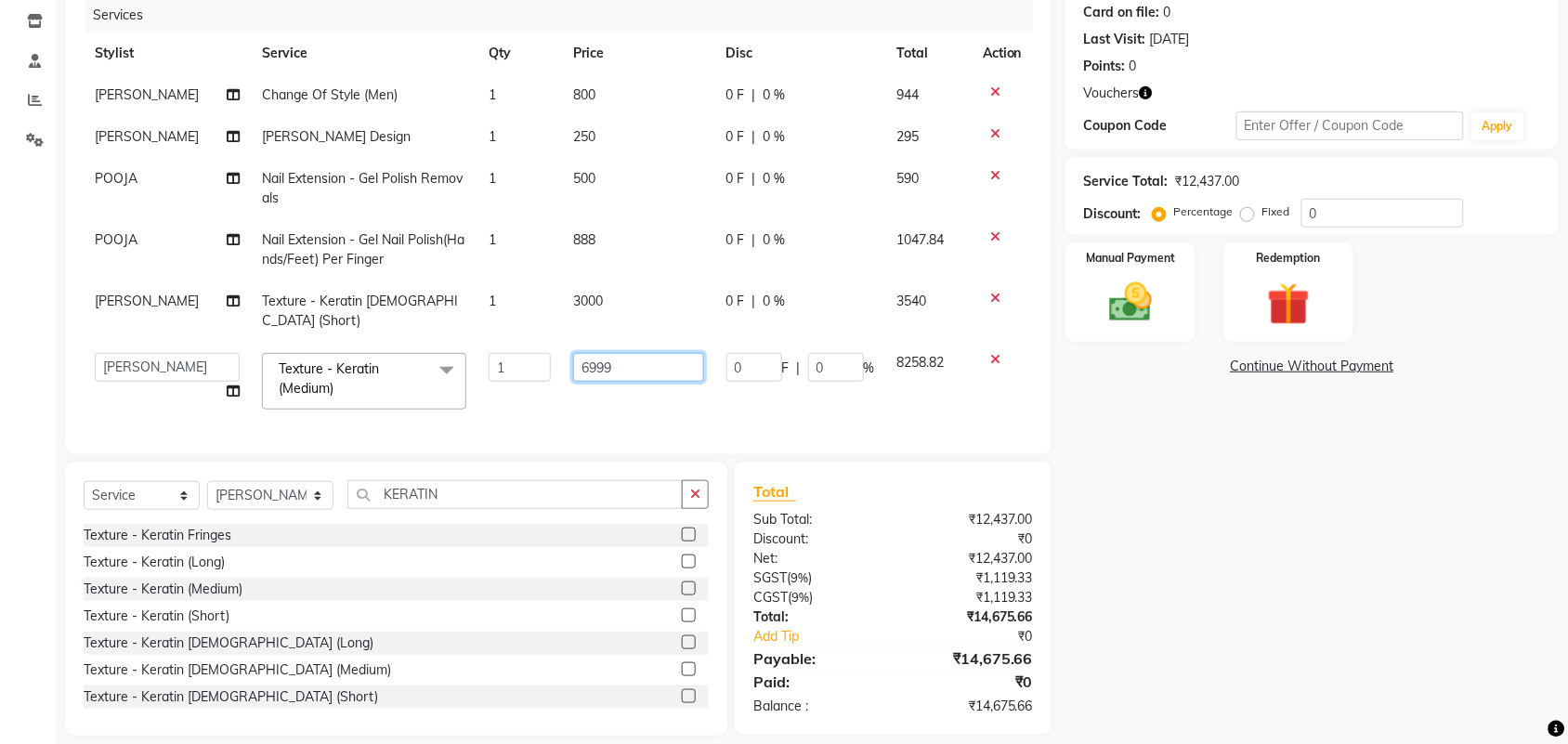 click on "6999" 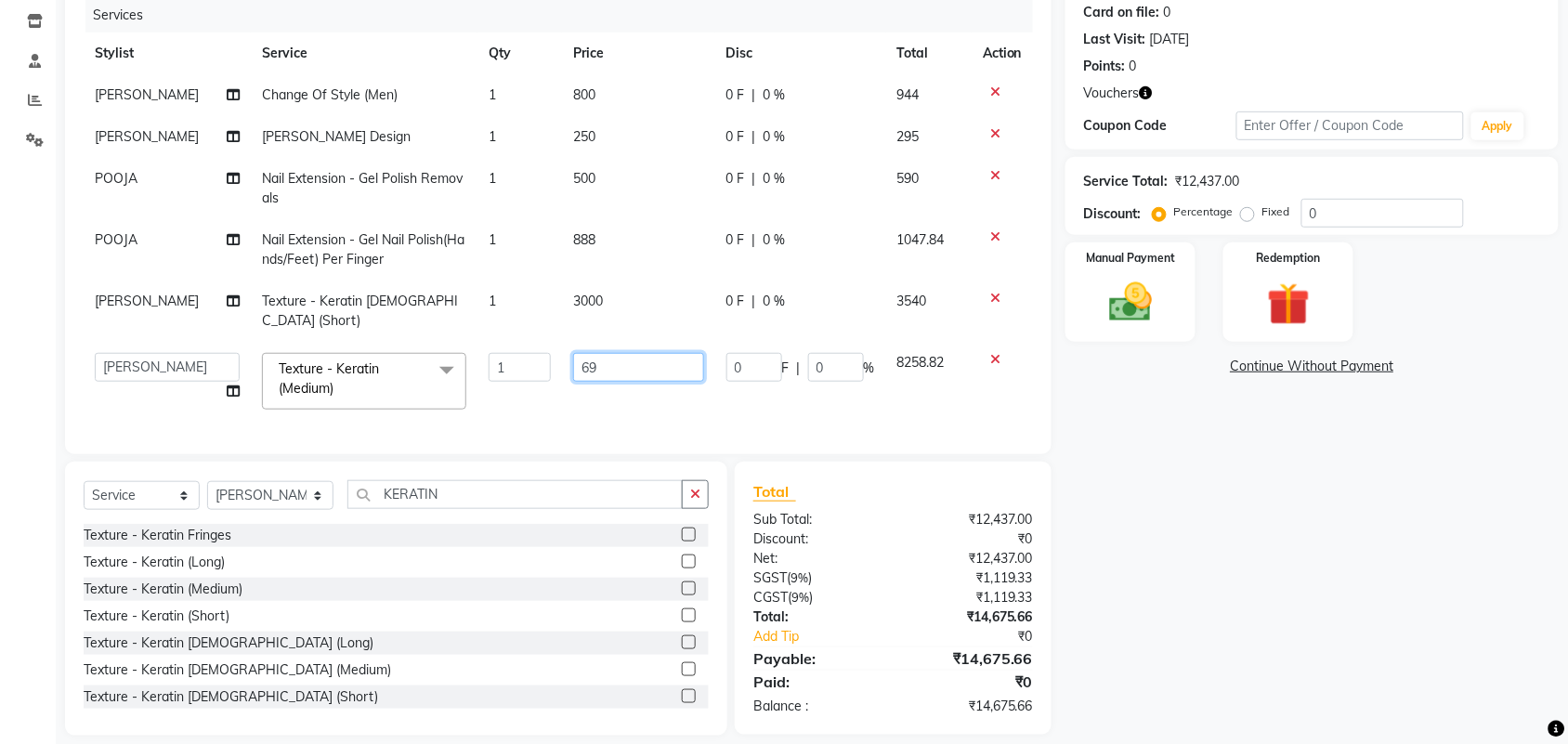 type on "6" 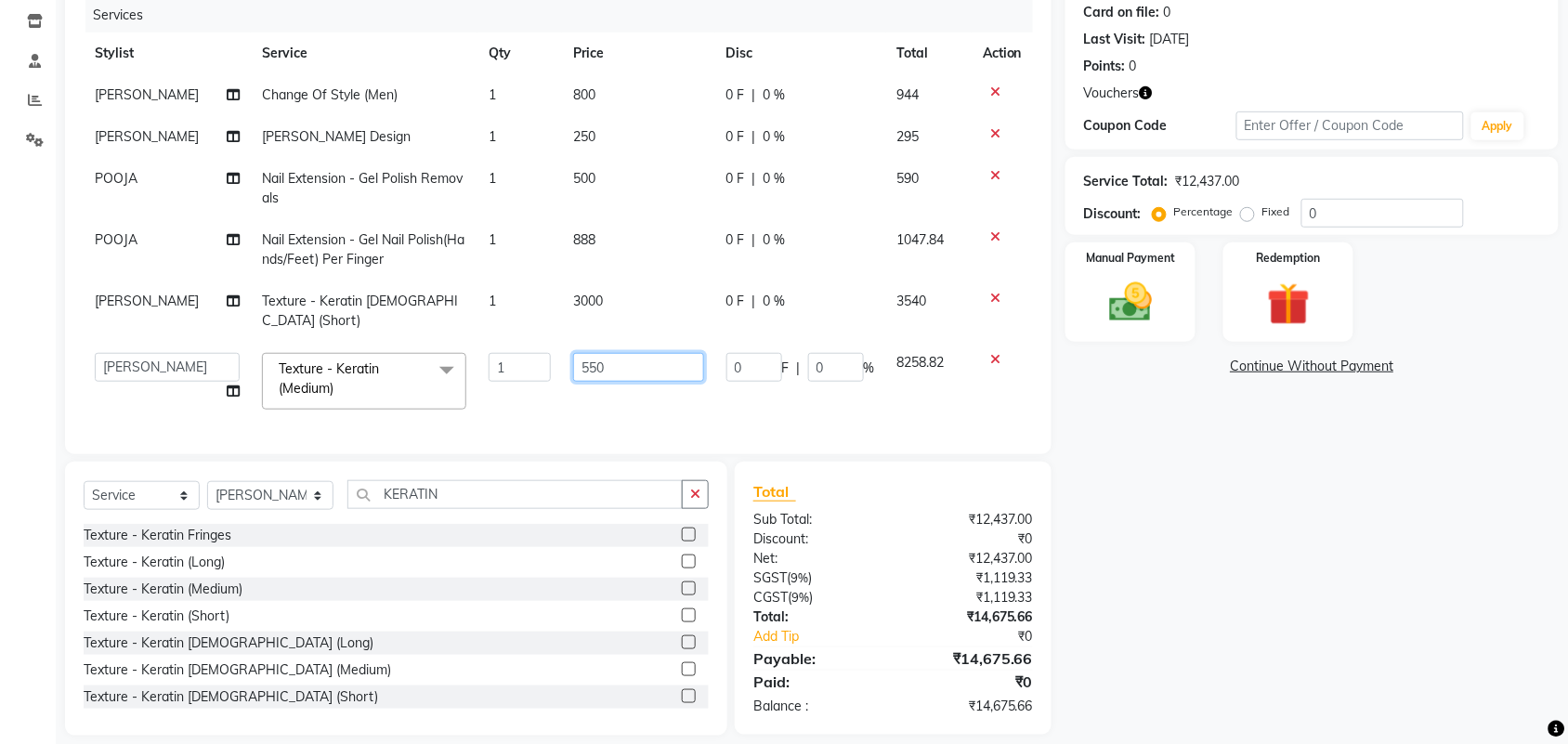 type on "5500" 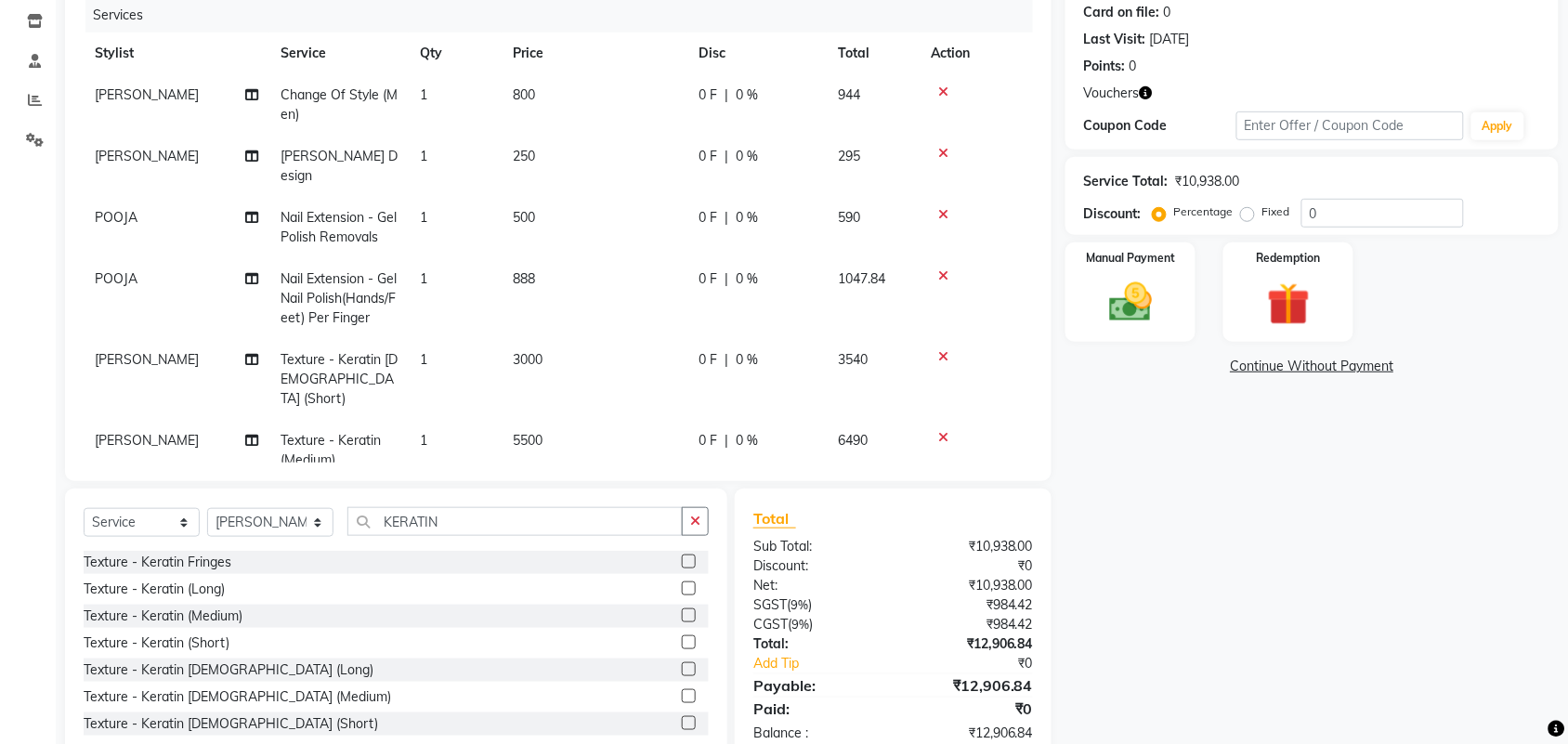 click on "Client +91 79******32 Date 12-07-2025 Invoice Number V/2025 V/2025-26 2284 Services Stylist Service Qty Price Disc Total Action INBARAJ Change Of Style (Men) 1 800 0 F | 0 % 944 INBARAJ Beard Design 1 250 0 F | 0 % 295 POOJA  Nail Extension - Gel Polish Removals 1 500 0 F | 0 % 590 POOJA  Nail Extension - Gel Nail Polish(Hands/Feet) Per Finger 1 888 0 F | 0 % 1047.84 INBARAJ Texture - Keratin Male (Short) 1 3000 0 F | 0 % 3540 ANUSHA  Texture - Keratin (Medium) 1 5500 0 F | 0 % 6490 Select  Service  Product  Membership  Package Voucher Prepaid Gift Card  Select Stylist Admin ANUSHA  Apsu Auditor Ambattur Balaji BANUPRIYA Bhuvanesh Dingg - Support Team DIVYA INBARAJ INDHU Javed Jayakumar Joice Neimalsawm  Kalaiselvi KAMALA Nathalie Marinaa Chaarlette POOJA  PREETHI Preethi Raj PRISCILLA RADHA RAJESH  SAHIL SEETHAL SOCHIPEM Suresh Babu SUSHMITA VANITHA Veena Ravi Vignesh  Vinitha Virtue admin VIRTUE SALON KERATIN Texture - Keratin Fringes   Texture - Keratin (Long)  Texture - Keratin (Medium)  Total Sub Total:" 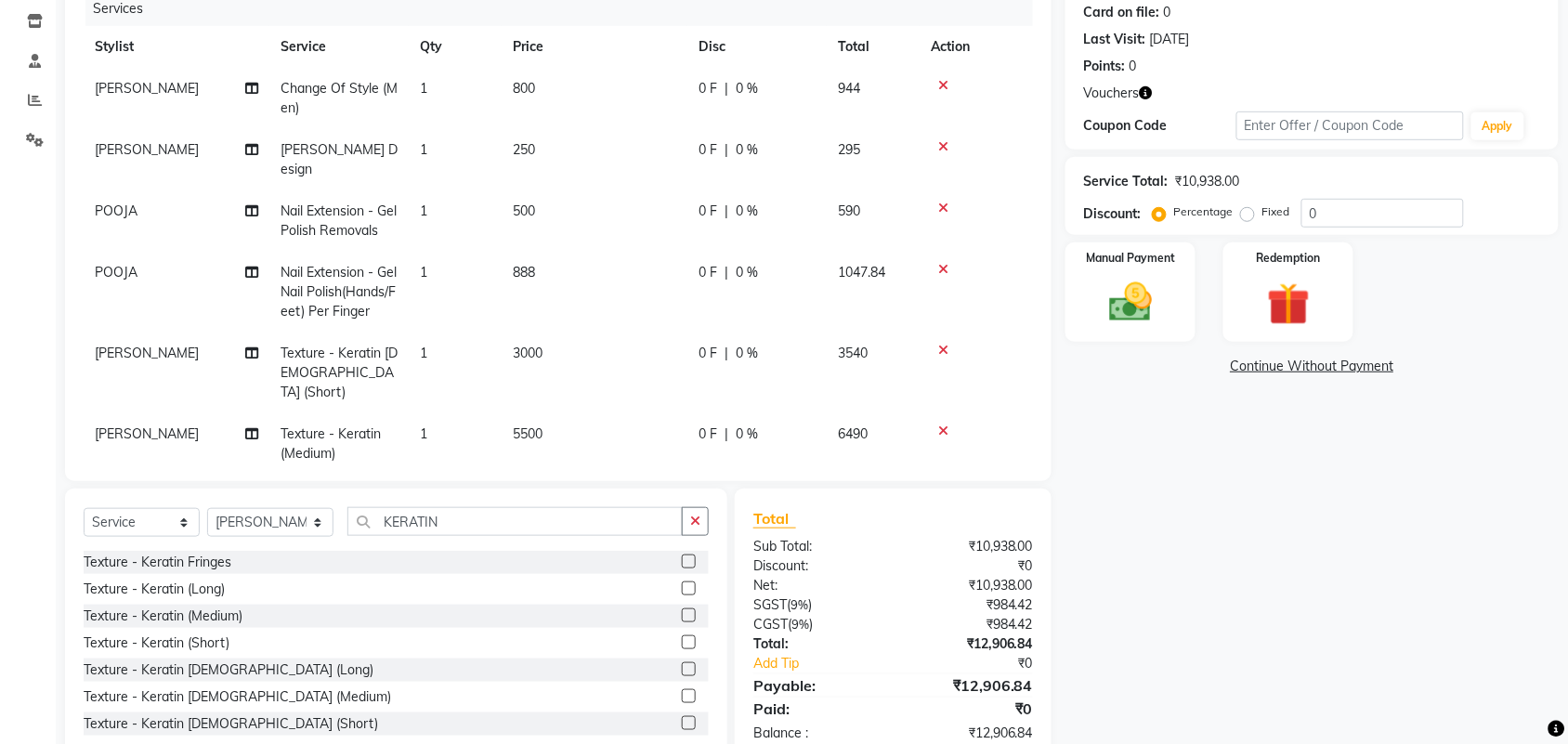 scroll, scrollTop: 11, scrollLeft: 0, axis: vertical 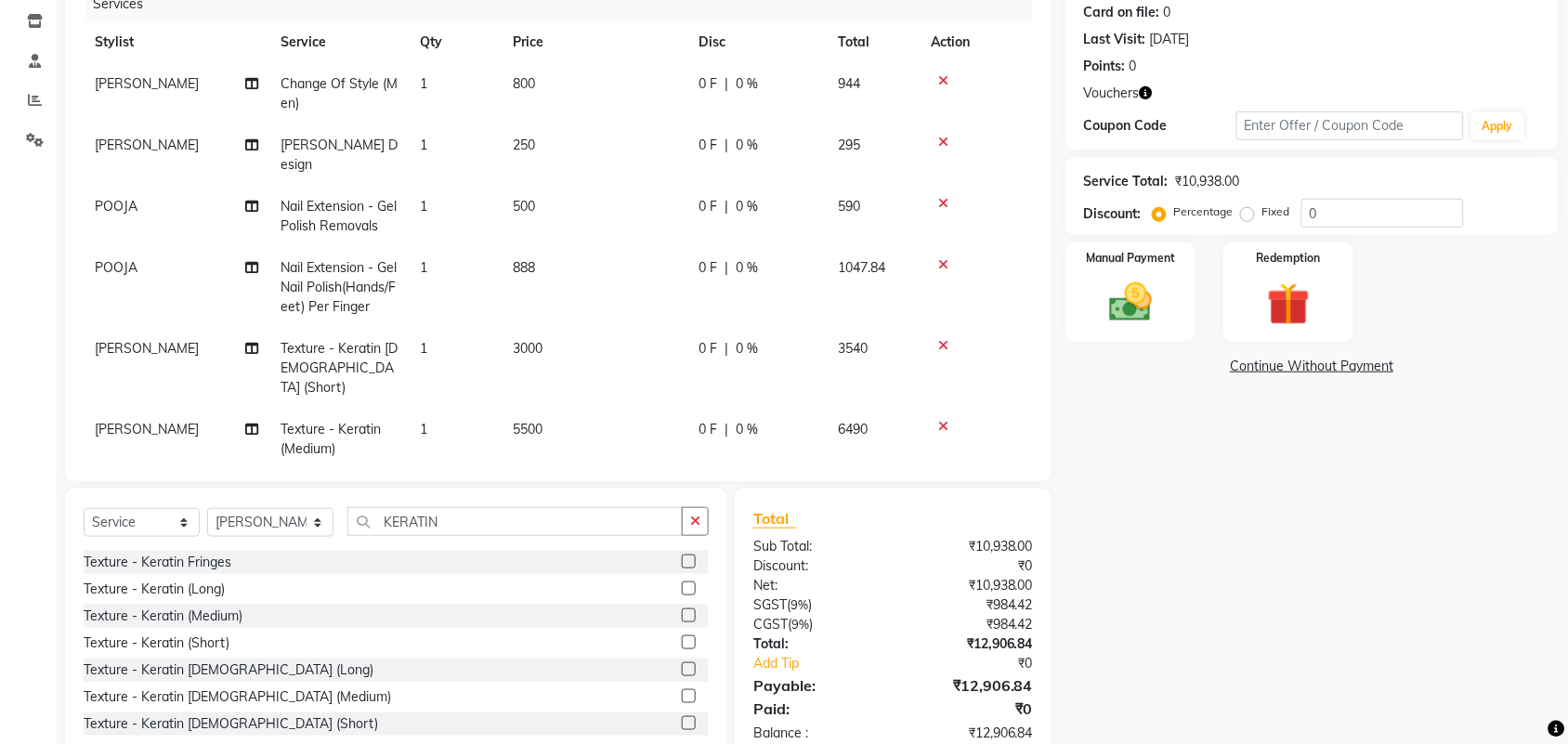 click on "Total Sub Total: ₹10,938.00 Discount: ₹0 Net: ₹10,938.00 SGST  ( 9% ) ₹984.42 CGST  ( 9% ) ₹984.42 Total: ₹12,906.84 Add Tip ₹0 Payable: ₹12,906.84 Paid: ₹0 Balance   : ₹12,906.84" 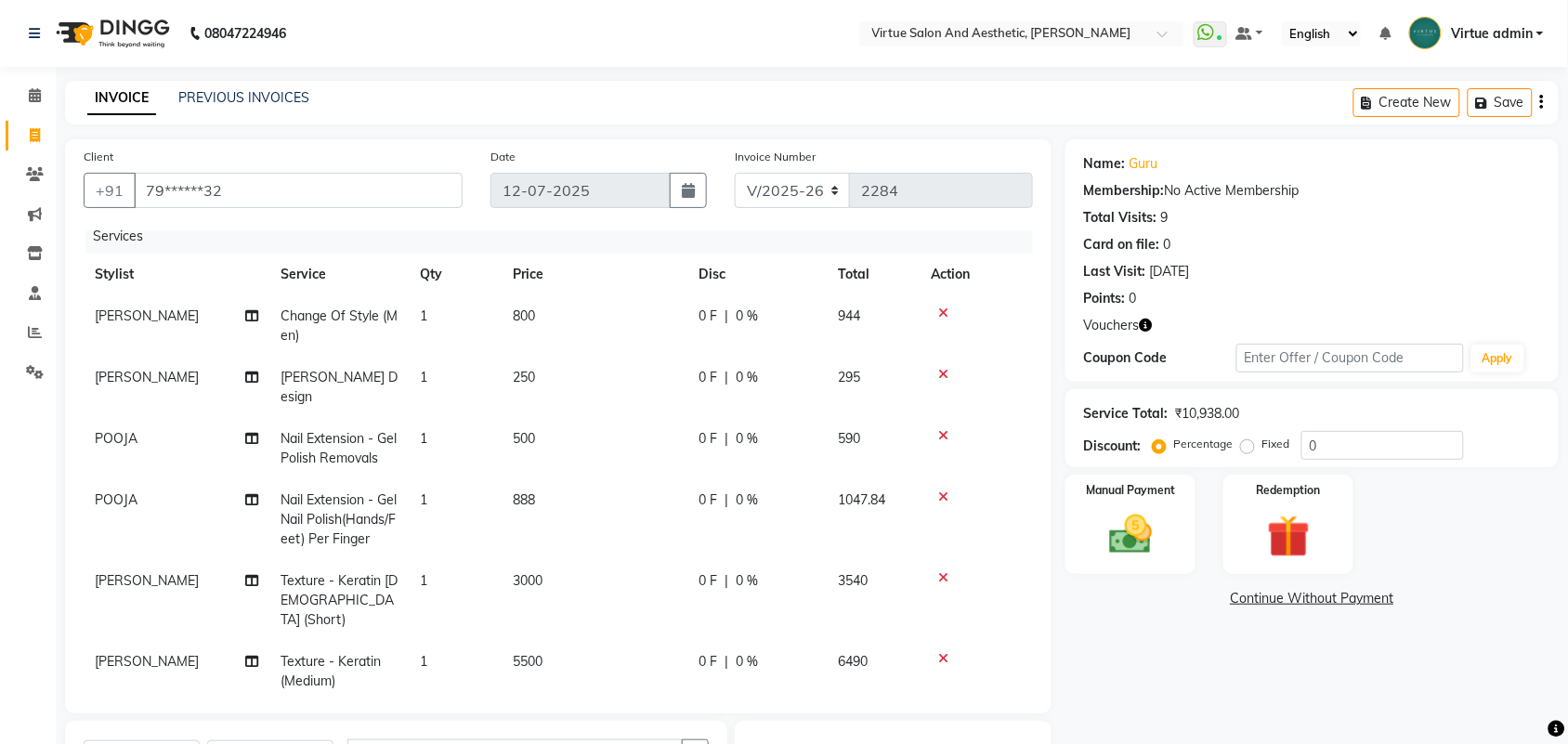 scroll, scrollTop: 279, scrollLeft: 0, axis: vertical 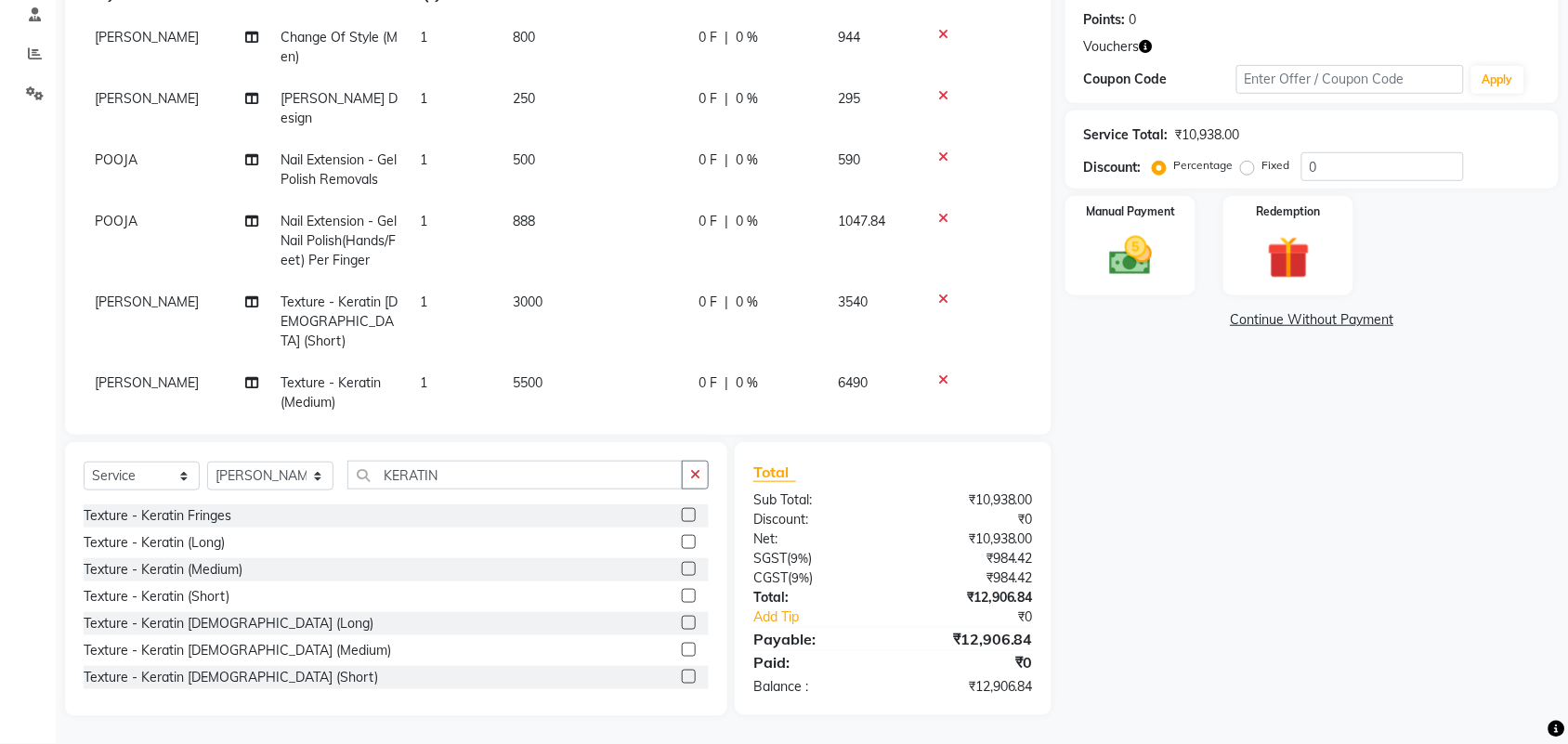 click on "Total Sub Total: ₹10,938.00 Discount: ₹0 Net: ₹10,938.00 SGST  ( 9% ) ₹984.42 CGST  ( 9% ) ₹984.42 Total: ₹12,906.84 Add Tip ₹0 Payable: ₹12,906.84 Paid: ₹0 Balance   : ₹12,906.84" 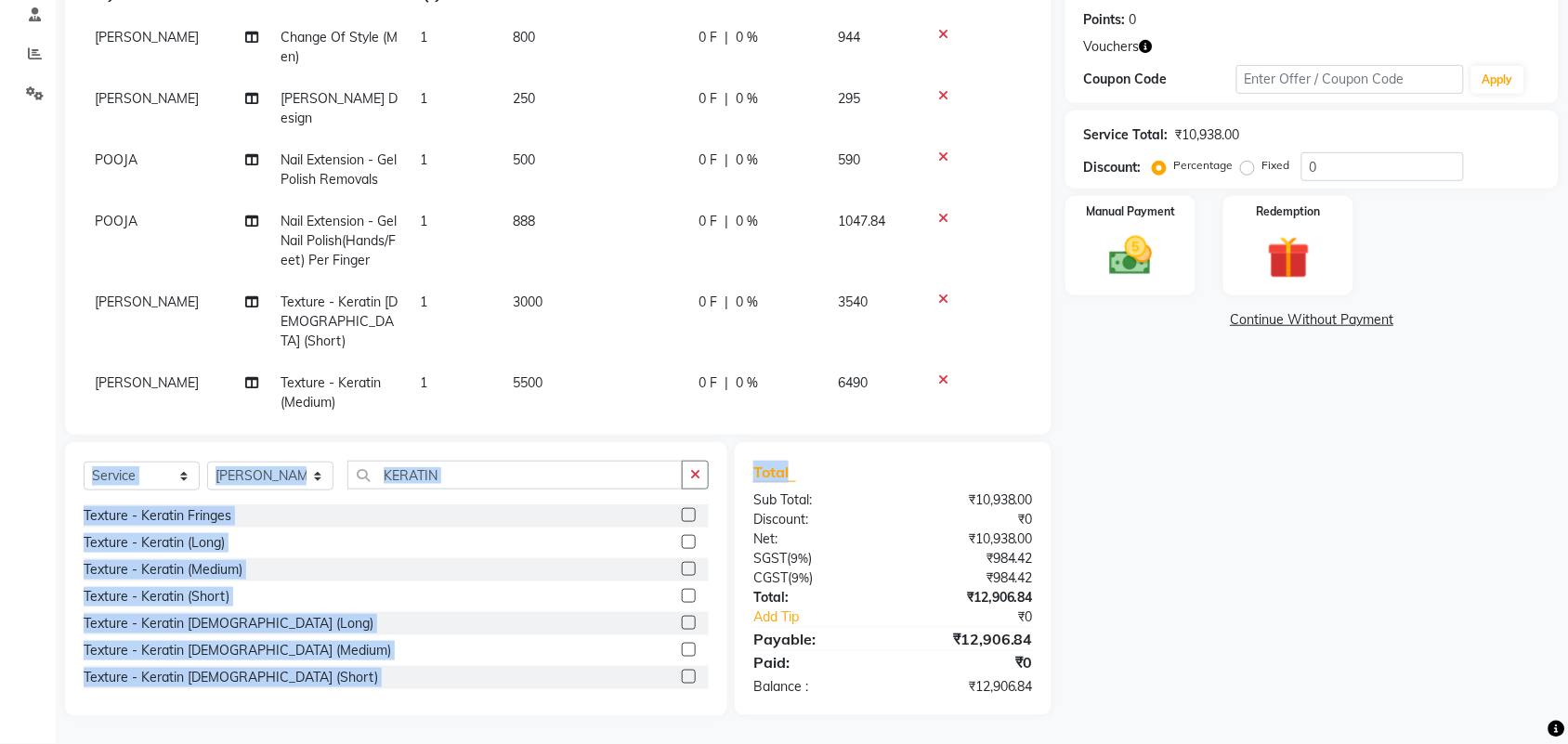 drag, startPoint x: 943, startPoint y: 340, endPoint x: 989, endPoint y: 453, distance: 122.0041 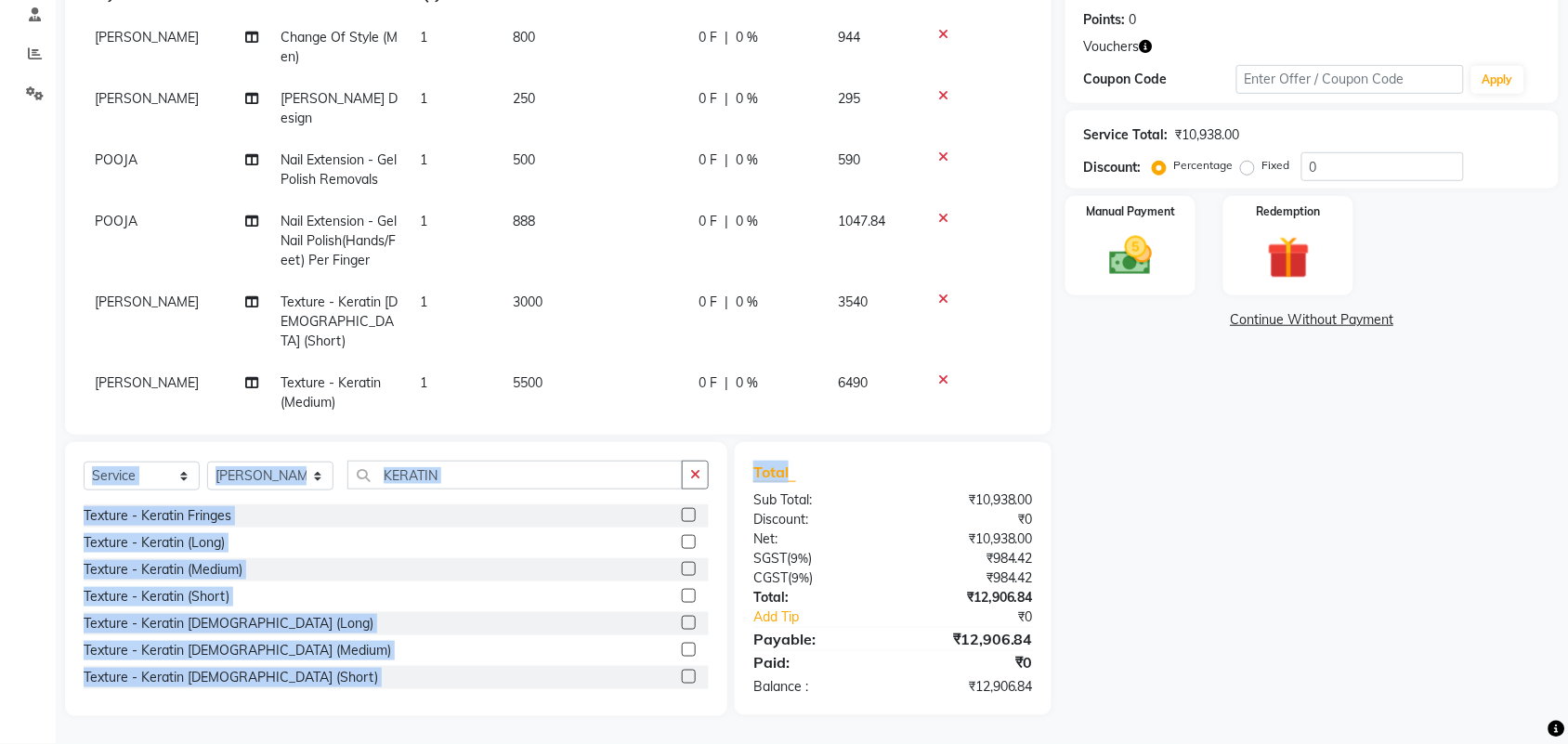 click on "Client +91 79******32 Date 12-07-2025 Invoice Number V/2025 V/2025-26 2284 Services Stylist Service Qty Price Disc Total Action INBARAJ Change Of Style (Men) 1 800 0 F | 0 % 944 INBARAJ Beard Design 1 250 0 F | 0 % 295 POOJA  Nail Extension - Gel Polish Removals 1 500 0 F | 0 % 590 POOJA  Nail Extension - Gel Nail Polish(Hands/Feet) Per Finger 1 888 0 F | 0 % 1047.84 INBARAJ Texture - Keratin Male (Short) 1 3000 0 F | 0 % 3540 ANUSHA  Texture - Keratin (Medium) 1 5500 0 F | 0 % 6490 Select  Service  Product  Membership  Package Voucher Prepaid Gift Card  Select Stylist Admin ANUSHA  Apsu Auditor Ambattur Balaji BANUPRIYA Bhuvanesh Dingg - Support Team DIVYA INBARAJ INDHU Javed Jayakumar Joice Neimalsawm  Kalaiselvi KAMALA Nathalie Marinaa Chaarlette POOJA  PREETHI Preethi Raj PRISCILLA RADHA RAJESH  SAHIL SEETHAL SOCHIPEM Suresh Babu SUSHMITA VANITHA Veena Ravi Vignesh  Vinitha Virtue admin VIRTUE SALON KERATIN Texture - Keratin Fringes   Texture - Keratin (Long)  Texture - Keratin (Medium)  Total Sub Total:" 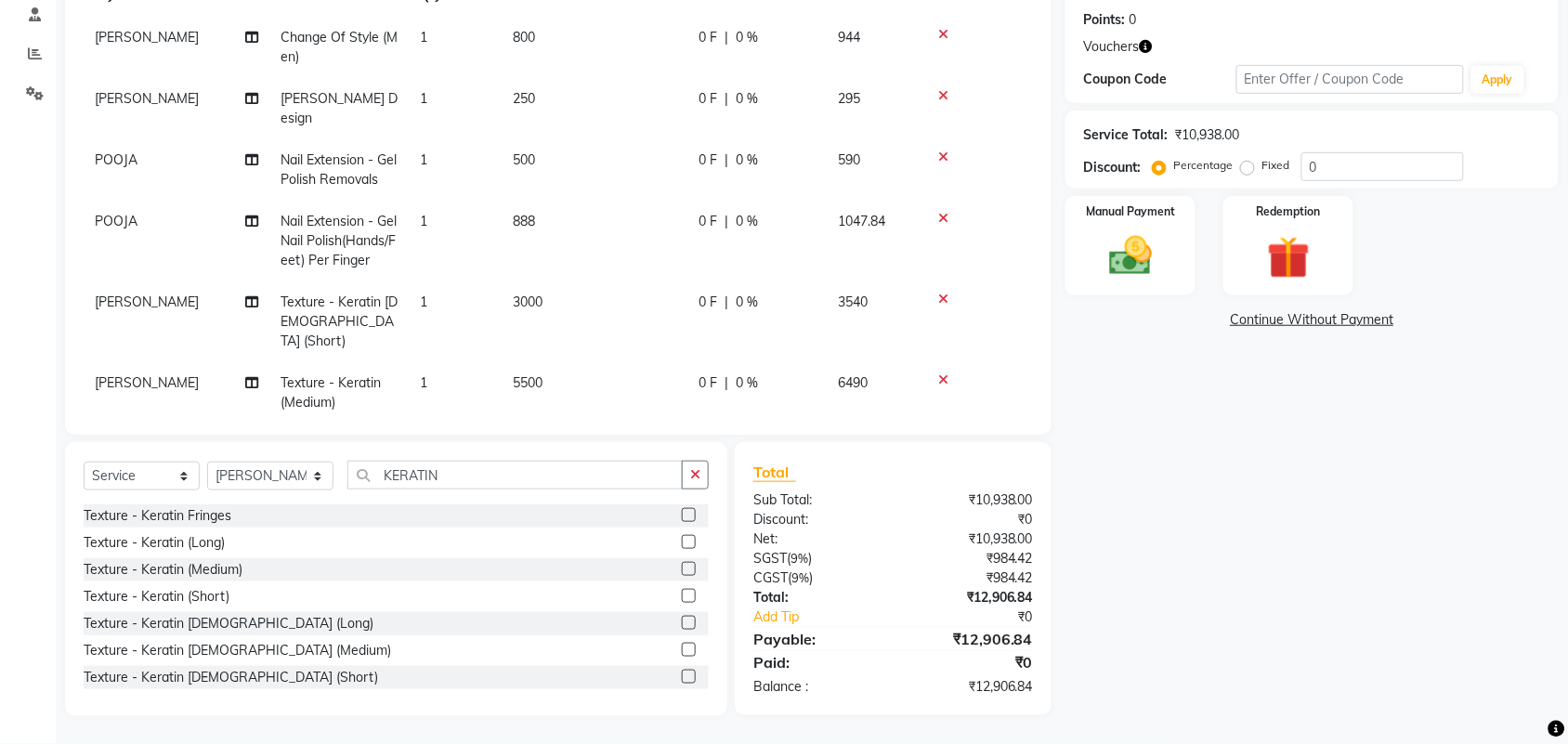 click 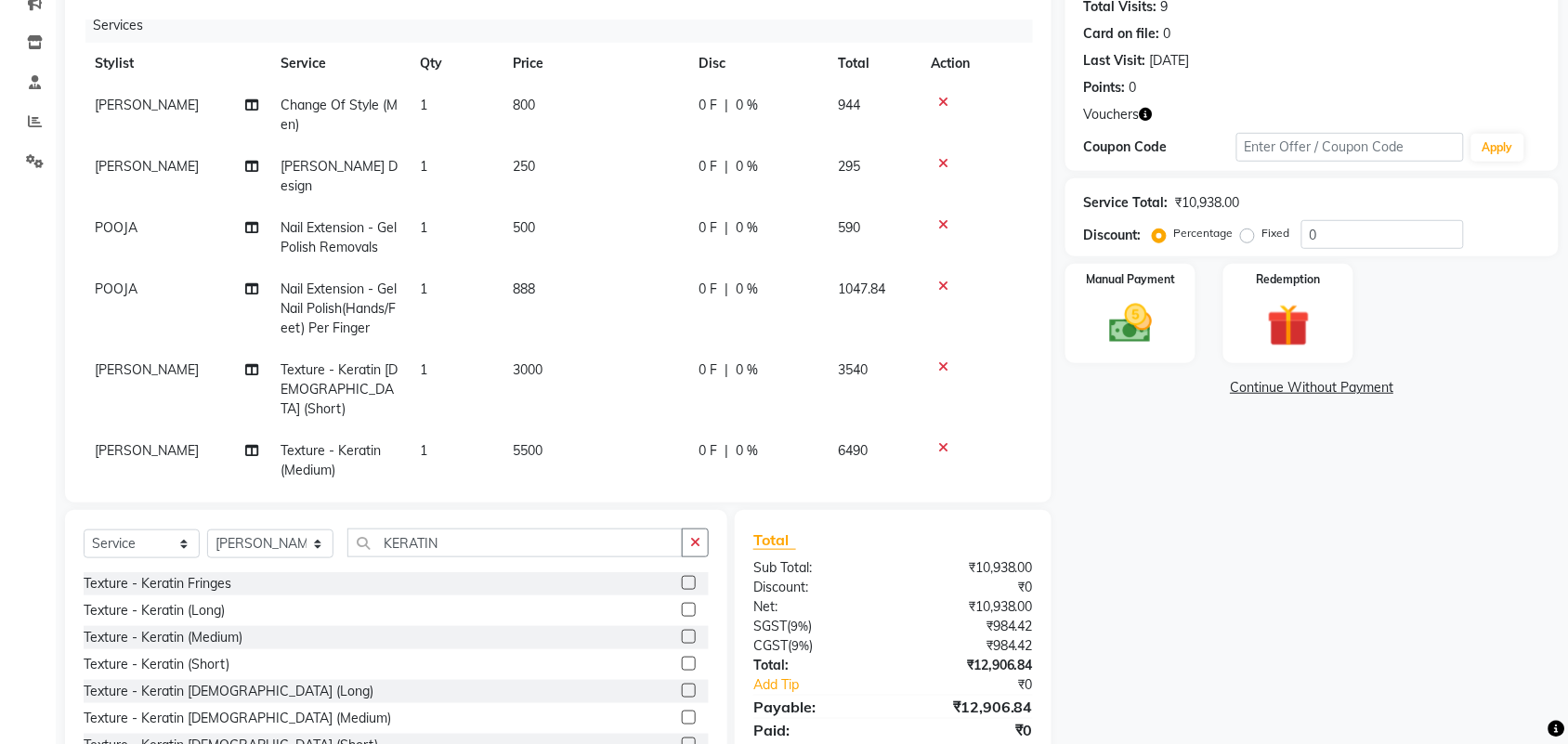 scroll, scrollTop: 0, scrollLeft: 0, axis: both 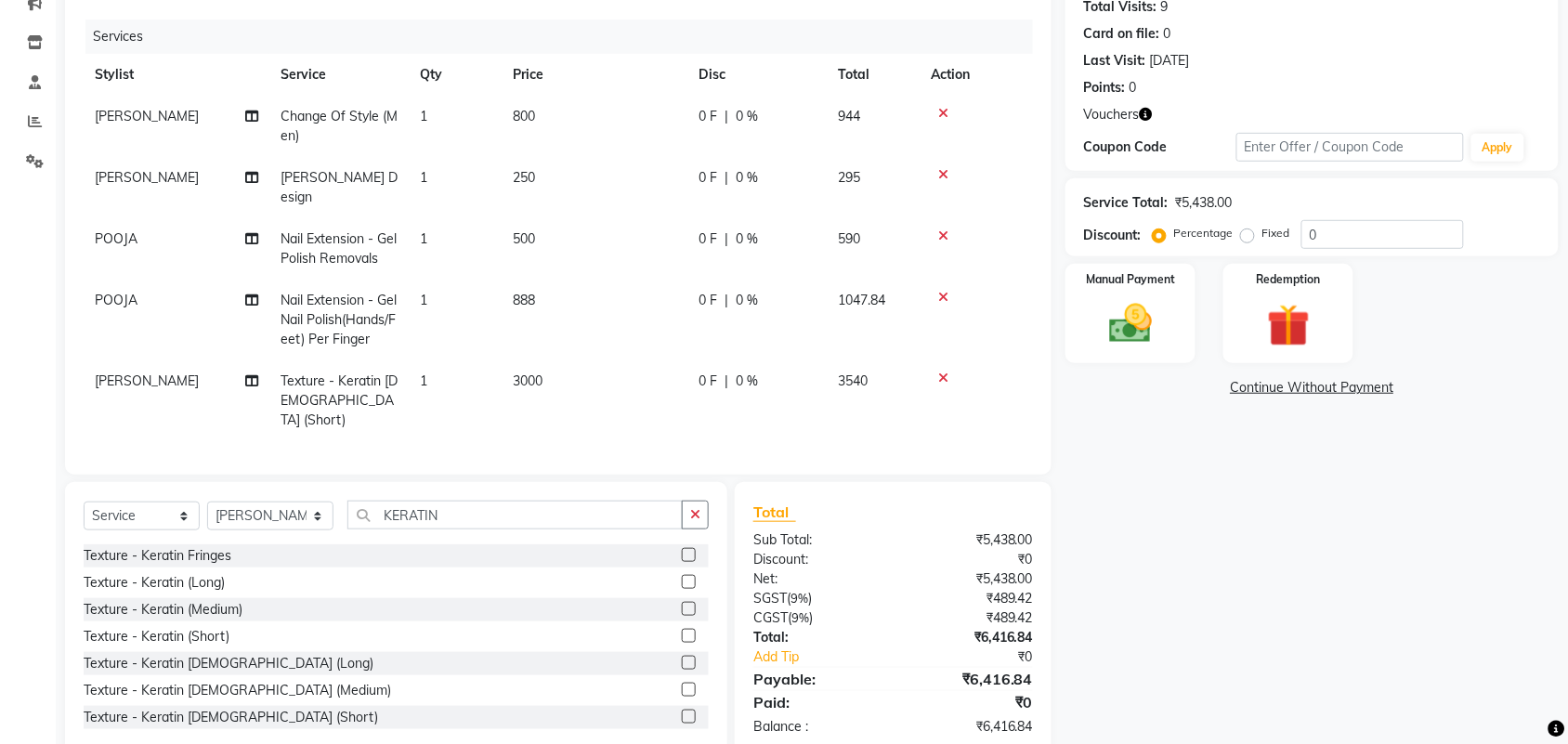 click 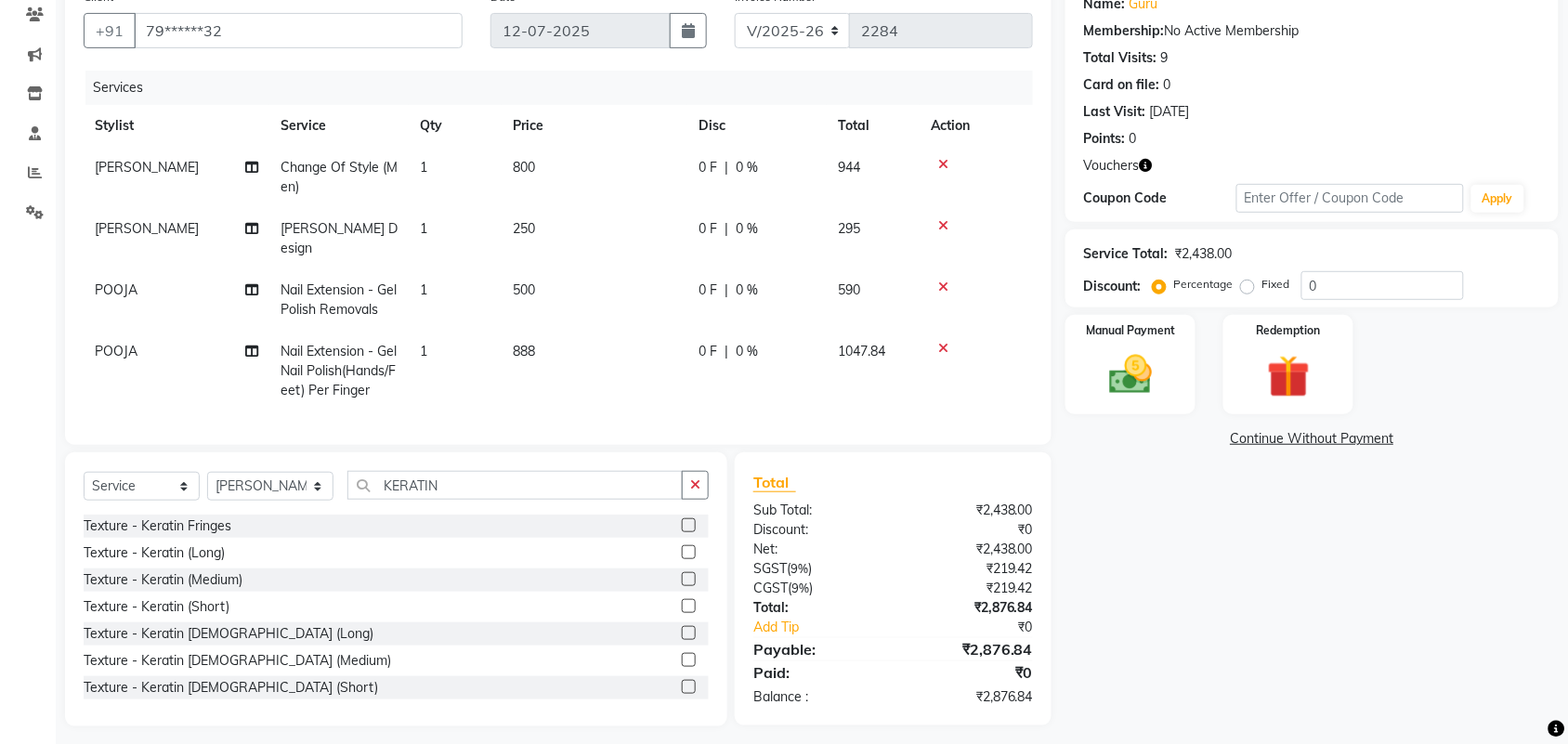 scroll, scrollTop: 0, scrollLeft: 0, axis: both 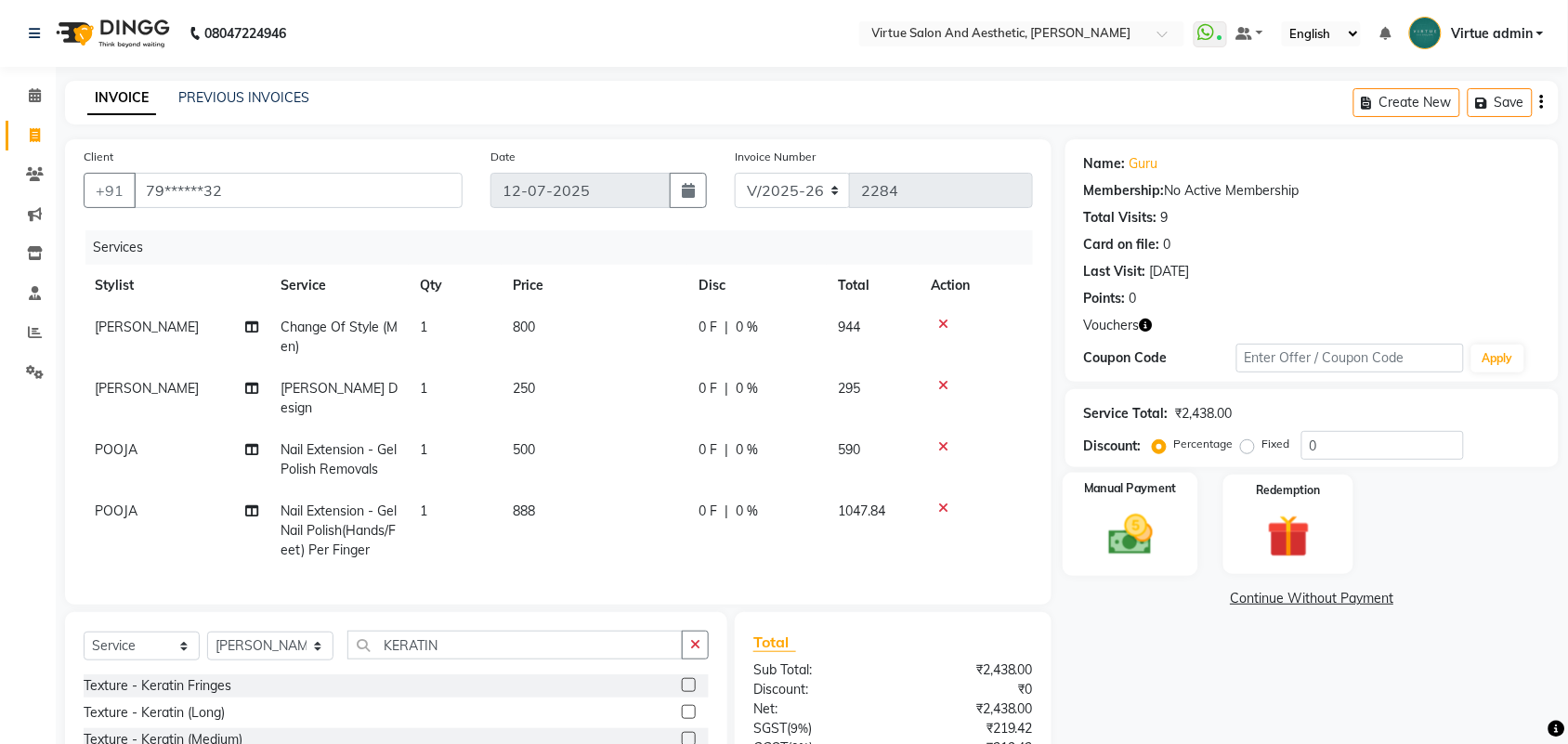 click 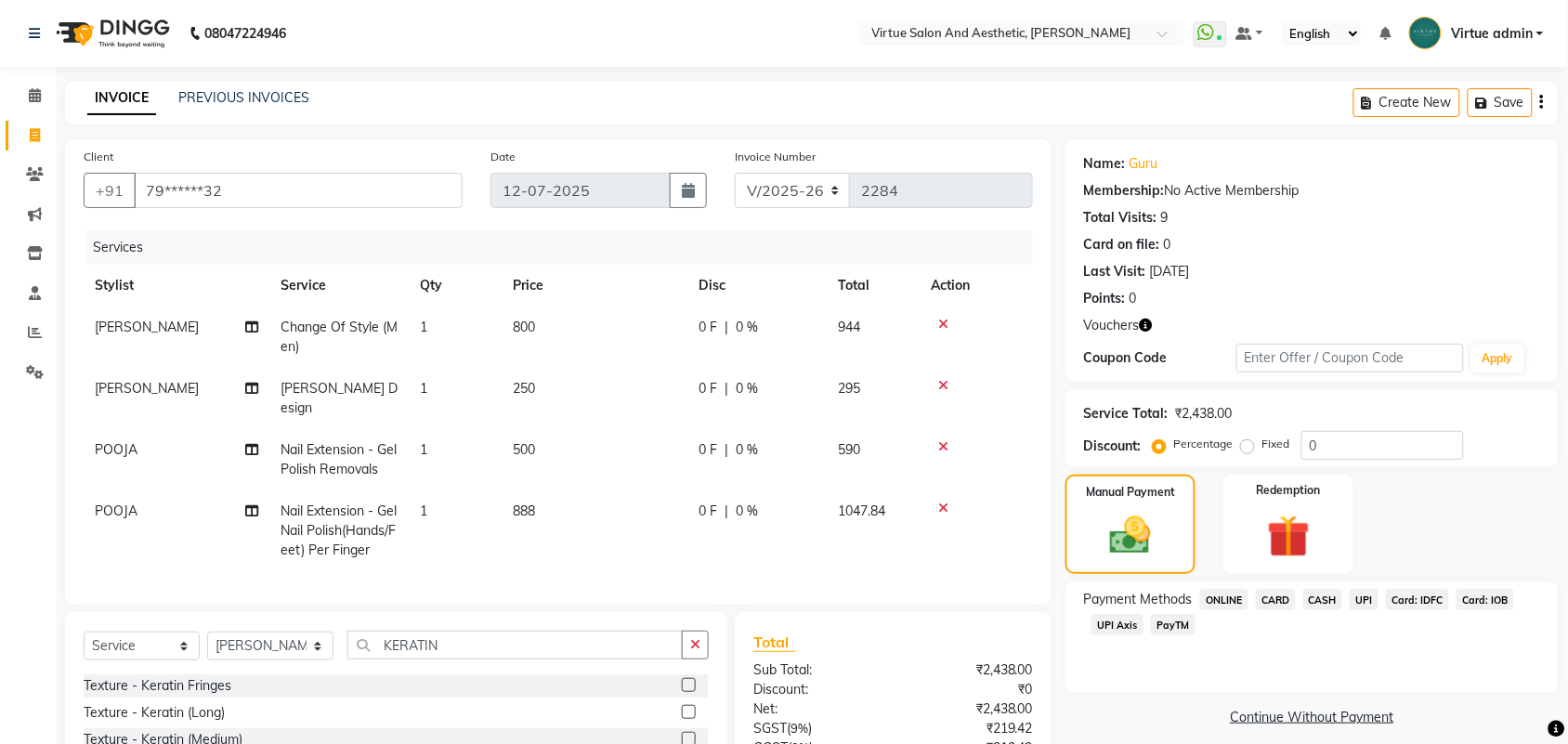 click on "UPI" 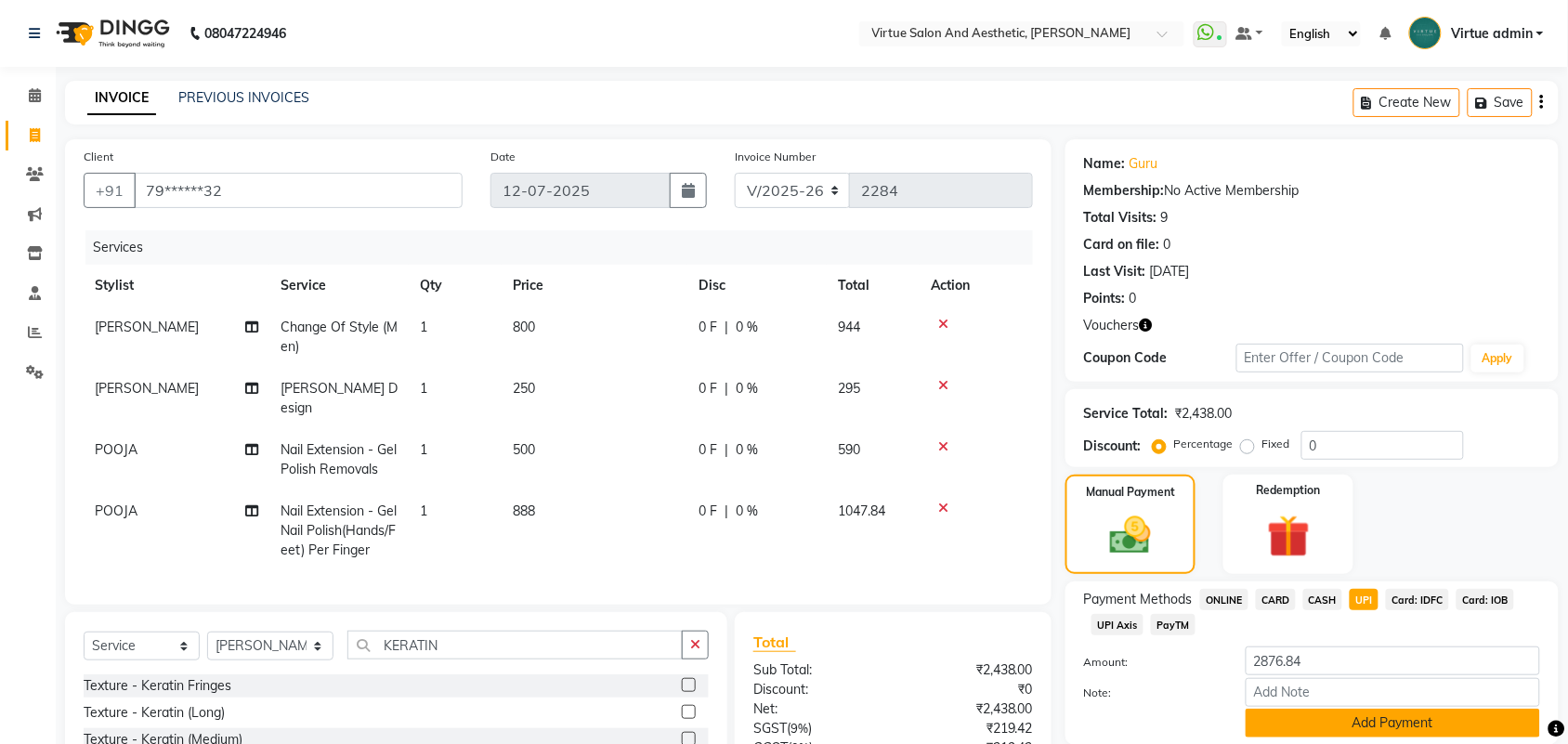 click on "Add Payment" 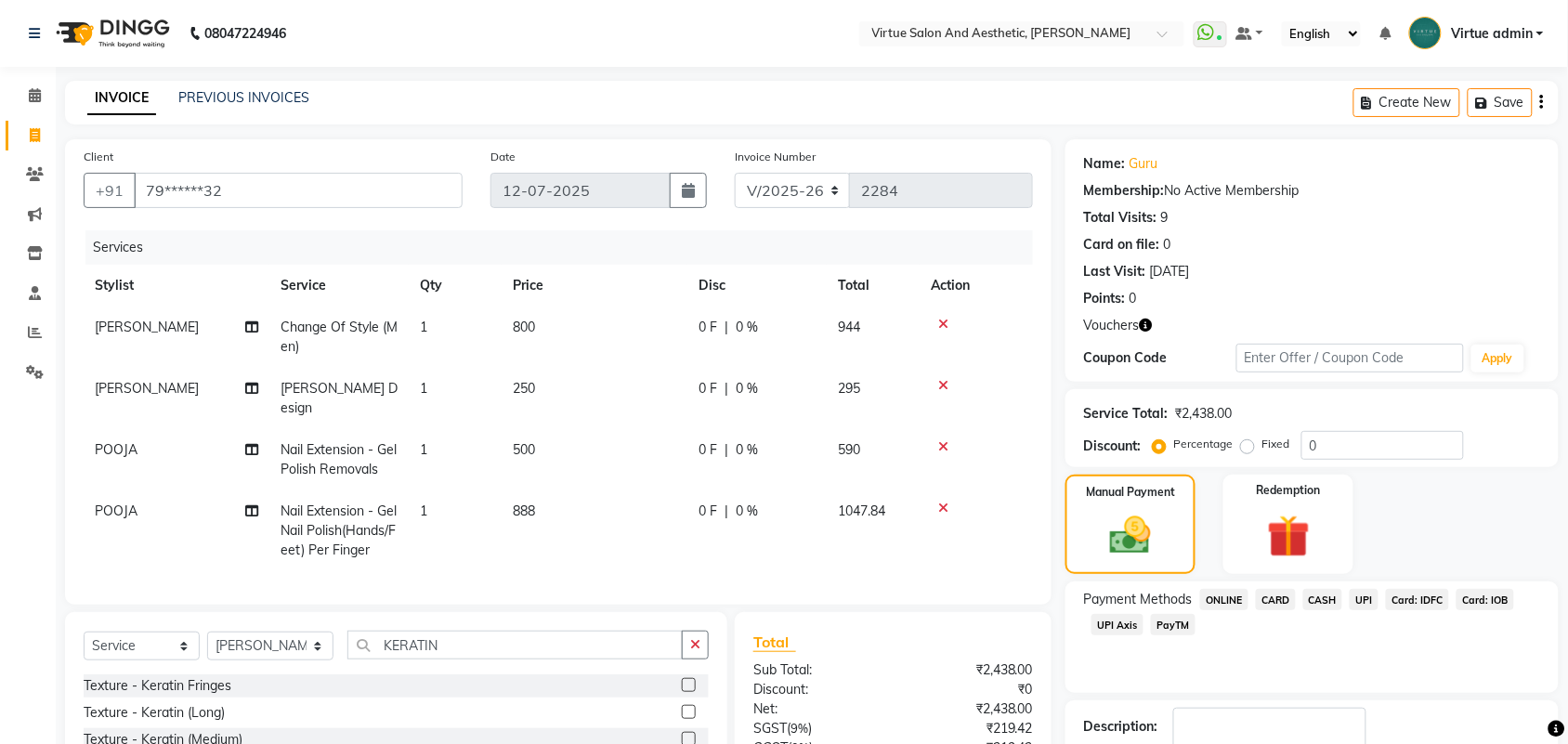 scroll, scrollTop: 205, scrollLeft: 0, axis: vertical 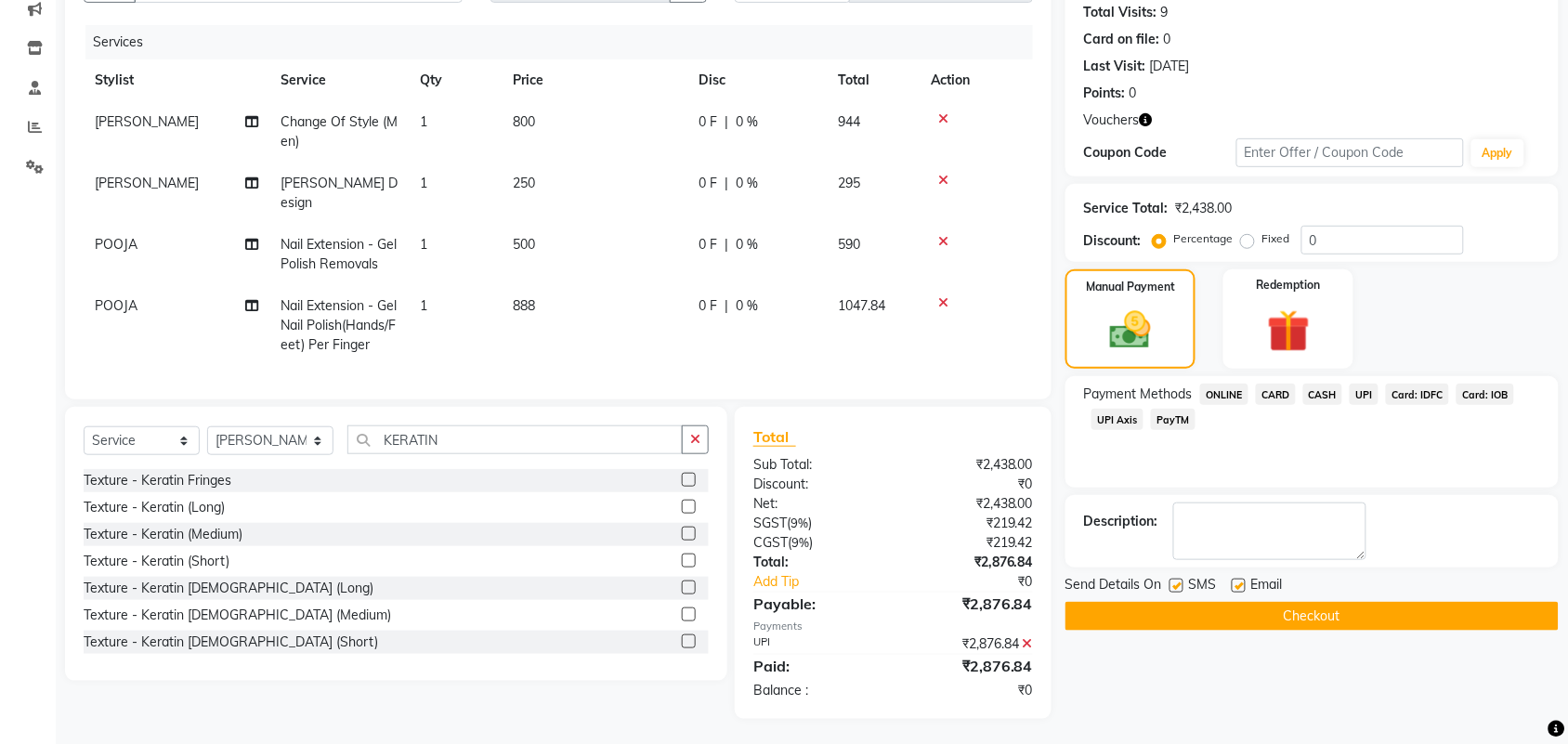 click on "Checkout" 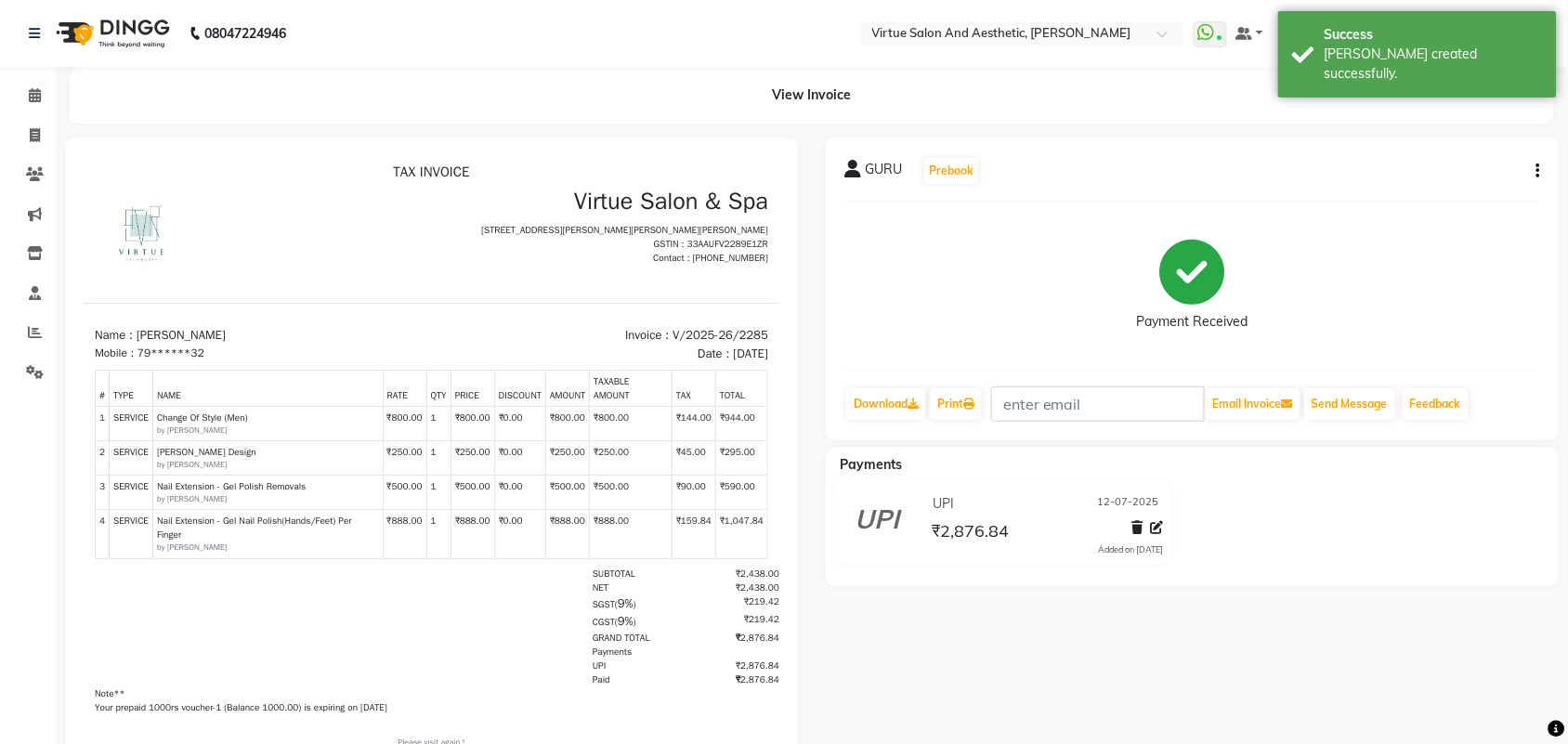 scroll, scrollTop: 0, scrollLeft: 0, axis: both 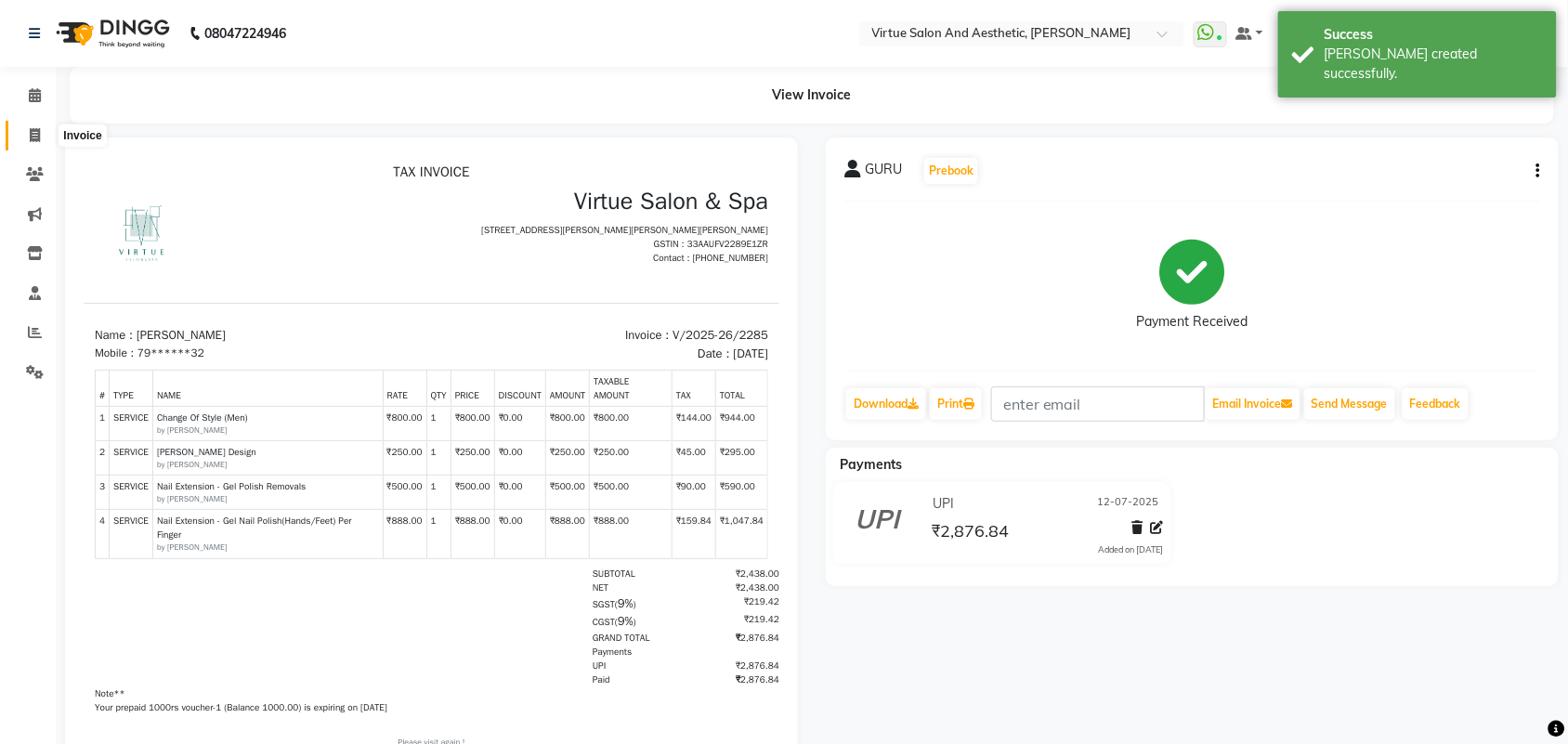 click 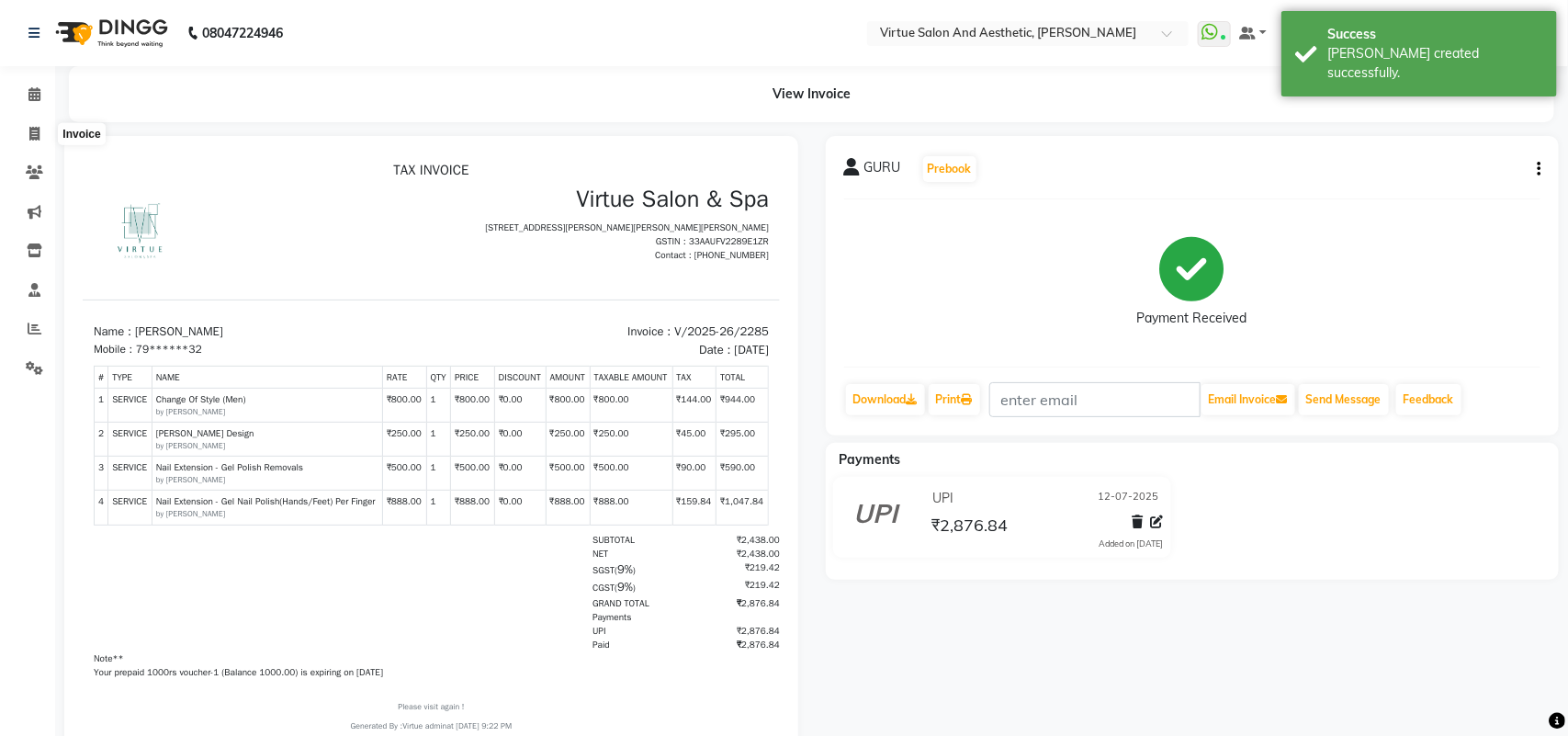 select on "4466" 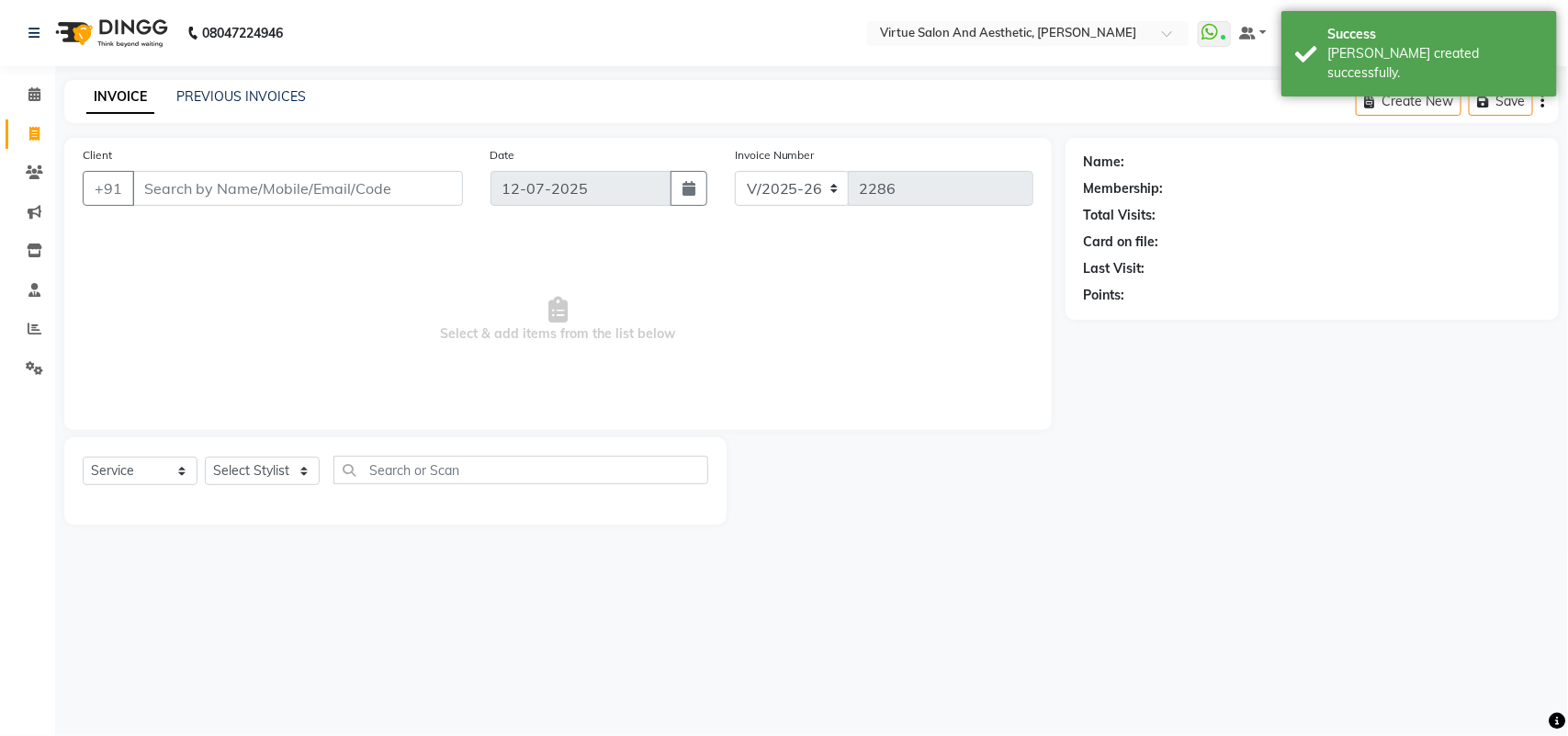 click on "Client" at bounding box center (298, 188) 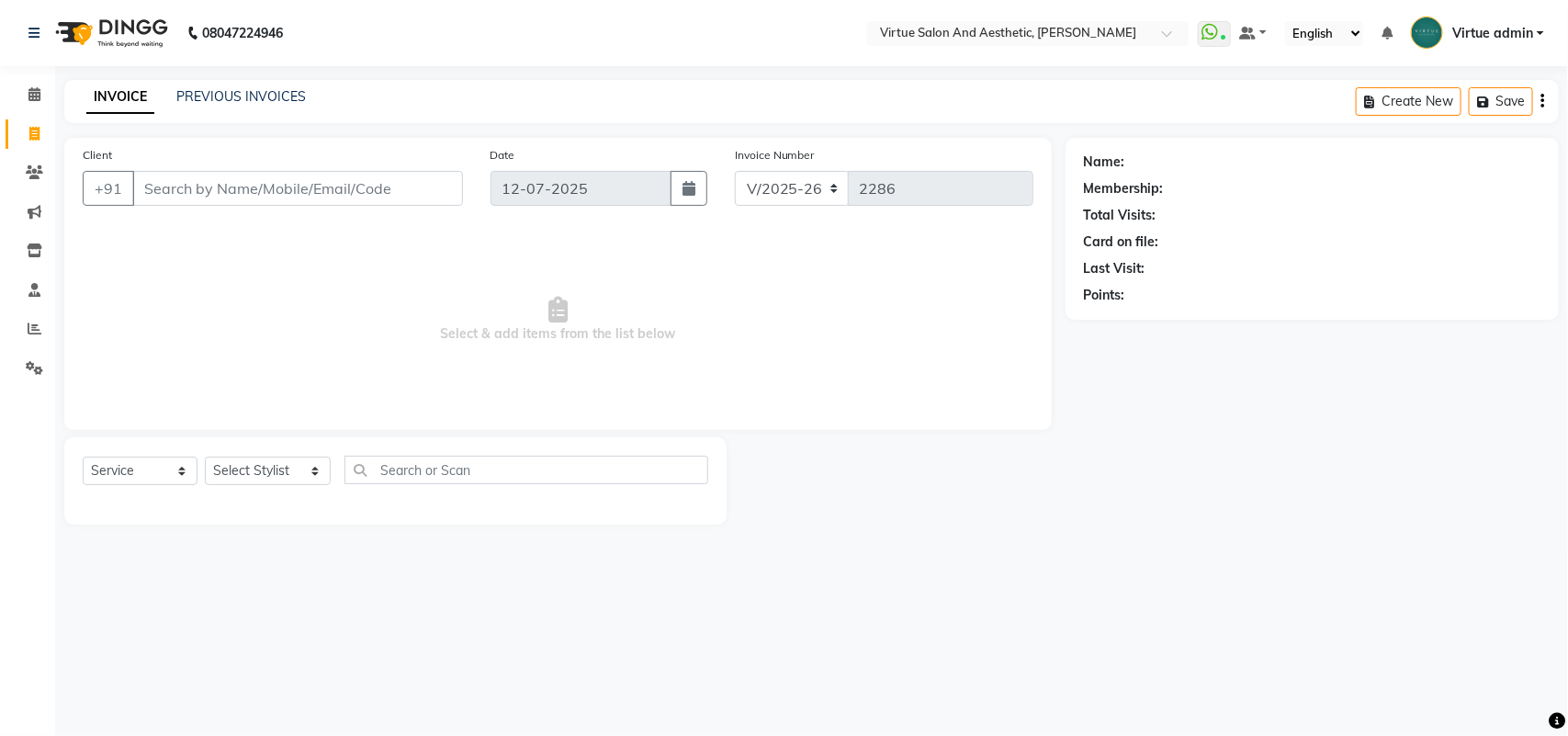 click on "Client" at bounding box center [298, 188] 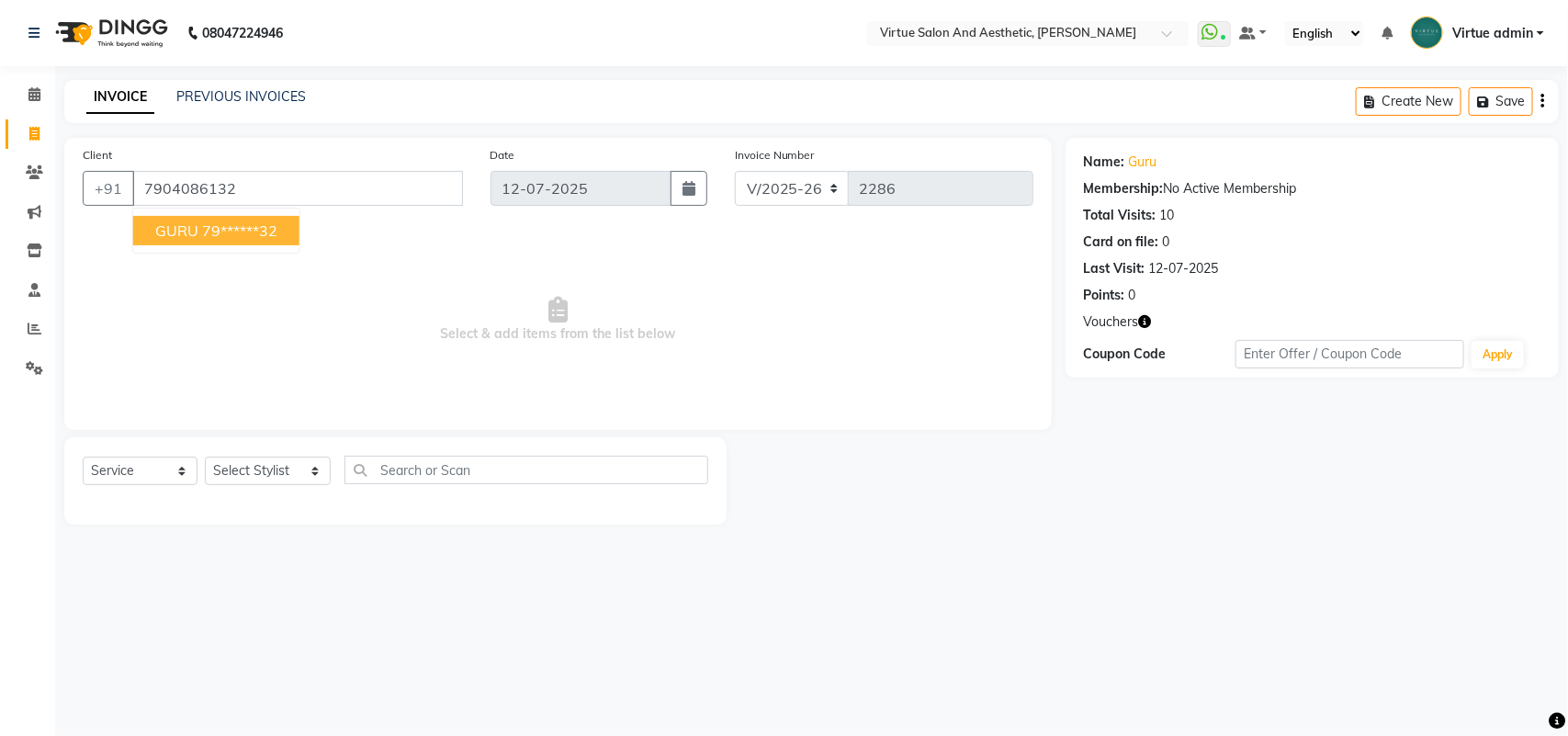 click on "79******32" at bounding box center [240, 231] 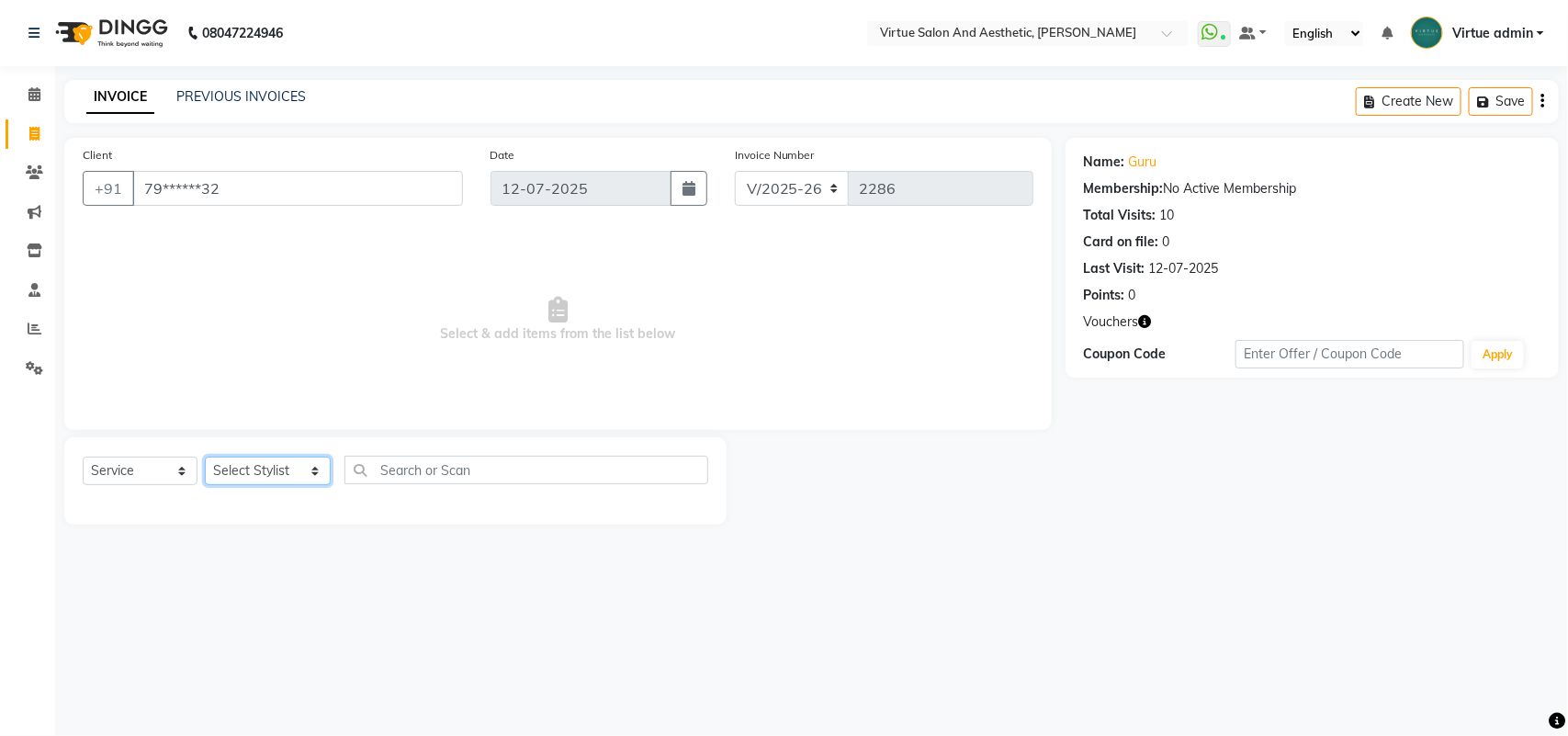 click on "Select Stylist Admin ANUSHA  Apsu Auditor Ambattur Balaji BANUPRIYA Bhuvanesh Dingg - Support Team DIVYA INBARAJ INDHU Javed Jayakumar Joice Neimalsawm  Kalaiselvi KAMALA Nathalie Marinaa Chaarlette POOJA  PREETHI Preethi Raj PRISCILLA RADHA RAJESH  SAHIL SEETHAL SOCHIPEM Suresh Babu SUSHMITA VANITHA Veena Ravi Vignesh  Vinitha Virtue admin VIRTUE SALON" 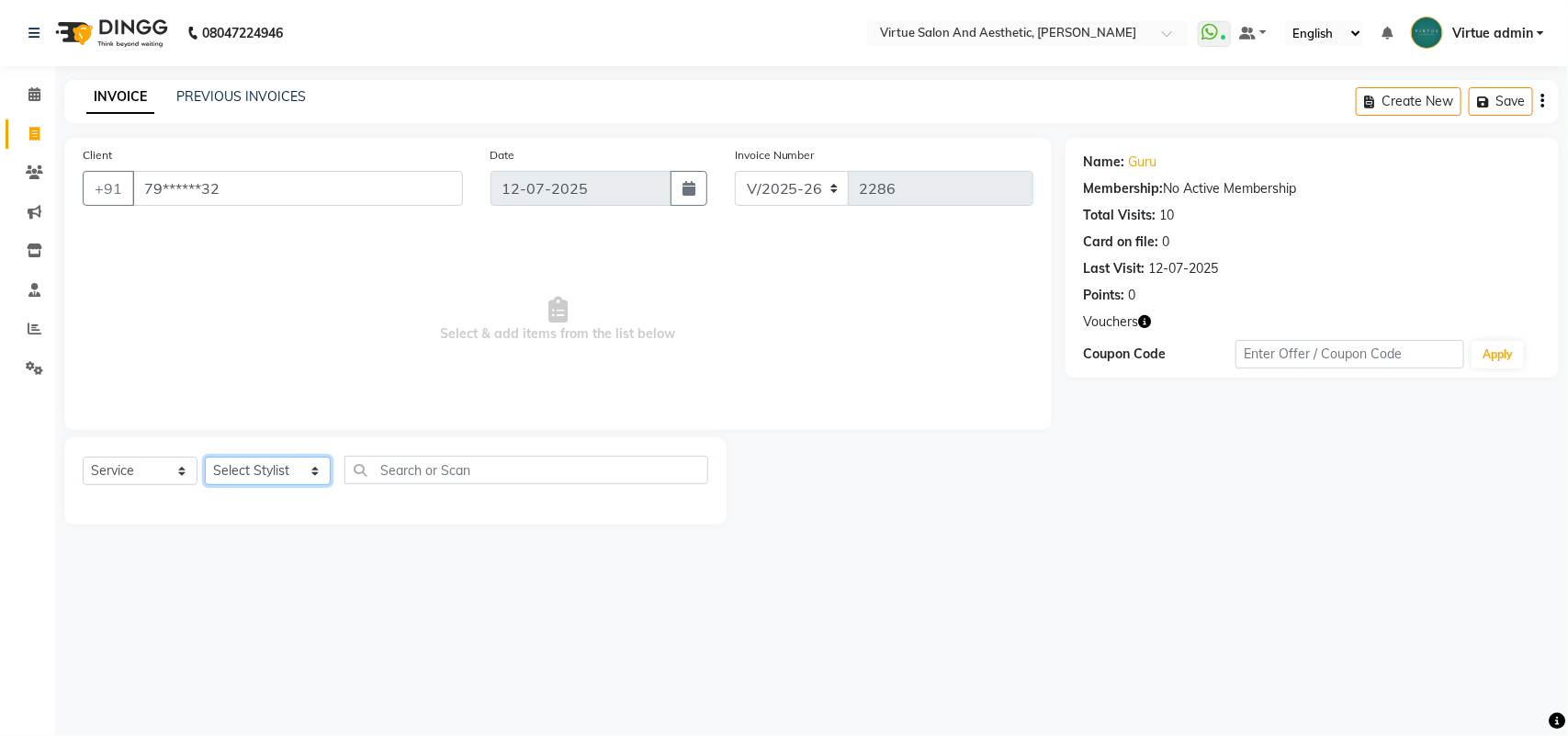 select on "30103" 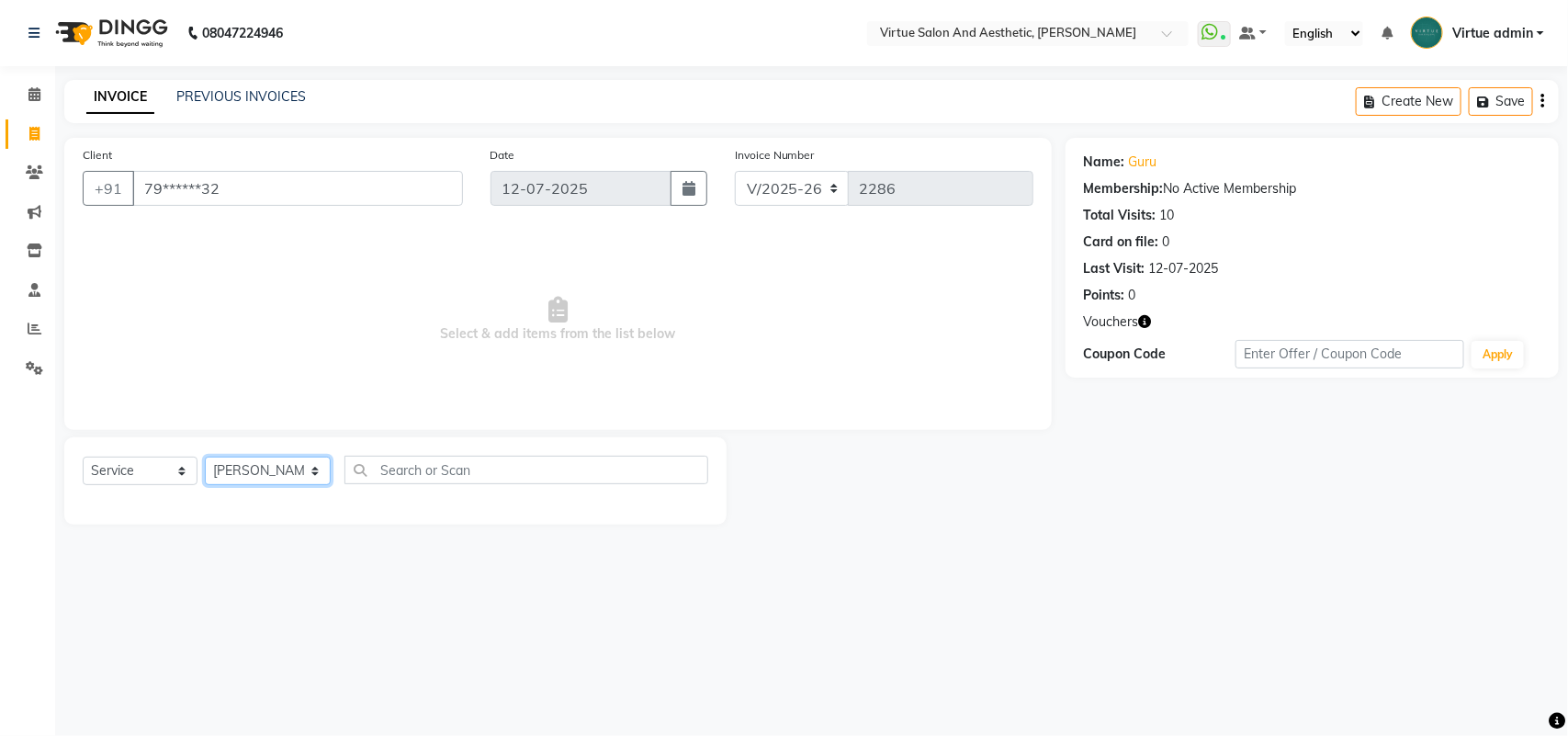 click on "Select Stylist Admin ANUSHA  Apsu Auditor Ambattur Balaji BANUPRIYA Bhuvanesh Dingg - Support Team DIVYA INBARAJ INDHU Javed Jayakumar Joice Neimalsawm  Kalaiselvi KAMALA Nathalie Marinaa Chaarlette POOJA  PREETHI Preethi Raj PRISCILLA RADHA RAJESH  SAHIL SEETHAL SOCHIPEM Suresh Babu SUSHMITA VANITHA Veena Ravi Vignesh  Vinitha Virtue admin VIRTUE SALON" 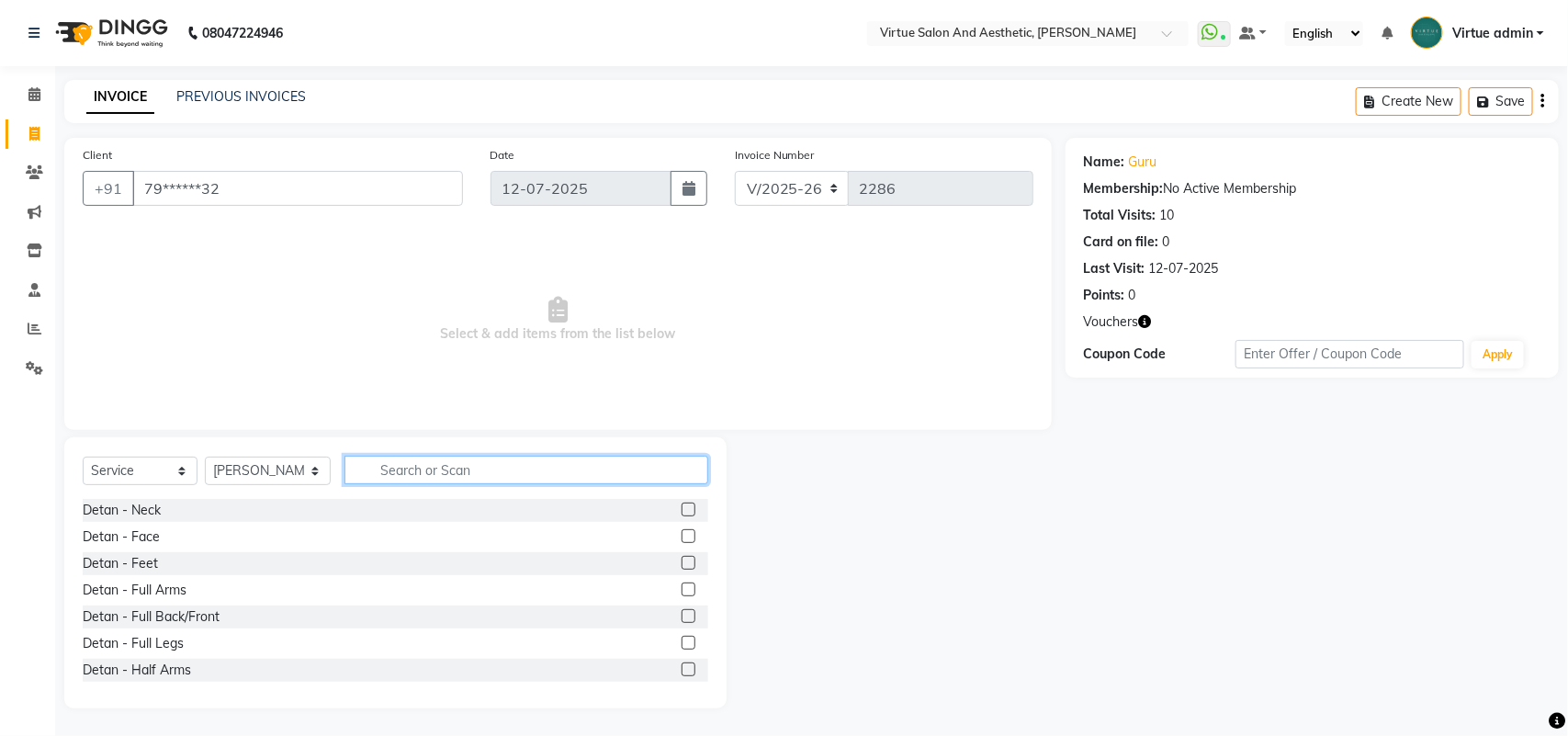 click 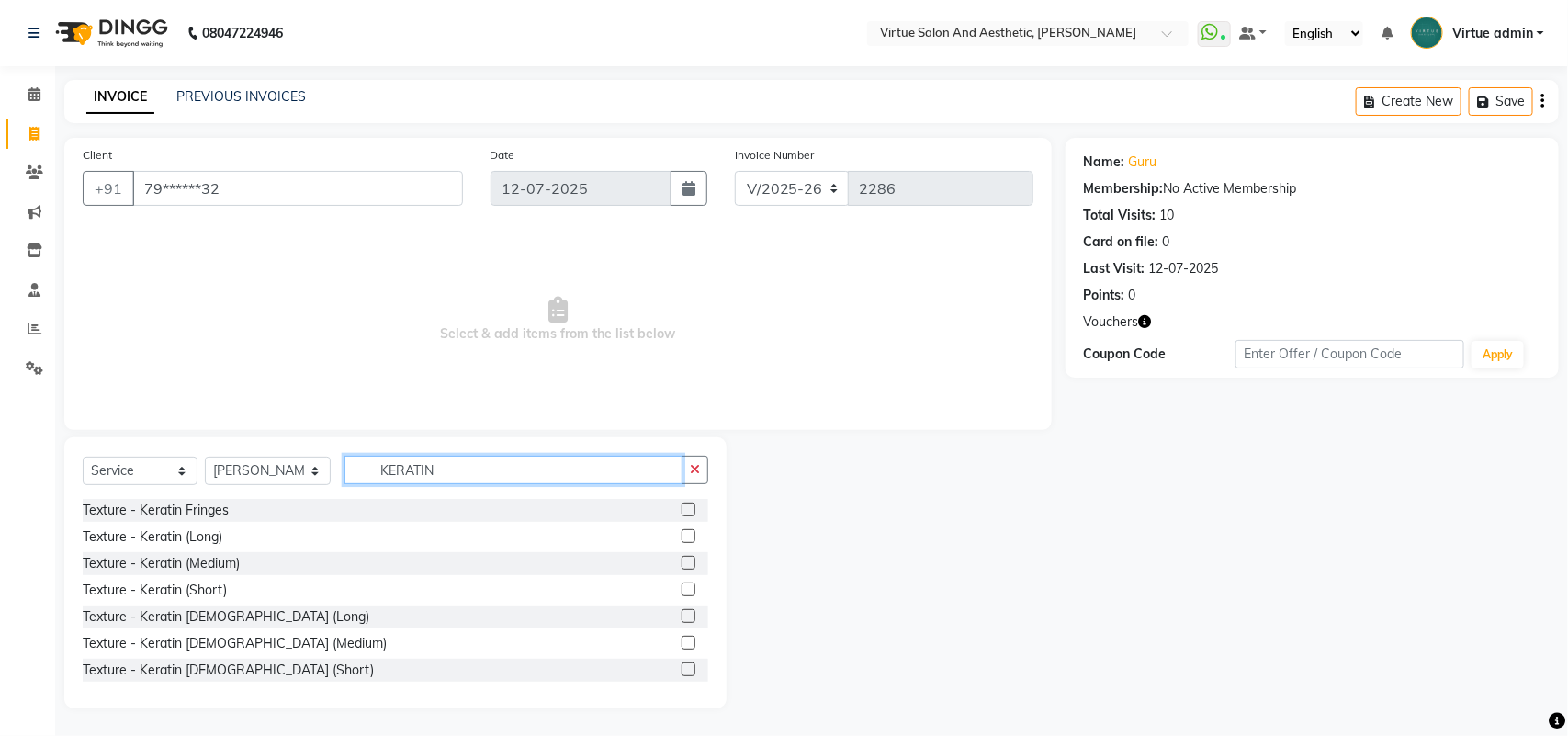type on "KERATIN" 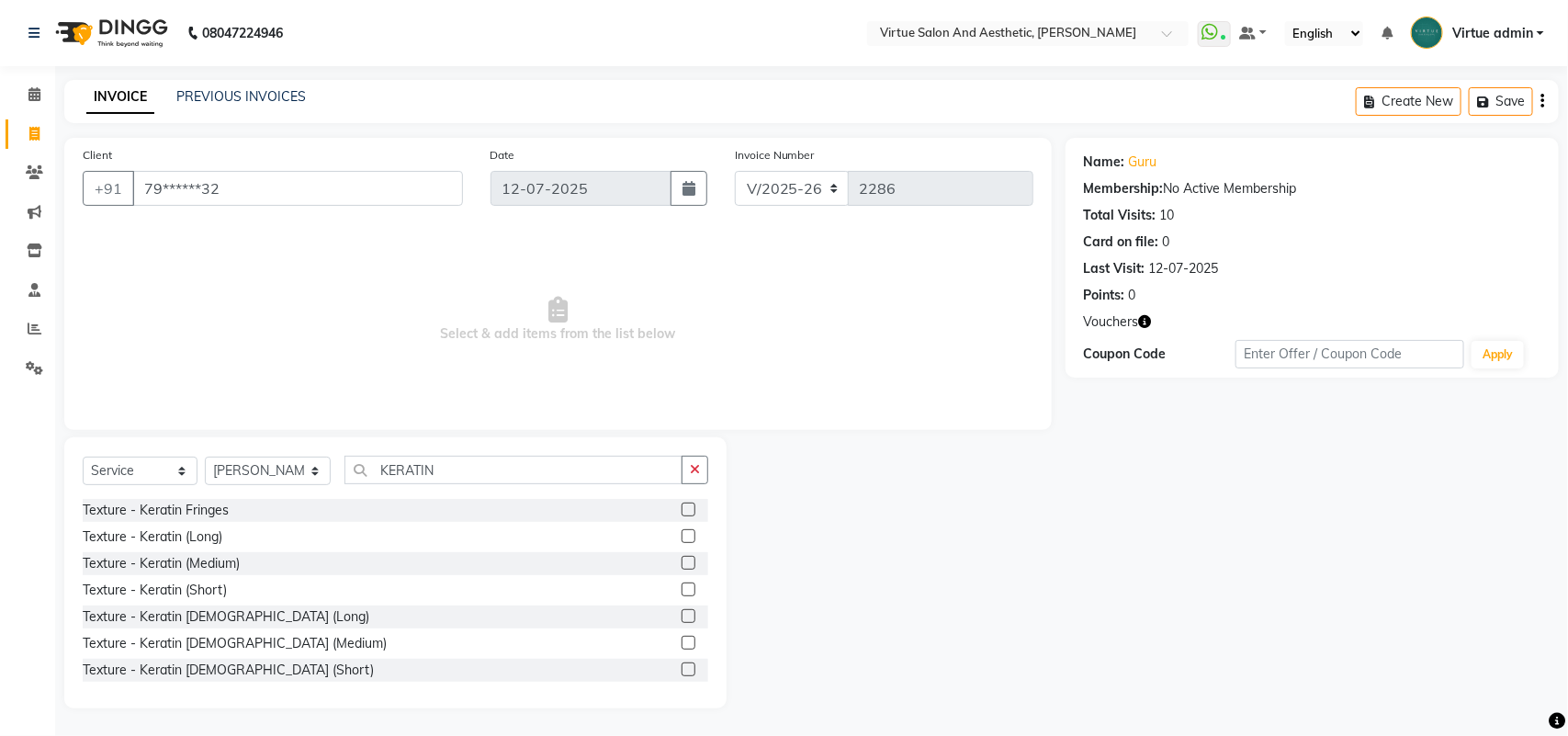 click 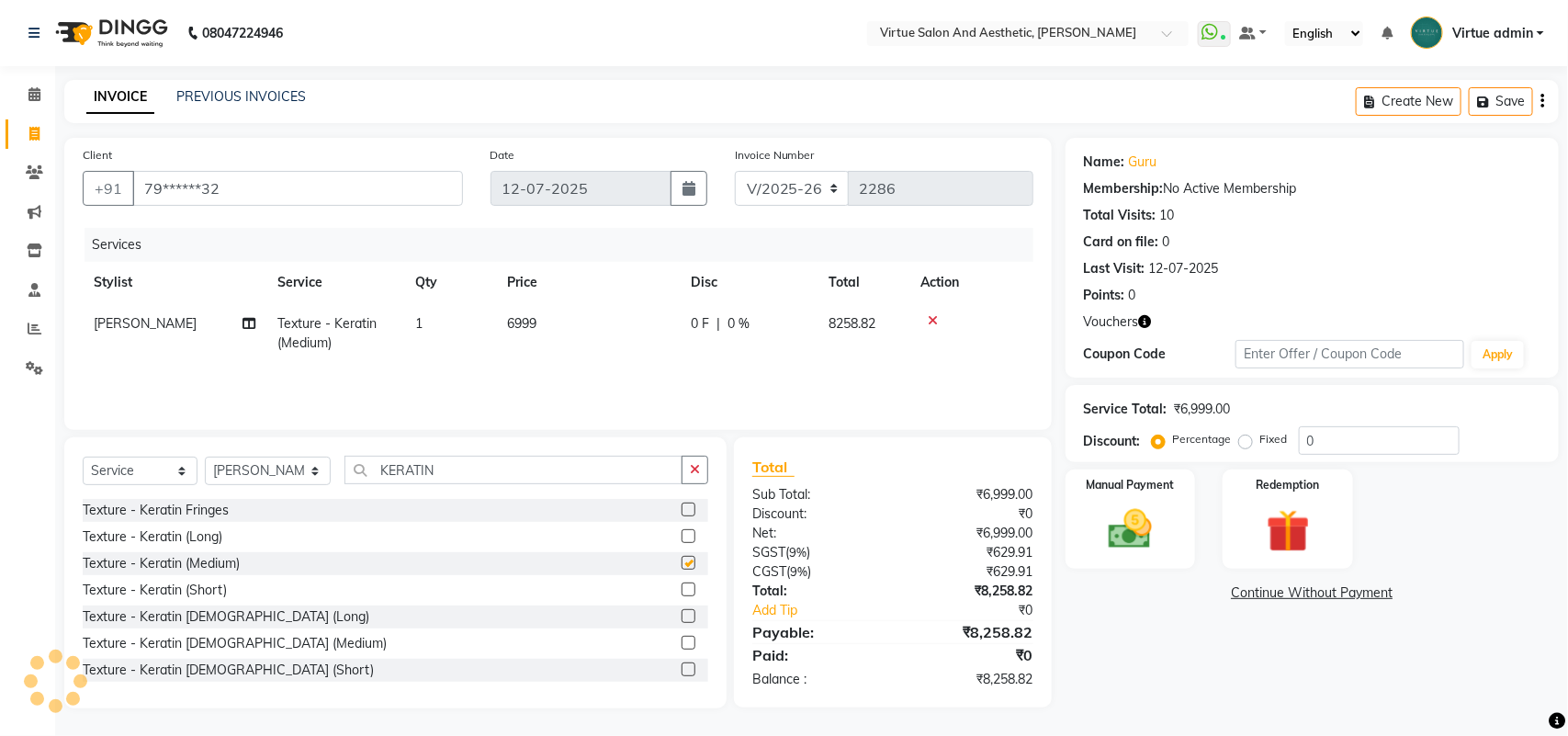 checkbox on "false" 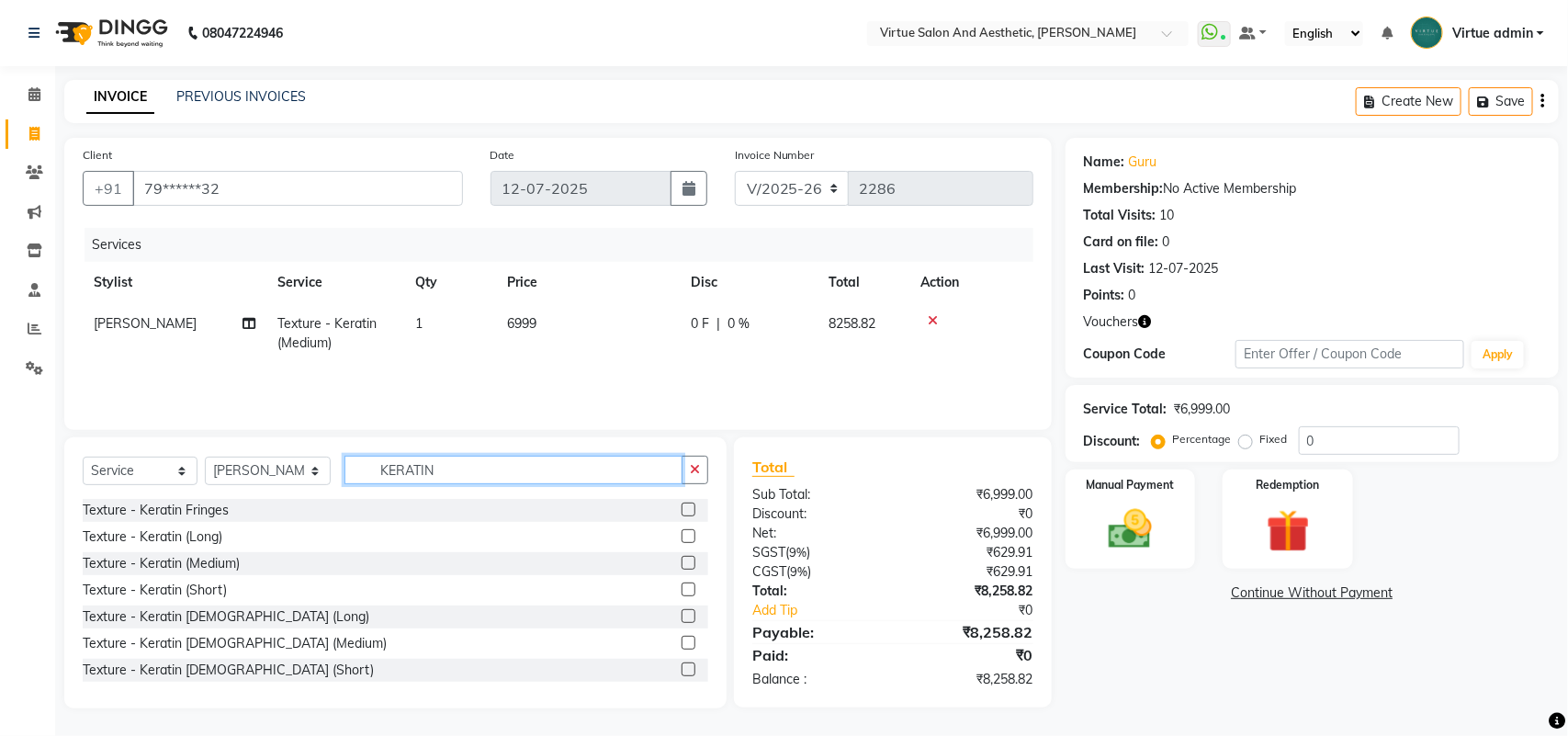 click on "KERATIN" 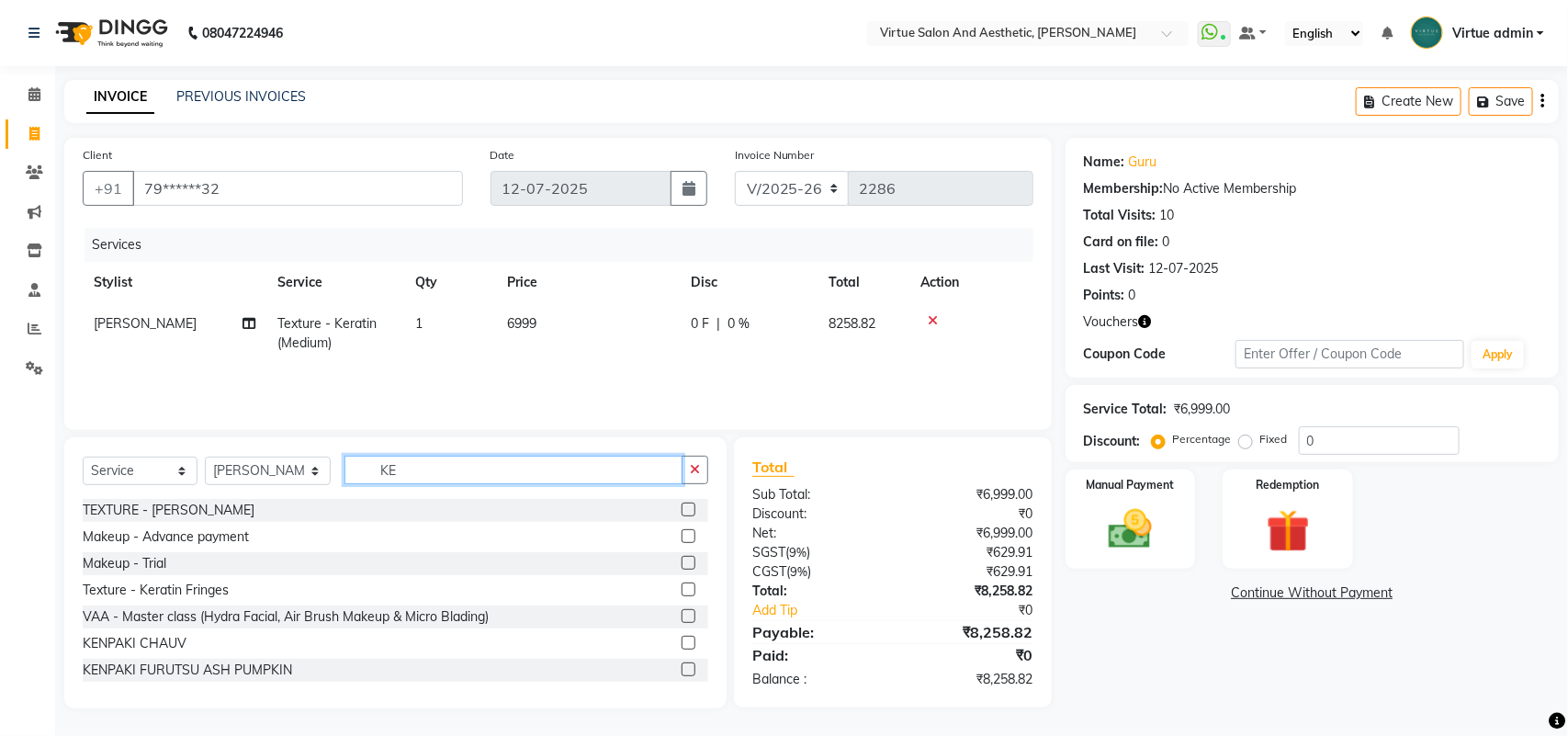 type on "KE" 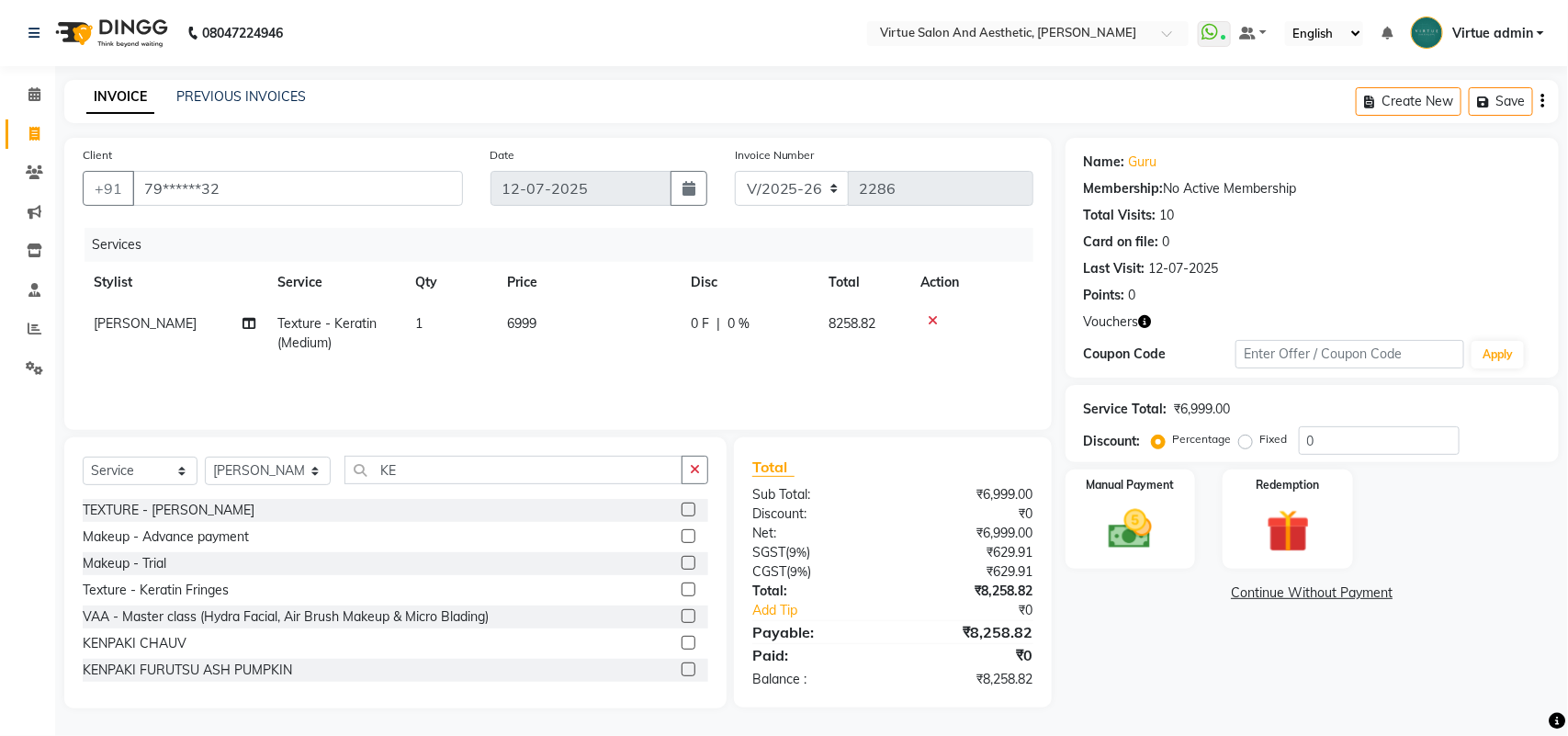 click on "[PERSON_NAME]" 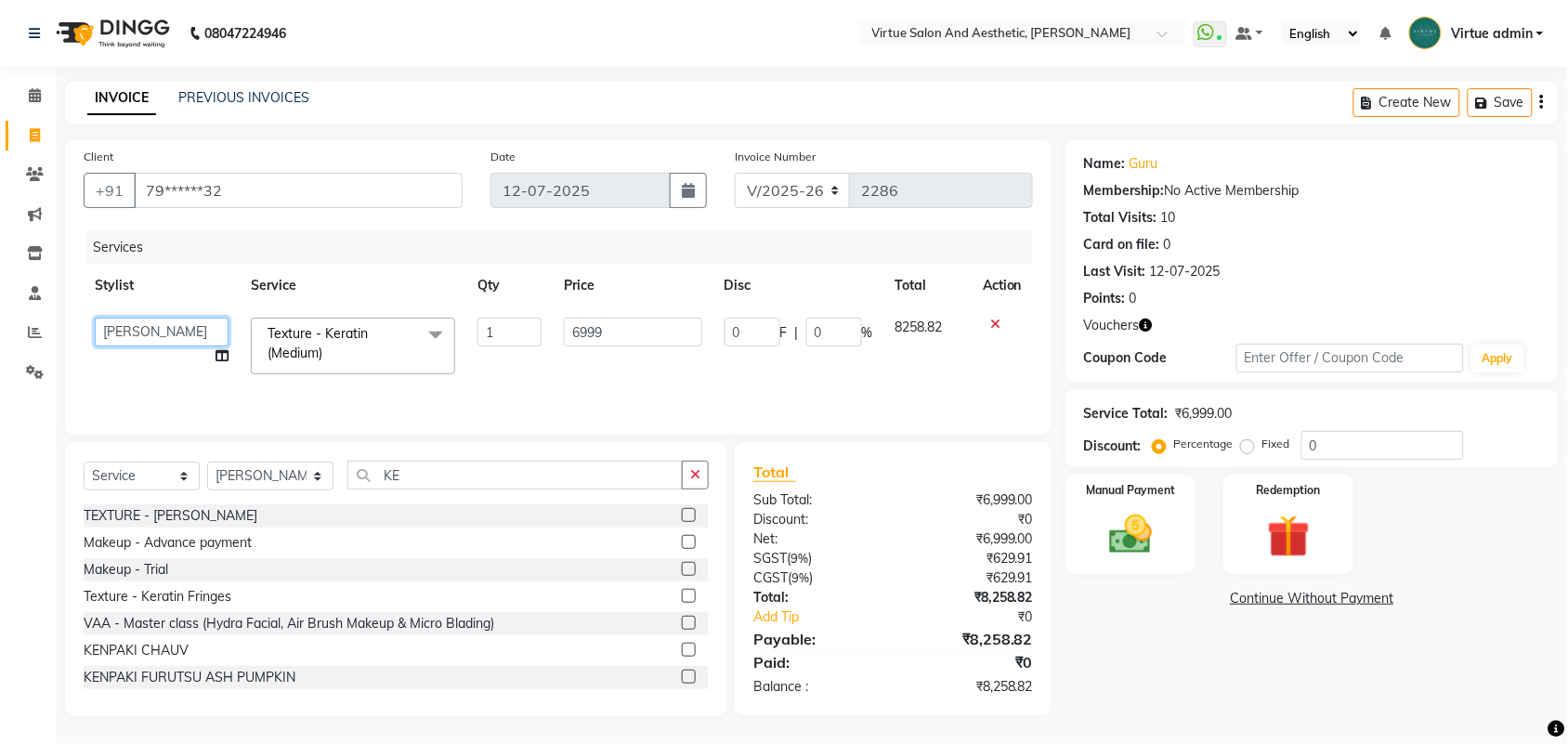 click on "Admin   ANUSHA    Apsu   Auditor Ambattur   Balaji   BANUPRIYA   Bhuvanesh   Dingg - Support Team   DIVYA   INBARAJ   INDHU   Javed   Jayakumar   Joice Neimalsawm    Kalaiselvi   KAMALA   Nathalie Marinaa Chaarlette   POOJA    PREETHI   Preethi Raj   PRISCILLA   RADHA   RAJESH    SAHIL   SEETHAL   SOCHIPEM   Suresh Babu   SUSHMITA   VANITHA   Veena Ravi   Vignesh    Vinitha   Virtue admin   VIRTUE SALON" 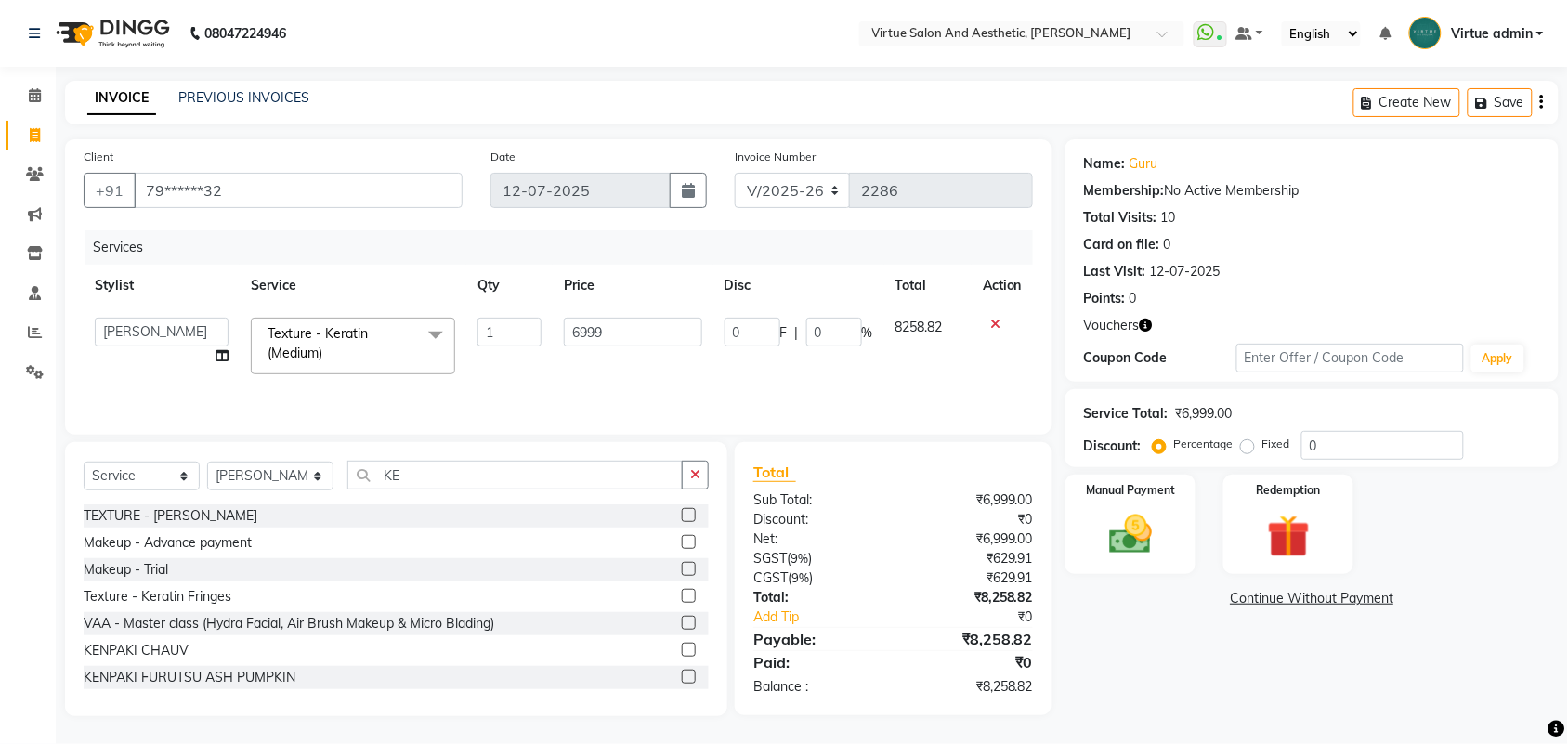 select on "25071" 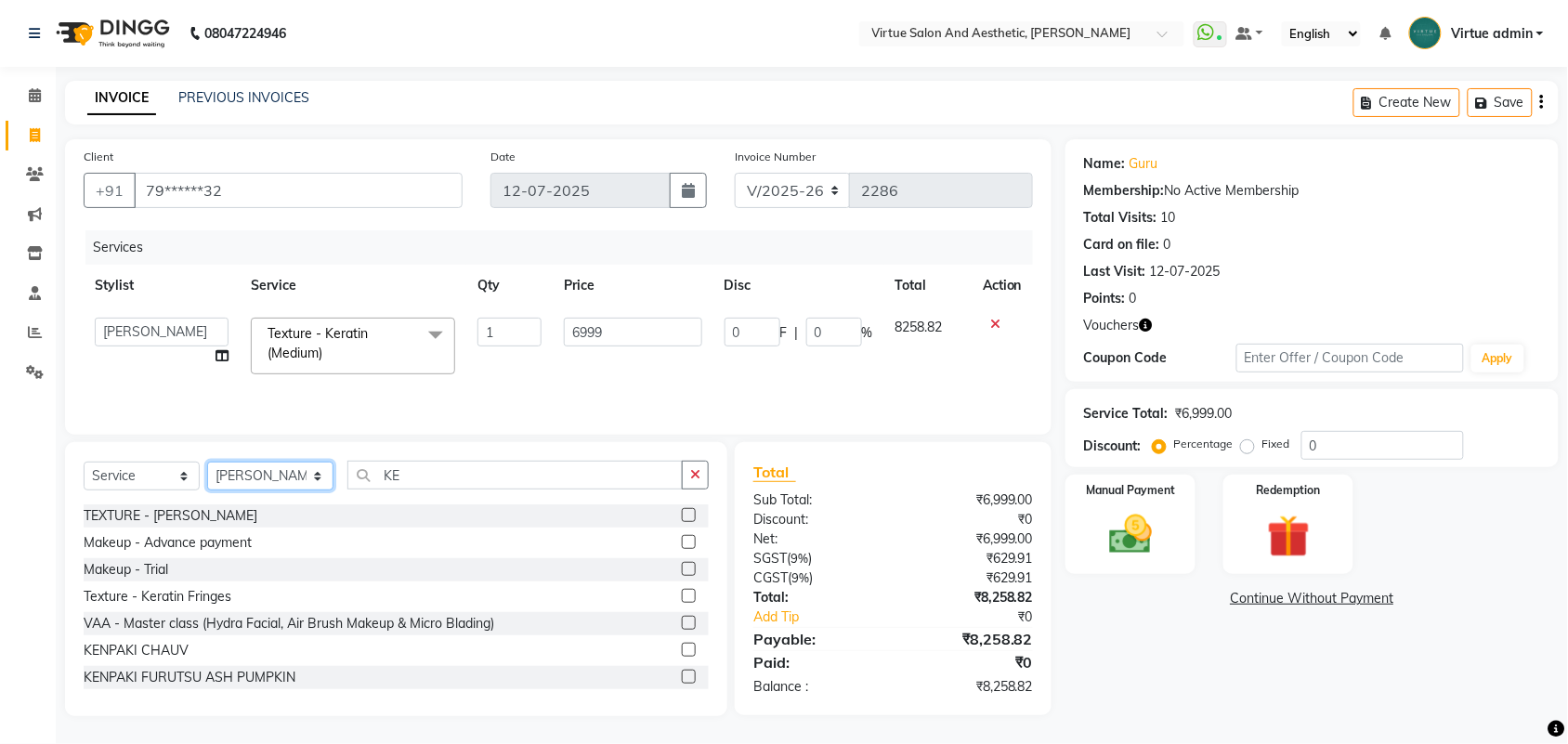 click on "Select Stylist Admin ANUSHA  Apsu Auditor Ambattur Balaji BANUPRIYA Bhuvanesh Dingg - Support Team DIVYA INBARAJ INDHU Javed Jayakumar Joice Neimalsawm  Kalaiselvi KAMALA Nathalie Marinaa Chaarlette POOJA  PREETHI Preethi Raj PRISCILLA RADHA RAJESH  SAHIL SEETHAL SOCHIPEM Suresh Babu SUSHMITA VANITHA Veena Ravi Vignesh  Vinitha Virtue admin VIRTUE SALON" 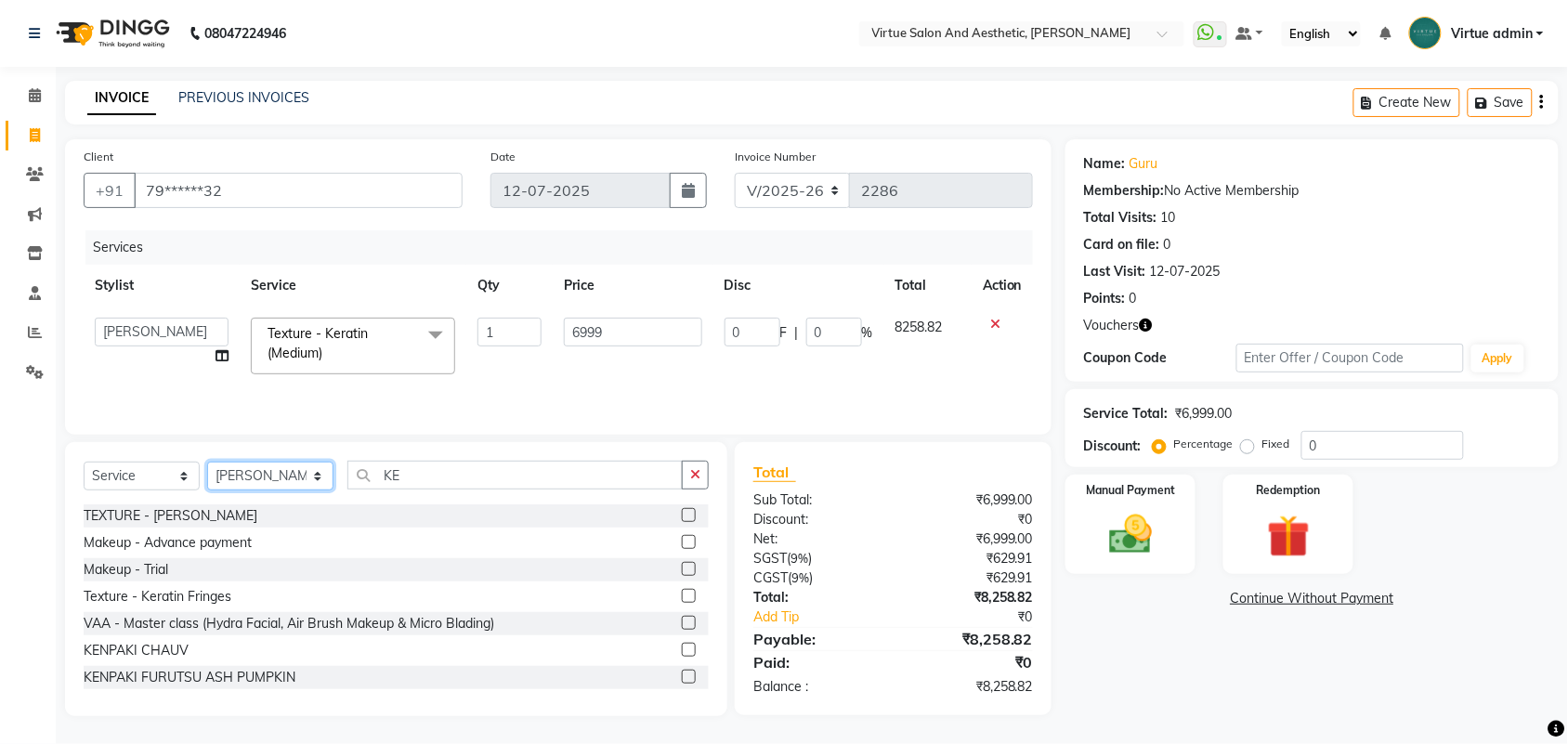 click on "Select Stylist Admin ANUSHA  Apsu Auditor Ambattur Balaji BANUPRIYA Bhuvanesh Dingg - Support Team DIVYA INBARAJ INDHU Javed Jayakumar Joice Neimalsawm  Kalaiselvi KAMALA Nathalie Marinaa Chaarlette POOJA  PREETHI Preethi Raj PRISCILLA RADHA RAJESH  SAHIL SEETHAL SOCHIPEM Suresh Babu SUSHMITA VANITHA Veena Ravi Vignesh  Vinitha Virtue admin VIRTUE SALON" 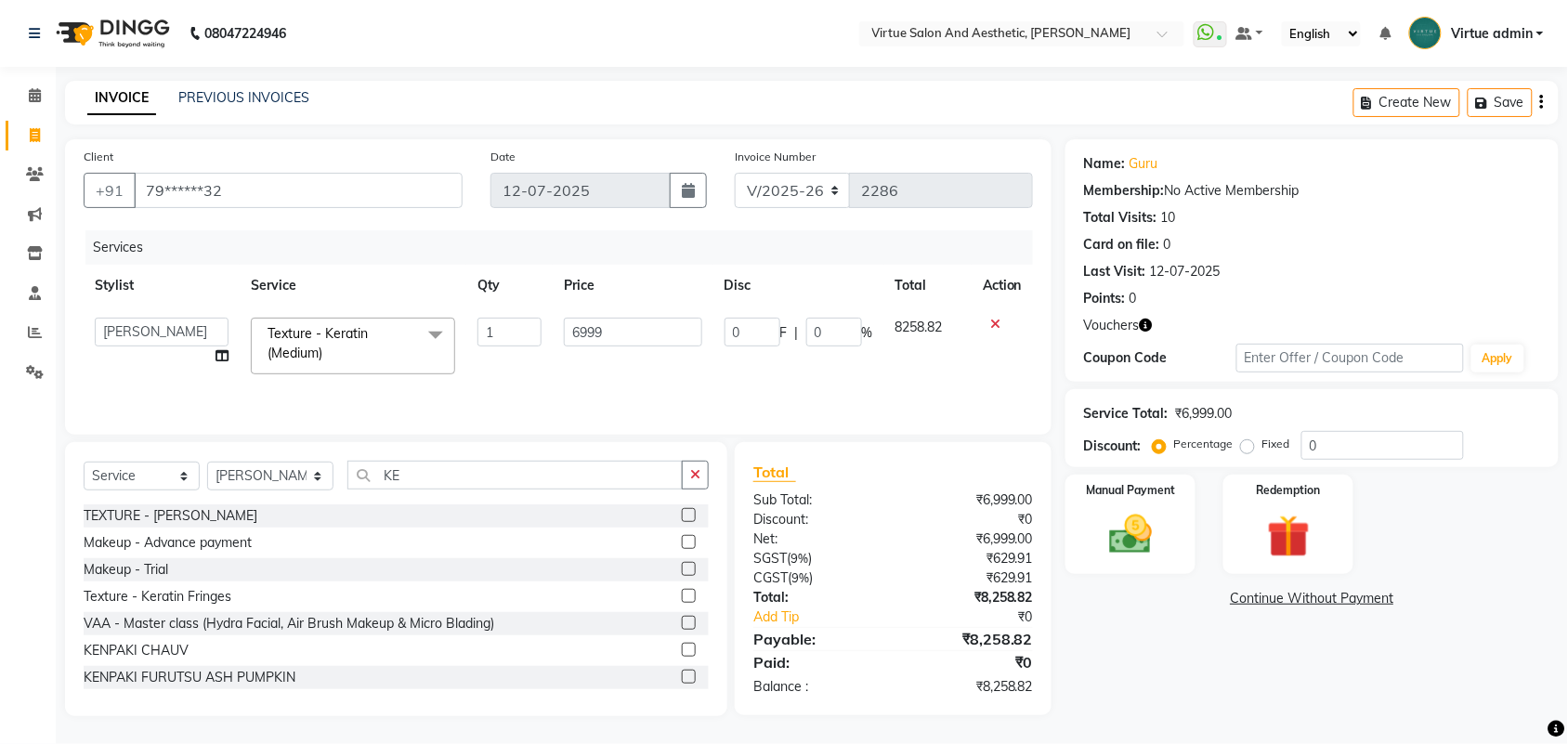 click on "Select  Service  Product  Membership  Package Voucher Prepaid Gift Card  Select Stylist Admin ANUSHA  Apsu Auditor Ambattur Balaji BANUPRIYA Bhuvanesh Dingg - Support Team DIVYA INBARAJ INDHU Javed Jayakumar Joice Neimalsawm  Kalaiselvi KAMALA Nathalie Marinaa Chaarlette POOJA  PREETHI Preethi Raj PRISCILLA RADHA RAJESH  SAHIL SEETHAL SOCHIPEM Suresh Babu SUSHMITA VANITHA Veena Ravi Vignesh  Vinitha Virtue admin VIRTUE SALON KE" 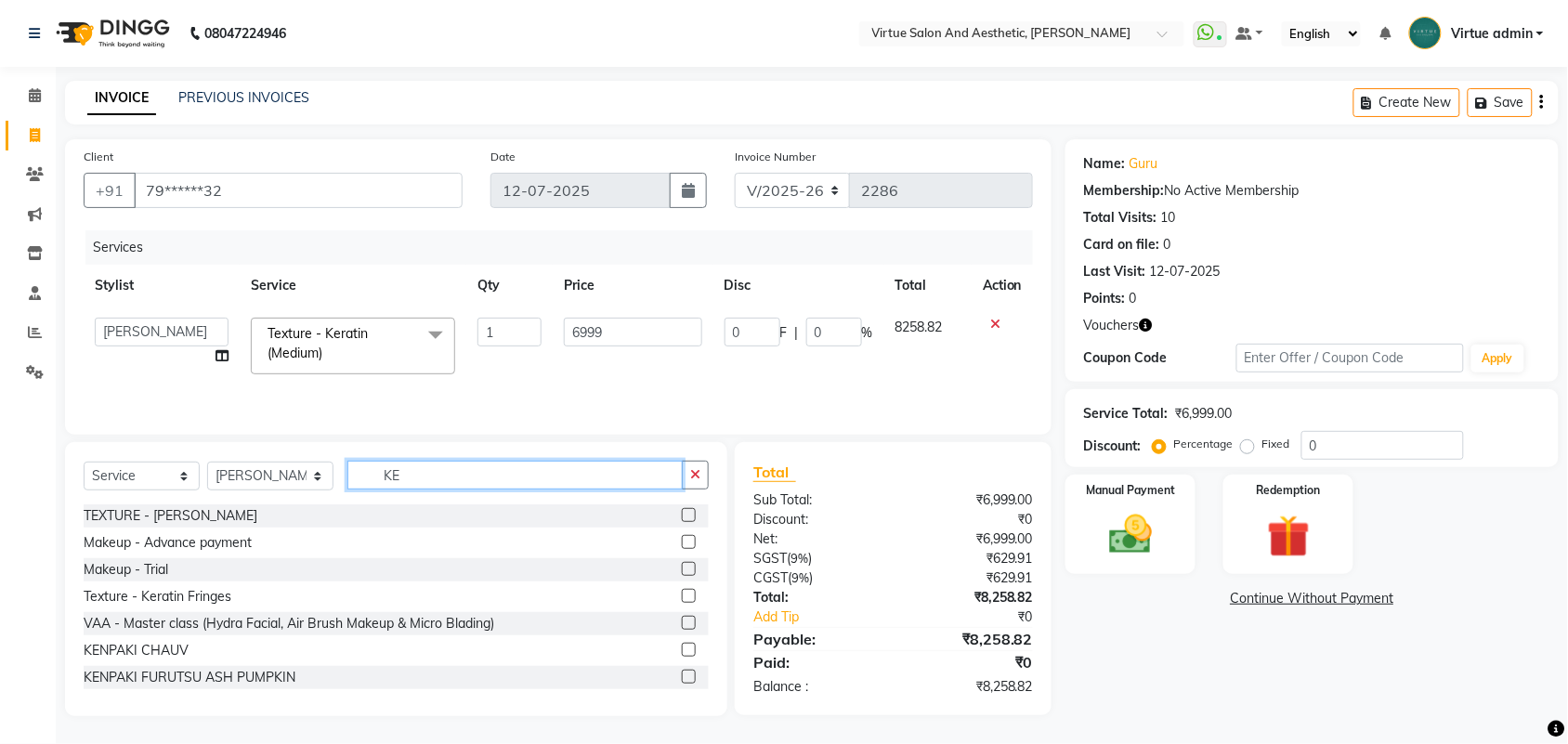 click on "KE" 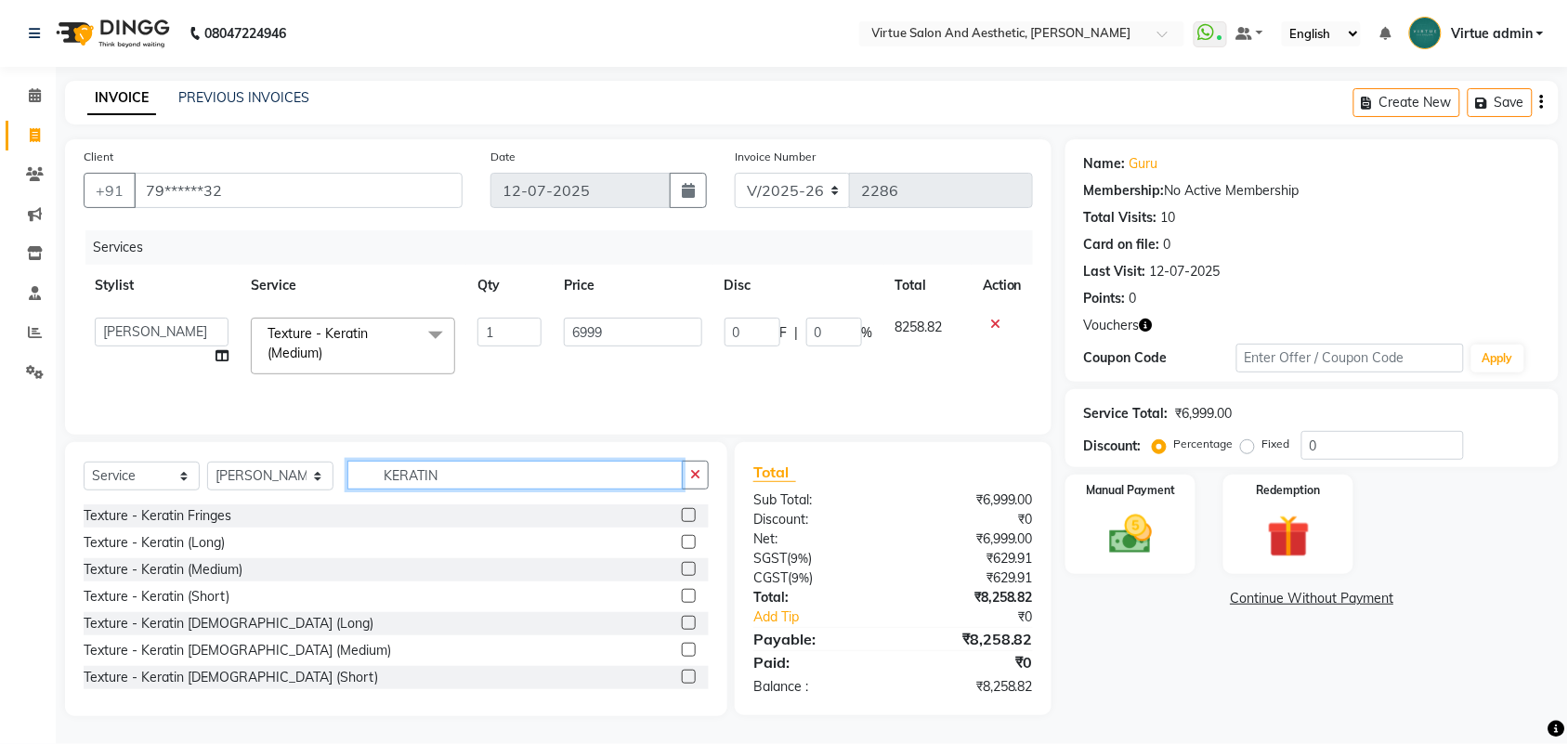 type on "KERATIN" 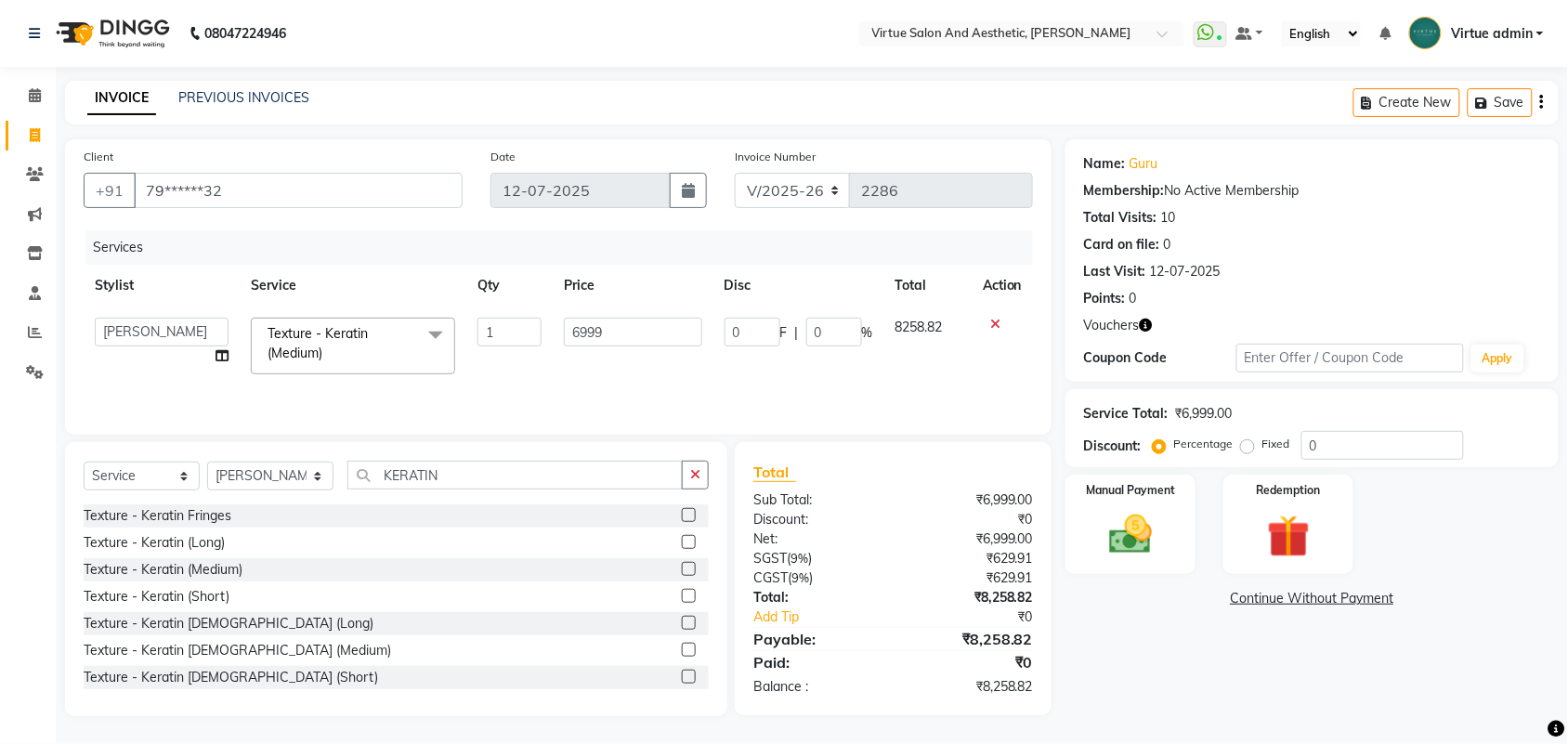 click 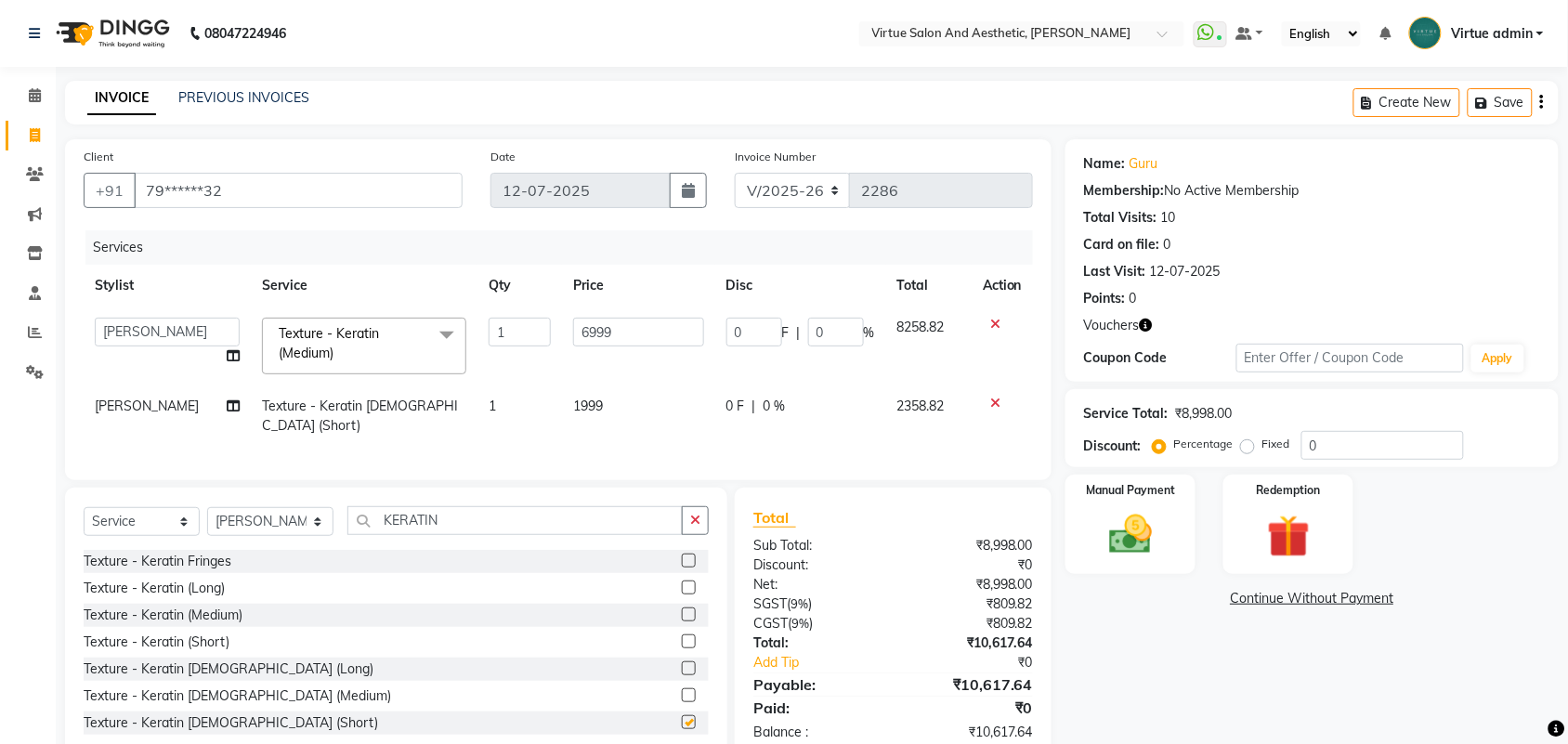 checkbox on "false" 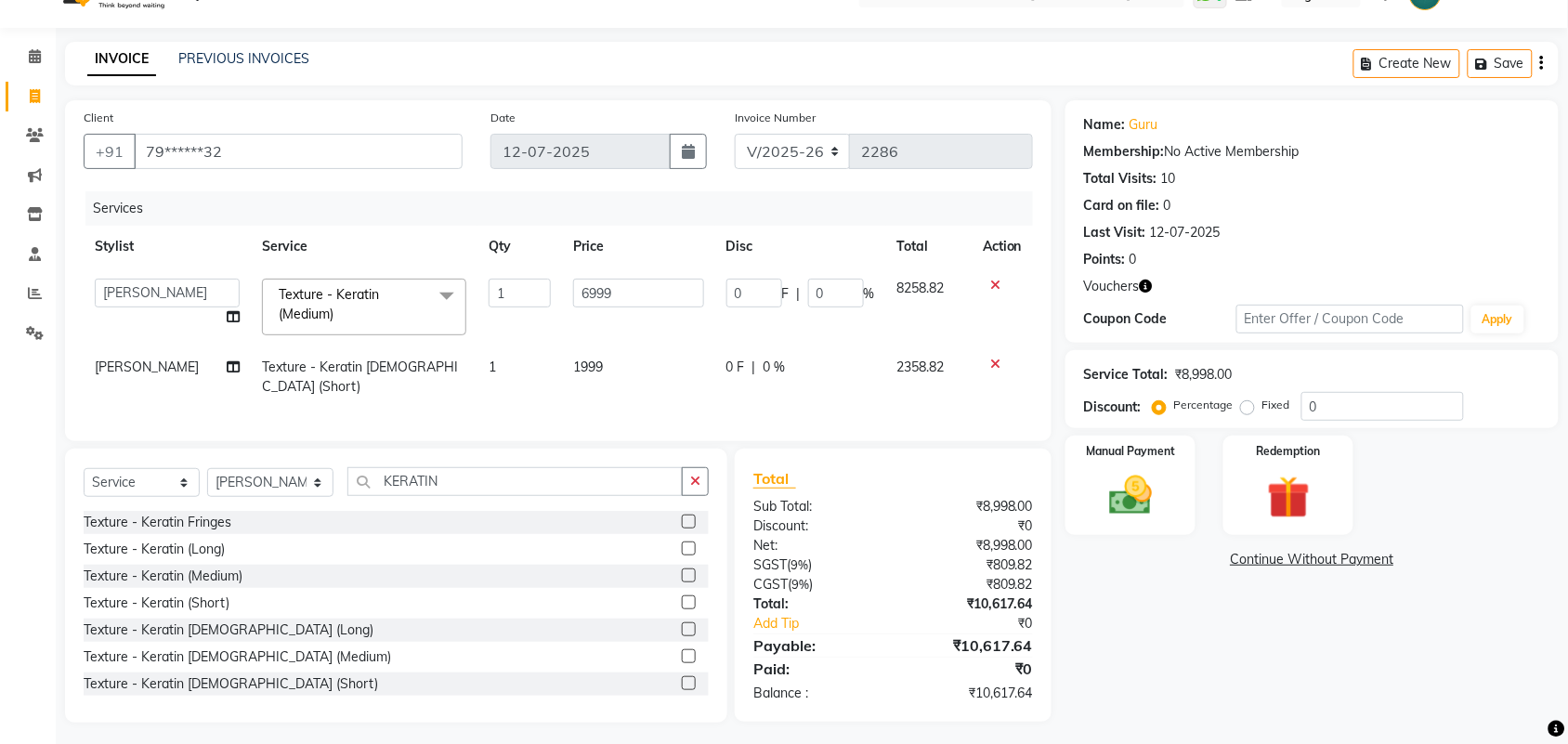 scroll, scrollTop: 43, scrollLeft: 0, axis: vertical 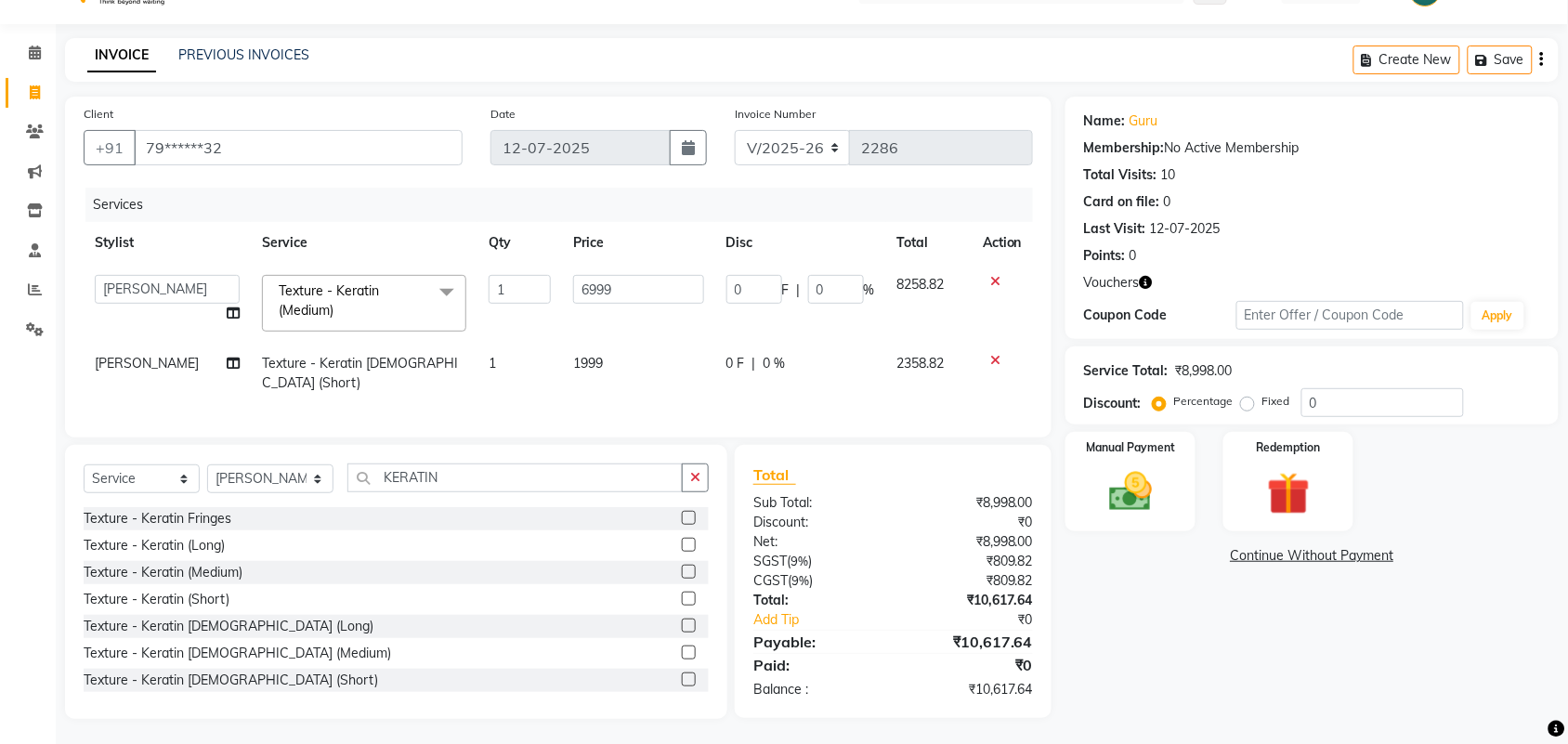 click on "1999" 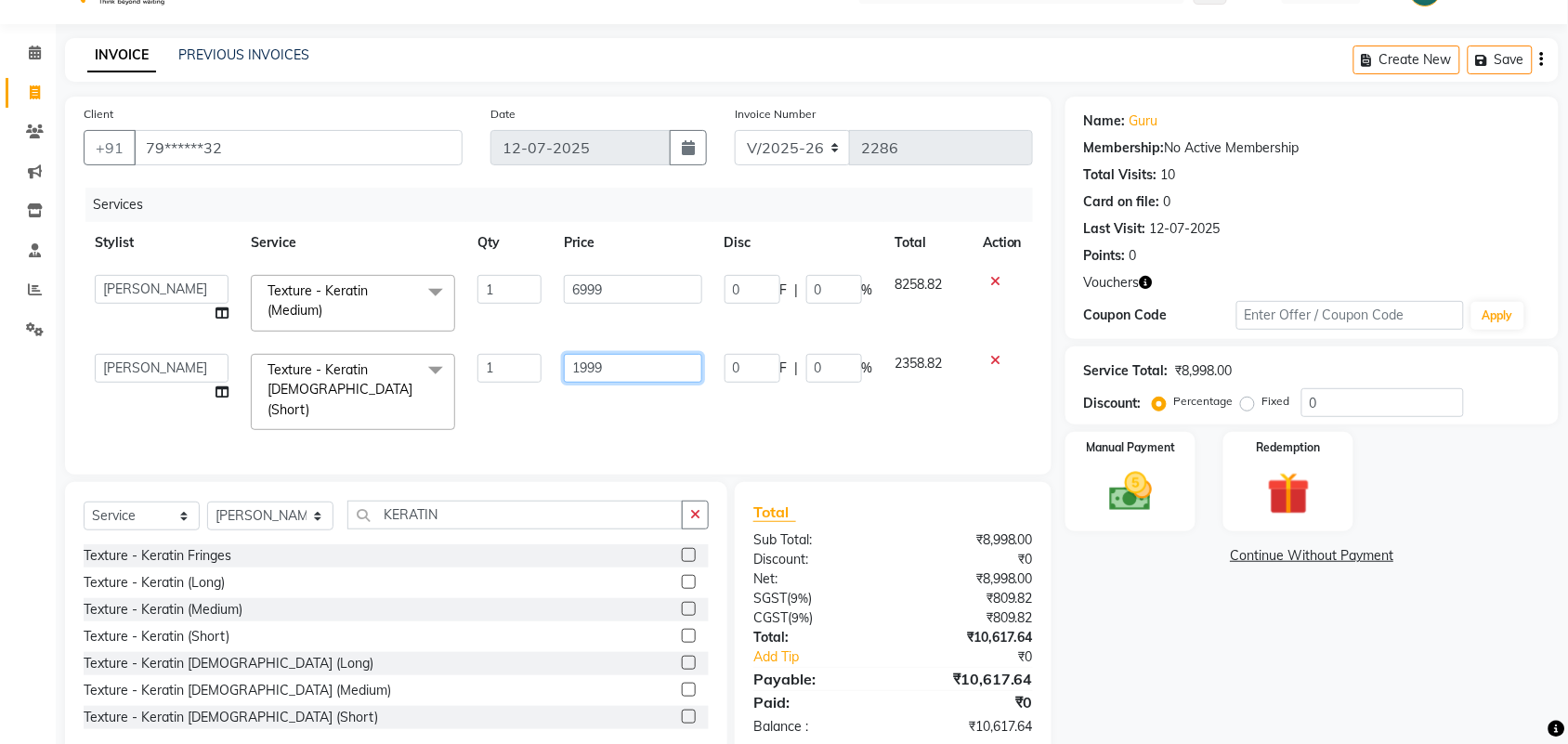 click on "1999" 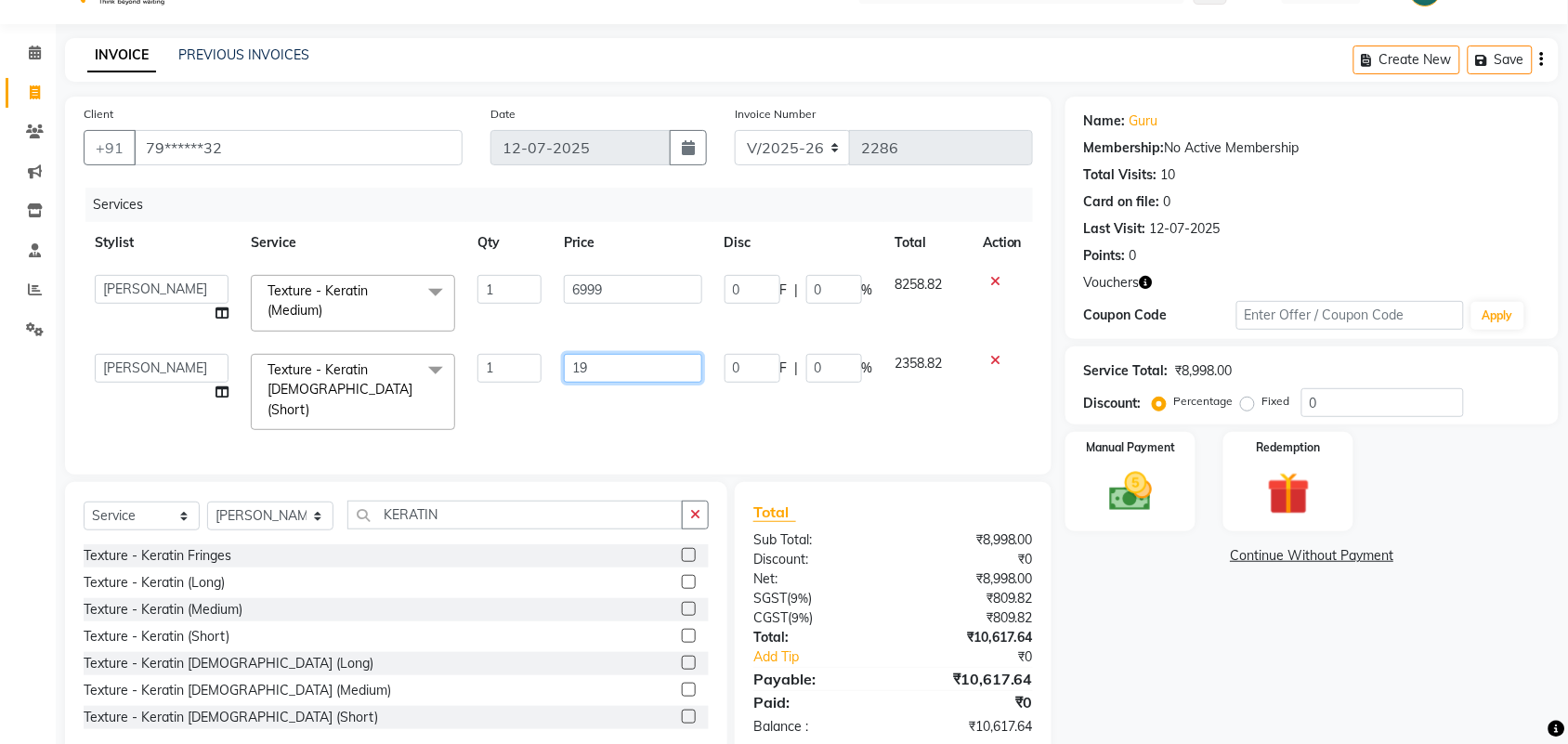 type on "1" 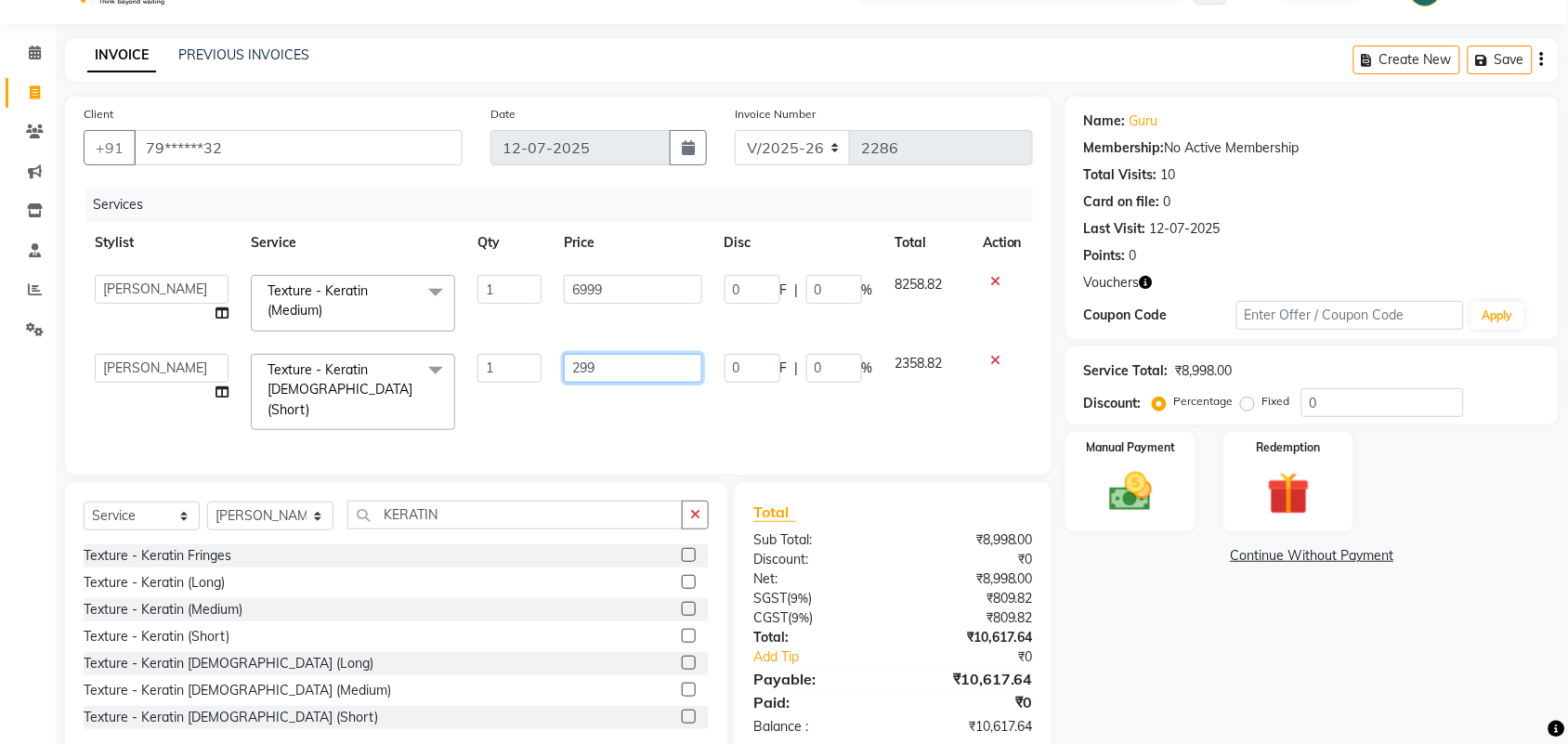 type on "2999" 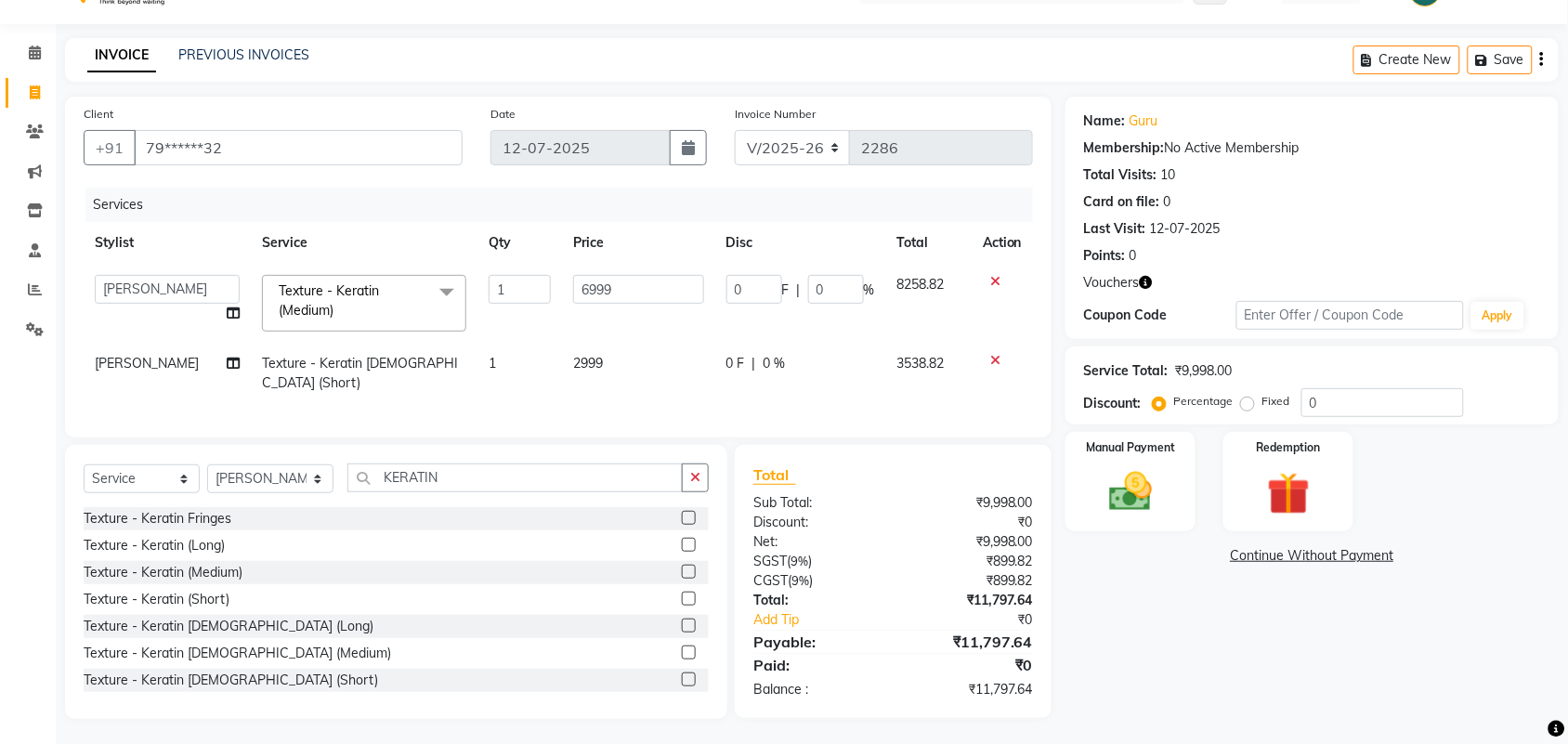click on "Client +91 79******32 Date 12-07-2025 Invoice Number V/2025 V/2025-26 2286 Services Stylist Service Qty Price Disc Total Action  Admin   ANUSHA    Apsu   Auditor Ambattur   Balaji   BANUPRIYA   Bhuvanesh   Dingg - Support Team   DIVYA   INBARAJ   INDHU   Javed   Jayakumar   Joice Neimalsawm    Kalaiselvi   KAMALA   Nathalie Marinaa Chaarlette   POOJA    PREETHI   Preethi Raj   PRISCILLA   RADHA   RAJESH    SAHIL   SEETHAL   SOCHIPEM   Suresh Babu   SUSHMITA   VANITHA   Veena Ravi   Vignesh    Vinitha   Virtue admin   VIRTUE SALON  Texture - Keratin (Medium)  x Detan -  Neck Detan - Face Detan - Feet Detan - Full Arms Detan - Full Back/Front Detan - Full Legs Detan - Half Arms Detan - Half Back/Front Detan - Half Legs Detan - Midriff Detan - Under Arms Detan - Upperlip HAIR EXTENSION-CLIPPING ADD ON - PEEL OFF MASK TEXTURE - KERA DOUX THREADING - UPPERLIP DETAN - BLOUSELINE  FULL FACE WAXING Pro Bio Peel facial Schwarzkopf Nourishing Hair spa Beard colour(Davines) Creative haircut and Fibre clinix Combo Tongs" 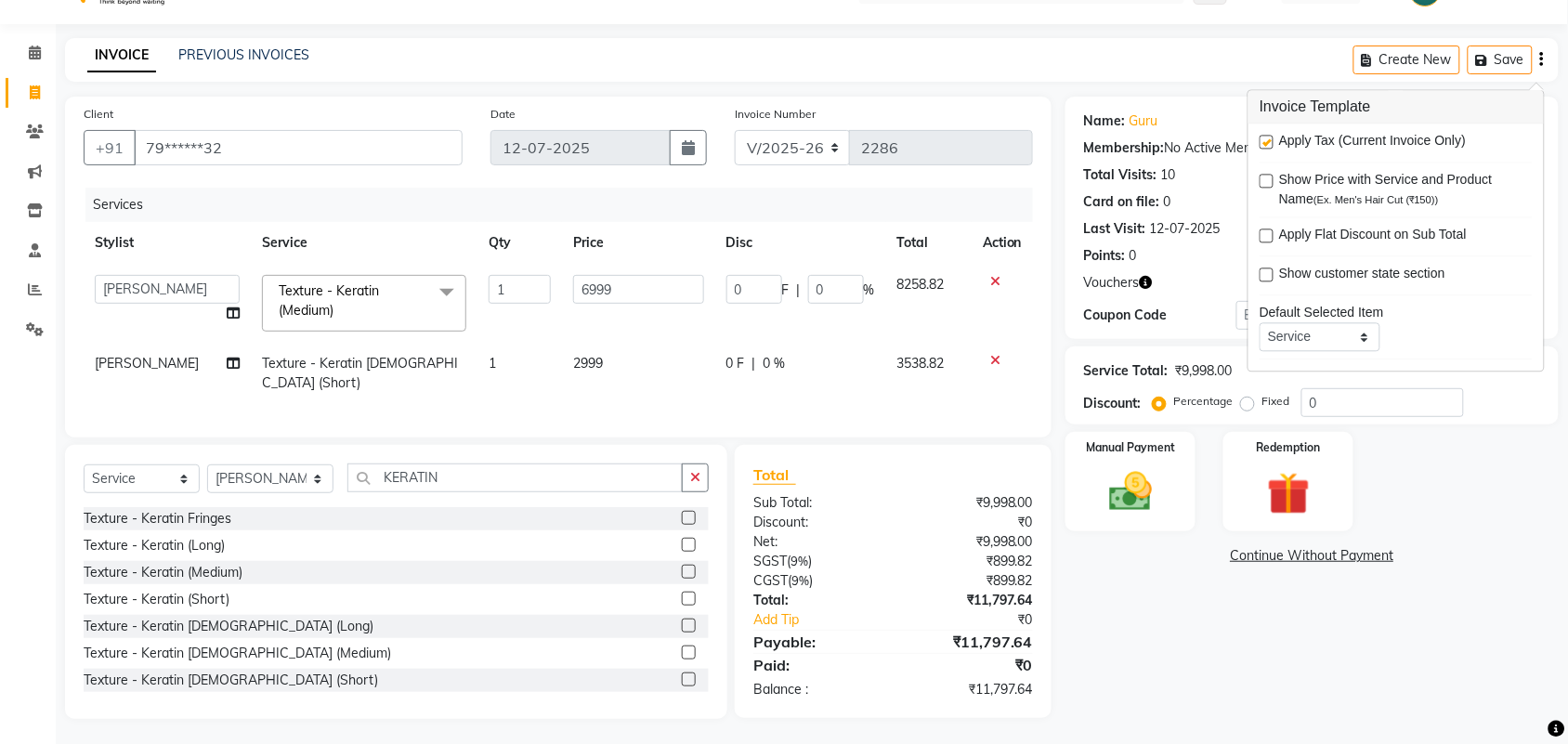 click at bounding box center [1266, 142] 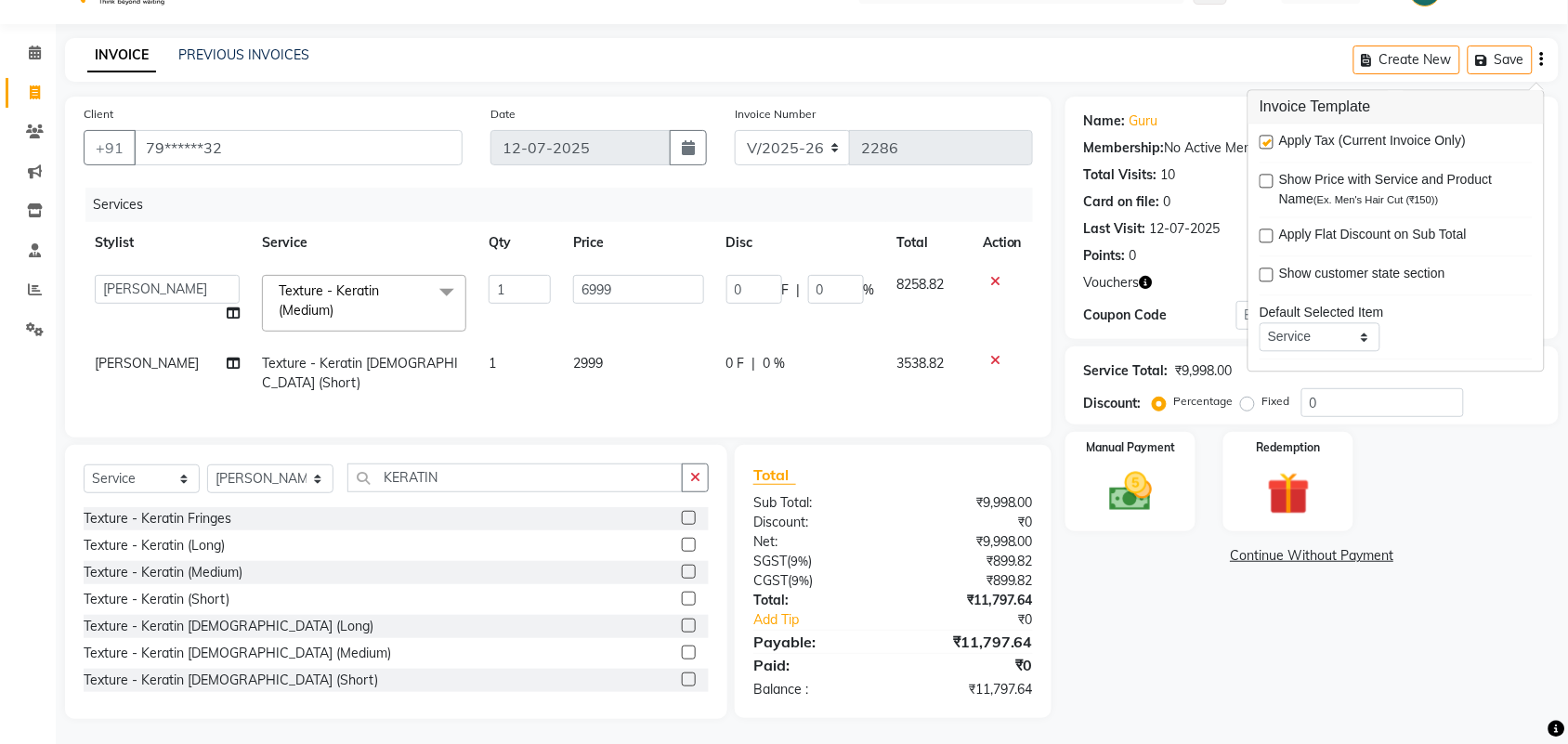 click at bounding box center (1265, 143) 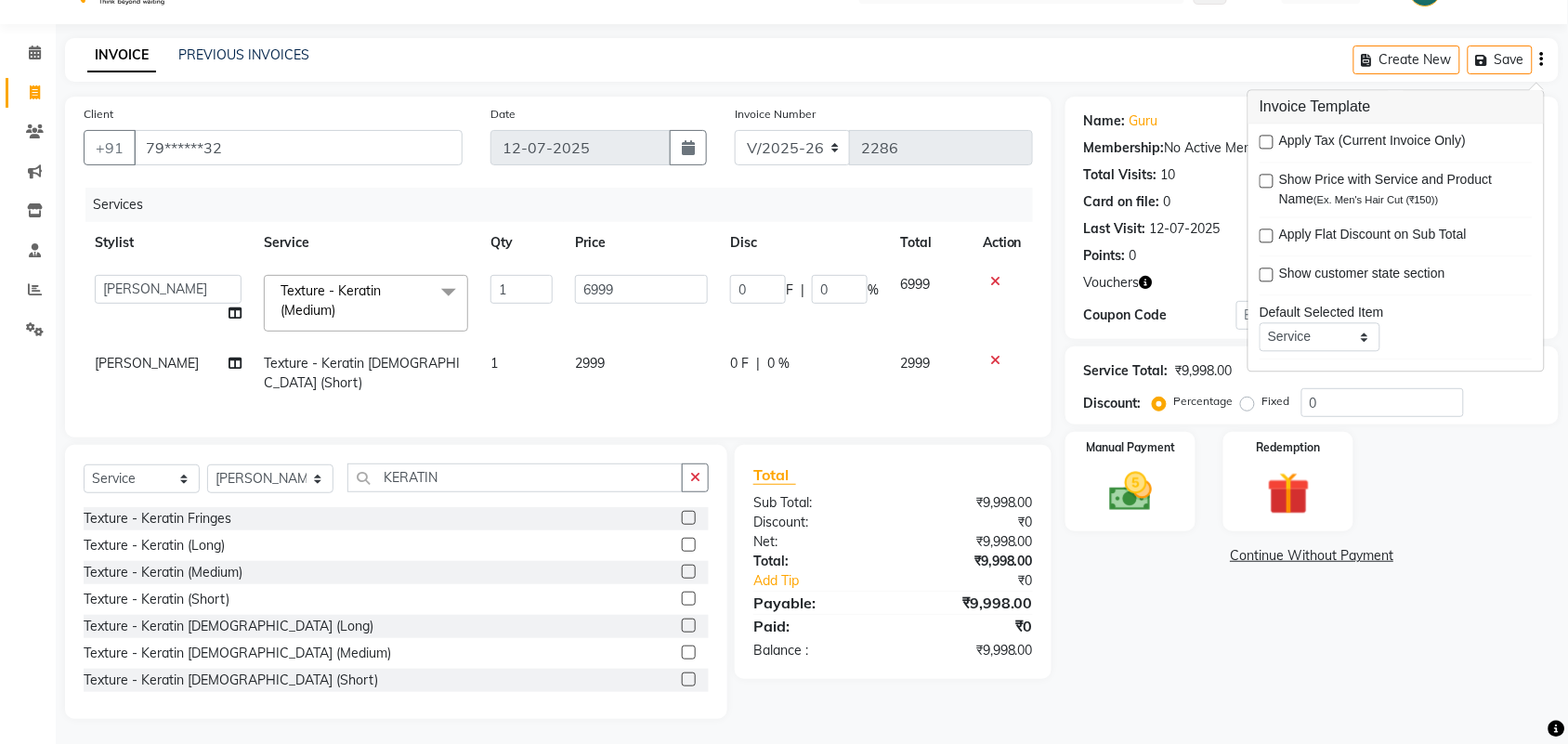 click on "Total Sub Total: ₹9,998.00 Discount: ₹0 Net: ₹9,998.00 Total: ₹9,998.00 Add Tip ₹0 Payable: ₹9,998.00 Paid: ₹0 Balance   : ₹9,998.00" 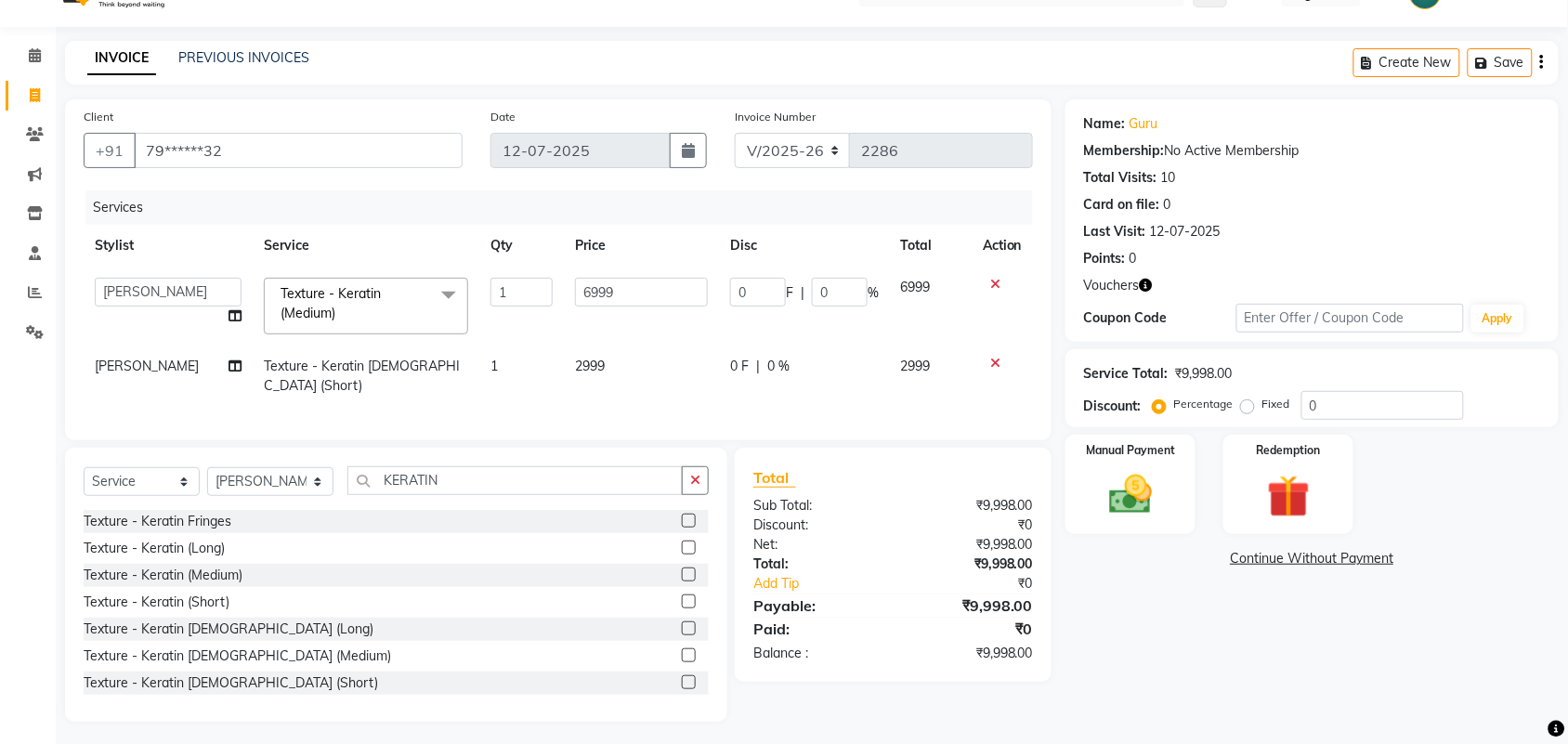 scroll, scrollTop: 0, scrollLeft: 0, axis: both 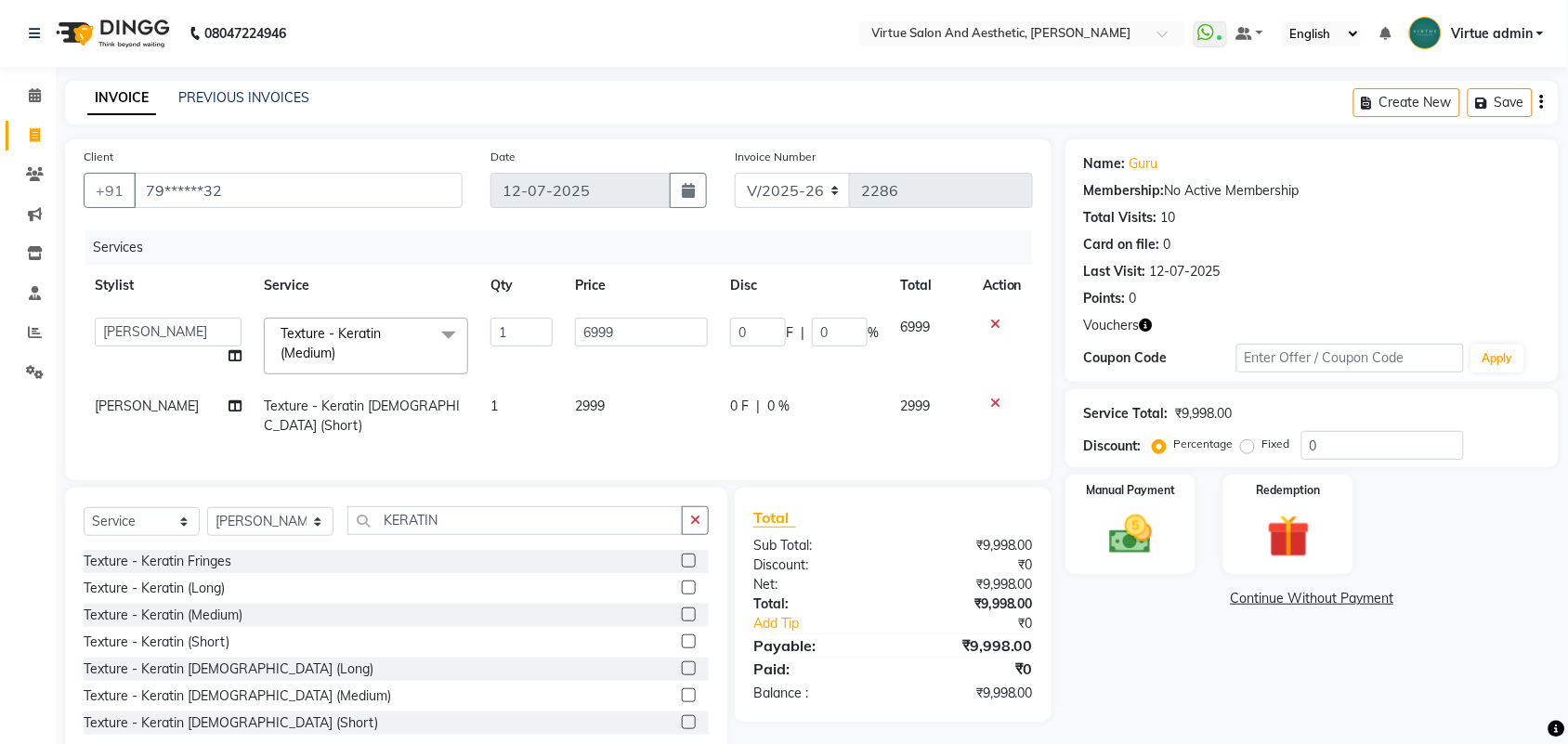click on "Client +91 79******32 Date 12-07-2025 Invoice Number V/2025 V/2025-26 2286 Services Stylist Service Qty Price Disc Total Action  Admin   ANUSHA    Apsu   Auditor Ambattur   Balaji   BANUPRIYA   Bhuvanesh   Dingg - Support Team   DIVYA   INBARAJ   INDHU   Javed   Jayakumar   Joice Neimalsawm    Kalaiselvi   KAMALA   Nathalie Marinaa Chaarlette   POOJA    PREETHI   Preethi Raj   PRISCILLA   RADHA   RAJESH    SAHIL   SEETHAL   SOCHIPEM   Suresh Babu   SUSHMITA   VANITHA   Veena Ravi   Vignesh    Vinitha   Virtue admin   VIRTUE SALON  Texture - Keratin (Medium)  x Detan -  Neck Detan - Face Detan - Feet Detan - Full Arms Detan - Full Back/Front Detan - Full Legs Detan - Half Arms Detan - Half Back/Front Detan - Half Legs Detan - Midriff Detan - Under Arms Detan - Upperlip HAIR EXTENSION-CLIPPING ADD ON - PEEL OFF MASK TEXTURE - KERA DOUX THREADING - UPPERLIP DETAN - BLOUSELINE  FULL FACE WAXING Pro Bio Peel facial Schwarzkopf Nourishing Hair spa Beard colour(Davines) Creative haircut and Fibre clinix Combo Tongs" 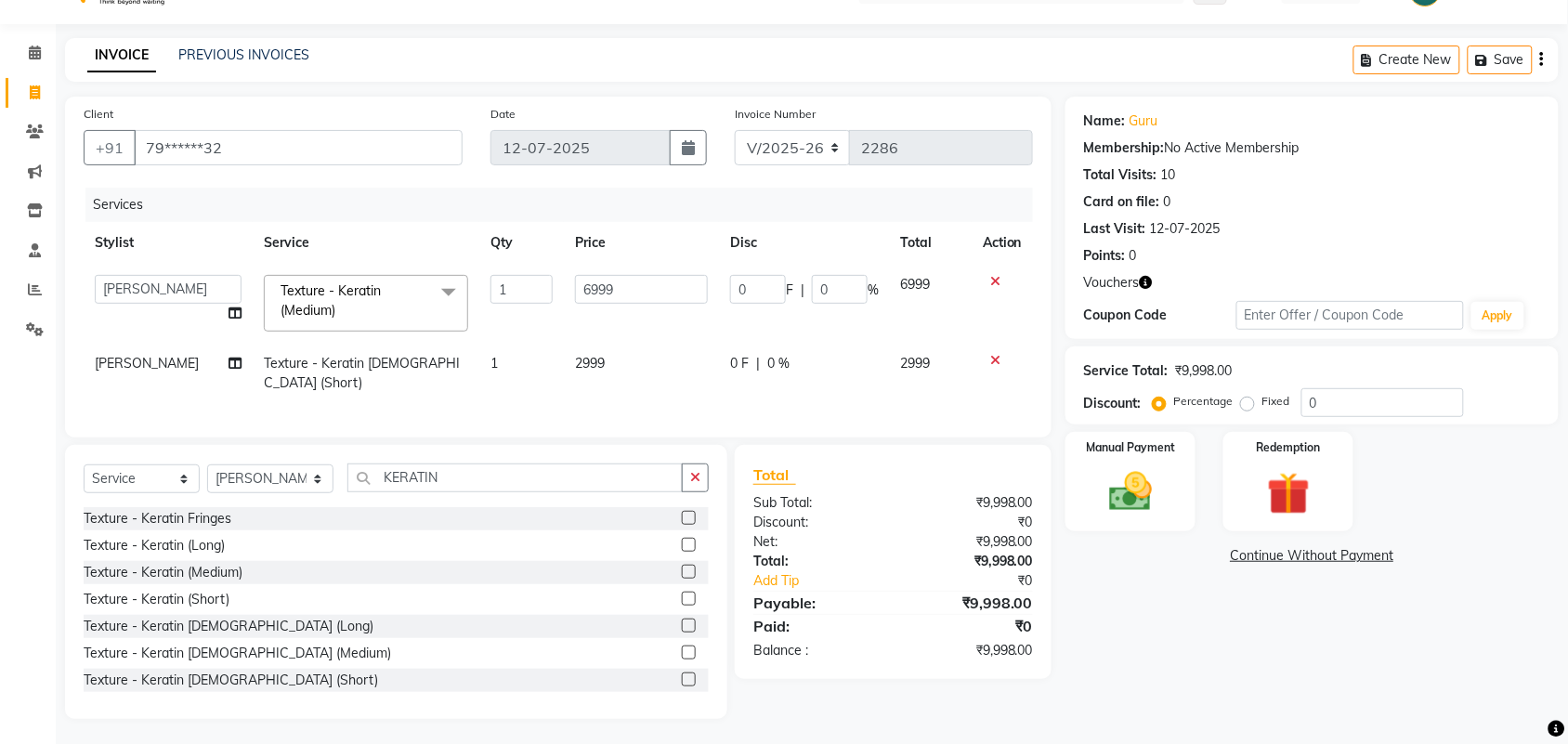click on "2999" 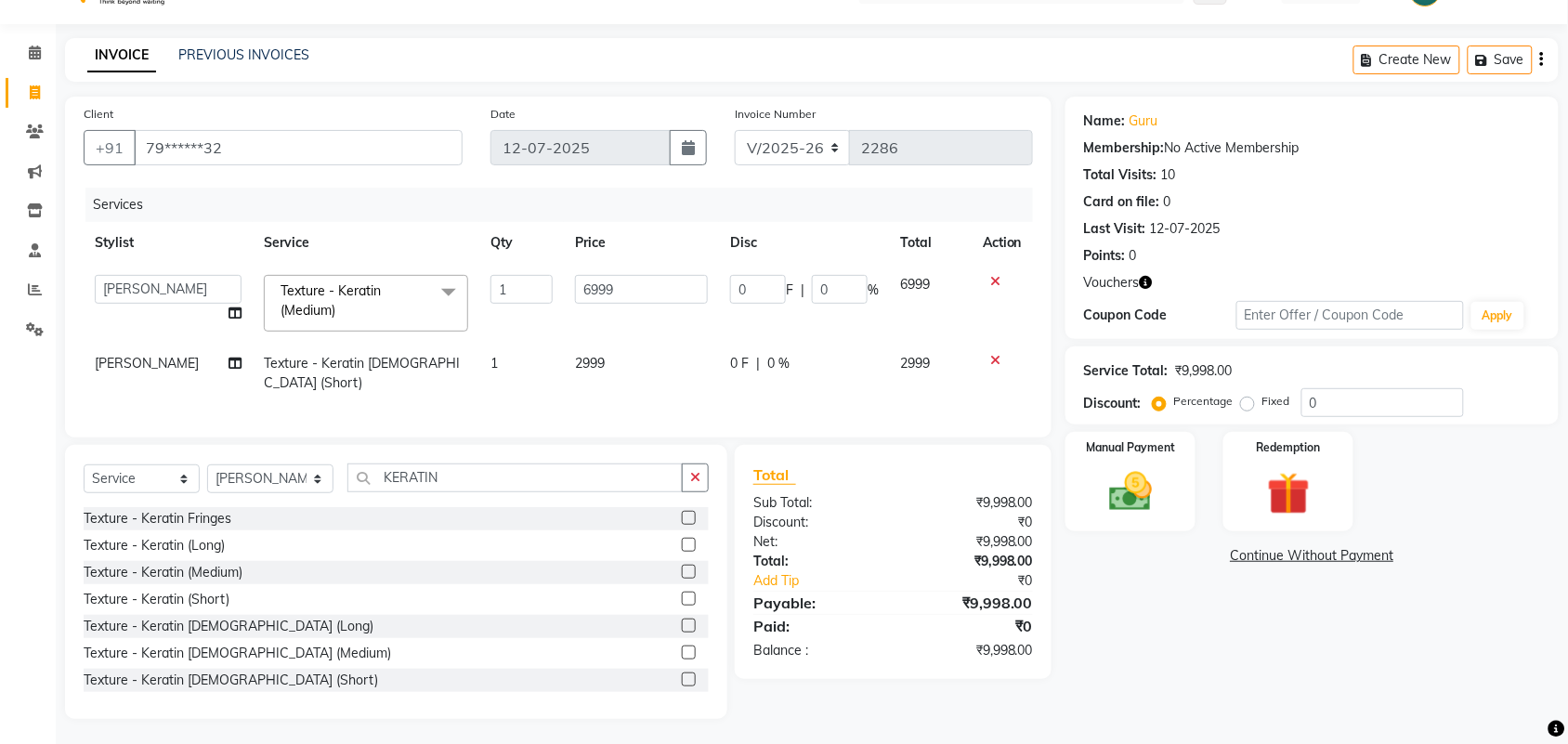 select on "30103" 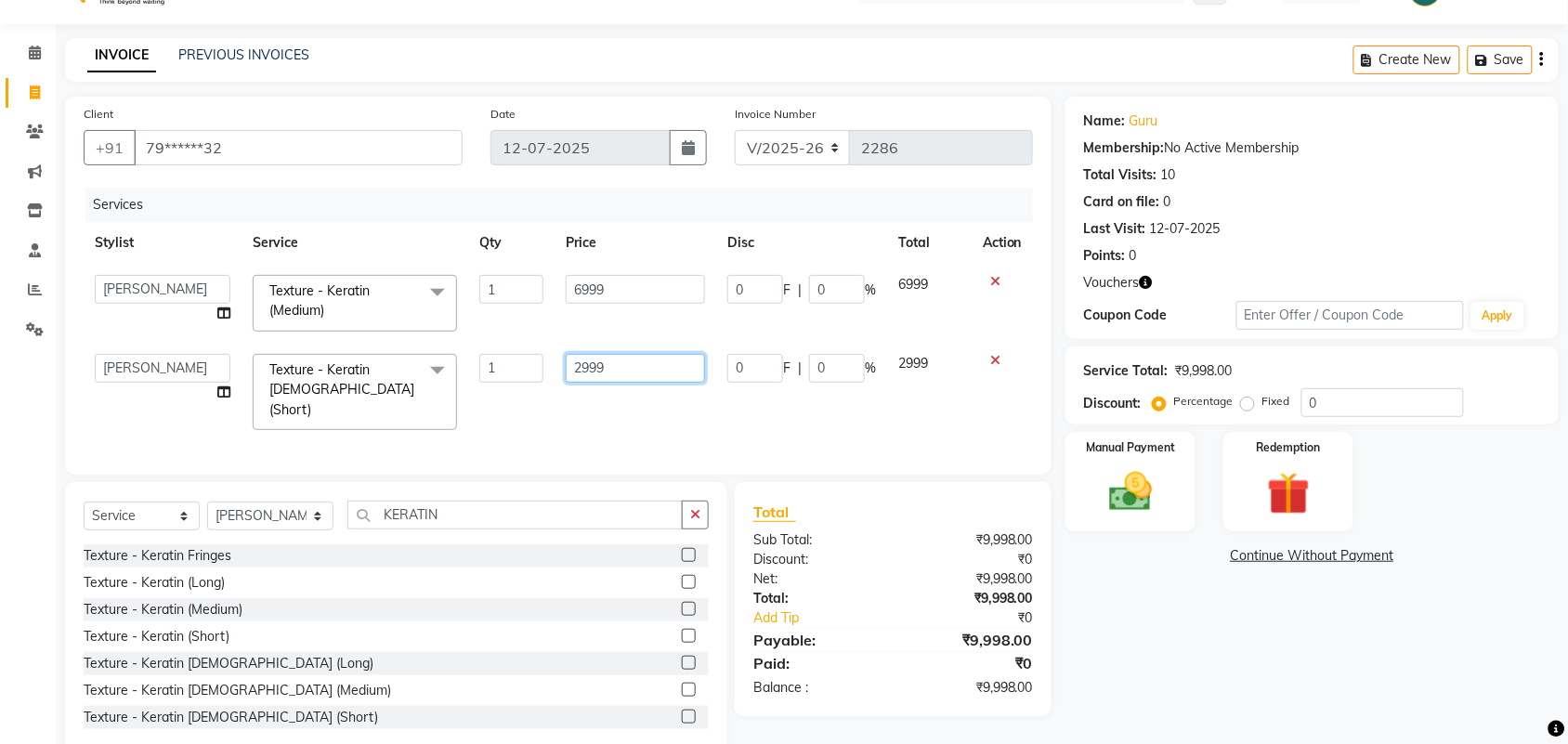 click on "2999" 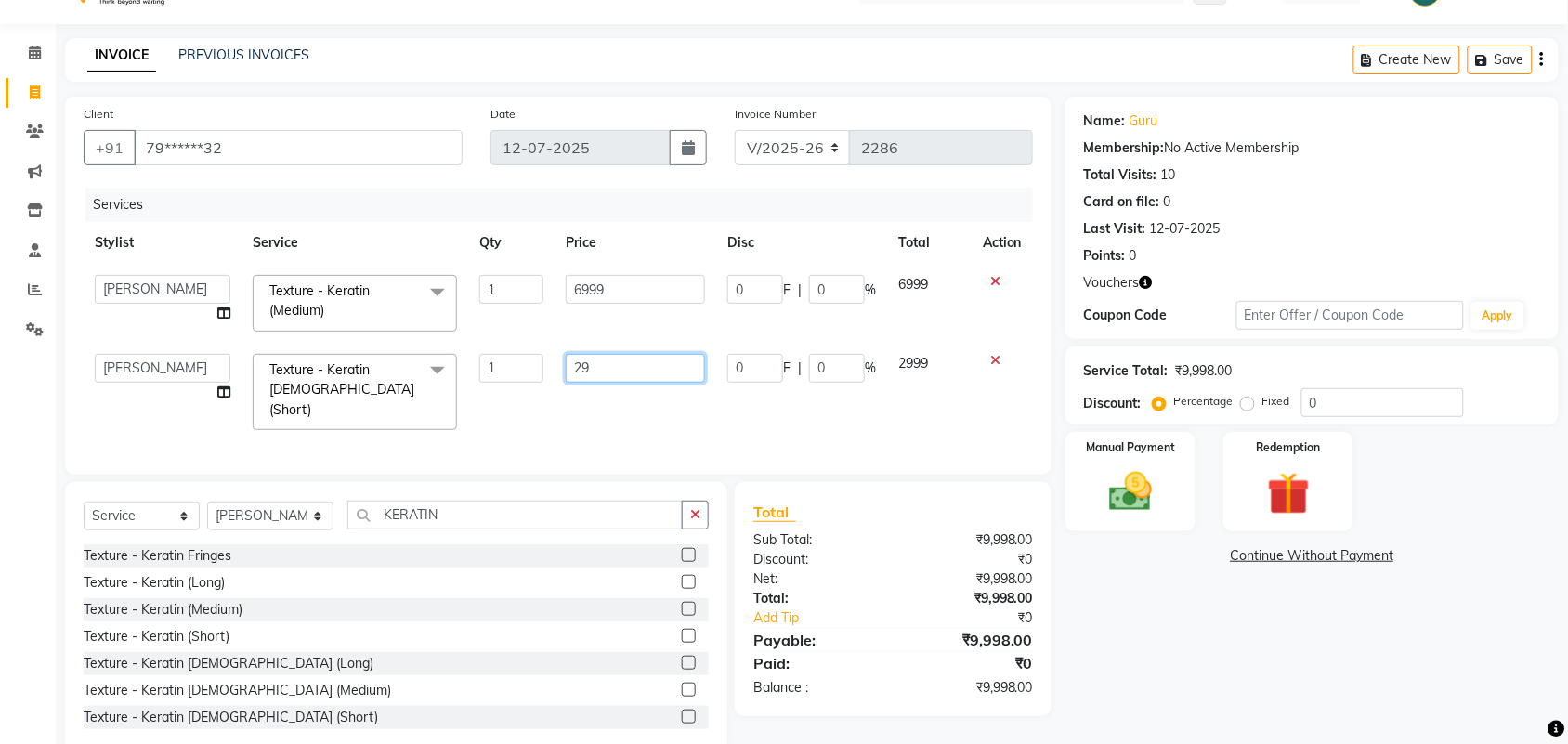 type on "2" 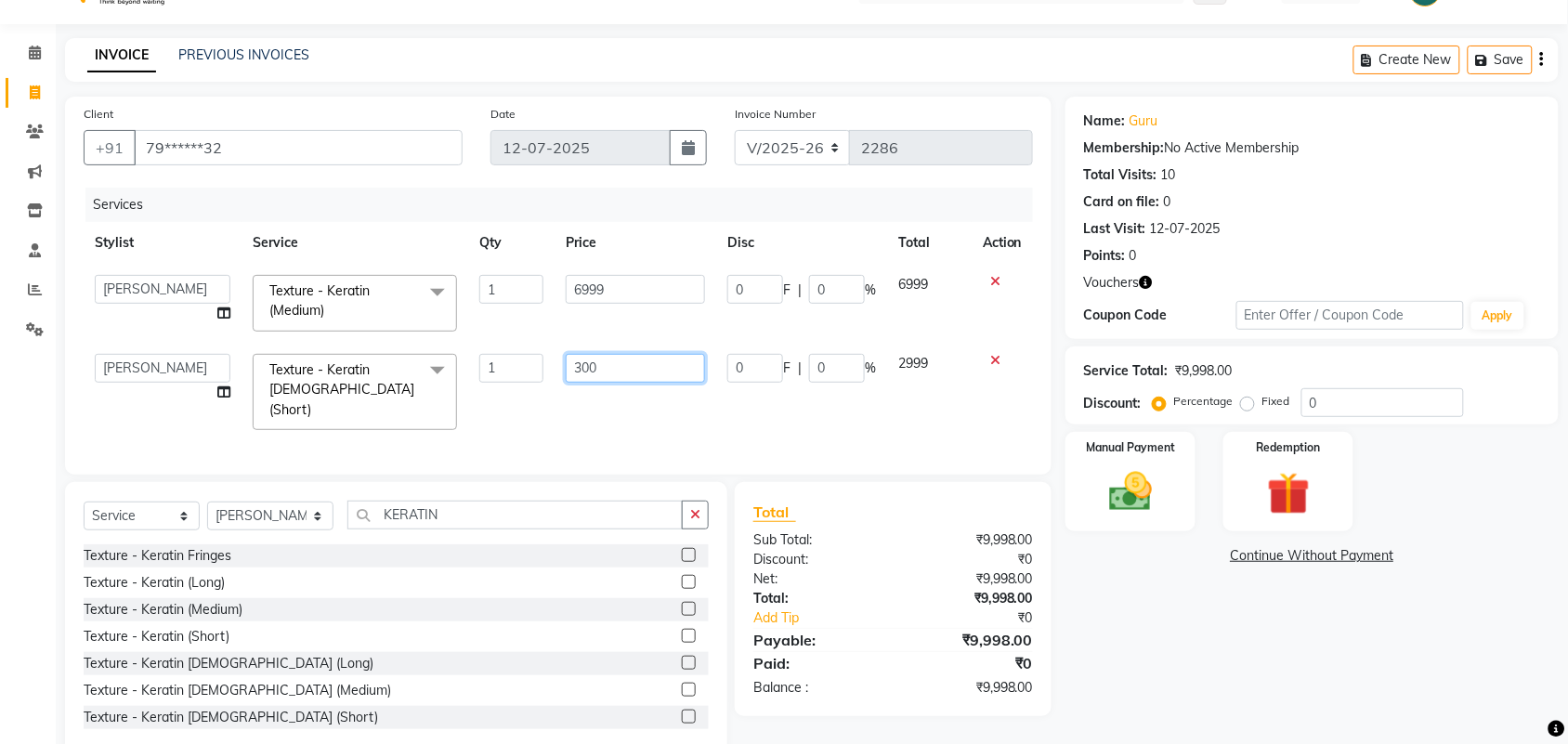 type on "3000" 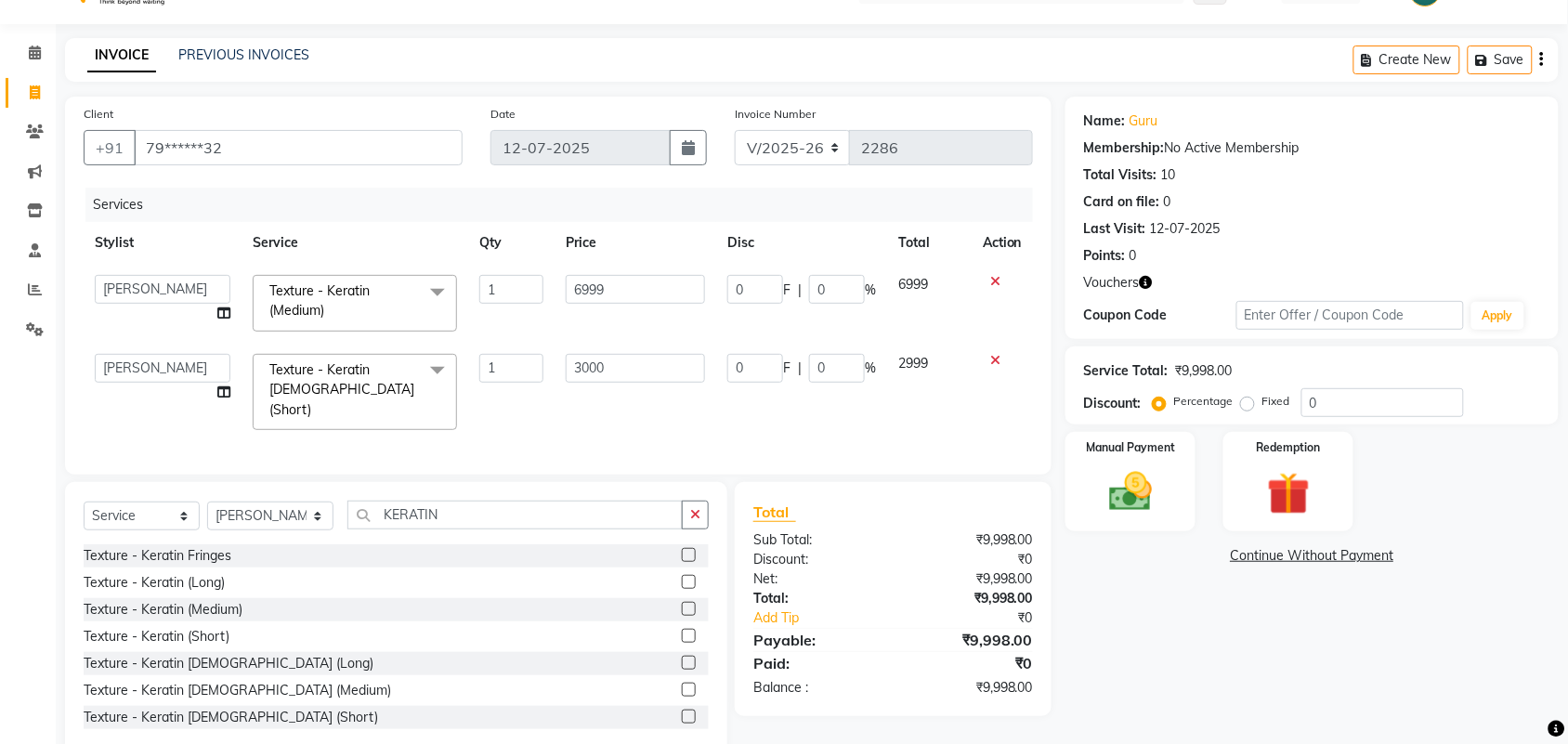 drag, startPoint x: 831, startPoint y: 475, endPoint x: 843, endPoint y: 475, distance: 12 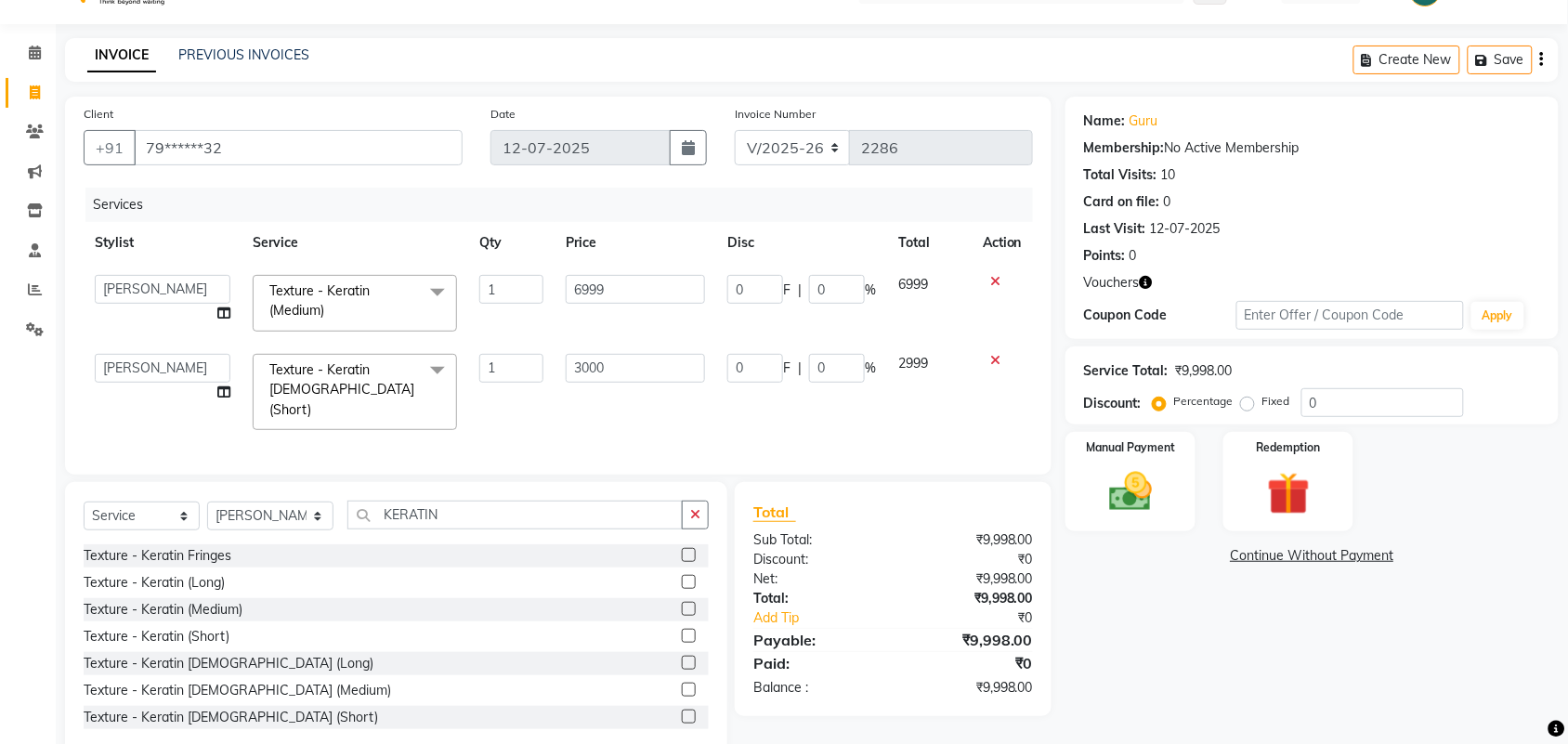 click on "Client +91 79******32 Date 12-07-2025 Invoice Number V/2025 V/2025-26 2286 Services Stylist Service Qty Price Disc Total Action  Admin   ANUSHA    Apsu   Auditor Ambattur   Balaji   BANUPRIYA   Bhuvanesh   Dingg - Support Team   DIVYA   INBARAJ   INDHU   Javed   Jayakumar   Joice Neimalsawm    Kalaiselvi   KAMALA   Nathalie Marinaa Chaarlette   POOJA    PREETHI   Preethi Raj   PRISCILLA   RADHA   RAJESH    SAHIL   SEETHAL   SOCHIPEM   Suresh Babu   SUSHMITA   VANITHA   Veena Ravi   Vignesh    Vinitha   Virtue admin   VIRTUE SALON  Texture - Keratin (Medium)  x Detan -  Neck Detan - Face Detan - Feet Detan - Full Arms Detan - Full Back/Front Detan - Full Legs Detan - Half Arms Detan - Half Back/Front Detan - Half Legs Detan - Midriff Detan - Under Arms Detan - Upperlip HAIR EXTENSION-CLIPPING ADD ON - PEEL OFF MASK TEXTURE - KERA DOUX THREADING - UPPERLIP DETAN - BLOUSELINE  FULL FACE WAXING Pro Bio Peel facial Schwarzkopf Nourishing Hair spa Beard colour(Davines) Creative haircut and Fibre clinix Combo Tongs" 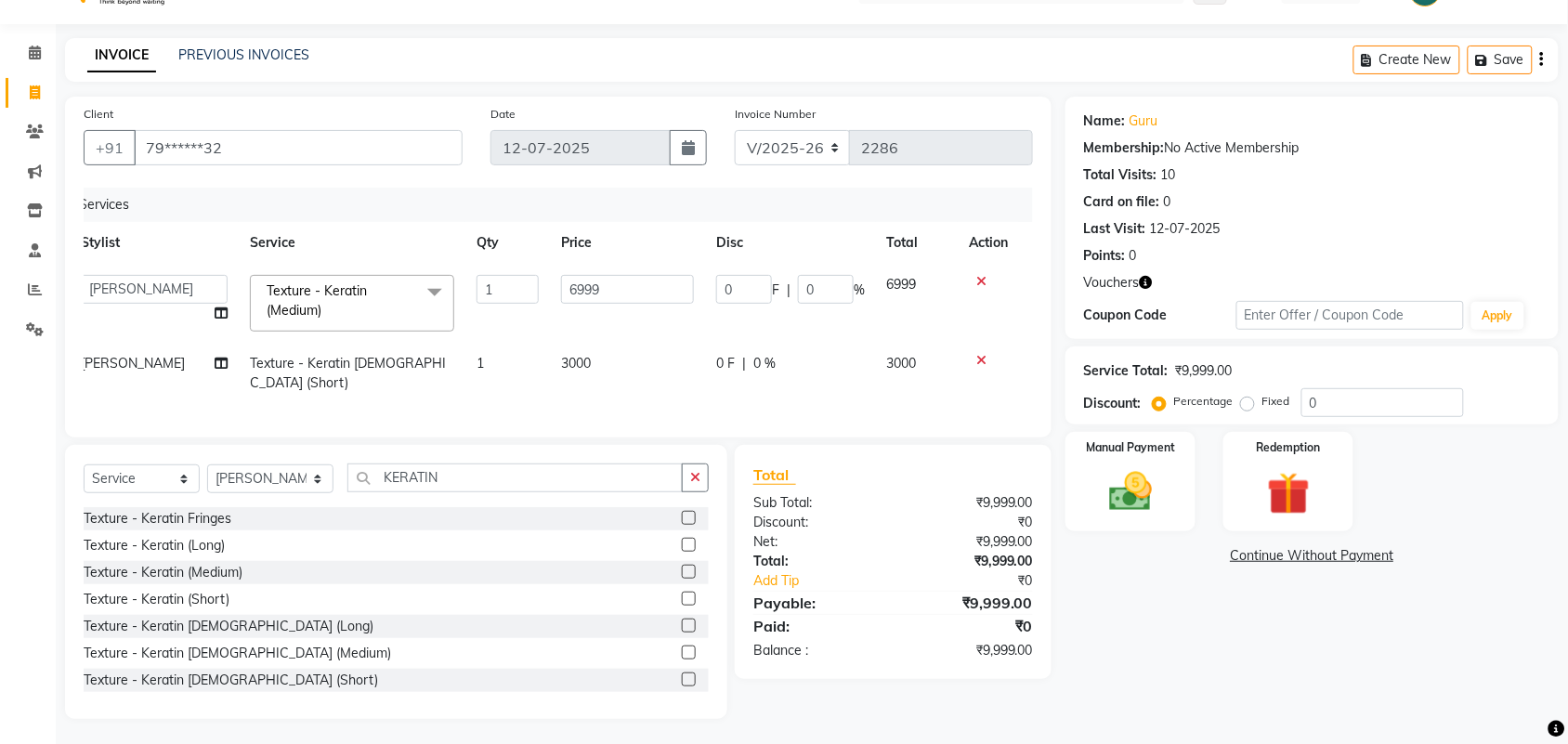 scroll, scrollTop: 0, scrollLeft: 0, axis: both 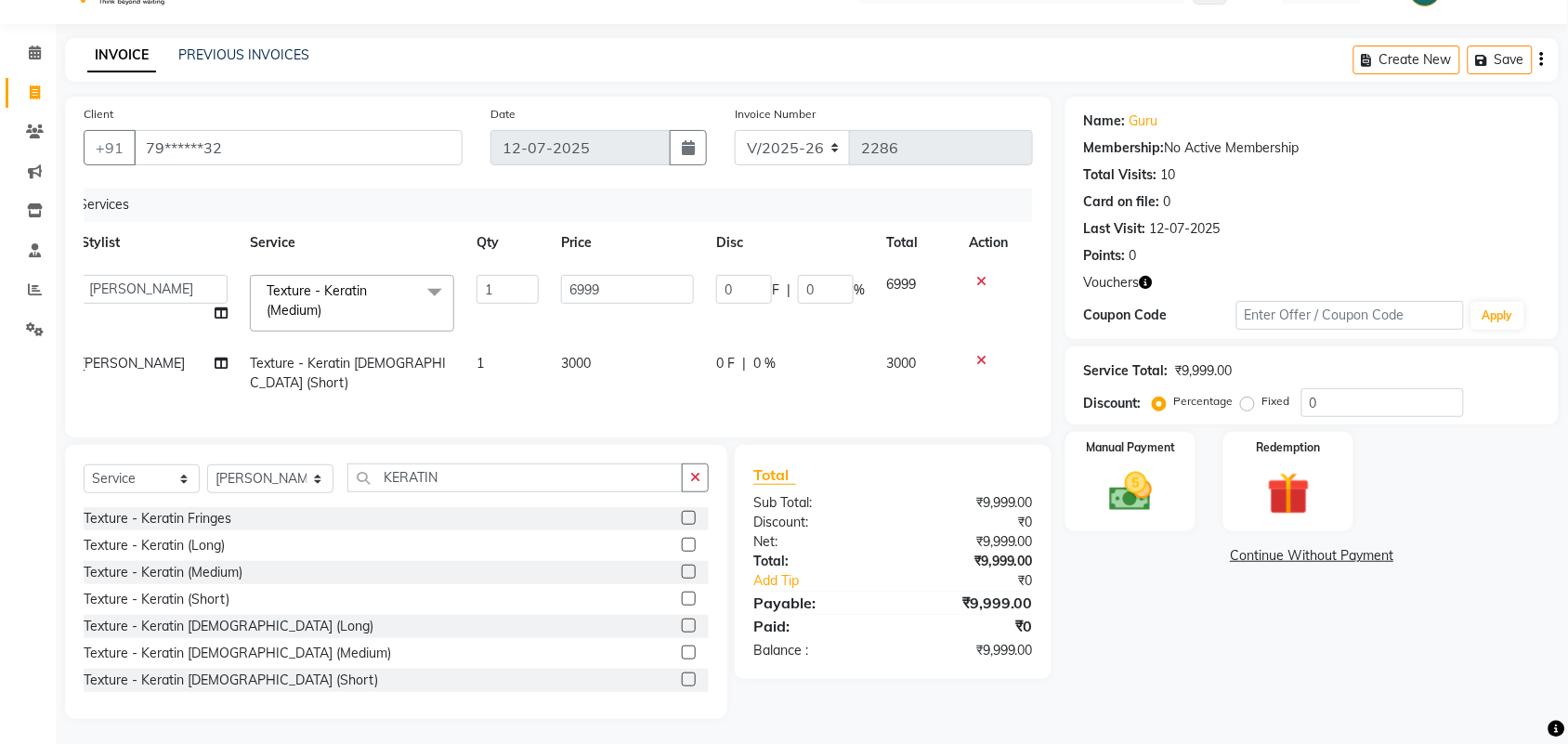 click on "Total Sub Total: ₹9,999.00 Discount: ₹0 Net: ₹9,999.00 Total: ₹9,999.00 Add Tip ₹0 Payable: ₹9,999.00 Paid: ₹0 Balance   : ₹9,999.00" 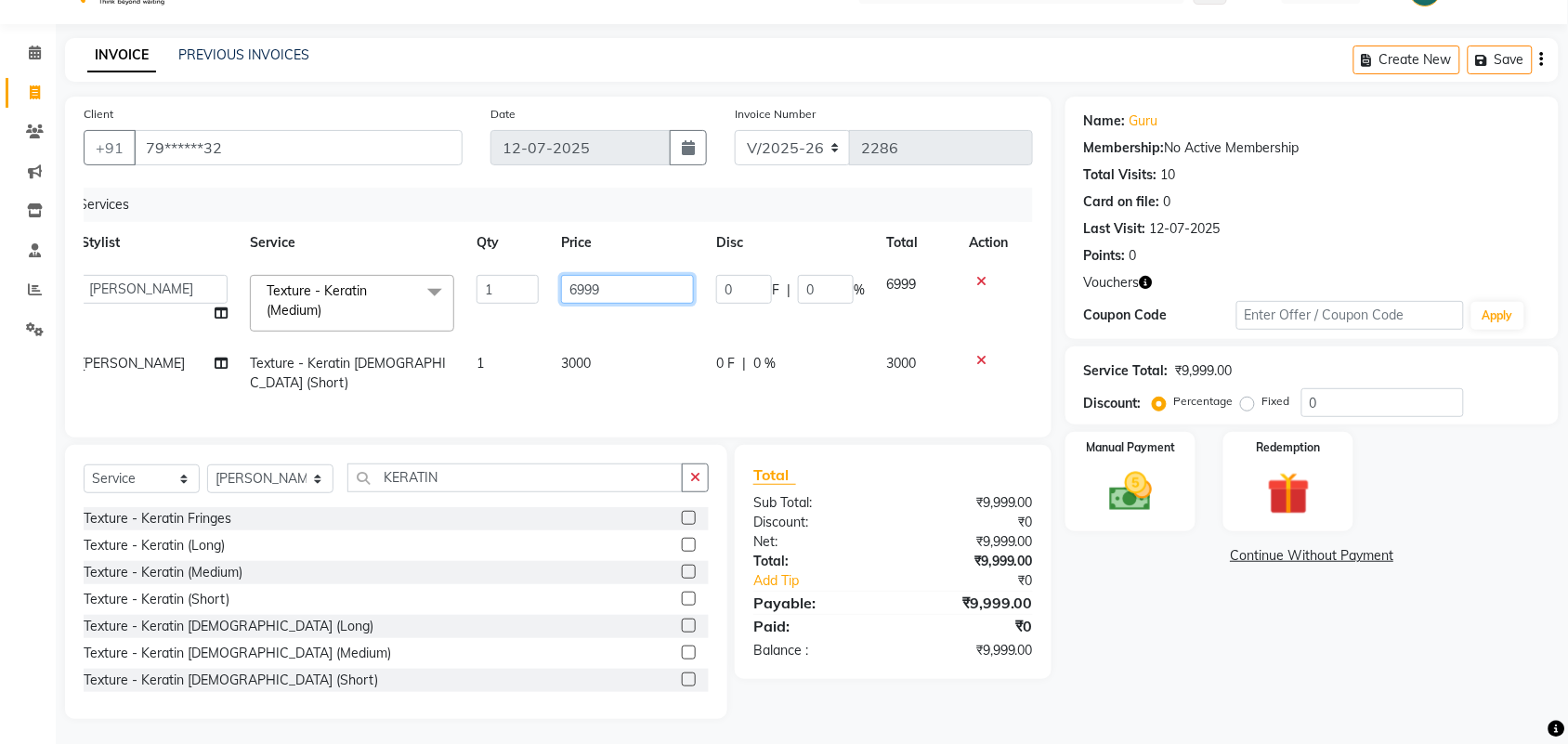 click on "6999" 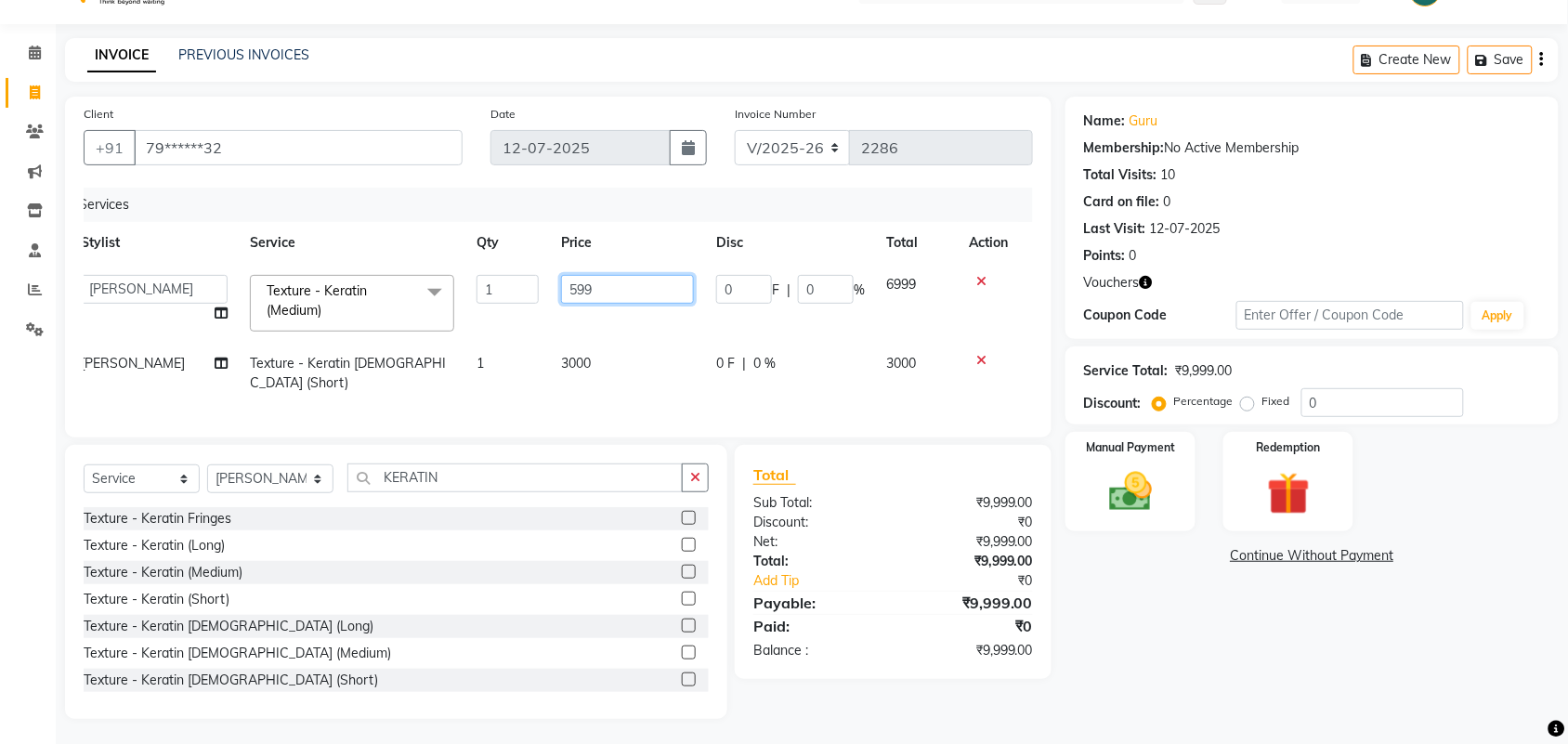 type on "5999" 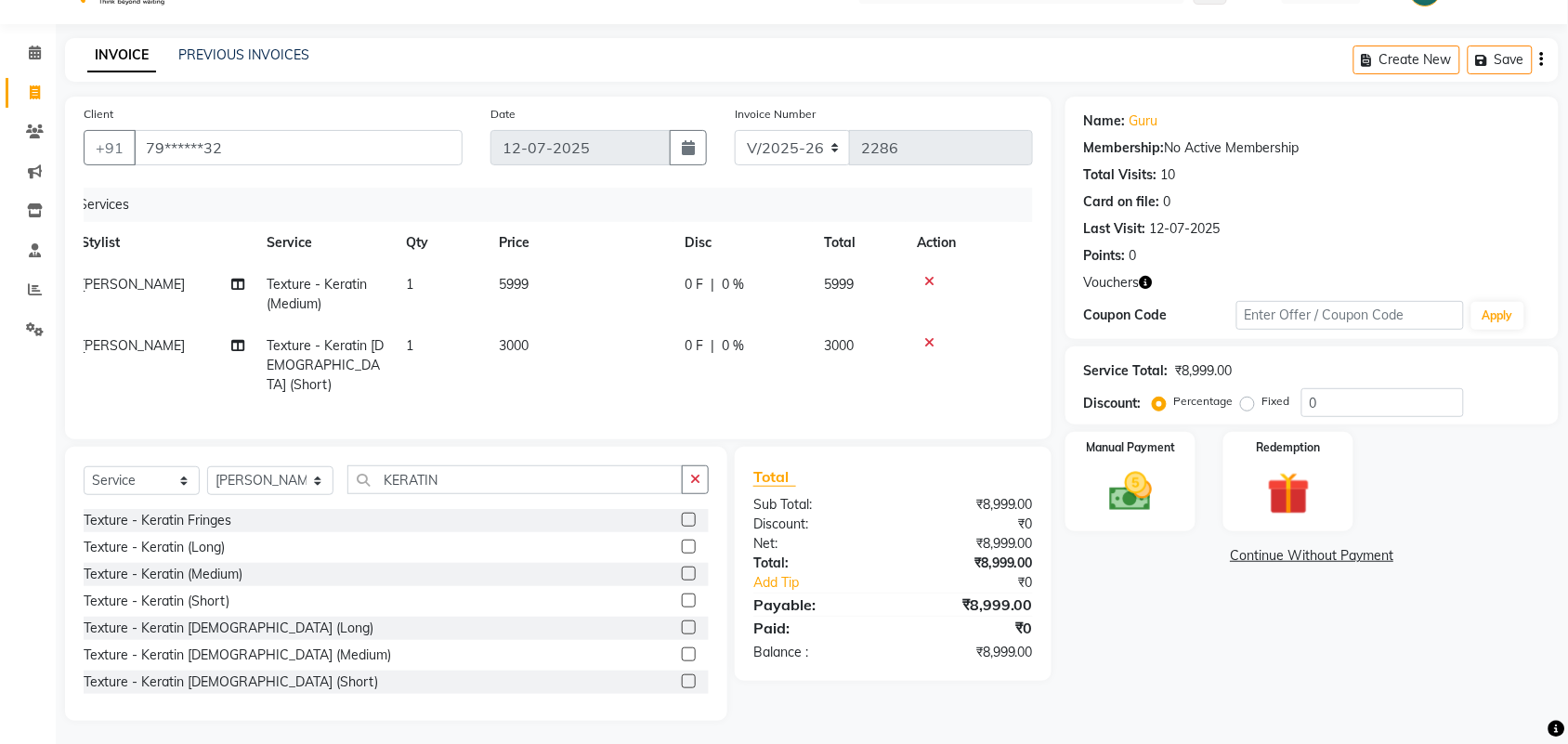 click on "3000" 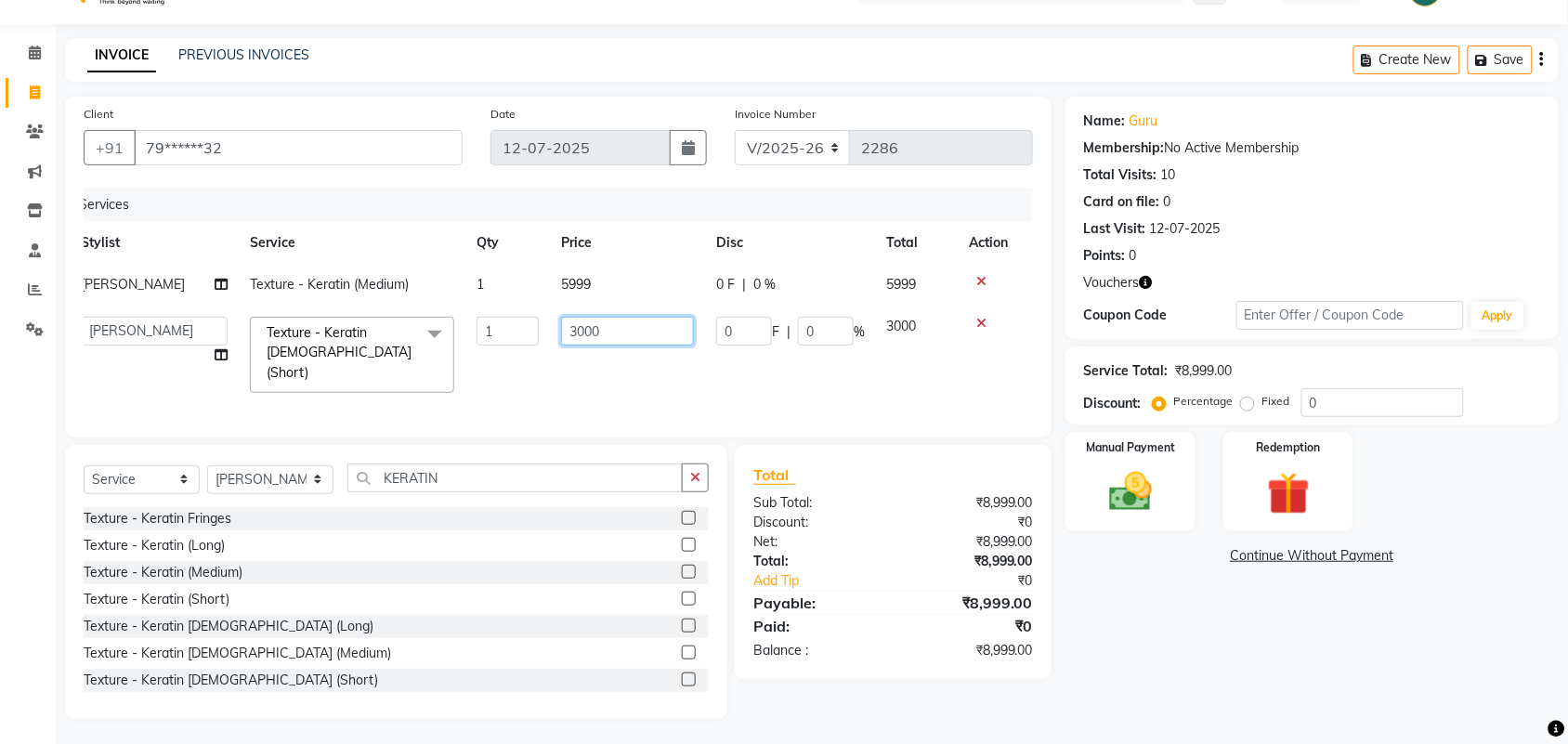 drag, startPoint x: 588, startPoint y: 346, endPoint x: 548, endPoint y: 363, distance: 43.462628 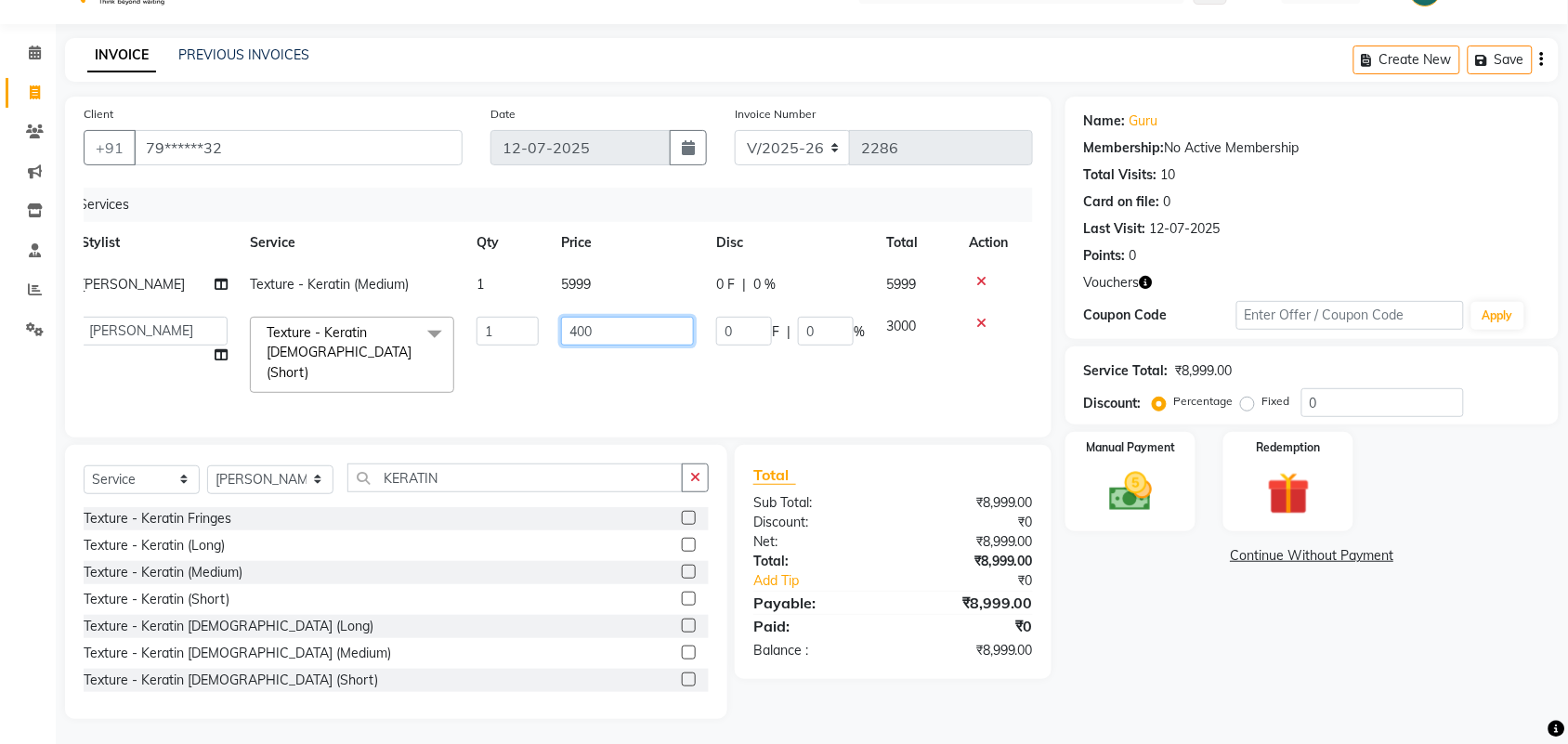 type on "4000" 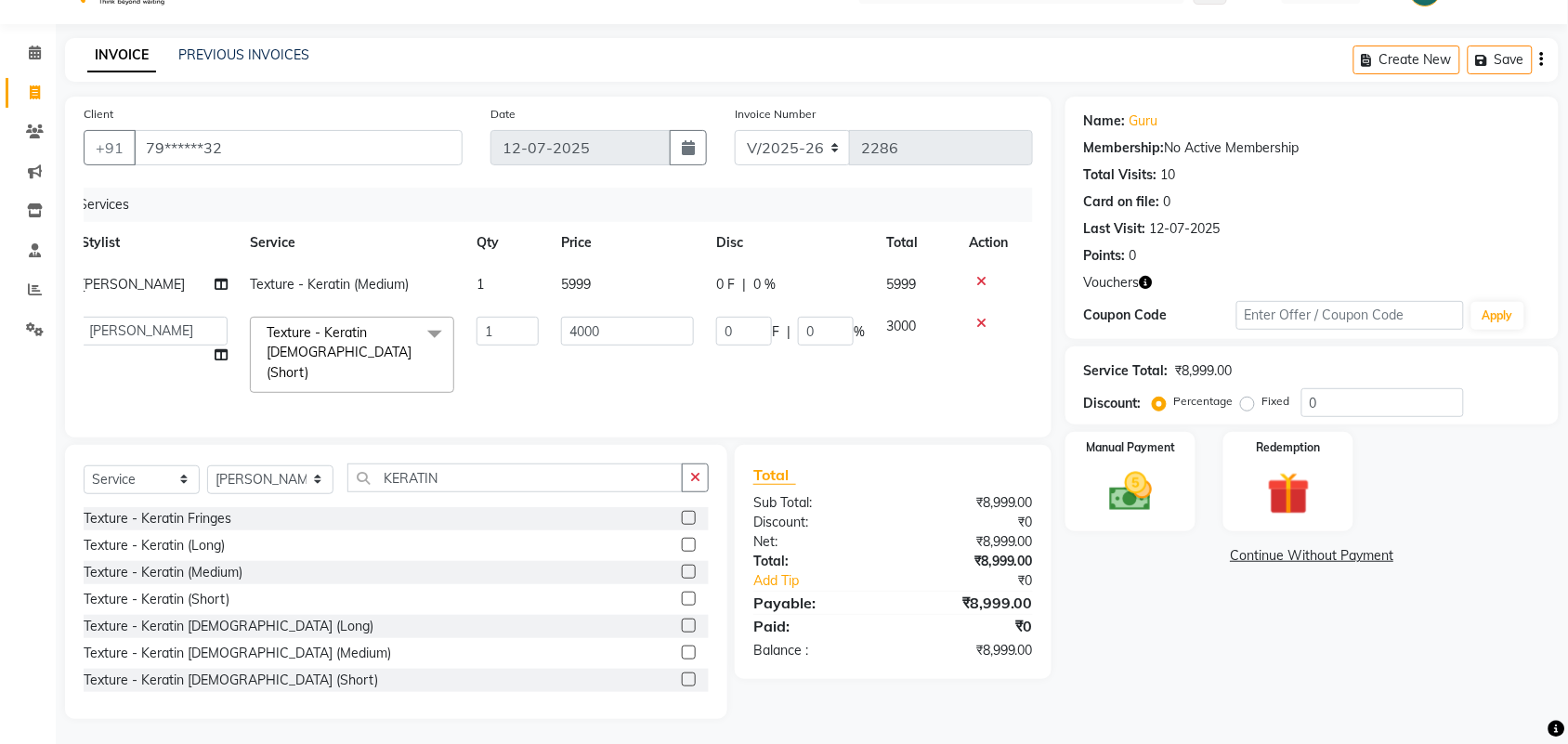 click on "4000" 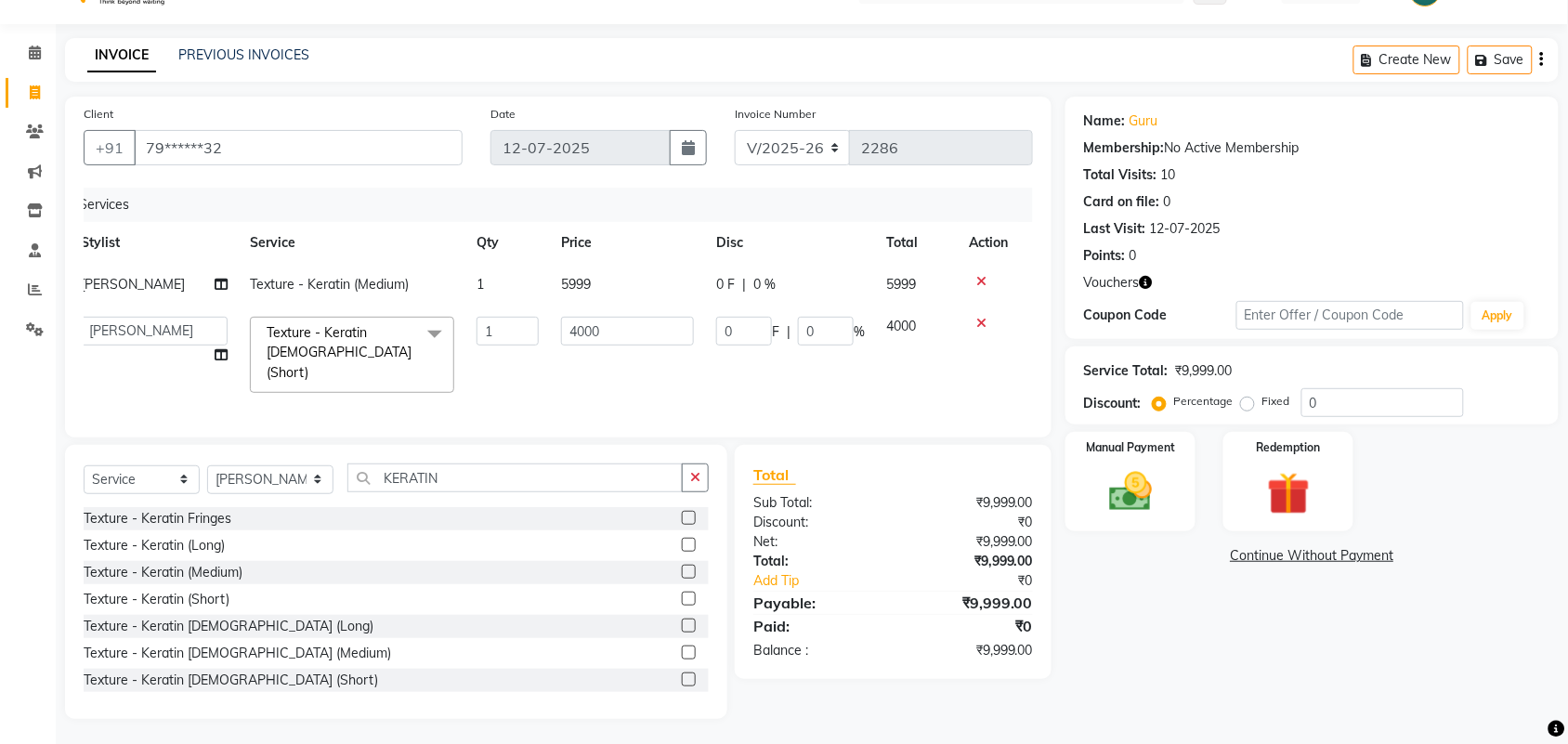 click on "4000" 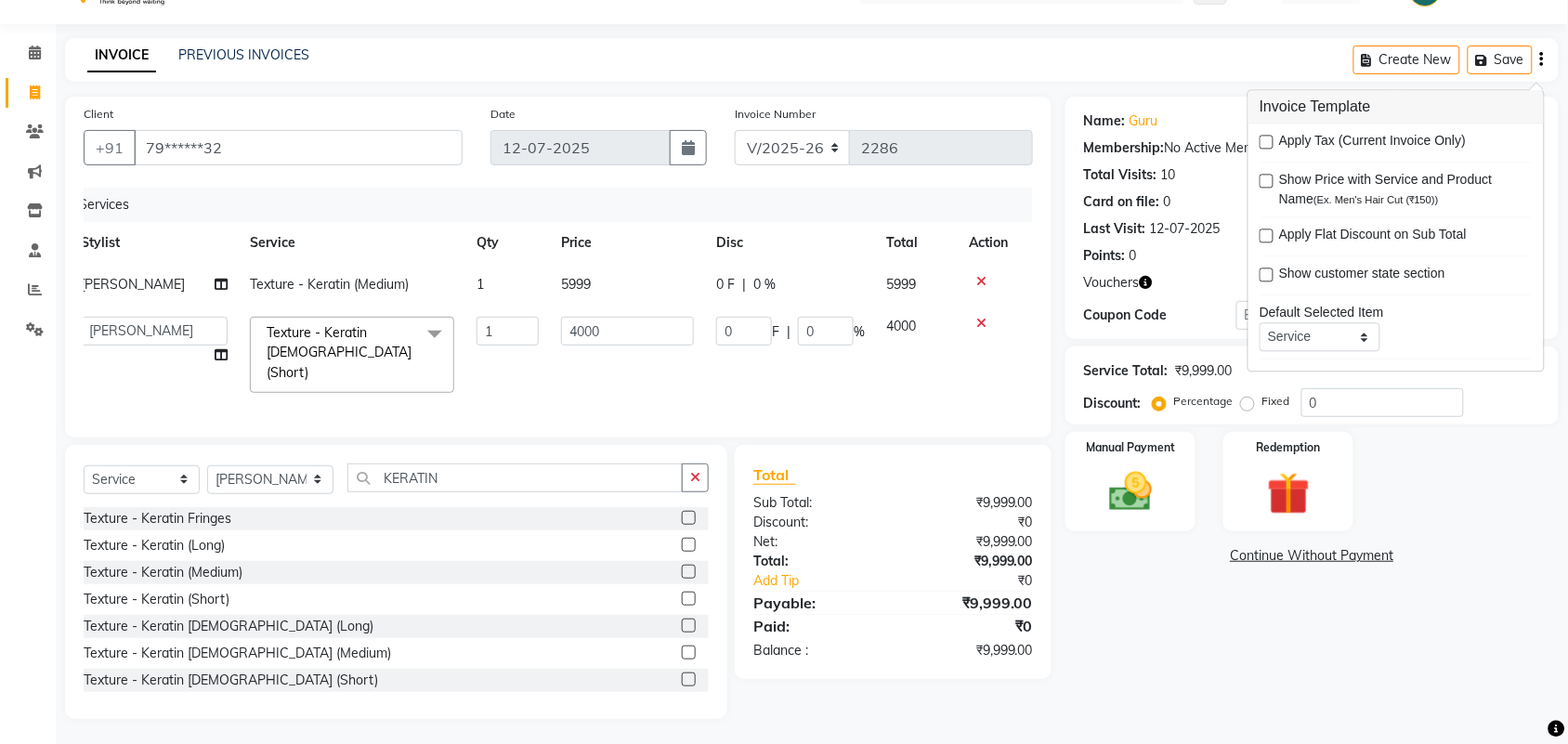 click on "Total" 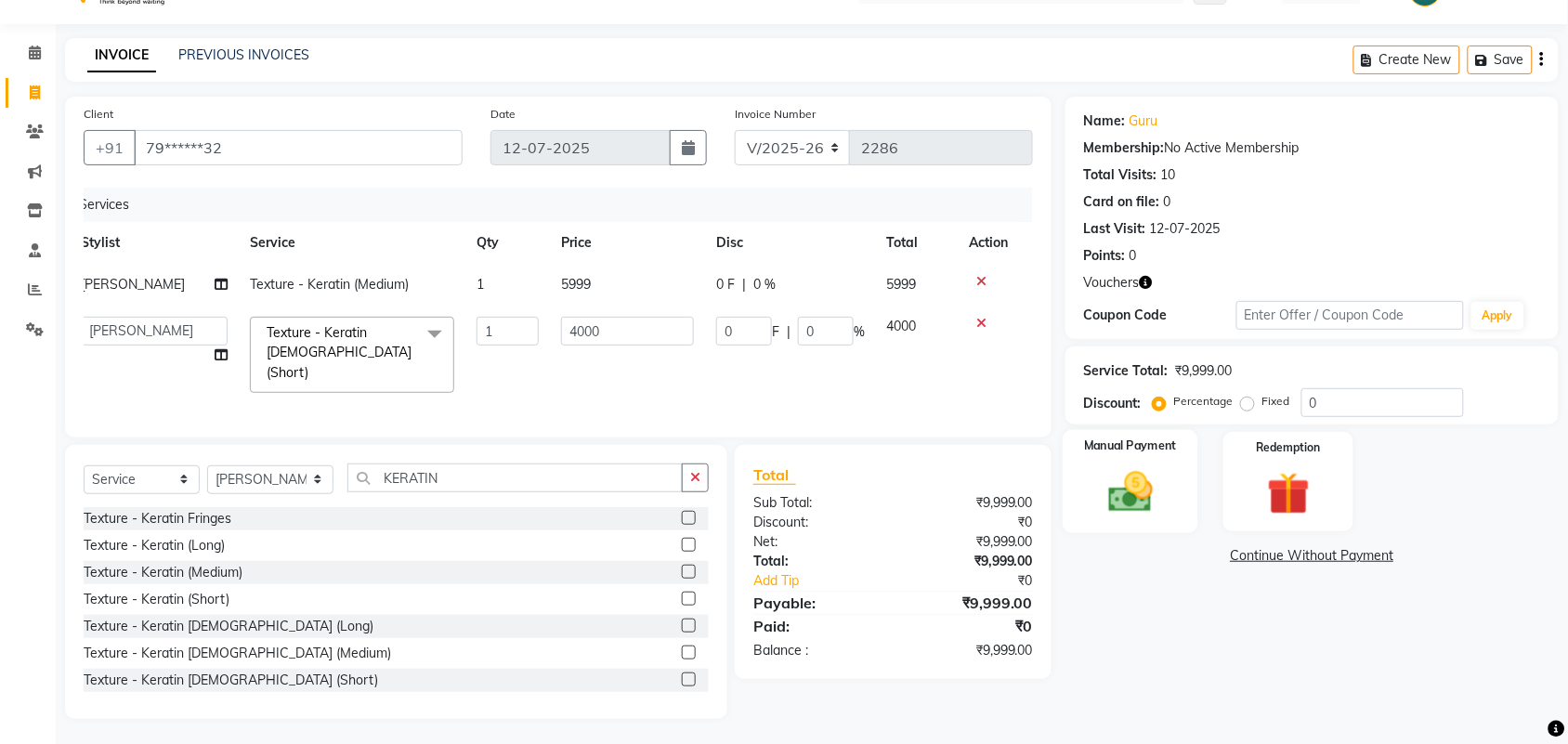 click 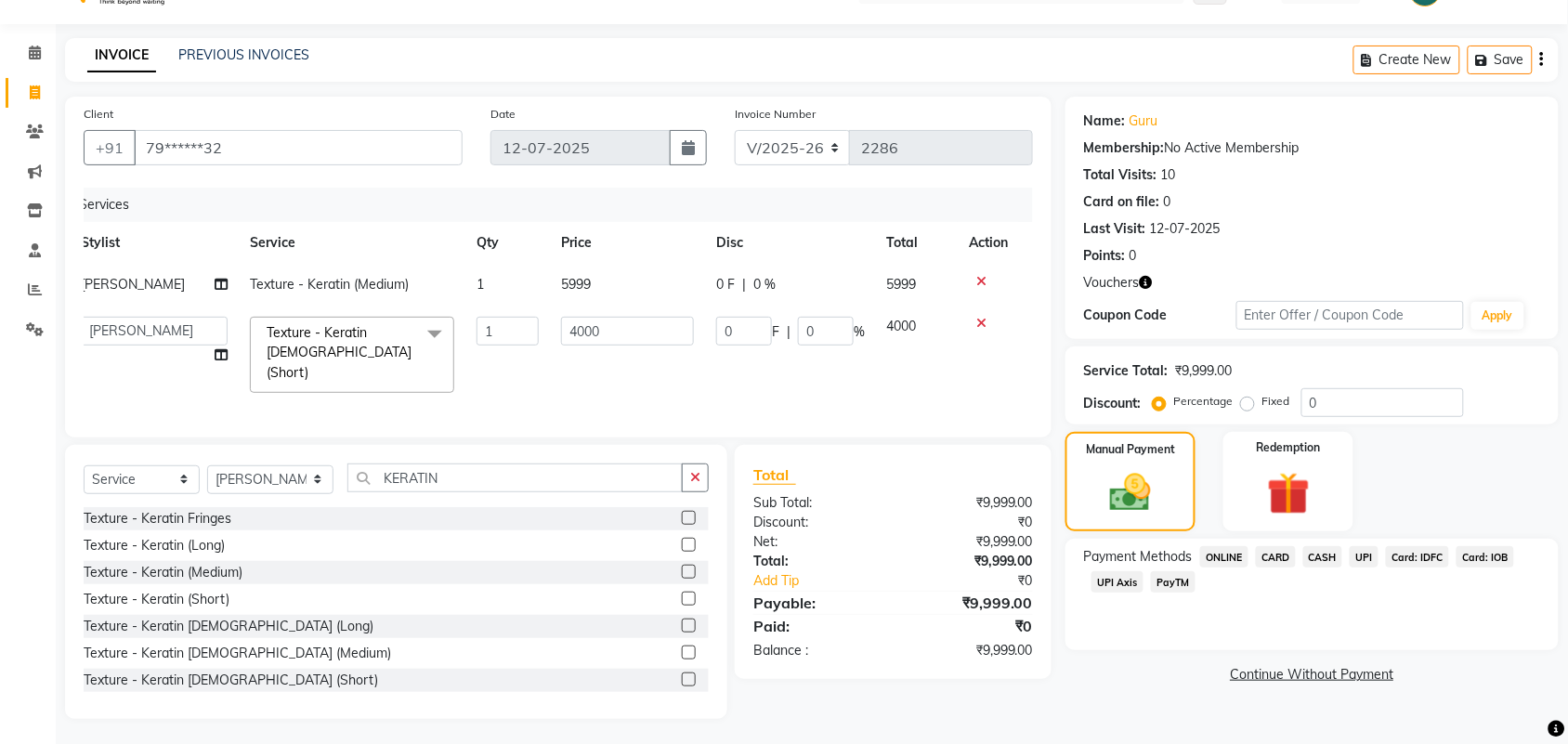 click on "UPI" 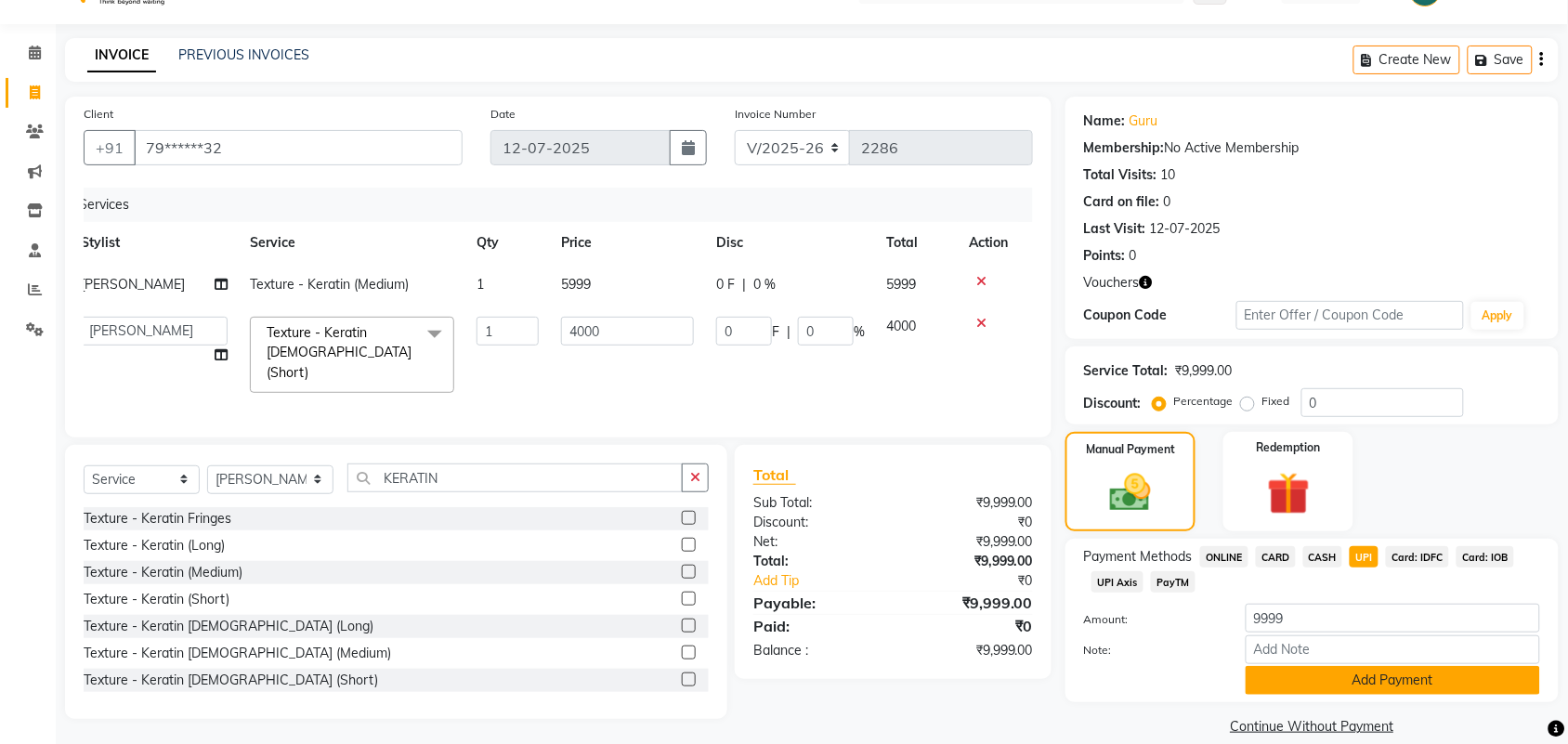click on "Add Payment" 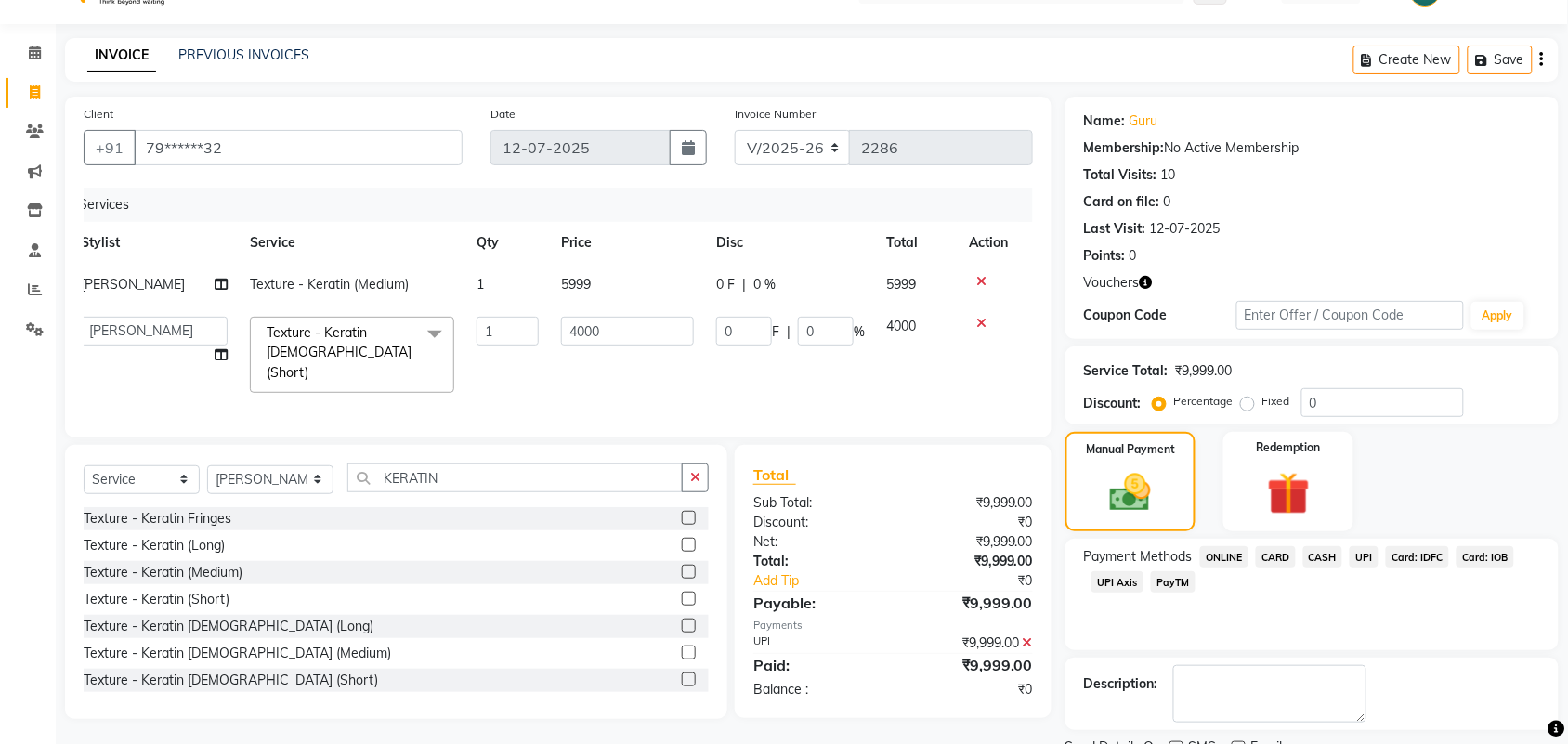 scroll, scrollTop: 121, scrollLeft: 0, axis: vertical 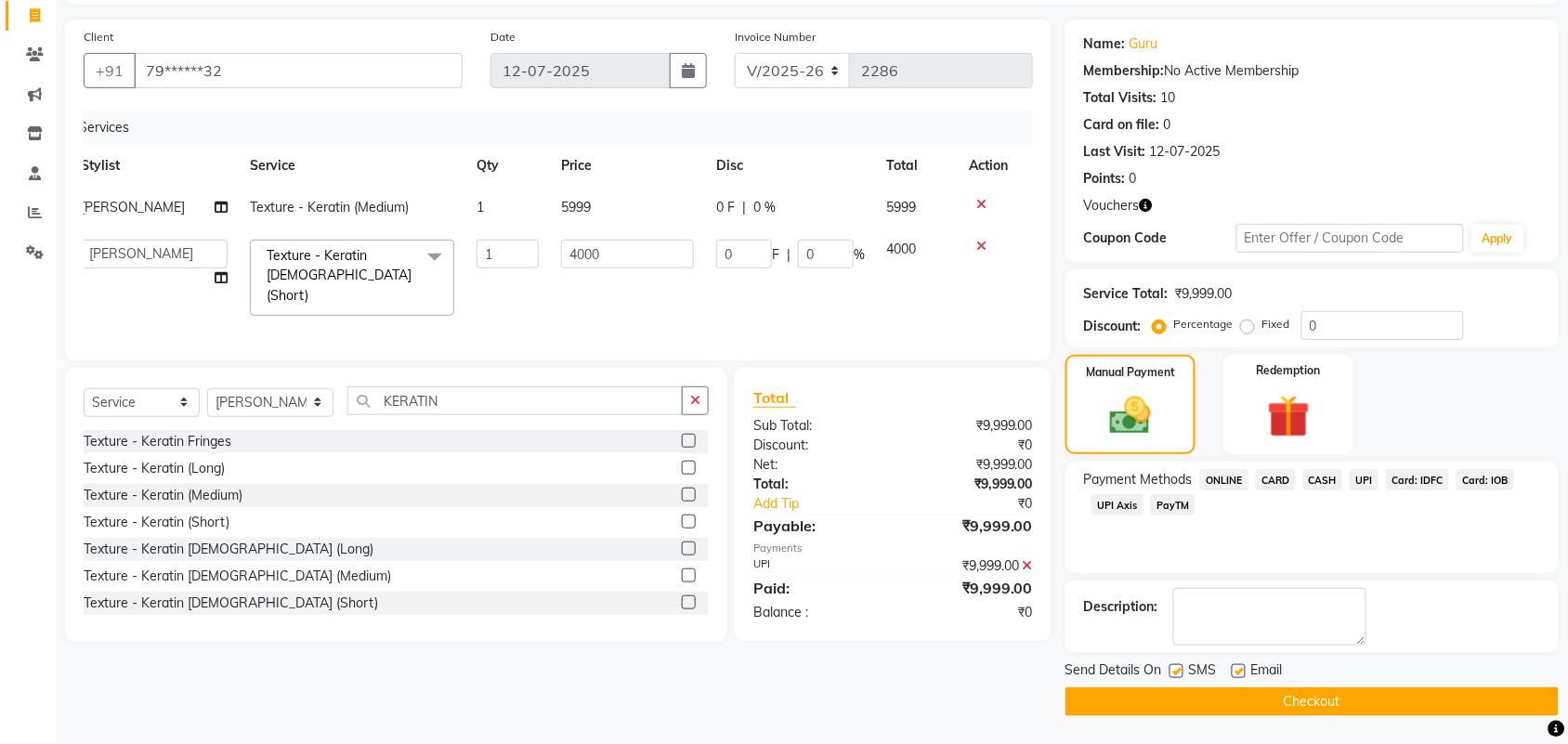 click on "Checkout" 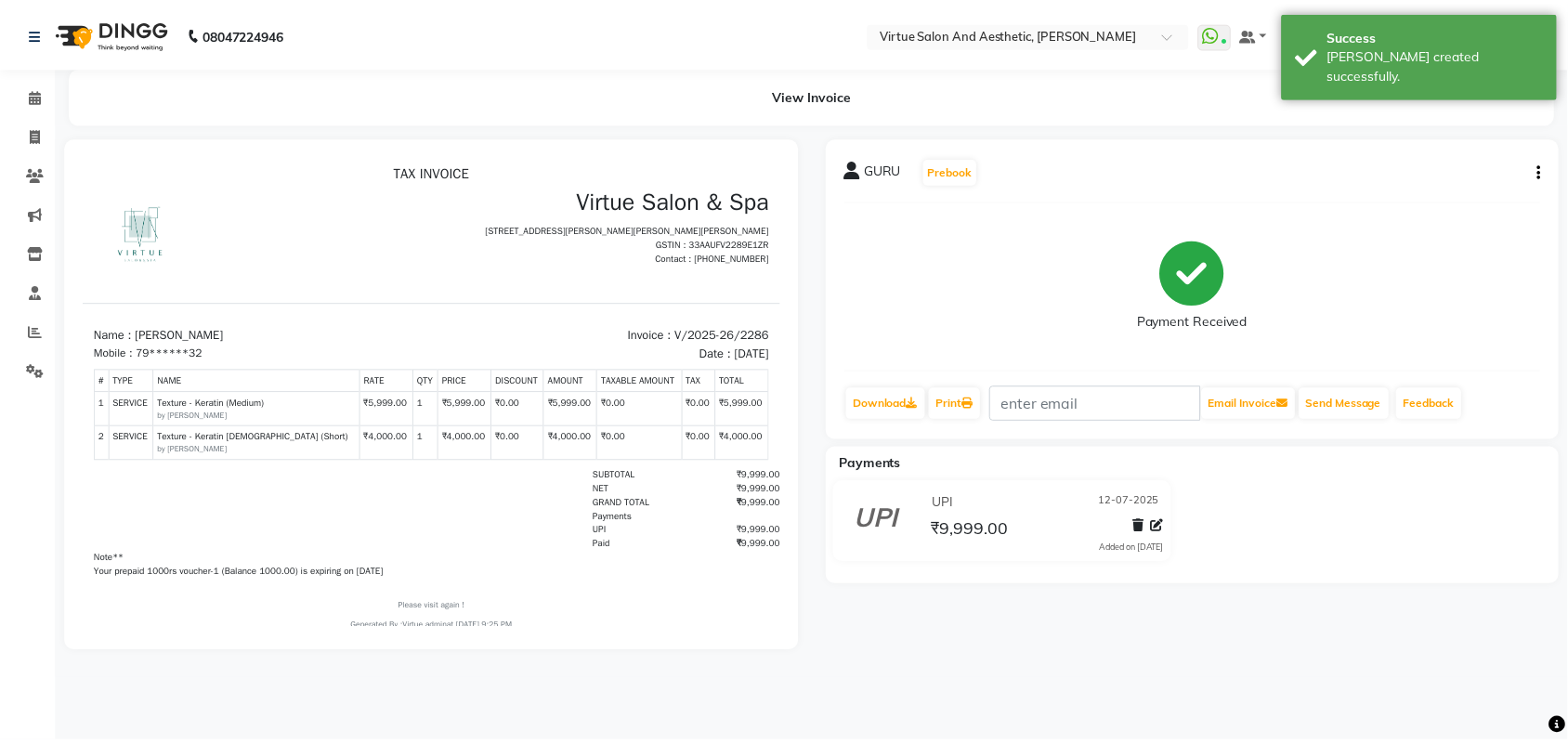 scroll, scrollTop: 0, scrollLeft: 0, axis: both 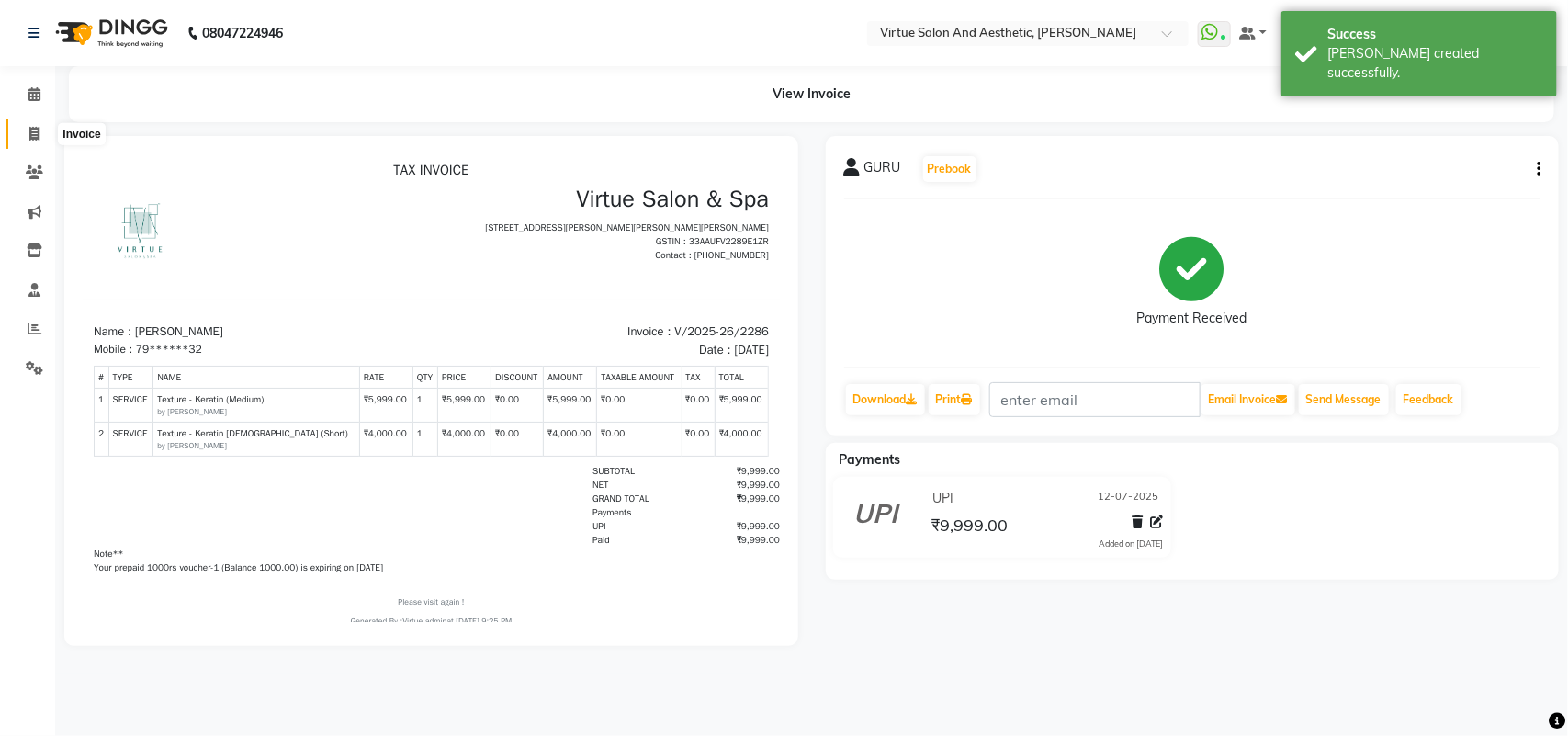 click 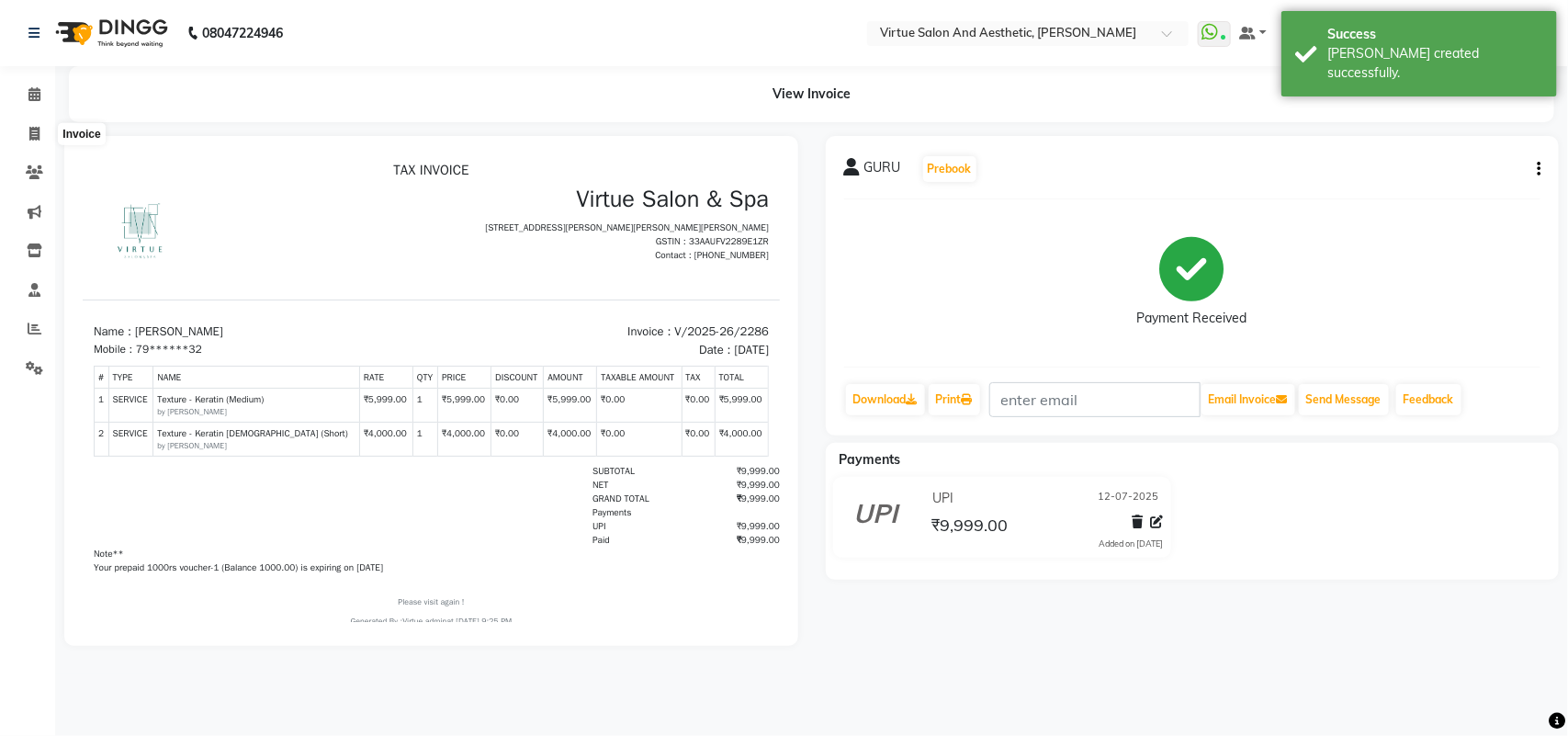 select on "4466" 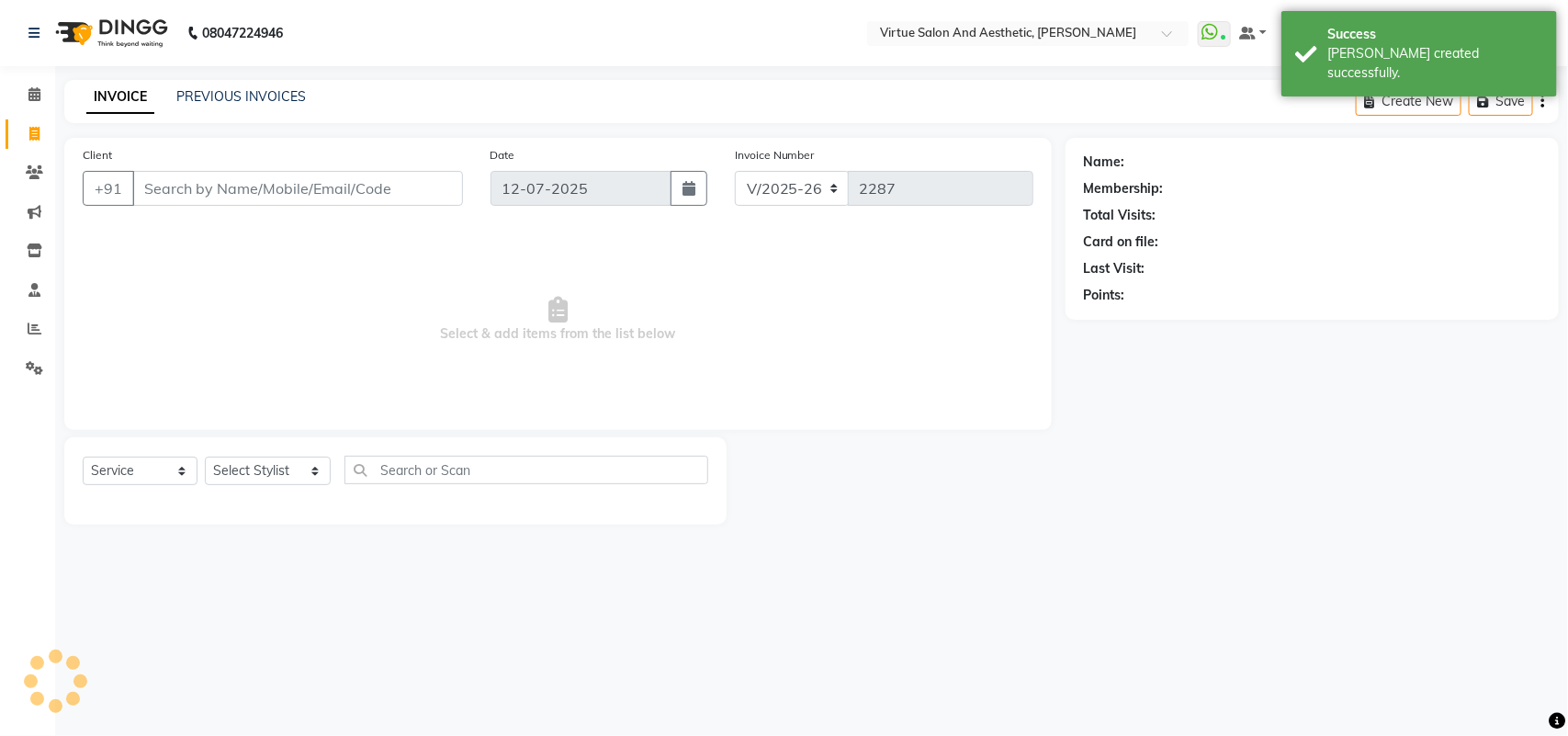 click on "PREVIOUS INVOICES" 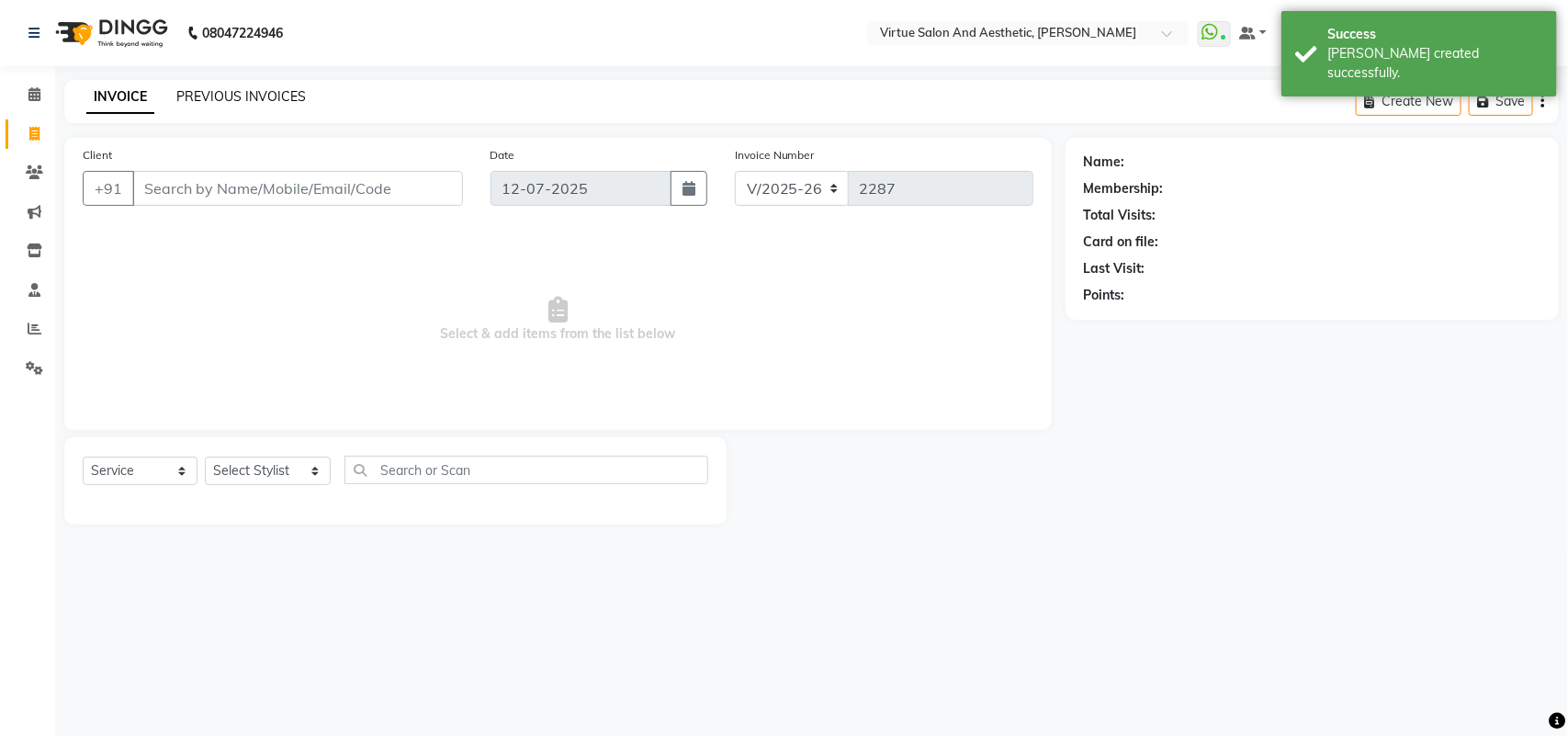 click on "PREVIOUS INVOICES" 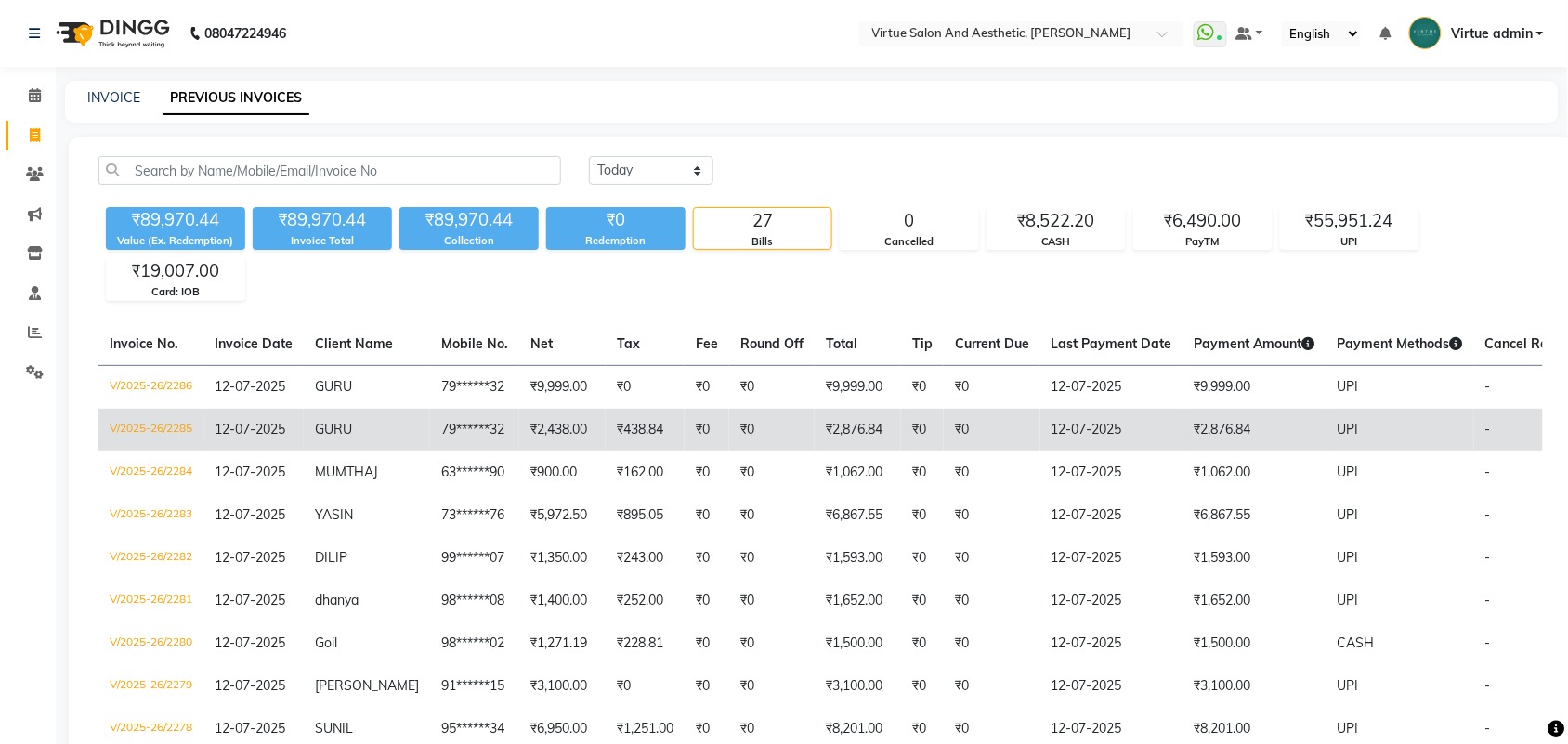 click on "GURU" 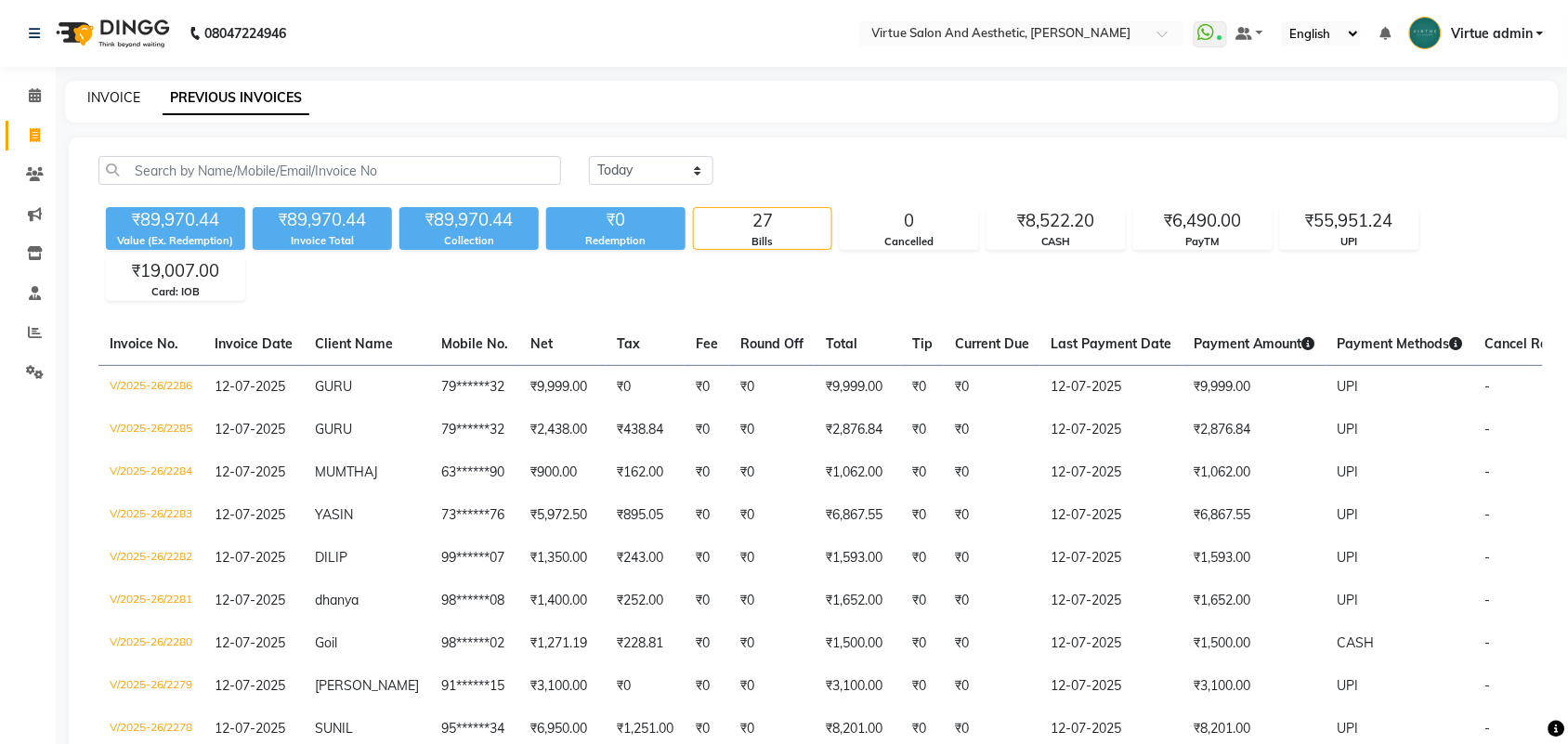 click on "INVOICE" 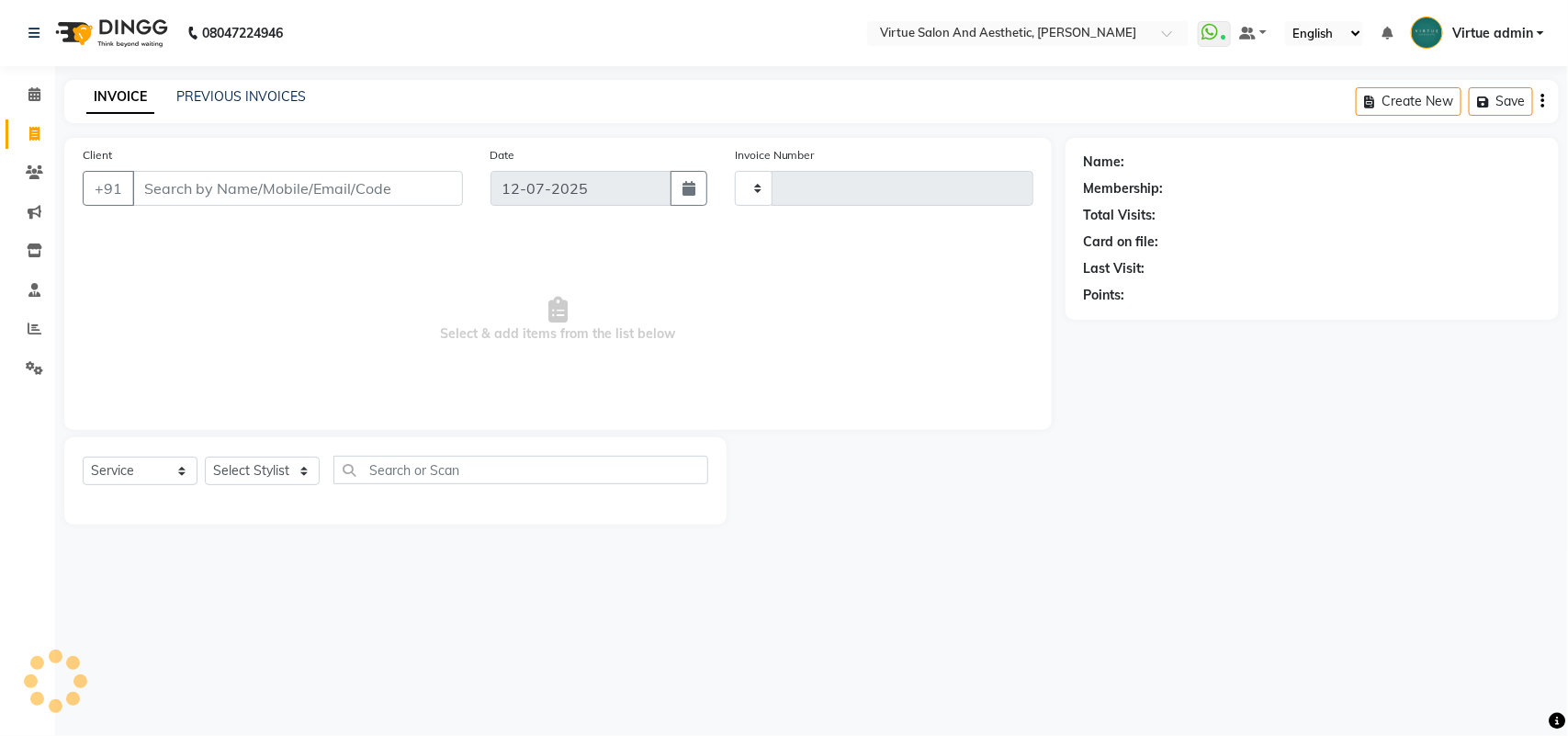 type on "2287" 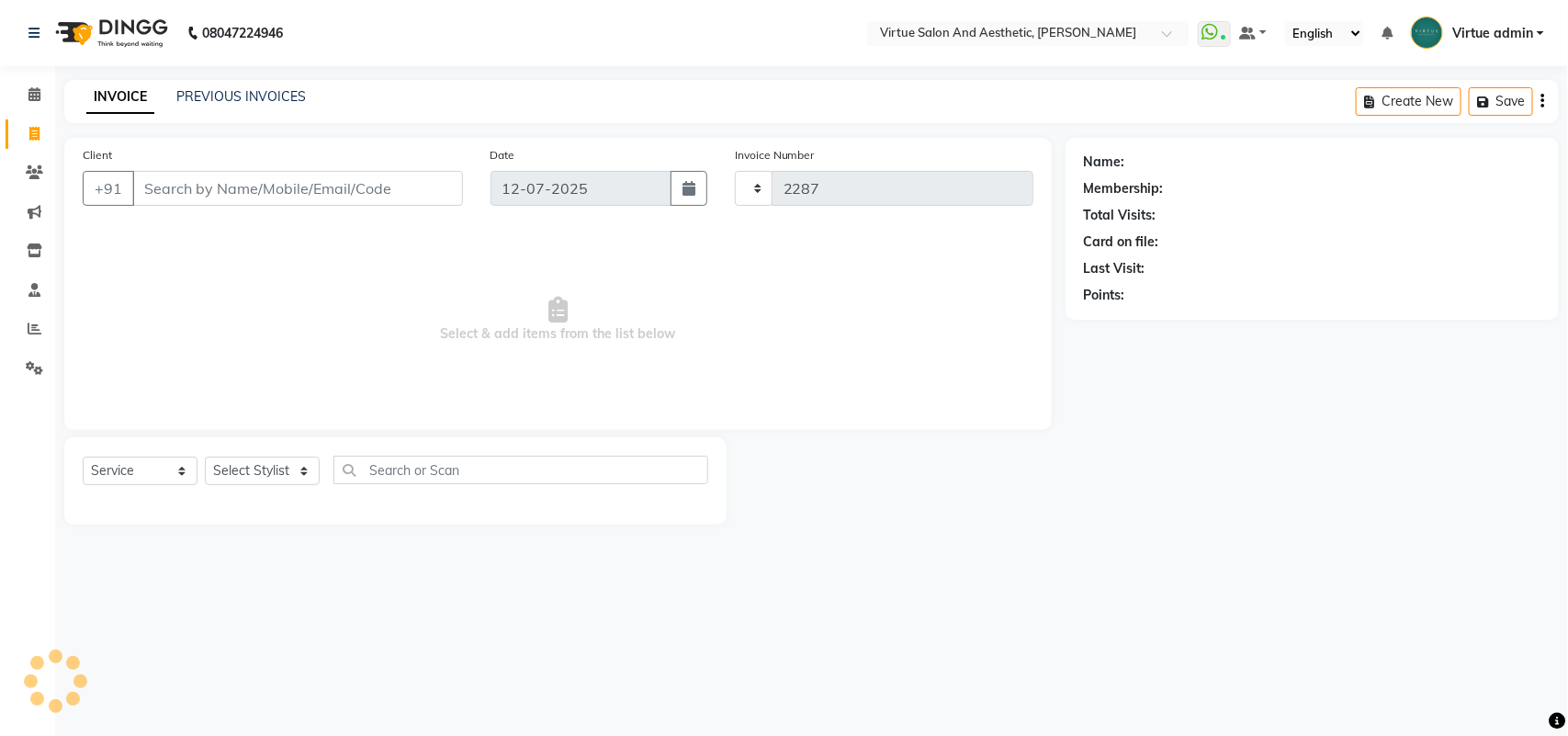 select on "4466" 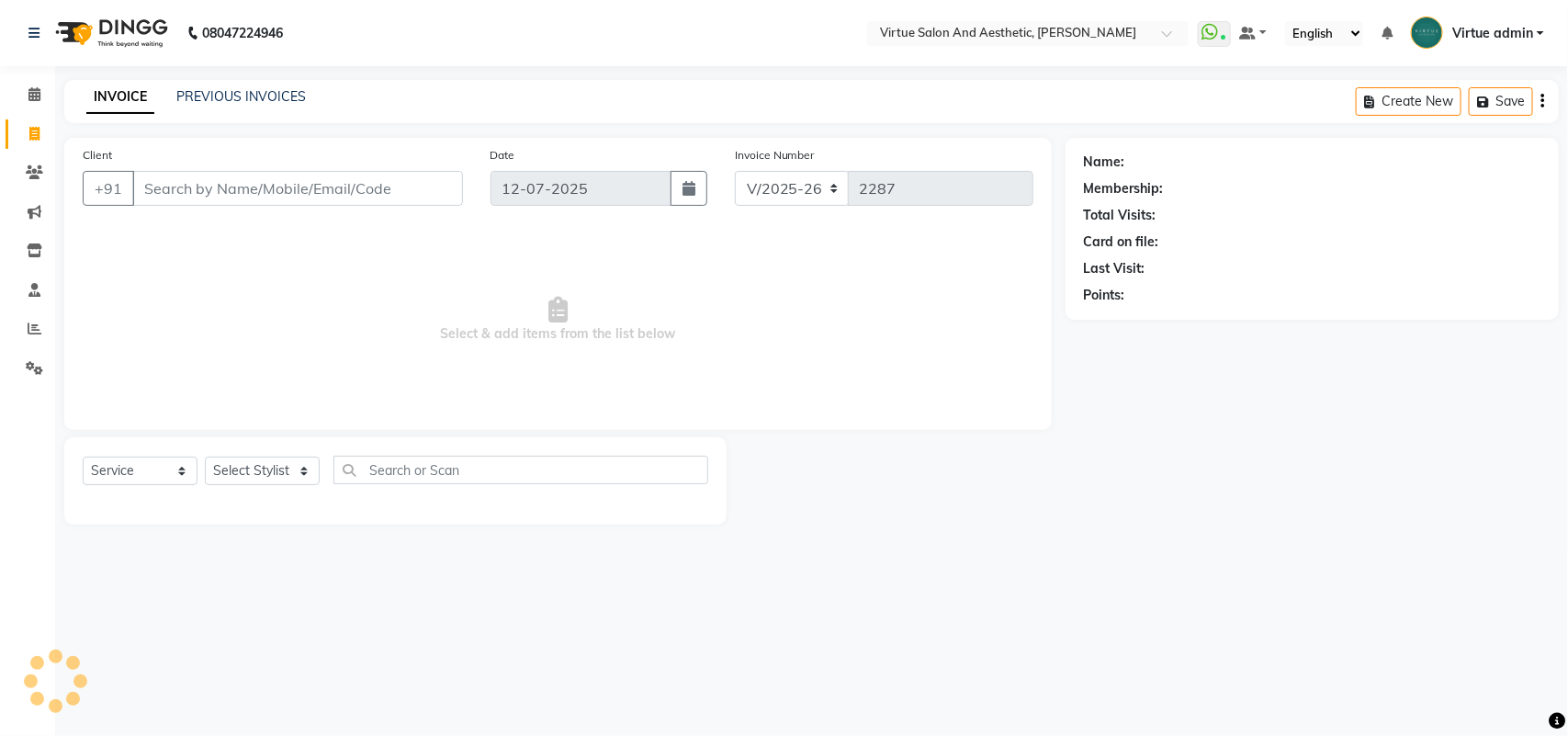 click on "08047224946 Select Location × Virtue Salon And Aesthetic, Anna Nagar  WhatsApp Status  ✕ Status:  Connected Most Recent Message: 12-07-2025     07:37 PM Recent Service Activity: 12-07-2025     08:00 PM Default Panel My Panel English ENGLISH Español العربية मराठी हिंदी ગુજરાતી தமிழ் 中文 Notifications nothing to show Virtue admin Manage Profile Change Password Sign out  Version:3.15.4" 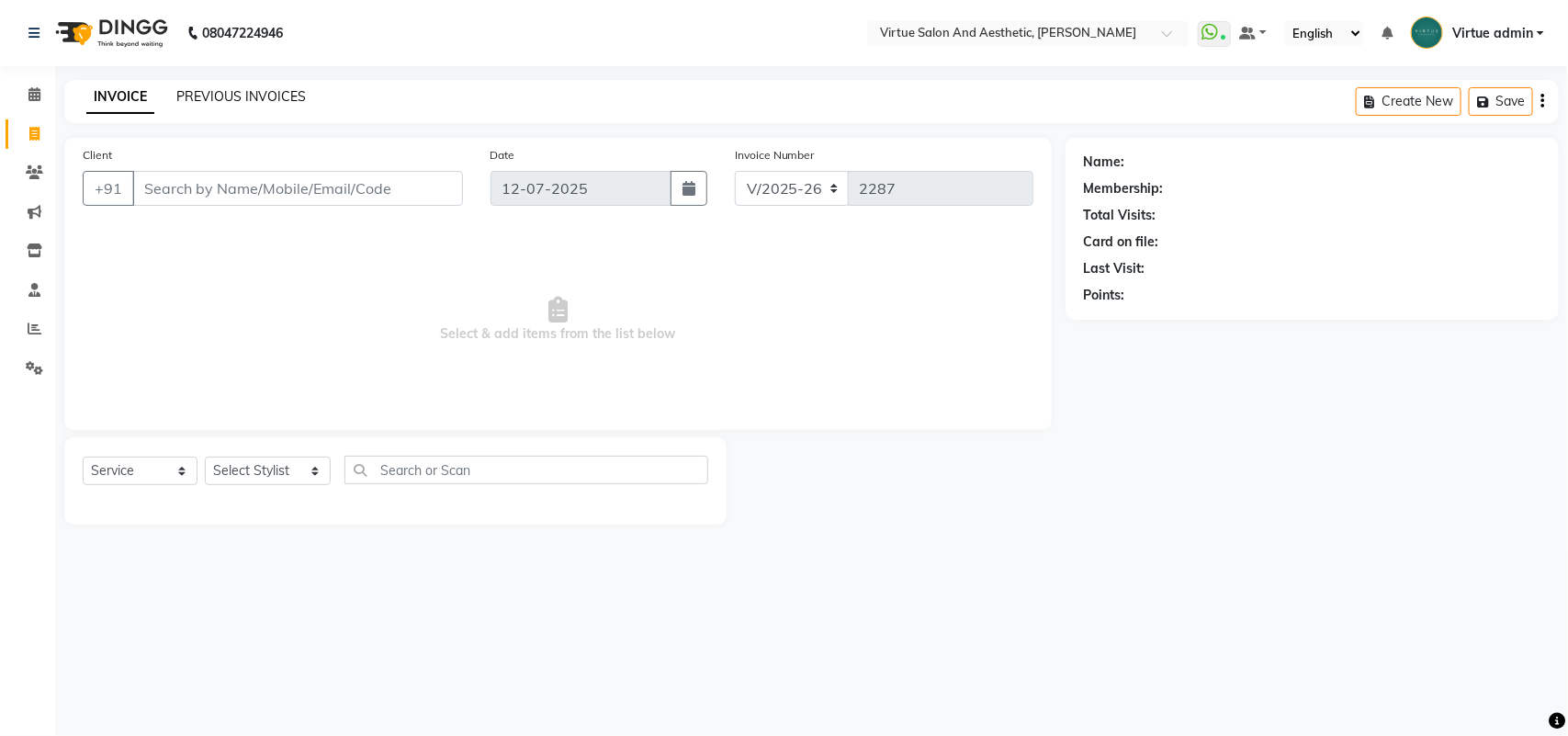 click on "PREVIOUS INVOICES" 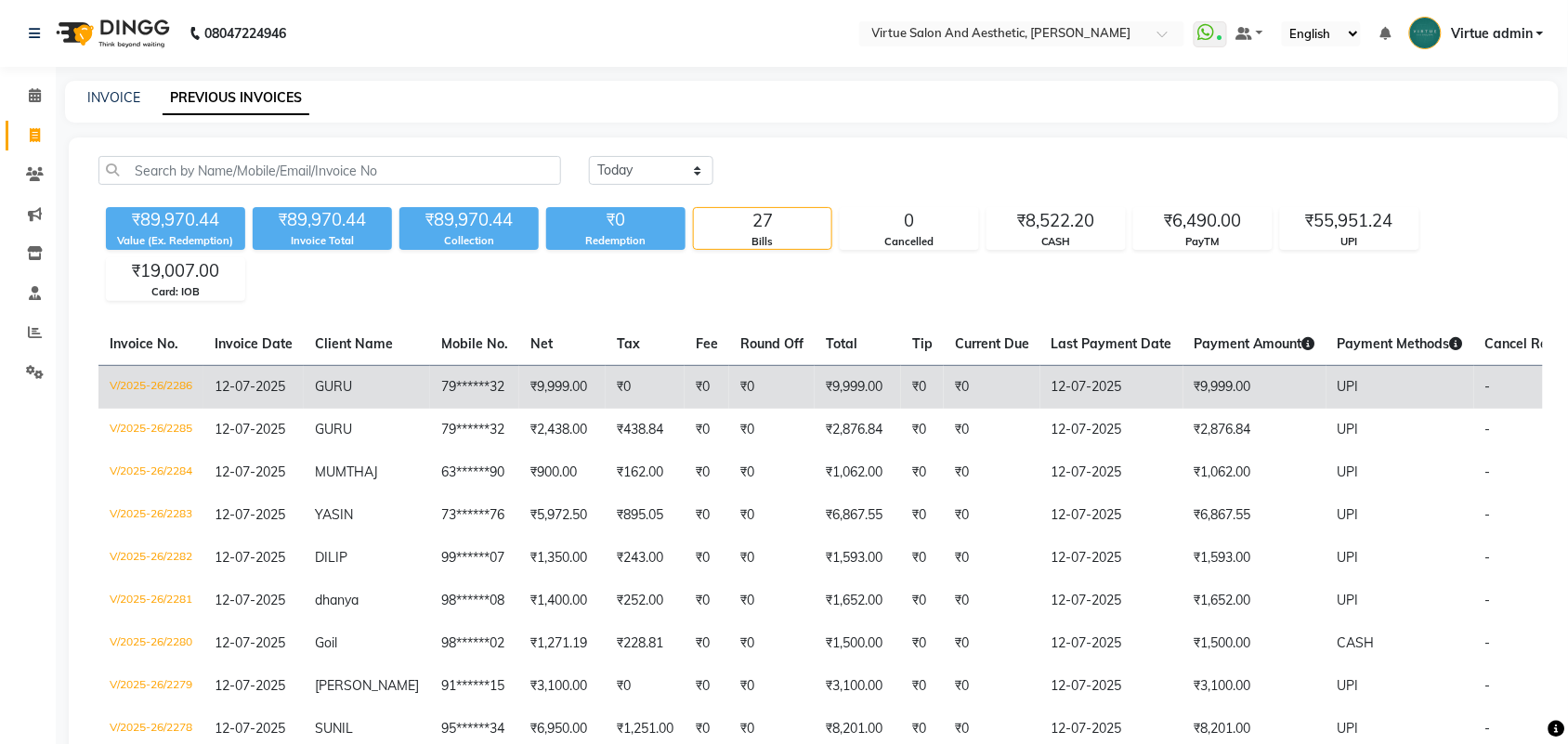 click on "₹9,999.00" 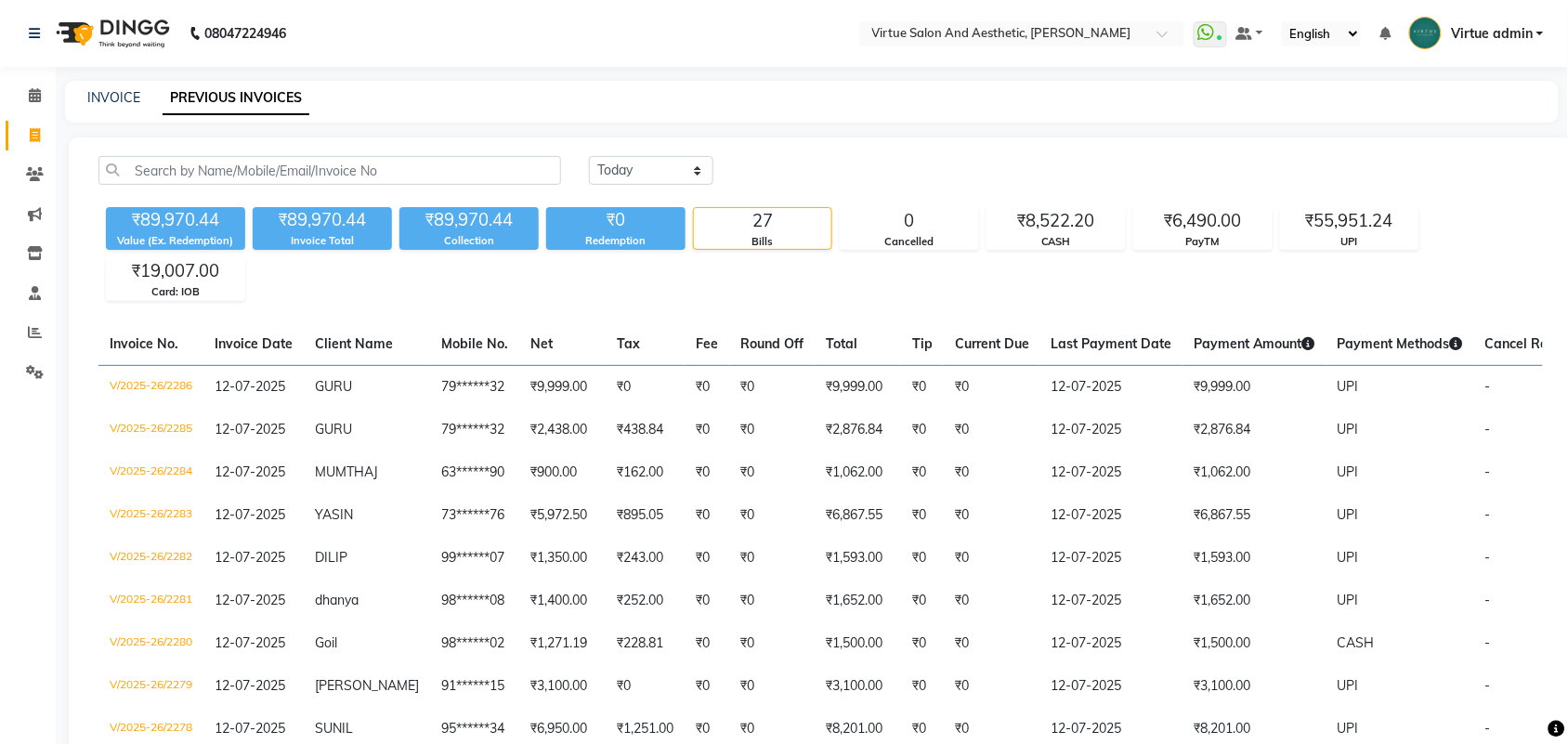 click on "₹89,970.44 Value (Ex. Redemption) ₹89,970.44 Invoice Total  ₹89,970.44 Collection ₹0 Redemption 27 Bills 0 Cancelled ₹8,522.20 CASH ₹6,490.00 PayTM ₹55,951.24 UPI ₹19,007.00 Card: IOB" 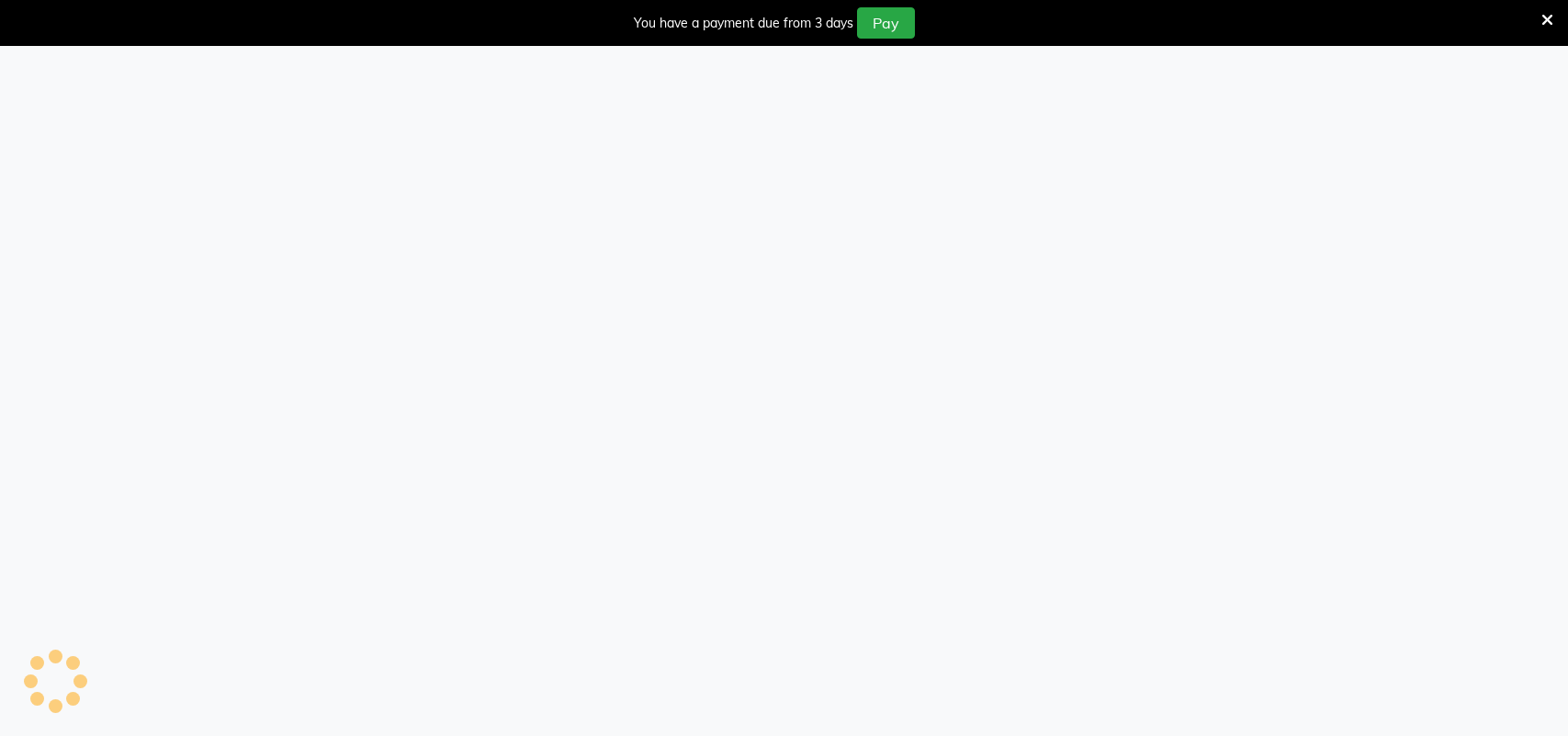scroll, scrollTop: 0, scrollLeft: 0, axis: both 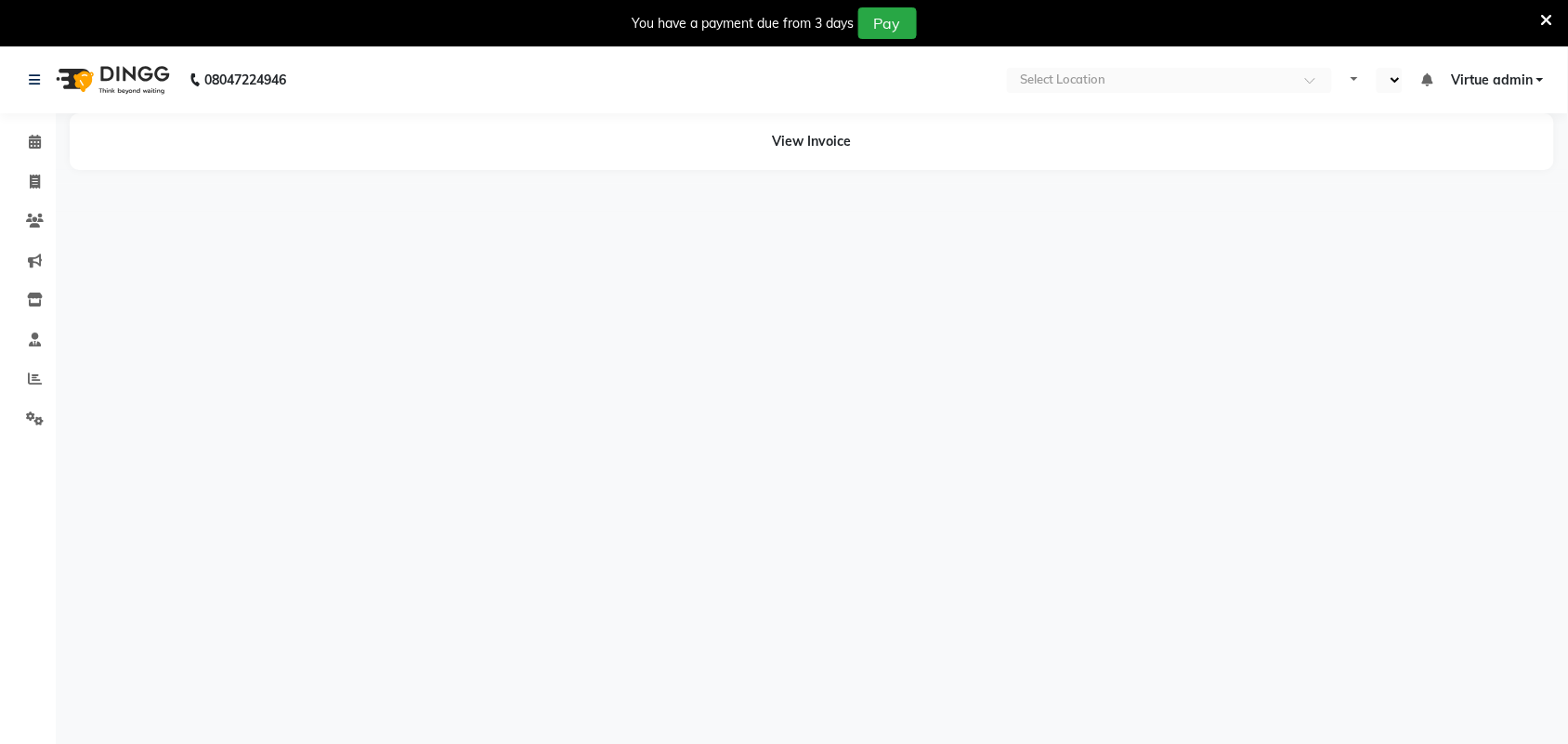 select on "en" 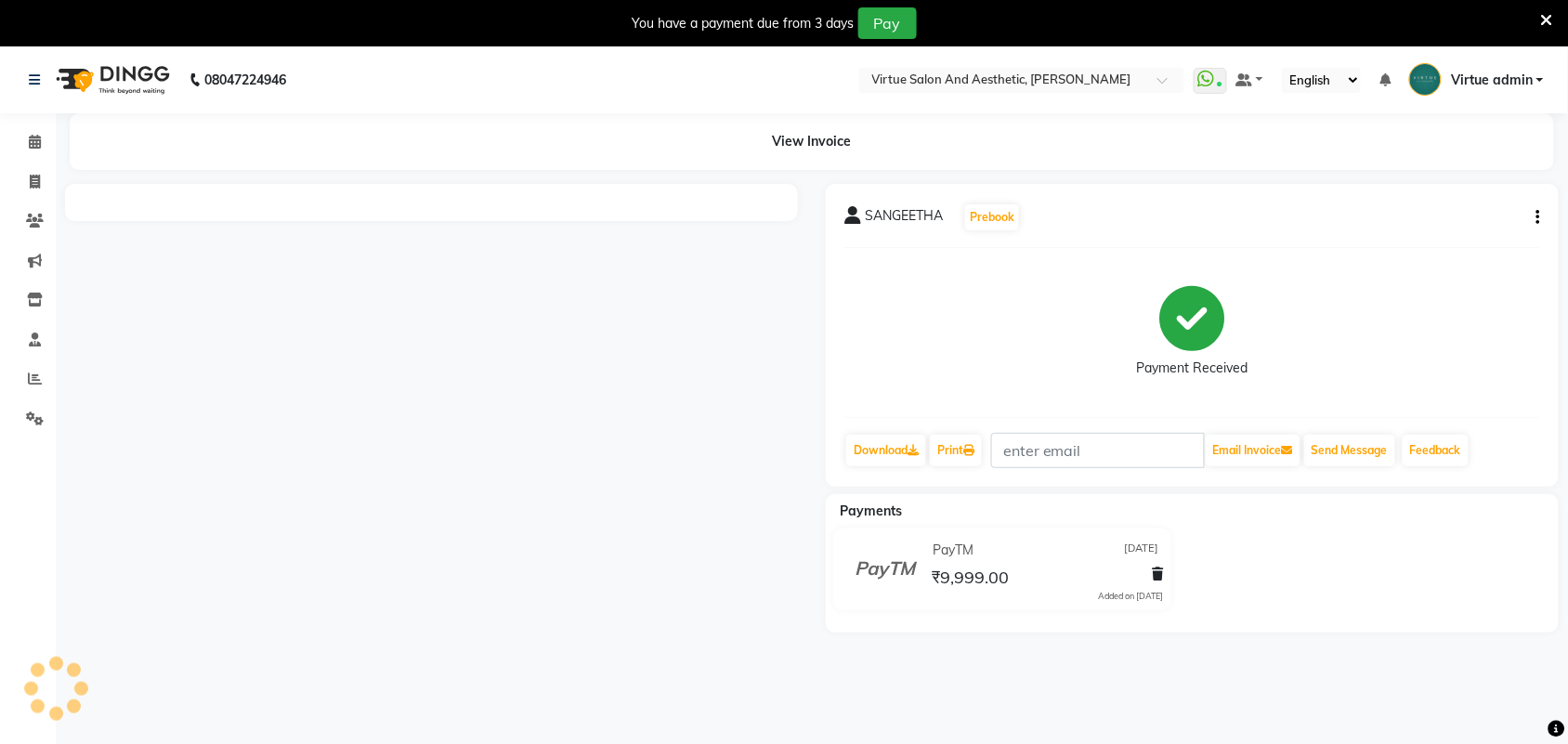 click at bounding box center (1547, 20) 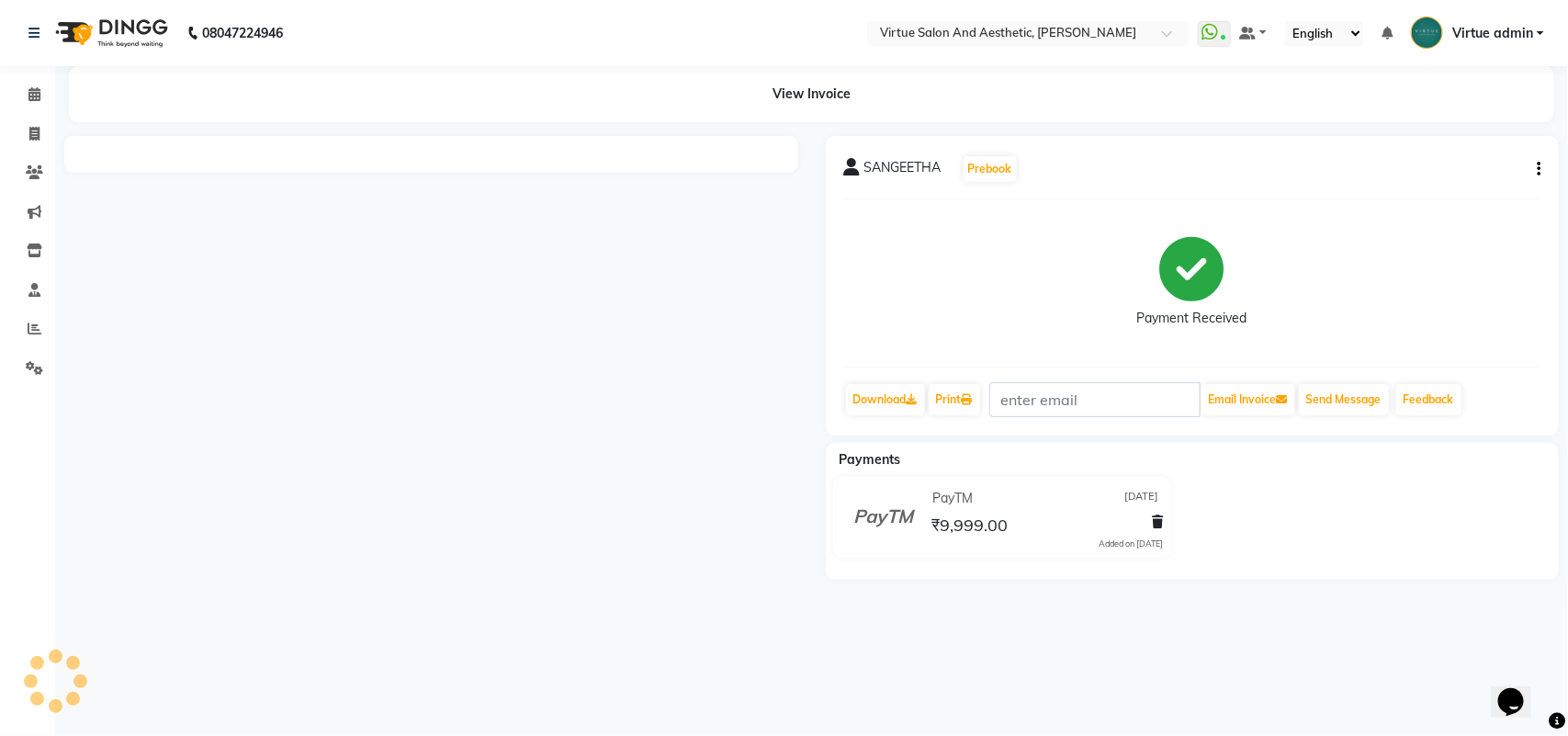 scroll, scrollTop: 0, scrollLeft: 0, axis: both 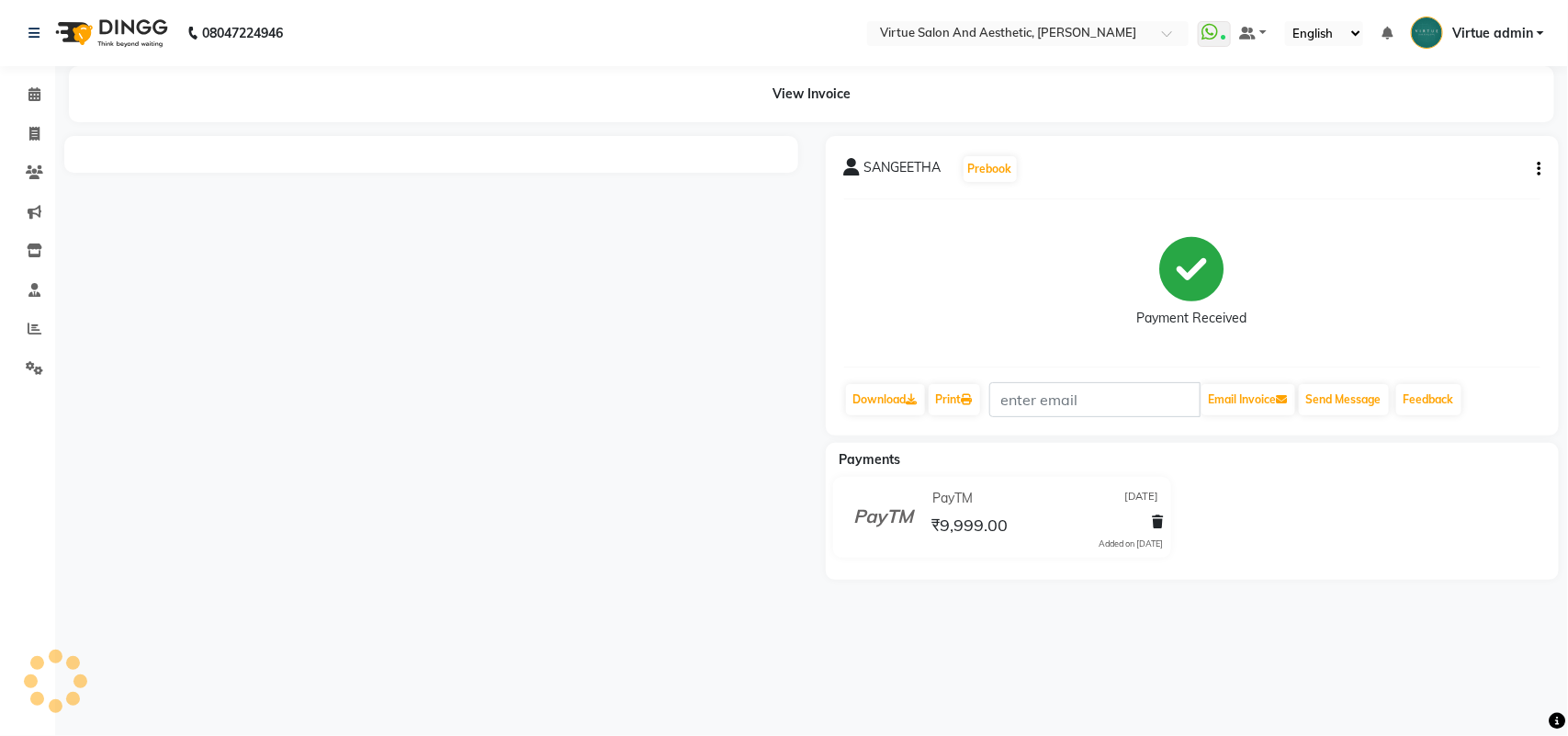 click on "SANGEETHA   Prebook   Payment Received  Download  Print   Email Invoice   Send Message Feedback" 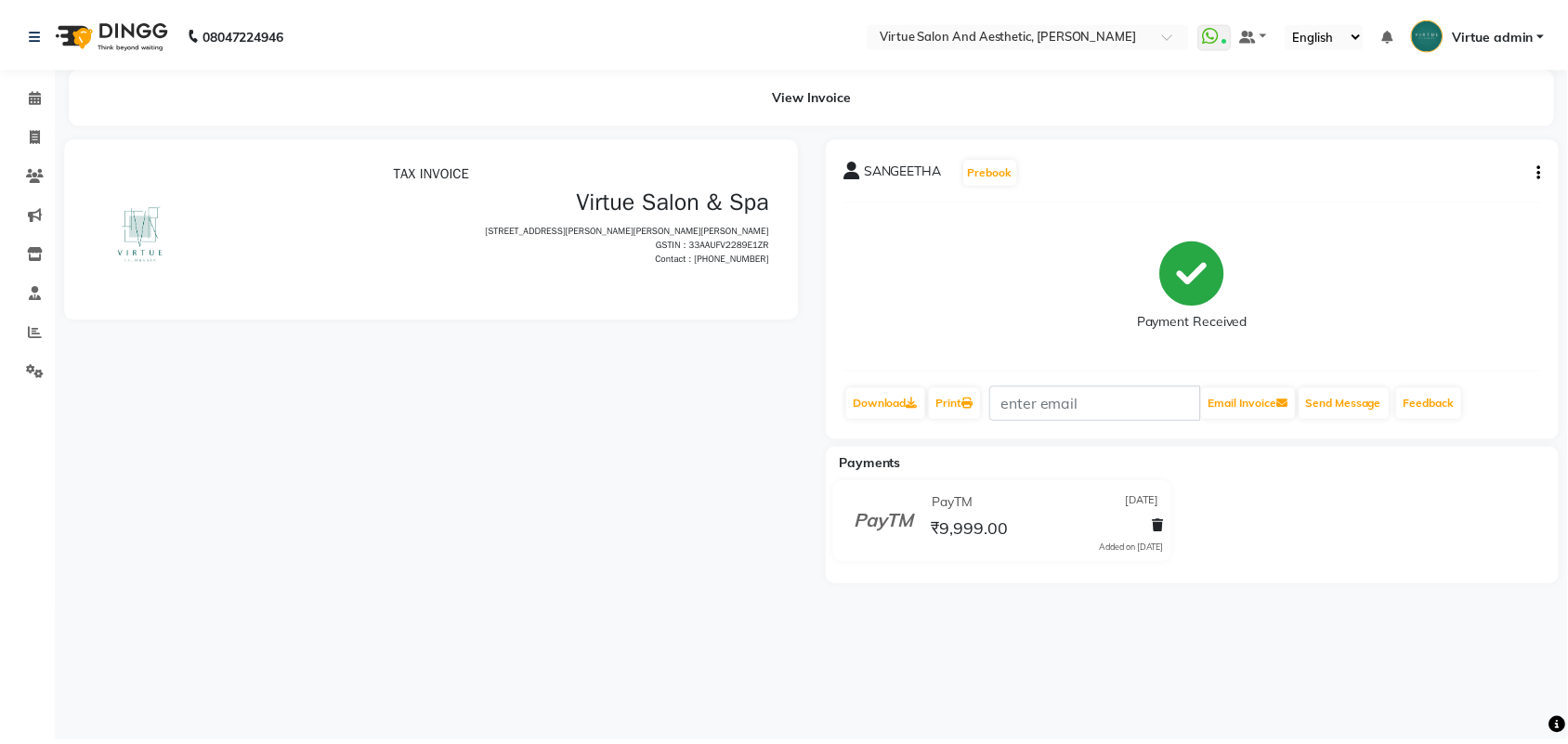 scroll, scrollTop: 0, scrollLeft: 0, axis: both 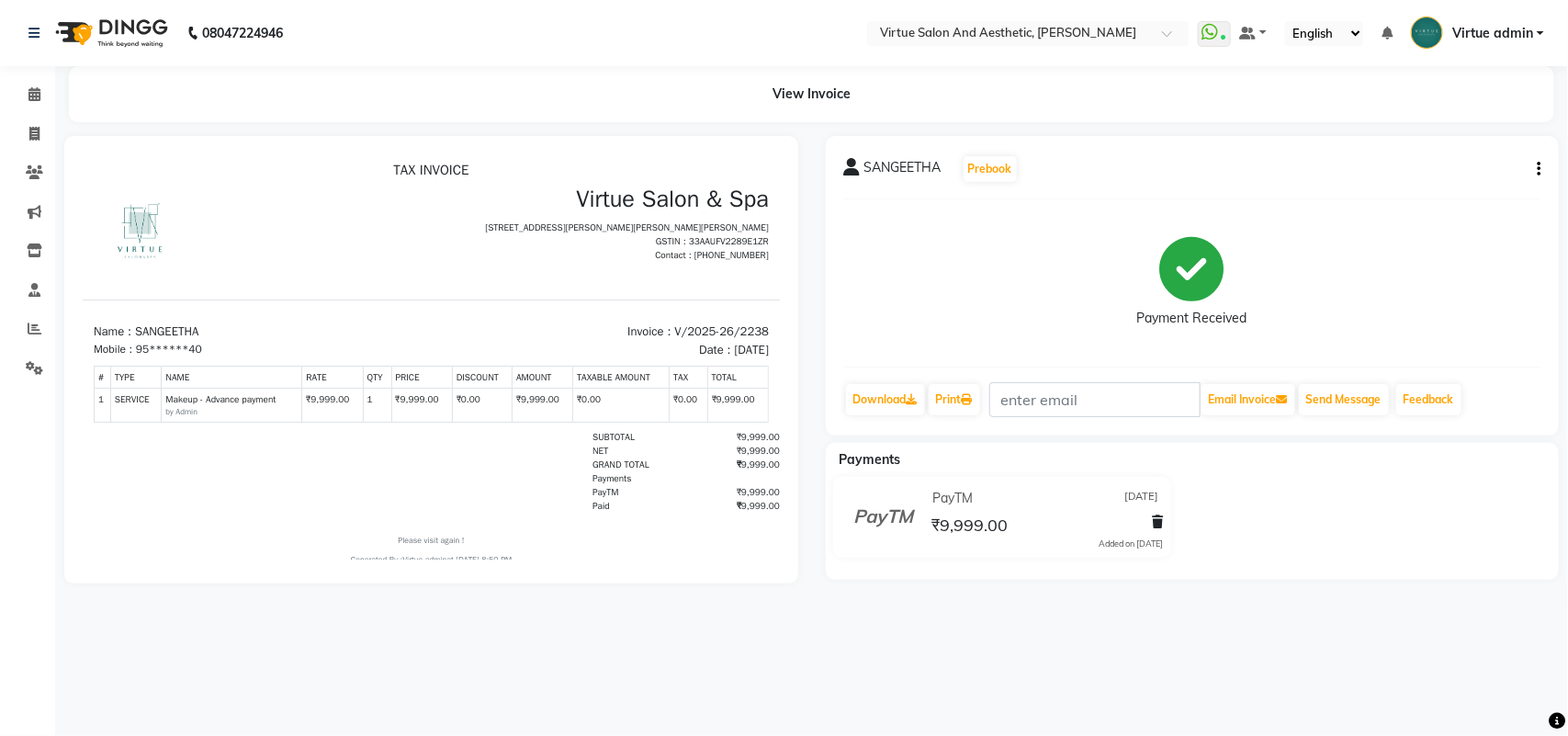 click 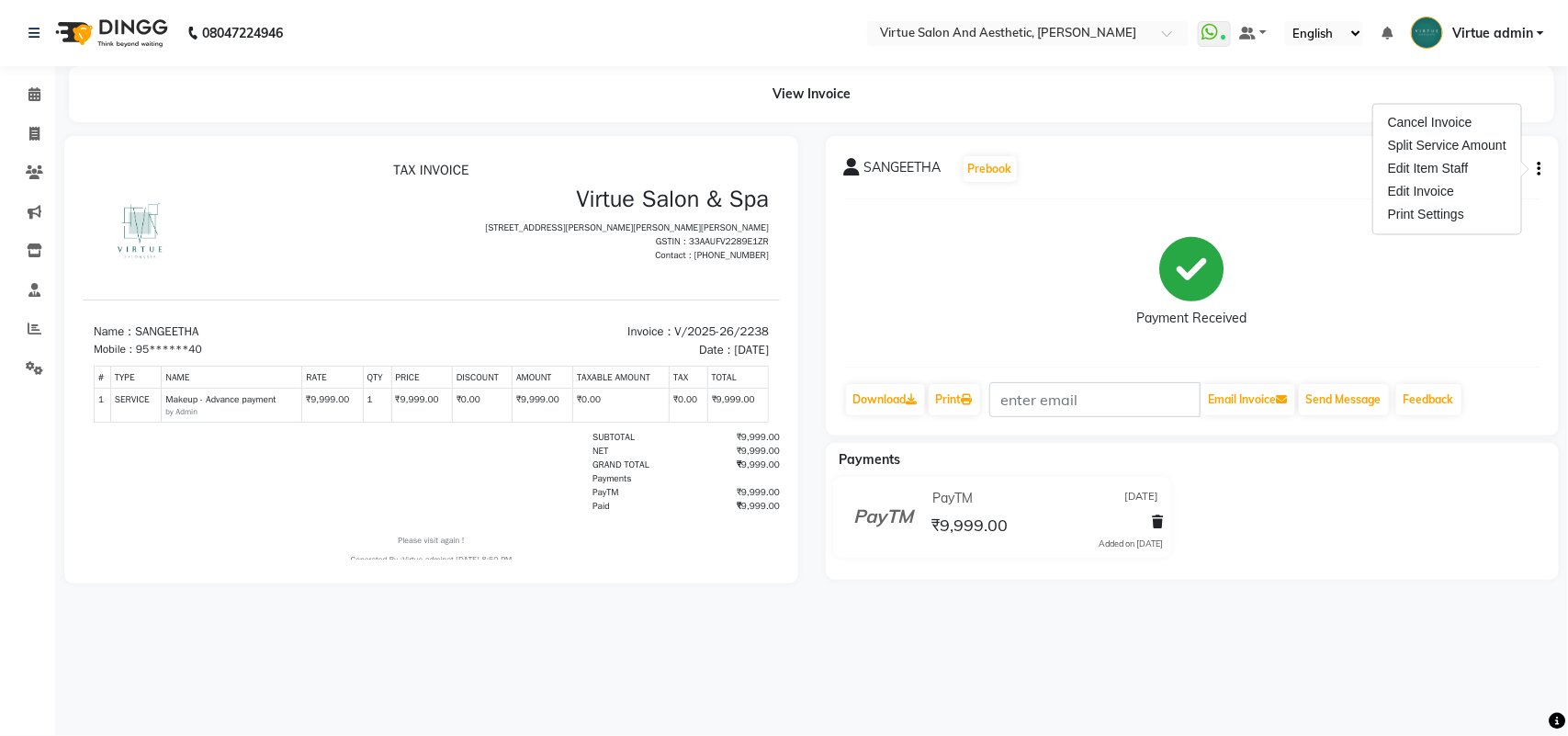 click on "Payment Received" 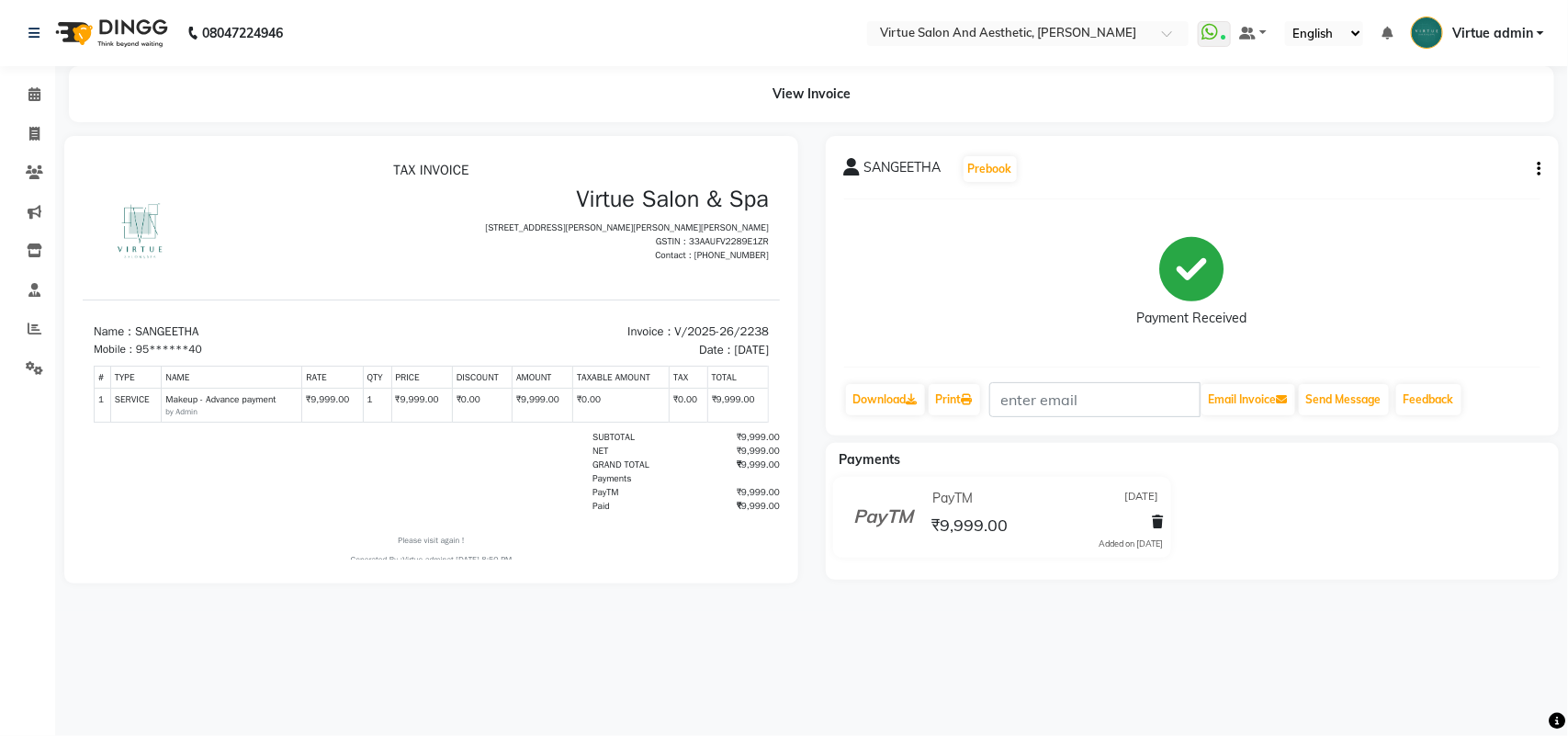 click 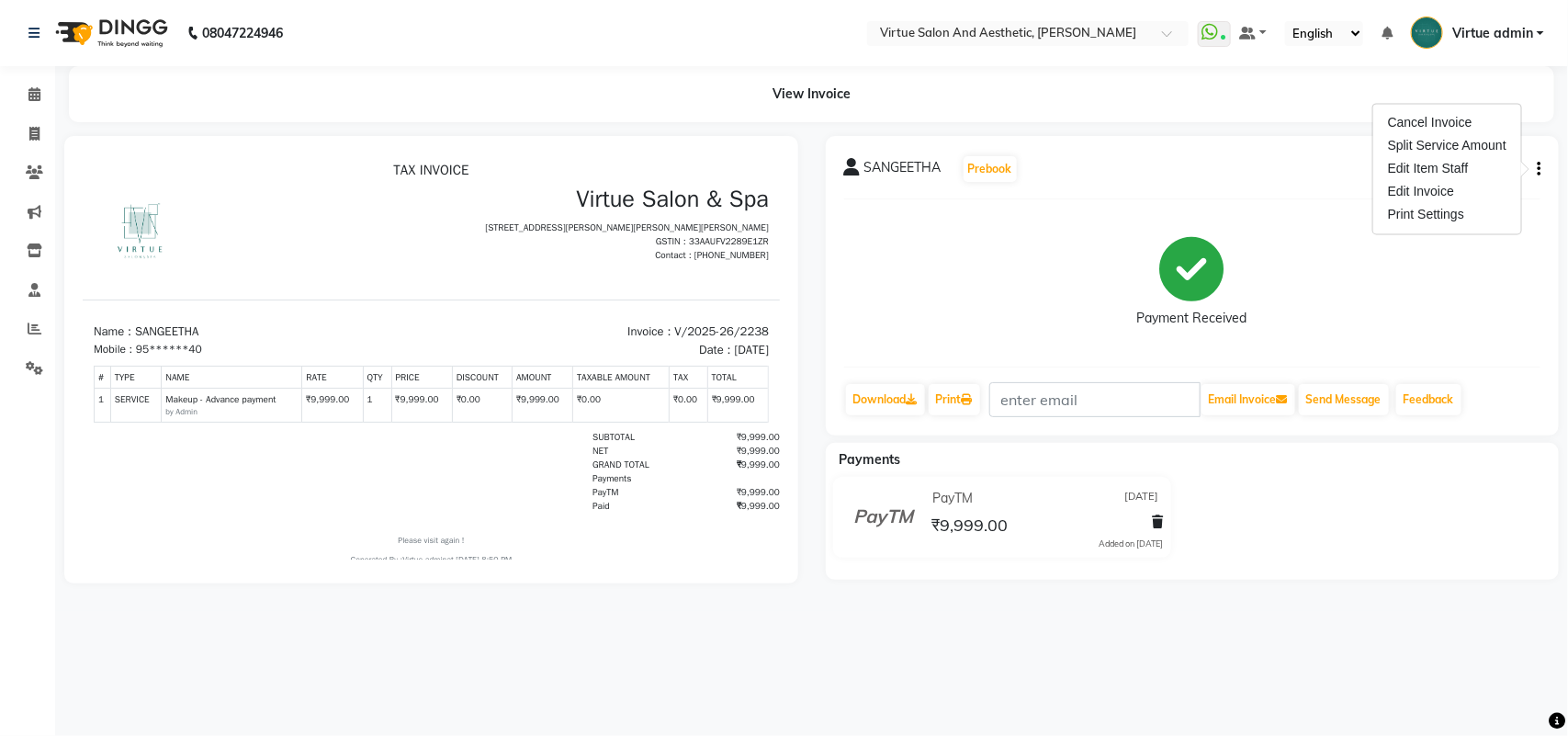 drag, startPoint x: 1470, startPoint y: 166, endPoint x: 1513, endPoint y: 312, distance: 152.20053 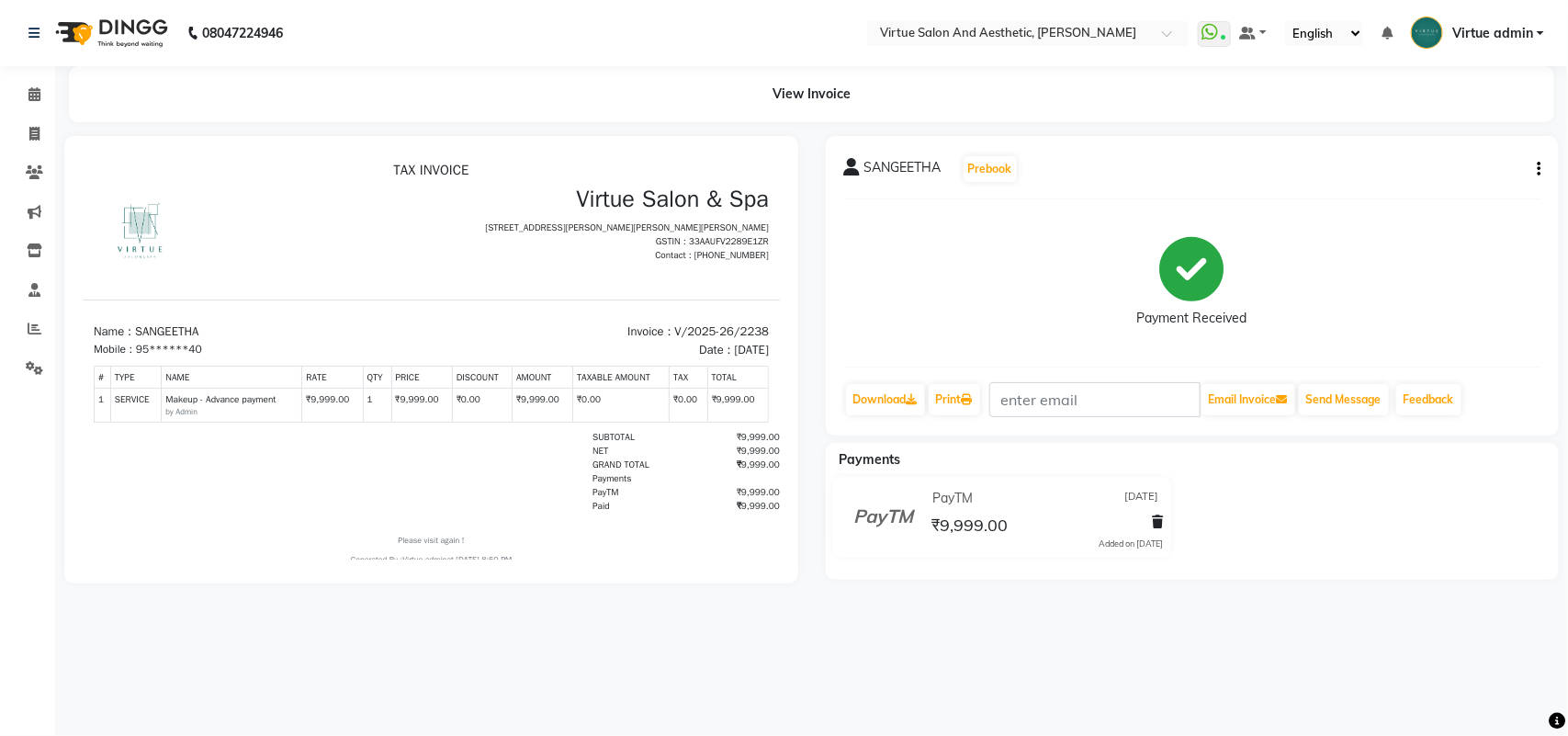 click 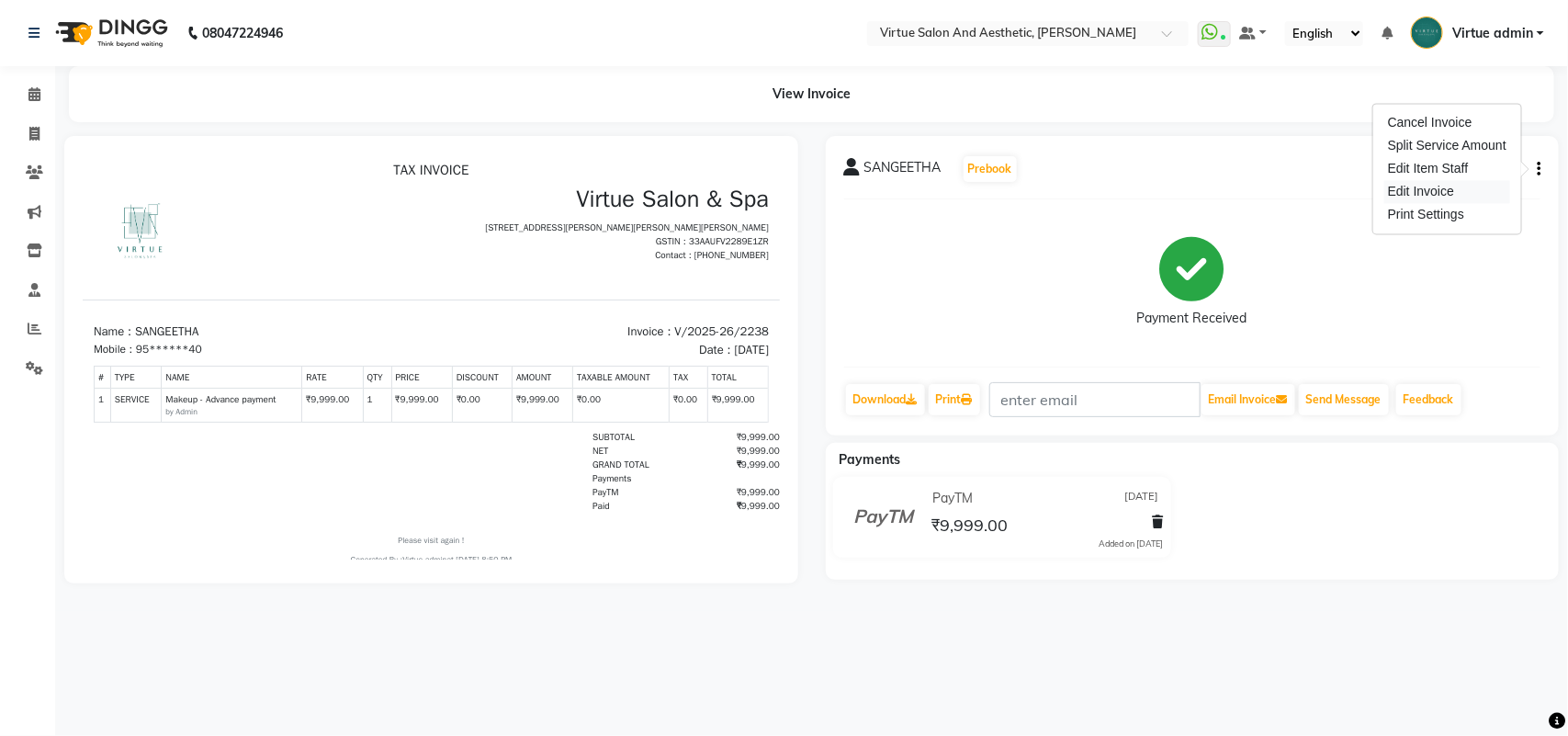 click on "Edit Invoice" at bounding box center (1447, 192) 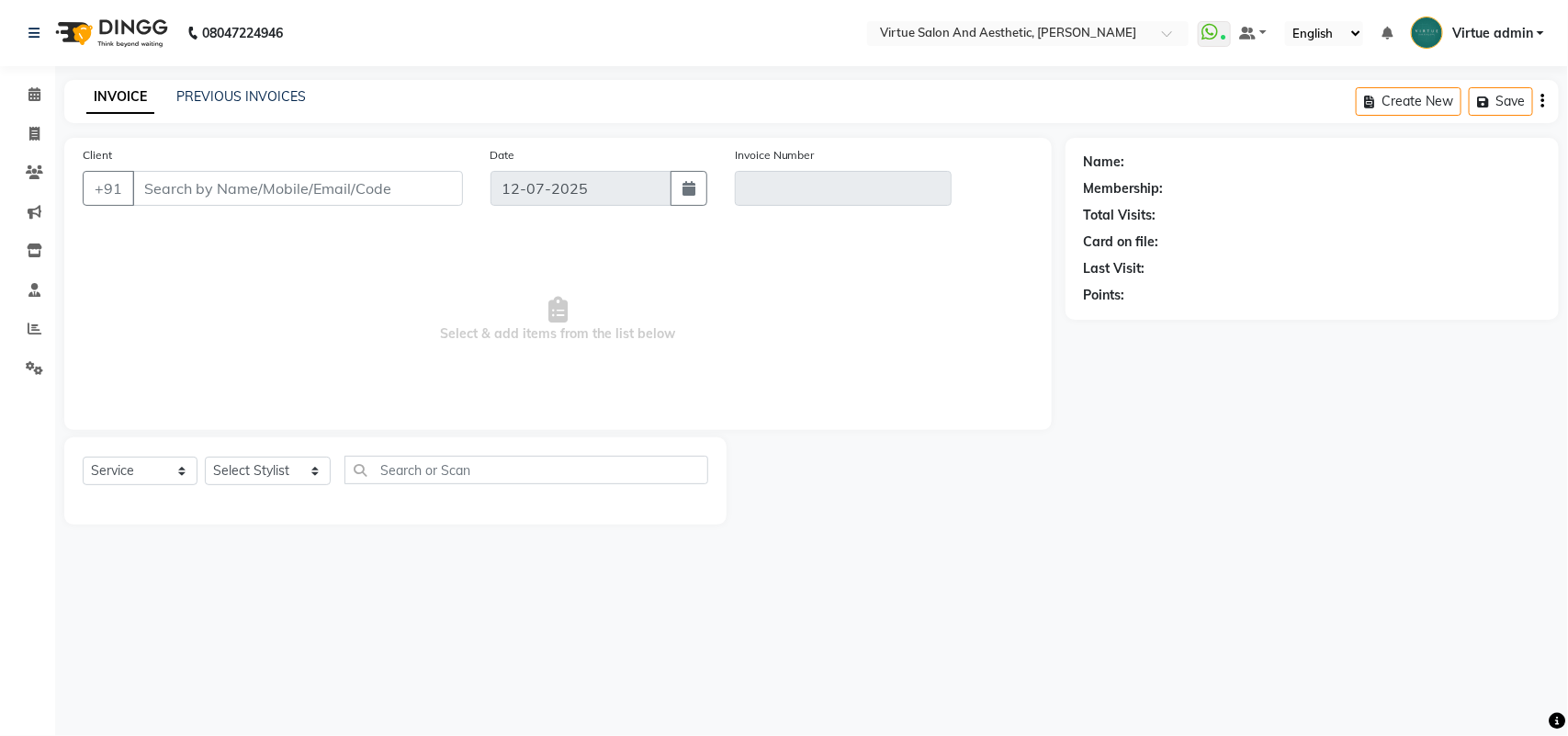 type on "95******40" 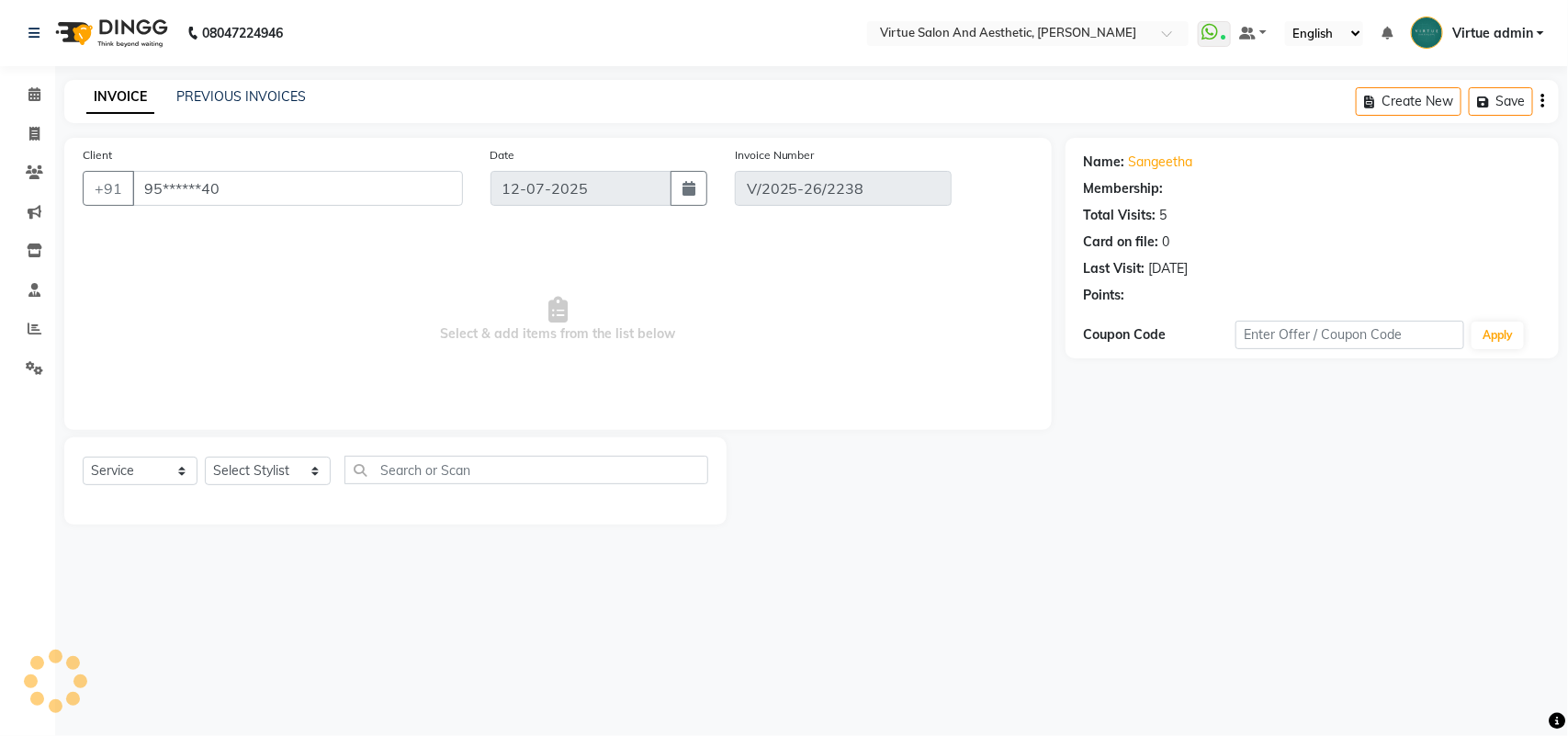 type on "[DATE]" 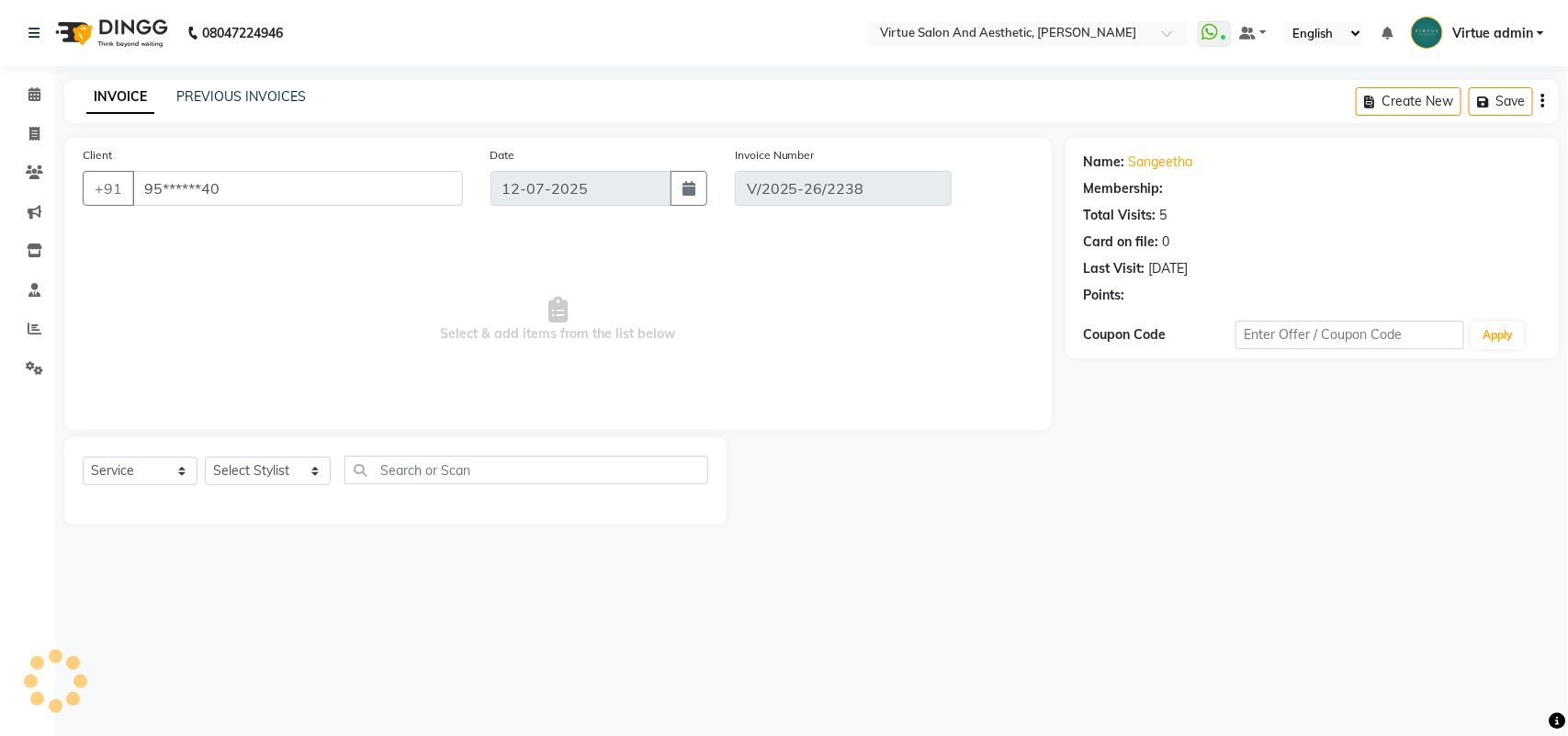 select on "select" 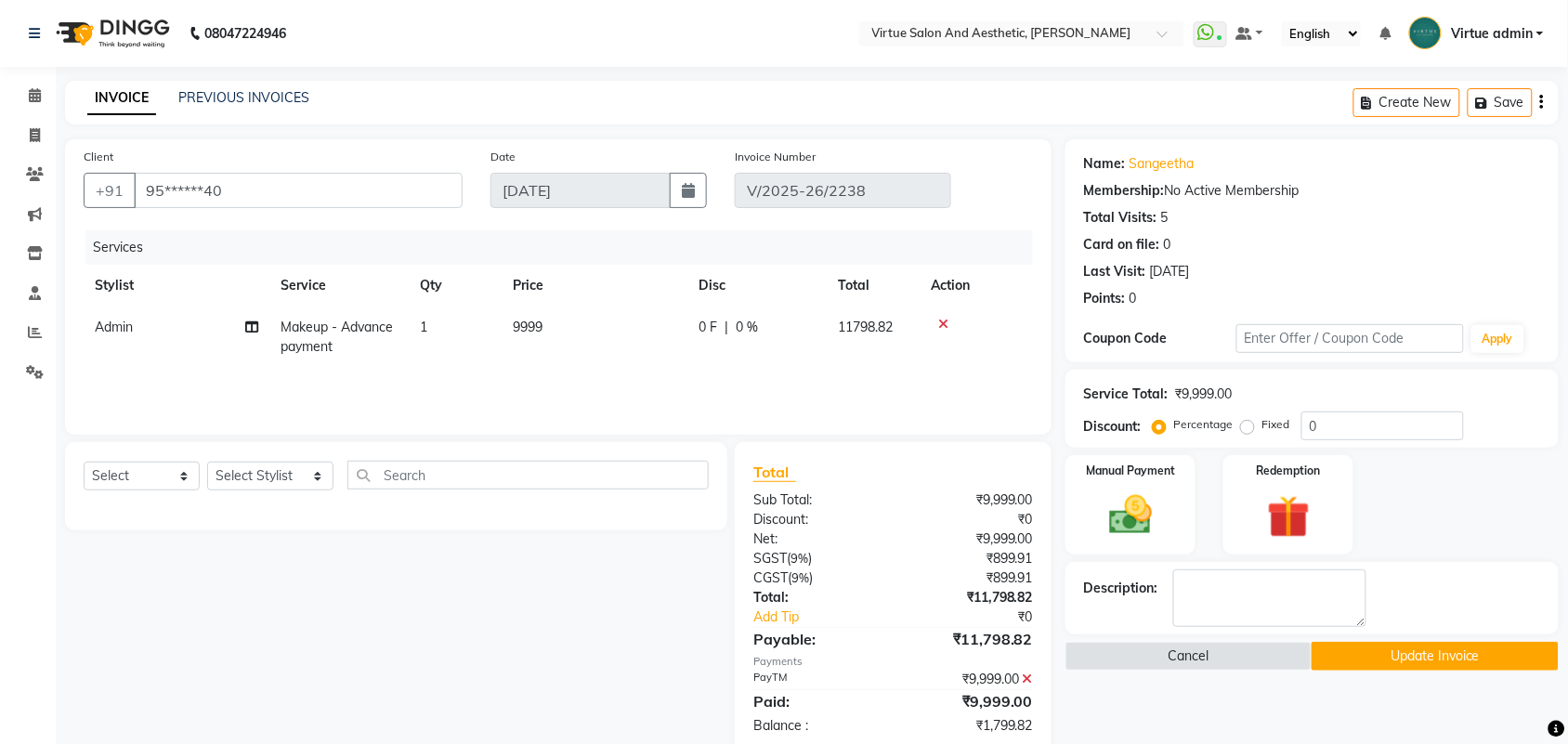 click 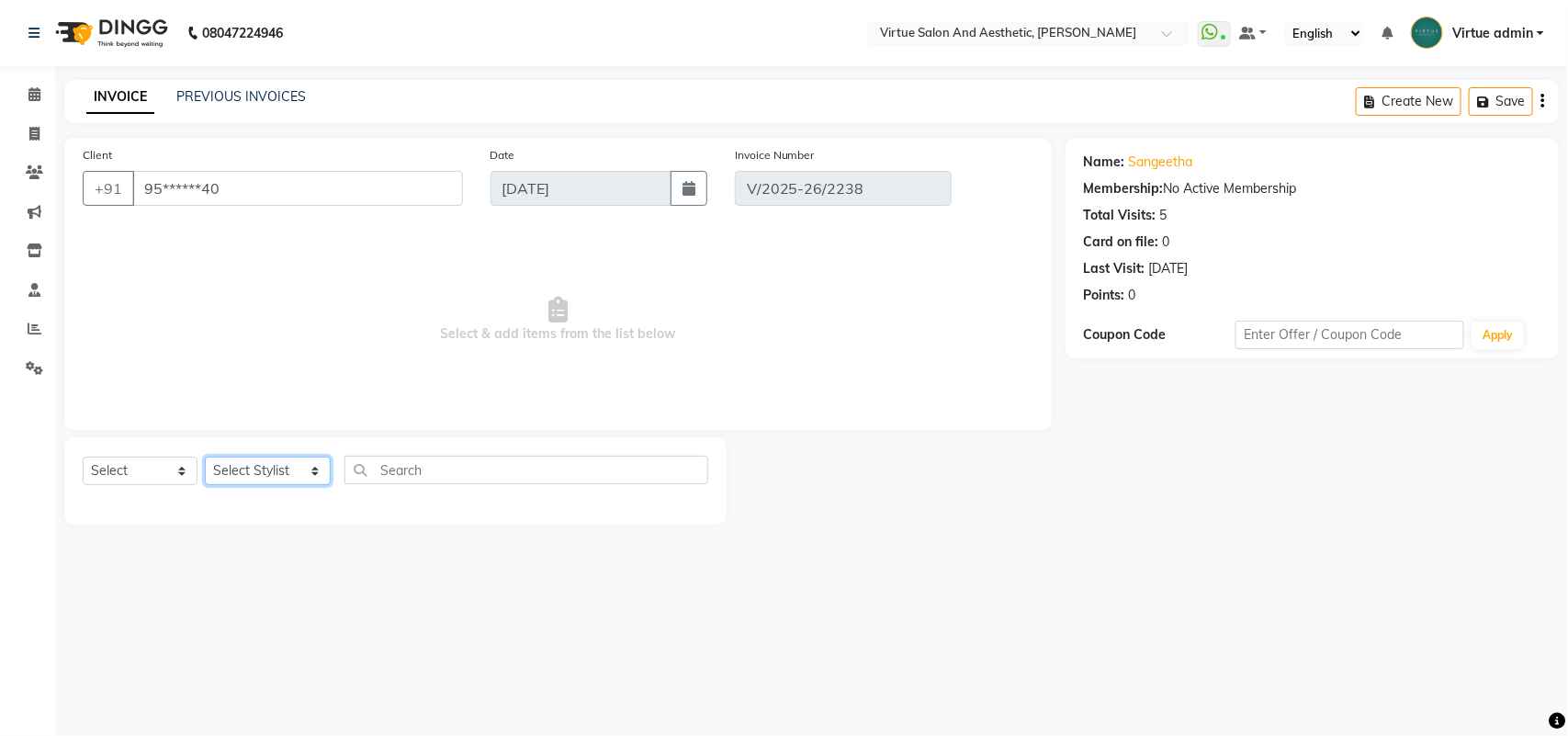 click on "Select Stylist Admin [PERSON_NAME]  Apsu Auditor Ambattur [PERSON_NAME] Dingg - Support Team [PERSON_NAME] [PERSON_NAME] [PERSON_NAME]  [PERSON_NAME] [PERSON_NAME]  [PERSON_NAME] [PERSON_NAME] [PERSON_NAME] RADHA [PERSON_NAME]  [PERSON_NAME] SEETHAL SOCHIPEM [PERSON_NAME] [PERSON_NAME] VANITHA Veena [PERSON_NAME]  [PERSON_NAME] Virtue admin VIRTUE SALON" 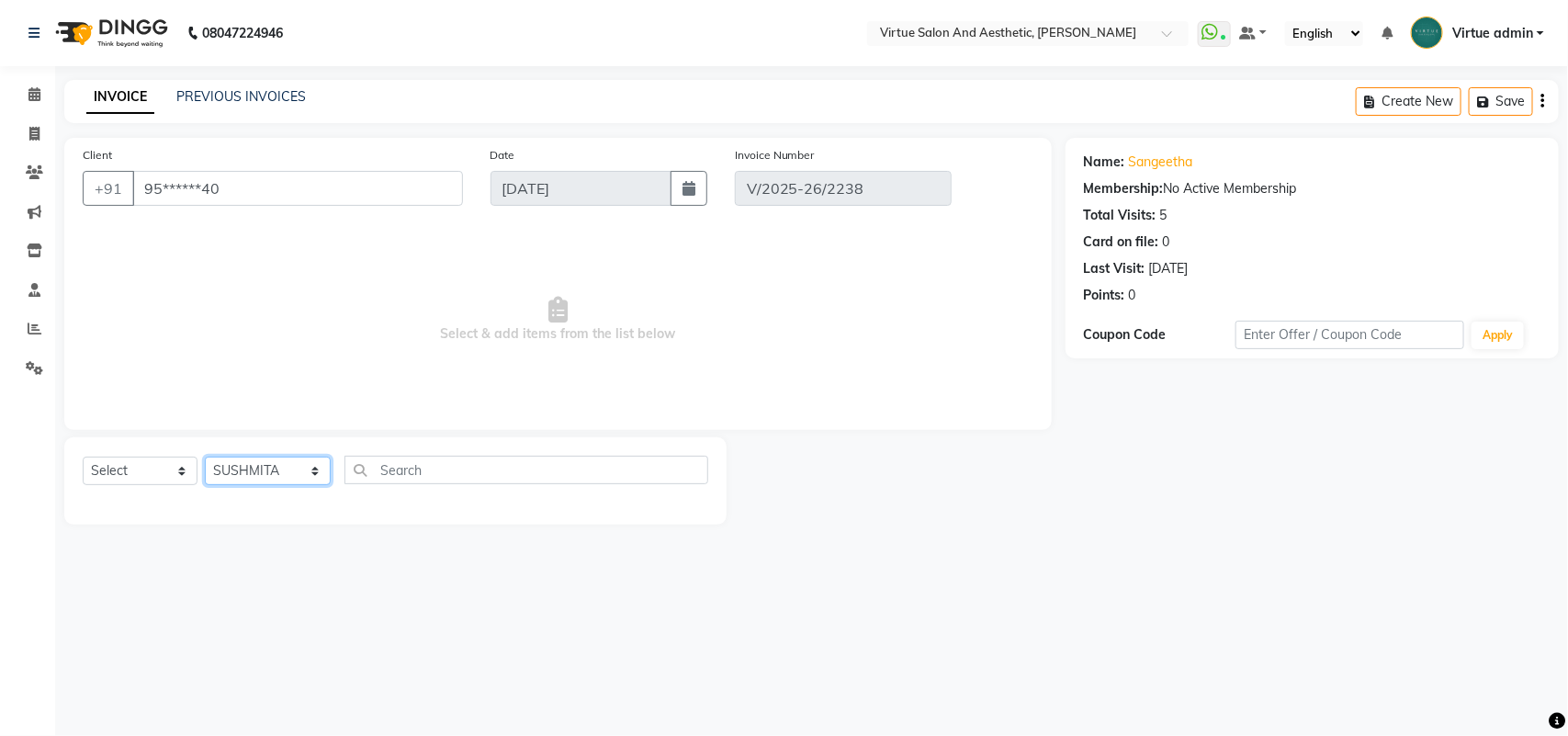 click on "Select Stylist Admin [PERSON_NAME]  Apsu Auditor Ambattur [PERSON_NAME] Dingg - Support Team [PERSON_NAME] [PERSON_NAME] [PERSON_NAME]  [PERSON_NAME] [PERSON_NAME]  [PERSON_NAME] [PERSON_NAME] [PERSON_NAME] RADHA [PERSON_NAME]  [PERSON_NAME] SEETHAL SOCHIPEM [PERSON_NAME] [PERSON_NAME] VANITHA Veena [PERSON_NAME]  [PERSON_NAME] Virtue admin VIRTUE SALON" 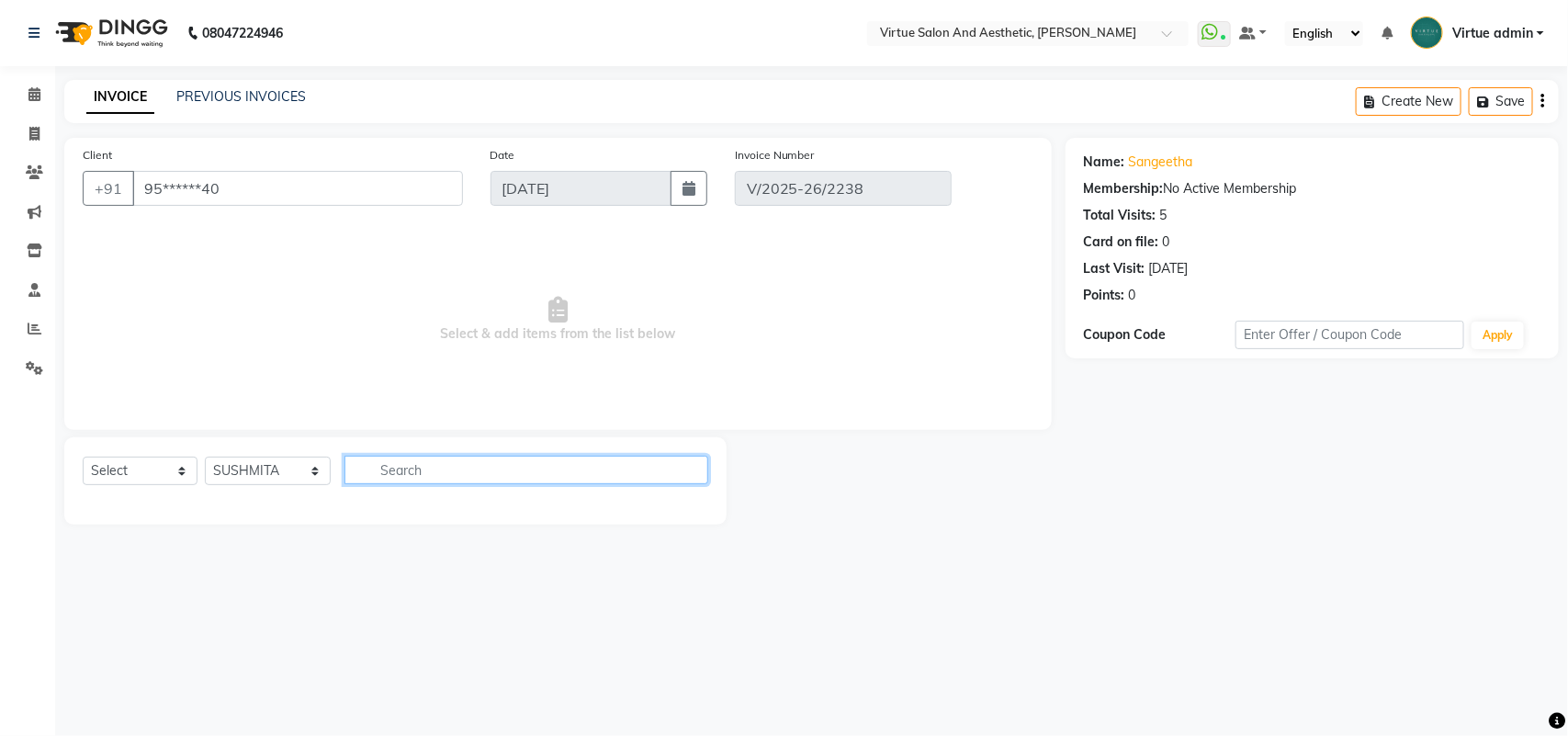 click 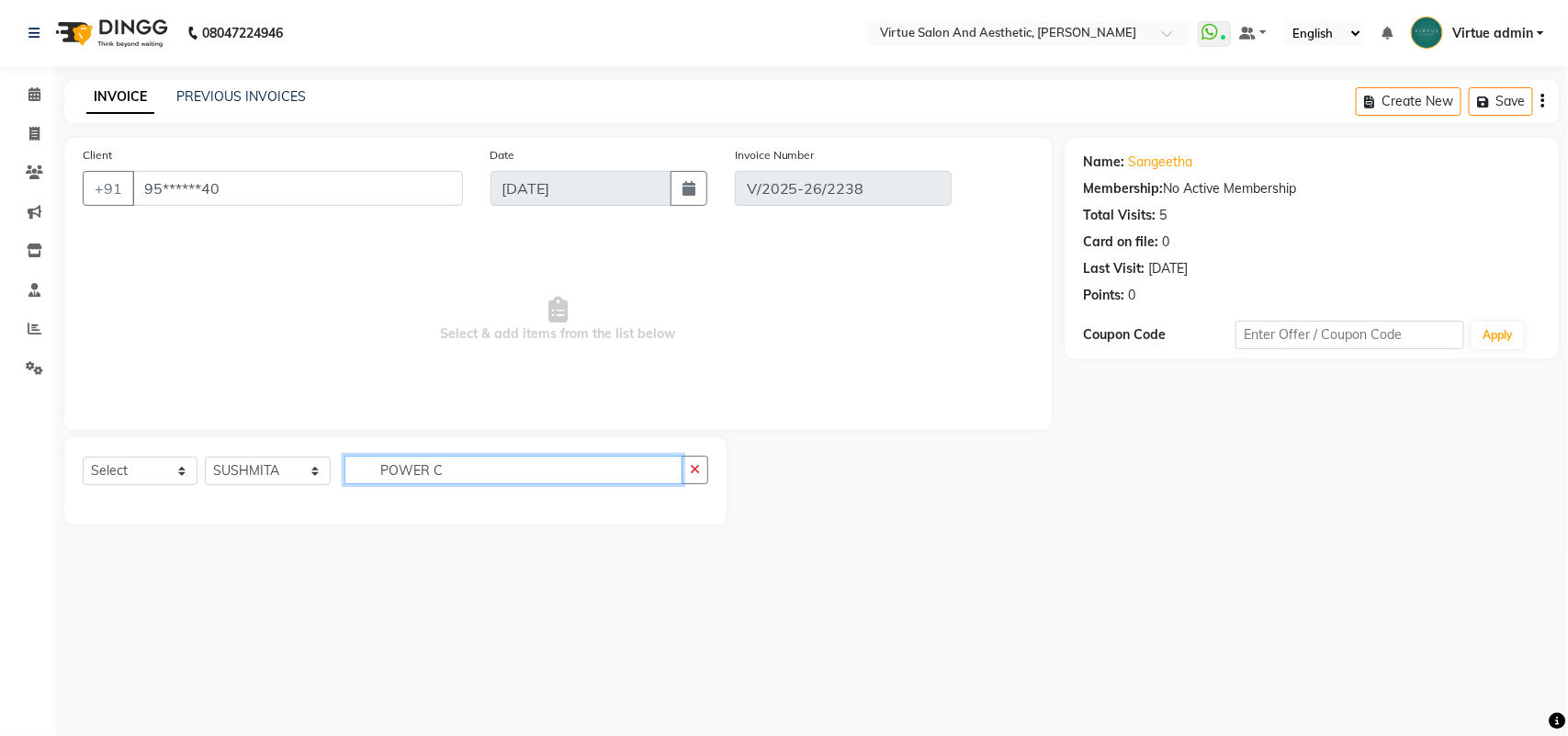 type on "POWER C" 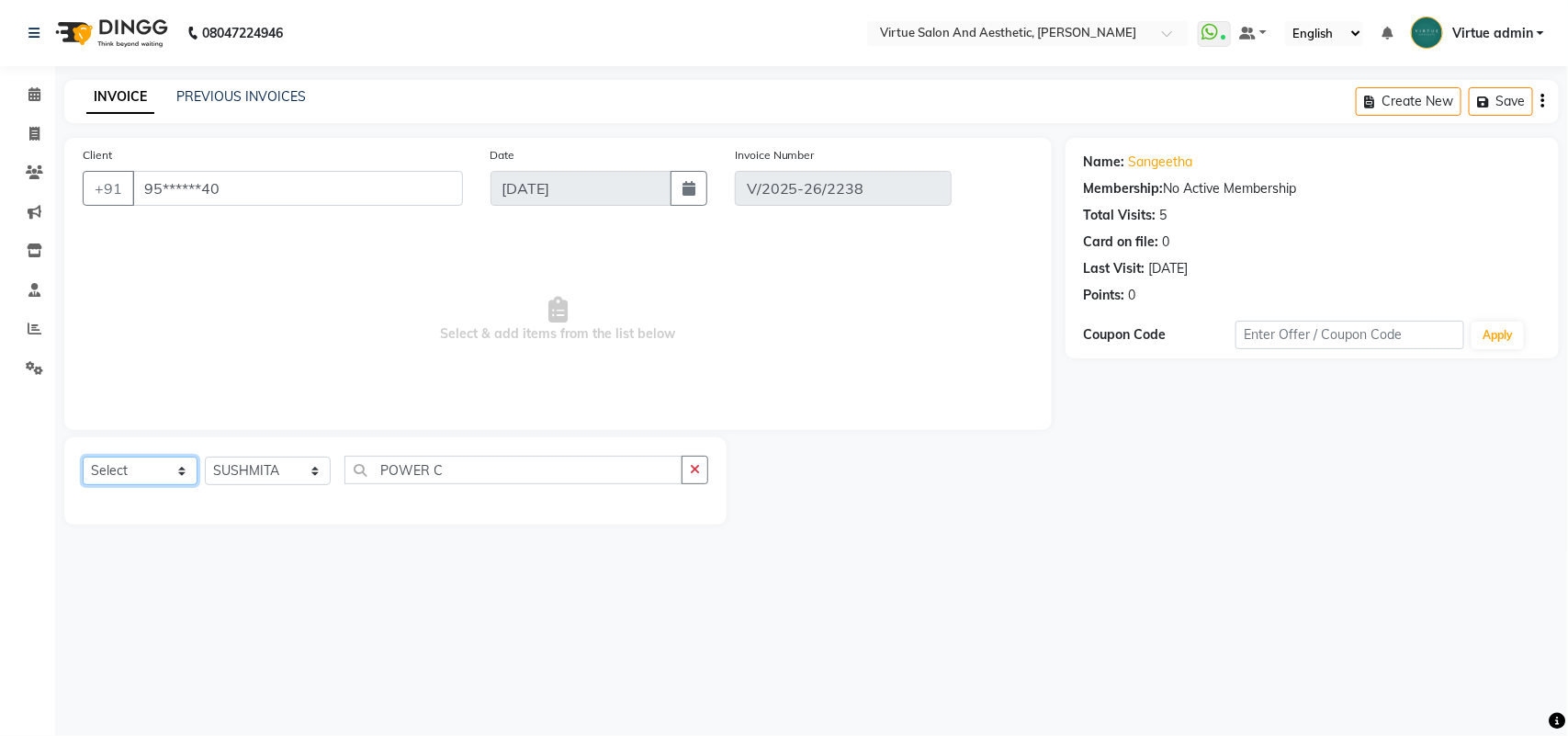 click on "Select  Service  Product  Membership  Package Voucher Prepaid Gift Card" 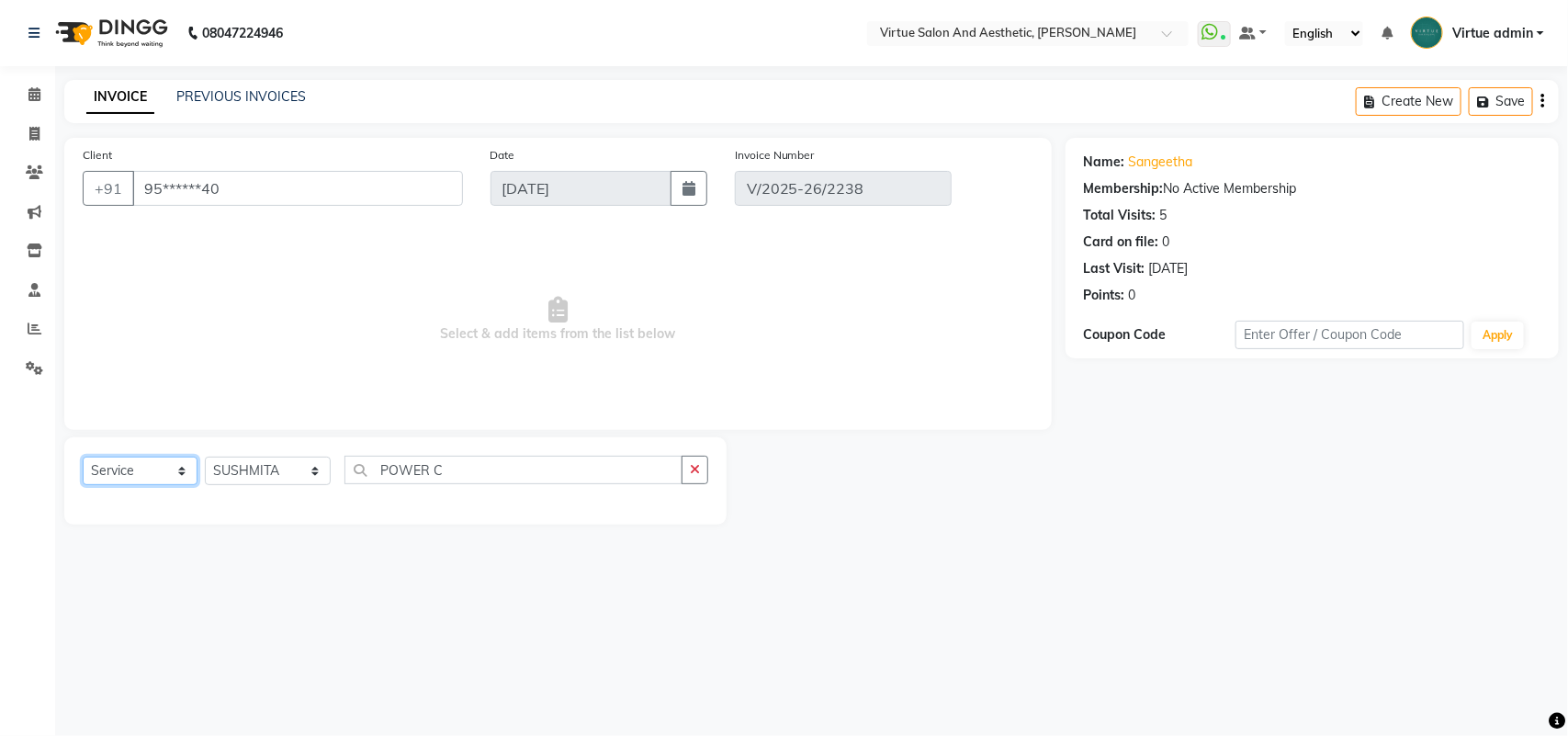 click on "Select  Service  Product  Membership  Package Voucher Prepaid Gift Card" 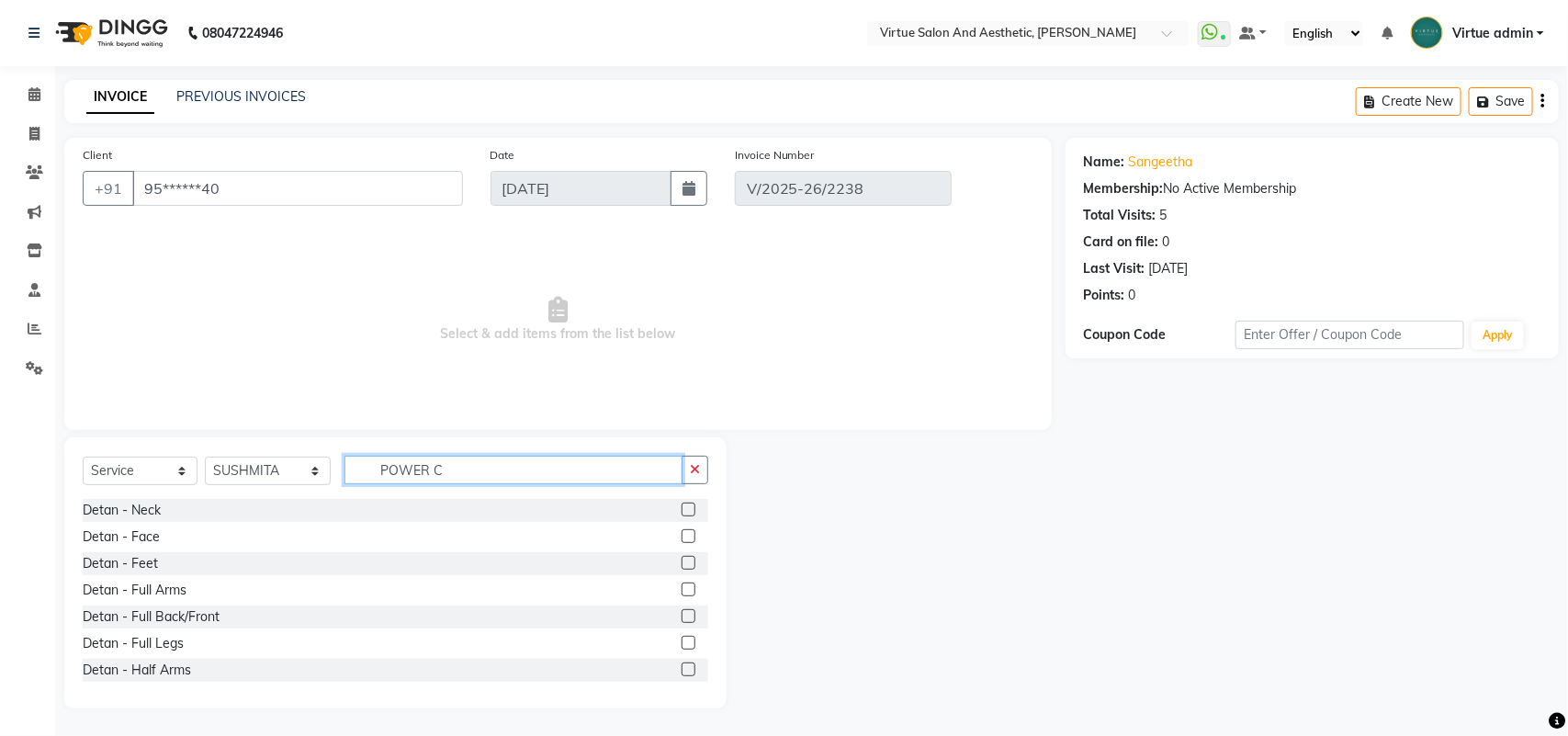 click on "POWER C" 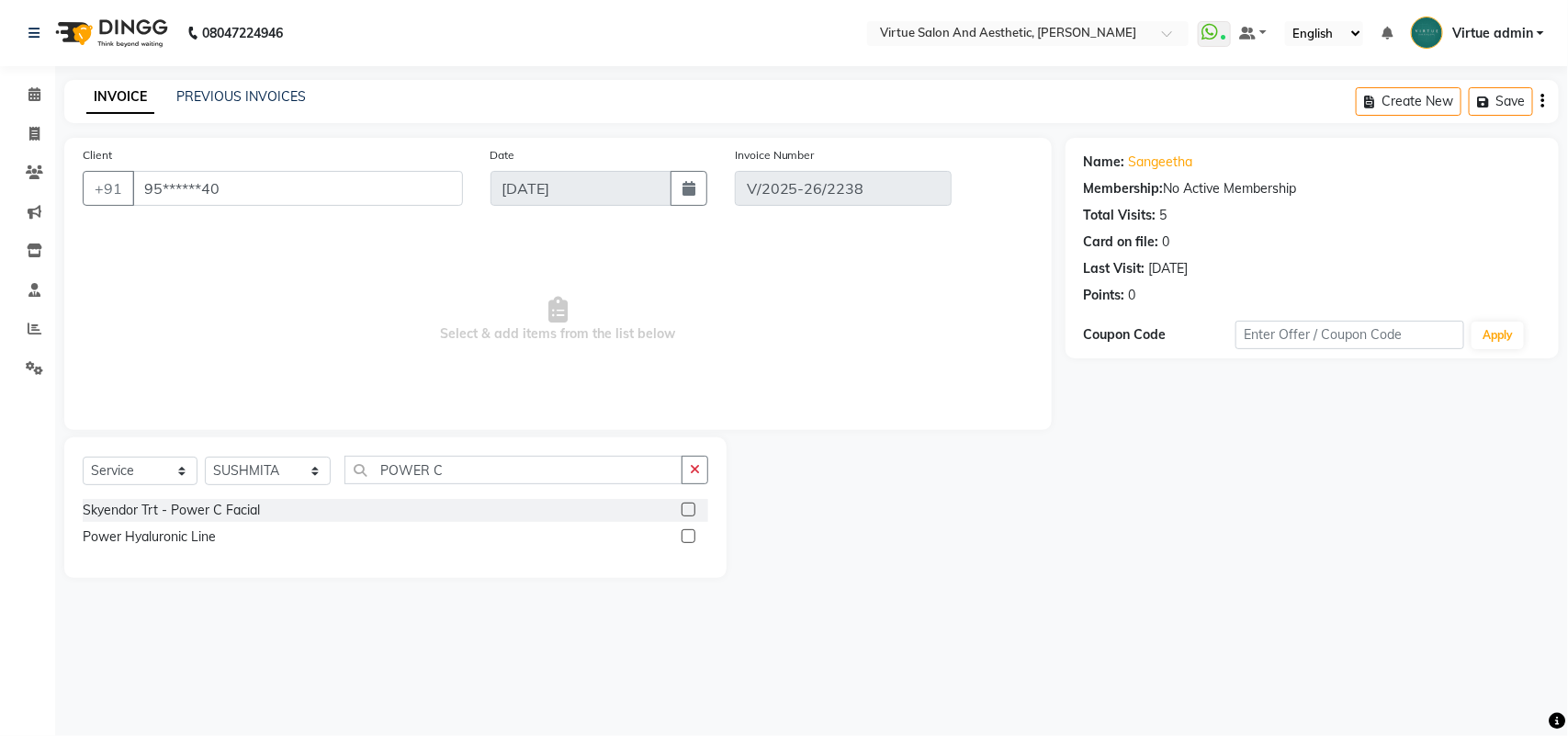 click 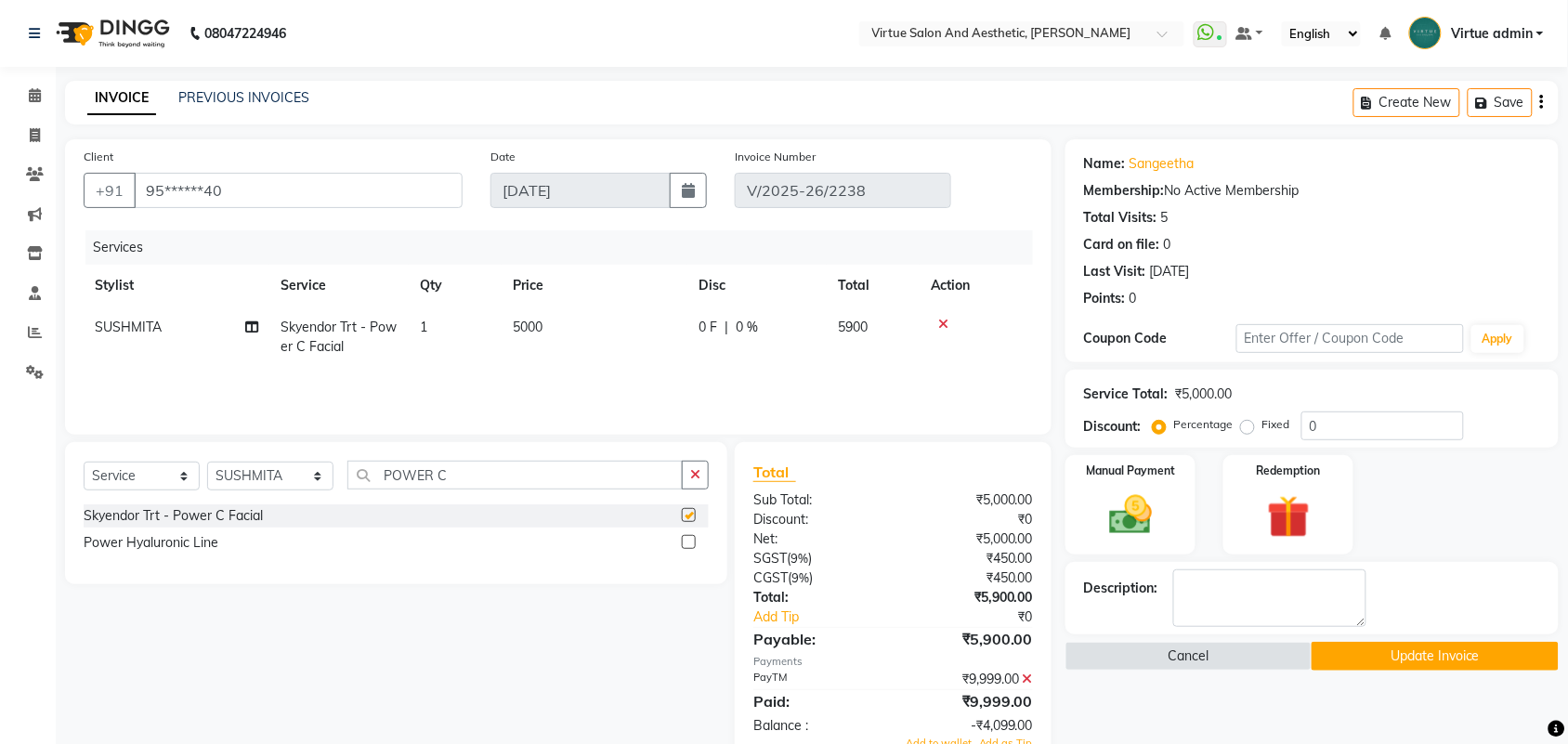 checkbox on "false" 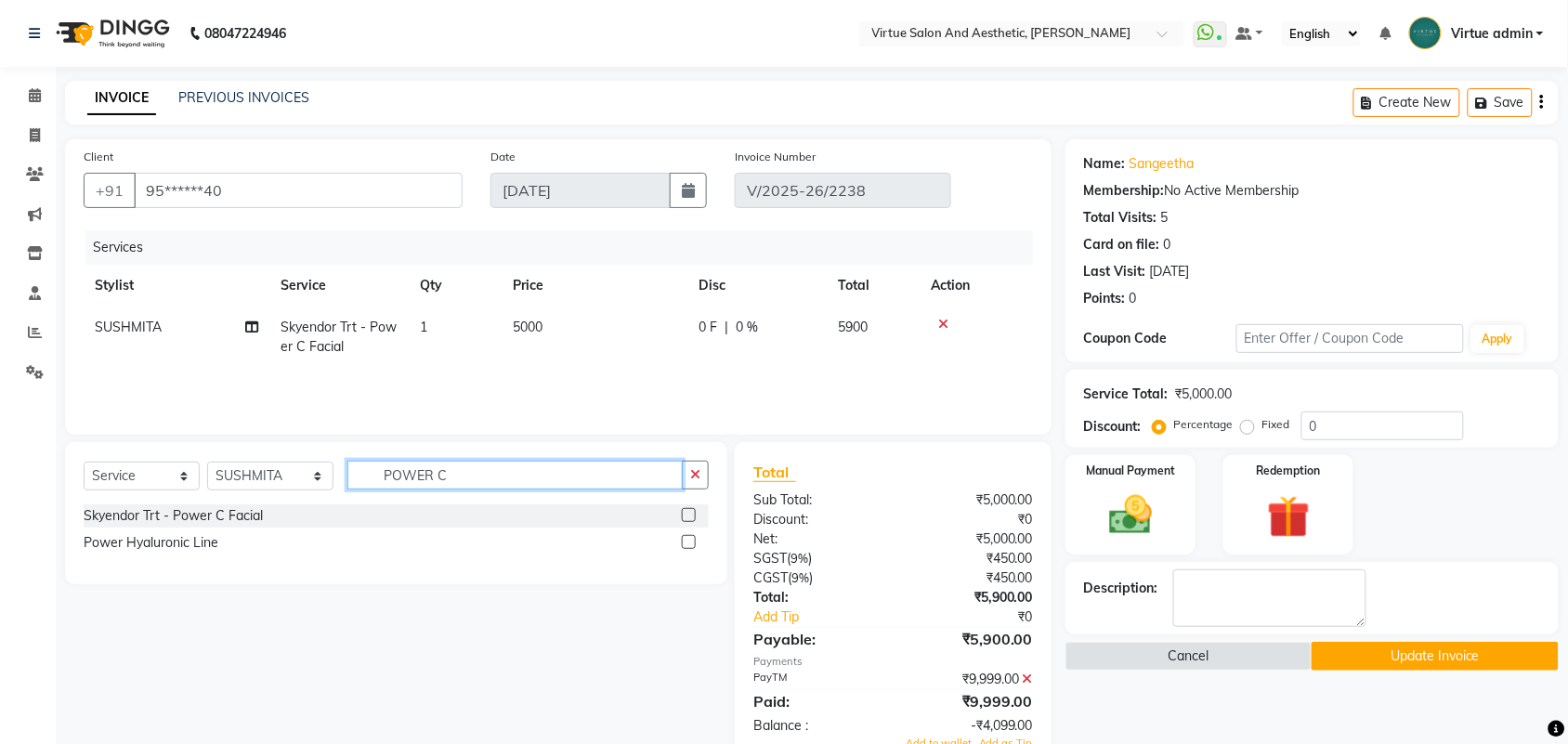 click on "POWER C" 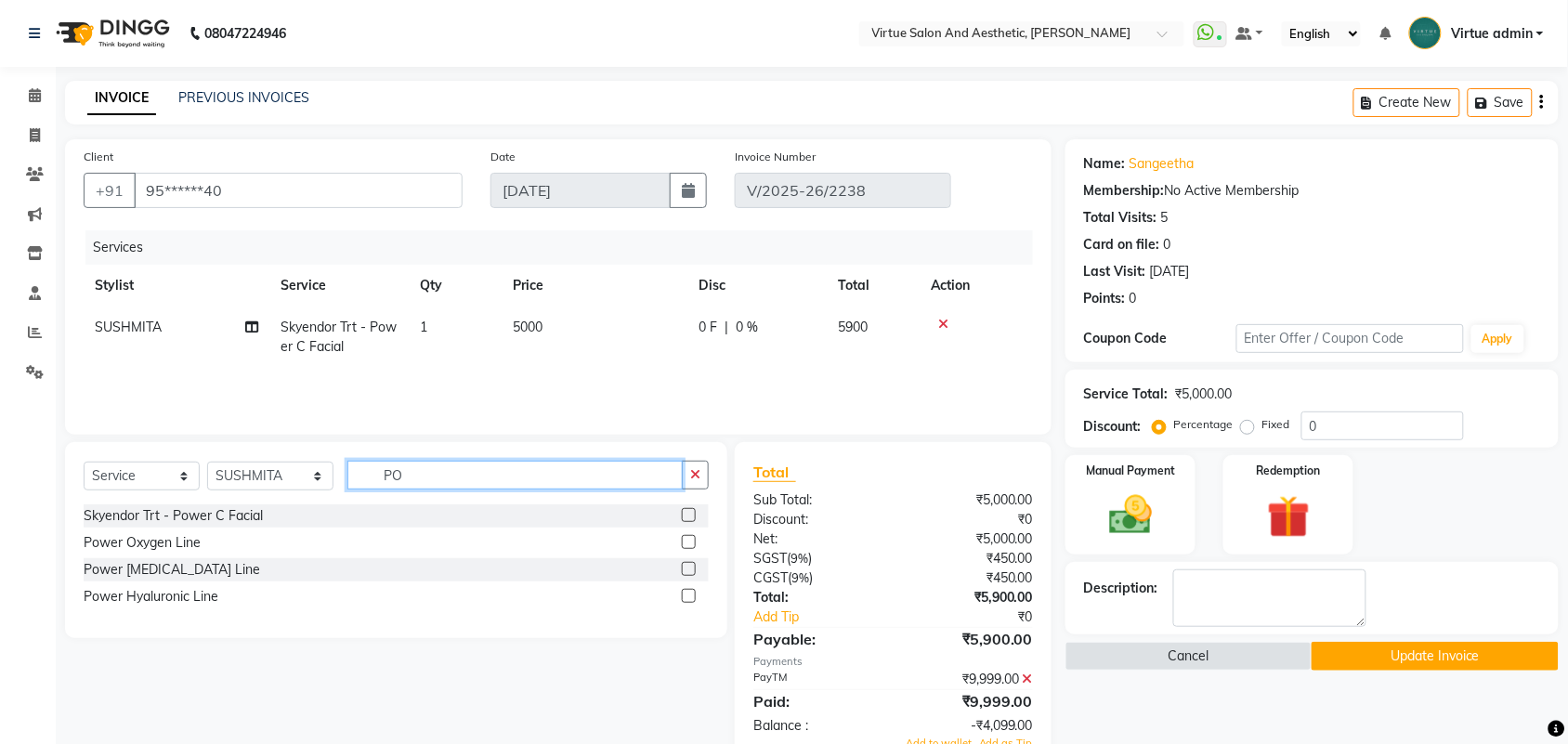 type on "P" 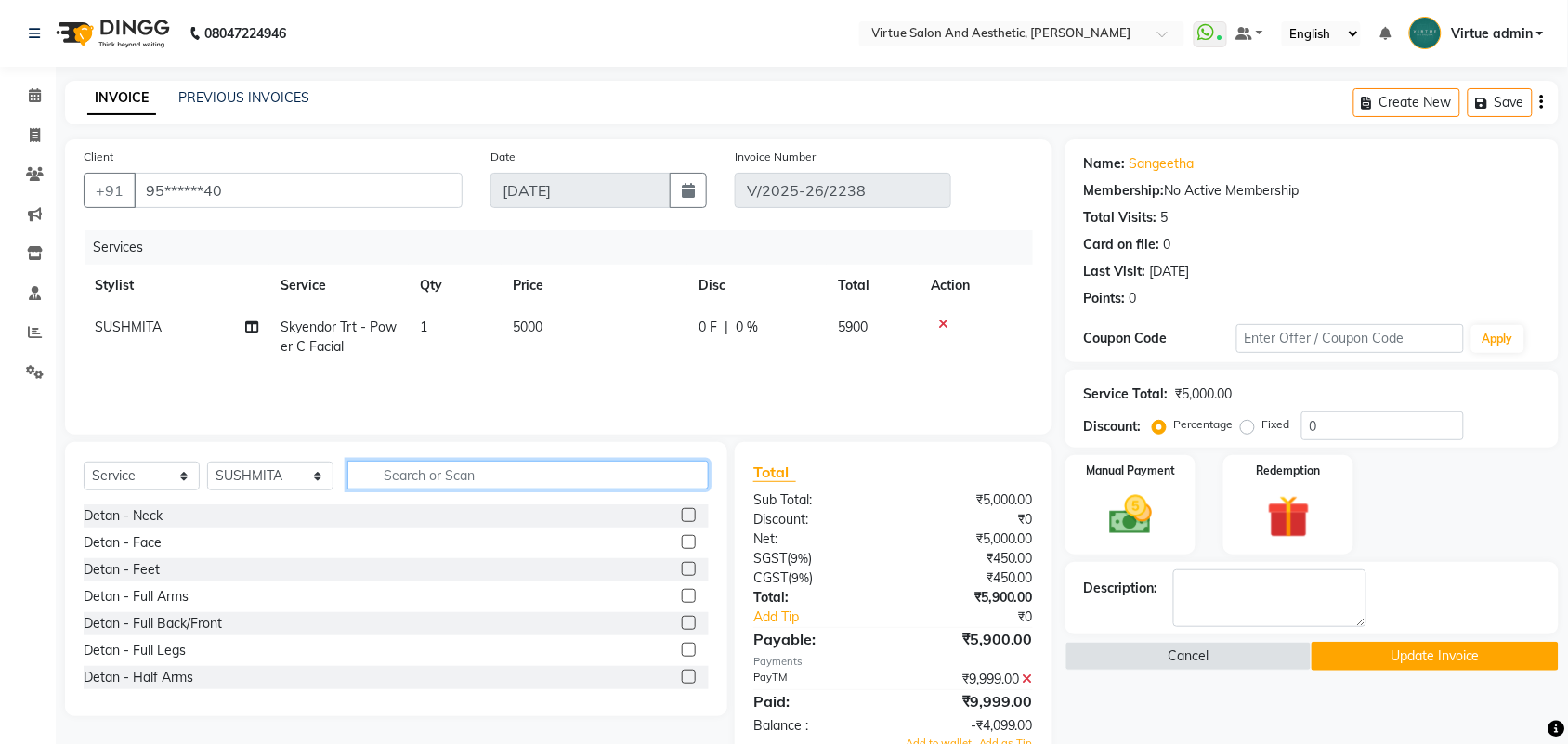 click 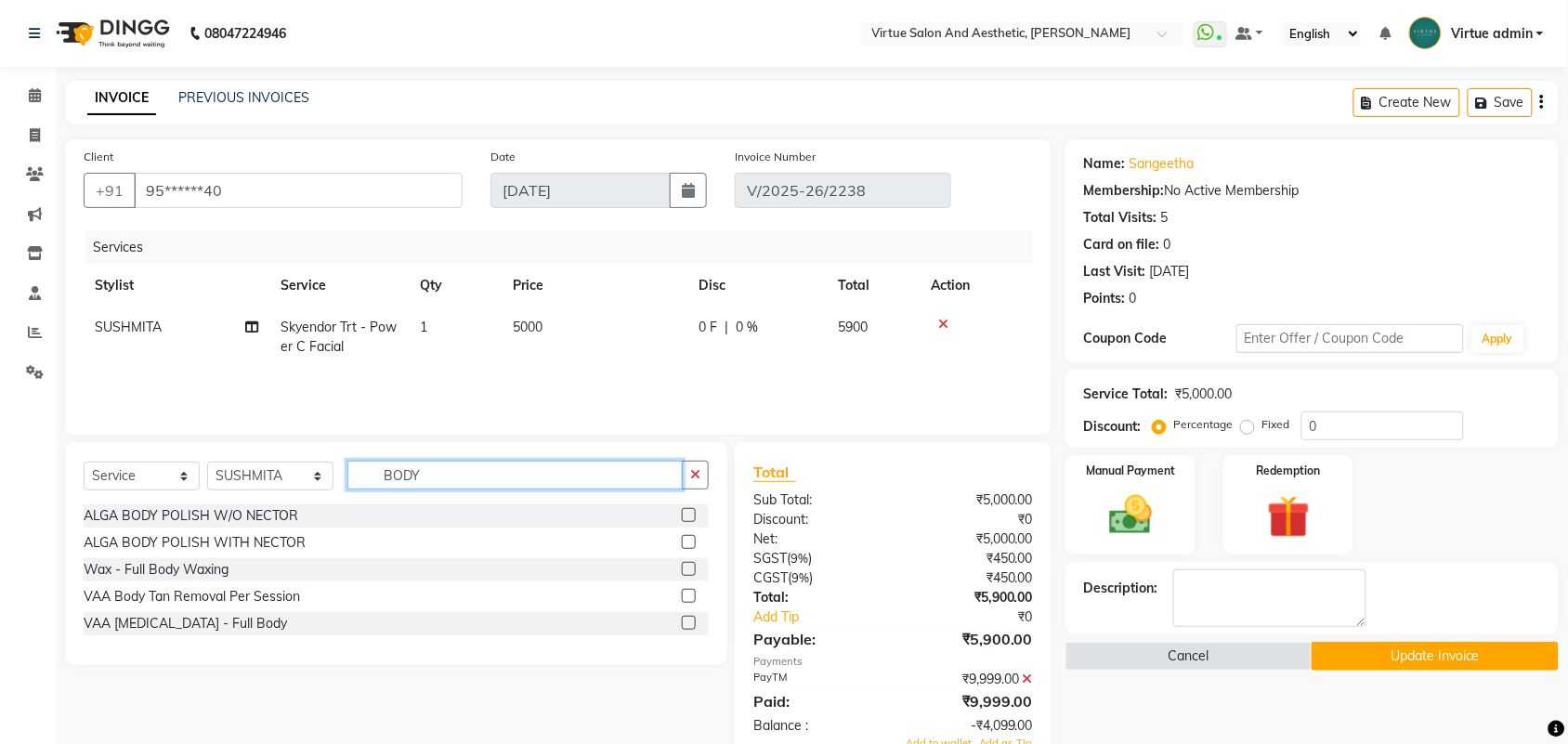 click on "BODY" 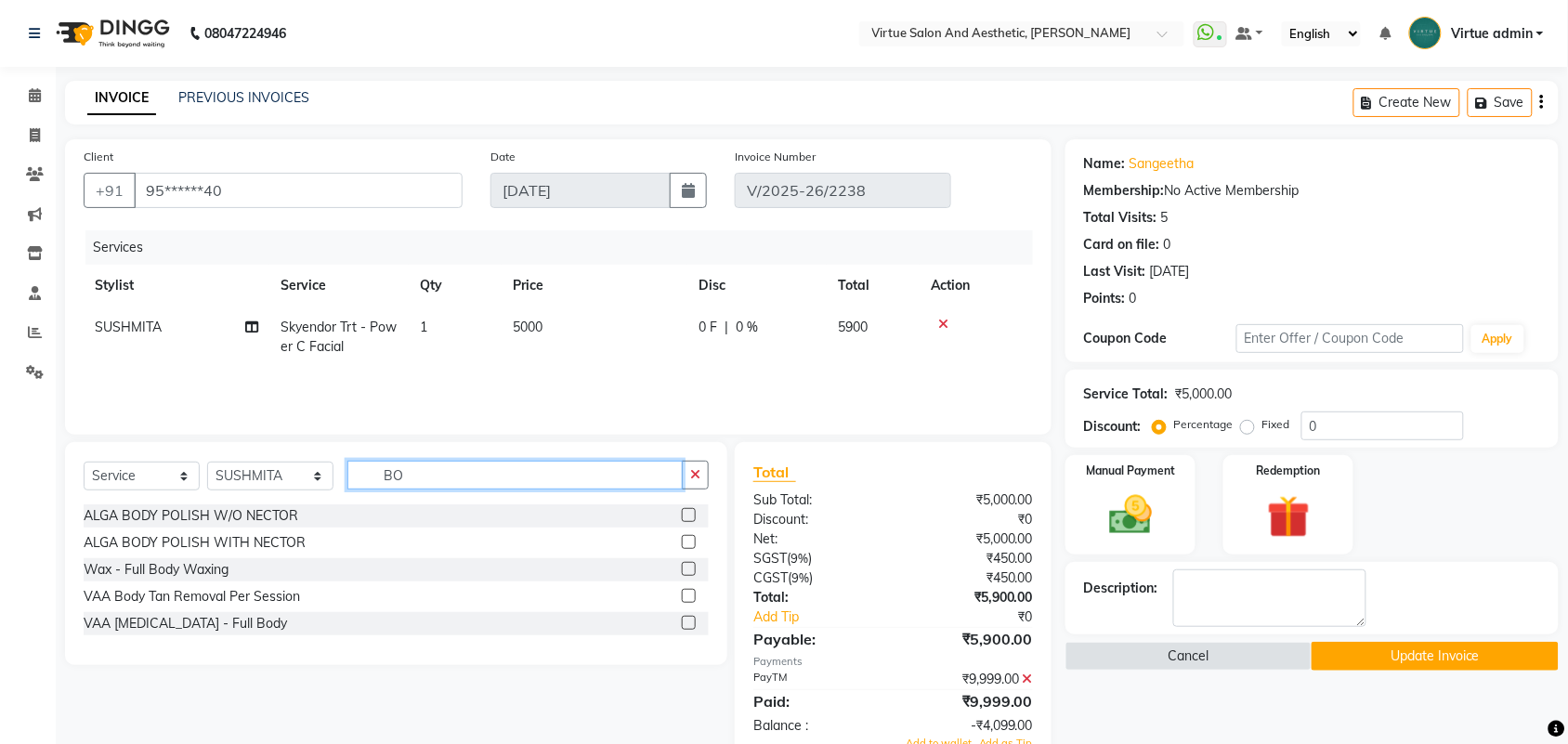 type on "B" 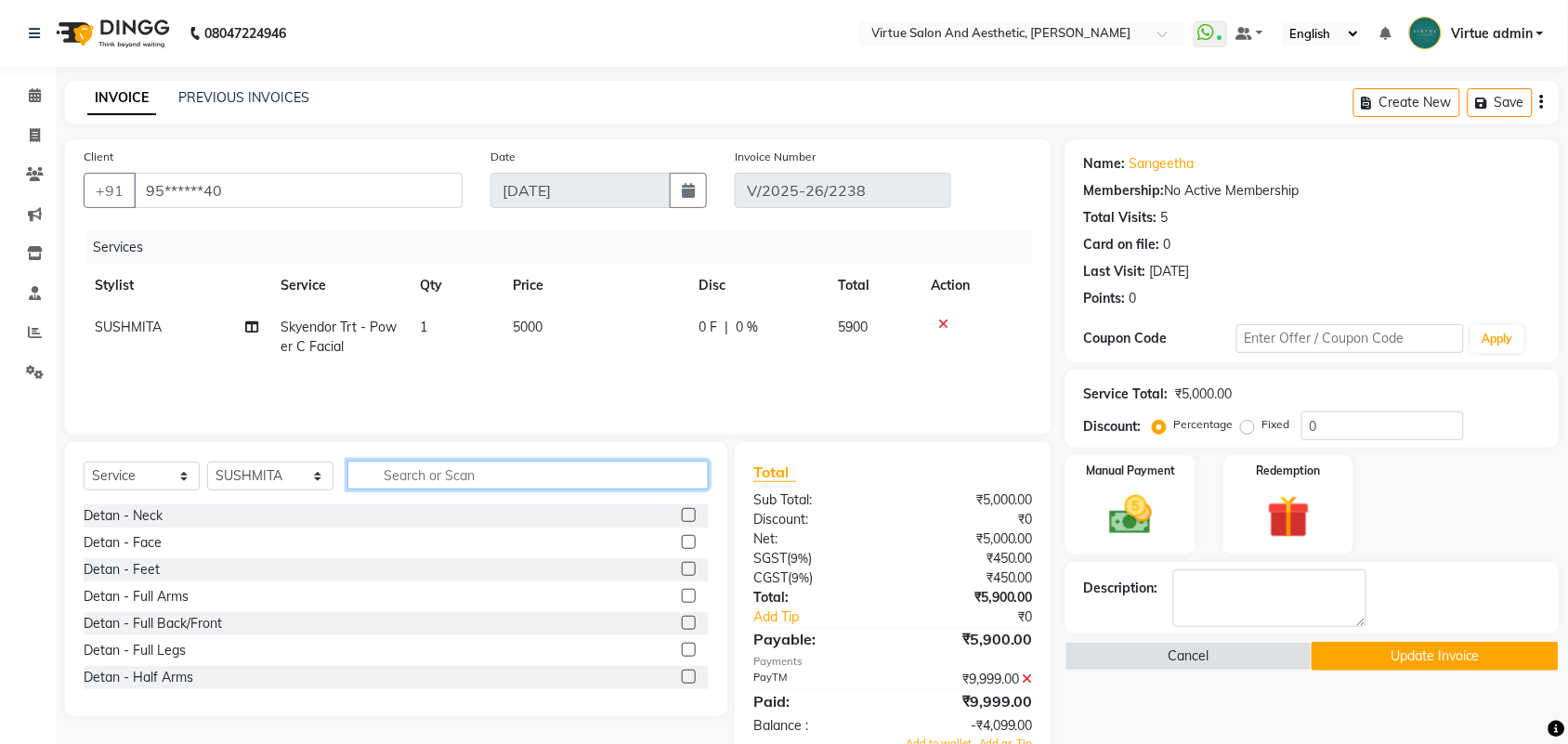 click 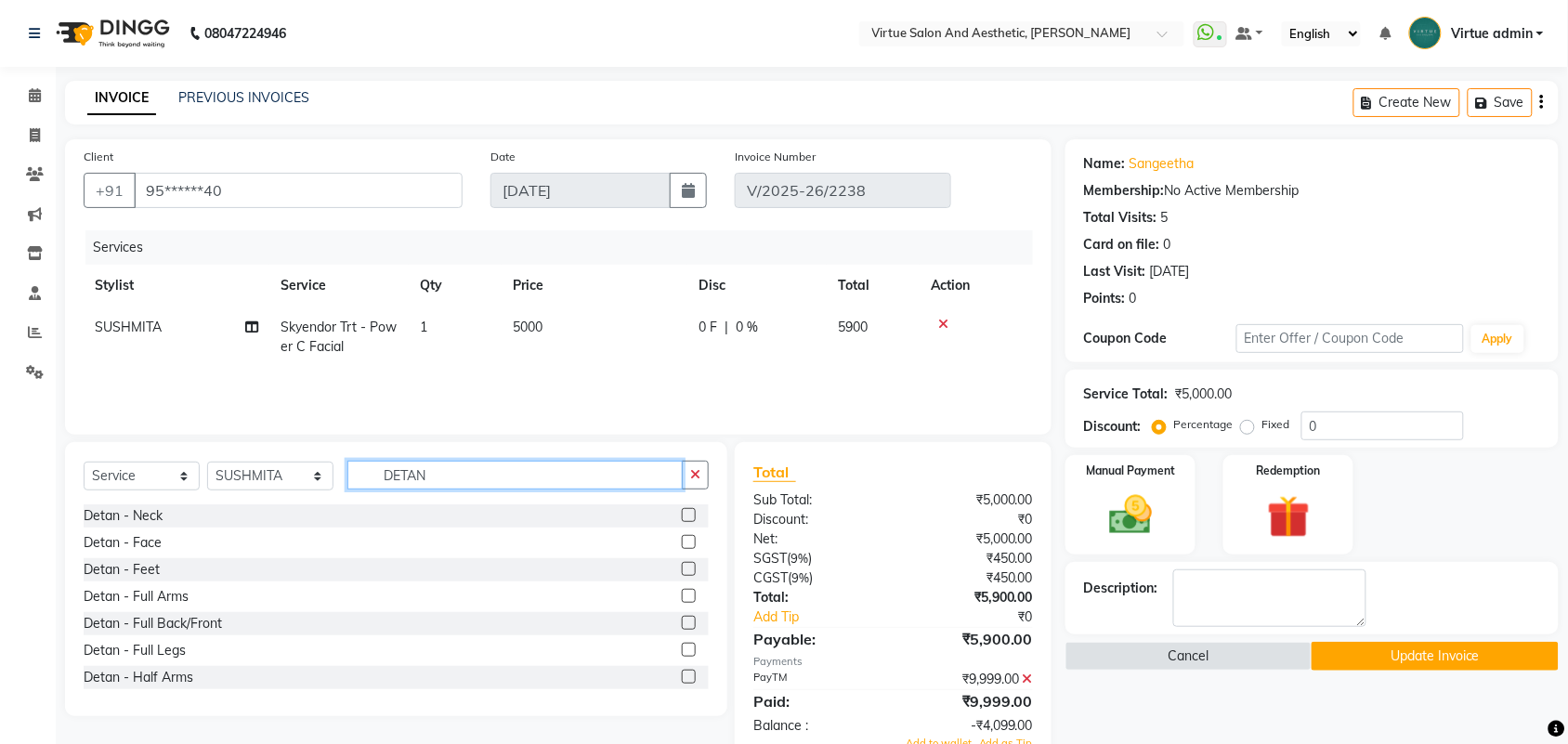 type on "DETAN" 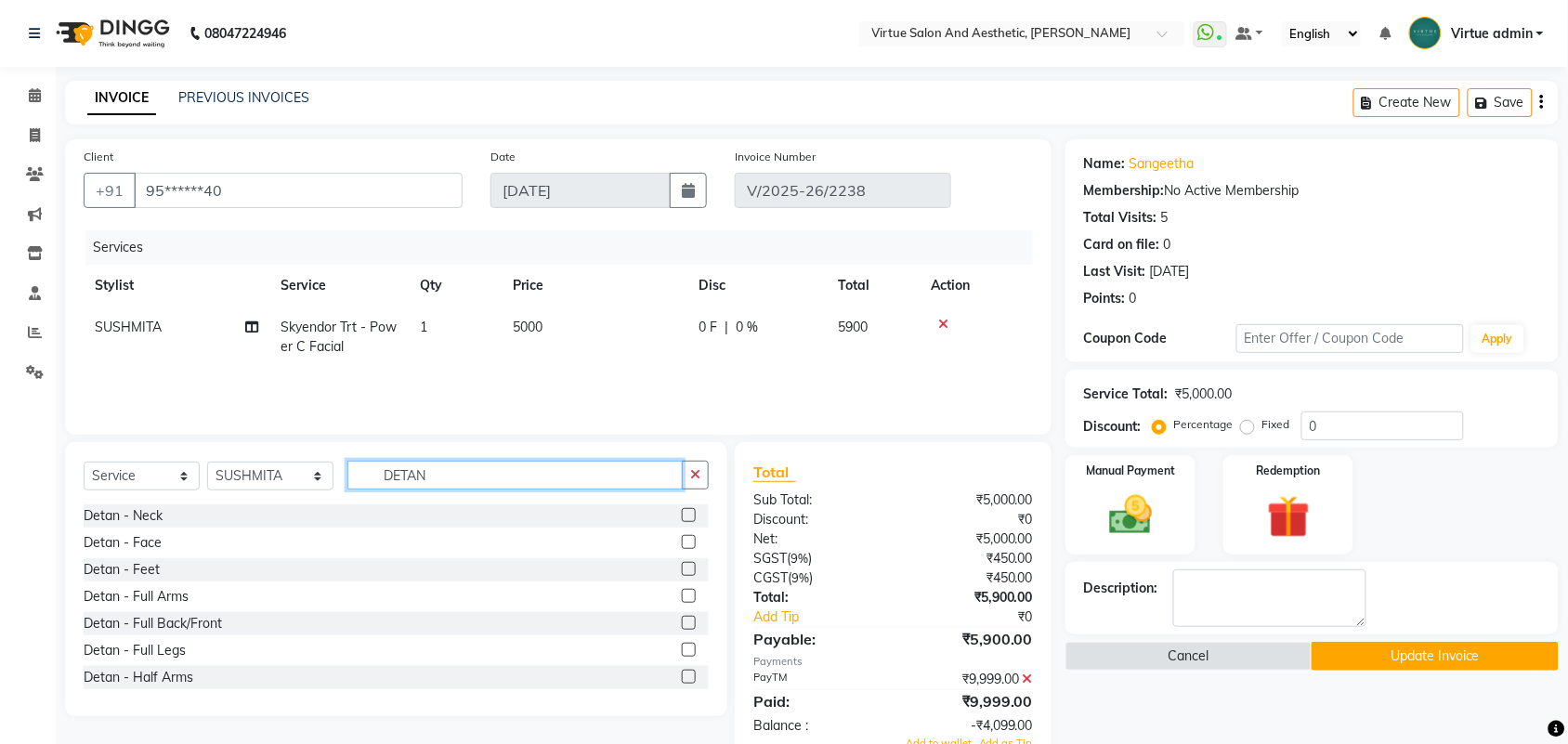 click on "DETAN" 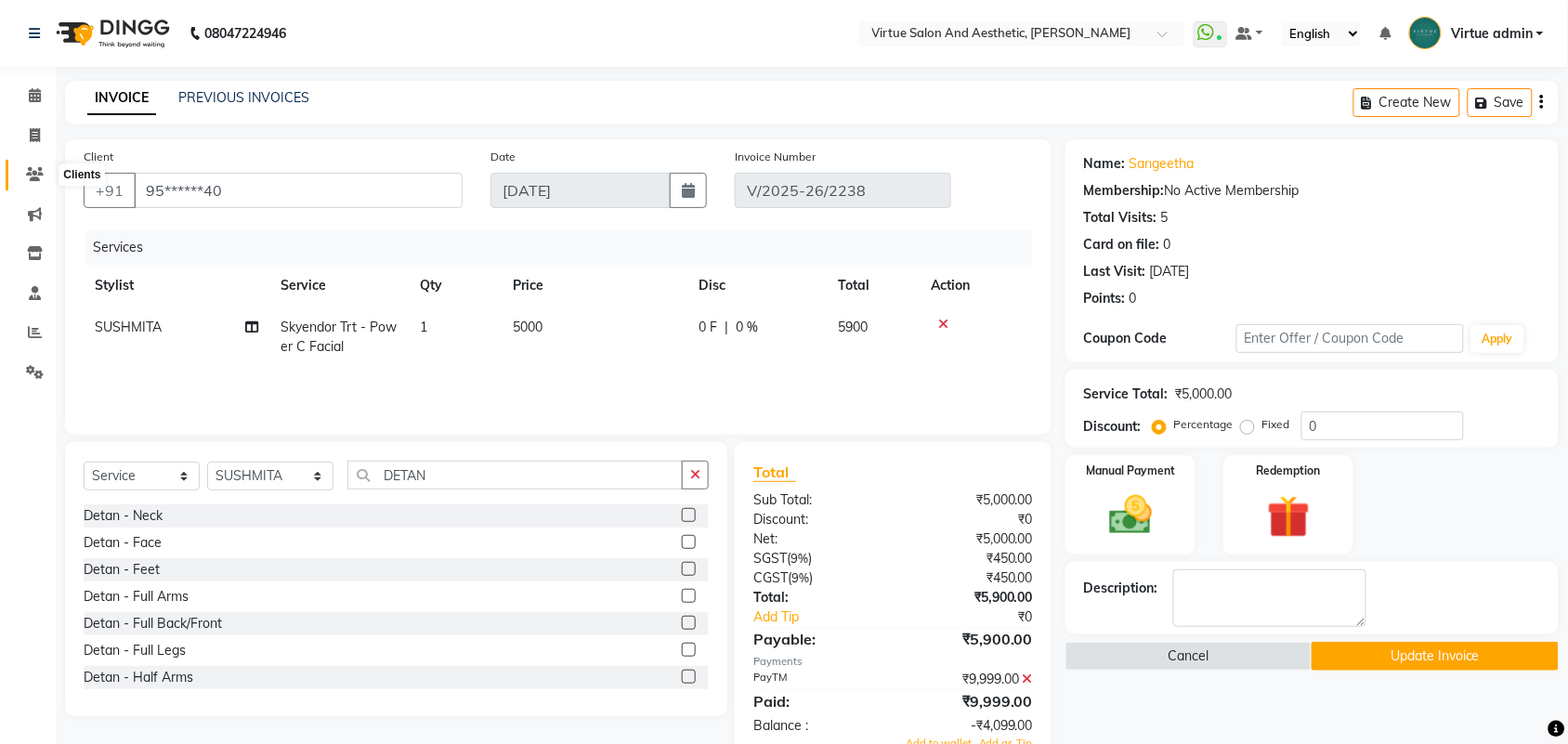 click 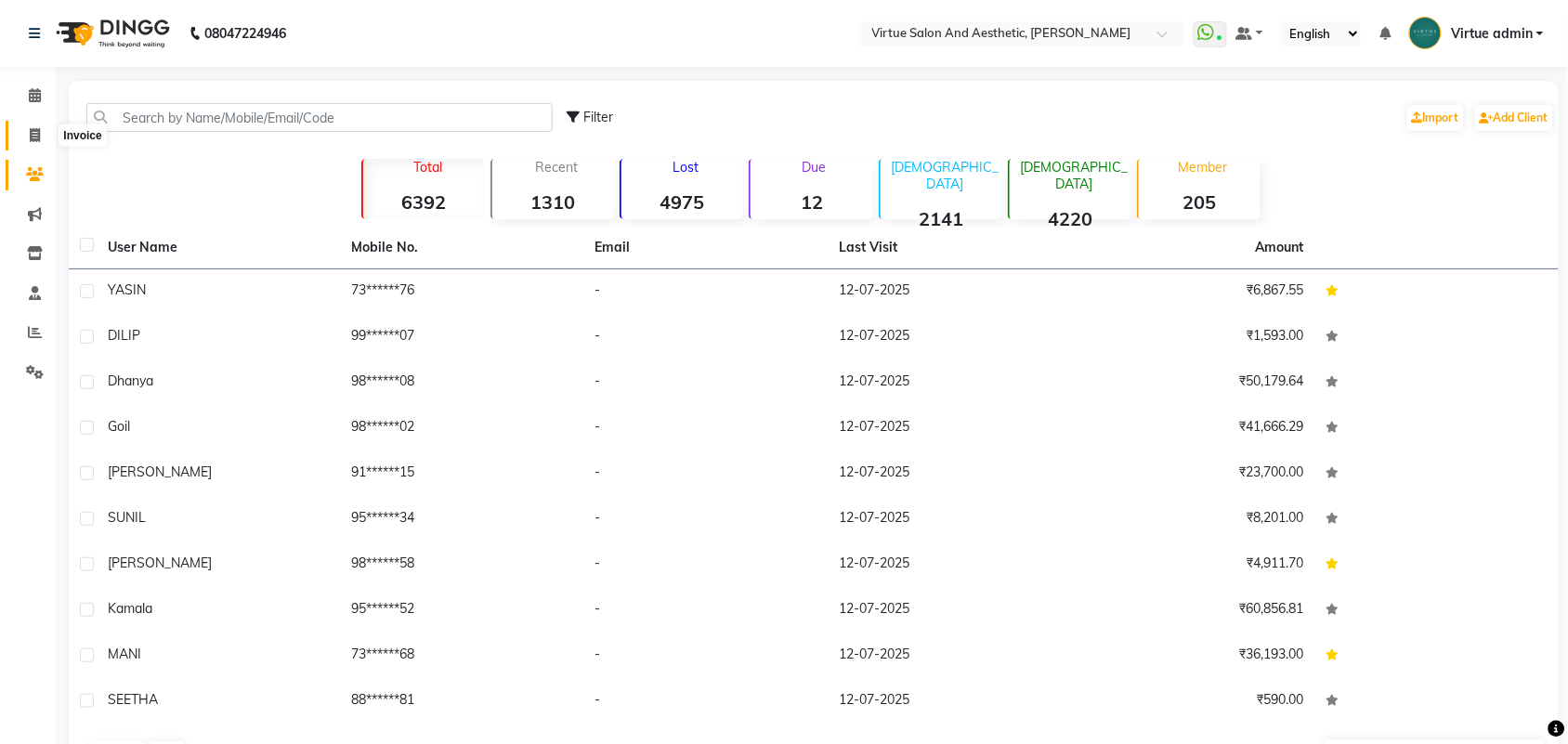 click 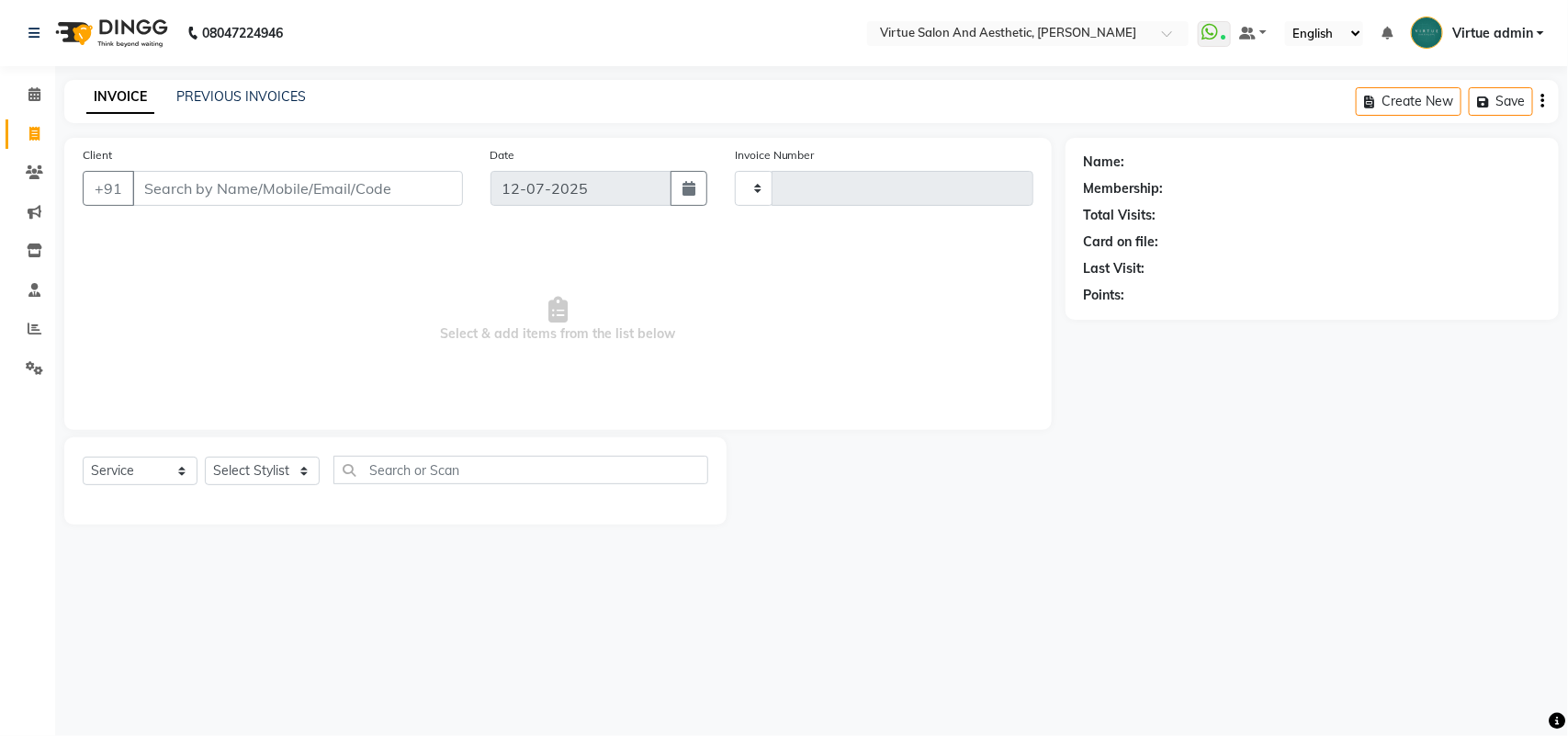 type on "2284" 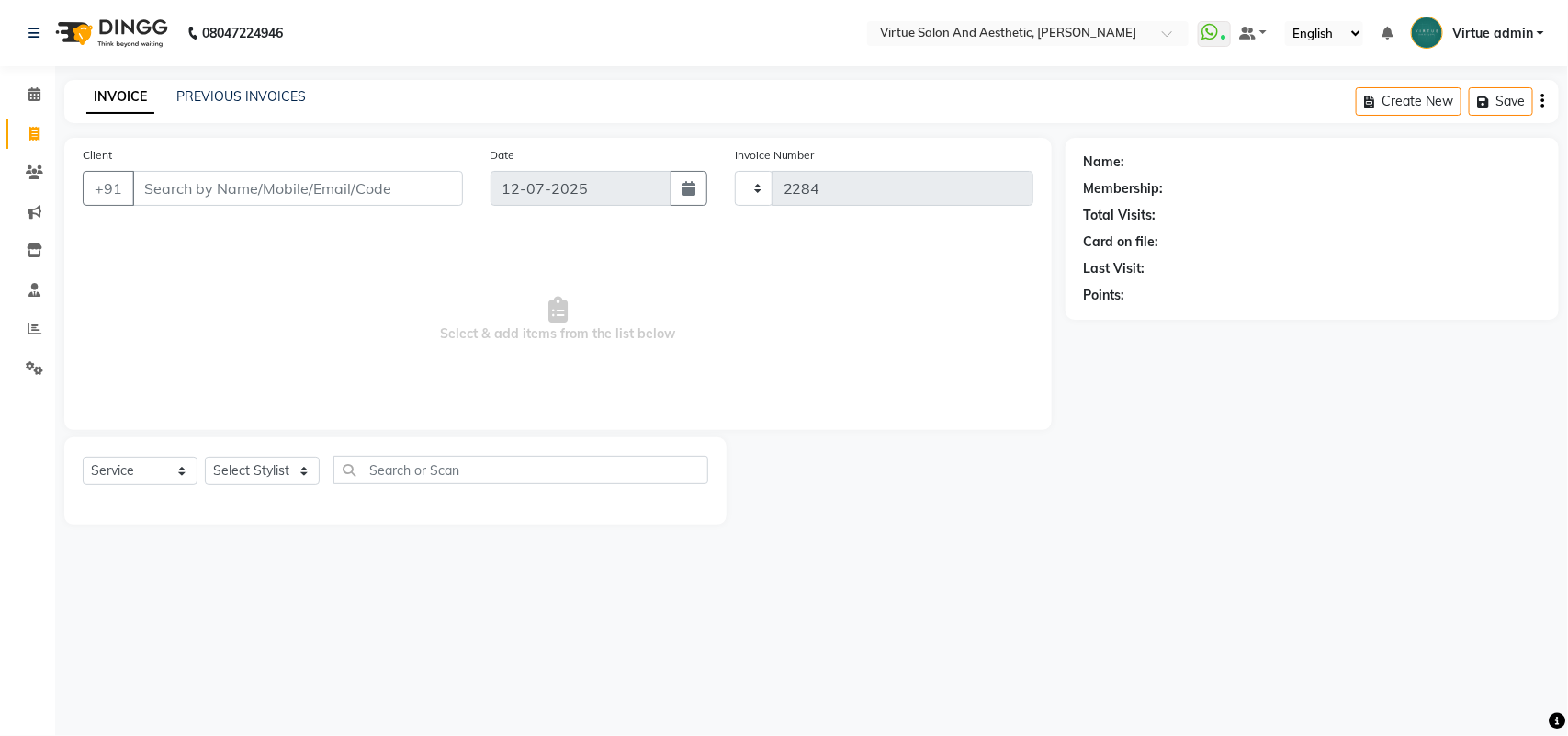 select on "4466" 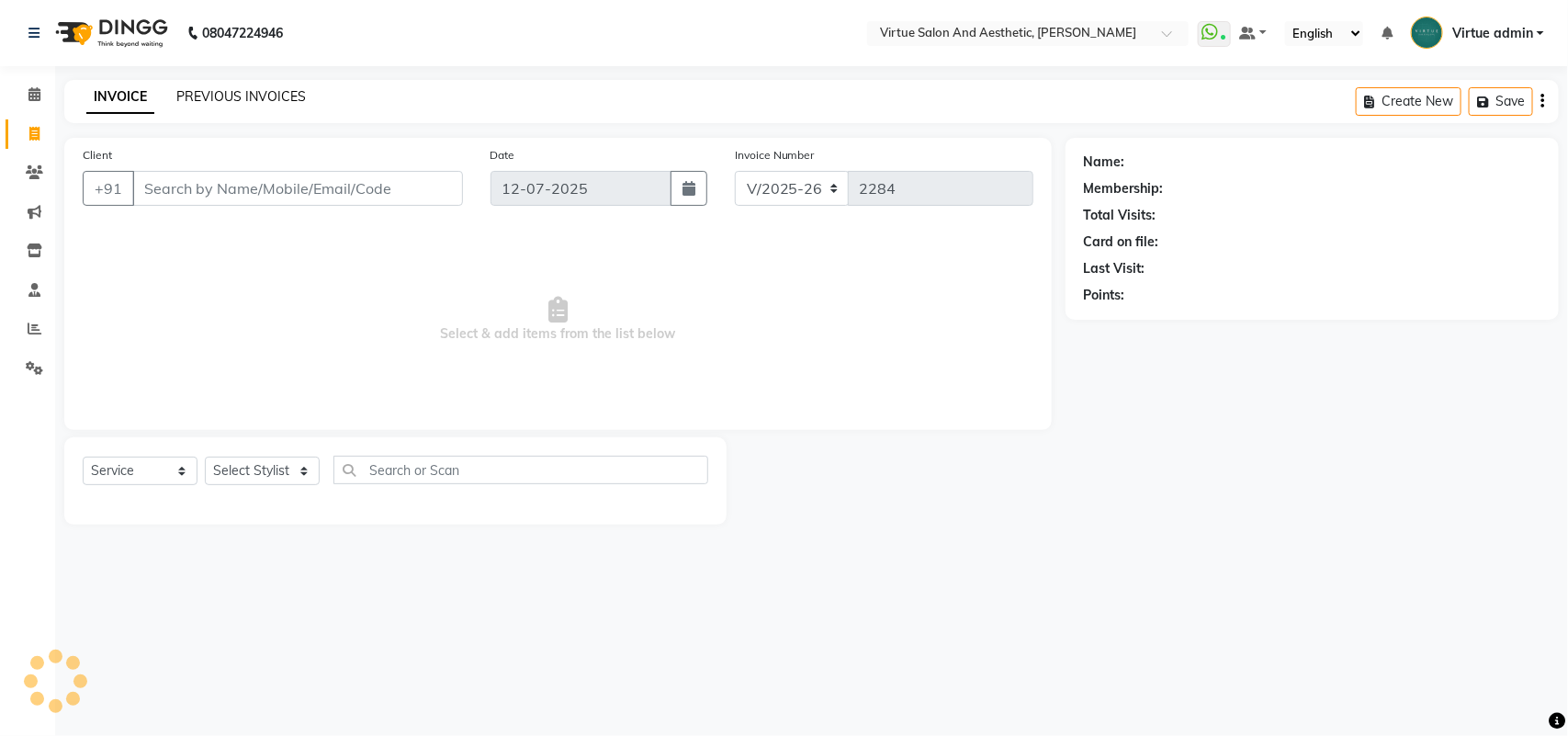 click on "PREVIOUS INVOICES" 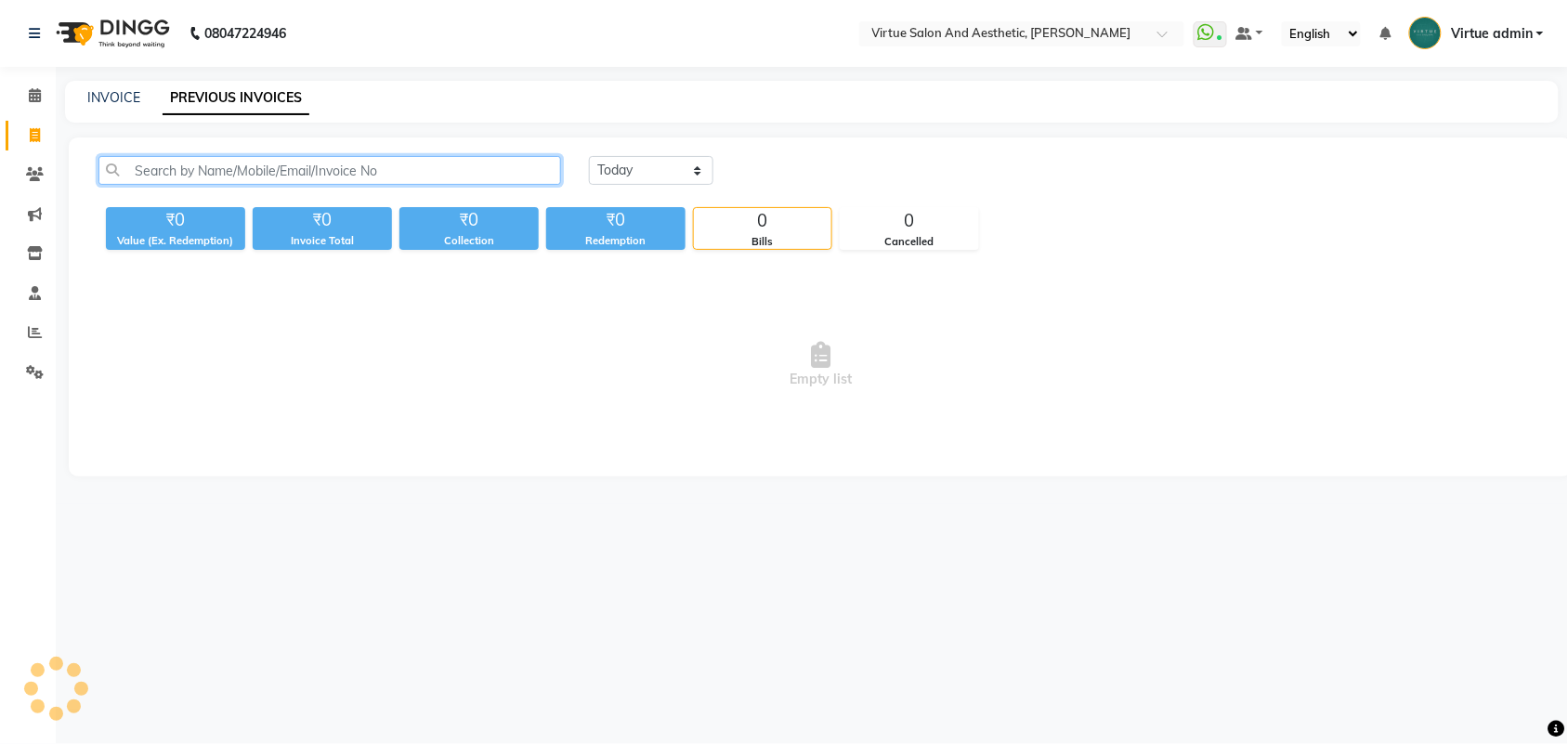 click 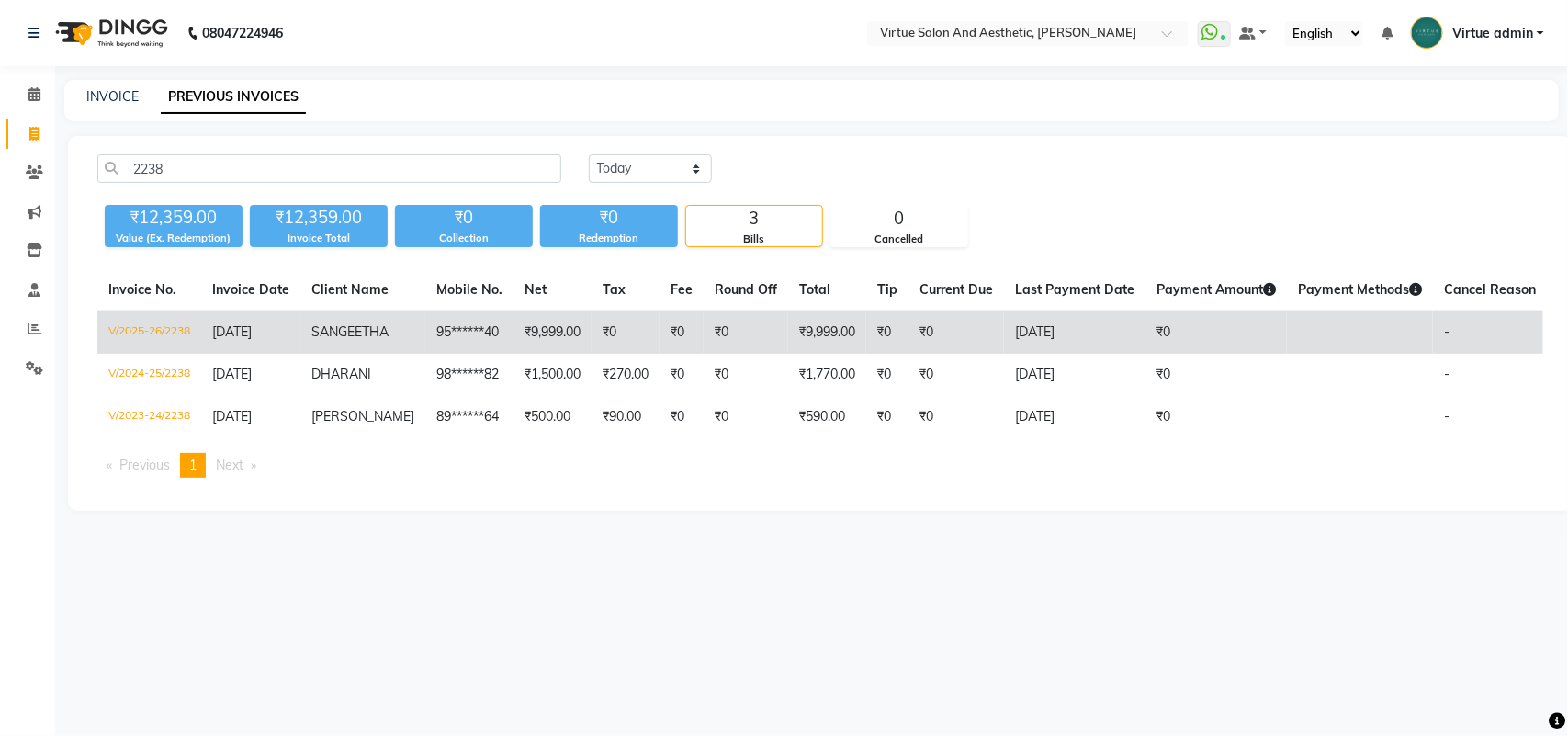 click on "SANGEETHA" 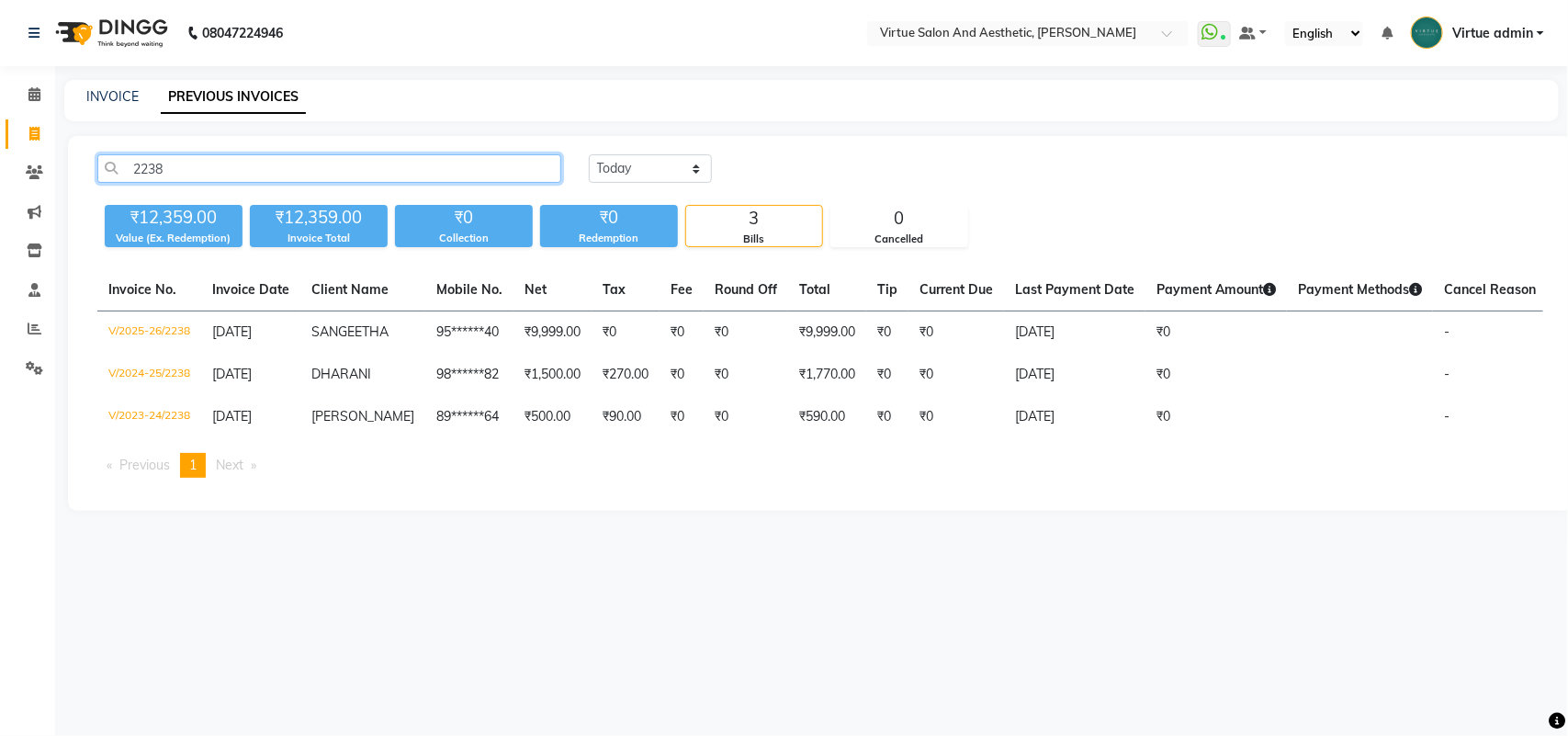 click on "2238" 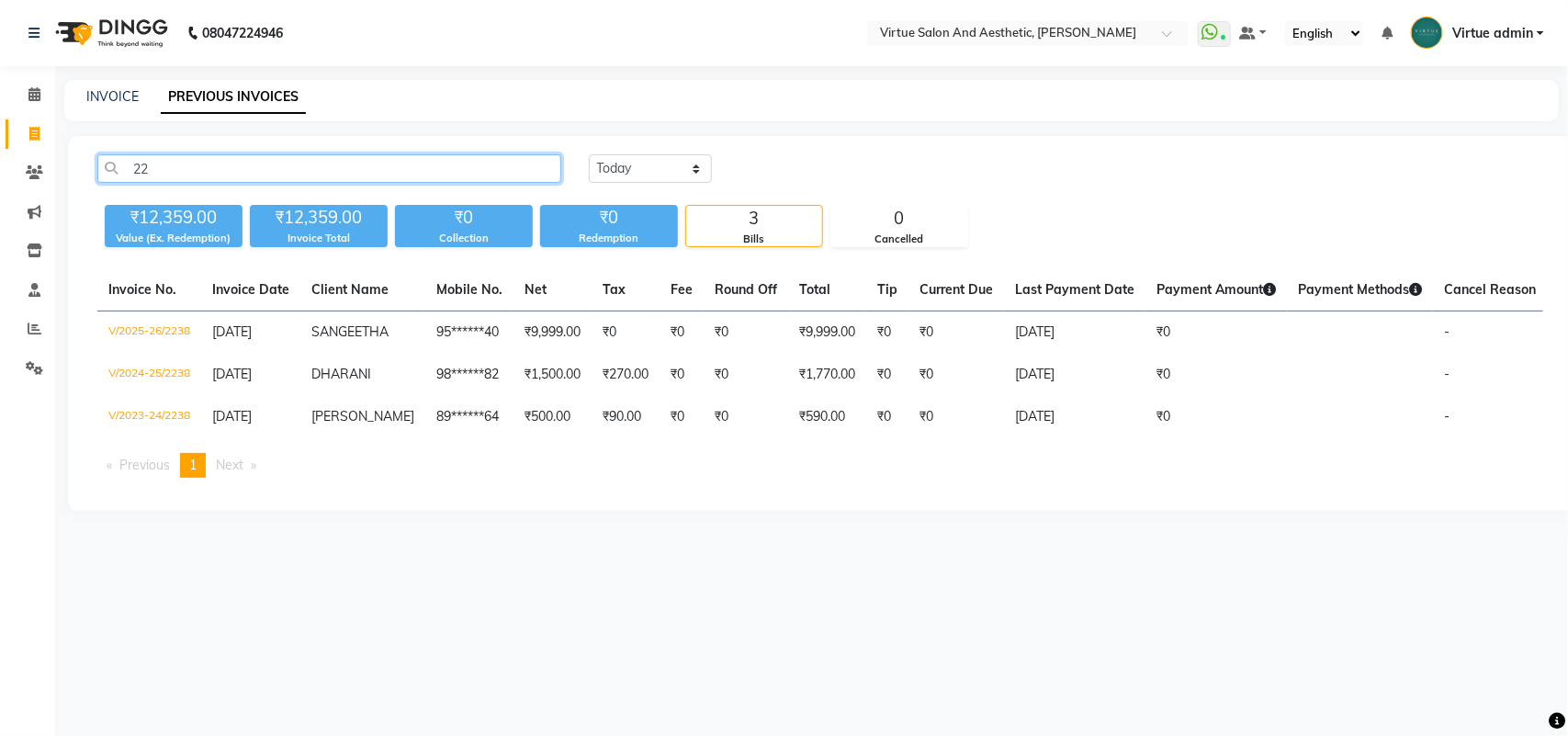 type on "2" 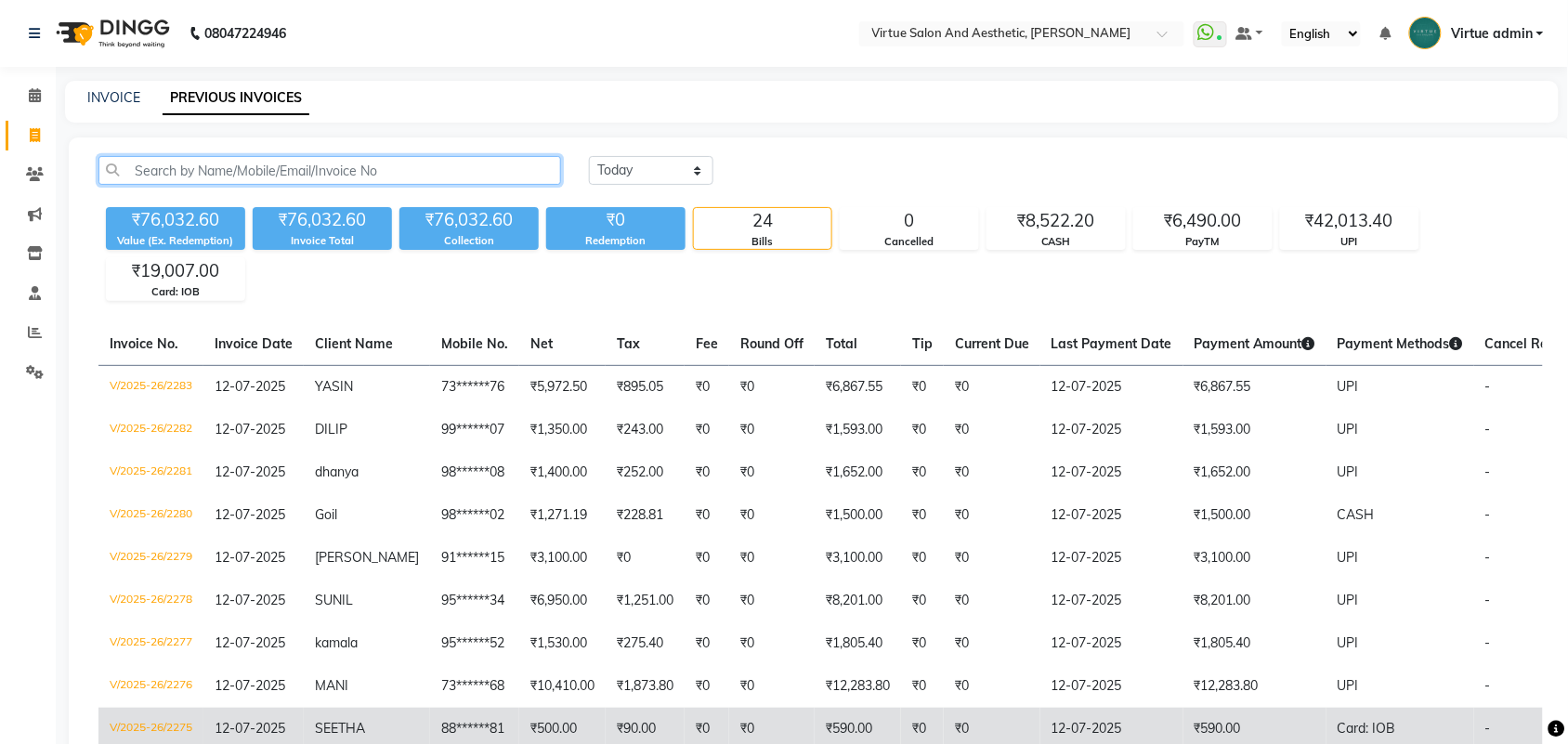 type 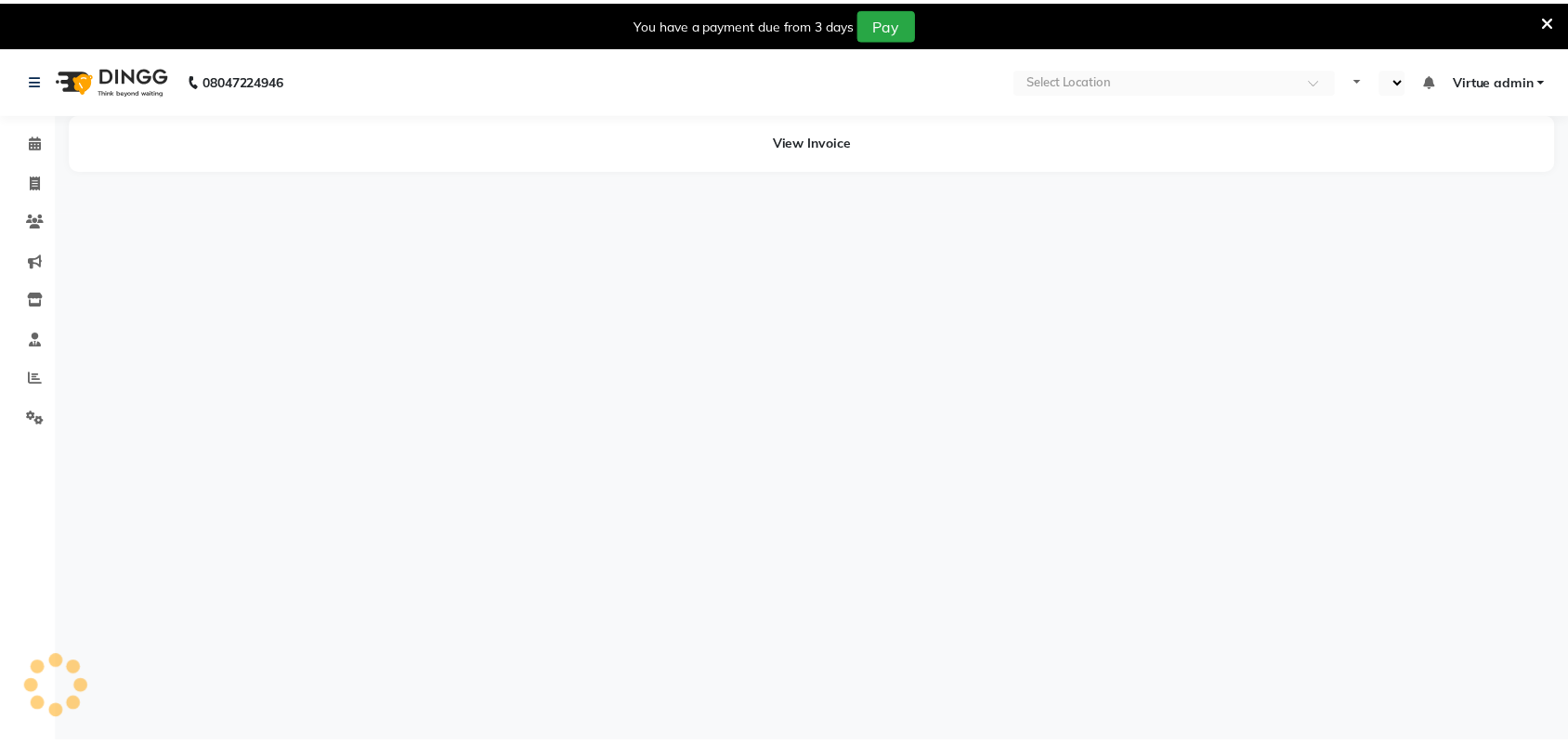 scroll, scrollTop: 0, scrollLeft: 0, axis: both 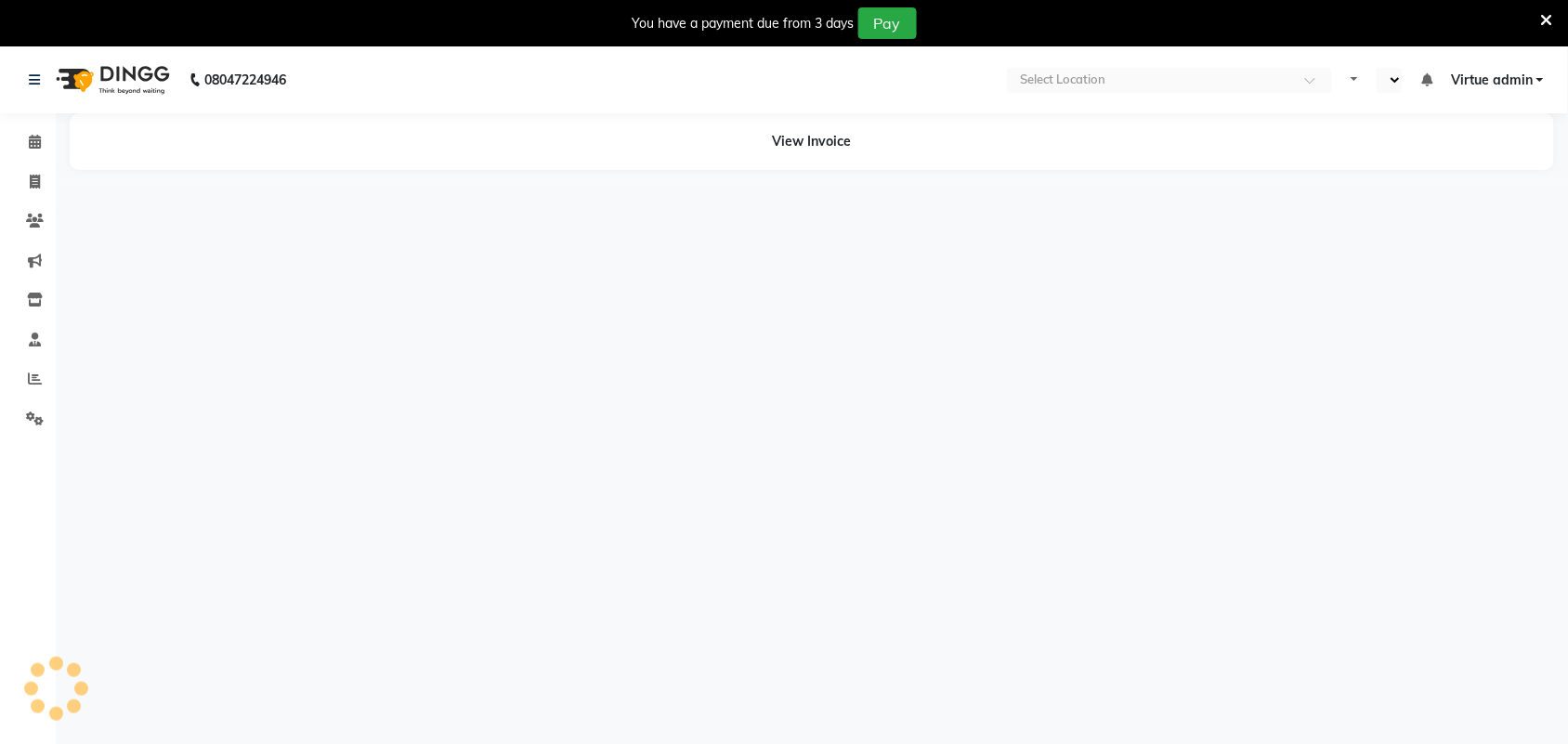 select on "en" 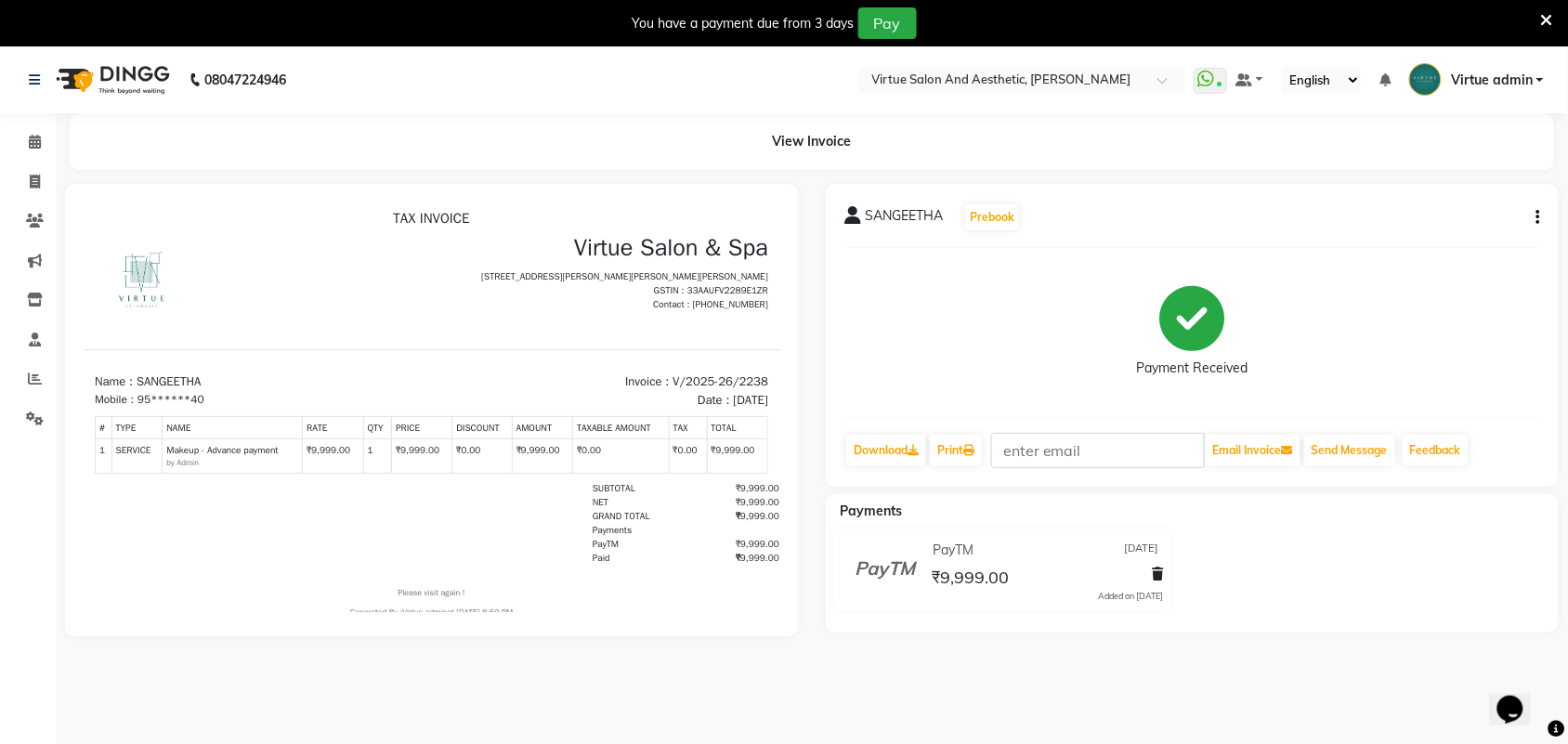 scroll, scrollTop: 0, scrollLeft: 0, axis: both 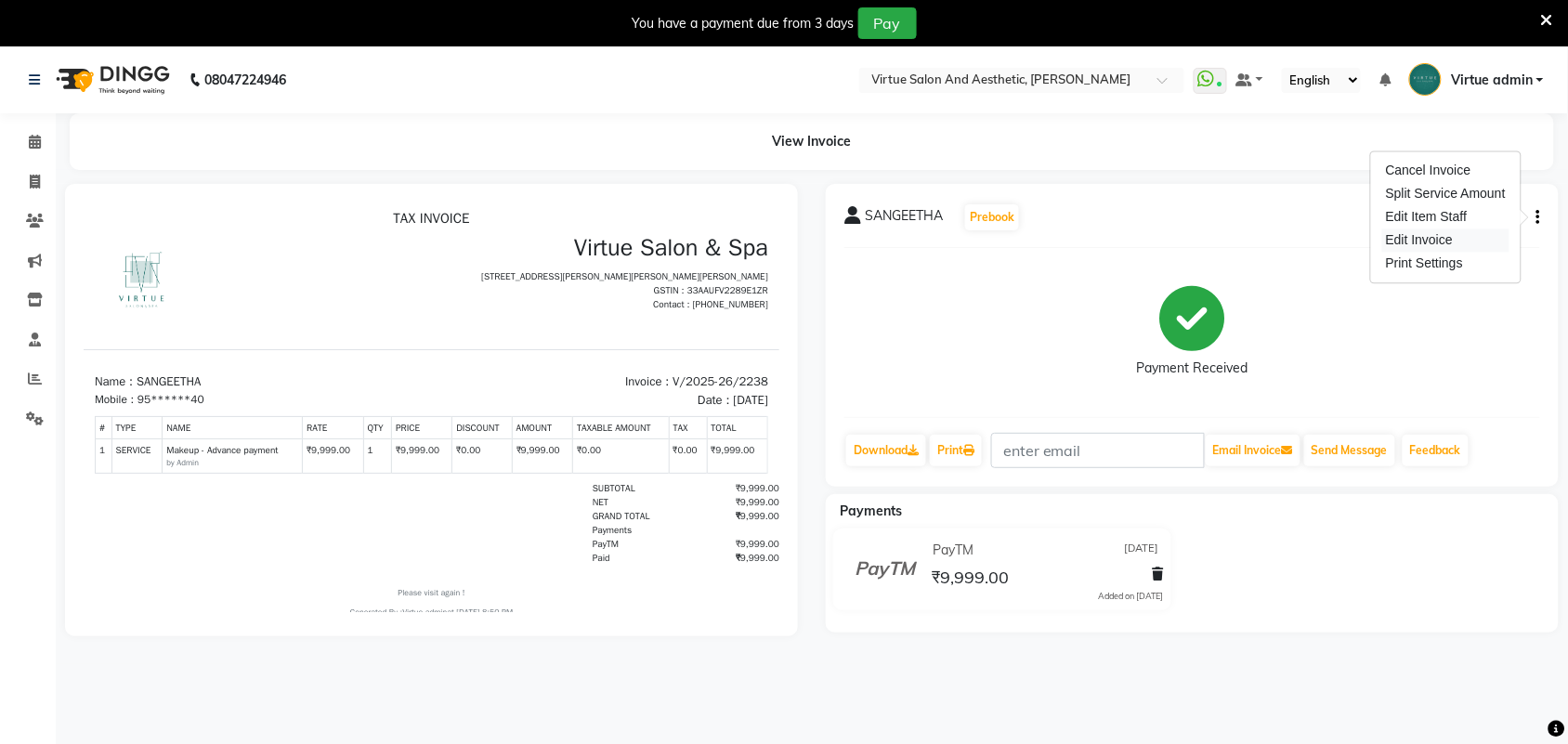 click on "Edit Invoice" at bounding box center (1445, 241) 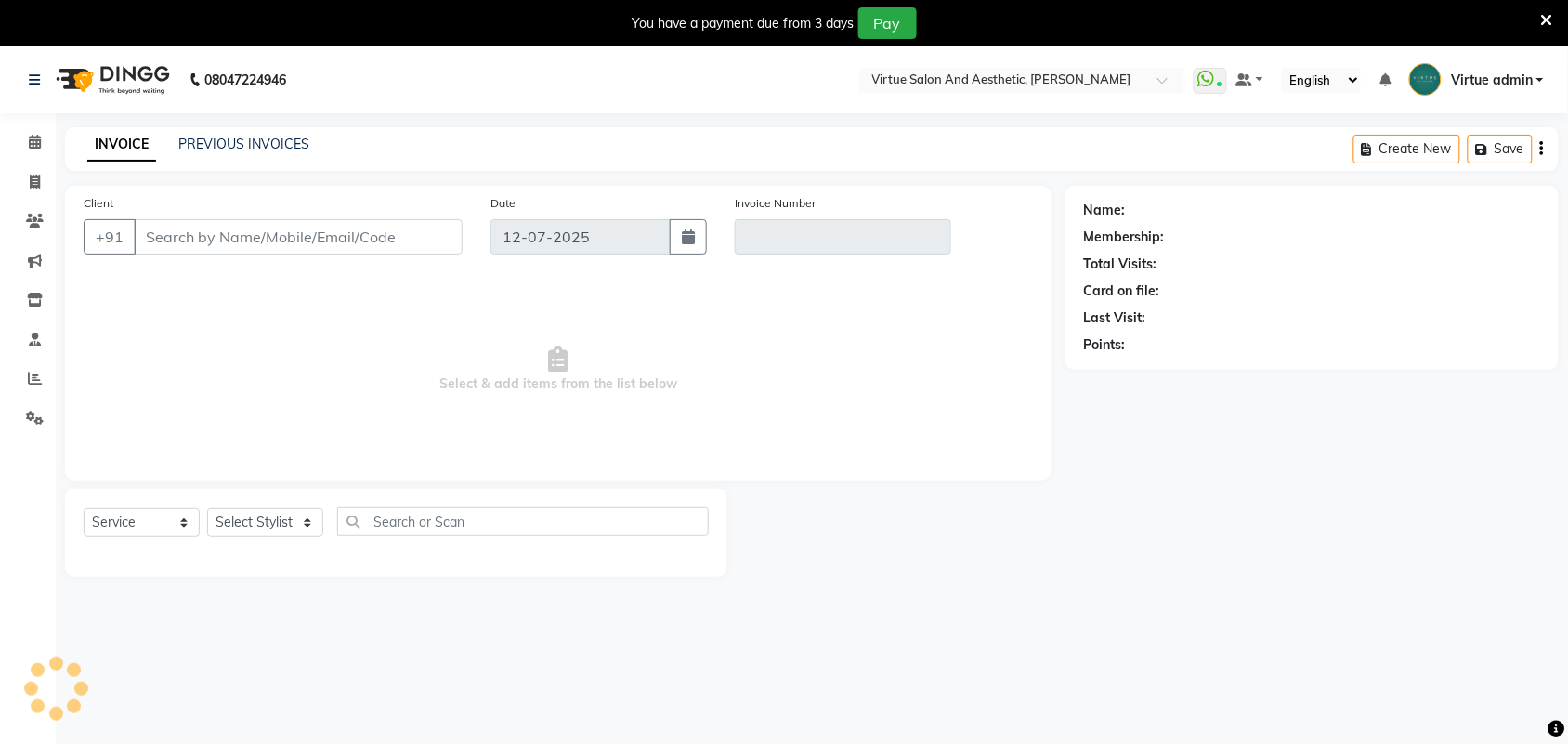 scroll, scrollTop: 46, scrollLeft: 0, axis: vertical 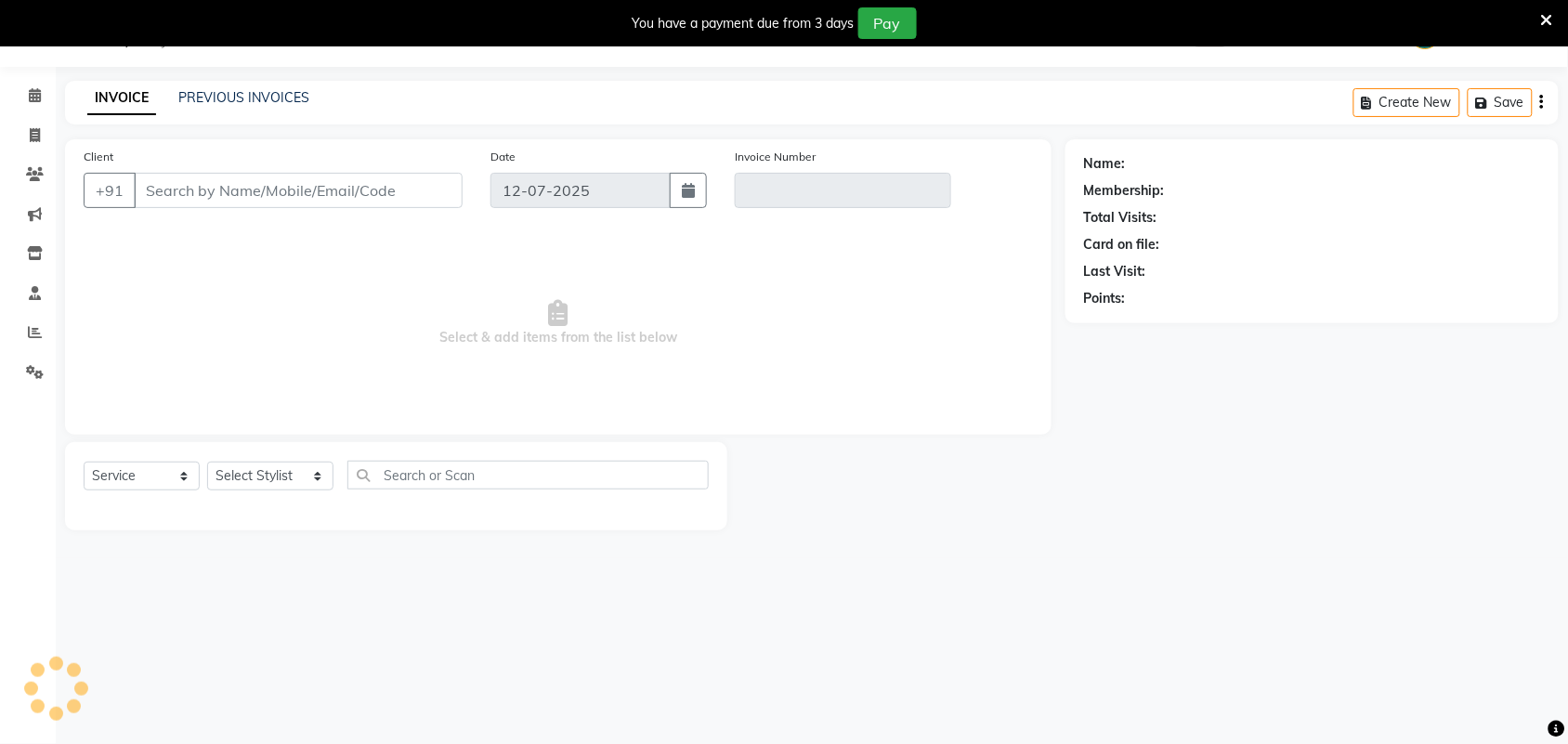 type on "95******40" 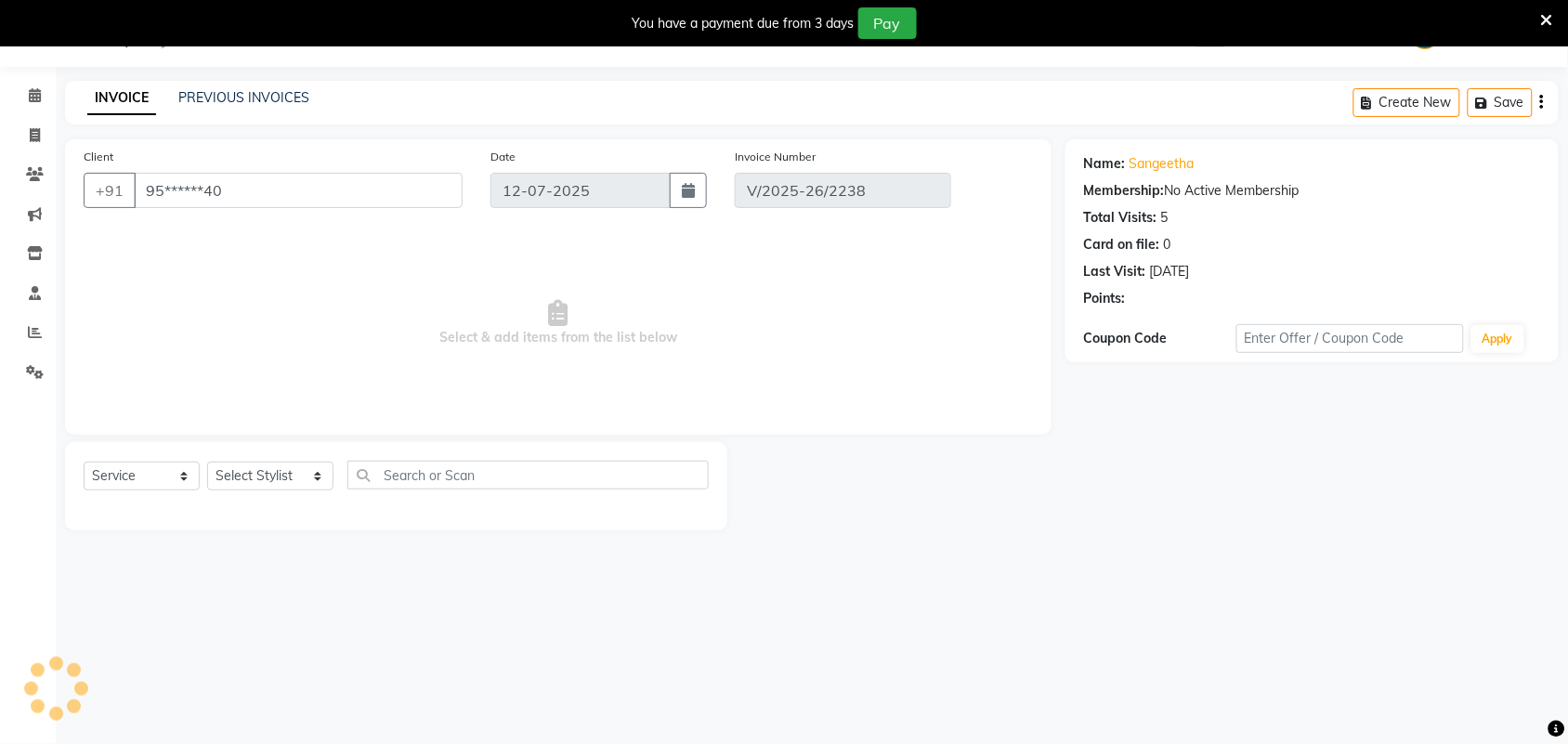 type on "[DATE]" 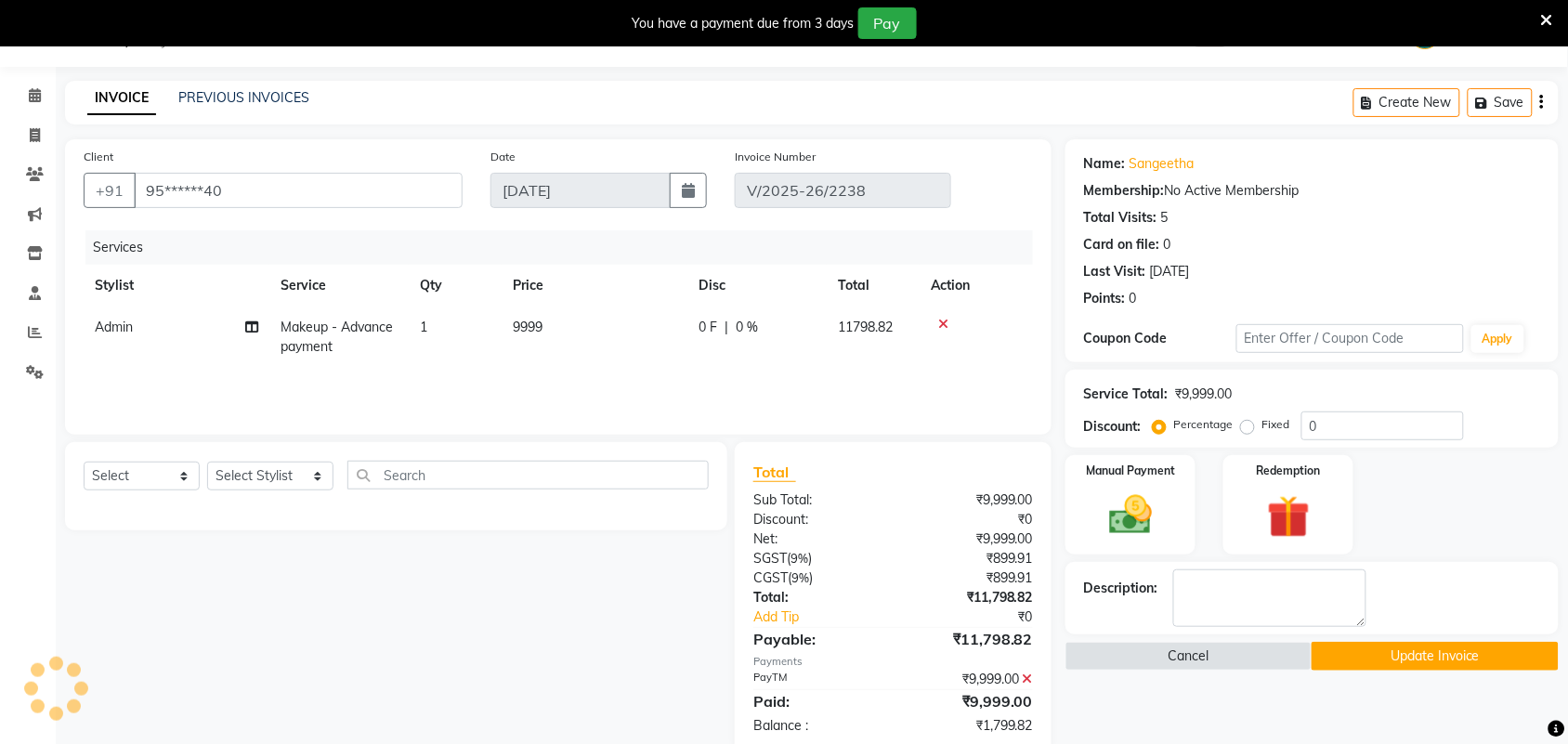 click 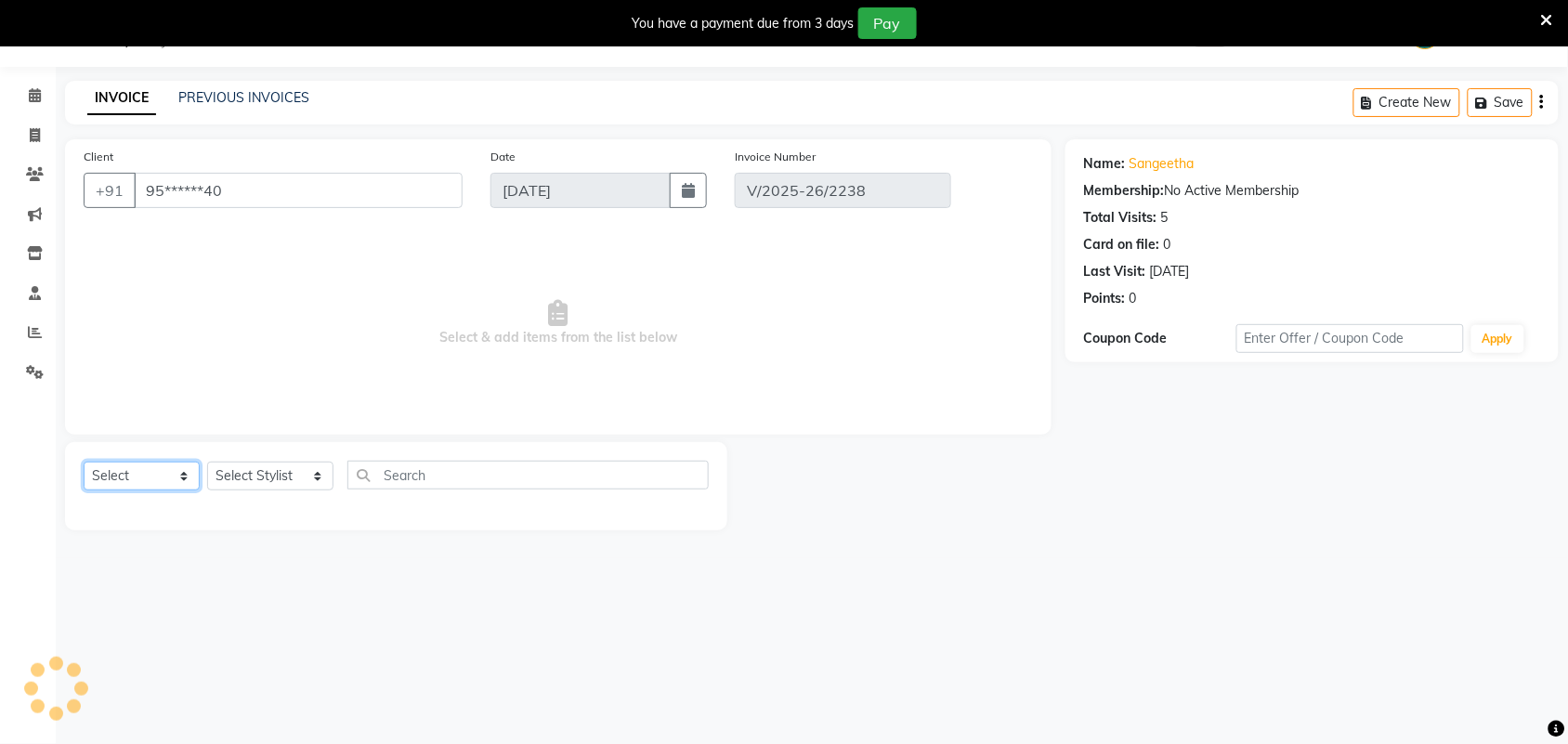 click on "Select  Service  Product  Membership  Package Voucher Prepaid Gift Card" 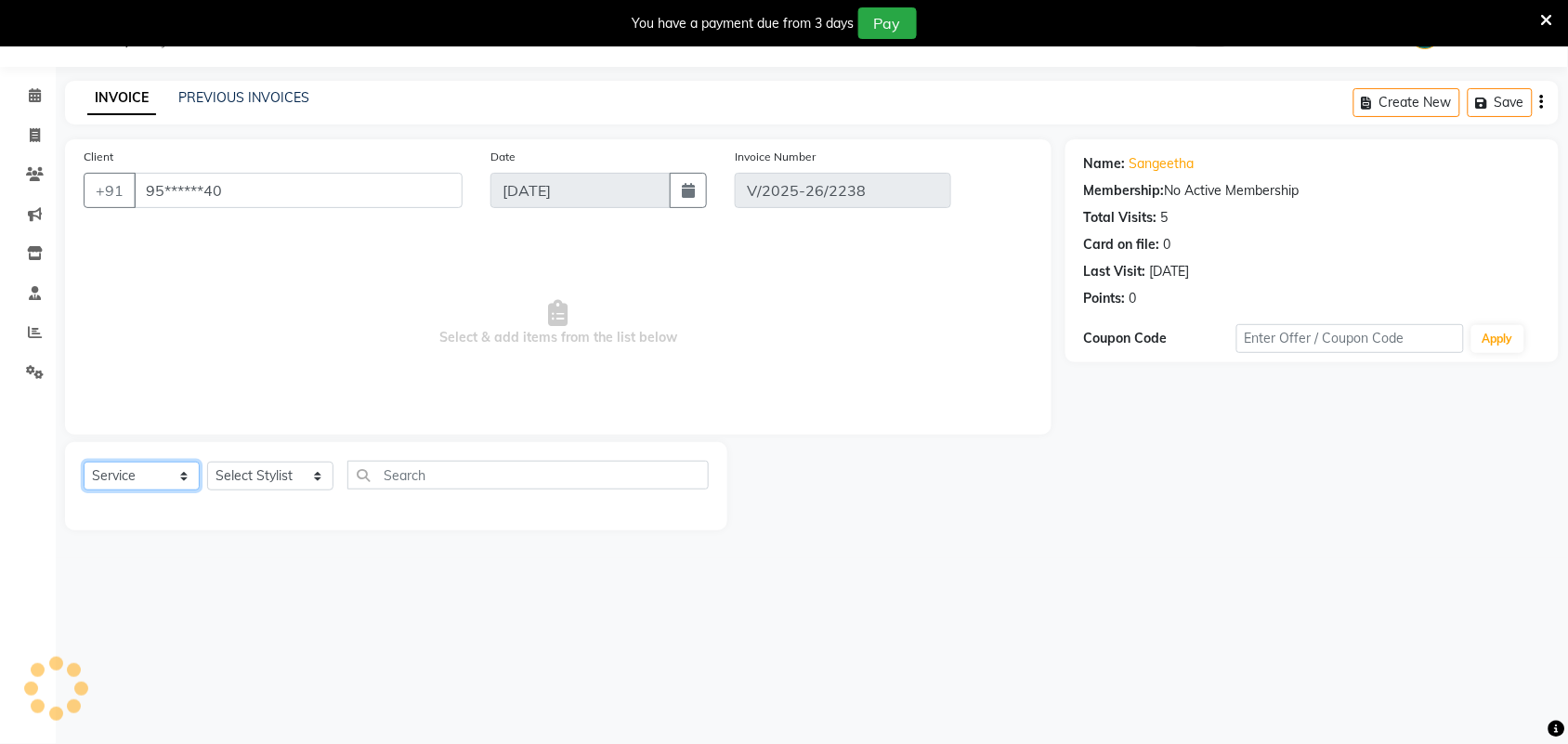 click on "Select  Service  Product  Membership  Package Voucher Prepaid Gift Card" 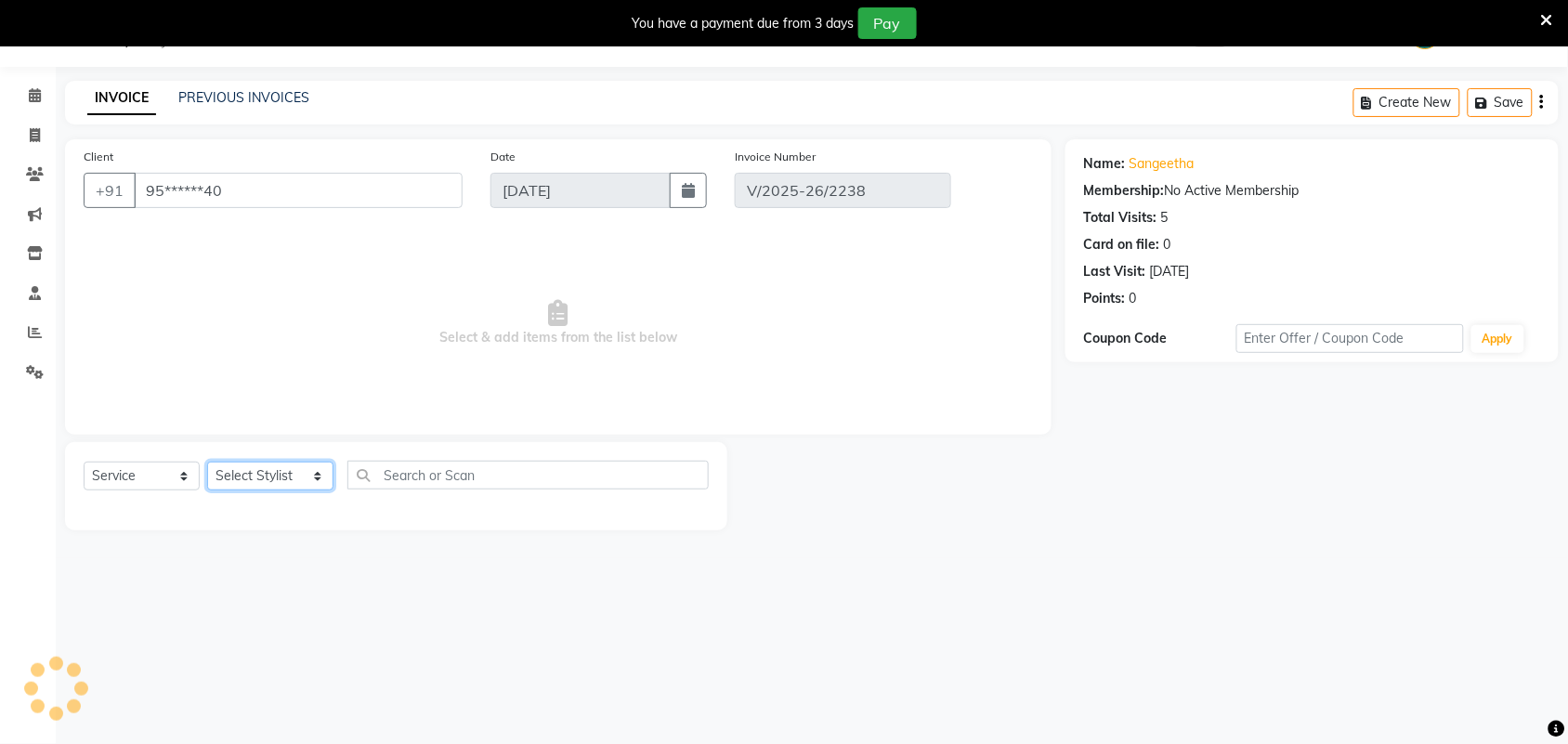 drag, startPoint x: 254, startPoint y: 478, endPoint x: 256, endPoint y: 462, distance: 16.124515 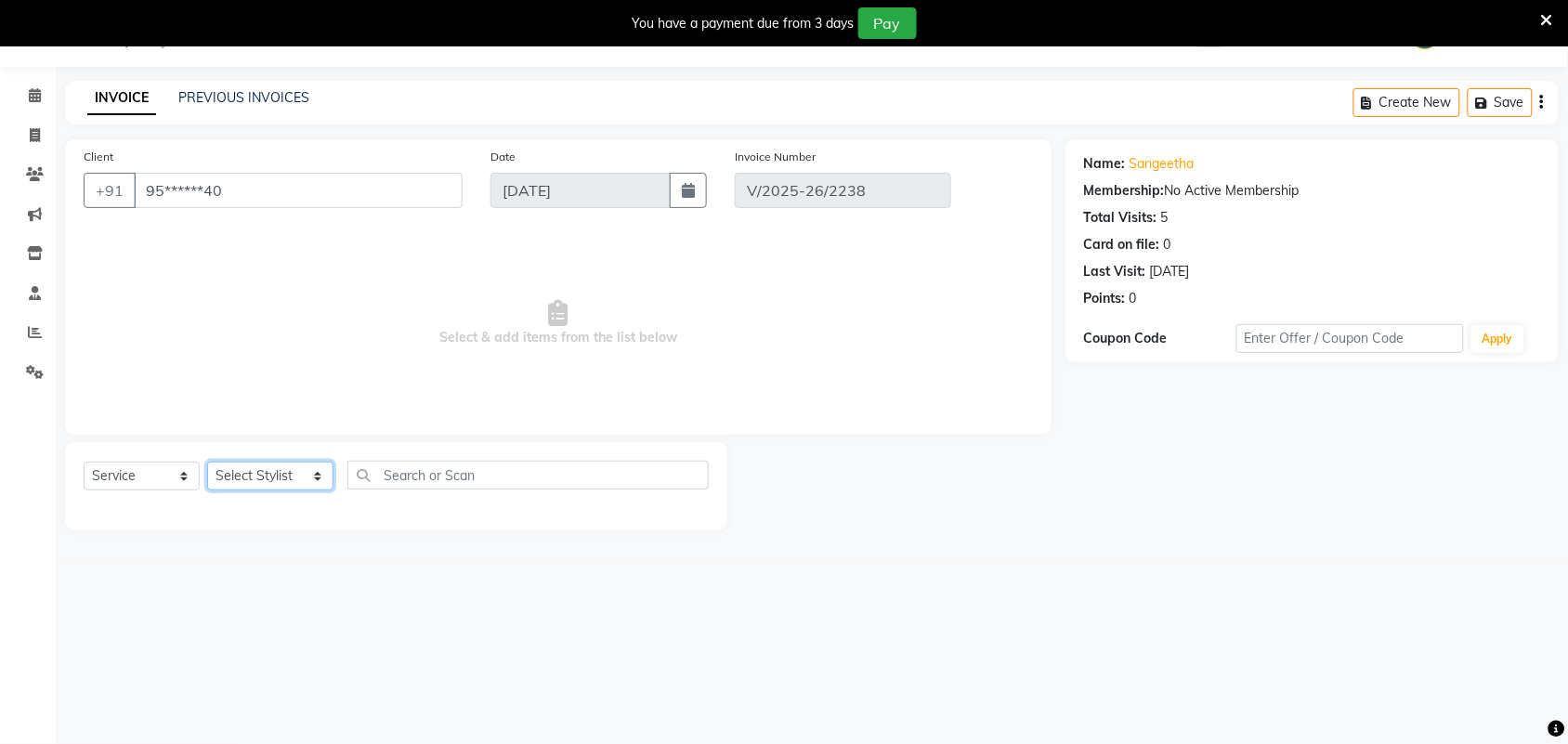 select on "59088" 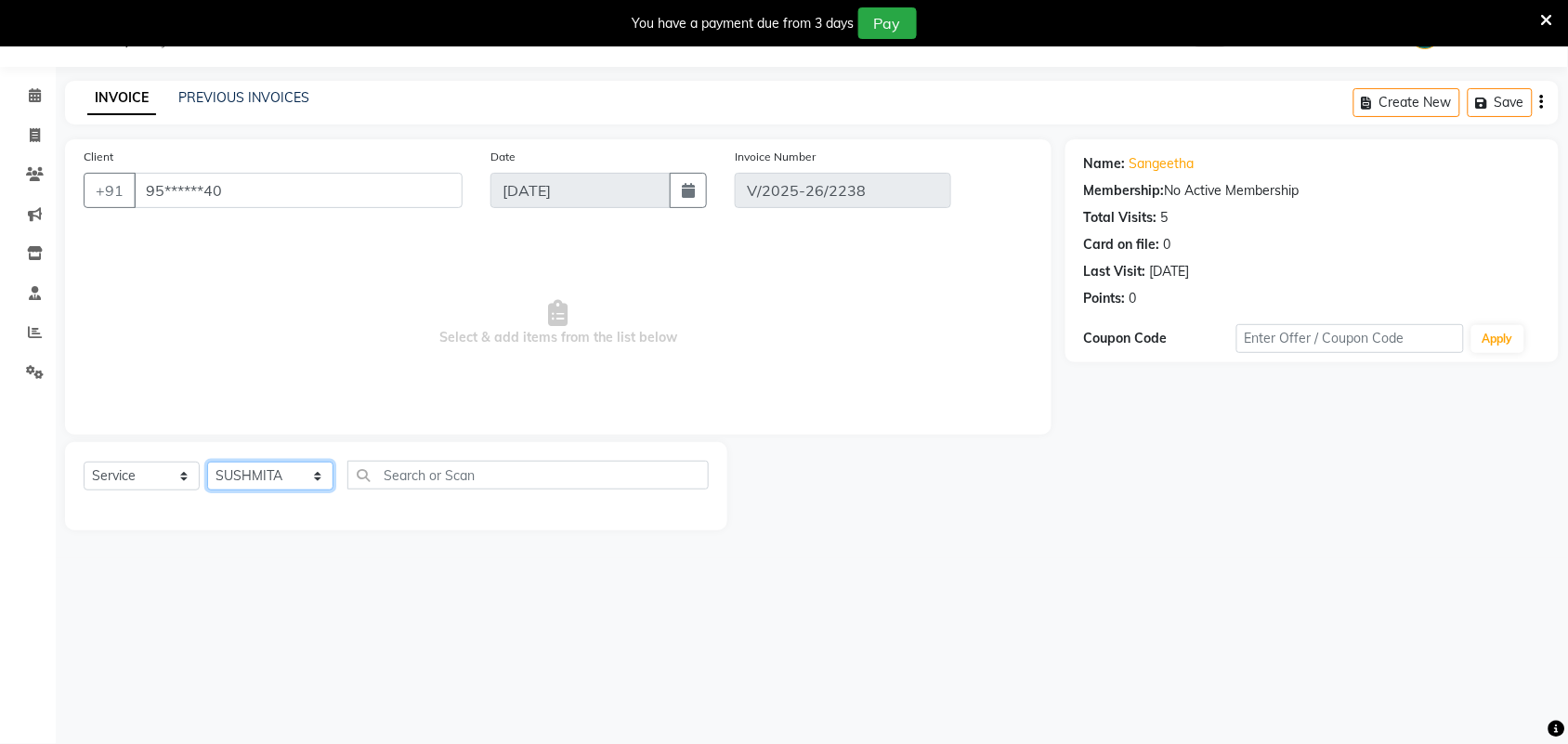 click on "Select Stylist Admin [PERSON_NAME]  Apsu Auditor Ambattur [PERSON_NAME] Dingg - Support Team [PERSON_NAME] [PERSON_NAME] [PERSON_NAME]  [PERSON_NAME] [PERSON_NAME]  [PERSON_NAME] [PERSON_NAME] [PERSON_NAME] RADHA [PERSON_NAME]  [PERSON_NAME] SEETHAL SOCHIPEM [PERSON_NAME] [PERSON_NAME] VANITHA Veena [PERSON_NAME]  [PERSON_NAME] Virtue admin VIRTUE SALON" 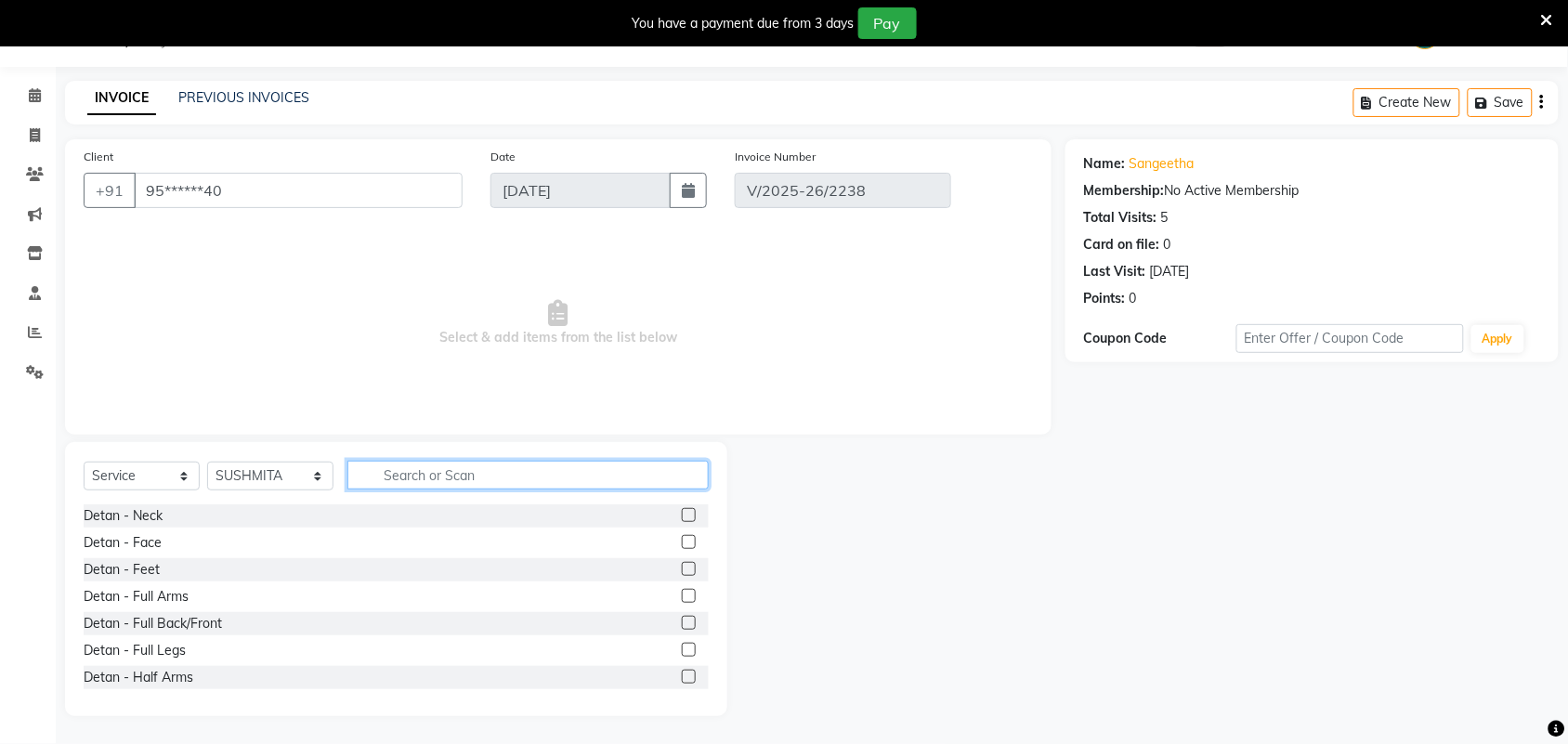 click 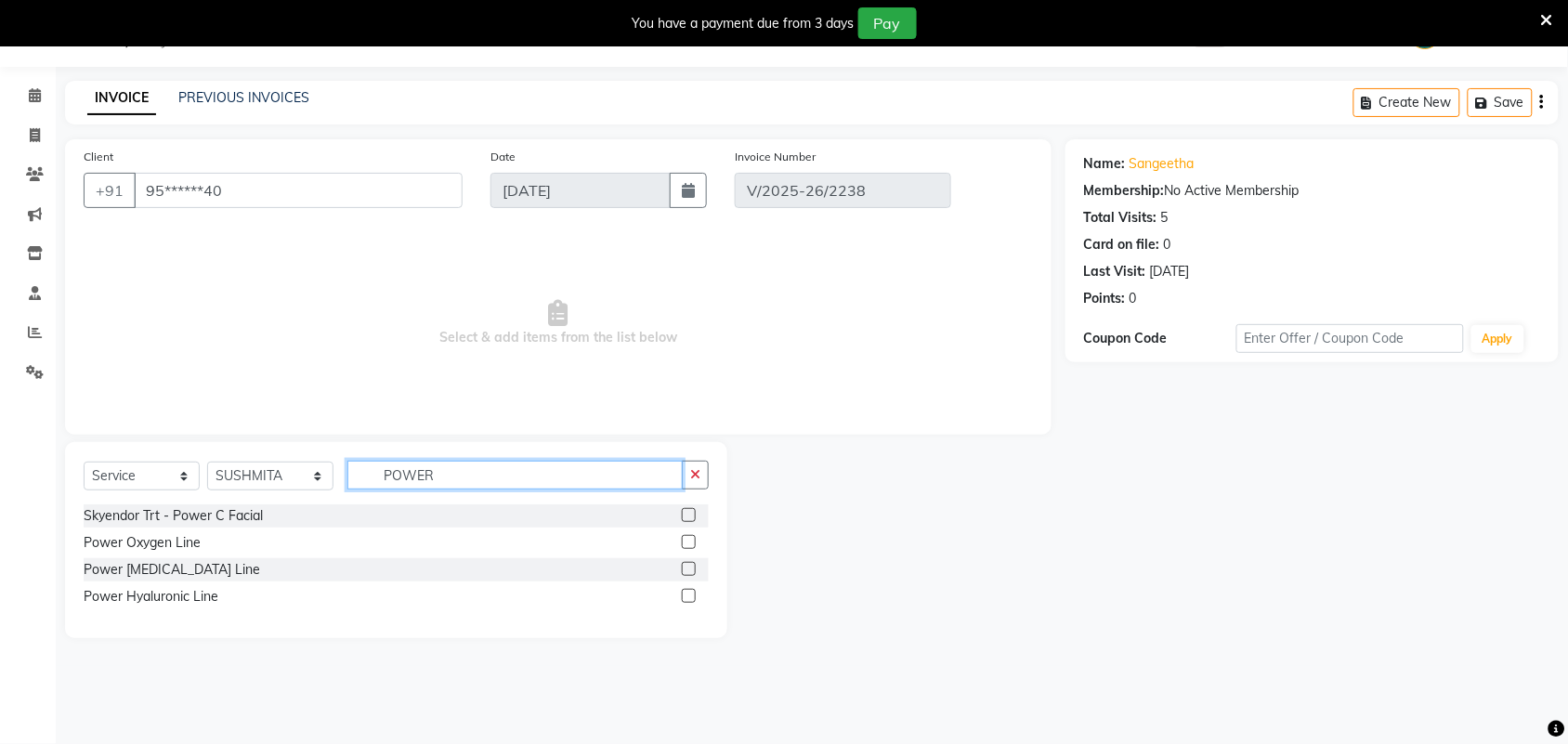 type on "POWER" 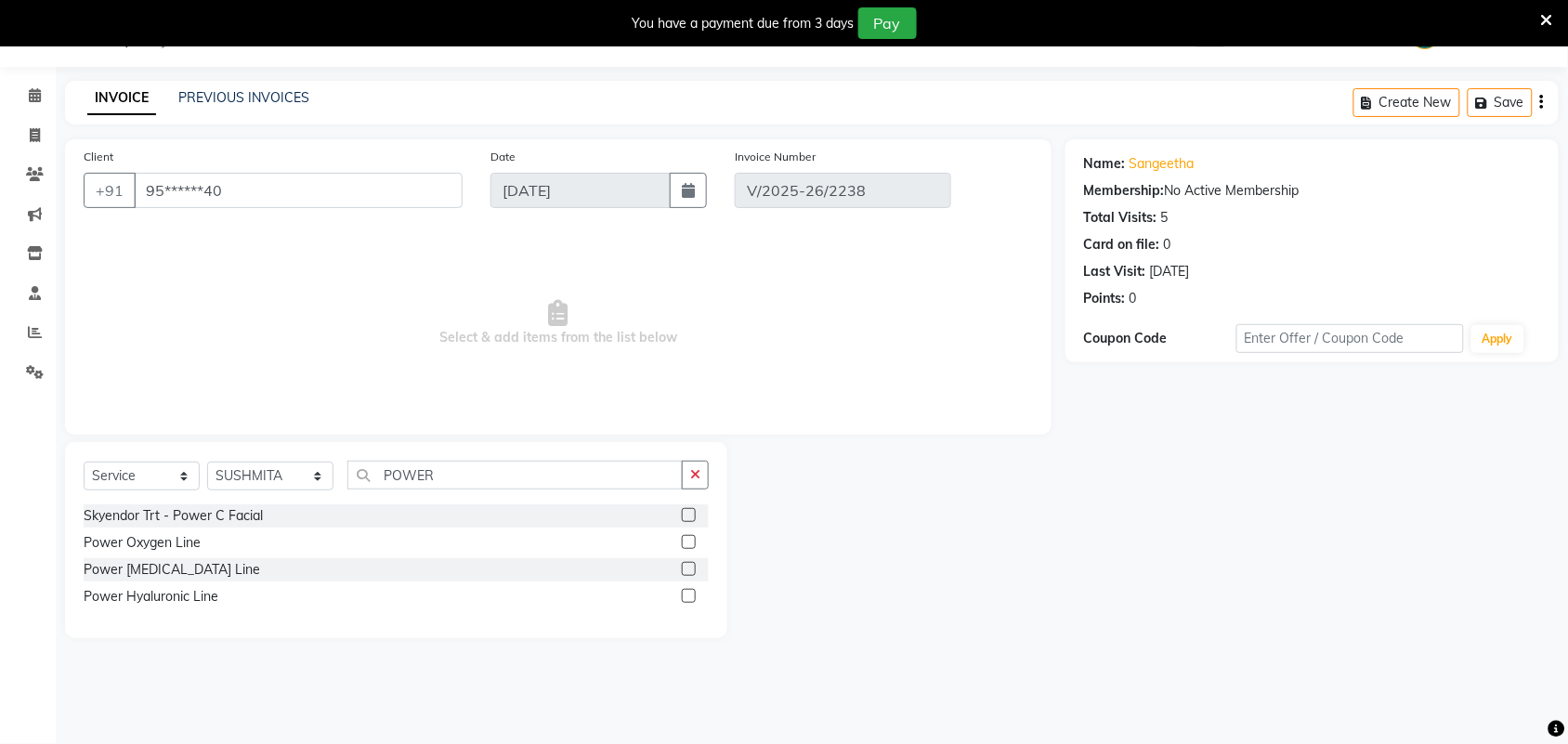 click 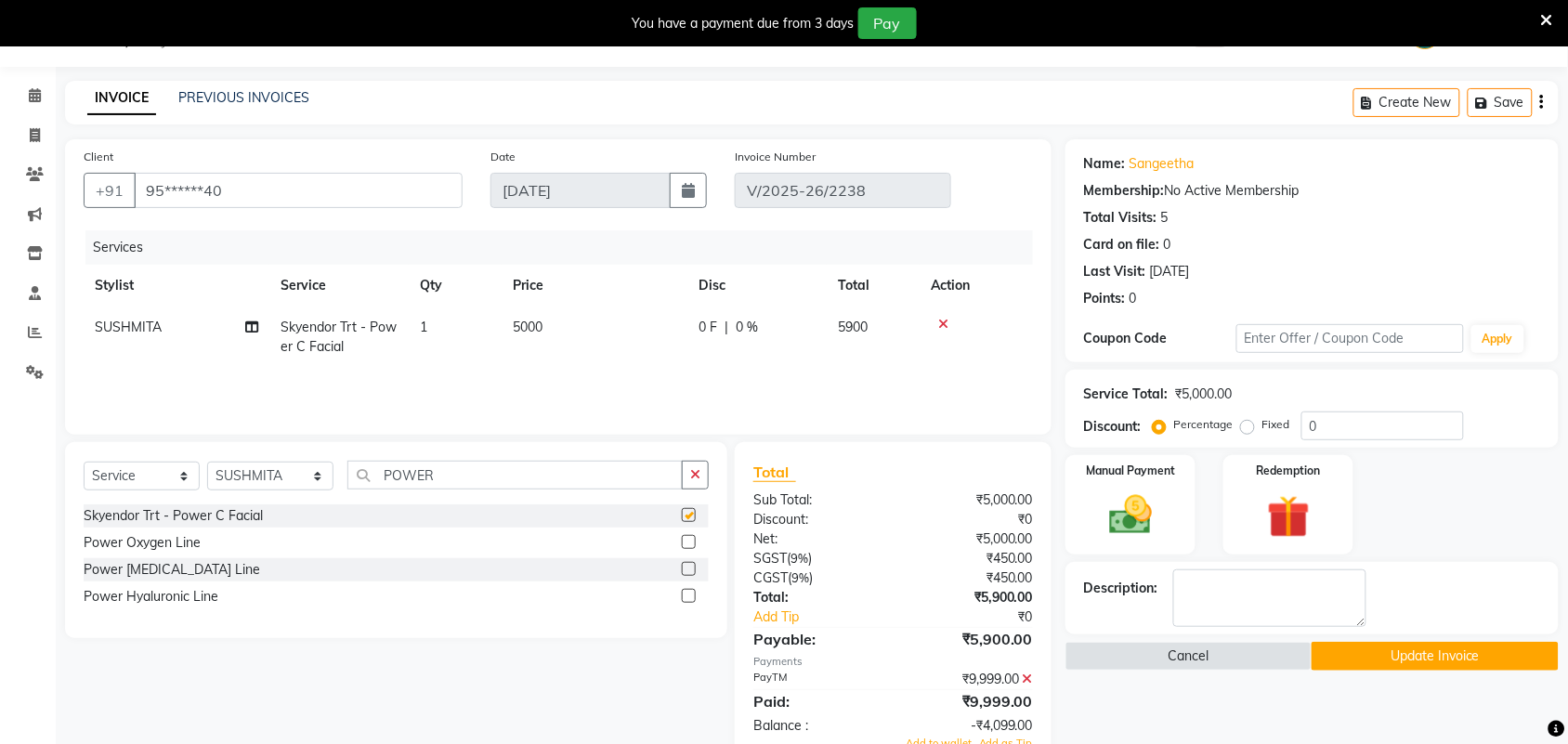 checkbox on "false" 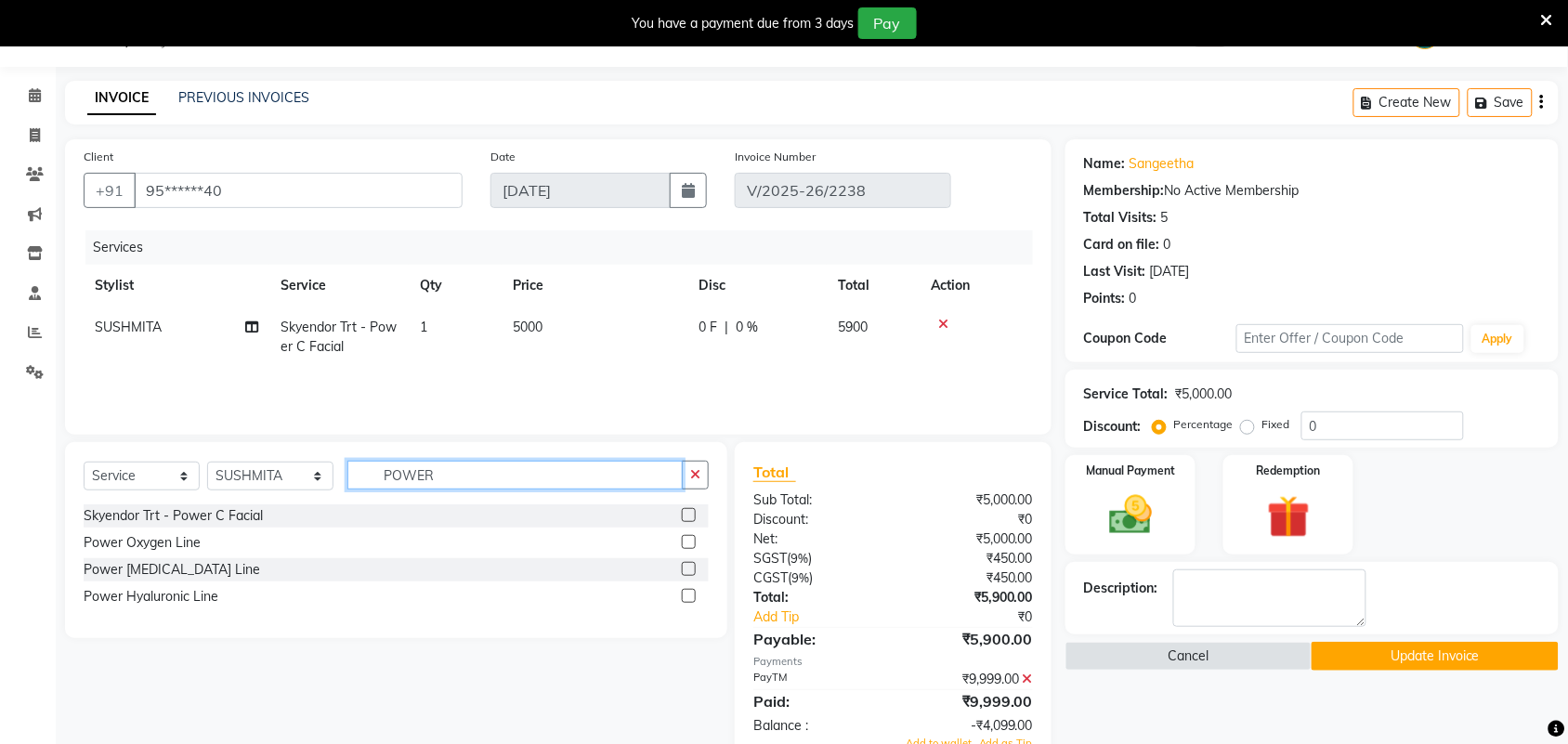 click on "POWER" 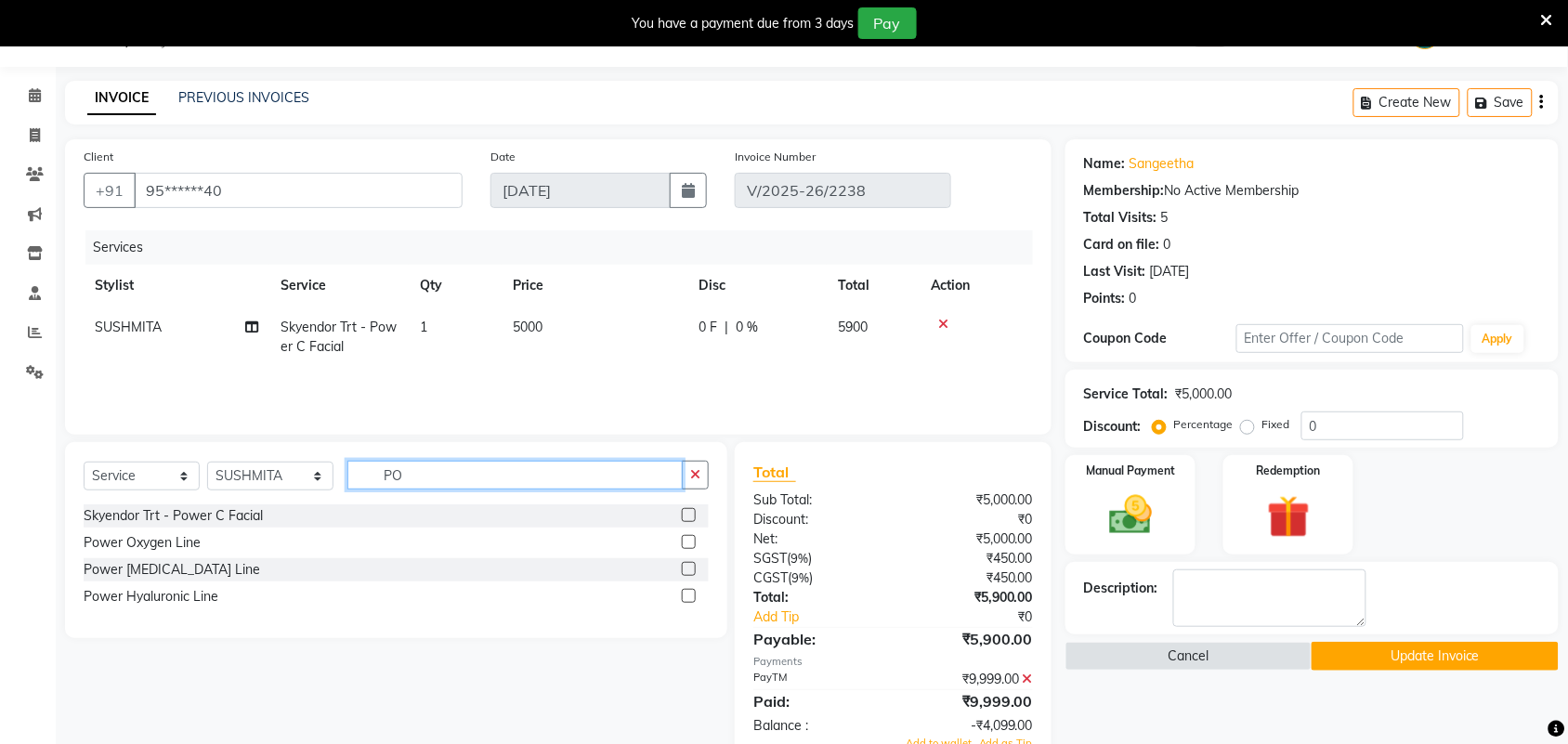 type on "P" 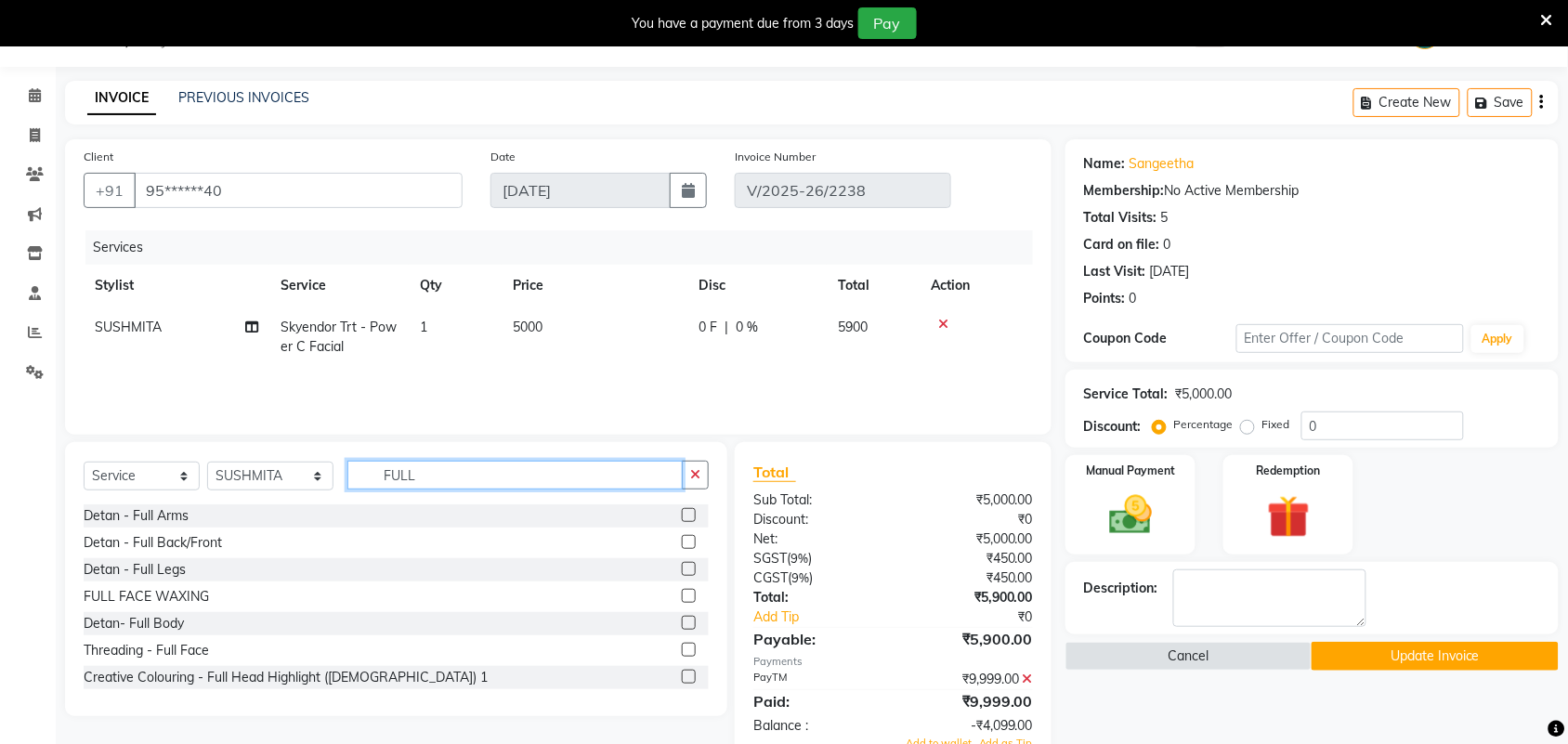 type on "FULL" 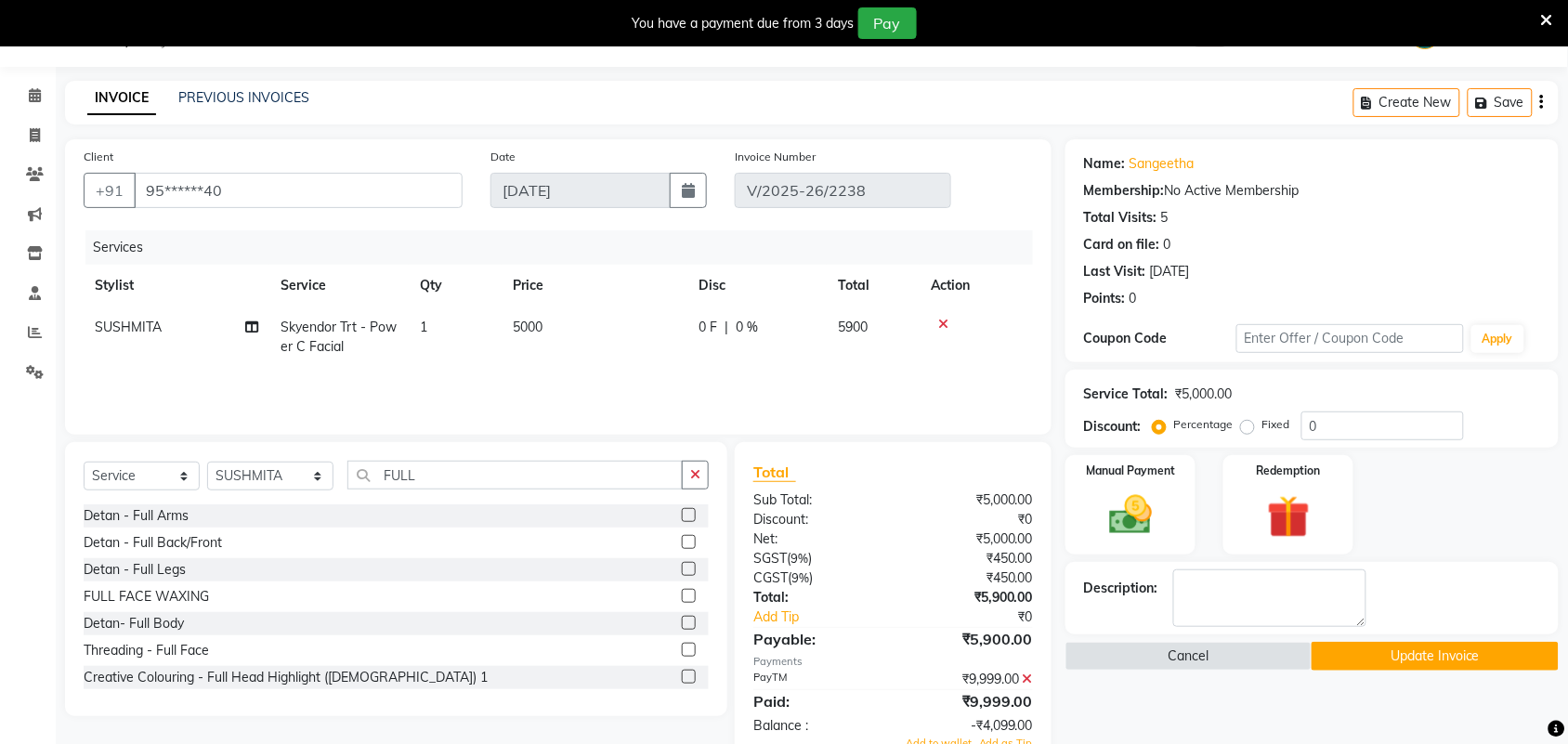 click 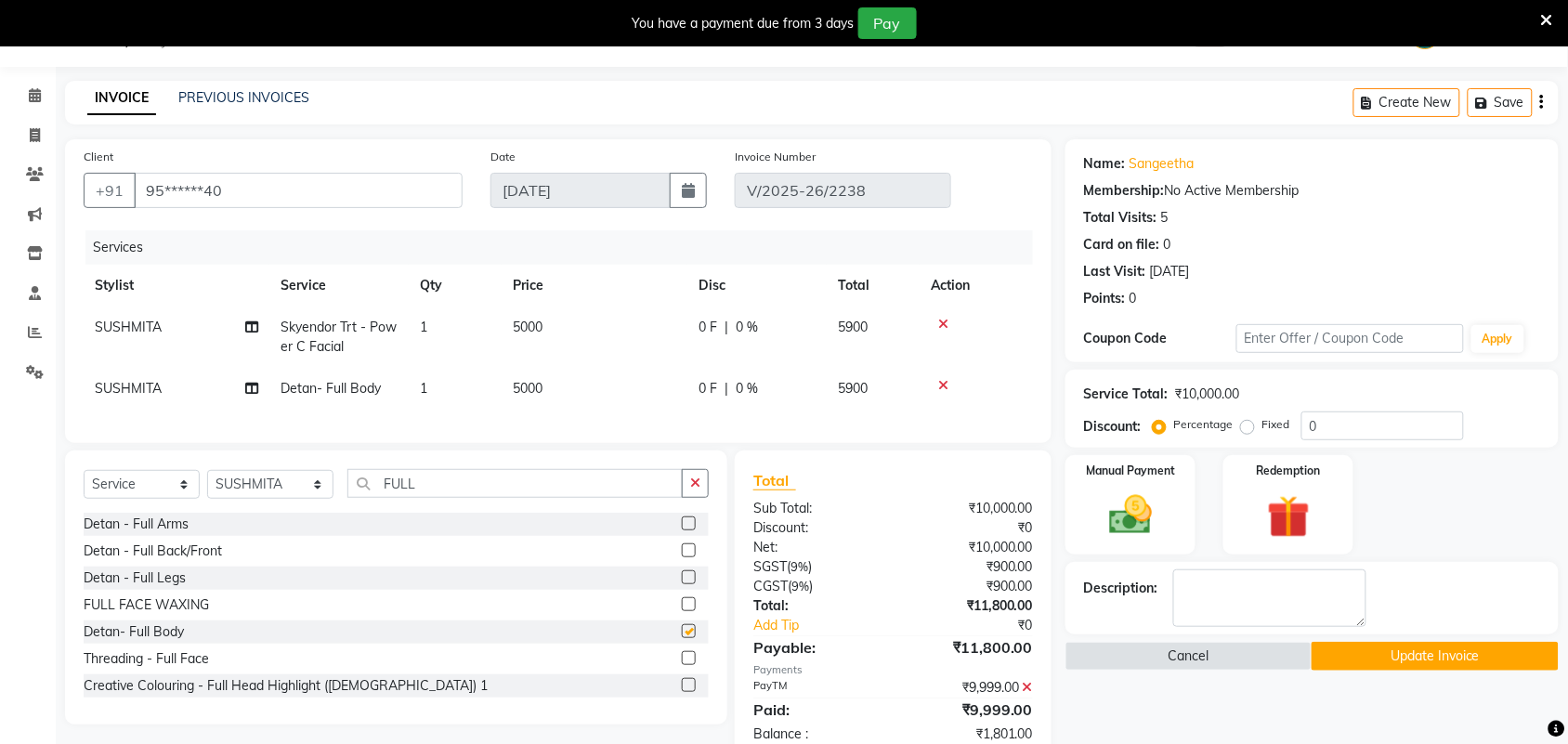 checkbox on "false" 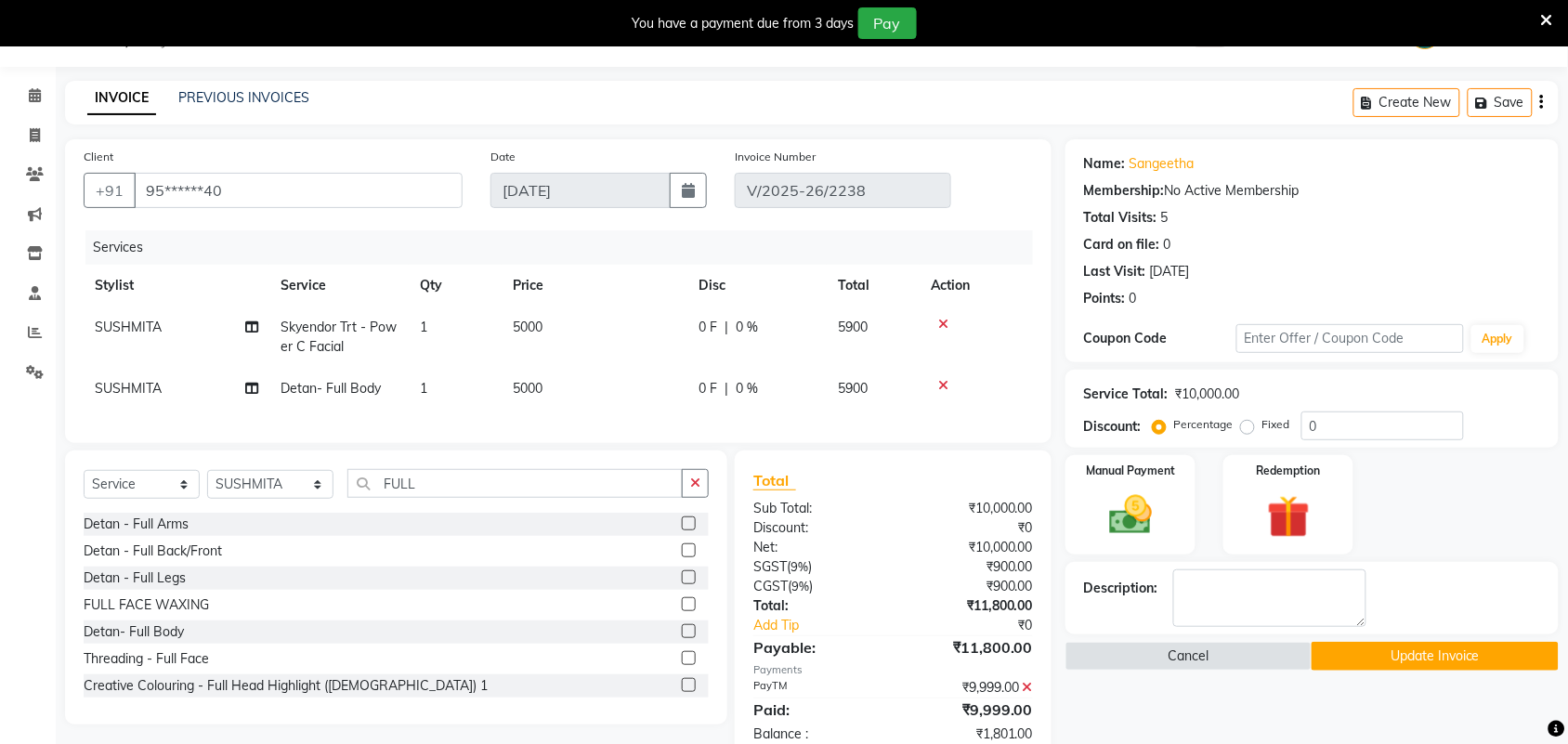 click on "5000" 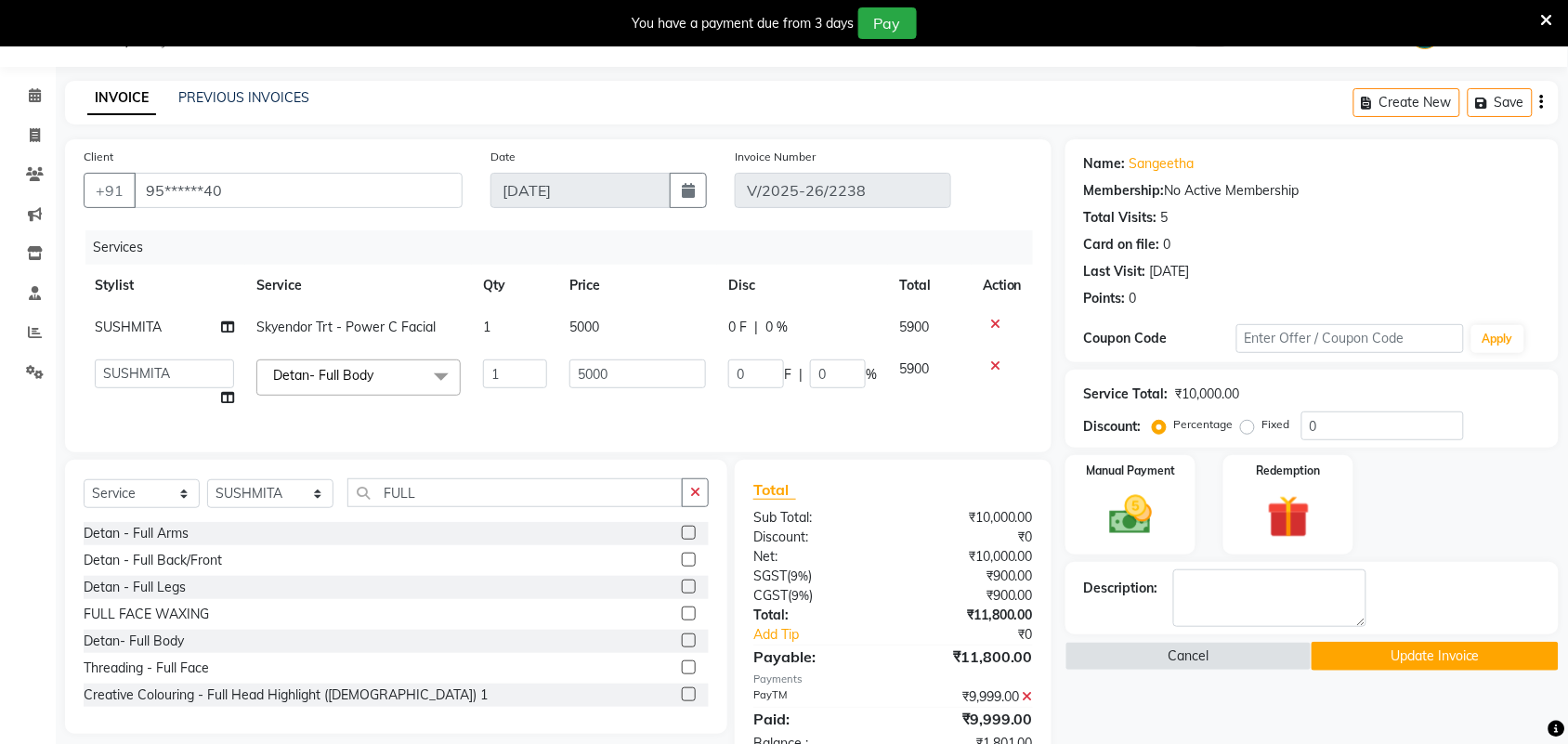 scroll, scrollTop: 119, scrollLeft: 0, axis: vertical 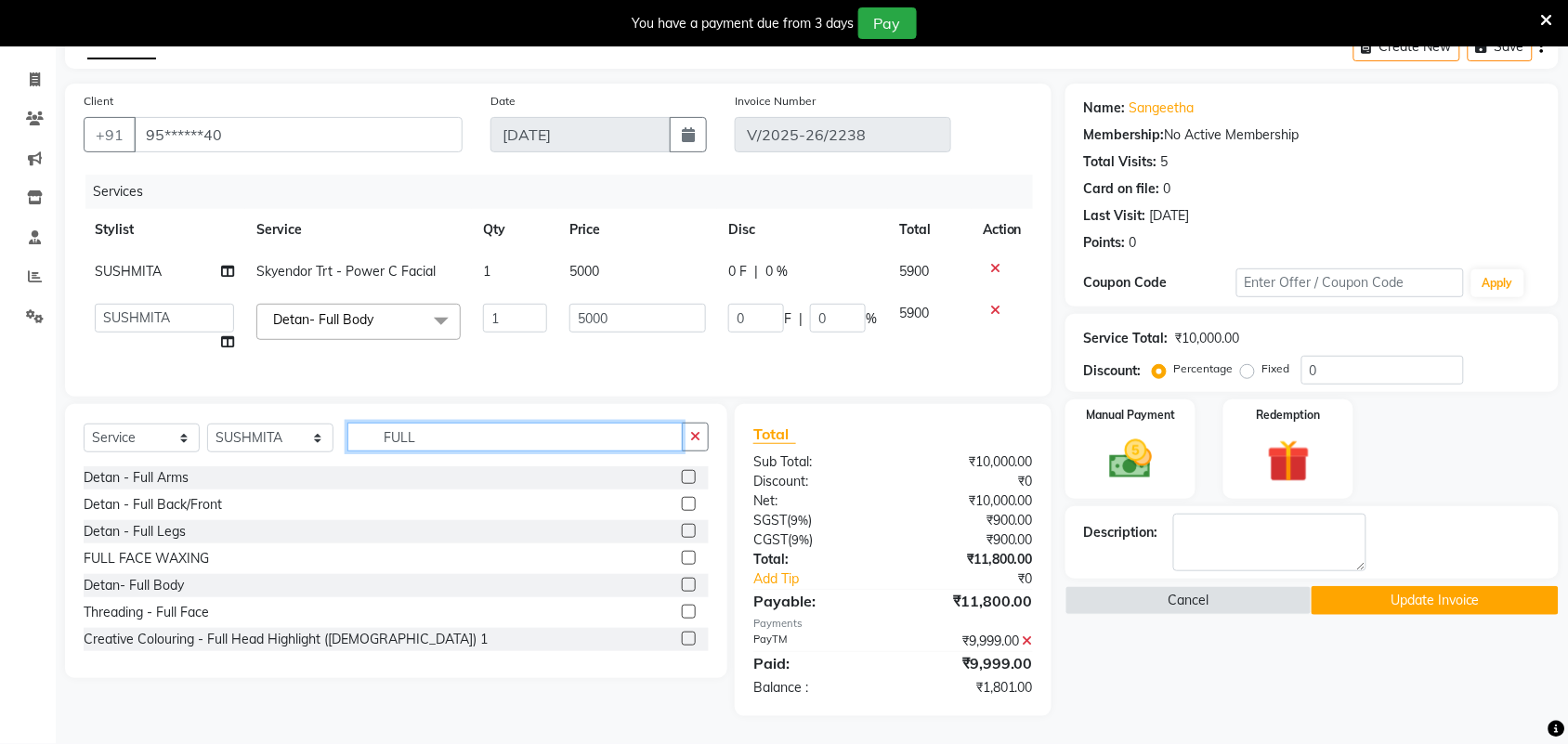 click on "FULL" 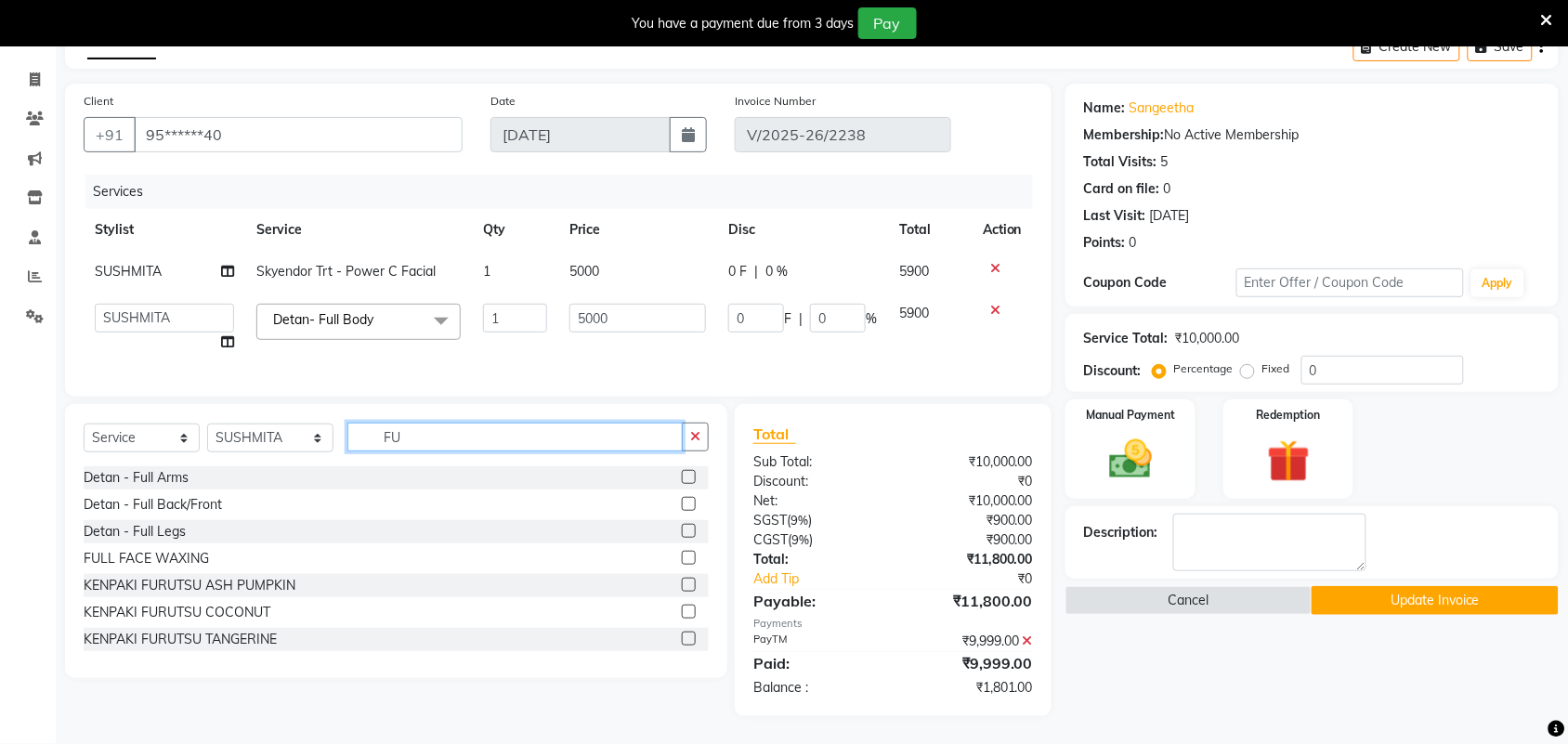 type on "F" 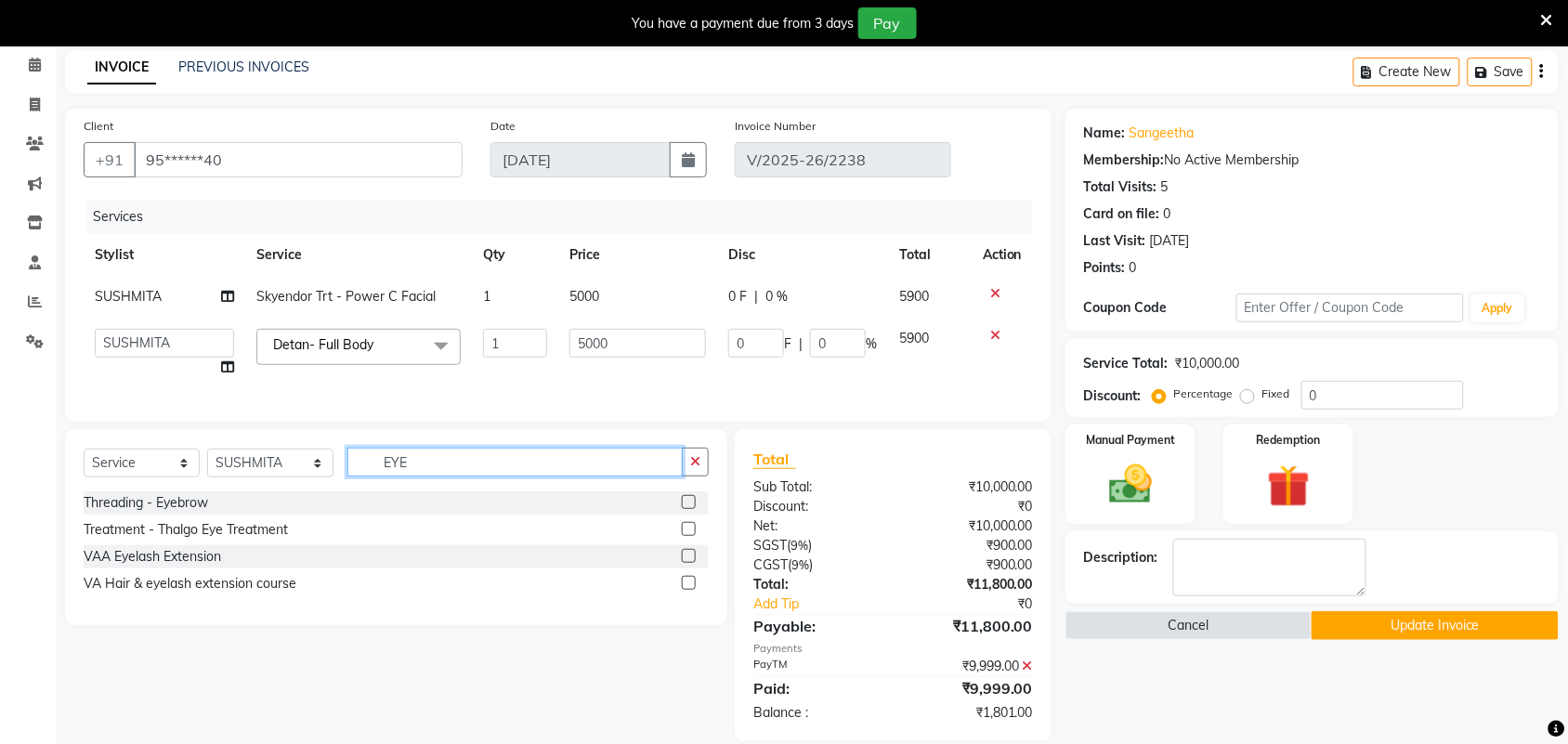 scroll, scrollTop: 119, scrollLeft: 0, axis: vertical 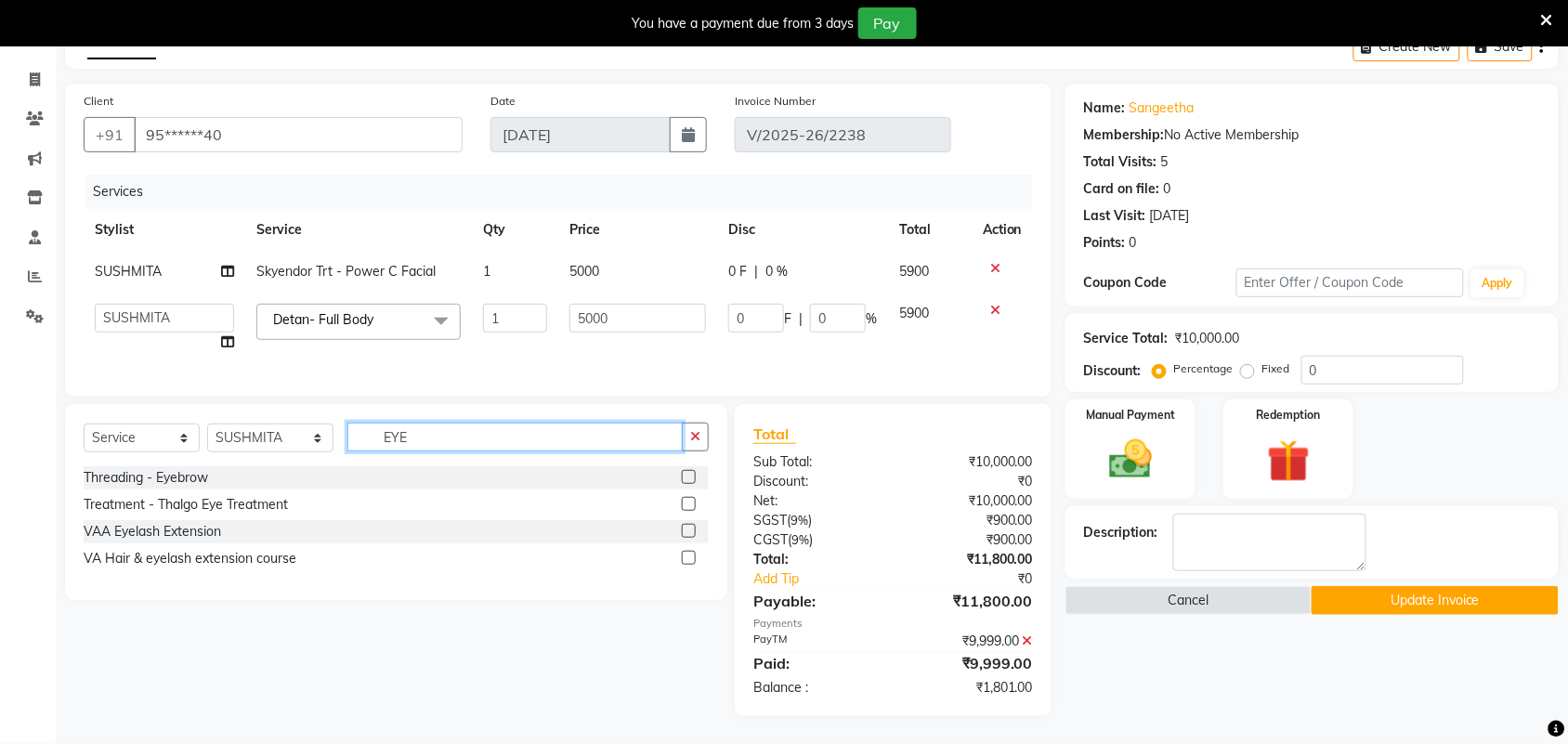 type on "EYE" 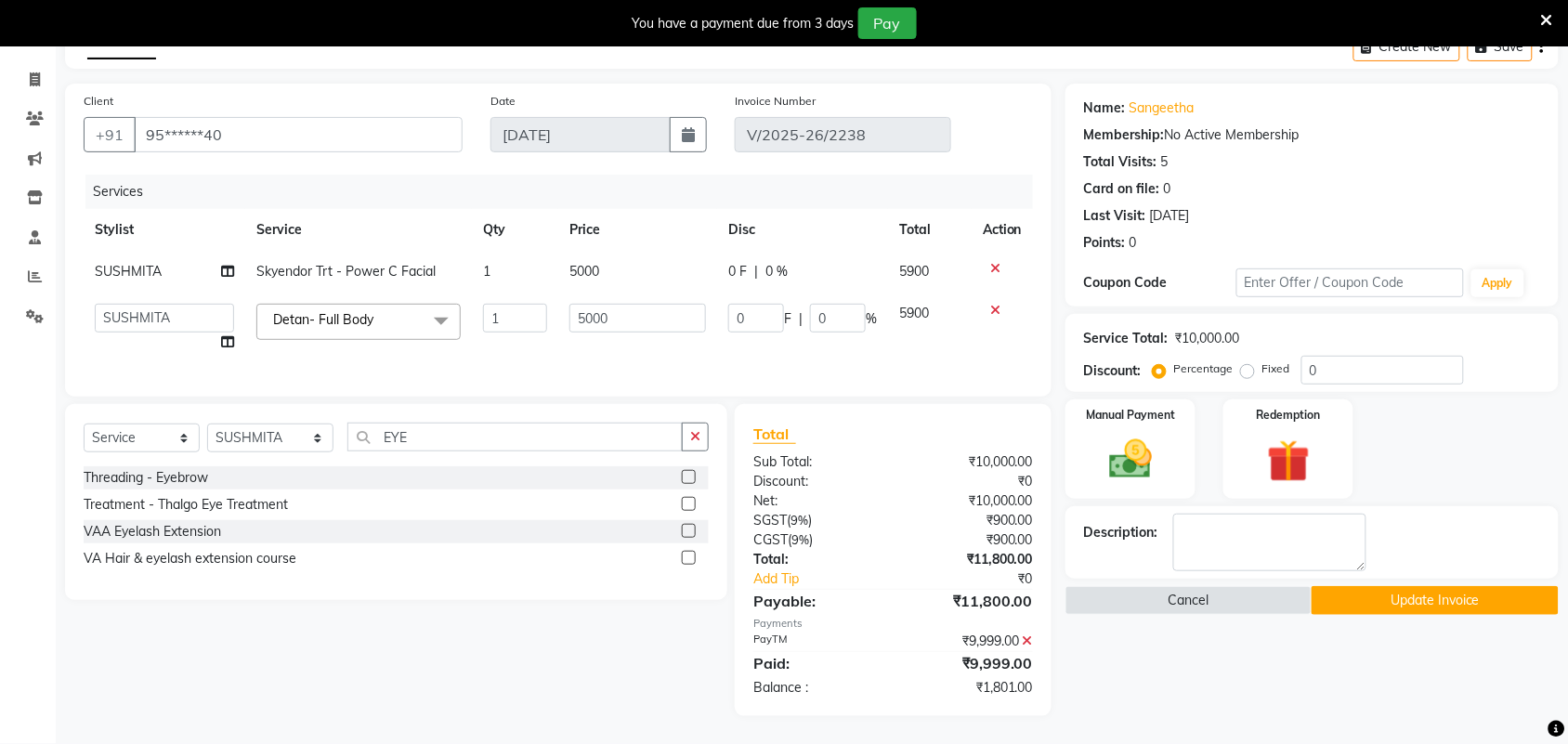 click 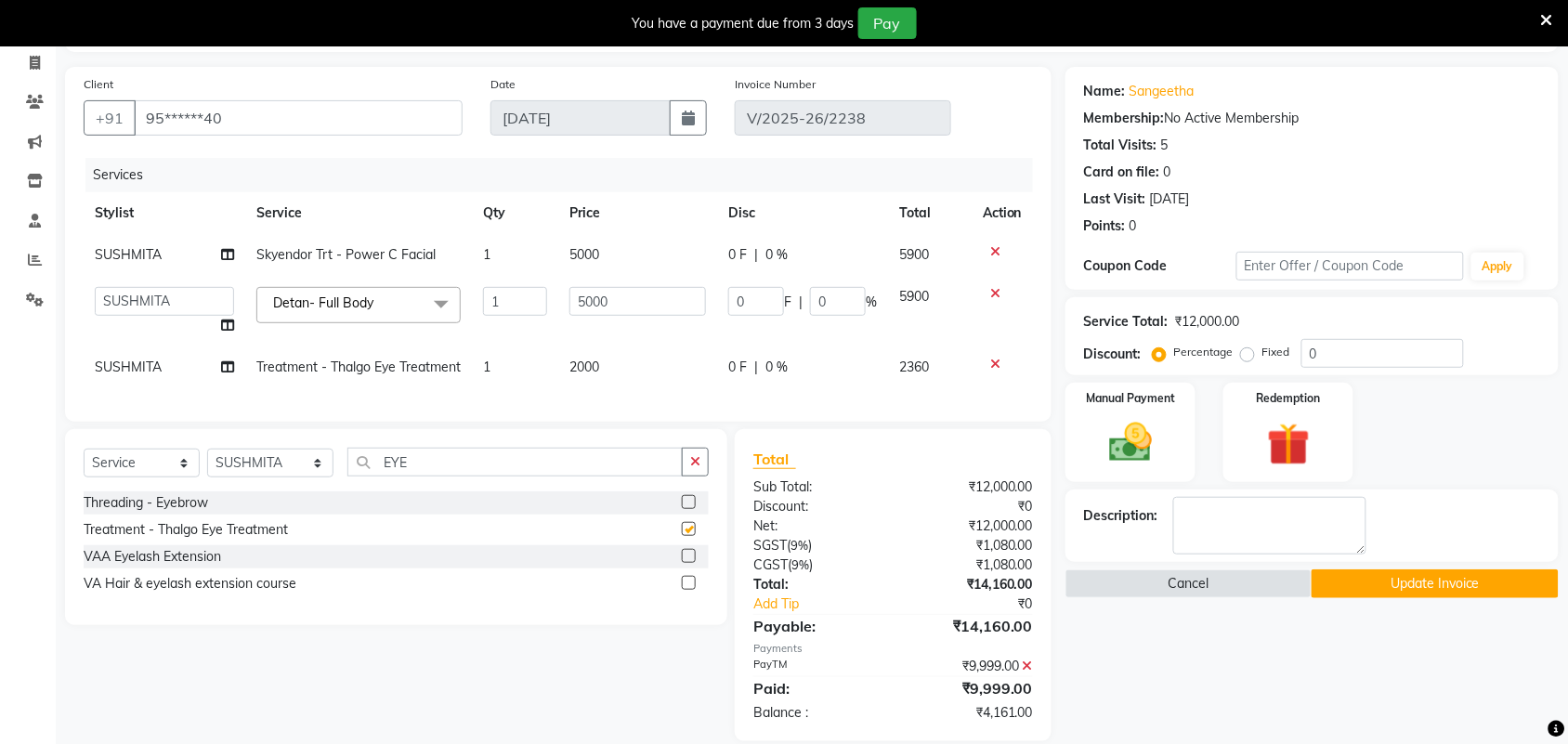 checkbox on "false" 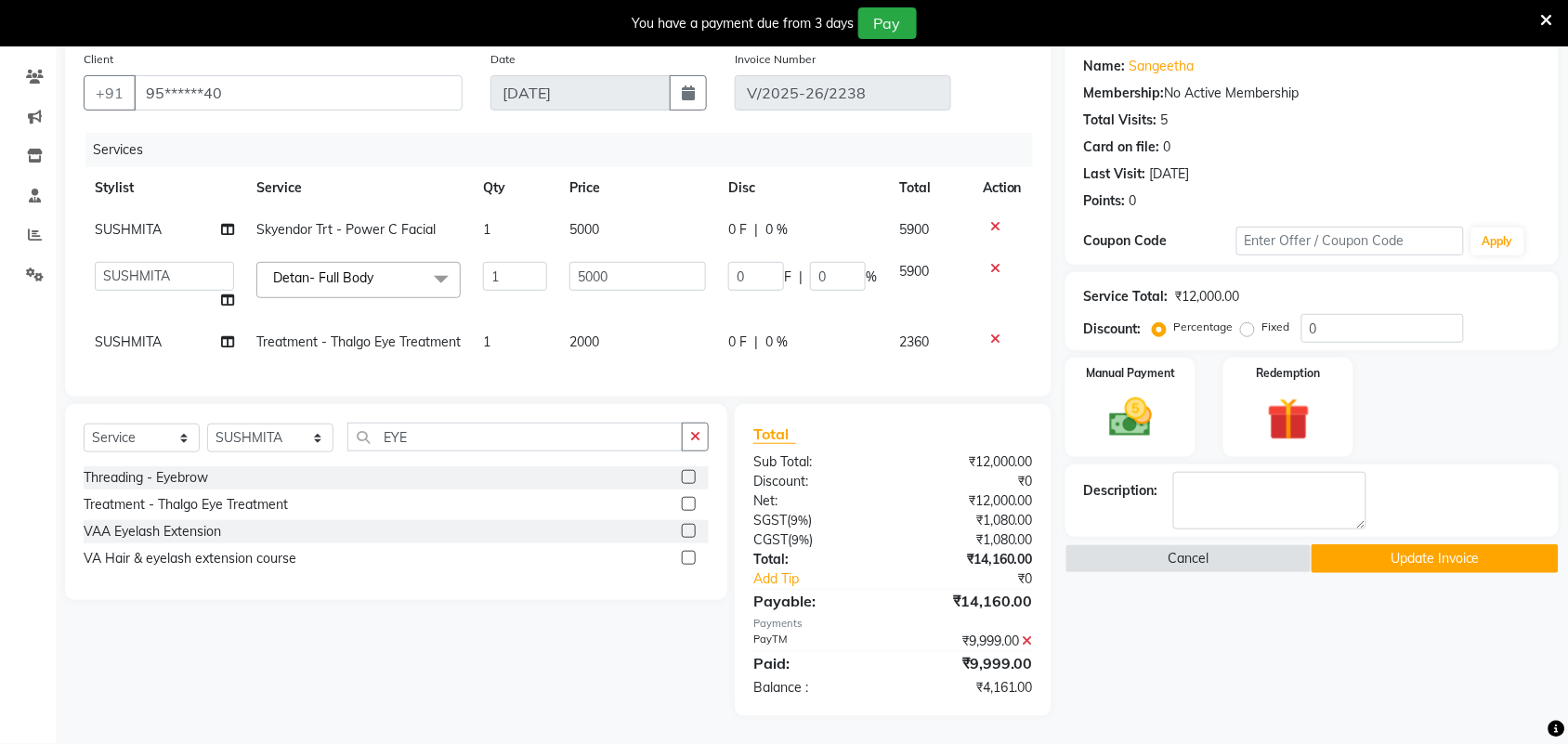 scroll, scrollTop: 179, scrollLeft: 0, axis: vertical 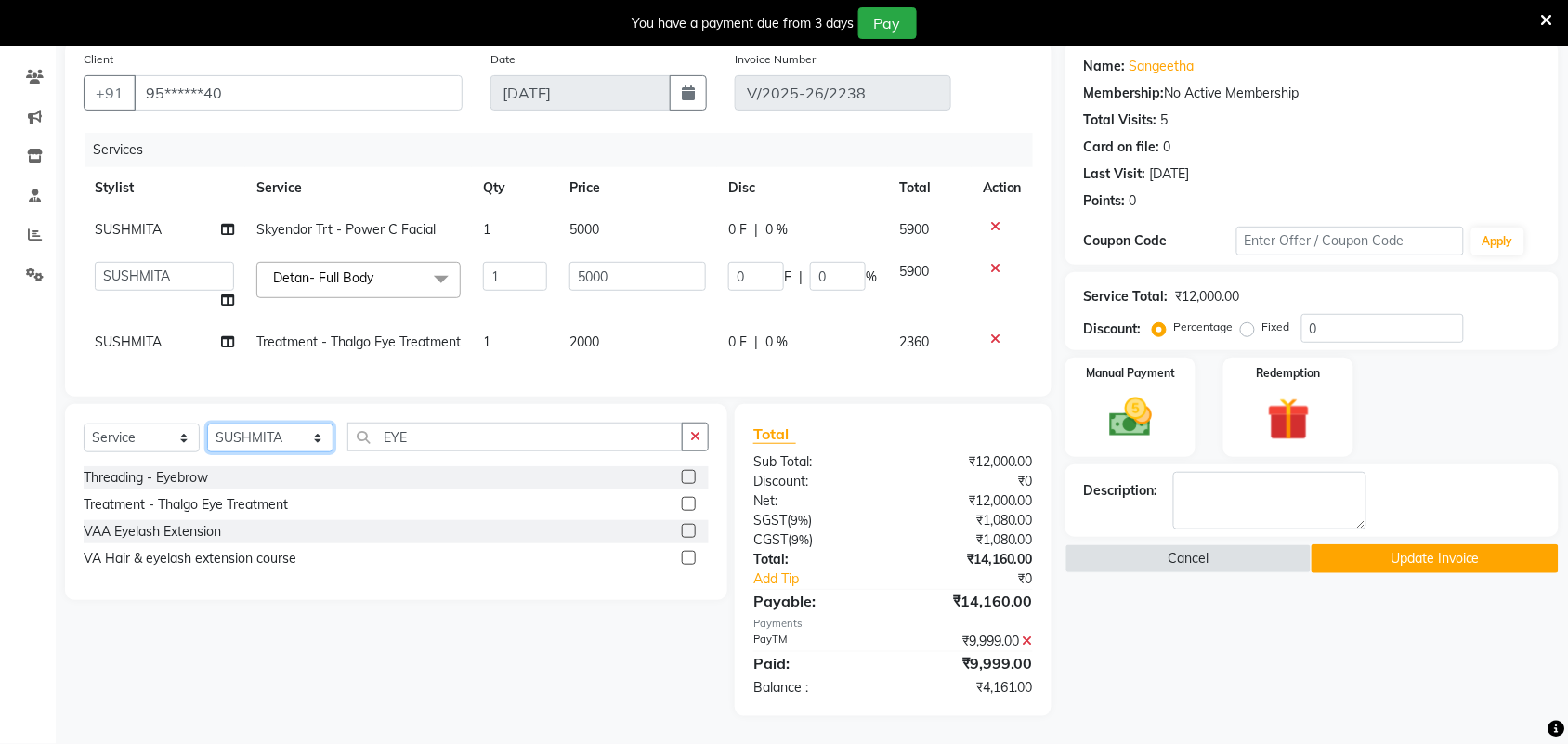 click on "Select Stylist Admin [PERSON_NAME]  Apsu Auditor Ambattur [PERSON_NAME] Dingg - Support Team [PERSON_NAME] [PERSON_NAME] [PERSON_NAME]  [PERSON_NAME] [PERSON_NAME]  [PERSON_NAME] [PERSON_NAME] [PERSON_NAME] RADHA [PERSON_NAME]  [PERSON_NAME] SEETHAL SOCHIPEM [PERSON_NAME] [PERSON_NAME] VANITHA Veena [PERSON_NAME]  [PERSON_NAME] Virtue admin VIRTUE SALON" 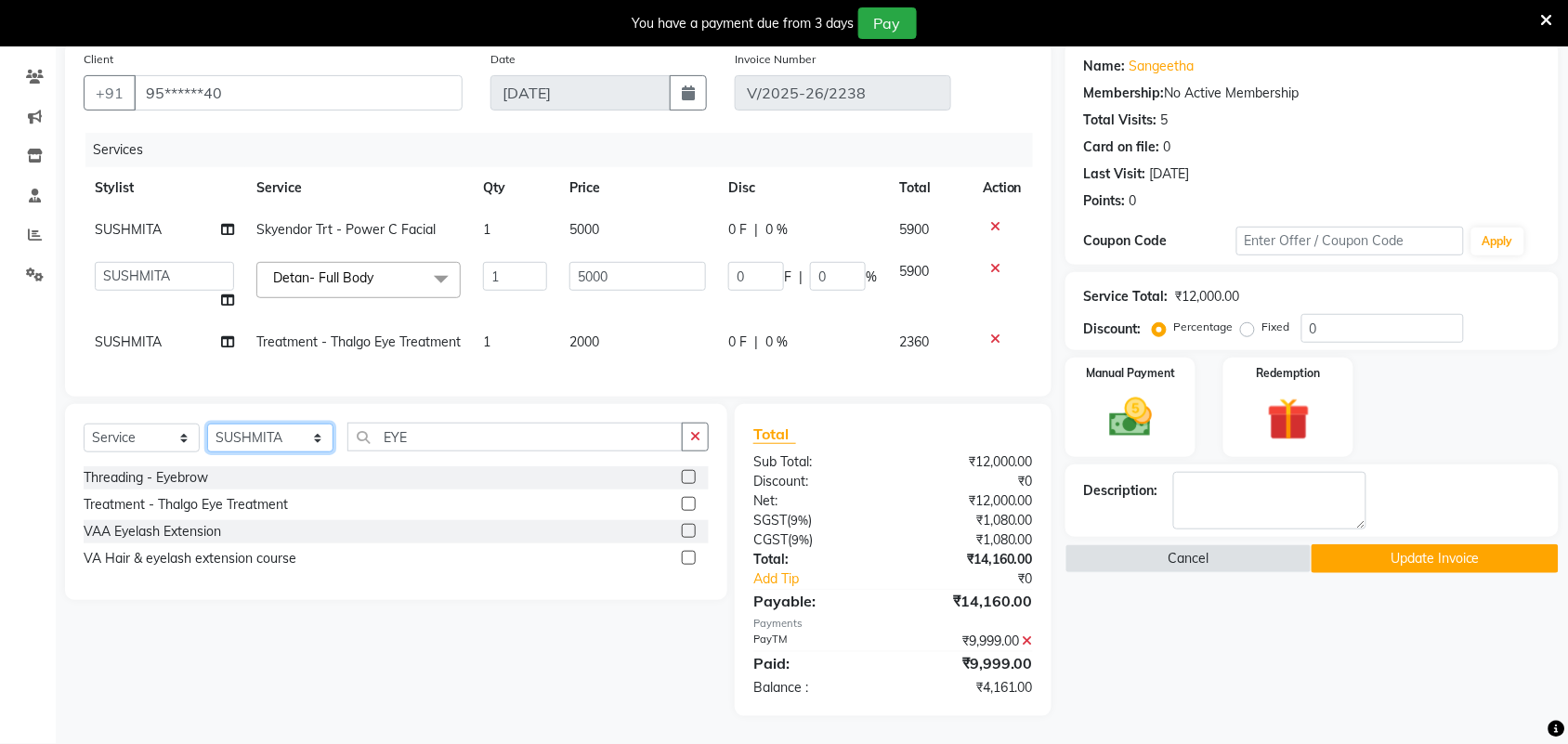select on "25078" 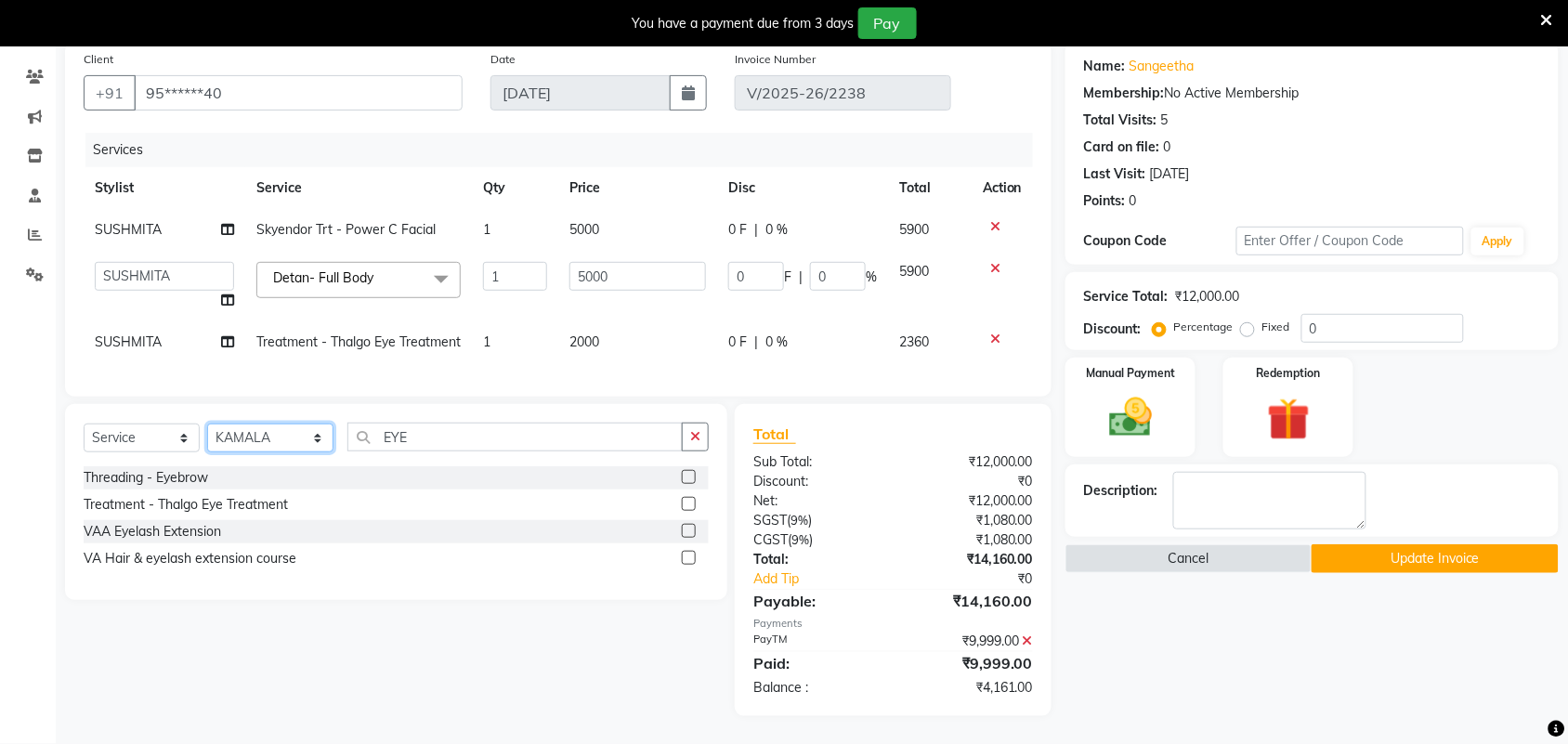 click on "Select Stylist Admin [PERSON_NAME]  Apsu Auditor Ambattur [PERSON_NAME] Dingg - Support Team [PERSON_NAME] [PERSON_NAME] [PERSON_NAME]  [PERSON_NAME] [PERSON_NAME]  [PERSON_NAME] [PERSON_NAME] [PERSON_NAME] RADHA [PERSON_NAME]  [PERSON_NAME] SEETHAL SOCHIPEM [PERSON_NAME] [PERSON_NAME] VANITHA Veena [PERSON_NAME]  [PERSON_NAME] Virtue admin VIRTUE SALON" 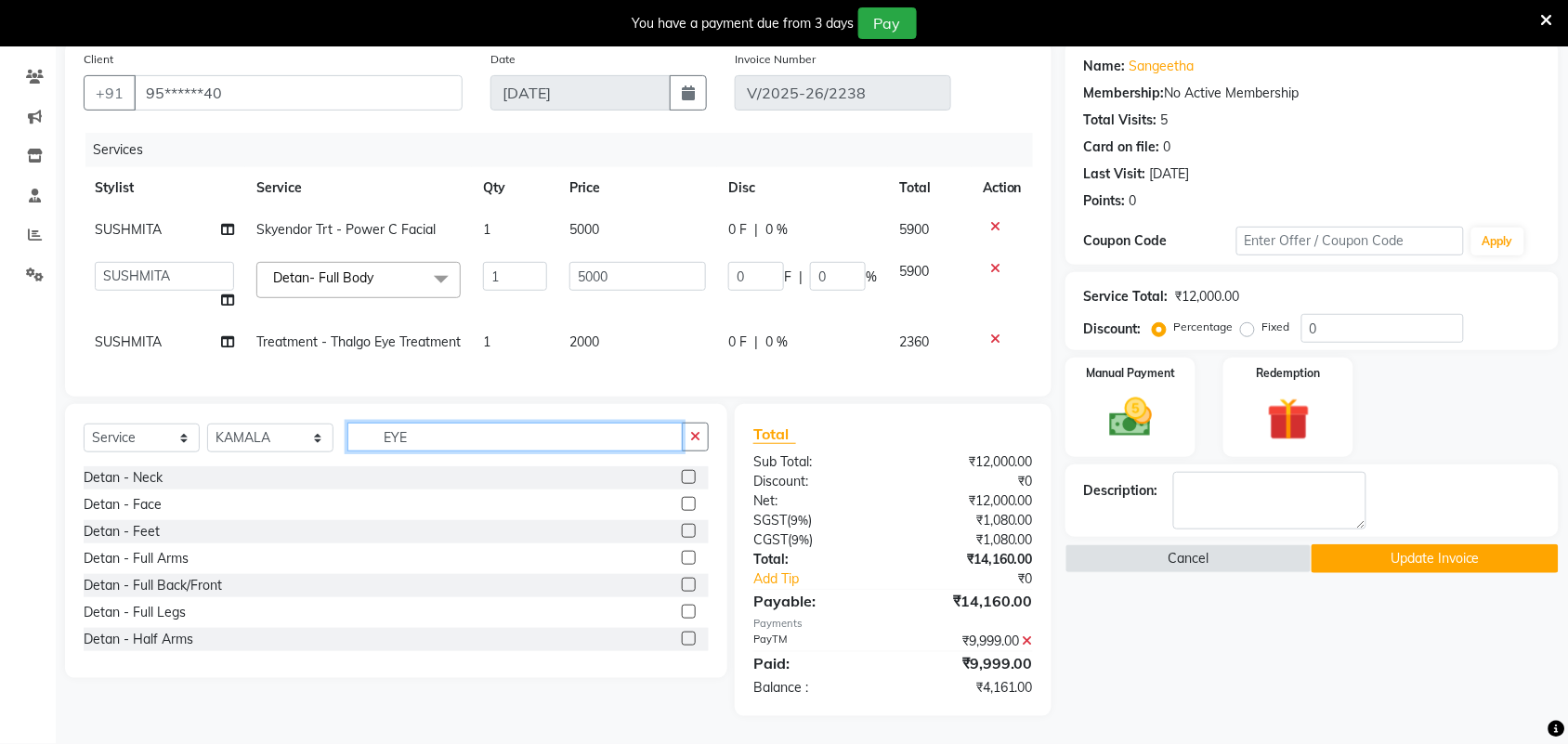 click on "EYE" 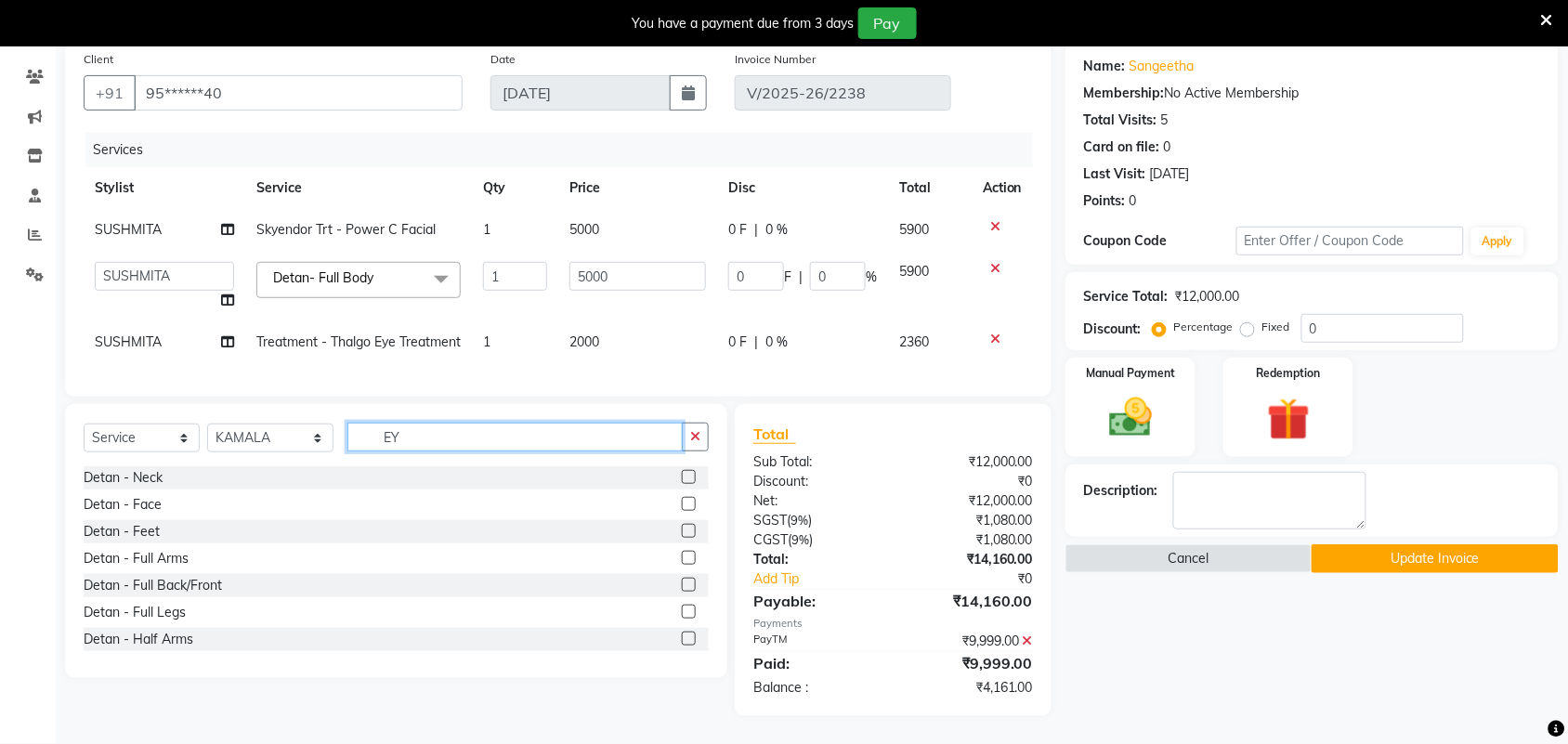 type on "E" 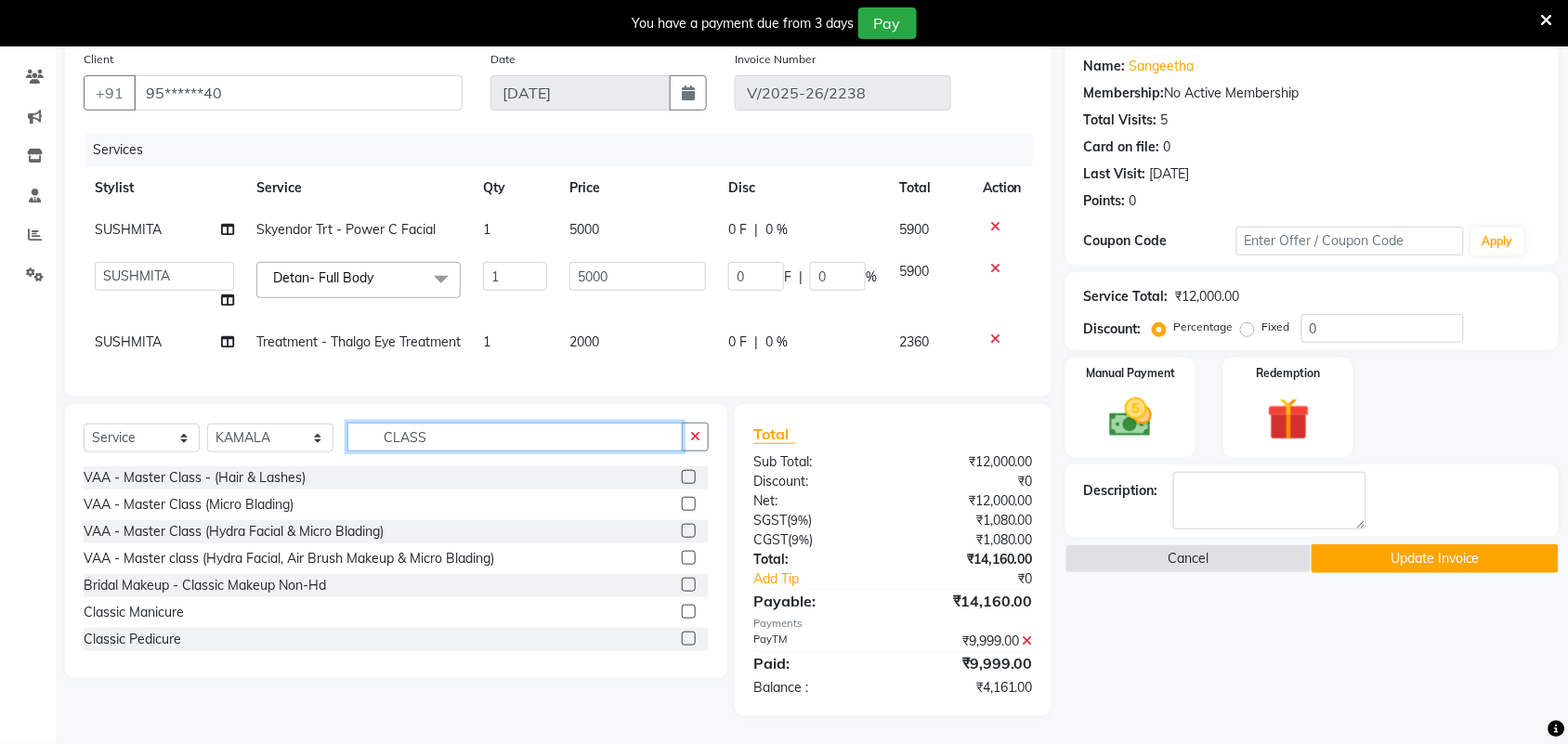 type on "CLASS" 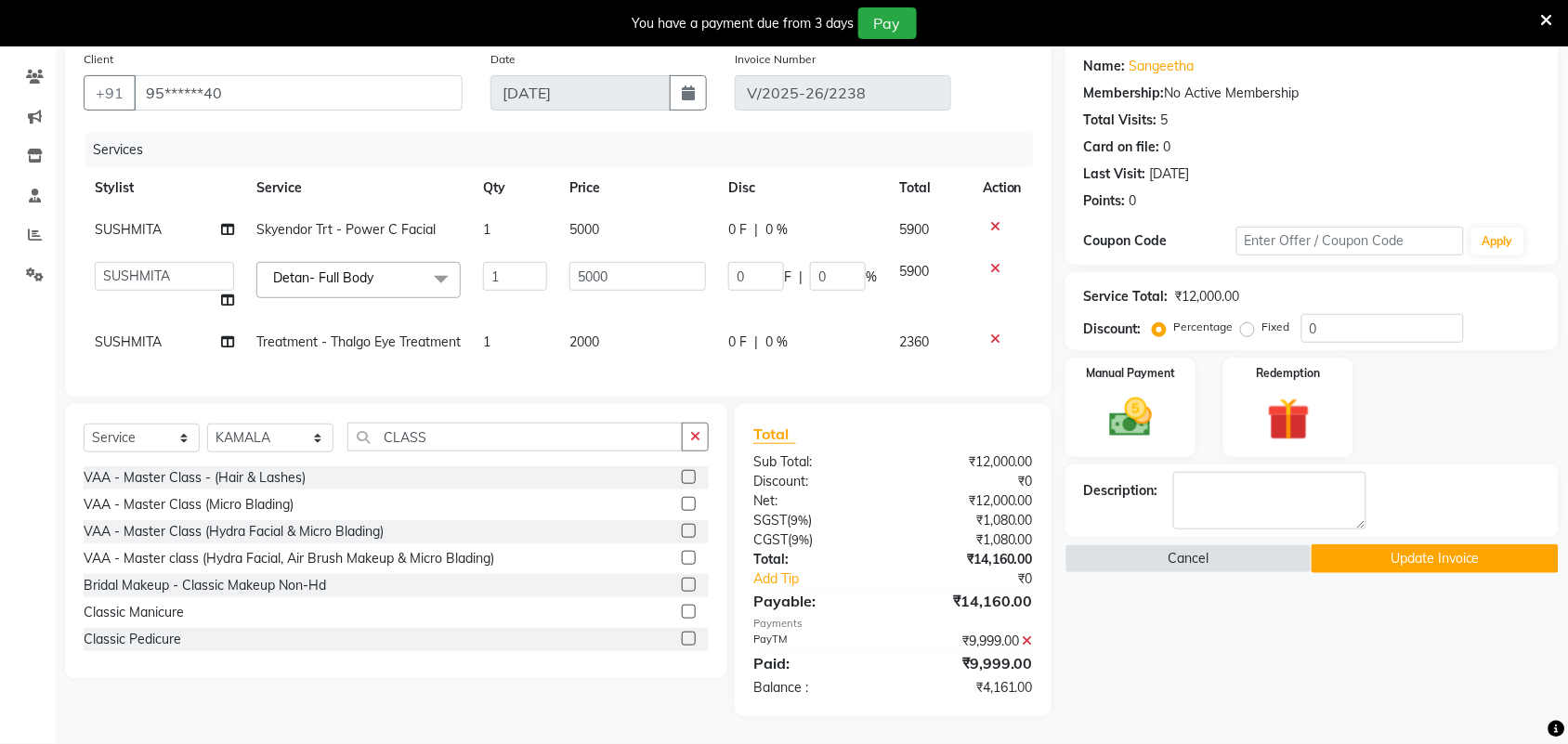 click 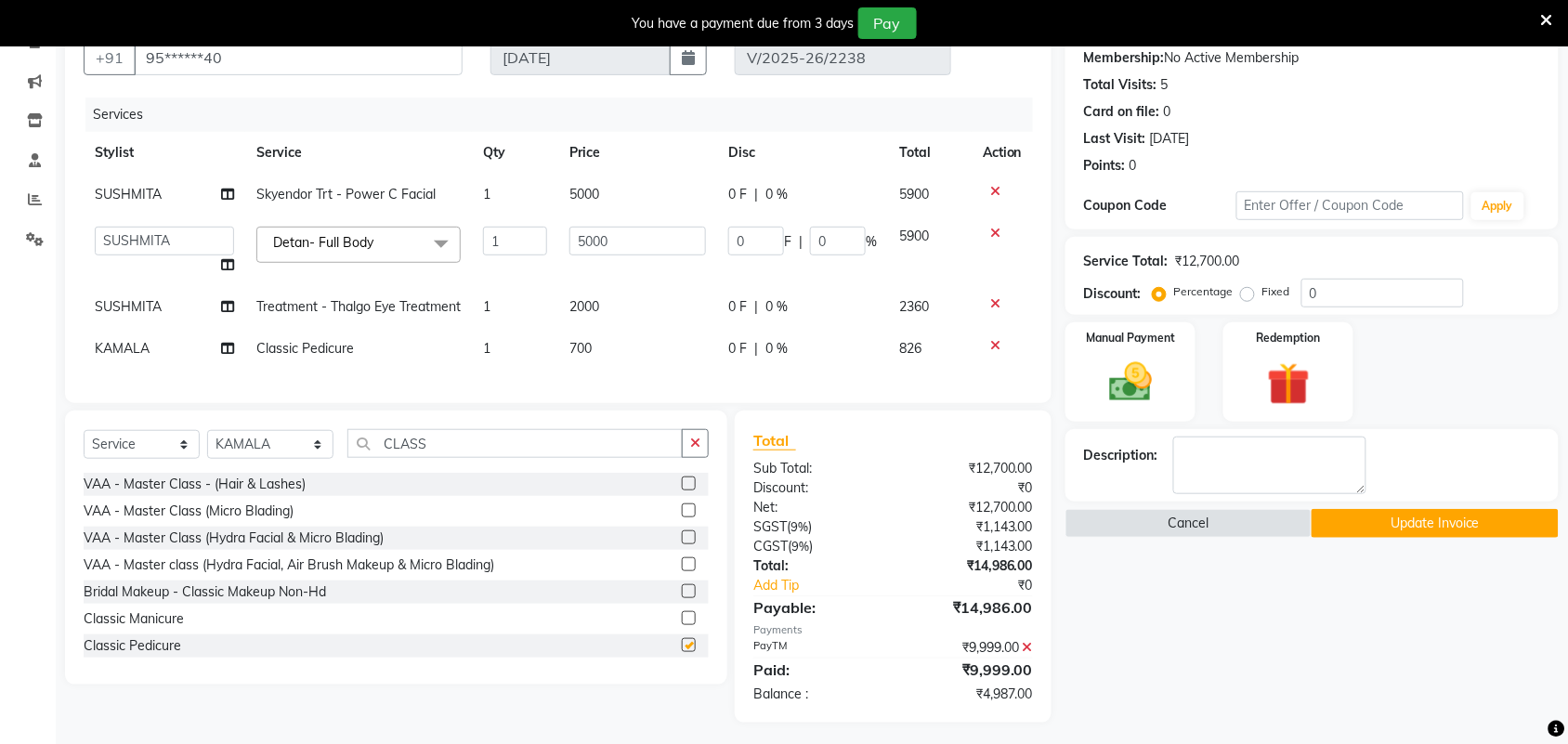 checkbox on "false" 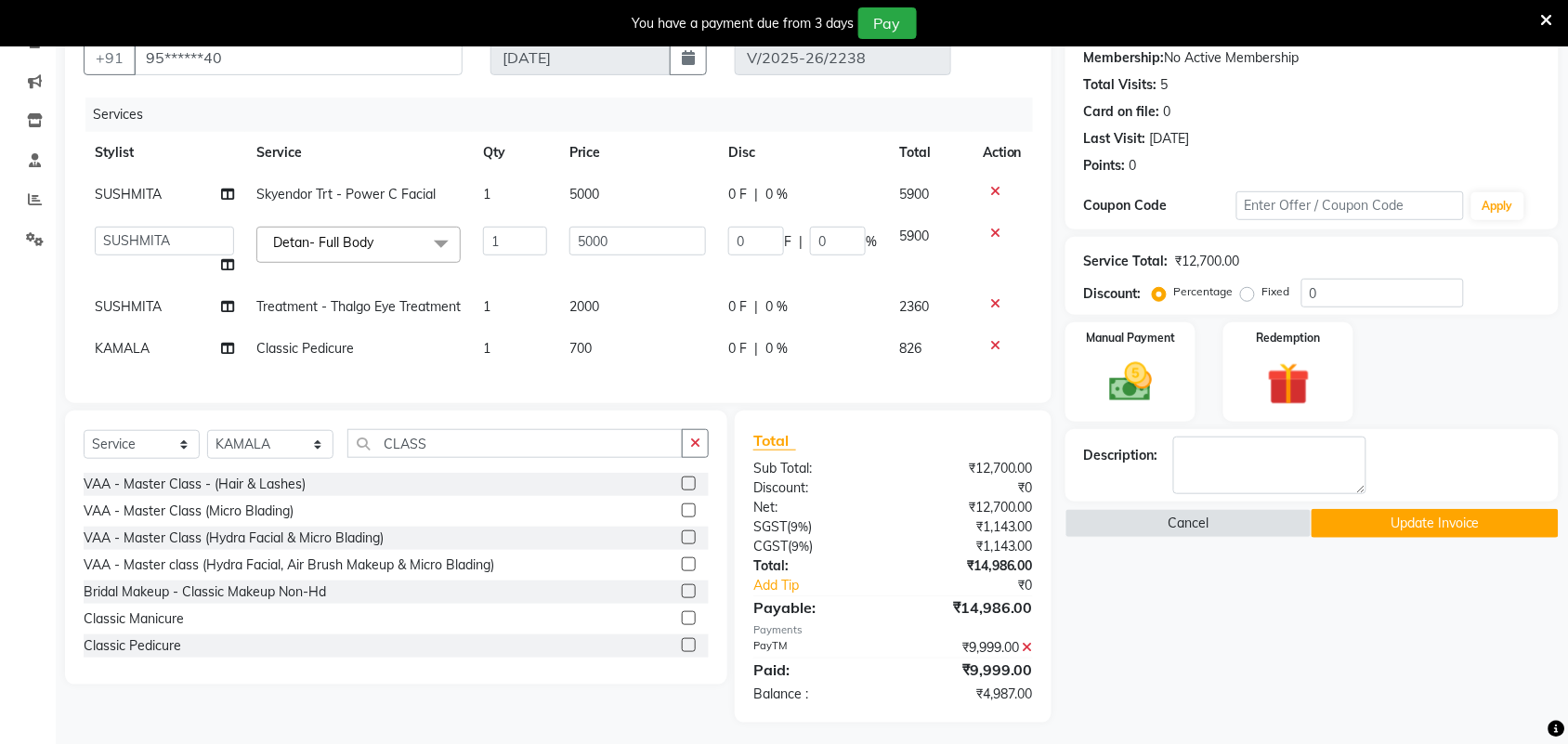 scroll, scrollTop: 221, scrollLeft: 0, axis: vertical 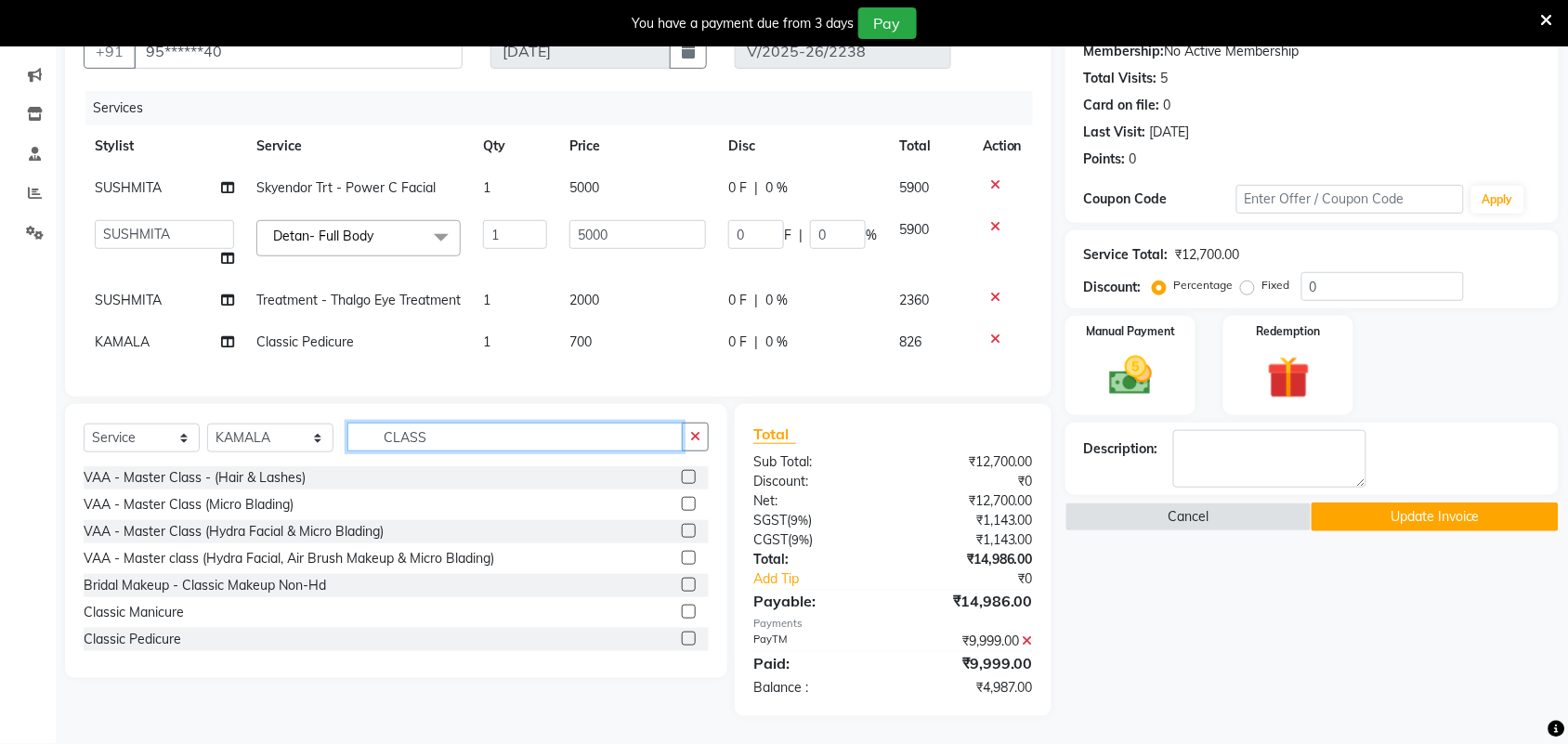 click on "CLASS" 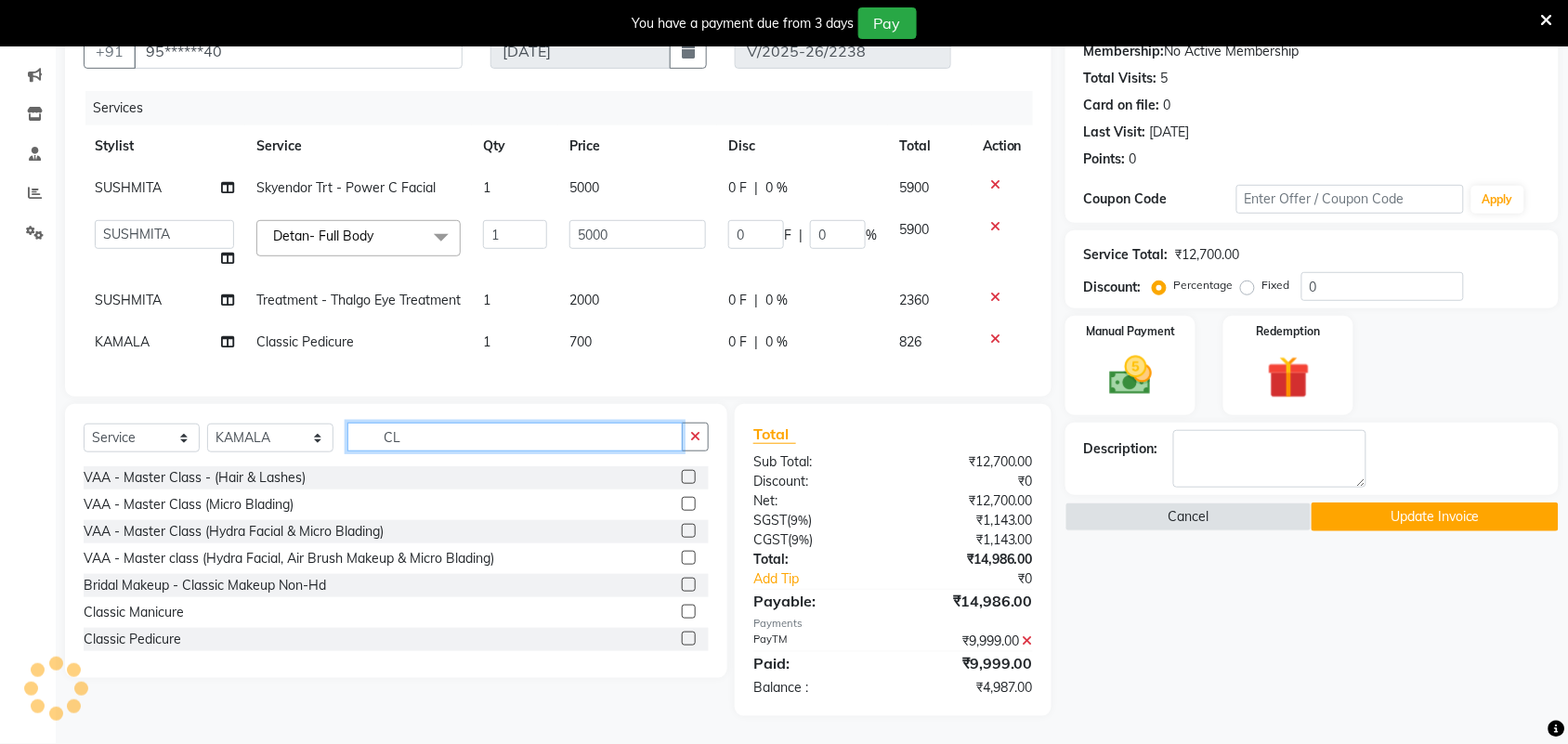 type on "C" 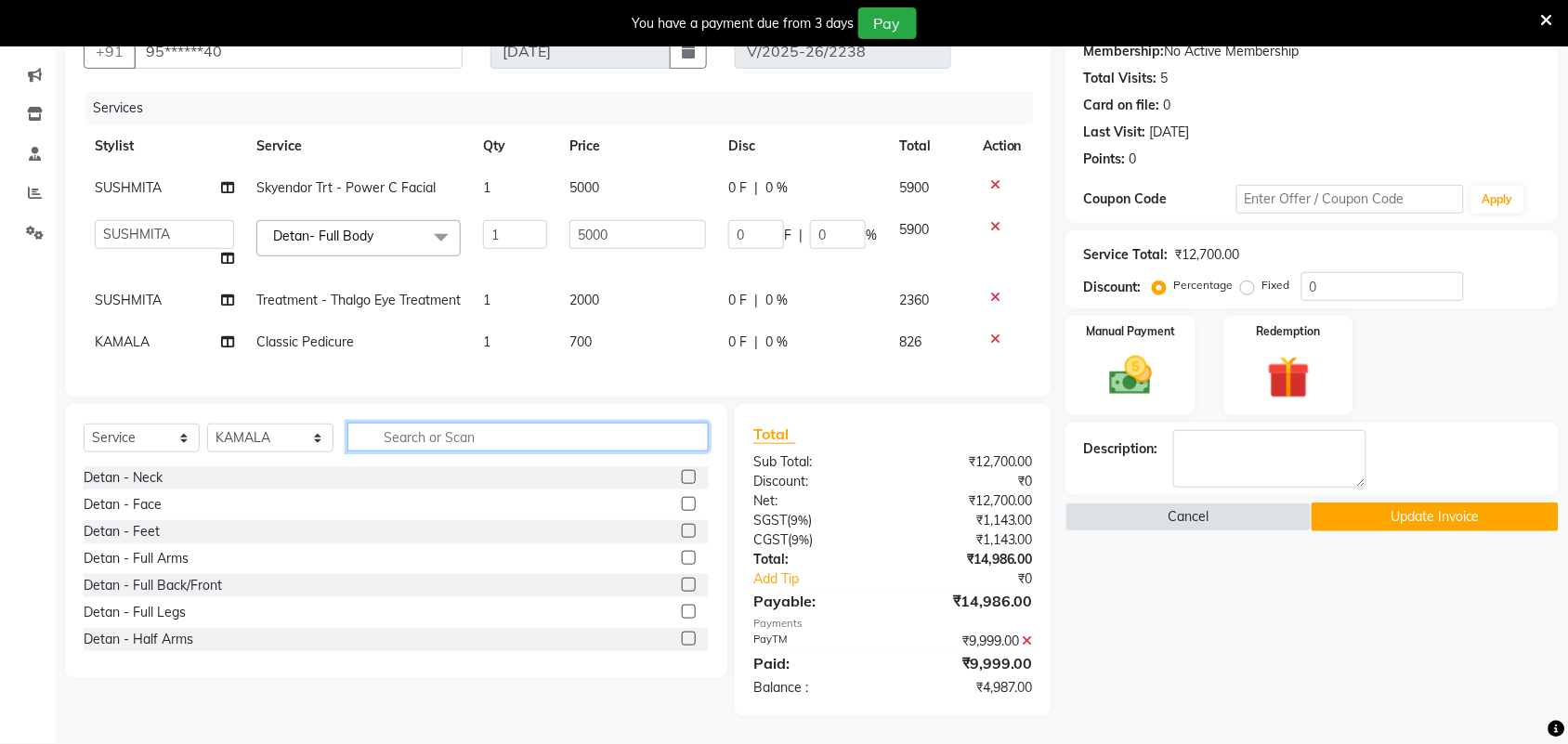 type 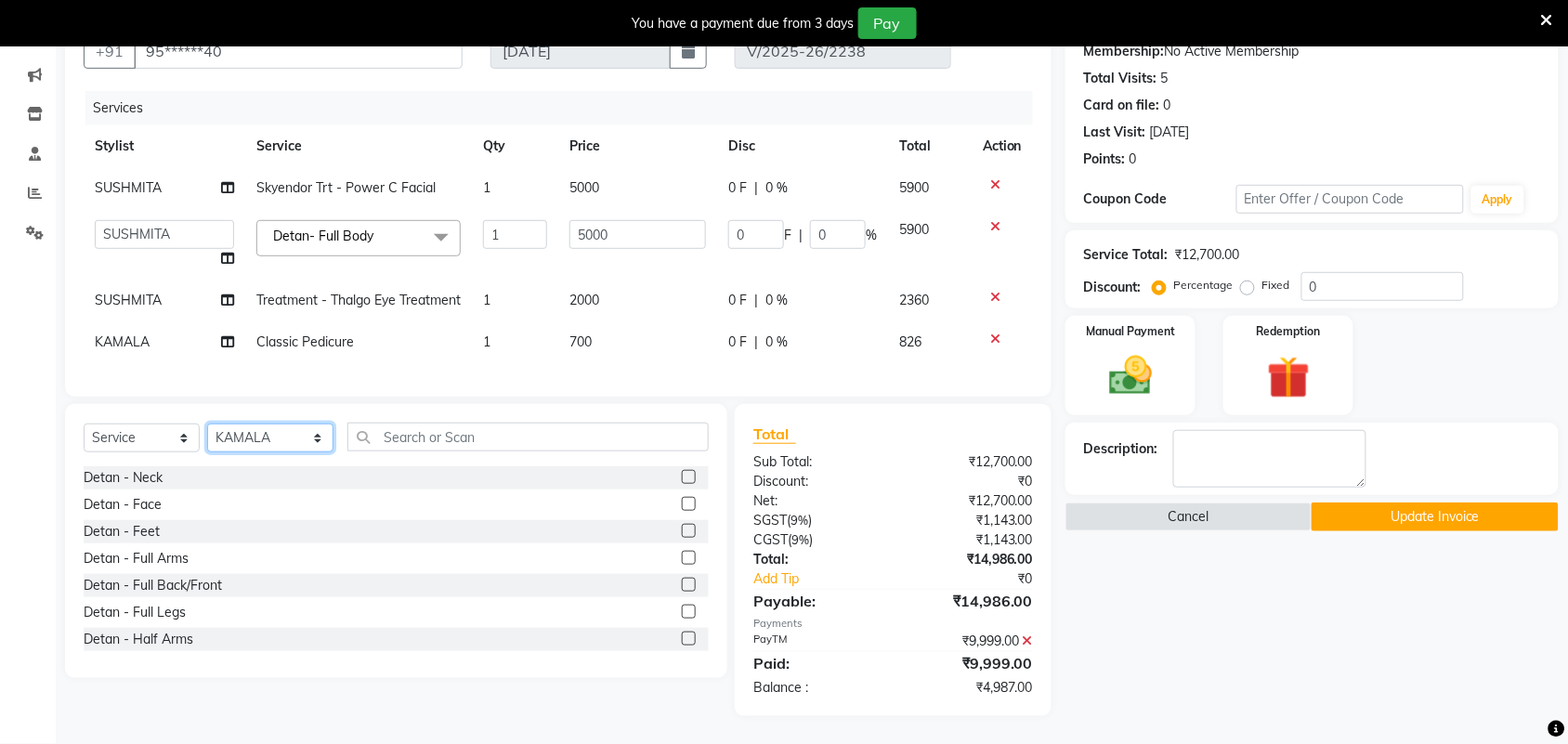 click on "Select Stylist Admin [PERSON_NAME]  Apsu Auditor Ambattur [PERSON_NAME] Dingg - Support Team [PERSON_NAME] [PERSON_NAME] [PERSON_NAME]  [PERSON_NAME] [PERSON_NAME]  [PERSON_NAME] [PERSON_NAME] [PERSON_NAME] RADHA [PERSON_NAME]  [PERSON_NAME] SEETHAL SOCHIPEM [PERSON_NAME] [PERSON_NAME] VANITHA Veena [PERSON_NAME]  [PERSON_NAME] Virtue admin VIRTUE SALON" 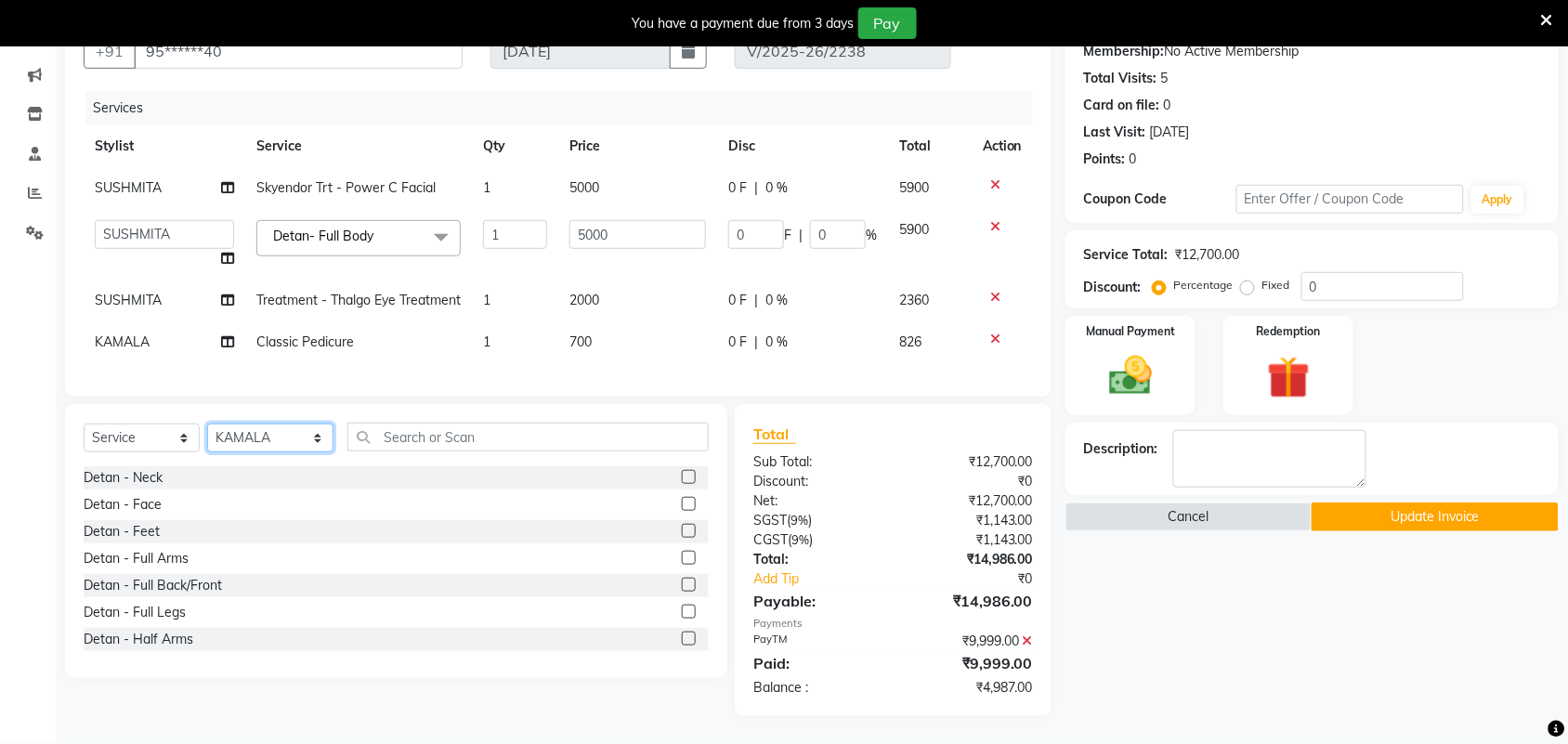 select on "59089" 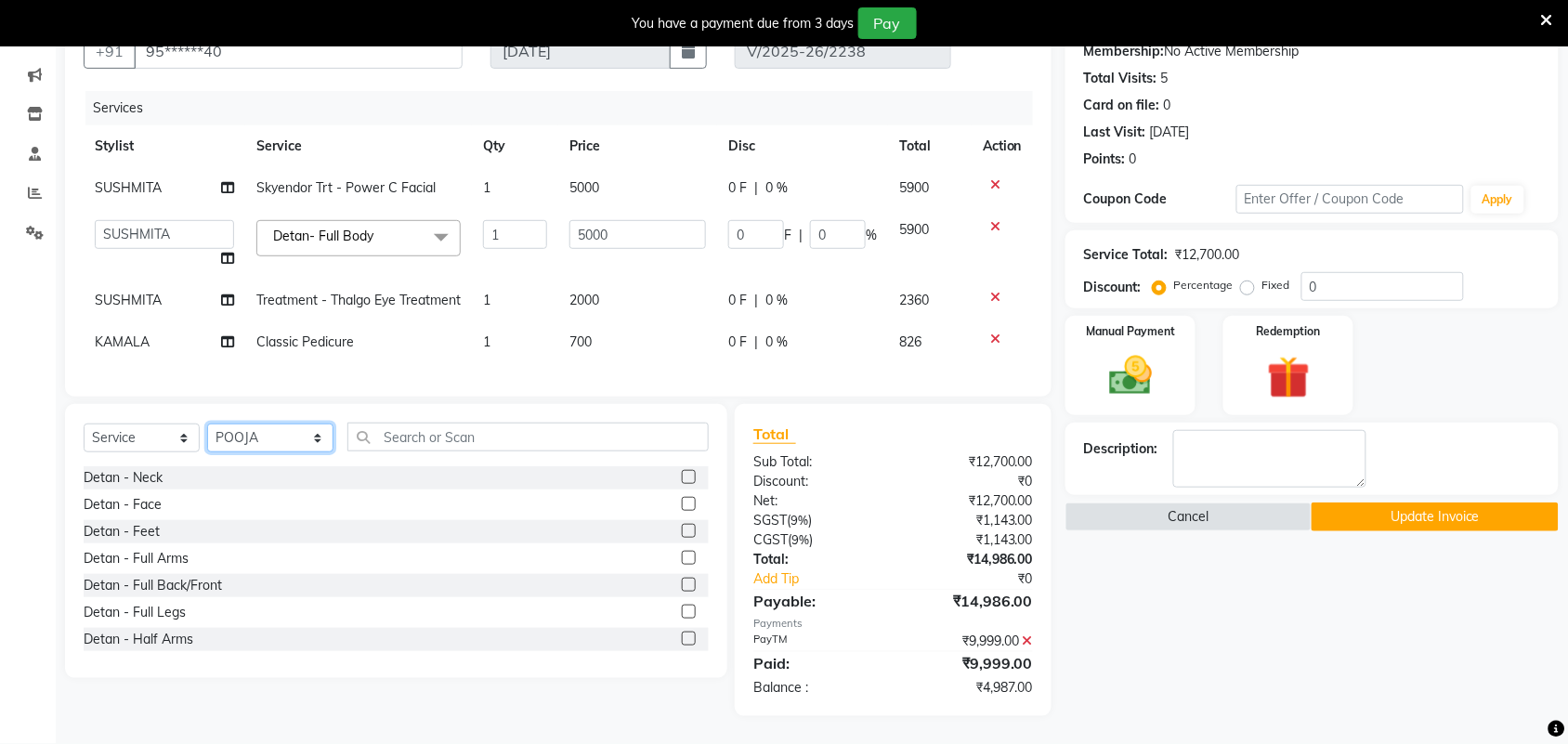 click on "Select Stylist Admin [PERSON_NAME]  Apsu Auditor Ambattur [PERSON_NAME] Dingg - Support Team [PERSON_NAME] [PERSON_NAME] [PERSON_NAME]  [PERSON_NAME] [PERSON_NAME]  [PERSON_NAME] [PERSON_NAME] [PERSON_NAME] RADHA [PERSON_NAME]  [PERSON_NAME] SEETHAL SOCHIPEM [PERSON_NAME] [PERSON_NAME] VANITHA Veena [PERSON_NAME]  [PERSON_NAME] Virtue admin VIRTUE SALON" 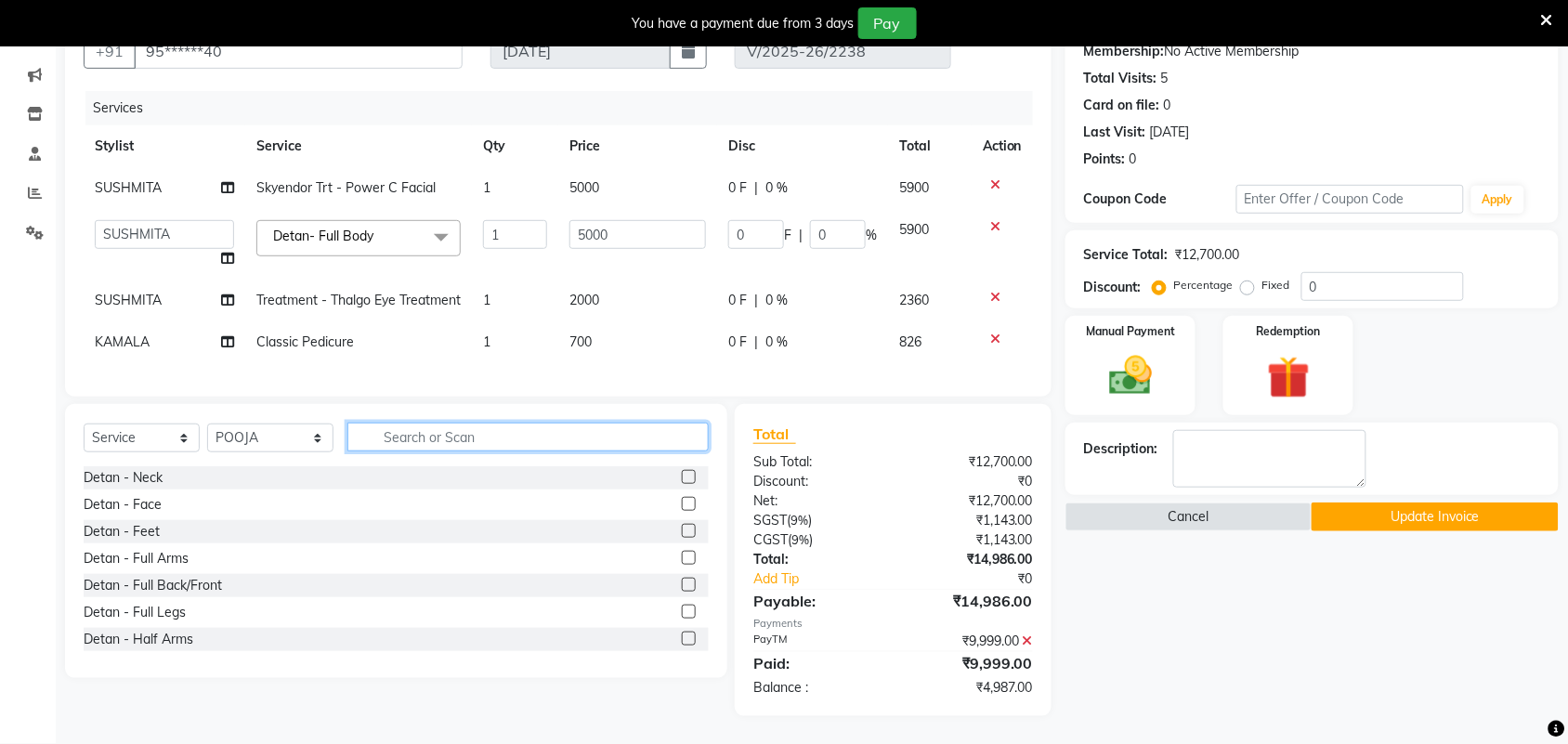 click 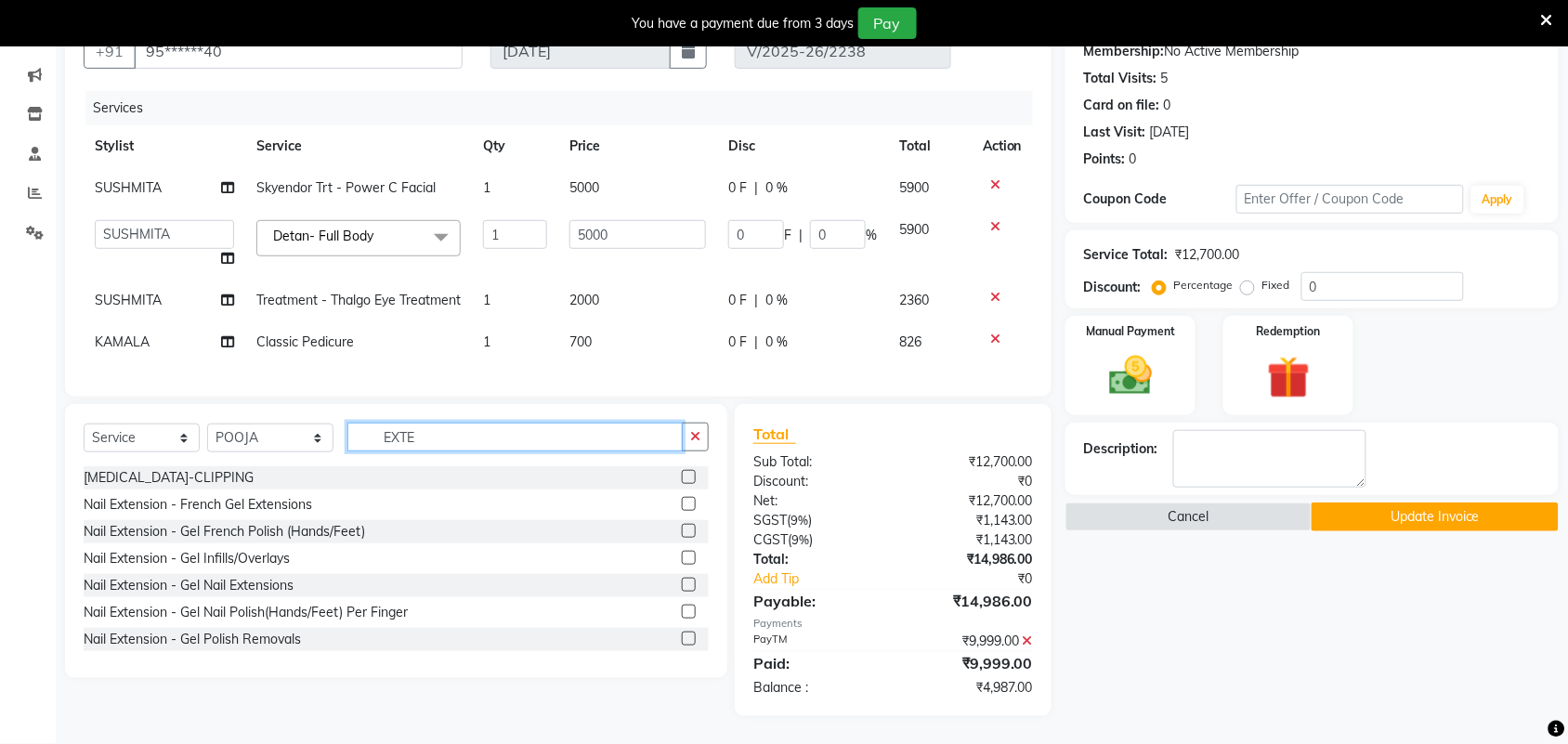 type on "EXTE" 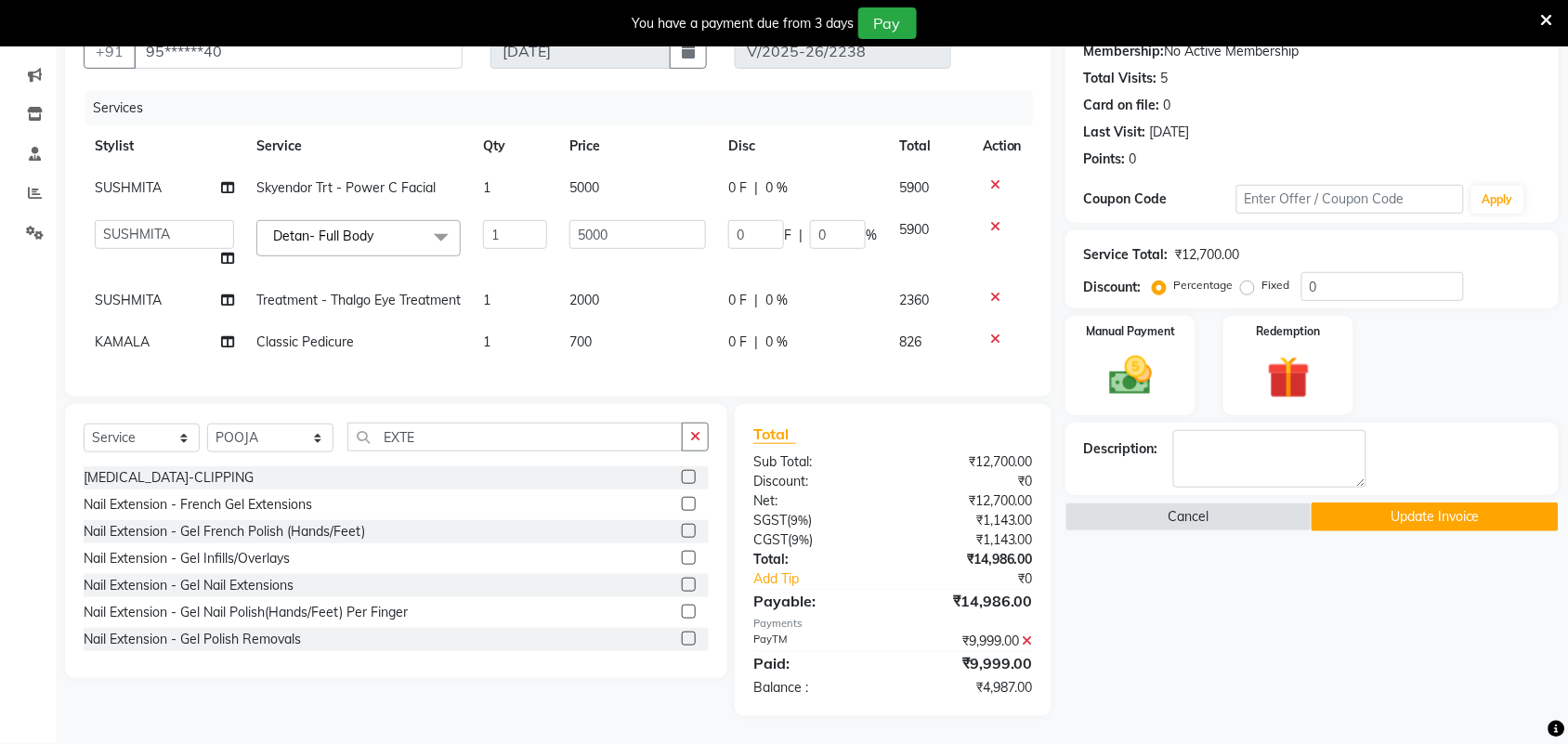 click 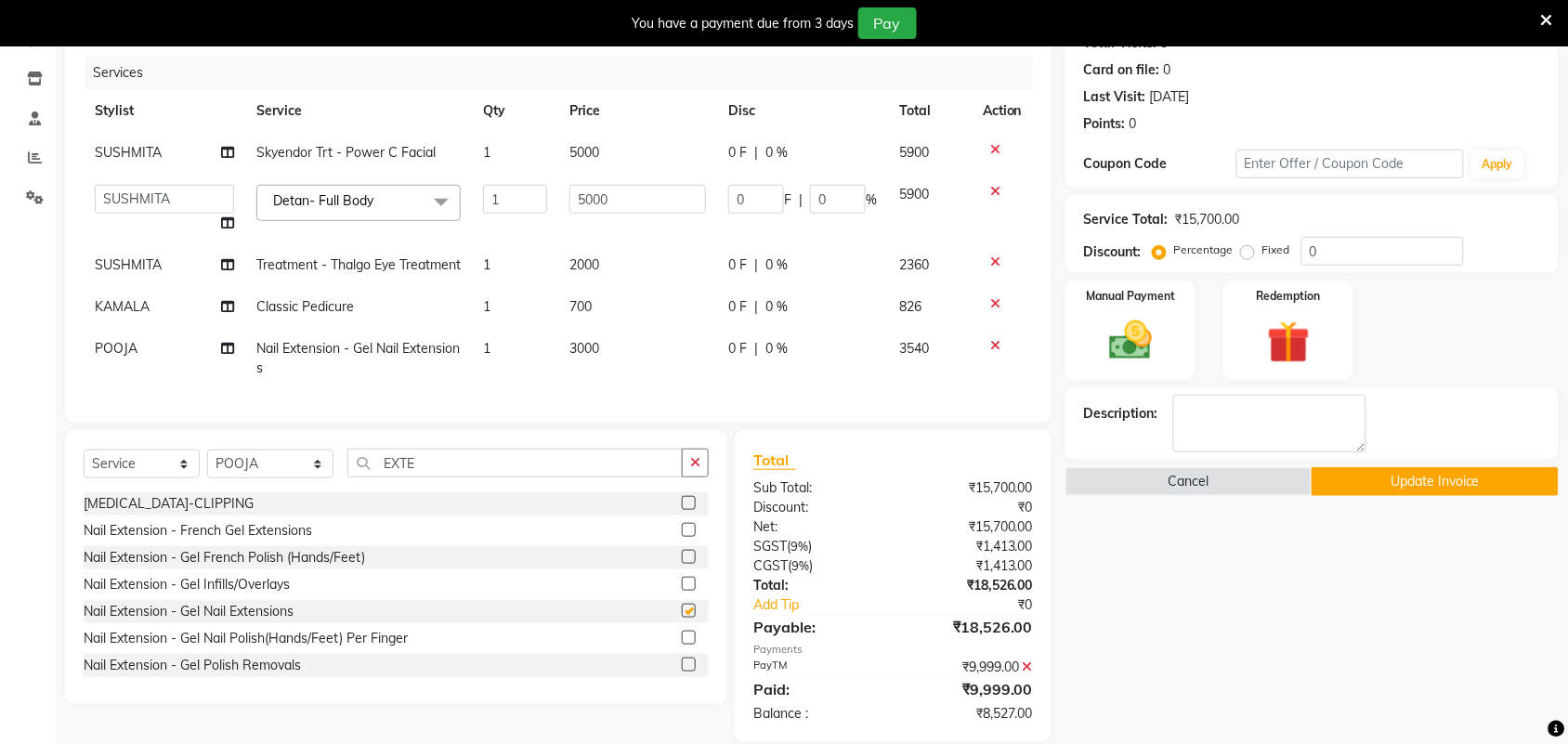 checkbox on "false" 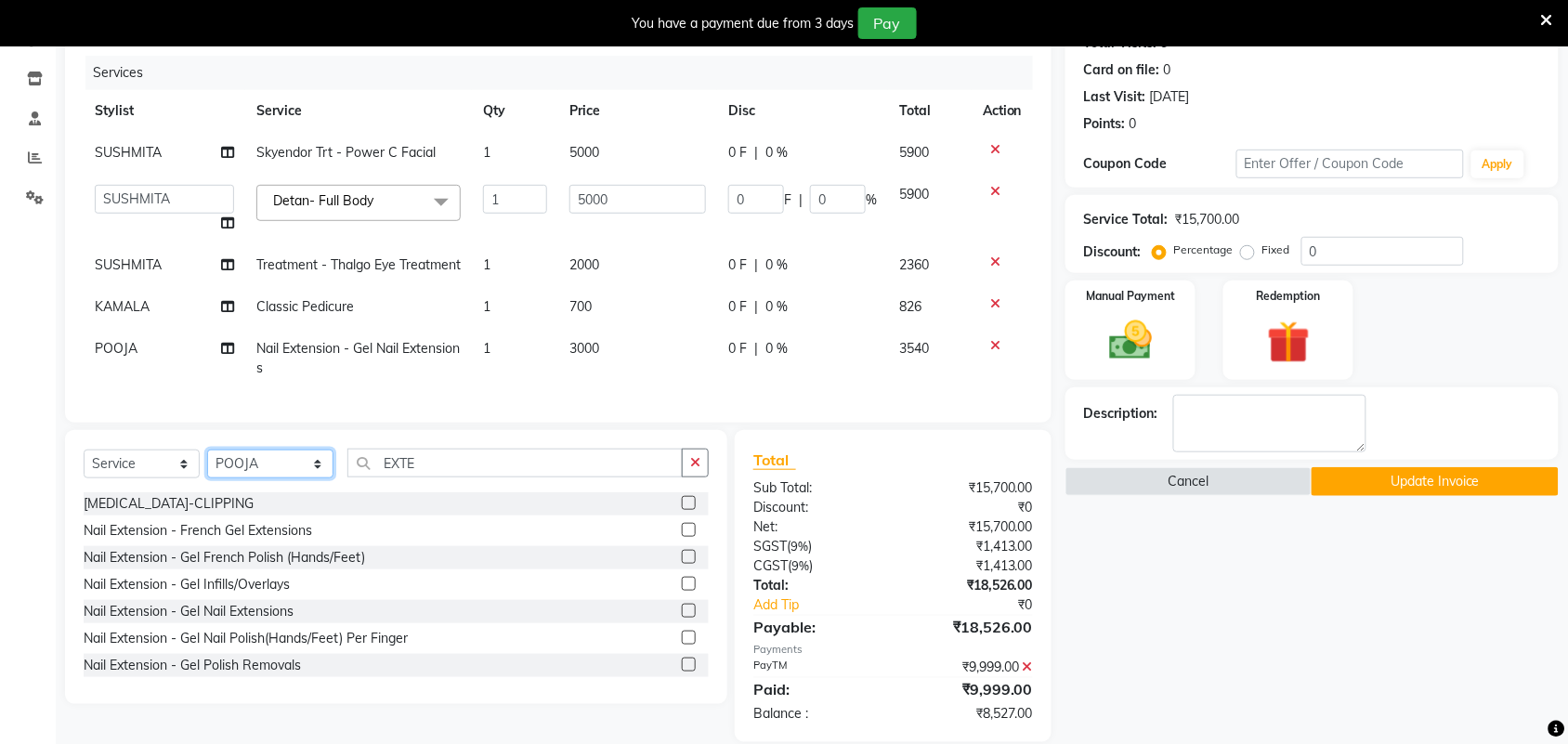 click on "Select Stylist Admin [PERSON_NAME]  Apsu Auditor Ambattur [PERSON_NAME] Dingg - Support Team [PERSON_NAME] [PERSON_NAME] [PERSON_NAME]  [PERSON_NAME] [PERSON_NAME]  [PERSON_NAME] [PERSON_NAME] [PERSON_NAME] RADHA [PERSON_NAME]  [PERSON_NAME] SEETHAL SOCHIPEM [PERSON_NAME] [PERSON_NAME] VANITHA Veena [PERSON_NAME]  [PERSON_NAME] Virtue admin VIRTUE SALON" 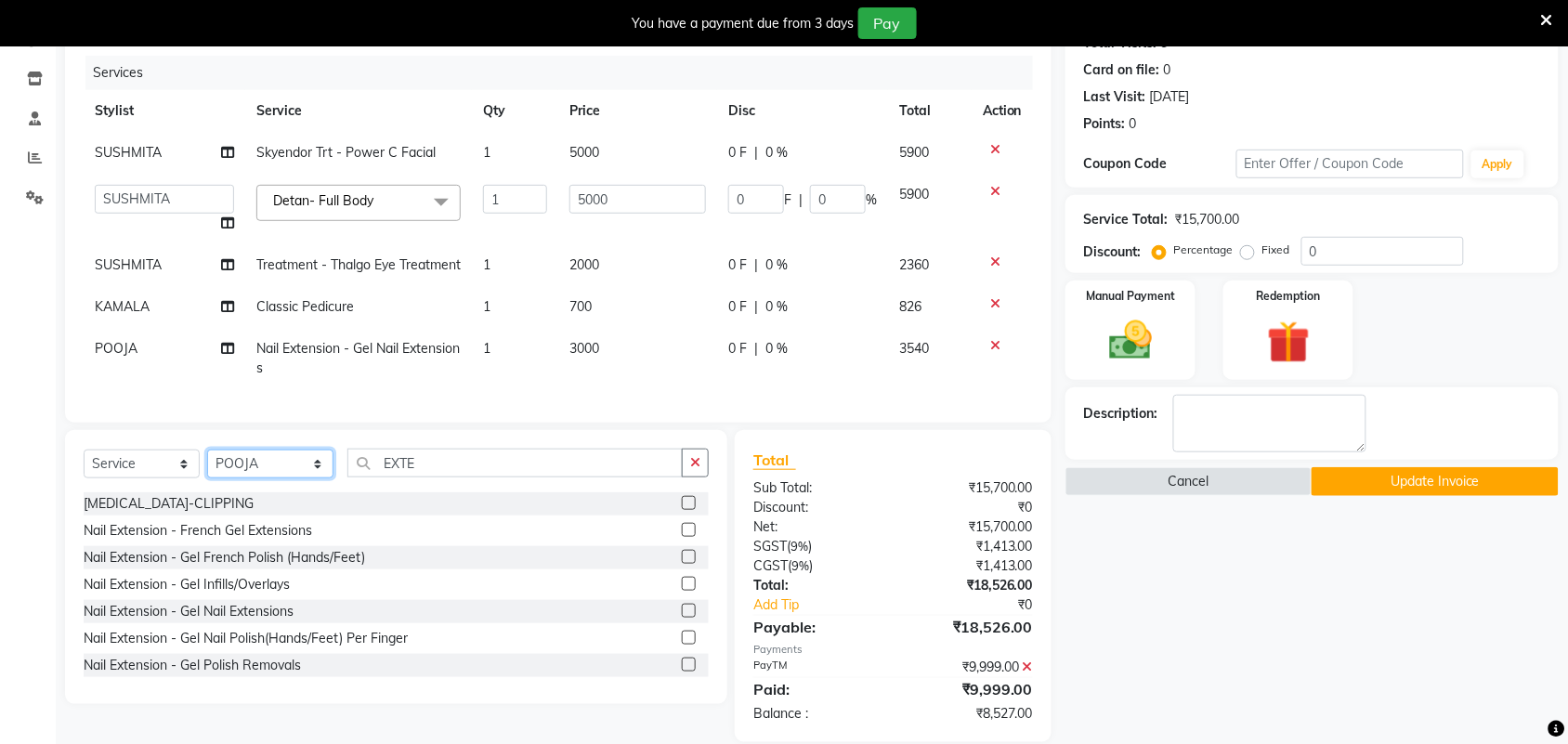 select on "25078" 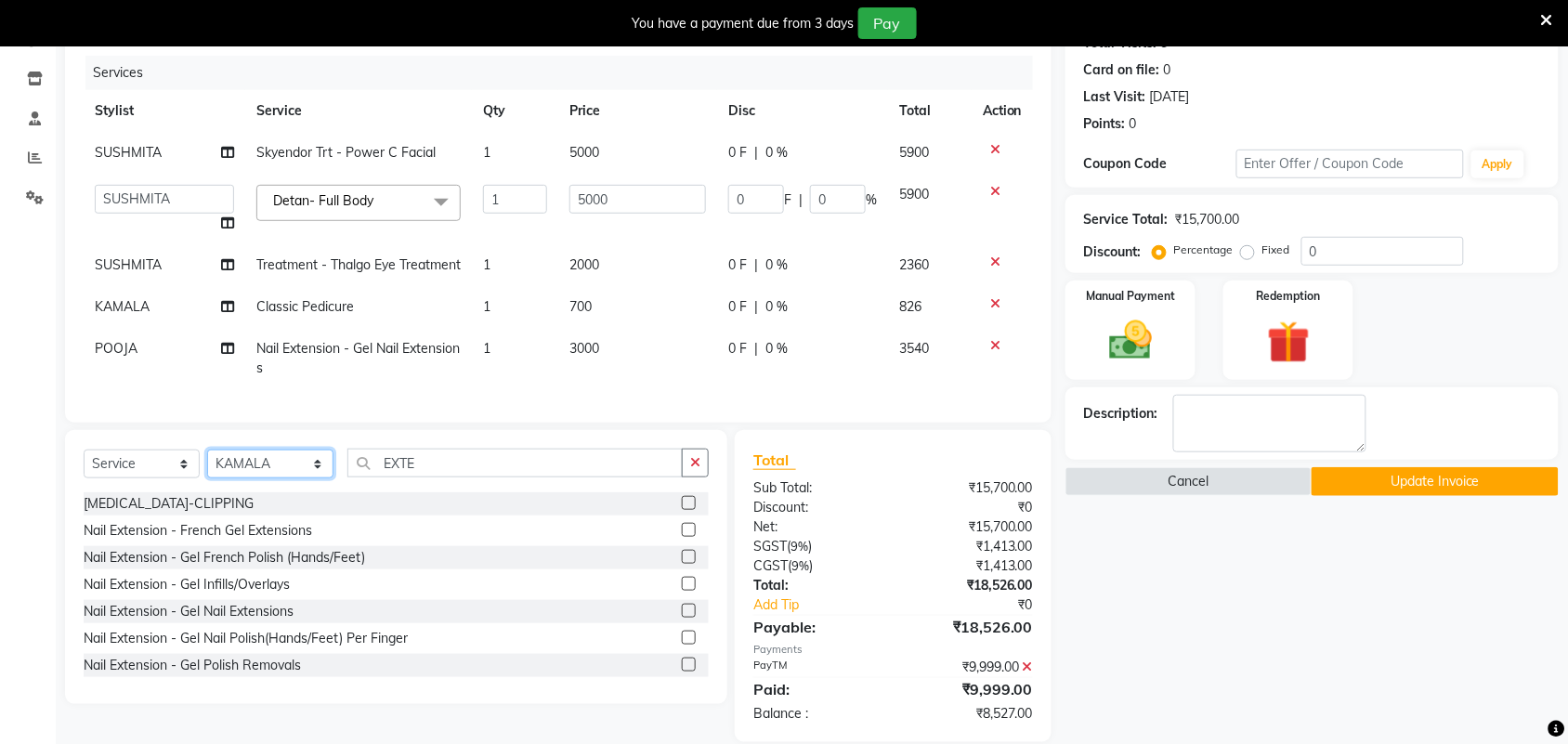 click on "Select Stylist Admin [PERSON_NAME]  Apsu Auditor Ambattur [PERSON_NAME] Dingg - Support Team [PERSON_NAME] [PERSON_NAME] [PERSON_NAME]  [PERSON_NAME] [PERSON_NAME]  [PERSON_NAME] [PERSON_NAME] [PERSON_NAME] RADHA [PERSON_NAME]  [PERSON_NAME] SEETHAL SOCHIPEM [PERSON_NAME] [PERSON_NAME] VANITHA Veena [PERSON_NAME]  [PERSON_NAME] Virtue admin VIRTUE SALON" 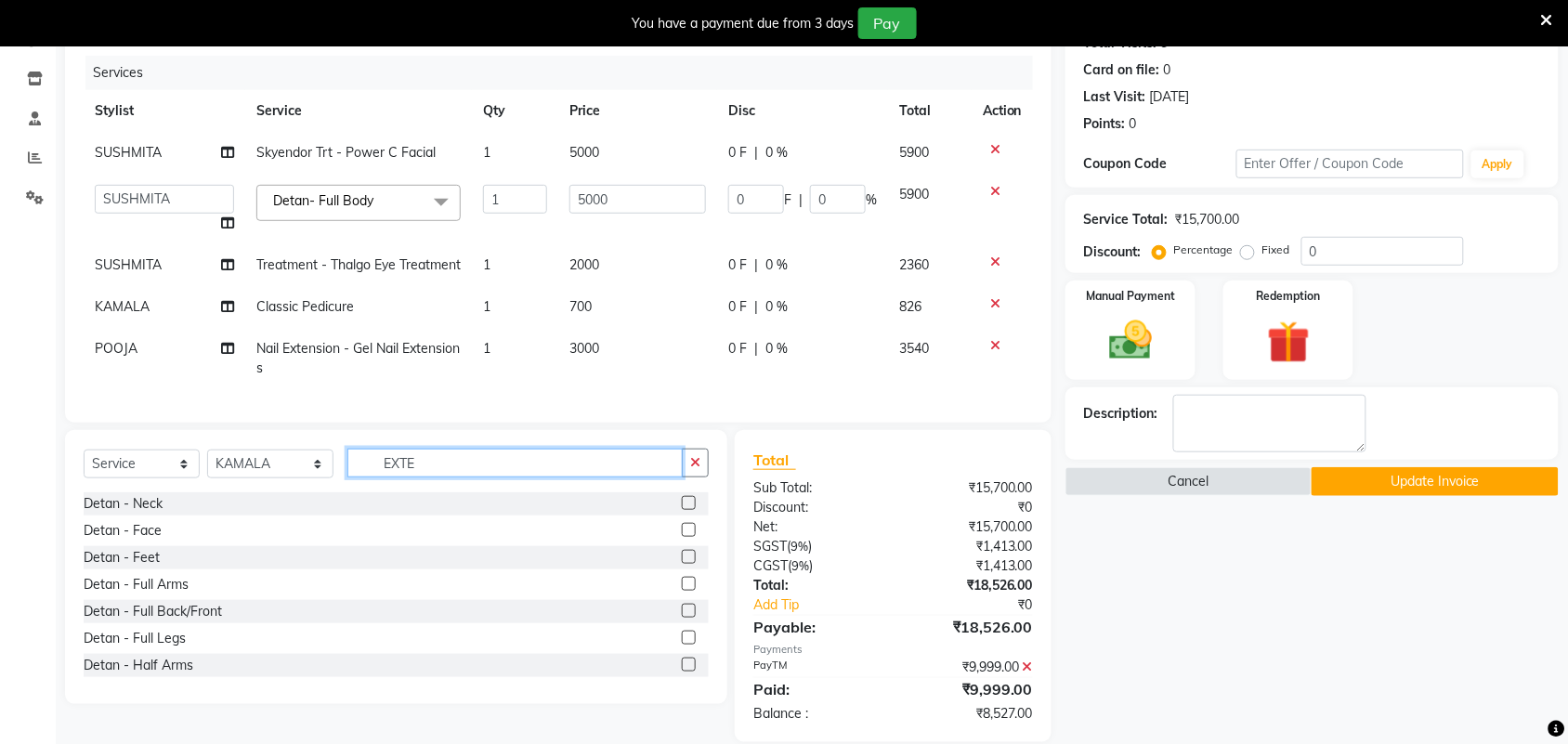 click on "EXTE" 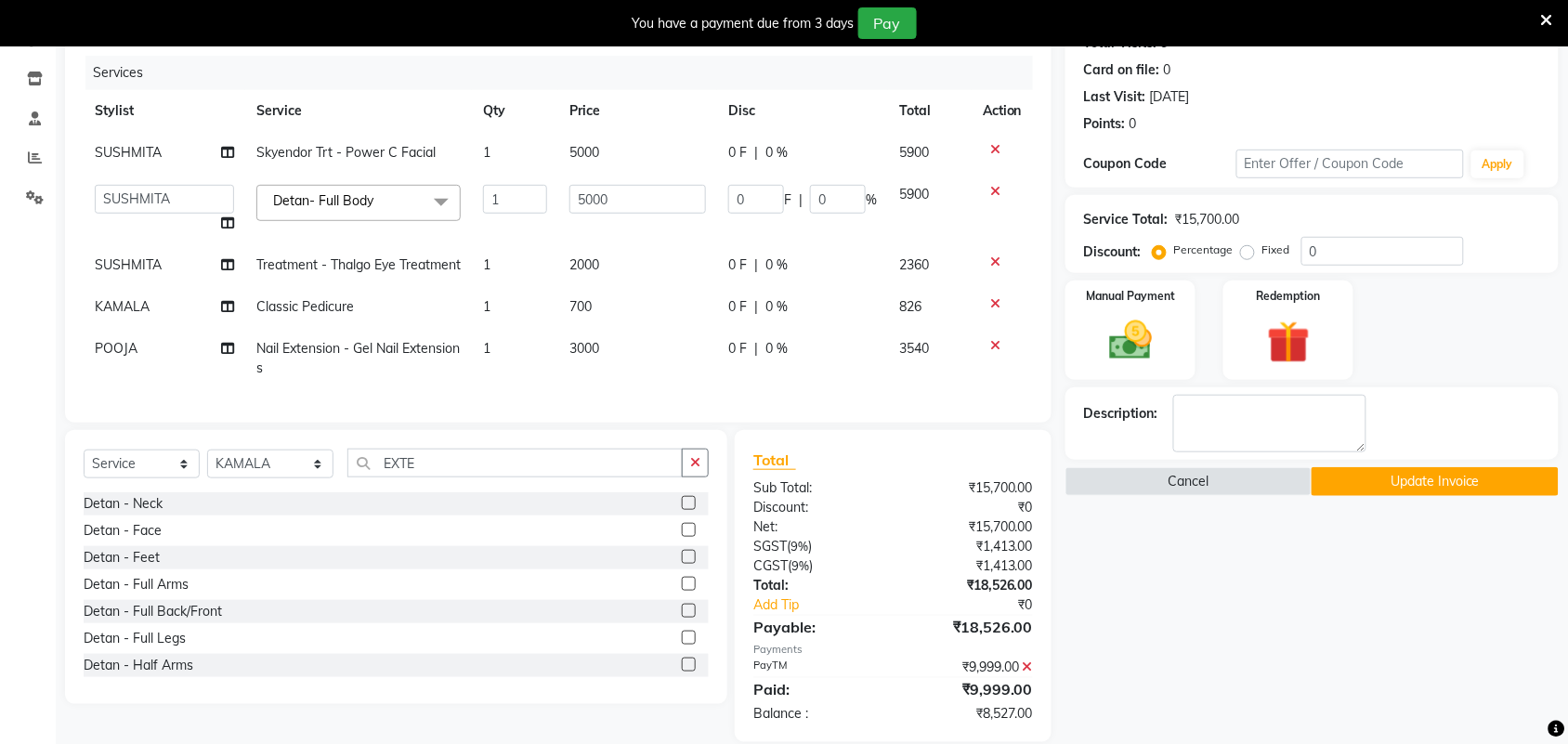 click on "KAMALA" 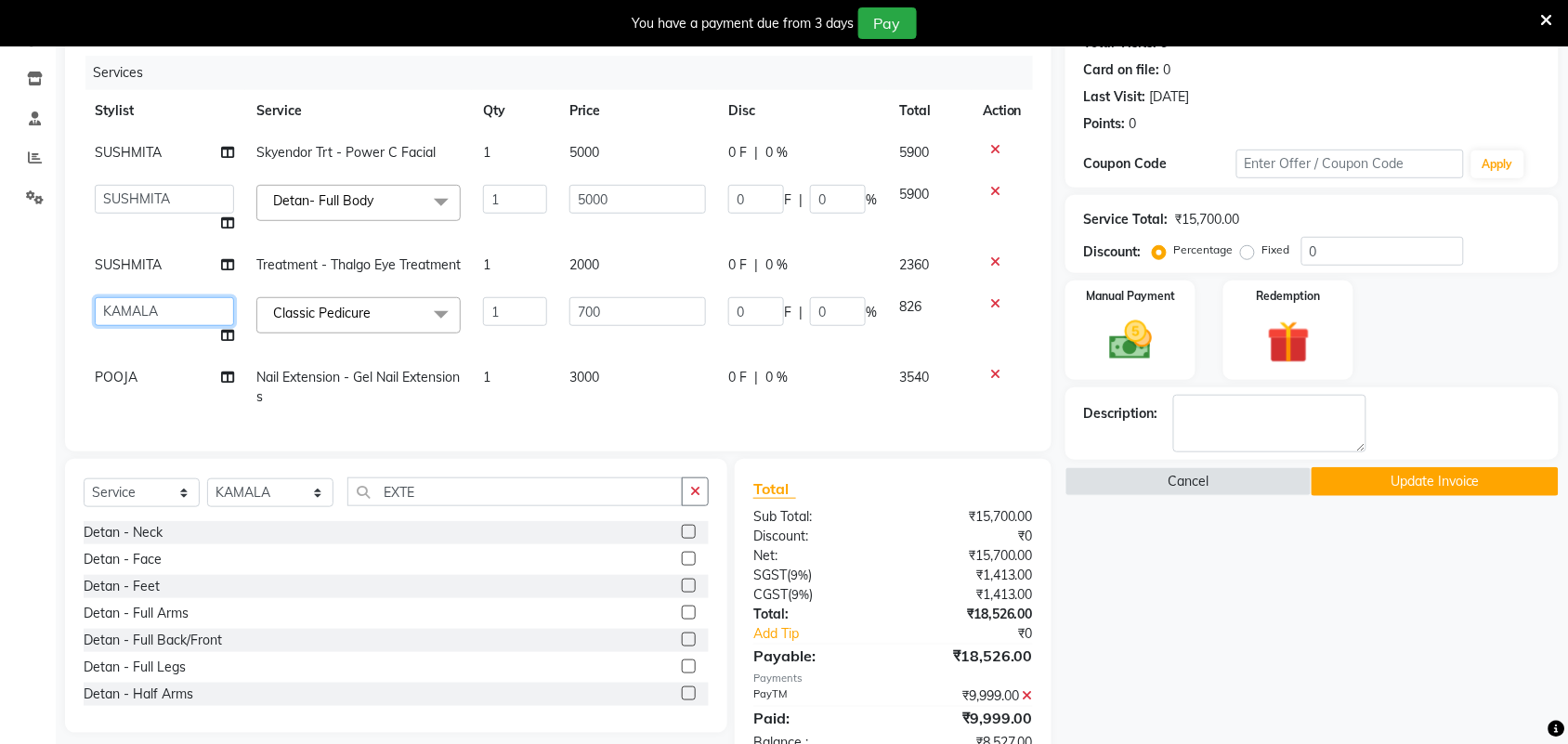 click on "Admin   ANUSHA    Apsu   Auditor Ambattur   Balaji   BANUPRIYA   Bhuvanesh   Dingg - Support Team   DIVYA   INBARAJ   INDHU   Javed   Jayakumar   Joice Neimalsawm    Kalaiselvi   KAMALA   Nathalie Marinaa Chaarlette   POOJA    PREETHI   Preethi Raj   PRISCILLA   RADHA   RAJESH    SAHIL   SEETHAL   SOCHIPEM   Suresh Babu   SUSHMITA   VANITHA   Veena Ravi   Vignesh    Vinitha   Virtue admin   VIRTUE SALON" 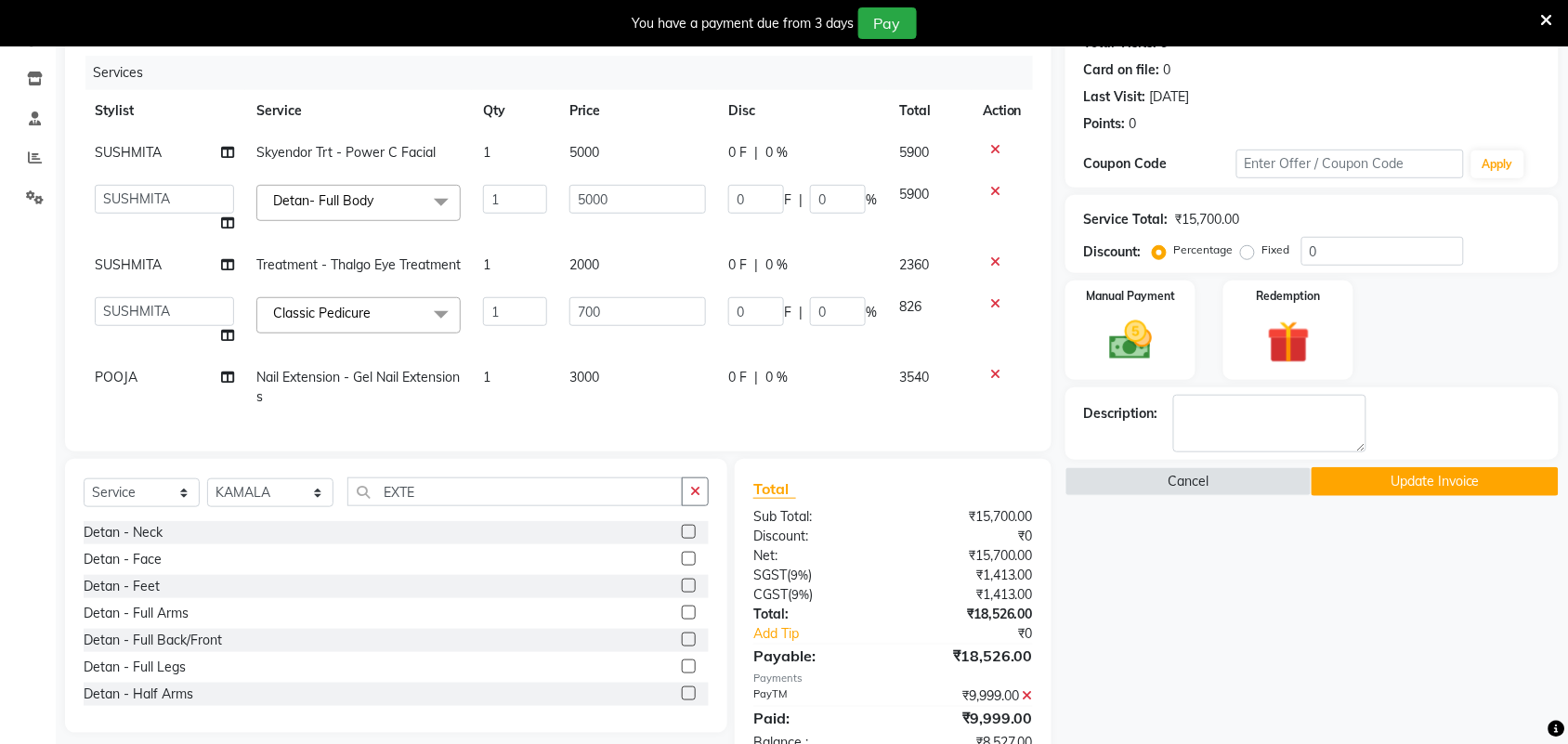 select on "59088" 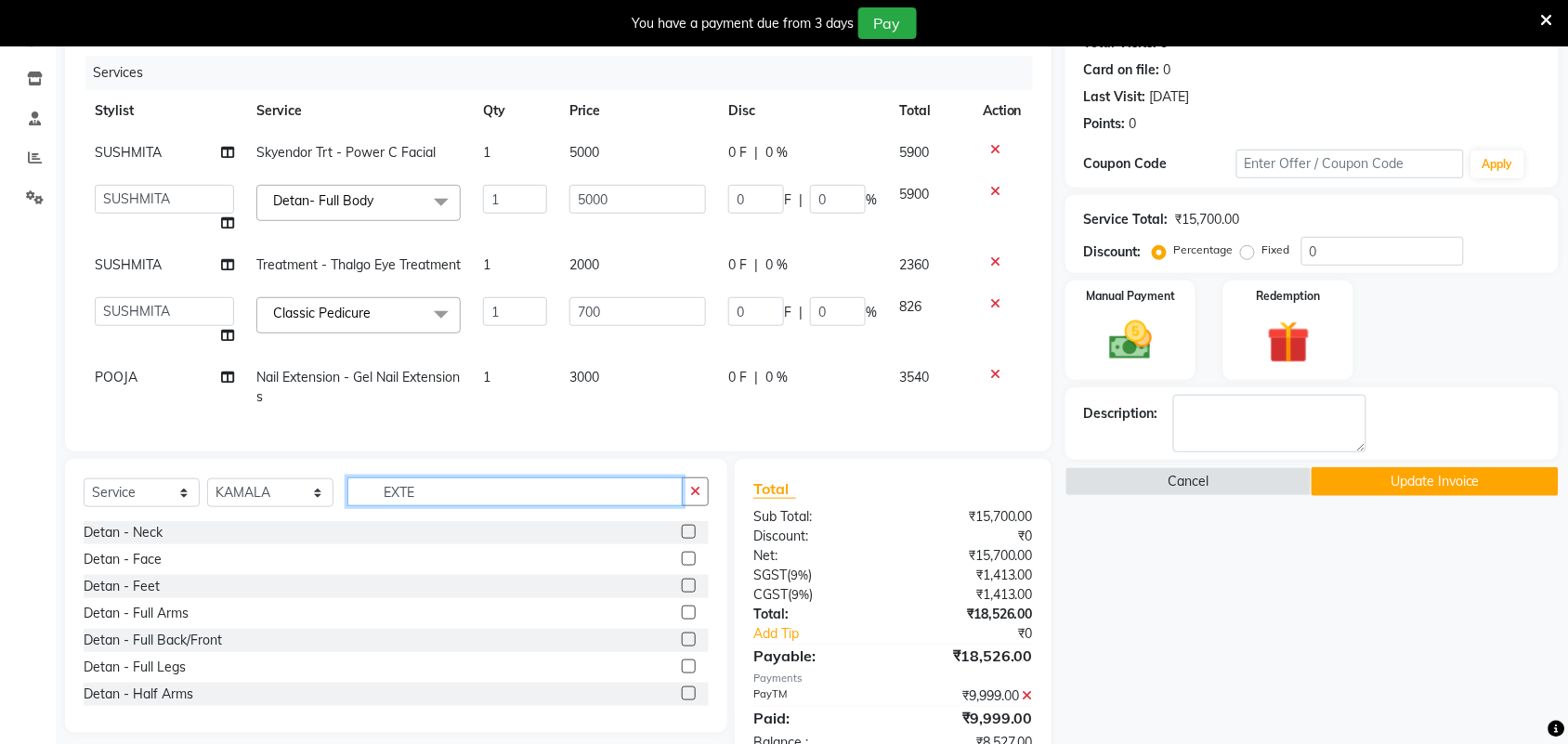 click on "EXTE" 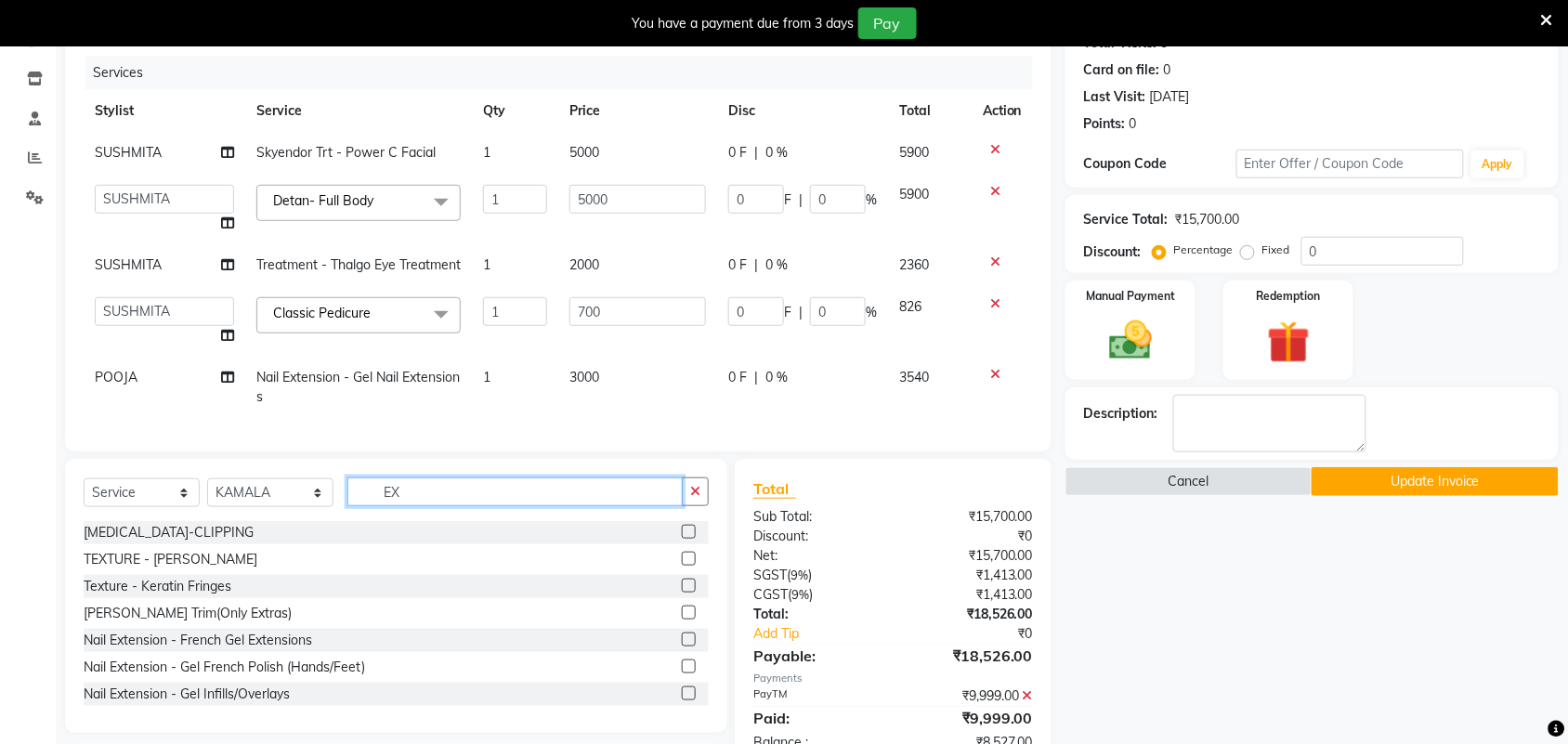 type on "E" 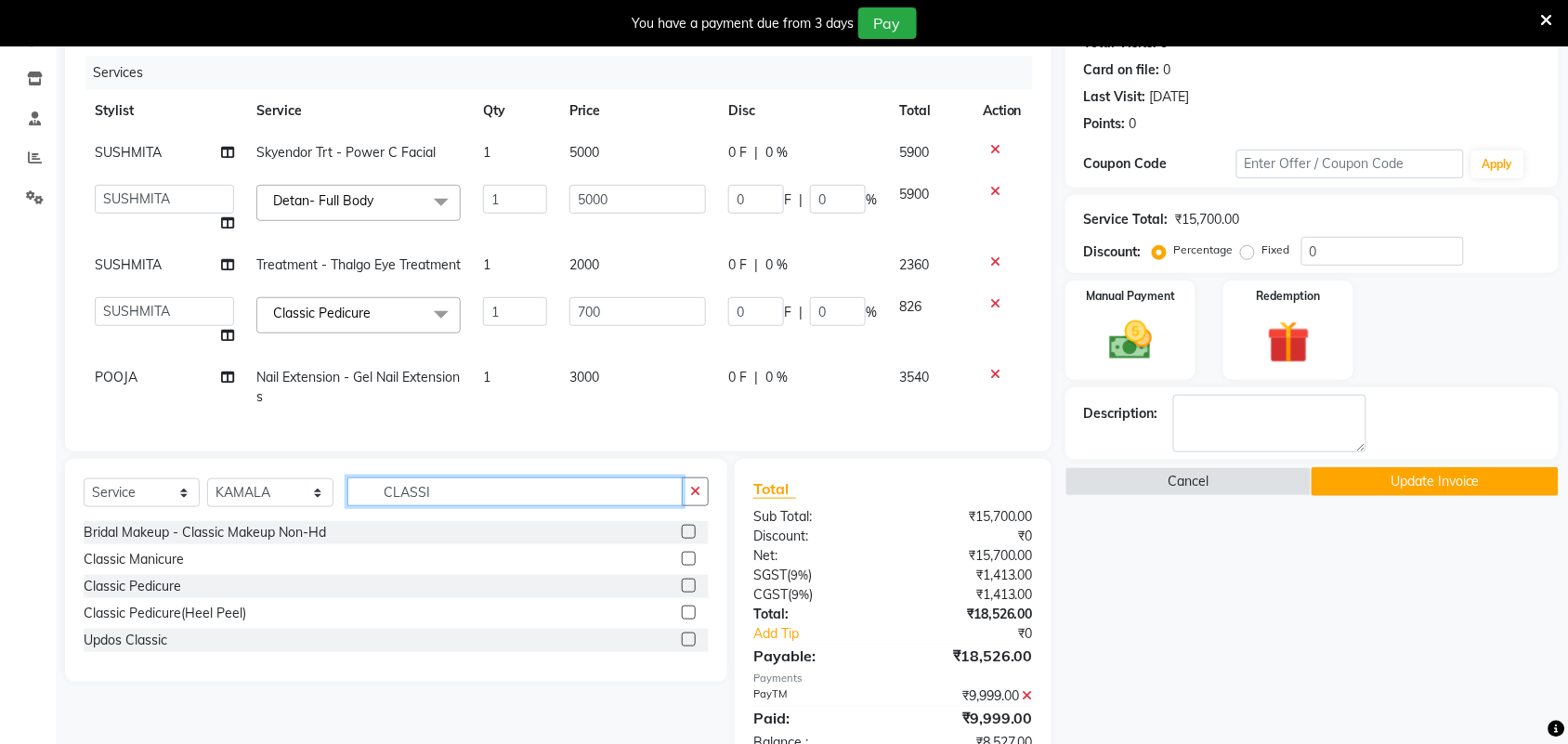 type on "CLASSI" 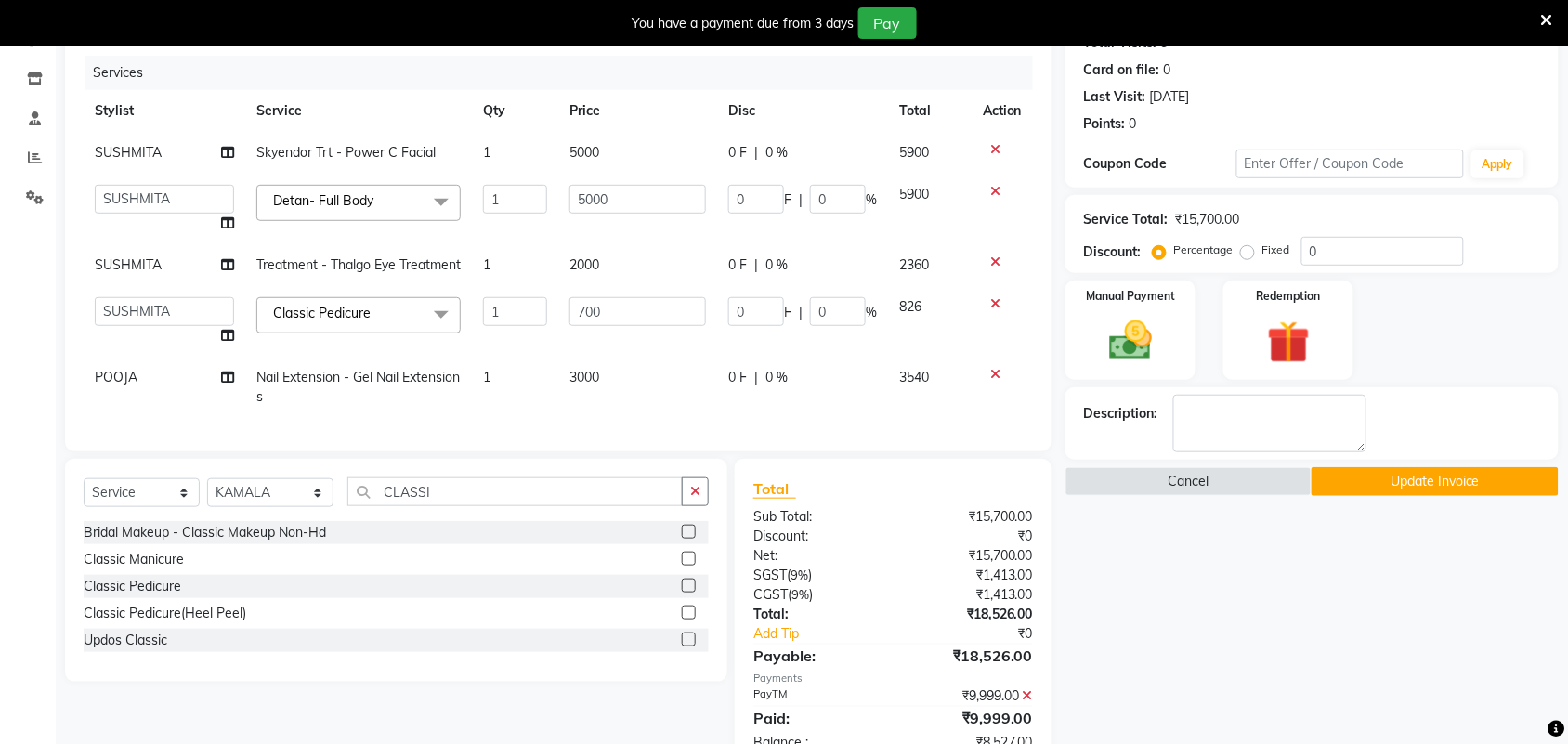 click 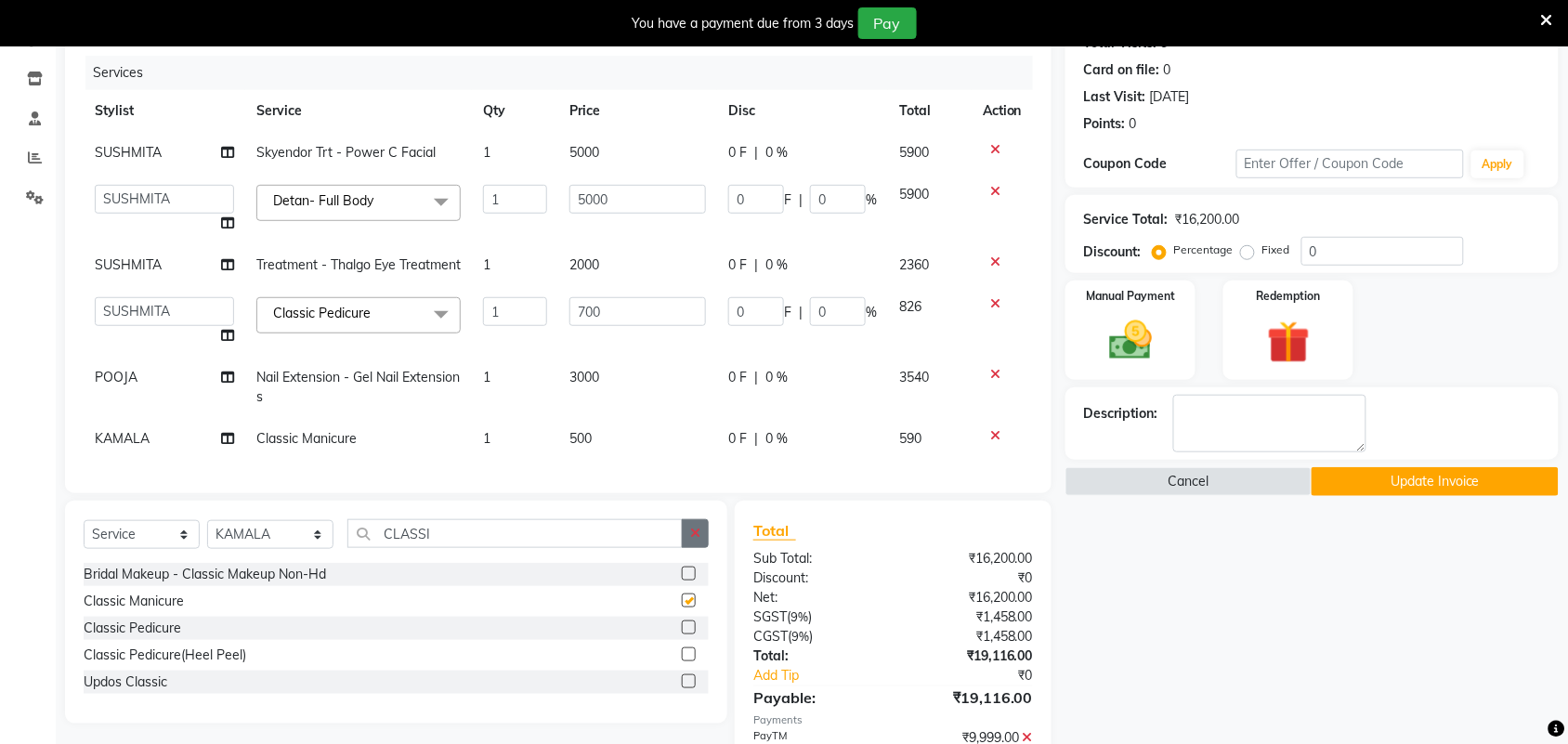 checkbox on "false" 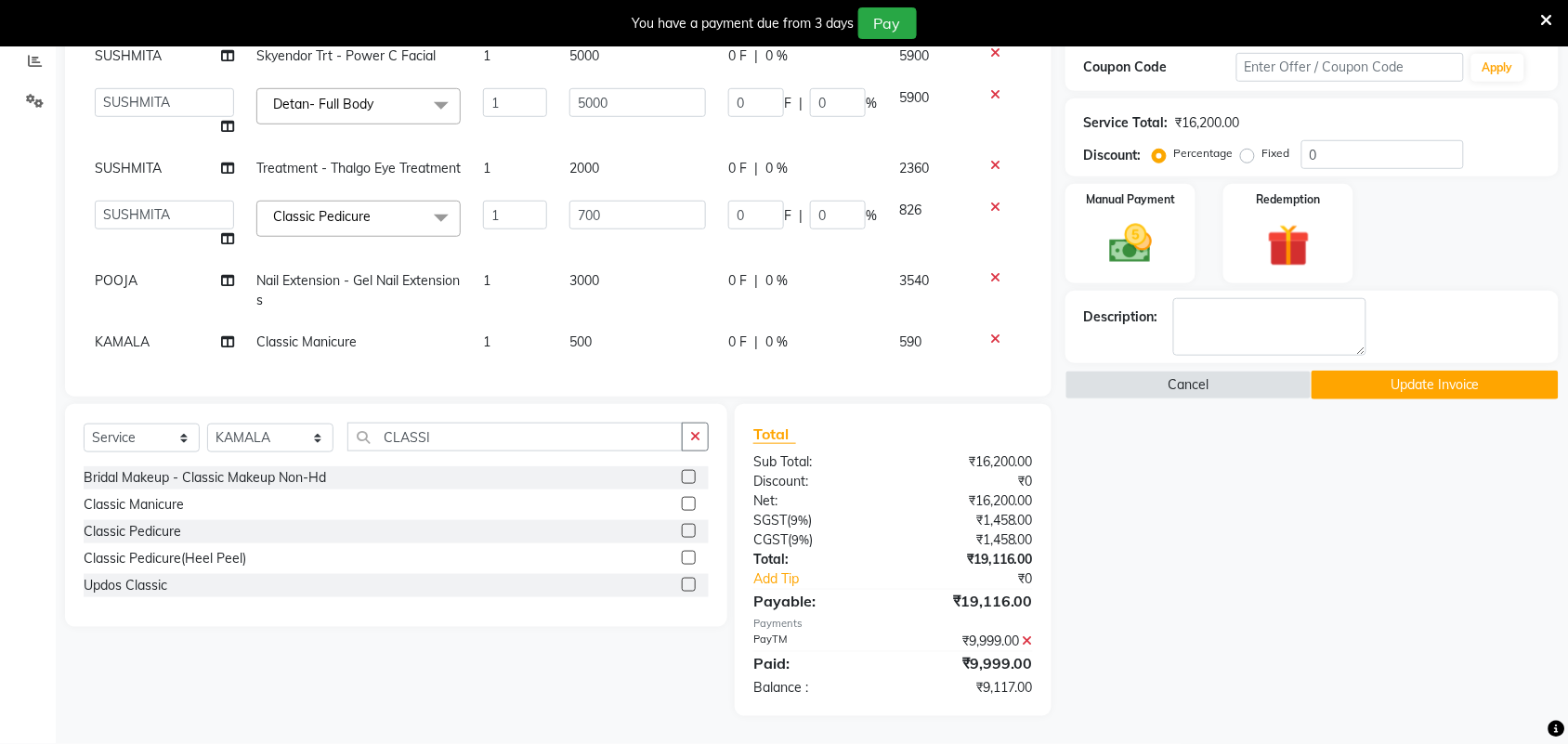 scroll, scrollTop: 354, scrollLeft: 0, axis: vertical 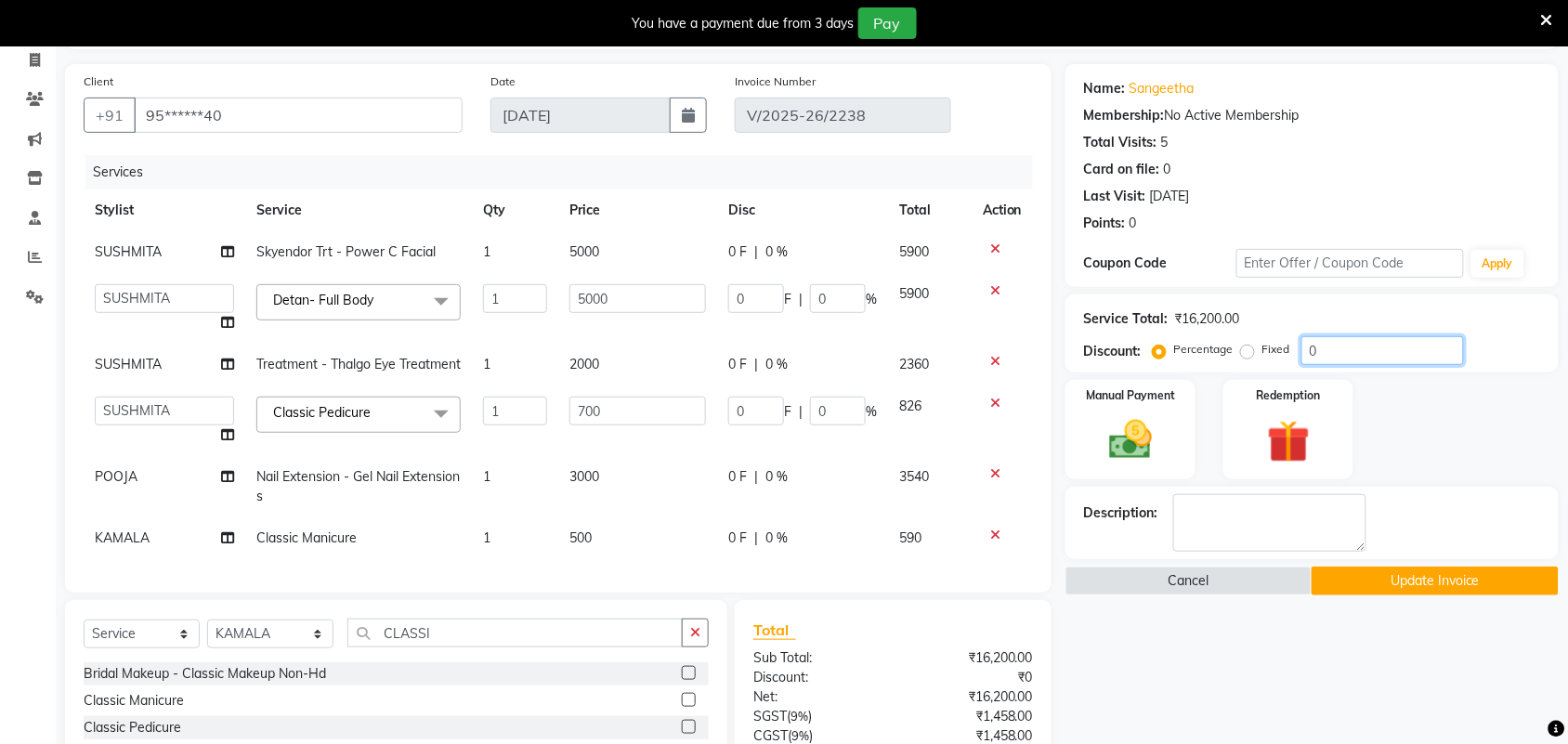 click on "0" 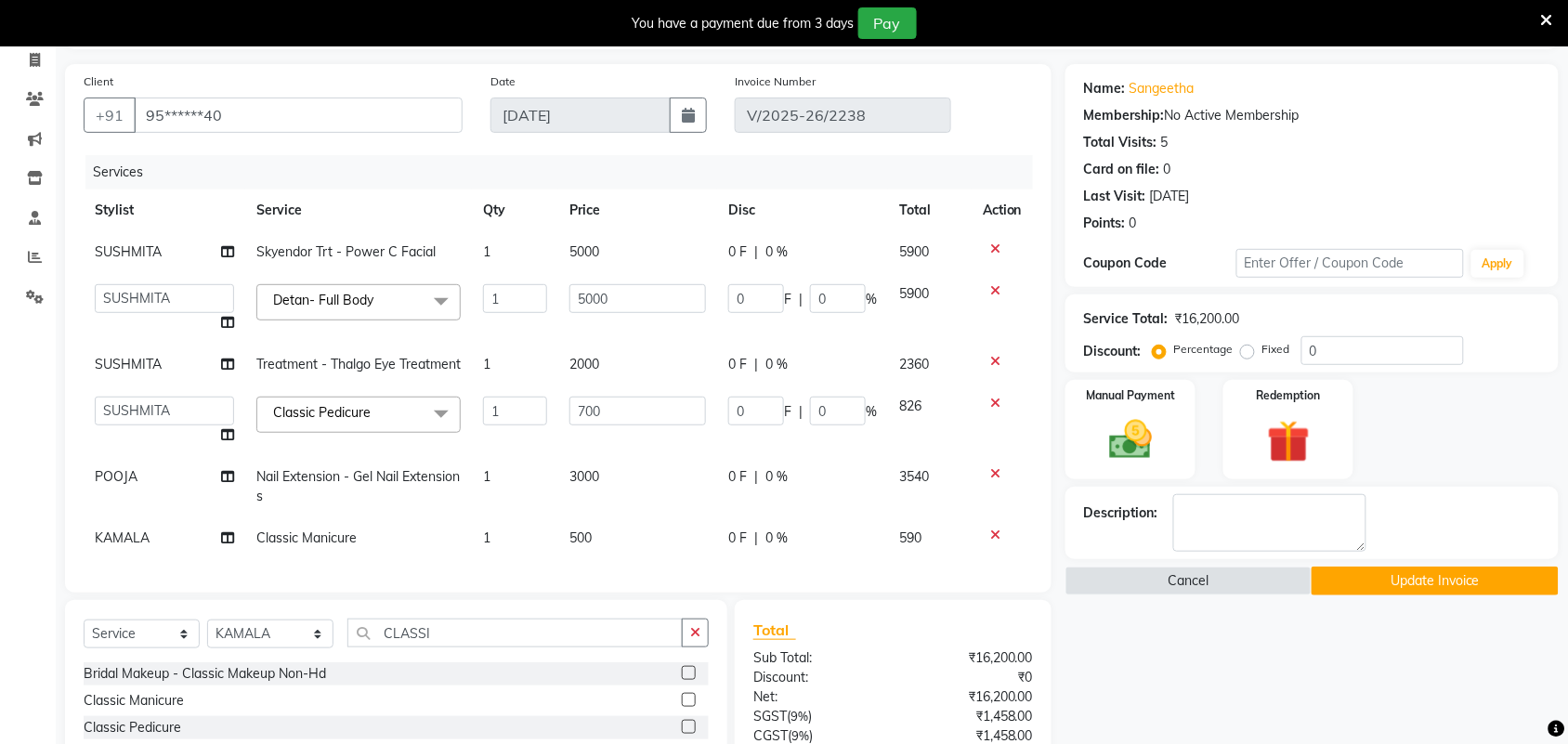 click on "Fixed" 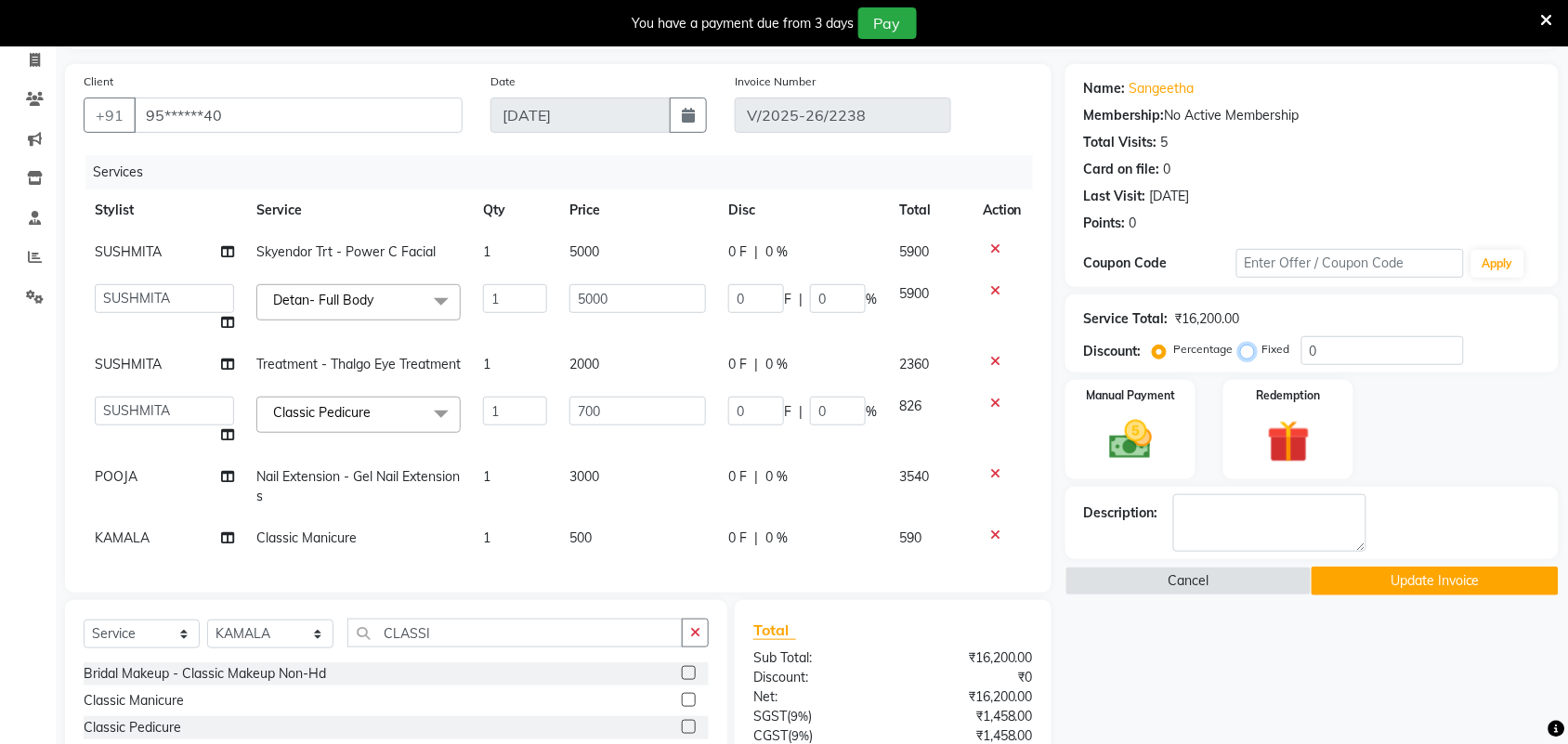 click on "Fixed" at bounding box center [1251, 349] 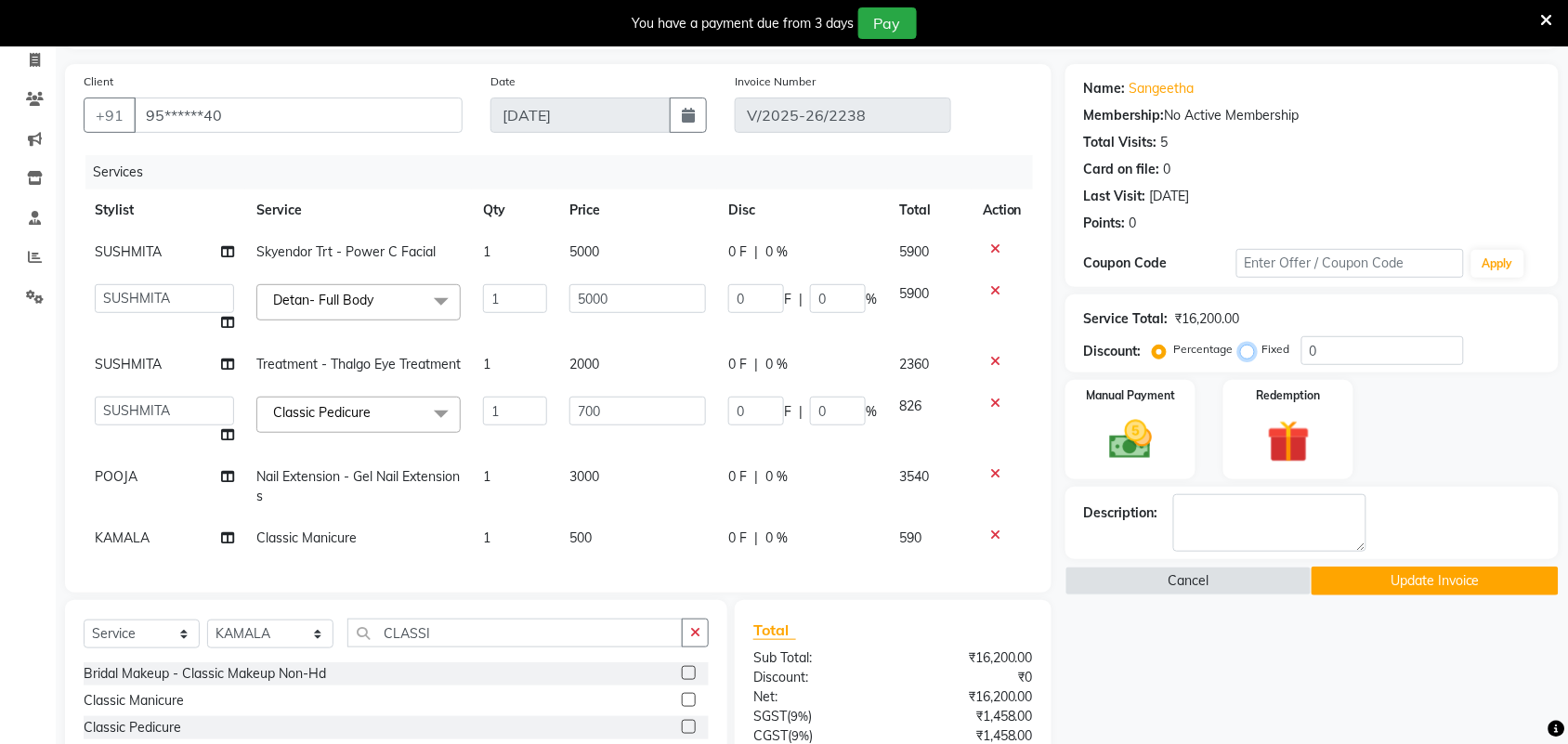 radio on "true" 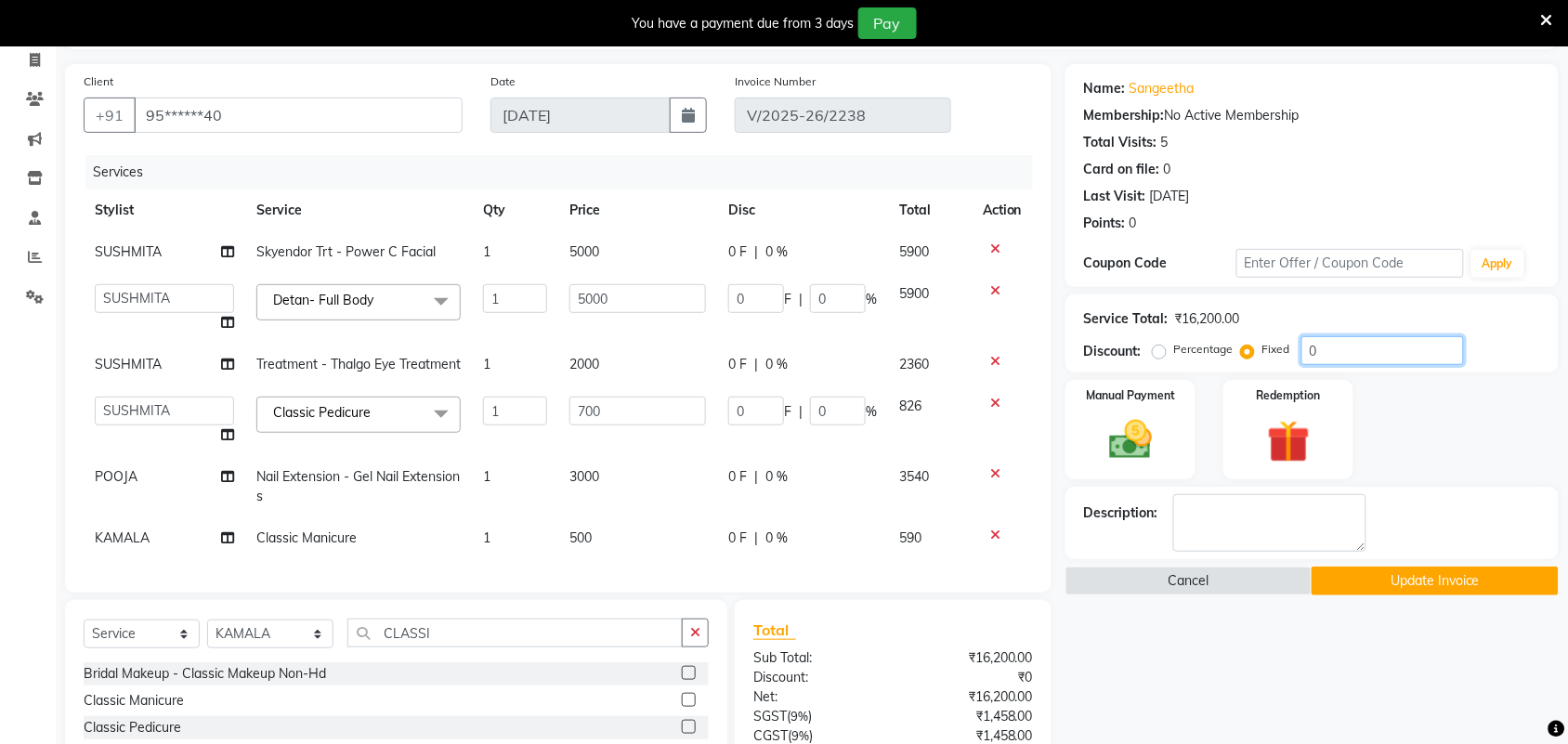 click on "0" 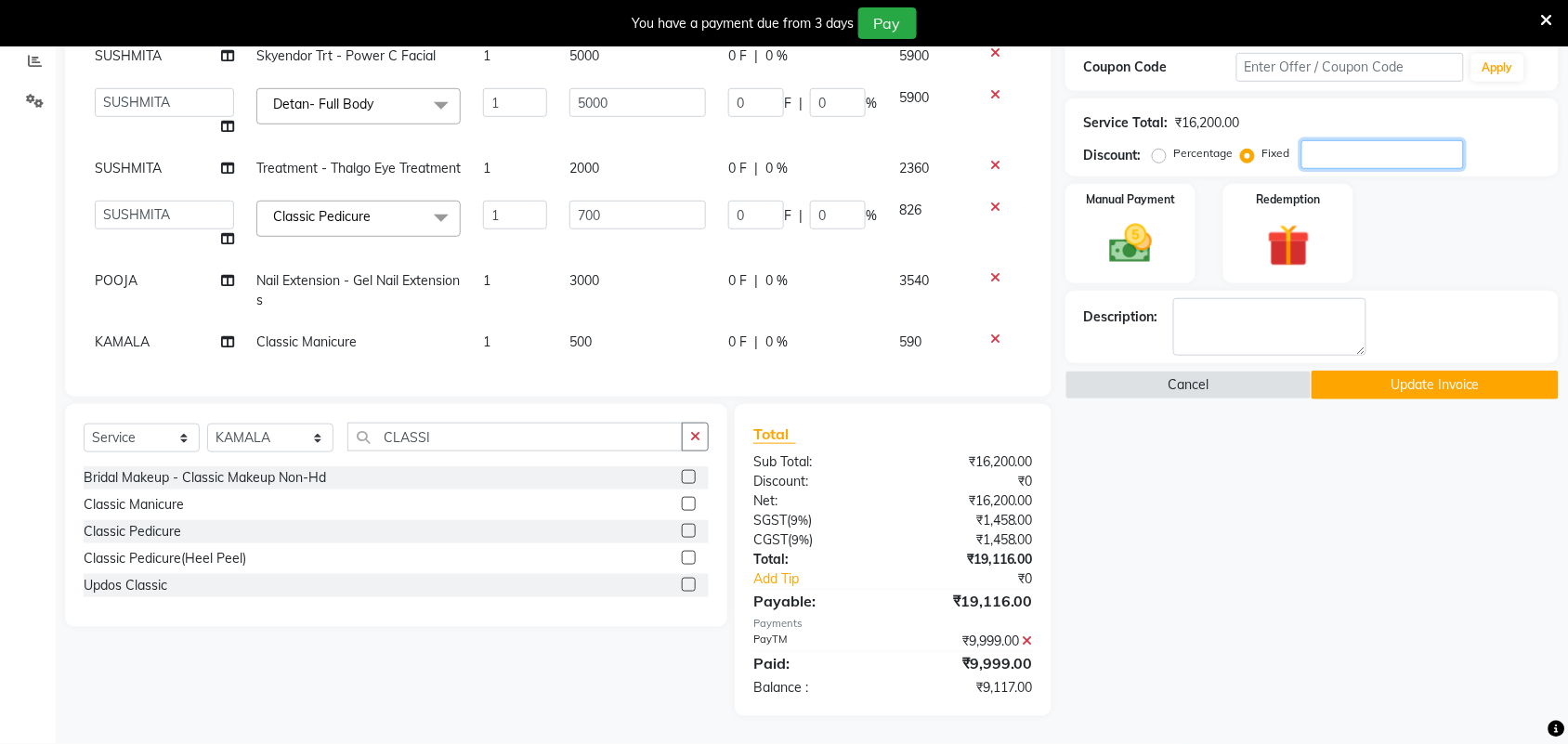 scroll, scrollTop: 354, scrollLeft: 0, axis: vertical 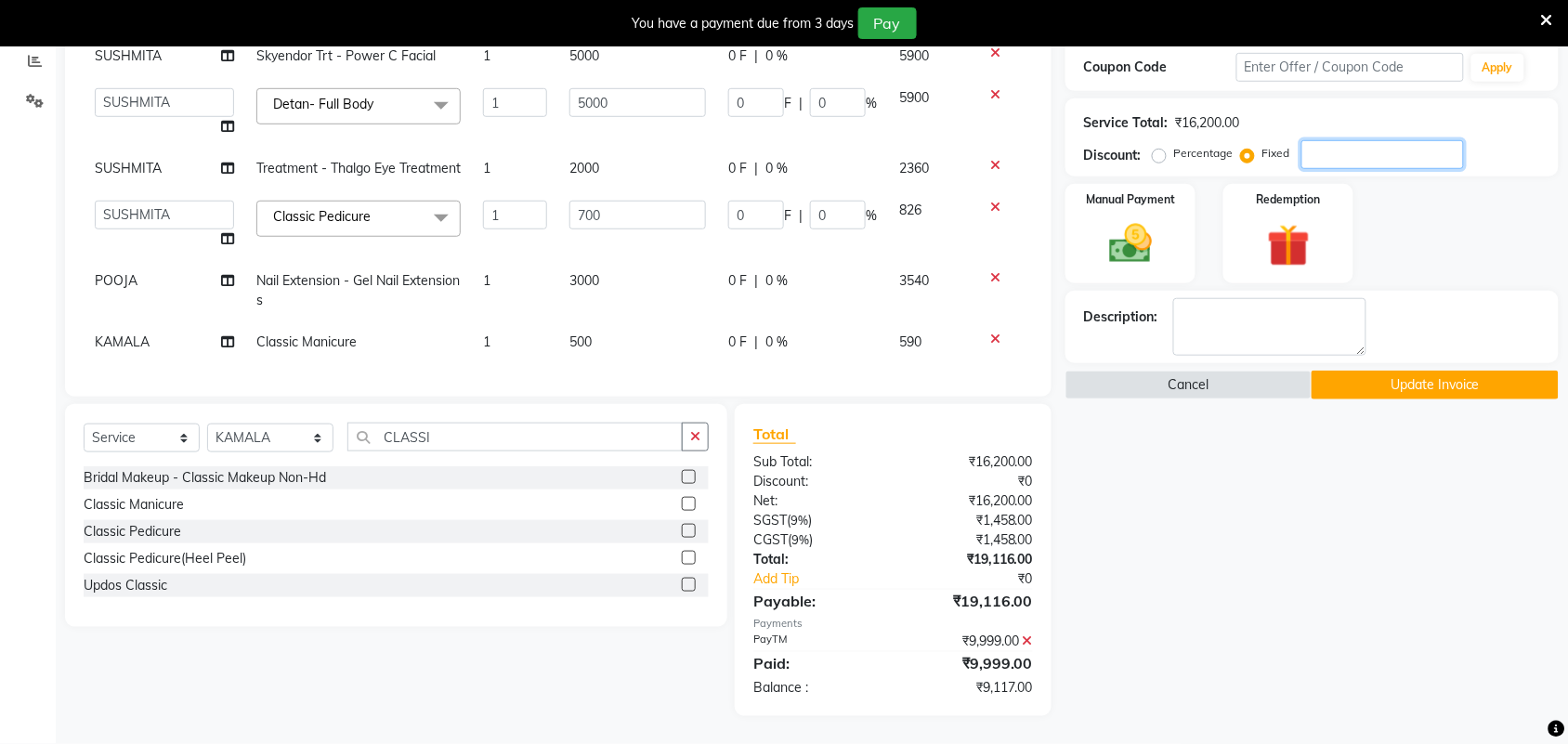 type on "3" 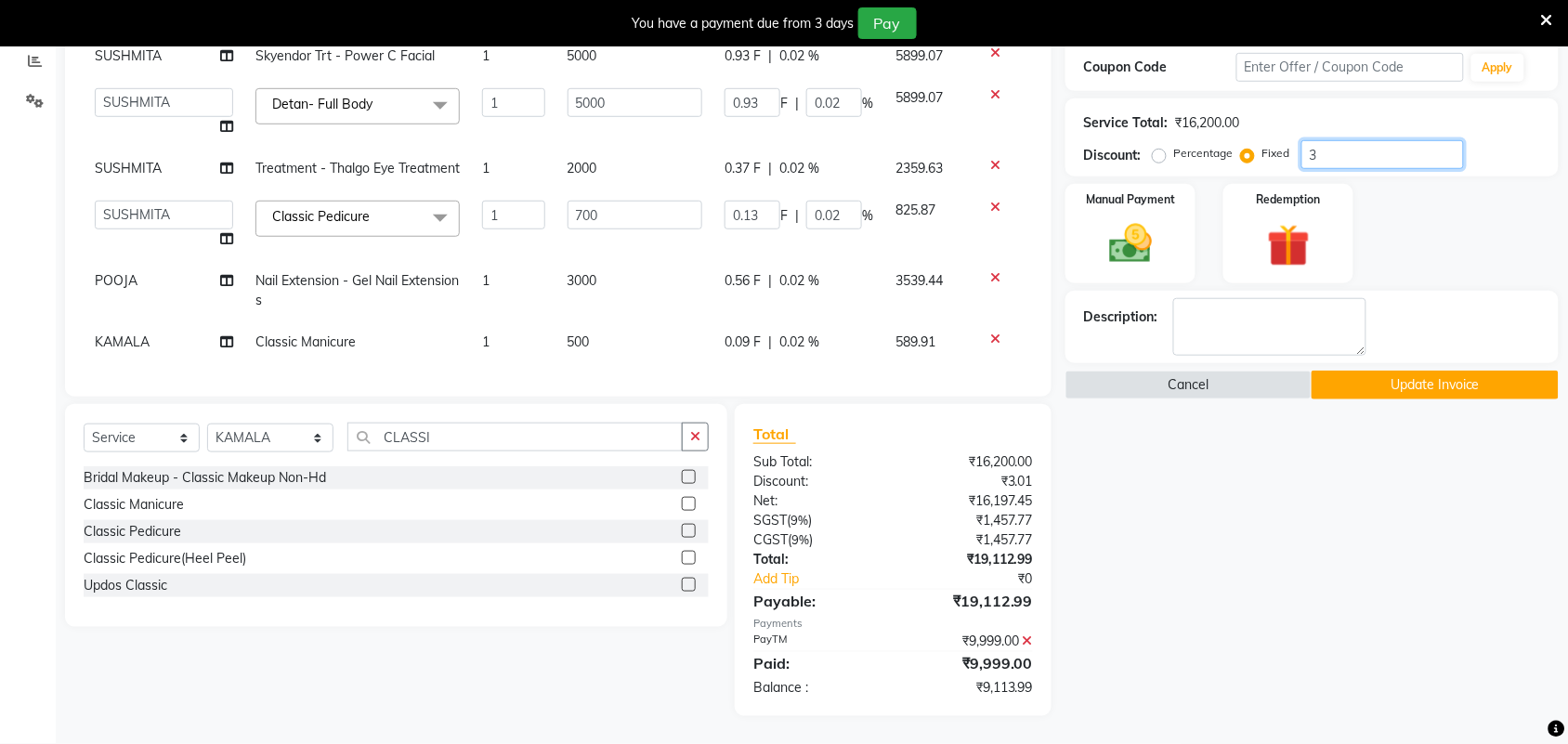 type 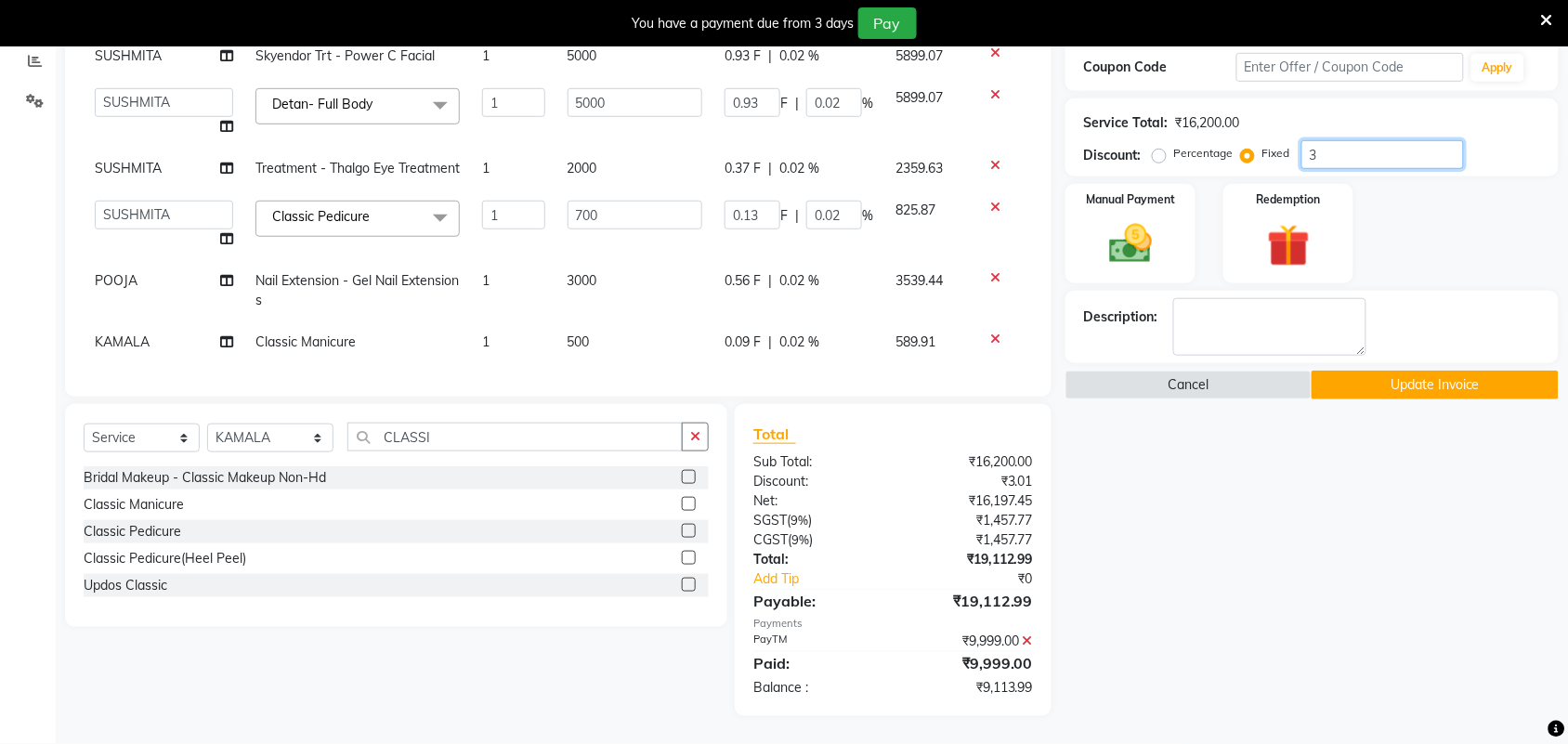 type on "0" 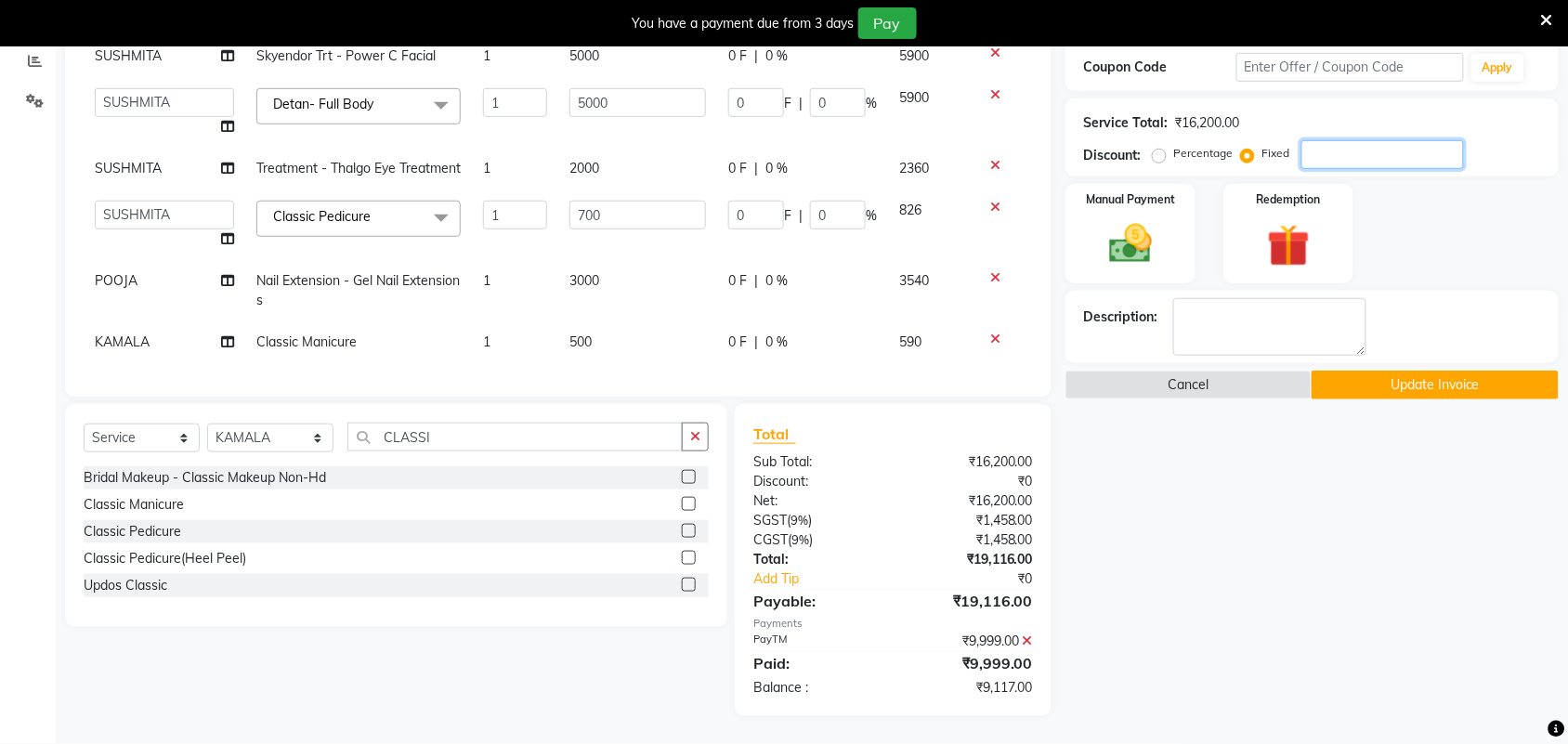 type on "9" 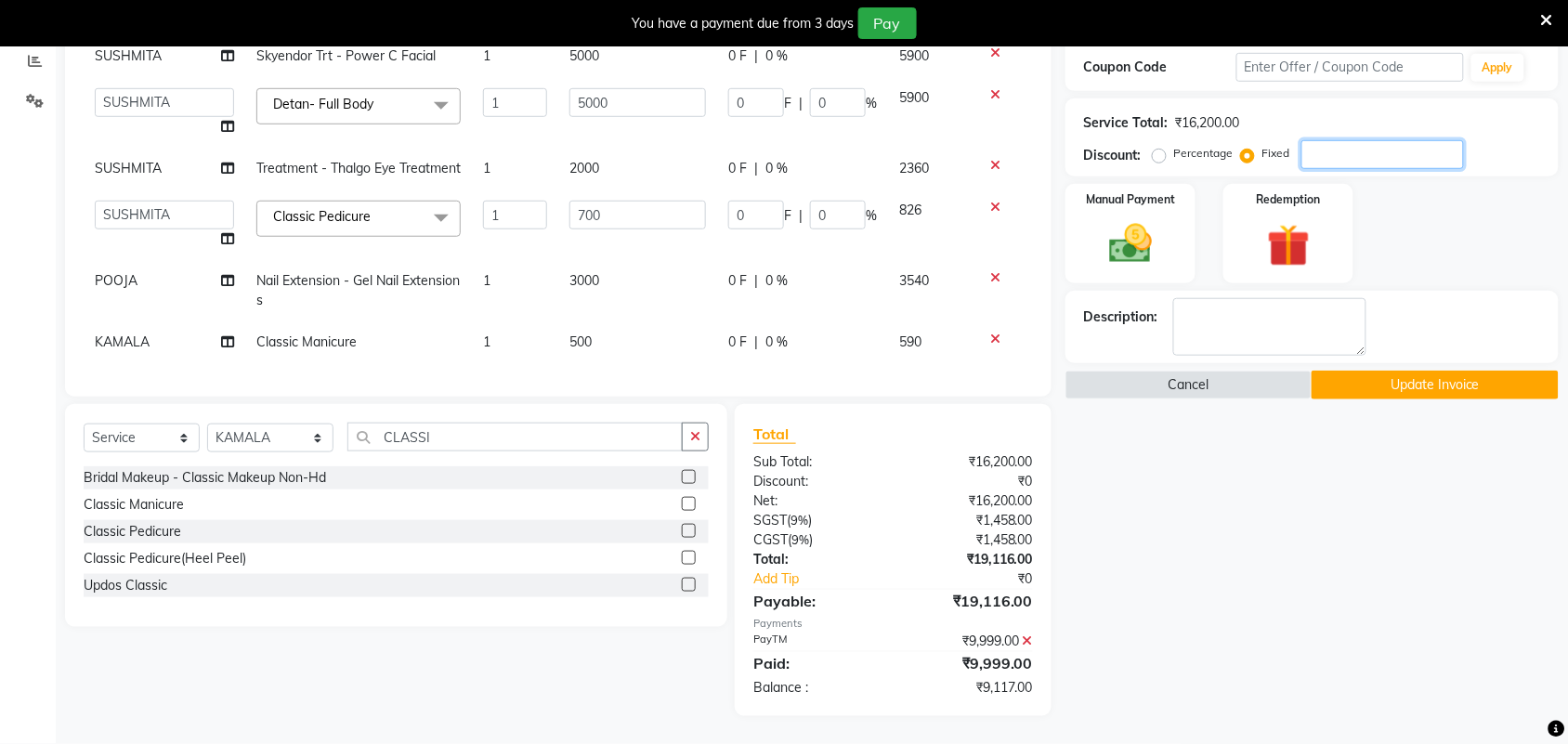 type on "2.78" 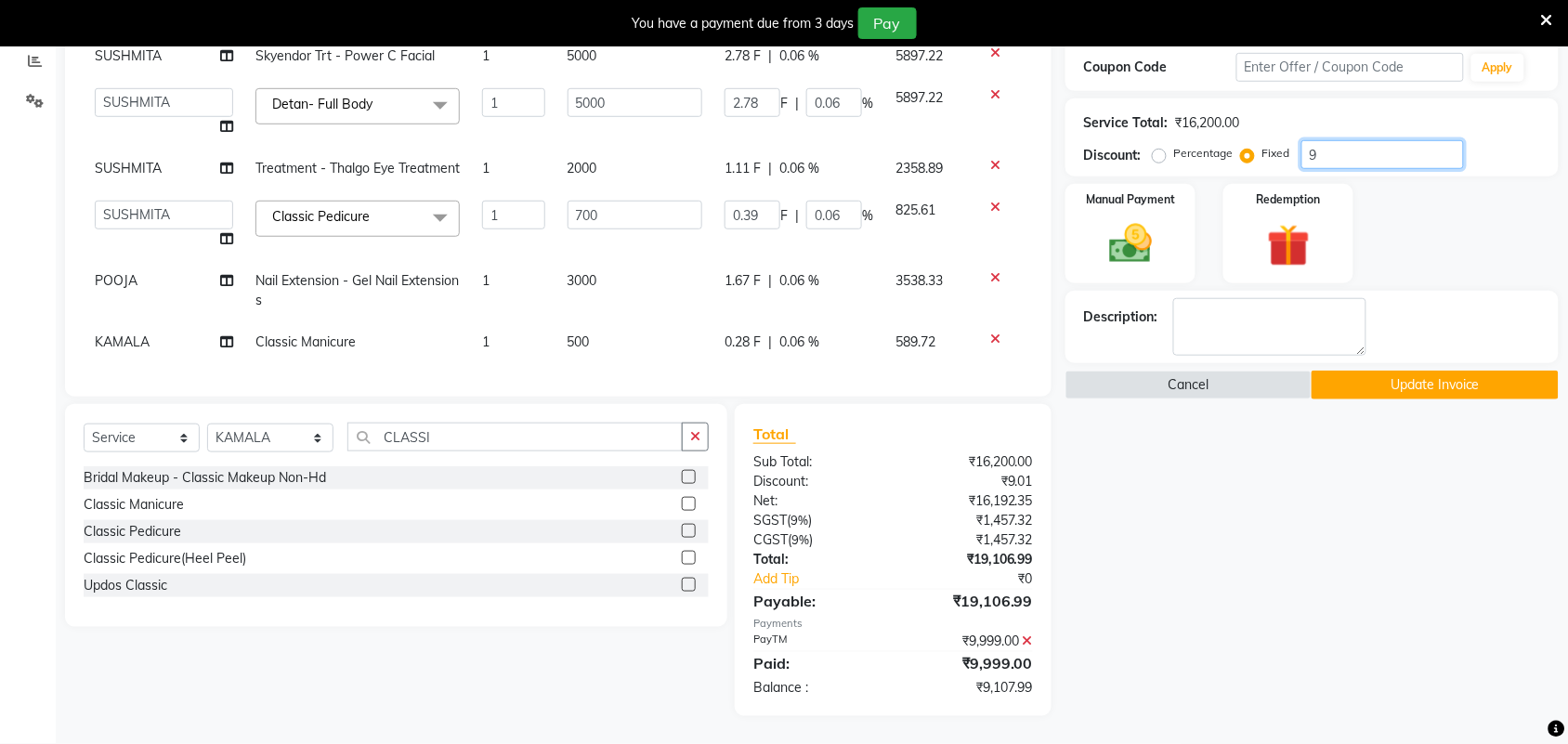 type on "91" 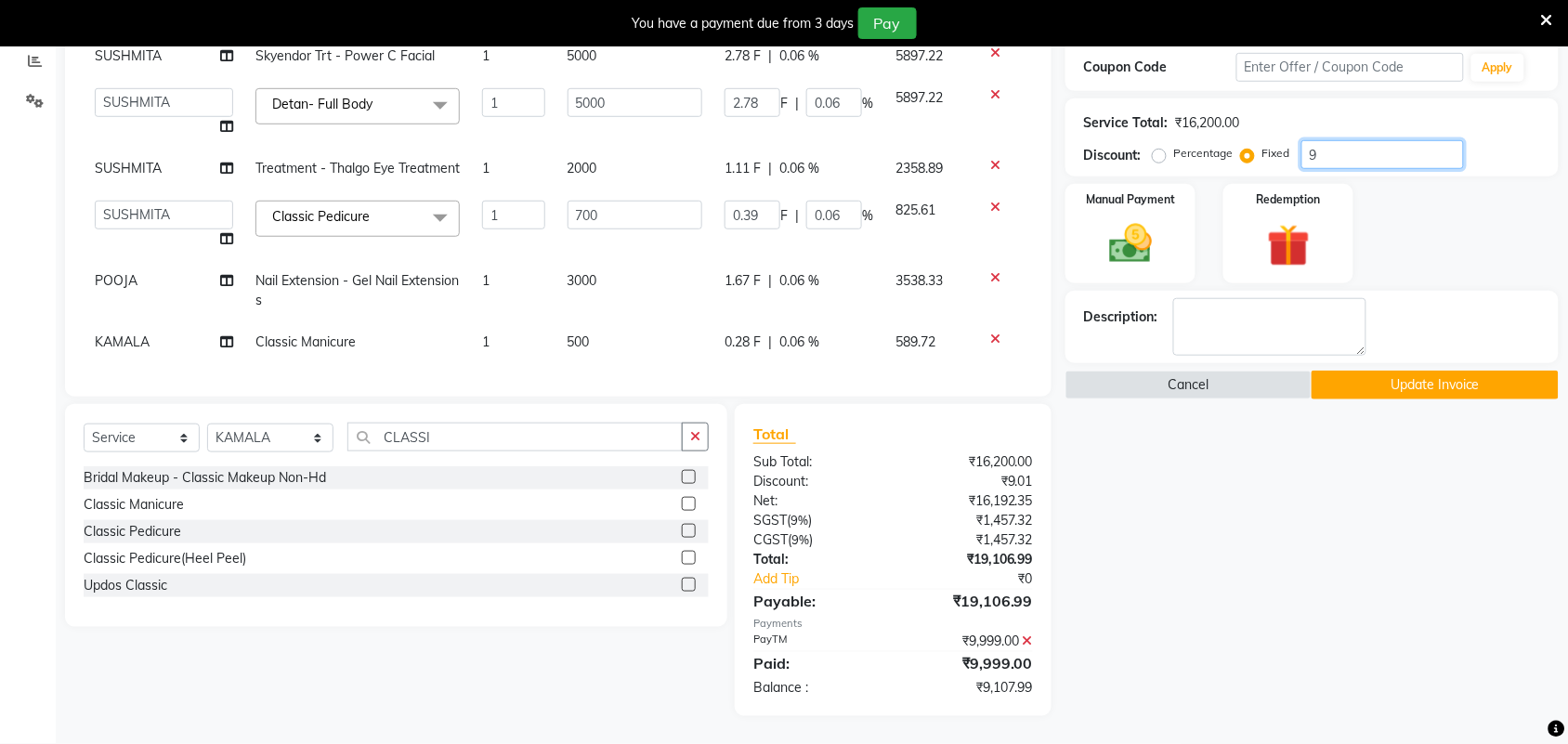 type on "28.09" 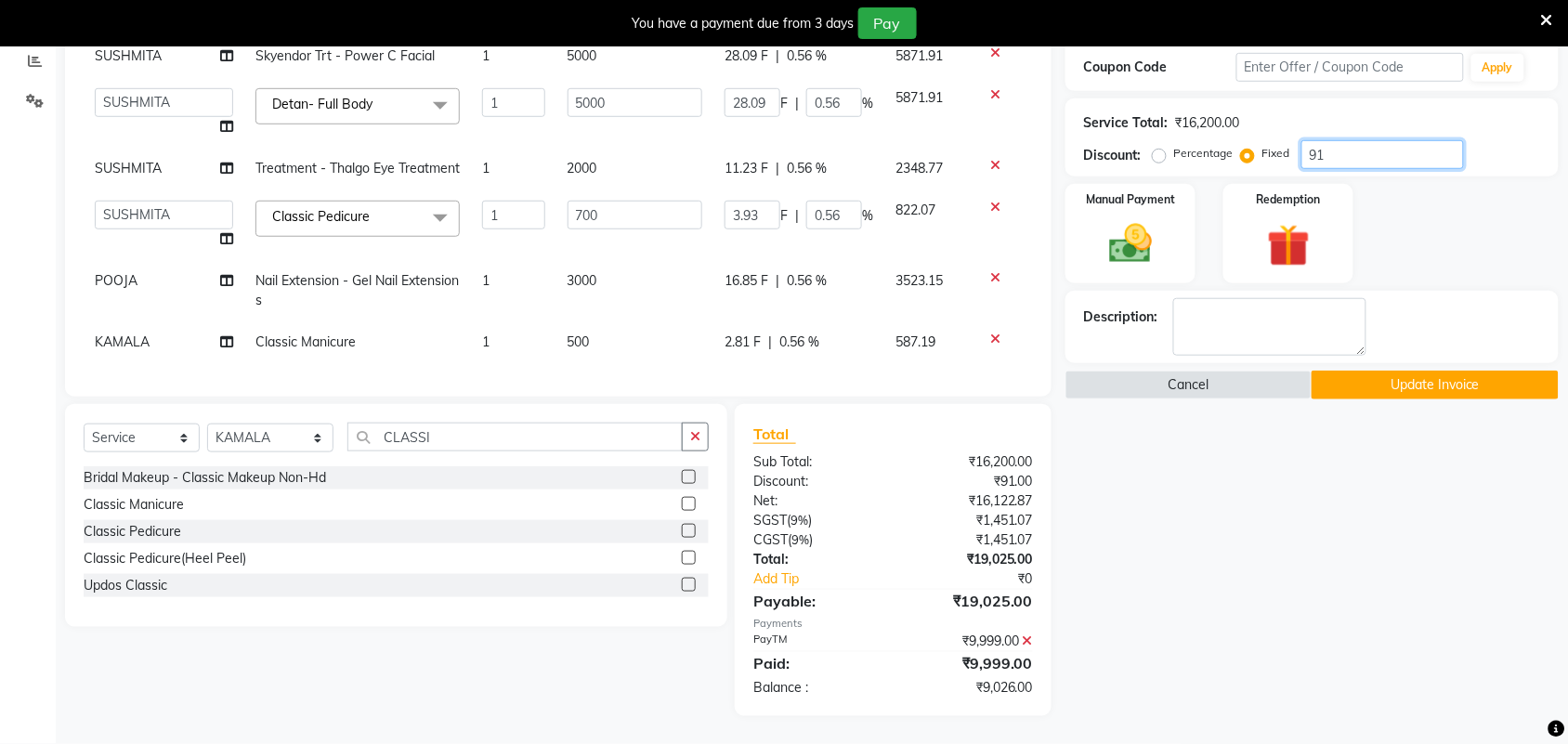 type on "917" 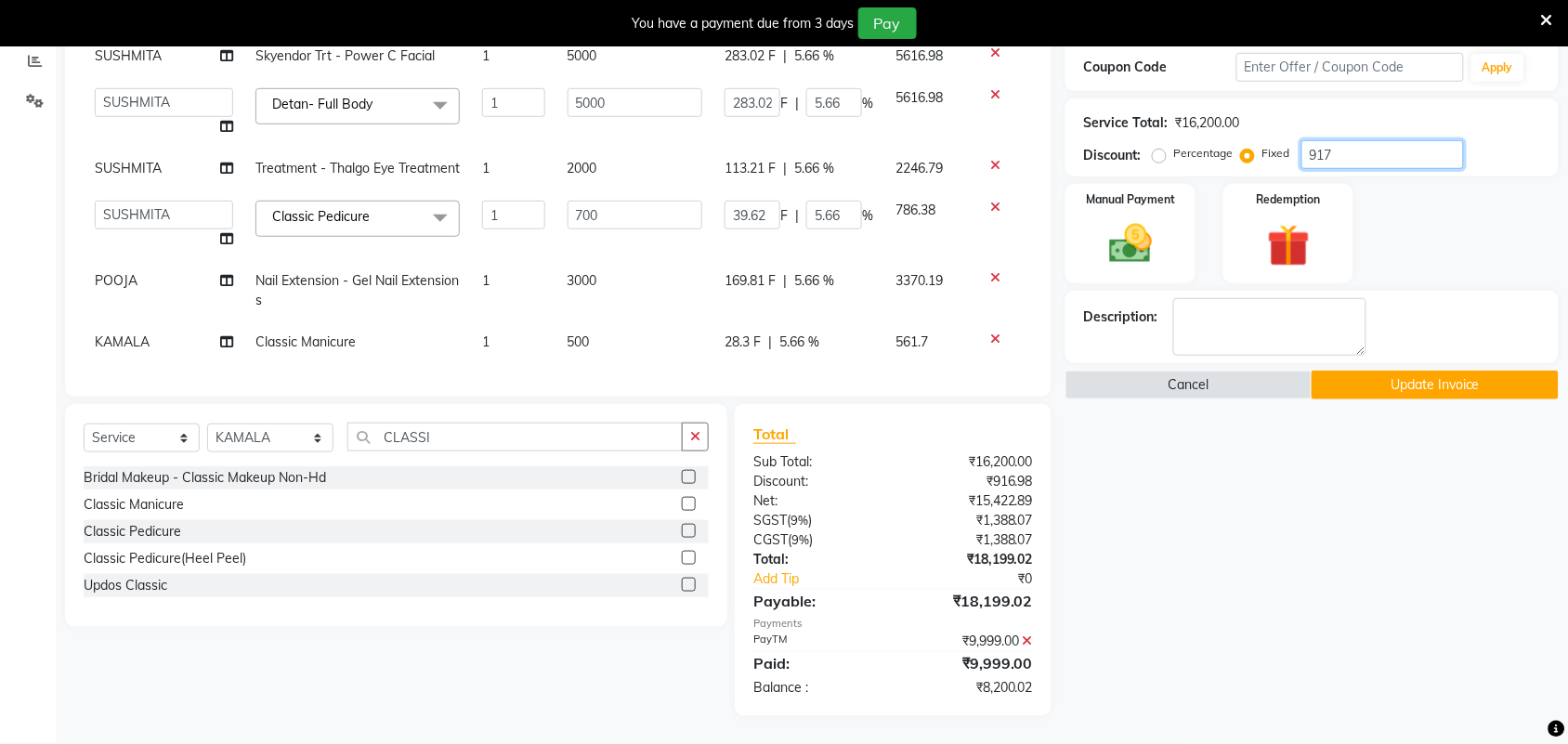 type on "91" 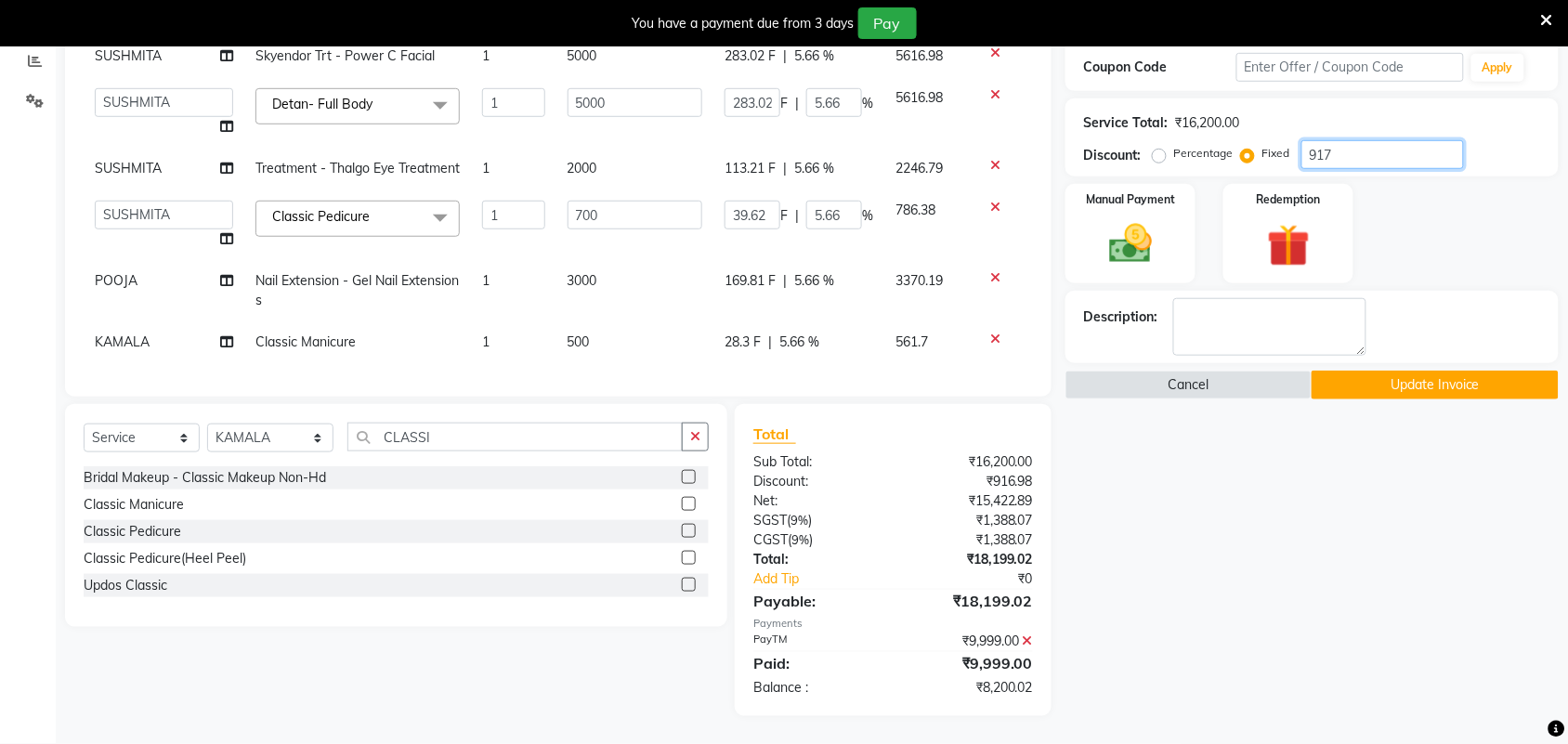 type on "28.09" 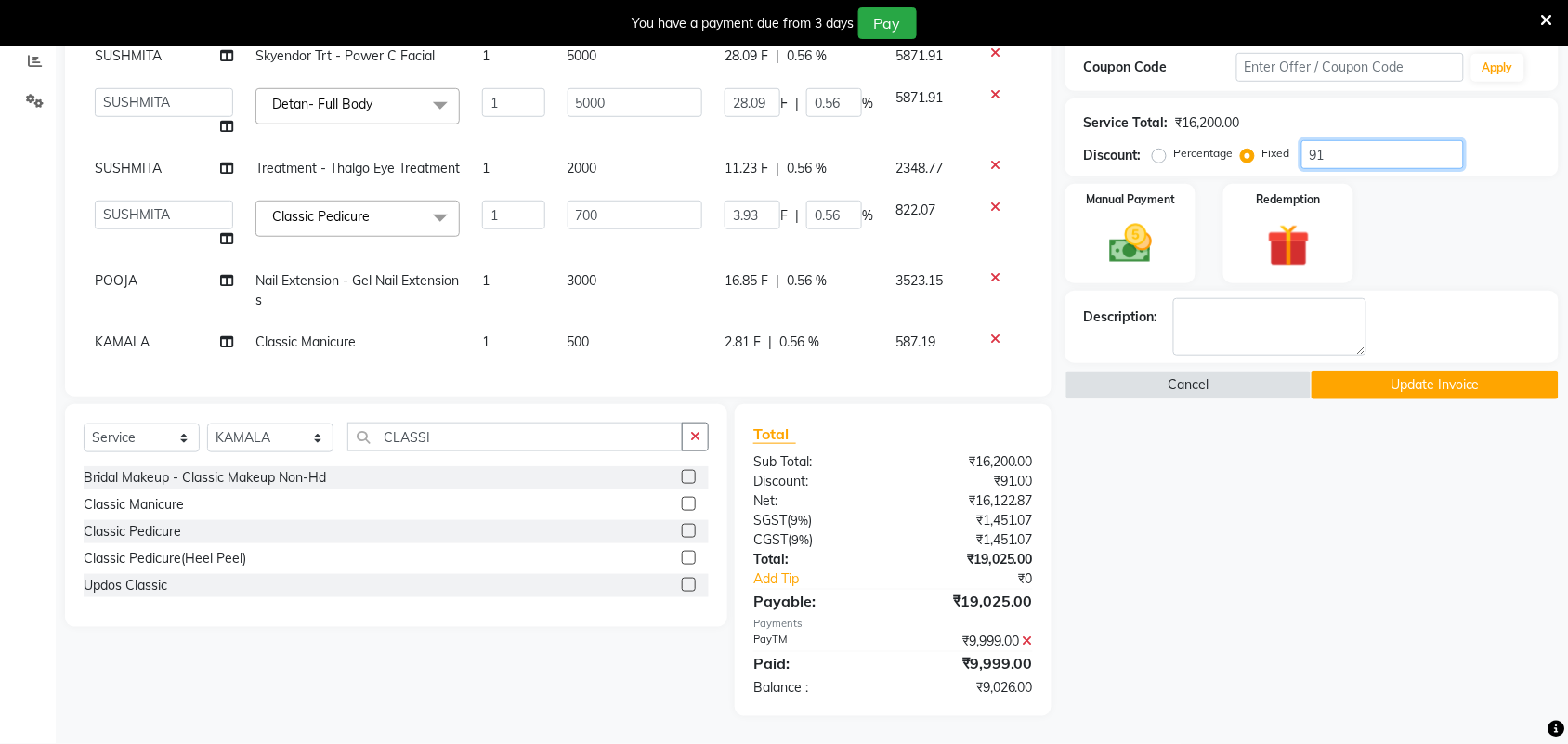 type on "911" 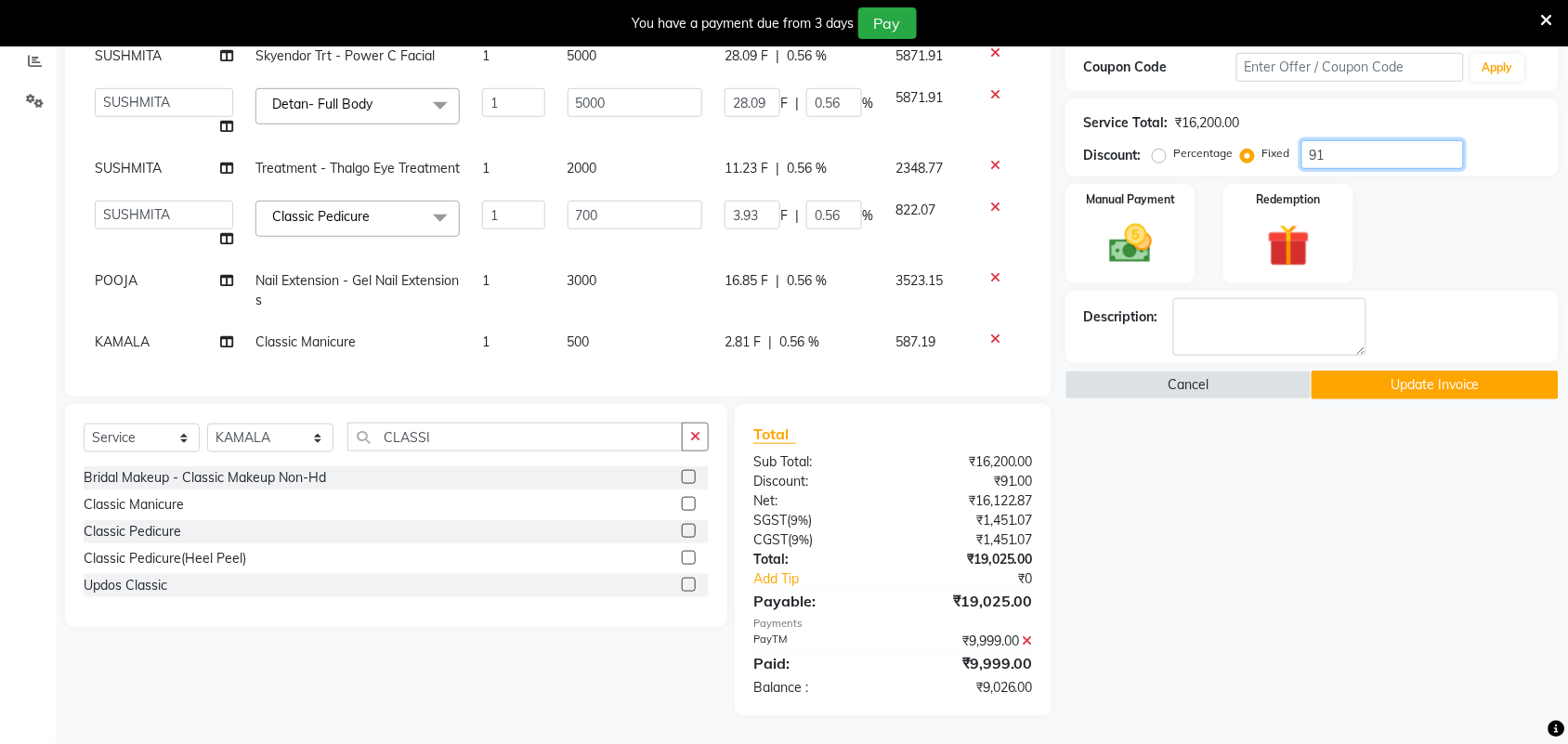 type on "281.17" 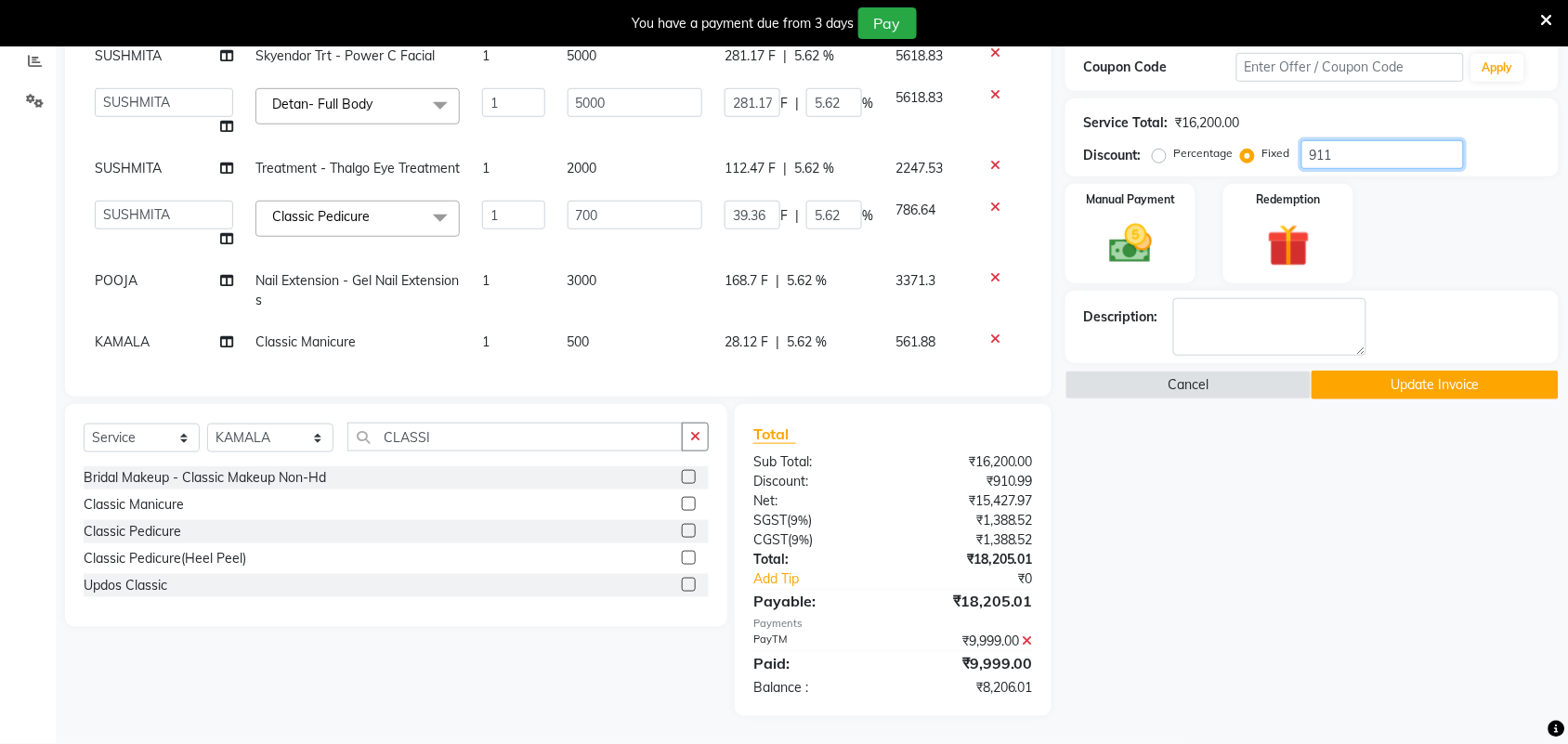 type on "9117" 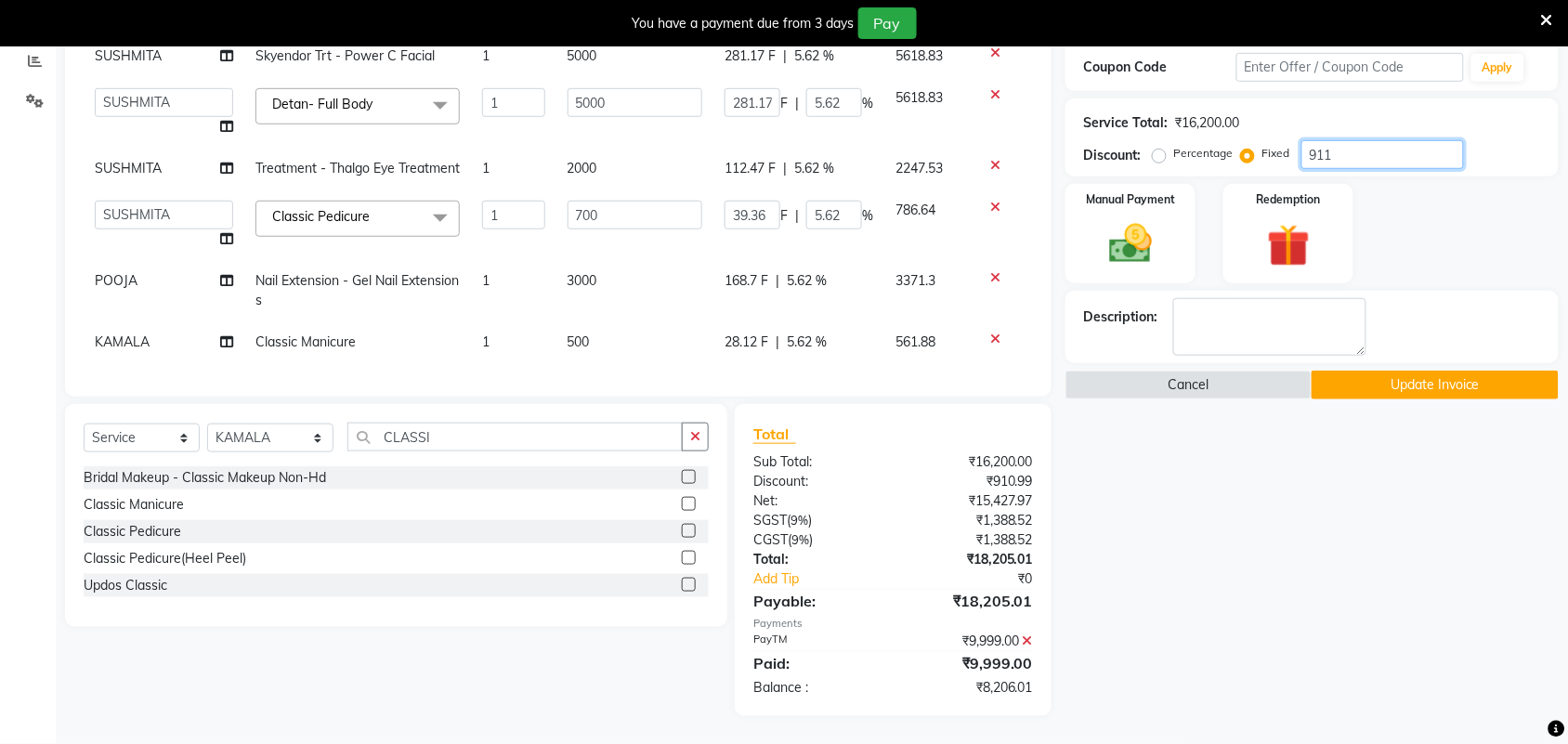 type on "2813.89" 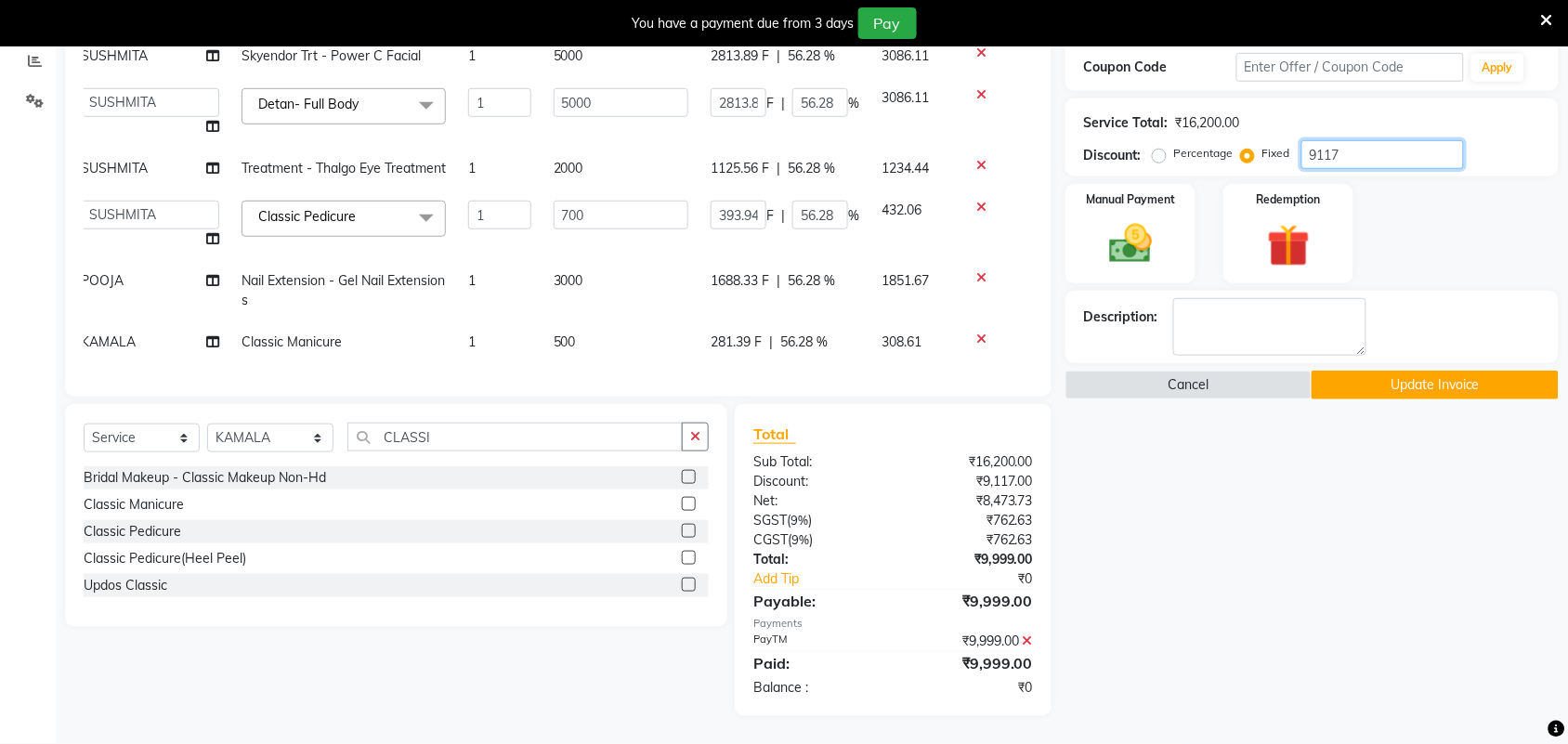 scroll, scrollTop: 0, scrollLeft: 0, axis: both 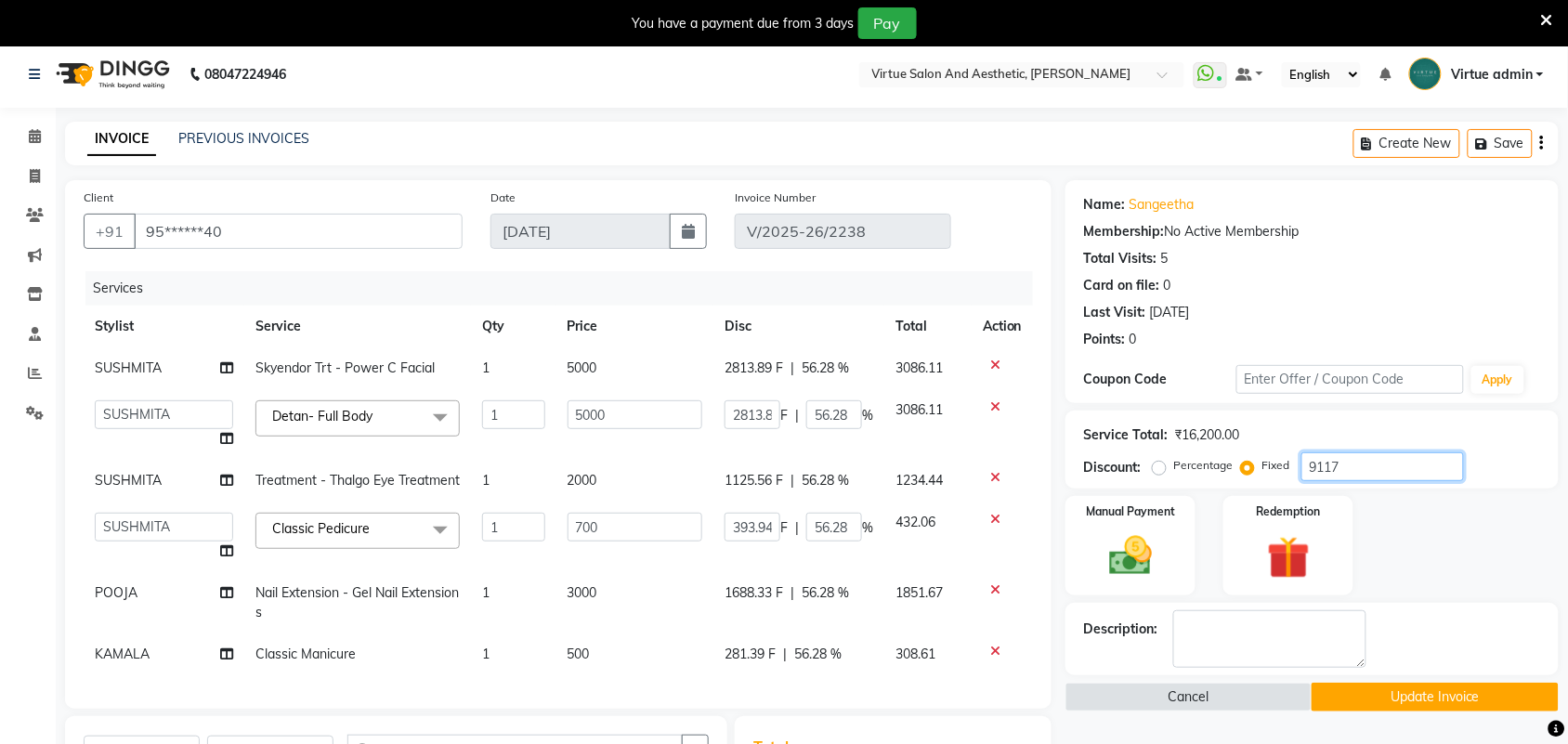 type on "9117" 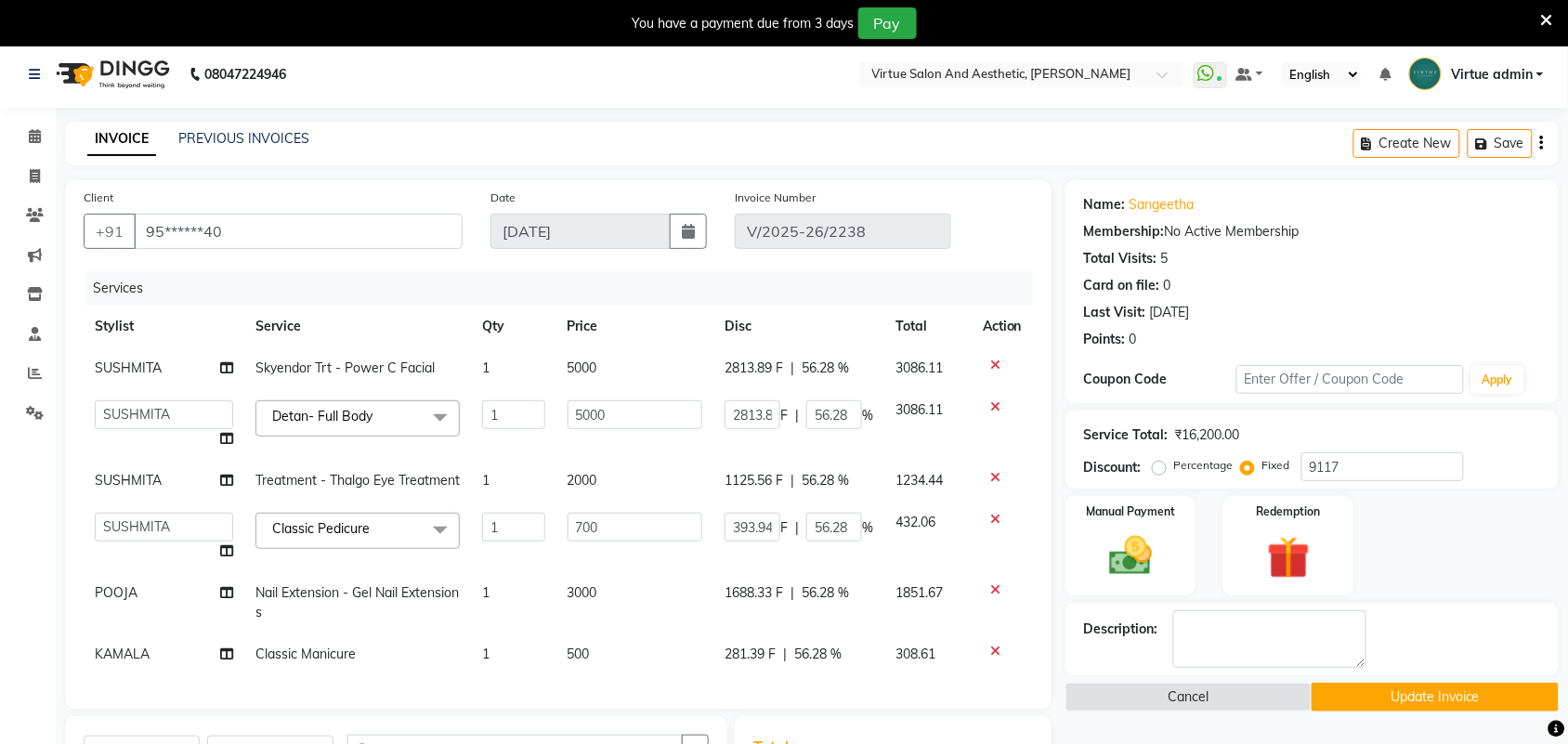 click on "Create New   Save" 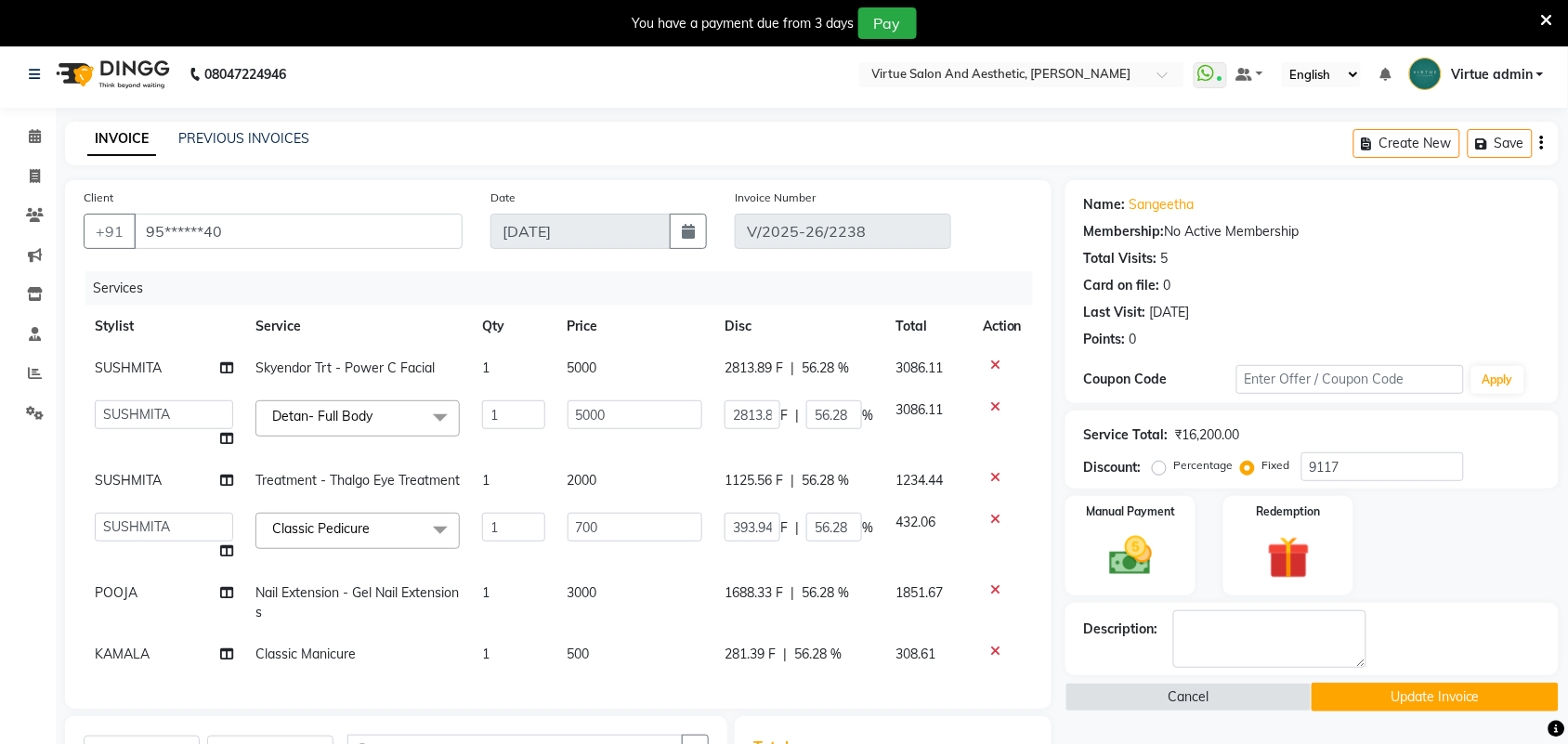 click 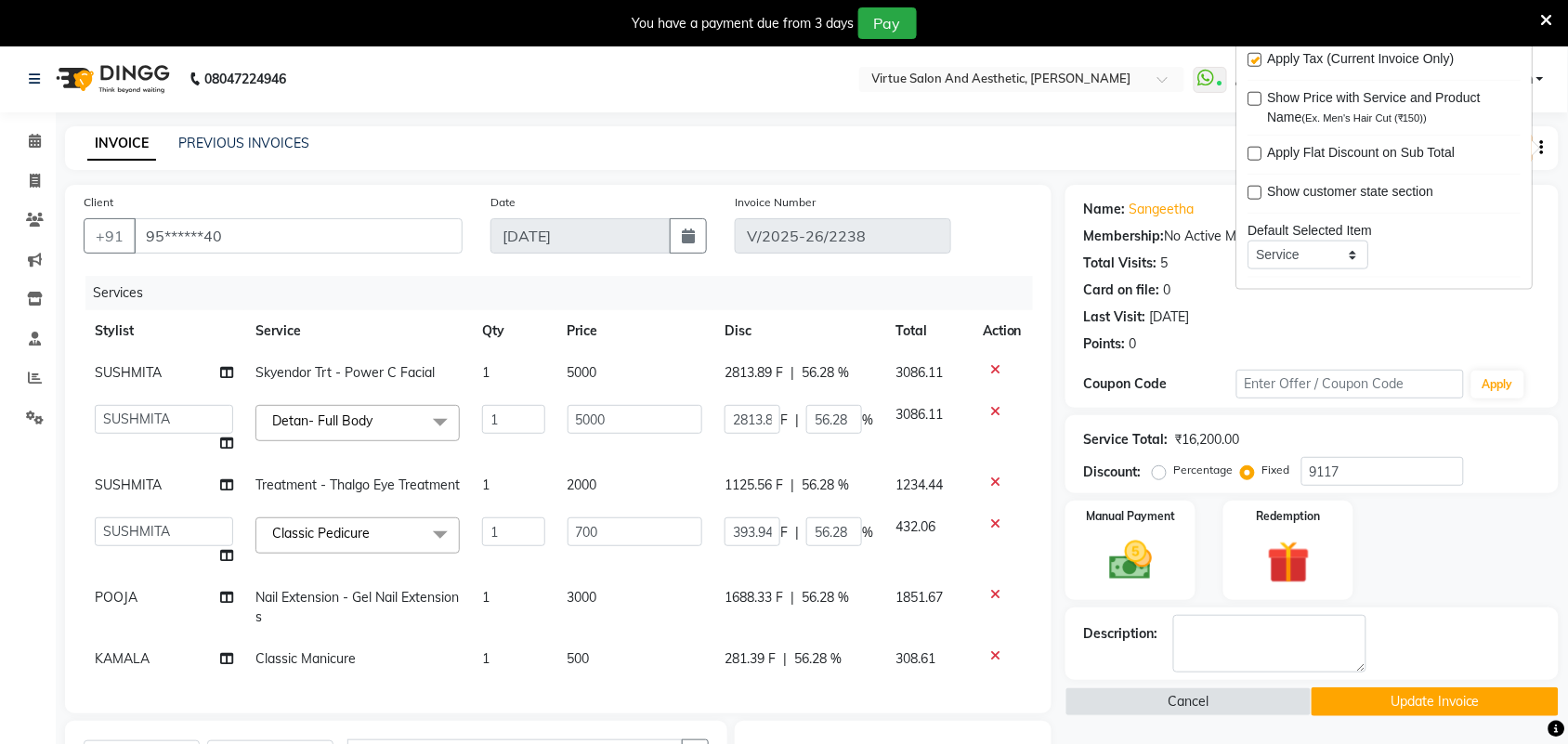 scroll, scrollTop: 0, scrollLeft: 0, axis: both 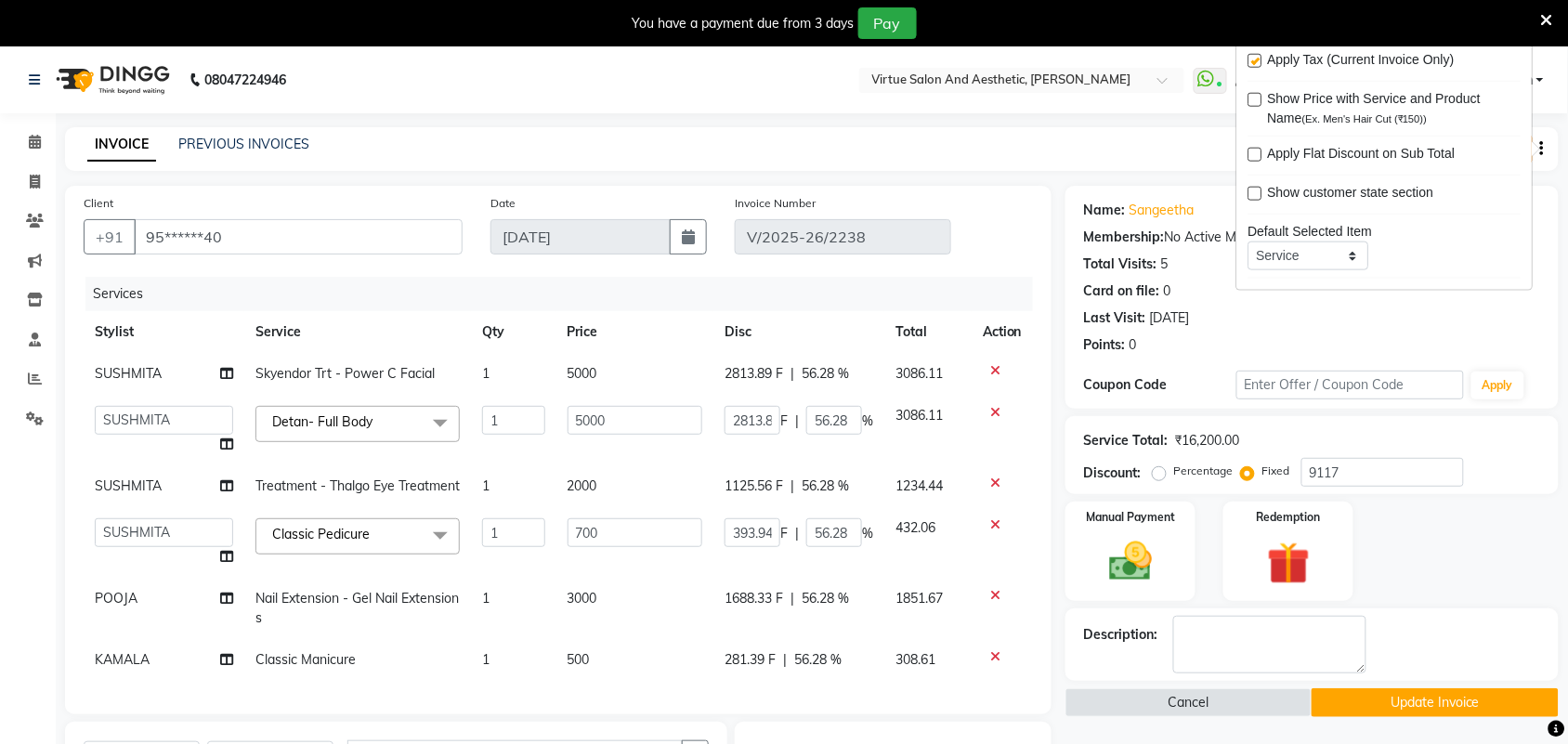 click at bounding box center (1255, 60) 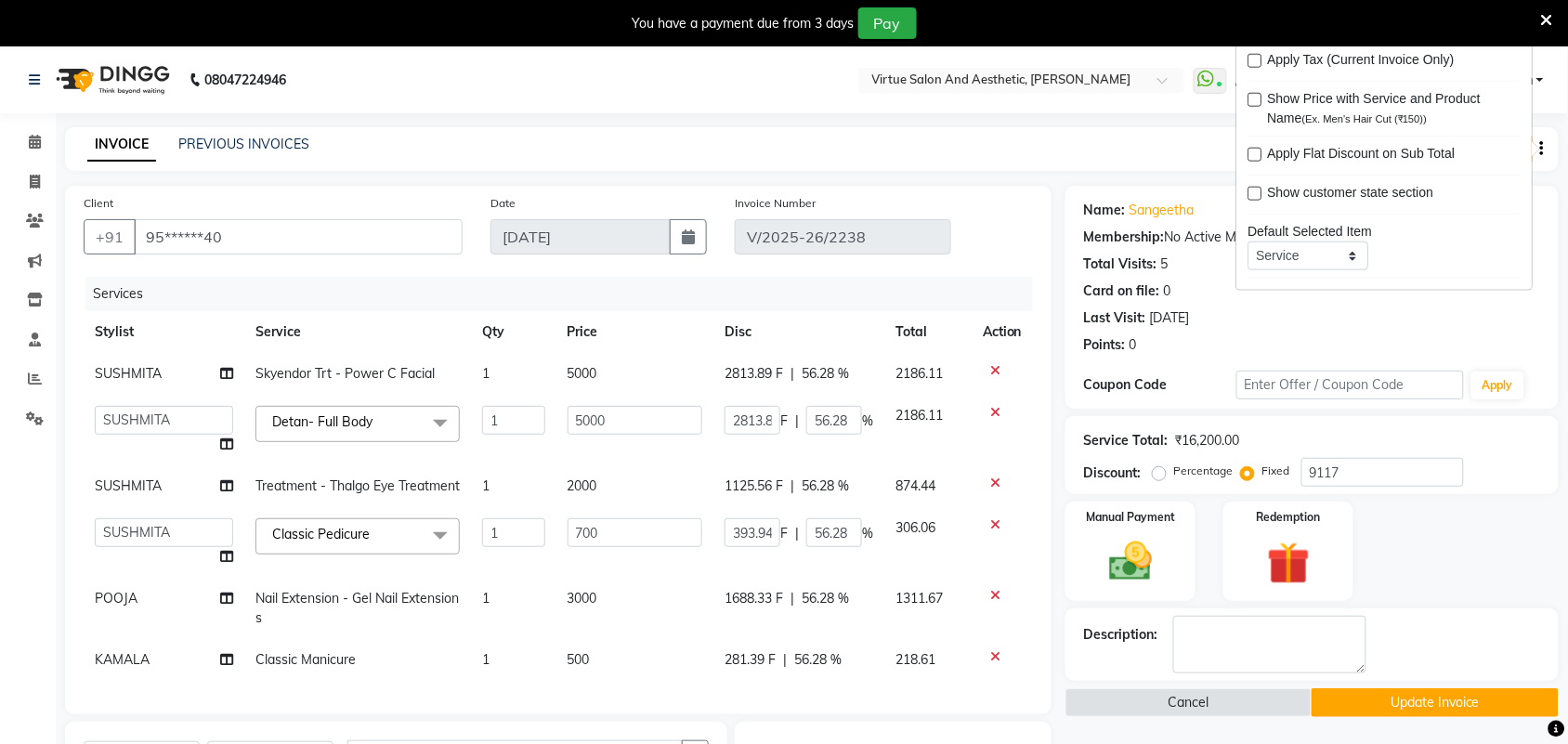 scroll, scrollTop: 91, scrollLeft: 0, axis: vertical 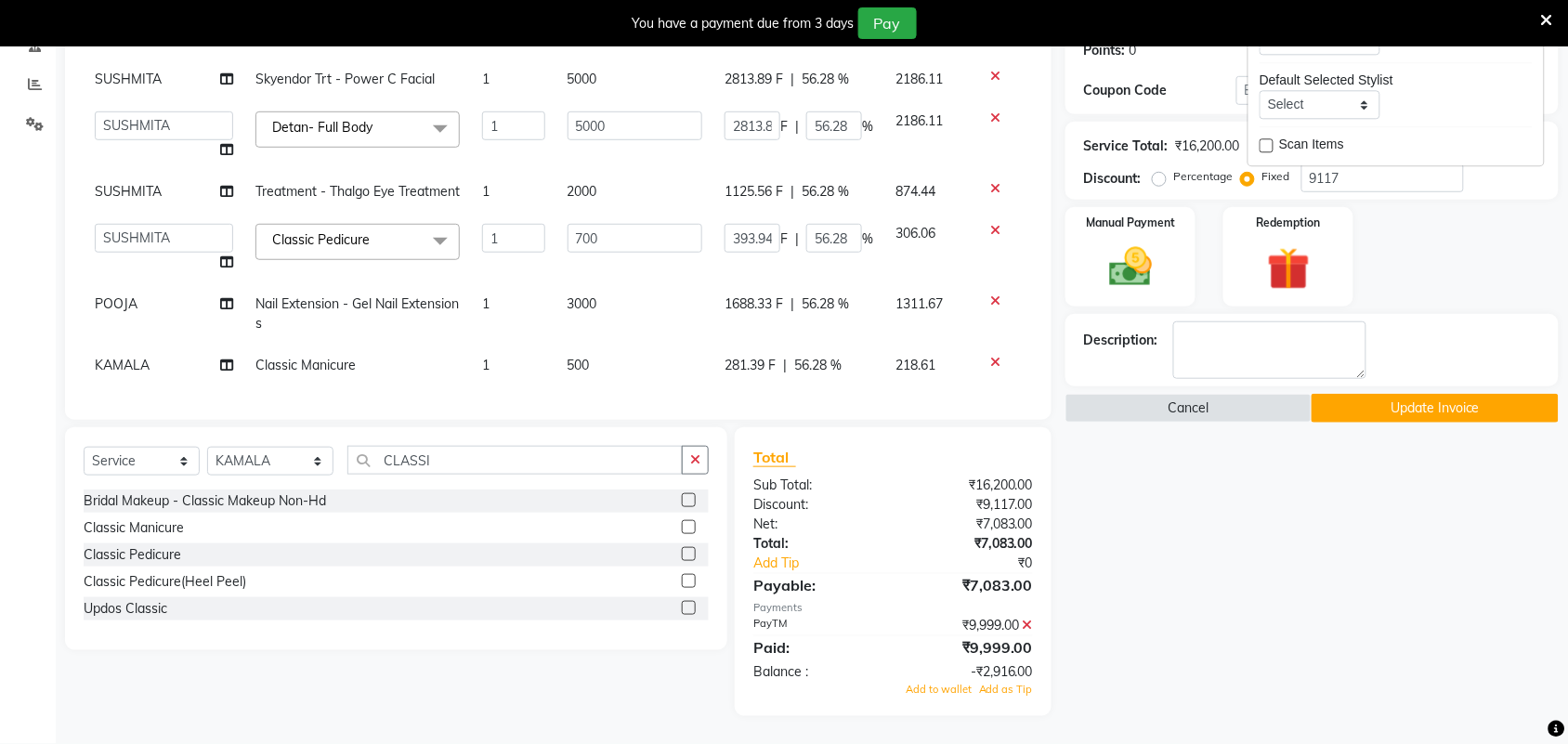 click on "Total Sub Total: ₹16,200.00 Discount: ₹9,117.00 Net: ₹7,083.00 Total: ₹7,083.00 Add Tip ₹0 Payable: ₹7,083.00 Payments PayTM ₹9,999.00  Paid: ₹9,999.00 Balance   : -₹2,916.00 Add to wallet Add as Tip" 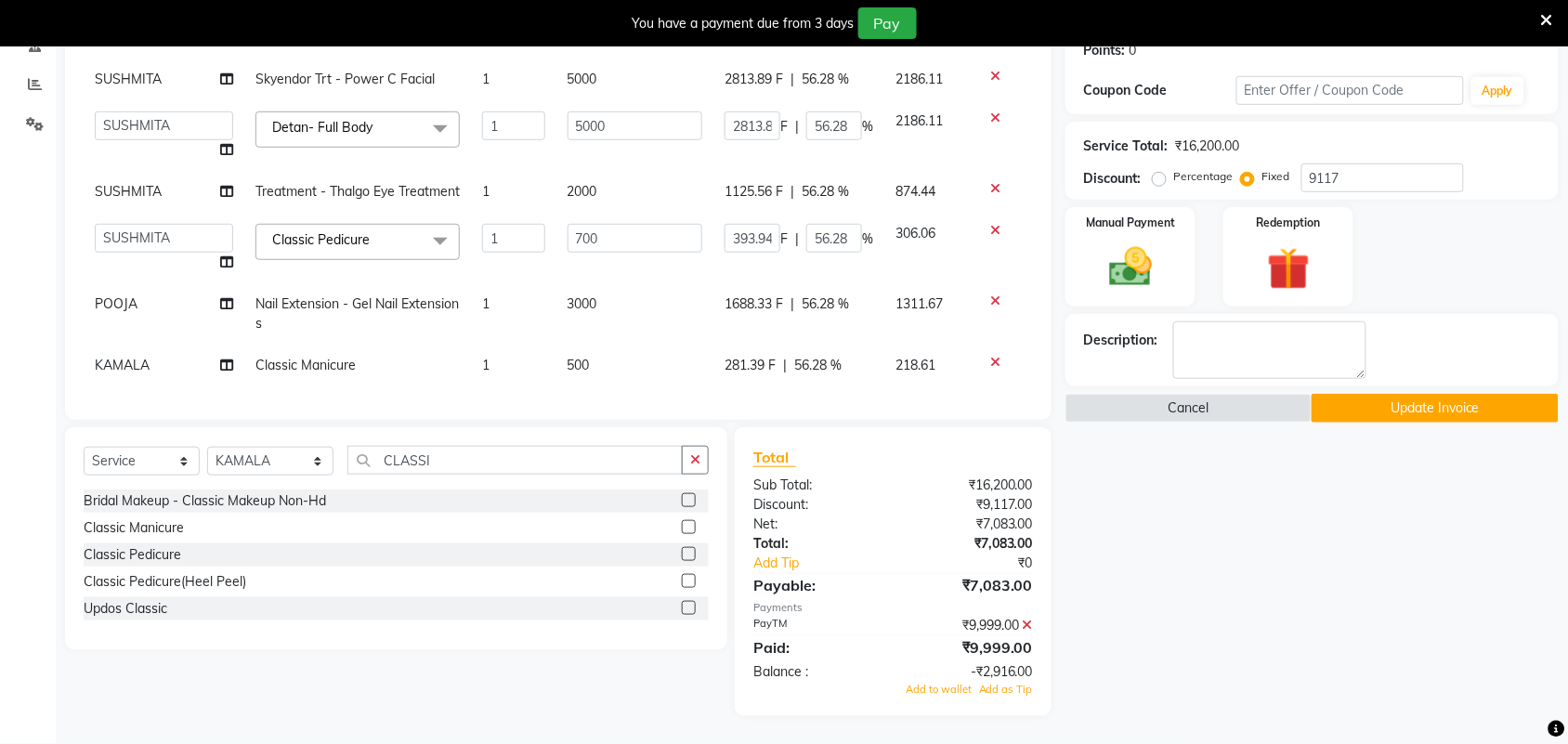 click 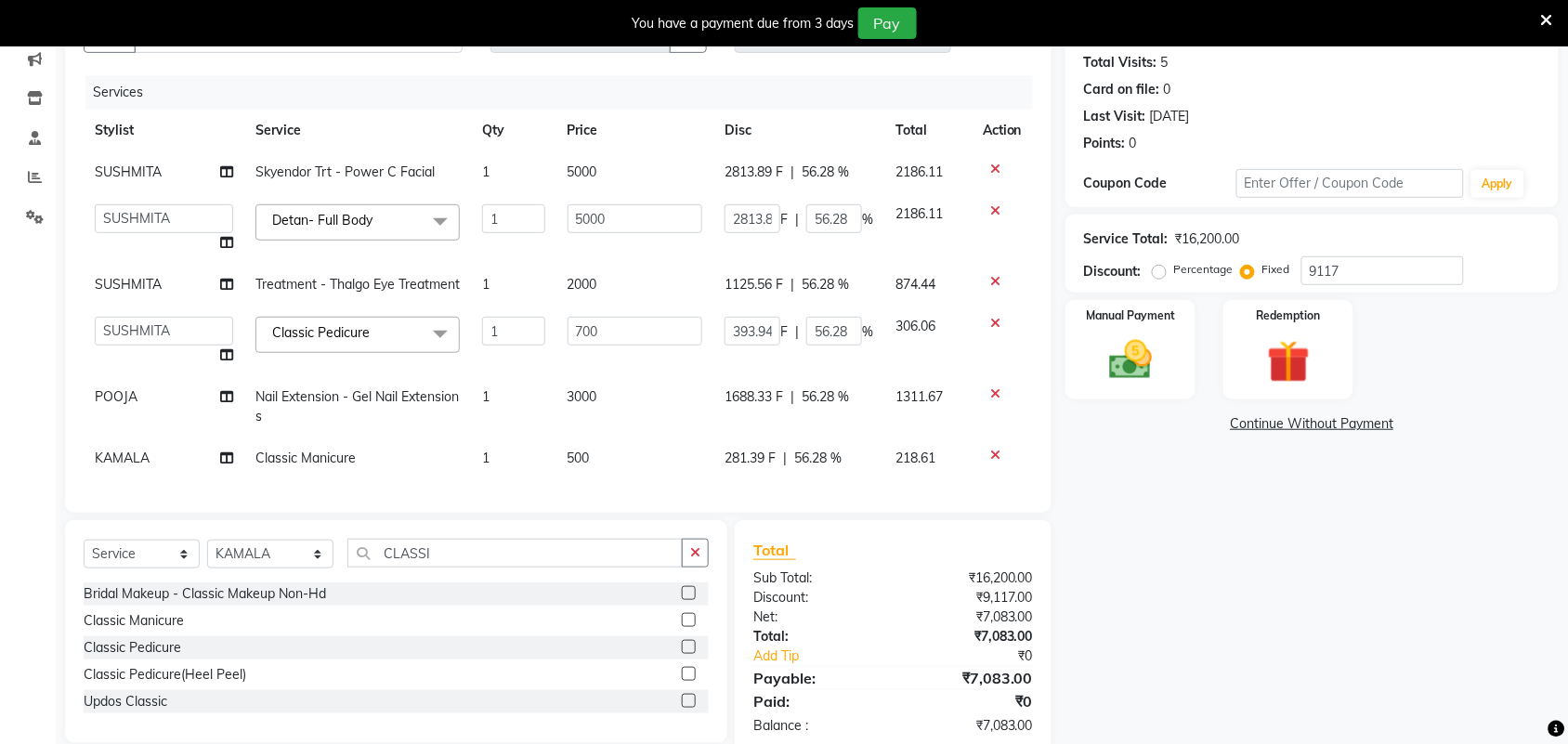 scroll, scrollTop: 160, scrollLeft: 0, axis: vertical 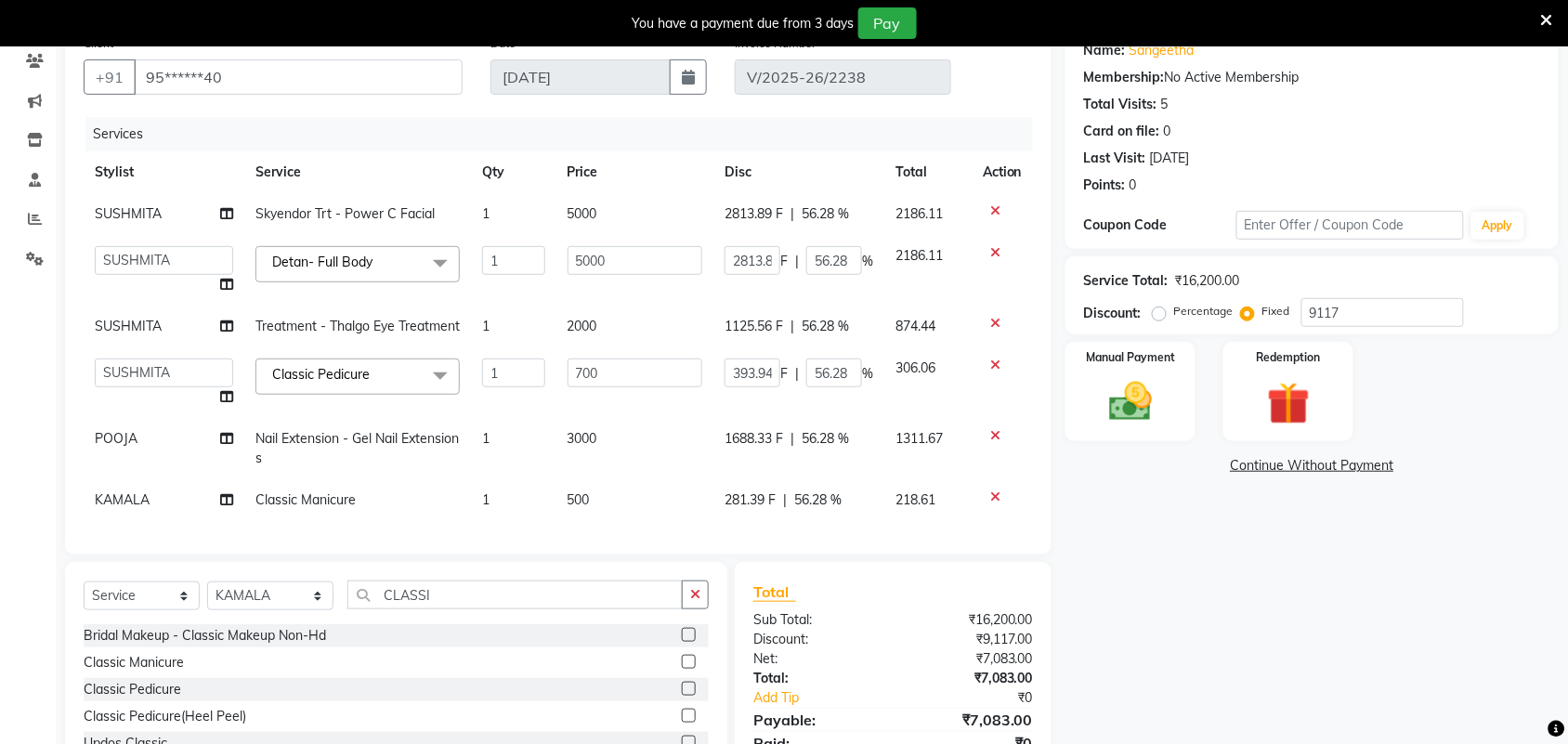 click on "56.28 %" 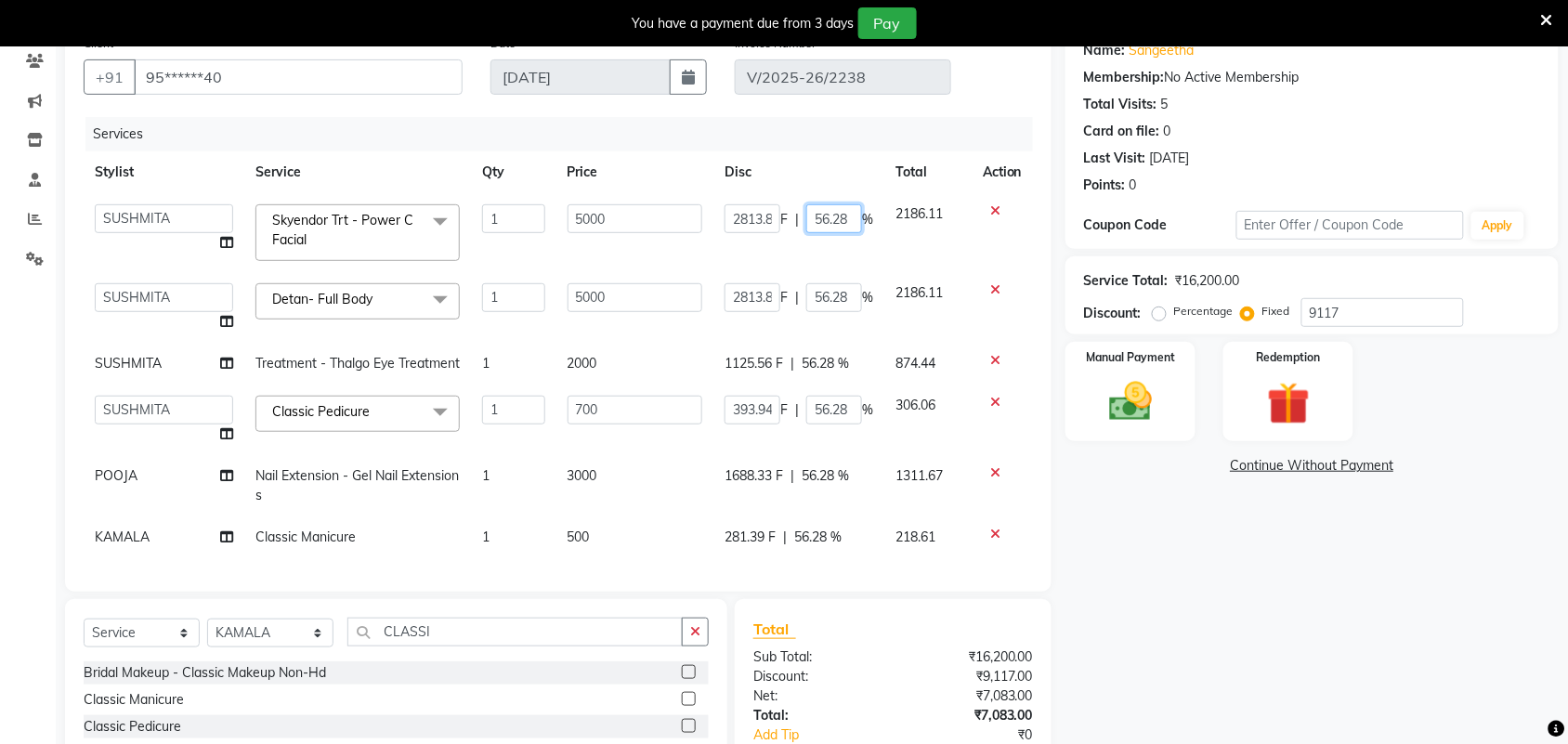 click on "56.28" 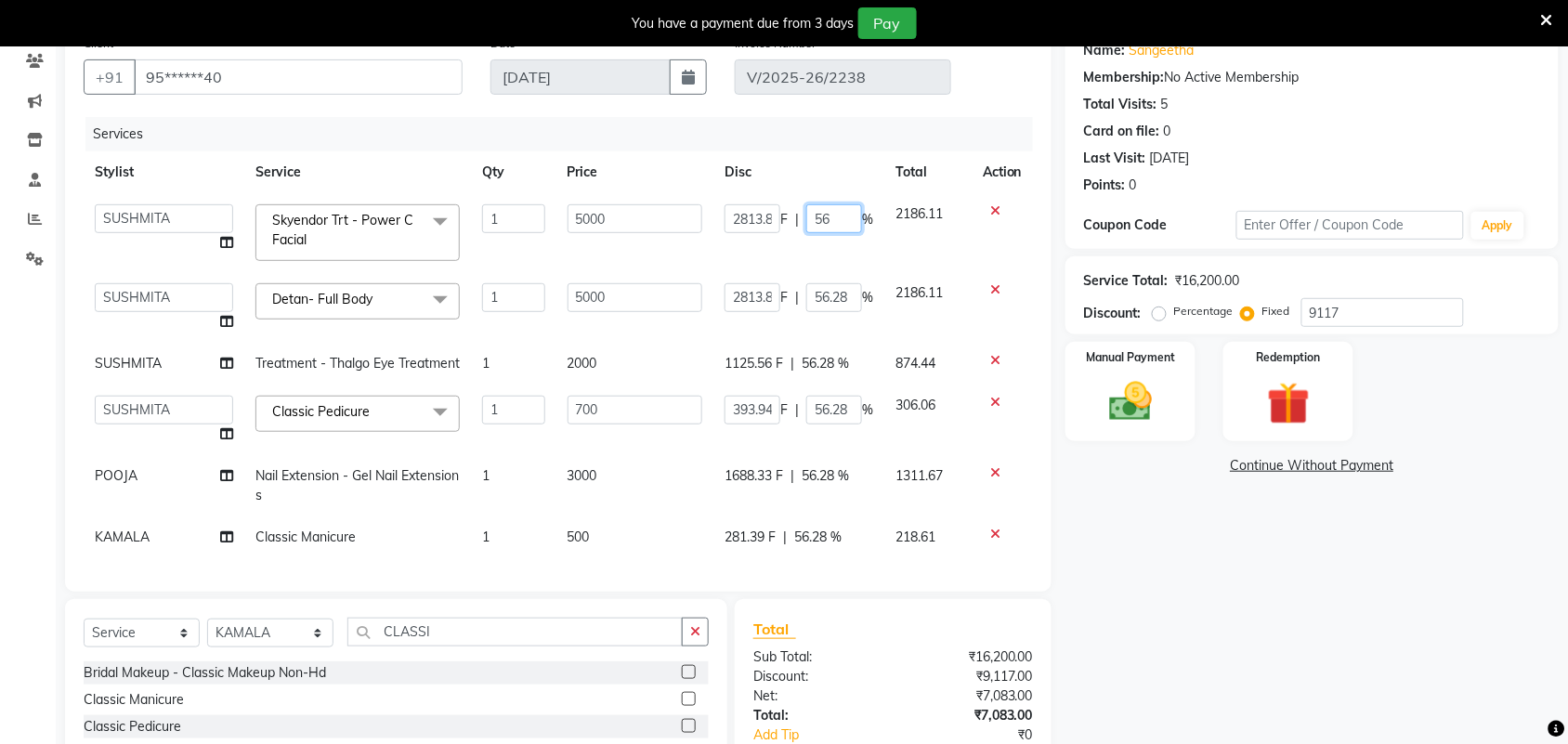 type on "5" 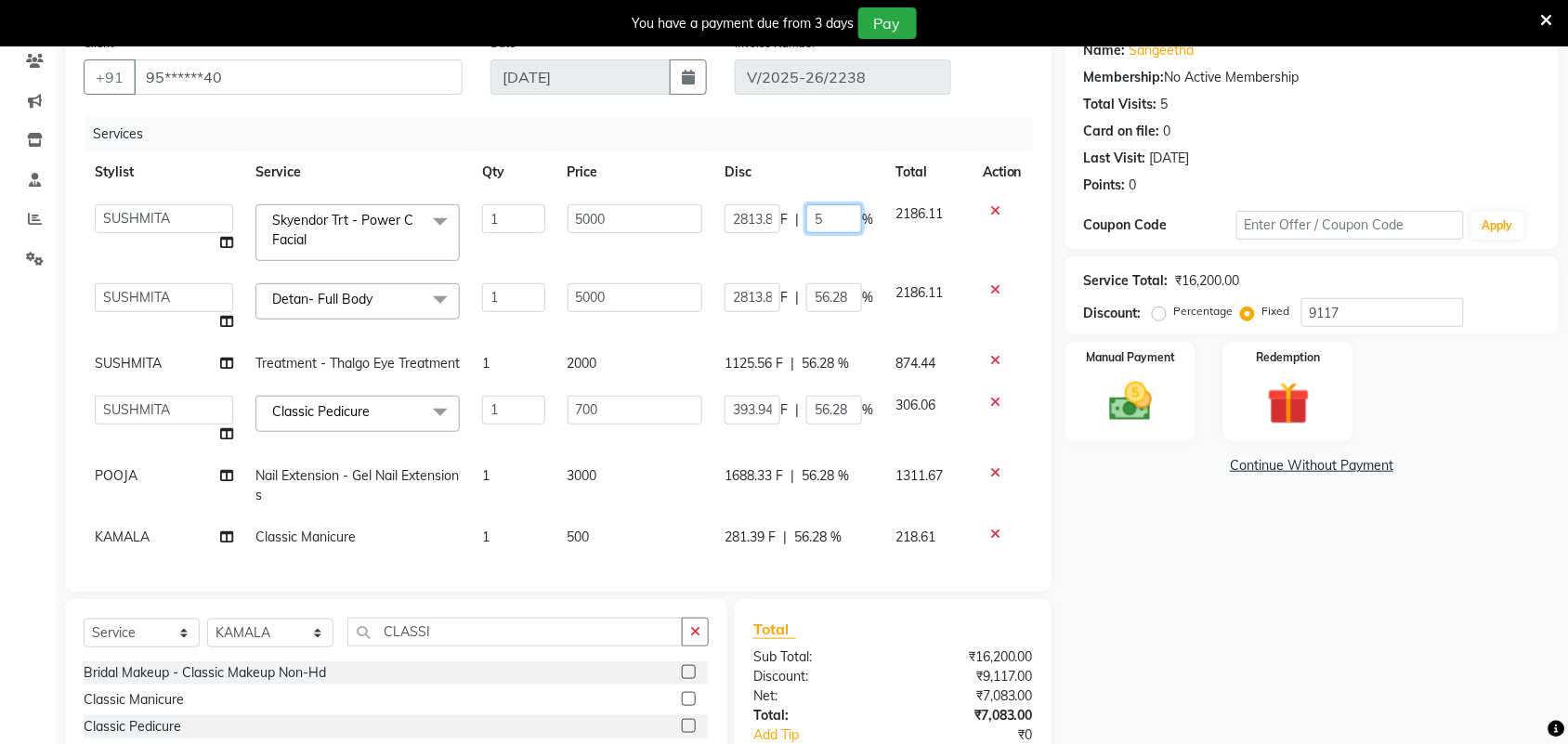 type 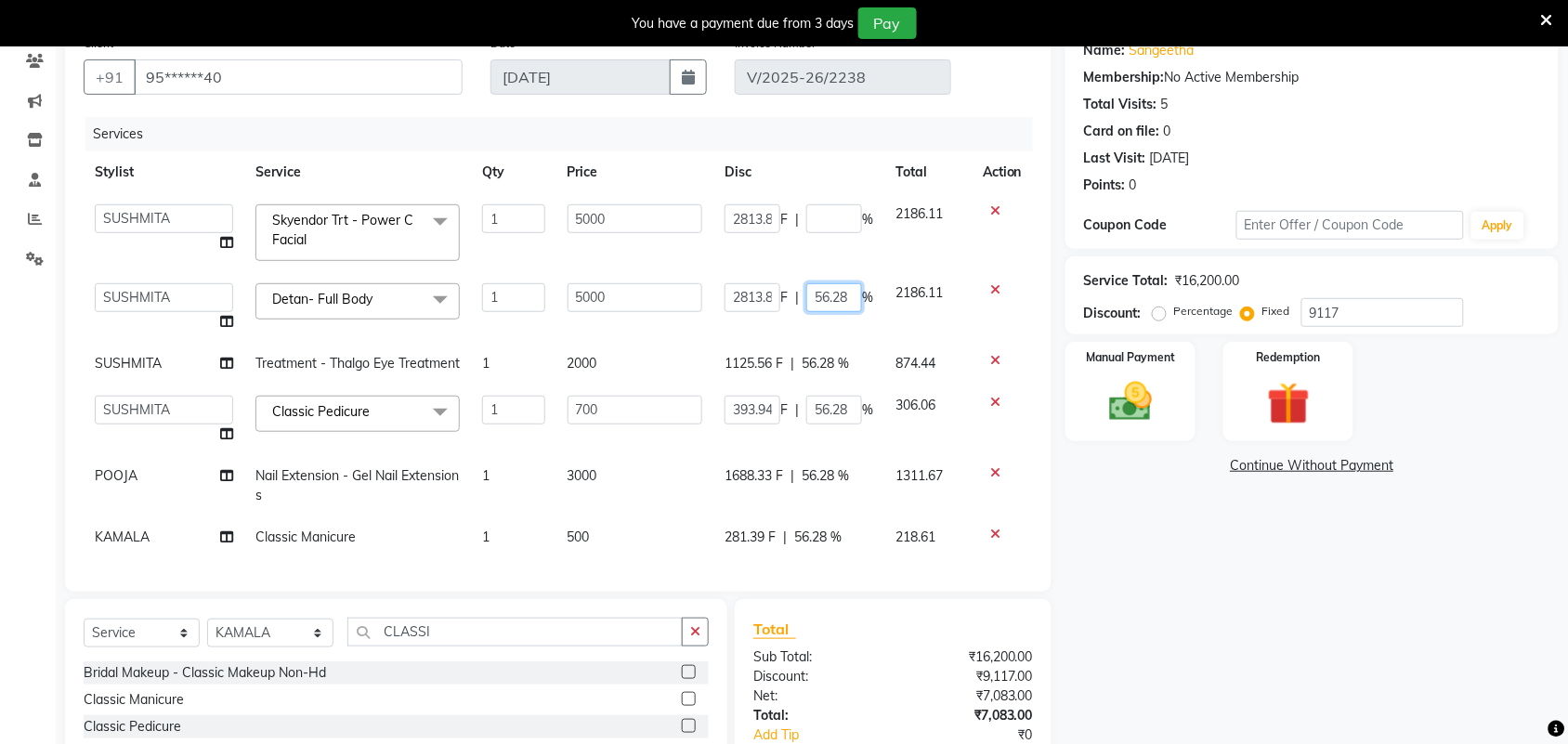 click on "2813.89 F | 56.28 %" 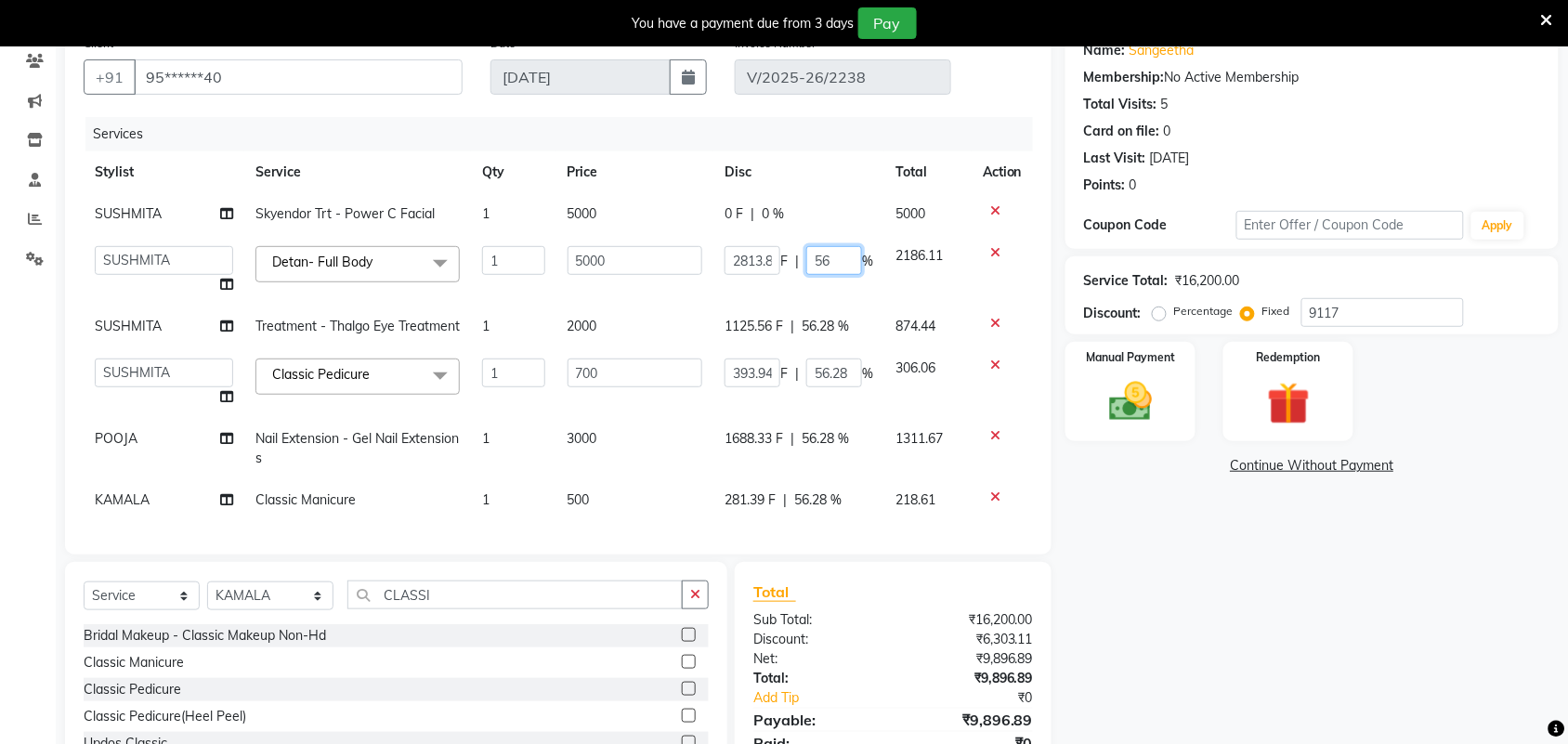 type on "5" 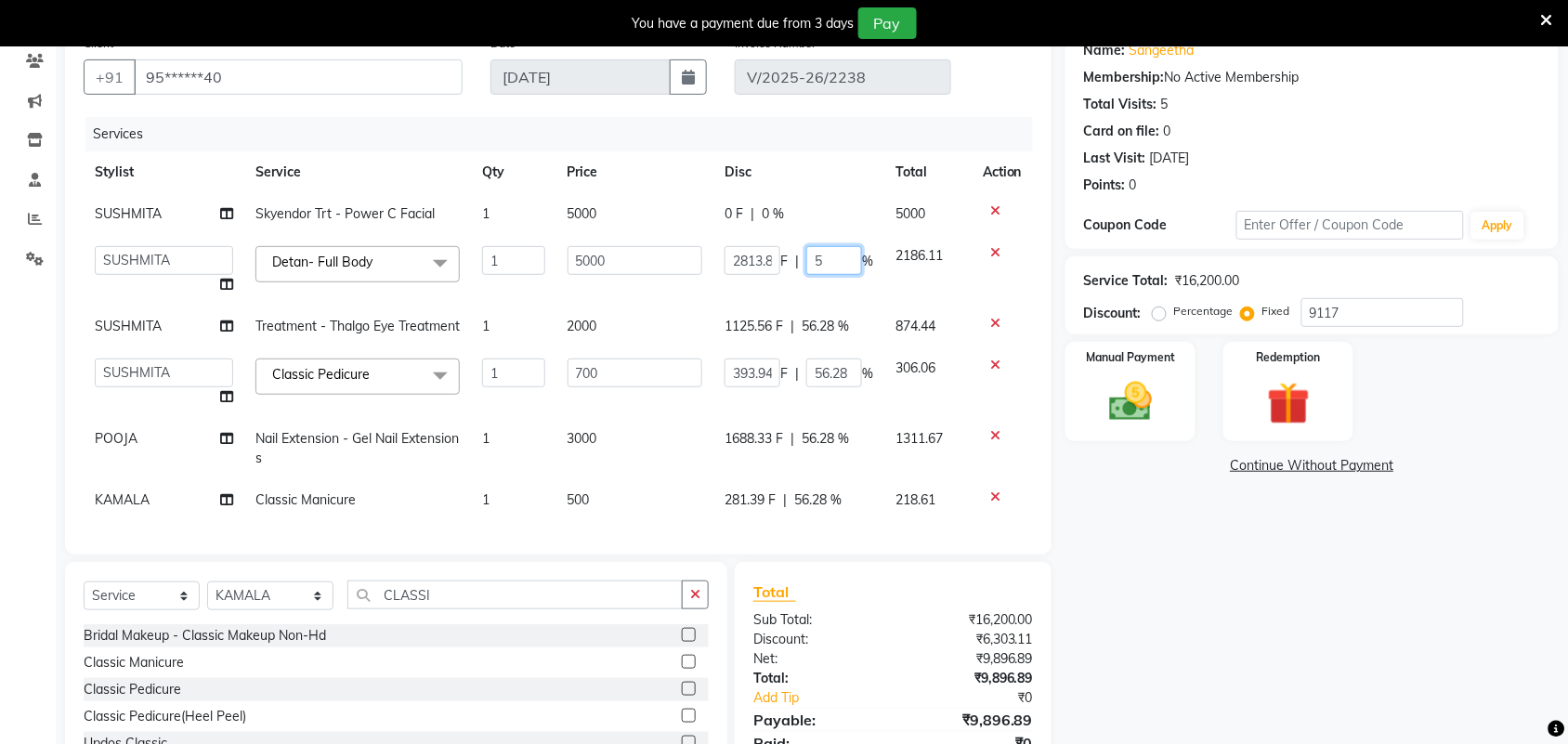 type 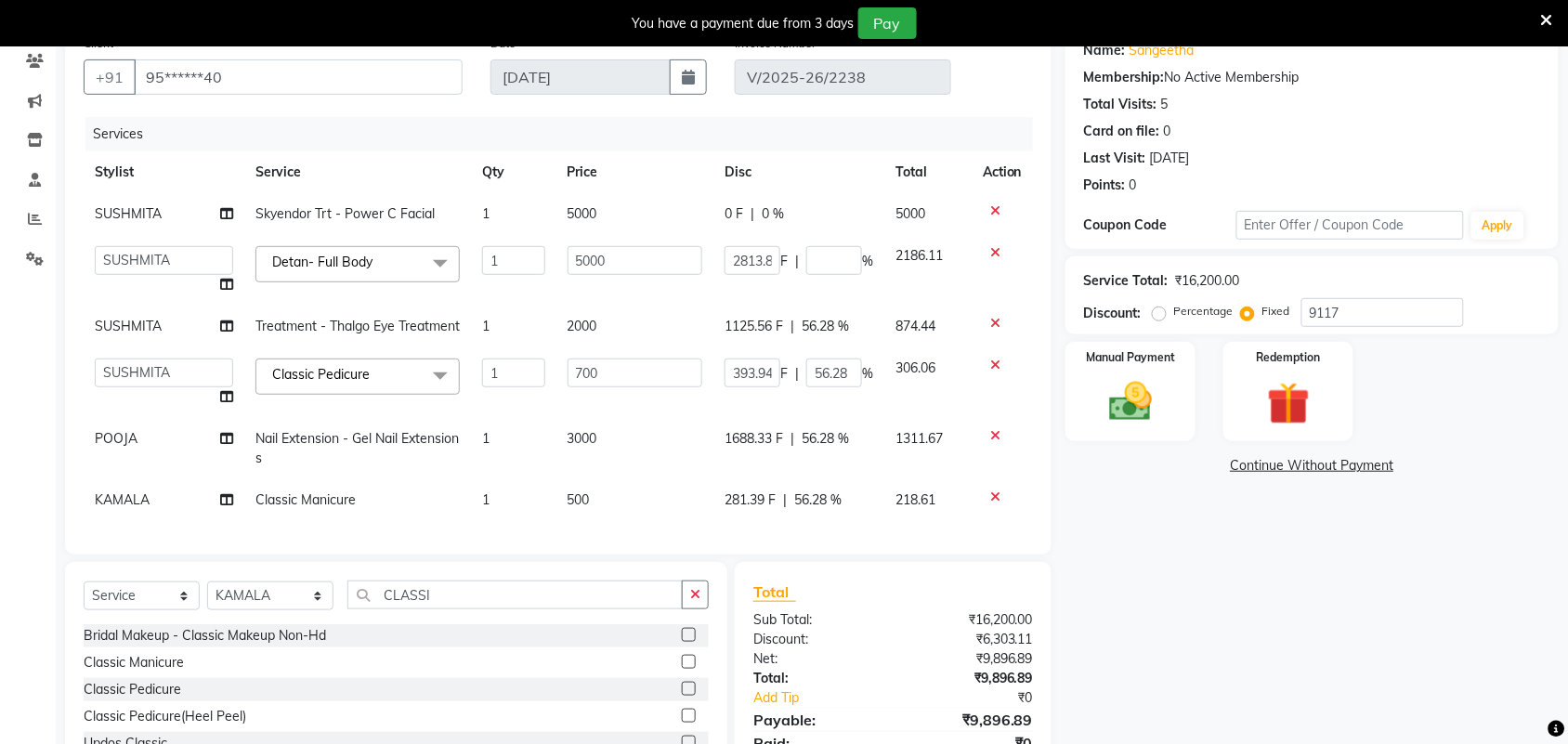 click on "1125.56 F | 56.28 %" 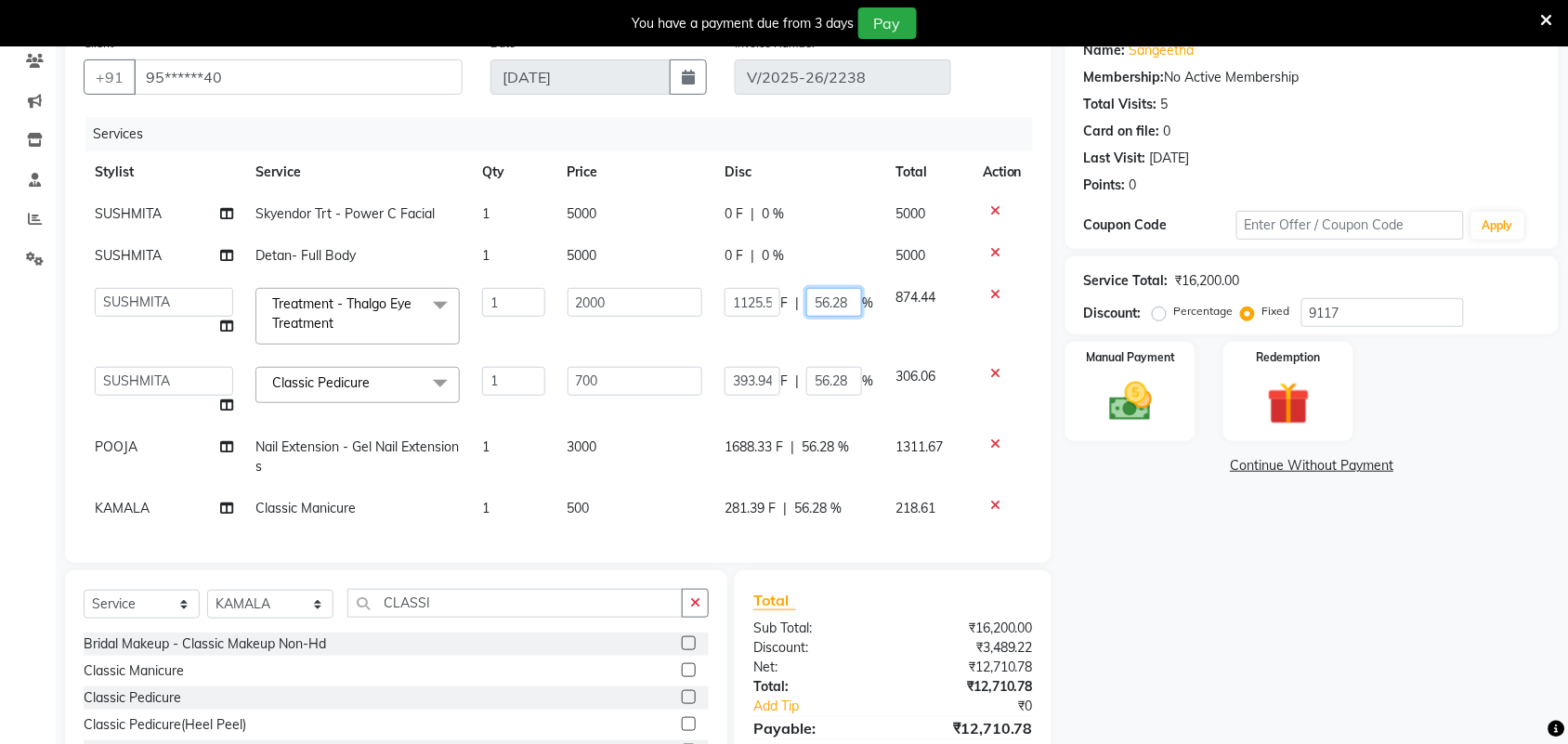 click on "56.28" 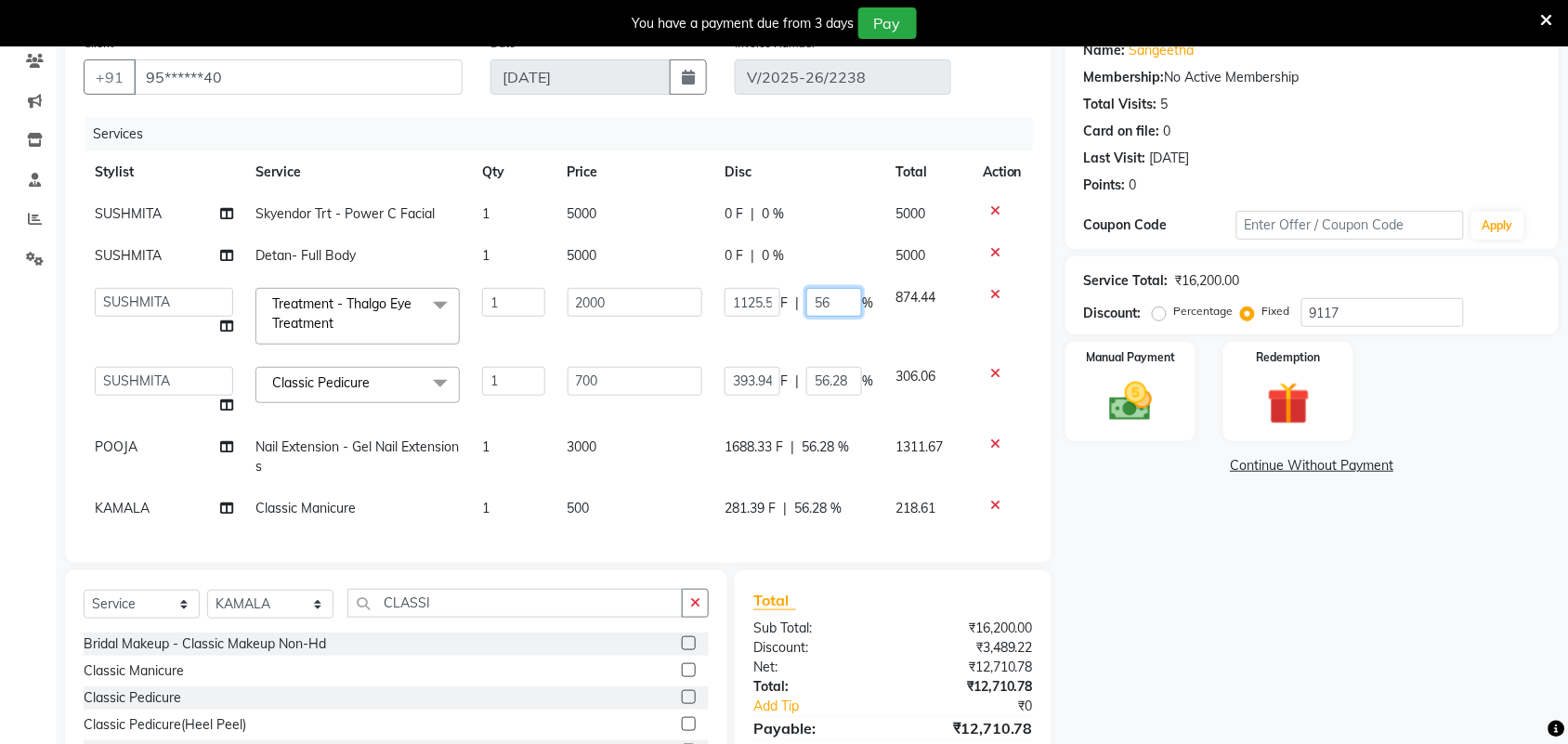 type on "5" 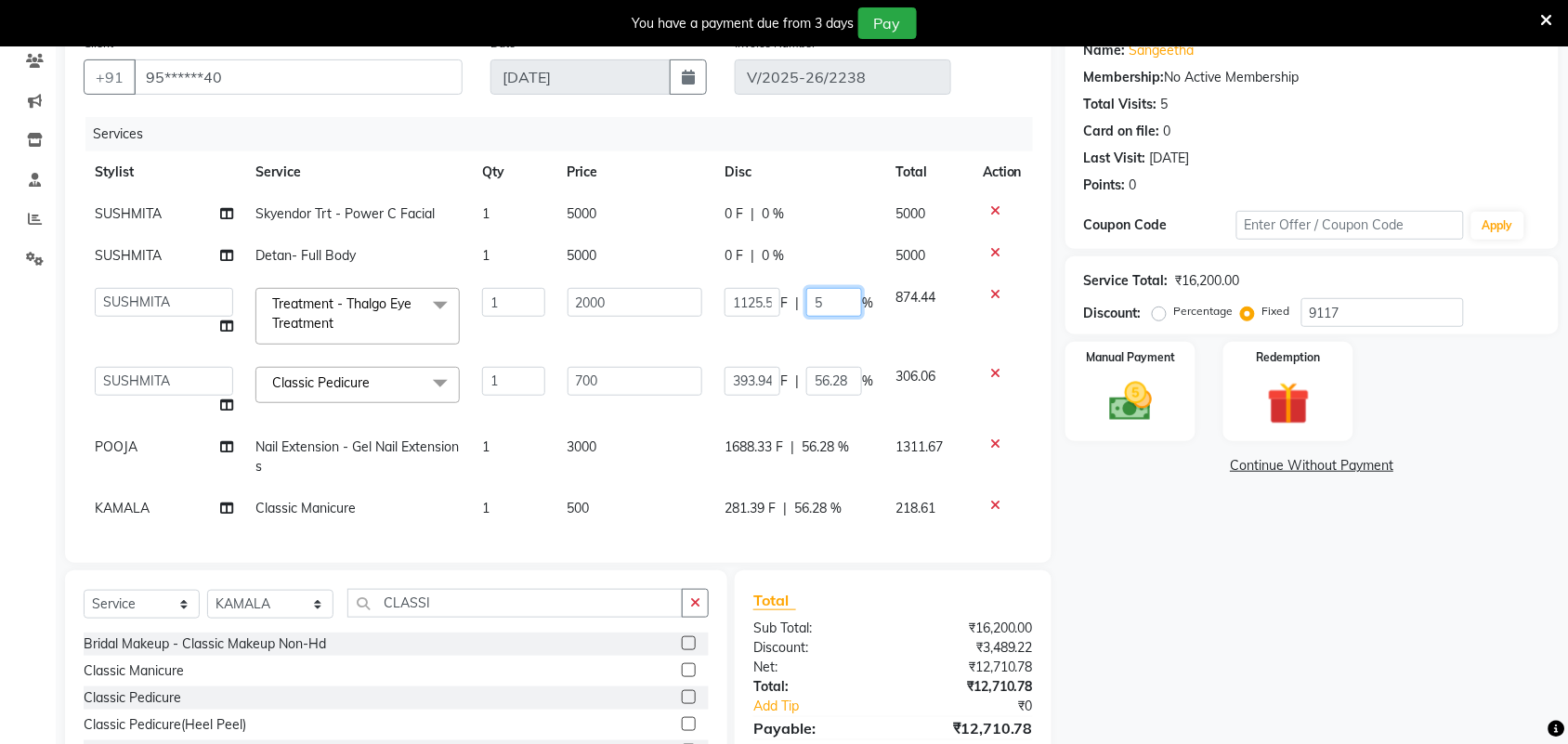 type 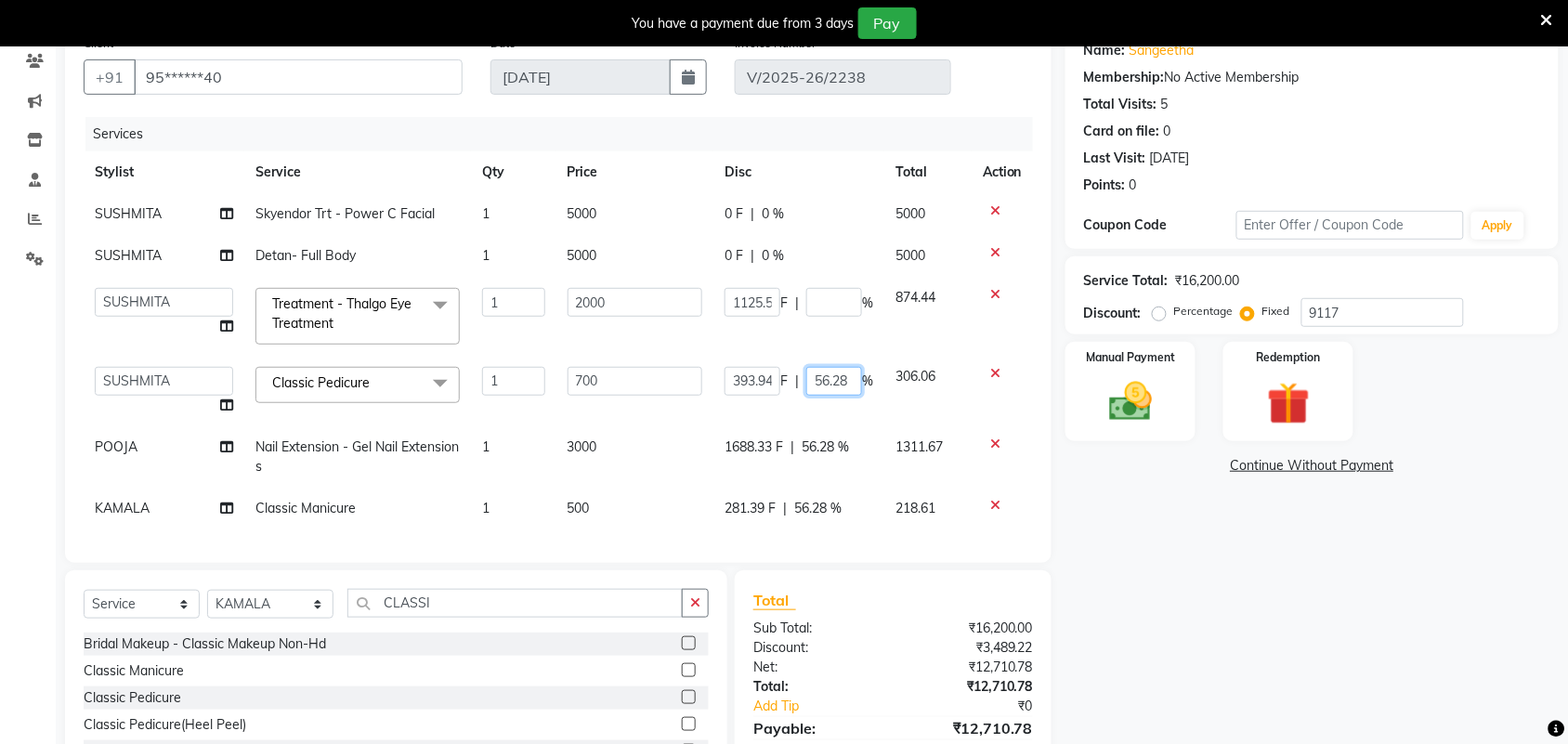 click on "56.28" 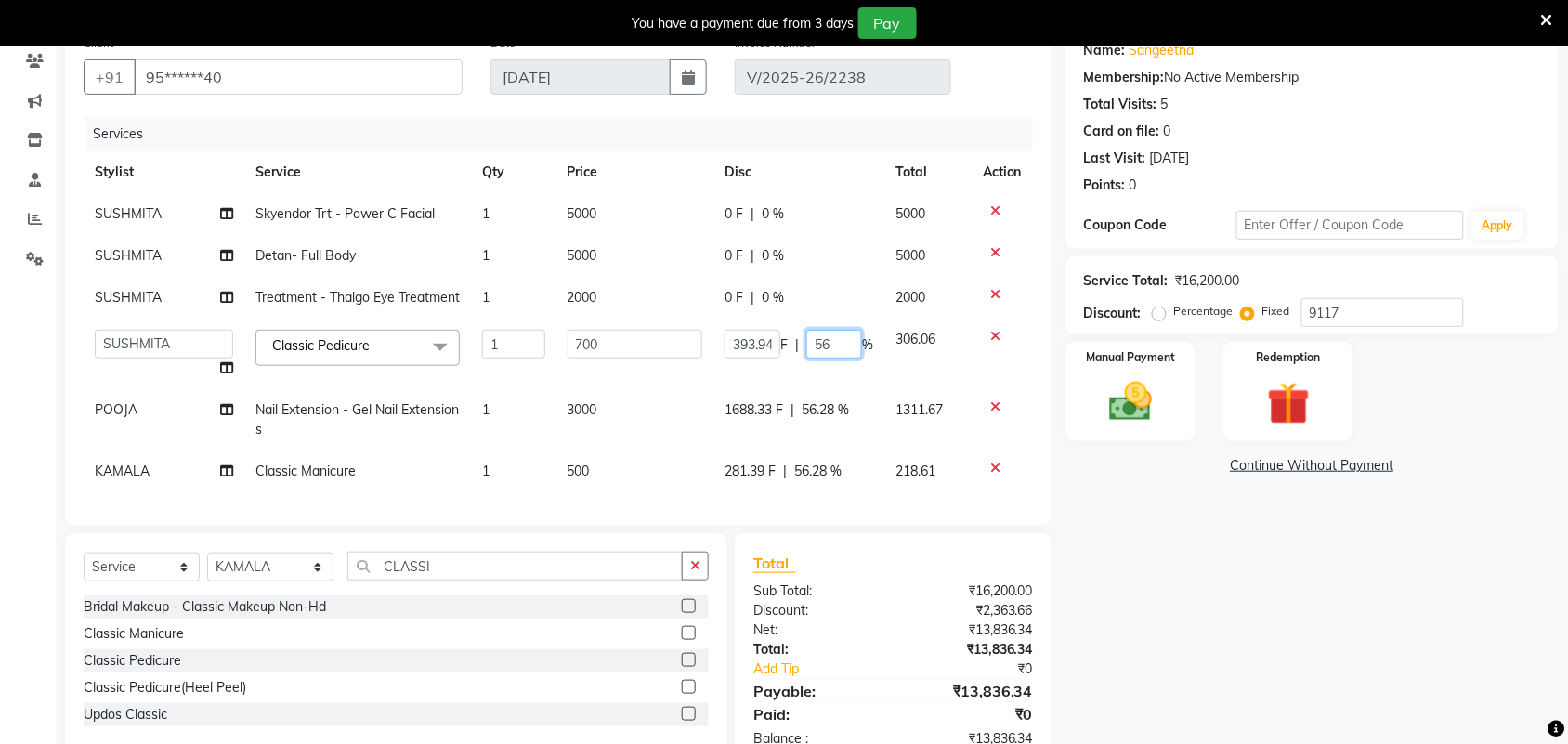 type on "5" 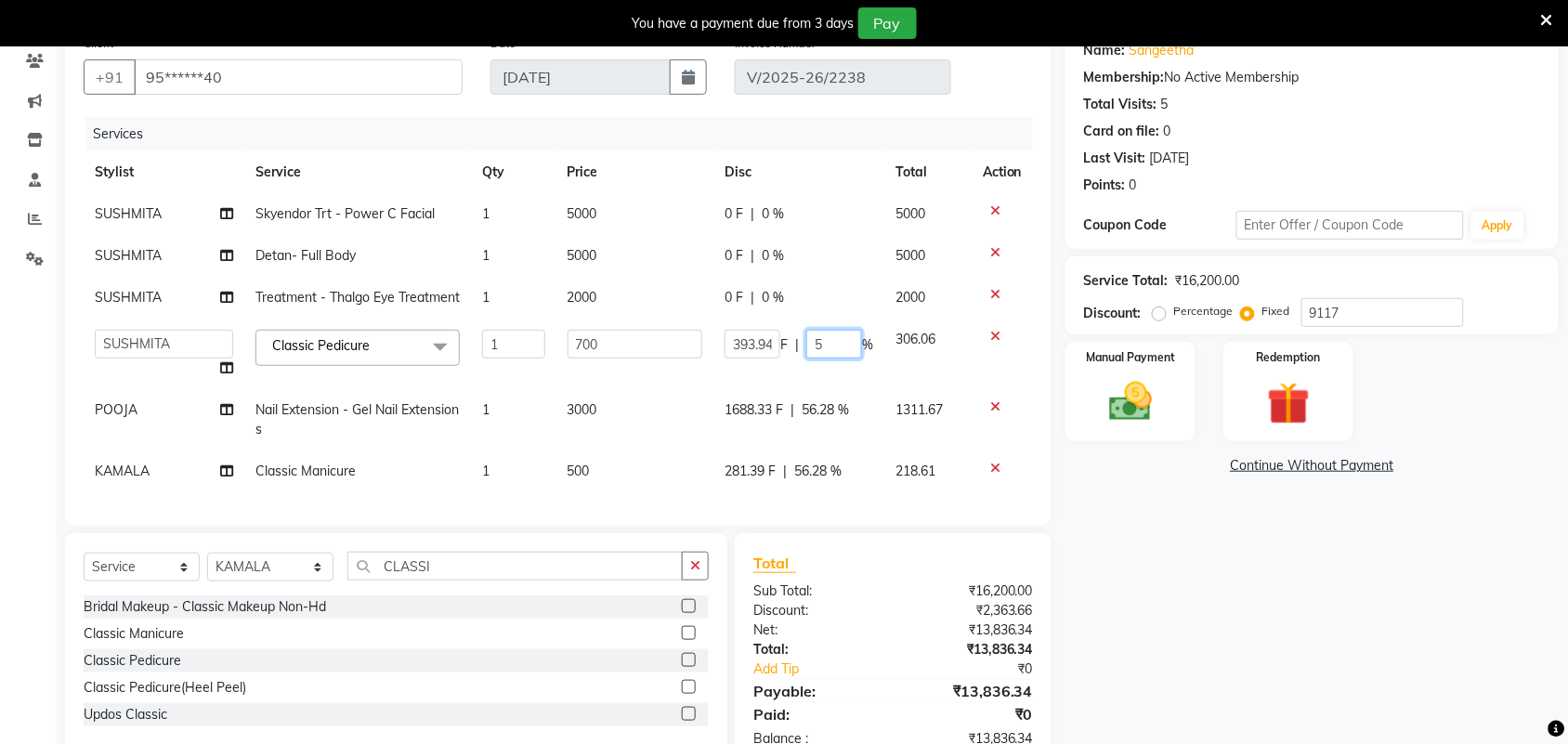 type 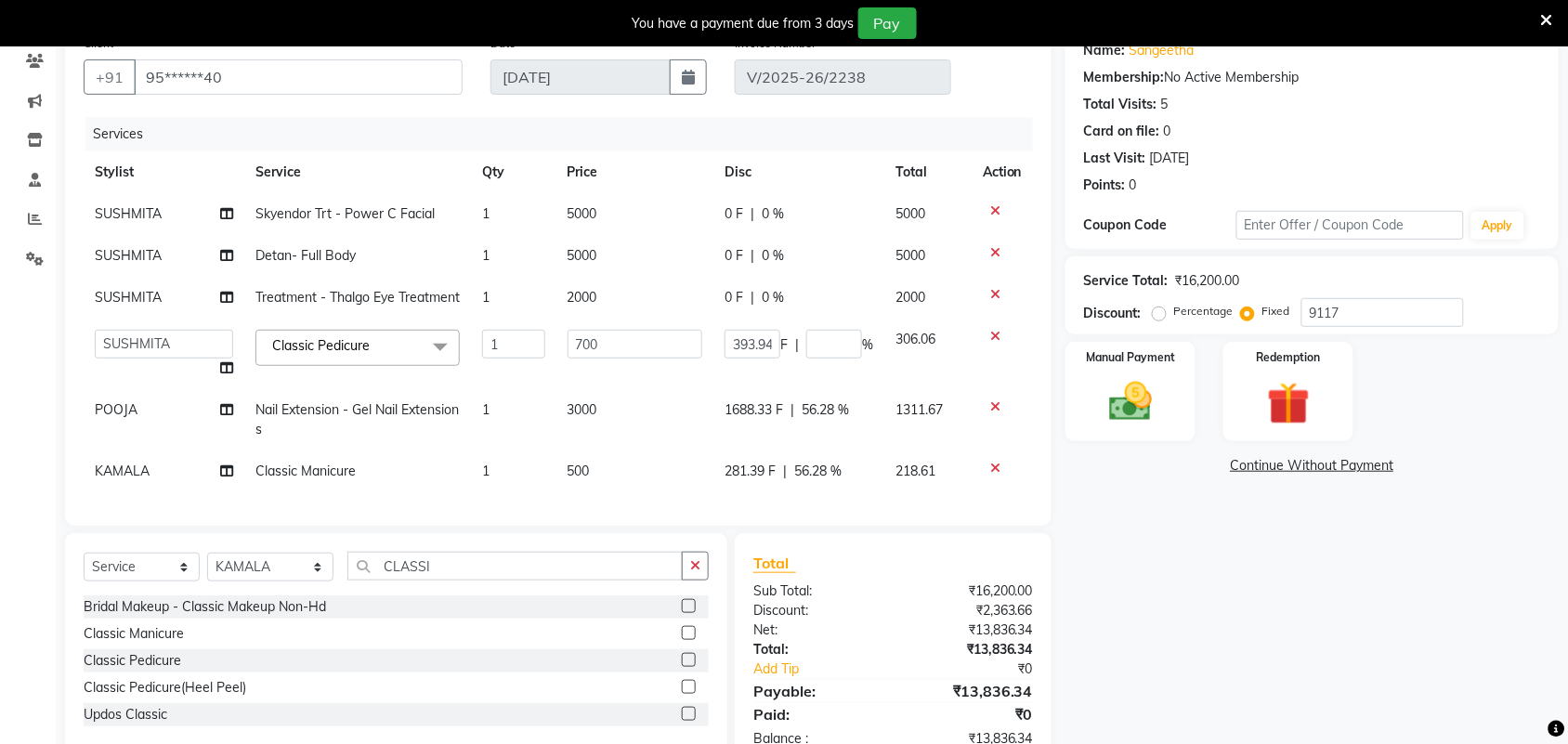 click on "POOJA  Nail Extension - Gel Nail Extensions 1 3000 1688.33 F | 56.28 % 1311.67" 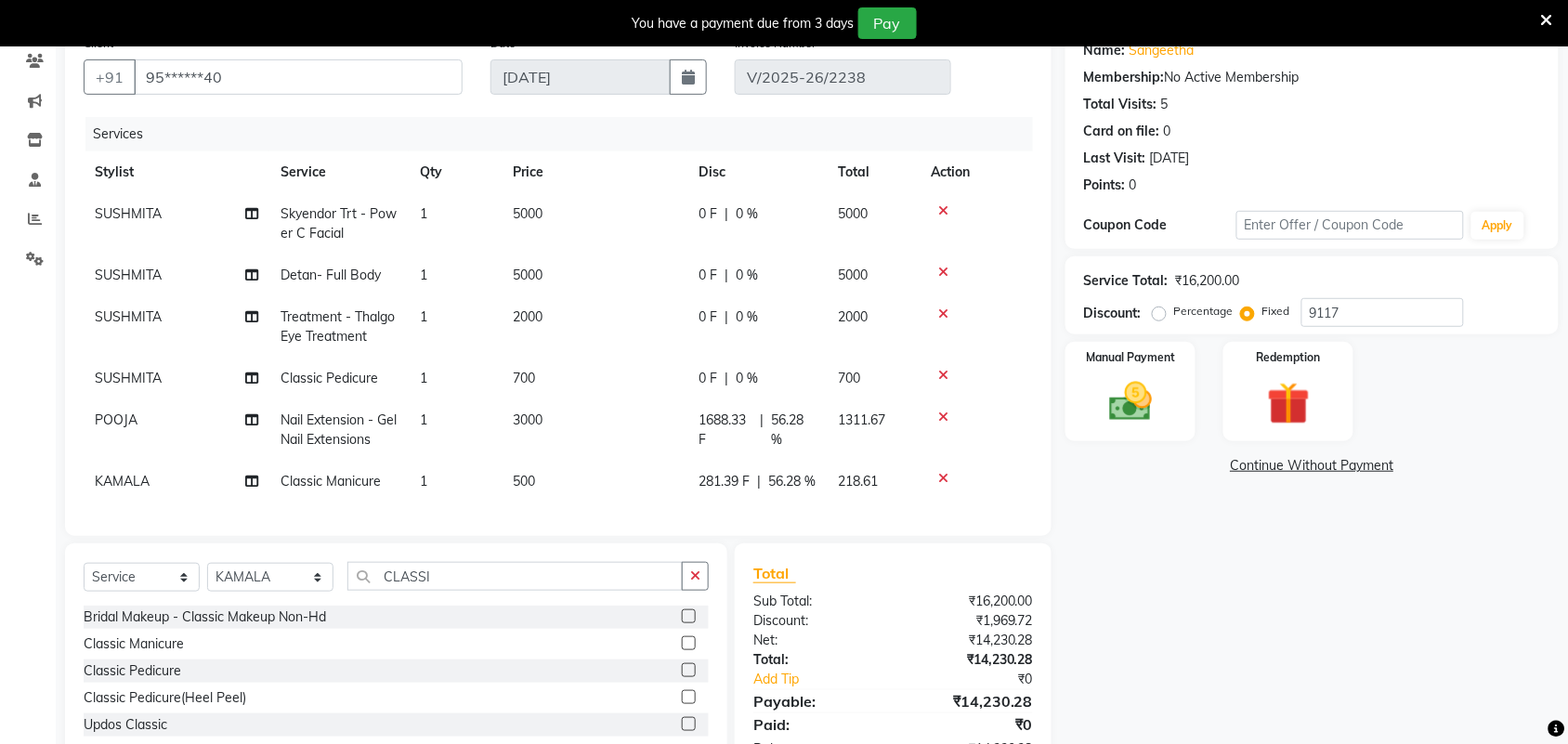 click on "1688.33 F | 56.28 %" 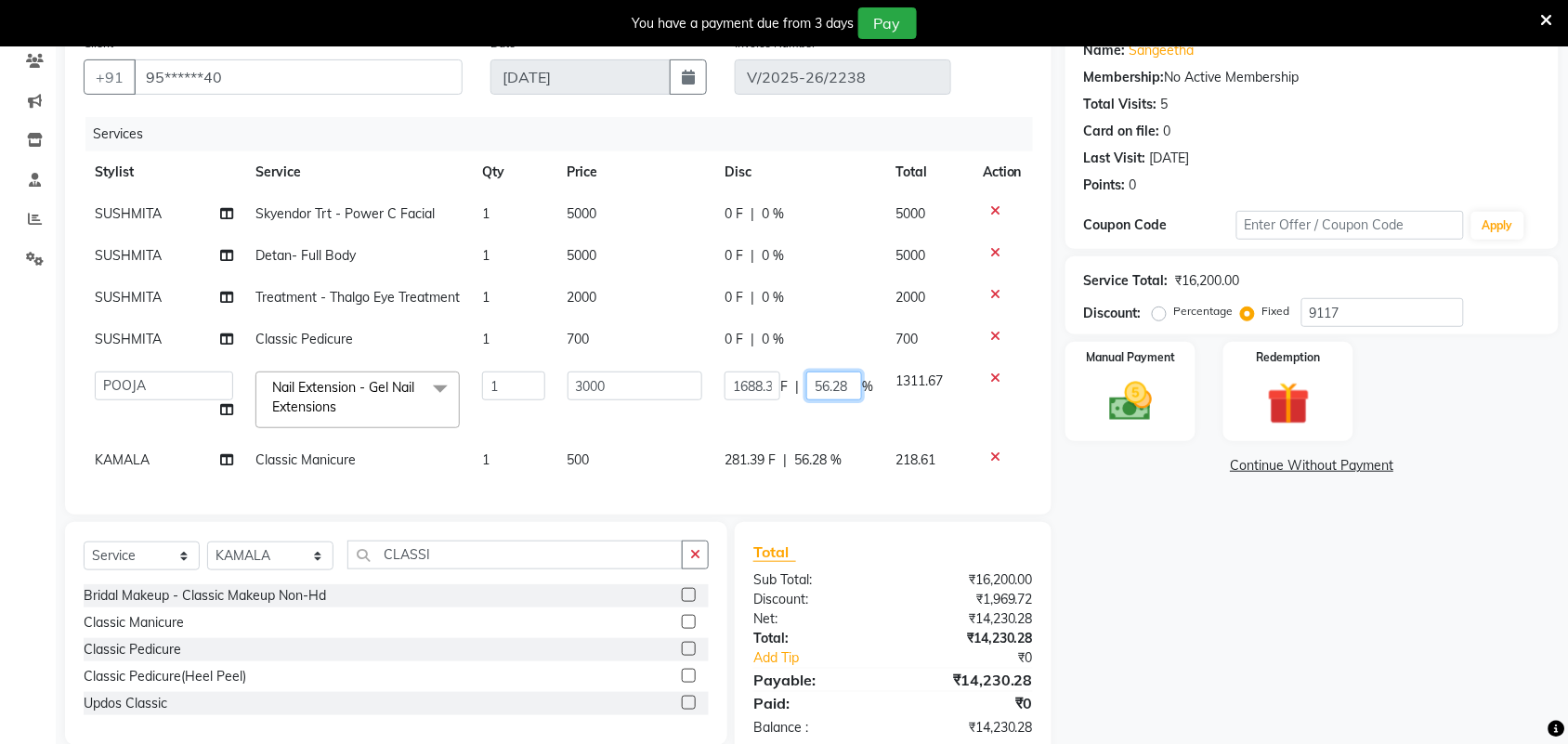 click on "56.28" 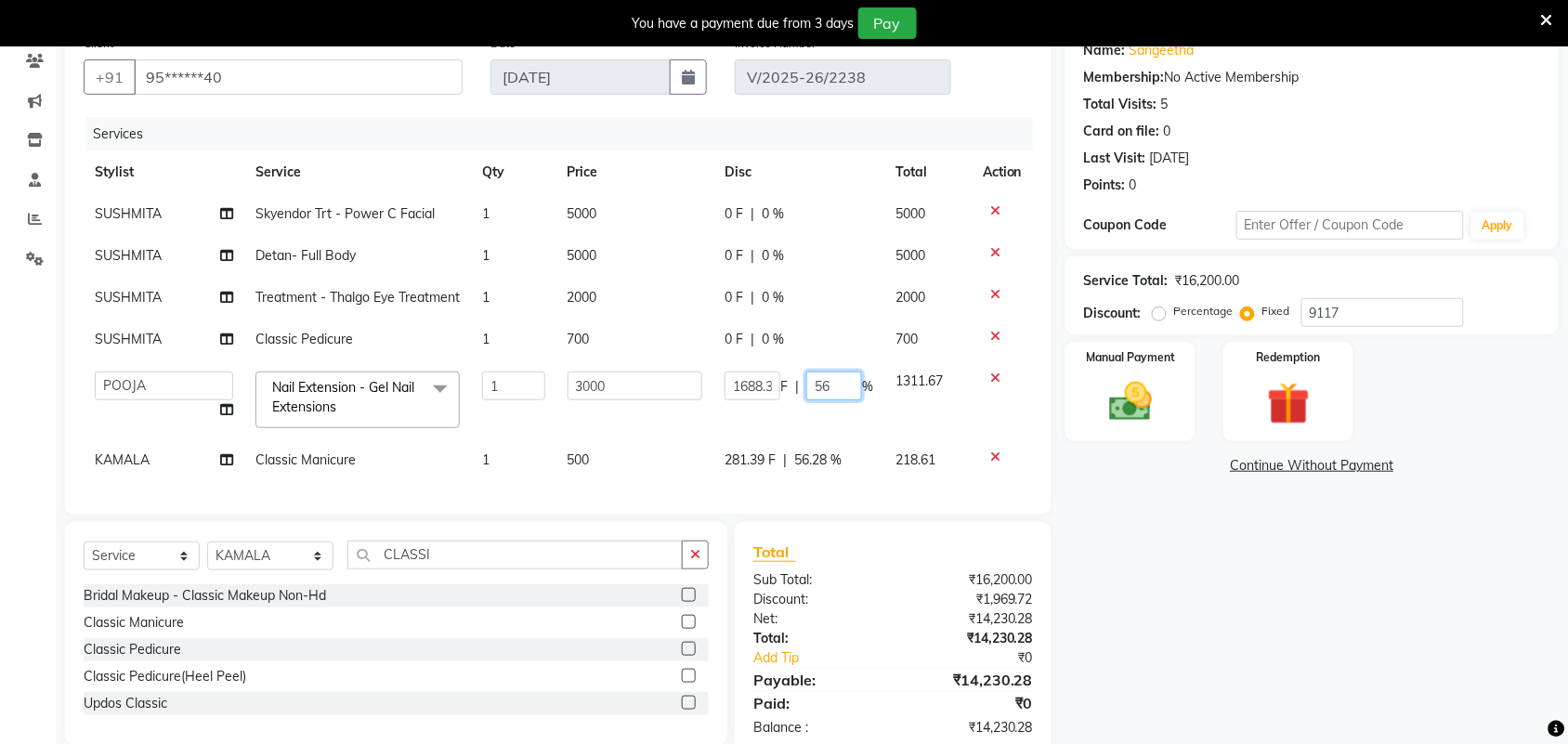 type on "5" 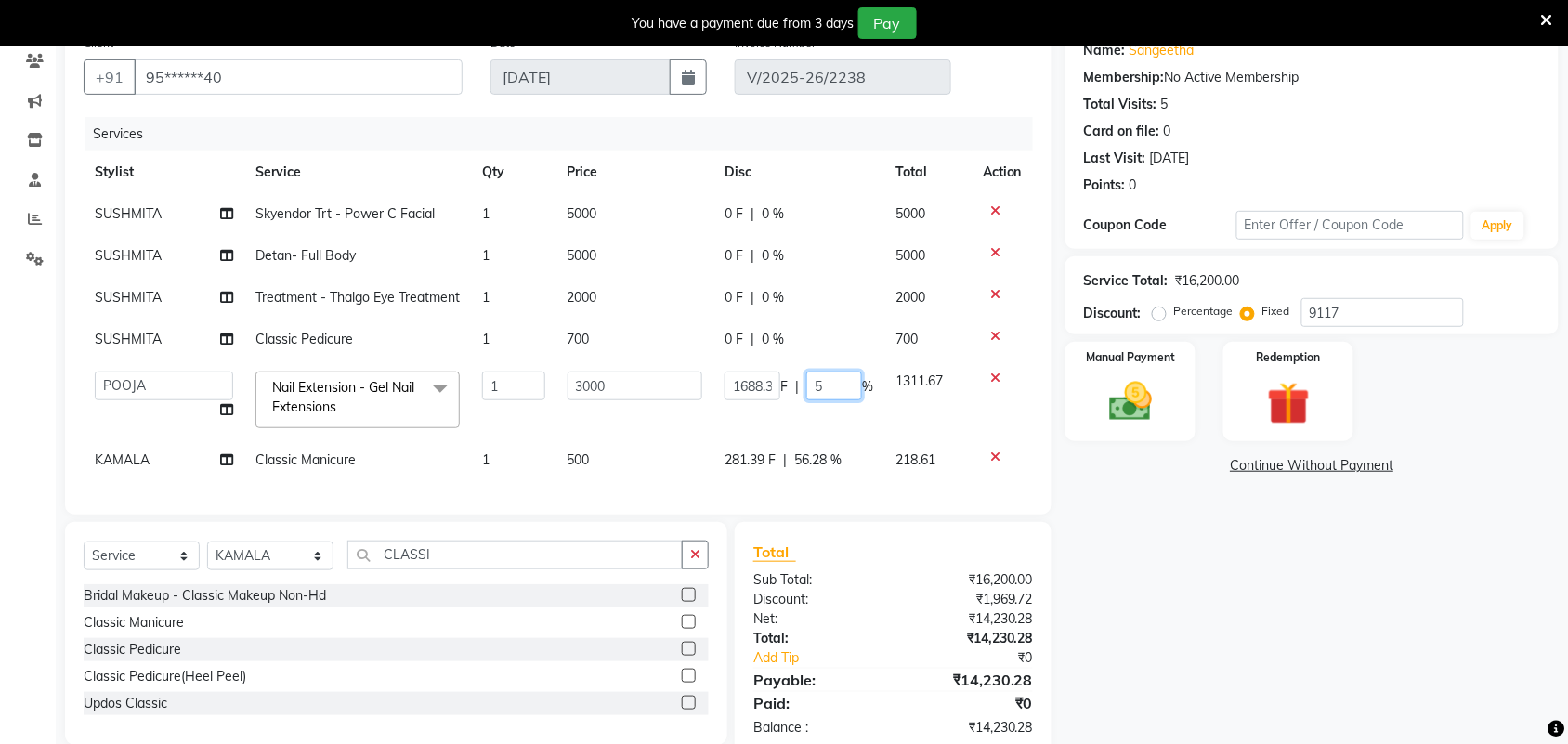 type 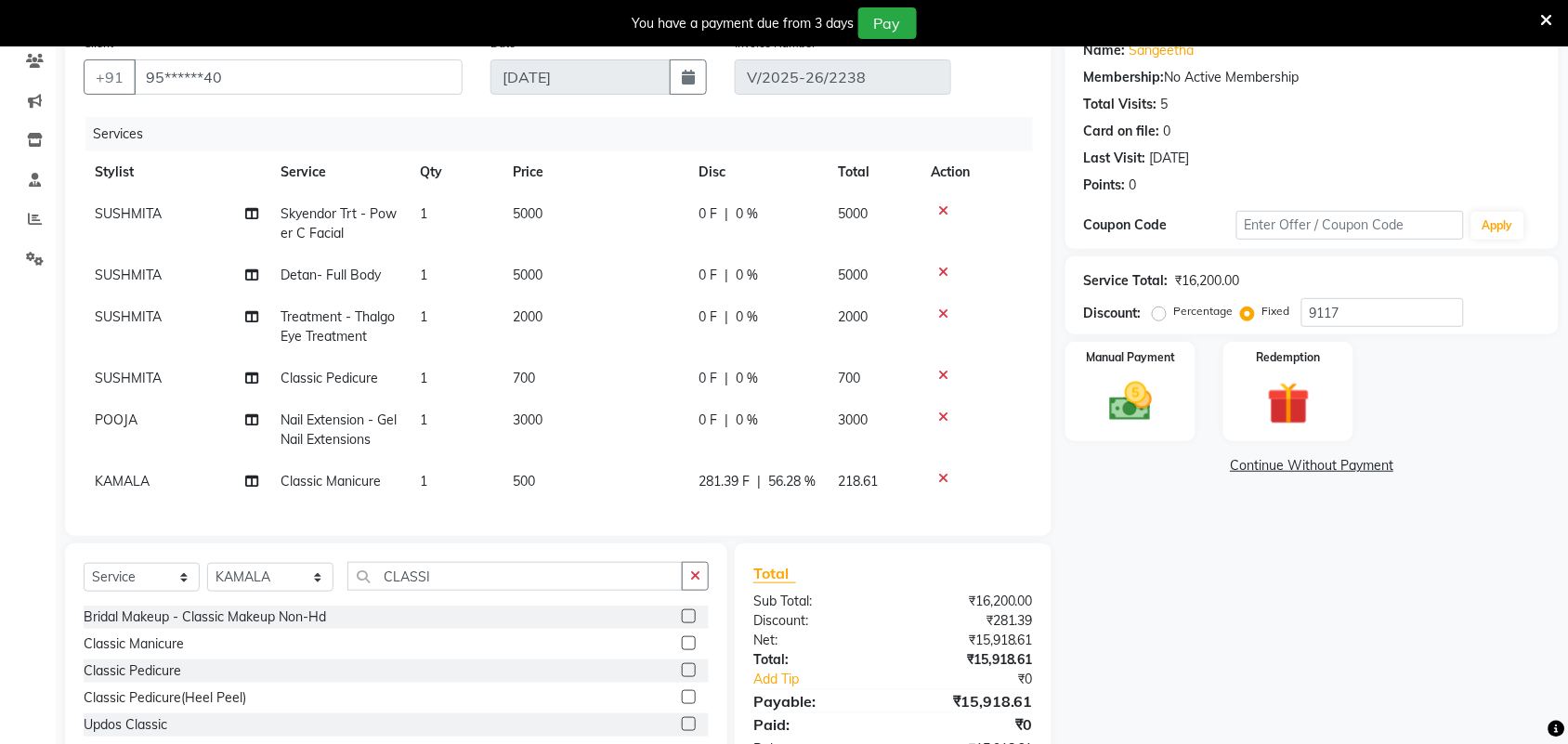click on "KAMALA Classic Manicure 1 500 281.39 F | 56.28 % 218.61" 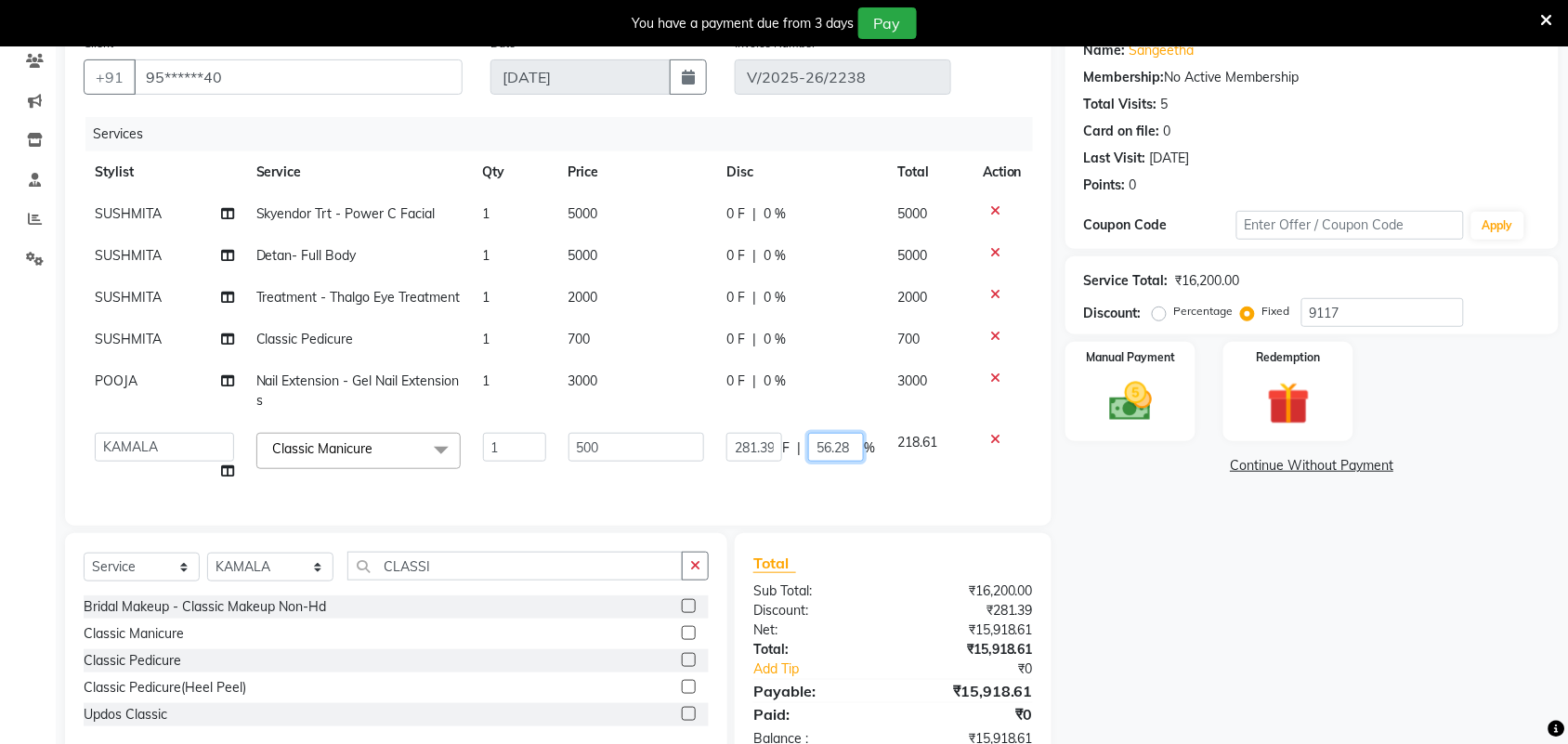 click on "56.28" 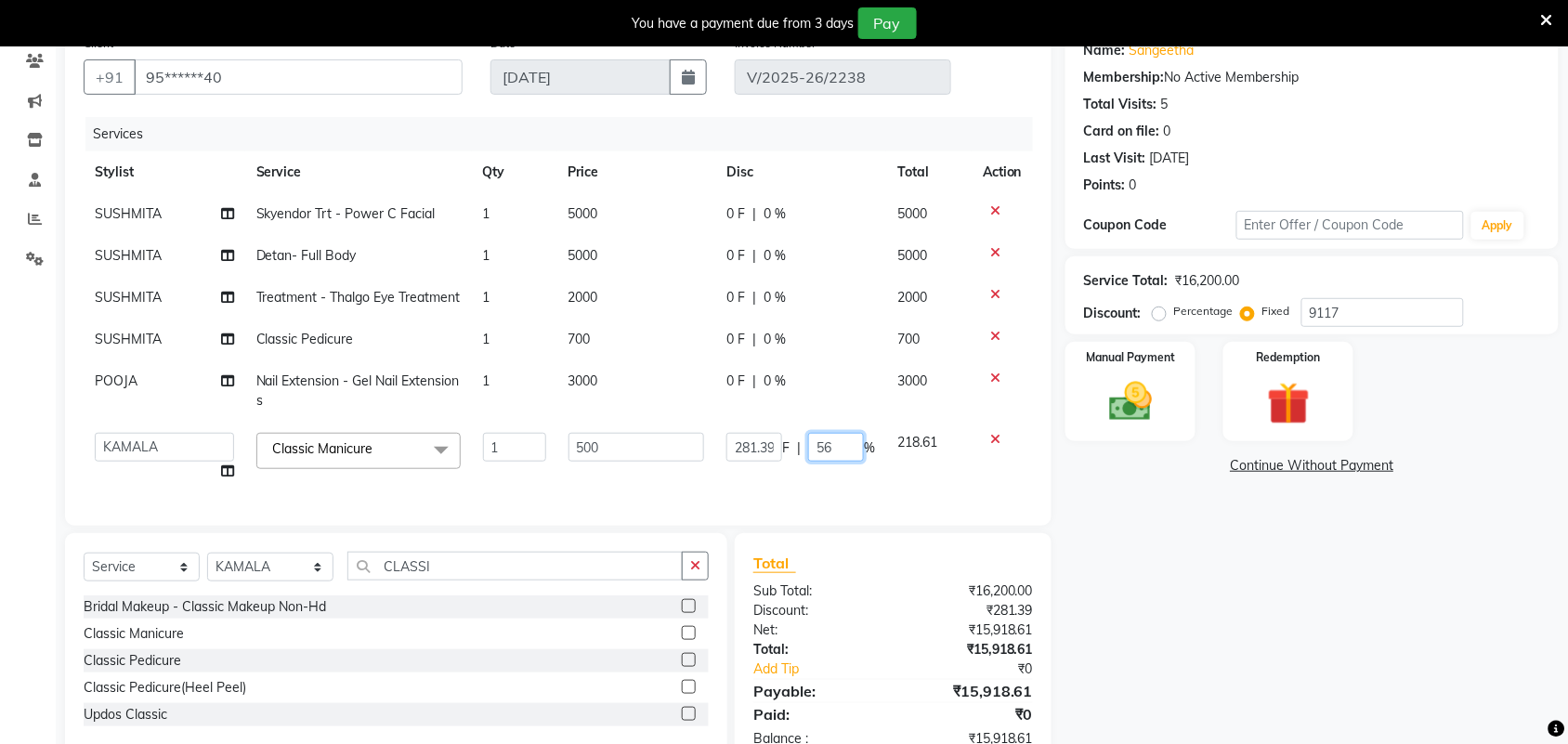 type on "5" 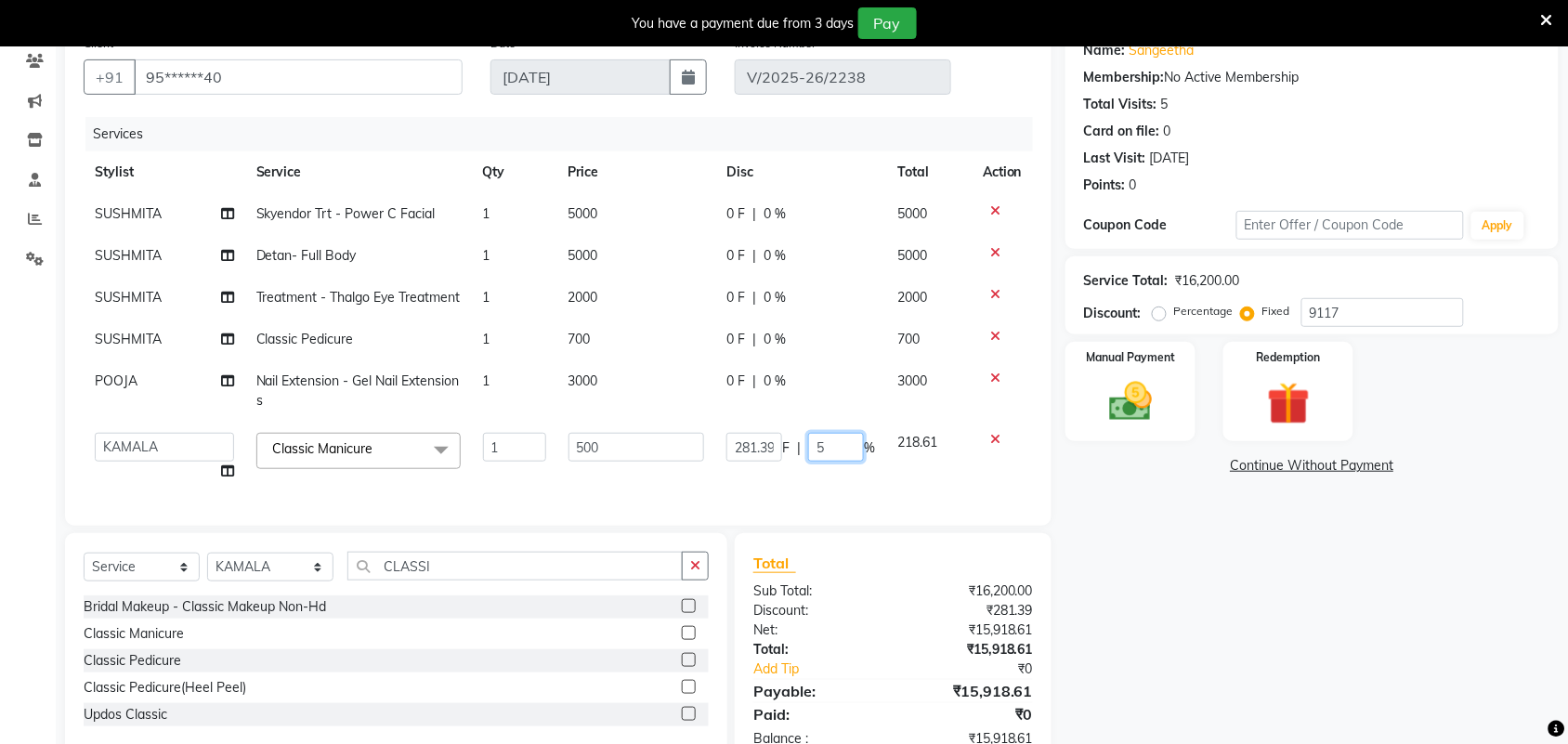type 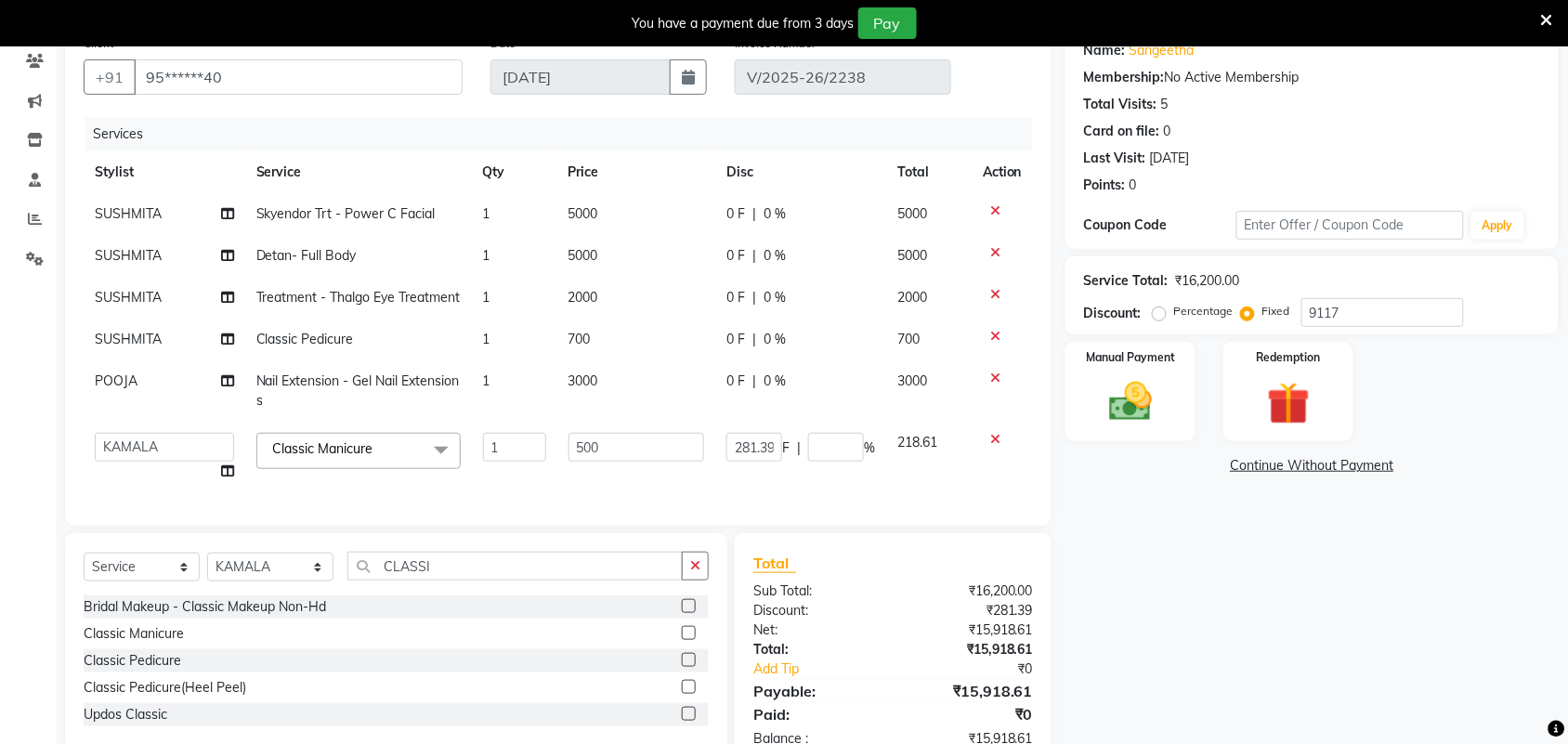 click on "Total Sub Total: ₹16,200.00 Discount: ₹281.39 Net: ₹15,918.61 Total: ₹15,918.61 Add Tip ₹0 Payable: ₹15,918.61 Paid: ₹0 Balance   : ₹15,918.61" 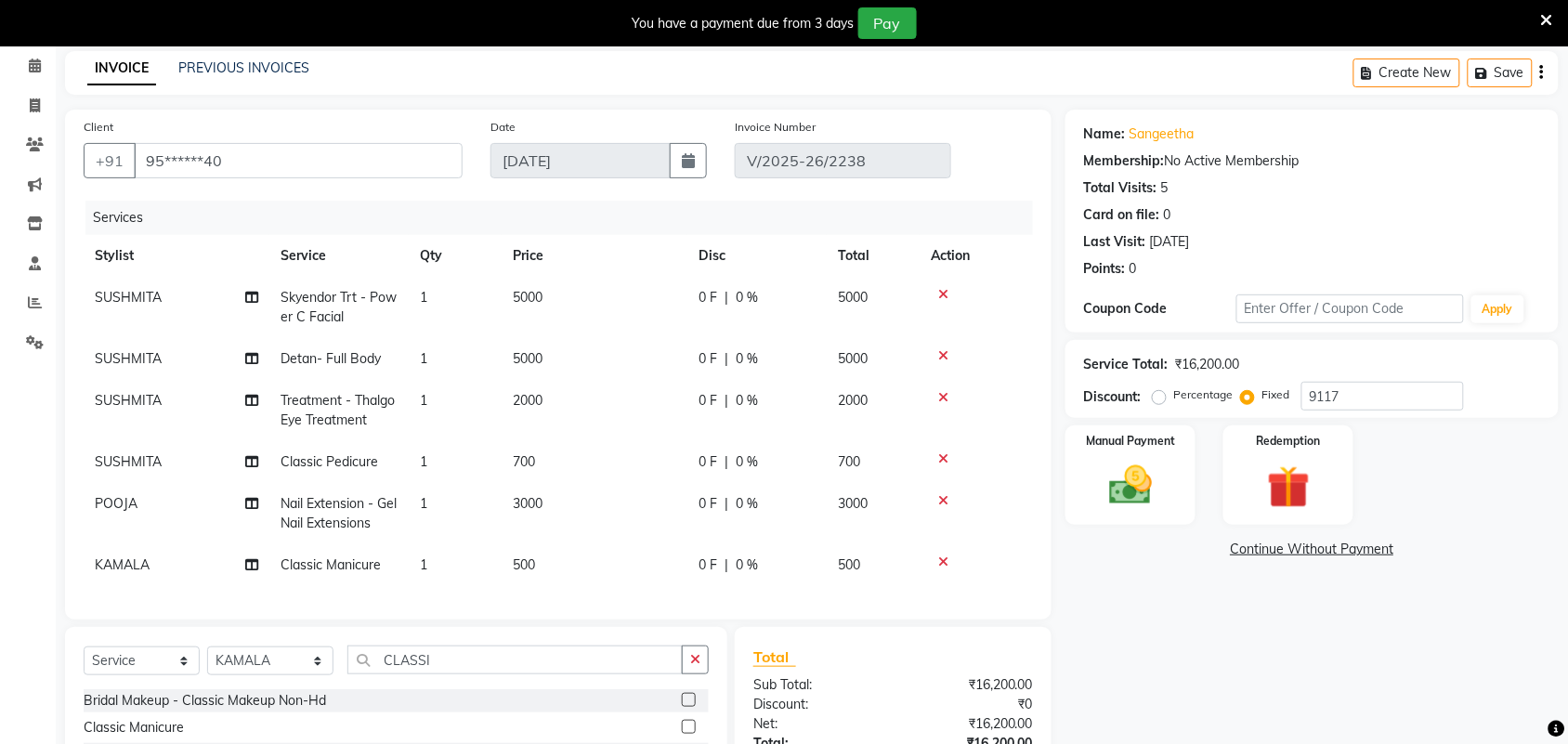 scroll, scrollTop: 6, scrollLeft: 0, axis: vertical 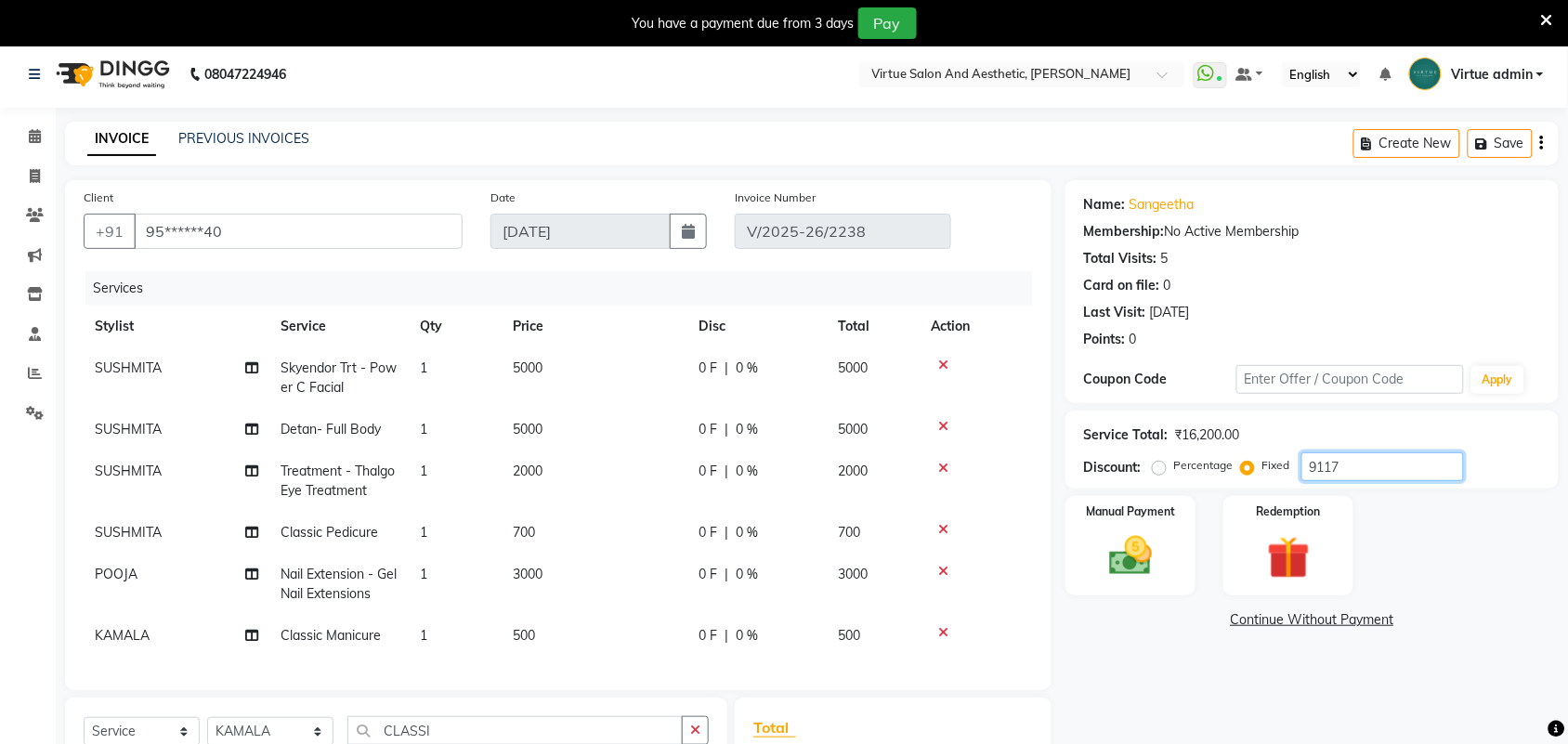 click on "9117" 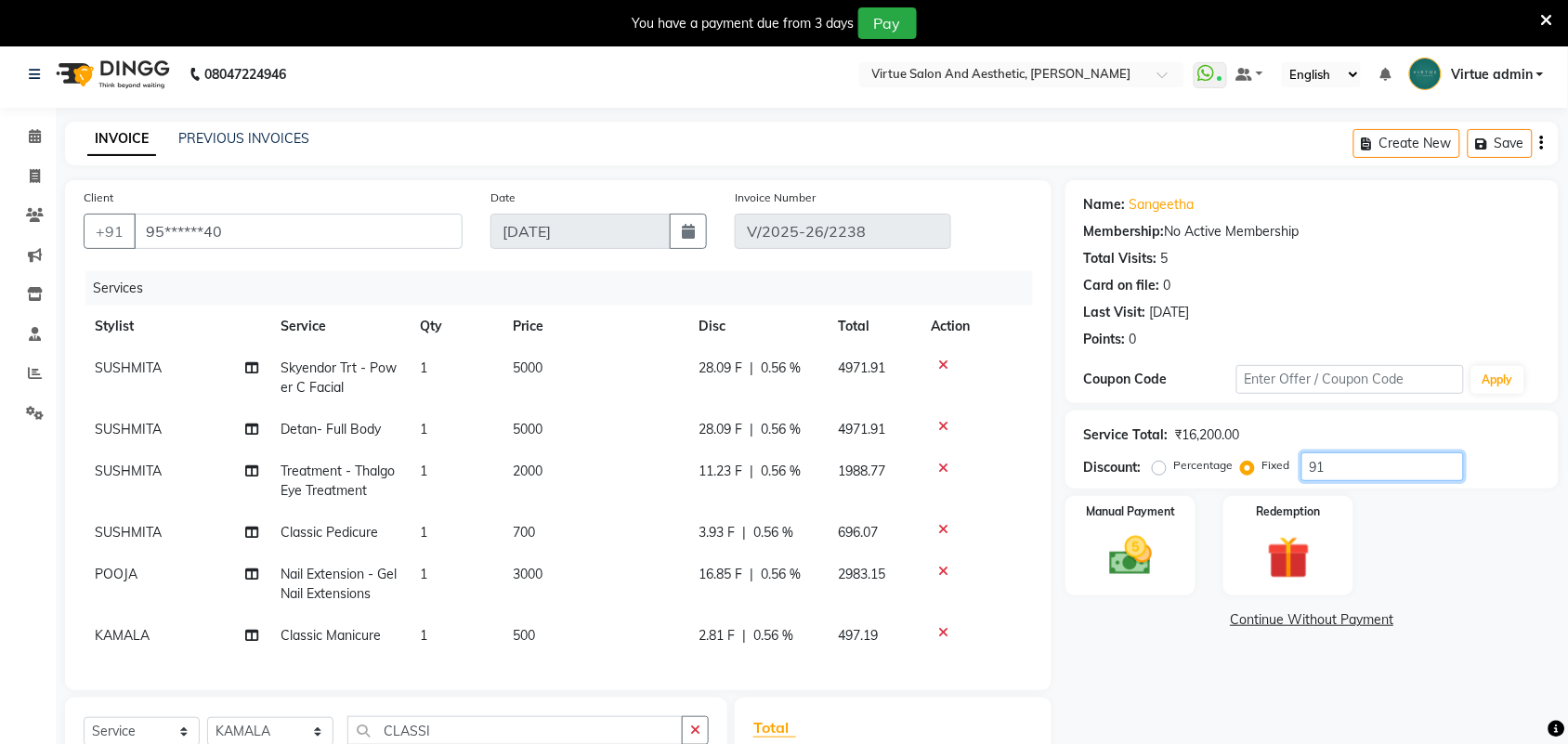 type on "9" 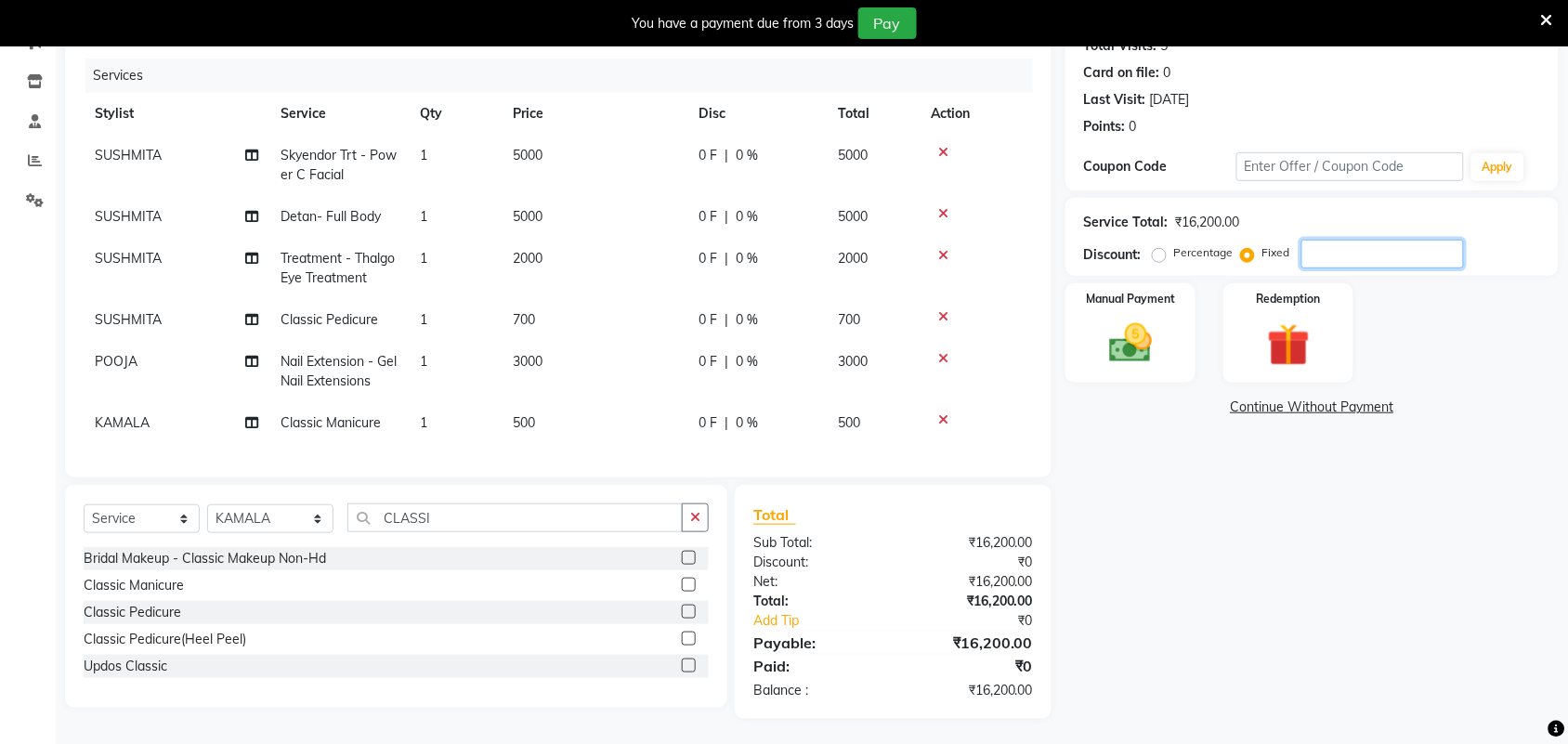 scroll, scrollTop: 238, scrollLeft: 0, axis: vertical 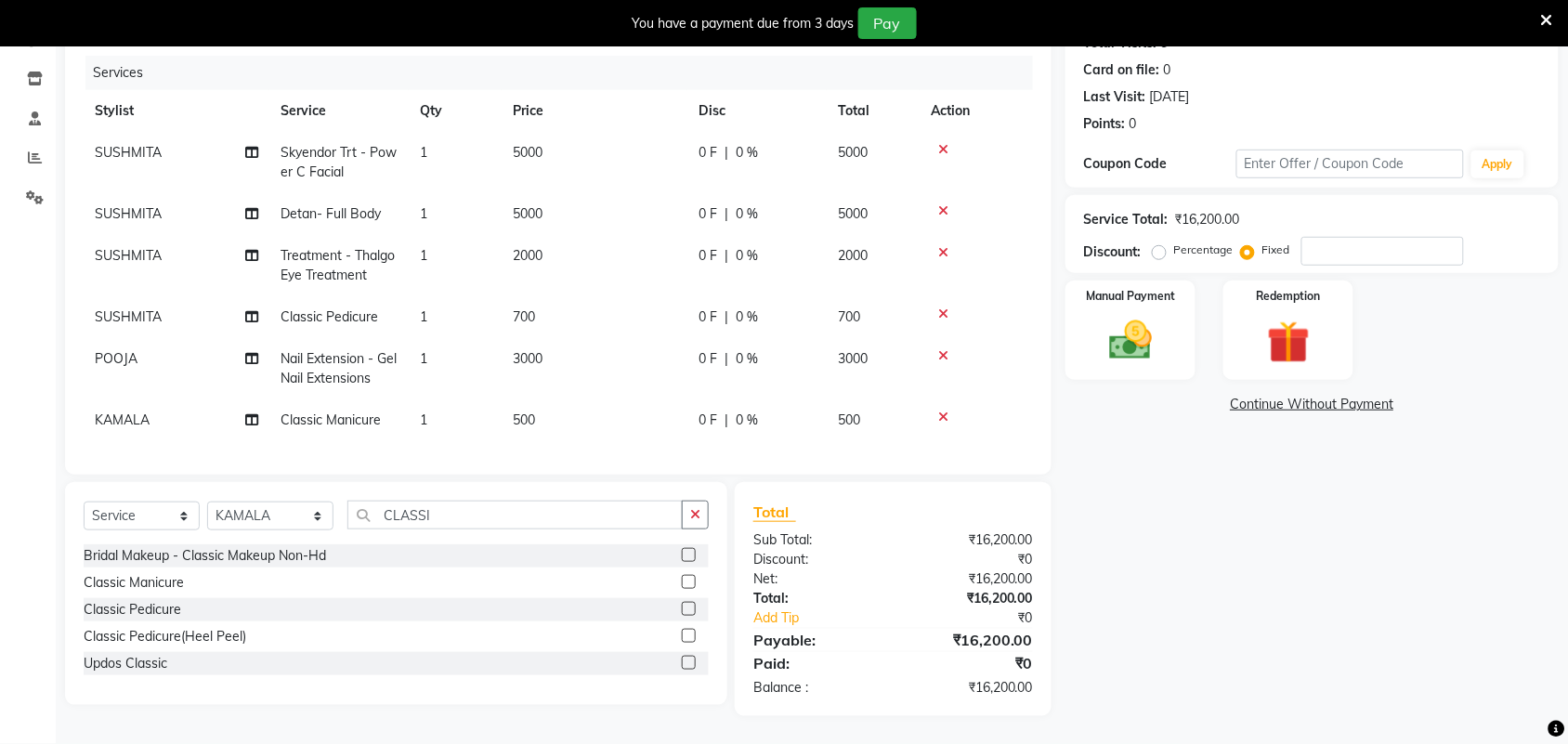 click on "Client +91 95******40 Date 10-07-2025 Invoice Number V/2025-26/2238 Services Stylist Service Qty Price Disc Total Action SUSHMITA Skyendor Trt - Power C Facial 1 5000 0 F | 0 % 5000 SUSHMITA Detan- Full Body 1 5000 0 F | 0 % 5000 SUSHMITA Treatment - Thalgo Eye Treatment 1 2000 0 F | 0 % 2000 SUSHMITA Classic Pedicure 1 700 0 F | 0 % 700 POOJA  Nail Extension - Gel Nail Extensions 1 3000 0 F | 0 % 3000 KAMALA Classic Manicure 1 500 0 F | 0 % 500 Select  Service  Product  Membership  Package Voucher Prepaid Gift Card  Select Stylist Admin ANUSHA  Apsu Auditor Ambattur Balaji BANUPRIYA Bhuvanesh Dingg - Support Team DIVYA INBARAJ INDHU Javed Jayakumar Joice Neimalsawm  Kalaiselvi KAMALA Nathalie Marinaa Chaarlette POOJA  PREETHI Preethi Raj PRISCILLA RADHA RAJESH  SAHIL SEETHAL SOCHIPEM Suresh Babu SUSHMITA VANITHA Veena Ravi Vignesh  Vinitha Virtue admin VIRTUE SALON CLASSI Bridal Makeup - Classic Makeup Non-Hd  Classic Manicure  Classic Pedicure  Classic Pedicure(Heel Peel)  Updos Classic  Total Sub Total:  :" 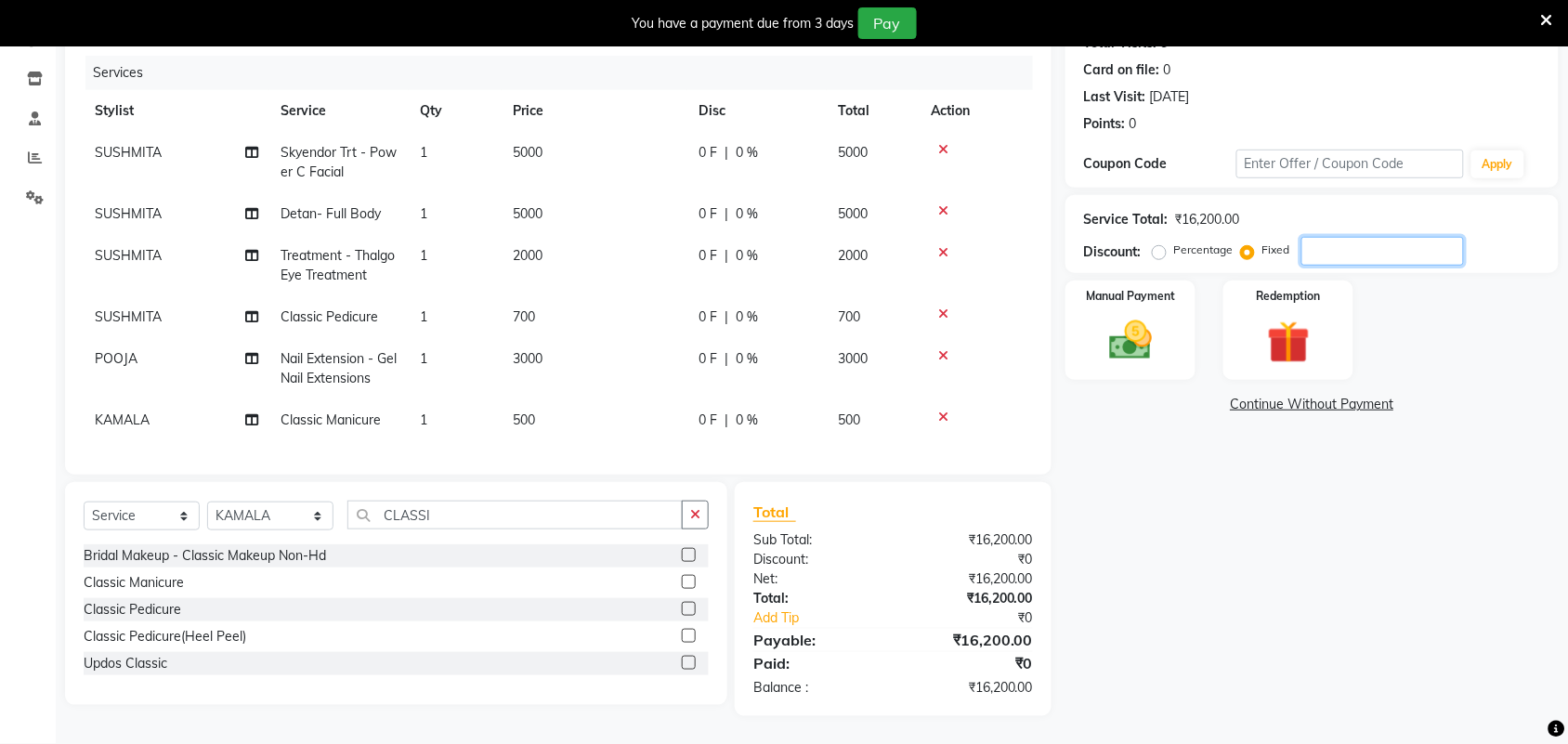 click 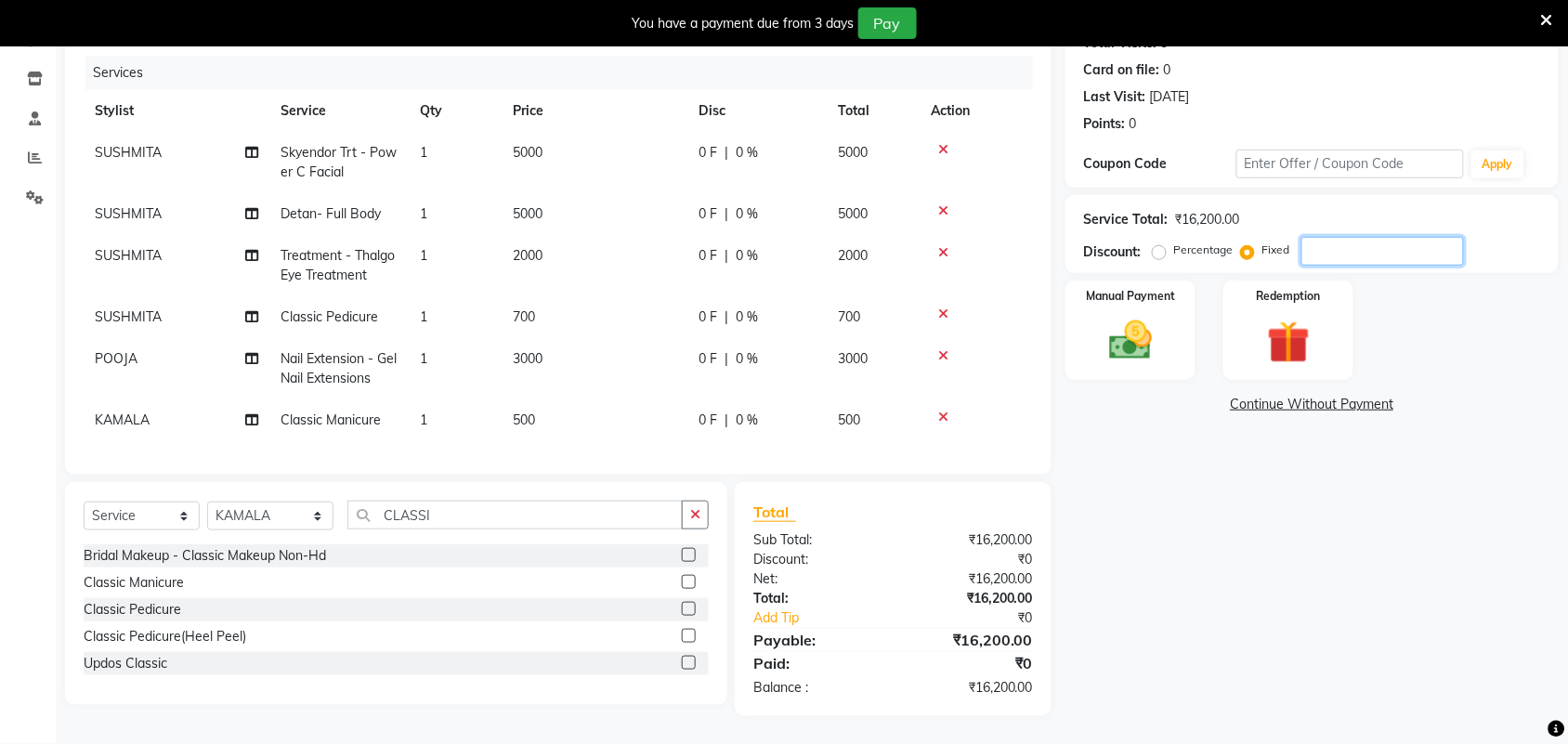click 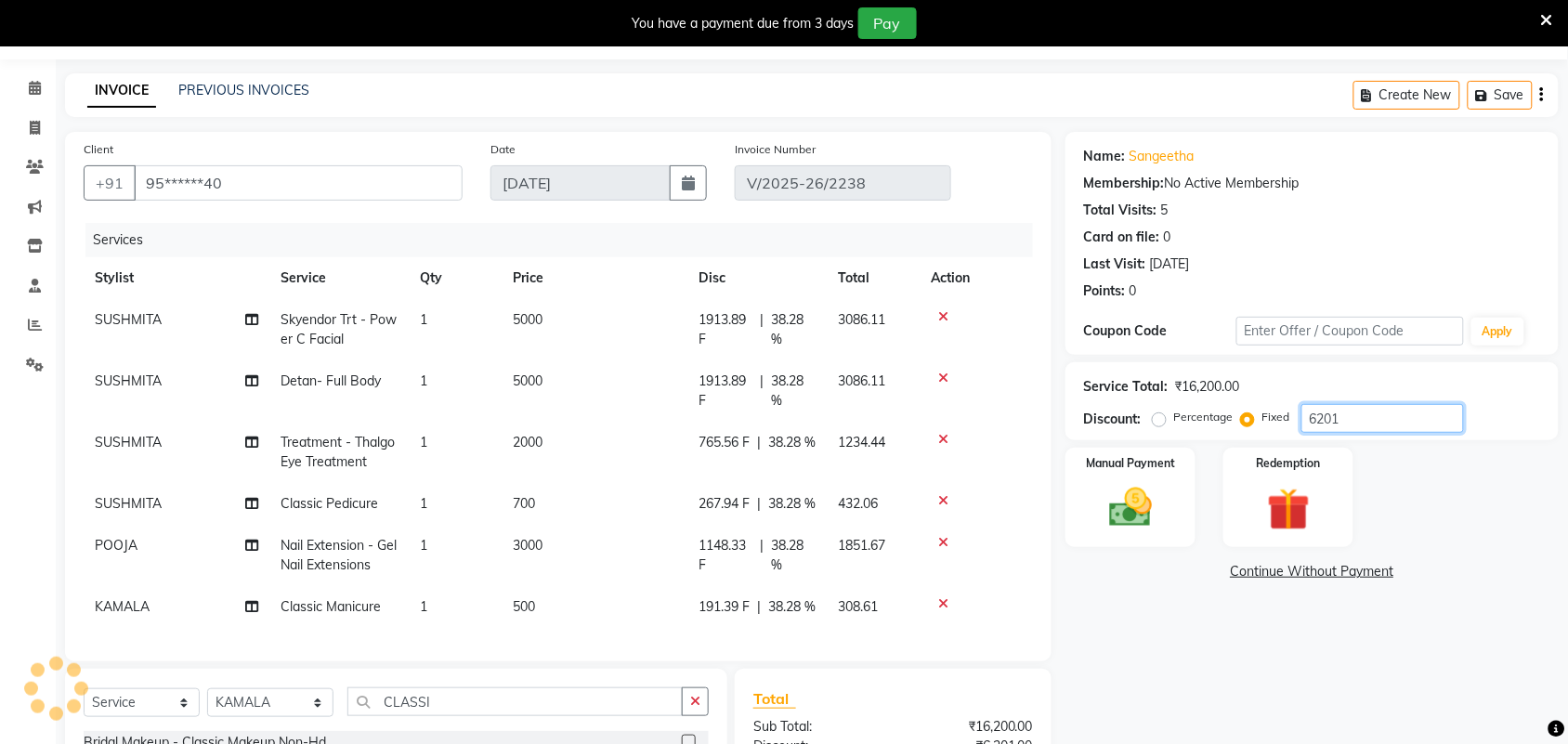 scroll, scrollTop: 52, scrollLeft: 0, axis: vertical 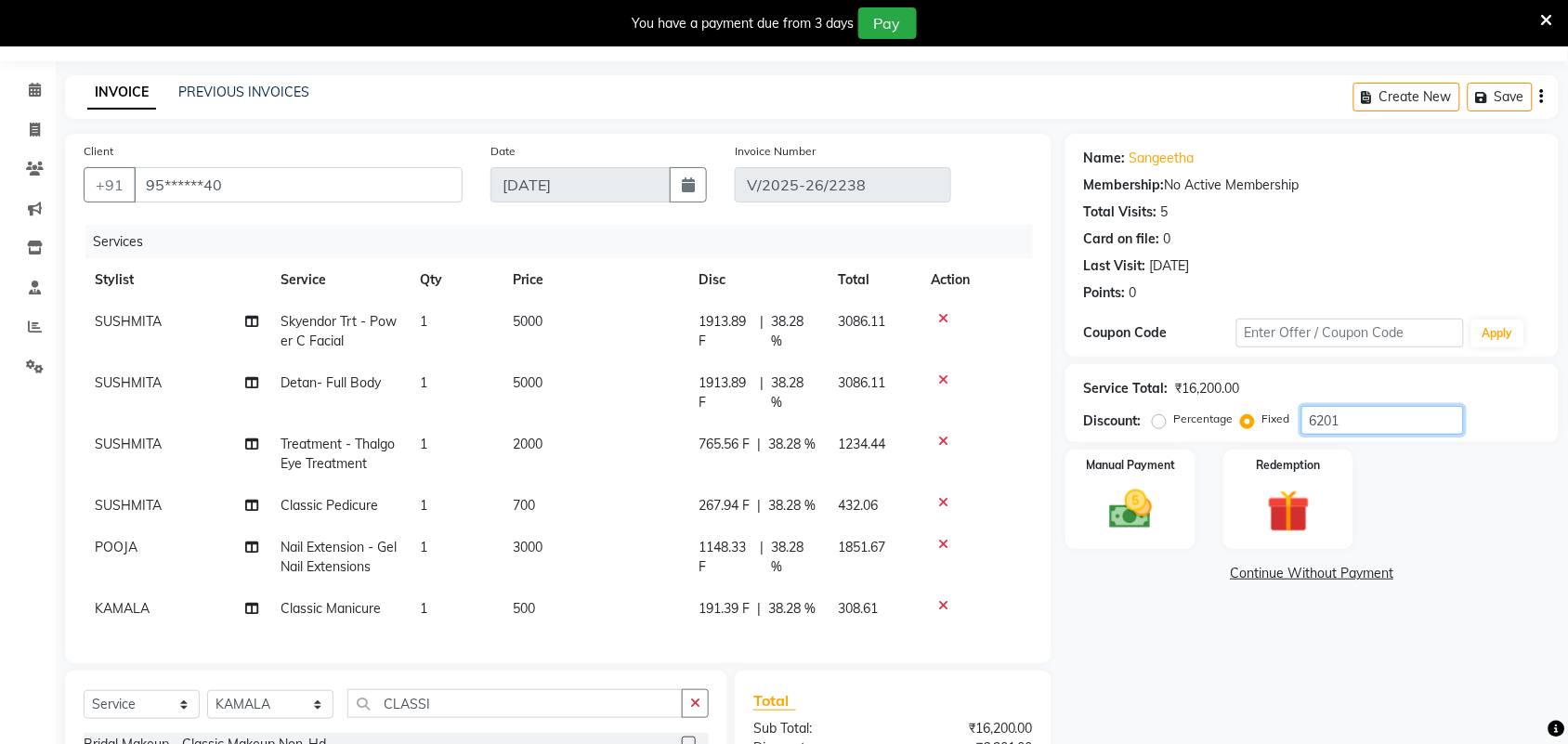 type on "6201" 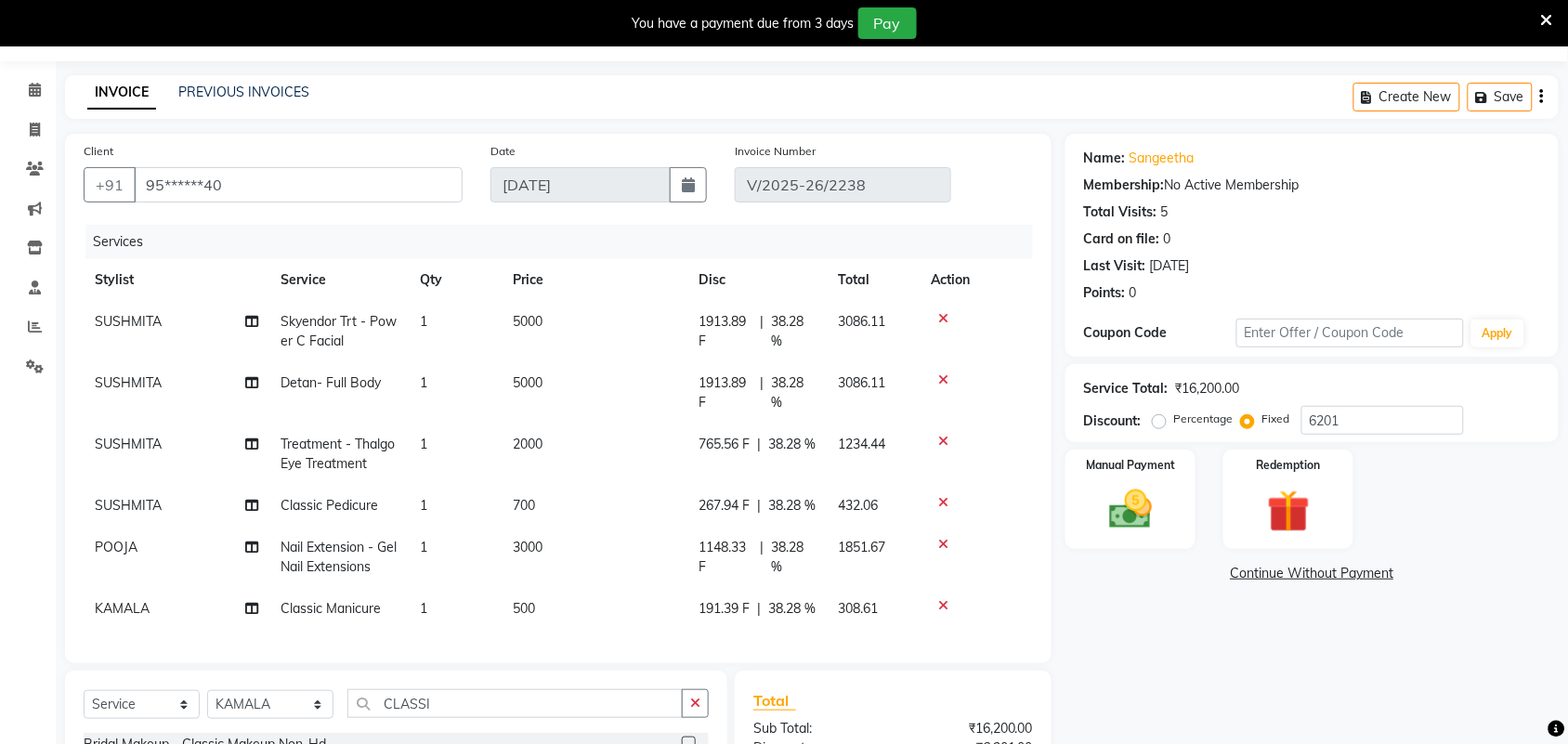 click on "1913.89 F" 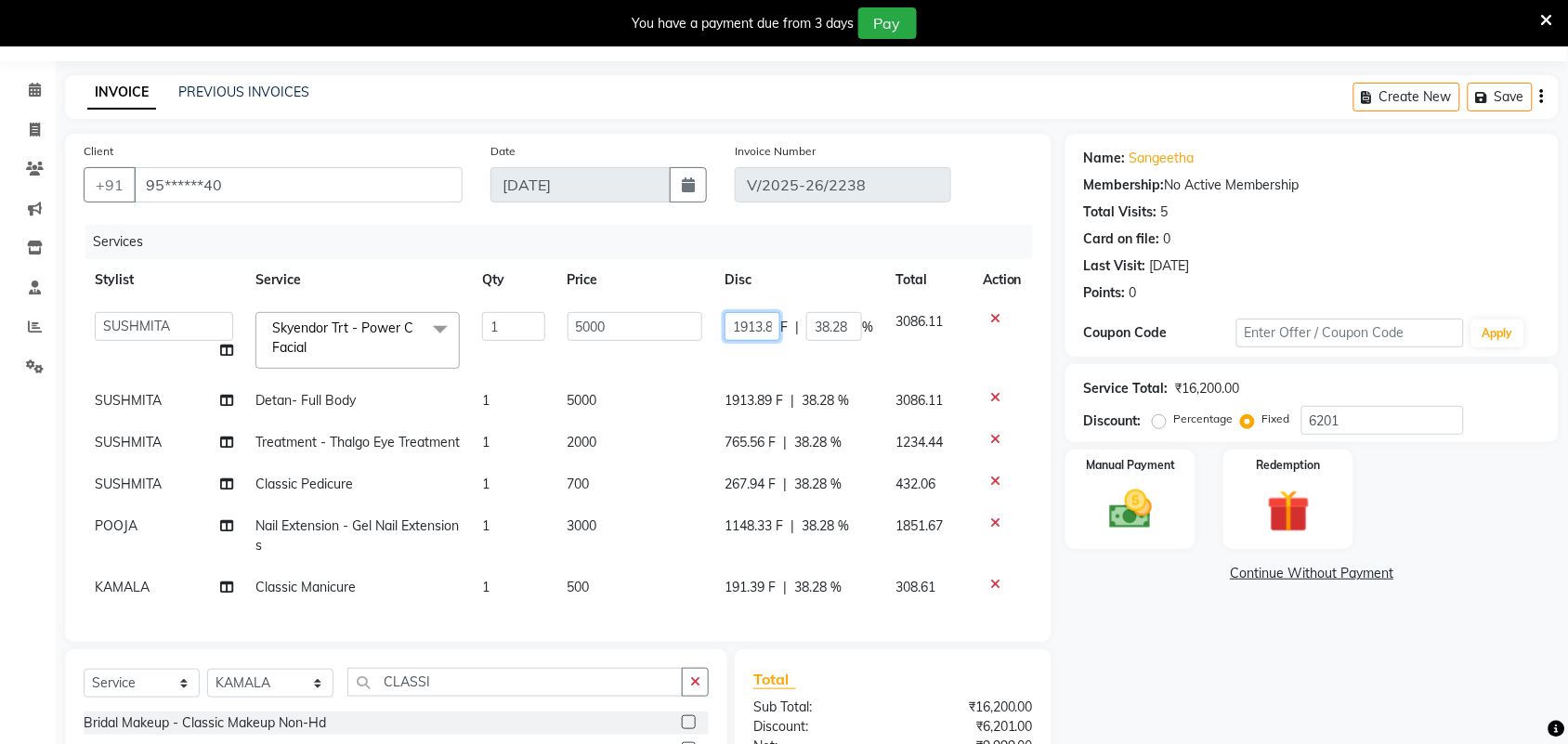click on "1913.89" 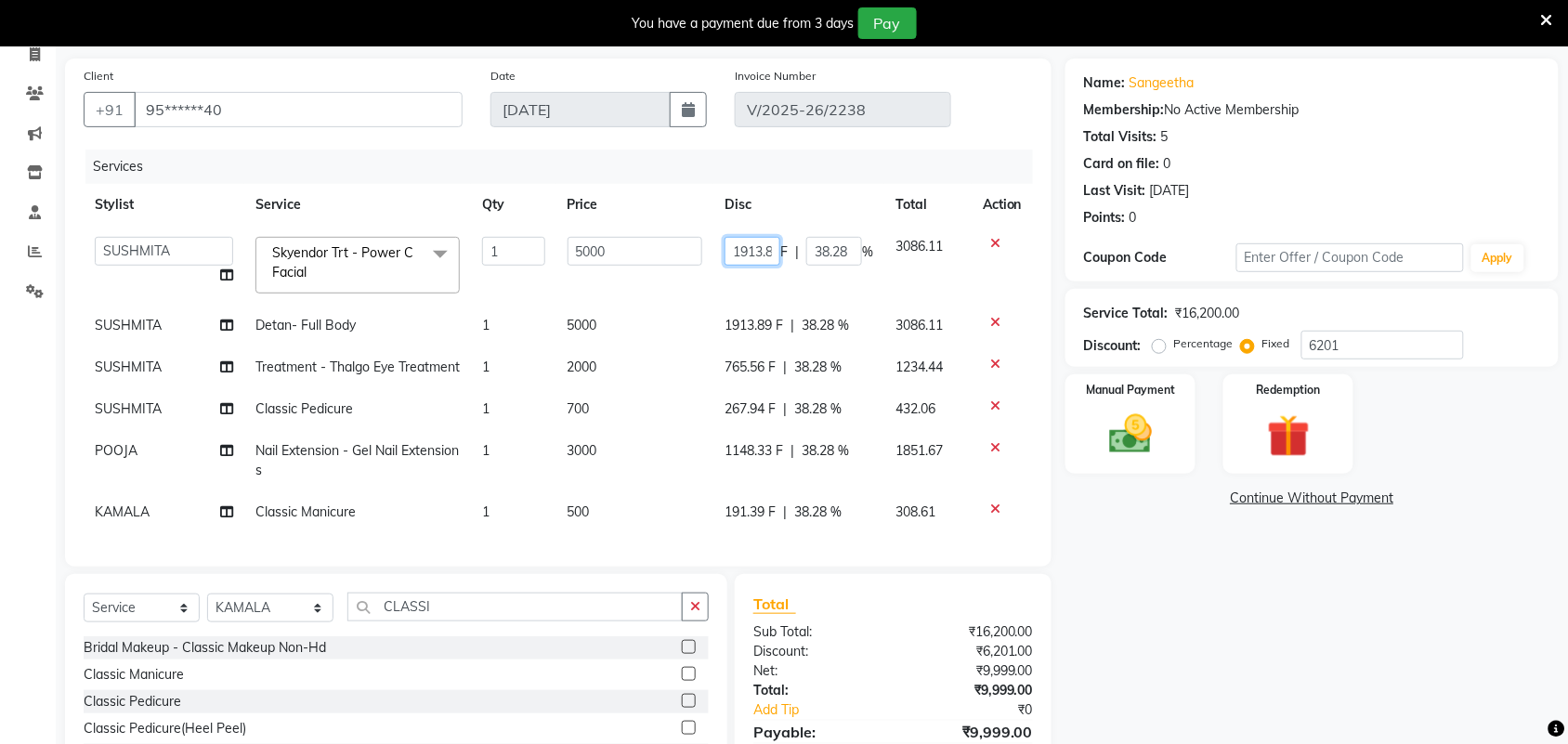 scroll, scrollTop: 168, scrollLeft: 0, axis: vertical 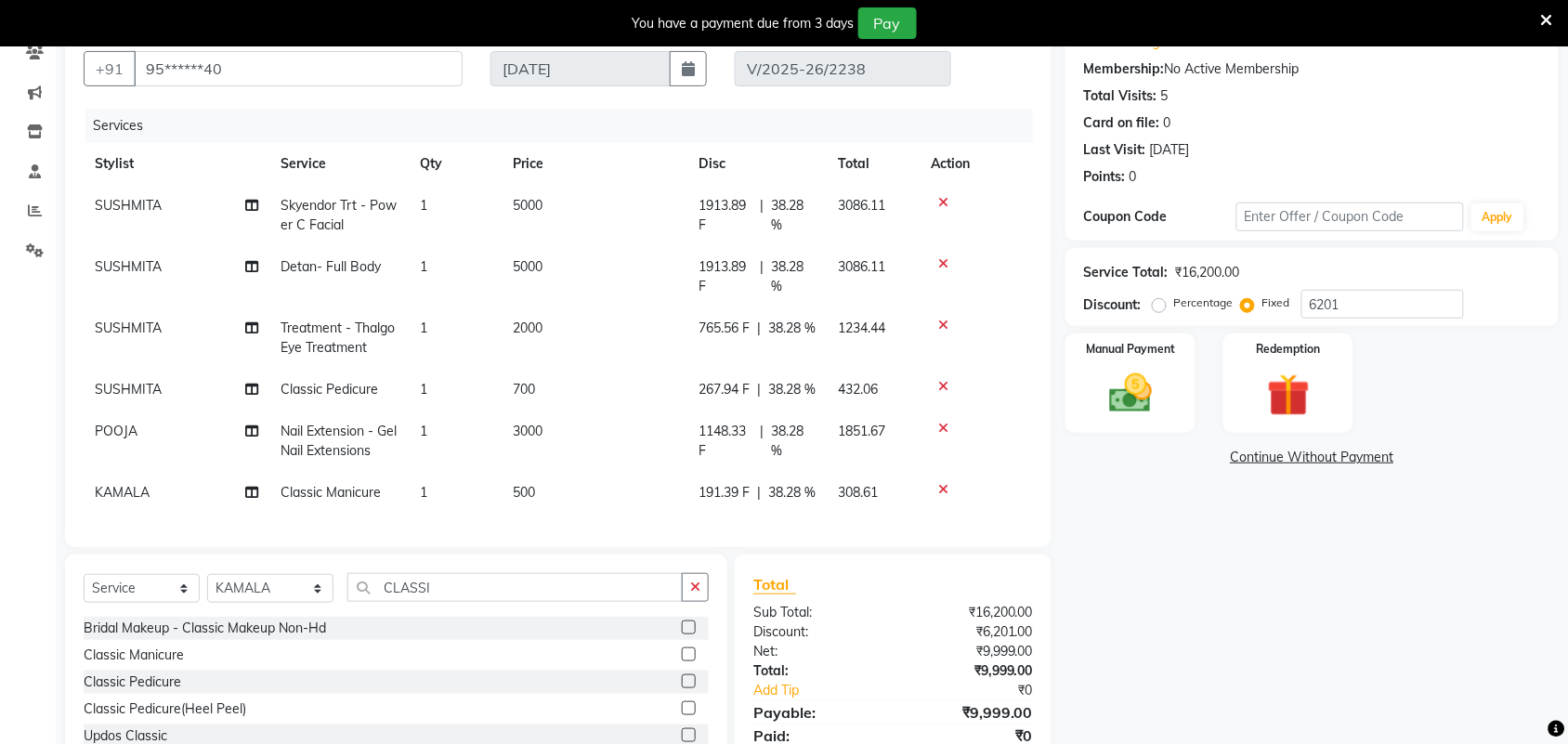 click on "1913.89 F" 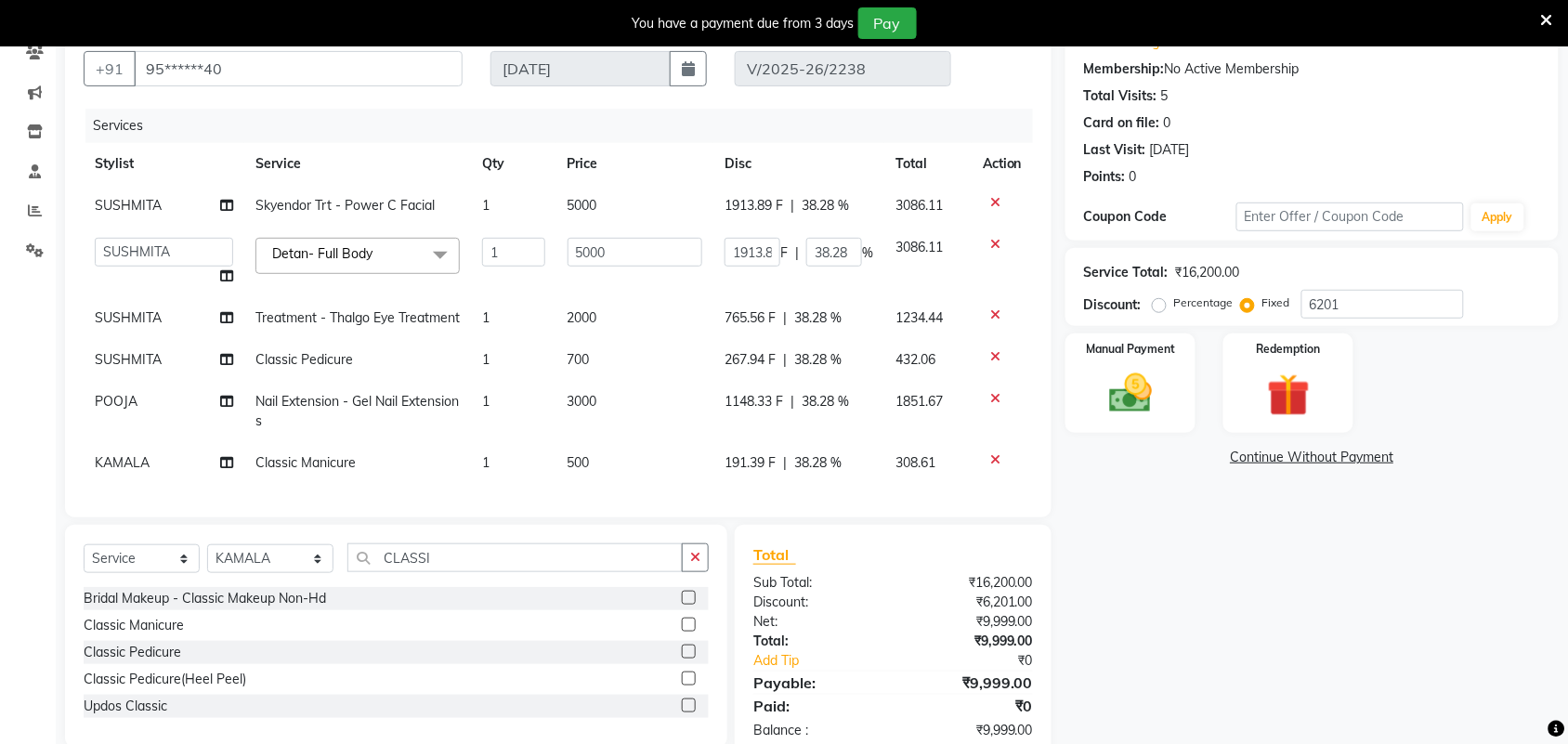 click on "765.56 F" 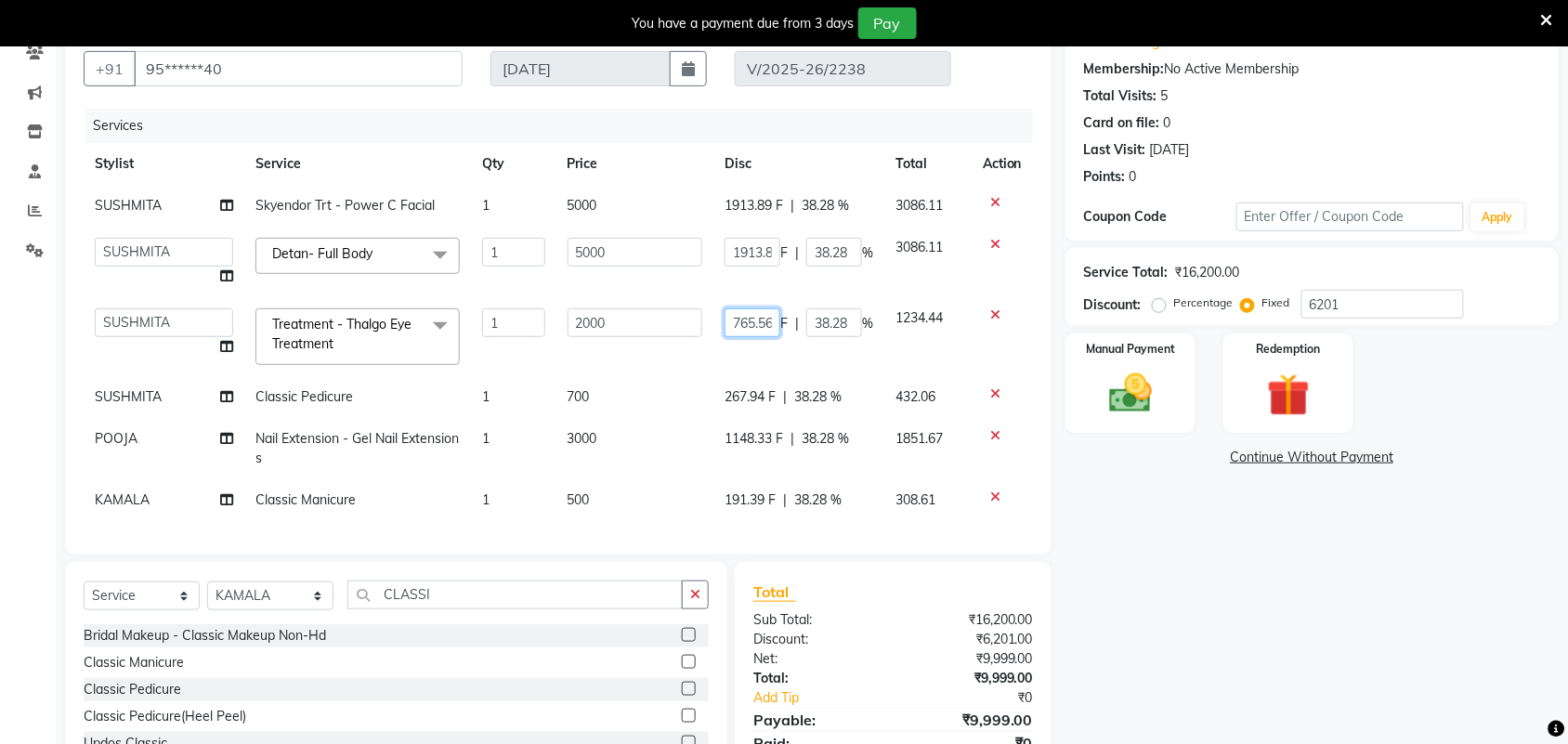 click on "765.56" 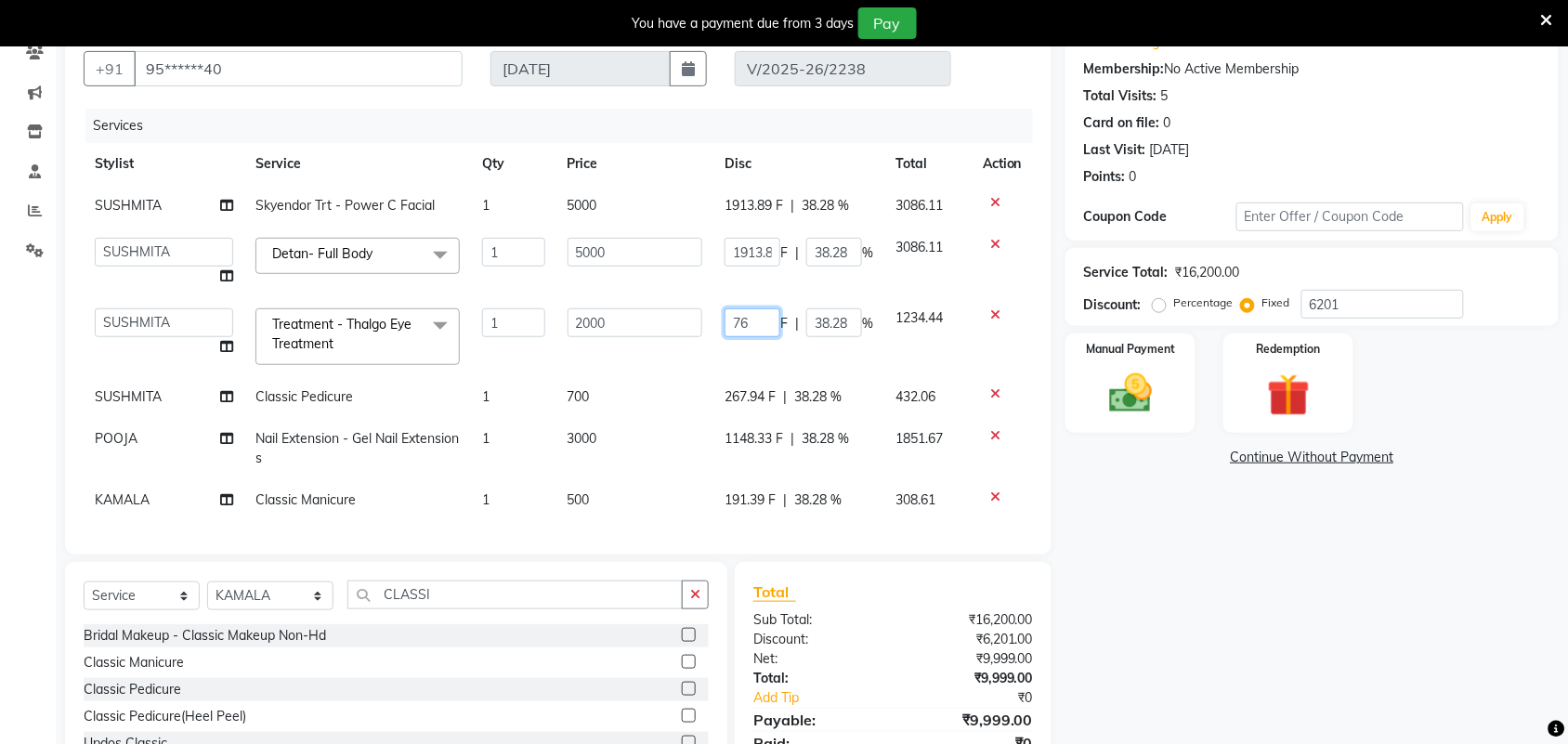 type on "7" 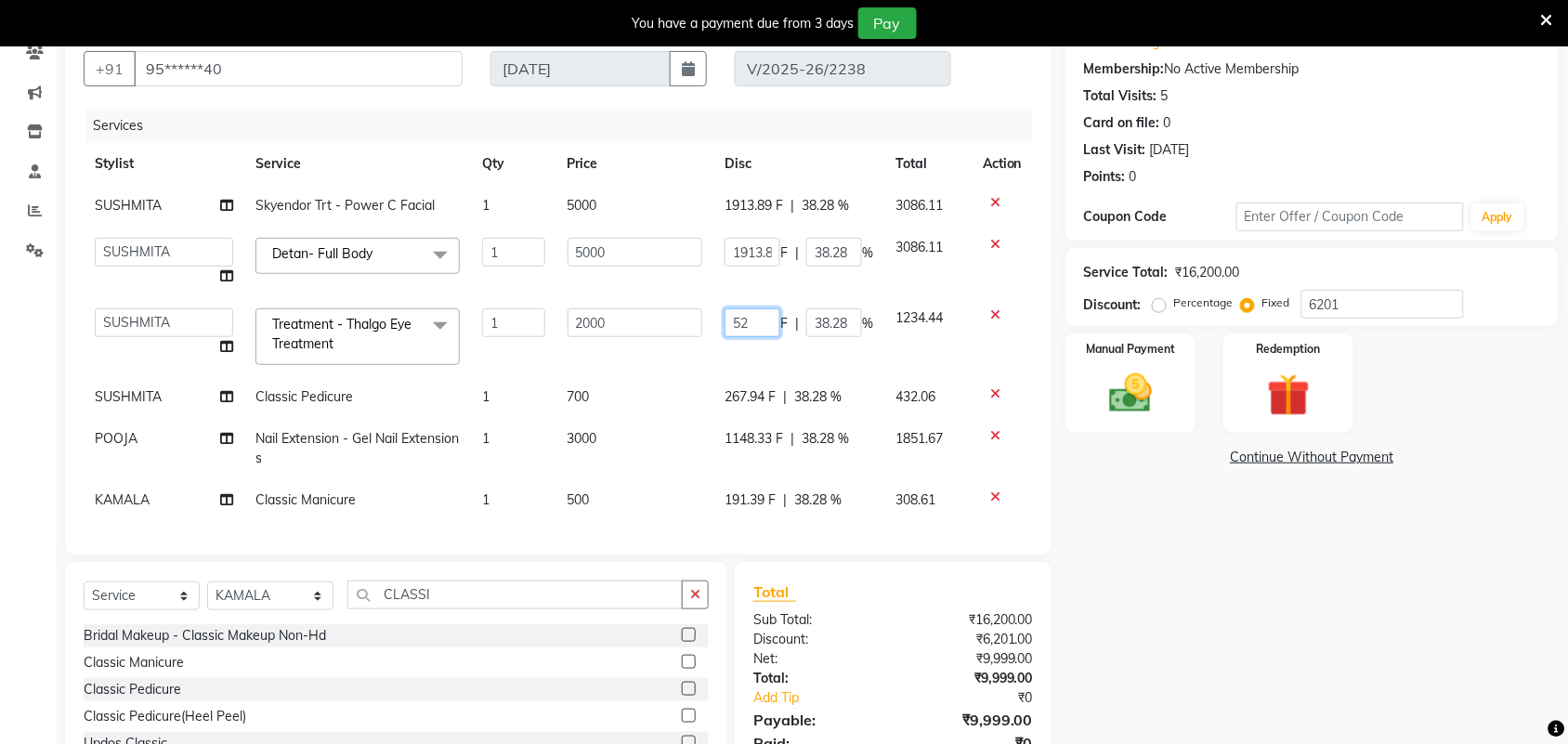 type on "527" 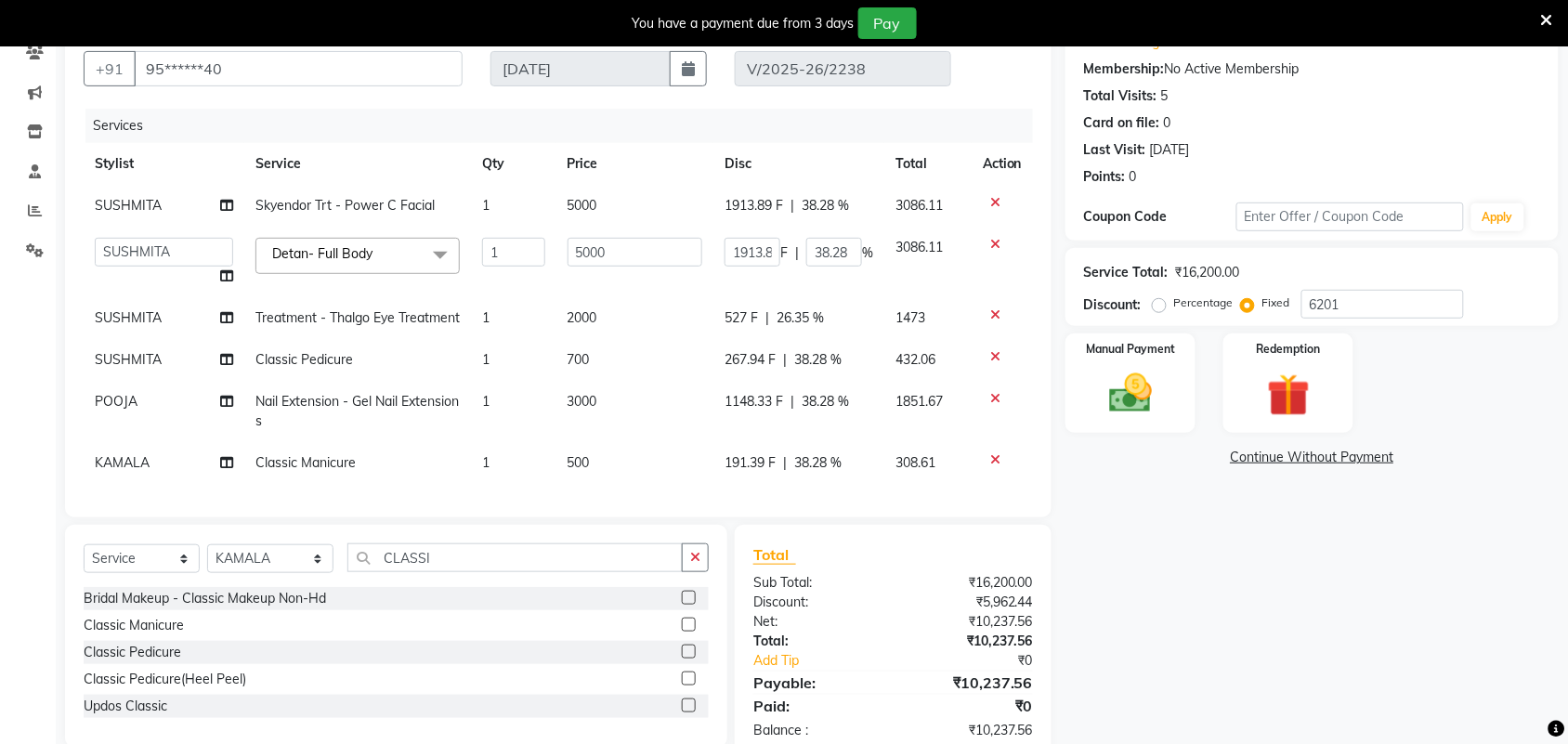 click on "Total Sub Total: ₹16,200.00 Discount: ₹5,962.44 Net: ₹10,237.56 Total: ₹10,237.56 Add Tip ₹0 Payable: ₹10,237.56 Paid: ₹0 Balance   : ₹10,237.56" 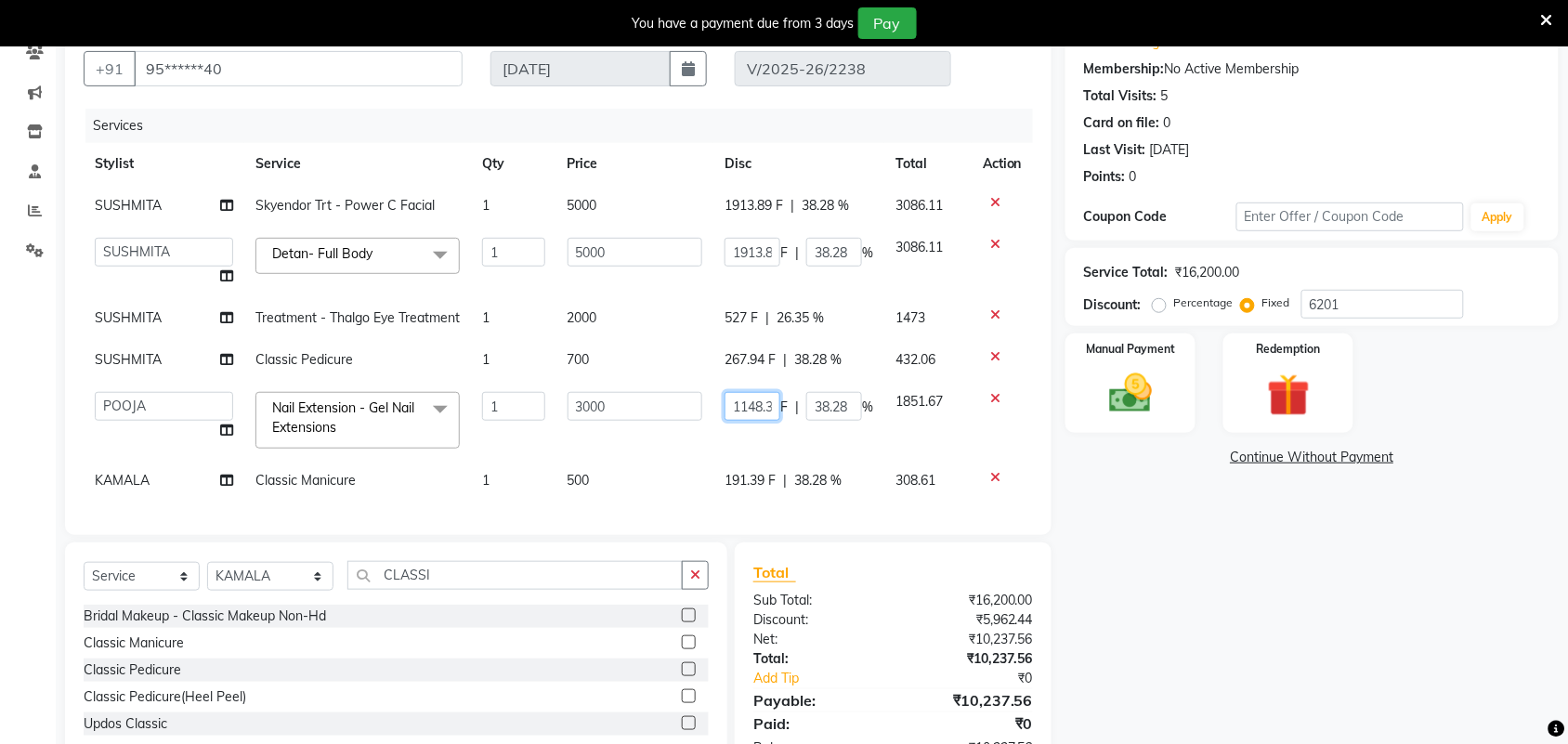 click on "1148.33" 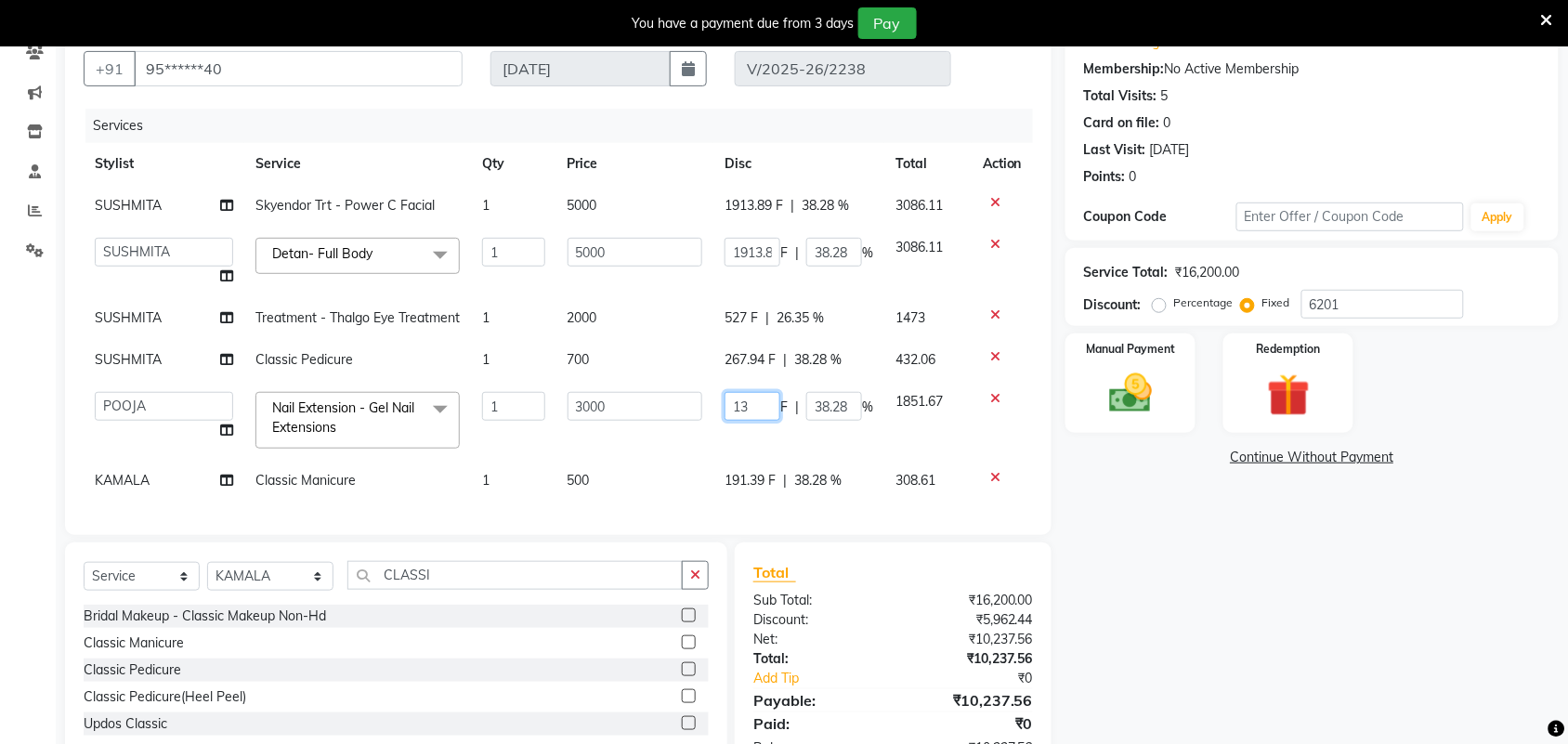 type on "3" 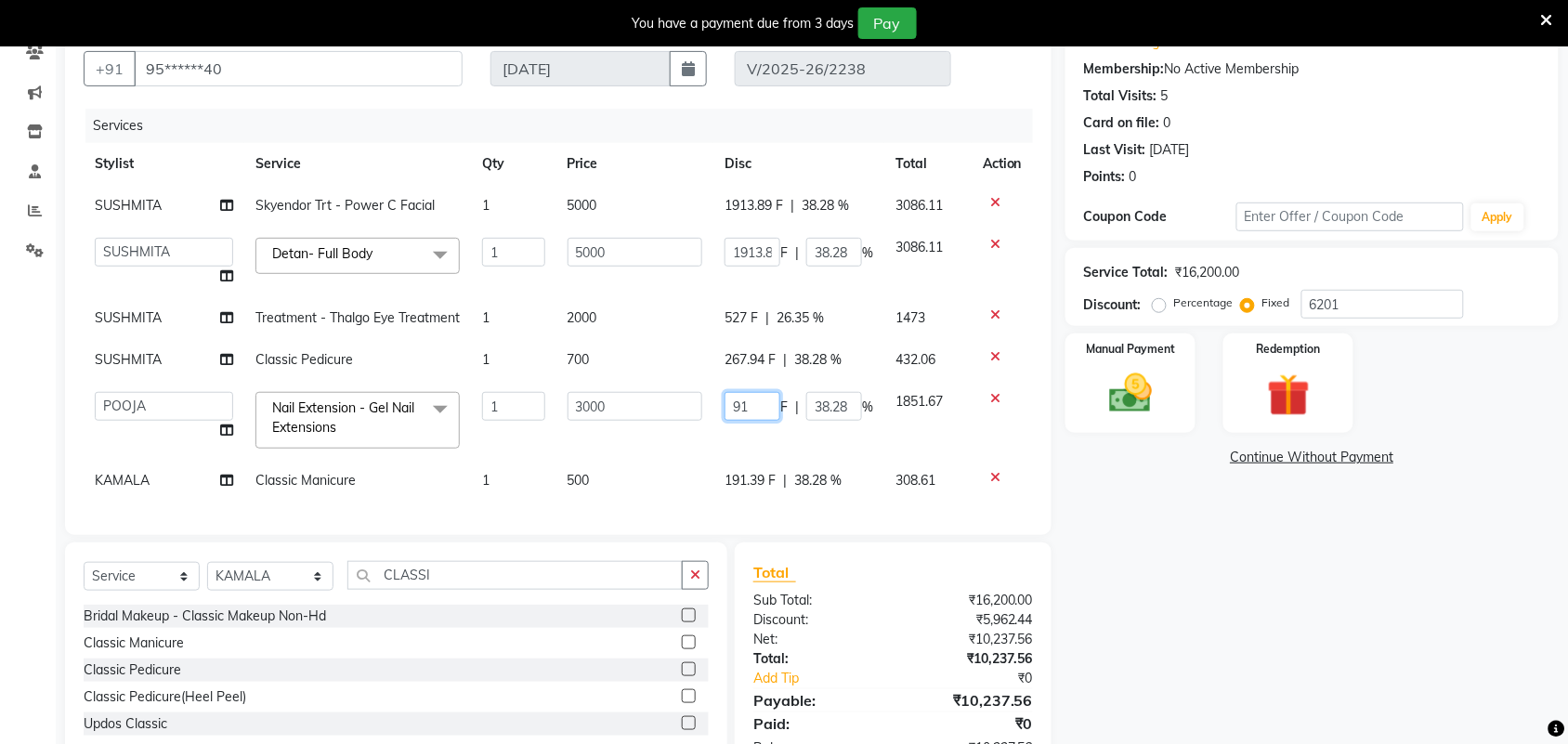 type on "910" 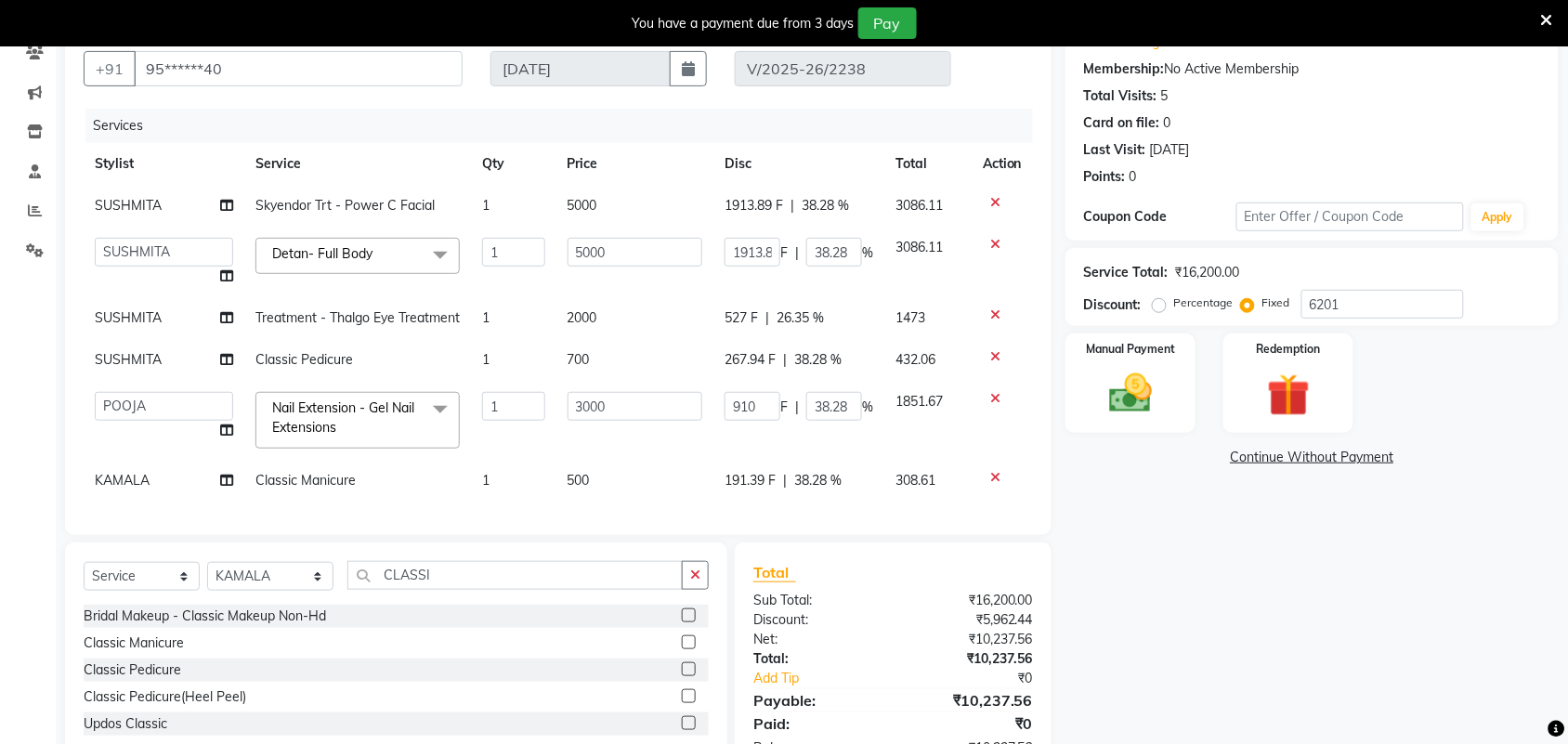 click on "Client +91 95******40 Date 10-07-2025 Invoice Number V/2025-26/2238 Services Stylist Service Qty Price Disc Total Action SUSHMITA Skyendor Trt - Power C Facial 1 5000 1913.89 F | 38.28 % 3086.11  Admin   ANUSHA    Apsu   Auditor Ambattur   Balaji   BANUPRIYA   Bhuvanesh   Dingg - Support Team   DIVYA   INBARAJ   INDHU   Javed   Jayakumar   Joice Neimalsawm    Kalaiselvi   KAMALA   Nathalie Marinaa Chaarlette   POOJA    PREETHI   Preethi Raj   PRISCILLA   RADHA   RAJESH    SAHIL   SEETHAL   SOCHIPEM   Suresh Babu   SUSHMITA   VANITHA   Veena Ravi   Vignesh    Vinitha   Virtue admin   VIRTUE SALON  Detan- Full Body  x Detan -  Neck Detan - Face Detan - Feet Detan - Full Arms Detan - Full Back/Front Detan - Full Legs Detan - Half Arms Detan - Half Back/Front Detan - Half Legs Detan - Midriff Detan - Under Arms Detan - Upperlip HAIR EXTENSION-CLIPPING ADD ON - PEEL OFF MASK TEXTURE - KERA DOUX THREADING - UPPERLIP DETAN - BLOUSELINE  FULL FACE WAXING Pro Bio Peel facial Schwarzkopf Nourishing Hair spa 2599 Combo" 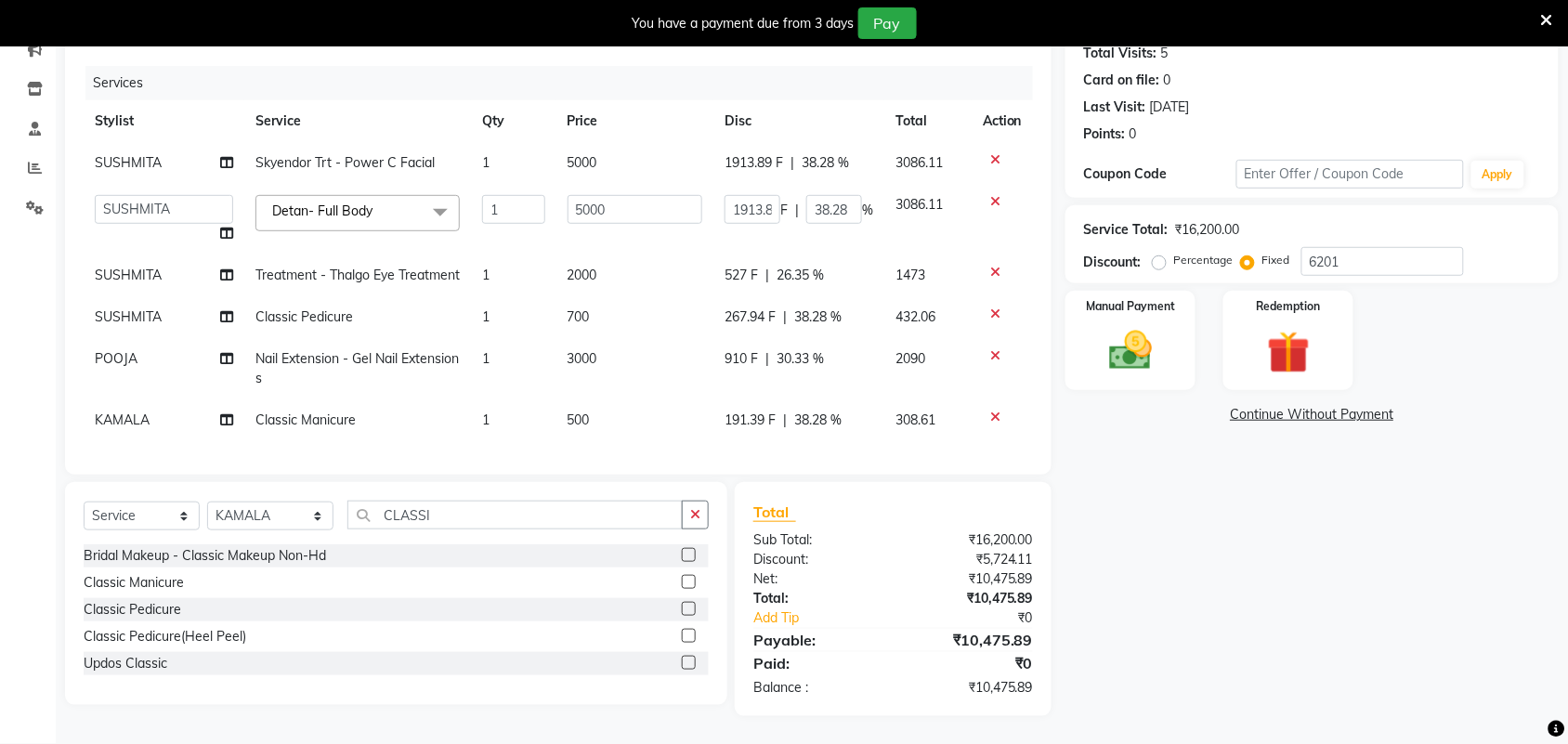 scroll, scrollTop: 247, scrollLeft: 0, axis: vertical 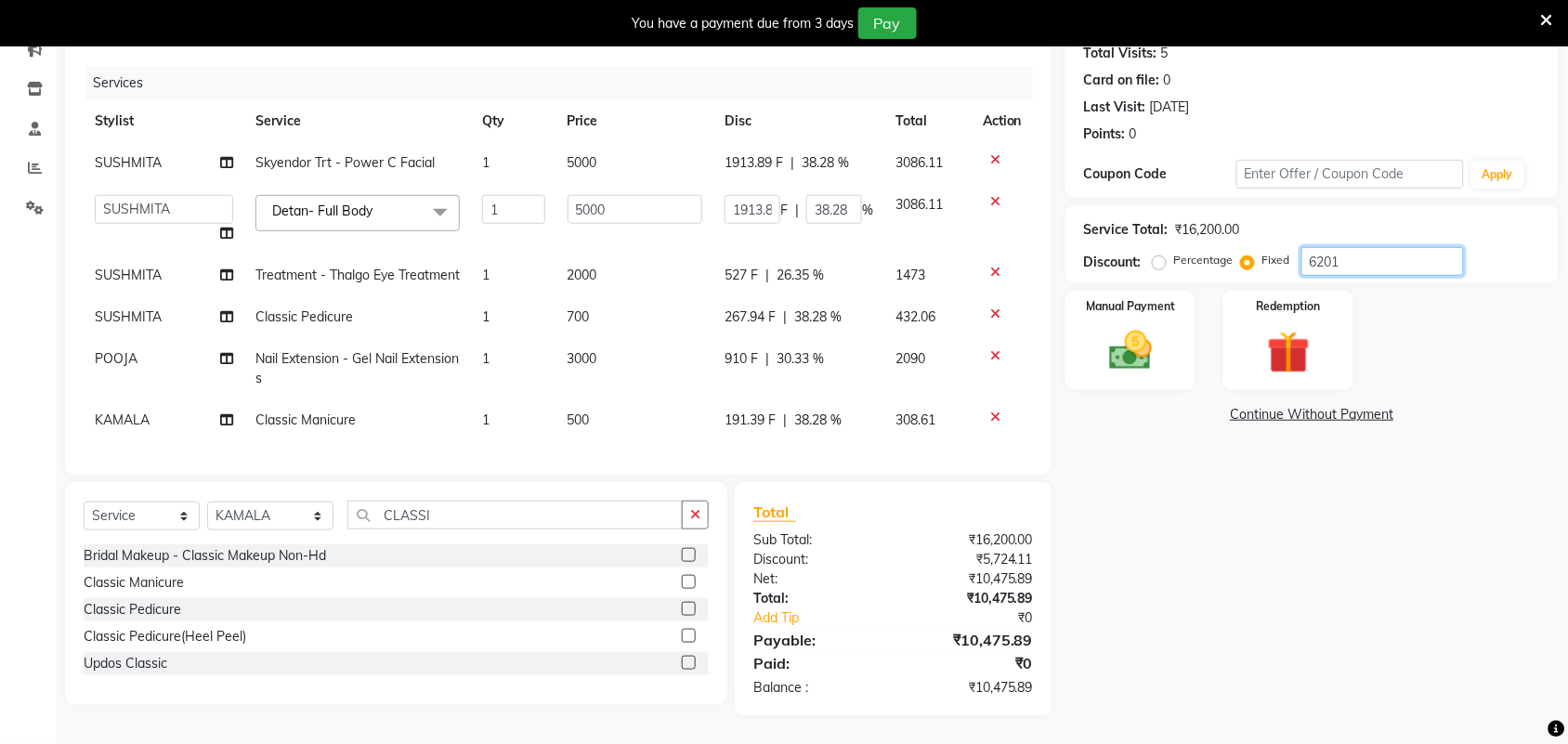 click on "6201" 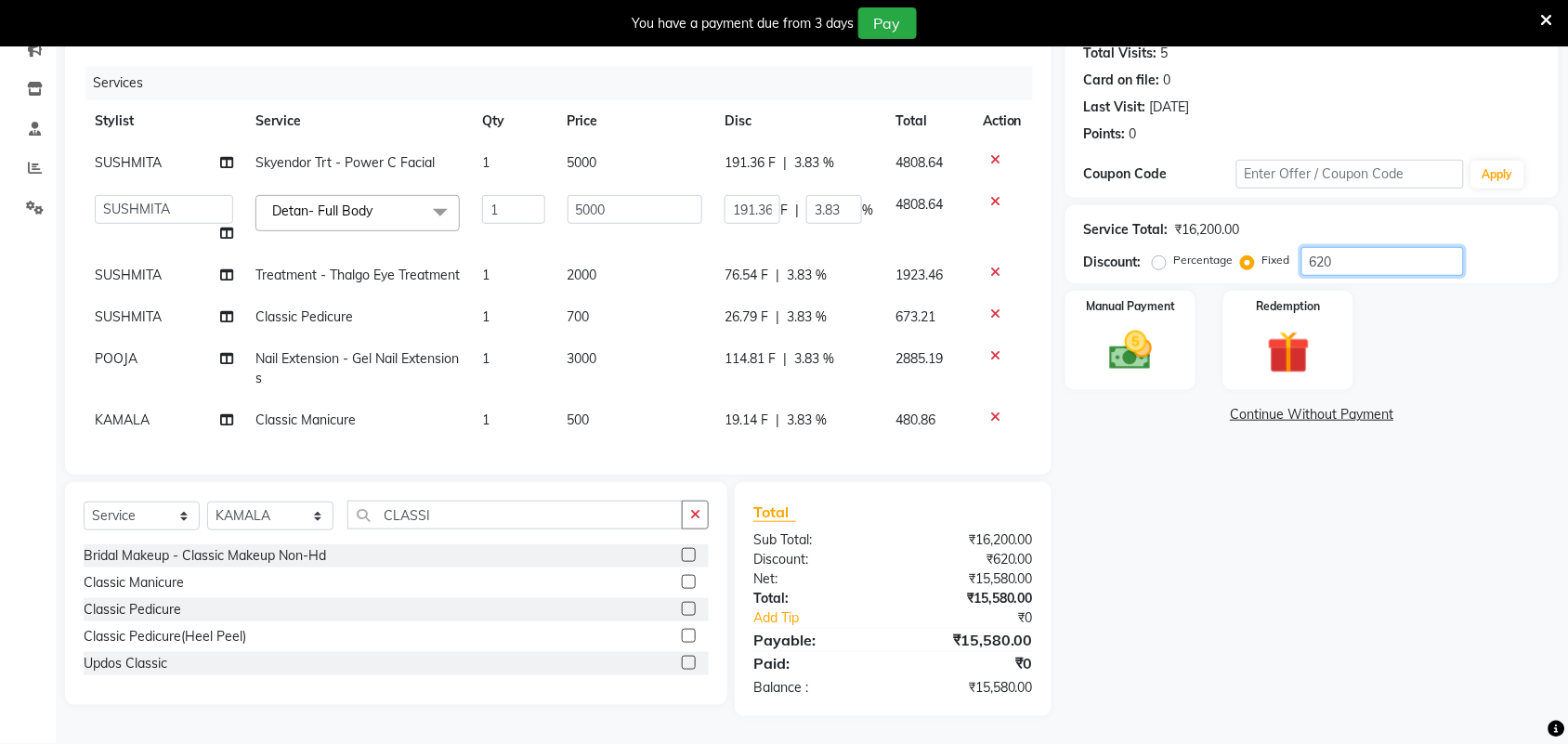 type on "62" 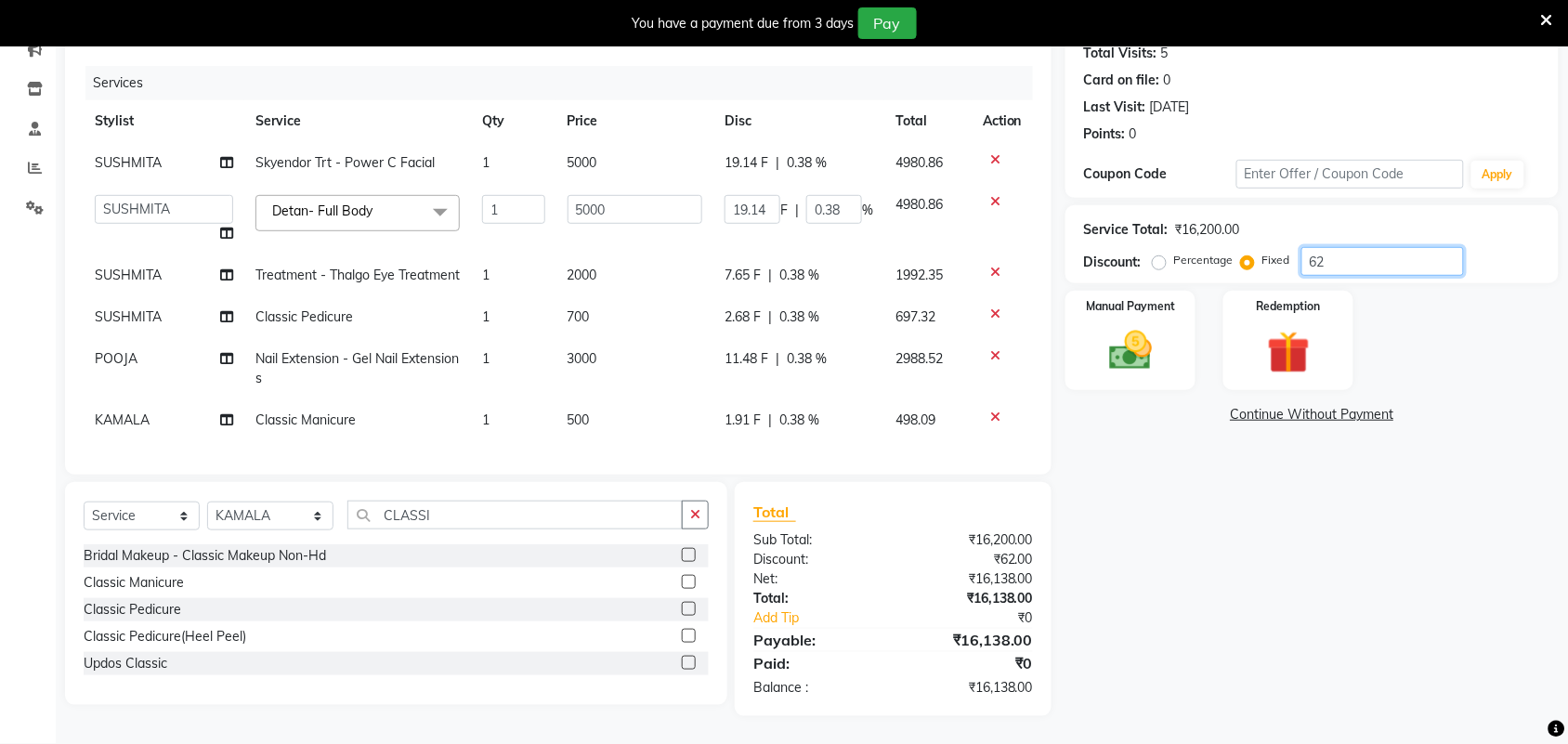 type on "6" 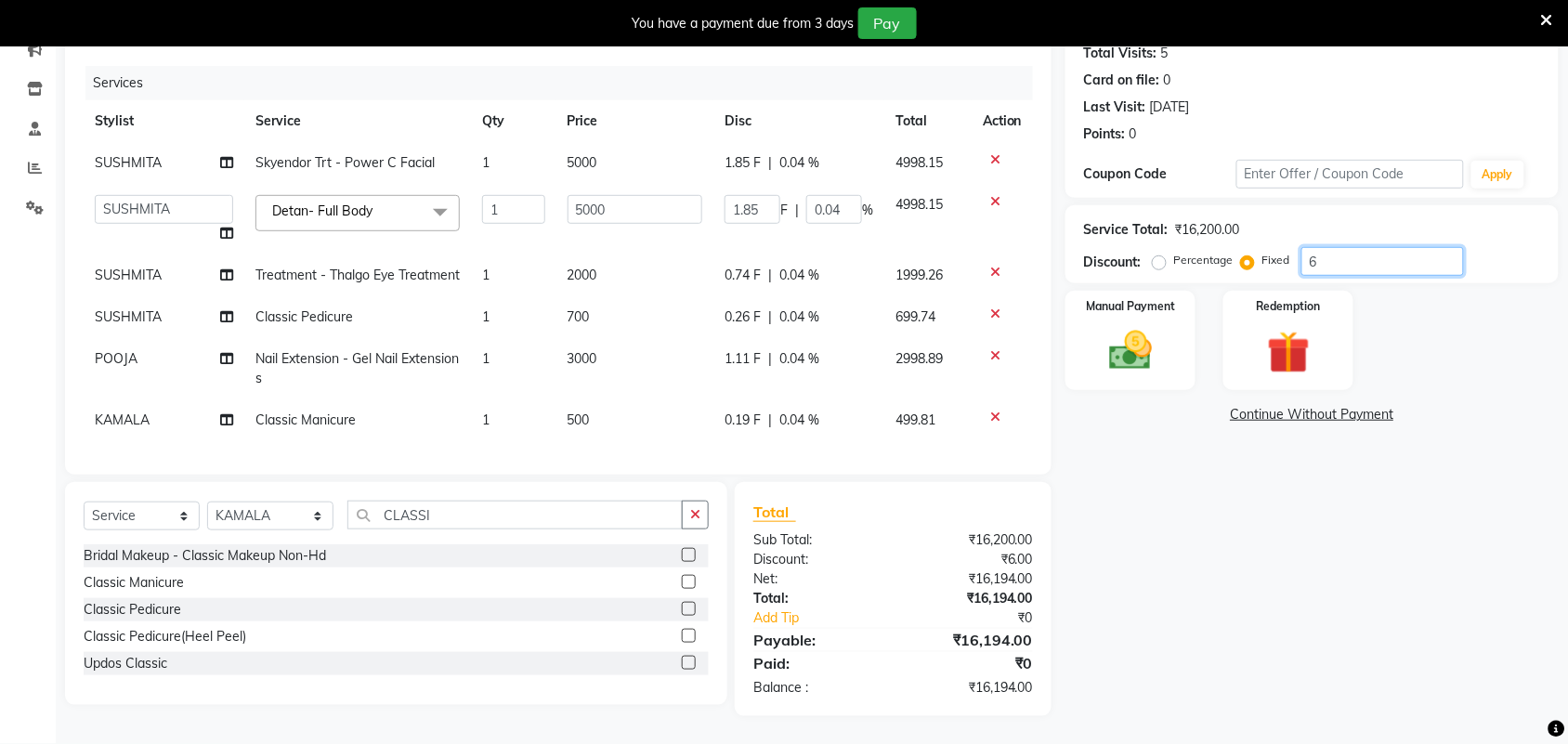 type 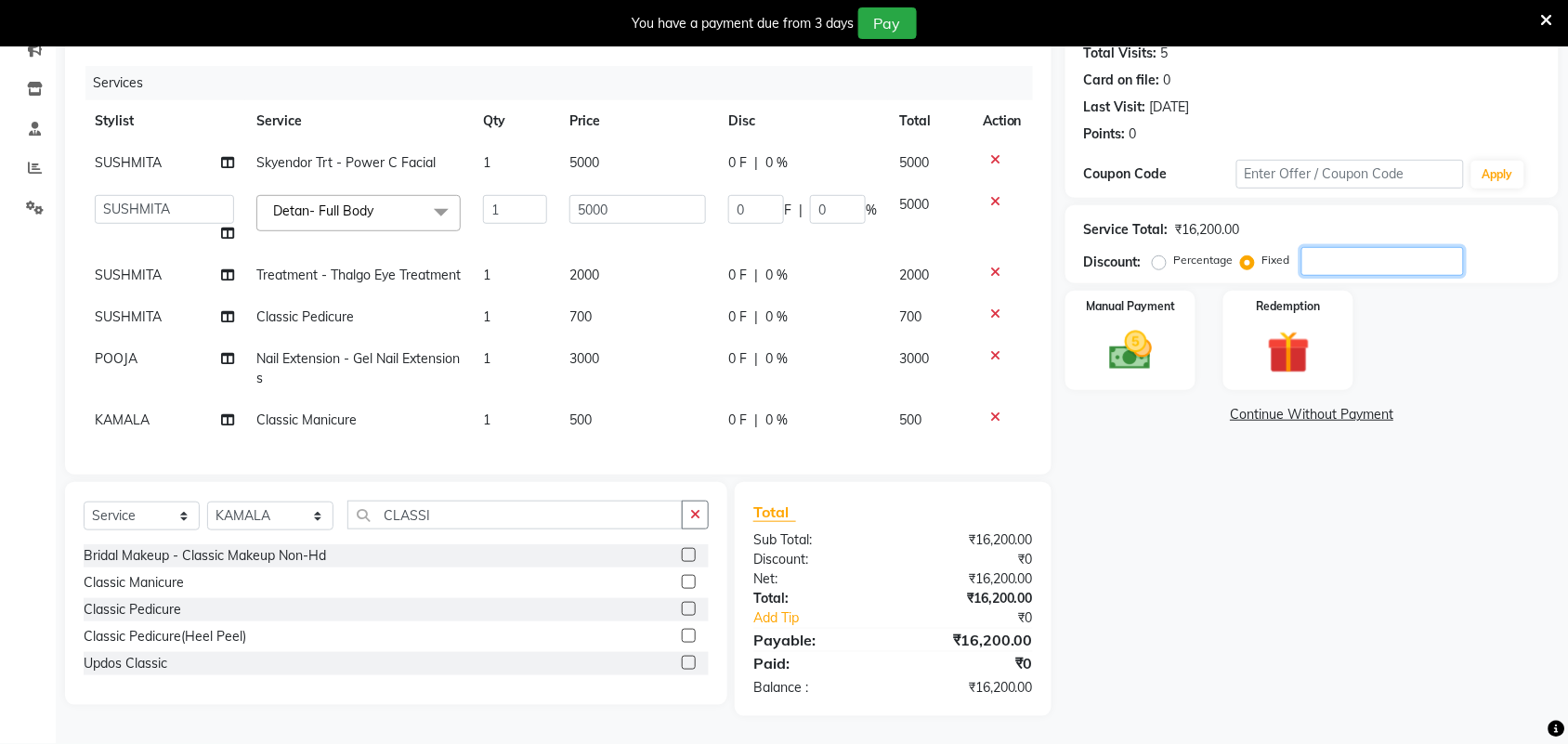 type on "6" 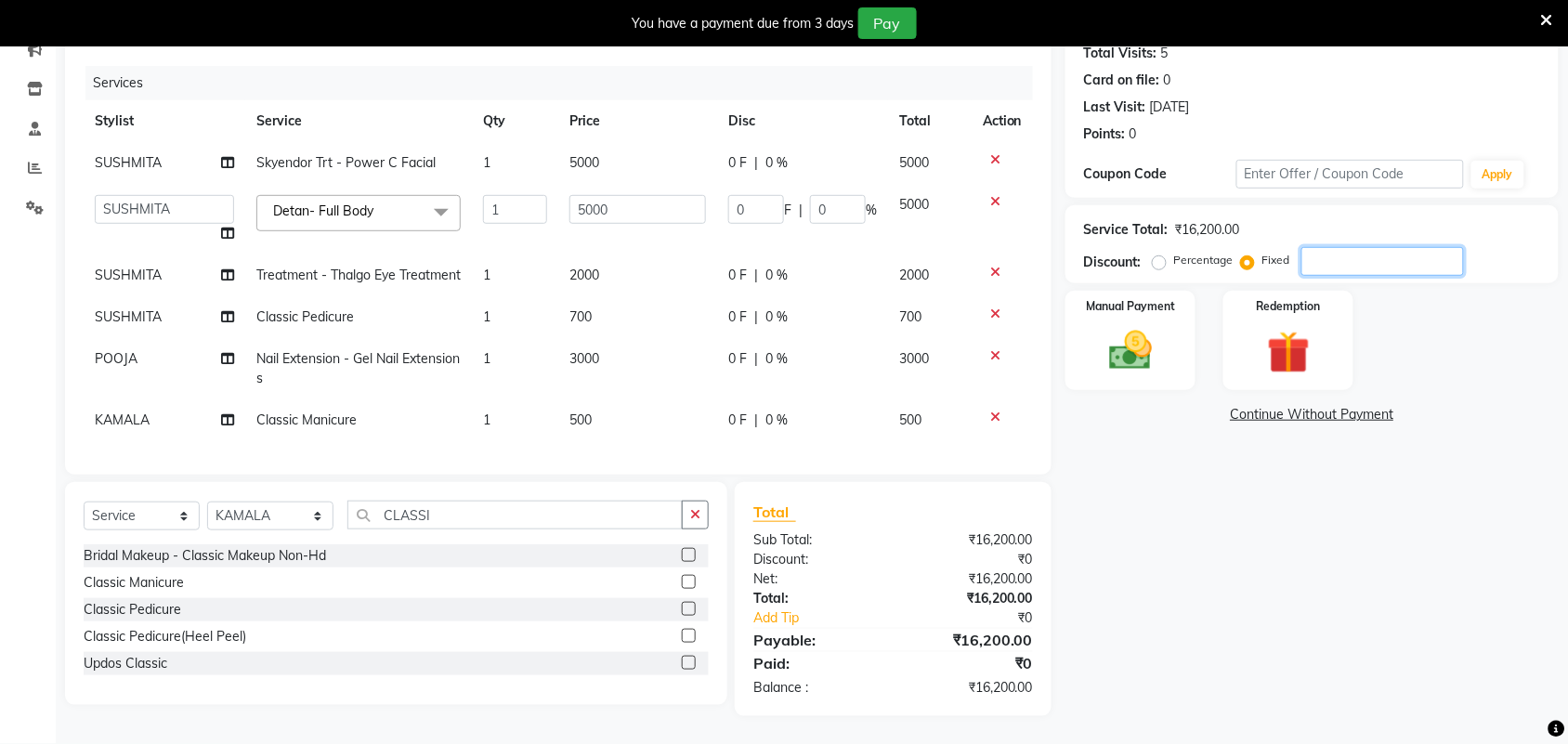 type on "1.85" 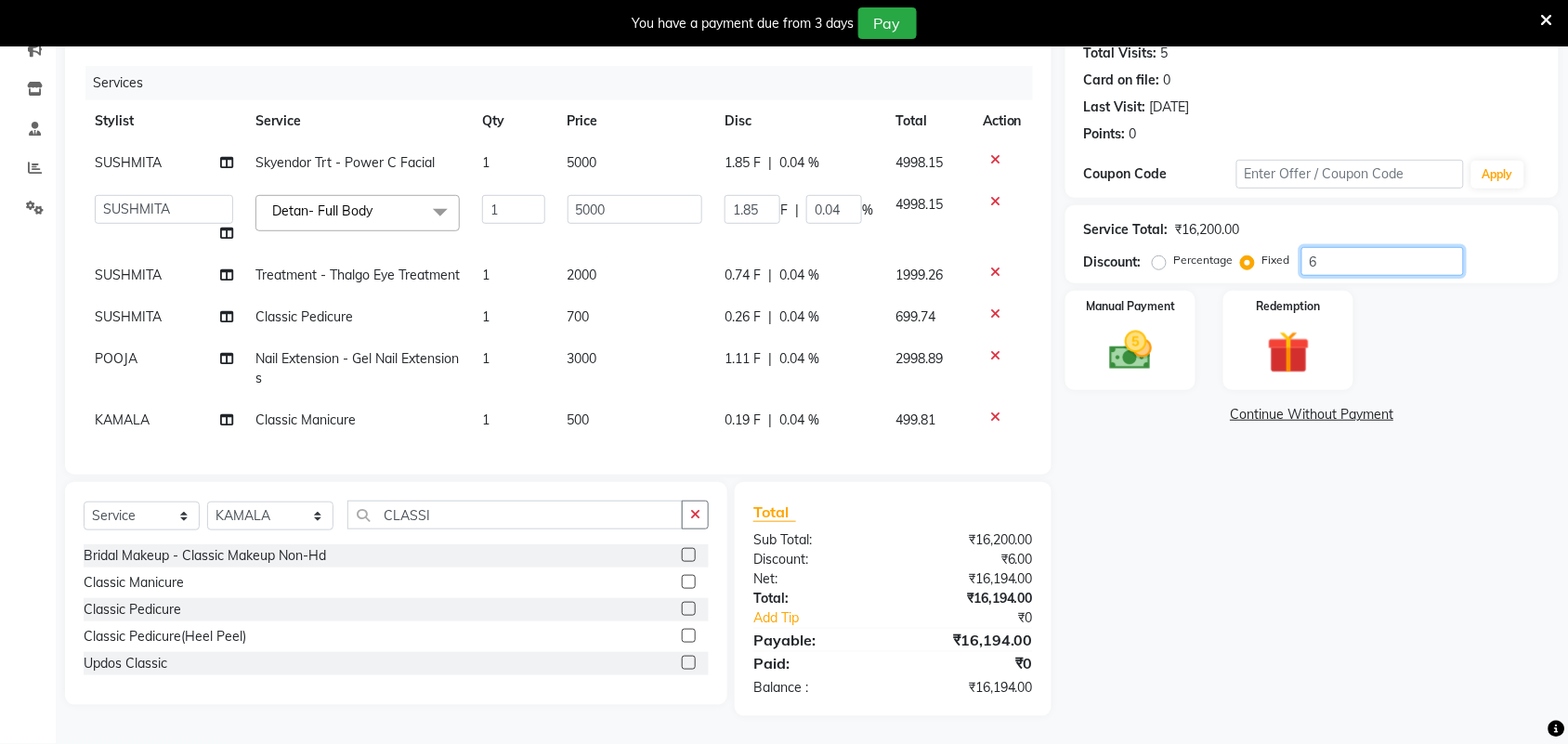 type on "62" 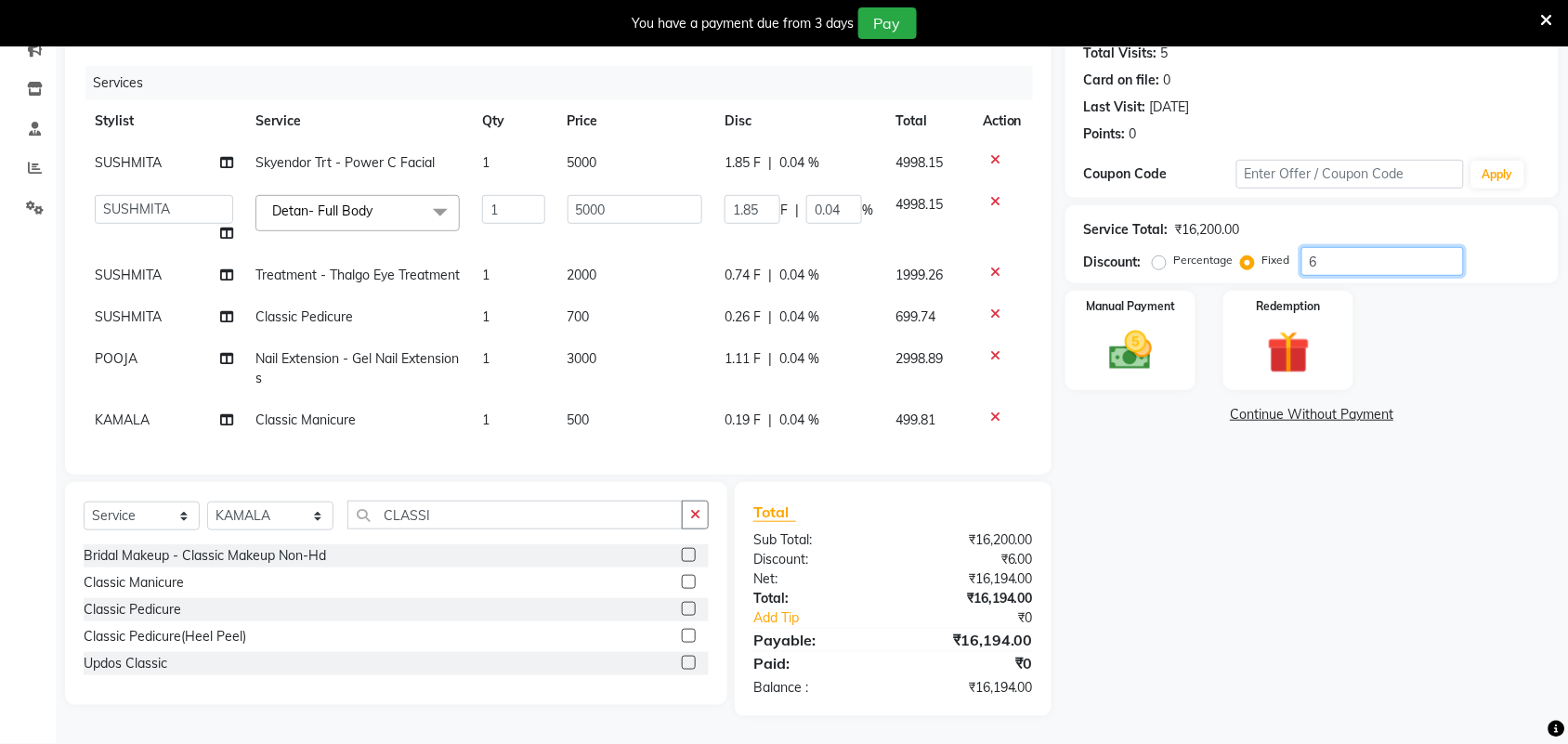 type on "19.14" 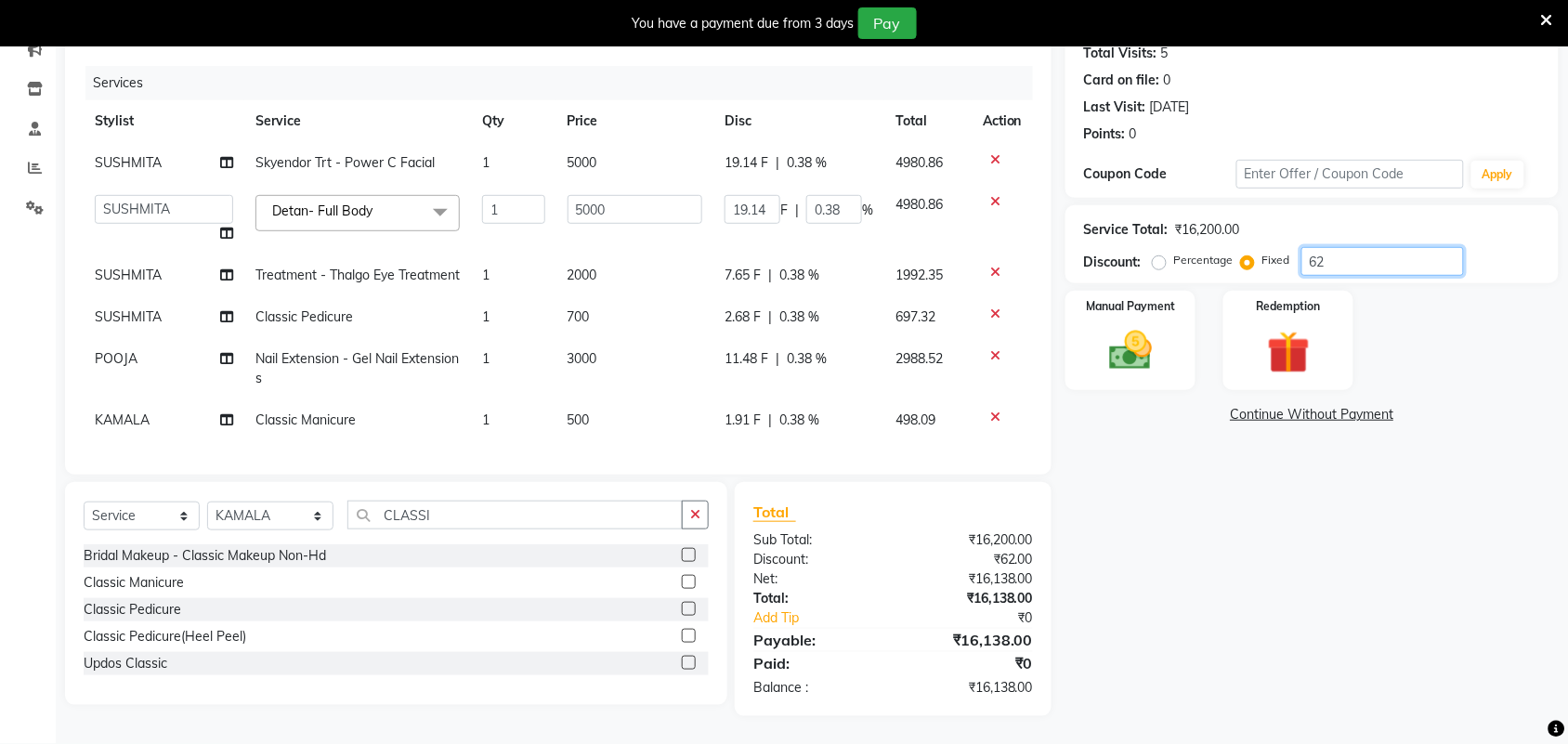 type on "620" 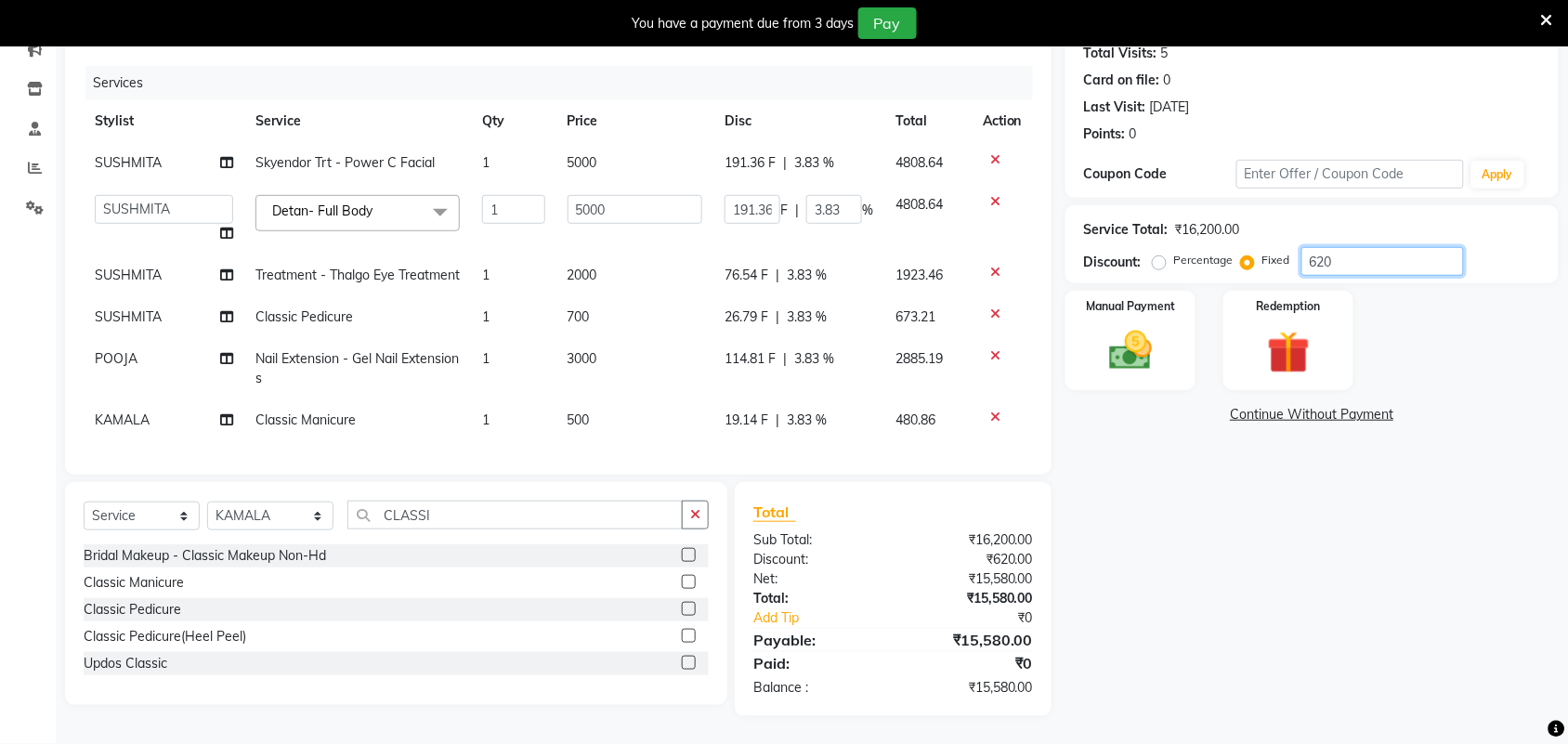 type on "6201" 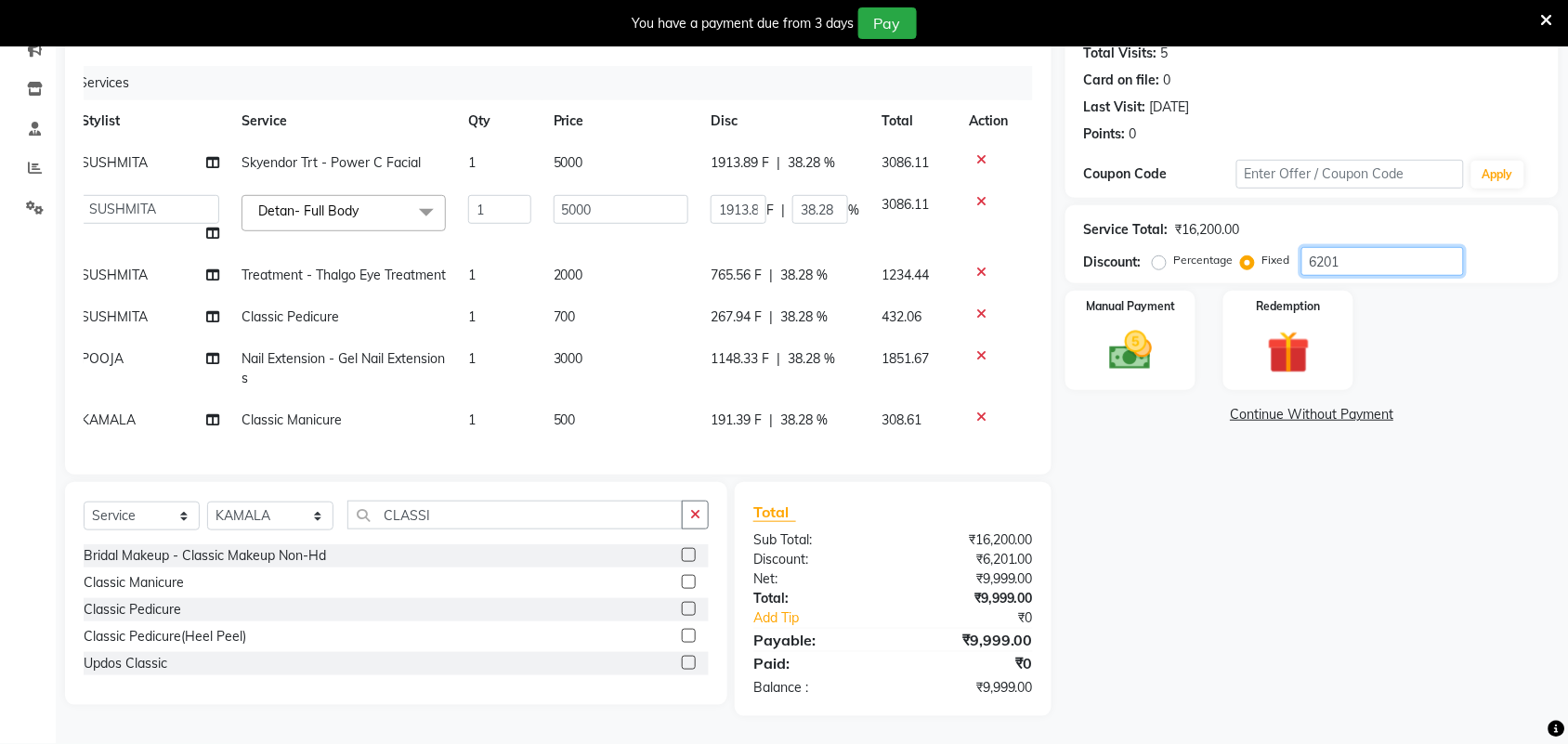 scroll, scrollTop: 0, scrollLeft: 0, axis: both 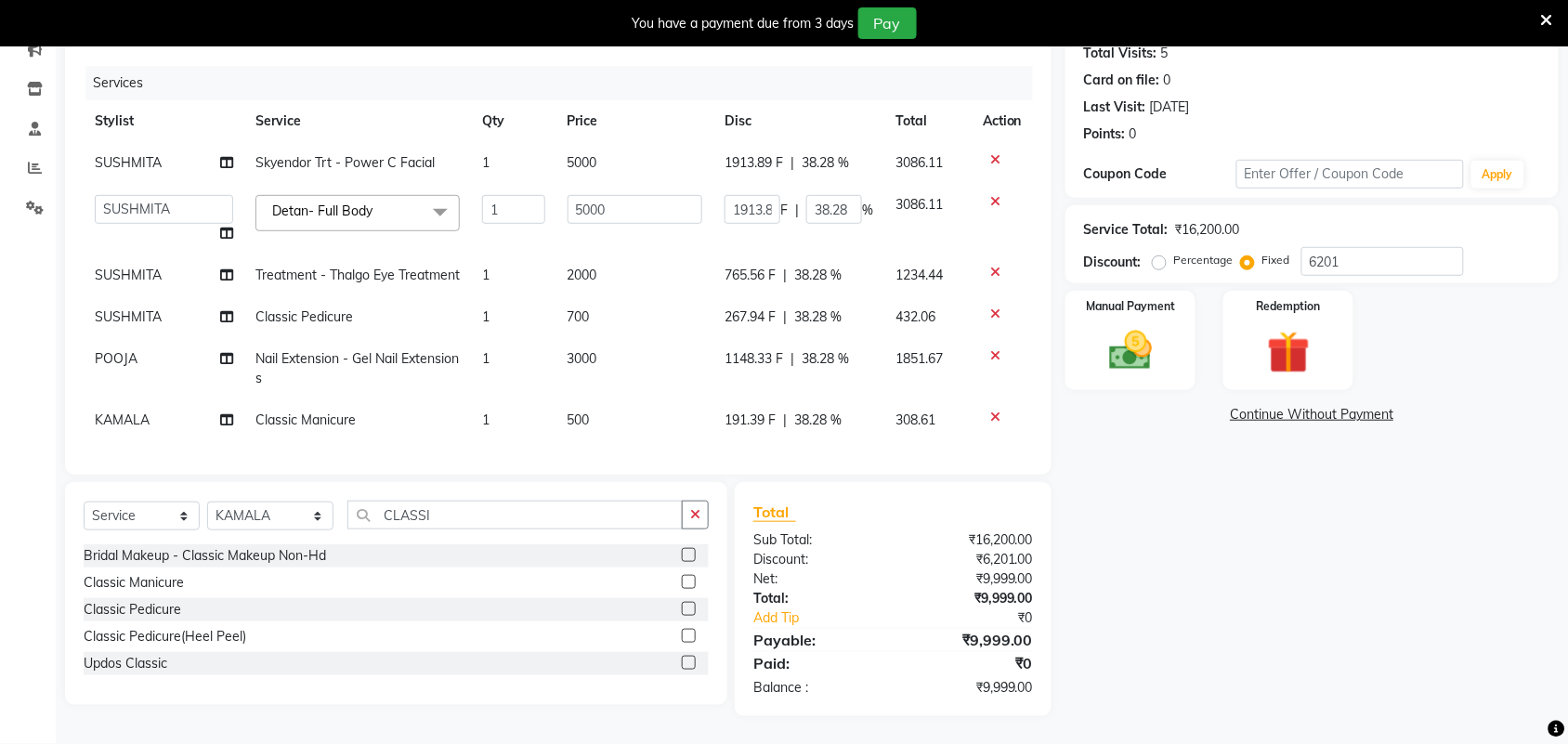 click on "765.56 F" 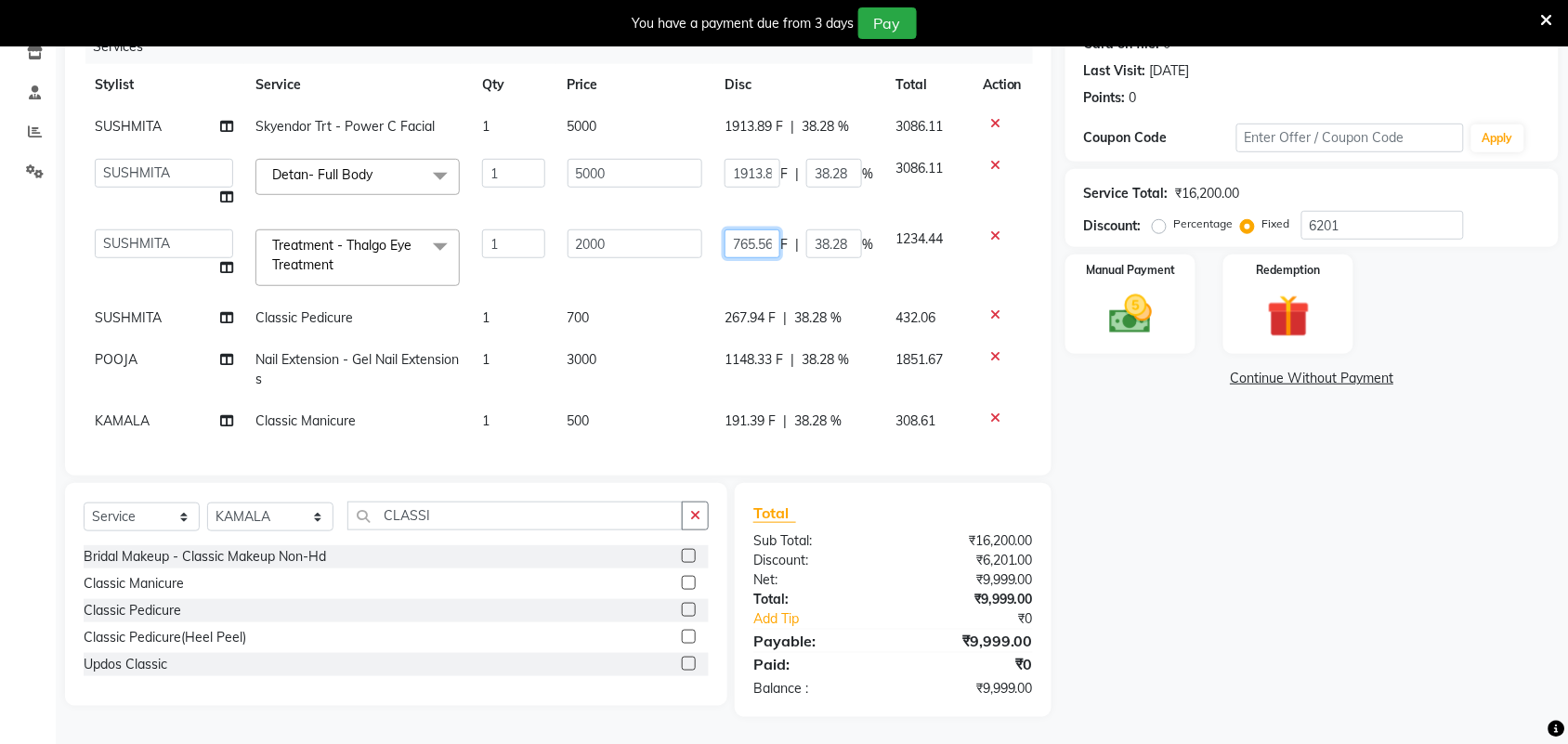 click on "765.56" 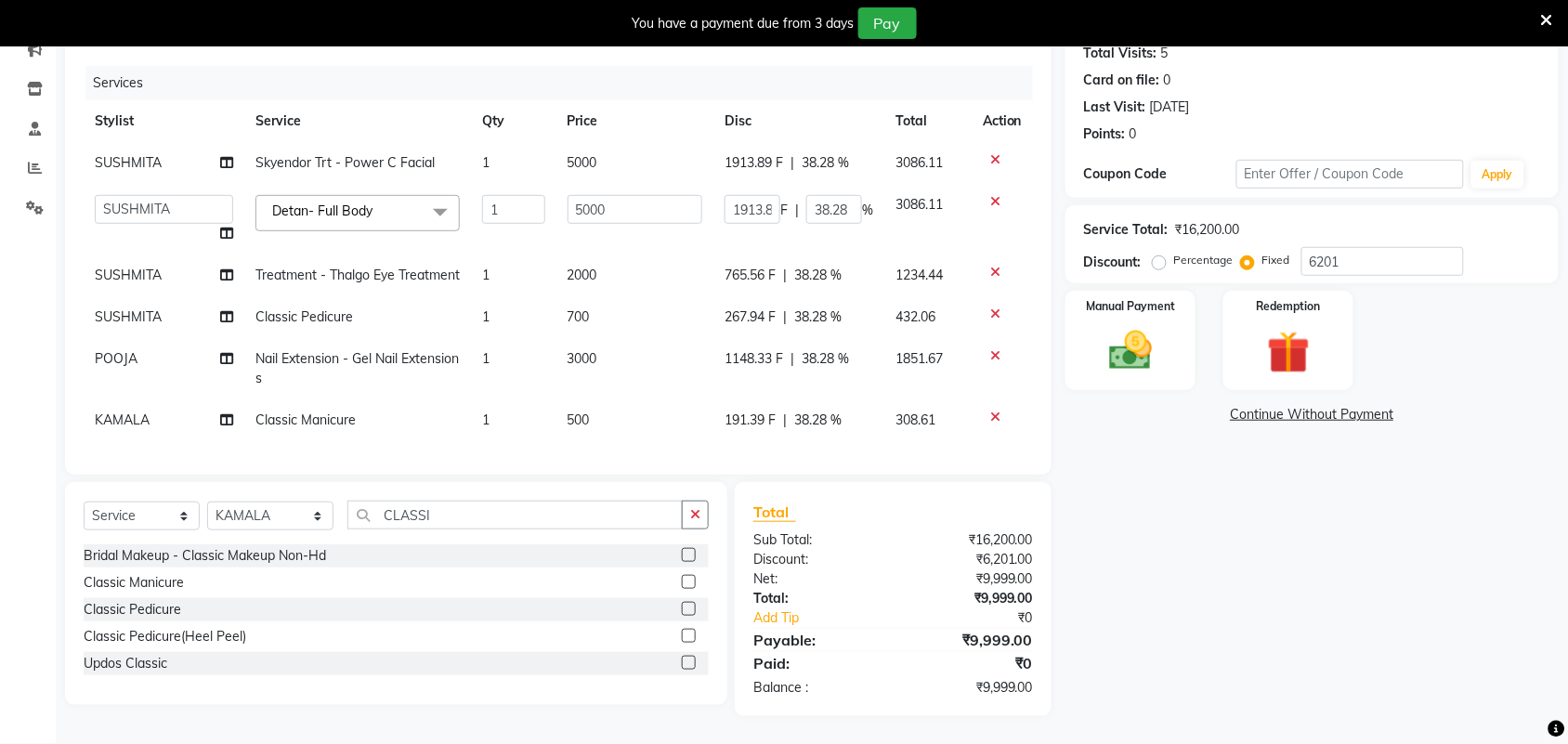 scroll, scrollTop: 247, scrollLeft: 0, axis: vertical 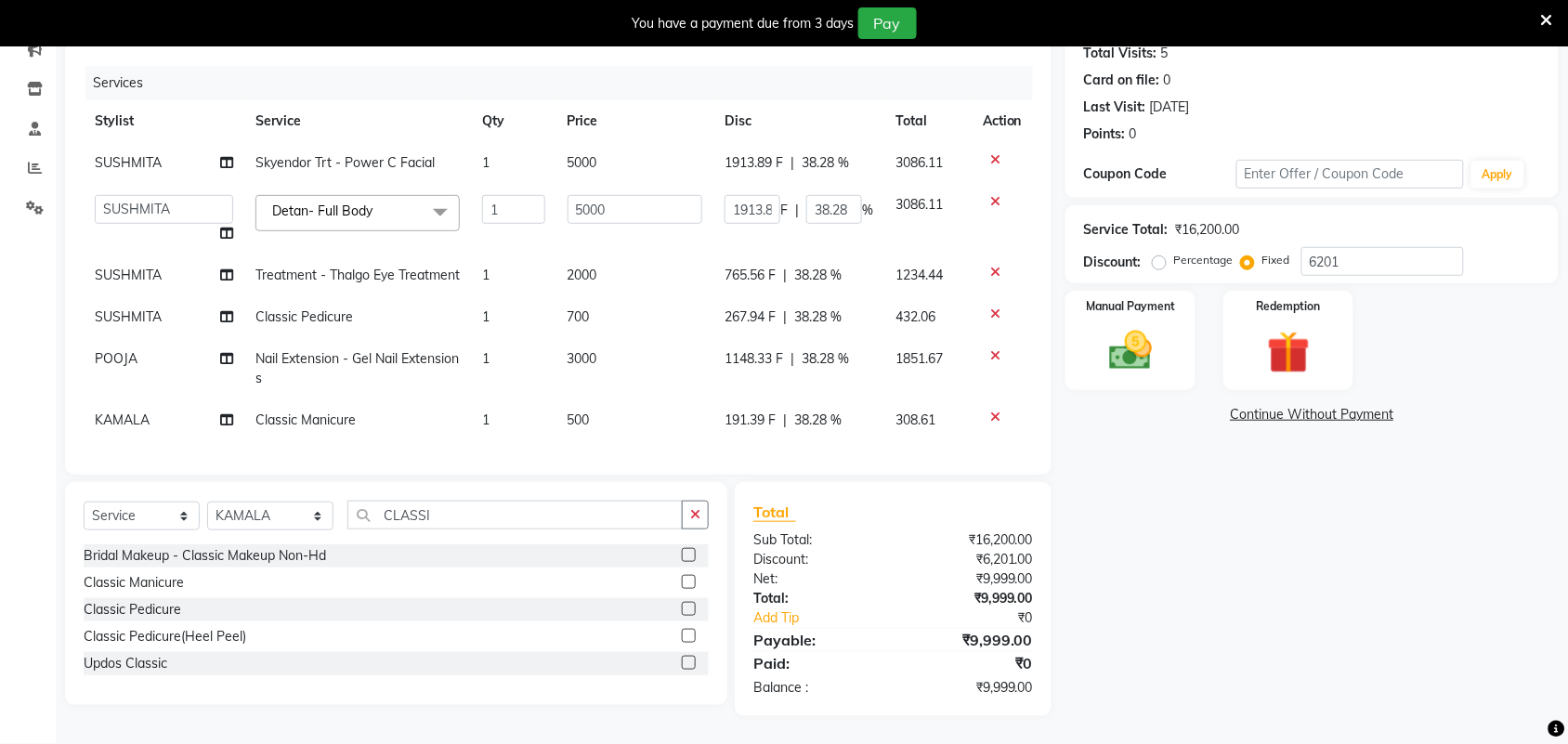 click on "765.56 F" 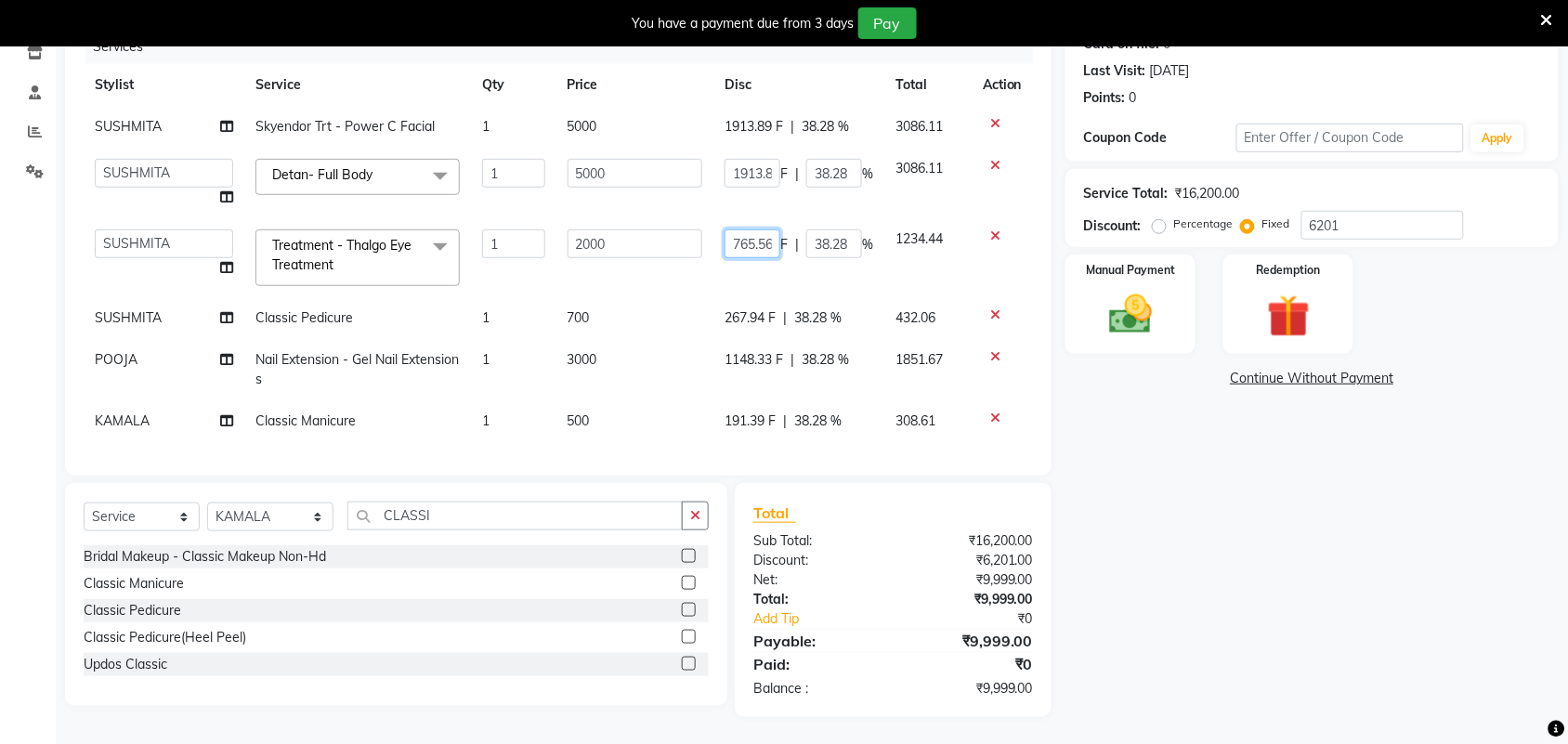 click on "765.56" 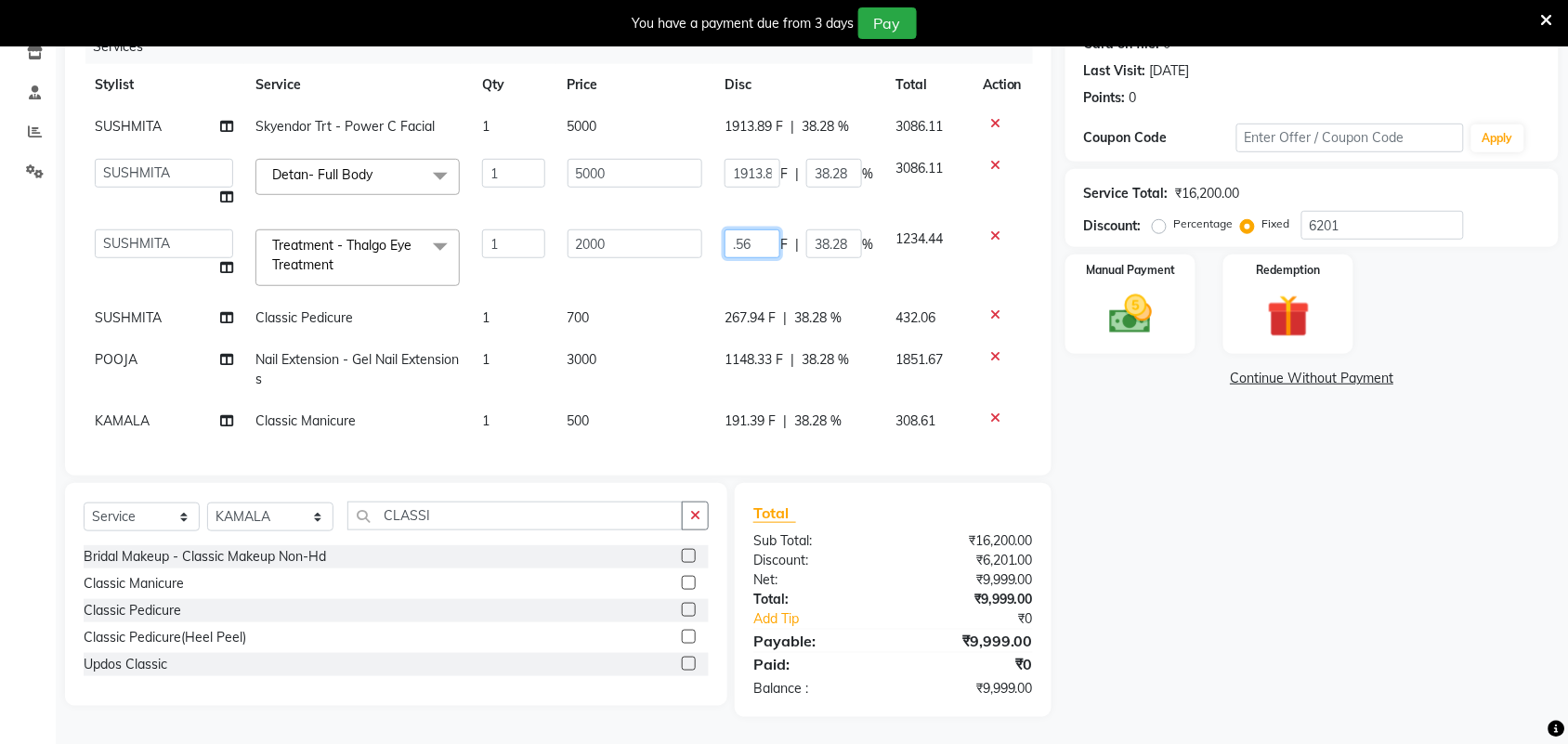 click on ".56" 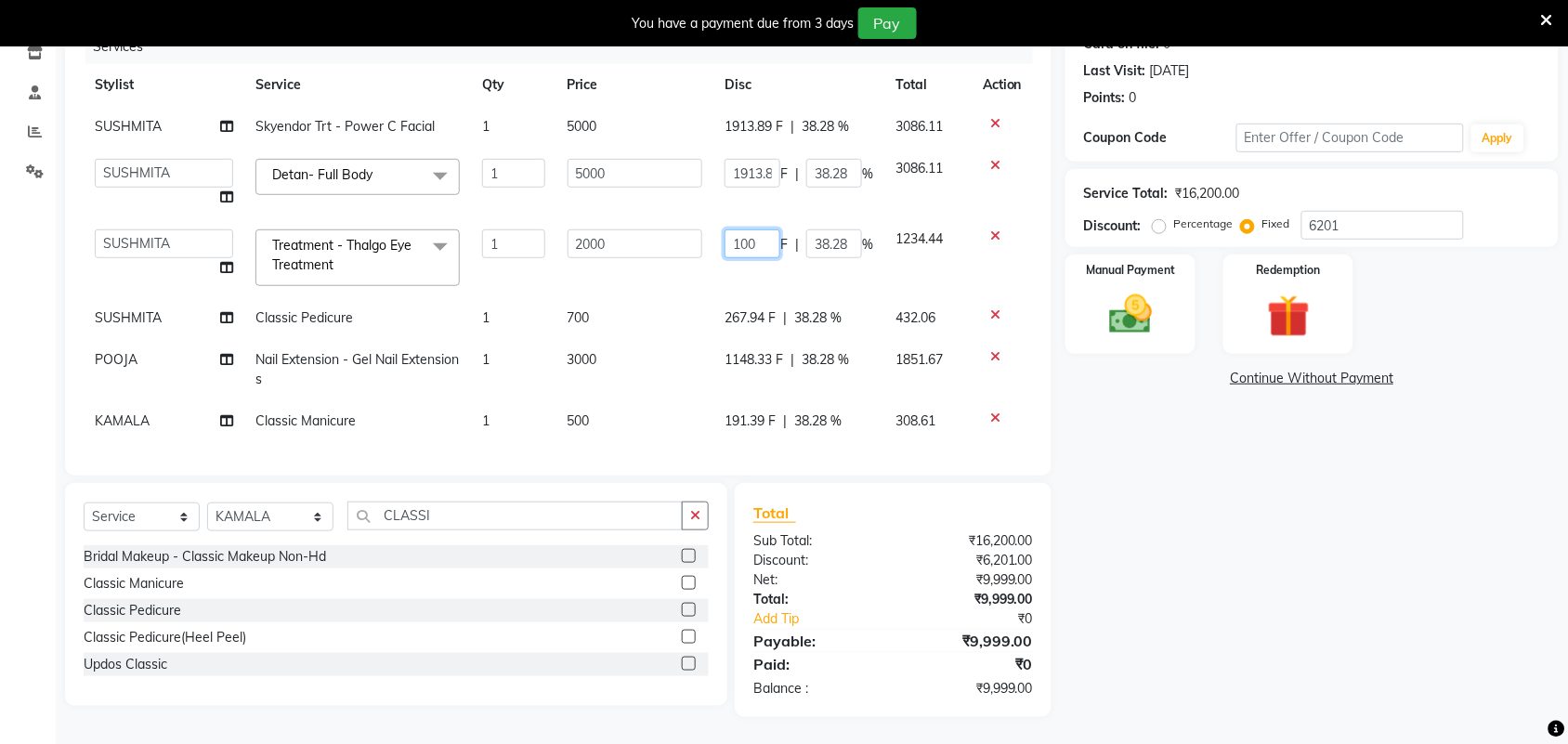 type on "1003" 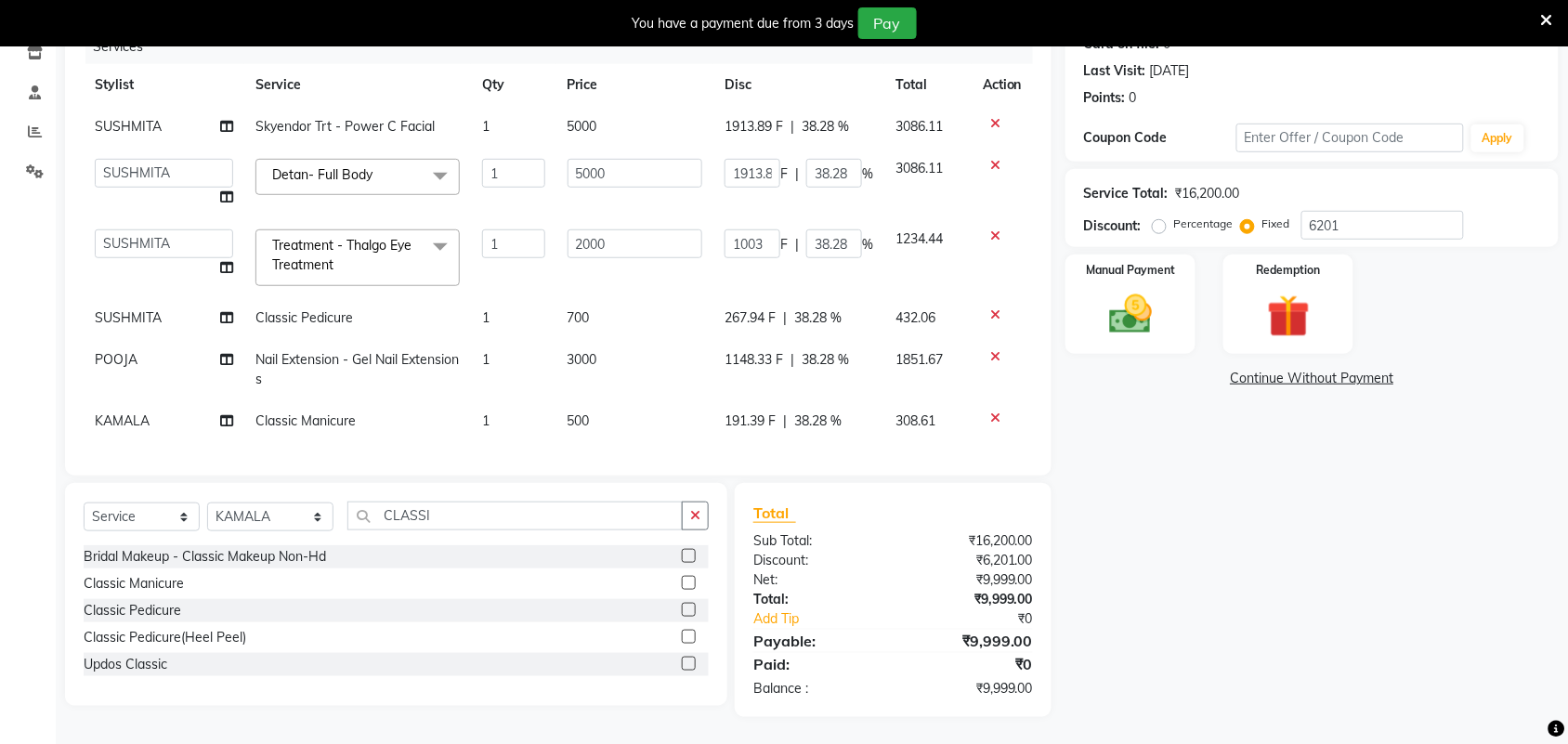 click on "Client +91 95******40 Date 10-07-2025 Invoice Number V/2025-26/2238 Services Stylist Service Qty Price Disc Total Action SUSHMITA Skyendor Trt - Power C Facial 1 5000 1913.89 F | 38.28 % 3086.11  Admin   ANUSHA    Apsu   Auditor Ambattur   Balaji   BANUPRIYA   Bhuvanesh   Dingg - Support Team   DIVYA   INBARAJ   INDHU   Javed   Jayakumar   Joice Neimalsawm    Kalaiselvi   KAMALA   Nathalie Marinaa Chaarlette   POOJA    PREETHI   Preethi Raj   PRISCILLA   RADHA   RAJESH    SAHIL   SEETHAL   SOCHIPEM   Suresh Babu   SUSHMITA   VANITHA   Veena Ravi   Vignesh    Vinitha   Virtue admin   VIRTUE SALON  Detan- Full Body  x Detan -  Neck Detan - Face Detan - Feet Detan - Full Arms Detan - Full Back/Front Detan - Full Legs Detan - Half Arms Detan - Half Back/Front Detan - Half Legs Detan - Midriff Detan - Under Arms Detan - Upperlip HAIR EXTENSION-CLIPPING ADD ON - PEEL OFF MASK TEXTURE - KERA DOUX THREADING - UPPERLIP DETAN - BLOUSELINE  FULL FACE WAXING Pro Bio Peel facial Schwarzkopf Nourishing Hair spa 2599 Combo" 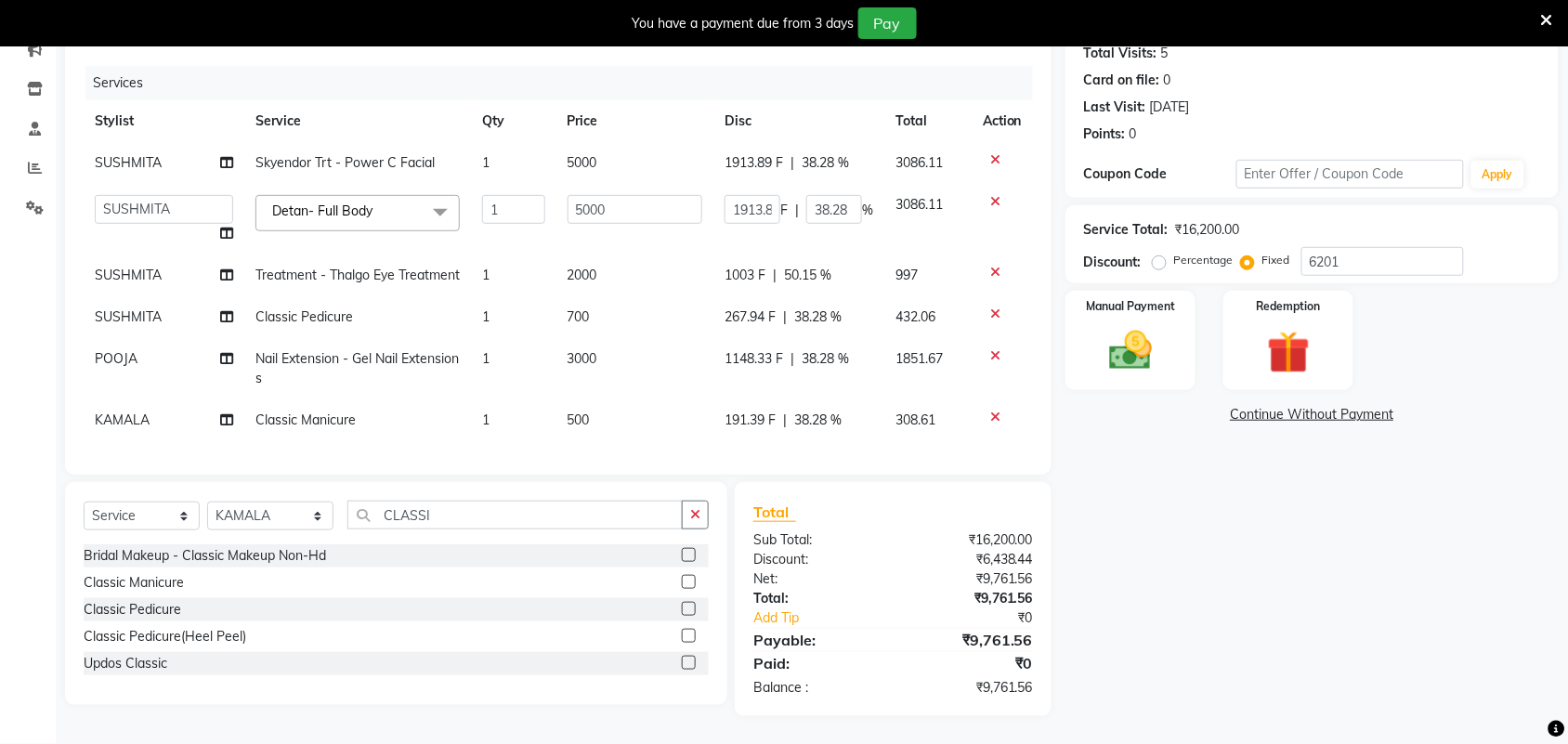 click on "1148.33 F" 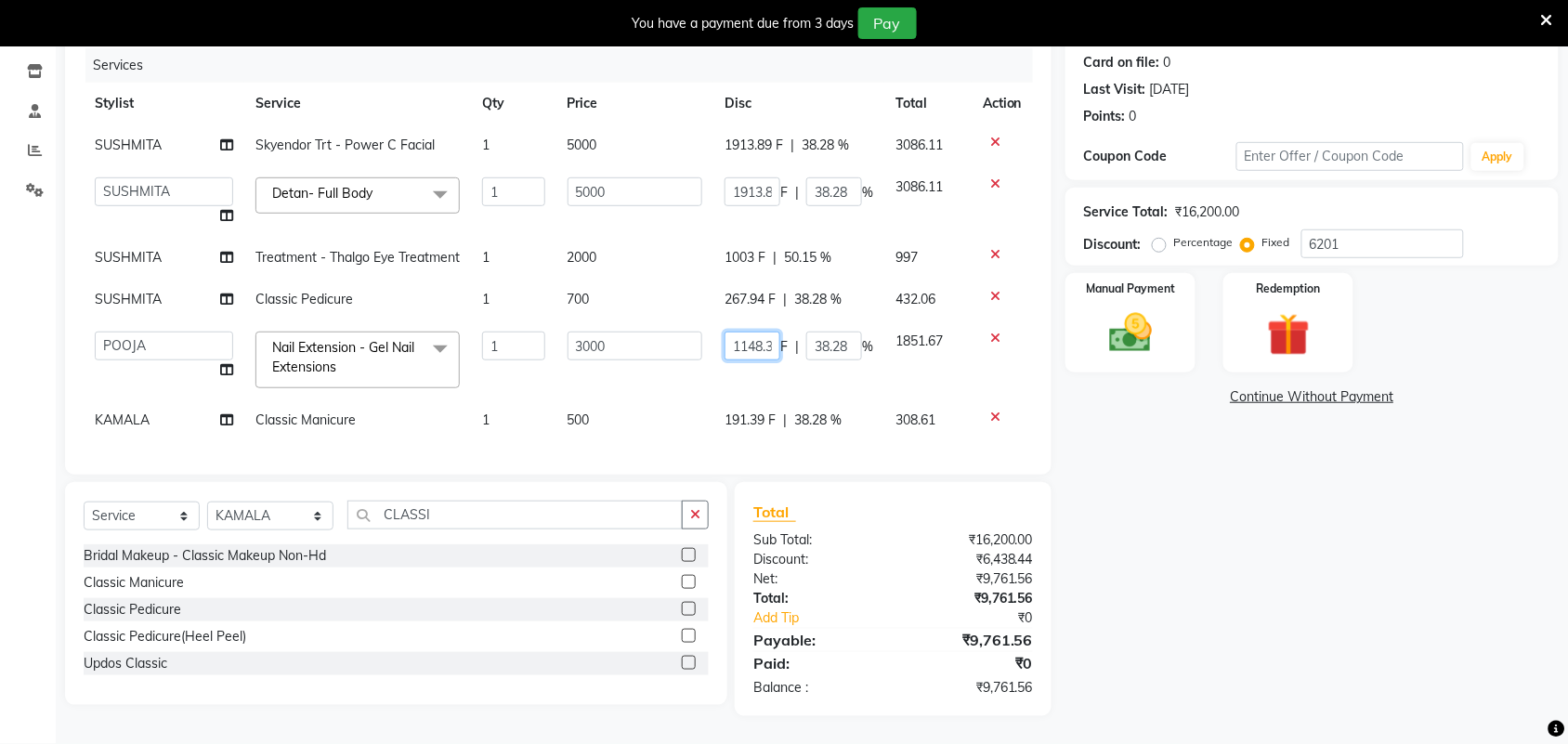 click on "1148.33" 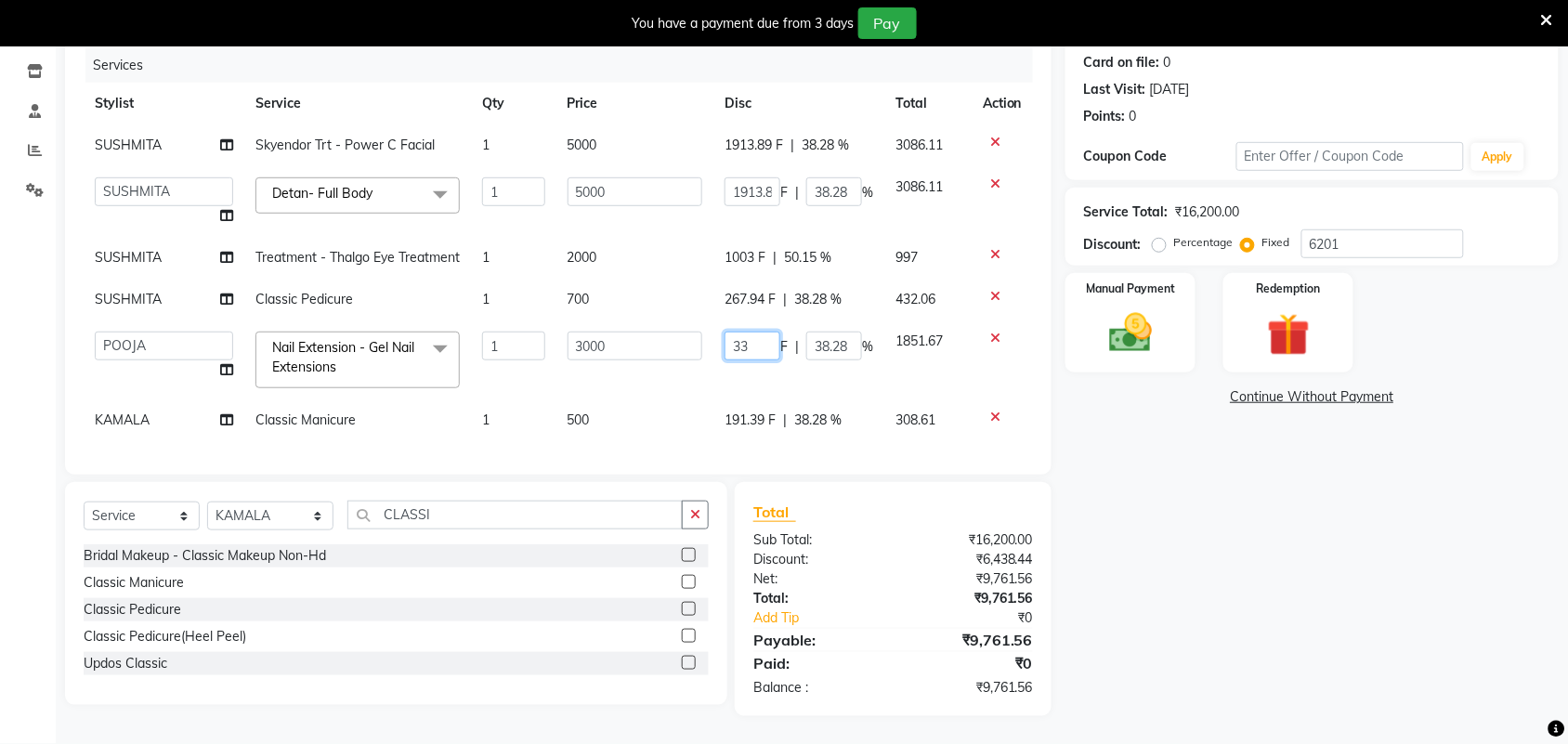 type on "3" 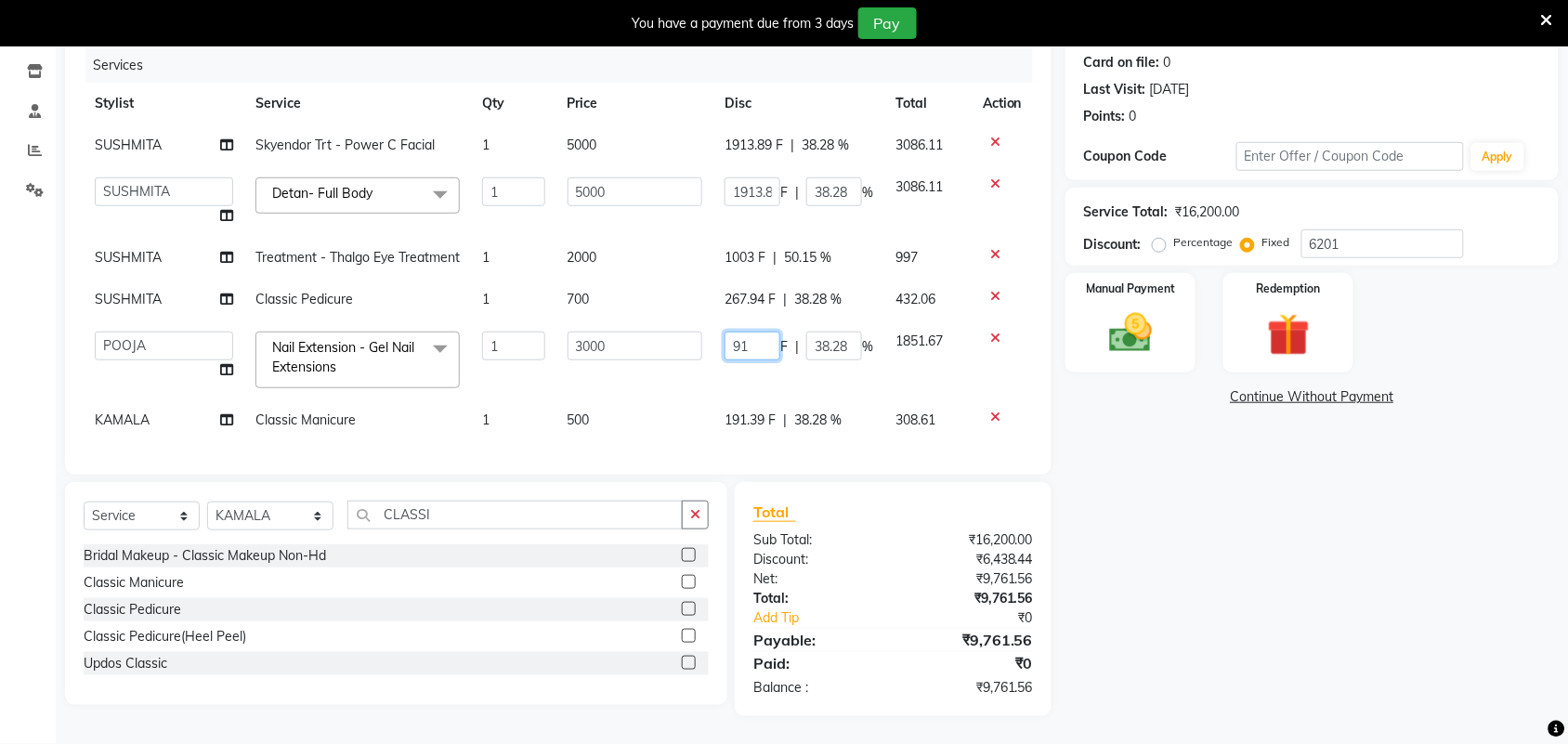 type on "910" 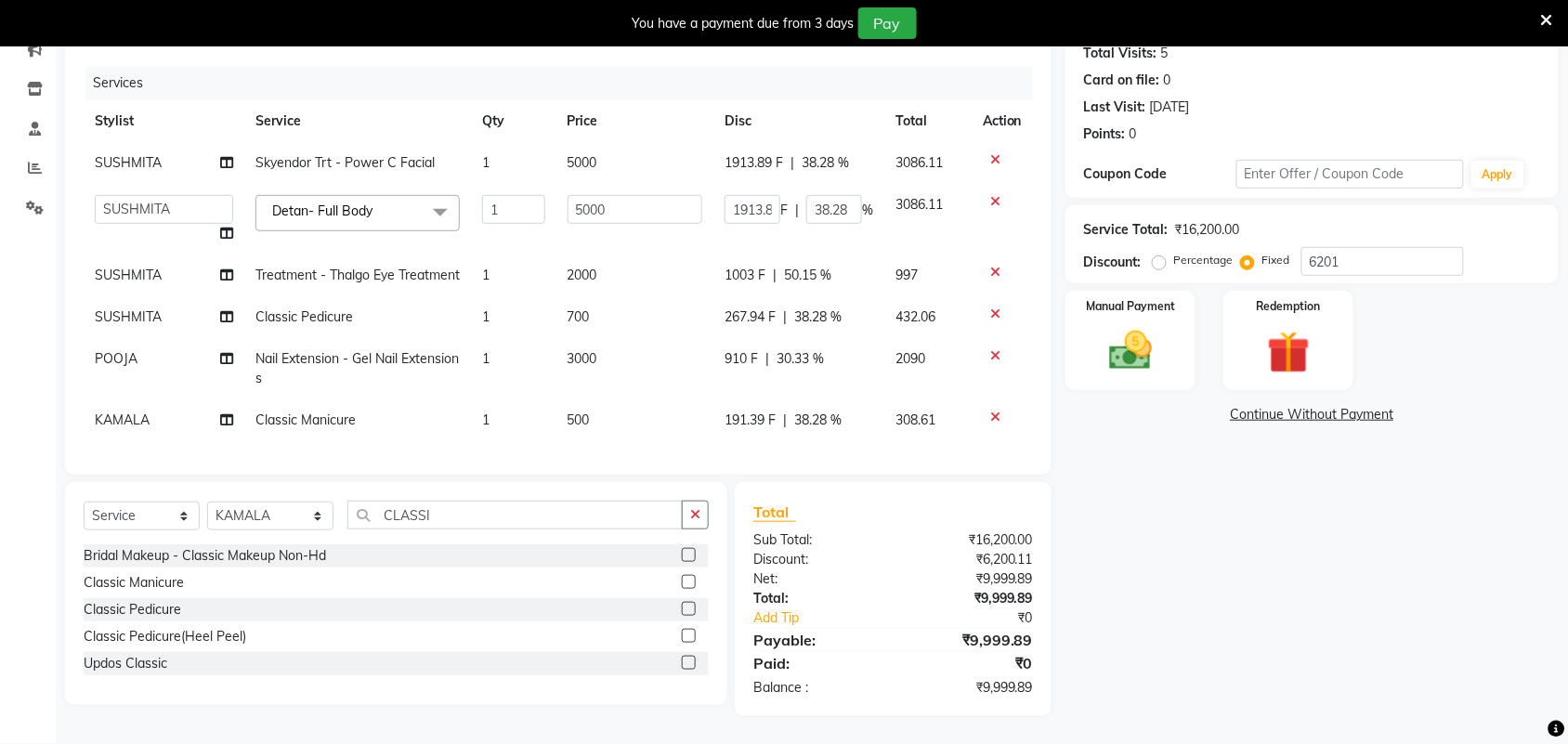 click on "Total Sub Total: ₹16,200.00 Discount: ₹6,200.11 Net: ₹9,999.89 Total: ₹9,999.89 Add Tip ₹0 Payable: ₹9,999.89 Paid: ₹0 Balance   : ₹9,999.89" 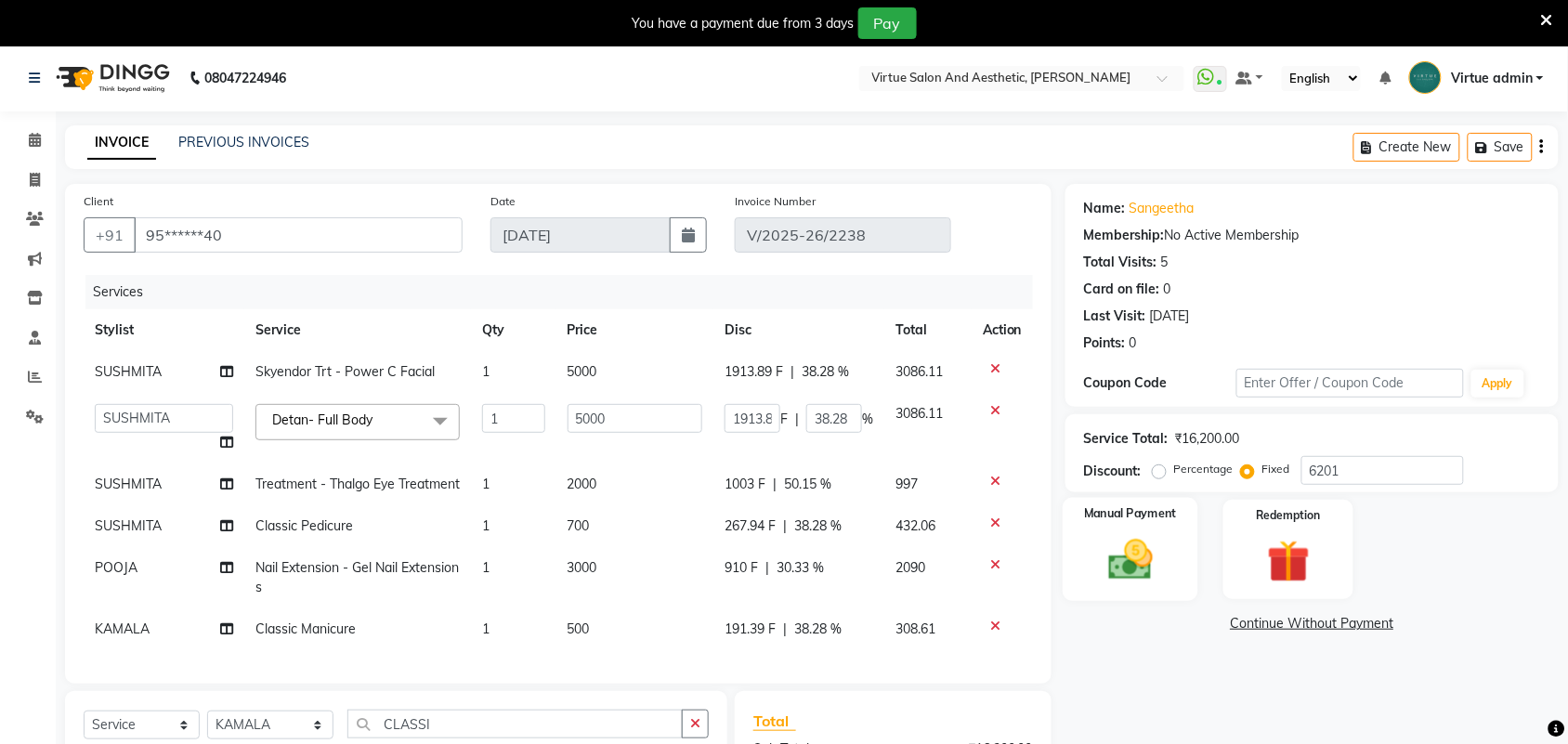 scroll, scrollTop: 0, scrollLeft: 0, axis: both 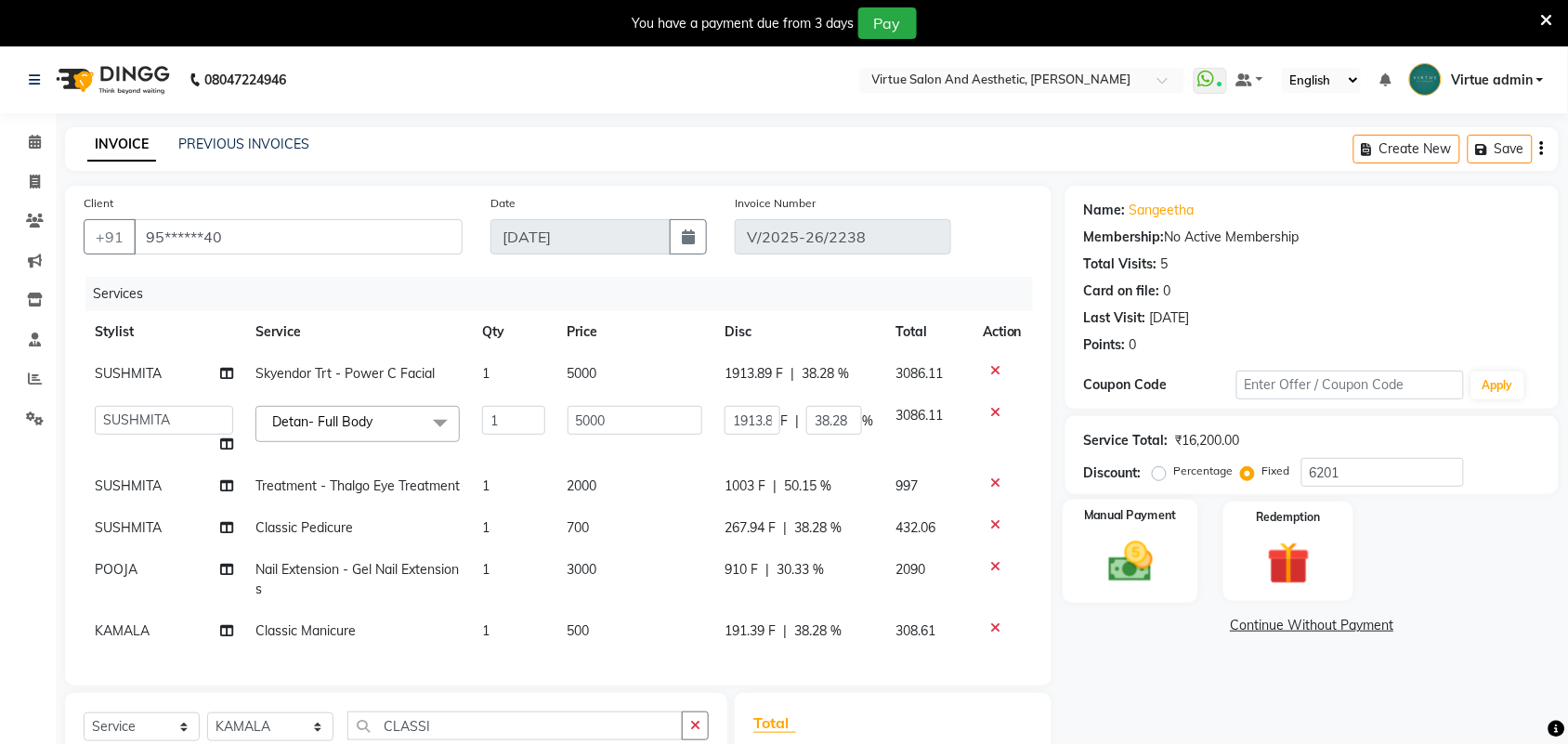 click 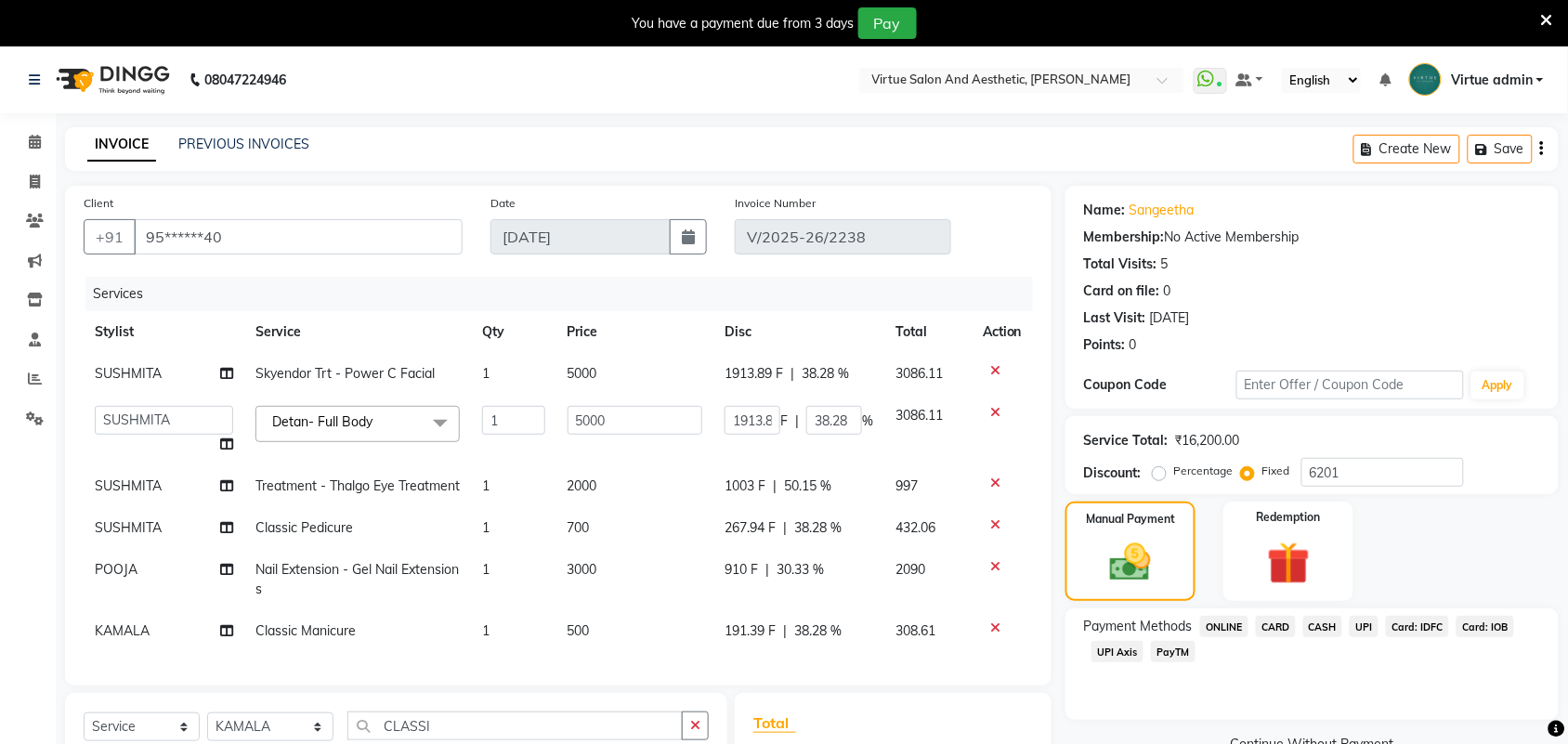 click on "PayTM" 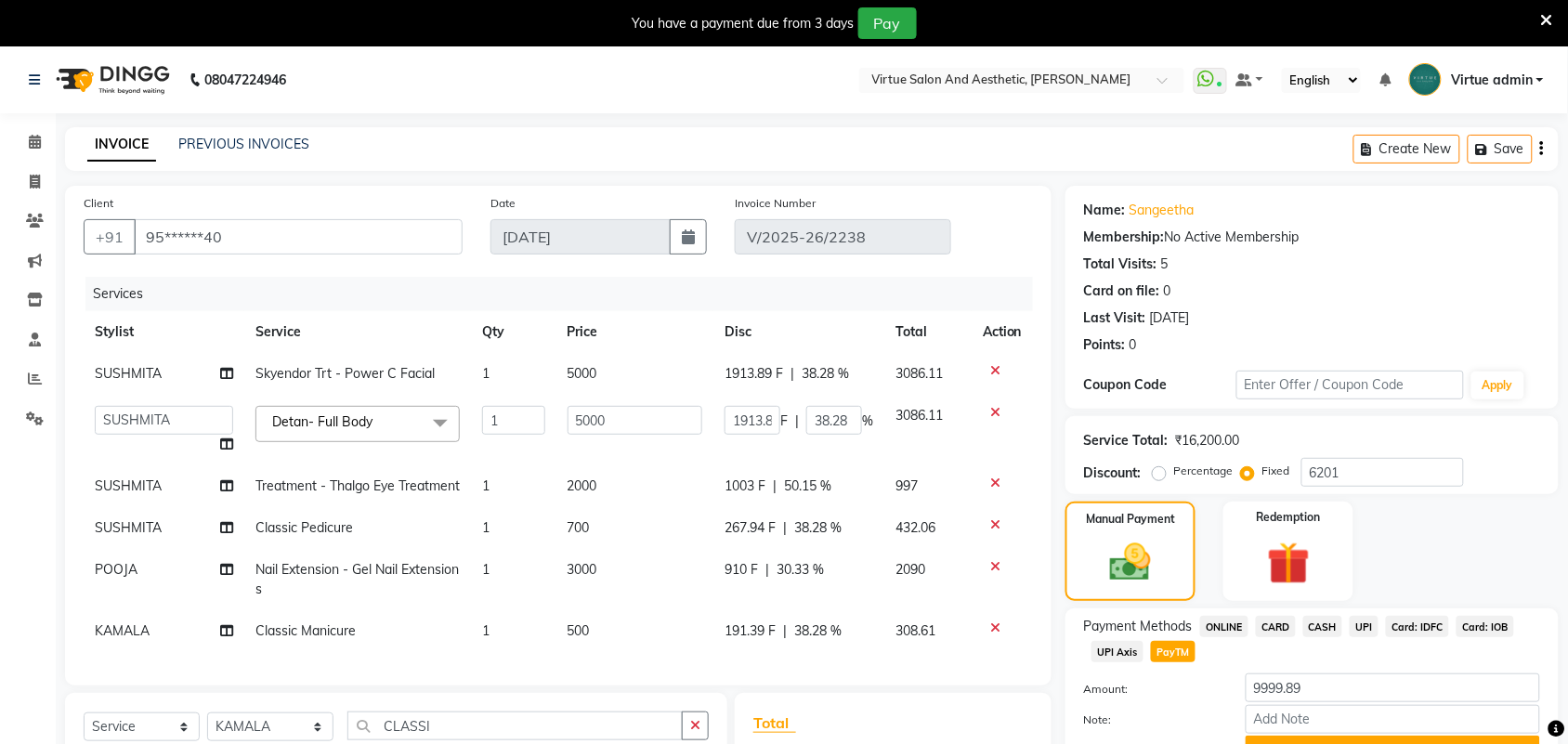 scroll, scrollTop: 247, scrollLeft: 0, axis: vertical 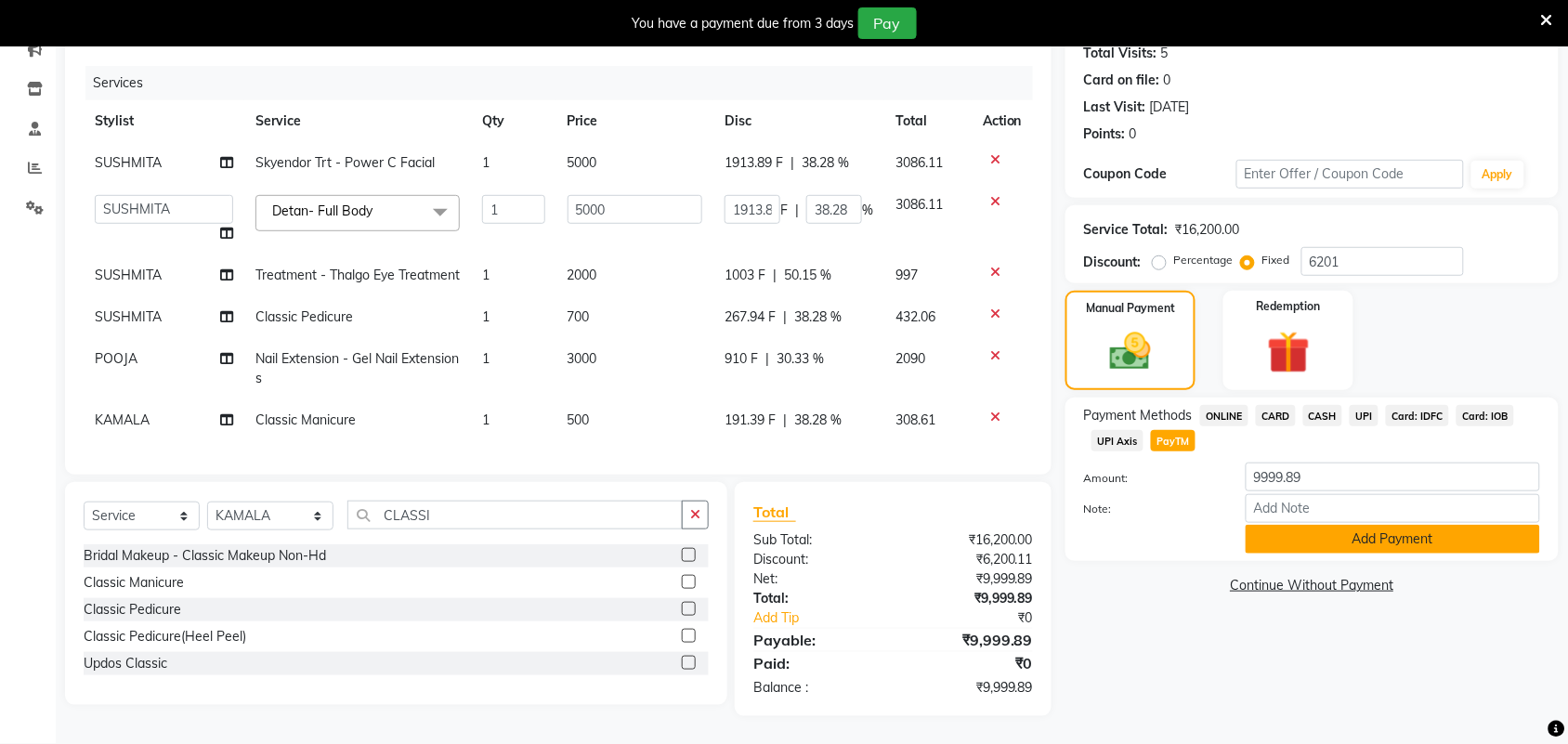 click on "Add Payment" 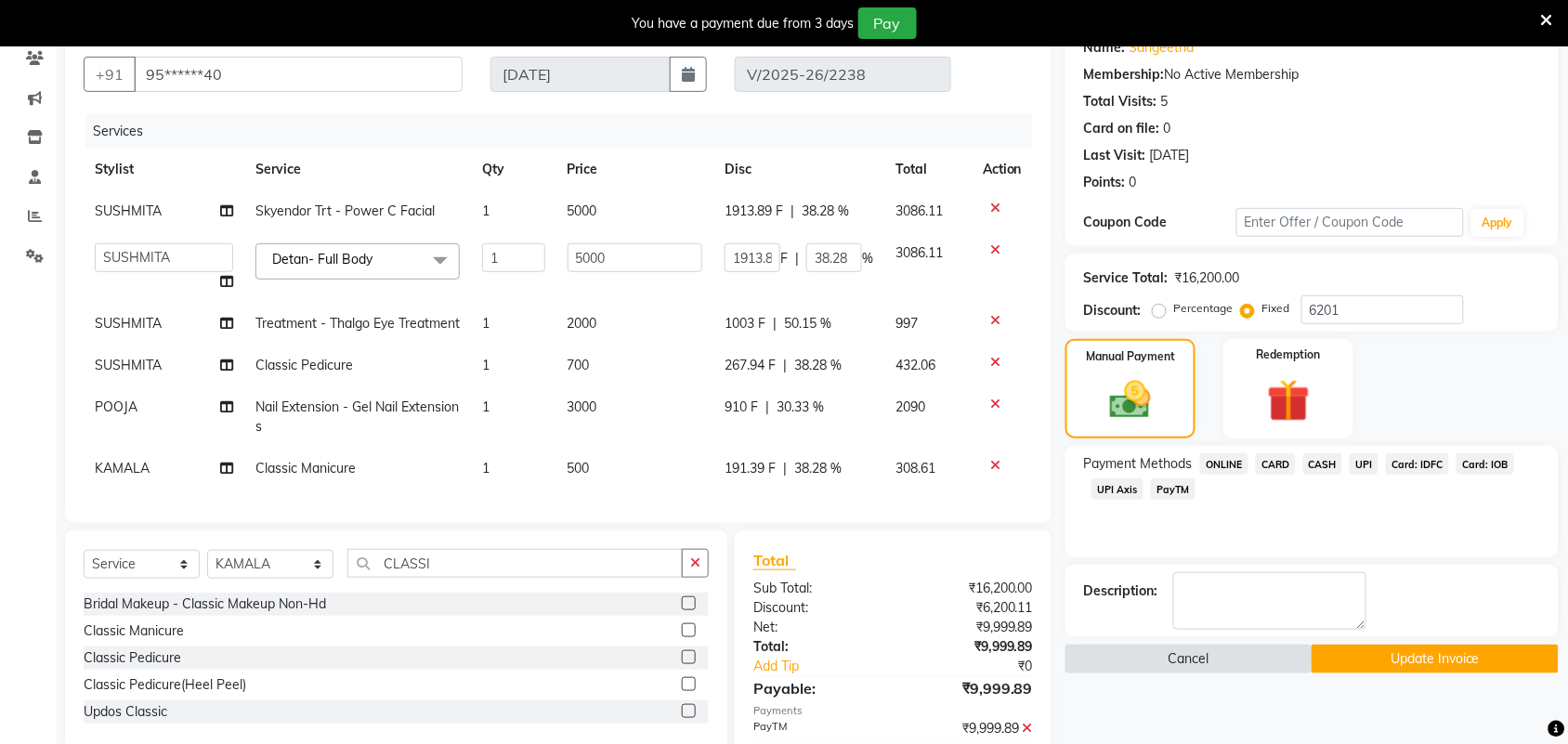 scroll, scrollTop: 285, scrollLeft: 0, axis: vertical 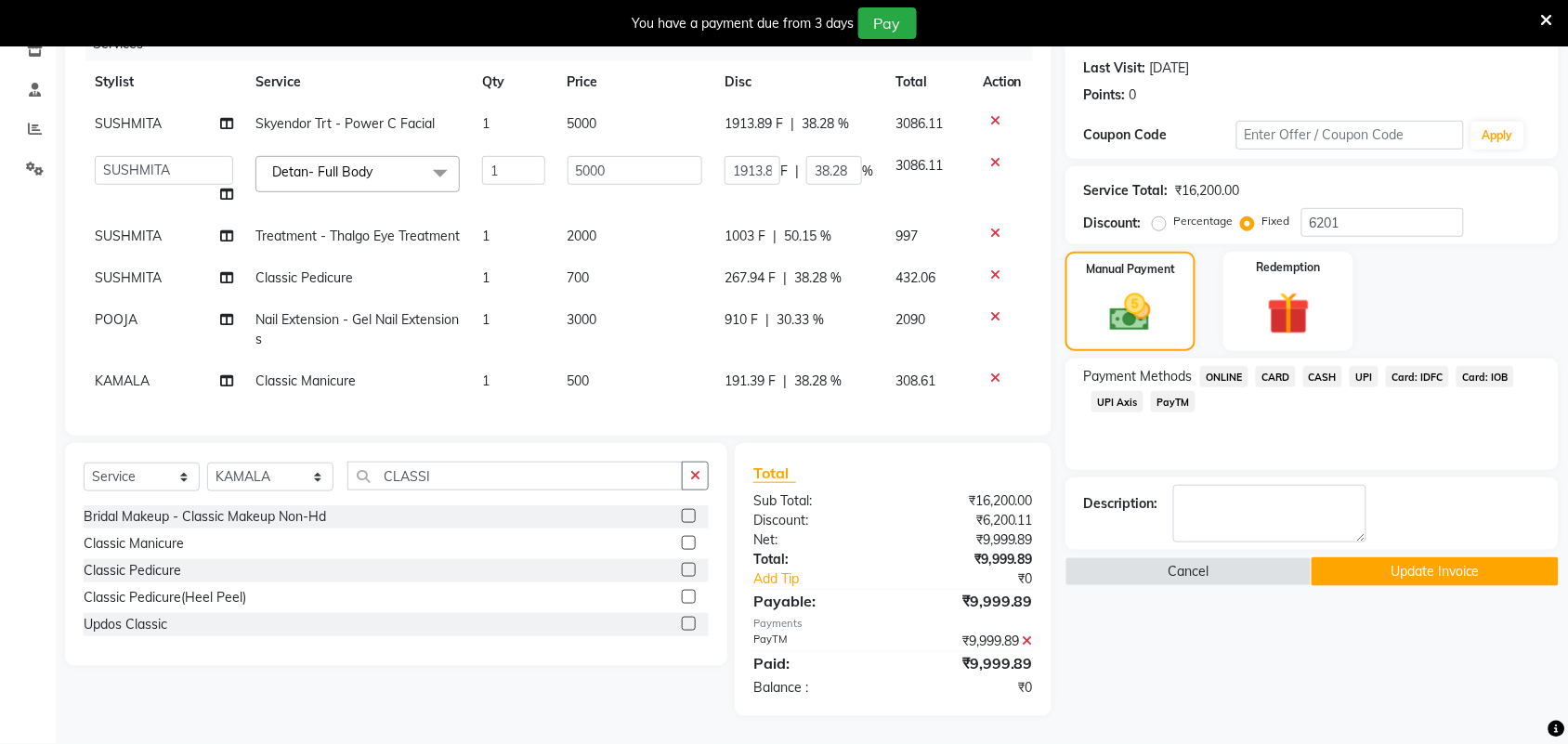 click on "Update Invoice" 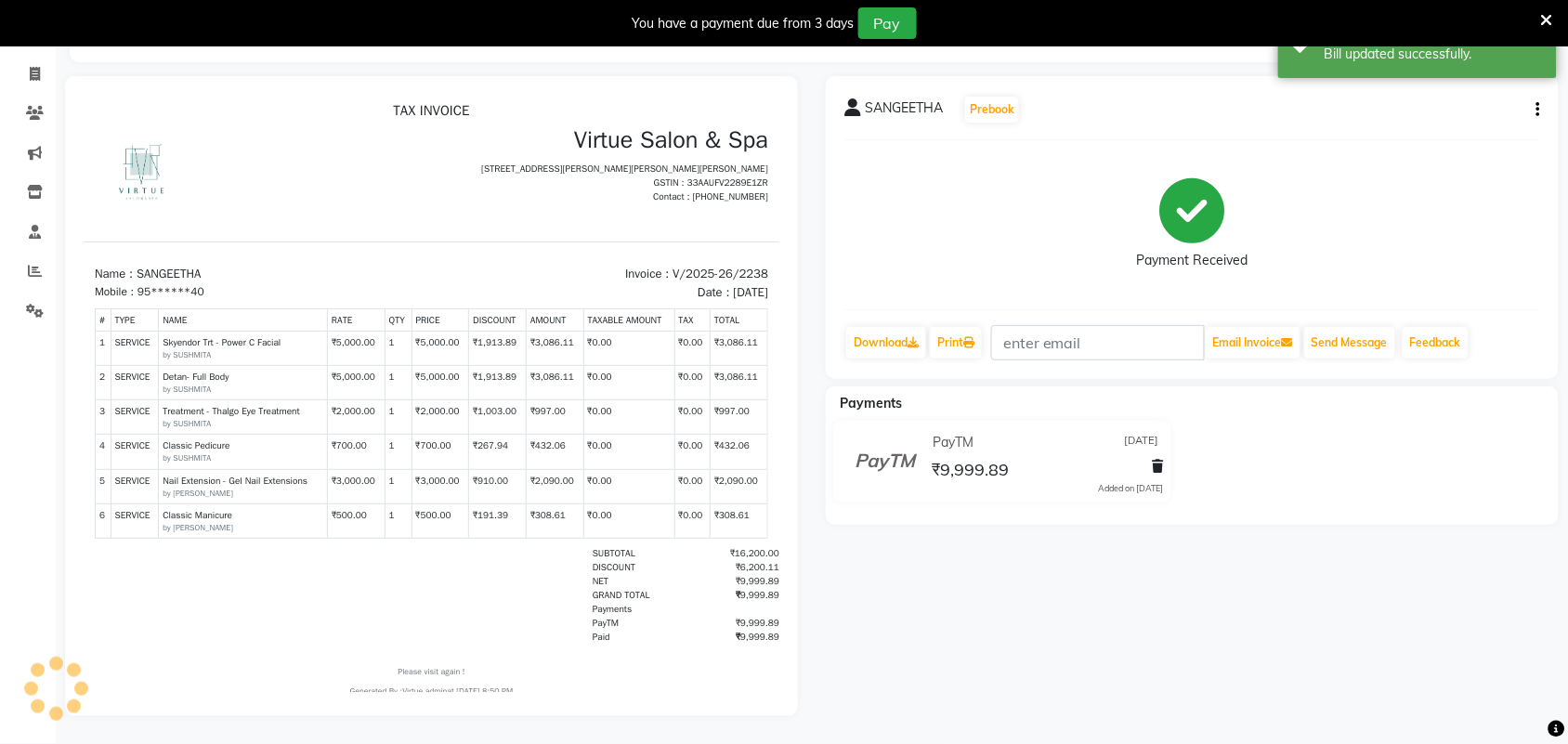 scroll, scrollTop: 0, scrollLeft: 0, axis: both 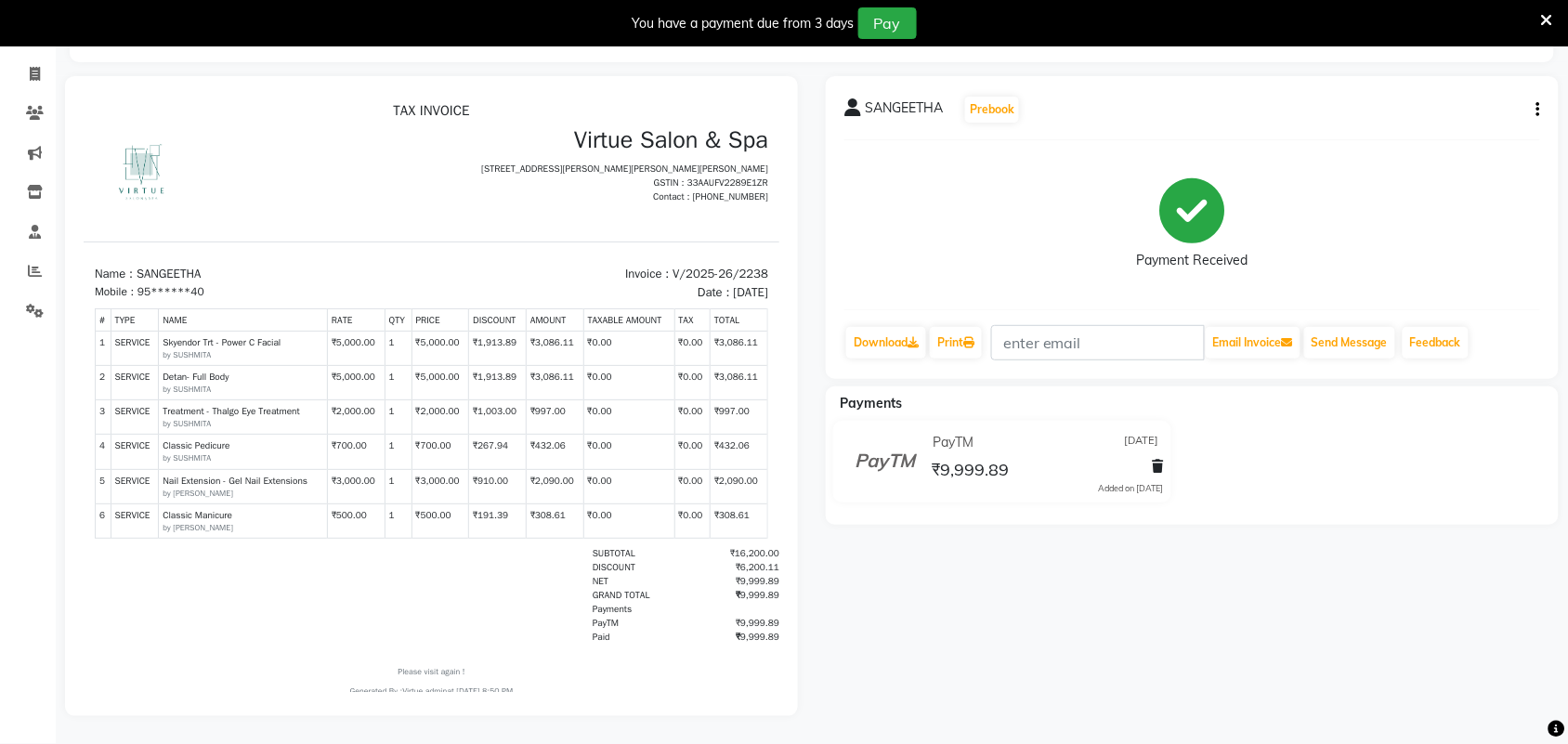 click at bounding box center (1547, 20) 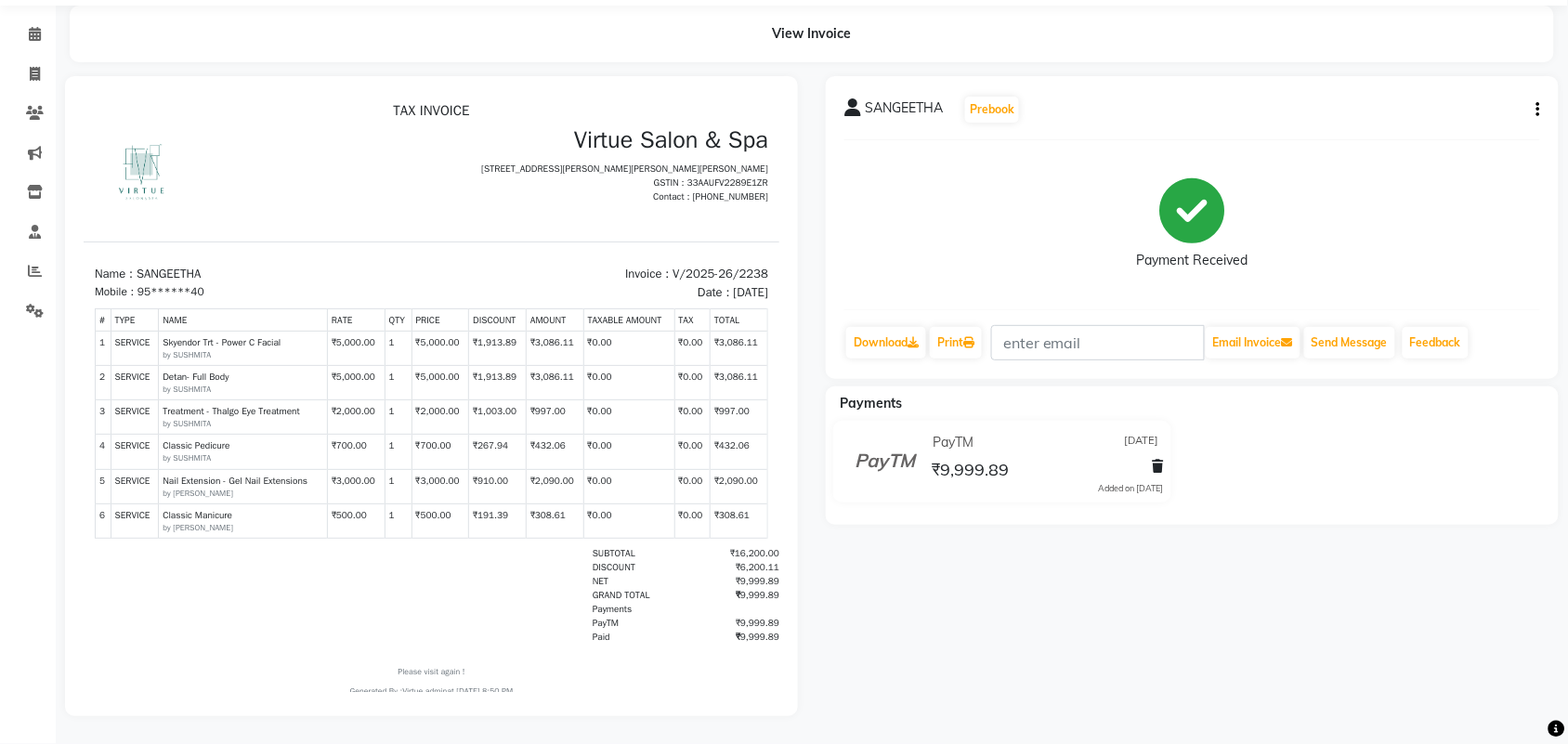 scroll, scrollTop: 15, scrollLeft: 0, axis: vertical 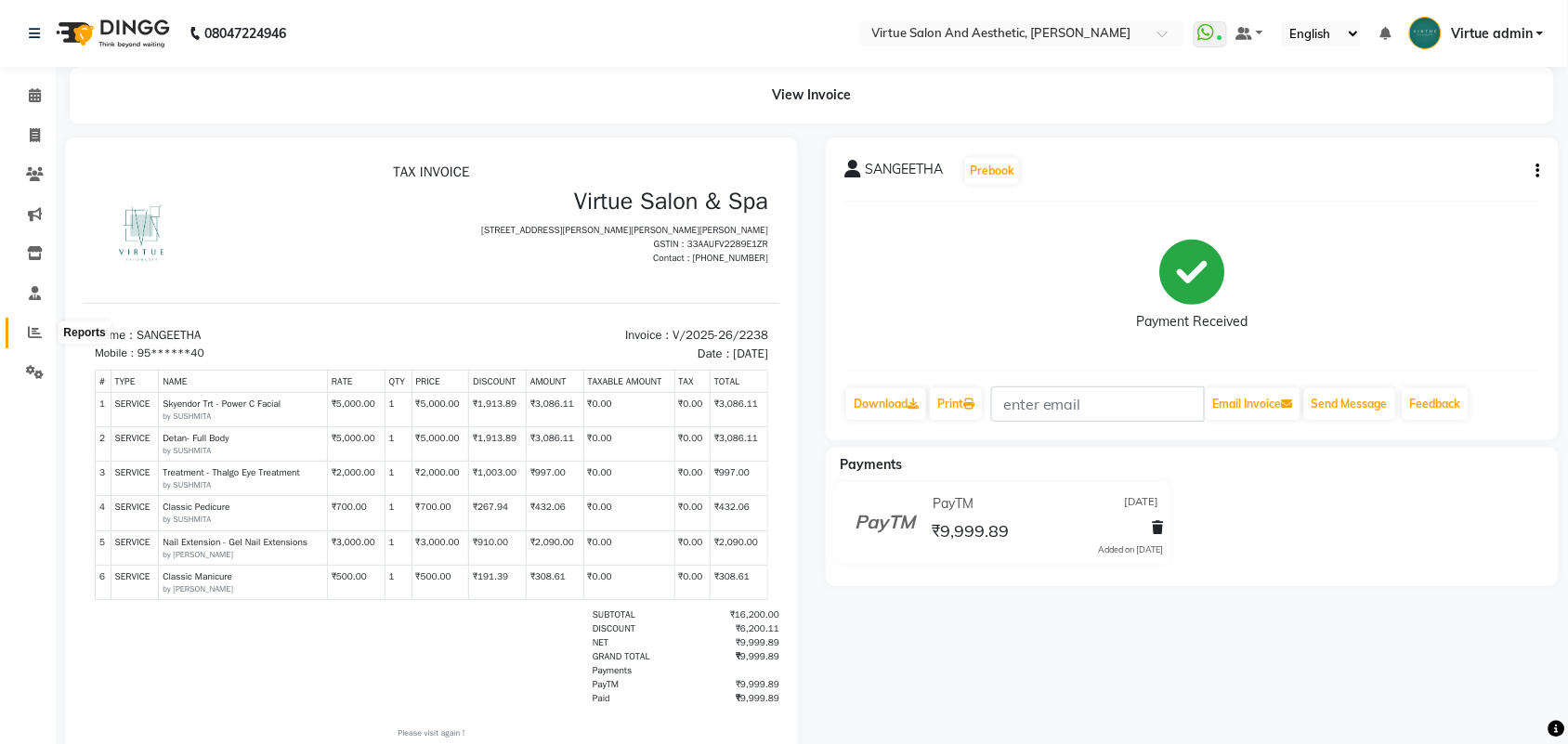 click 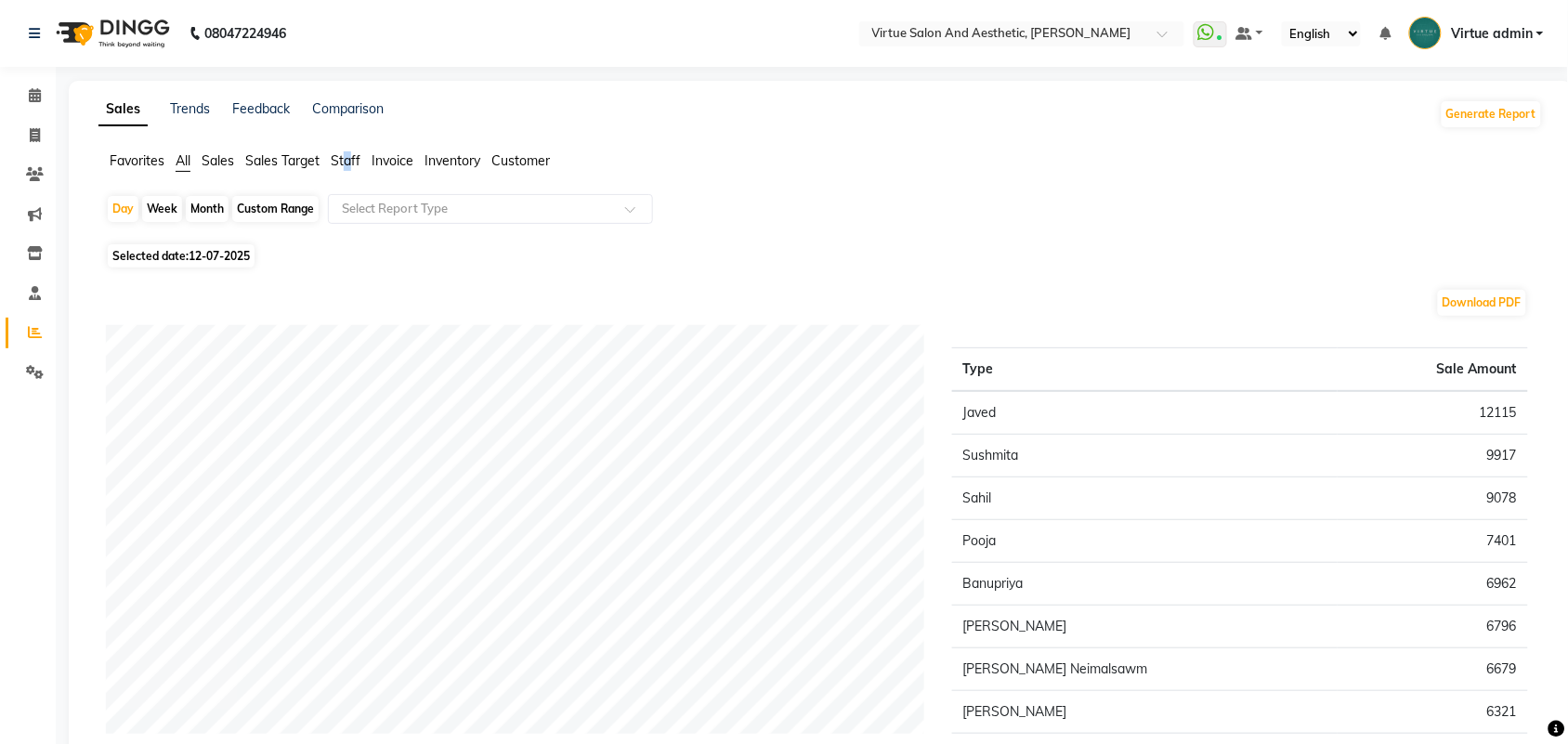 click on "Staff" 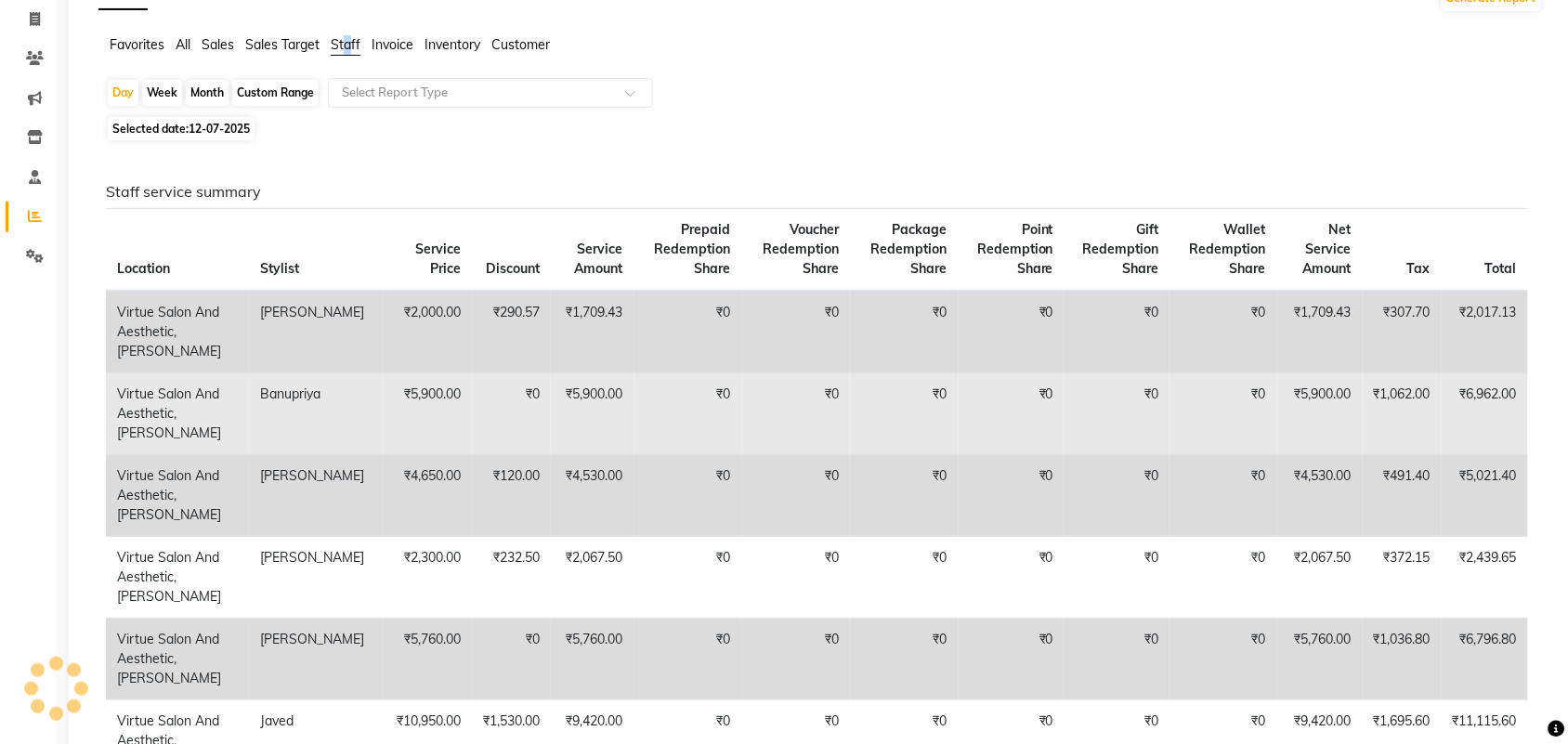 scroll, scrollTop: 0, scrollLeft: 0, axis: both 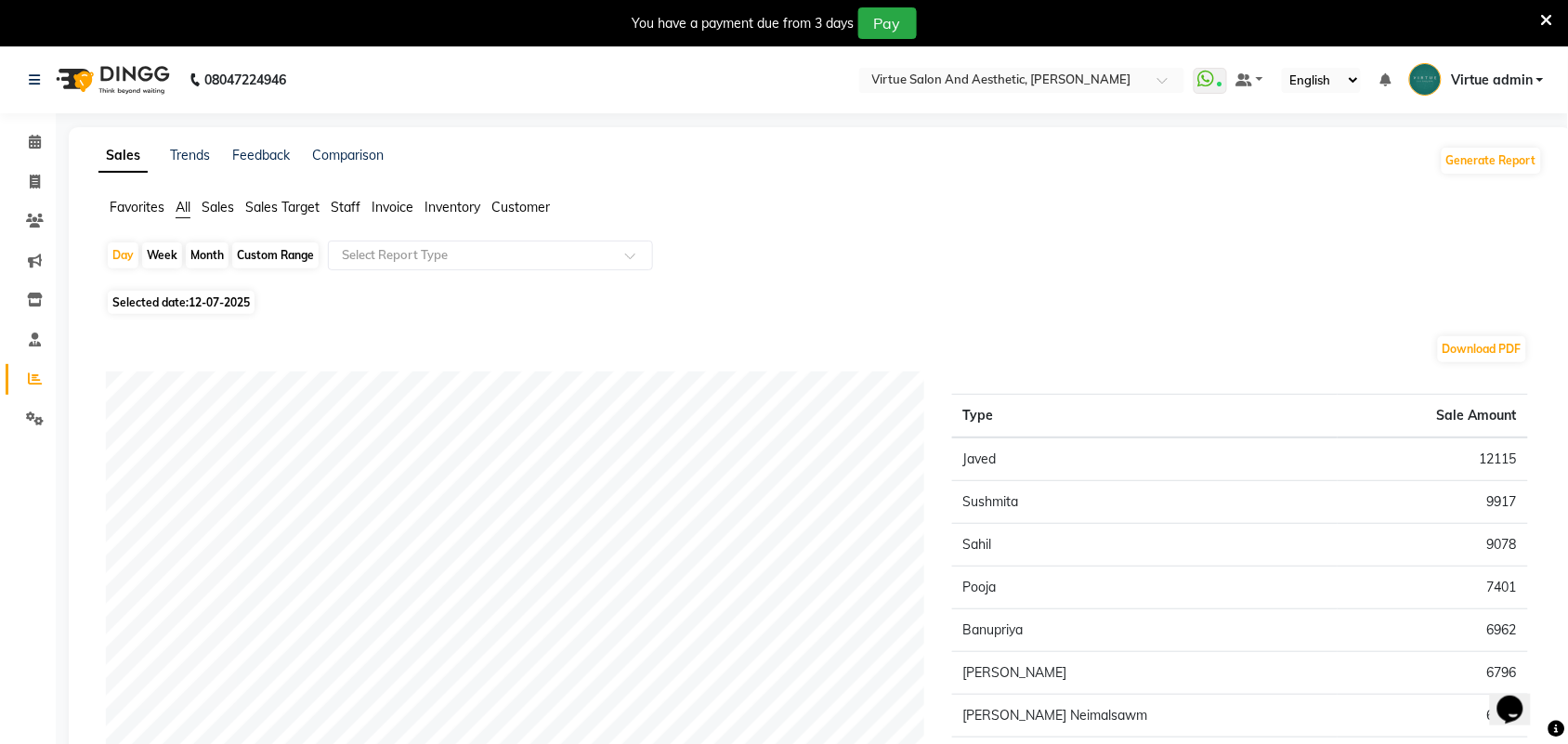 click on "Staff" 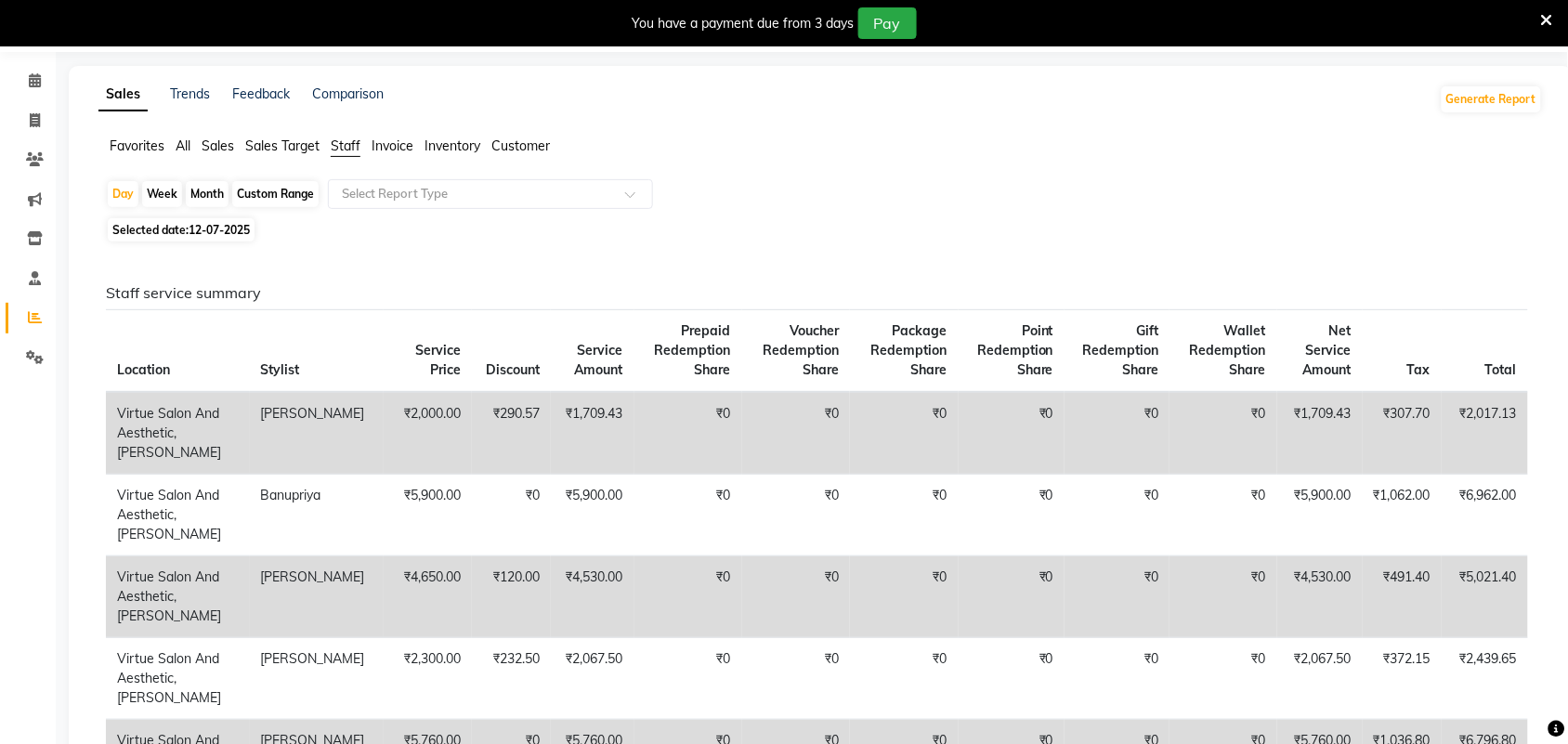 scroll, scrollTop: 0, scrollLeft: 0, axis: both 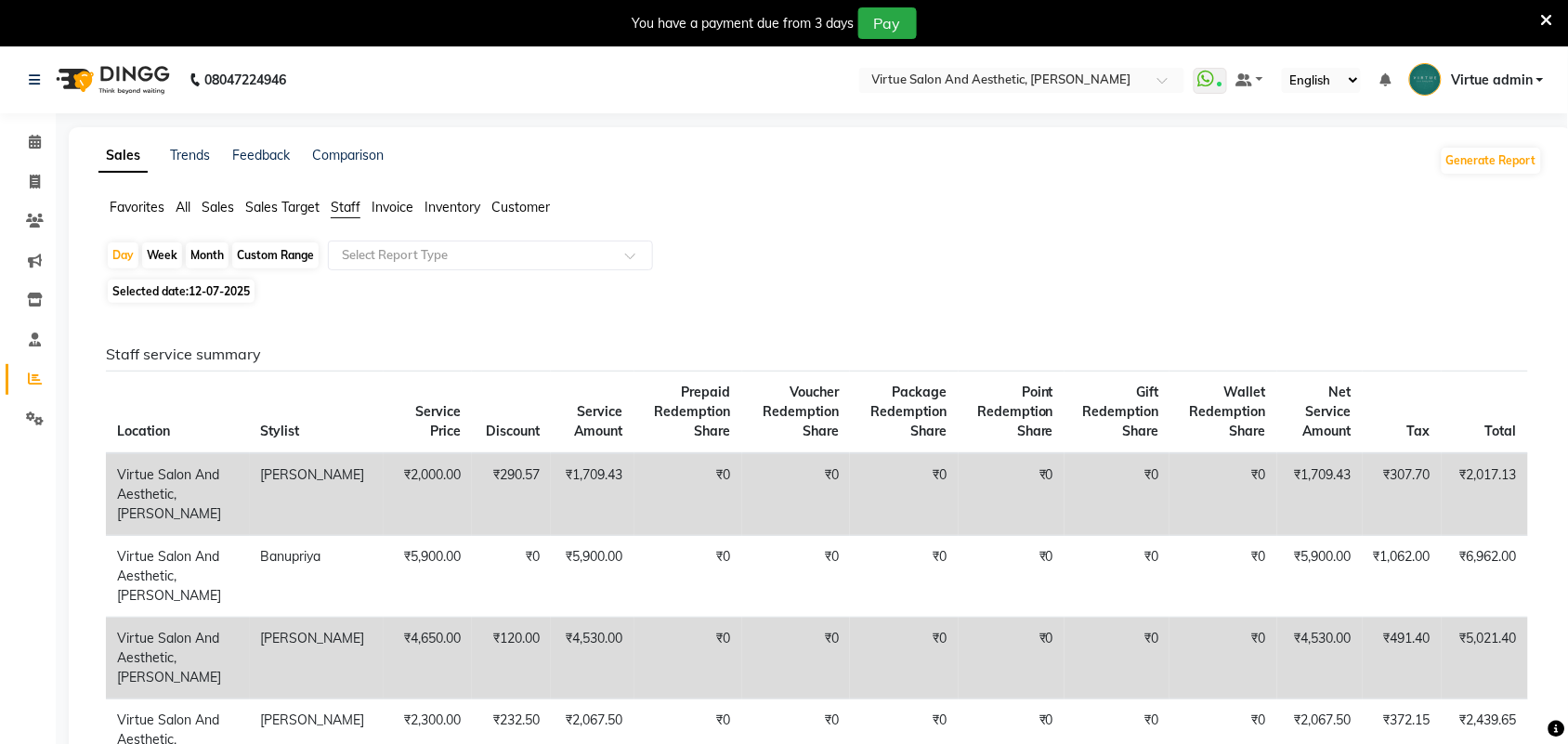 click on "Custom Range" 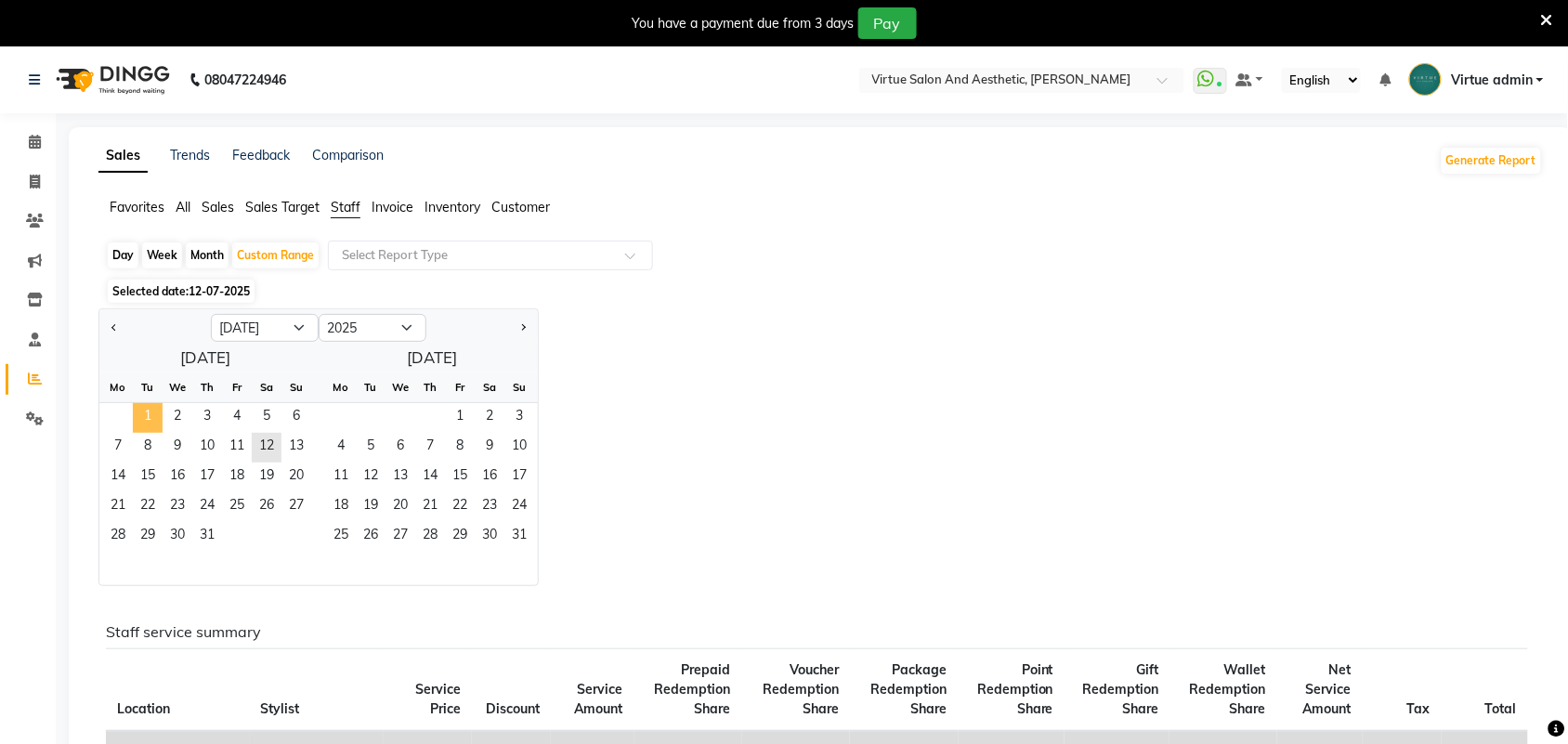 click on "1" 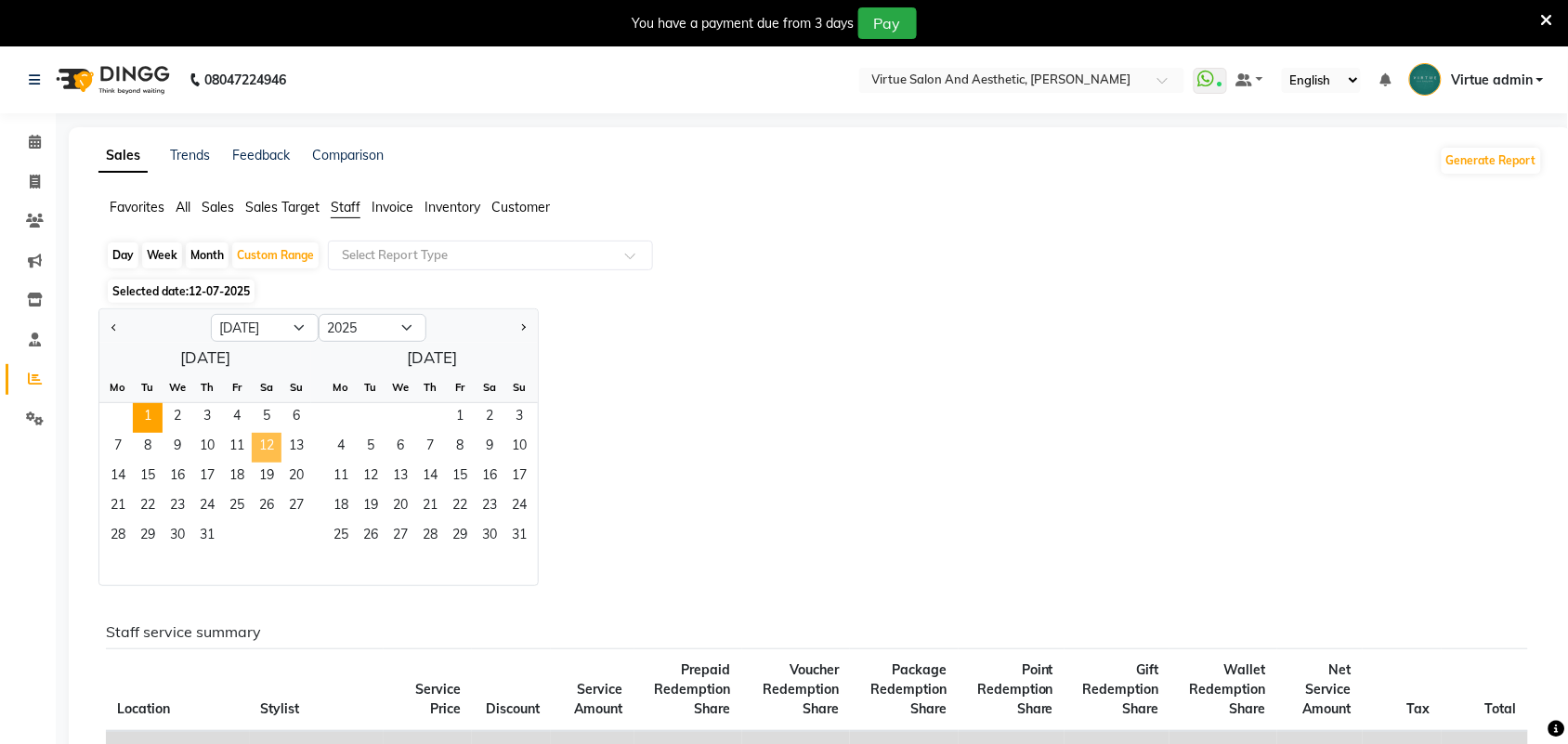 click on "12" 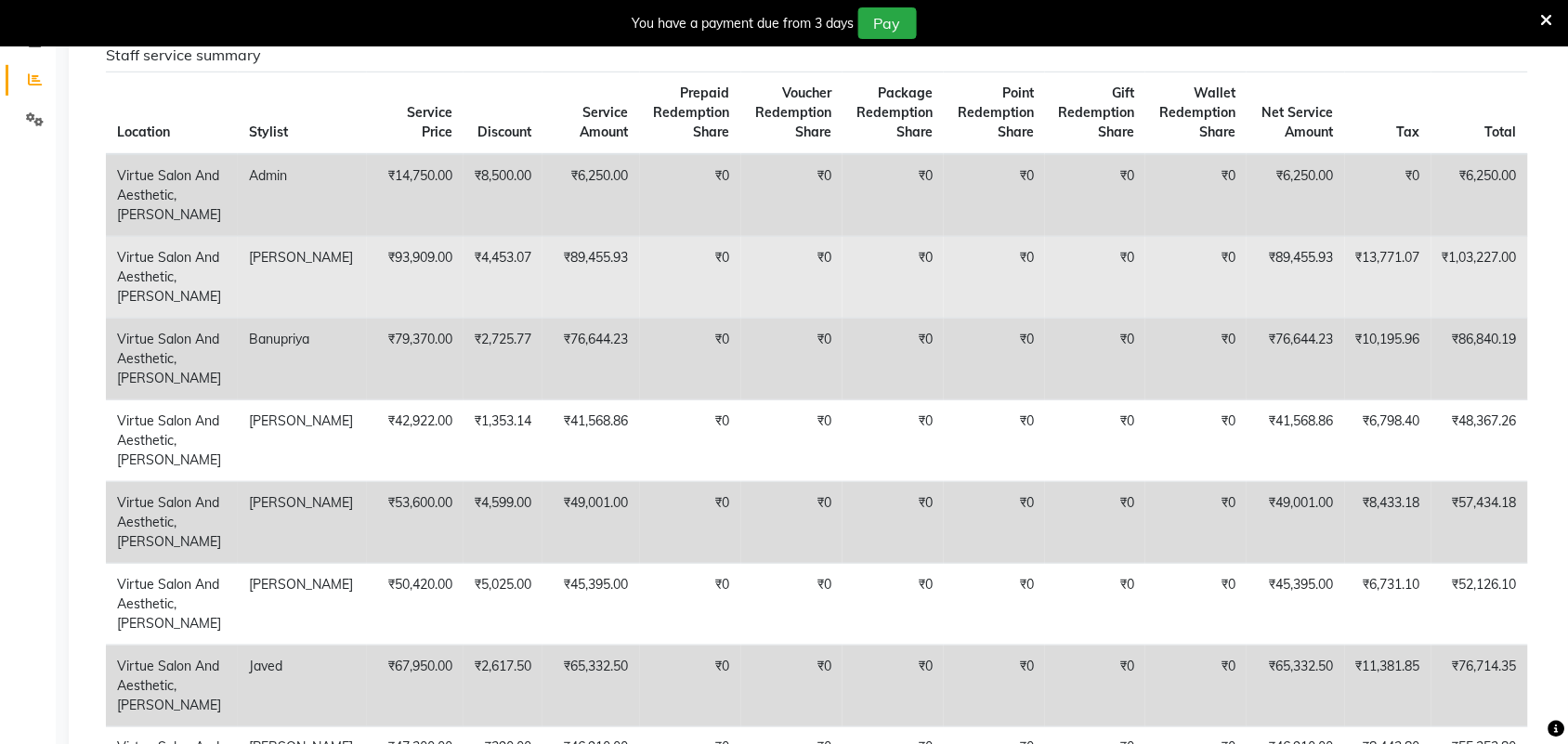 scroll, scrollTop: 232, scrollLeft: 0, axis: vertical 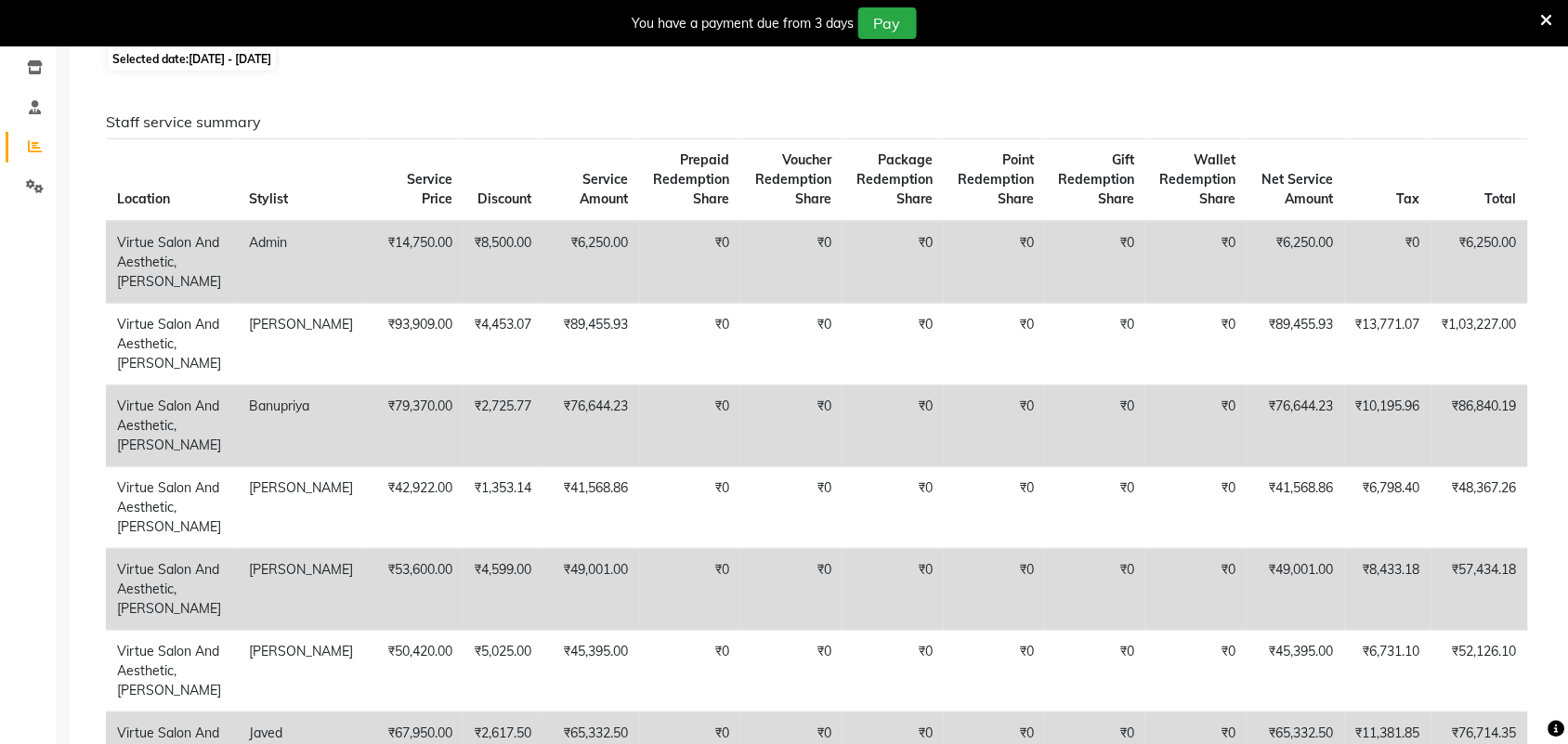 click at bounding box center [1547, 20] 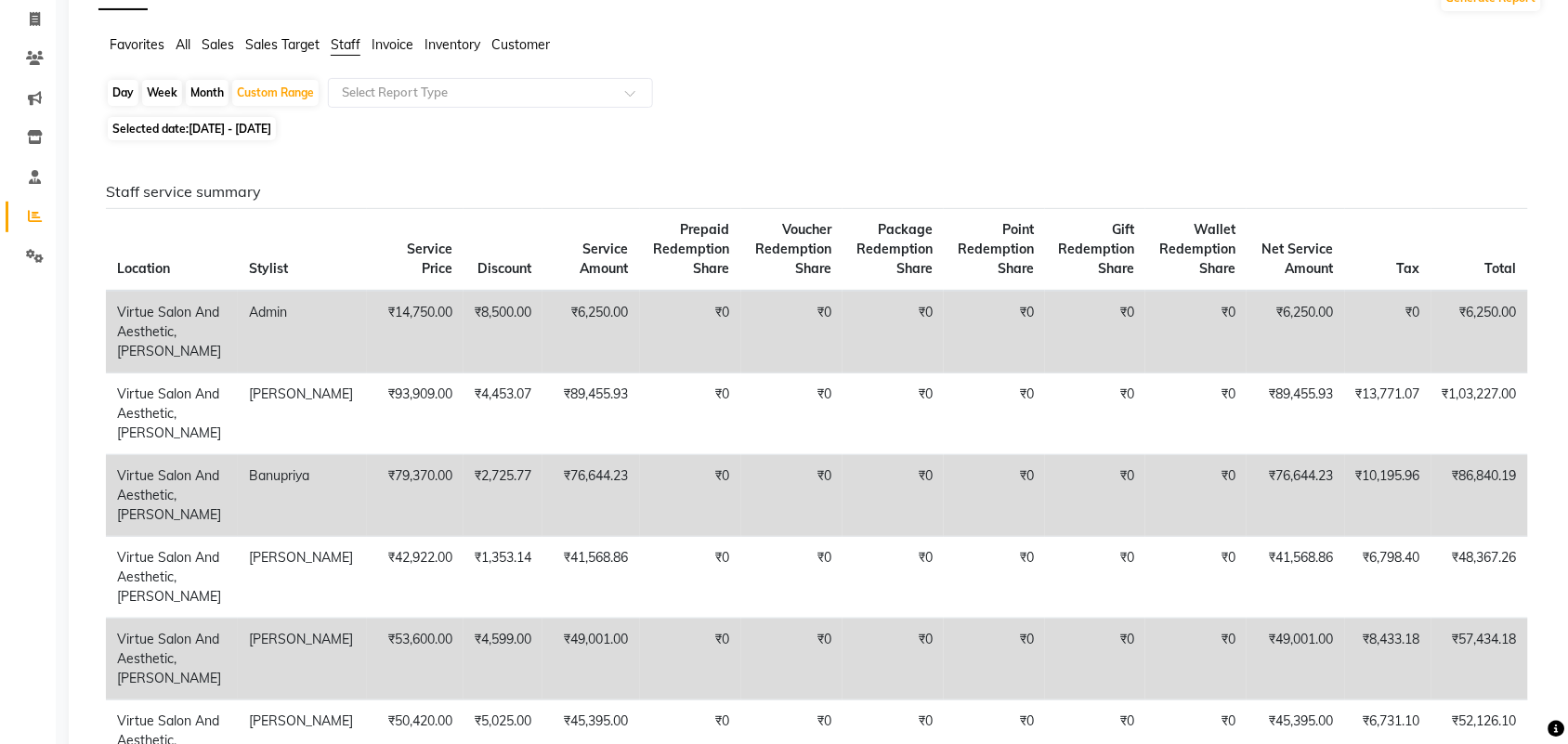 scroll, scrollTop: 0, scrollLeft: 0, axis: both 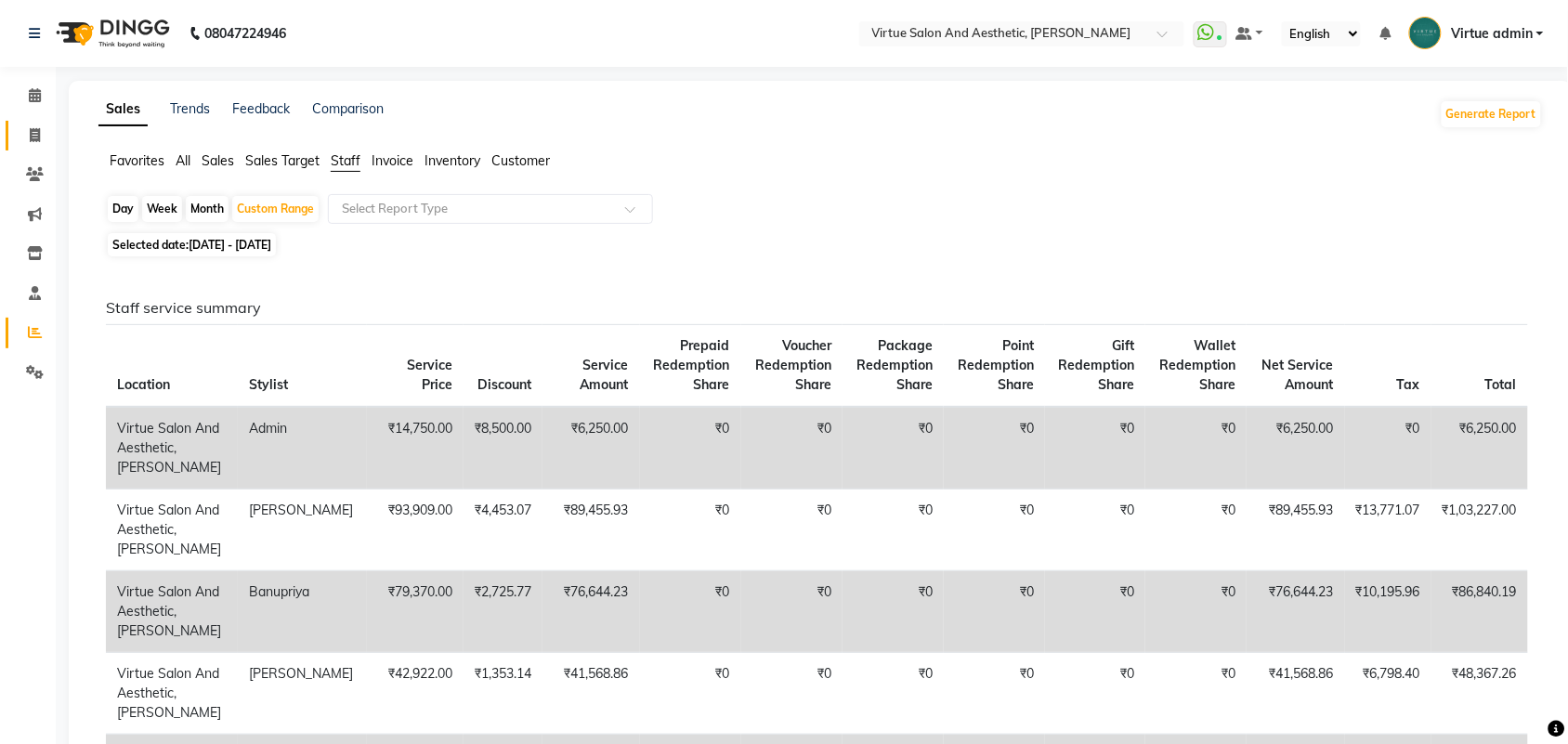 click on "Invoice" 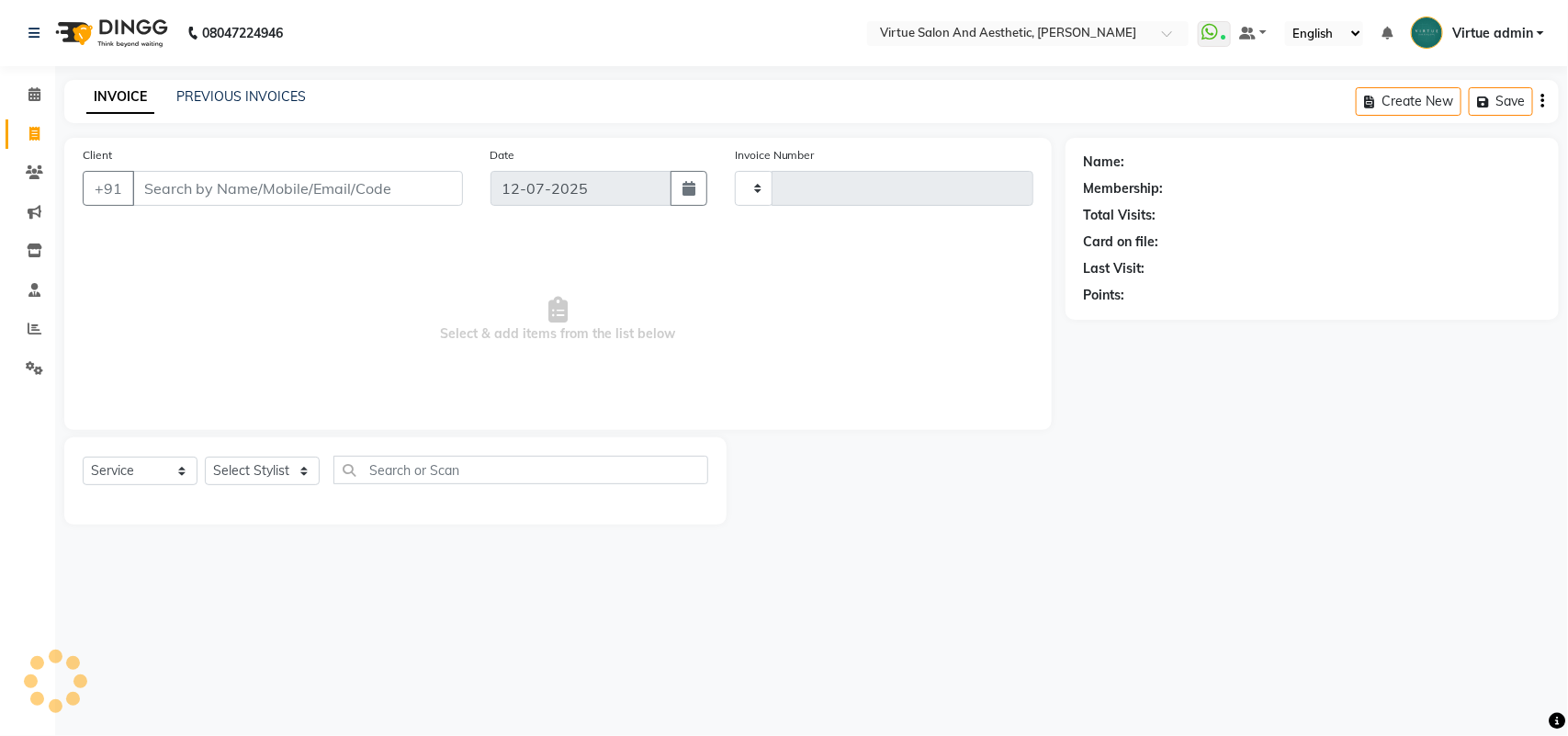 type on "2284" 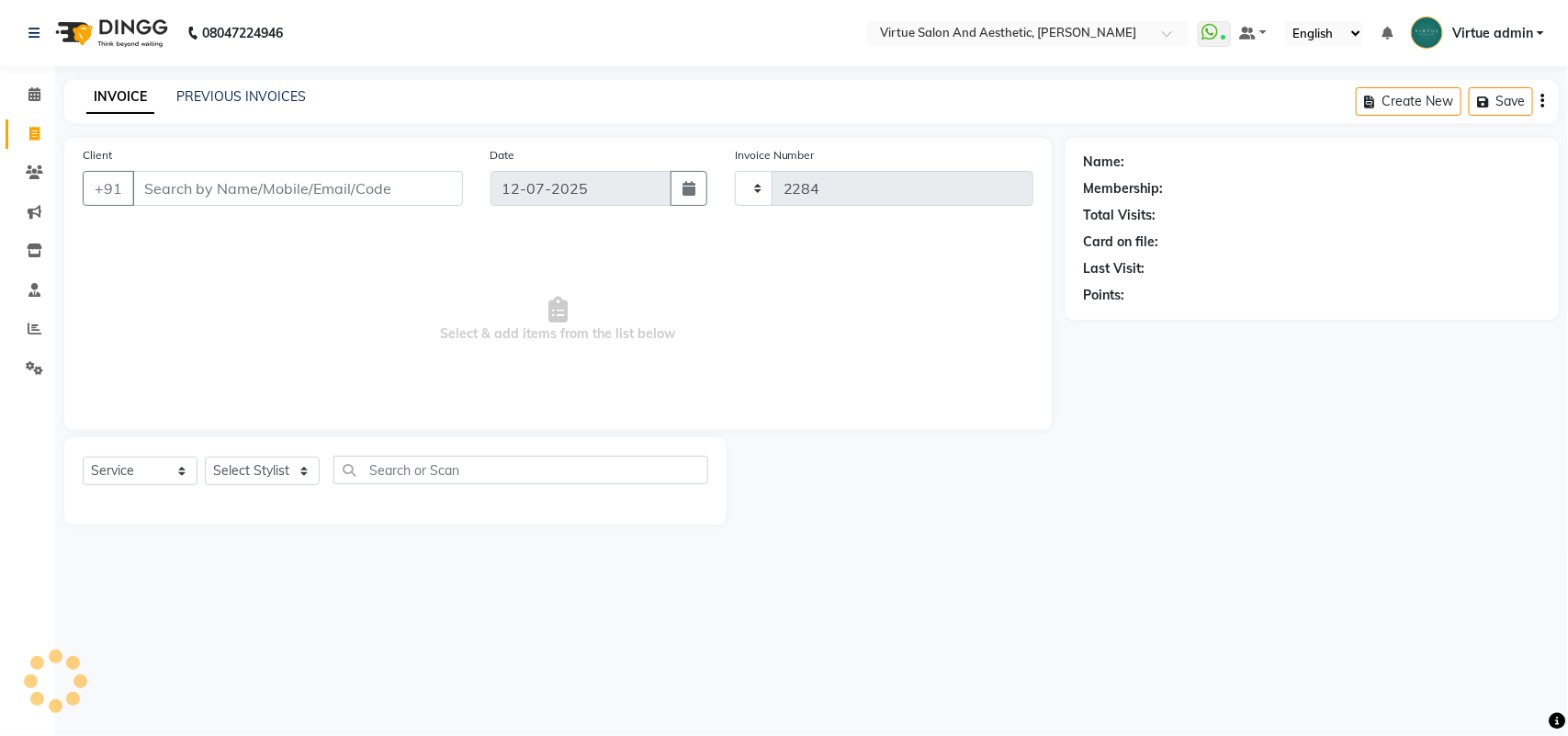 select on "4466" 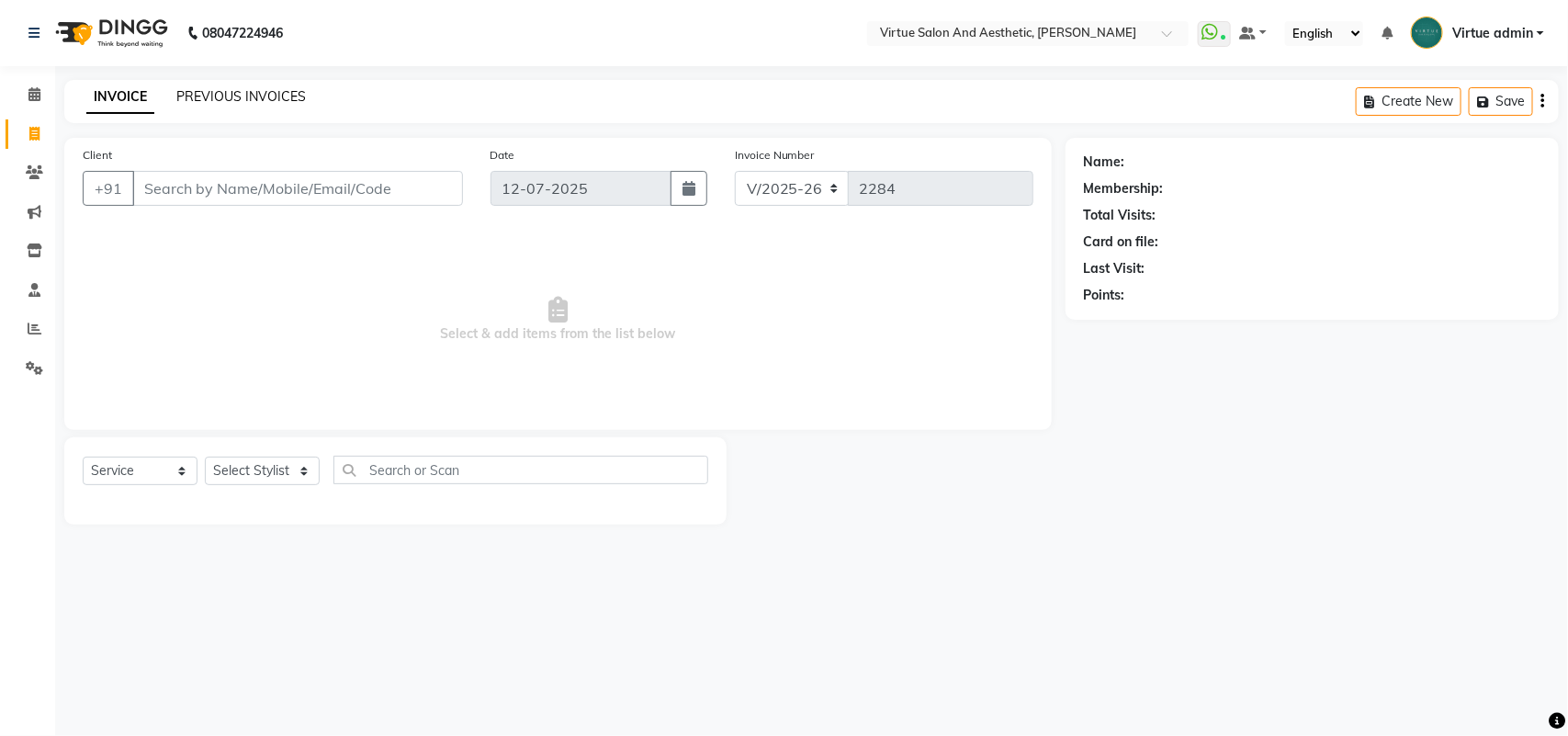 click on "PREVIOUS INVOICES" 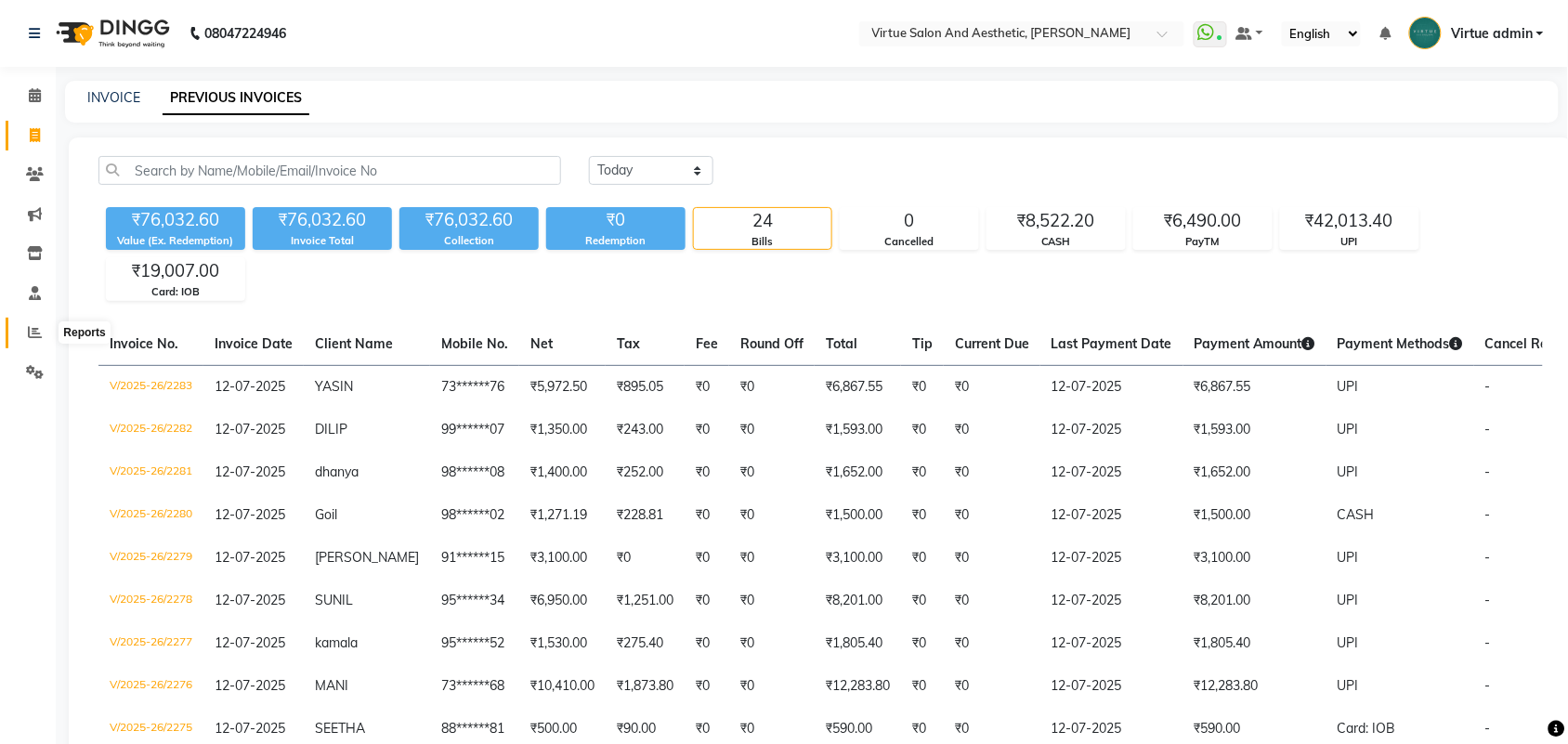 click 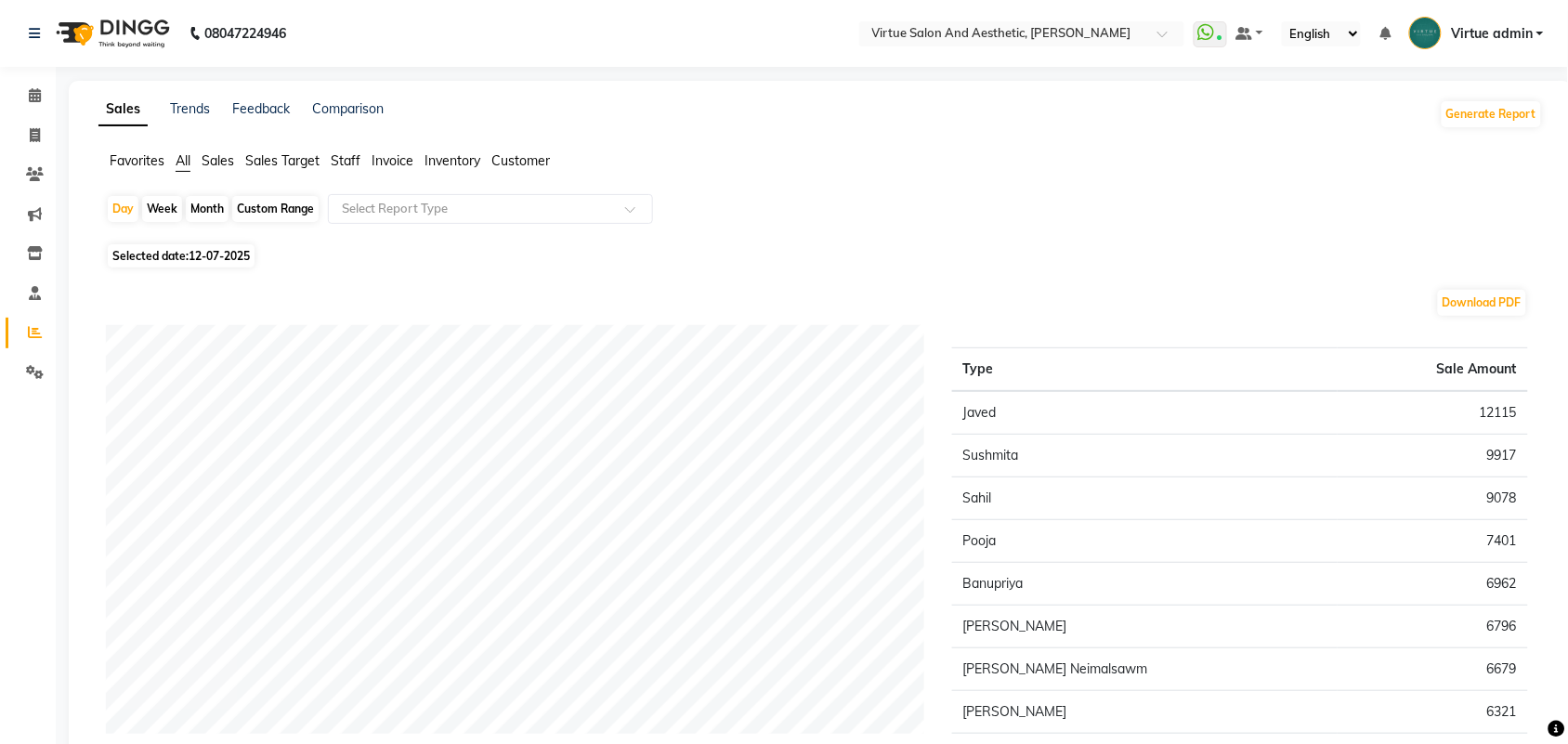 click on "Staff" 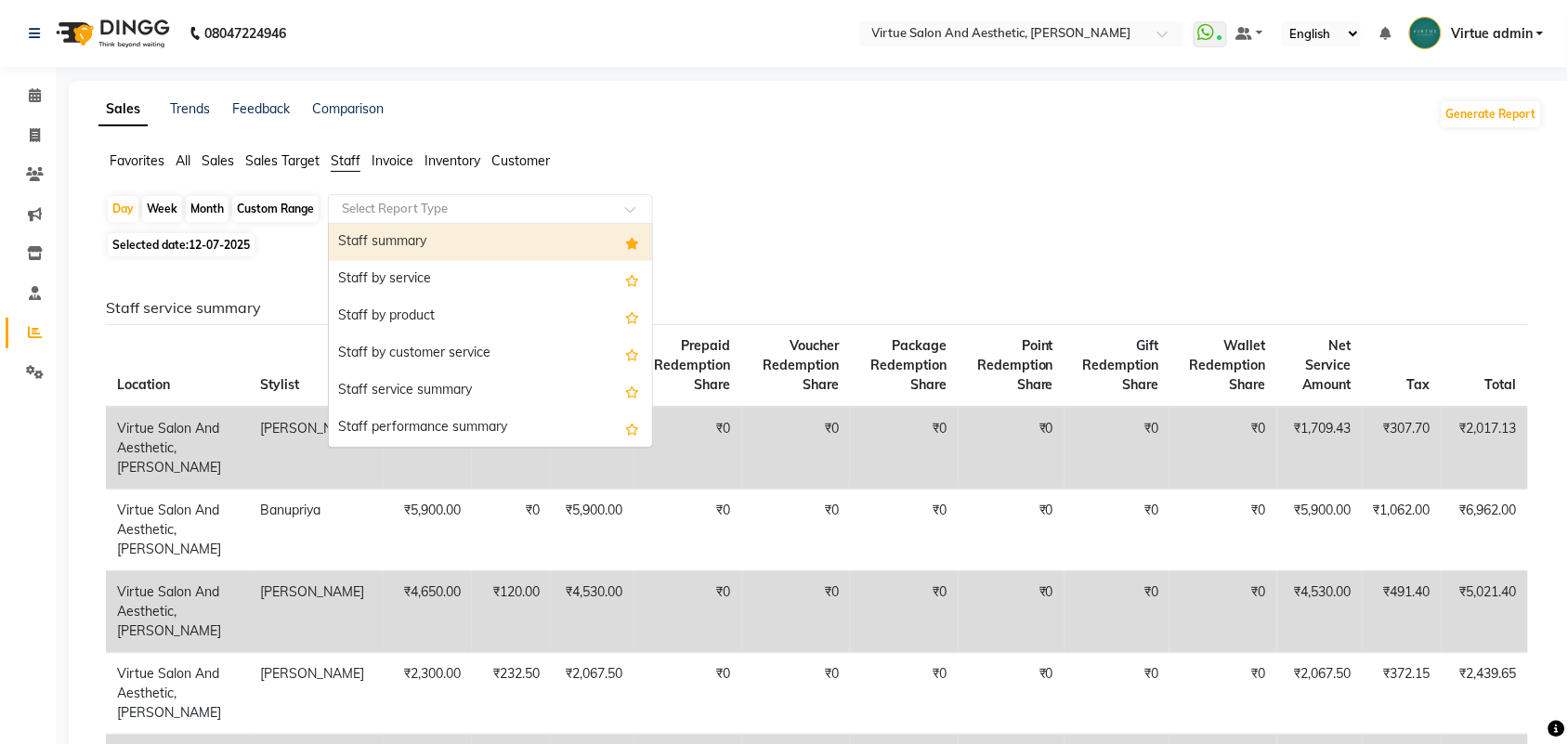 click 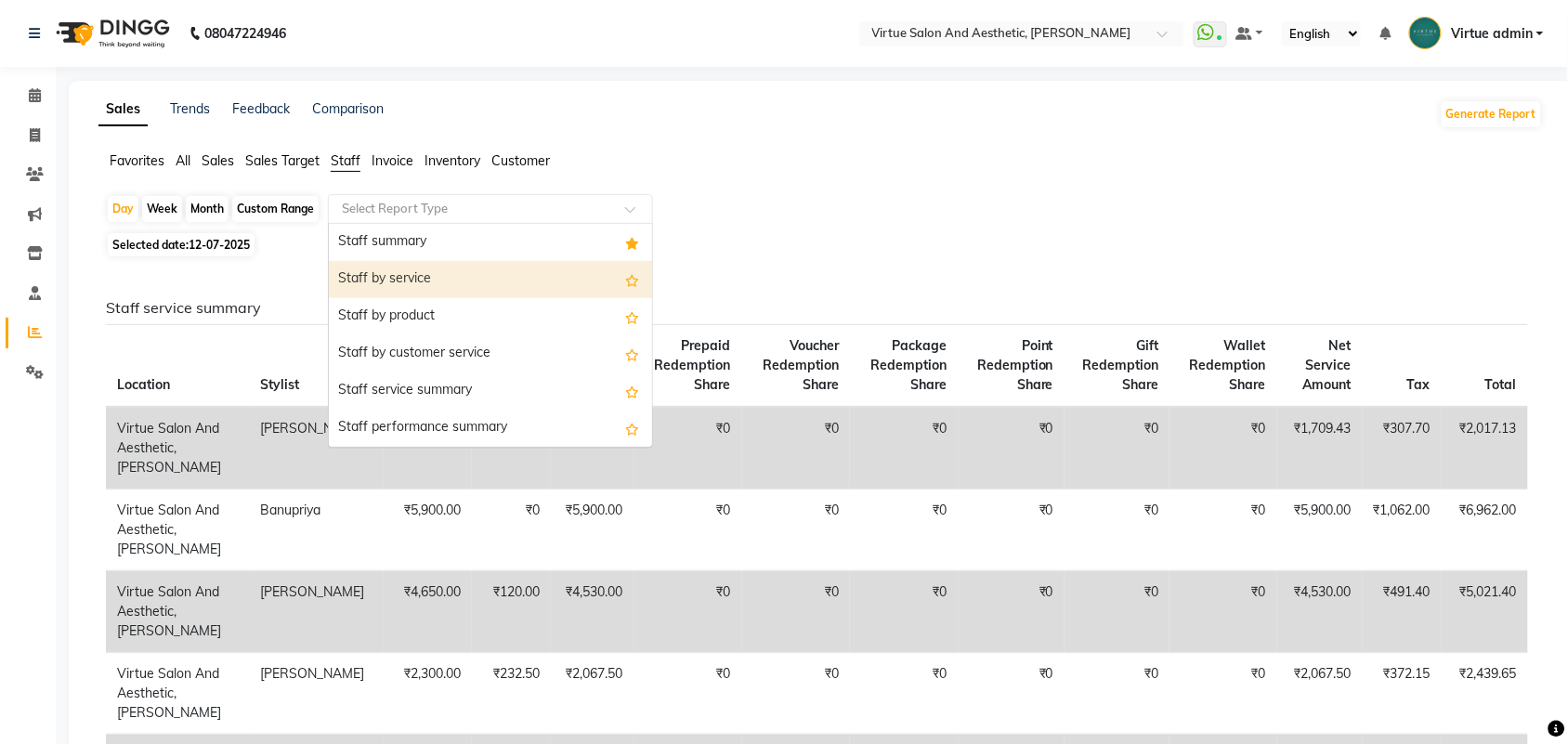 click on "Staff by service" at bounding box center (490, 280) 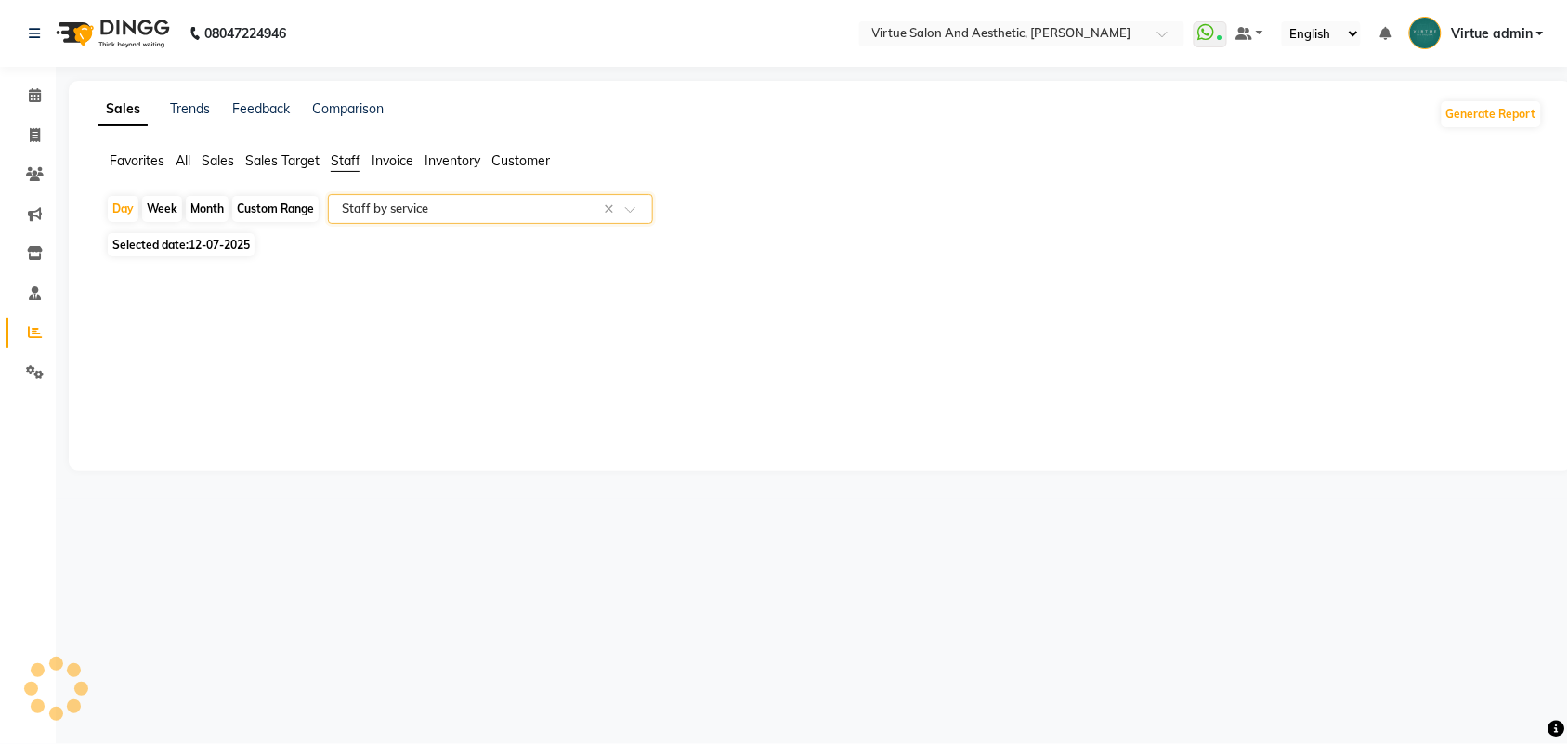 select on "full_report" 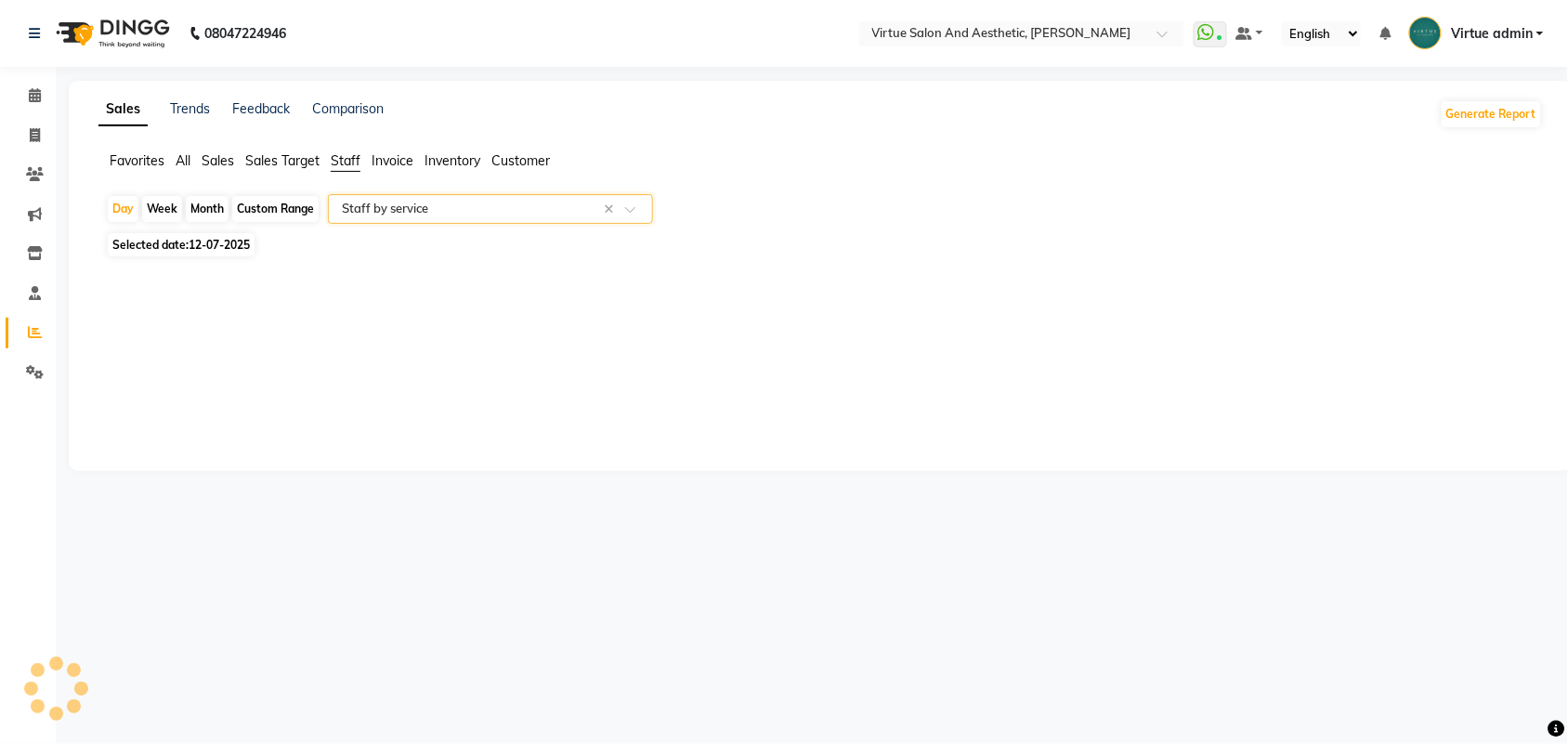 select on "csv" 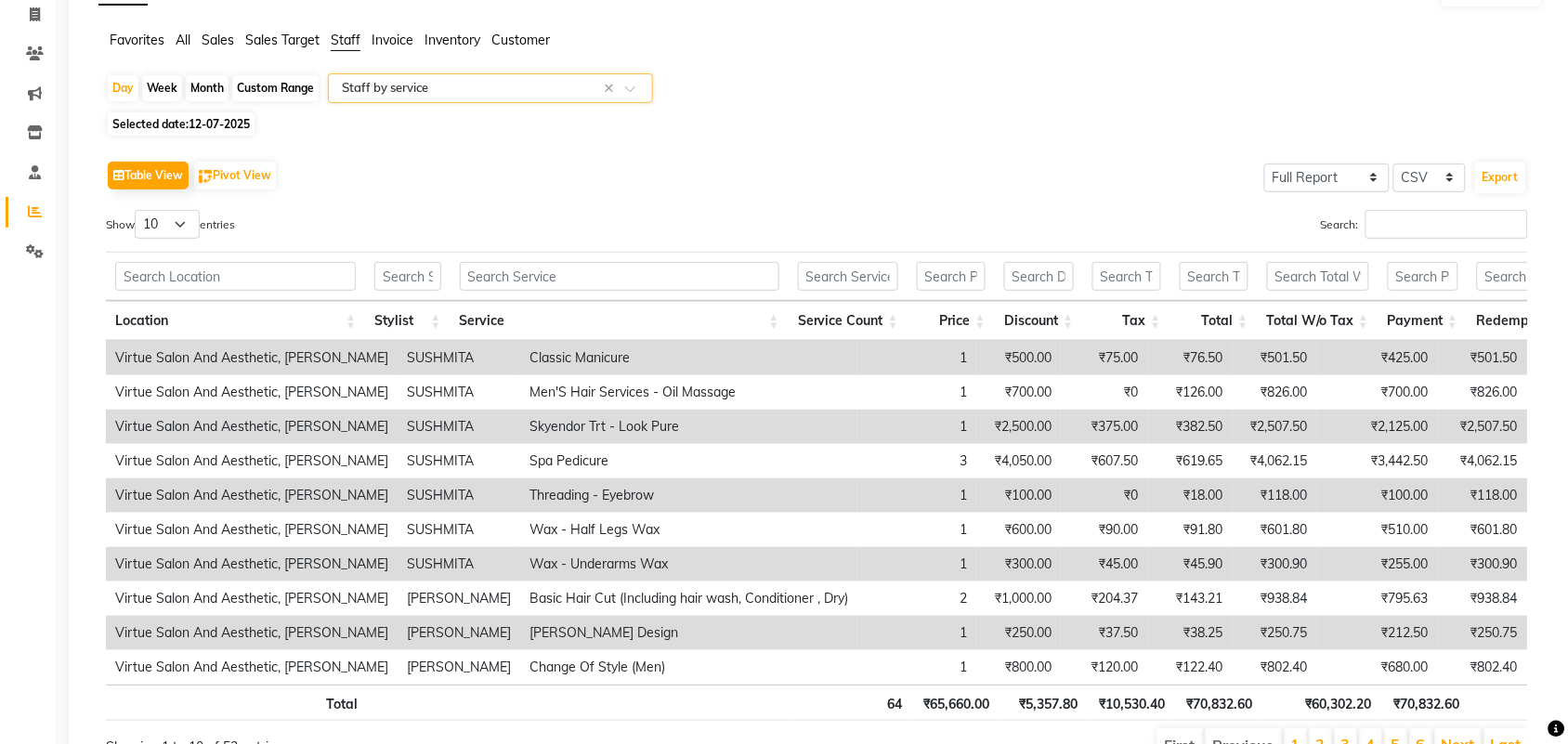 scroll, scrollTop: 239, scrollLeft: 0, axis: vertical 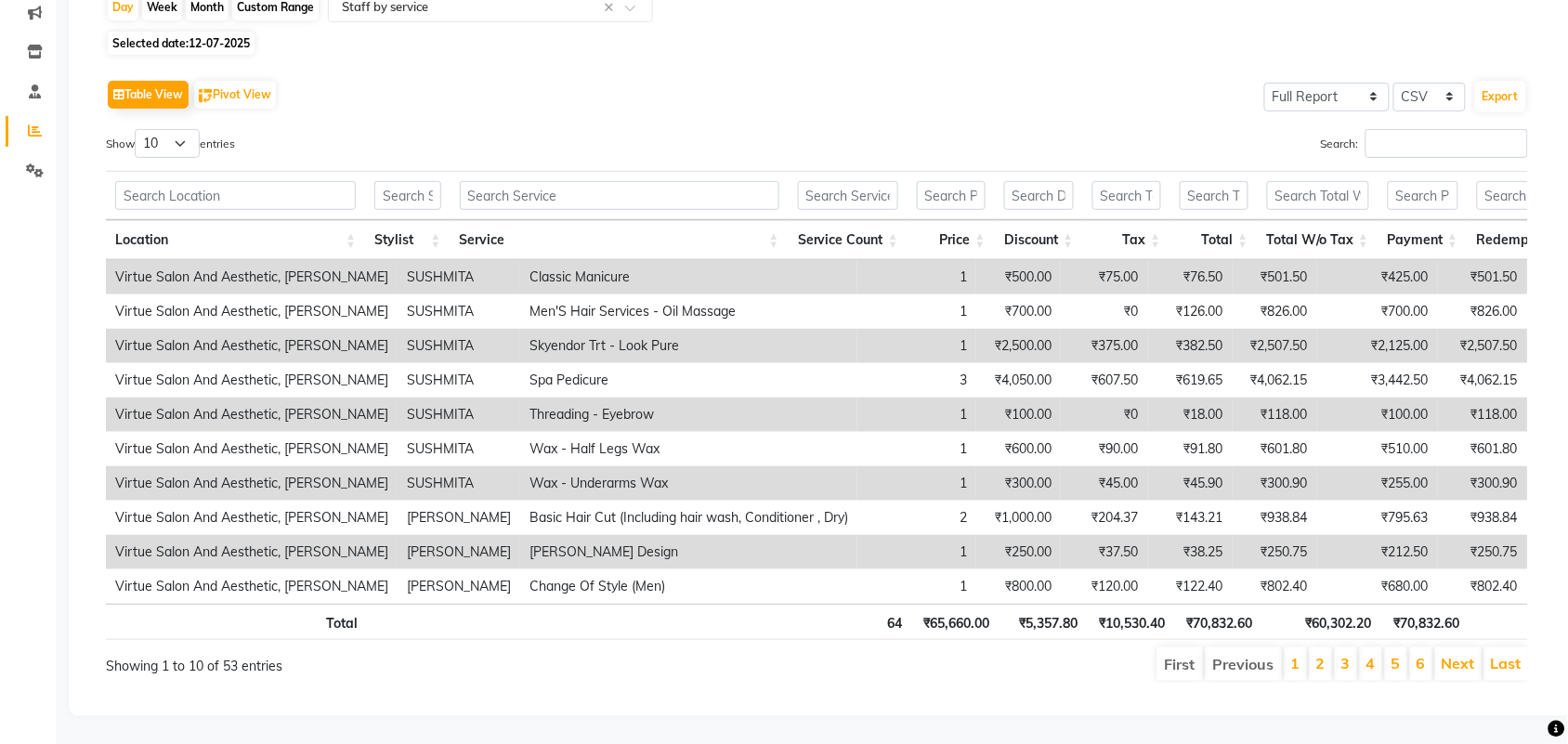 click on "Stylist" at bounding box center [407, 240] 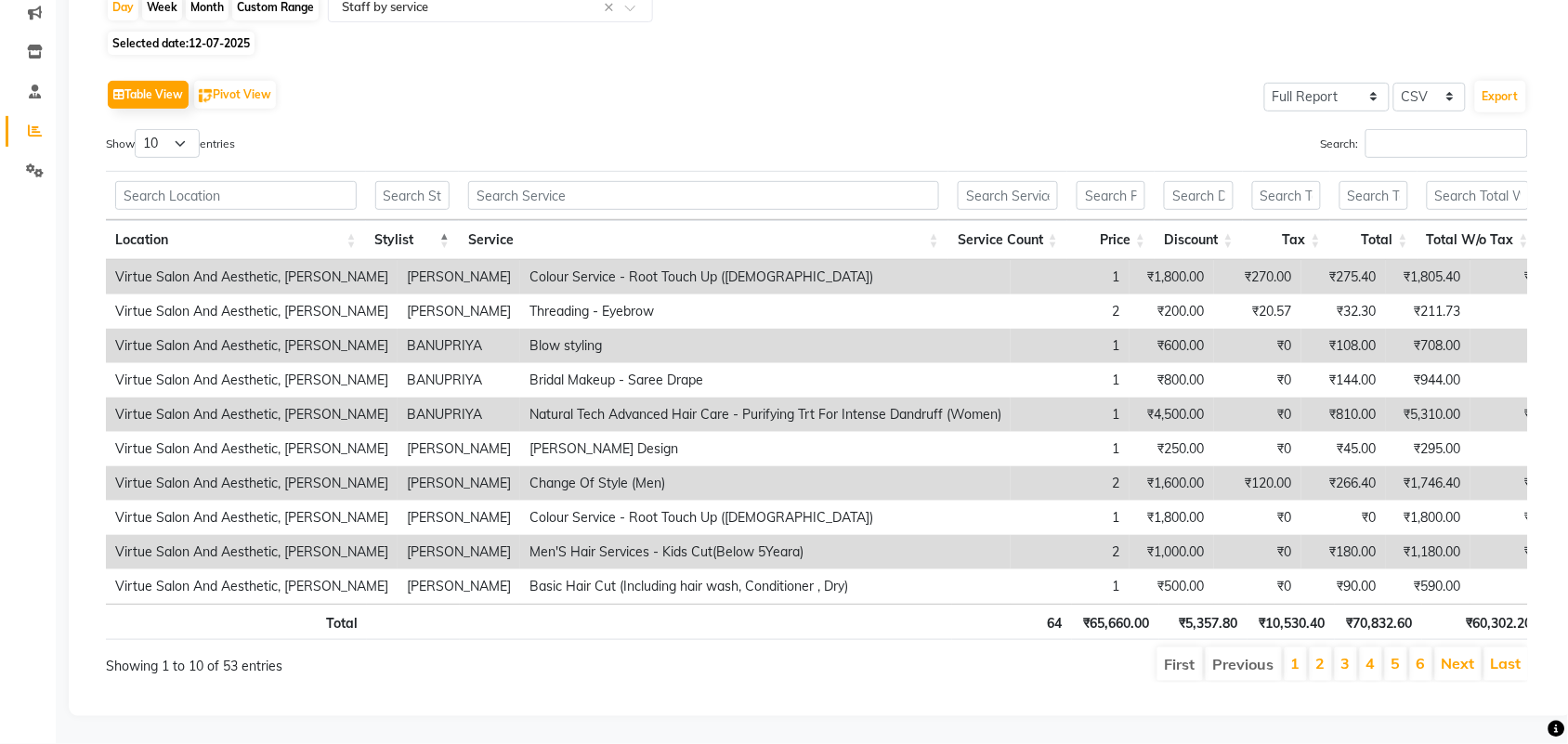 click on "Stylist" at bounding box center [412, 240] 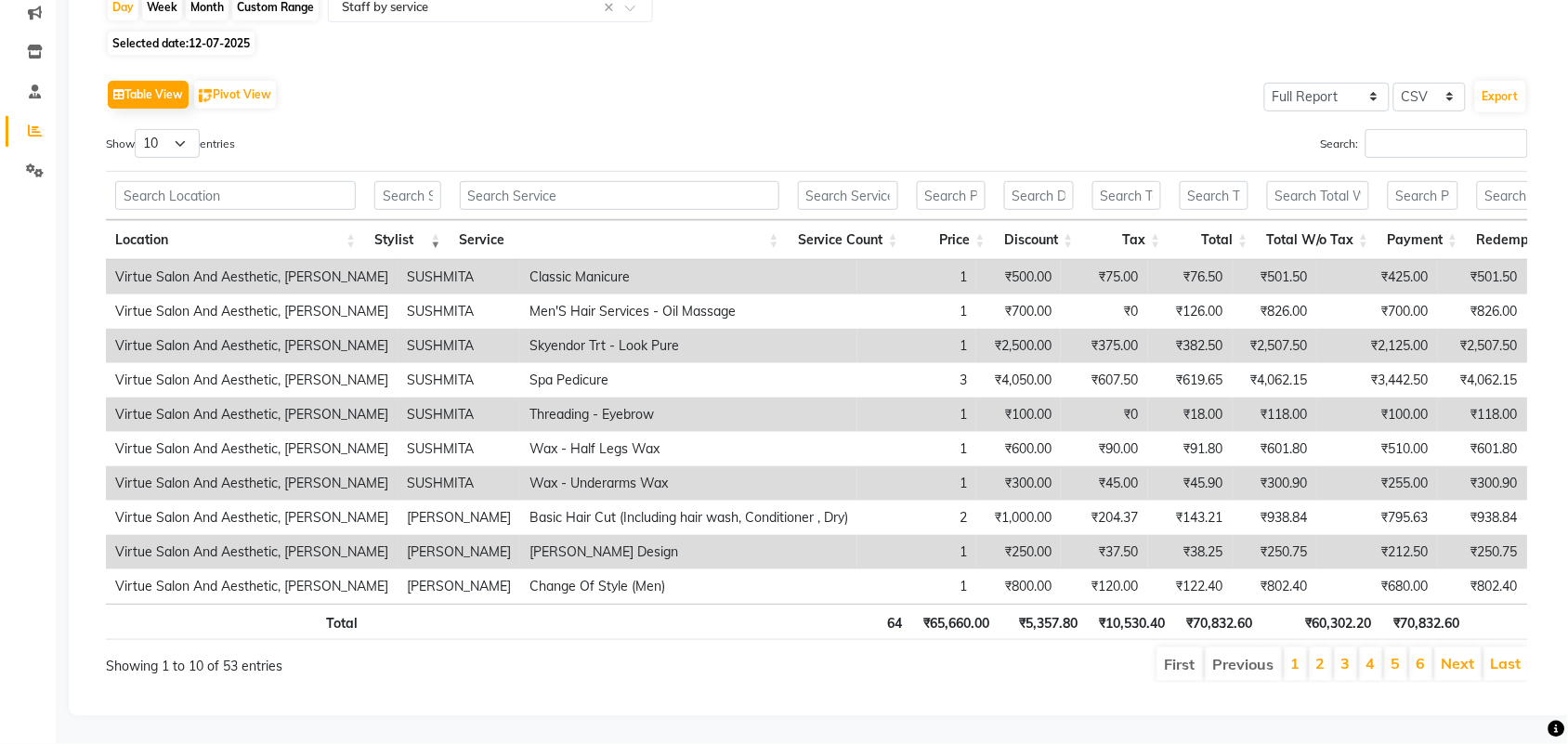 click on "Stylist" at bounding box center (407, 240) 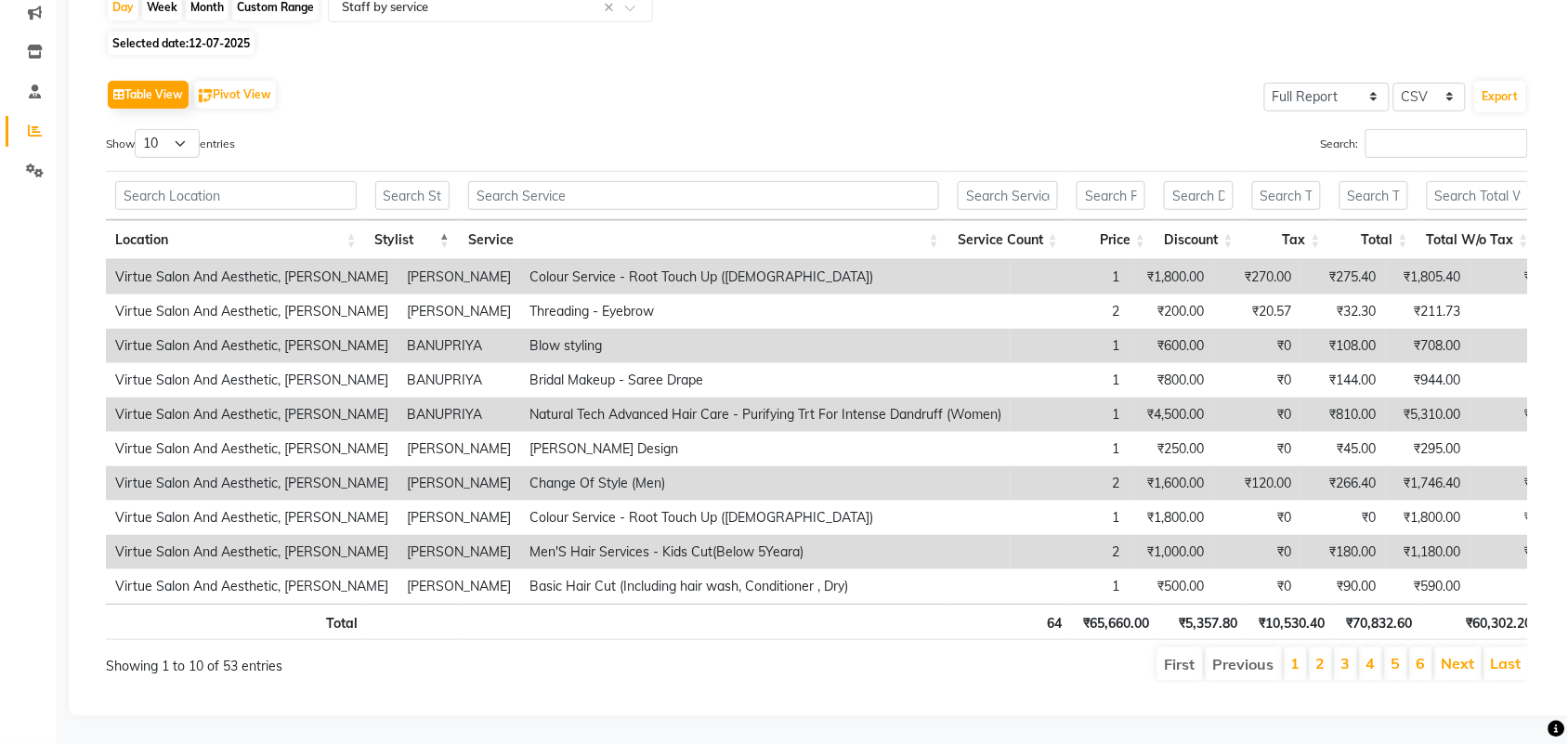 click on "Stylist" at bounding box center (412, 240) 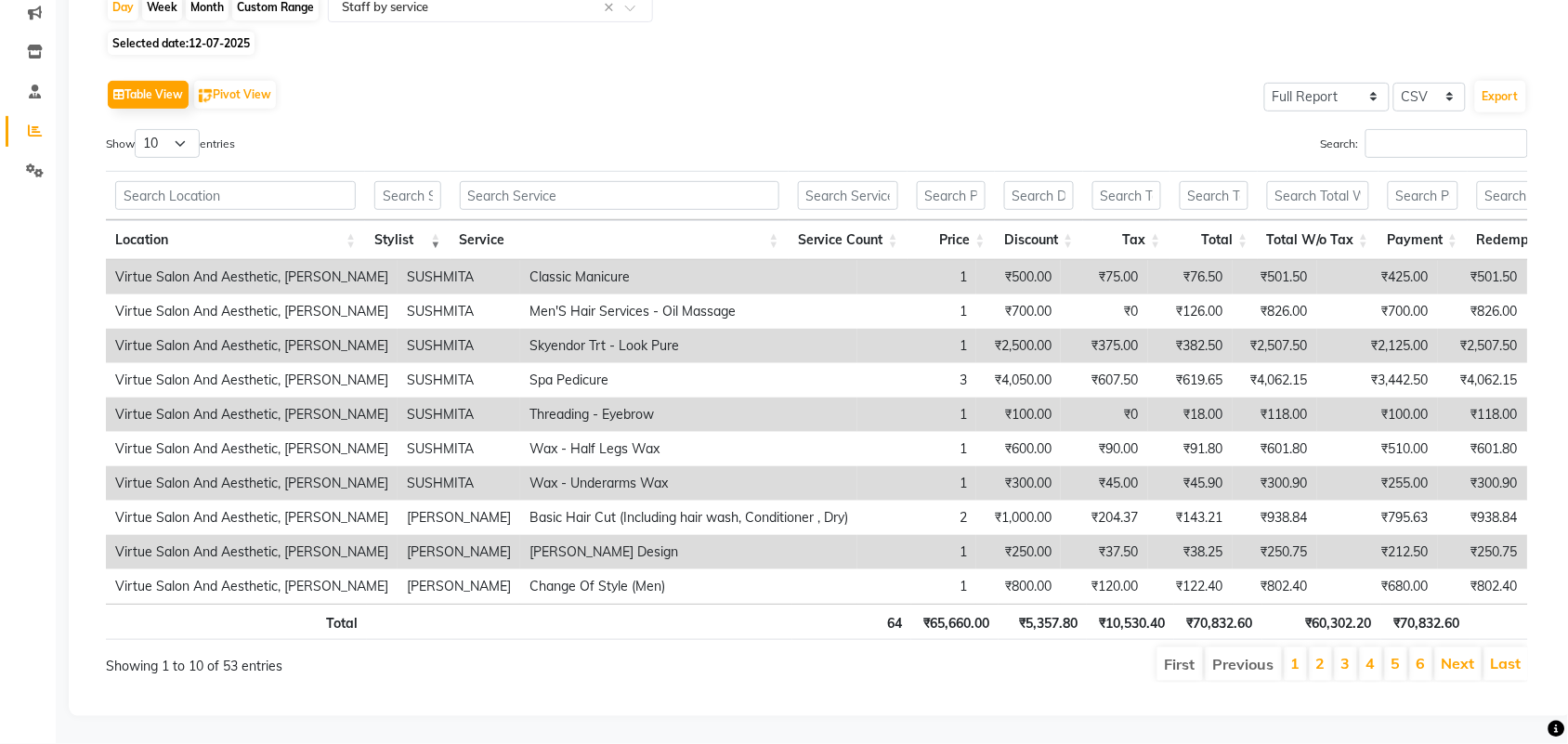 click on "Stylist" at bounding box center (407, 240) 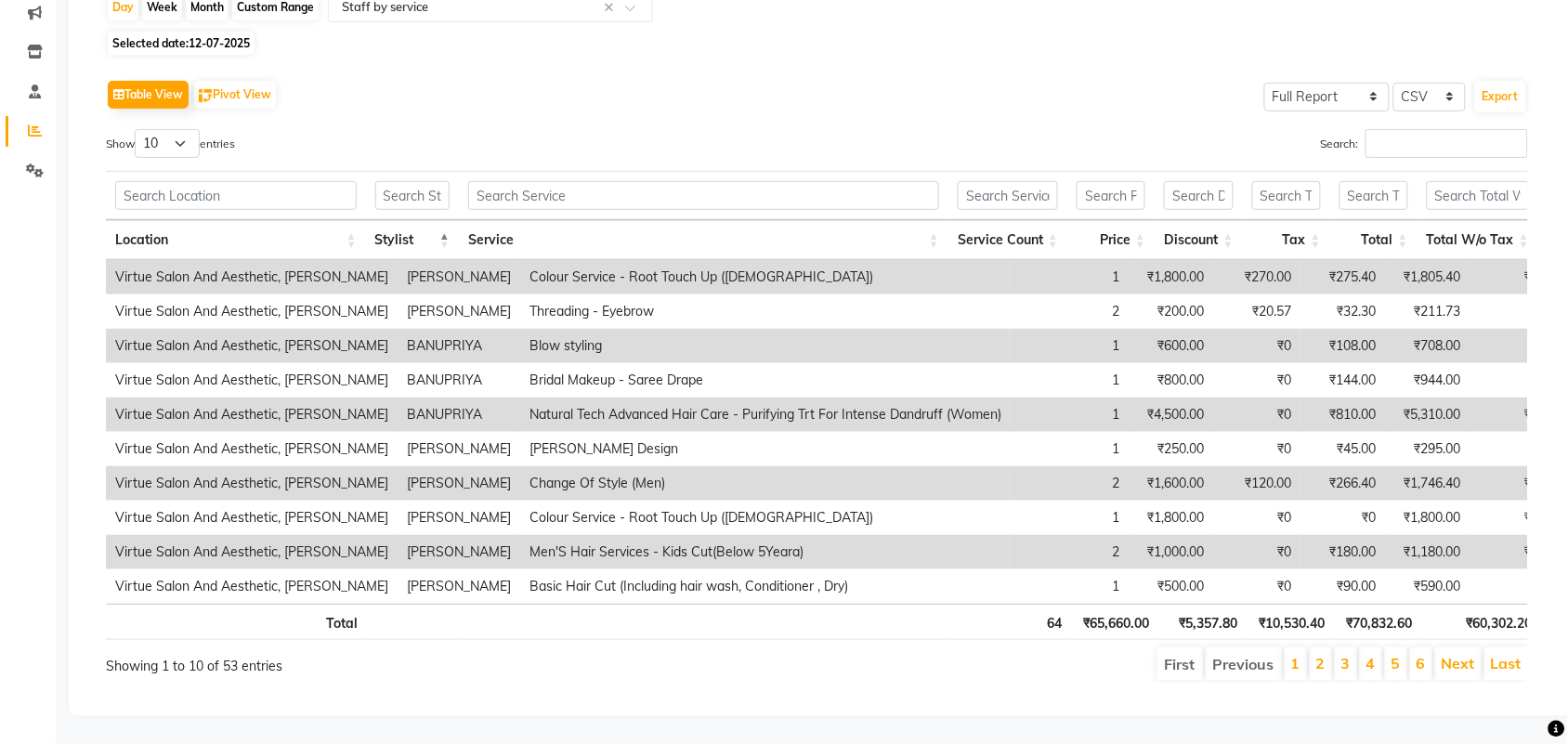 click on "Stylist" at bounding box center (412, 240) 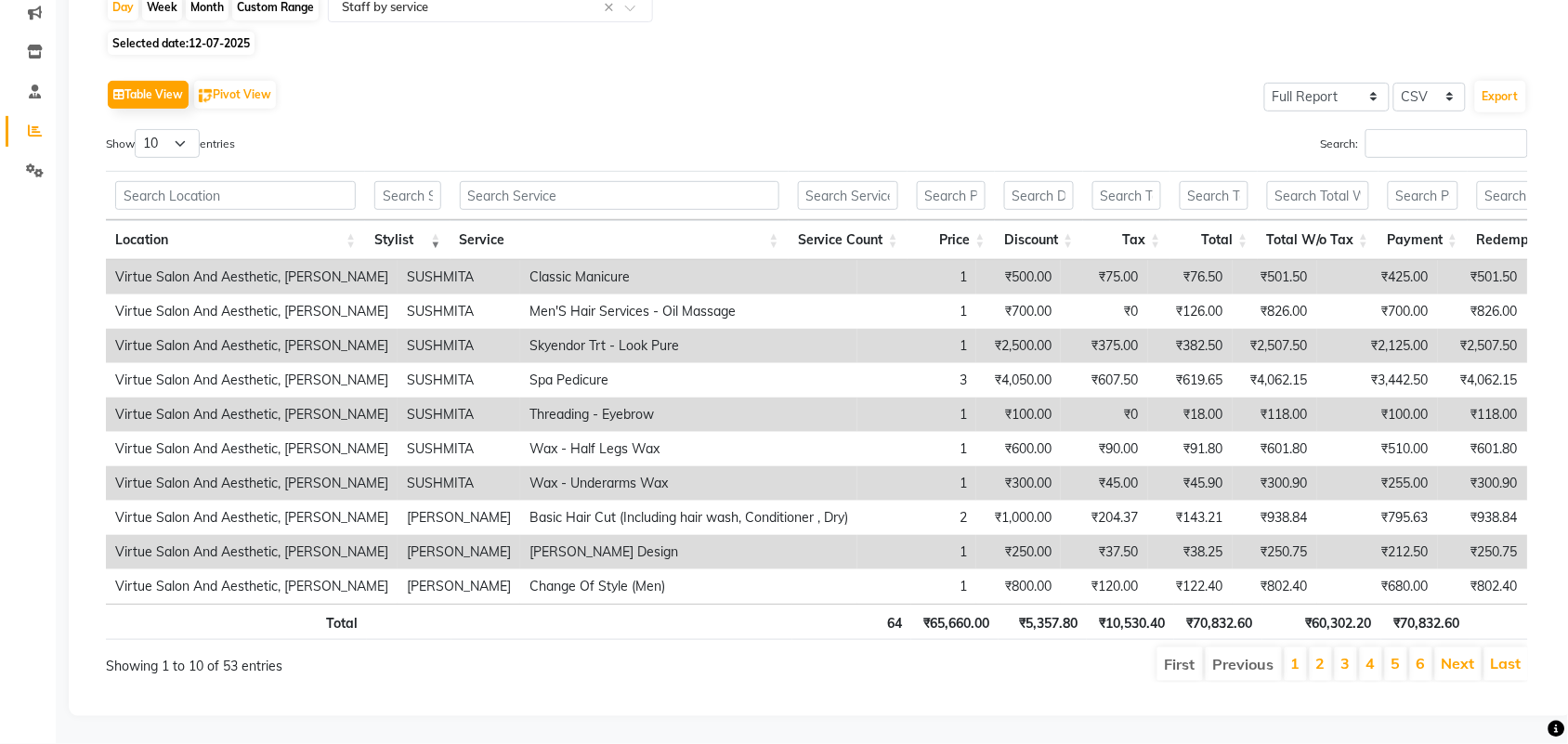 click on "Stylist" at bounding box center (407, 240) 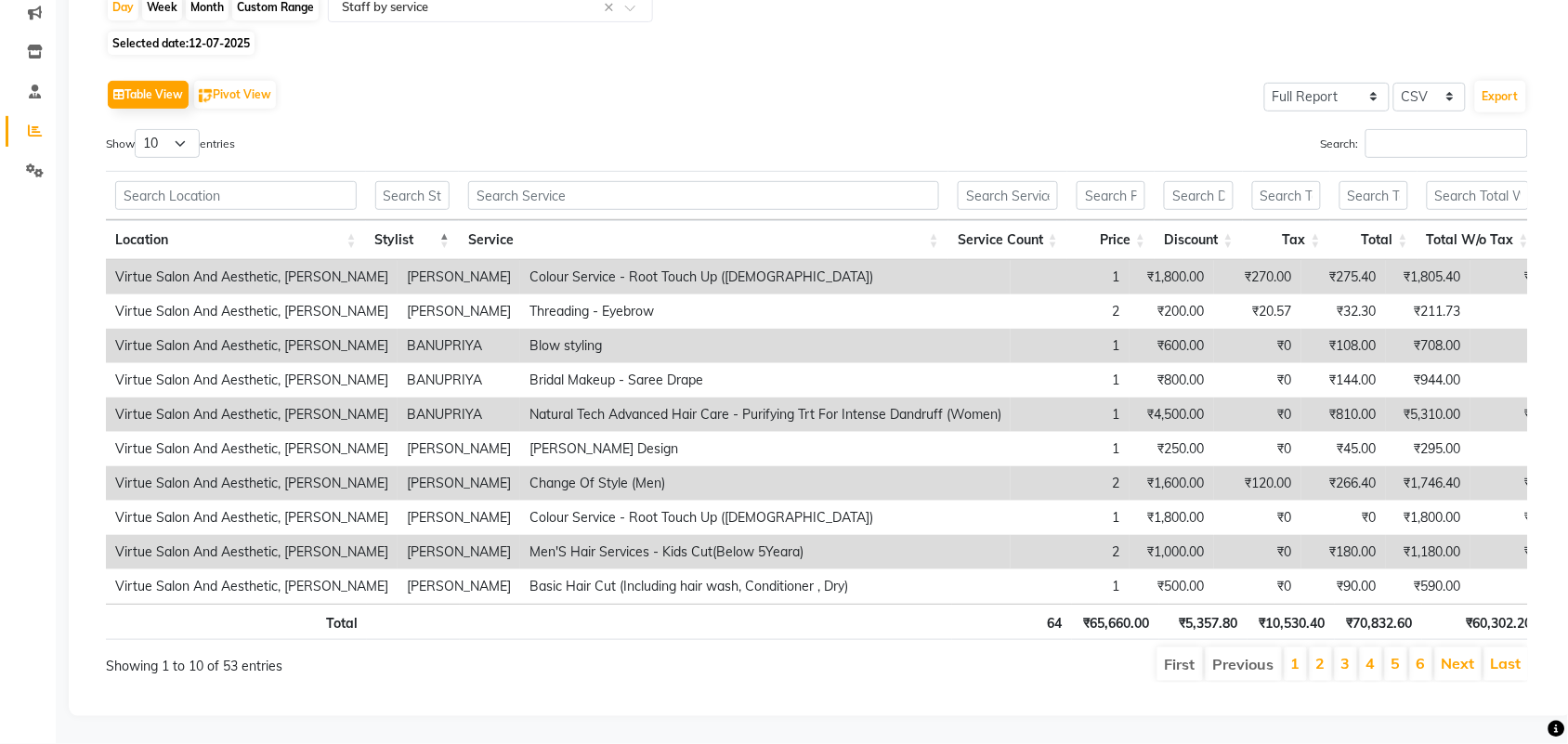 click on "Stylist" at bounding box center (412, 240) 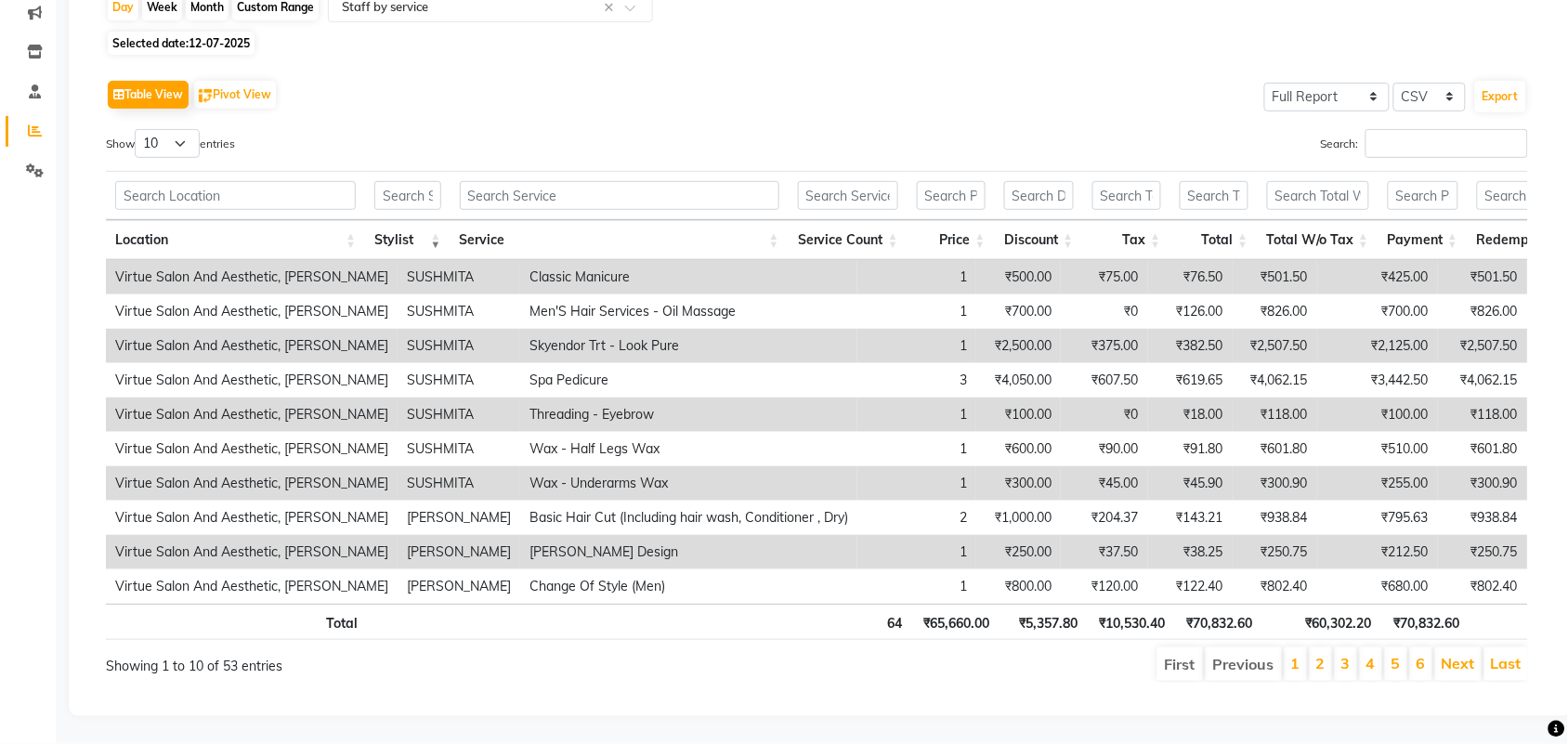 click on "Stylist" at bounding box center (407, 240) 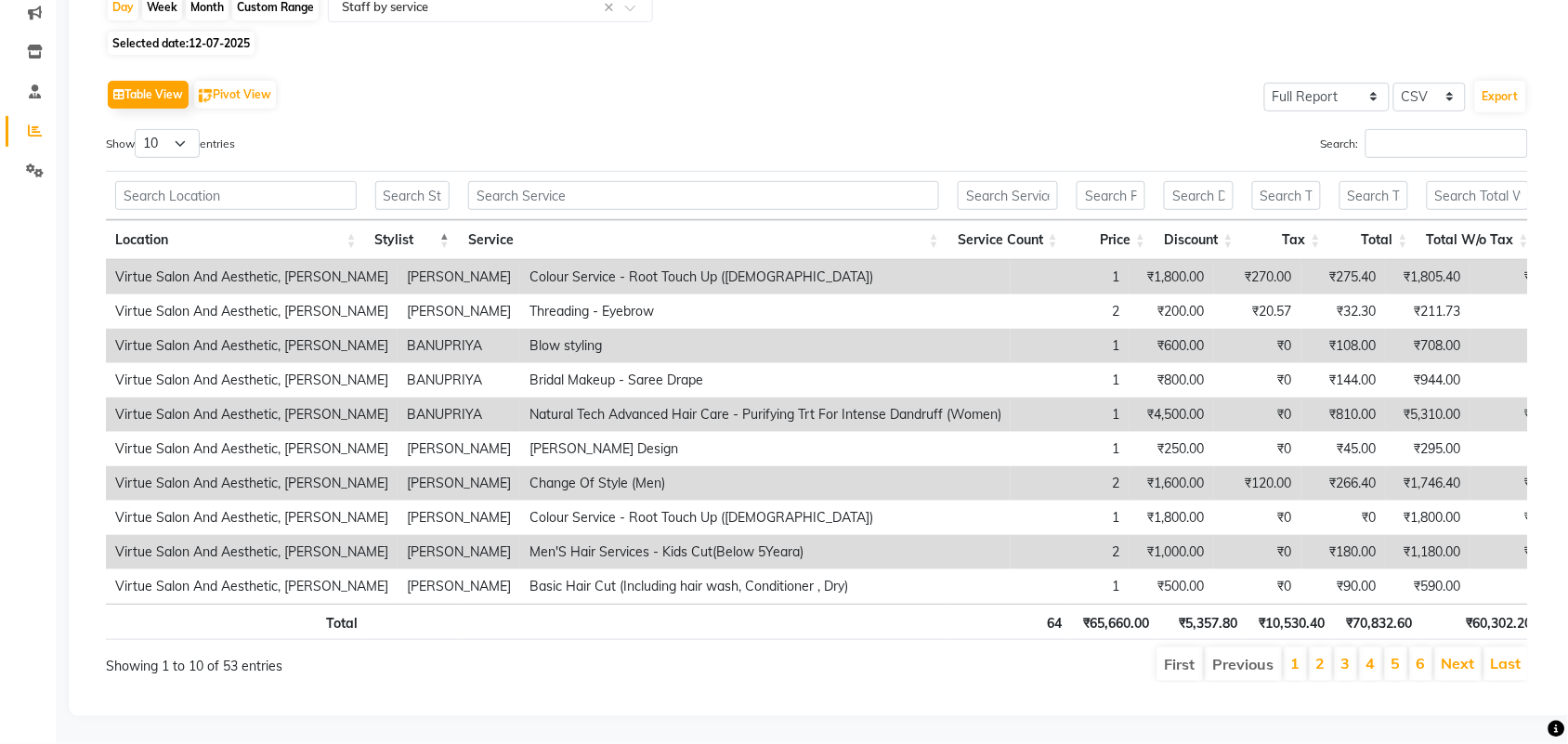 click on "Stylist" at bounding box center [412, 240] 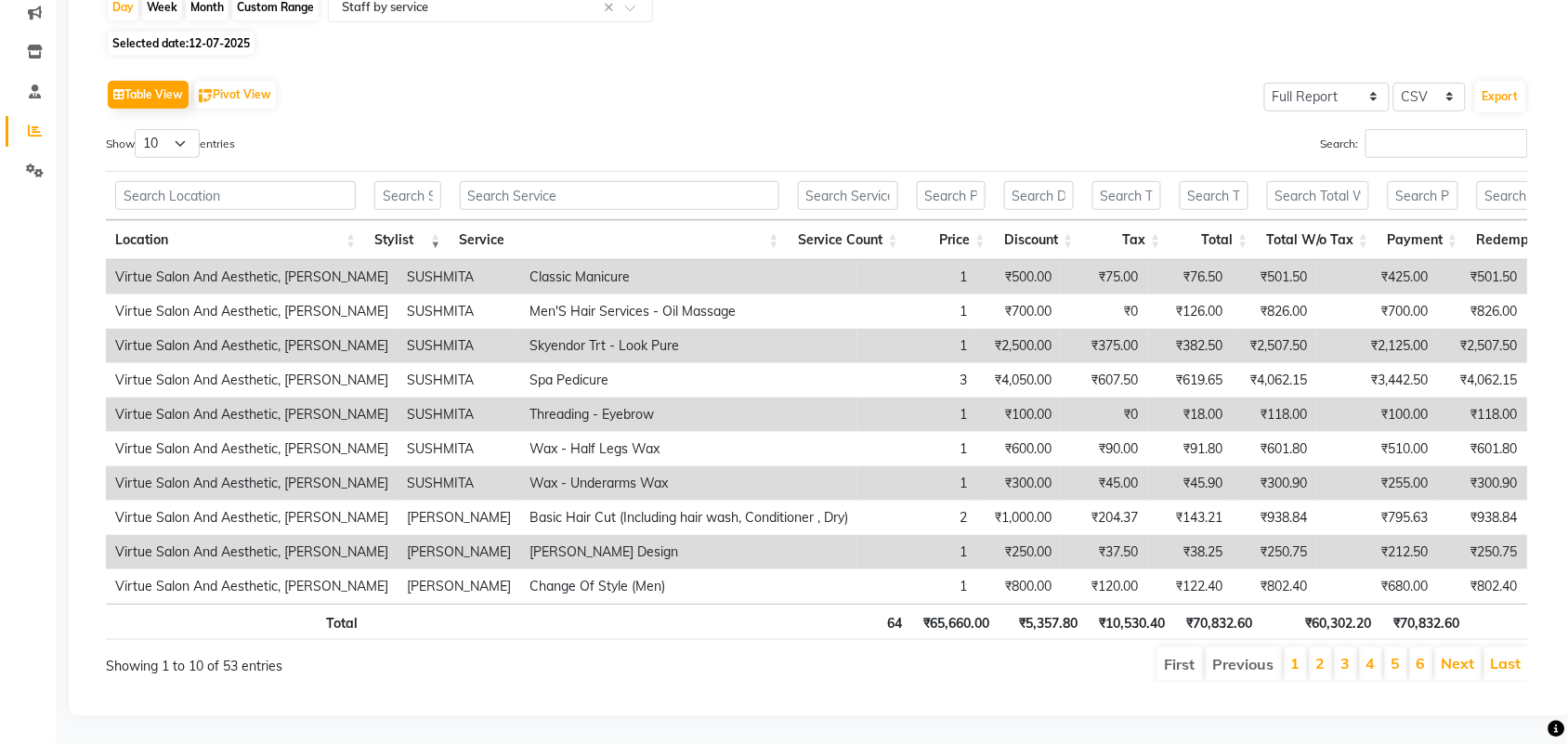 click on "Stylist" at bounding box center (407, 240) 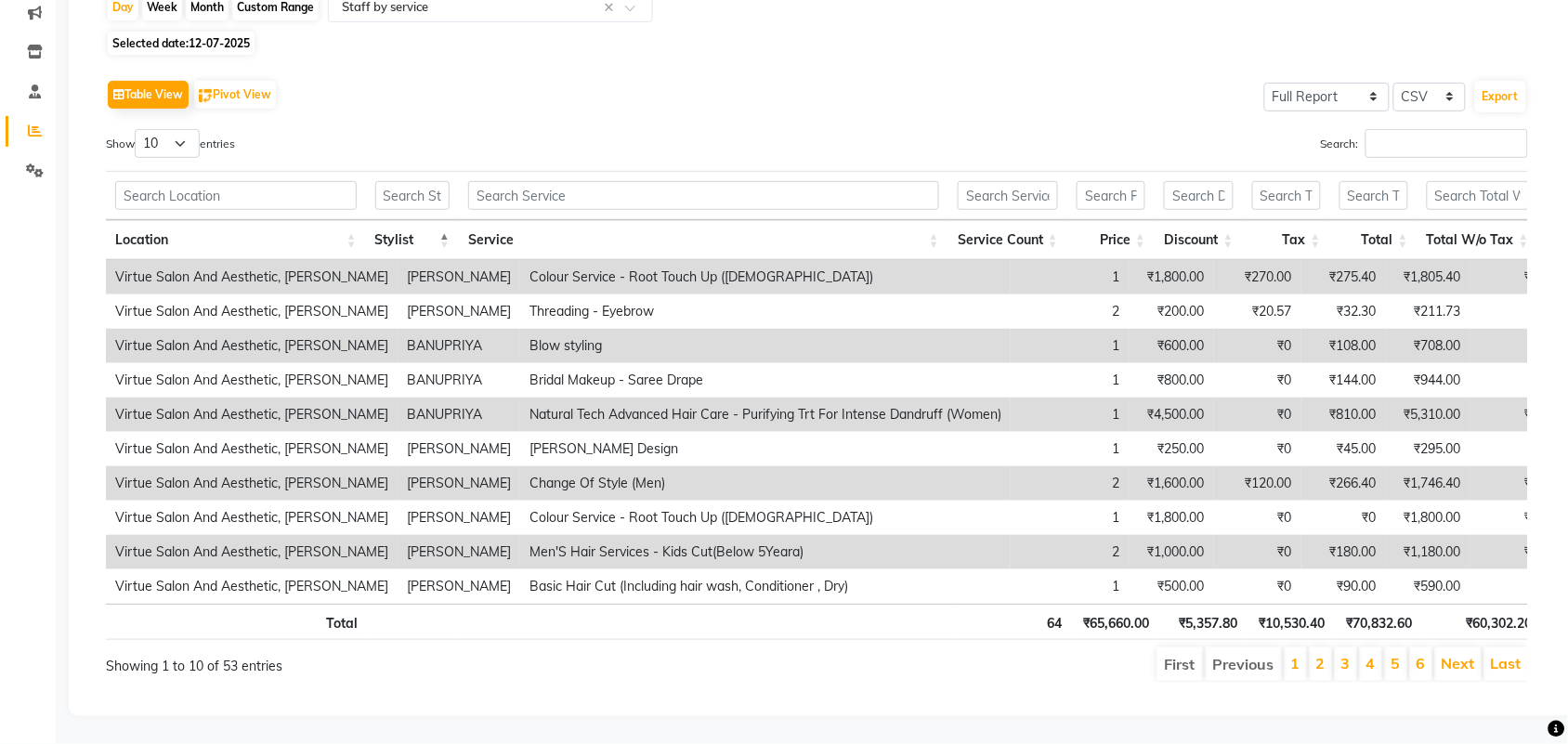 click on "Stylist" at bounding box center [412, 240] 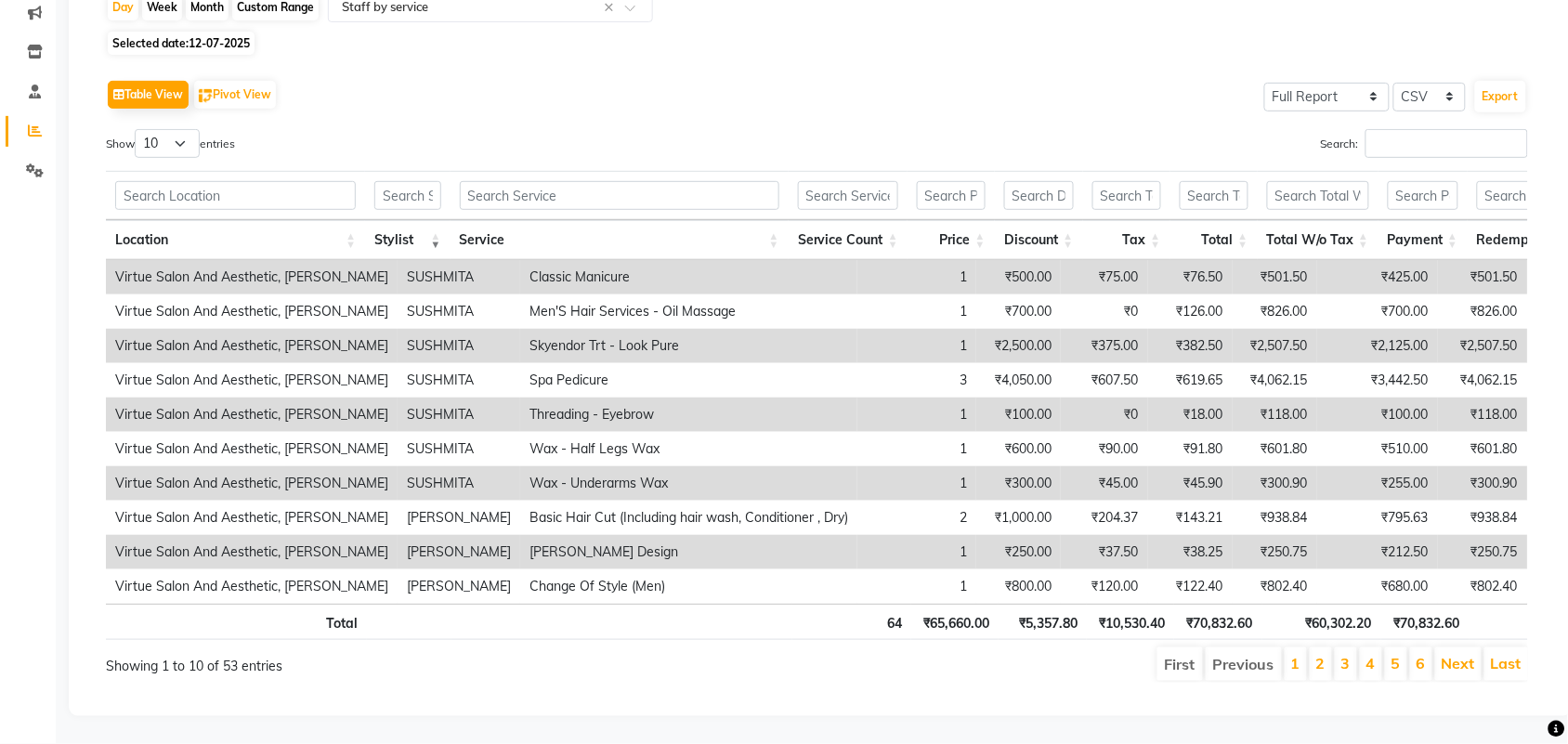 click on "Stylist" at bounding box center (407, 240) 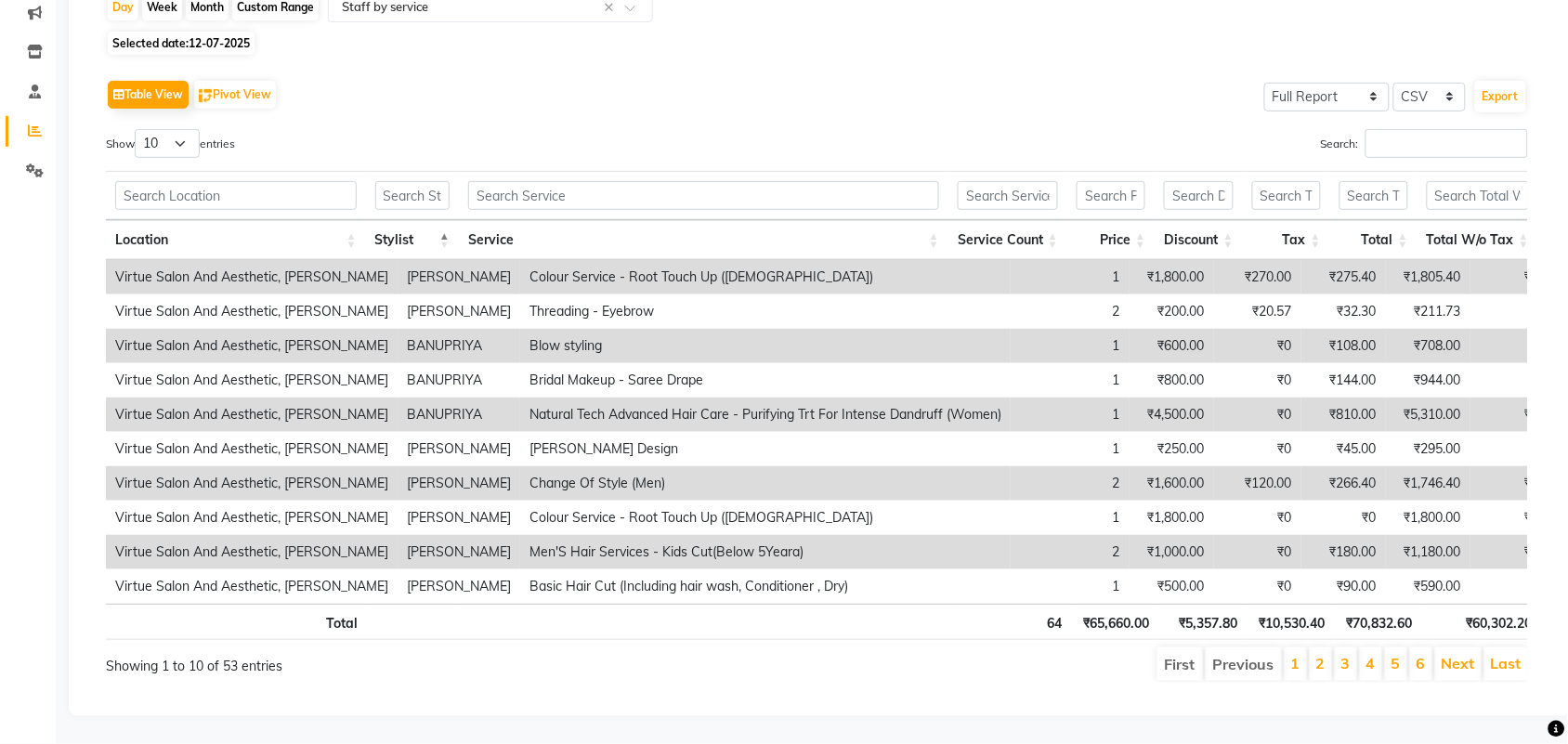 click on "Stylist" at bounding box center [412, 240] 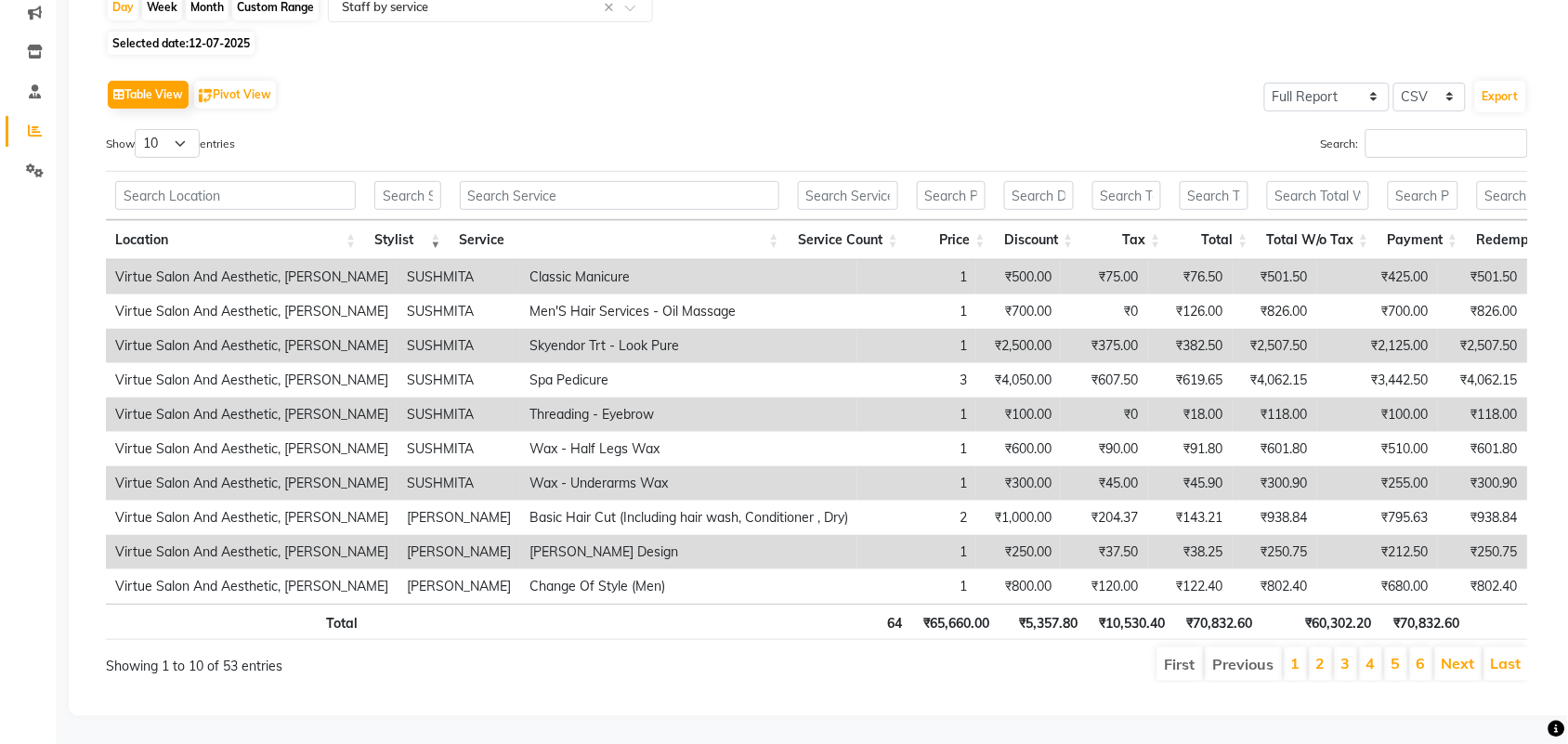click on "Stylist" at bounding box center (407, 240) 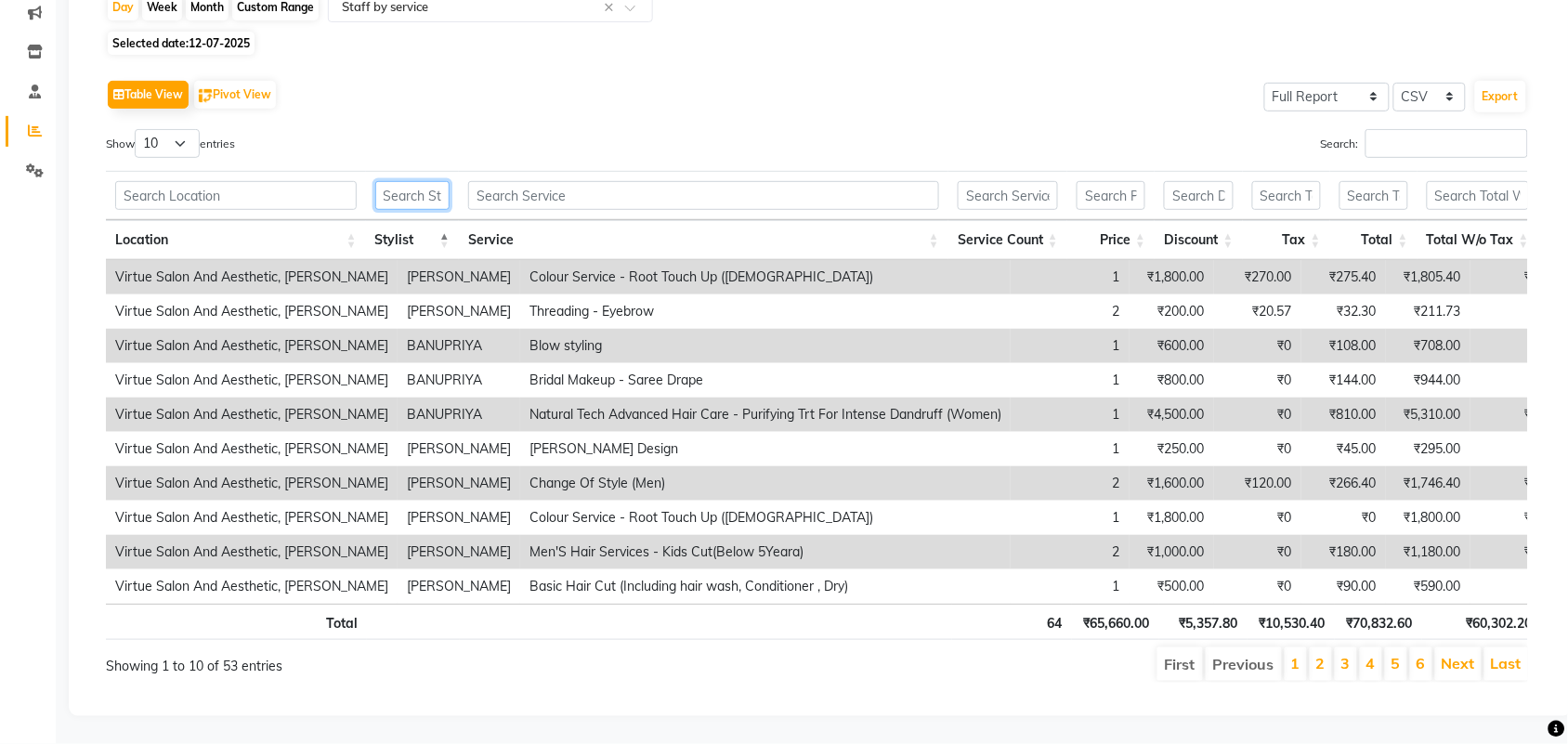 click at bounding box center [412, 195] 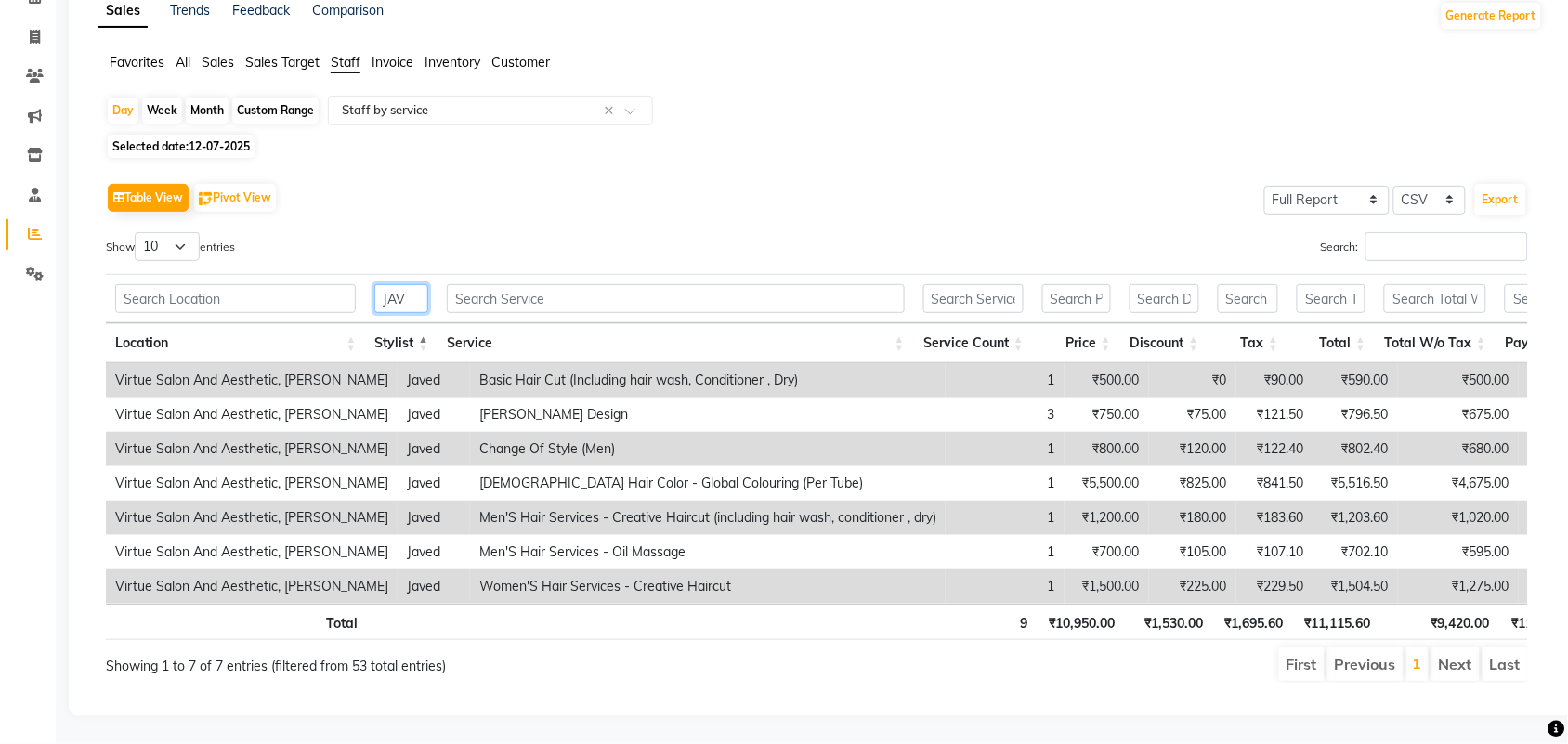 scroll, scrollTop: 136, scrollLeft: 0, axis: vertical 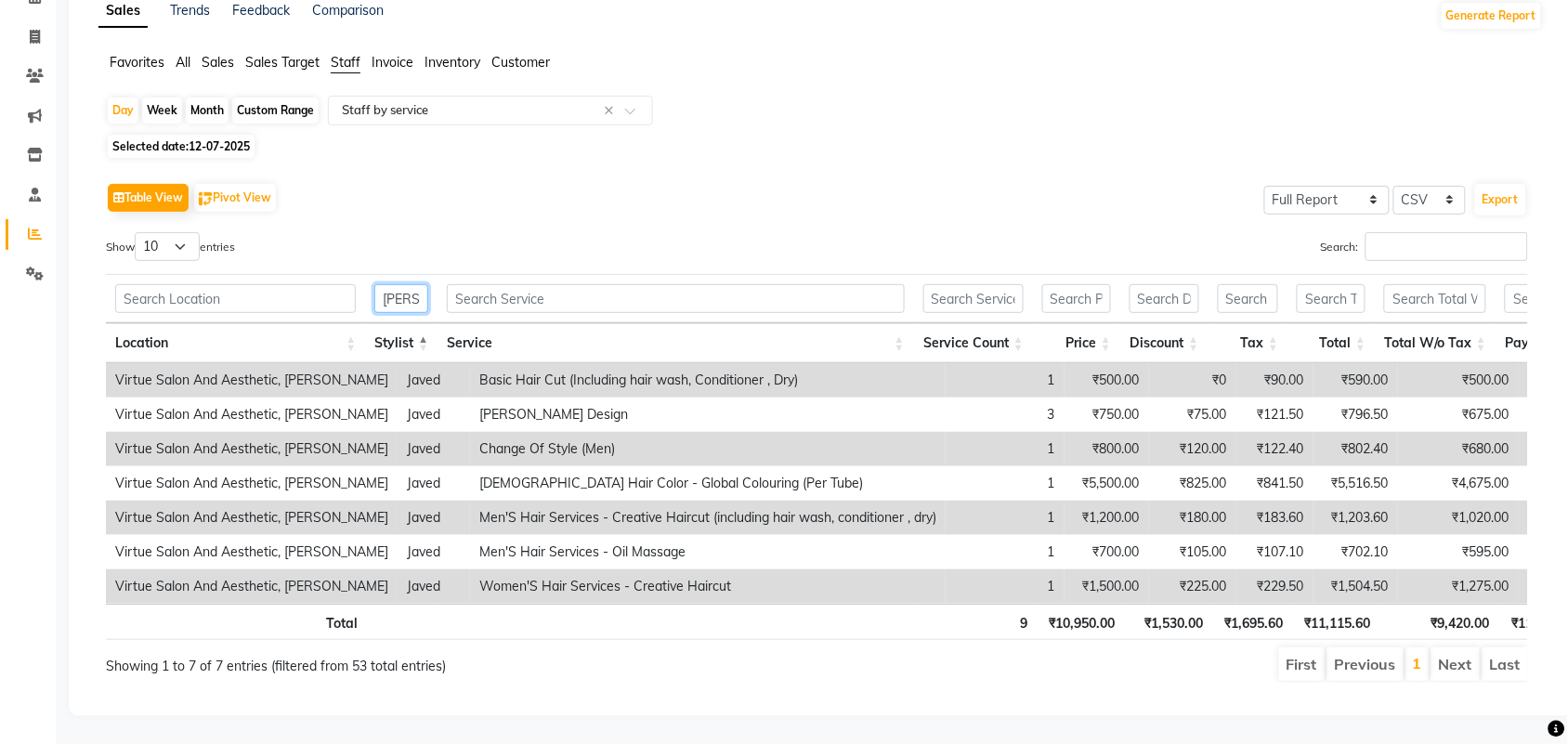 type on "J" 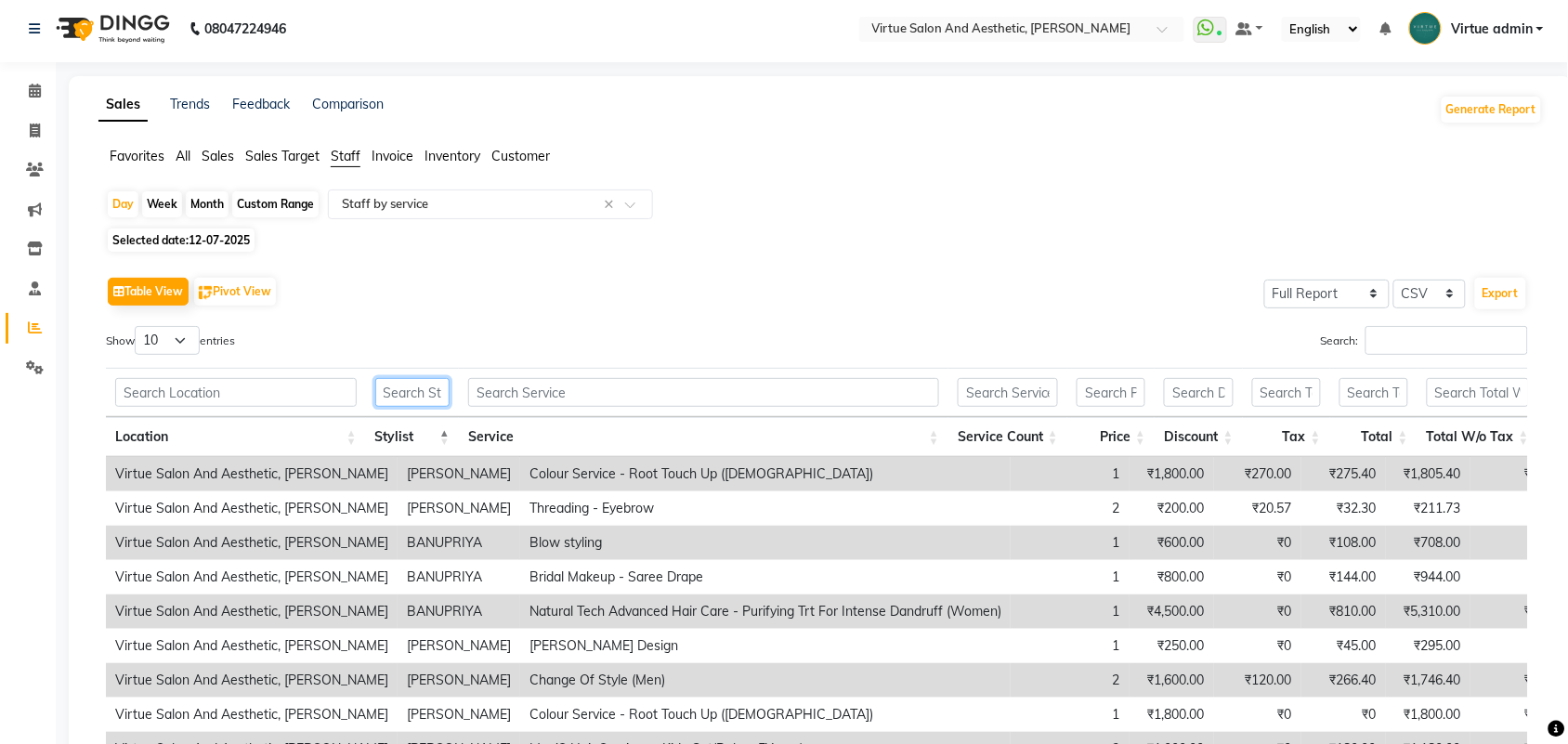 scroll, scrollTop: 0, scrollLeft: 0, axis: both 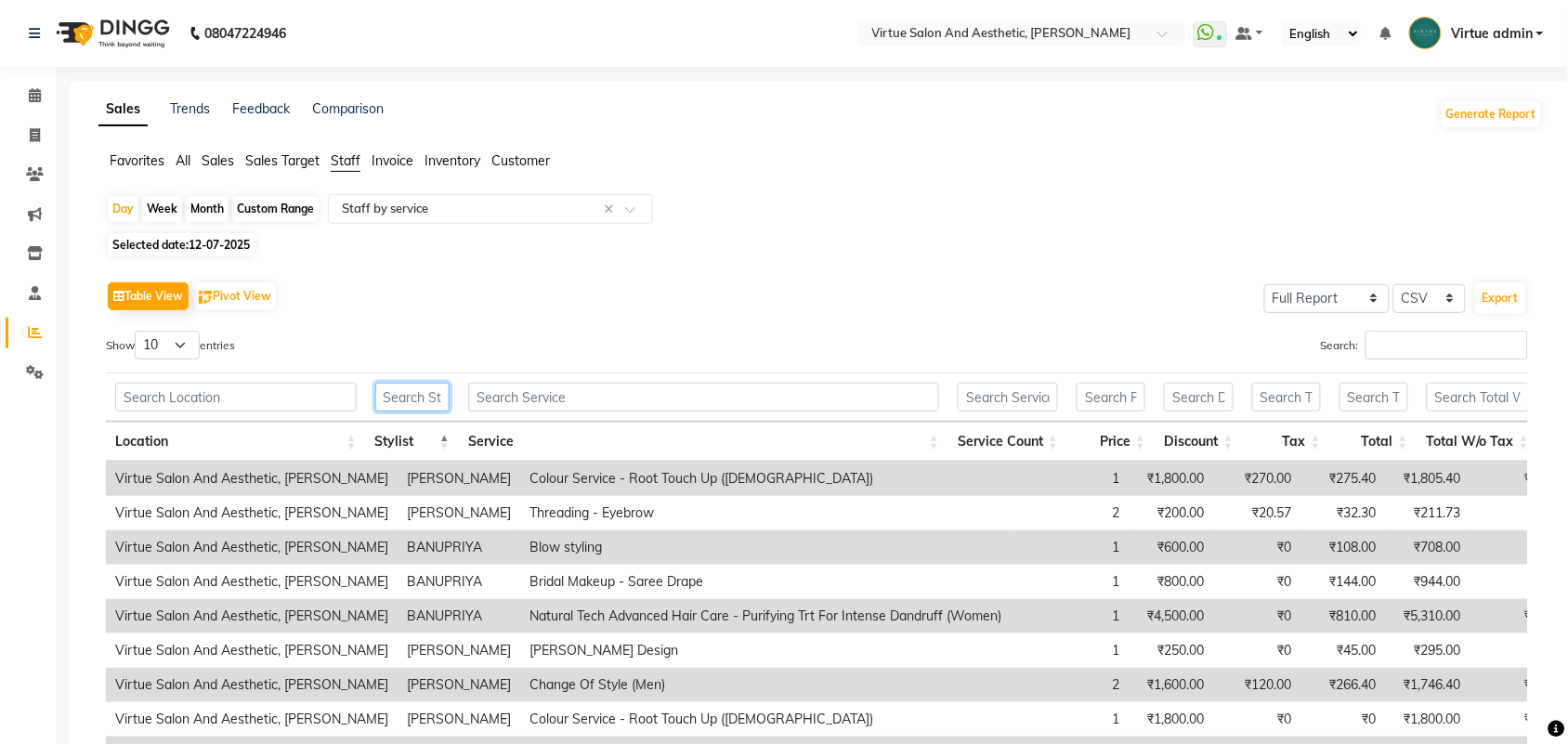 click at bounding box center [412, 397] 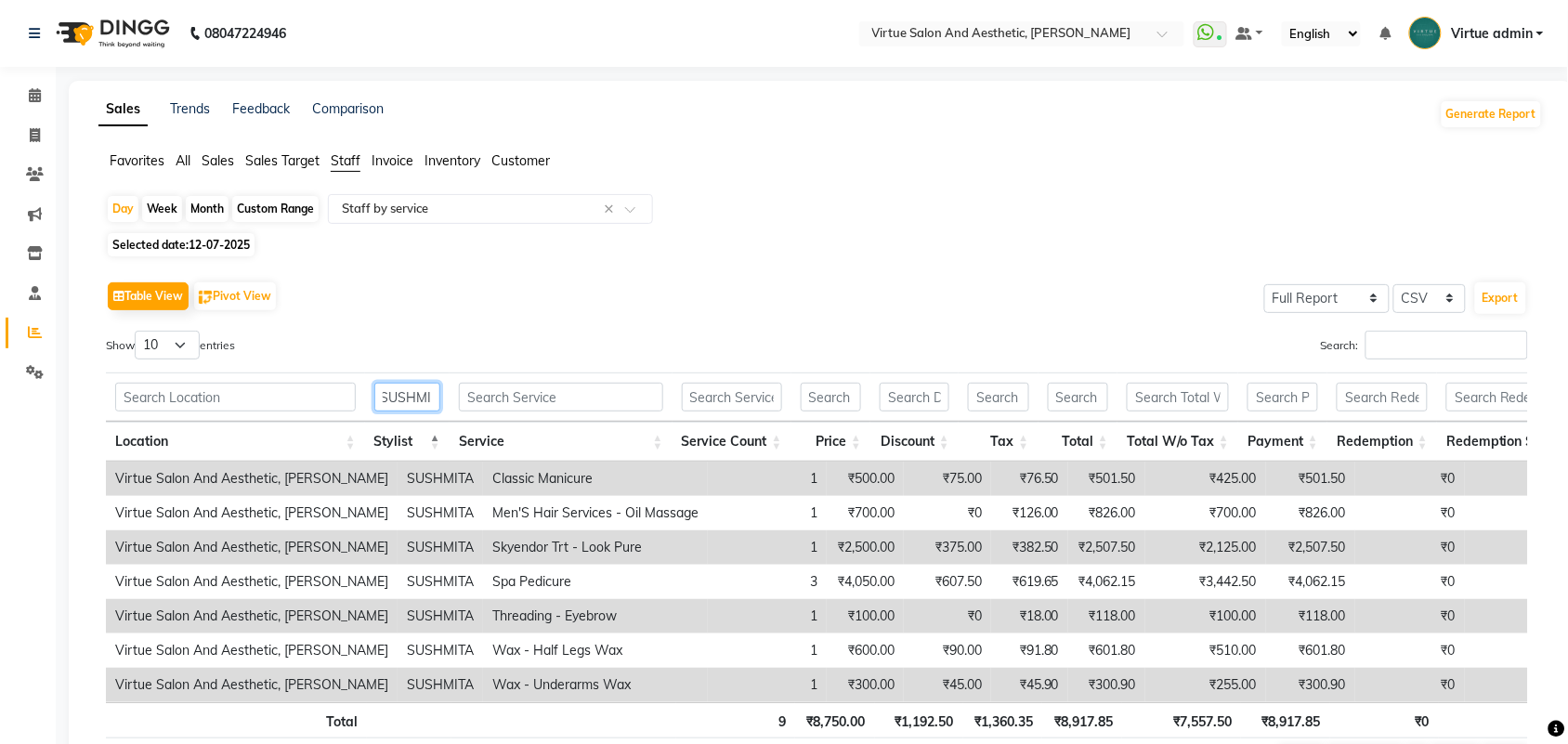 scroll, scrollTop: 0, scrollLeft: 1, axis: horizontal 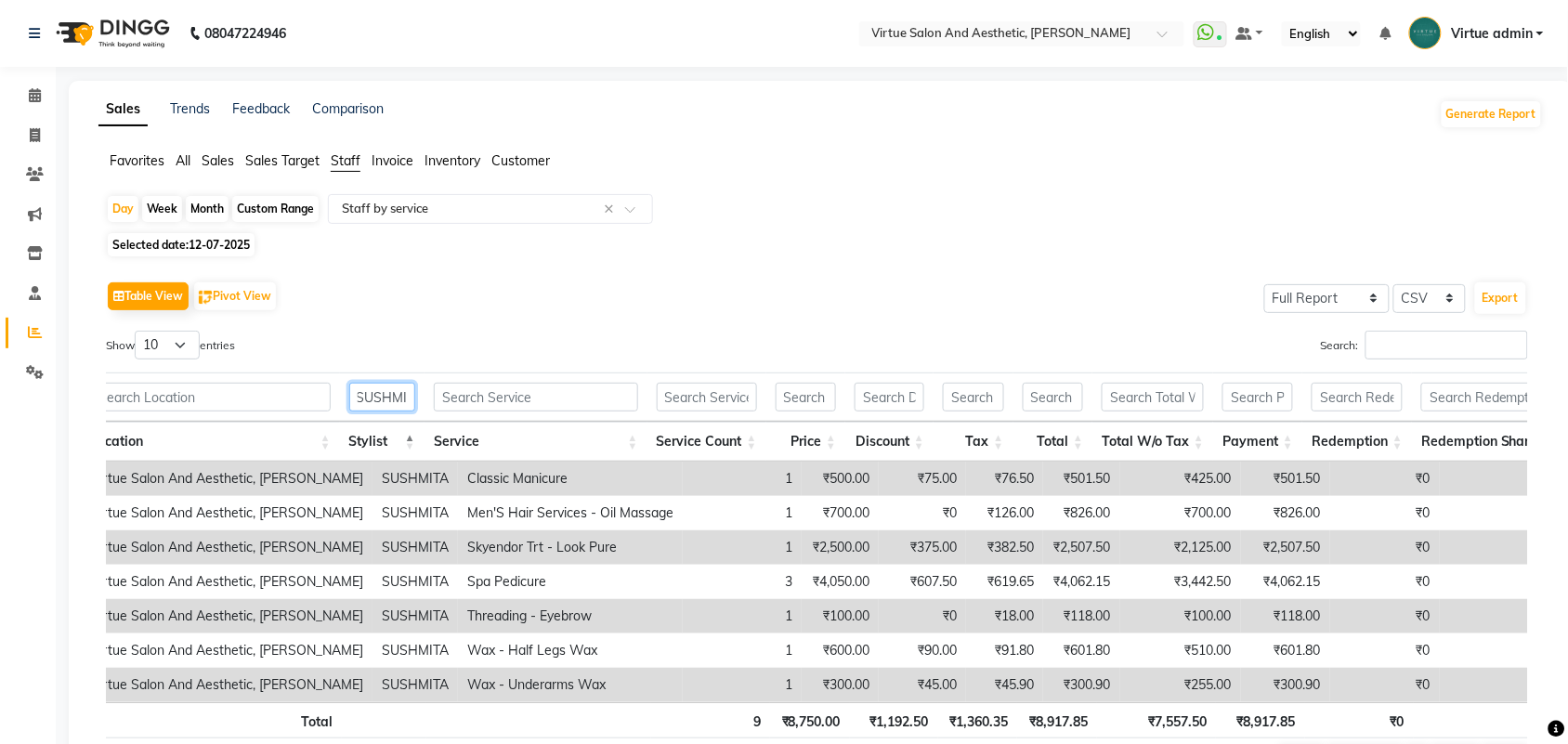 type on "SUSHMI" 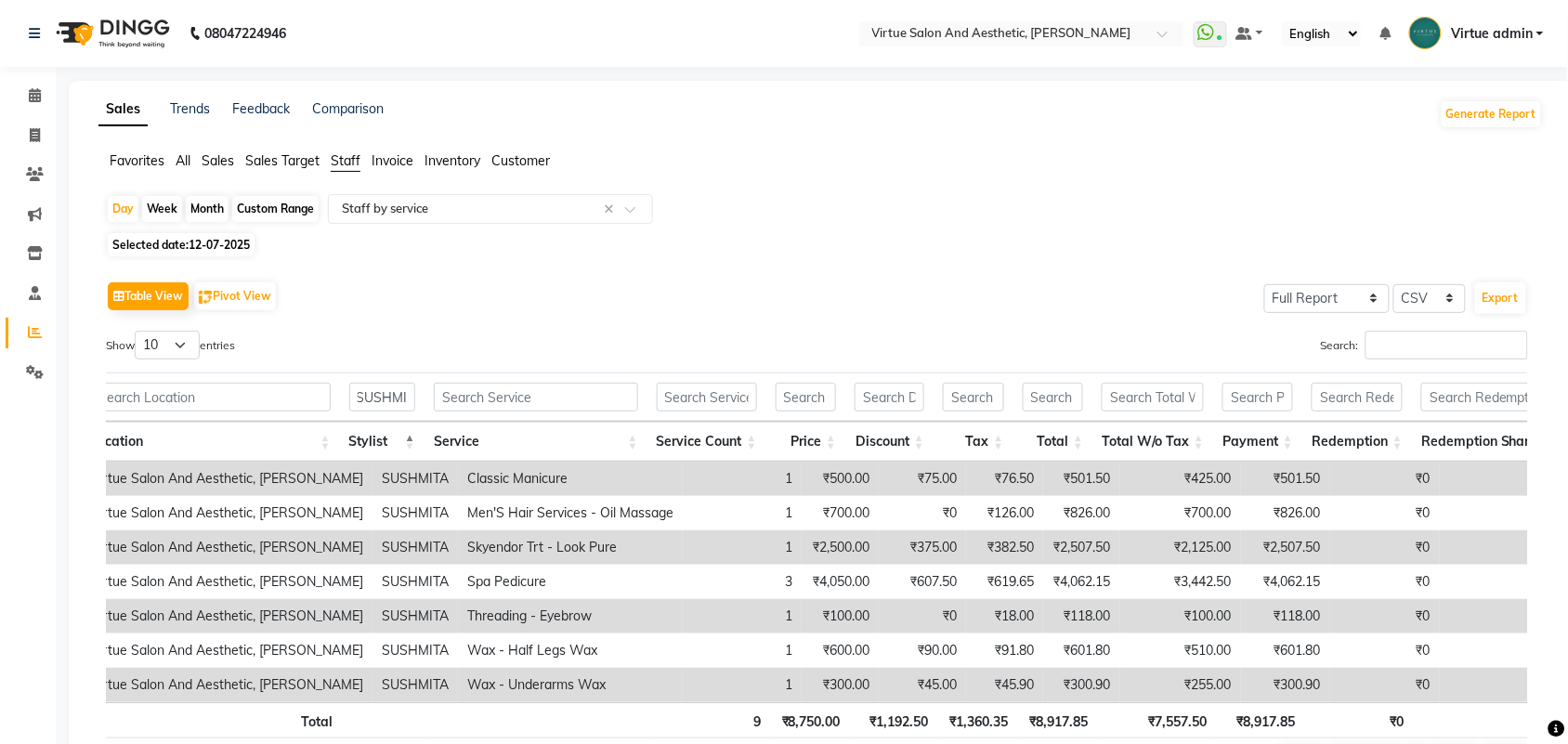 scroll, scrollTop: 0, scrollLeft: 0, axis: both 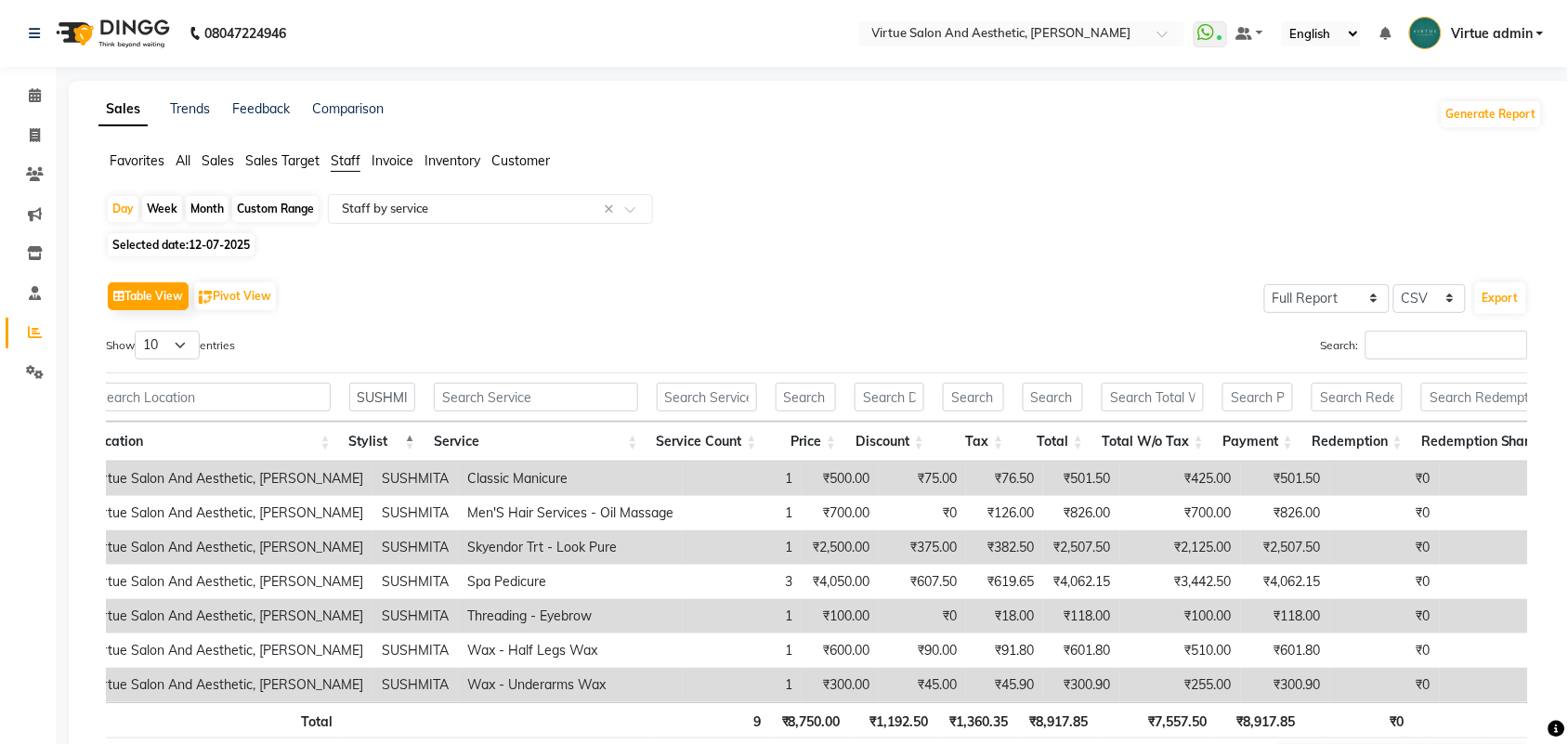 click on "Table View   Pivot View  Select Full Report Filtered Report Select CSV PDF  Export  Show  10 25 50 100  entries Search: SUSHMI Location Stylist Service Service Count Price Discount Tax Total Total W/o Tax Payment Redemption Redemption Share Product Cost Location Stylist Service Service Count Price Discount Tax Total Total W/o Tax Payment Redemption Redemption Share Product Cost Total 9 ₹8,750.00 ₹1,192.50 ₹1,360.35 ₹8,917.85 ₹7,557.50 ₹8,917.85 ₹0 ₹0 ₹0 Virtue Salon And Aesthetic, [PERSON_NAME] [PERSON_NAME] Classic Manicure 1 ₹500.00 ₹75.00 ₹76.50 ₹501.50 ₹425.00 ₹501.50 ₹0 ₹0 ₹0 Virtue Salon And Aesthetic, [PERSON_NAME] [PERSON_NAME] Men'S Hair Services - Oil Massage 1 ₹700.00 ₹0 ₹126.00 ₹826.00 ₹700.00 ₹826.00 ₹0 ₹0 ₹0 Virtue Salon And Aesthetic, [PERSON_NAME] [PERSON_NAME] Skyendor Trt - Look Pure 1 ₹2,500.00 ₹375.00 ₹382.50 ₹2,507.50 ₹2,125.00 ₹2,507.50 ₹0 ₹0 ₹0 Virtue Salon And Aesthetic, [PERSON_NAME] [PERSON_NAME] Spa Pedicure 3 ₹4,050.00 ₹607.50 ₹0 1 1" 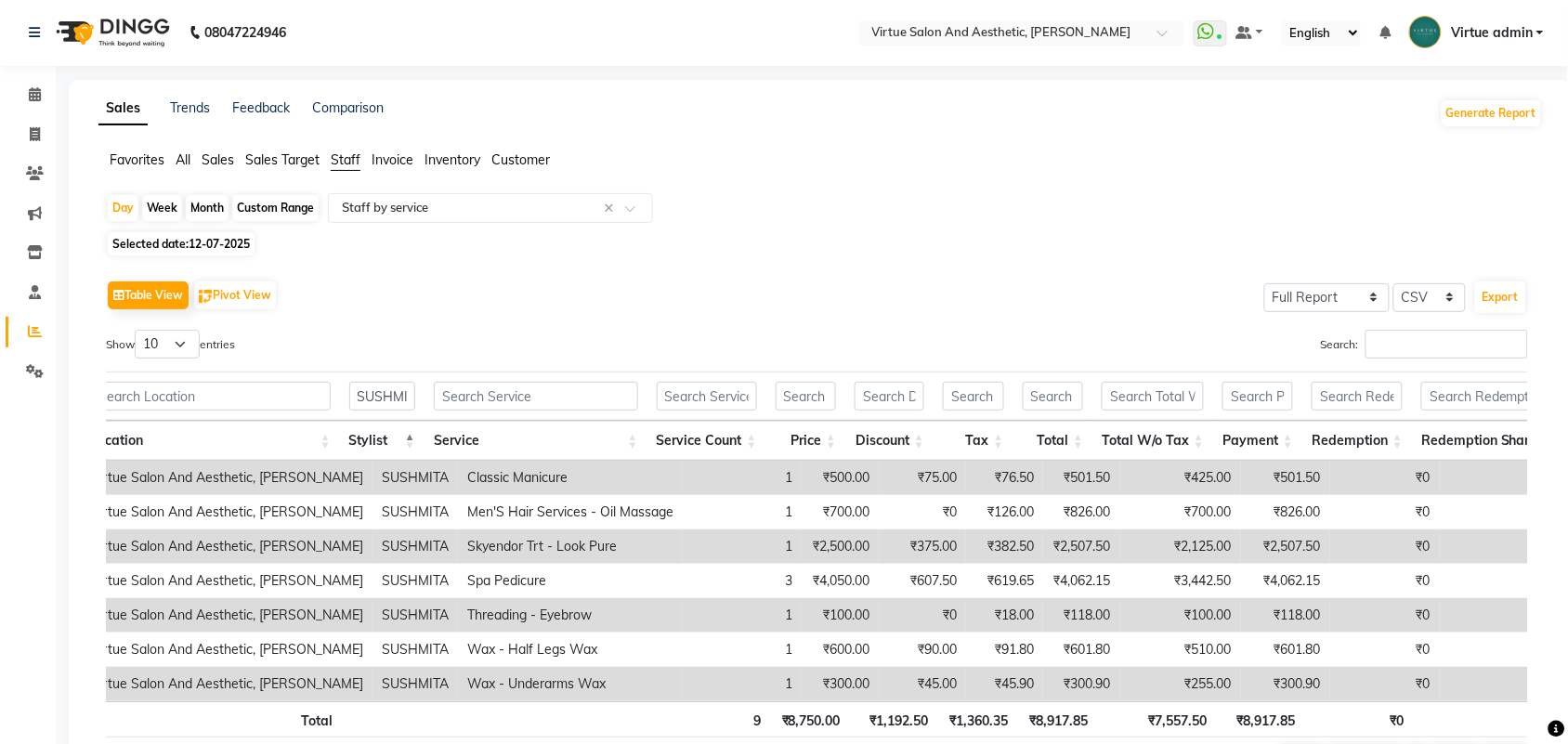 scroll, scrollTop: 0, scrollLeft: 0, axis: both 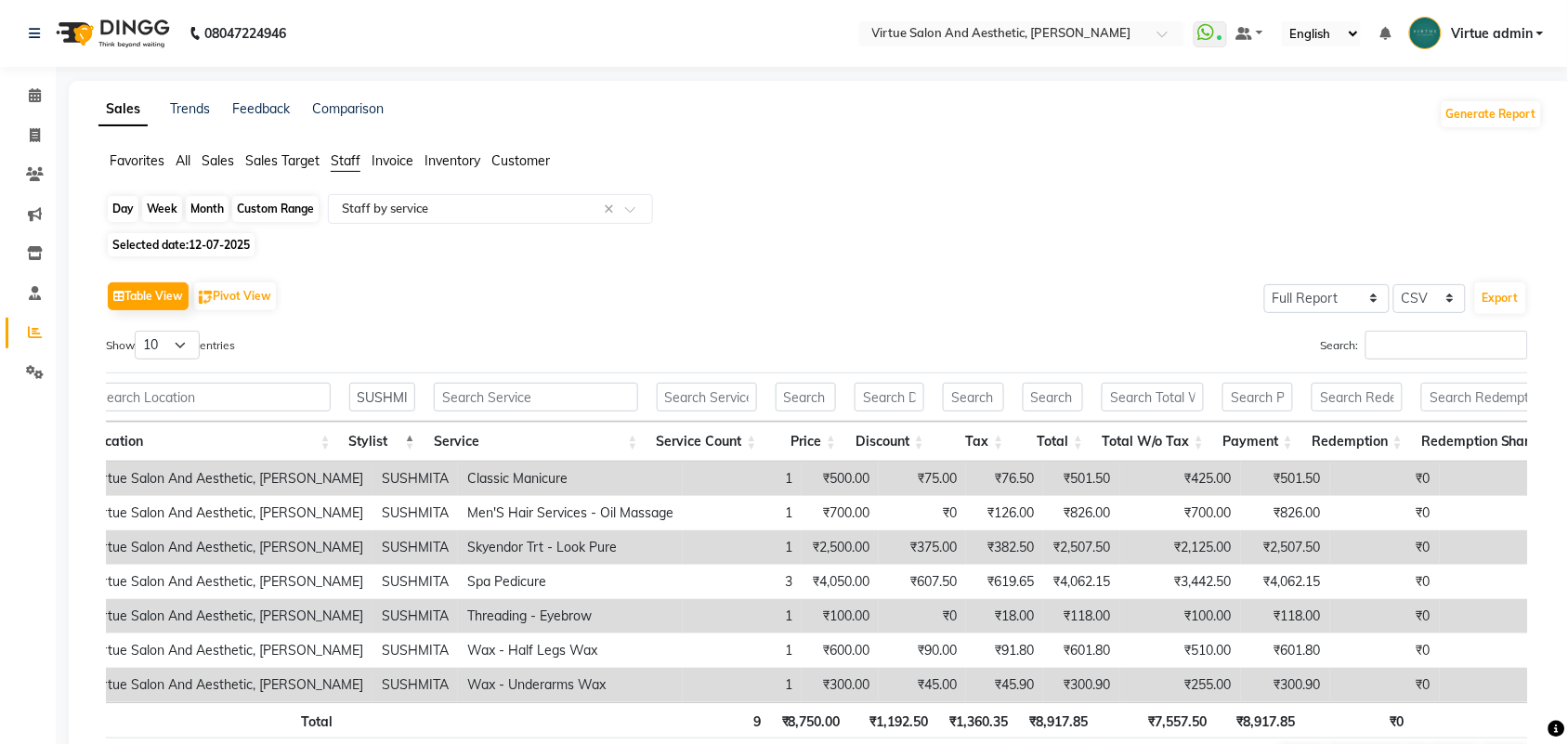 click on "Day" 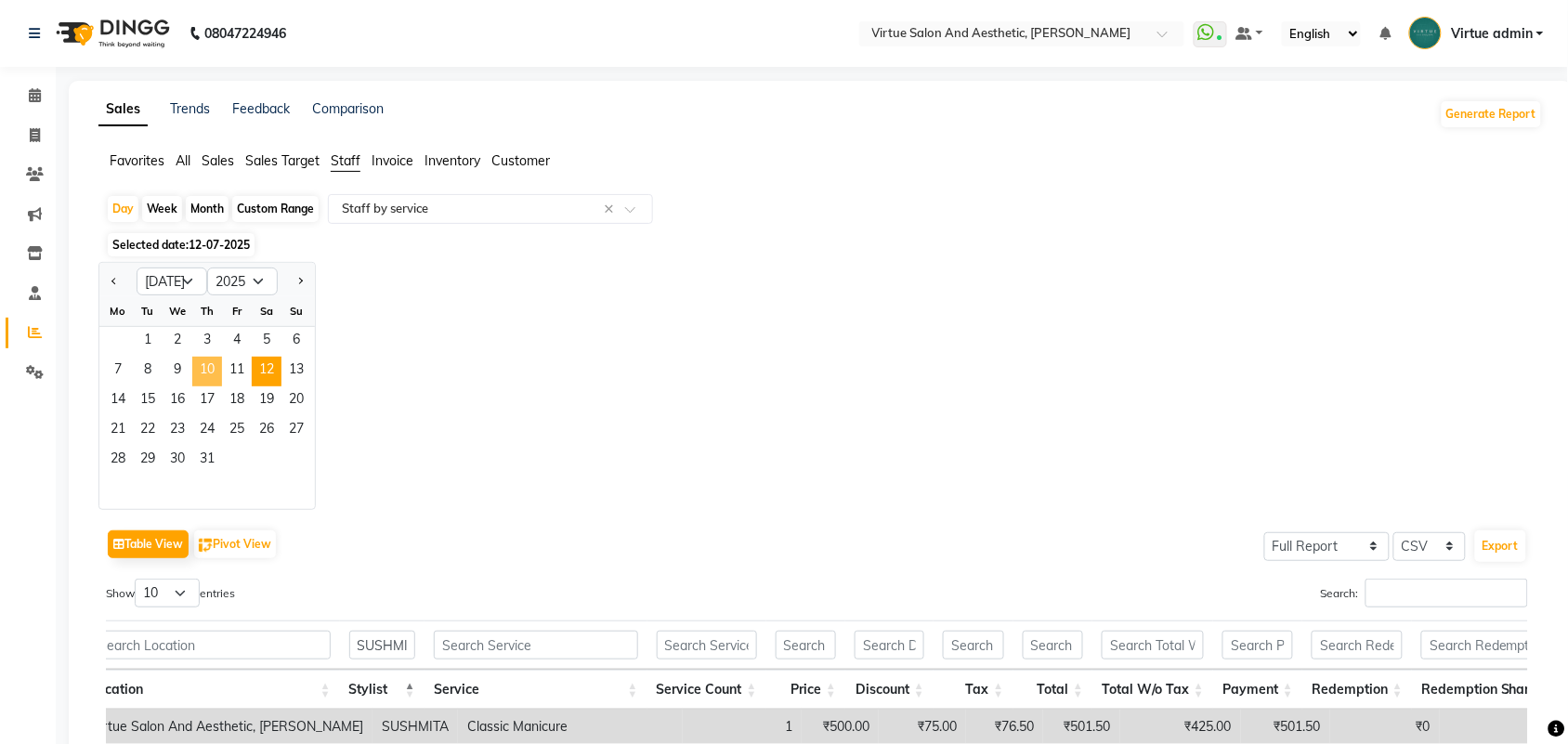 click on "10" 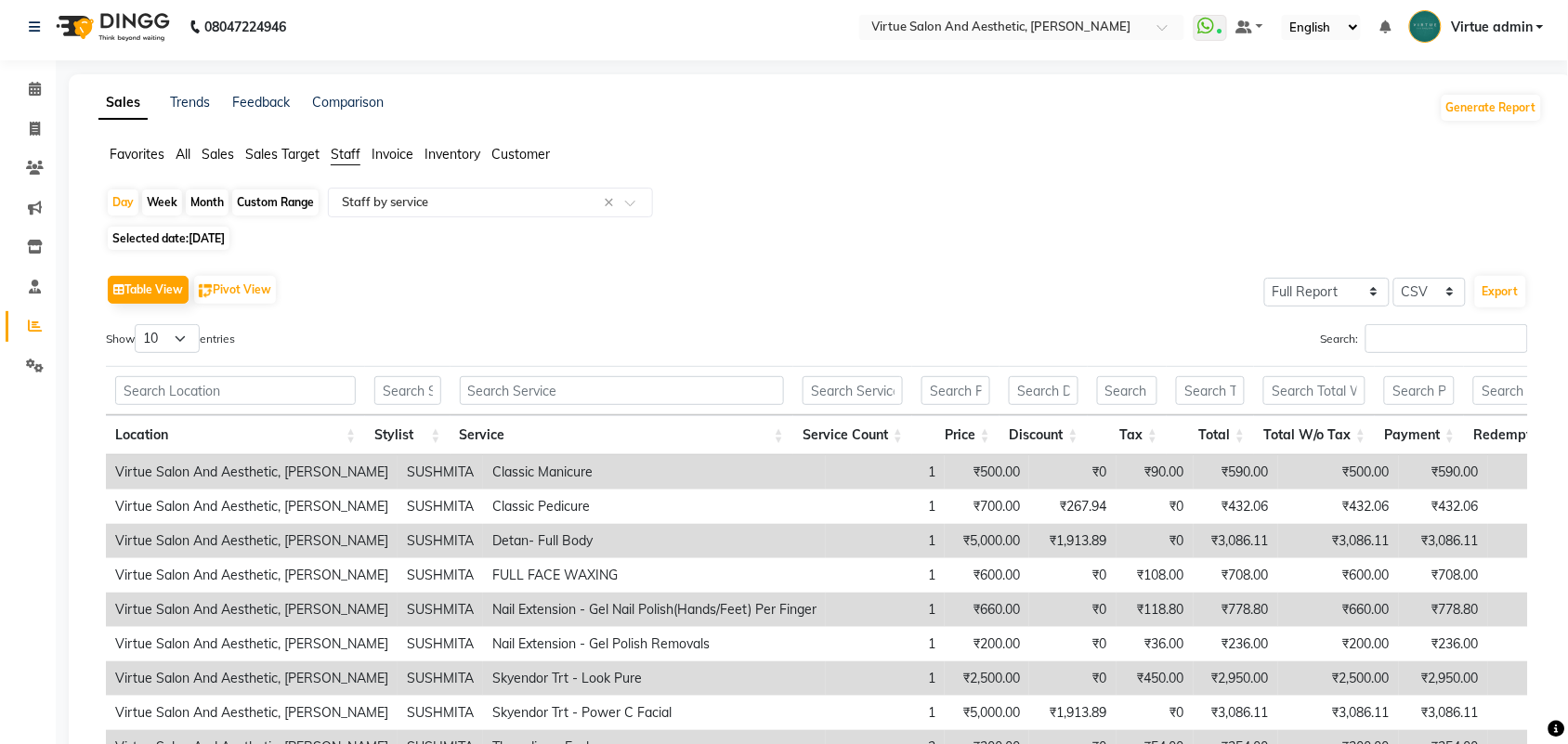 scroll, scrollTop: 239, scrollLeft: 0, axis: vertical 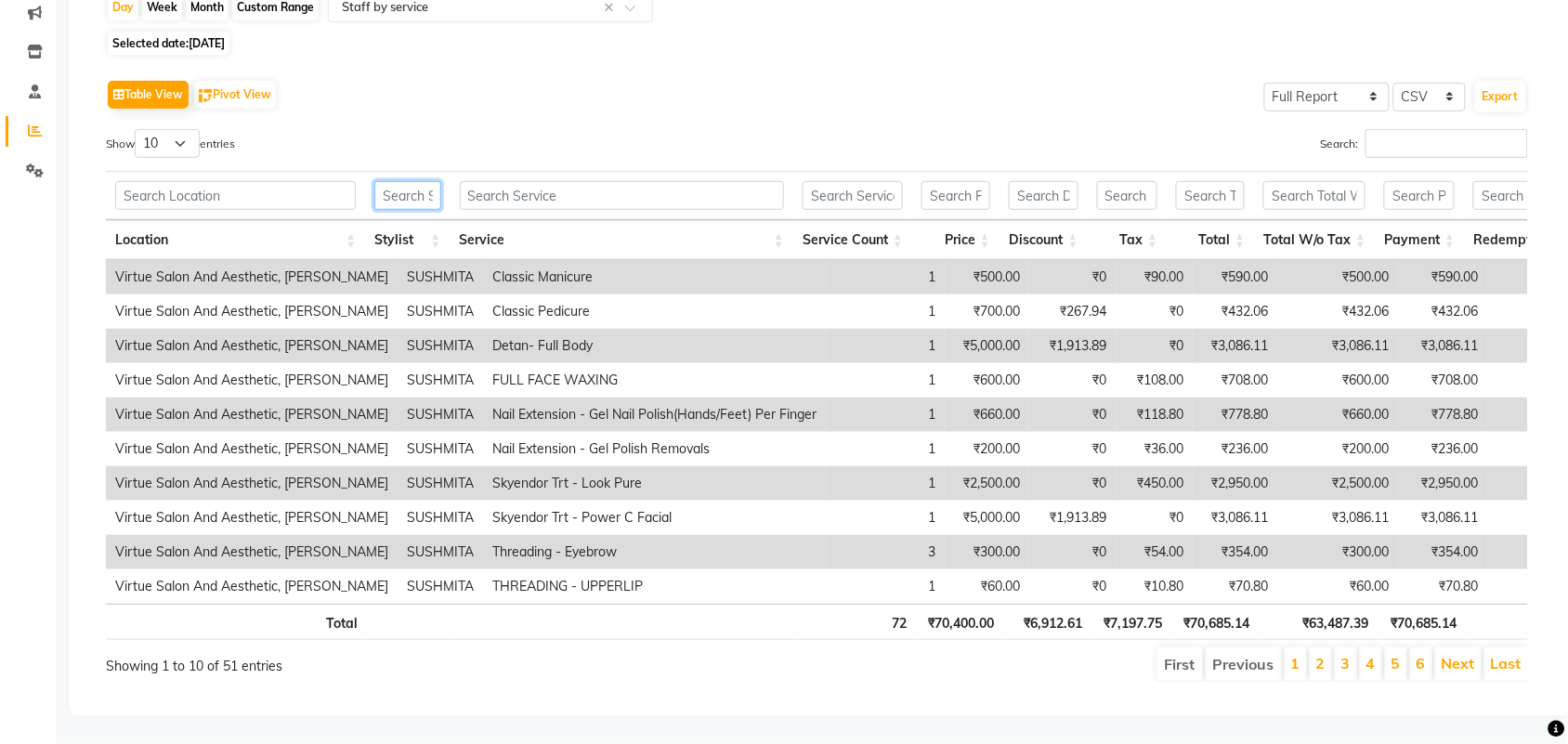 click at bounding box center [407, 195] 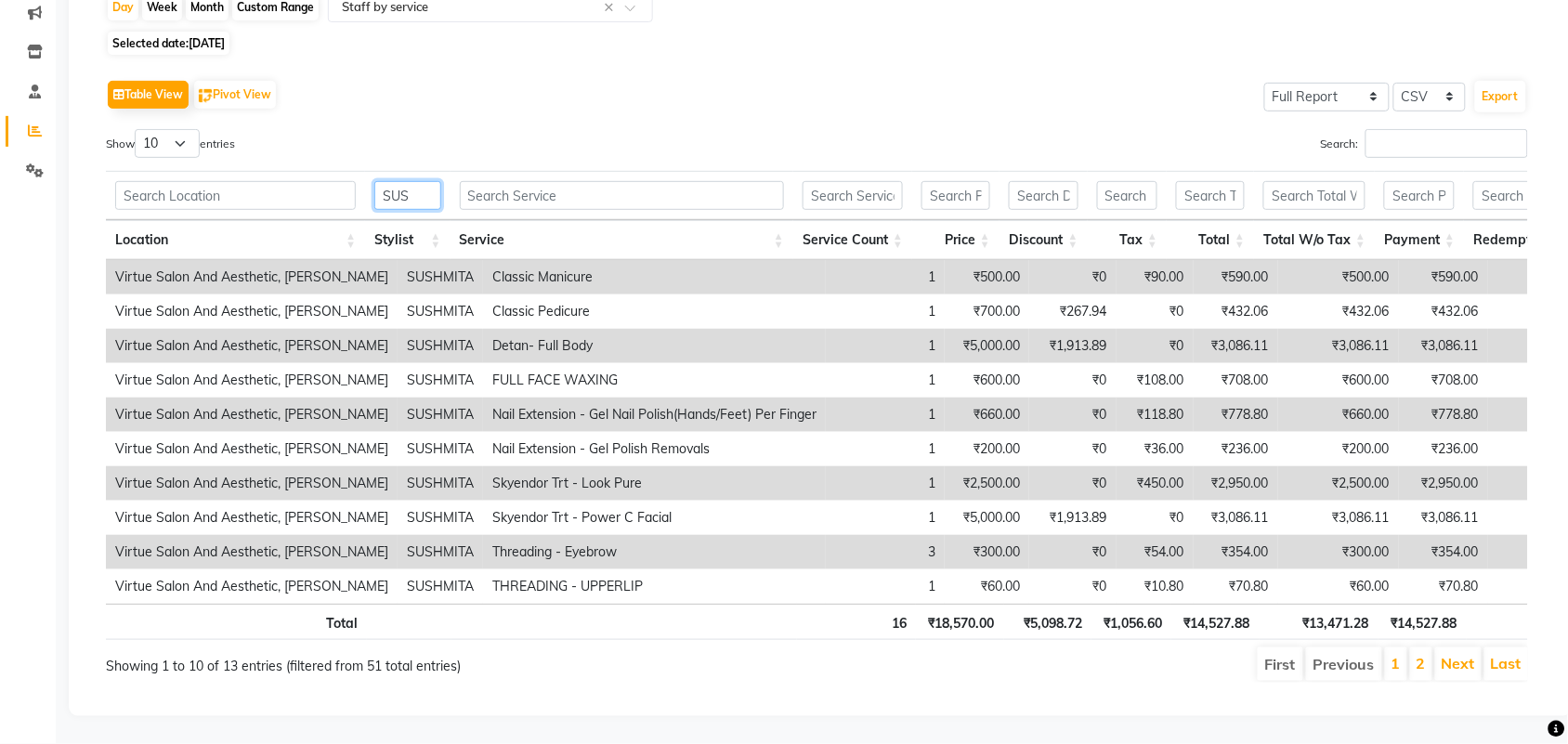 scroll, scrollTop: 0, scrollLeft: 15, axis: horizontal 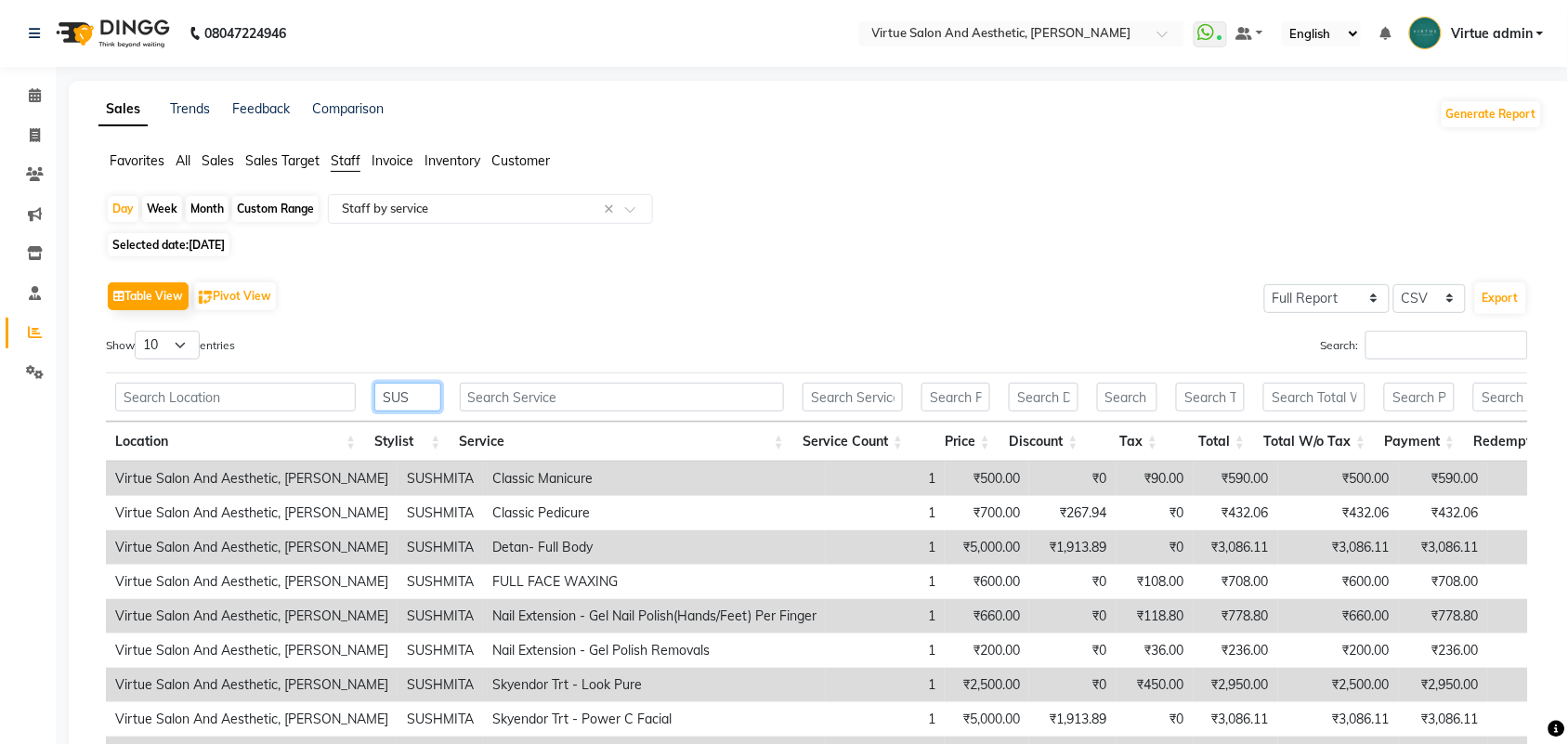 type on "SUS" 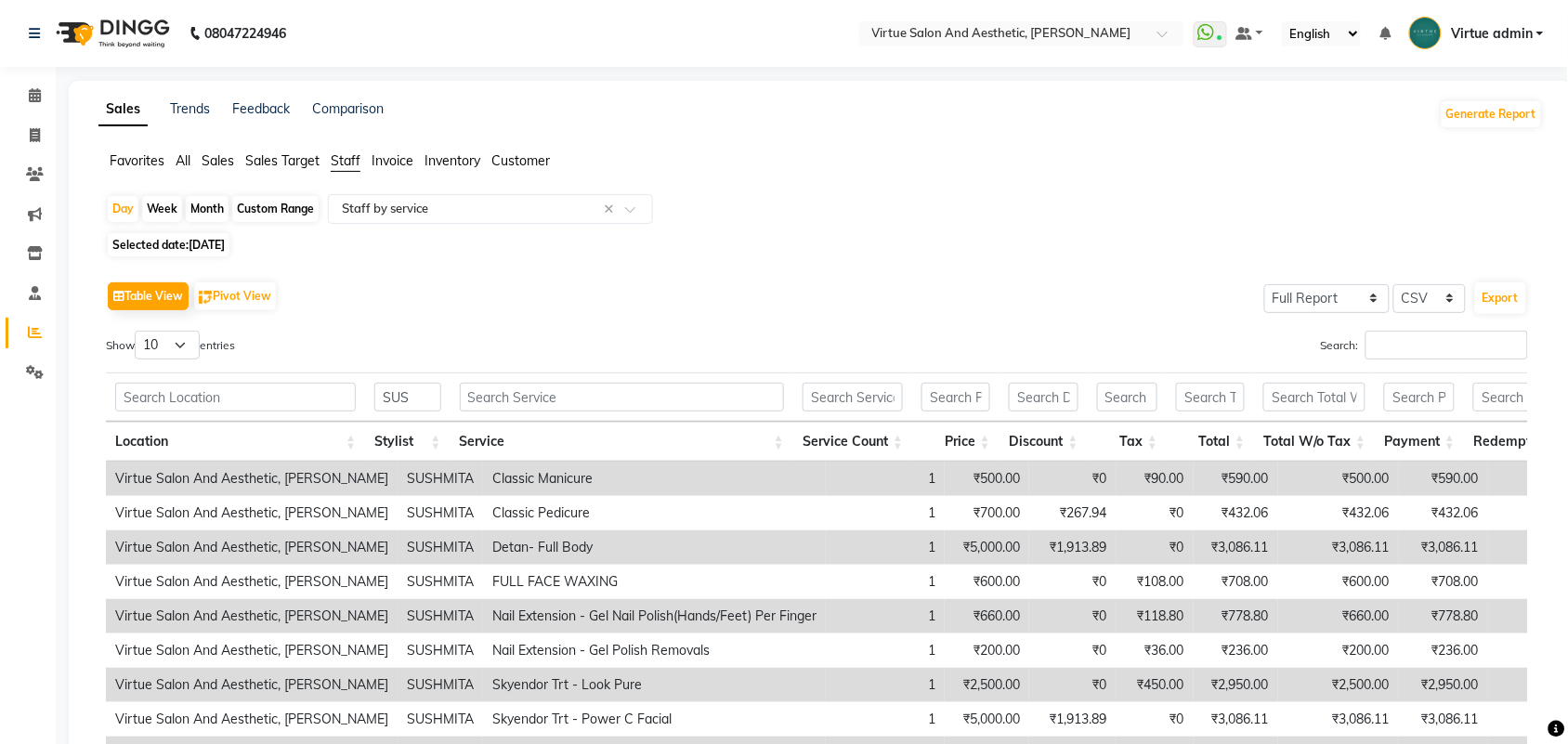 click on "Favorites" 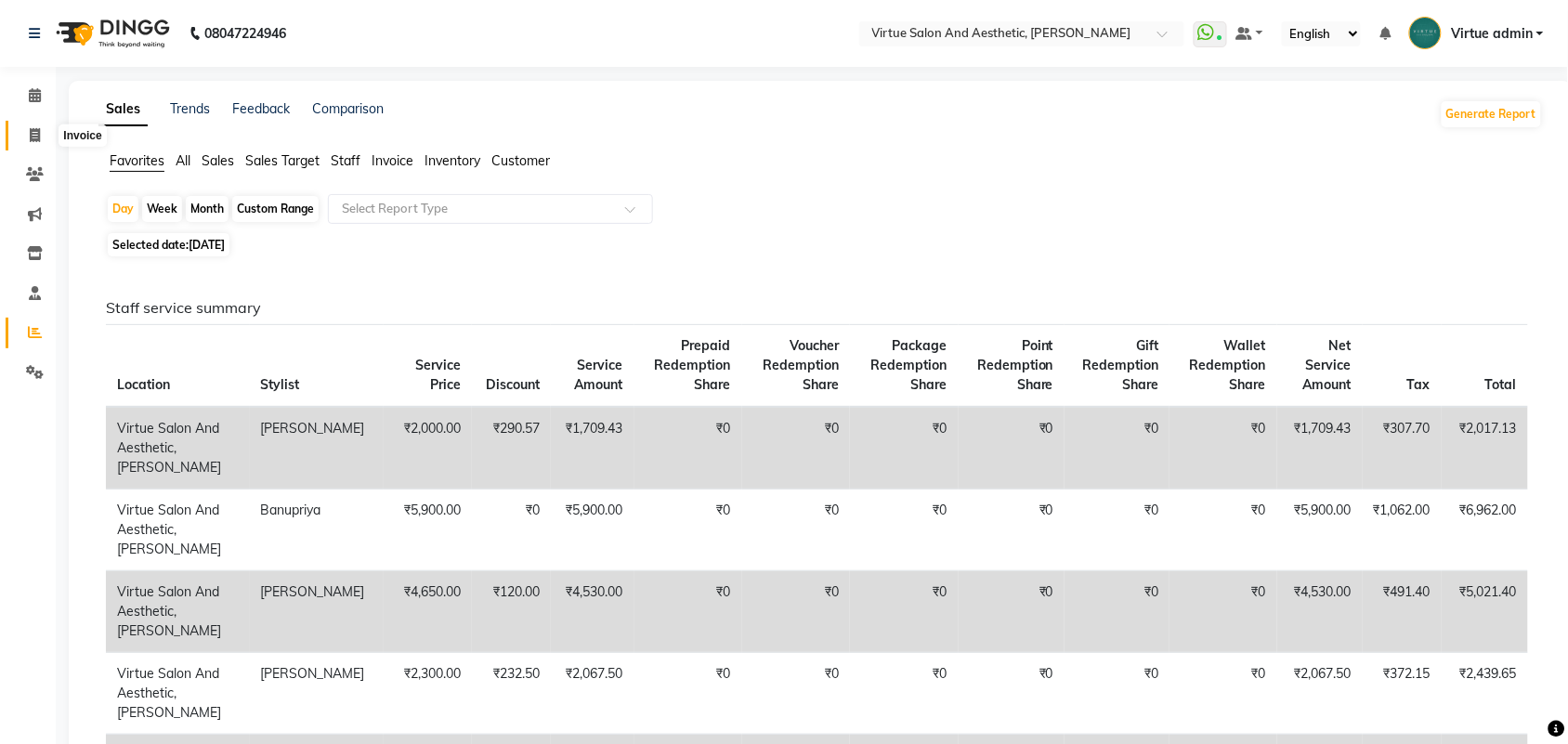 click 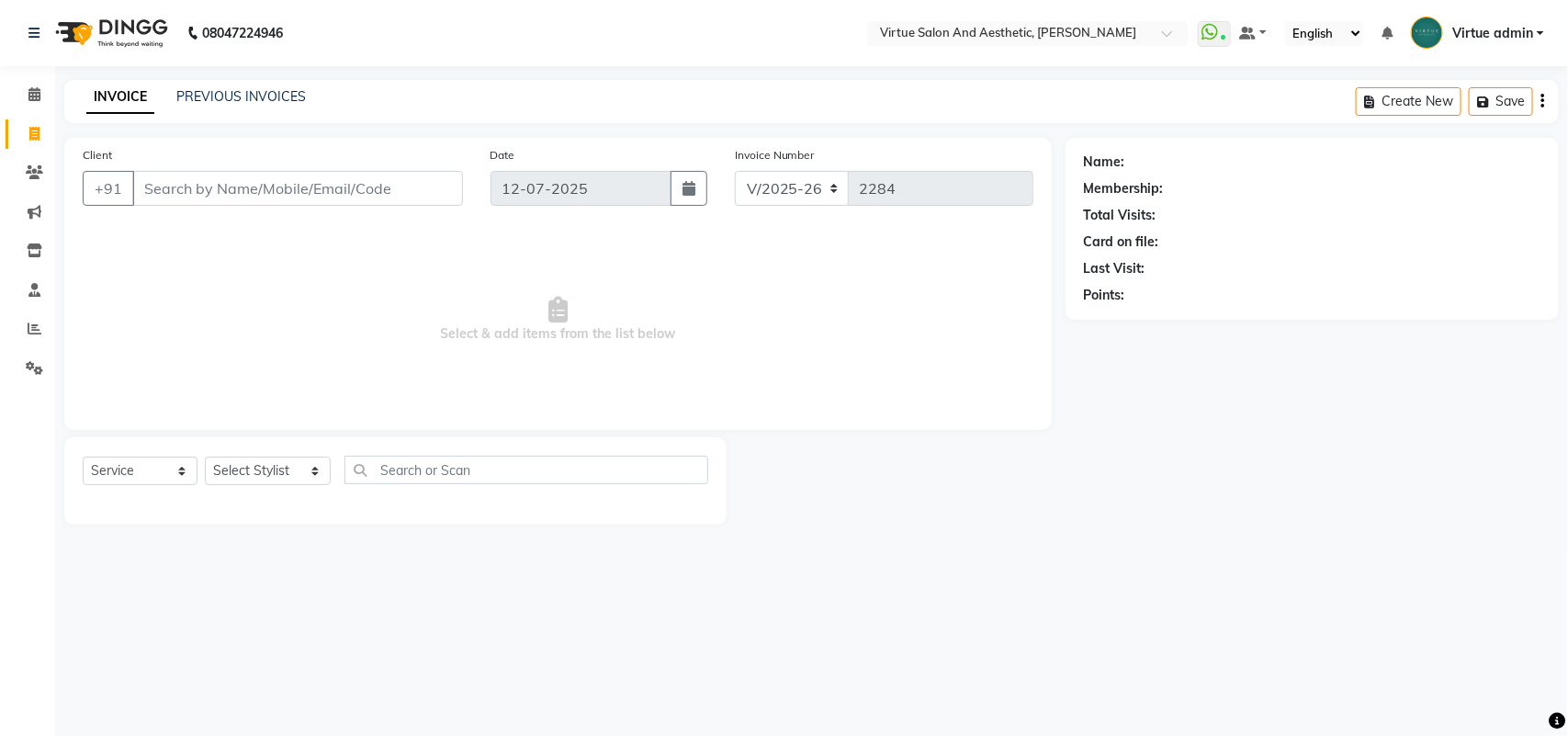 click on "INVOICE PREVIOUS INVOICES" 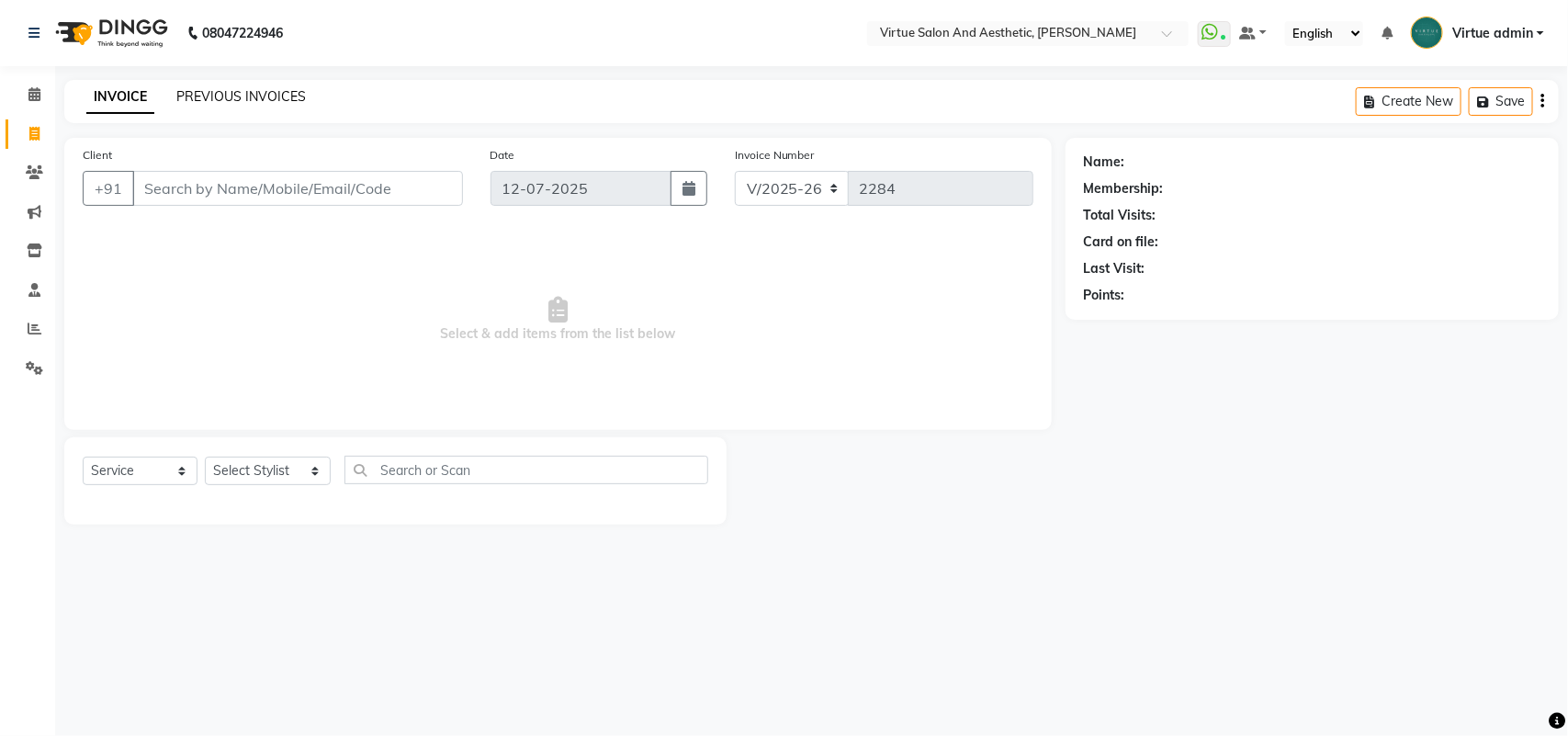 click on "PREVIOUS INVOICES" 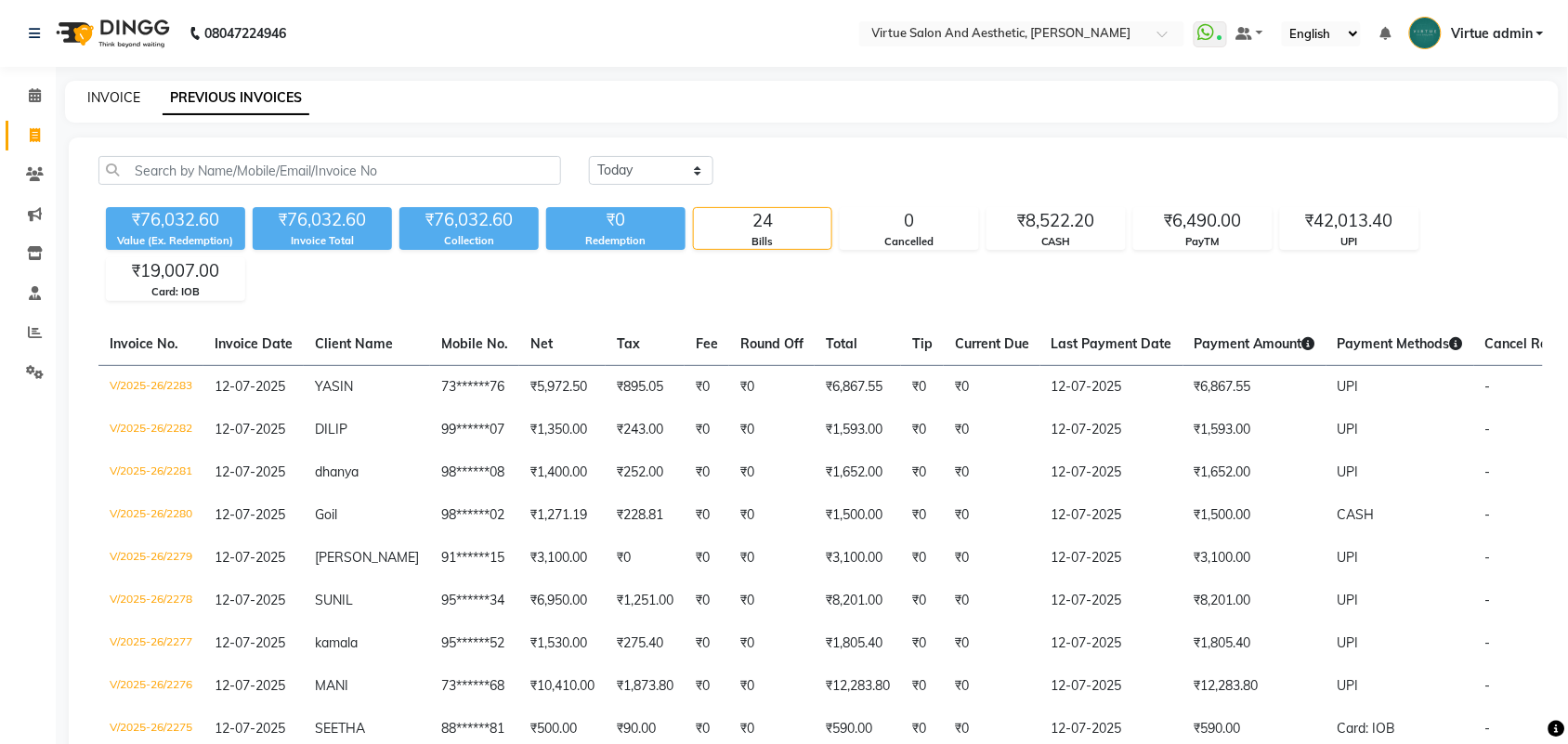 click on "INVOICE PREVIOUS INVOICES" 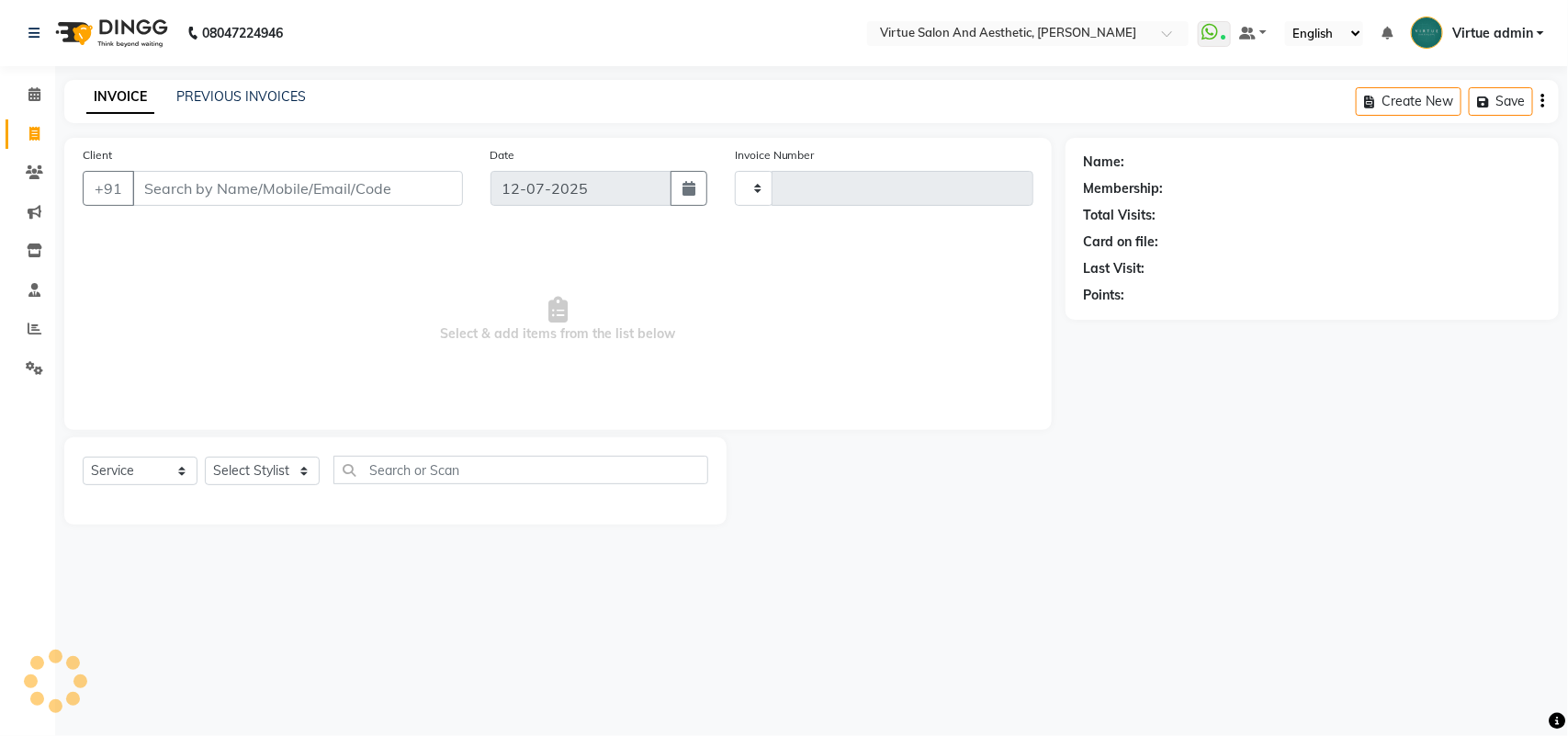 type on "2284" 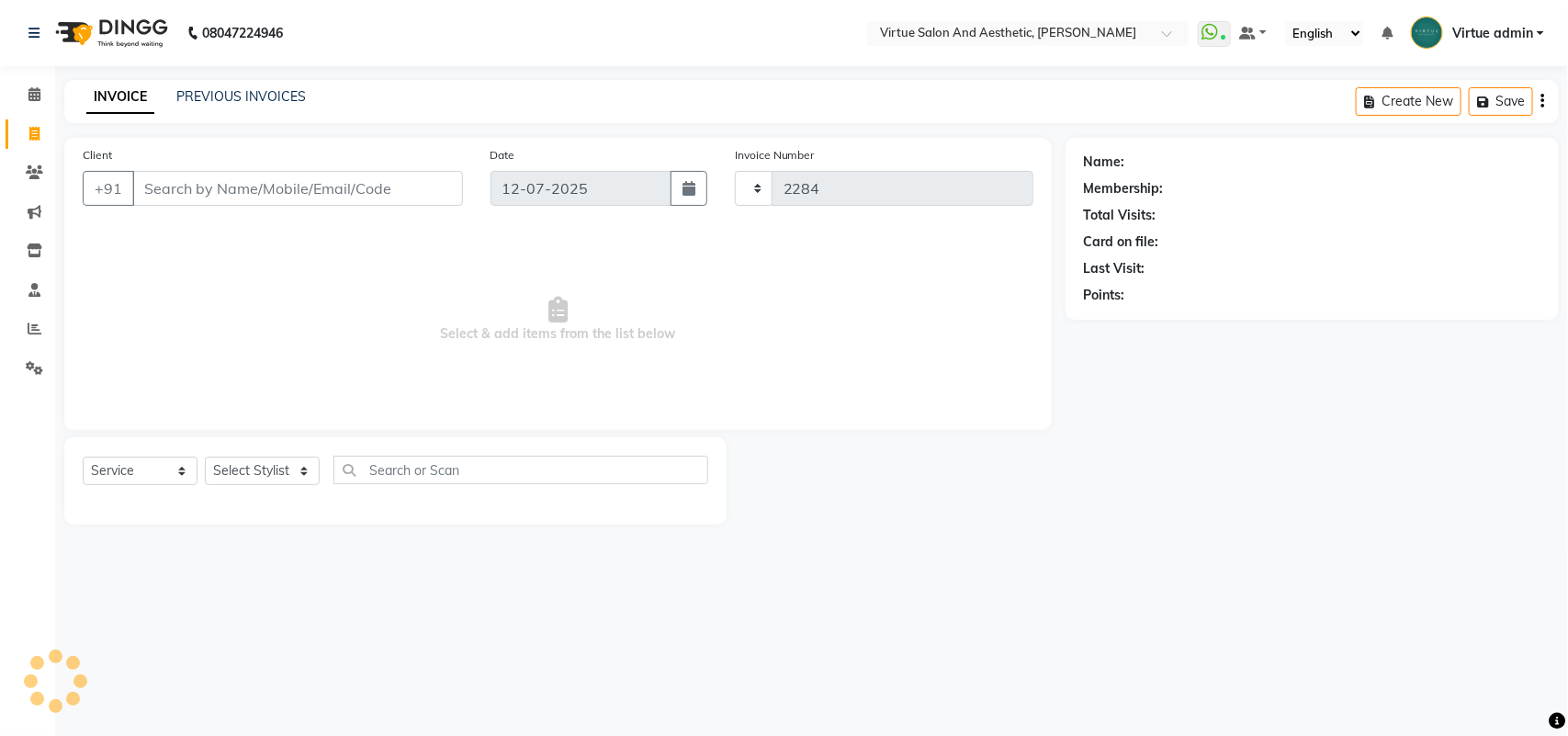 select on "4466" 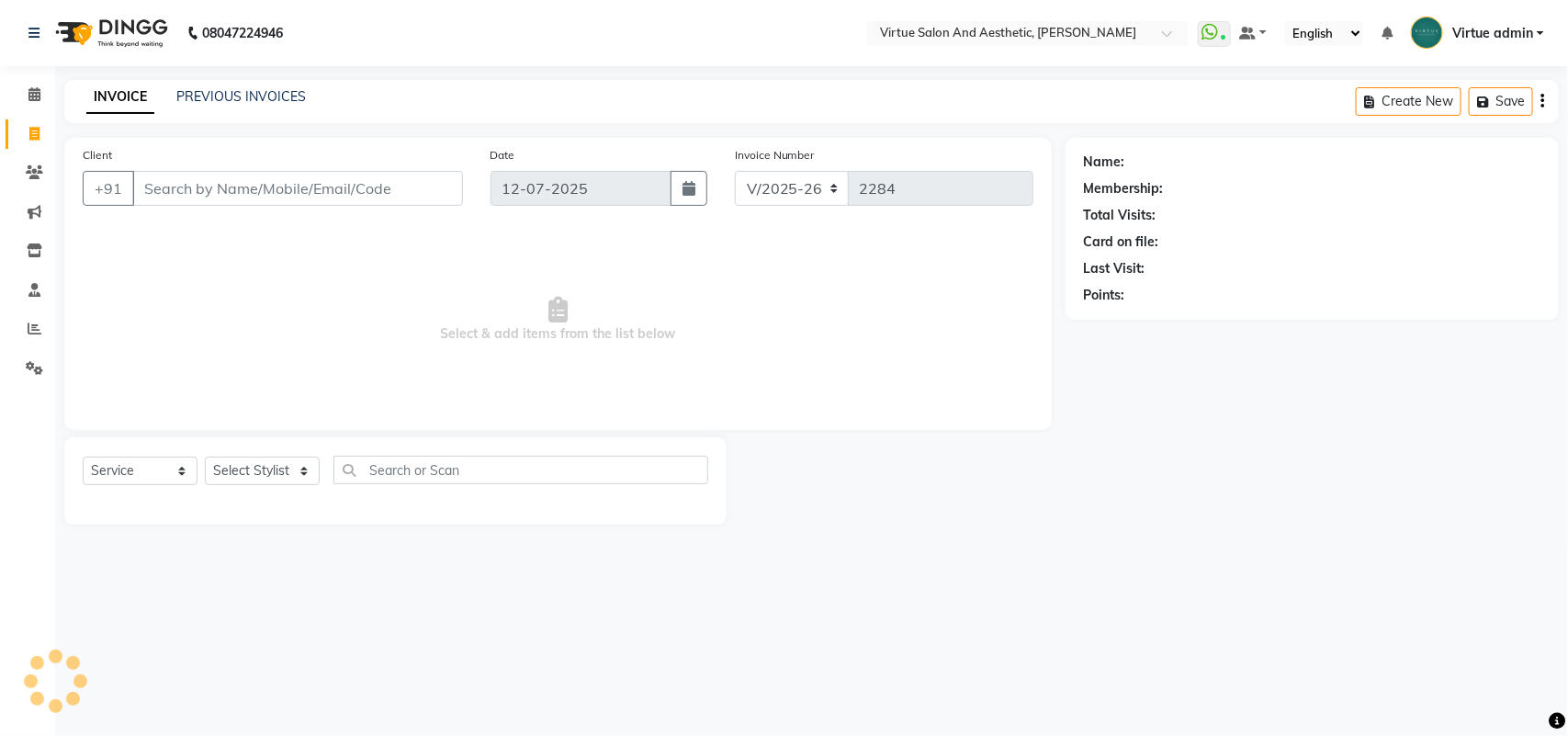 click on "Client" at bounding box center [298, 188] 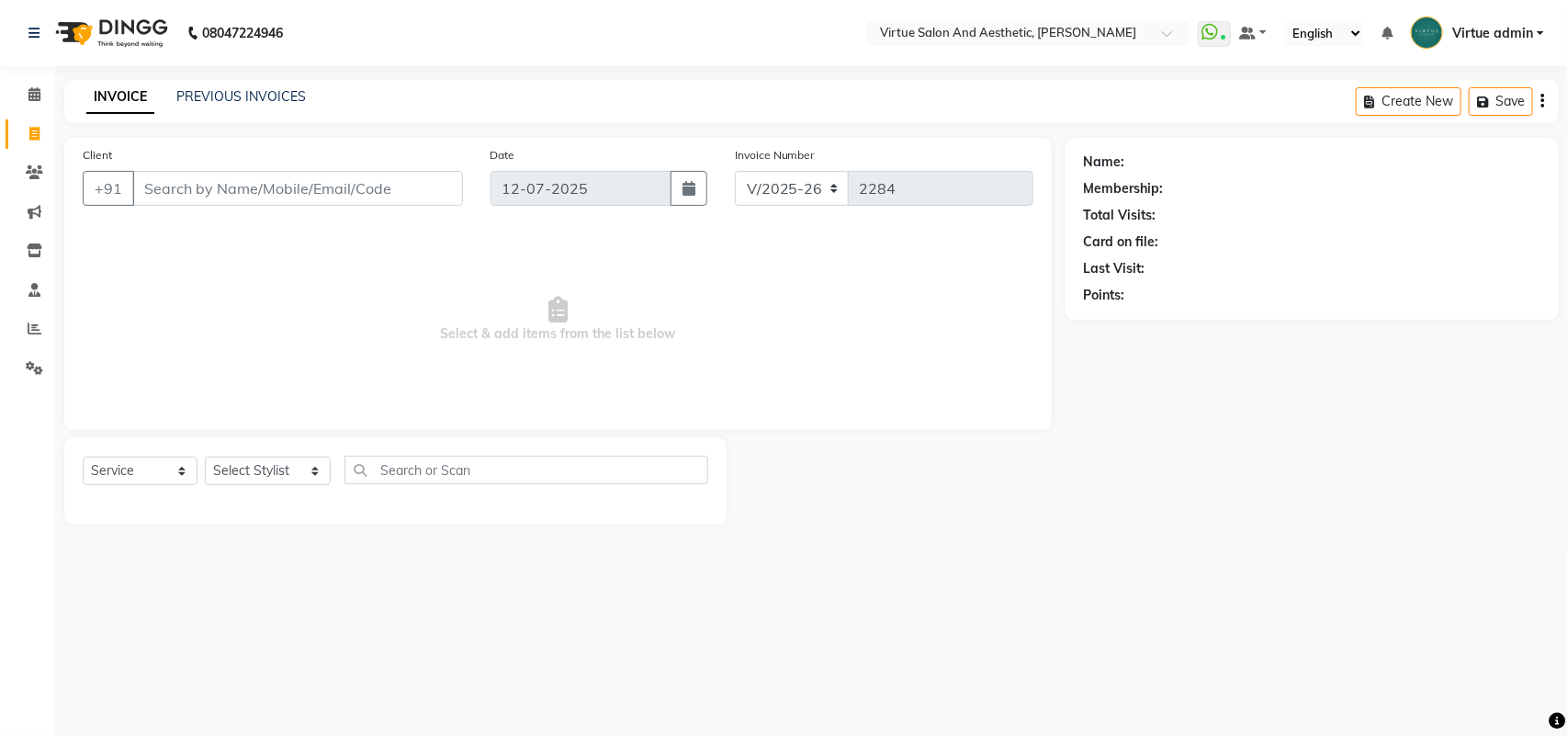 click on "Client" at bounding box center [298, 188] 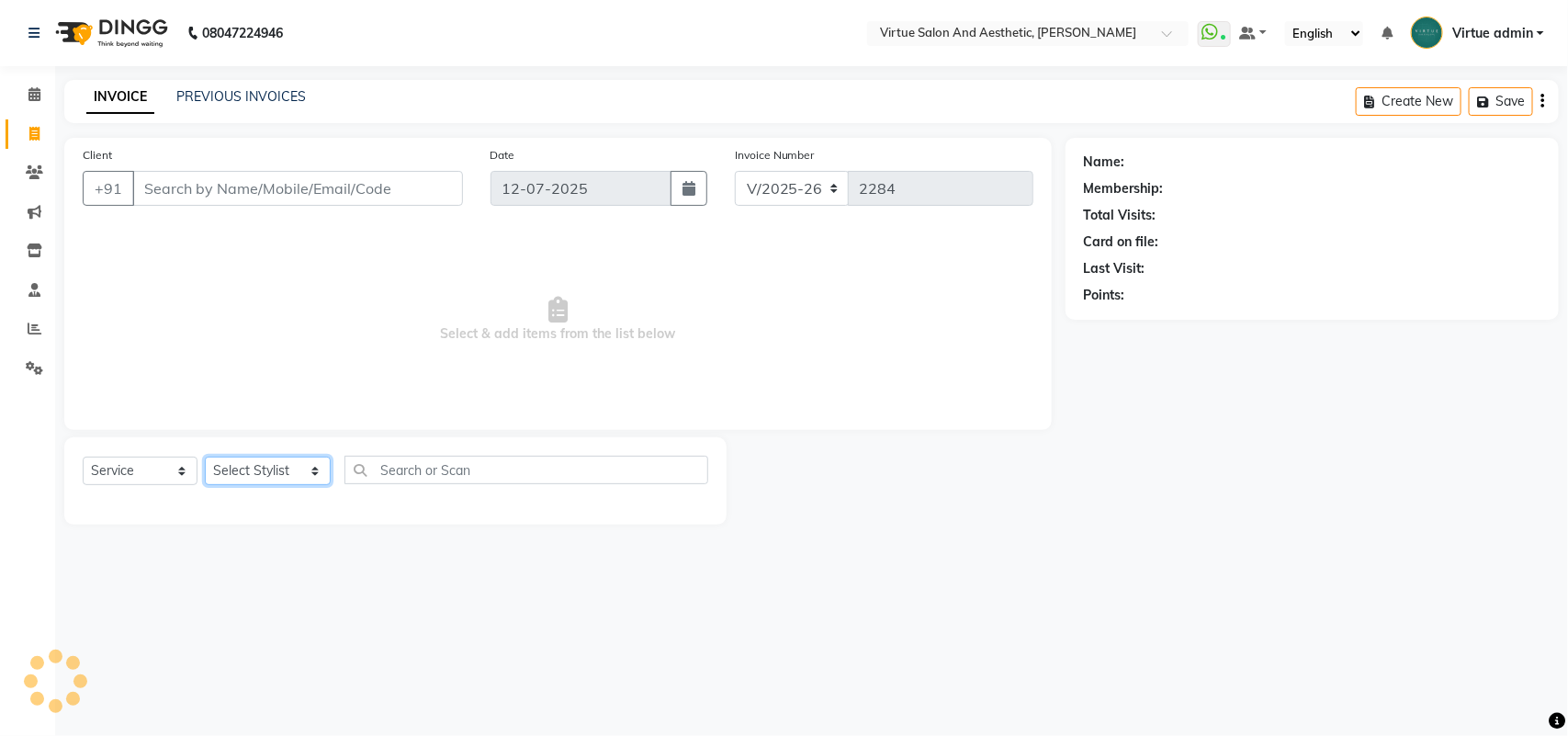 click on "Select Stylist Admin [PERSON_NAME]  Apsu Auditor Ambattur [PERSON_NAME] Dingg - Support Team [PERSON_NAME] [PERSON_NAME] [PERSON_NAME]  [PERSON_NAME] [PERSON_NAME]  [PERSON_NAME] [PERSON_NAME] [PERSON_NAME] RADHA [PERSON_NAME]  [PERSON_NAME] SEETHAL SOCHIPEM [PERSON_NAME] [PERSON_NAME] VANITHA Veena [PERSON_NAME]  [PERSON_NAME] Virtue admin VIRTUE SALON" 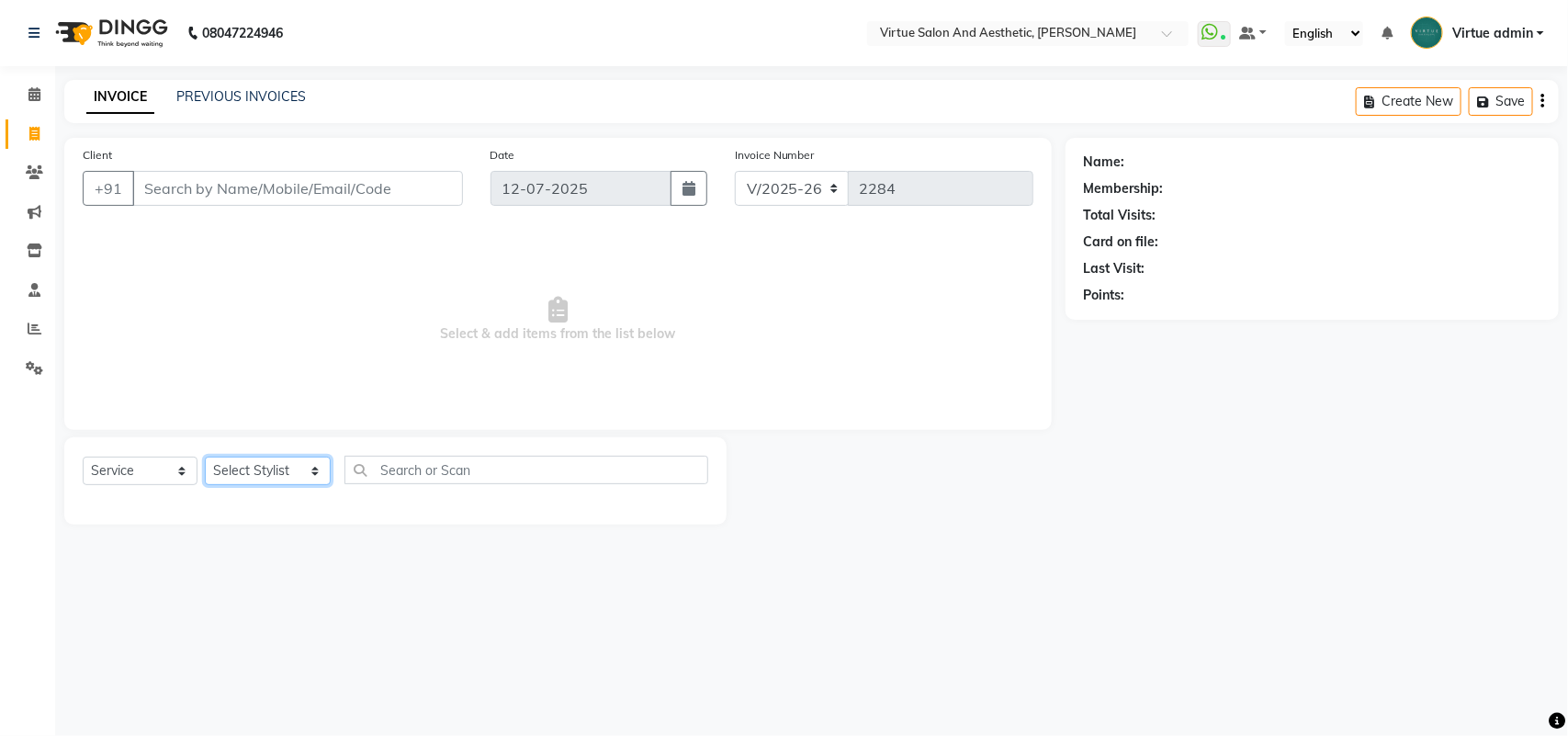 select on "73933" 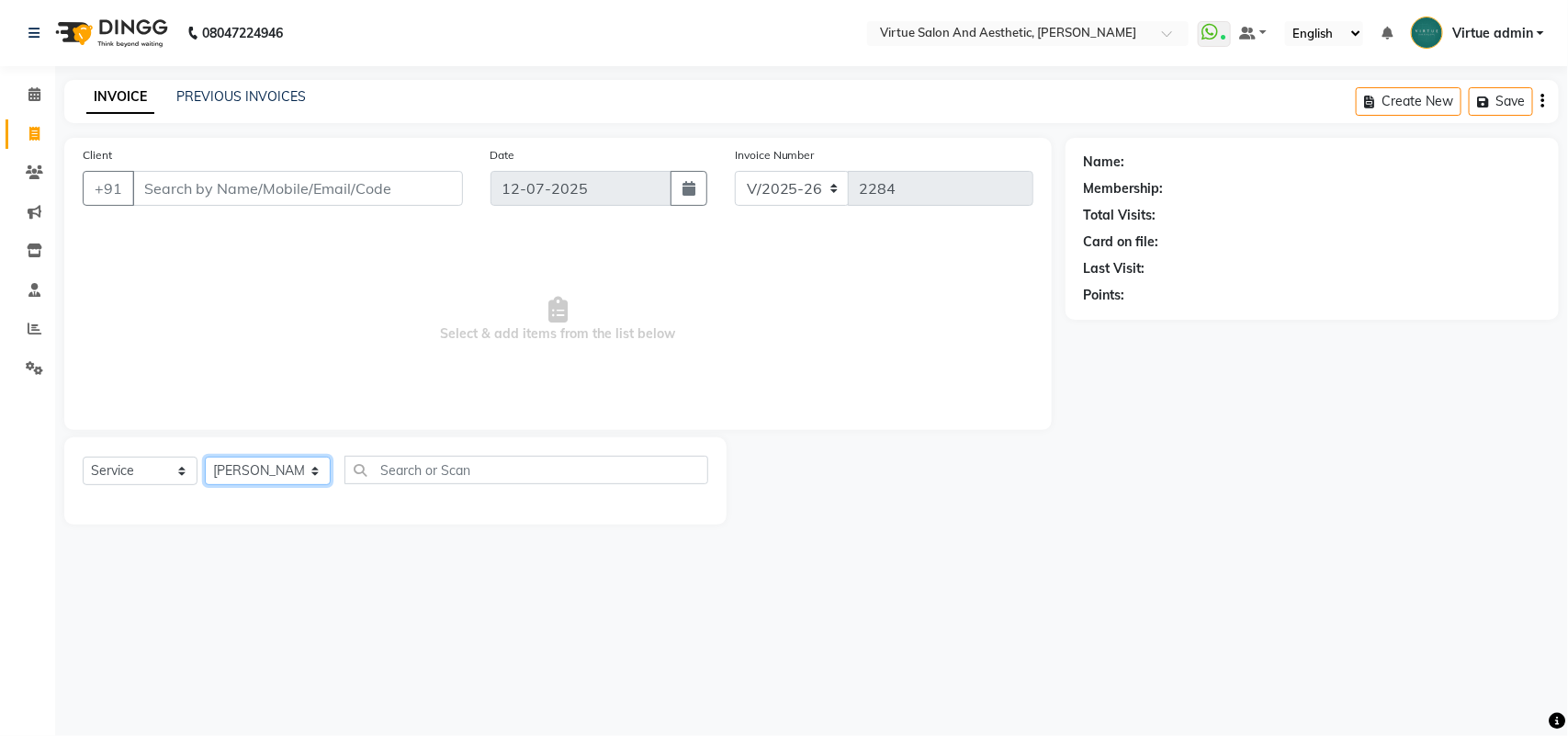 click on "Select Stylist Admin [PERSON_NAME]  Apsu Auditor Ambattur [PERSON_NAME] Dingg - Support Team [PERSON_NAME] [PERSON_NAME] [PERSON_NAME]  [PERSON_NAME] [PERSON_NAME]  [PERSON_NAME] [PERSON_NAME] [PERSON_NAME] RADHA [PERSON_NAME]  [PERSON_NAME] SEETHAL SOCHIPEM [PERSON_NAME] [PERSON_NAME] VANITHA Veena [PERSON_NAME]  [PERSON_NAME] Virtue admin VIRTUE SALON" 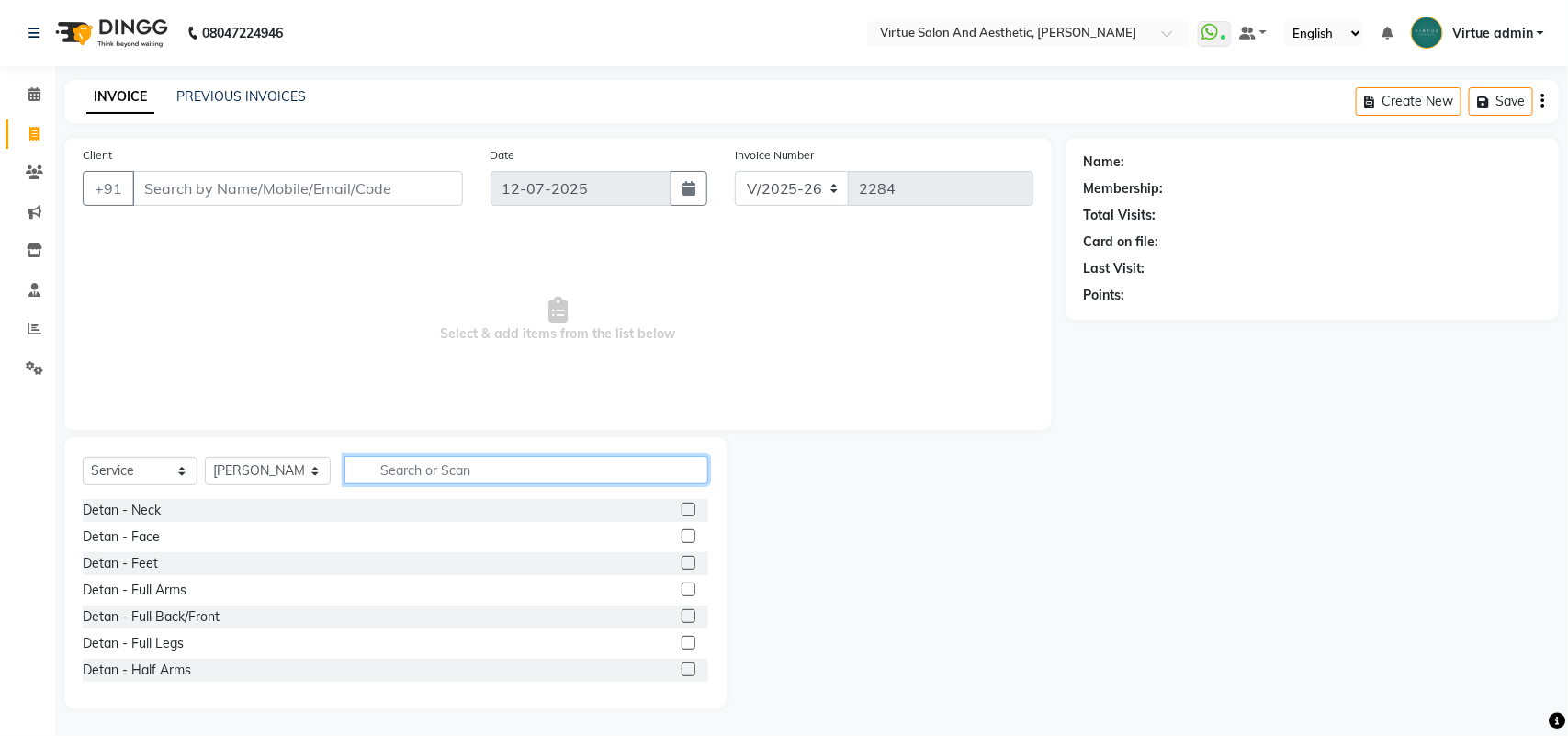 click 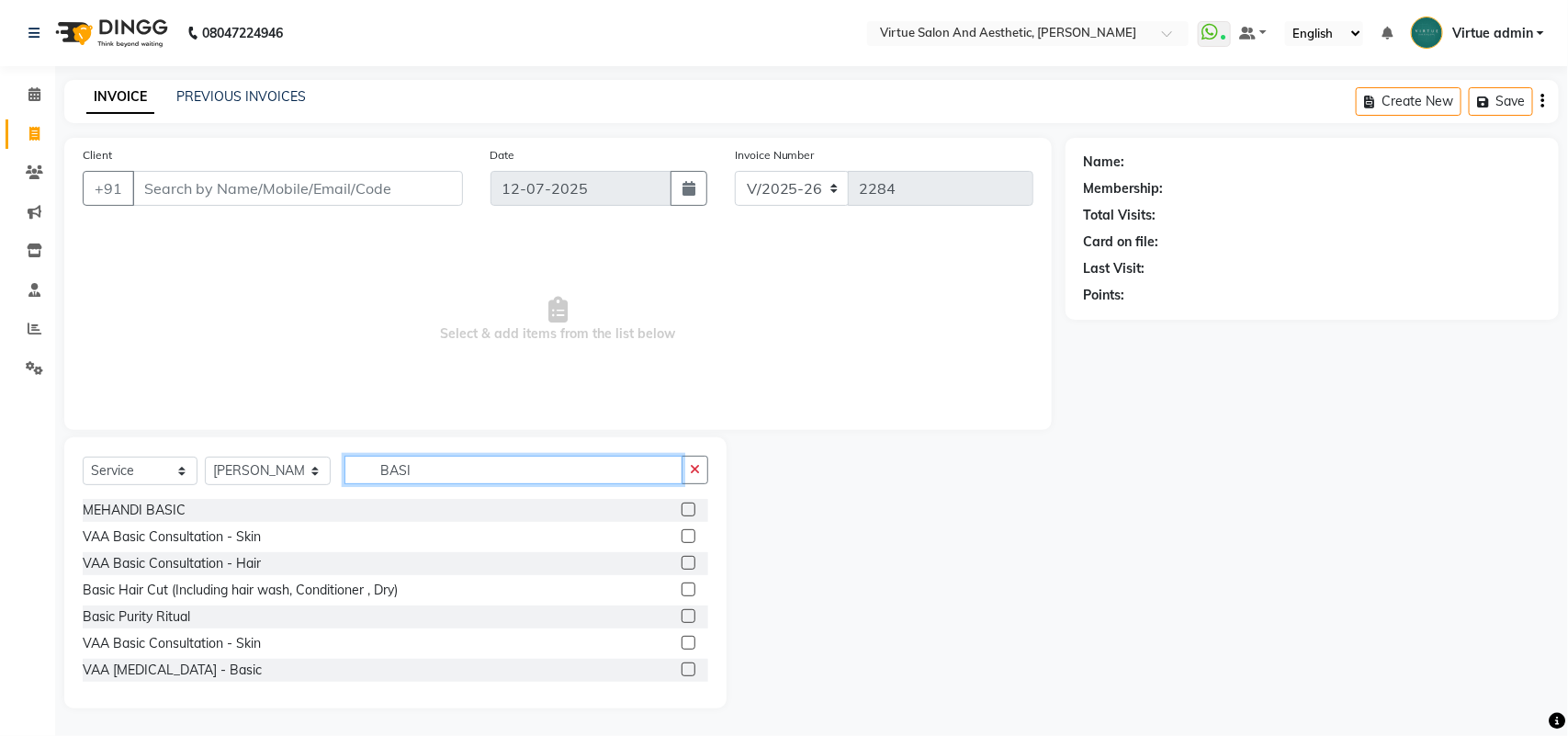 type on "BASI" 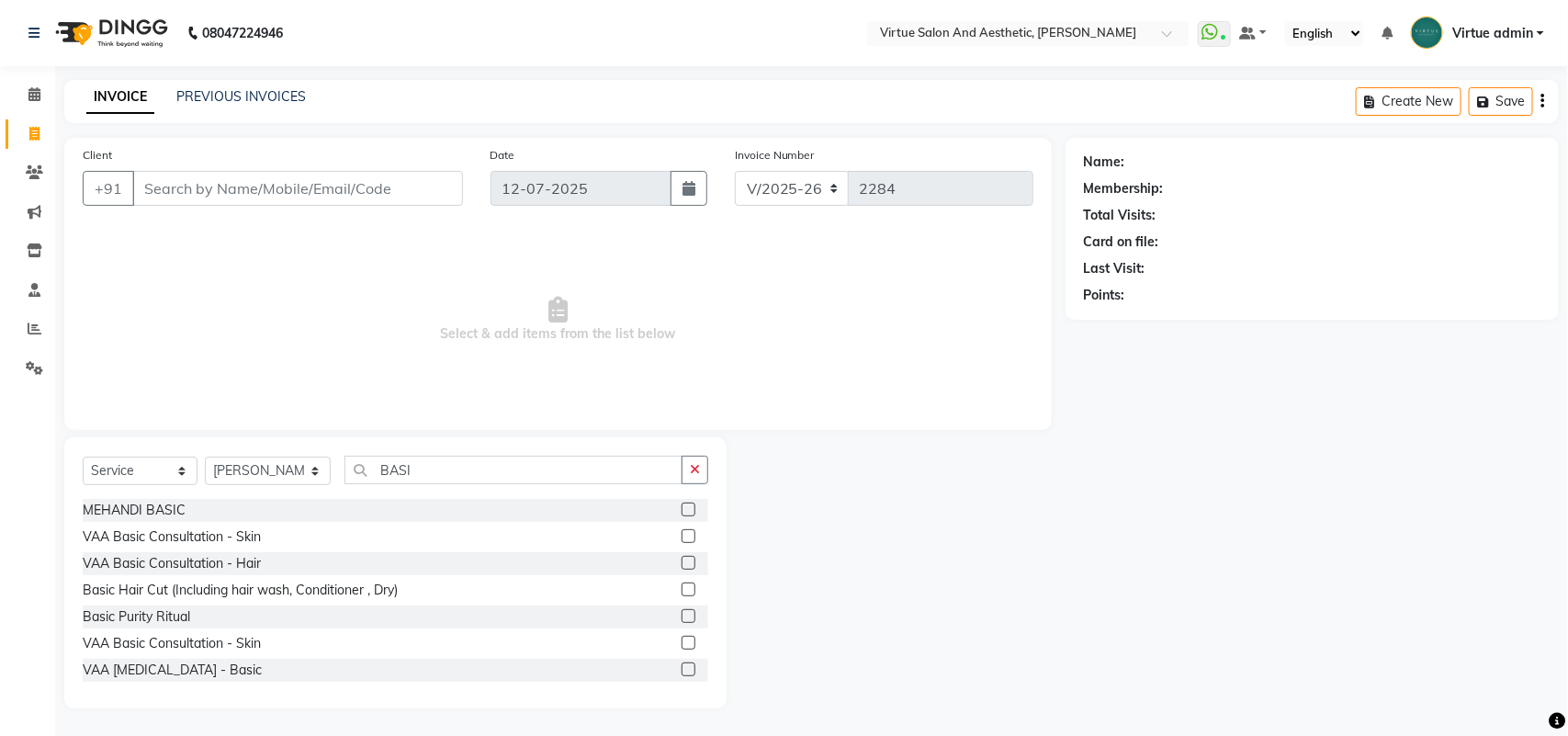 click 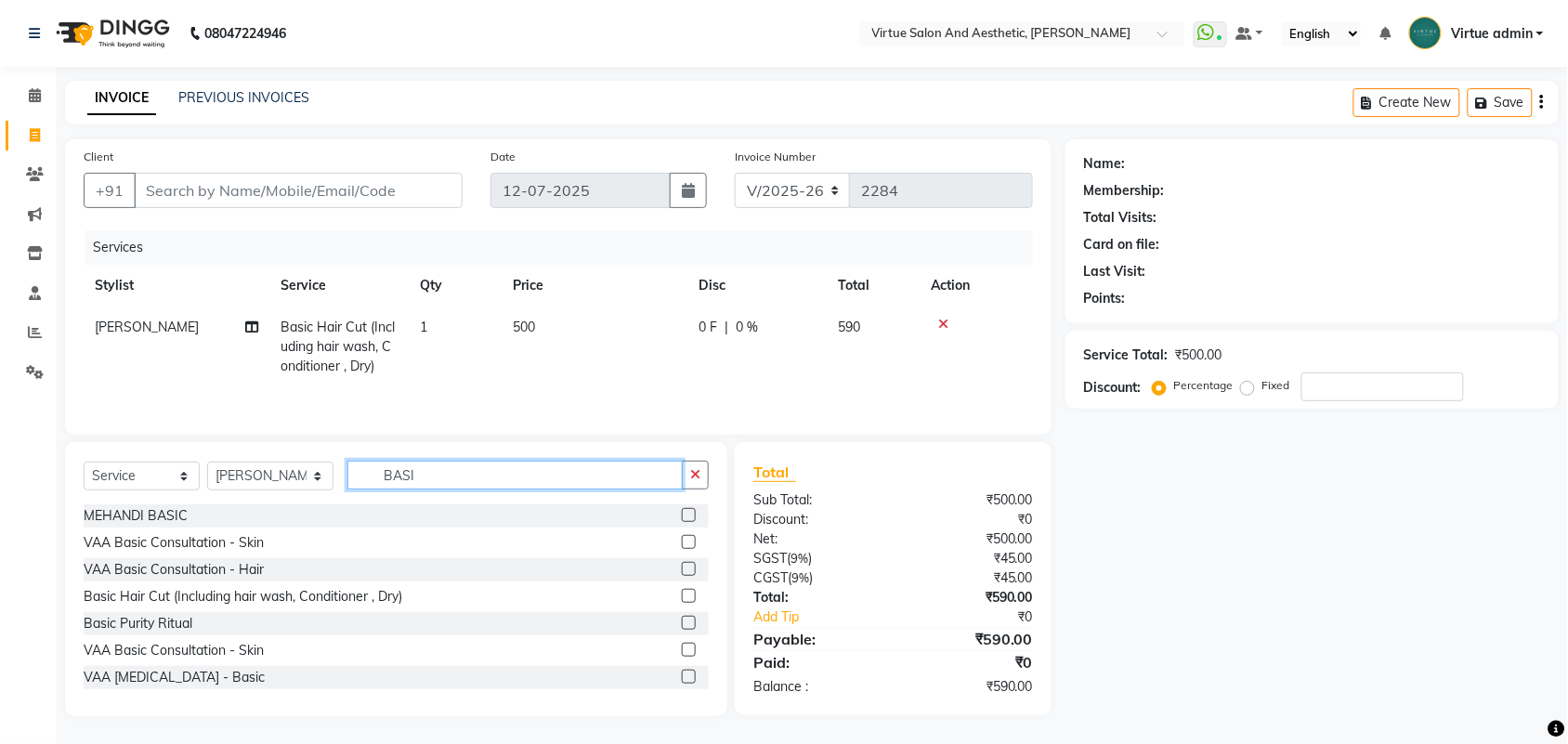 checkbox on "false" 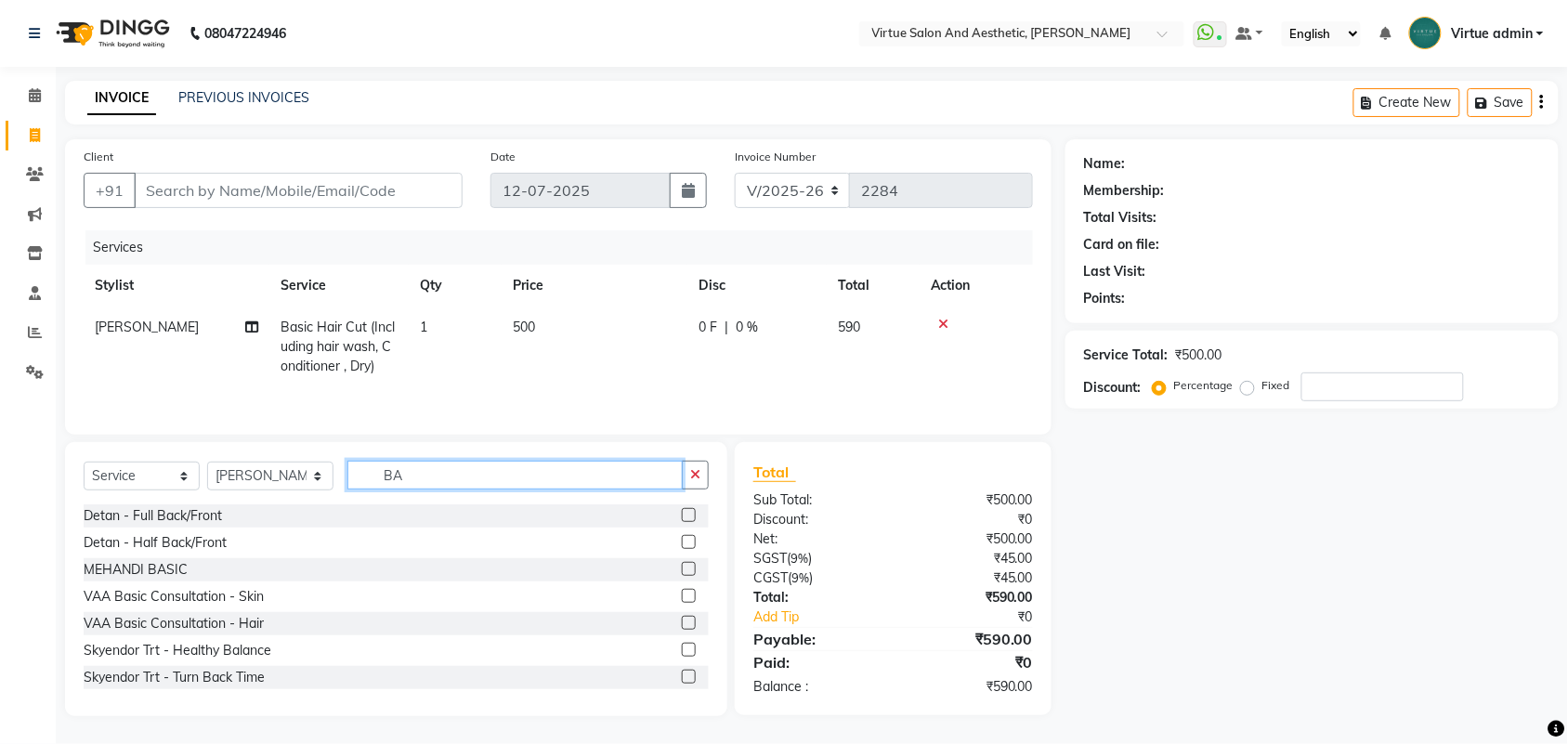 type on "B" 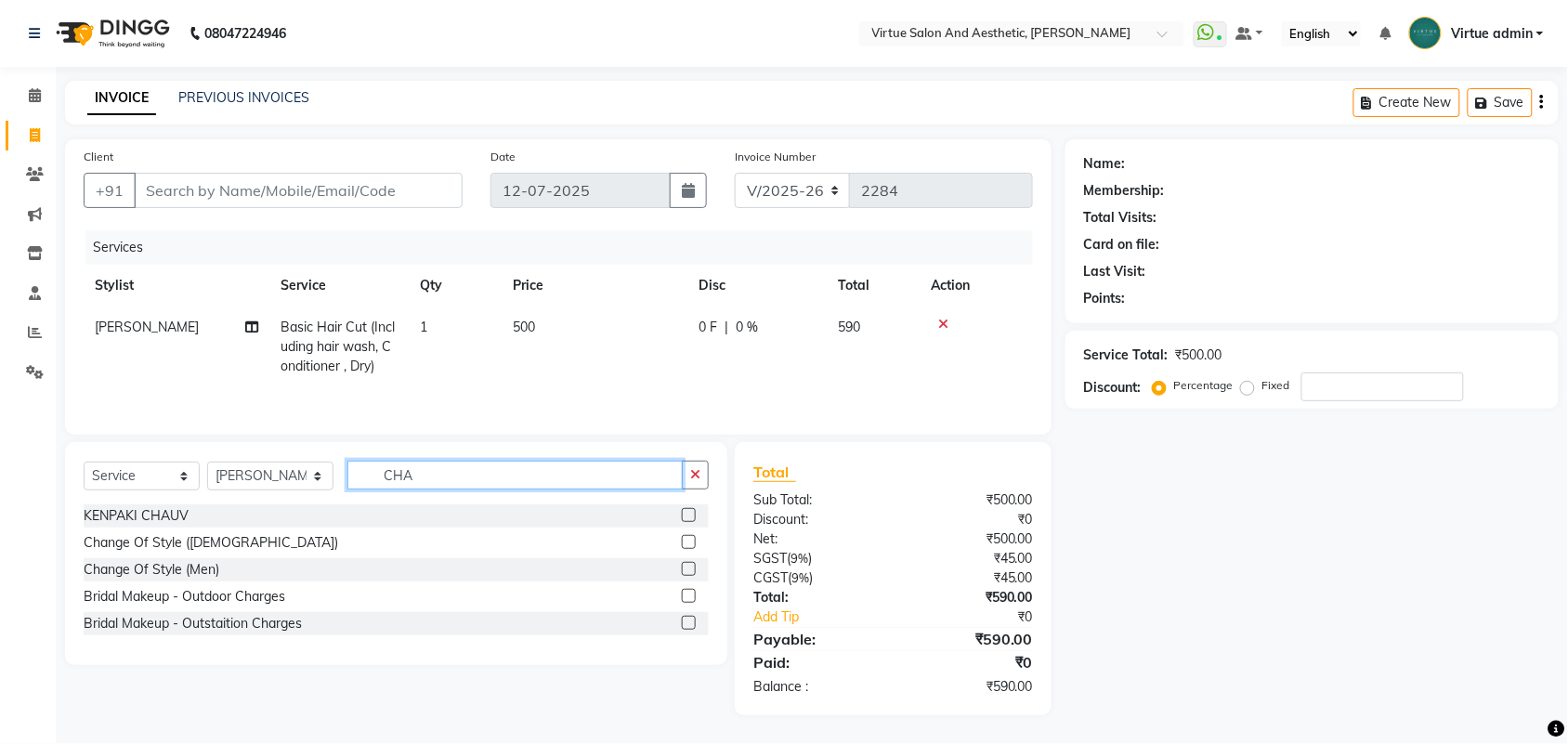 type on "CHA" 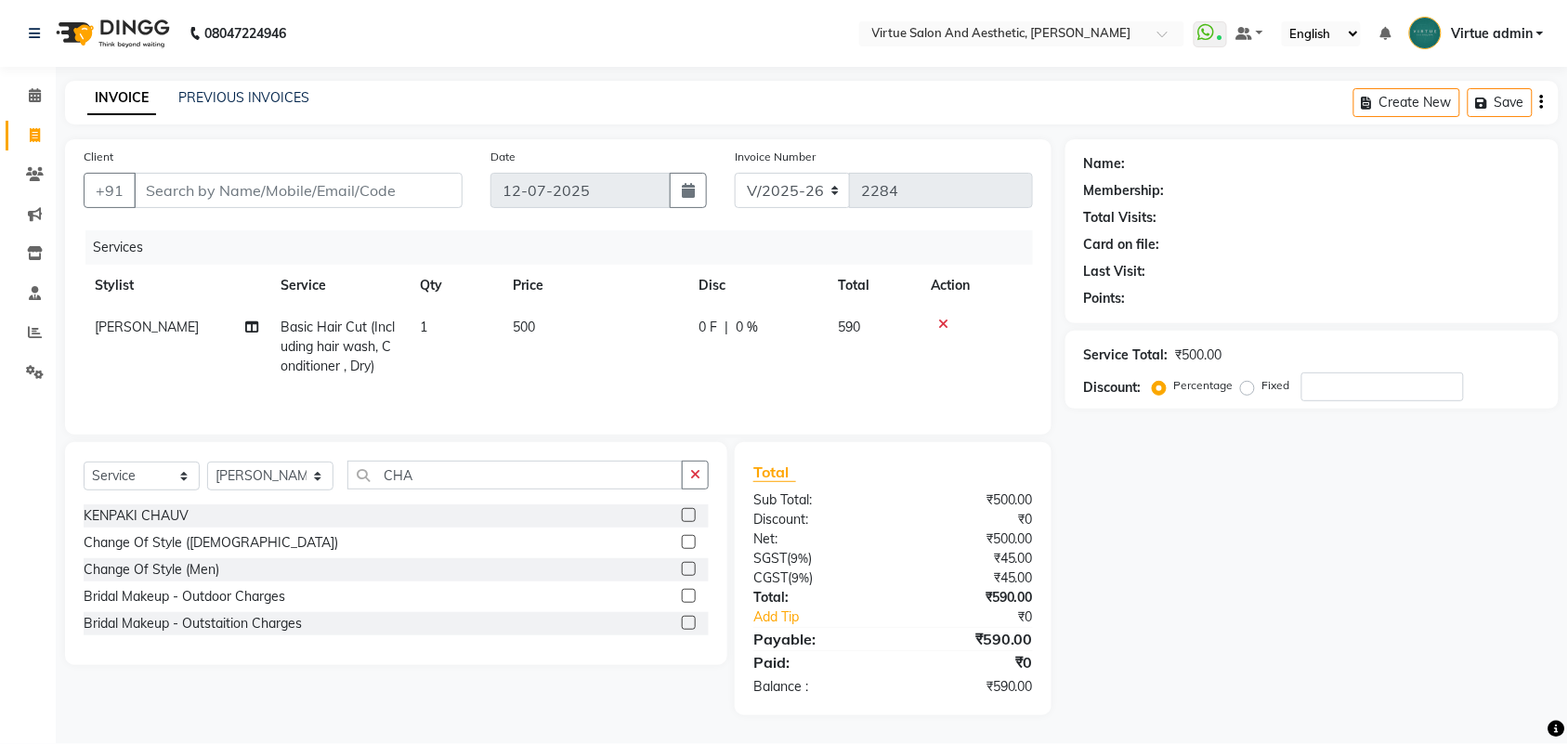 click 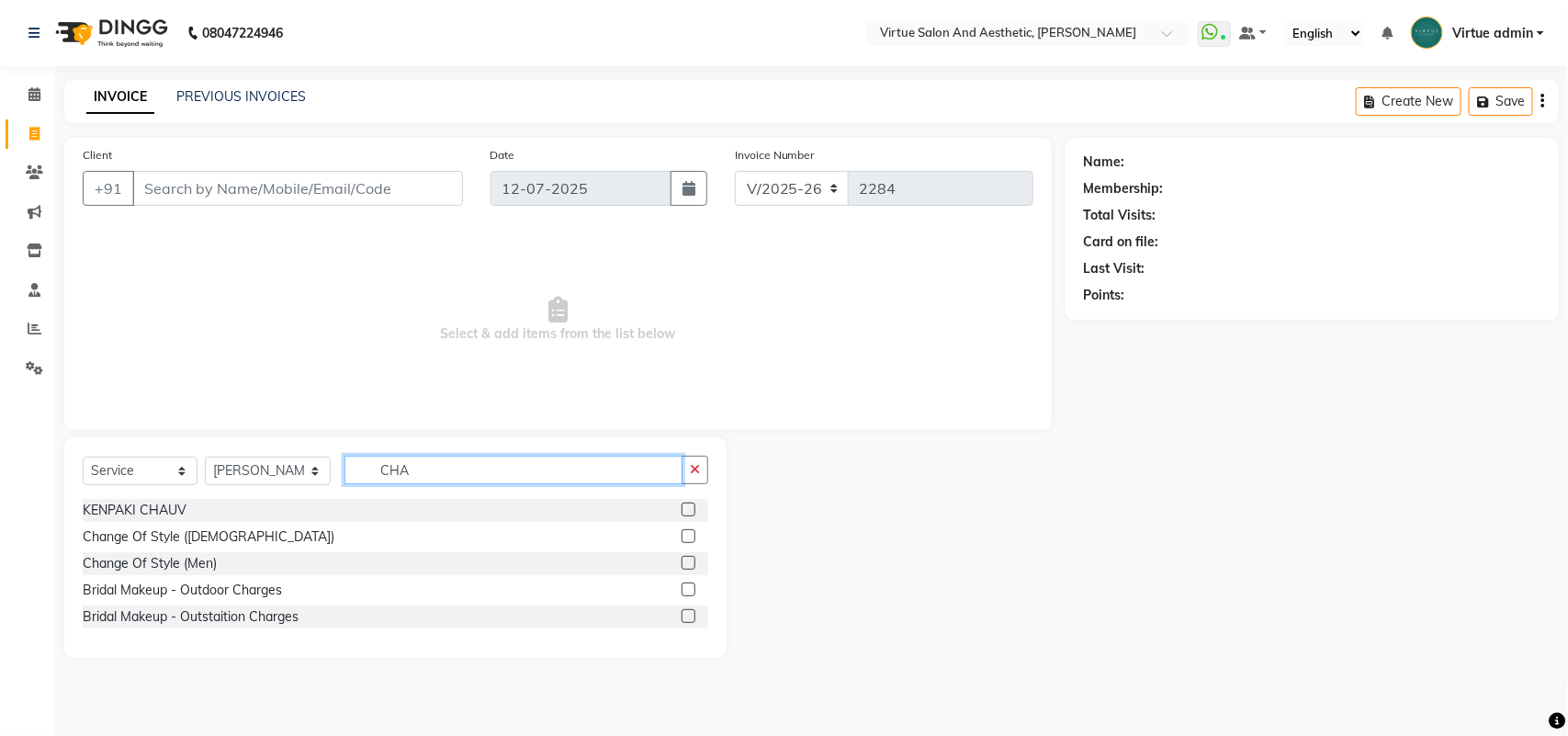 click on "CHA" 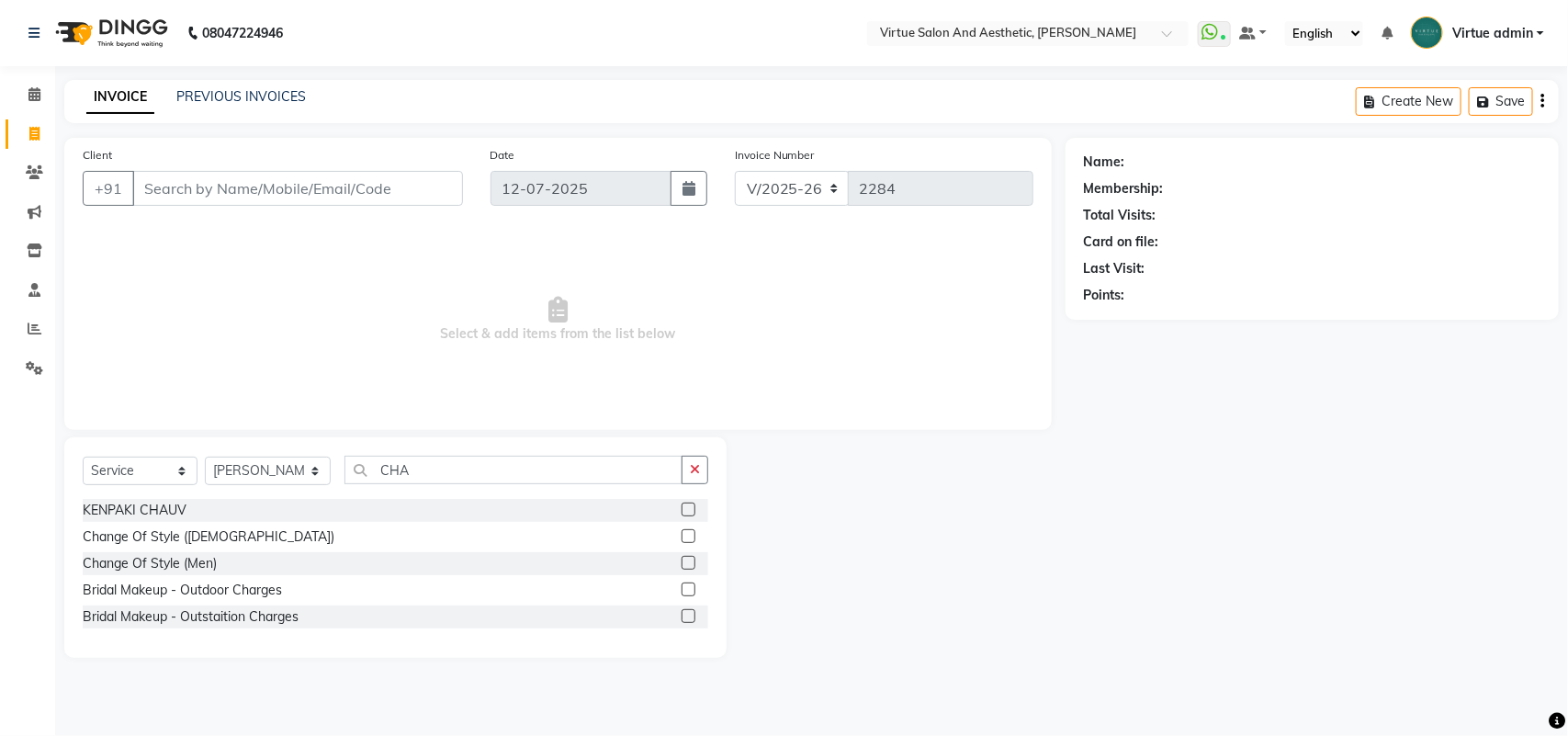 click 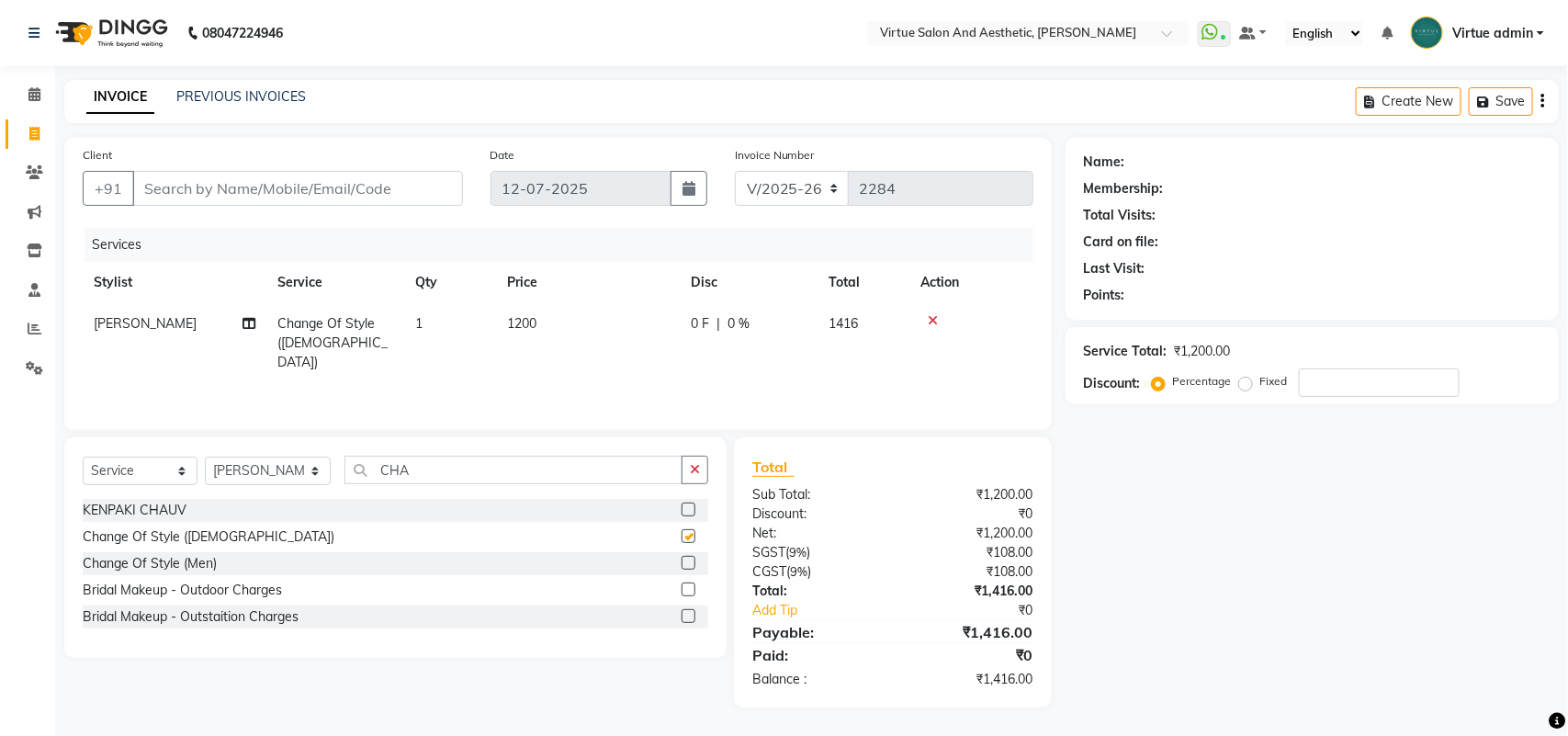 checkbox on "false" 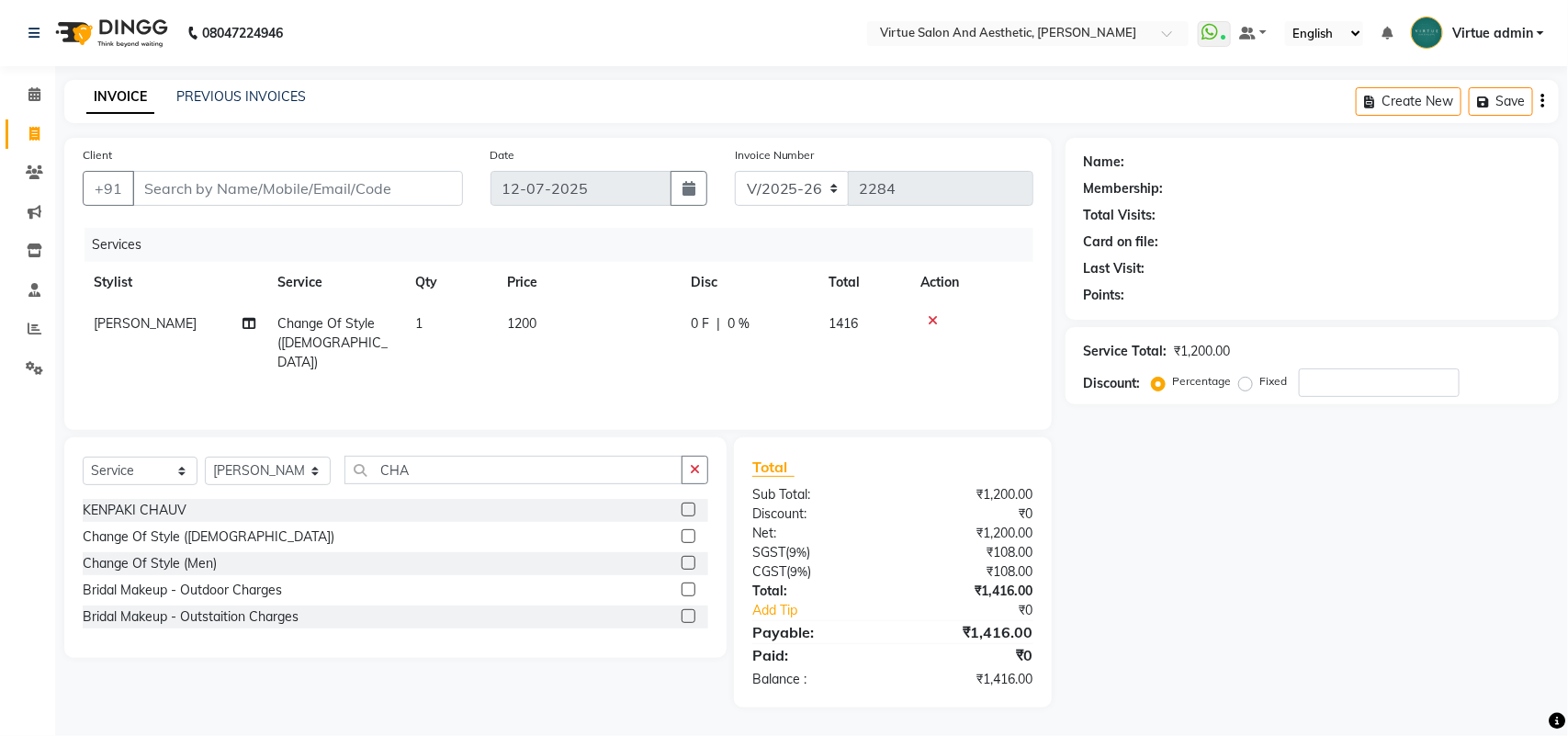 click 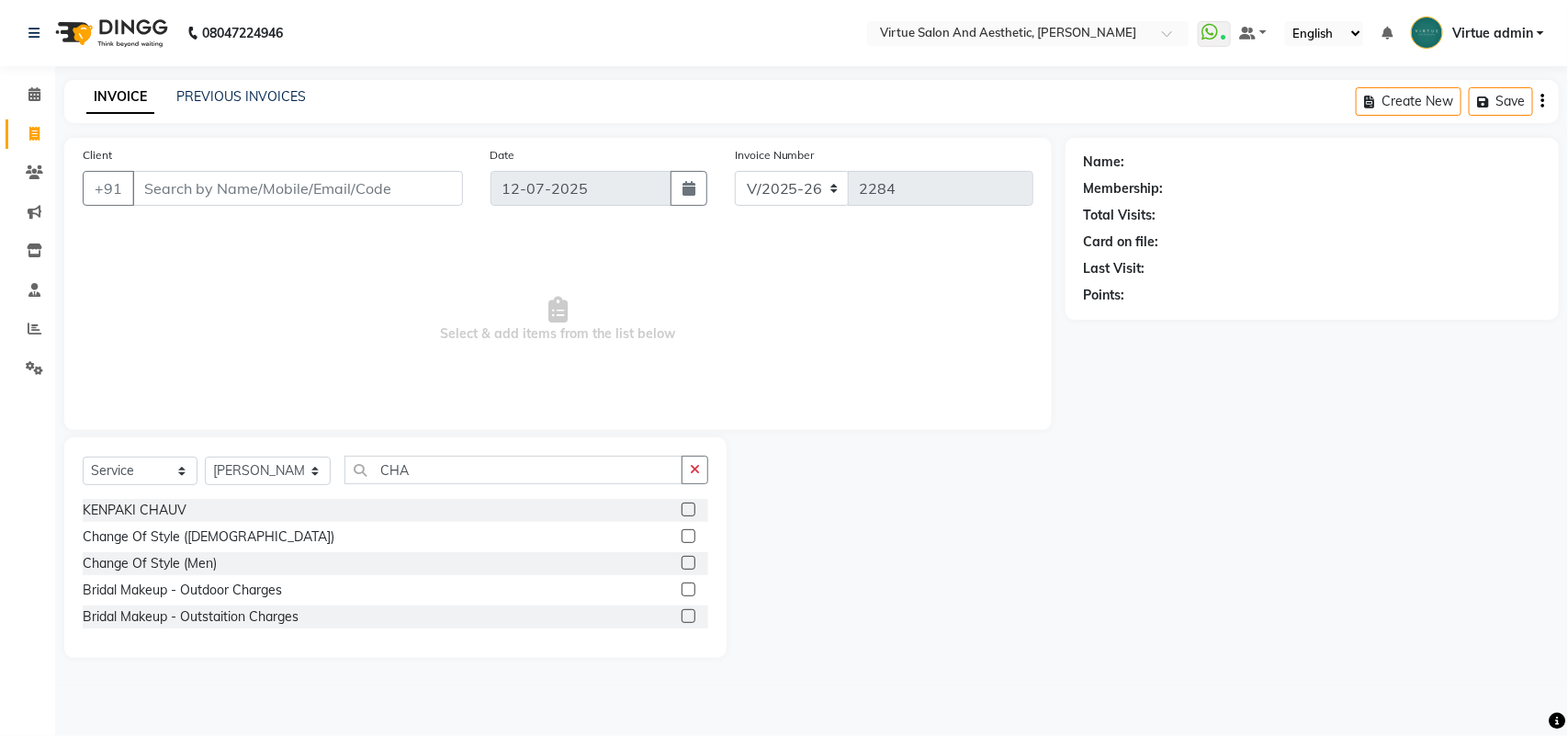 click on "Select  Service  Product  Membership  Package Voucher Prepaid Gift Card  Select Stylist Admin [PERSON_NAME]  Apsu Auditor Ambattur Balaji [PERSON_NAME] Dingg - Support Team [PERSON_NAME] [PERSON_NAME] [PERSON_NAME] Neimalsawm  [PERSON_NAME] [PERSON_NAME]  [PERSON_NAME] [PERSON_NAME] [PERSON_NAME] RADHA RAJESH  [PERSON_NAME] SEETHAL SOCHIPEM [PERSON_NAME] [PERSON_NAME] VANITHA Veena [PERSON_NAME]  [PERSON_NAME] Virtue admin VIRTUE SALON CHA KENPAKI CHAUV  Change Of Style ([DEMOGRAPHIC_DATA])  Change Of Style (Men)  Bridal Makeup - Outdoor Charges  Bridal Makeup - Outstaition Charges" 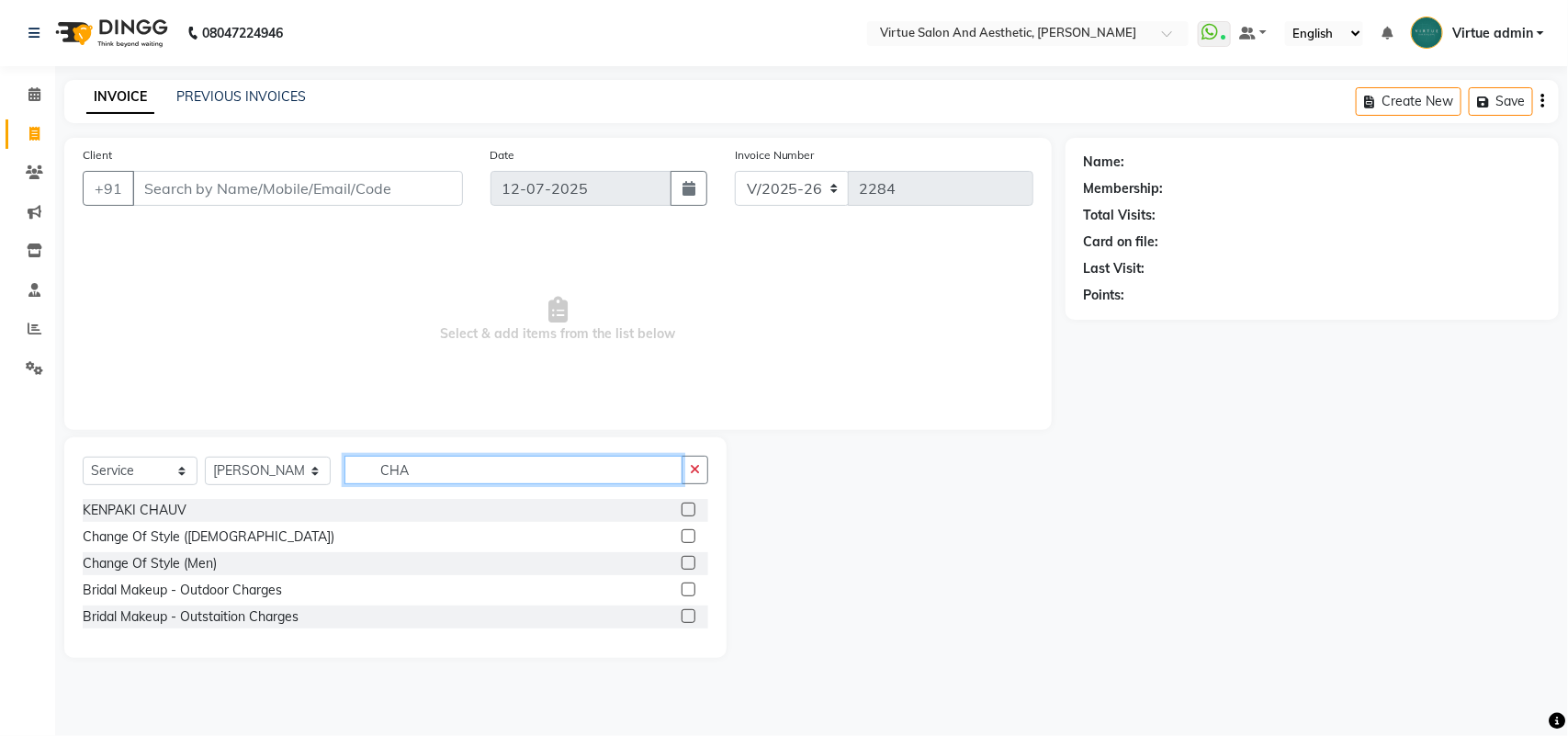 click on "CHA" 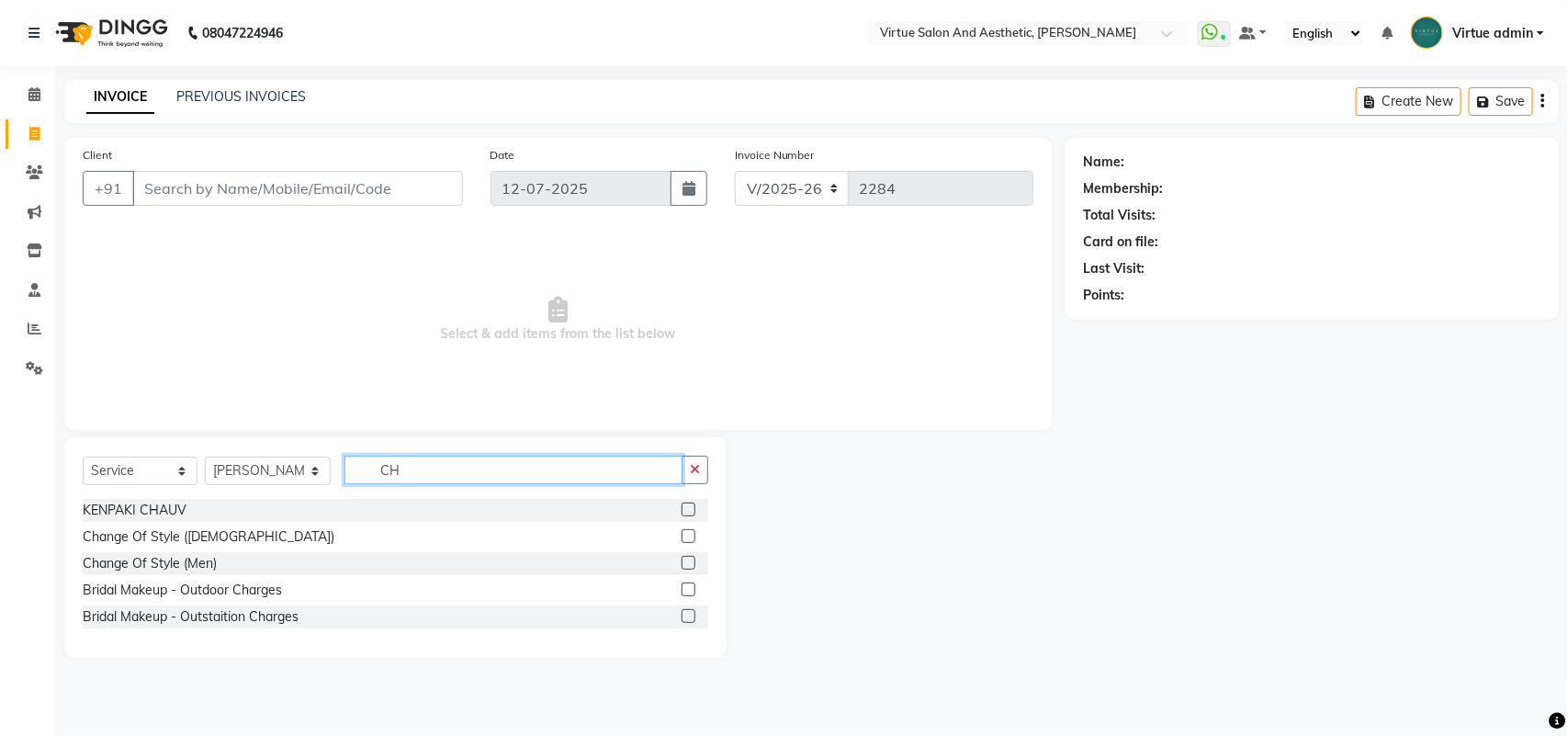 type on "C" 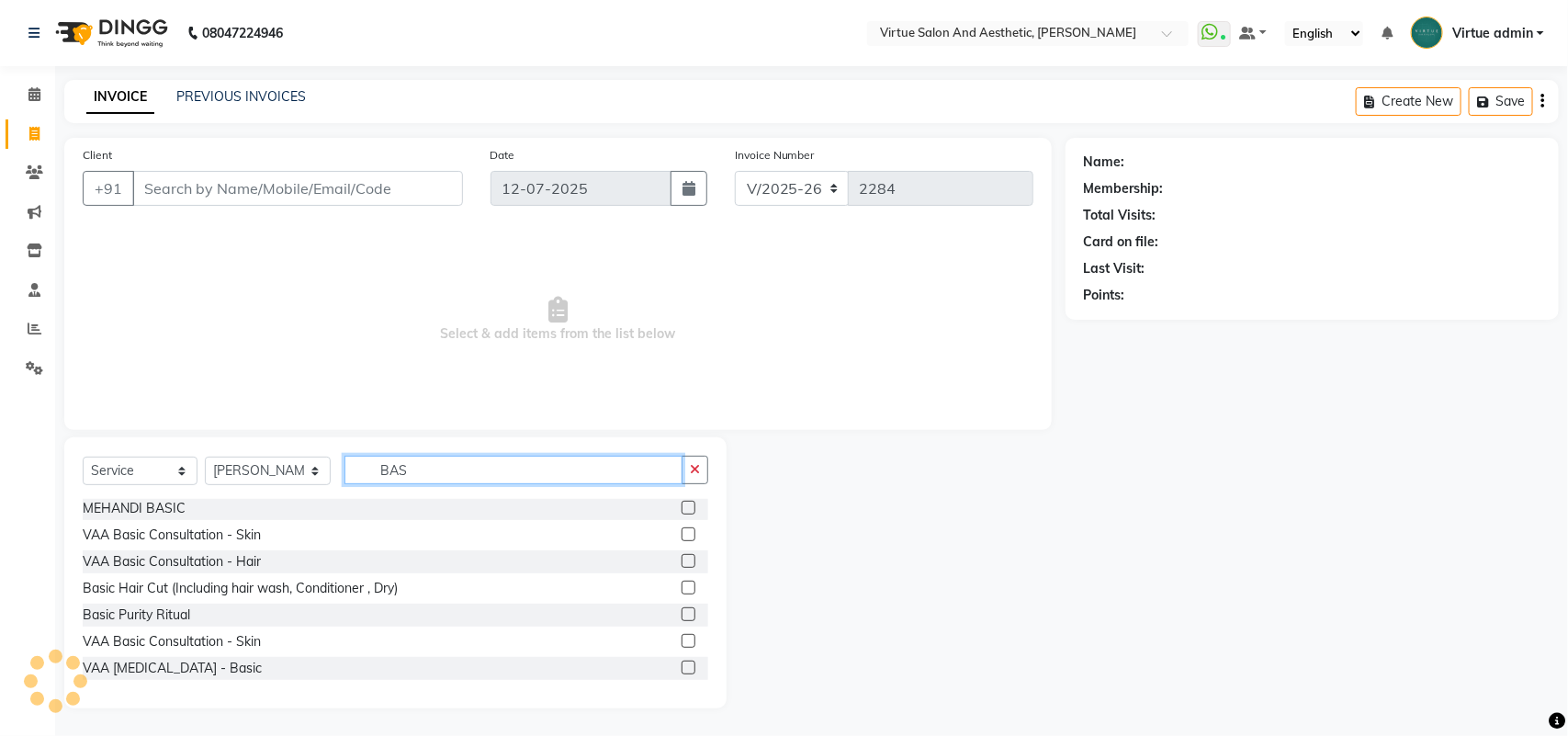 scroll, scrollTop: 0, scrollLeft: 0, axis: both 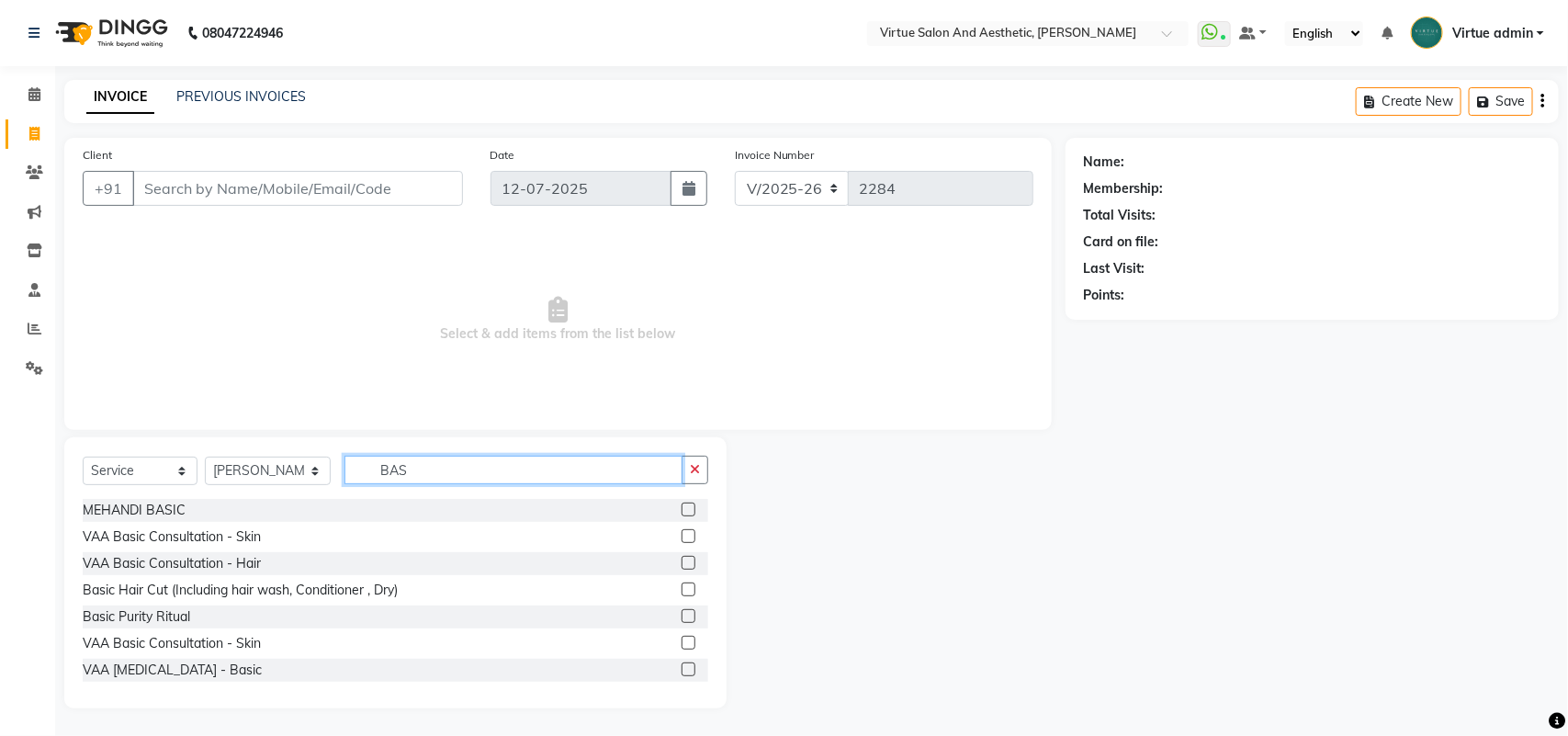 type on "BAS" 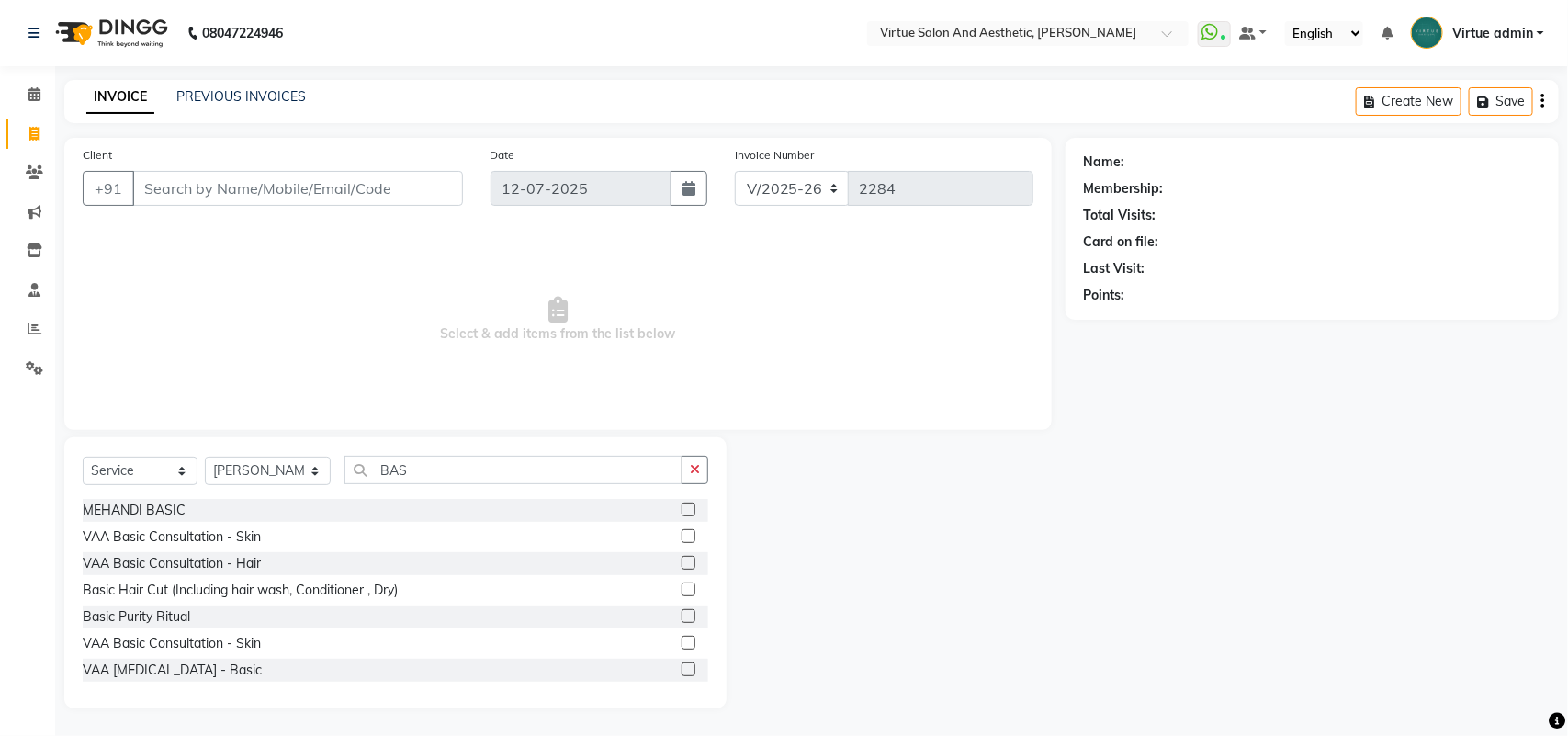 click 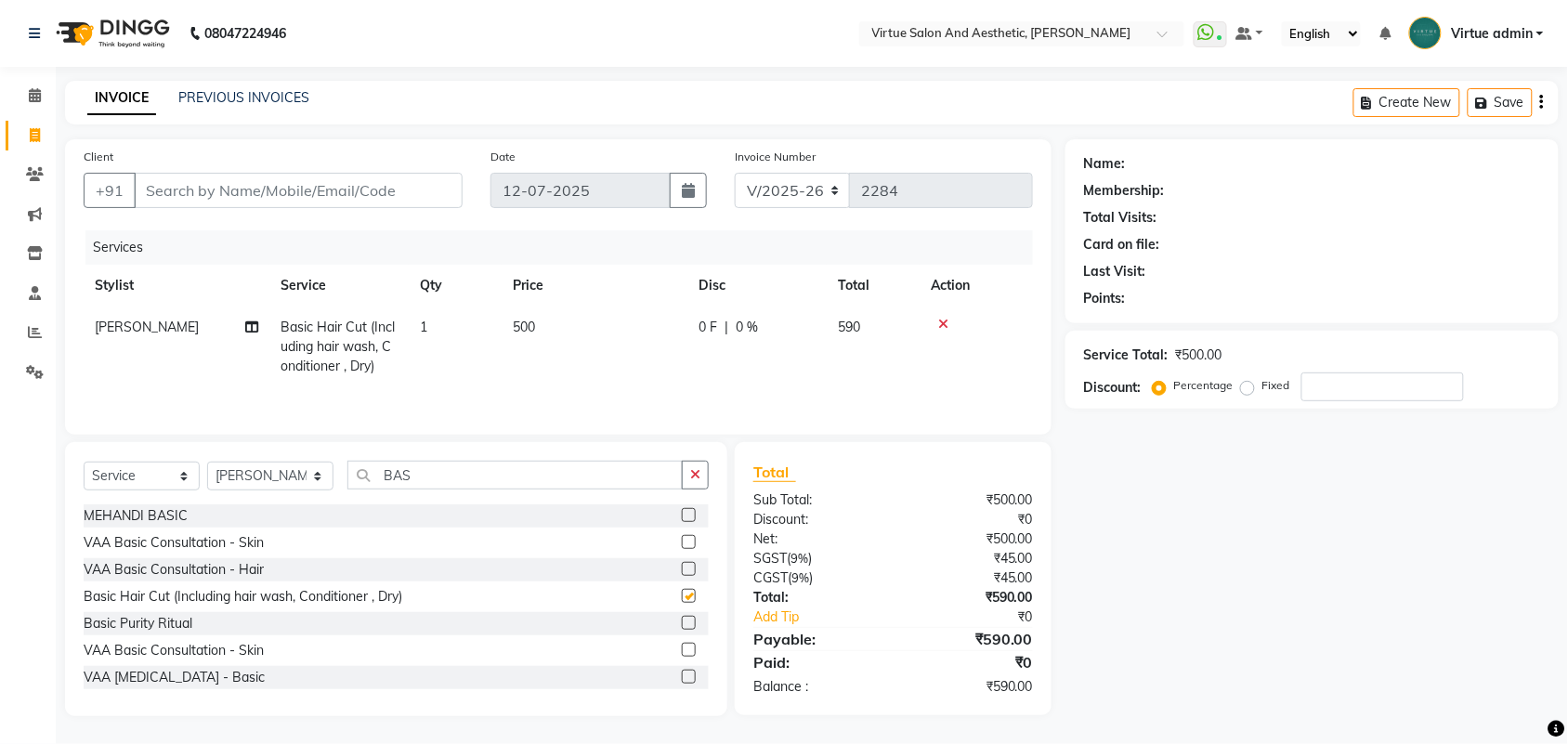 checkbox on "false" 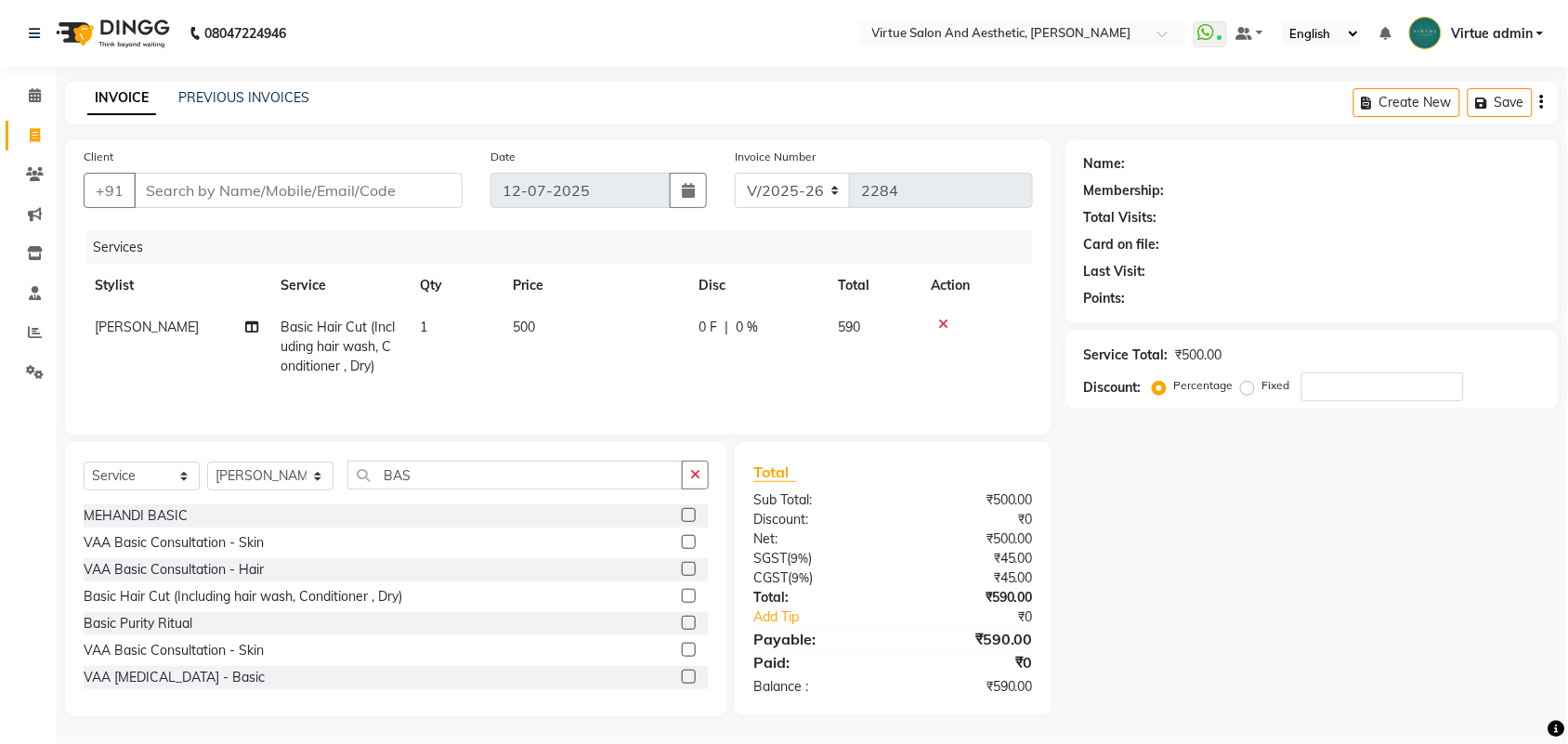 click on "500" 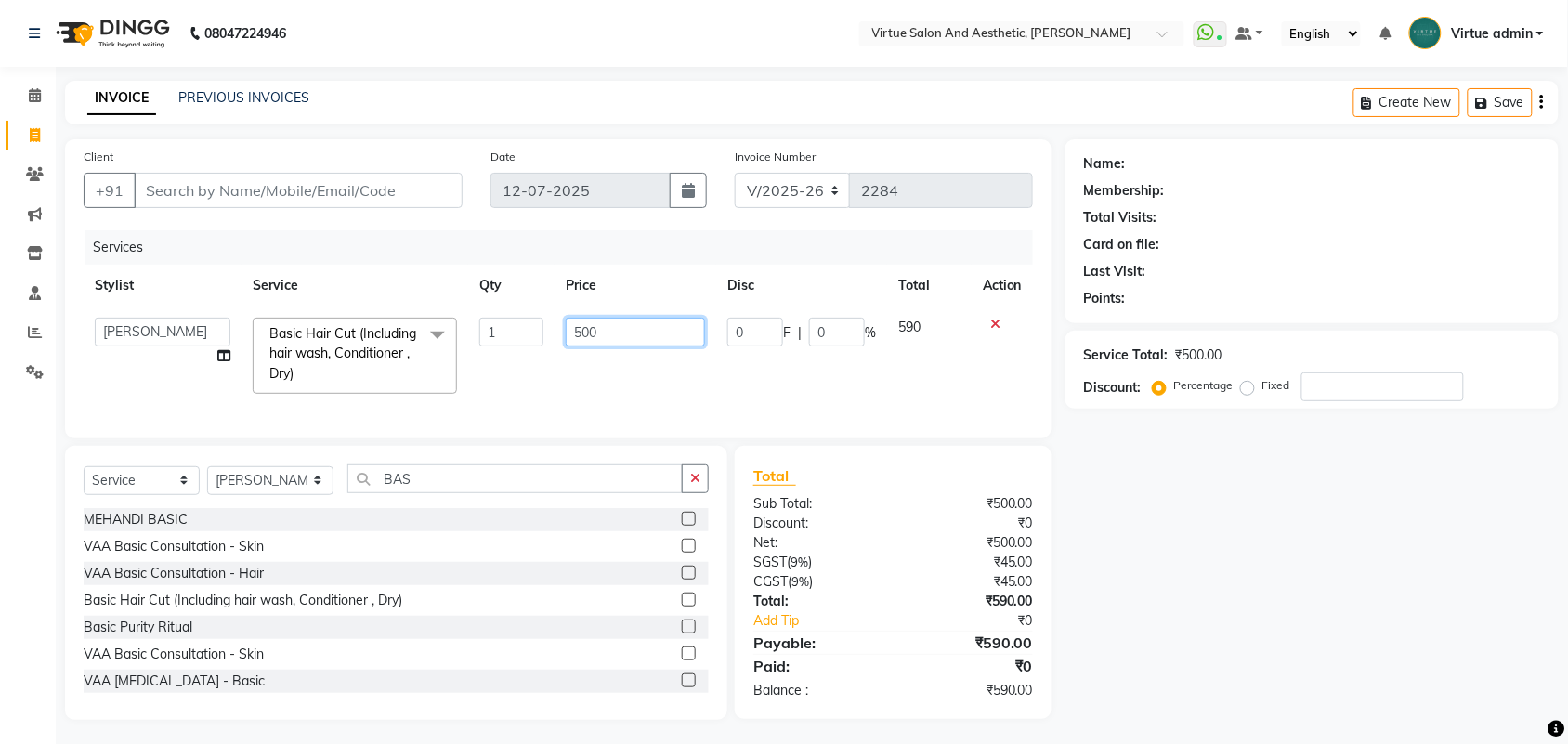 click on "500" 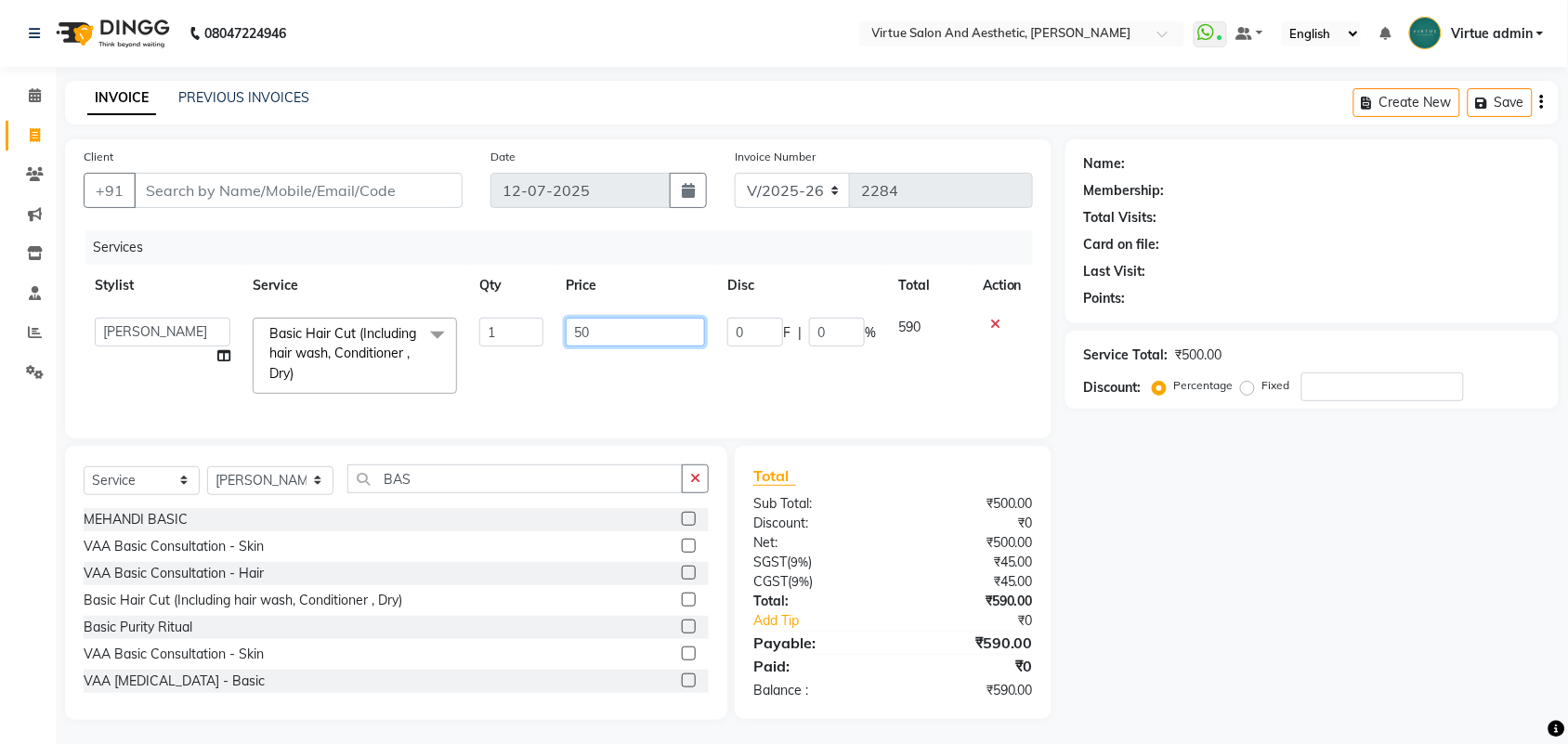 type on "5" 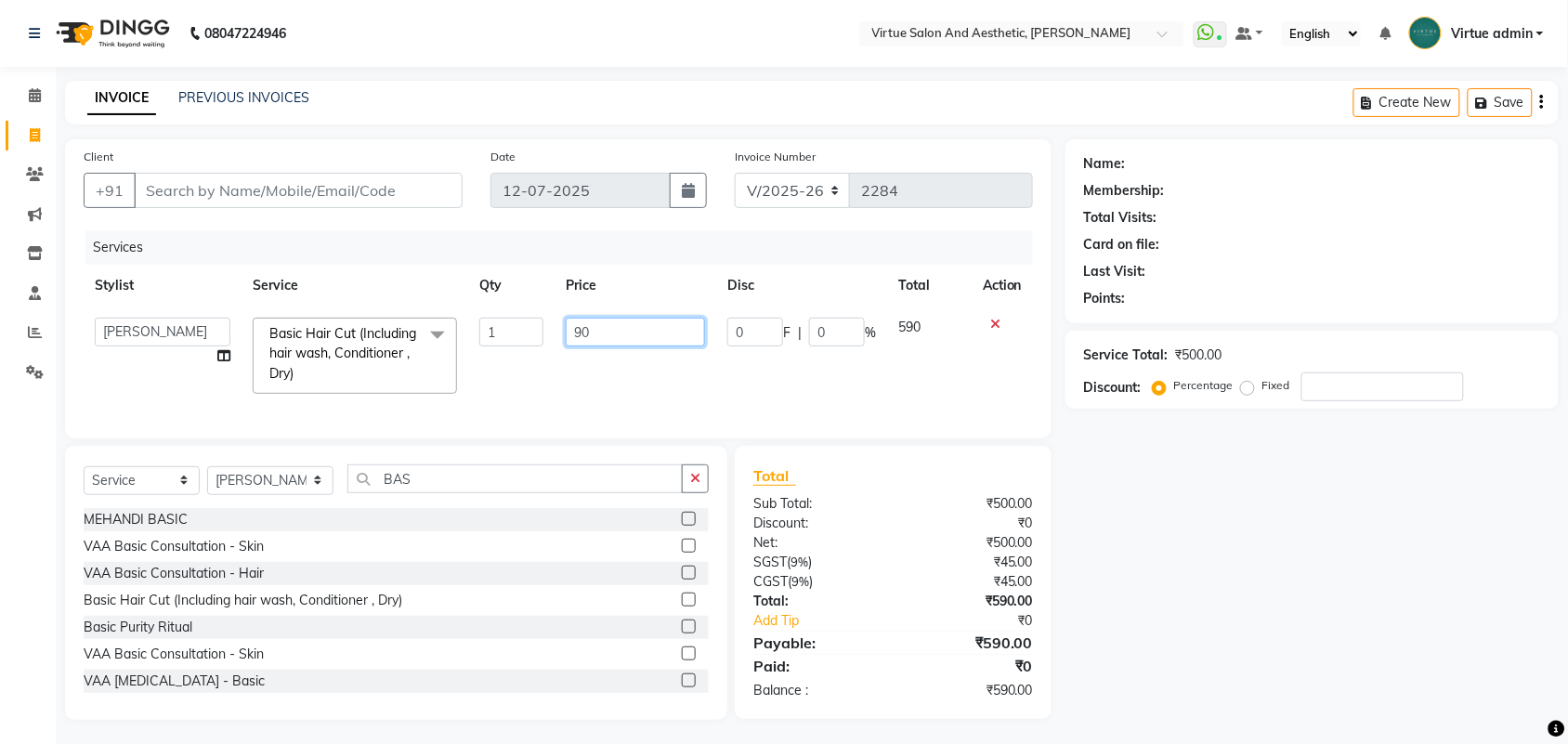 type on "900" 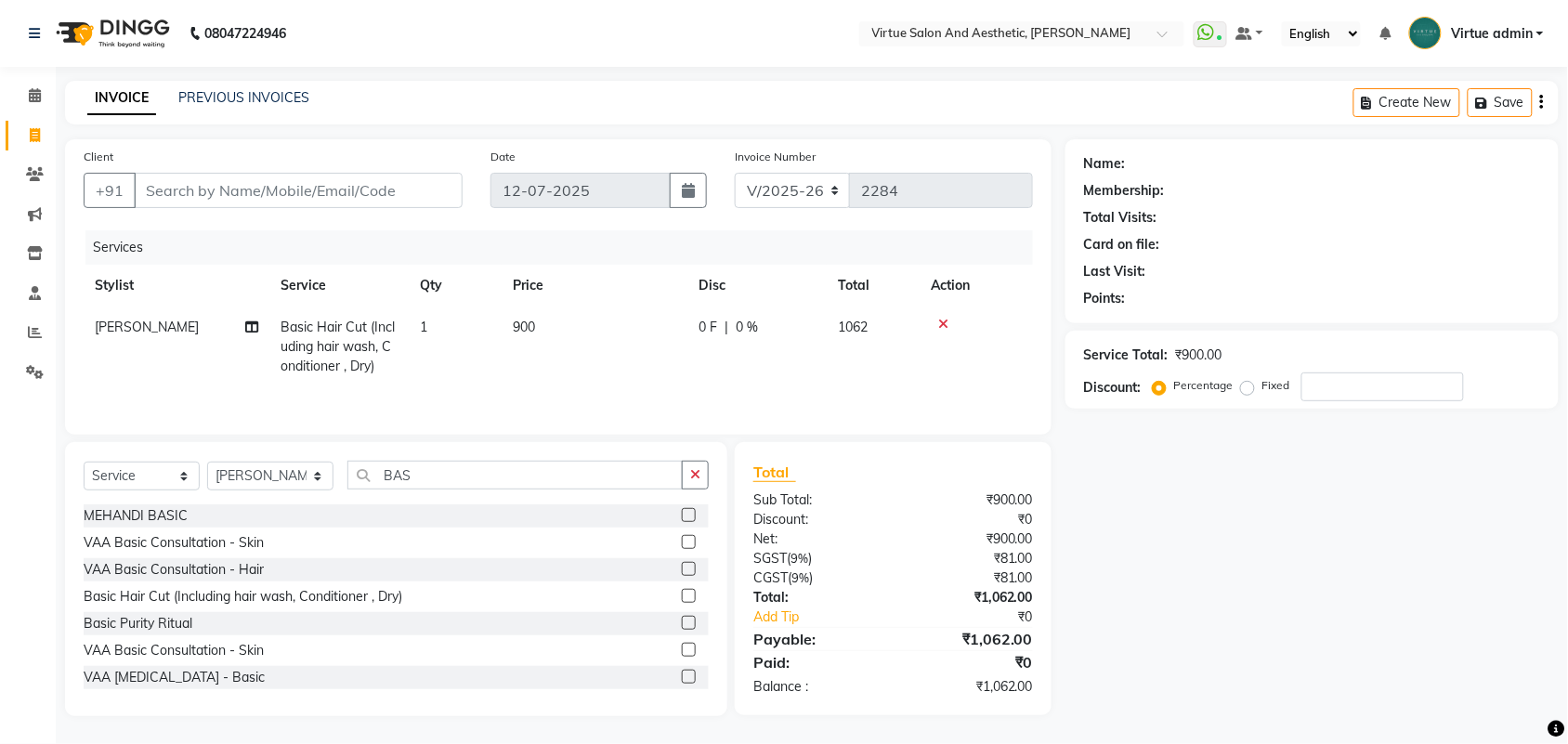 click on "Total Sub Total: ₹900.00 Discount: ₹0 Net: ₹900.00 SGST  ( 9% ) ₹81.00 CGST  ( 9% ) ₹81.00 Total: ₹1,062.00 Add Tip ₹0 Payable: ₹1,062.00 Paid: ₹0 Balance   : ₹1,062.00" 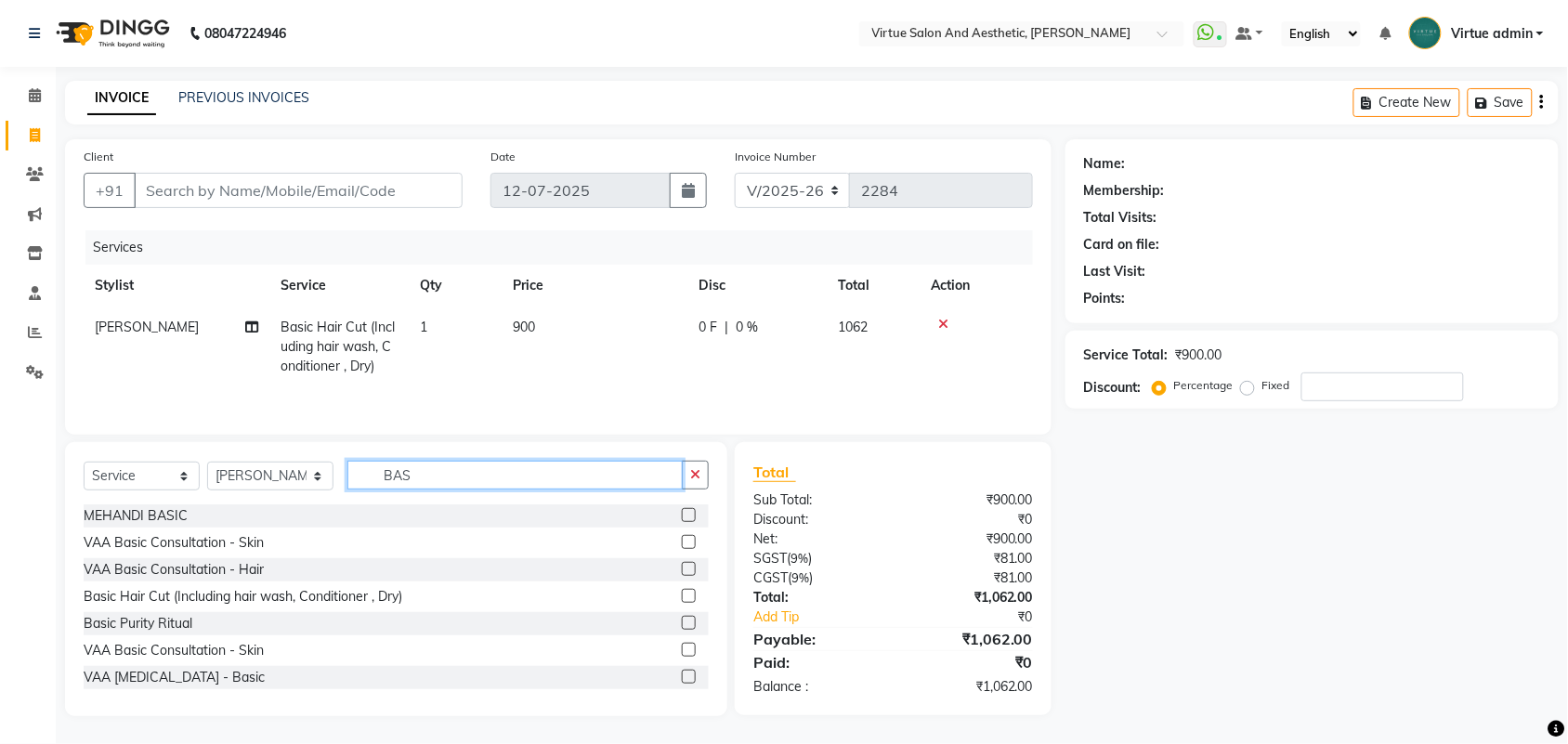 click on "BAS" 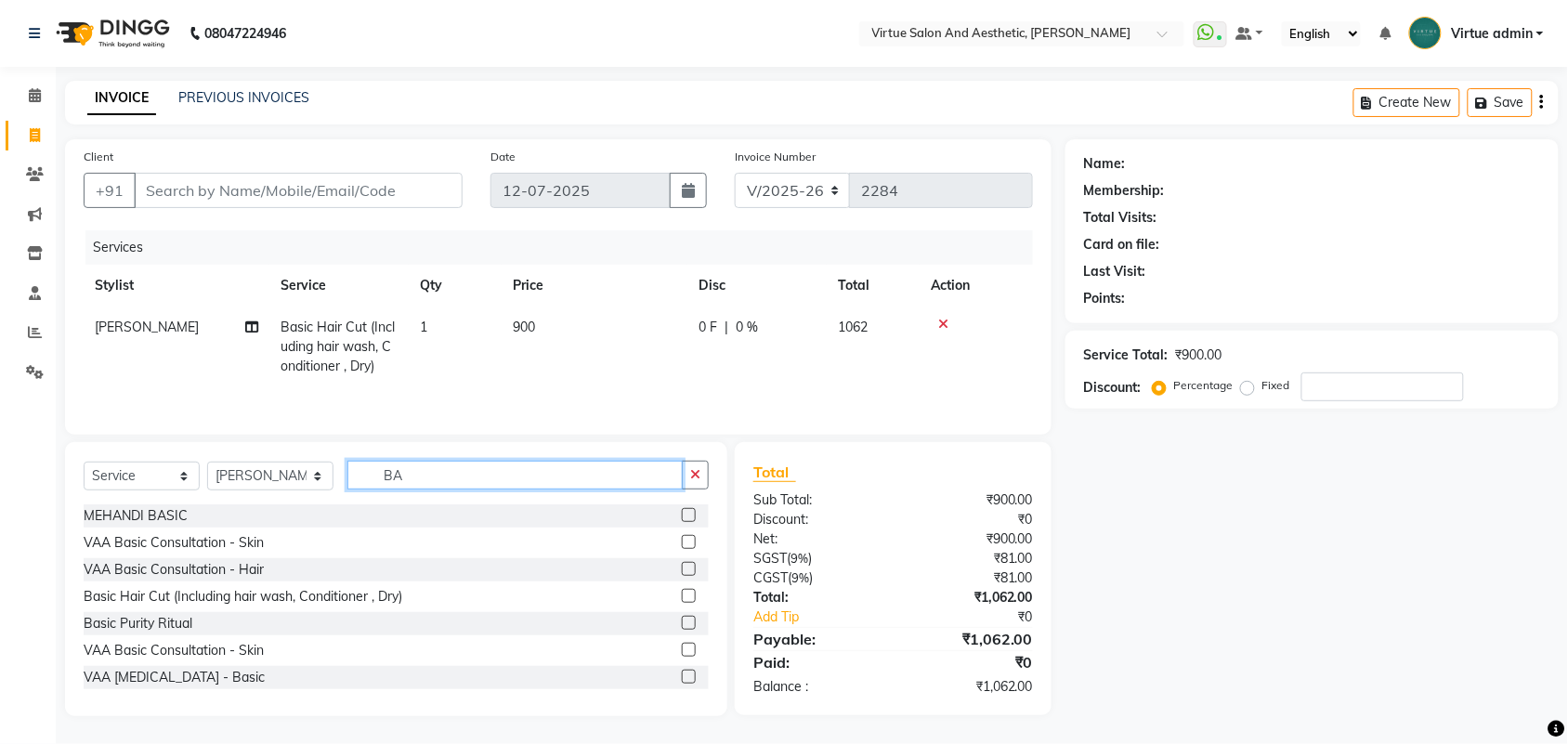 type on "B" 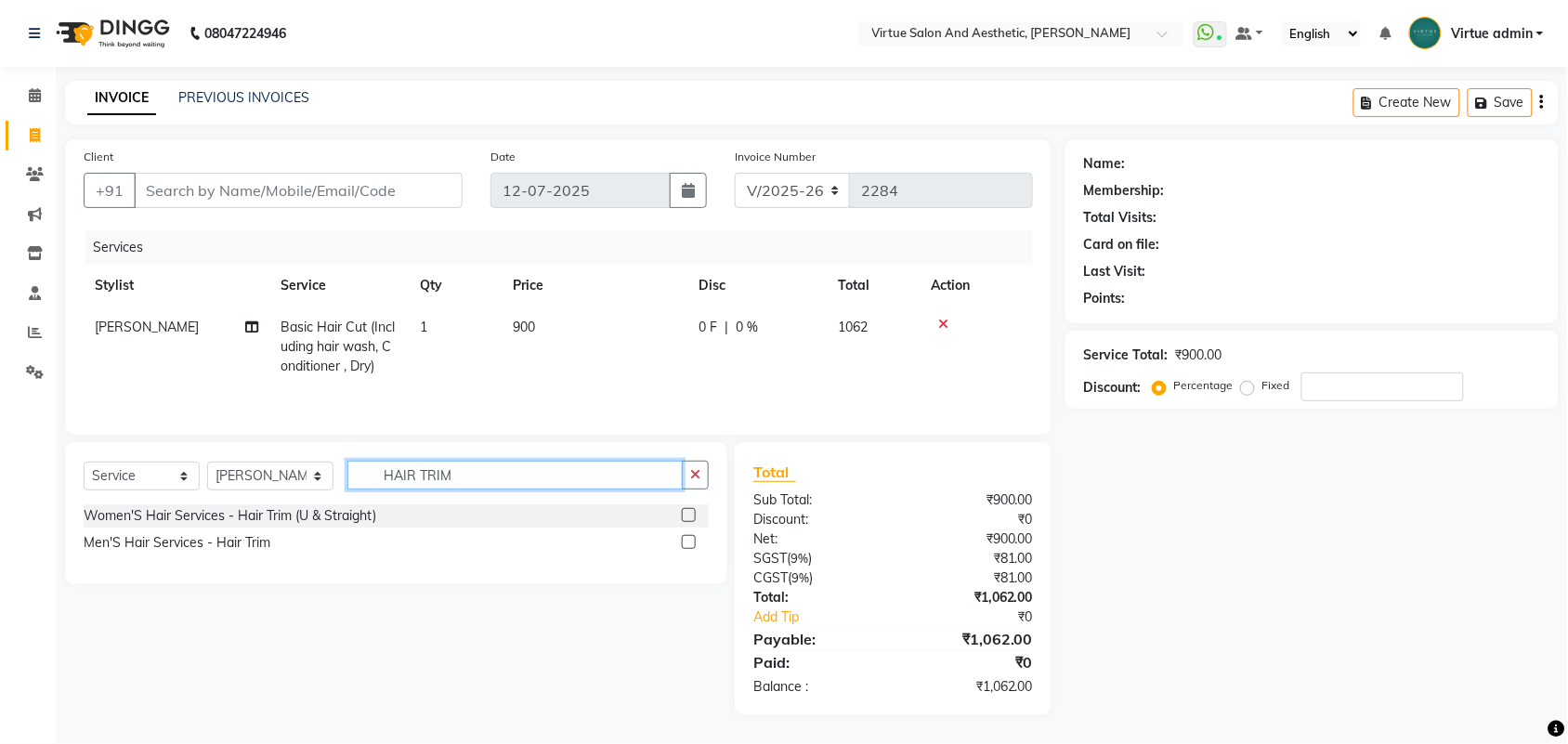 type on "HAIR TRIM" 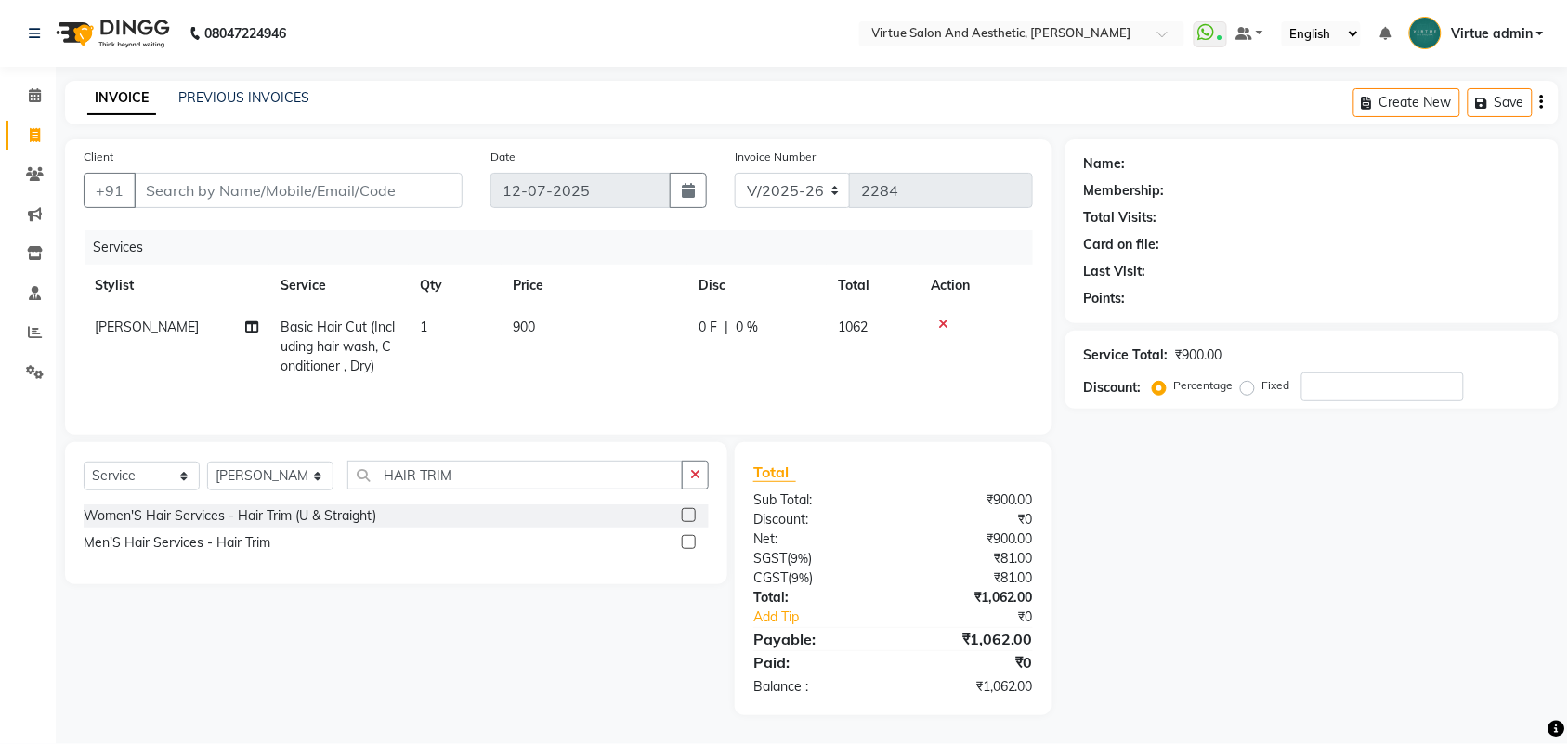 click 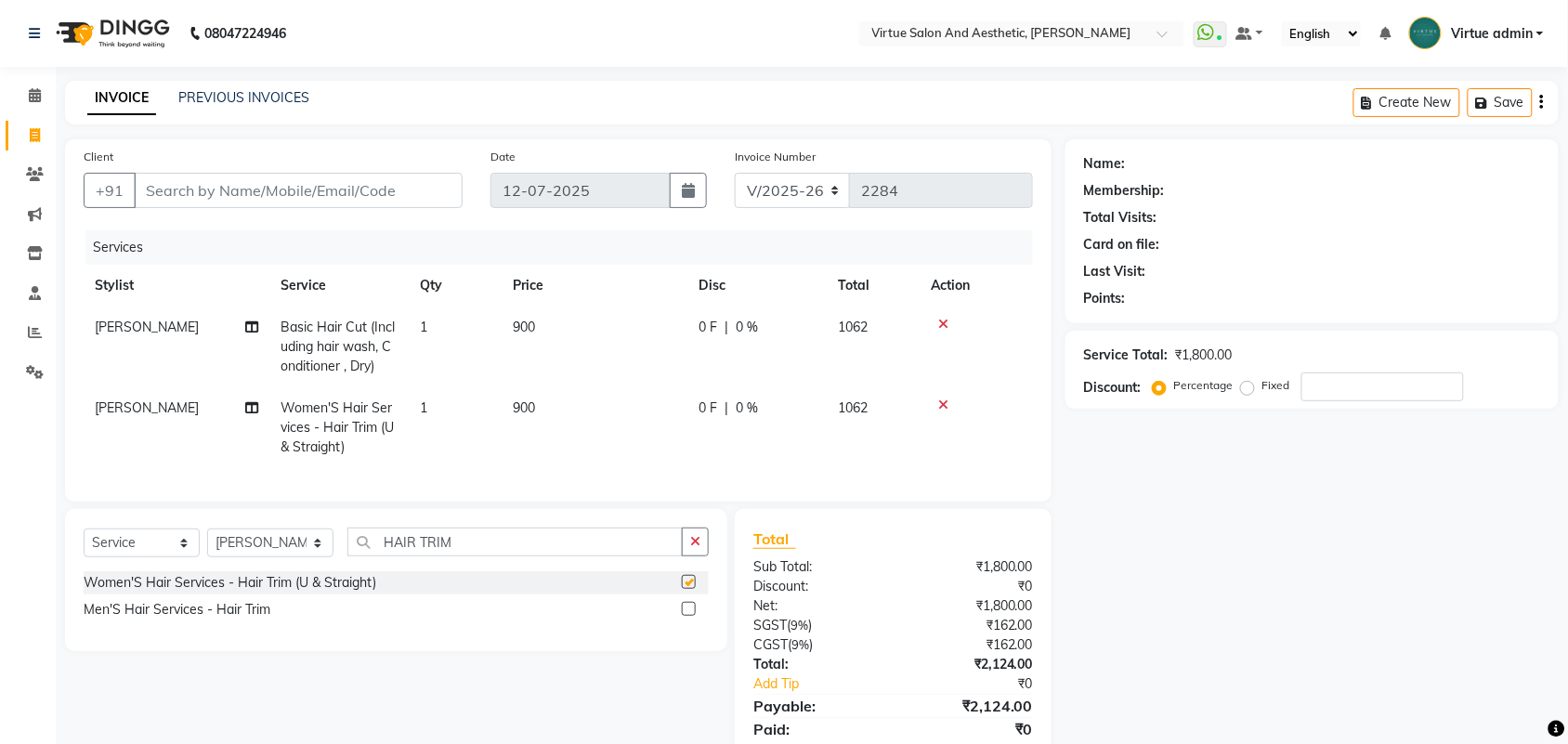 checkbox on "false" 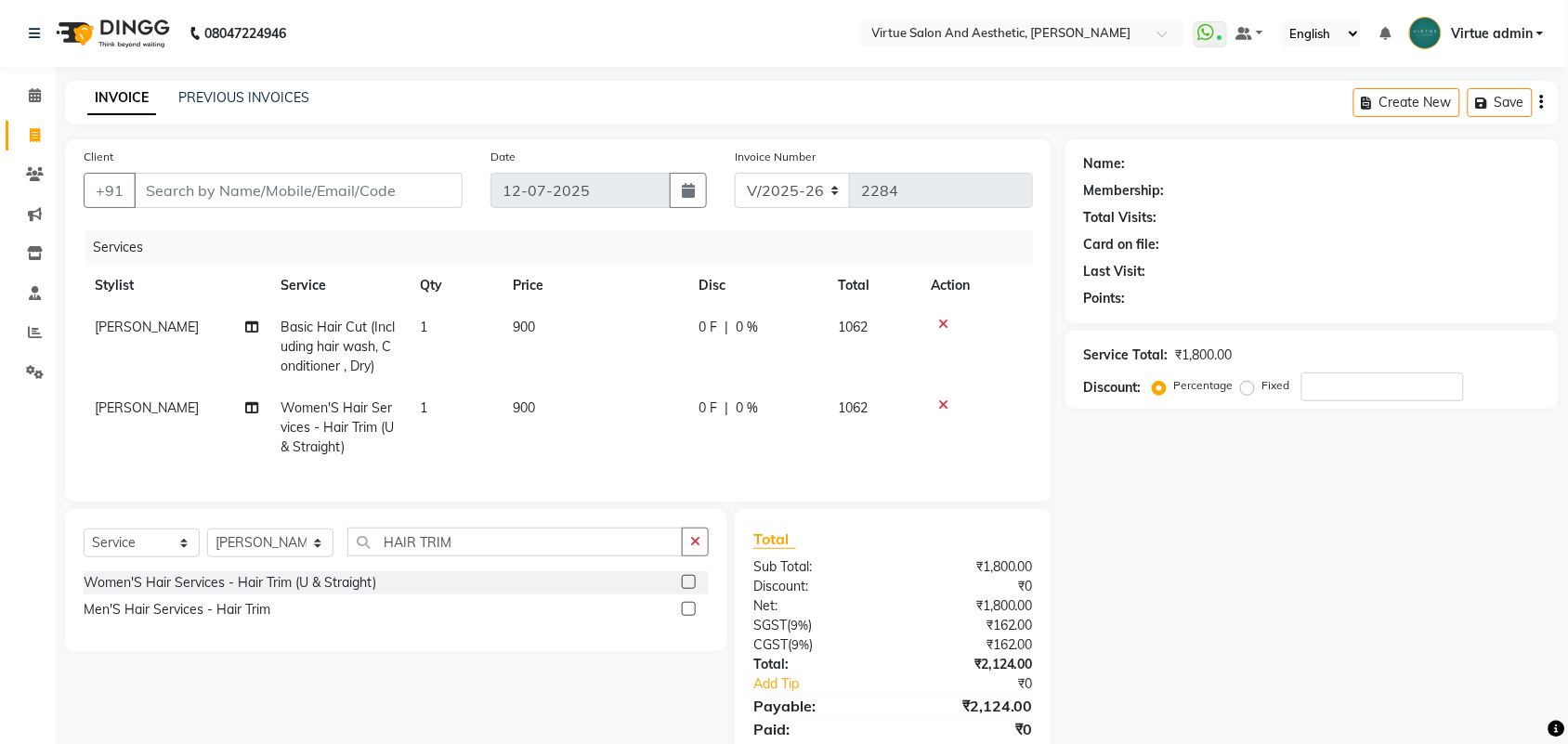 click 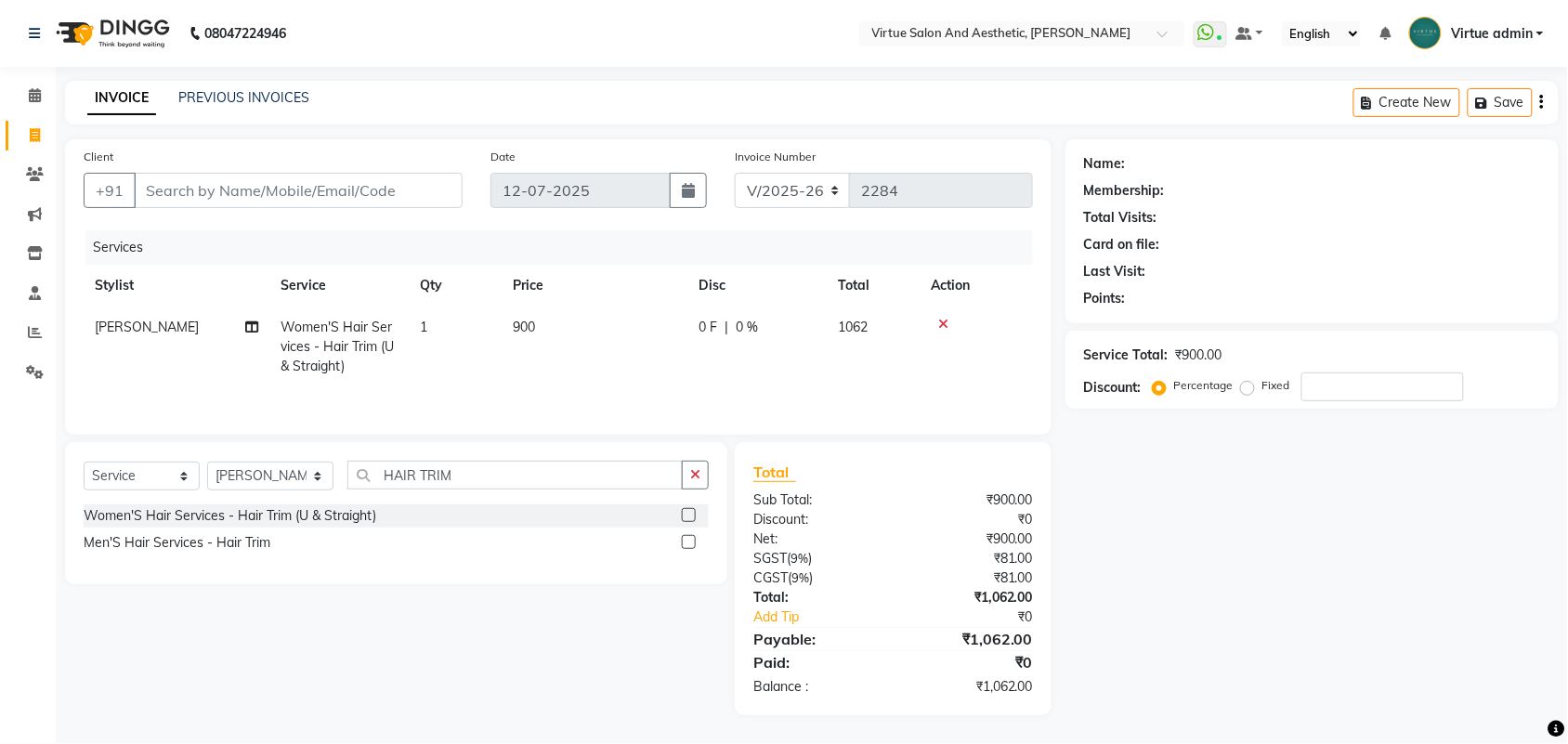 click on "Total Sub Total: ₹900.00 Discount: ₹0 Net: ₹900.00 SGST  ( 9% ) ₹81.00 CGST  ( 9% ) ₹81.00 Total: ₹1,062.00 Add Tip ₹0 Payable: ₹1,062.00 Paid: ₹0 Balance   : ₹1,062.00" 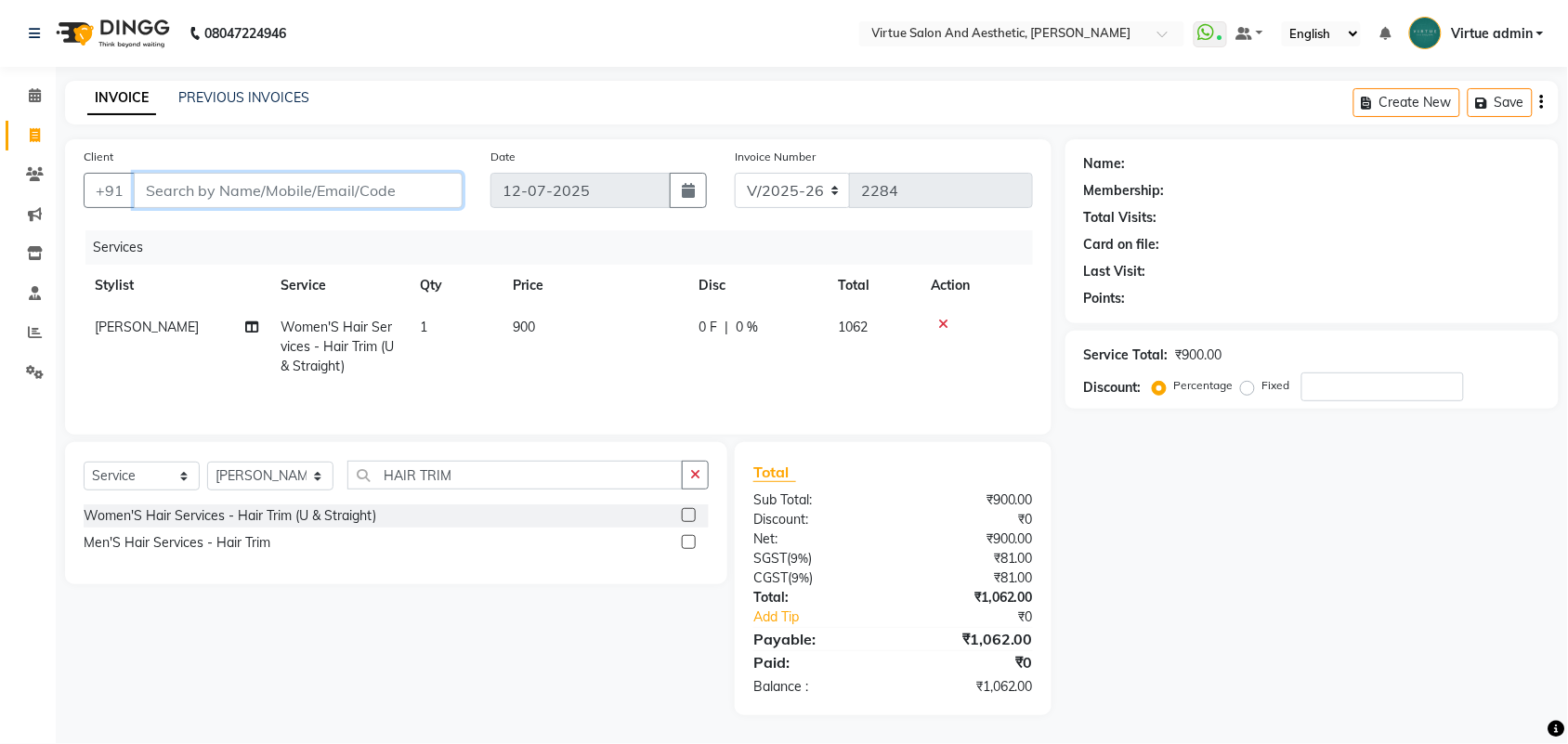 click on "Client" at bounding box center [298, 190] 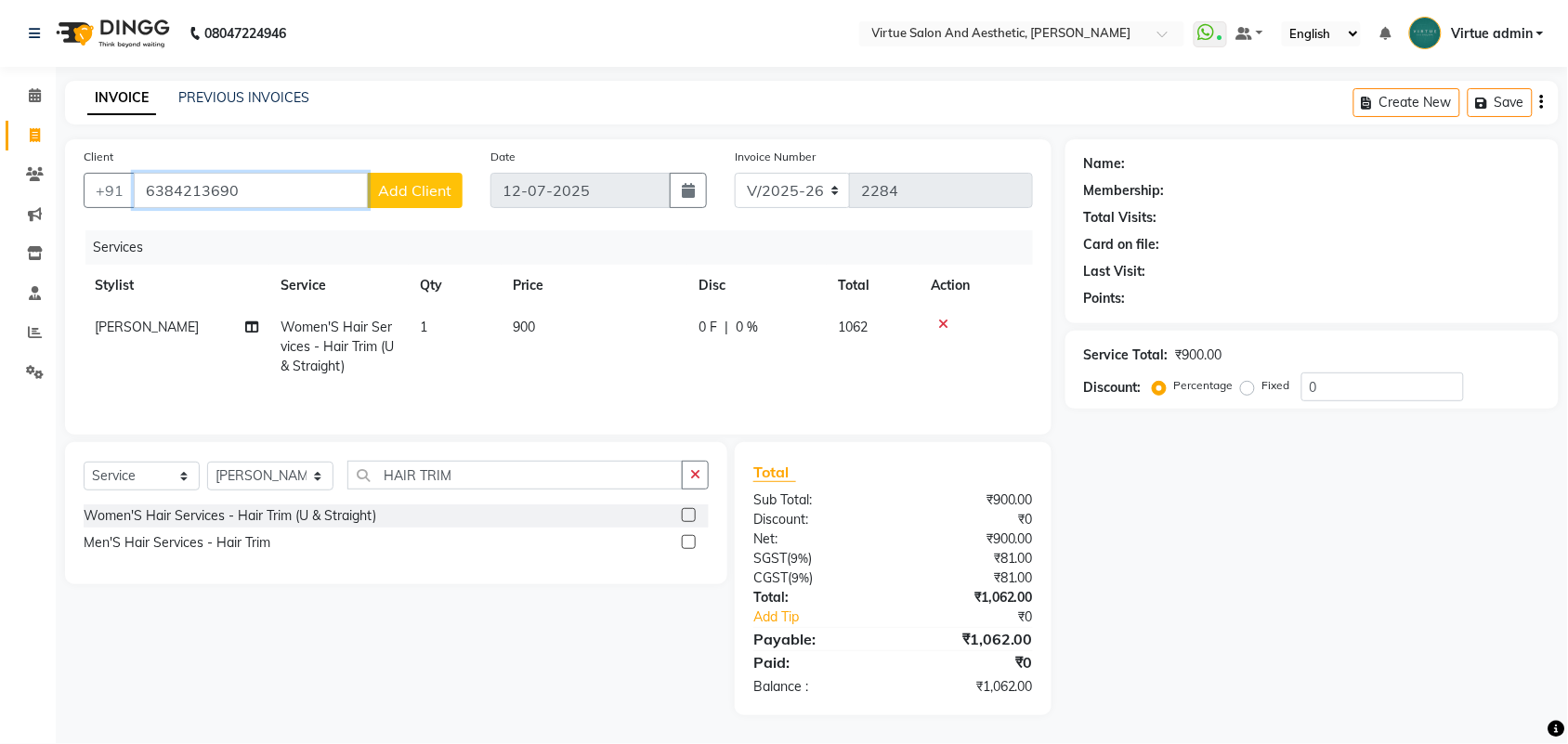 type on "6384213690" 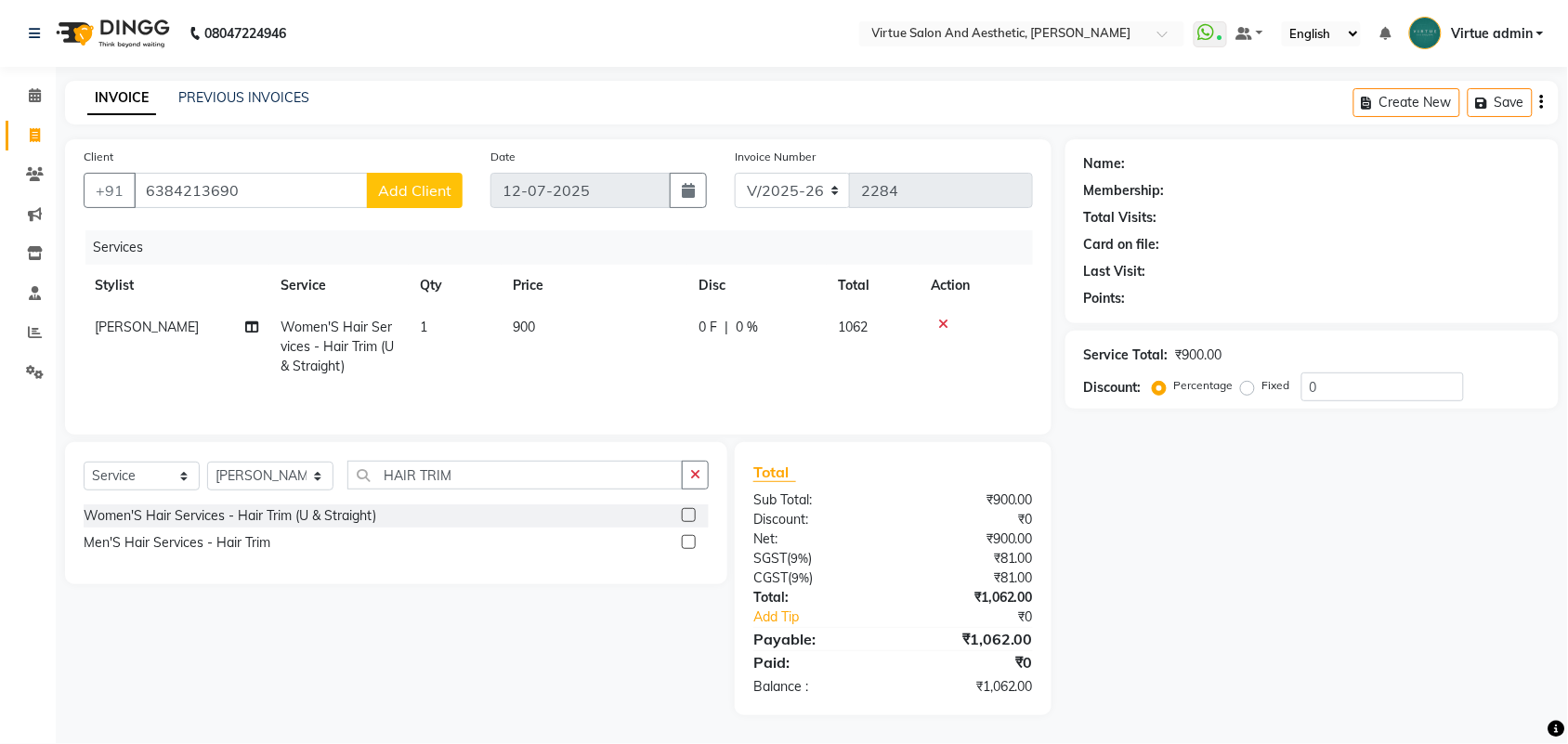 click on "Add Client" 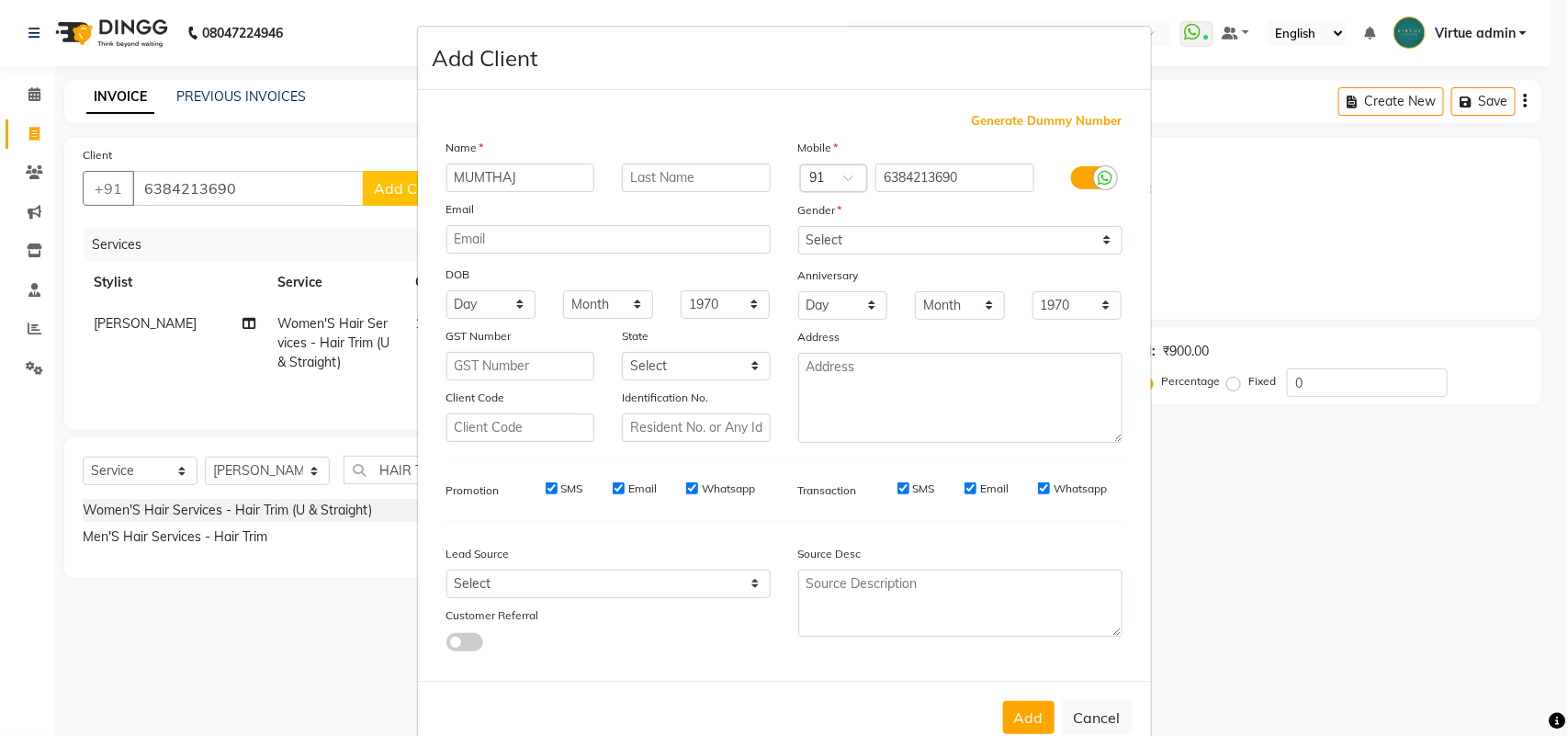 type on "MUMTHAJ" 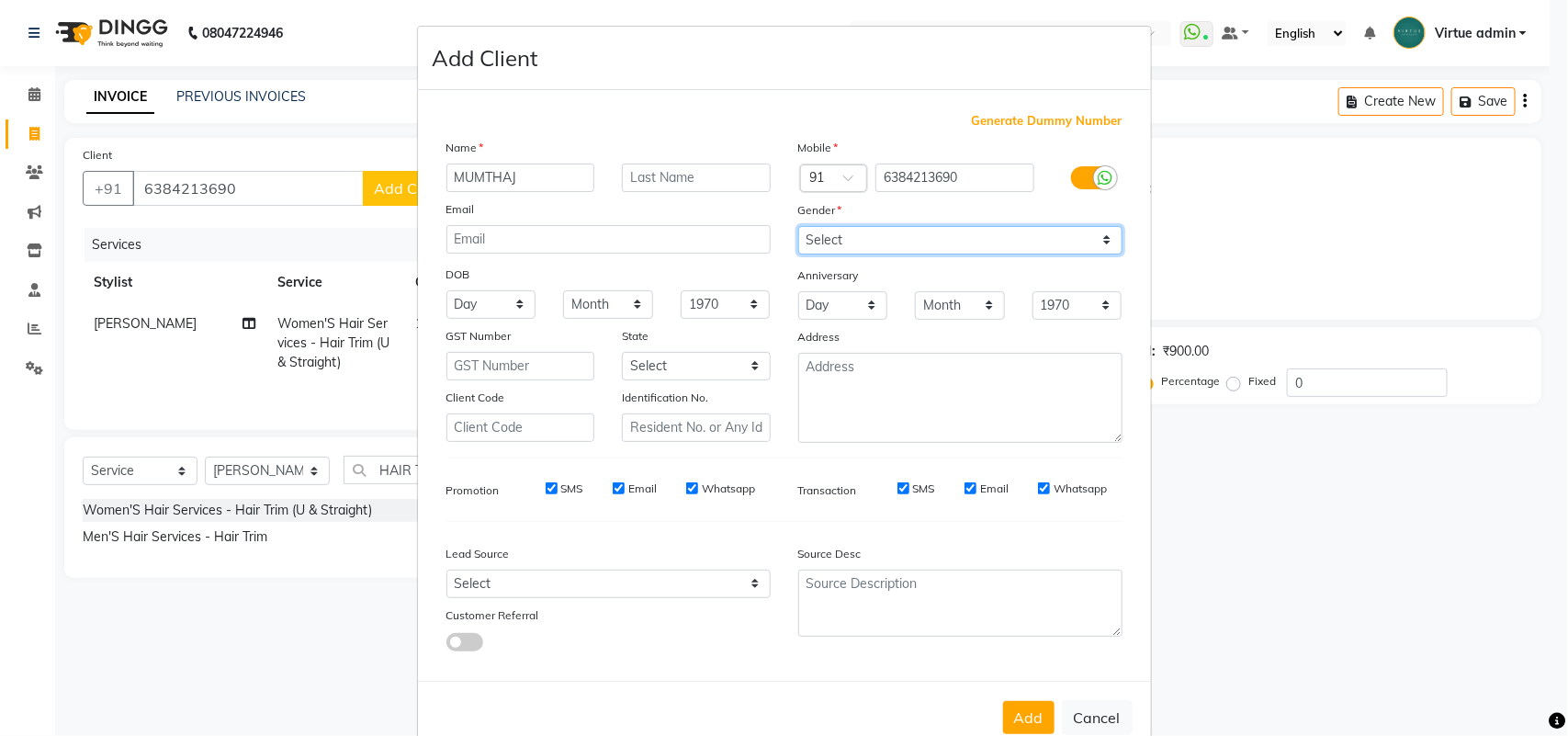 click on "Select [DEMOGRAPHIC_DATA] [DEMOGRAPHIC_DATA] Other Prefer Not To Say" at bounding box center [960, 240] 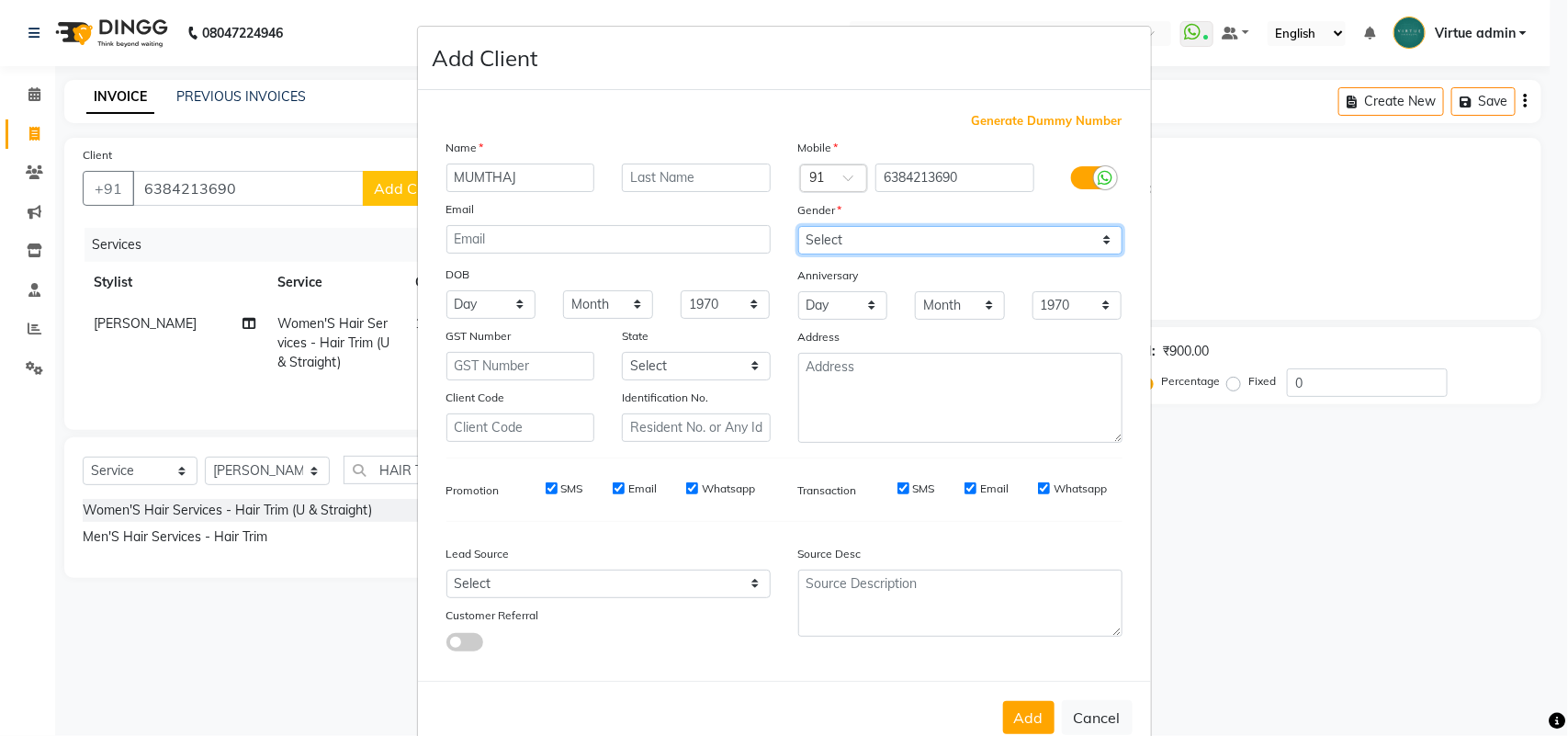 select on "[DEMOGRAPHIC_DATA]" 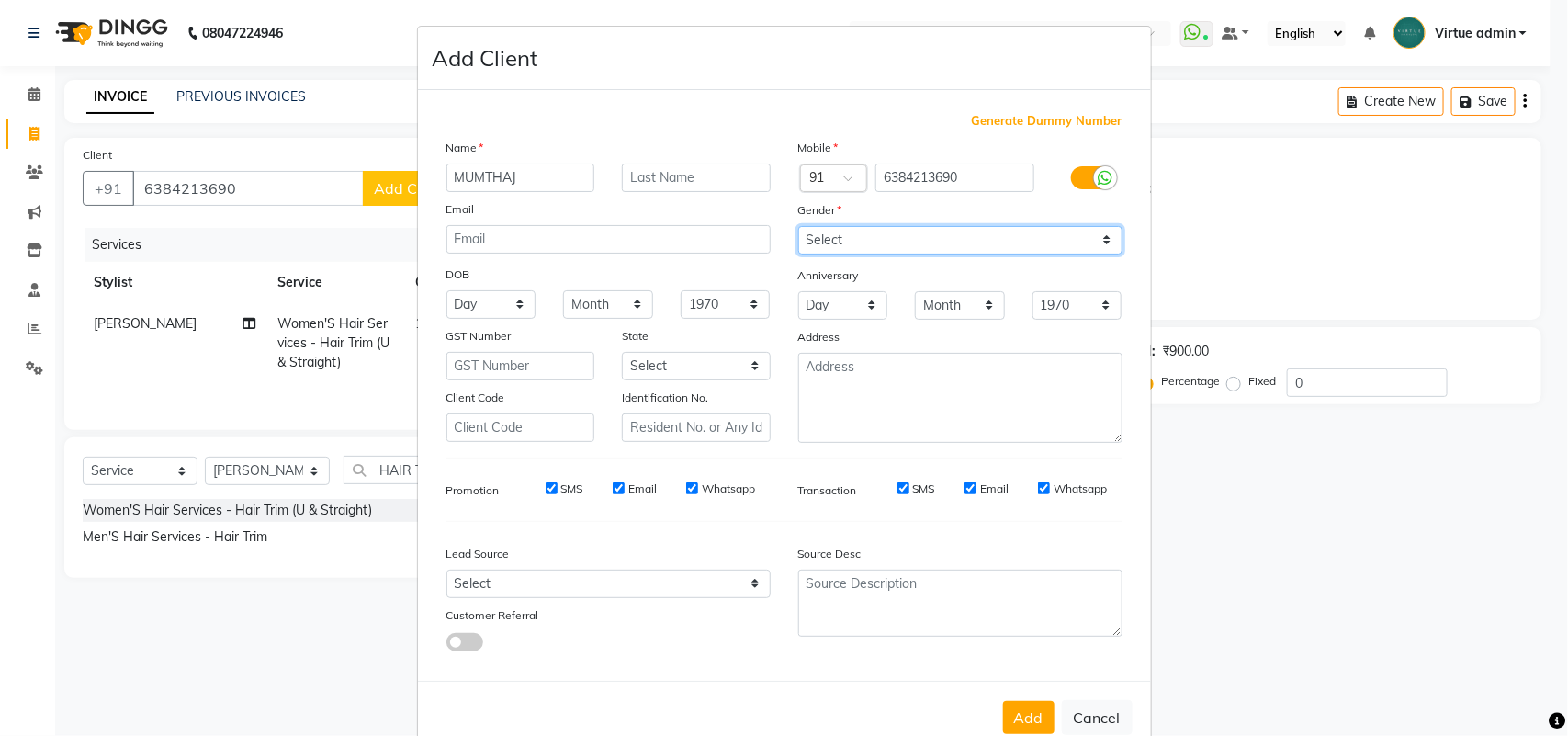 click on "Select [DEMOGRAPHIC_DATA] [DEMOGRAPHIC_DATA] Other Prefer Not To Say" at bounding box center [960, 240] 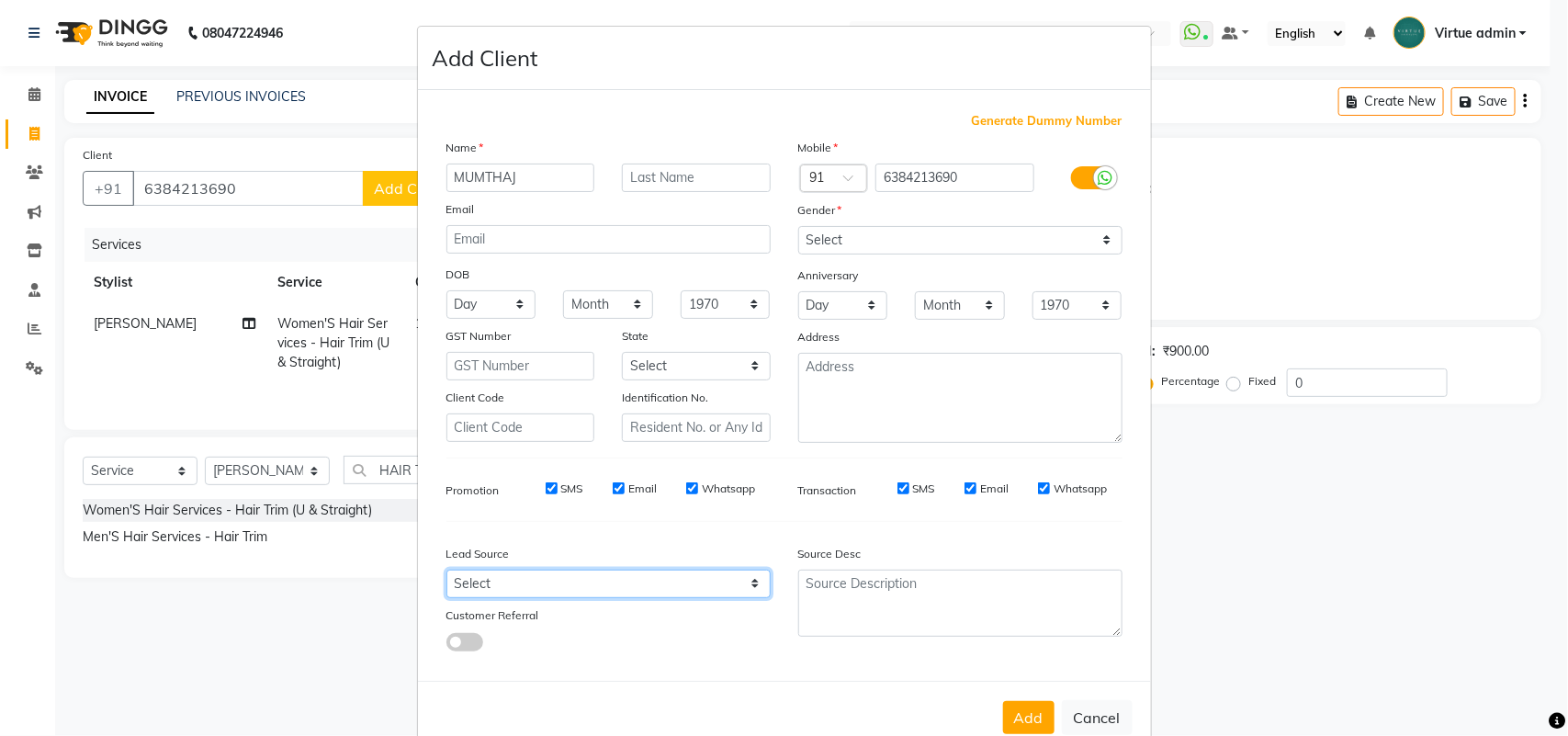click on "Select Walk-in Referral Internet Friend Word of Mouth Advertisement Facebook JustDial Google Other Instagram  YouTube  WhatsApp" at bounding box center (608, 583) 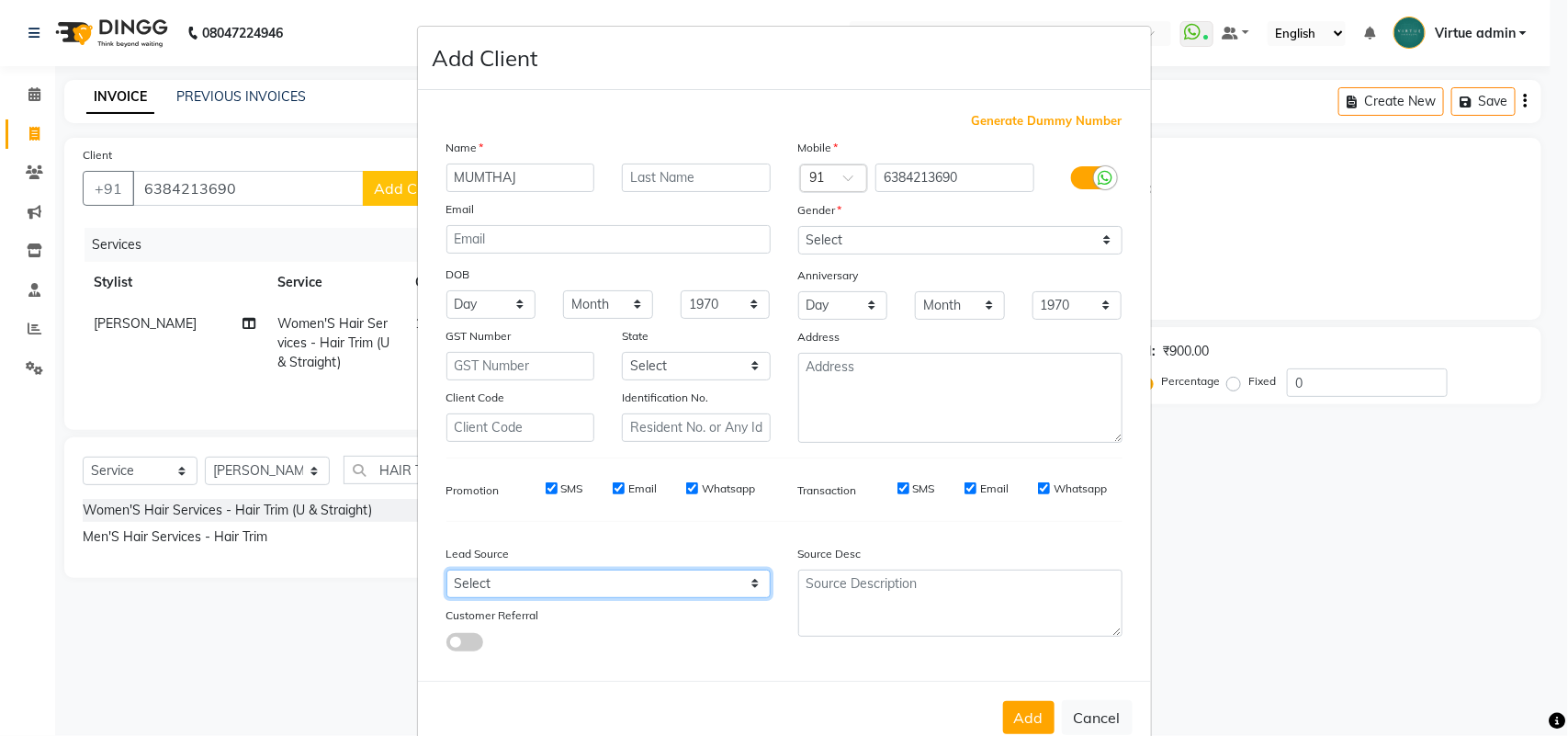 select on "30564" 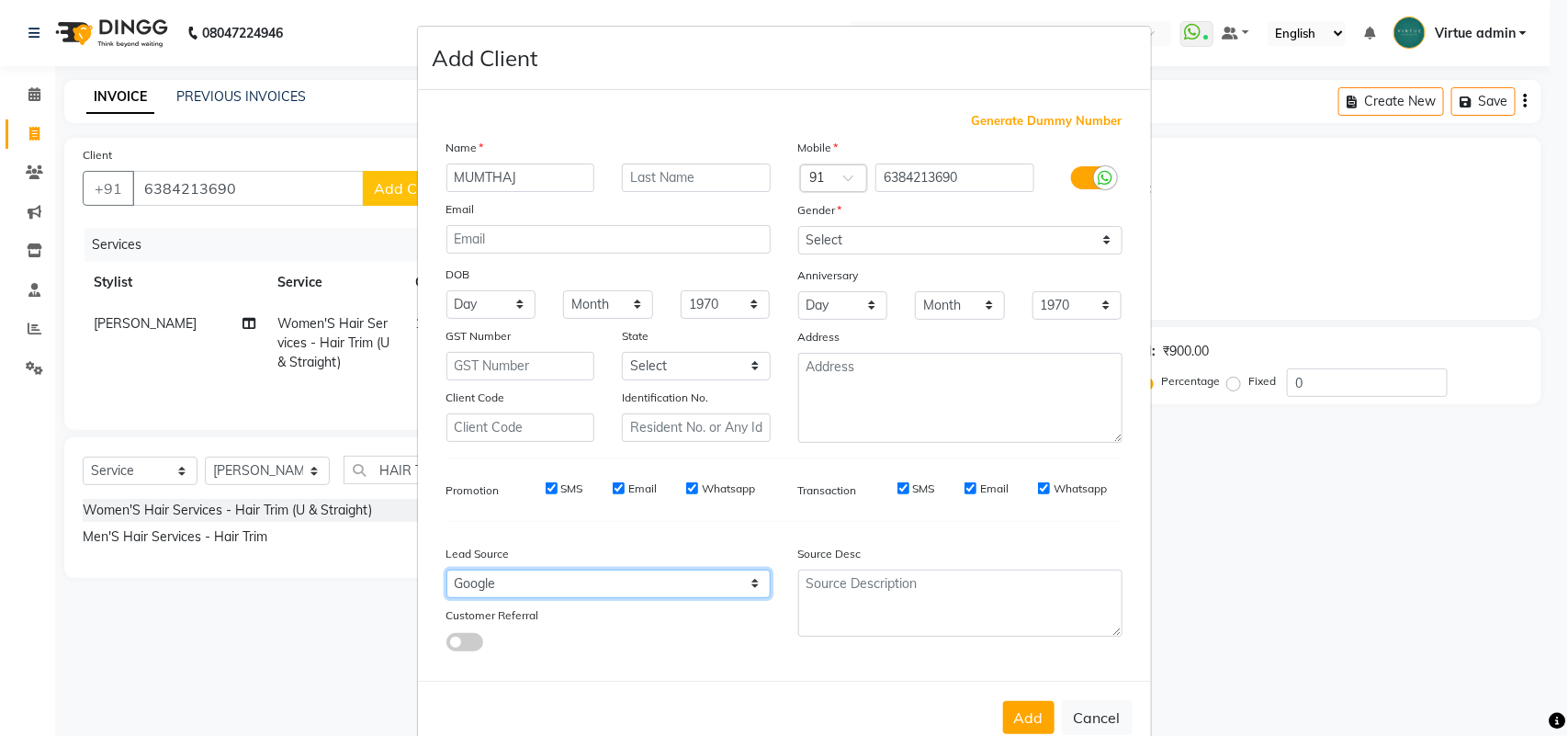 click on "Select Walk-in Referral Internet Friend Word of Mouth Advertisement Facebook JustDial Google Other Instagram  YouTube  WhatsApp" at bounding box center (608, 583) 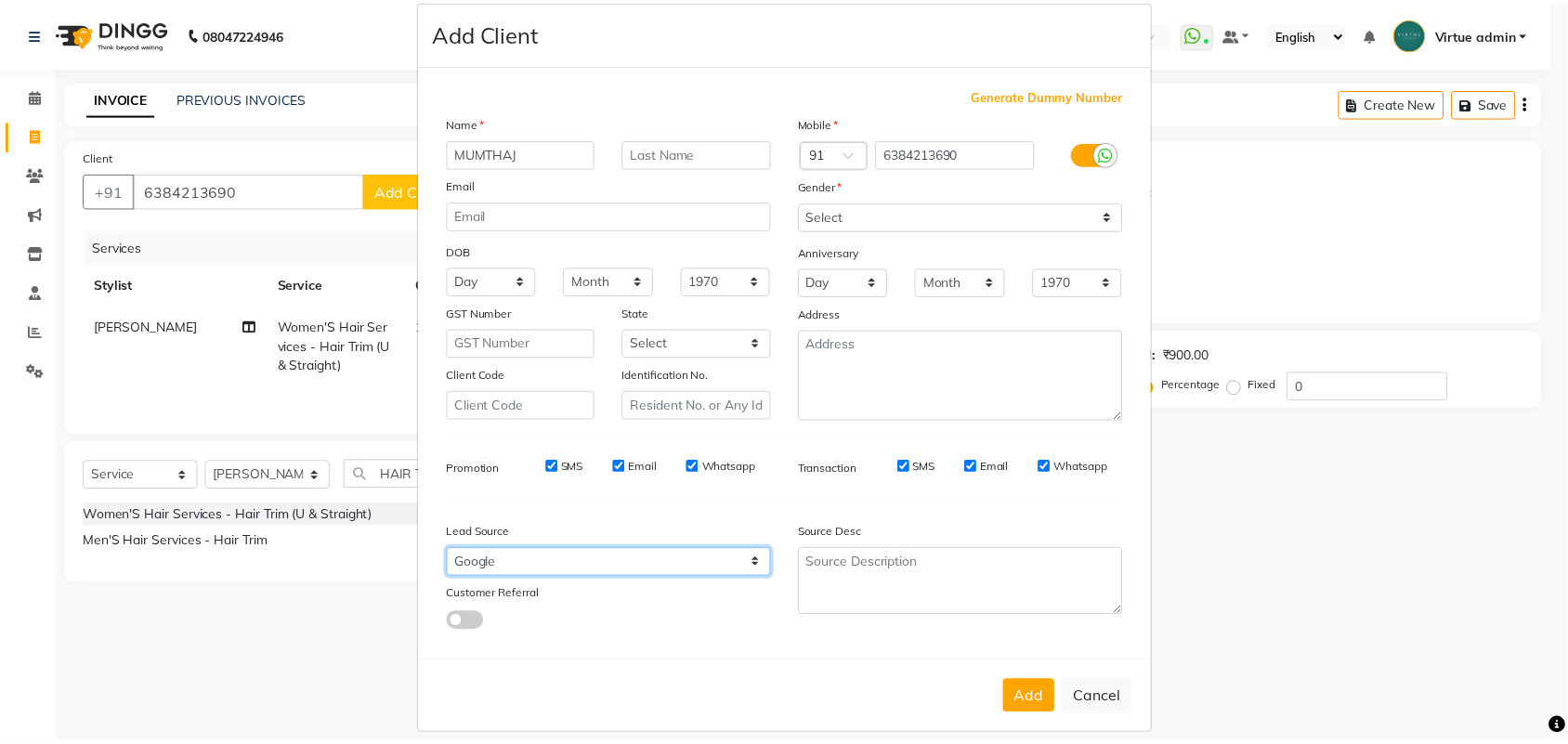 scroll, scrollTop: 40, scrollLeft: 0, axis: vertical 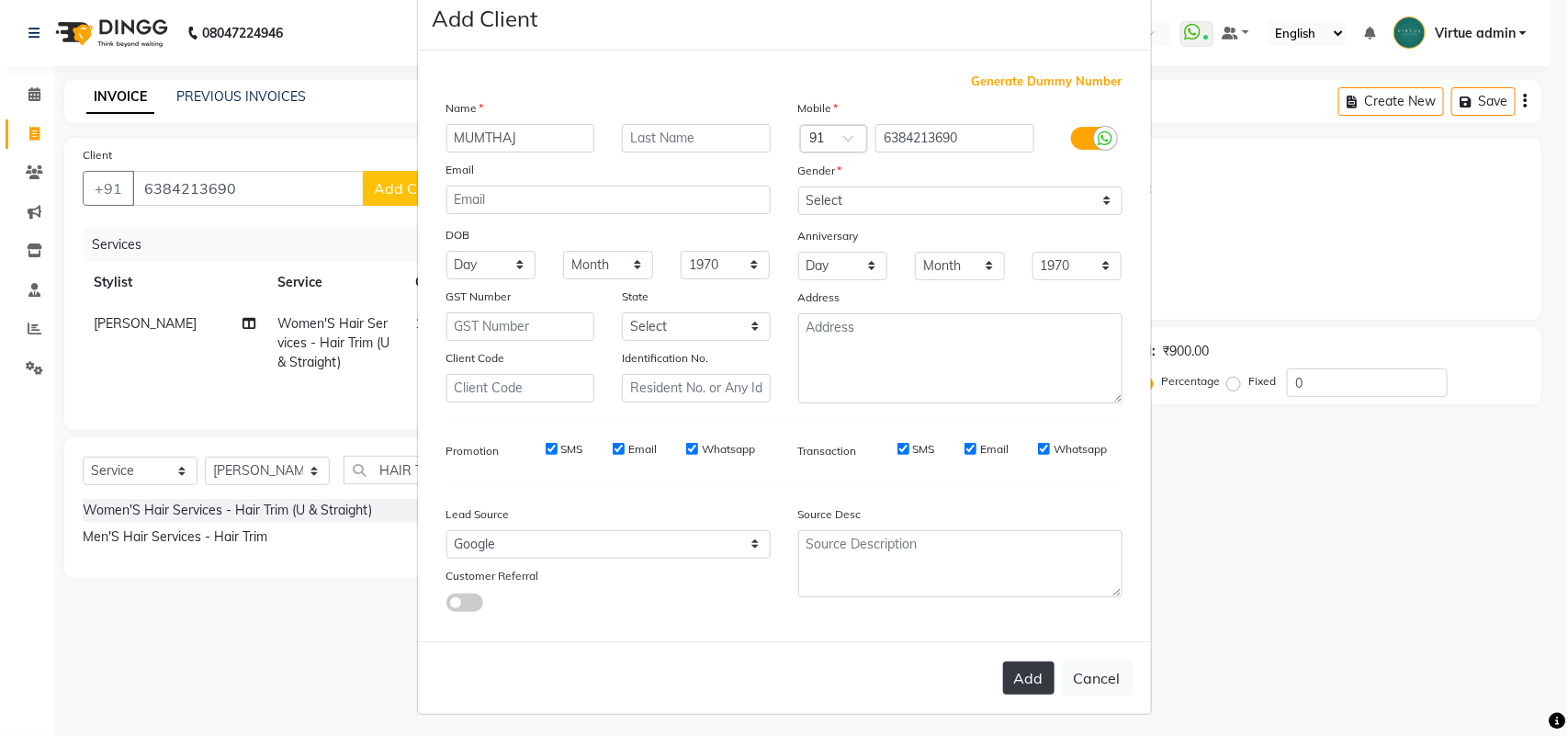 click on "Add" at bounding box center (1029, 678) 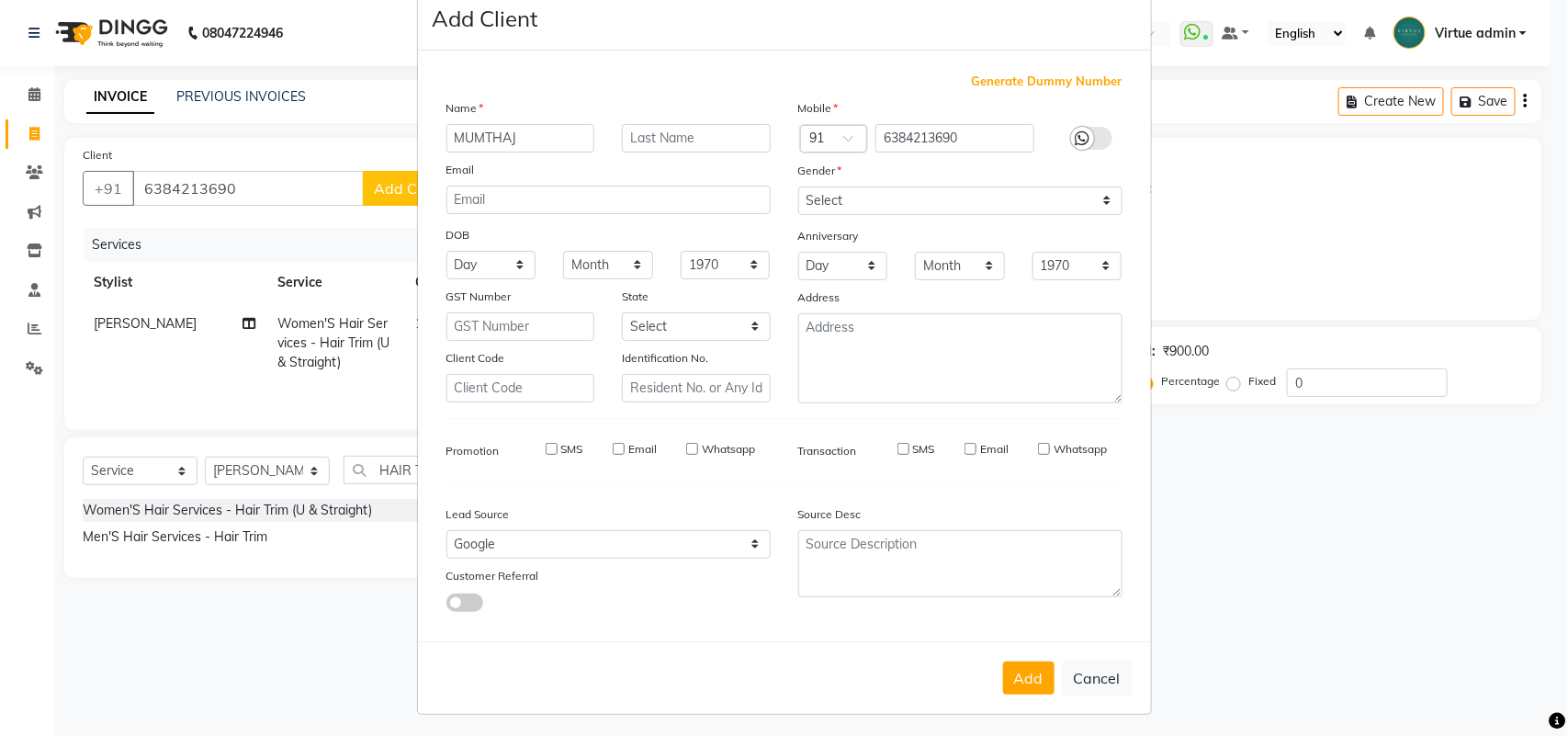 type on "63******90" 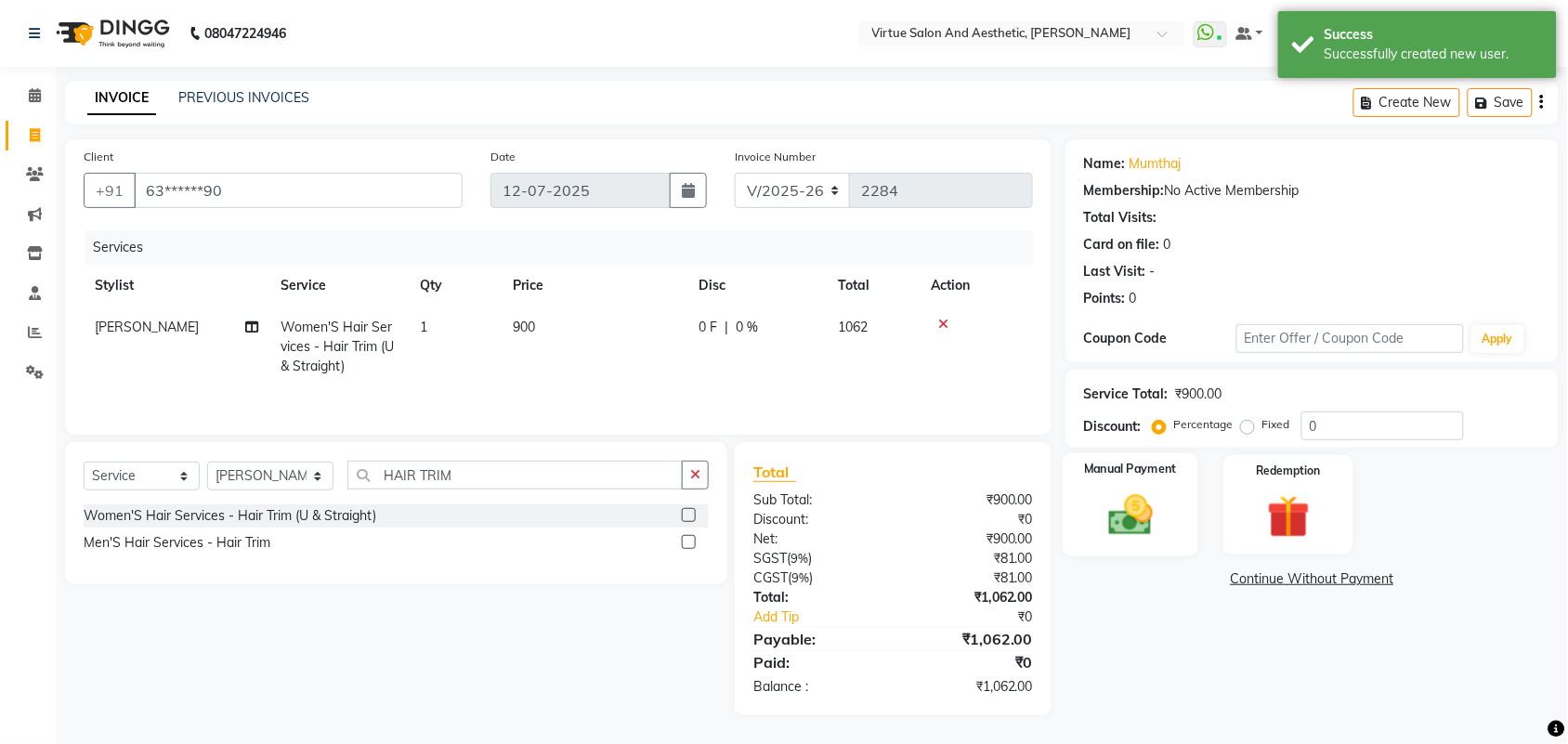 click 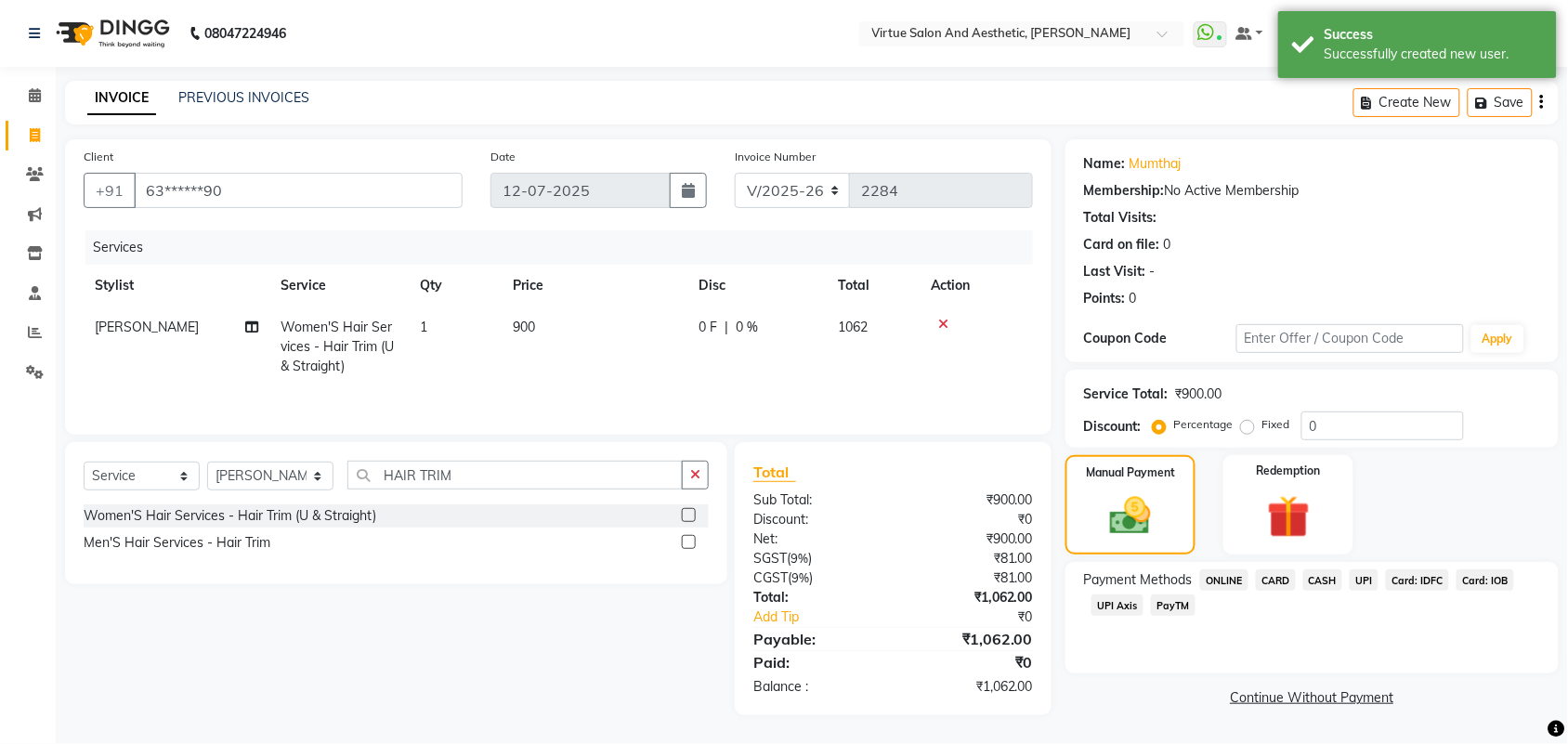 click on "UPI" 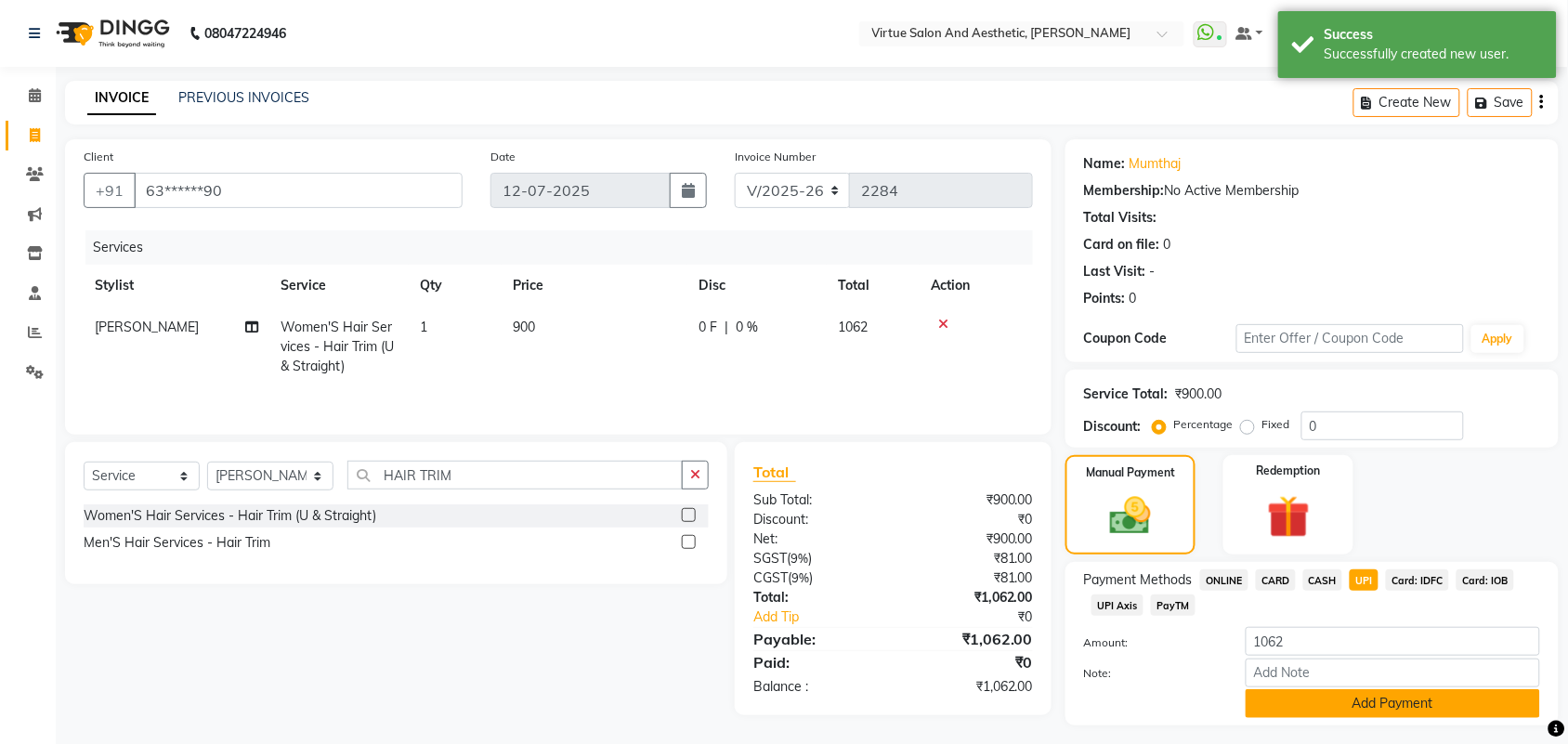 click on "Add Payment" 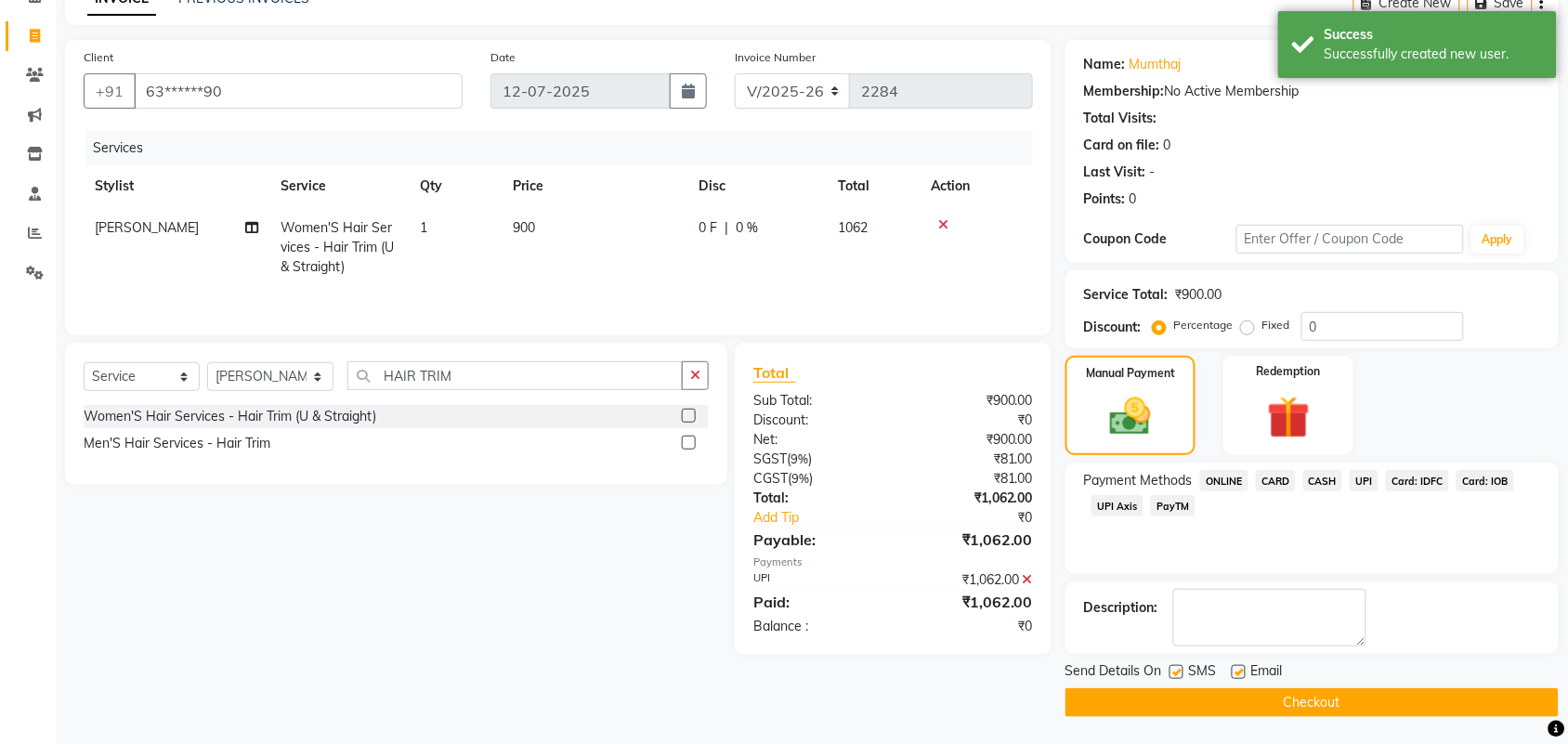 scroll, scrollTop: 100, scrollLeft: 0, axis: vertical 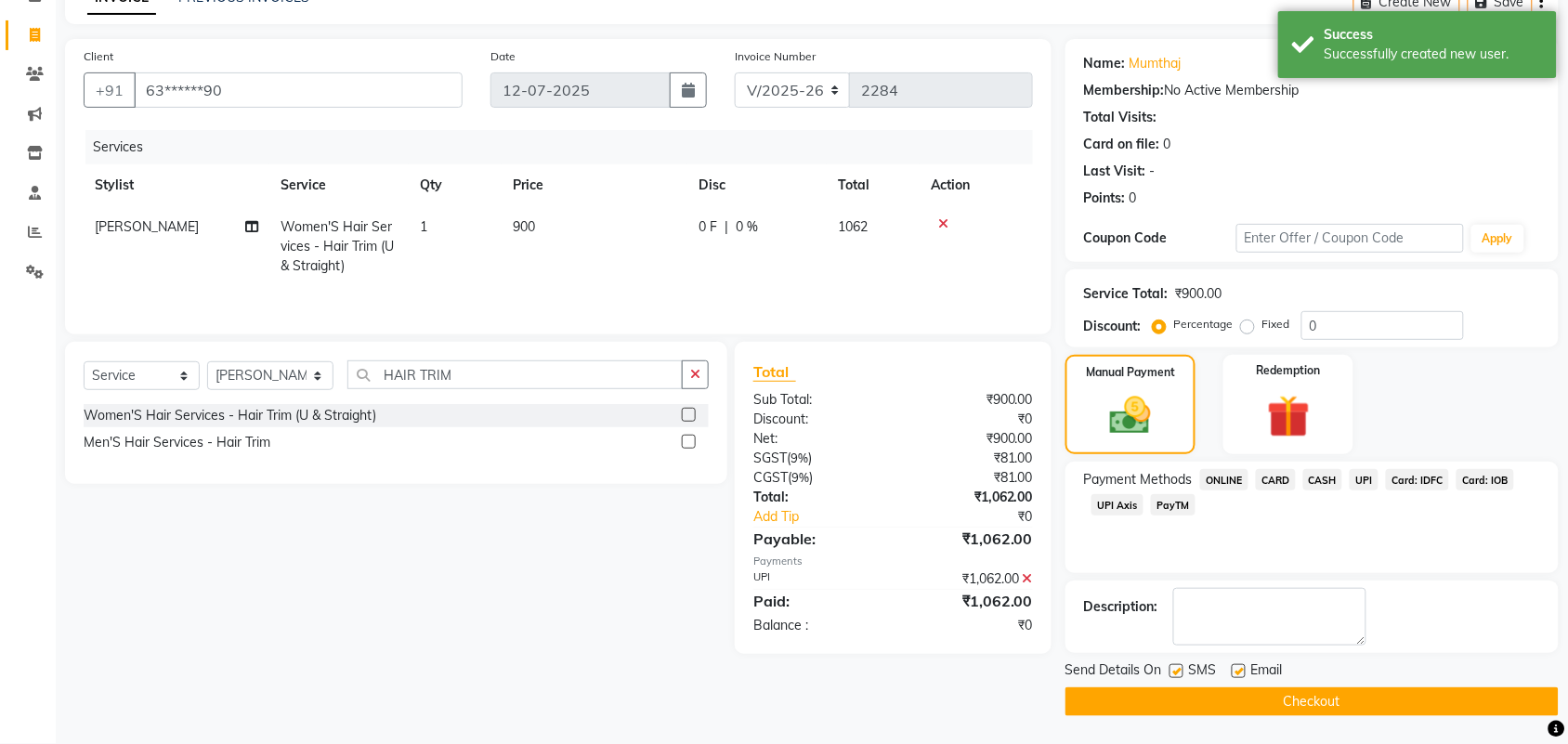 click on "Checkout" 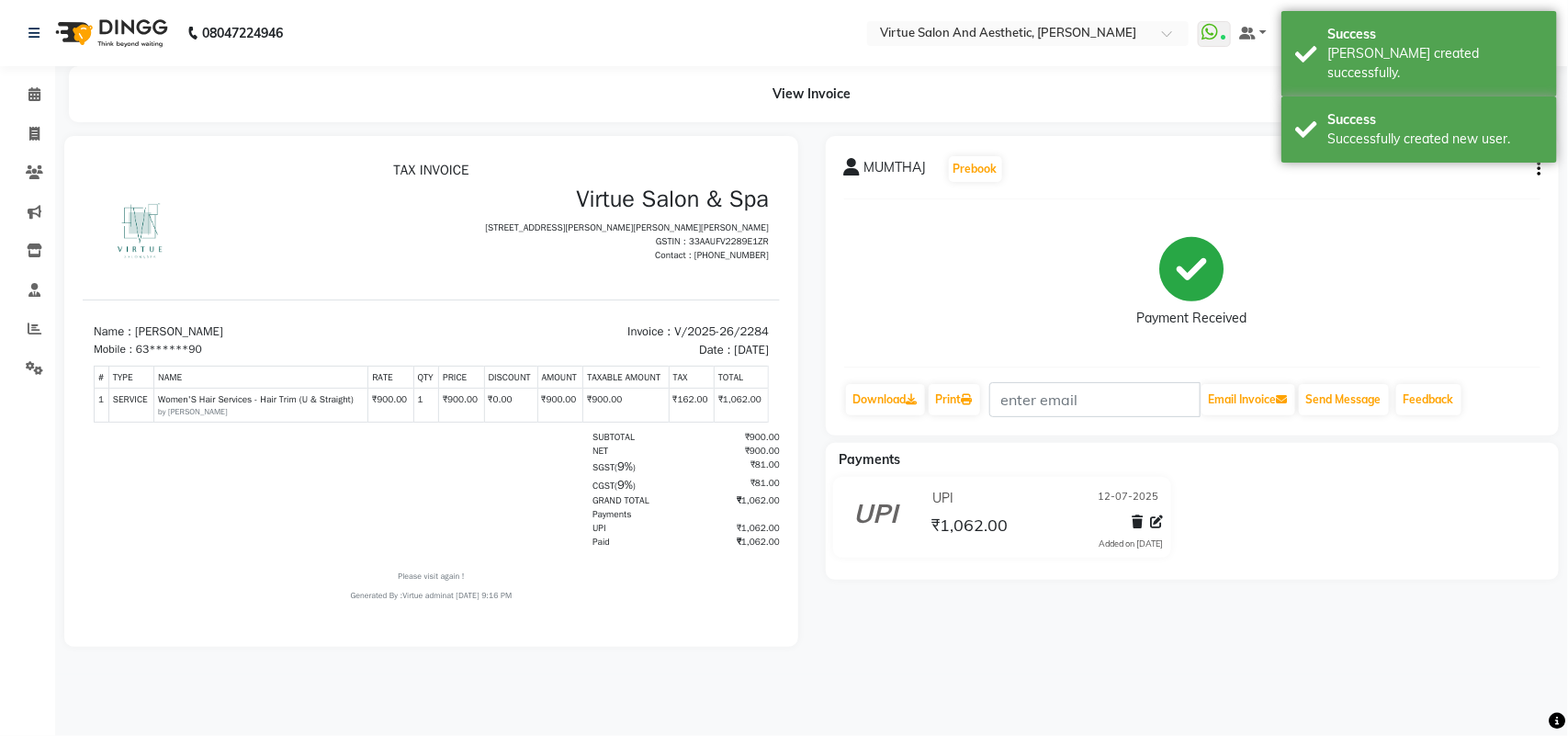 scroll, scrollTop: 0, scrollLeft: 0, axis: both 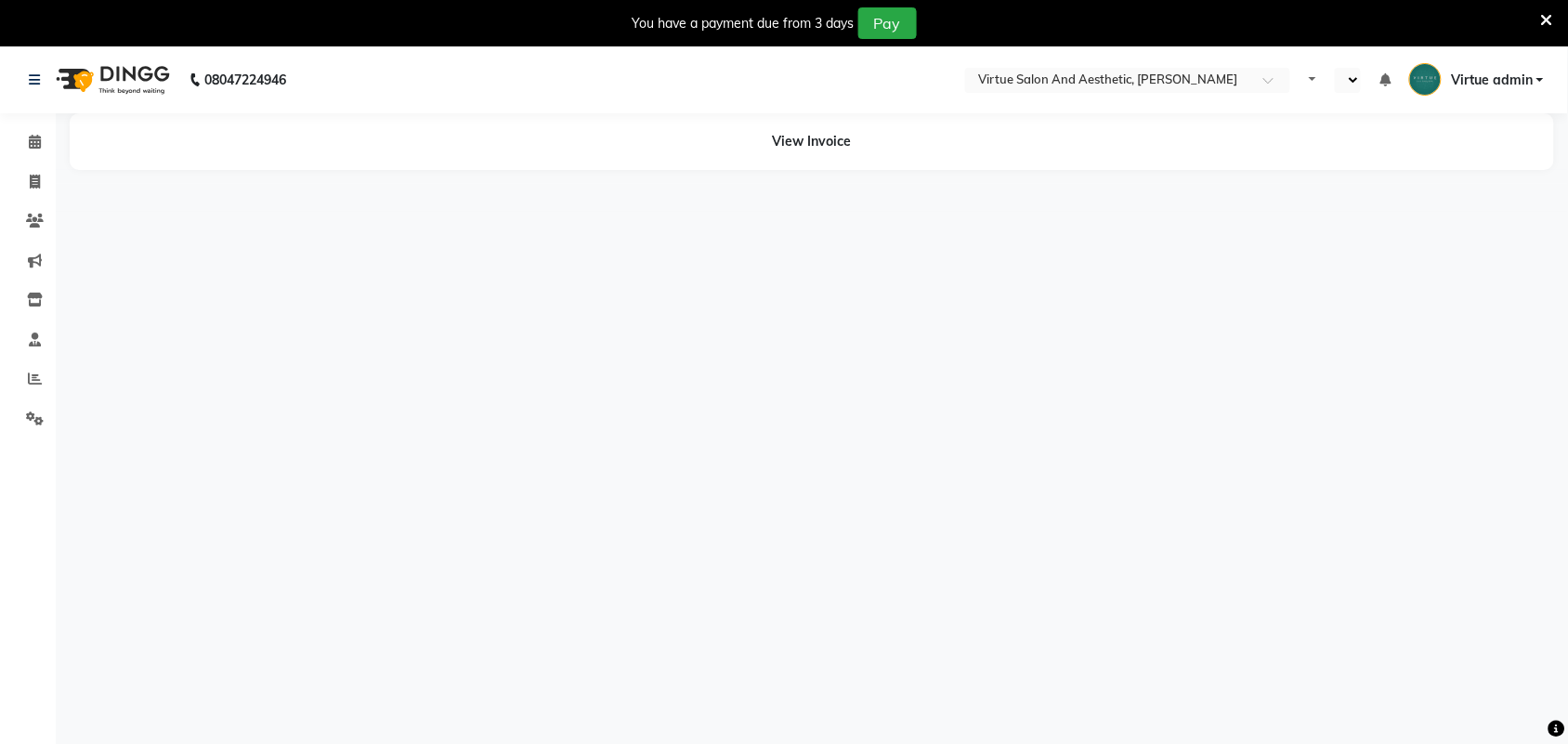 select on "en" 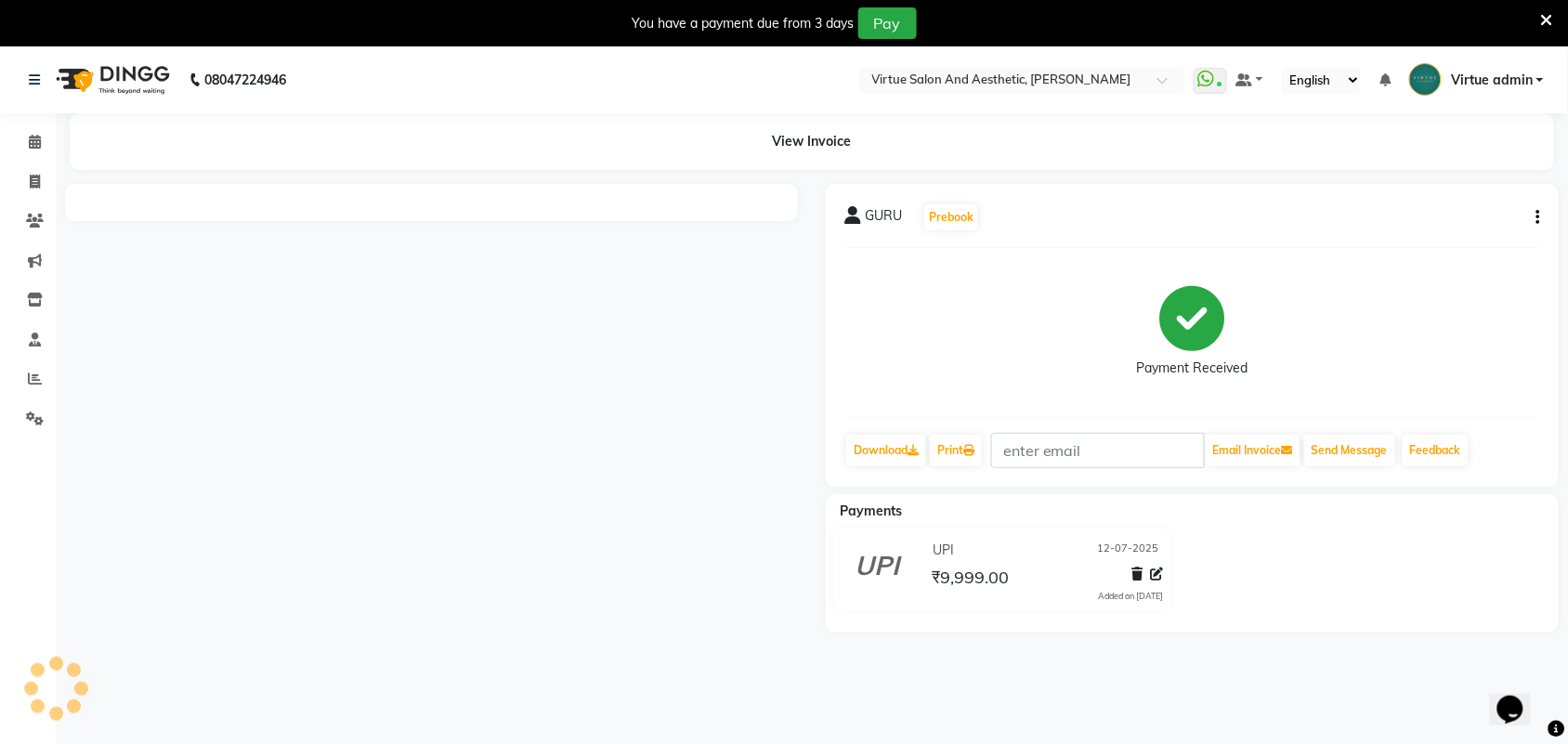 scroll, scrollTop: 0, scrollLeft: 0, axis: both 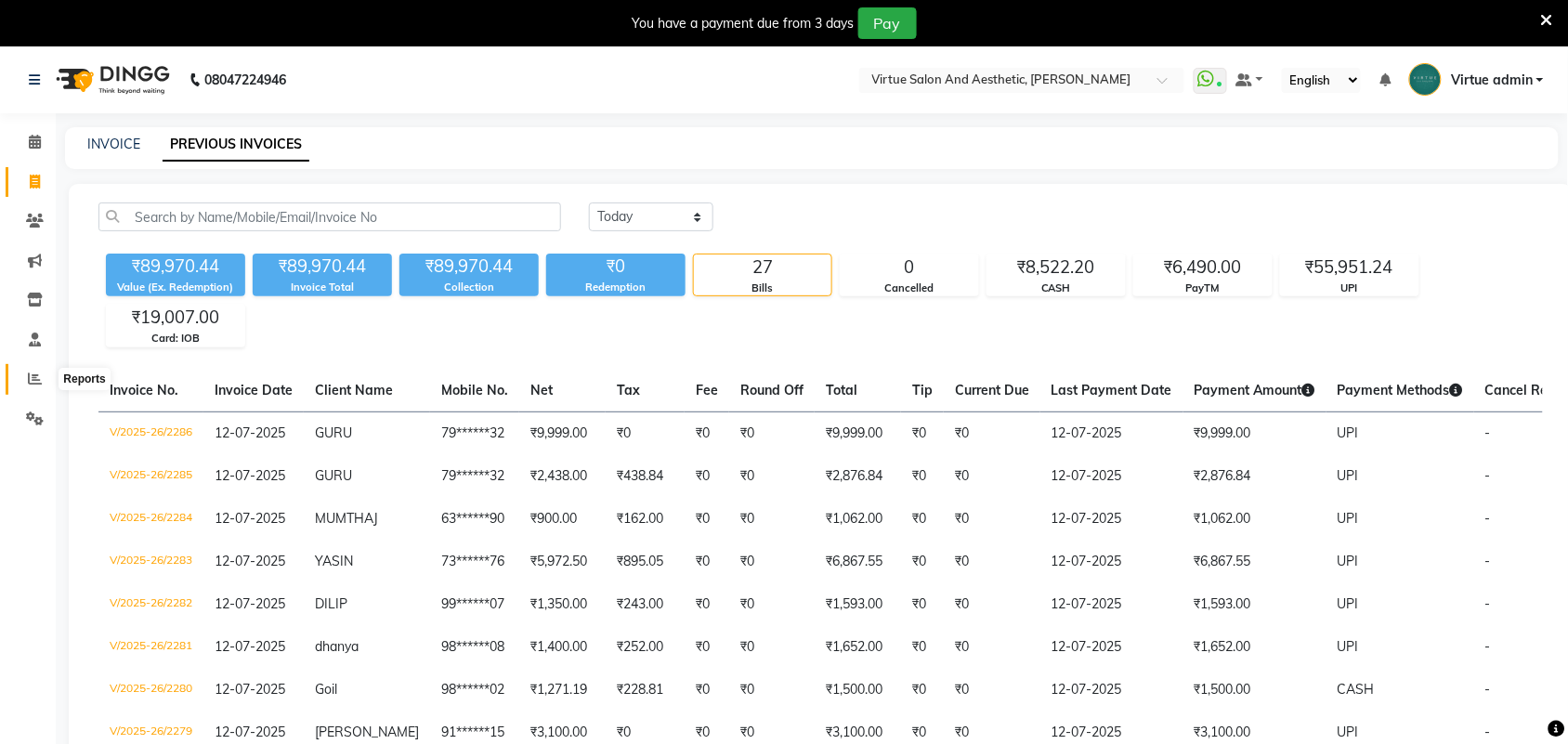 click 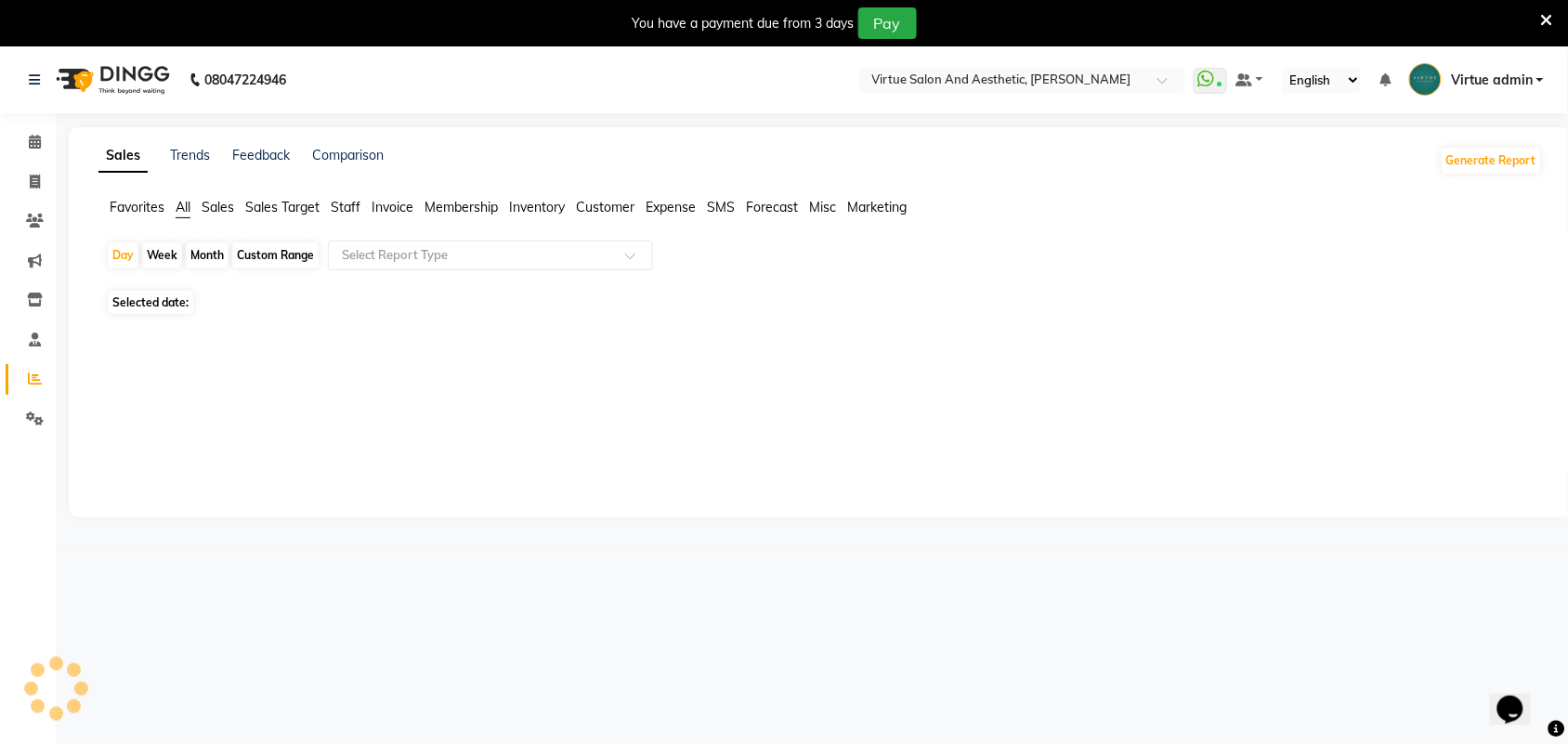 scroll, scrollTop: 0, scrollLeft: 0, axis: both 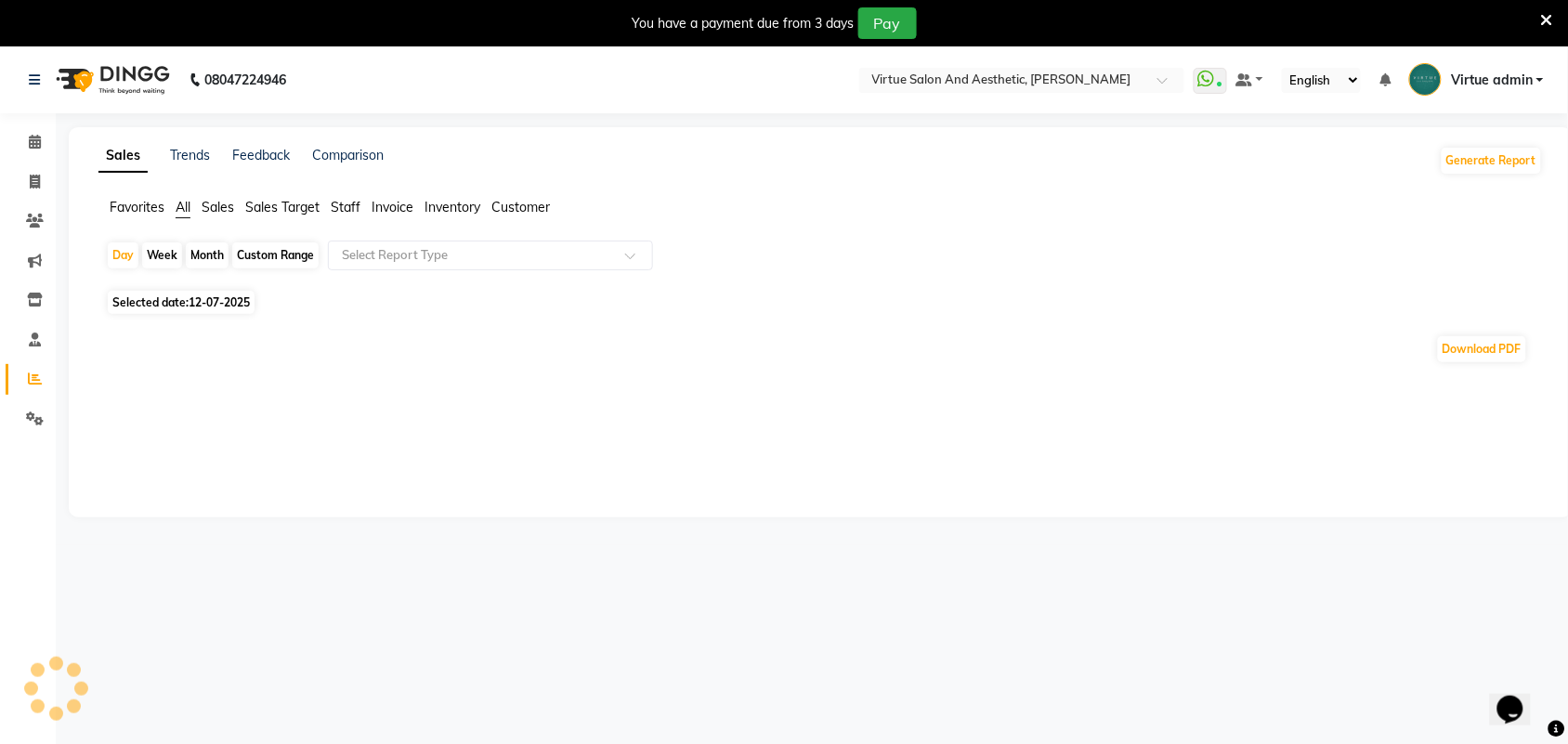 click on "Sales" 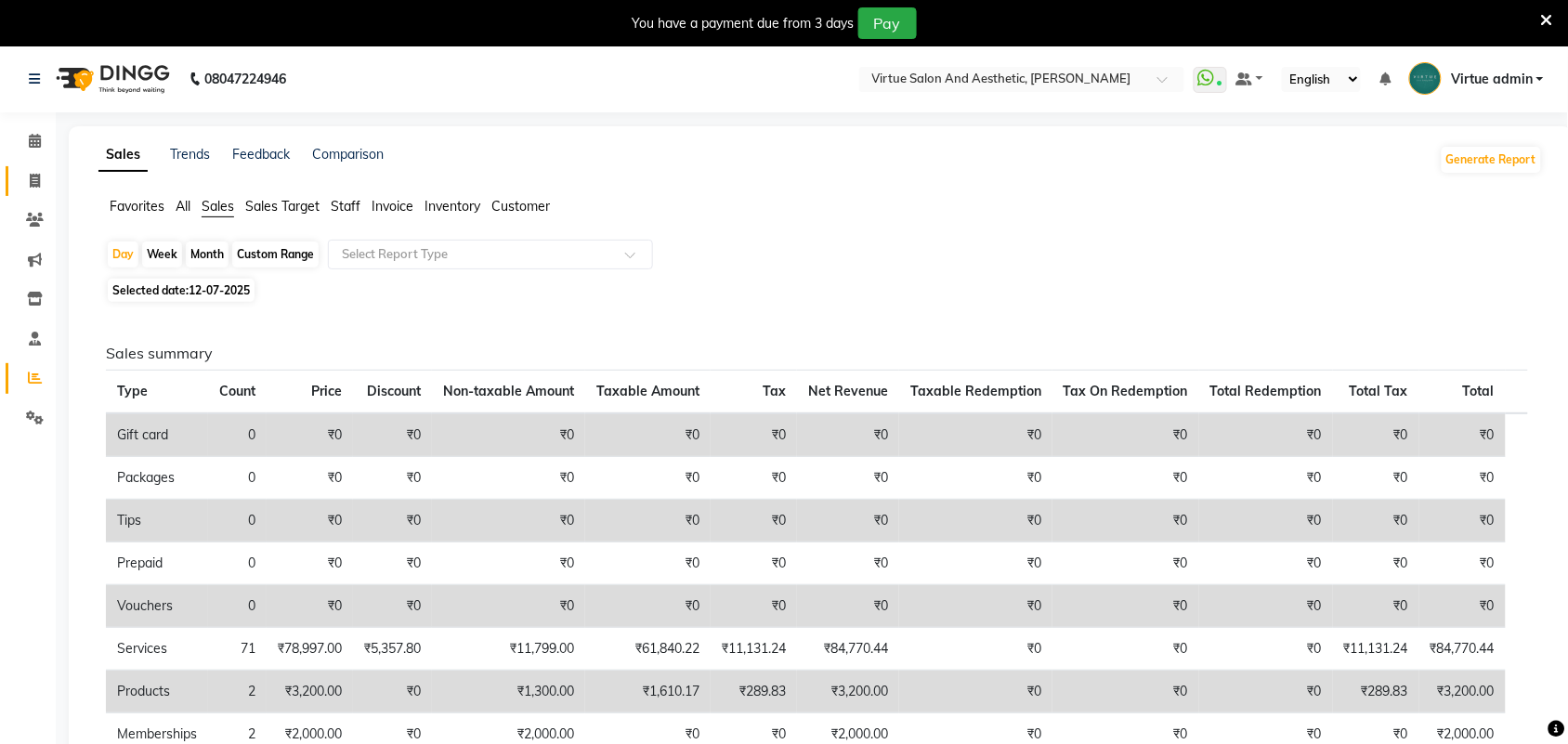 scroll, scrollTop: 0, scrollLeft: 0, axis: both 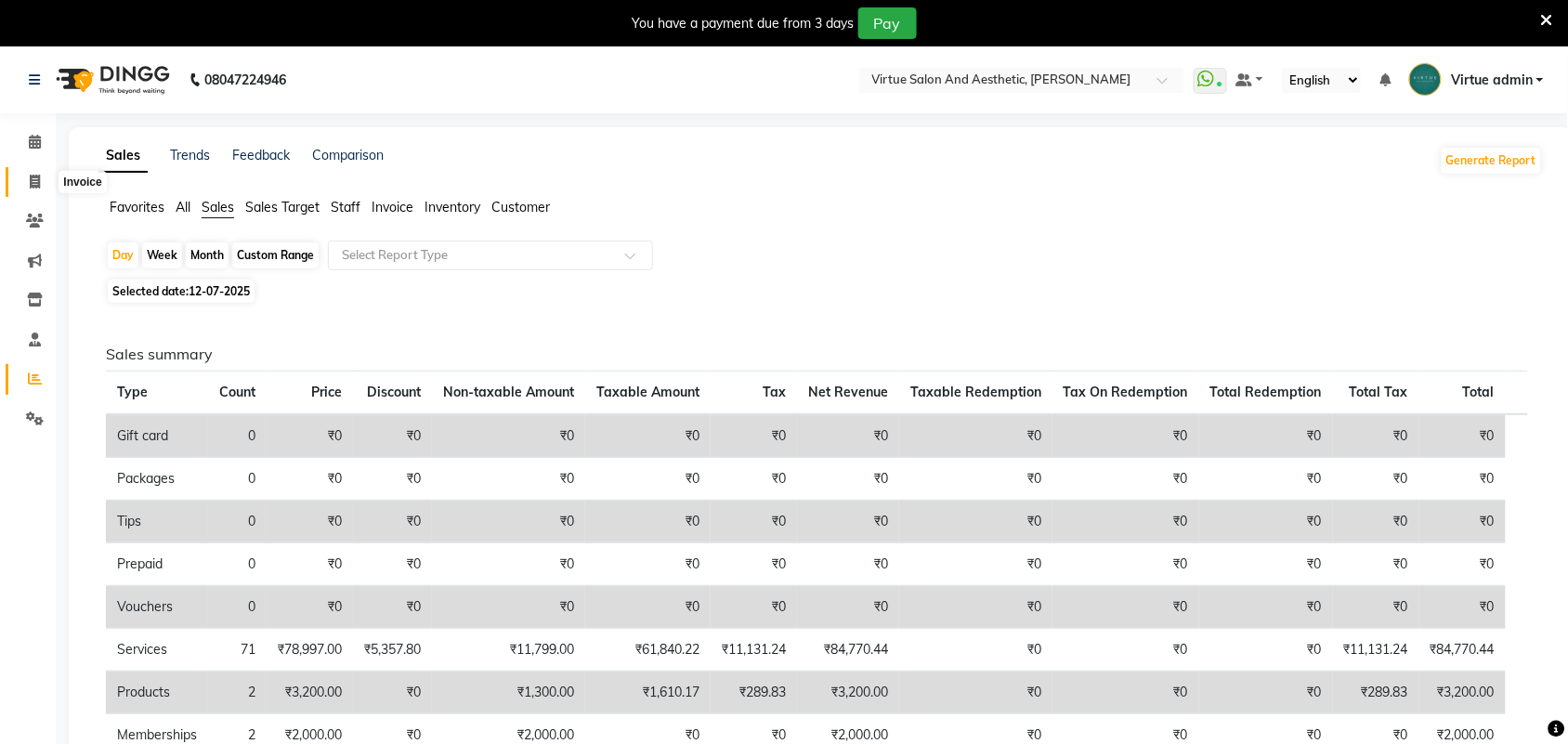 click 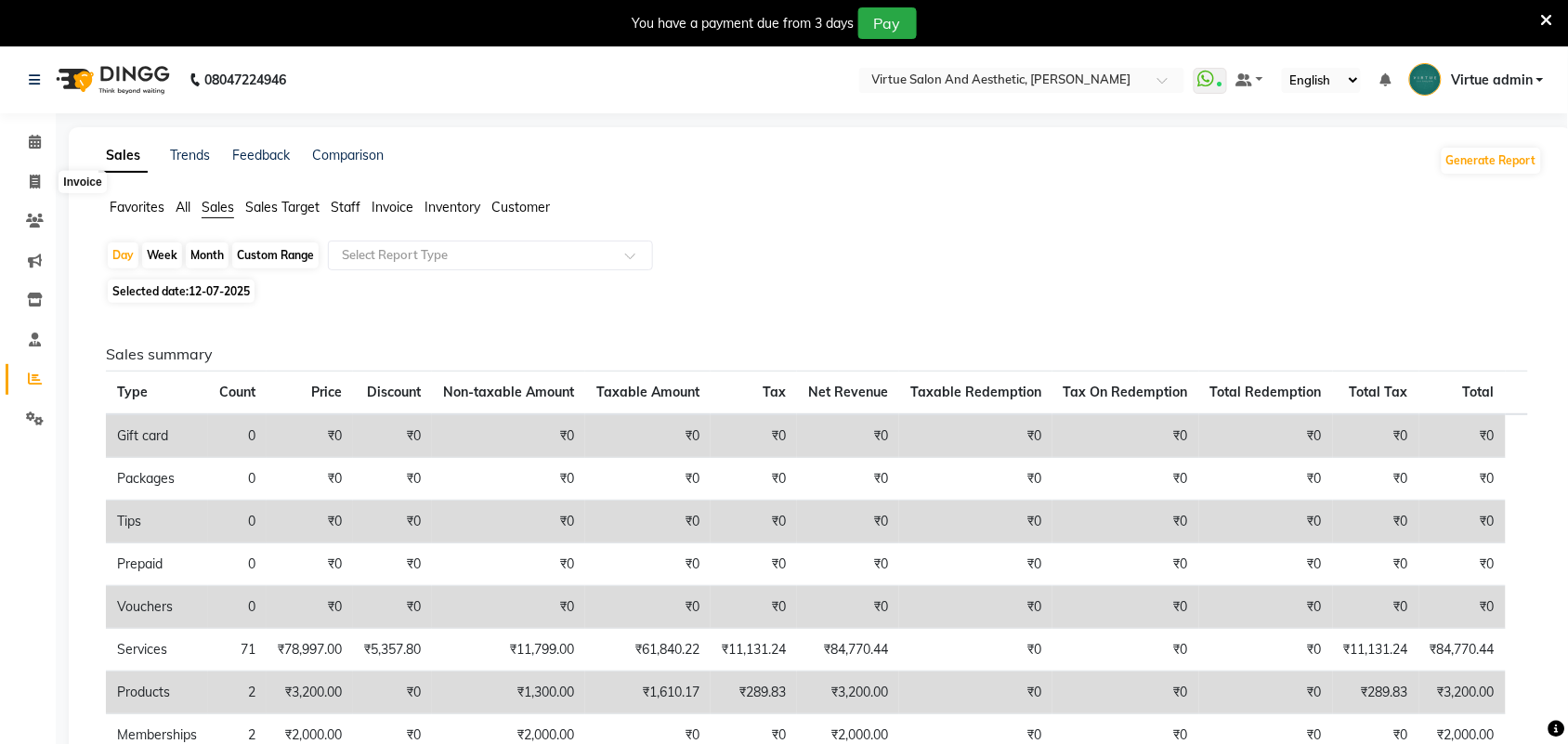 select on "service" 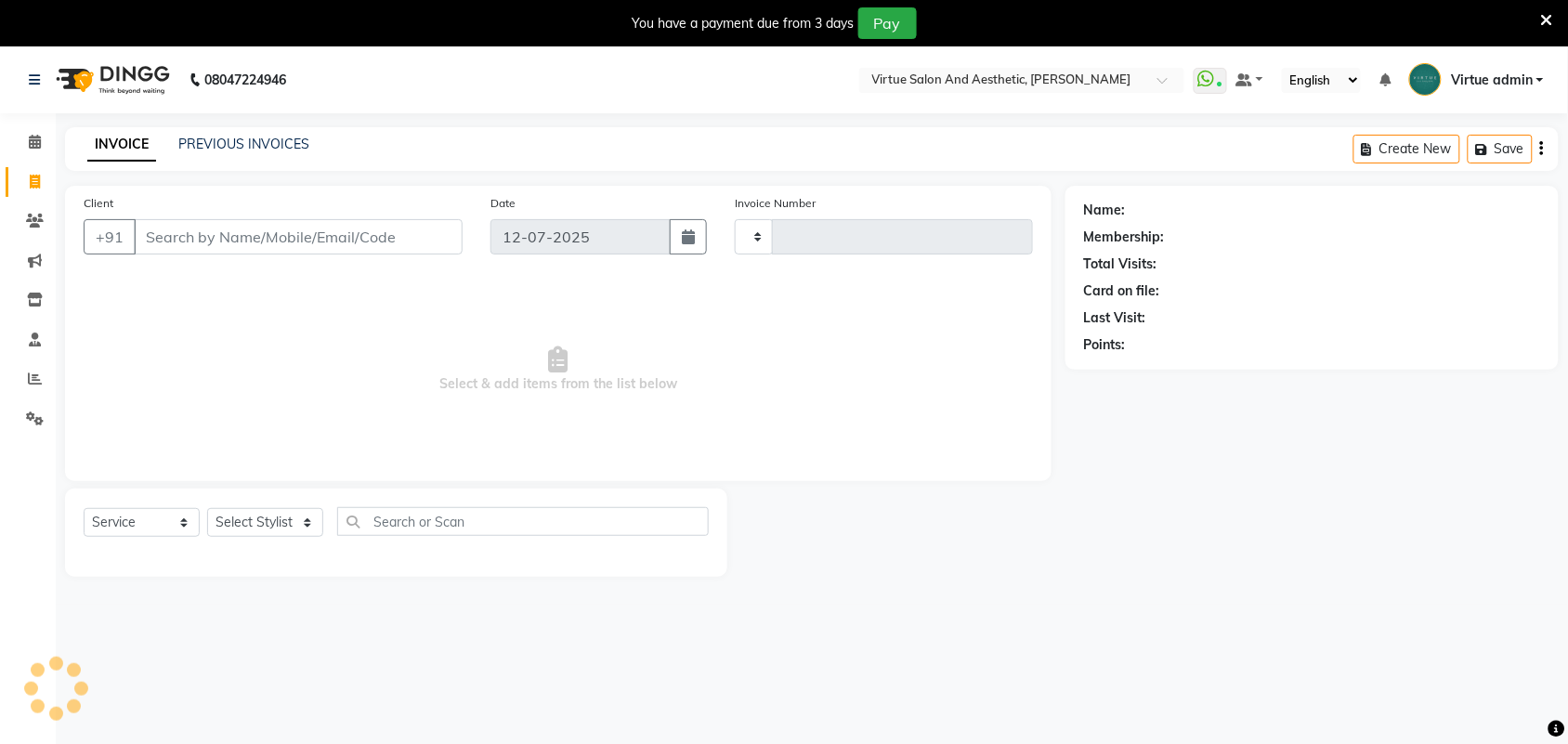 scroll, scrollTop: 46, scrollLeft: 0, axis: vertical 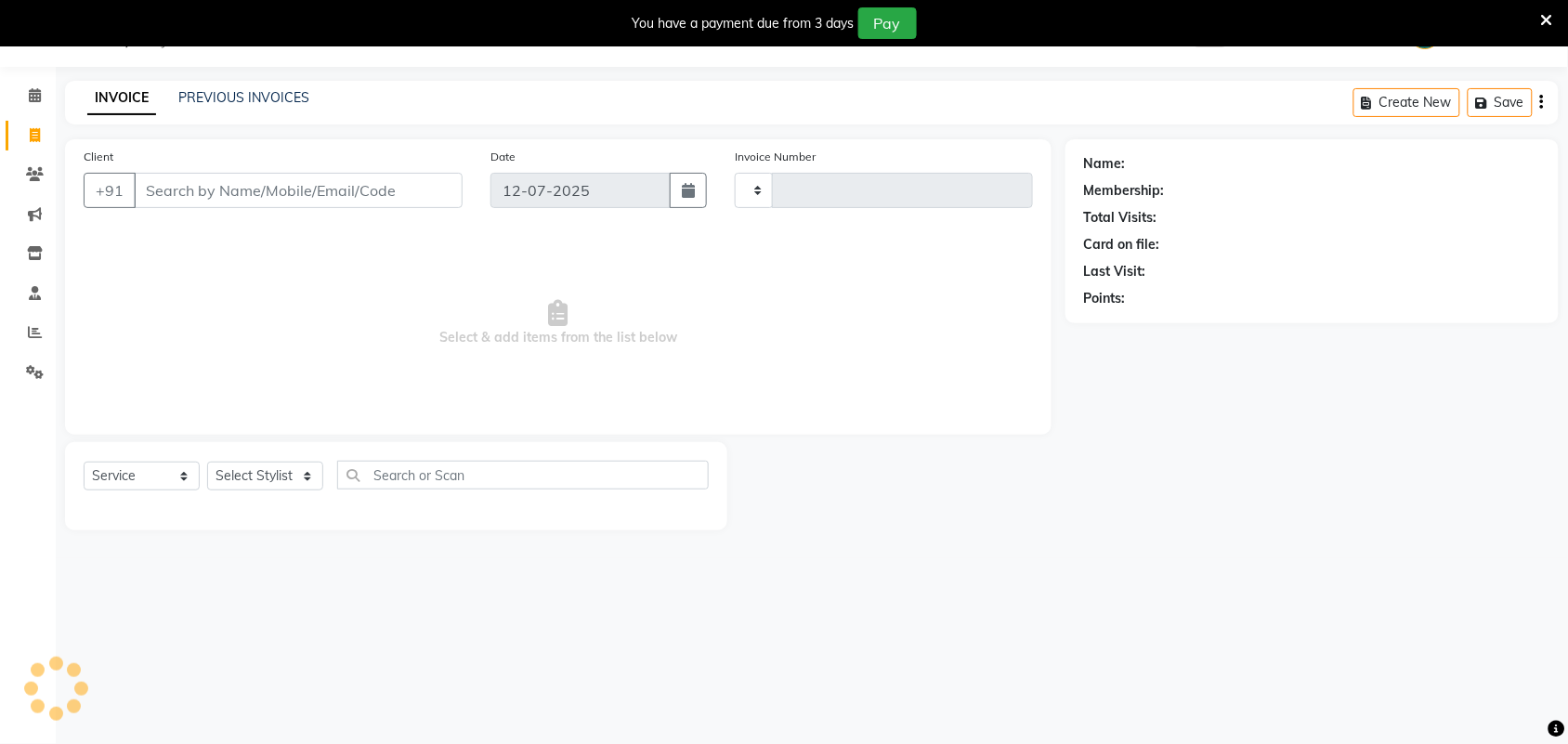 type on "2287" 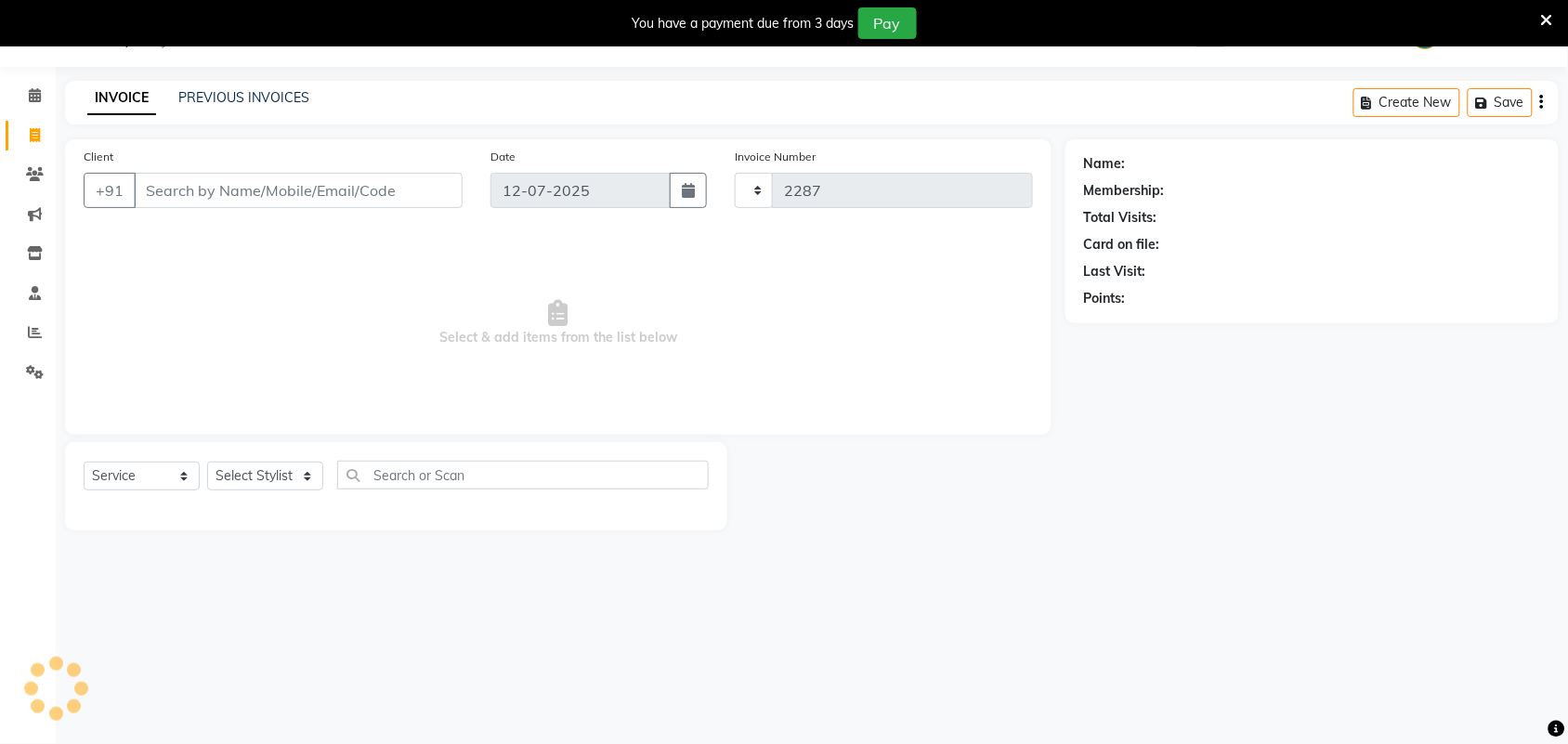 select on "4466" 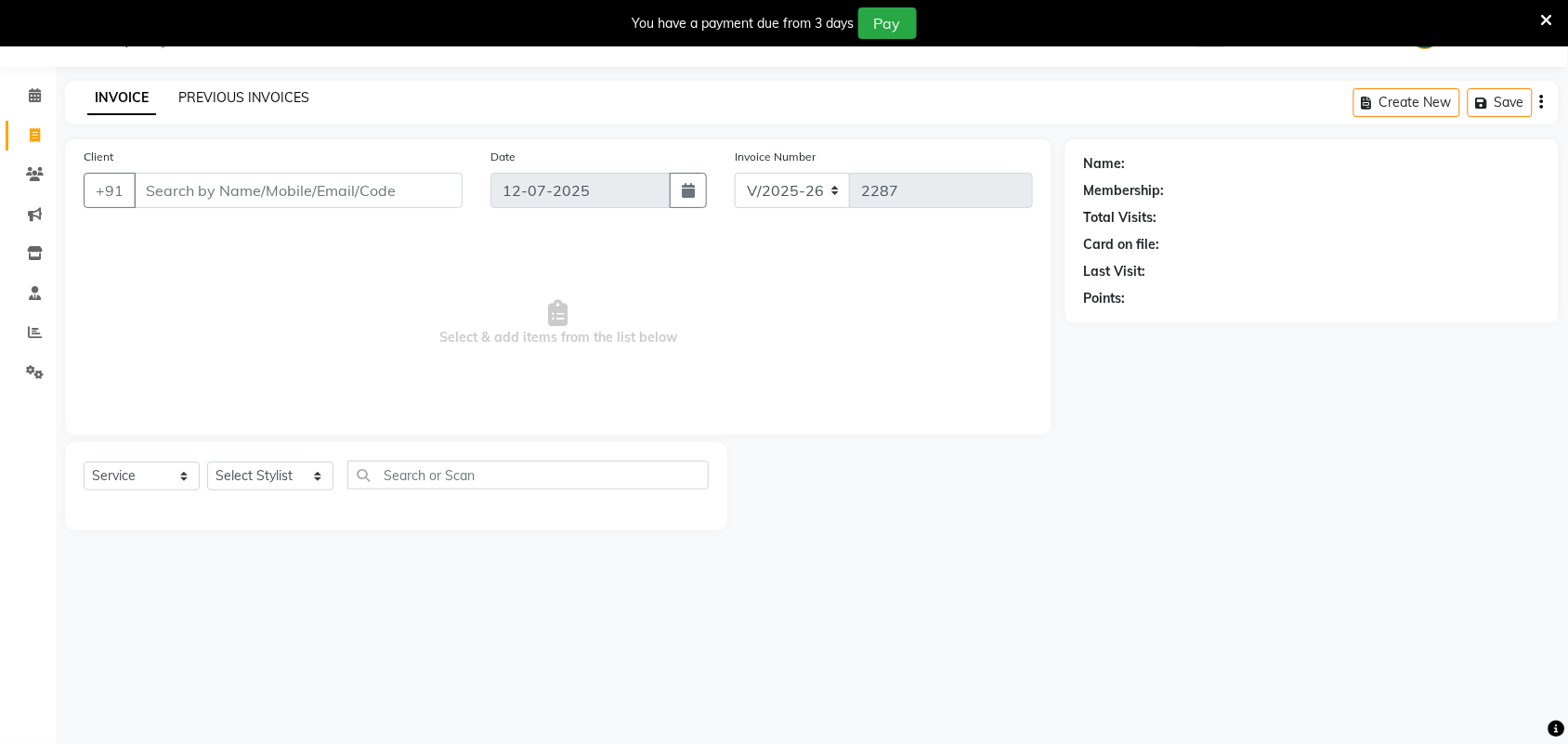click on "PREVIOUS INVOICES" 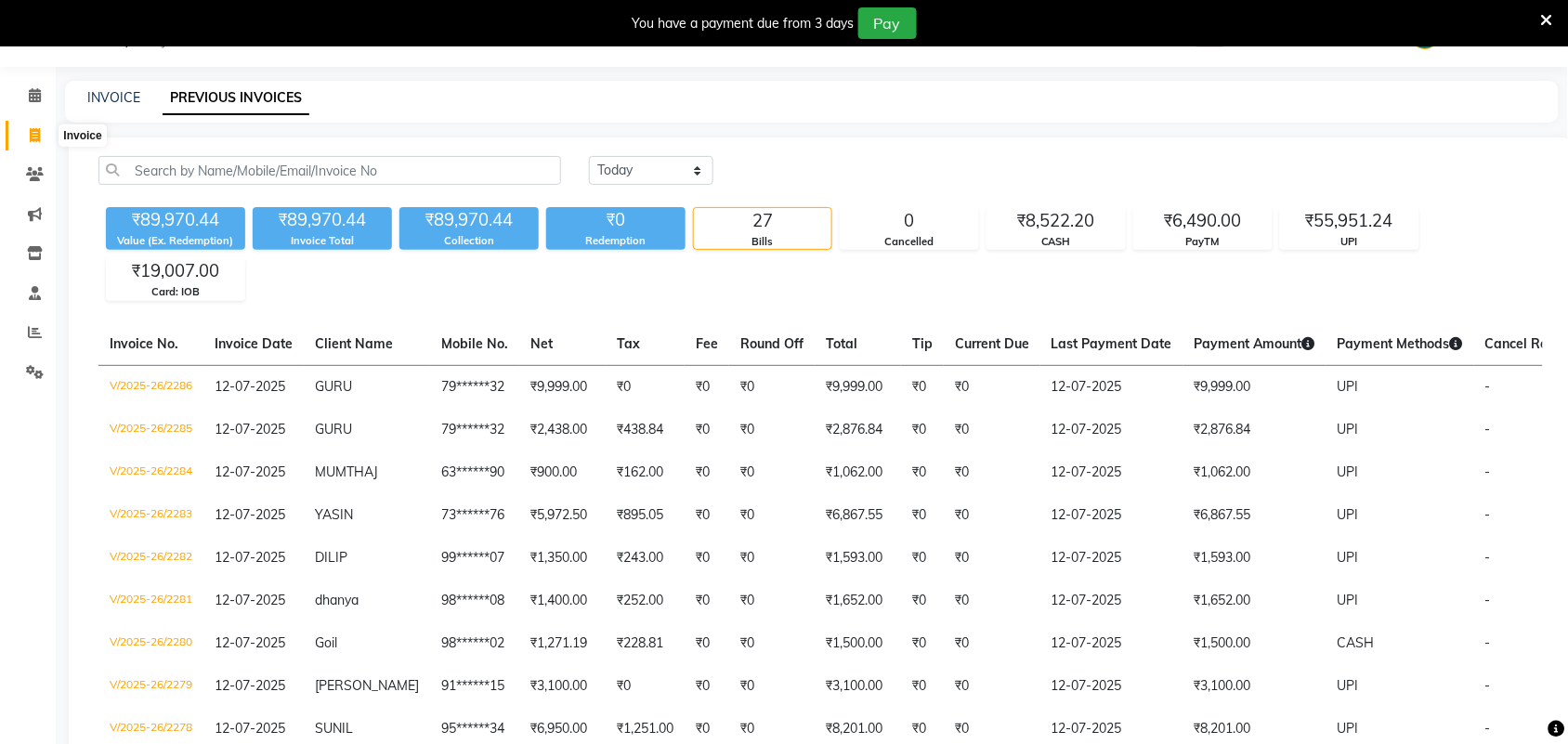 click 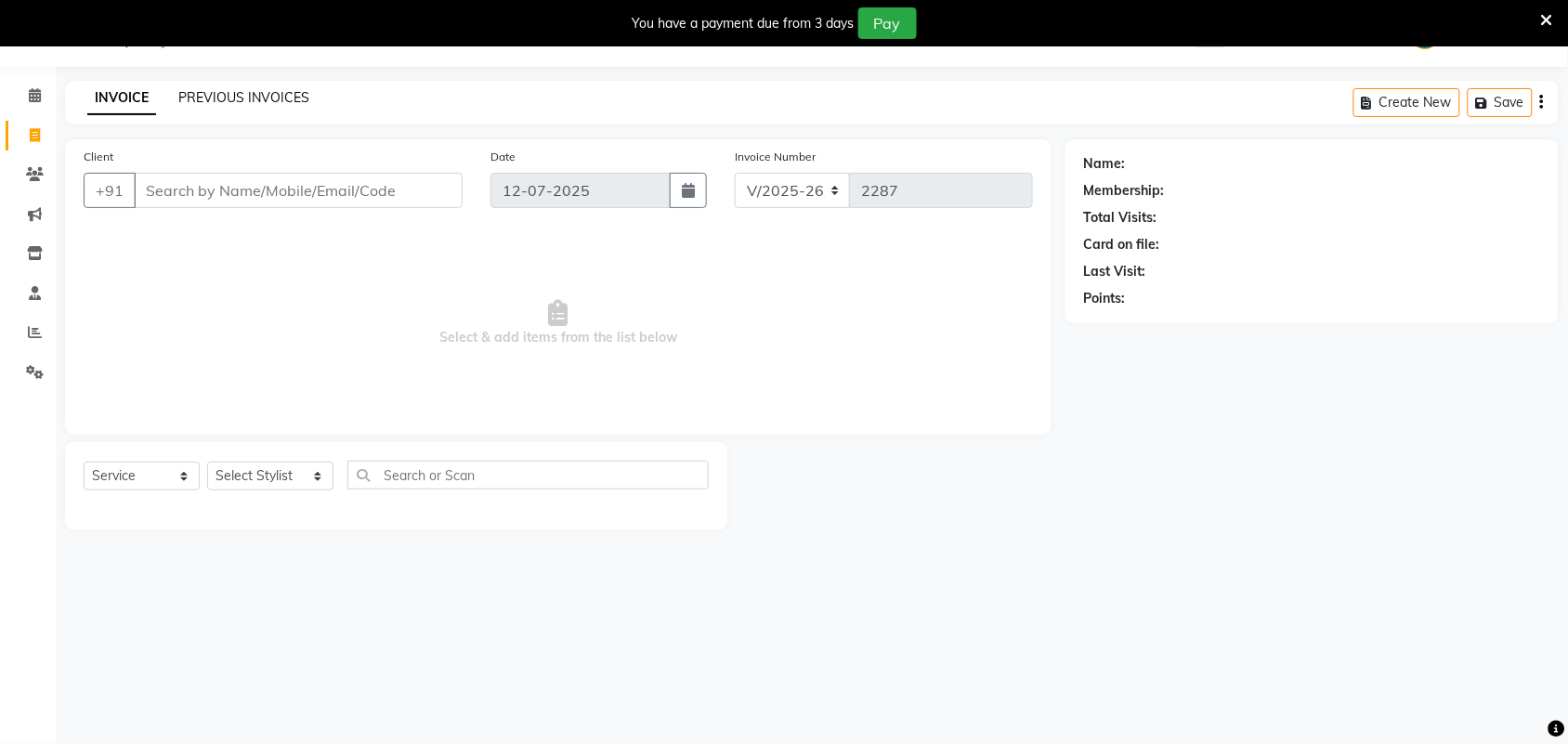 click on "PREVIOUS INVOICES" 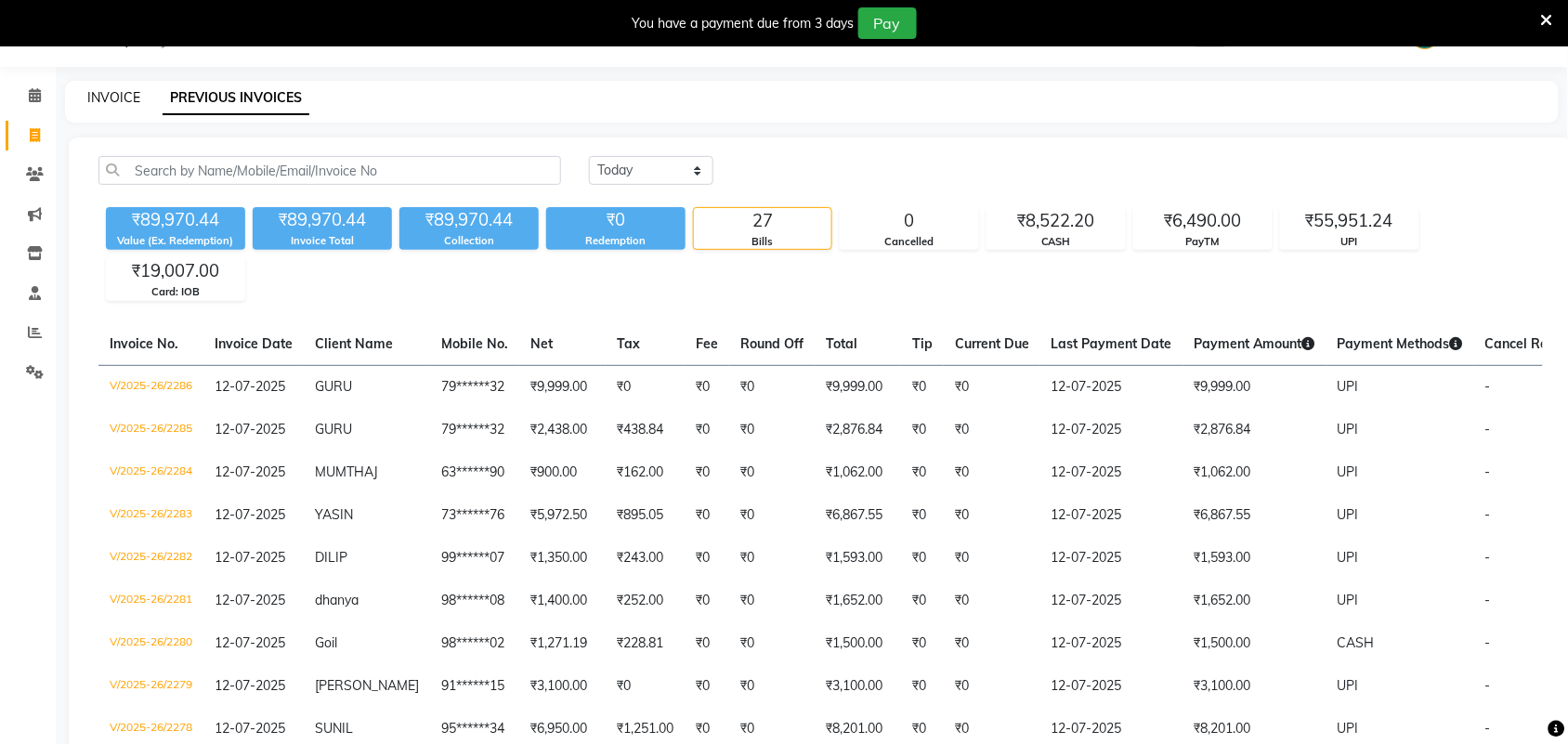 click on "INVOICE" 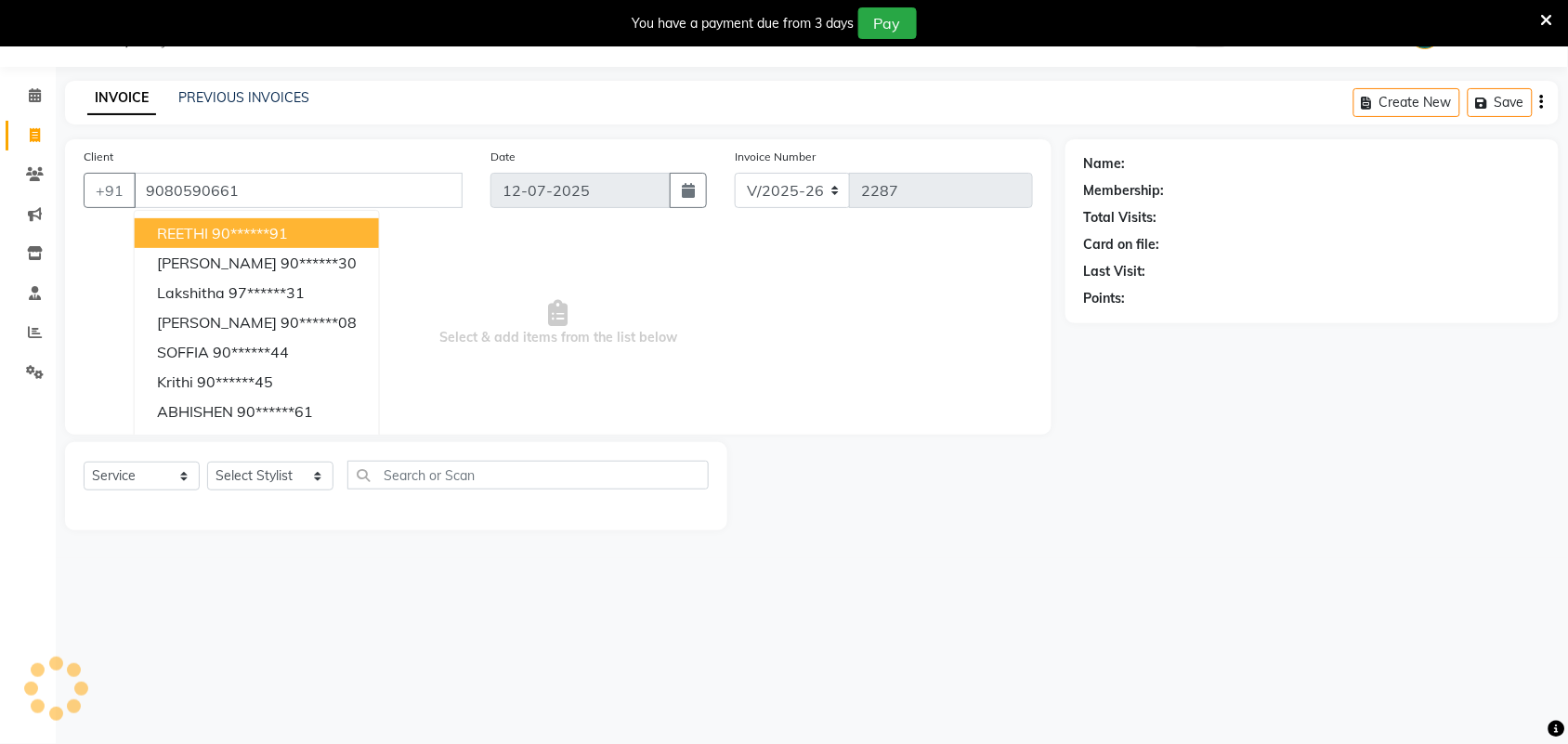 type on "9080590661" 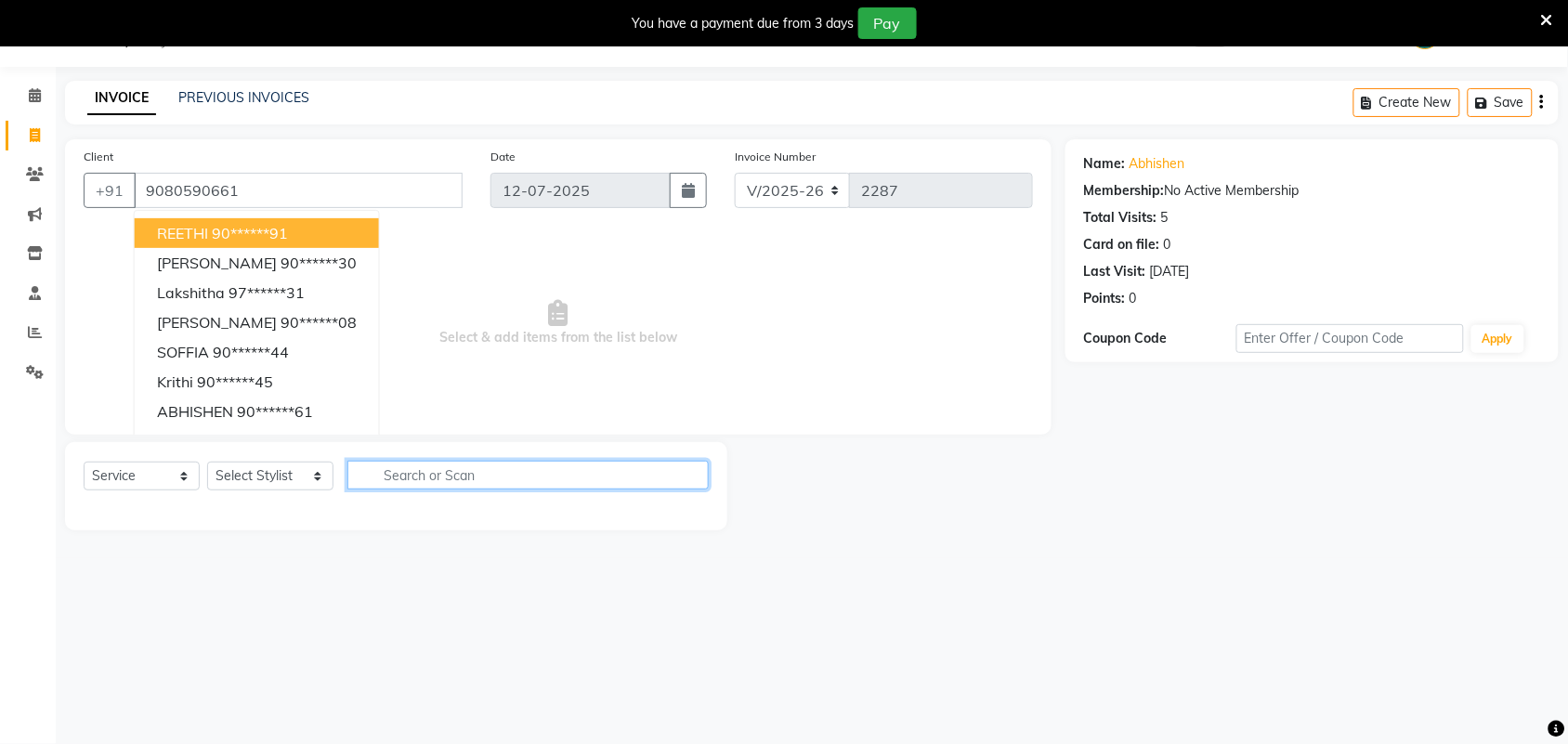 click 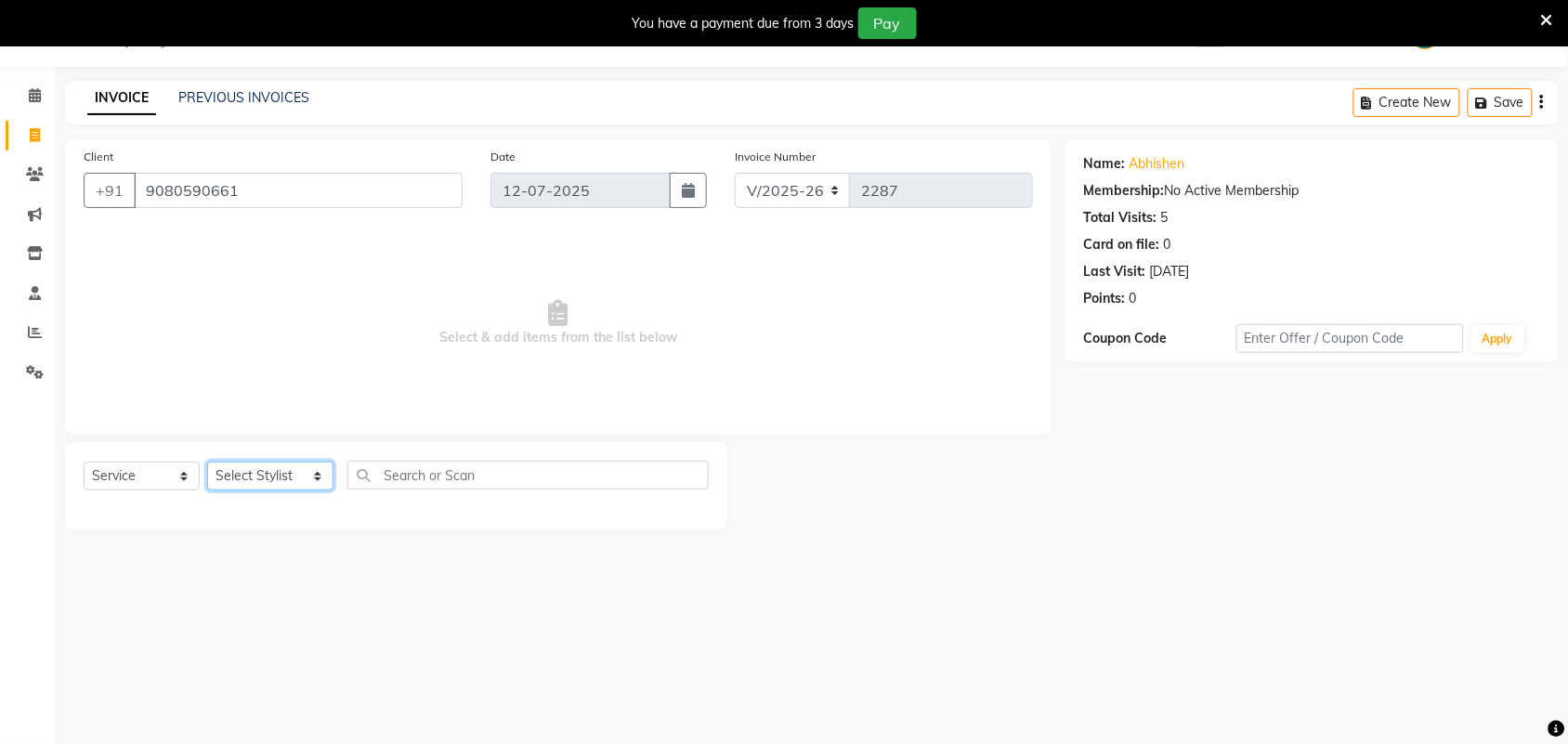 click on "Select Stylist Admin [PERSON_NAME]  Apsu Auditor Ambattur [PERSON_NAME] Dingg - Support Team [PERSON_NAME] [PERSON_NAME] [PERSON_NAME]  [PERSON_NAME] [PERSON_NAME]  [PERSON_NAME] [PERSON_NAME] [PERSON_NAME] RADHA [PERSON_NAME]  [PERSON_NAME] SEETHAL SOCHIPEM [PERSON_NAME] [PERSON_NAME] VANITHA Veena [PERSON_NAME]  [PERSON_NAME] Virtue admin VIRTUE SALON" 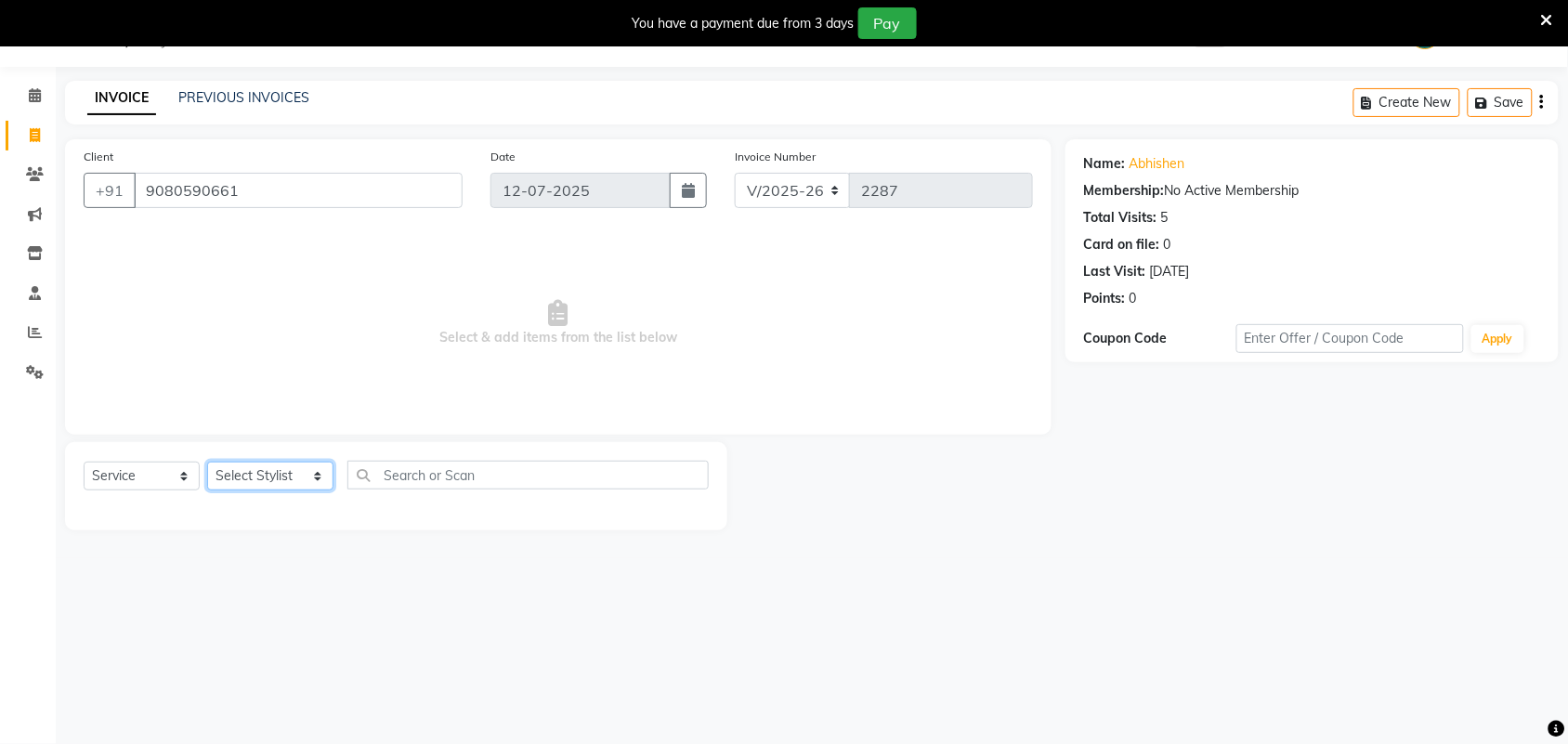 select on "30103" 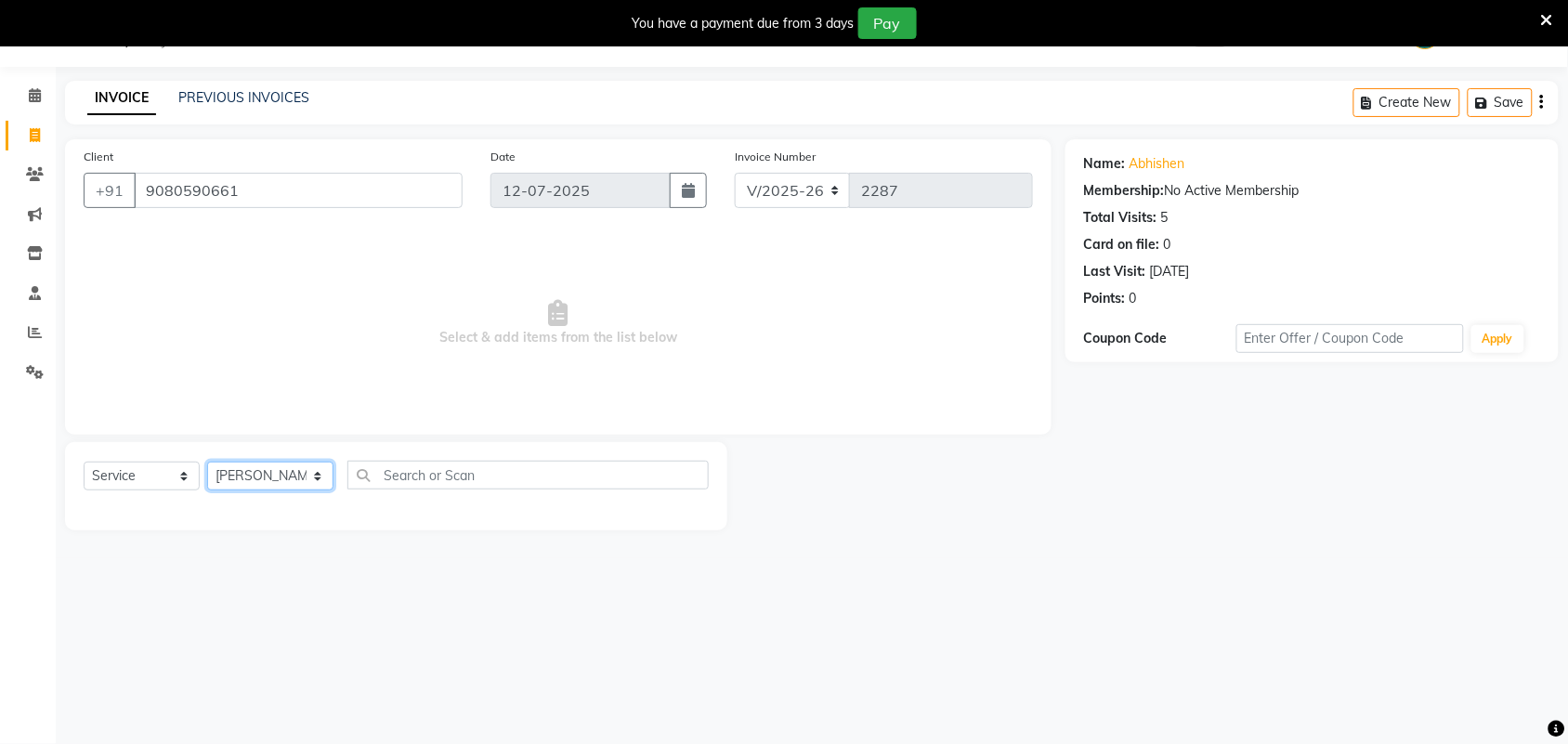 click on "Select Stylist Admin [PERSON_NAME]  Apsu Auditor Ambattur [PERSON_NAME] Dingg - Support Team [PERSON_NAME] [PERSON_NAME] [PERSON_NAME]  [PERSON_NAME] [PERSON_NAME]  [PERSON_NAME] [PERSON_NAME] [PERSON_NAME] RADHA [PERSON_NAME]  [PERSON_NAME] SEETHAL SOCHIPEM [PERSON_NAME] [PERSON_NAME] VANITHA Veena [PERSON_NAME]  [PERSON_NAME] Virtue admin VIRTUE SALON" 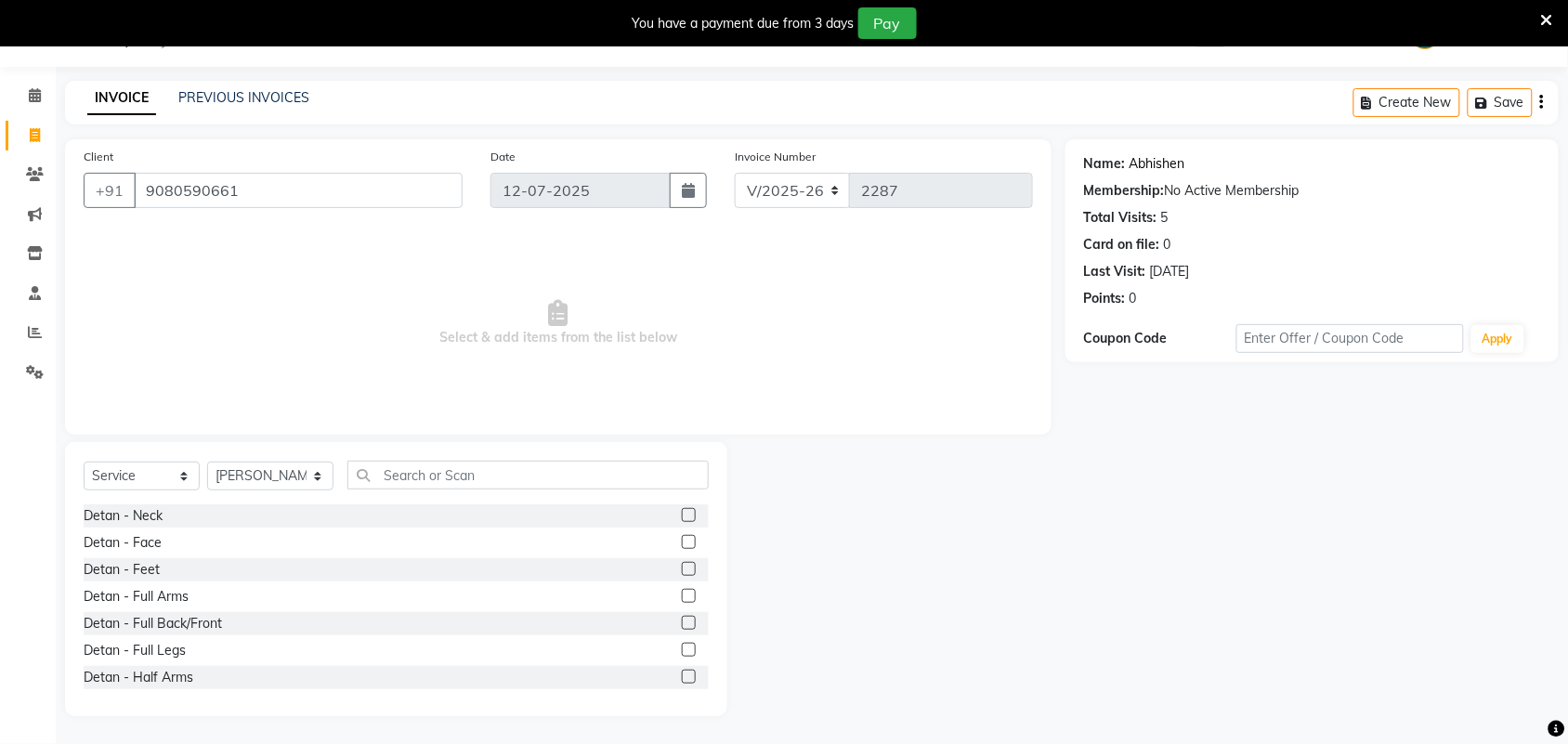 click on "Abhishen" 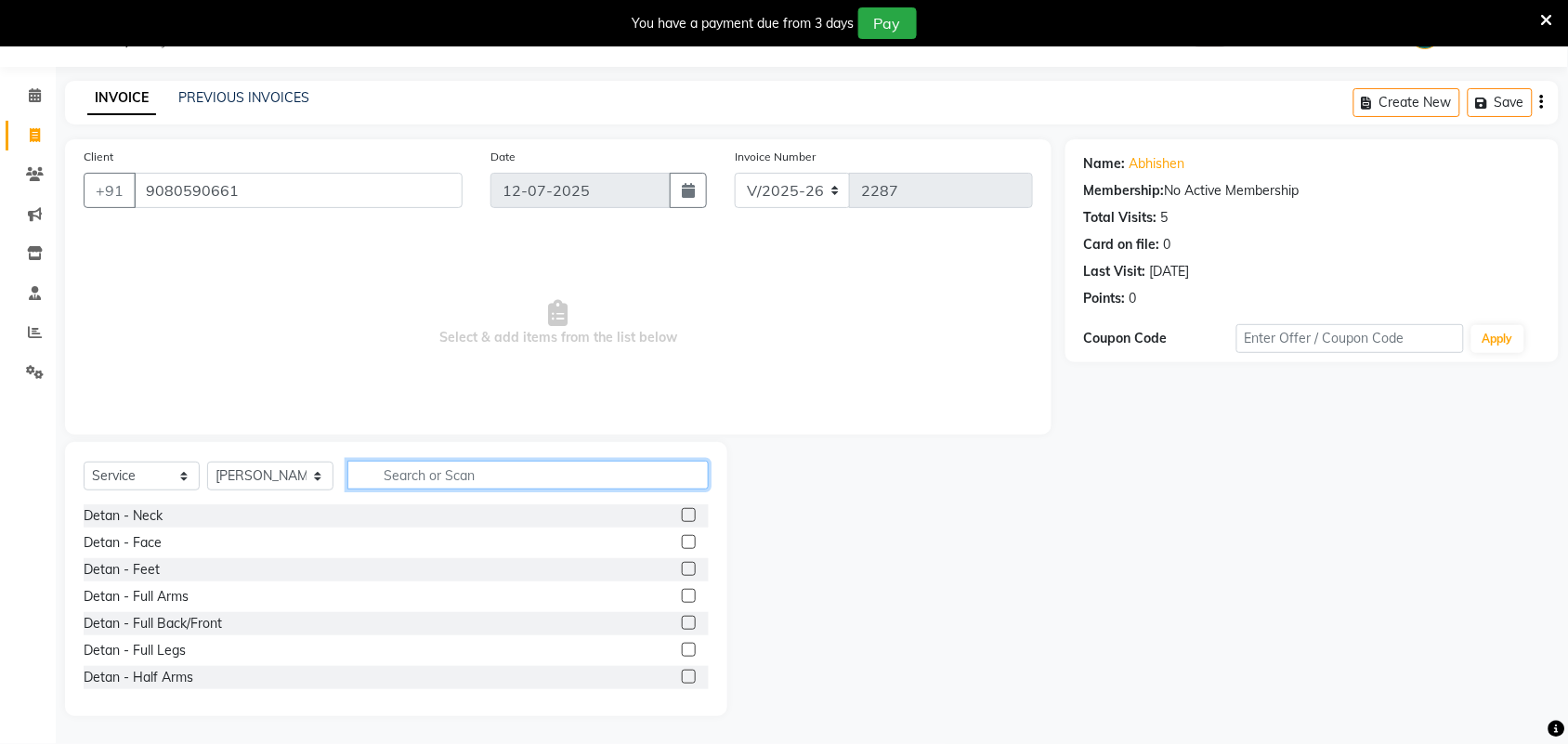 click 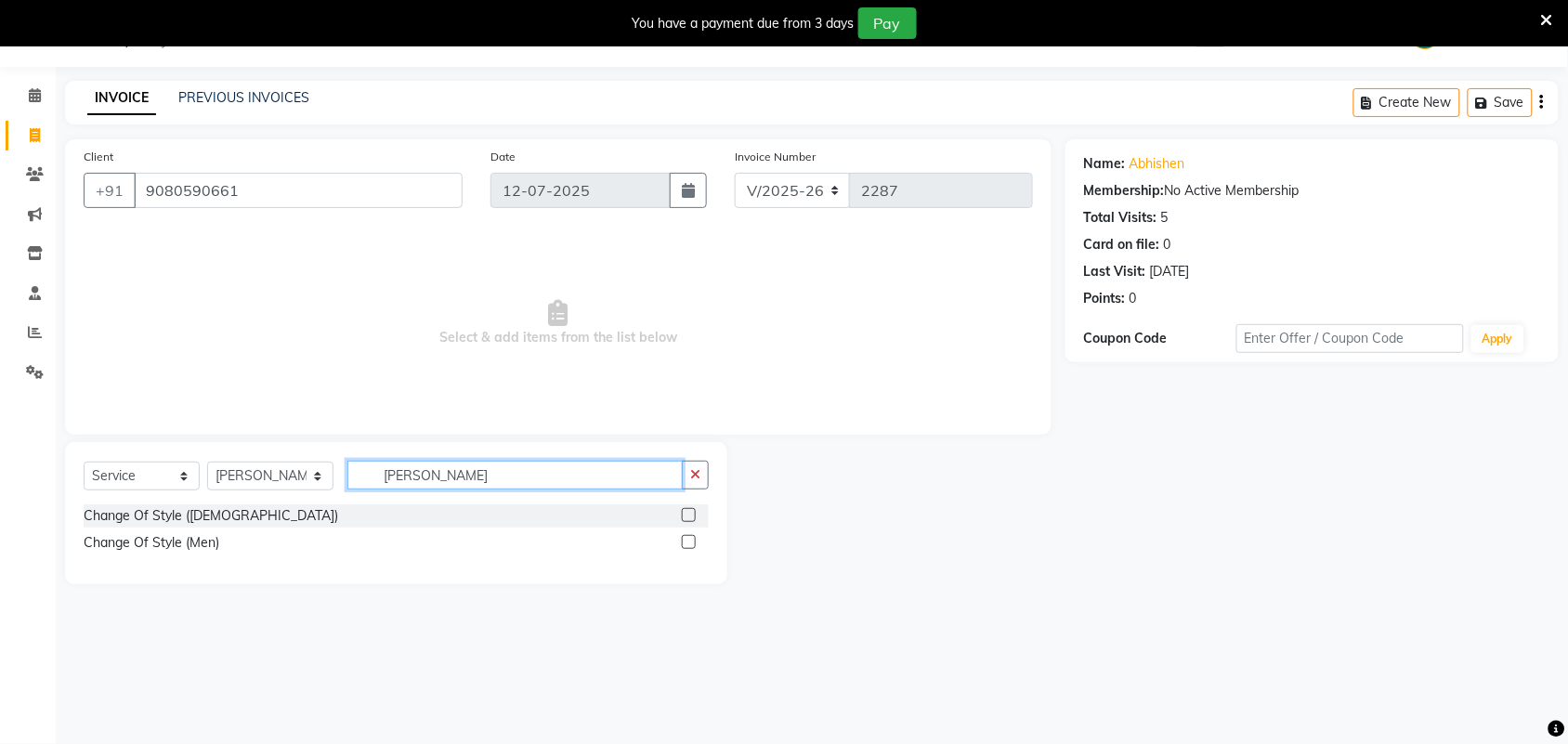 type on "[PERSON_NAME]" 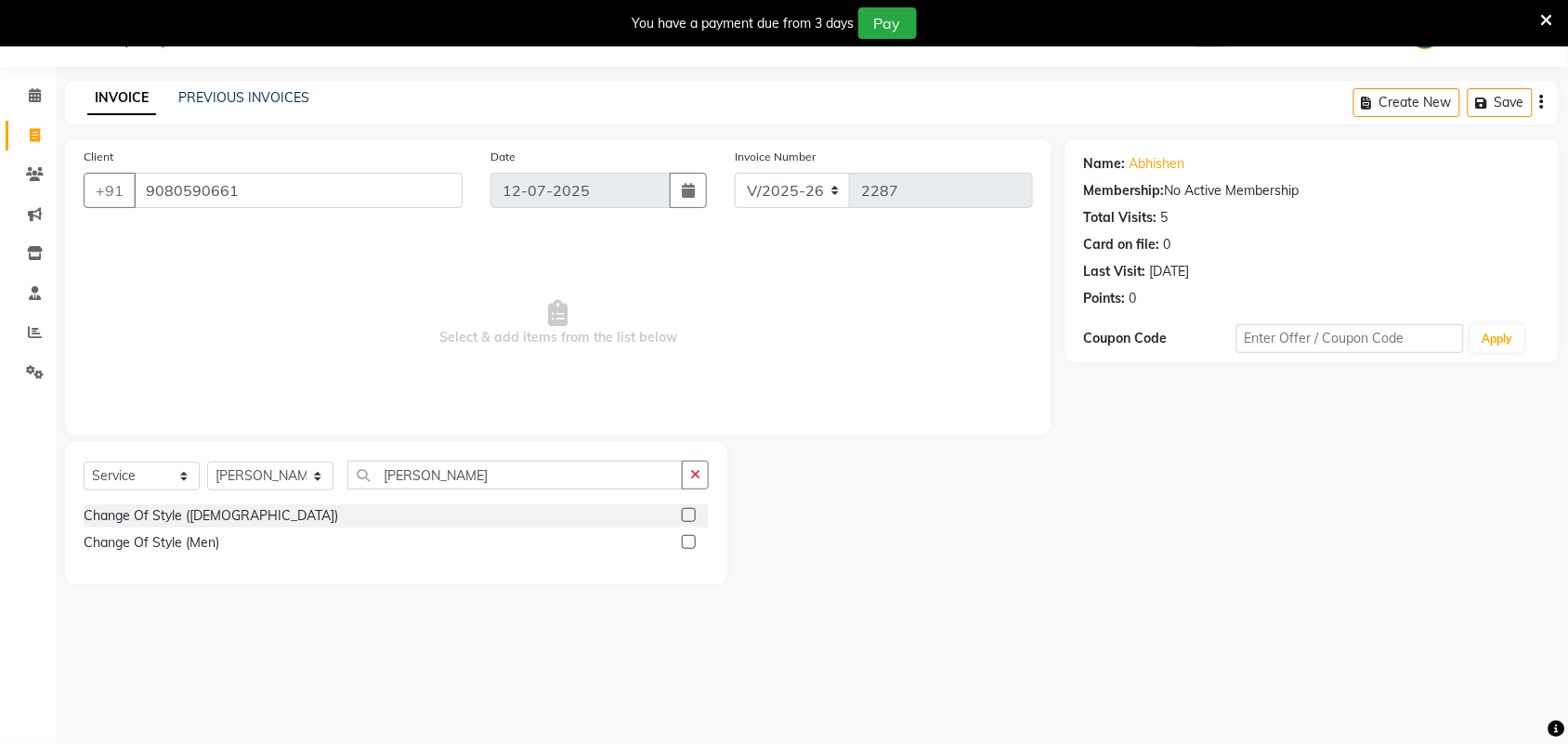 click 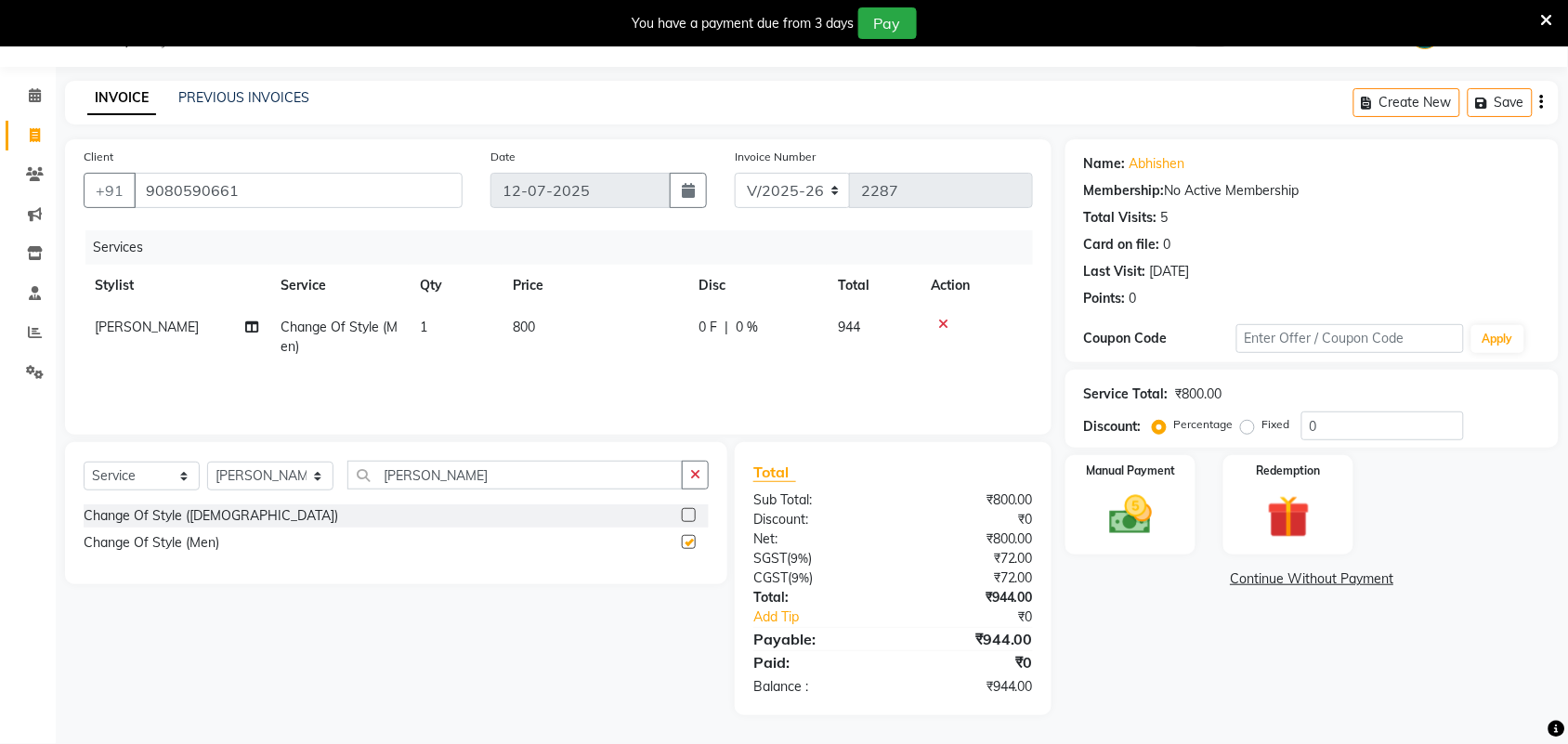 checkbox on "false" 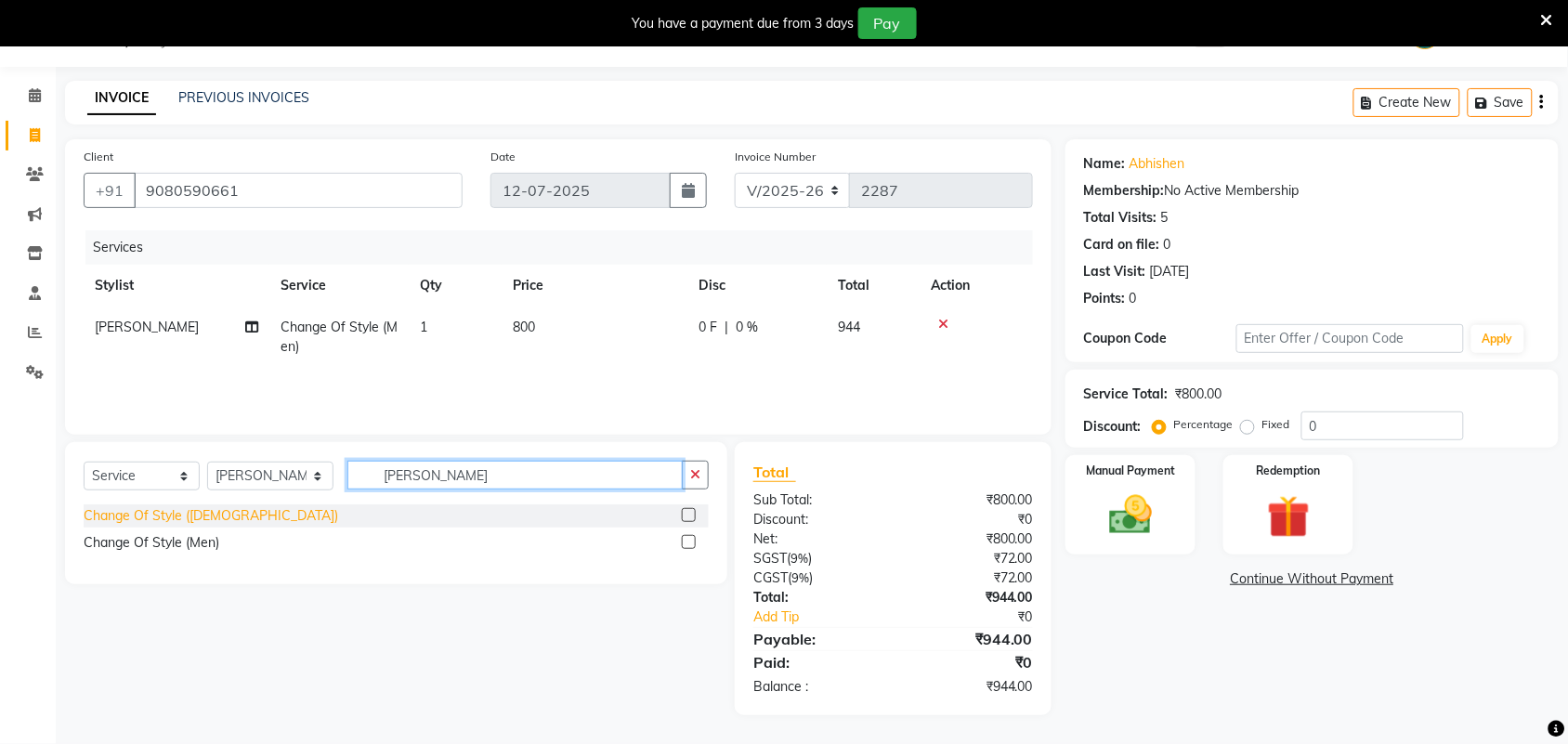 drag, startPoint x: 508, startPoint y: 483, endPoint x: 144, endPoint y: 520, distance: 365.87566 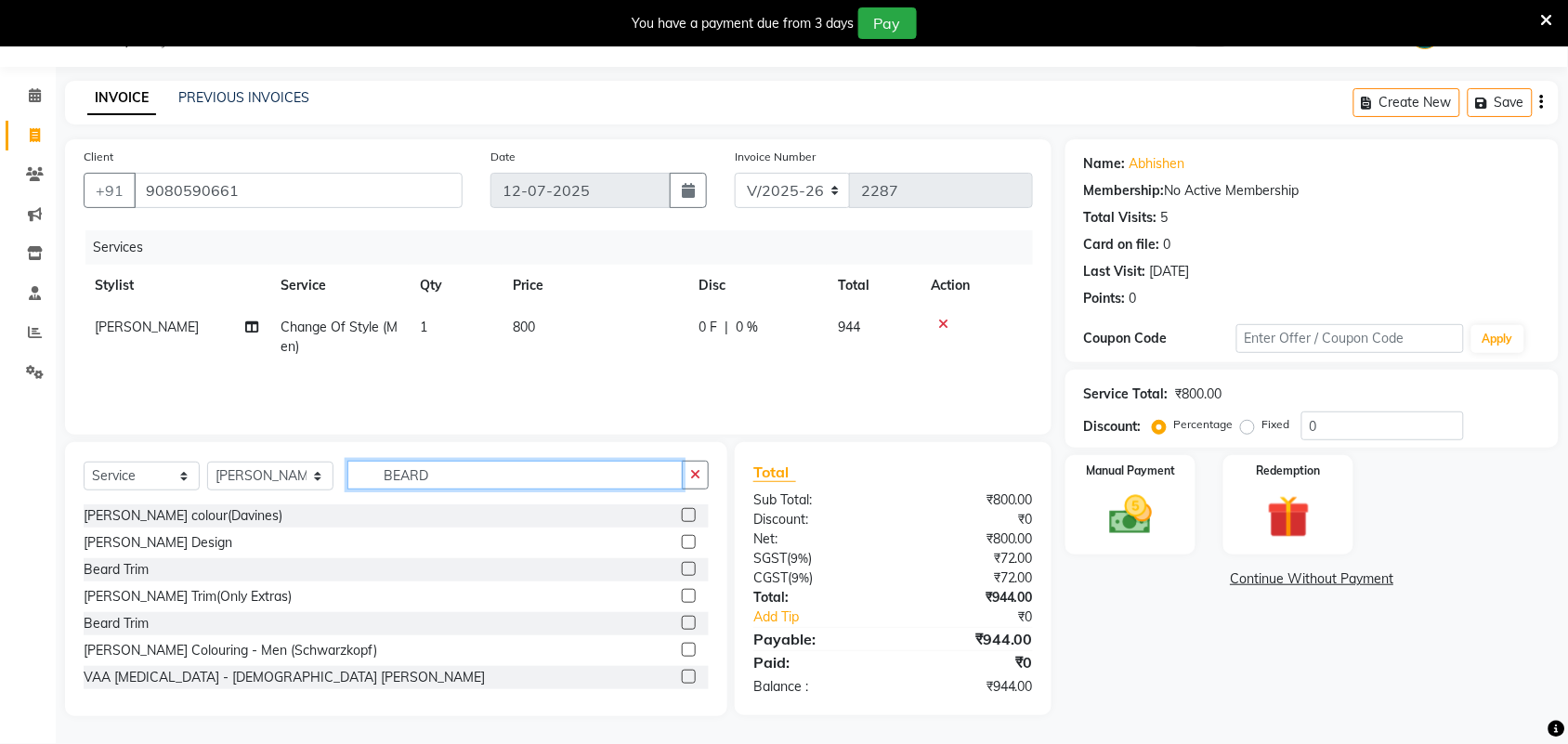 type on "BEARD" 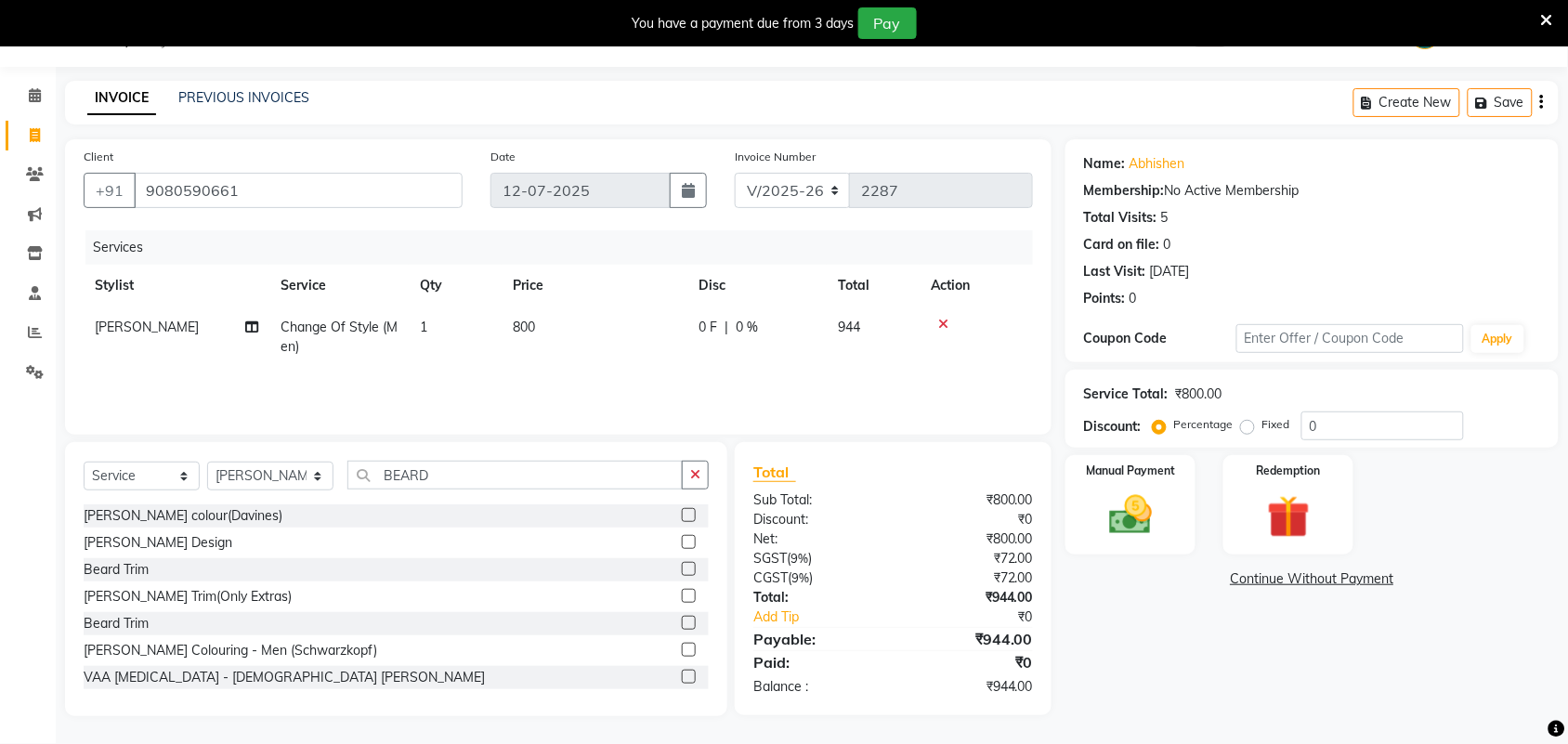 click 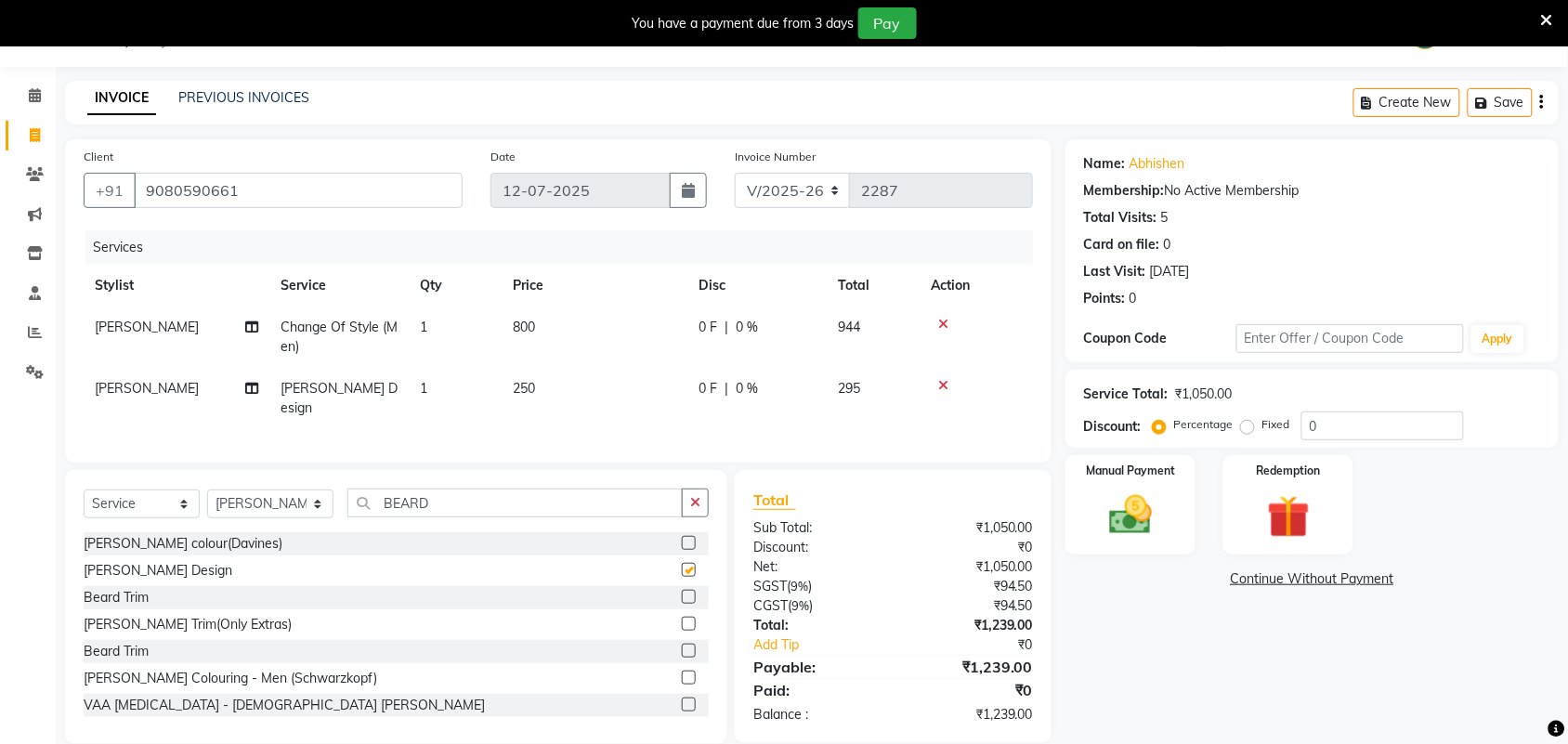 checkbox on "false" 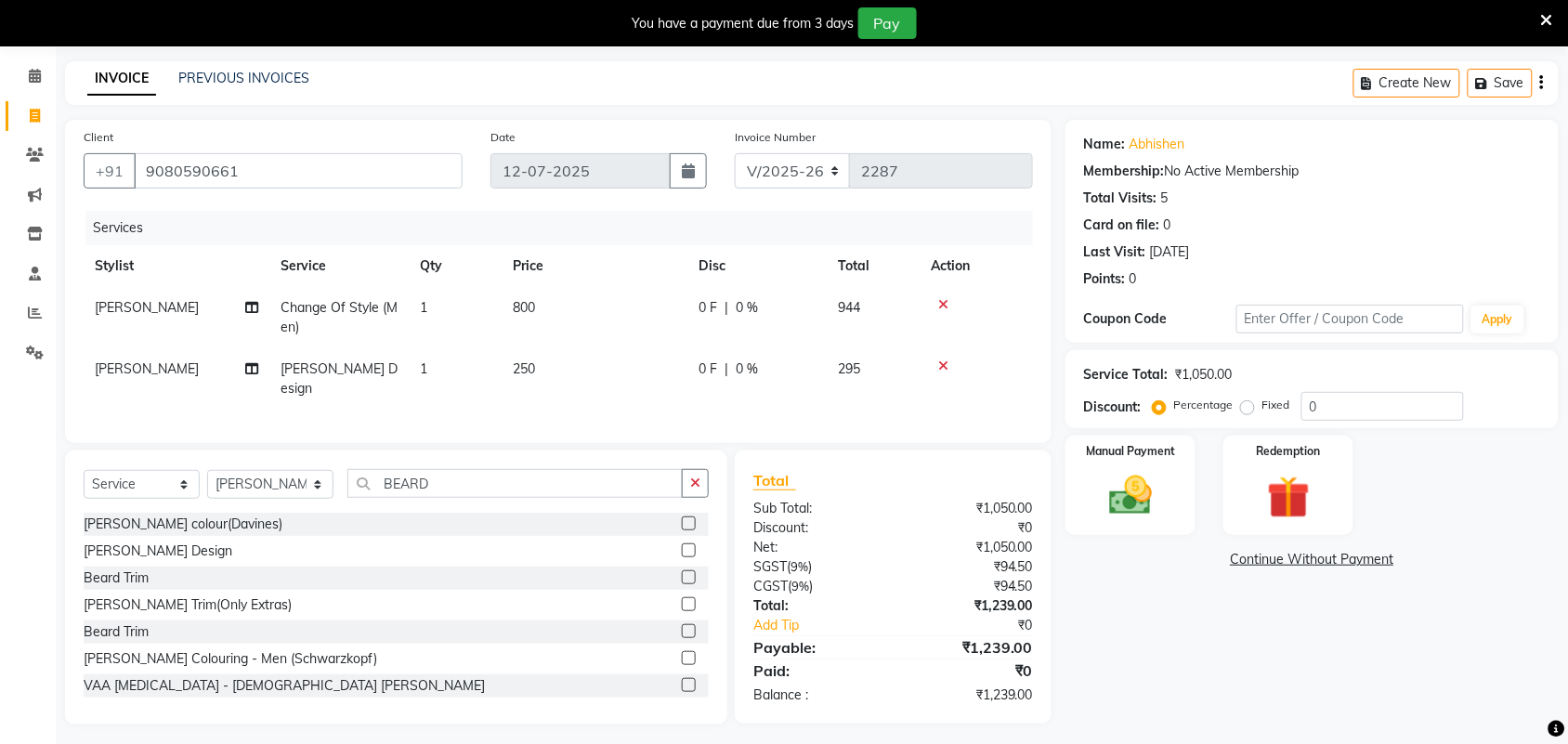 scroll, scrollTop: 72, scrollLeft: 0, axis: vertical 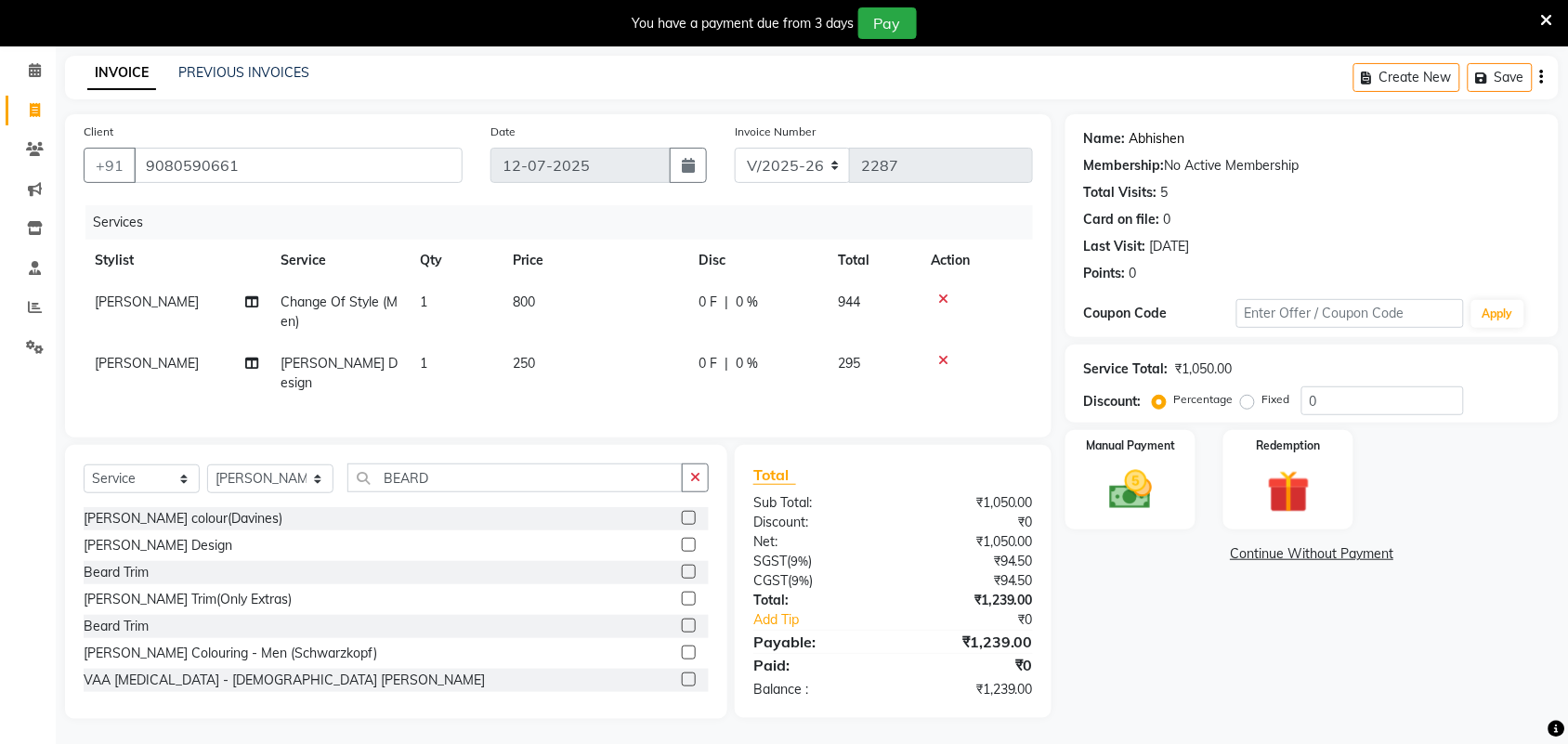 click on "Abhishen" 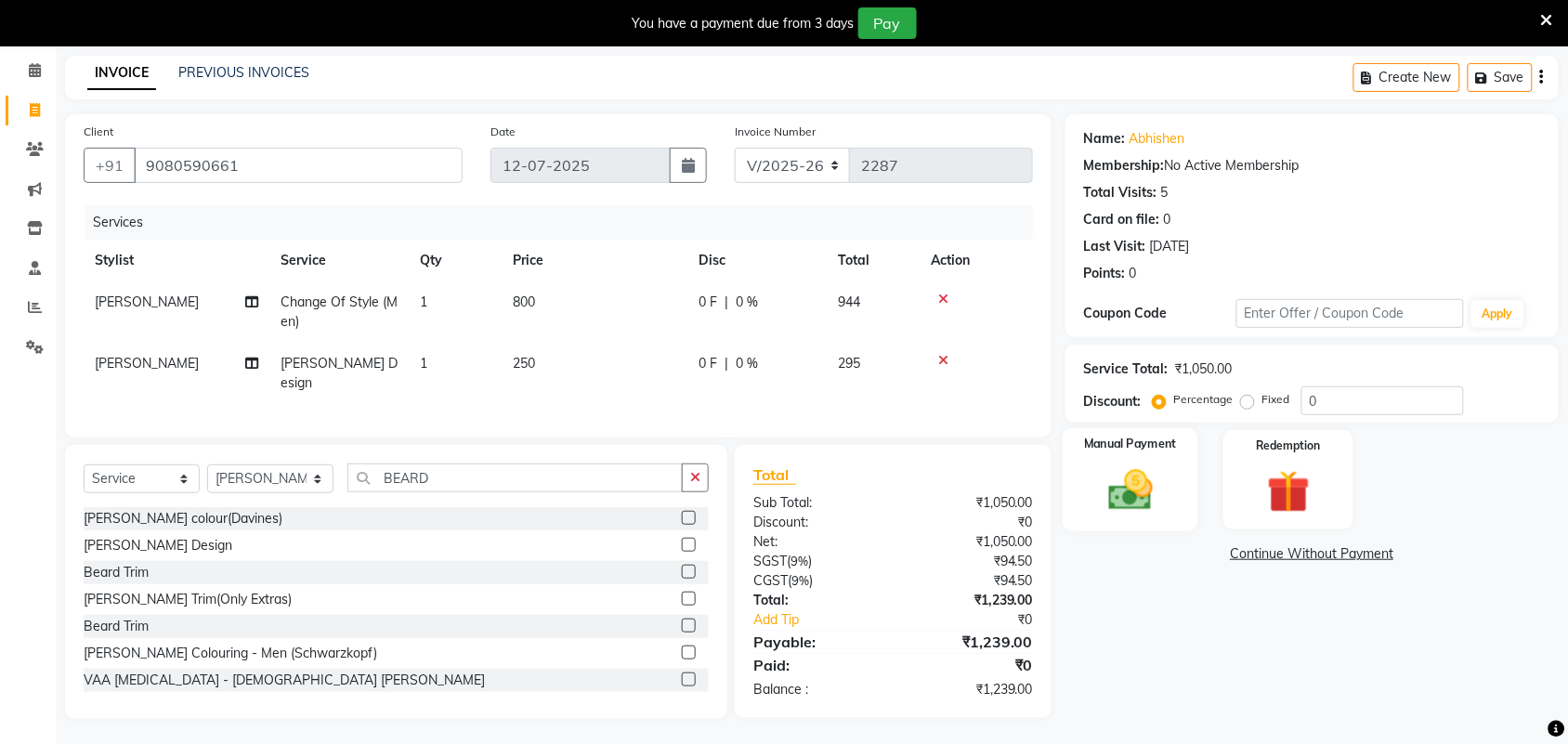 click 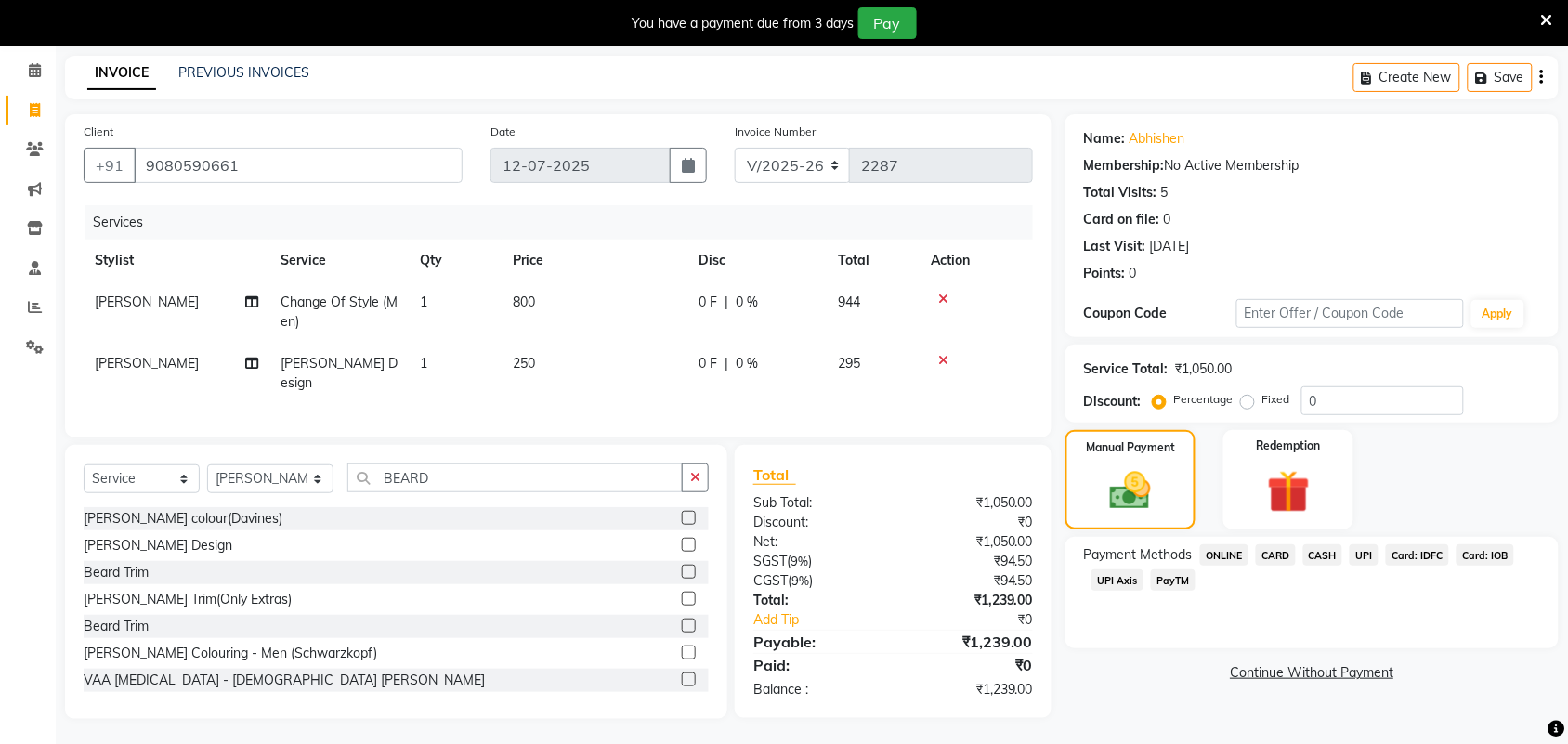 click on "UPI" 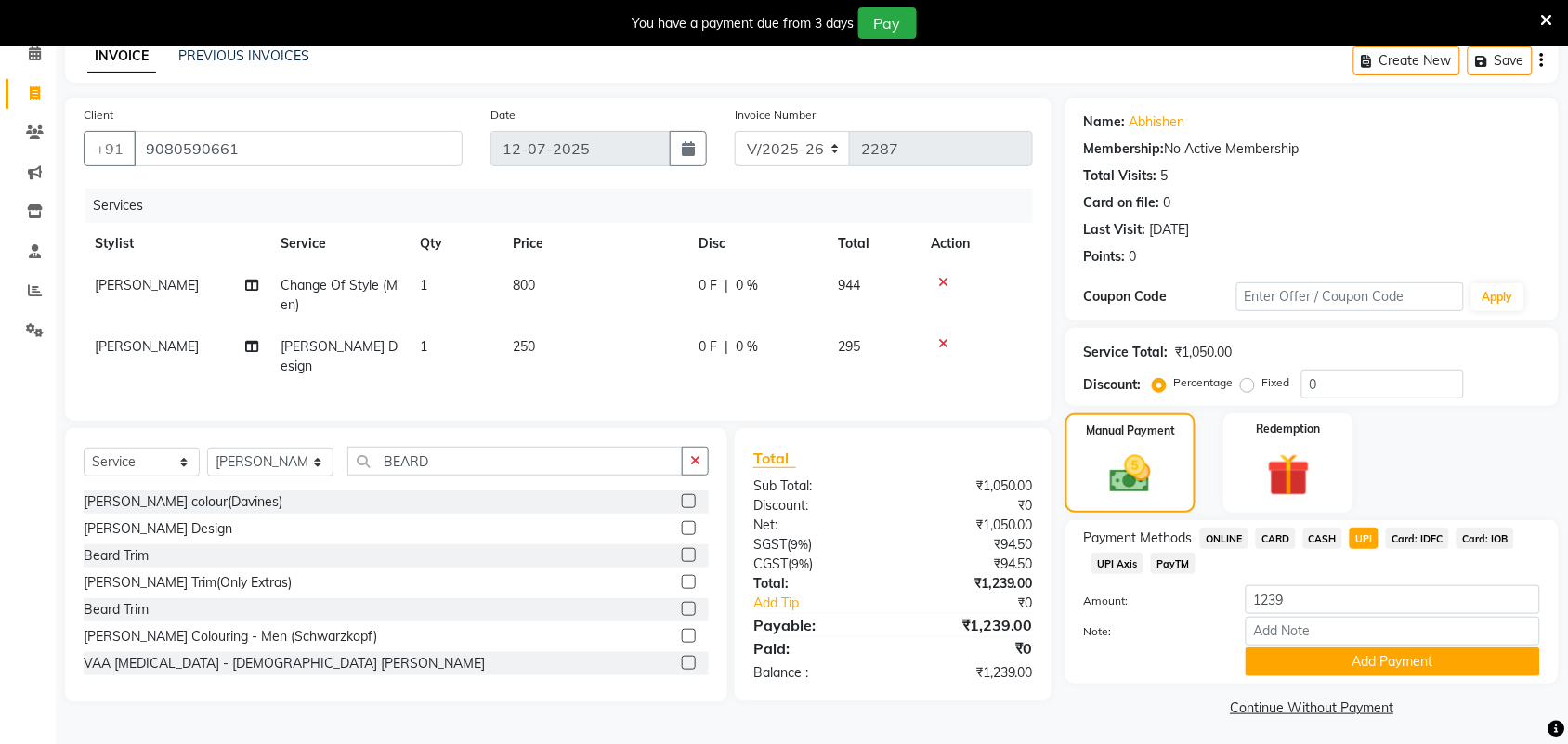scroll, scrollTop: 93, scrollLeft: 0, axis: vertical 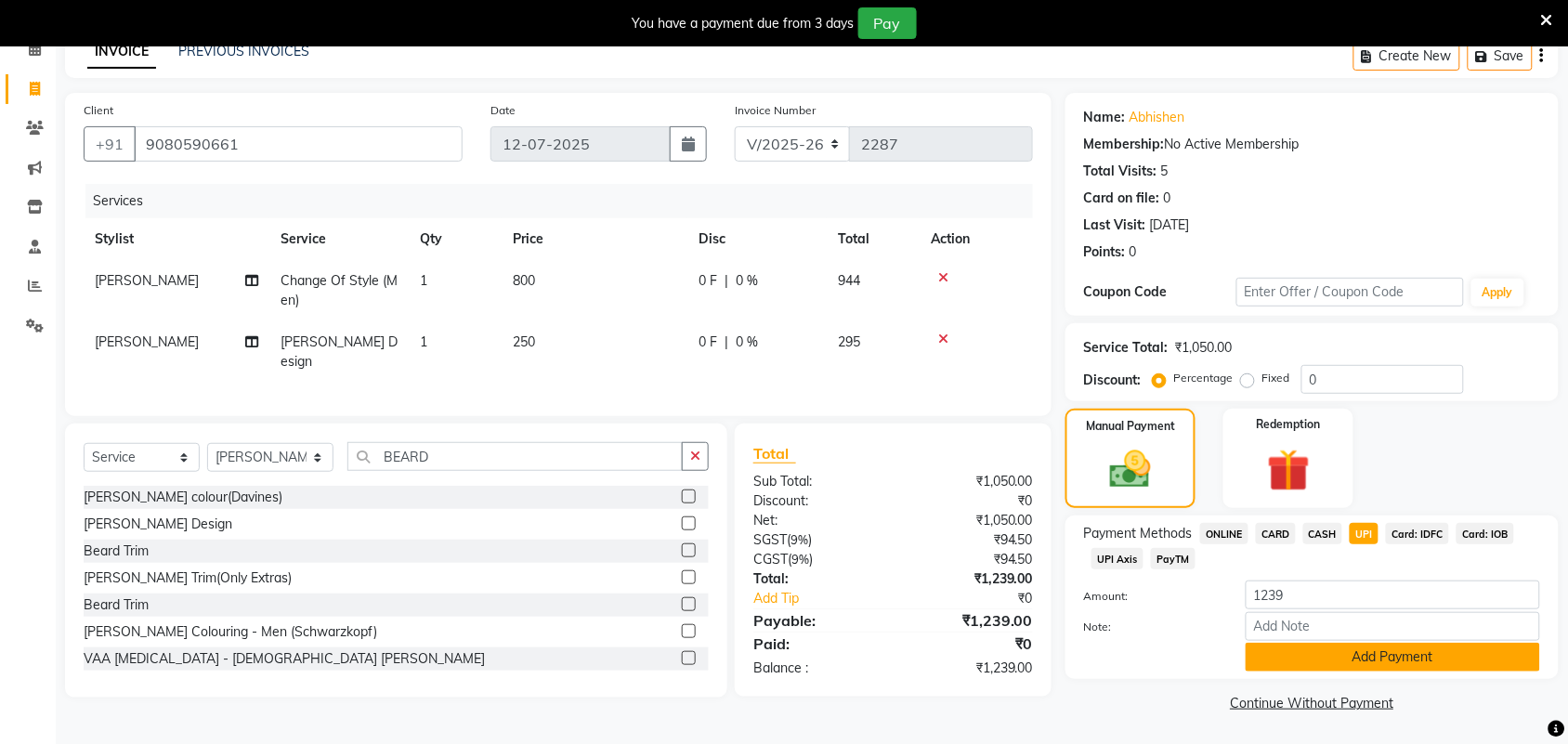 click on "Add Payment" 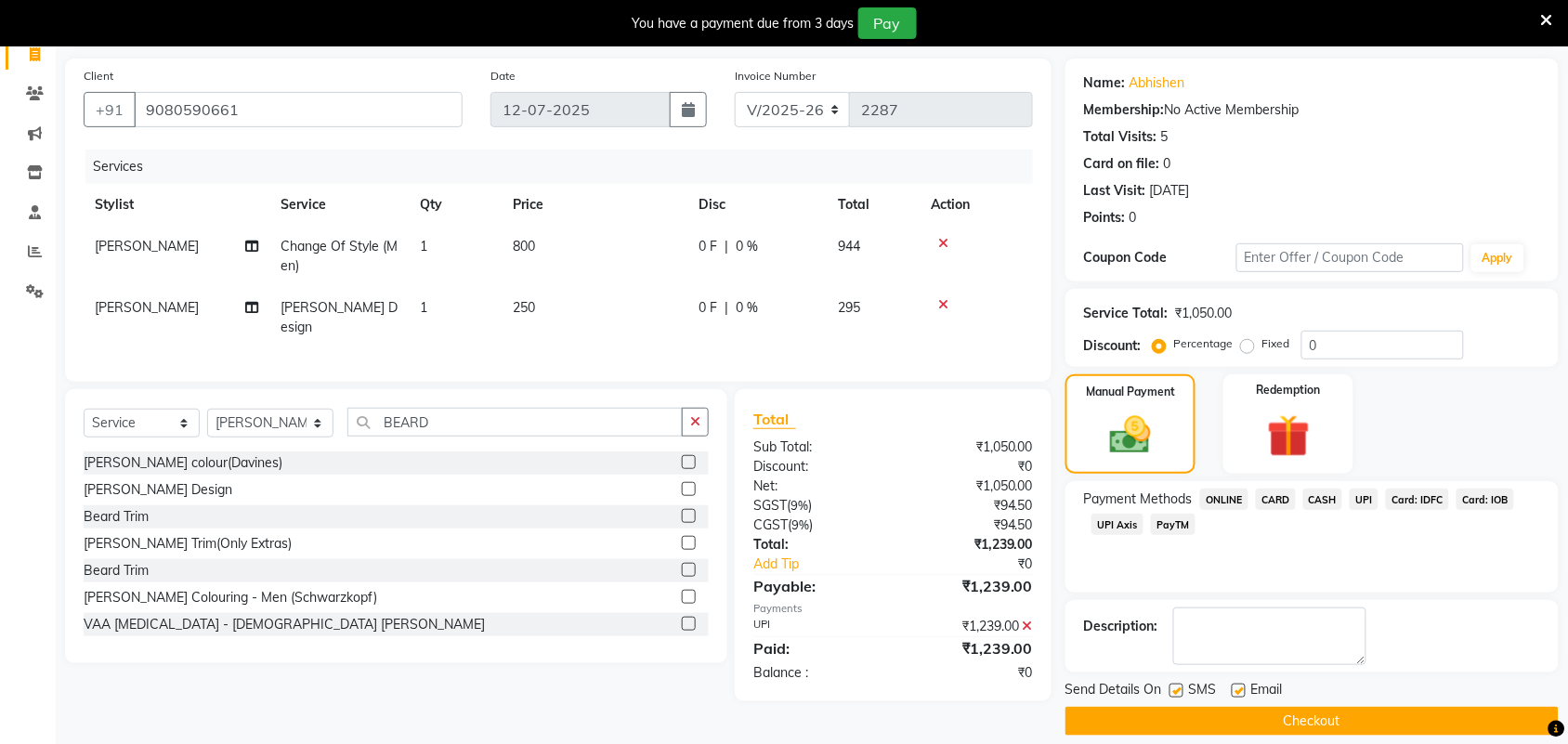 scroll, scrollTop: 147, scrollLeft: 0, axis: vertical 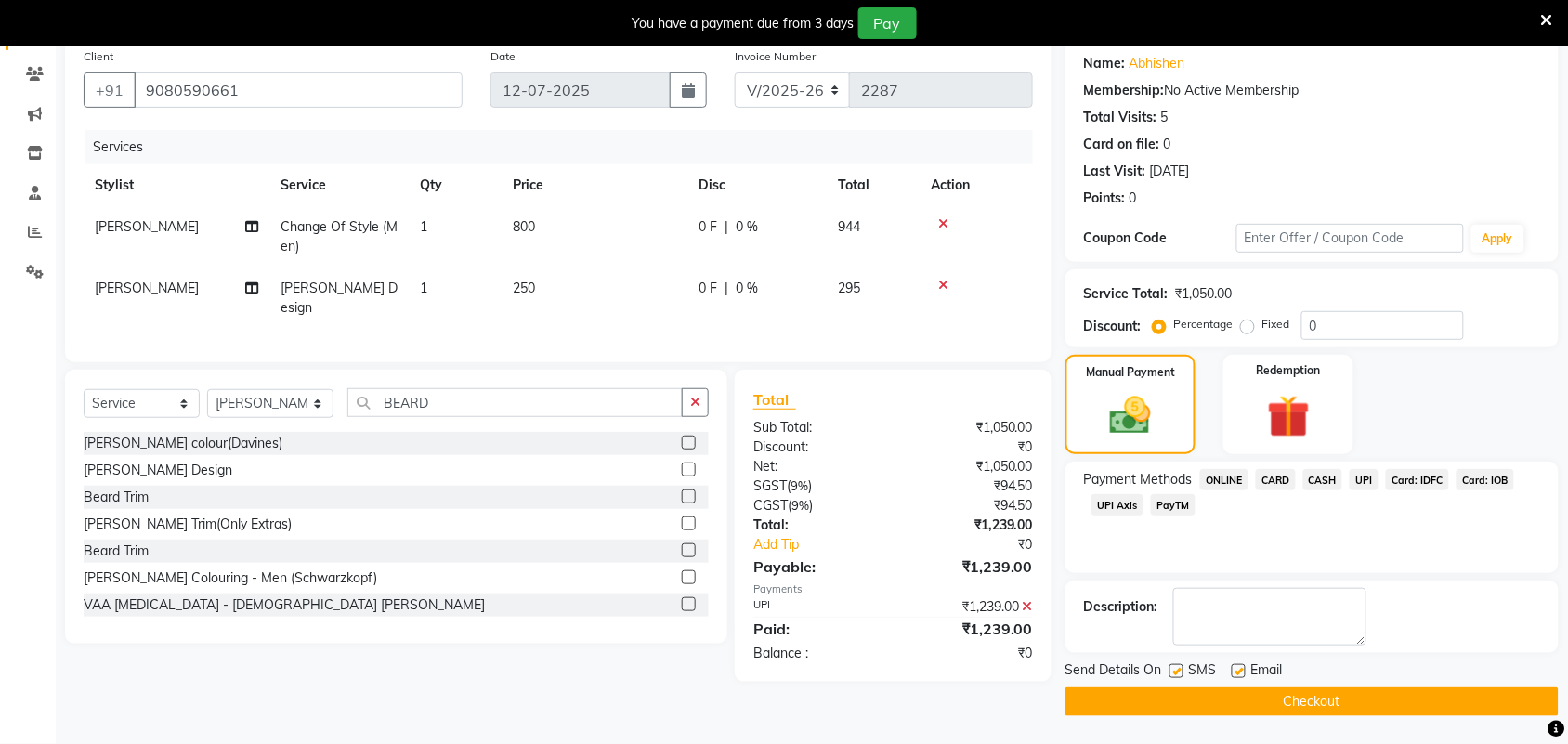 click on "Checkout" 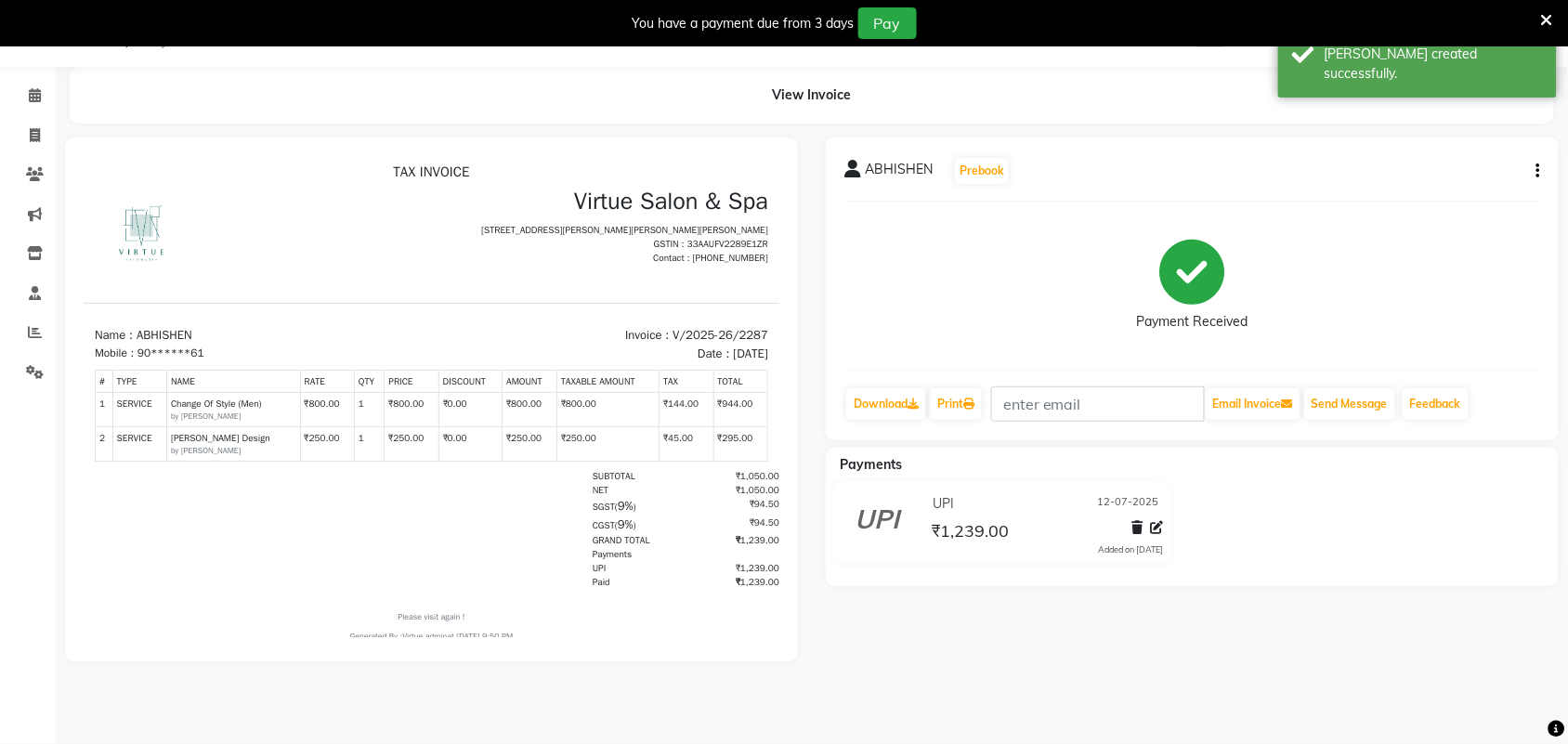 scroll, scrollTop: 0, scrollLeft: 0, axis: both 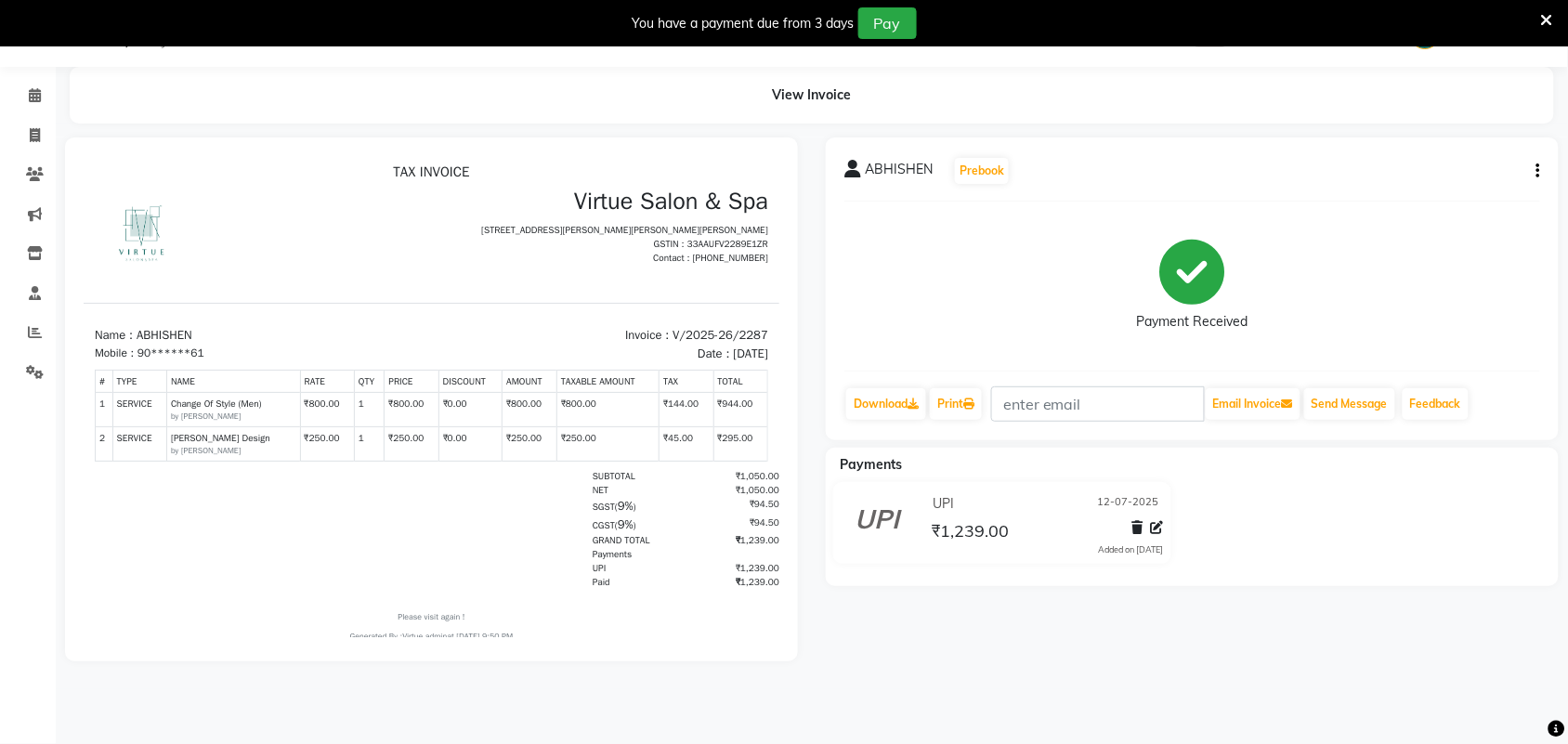 click at bounding box center [1547, 20] 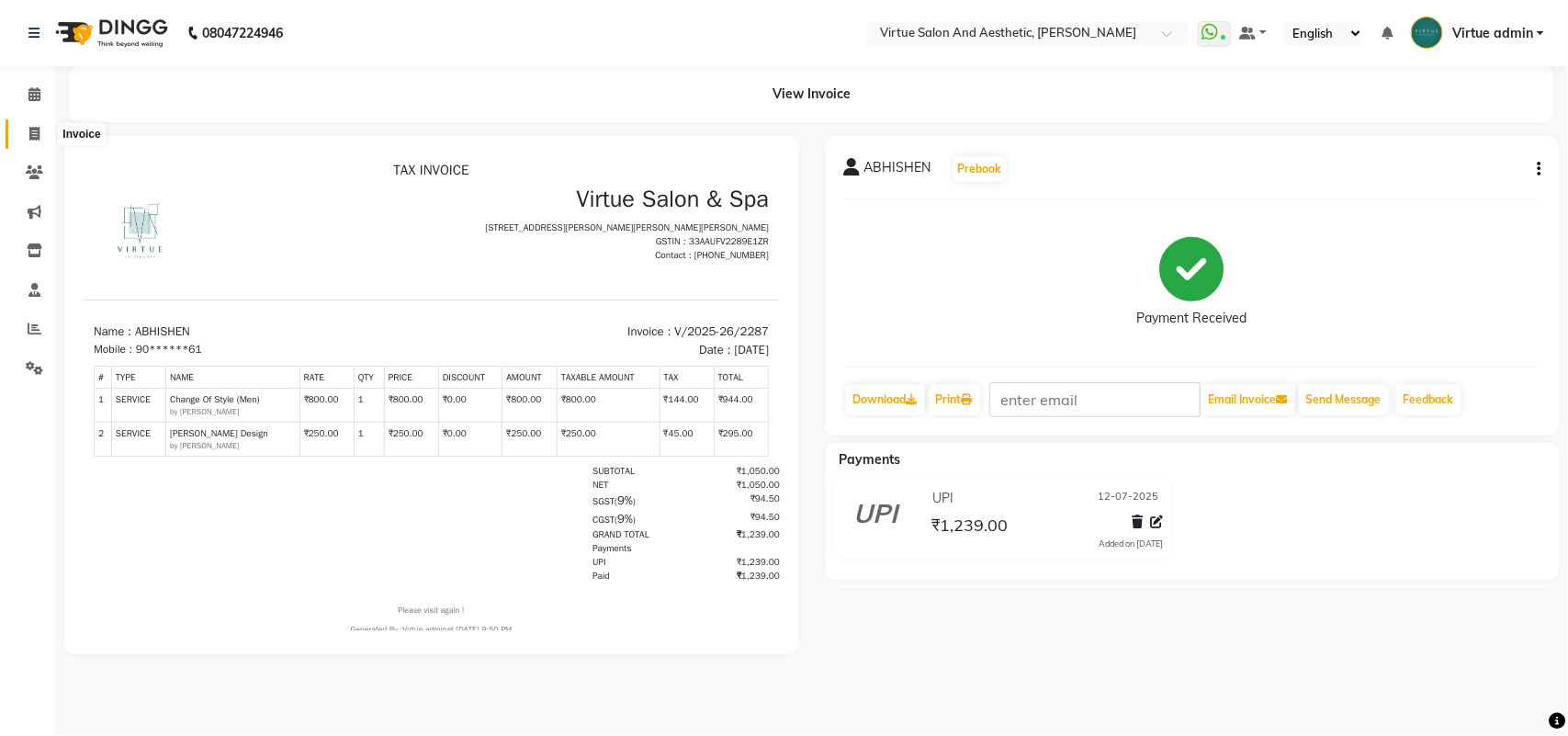 click 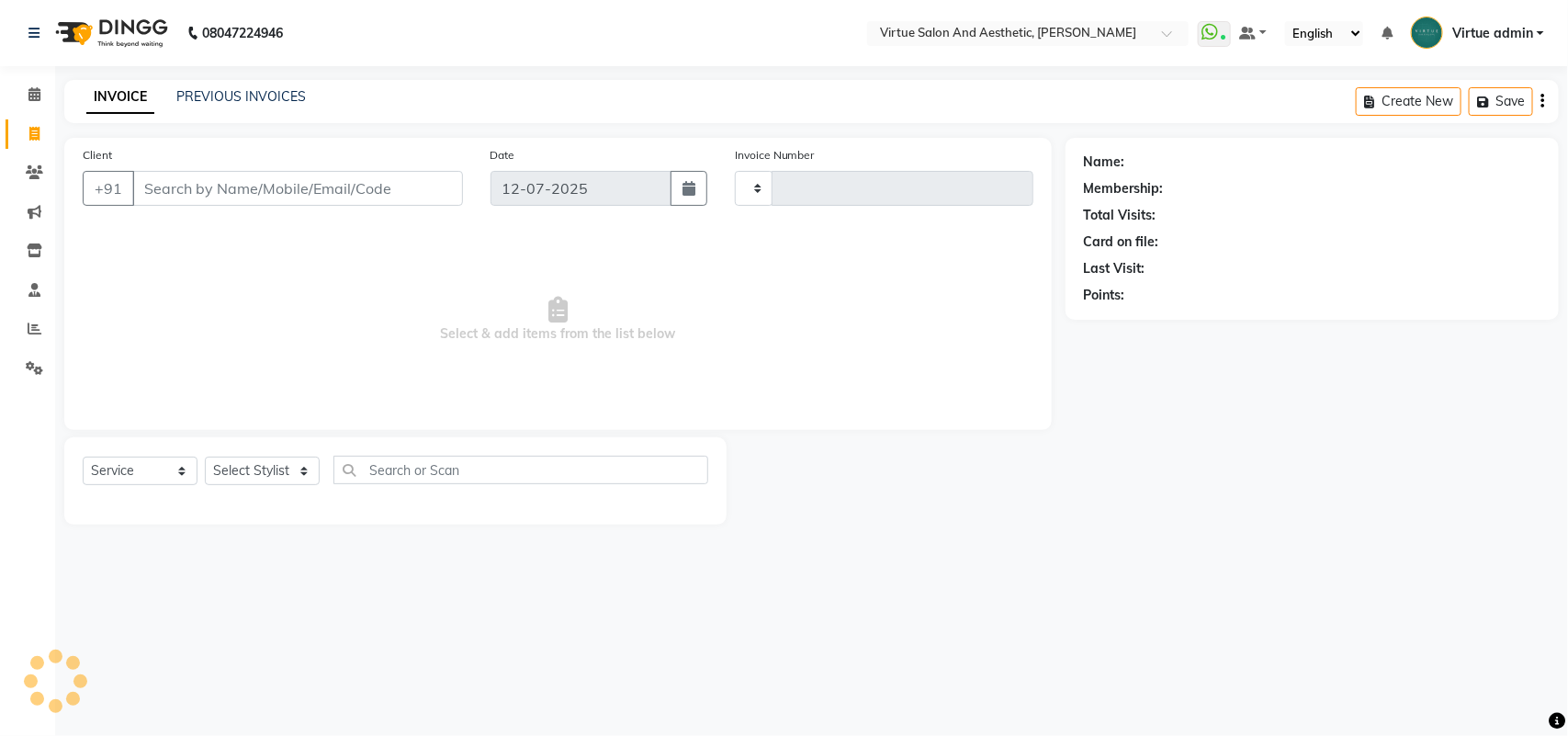 type on "2288" 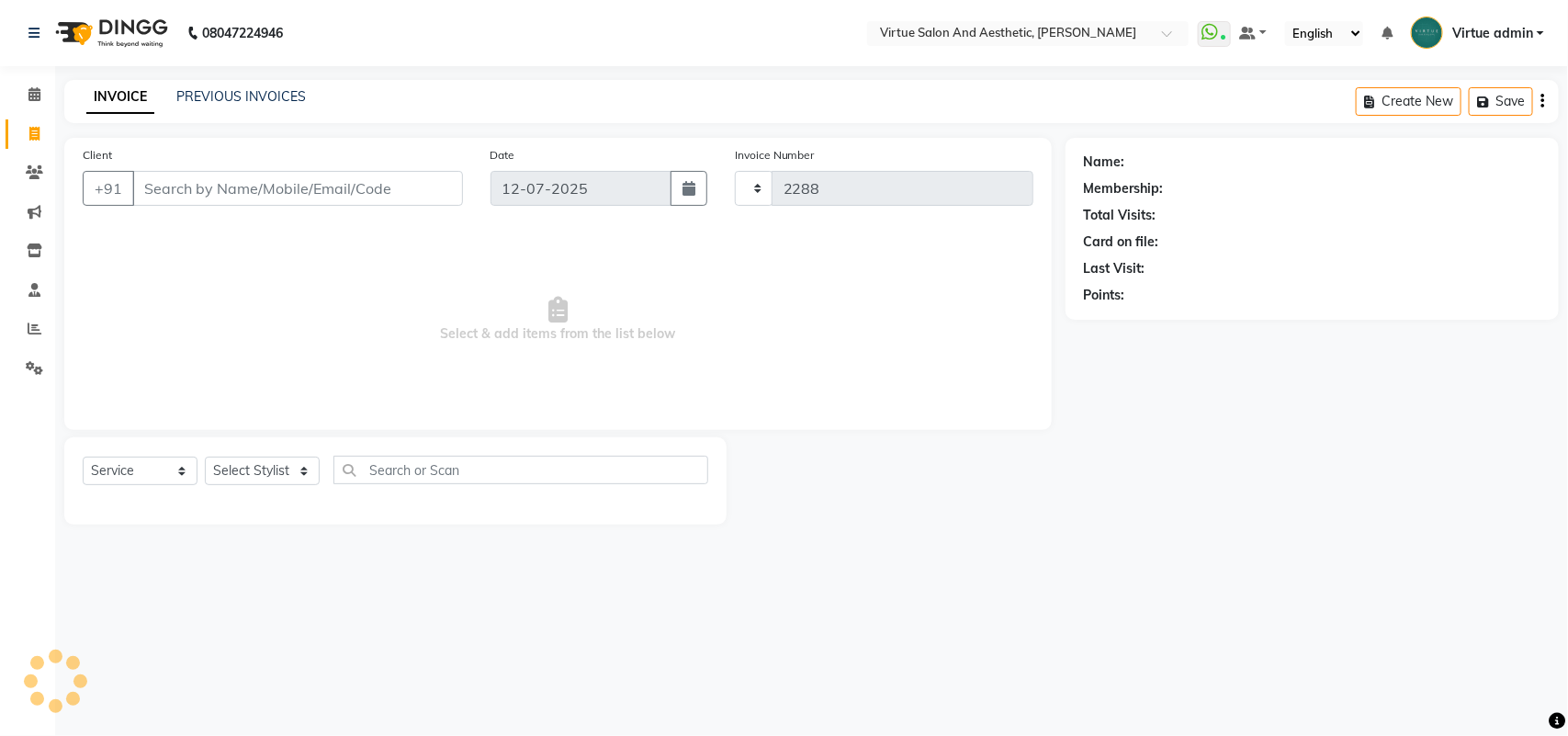 select on "4466" 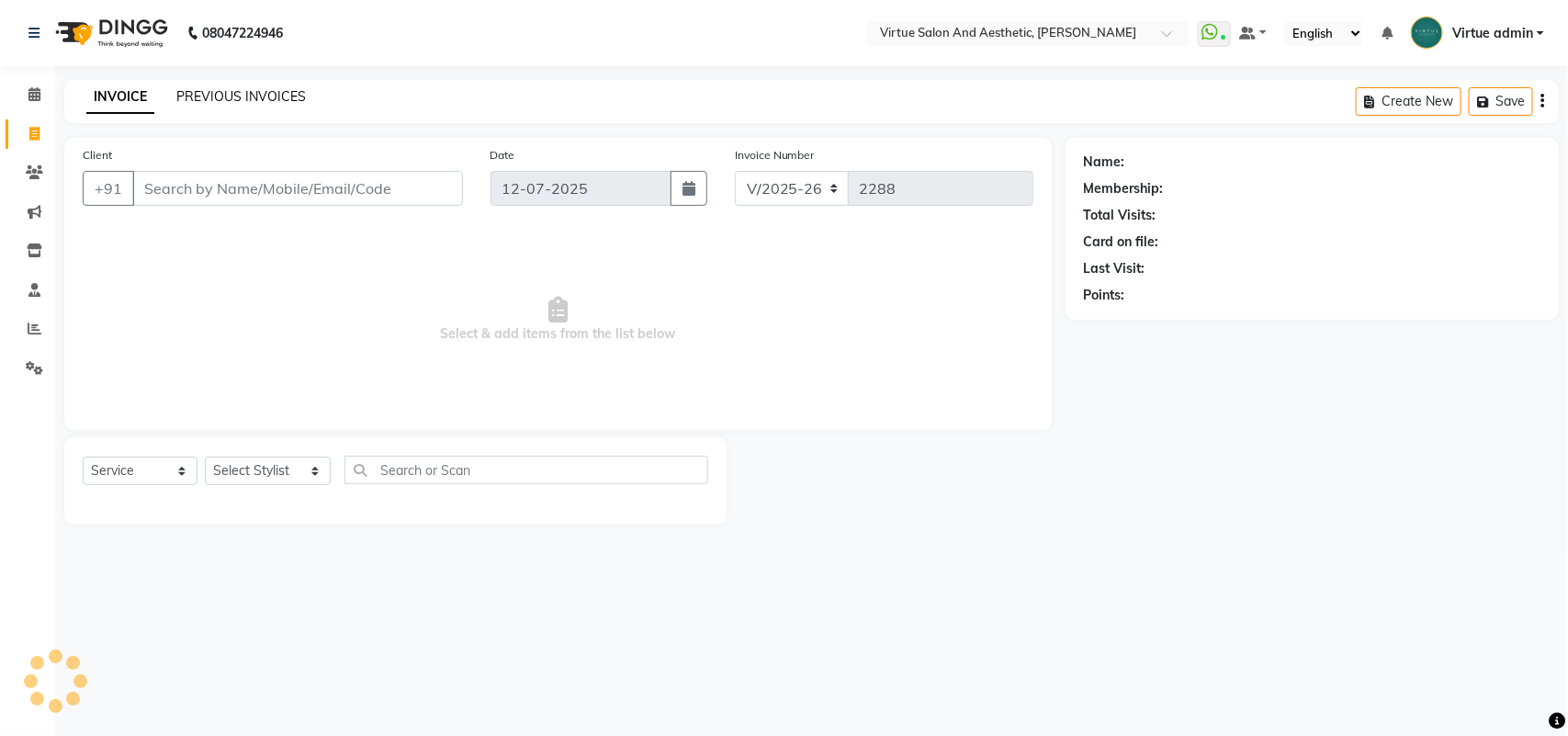 click on "PREVIOUS INVOICES" 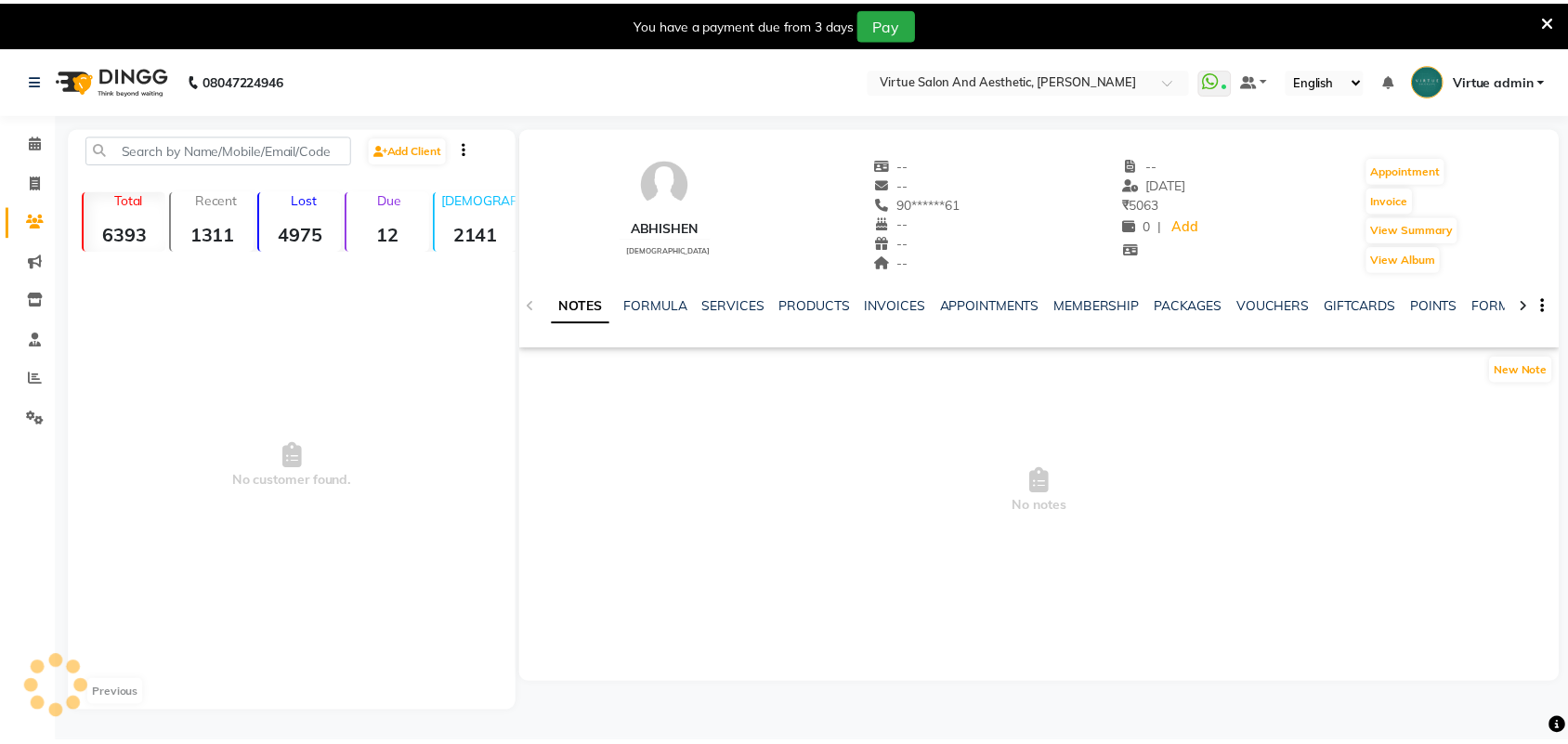 scroll, scrollTop: 0, scrollLeft: 0, axis: both 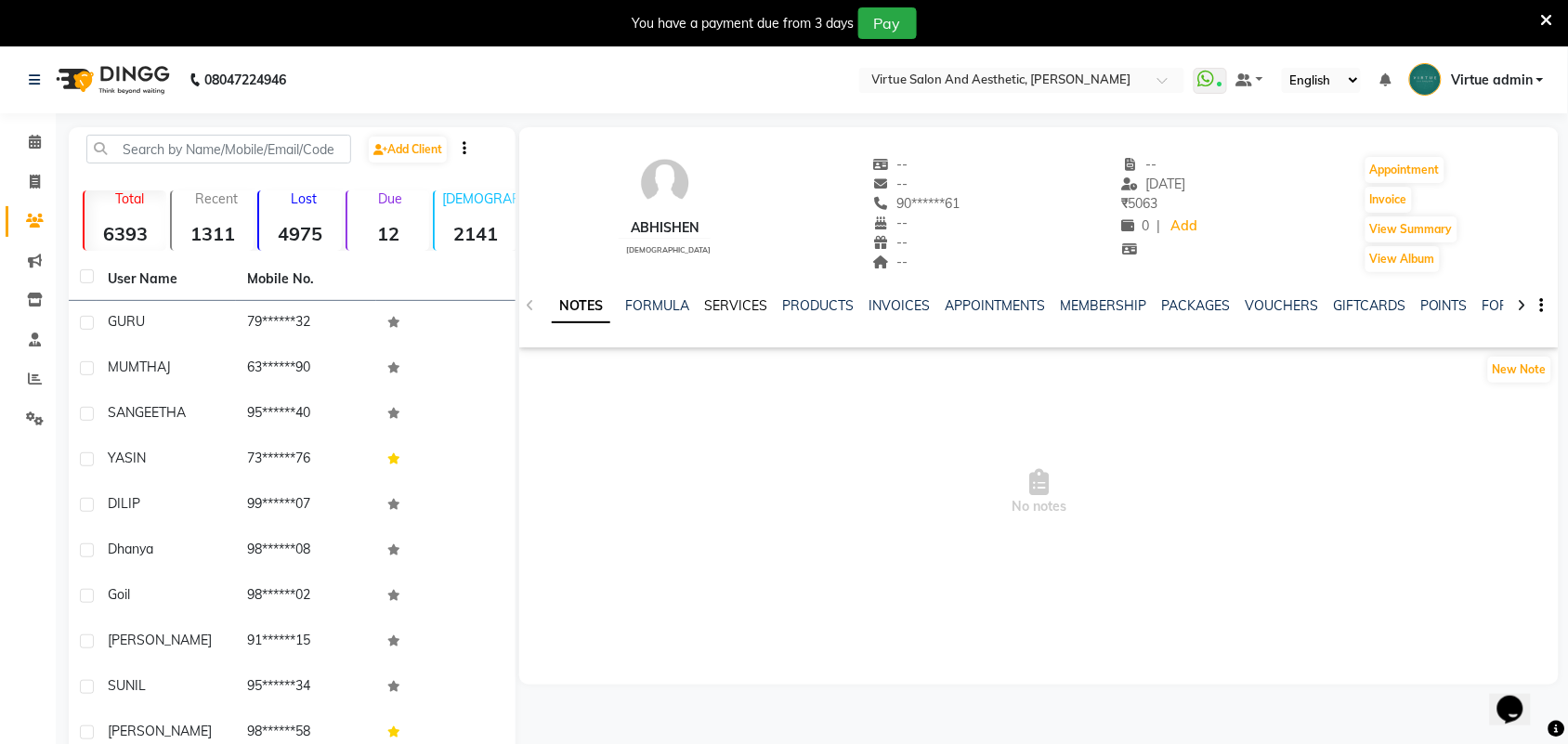 click on "SERVICES" 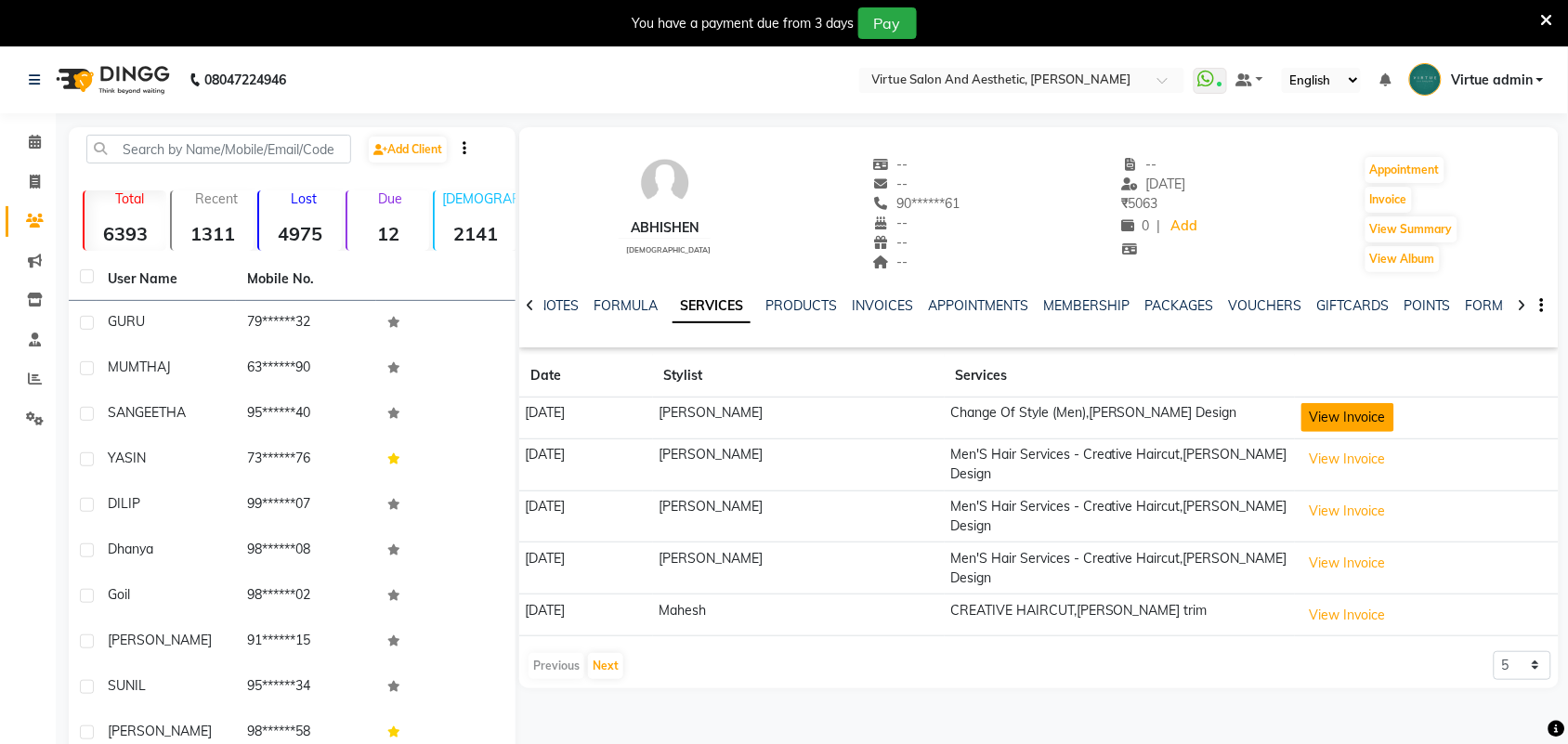 click on "View Invoice" 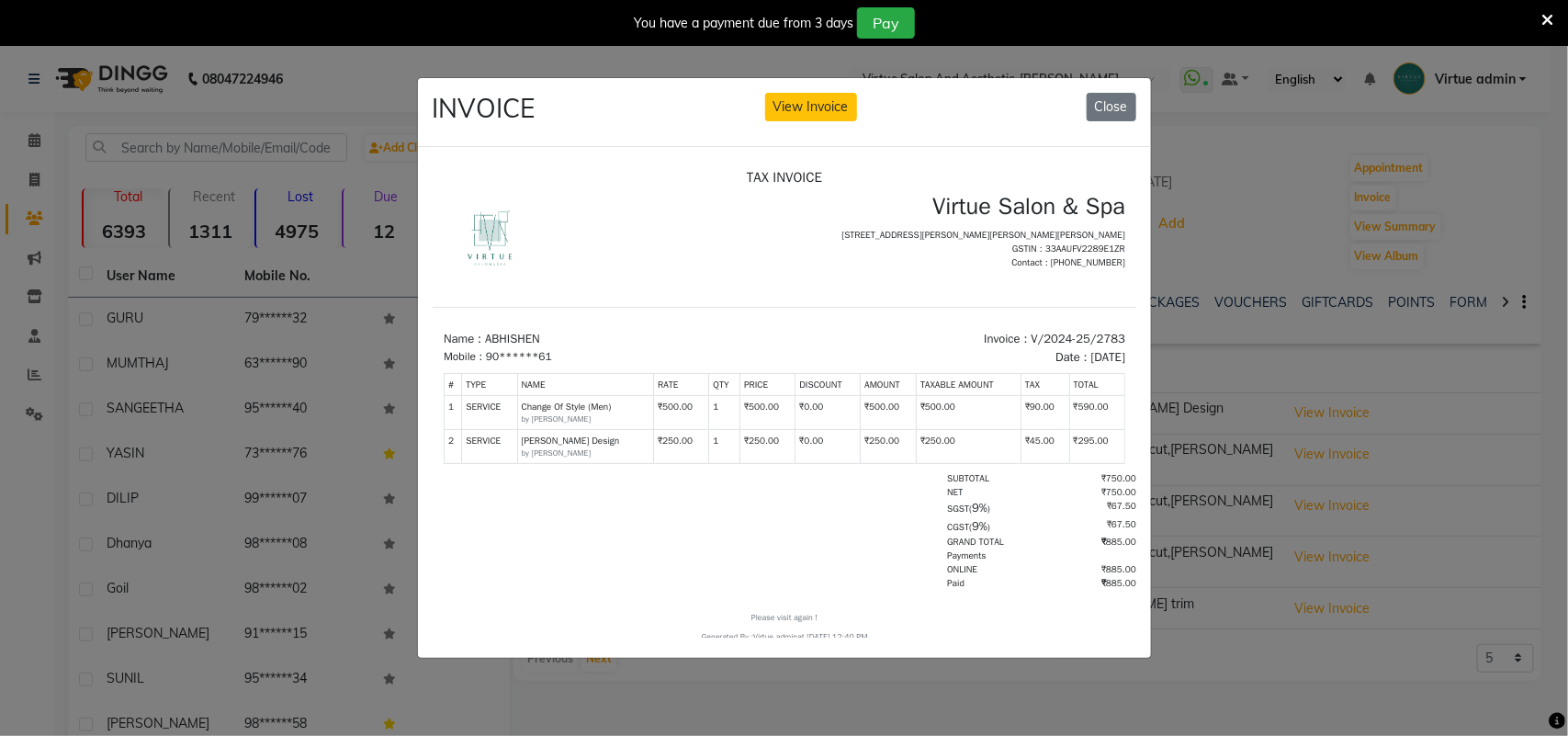 scroll, scrollTop: 0, scrollLeft: 0, axis: both 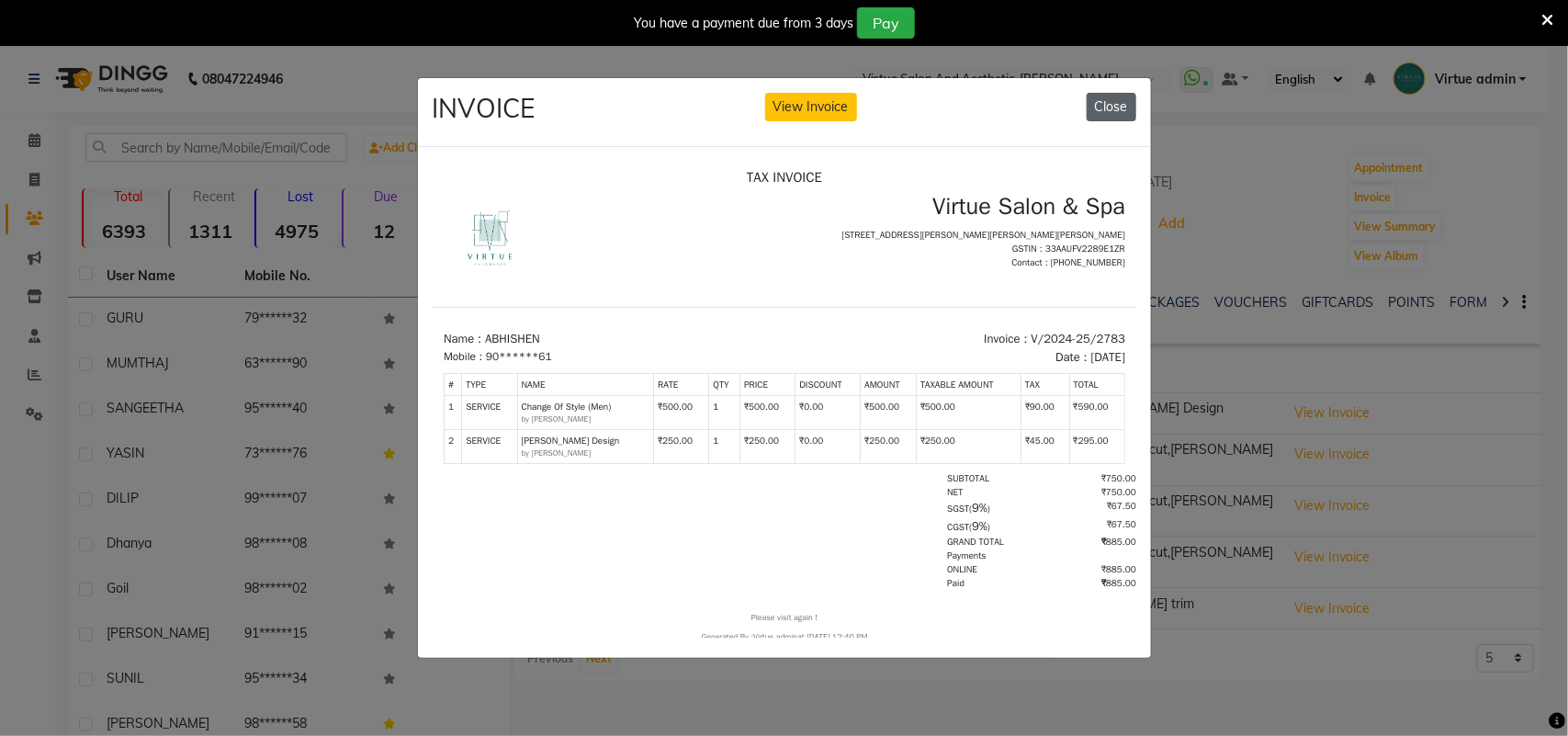 click on "Close" 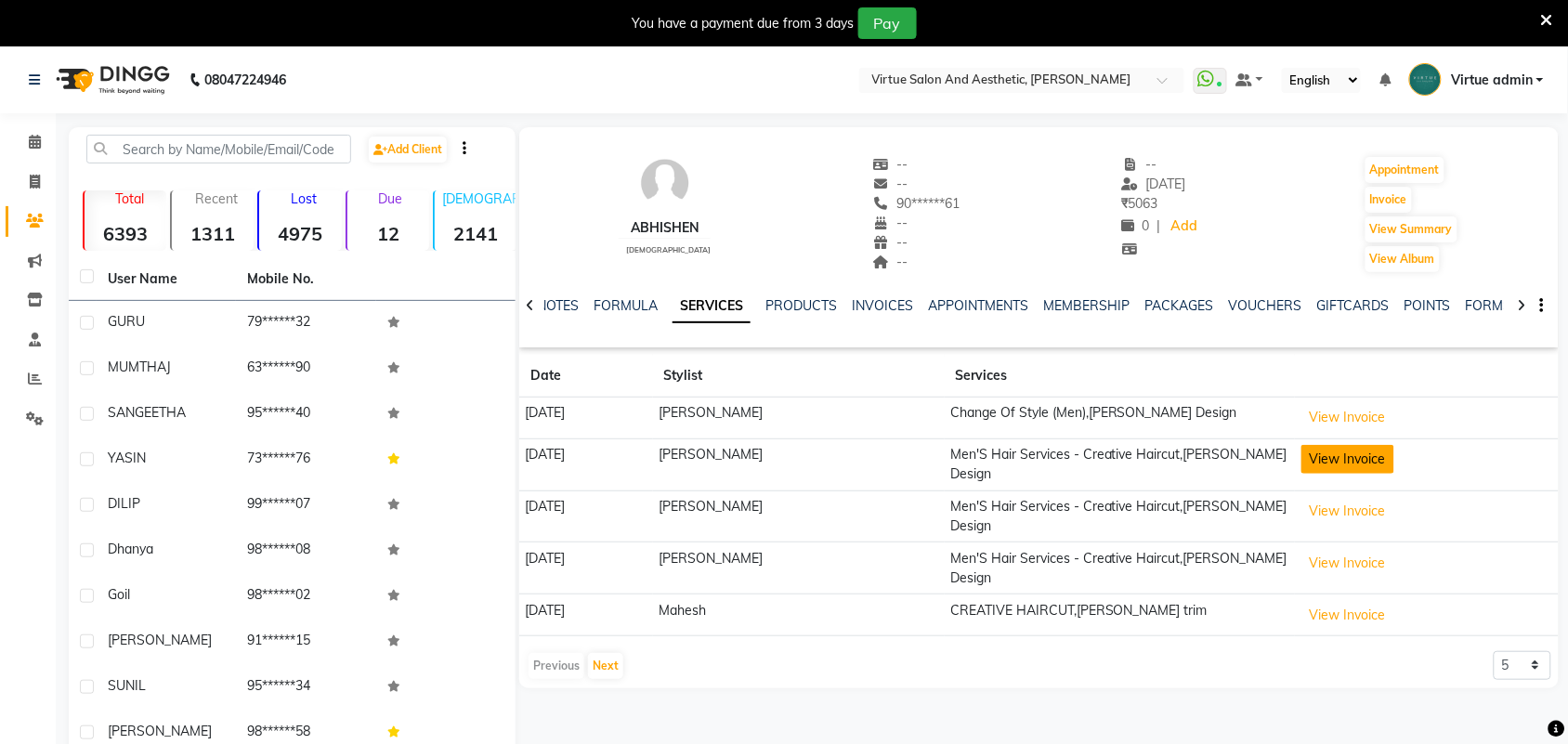 click on "View Invoice" 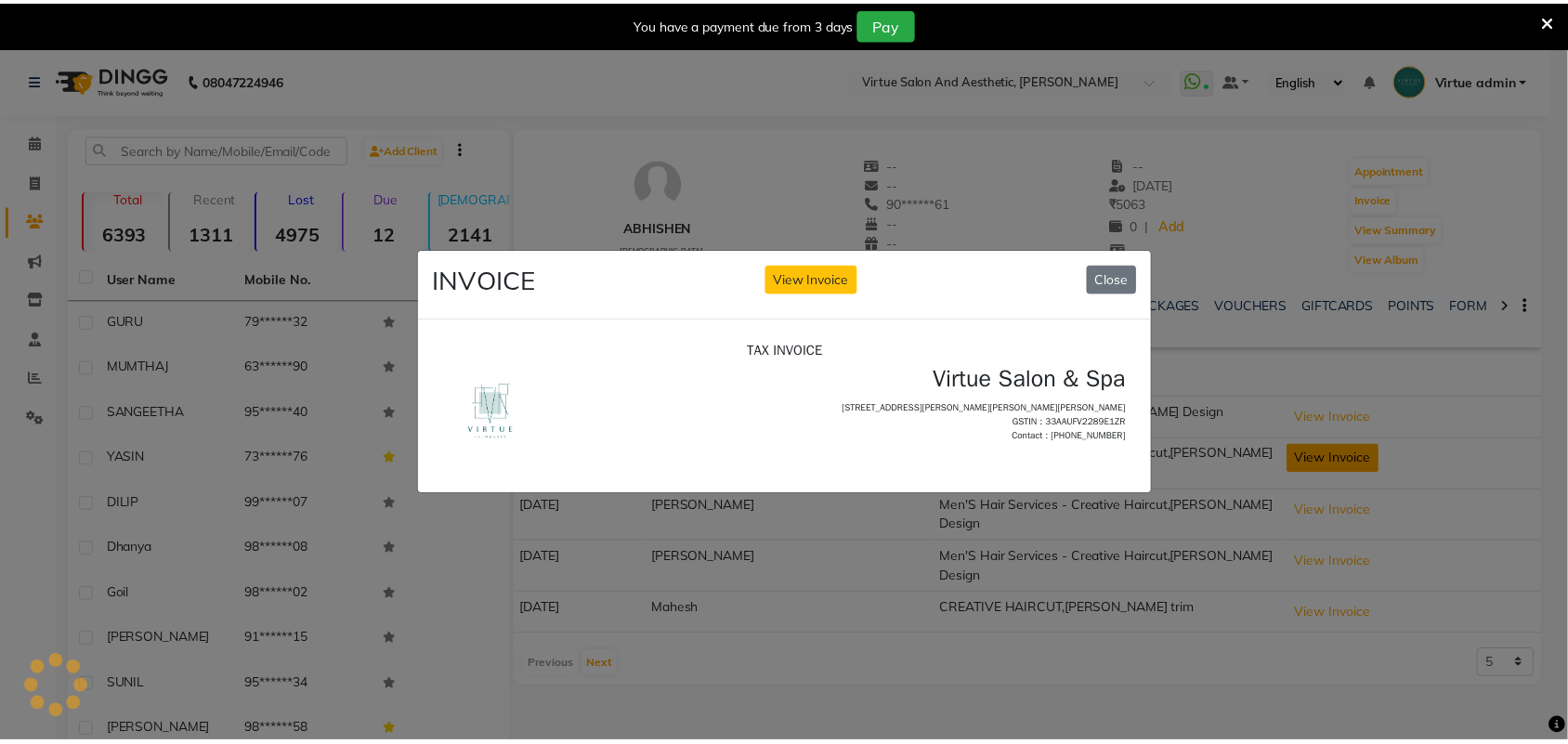 scroll, scrollTop: 0, scrollLeft: 0, axis: both 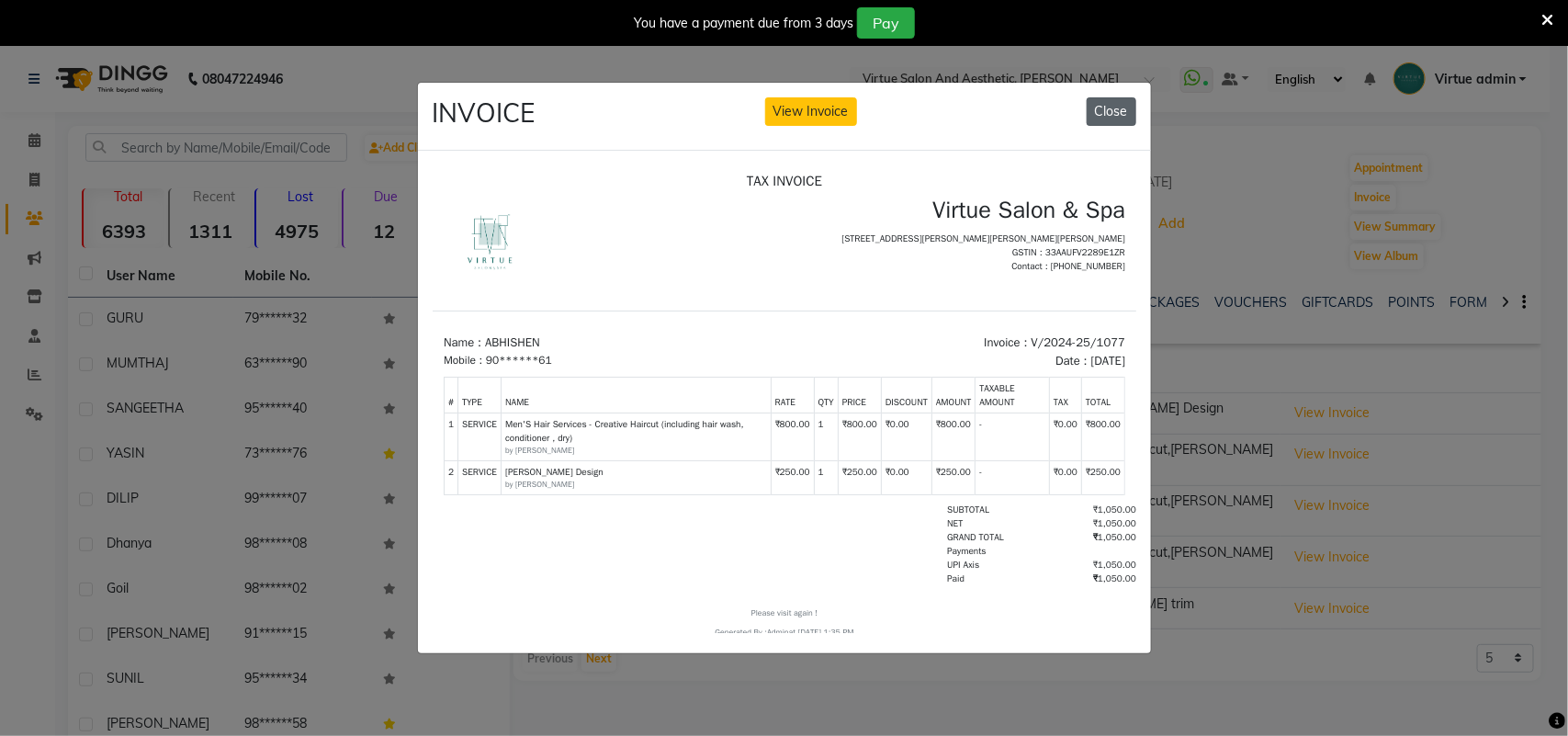 click on "Close" 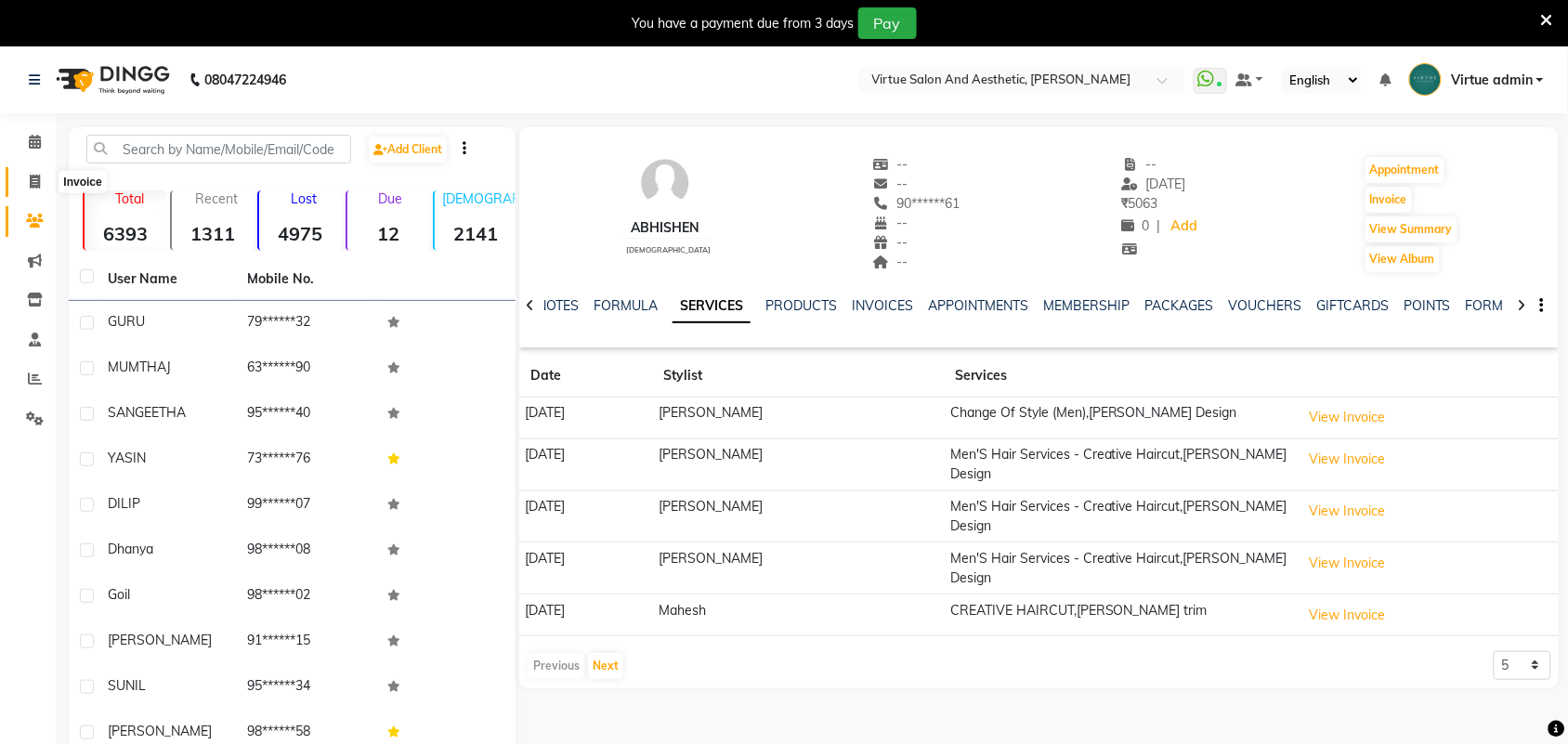 click 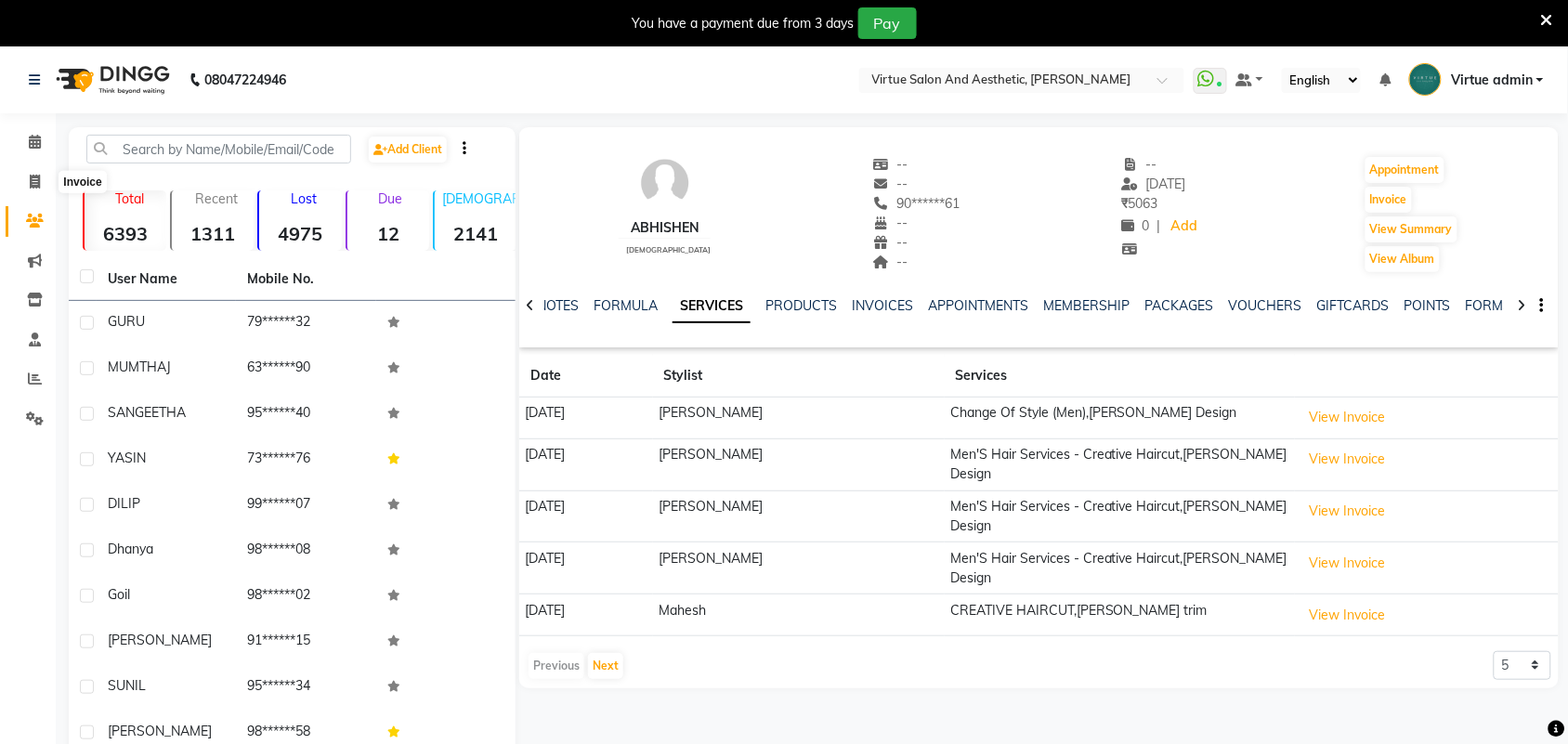 select on "4466" 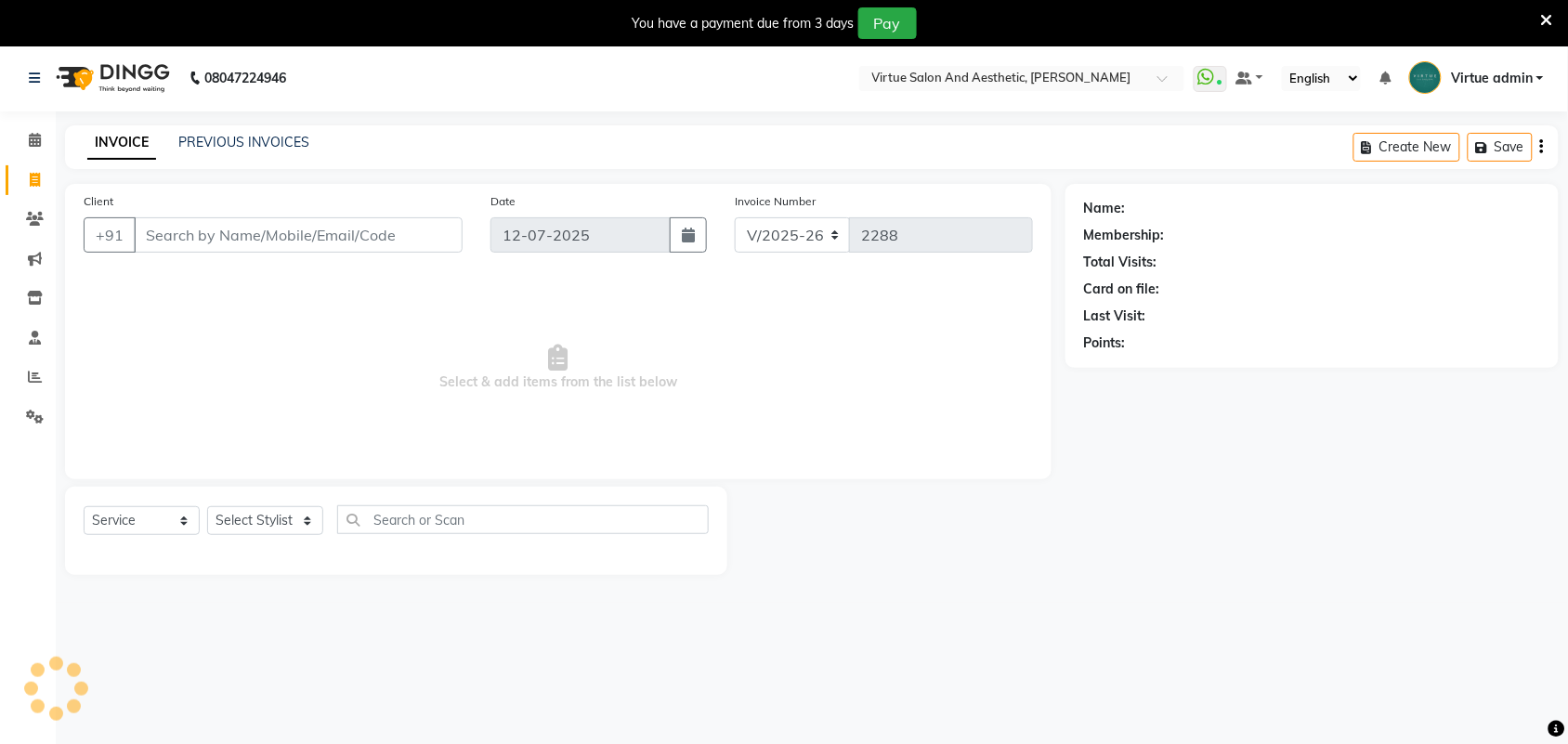 scroll, scrollTop: 46, scrollLeft: 0, axis: vertical 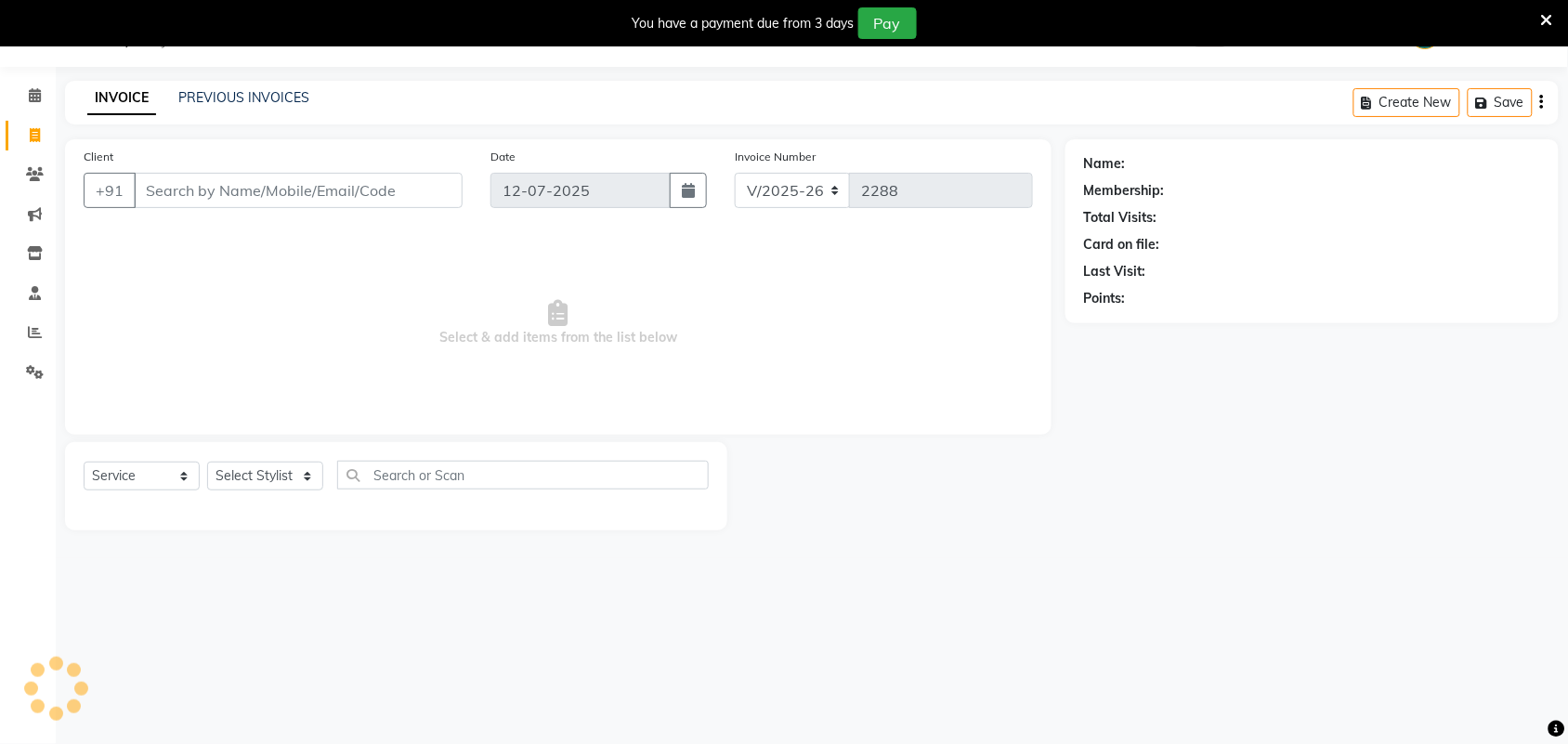 click on "PREVIOUS INVOICES" 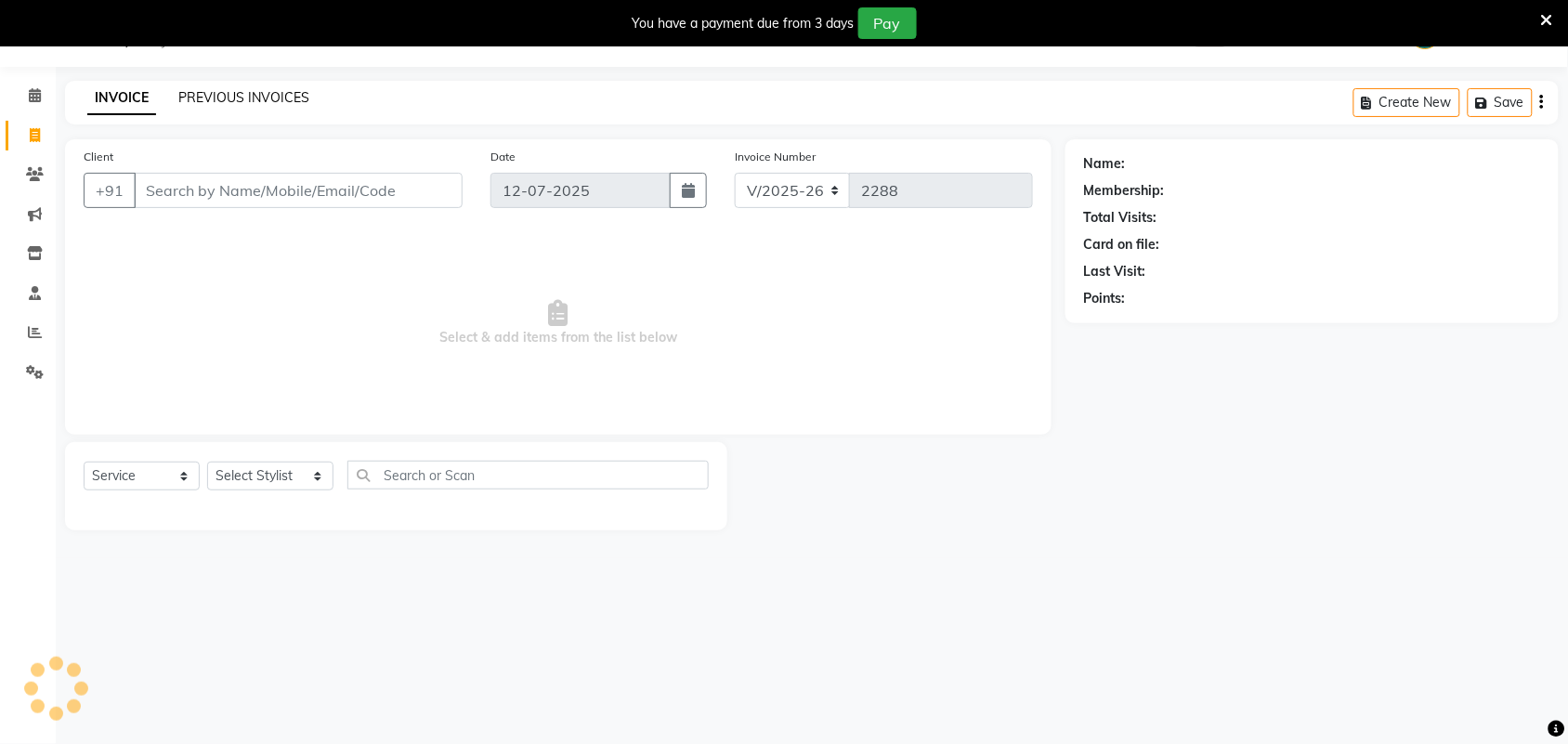 click on "PREVIOUS INVOICES" 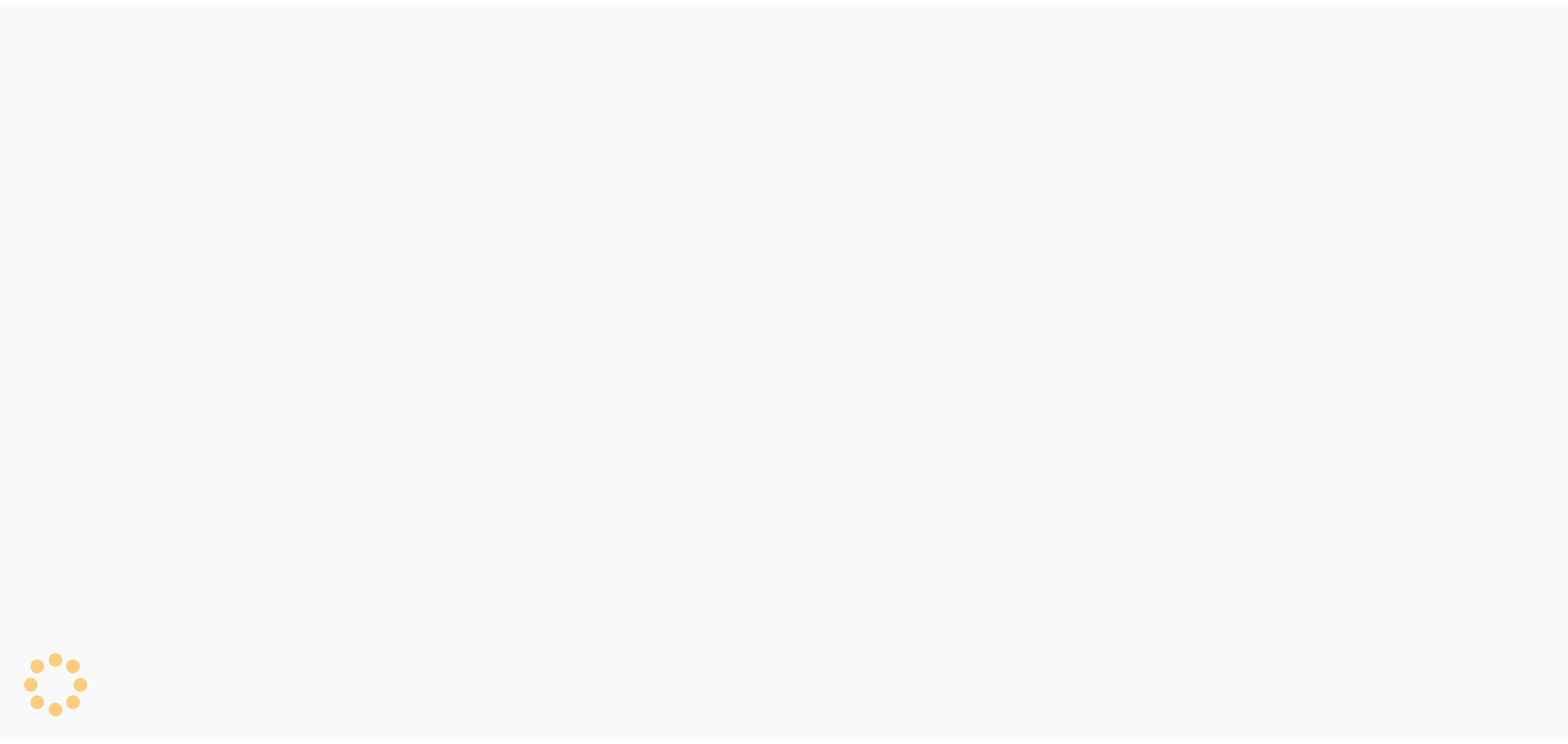 scroll, scrollTop: 0, scrollLeft: 0, axis: both 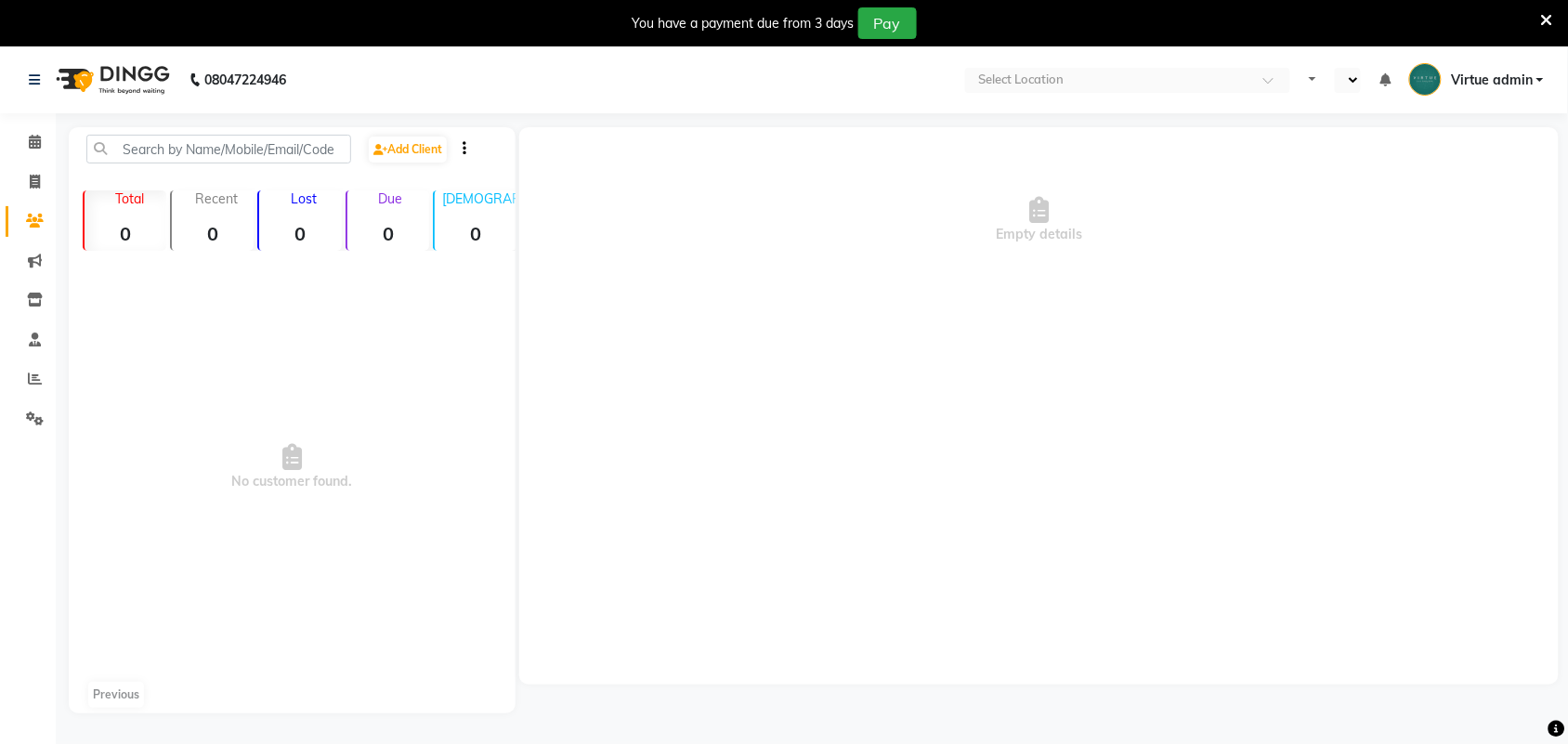 select on "en" 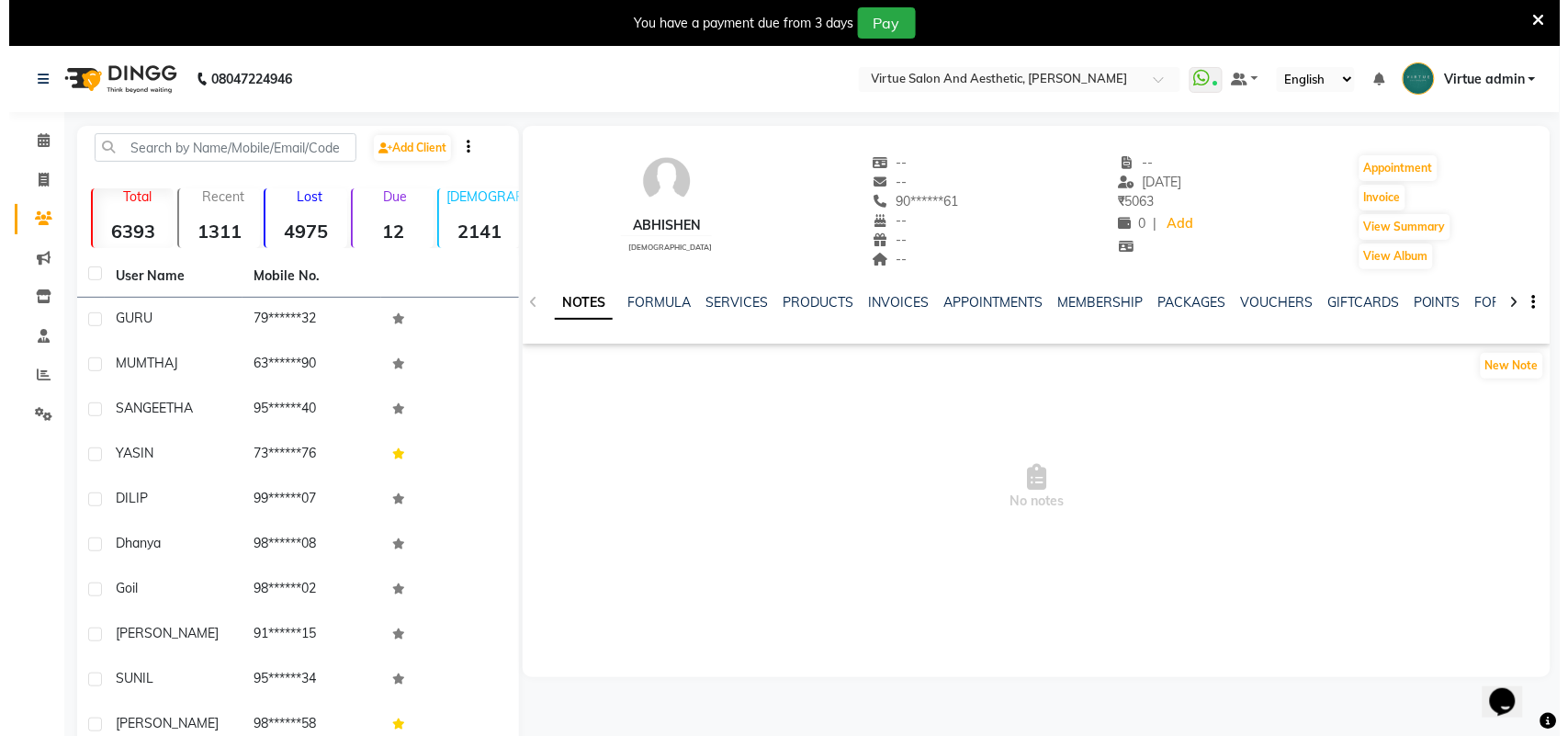 scroll, scrollTop: 0, scrollLeft: 0, axis: both 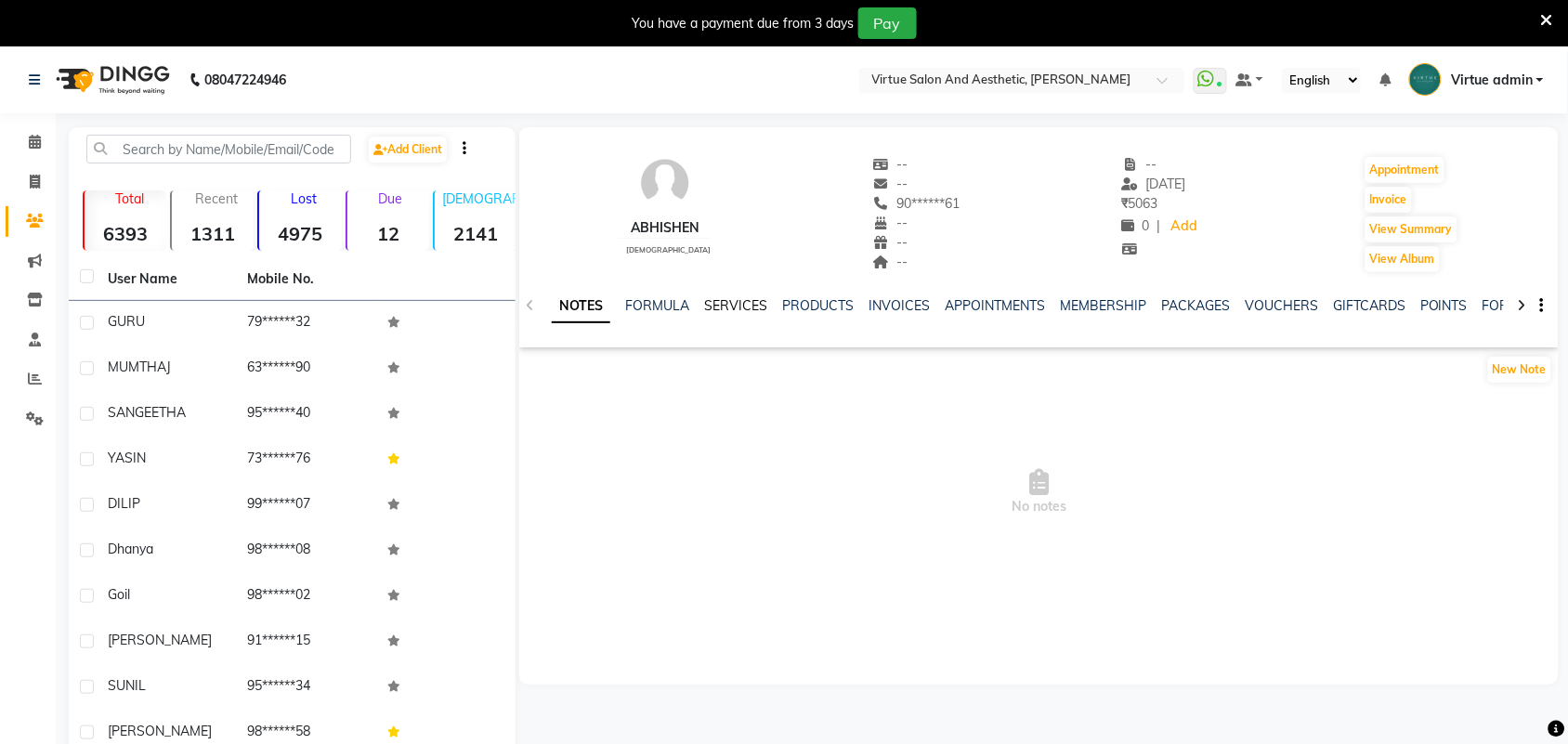 click on "SERVICES" 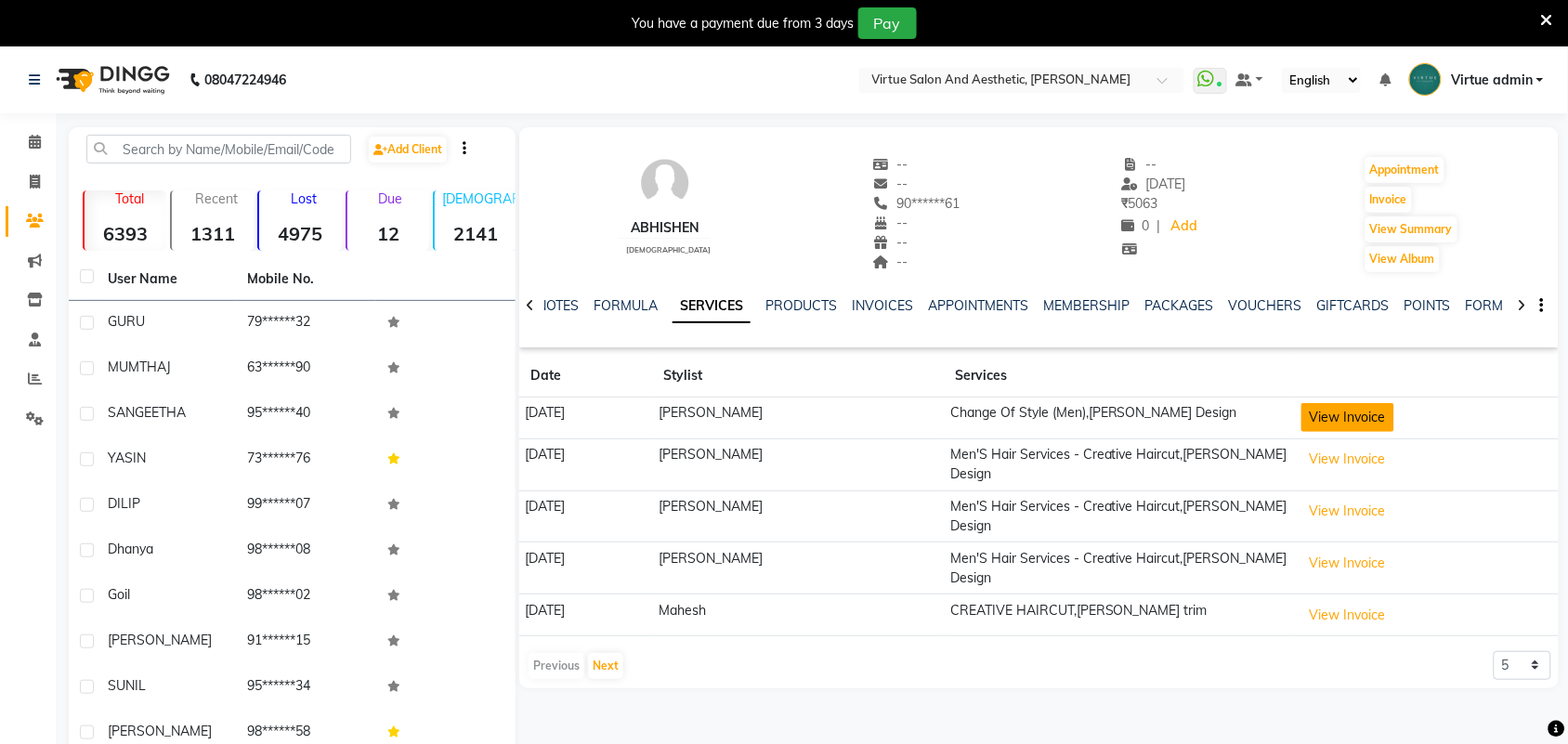 click on "View Invoice" 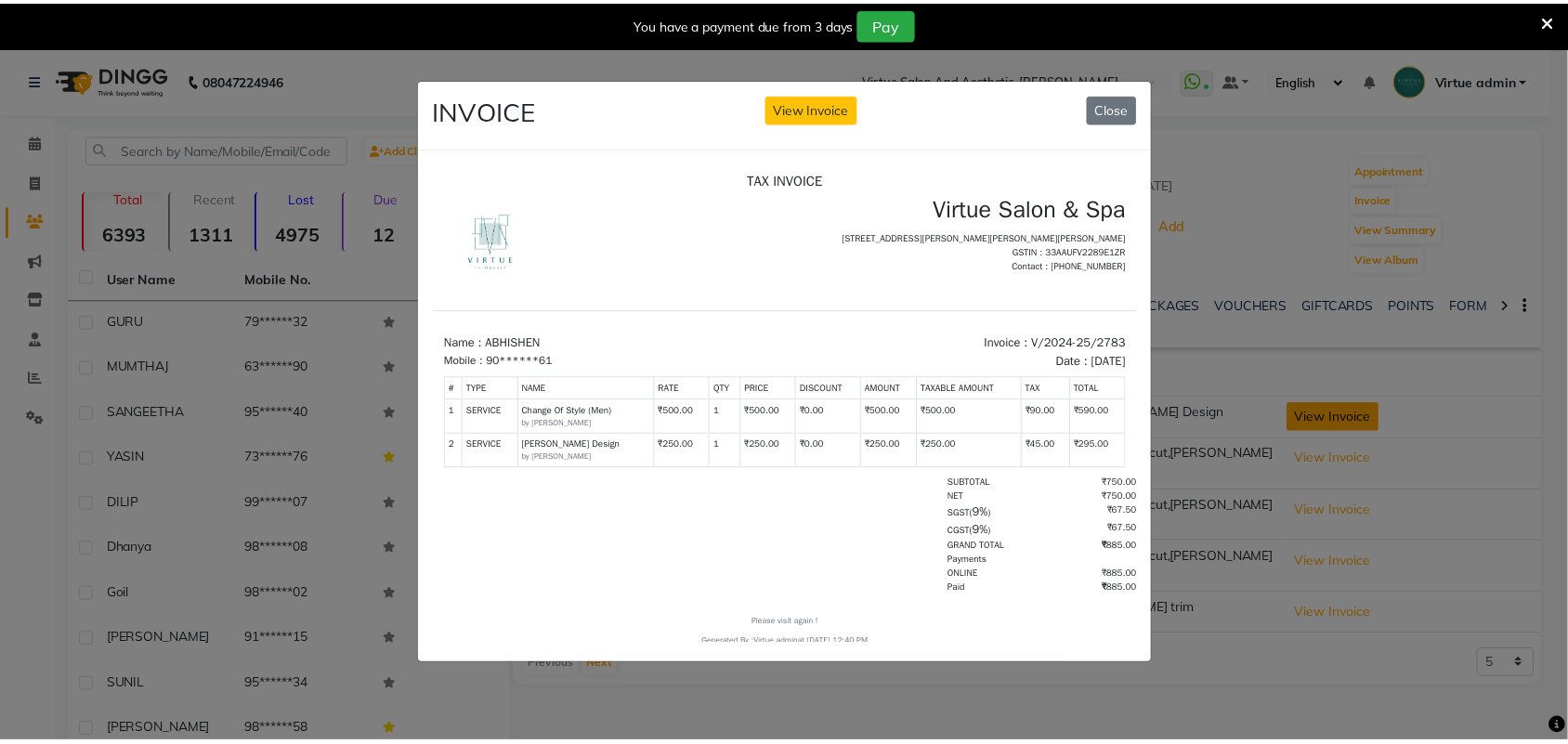 scroll, scrollTop: 0, scrollLeft: 0, axis: both 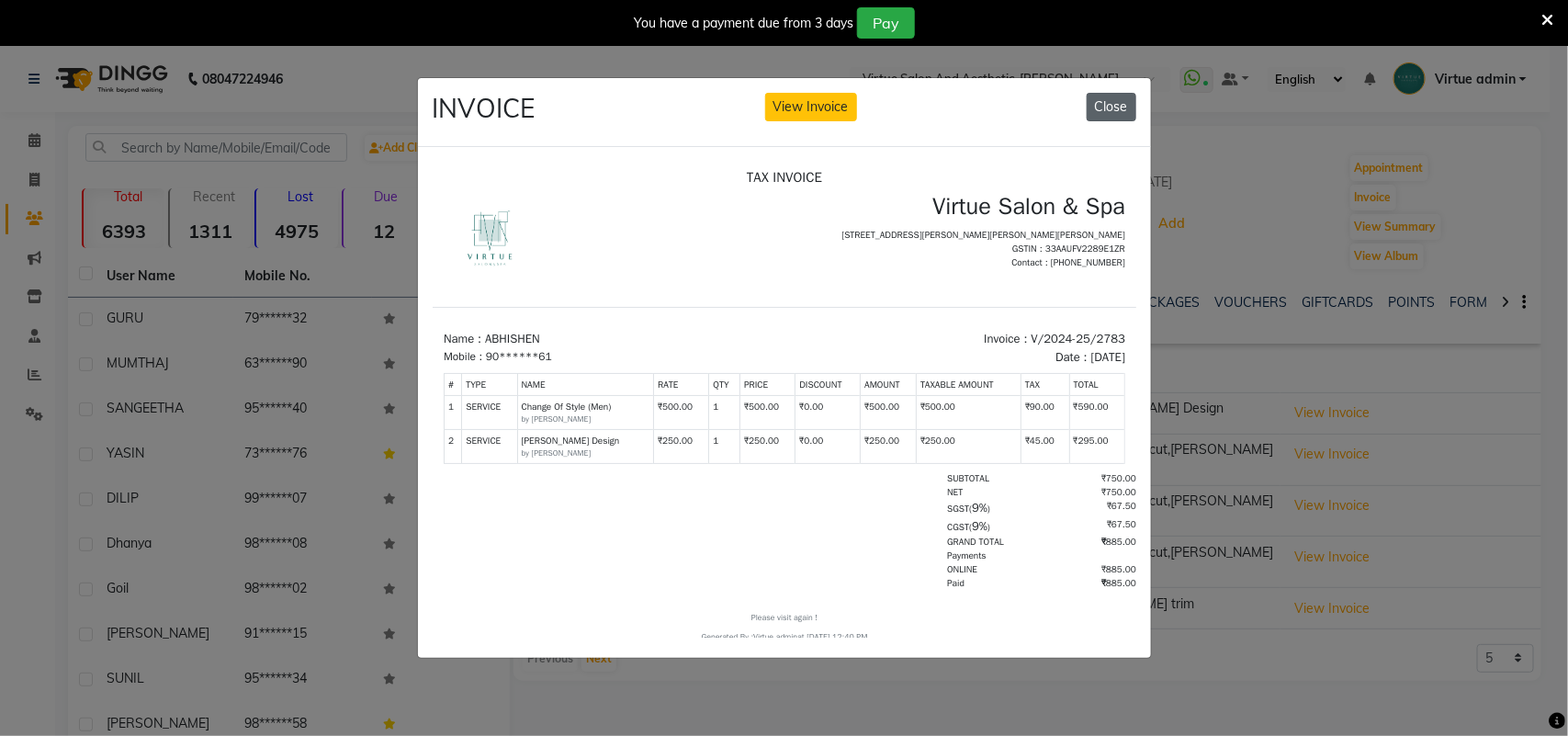click on "Close" 